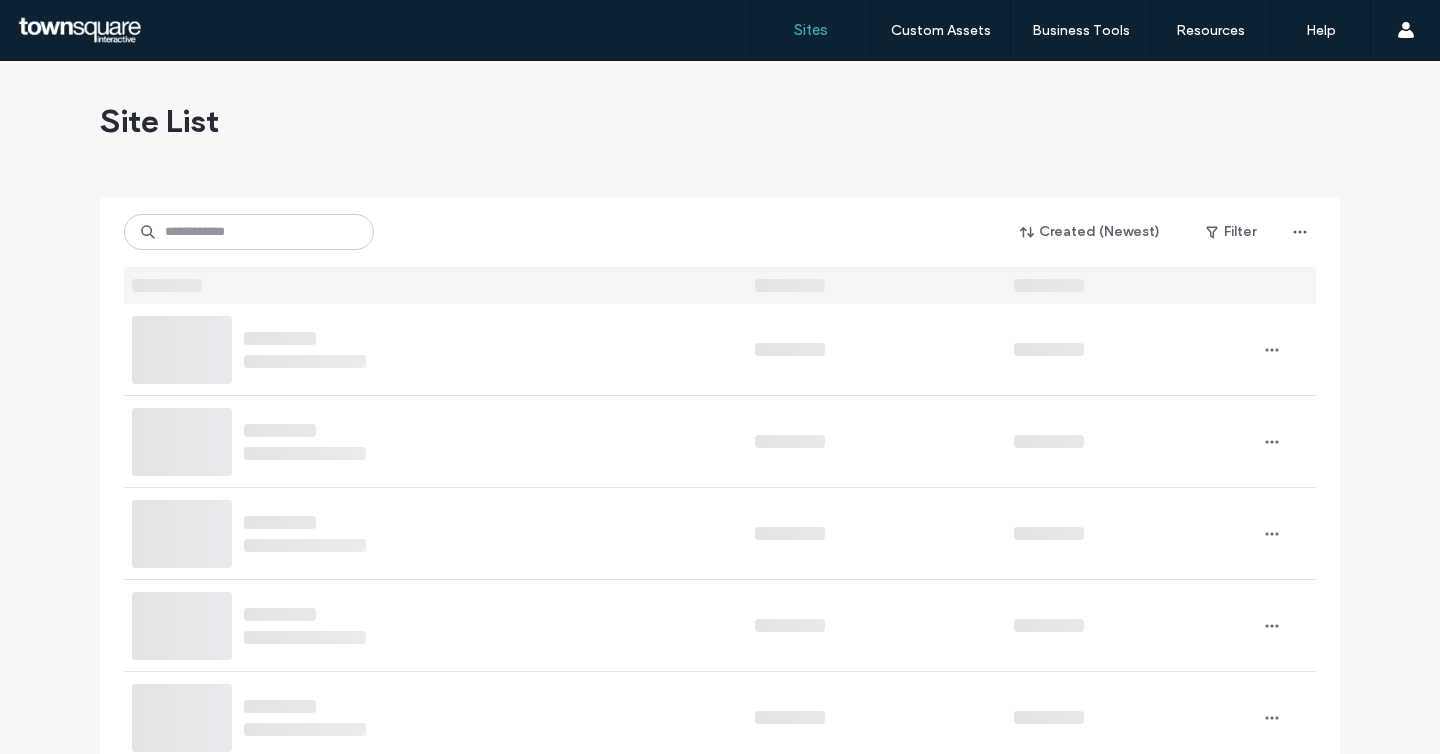 scroll, scrollTop: 0, scrollLeft: 0, axis: both 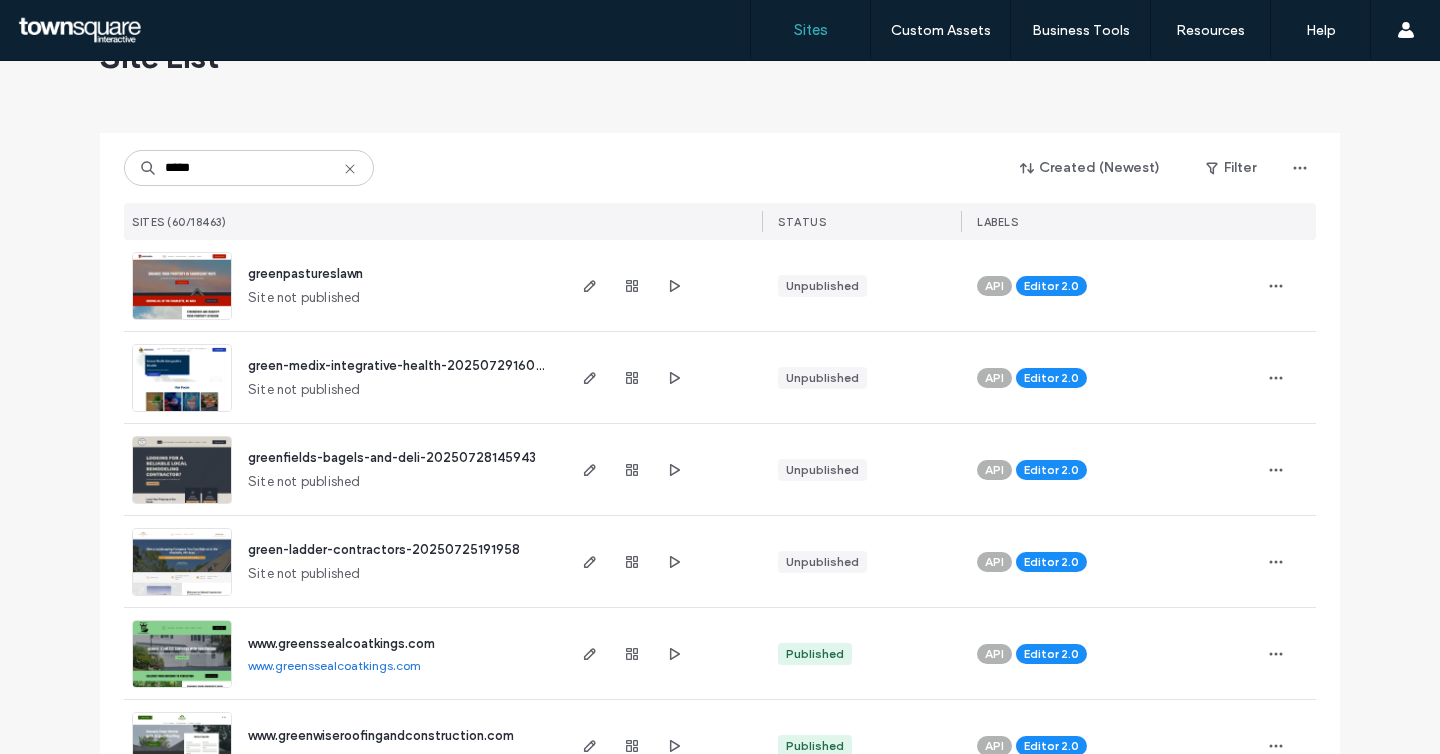 type on "*****" 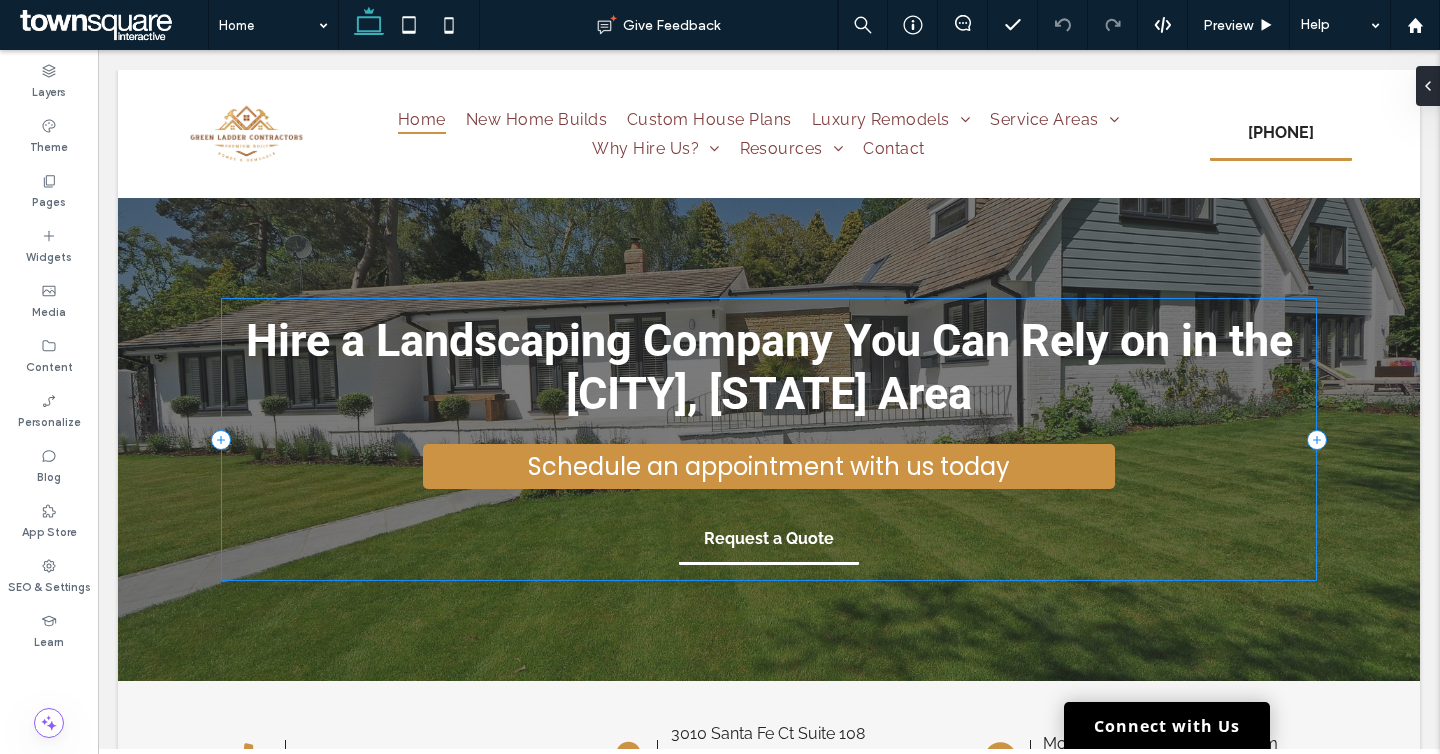 scroll, scrollTop: 0, scrollLeft: 0, axis: both 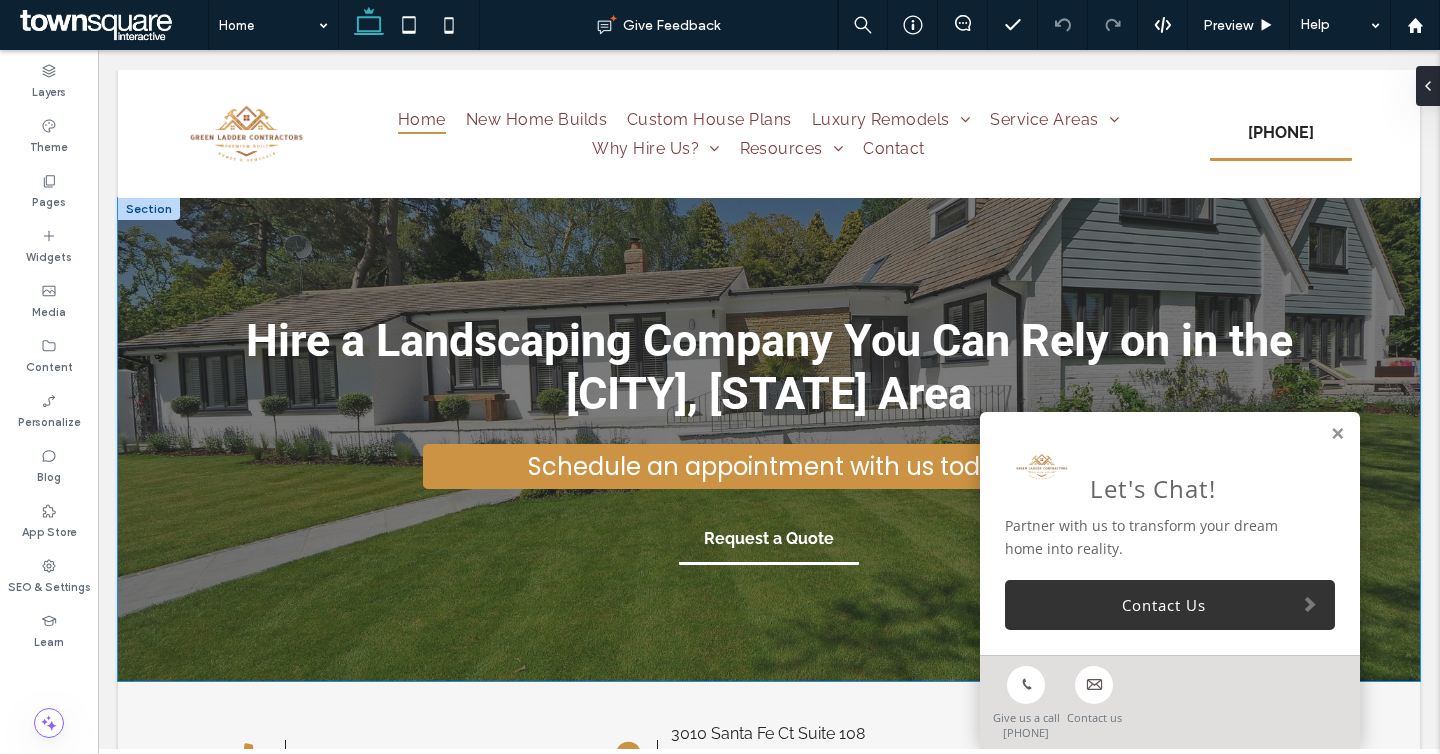 click on "Hire a Landscaping Company You Can Rely on in the Charlotte, NC Area
Schedule an appointment with us today
Request a Quote" at bounding box center (769, 439) 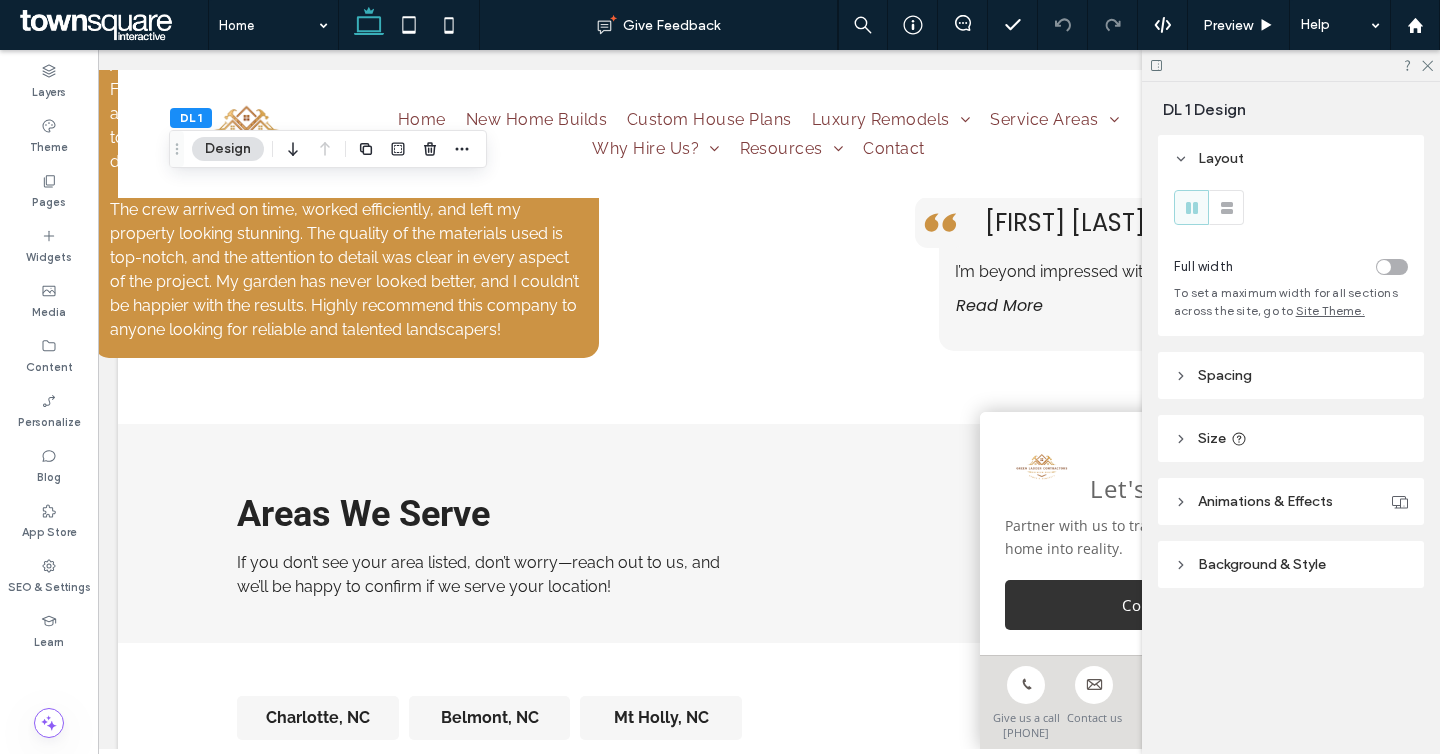 scroll, scrollTop: 4026, scrollLeft: 0, axis: vertical 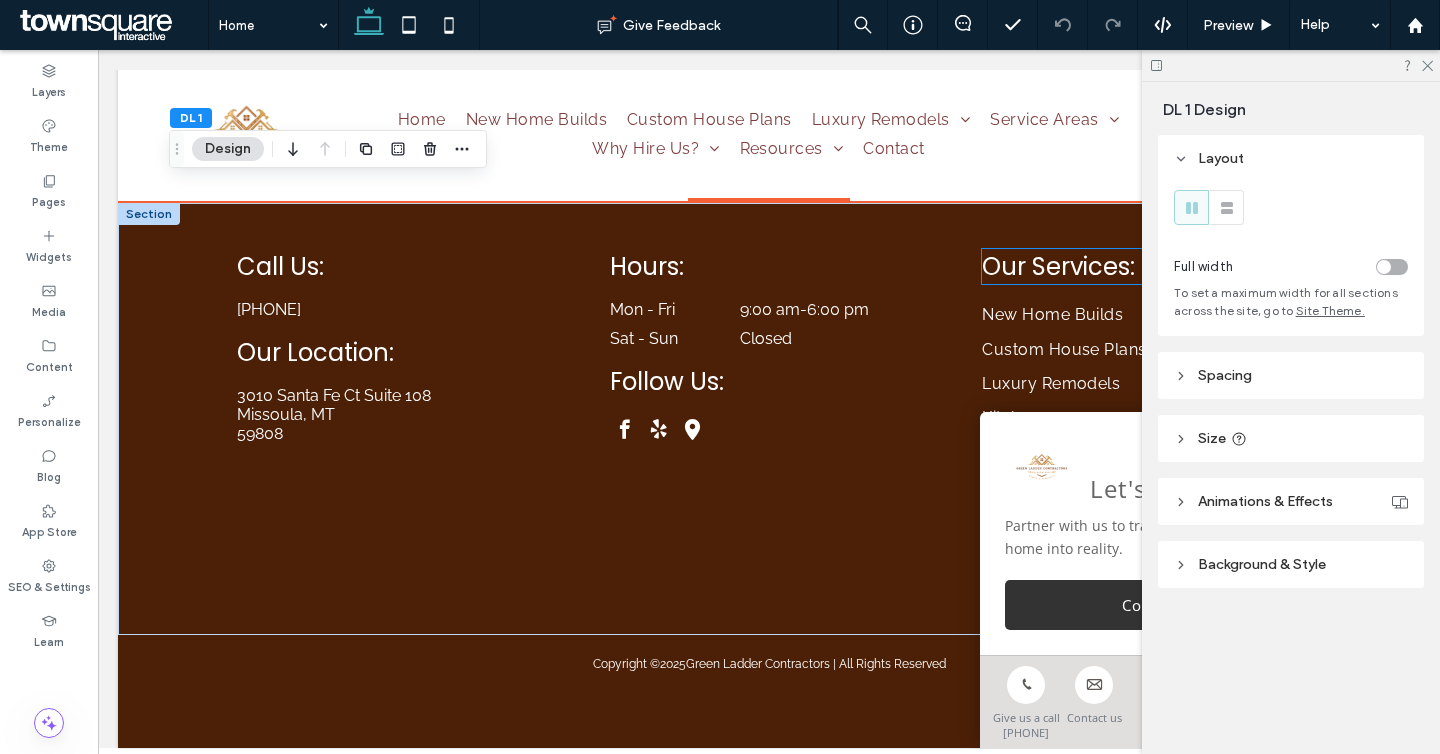 click on "Our Services:" at bounding box center [1058, 266] 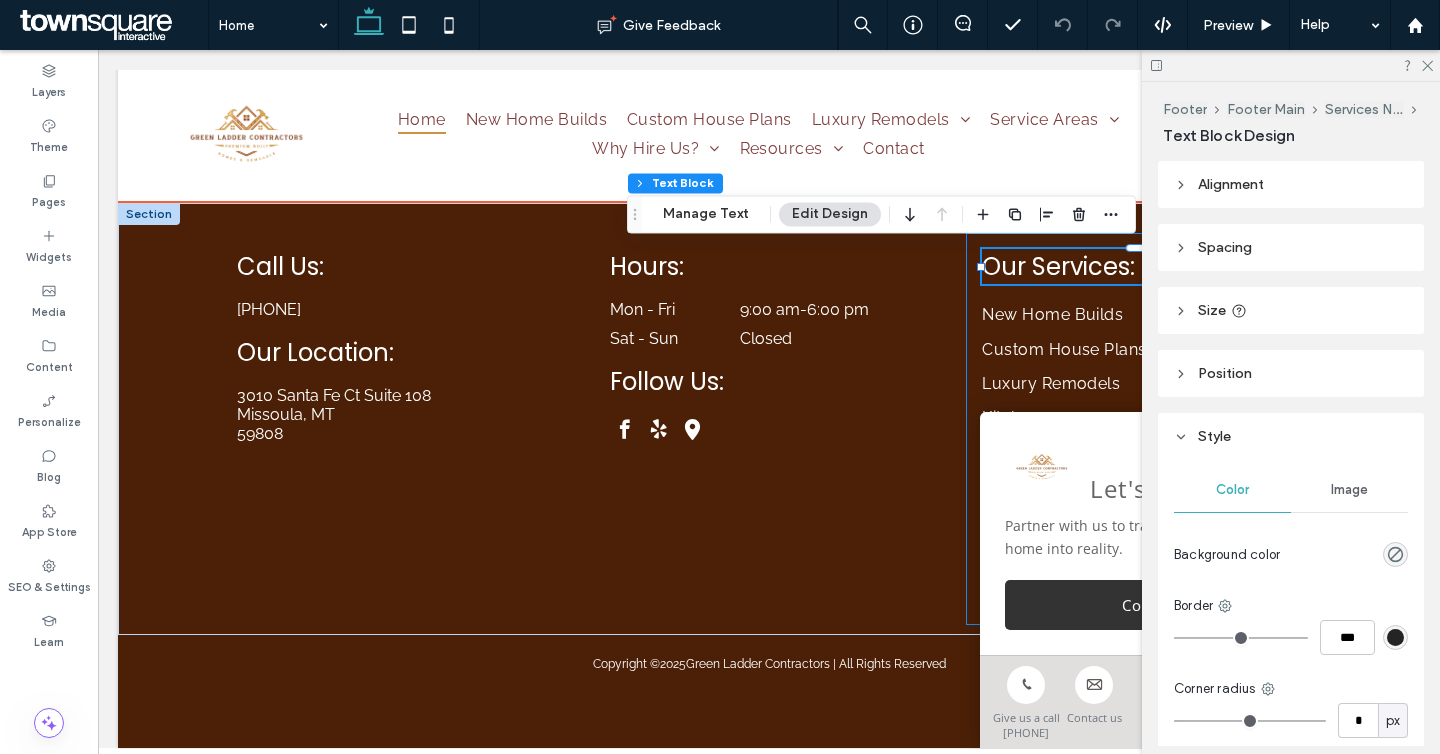 click on "Our Services:
New Home Builds
Custom House Plans
Luxury Remodels
Kitchen
Bathroom
Basement
Whole House
Garage Conversion
Home Addition" at bounding box center [1141, 429] 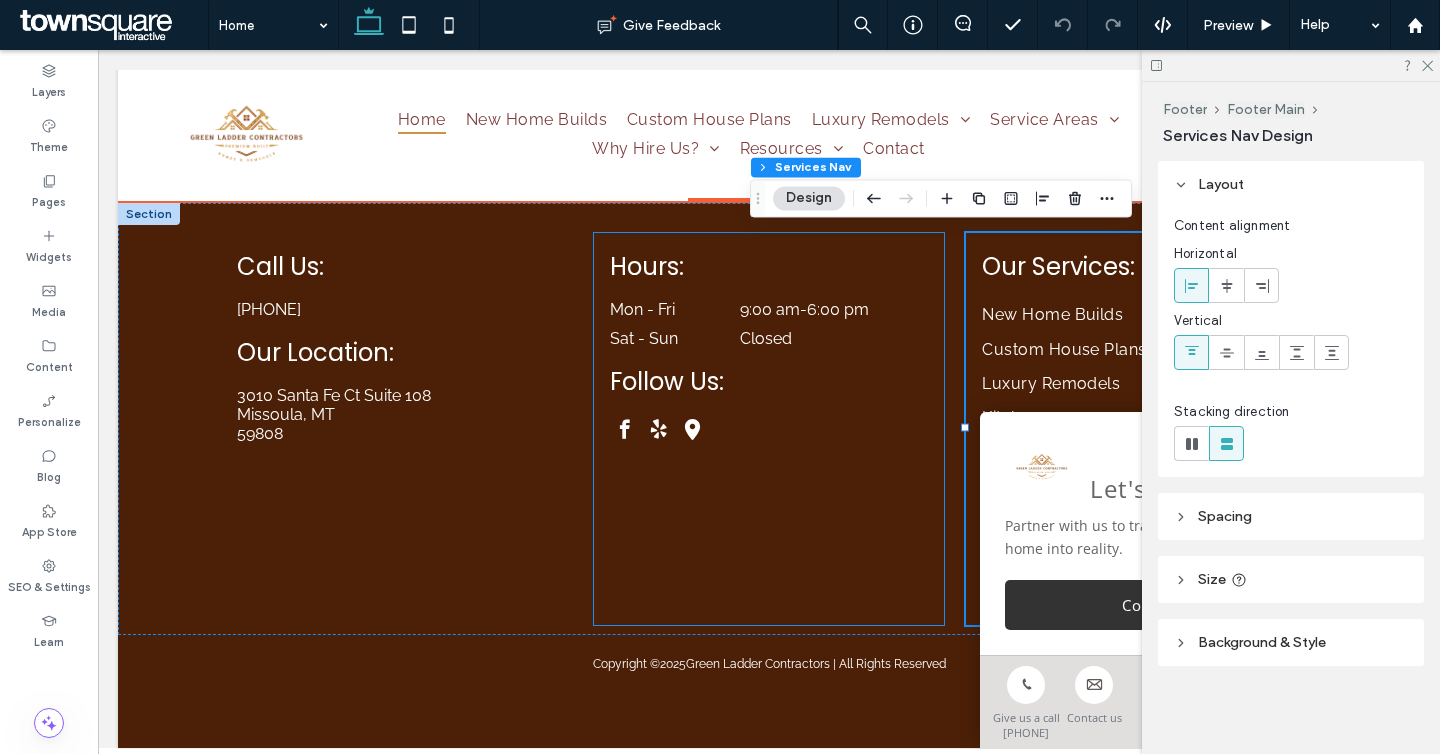 click on "Hours:
Mon - Fri
9:00 am
-  6:00 pm
Sat - Sun
Closed
Follow Us:" at bounding box center (769, 429) 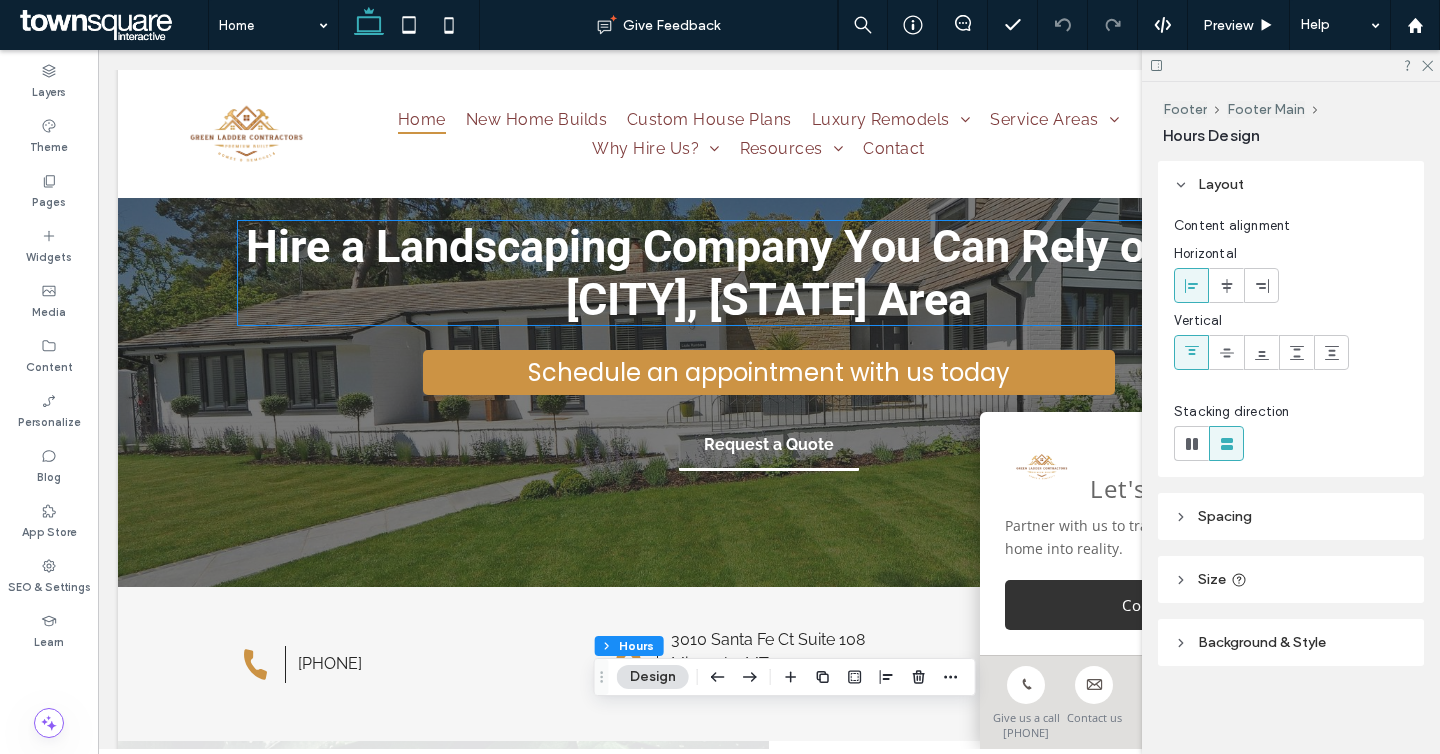 scroll, scrollTop: 0, scrollLeft: 0, axis: both 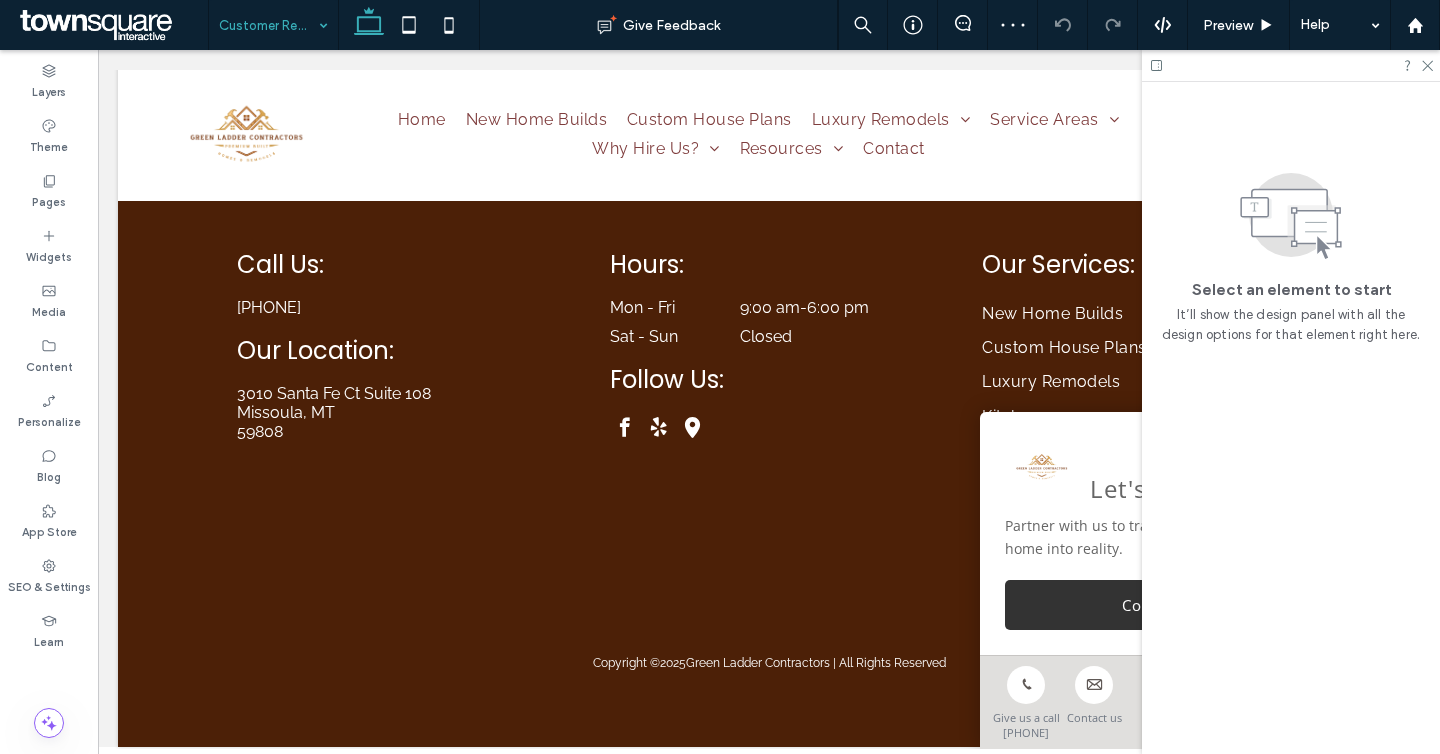 click at bounding box center (268, 25) 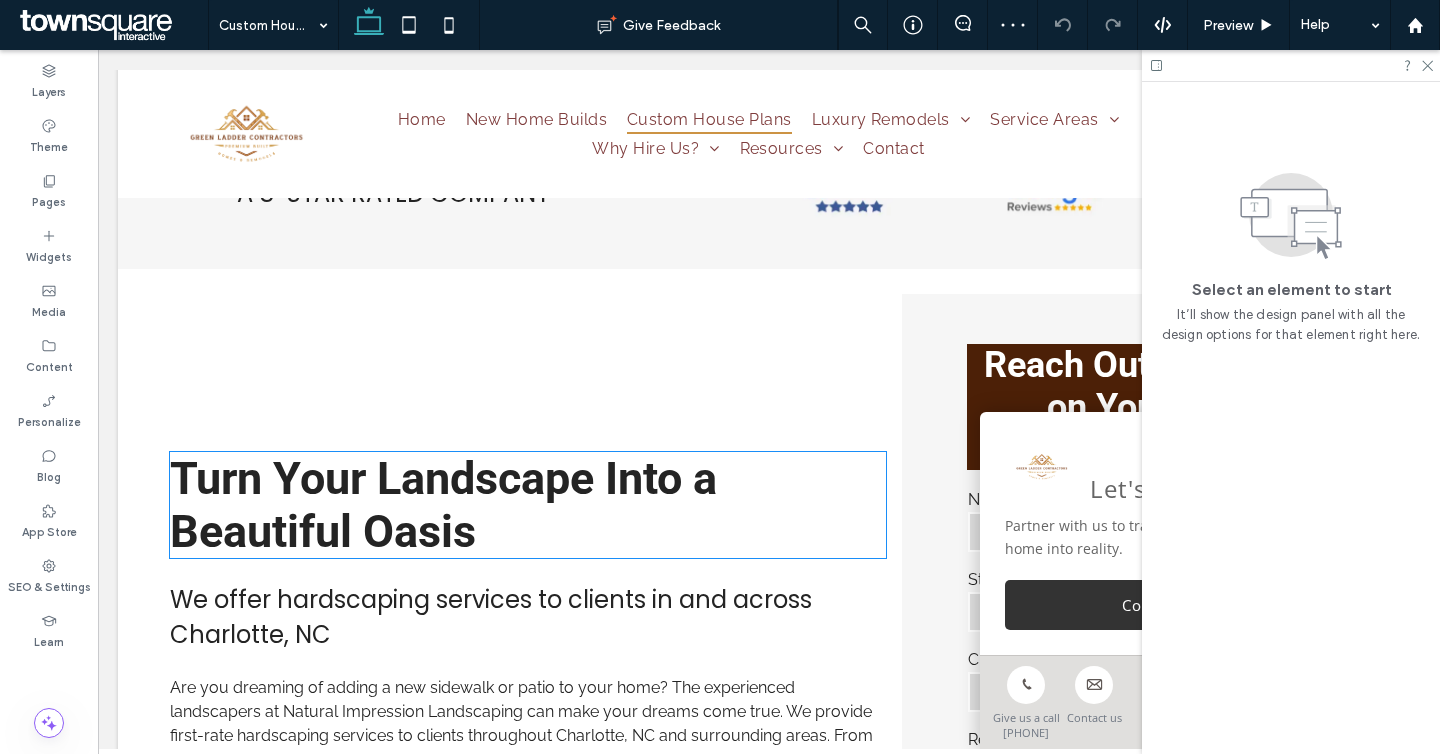 scroll, scrollTop: 411, scrollLeft: 0, axis: vertical 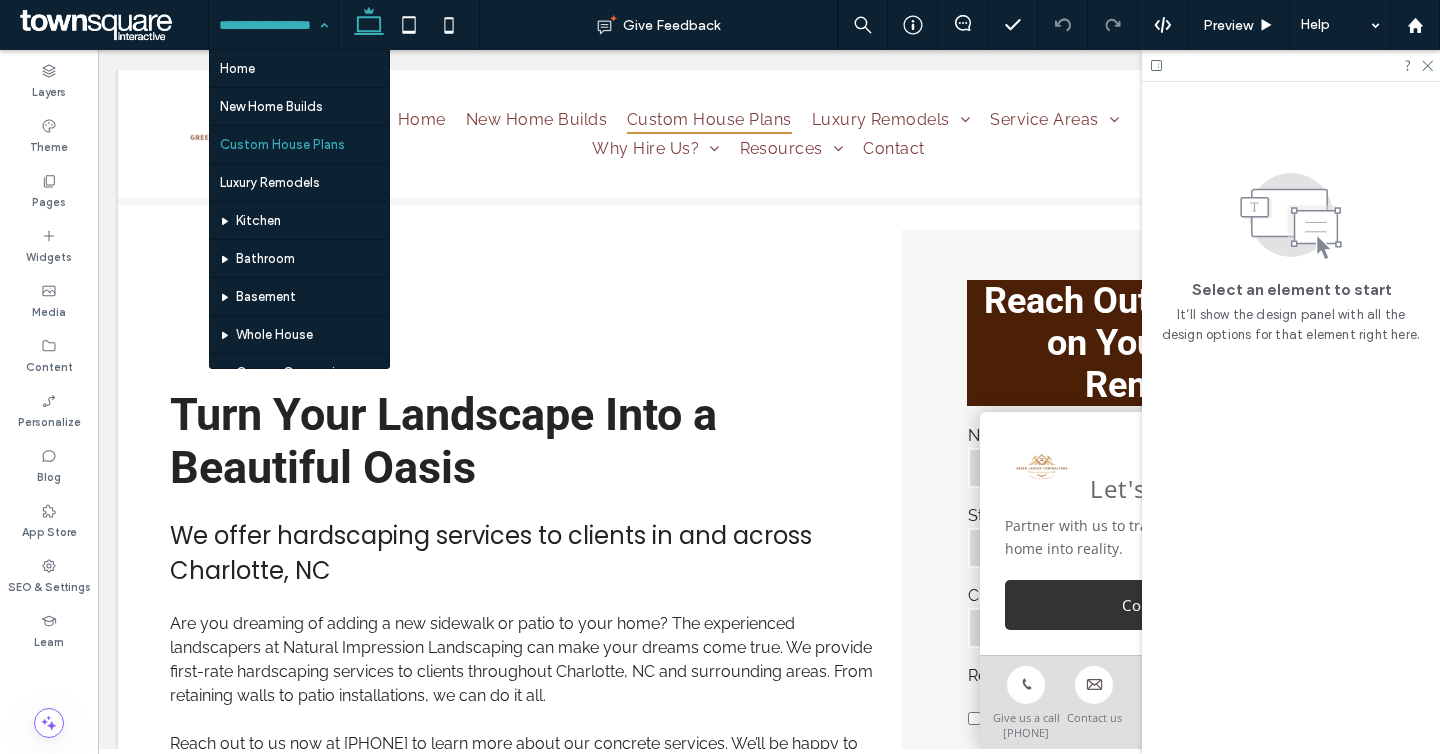 click at bounding box center [268, 25] 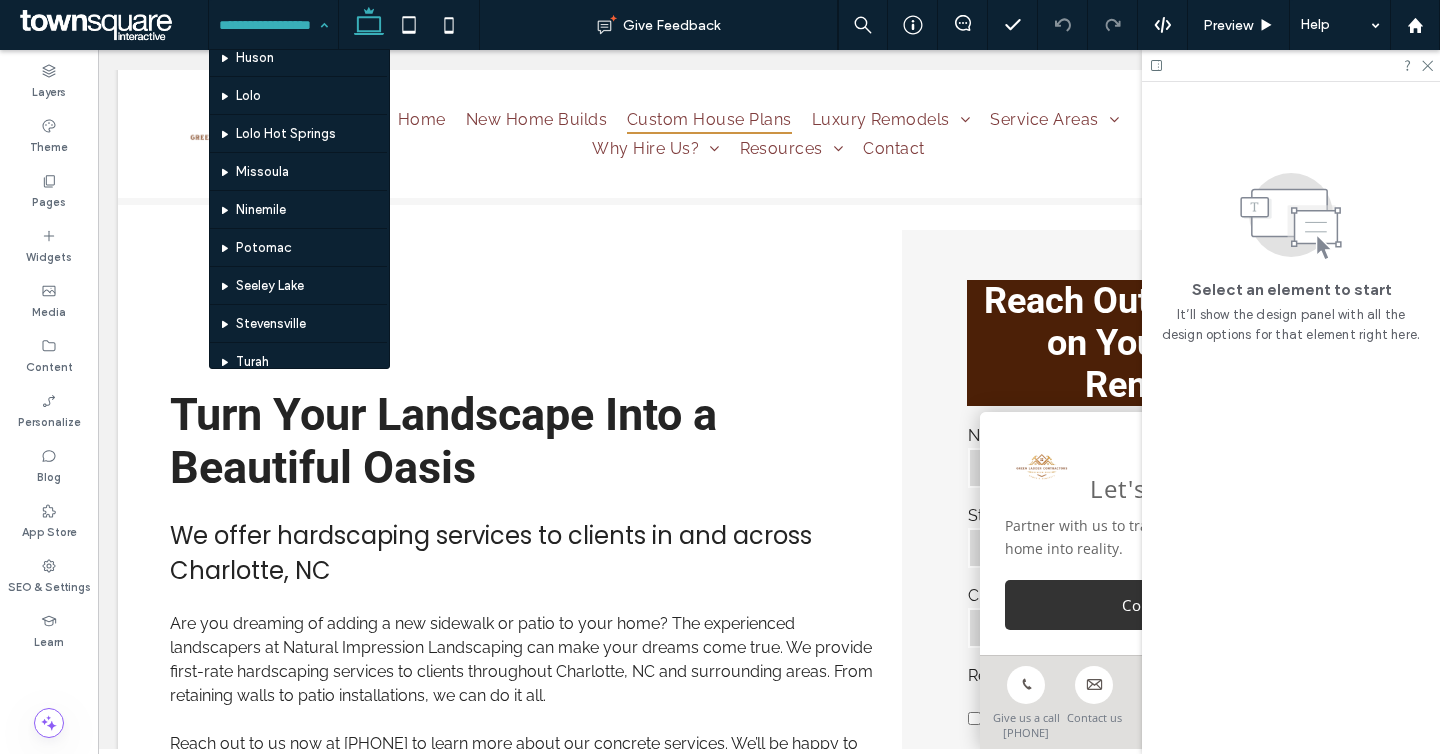 scroll, scrollTop: 718, scrollLeft: 0, axis: vertical 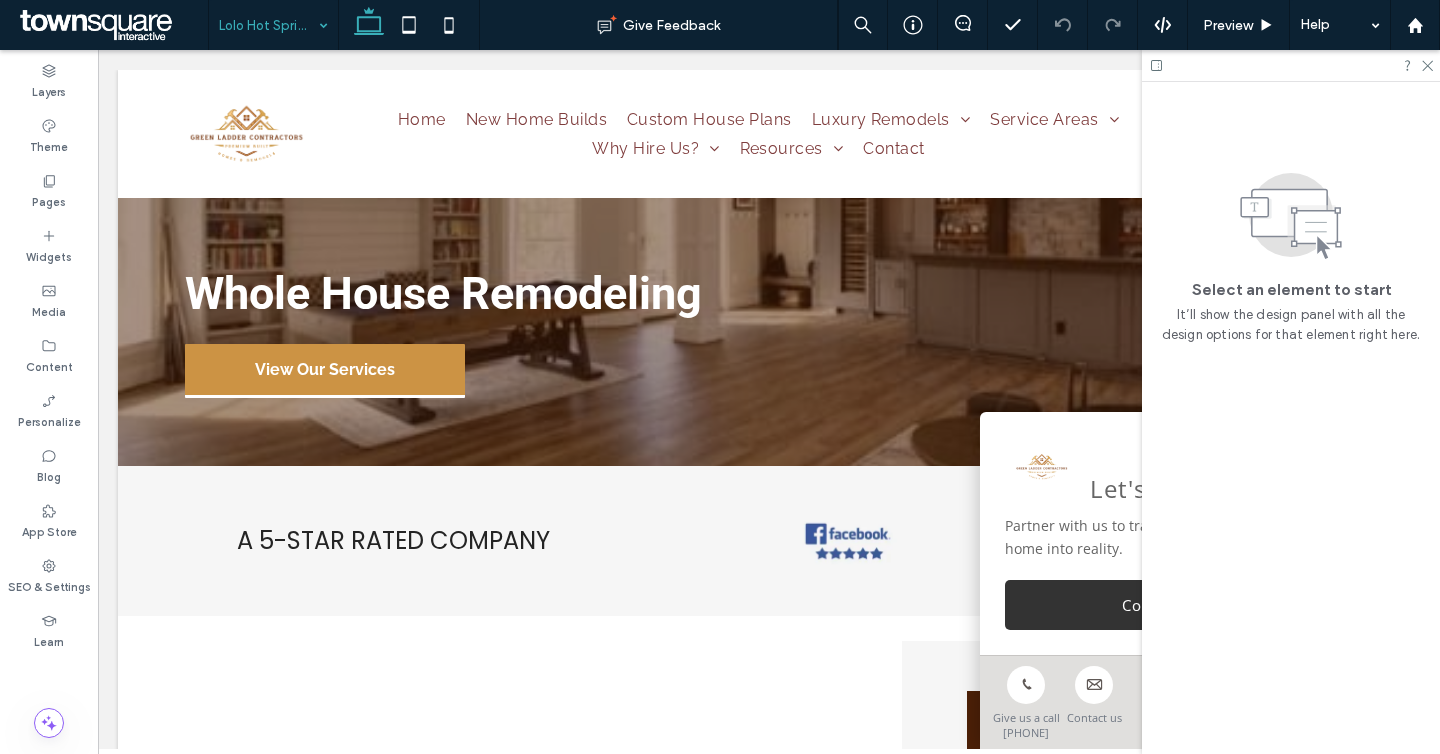 click at bounding box center (268, 25) 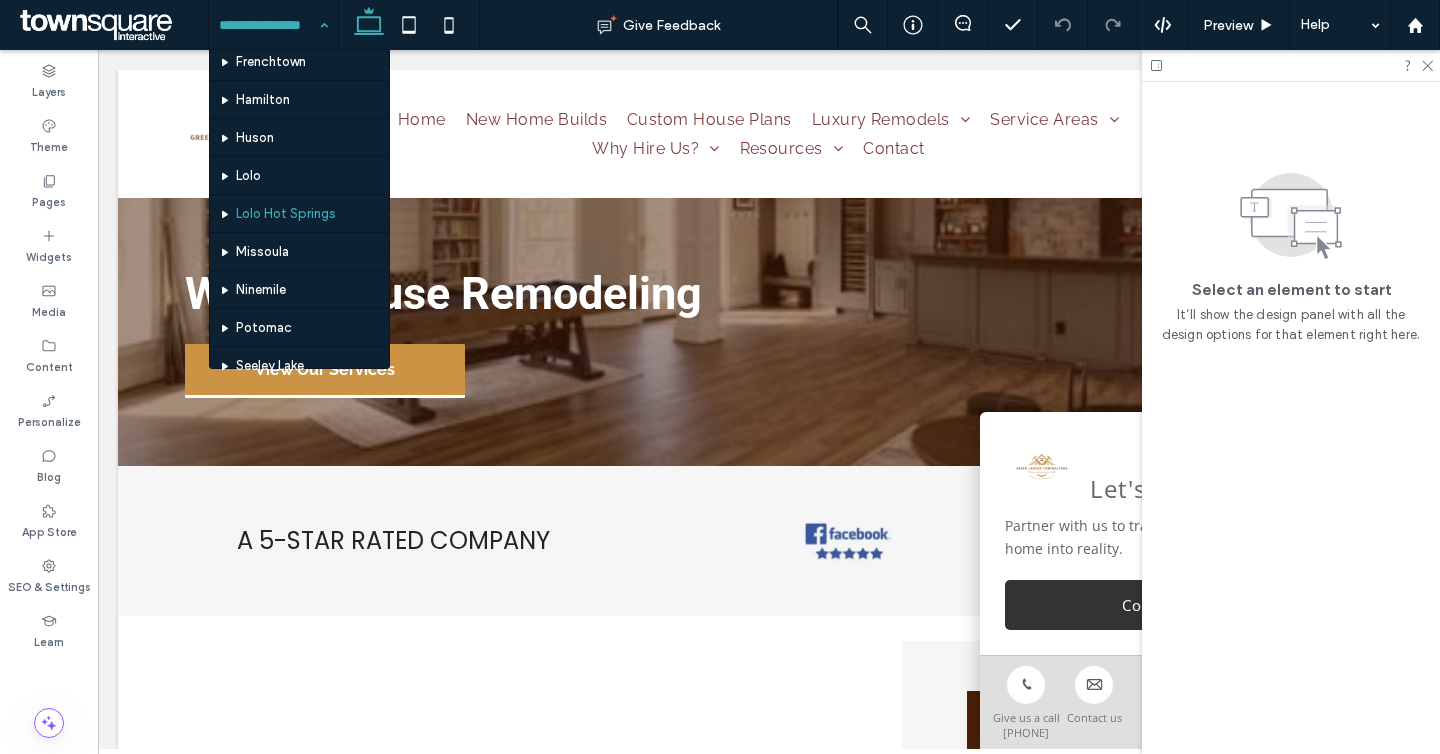 scroll, scrollTop: 753, scrollLeft: 0, axis: vertical 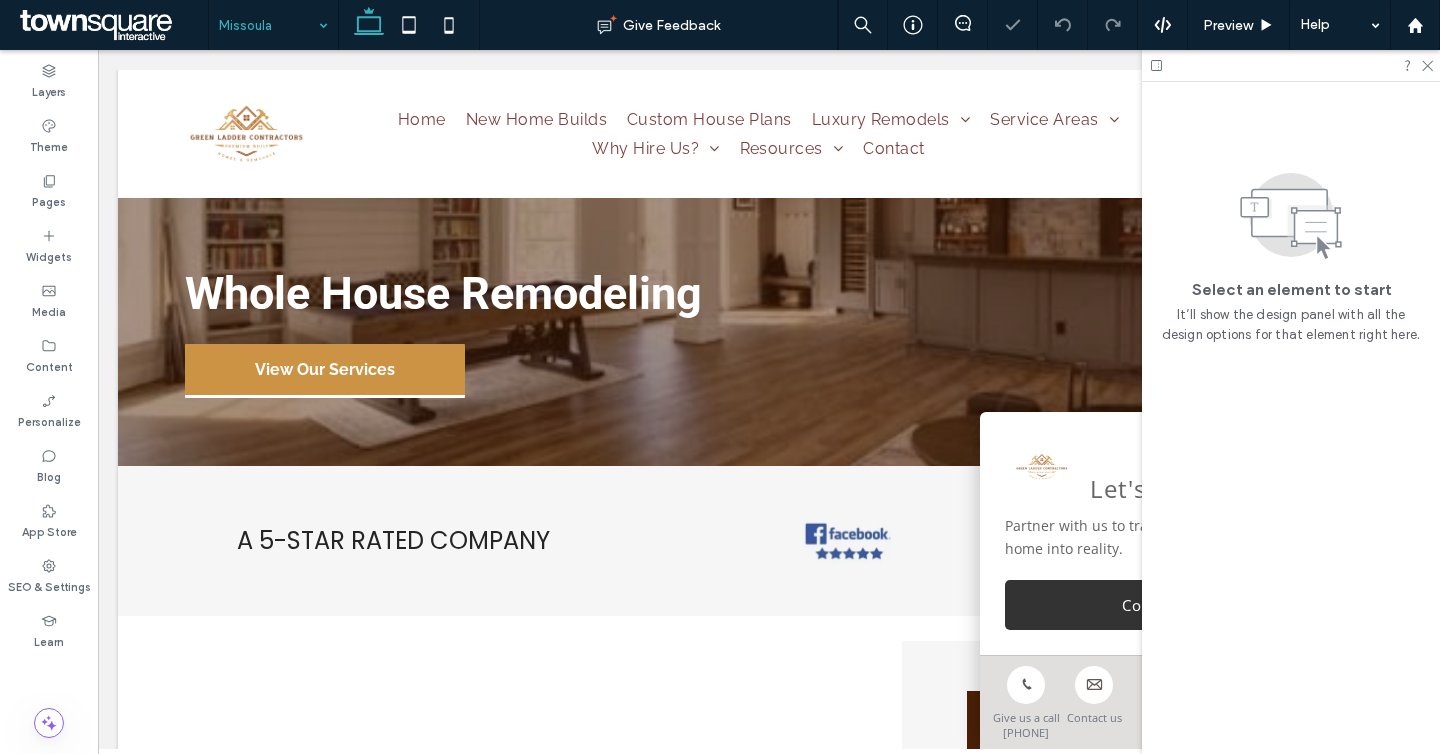 click at bounding box center (268, 25) 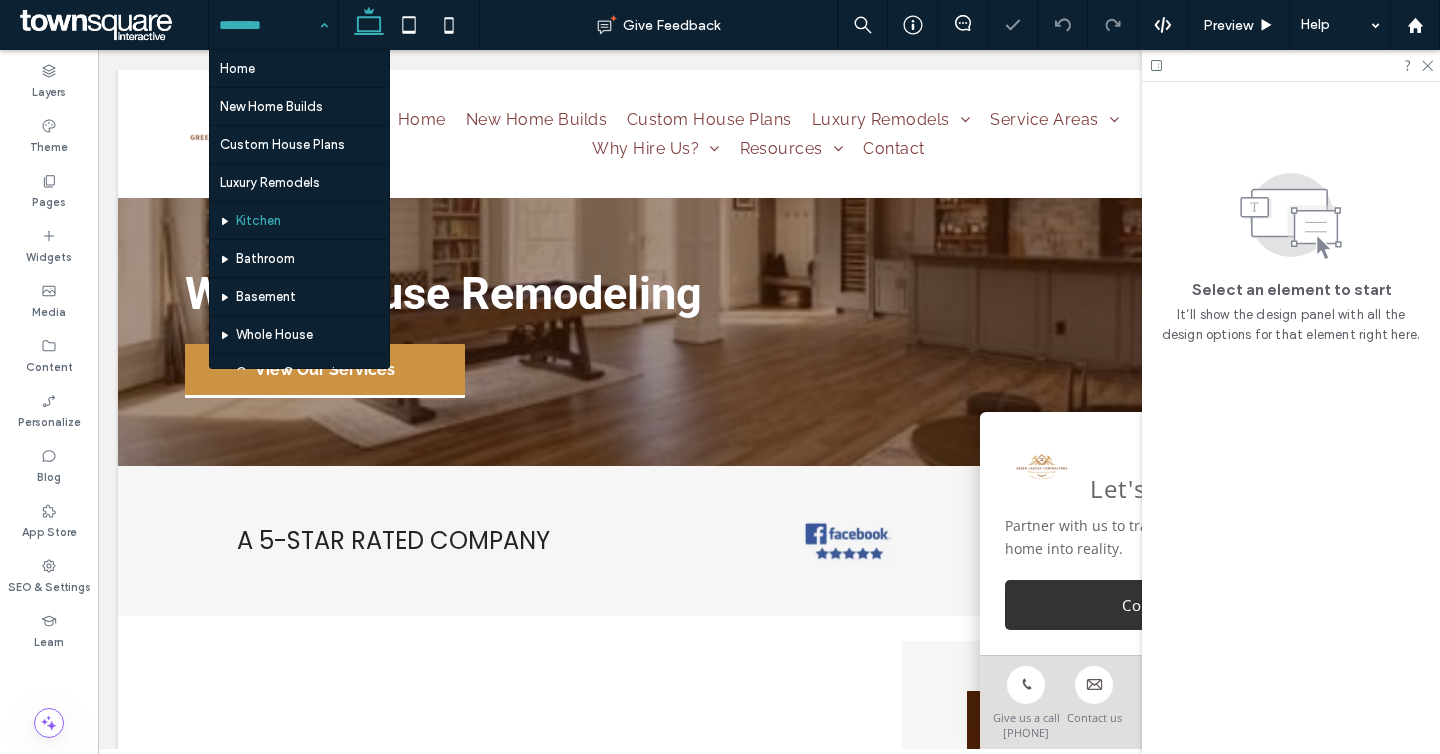 scroll, scrollTop: 0, scrollLeft: 0, axis: both 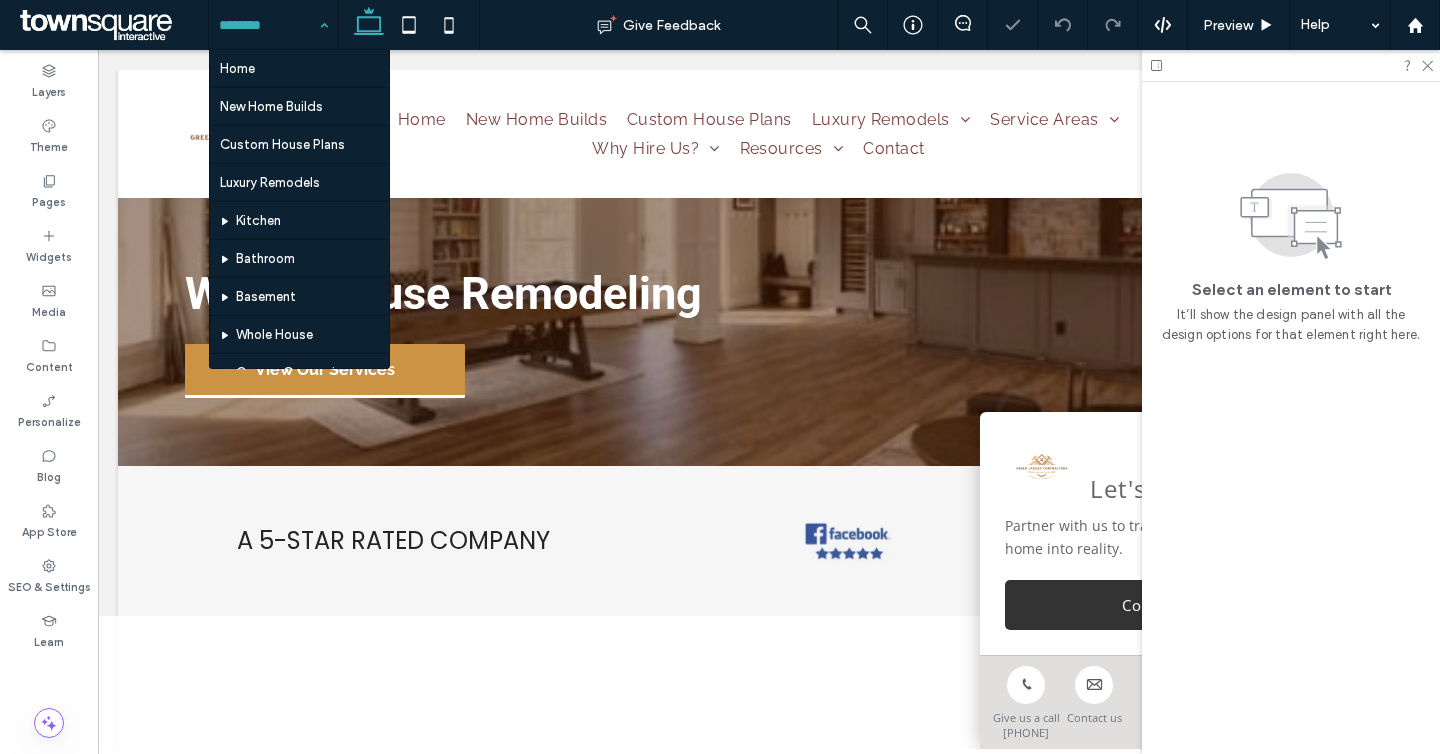 click on "Home New Home Builds Custom House Plans Luxury Remodels Kitchen Bathroom Basement Whole House Garage Conversion Home Addition Service Areas Bonner Corvallis Darby East Missoula Evaro Florence Frenchtown Hamilton Huson Lolo Lolo Hot Springs Missoula Ninemile Potomac Seeley Lake Stevensville Turah About Us Our Work Customer Reviews Blog Referral Progam Contact Geo Pages" at bounding box center (273, 25) 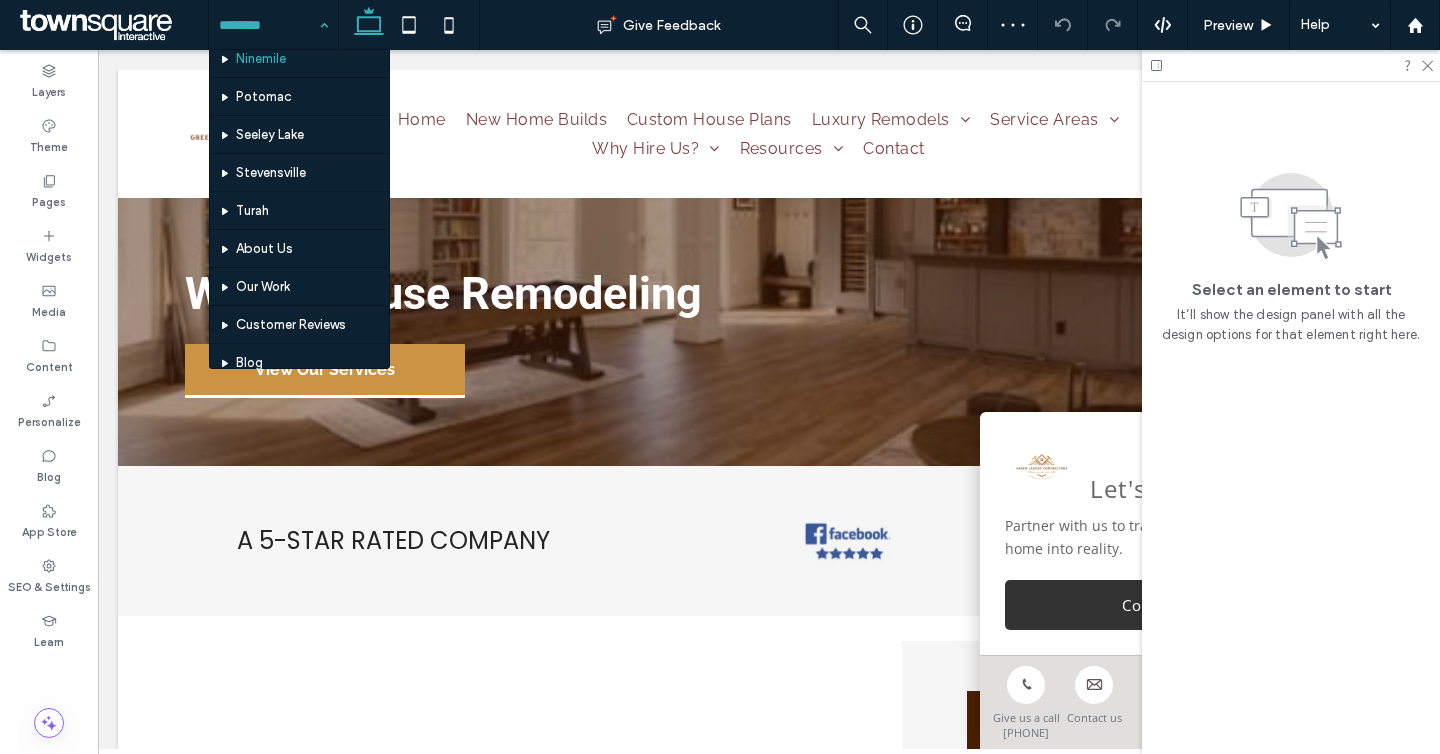 scroll, scrollTop: 913, scrollLeft: 0, axis: vertical 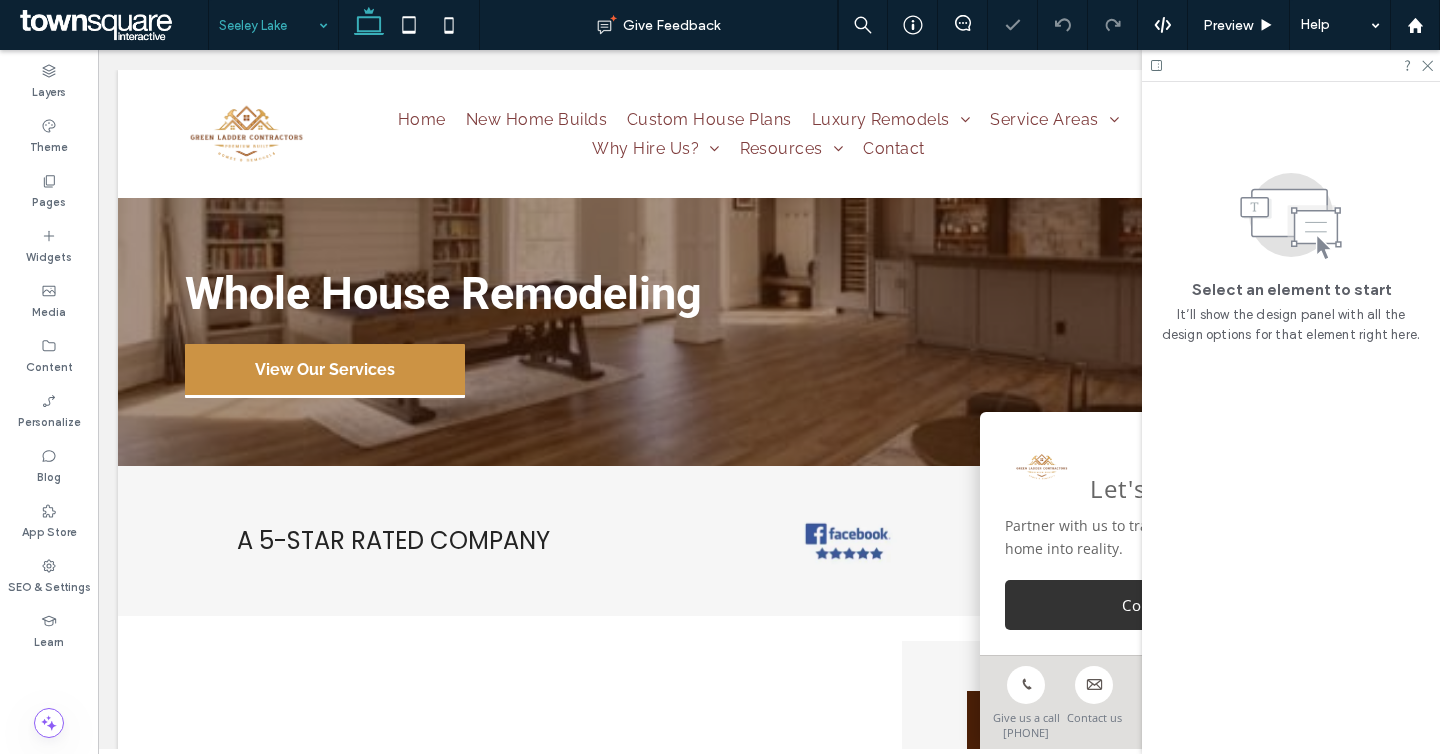 click at bounding box center (268, 25) 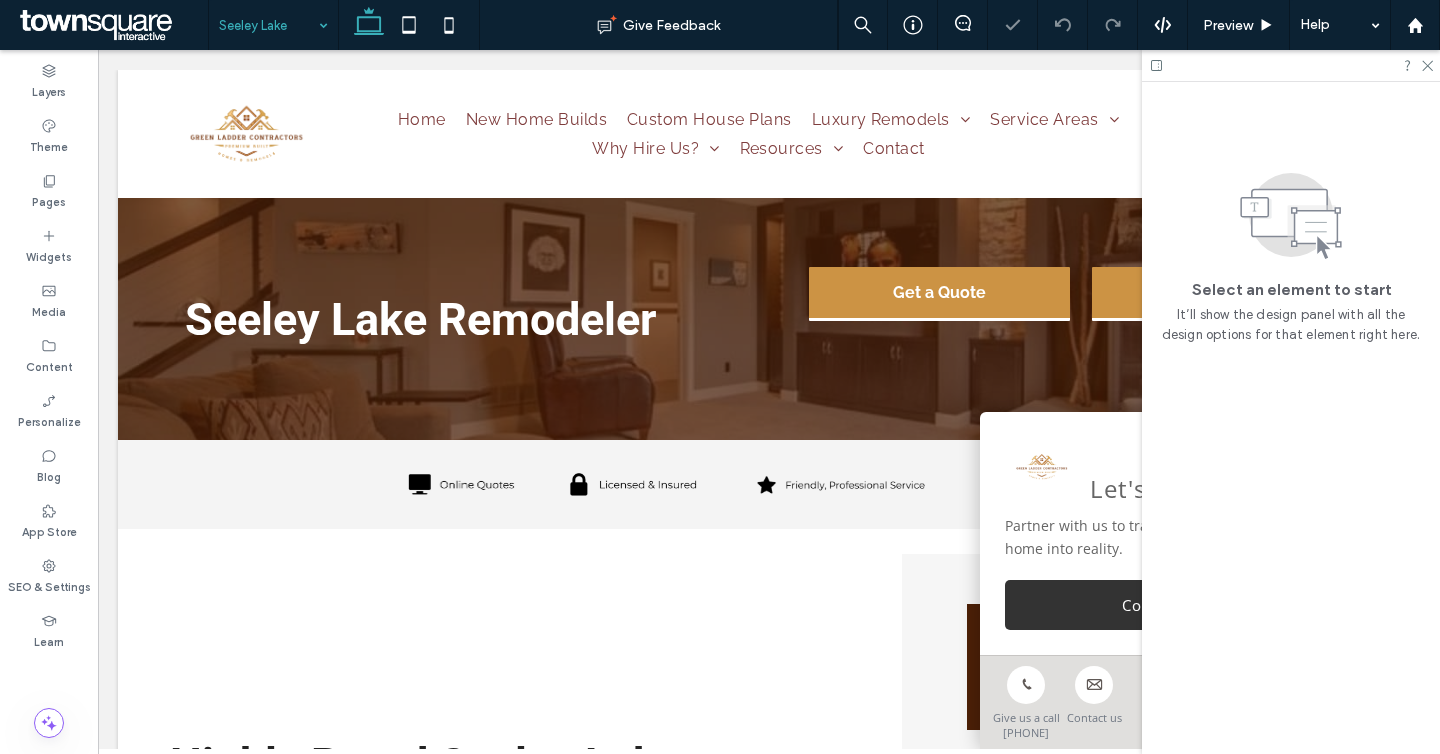 scroll, scrollTop: 0, scrollLeft: 0, axis: both 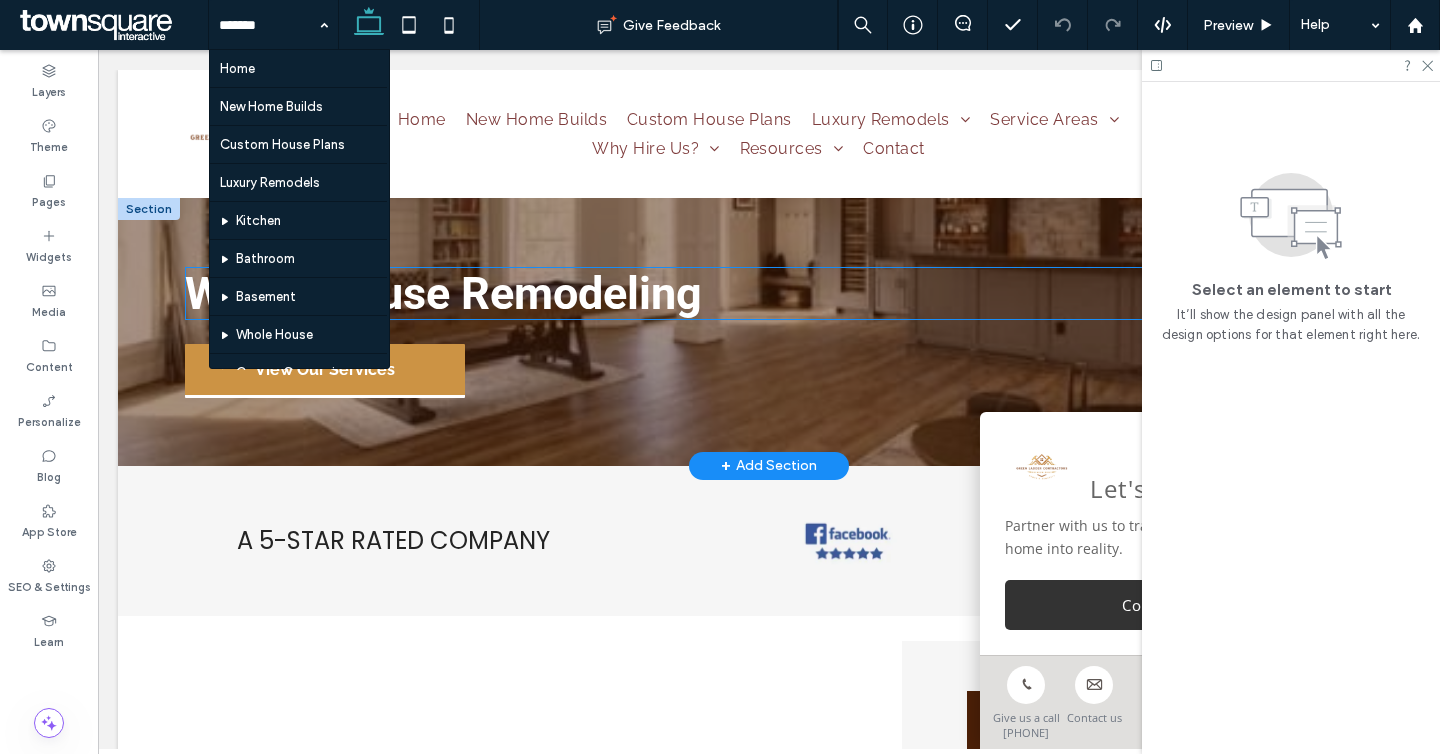 click on "Whole House Remodeling" at bounding box center (443, 293) 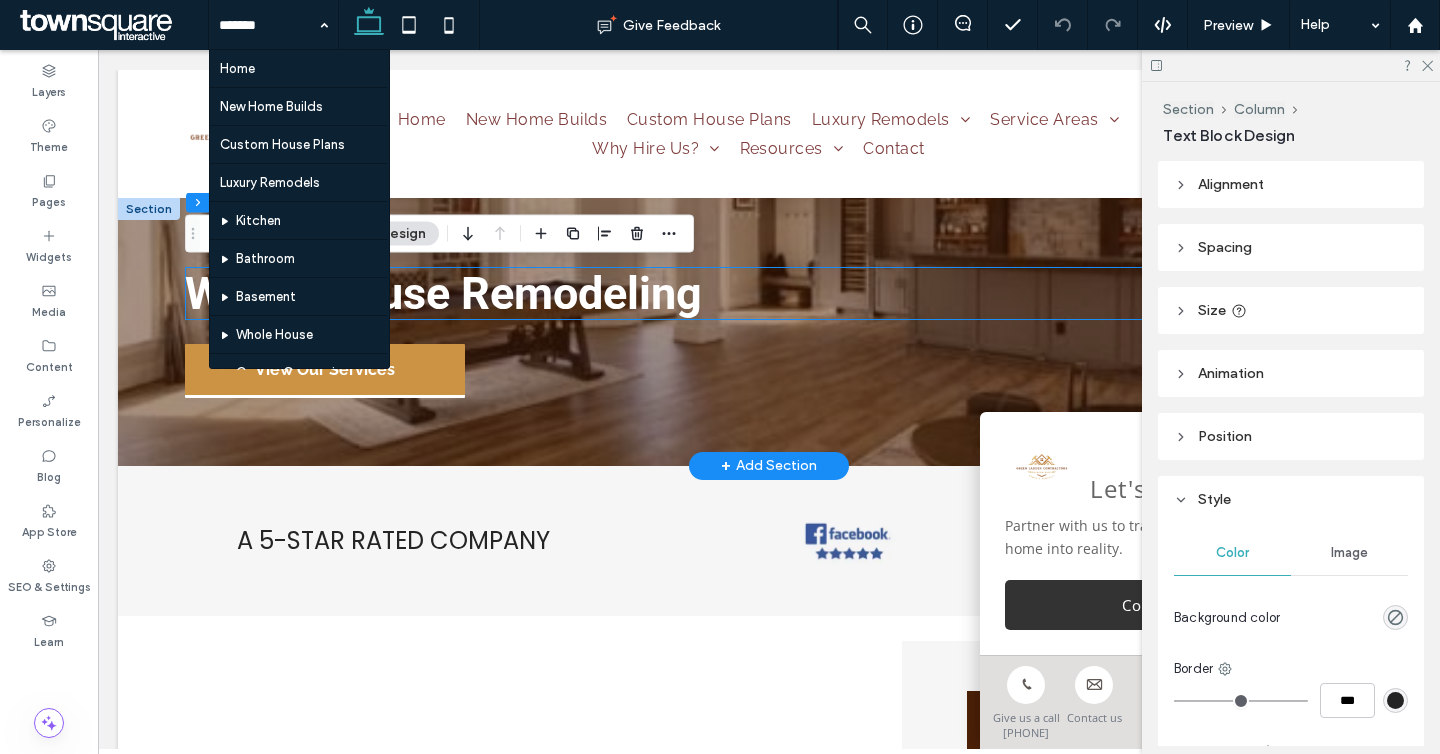 click on "Whole House Remodeling" at bounding box center (443, 293) 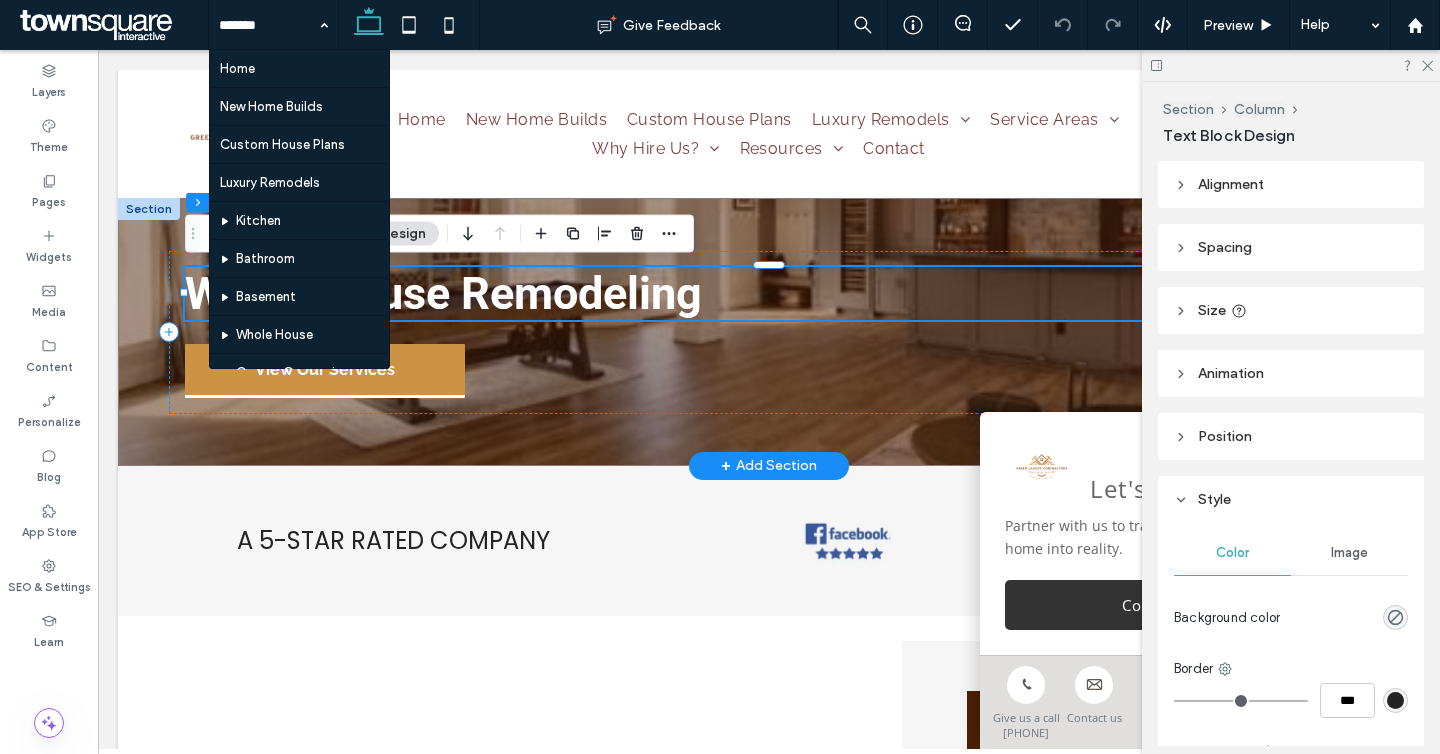 paste on "**********" 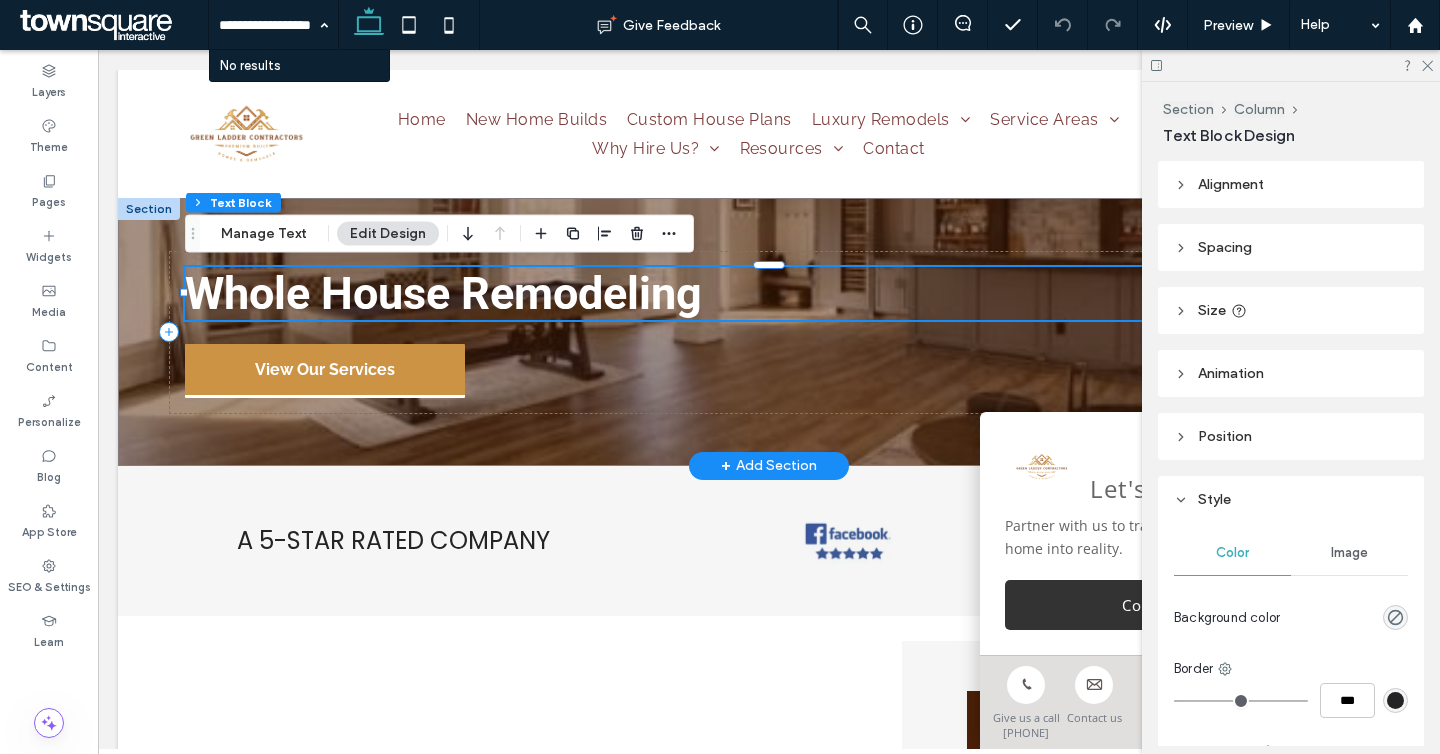 scroll, scrollTop: 0, scrollLeft: 35, axis: horizontal 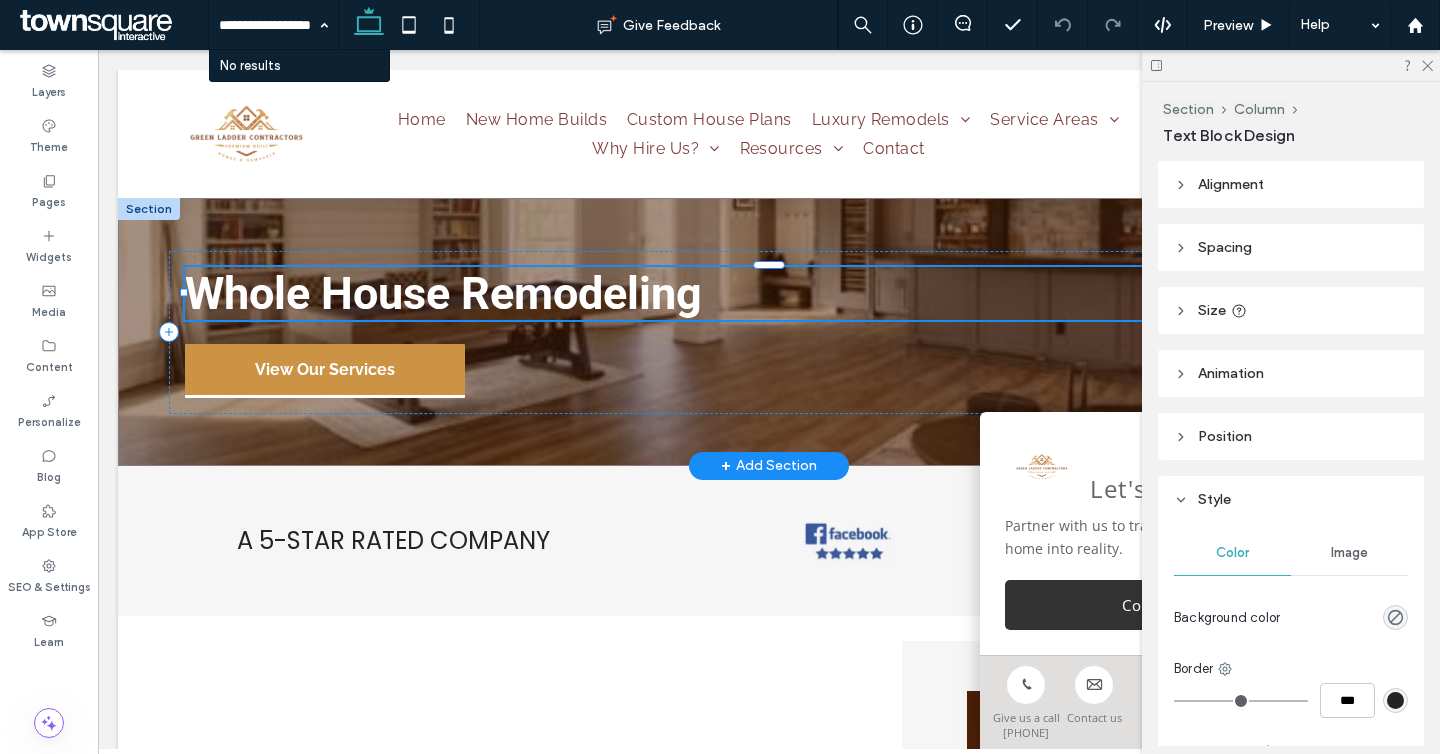 type on "**********" 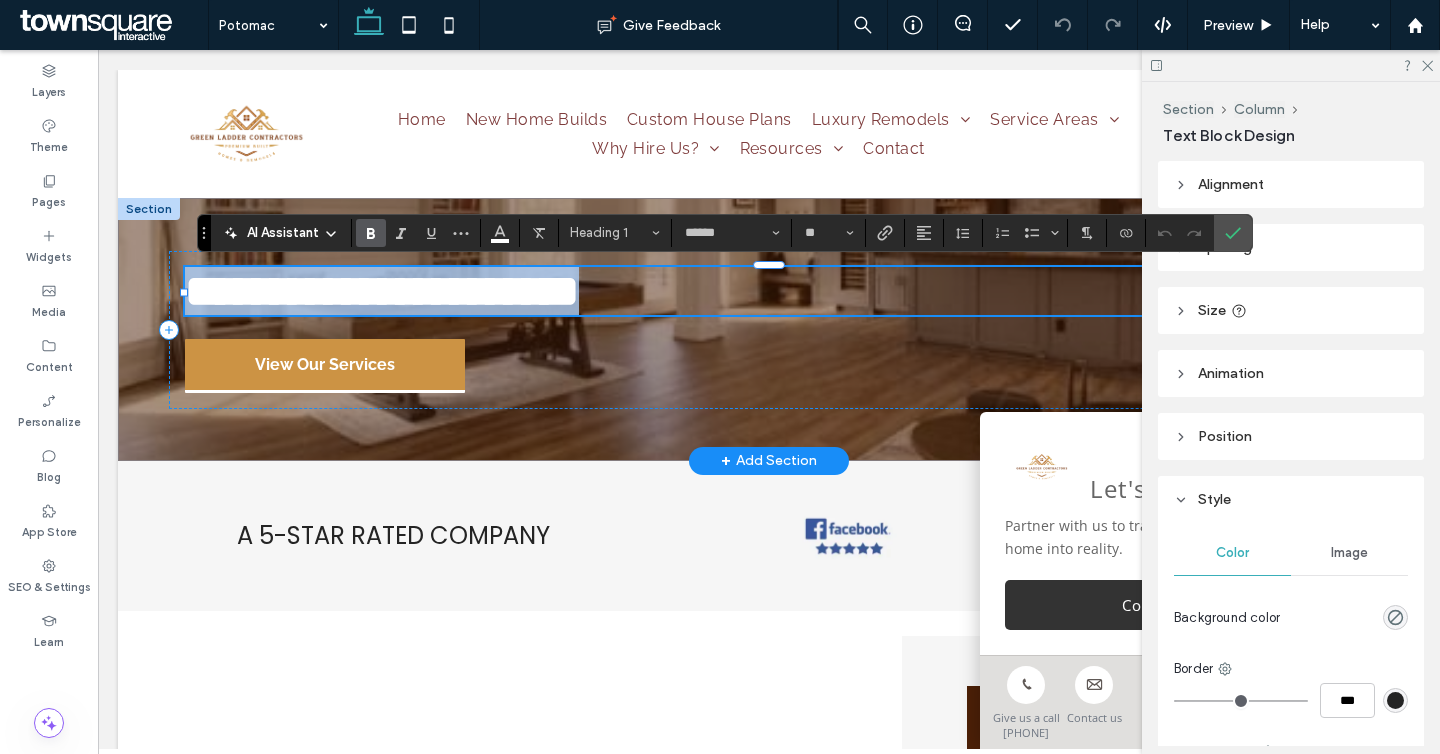 scroll, scrollTop: 0, scrollLeft: 0, axis: both 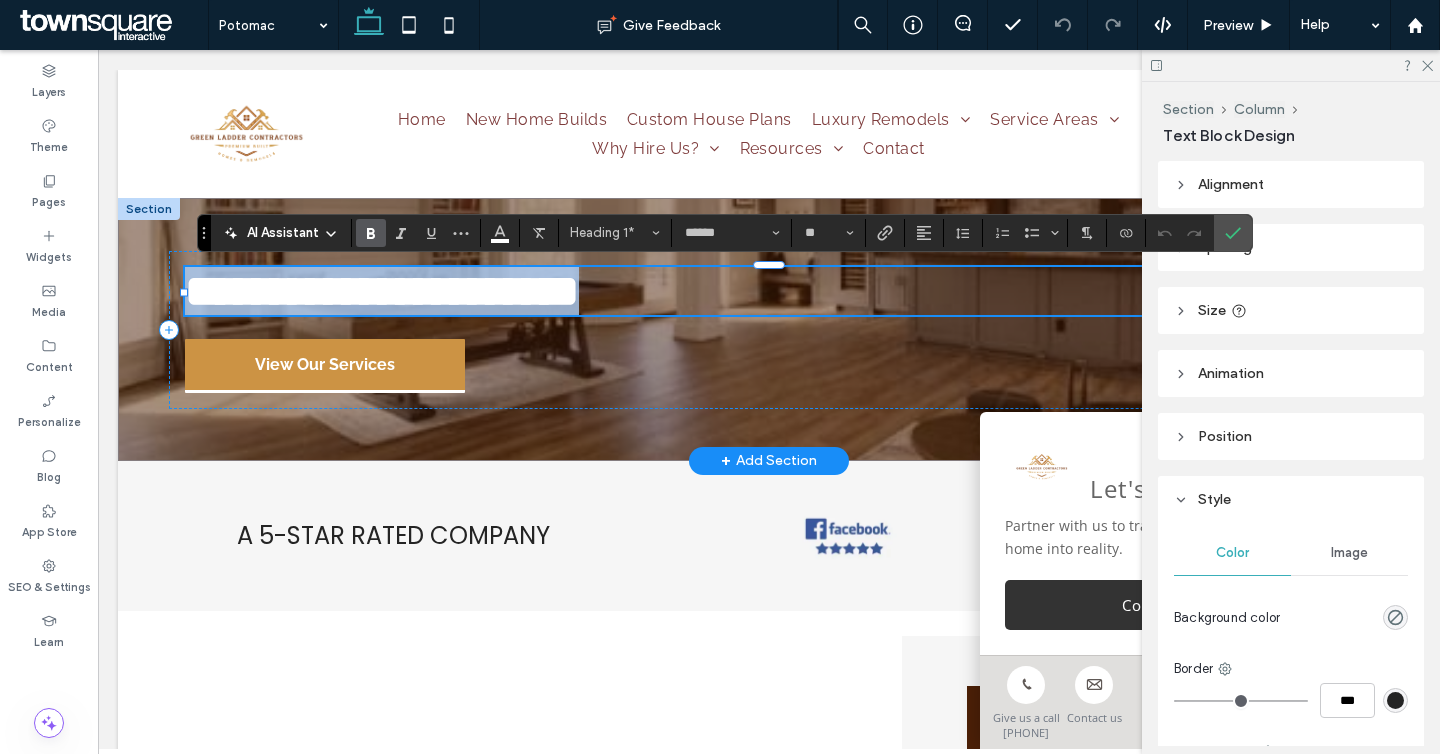 click on "**********" at bounding box center (382, 291) 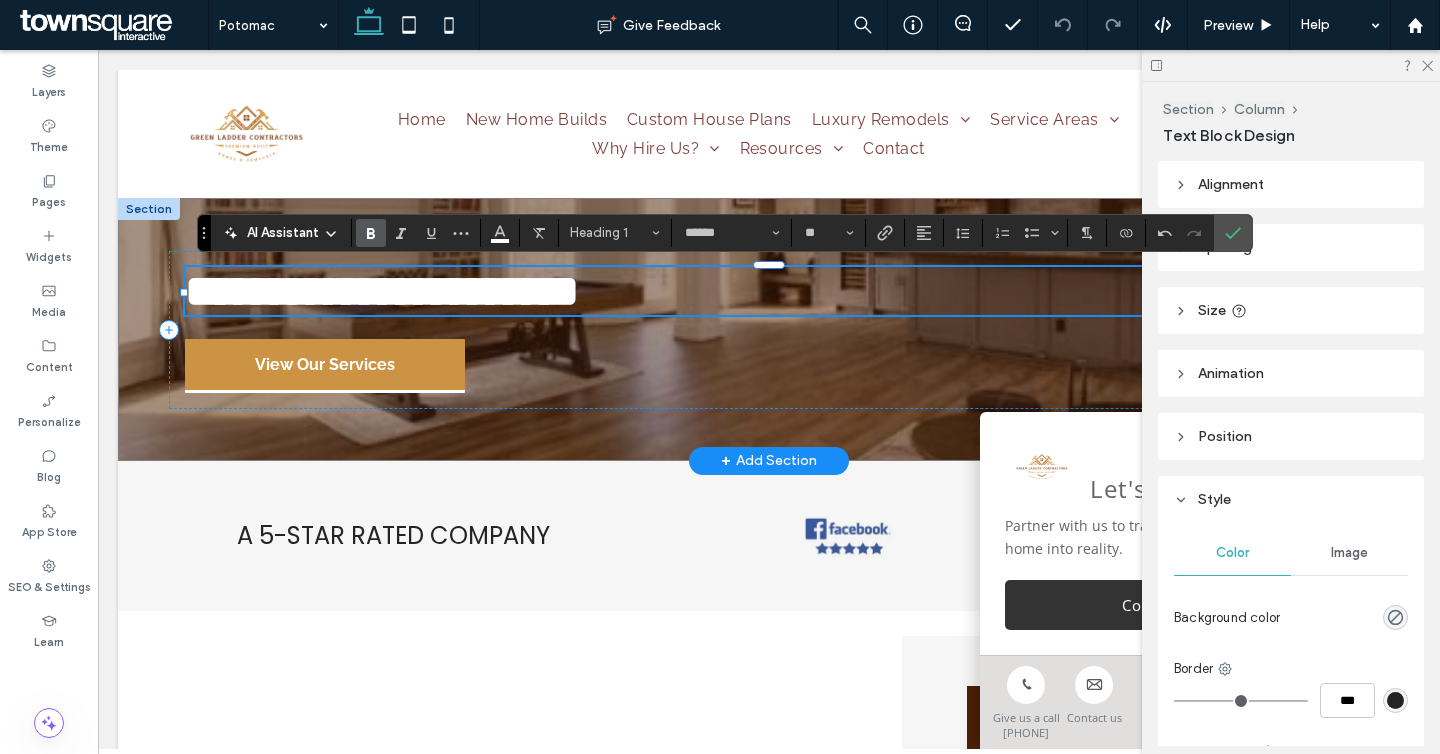 scroll, scrollTop: 18, scrollLeft: 0, axis: vertical 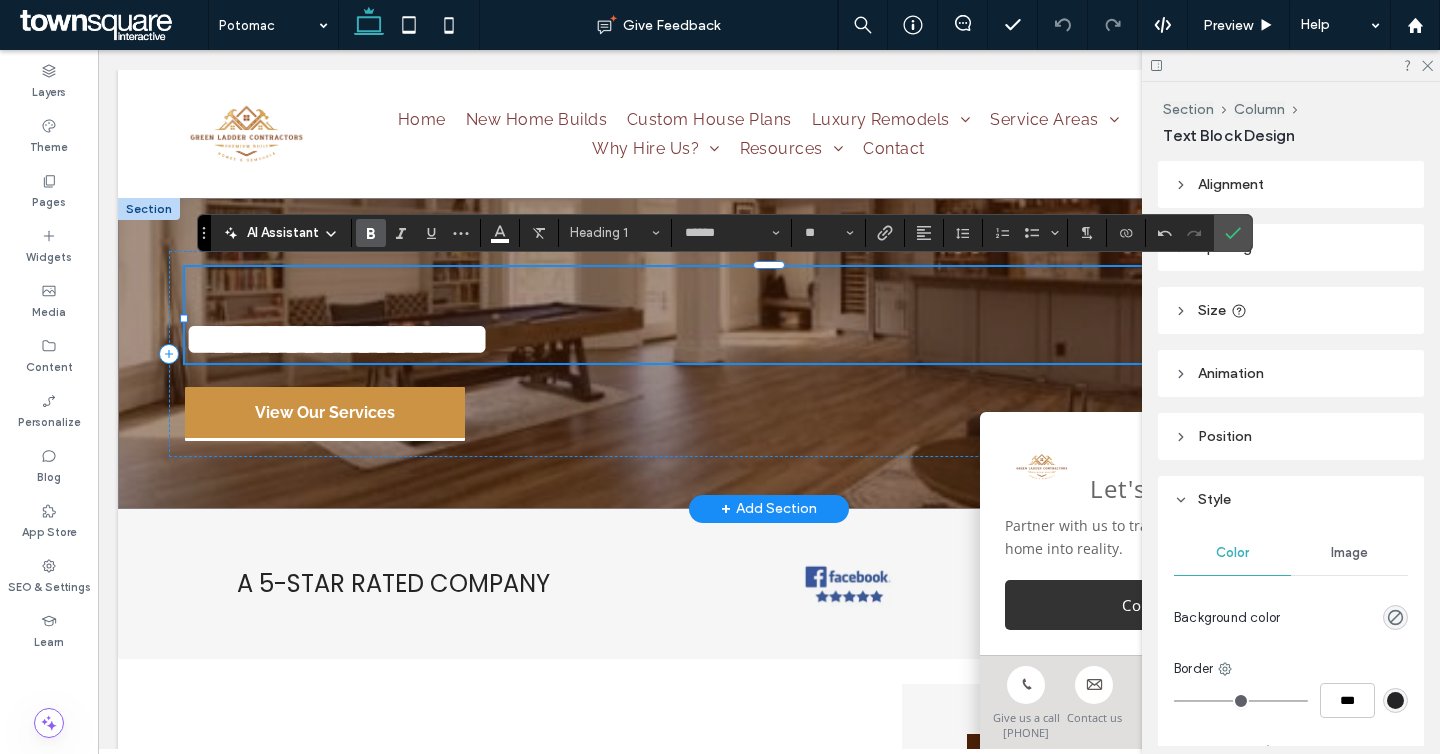 click on "**********" at bounding box center (337, 339) 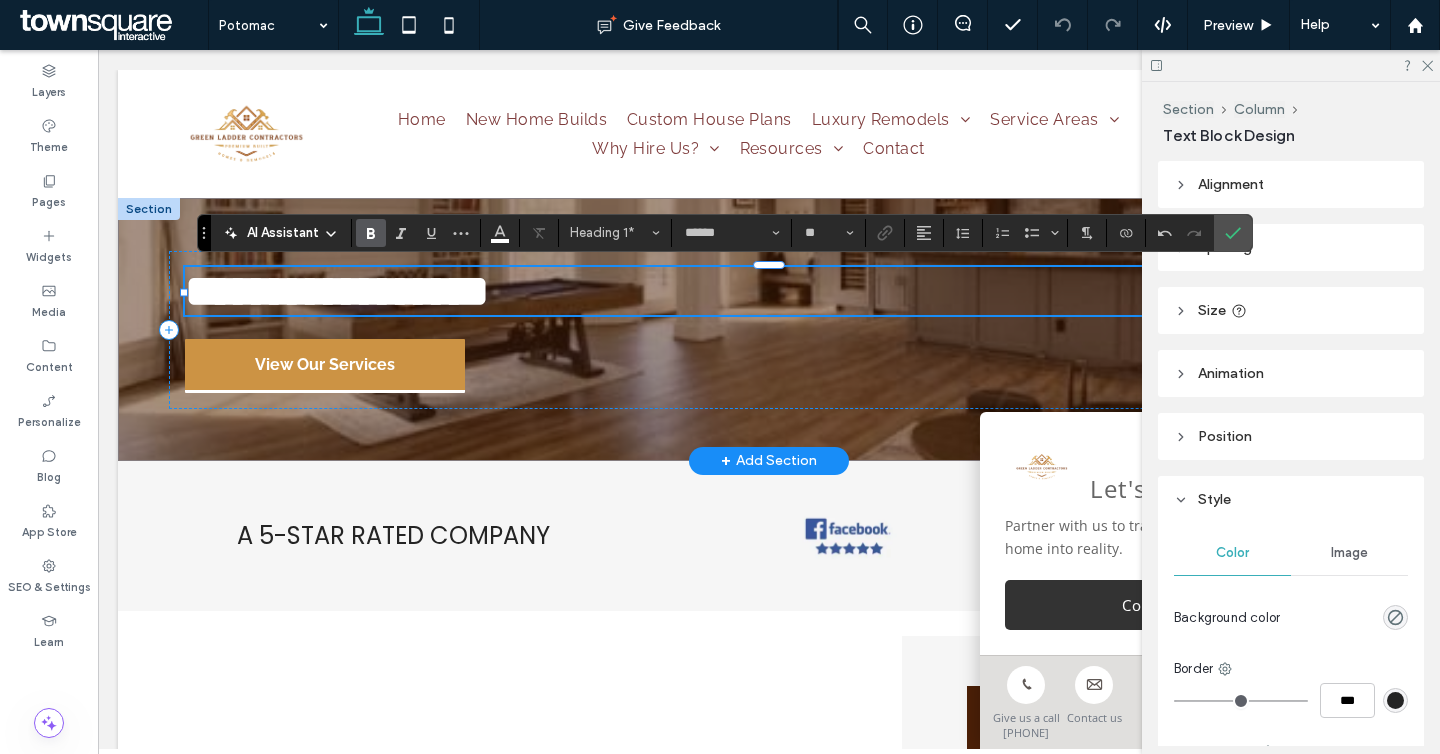 click on "**********" at bounding box center (769, 291) 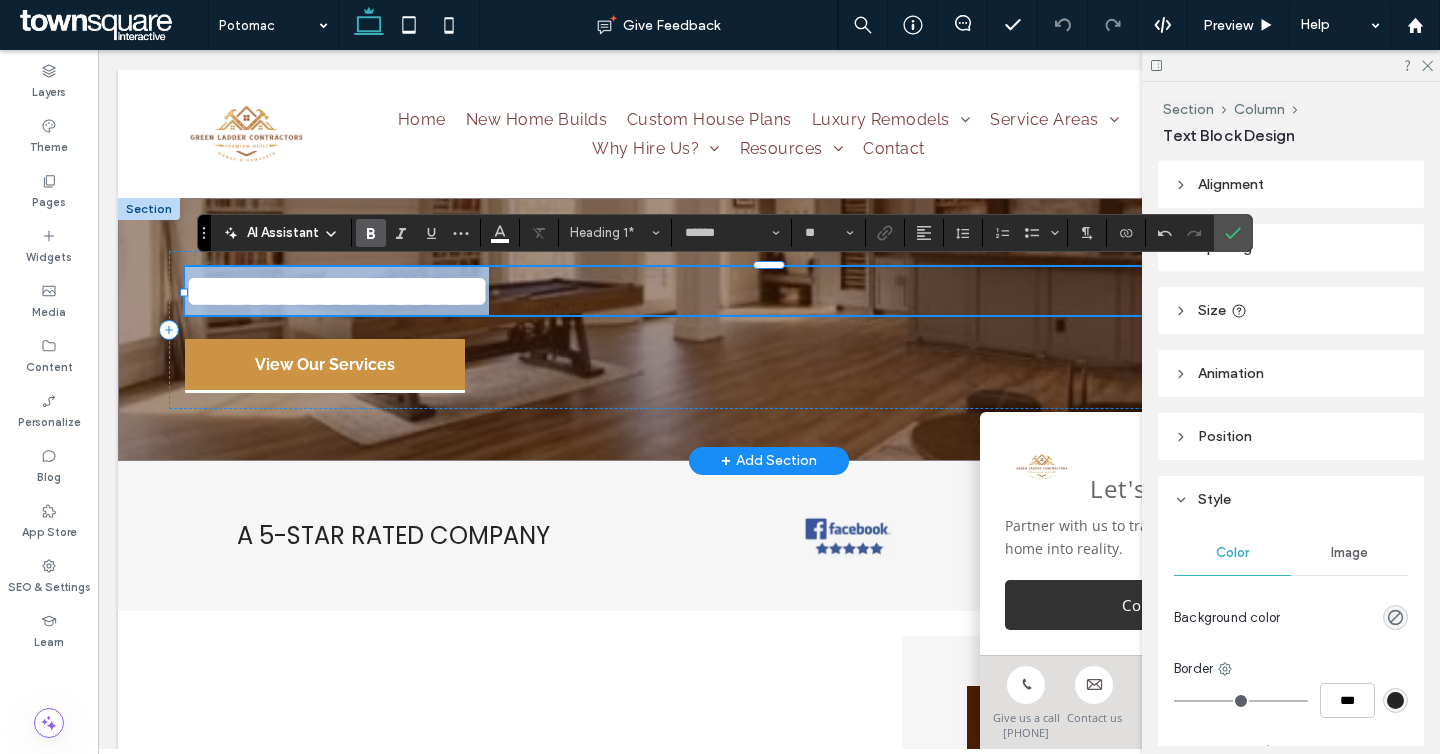 click on "**********" at bounding box center (769, 291) 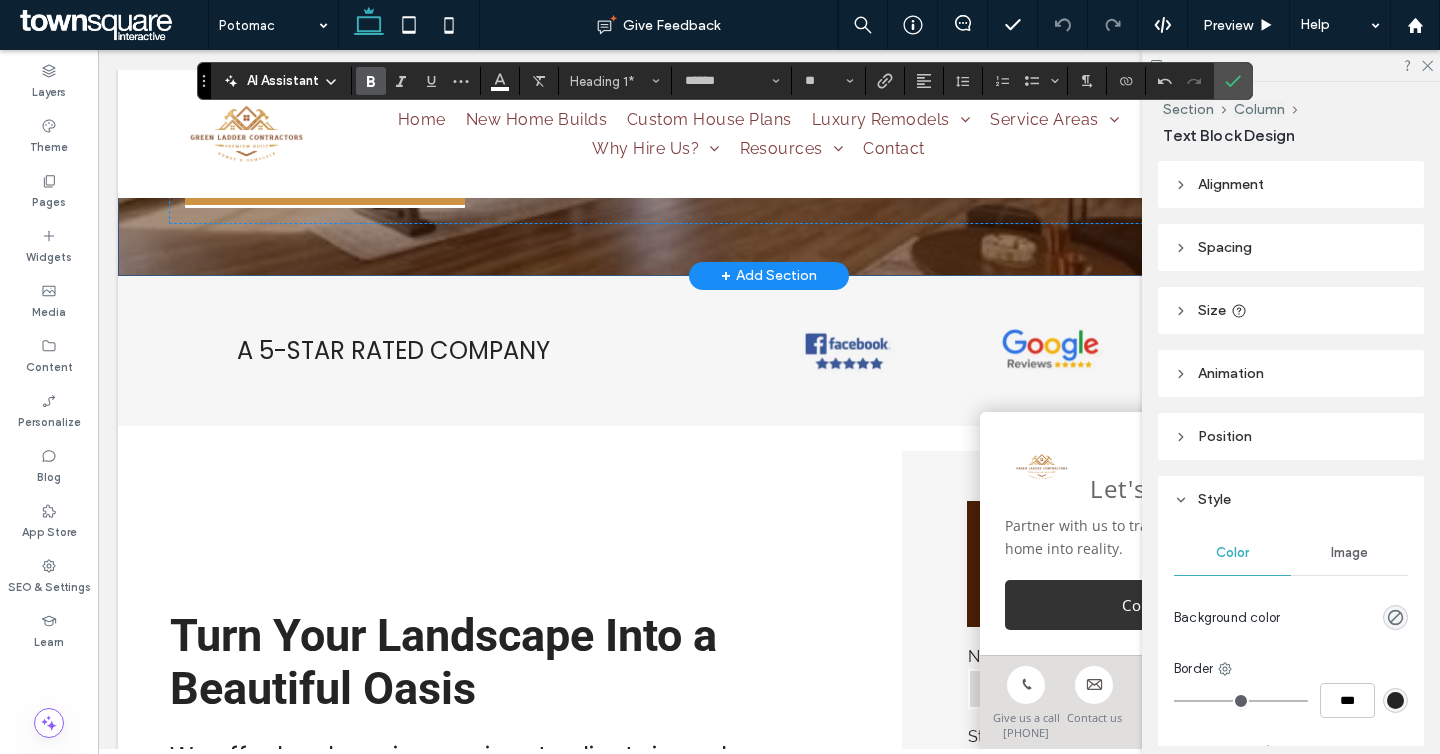 scroll, scrollTop: 0, scrollLeft: 0, axis: both 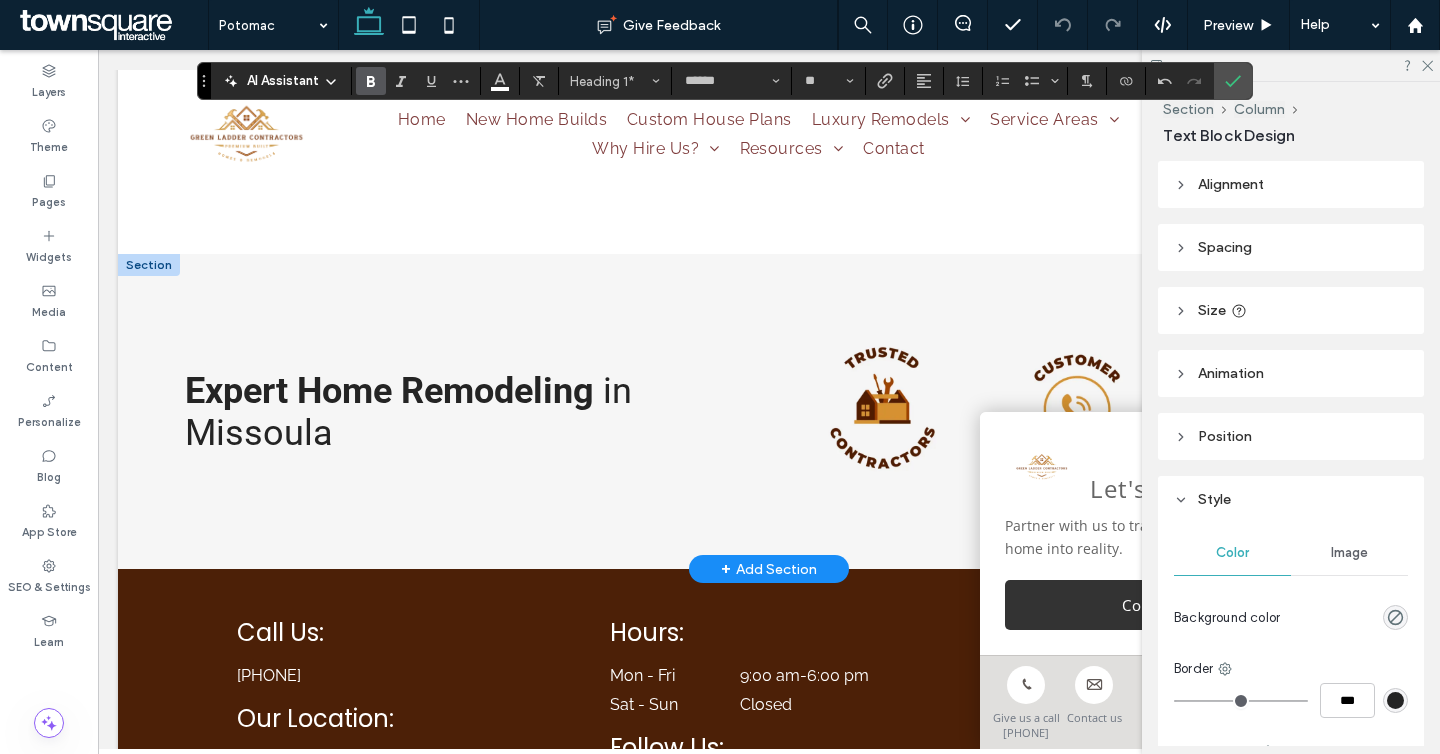 click on "+ Add Section" at bounding box center (769, 569) 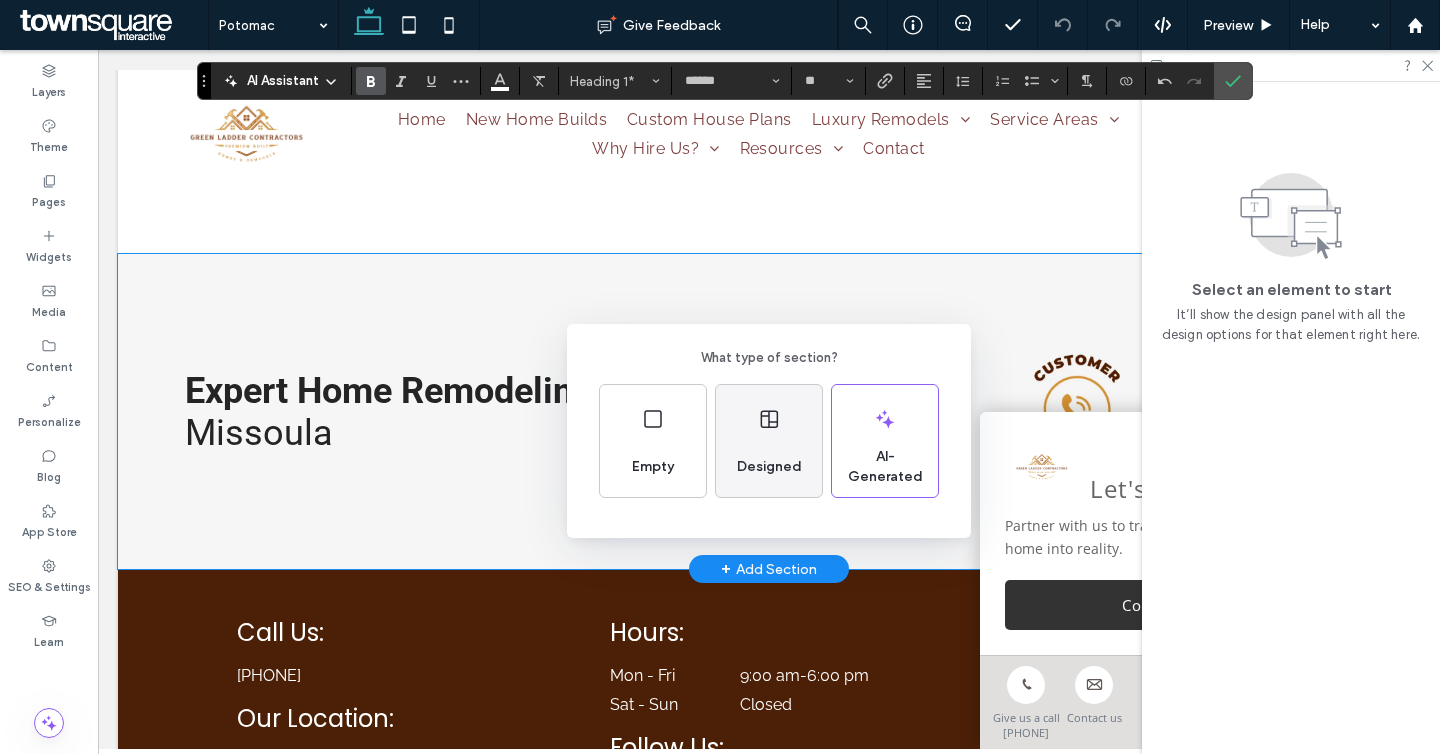 click on "Designed" at bounding box center [769, 467] 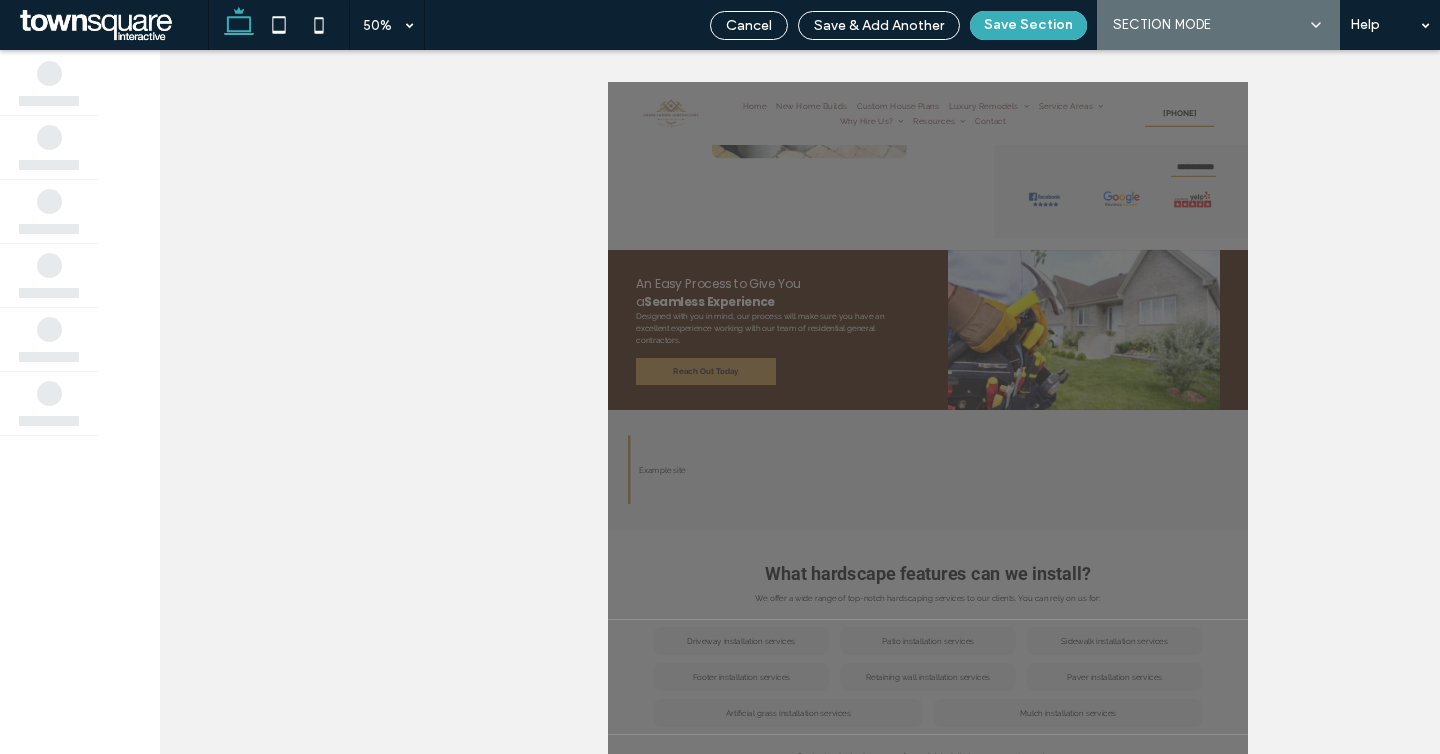 scroll, scrollTop: 1591, scrollLeft: 0, axis: vertical 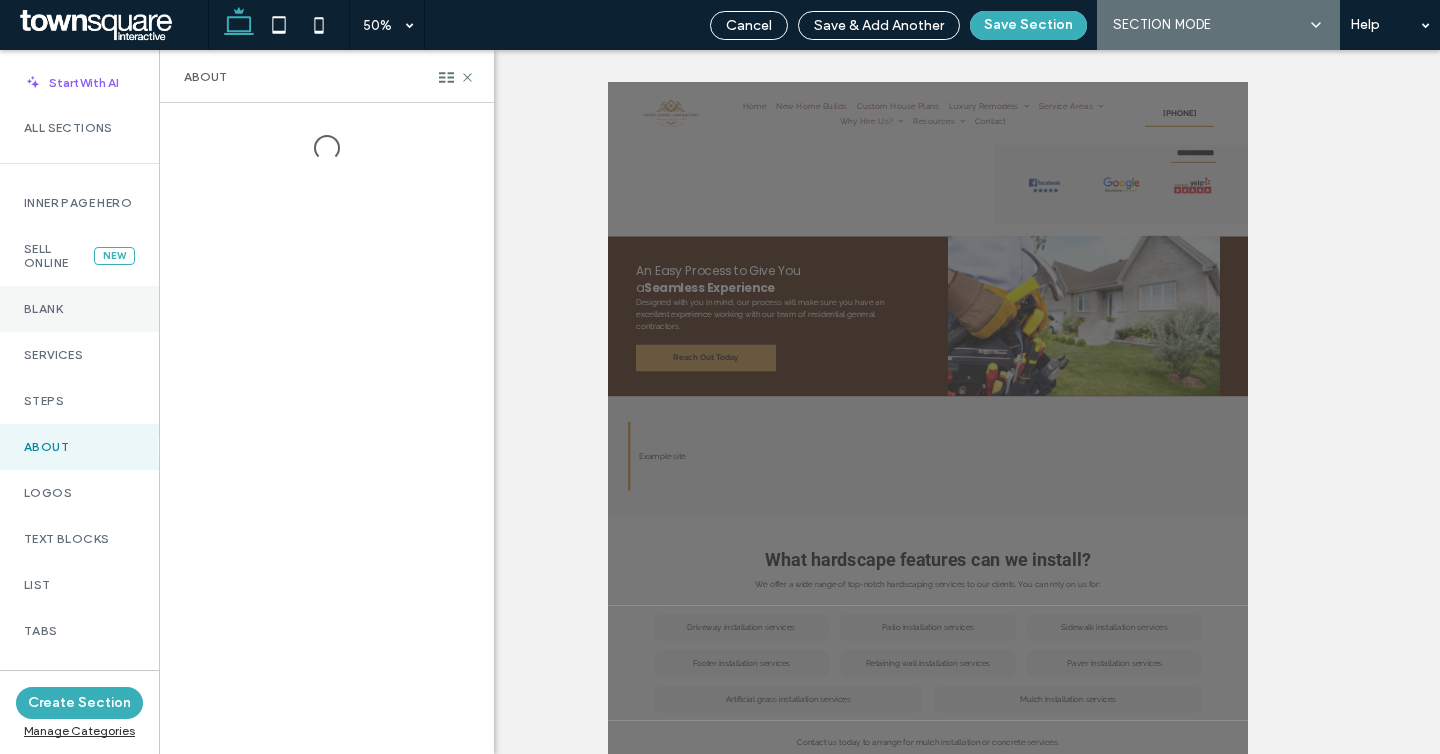 click on "Blank" at bounding box center [79, 309] 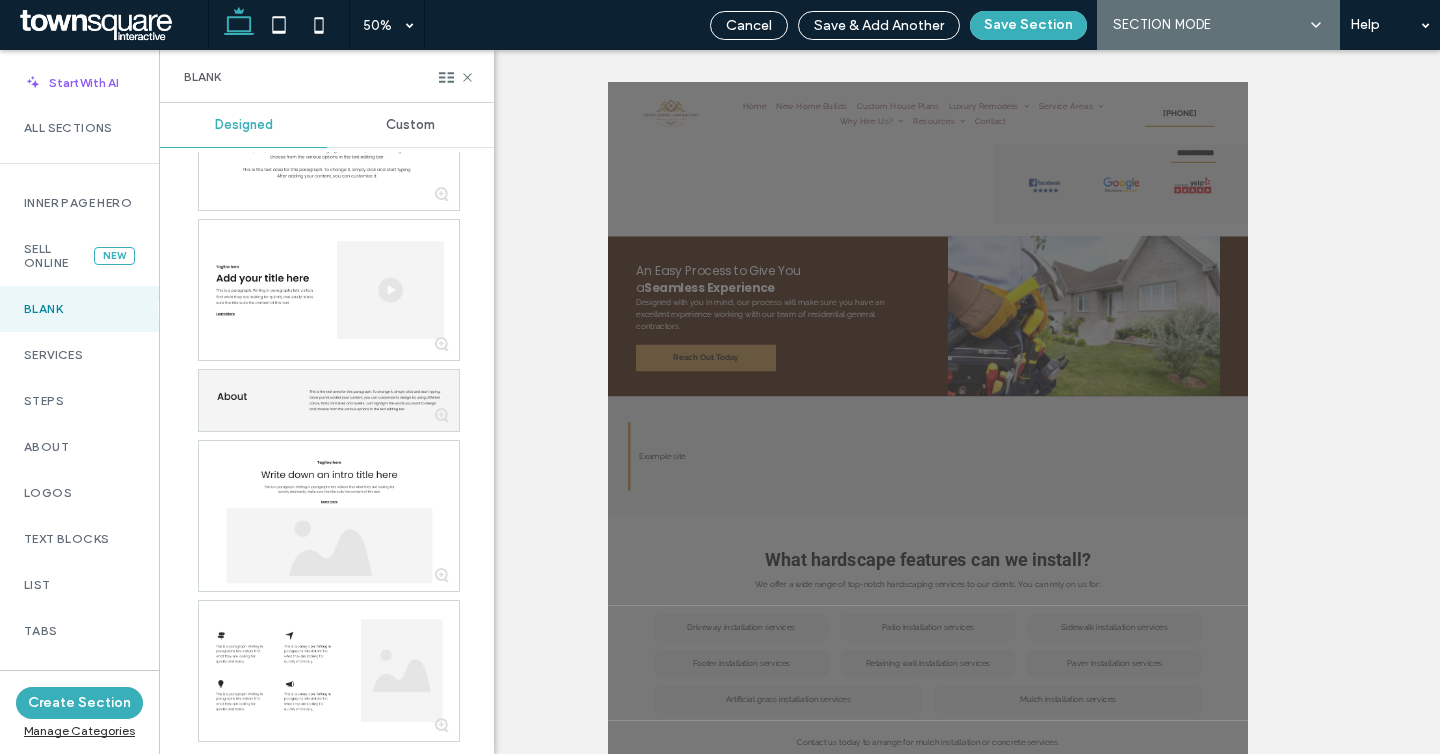 scroll, scrollTop: 0, scrollLeft: 0, axis: both 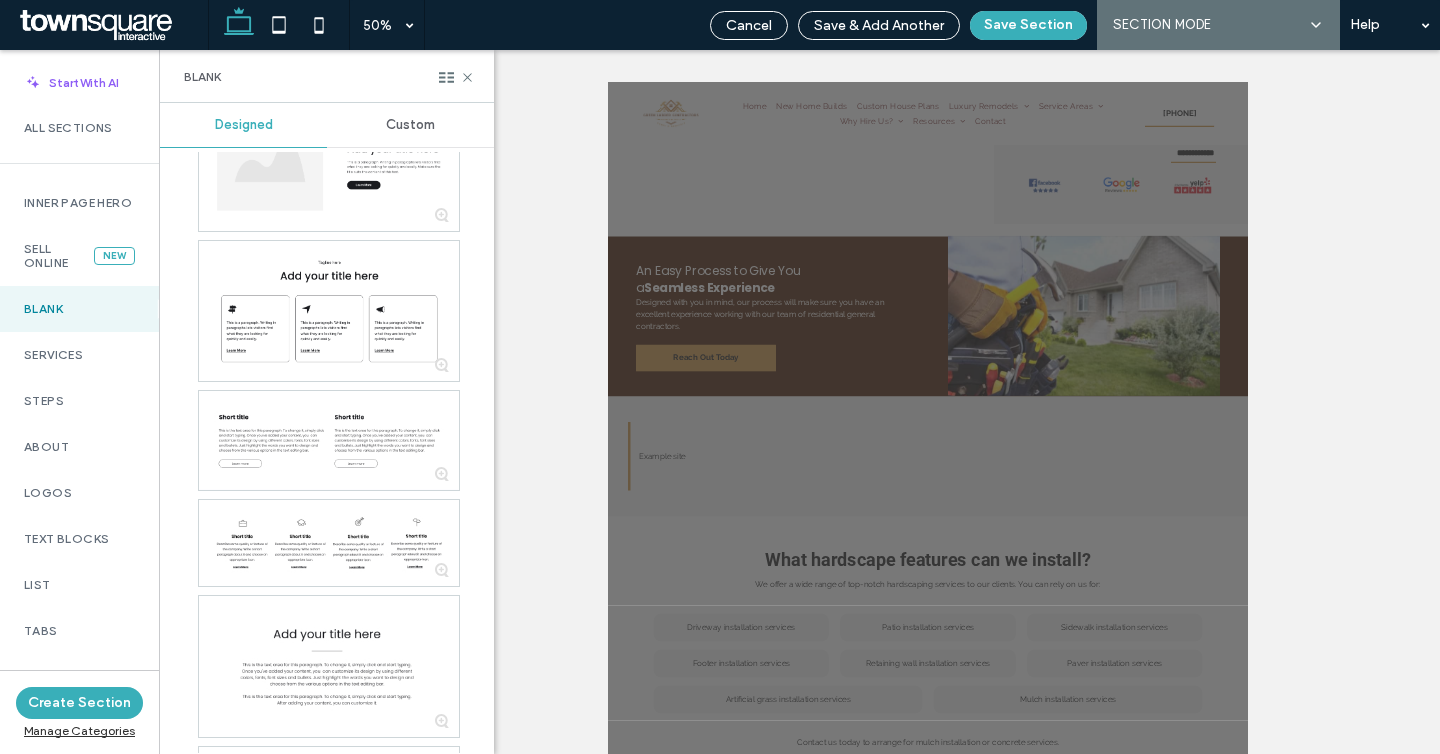 click on "Custom" at bounding box center [410, 125] 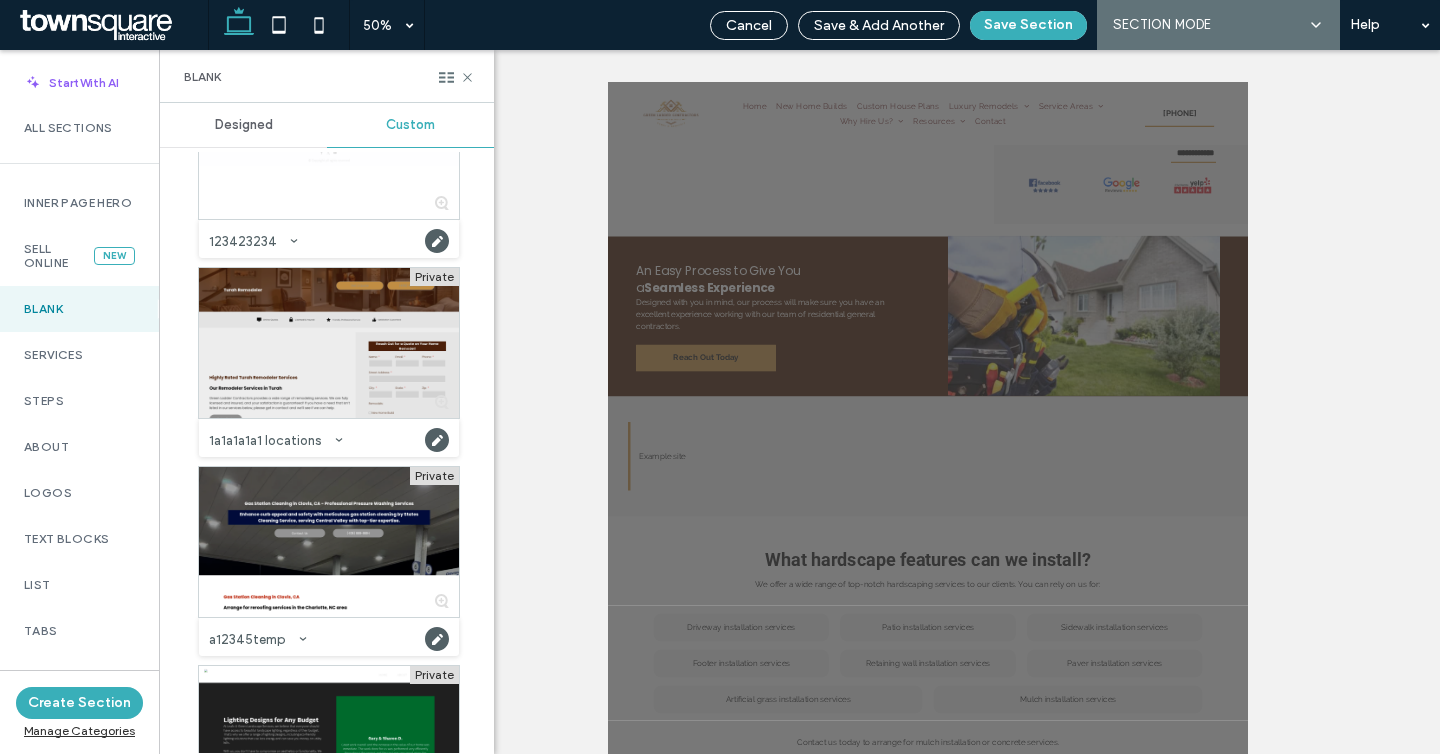 scroll, scrollTop: 427, scrollLeft: 0, axis: vertical 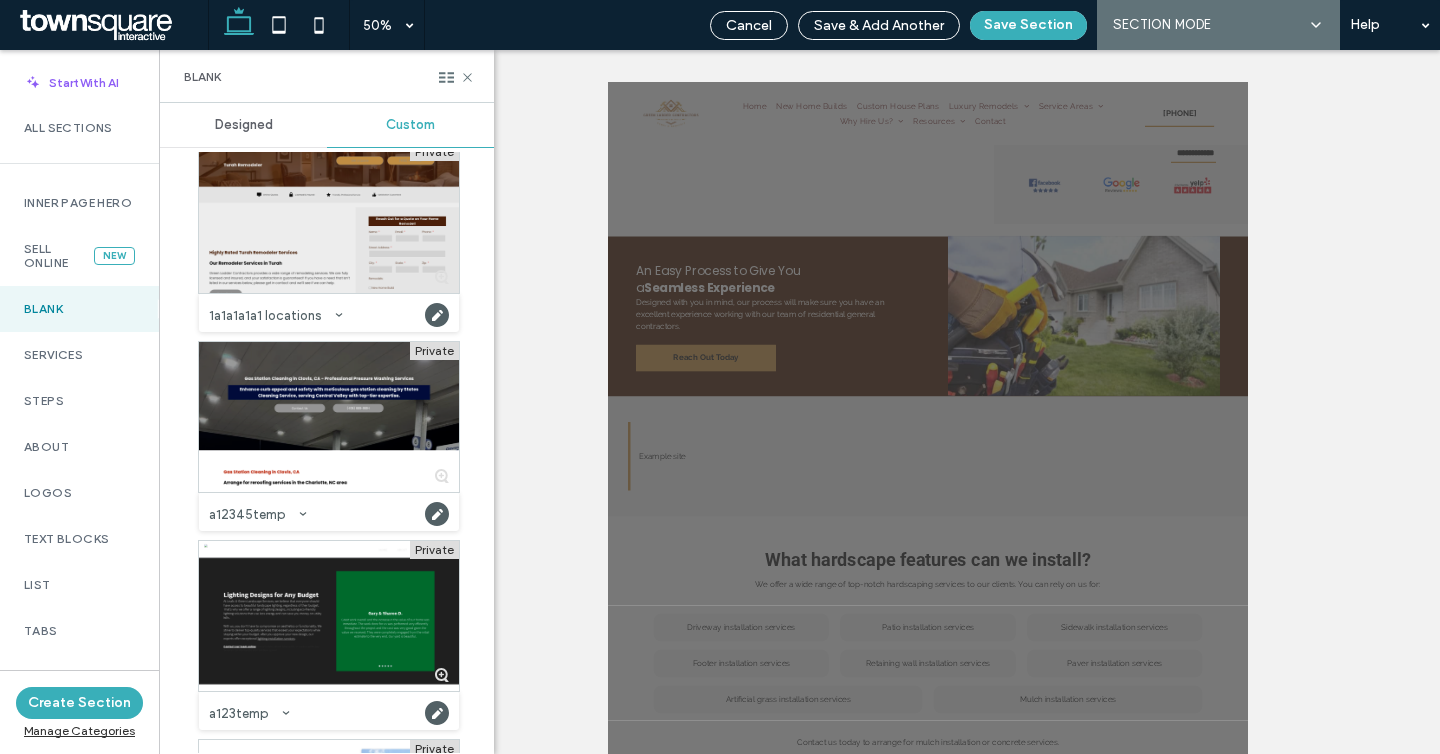 click at bounding box center (329, 218) 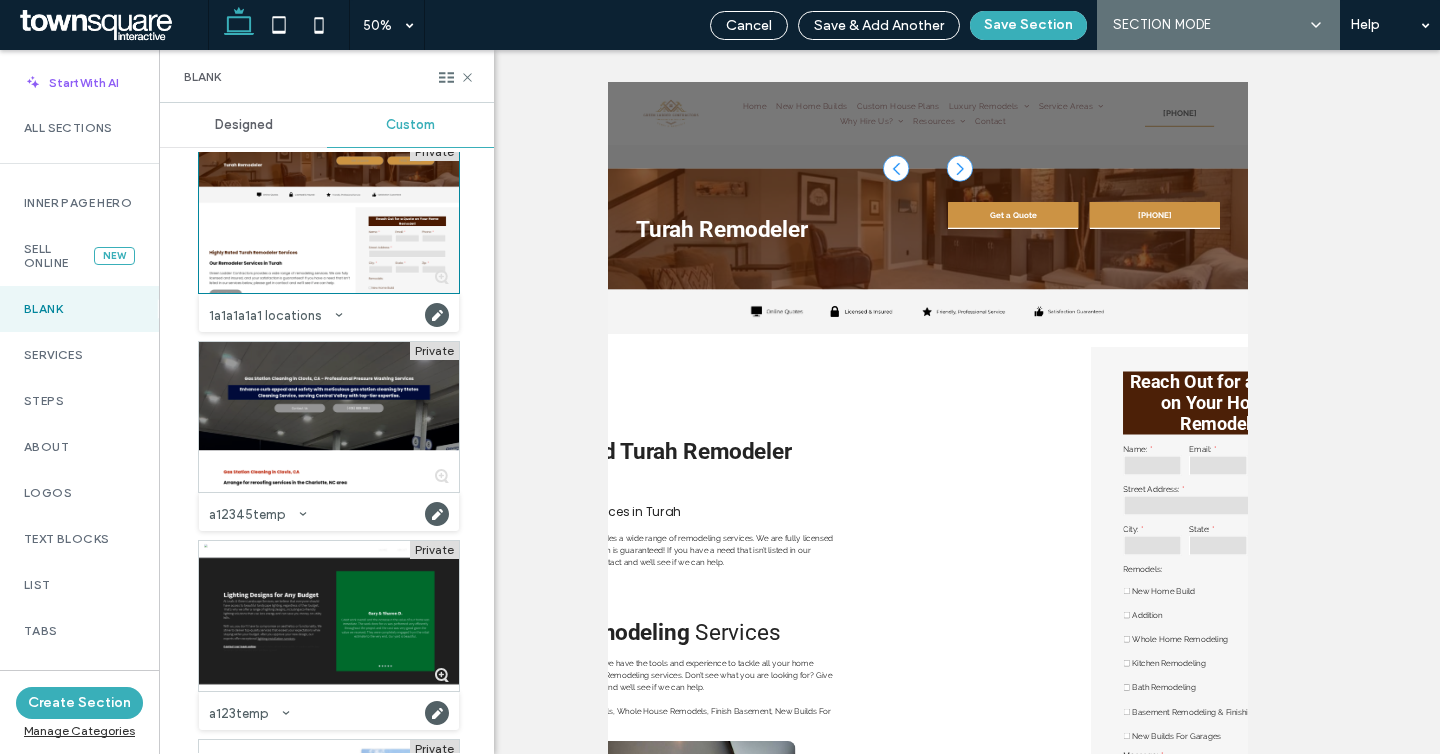 scroll, scrollTop: 3137, scrollLeft: 0, axis: vertical 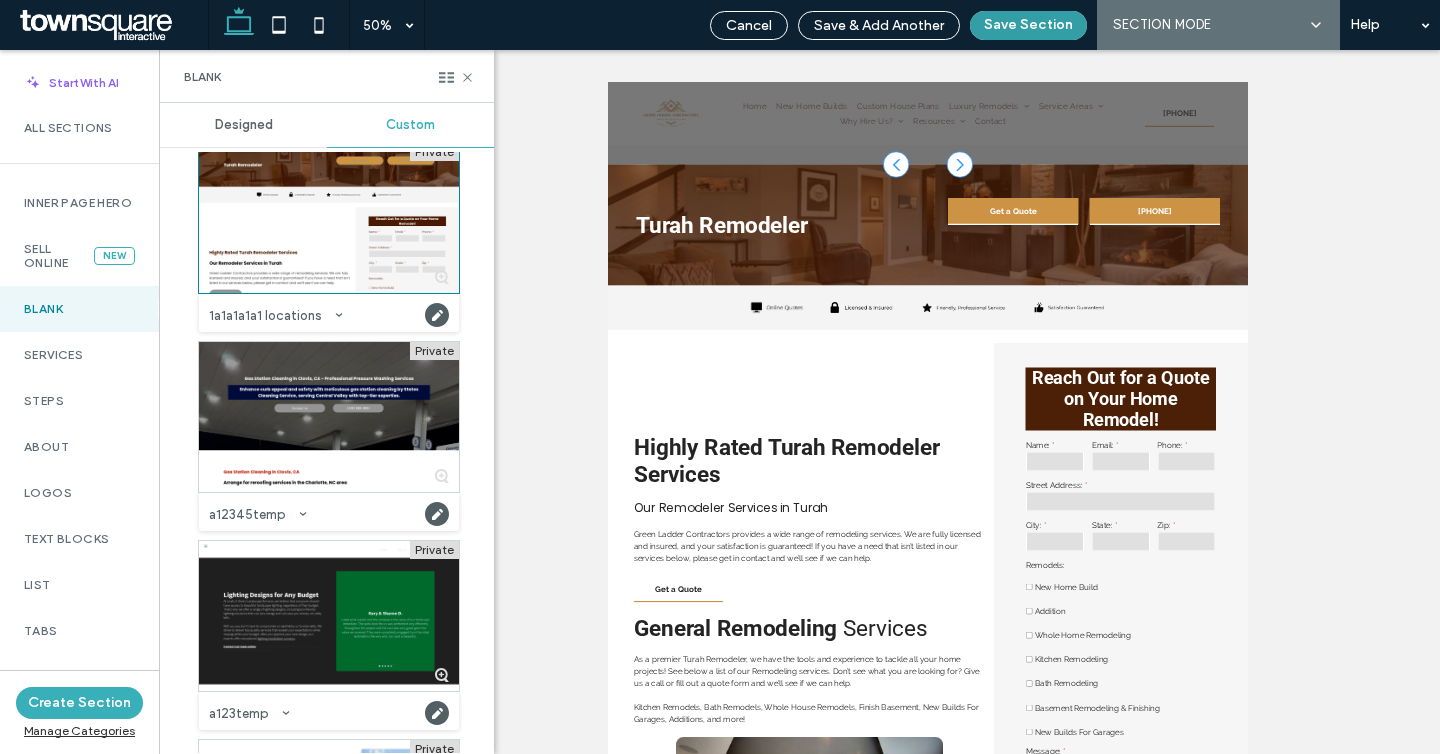 click on "Save Section" at bounding box center (1028, 25) 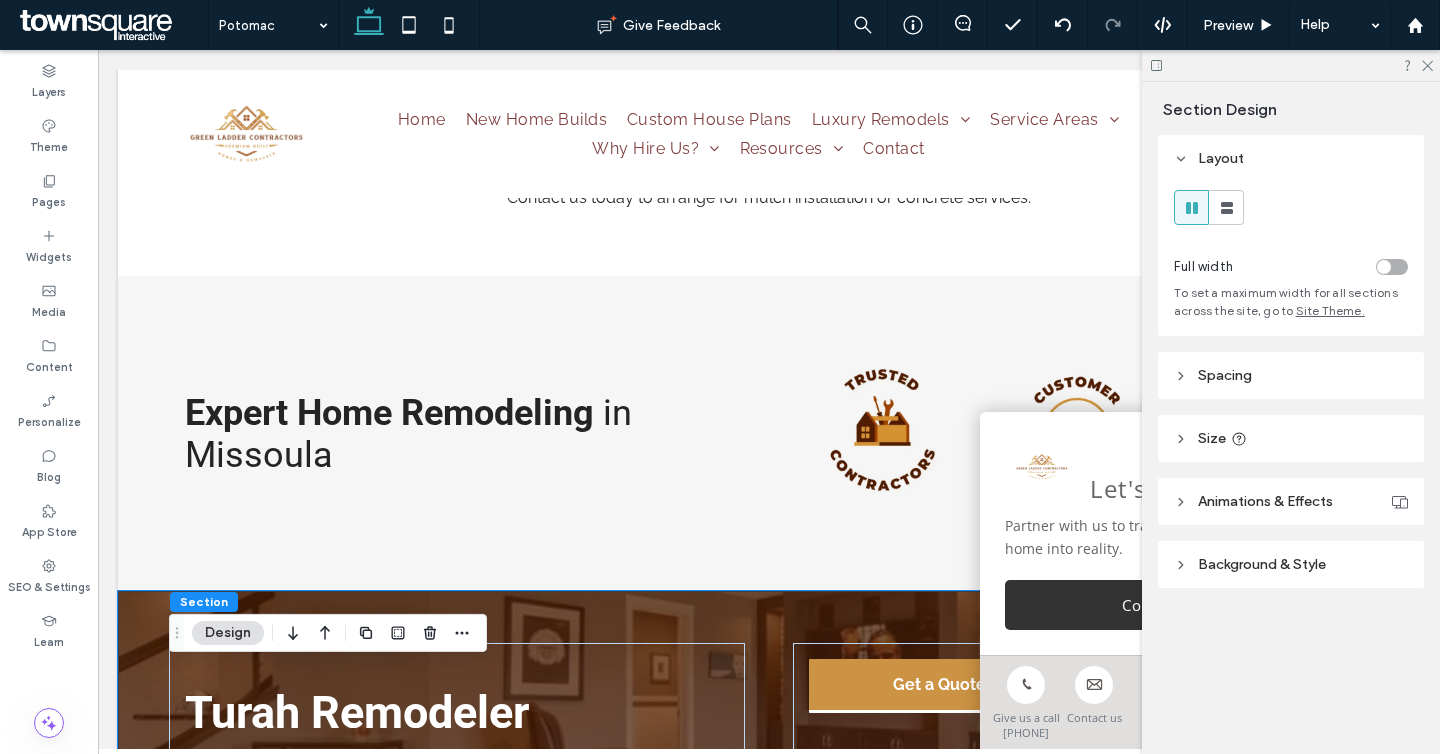 scroll, scrollTop: 2708, scrollLeft: 0, axis: vertical 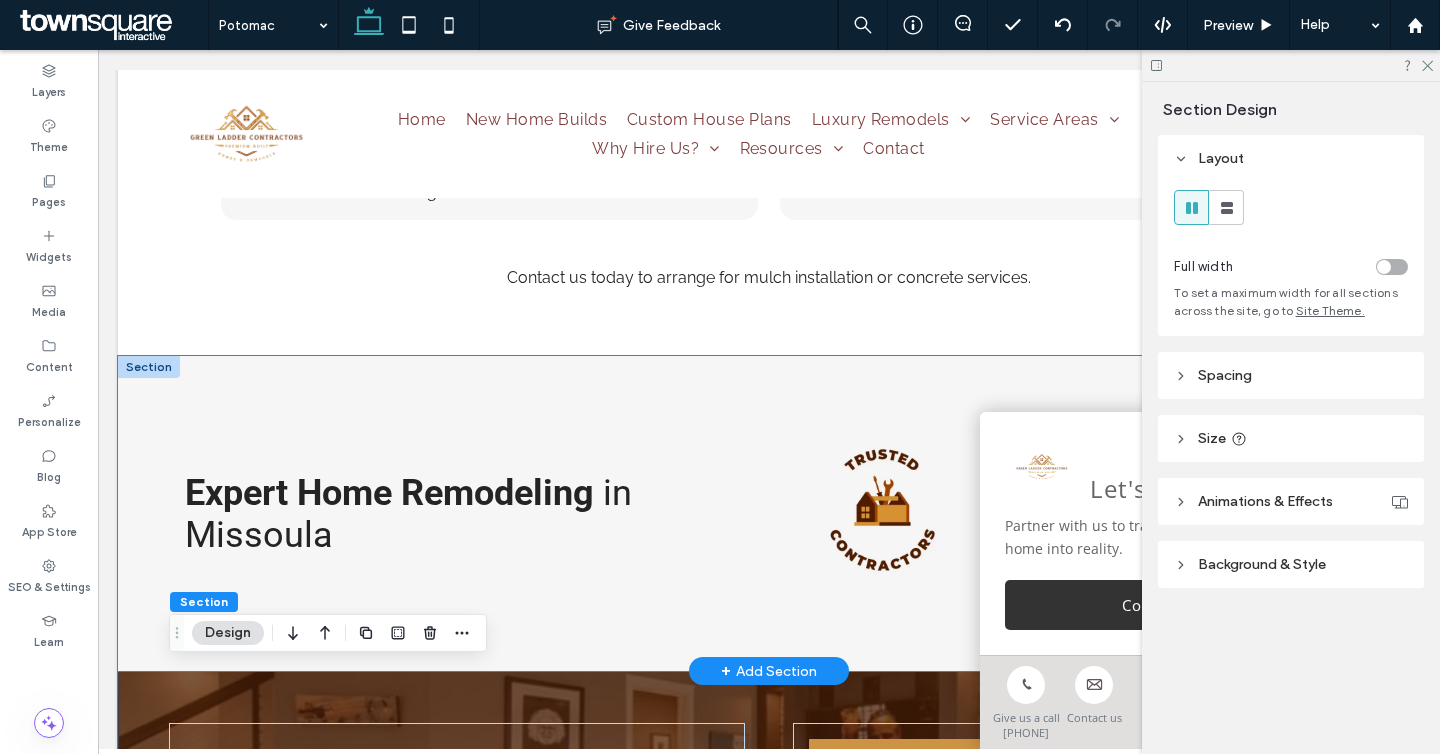 click on "Expert Home Remodeling
in Missoula" at bounding box center (769, 513) 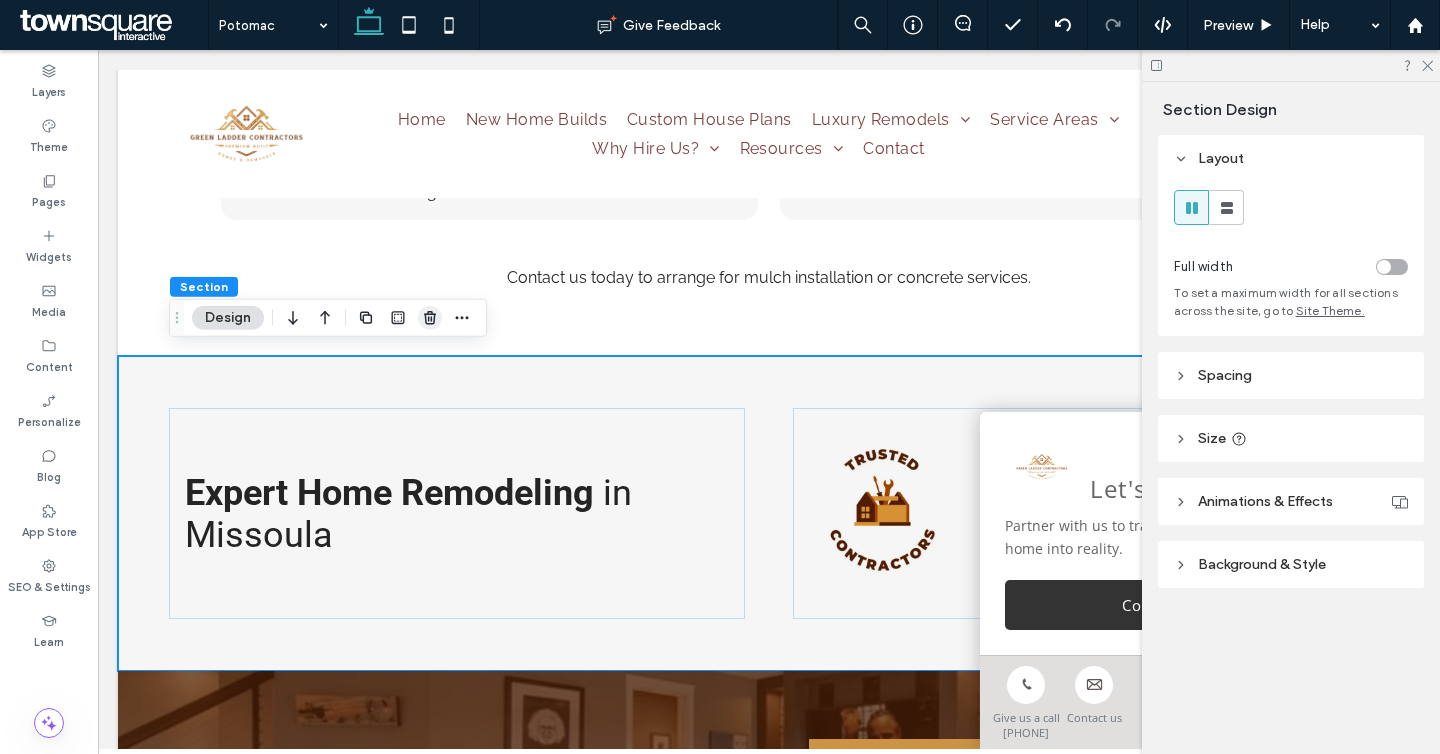 click 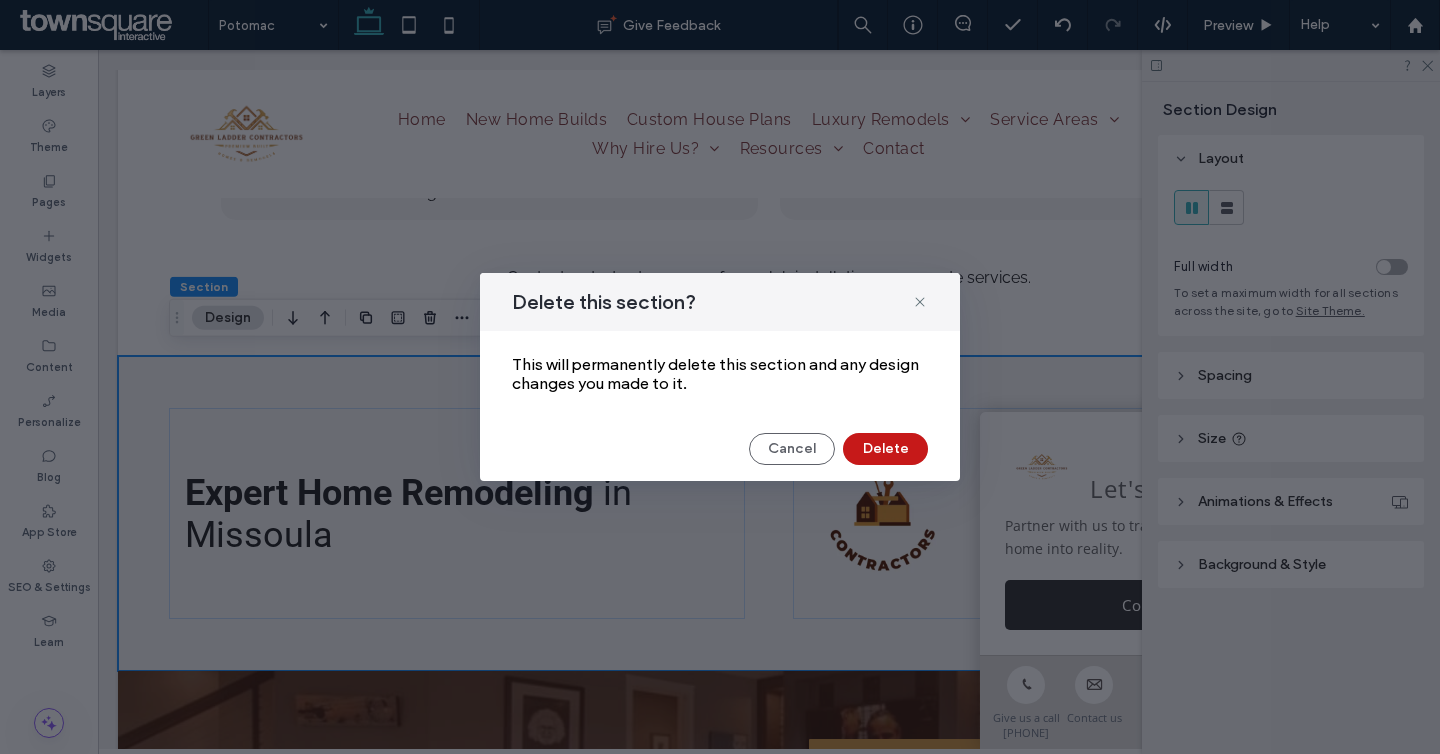 click on "Delete" at bounding box center [885, 449] 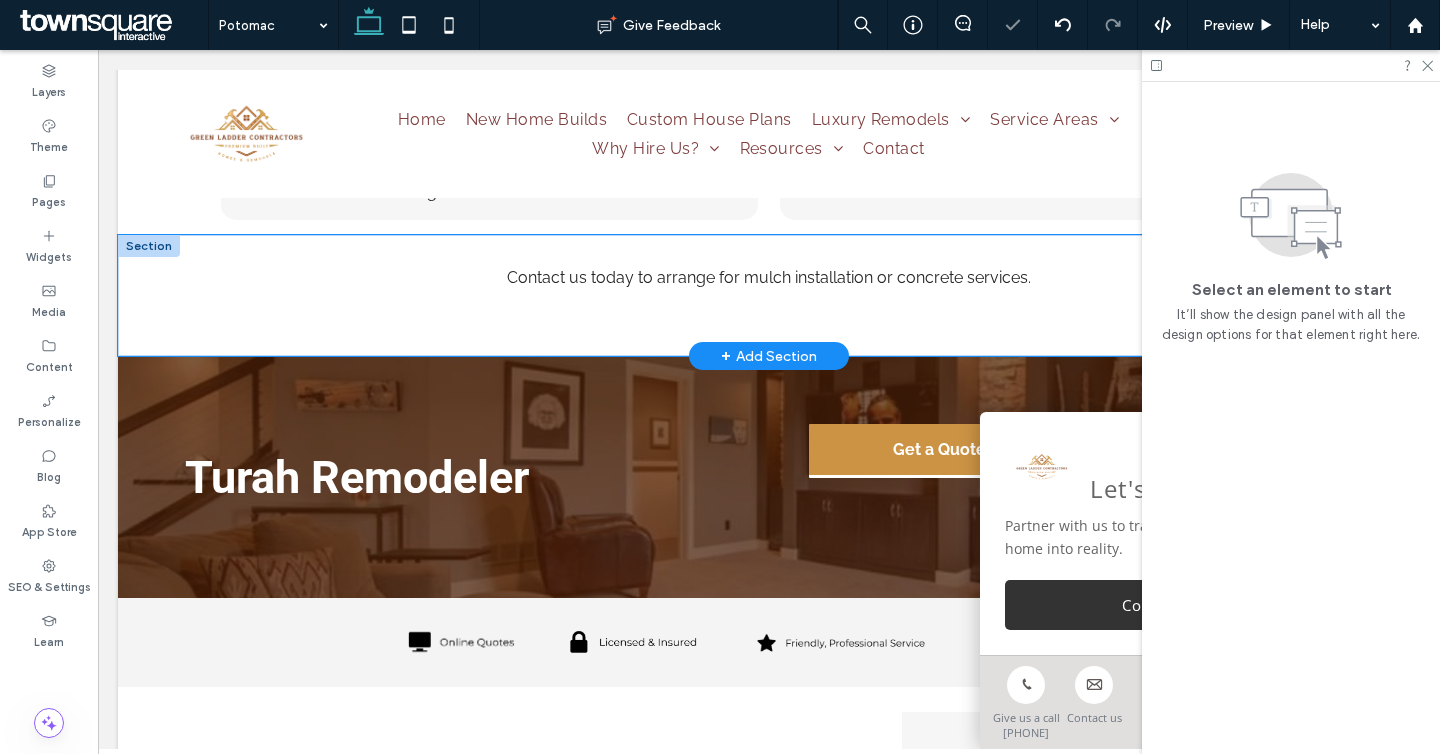 click on "Contact us today to arrange for mulch installation or concrete services ." at bounding box center [769, 295] 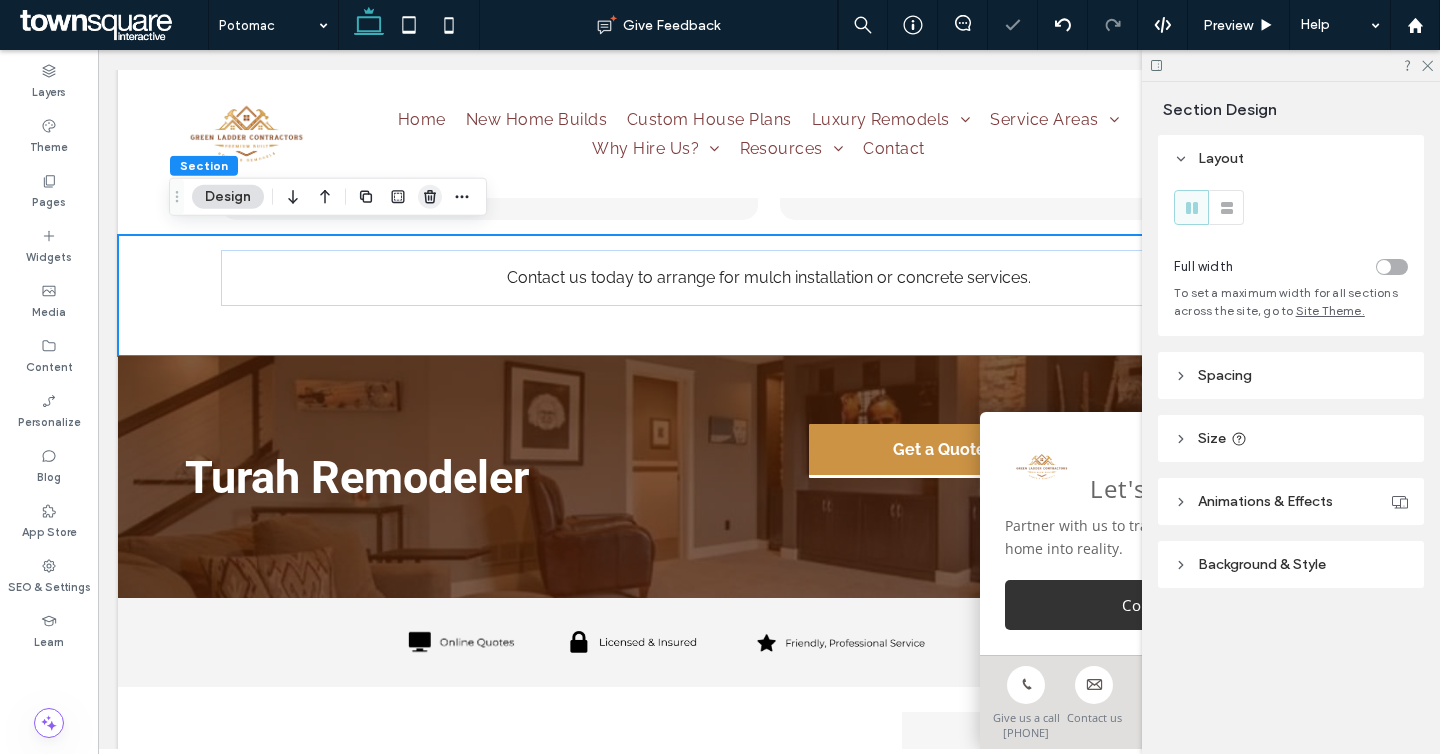 click 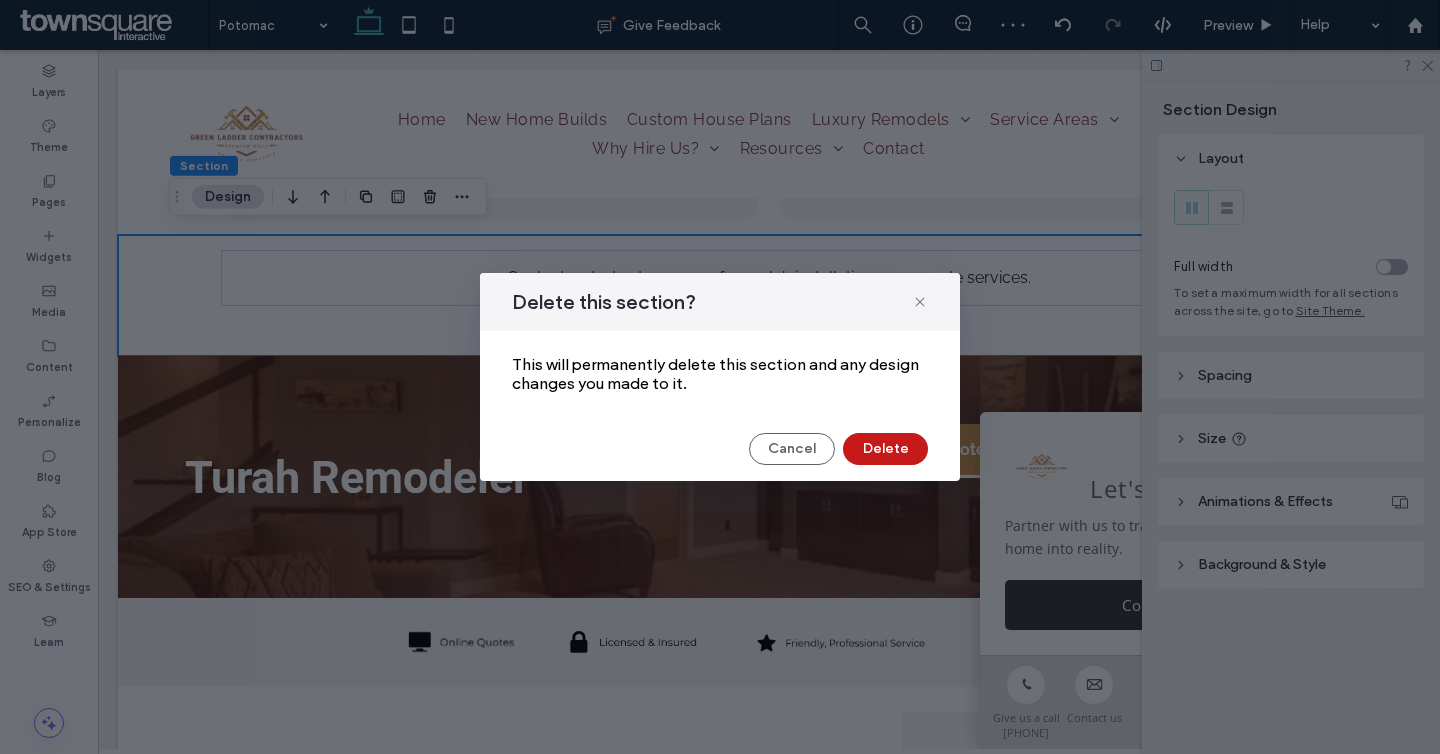 drag, startPoint x: 866, startPoint y: 444, endPoint x: 767, endPoint y: 394, distance: 110.909874 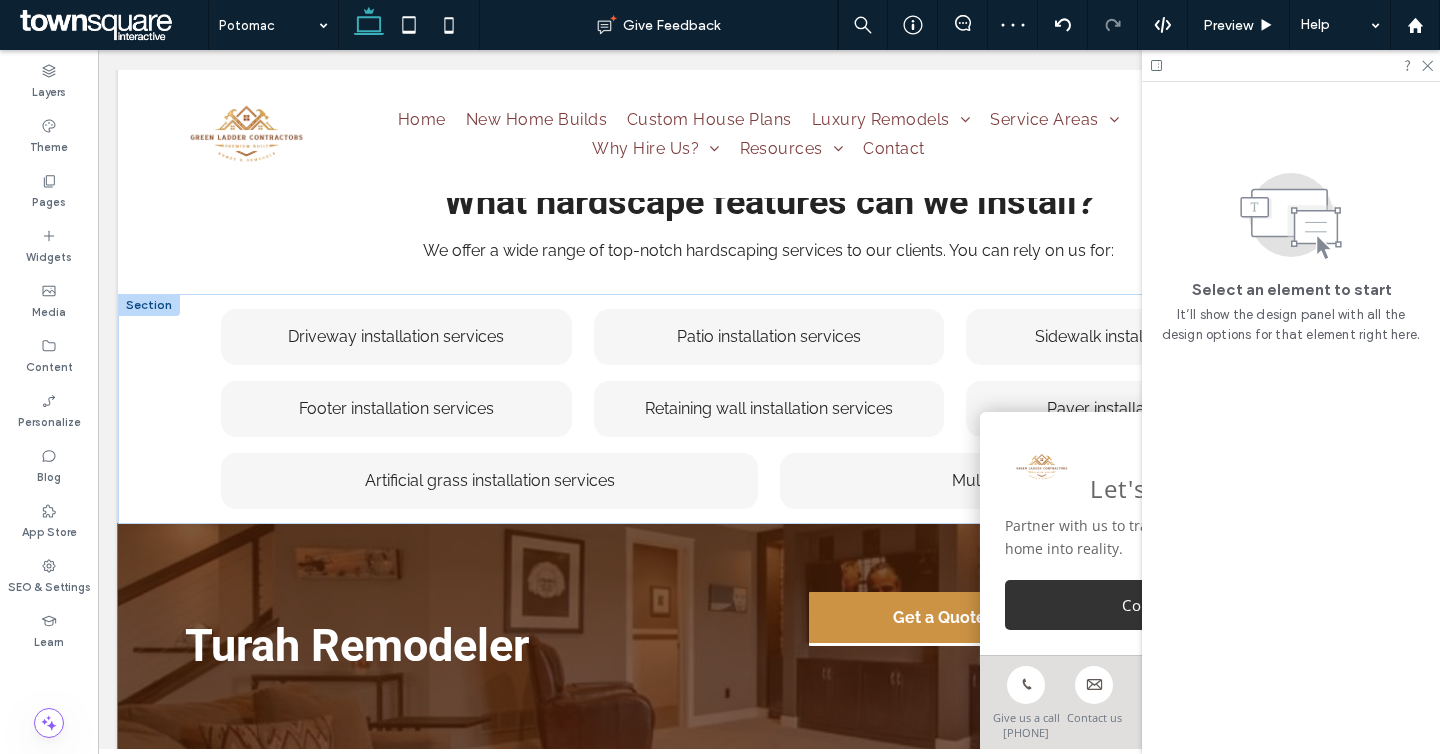 scroll, scrollTop: 2361, scrollLeft: 0, axis: vertical 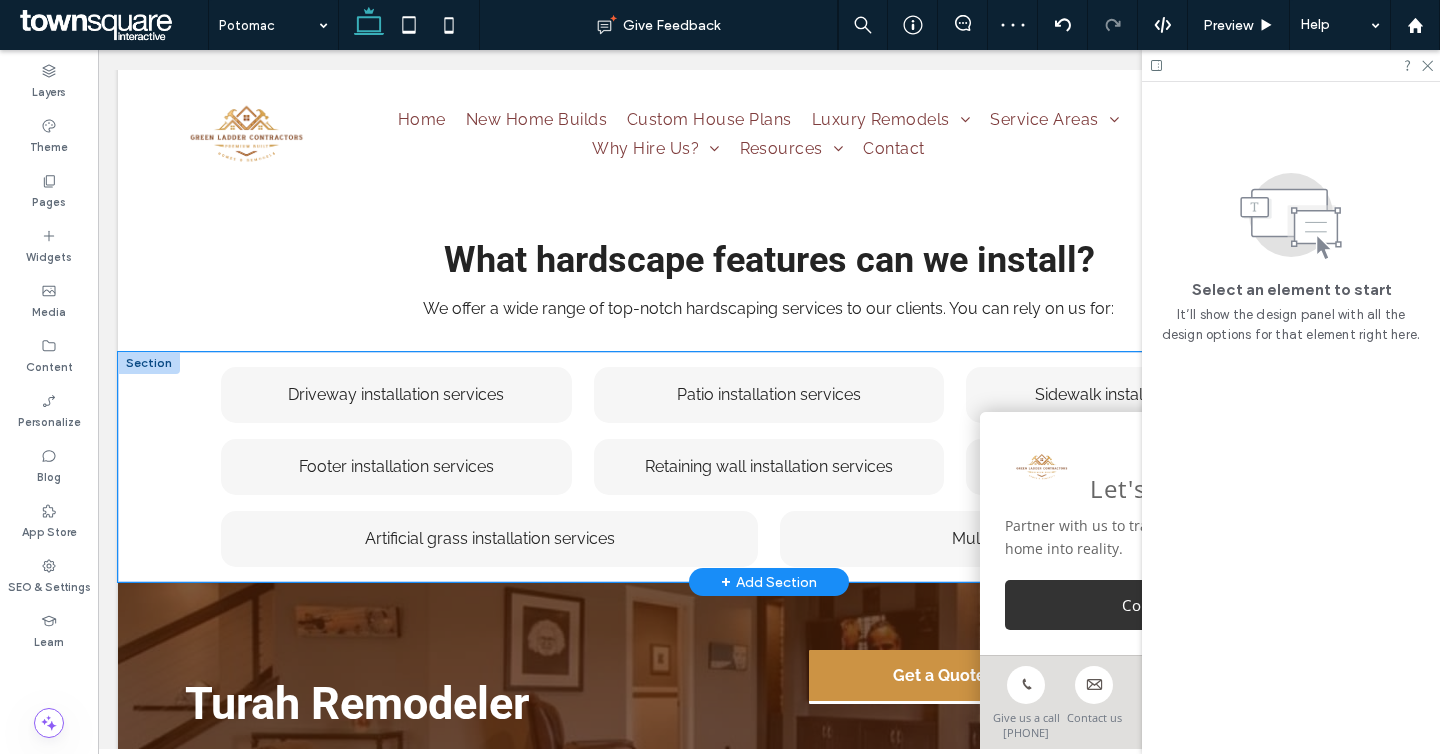 click on "Driveway installation services ﻿
Patio installation services ﻿
Sidewalk installation services ﻿
Footer installation services ﻿
Retaining wall installation services
Paver installation services
Artificial grass installation services
Mulch installation services" at bounding box center (769, 467) 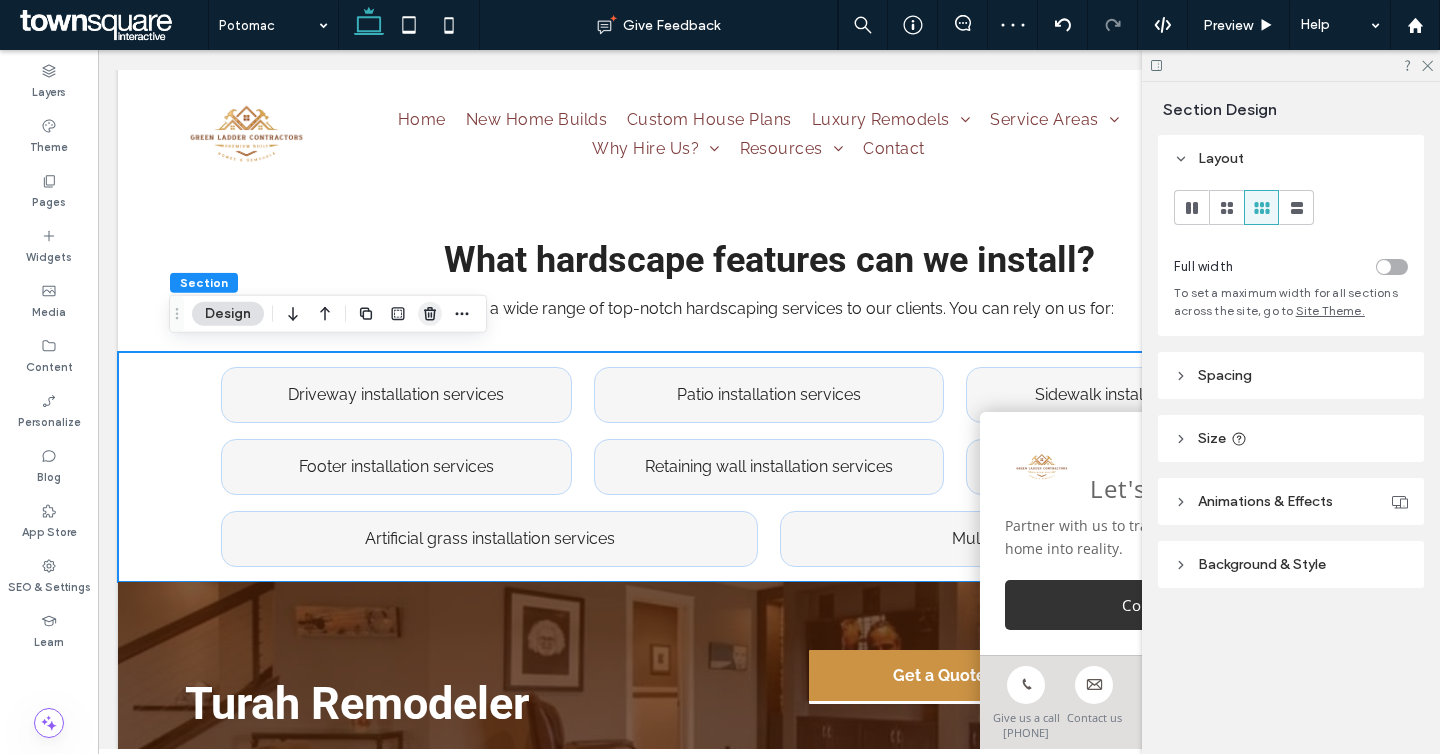 click 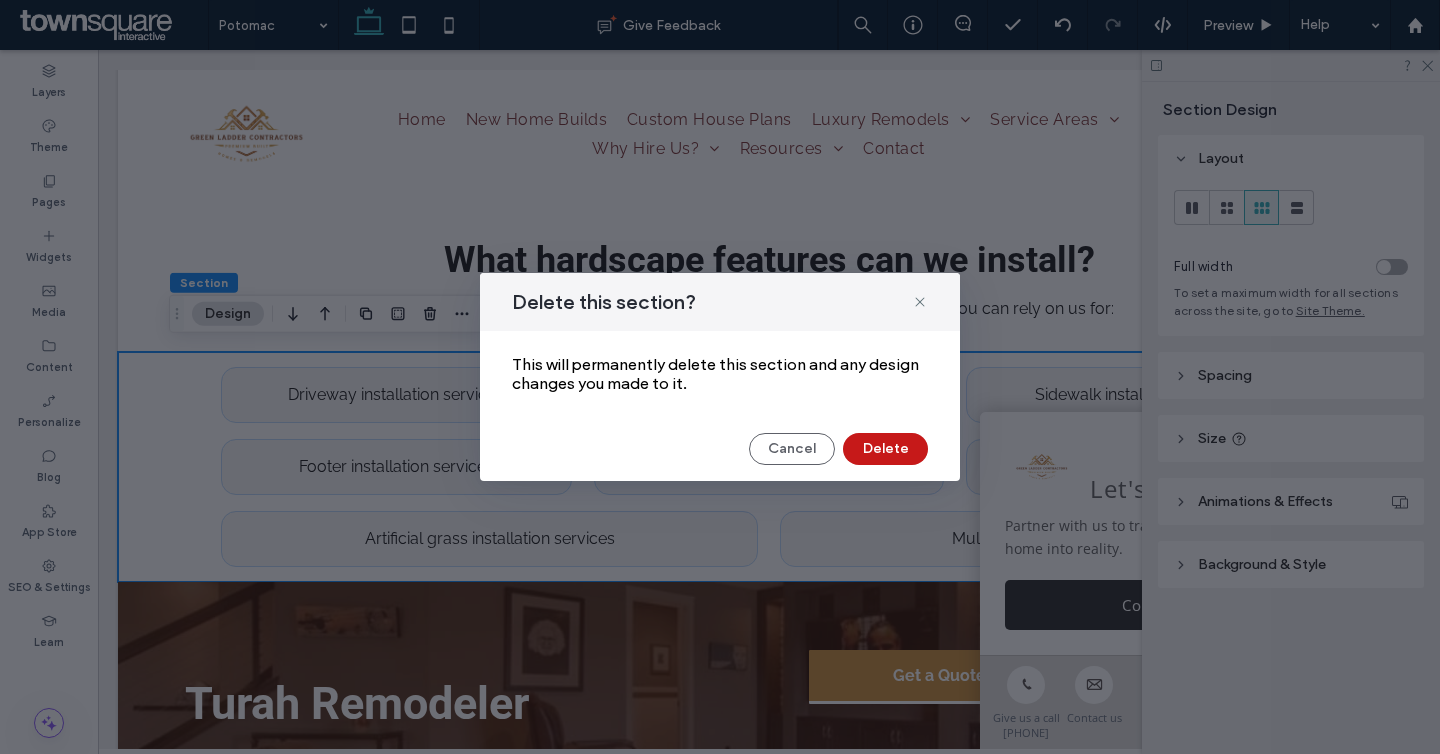 drag, startPoint x: 878, startPoint y: 449, endPoint x: 779, endPoint y: 400, distance: 110.46266 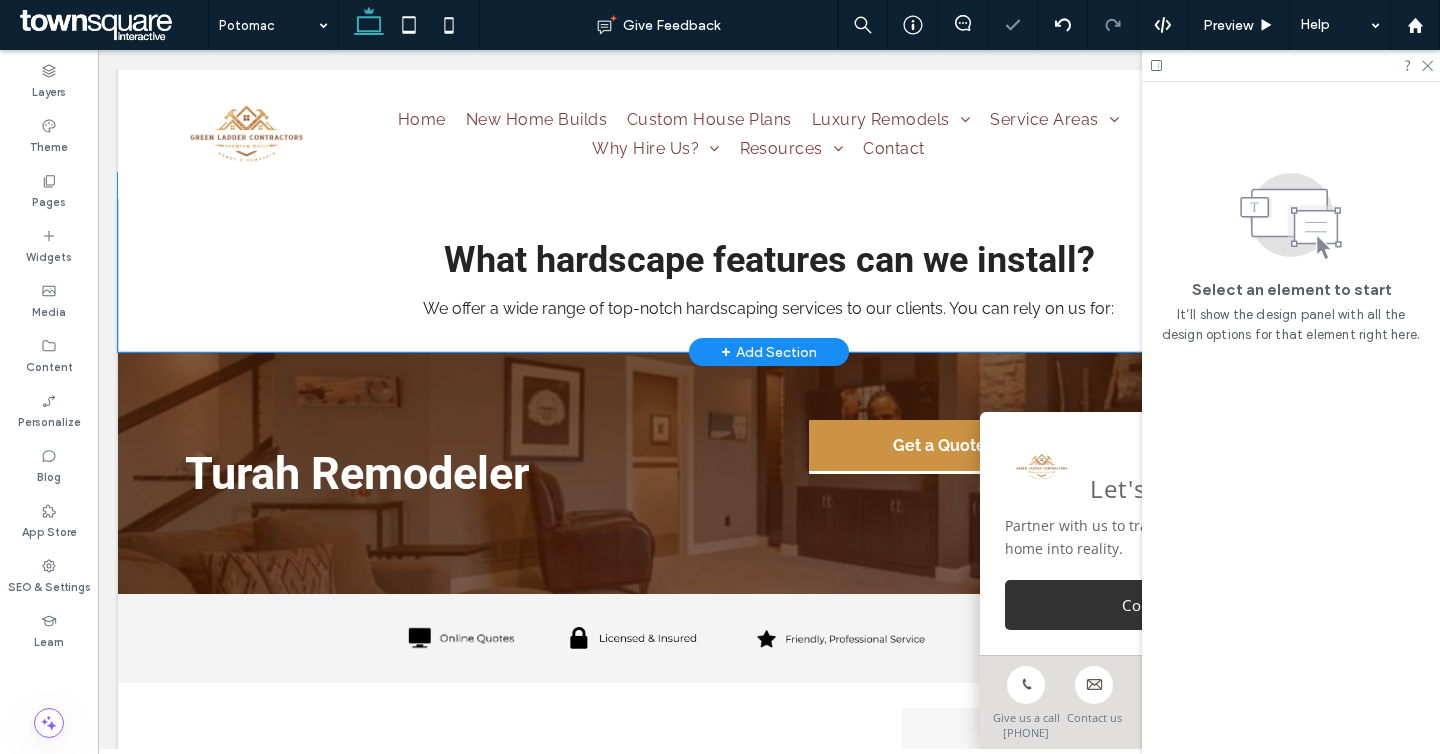 click on "What hardscape features can we install?
We offer a wide range of top-notch hardscaping services to our clients. You can rely on us for: ﻿" at bounding box center [769, 262] 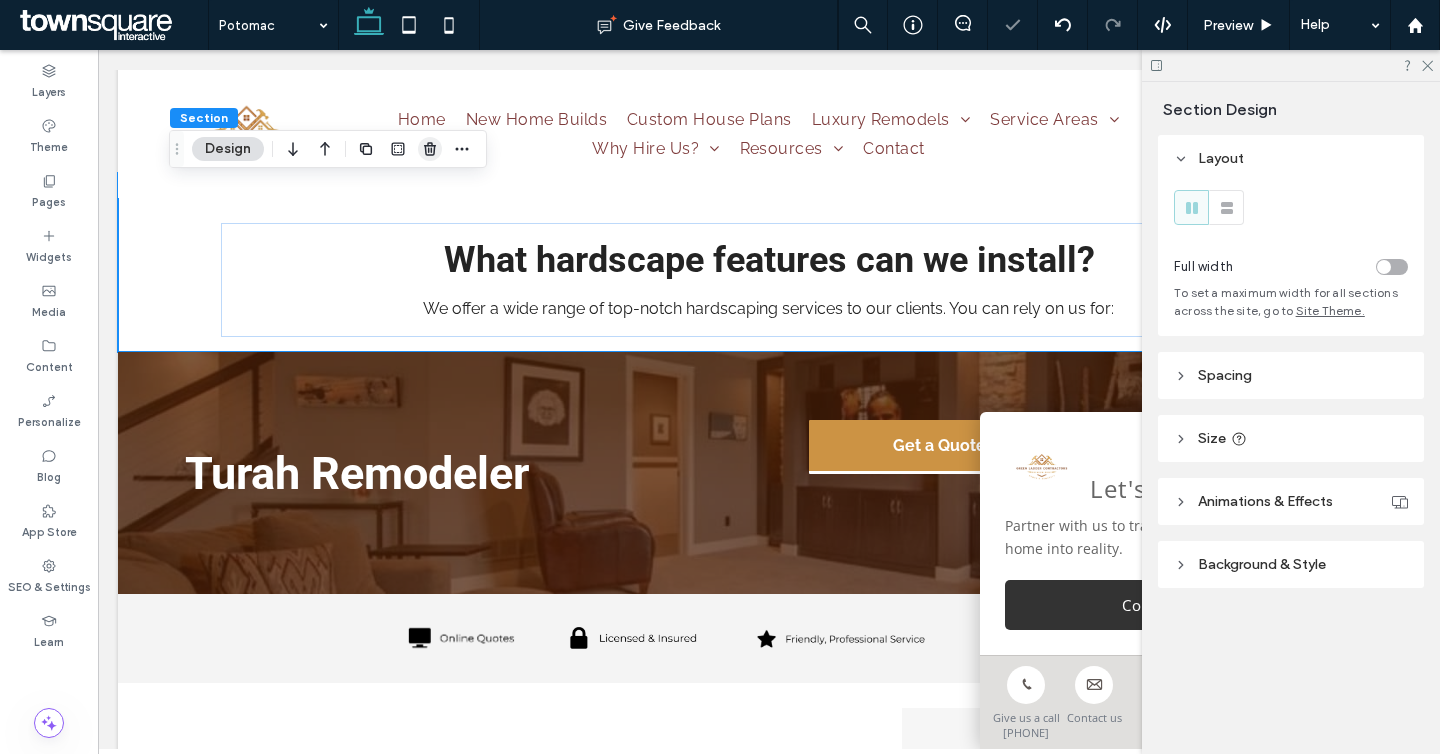 click 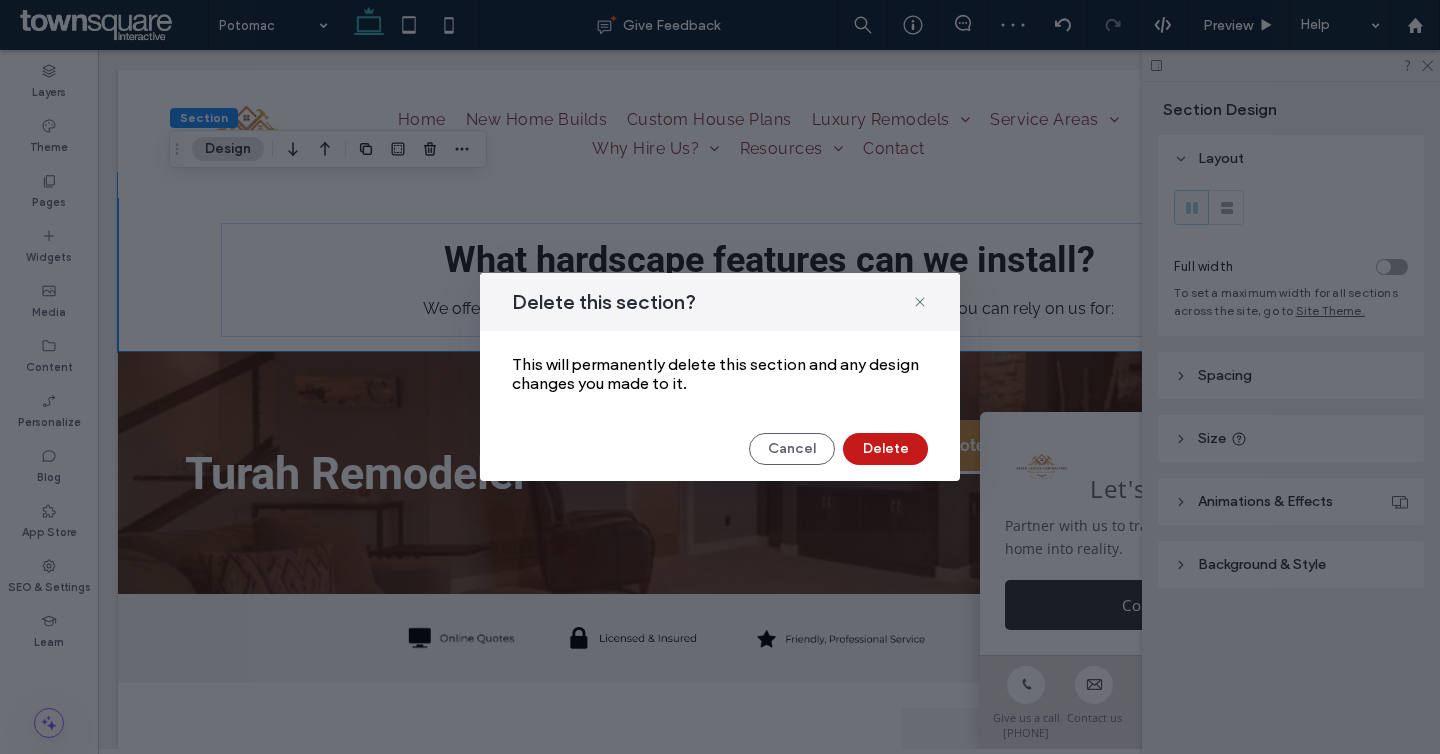 drag, startPoint x: 895, startPoint y: 449, endPoint x: 797, endPoint y: 399, distance: 110.01818 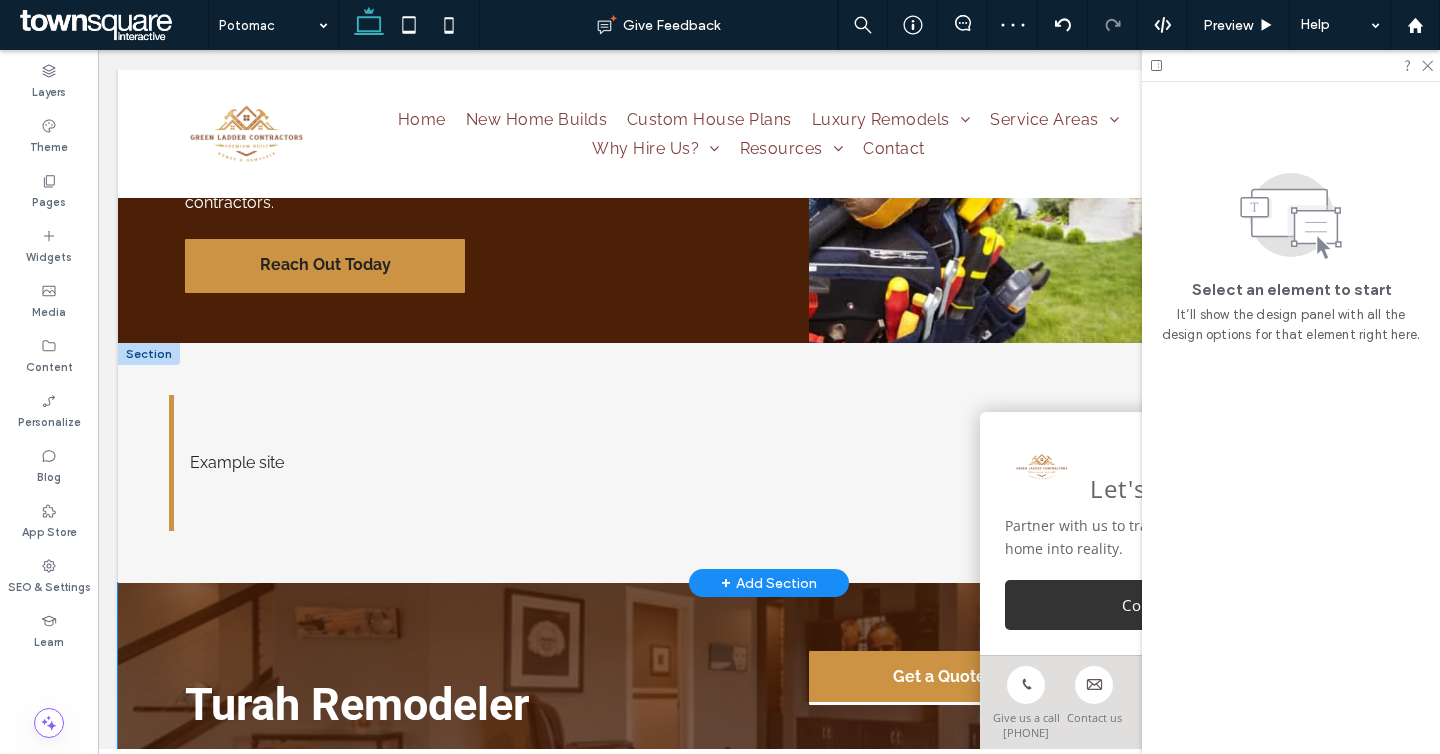 scroll, scrollTop: 1931, scrollLeft: 0, axis: vertical 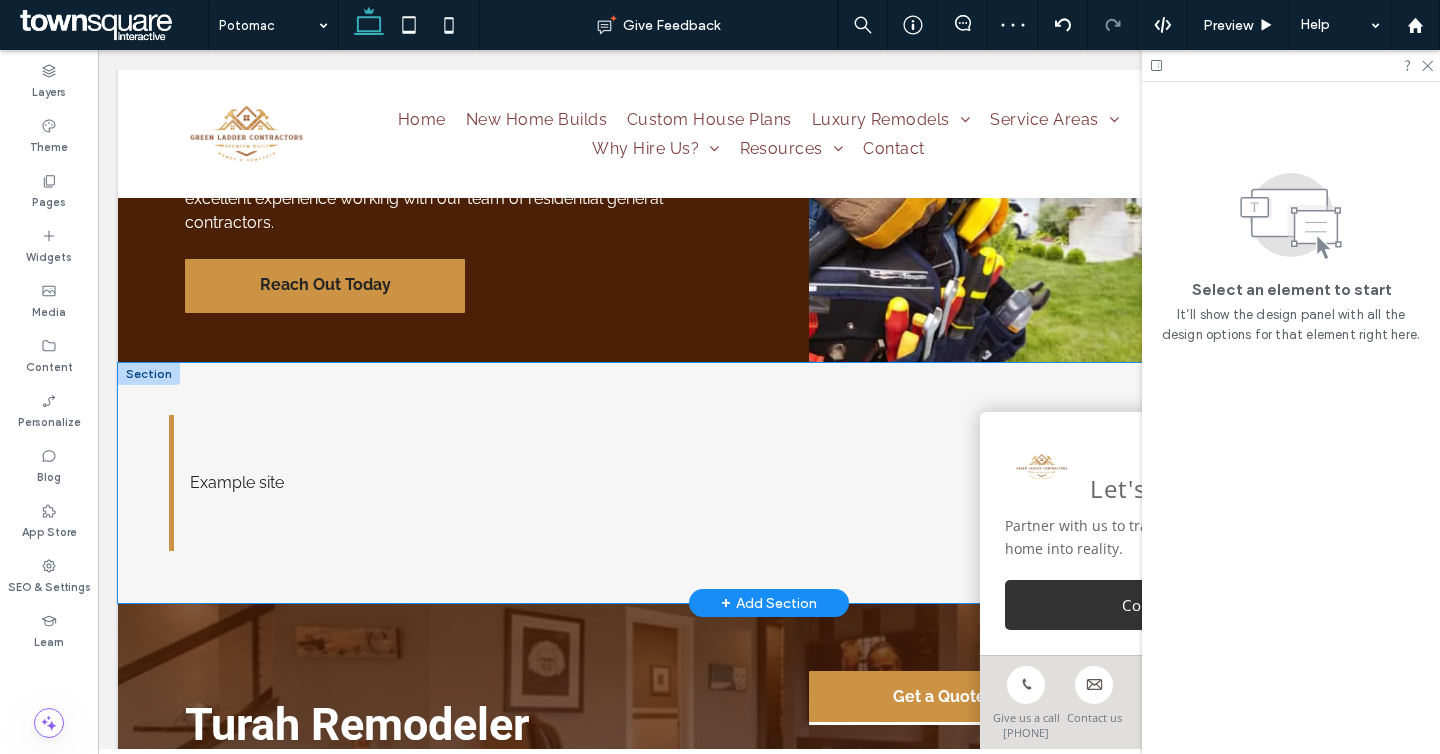 click on "Example site" at bounding box center (769, 483) 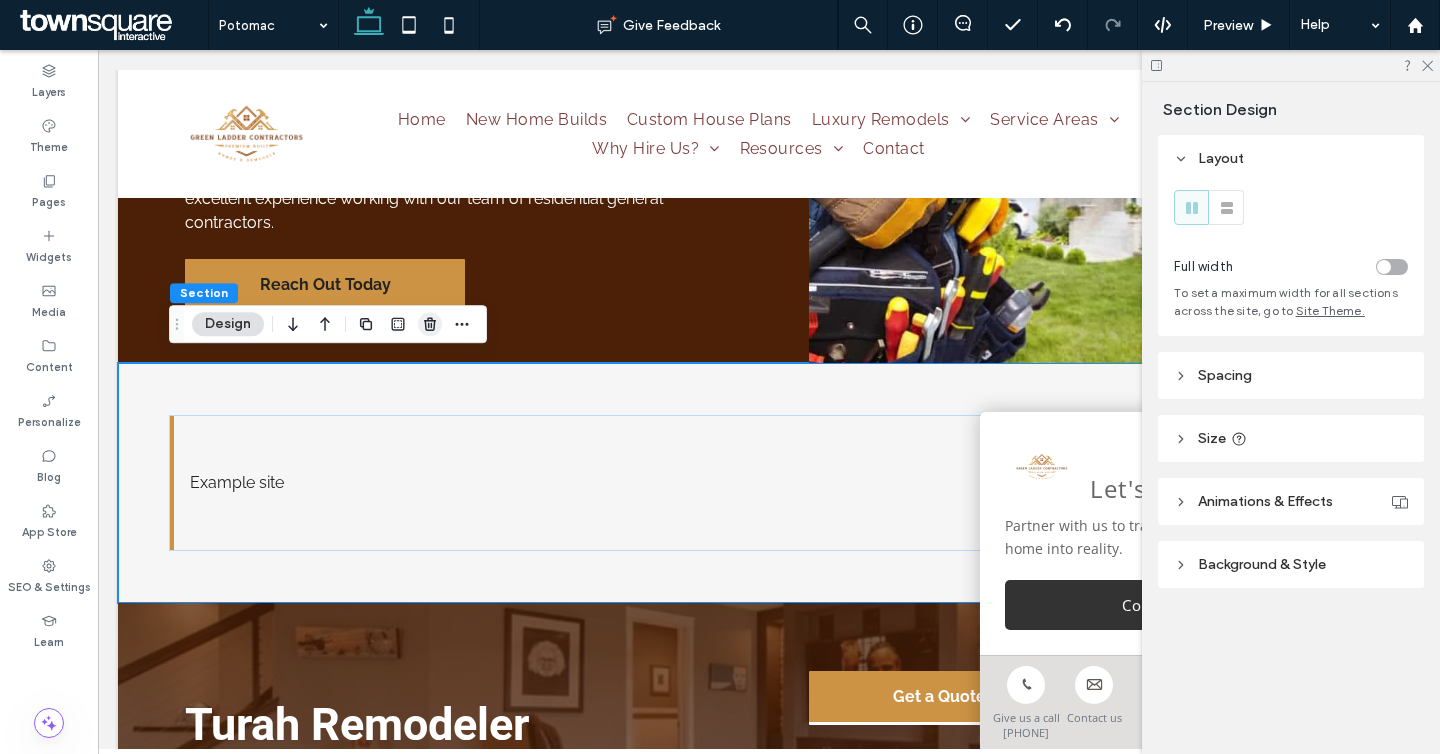 click 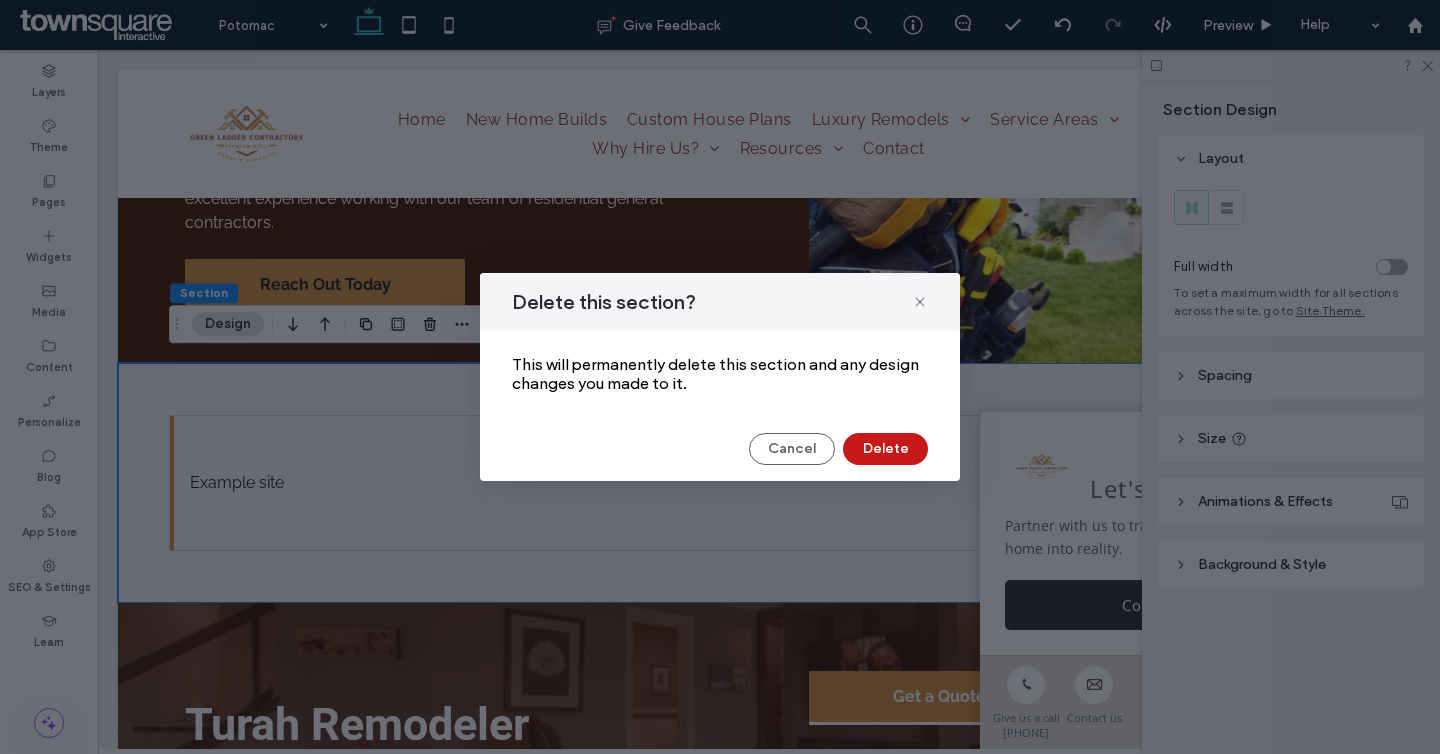 drag, startPoint x: 869, startPoint y: 454, endPoint x: 771, endPoint y: 405, distance: 109.56733 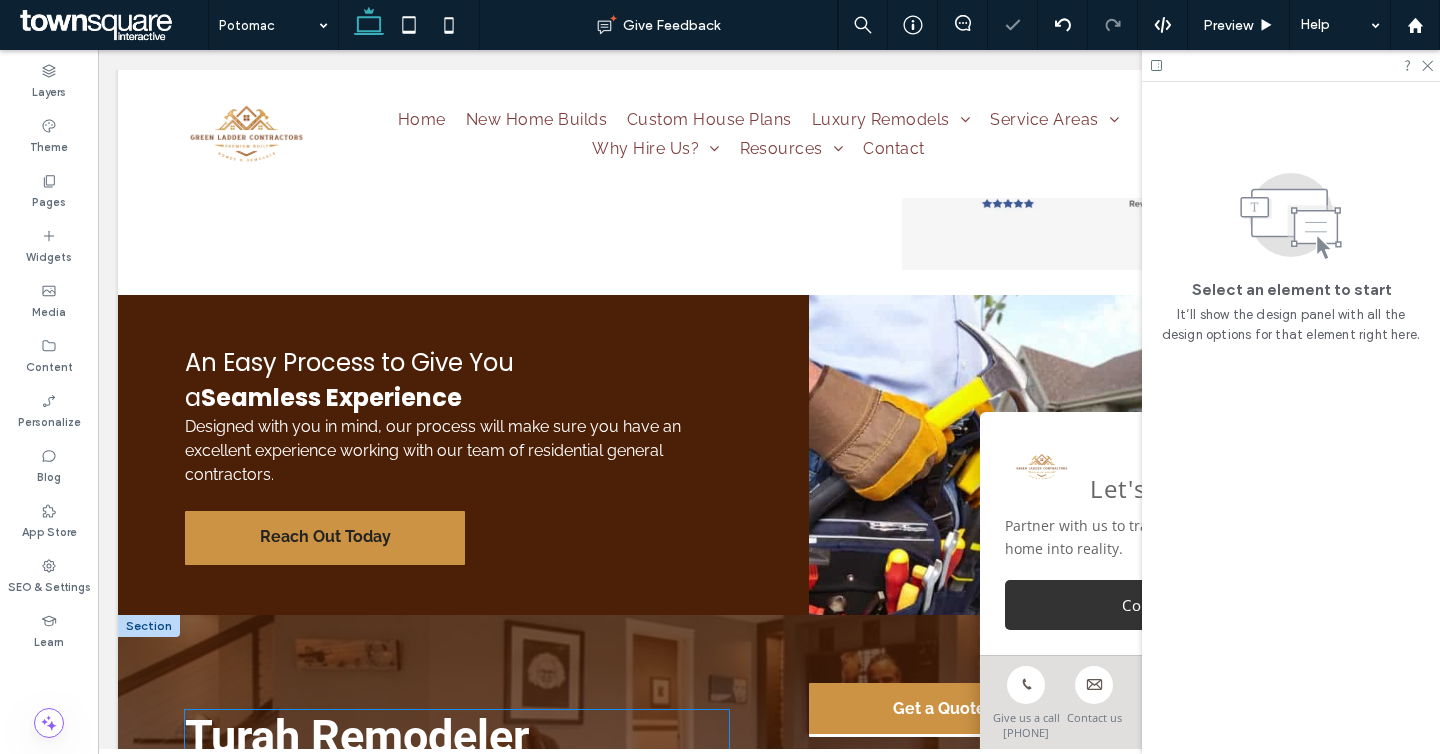 scroll, scrollTop: 1658, scrollLeft: 0, axis: vertical 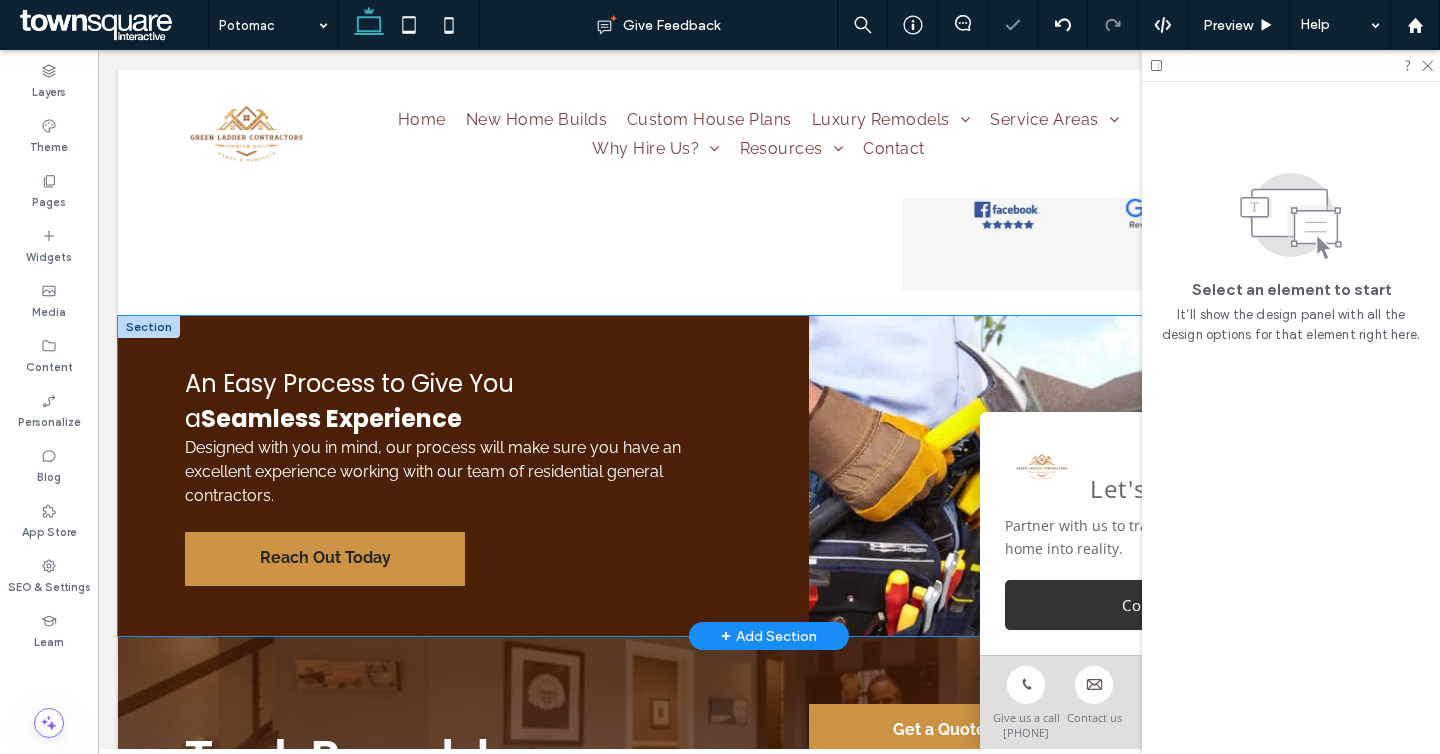 click on "An Easy Process to Give You
﻿ a  Seamless Experience
Designed with you in mind, our process will make sure you have an excellent experience working with our team of residential general contractors.
Reach Out Today" at bounding box center [769, 476] 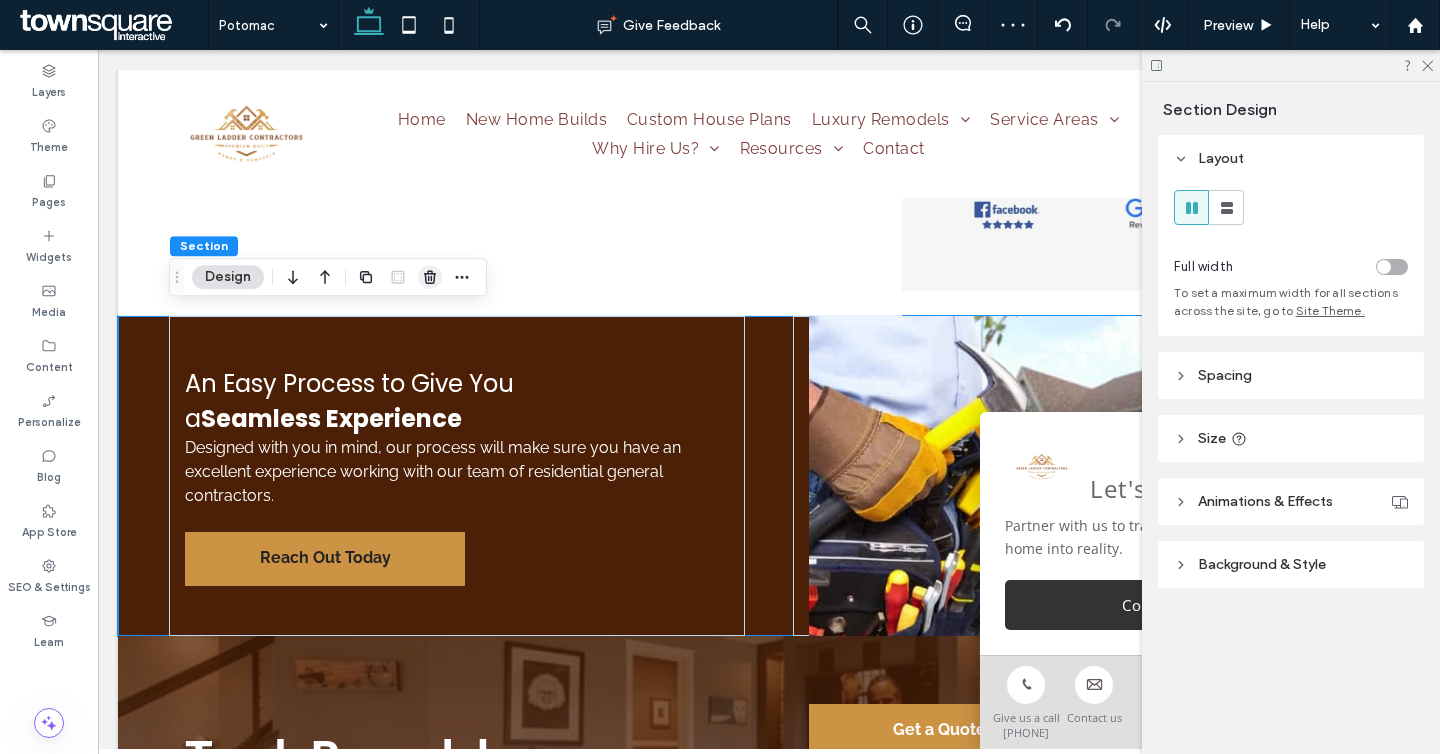click 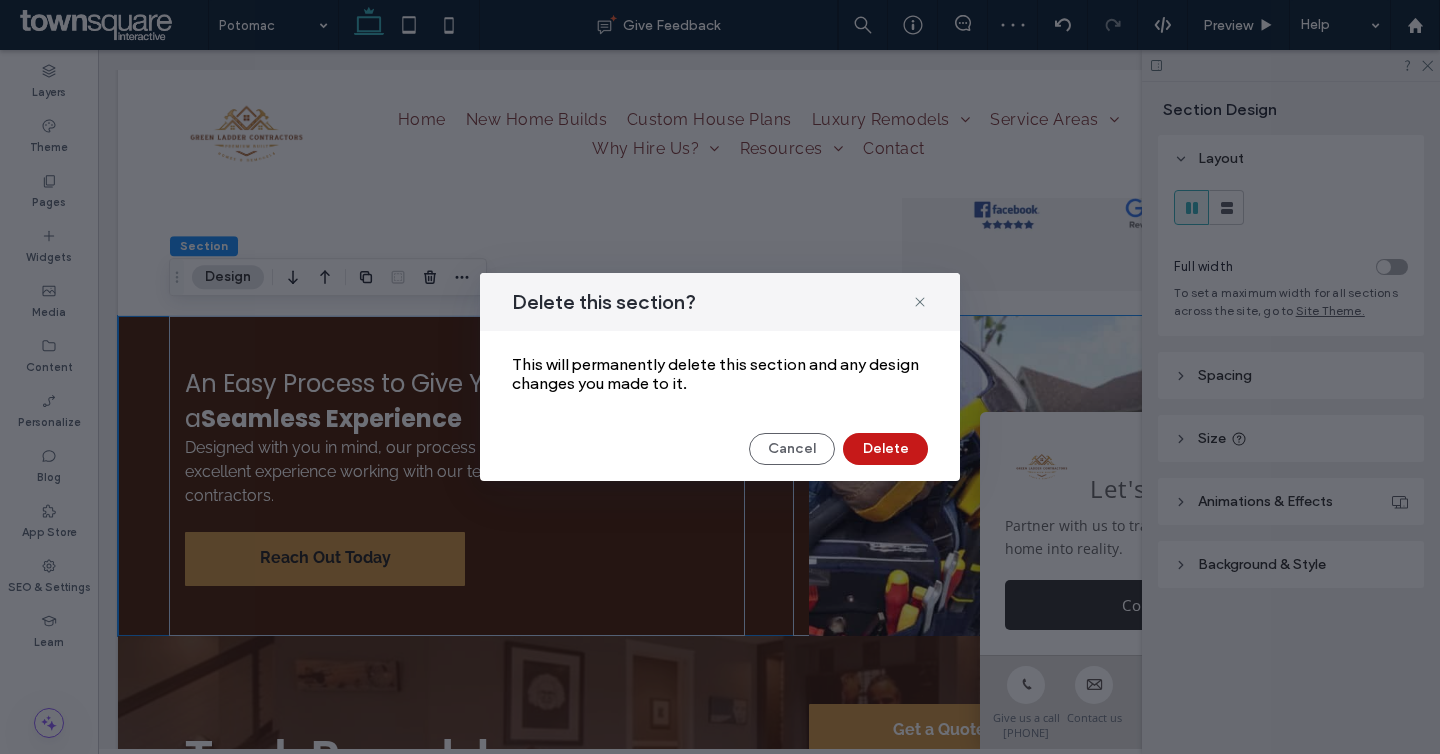 click on "Delete" at bounding box center (885, 449) 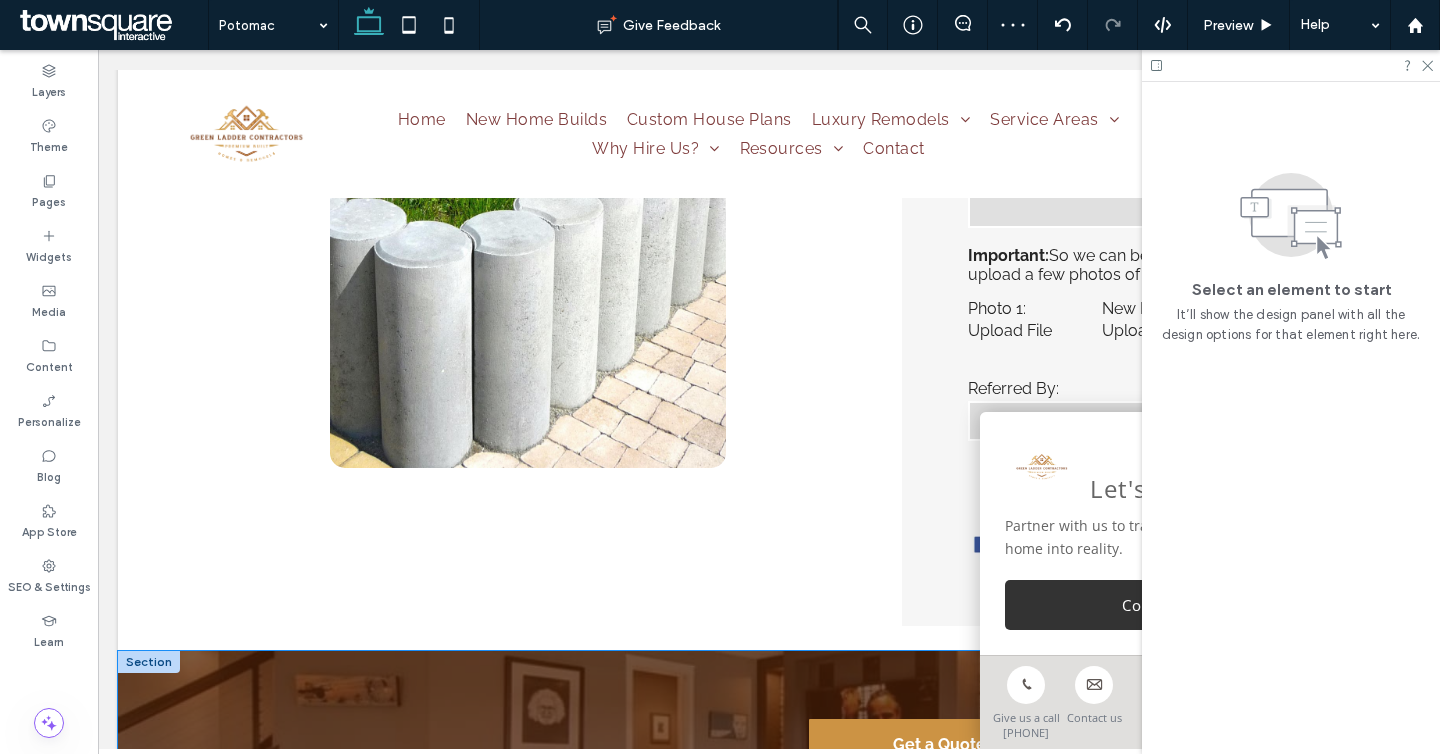 scroll, scrollTop: 1298, scrollLeft: 0, axis: vertical 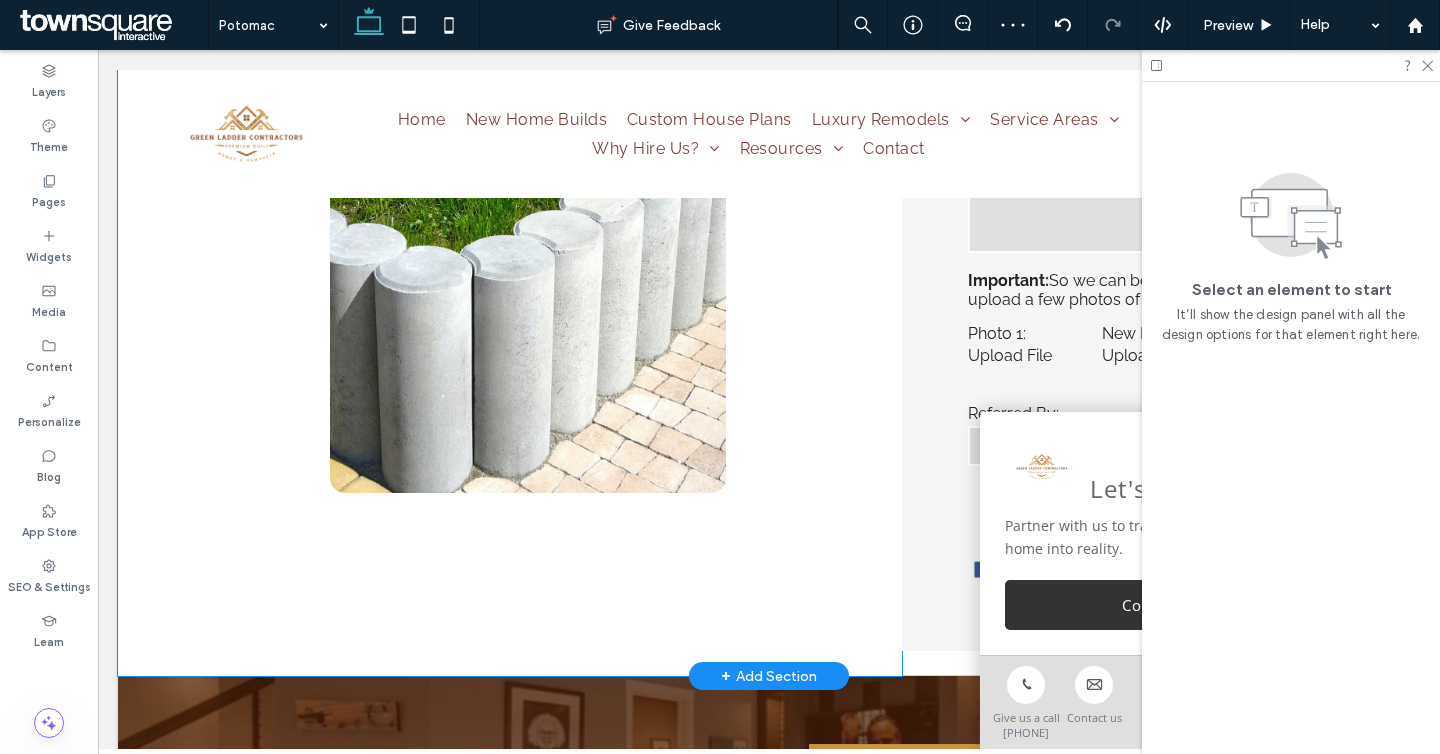 click on "Turn Your Landscape Into a Beautiful Oasis
We offer hardscaping services to clients in and across Charlotte, NC
Are you dreaming of adding a new sidewalk or patio to your home? The experienced landscapers at Natural Impression Landscaping can make your dreams come true. We provide first-rate hardscaping services to clients throughout Charlotte, NC and surrounding areas. From retaining walls to patio installations, we can do it all.   ﻿ Reach out to us now at 855-463-5490 to learn more about our concrete services. We’ll be happy to answer your questions and concerns.
Reach Out Today" at bounding box center [510, -3] 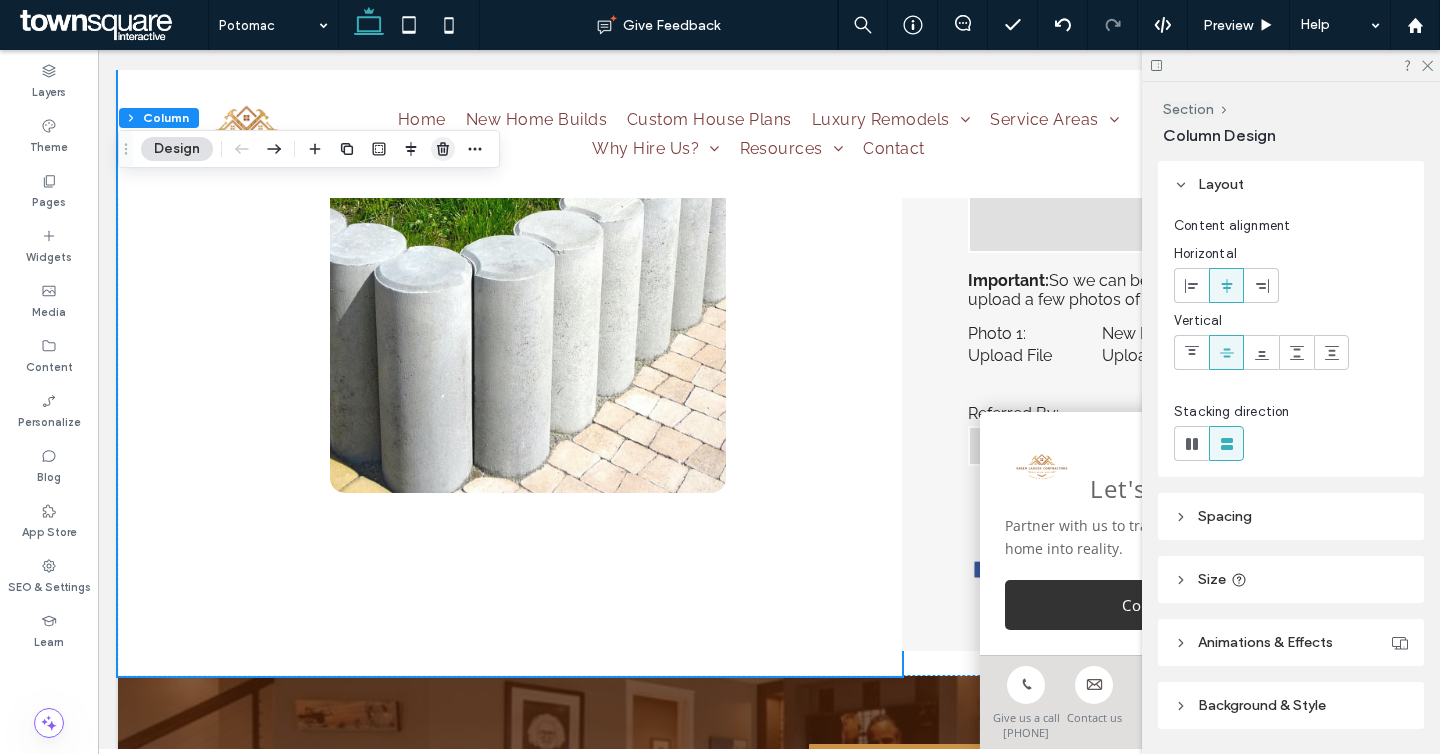 drag, startPoint x: 444, startPoint y: 149, endPoint x: 347, endPoint y: 100, distance: 108.67382 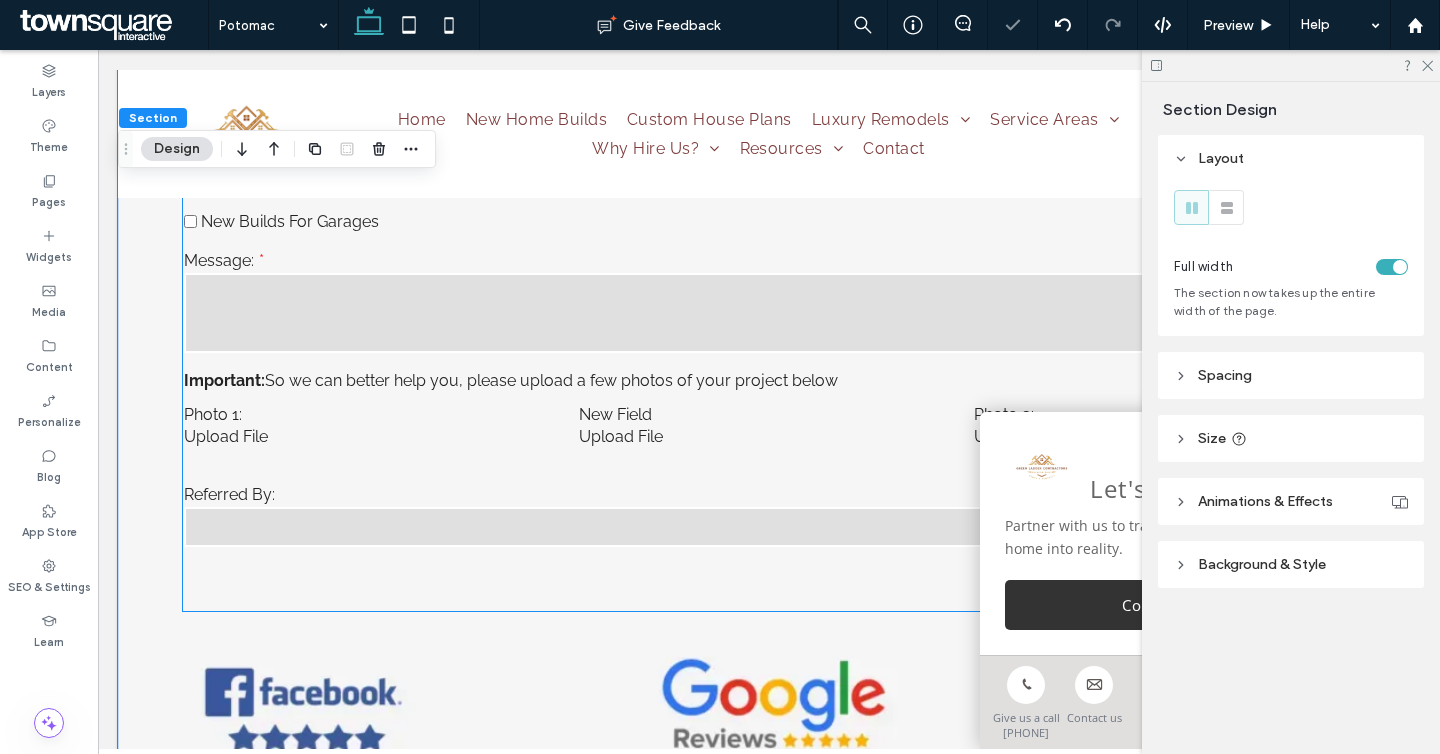 scroll, scrollTop: 1054, scrollLeft: 0, axis: vertical 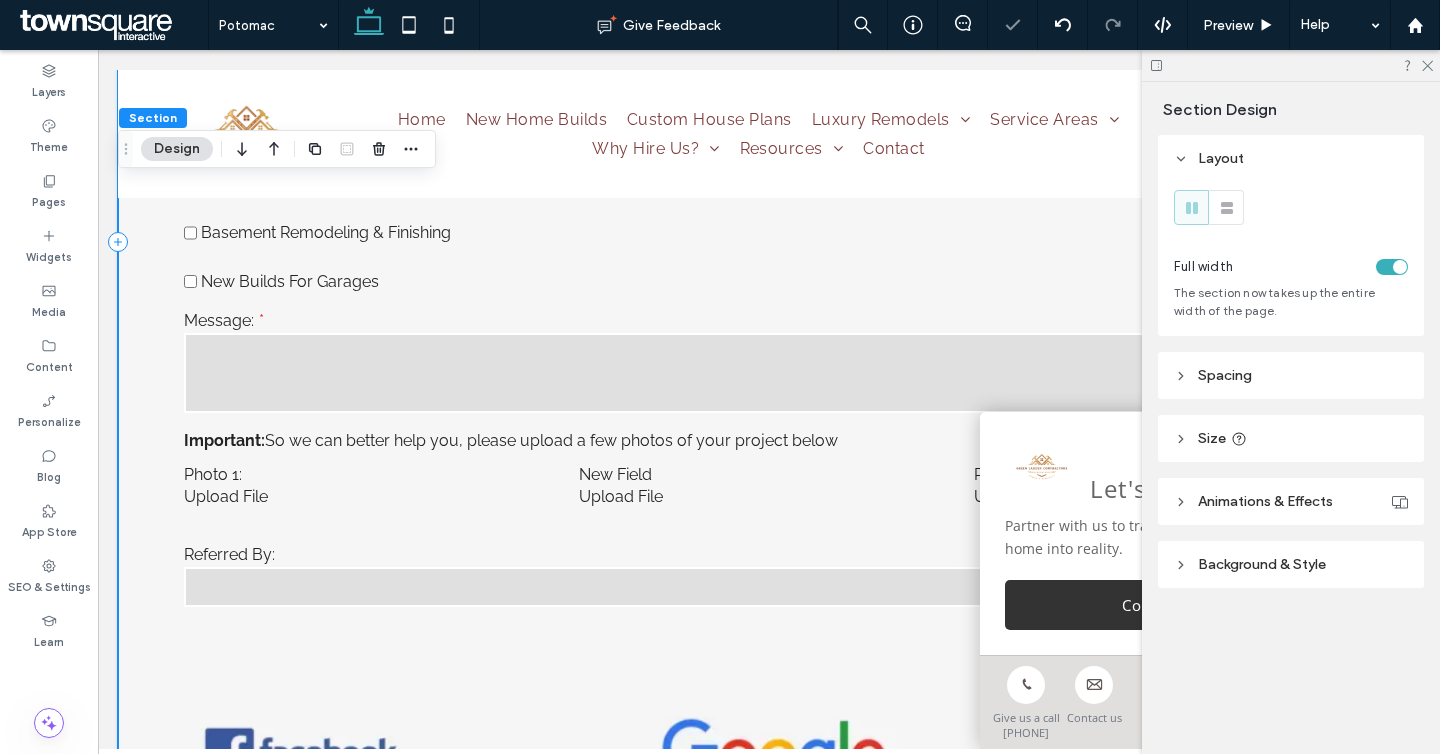click on "**********" at bounding box center [769, 242] 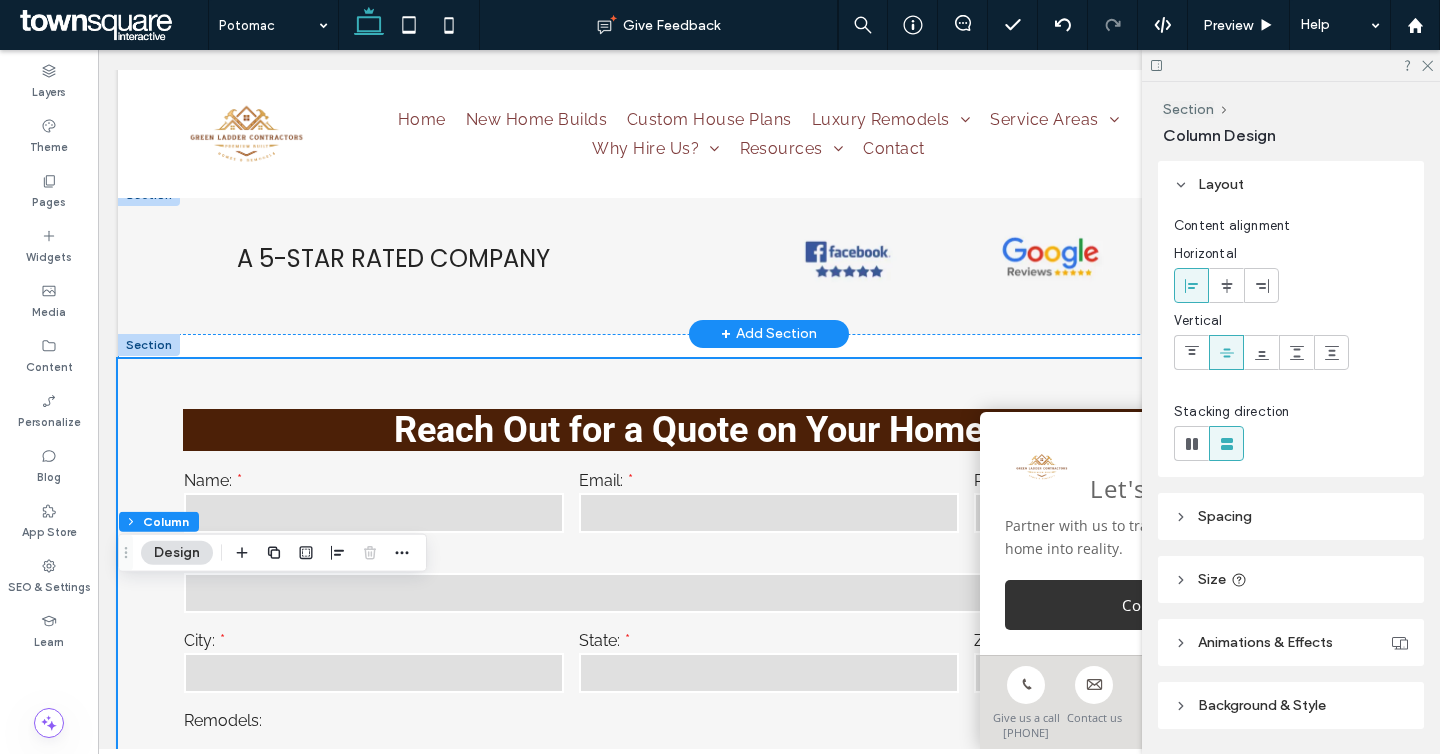 scroll, scrollTop: 0, scrollLeft: 0, axis: both 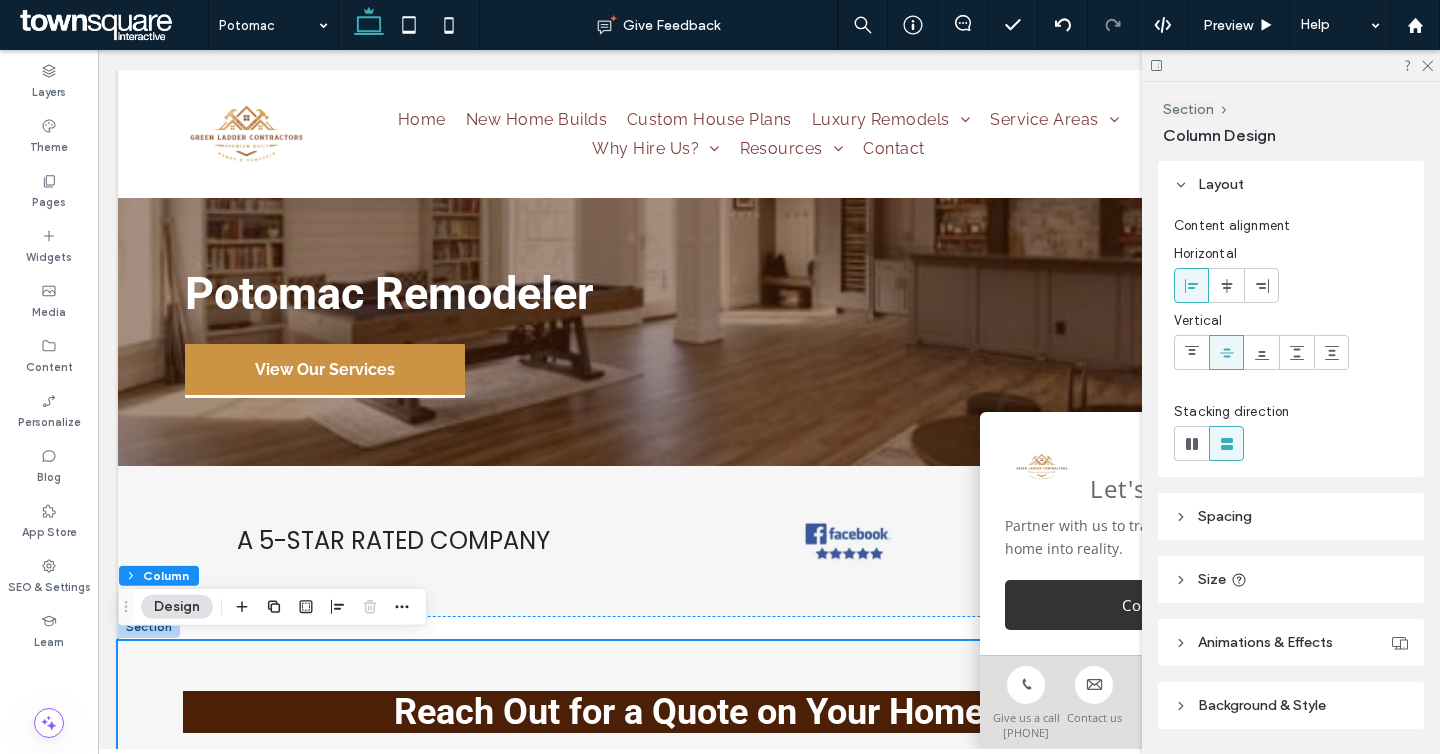 click at bounding box center [149, 627] 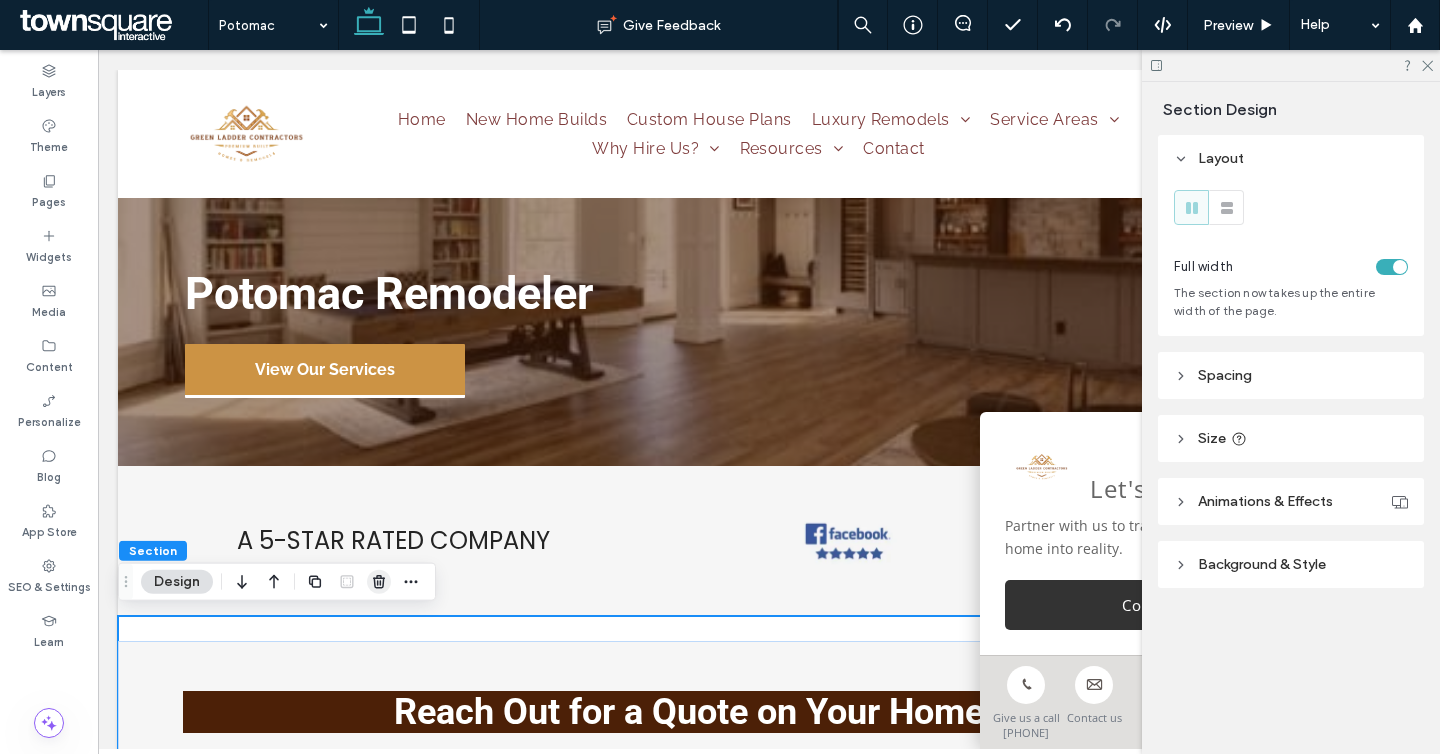 click 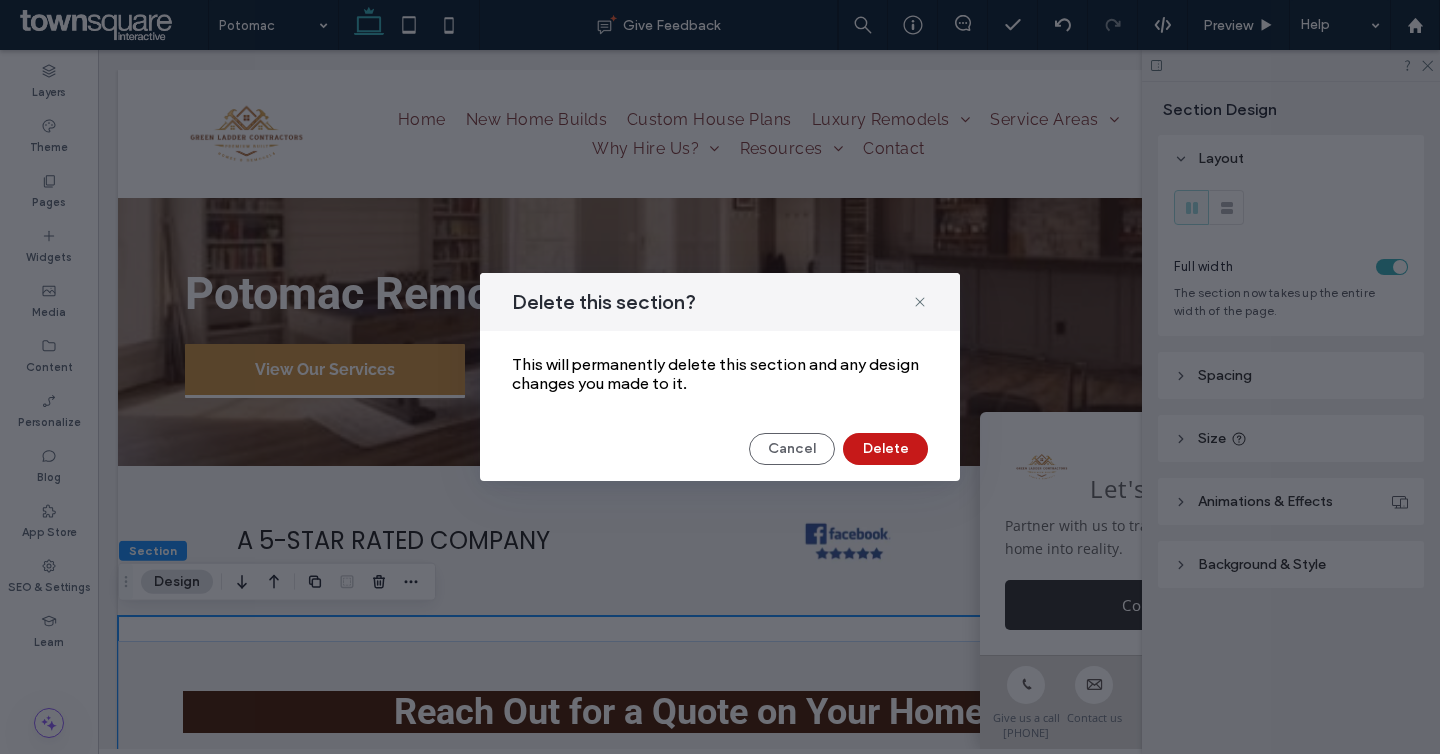 drag, startPoint x: 872, startPoint y: 450, endPoint x: 774, endPoint y: 400, distance: 110.01818 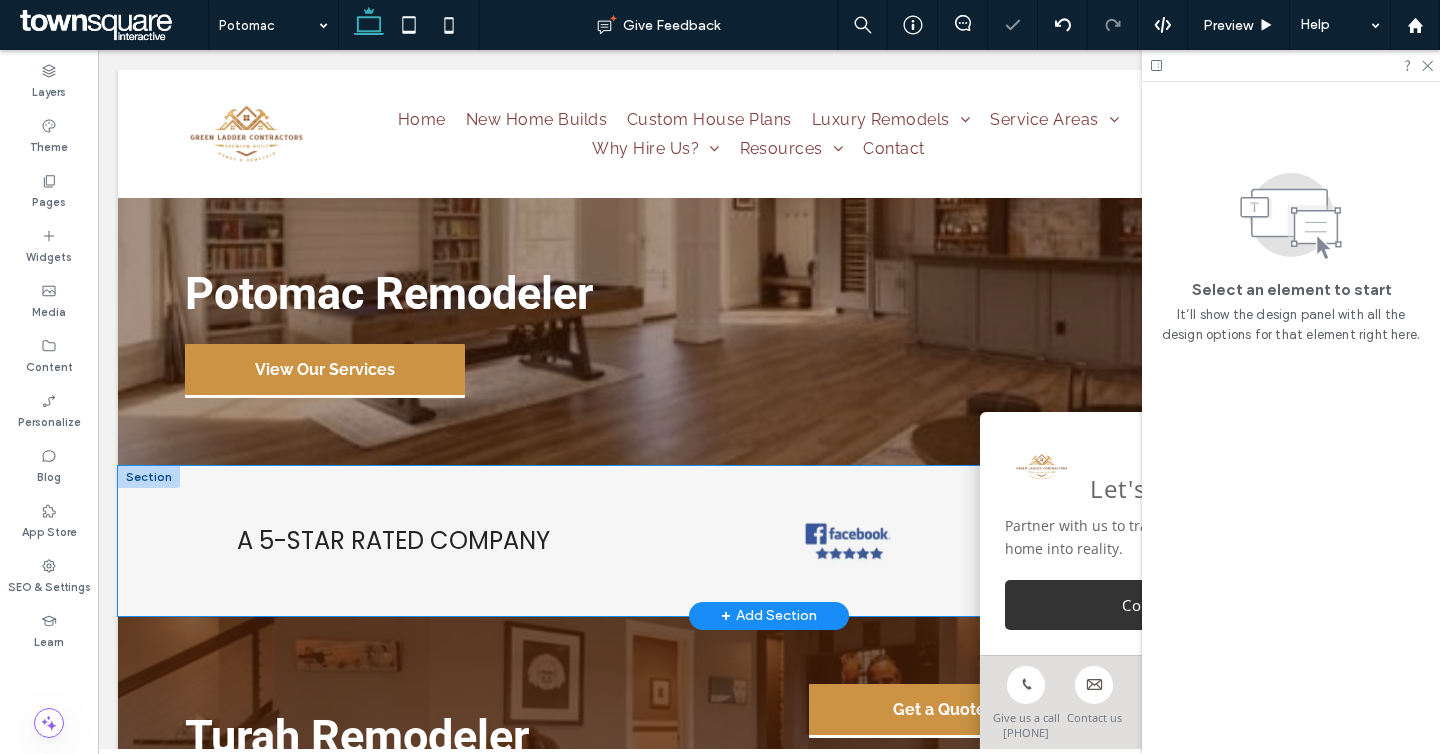 click on "A 5-STAR RATED COMPANY" at bounding box center [769, 541] 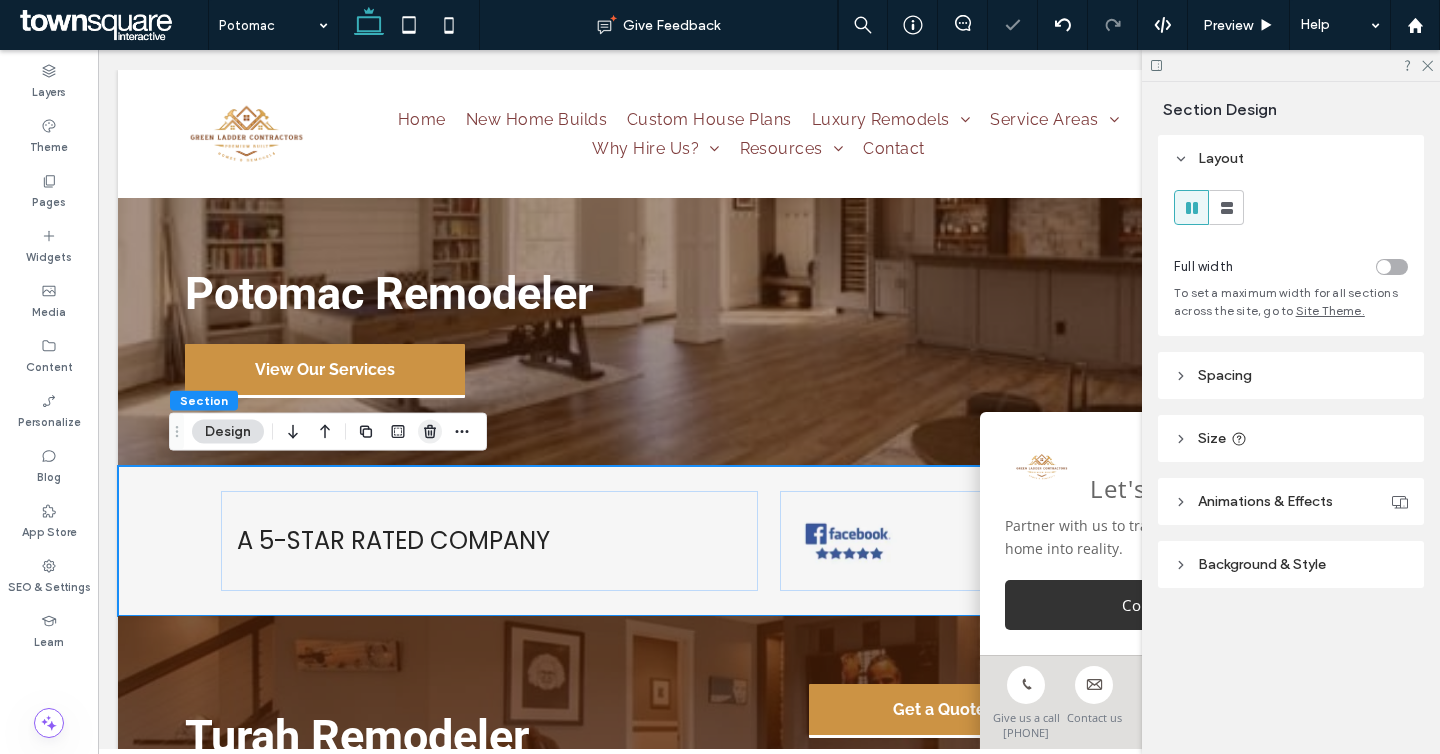 click 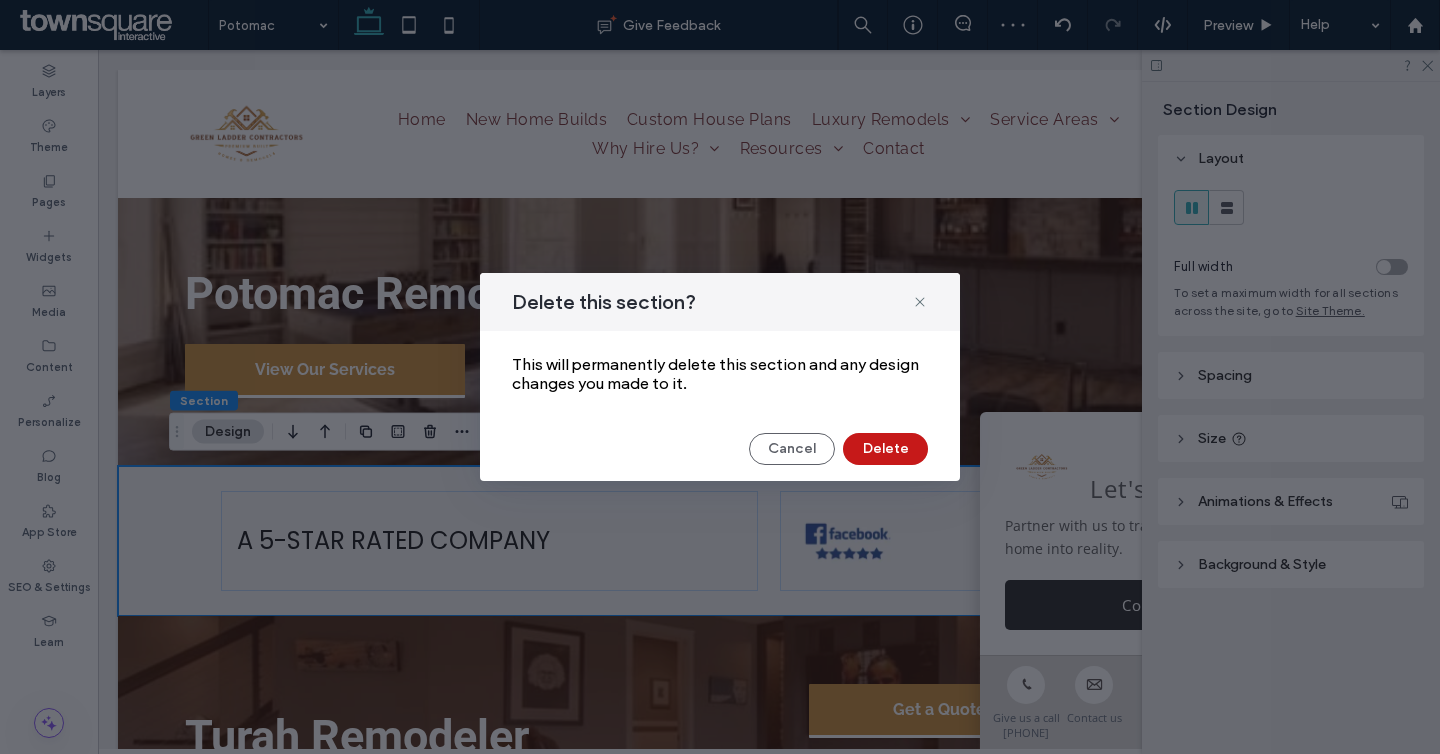 click on "Delete" at bounding box center [885, 449] 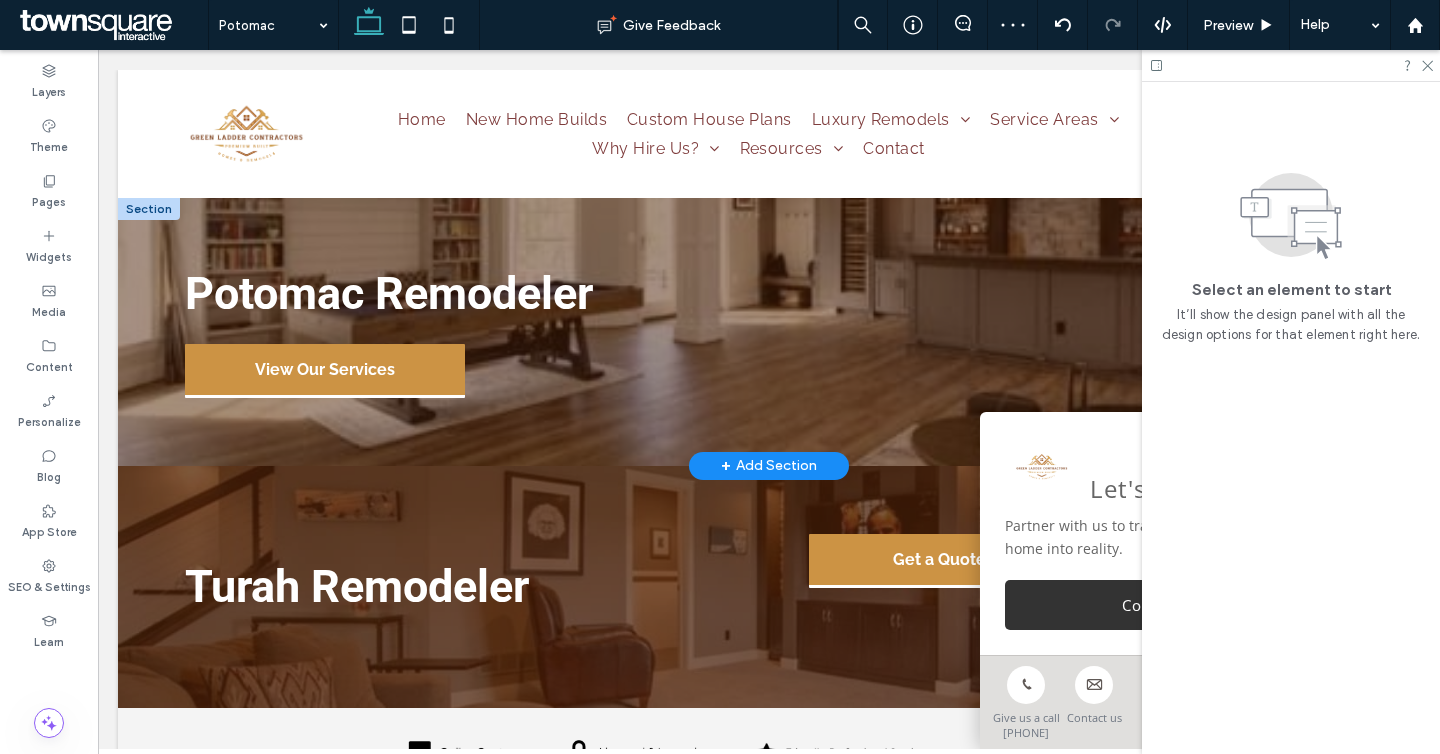 click at bounding box center [149, 209] 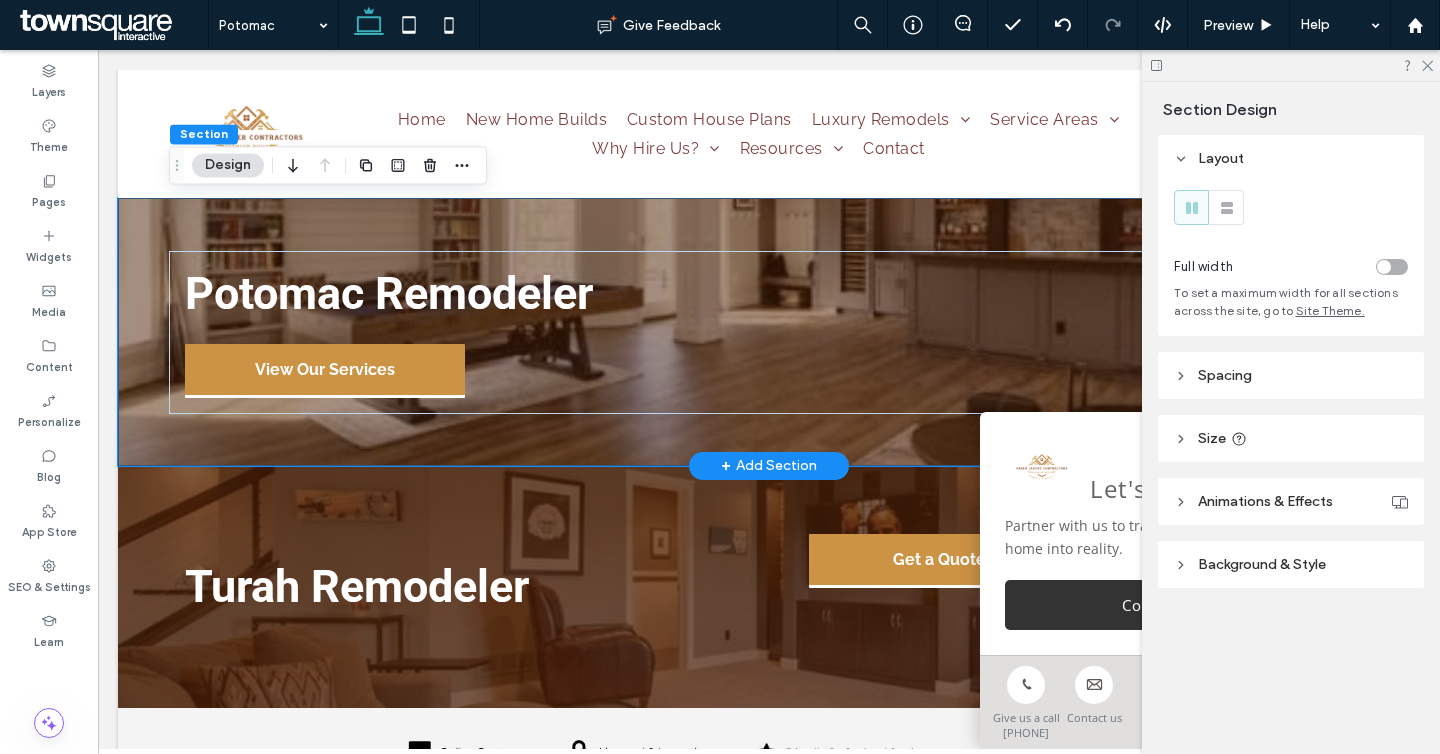 click on "Potomac Remodeler
View Our Services" at bounding box center (769, 331) 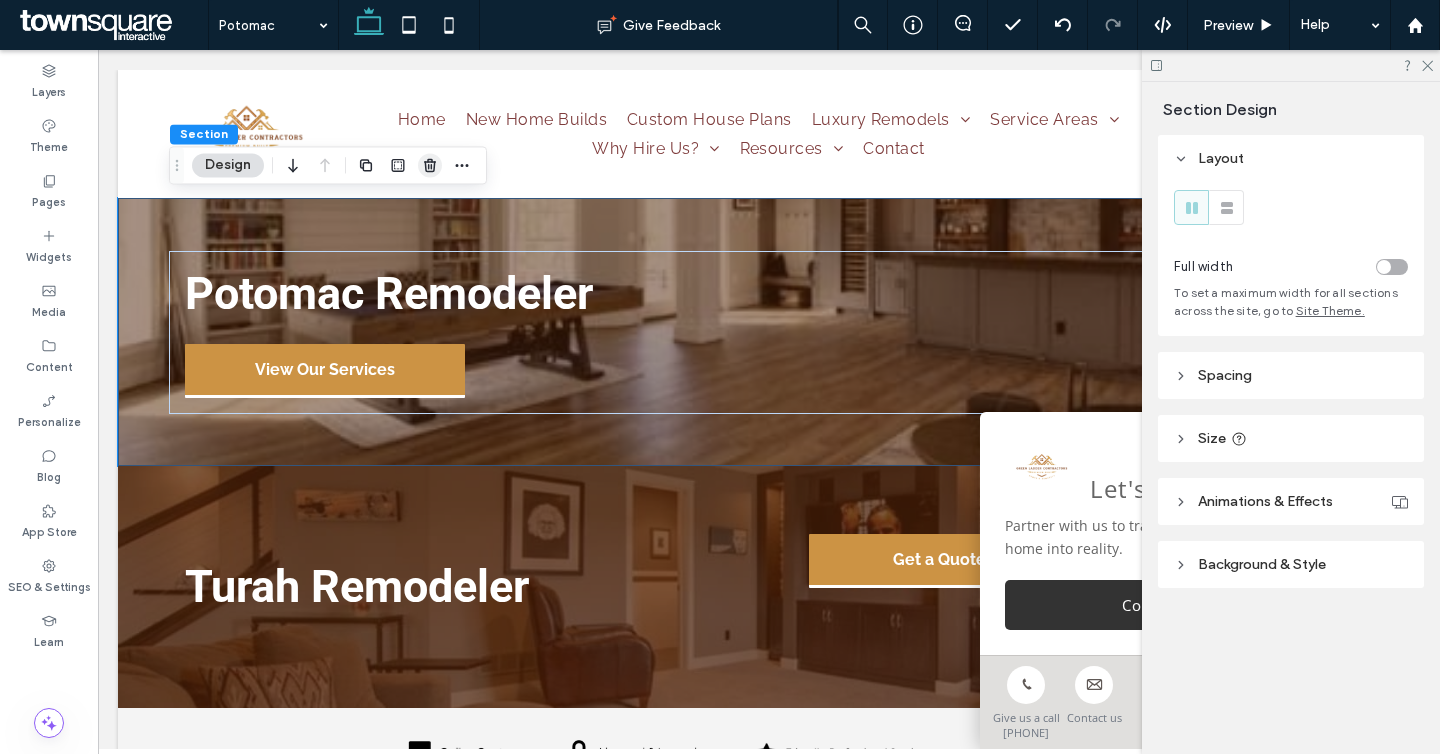 click 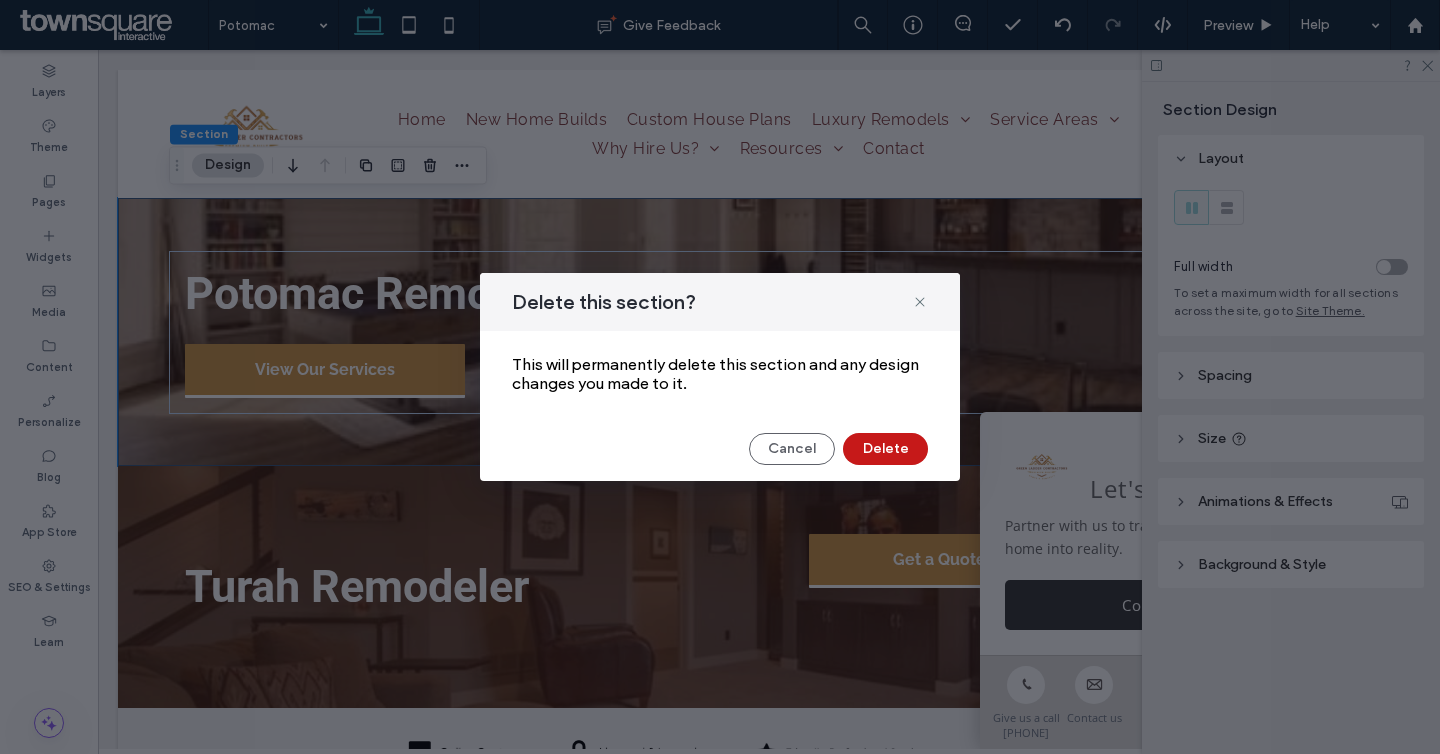click on "Delete" at bounding box center [885, 449] 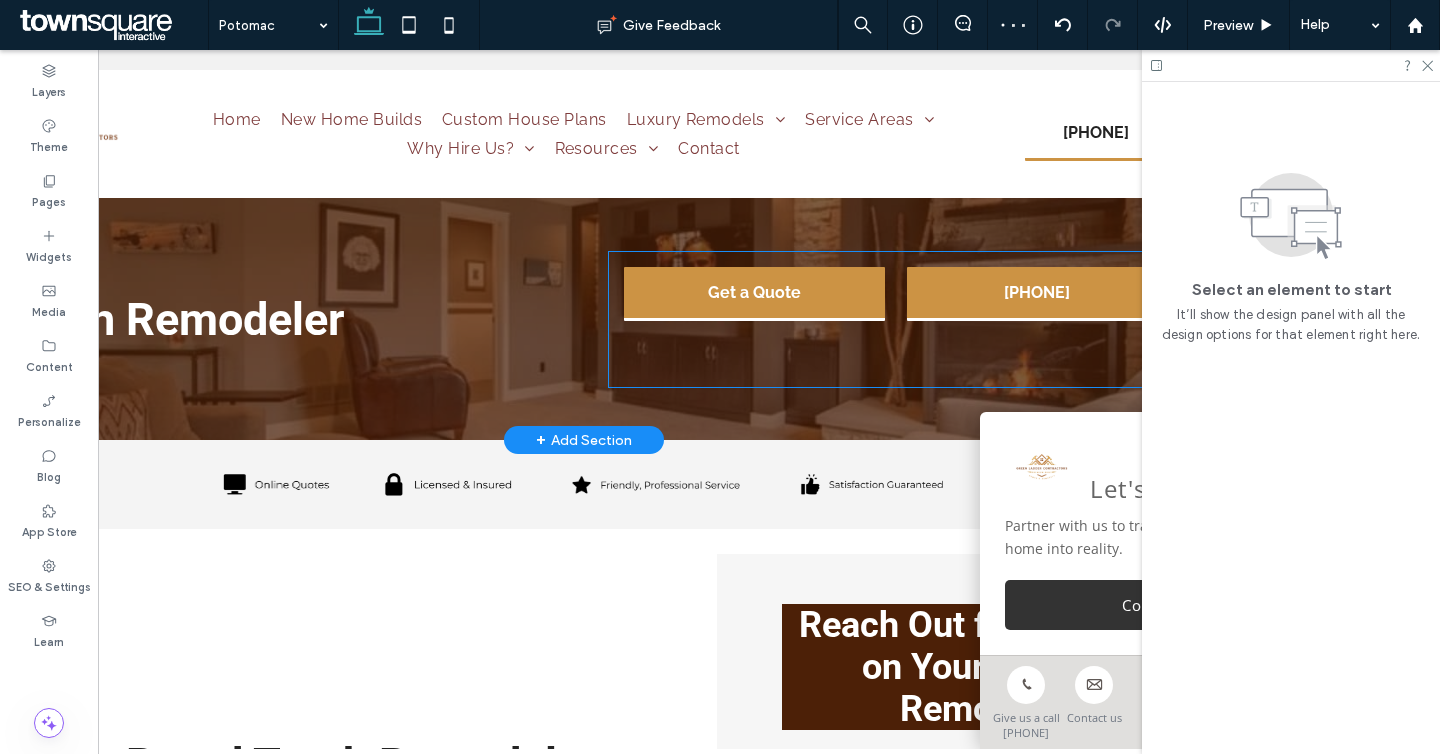 scroll, scrollTop: 2, scrollLeft: 0, axis: vertical 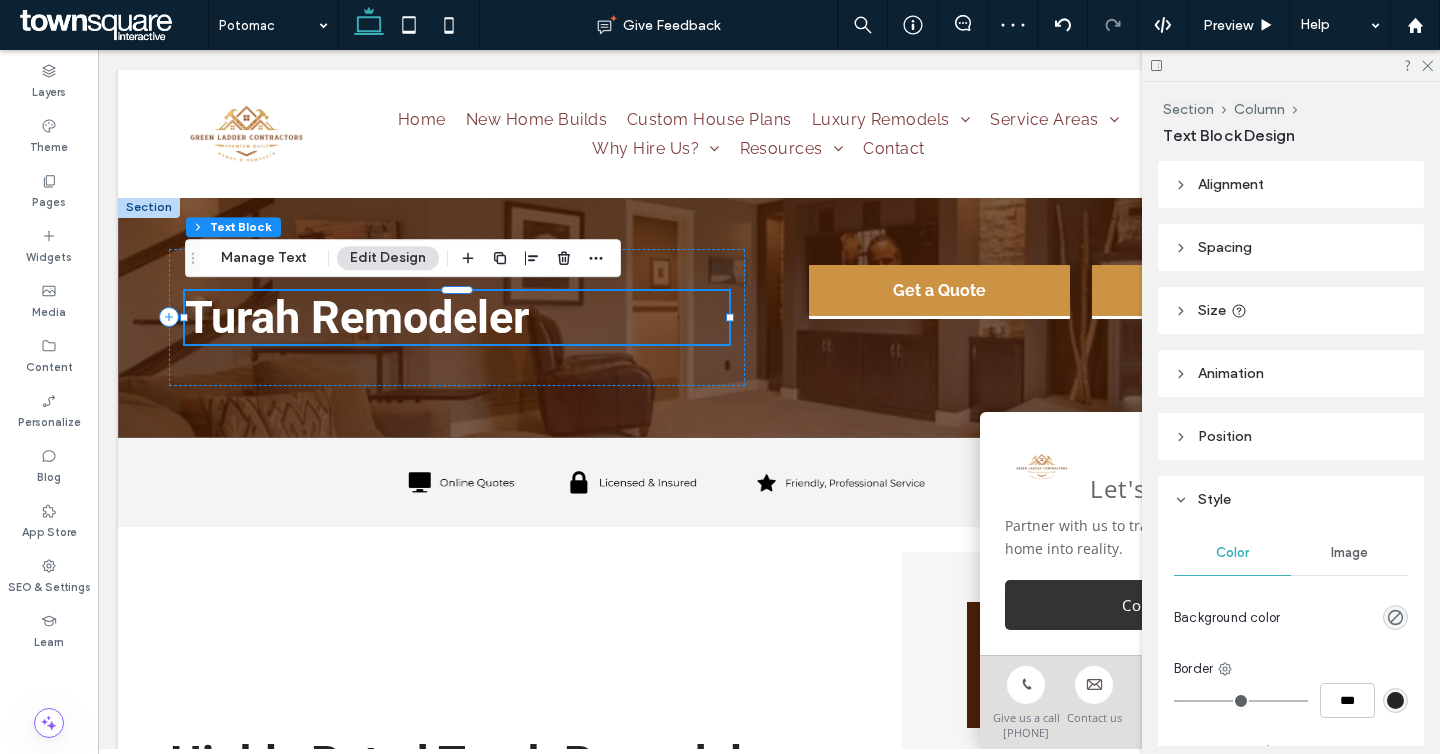 click on "Turah Remodeler" at bounding box center (357, 317) 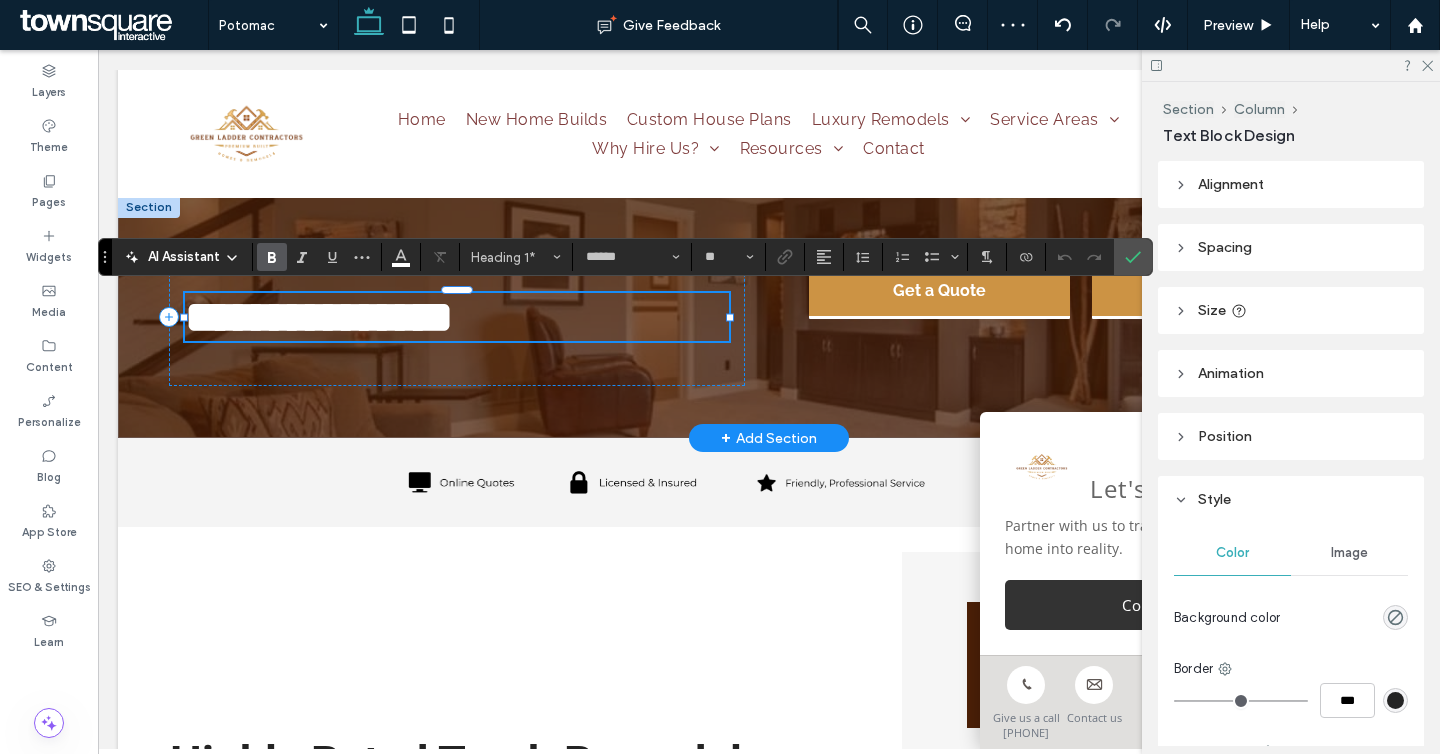 click on "**********" at bounding box center [319, 317] 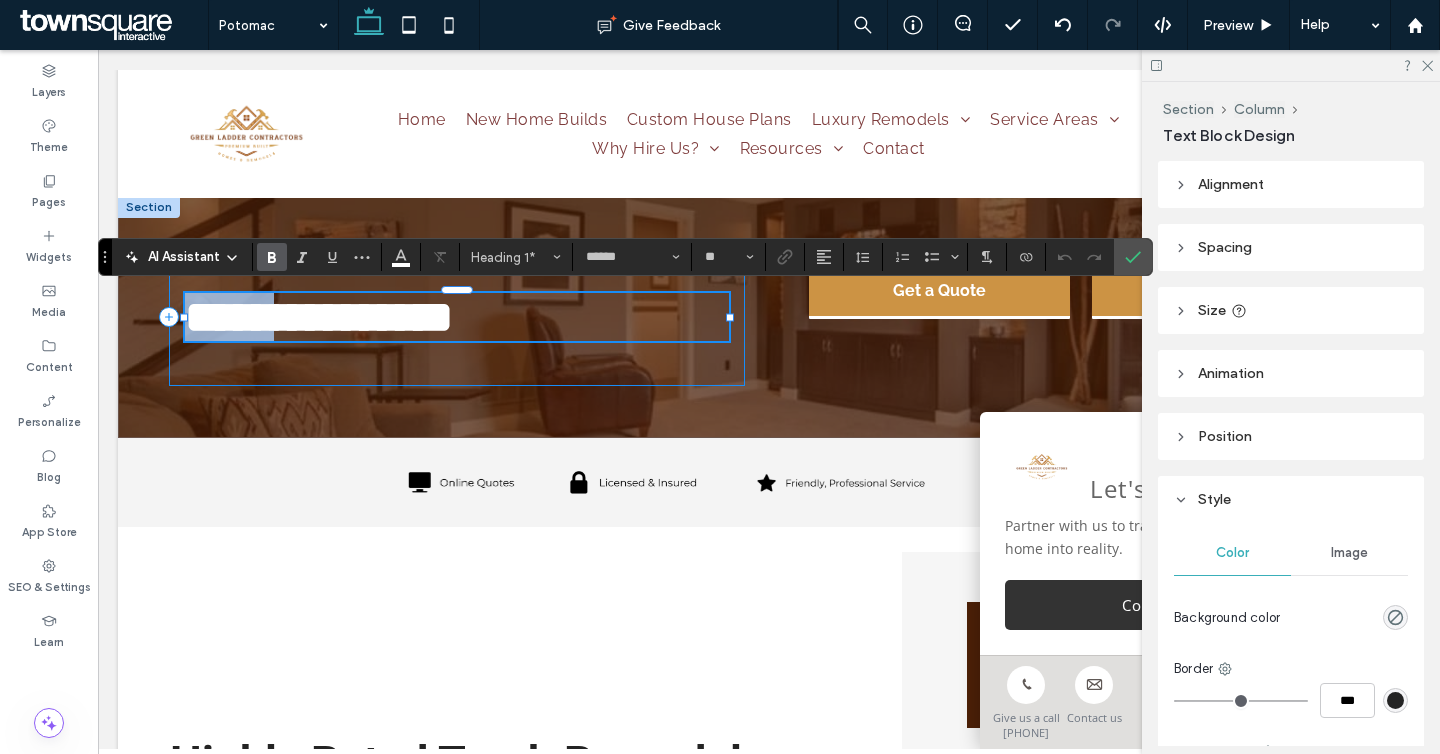 drag, startPoint x: 299, startPoint y: 324, endPoint x: 116, endPoint y: 323, distance: 183.00273 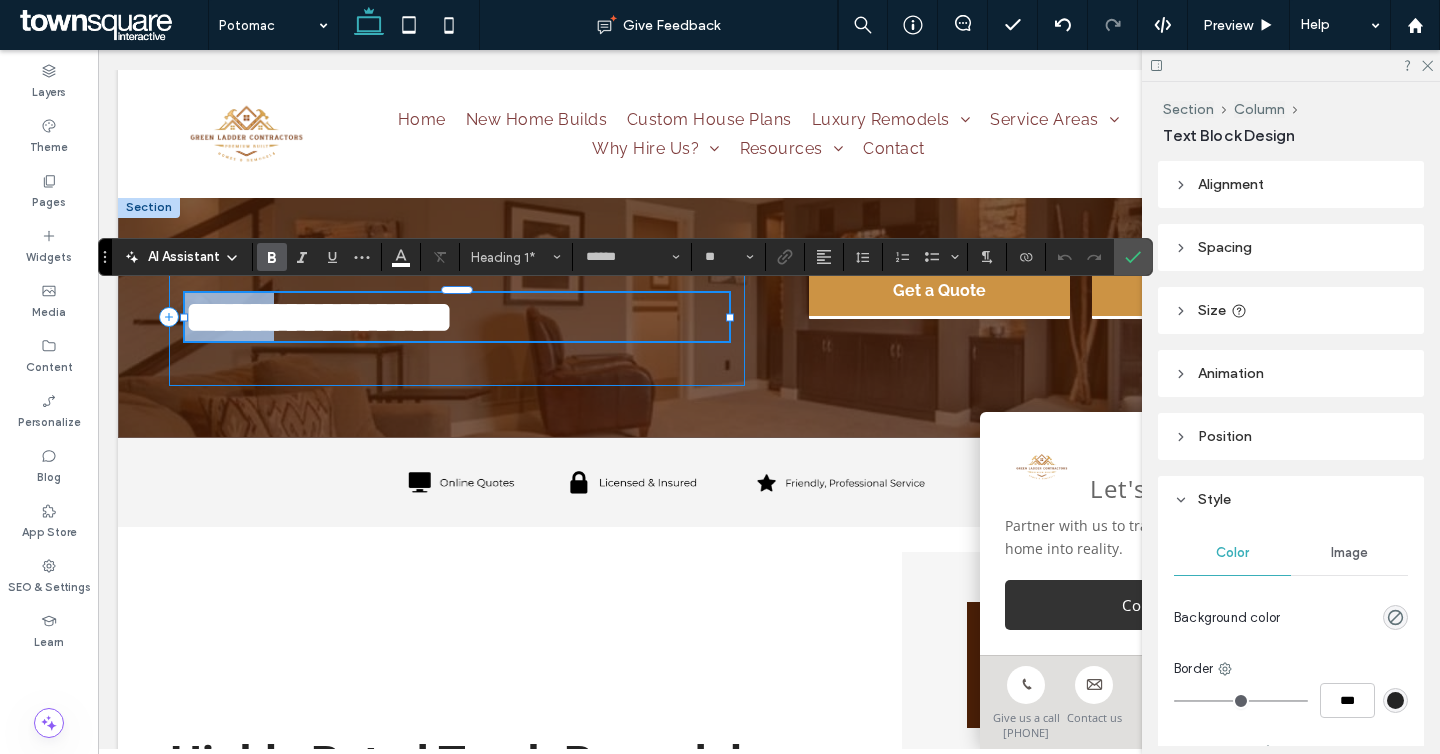 click on "Home
New Home Builds
Custom House Plans
Luxury Remodels
Kitchen
Bathroom
Basement
Whole House
Garage Conversion
Home Addition
Service Areas
Bonner
Corvallis
Darby
East Missoula
Evaro
Florence
Frenchtown
Hamilton
Huson
Lolo
Lolo Hot Springs
Missoula
Ninemile
Potomac
Seeley Lake
Stevensville
Turah
Why Hire Us?
About Us
Our Work
Customer Reviews
Resources" at bounding box center (769, 2774) 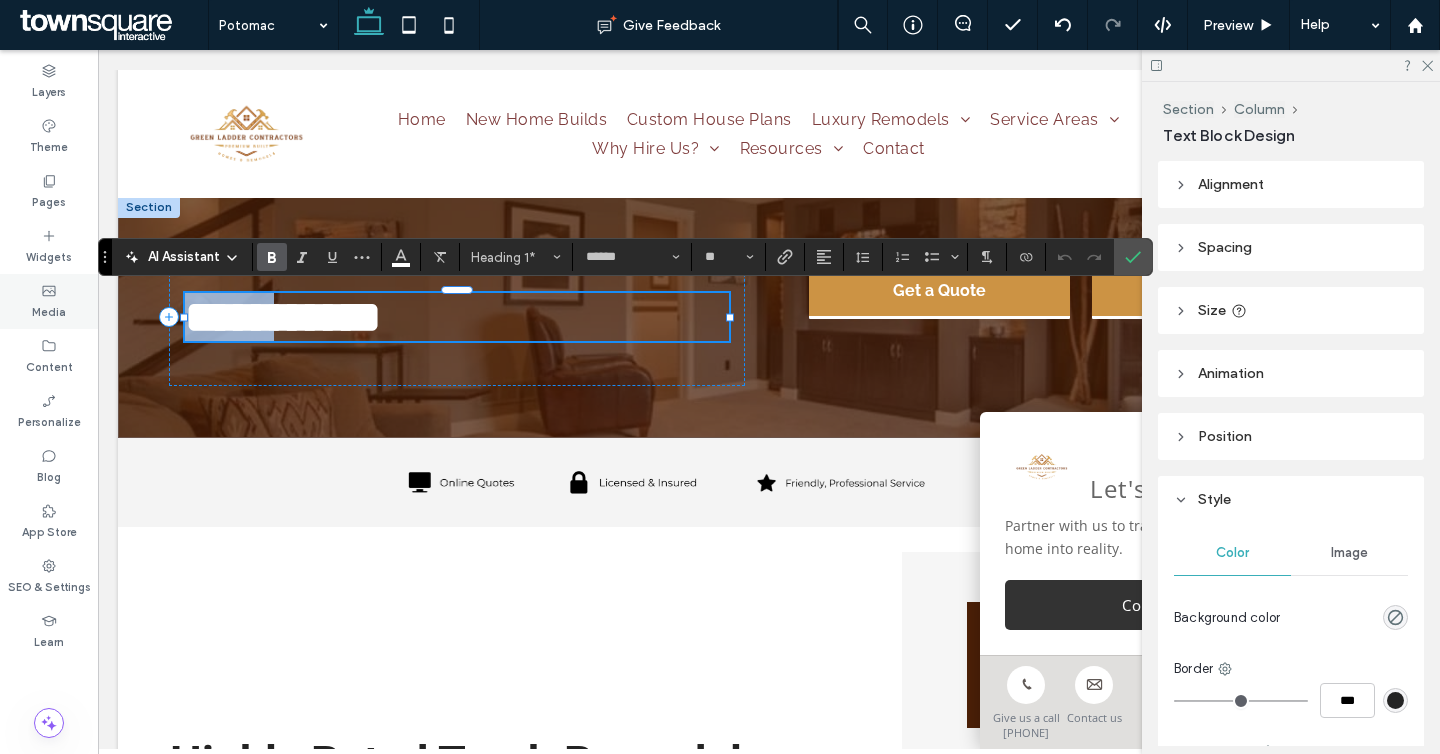 type 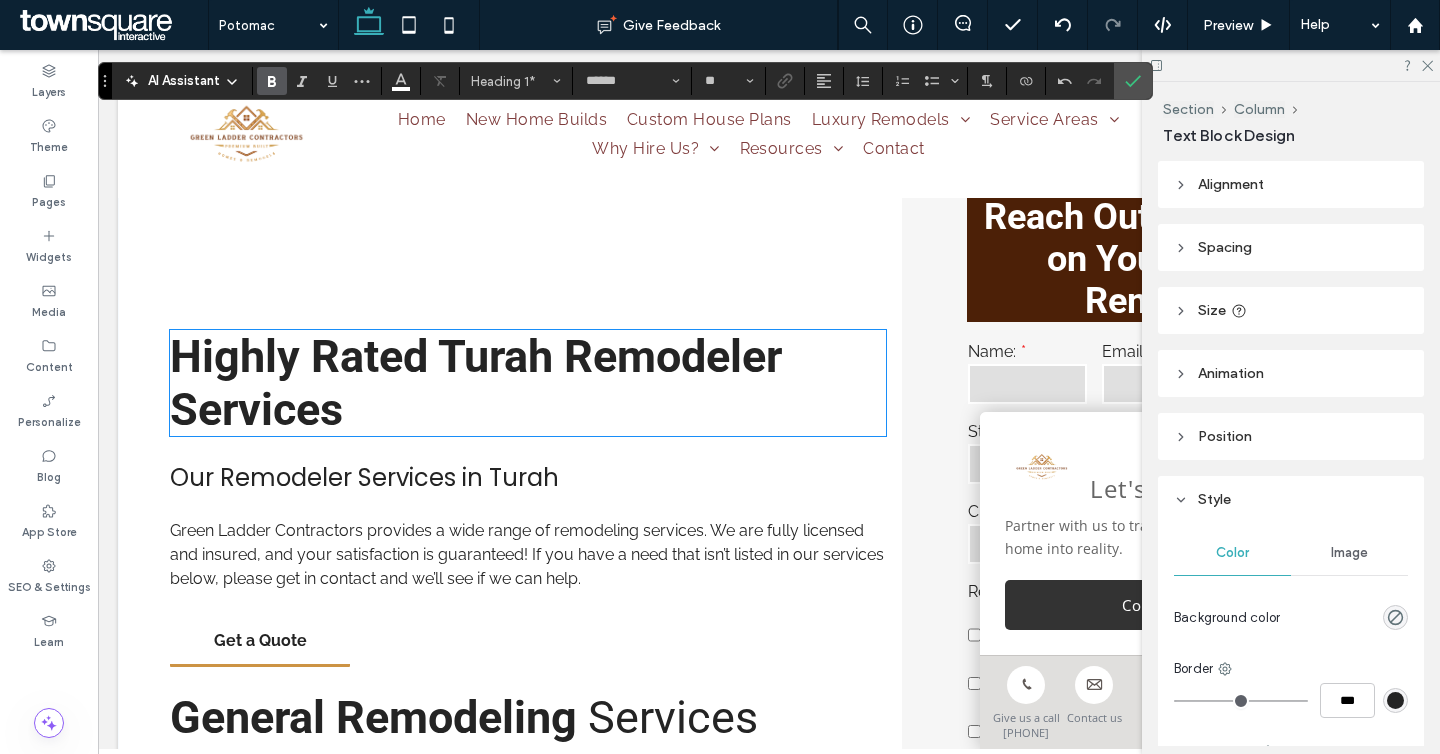 scroll, scrollTop: 385, scrollLeft: 0, axis: vertical 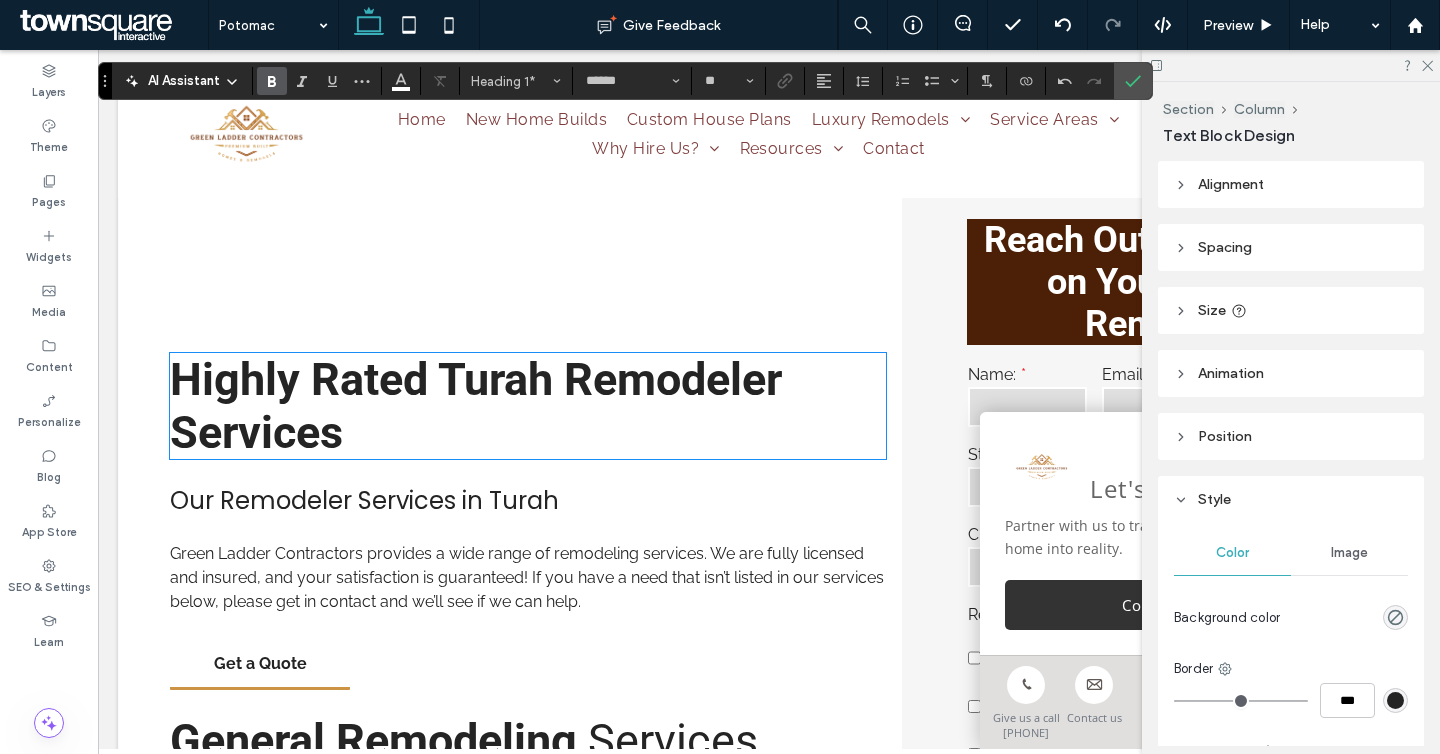 click on "Highly Rated Turah Remodeler Services" at bounding box center (528, 406) 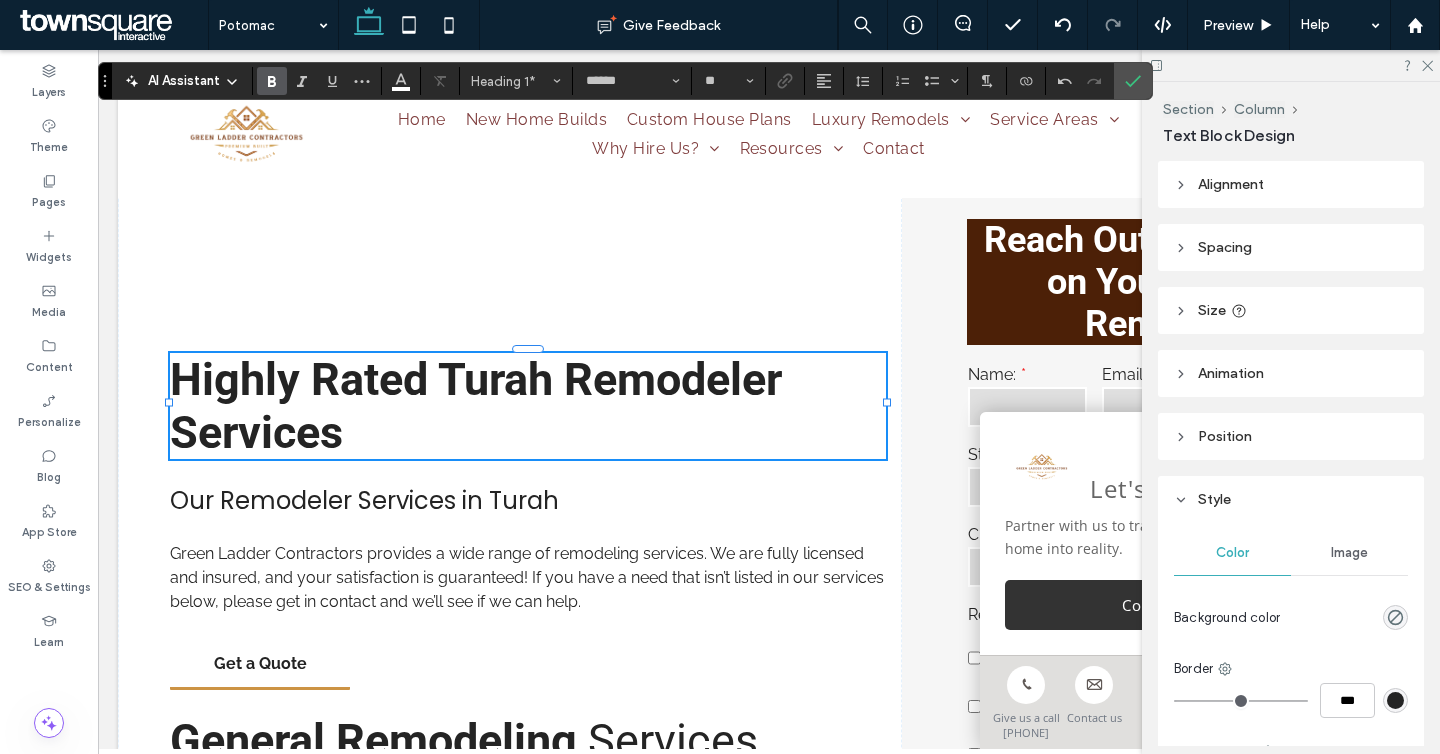 click on "Highly Rated Turah Remodeler Services" at bounding box center (528, 406) 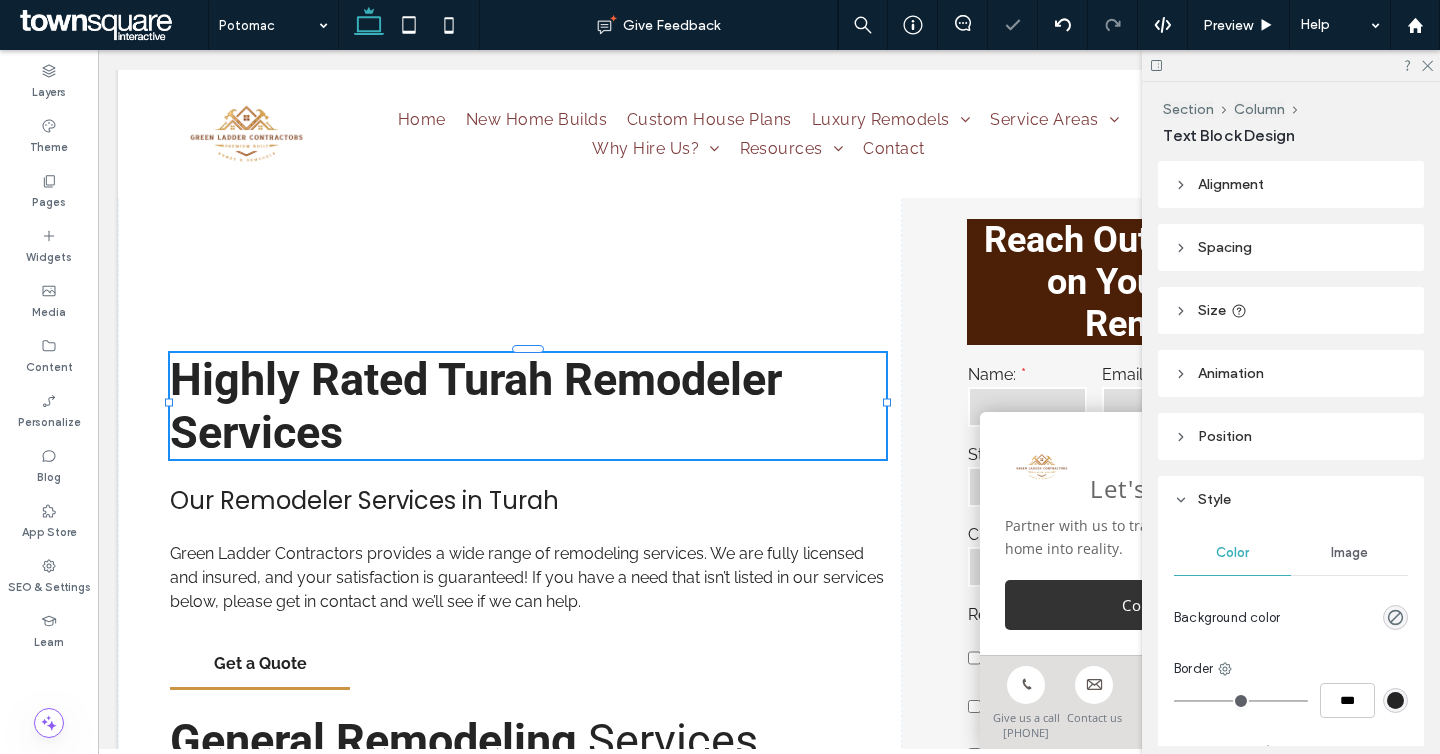 type on "******" 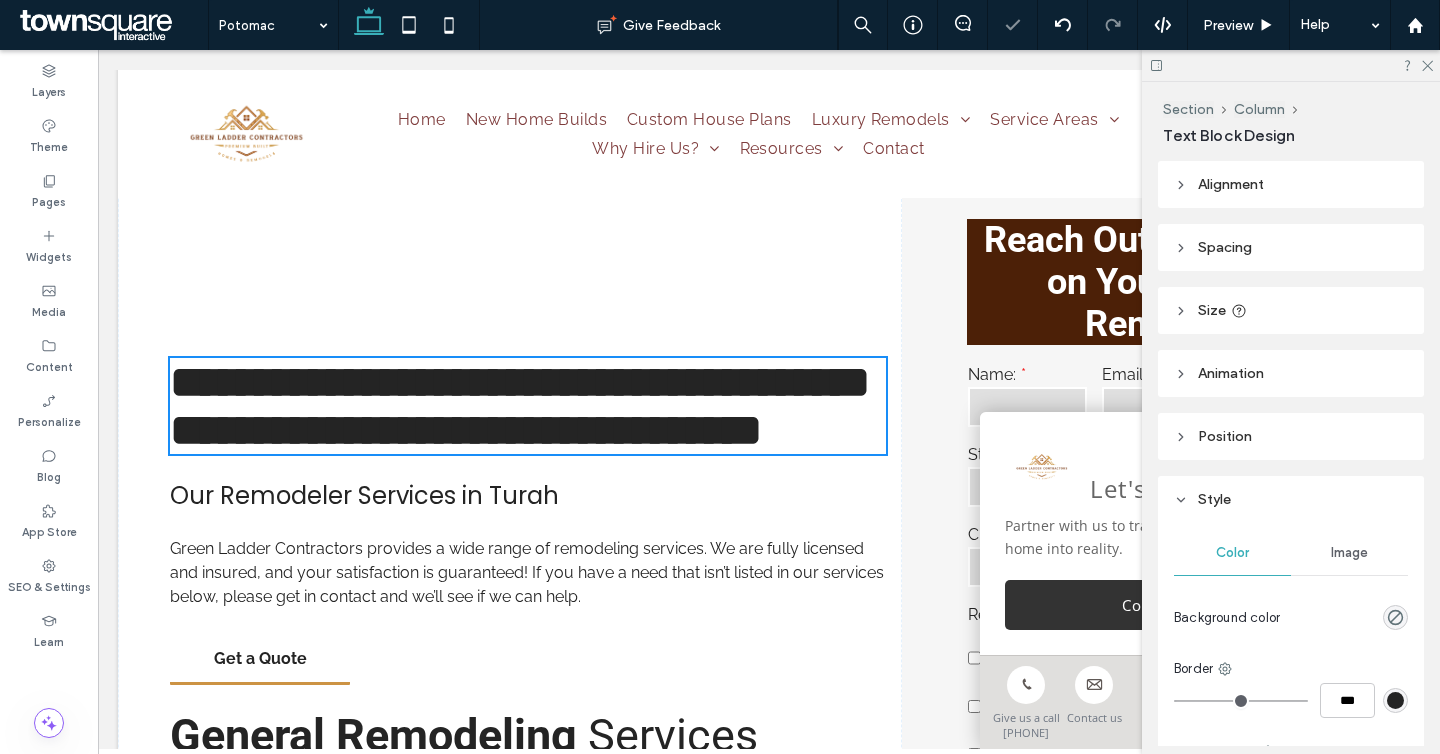 scroll, scrollTop: 94, scrollLeft: 0, axis: vertical 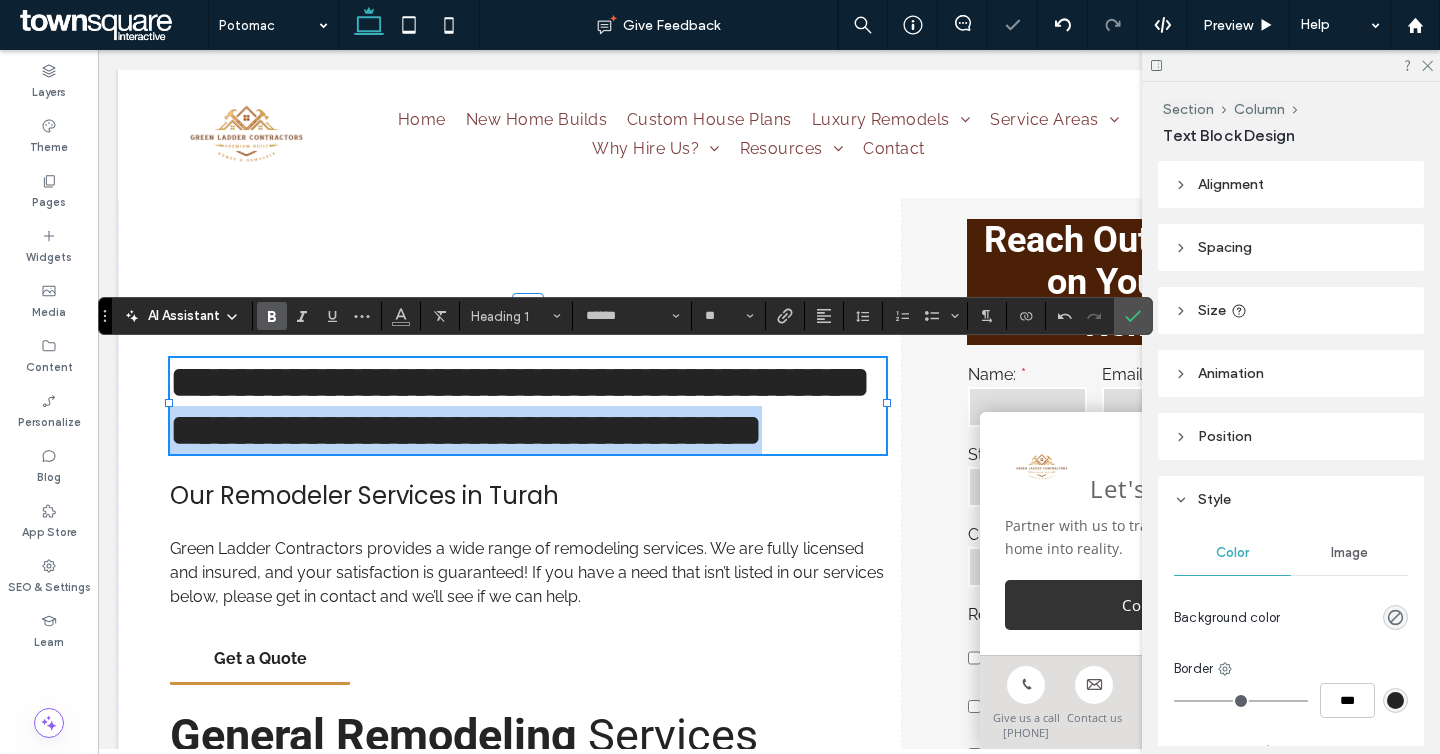 drag, startPoint x: 180, startPoint y: 427, endPoint x: 459, endPoint y: 549, distance: 304.5078 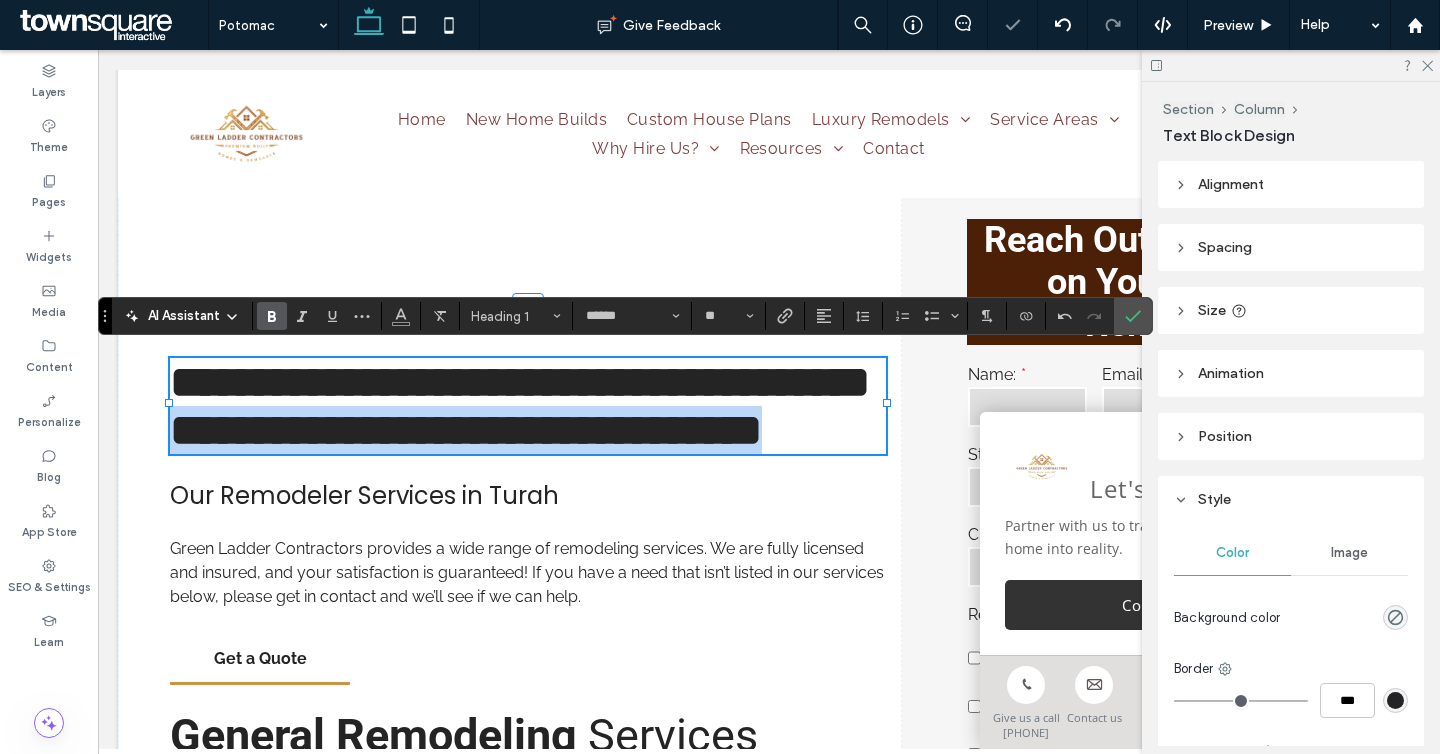 click on "**********" at bounding box center (510, 823) 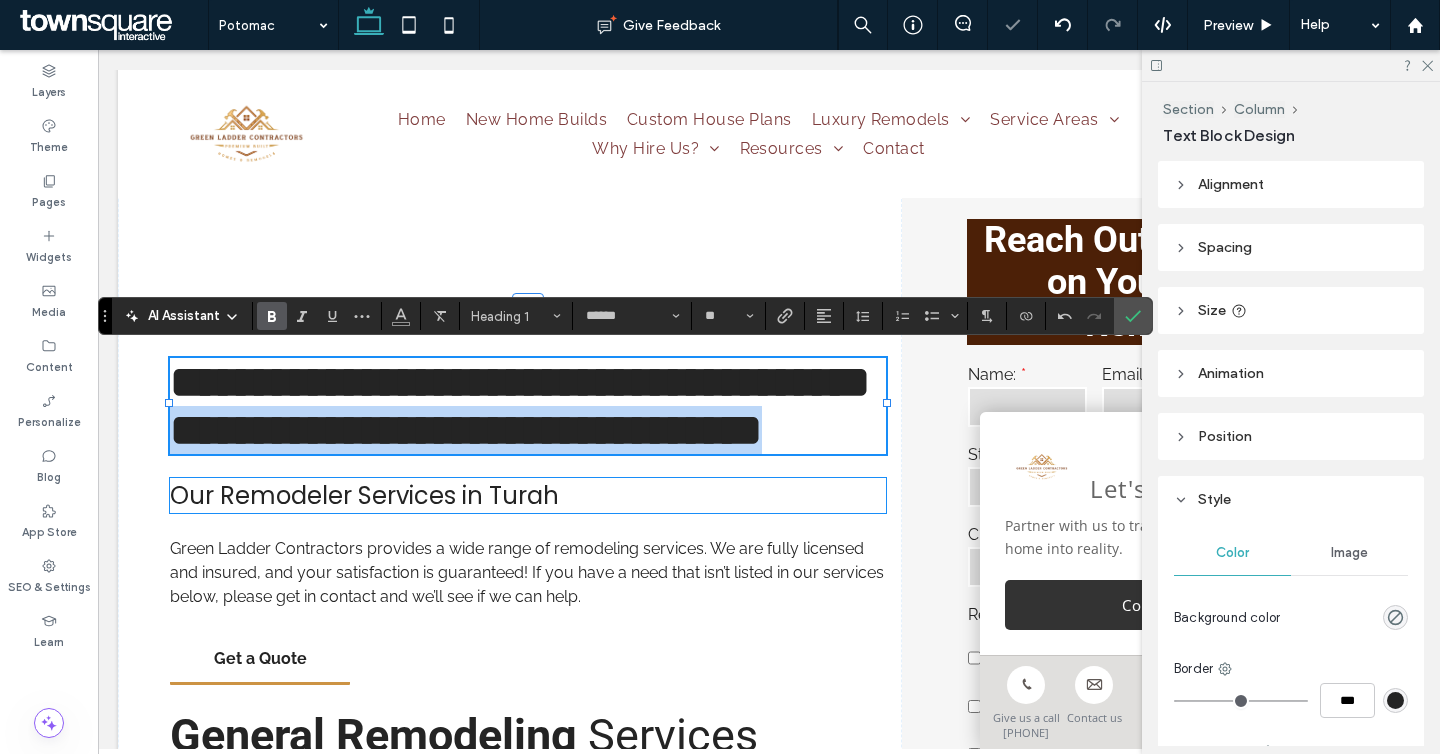 copy on "**********" 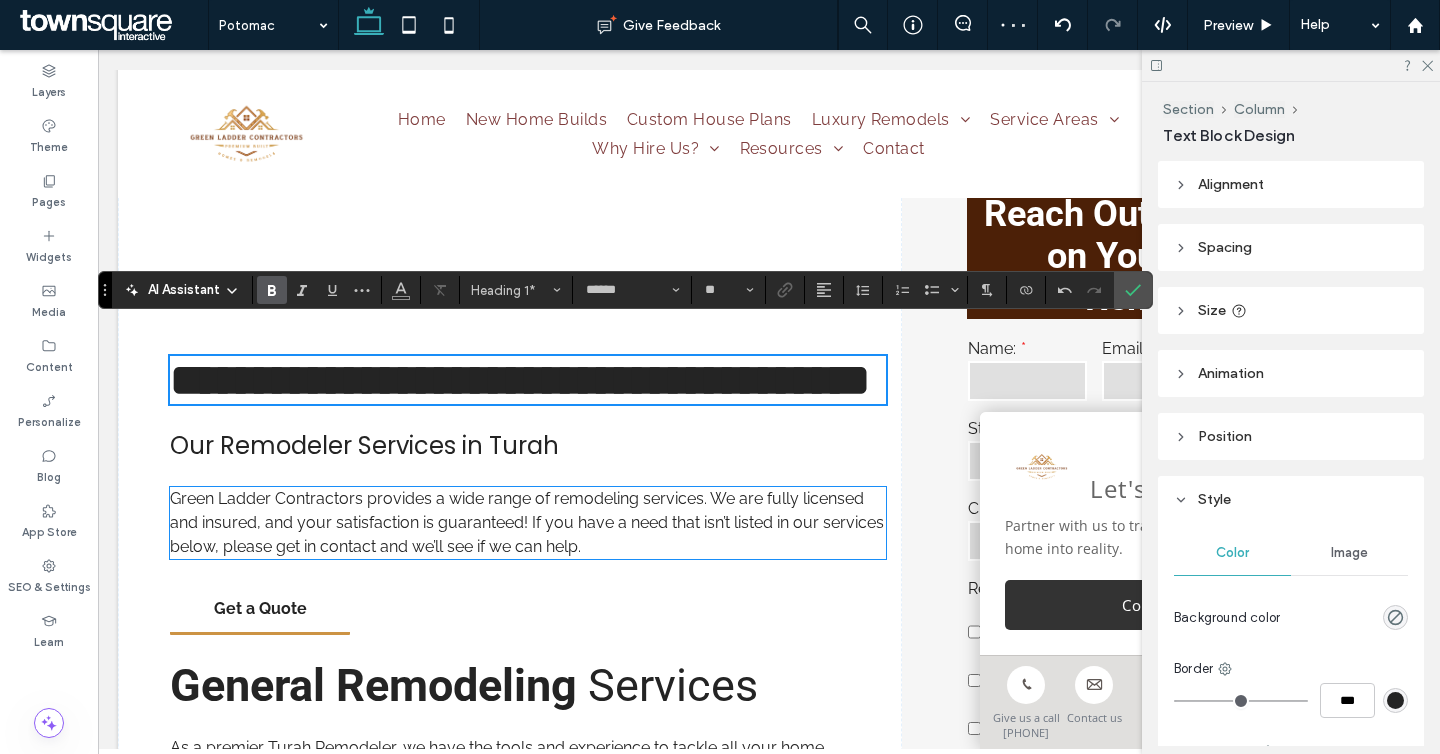 scroll, scrollTop: 437, scrollLeft: 0, axis: vertical 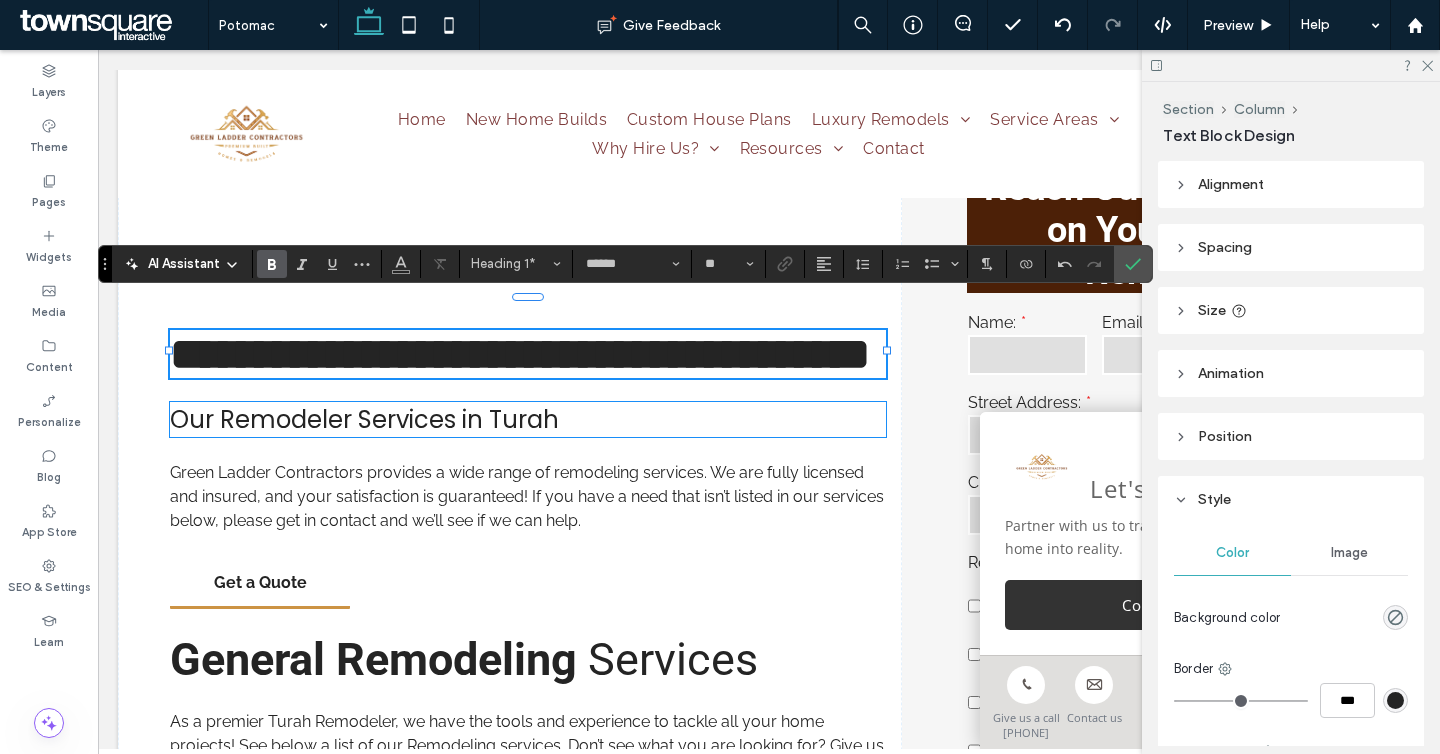 click on "Our Remodeler Services in Turah" at bounding box center (364, 419) 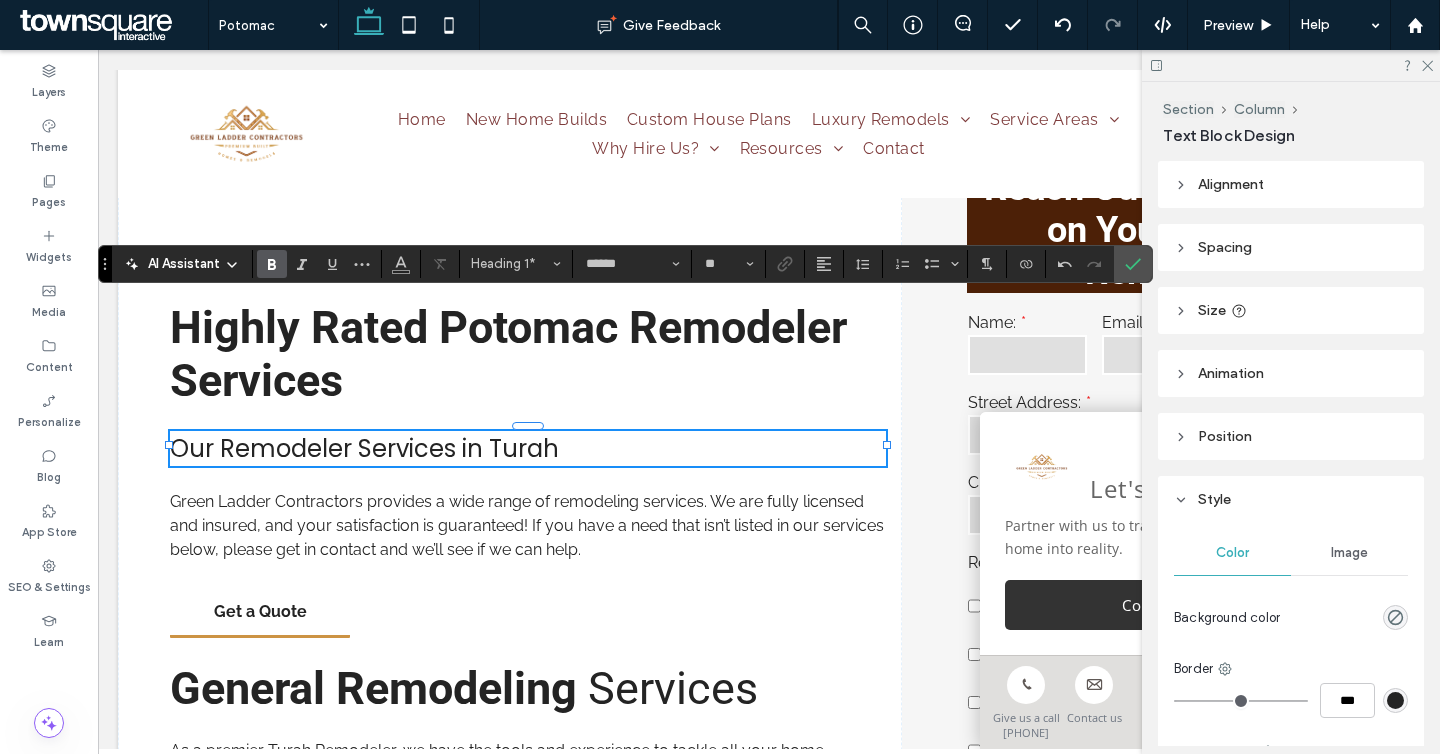 click on "Our Remodeler Services in Turah" at bounding box center [528, 448] 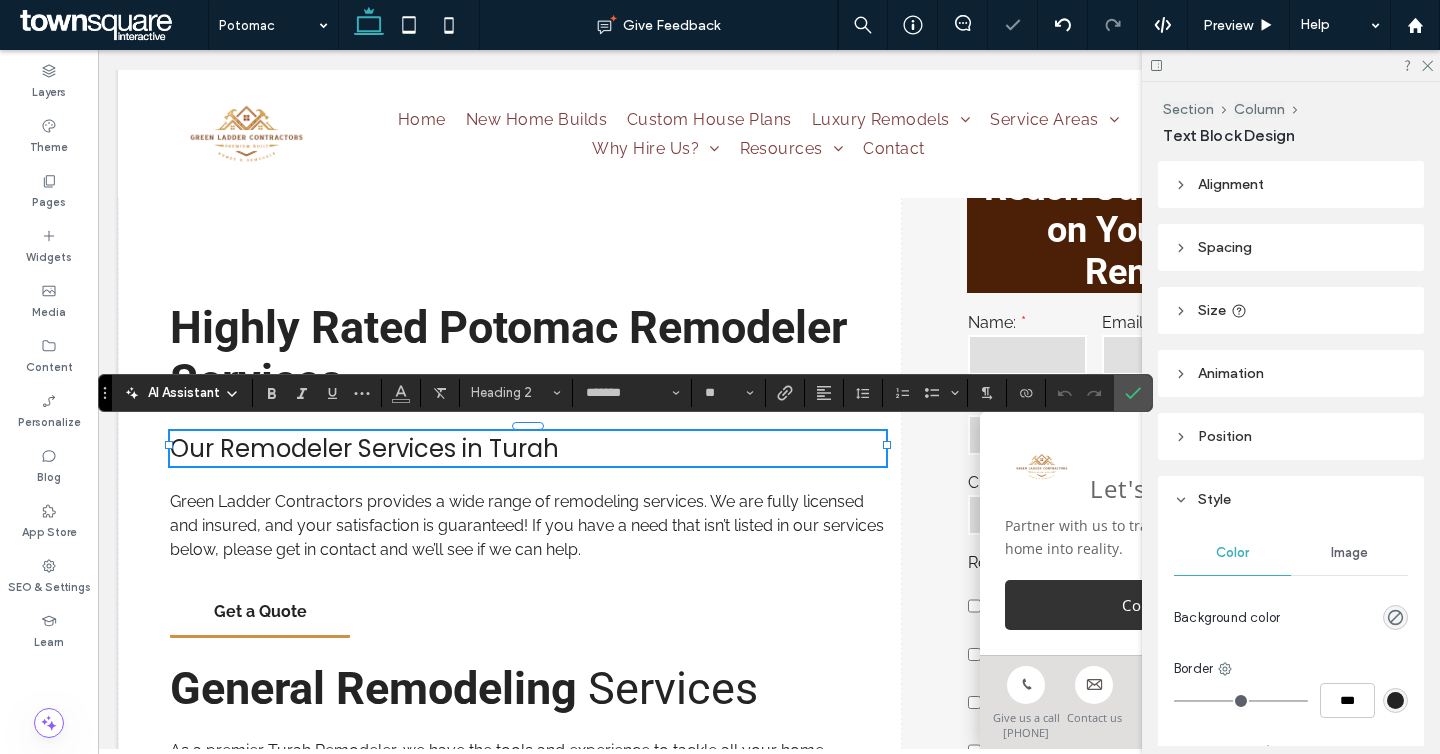 type on "******" 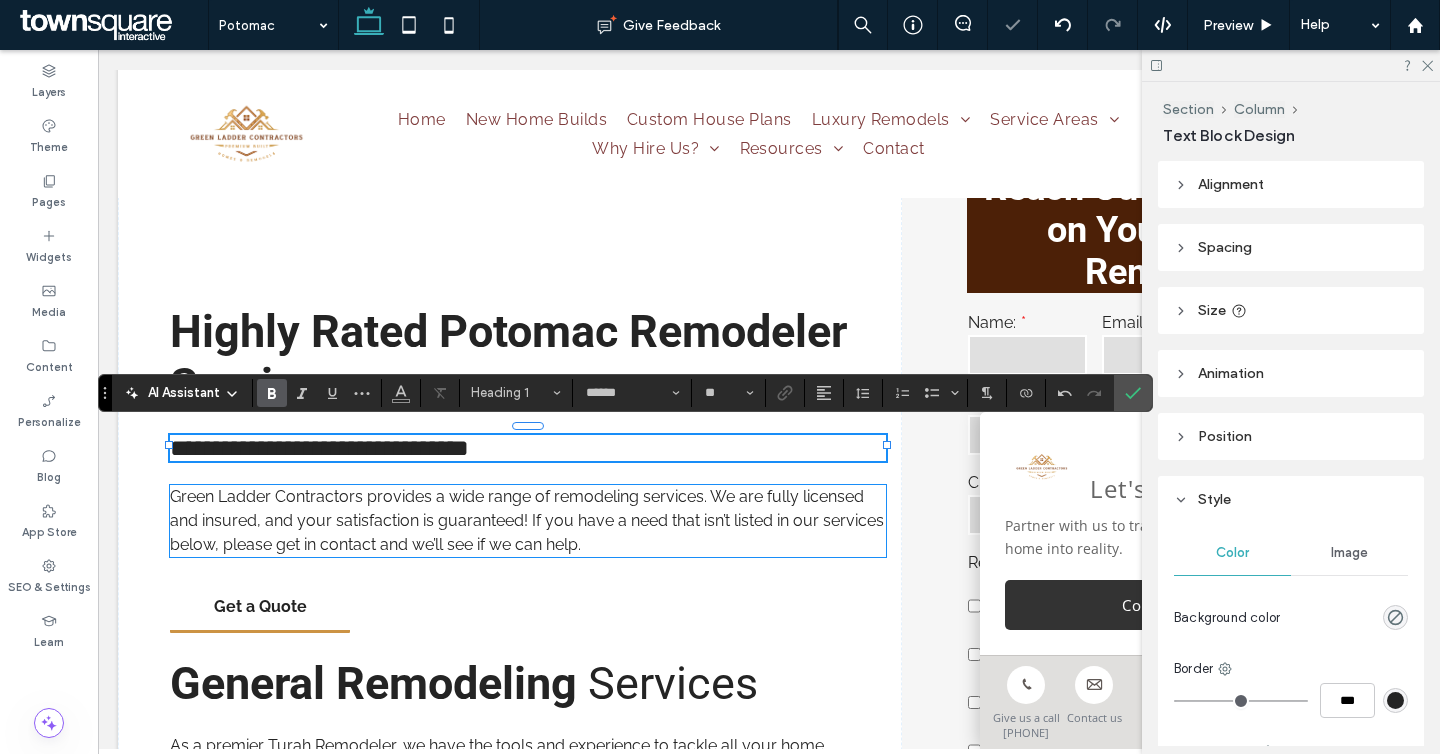click on "Green Ladder Contractors provides a wide range of remodeling services. We are fully licensed and insured, and your satisfaction is guaranteed! If you have a need that isn’t listed in our services below, please get in contact and we’ll see if we can help." at bounding box center [527, 520] 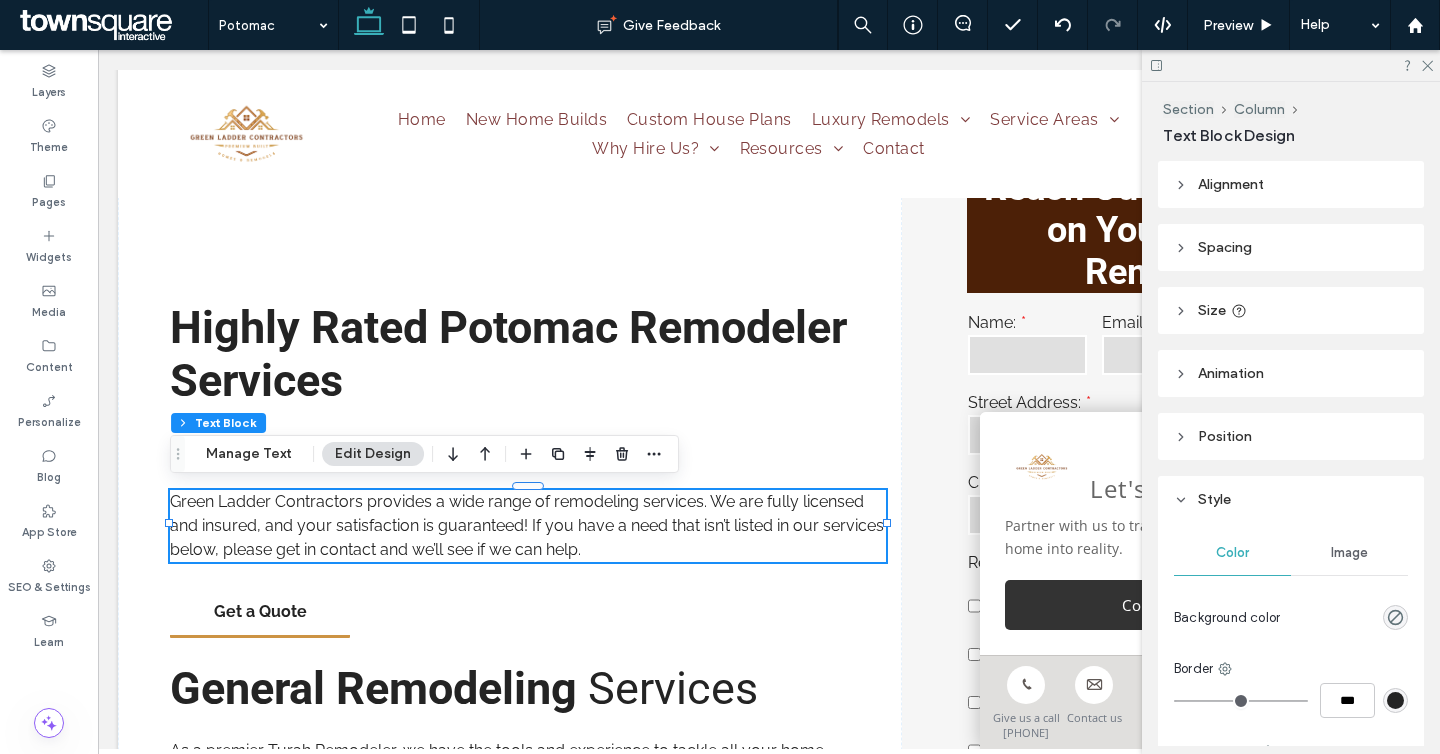 click on "Green Ladder Contractors provides a wide range of remodeling services. We are fully licensed and insured, and your satisfaction is guaranteed! If you have a need that isn’t listed in our services below, please get in contact and we’ll see if we can help." at bounding box center (528, 526) 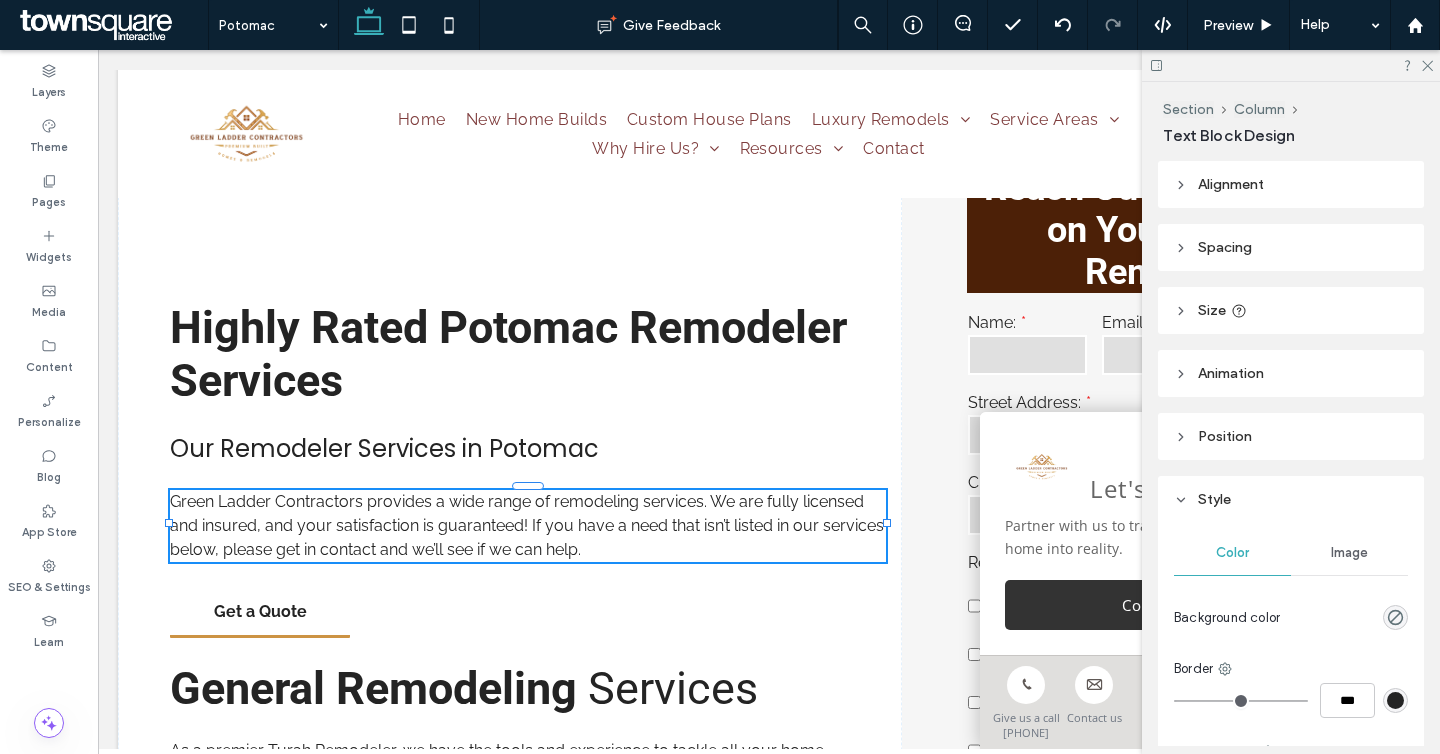 type on "*******" 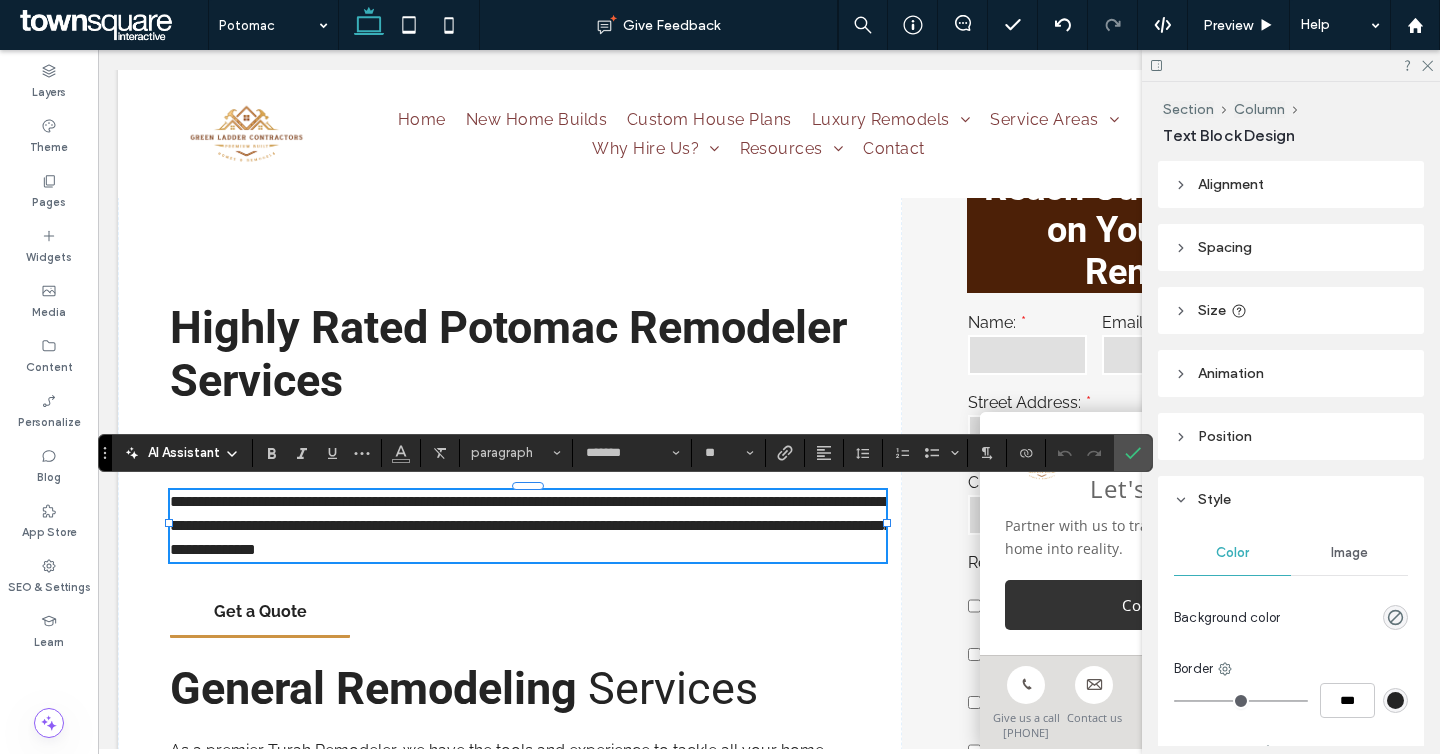 paste 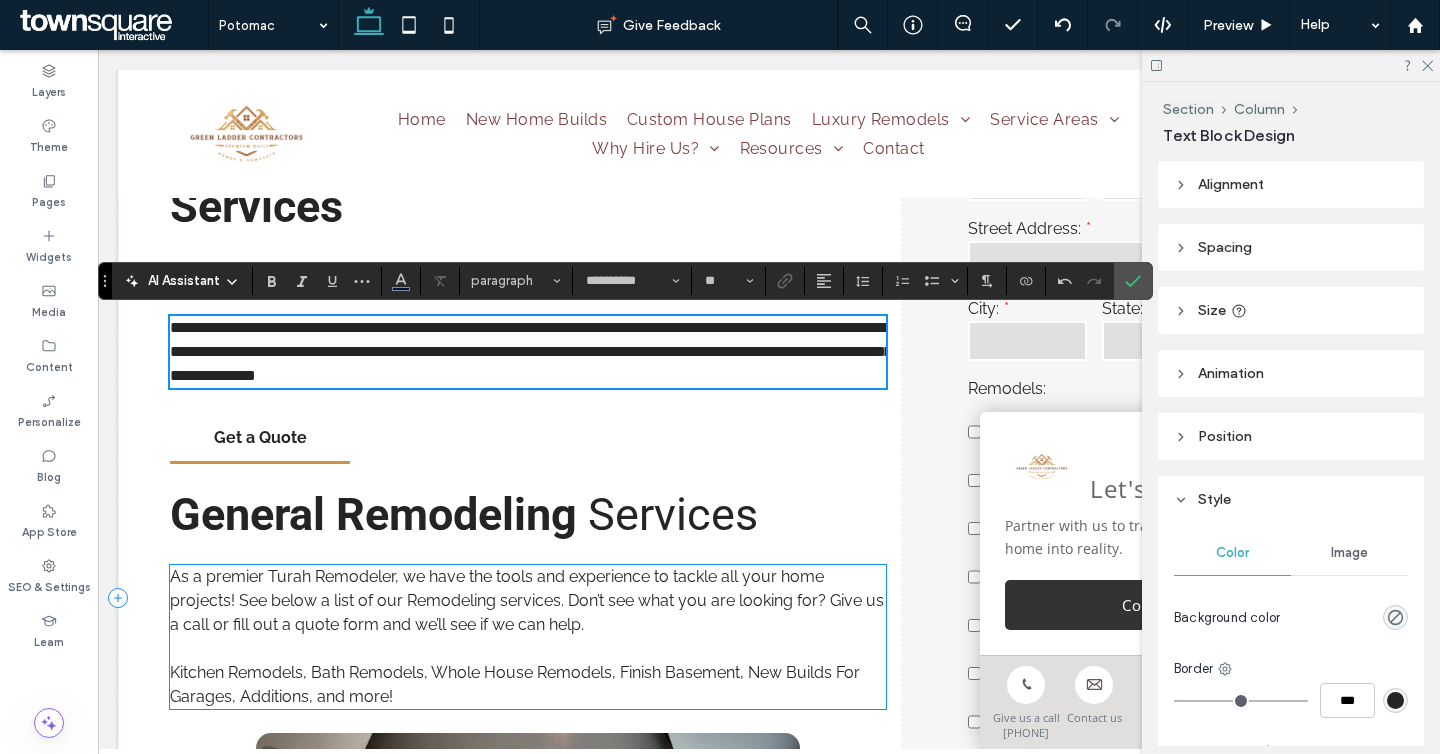 scroll, scrollTop: 612, scrollLeft: 0, axis: vertical 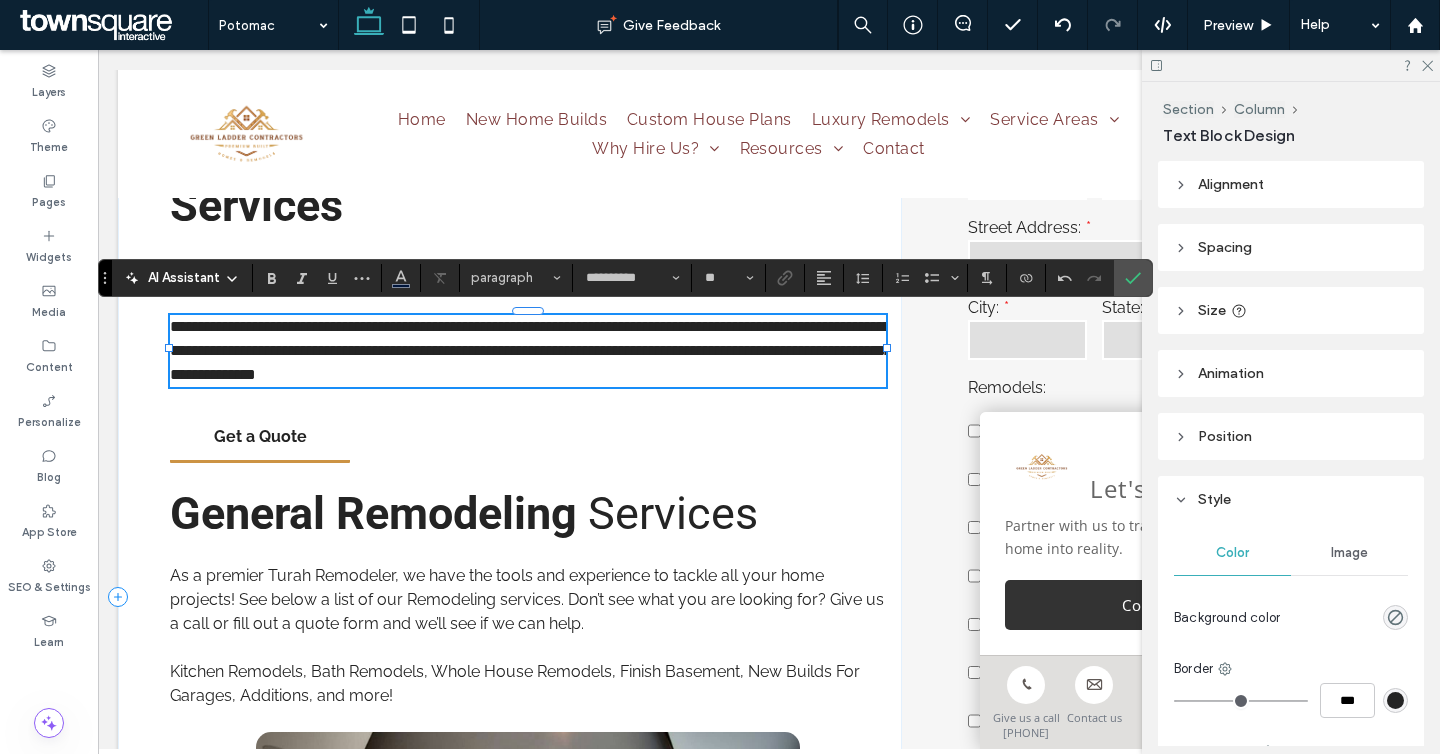 click on "**********" at bounding box center (510, 596) 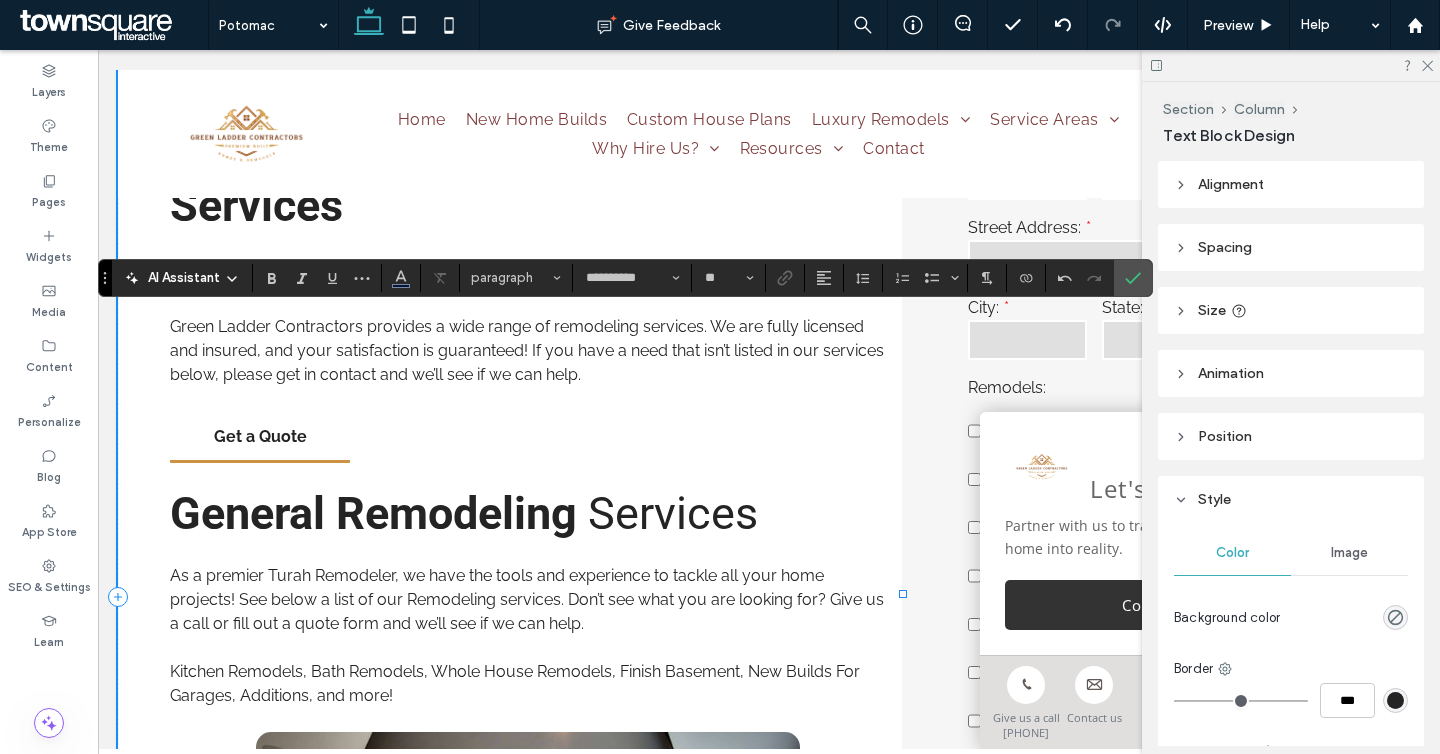 click on "Highly Rated Potomac Remodeler Services ﻿
Our Remodeler Services in Potomac
Green Ladder Contractors provides a wide range of remodeling services. We are fully licensed and insured, and your satisfaction is guaranteed! If you have a need that isn’t listed in our services below, please get in contact and we’ll see if we can help.
Get a Quote
General Remodeling
Services
As a premier Turah Remodeler, we have the tools and experience to tackle all your home projects! See below a list of our Remodeling services. Don’t see what you are looking for? Give us a call or fill out a quote form and we’ll see if we can help. Kitchen Remodels, Bath Remodels, Whole House Remodels, Finish Basement, New Builds For Garages, Additions, and more! ﻿" at bounding box center [510, 596] 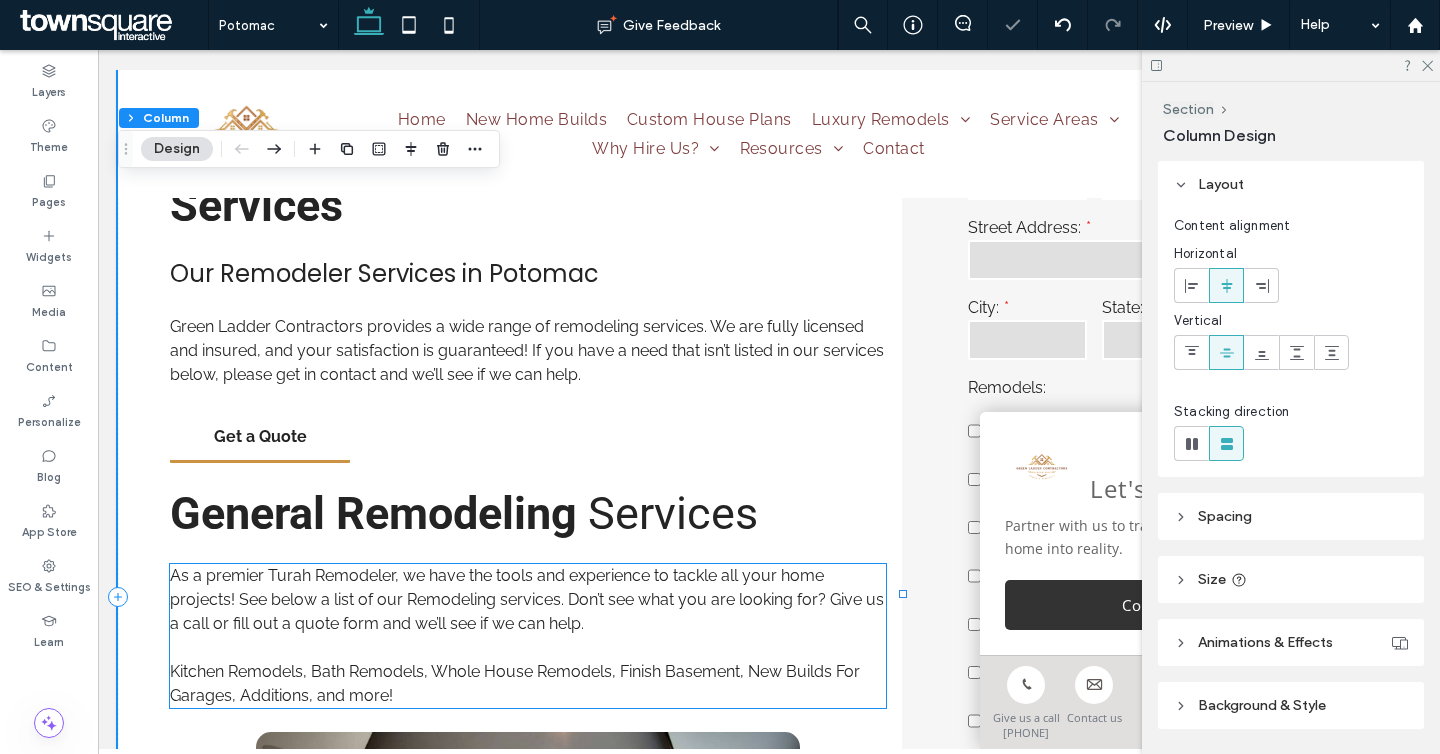 click on "As a premier Turah Remodeler, we have the tools and experience to tackle all your home projects! See below a list of our Remodeling services. Don’t see what you are looking for? Give us a call or fill out a quote form and we’ll see if we can help." at bounding box center (527, 599) 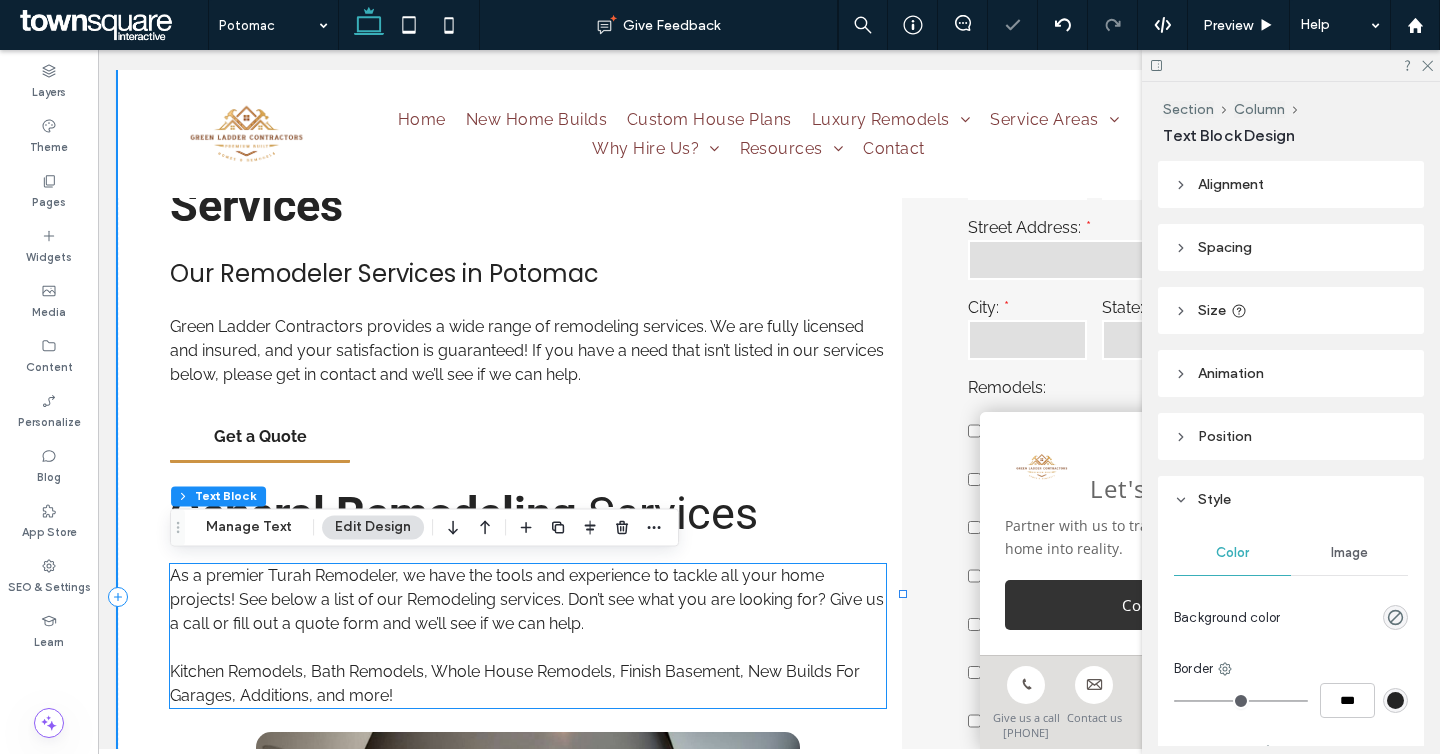 click on "As a premier Turah Remodeler, we have the tools and experience to tackle all your home projects! See below a list of our Remodeling services. Don’t see what you are looking for? Give us a call or fill out a quote form and we’ll see if we can help." at bounding box center (527, 599) 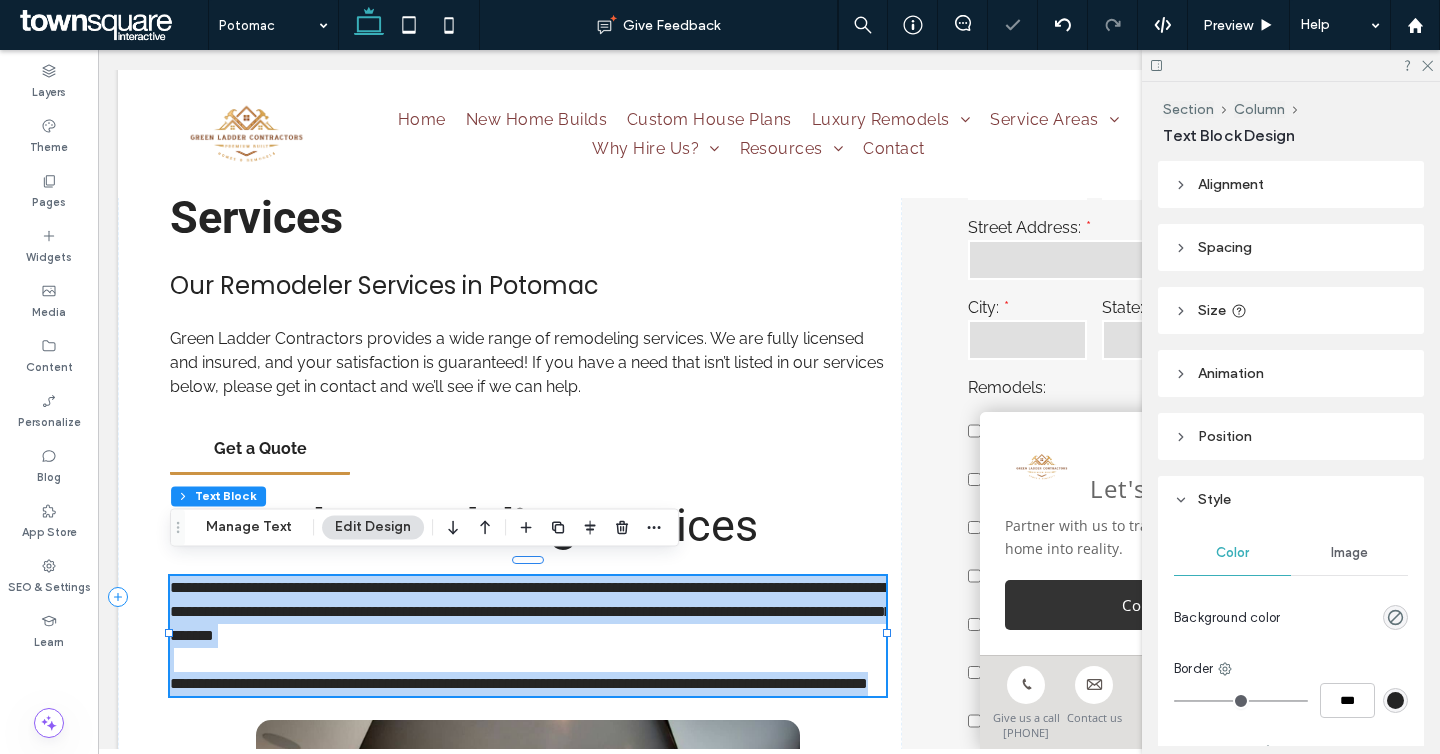 paste 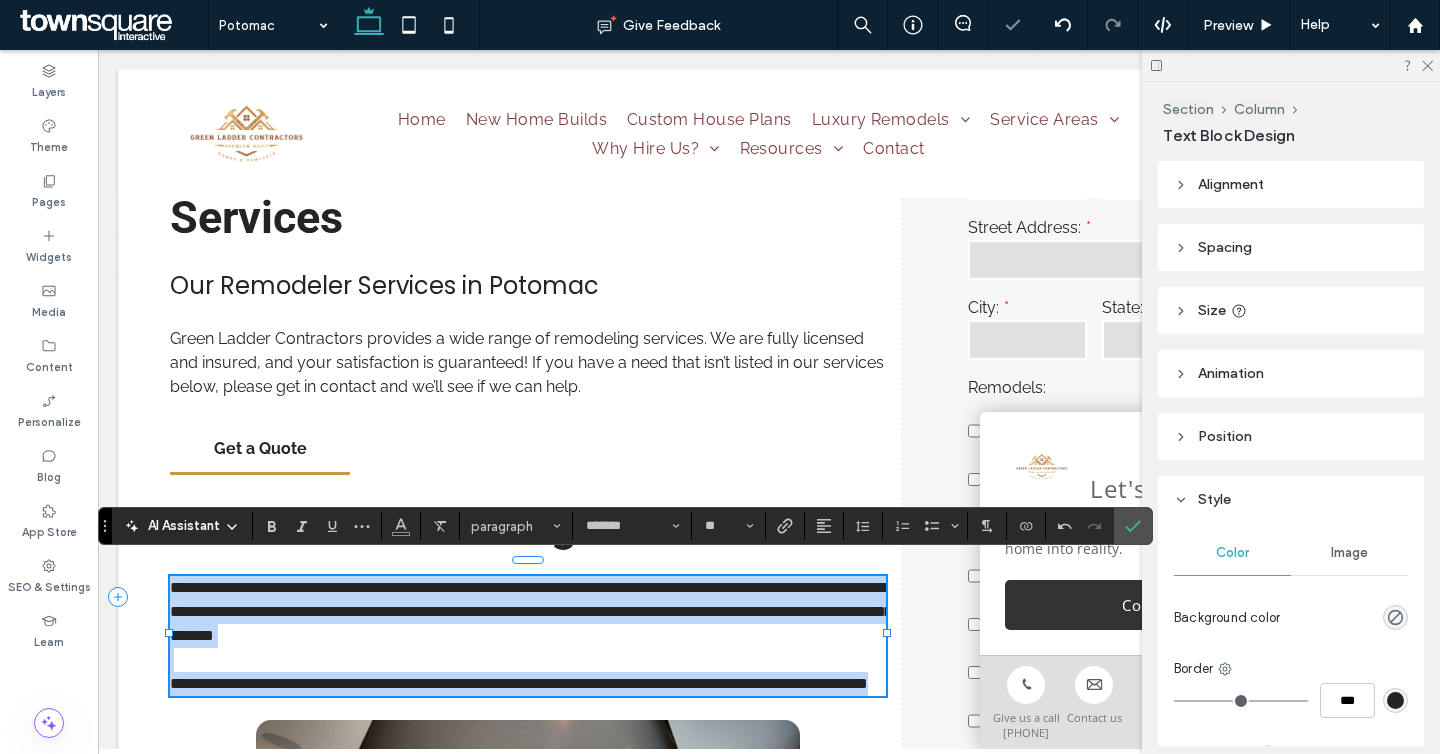type on "**********" 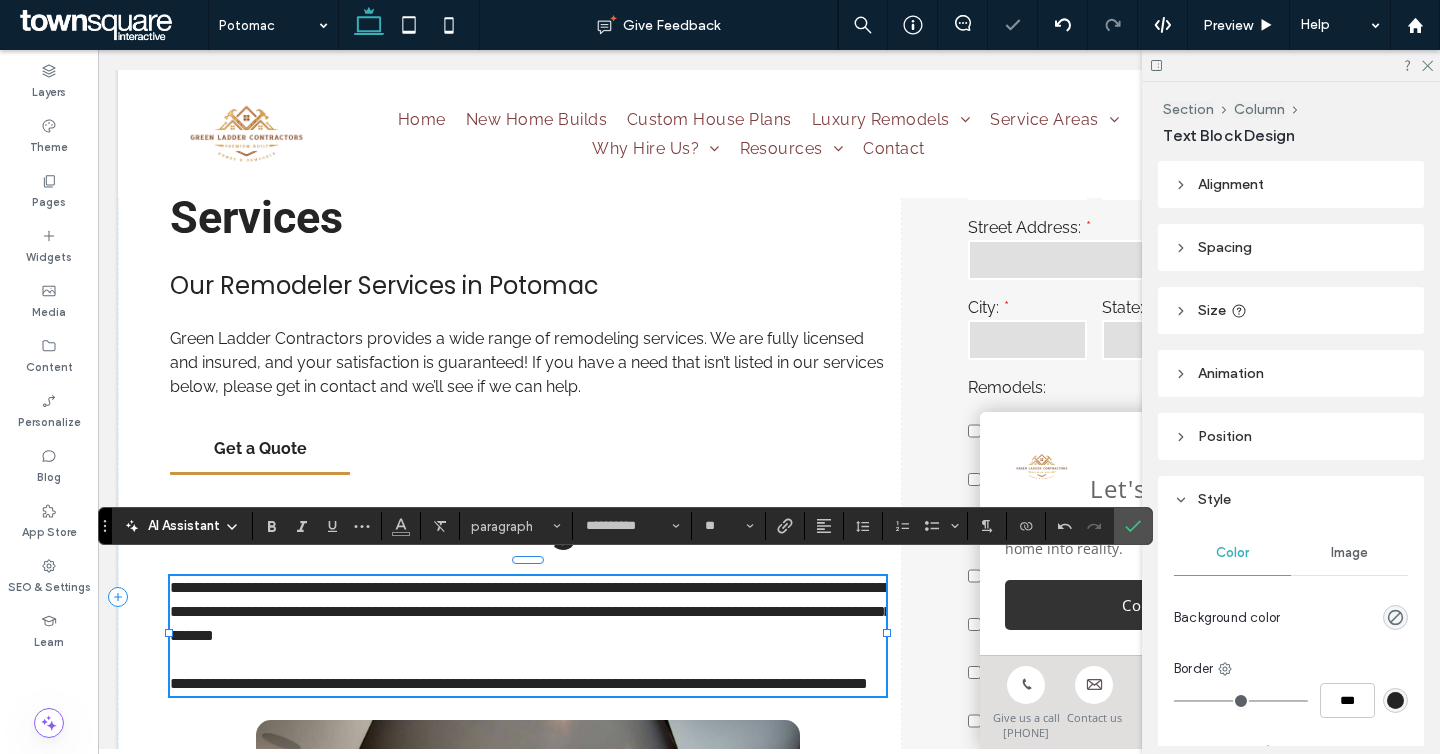 scroll, scrollTop: 182, scrollLeft: 0, axis: vertical 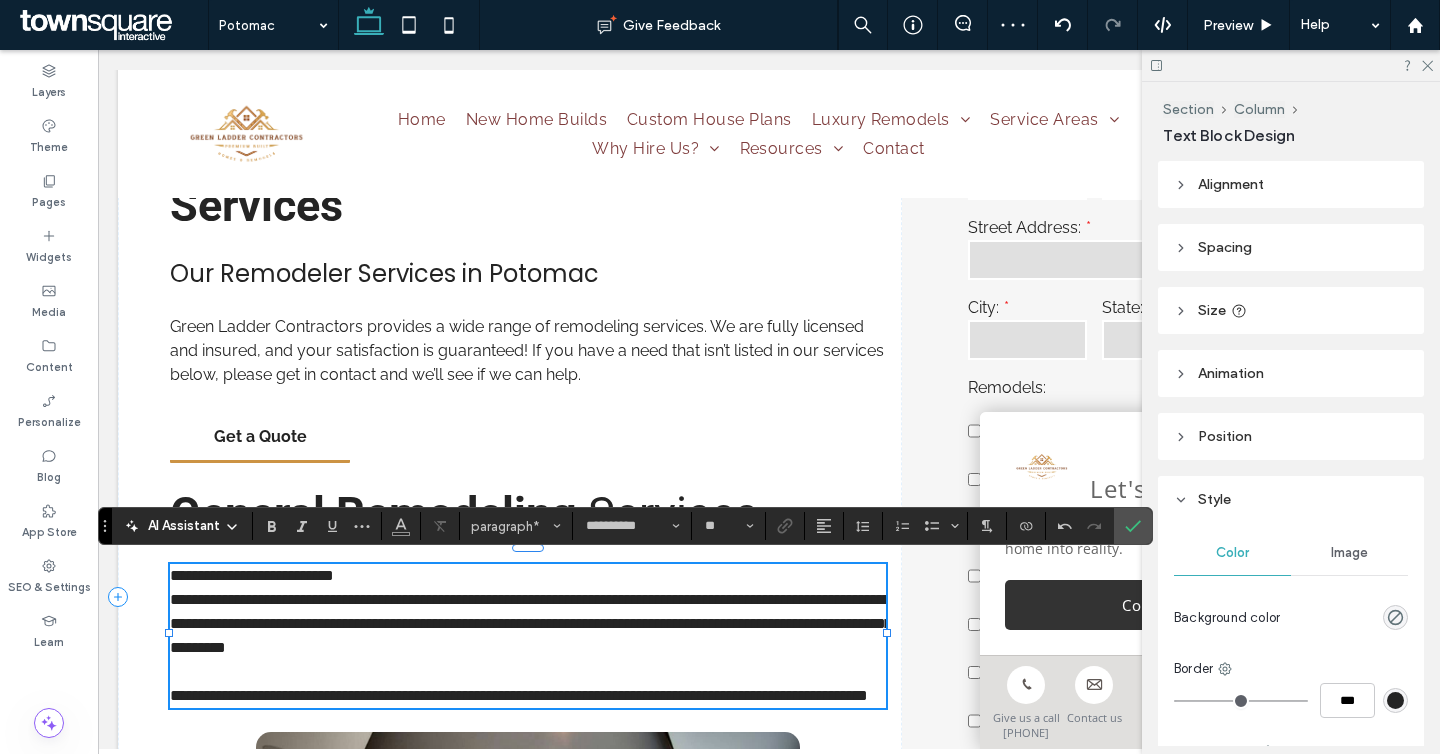 type on "*******" 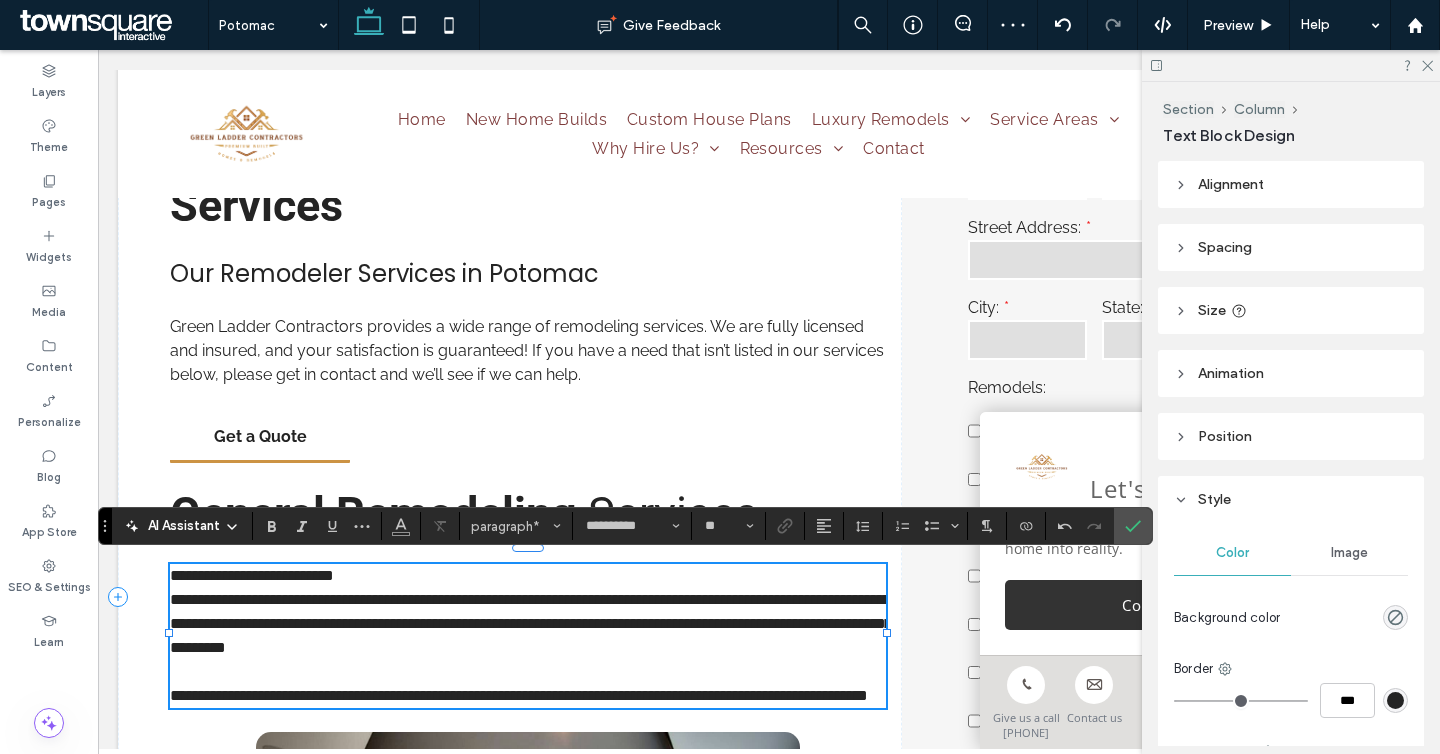 type on "**" 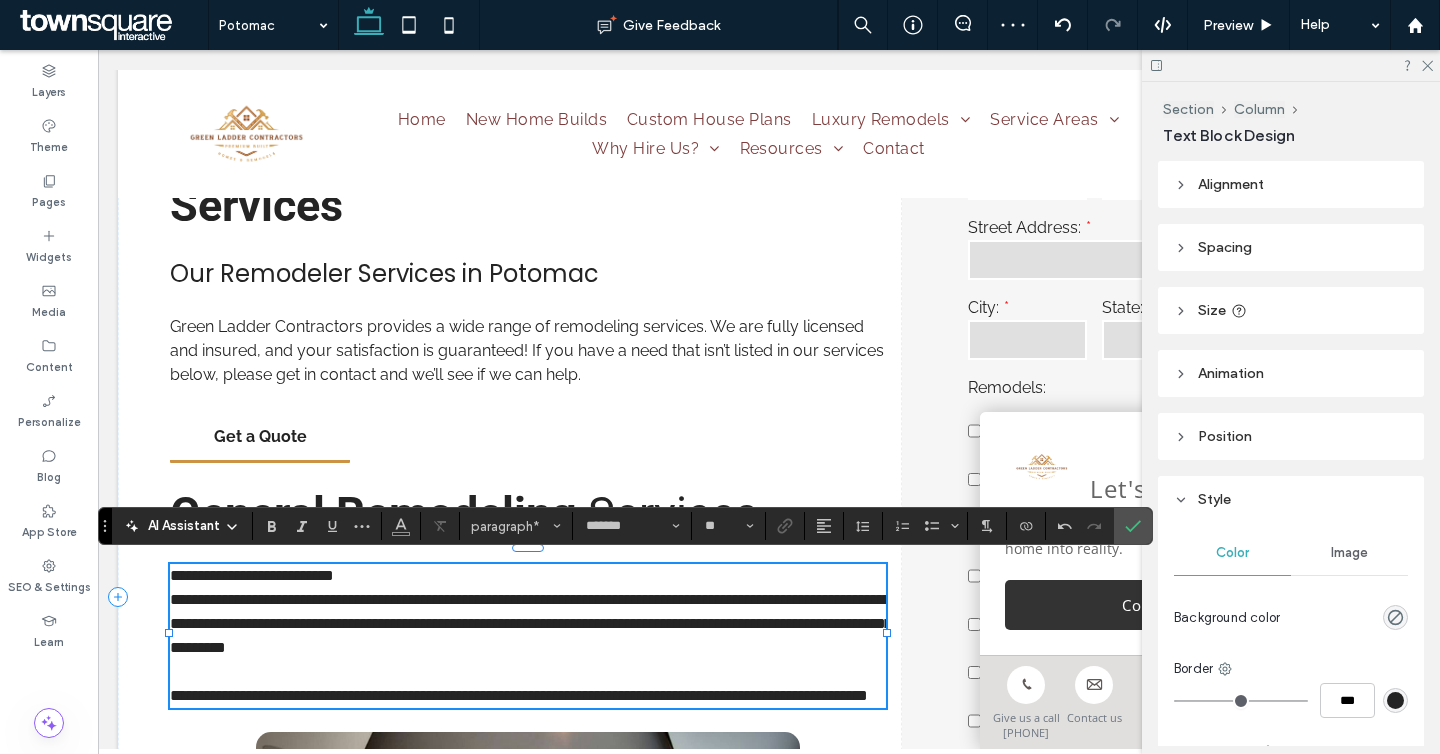 click on "**********" at bounding box center [528, 576] 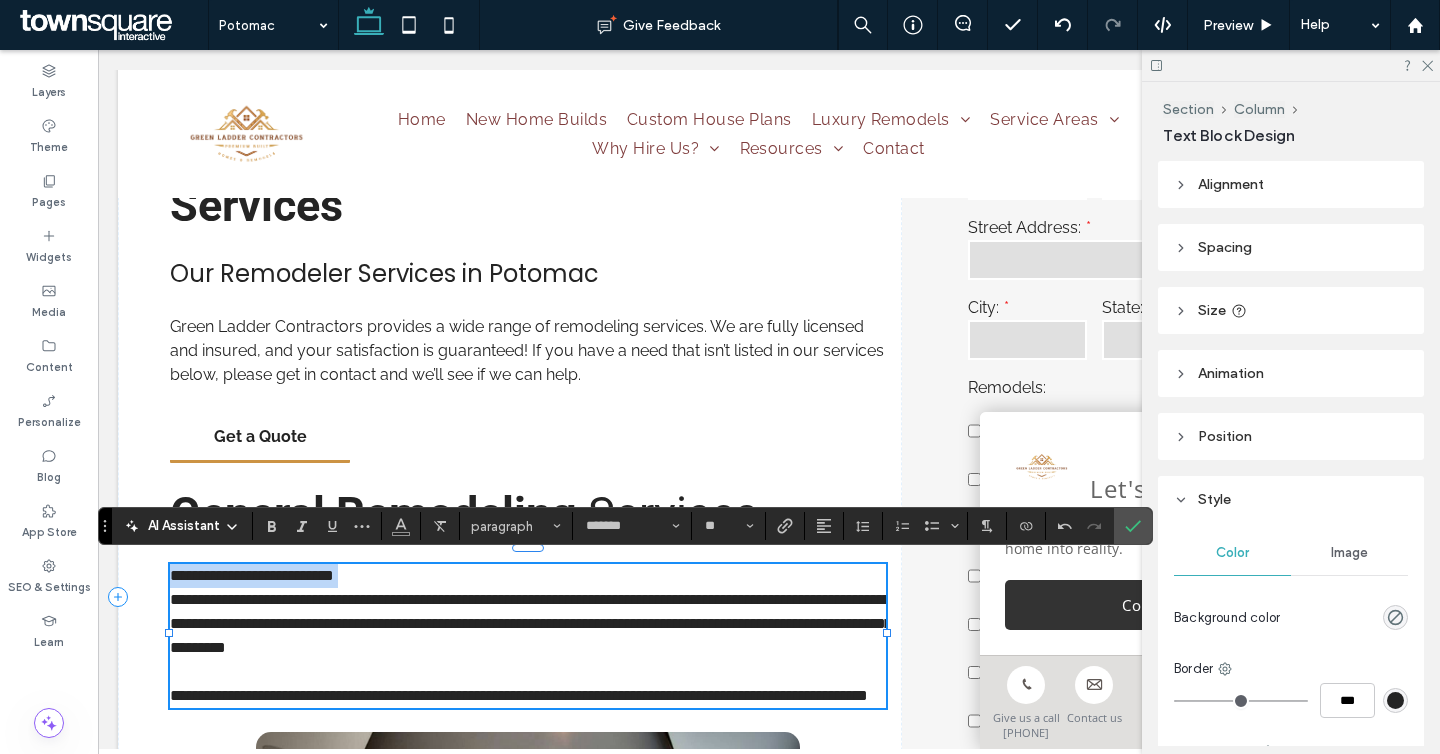 click on "**********" at bounding box center [528, 576] 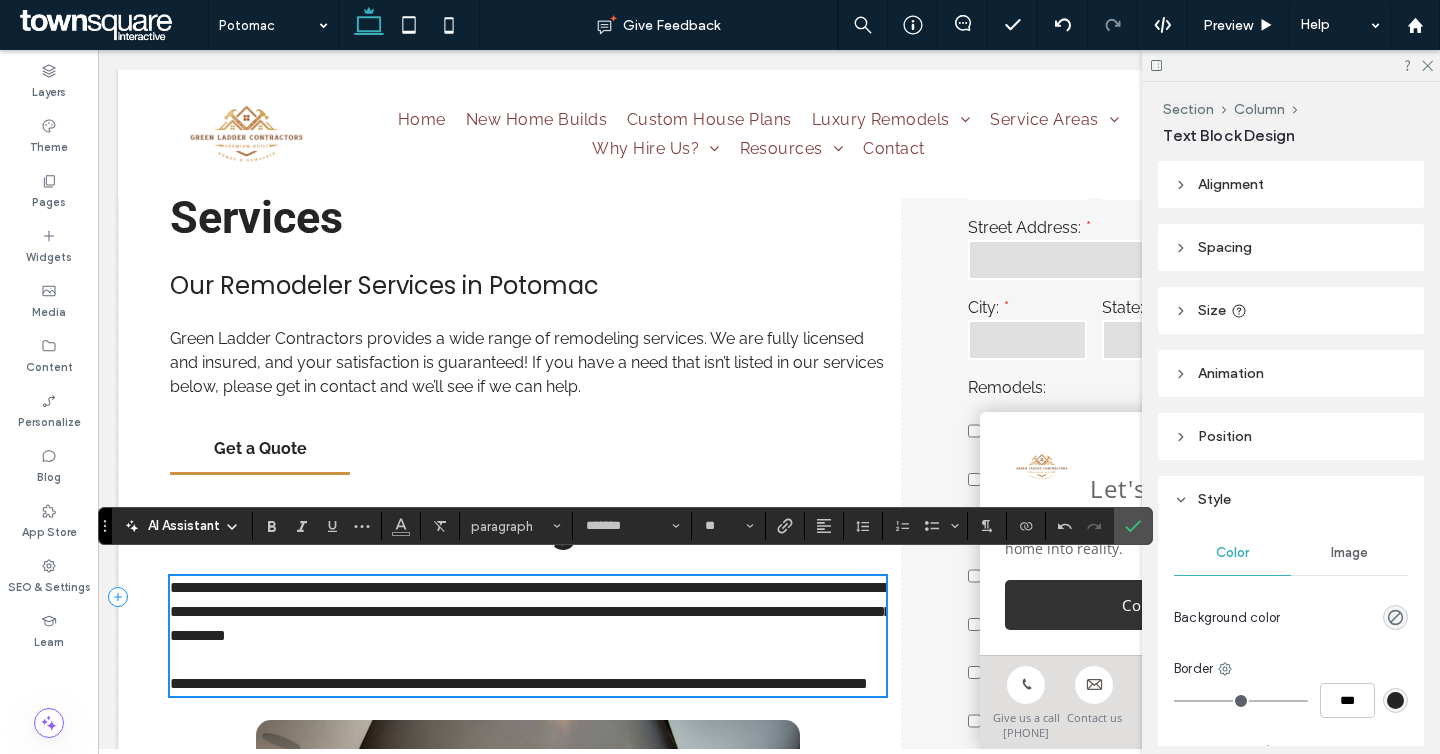 scroll, scrollTop: 624, scrollLeft: 0, axis: vertical 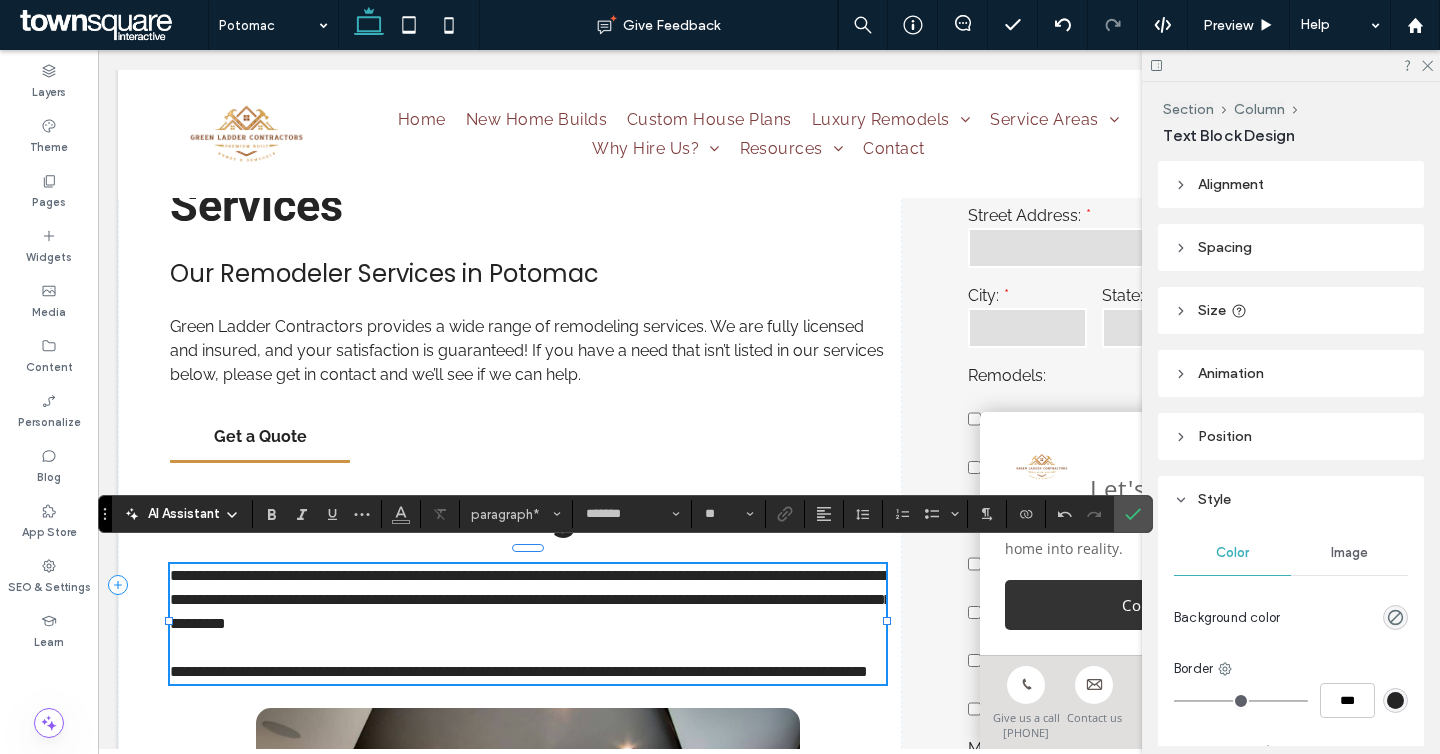 click on "Services" at bounding box center [673, 513] 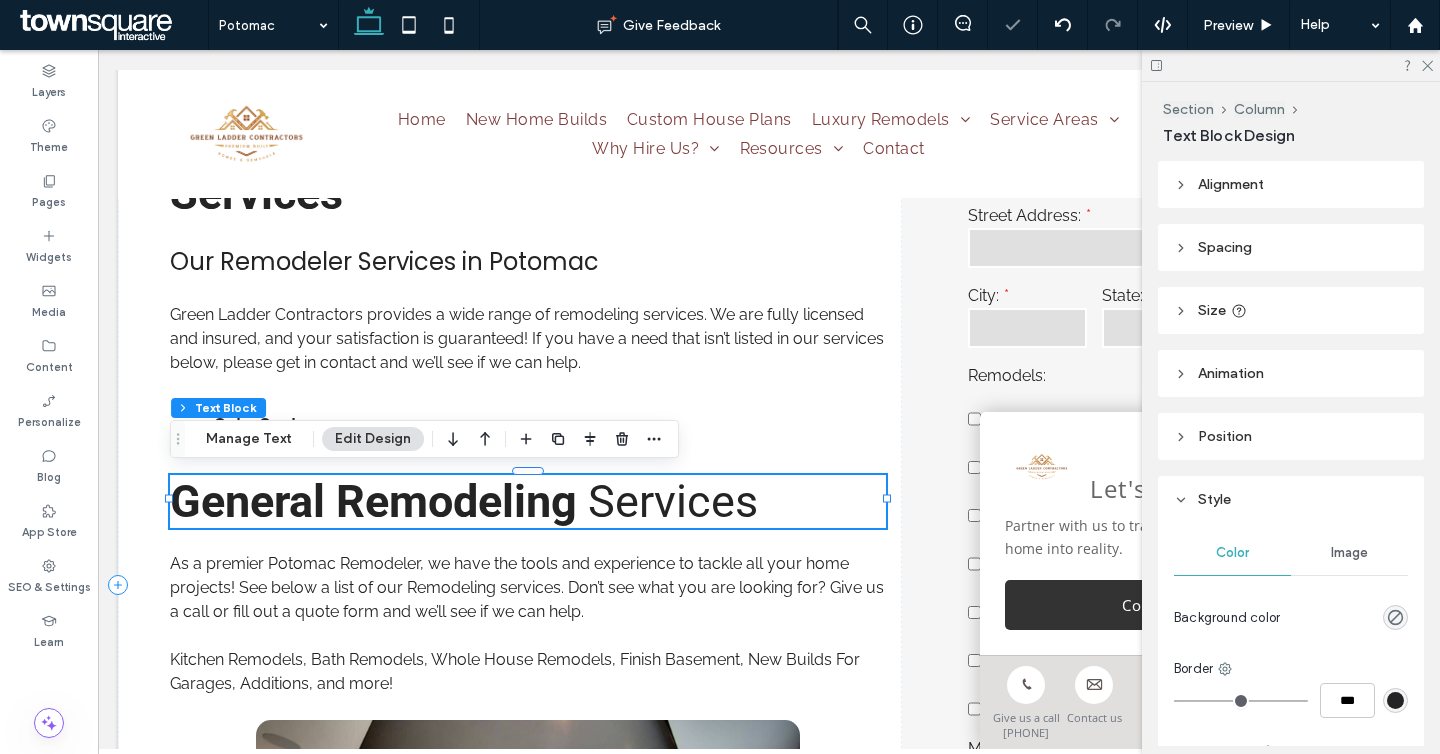 click on "Services" at bounding box center [673, 501] 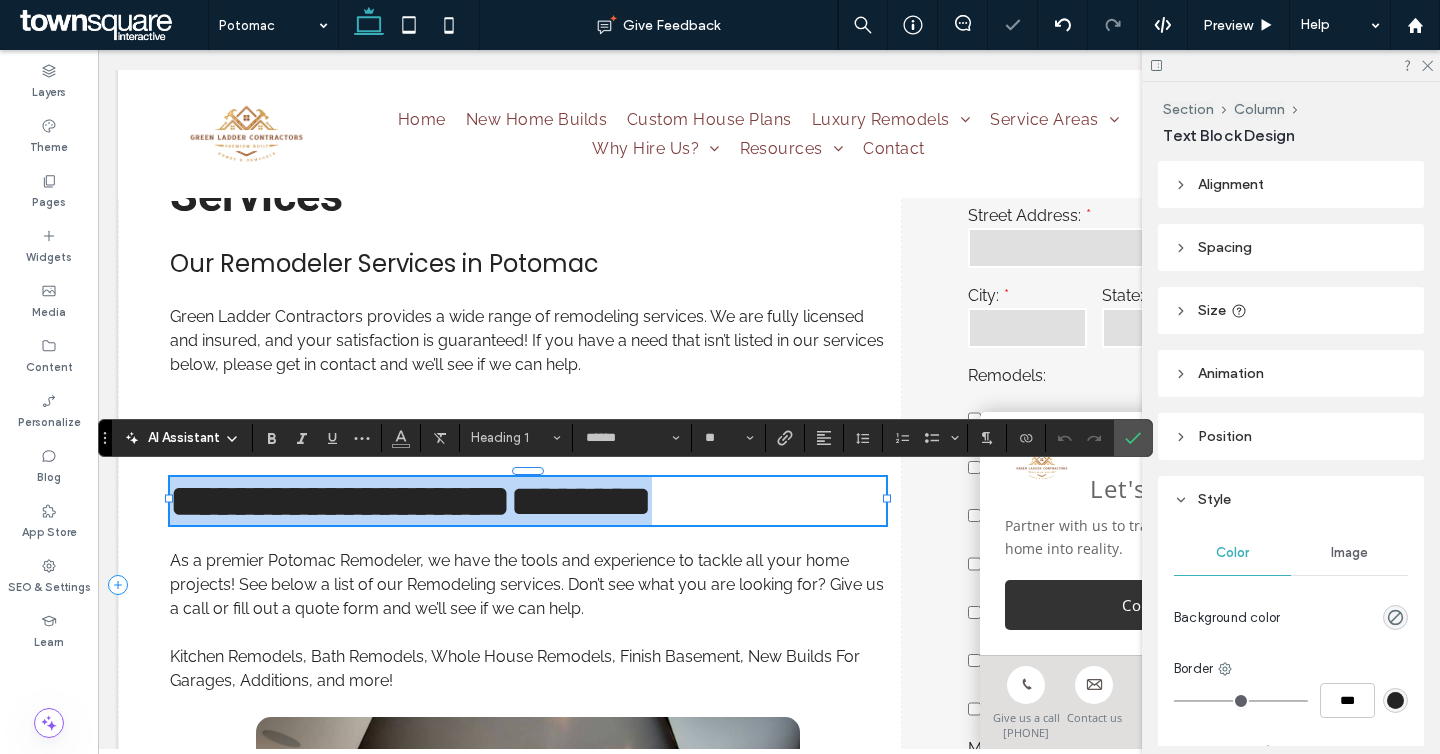 paste 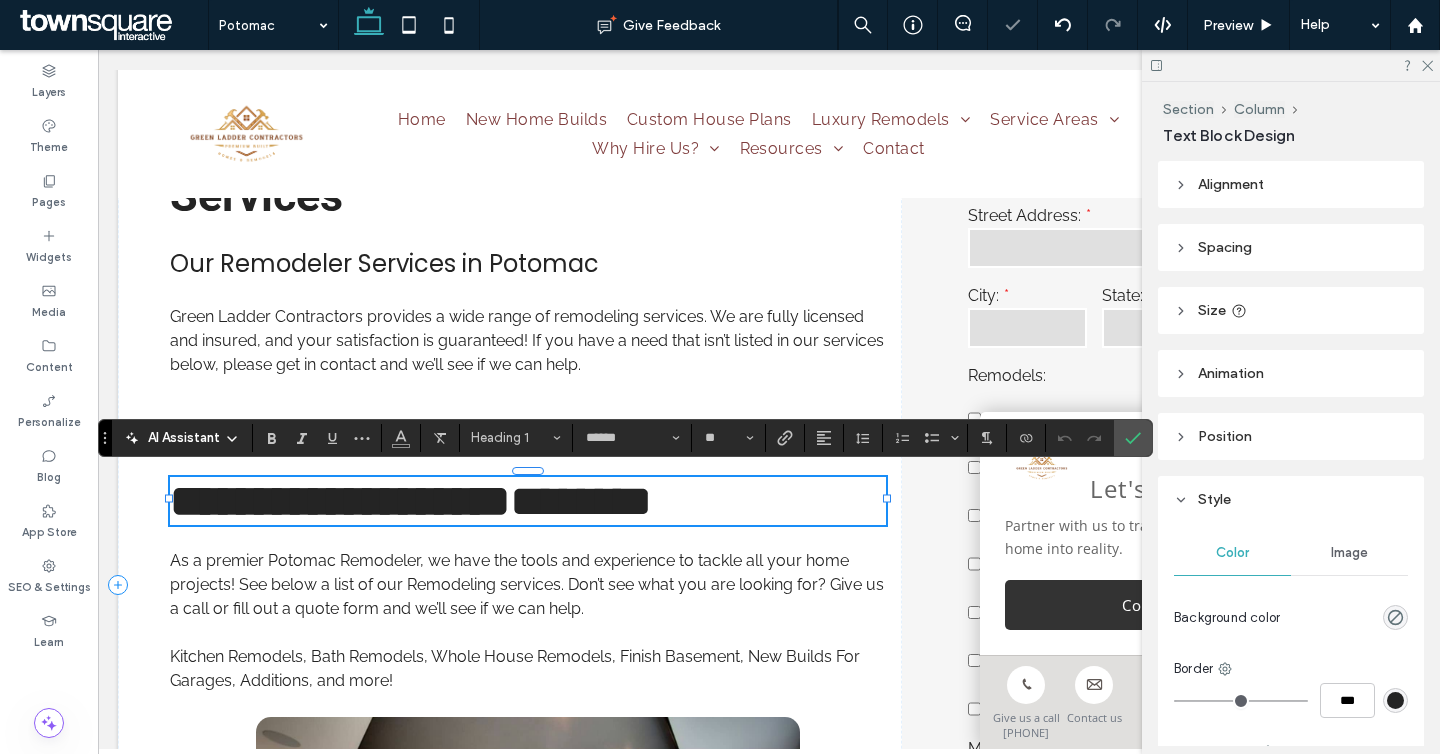 type 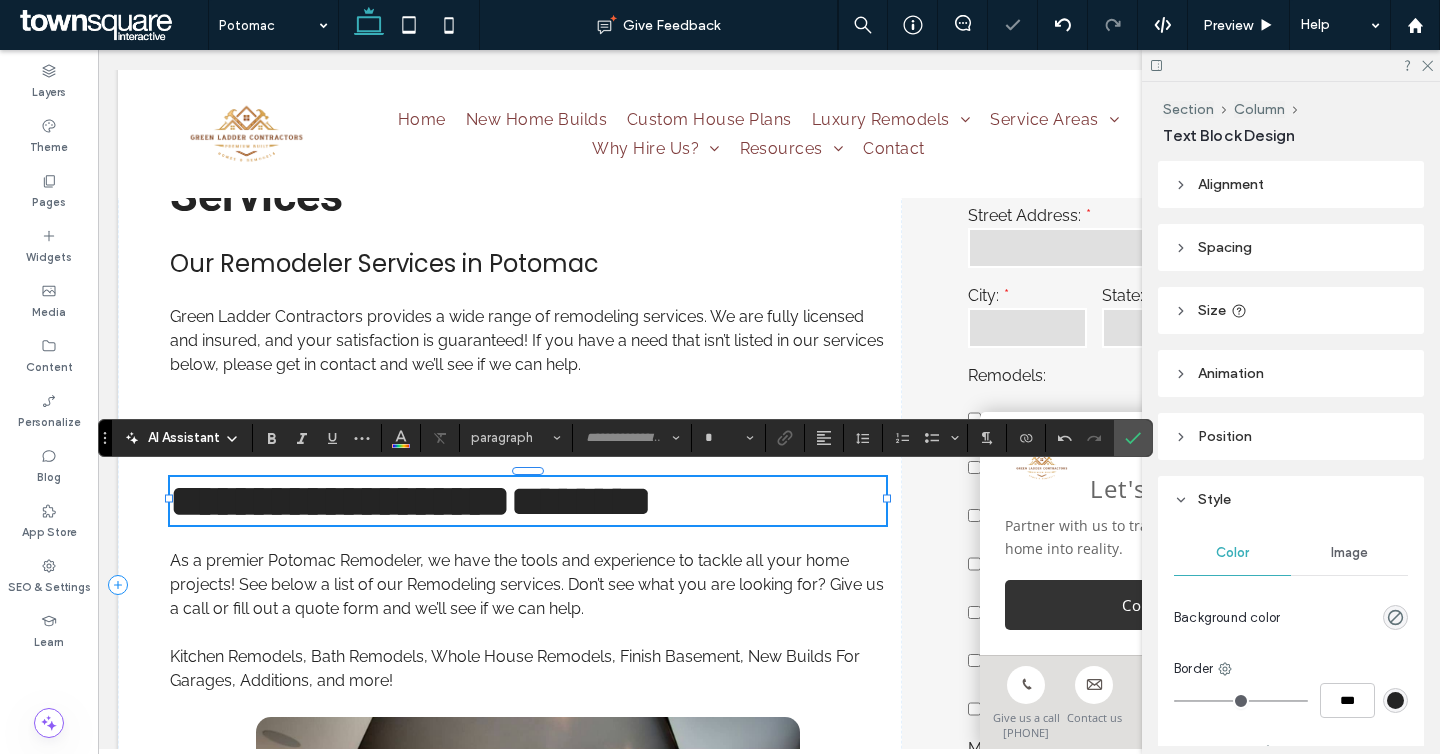 scroll, scrollTop: 24, scrollLeft: 0, axis: vertical 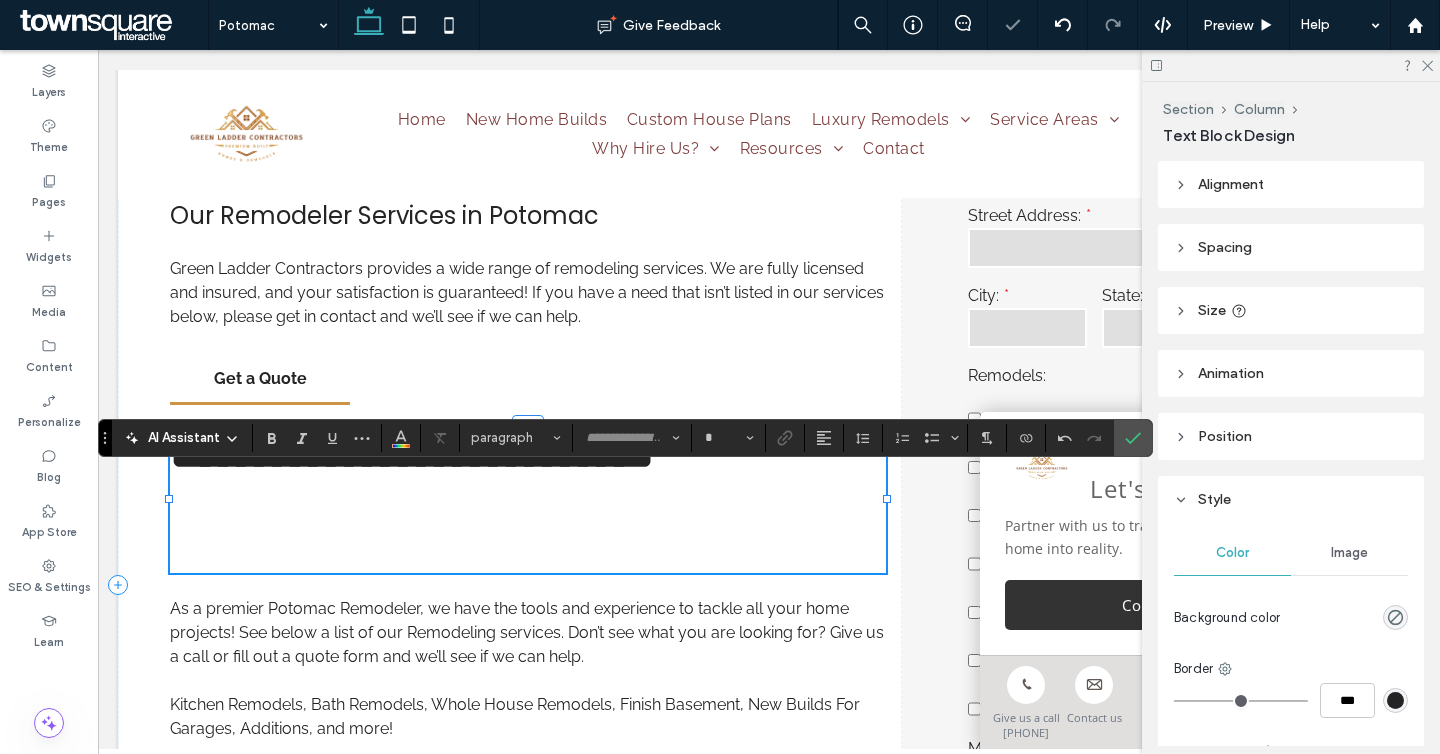 type on "******" 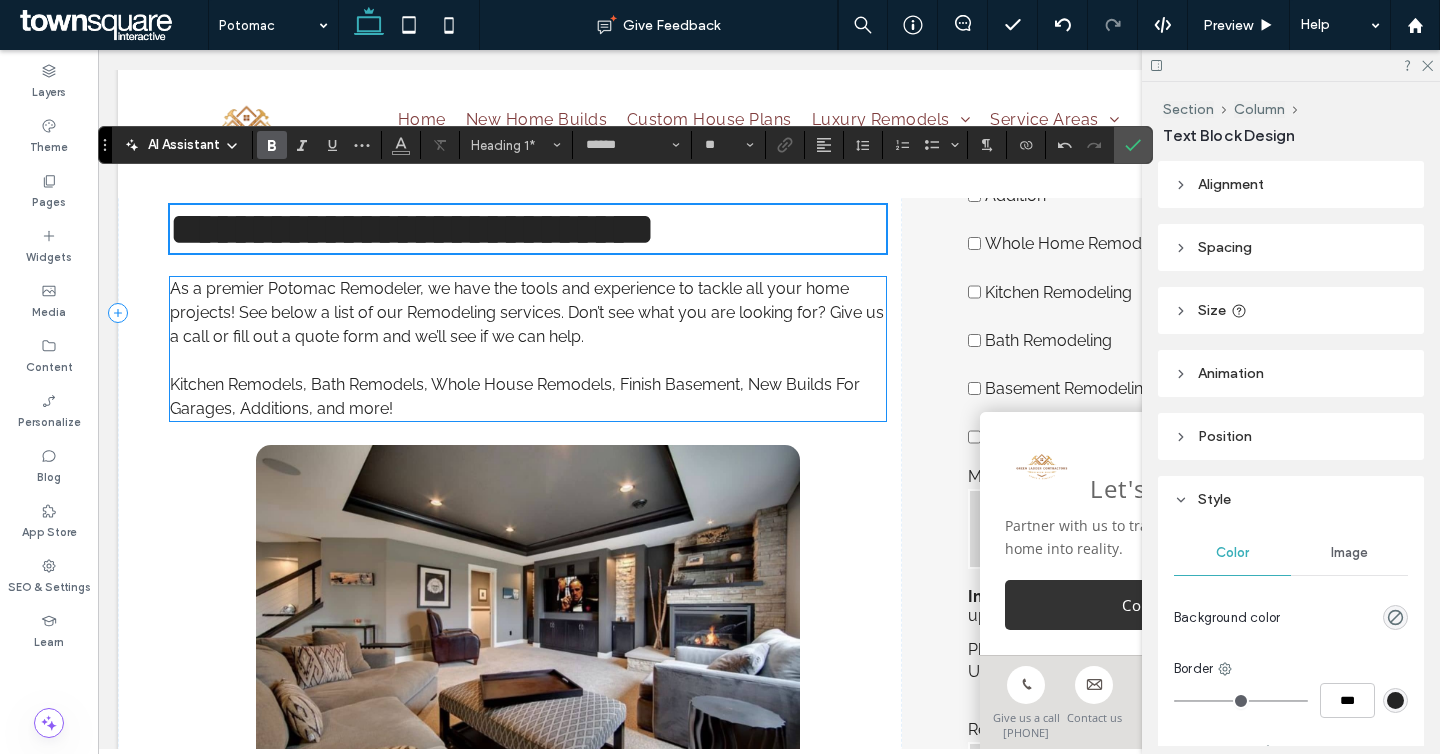 scroll, scrollTop: 936, scrollLeft: 0, axis: vertical 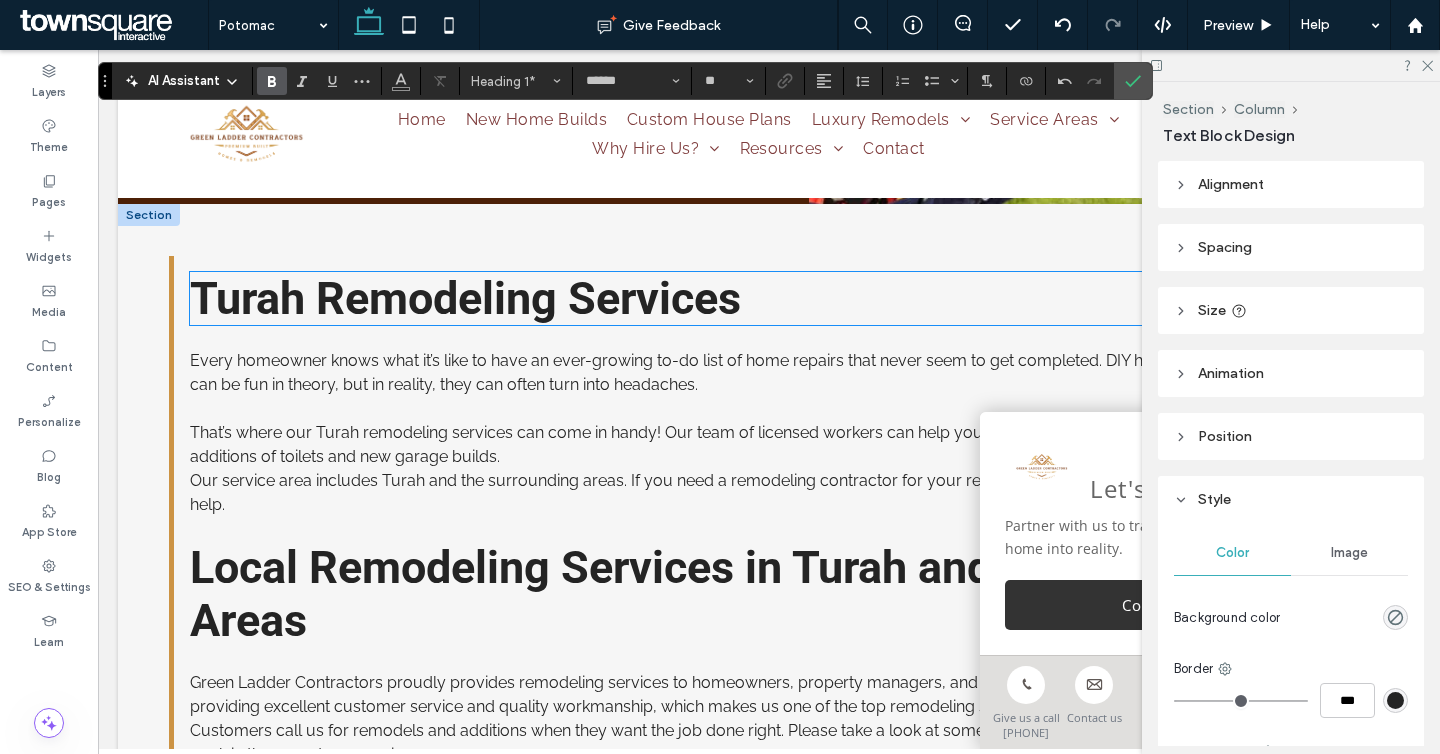 click on "Turah Remodeling Services" at bounding box center [465, 298] 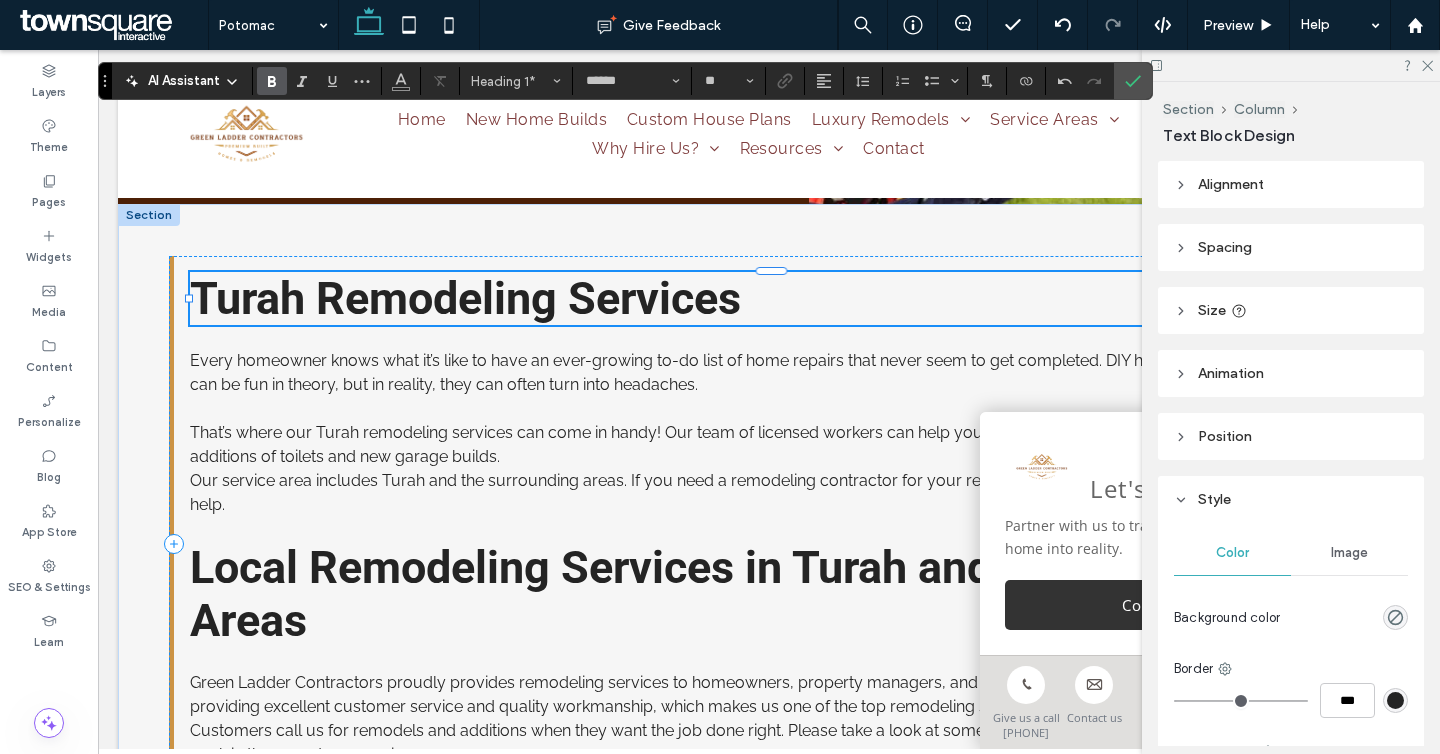 click on "Turah Remodeling Services" at bounding box center (465, 298) 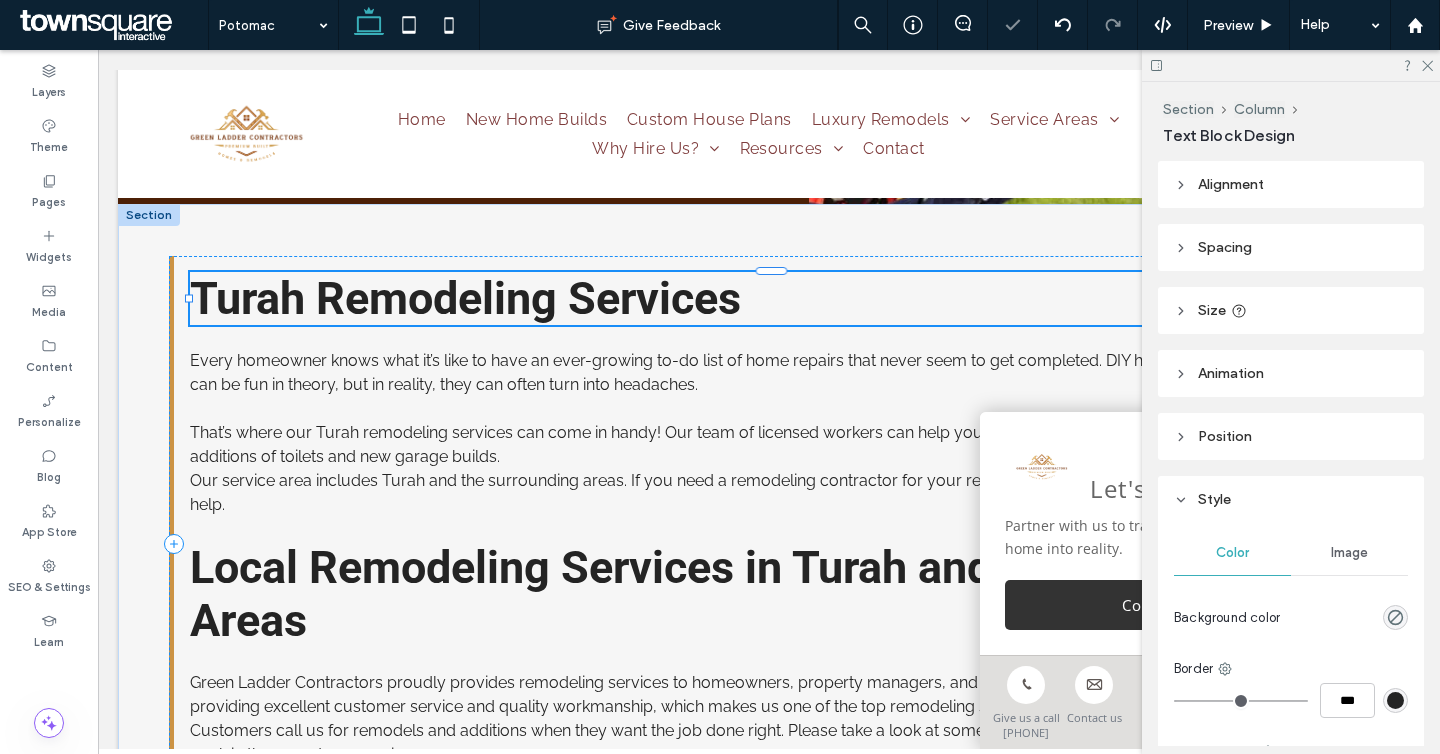 type on "******" 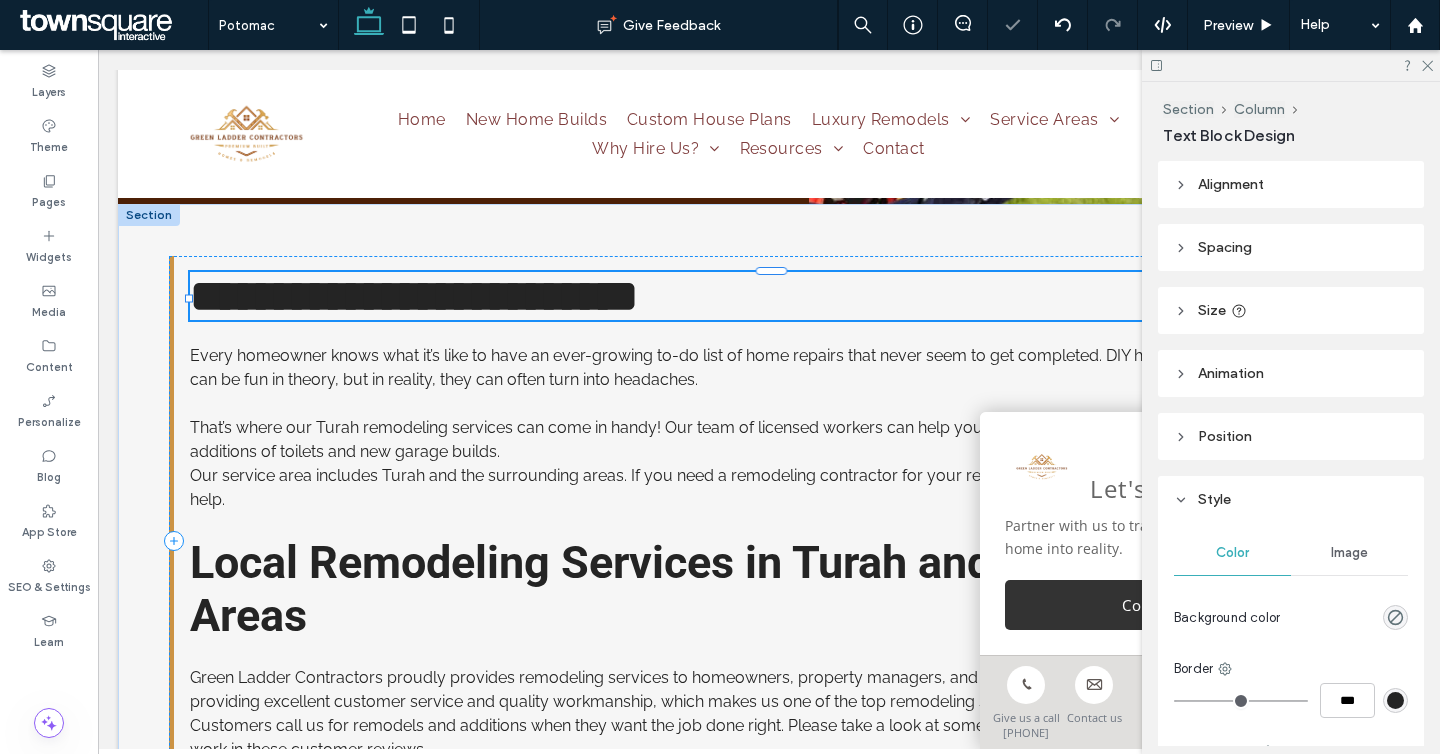 paste 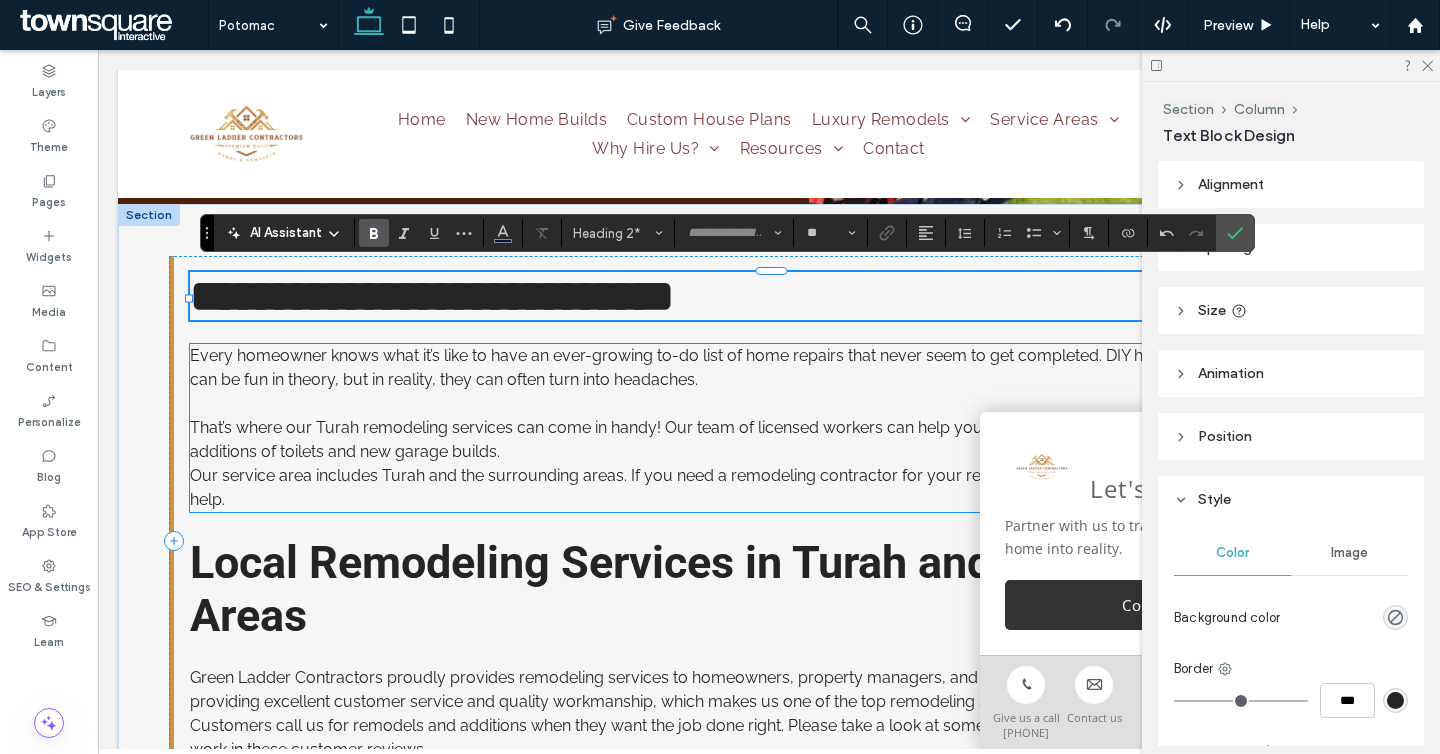 click on "That’s where our Turah remodeling services can come in handy! Our team of licensed workers can help you with everything from kitchen remodels to additions of toilets and new garage builds." at bounding box center (771, 440) 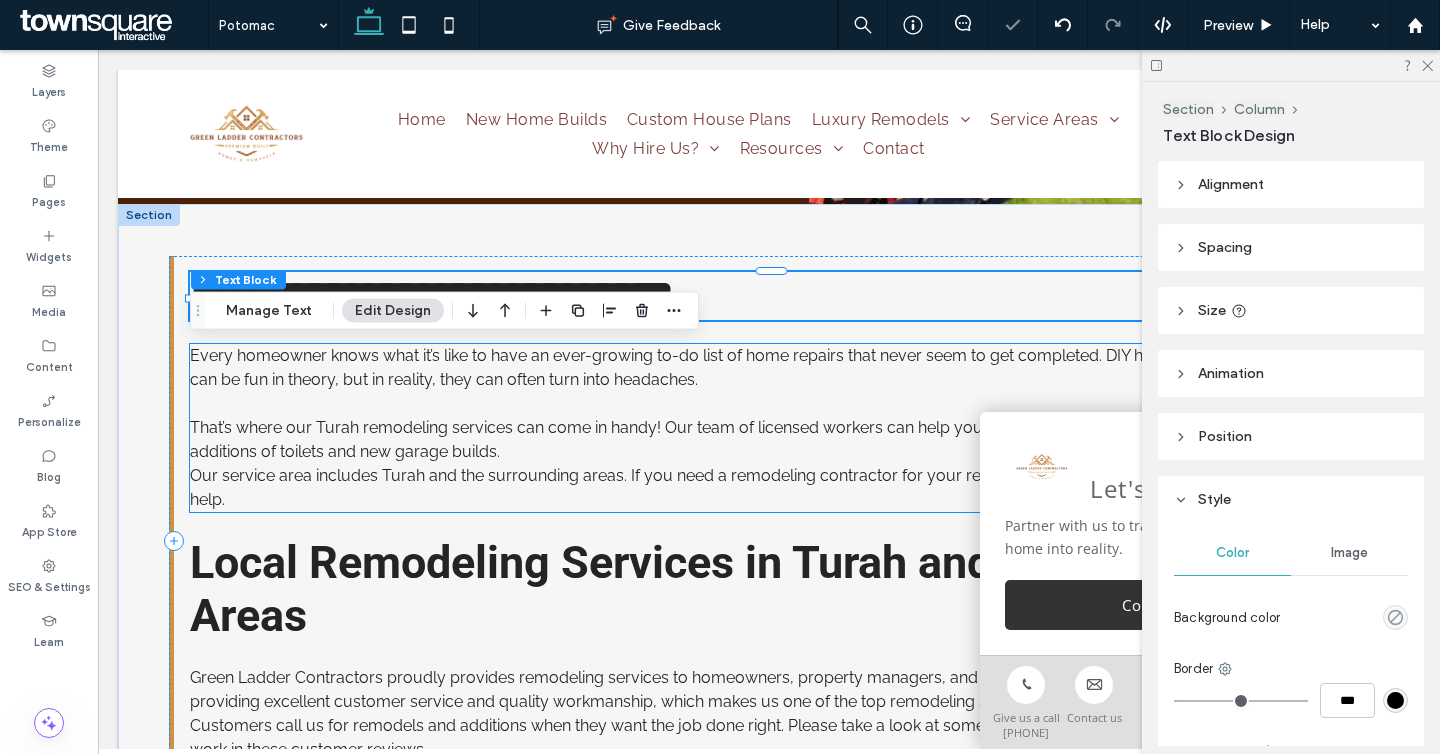 click on "That’s where our Turah remodeling services can come in handy! Our team of licensed workers can help you with everything from kitchen remodels to additions of toilets and new garage builds." at bounding box center (771, 440) 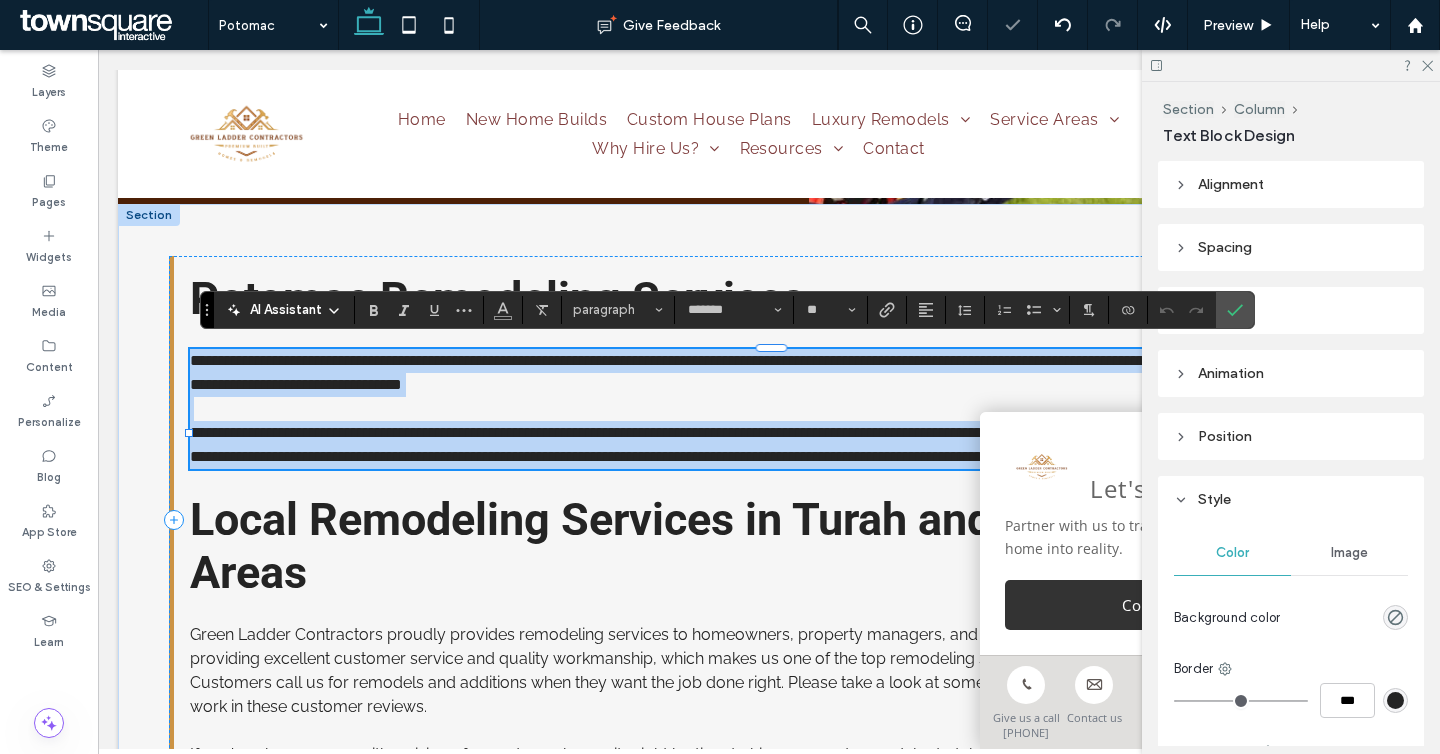 paste 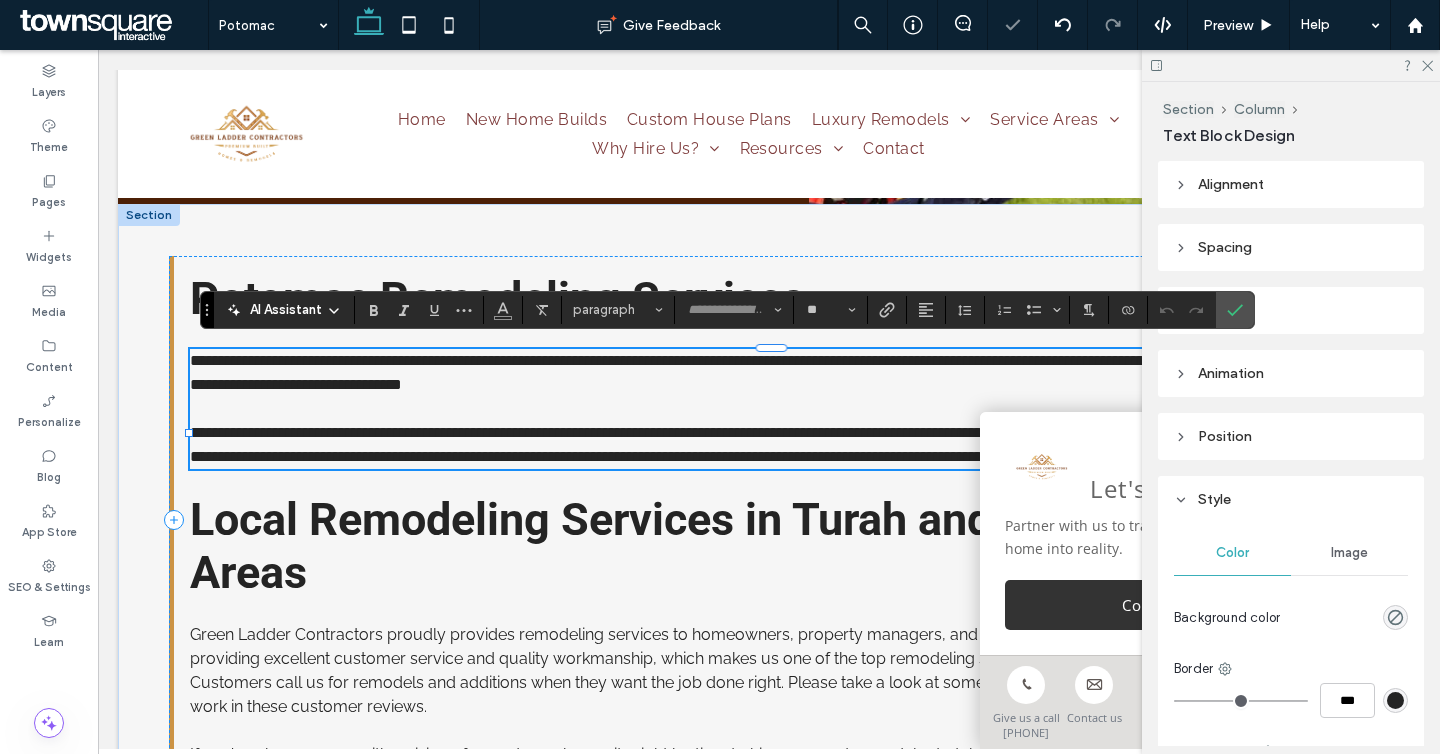 scroll, scrollTop: 79, scrollLeft: 0, axis: vertical 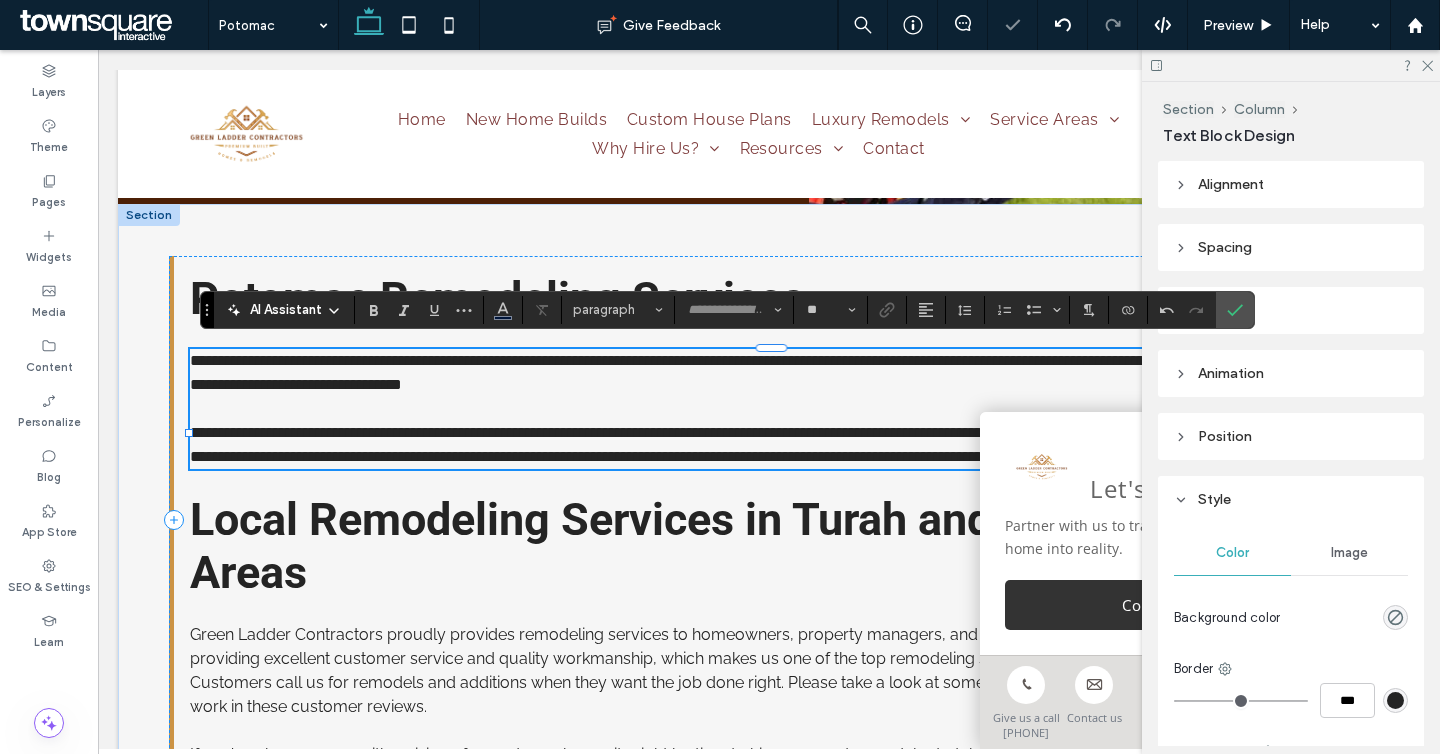 type on "*******" 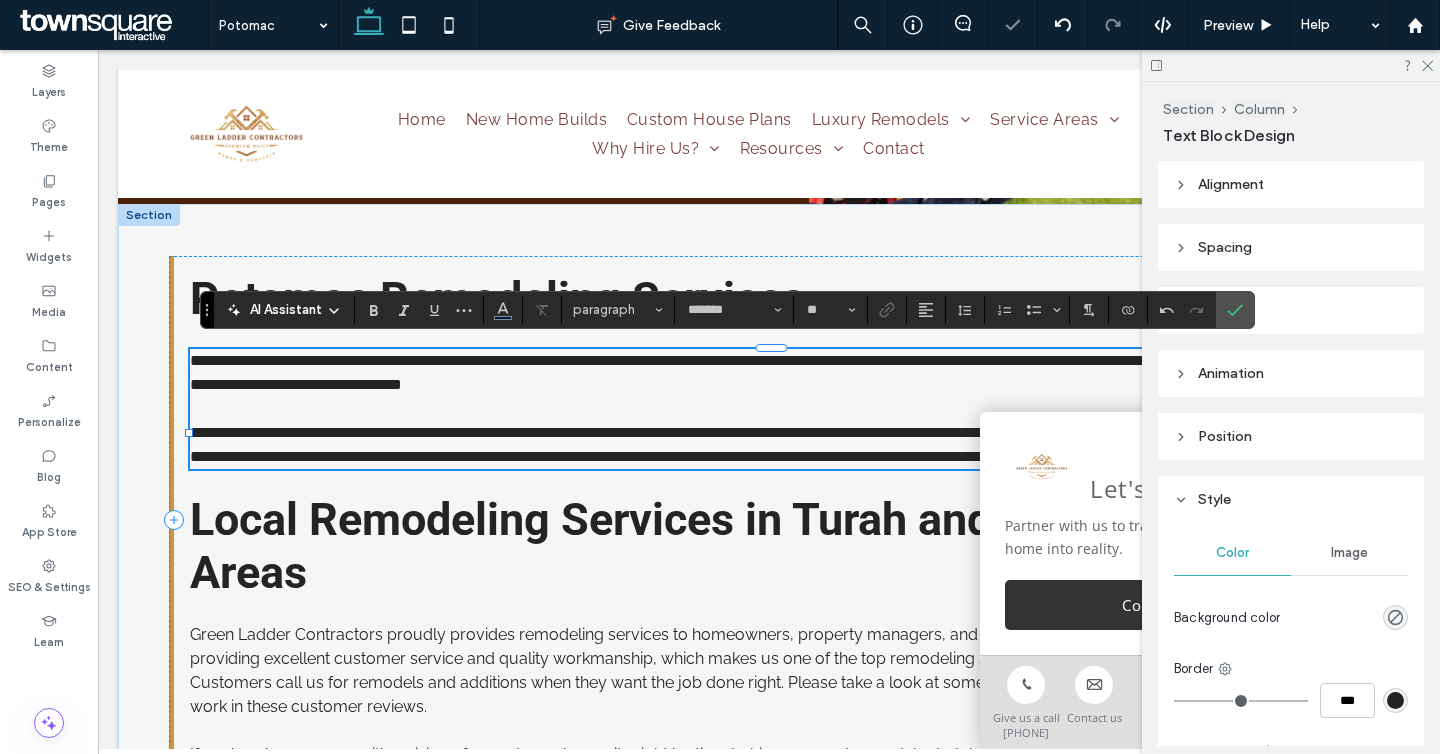 click on "**********" at bounding box center (771, 433) 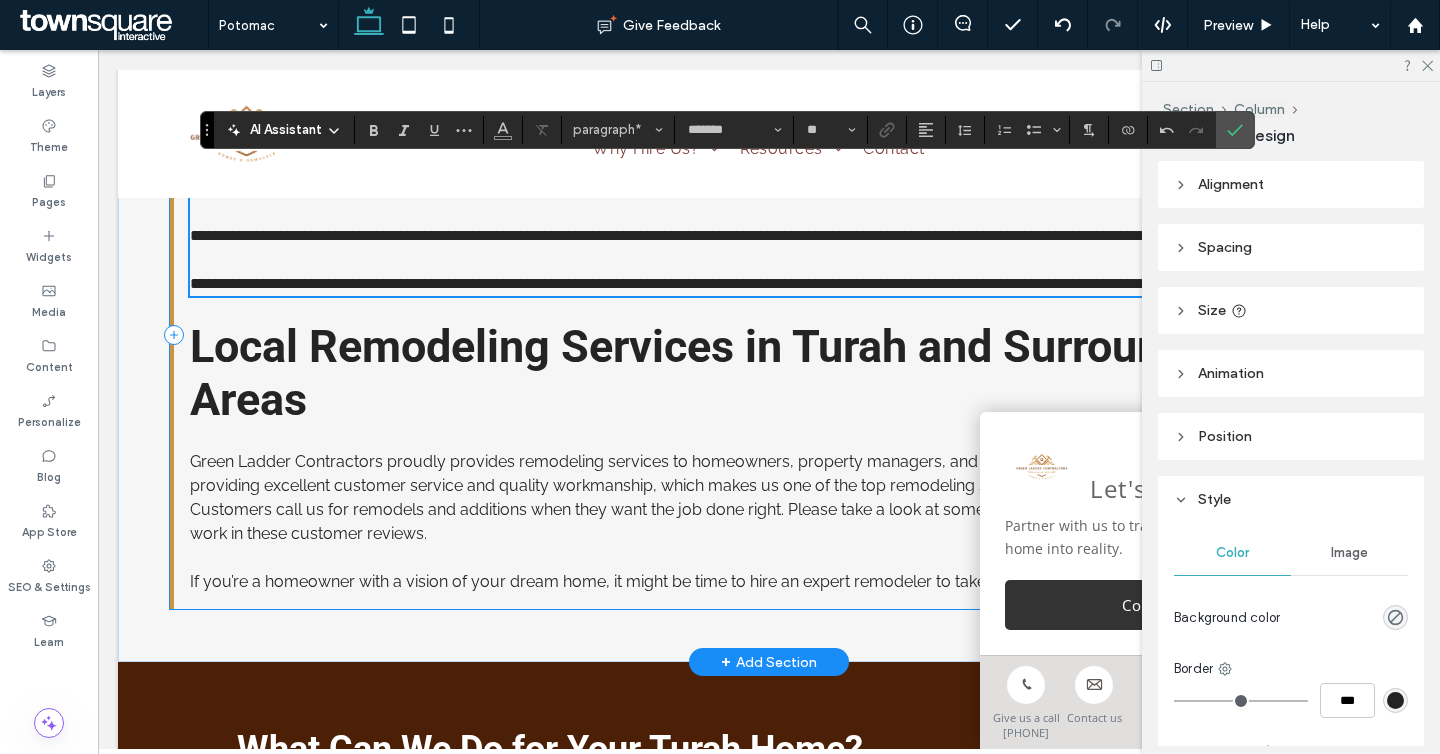 scroll, scrollTop: 2256, scrollLeft: 0, axis: vertical 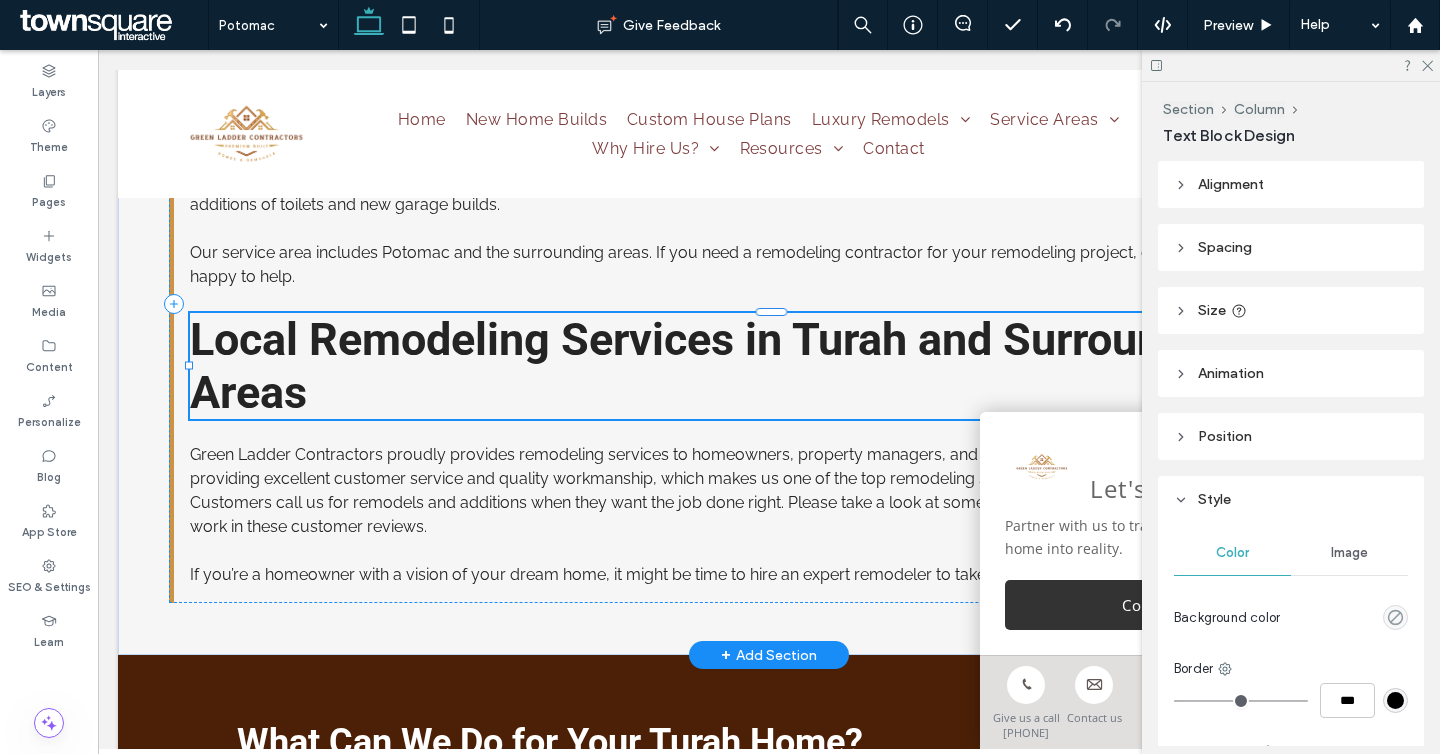 click on "Local Remodeling Services in Turah and Surrounding Areas" at bounding box center (771, 366) 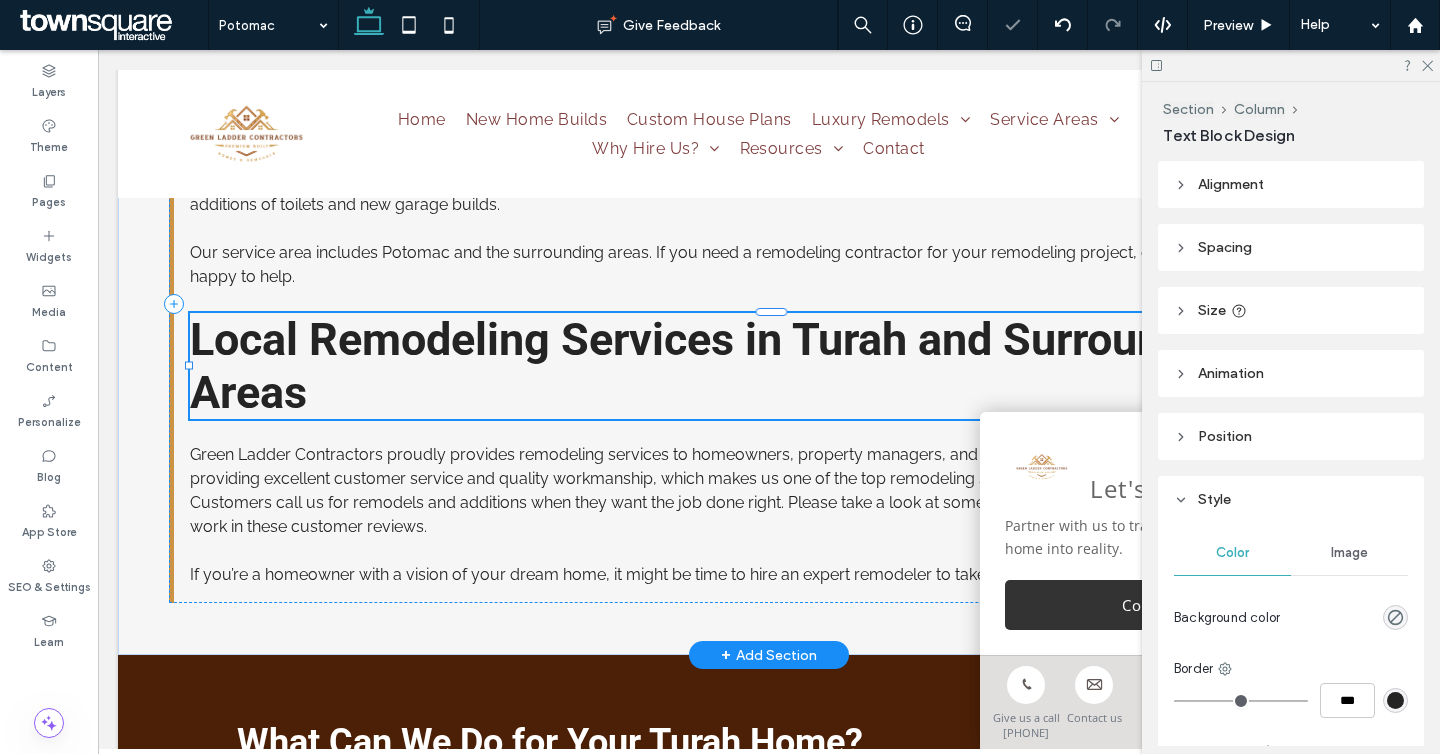 type on "******" 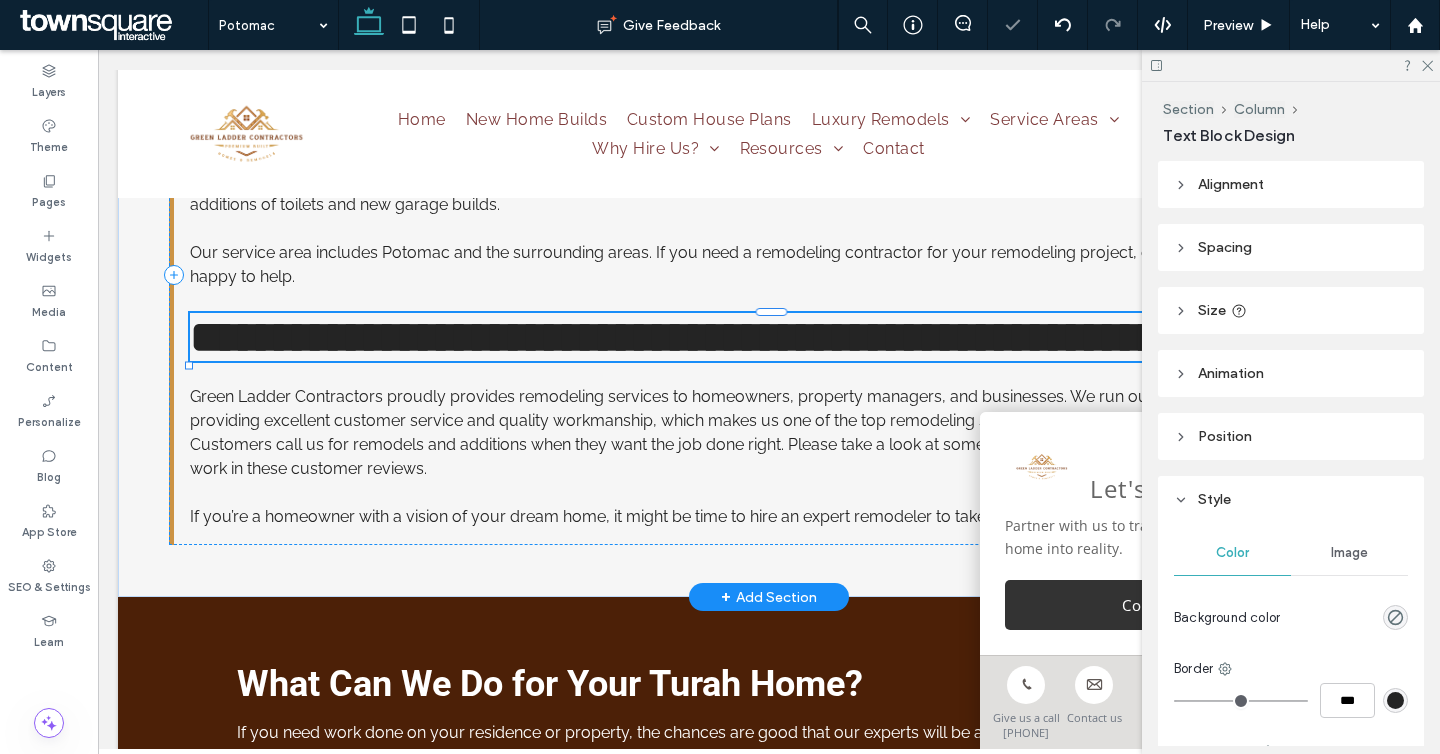 type 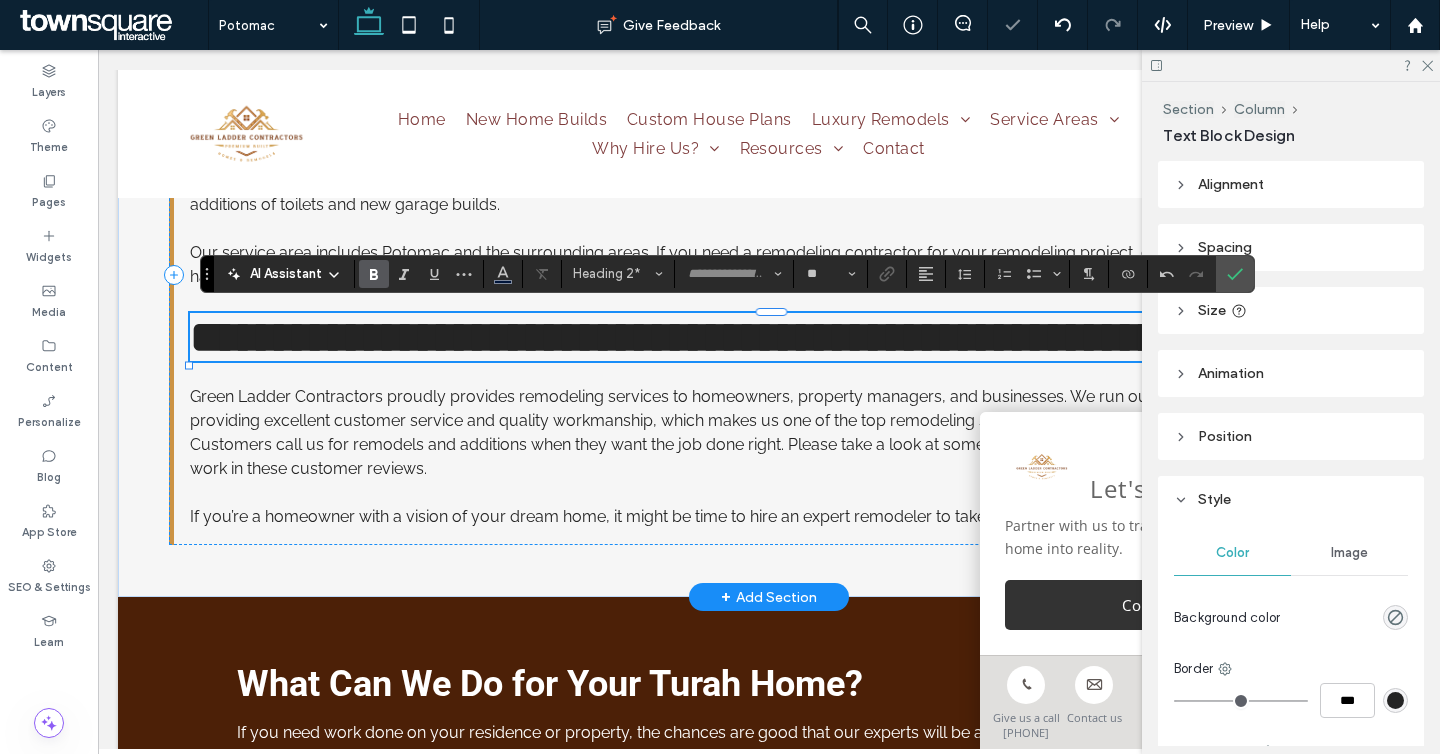 scroll, scrollTop: 0, scrollLeft: 0, axis: both 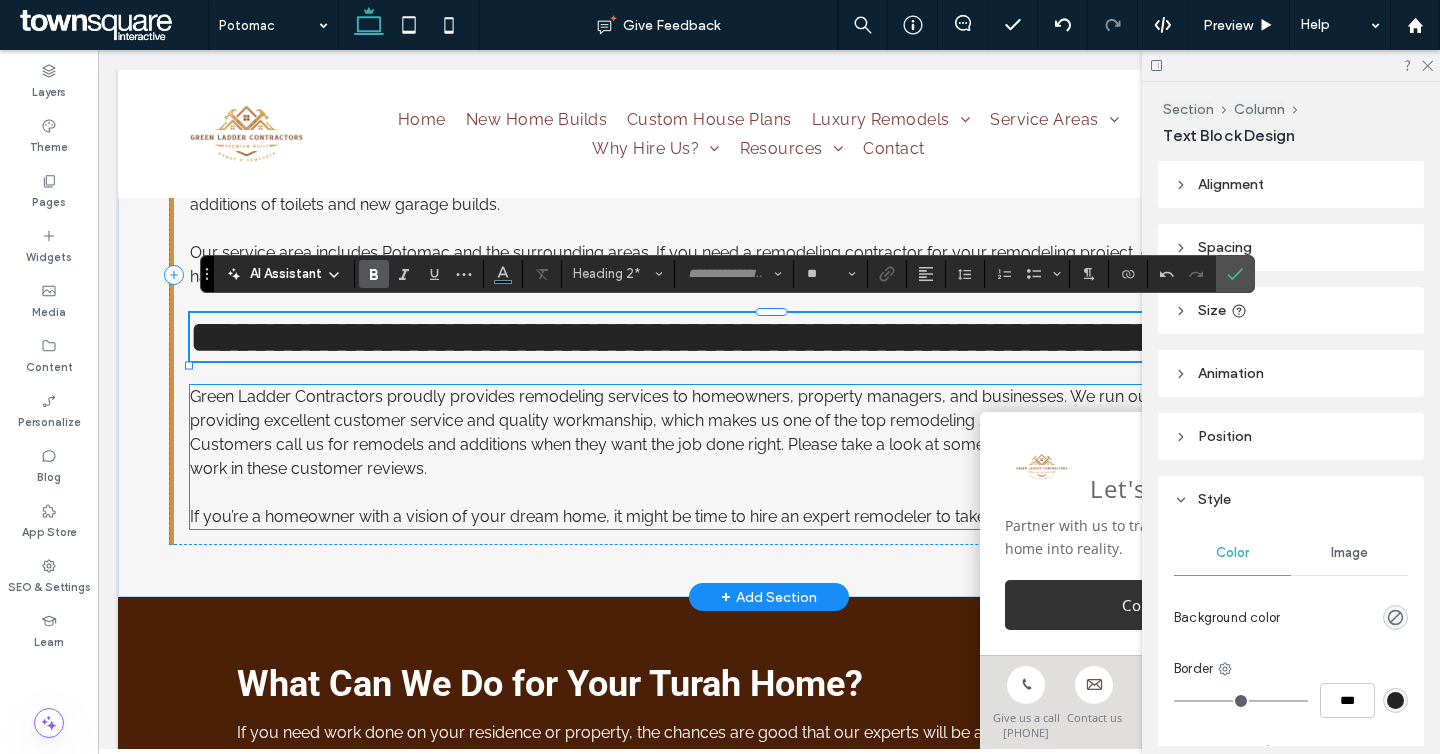 click on "Customers call us for remodels and additions when they want the job done right. Please take a look at some of the nice things our clients have said about our work in these customer reviews." at bounding box center [771, 457] 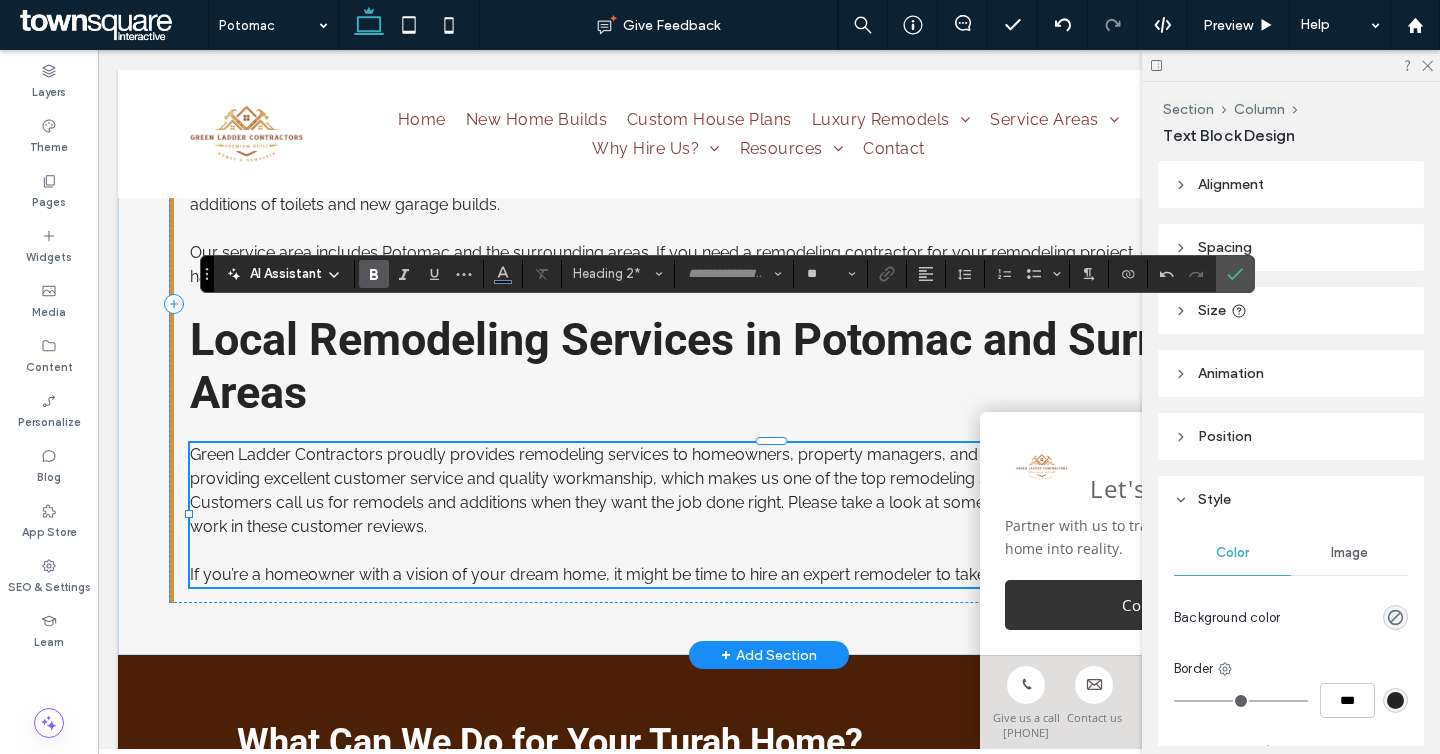 click on "Customers call us for remodels and additions when they want the job done right. Please take a look at some of the nice things our clients have said about our work in these customer reviews." at bounding box center [771, 515] 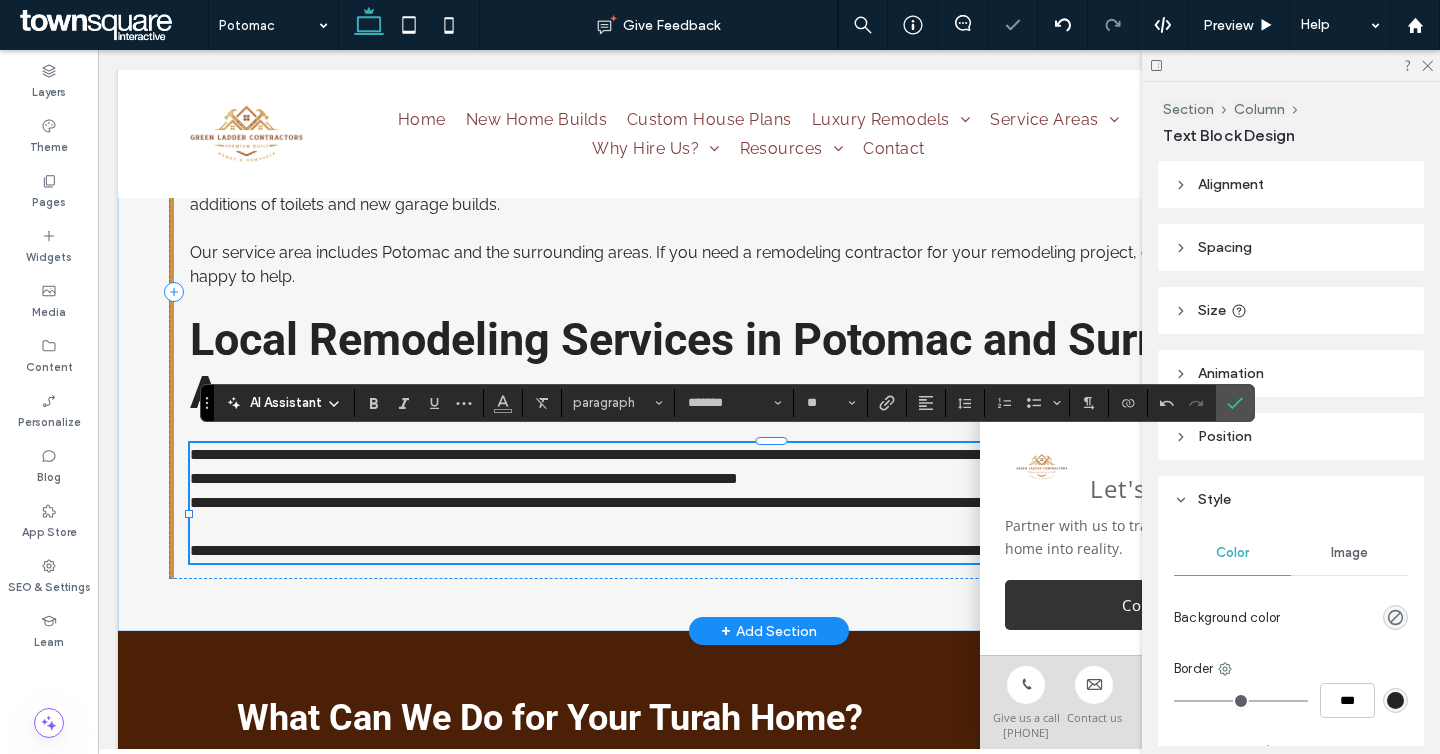 scroll, scrollTop: 81, scrollLeft: 0, axis: vertical 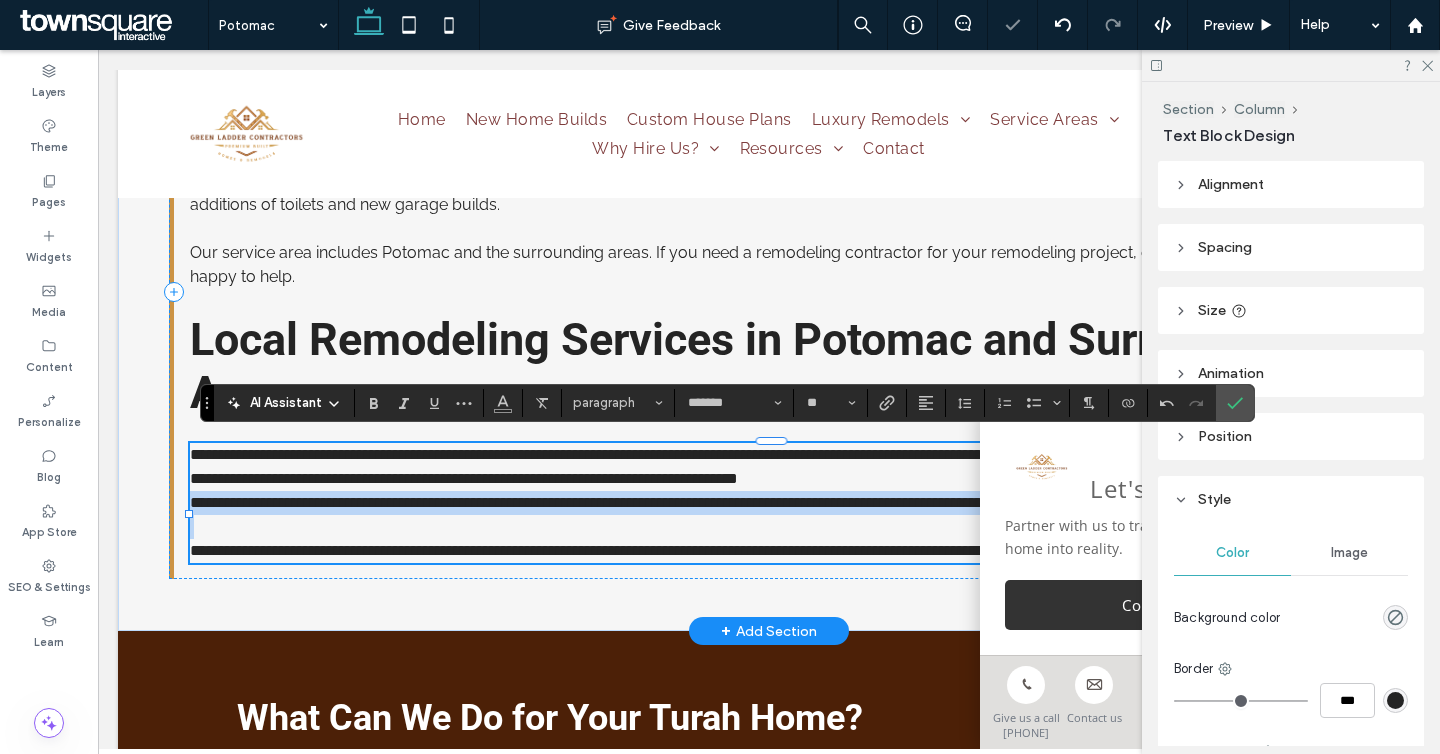 click on "**********" at bounding box center (771, 503) 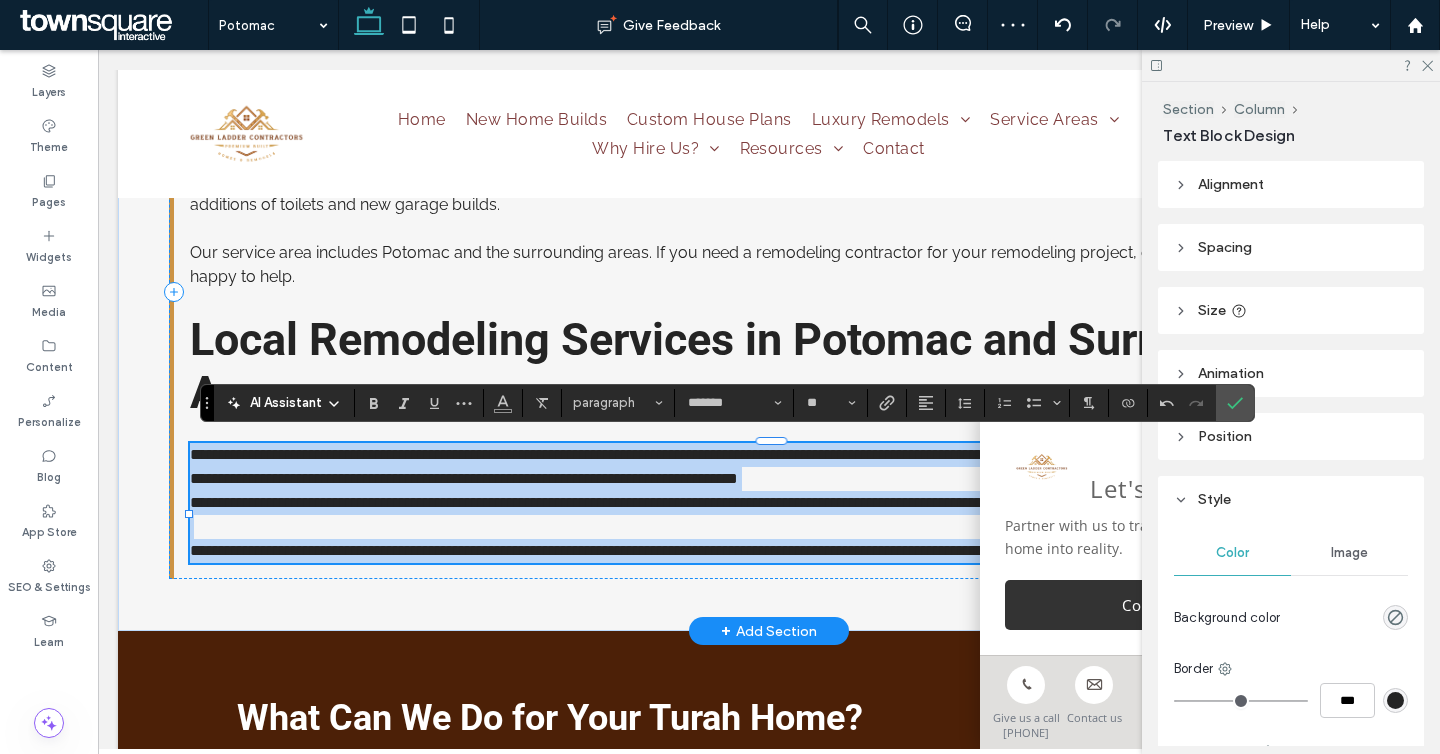 paste 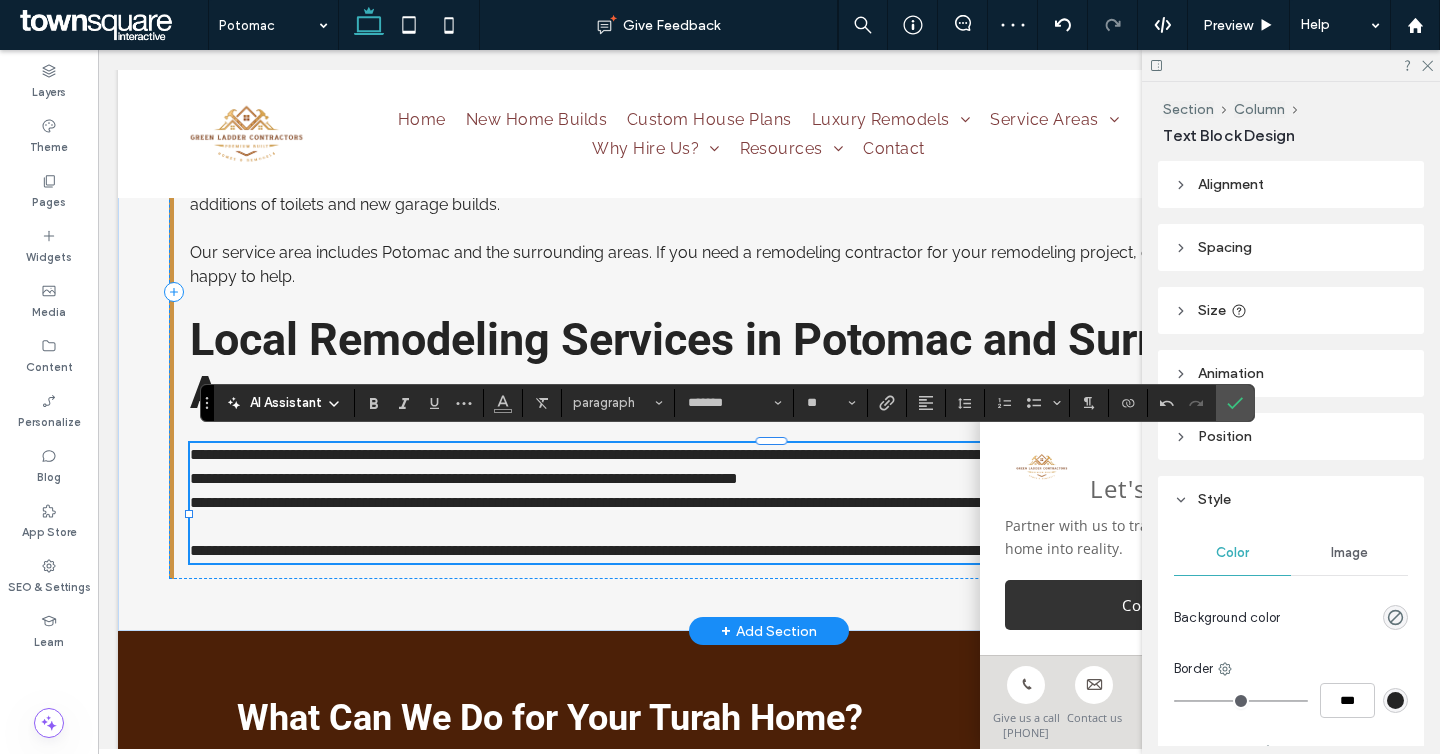 scroll, scrollTop: 88, scrollLeft: 0, axis: vertical 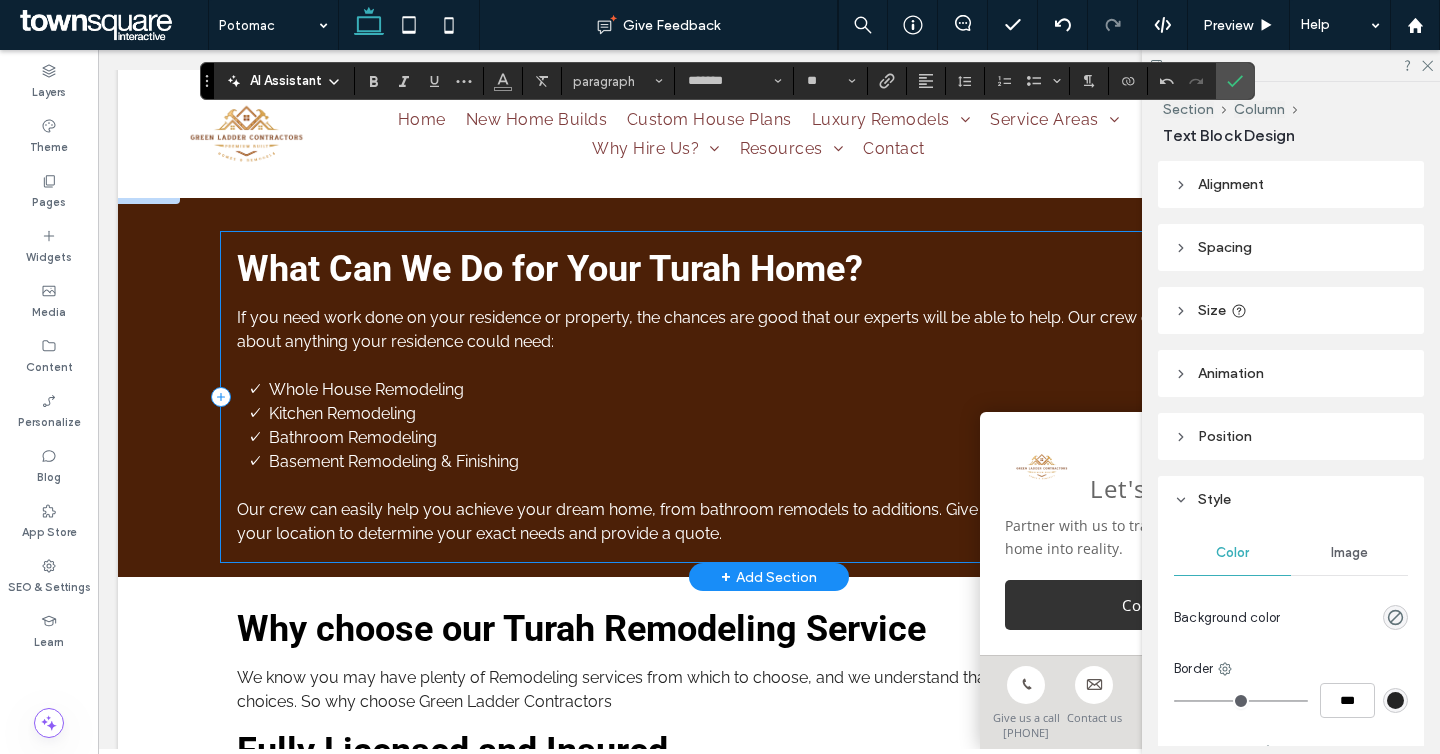 click on "What Can We Do for Your Turah Home?
If you need work done on your residence or property, the chances are good that our experts will be able to help. Our crew can handle just about anything your residence could need:   Whole House Remodeling Kitchen Remodeling Bathroom Remodeling Basement Remodeling & Finishing
Our crew can easily help you achieve your dream home, from bathroom remodels to additions. Give us a call, and we’ll be happy to come to your location to determine your exact needs and provide a quote." at bounding box center [769, 397] 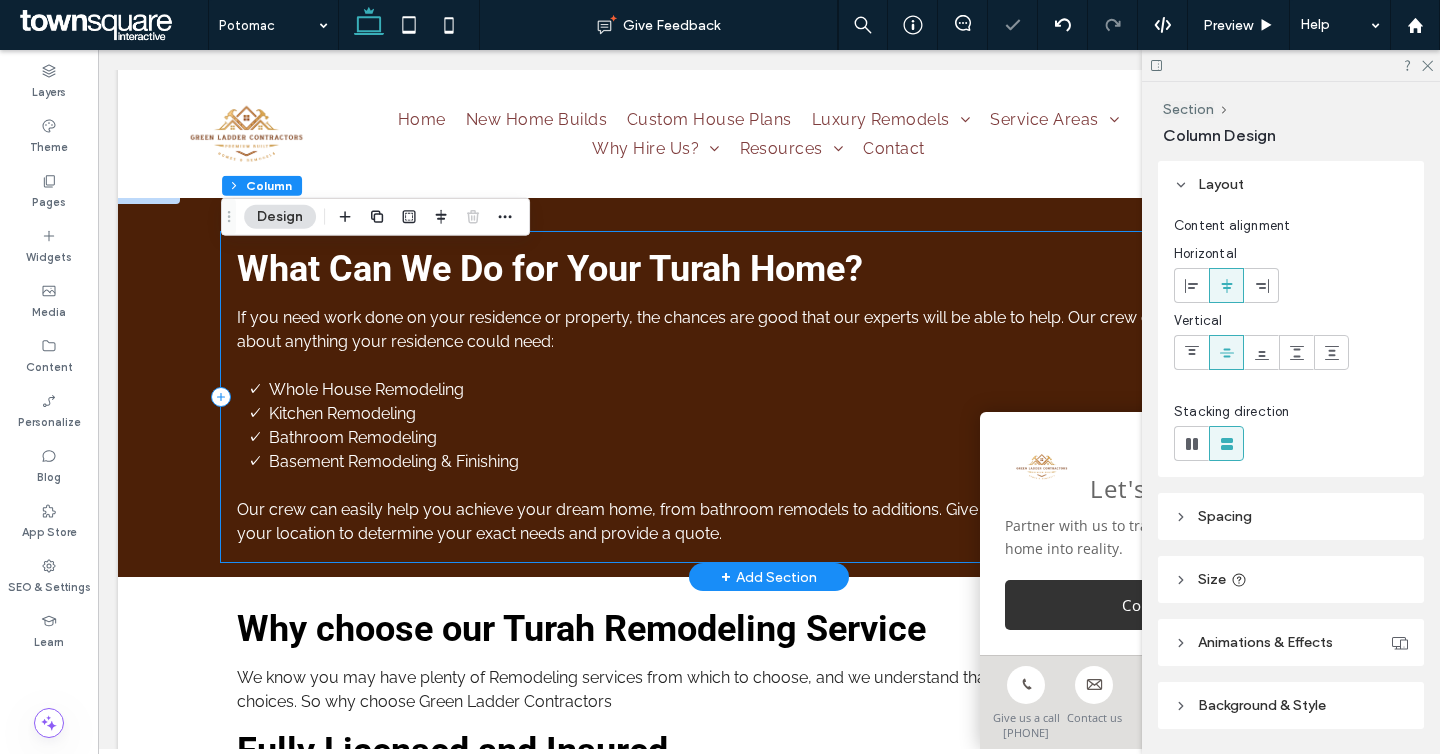 click on "What Can We Do for Your Turah Home?
If you need work done on your residence or property, the chances are good that our experts will be able to help. Our crew can handle just about anything your residence could need:   Whole House Remodeling Kitchen Remodeling Bathroom Remodeling Basement Remodeling & Finishing
Our crew can easily help you achieve your dream home, from bathroom remodels to additions. Give us a call, and we’ll be happy to come to your location to determine your exact needs and provide a quote." at bounding box center [769, 397] 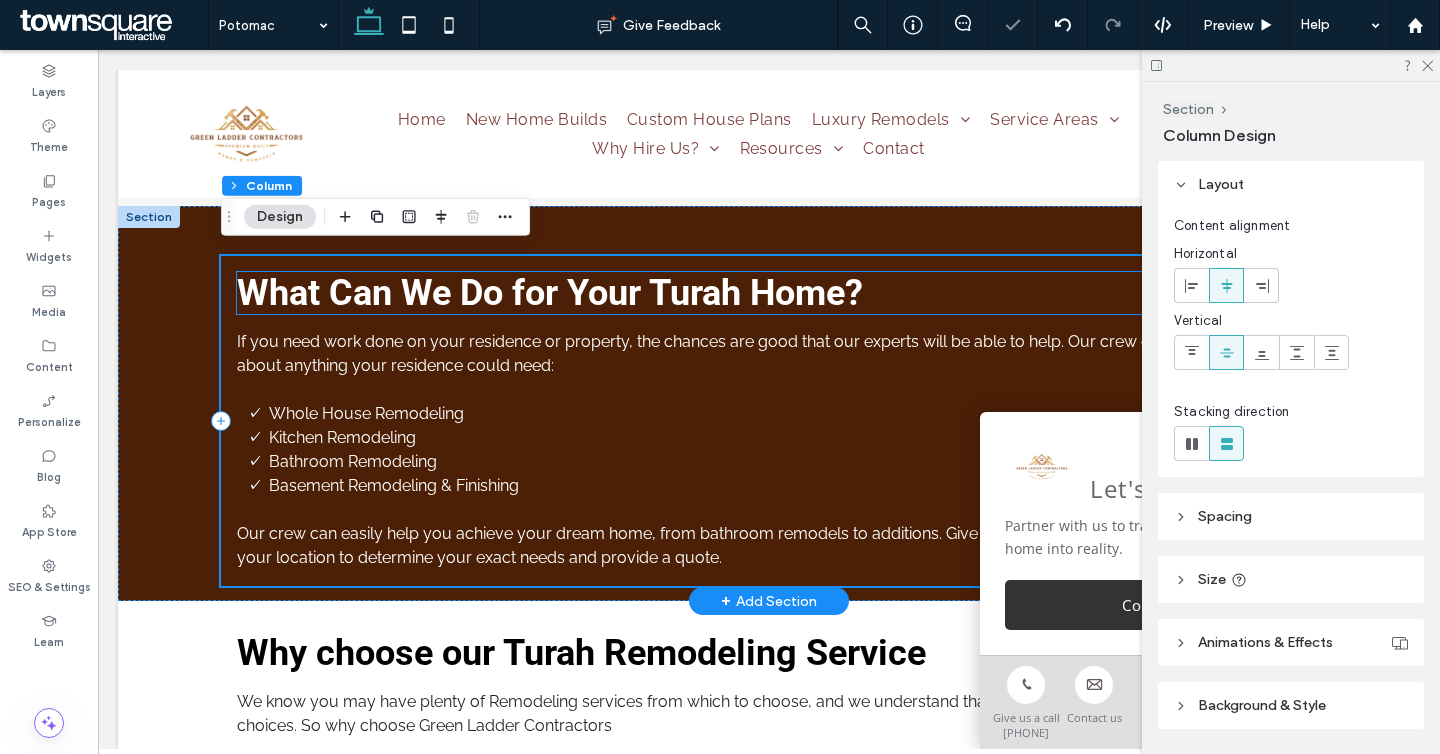 click on "What Can We Do for Your Turah Home?" at bounding box center [550, 293] 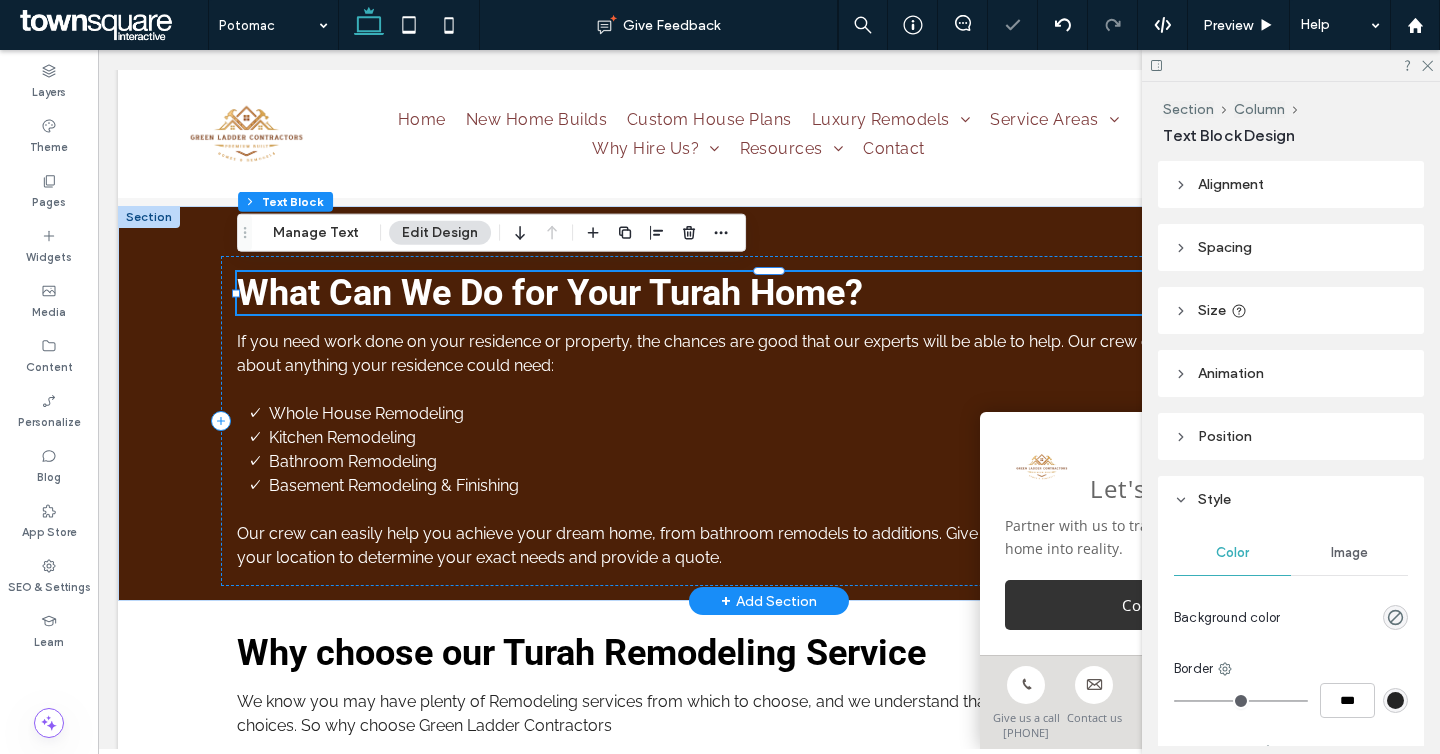 click on "What Can We Do for Your Turah Home?" at bounding box center [550, 293] 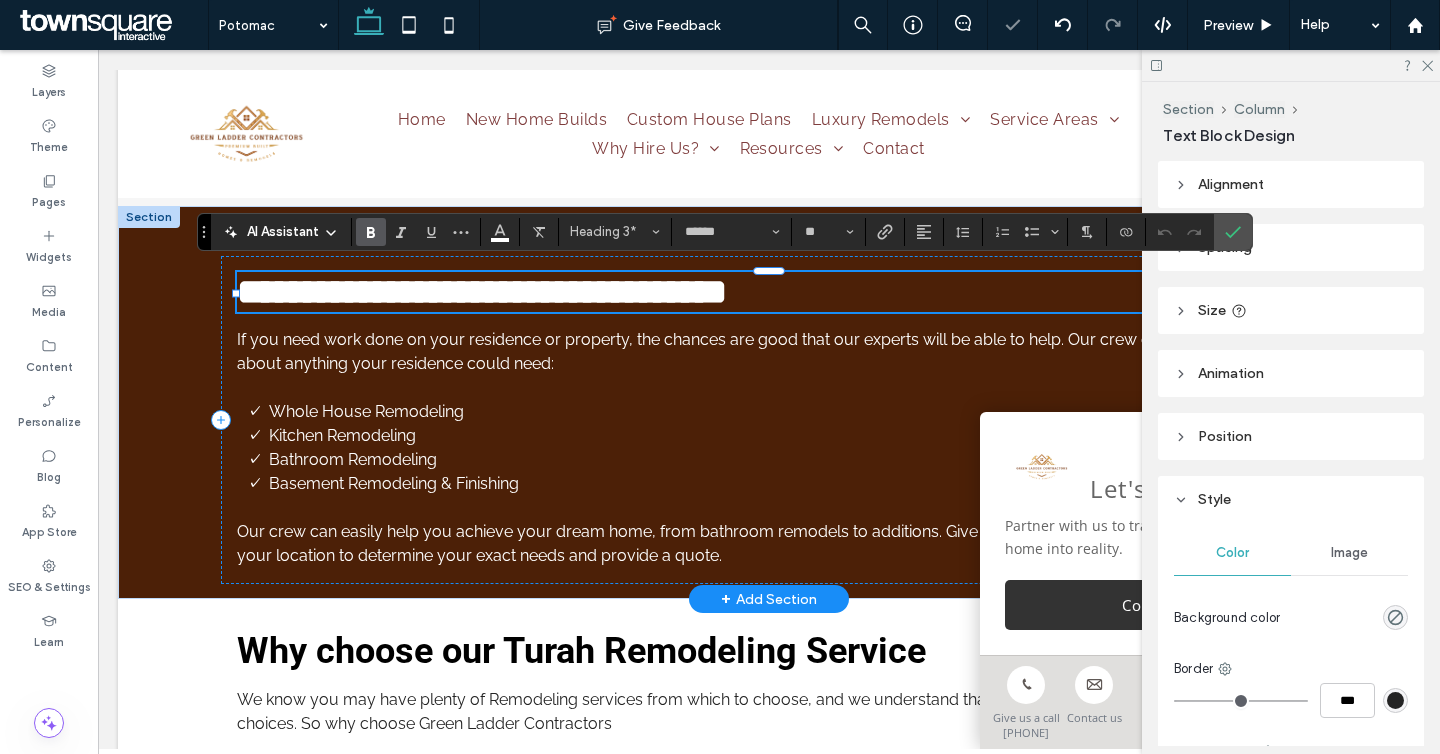 paste 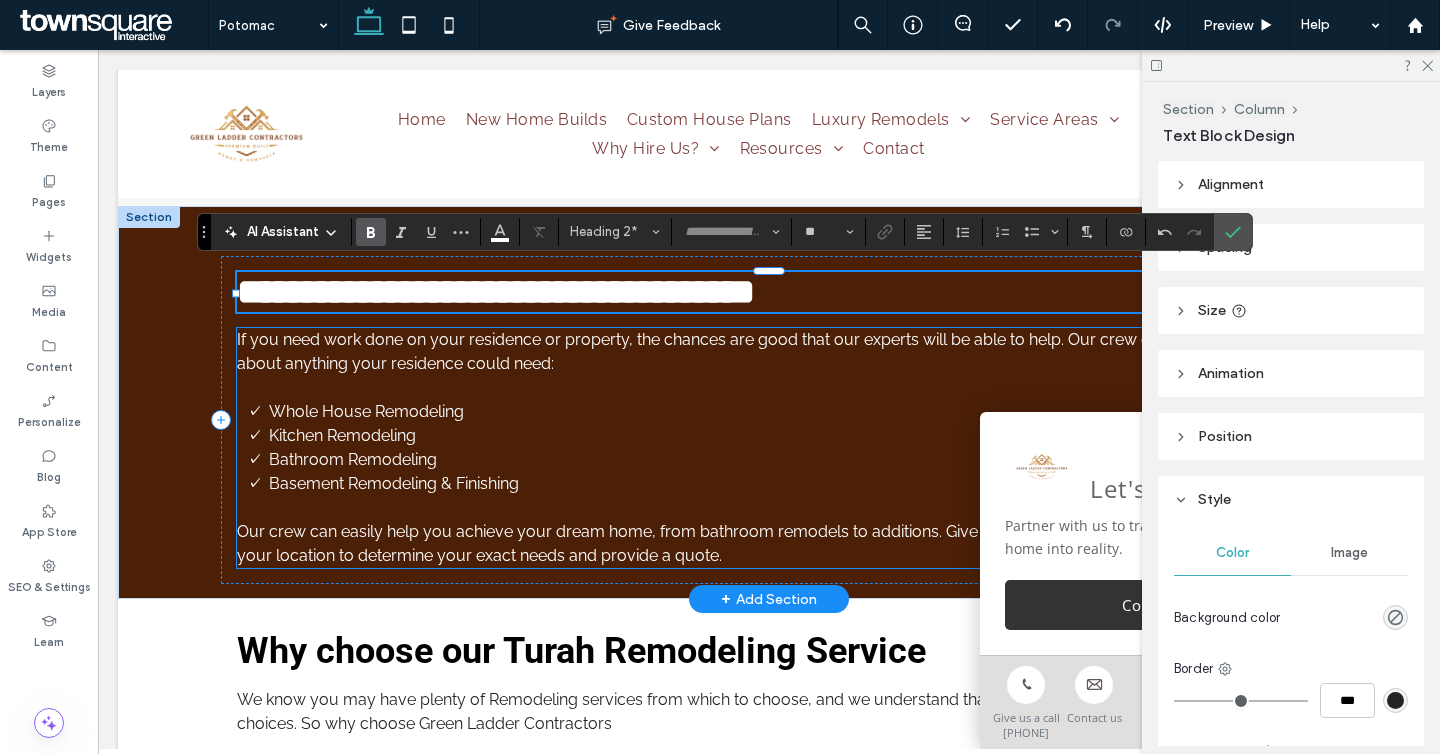click on "Kitchen Remodeling" at bounding box center (785, 436) 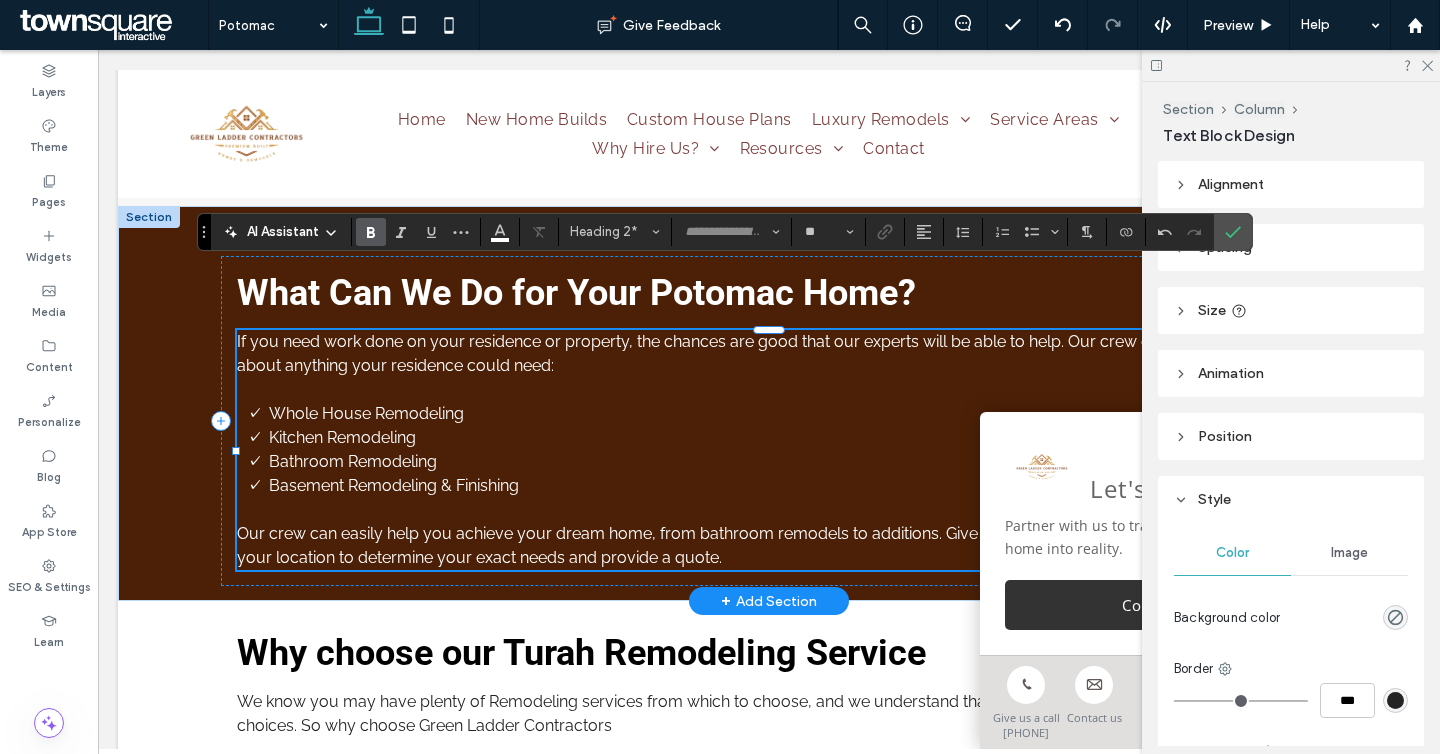 click on "Kitchen Remodeling" at bounding box center [785, 438] 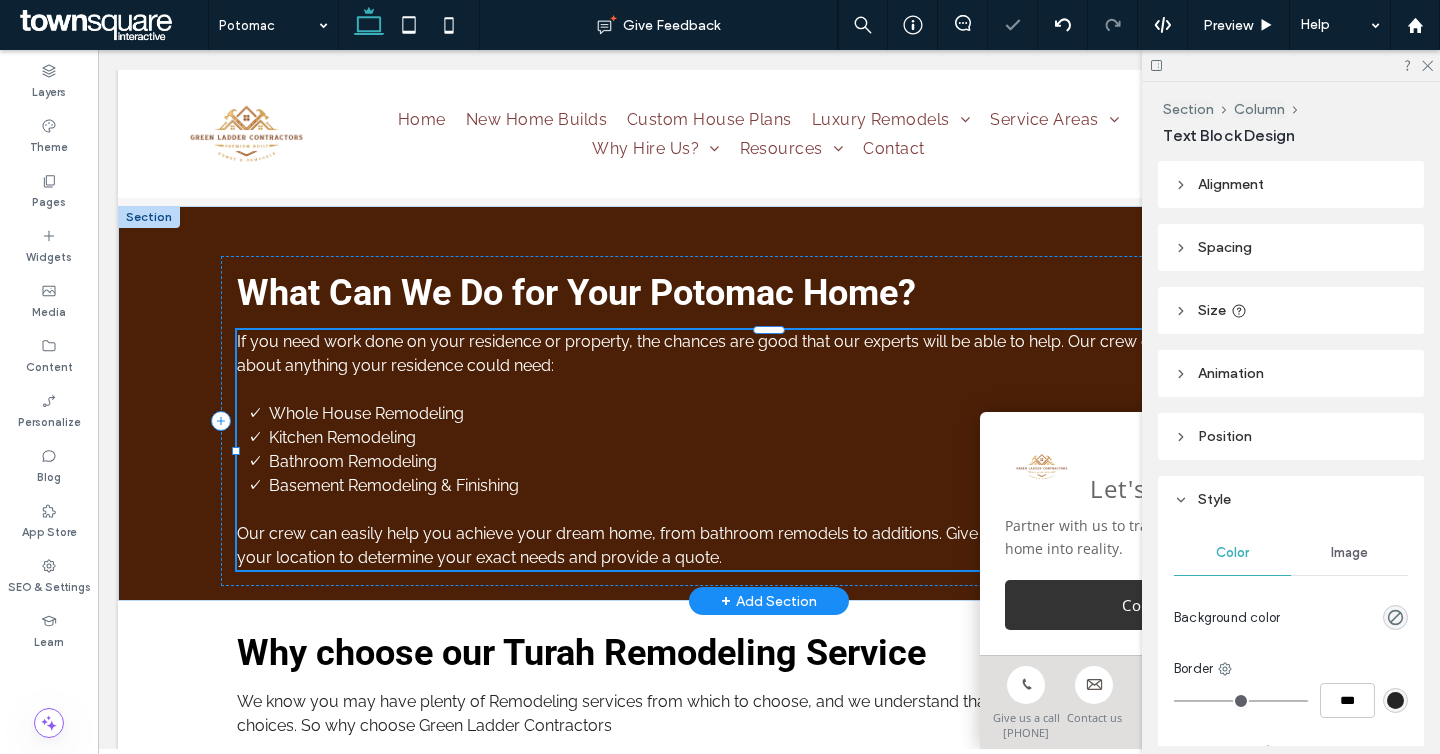 type on "*******" 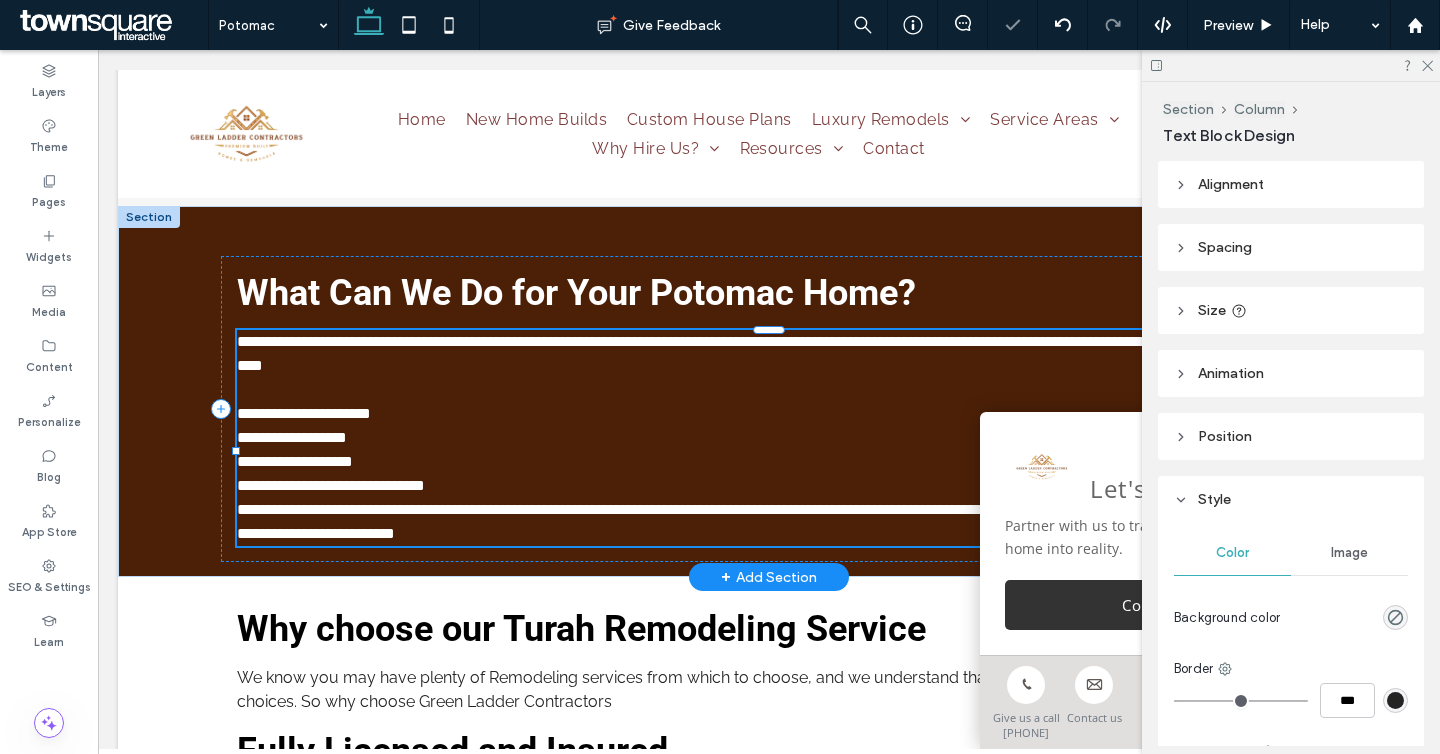 type on "**********" 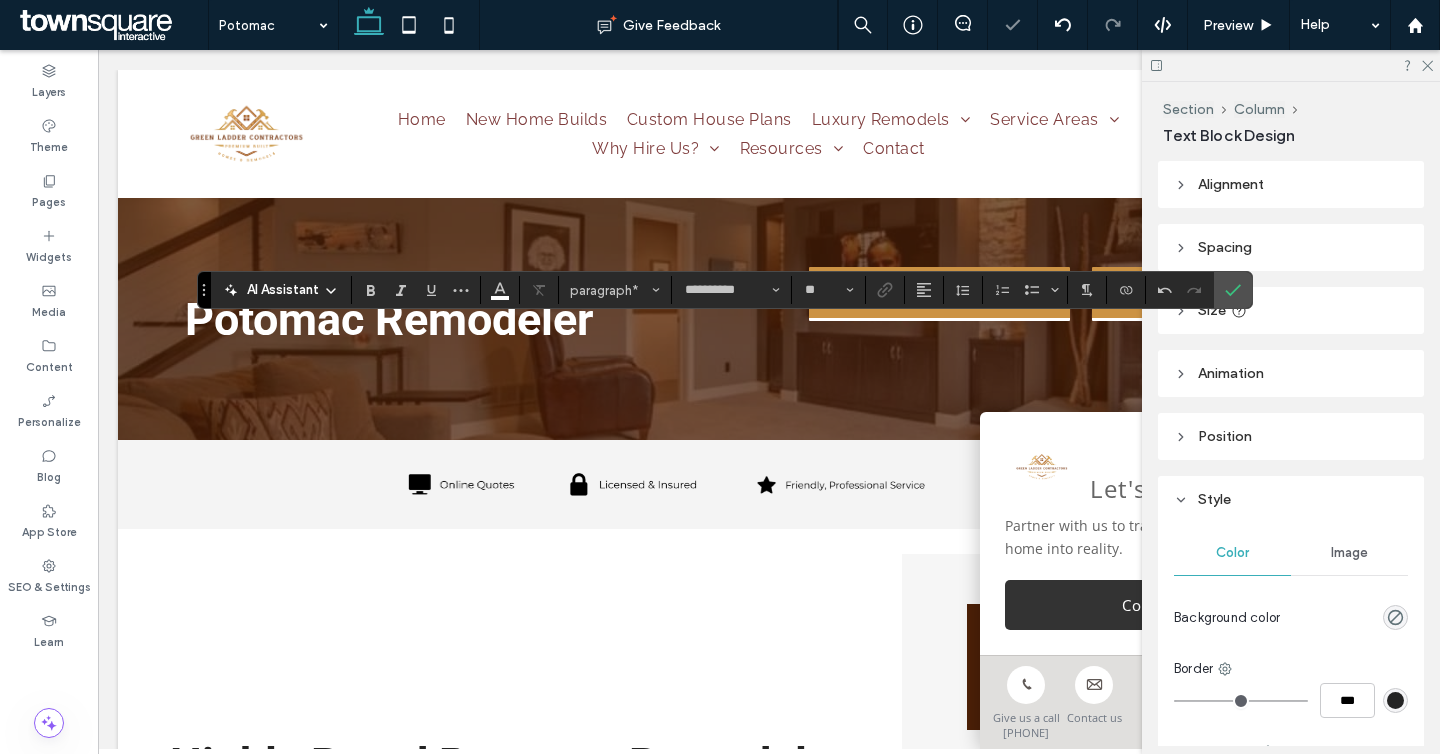 scroll, scrollTop: 2705, scrollLeft: 0, axis: vertical 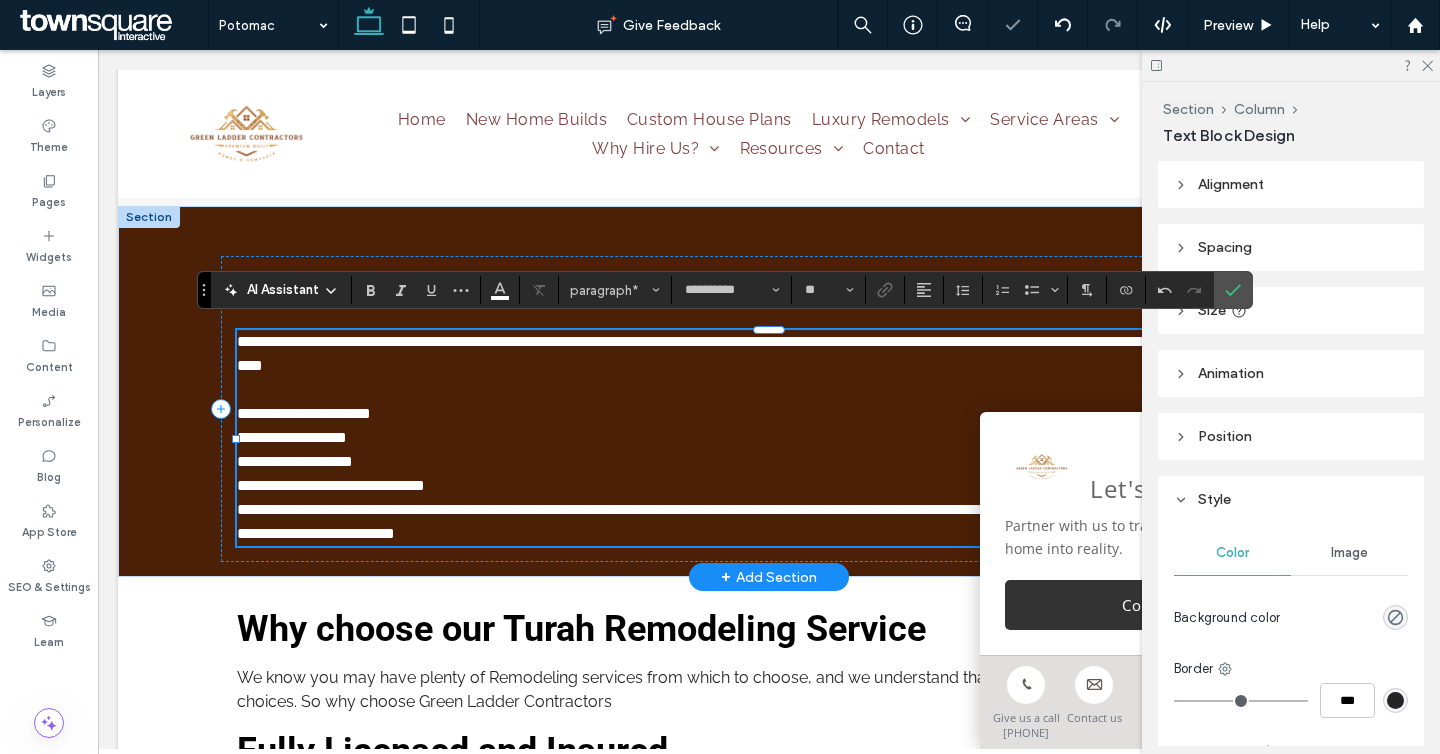 type on "*******" 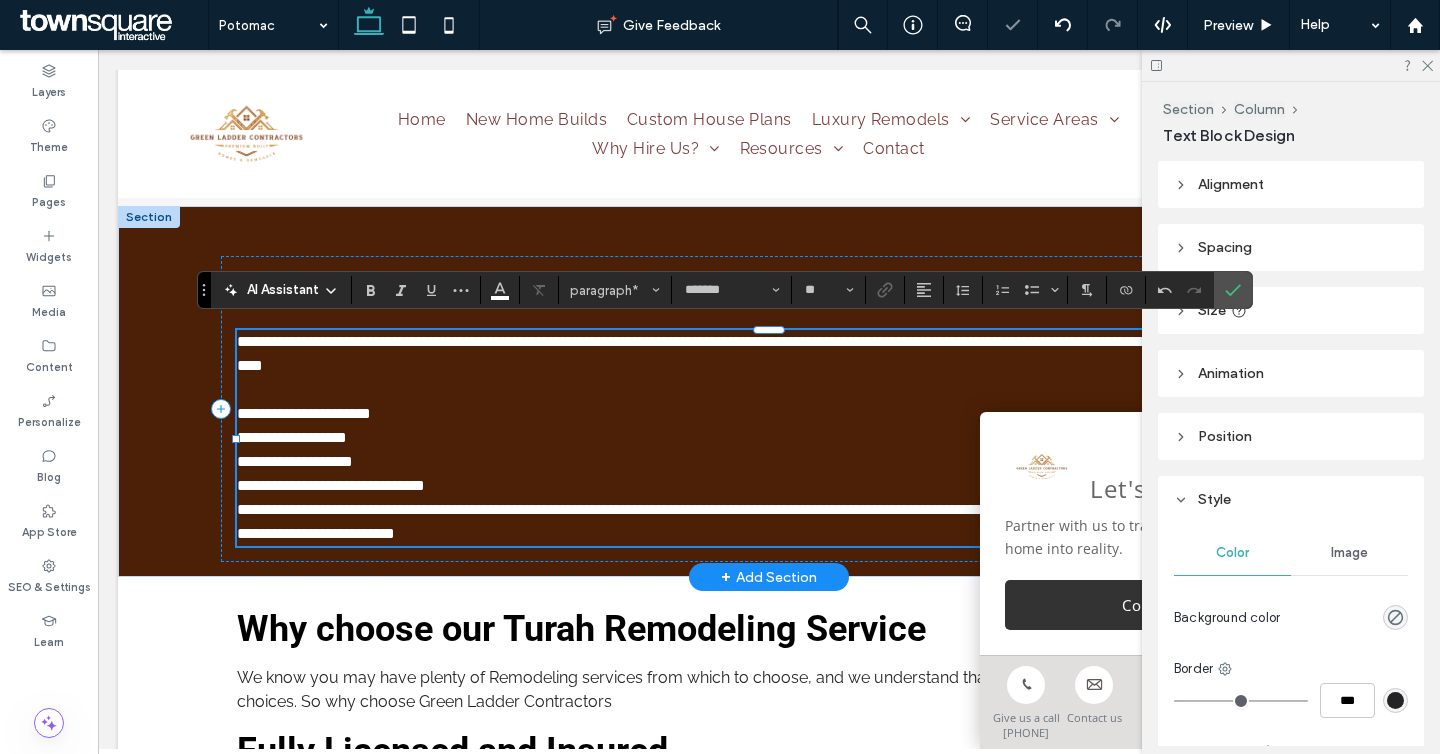 click on "**********" at bounding box center [769, 486] 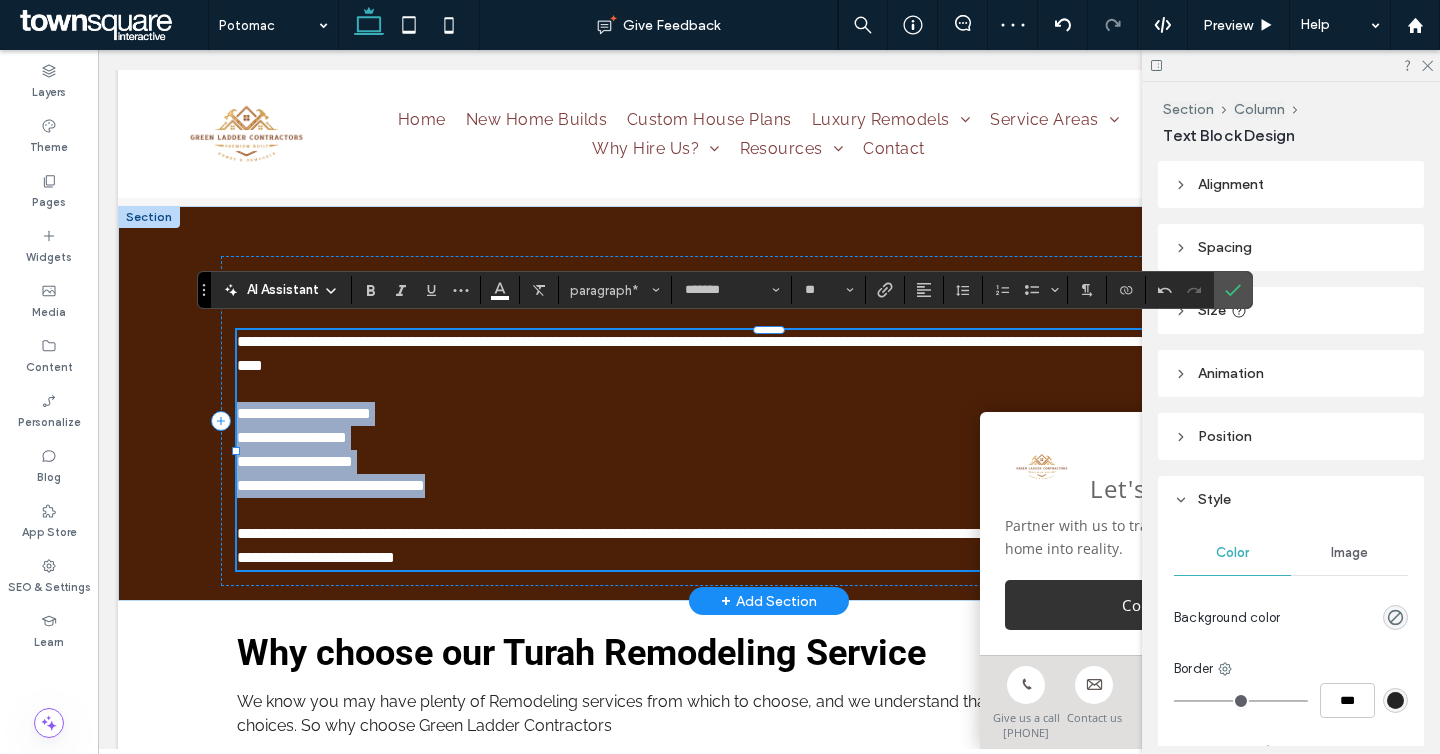 drag, startPoint x: 523, startPoint y: 487, endPoint x: 238, endPoint y: 414, distance: 294.20062 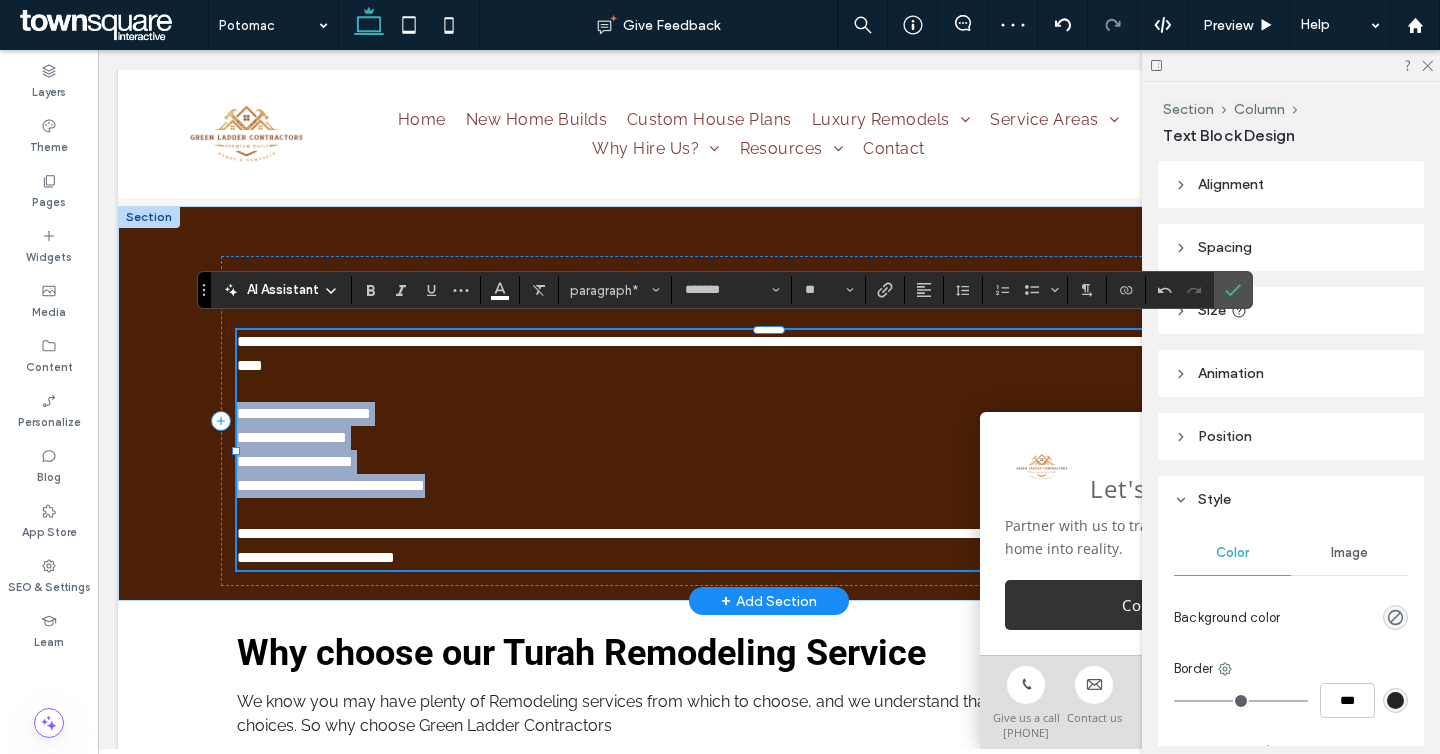 click on "**********" at bounding box center (769, 450) 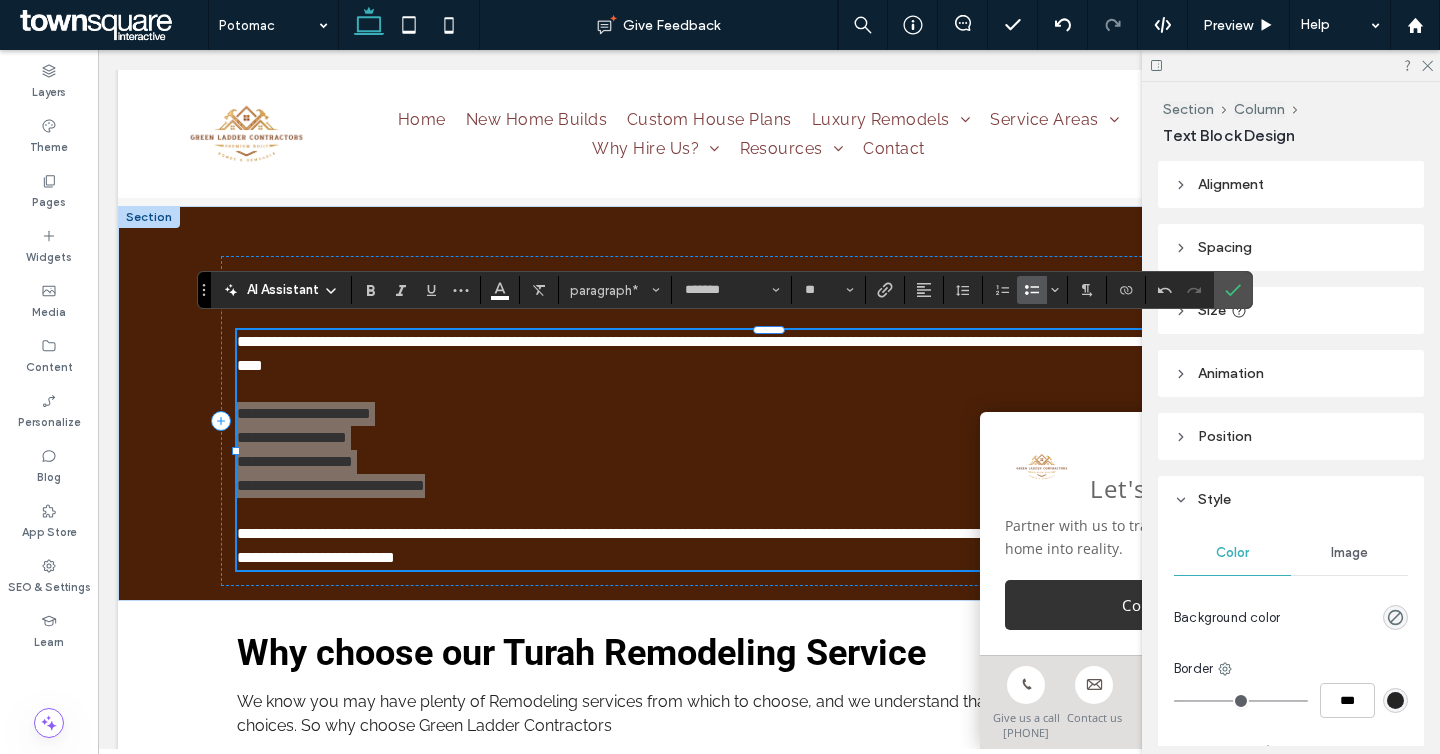 click 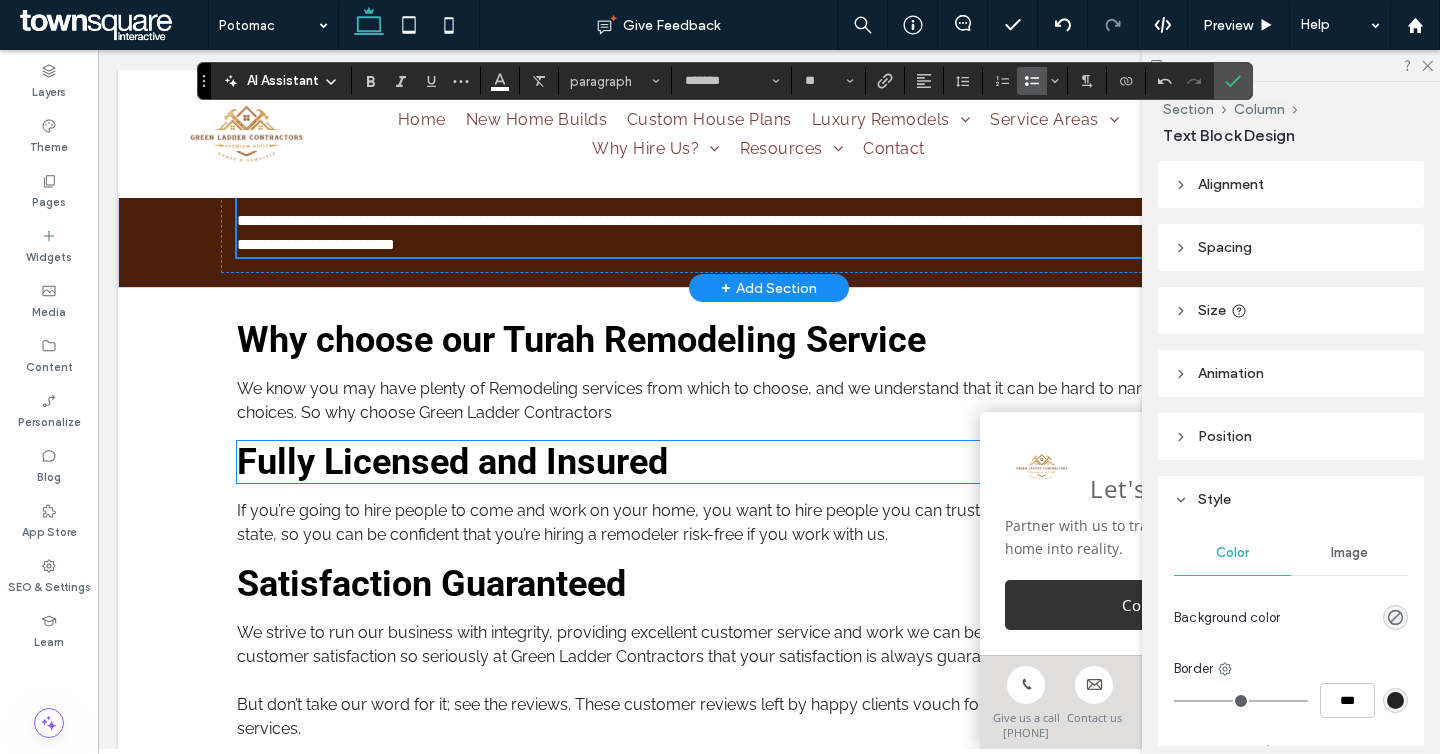 scroll, scrollTop: 3052, scrollLeft: 0, axis: vertical 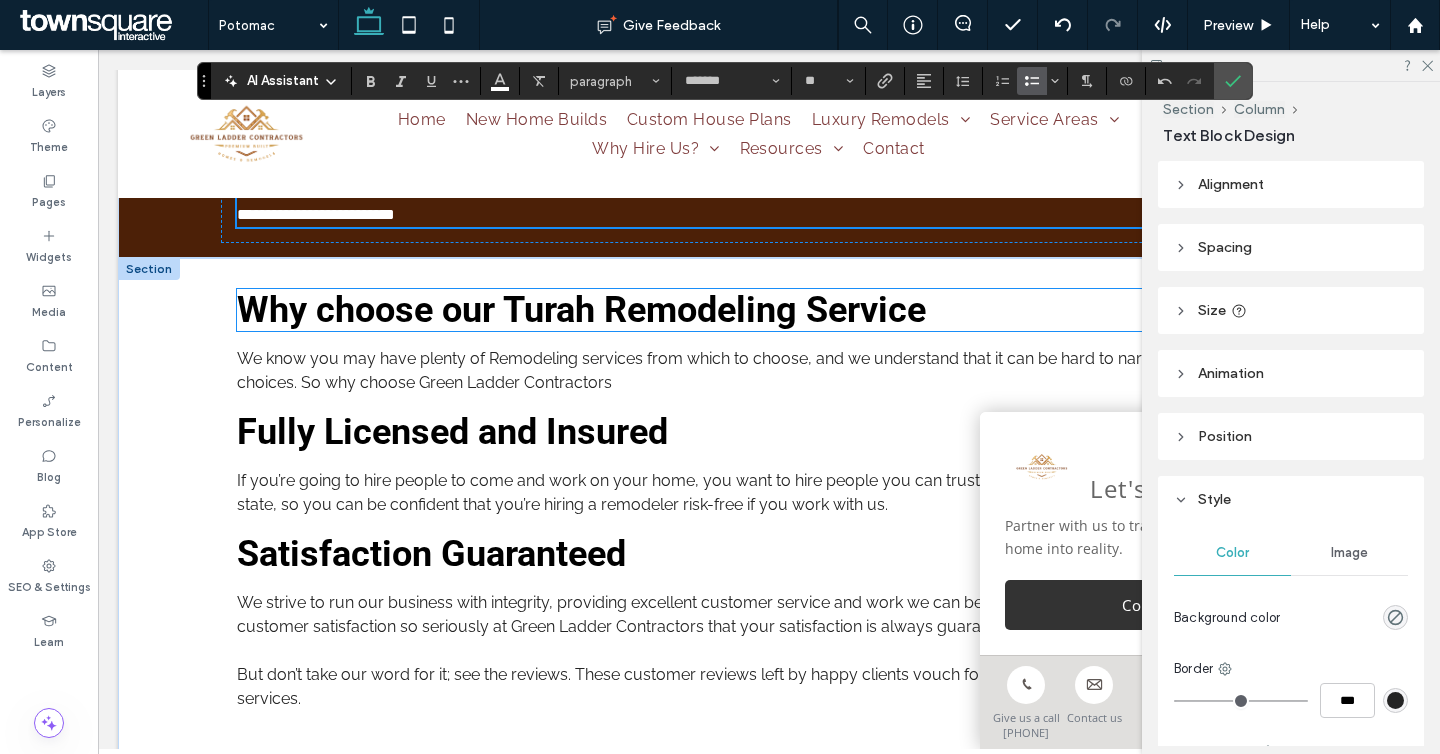 click on "Why choose our Turah Remodeling Service" at bounding box center (581, 310) 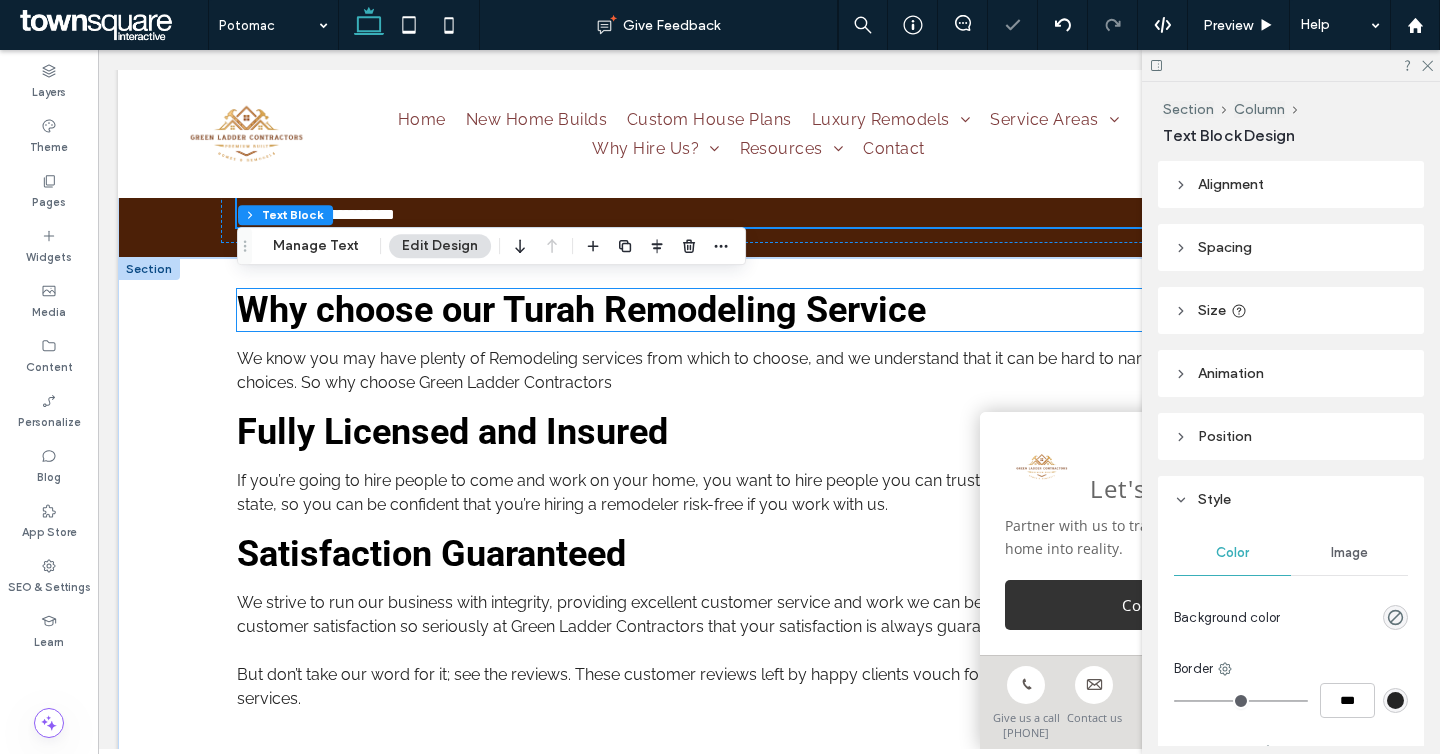 click on "Why choose our Turah Remodeling Service" at bounding box center [581, 310] 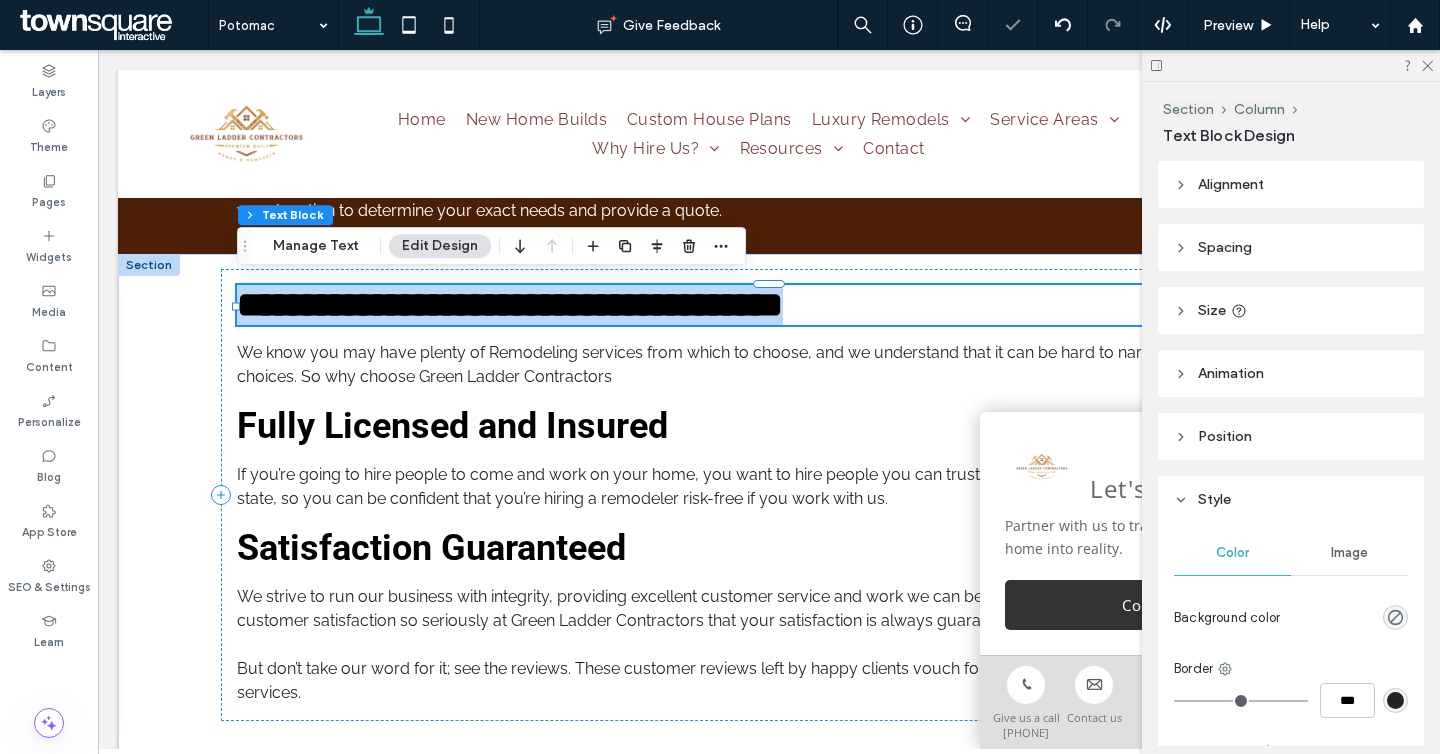 paste 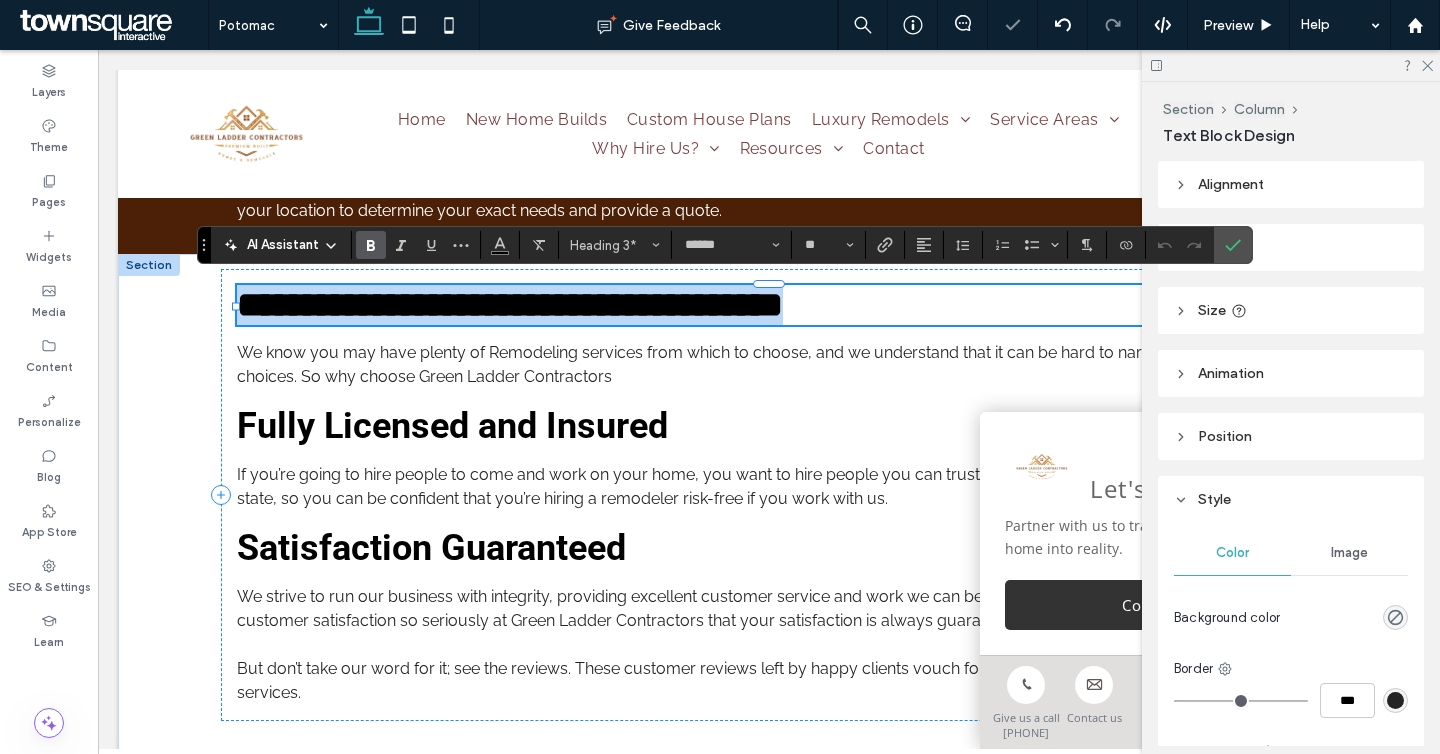type 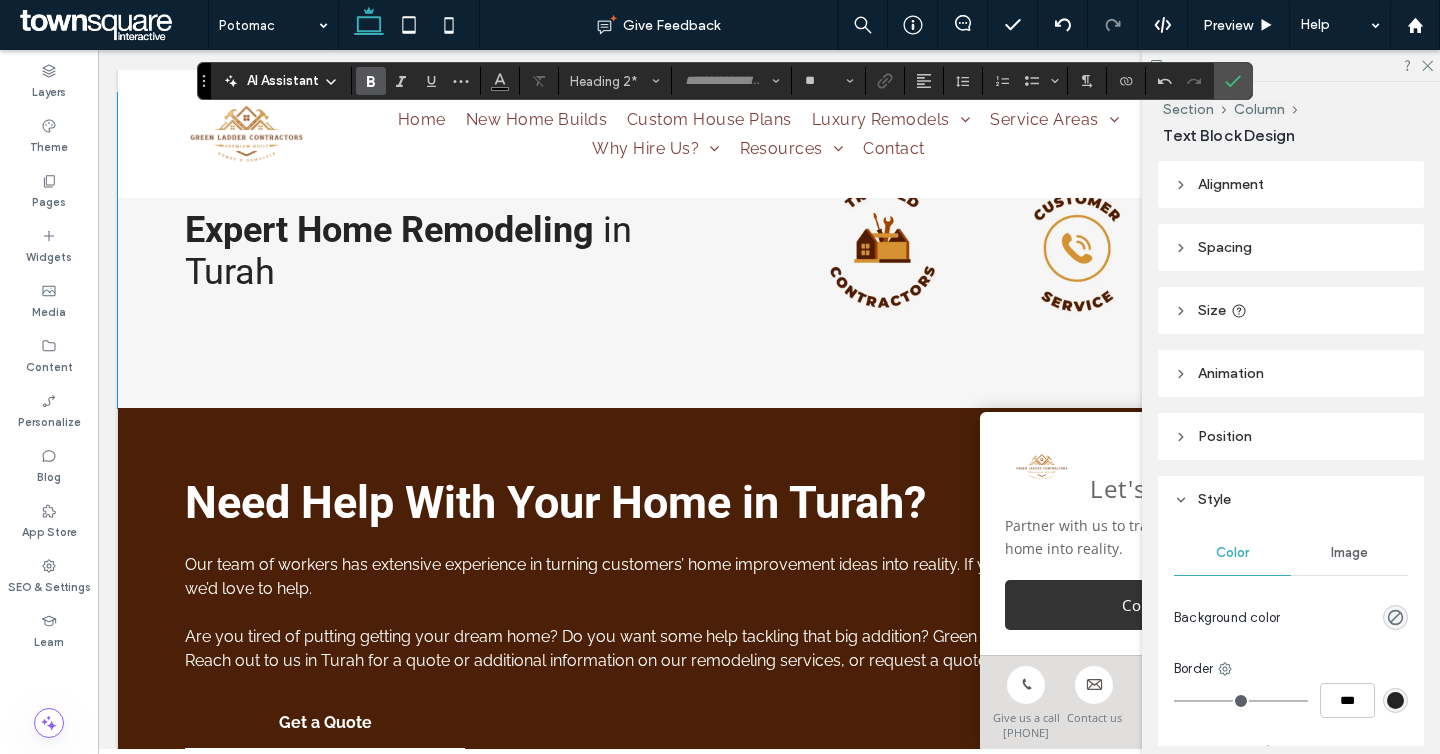 scroll, scrollTop: 4076, scrollLeft: 0, axis: vertical 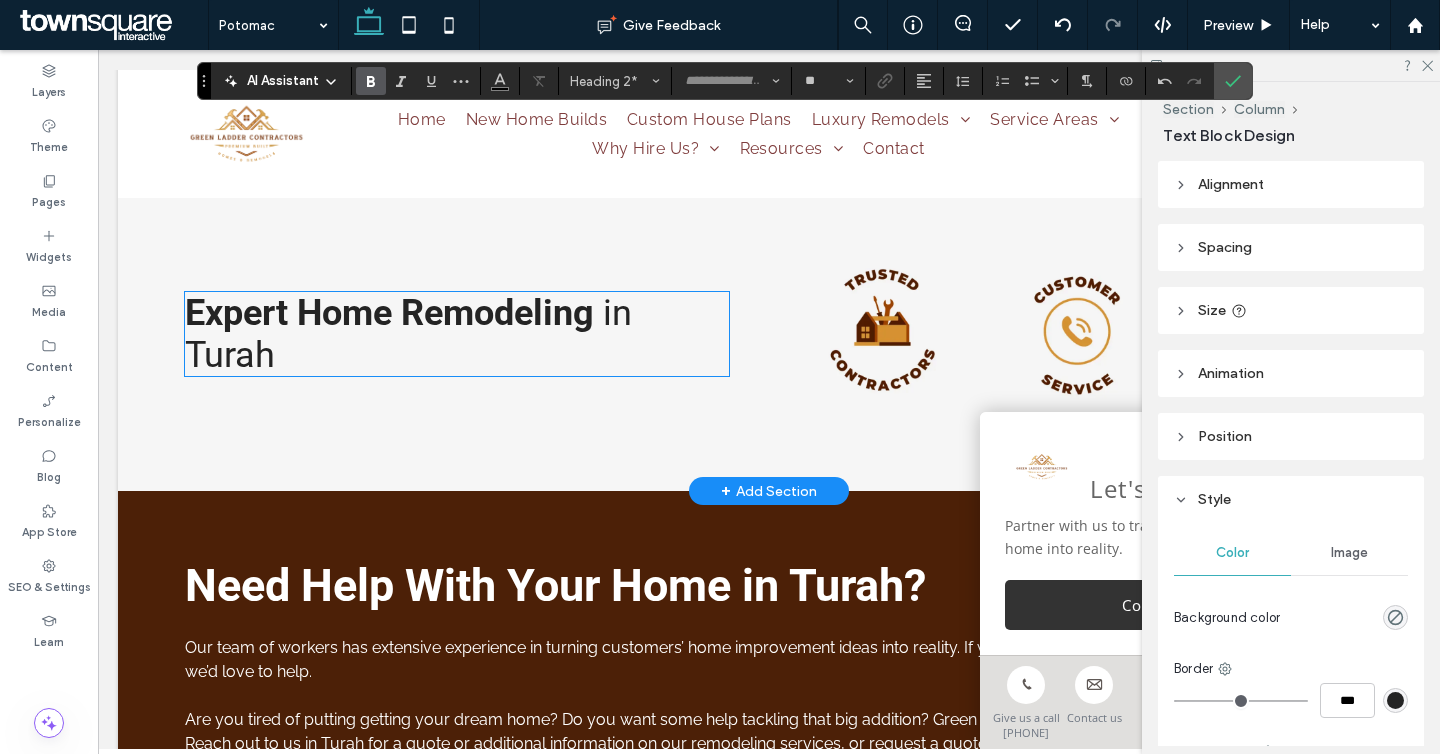click on "Expert Home Remodeling
in Turah" at bounding box center [457, 334] 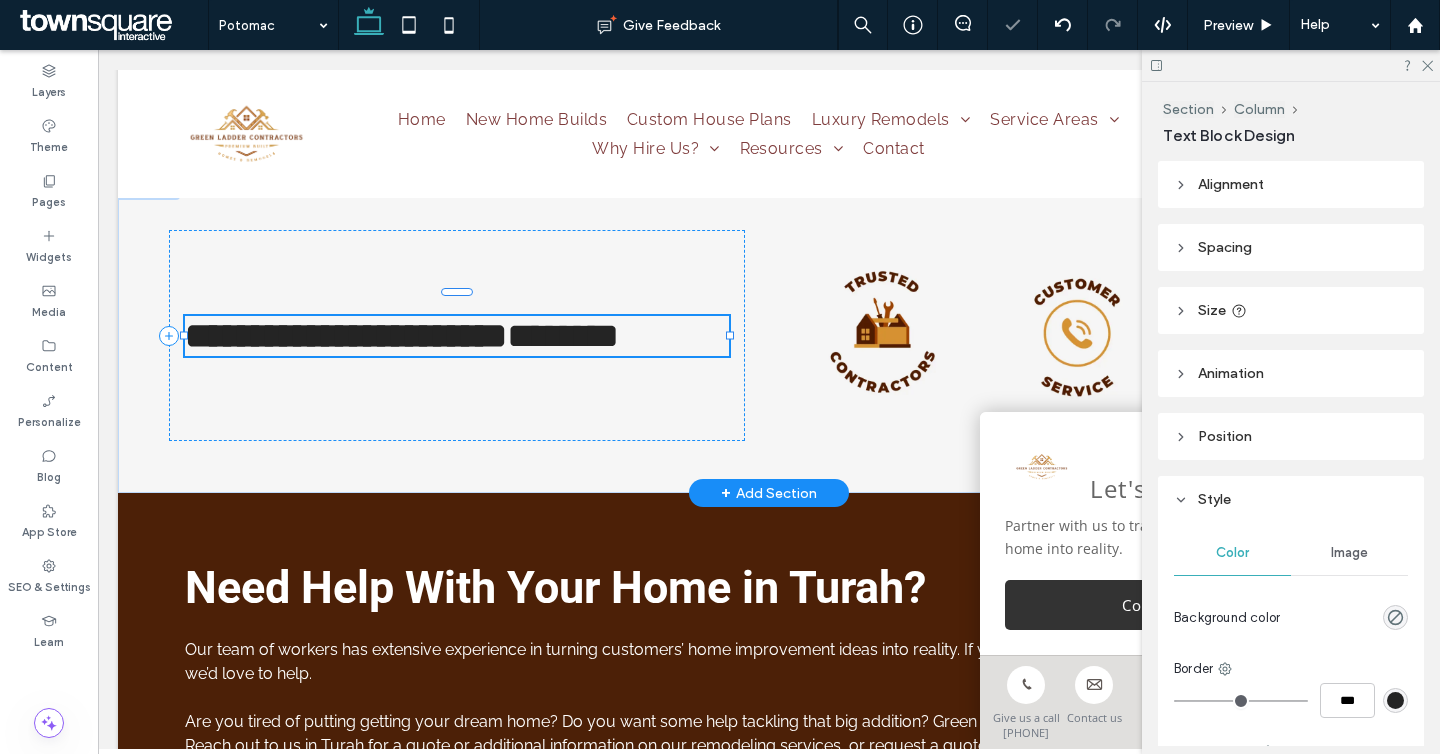type on "******" 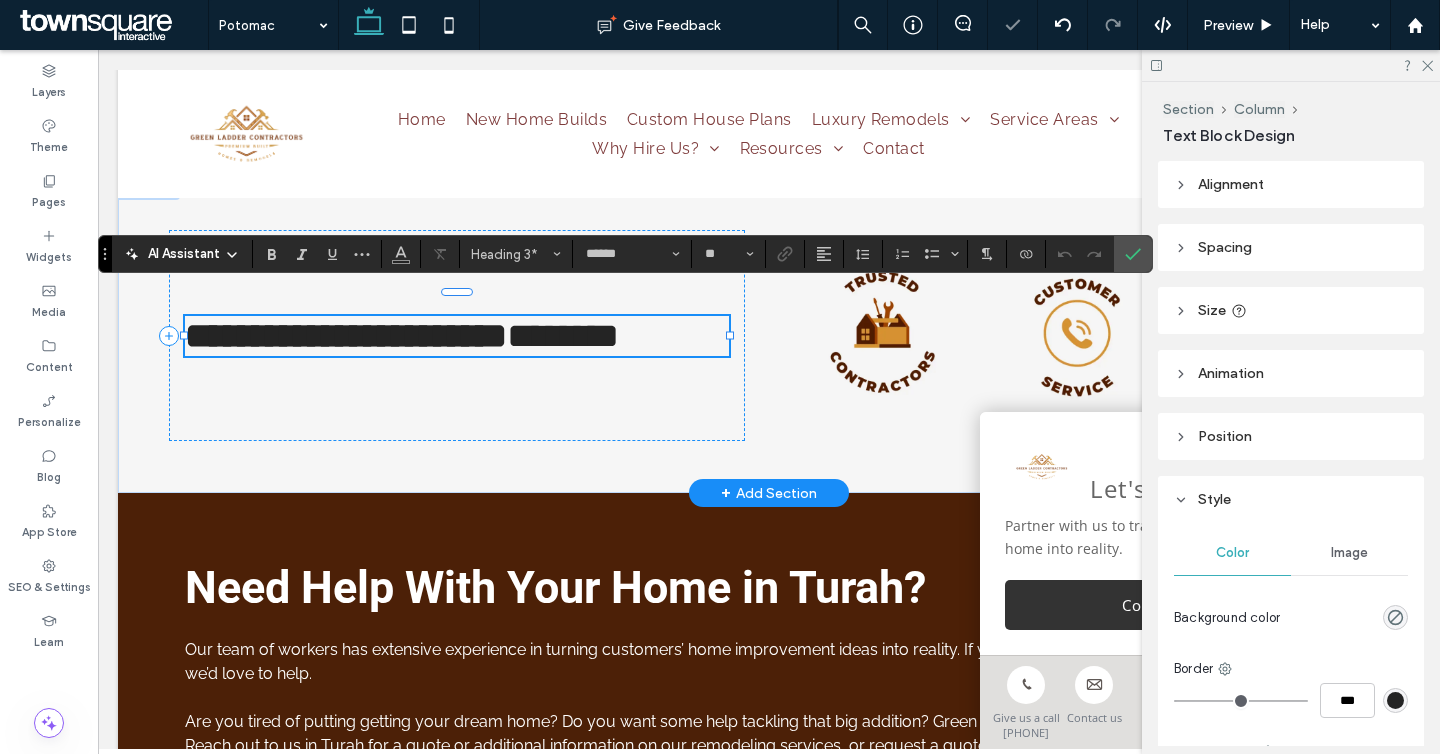 click on "**********" at bounding box center (457, 336) 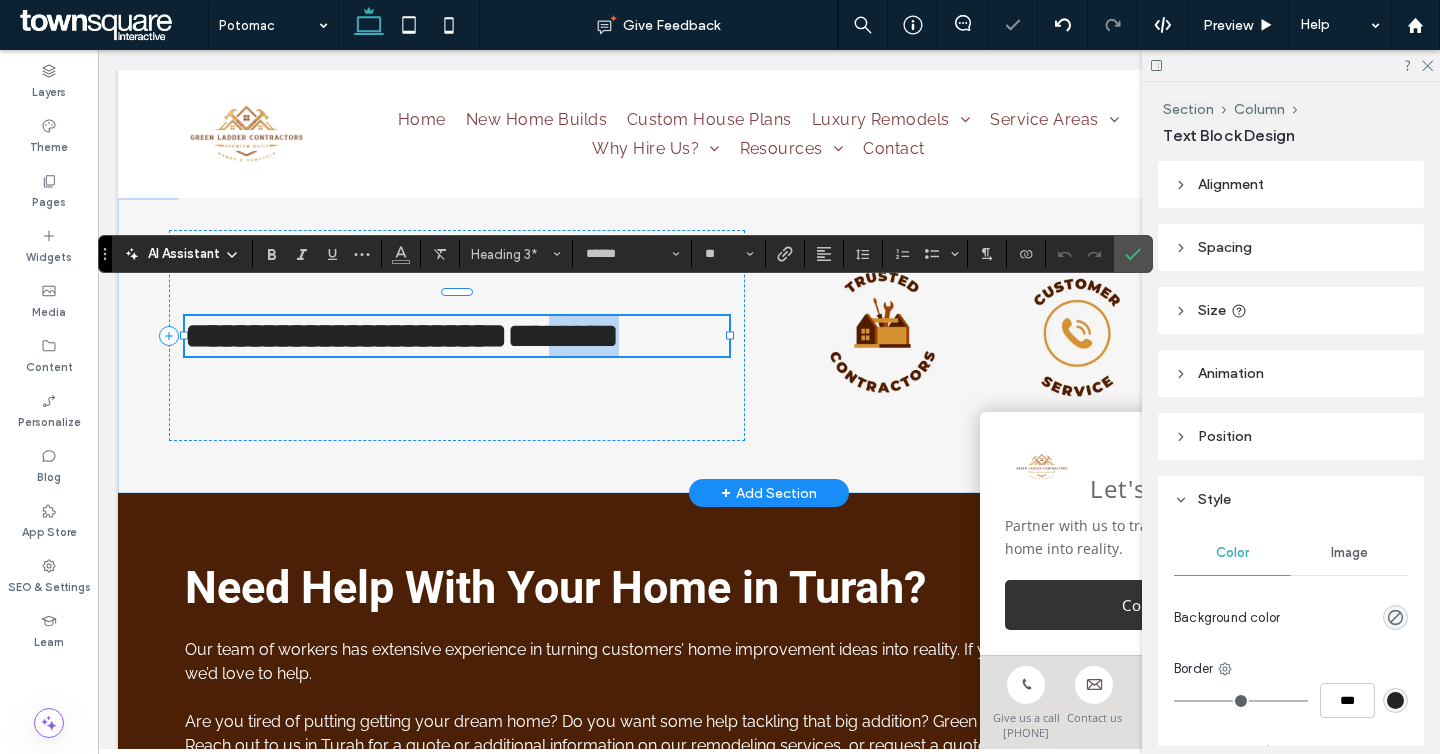drag, startPoint x: 361, startPoint y: 346, endPoint x: 170, endPoint y: 344, distance: 191.01047 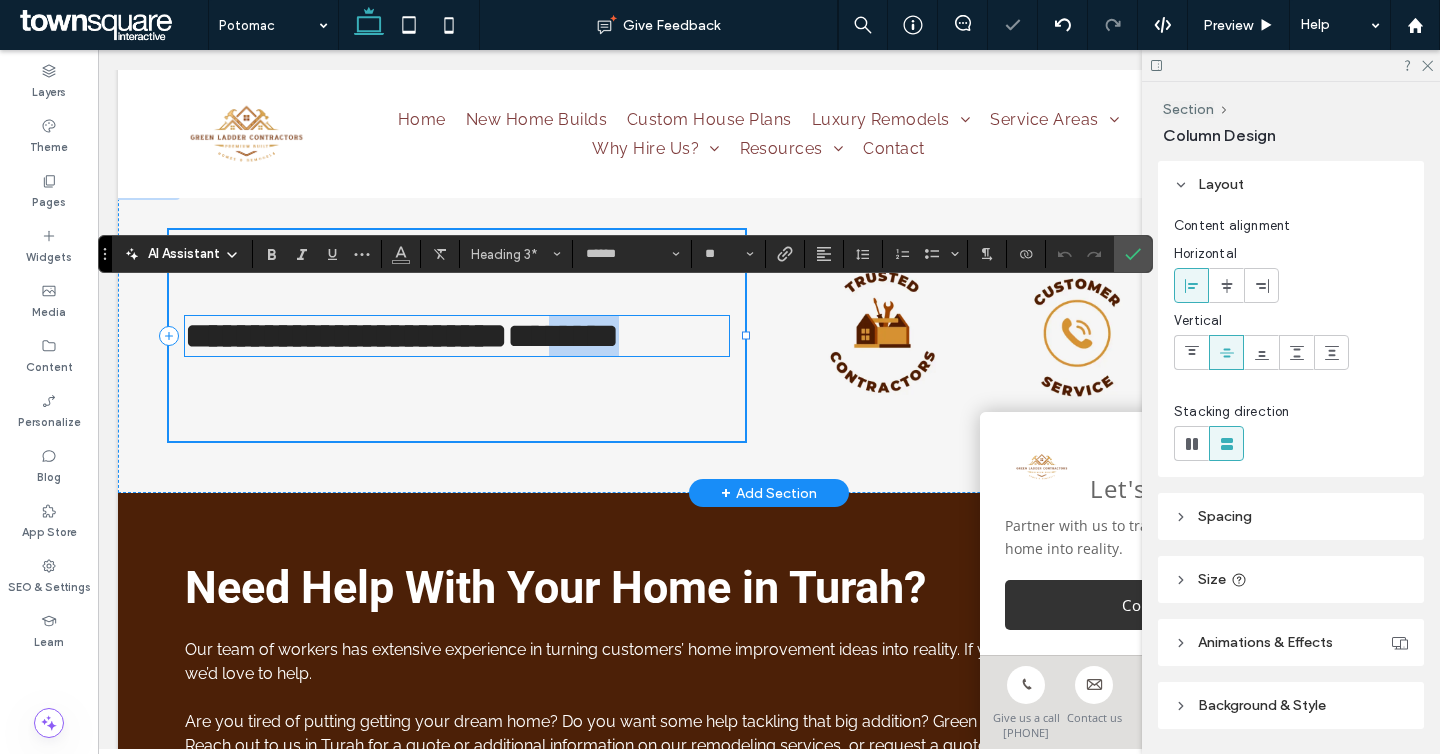 paste 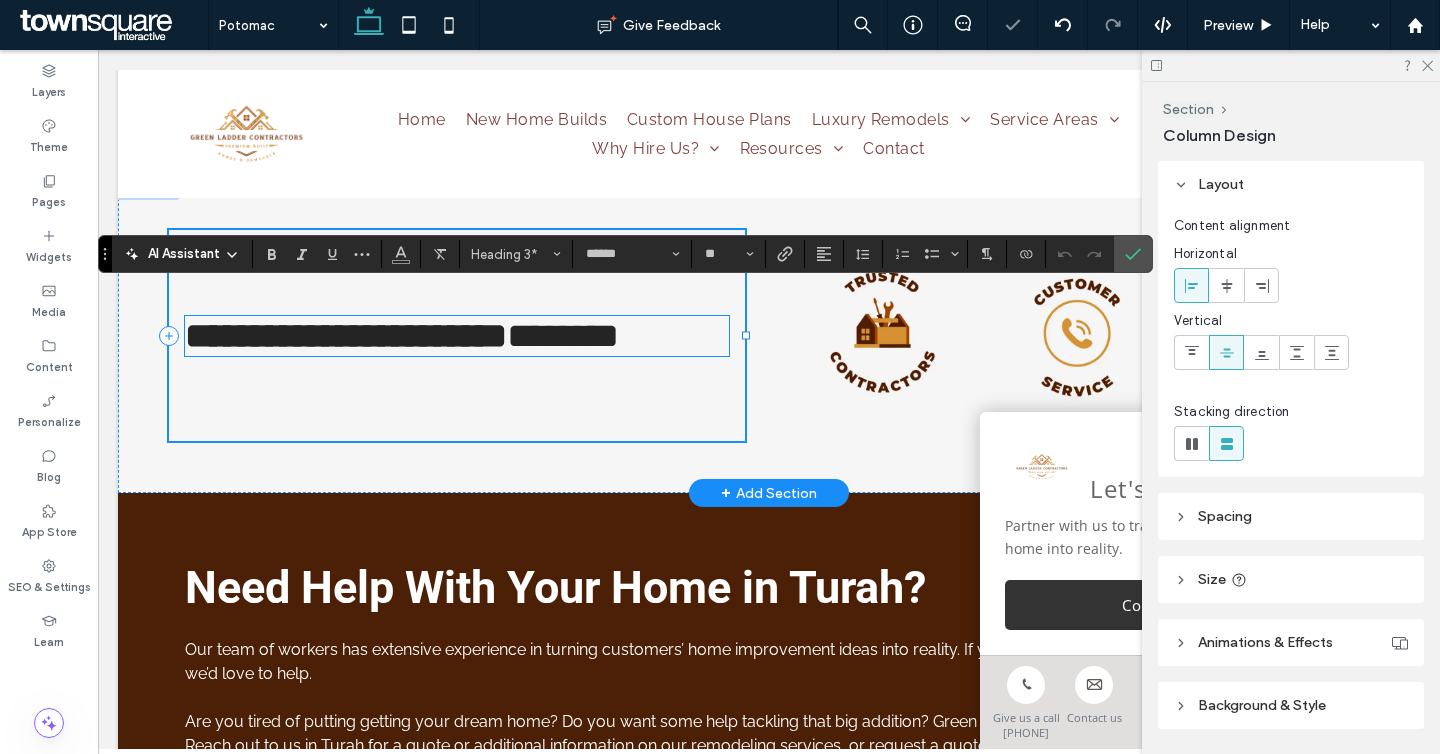 type on "*******" 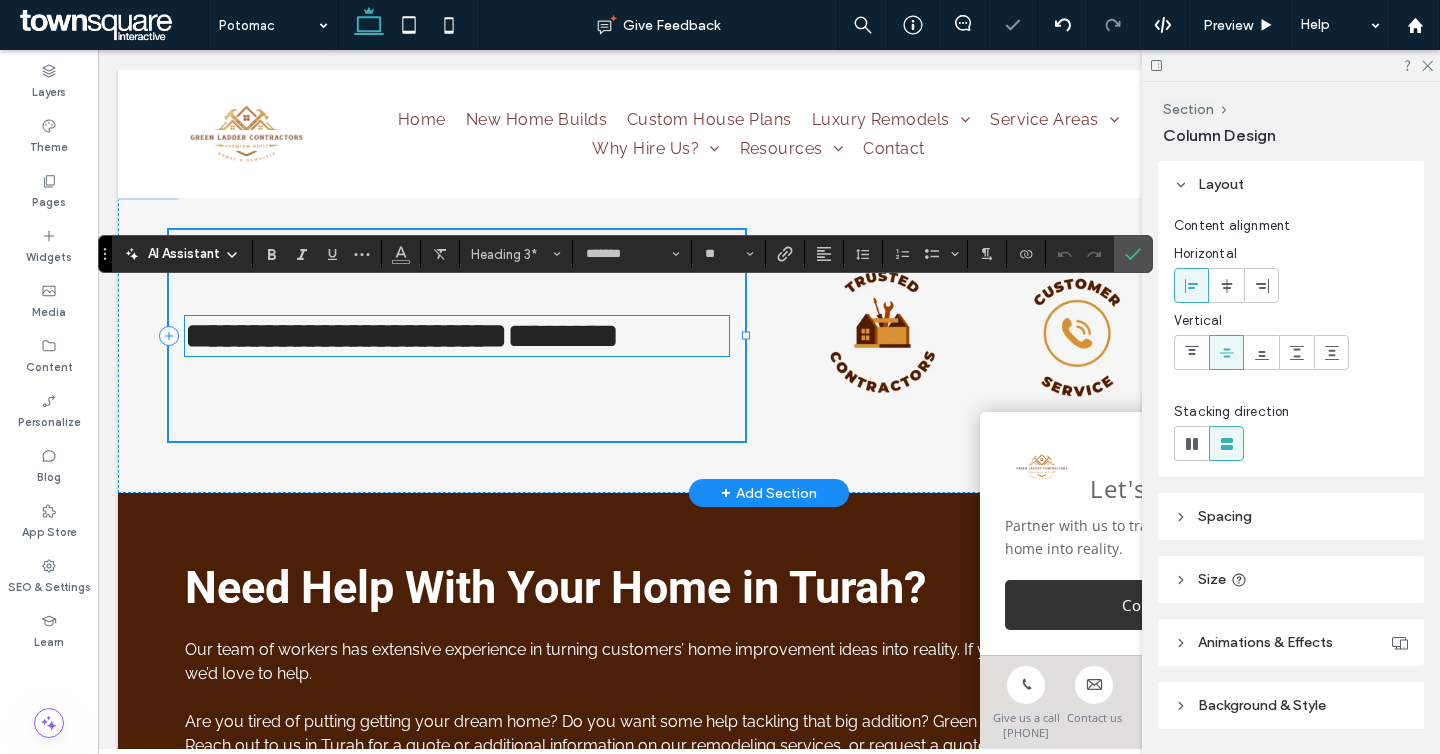 scroll, scrollTop: 0, scrollLeft: 0, axis: both 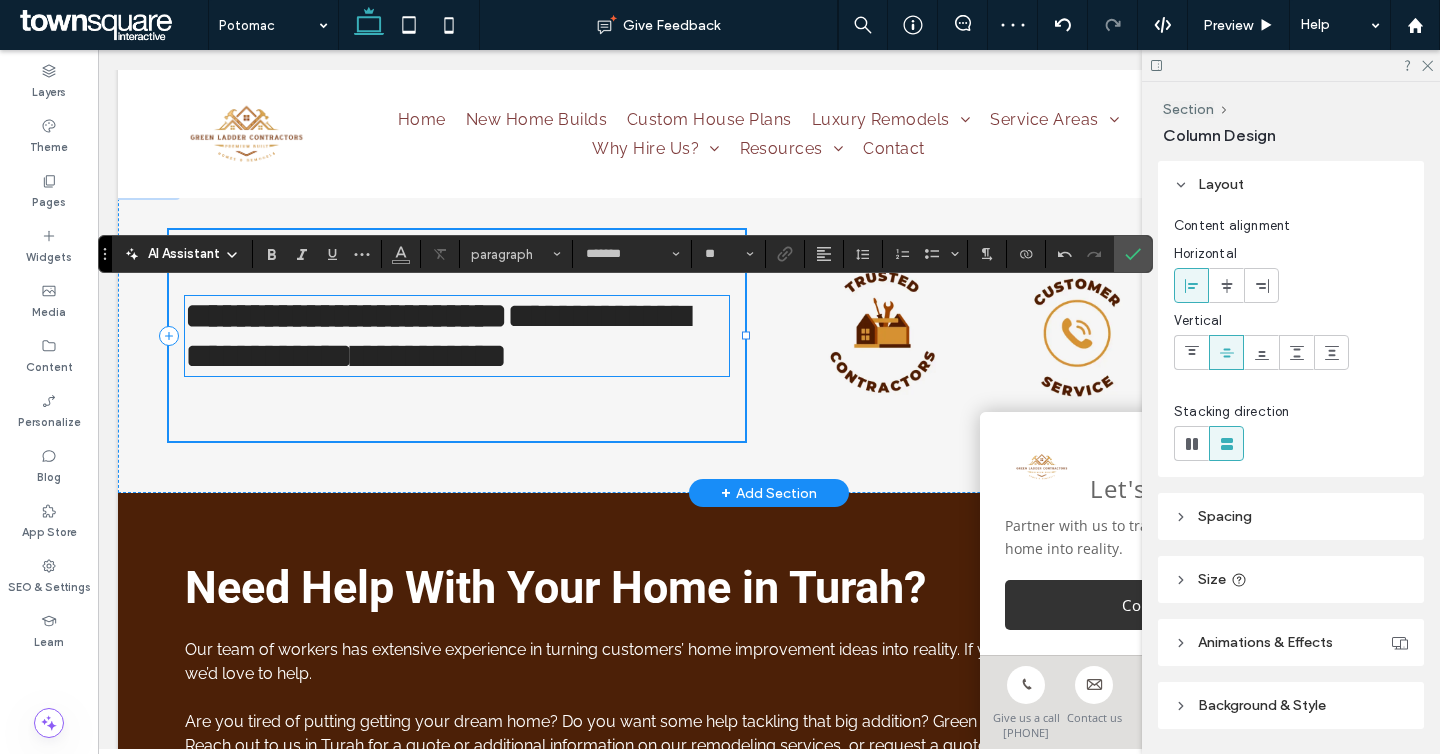 type on "******" 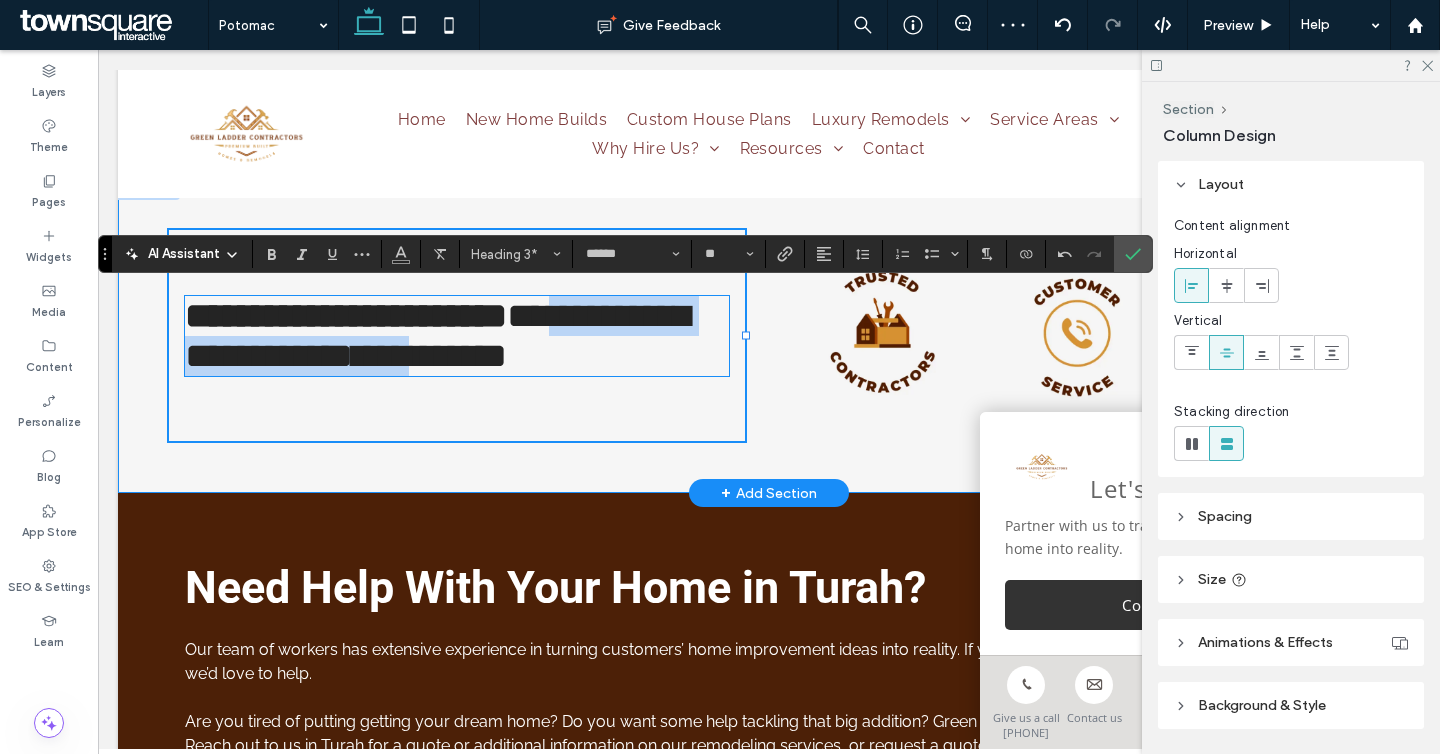drag, startPoint x: 637, startPoint y: 330, endPoint x: 146, endPoint y: 330, distance: 491 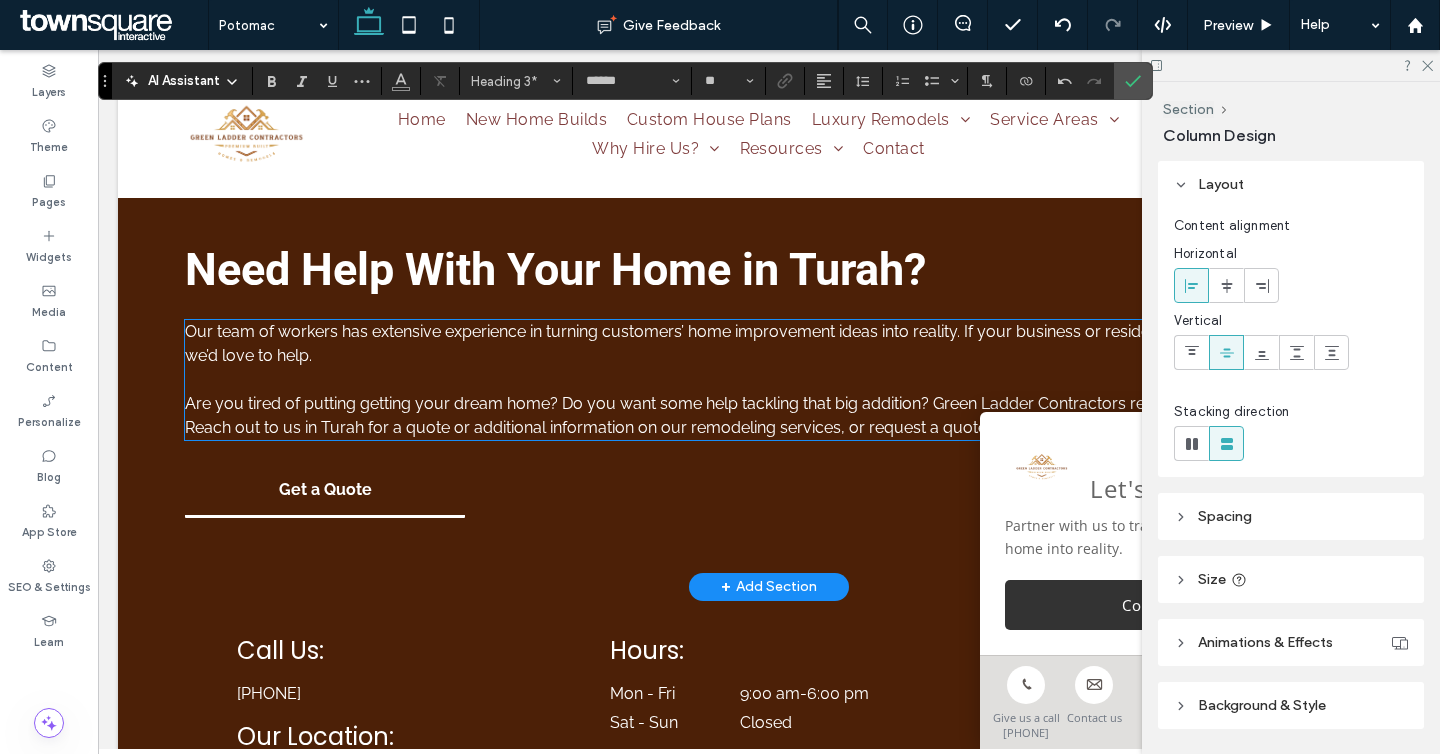 scroll, scrollTop: 4373, scrollLeft: 0, axis: vertical 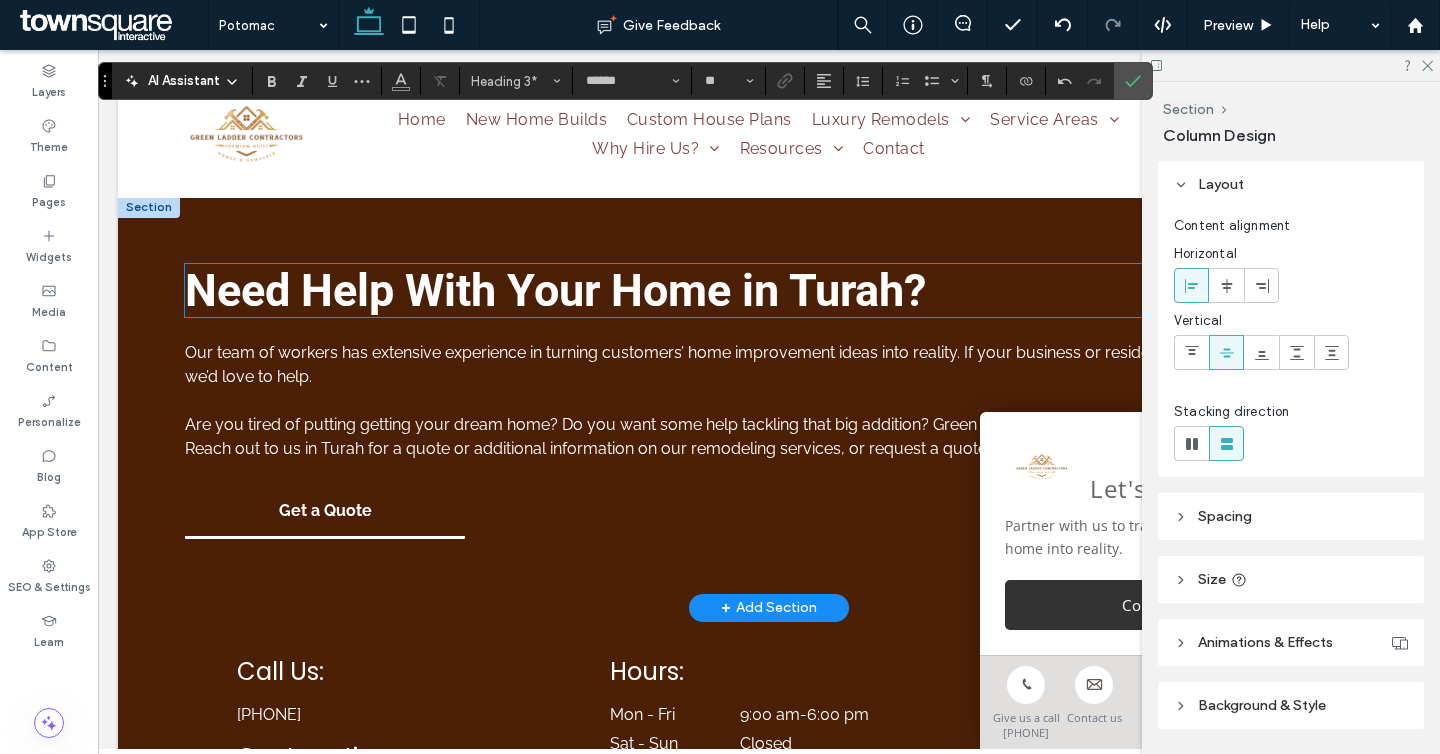 click on "Need Help With Your Home in Turah?" at bounding box center [555, 290] 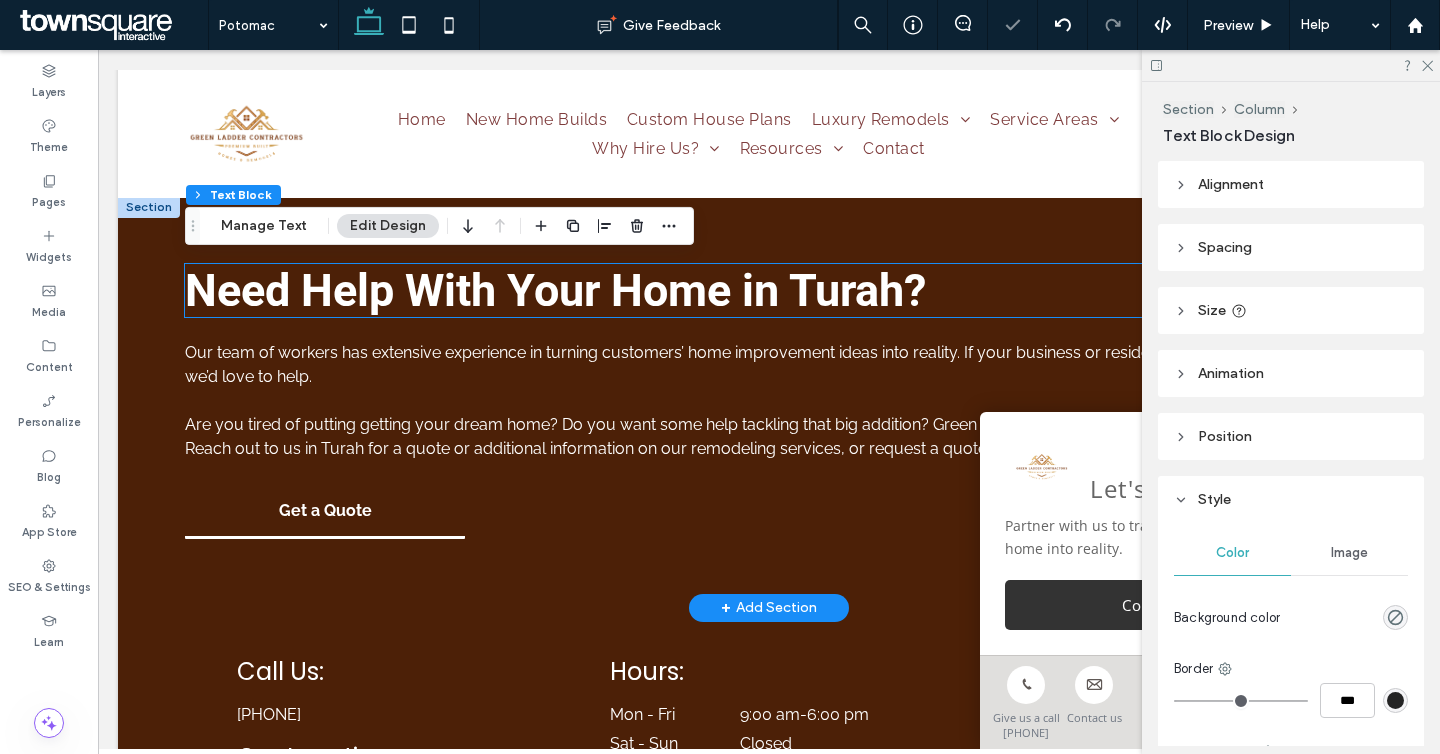 click on "Need Help With Your Home in Turah?" at bounding box center [555, 290] 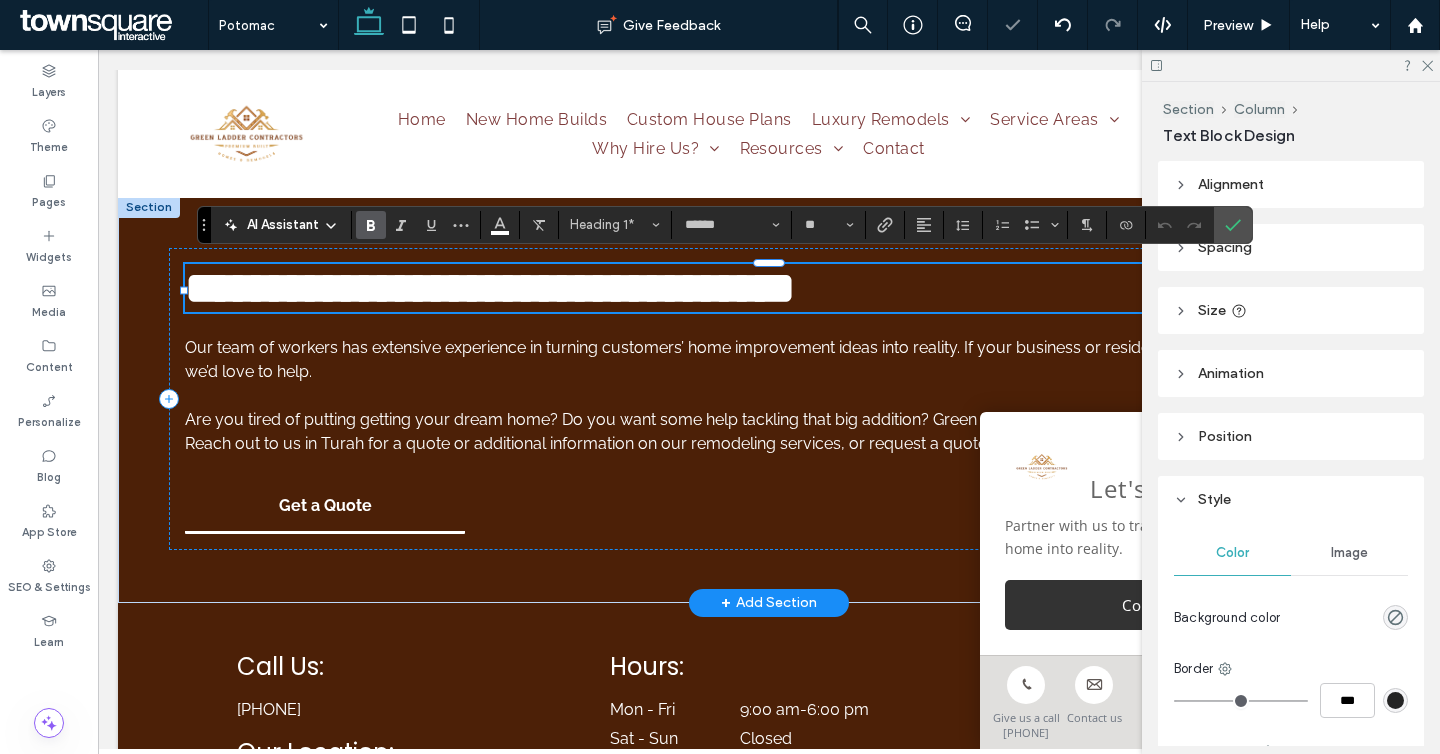 click on "**********" at bounding box center [490, 288] 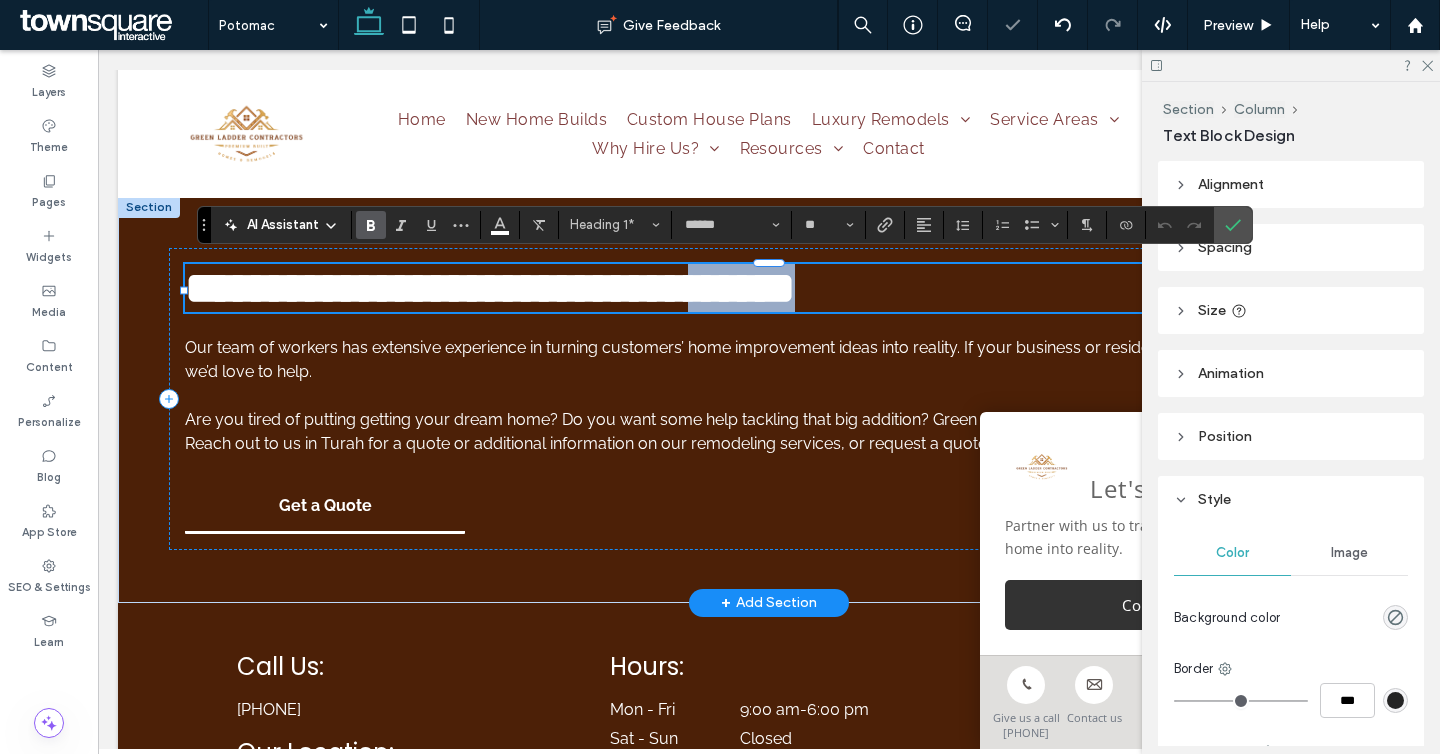 drag, startPoint x: 912, startPoint y: 288, endPoint x: 824, endPoint y: 288, distance: 88 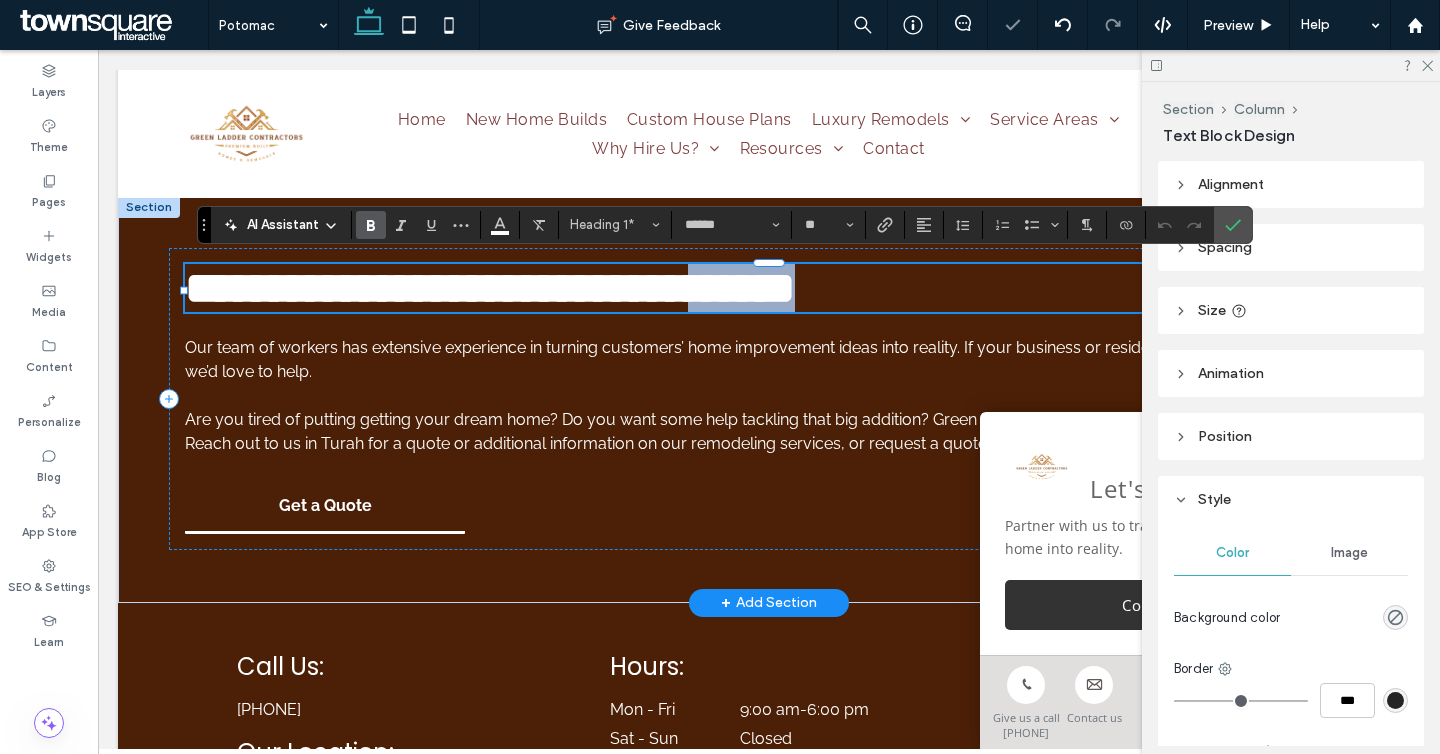 type on "*******" 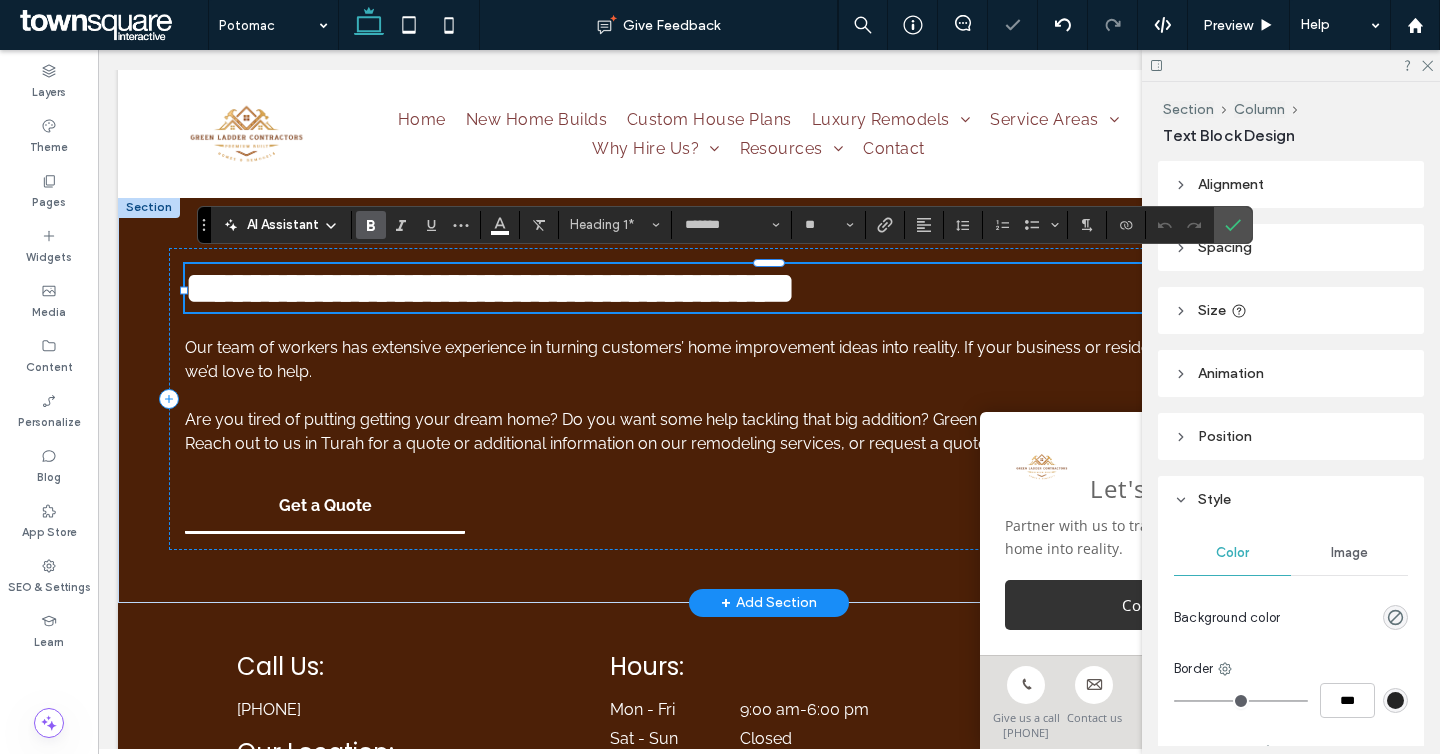 scroll, scrollTop: 0, scrollLeft: 0, axis: both 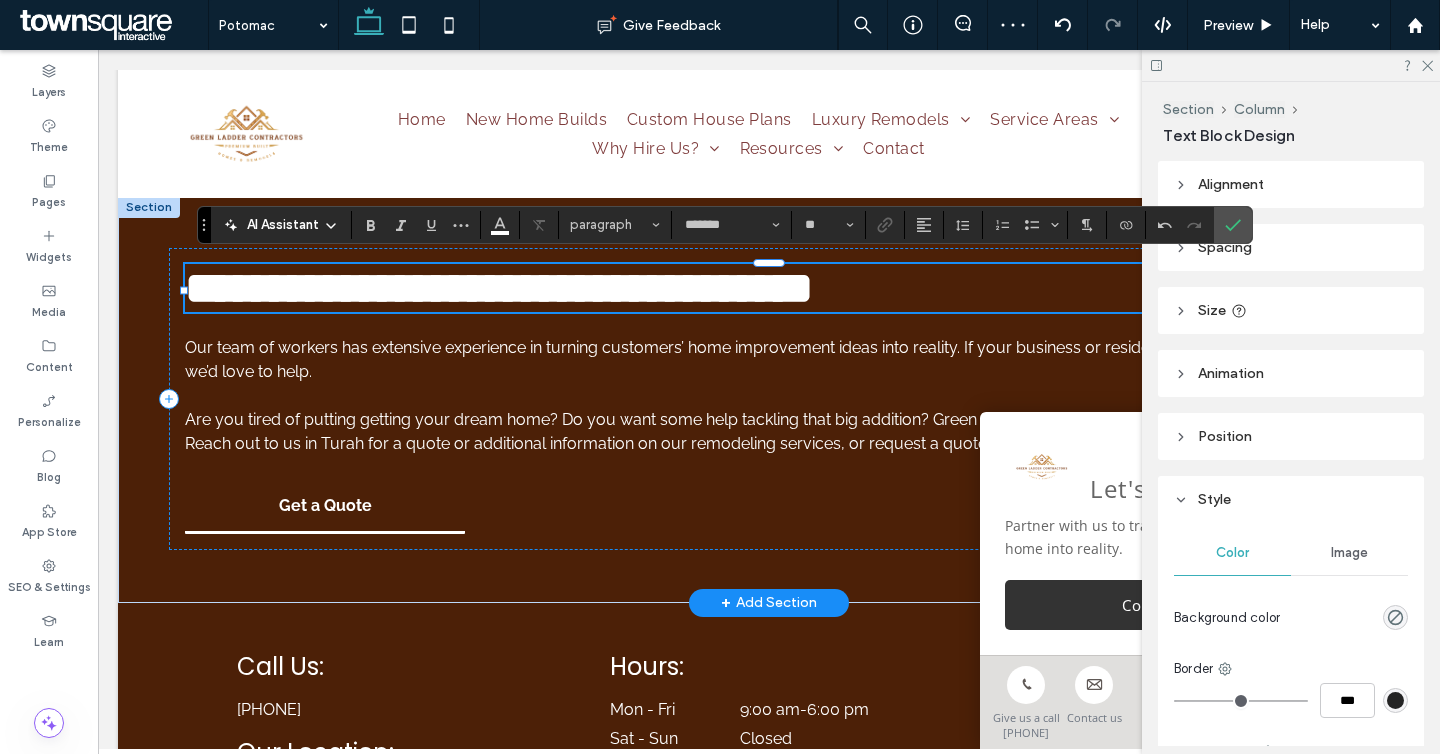 type 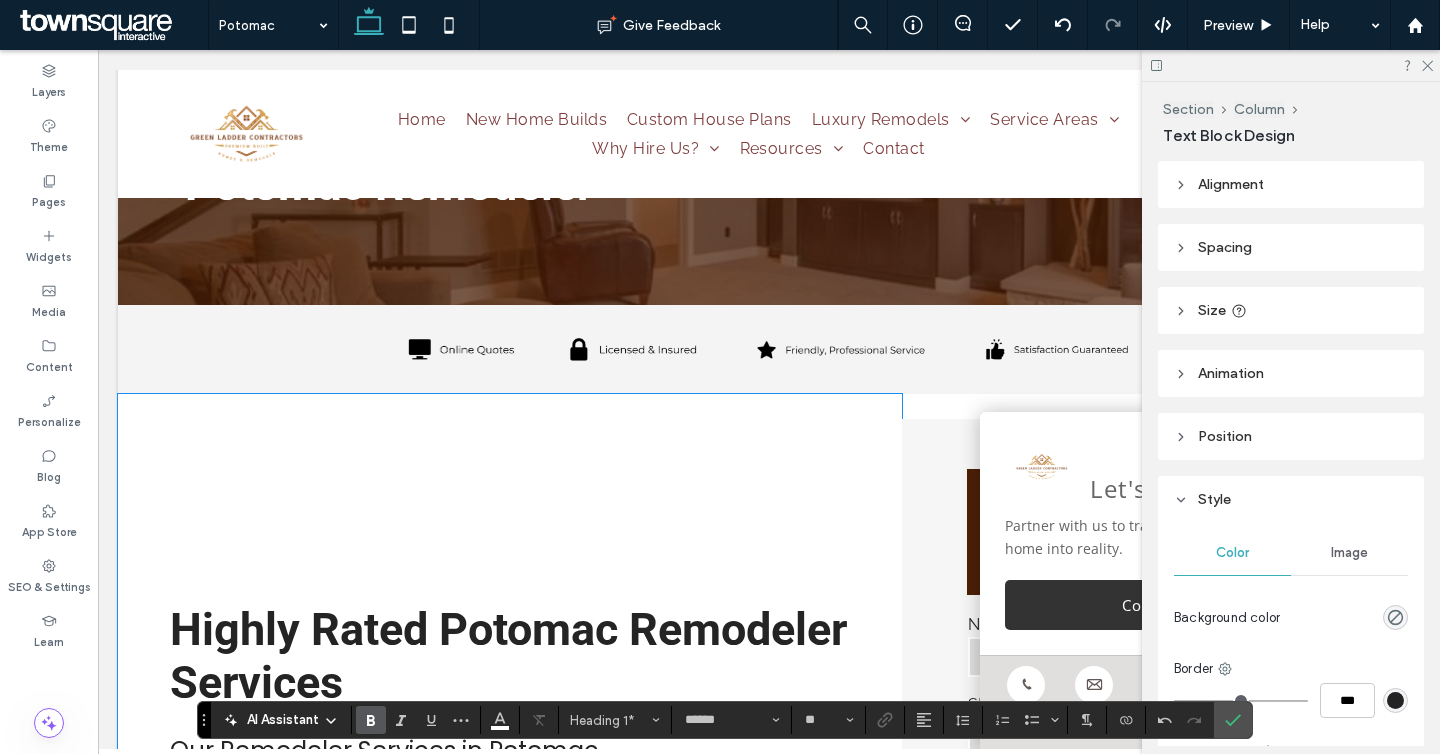 scroll, scrollTop: 0, scrollLeft: 0, axis: both 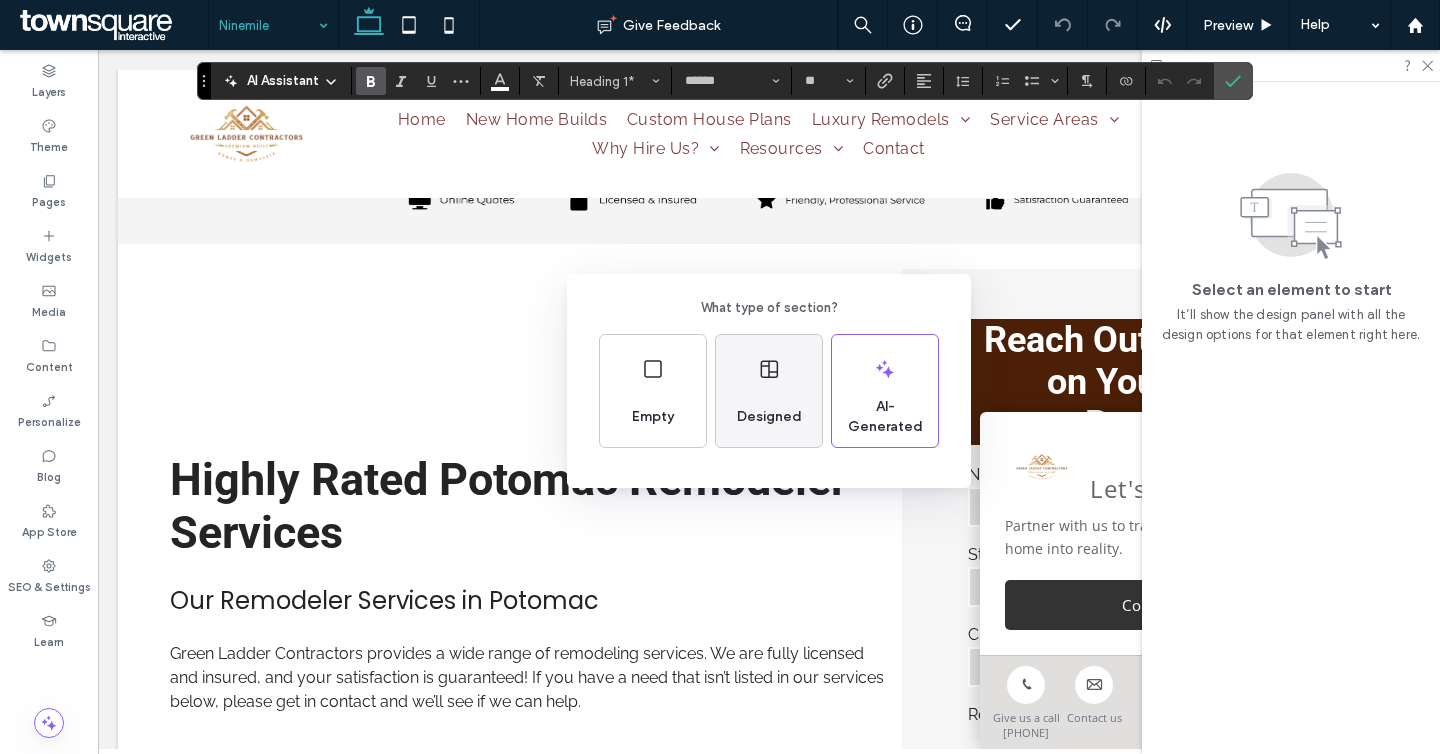 click on "Designed" at bounding box center [769, 417] 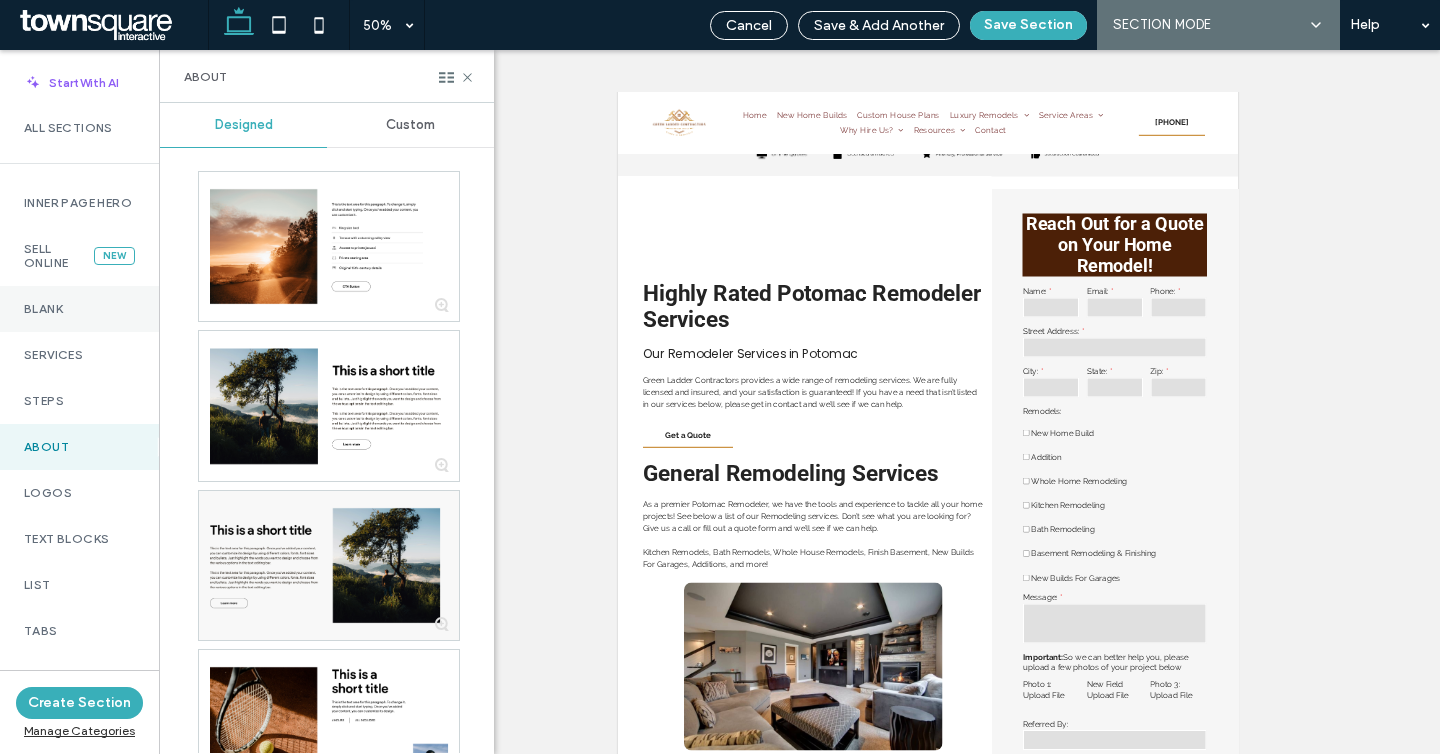 click on "Blank" at bounding box center [79, 309] 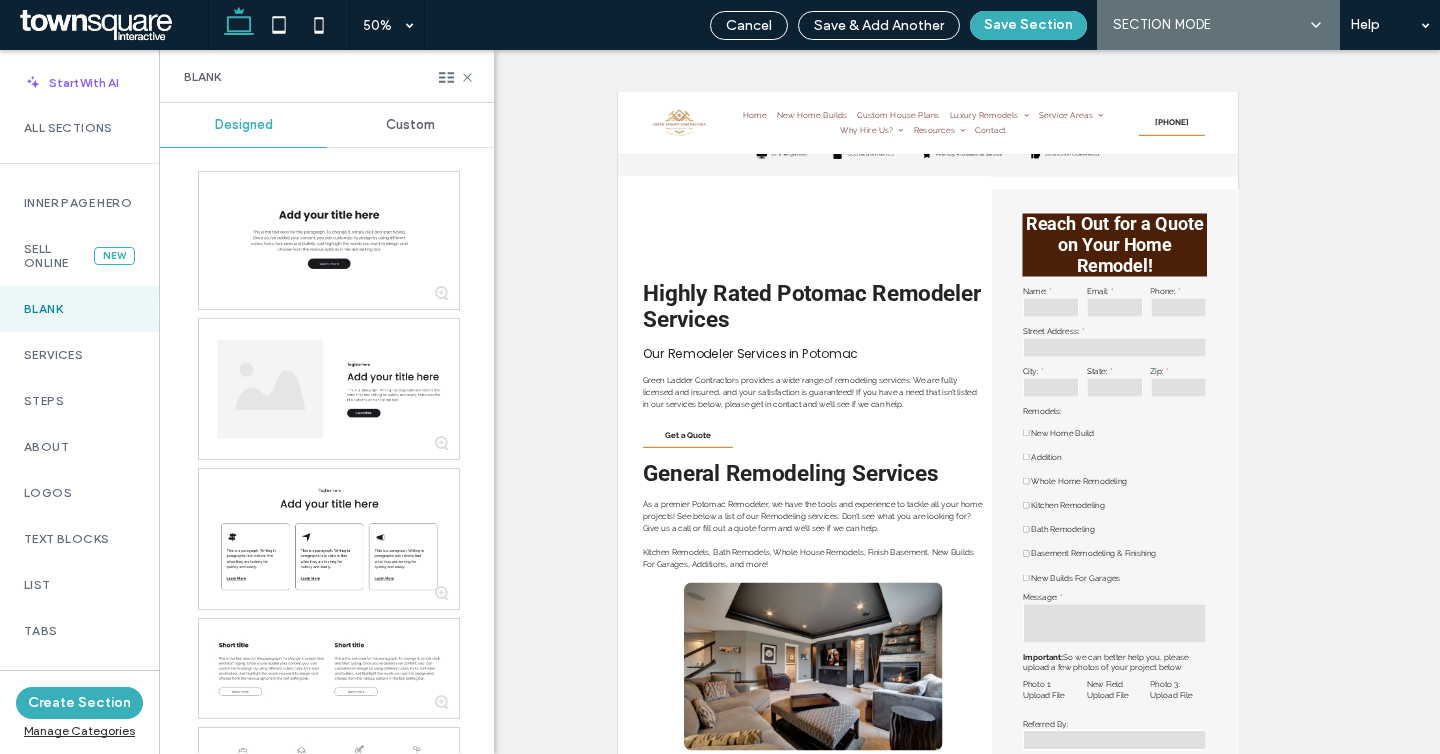 click on "Custom" at bounding box center [410, 125] 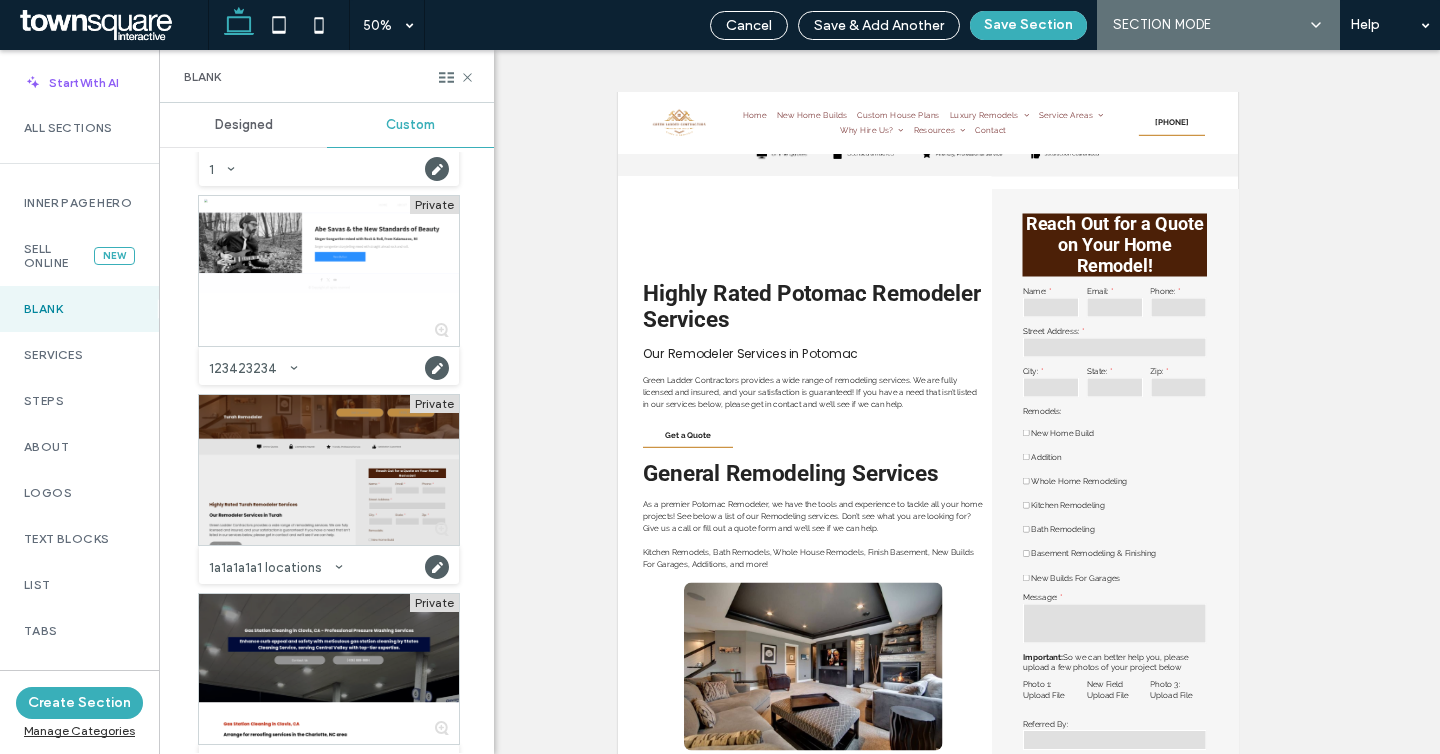 scroll, scrollTop: 190, scrollLeft: 0, axis: vertical 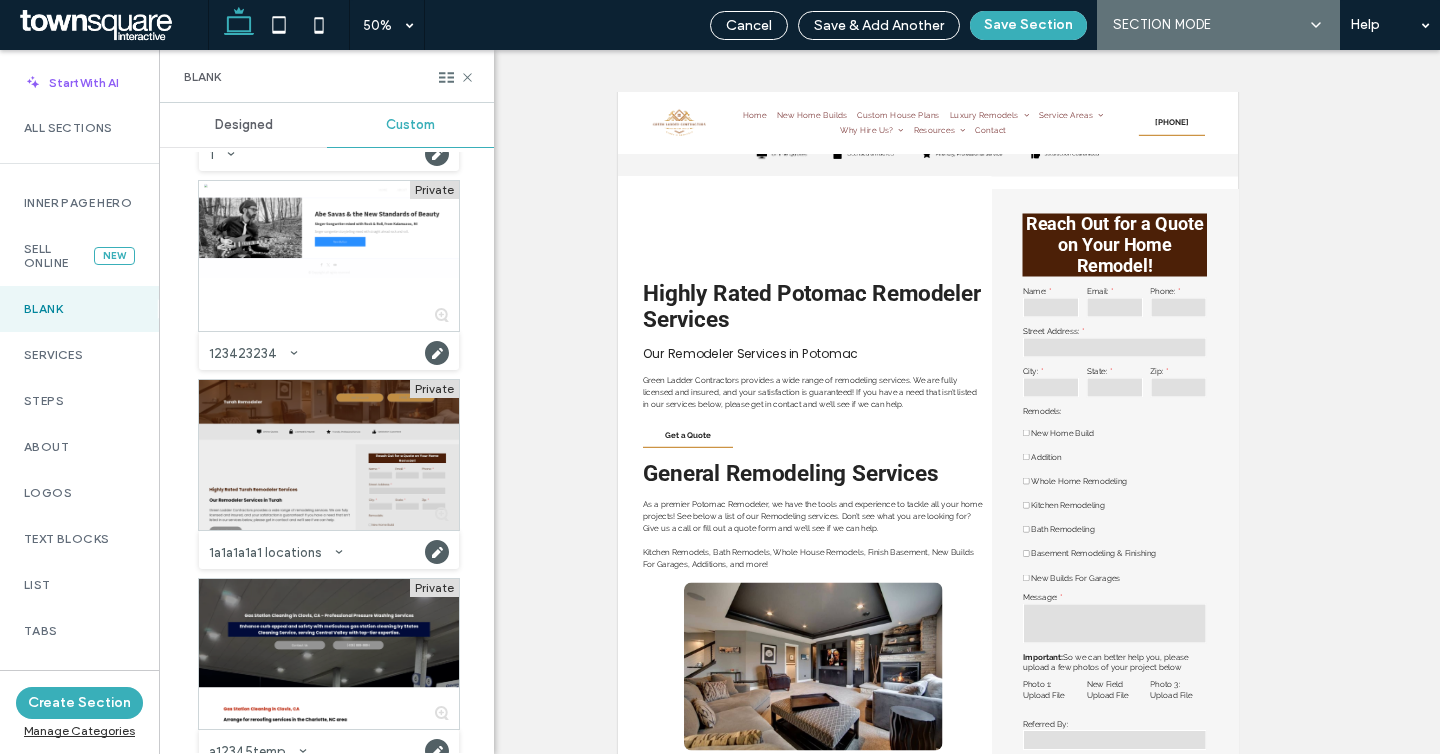 click at bounding box center [329, 455] 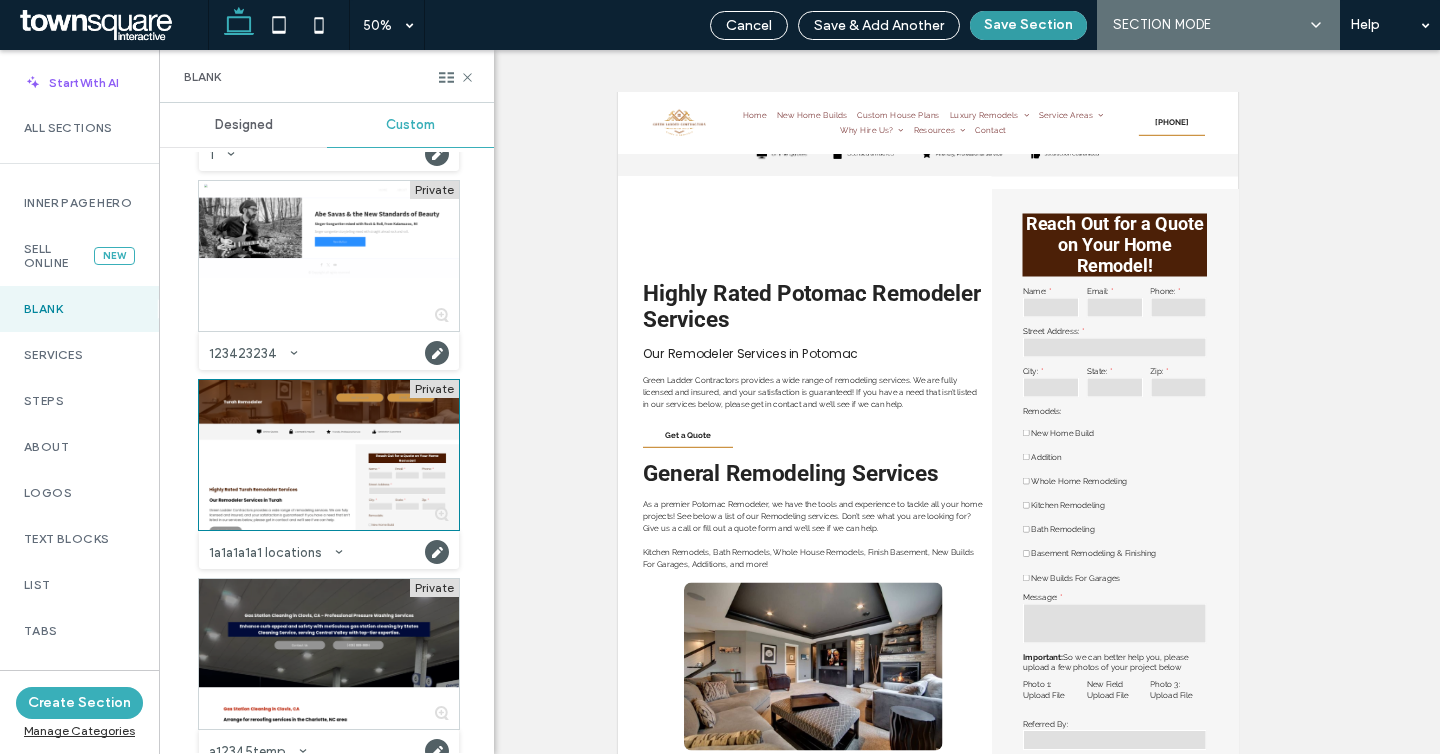 click on "Save Section" at bounding box center (1028, 25) 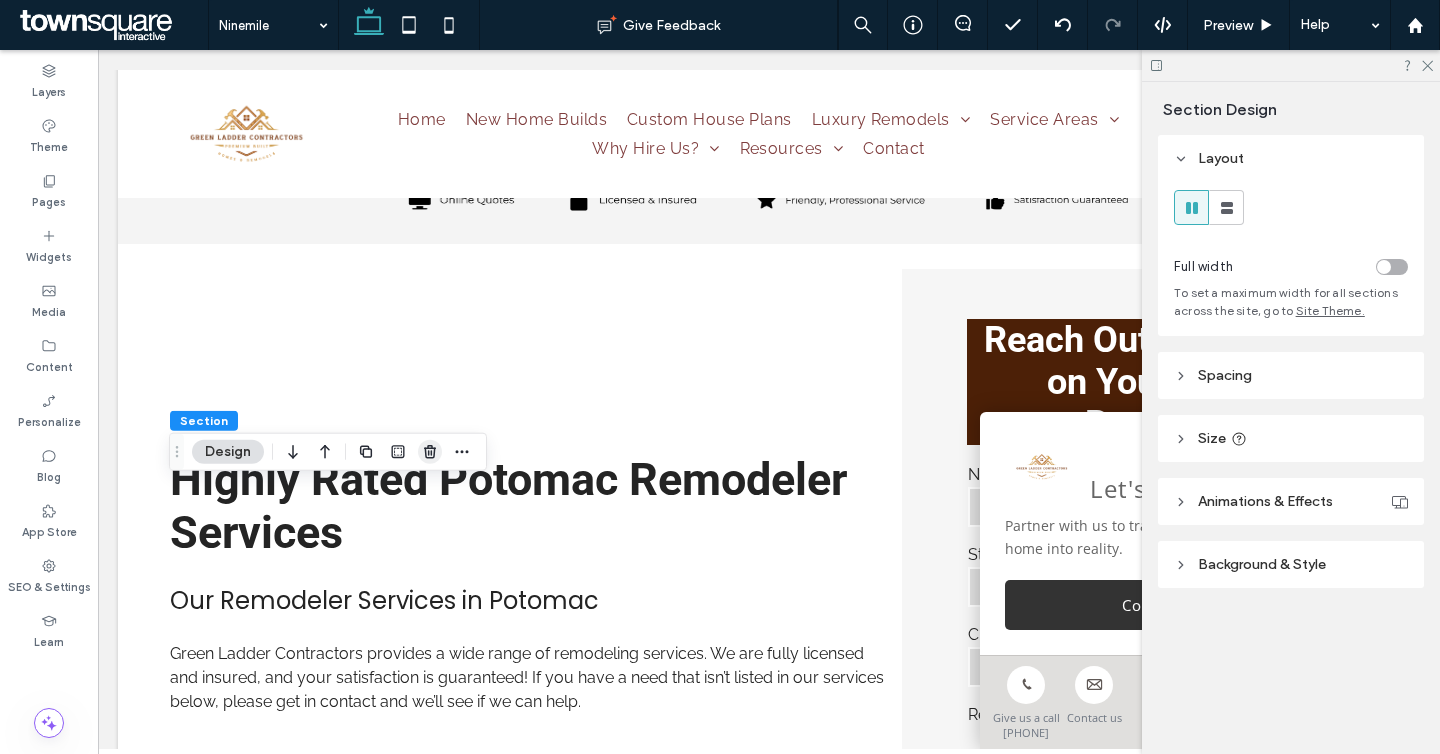 click 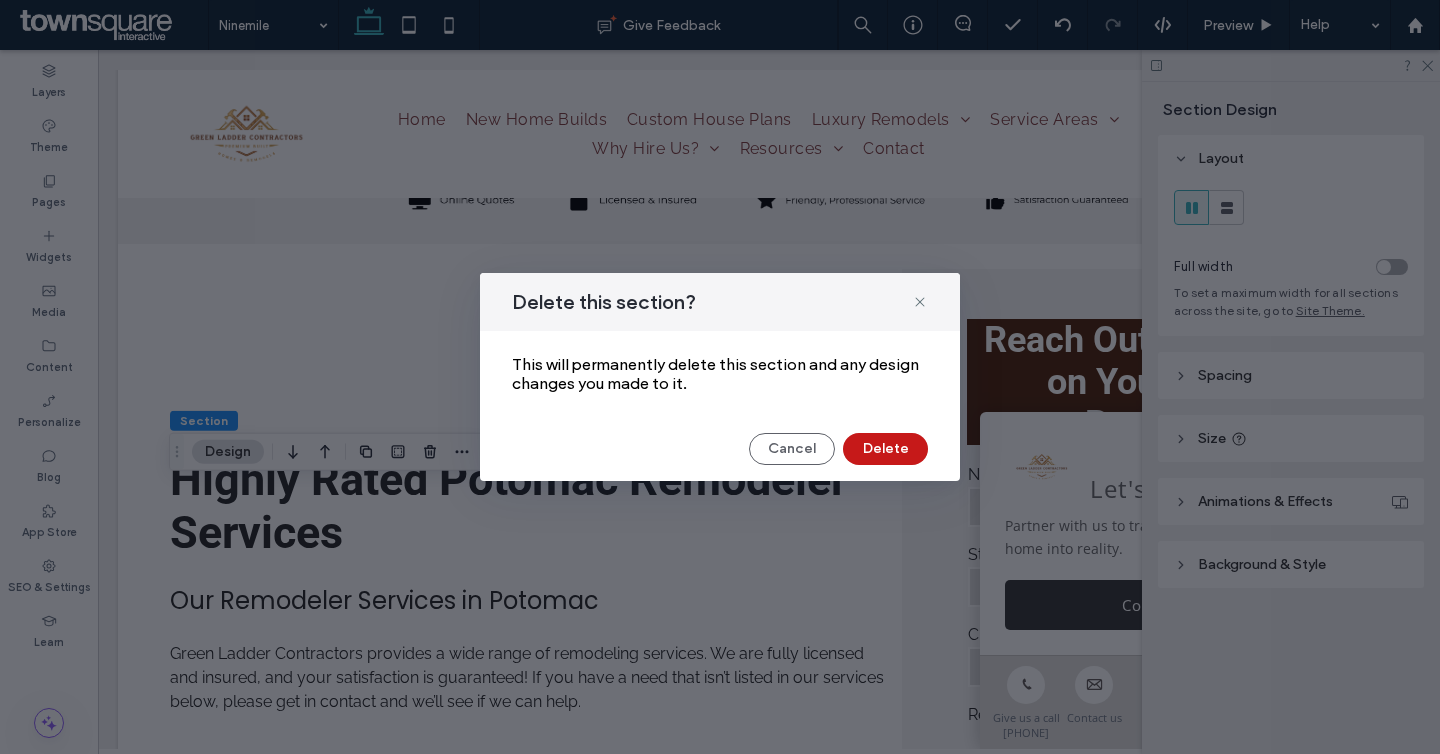 click on "Delete" at bounding box center [885, 449] 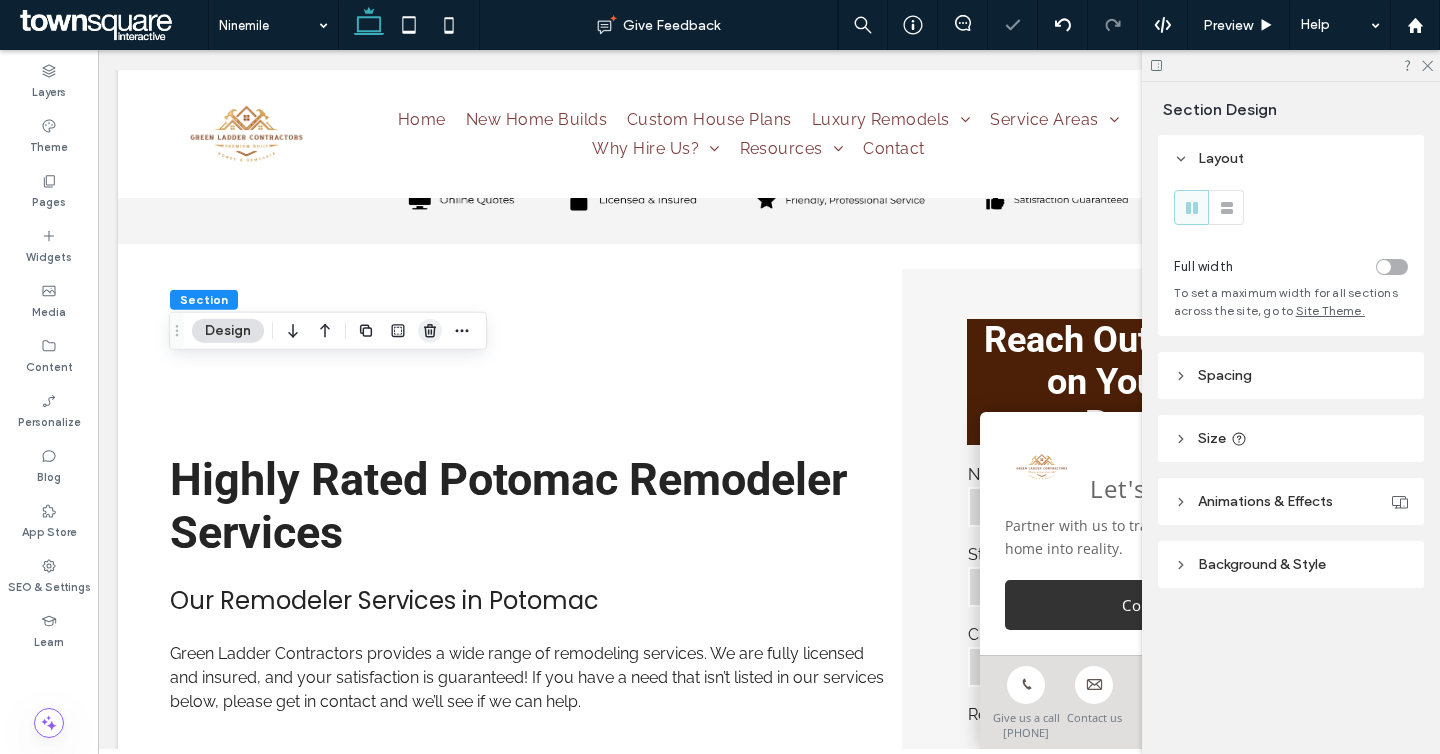 click 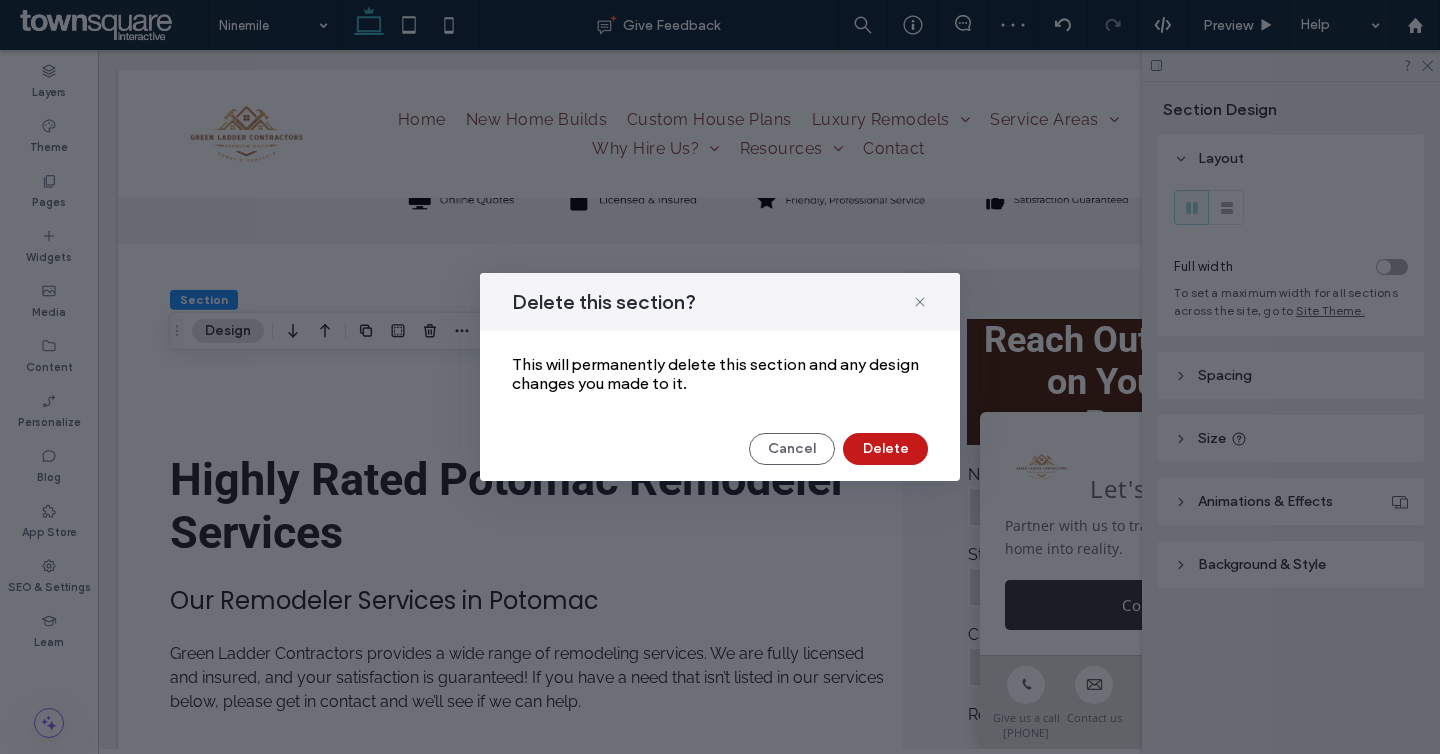 click on "Delete" at bounding box center (885, 449) 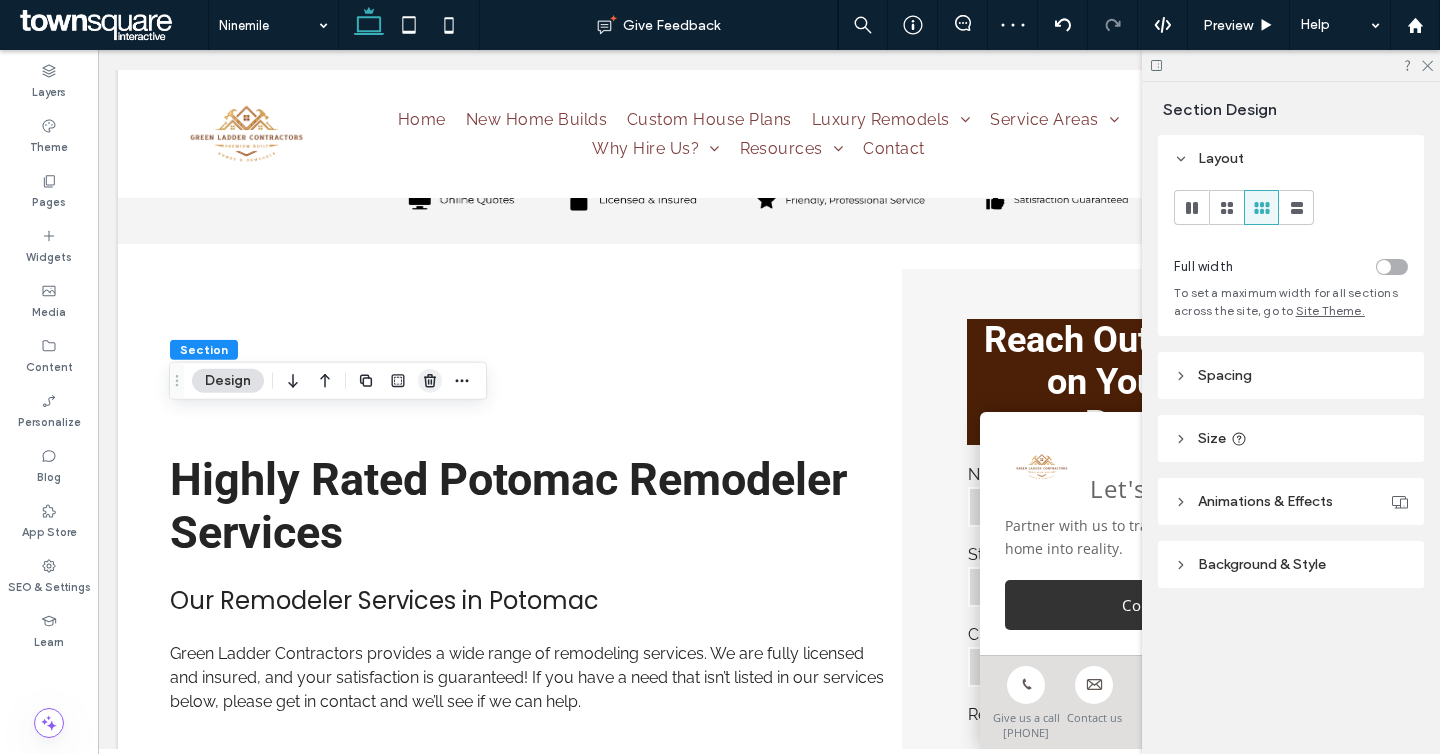 click 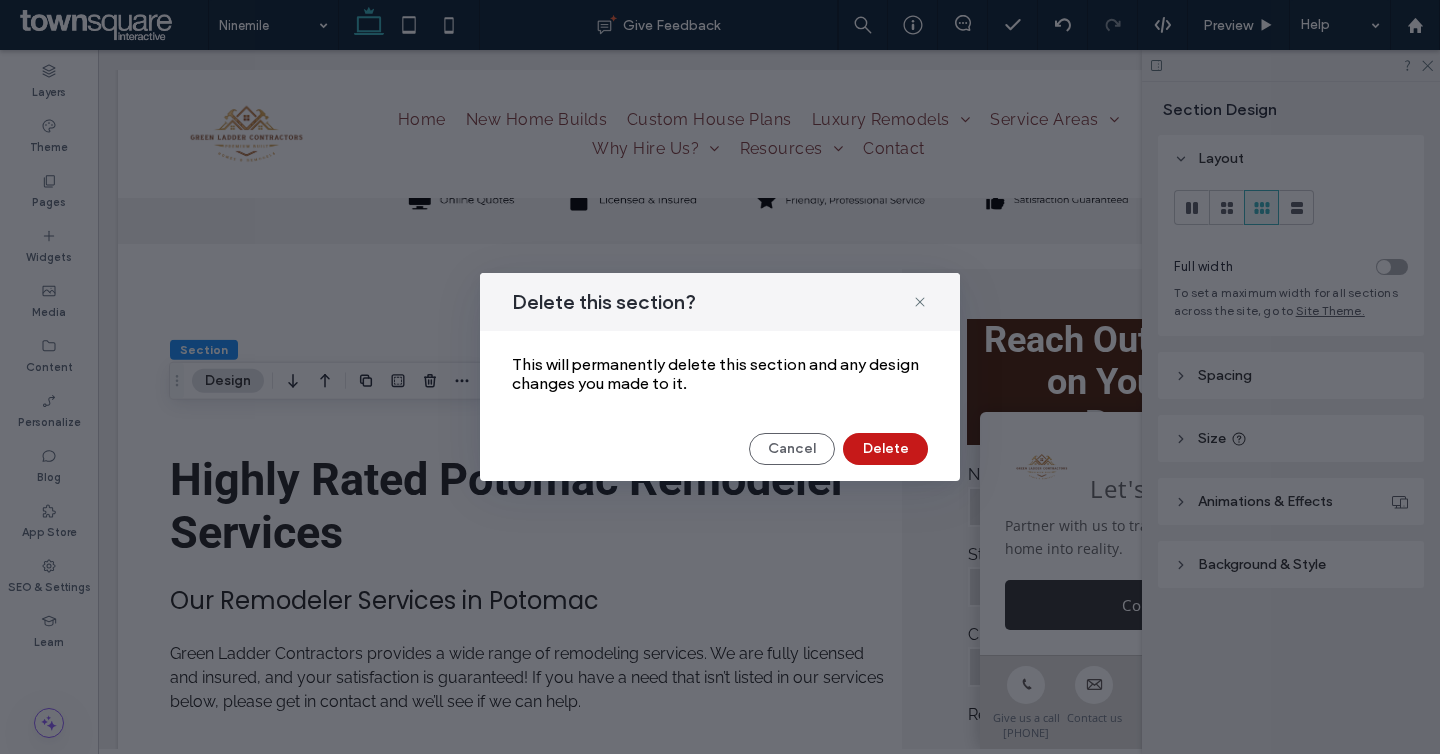 click on "Delete" at bounding box center (885, 449) 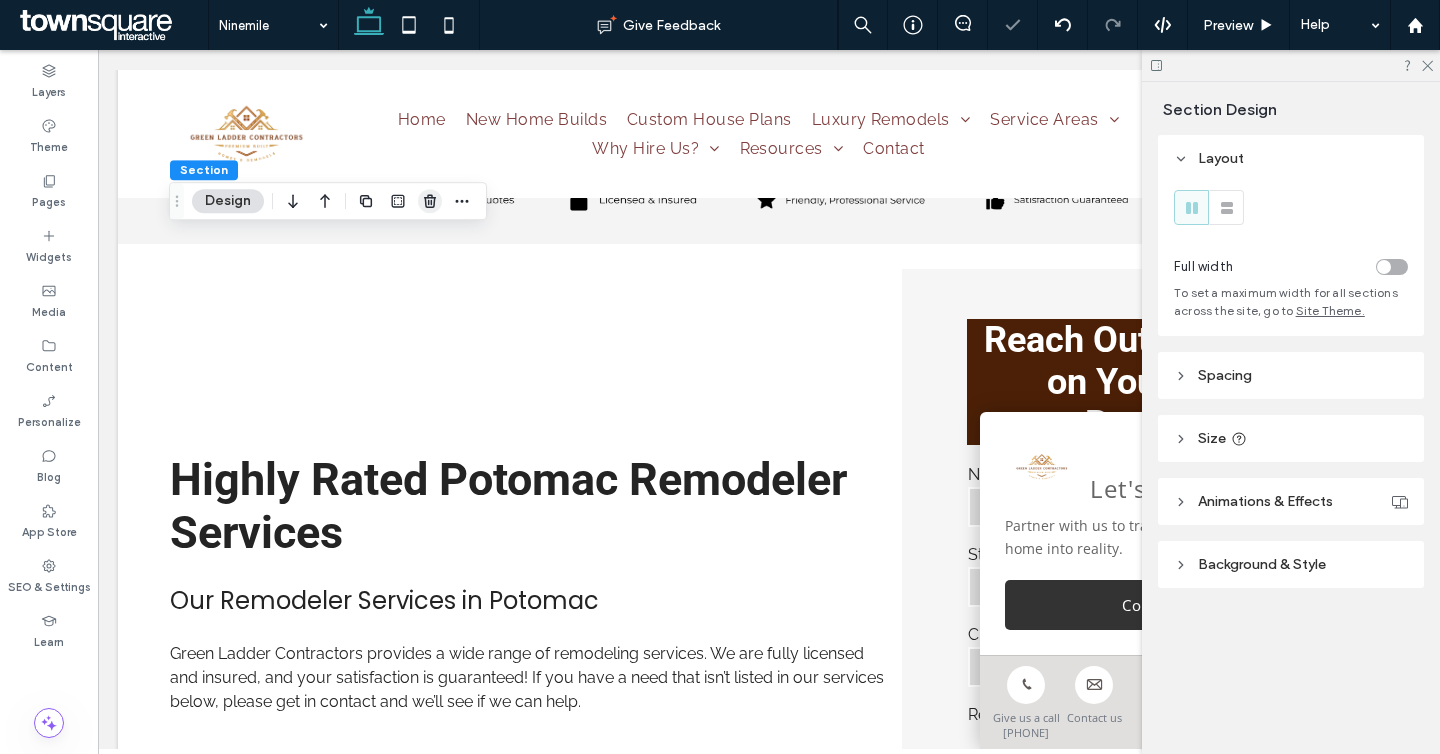click 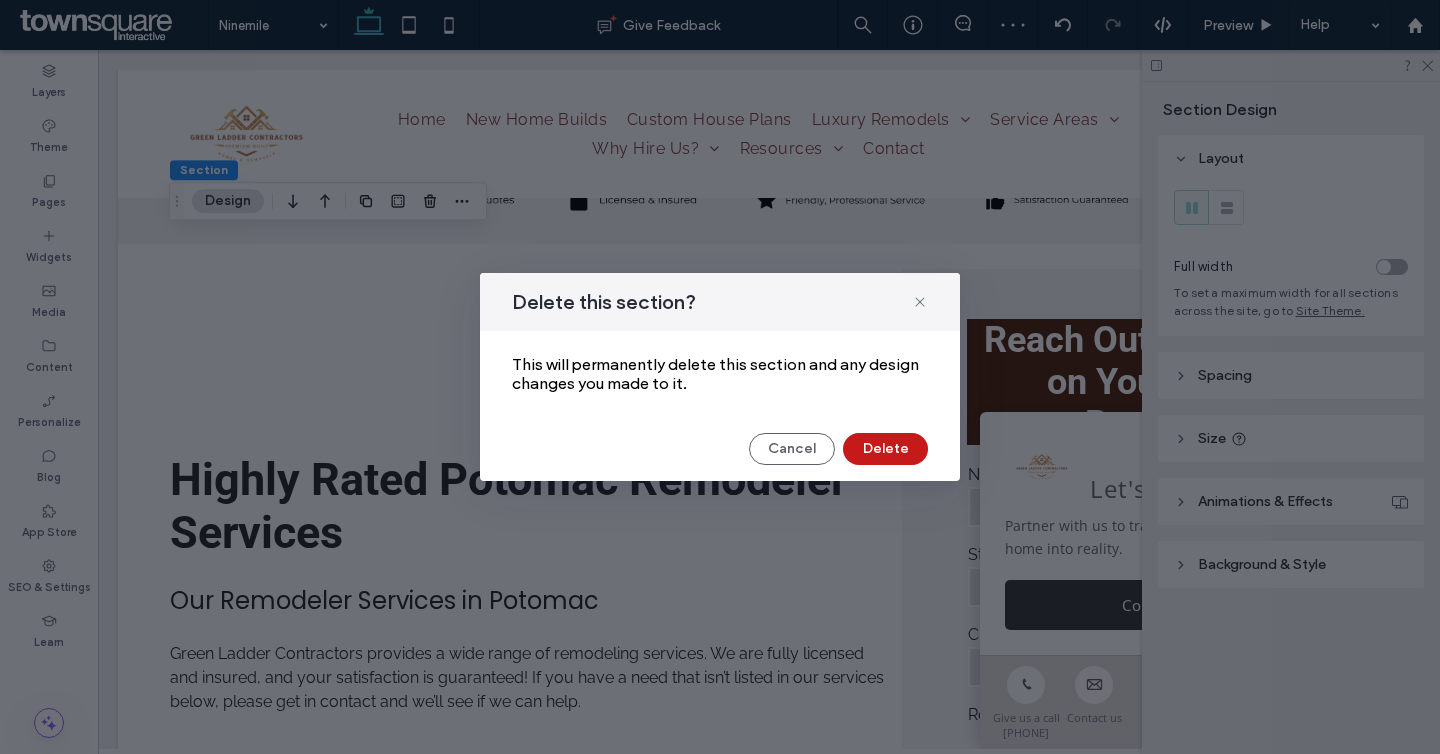 click on "Delete" at bounding box center (885, 449) 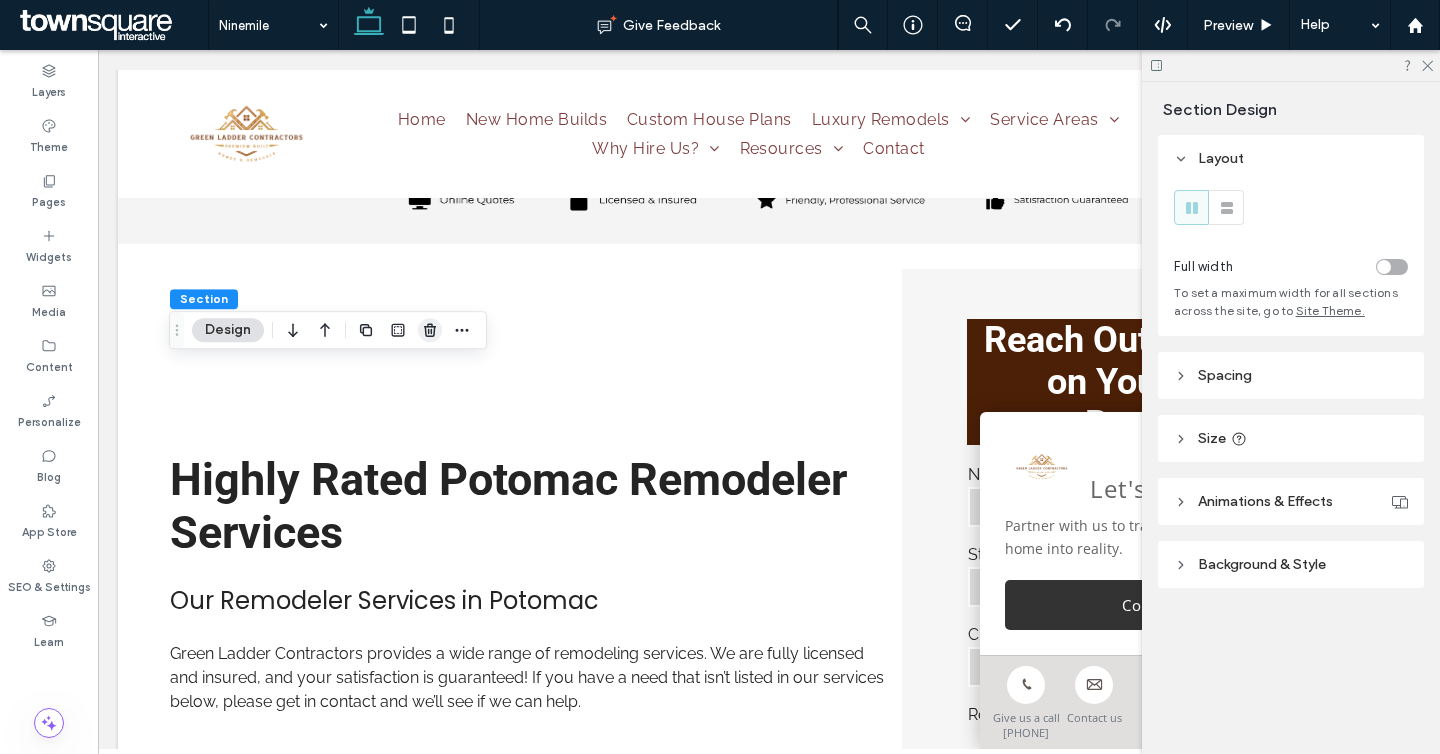 click 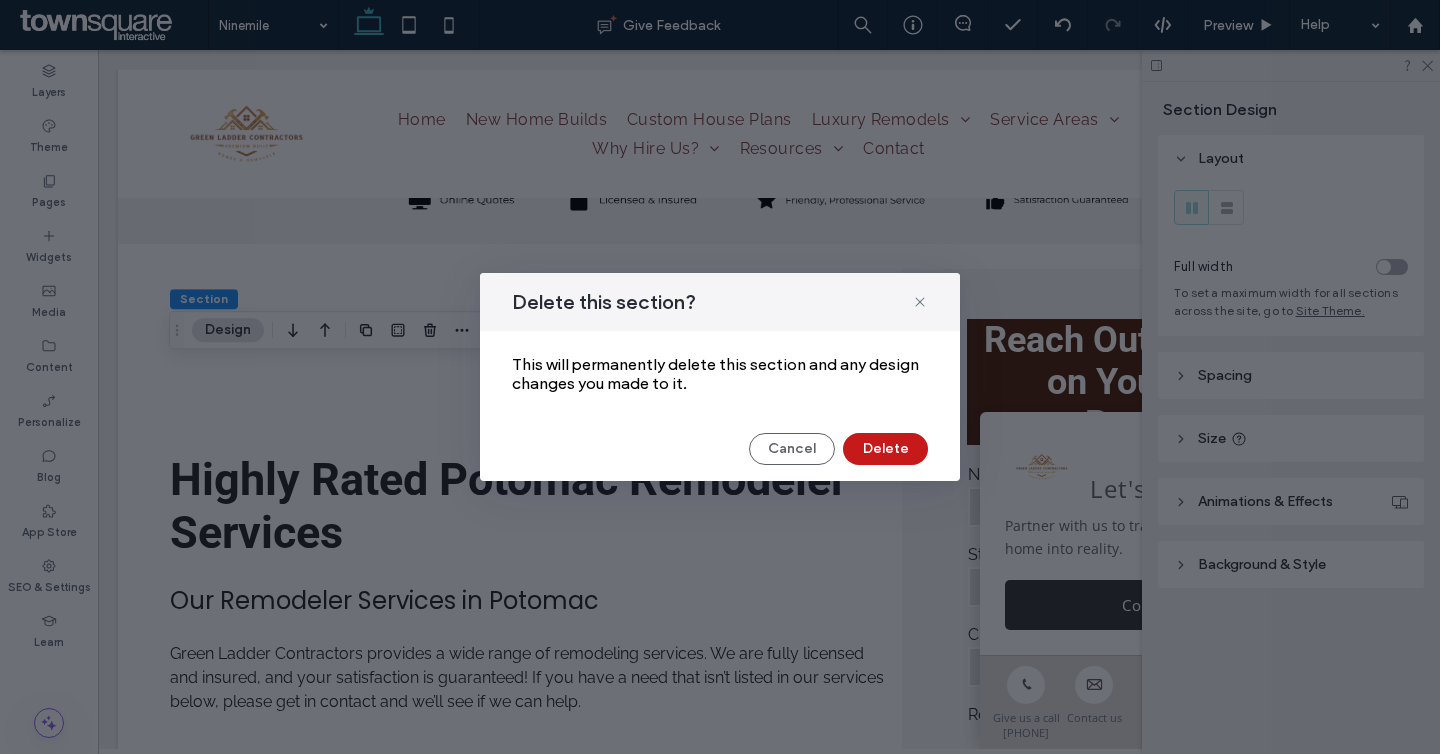 click on "Delete" at bounding box center (885, 449) 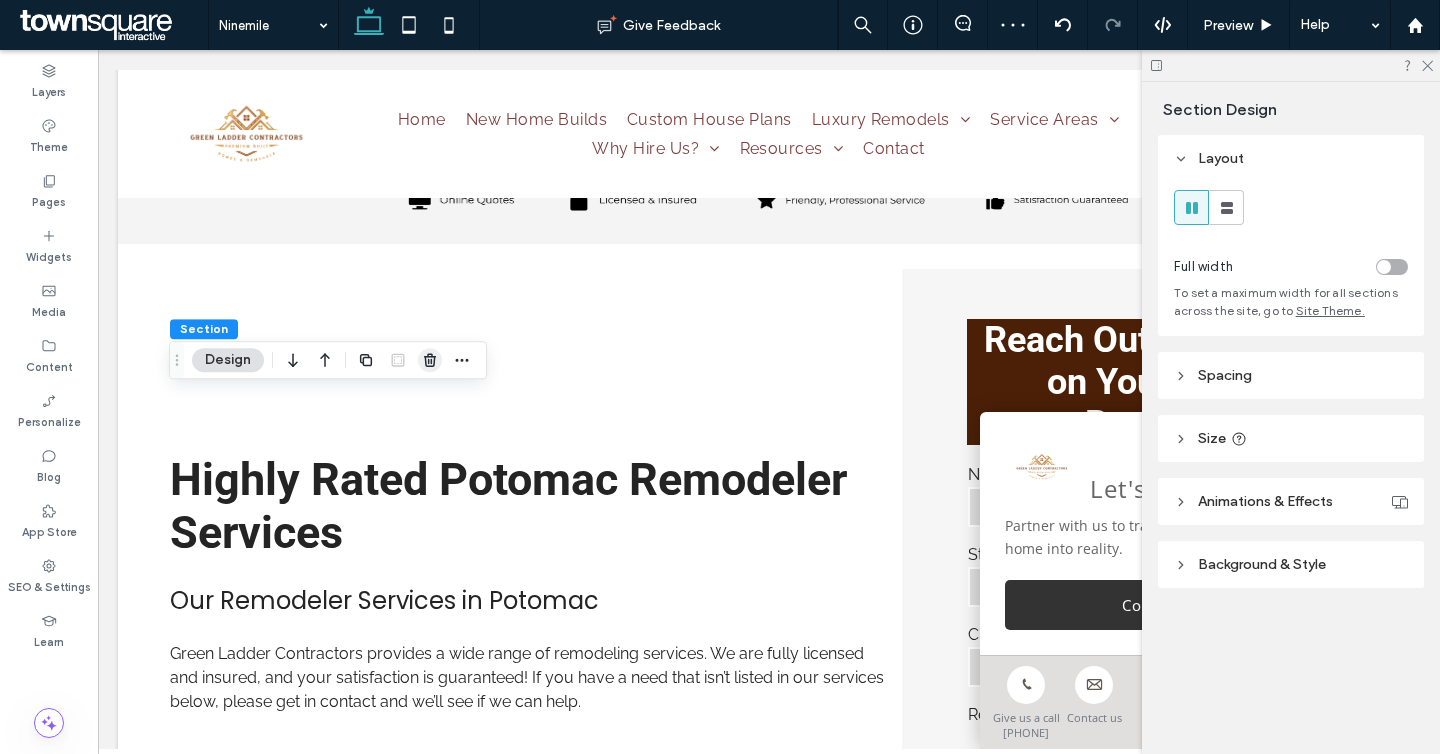 click 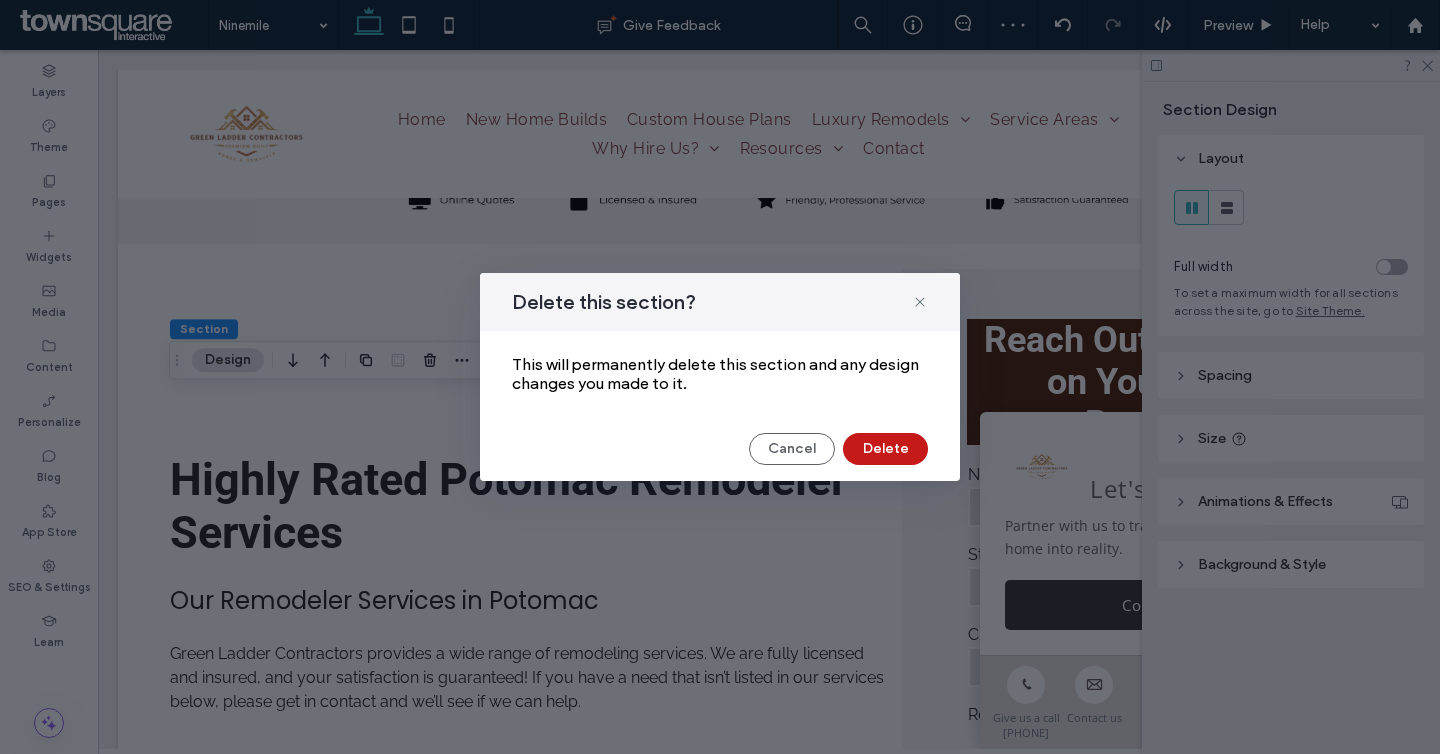 click on "Delete" at bounding box center (885, 449) 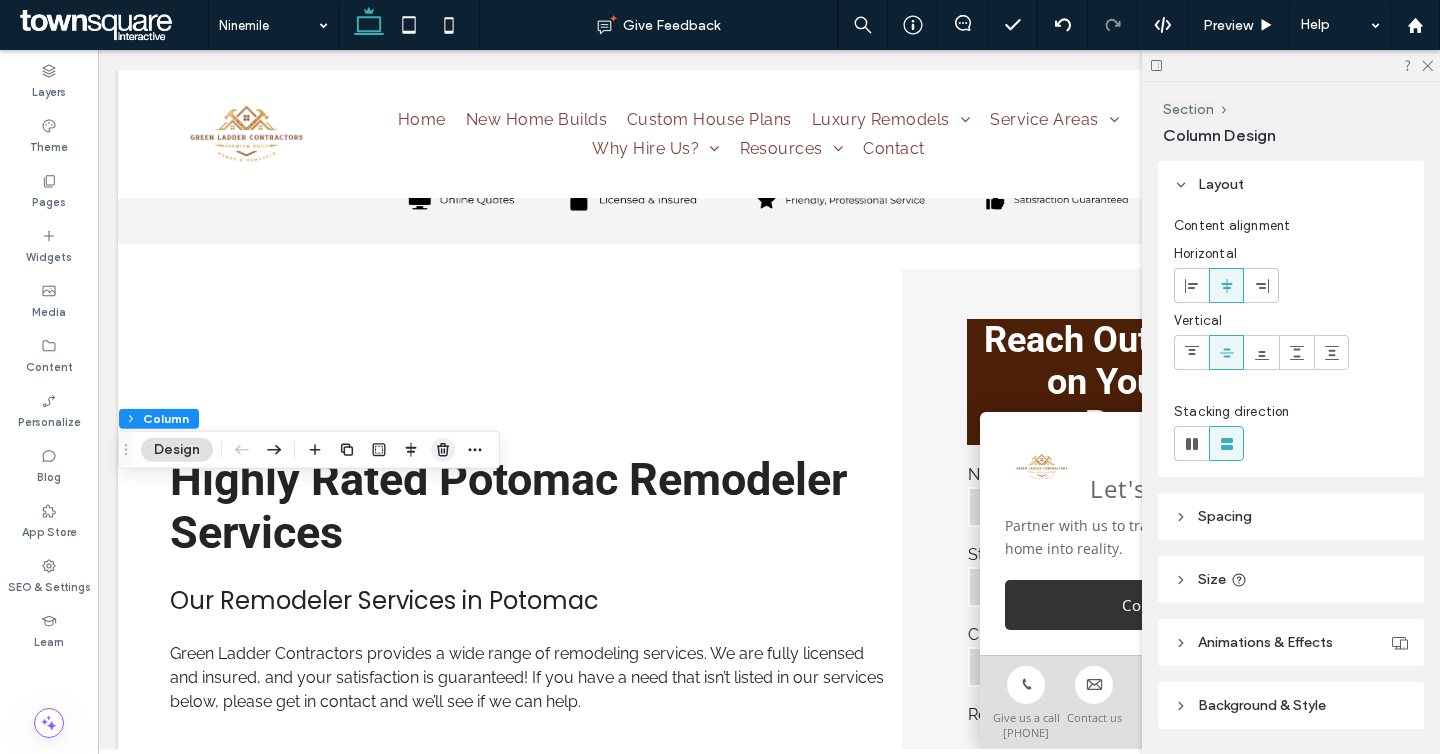 click 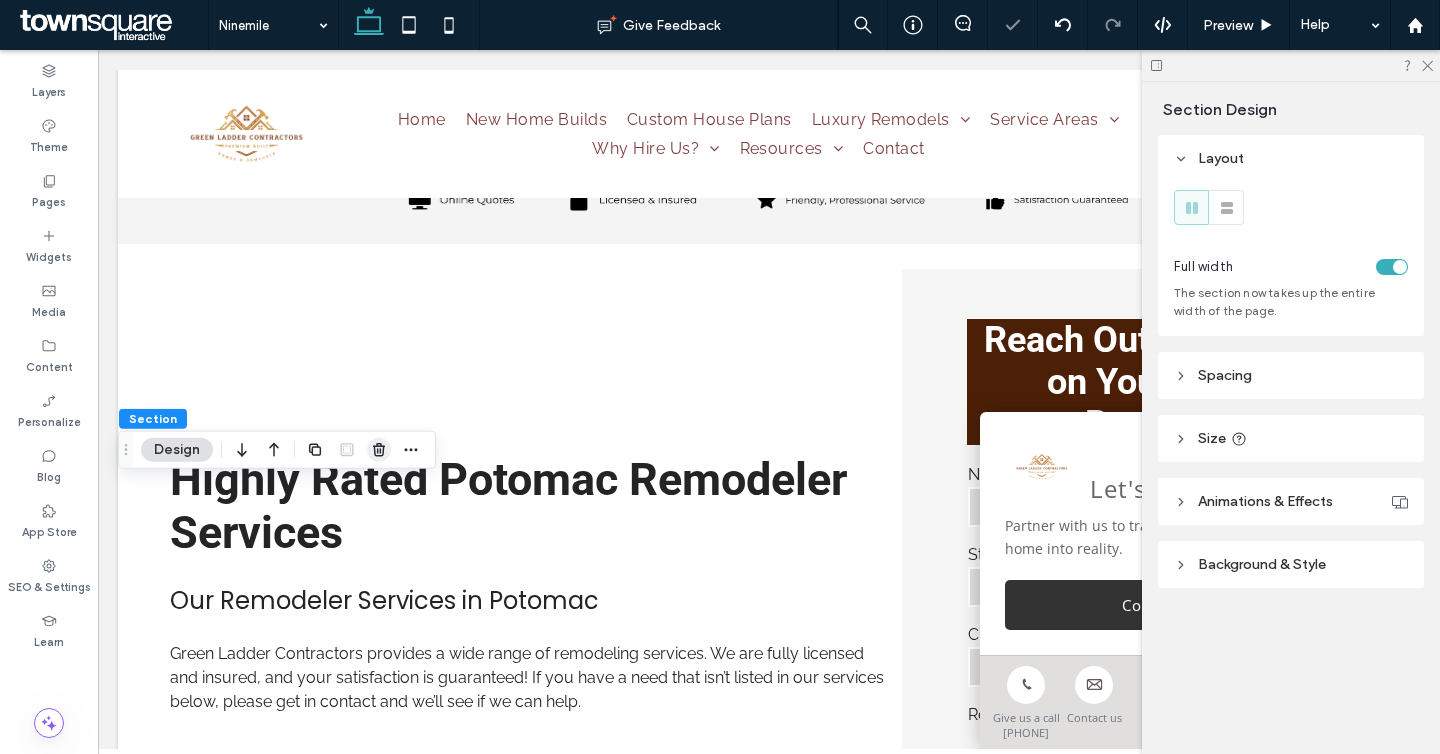 click 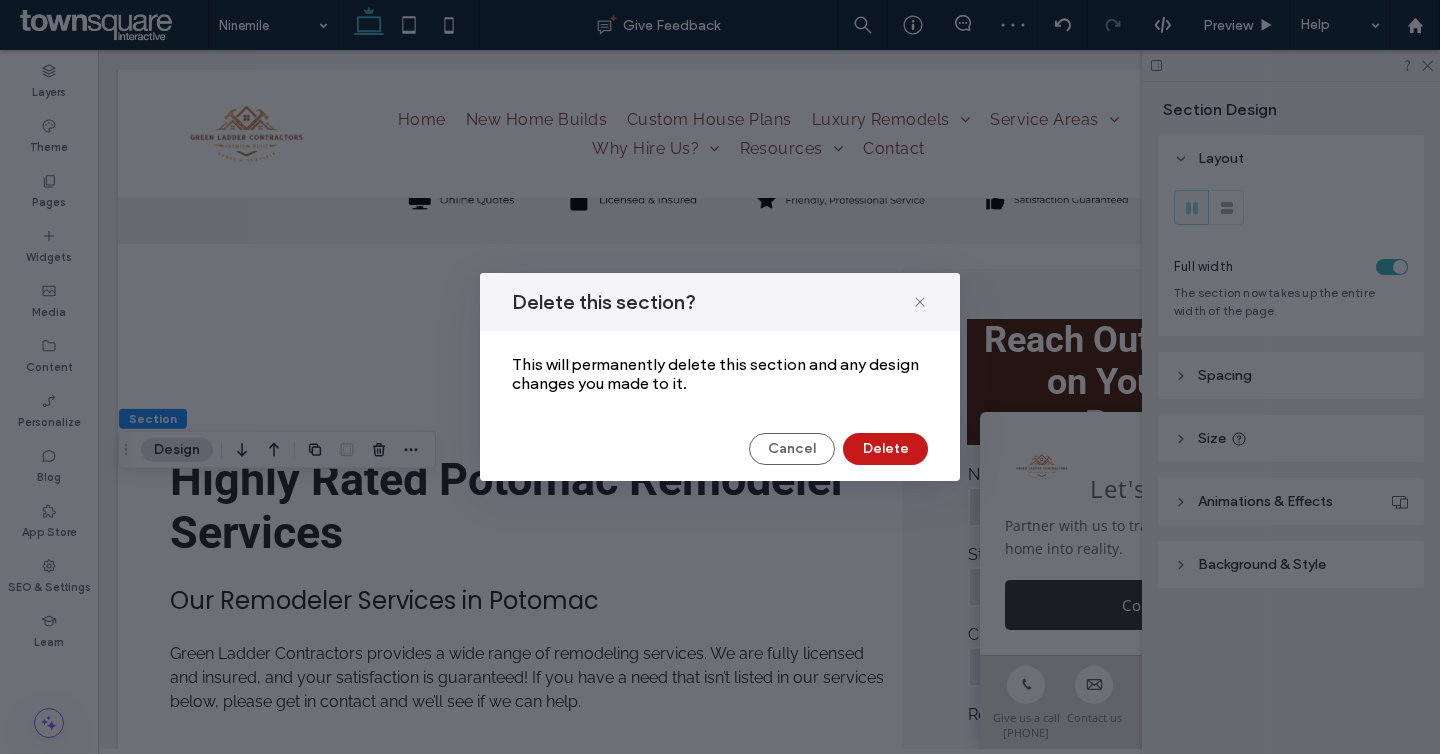 click on "Delete" at bounding box center (885, 449) 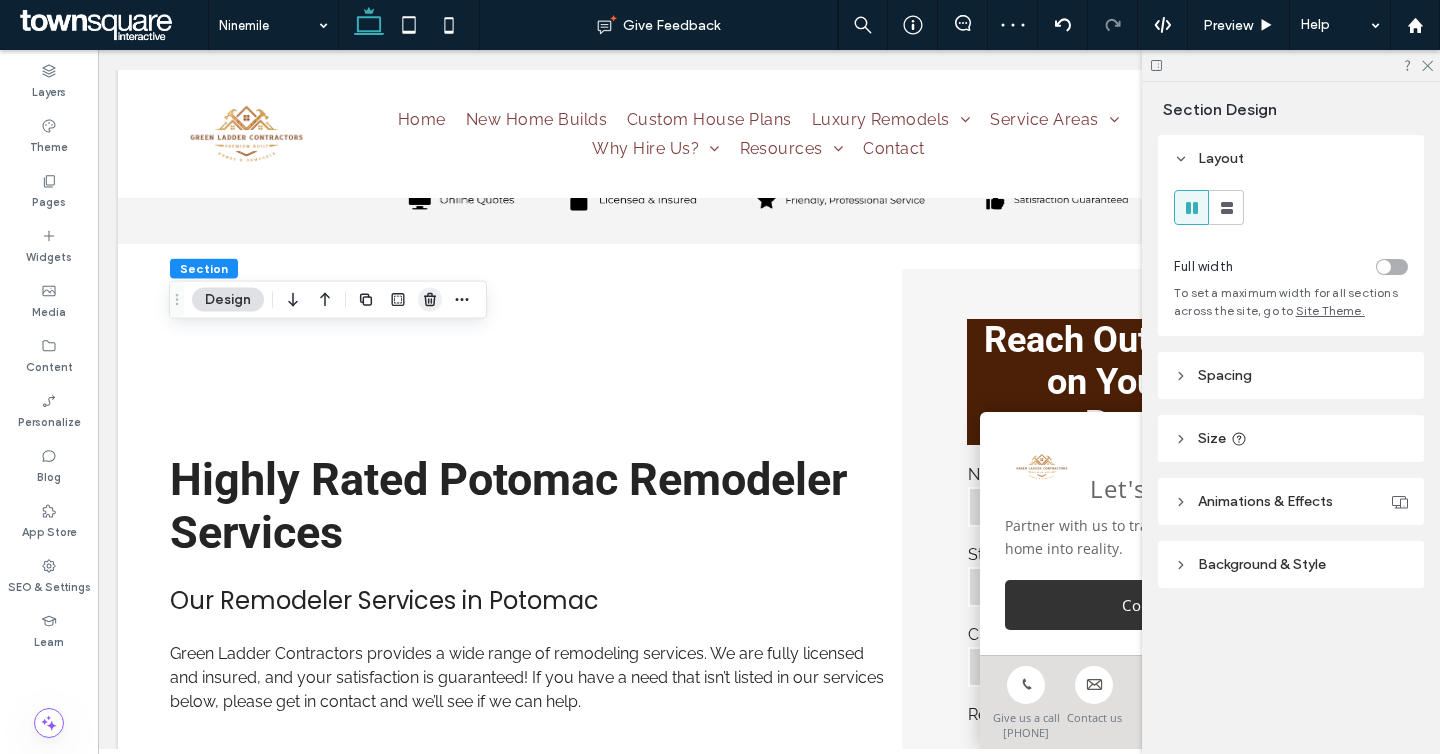 click 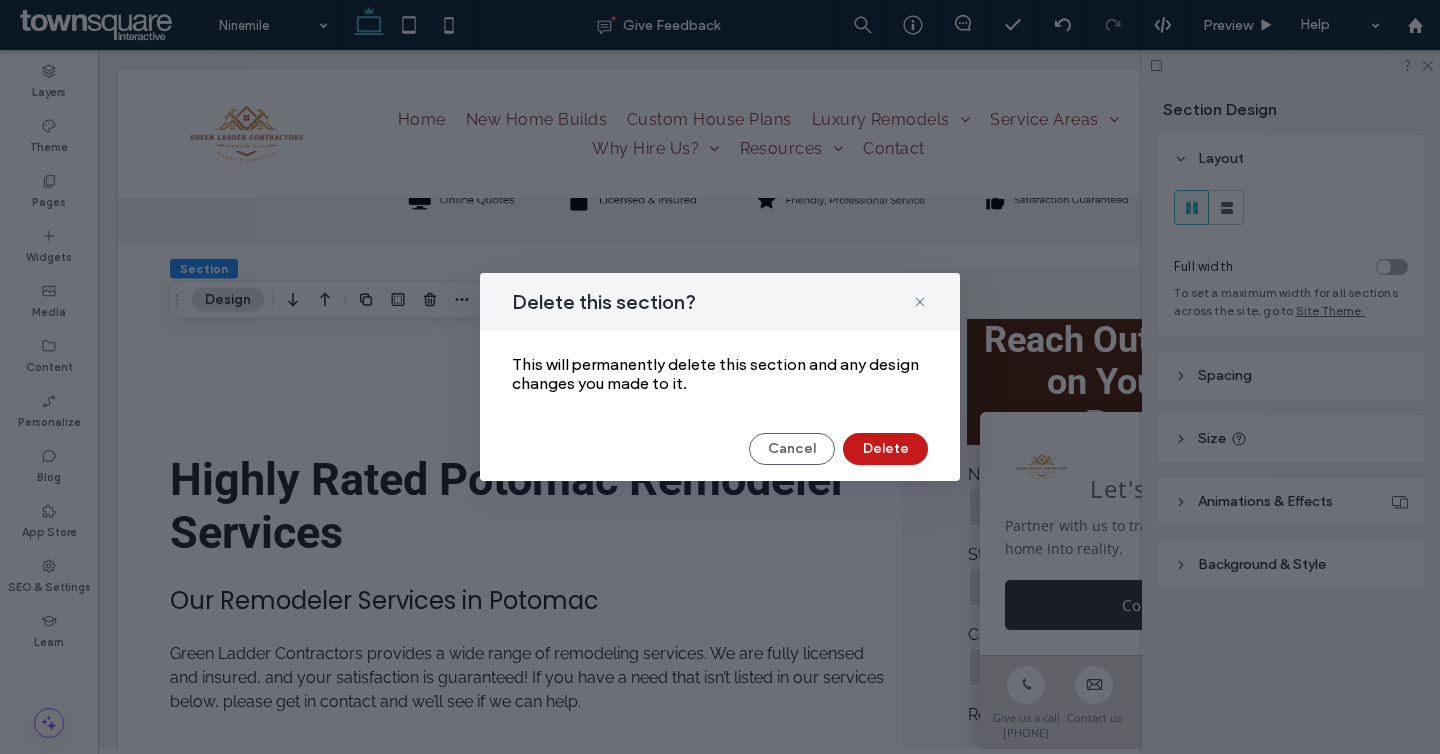 click on "Delete" at bounding box center [885, 449] 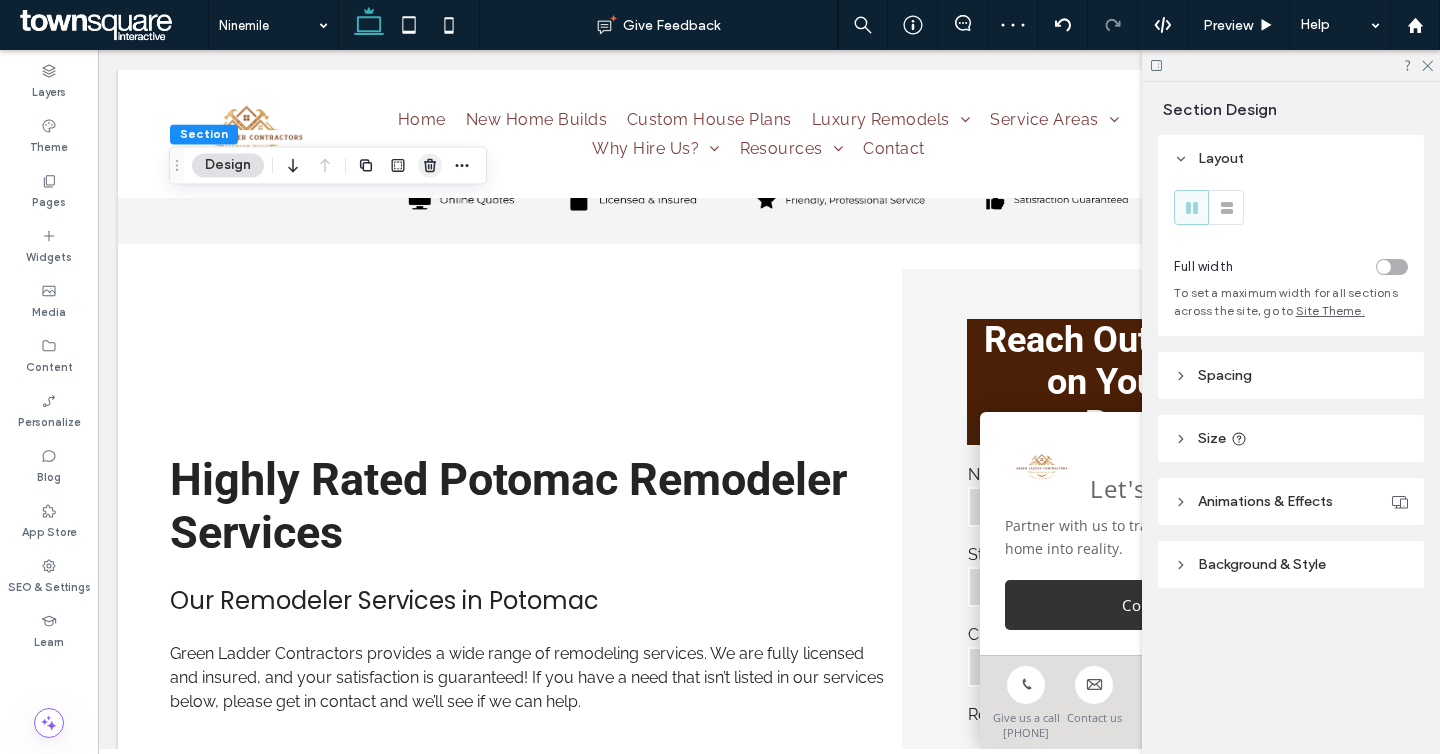 click 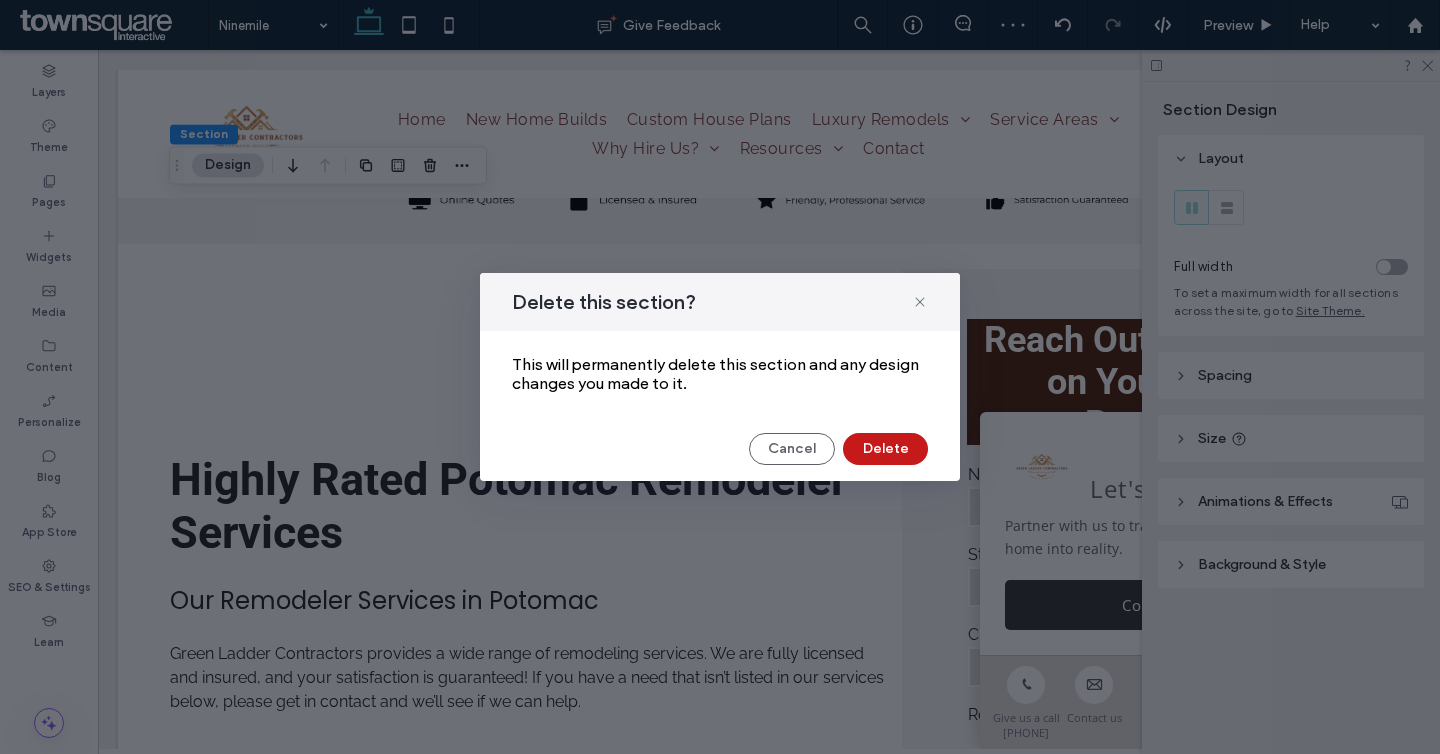 click on "Delete" at bounding box center [885, 449] 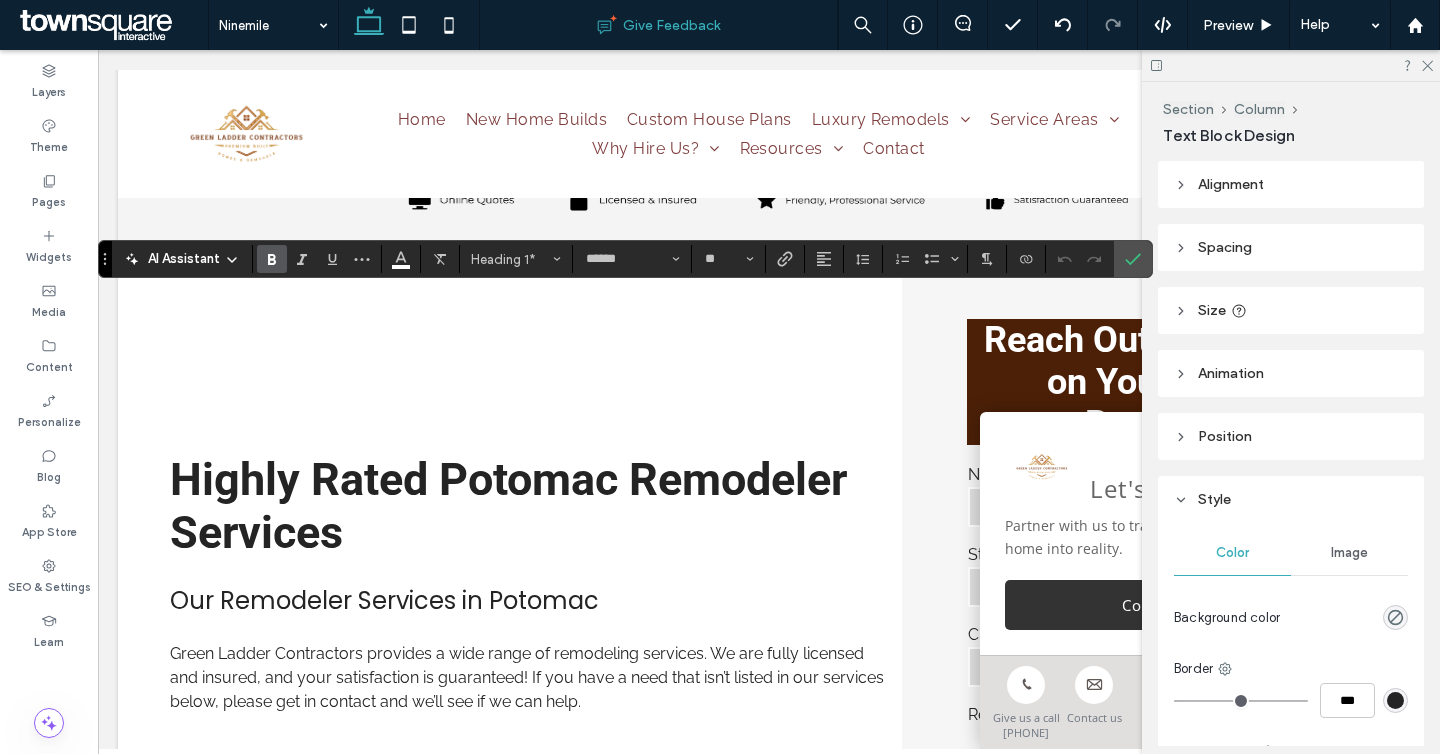 type on "*******" 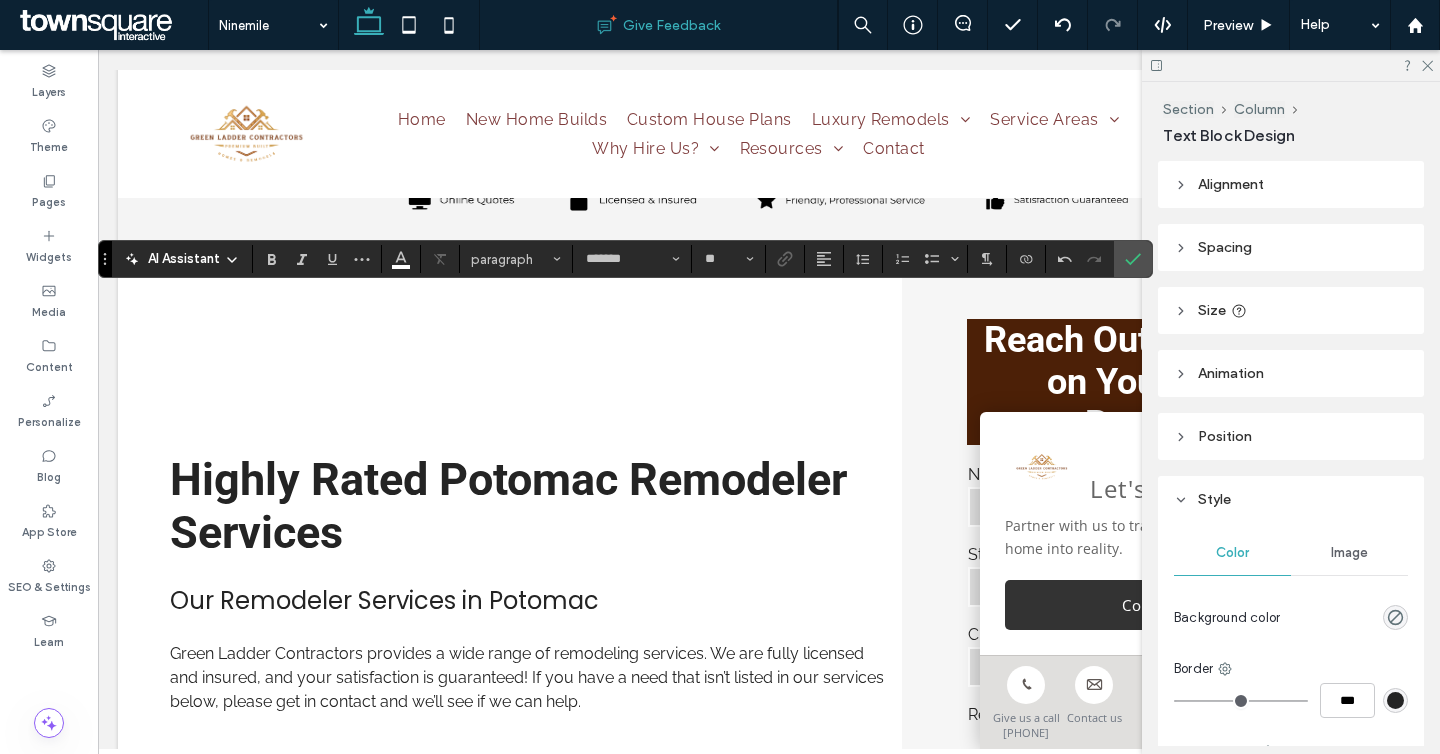 type on "******" 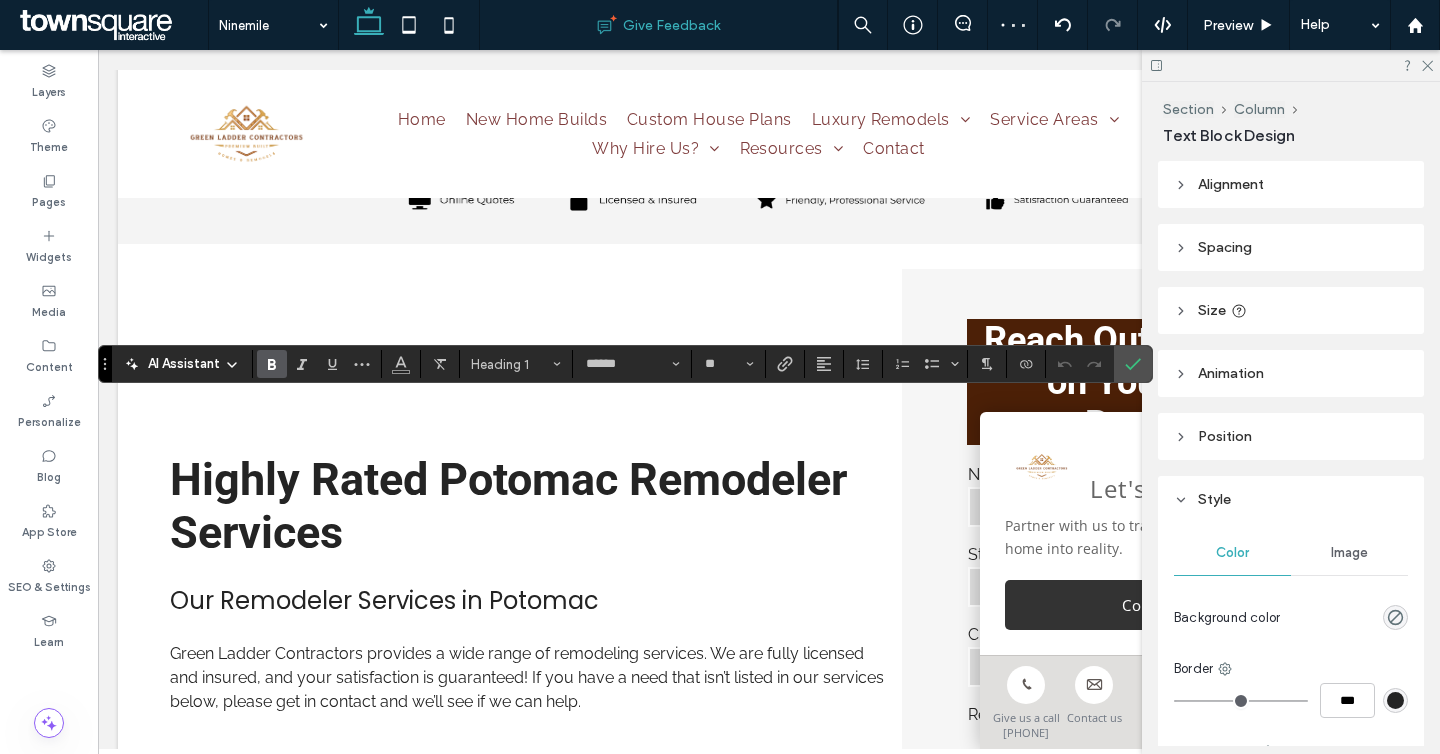 type on "*******" 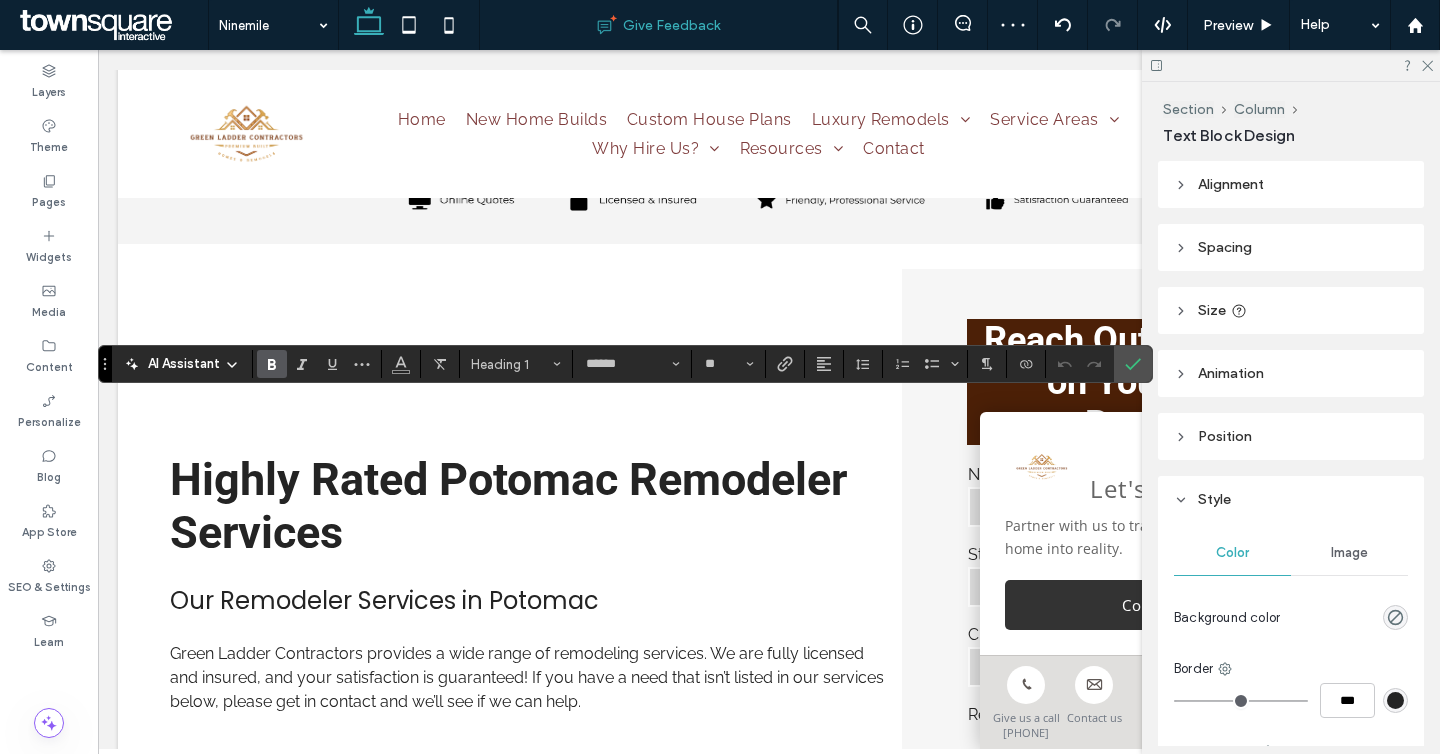 type on "**" 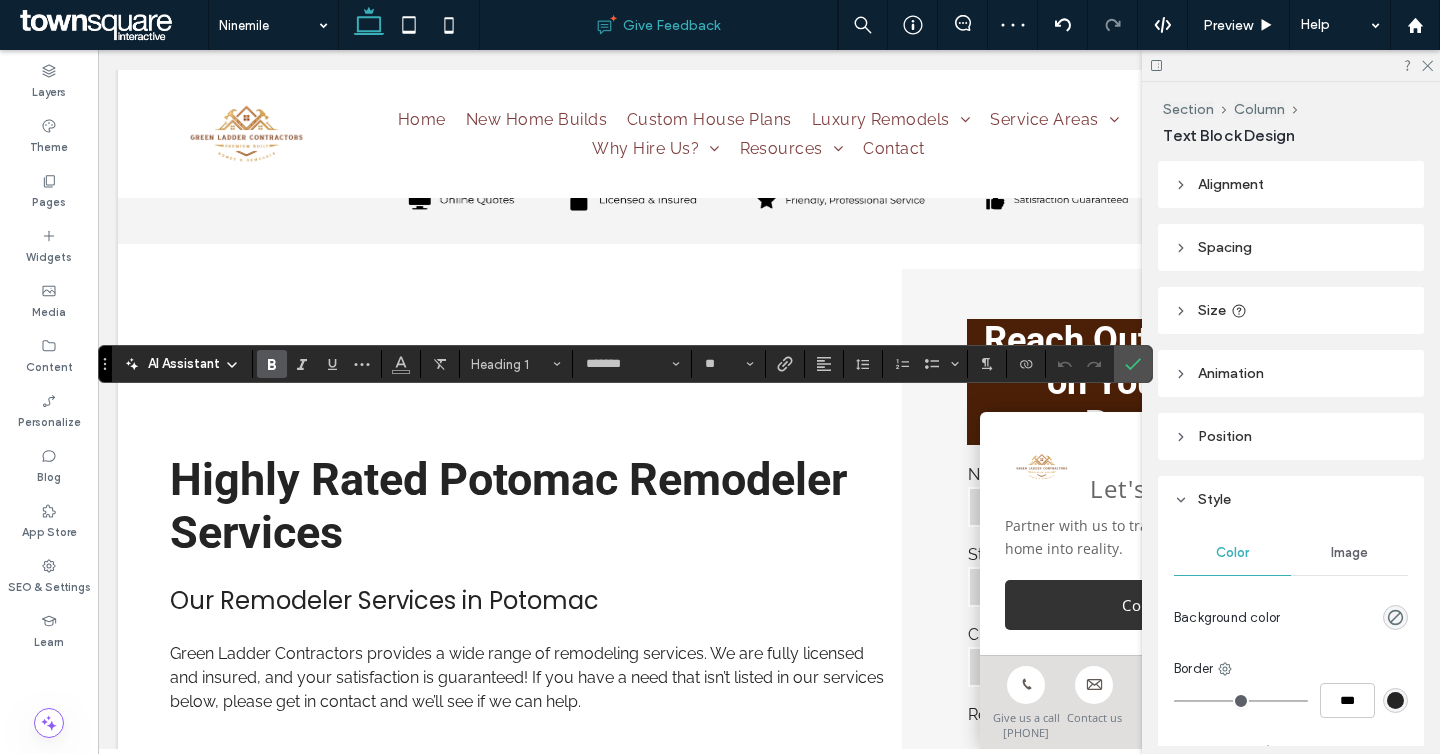type on "******" 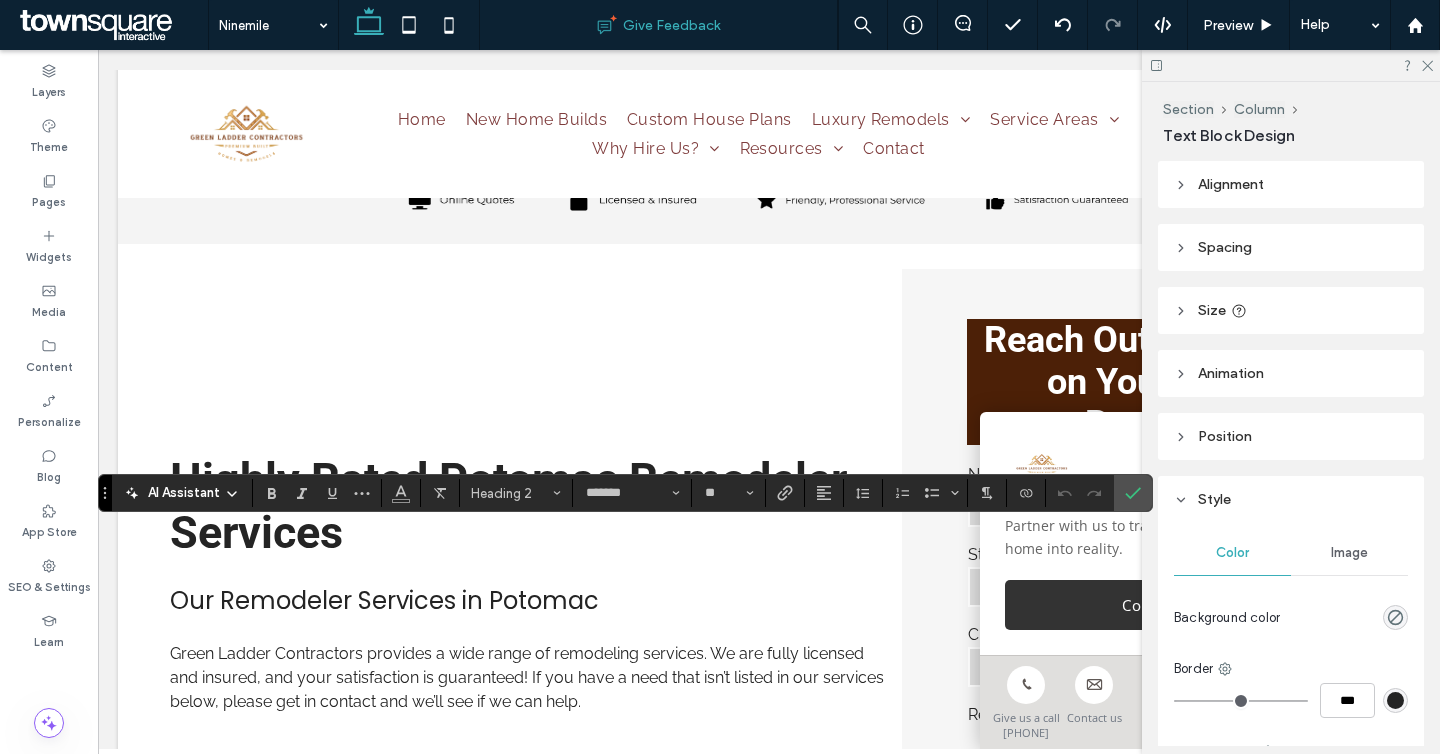 type on "*******" 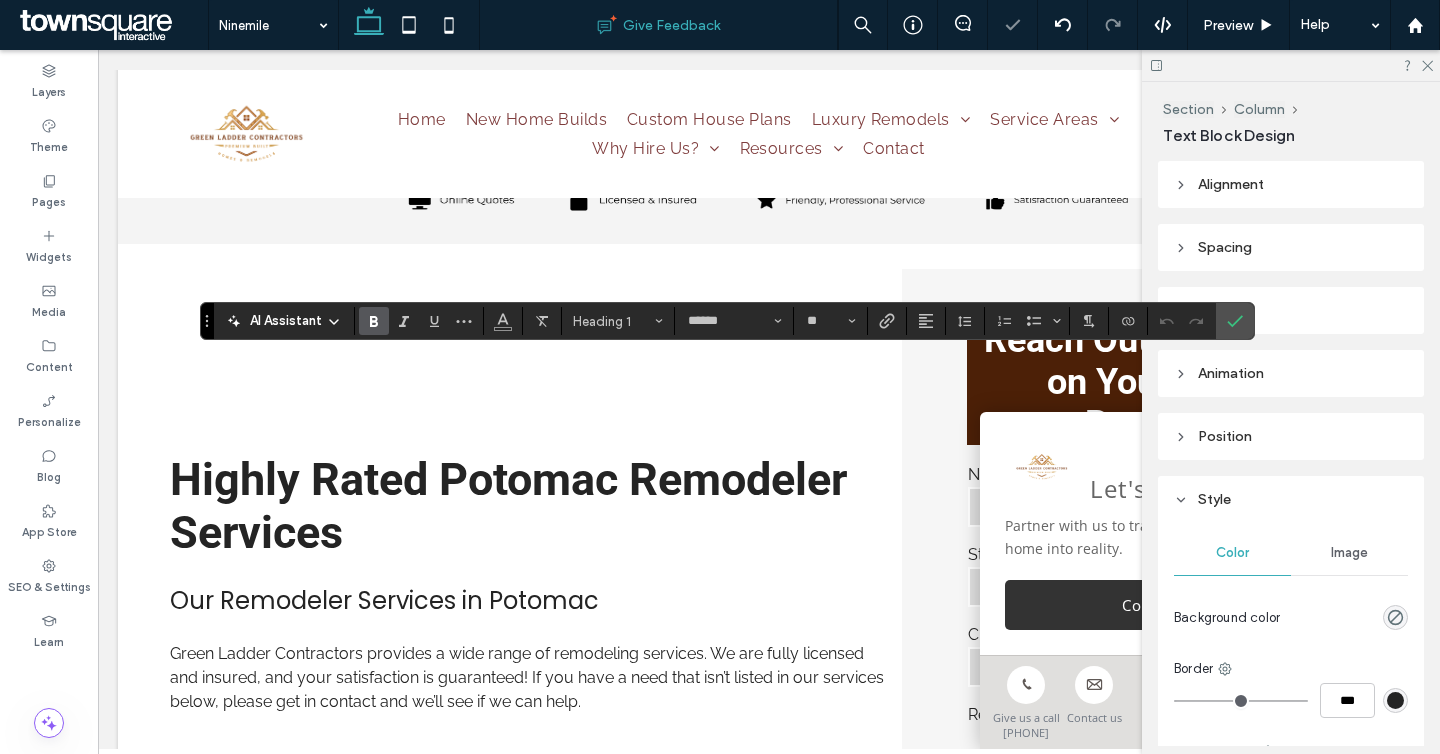 type on "*******" 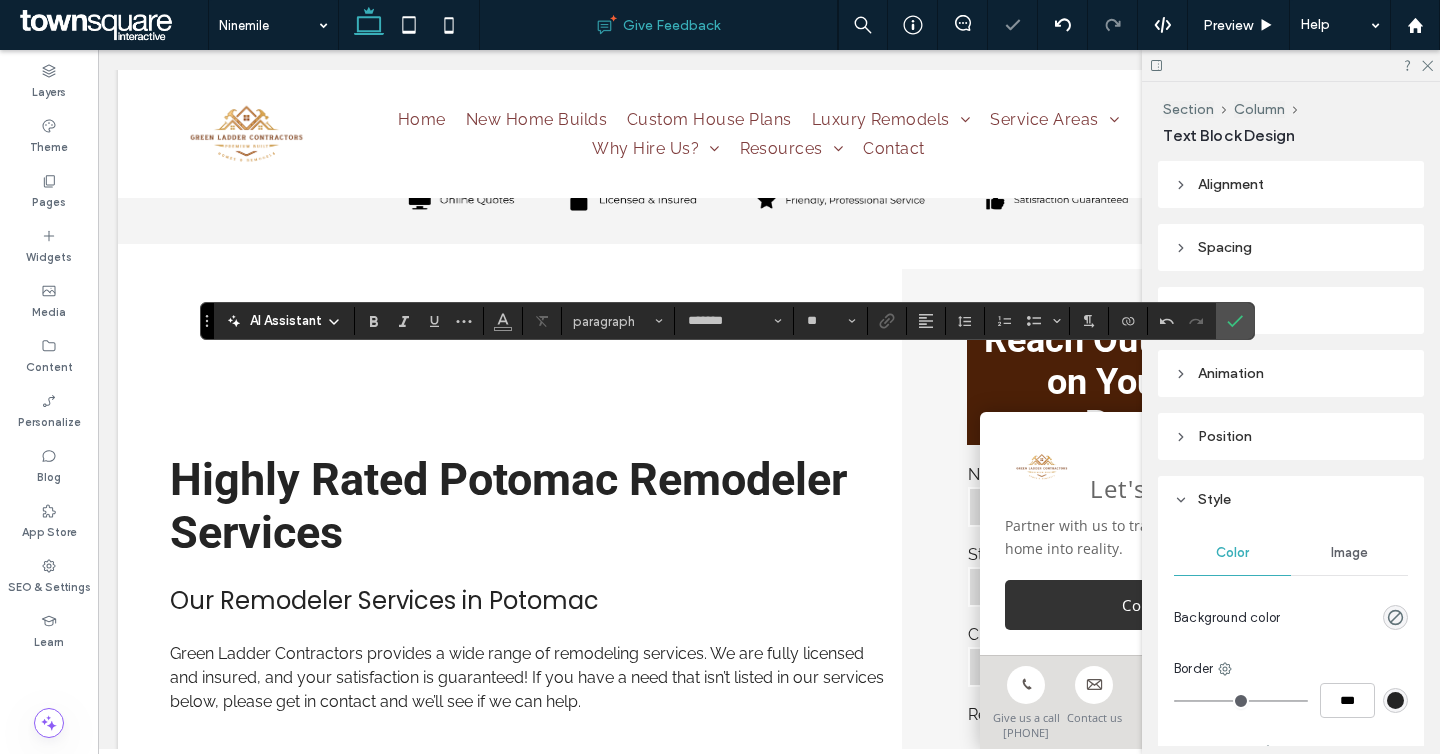 type on "******" 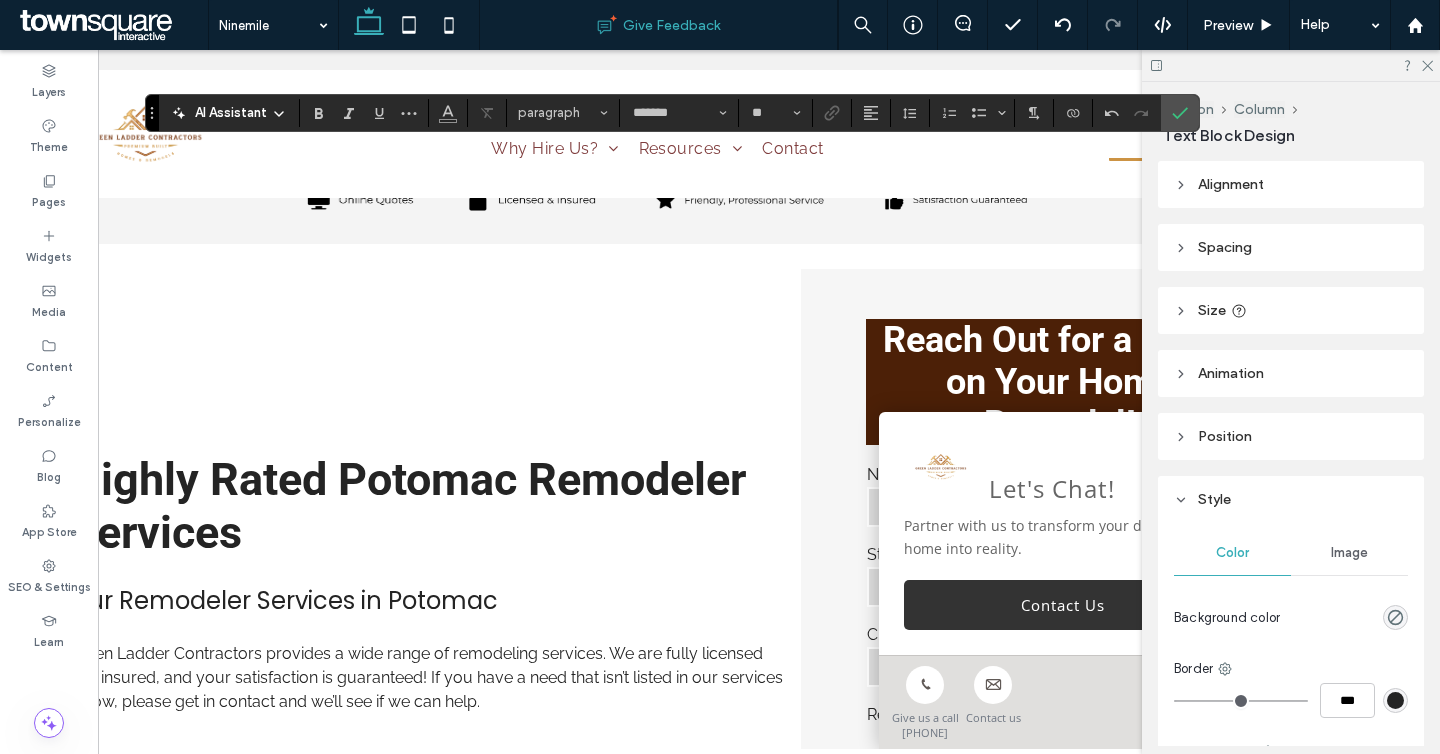 scroll, scrollTop: 0, scrollLeft: 105, axis: horizontal 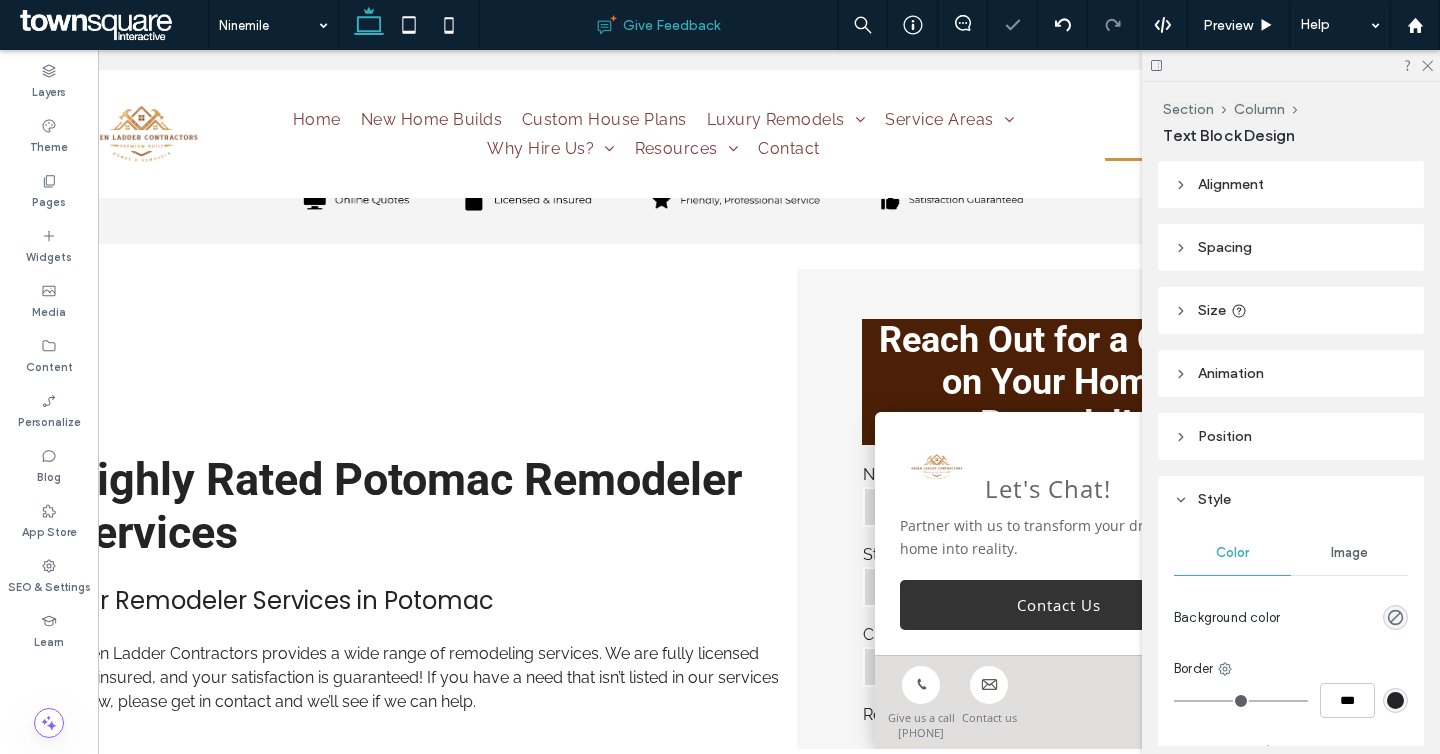 type on "******" 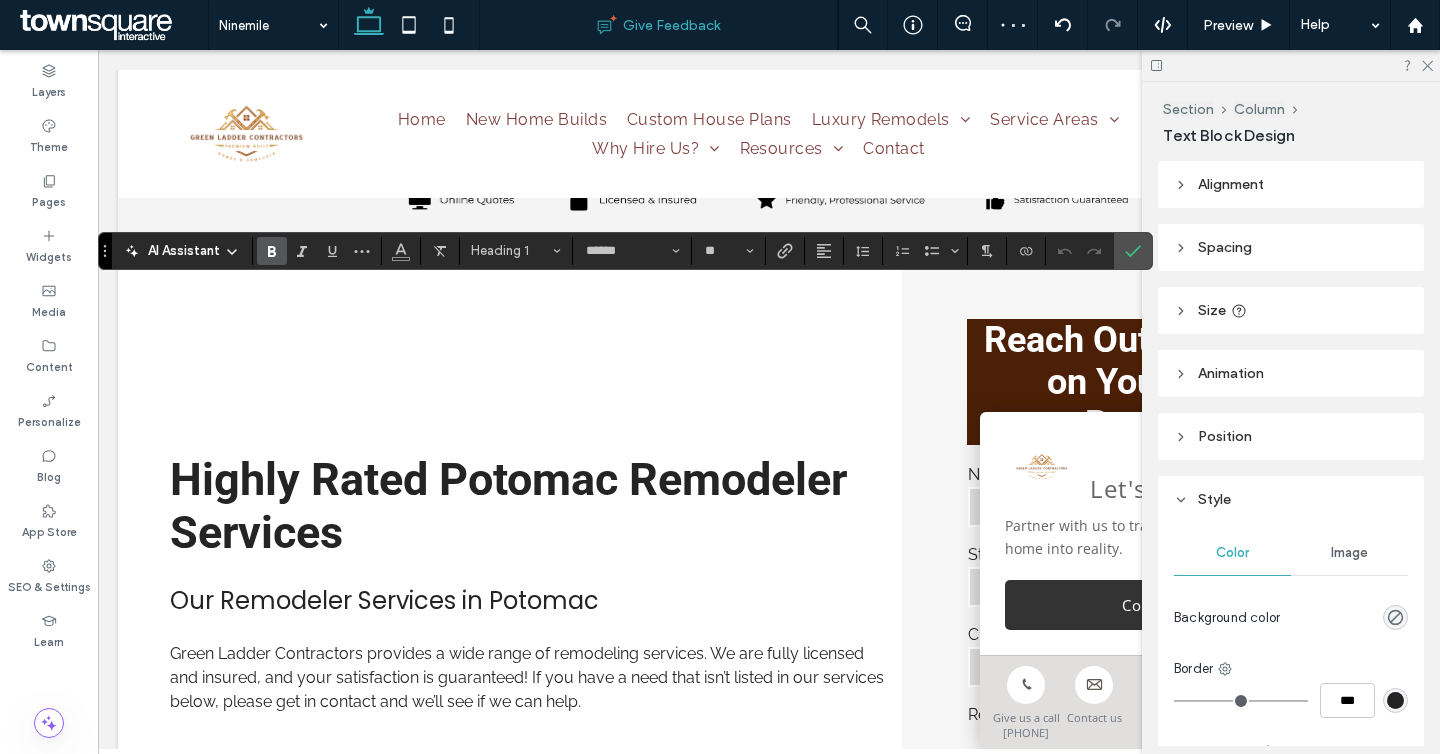 type on "*******" 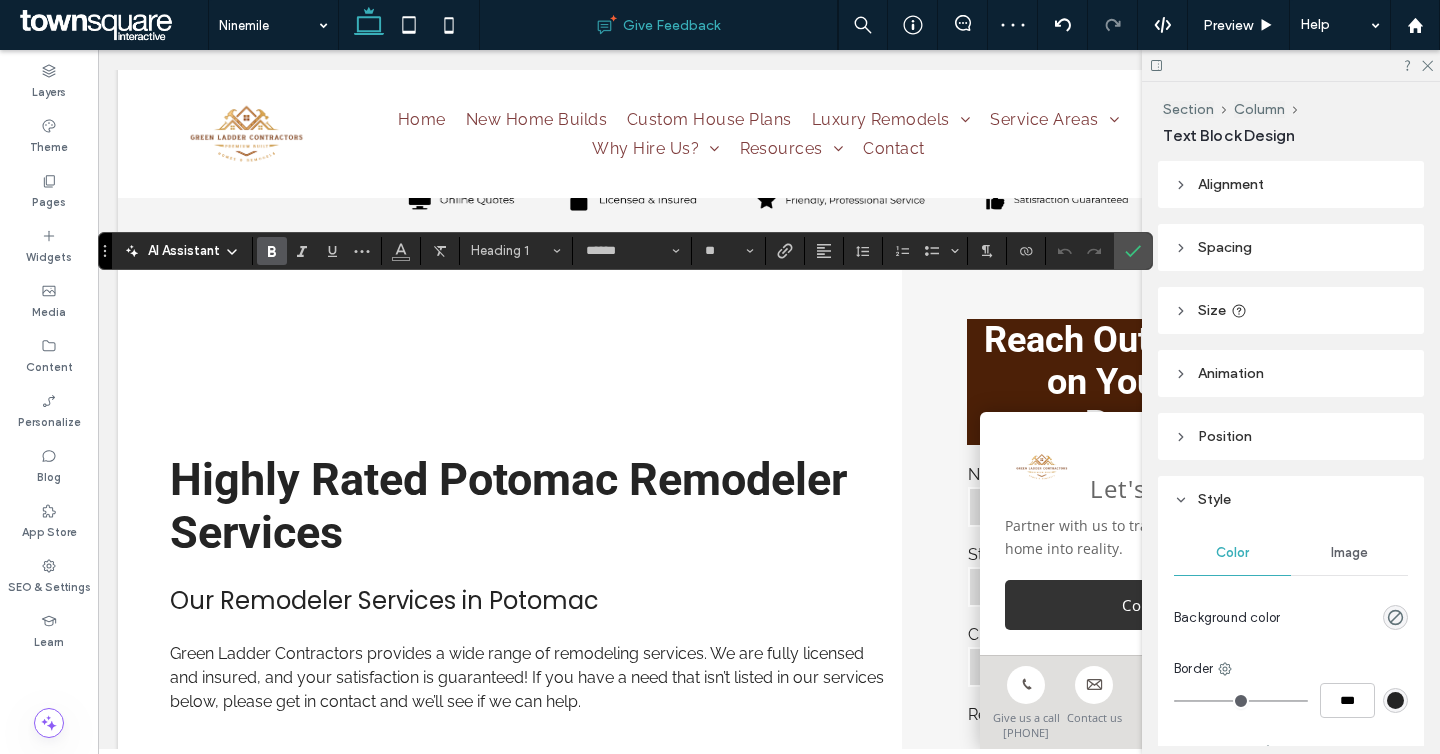 type on "**" 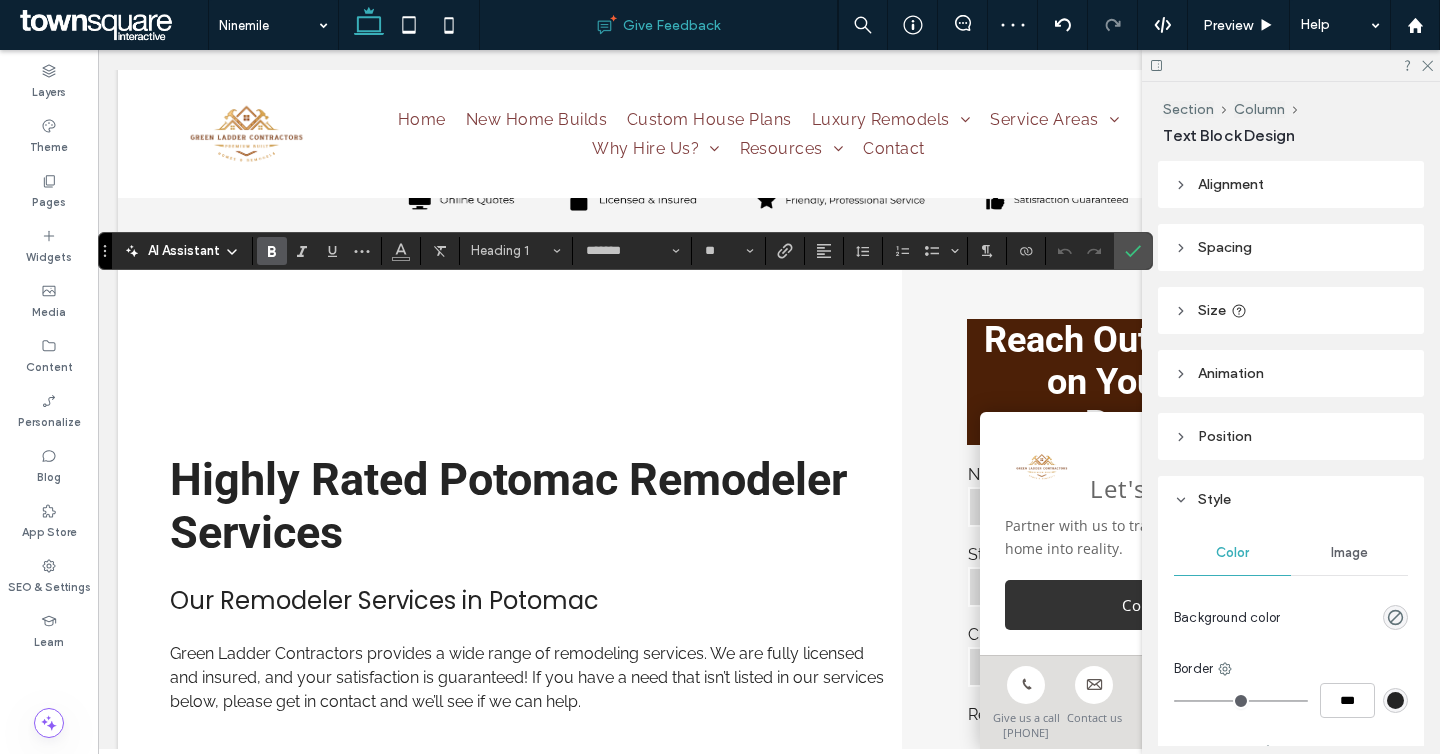 type on "******" 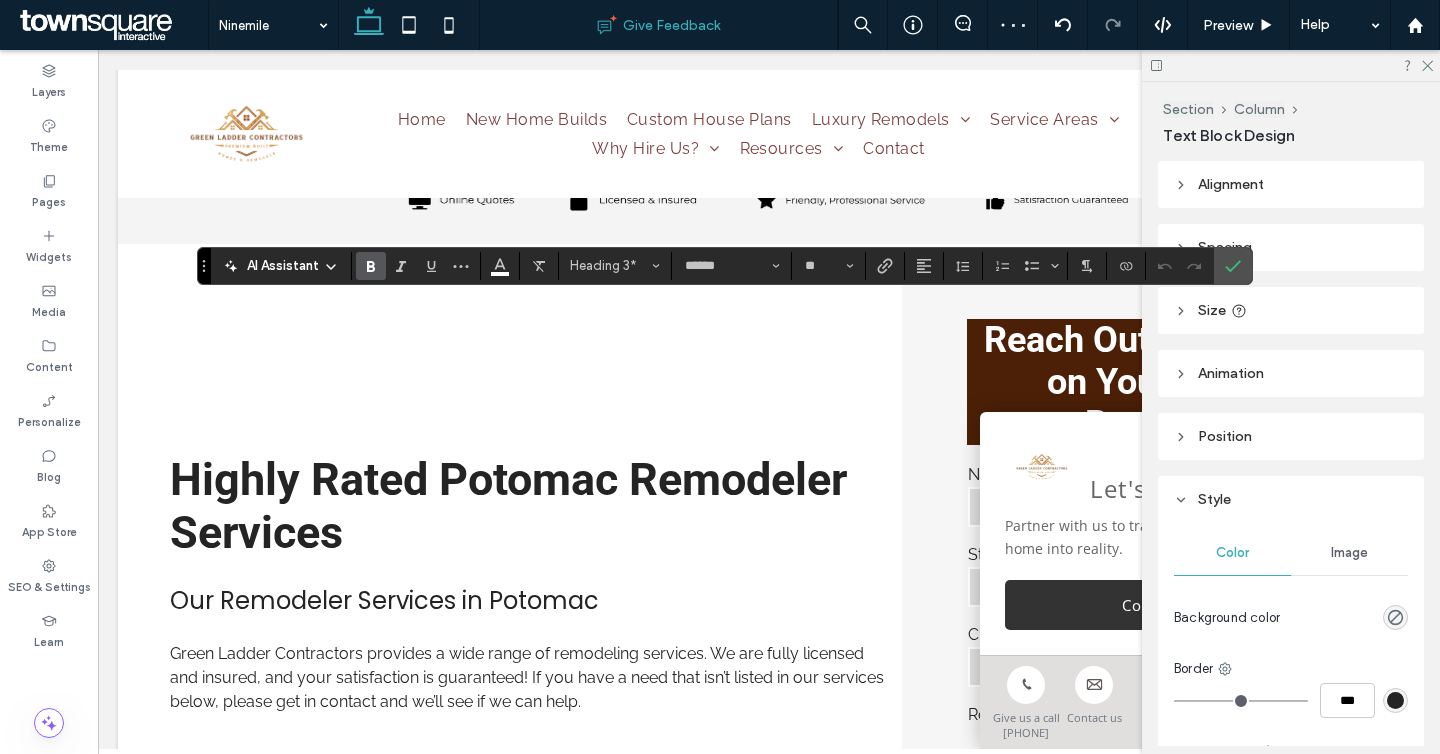 type on "*******" 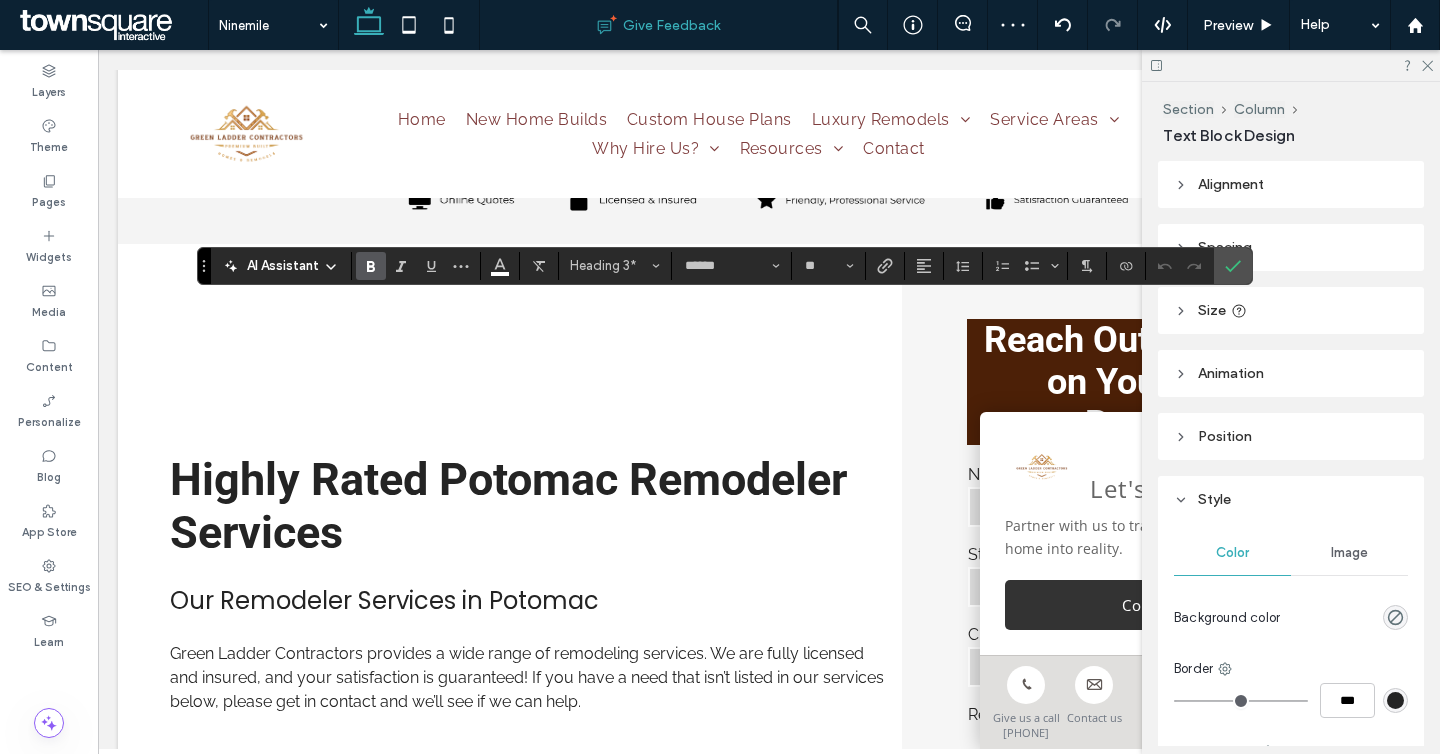 type on "**" 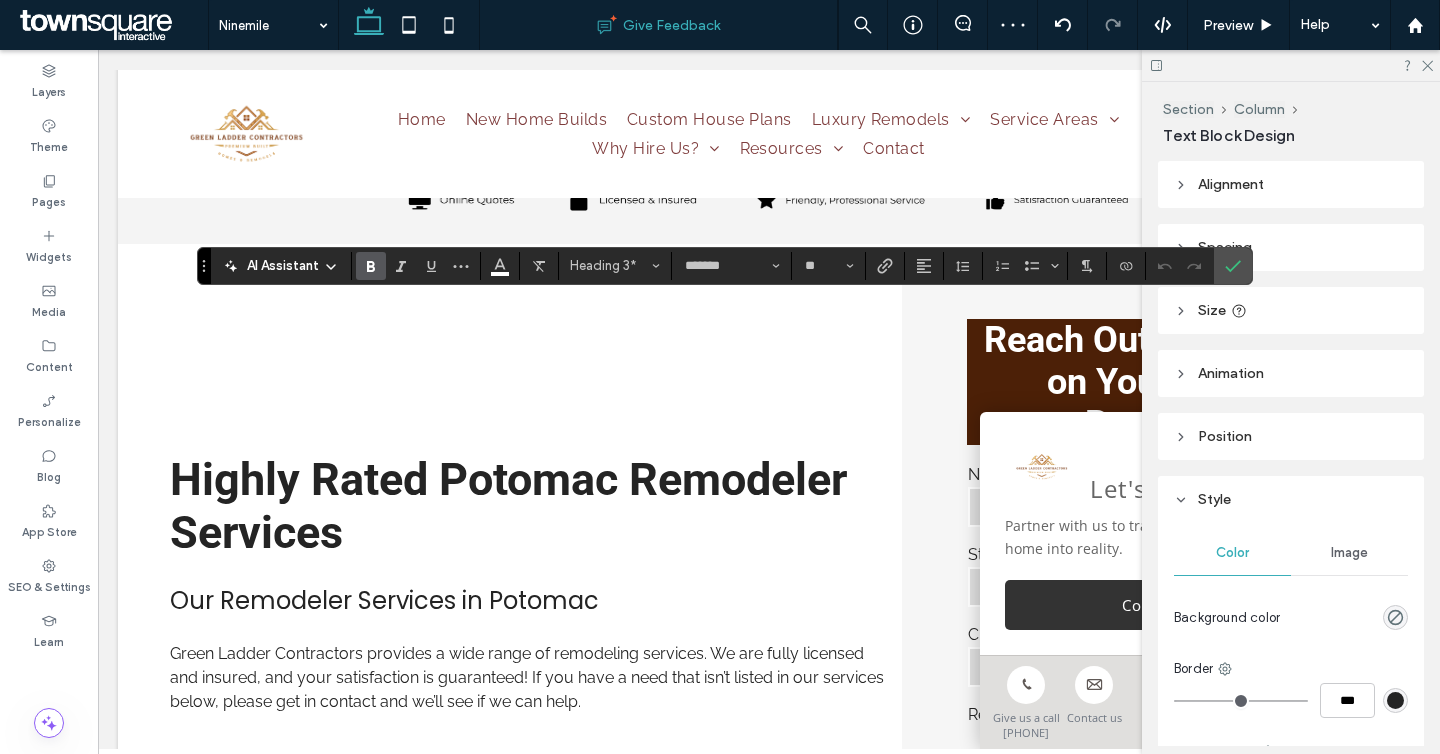 type on "******" 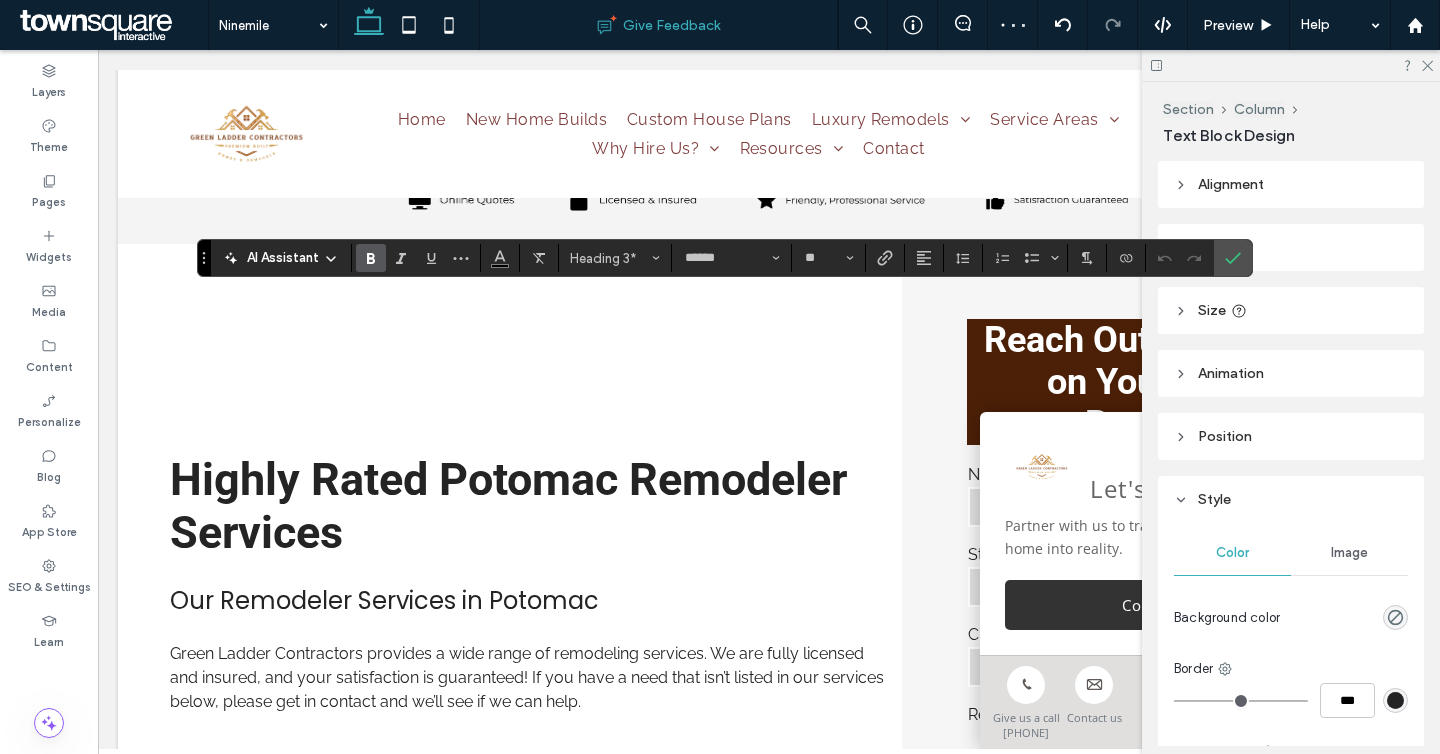 type on "*******" 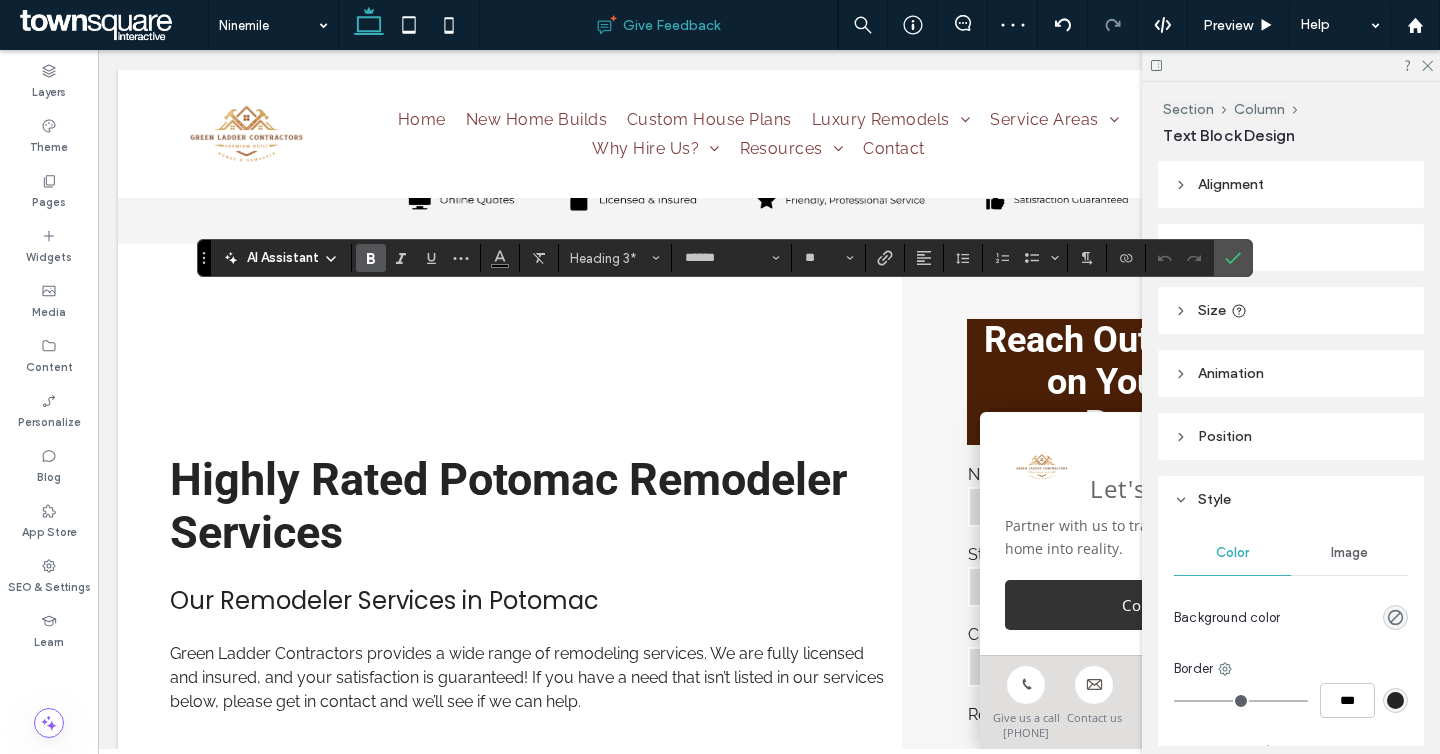 type on "**" 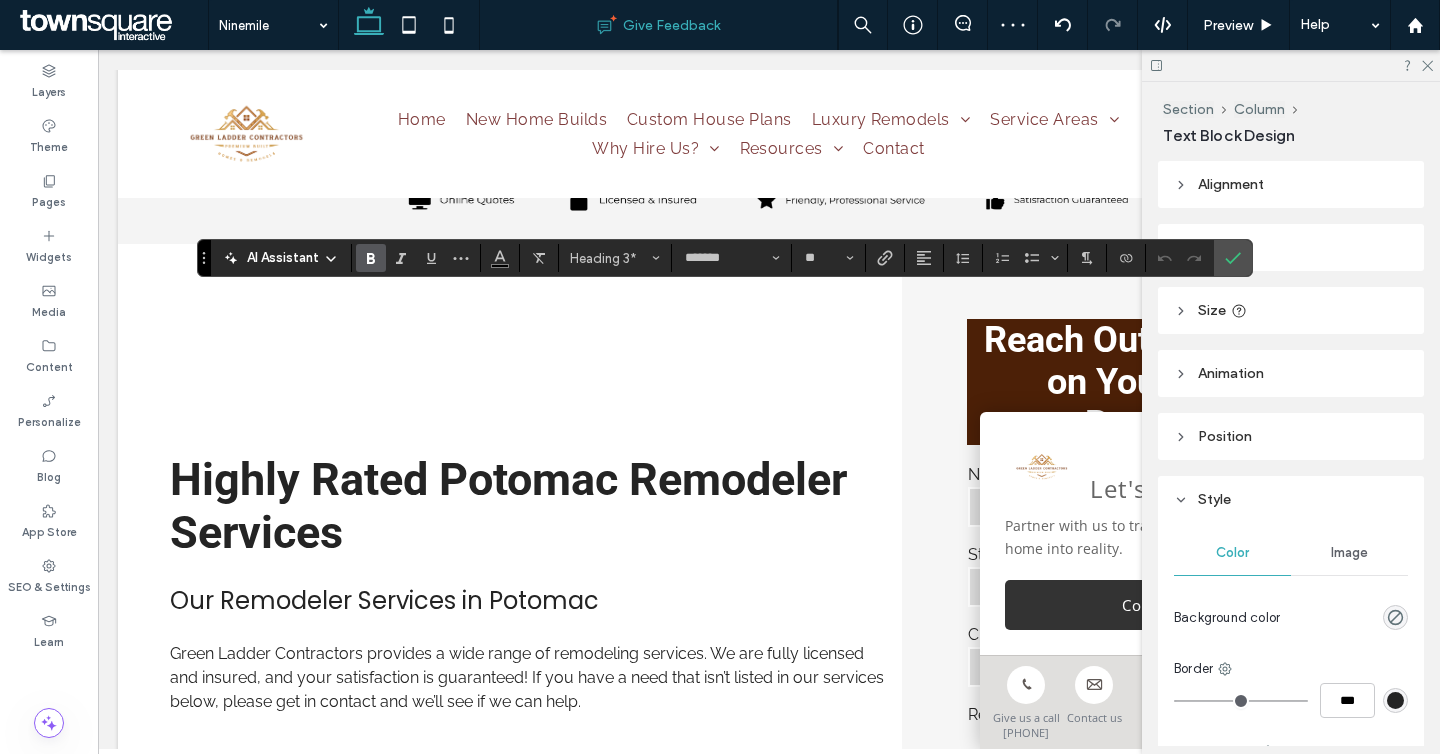 type on "******" 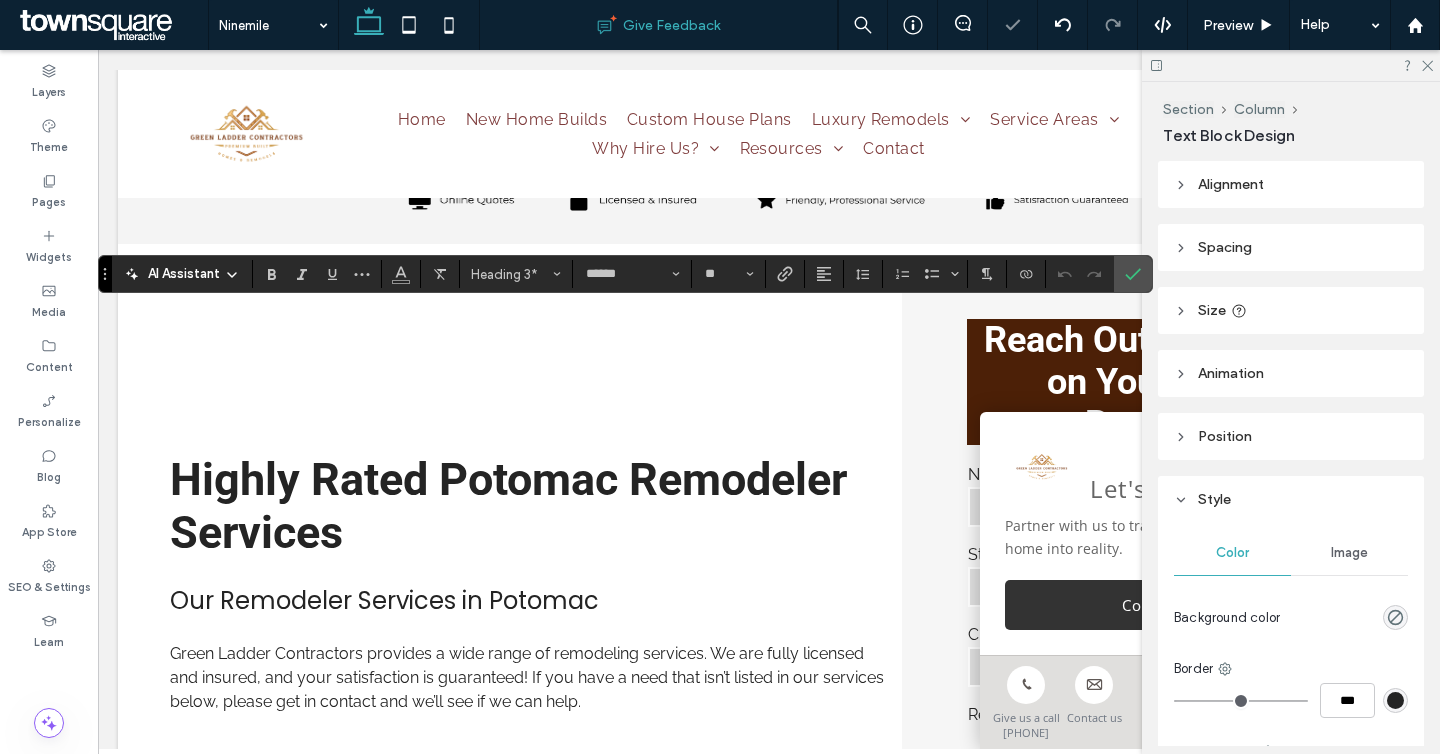 type on "*******" 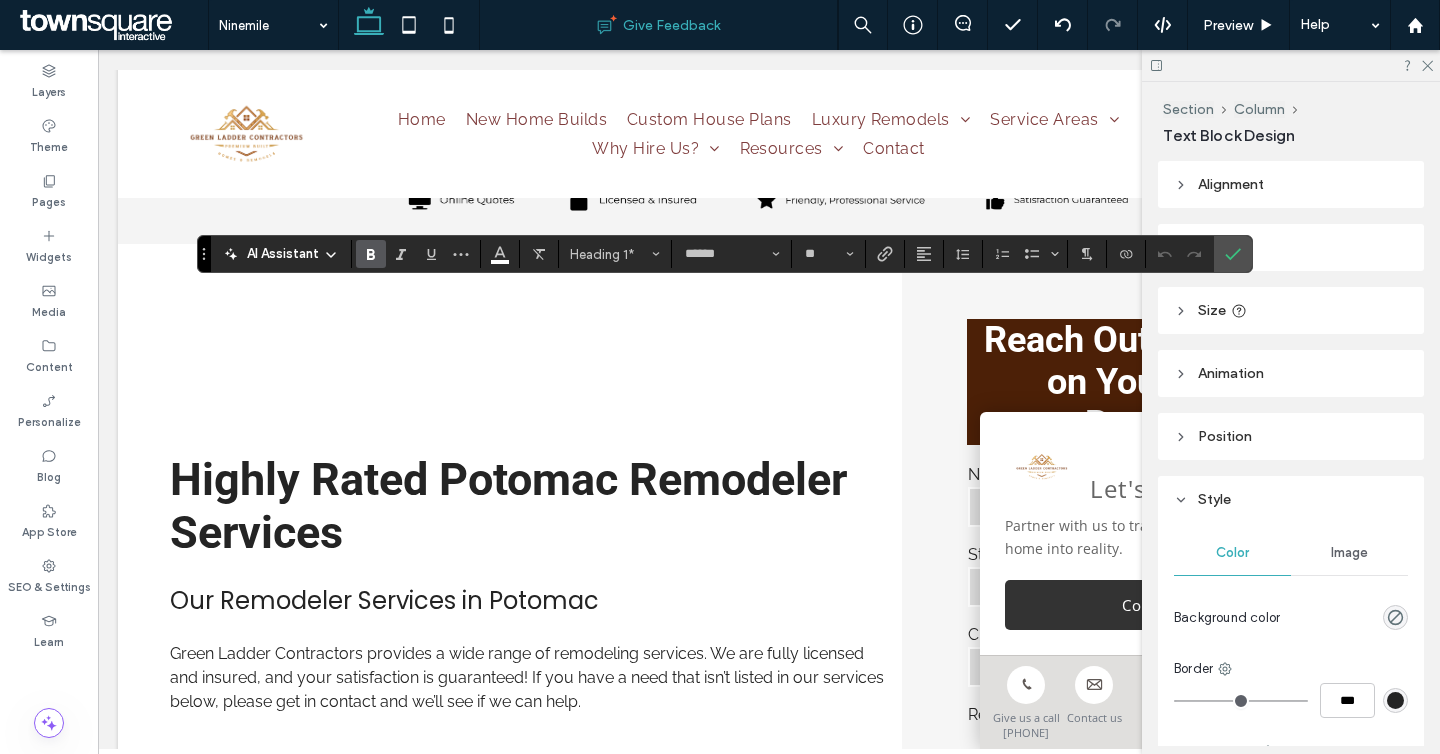 type on "*******" 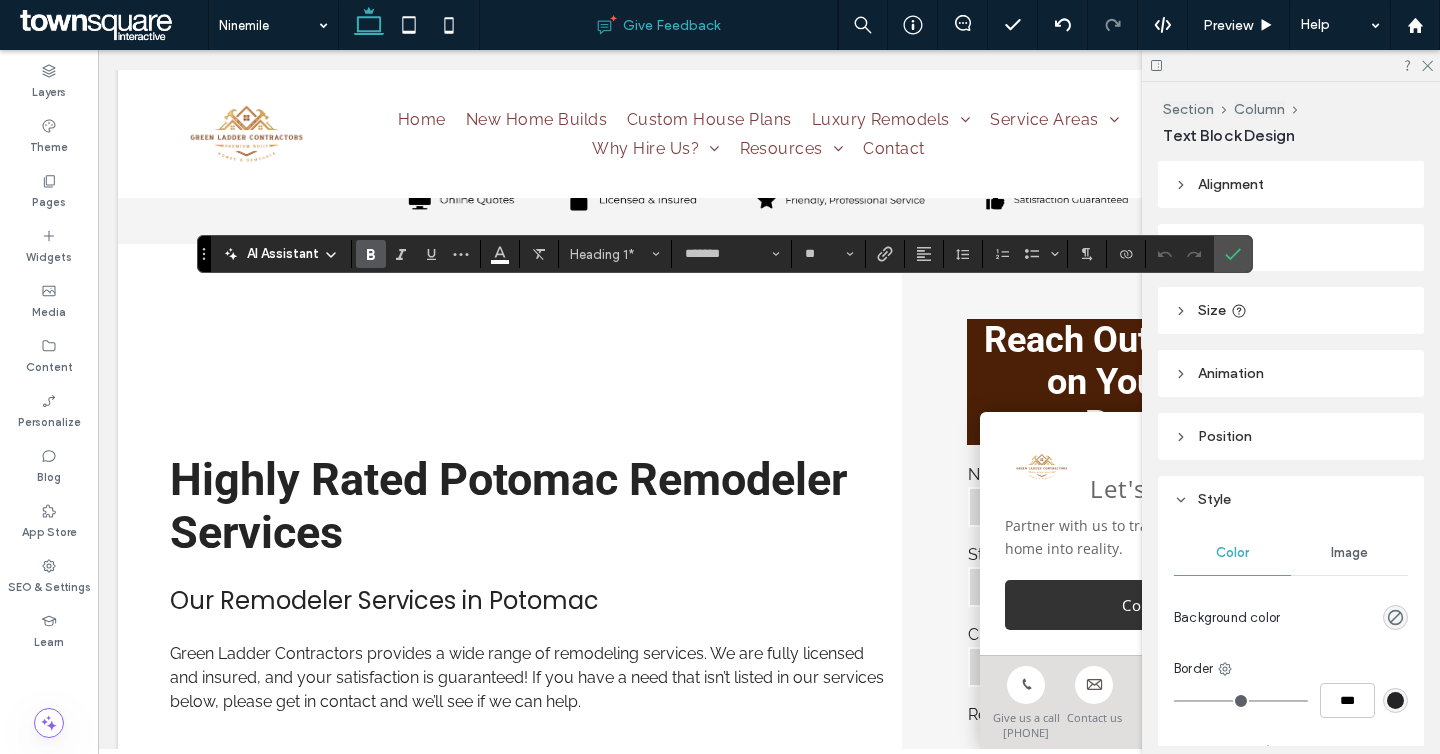 type on "******" 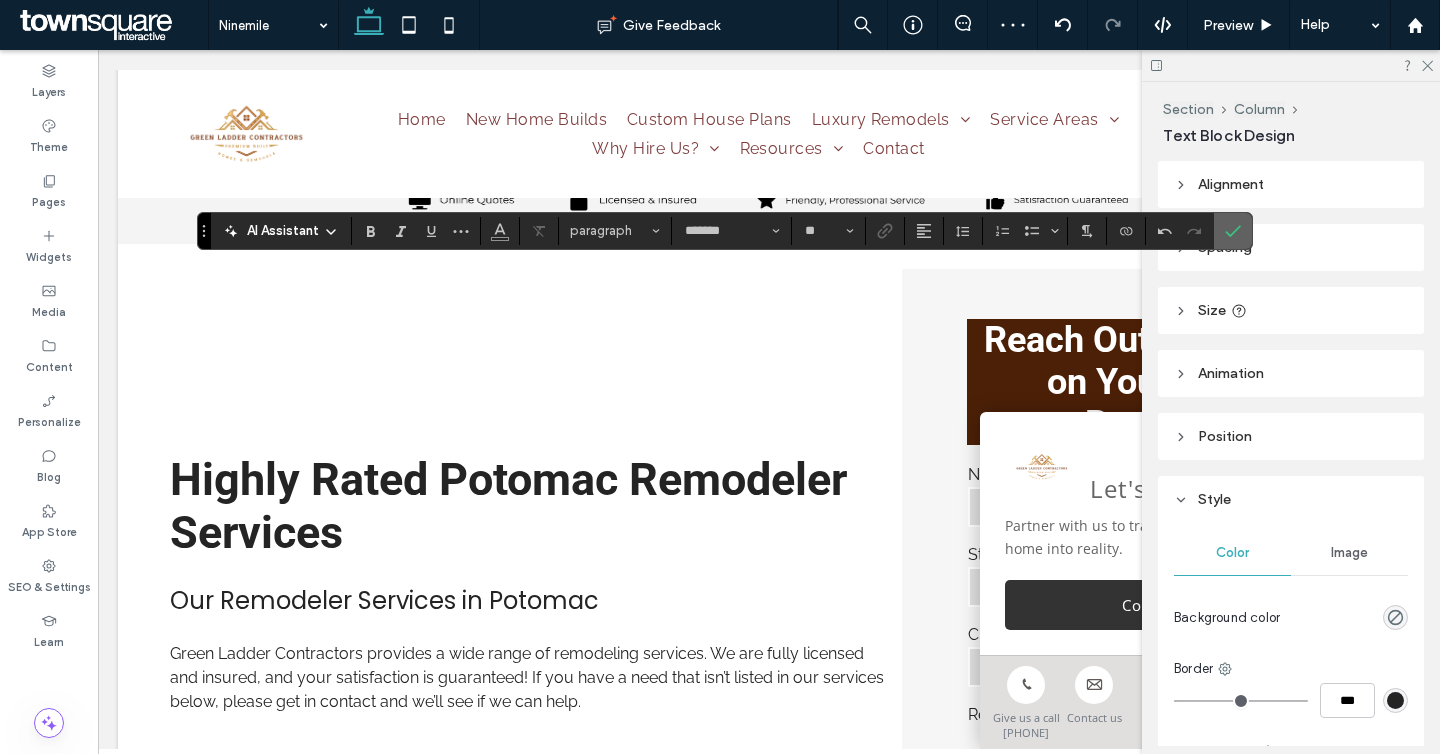 click at bounding box center (1233, 231) 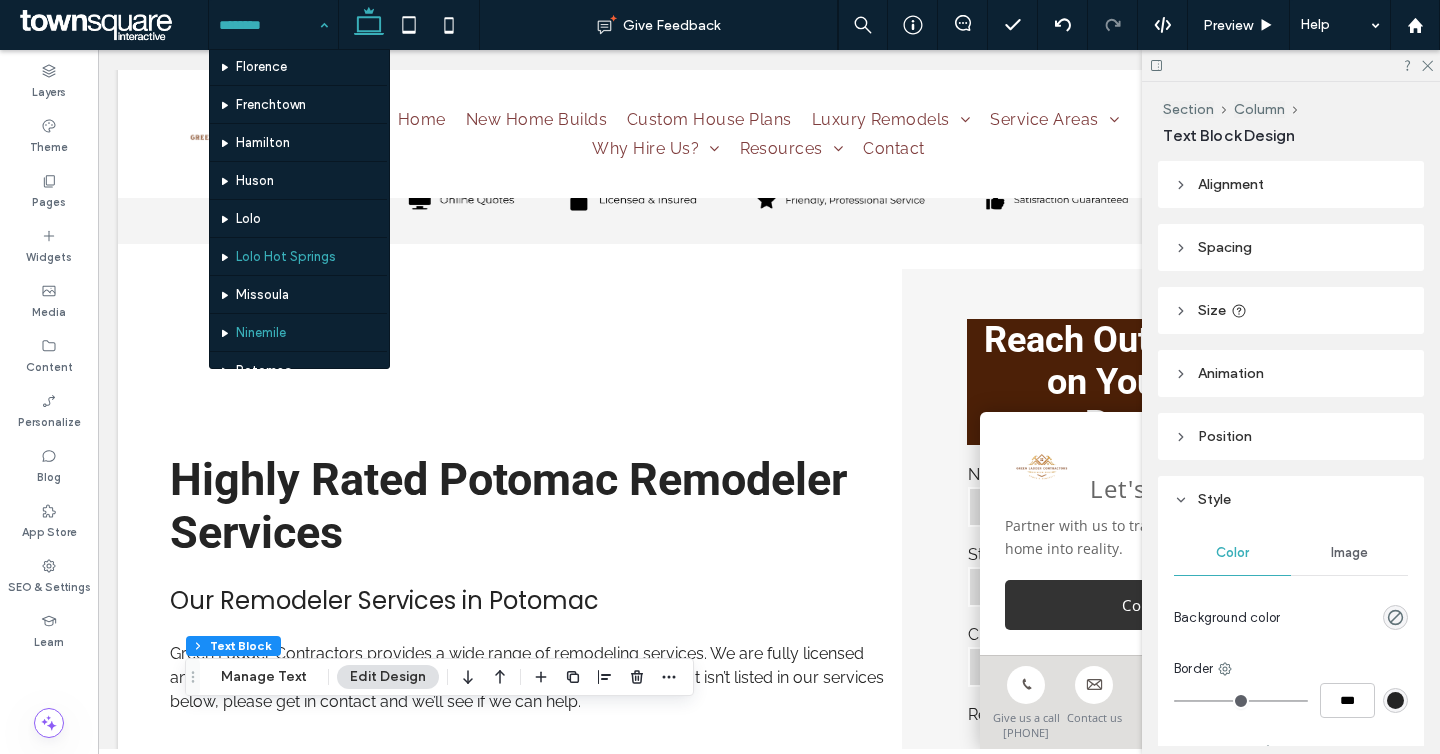 scroll, scrollTop: 614, scrollLeft: 0, axis: vertical 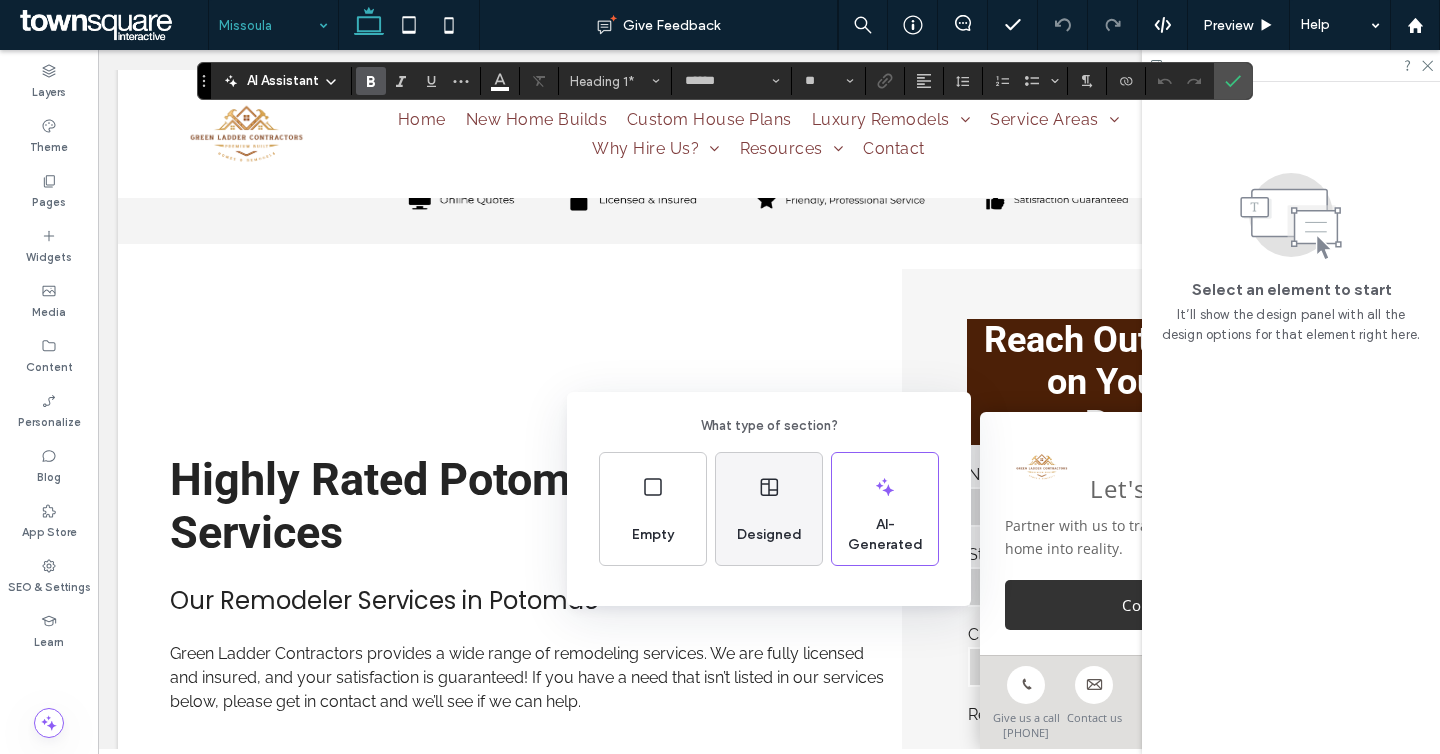 click on "Designed" at bounding box center (769, 535) 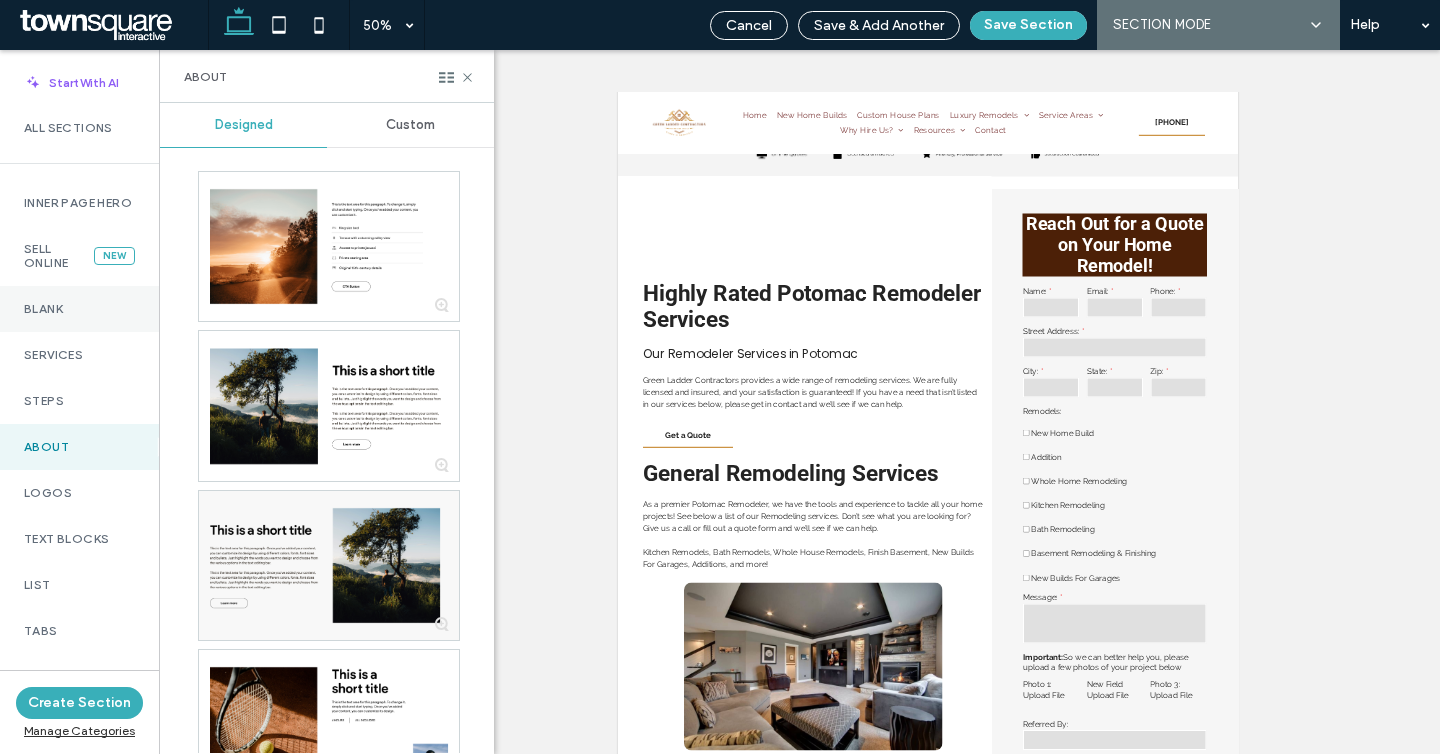 click on "Blank" at bounding box center (79, 309) 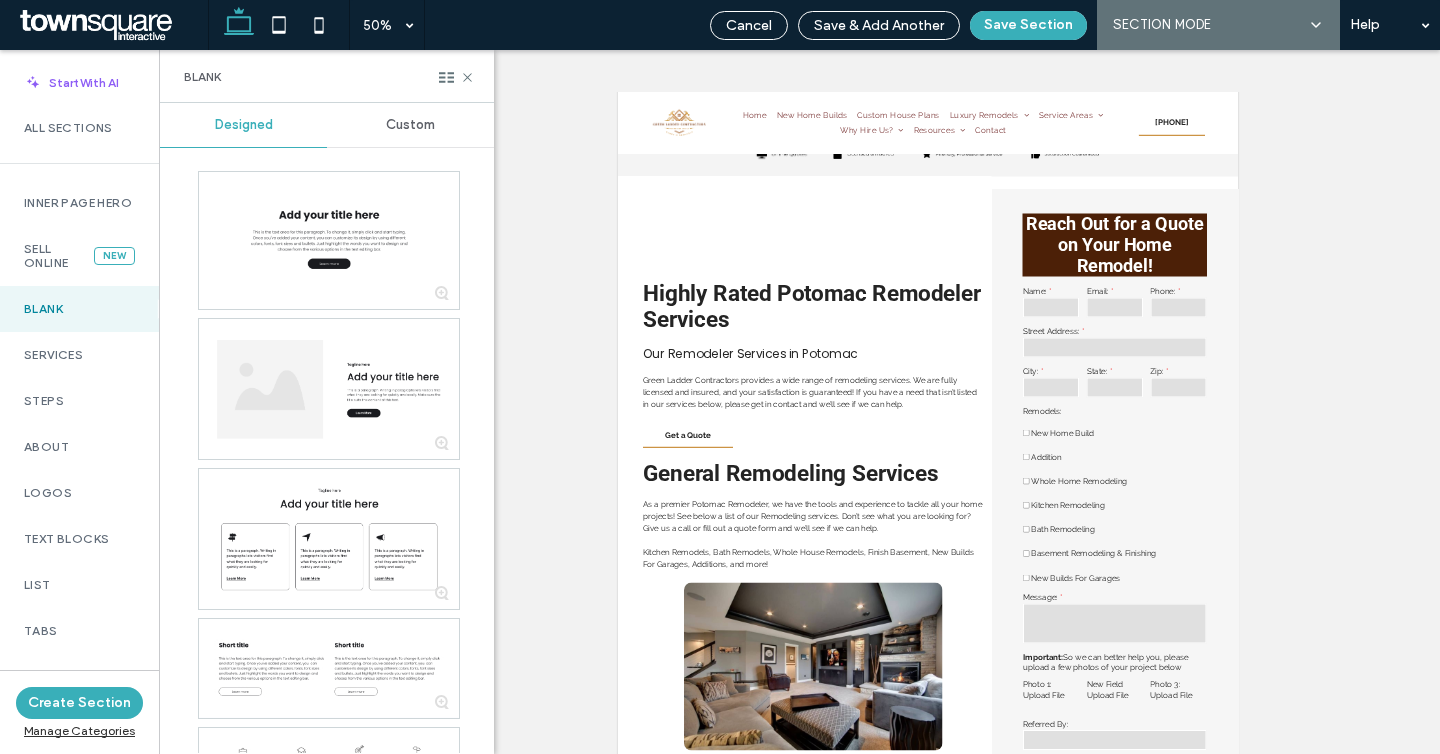 click on "Custom" at bounding box center [410, 125] 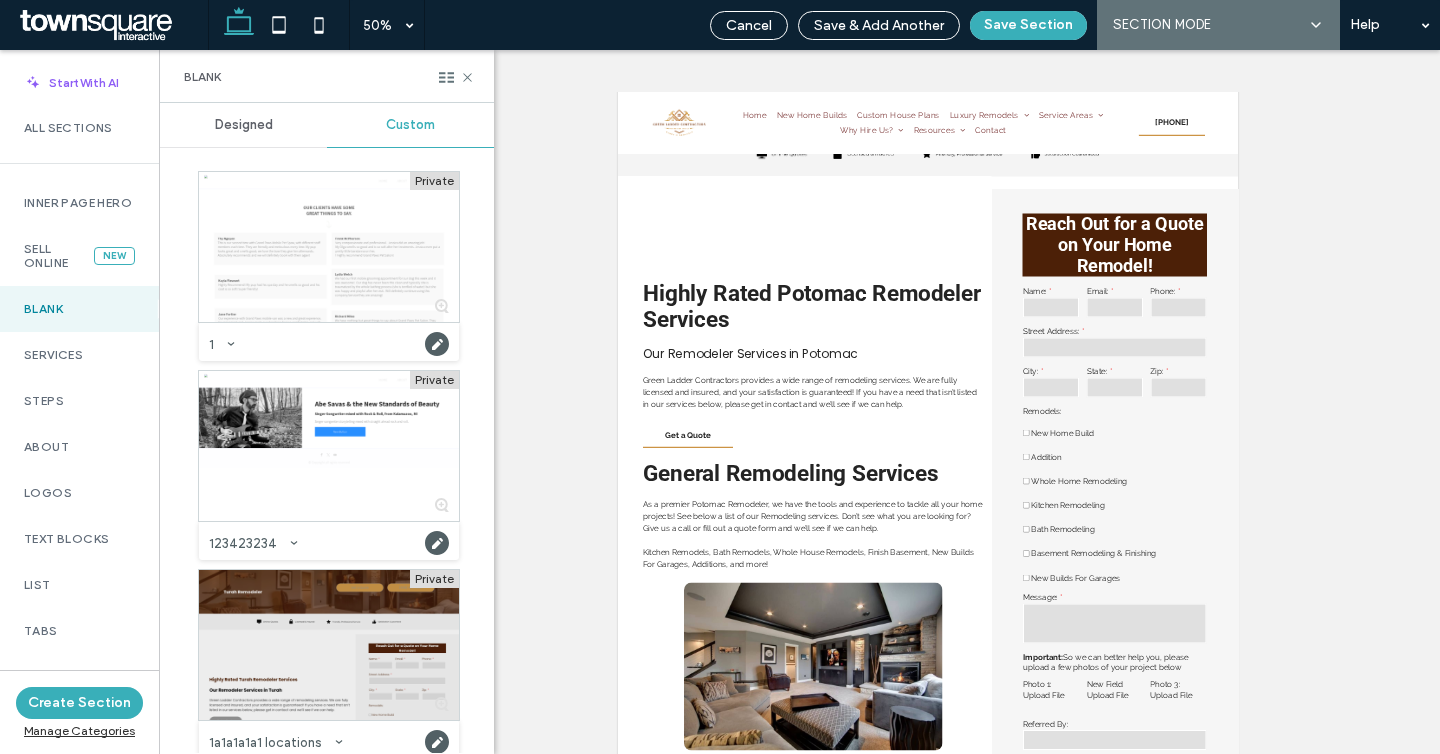 click at bounding box center (329, 645) 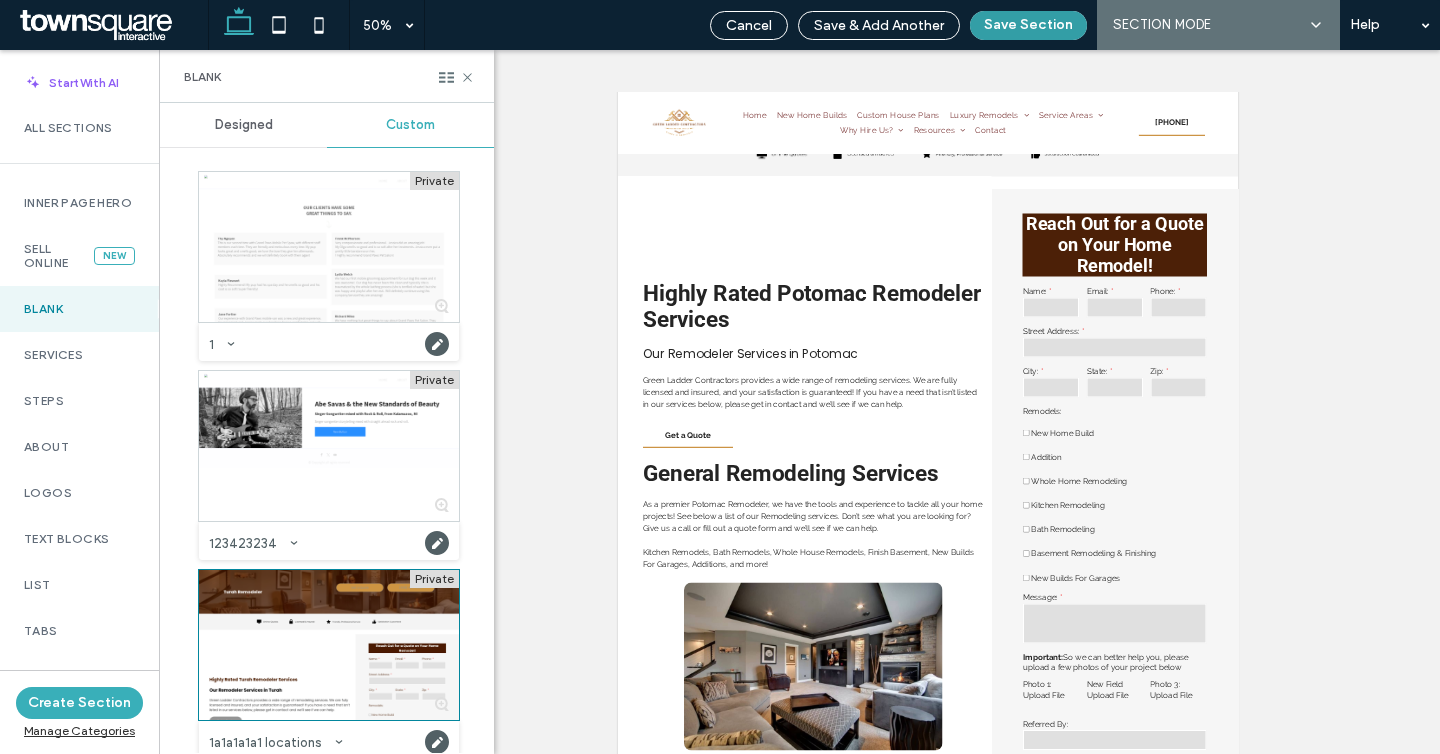 click on "Save Section" at bounding box center (1028, 25) 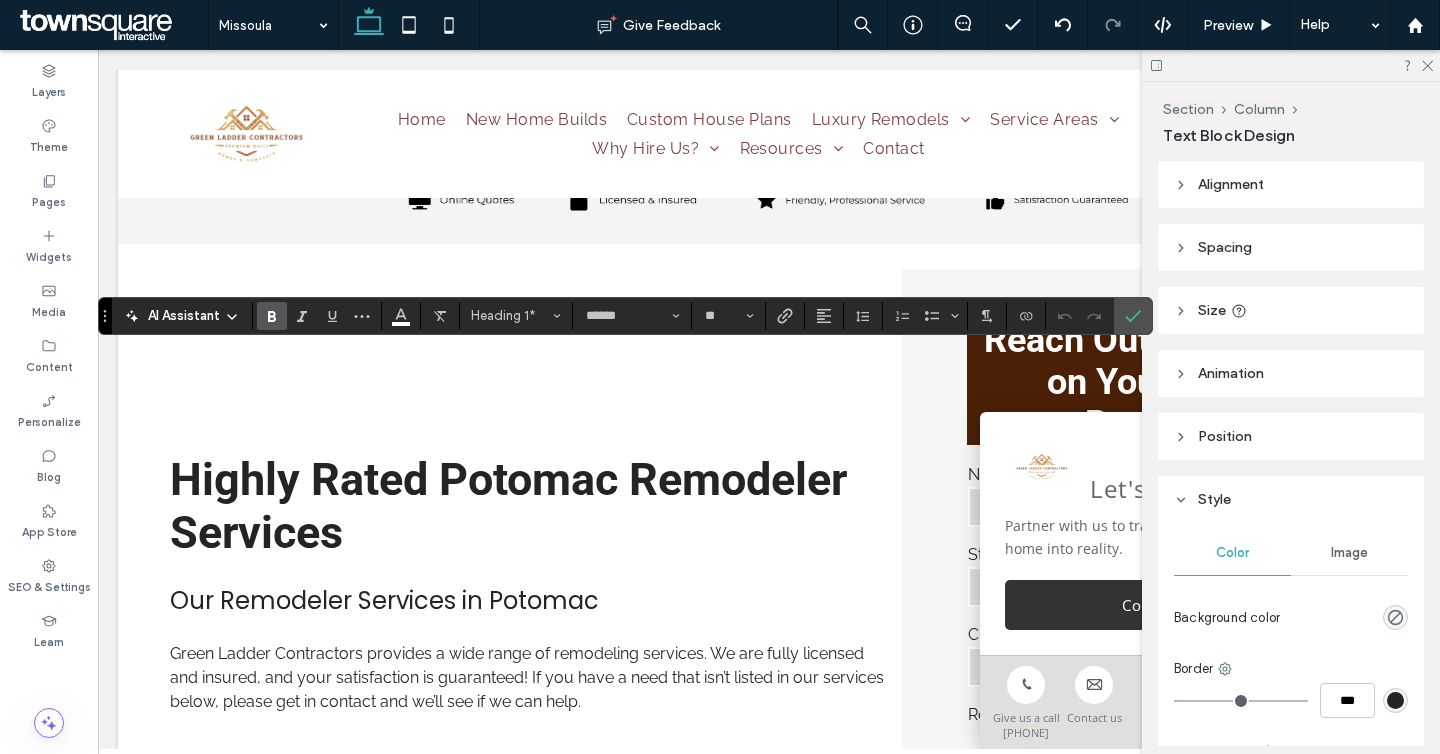 type on "*******" 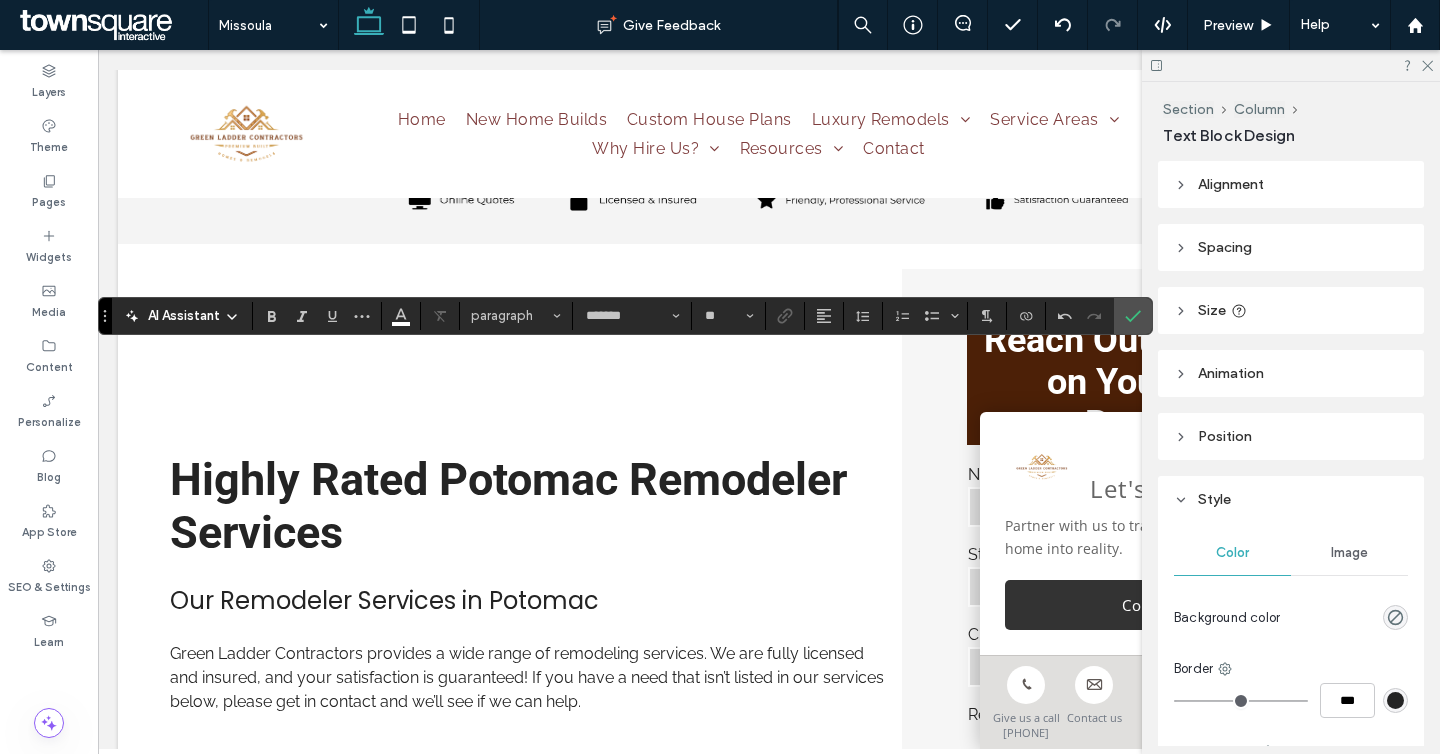 type on "******" 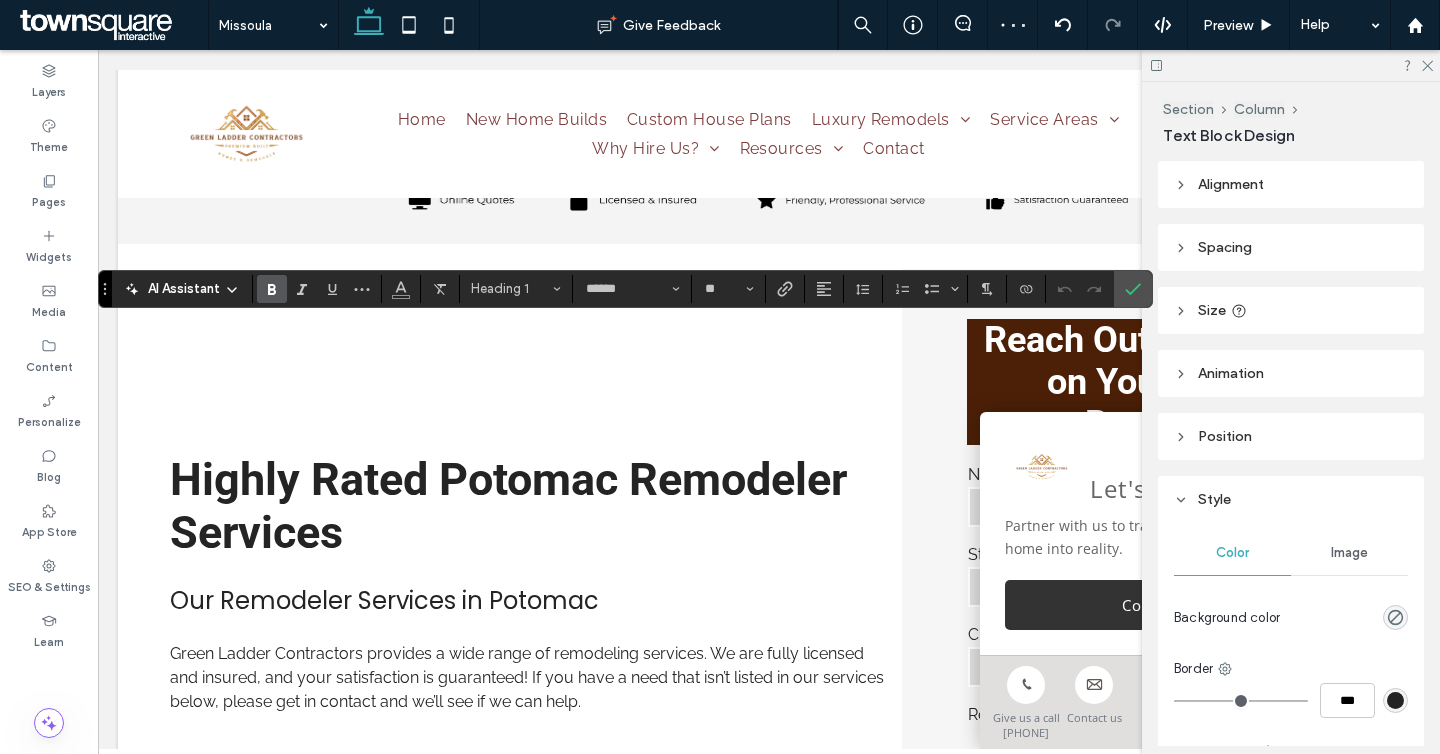 type on "*******" 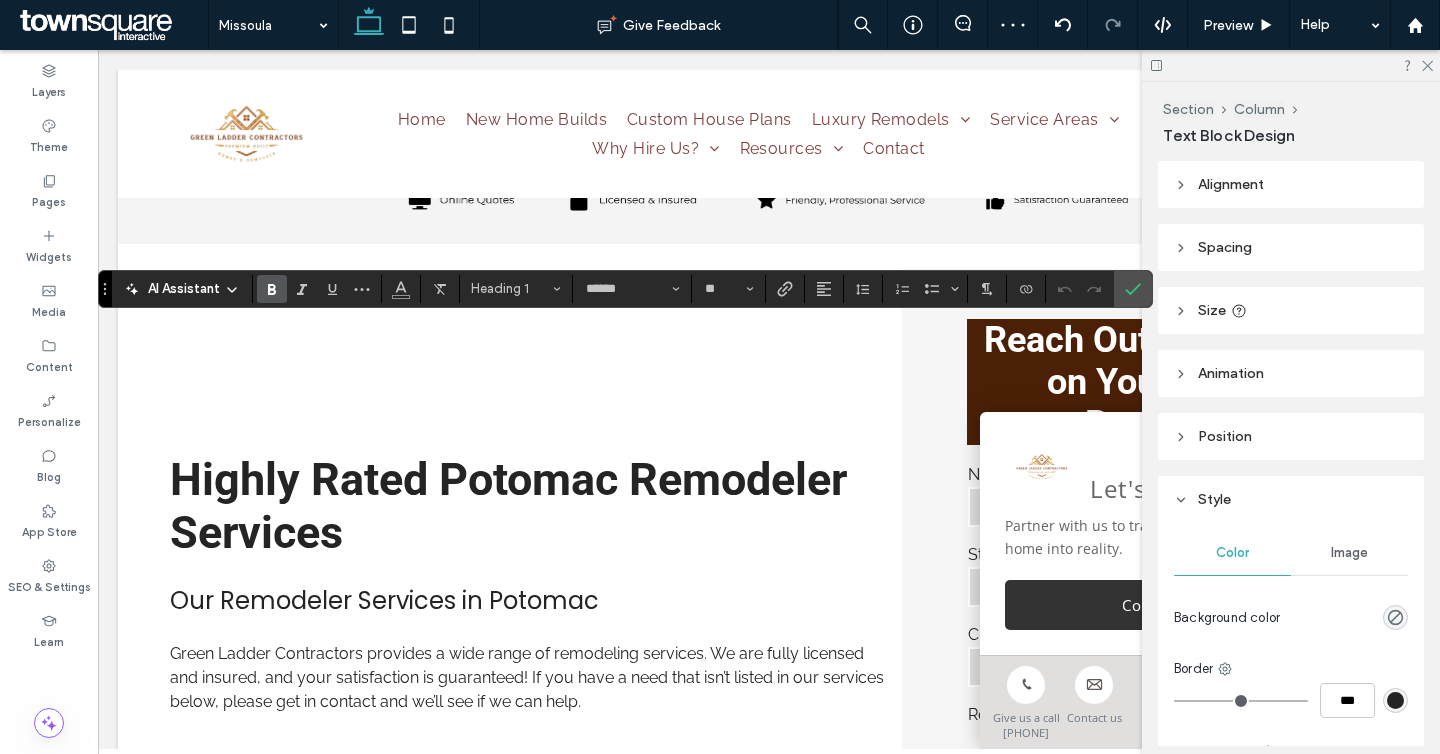 type on "**" 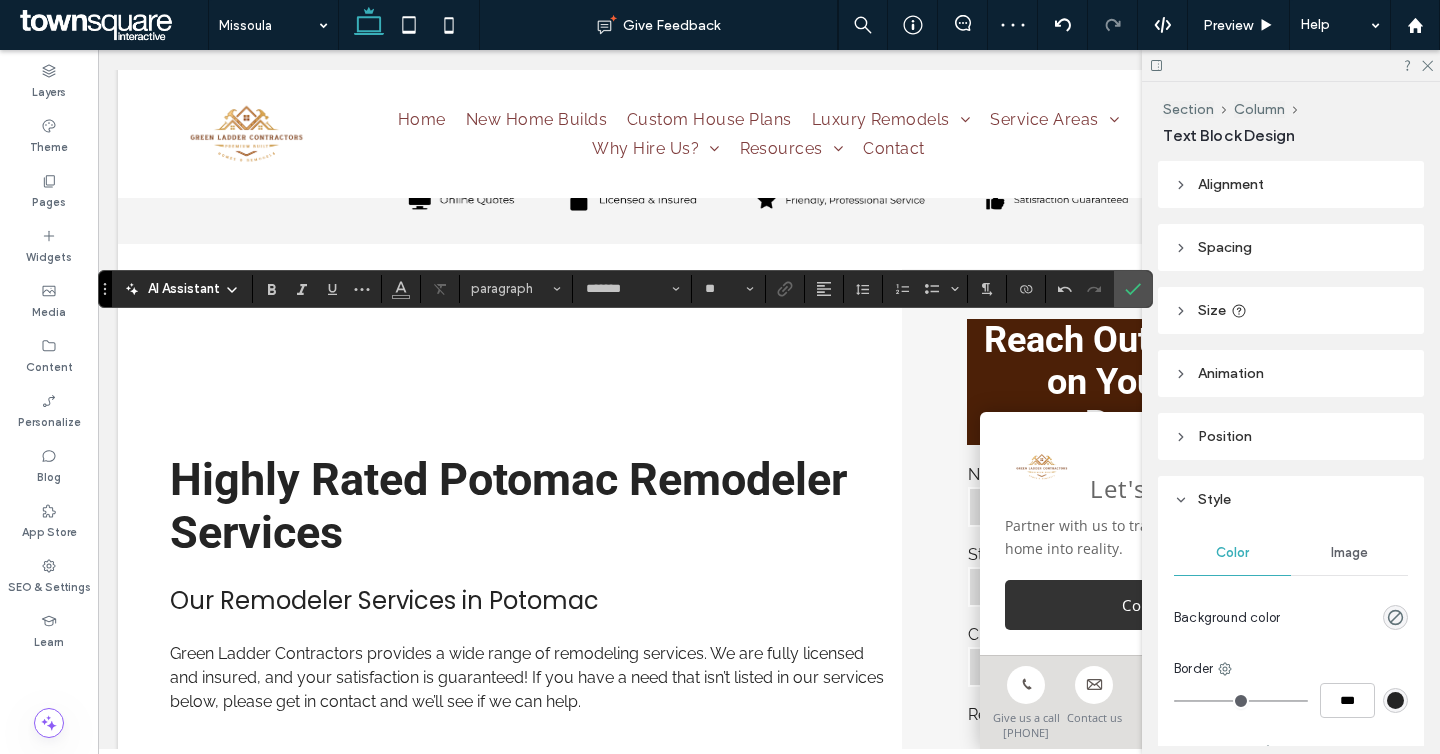 type on "******" 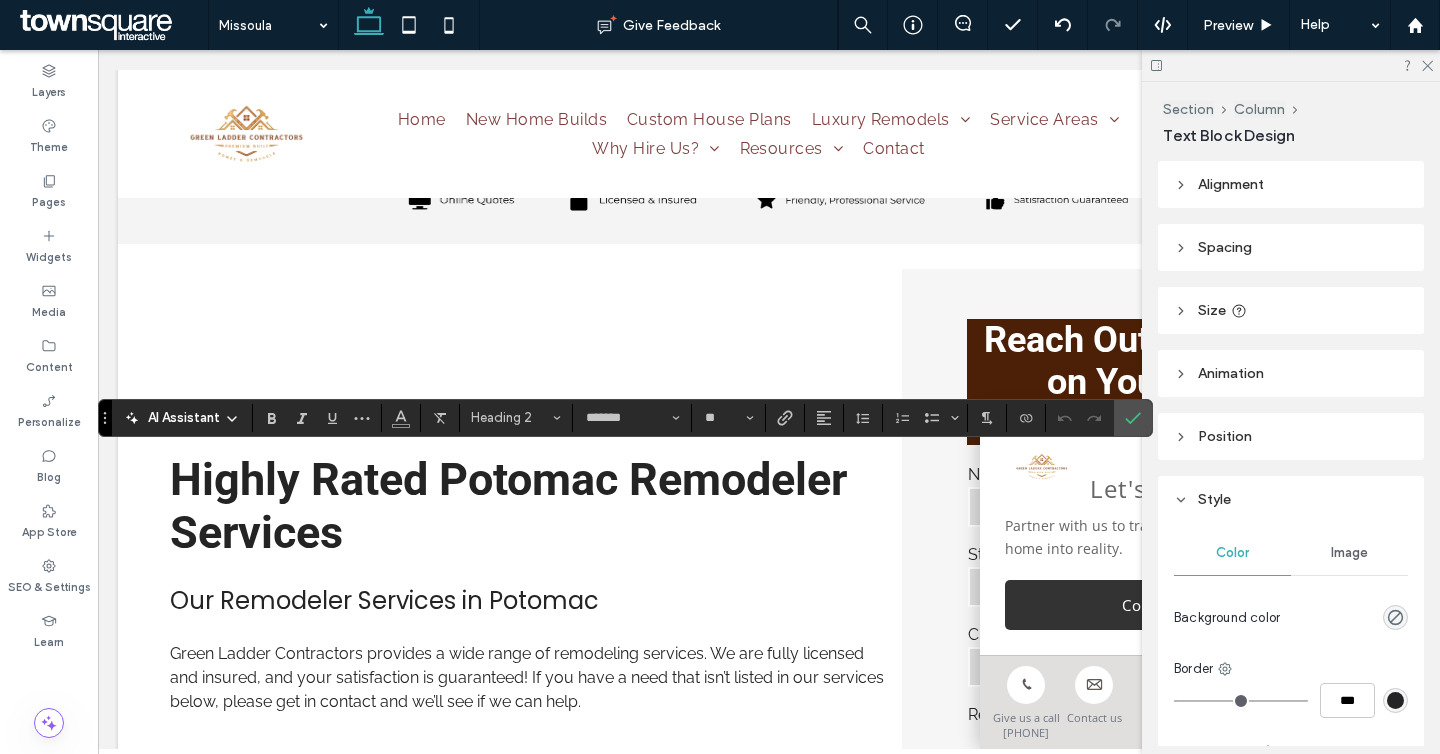 type on "*******" 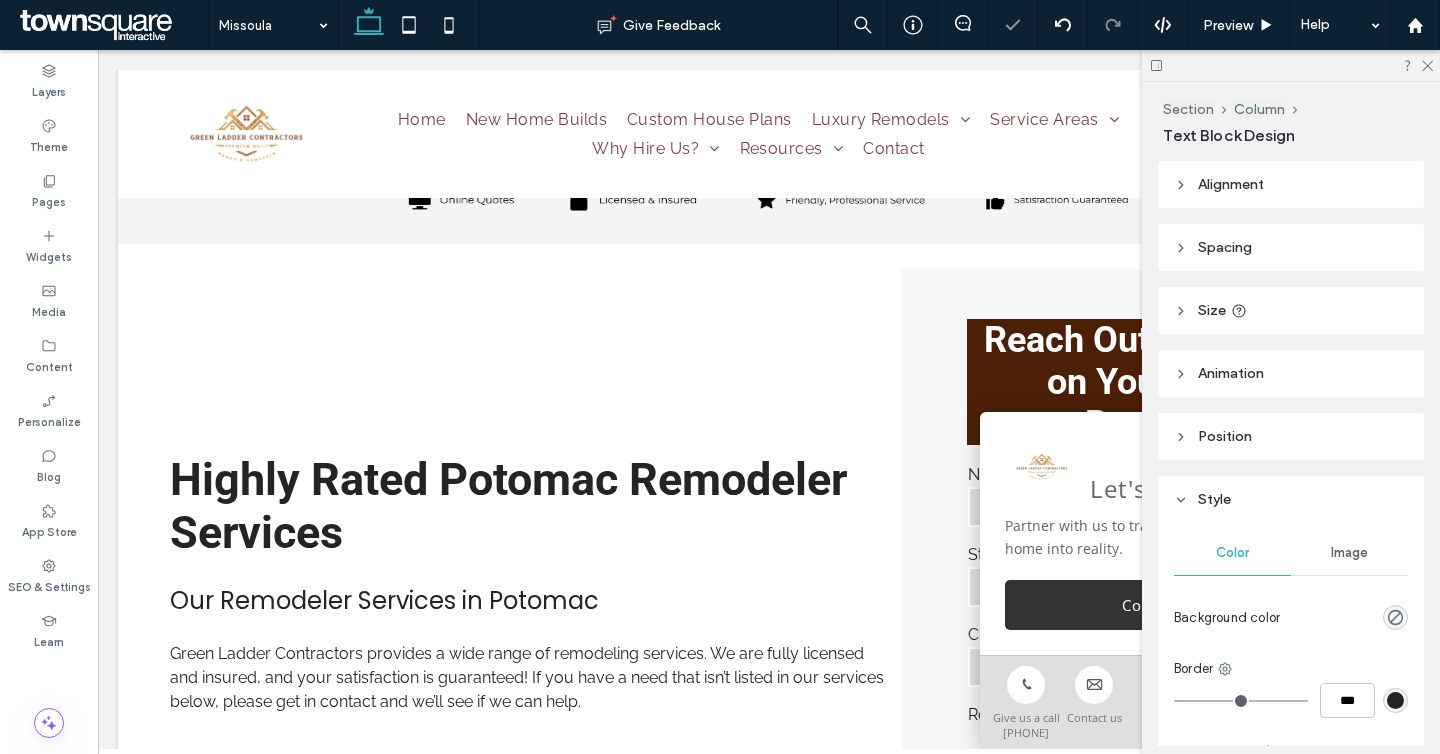 type on "******" 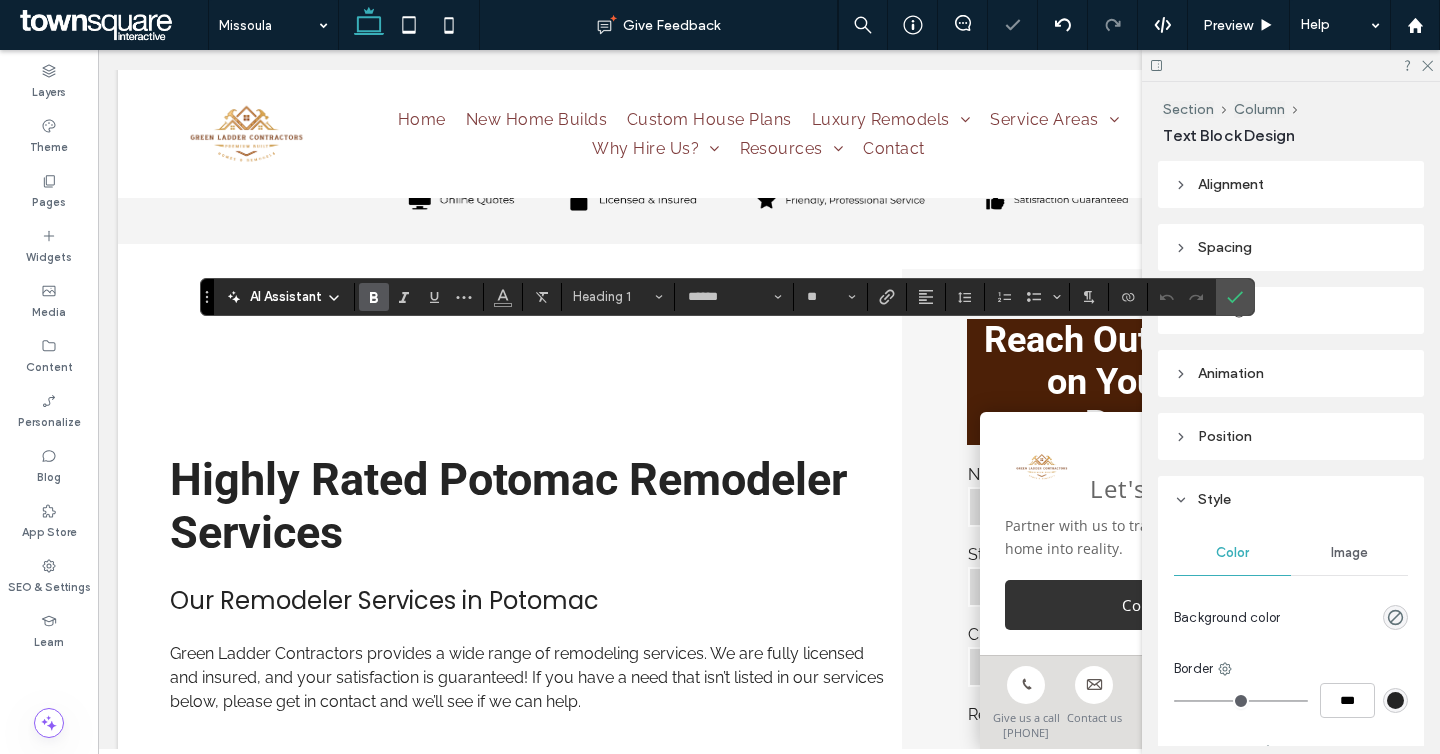 type on "*******" 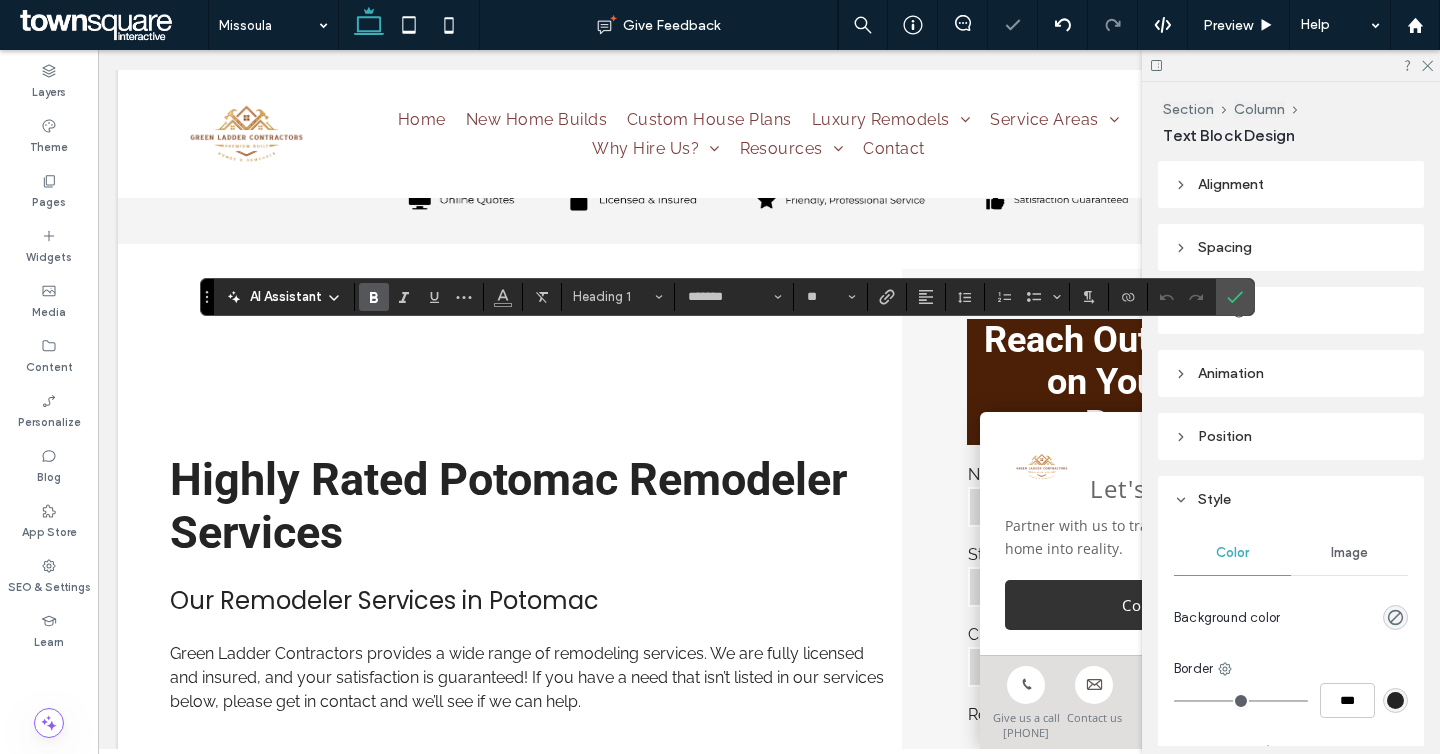 type on "******" 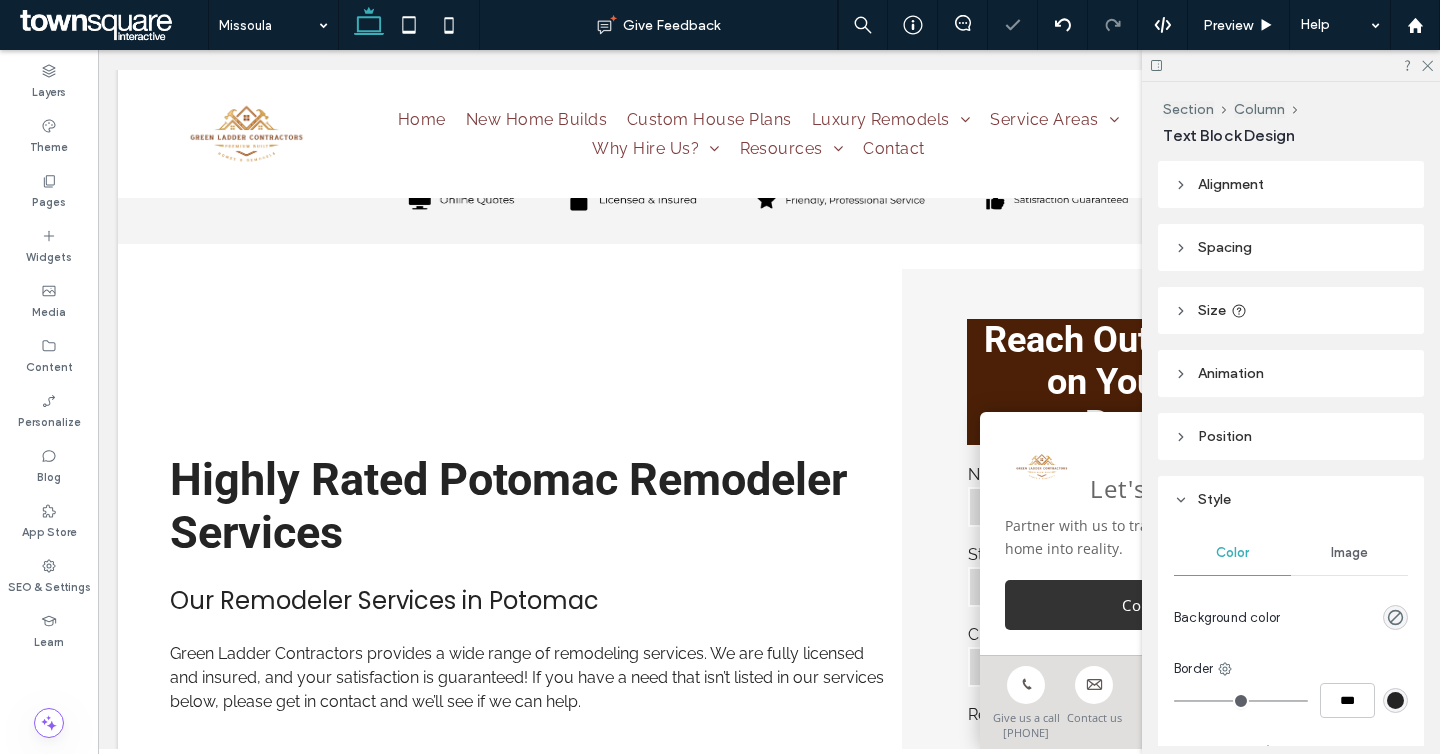 type on "******" 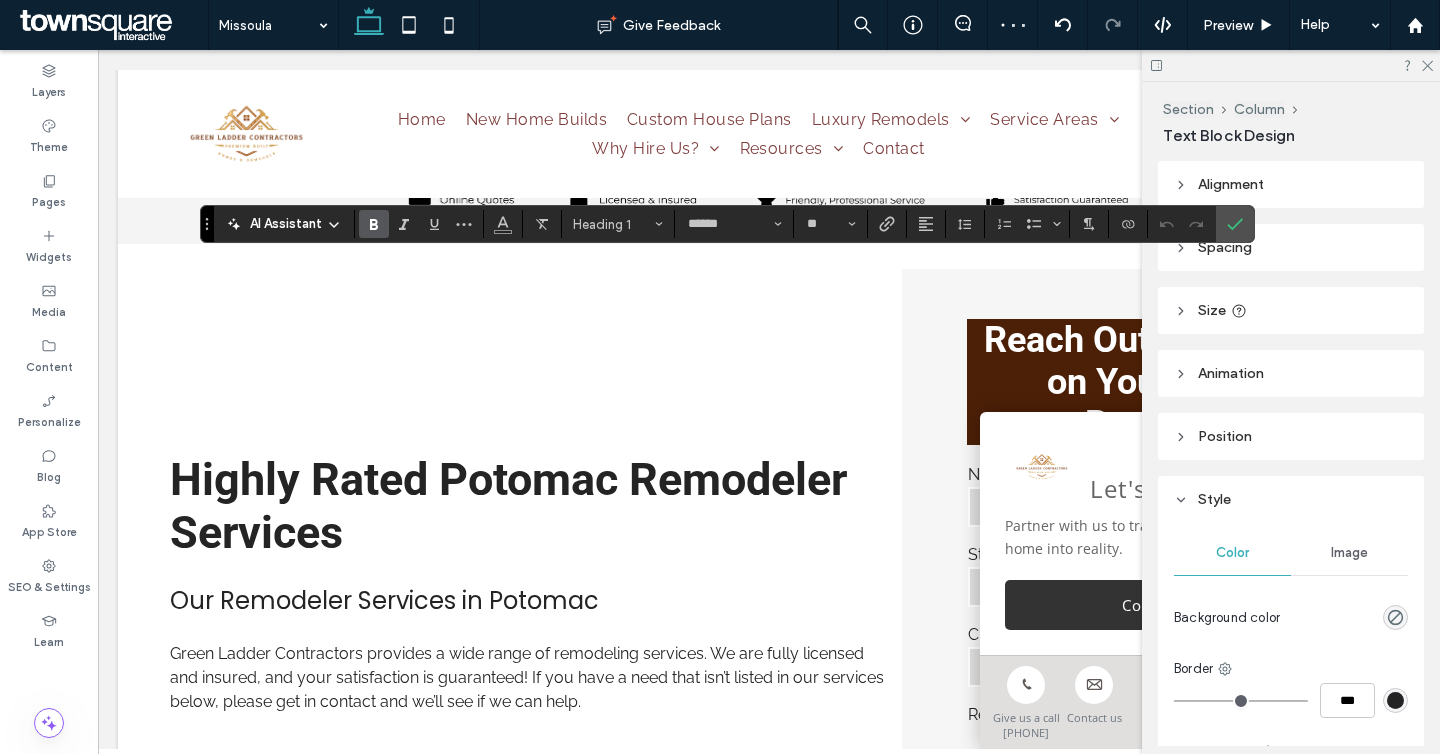 type on "*******" 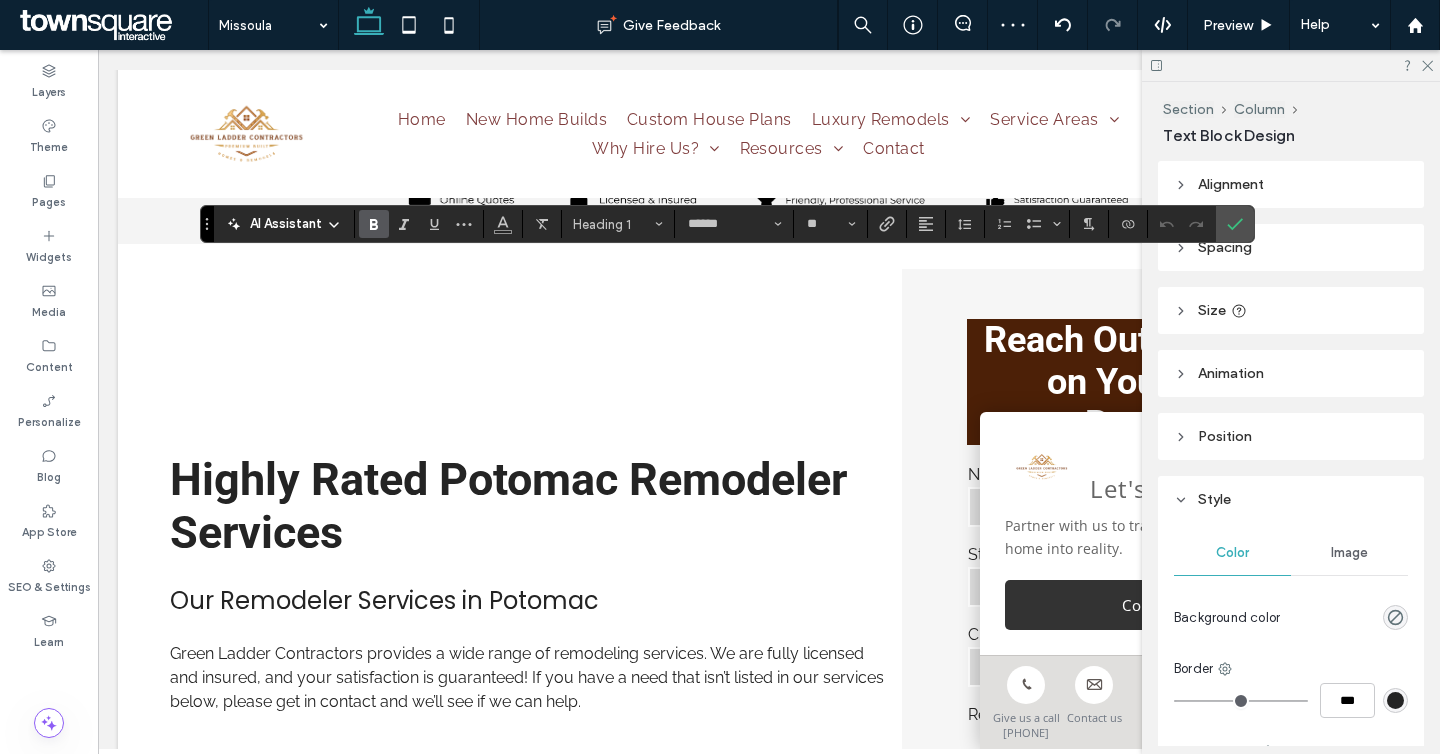 type on "**" 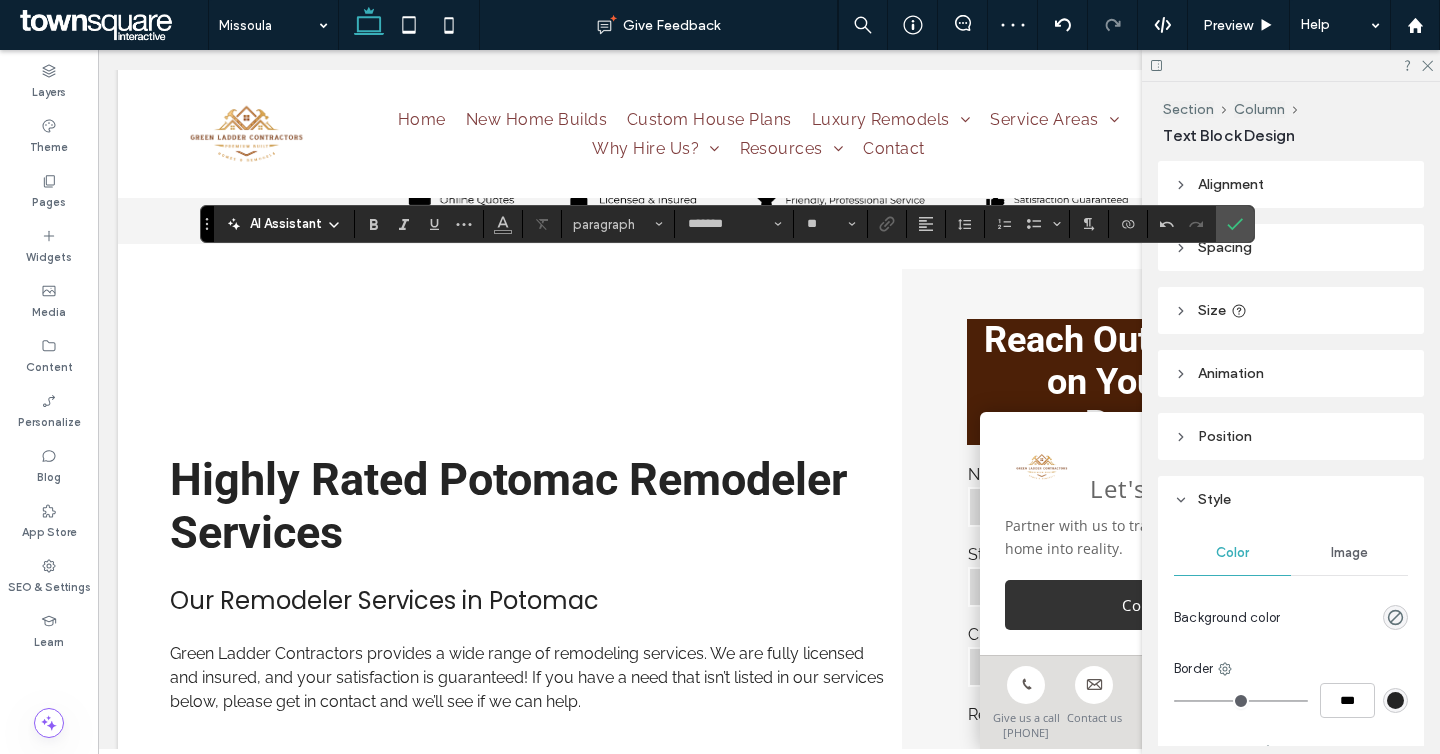 type on "******" 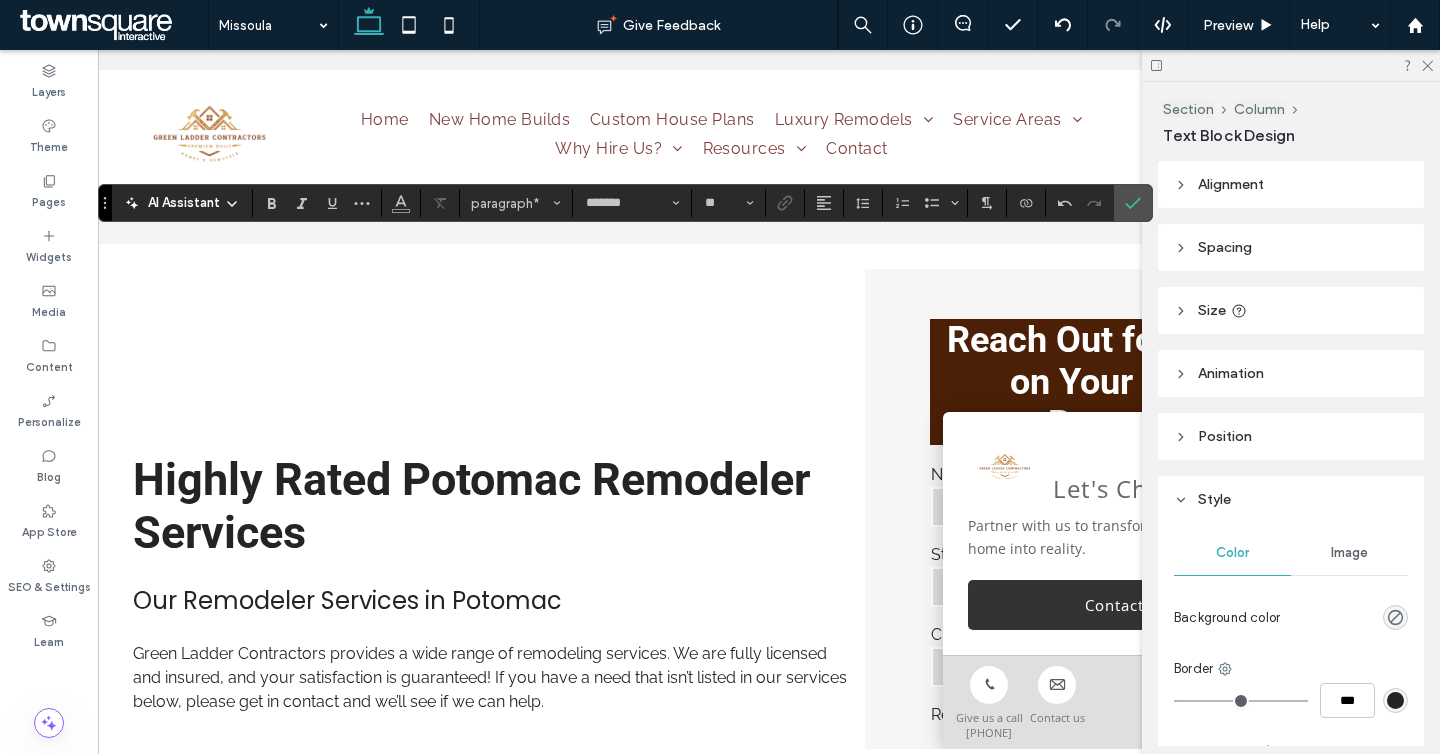scroll, scrollTop: 0, scrollLeft: 34, axis: horizontal 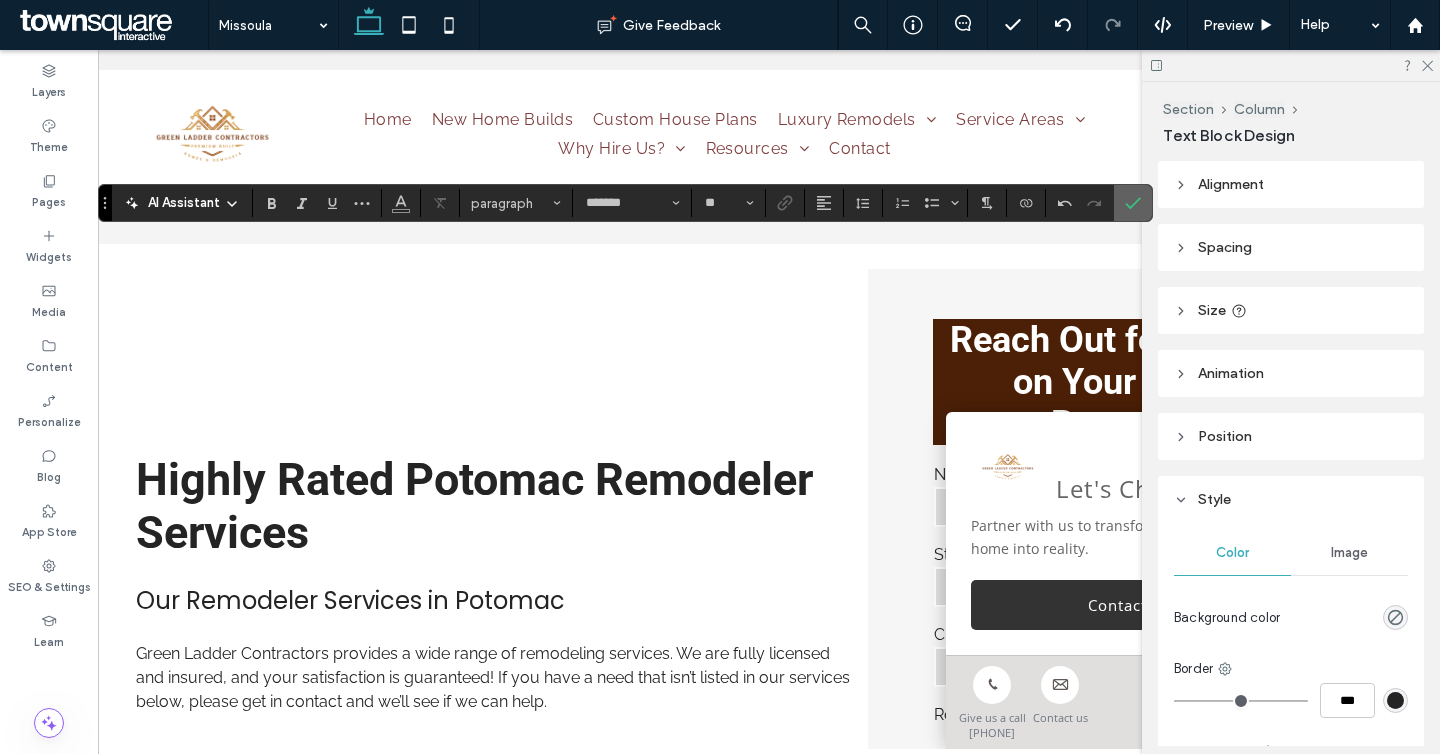click 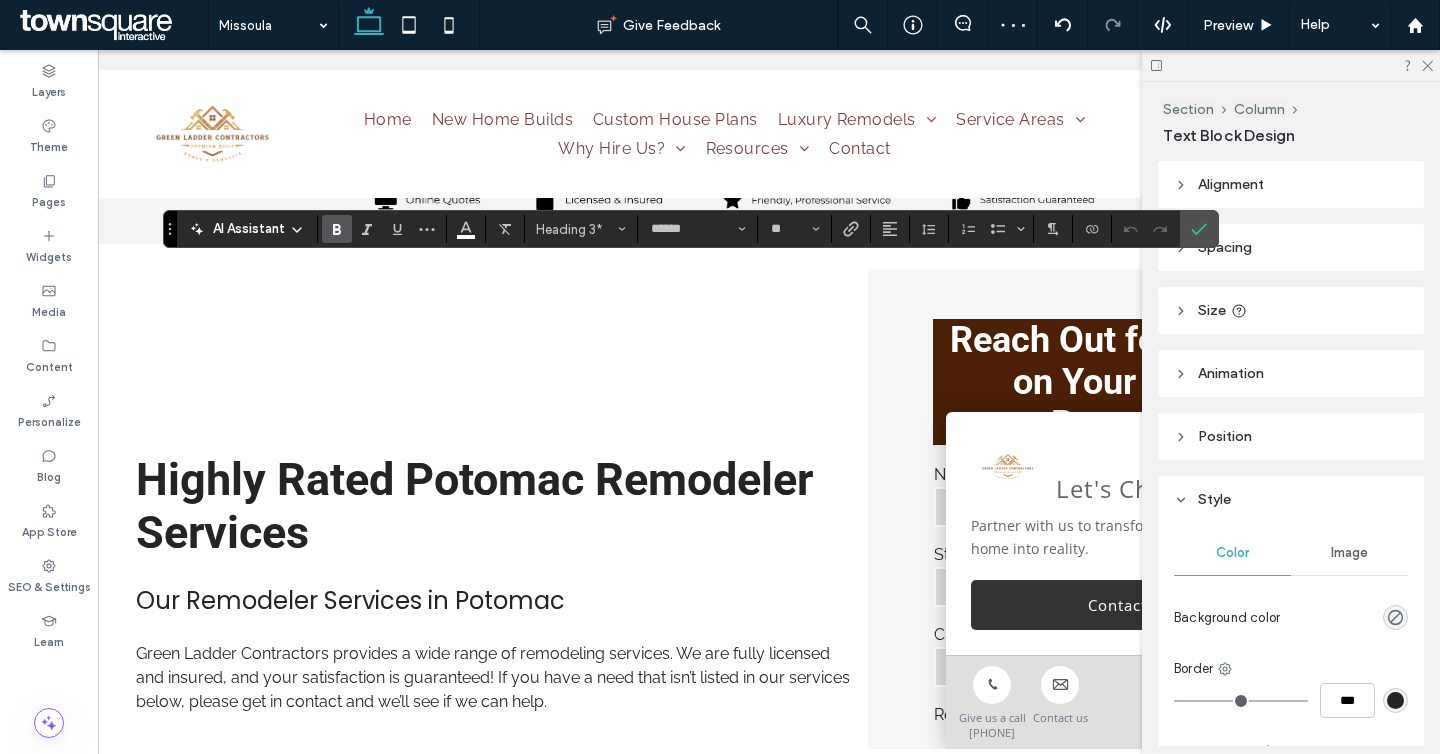 type on "*******" 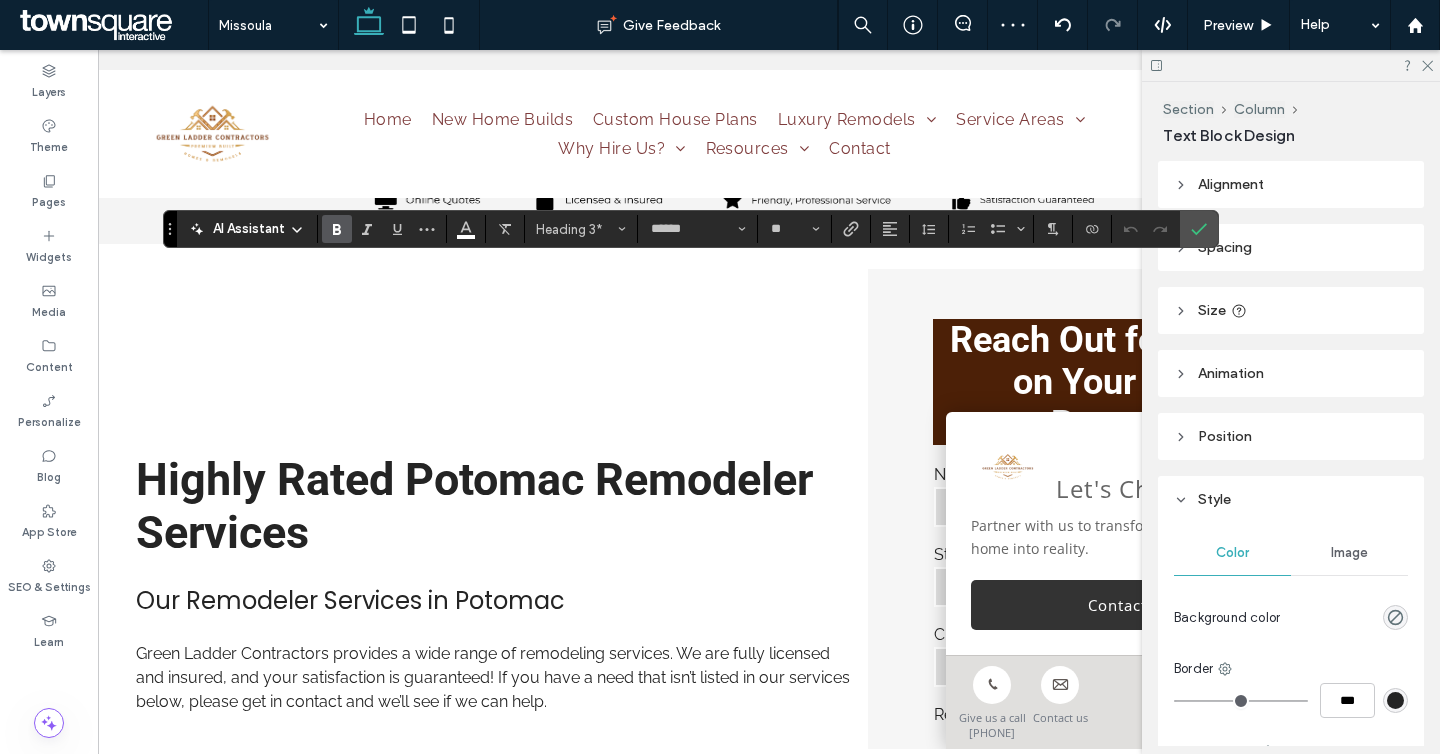 type on "**" 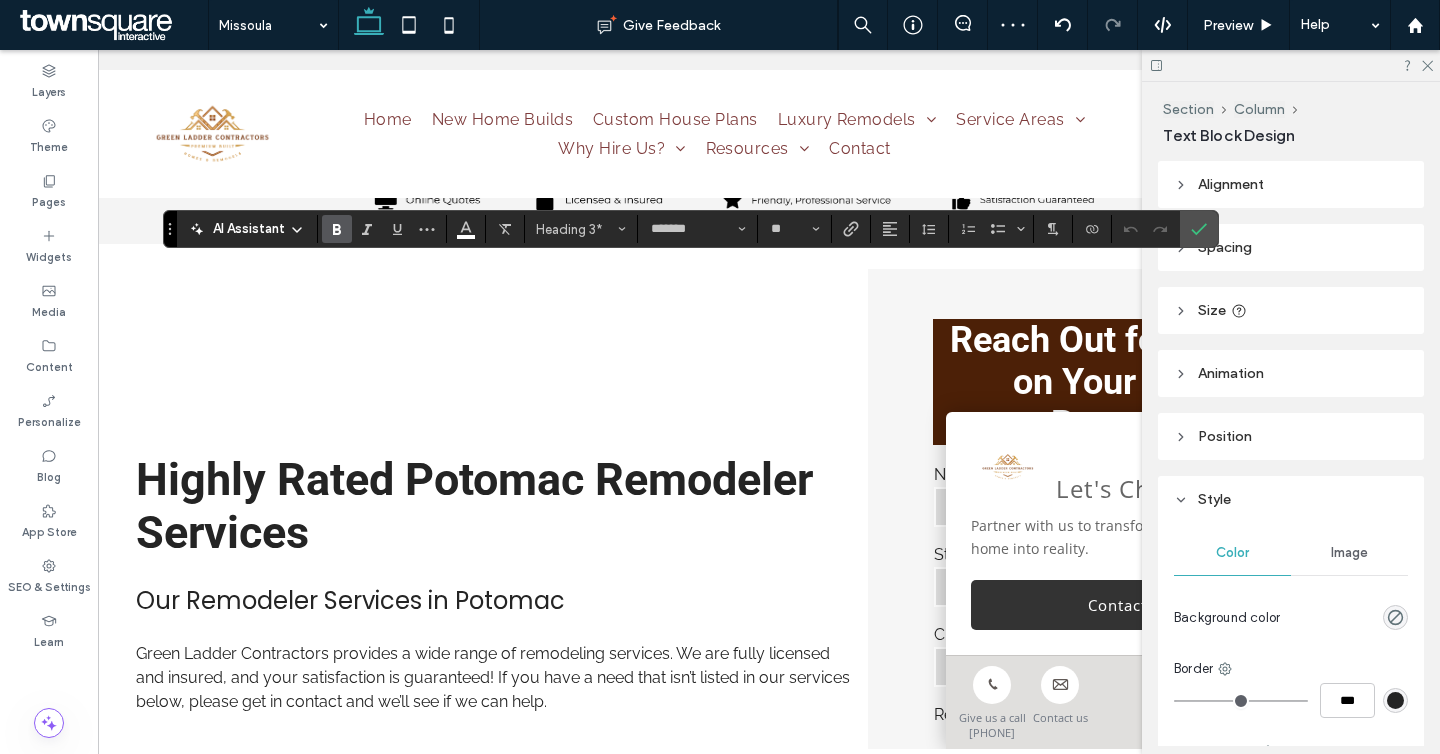 scroll, scrollTop: 0, scrollLeft: 0, axis: both 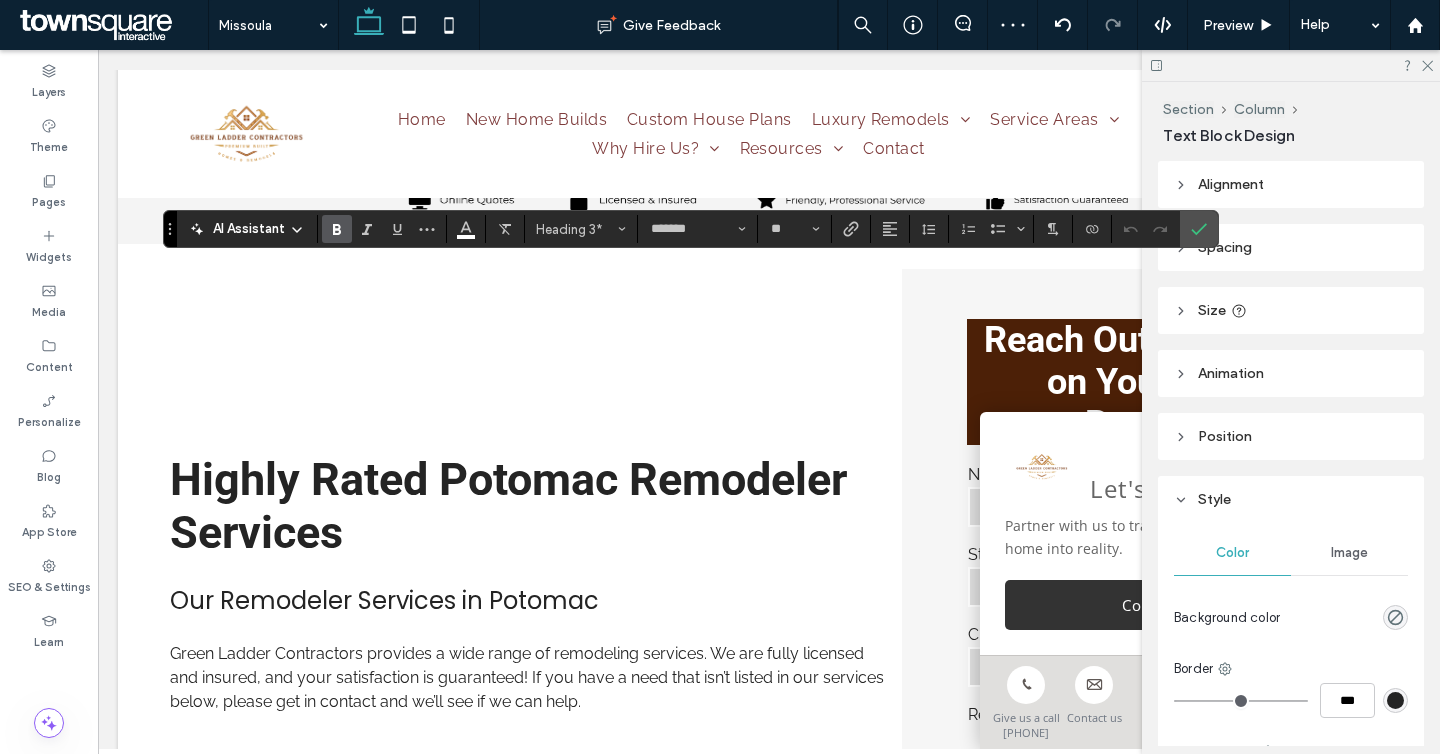 type on "******" 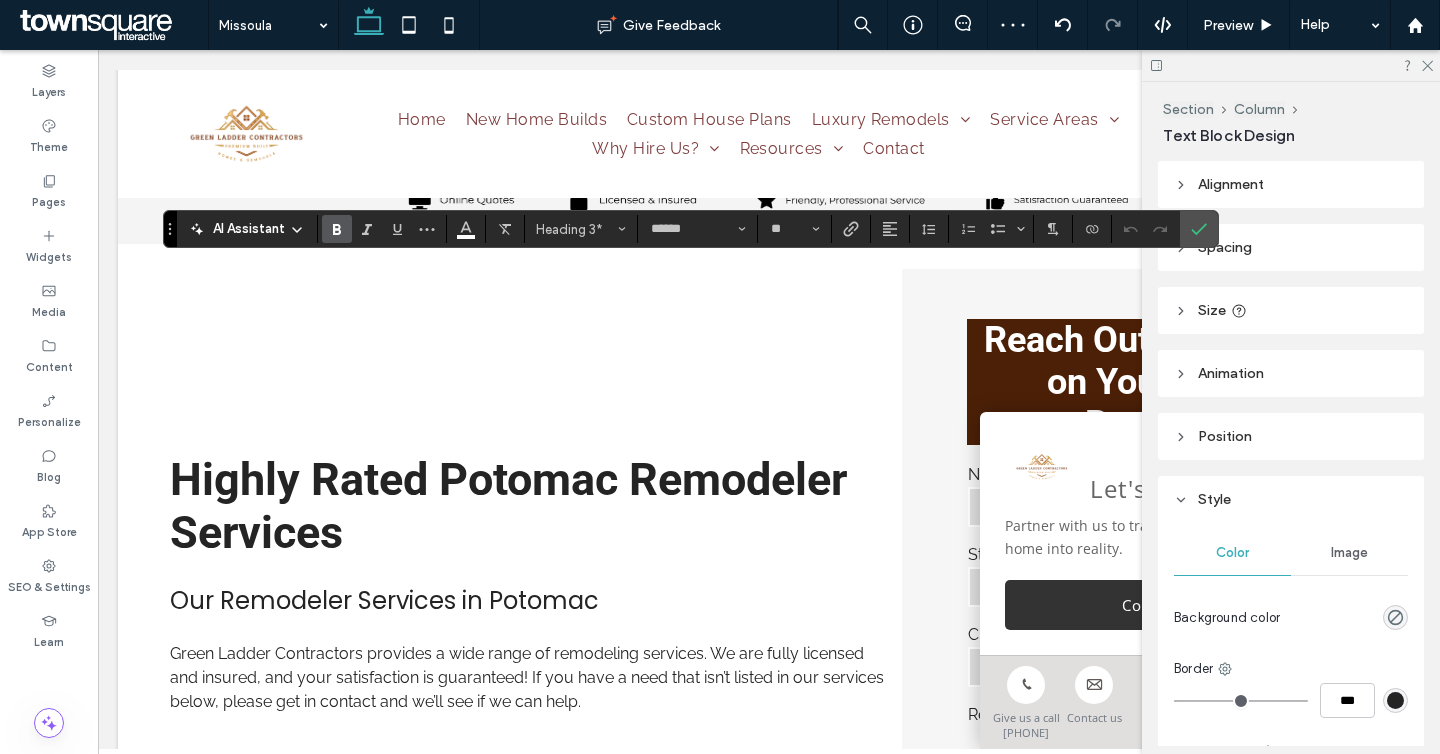 type on "**" 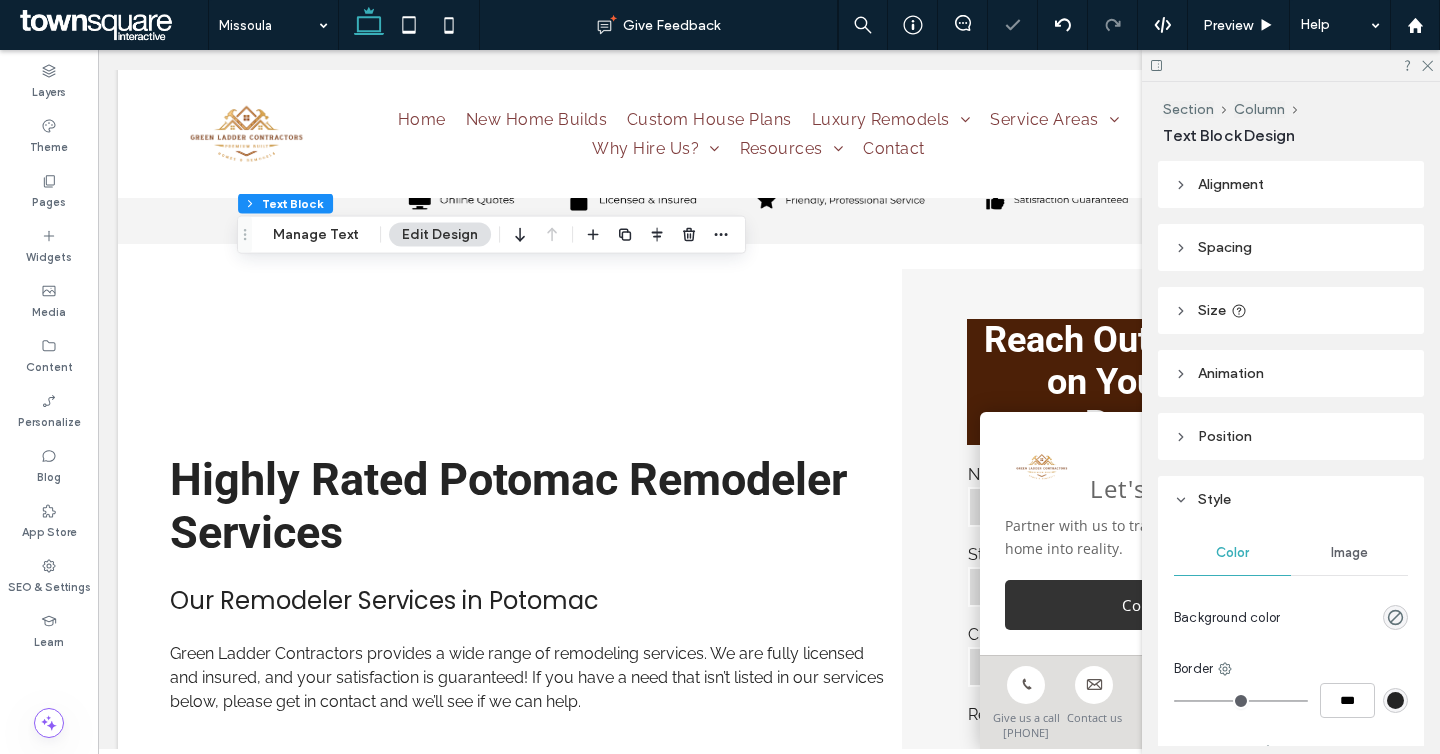 type on "******" 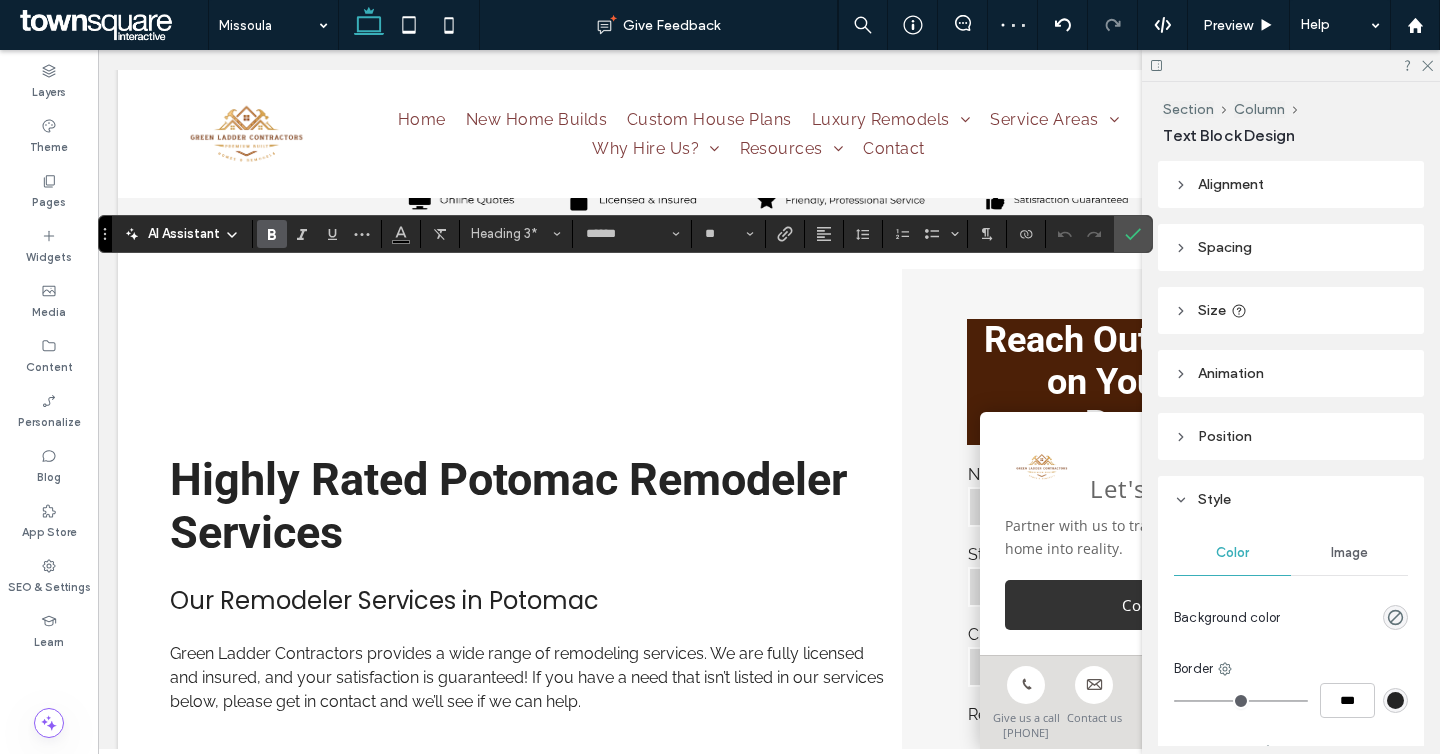 type on "*******" 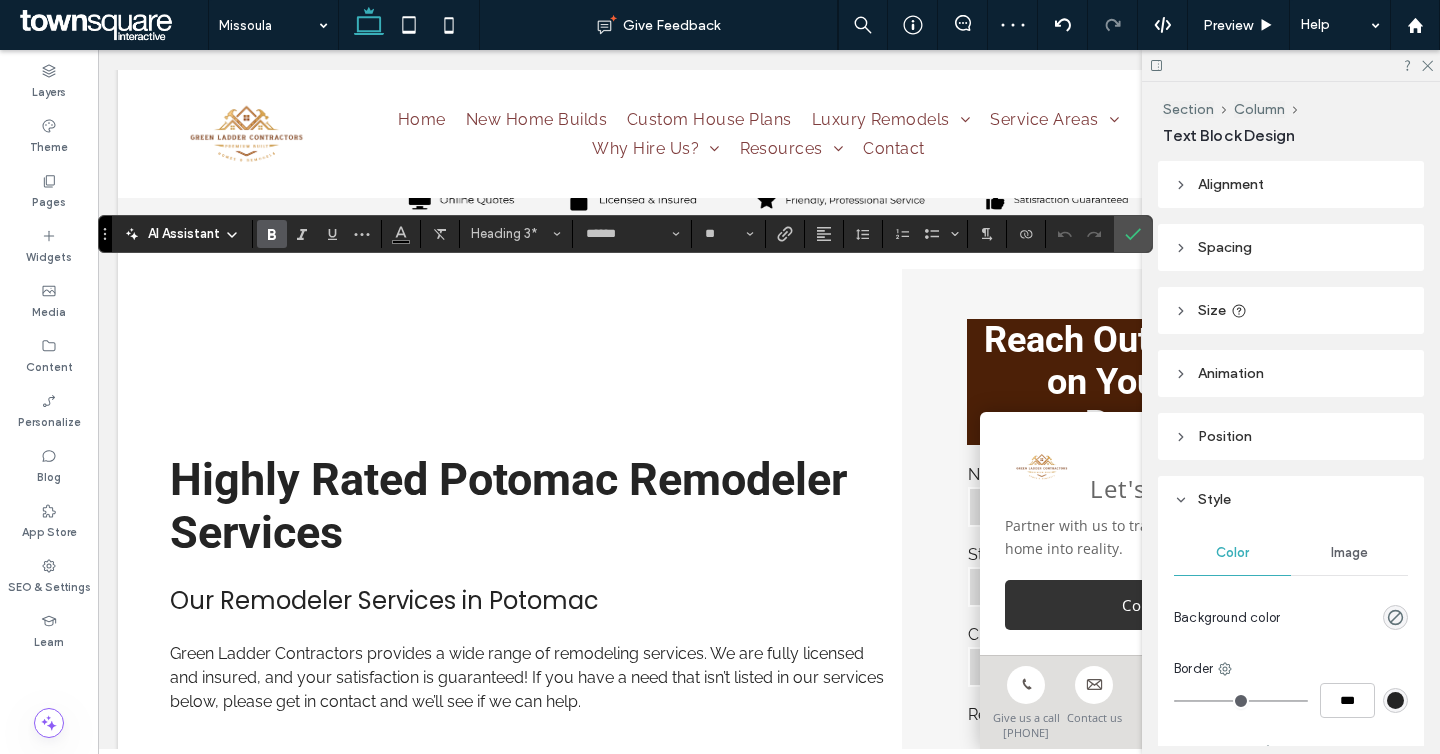 type on "**" 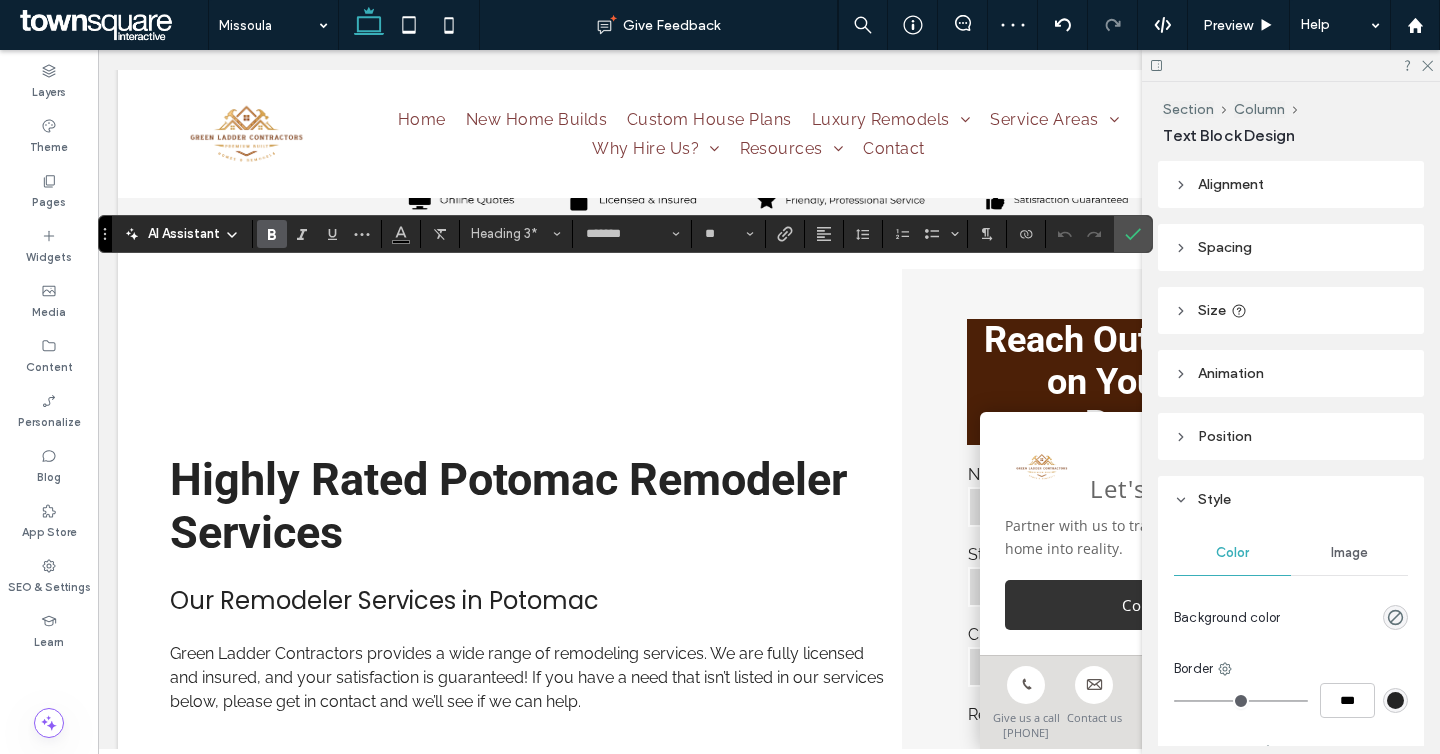 type on "******" 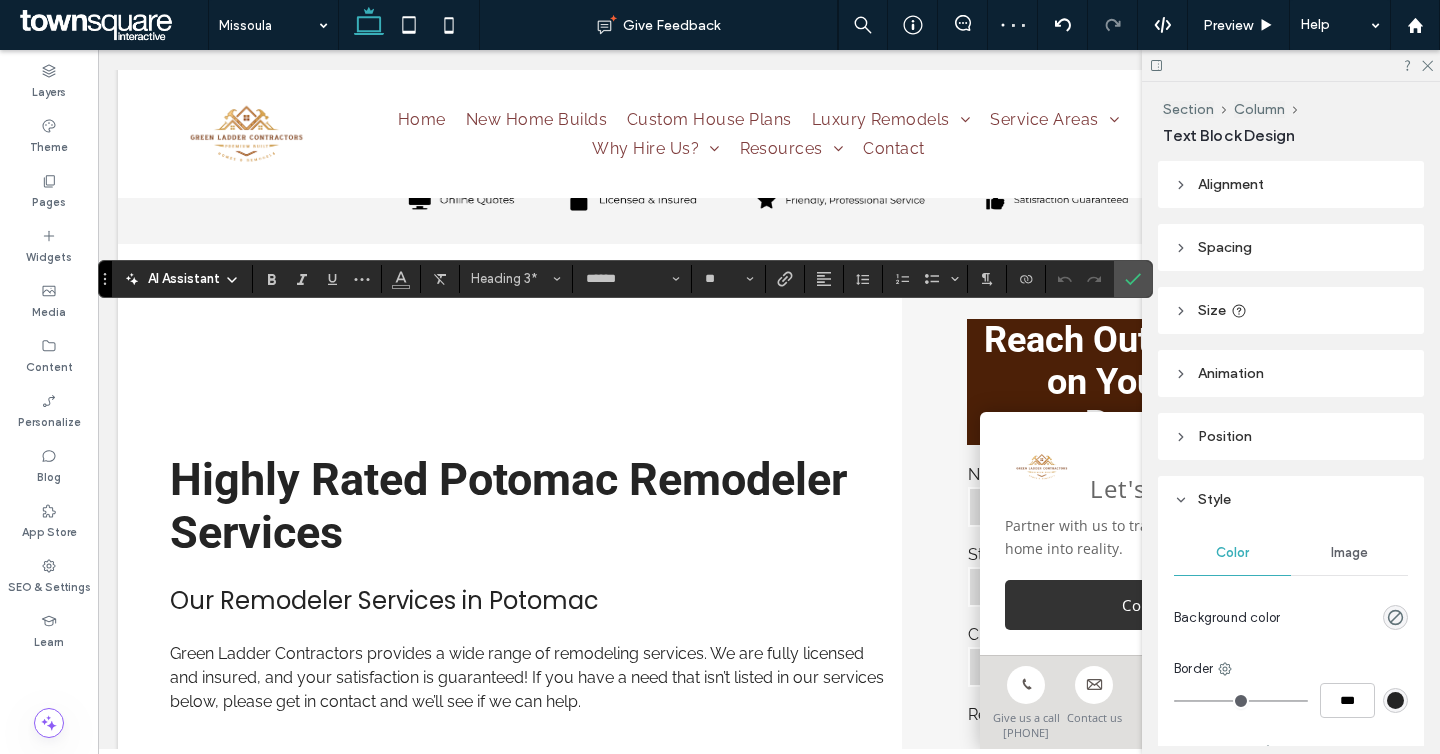 type on "*******" 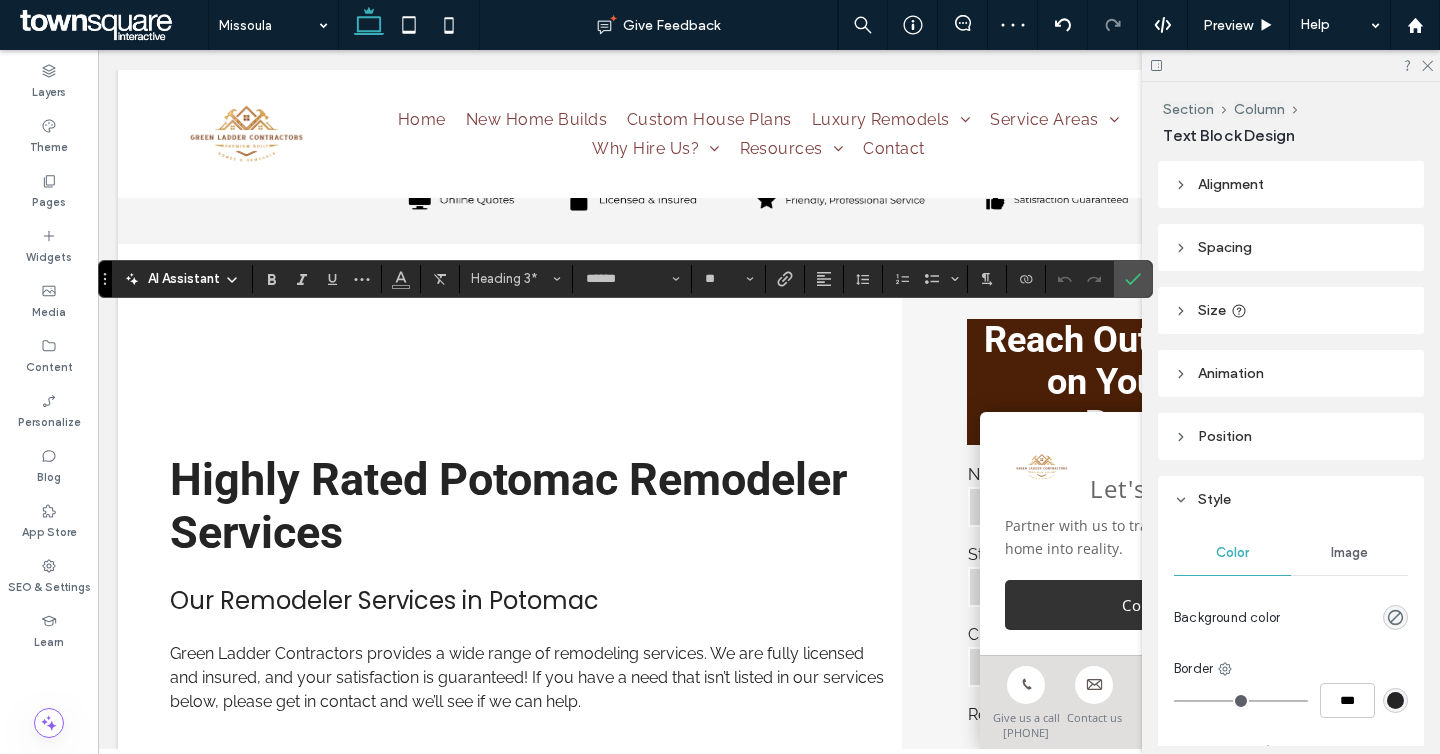 type on "**" 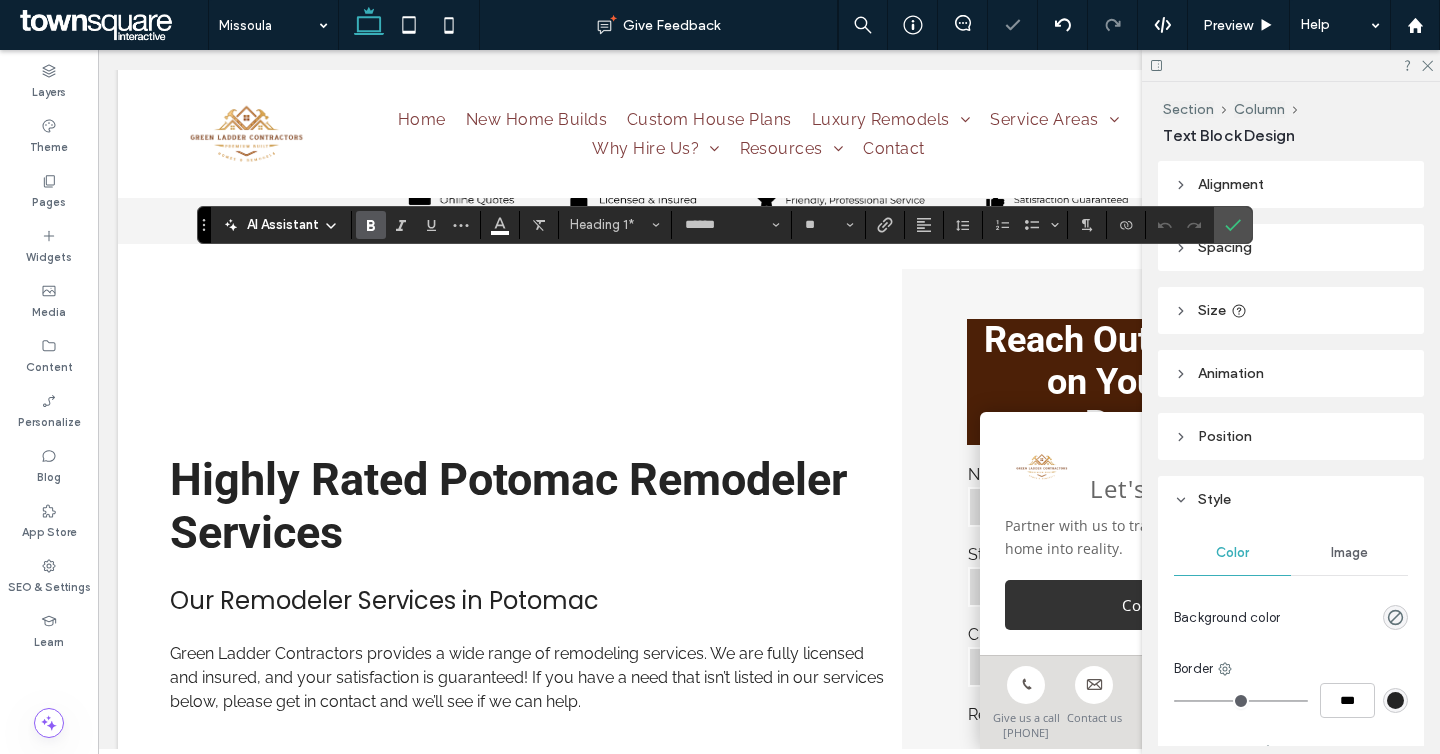 type on "*******" 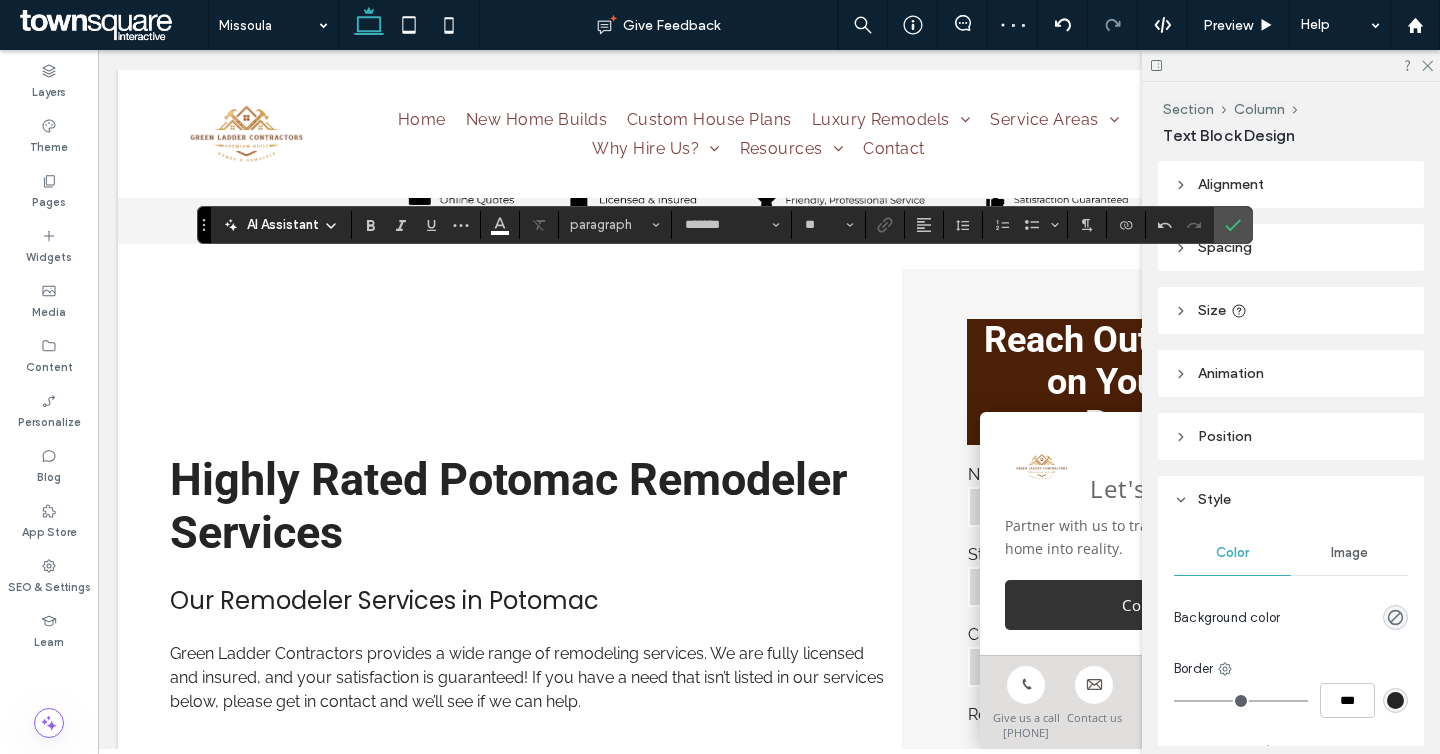 type on "******" 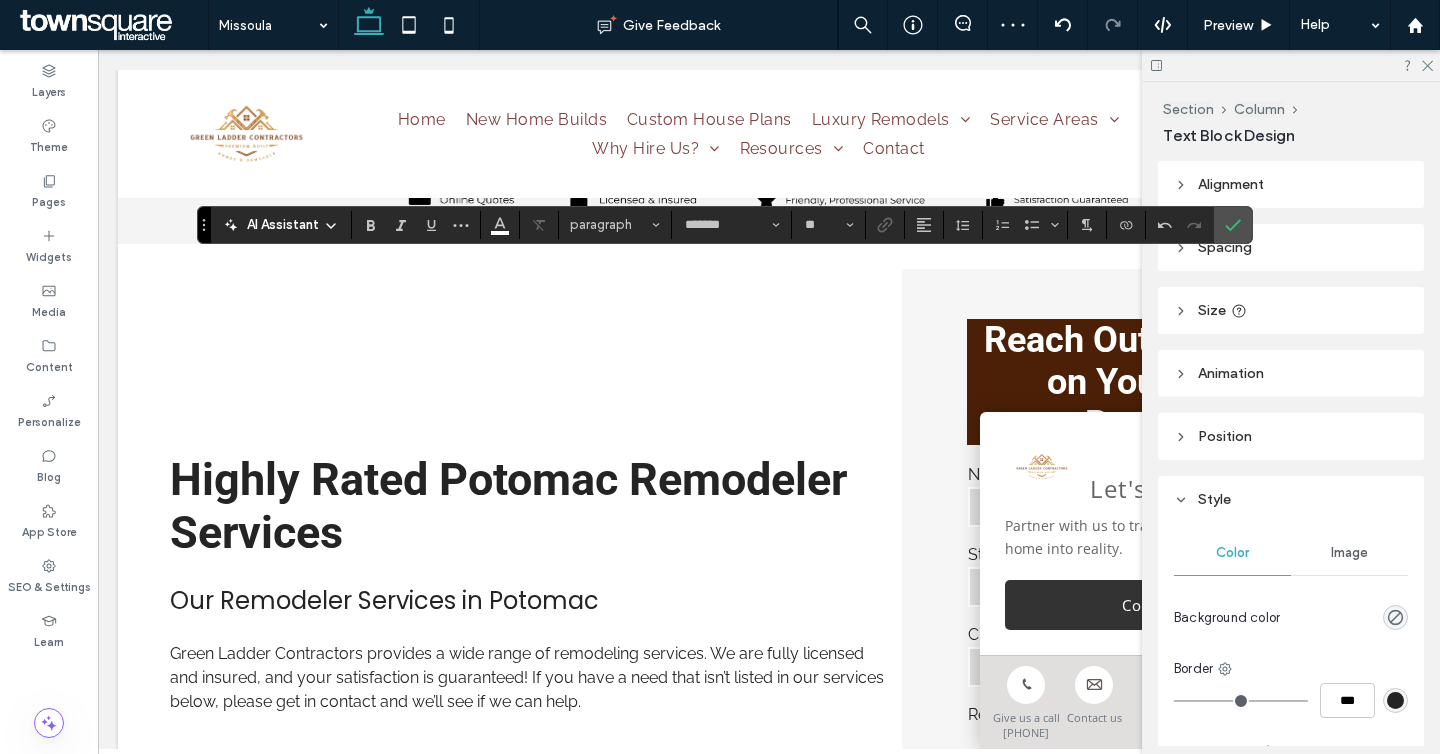 type on "**" 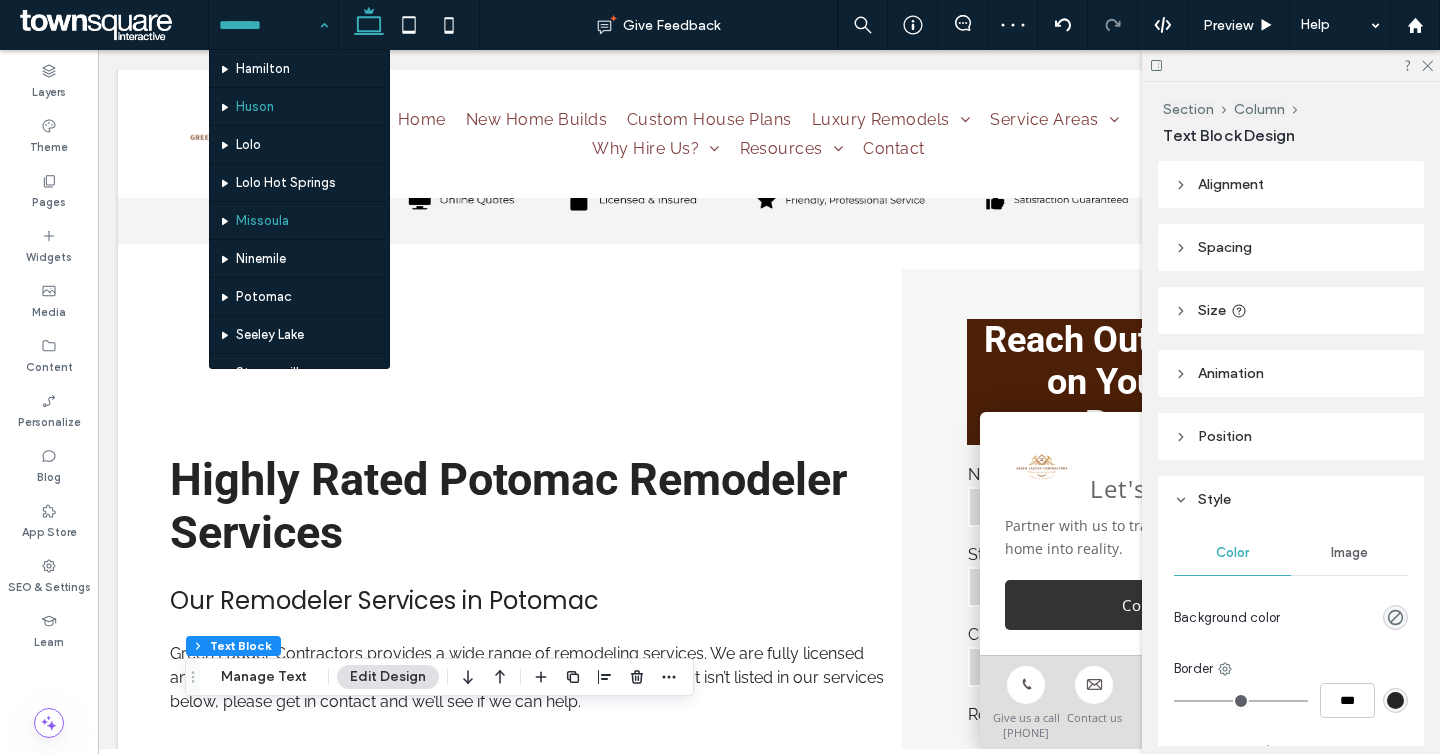 scroll, scrollTop: 700, scrollLeft: 0, axis: vertical 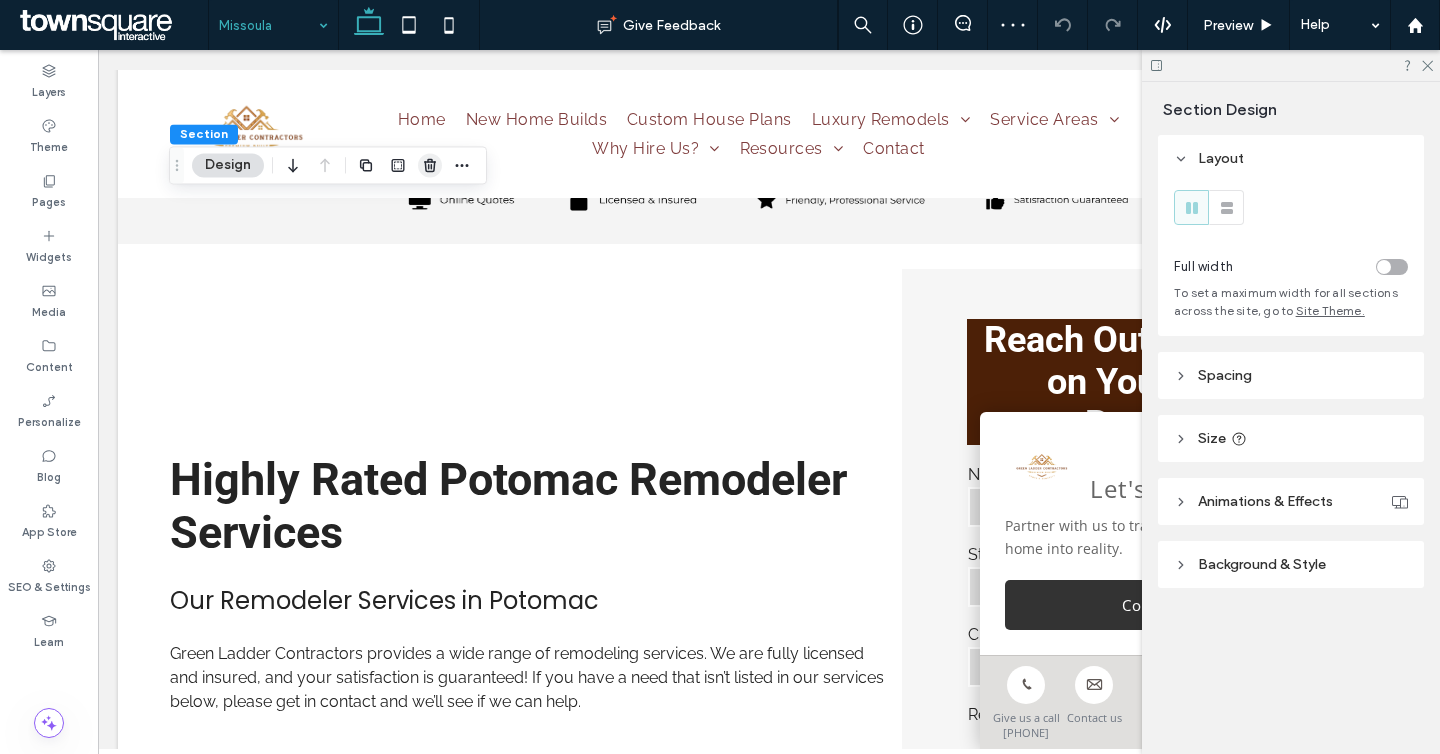 click 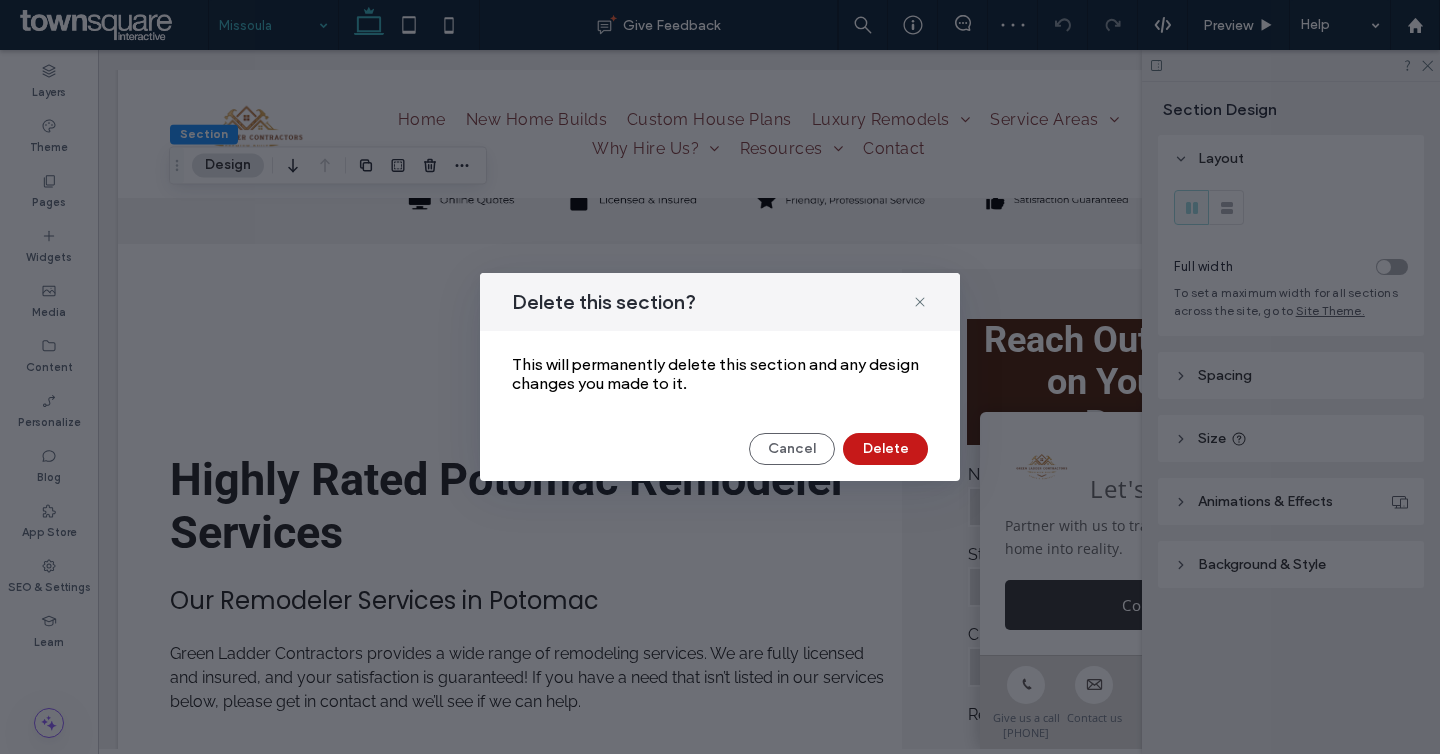 click on "Delete" at bounding box center (885, 449) 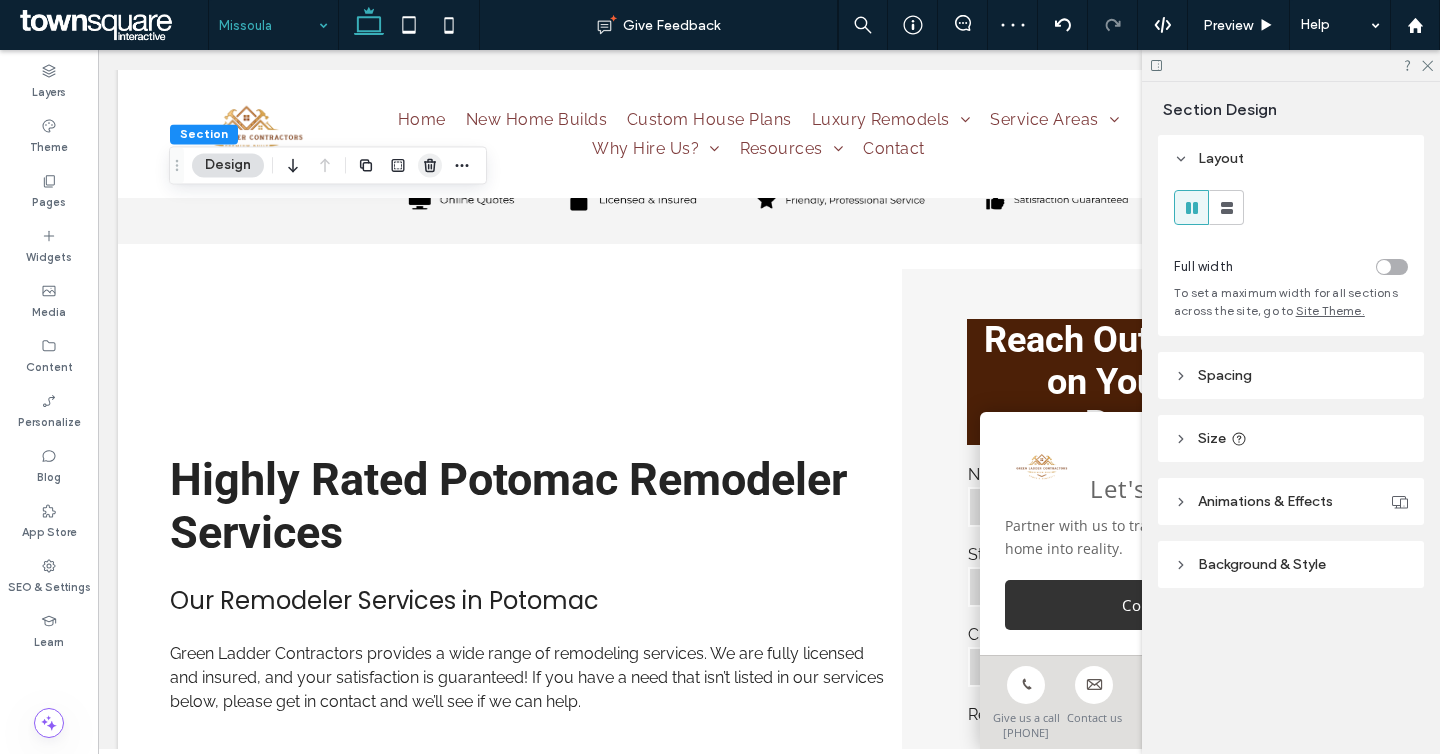 click at bounding box center (430, 165) 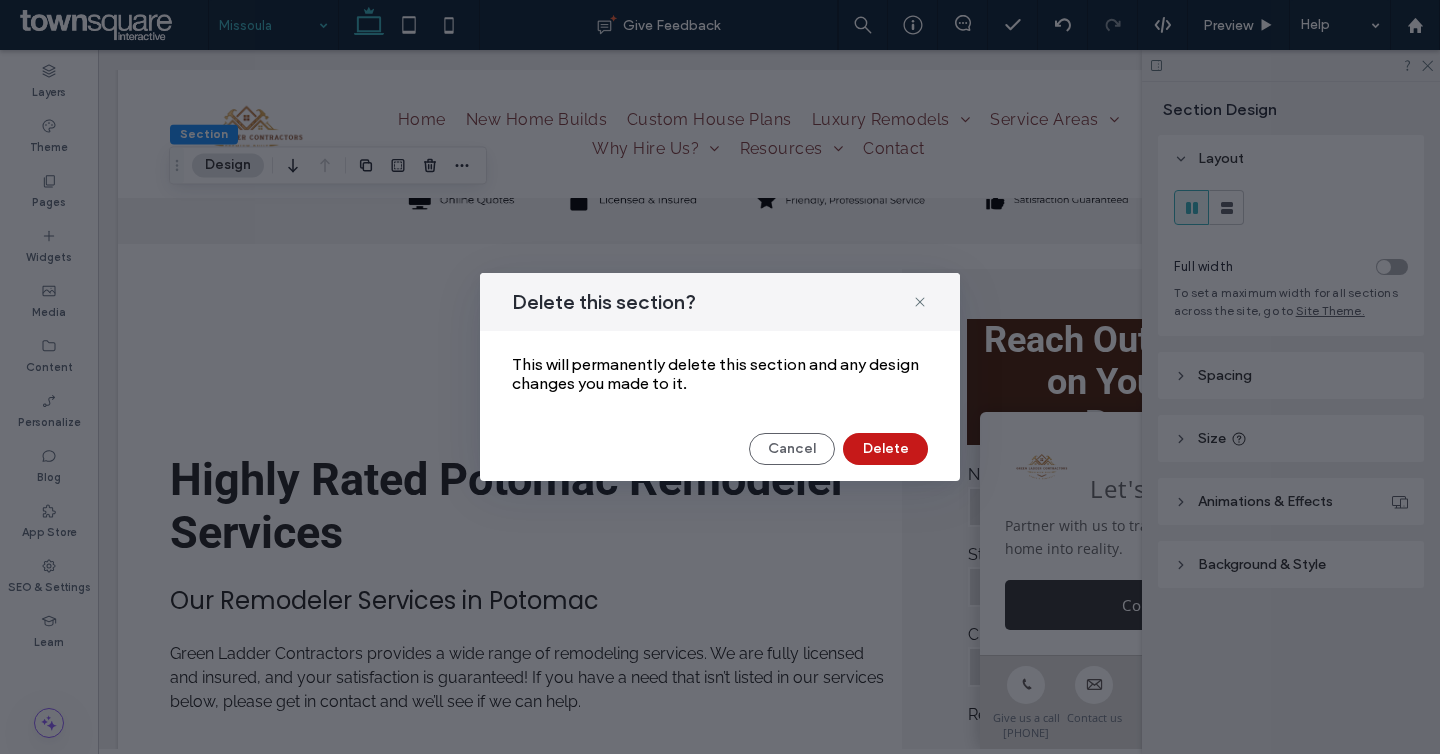 click on "Delete" at bounding box center [885, 449] 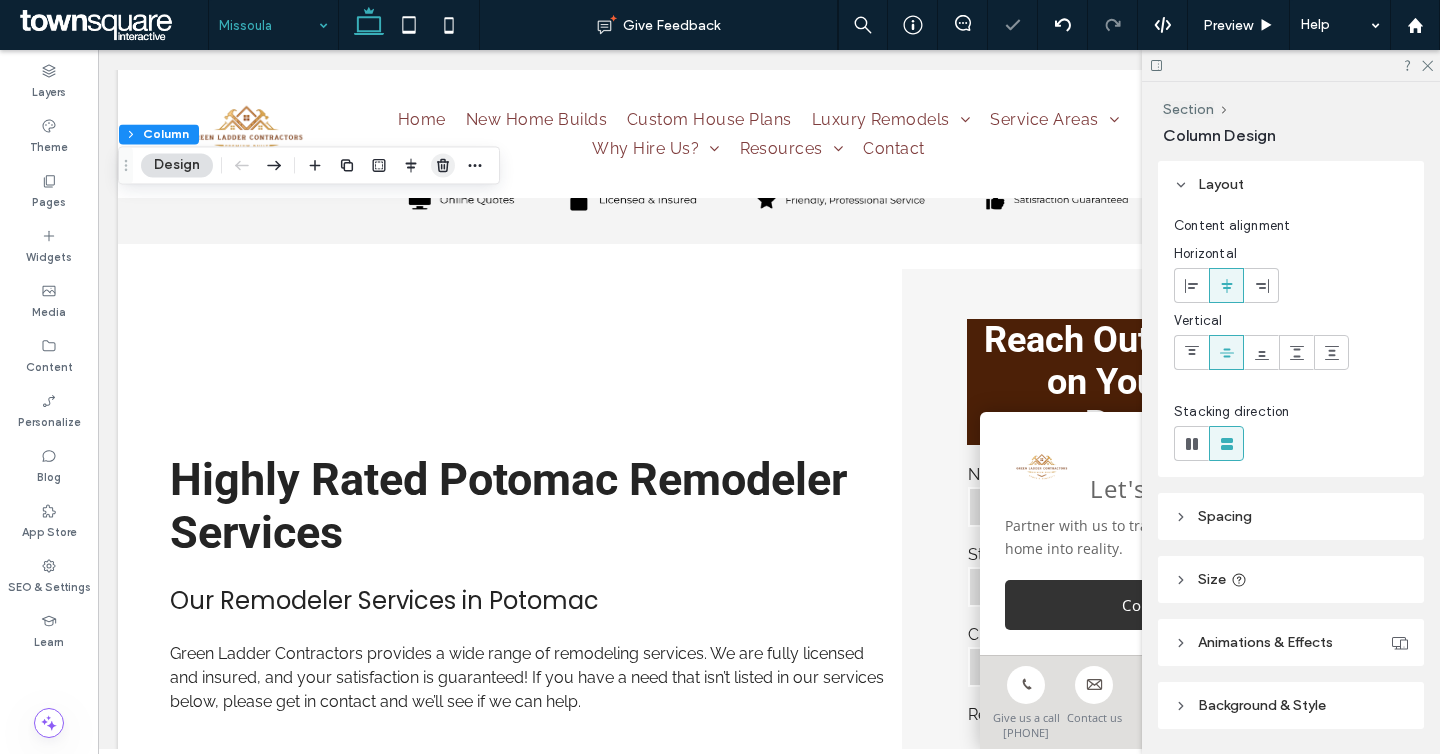 click 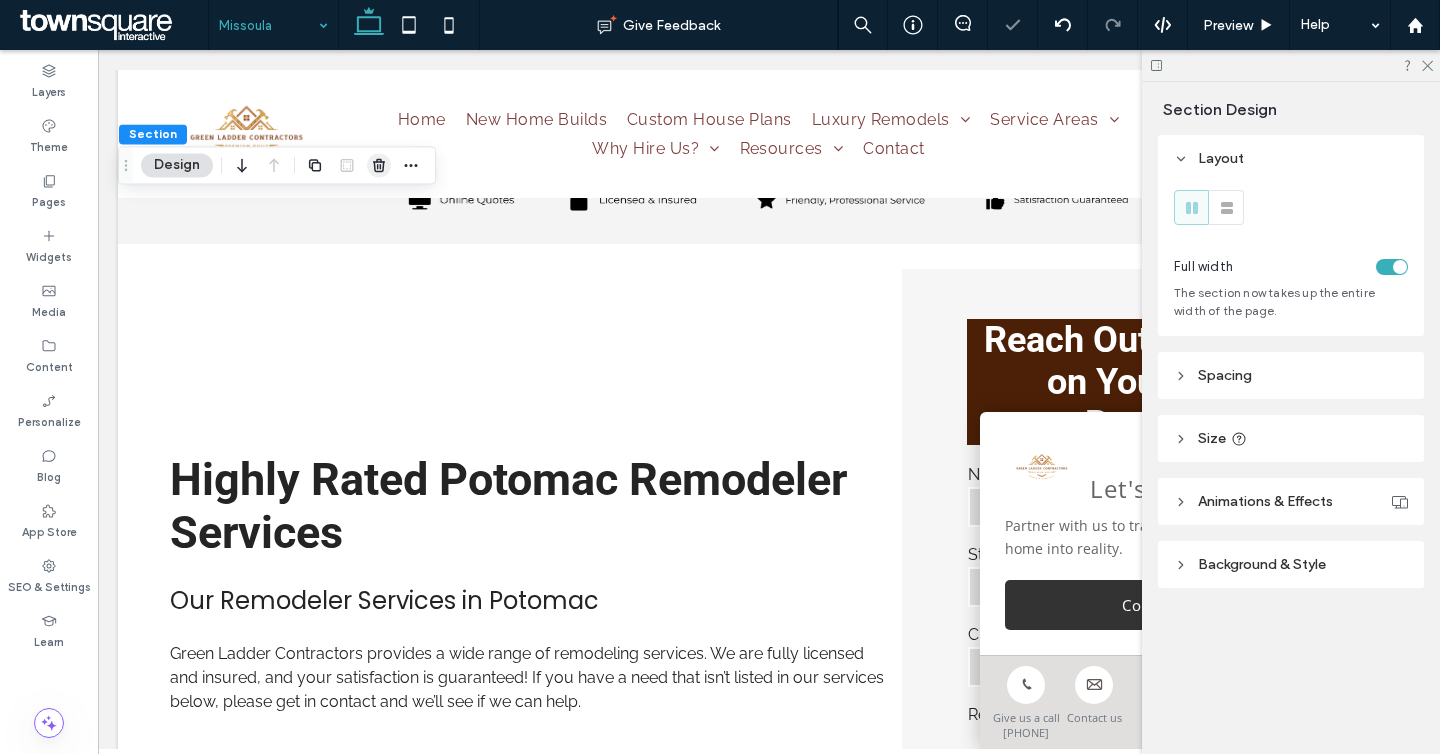 click 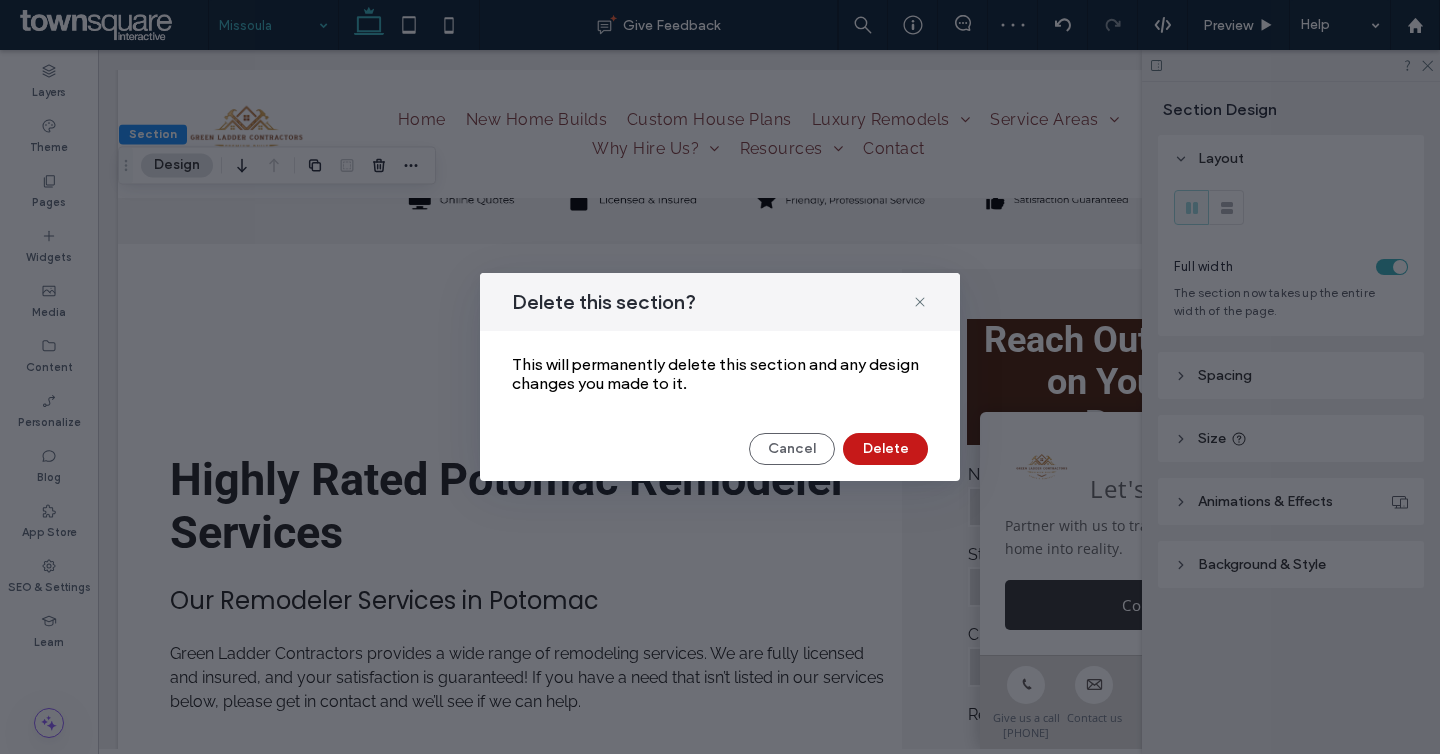 click on "Delete" at bounding box center [885, 449] 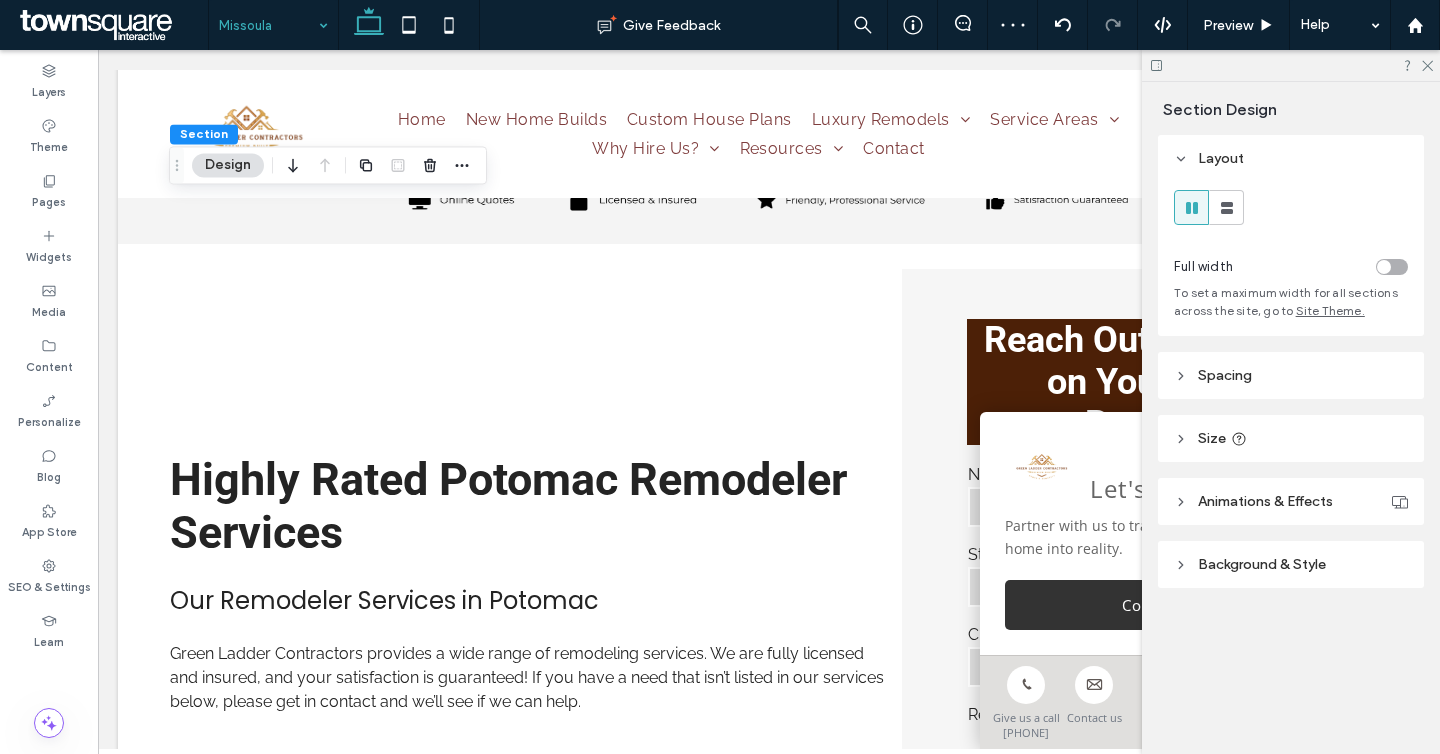 click at bounding box center (430, 165) 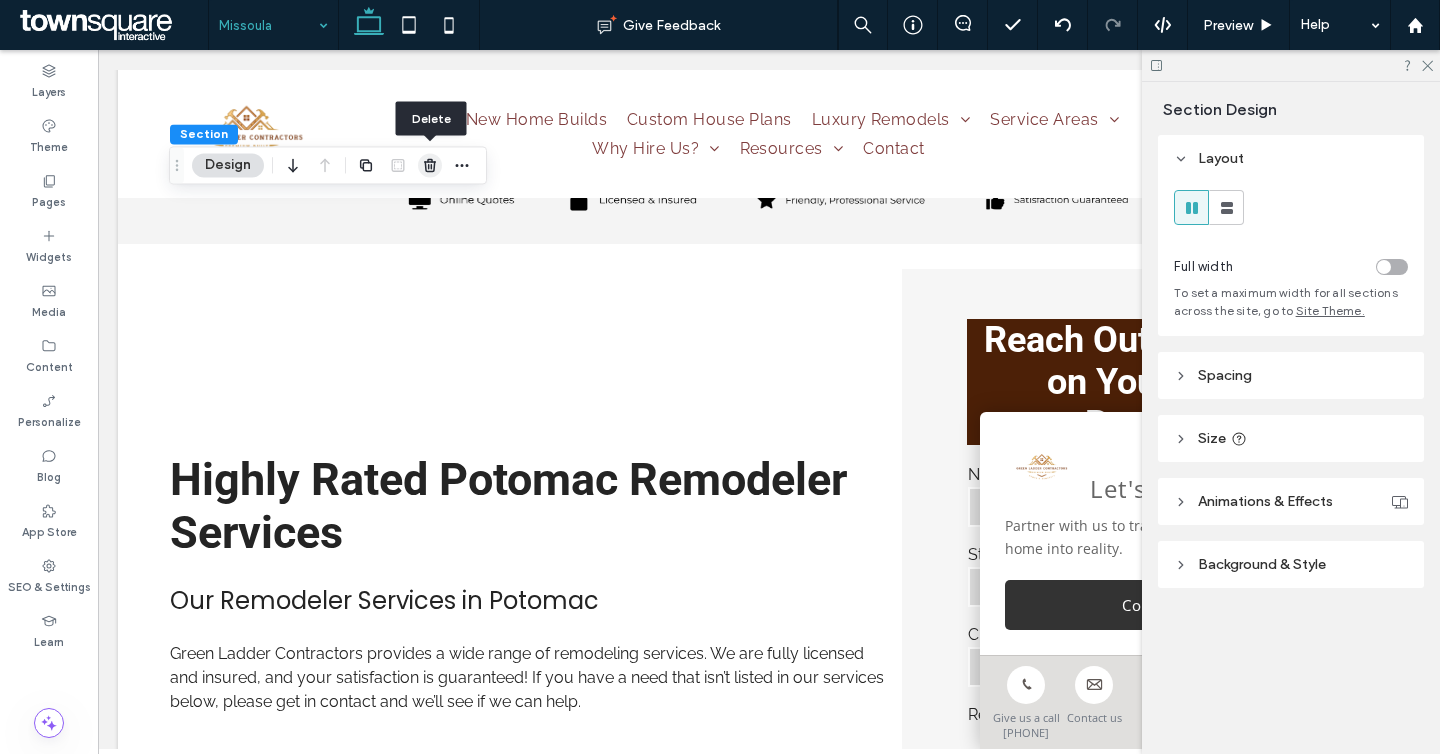 click 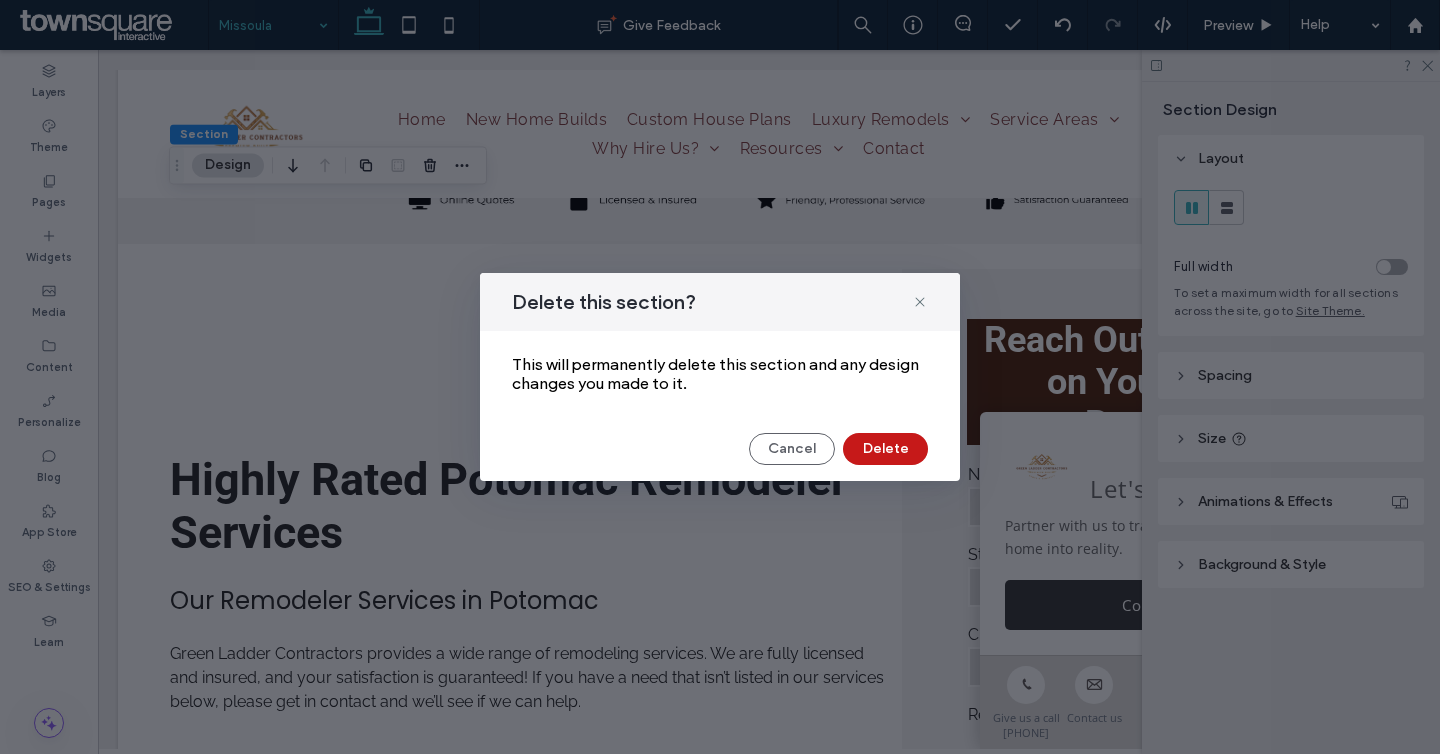 click on "Delete" at bounding box center [885, 449] 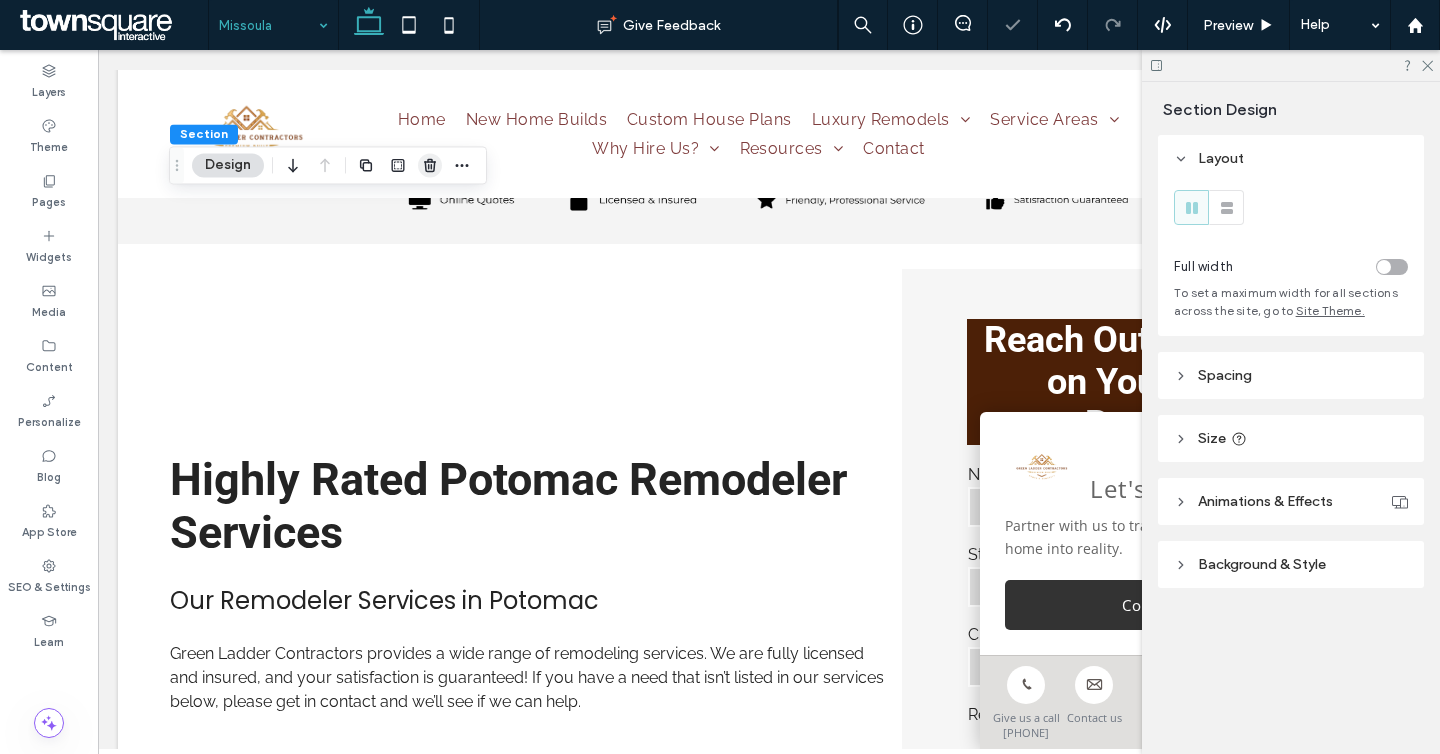click 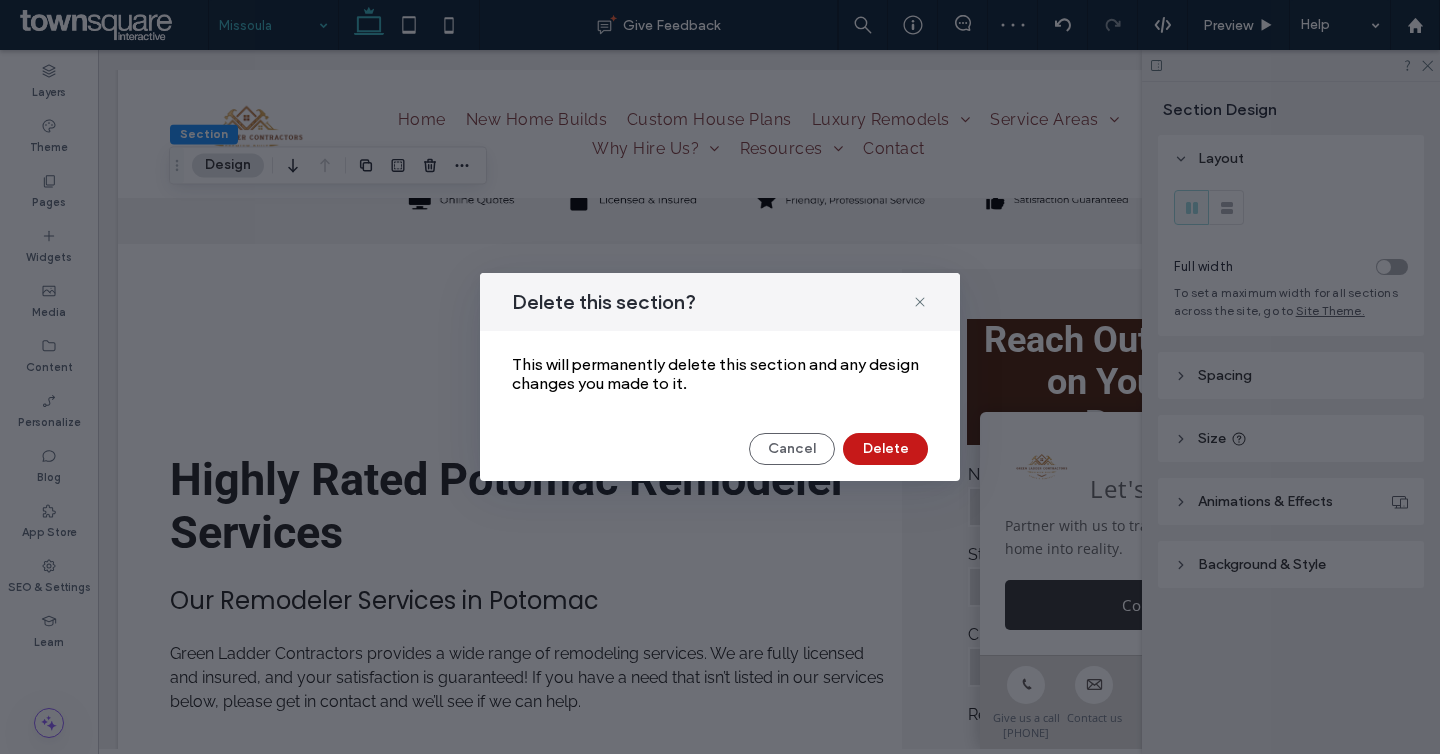 click on "Delete" at bounding box center (885, 449) 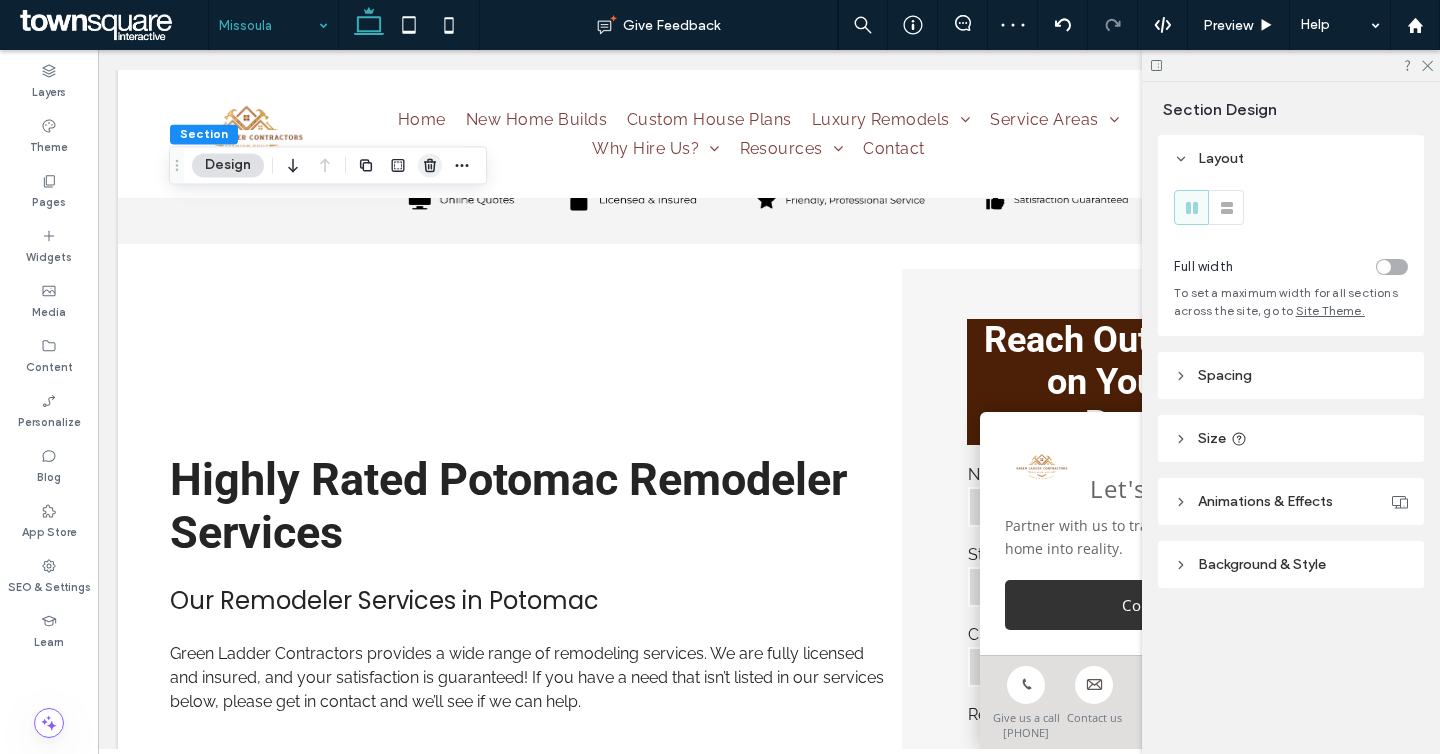 click 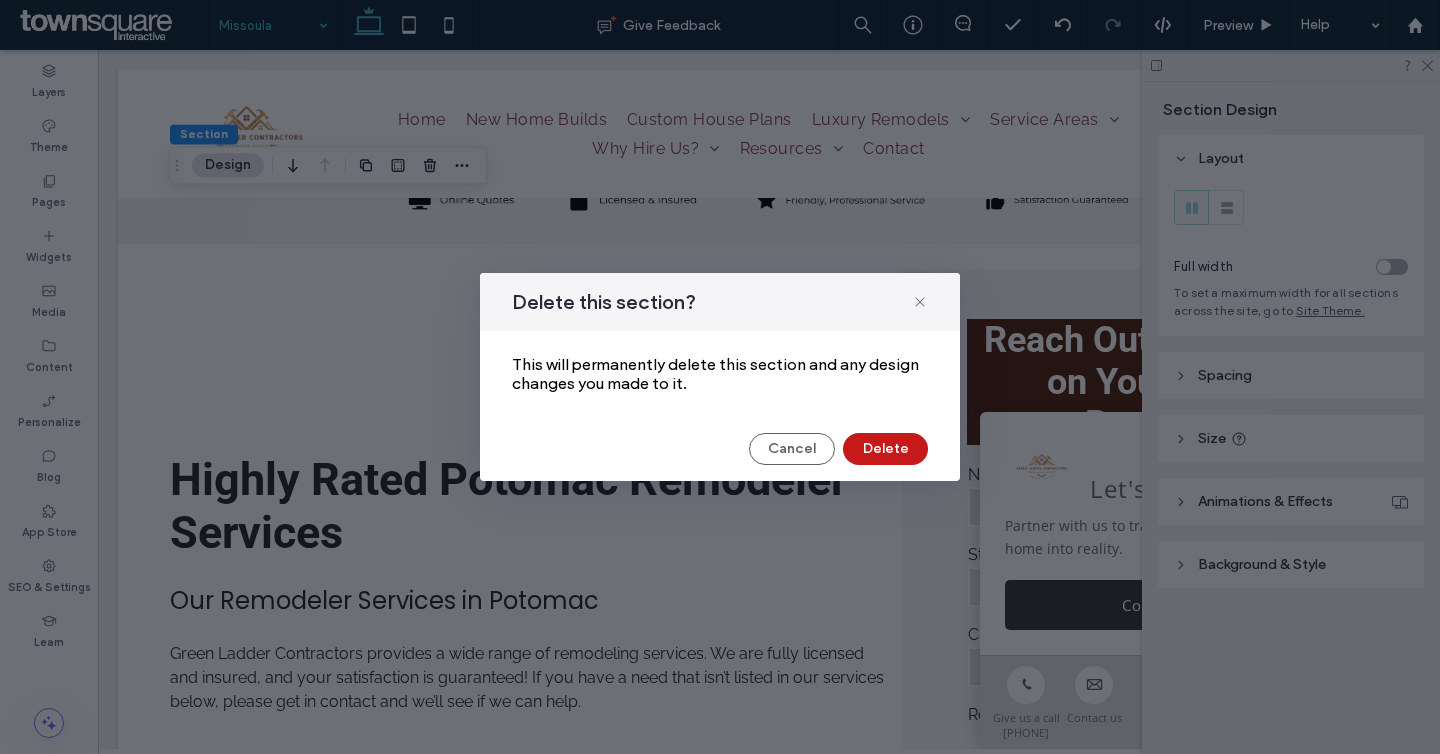 click on "Delete" at bounding box center (885, 449) 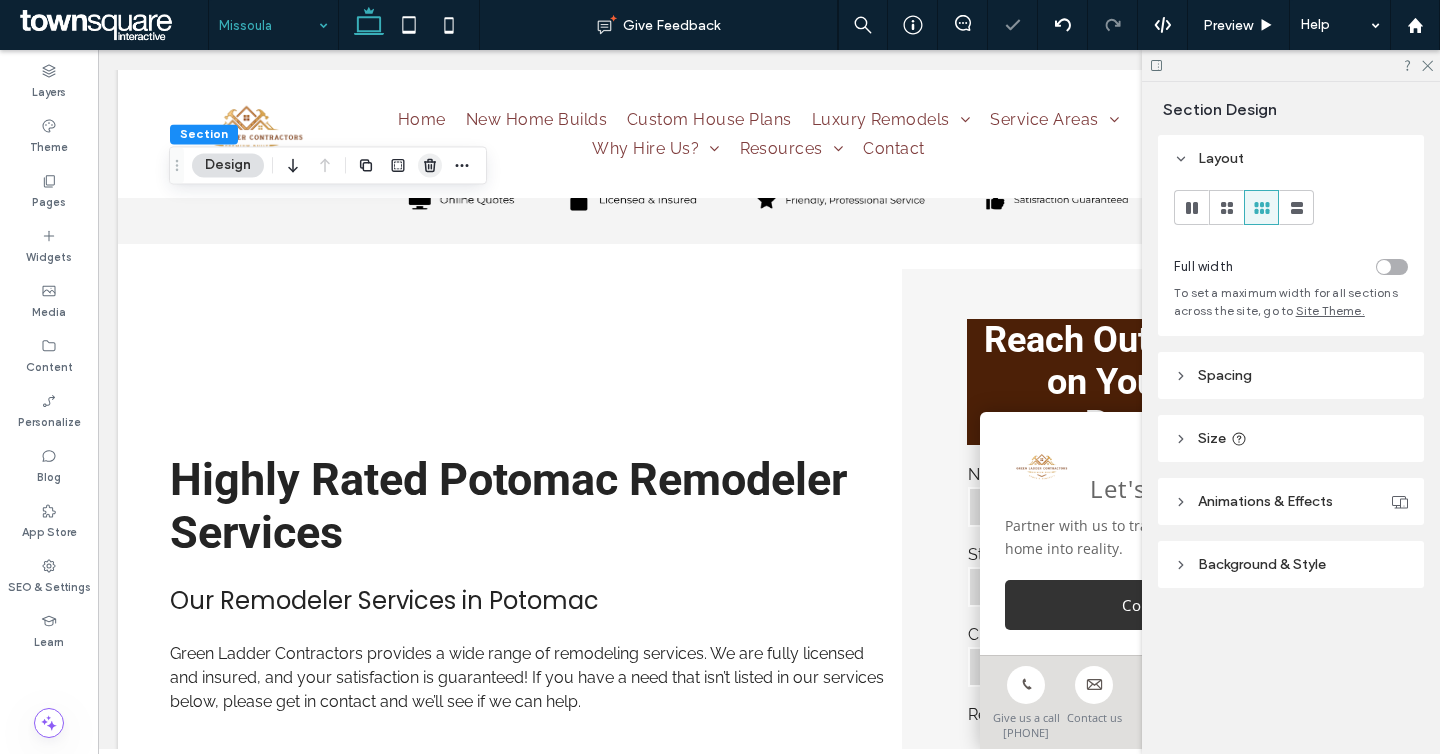 click 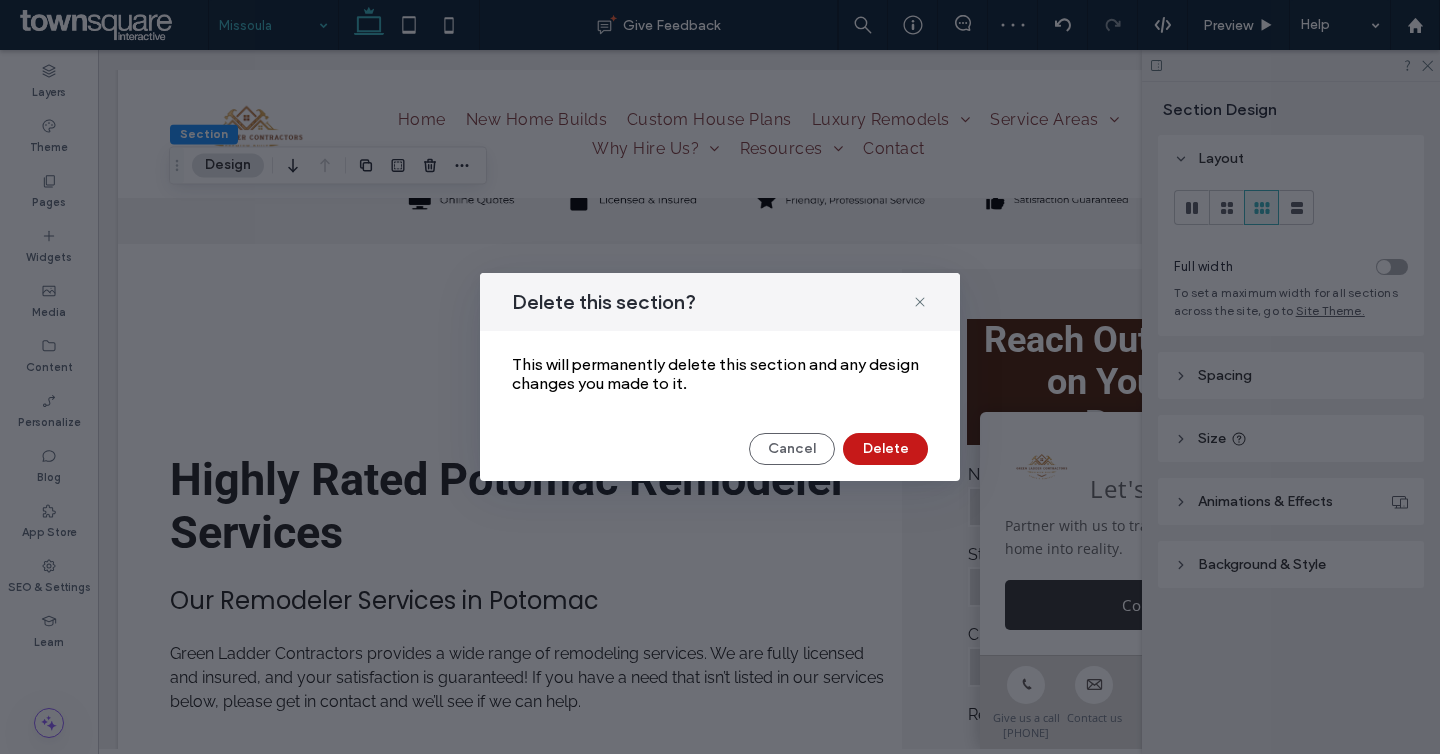 click on "Delete" at bounding box center (885, 449) 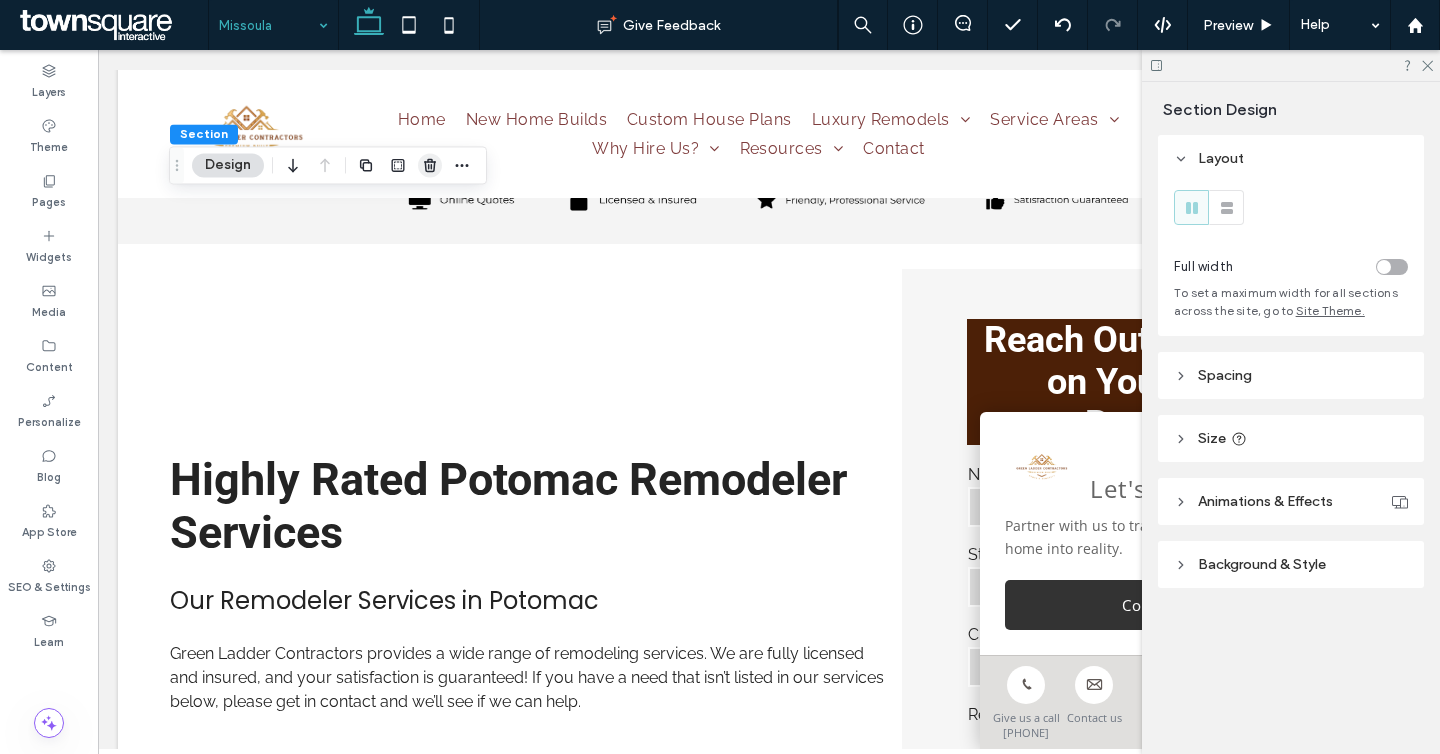 click at bounding box center (430, 165) 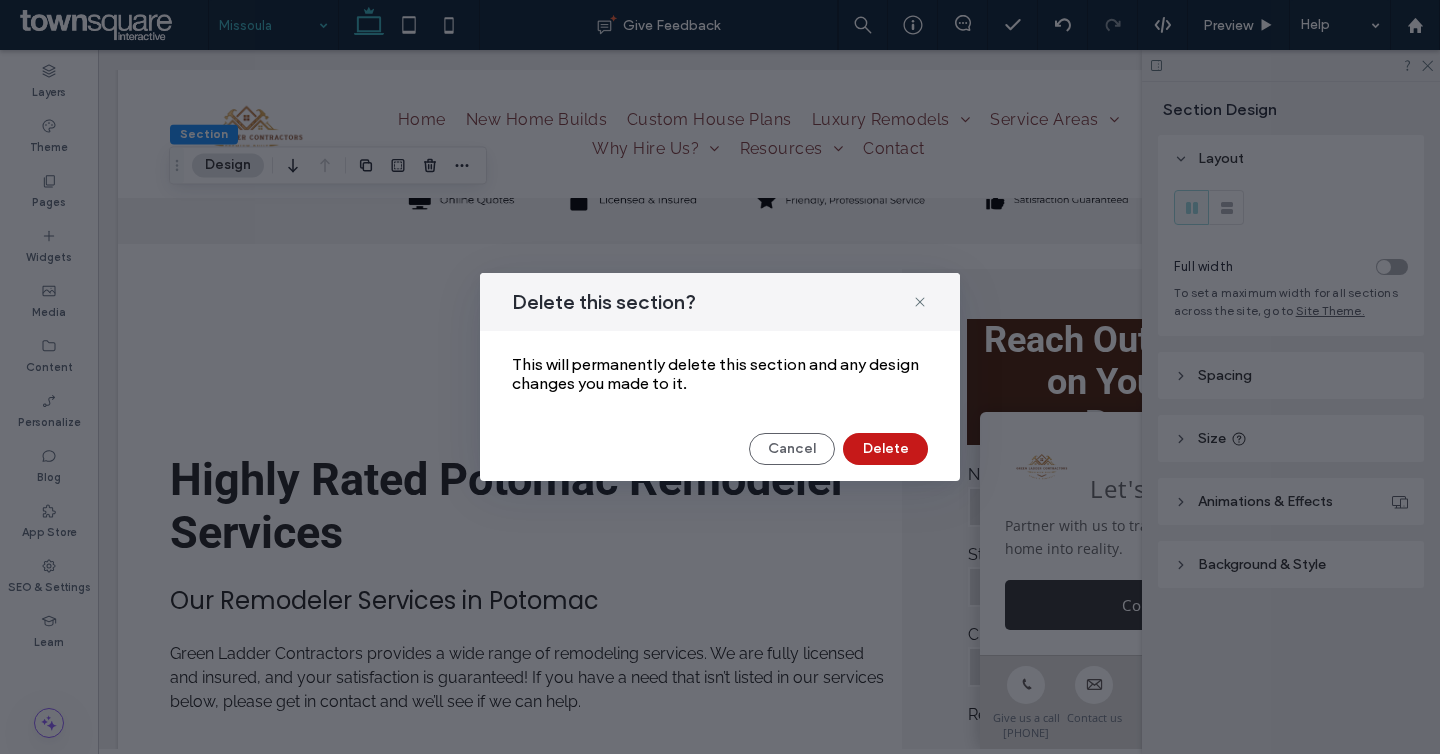 click on "Delete" at bounding box center (885, 449) 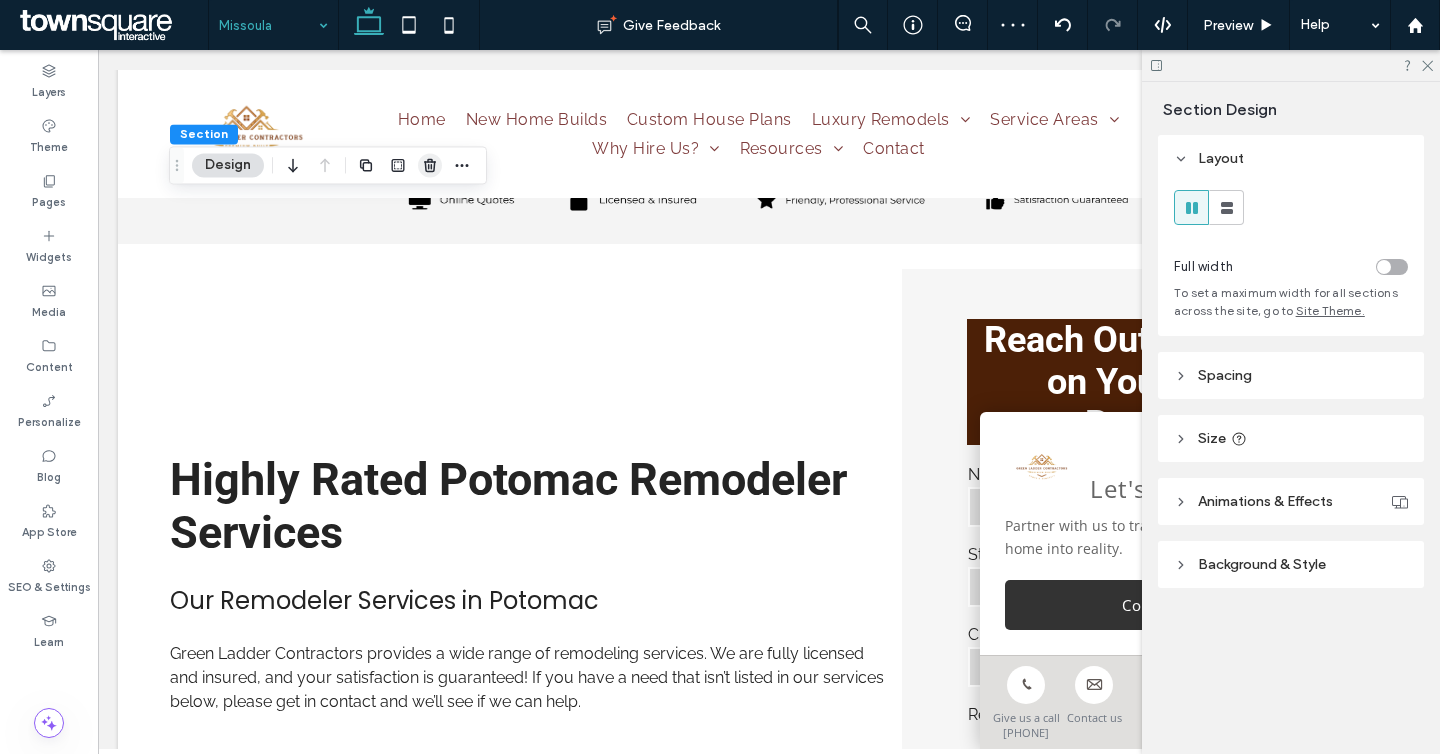 click 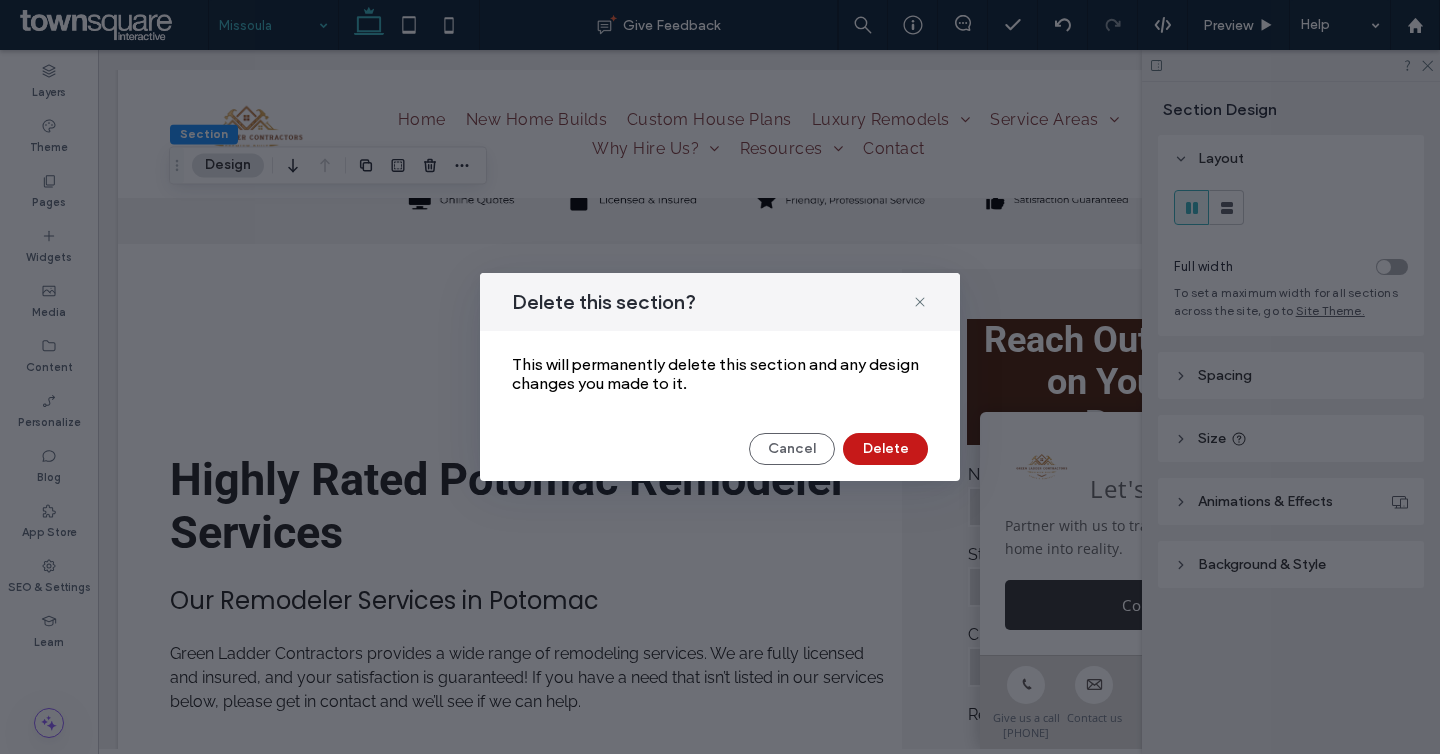 click on "Delete" at bounding box center (885, 449) 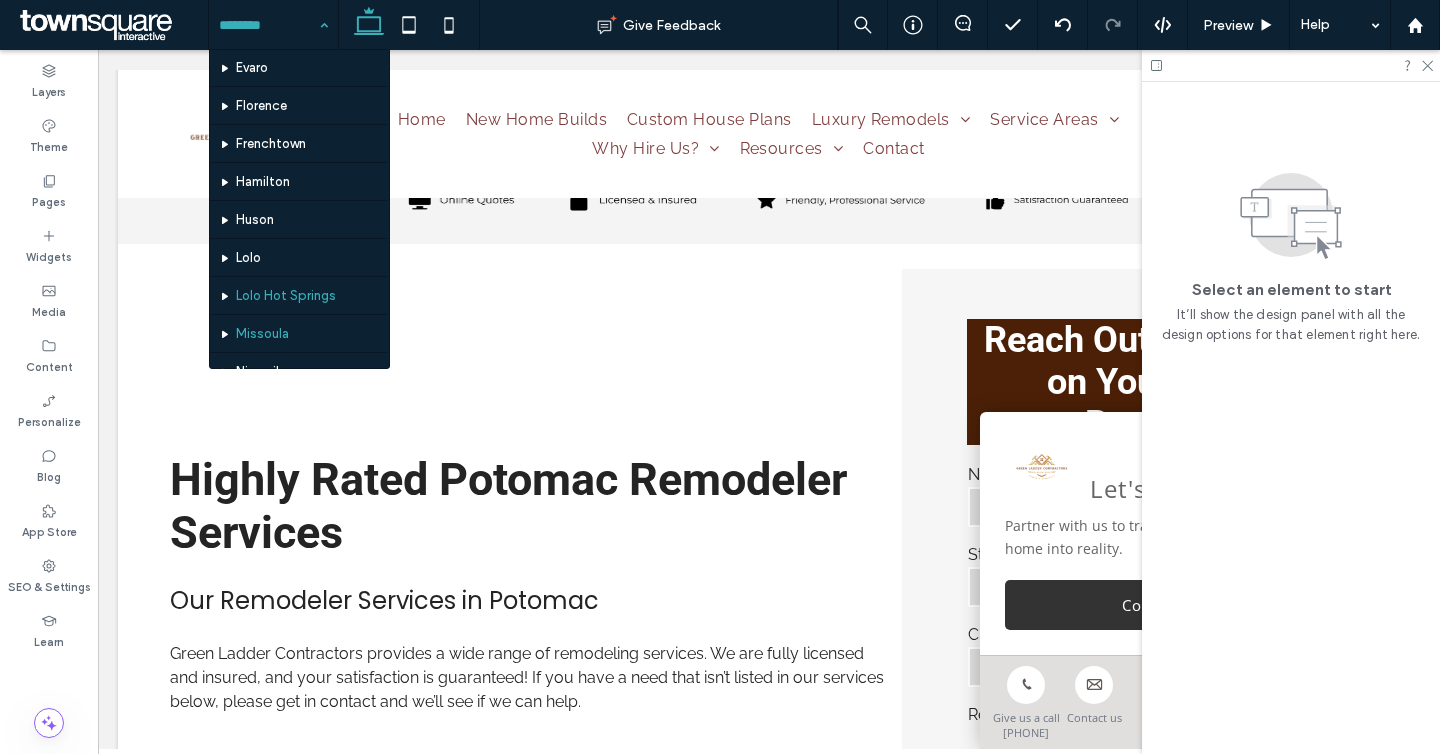 scroll, scrollTop: 577, scrollLeft: 0, axis: vertical 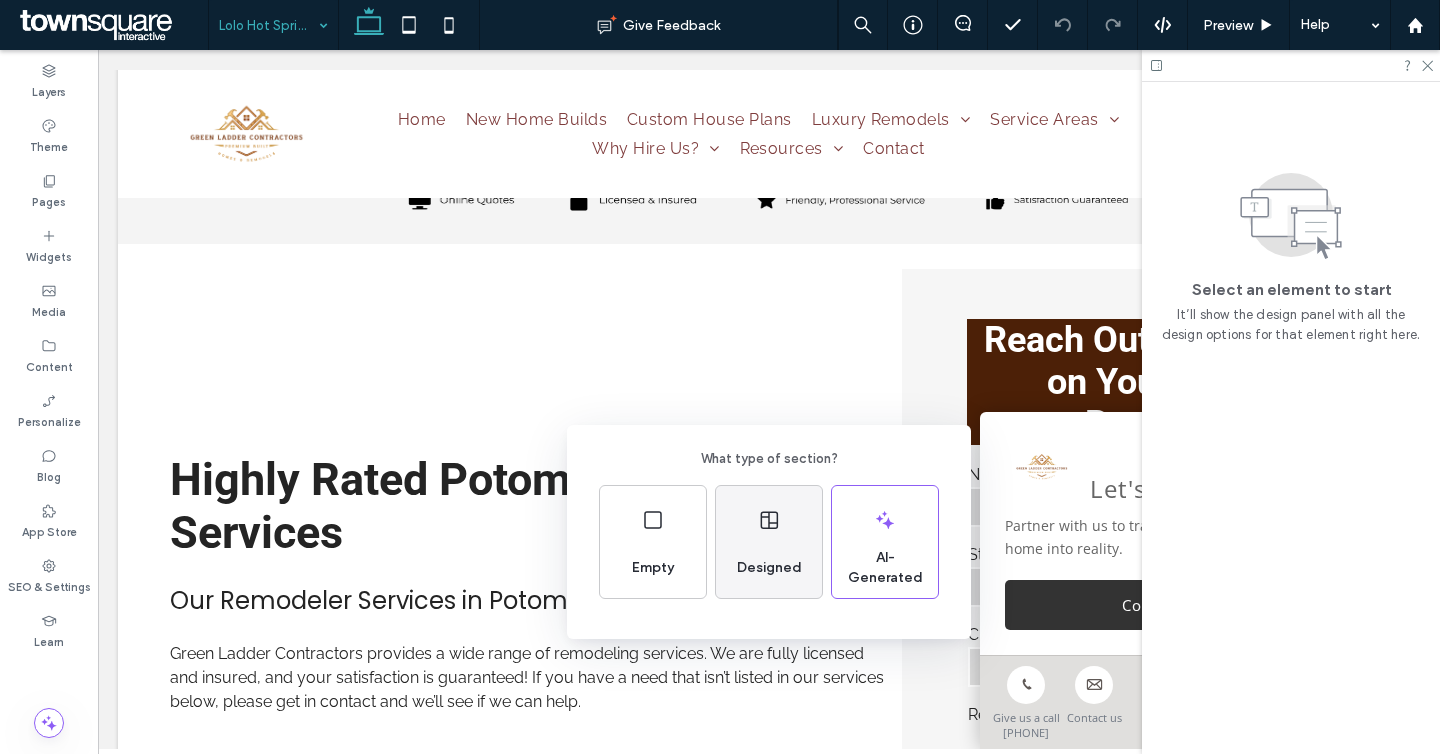 click on "Designed" at bounding box center [769, 568] 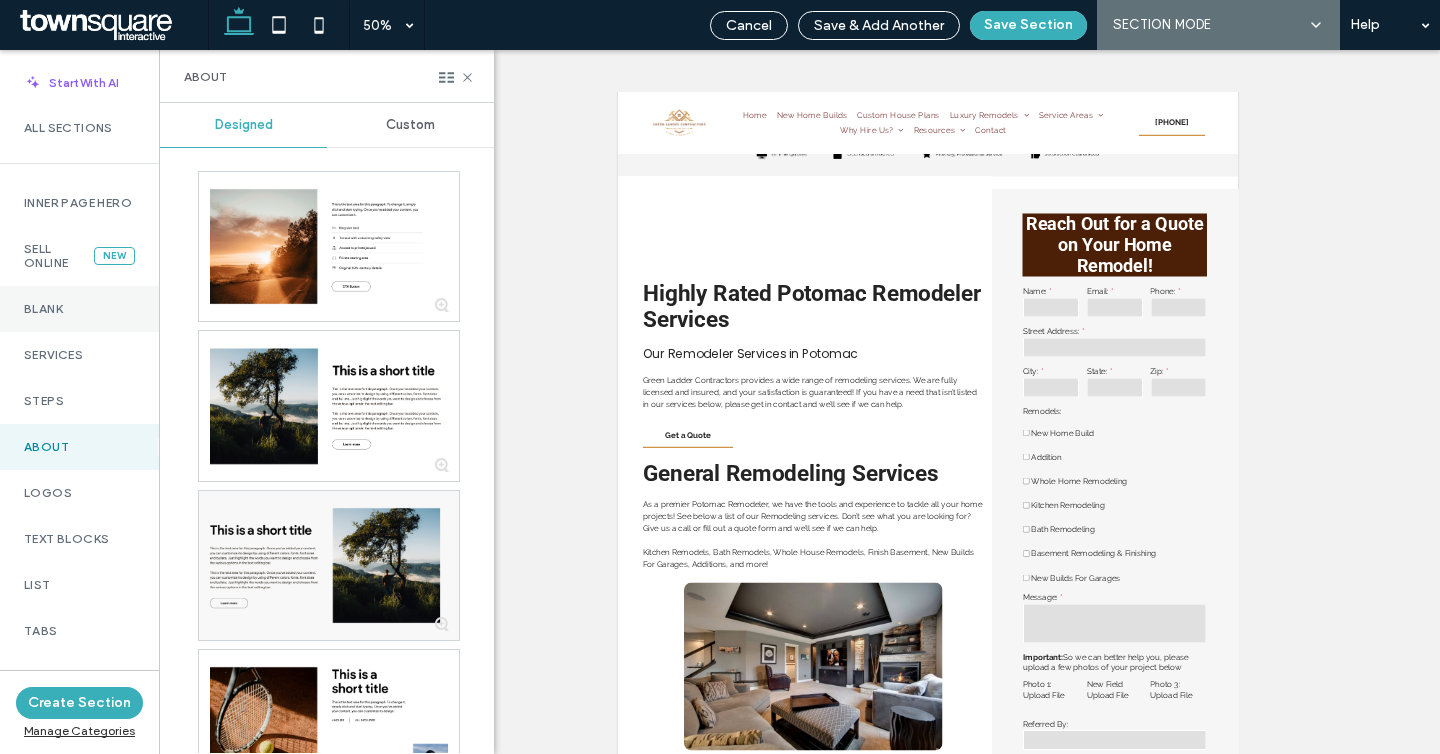 click on "Blank" at bounding box center [79, 309] 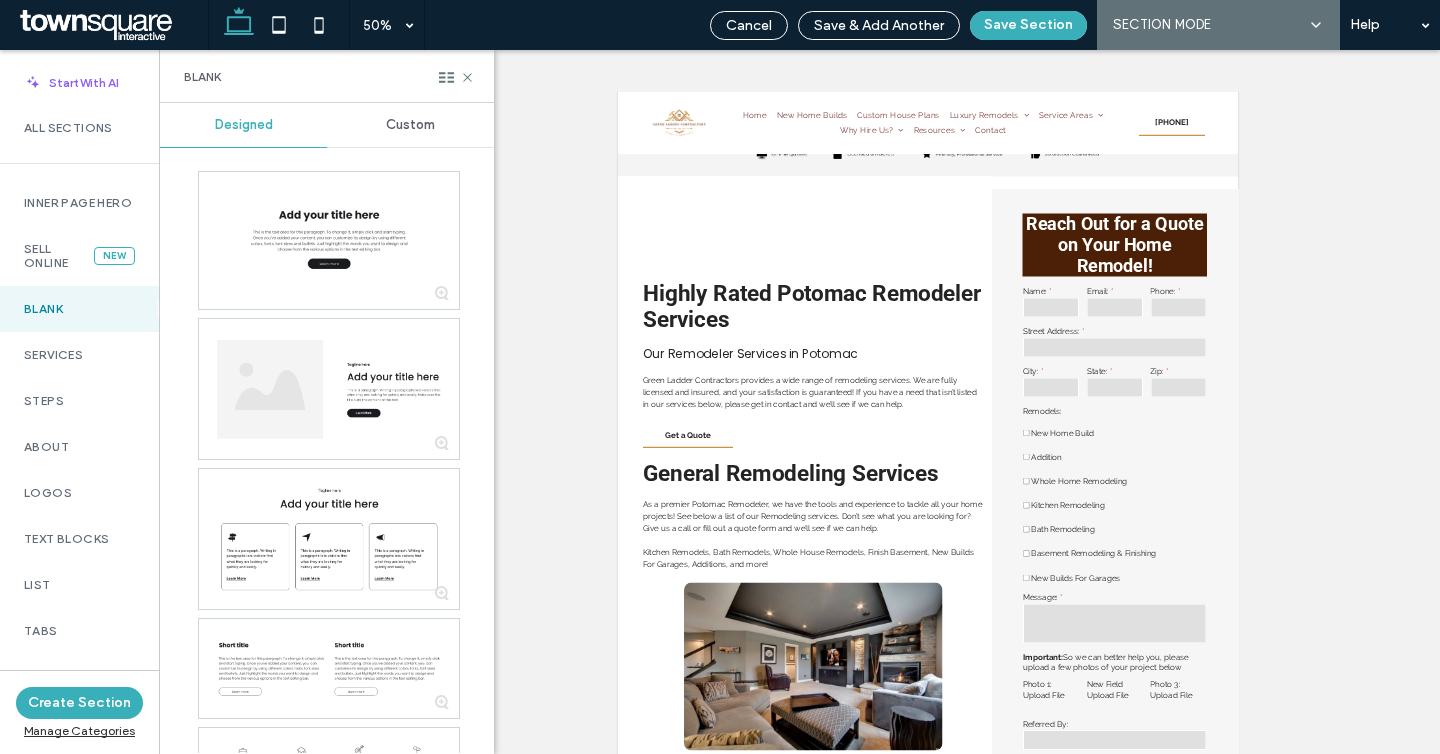 click on "Custom" at bounding box center [410, 125] 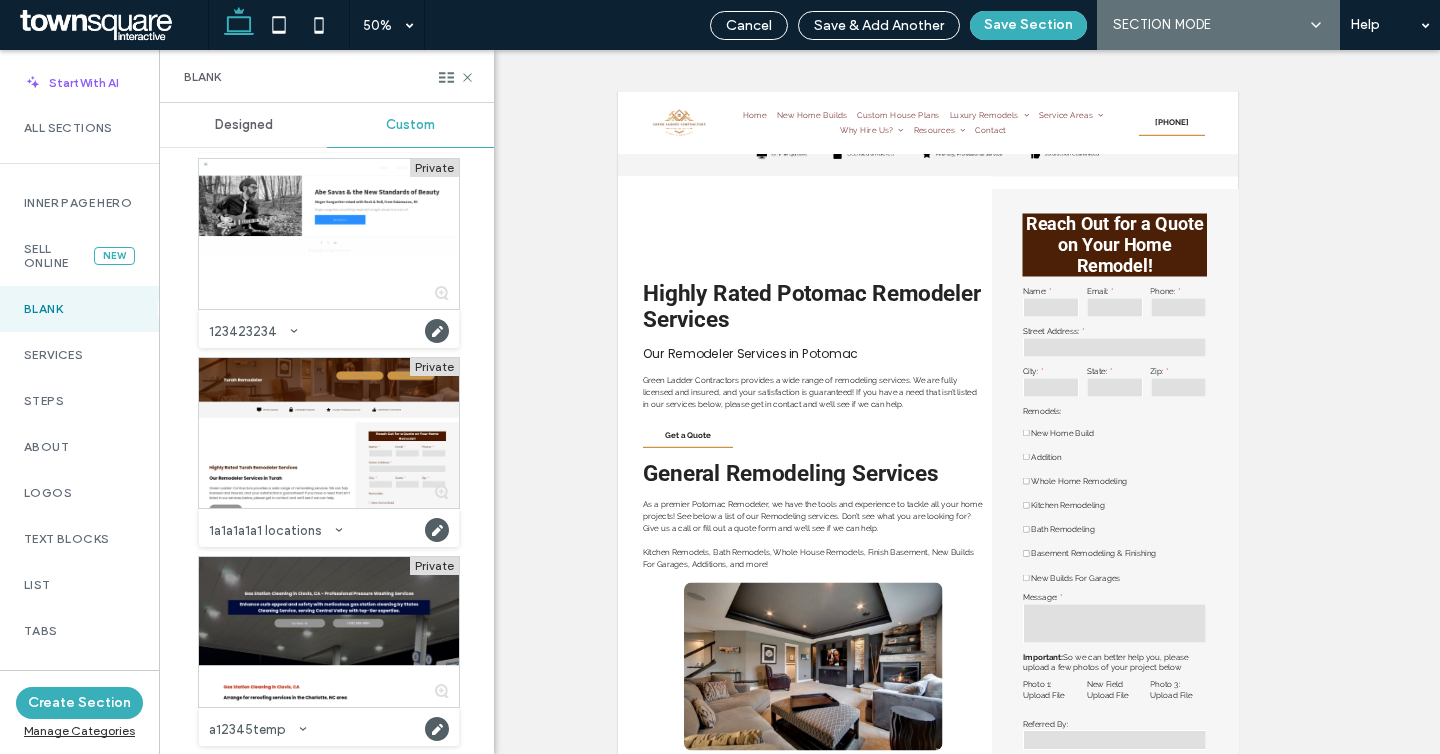 scroll, scrollTop: 235, scrollLeft: 0, axis: vertical 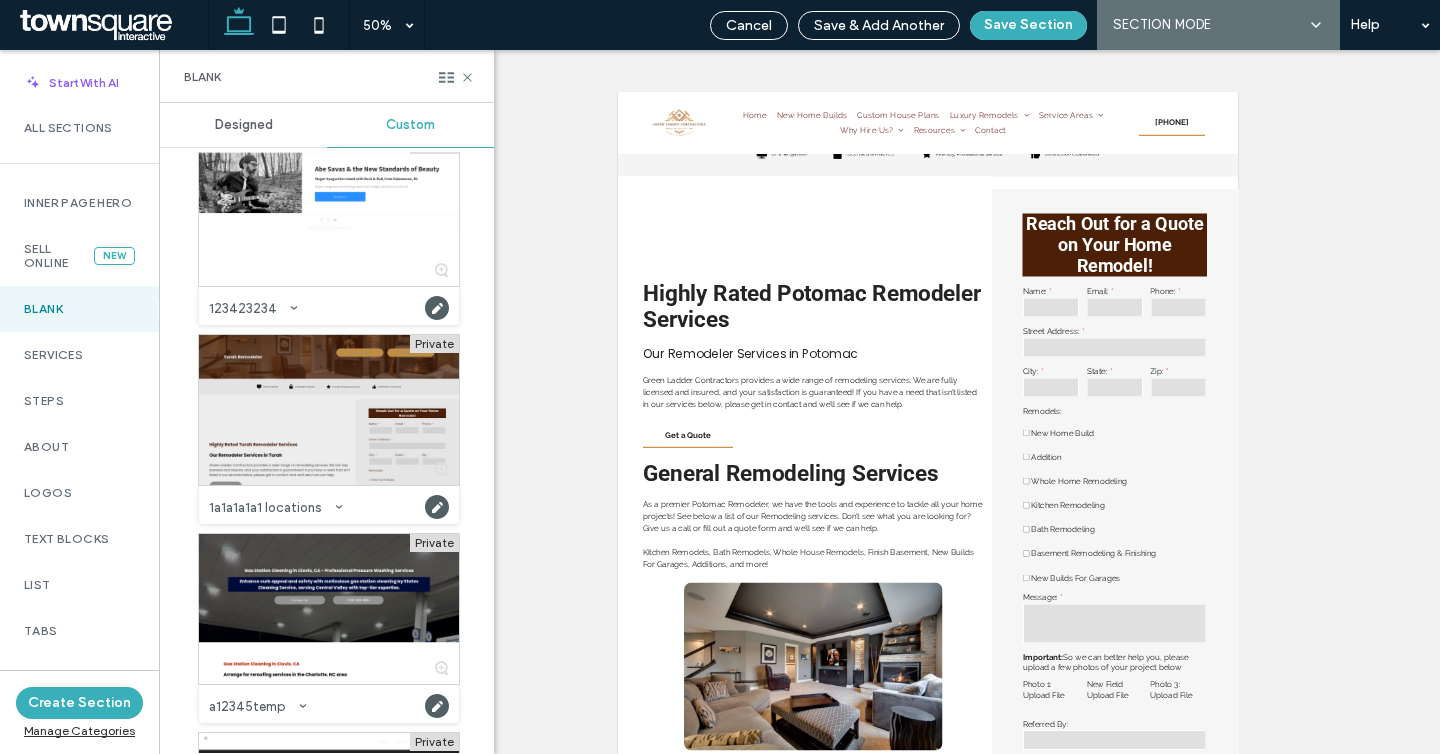 click at bounding box center (329, 410) 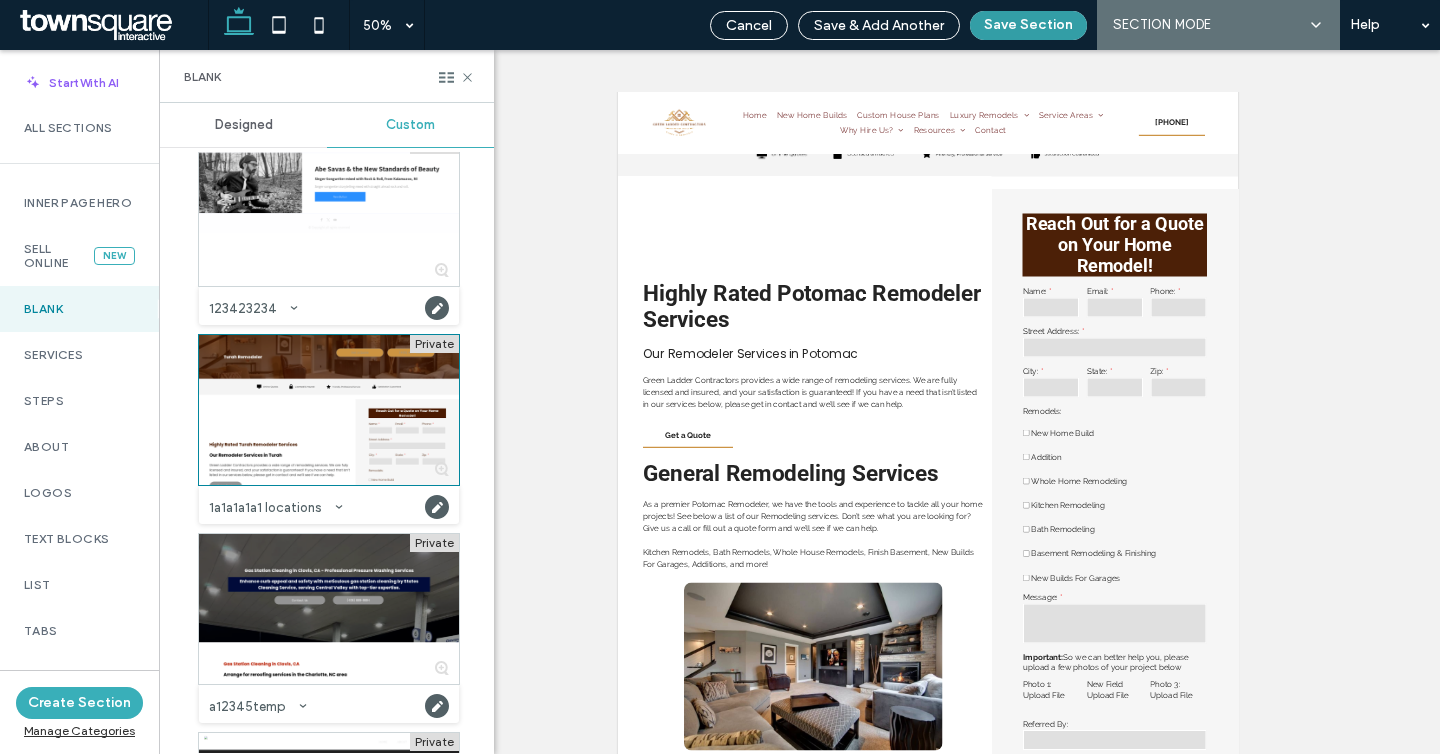 click on "Save Section" at bounding box center (1028, 25) 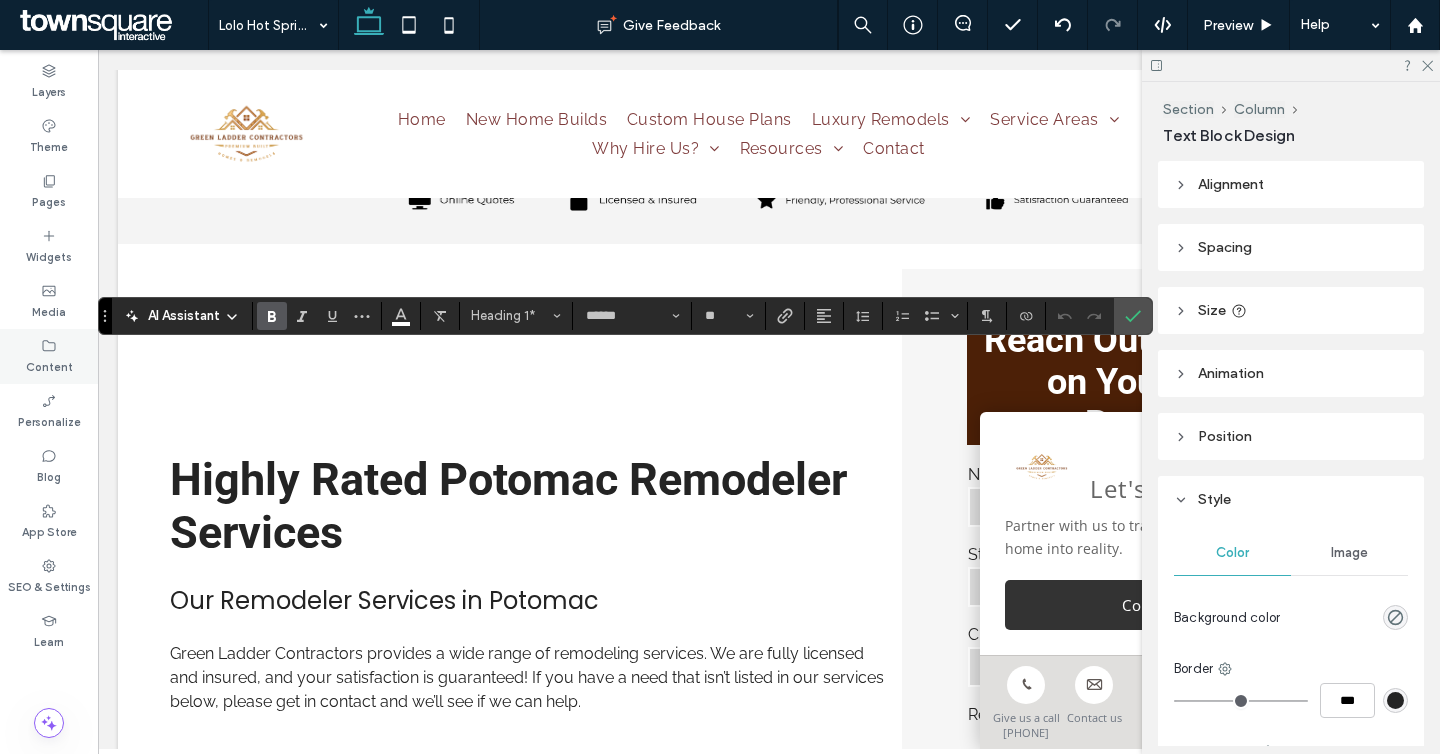 type on "*******" 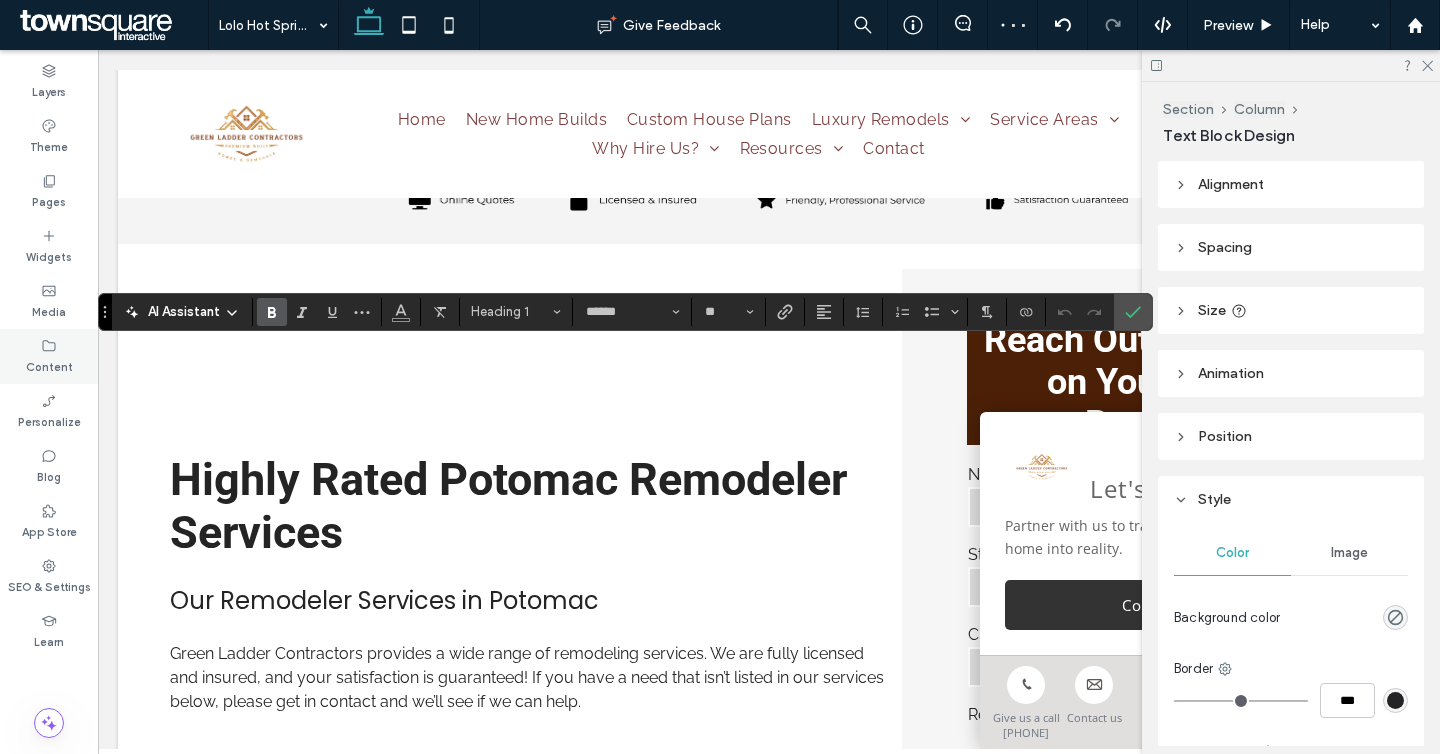 type on "*******" 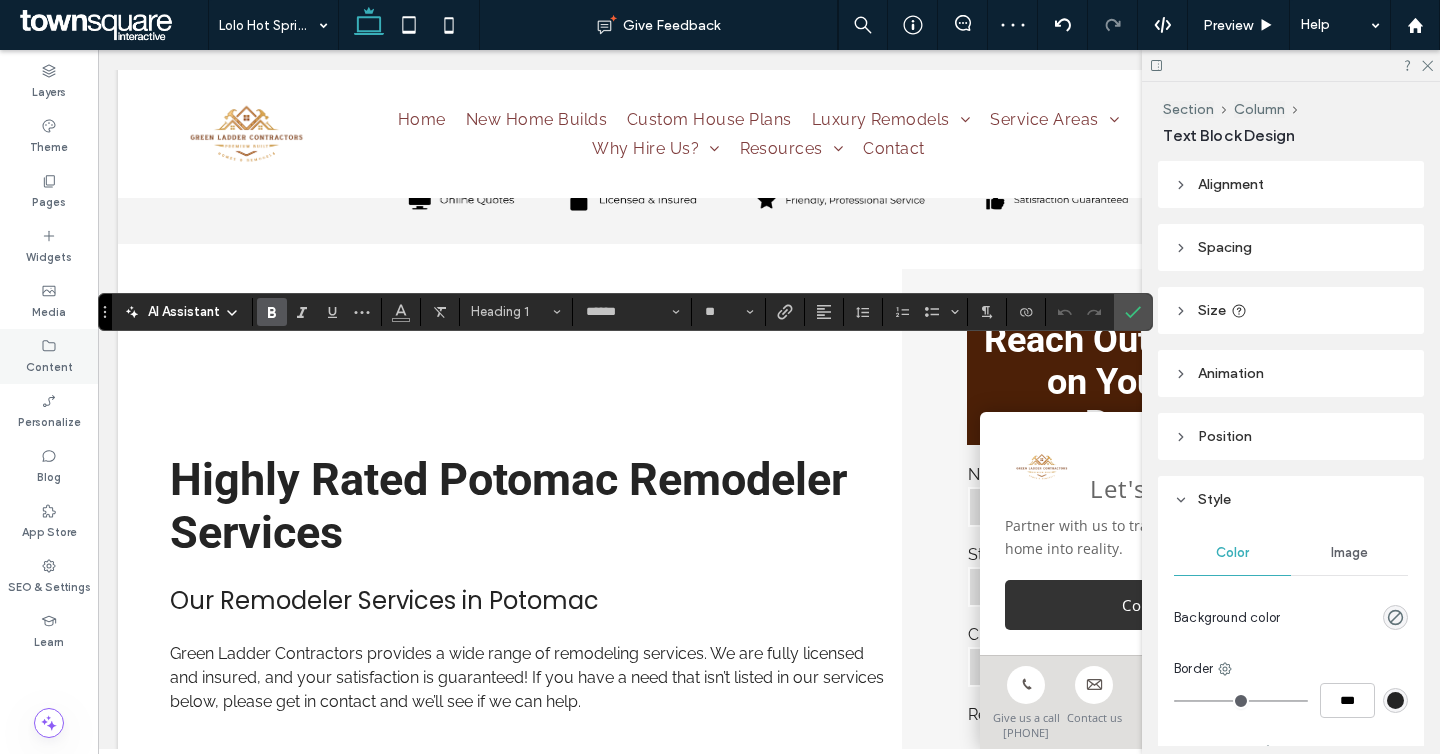 type on "**" 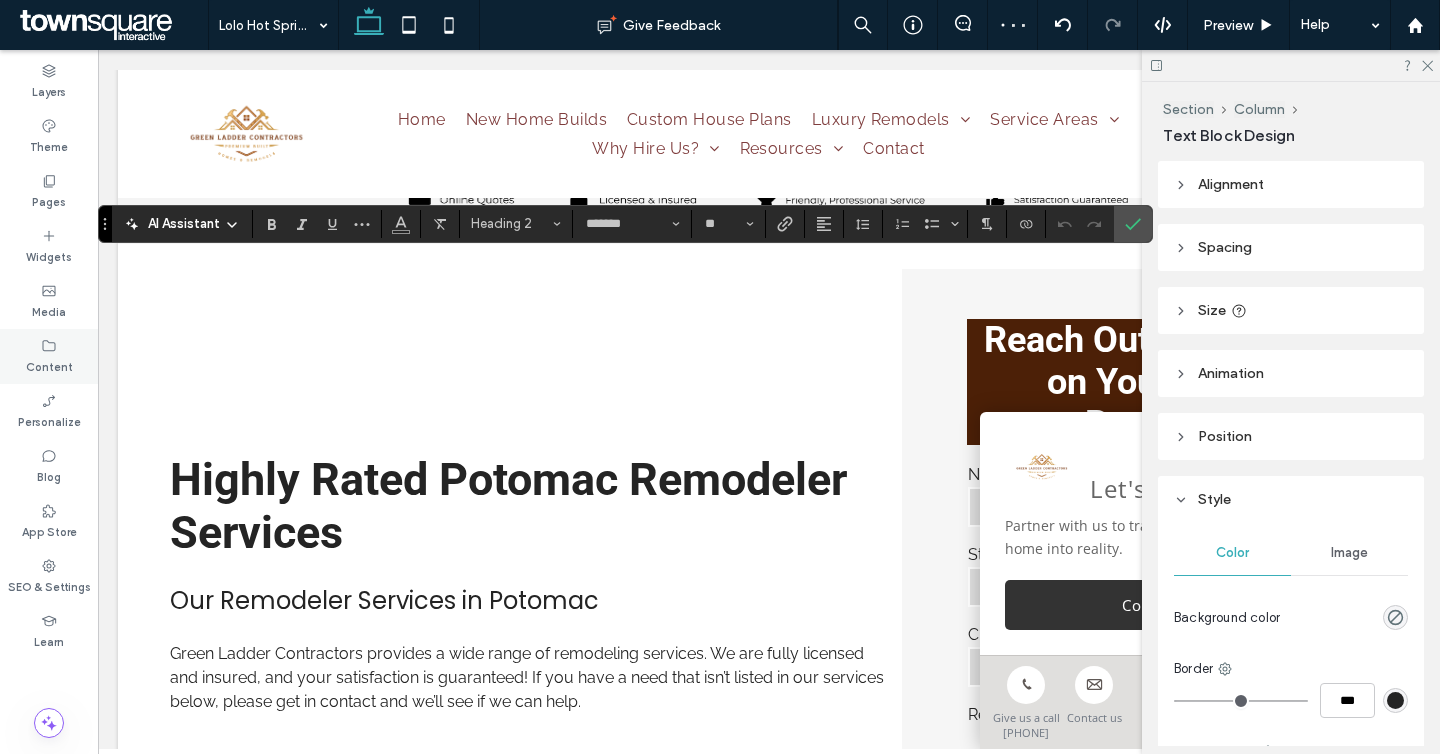 type on "*******" 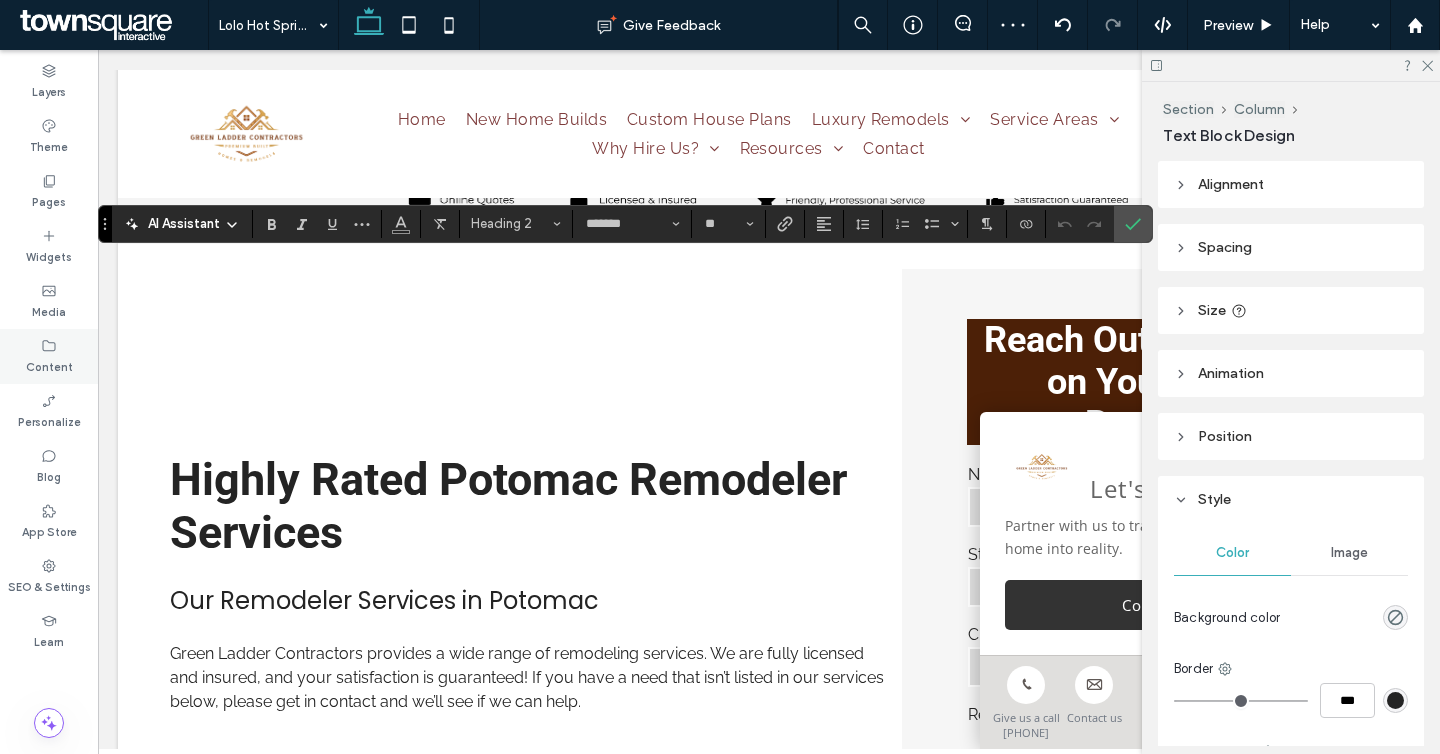 type on "**" 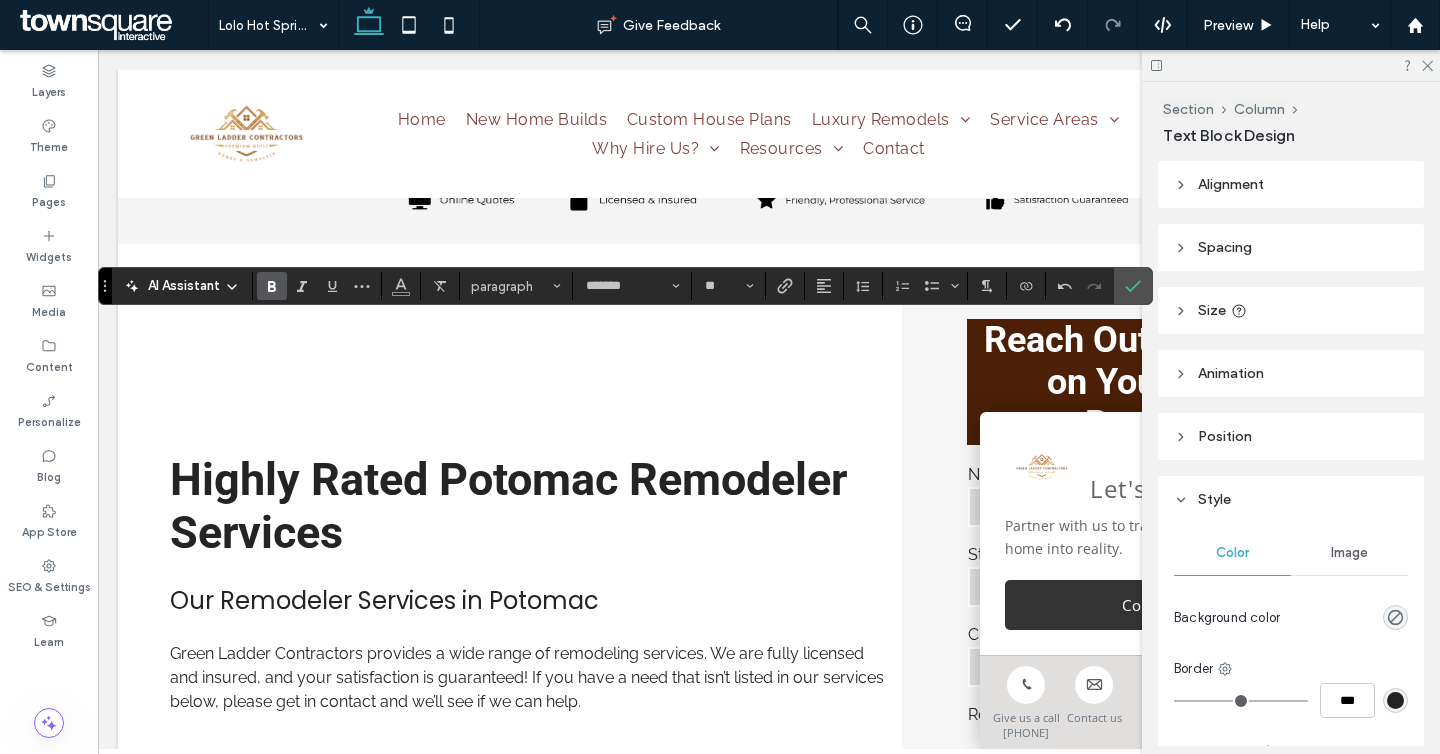 click 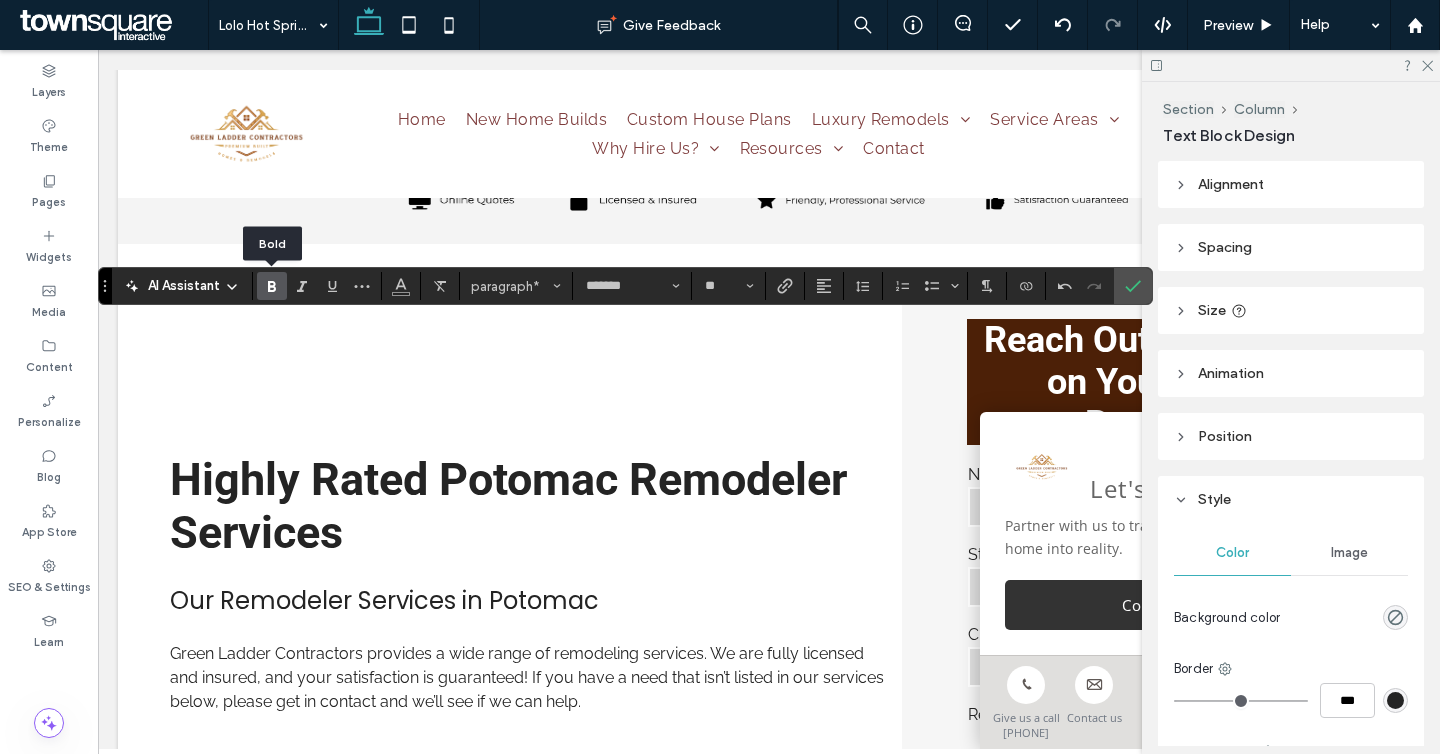 click 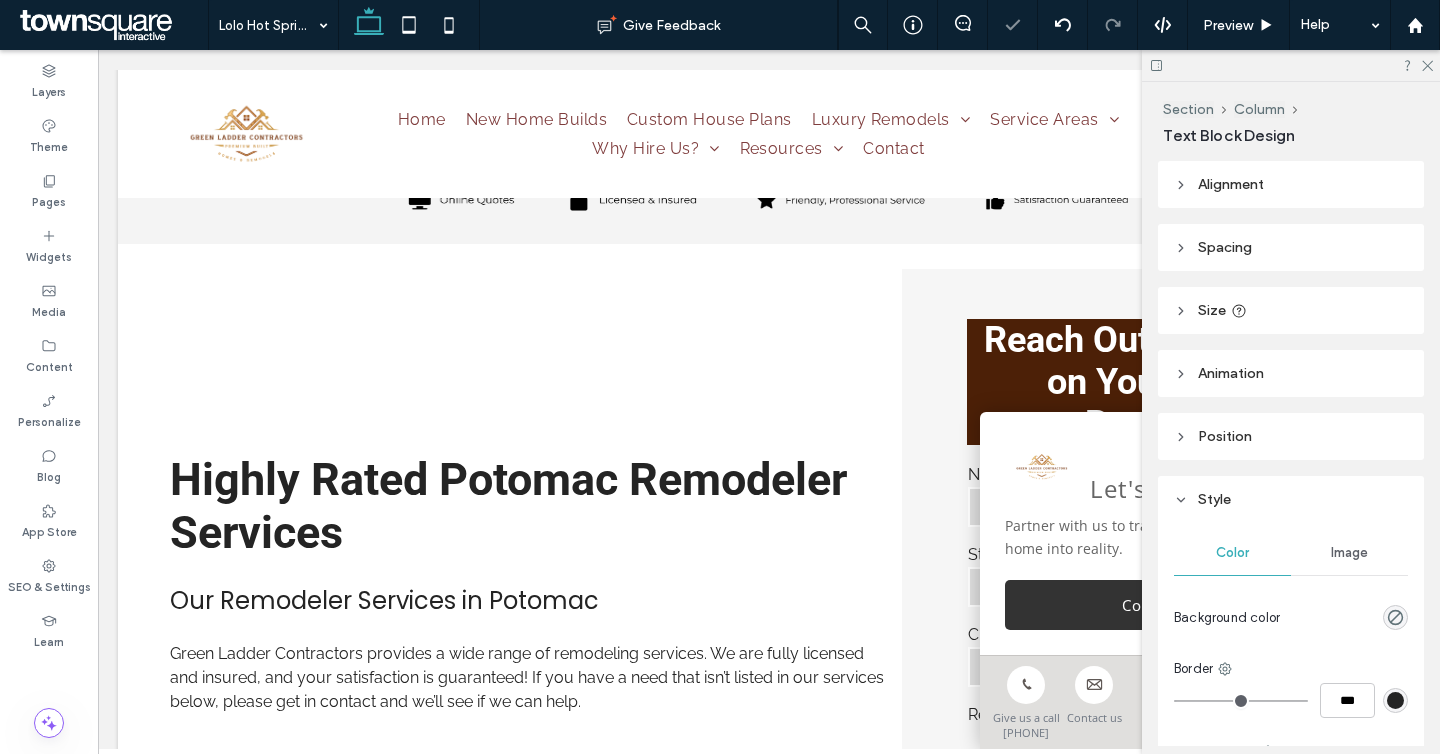 type on "******" 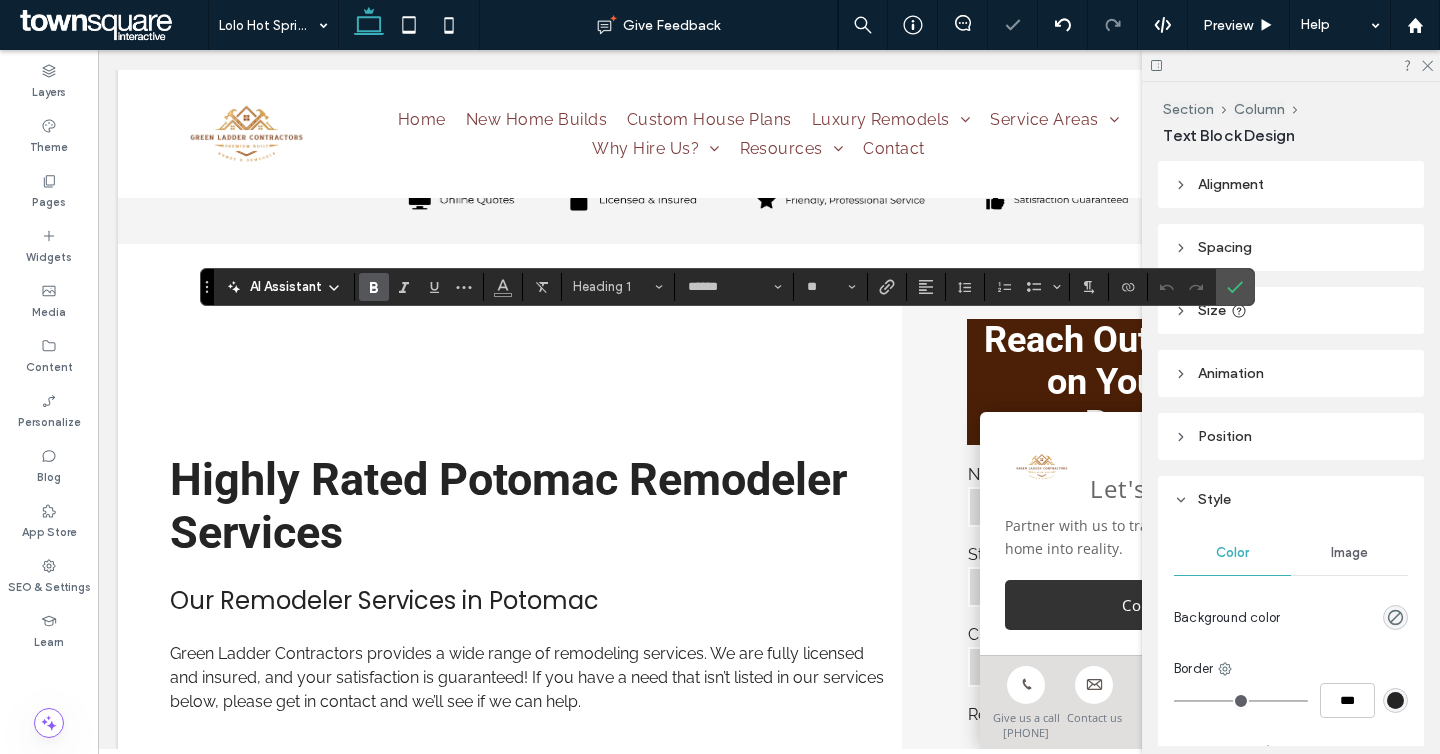 type on "*******" 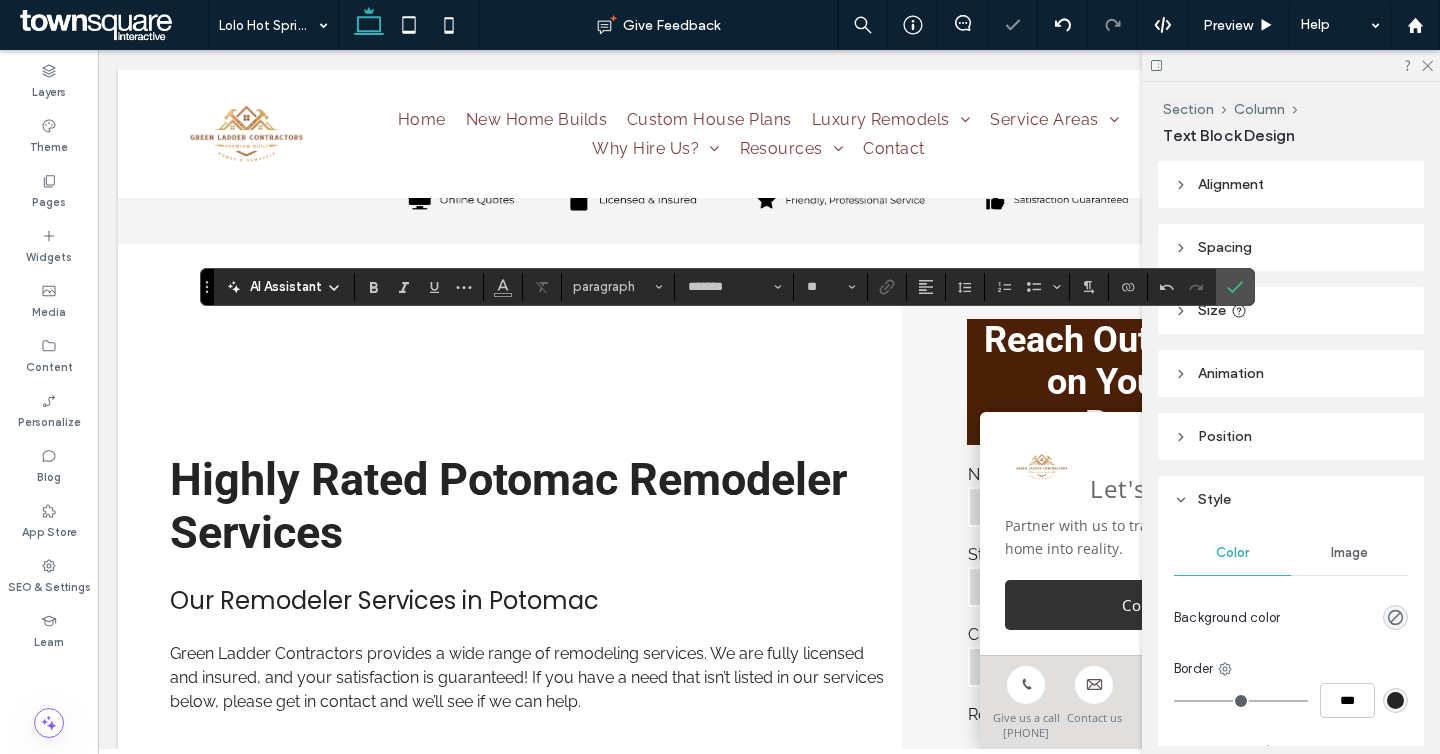 type on "******" 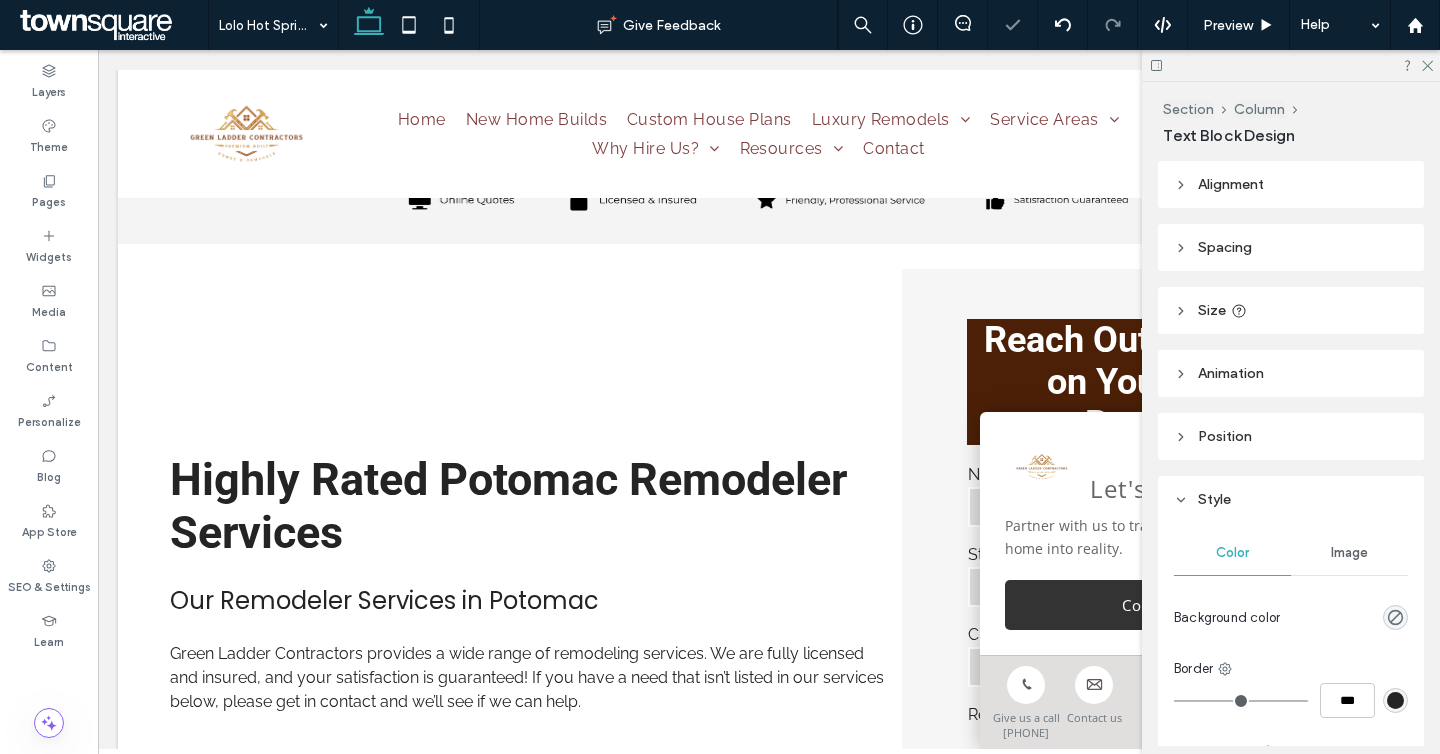 type on "******" 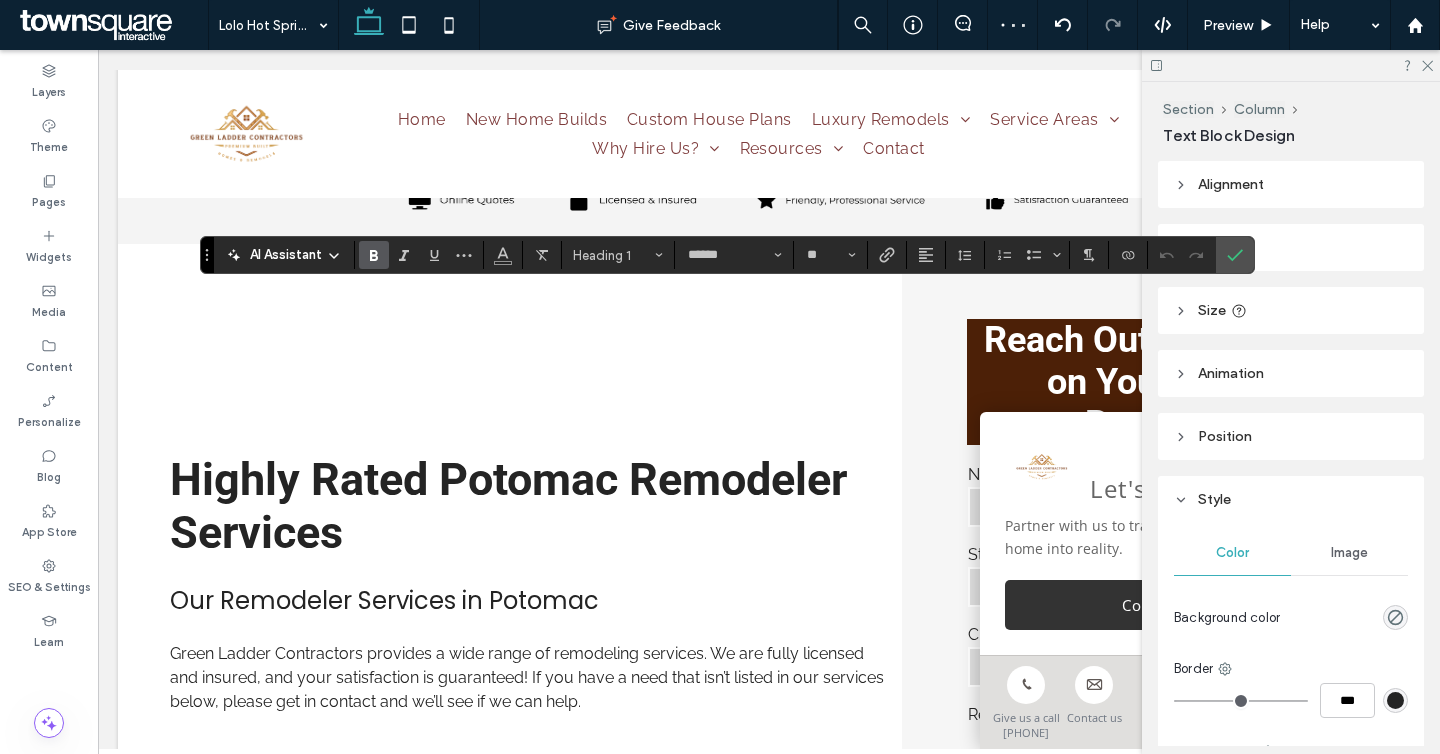 type on "*******" 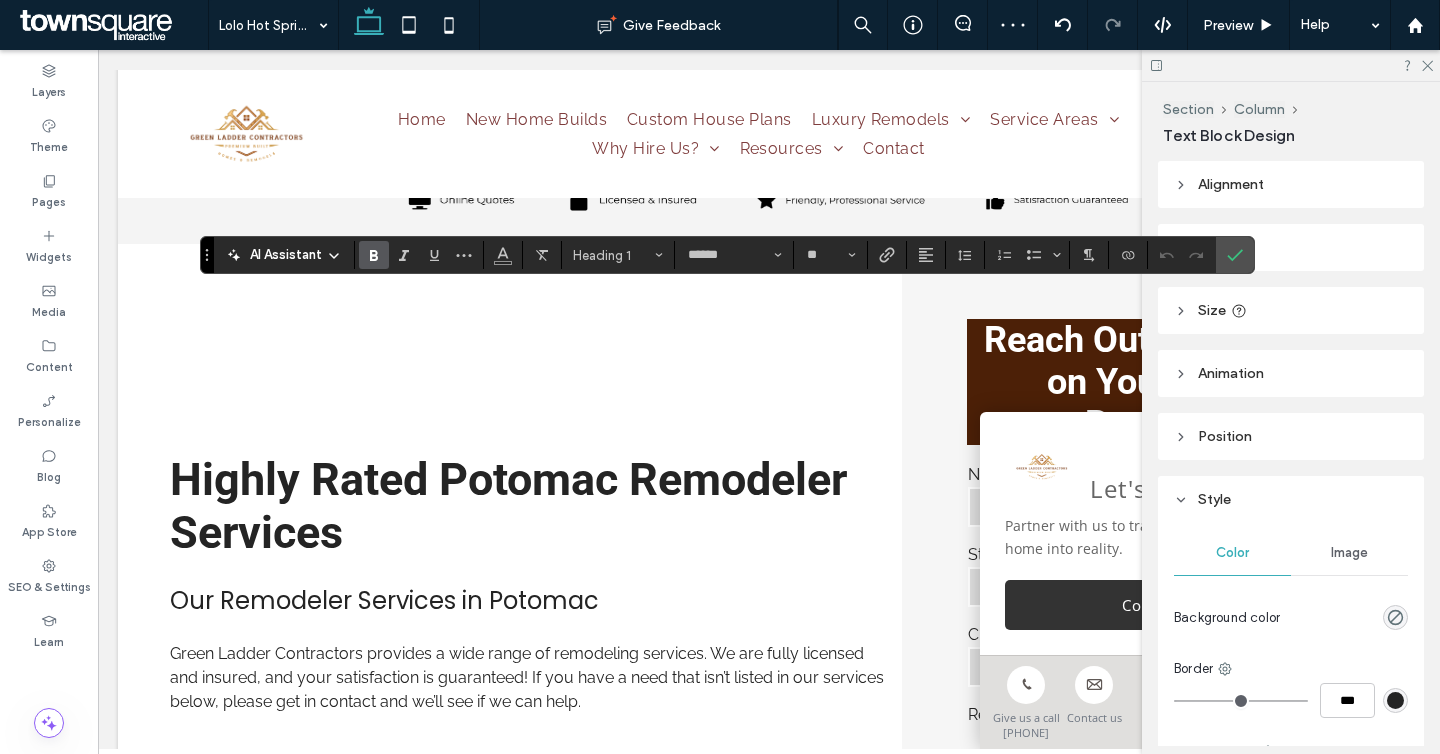 type on "**" 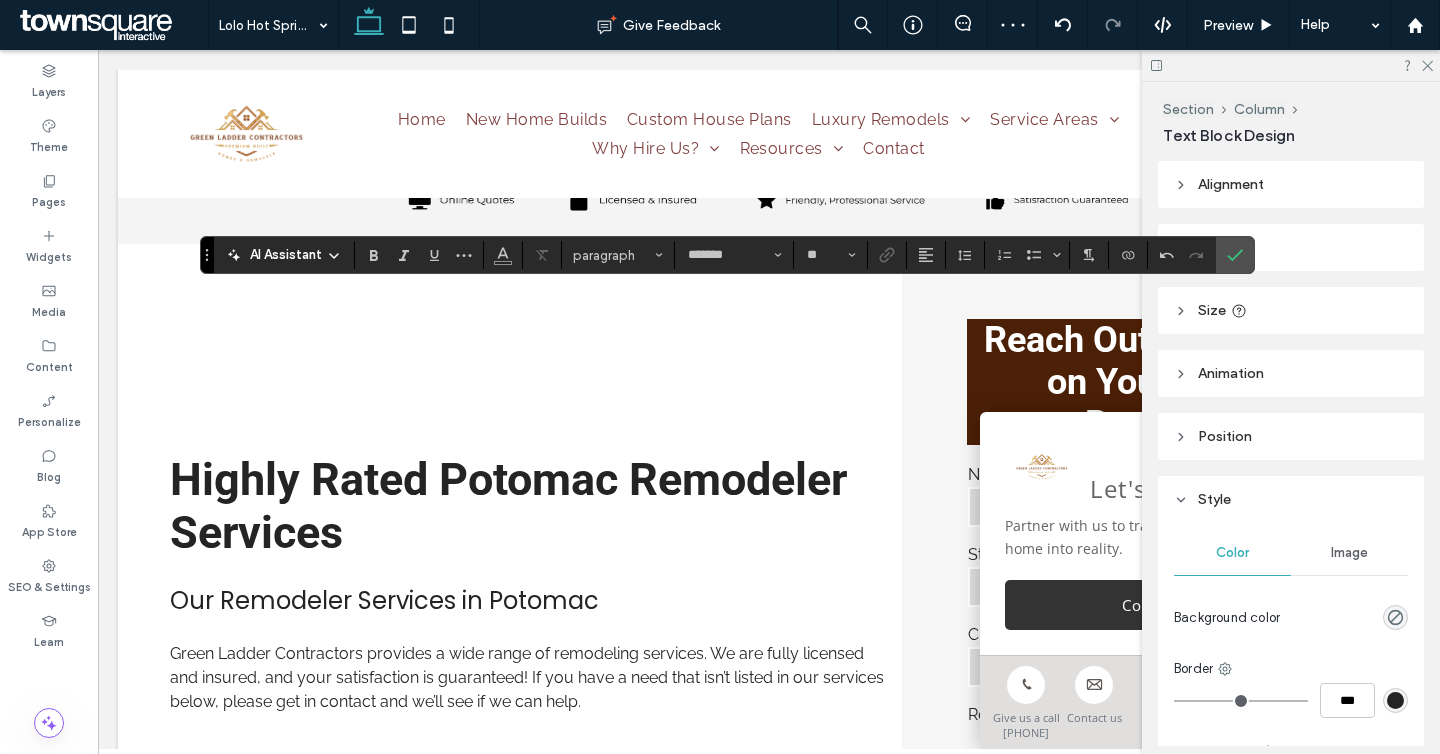 type on "******" 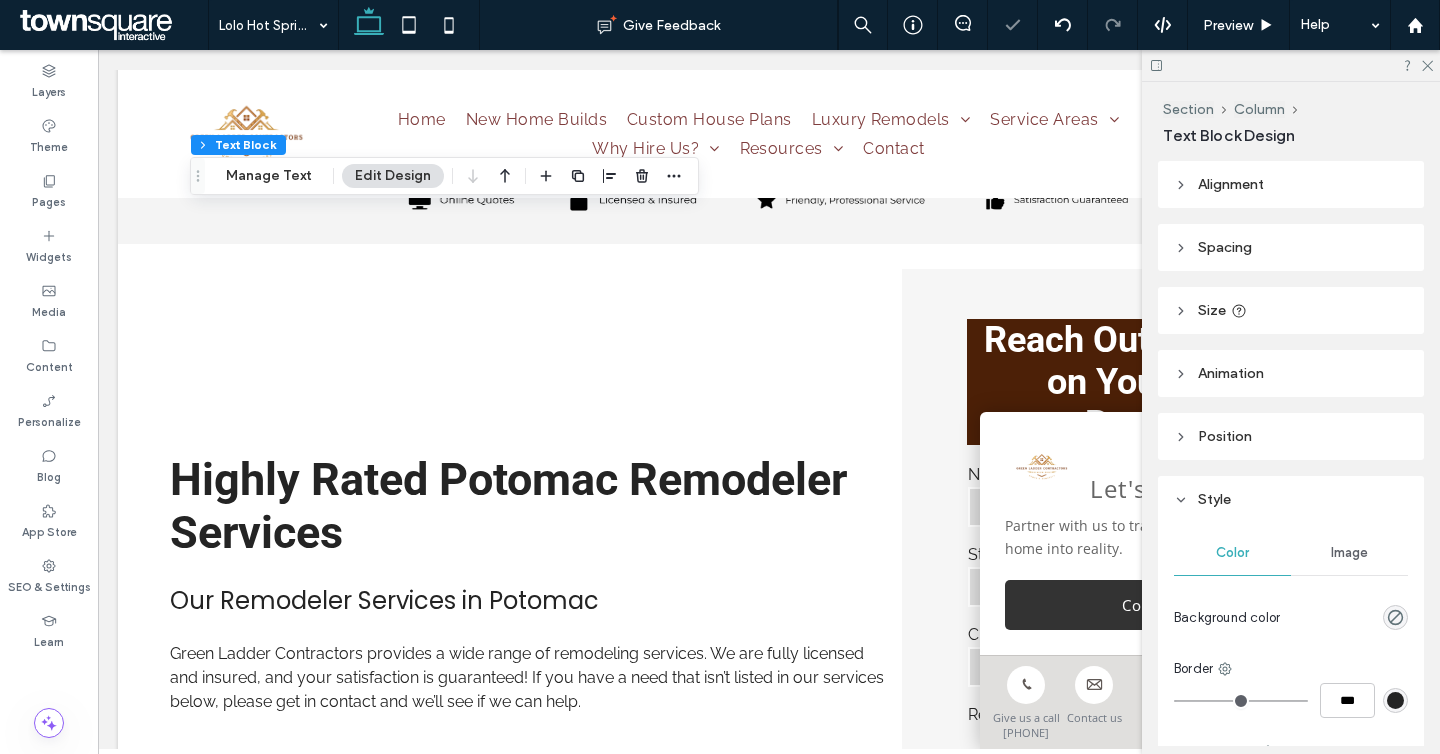type on "*******" 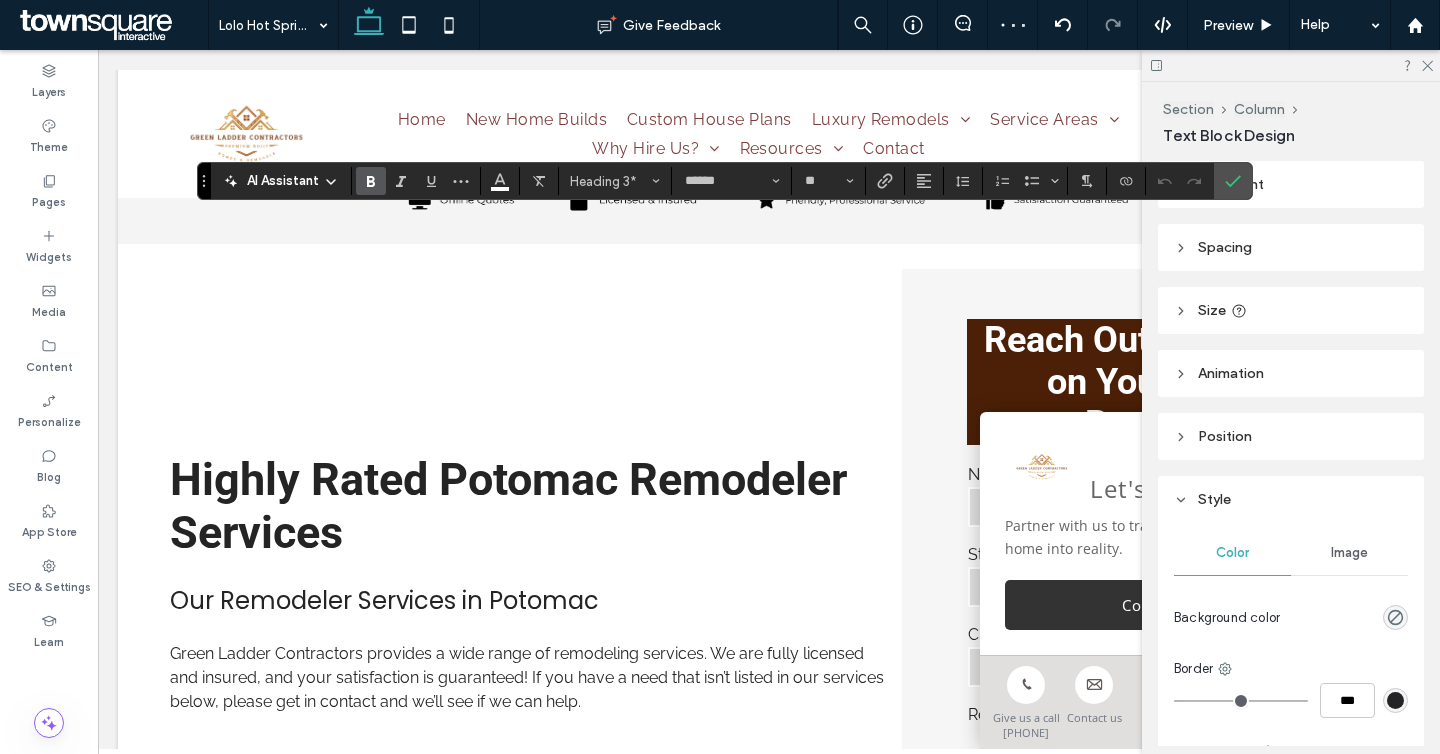 type on "*******" 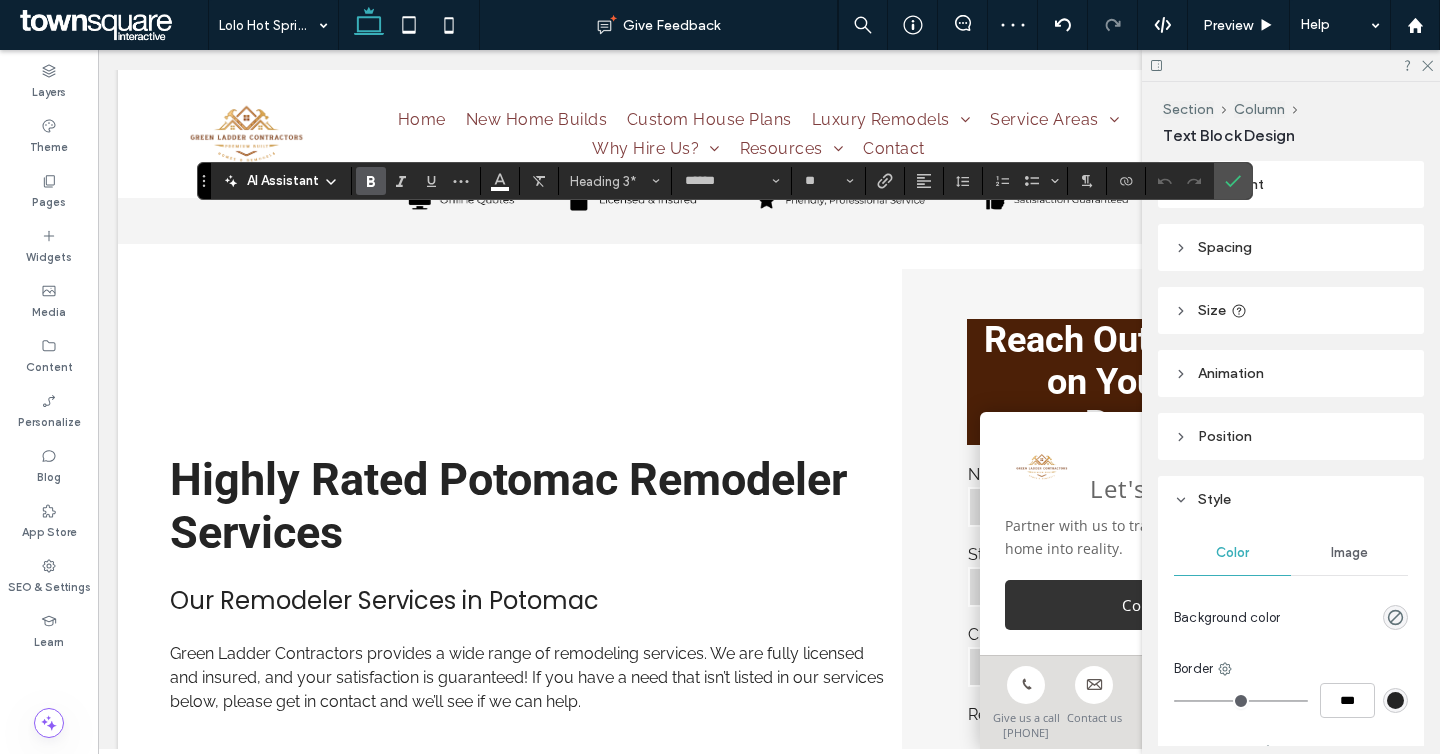type on "**" 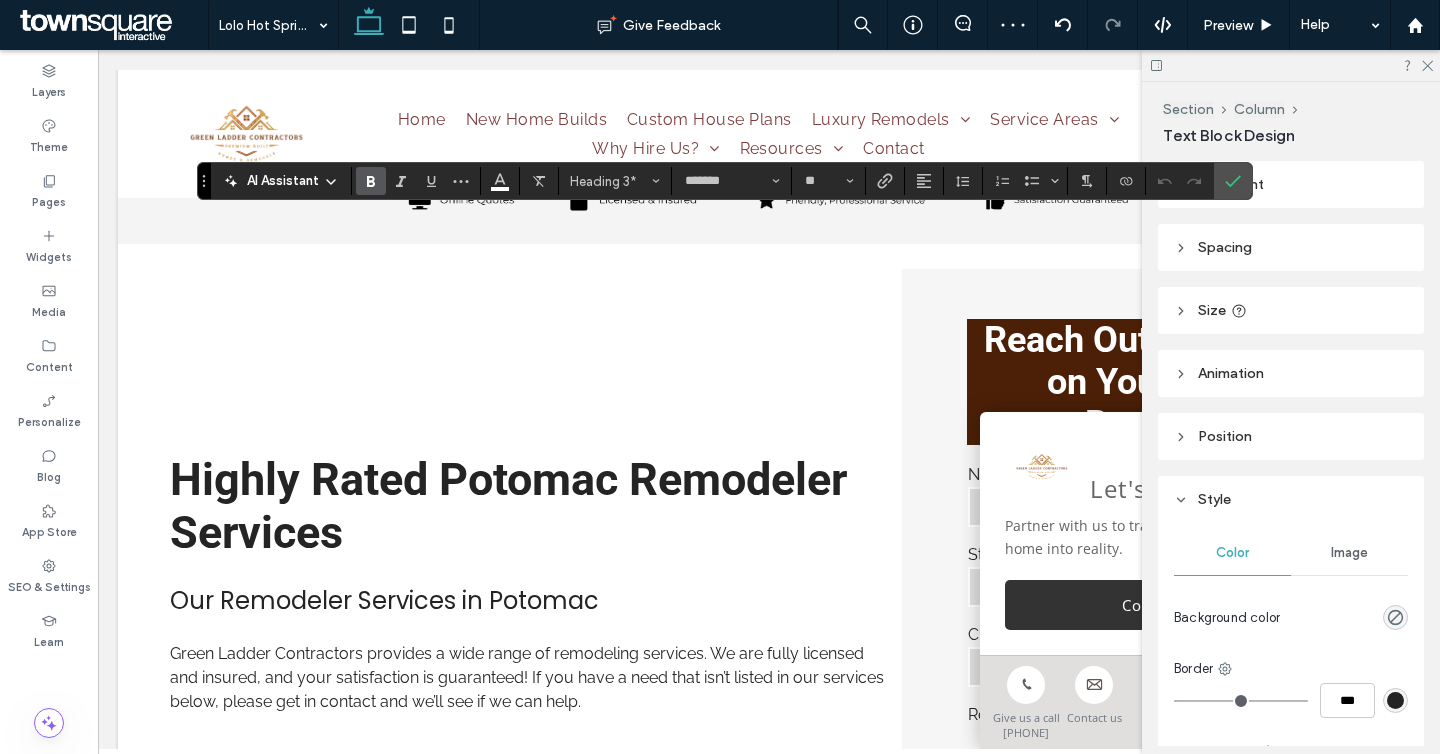type on "******" 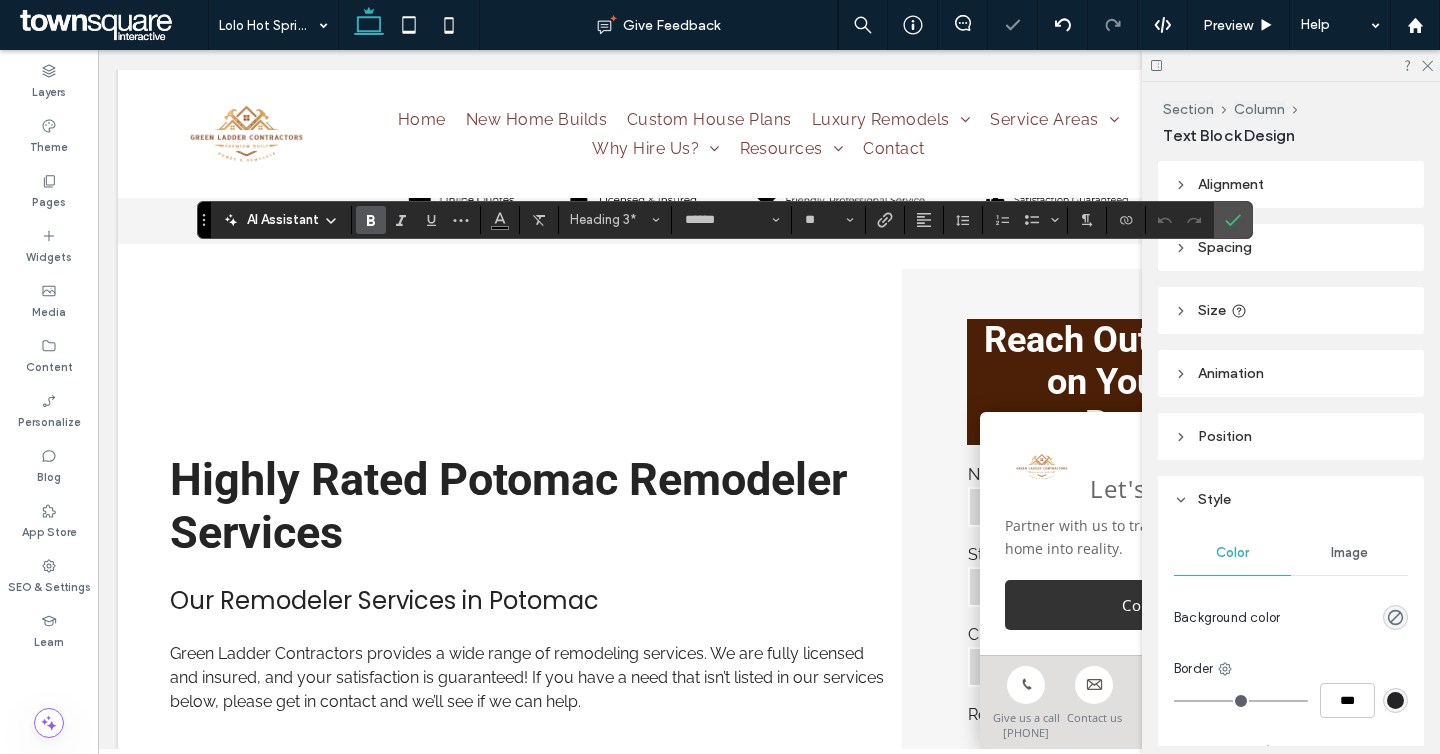 type on "*******" 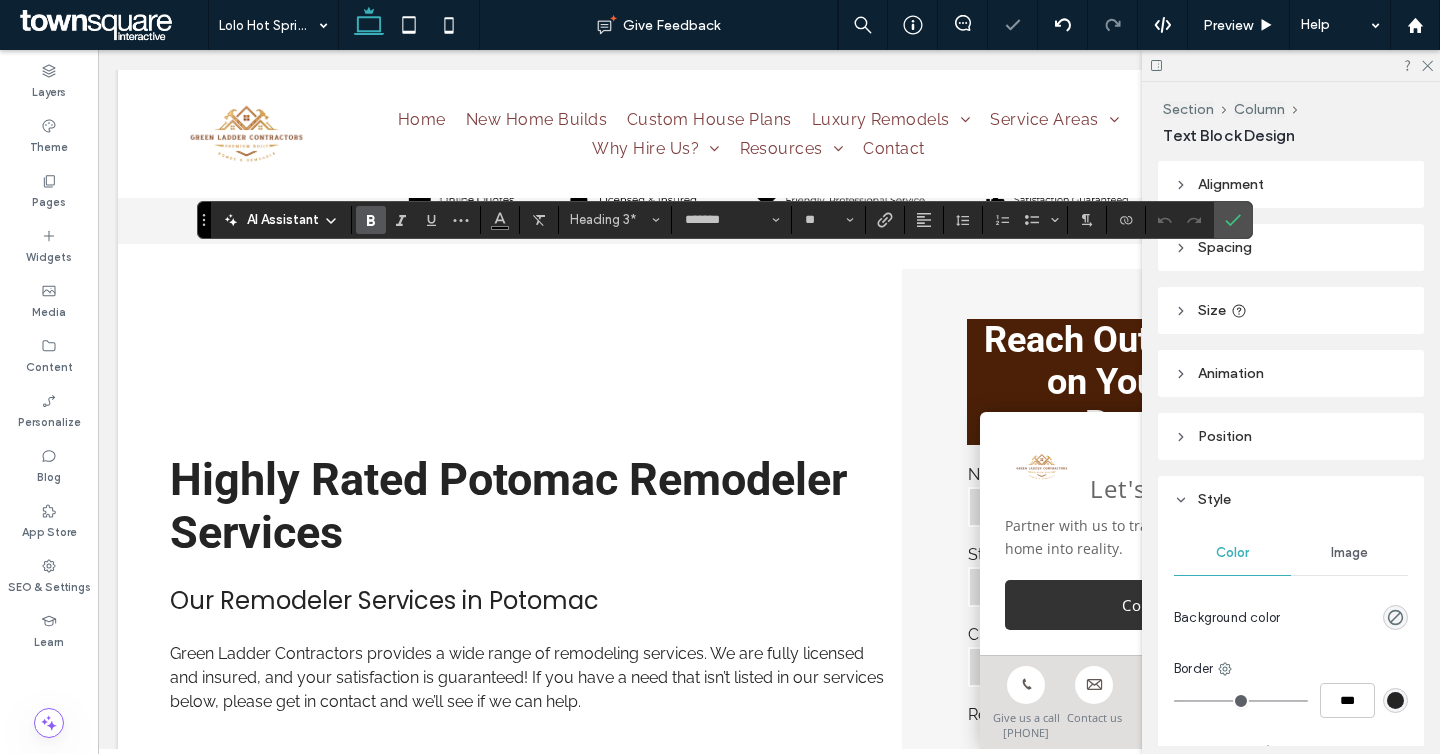 type on "**" 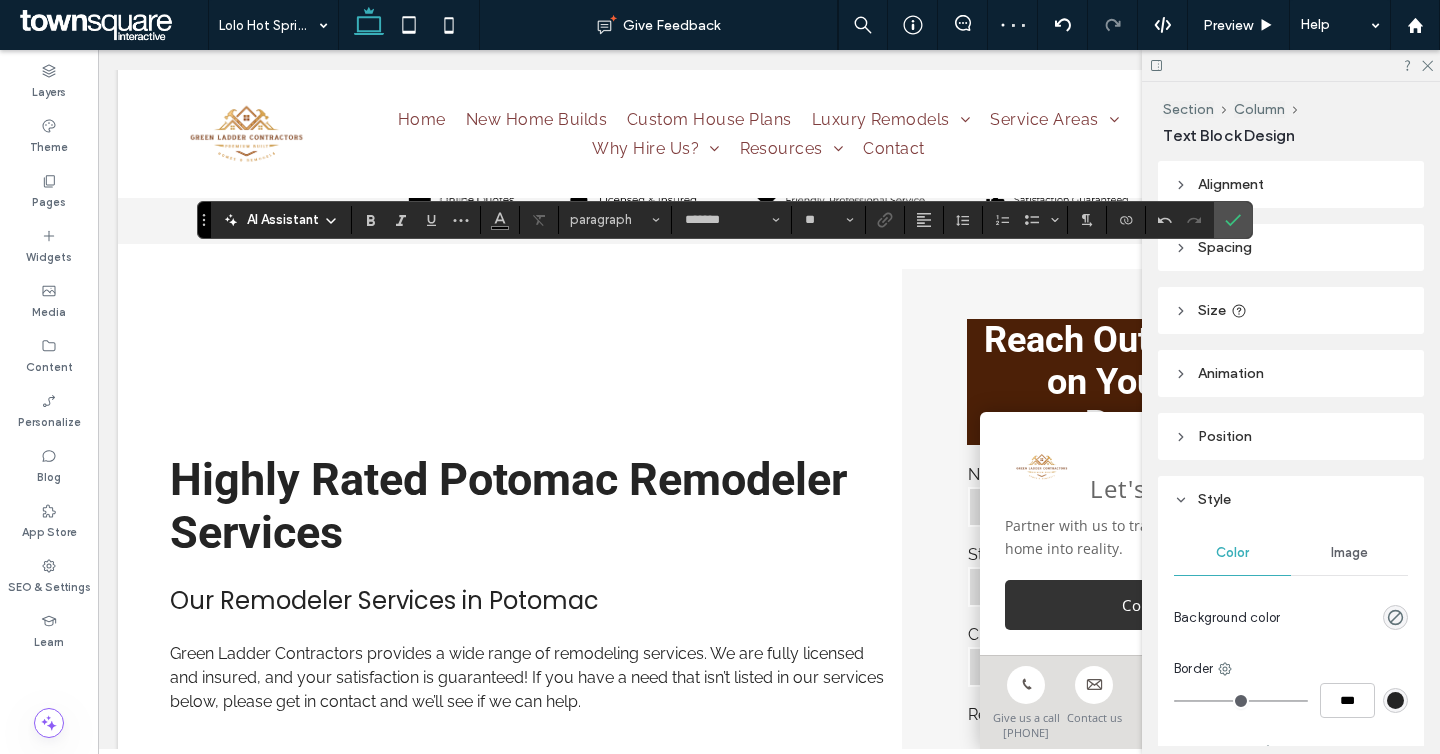 type on "******" 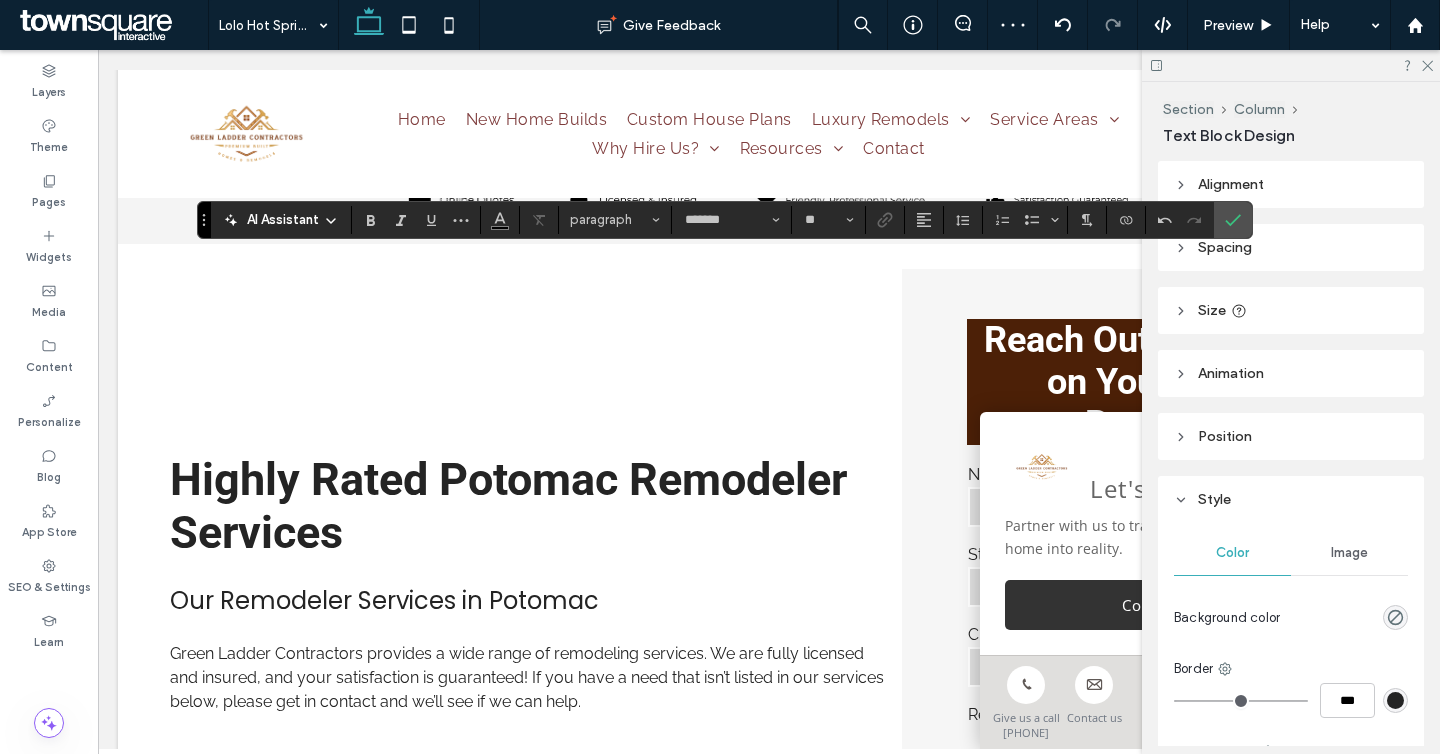type on "**" 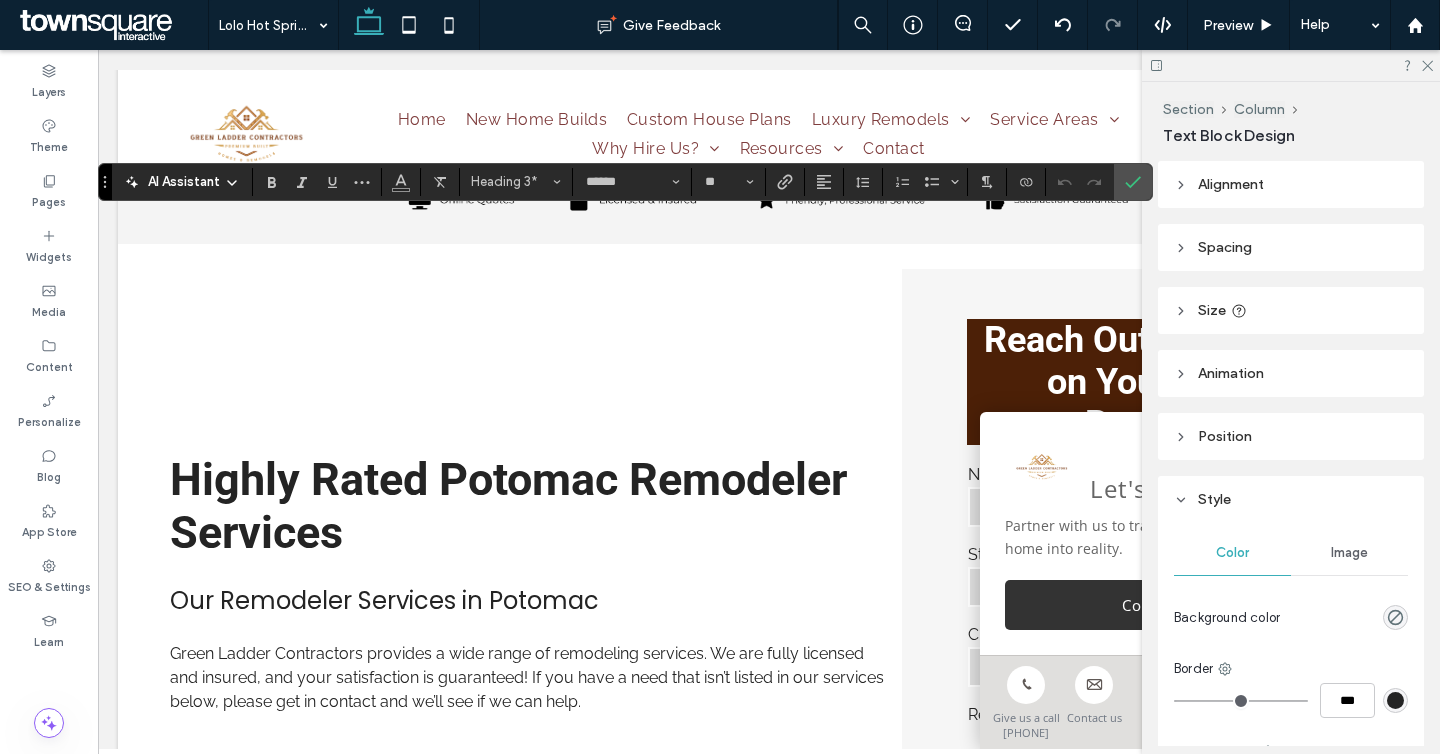 type on "*******" 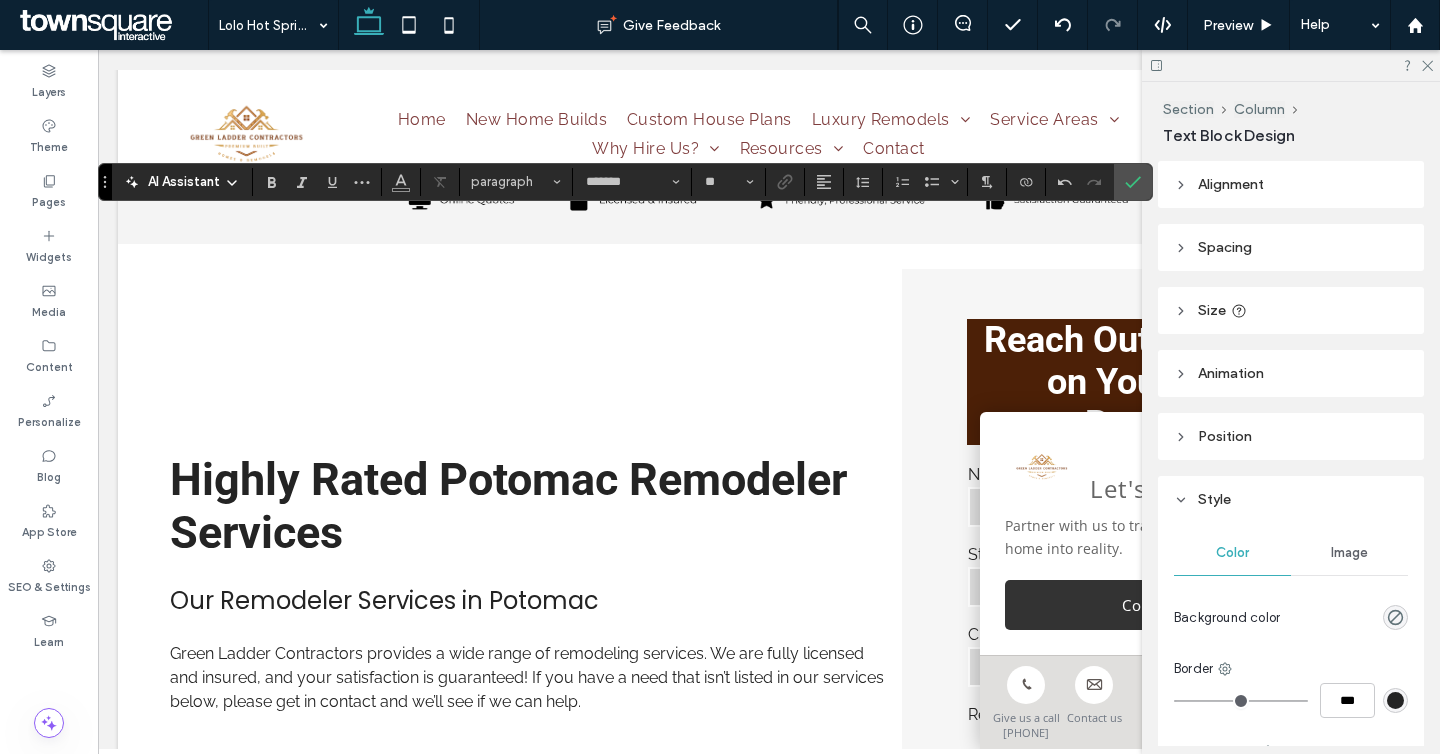 type on "******" 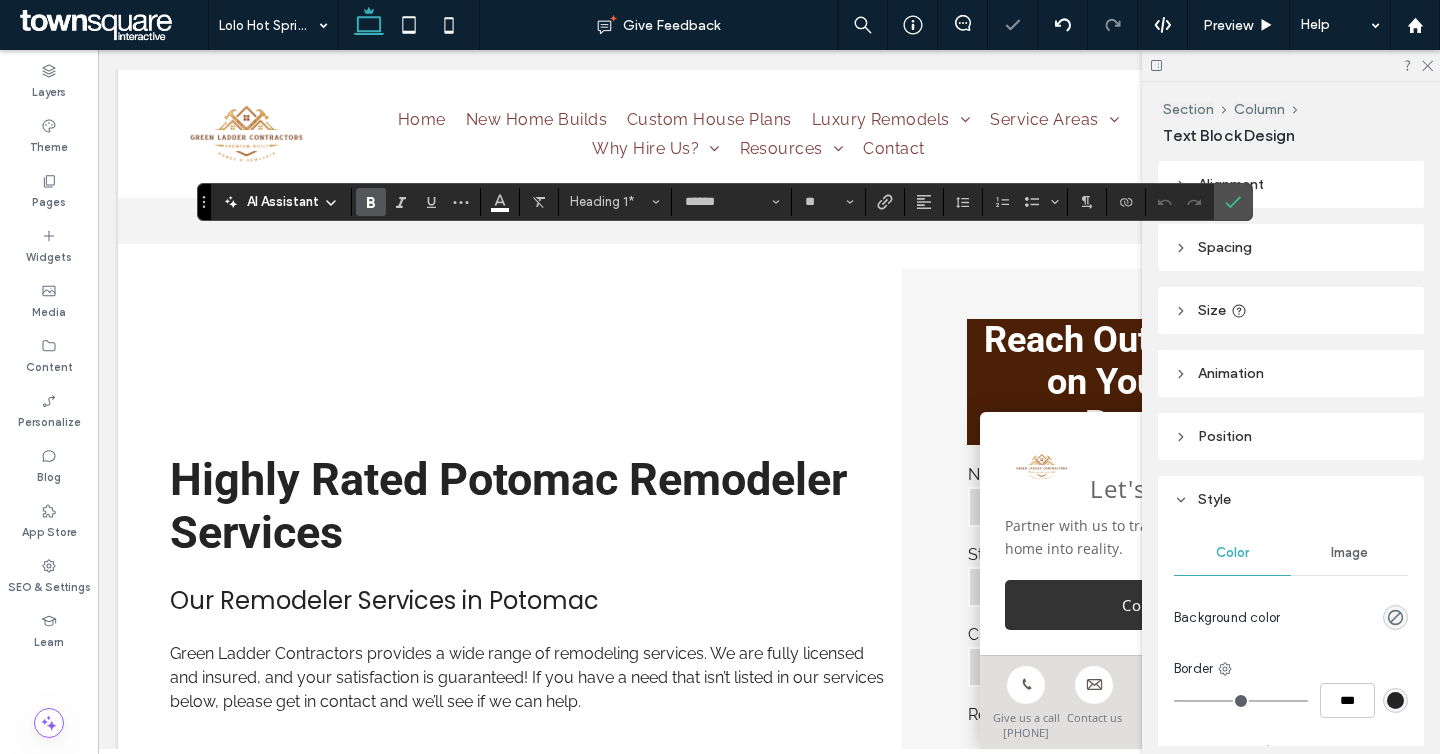 type on "*******" 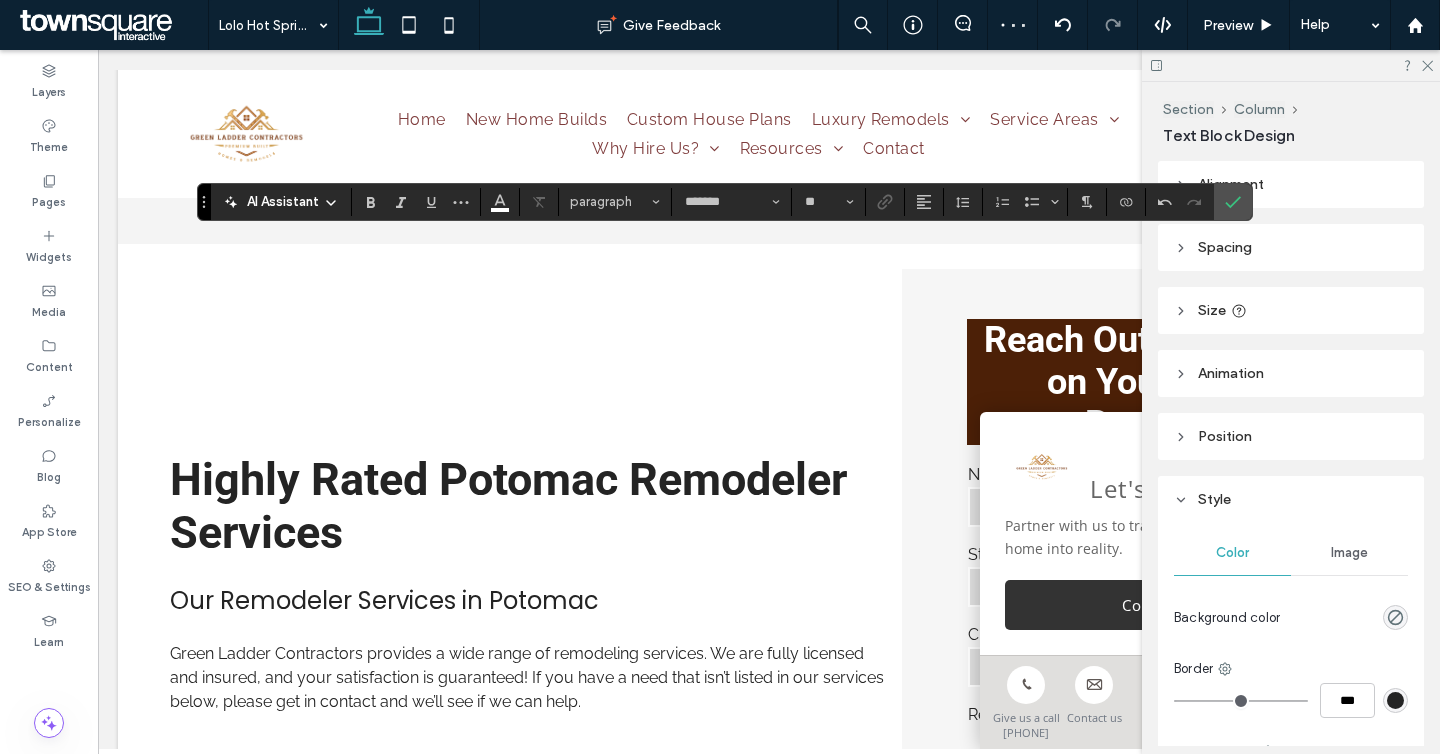 type on "******" 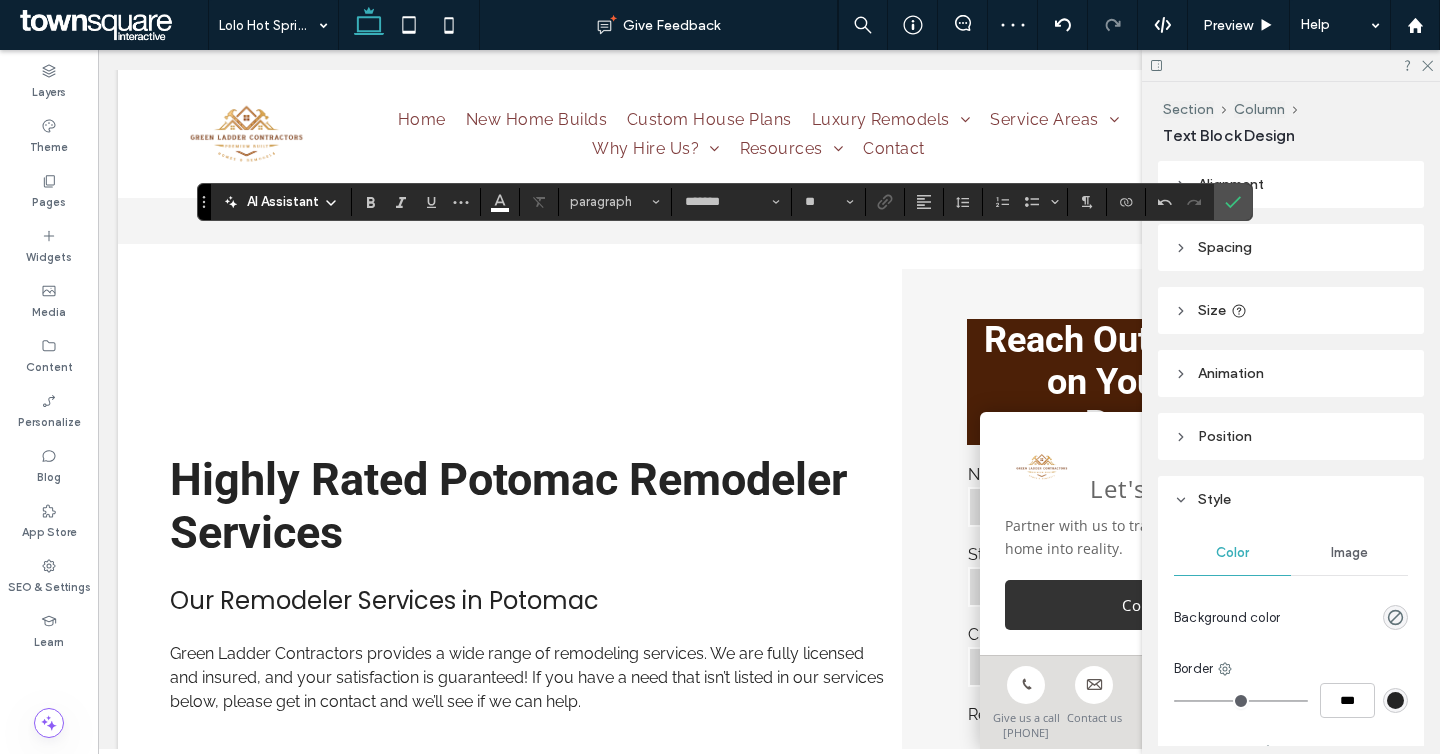 type on "**" 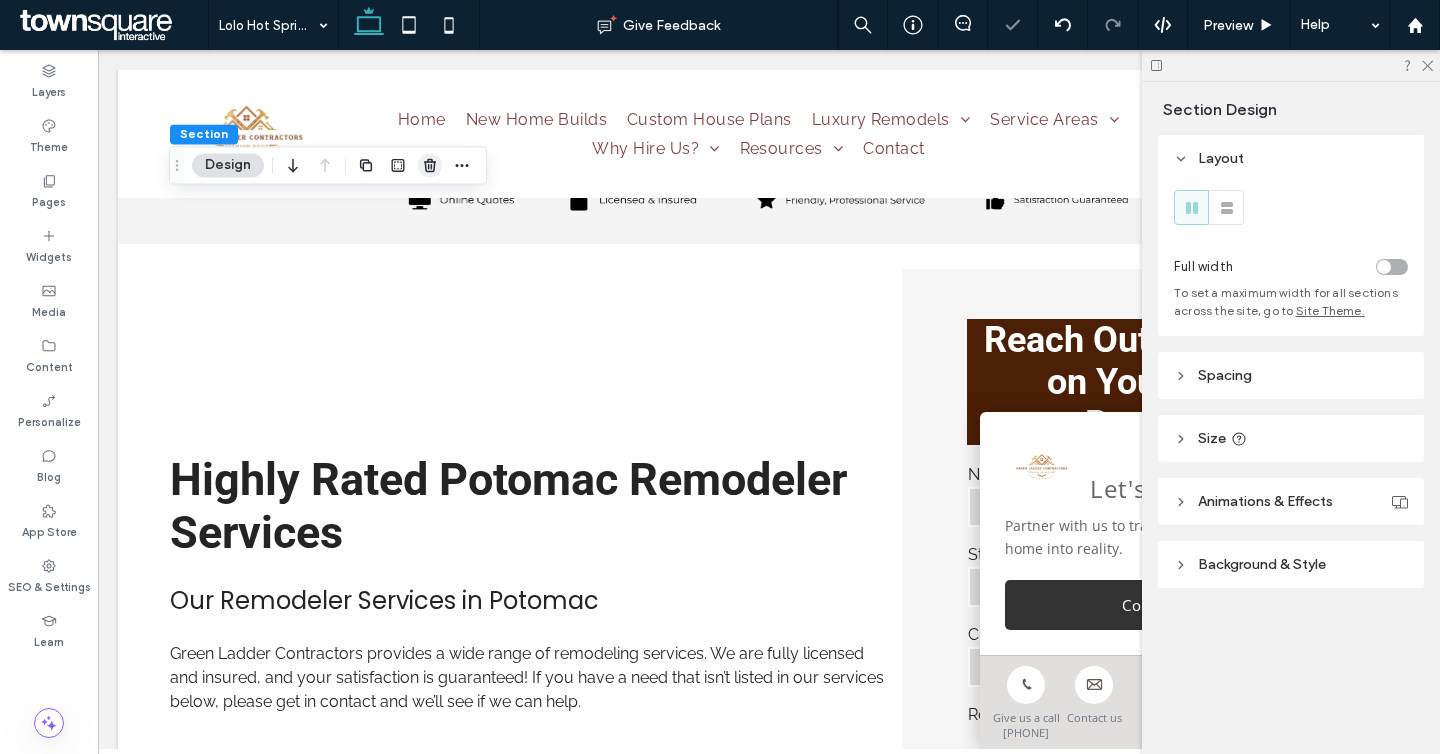 click 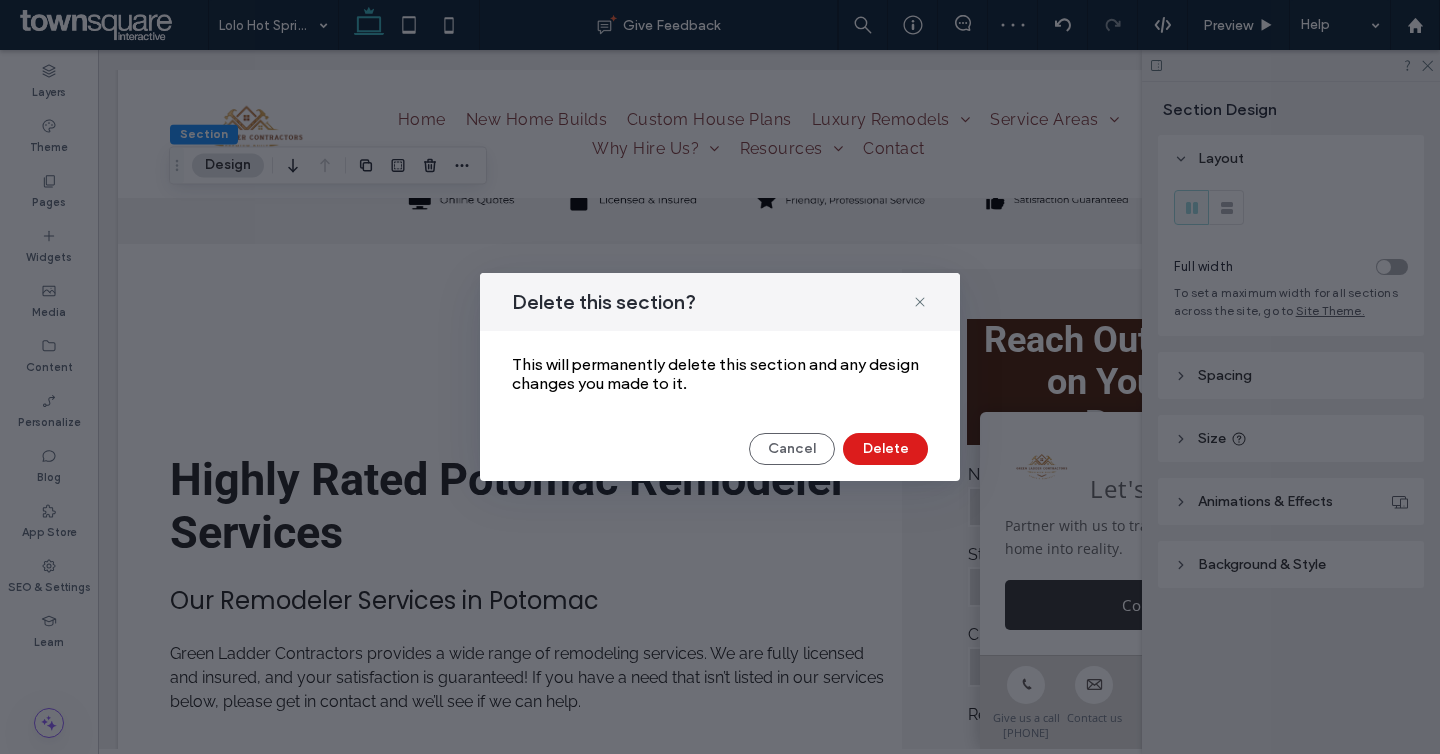 click on "Delete this section? This will permanently delete this section and any design changes you made to it. Cancel Delete" at bounding box center [720, 377] 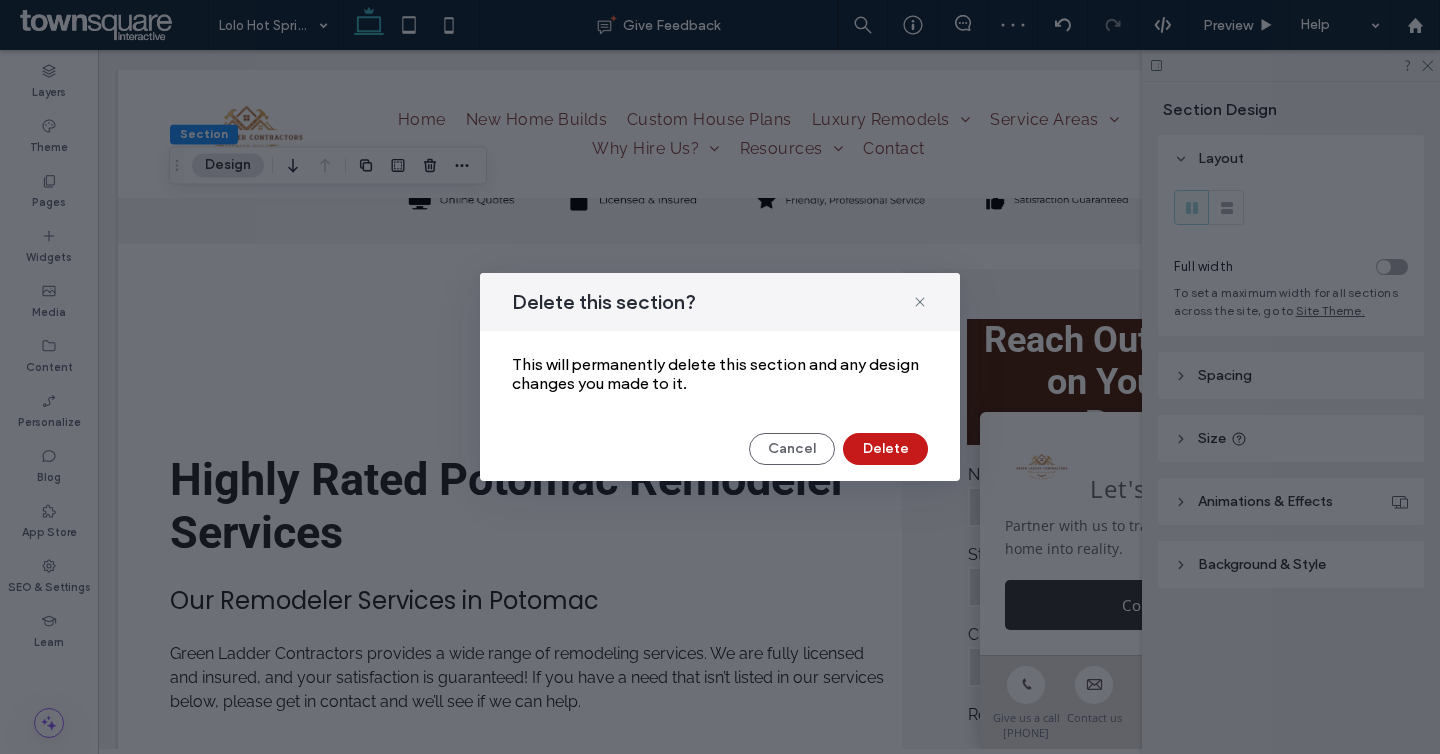 click on "Delete" at bounding box center [885, 449] 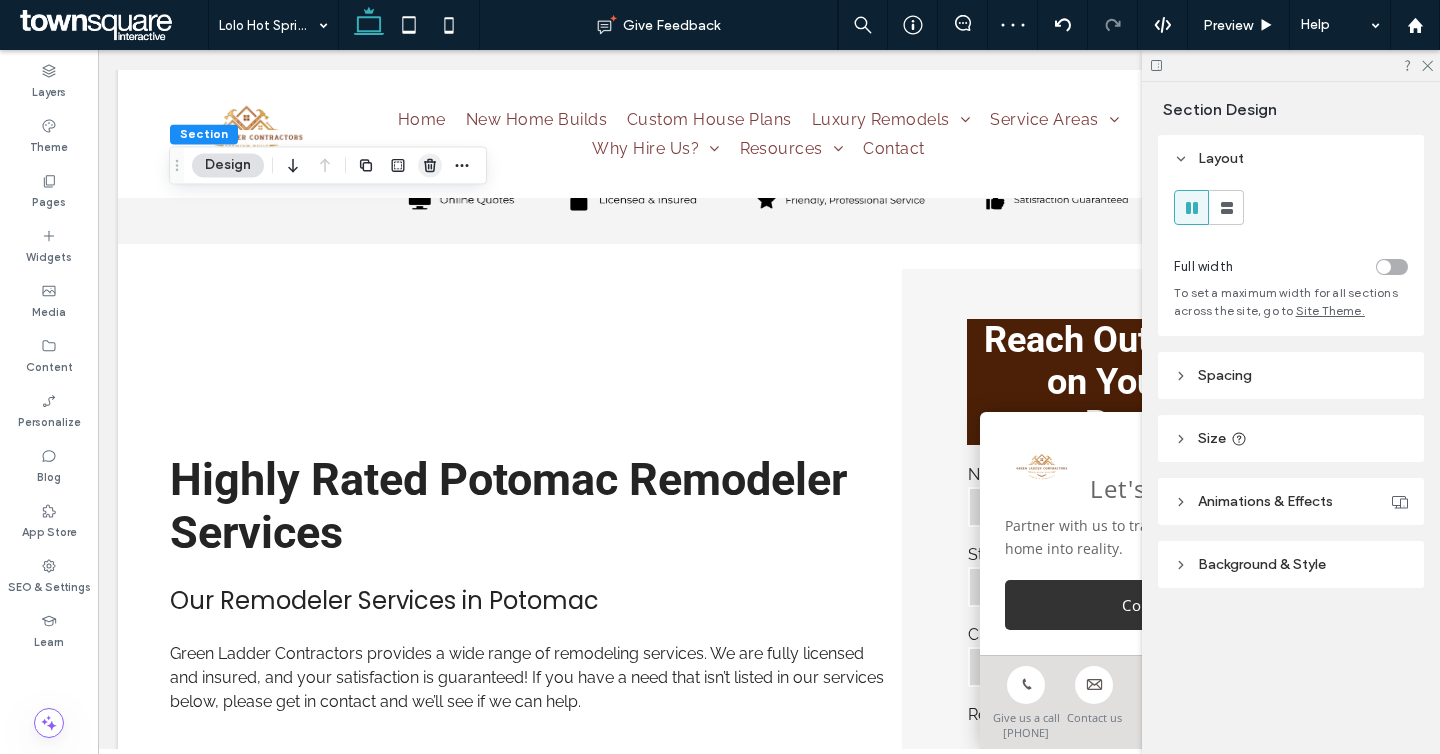click at bounding box center [430, 165] 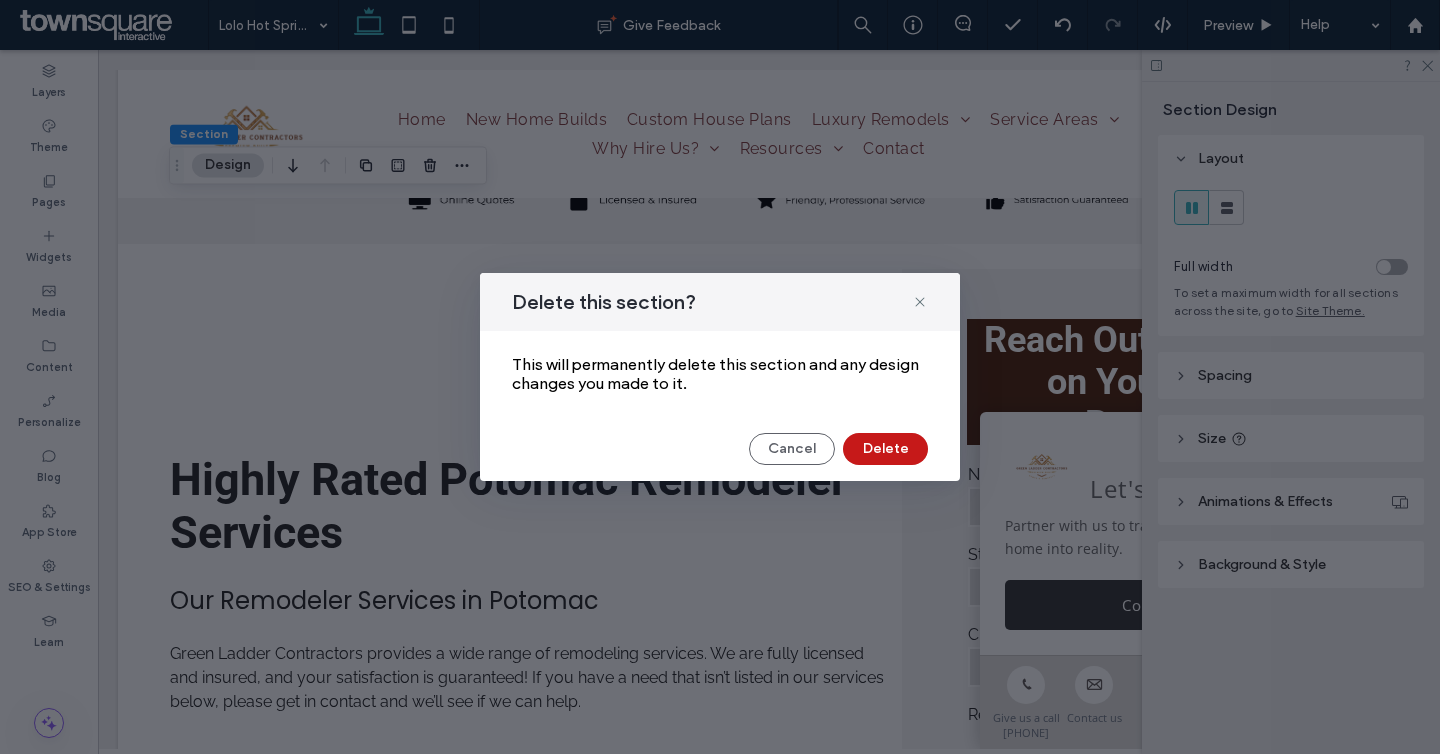 click on "Delete" at bounding box center [885, 449] 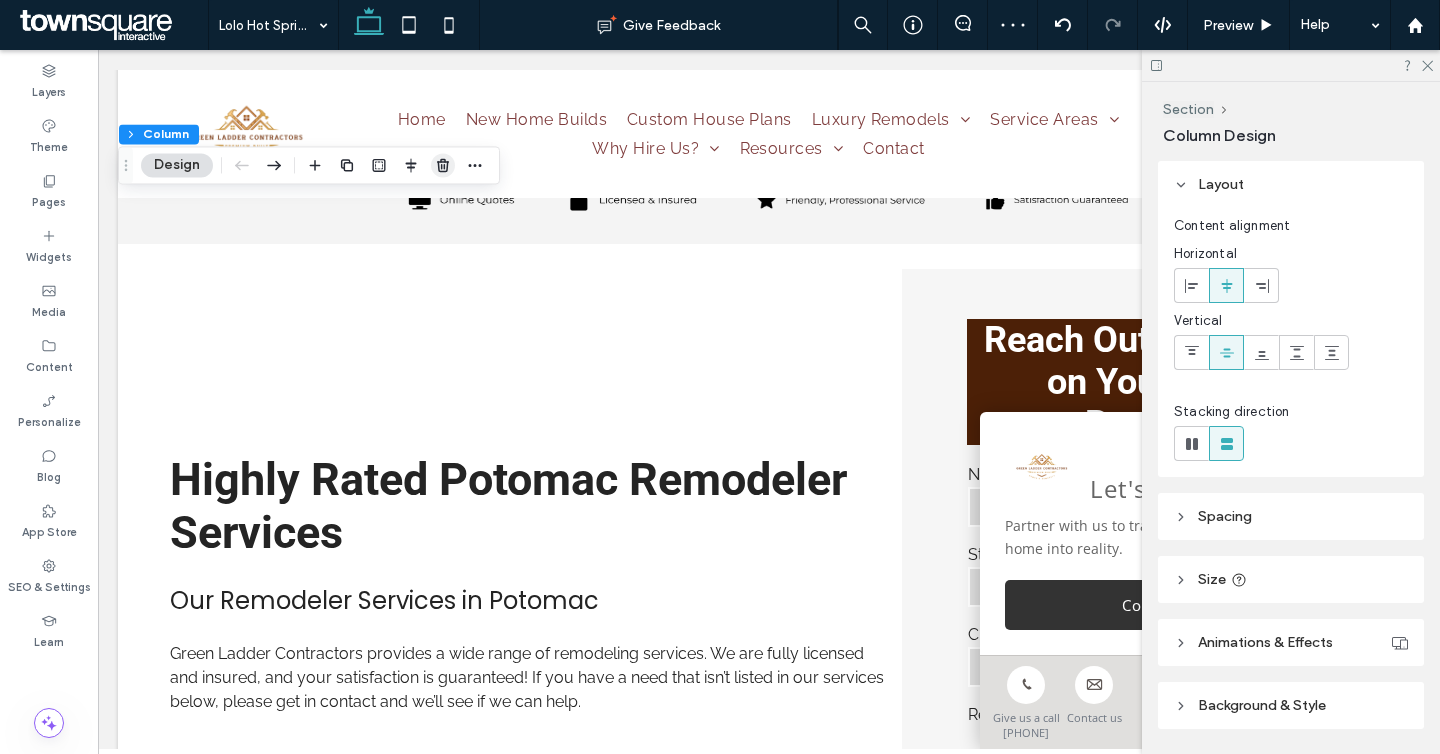 click at bounding box center [443, 165] 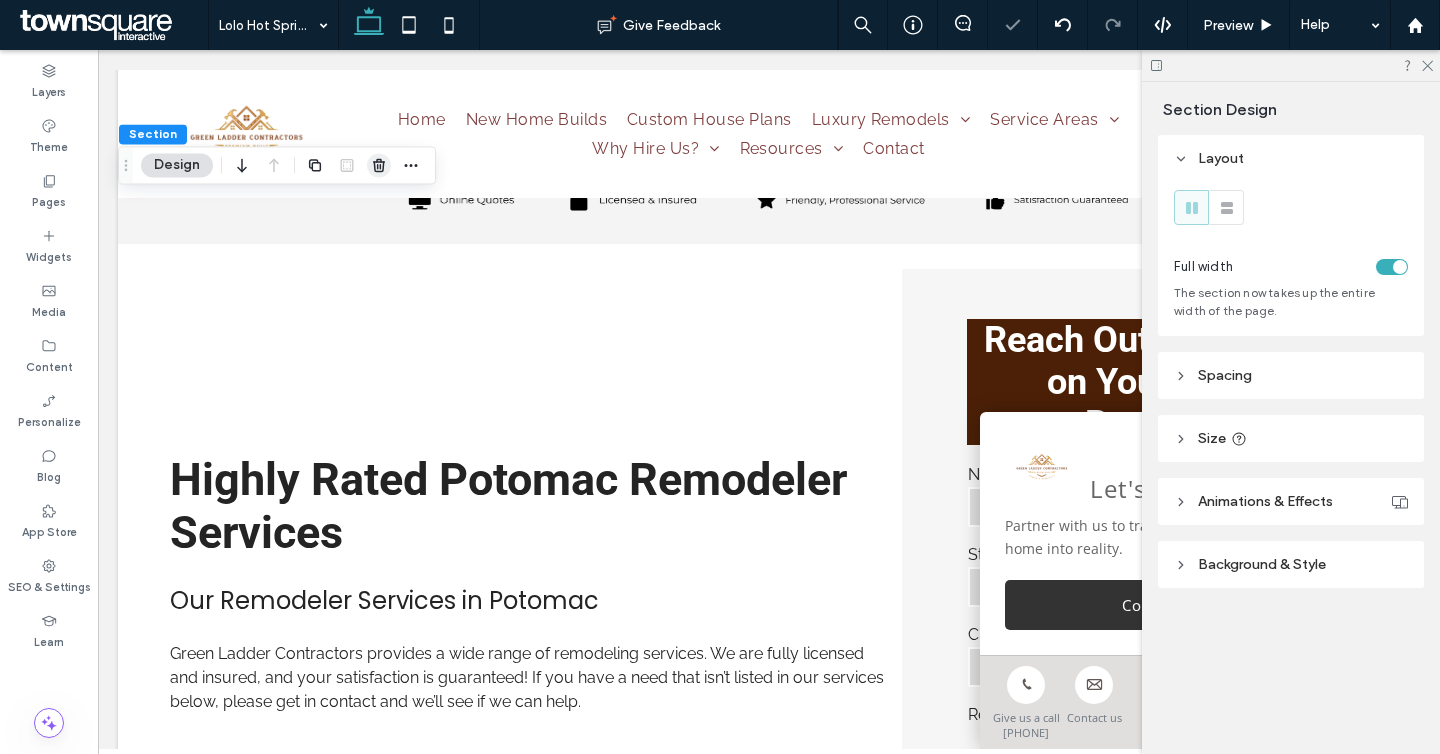 click 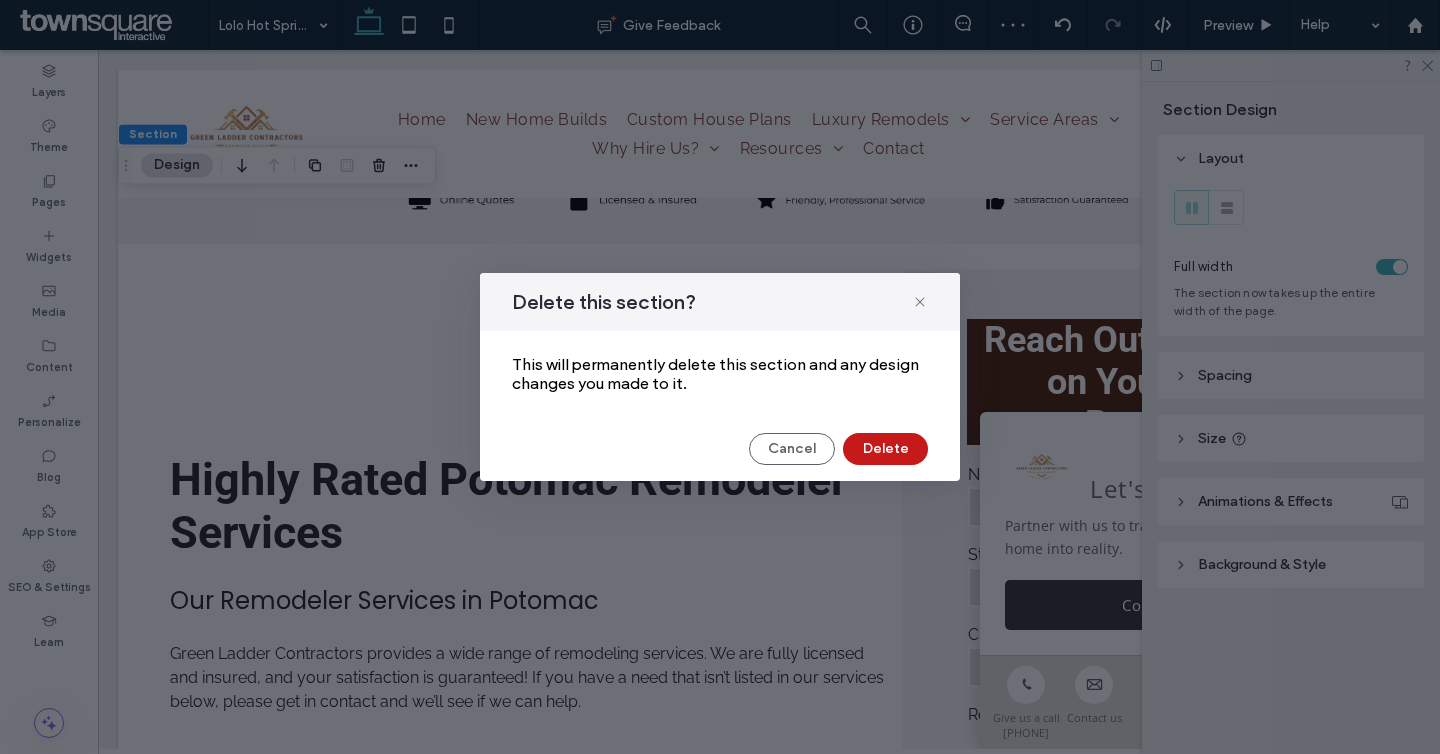 click on "Delete" at bounding box center [885, 449] 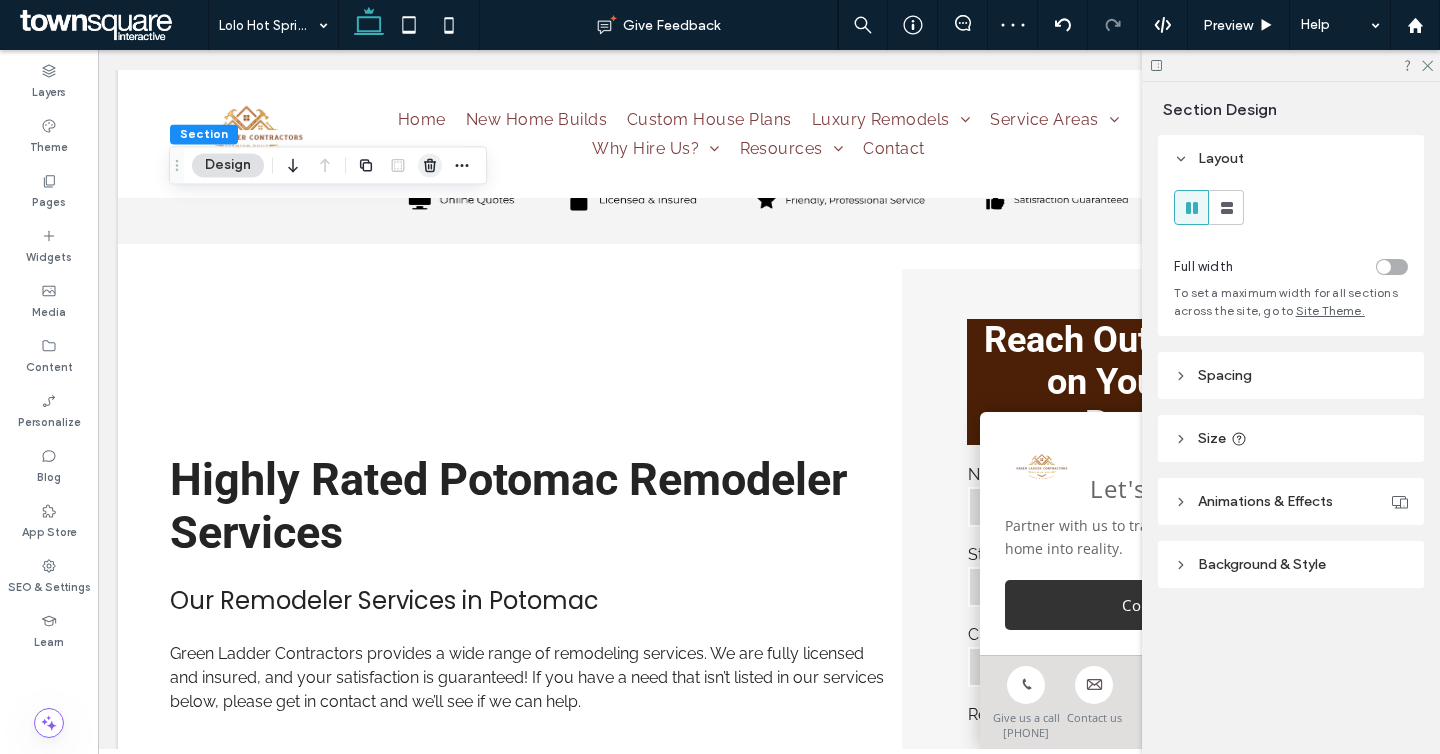 click 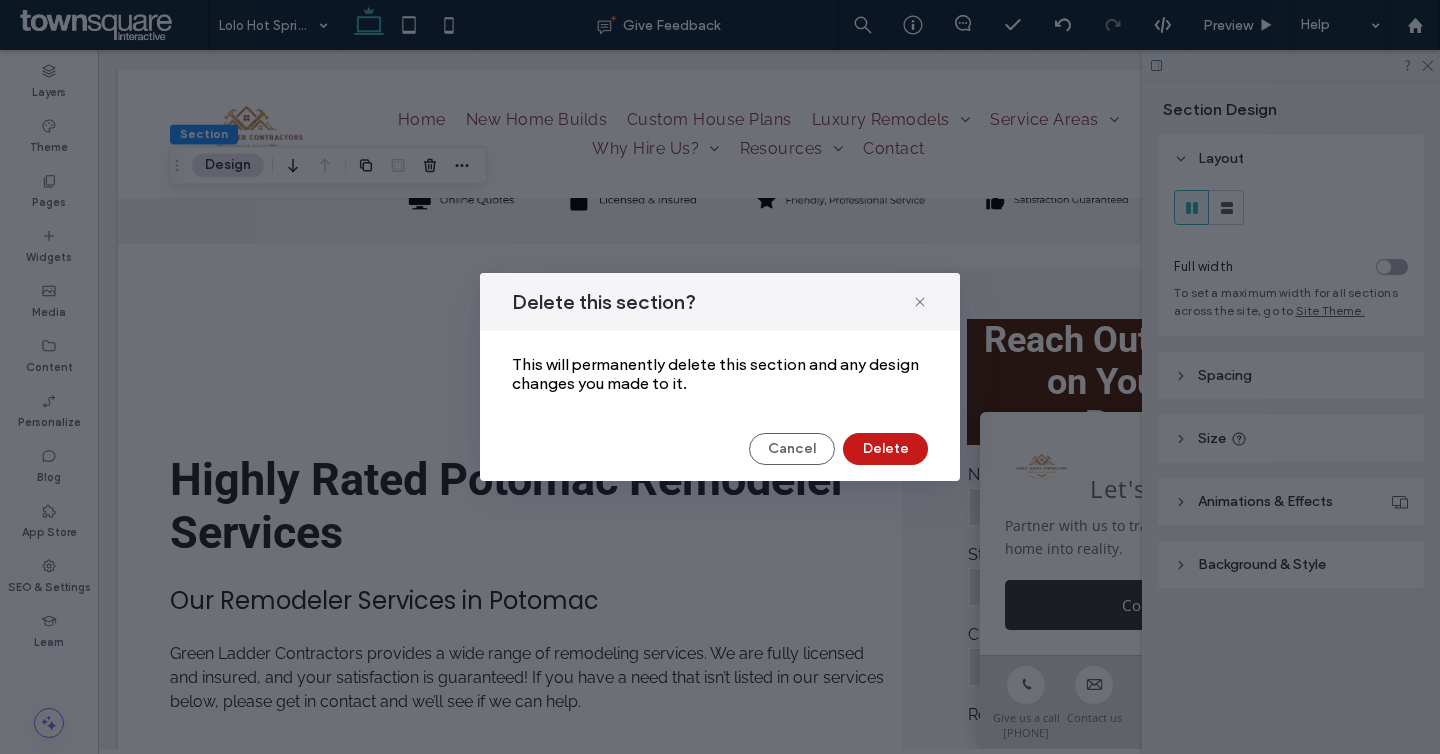 click on "Delete" at bounding box center [885, 449] 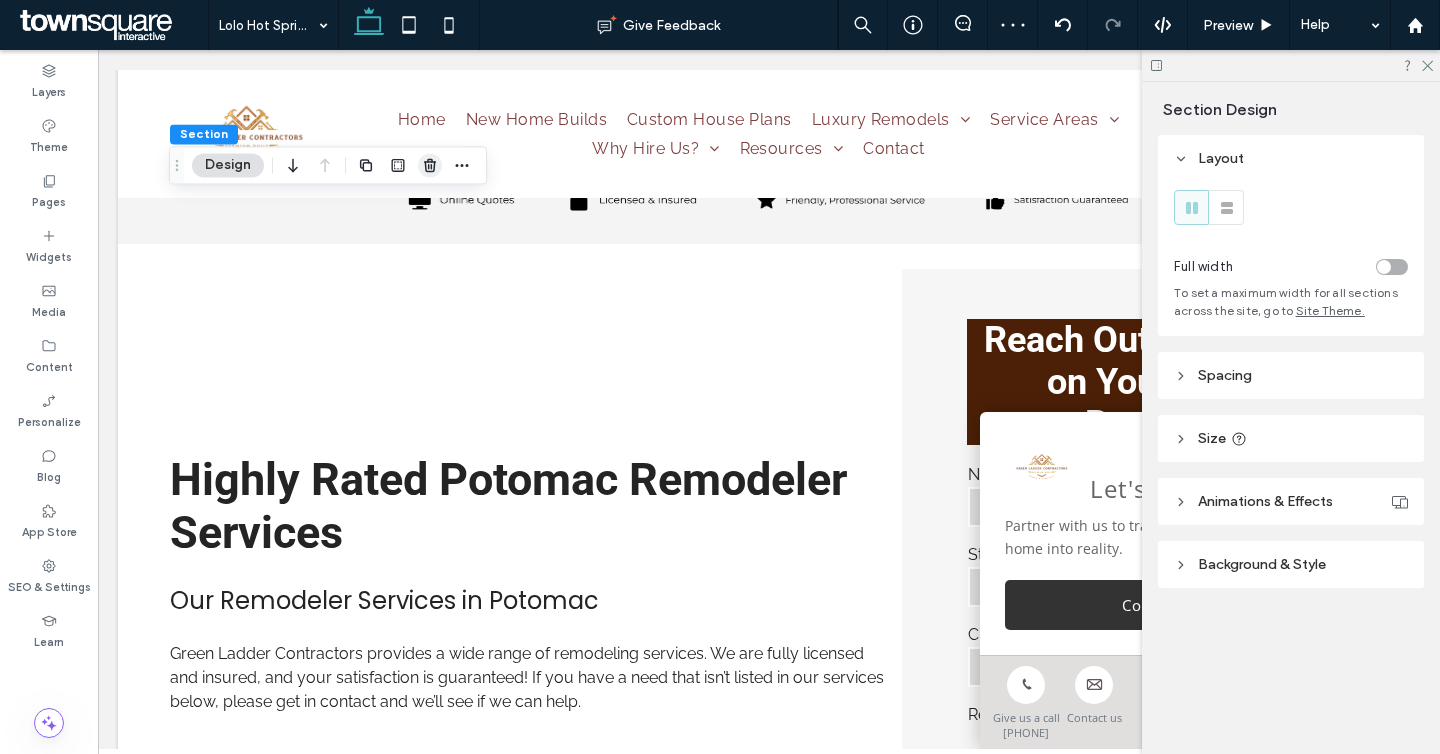 click 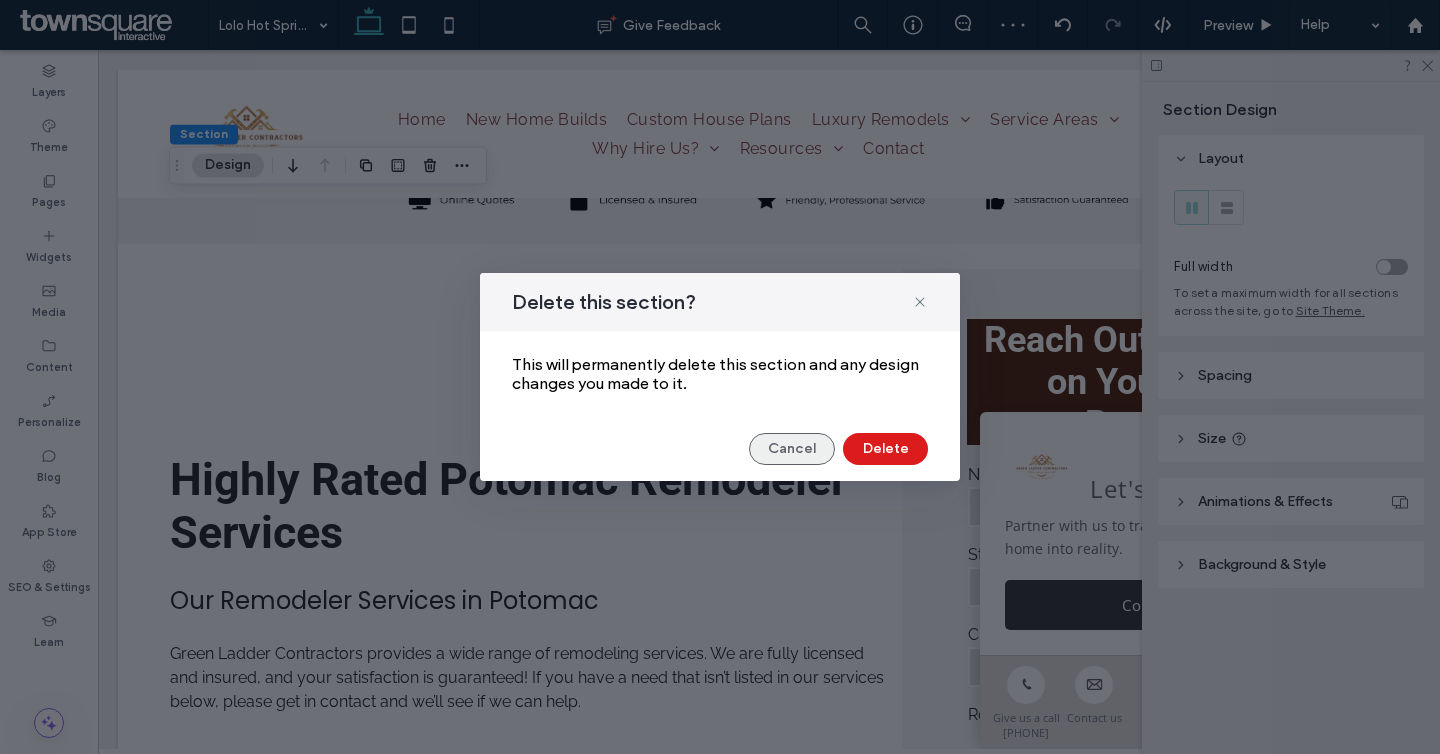 click on "Cancel" at bounding box center [792, 449] 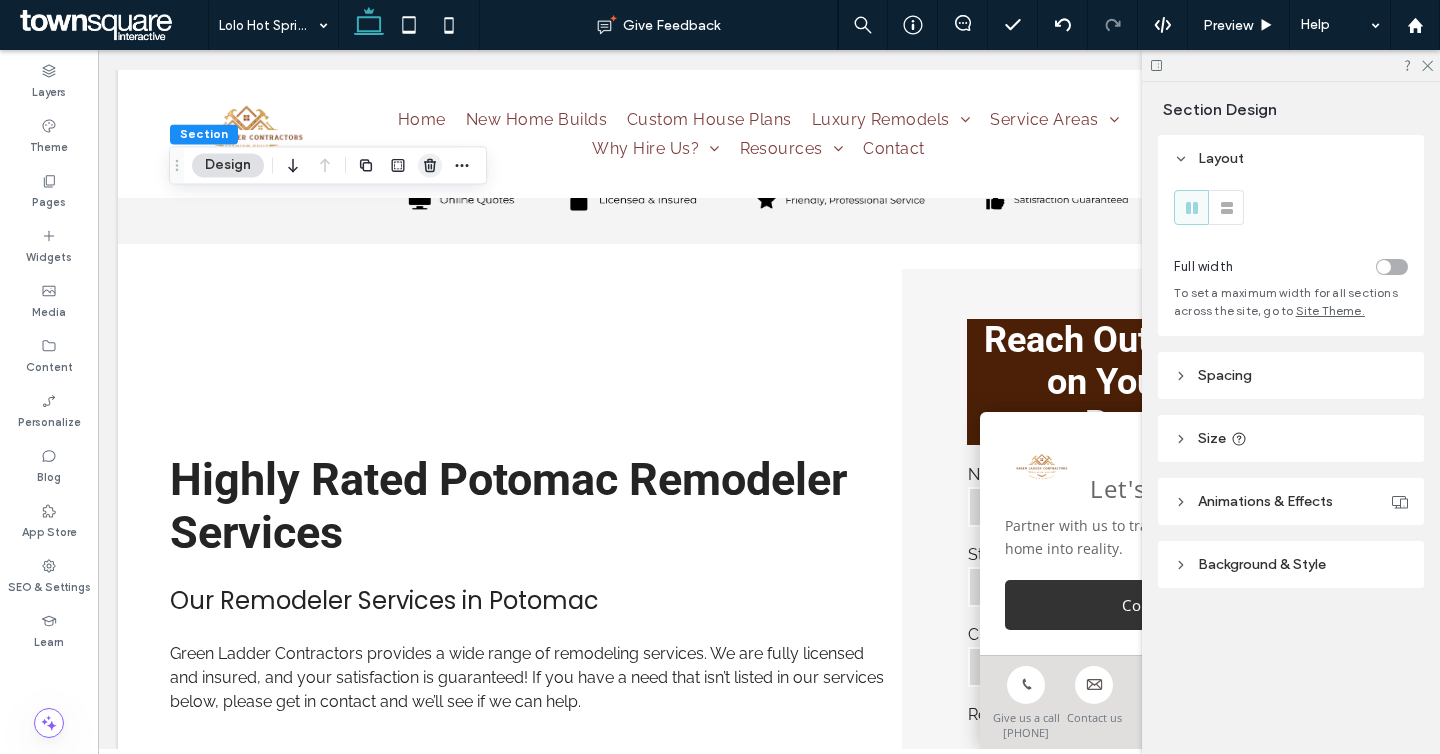 click 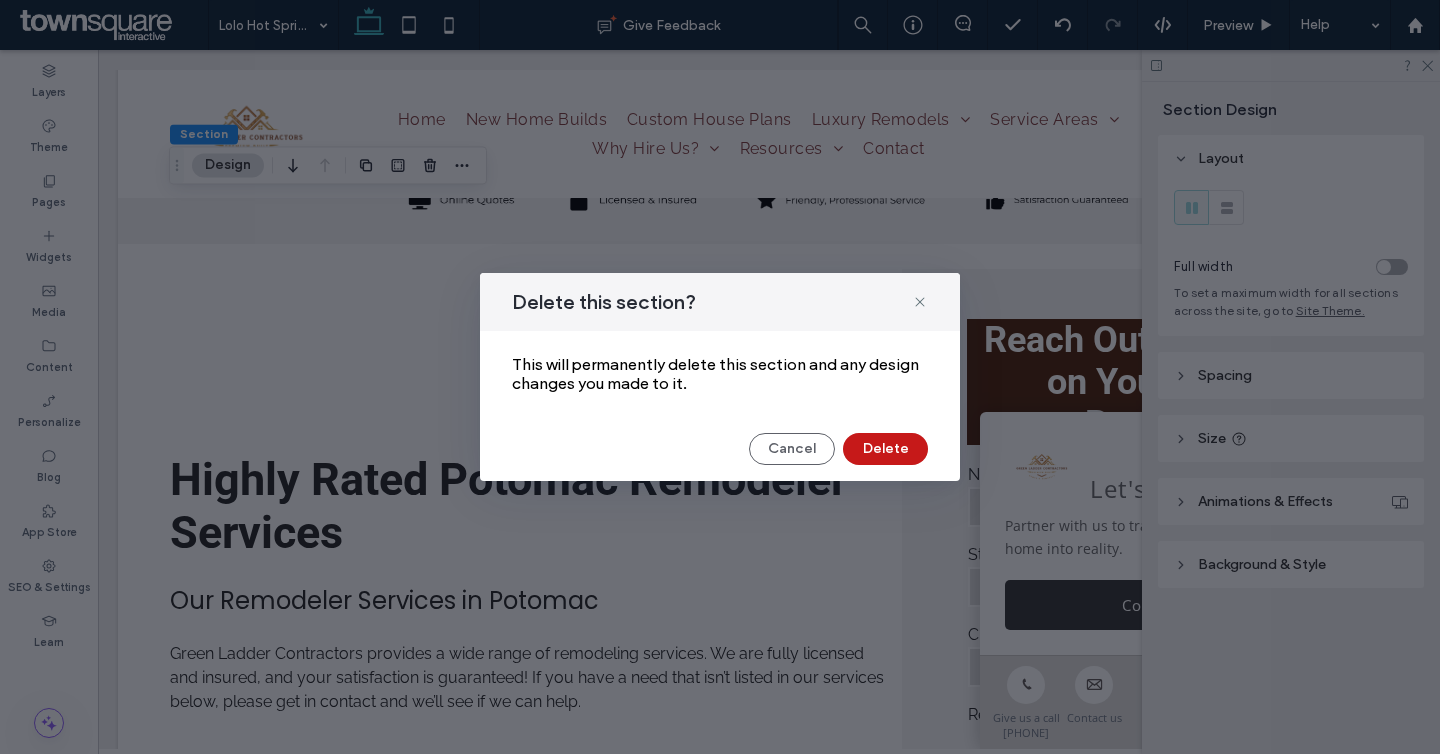 click on "Delete" at bounding box center (885, 449) 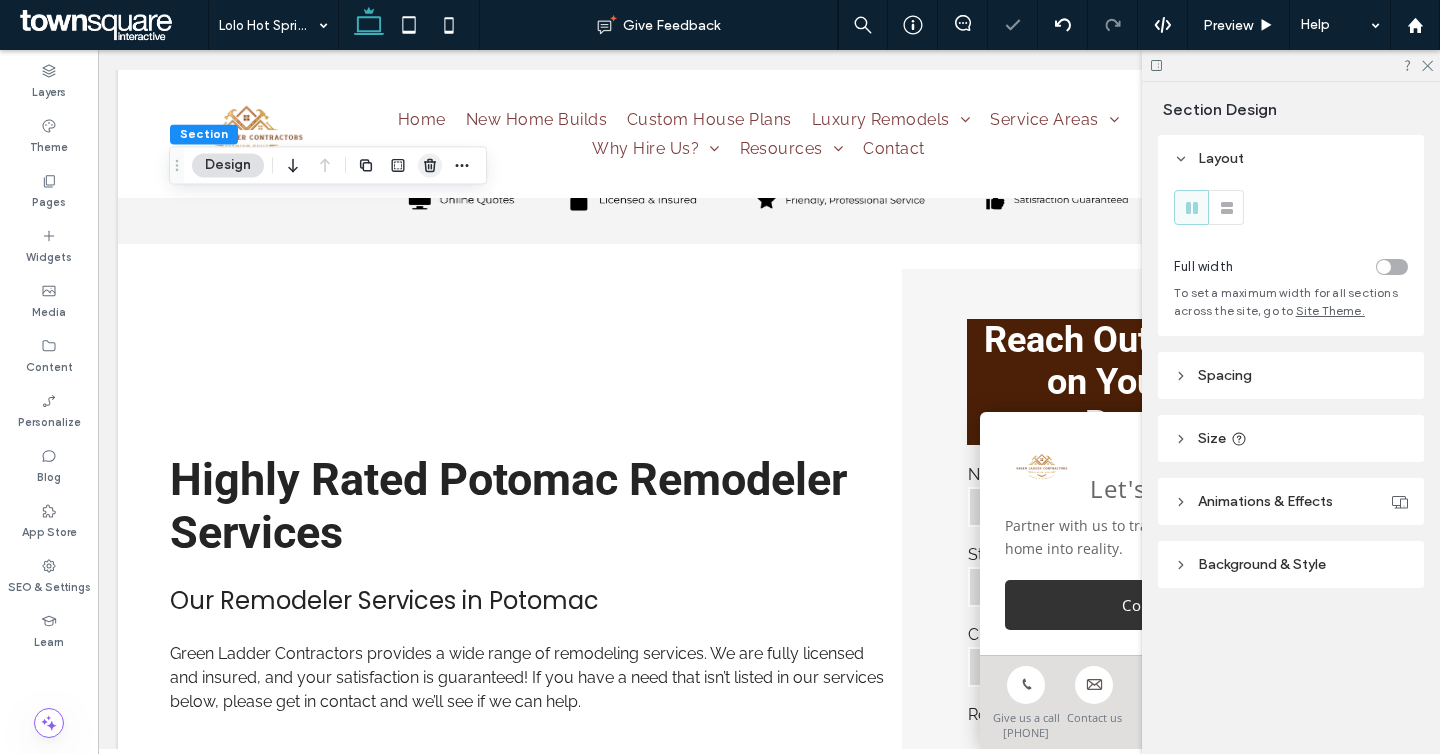 click at bounding box center (430, 165) 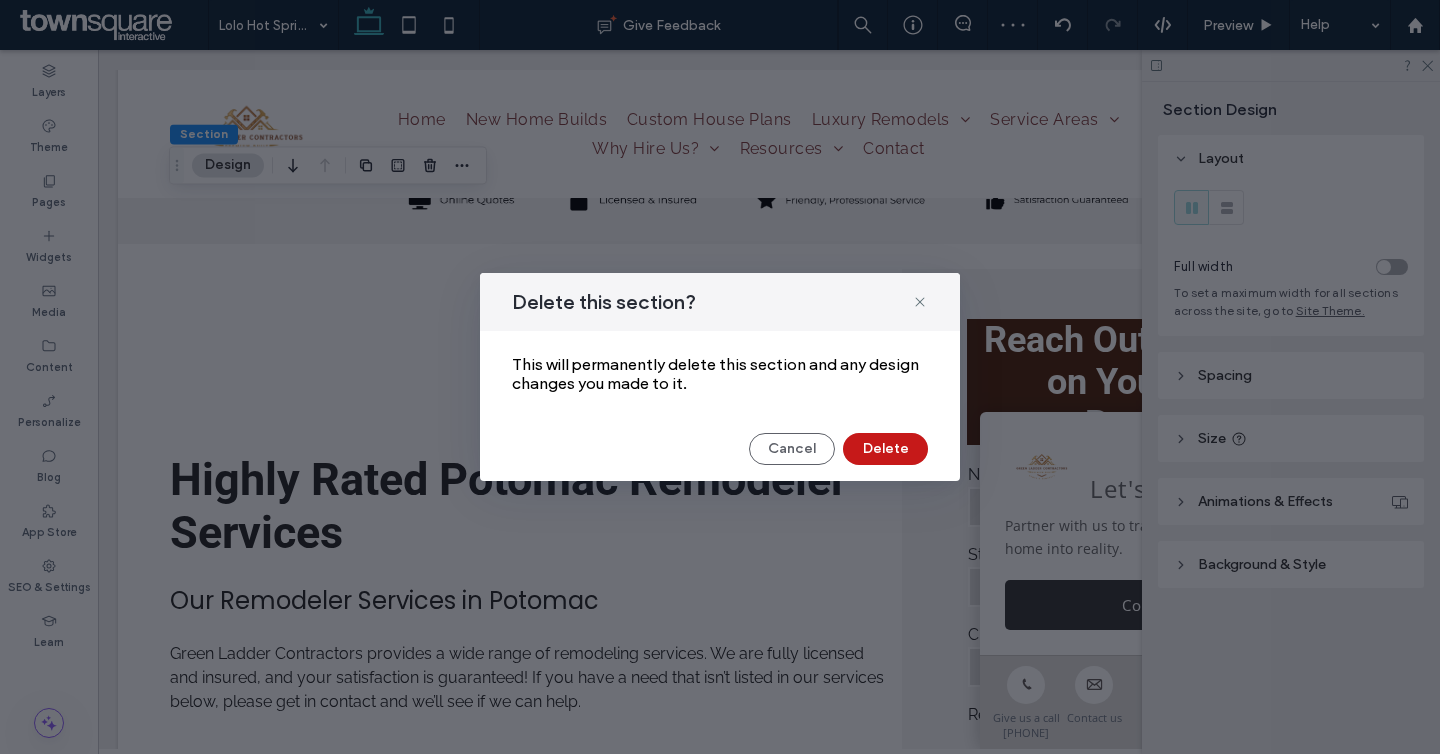 click on "Delete" at bounding box center [885, 449] 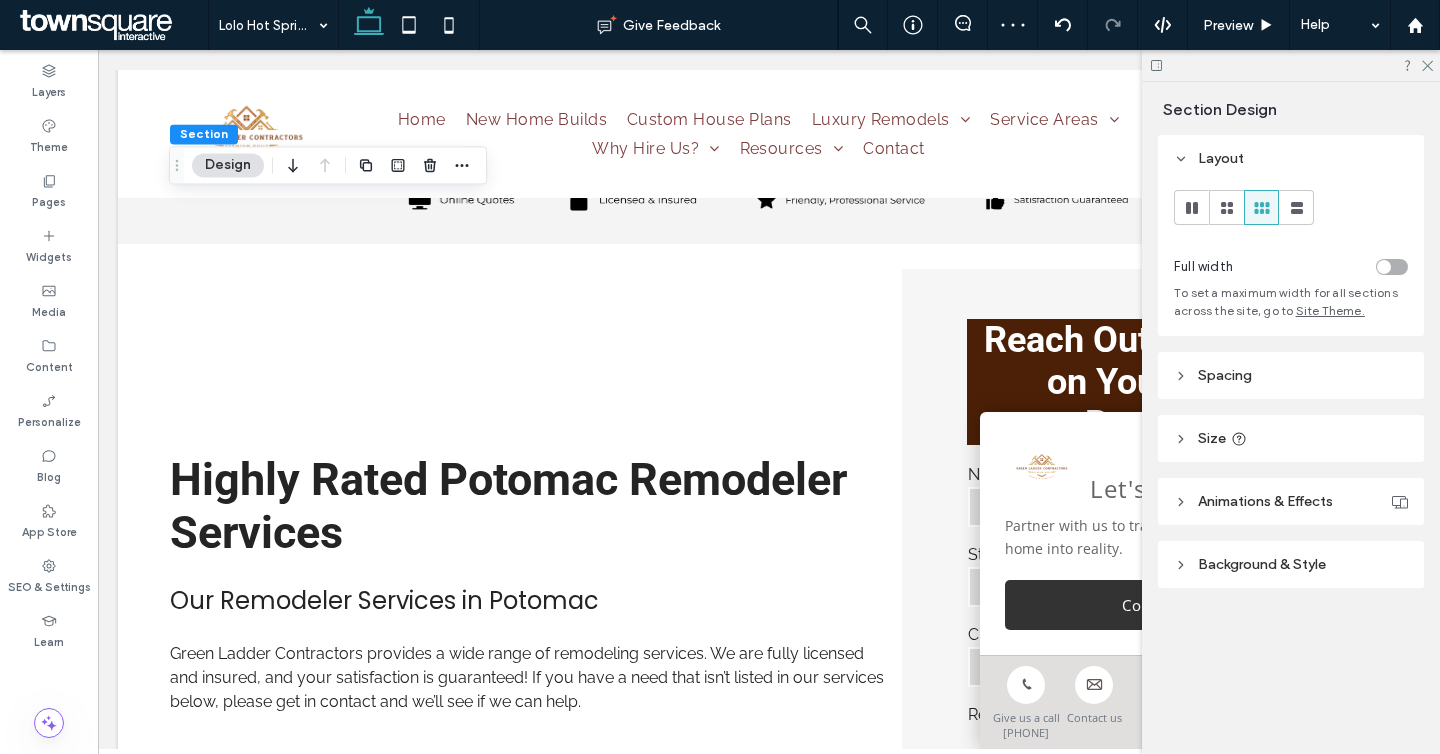 click at bounding box center (430, 165) 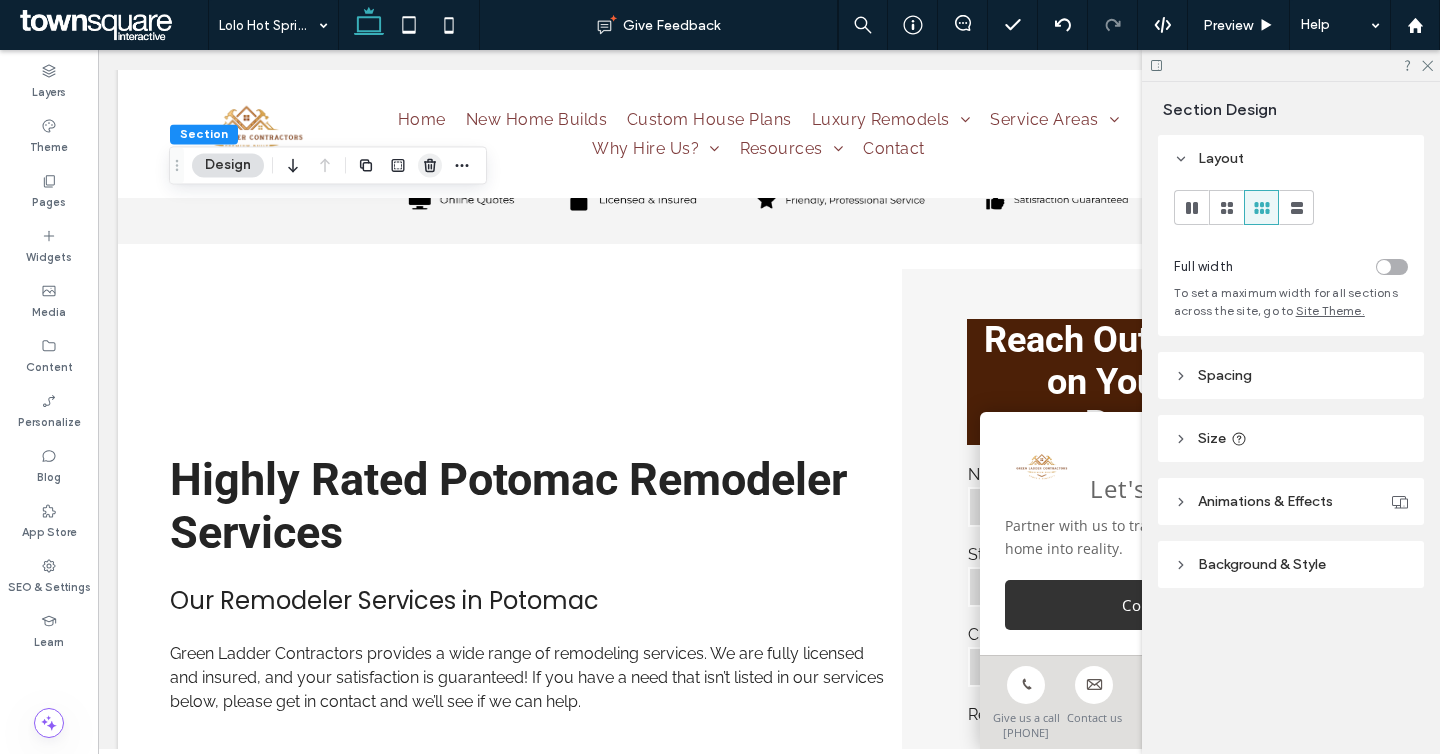 click 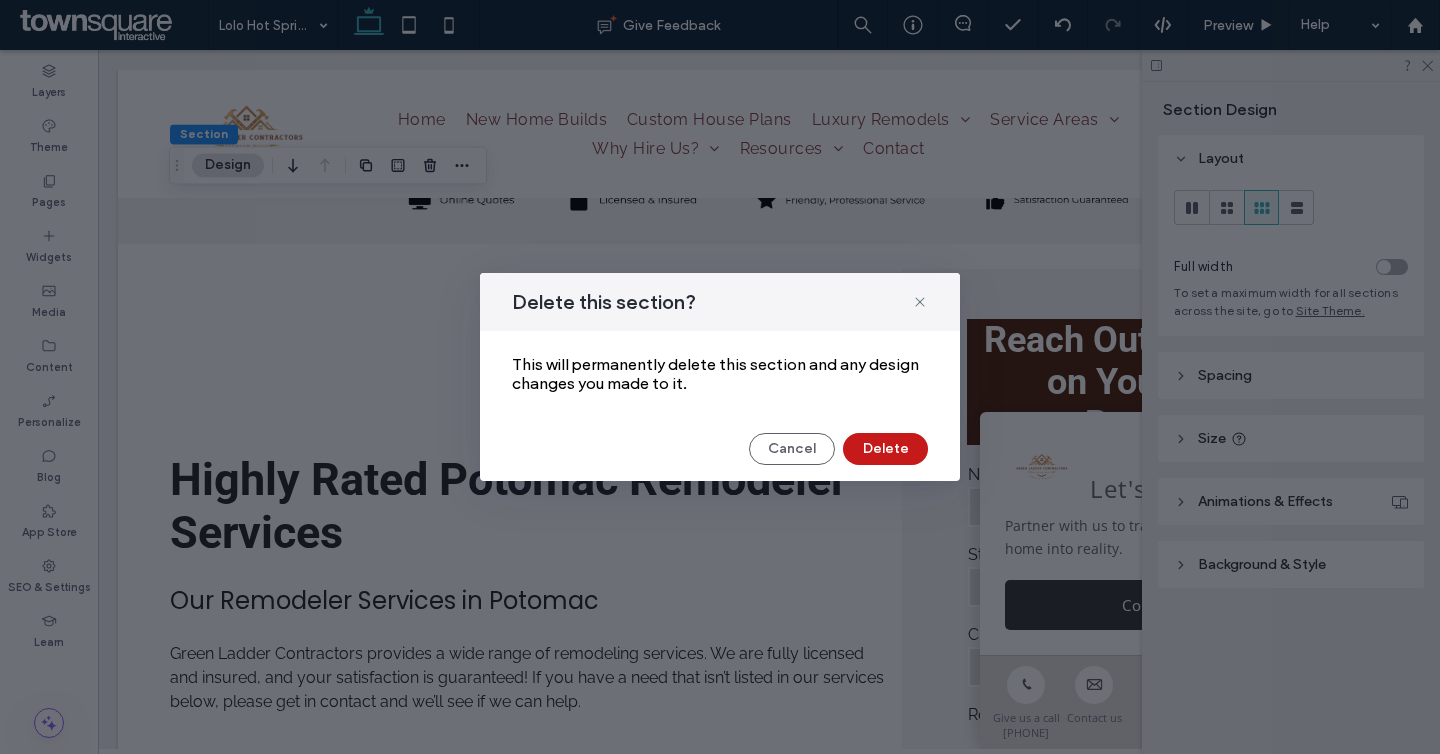 click on "Delete" at bounding box center [885, 449] 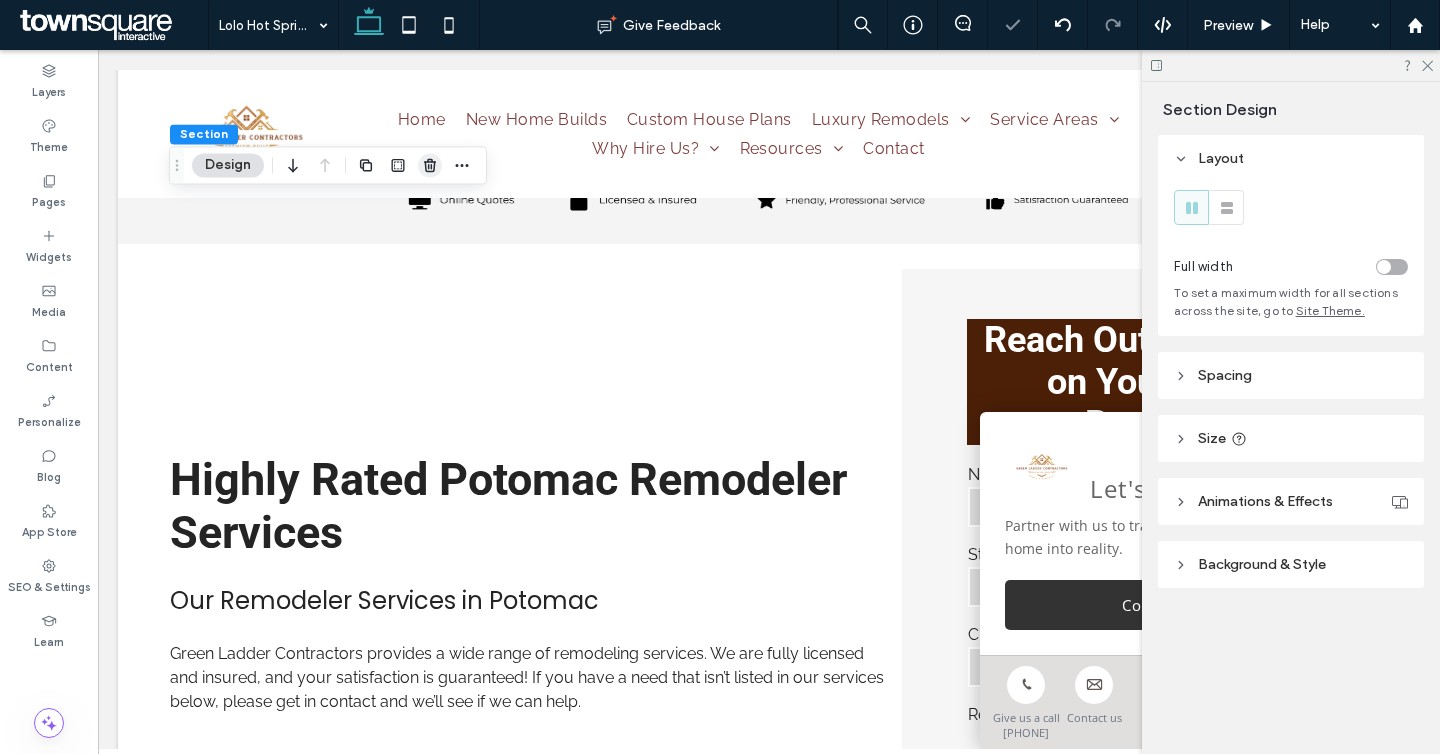 click 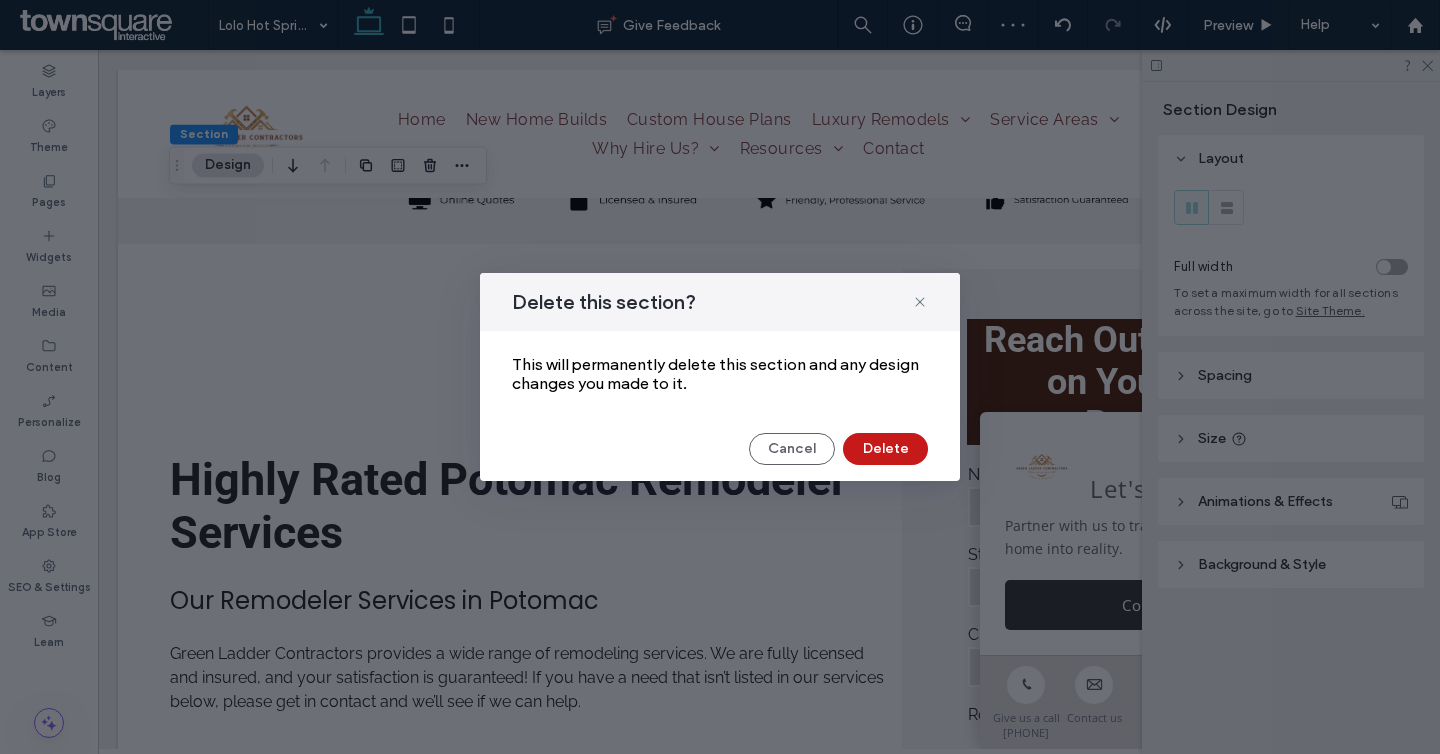click on "Delete" at bounding box center [885, 449] 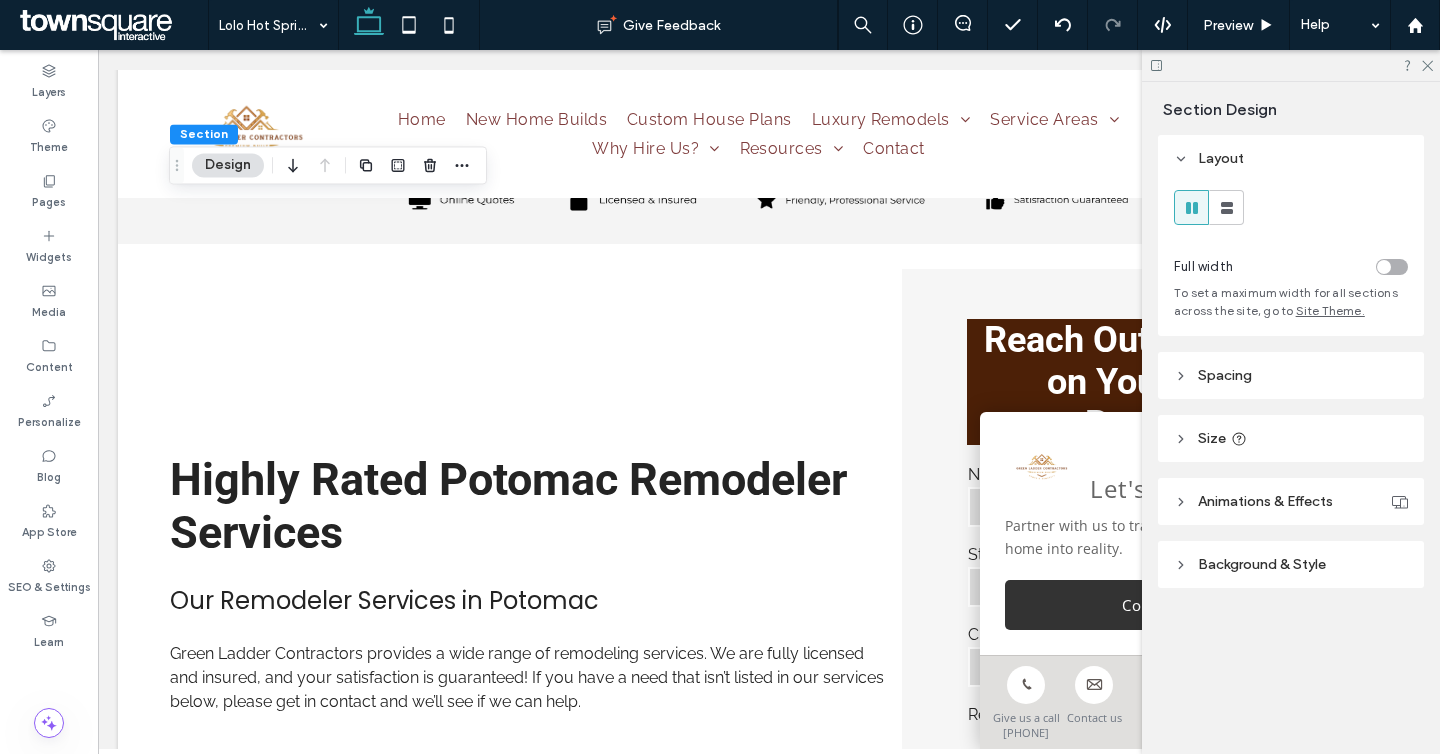 click at bounding box center [414, 165] 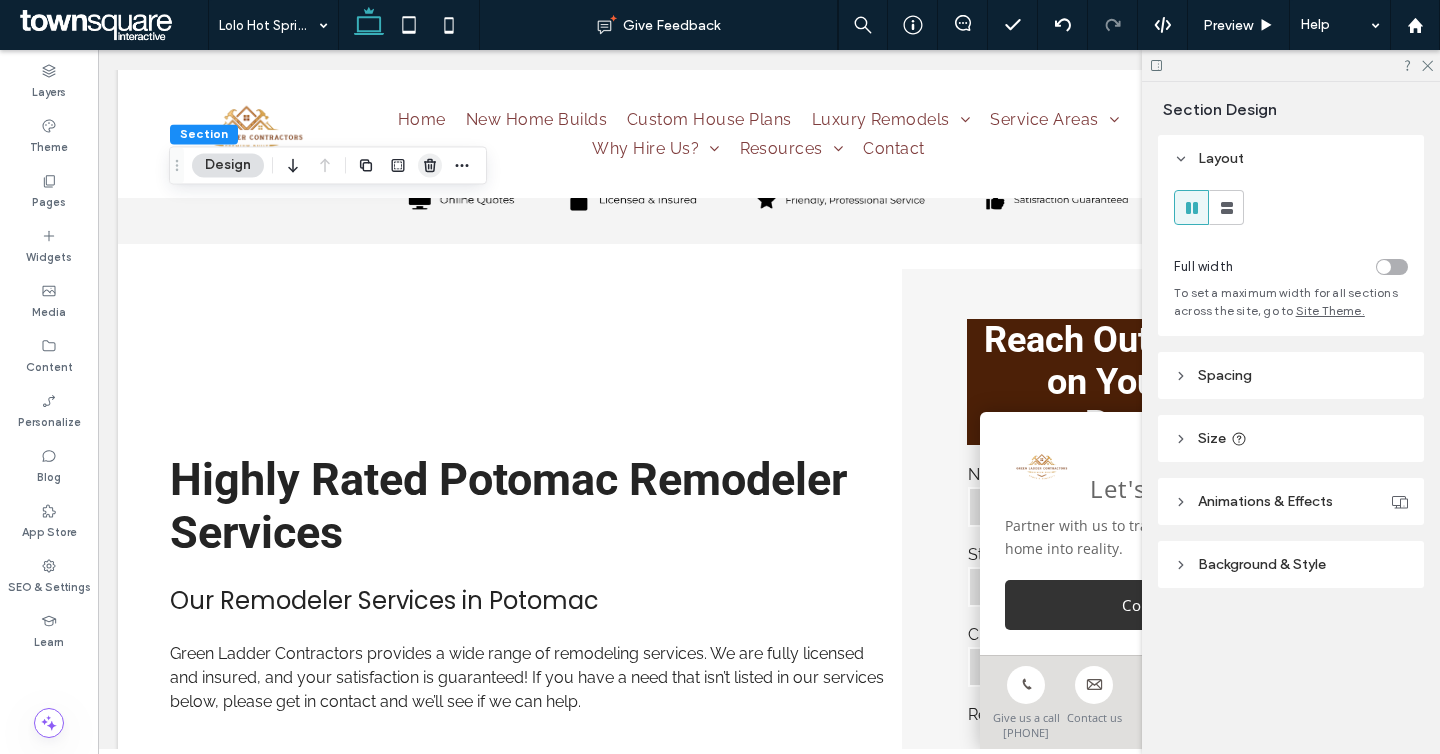 click 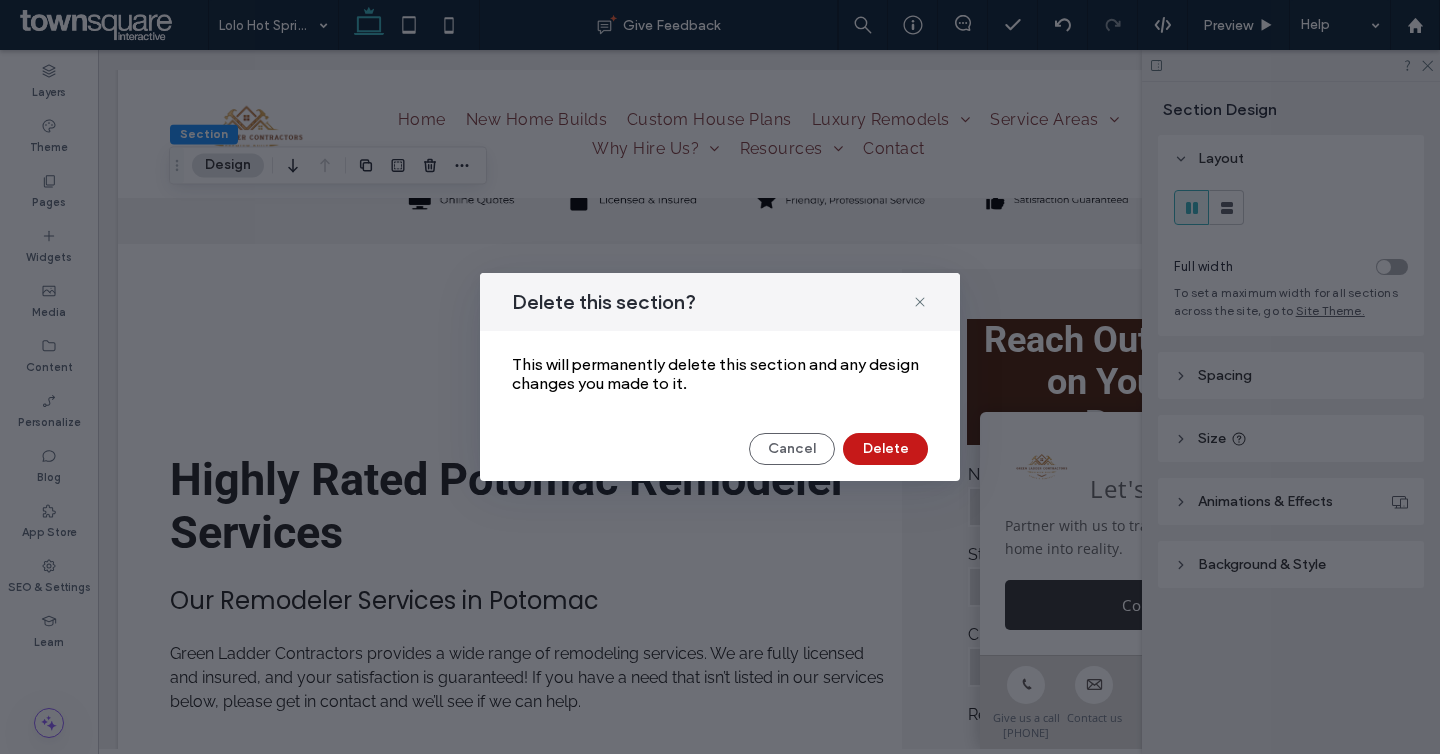 click on "Delete" at bounding box center [885, 449] 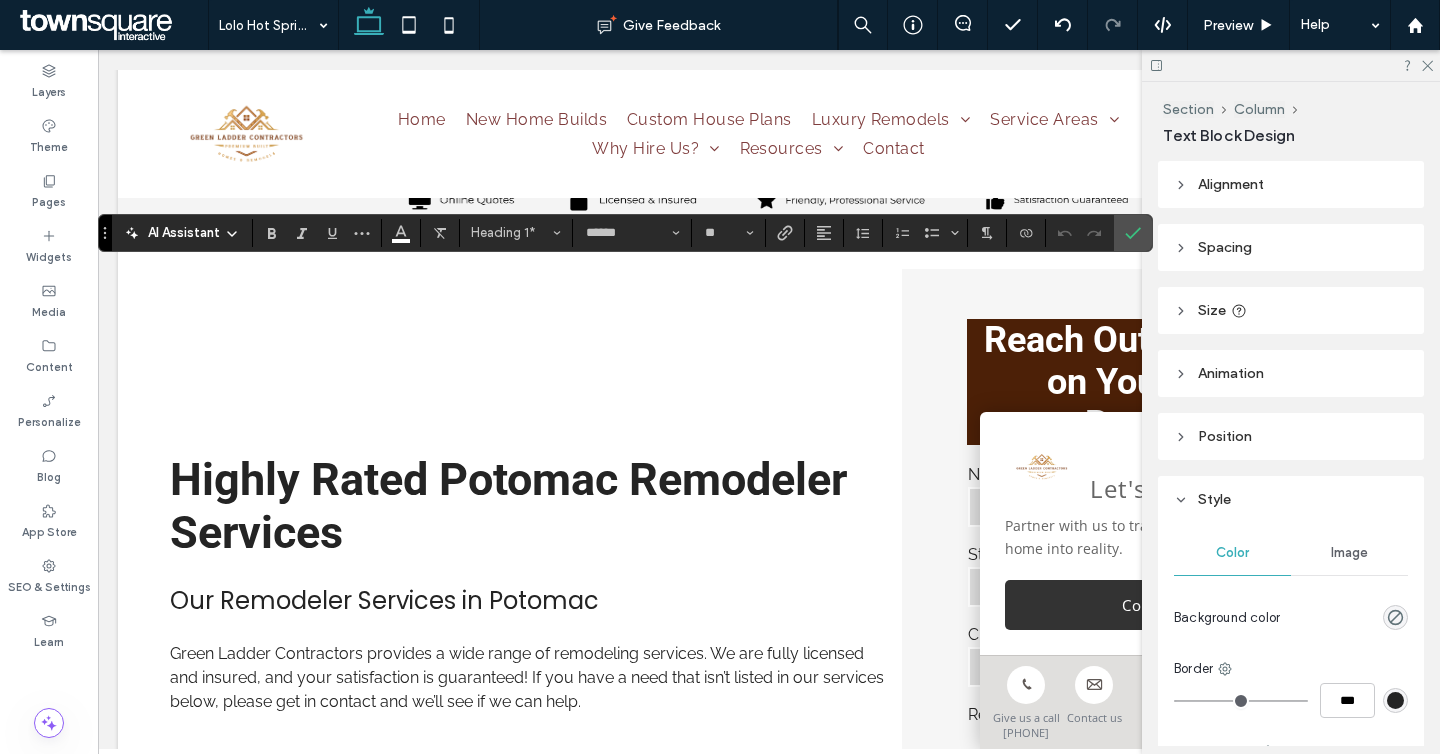 type on "*******" 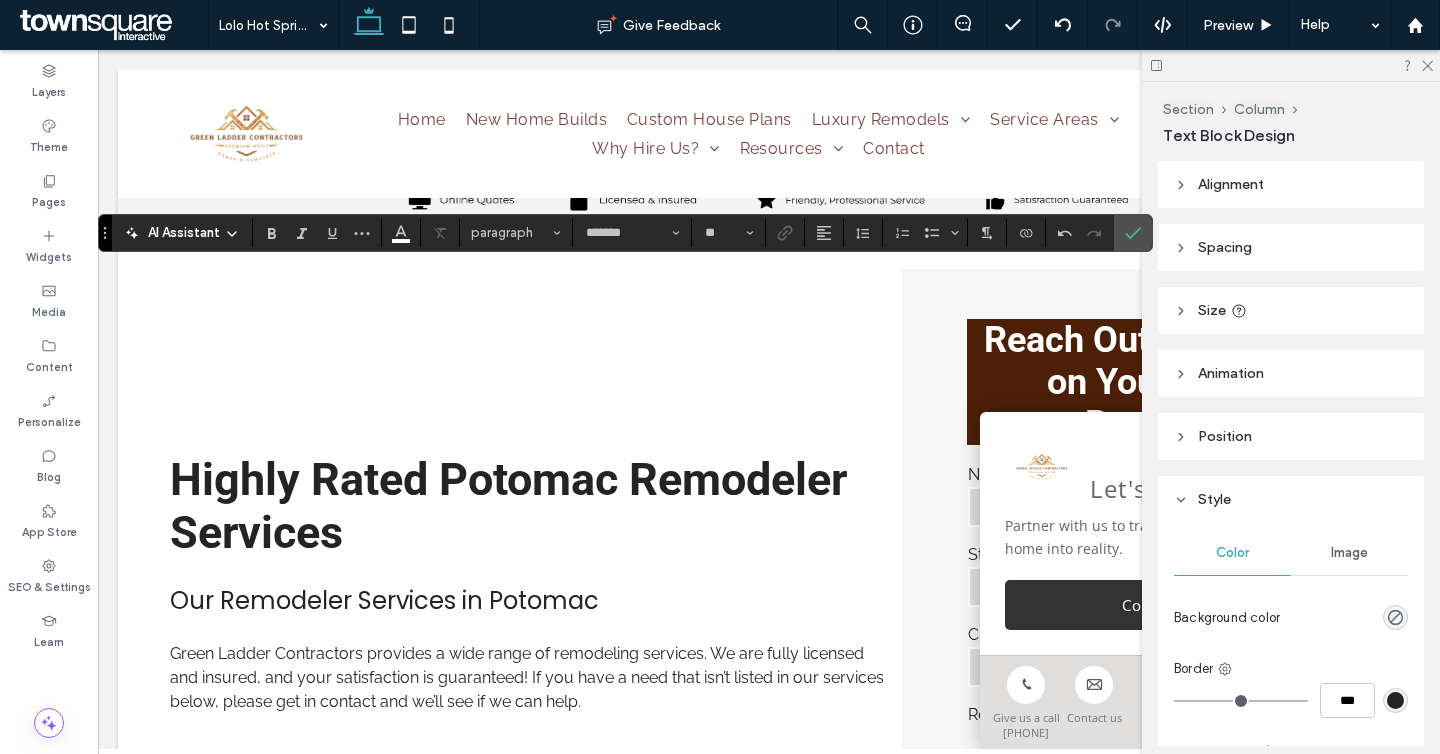 type on "******" 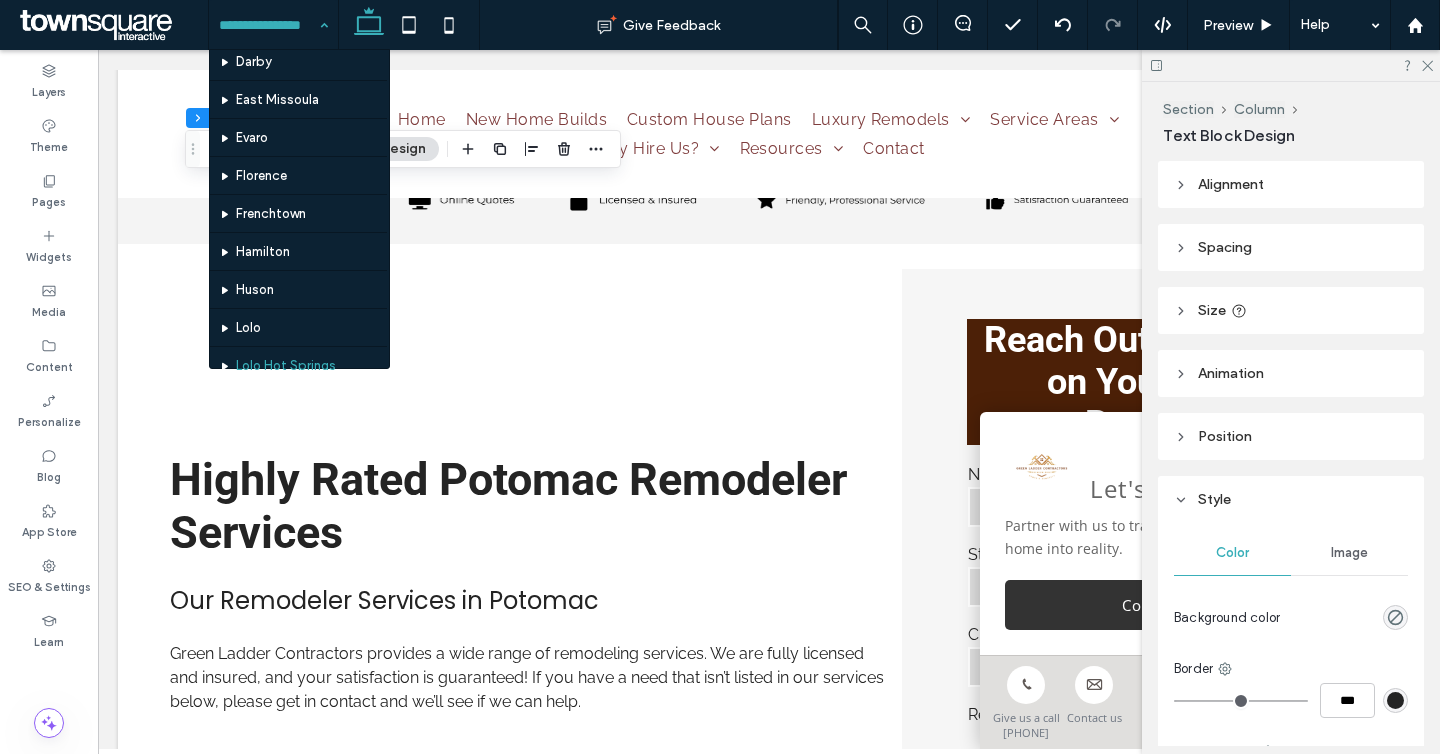 scroll, scrollTop: 711, scrollLeft: 0, axis: vertical 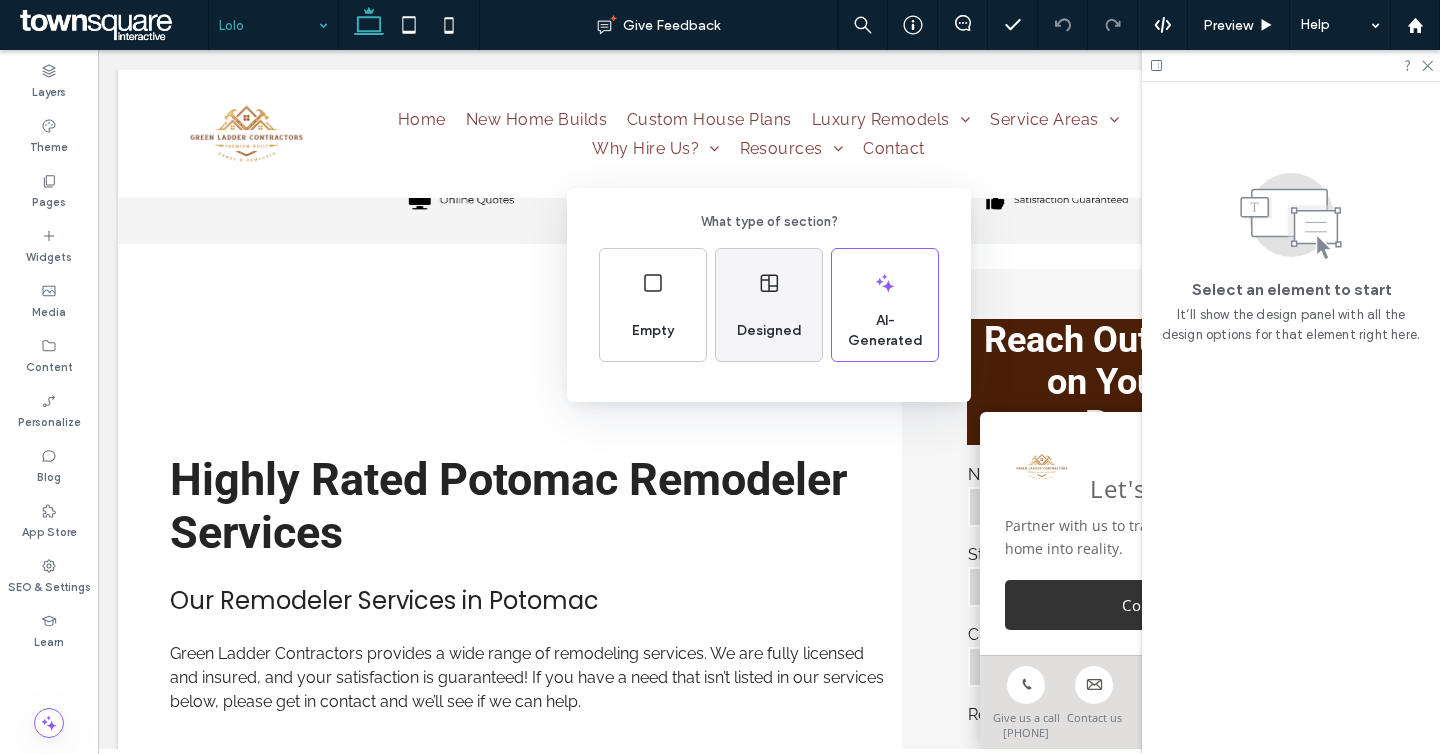 click on "Designed" at bounding box center [769, 305] 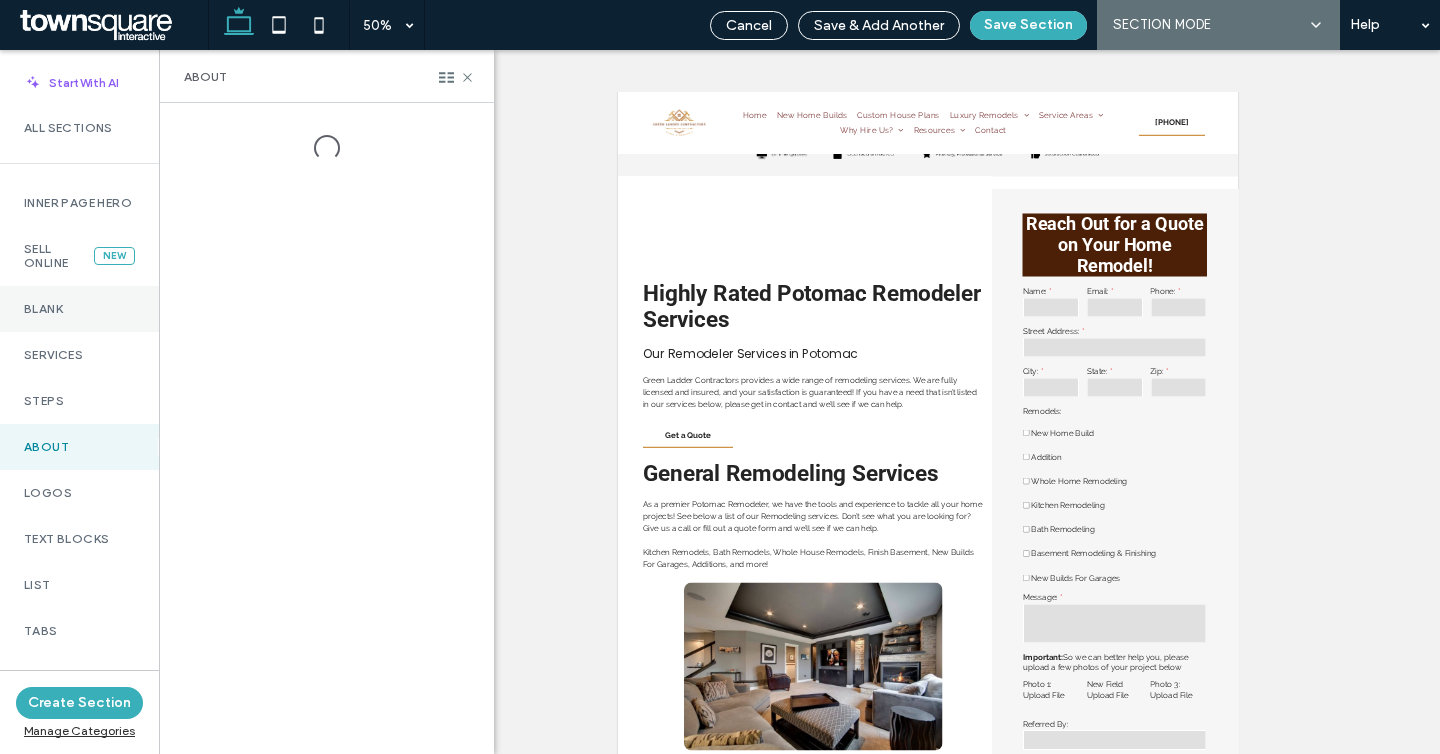 click on "Blank" at bounding box center [79, 309] 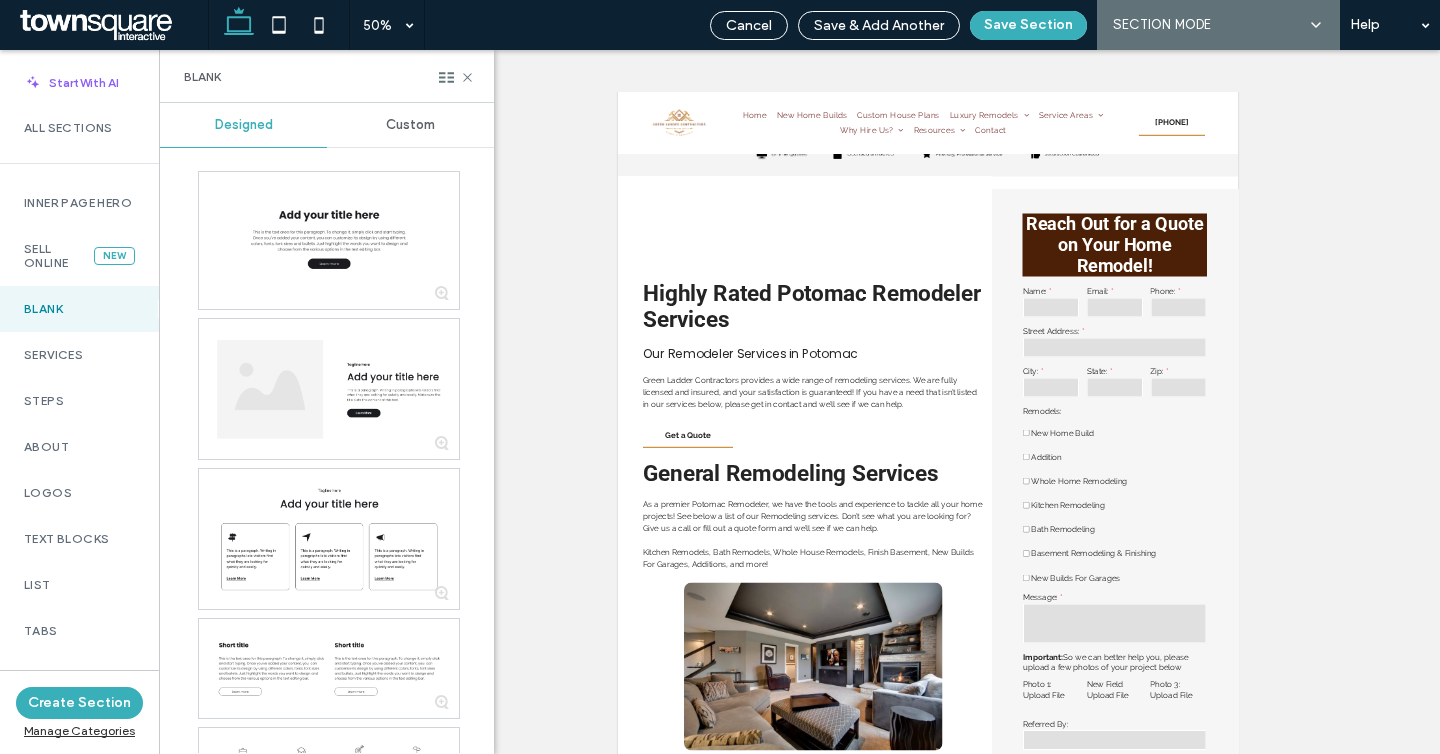 click on "Custom" at bounding box center [410, 125] 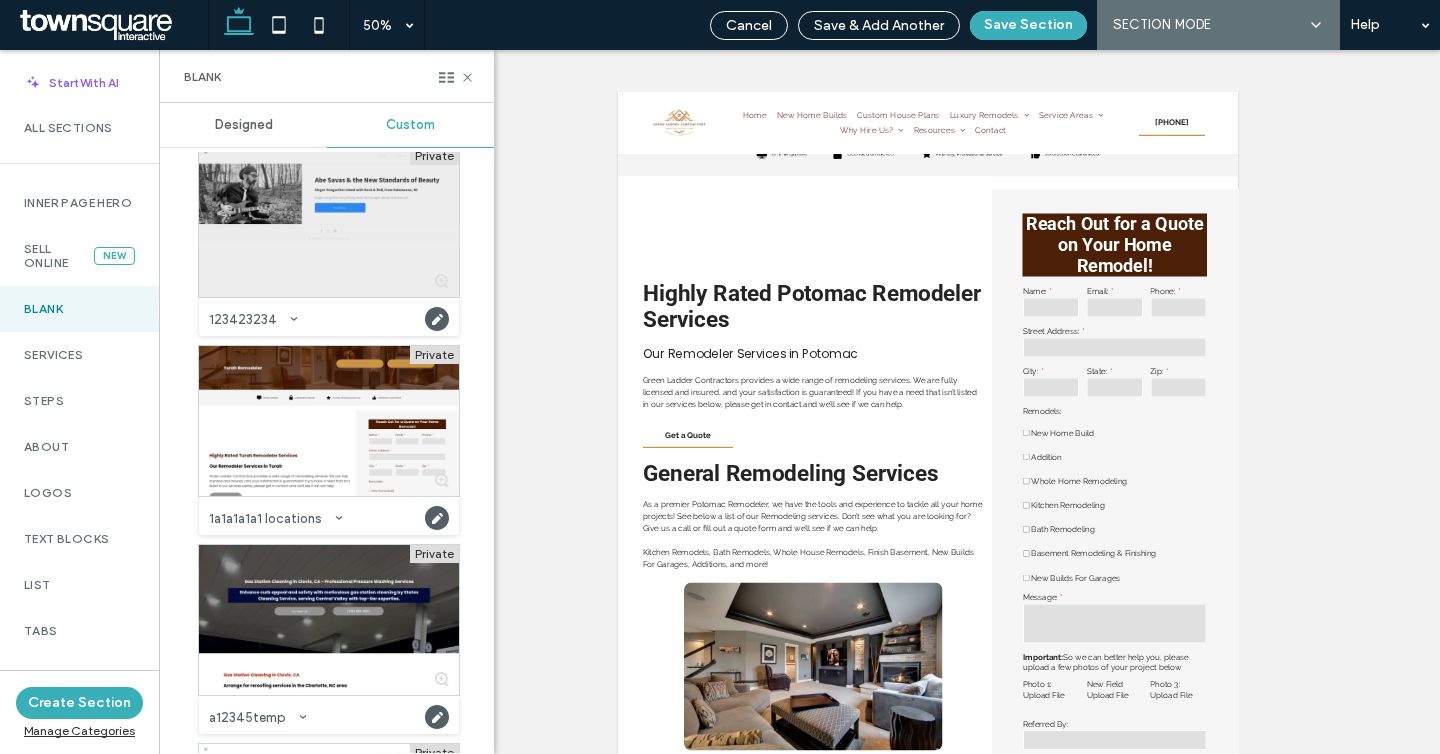 scroll, scrollTop: 327, scrollLeft: 0, axis: vertical 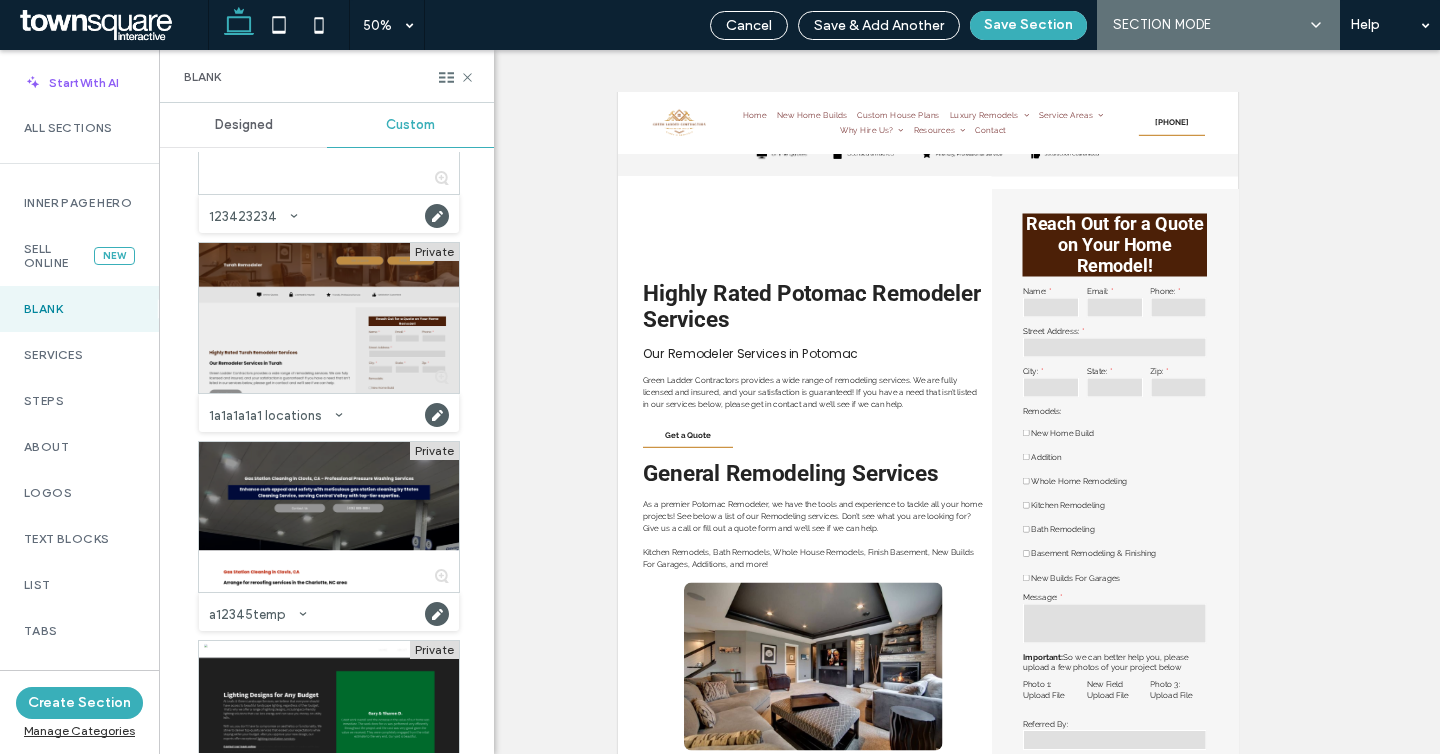 click at bounding box center (329, 318) 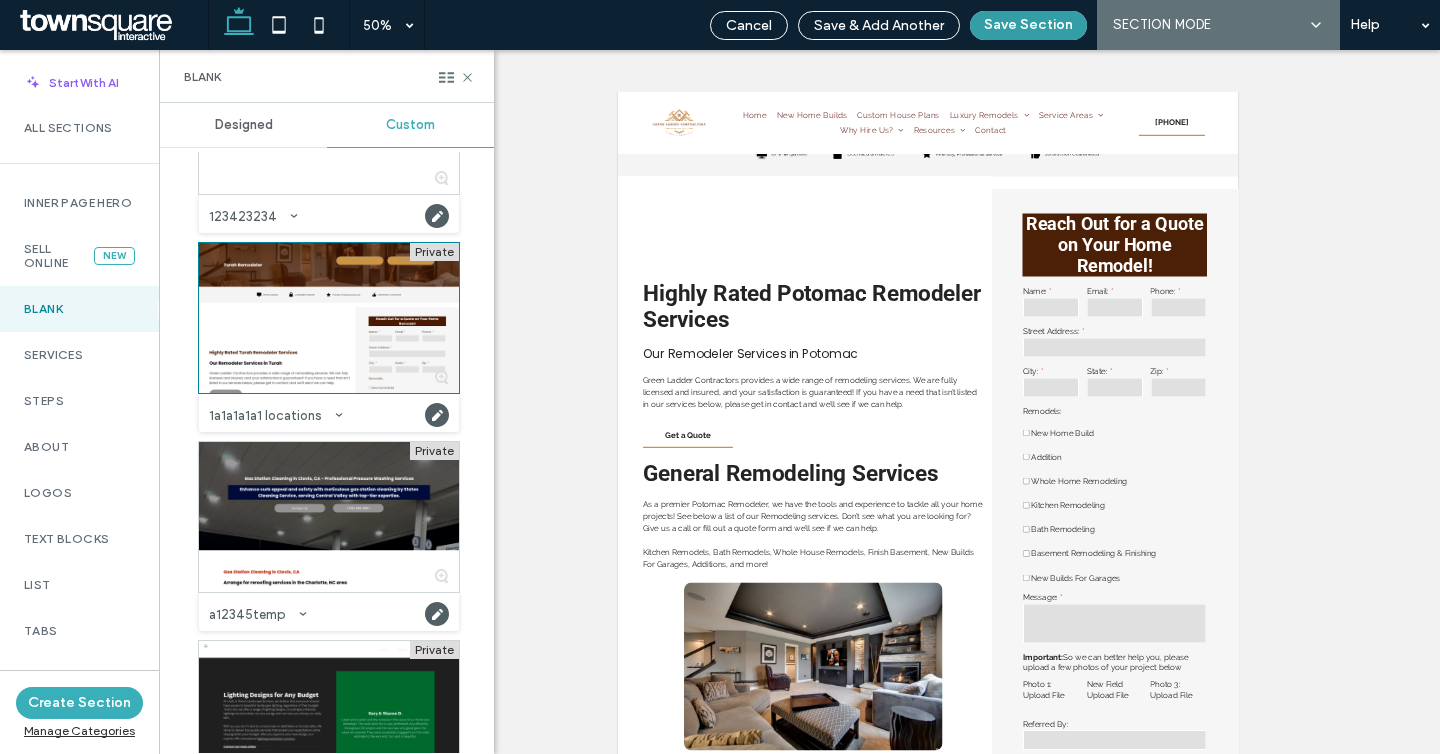click on "Save Section" at bounding box center (1028, 25) 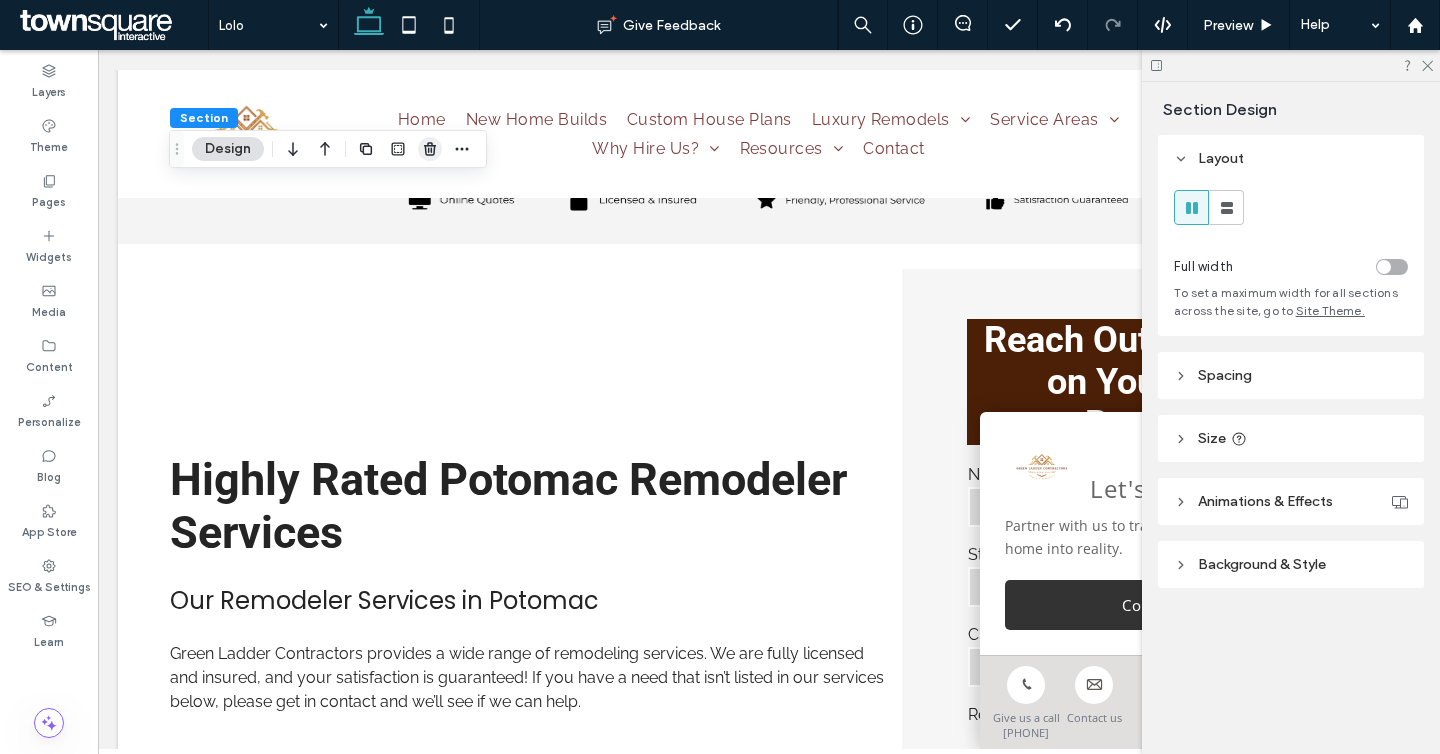 click at bounding box center [430, 149] 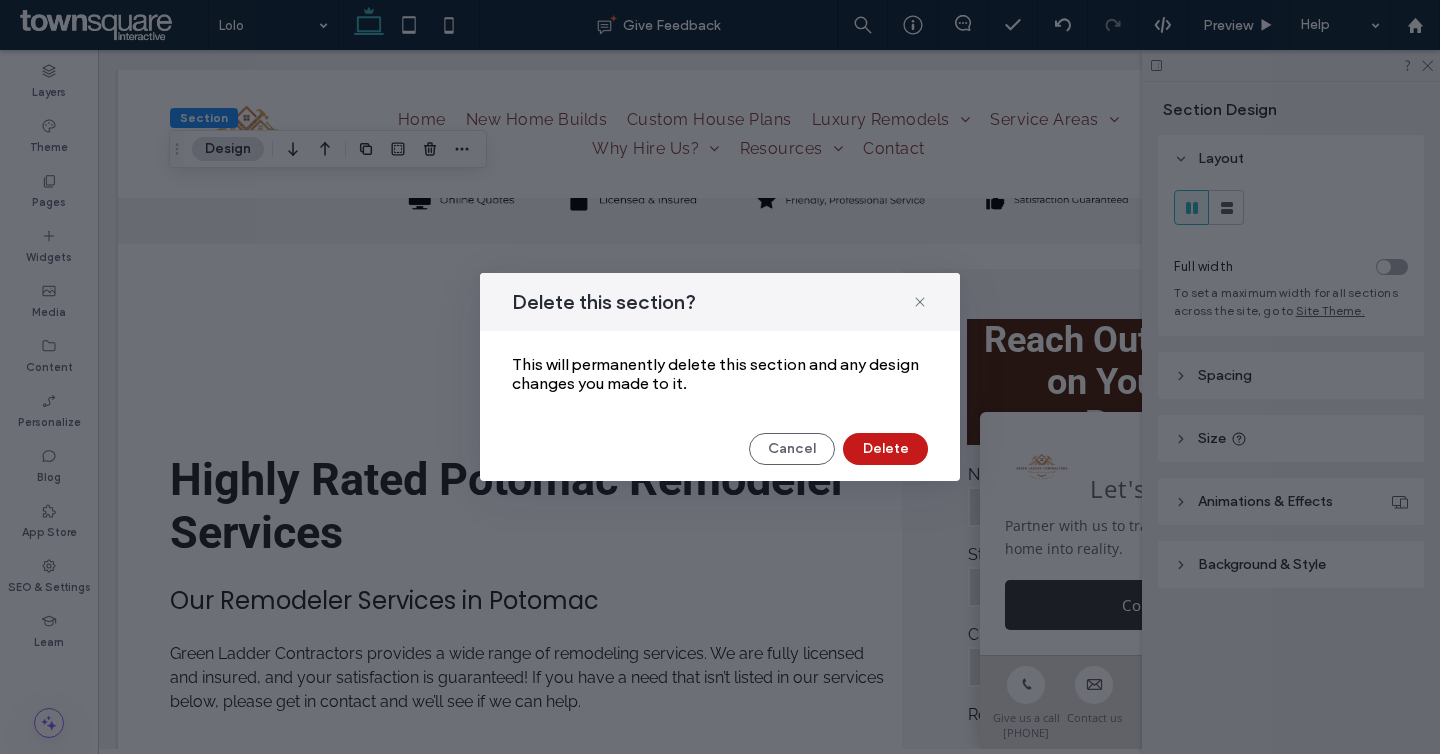 click on "Delete" at bounding box center (885, 449) 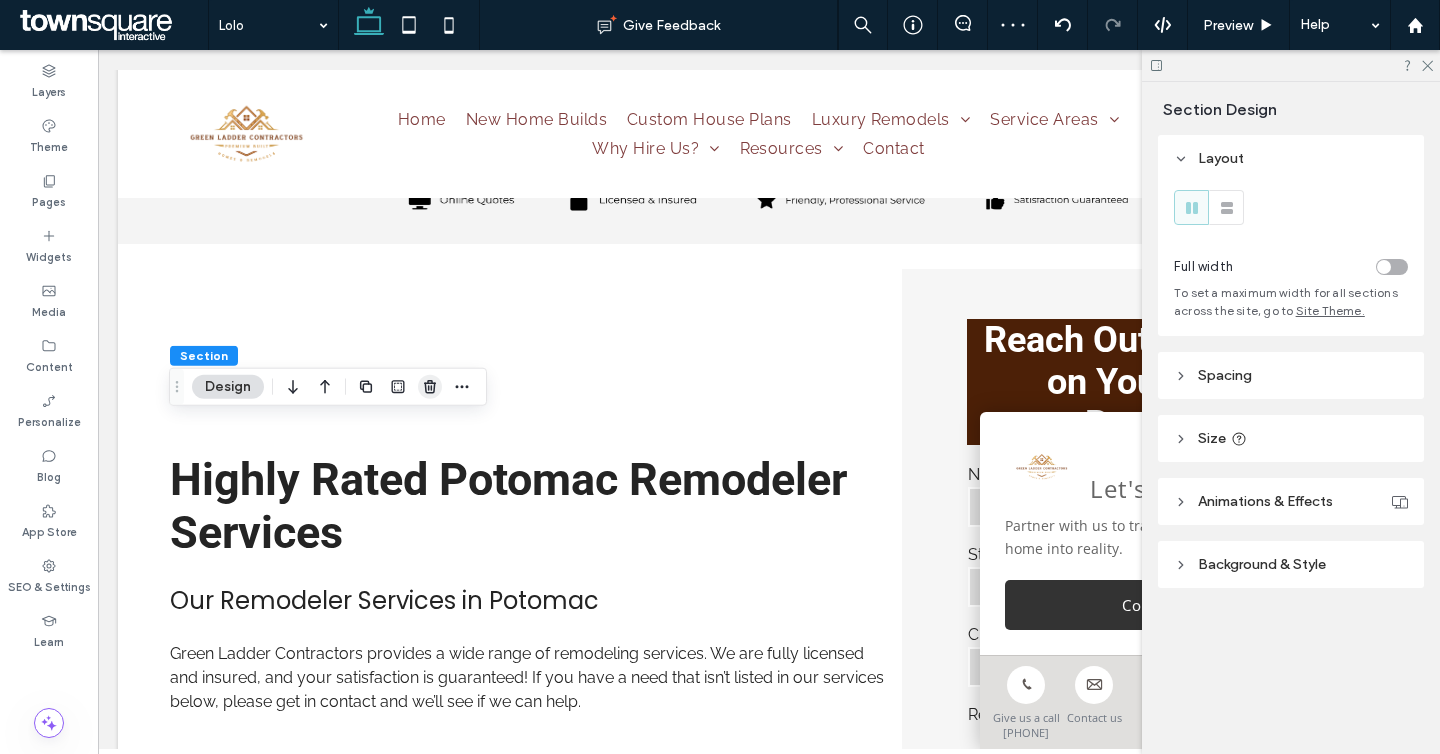 click at bounding box center [430, 387] 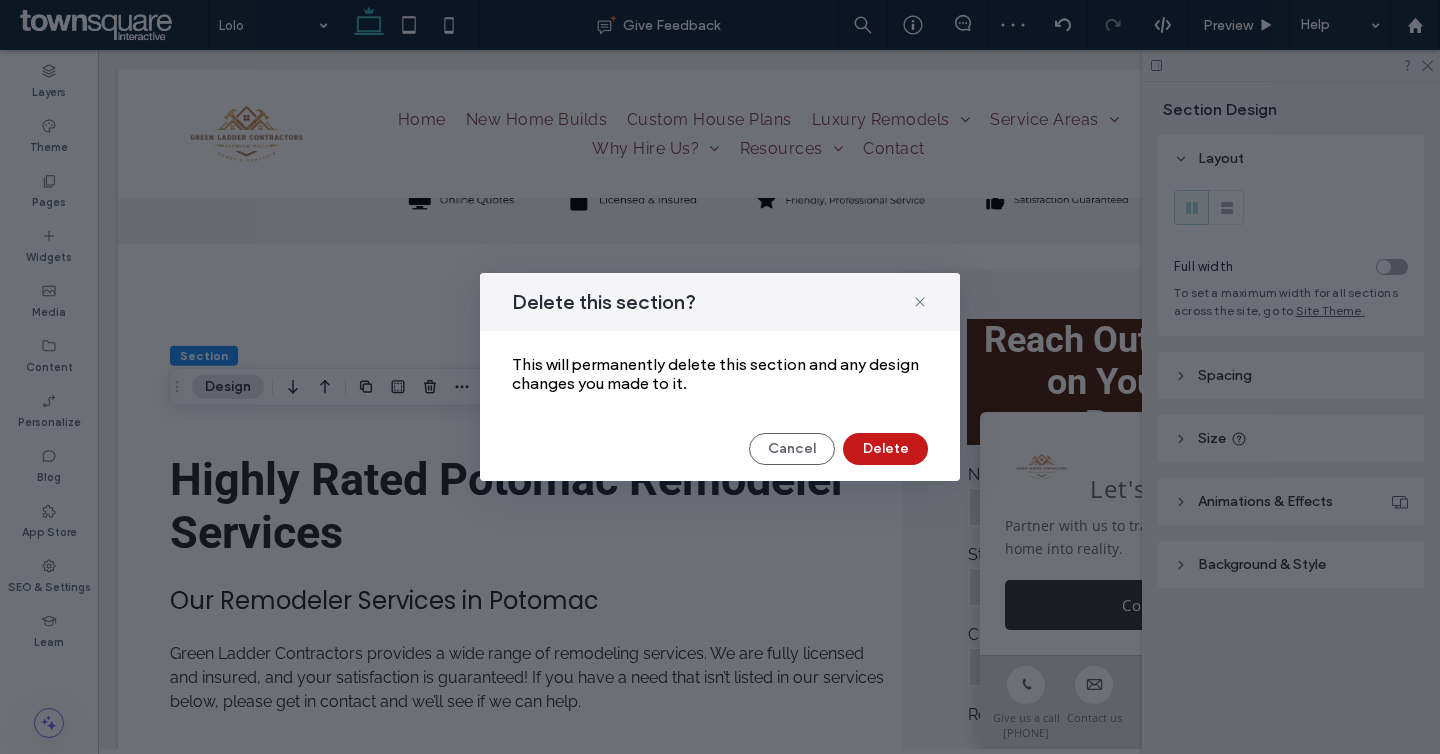 click on "Delete" at bounding box center [885, 449] 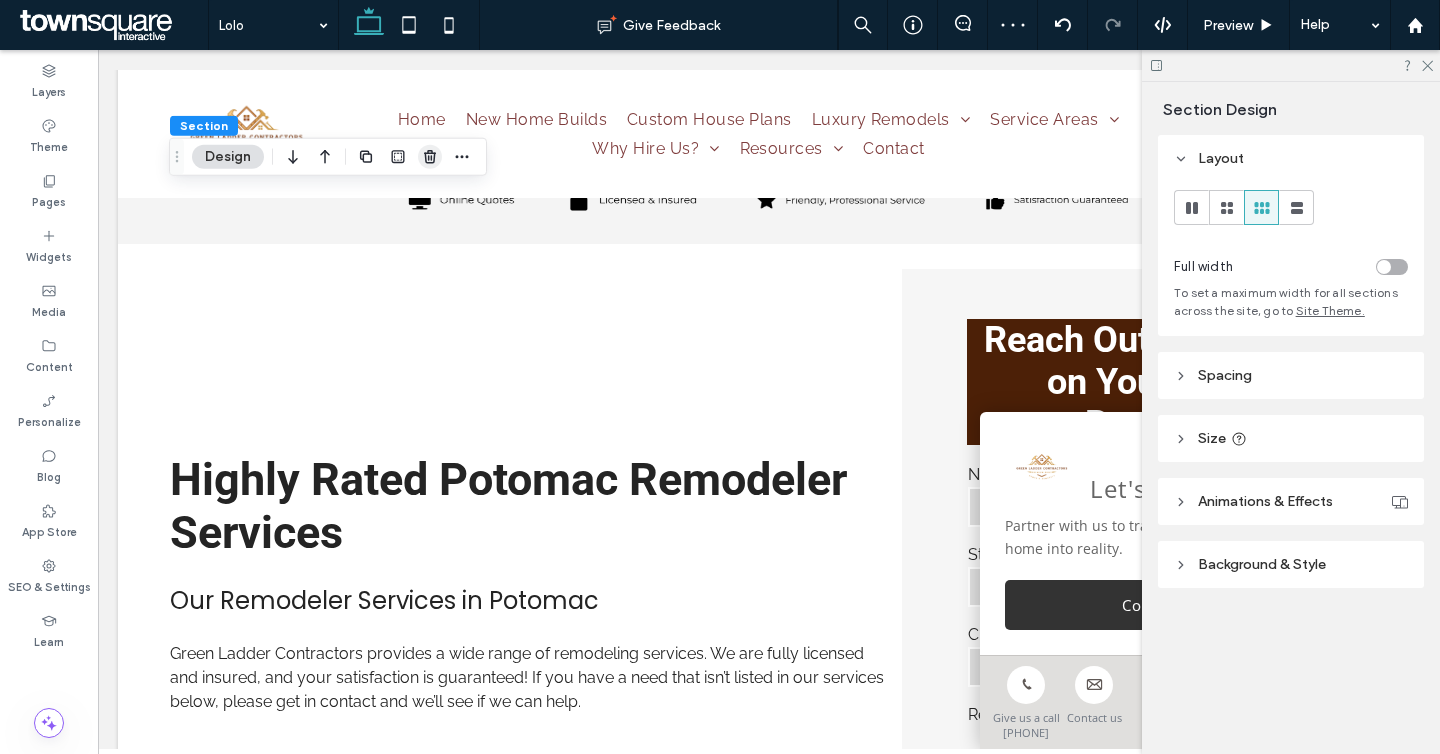 click 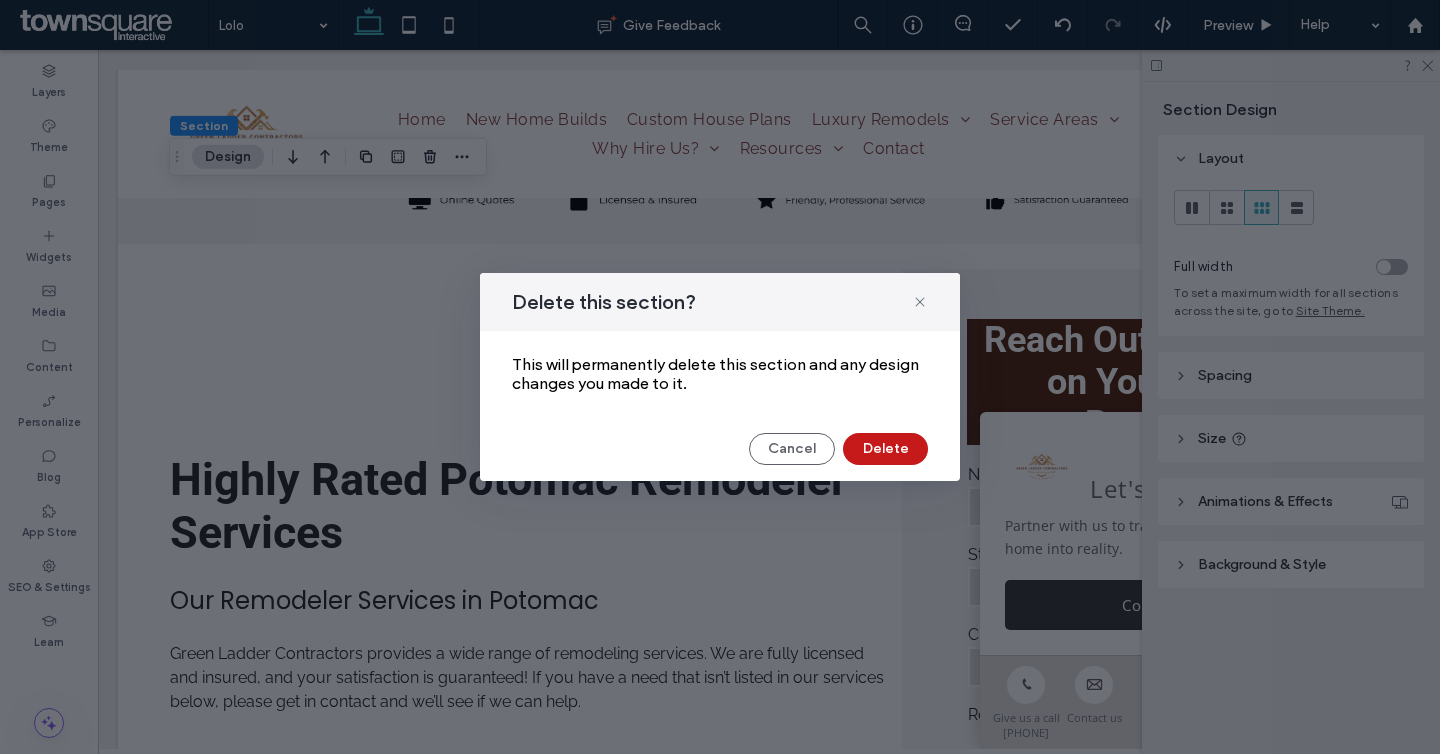 click on "Delete" at bounding box center (885, 449) 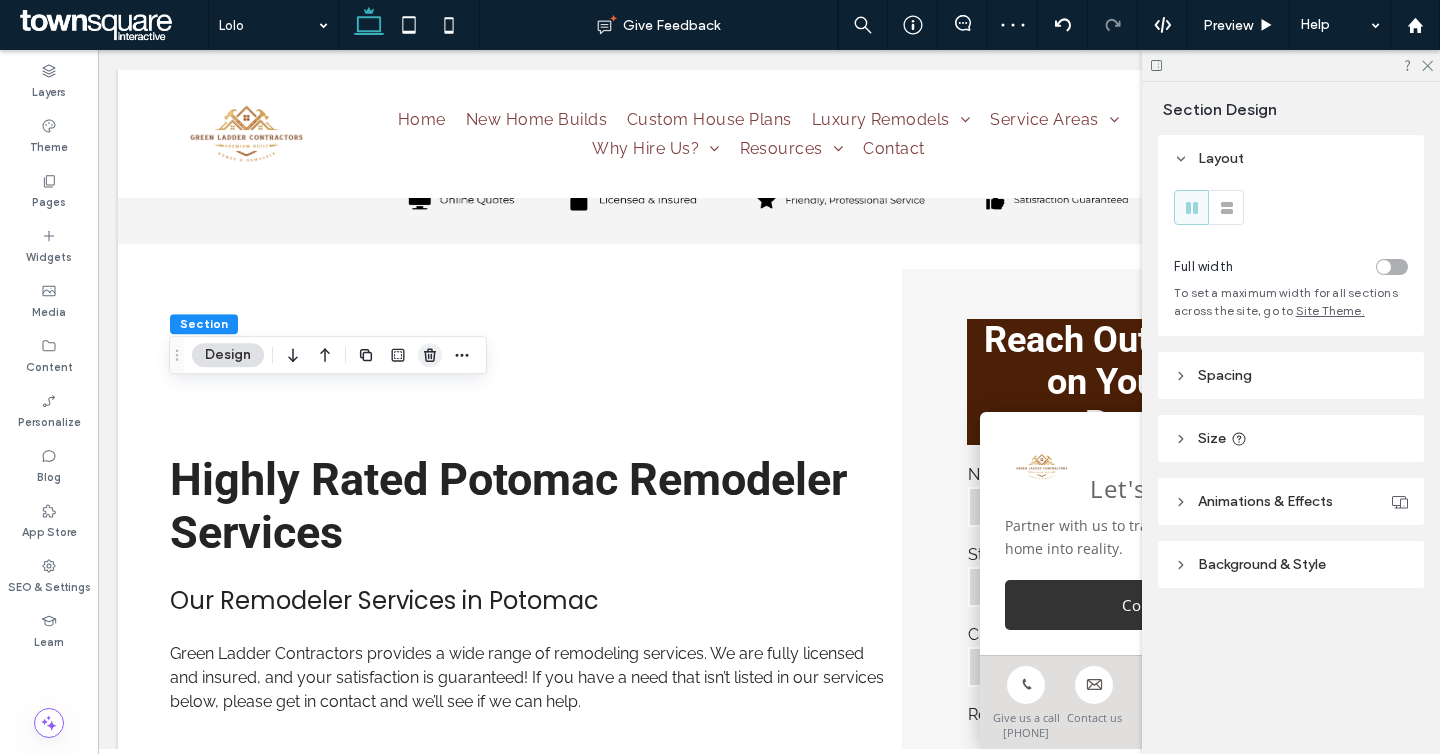 click 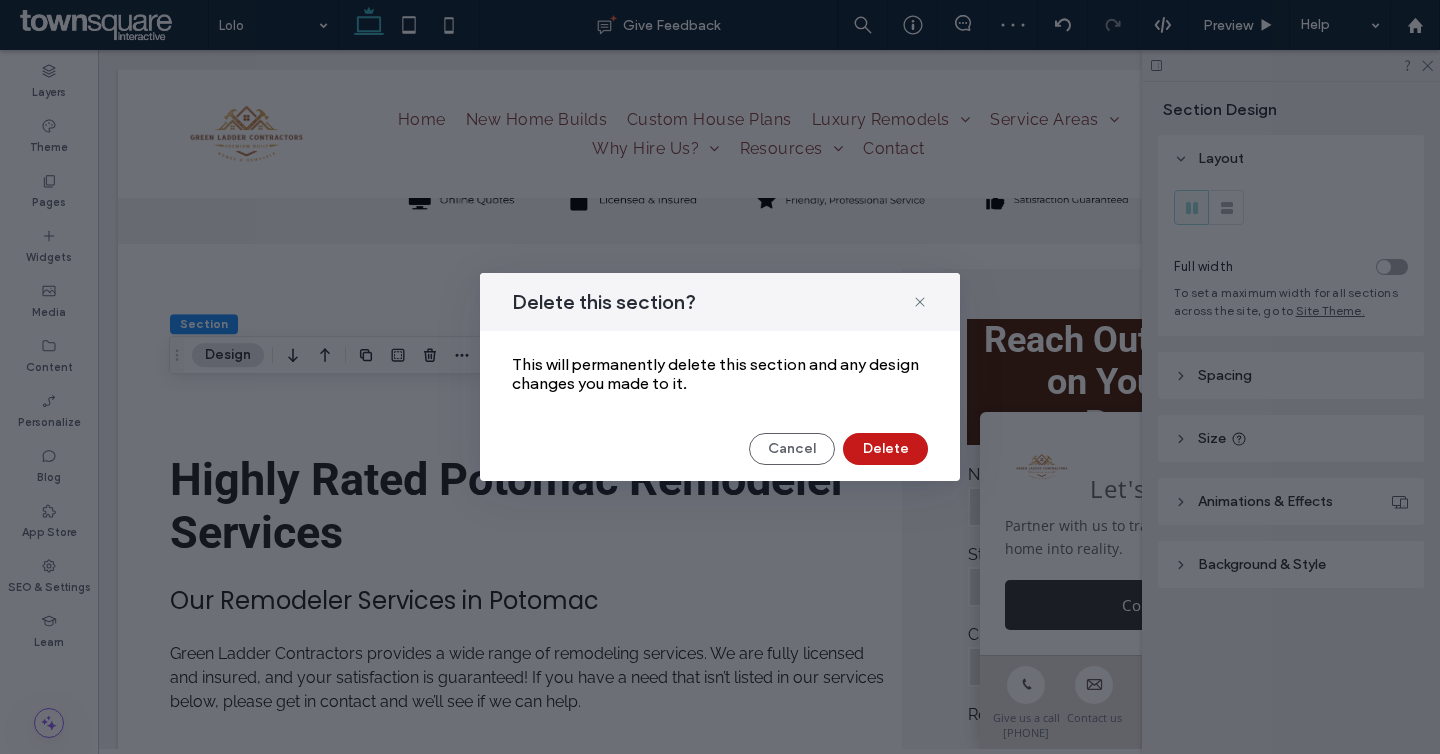 click on "Delete" at bounding box center (885, 449) 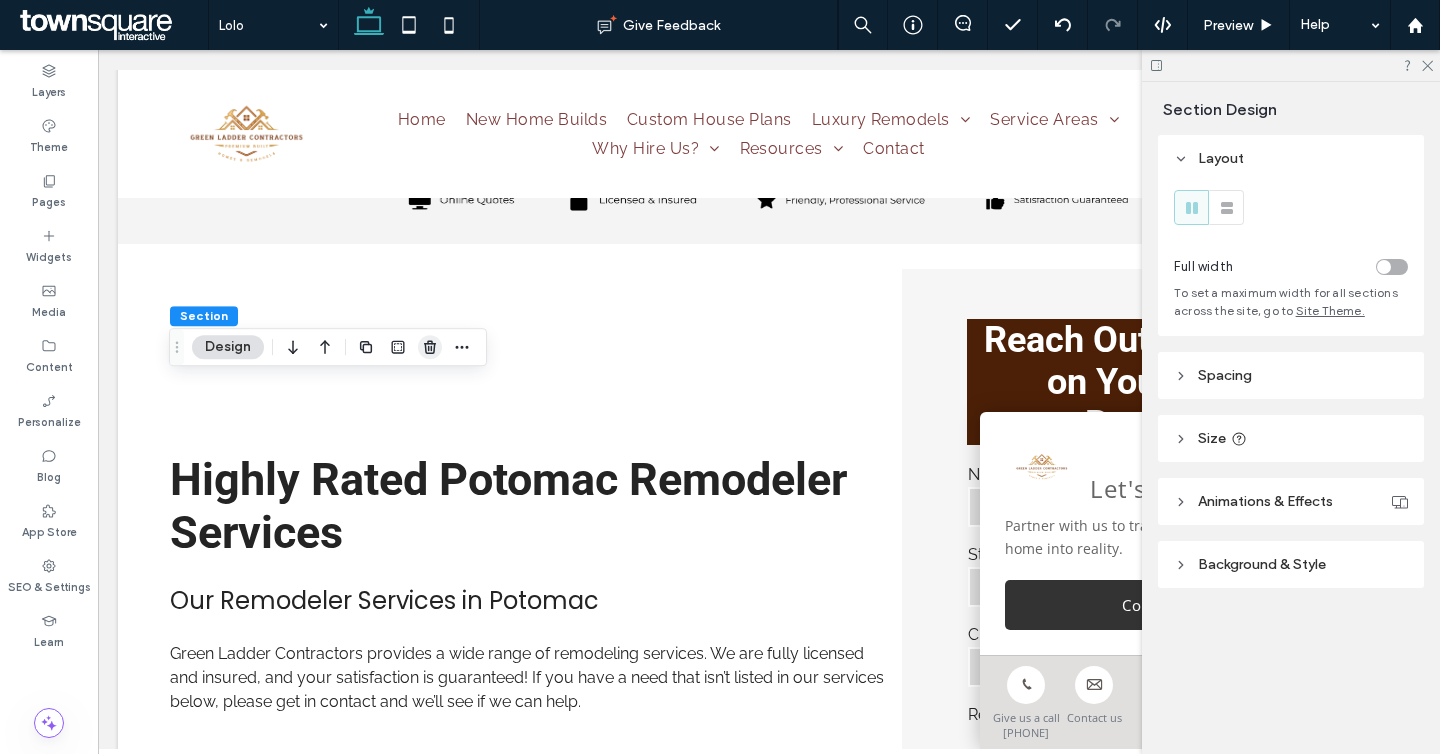 click at bounding box center [430, 347] 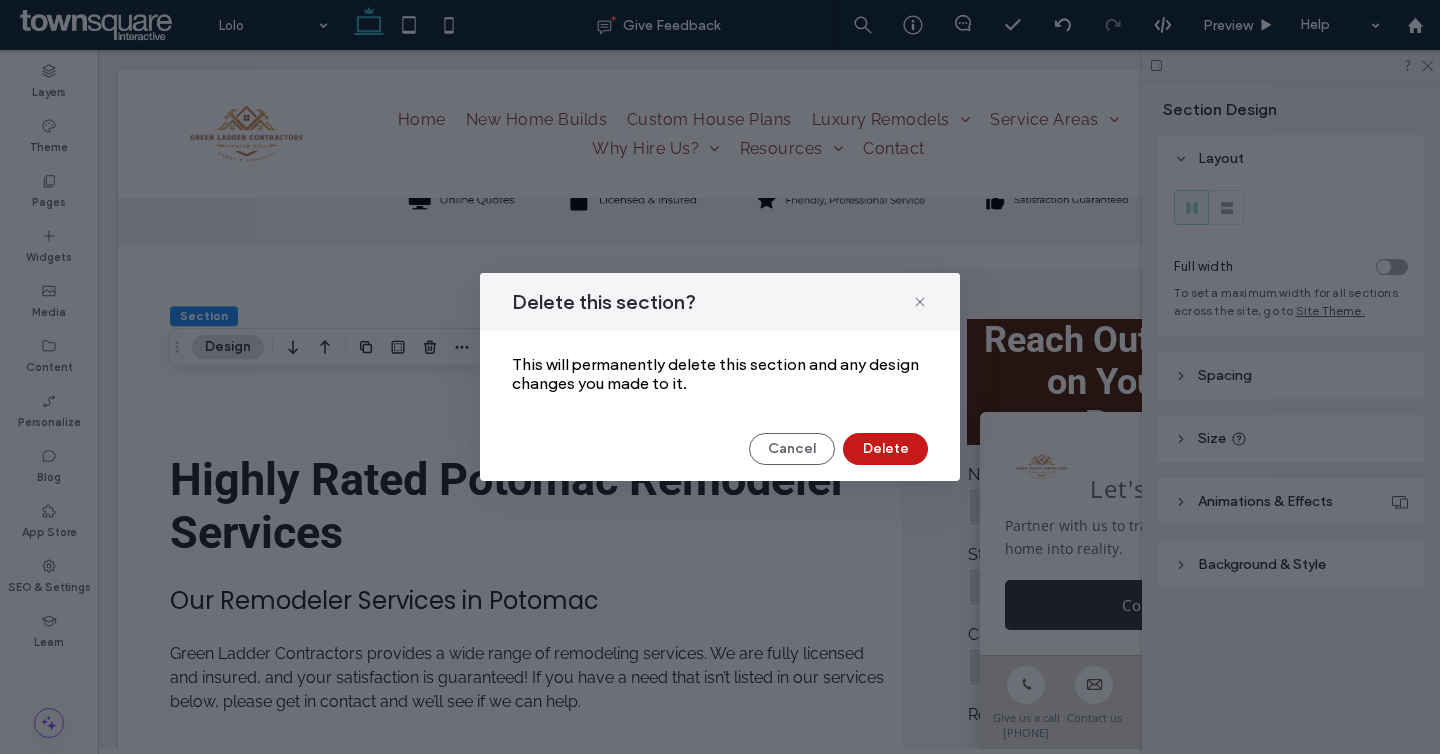 click on "Delete" at bounding box center (885, 449) 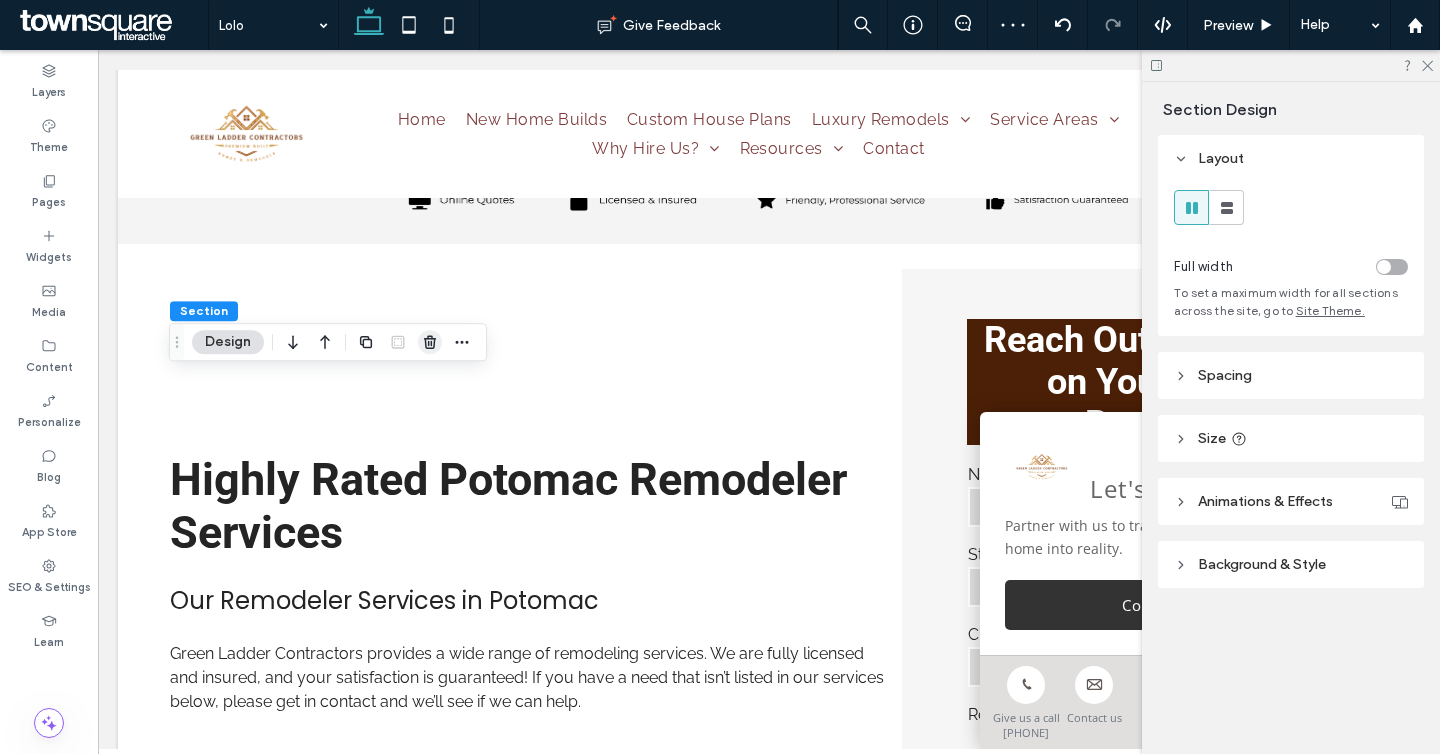click 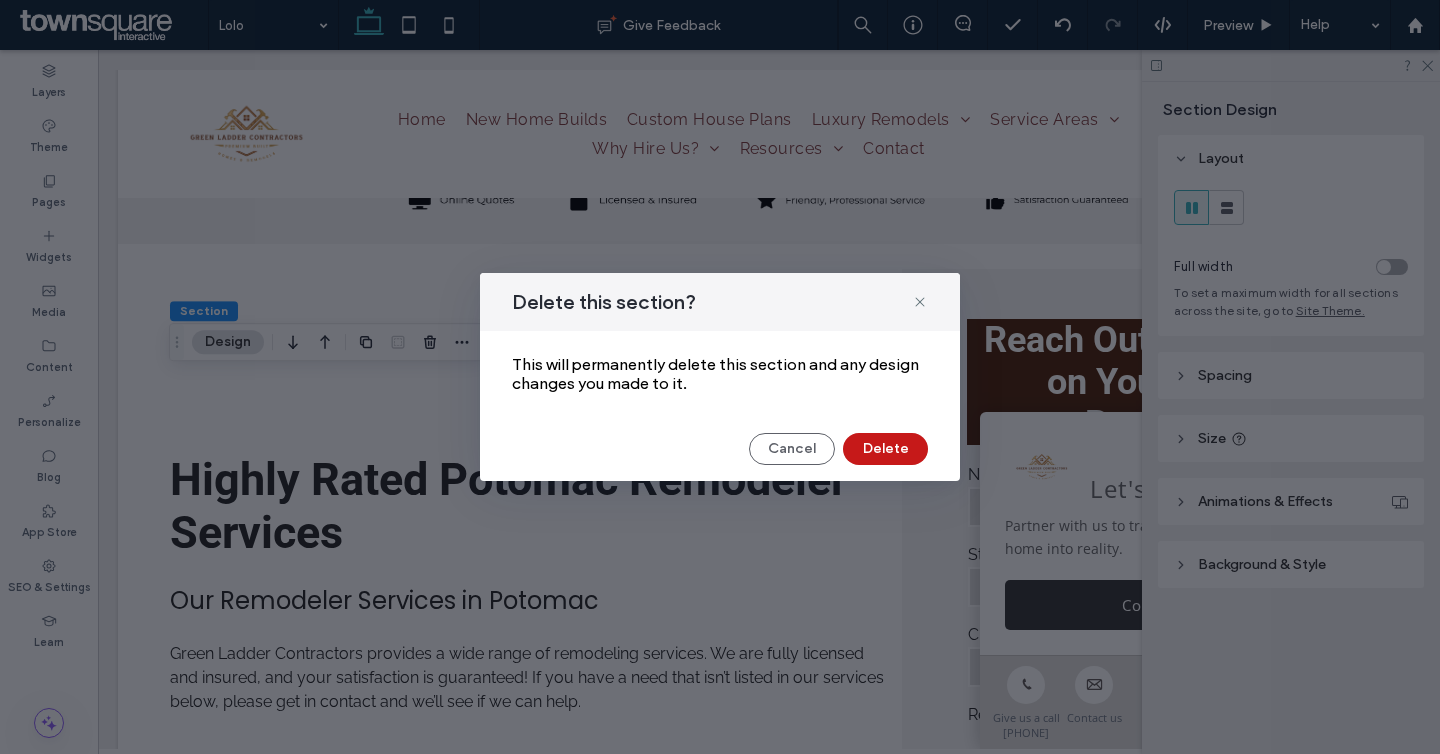 click on "Delete" at bounding box center (885, 449) 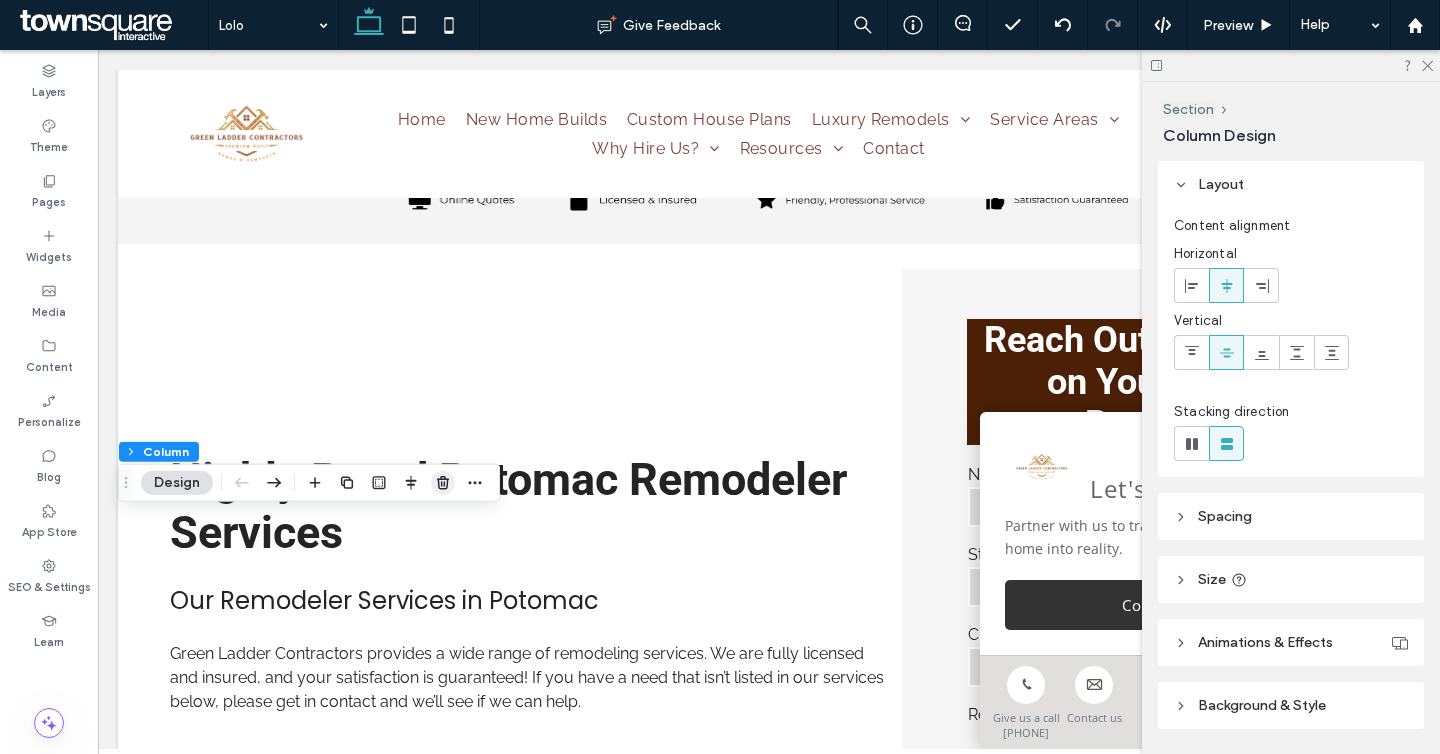 click 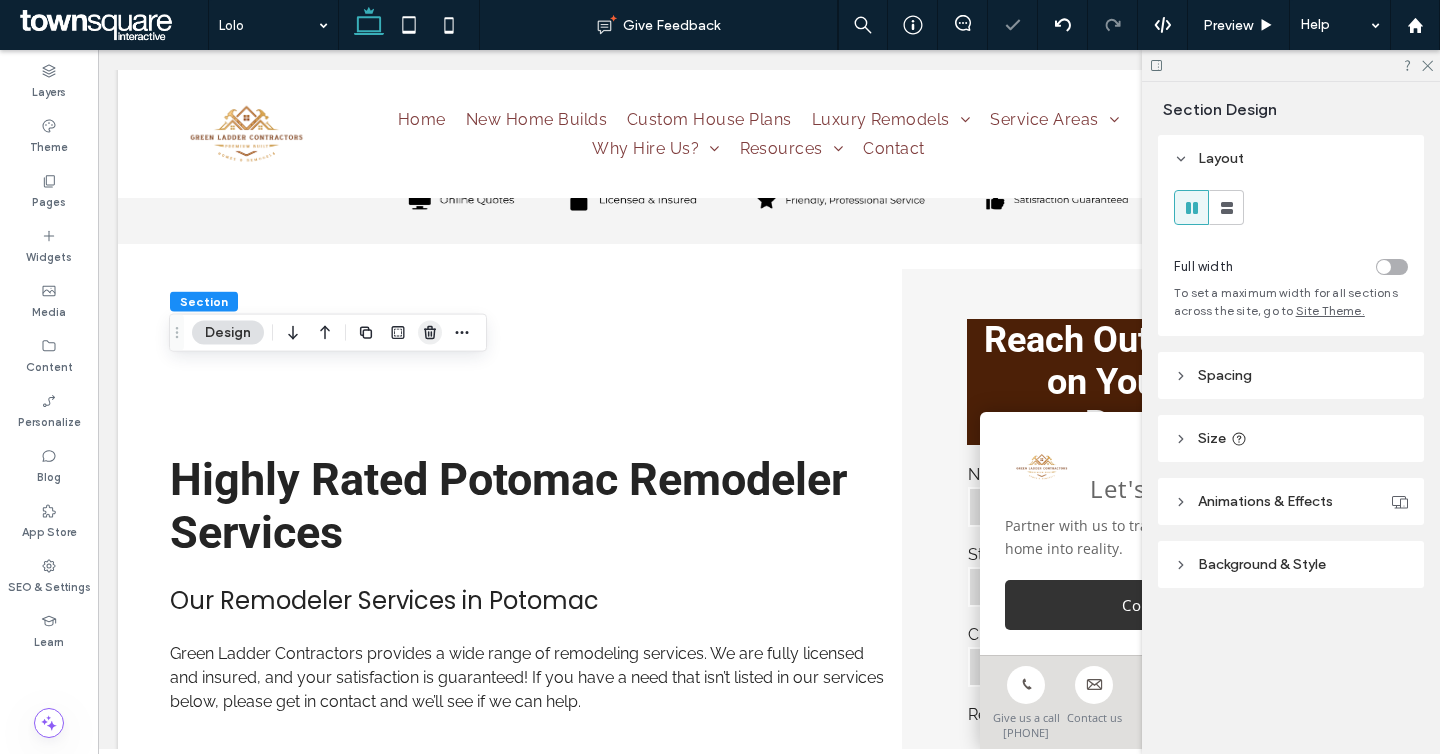 click 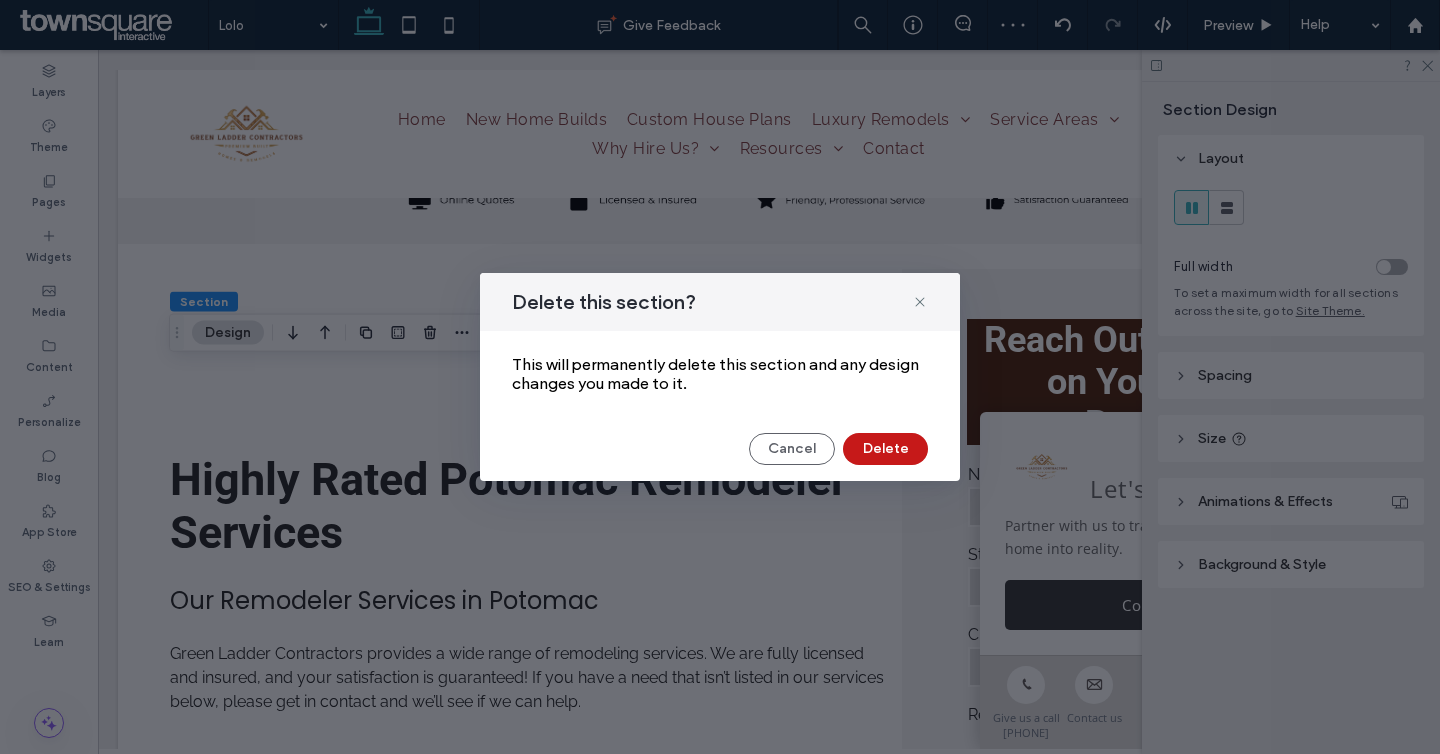 click on "Delete" at bounding box center (885, 449) 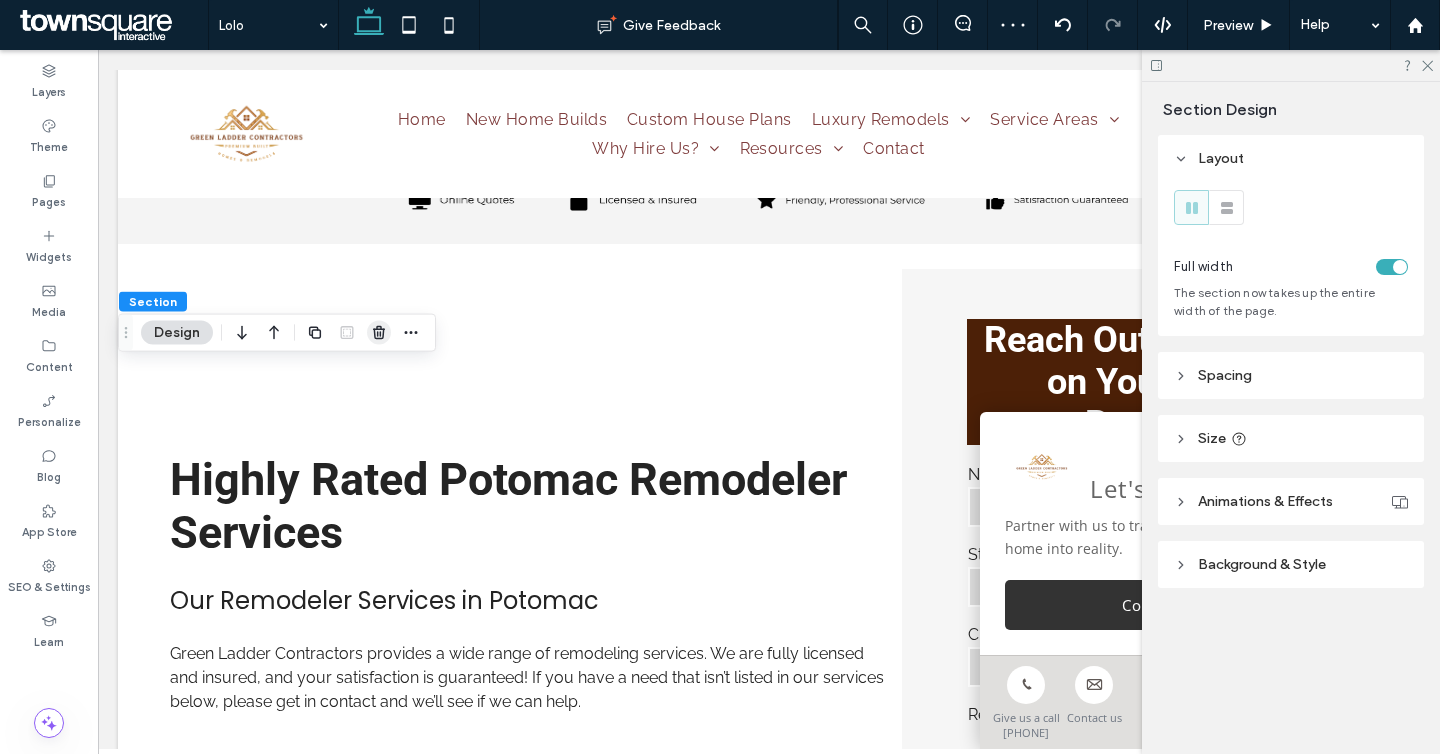 click 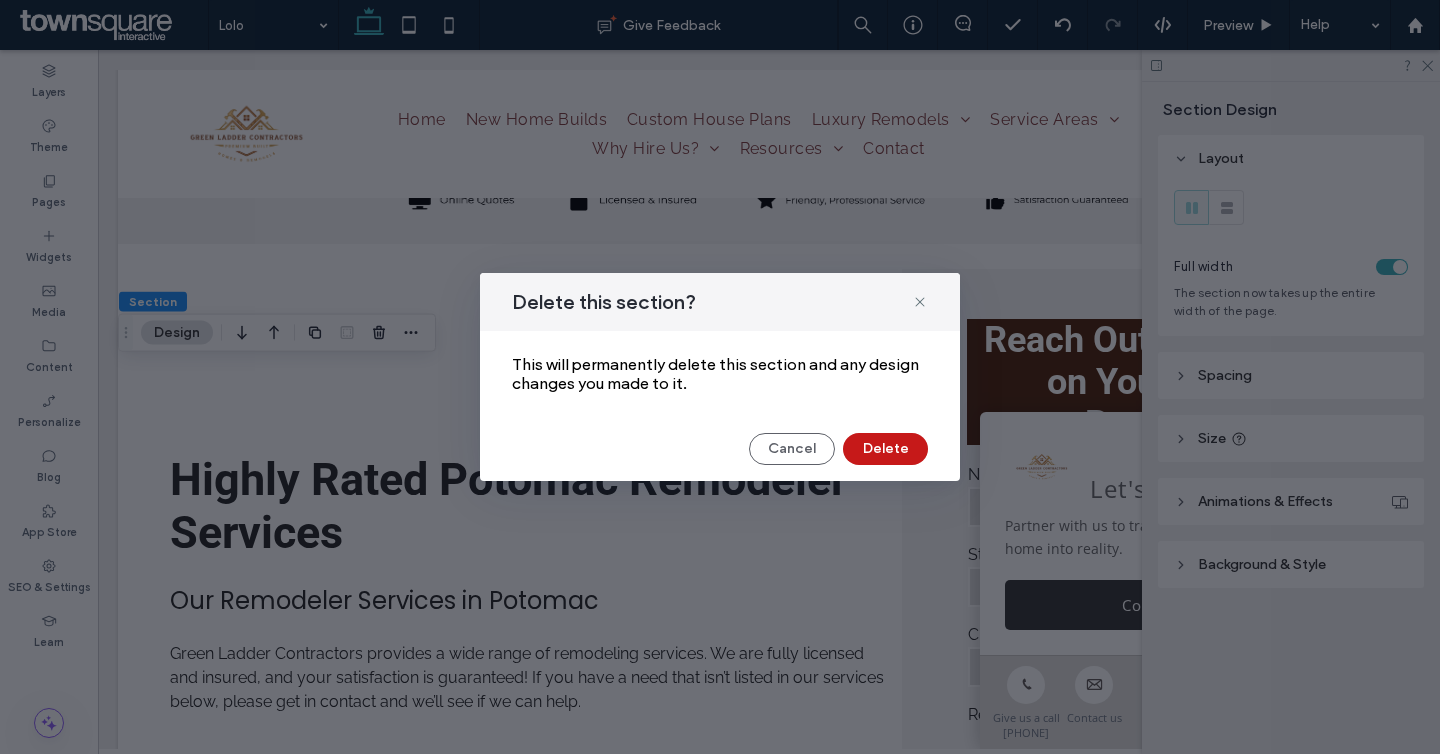 click on "Delete" at bounding box center [885, 449] 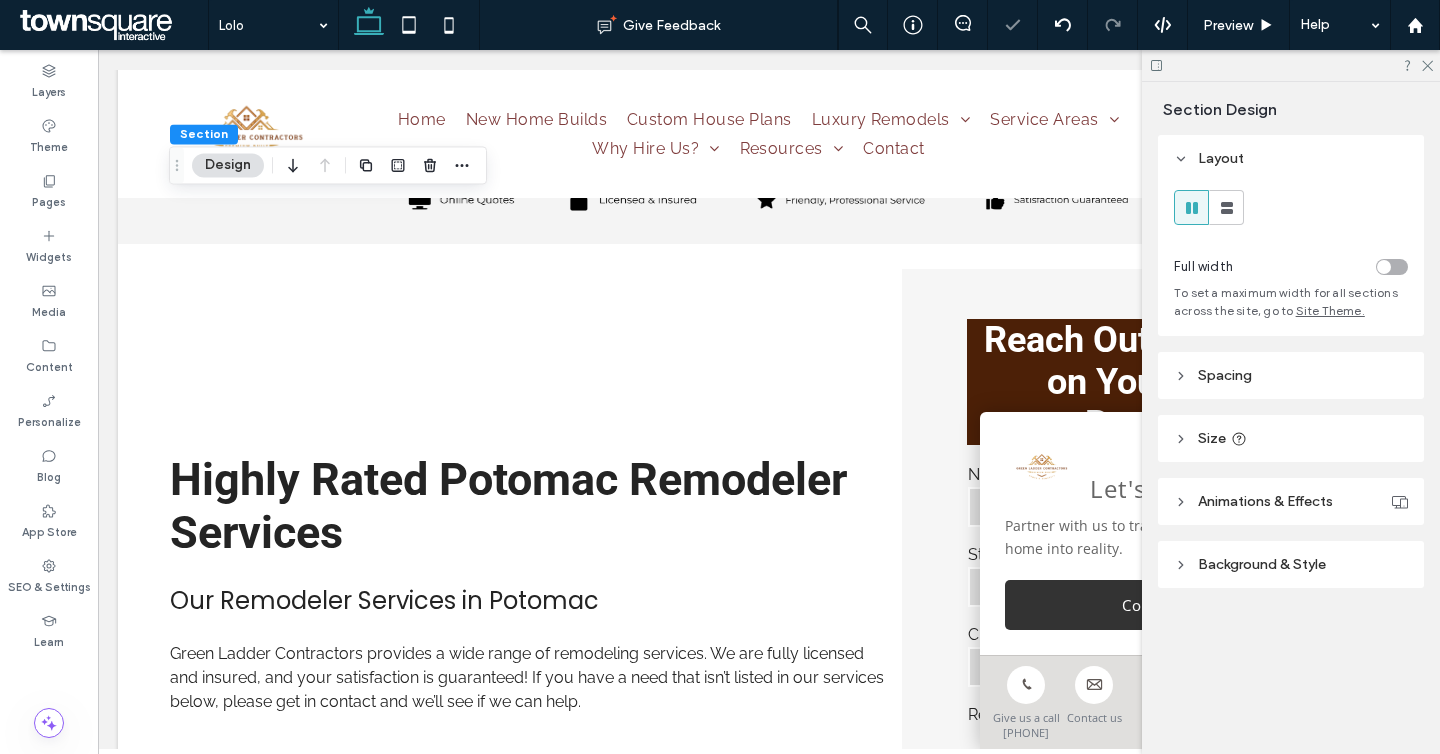 click at bounding box center (414, 165) 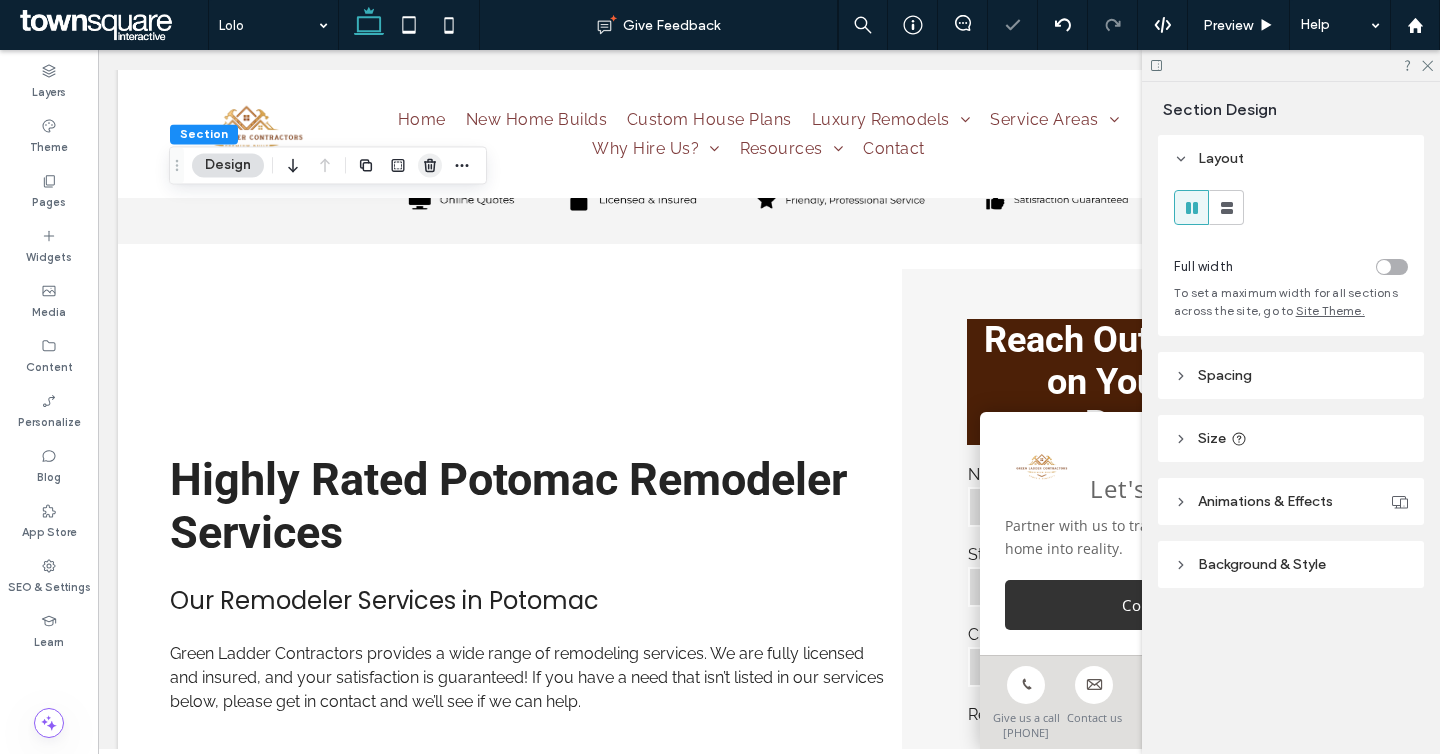 click 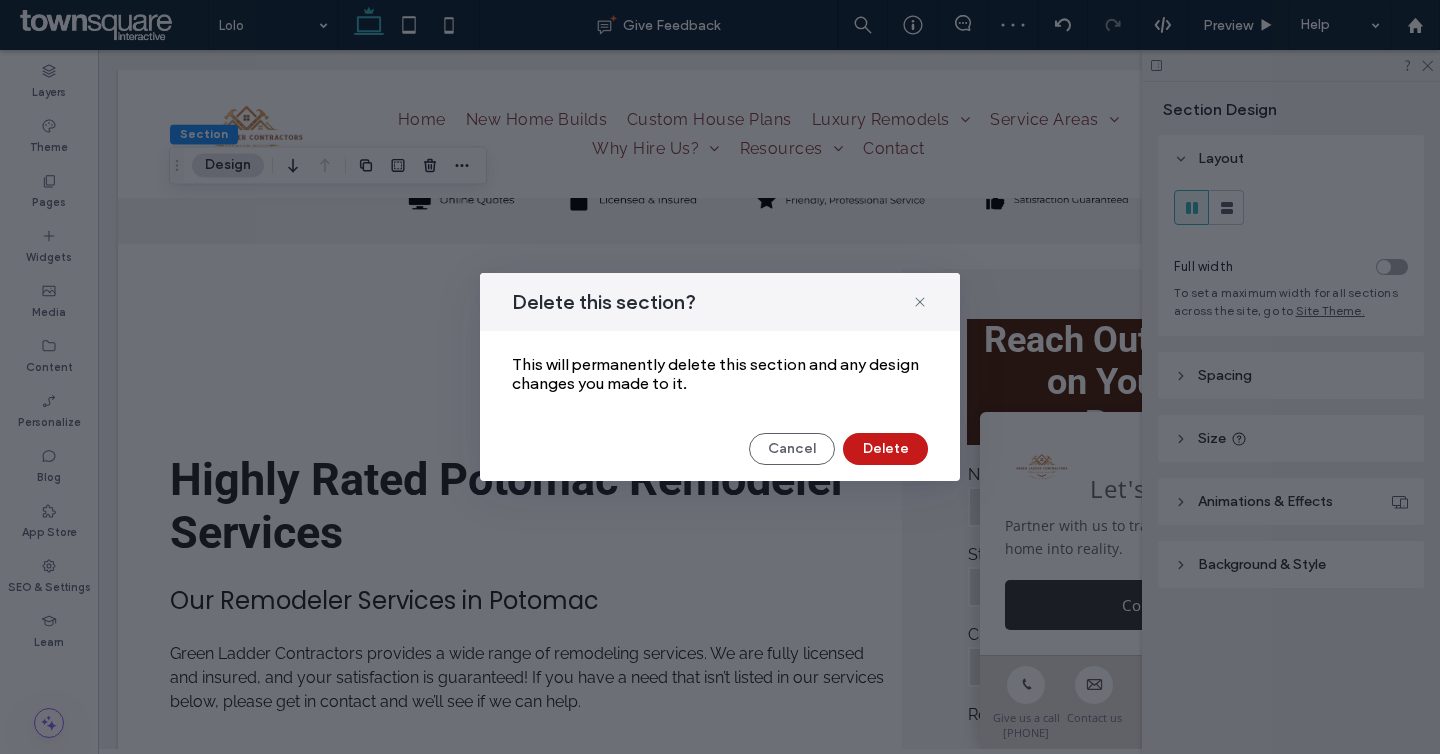 click on "Delete" at bounding box center (885, 449) 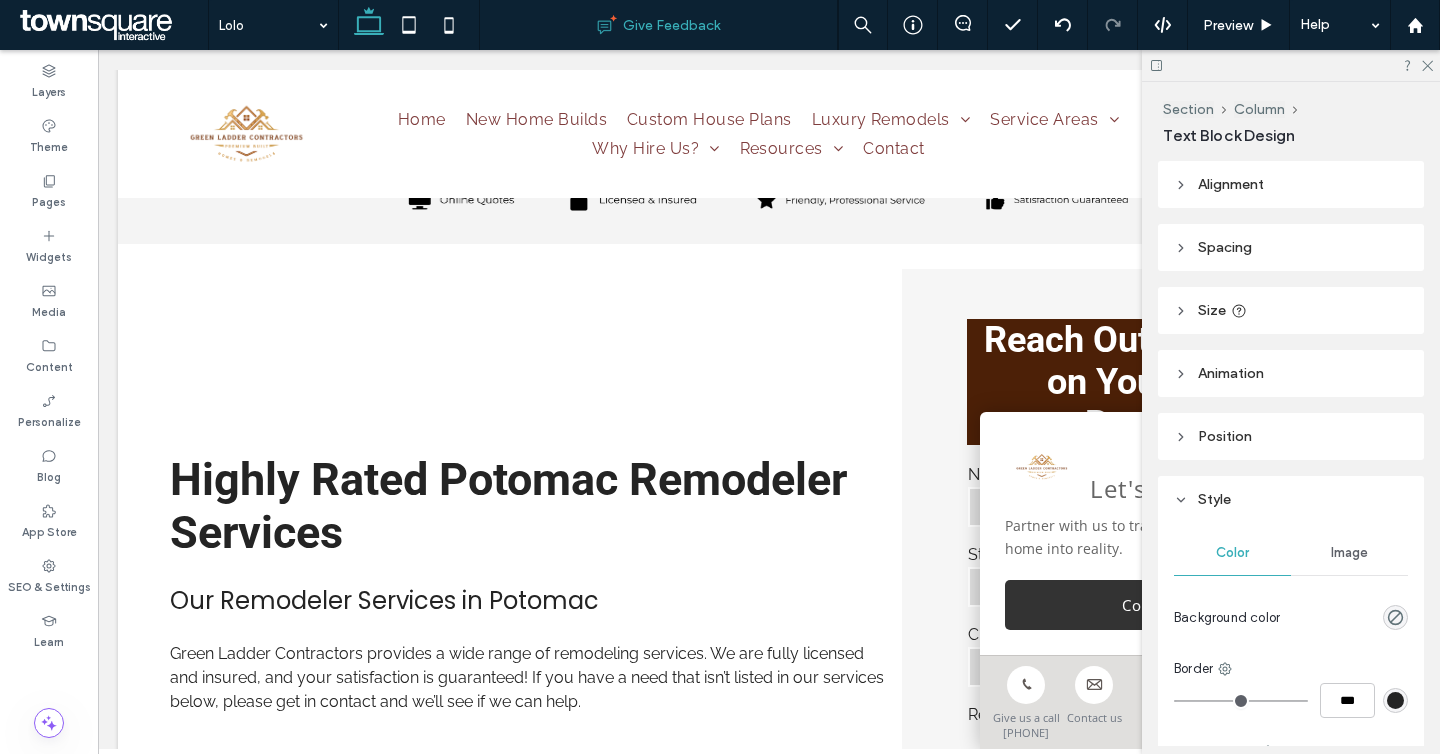 type on "******" 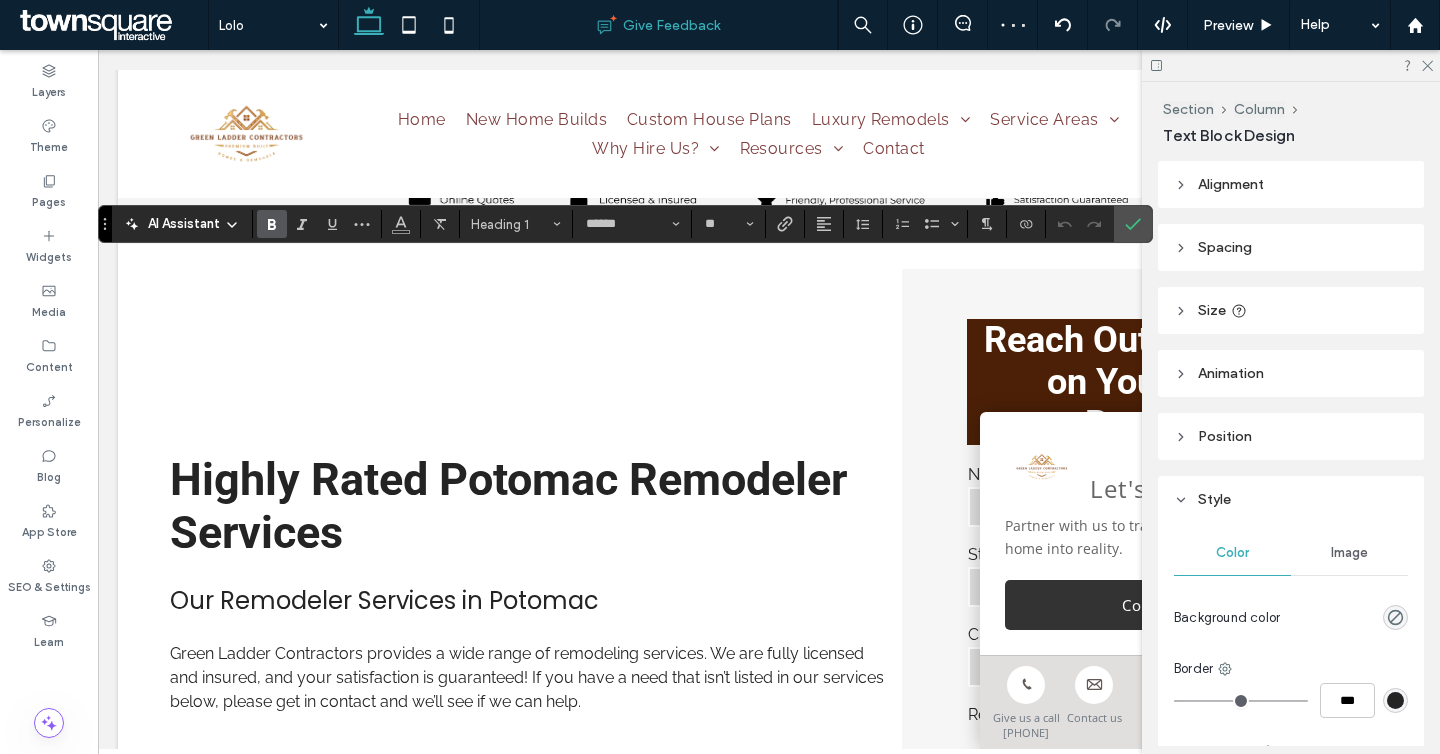 type on "*******" 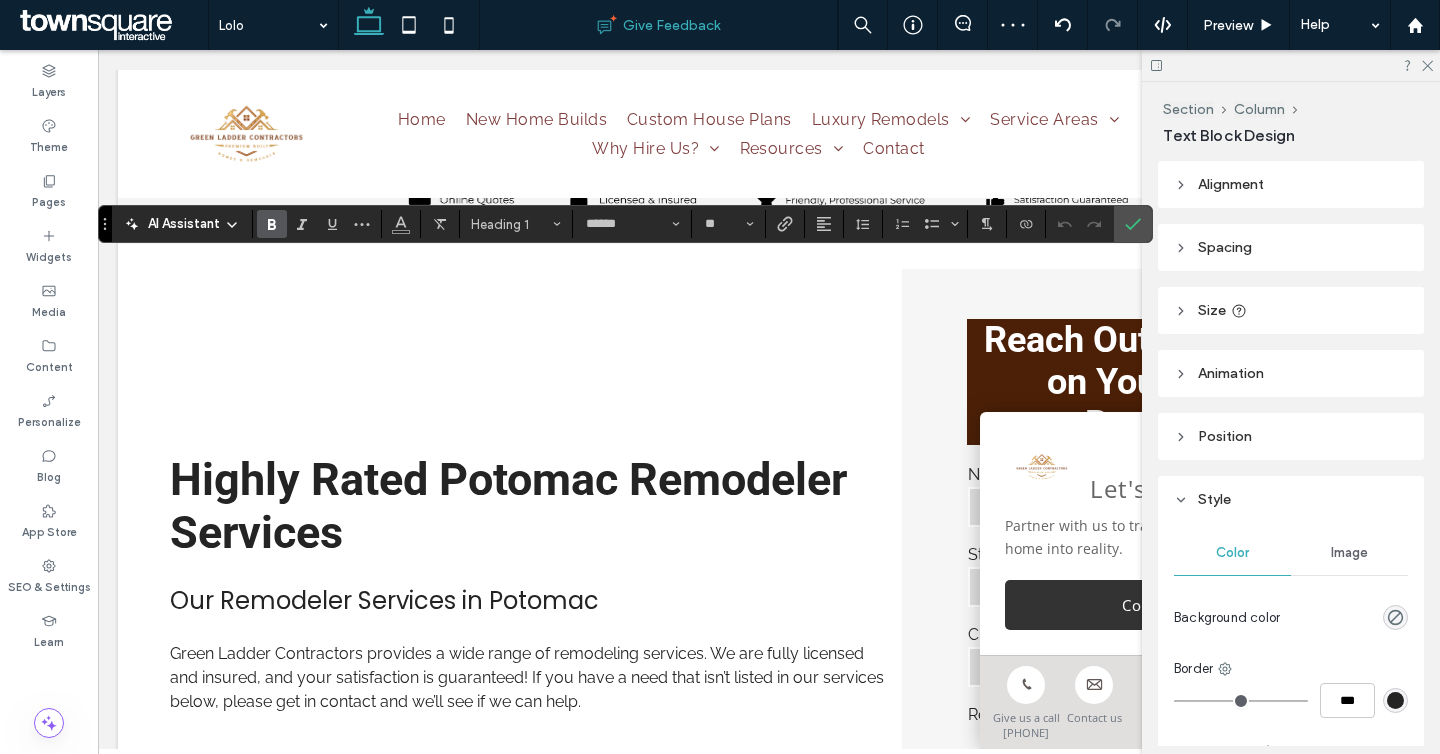 type on "**" 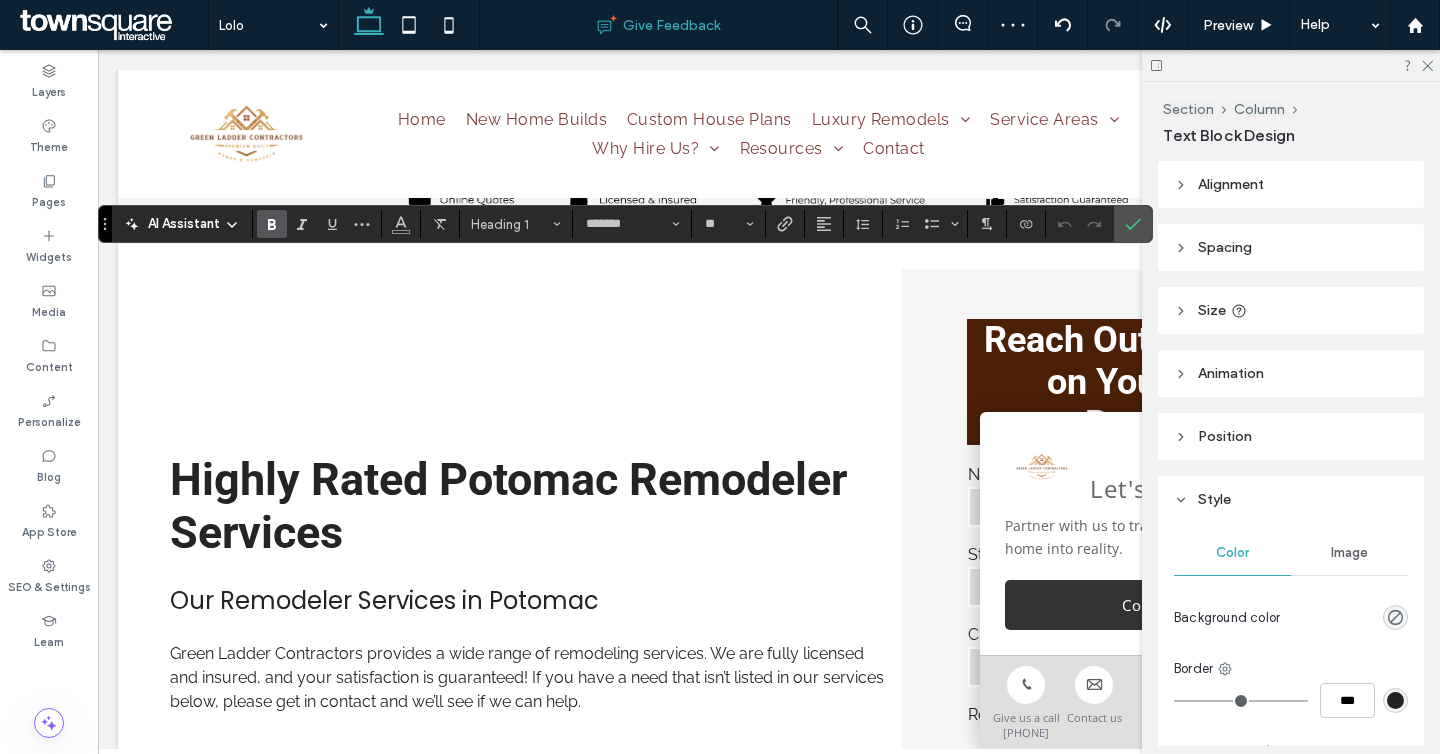 type on "******" 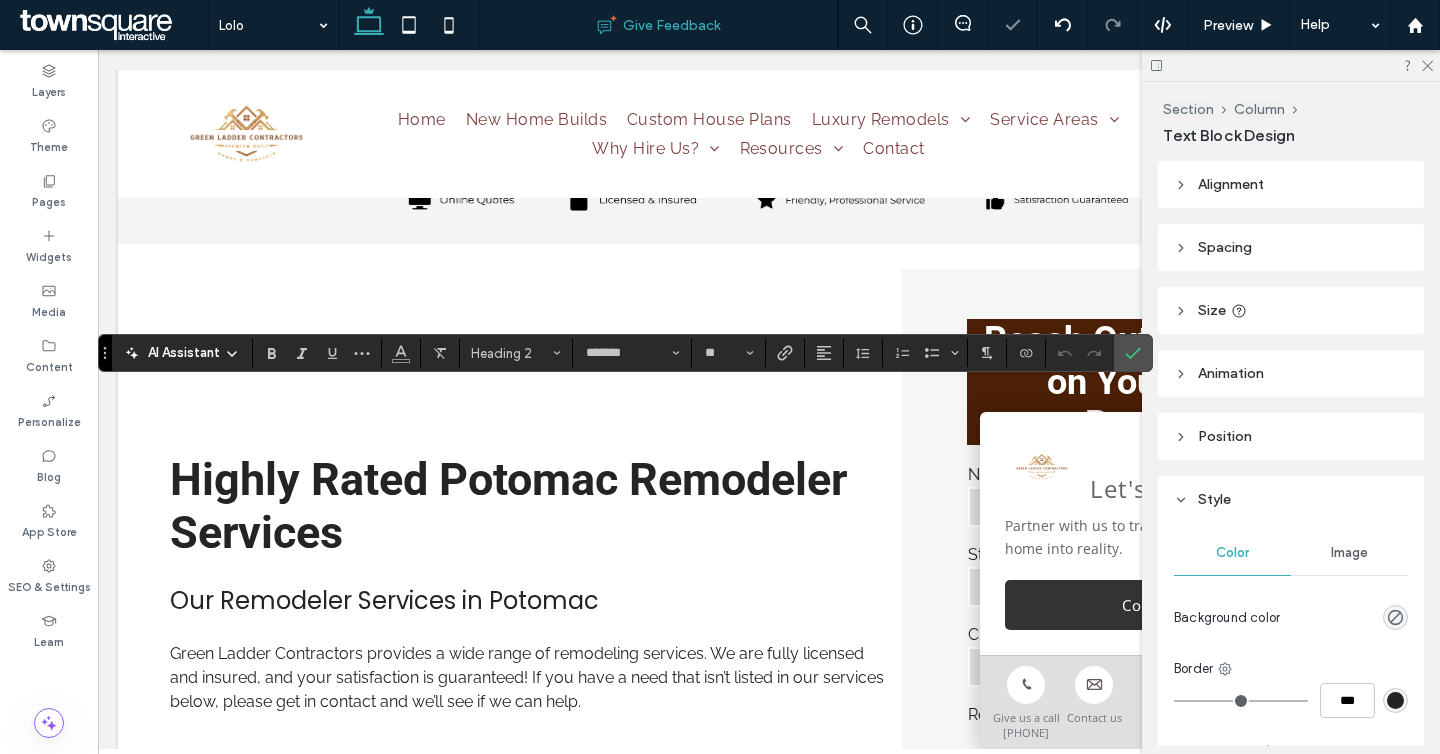 type on "*******" 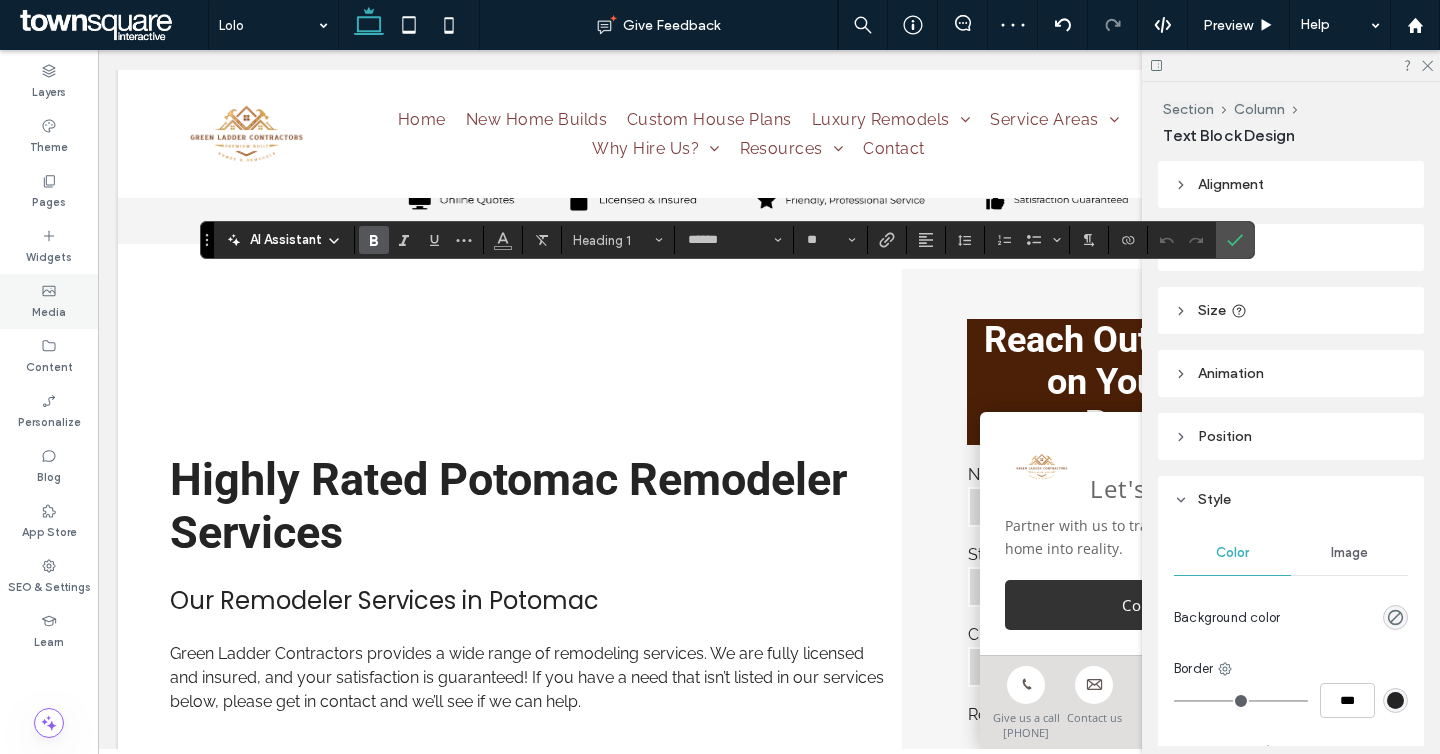 type on "*******" 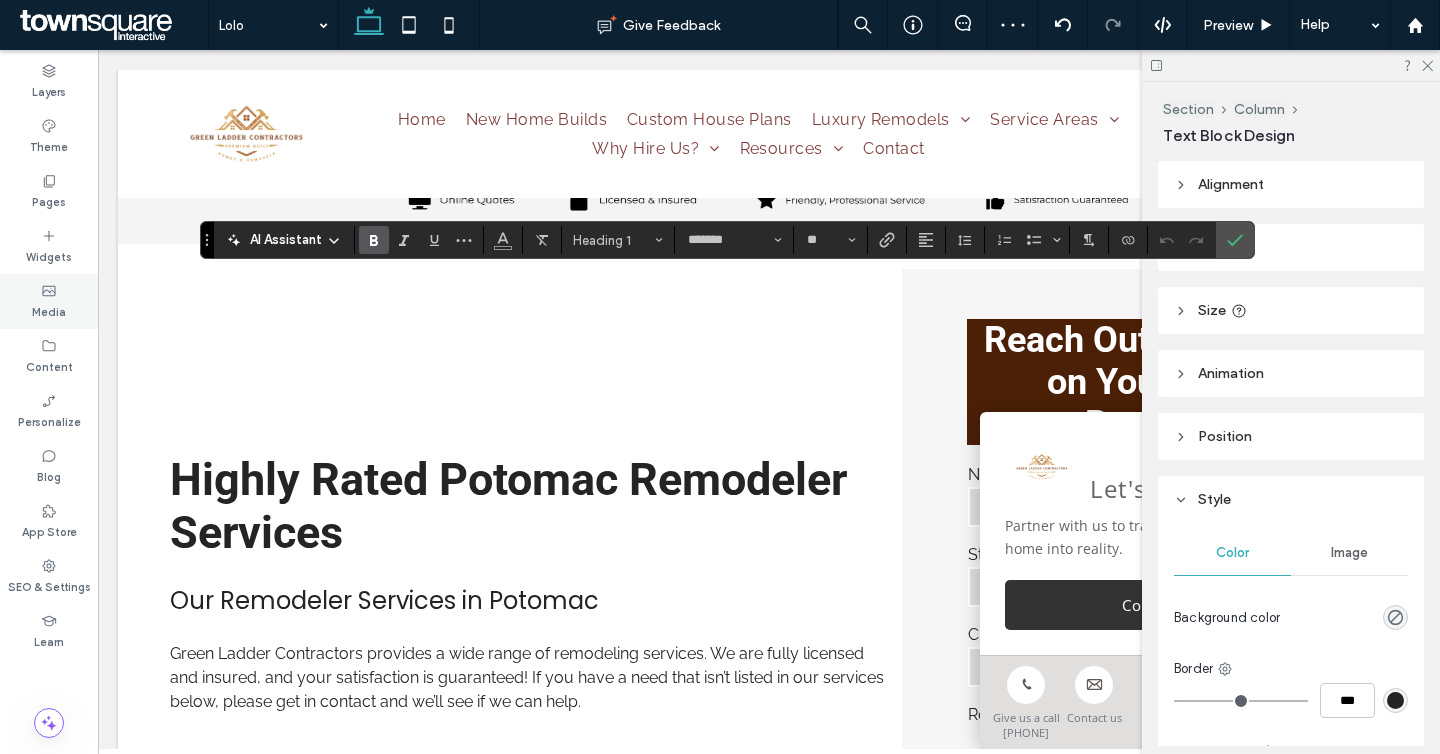 type on "******" 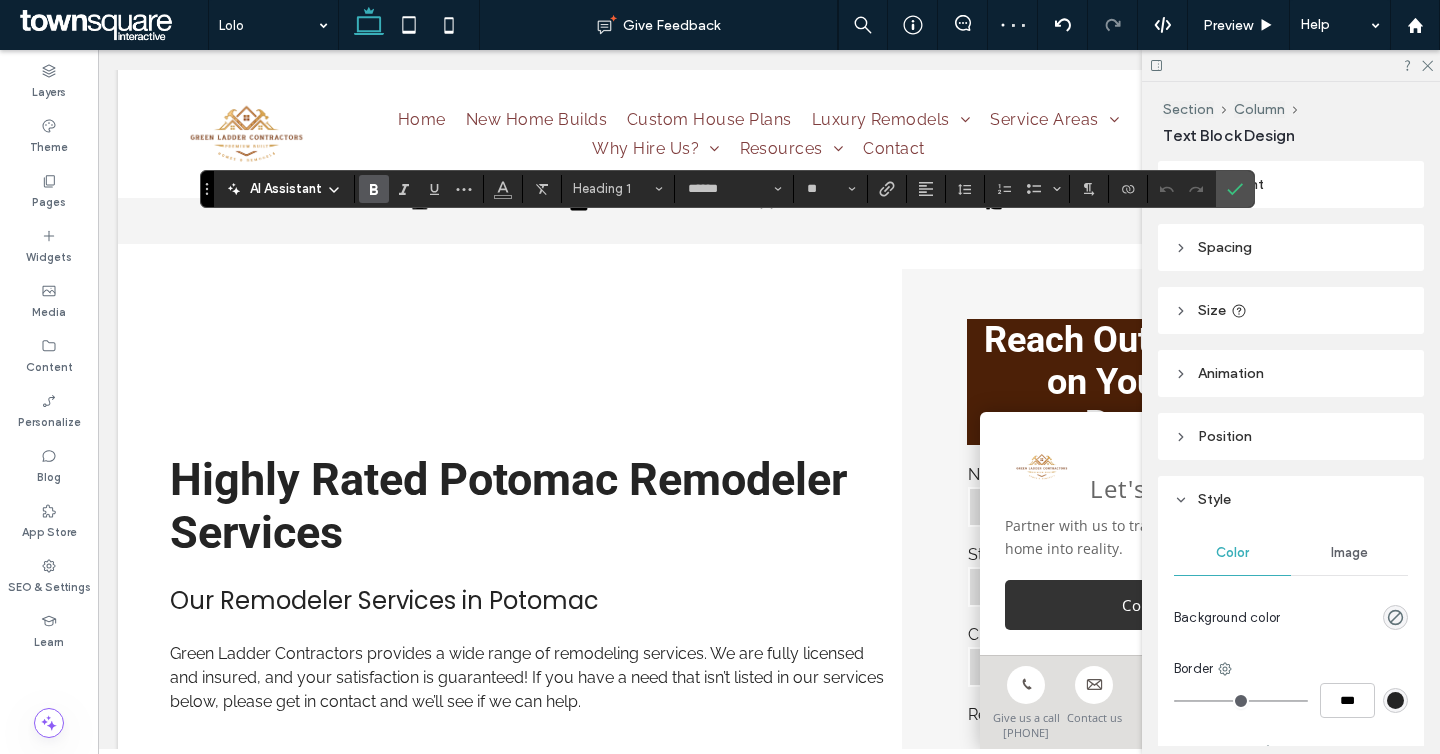 type on "*******" 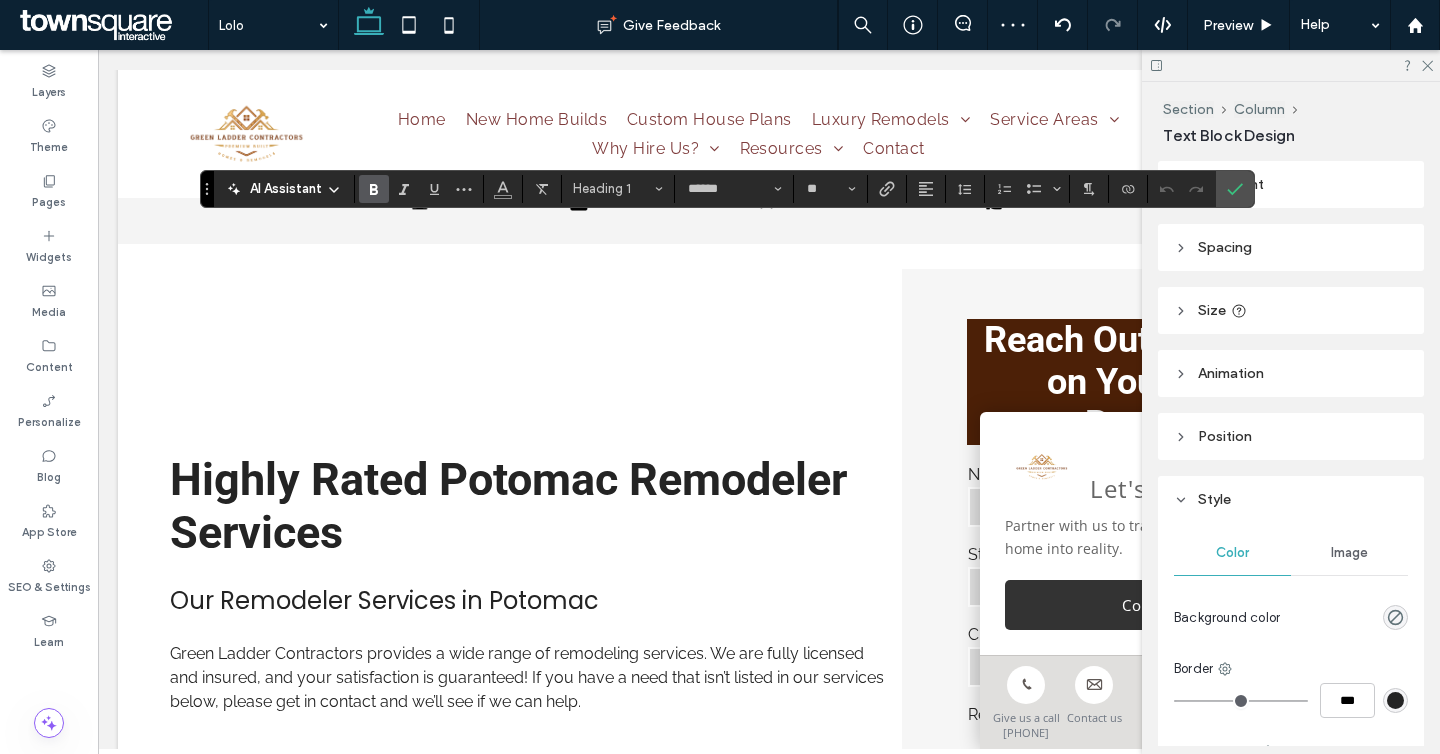 type on "**" 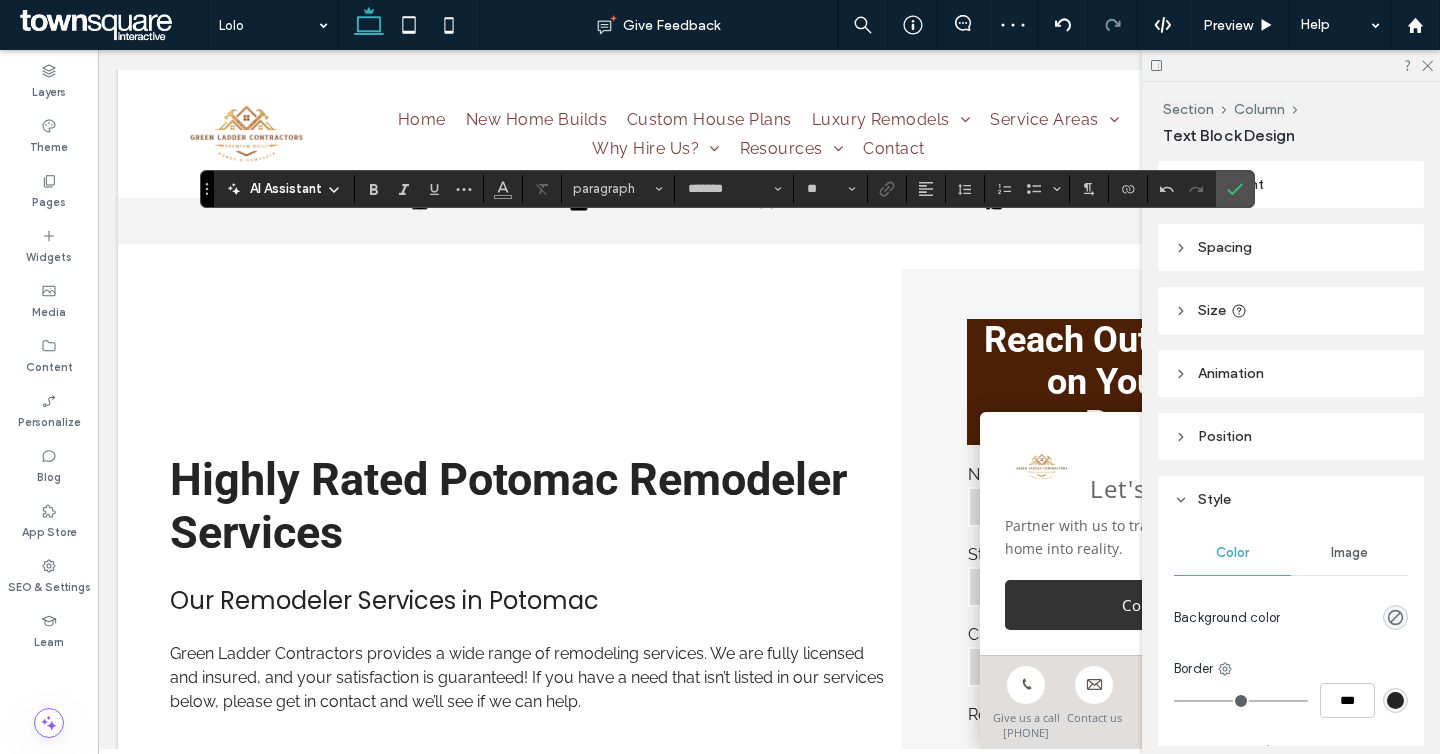 type on "******" 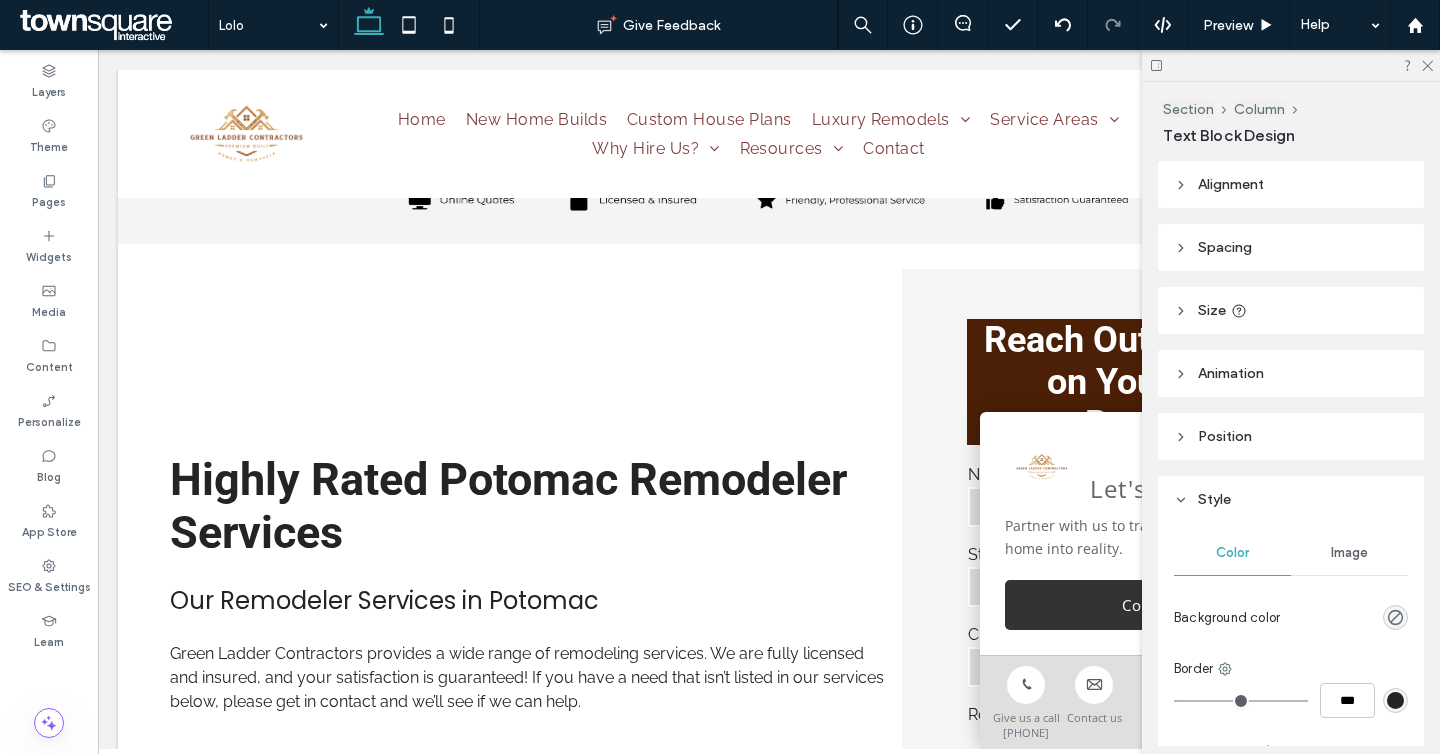 type on "******" 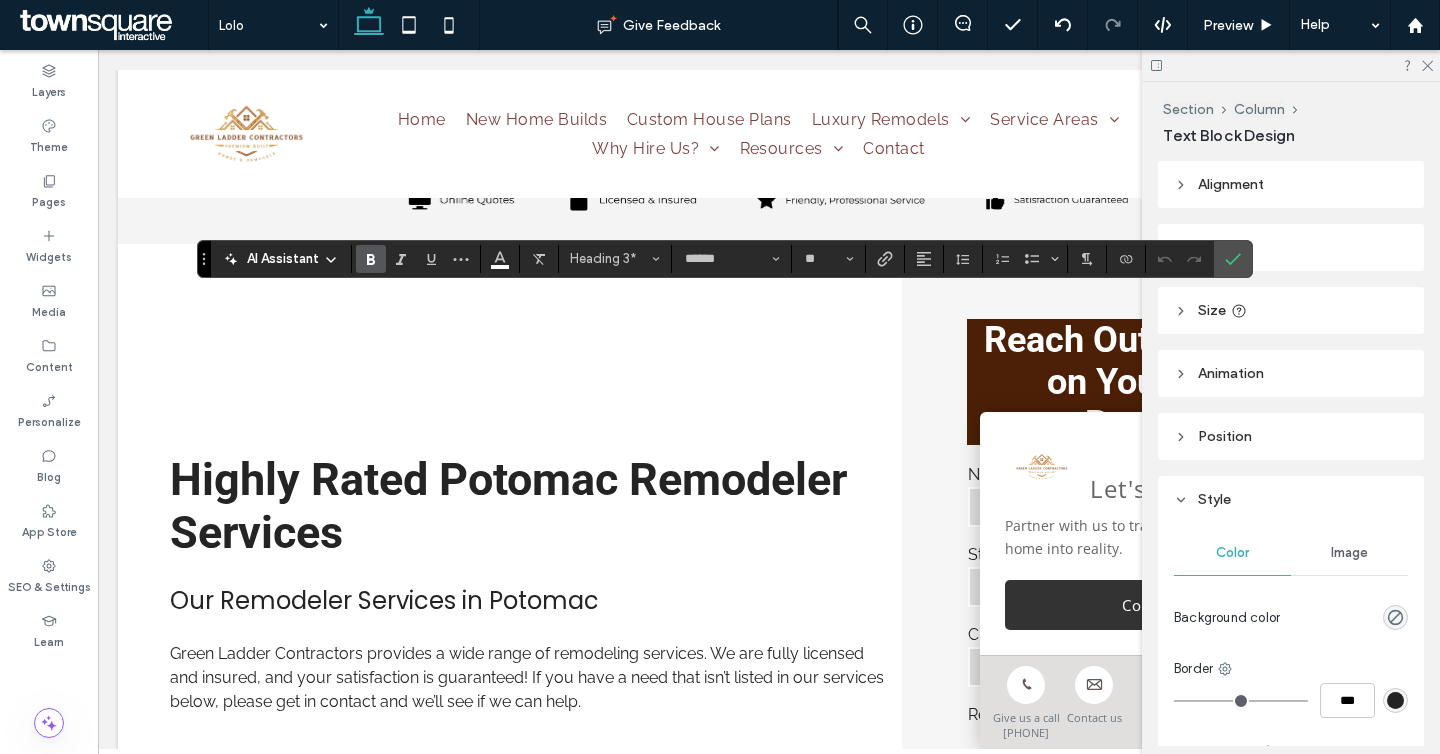 type on "*******" 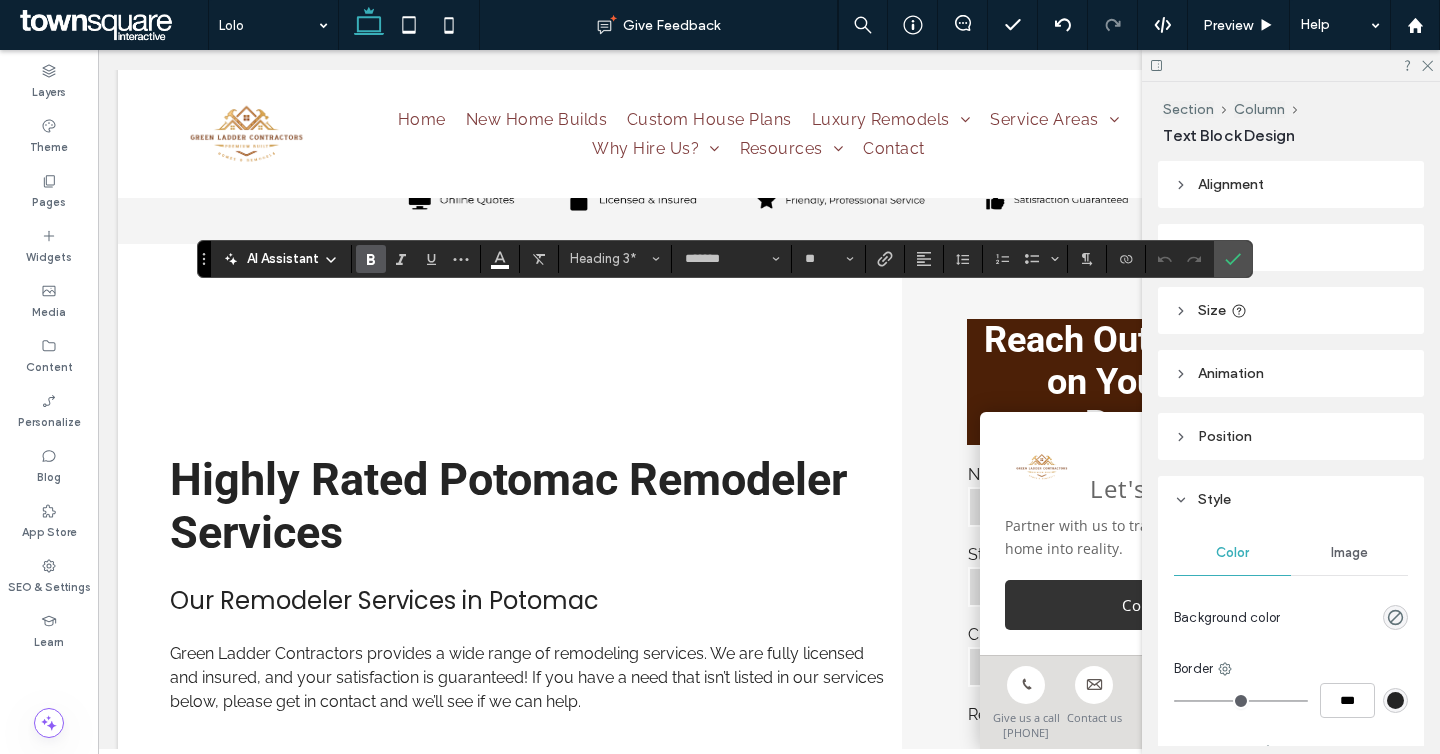 type on "******" 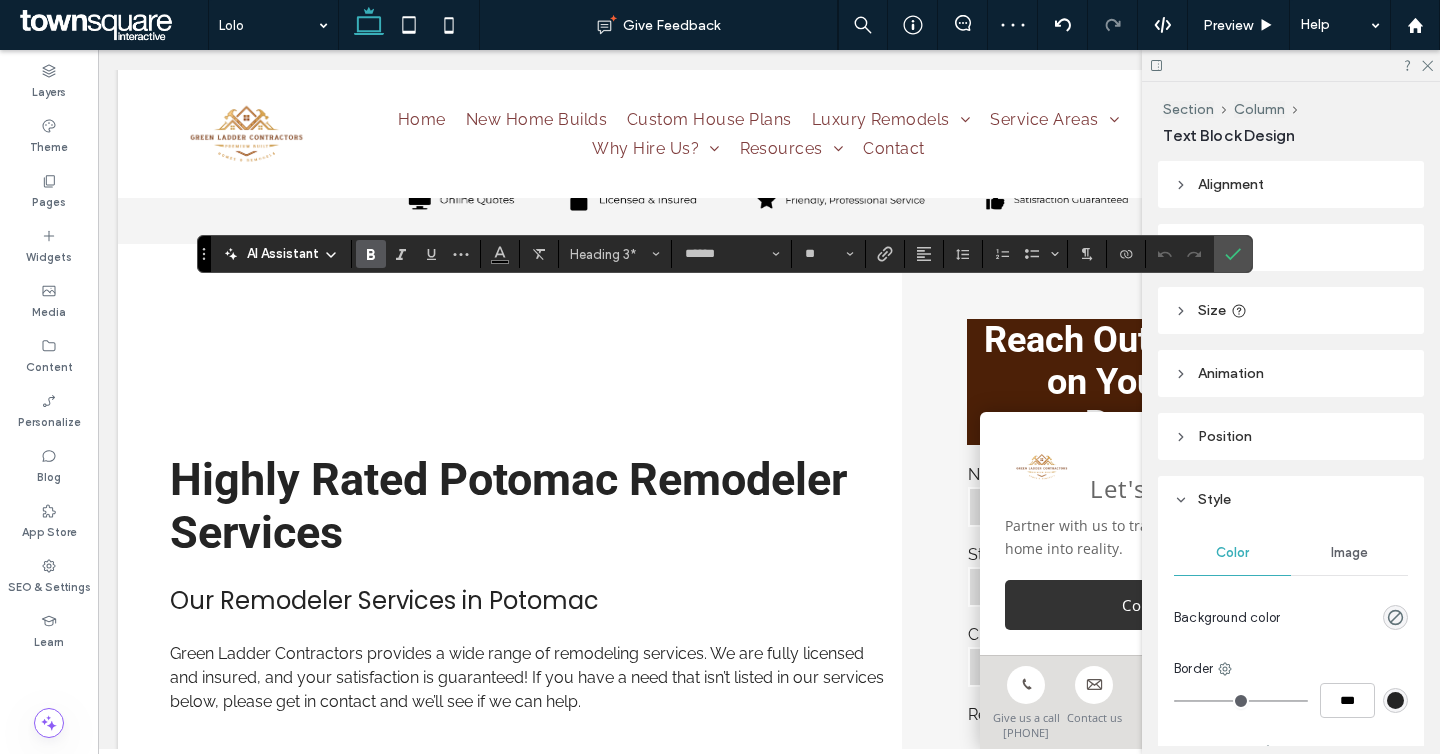 type on "*******" 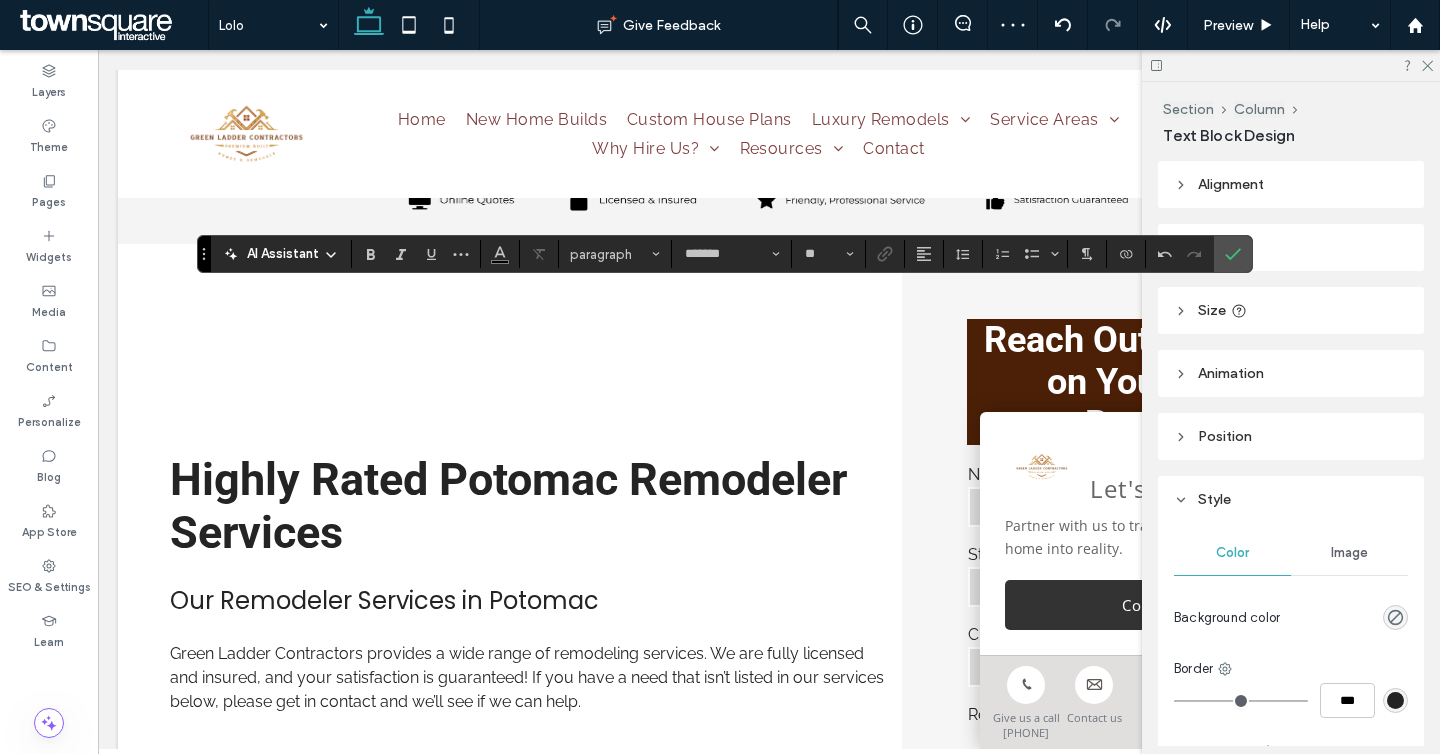 type on "******" 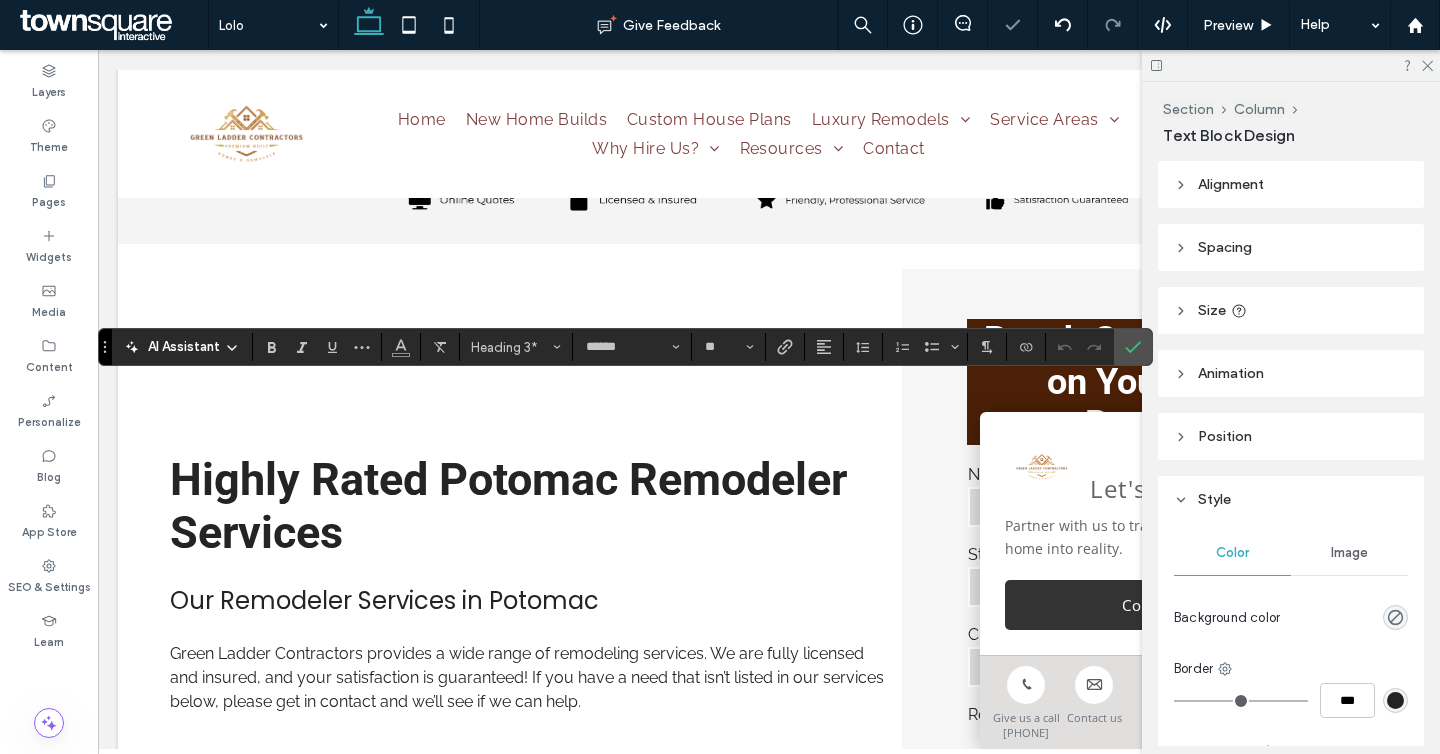 type on "*******" 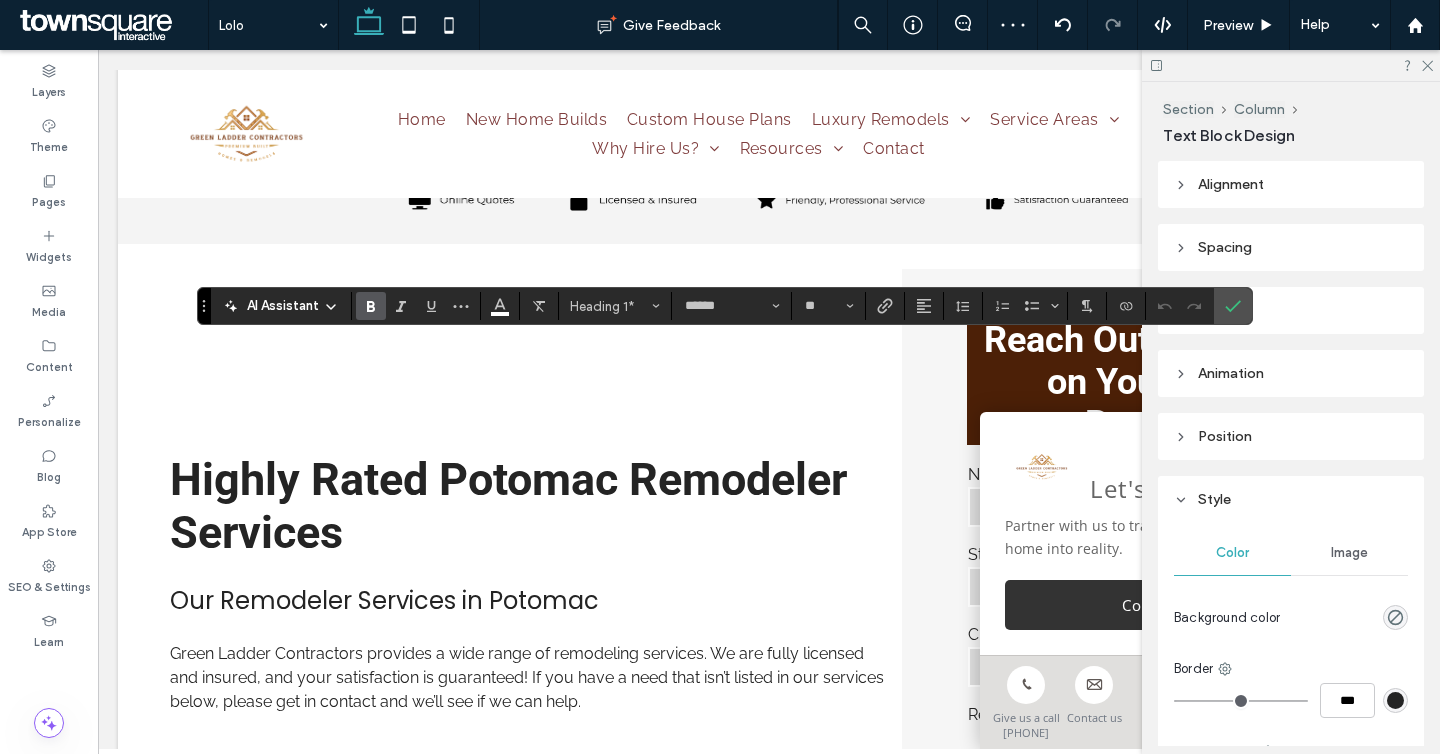 type on "*******" 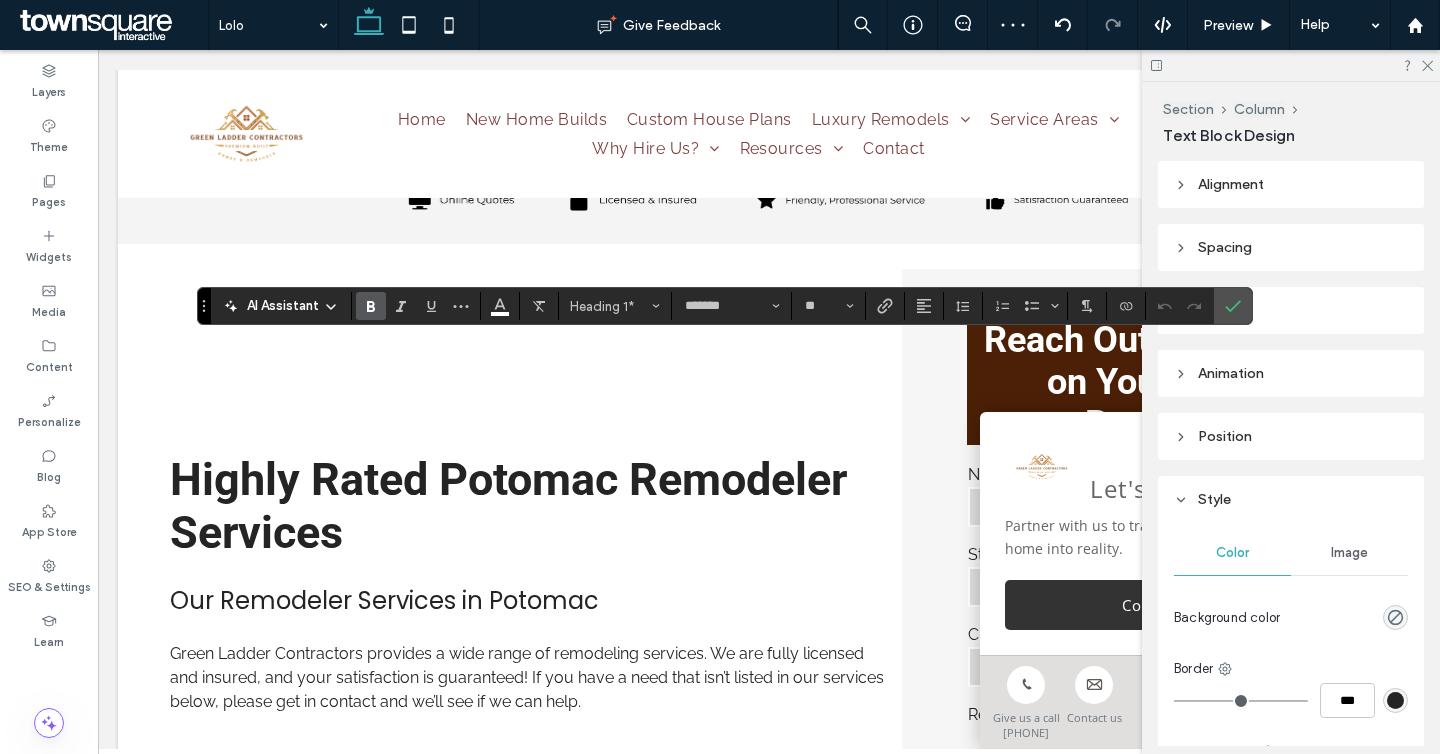 type on "******" 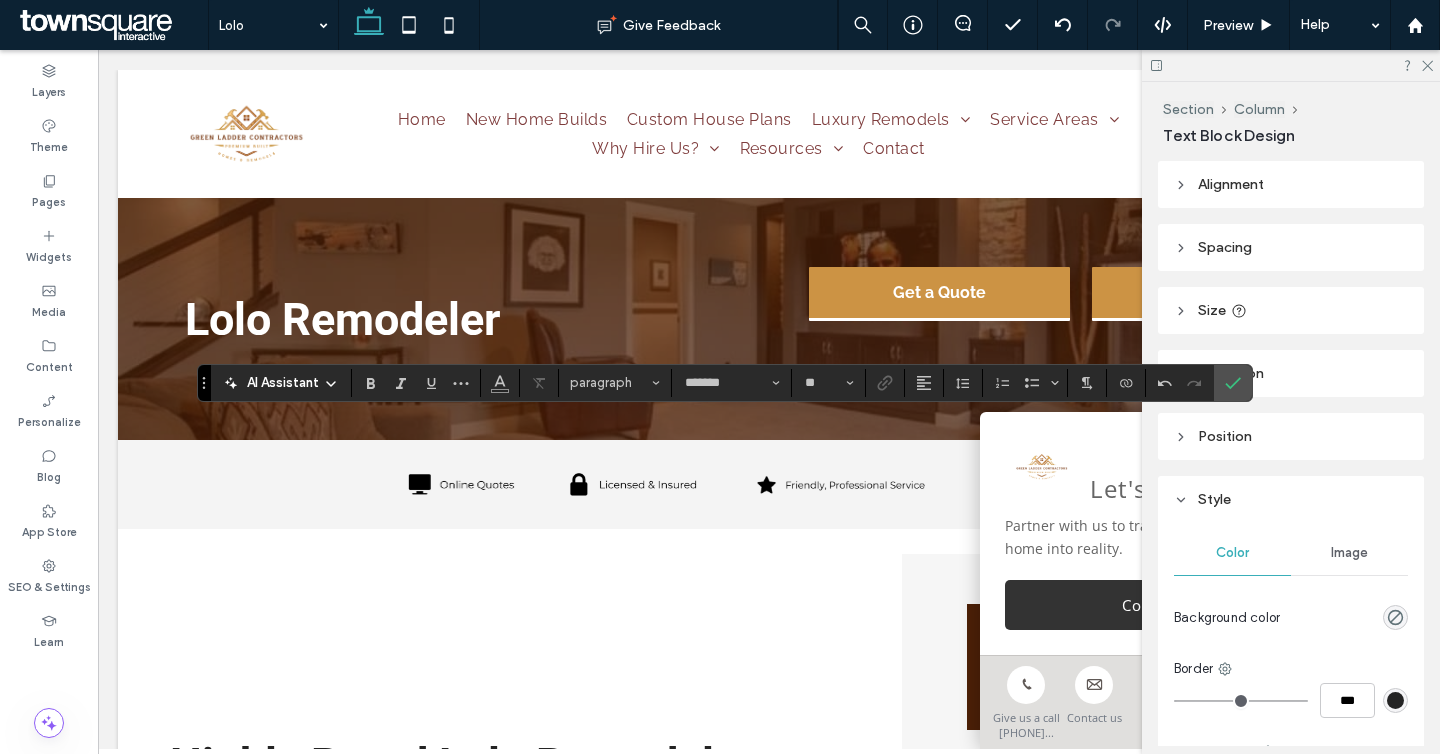 scroll, scrollTop: 4292, scrollLeft: 0, axis: vertical 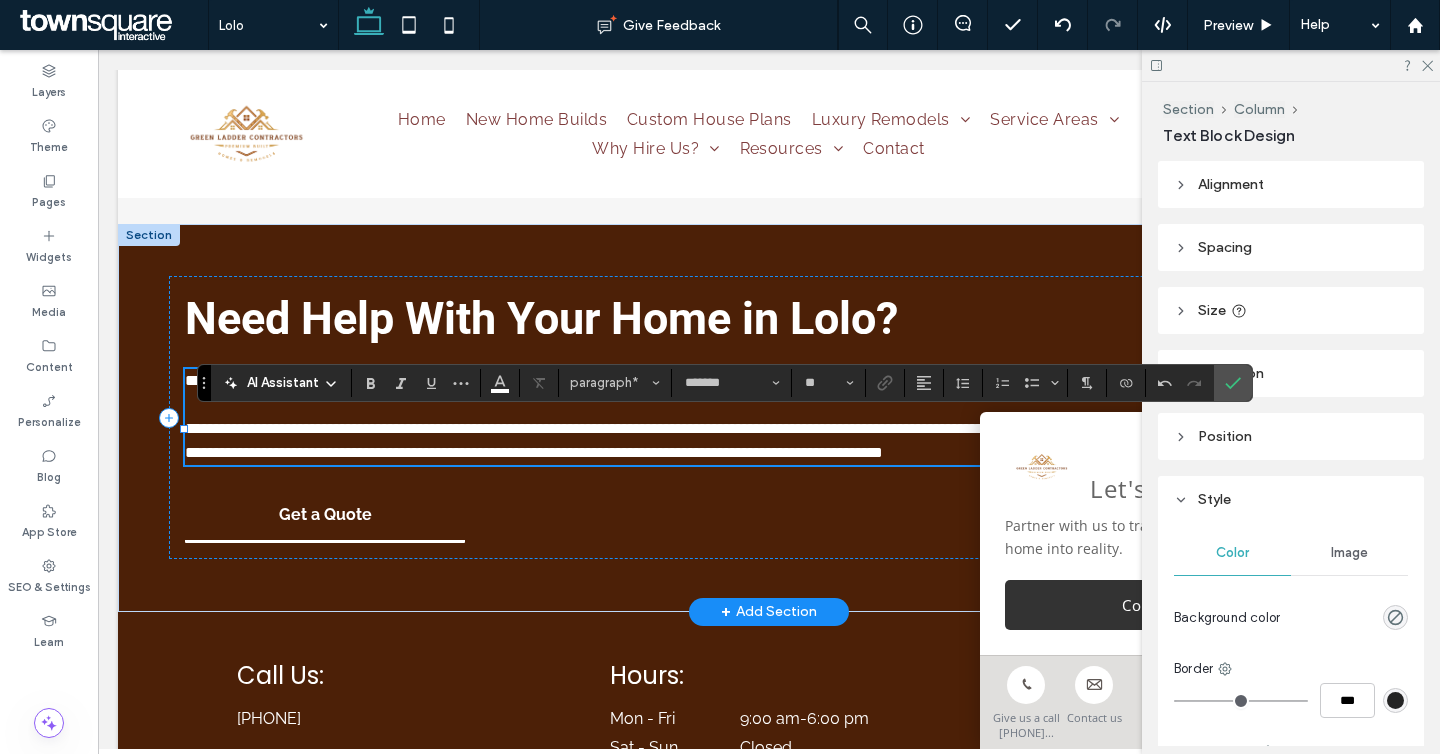 click on "**********" at bounding box center (534, 452) 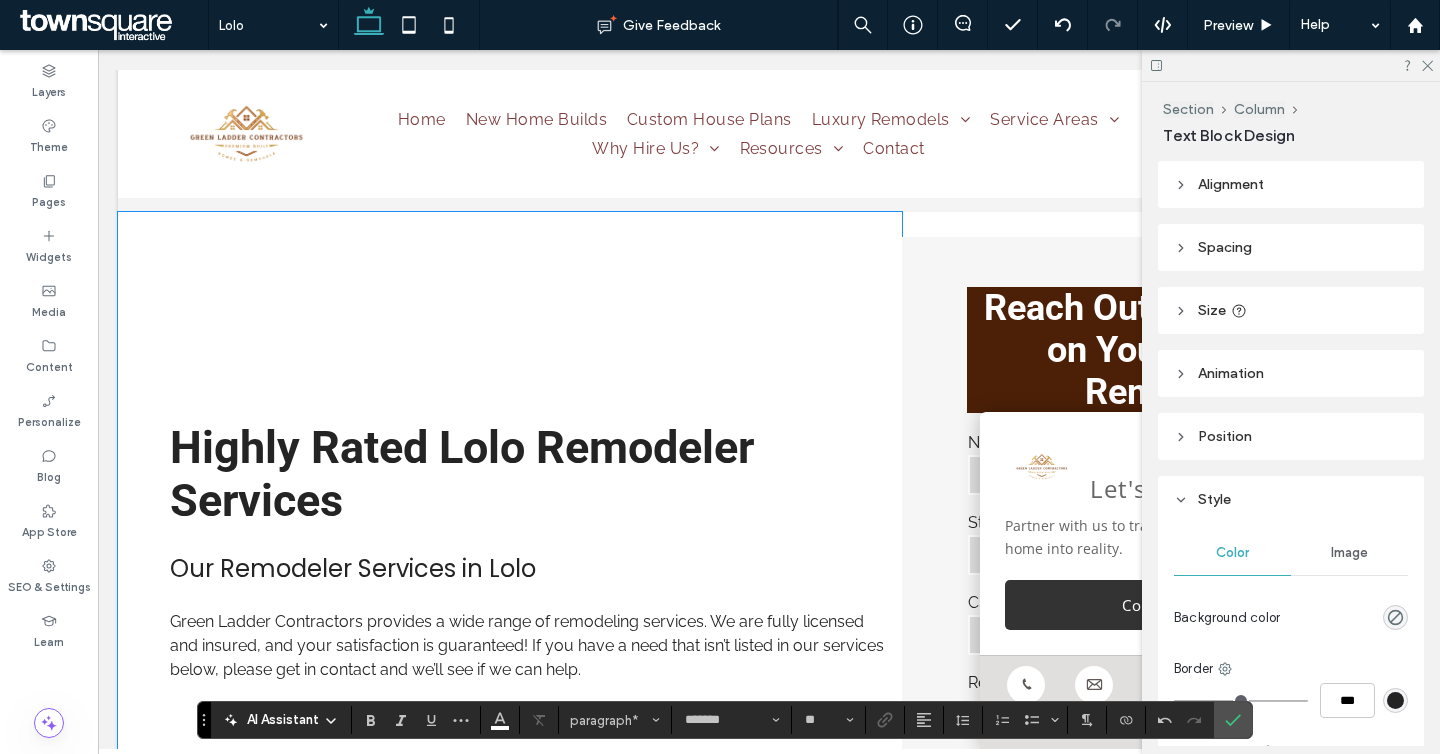 scroll, scrollTop: 0, scrollLeft: 0, axis: both 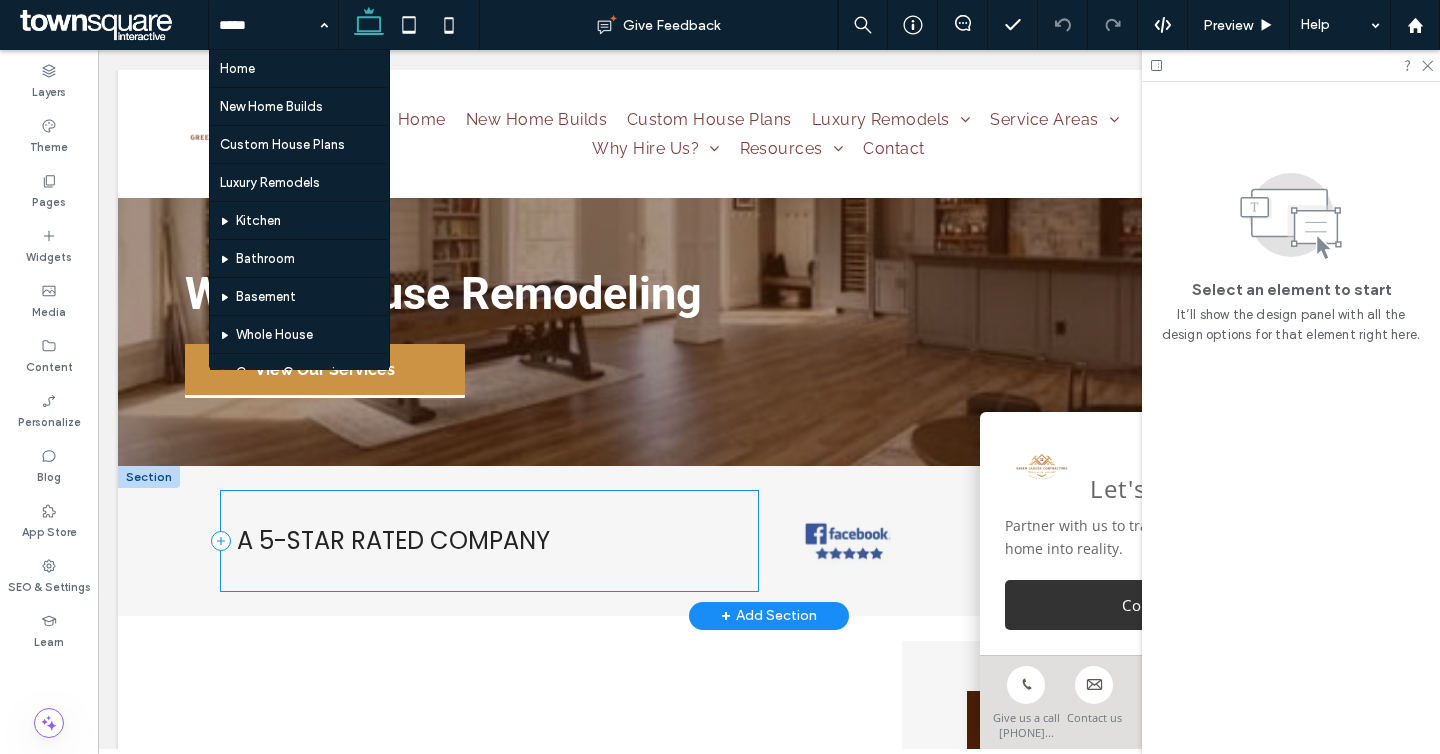 click on "A 5-STAR RATED COMPANY" at bounding box center [489, 541] 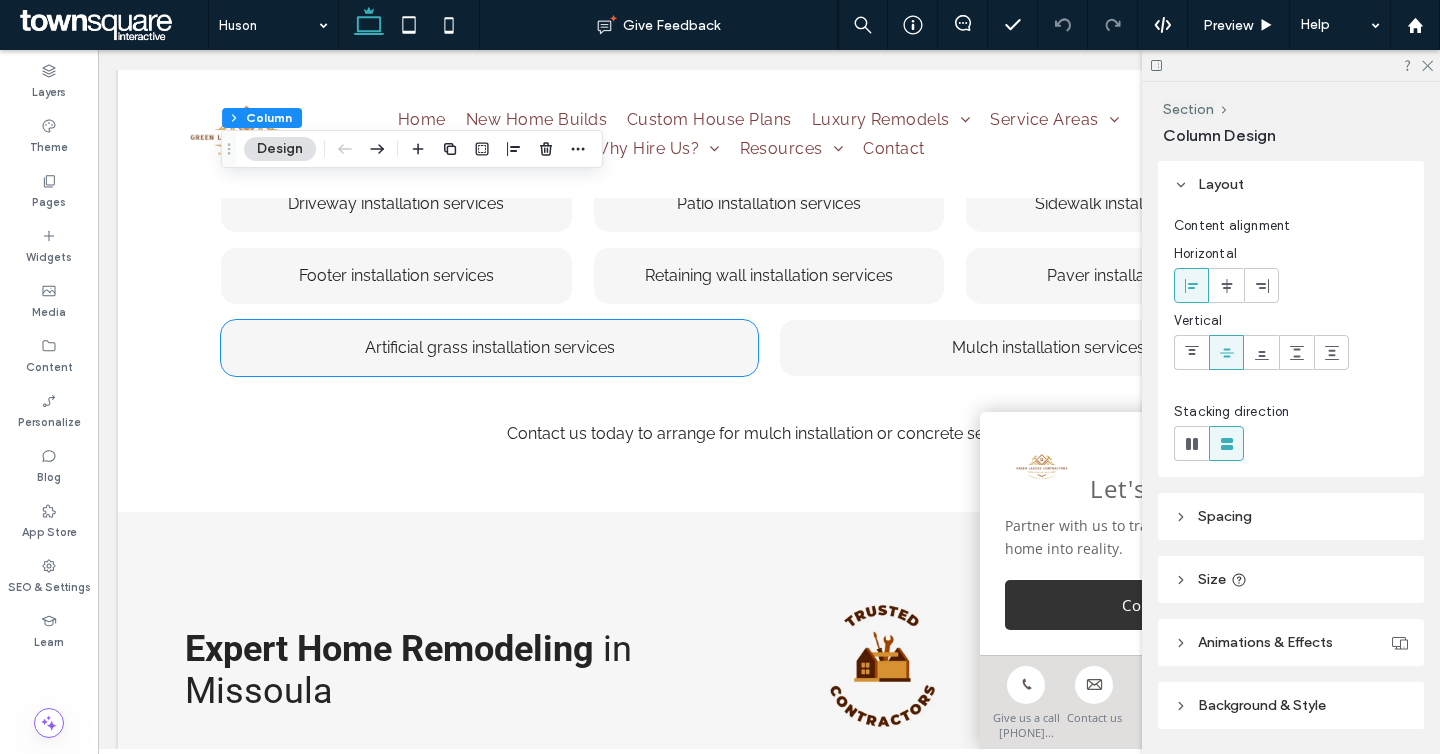 scroll, scrollTop: 2749, scrollLeft: 0, axis: vertical 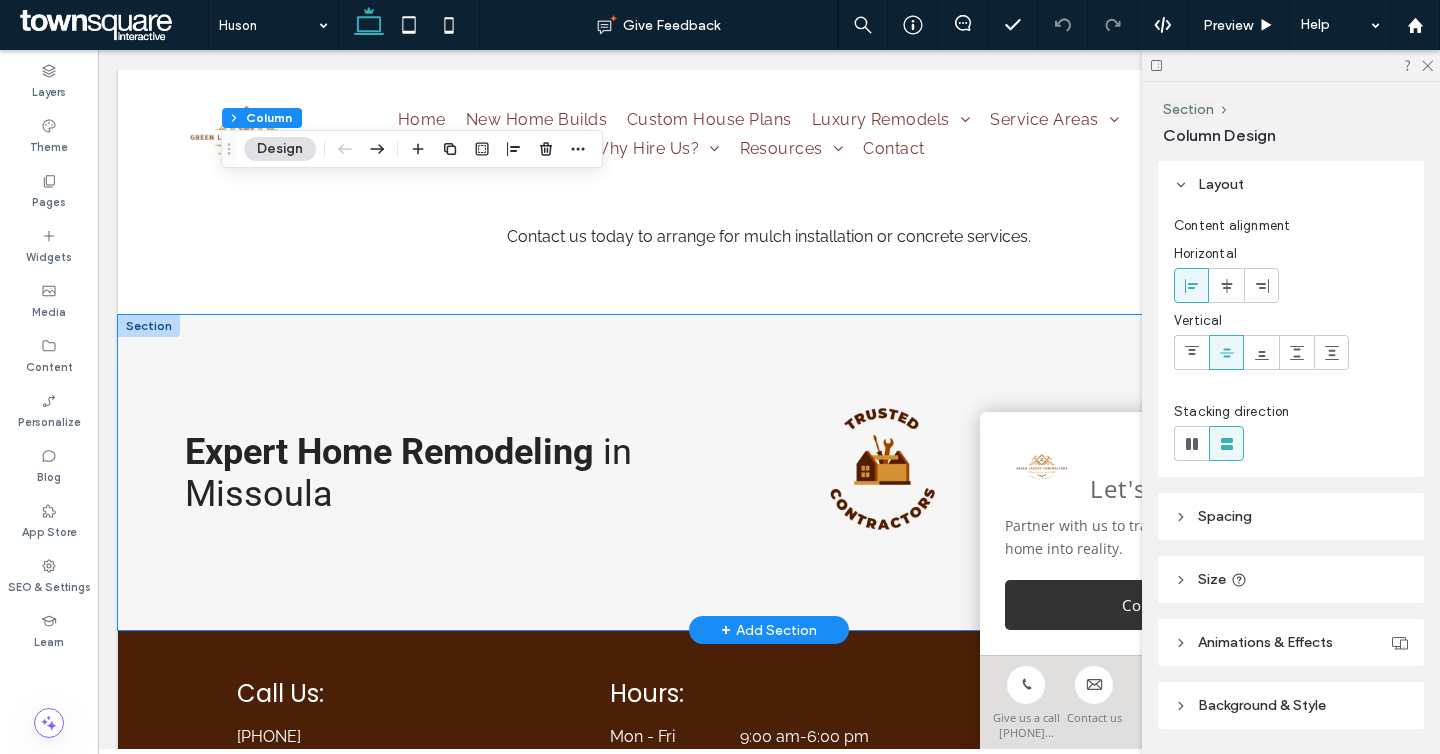click on "+ Add Section" at bounding box center [769, 630] 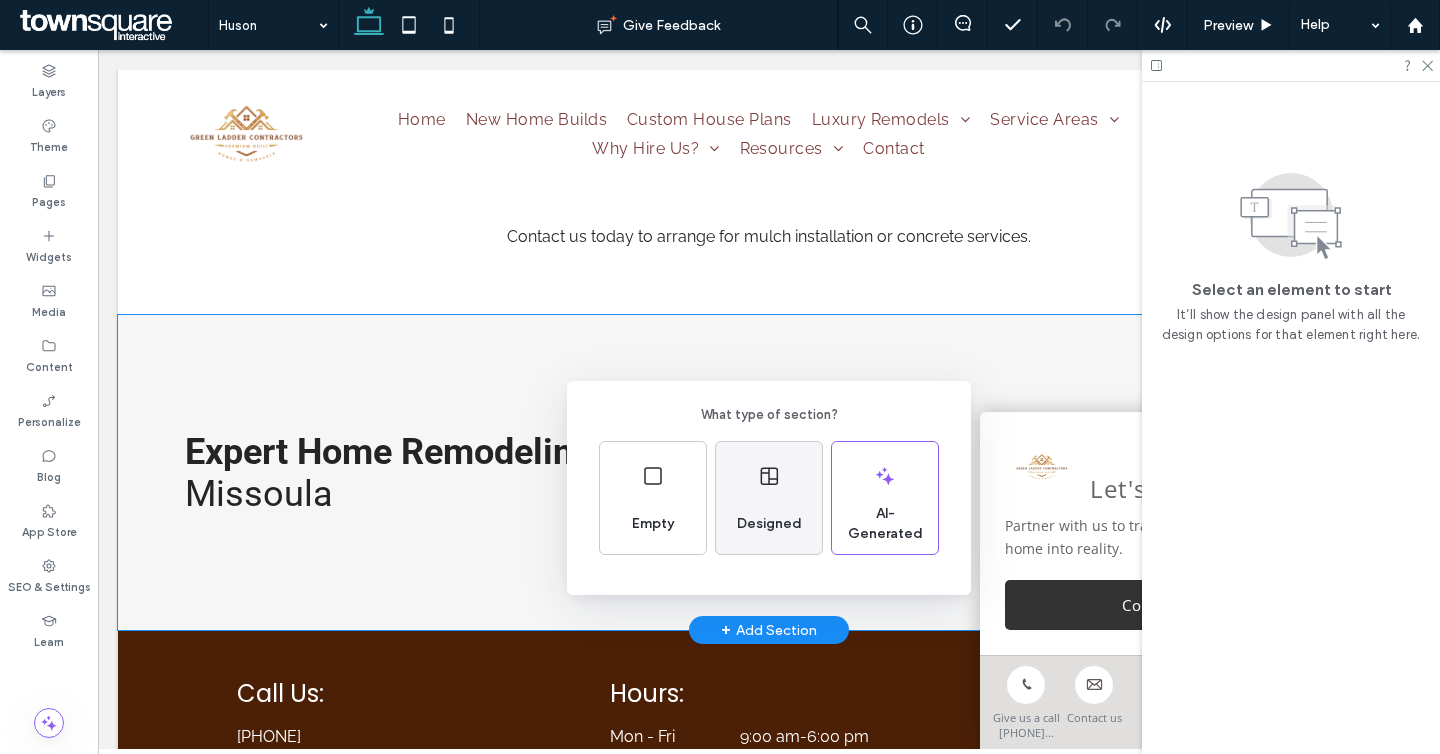 click 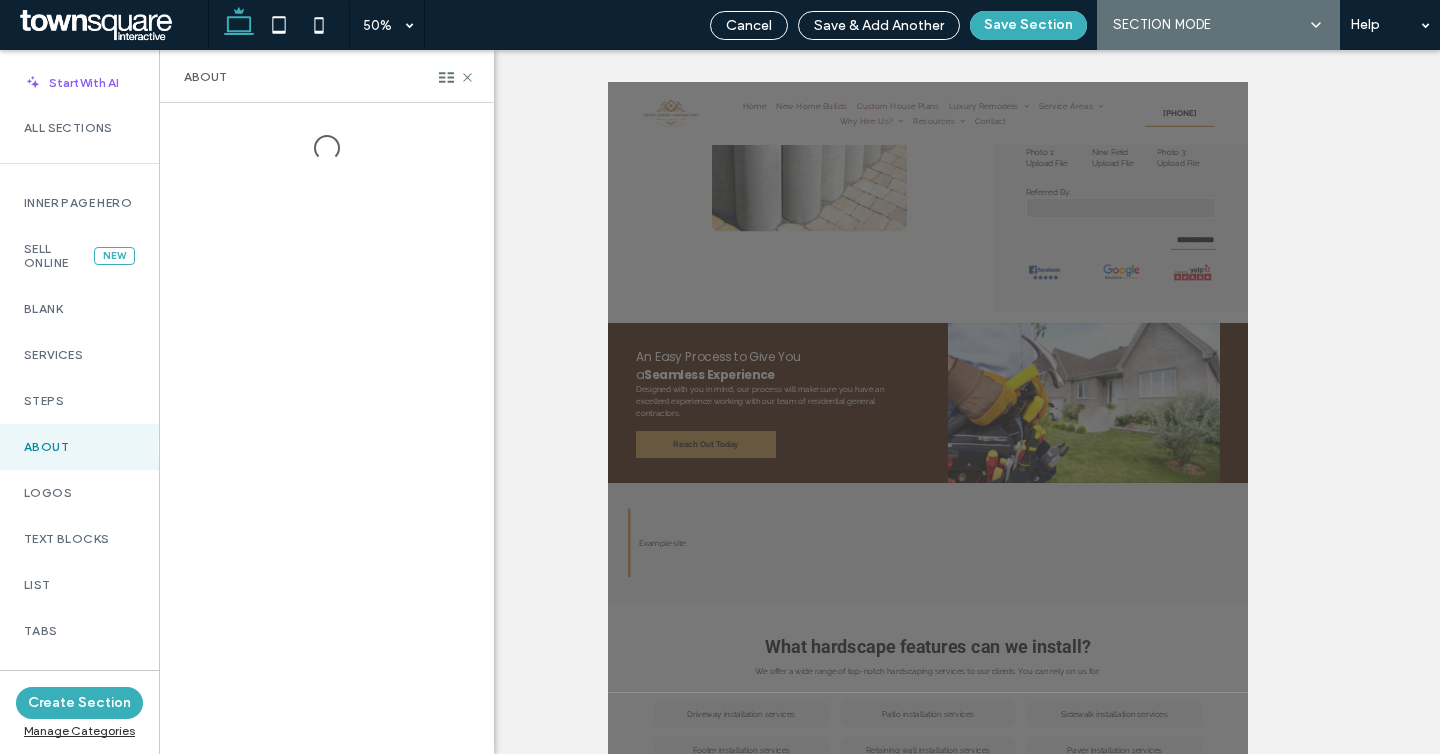 scroll, scrollTop: 1591, scrollLeft: 0, axis: vertical 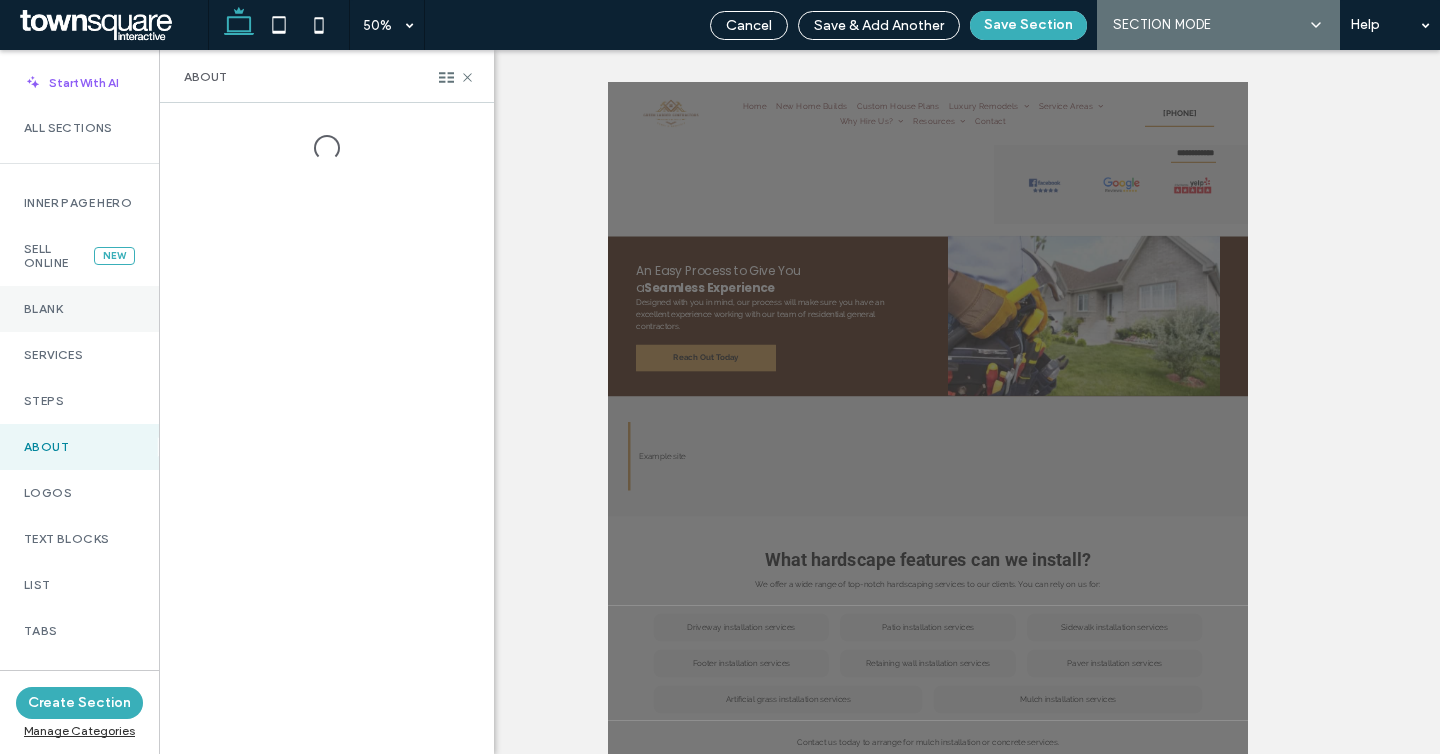 click on "Blank" at bounding box center (79, 309) 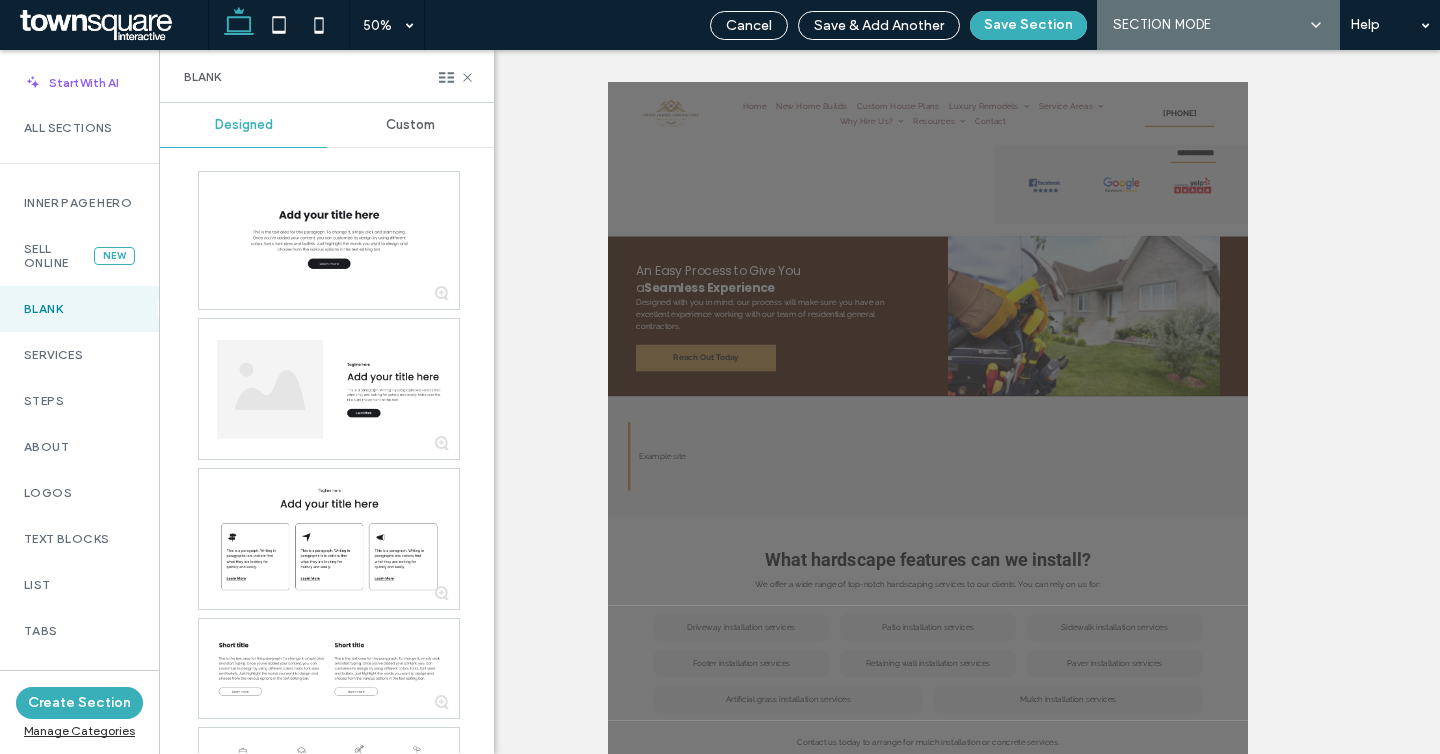 click on "Custom" at bounding box center (410, 125) 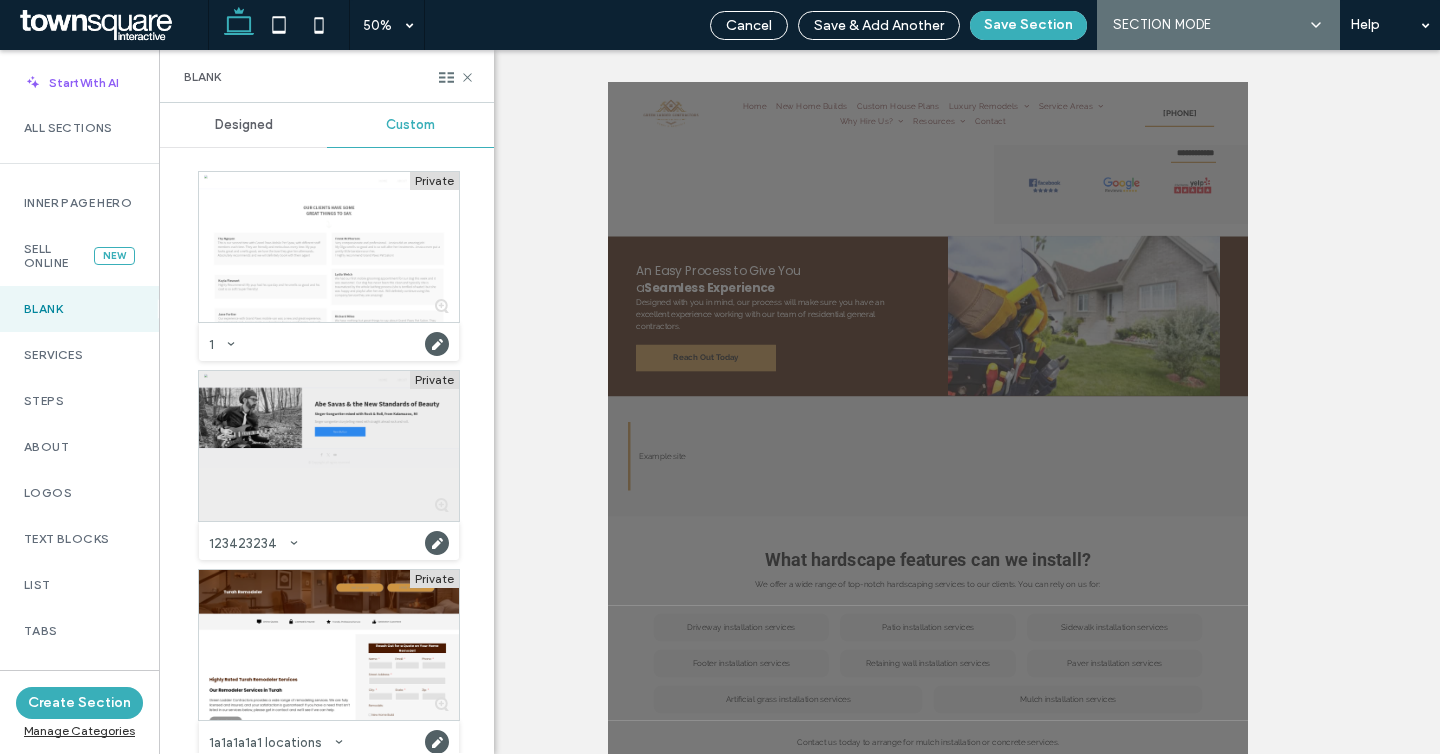 scroll, scrollTop: 280, scrollLeft: 0, axis: vertical 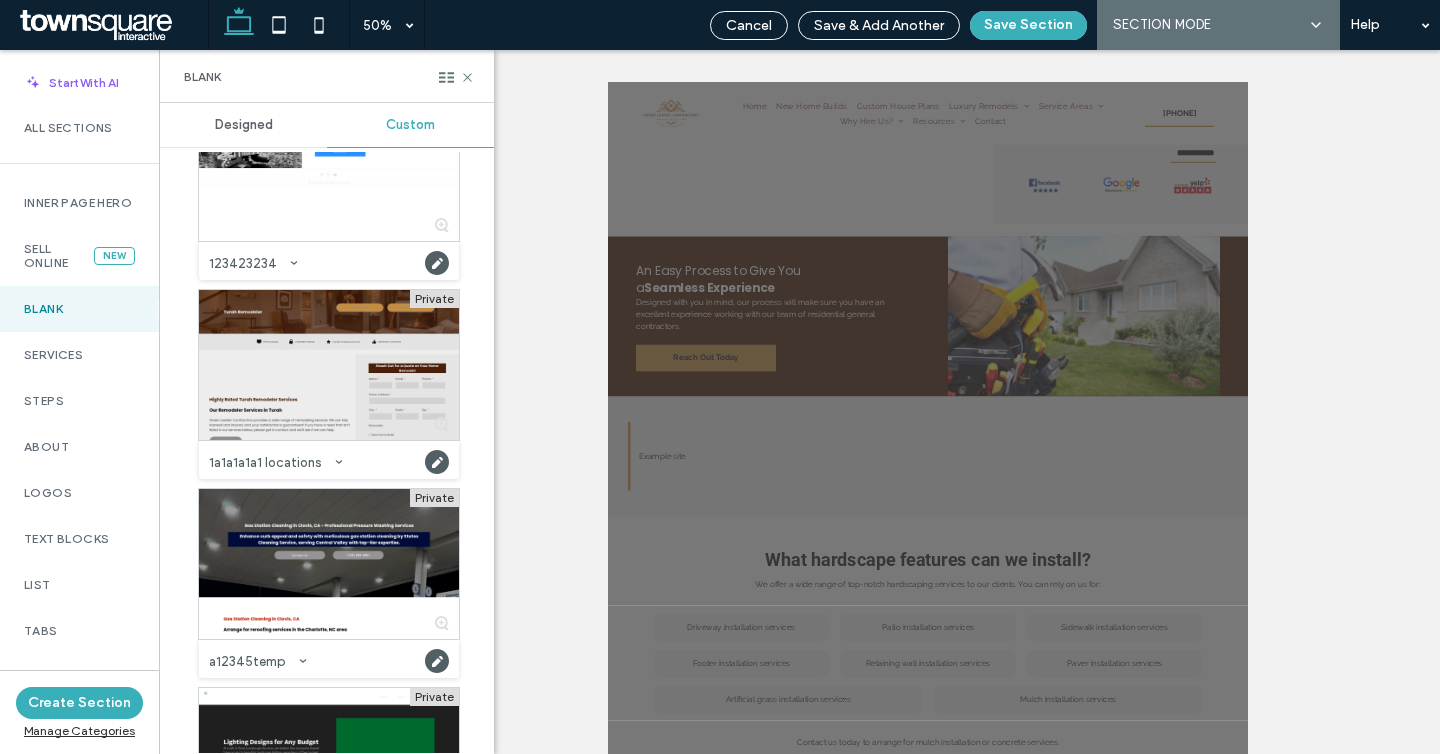 click at bounding box center [329, 365] 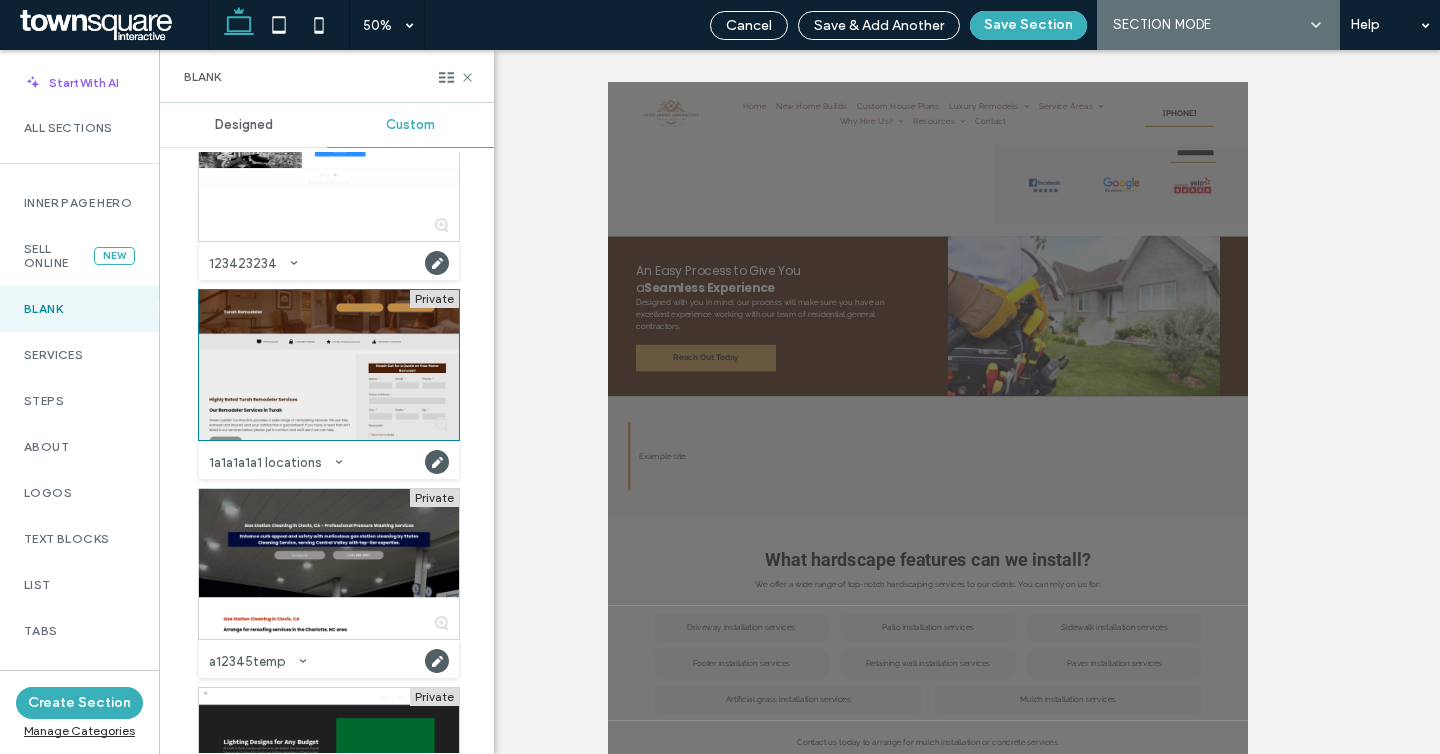 click at bounding box center (329, 365) 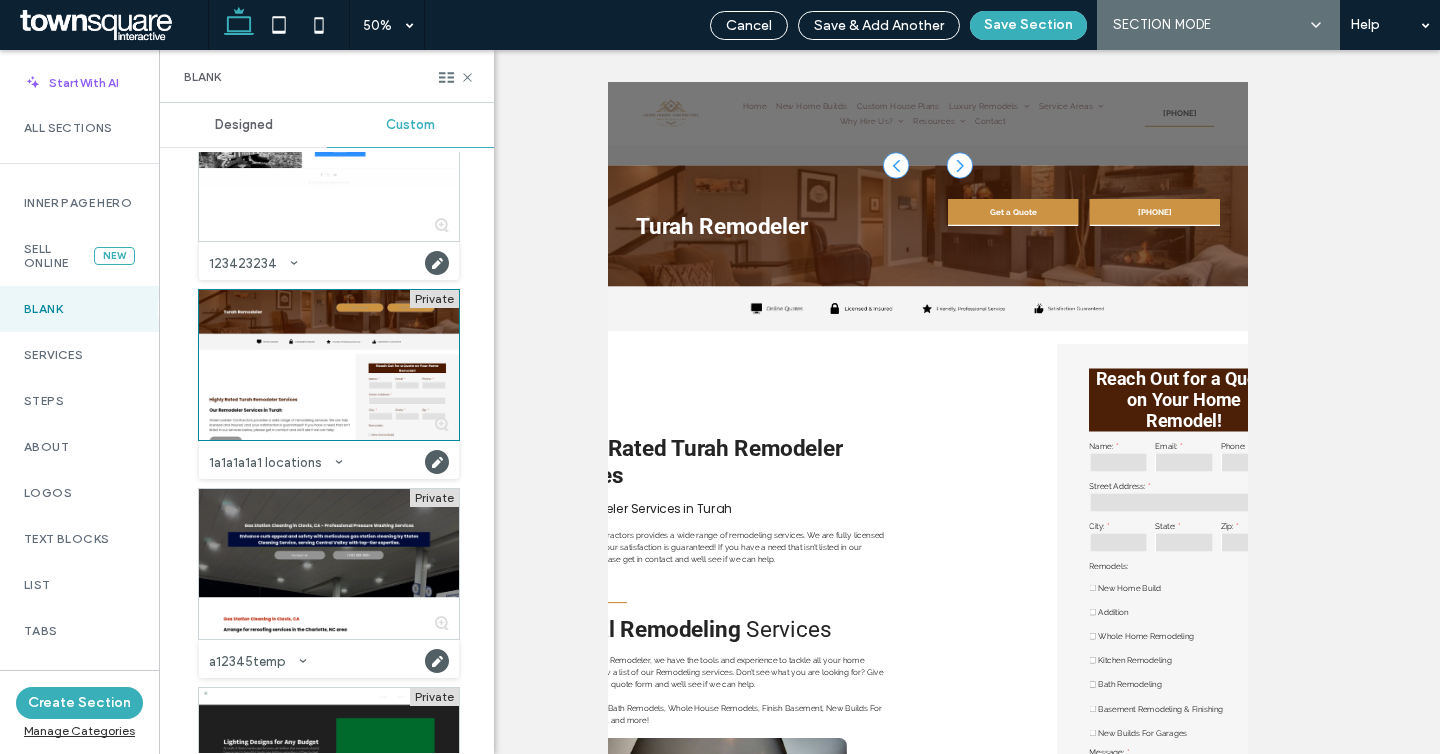 scroll, scrollTop: 3137, scrollLeft: 0, axis: vertical 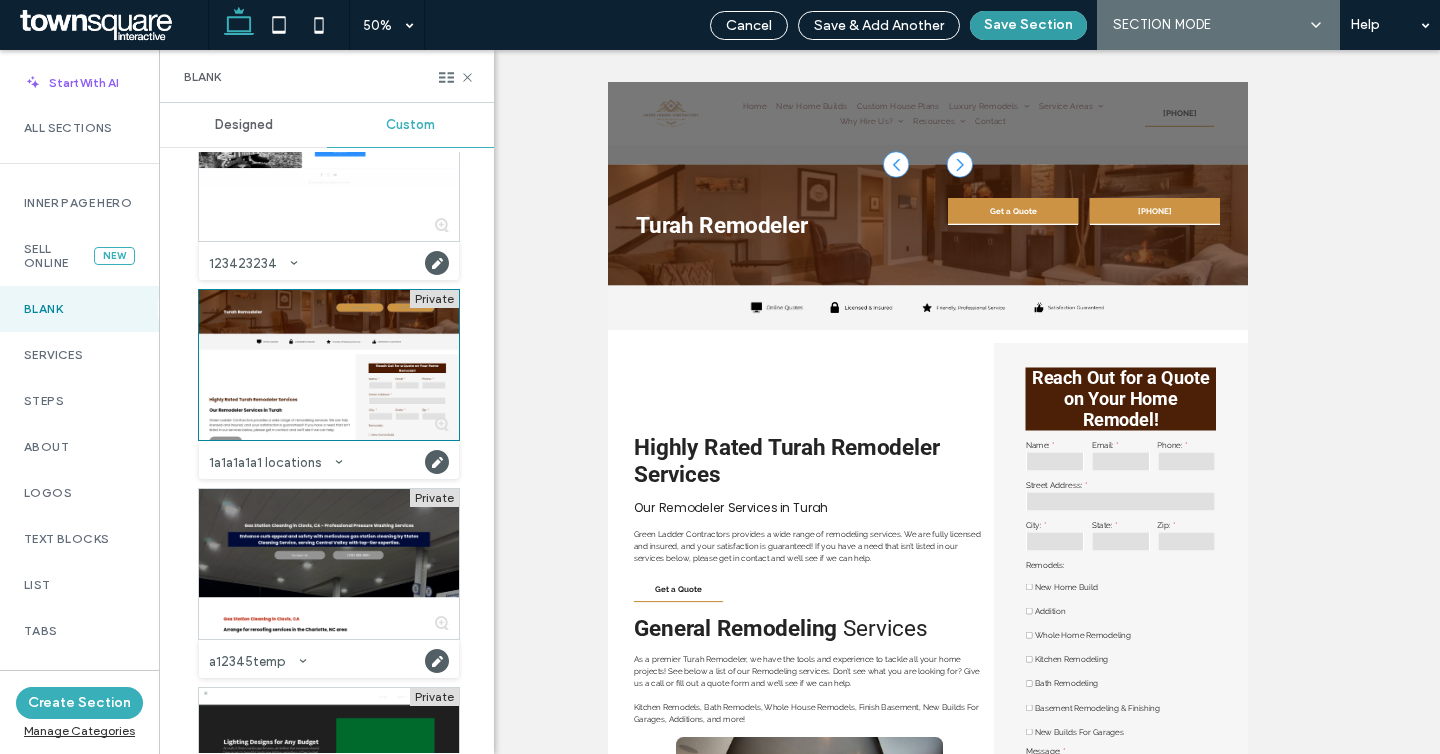 click on "Save Section" at bounding box center [1028, 25] 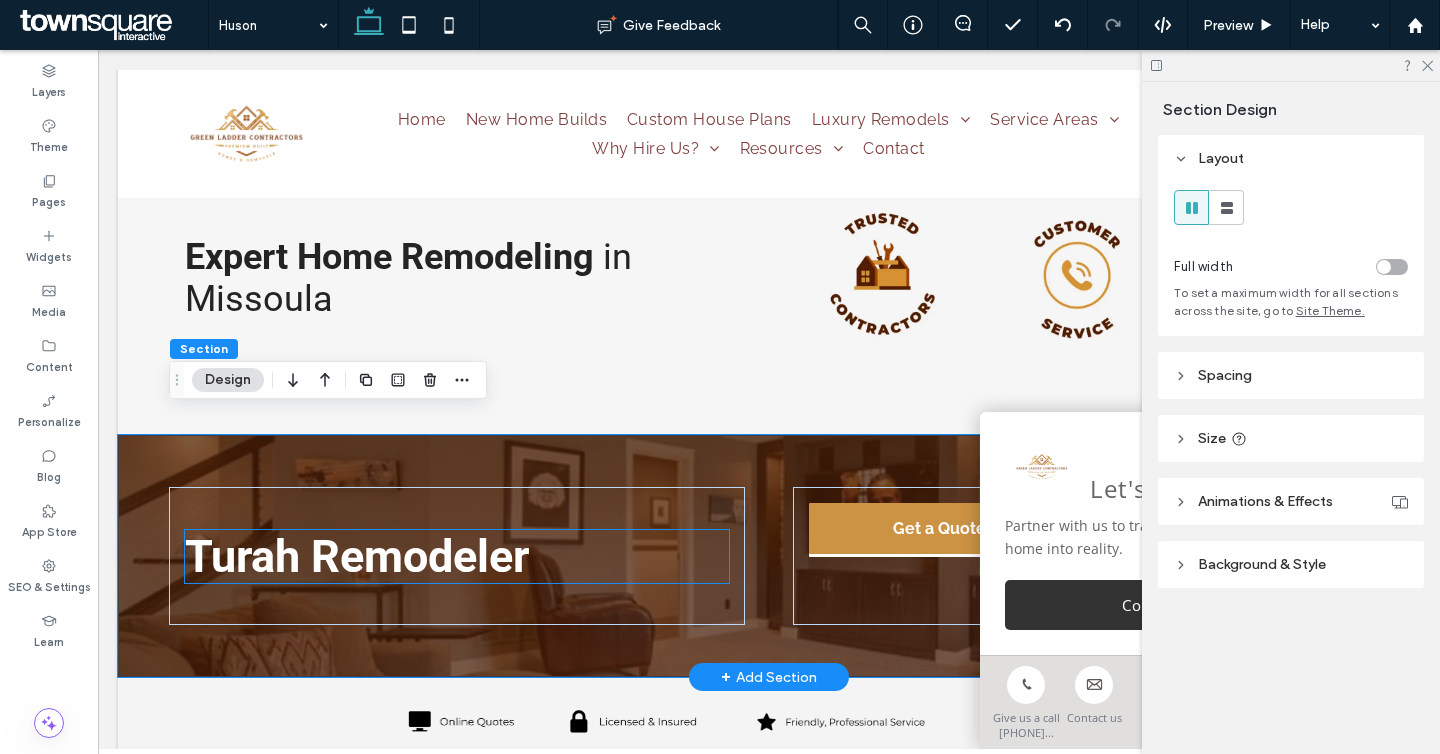 scroll, scrollTop: 2900, scrollLeft: 0, axis: vertical 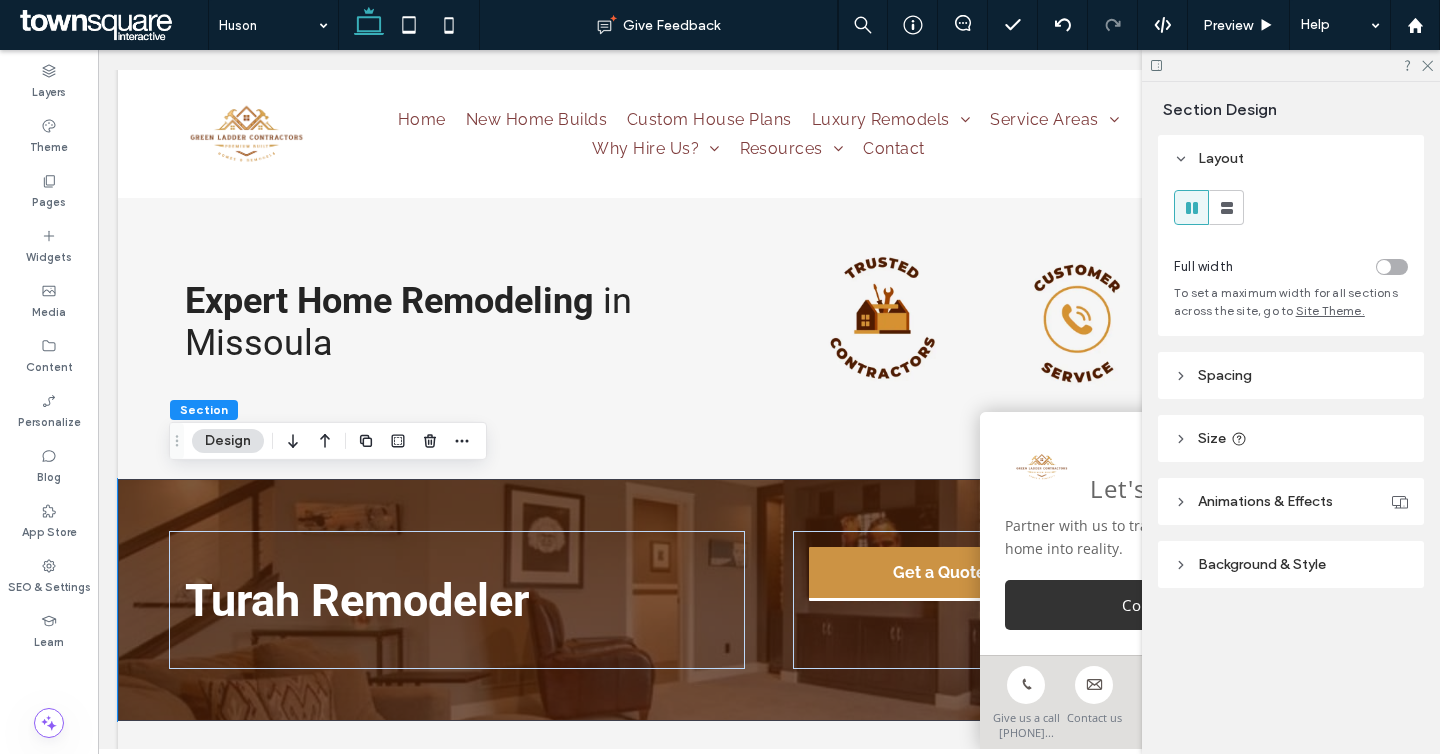 click on "Expert Home Remodeling
in Missoula" at bounding box center [457, 321] 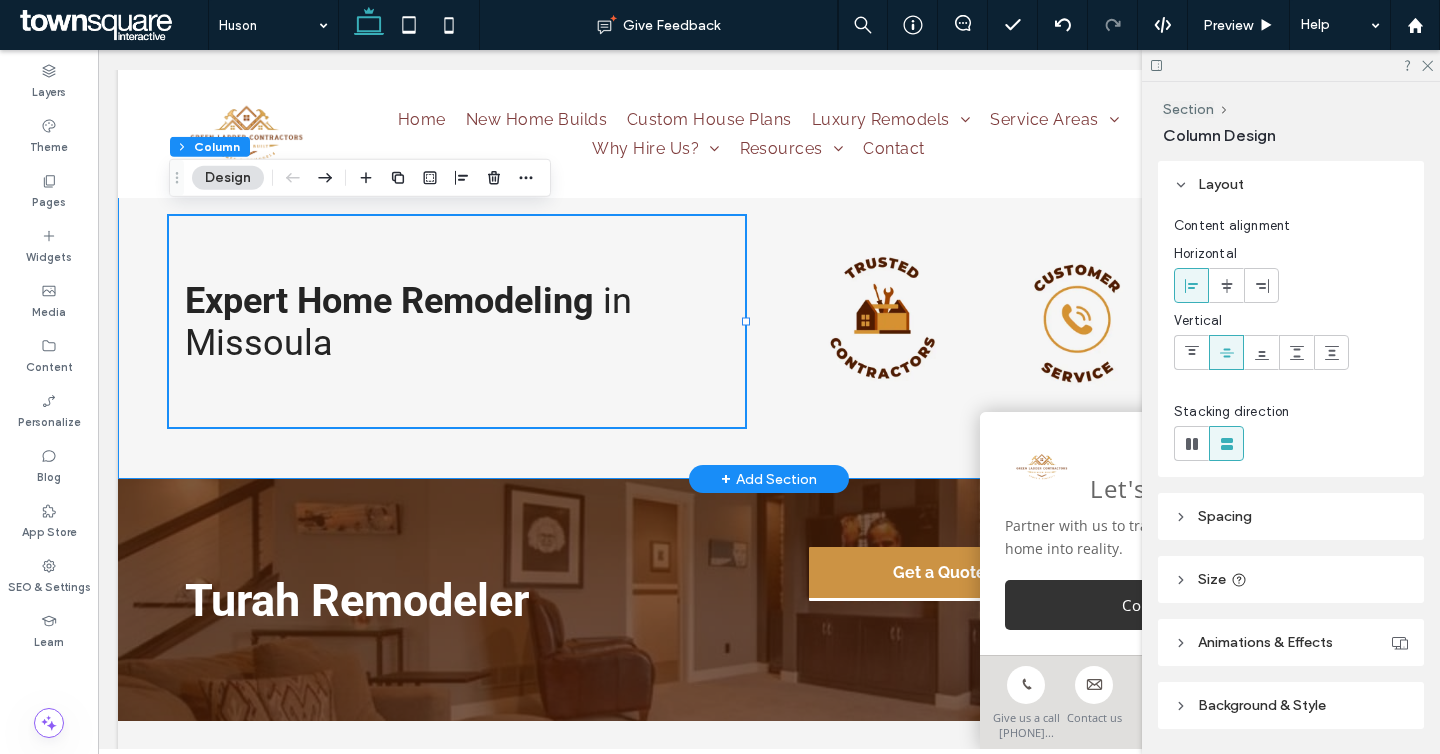 click on "Expert Home Remodeling
in Missoula" at bounding box center (769, 321) 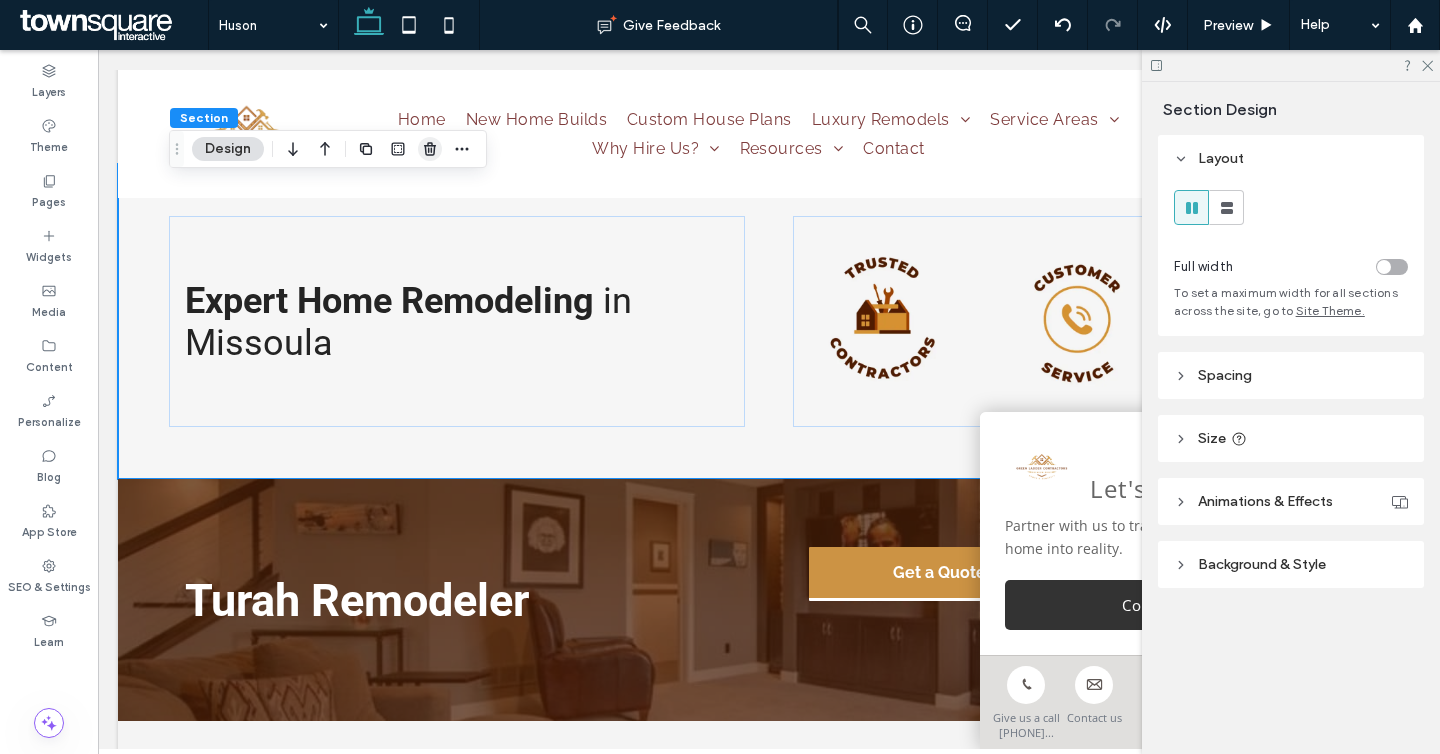 click 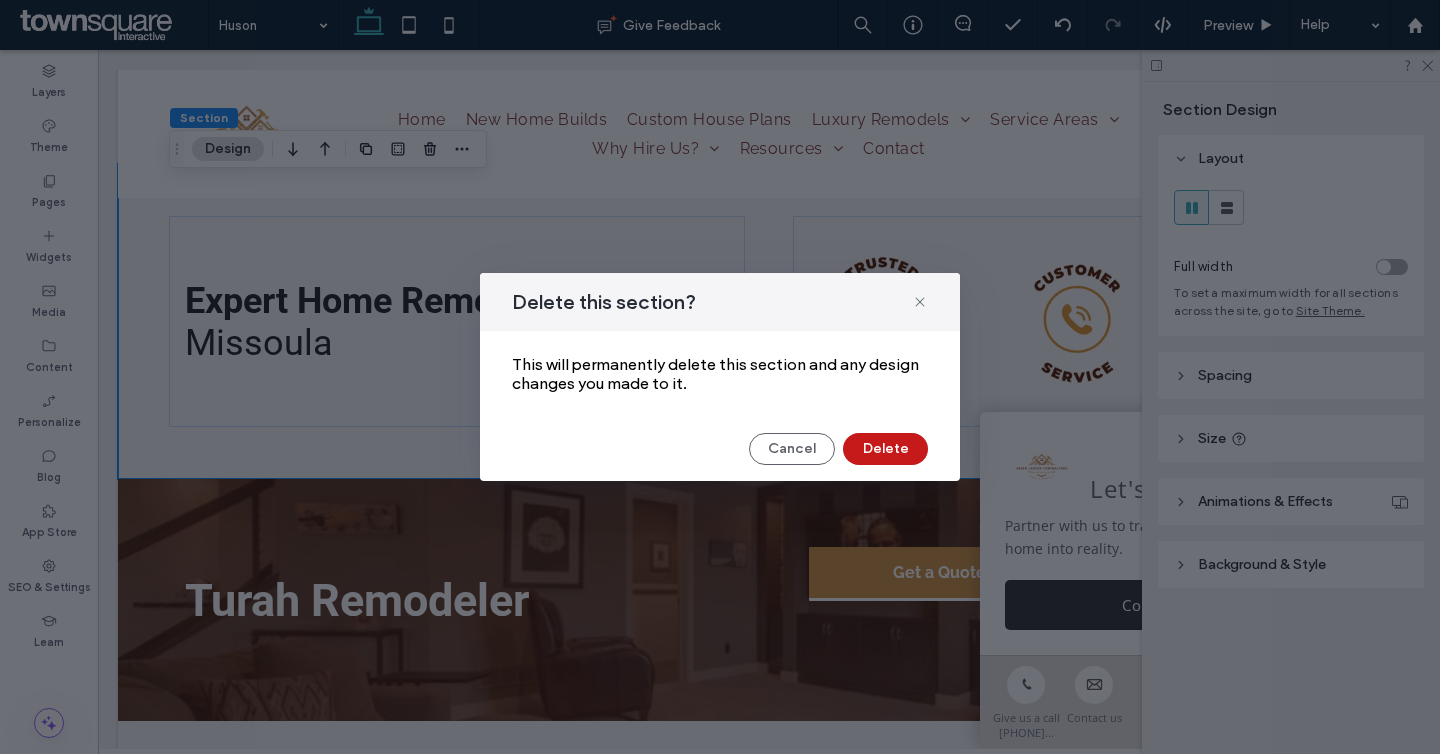 click on "Delete" at bounding box center (885, 449) 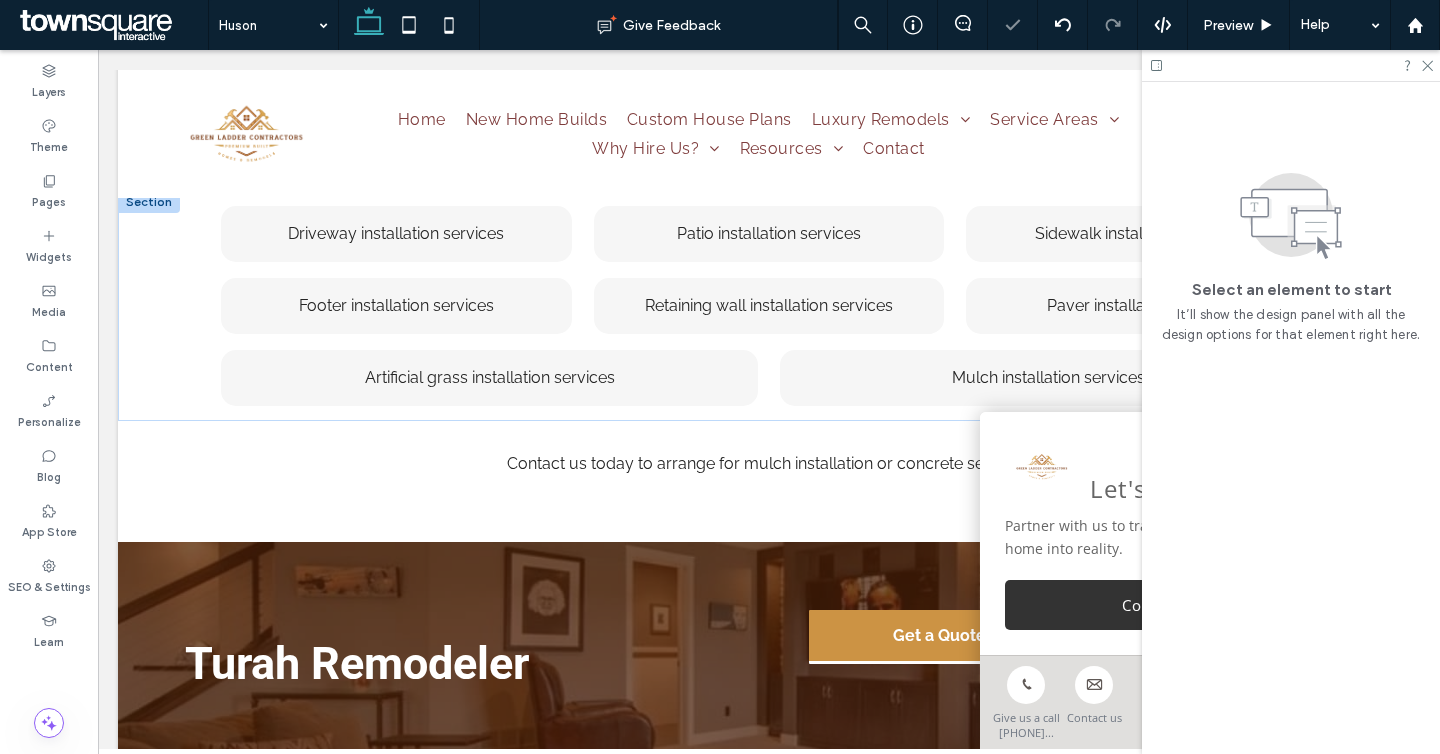 scroll, scrollTop: 2494, scrollLeft: 0, axis: vertical 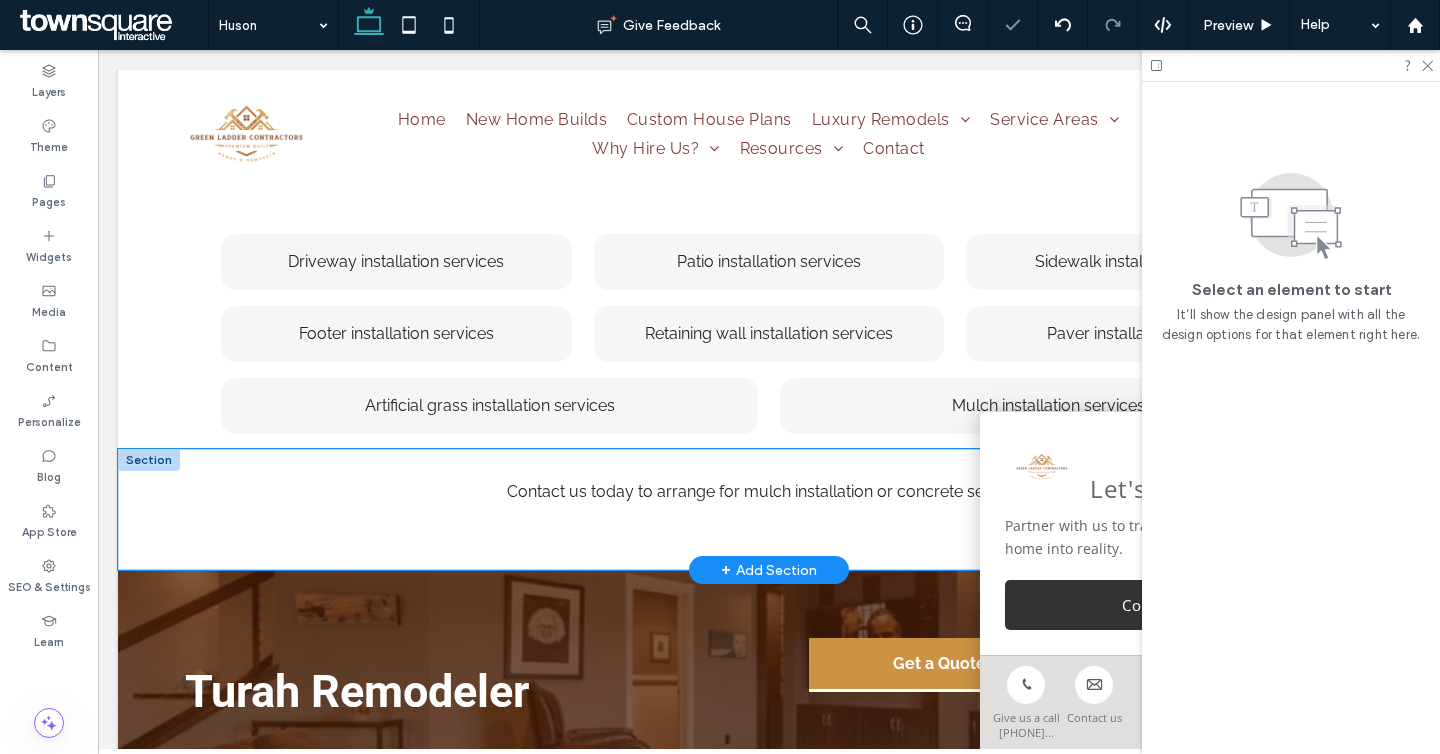 click on "Contact us today to arrange for mulch installation or concrete services ." at bounding box center [769, 509] 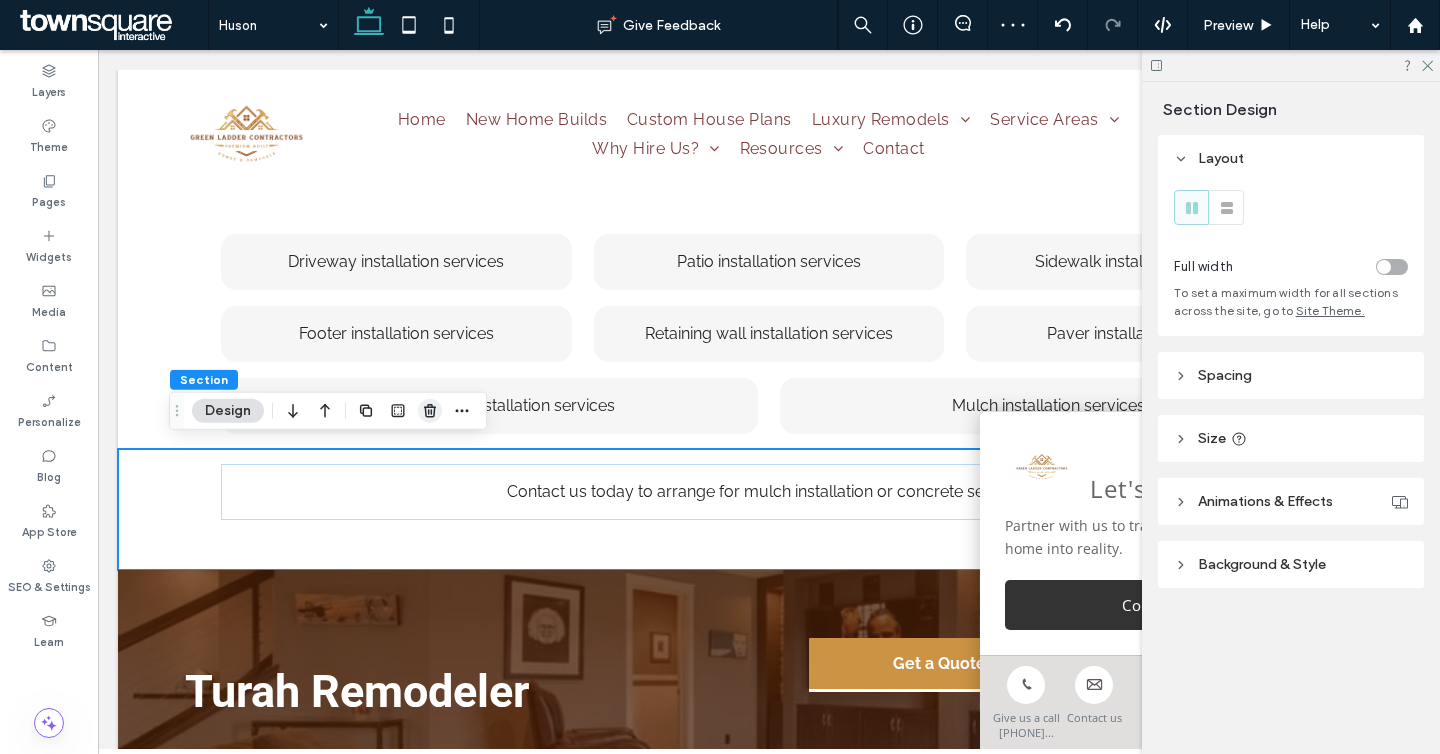 click 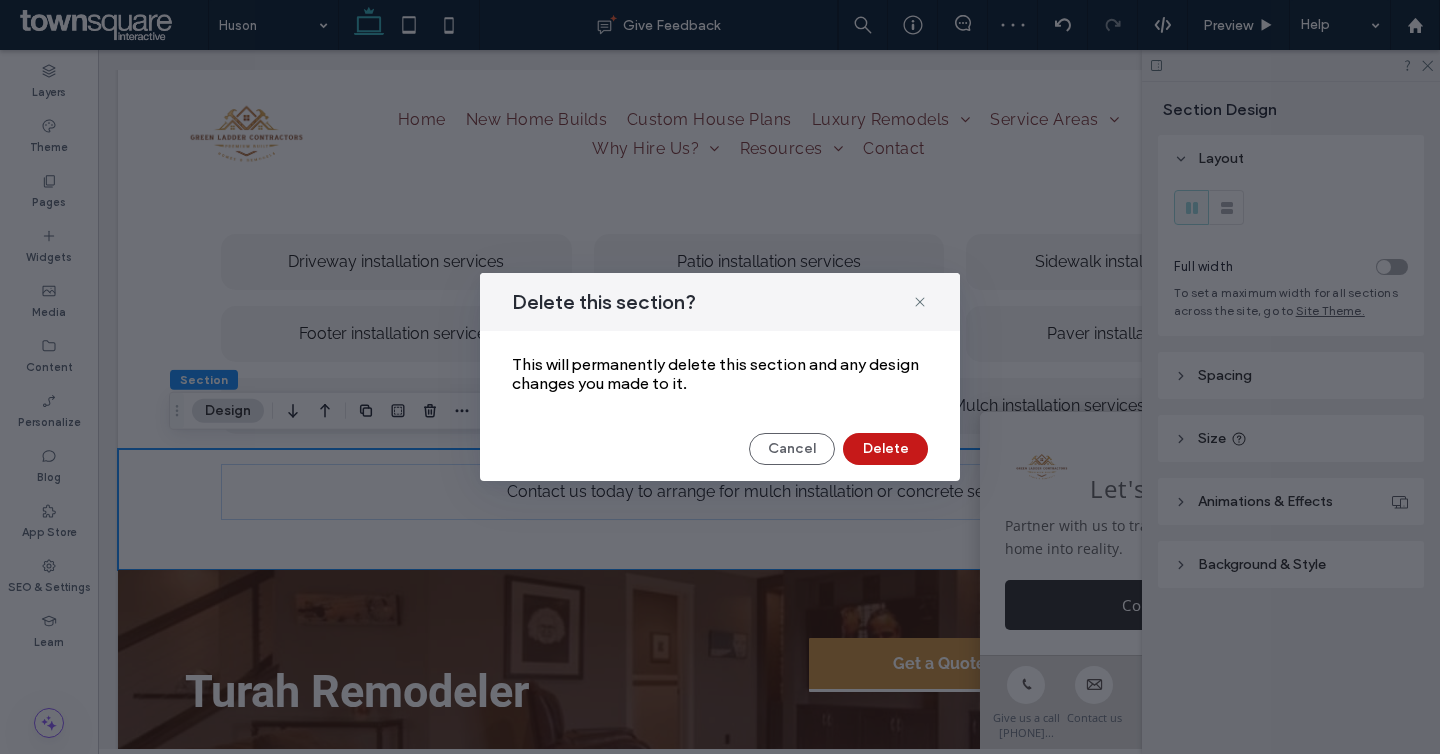 click on "Delete" at bounding box center [885, 449] 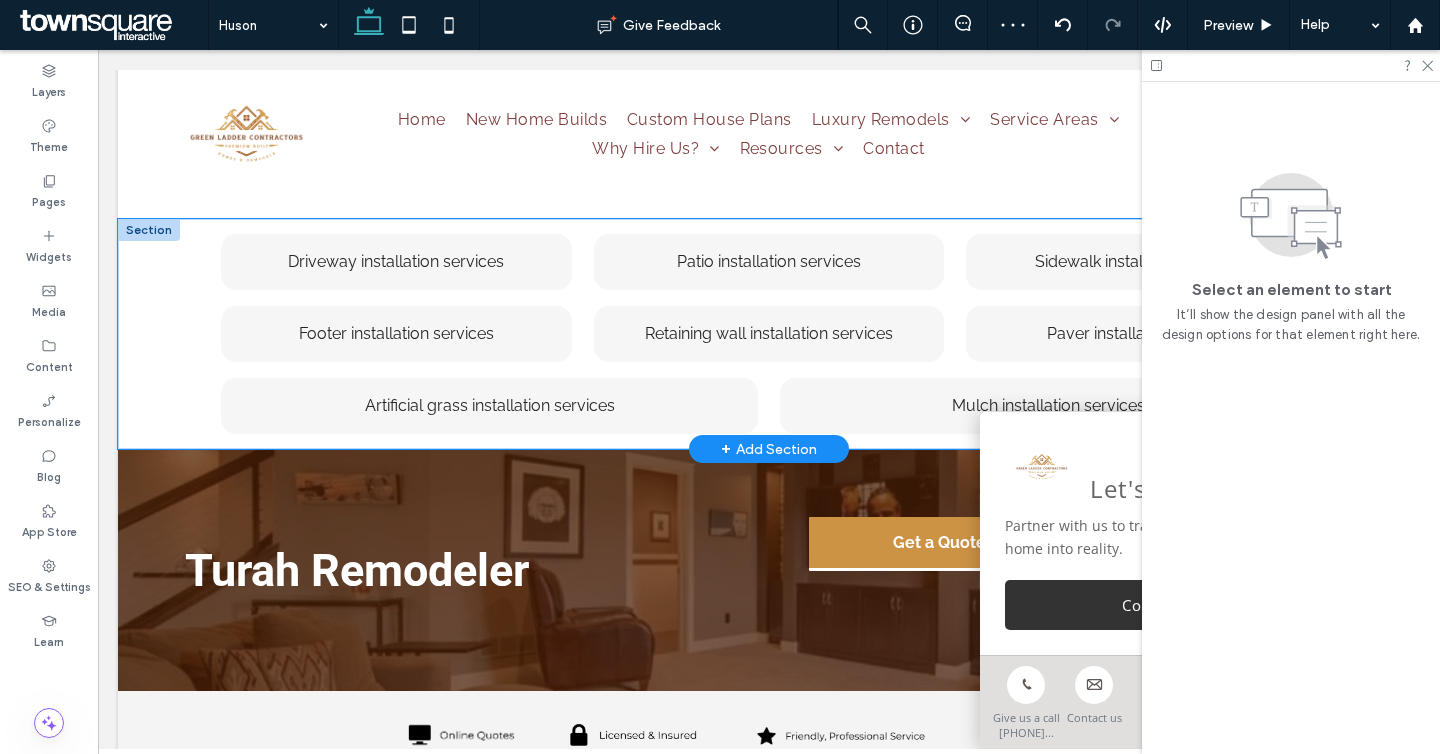 click on "Driveway installation services ﻿
Patio installation services ﻿
Sidewalk installation services ﻿
Footer installation services ﻿
Retaining wall installation services
Paver installation services
Artificial grass installation services
Mulch installation services" at bounding box center [769, 334] 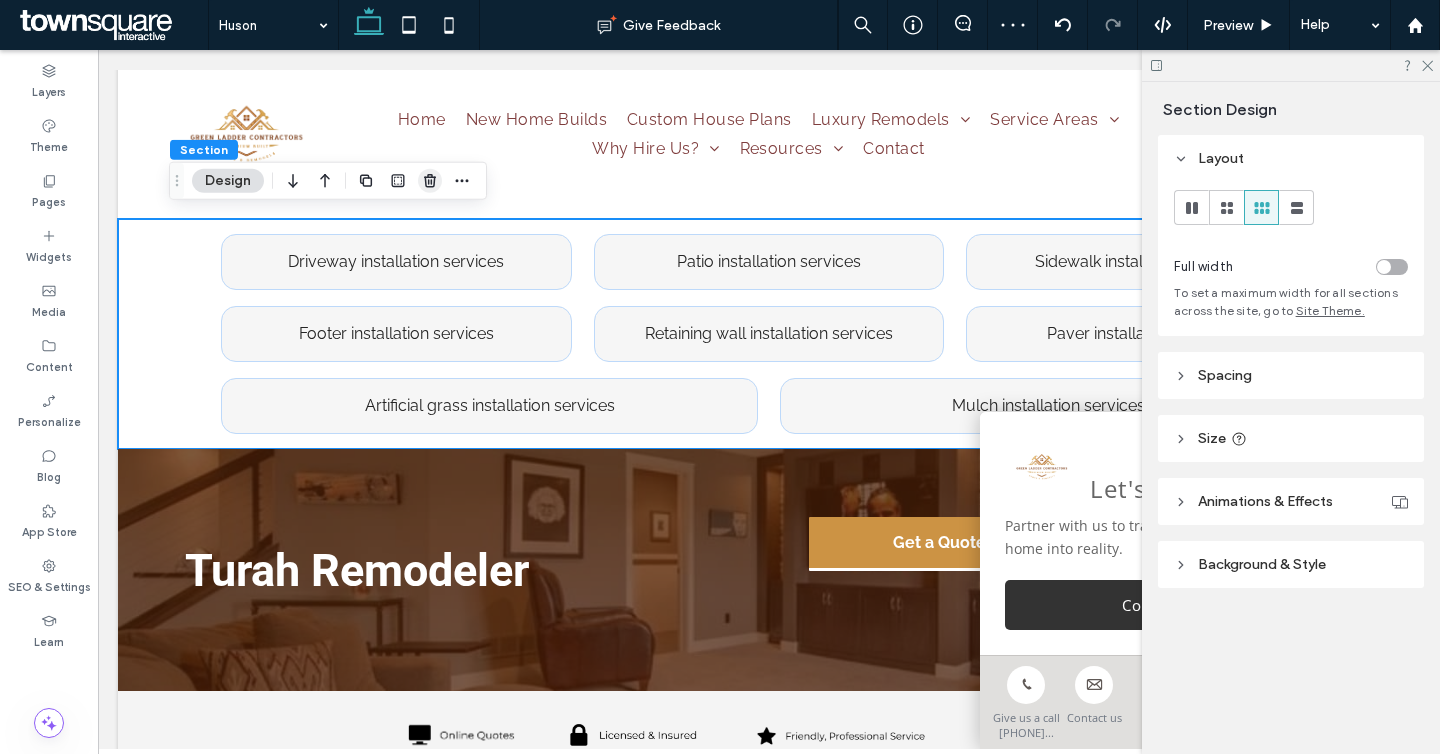 click at bounding box center (430, 181) 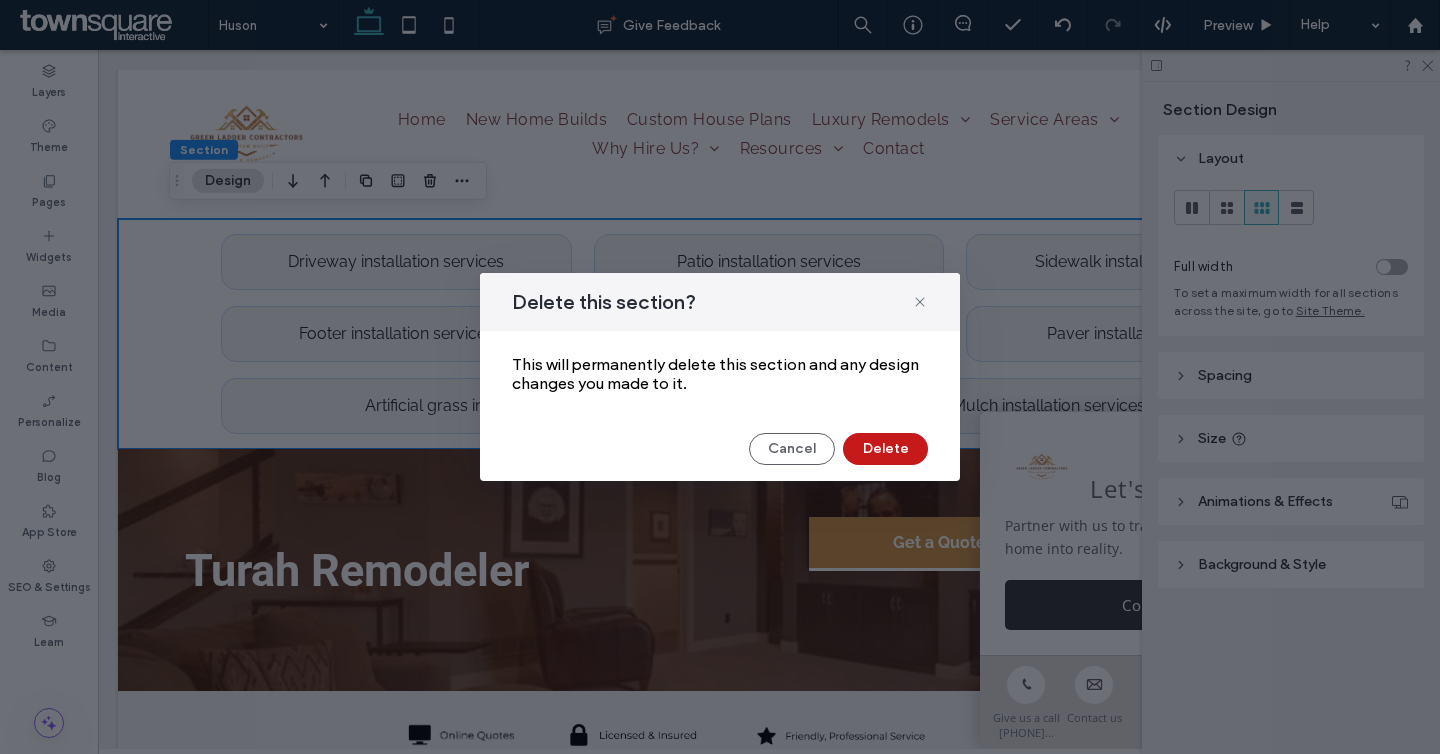click on "Delete" at bounding box center [885, 449] 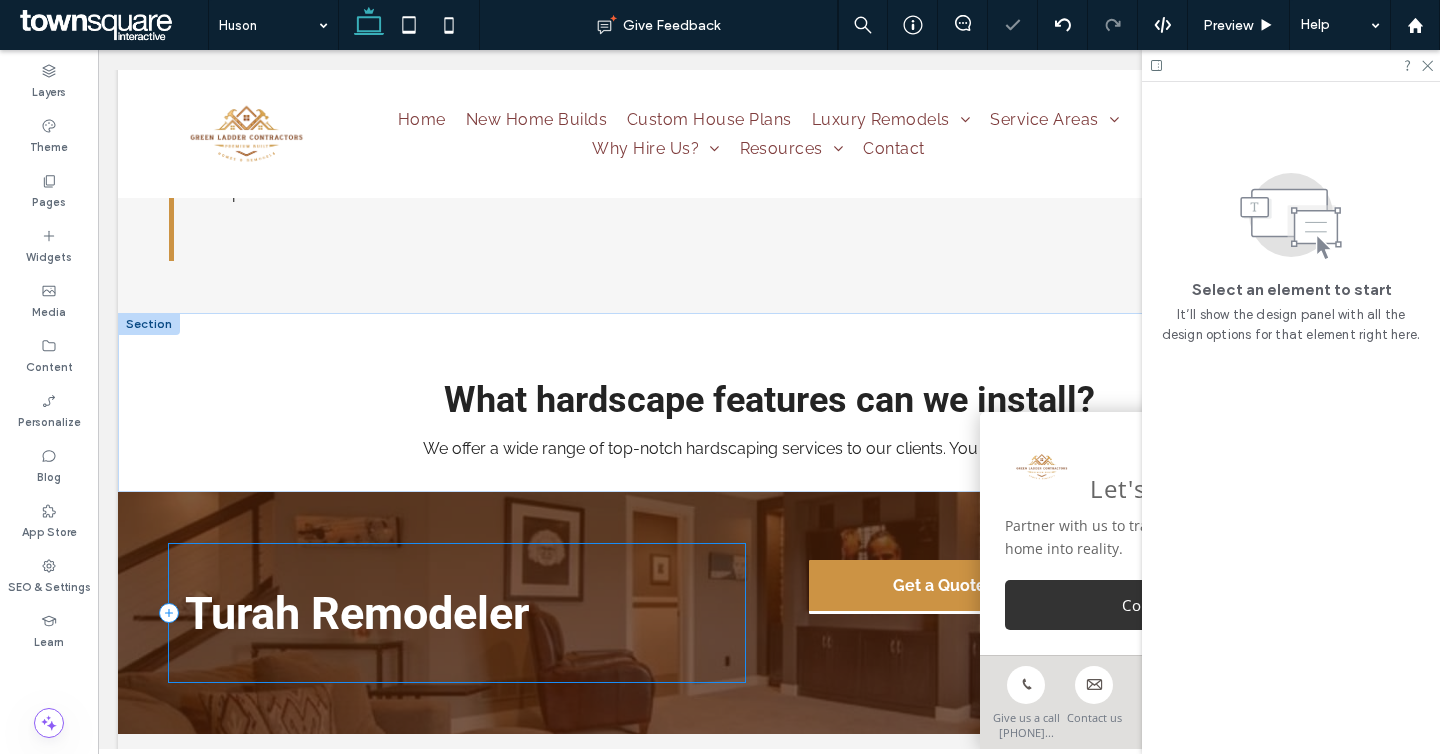 scroll, scrollTop: 2219, scrollLeft: 0, axis: vertical 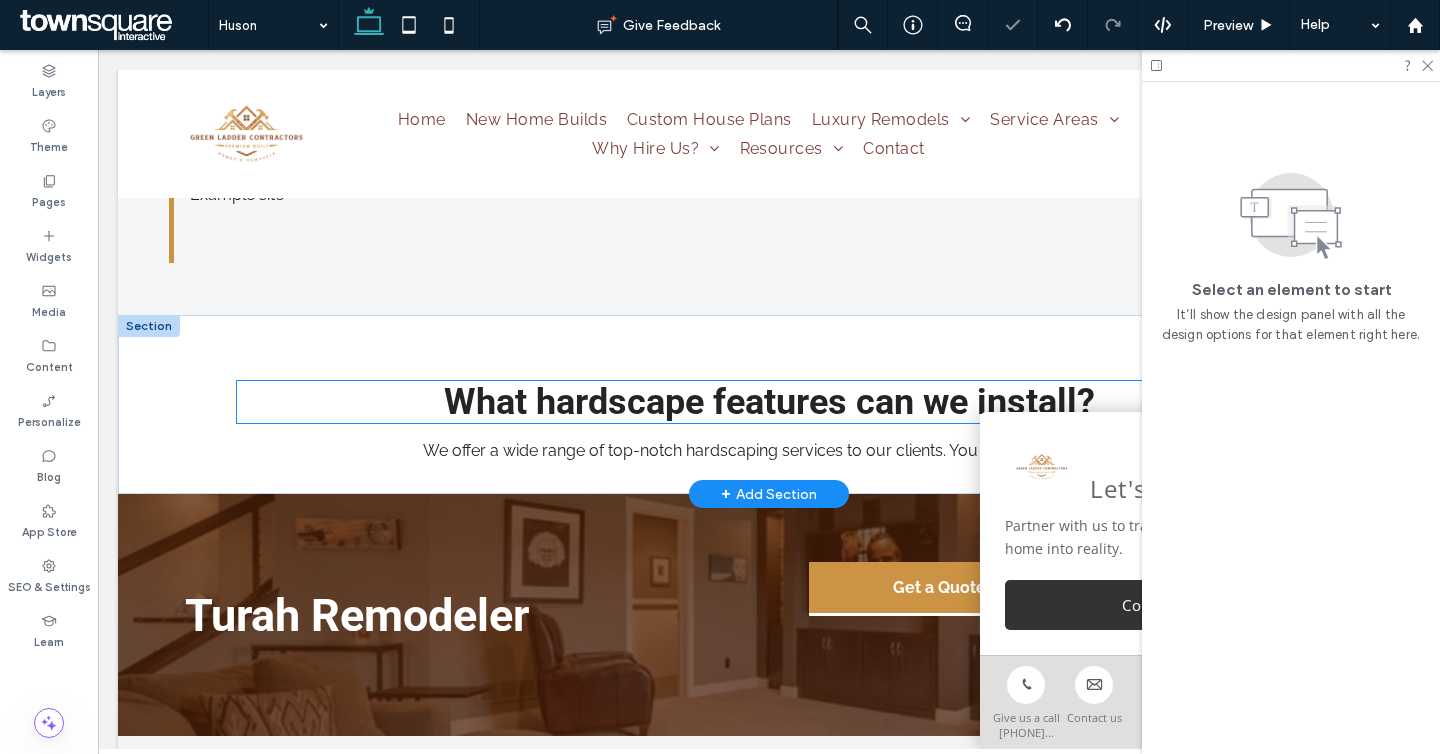 click on "What hardscape features can we install?
We offer a wide range of top-notch hardscaping services to our clients. You can rely on us for: ﻿" at bounding box center [769, 422] 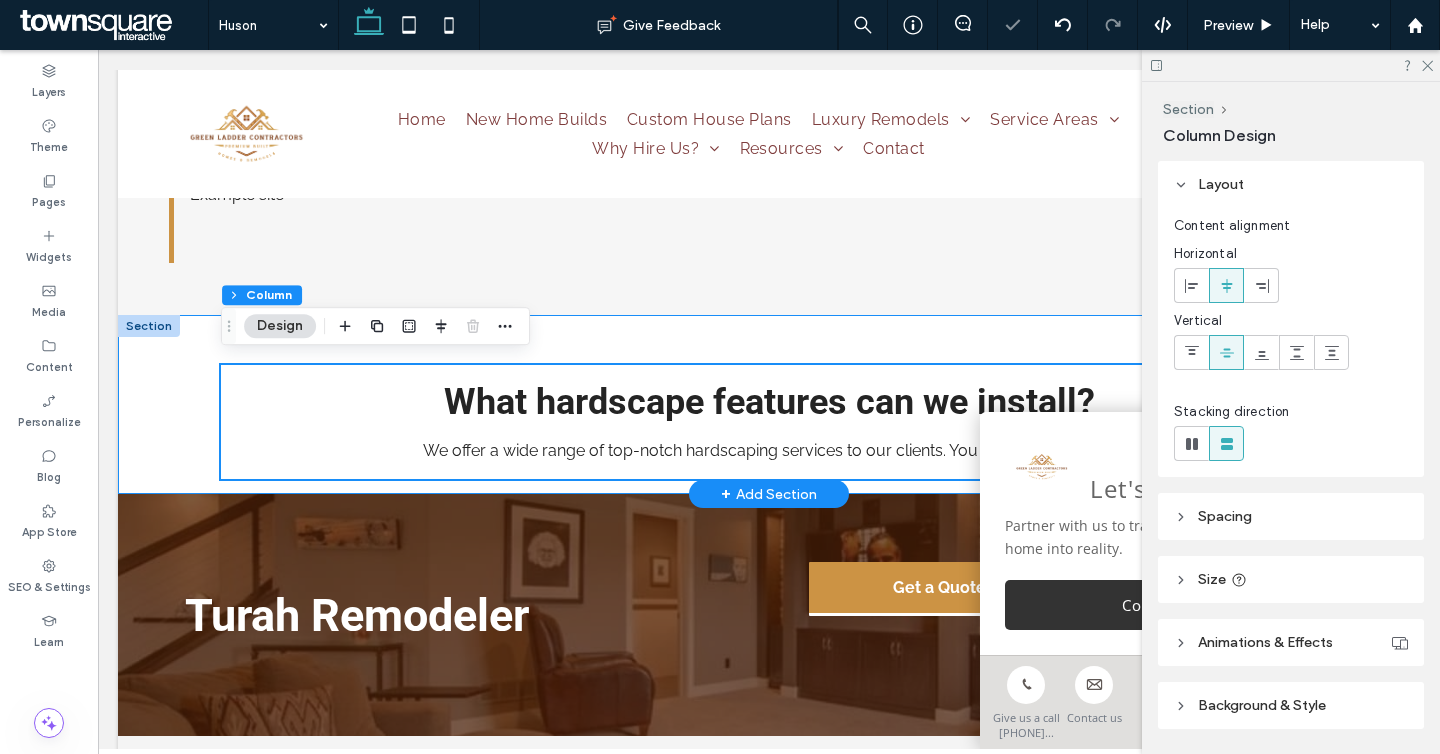 click on "What hardscape features can we install?
We offer a wide range of top-notch hardscaping services to our clients. You can rely on us for: ﻿" at bounding box center (769, 404) 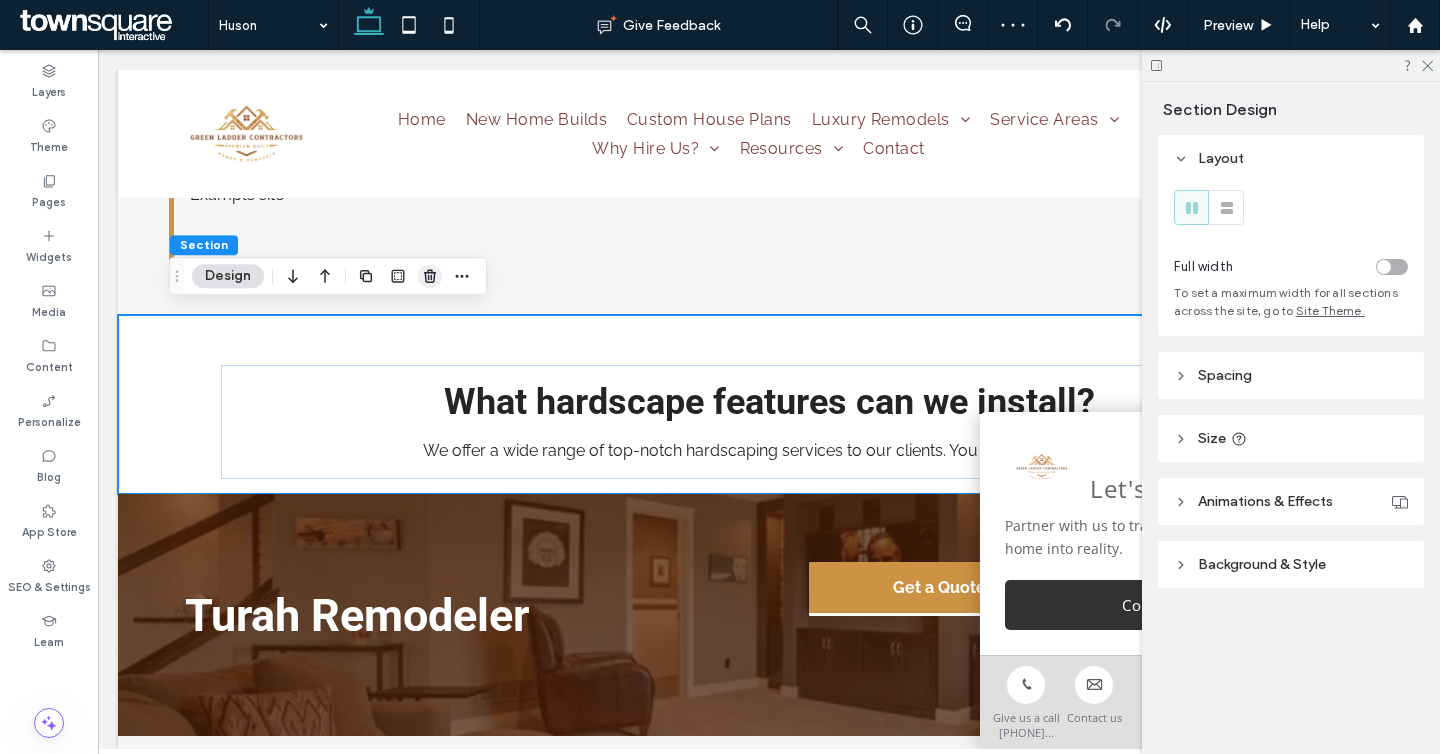click 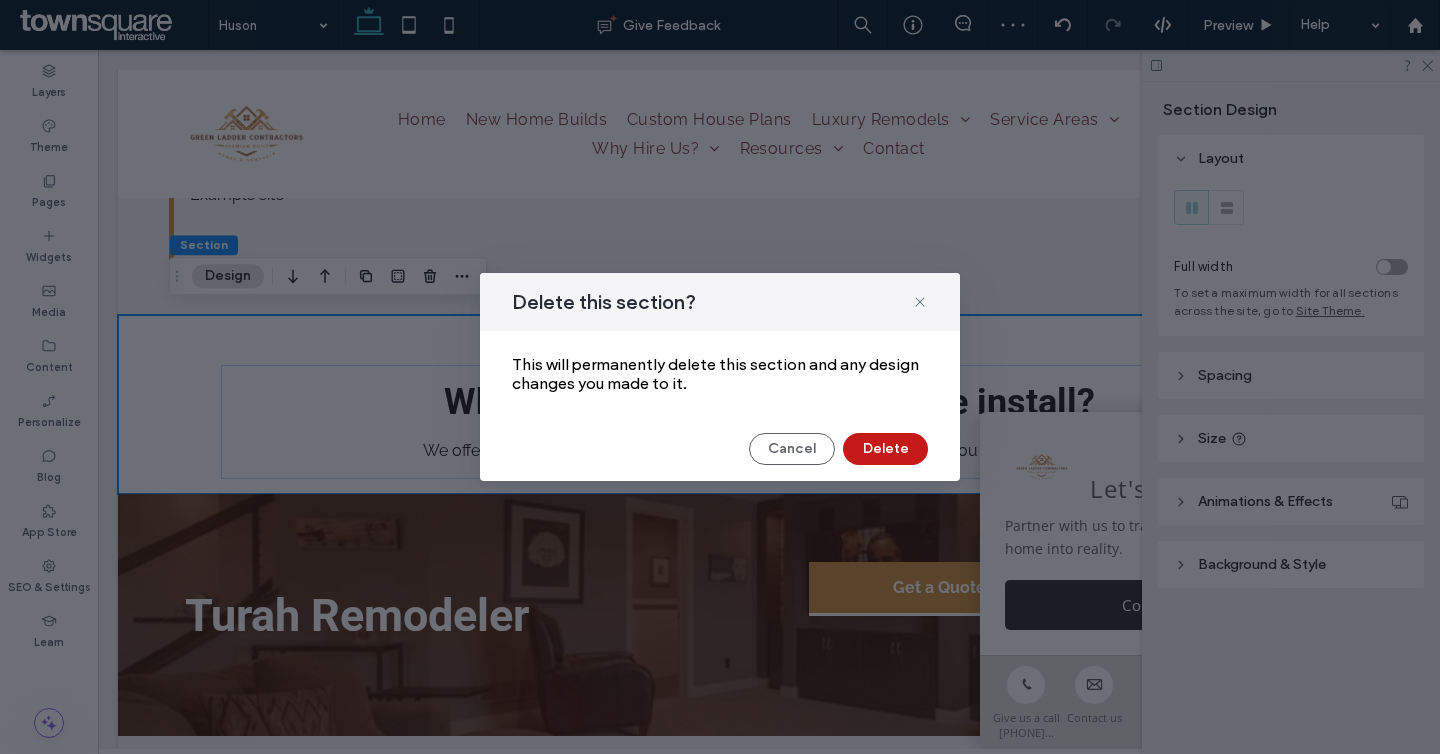 click on "Delete" at bounding box center (885, 449) 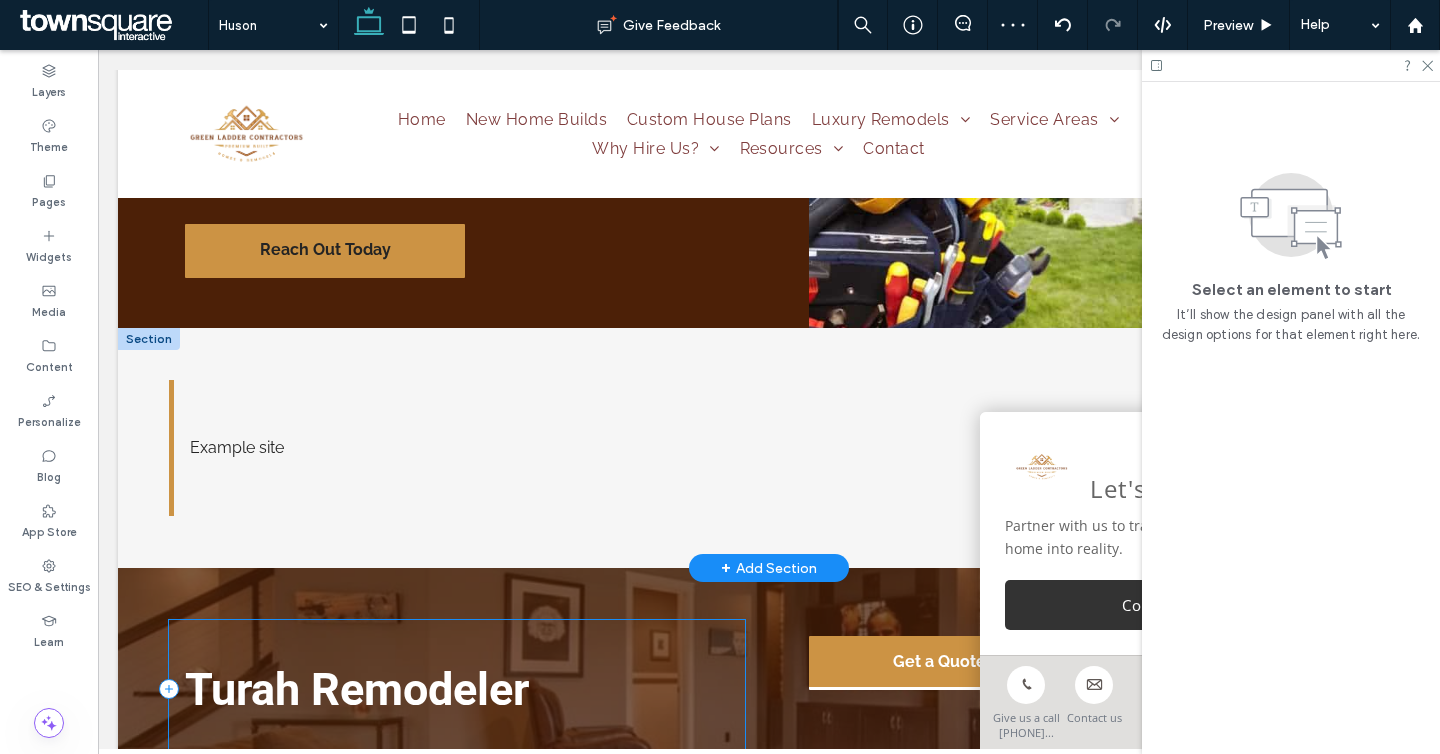 scroll, scrollTop: 1945, scrollLeft: 0, axis: vertical 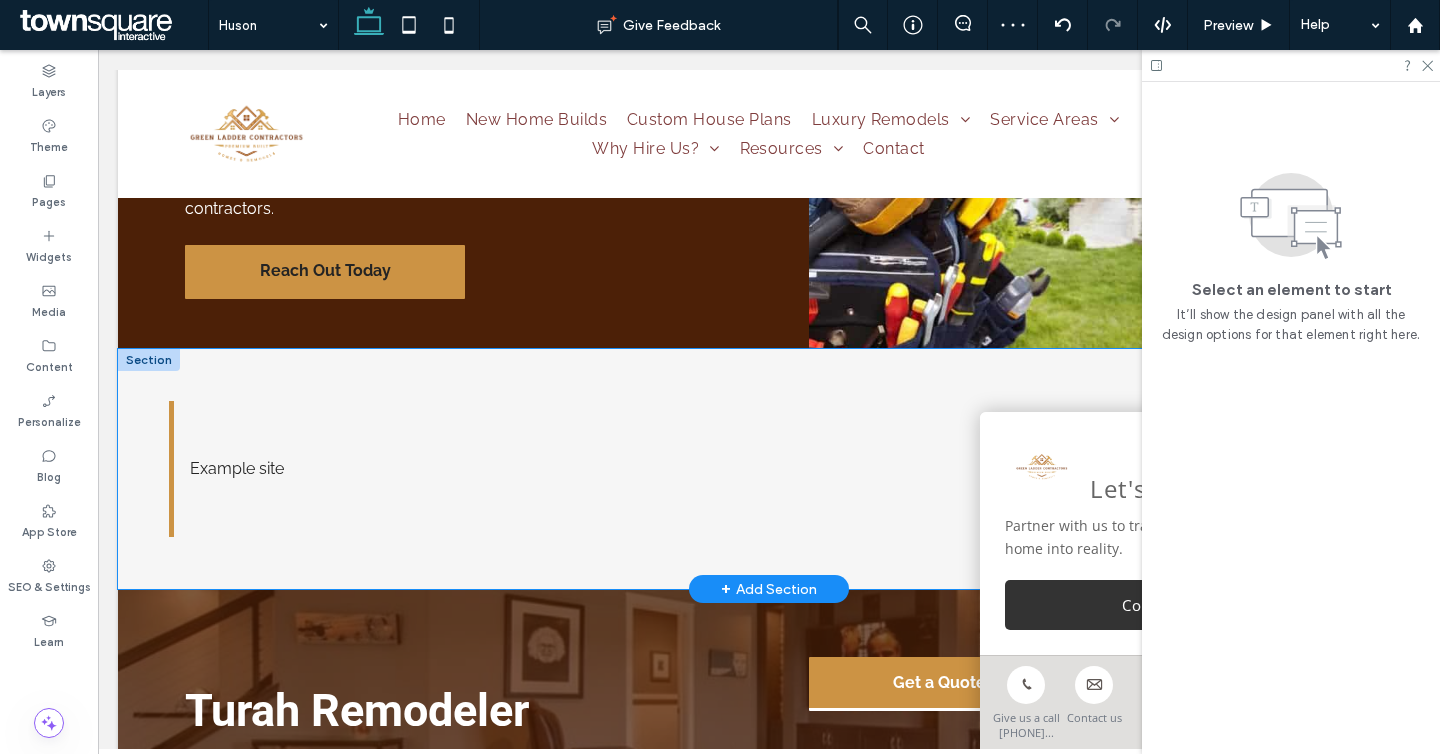 click on "Example site" at bounding box center [769, 469] 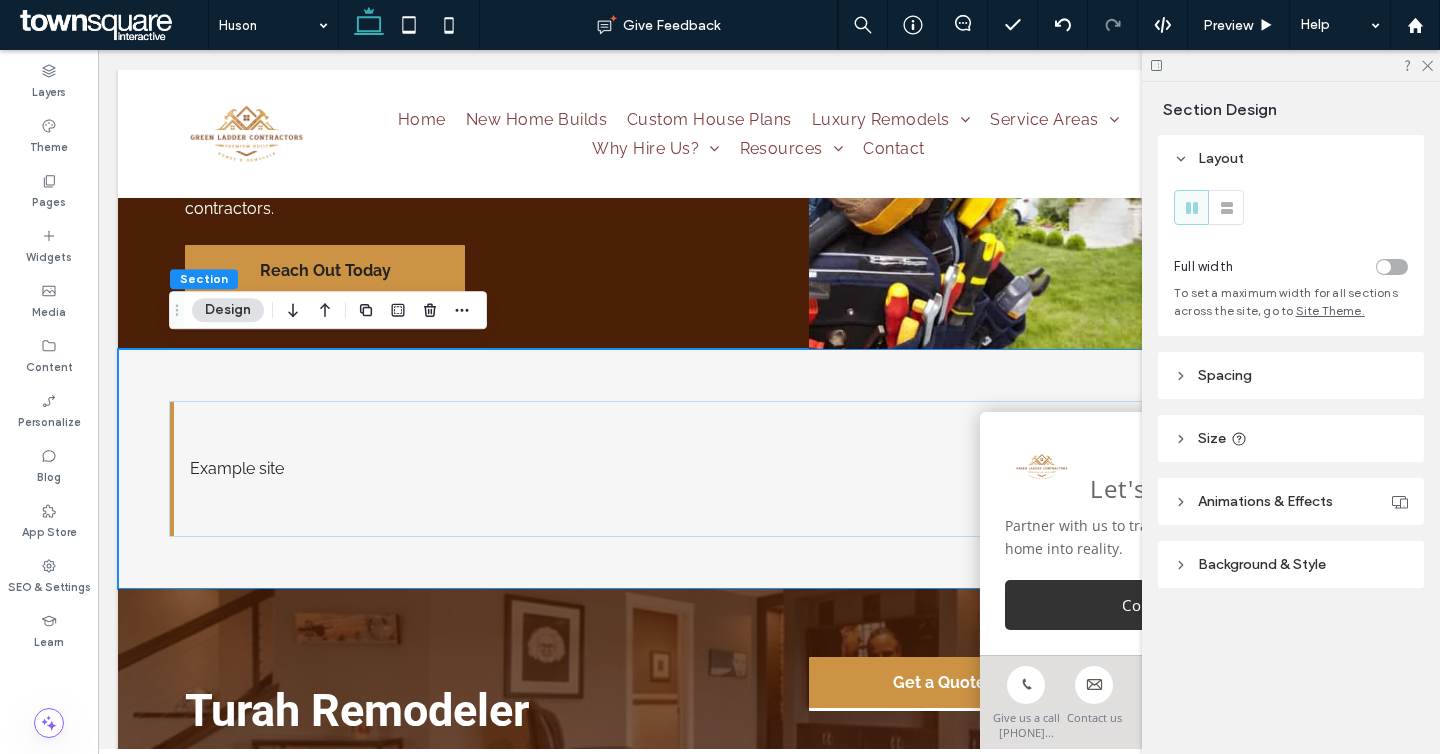 click at bounding box center [414, 310] 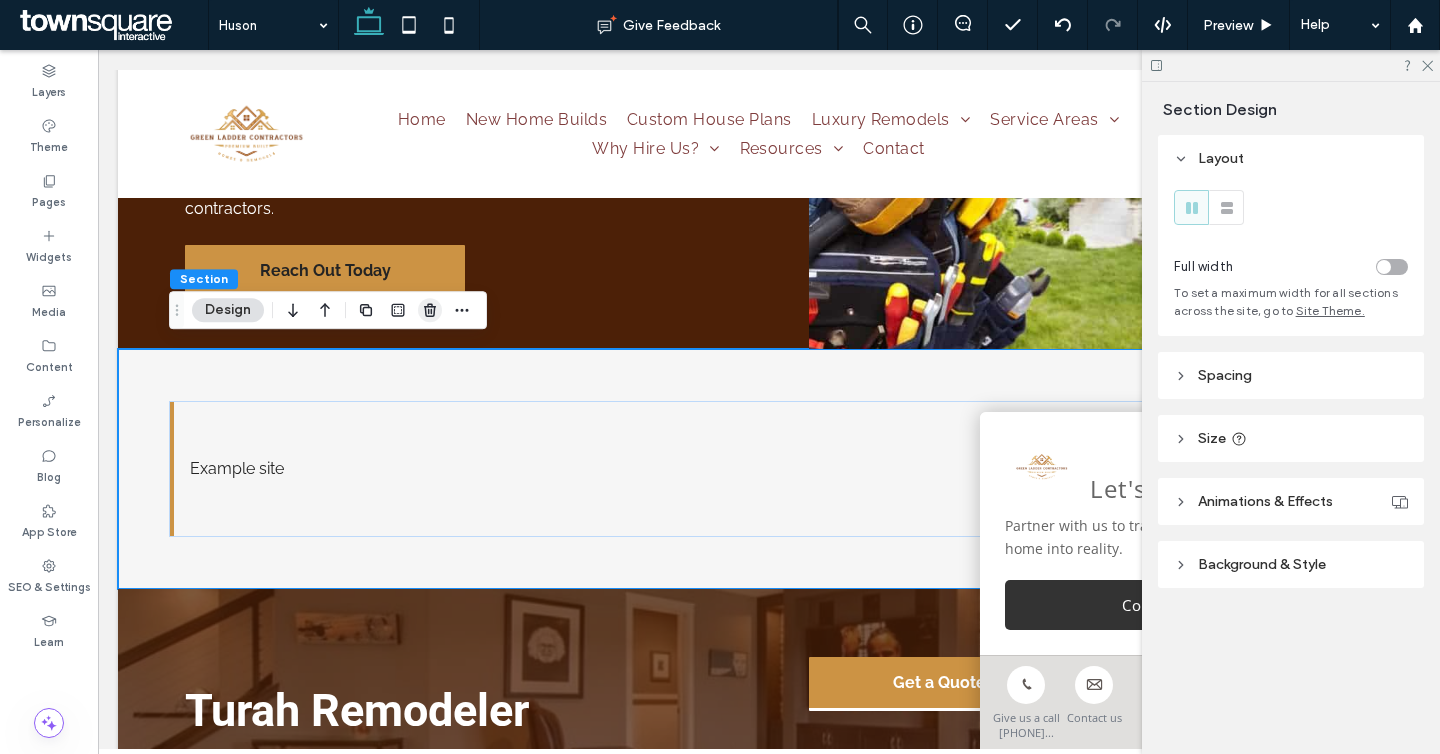 click 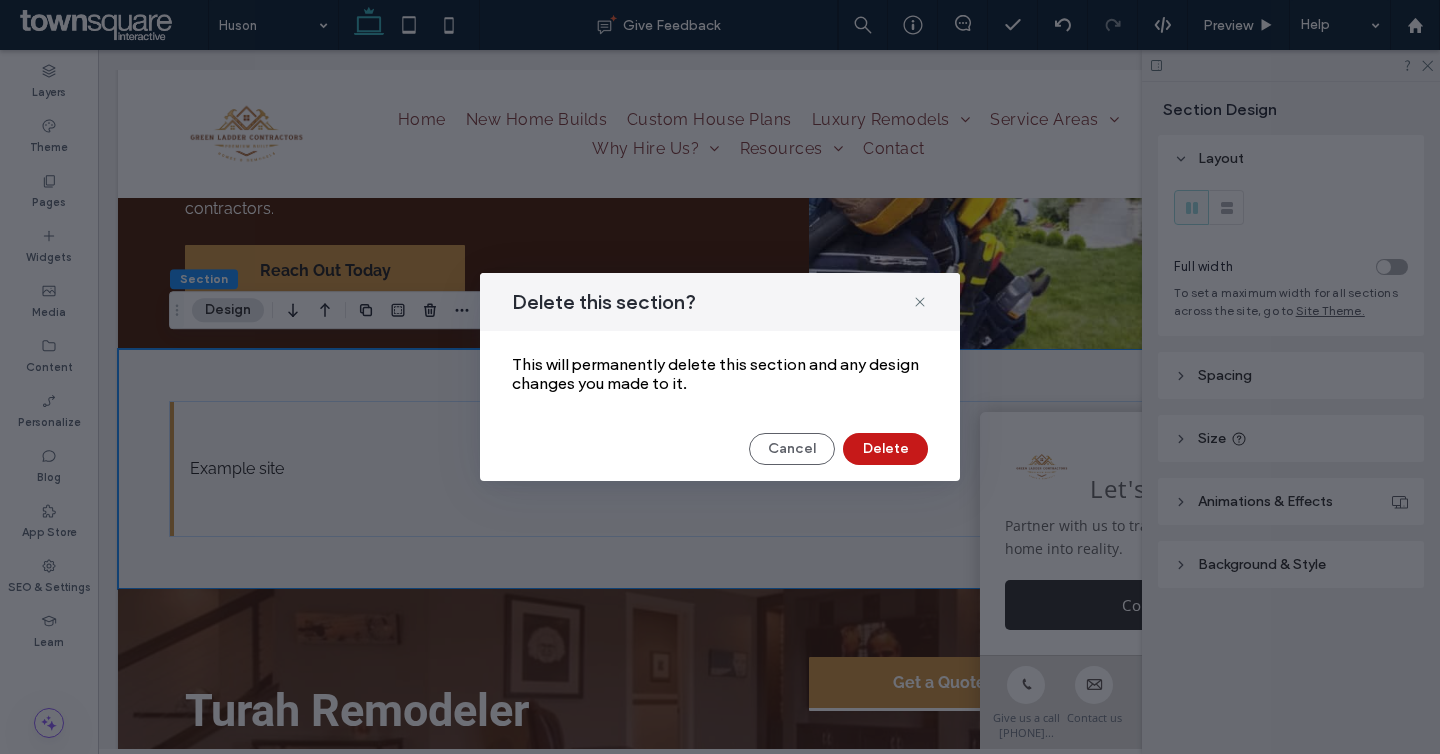drag, startPoint x: 880, startPoint y: 458, endPoint x: 782, endPoint y: 409, distance: 109.56733 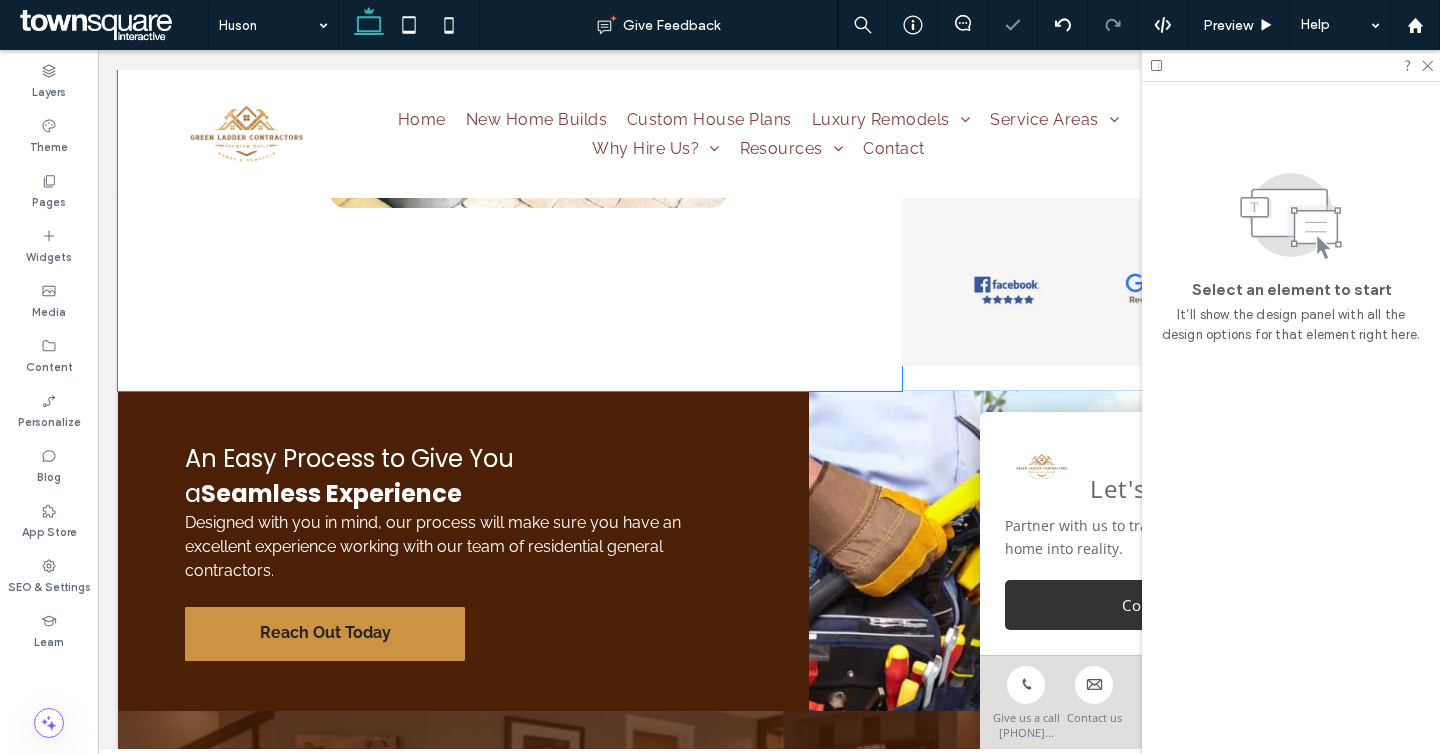 scroll, scrollTop: 1561, scrollLeft: 0, axis: vertical 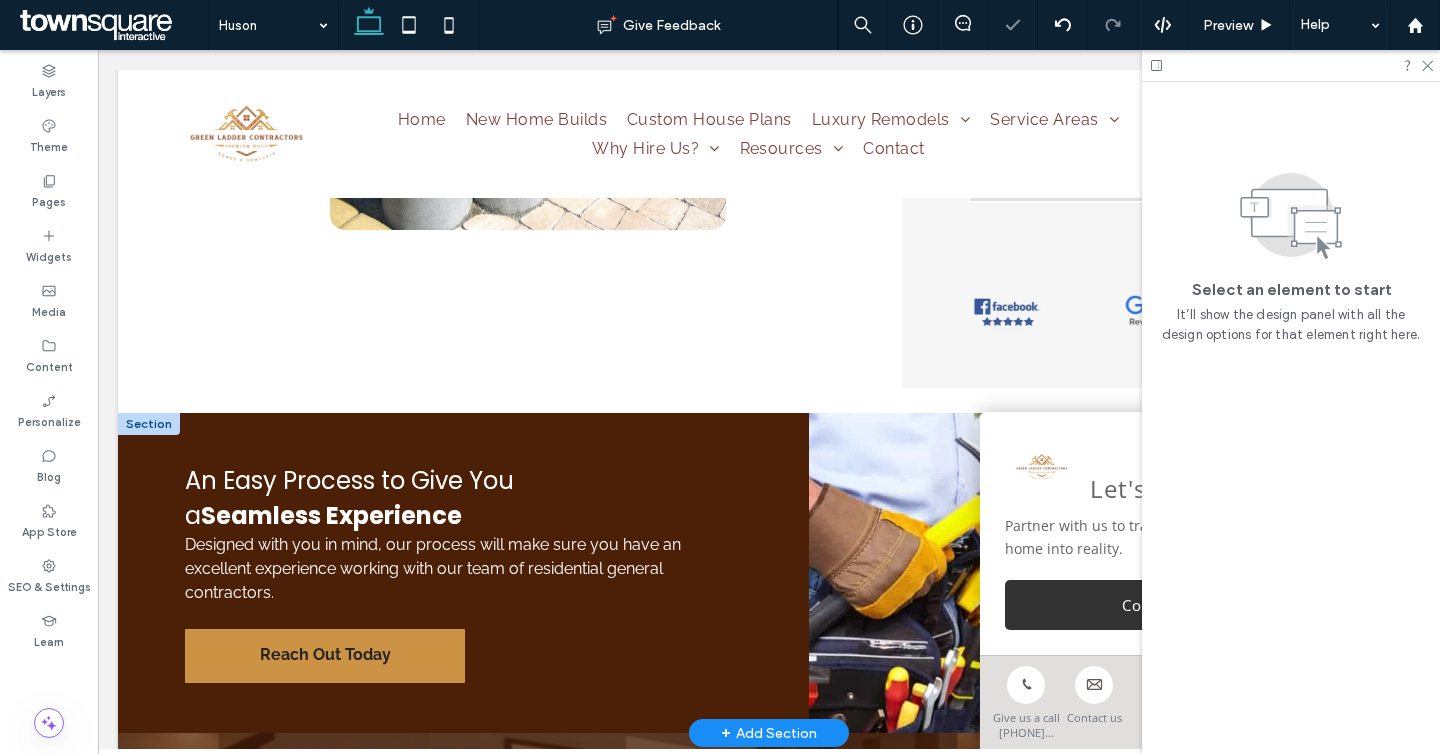 click at bounding box center (149, 424) 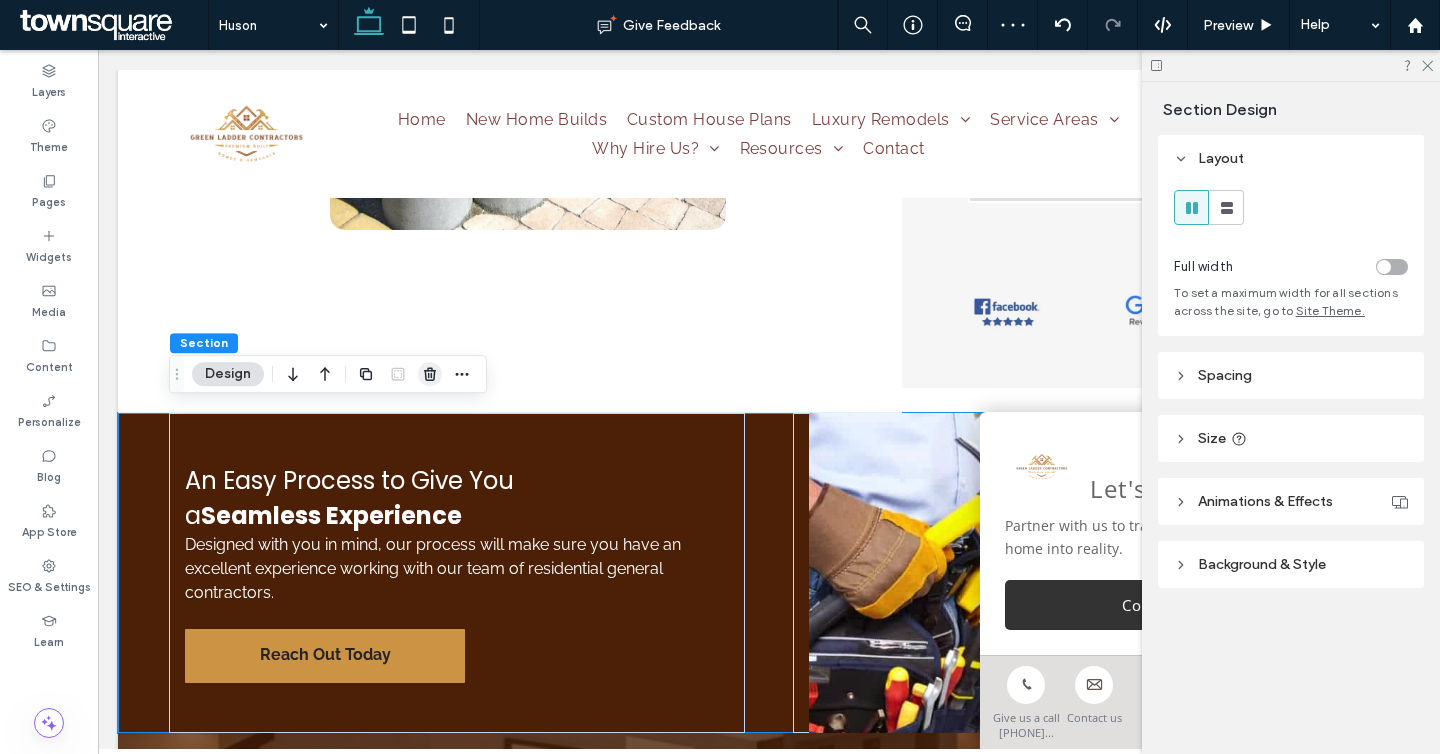 click at bounding box center (430, 374) 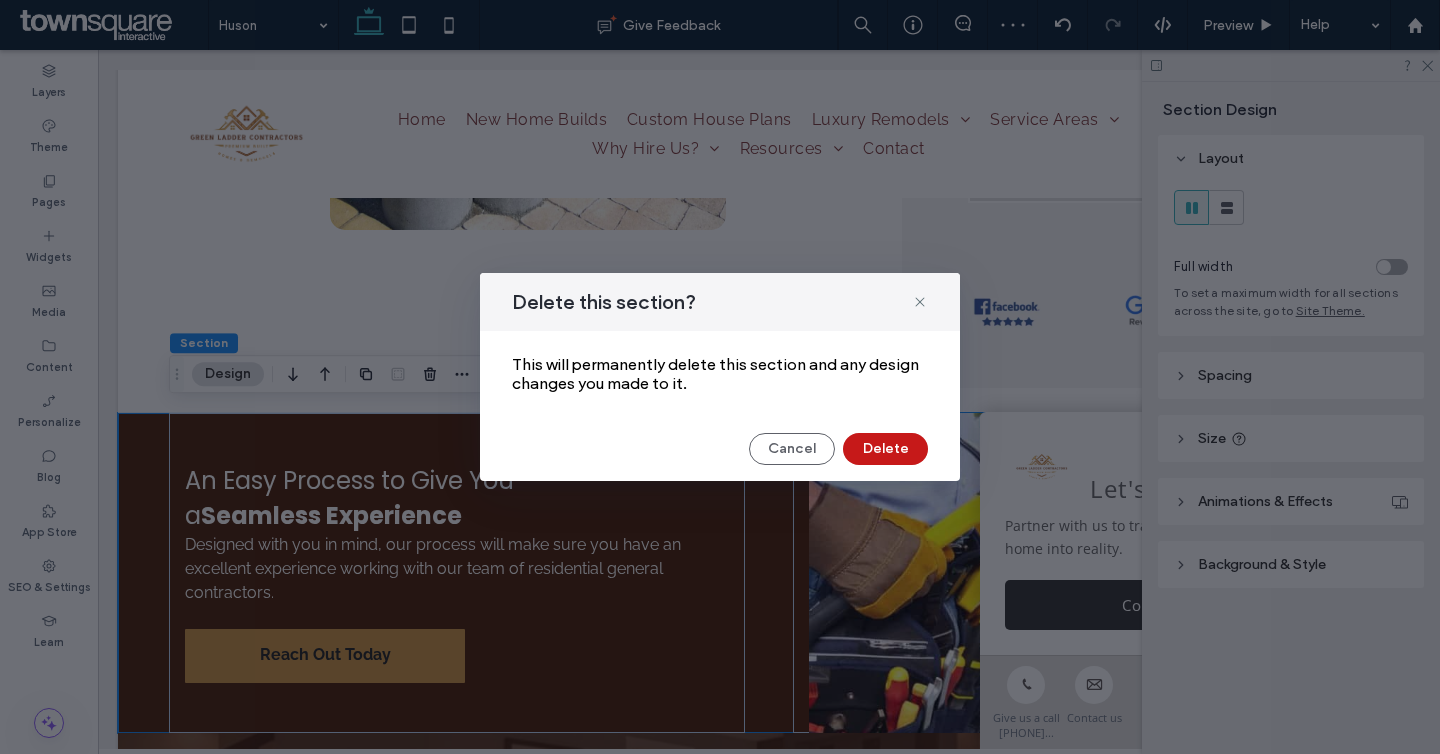 click on "Delete" at bounding box center [885, 449] 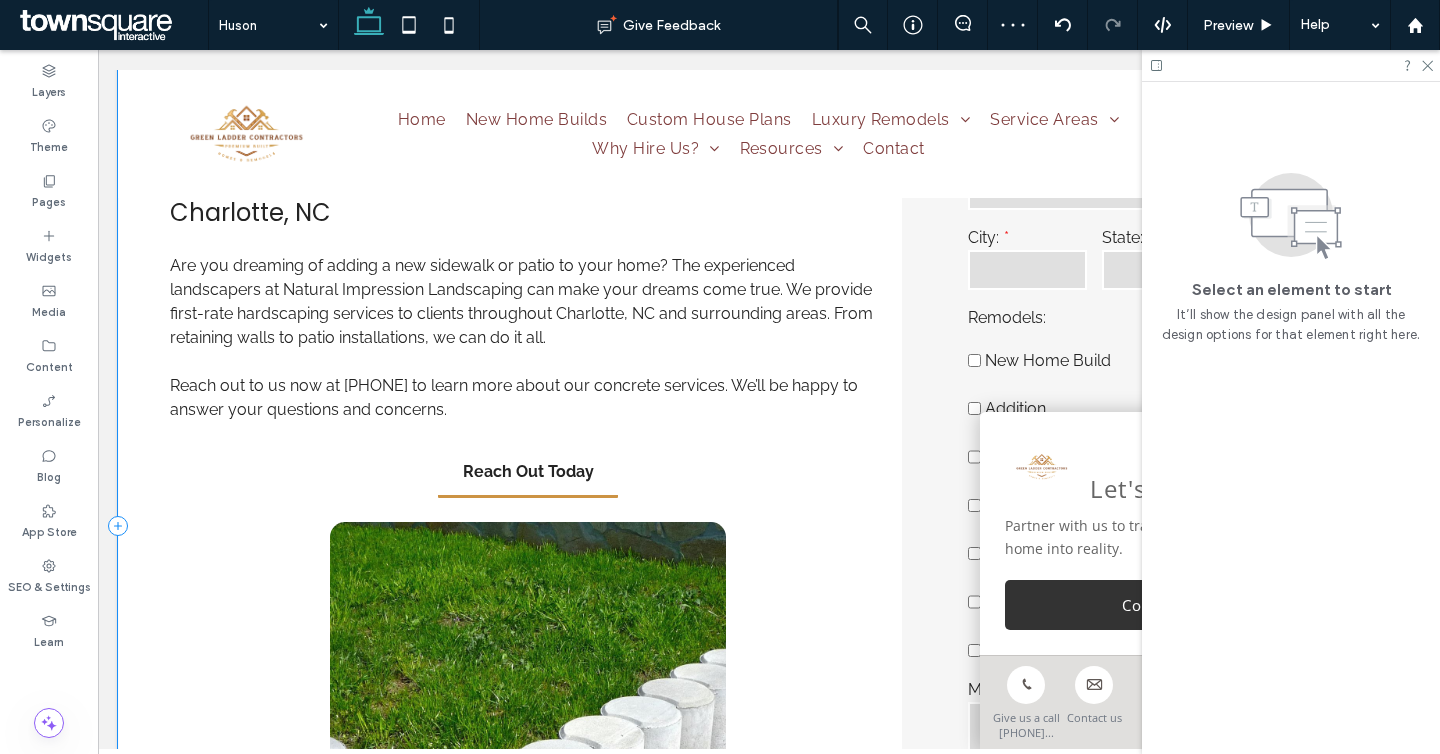 scroll, scrollTop: 731, scrollLeft: 0, axis: vertical 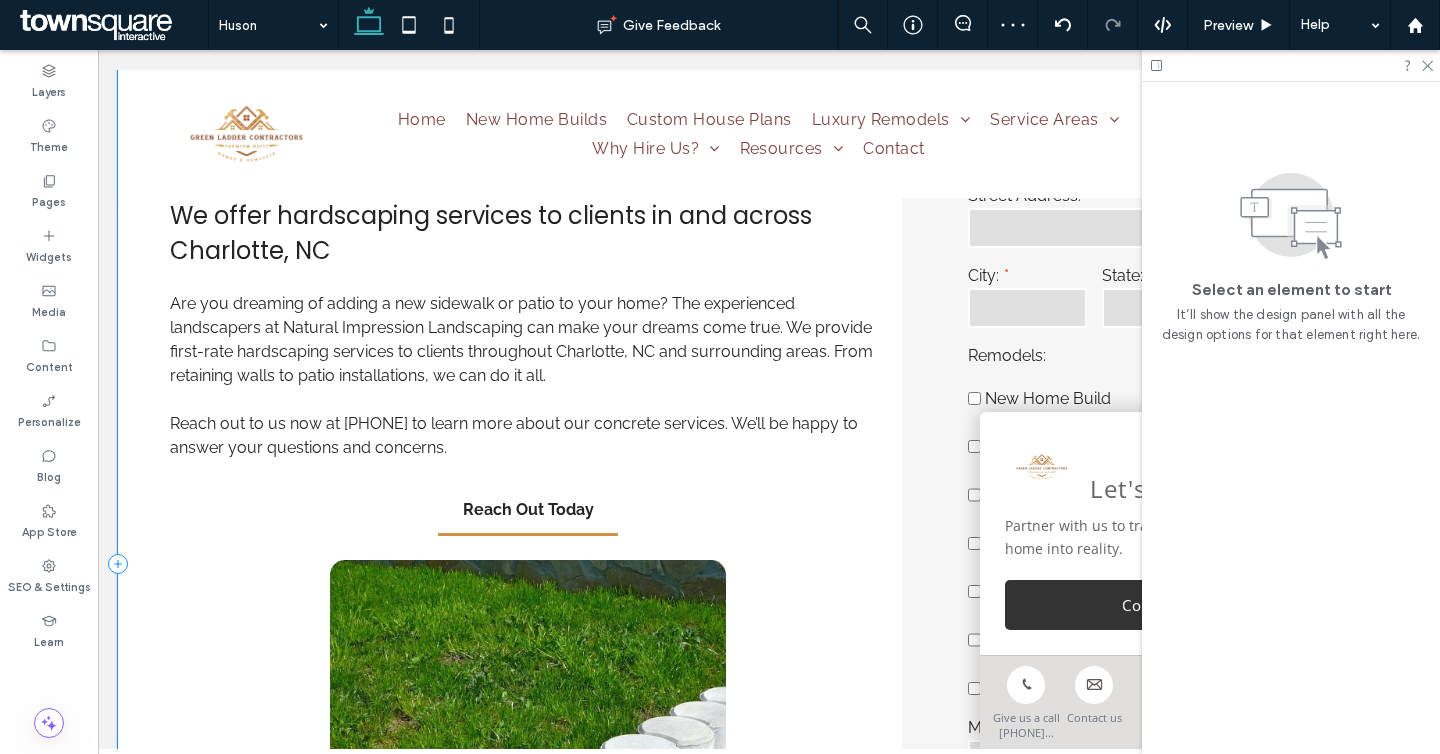 click on "Turn Your Landscape Into a Beautiful Oasis
We offer hardscaping services to clients in and across Charlotte, NC
Are you dreaming of adding a new sidewalk or patio to your home? The experienced landscapers at Natural Impression Landscaping can make your dreams come true. We provide first-rate hardscaping services to clients throughout Charlotte, NC and surrounding areas. From retaining walls to patio installations, we can do it all.   ﻿ Reach out to us now at 855-463-5490 to learn more about our concrete services. We’ll be happy to answer your questions and concerns.
Reach Out Today" at bounding box center [510, 564] 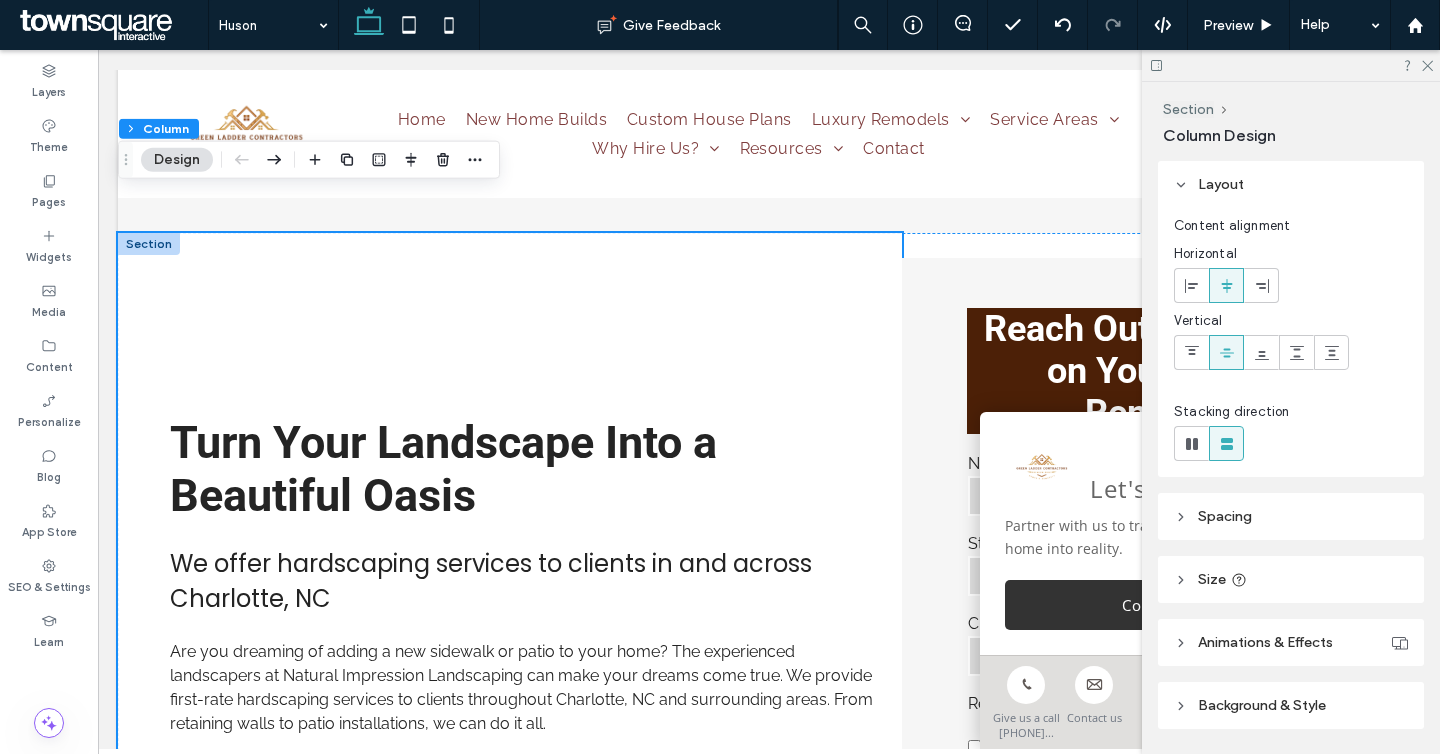 scroll, scrollTop: 0, scrollLeft: 0, axis: both 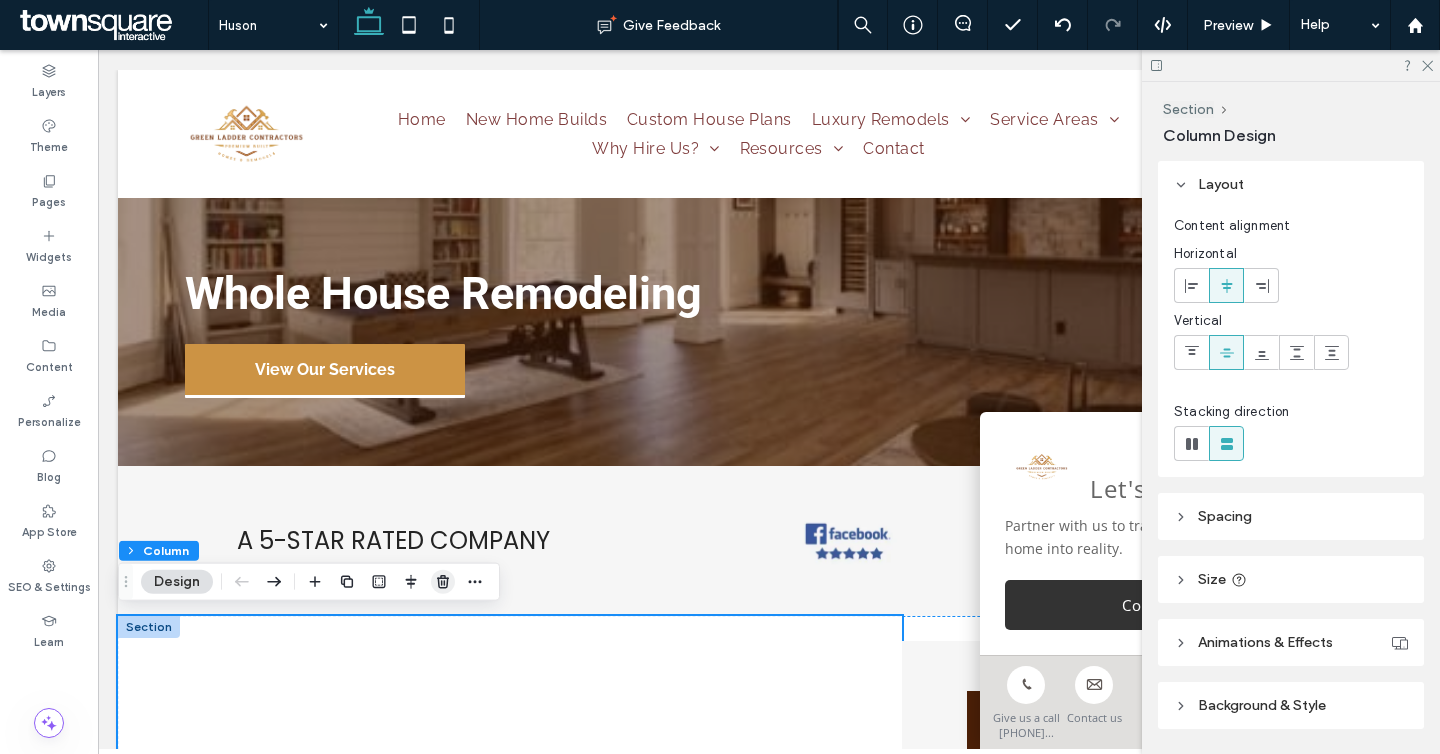 click 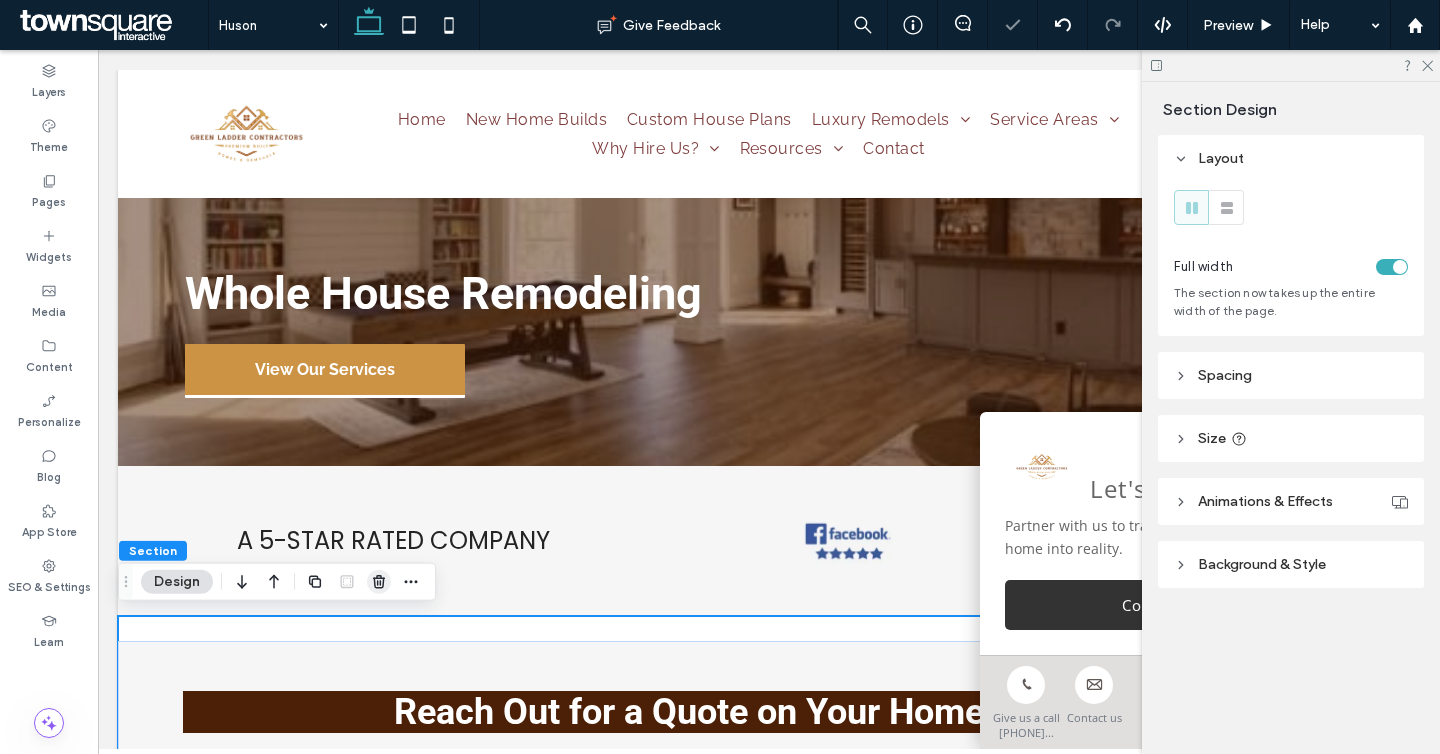 click 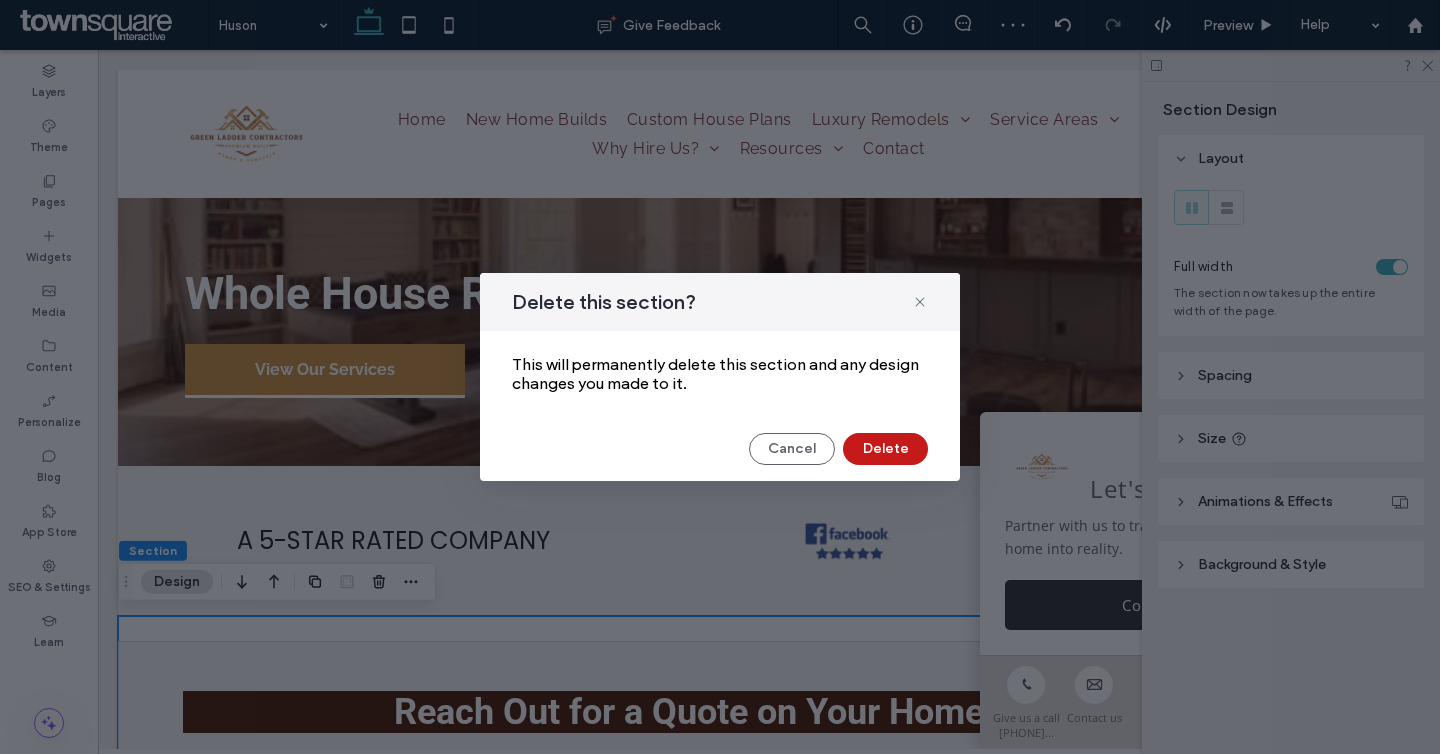 drag, startPoint x: 906, startPoint y: 443, endPoint x: 807, endPoint y: 392, distance: 111.364265 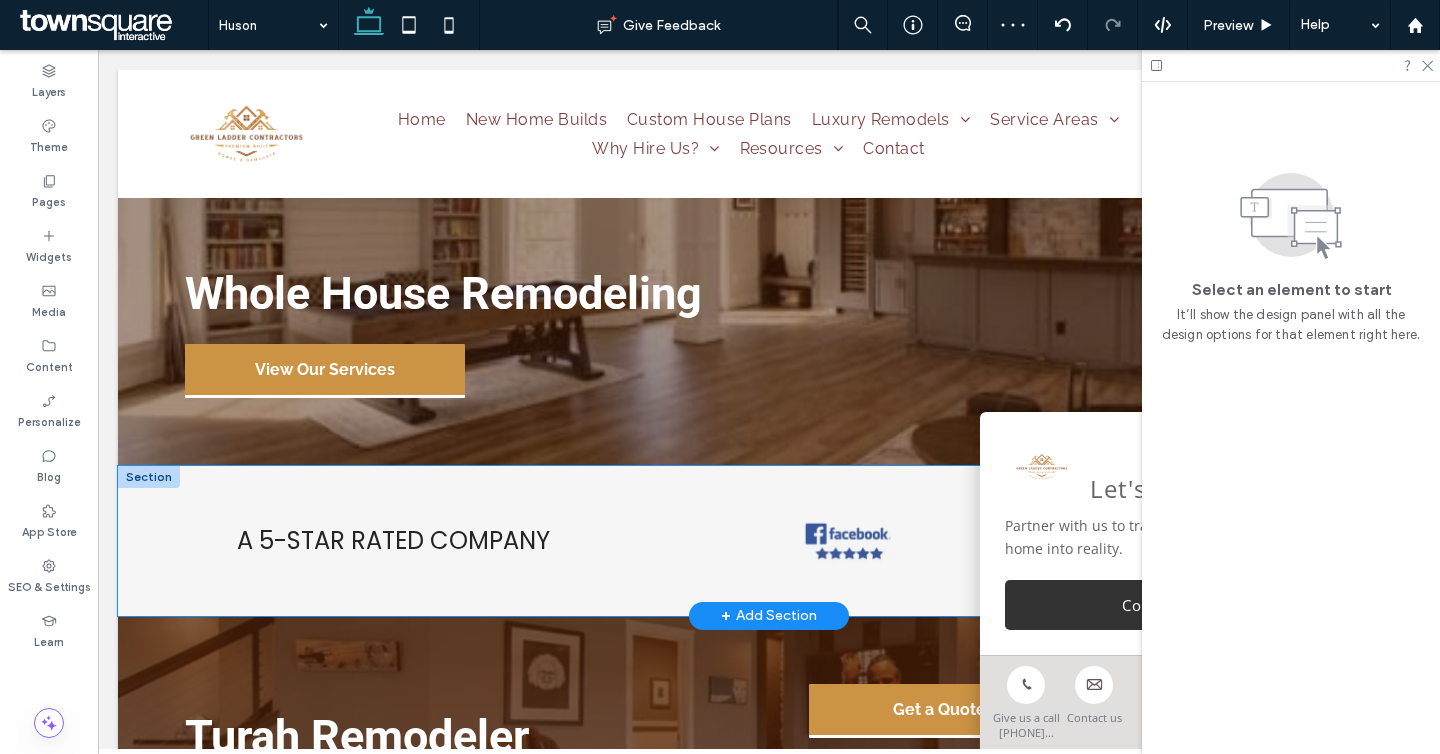 click on "A 5-STAR RATED COMPANY" at bounding box center (769, 541) 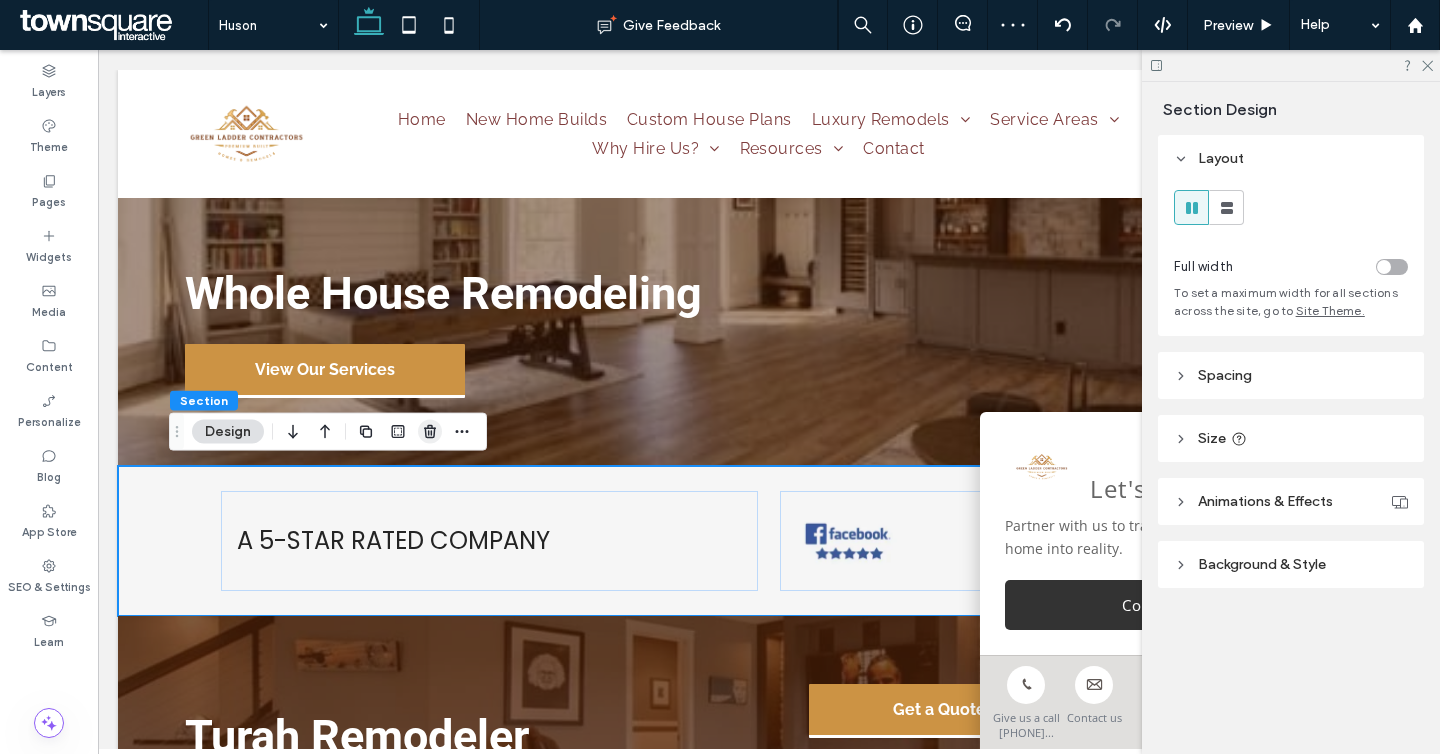 click 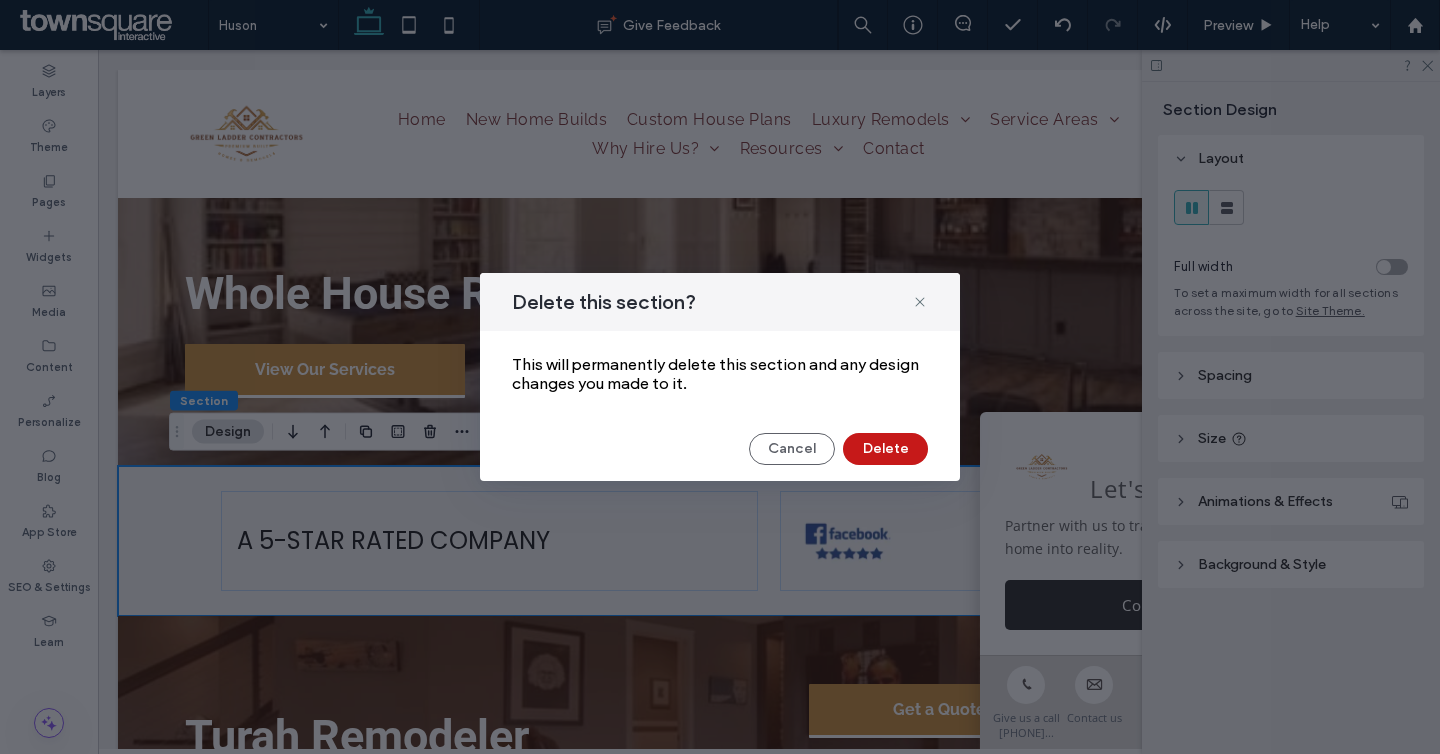 click on "Delete" at bounding box center (885, 449) 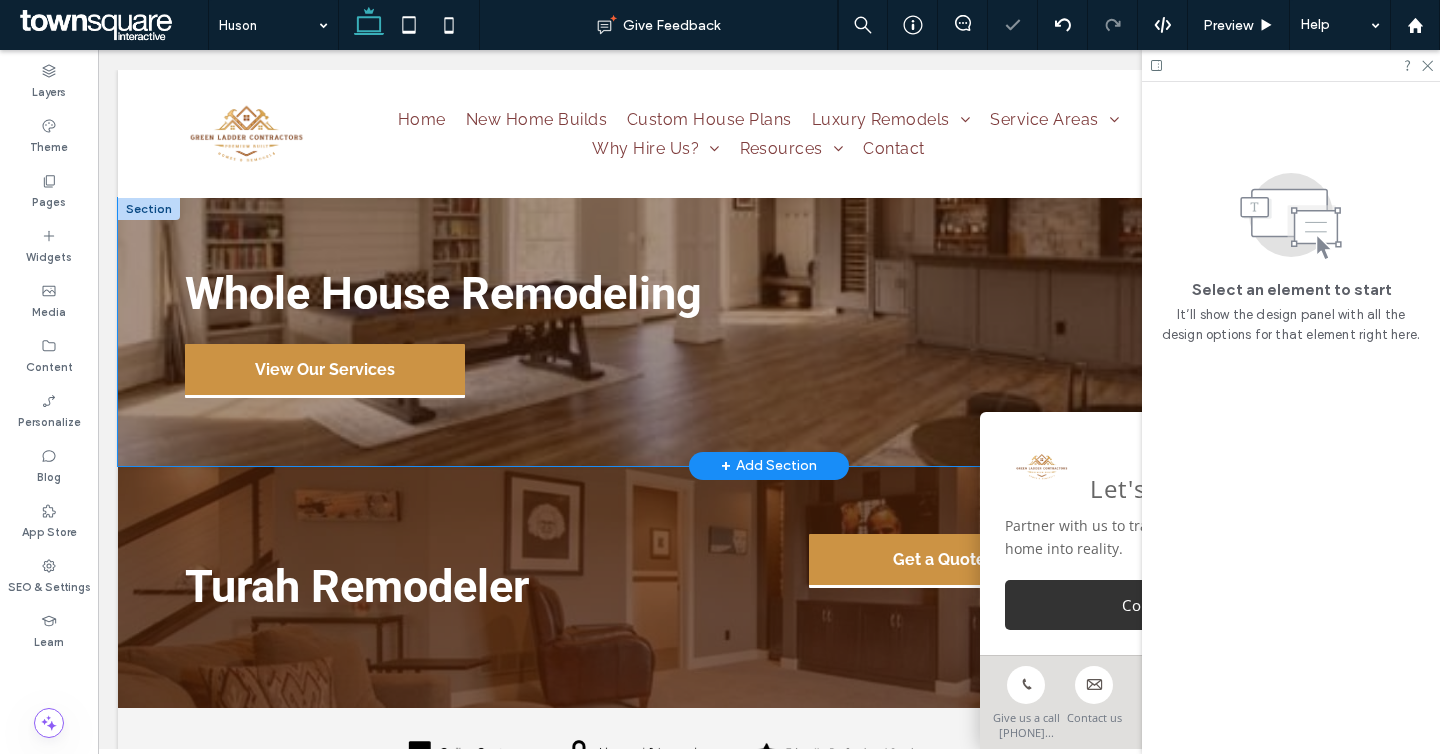 click on "Whole House Remodeling
View Our Services" at bounding box center (769, 331) 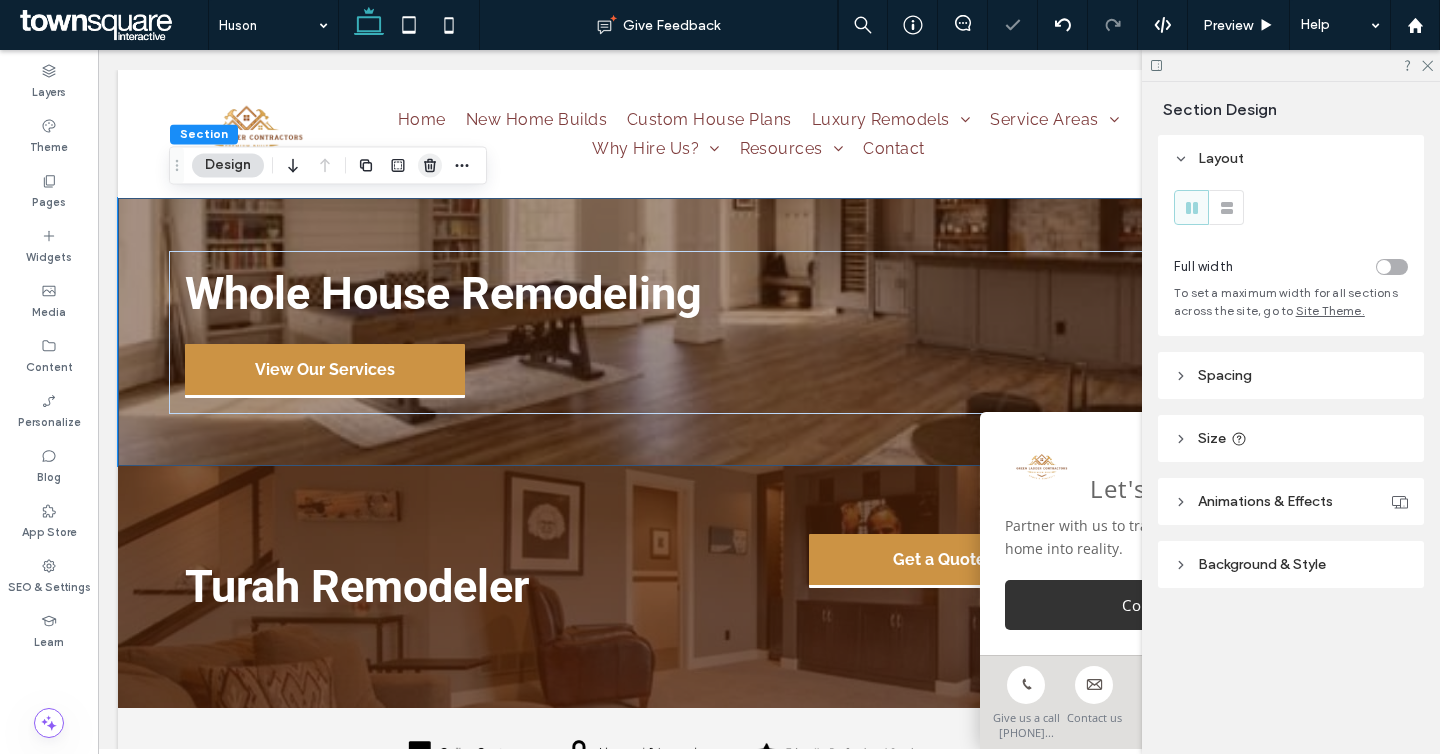 click 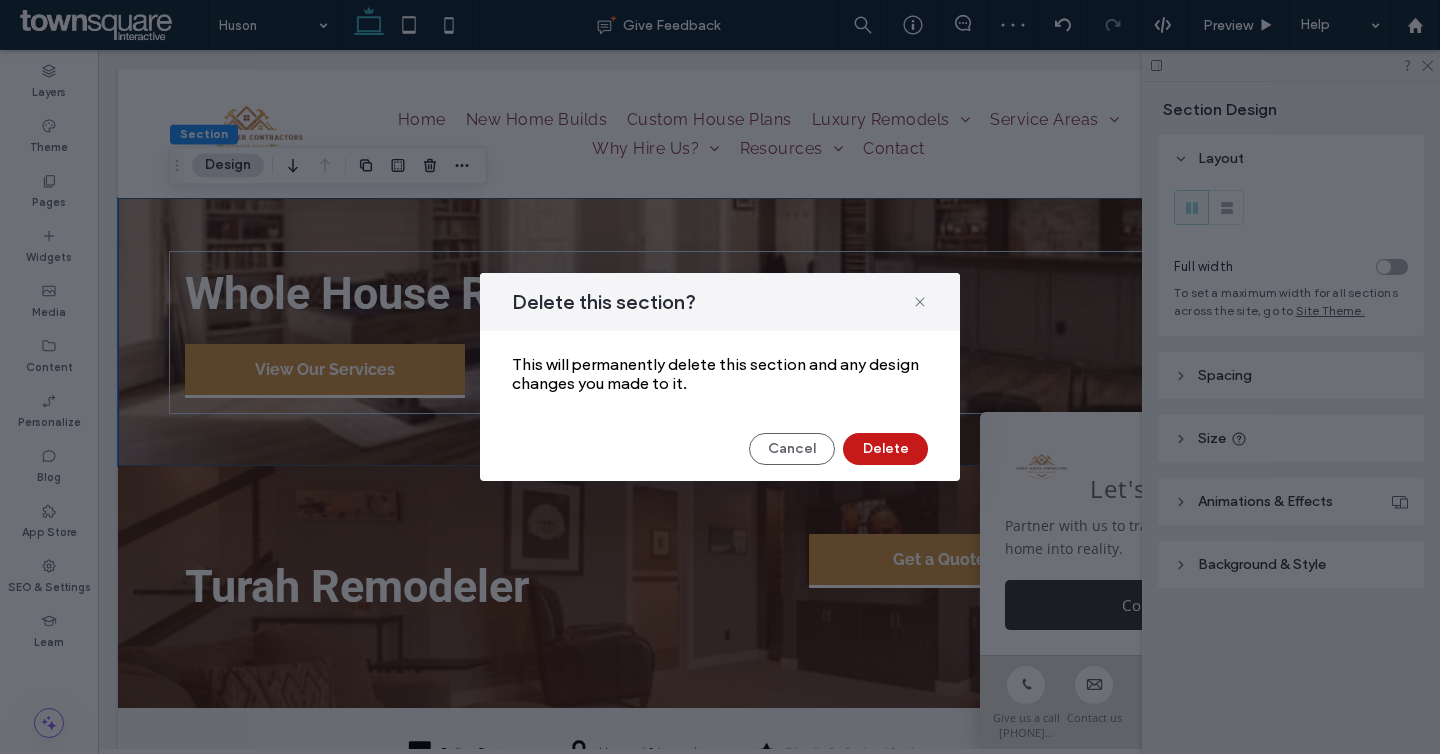click on "Delete" at bounding box center [885, 449] 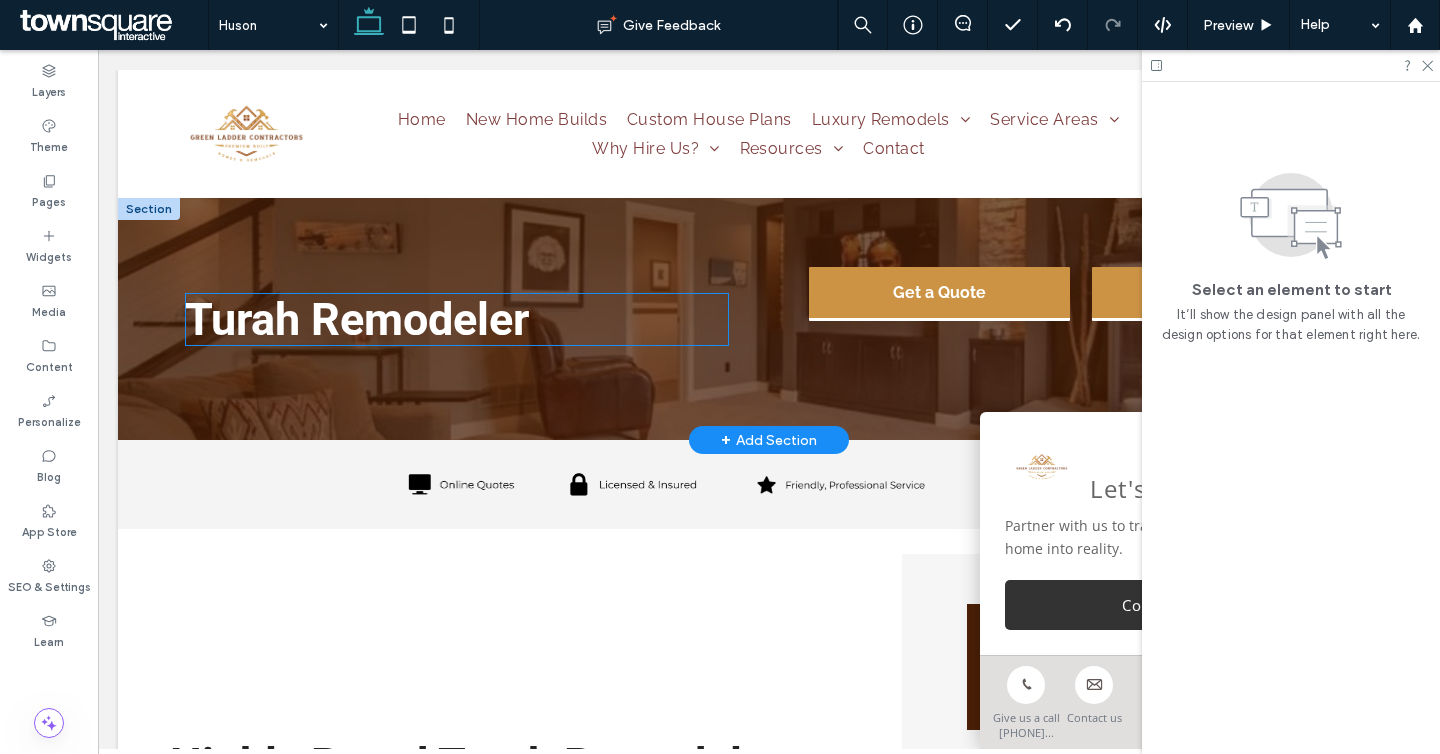 click on "Turah Remodeler" at bounding box center [357, 319] 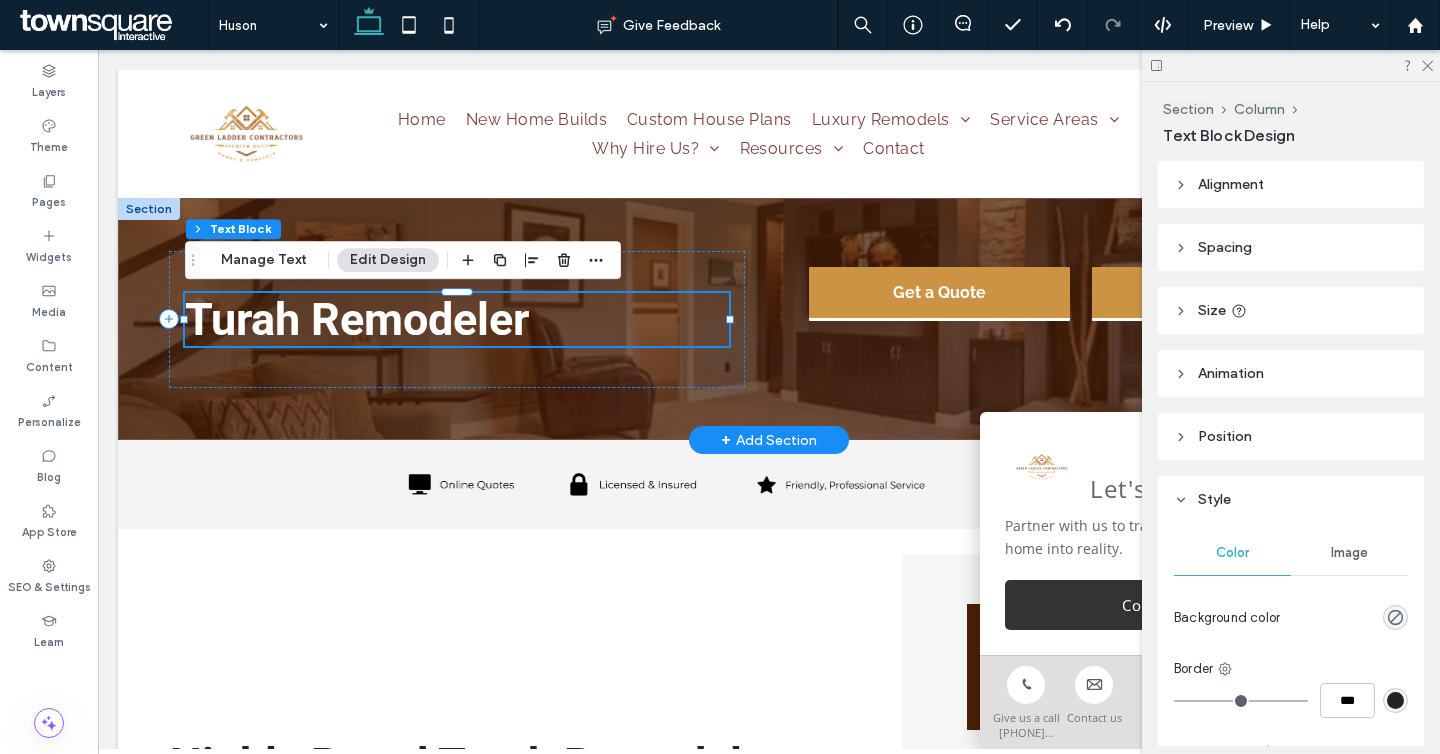 click on "Turah Remodeler" at bounding box center [357, 319] 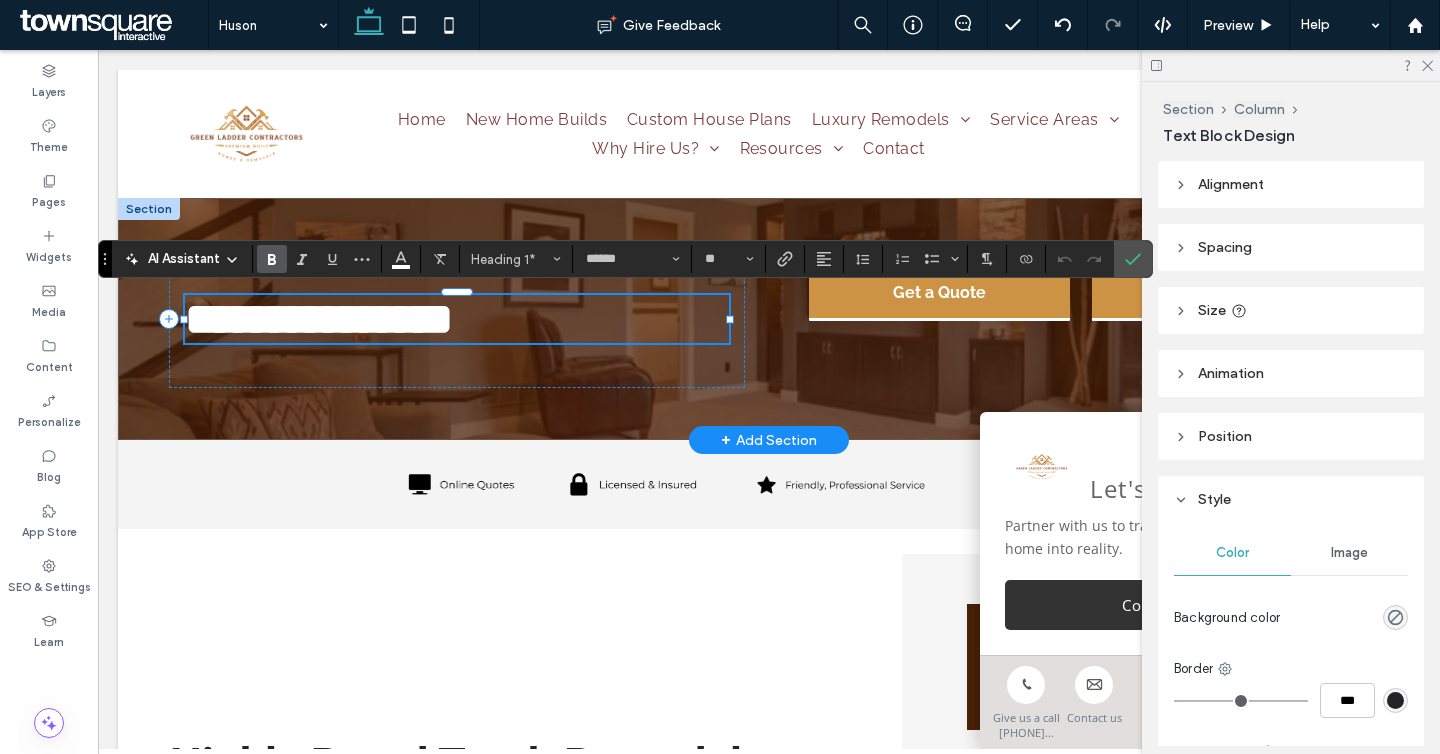 click on "**********" at bounding box center (319, 319) 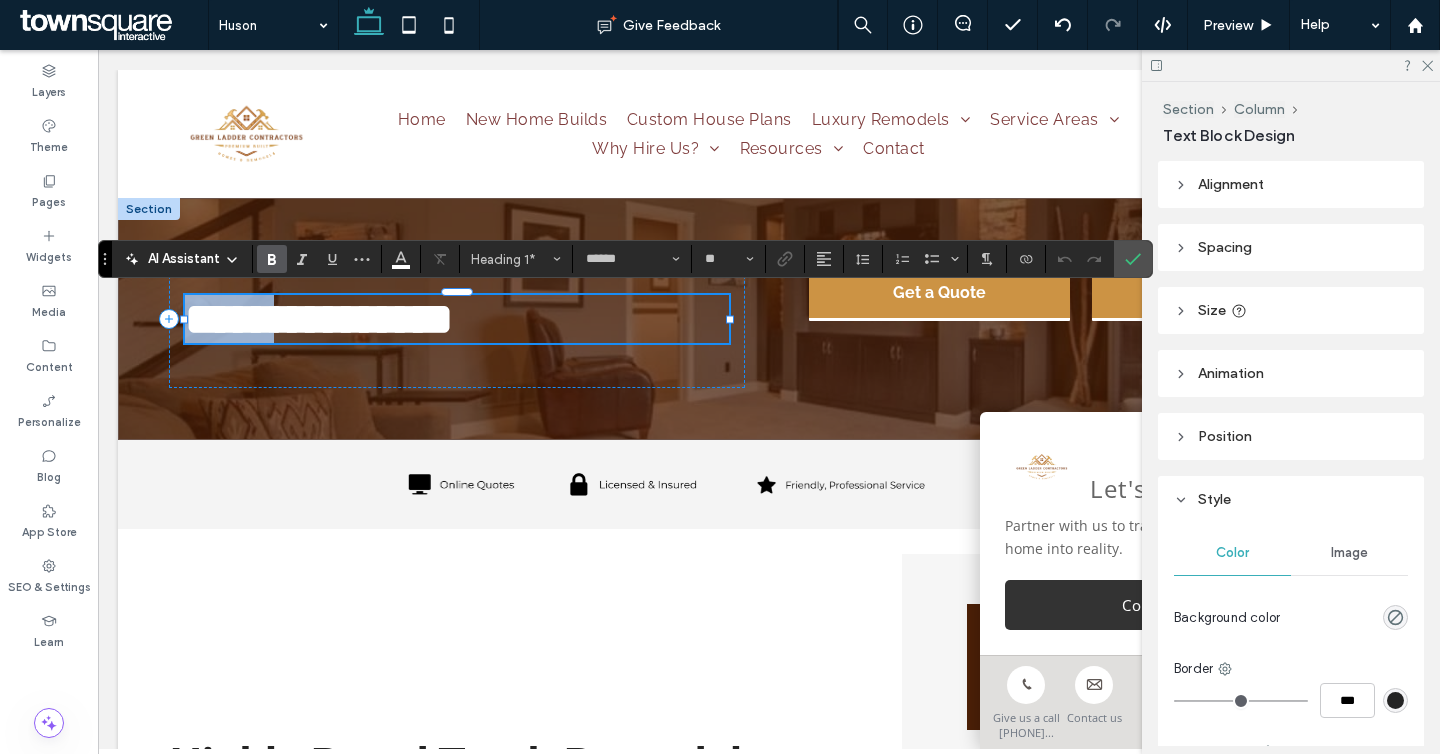 drag, startPoint x: 297, startPoint y: 323, endPoint x: 92, endPoint y: 310, distance: 205.41179 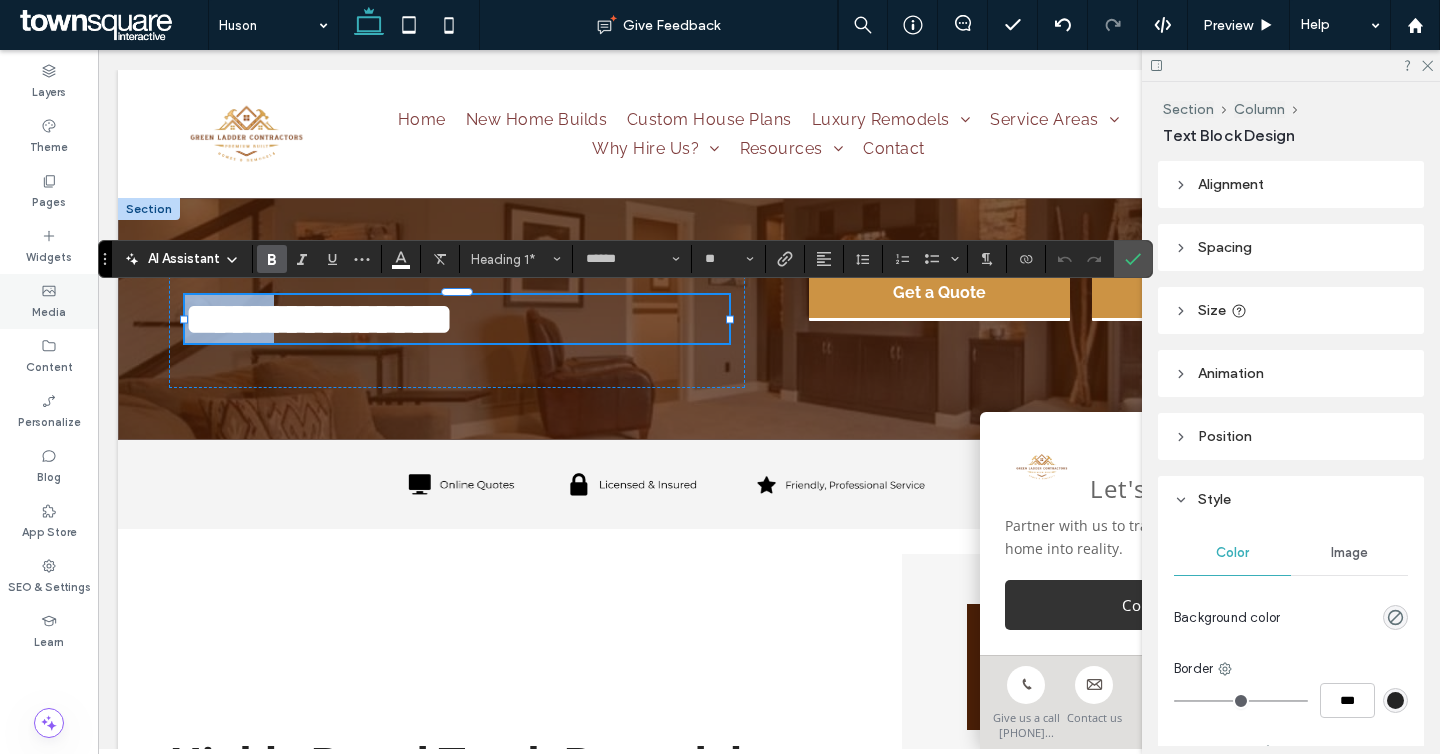type 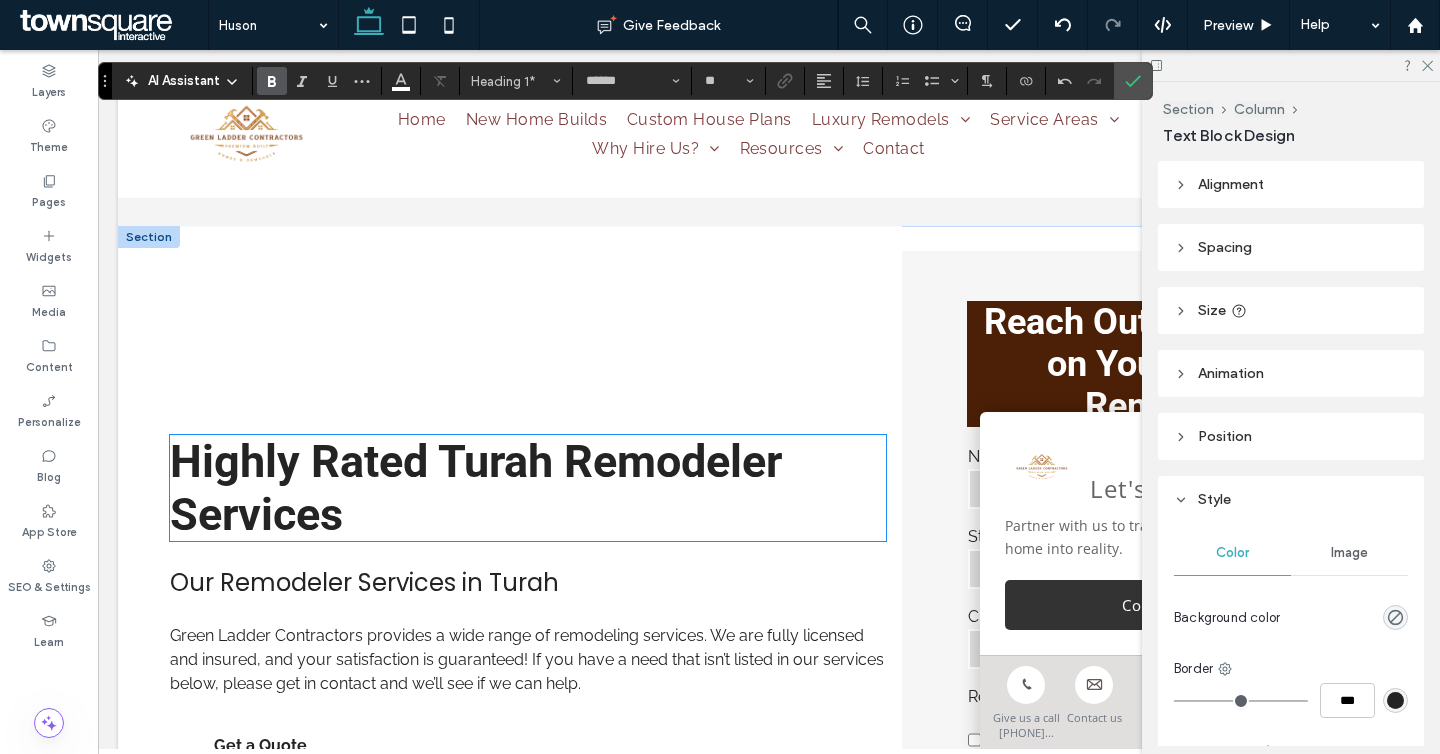 scroll, scrollTop: 316, scrollLeft: 0, axis: vertical 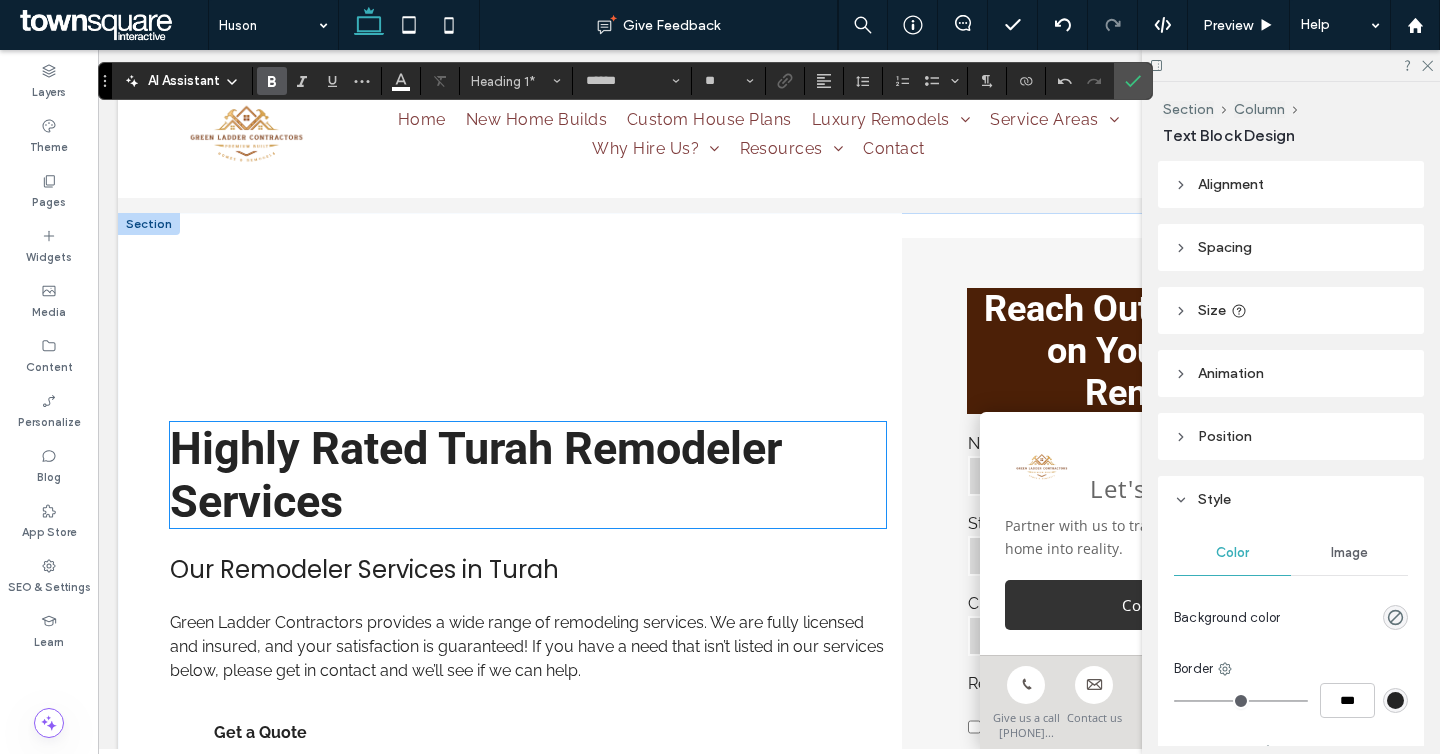 click on "Highly Rated Turah Remodeler Services" at bounding box center [528, 475] 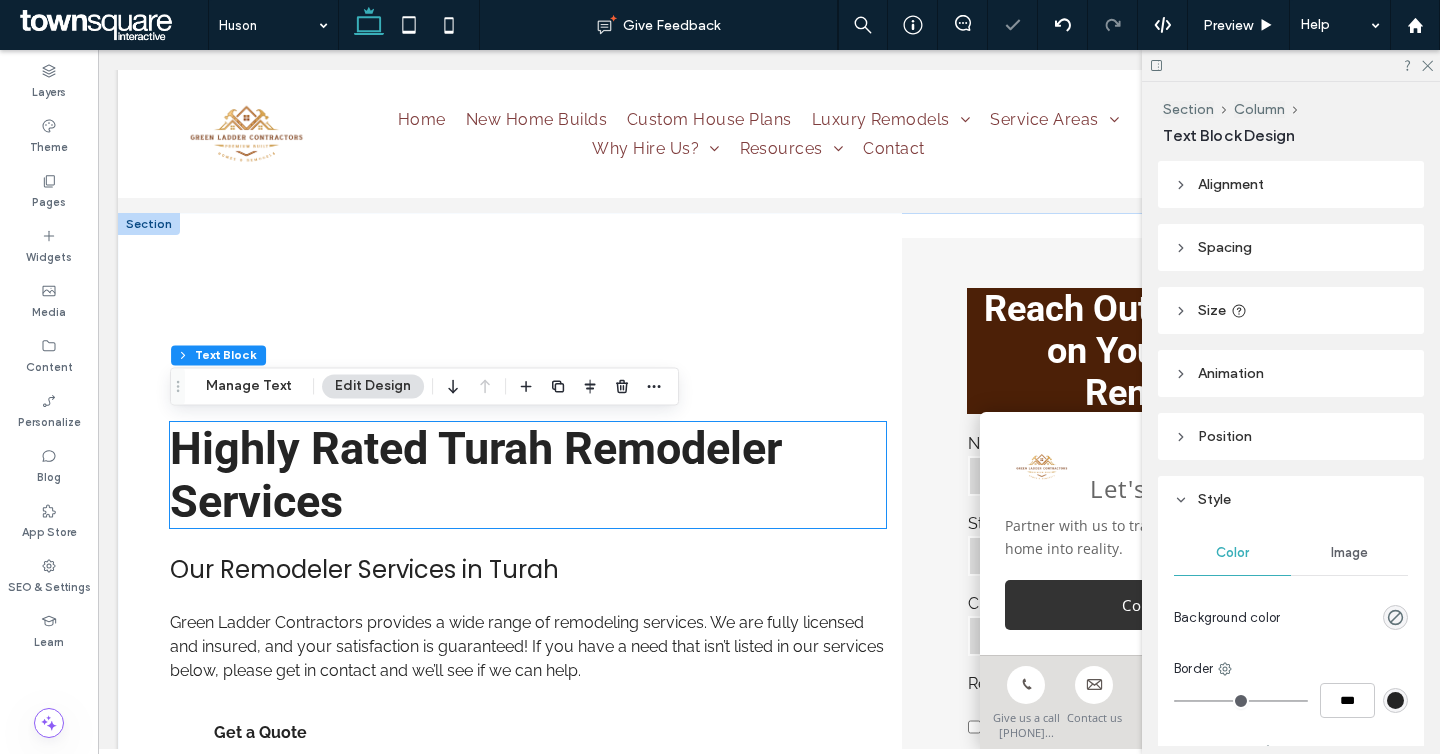 click on "Highly Rated Turah Remodeler Services" at bounding box center (528, 475) 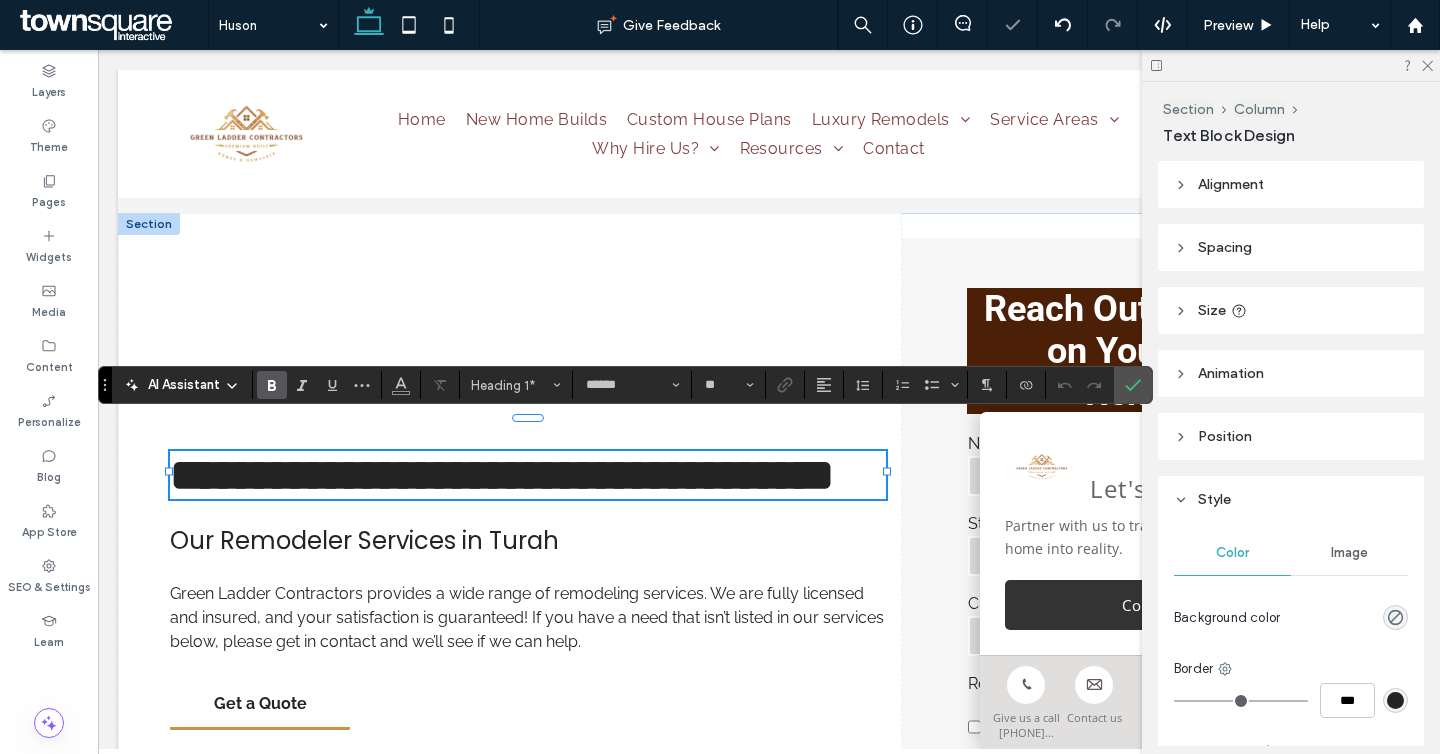 click on "**********" at bounding box center (502, 475) 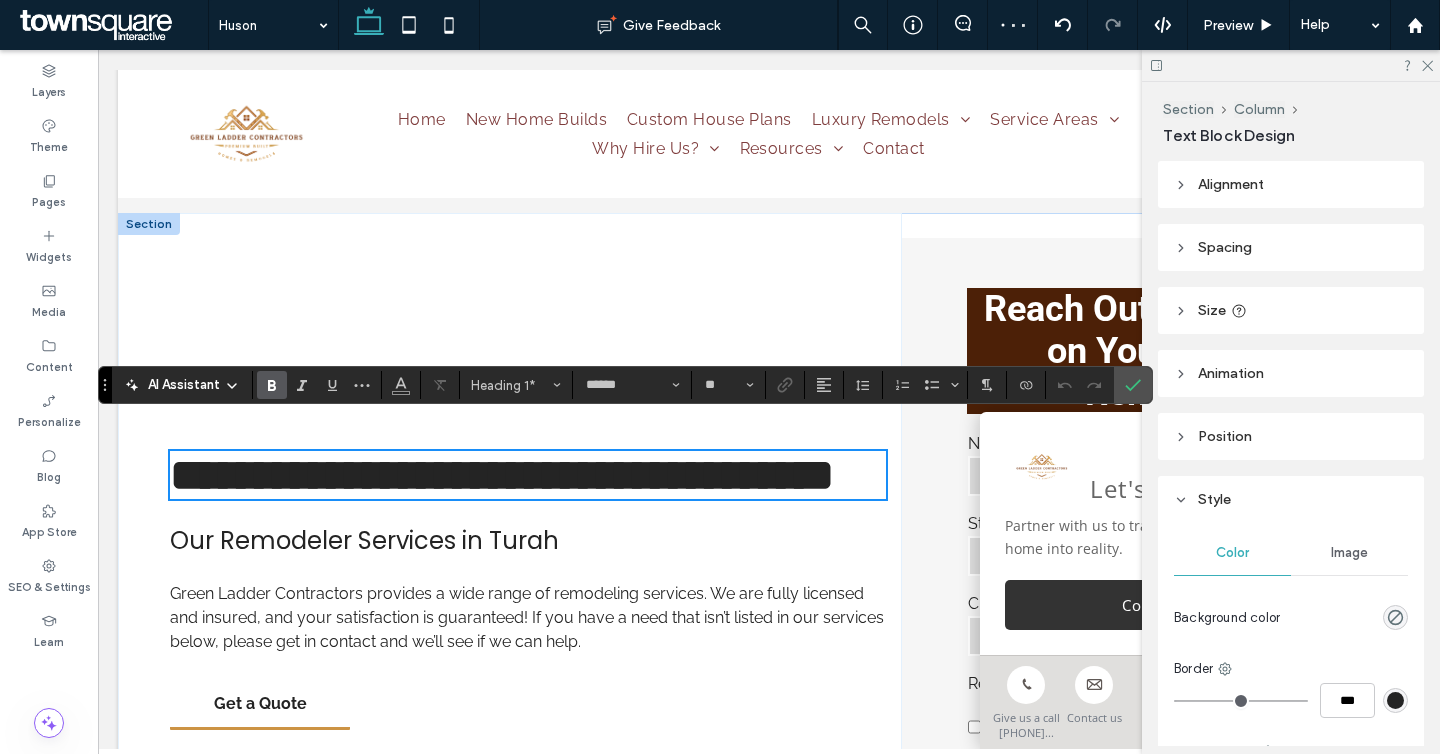 scroll, scrollTop: 0, scrollLeft: 0, axis: both 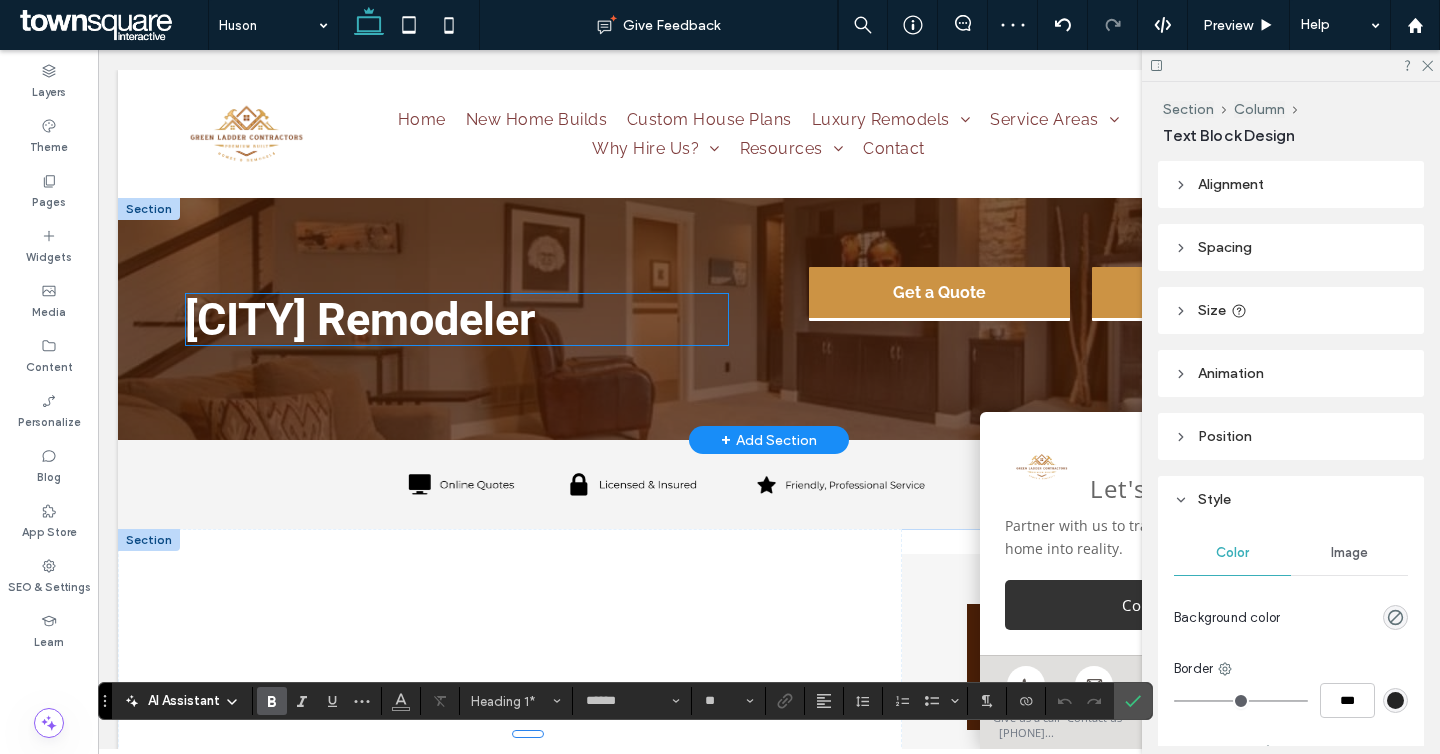 click on "Huson Remodeler" at bounding box center (360, 319) 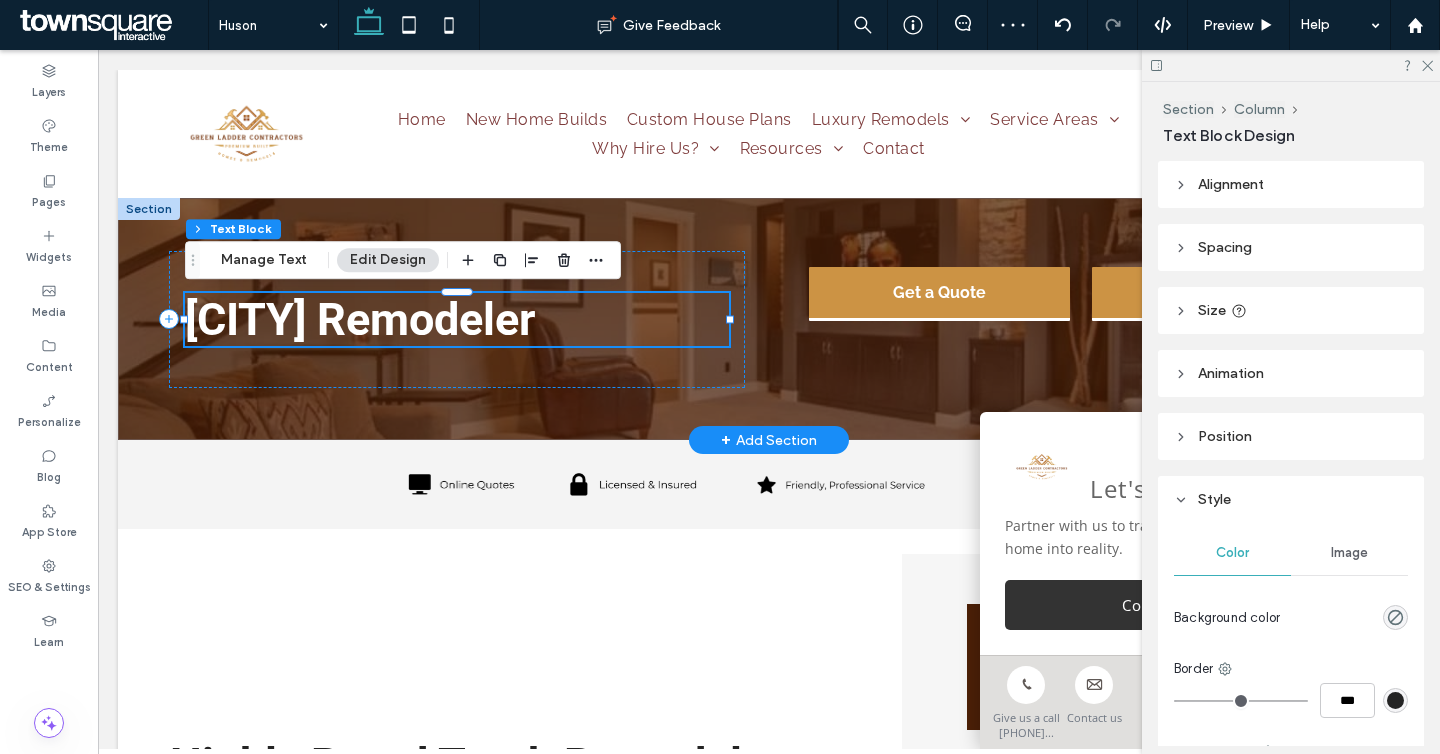 click on "Huson Remodeler" at bounding box center [360, 319] 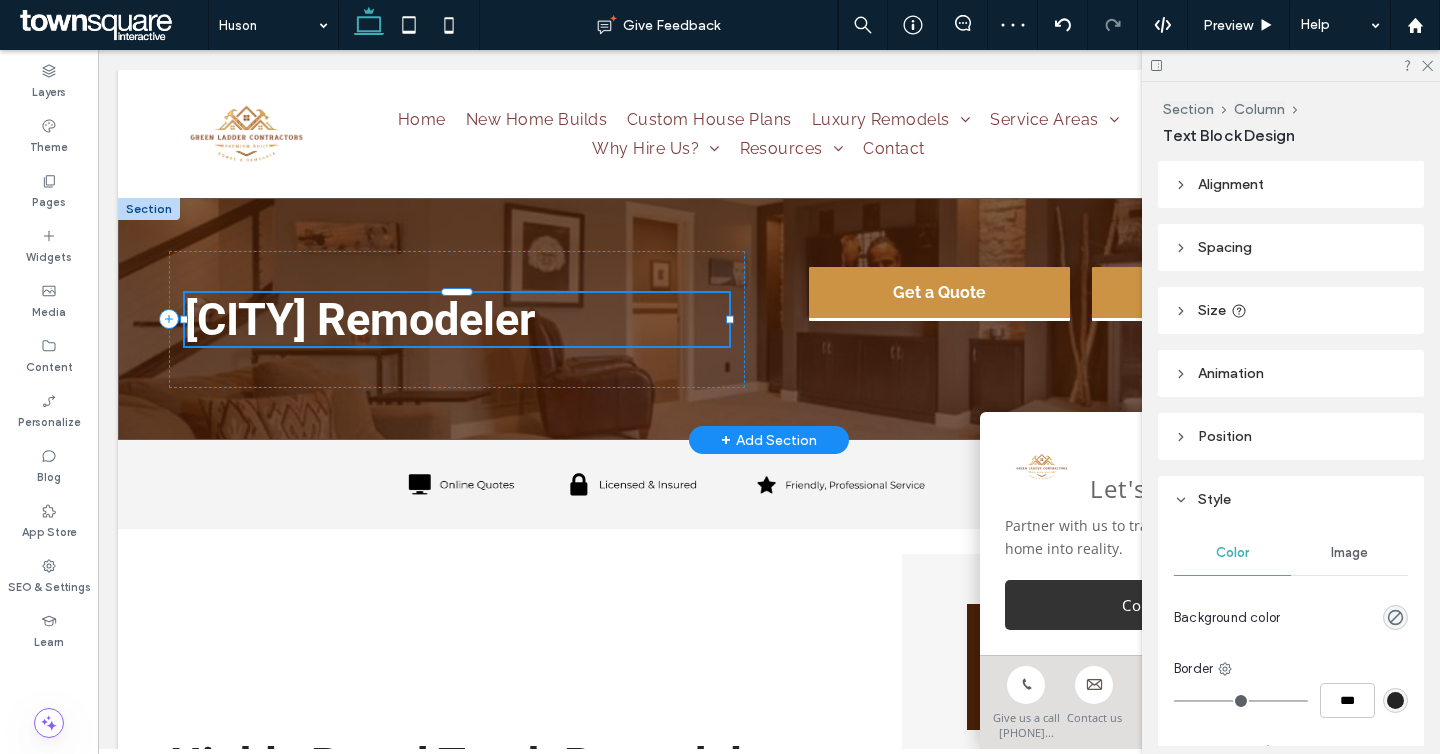 type on "******" 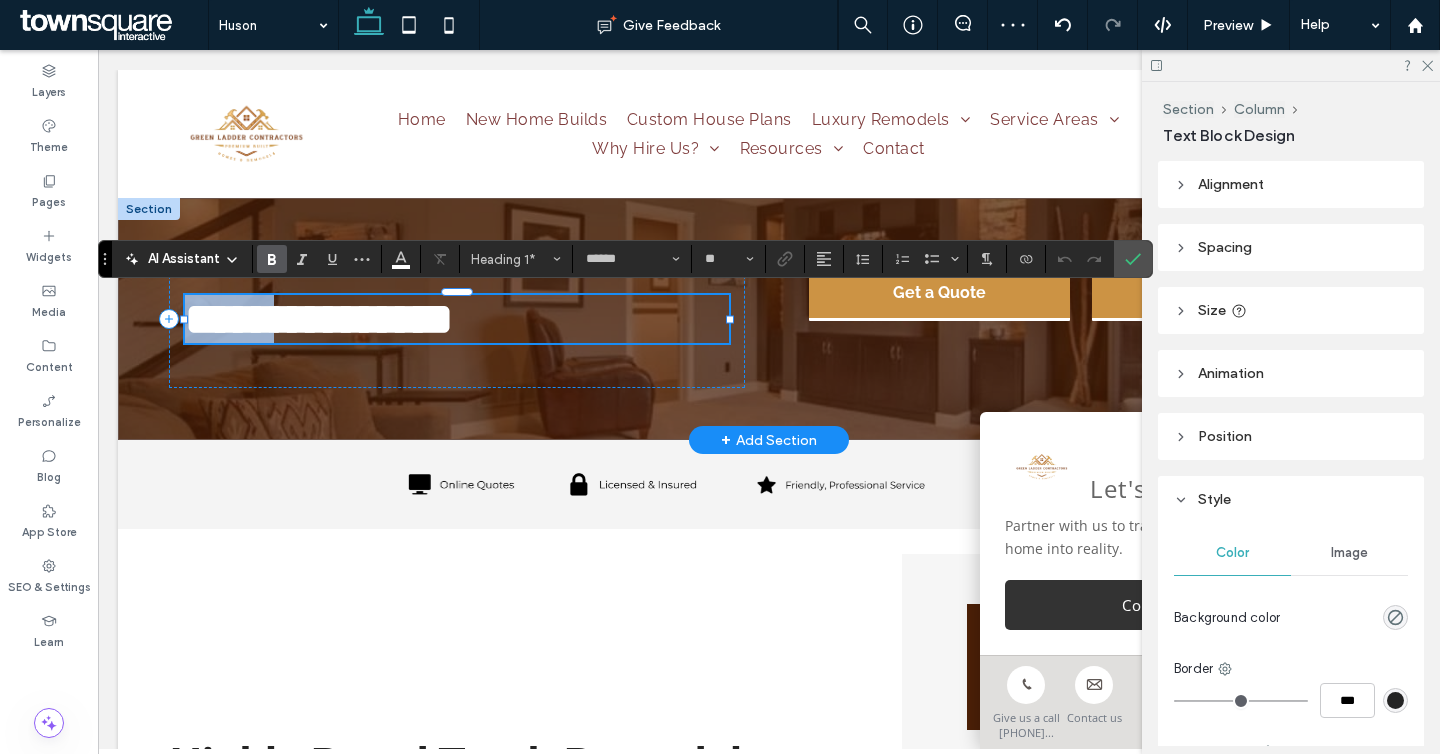 drag, startPoint x: 312, startPoint y: 321, endPoint x: 128, endPoint y: 321, distance: 184 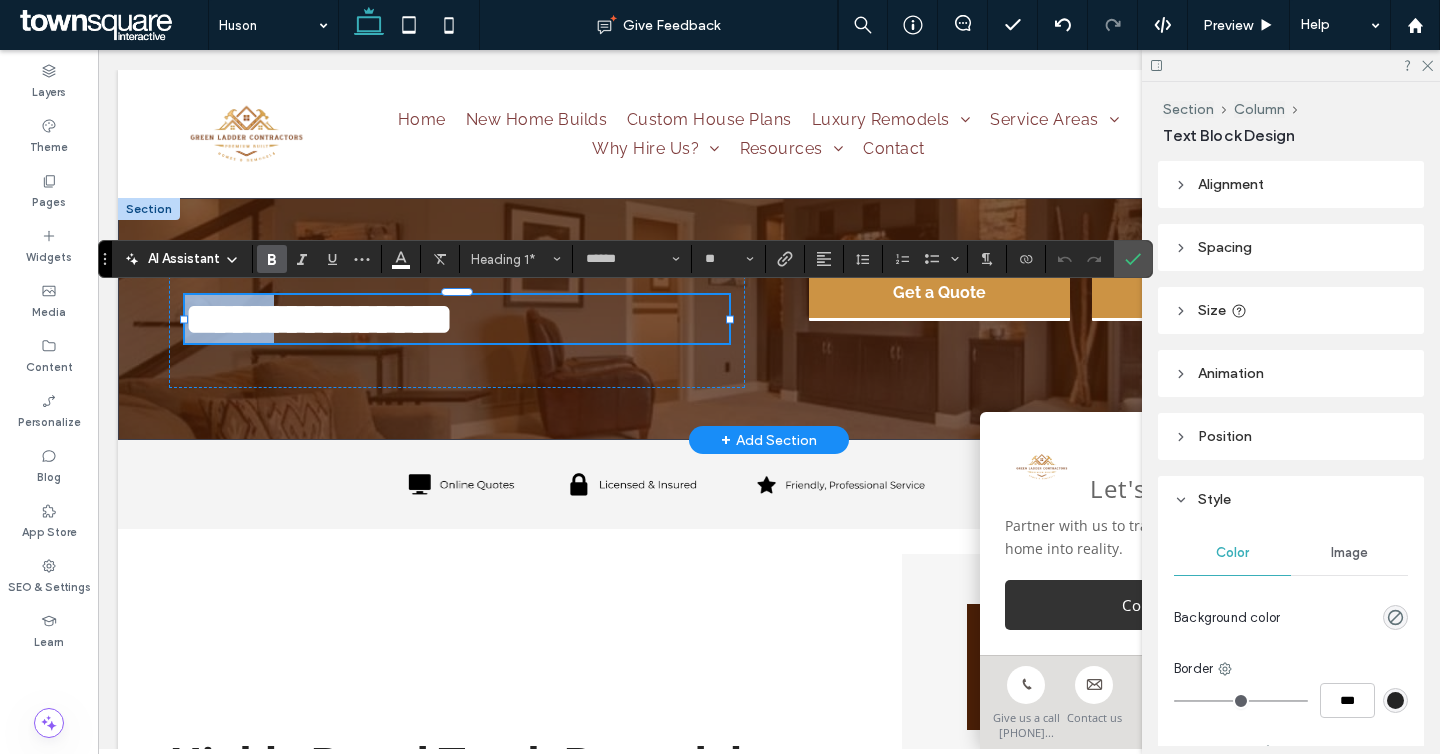 copy on "*****" 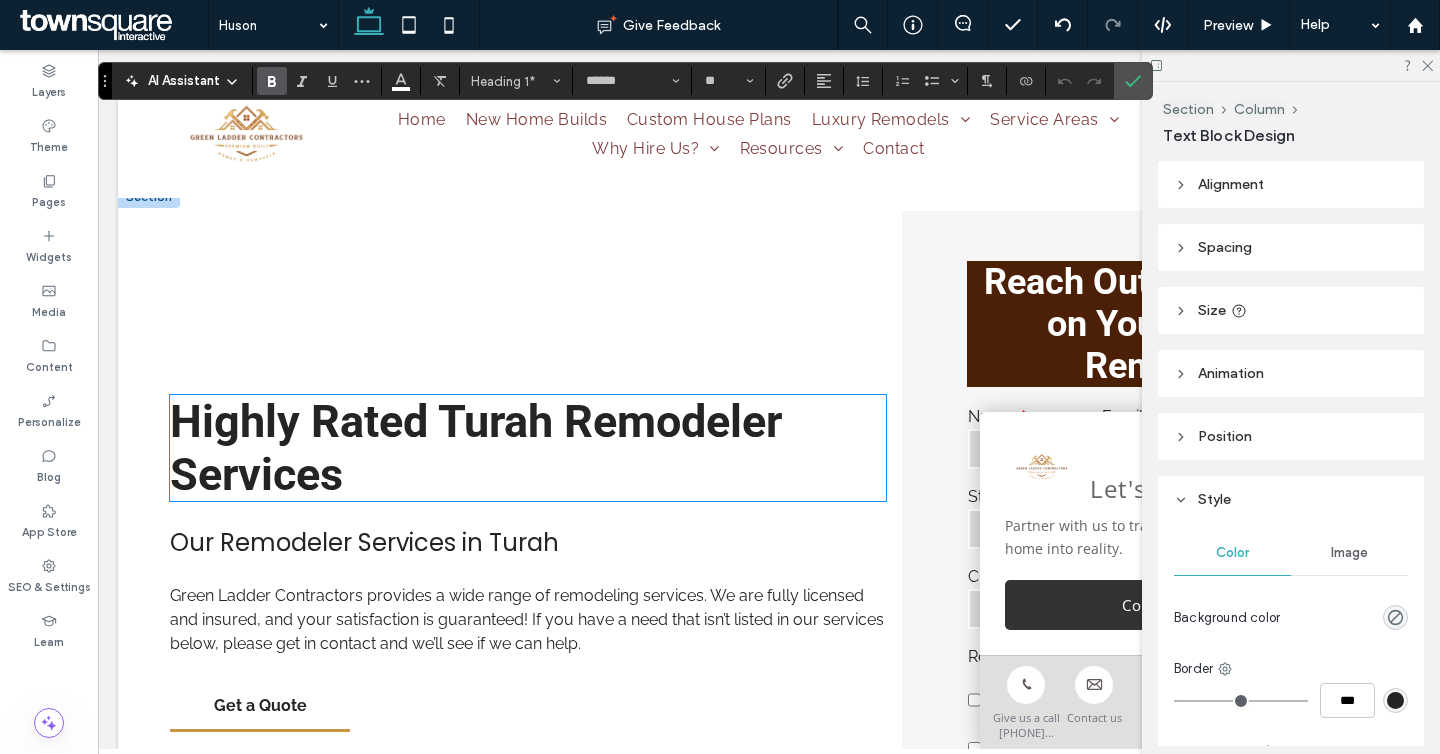 scroll, scrollTop: 438, scrollLeft: 0, axis: vertical 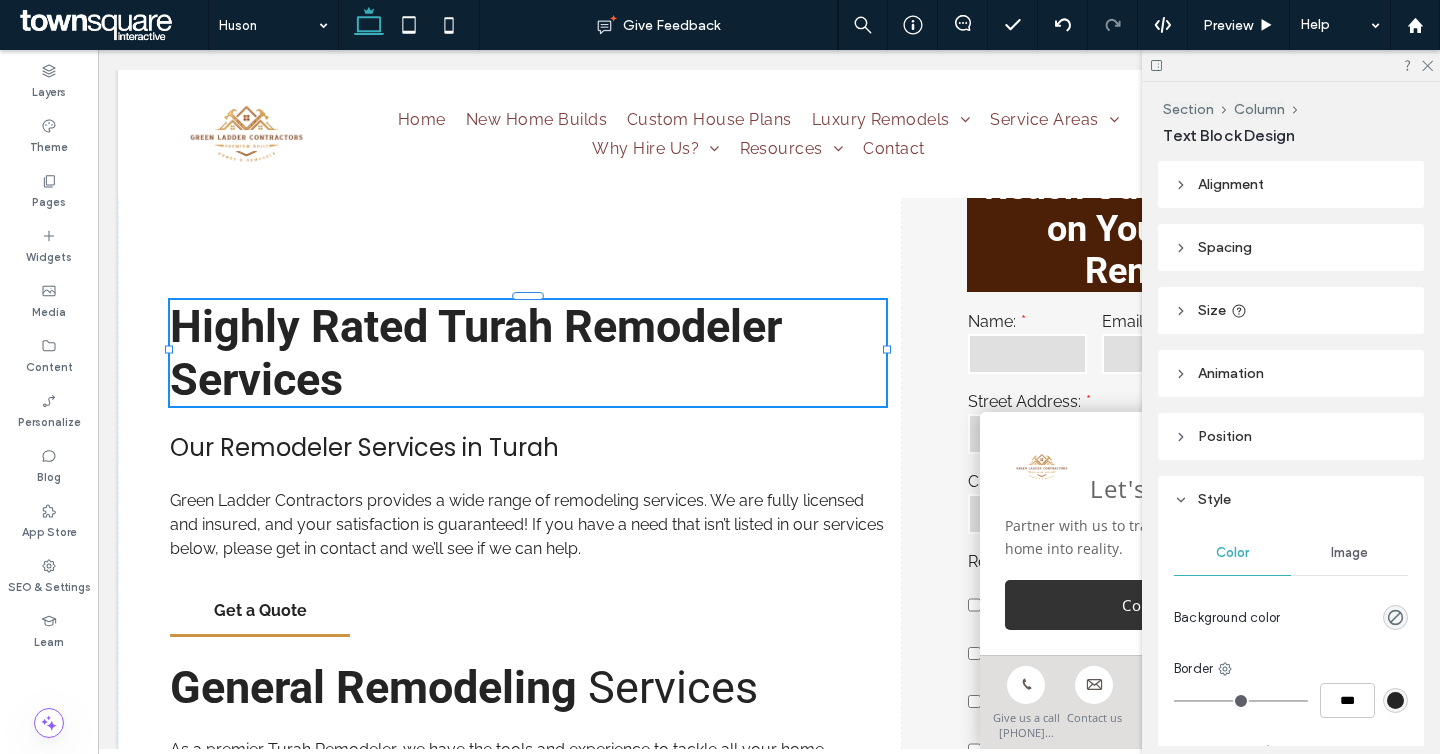 click on "Highly Rated Turah Remodeler Services" at bounding box center [476, 353] 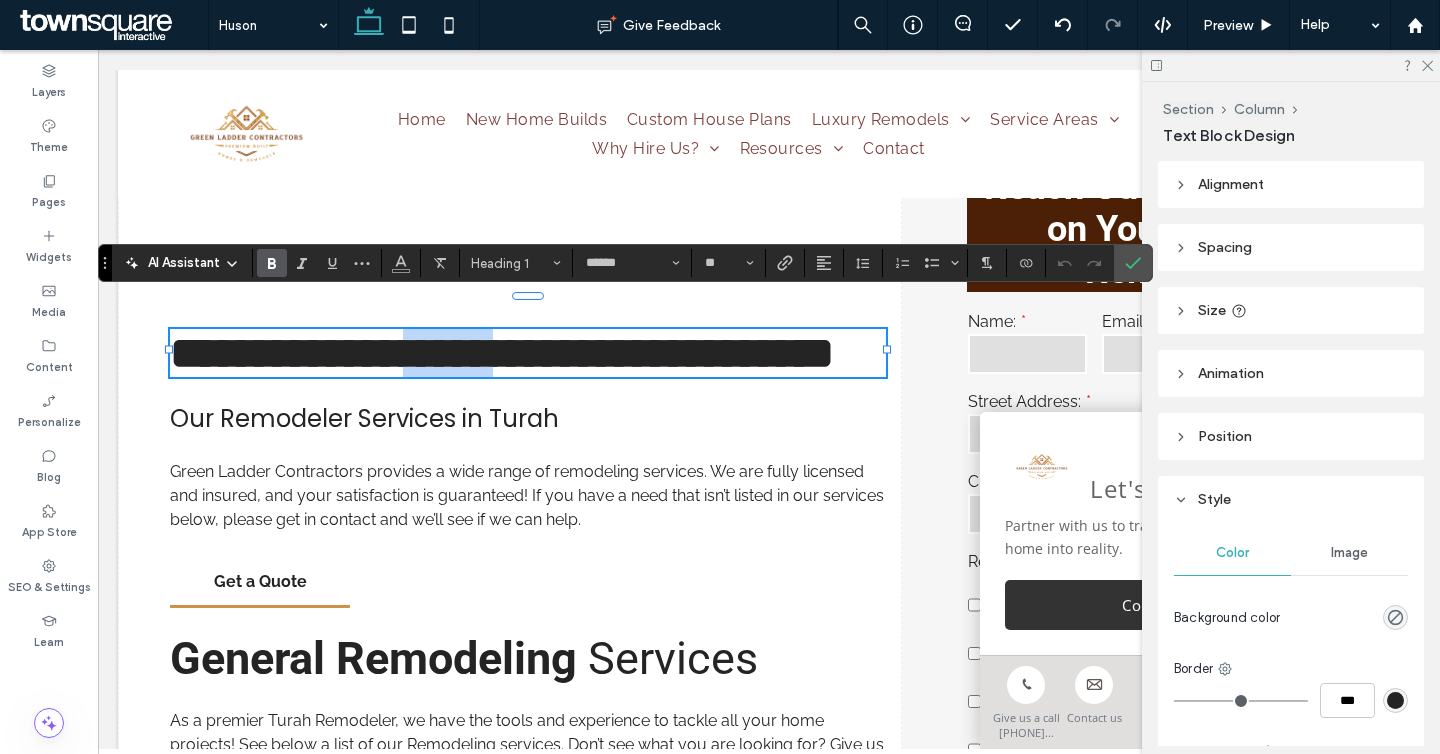 drag, startPoint x: 547, startPoint y: 327, endPoint x: 443, endPoint y: 325, distance: 104.019226 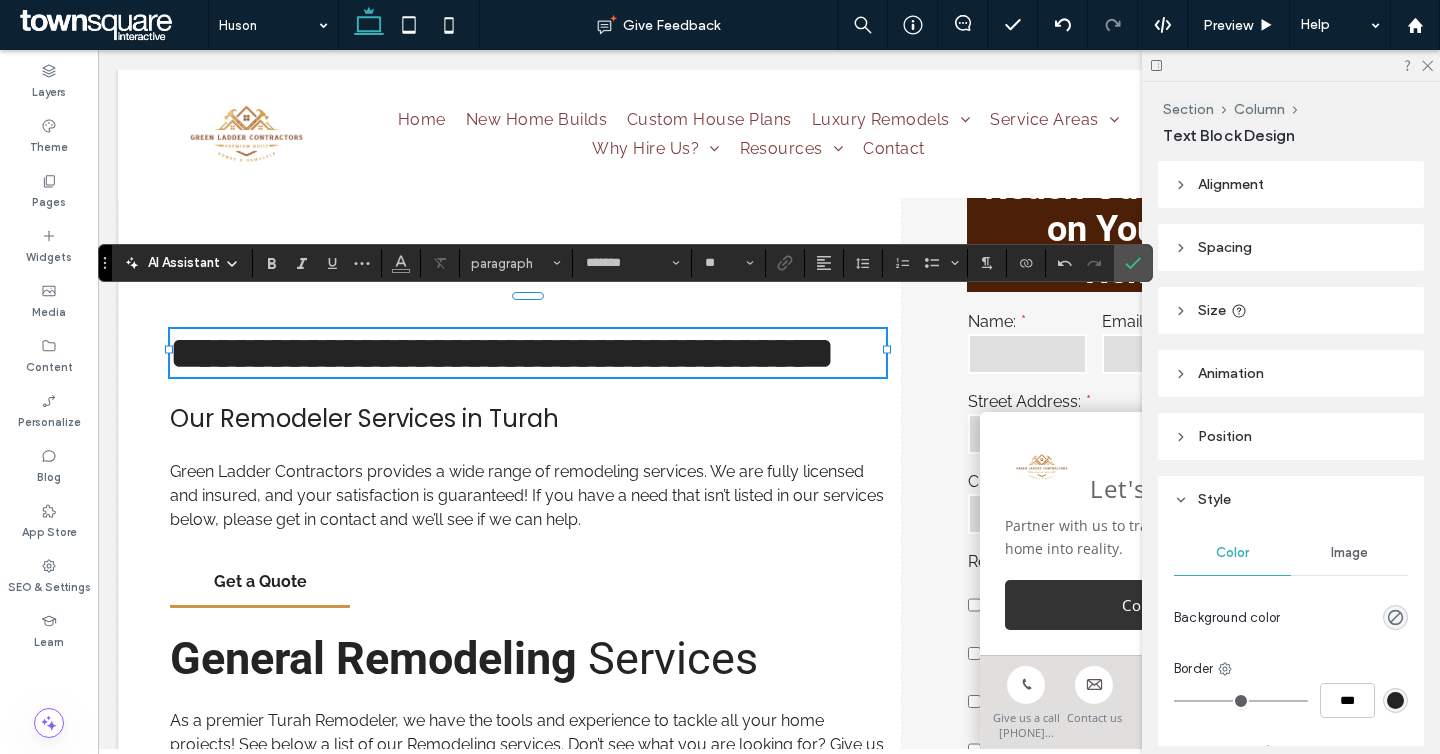 type on "******" 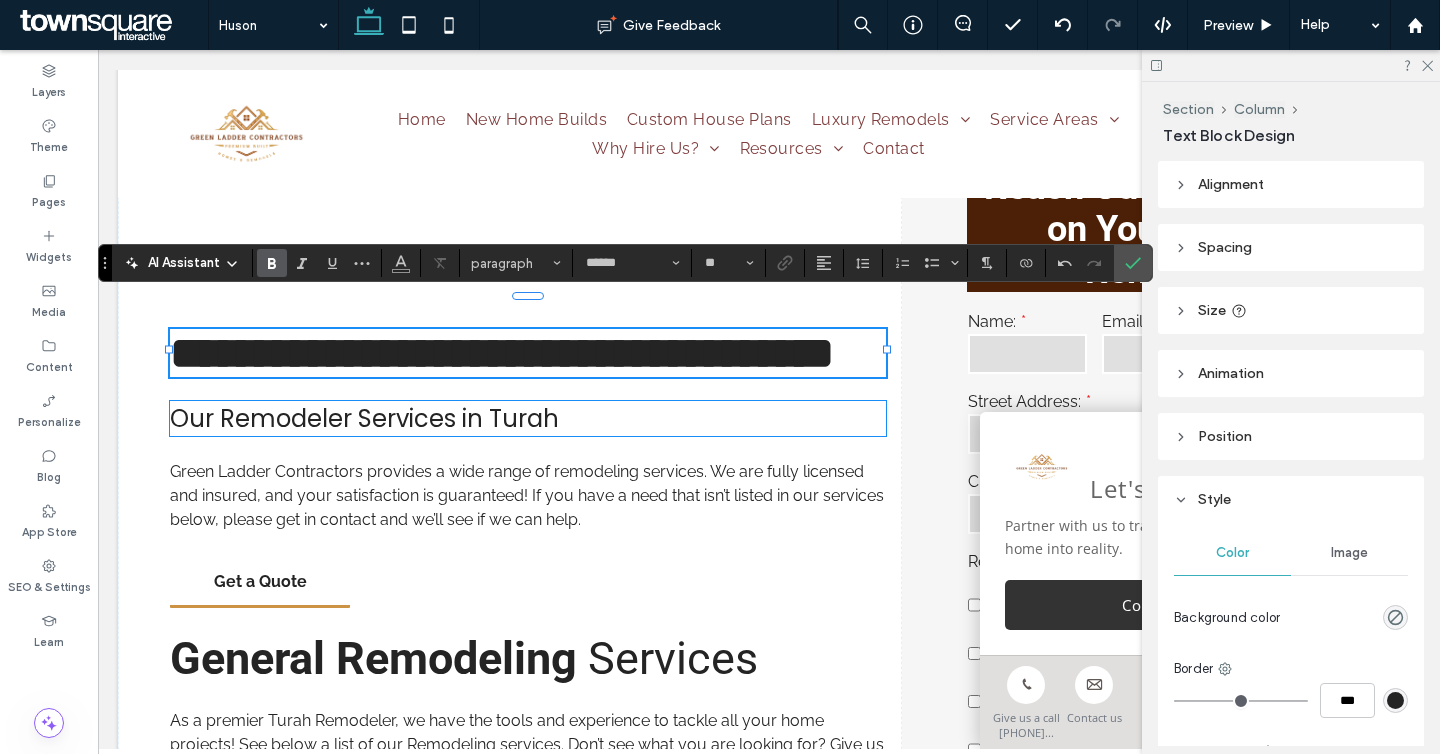 click on "Our Remodeler Services in Turah" at bounding box center (528, 418) 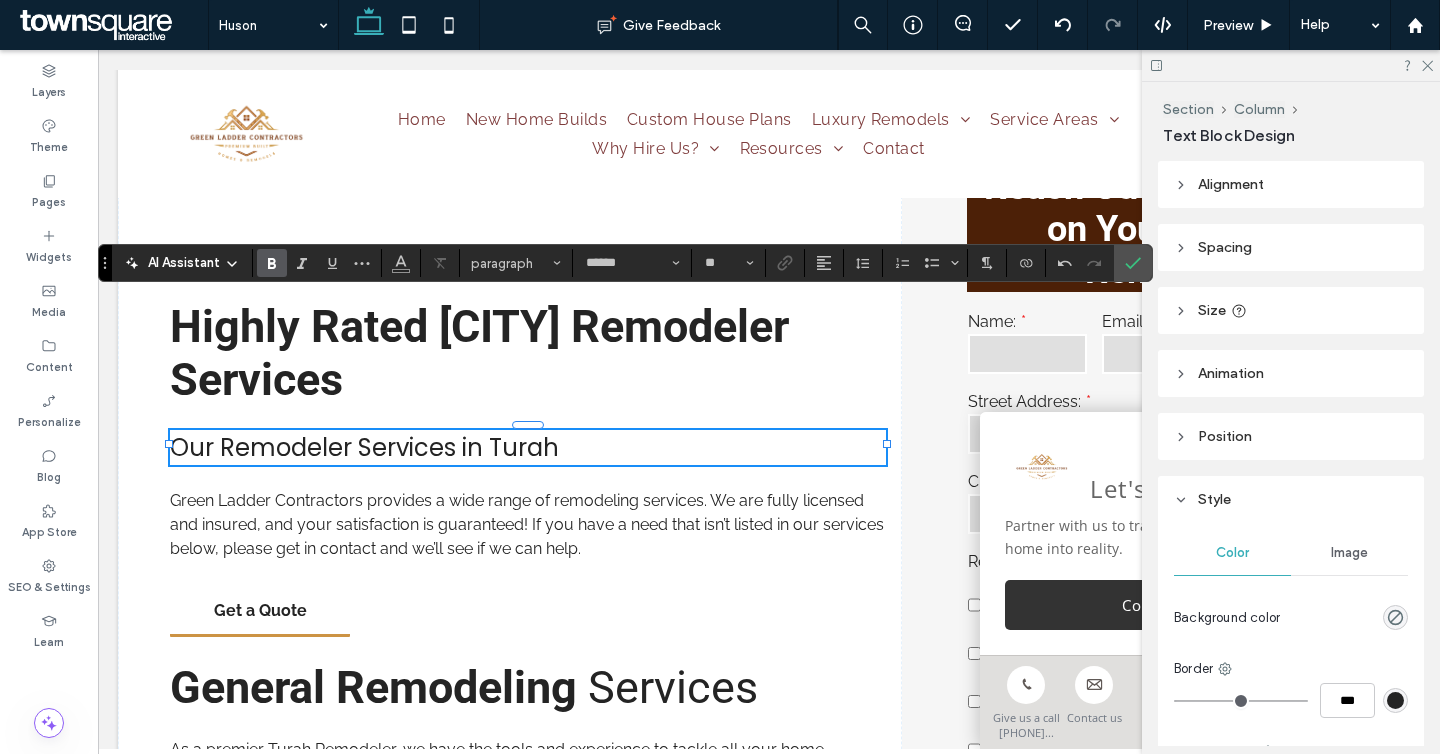 click on "Our Remodeler Services in Turah" at bounding box center (528, 447) 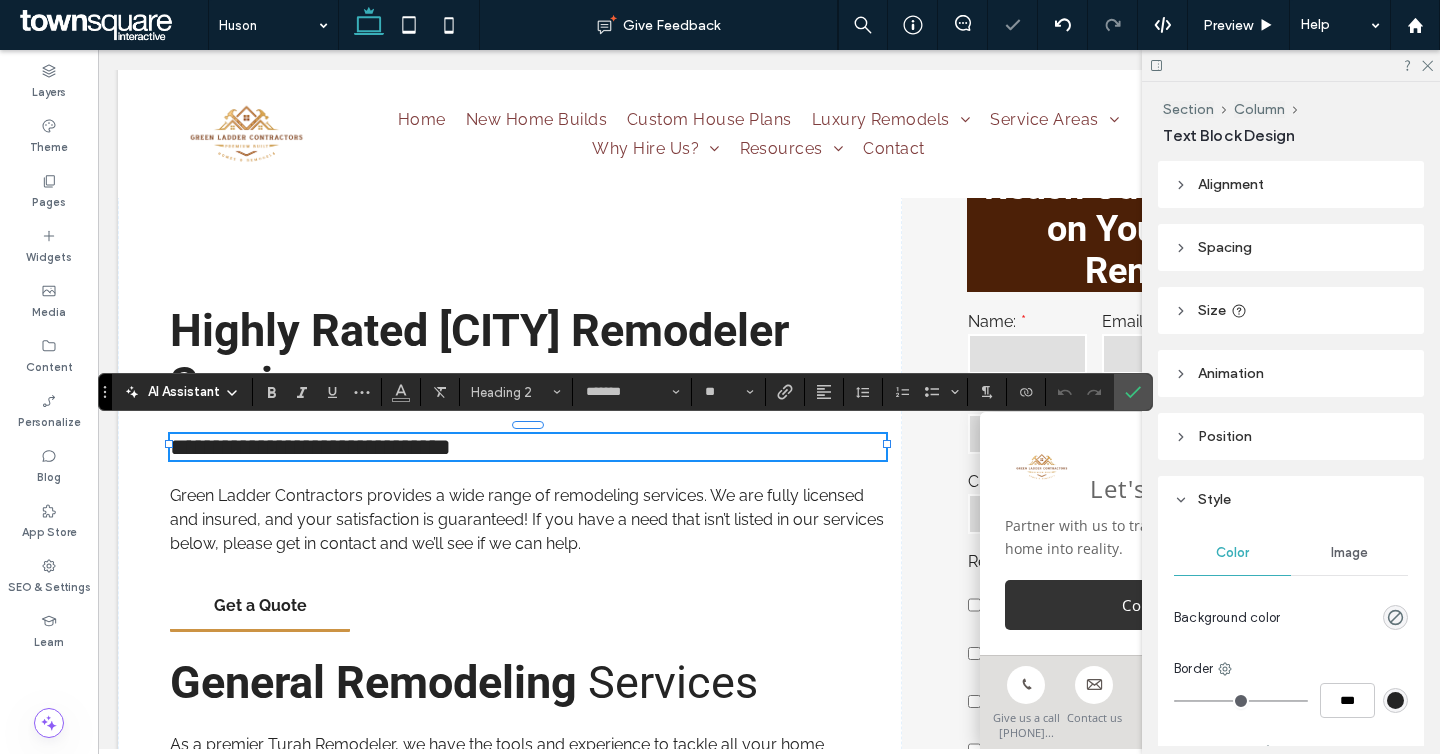 click on "**********" at bounding box center [528, 447] 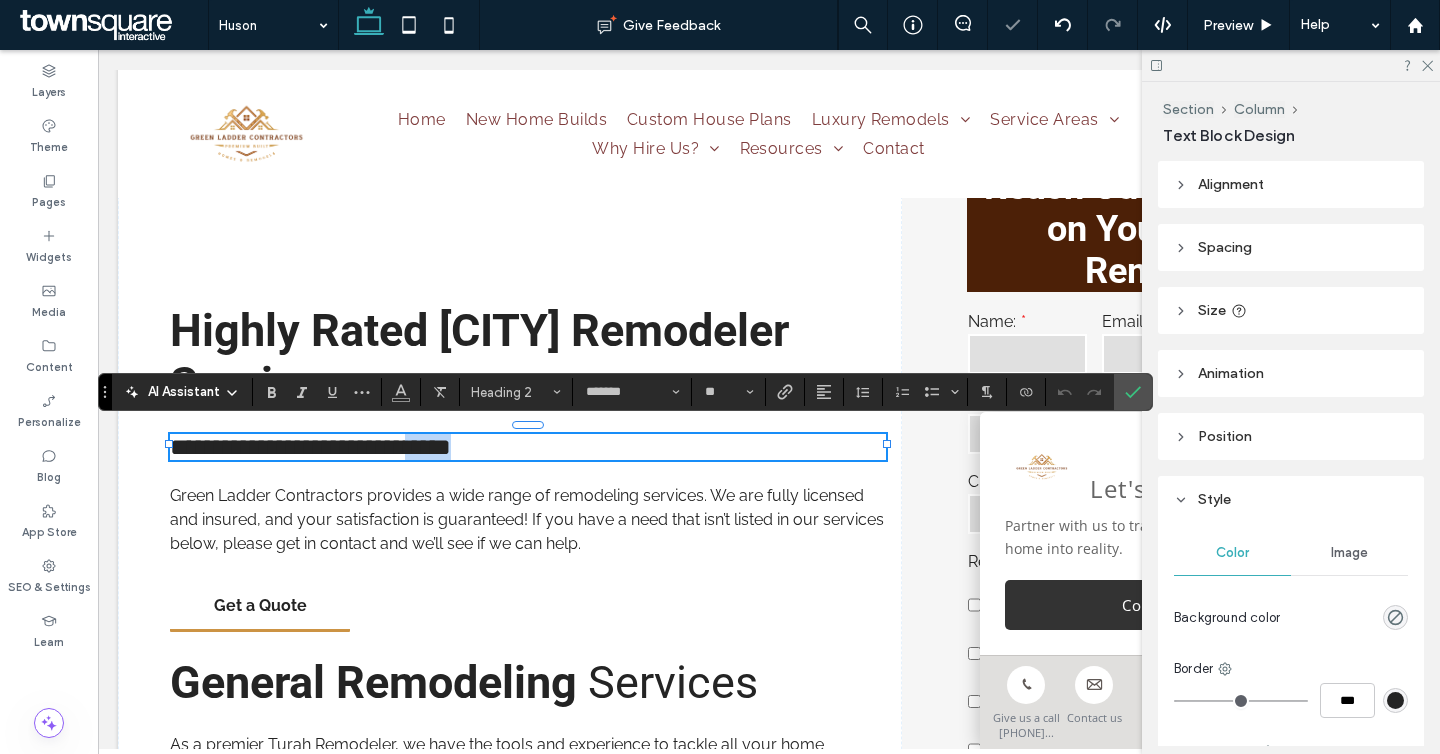 drag, startPoint x: 579, startPoint y: 450, endPoint x: 493, endPoint y: 448, distance: 86.023254 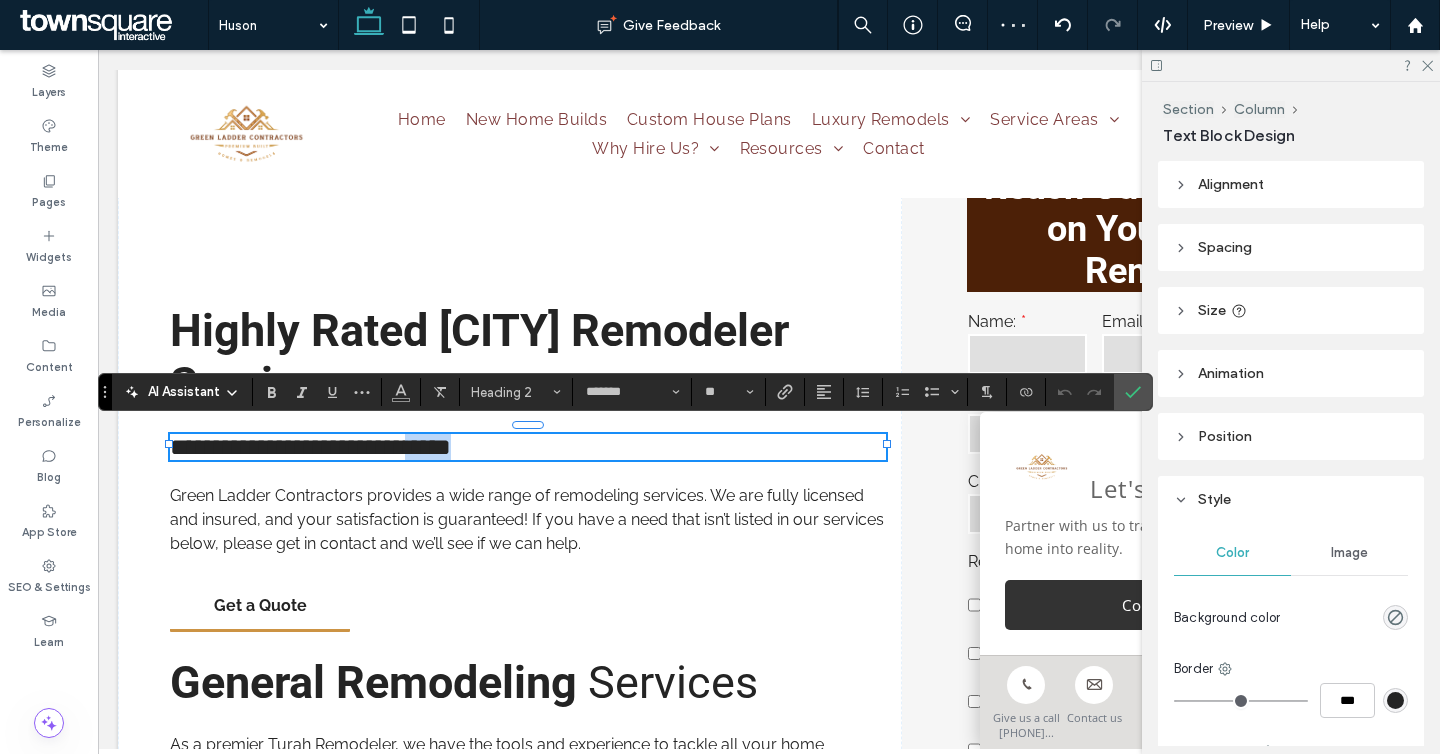 type on "*******" 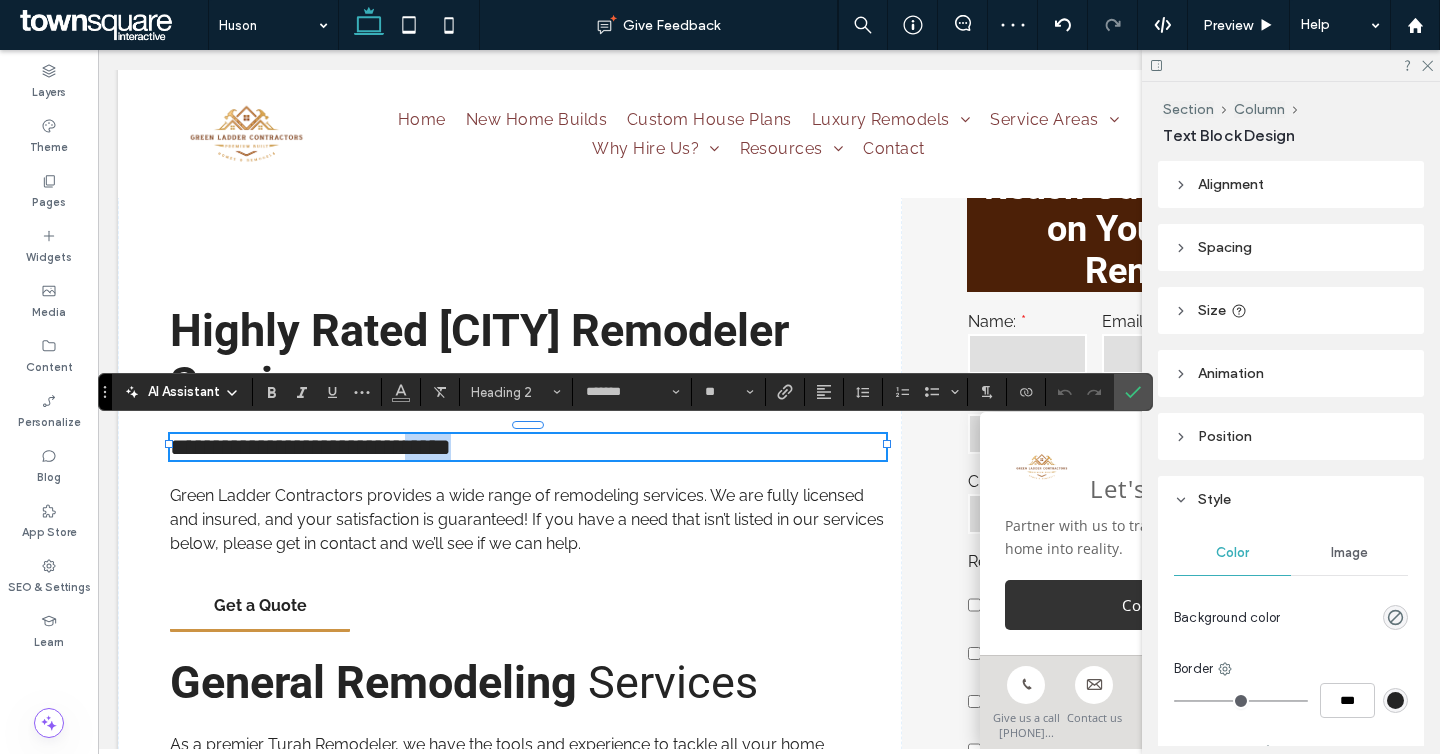 type on "**" 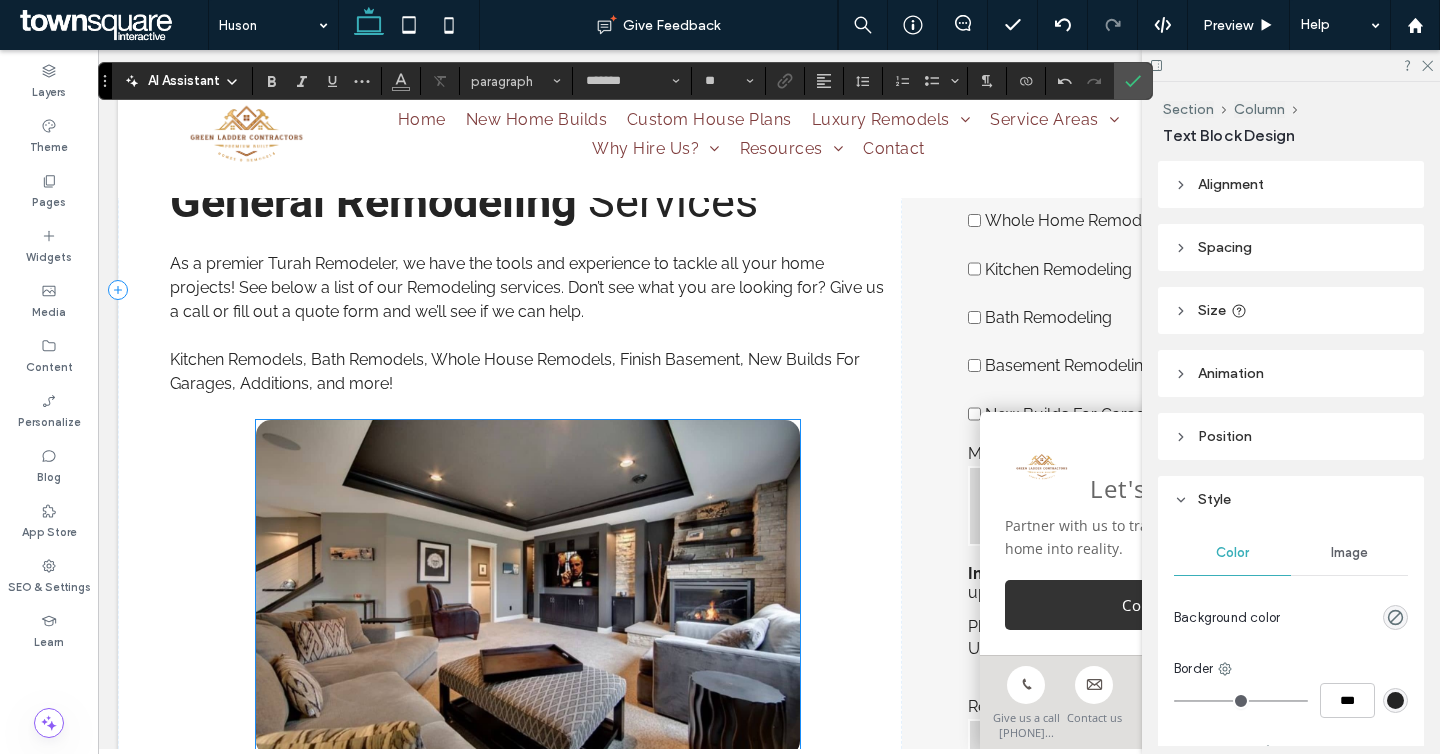 scroll, scrollTop: 955, scrollLeft: 0, axis: vertical 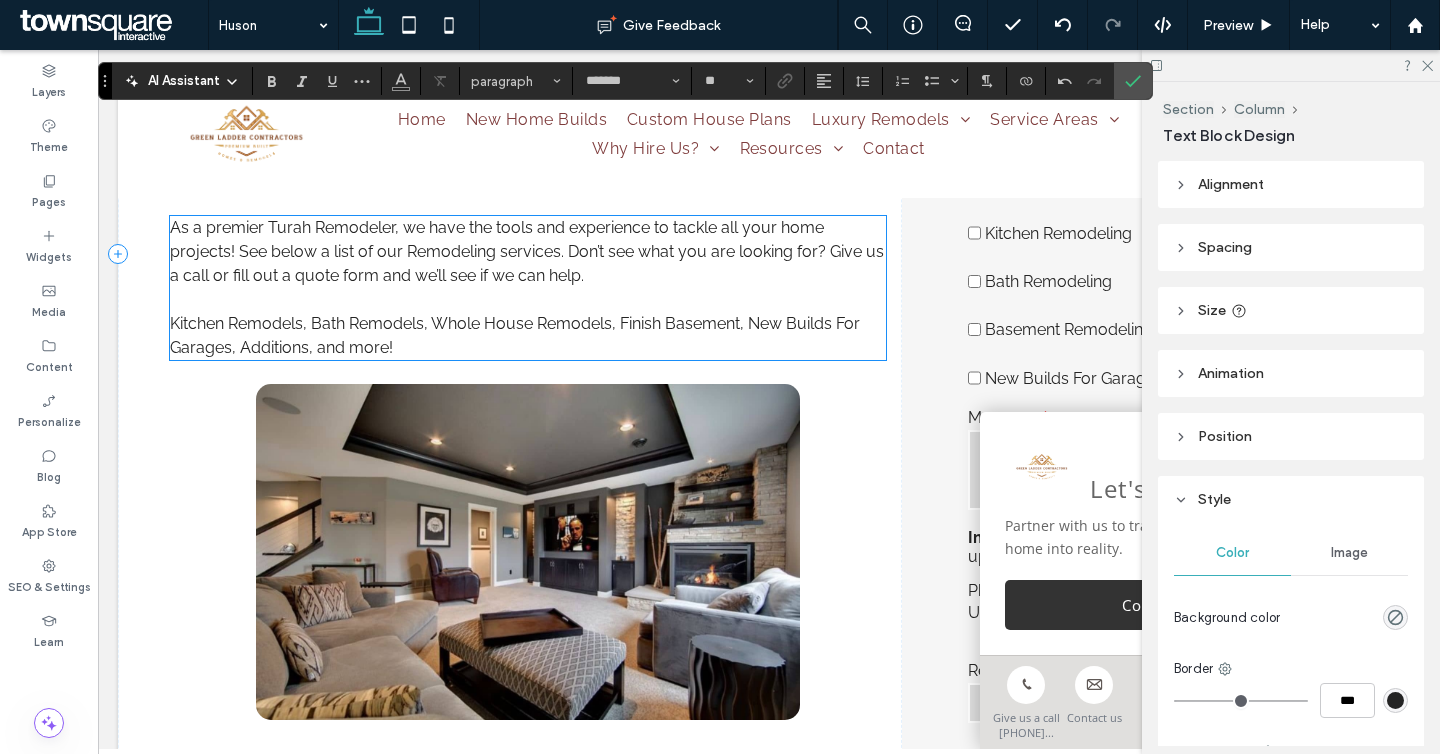 click on "As a premier Turah Remodeler, we have the tools and experience to tackle all your home projects! See below a list of our Remodeling services. Don’t see what you are looking for? Give us a call or fill out a quote form and we’ll see if we can help." at bounding box center [527, 251] 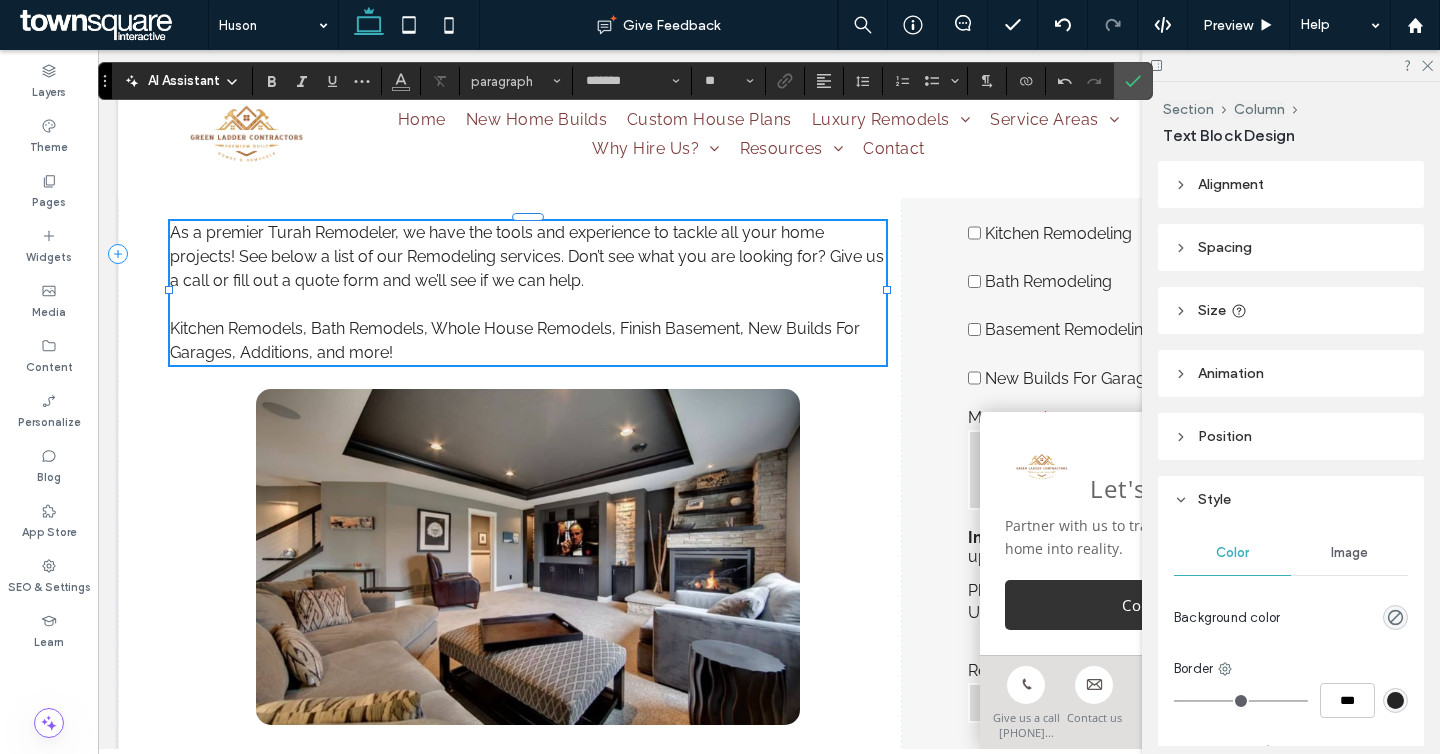 click on "As a premier Turah Remodeler, we have the tools and experience to tackle all your home projects! See below a list of our Remodeling services. Don’t see what you are looking for? Give us a call or fill out a quote form and we’ll see if we can help." at bounding box center [527, 256] 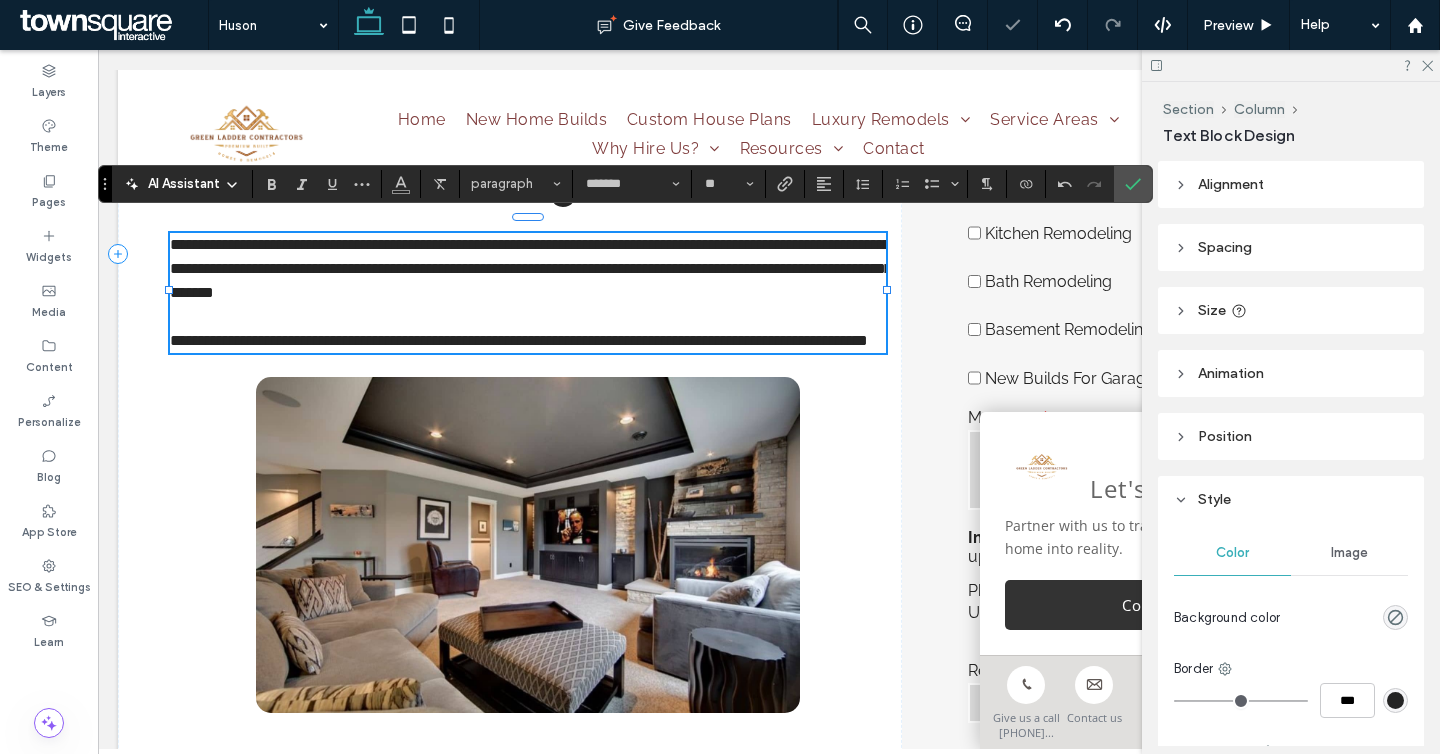 click on "**********" at bounding box center (531, 268) 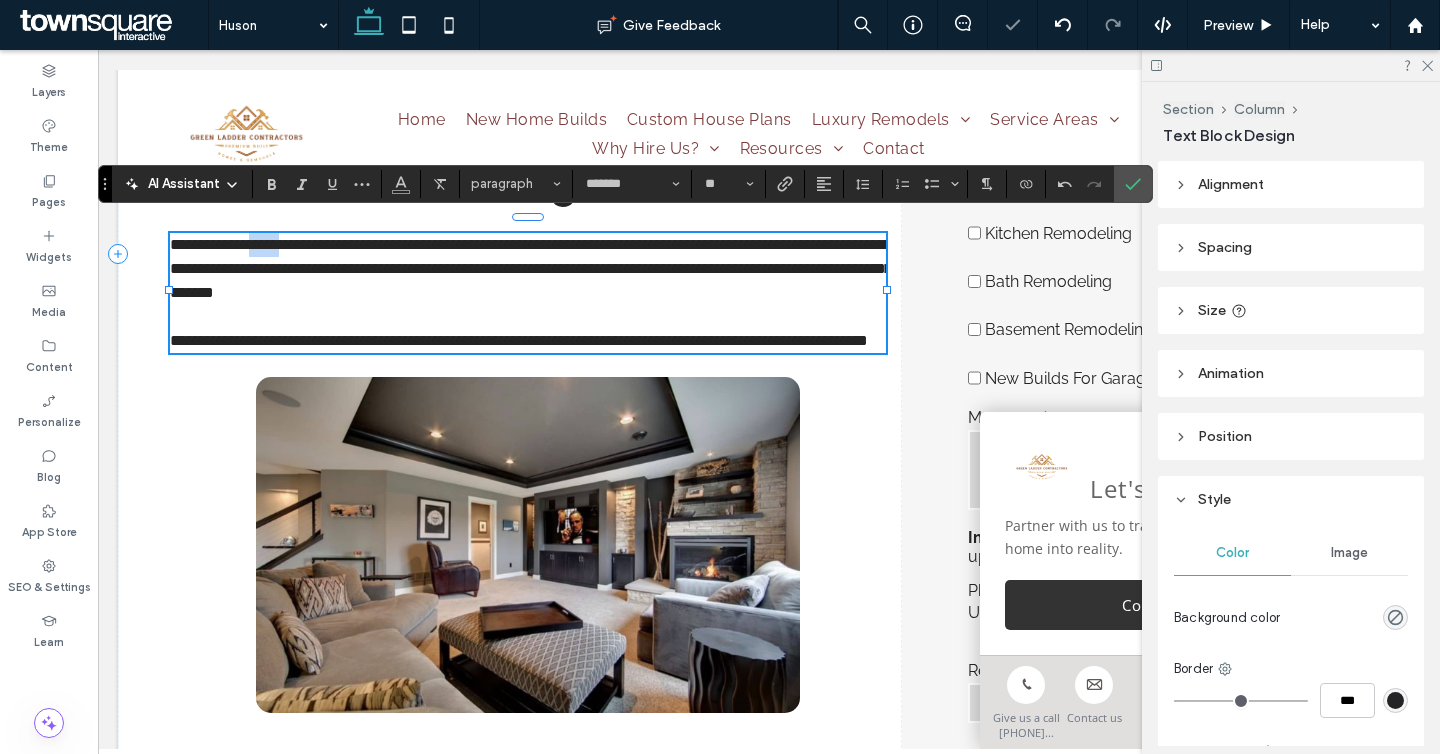 drag, startPoint x: 304, startPoint y: 233, endPoint x: 266, endPoint y: 233, distance: 38 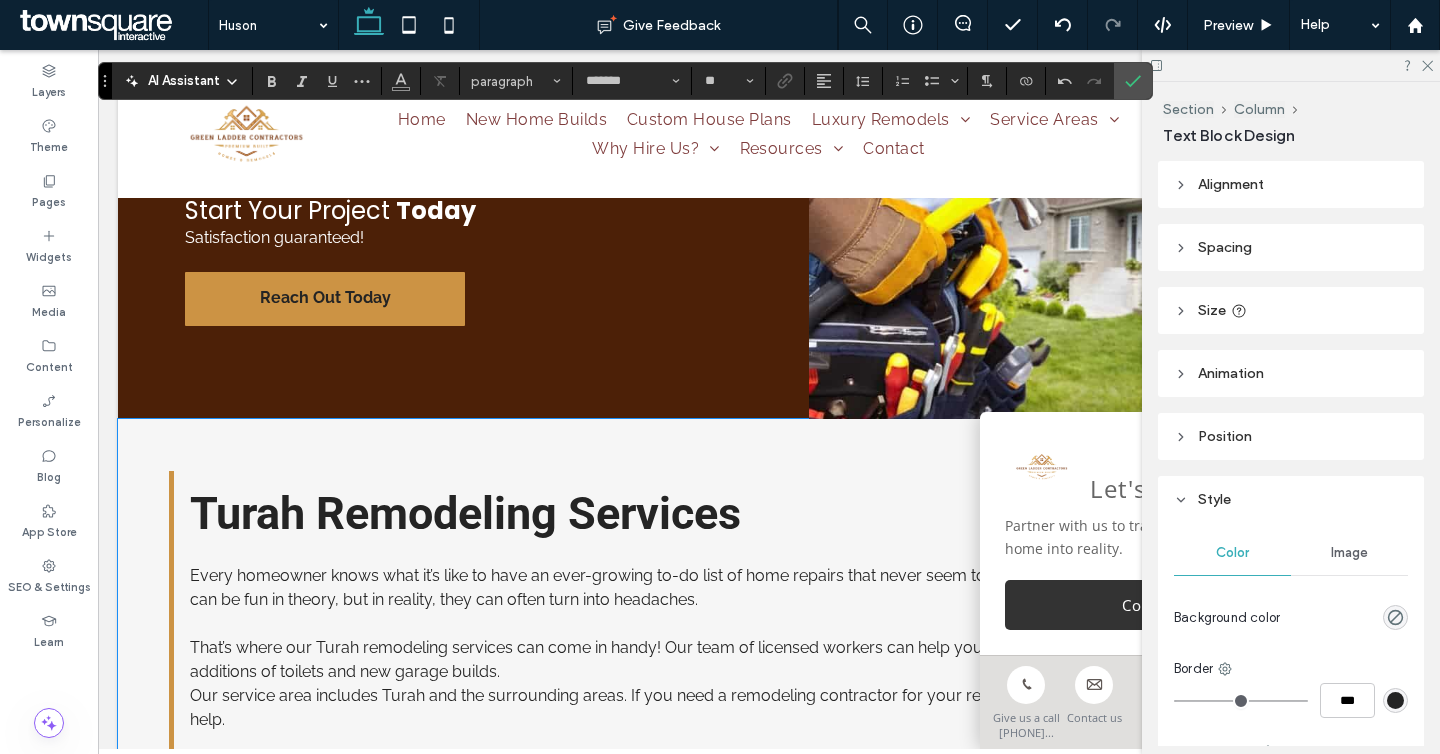 scroll, scrollTop: 1995, scrollLeft: 0, axis: vertical 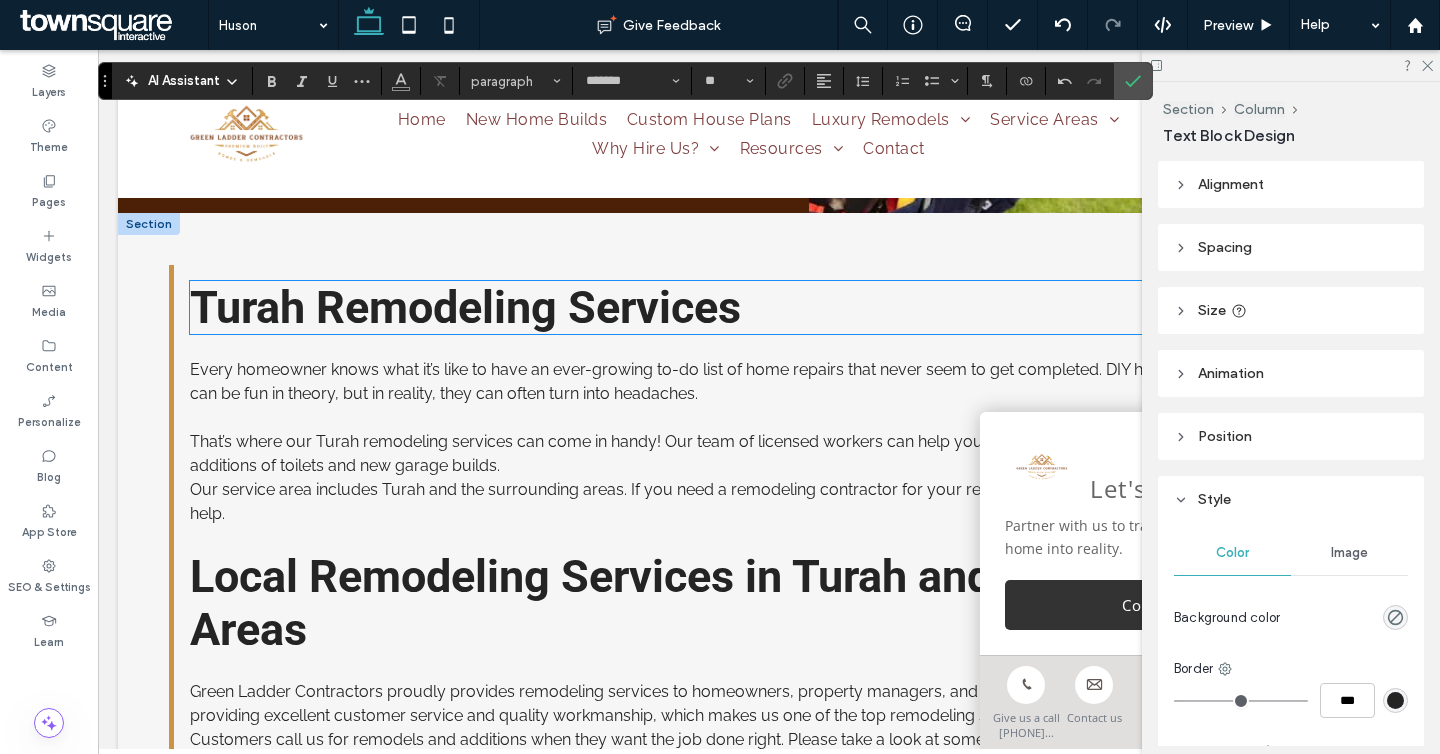 click on "Turah Remodeling Services" at bounding box center (465, 307) 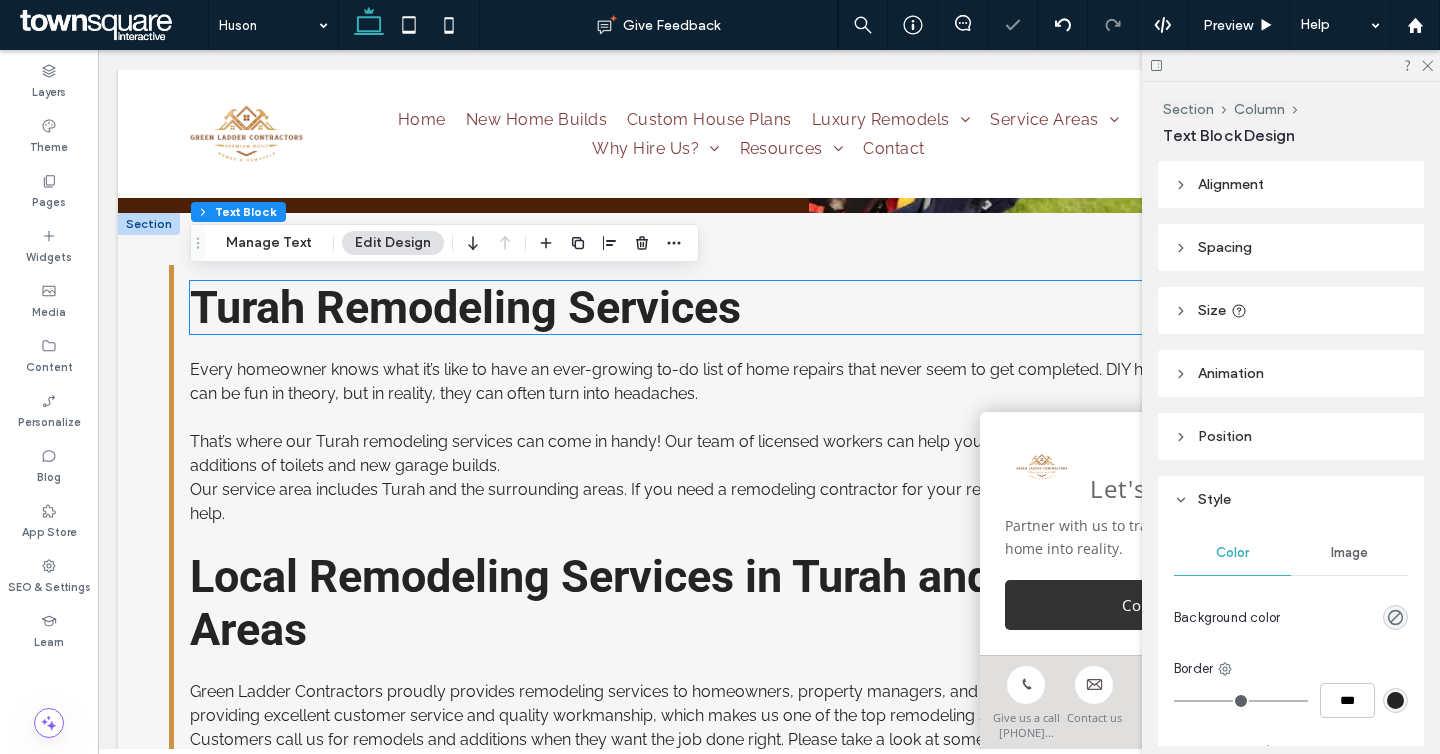 click on "Turah Remodeling Services" at bounding box center [465, 307] 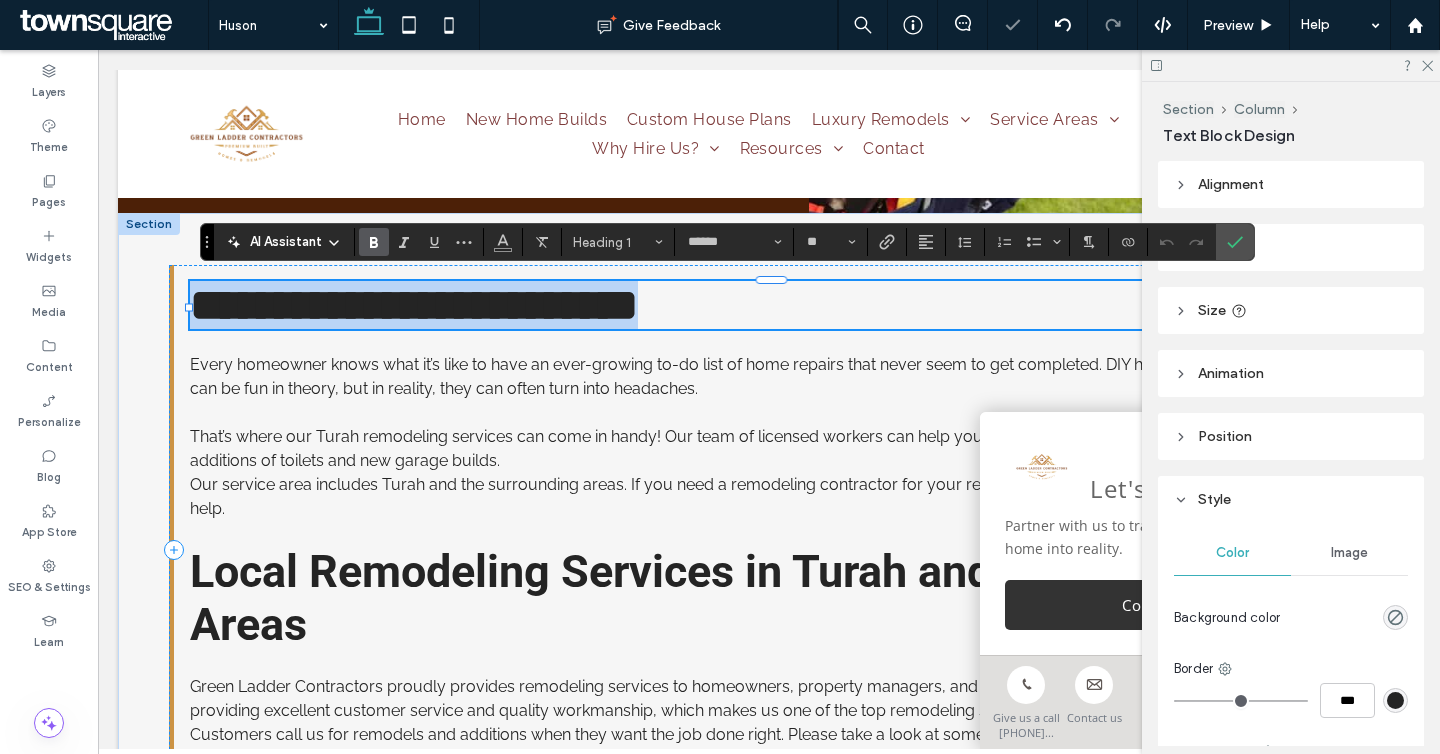 click on "**********" at bounding box center (414, 305) 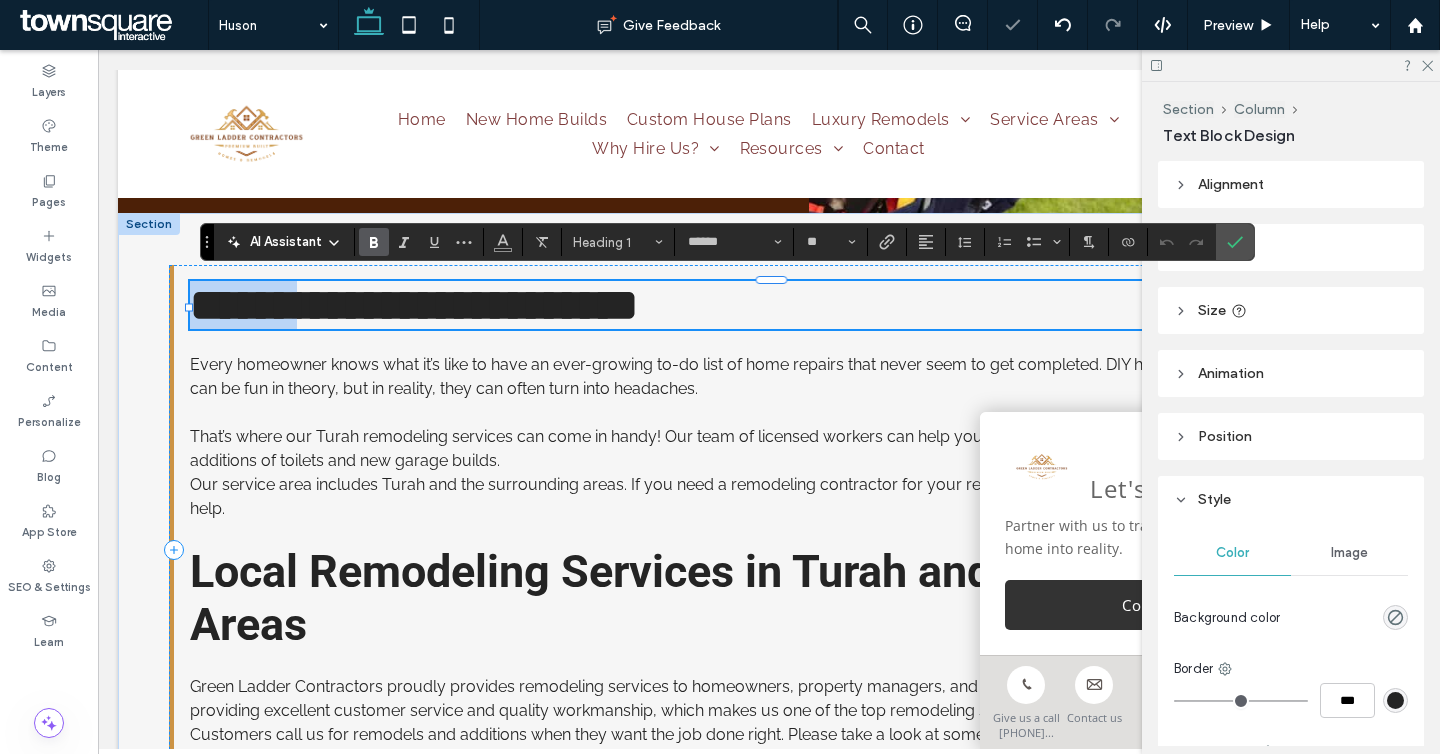 drag, startPoint x: 306, startPoint y: 303, endPoint x: 209, endPoint y: 301, distance: 97.020615 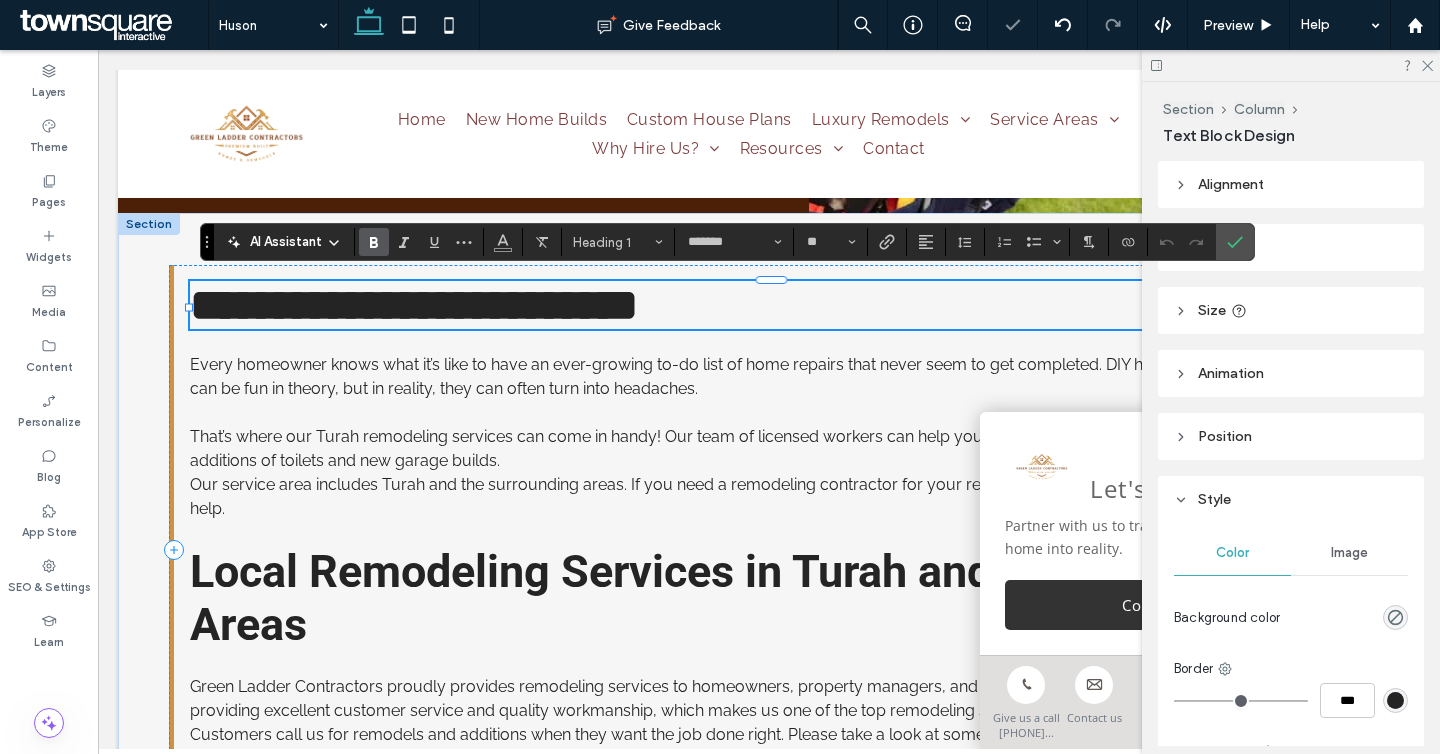 type on "******" 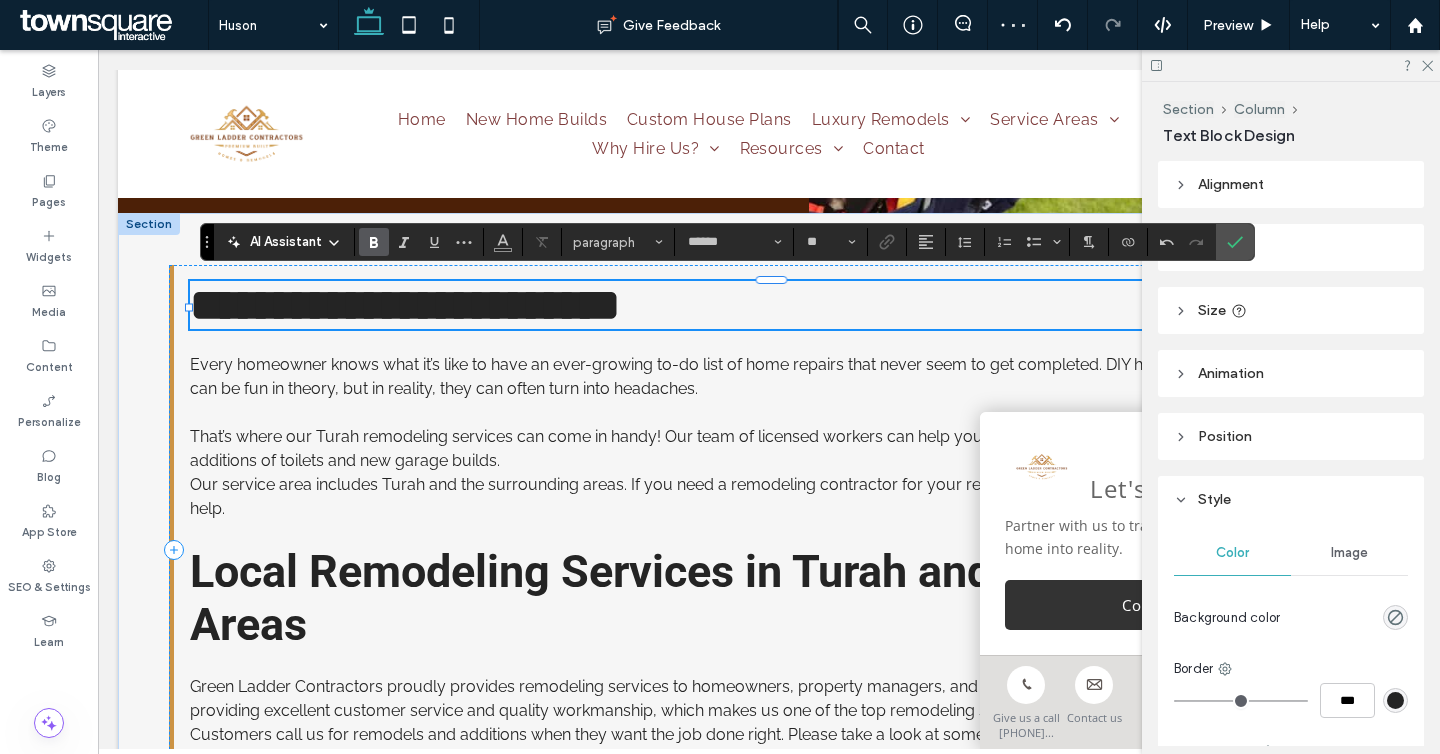 click on "**********" at bounding box center [405, 305] 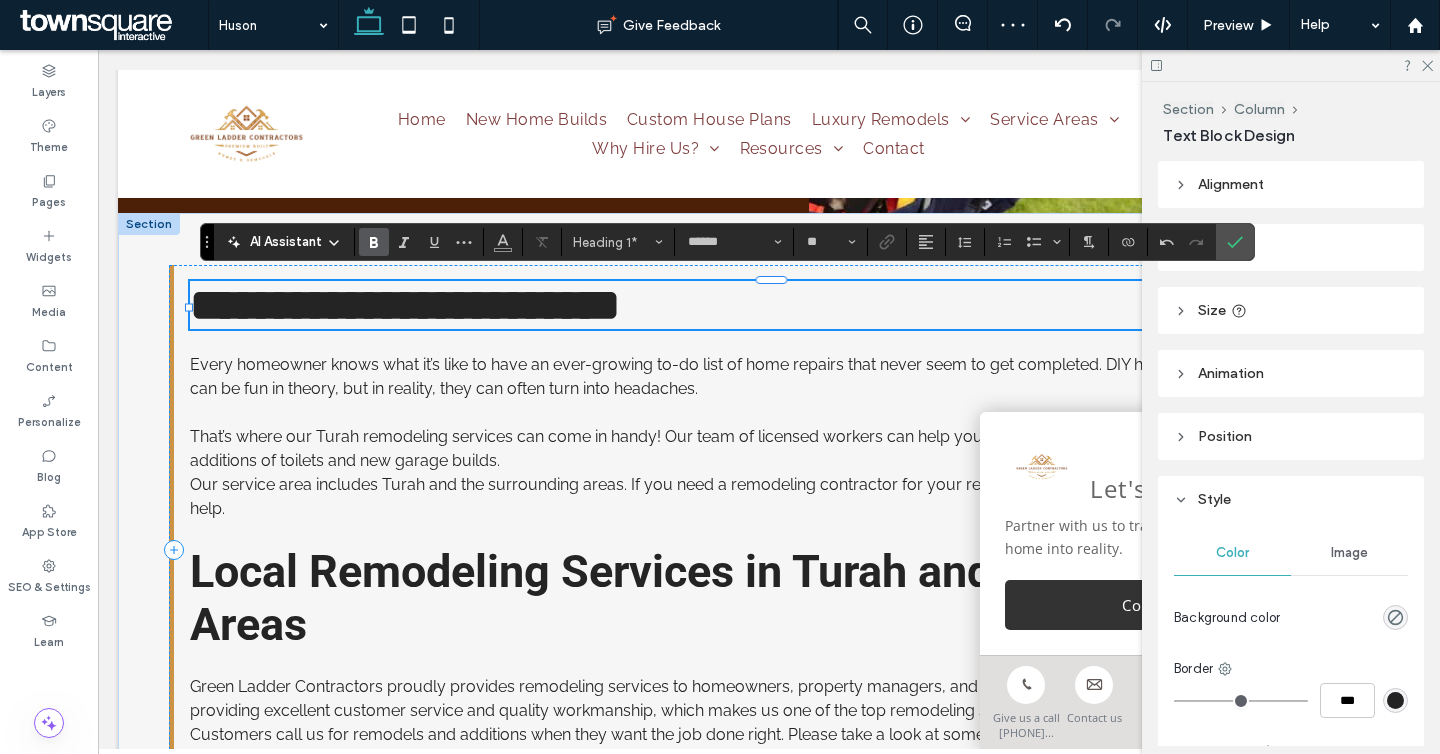 click on "**********" at bounding box center (405, 305) 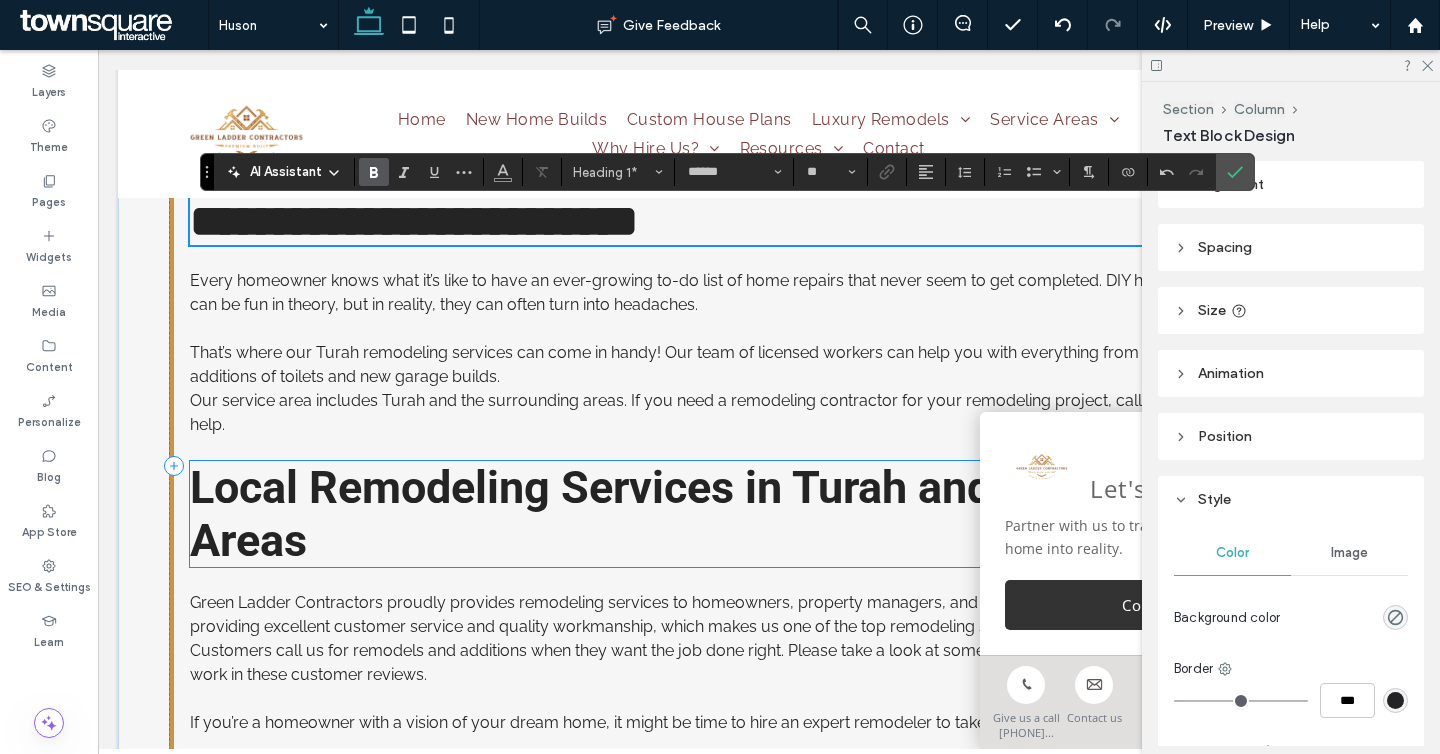 scroll, scrollTop: 2081, scrollLeft: 0, axis: vertical 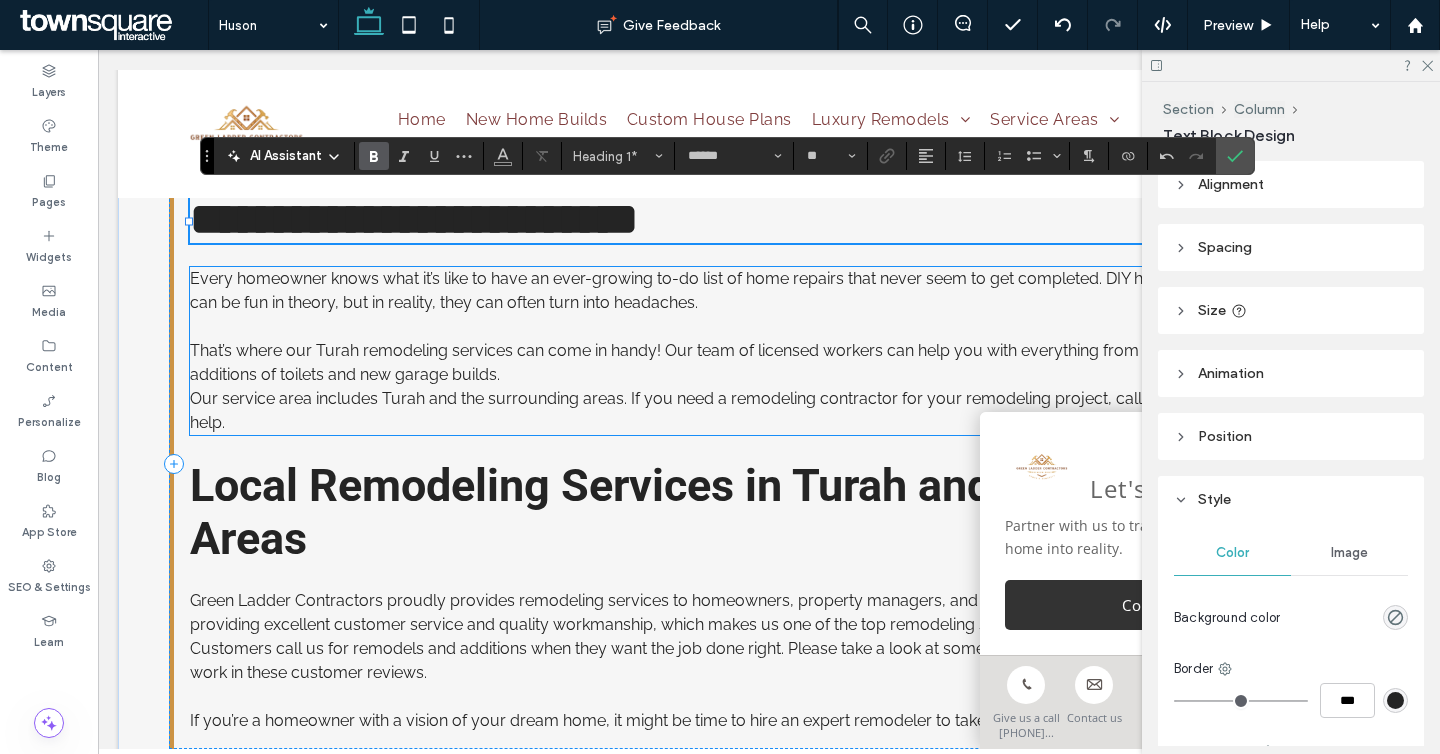 click on "That’s where our Turah remodeling services can come in handy! Our team of licensed workers can help you with everything from kitchen remodels to additions of toilets and new garage builds." at bounding box center (771, 363) 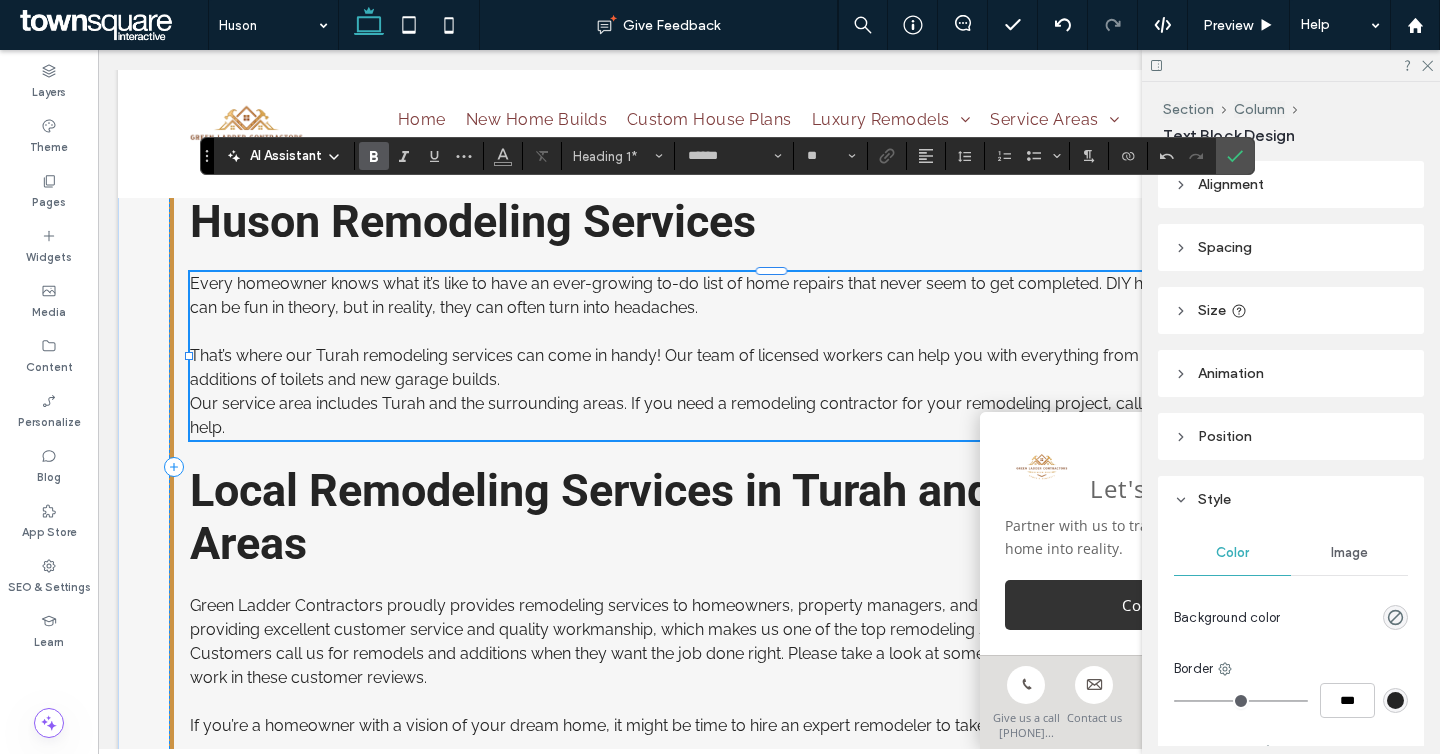 click on "That’s where our Turah remodeling services can come in handy! Our team of licensed workers can help you with everything from kitchen remodels to additions of toilets and new garage builds." at bounding box center (771, 368) 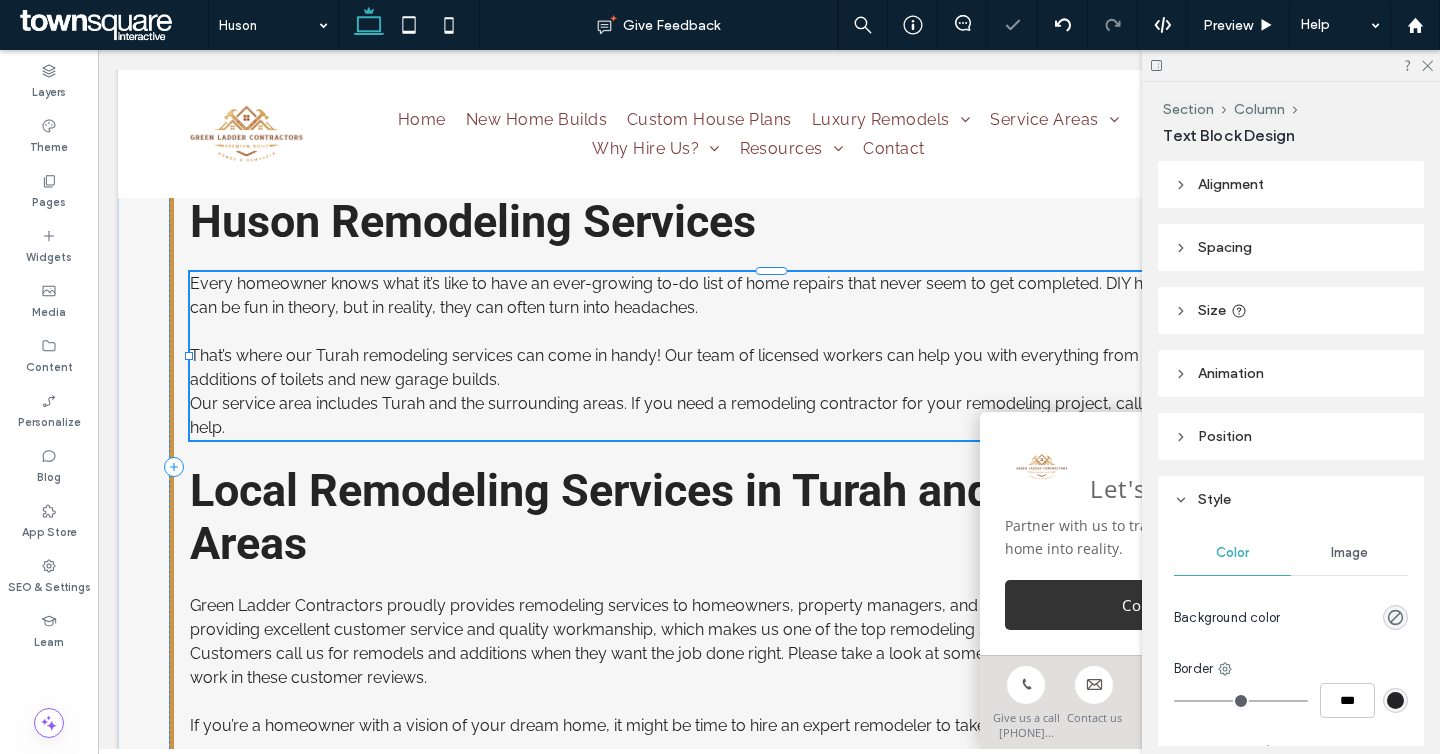 type on "*******" 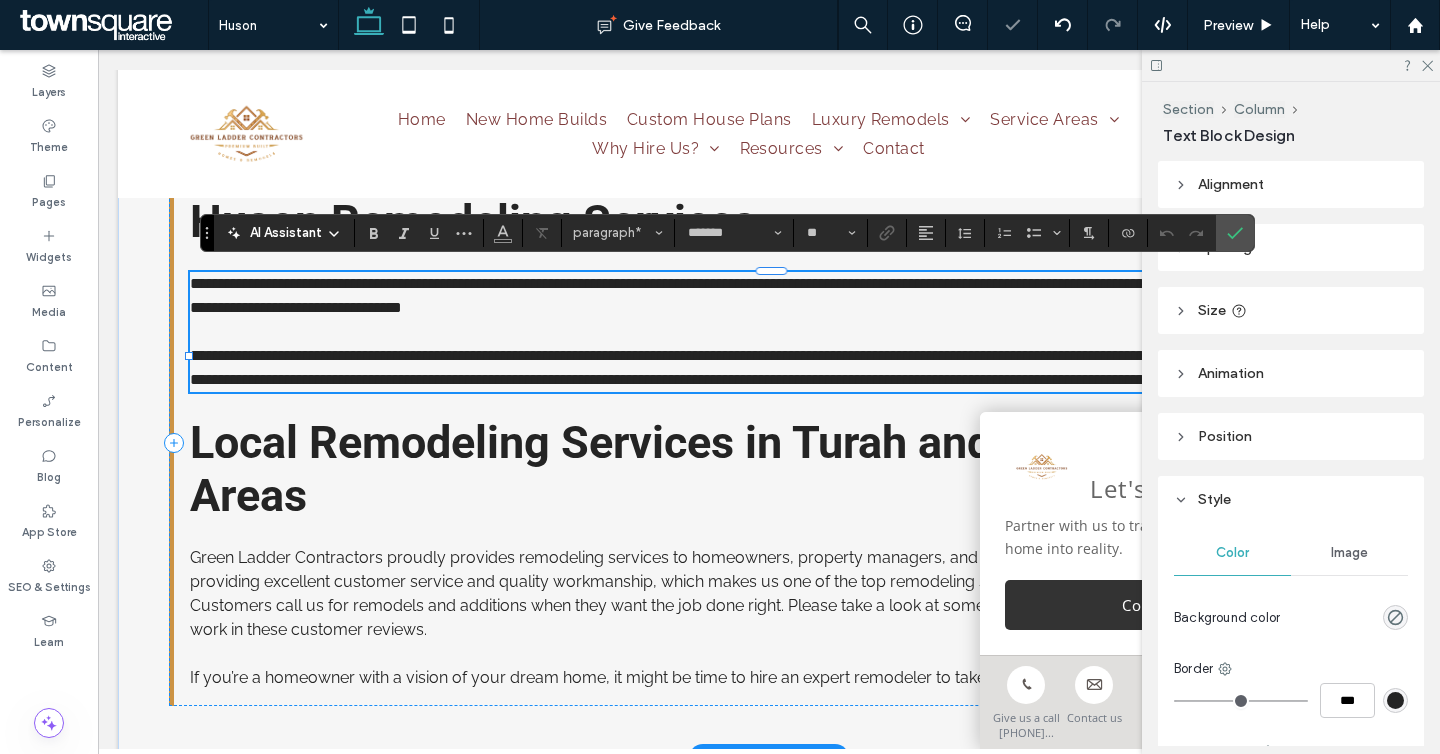 click on "**********" at bounding box center (755, 355) 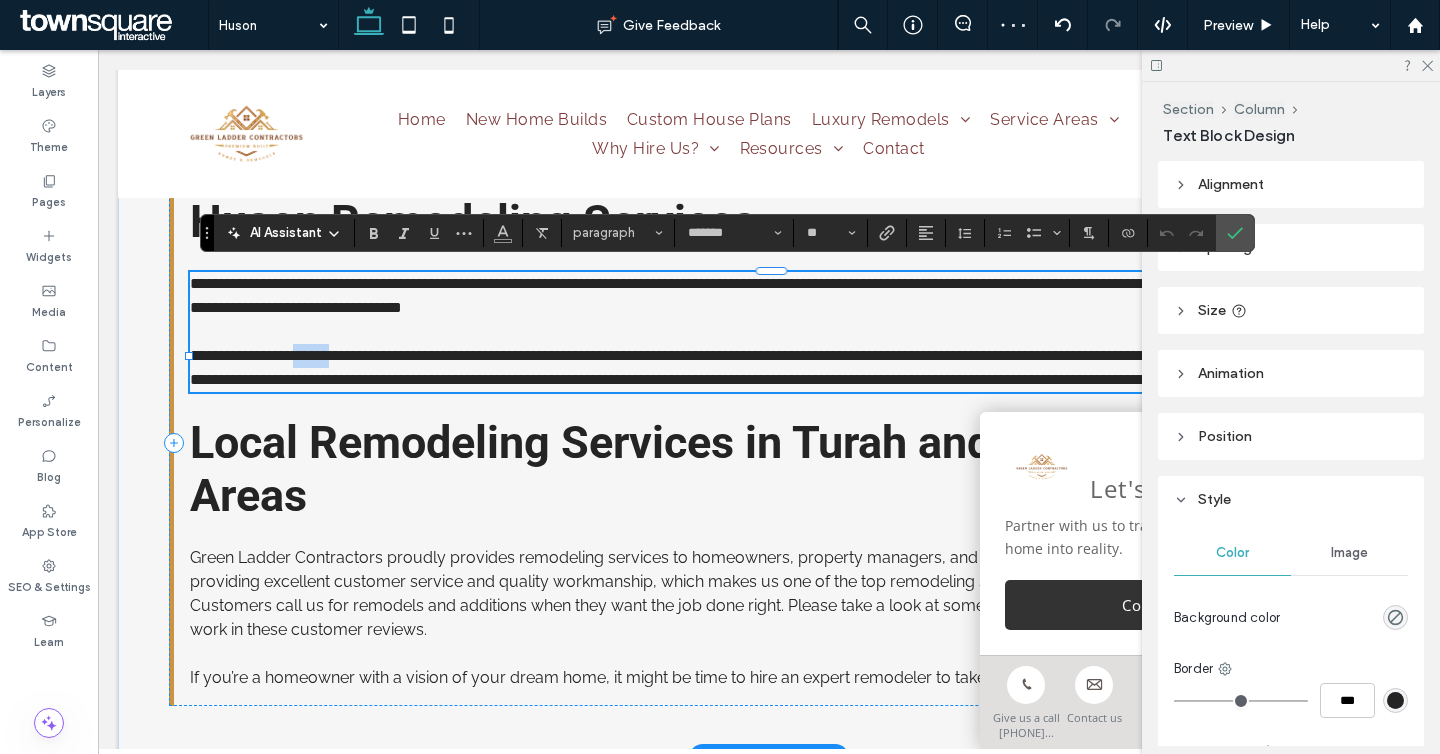 drag, startPoint x: 358, startPoint y: 354, endPoint x: 316, endPoint y: 353, distance: 42.0119 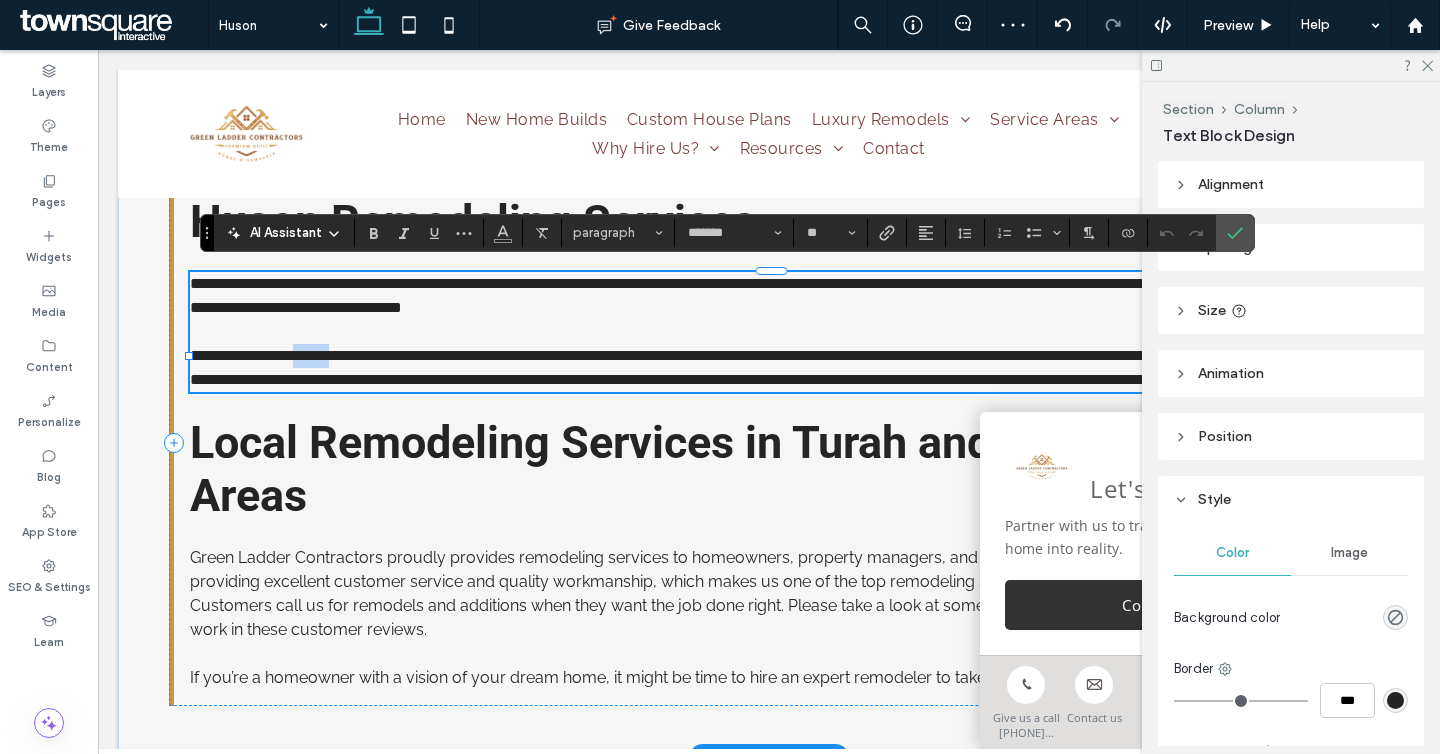 click on "**********" at bounding box center (755, 355) 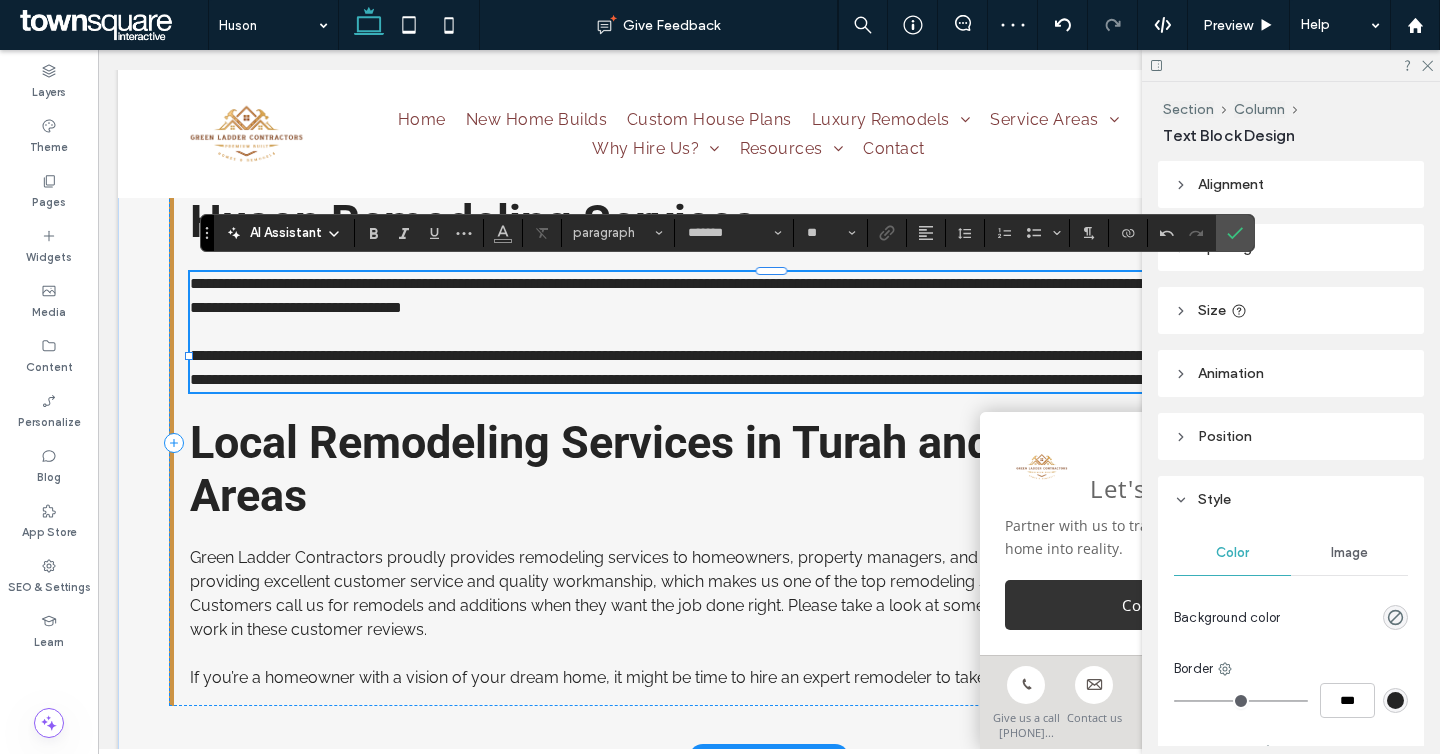 type 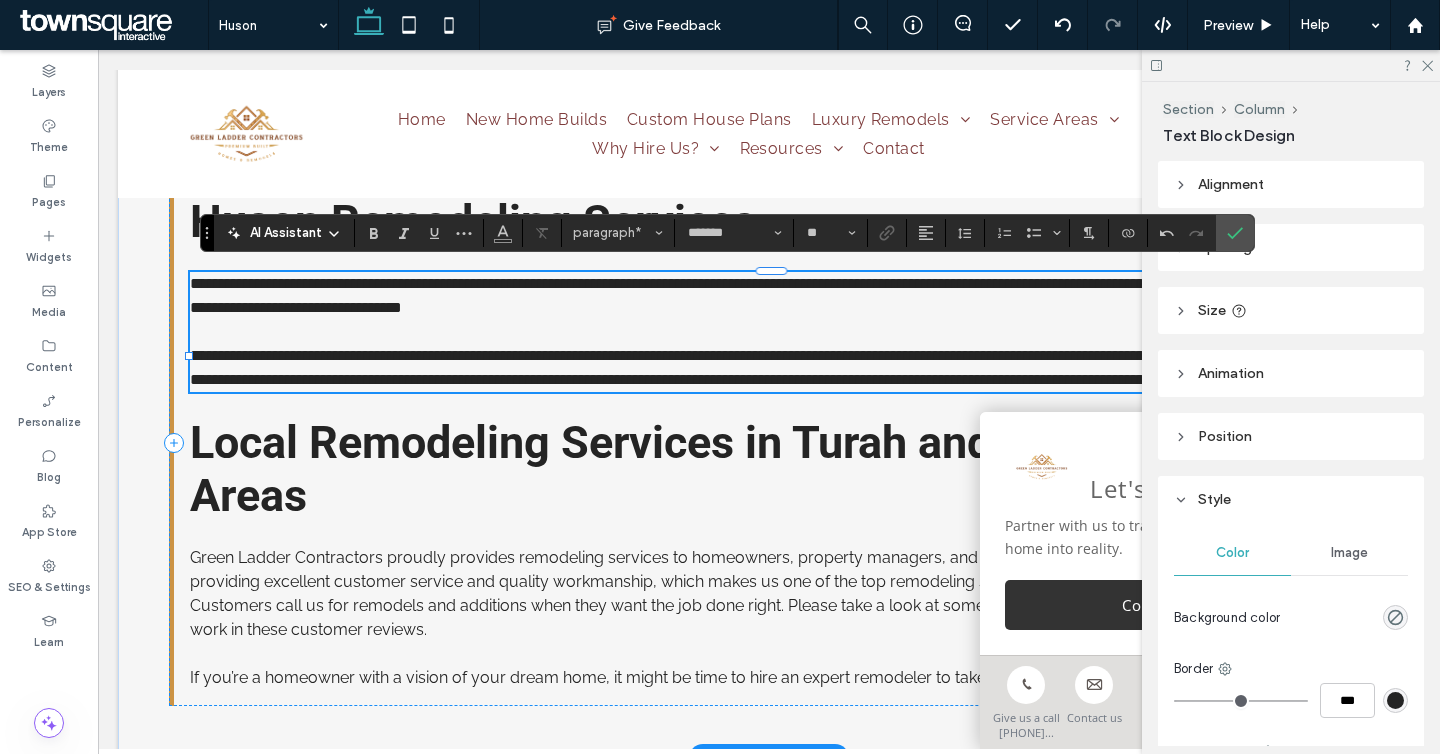 click on "**********" at bounding box center (771, 356) 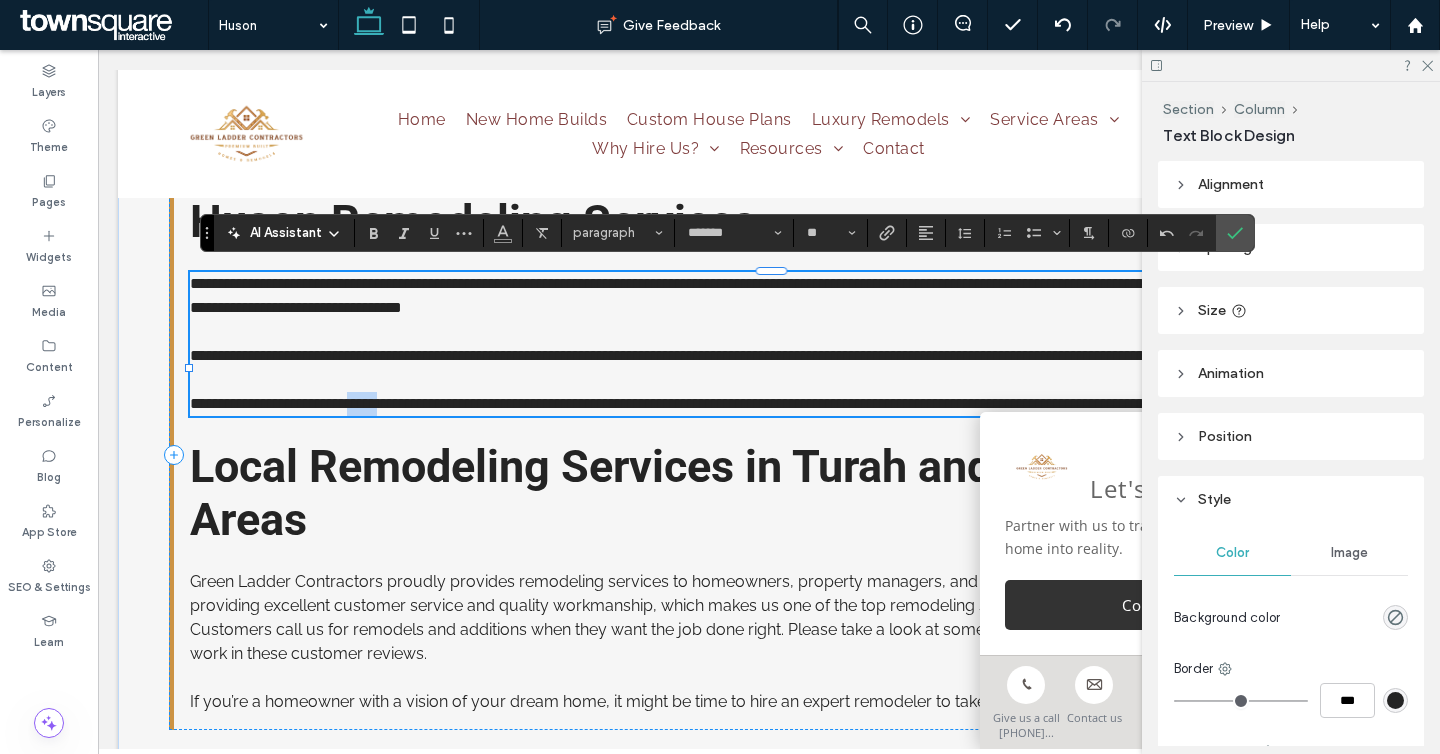drag, startPoint x: 422, startPoint y: 423, endPoint x: 380, endPoint y: 423, distance: 42 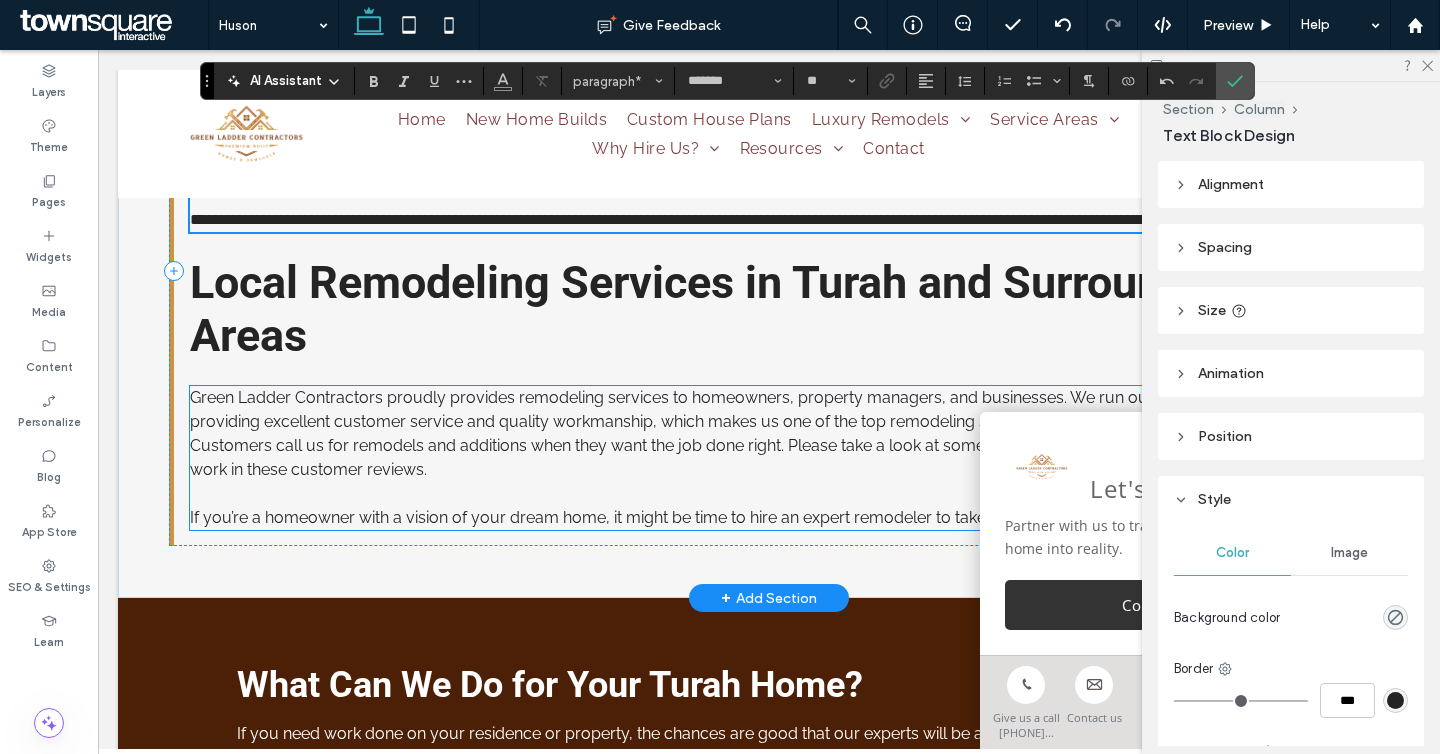 scroll, scrollTop: 2286, scrollLeft: 0, axis: vertical 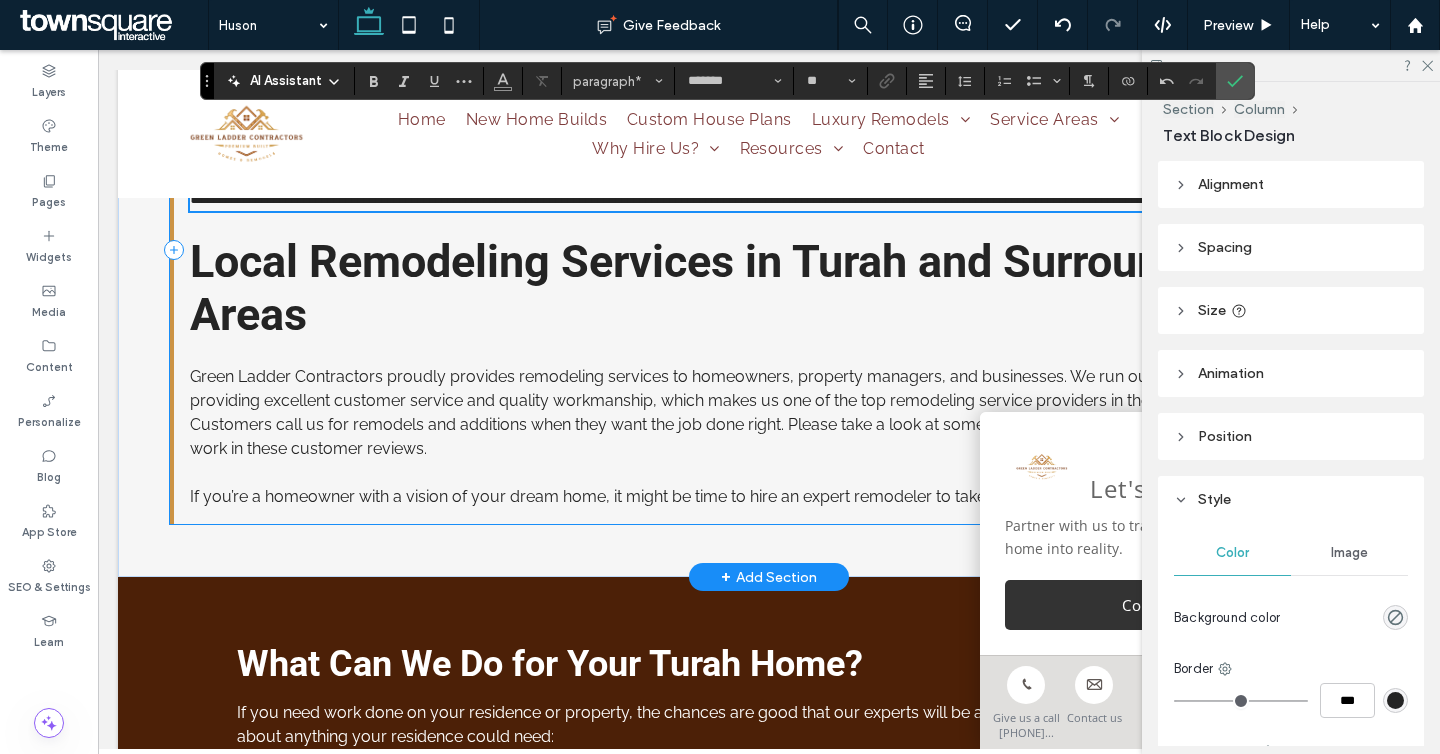 click on "**********" at bounding box center [769, 249] 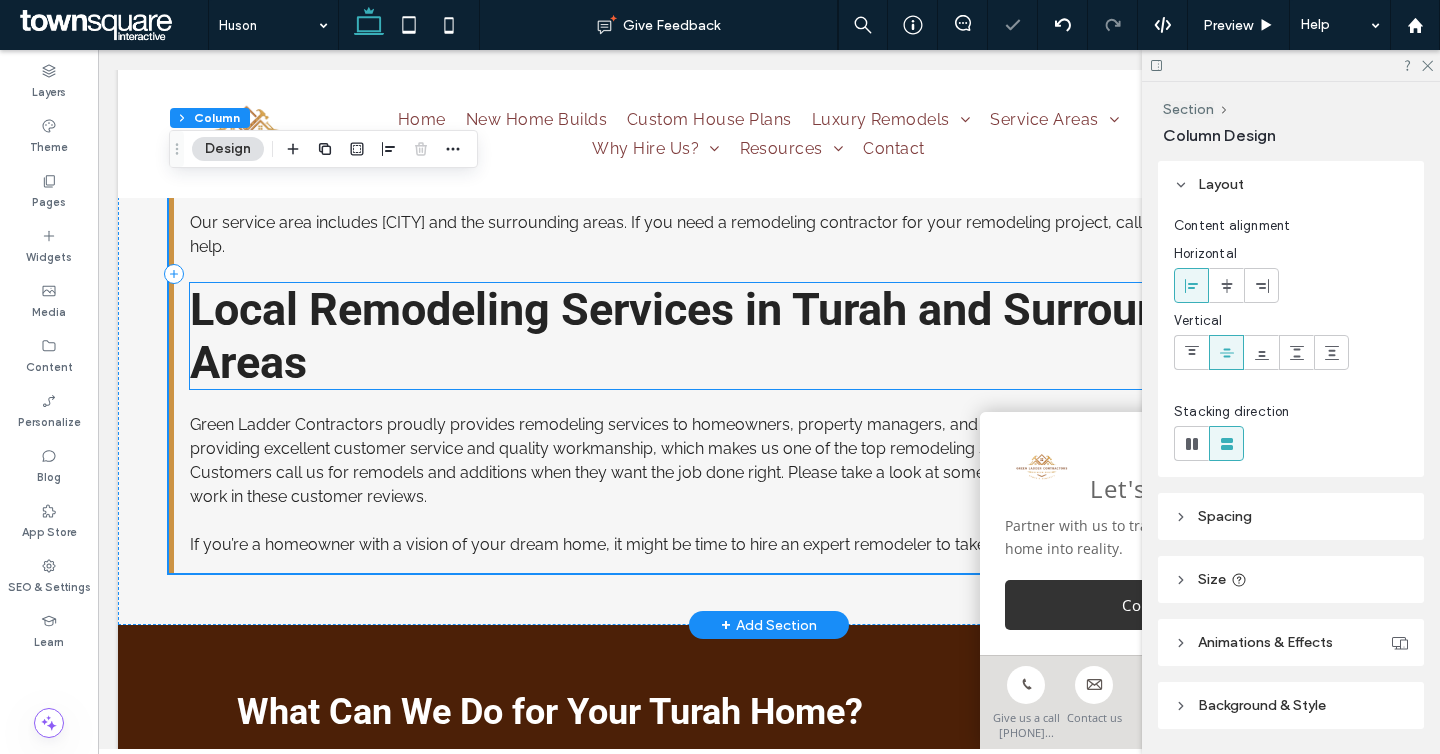 click on "Local Remodeling Services in Turah and Surrounding Areas" at bounding box center [720, 336] 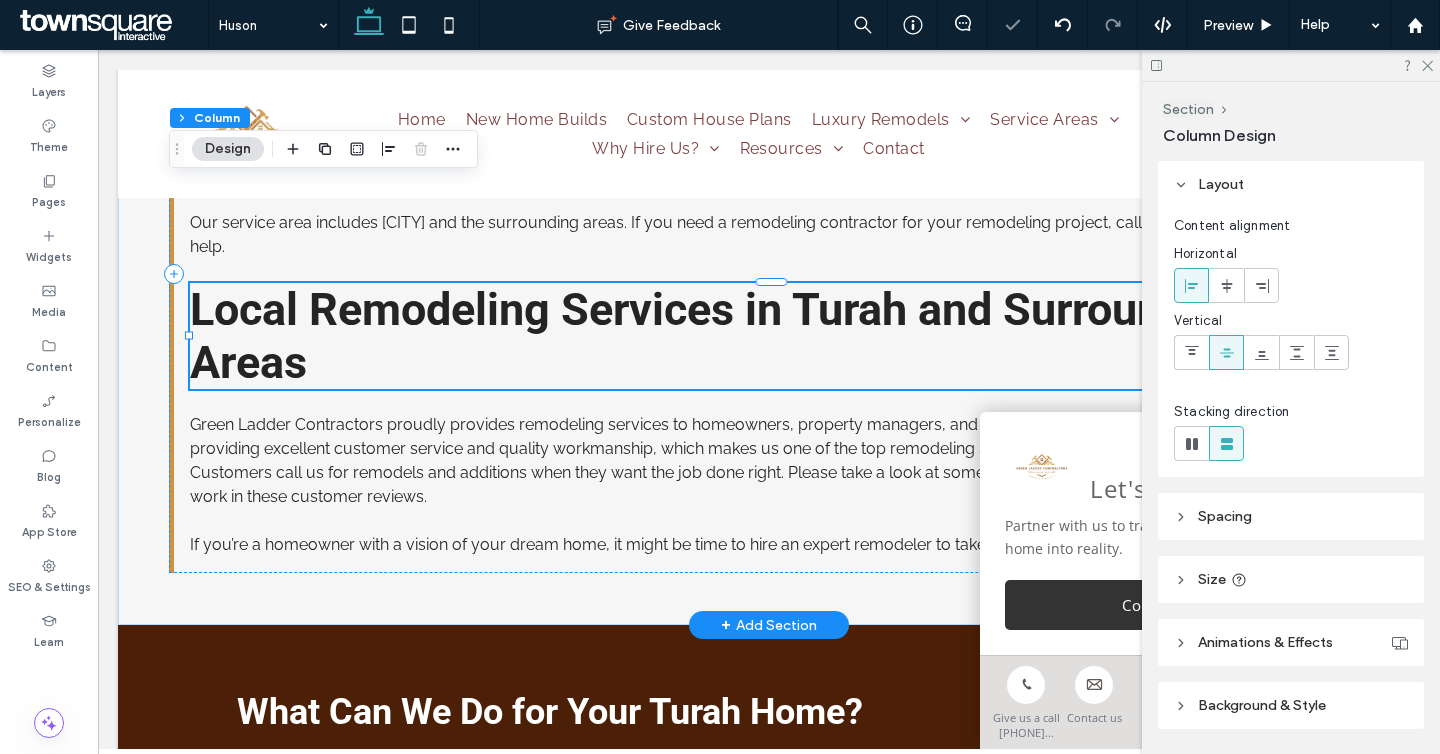 click on "Local Remodeling Services in Turah and Surrounding Areas" at bounding box center [720, 336] 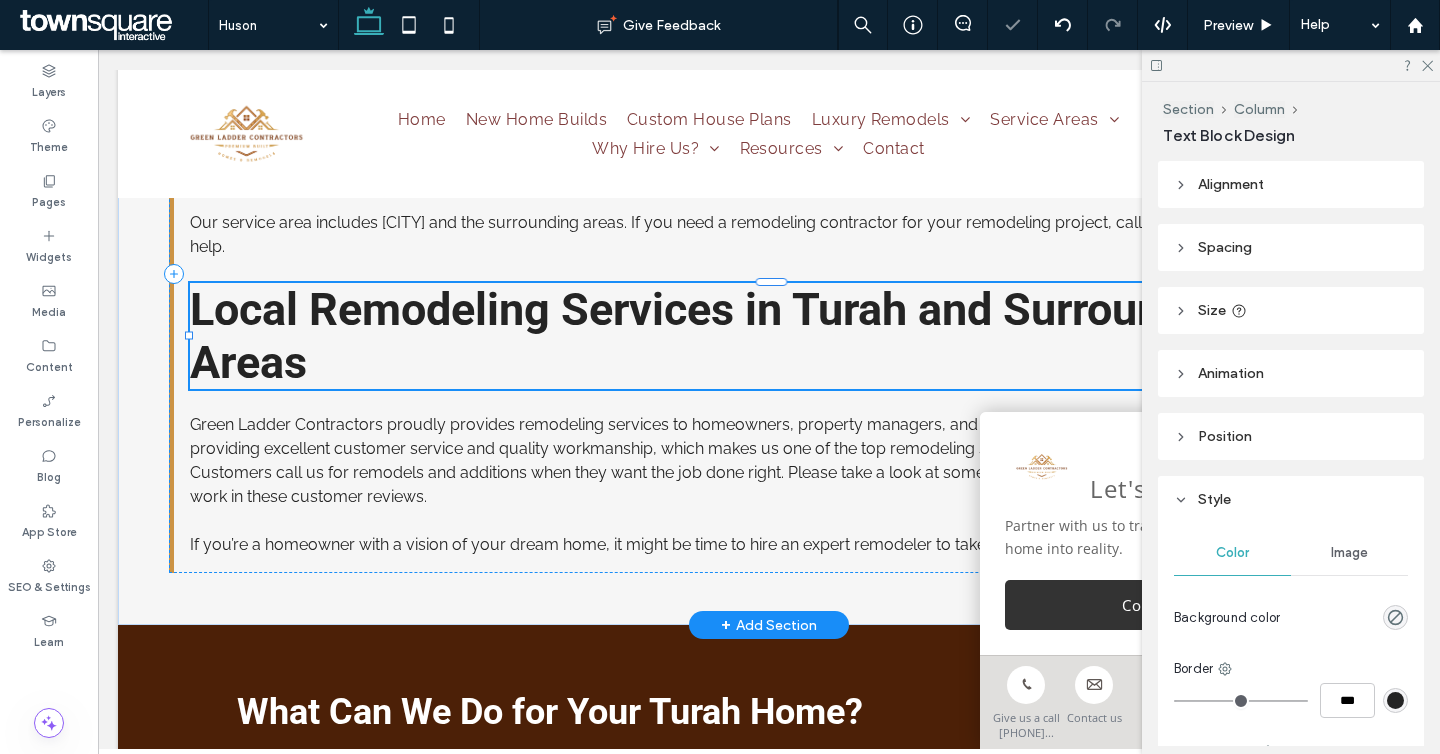 type on "******" 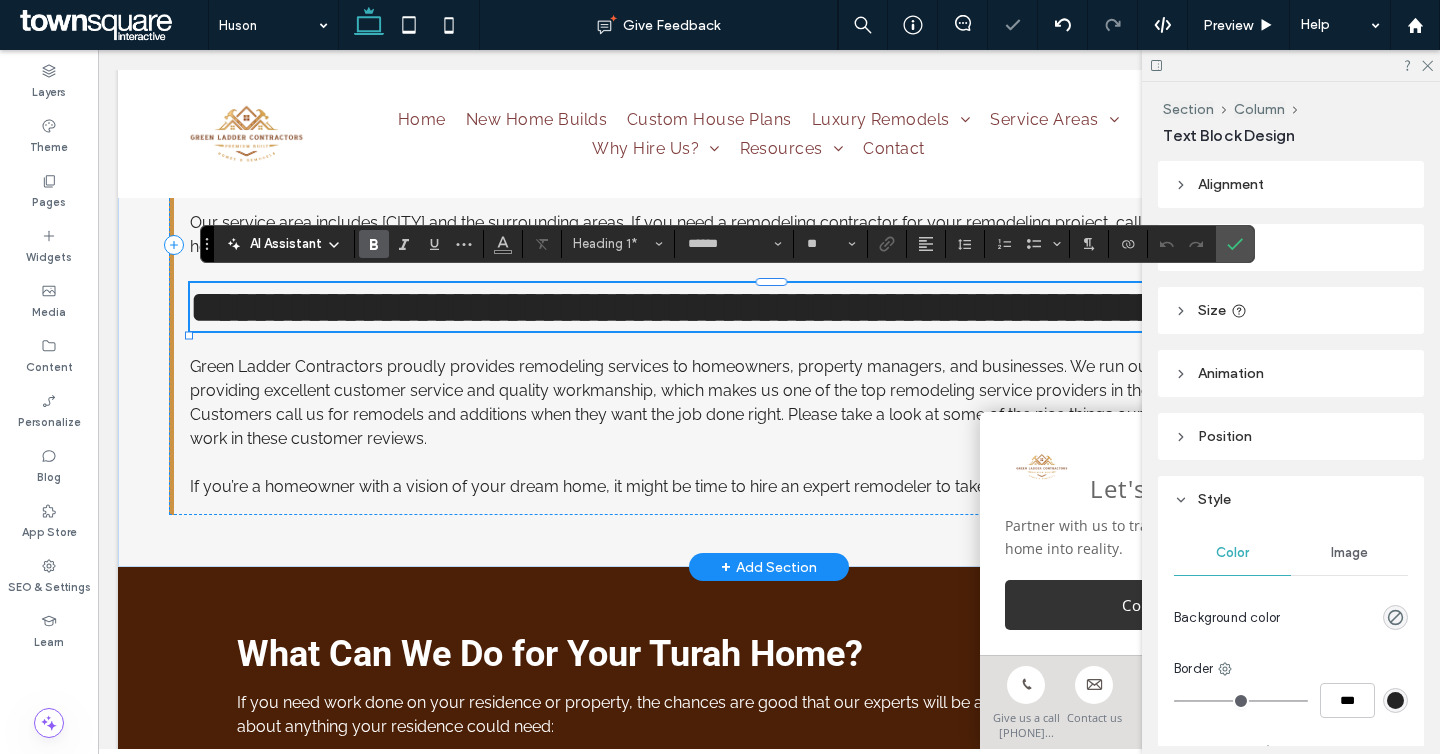 click on "**********" at bounding box center (693, 307) 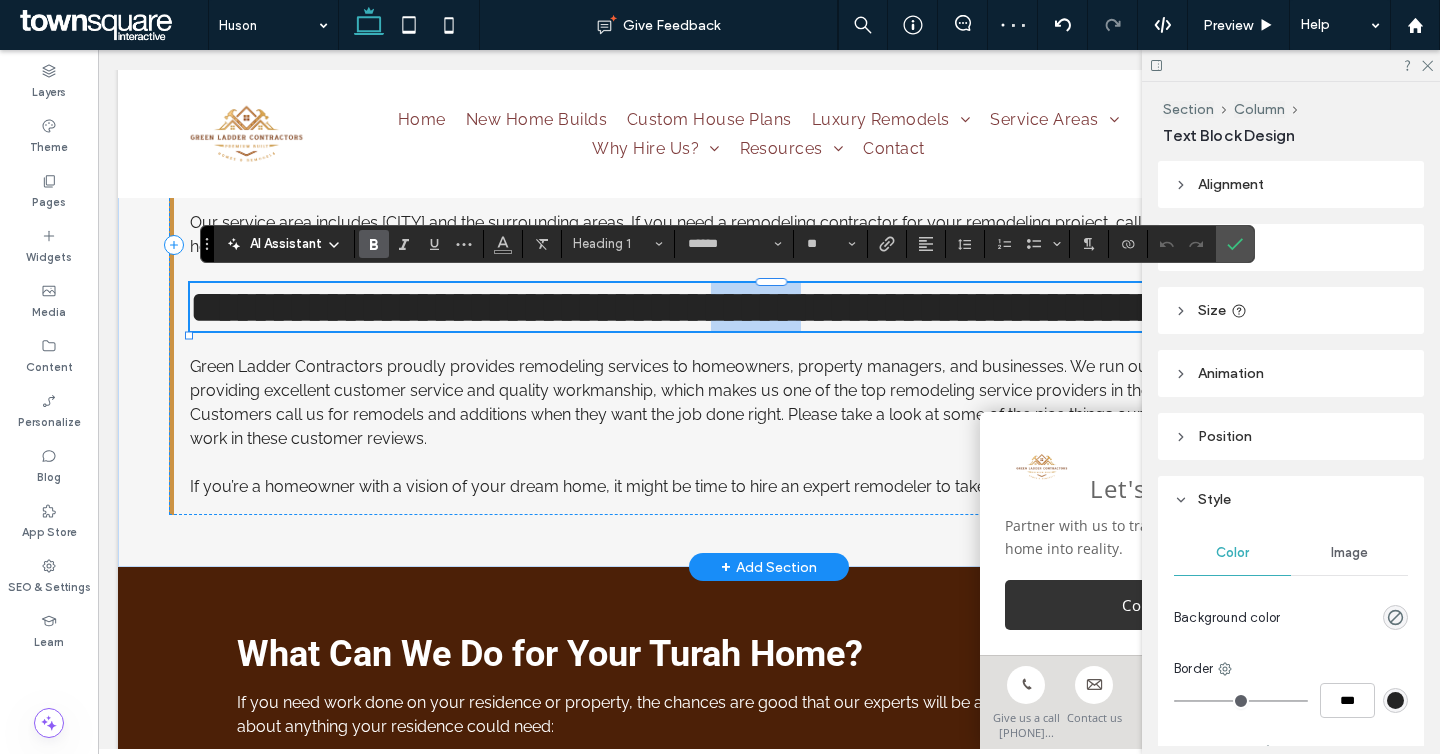 drag, startPoint x: 914, startPoint y: 309, endPoint x: 805, endPoint y: 305, distance: 109.07337 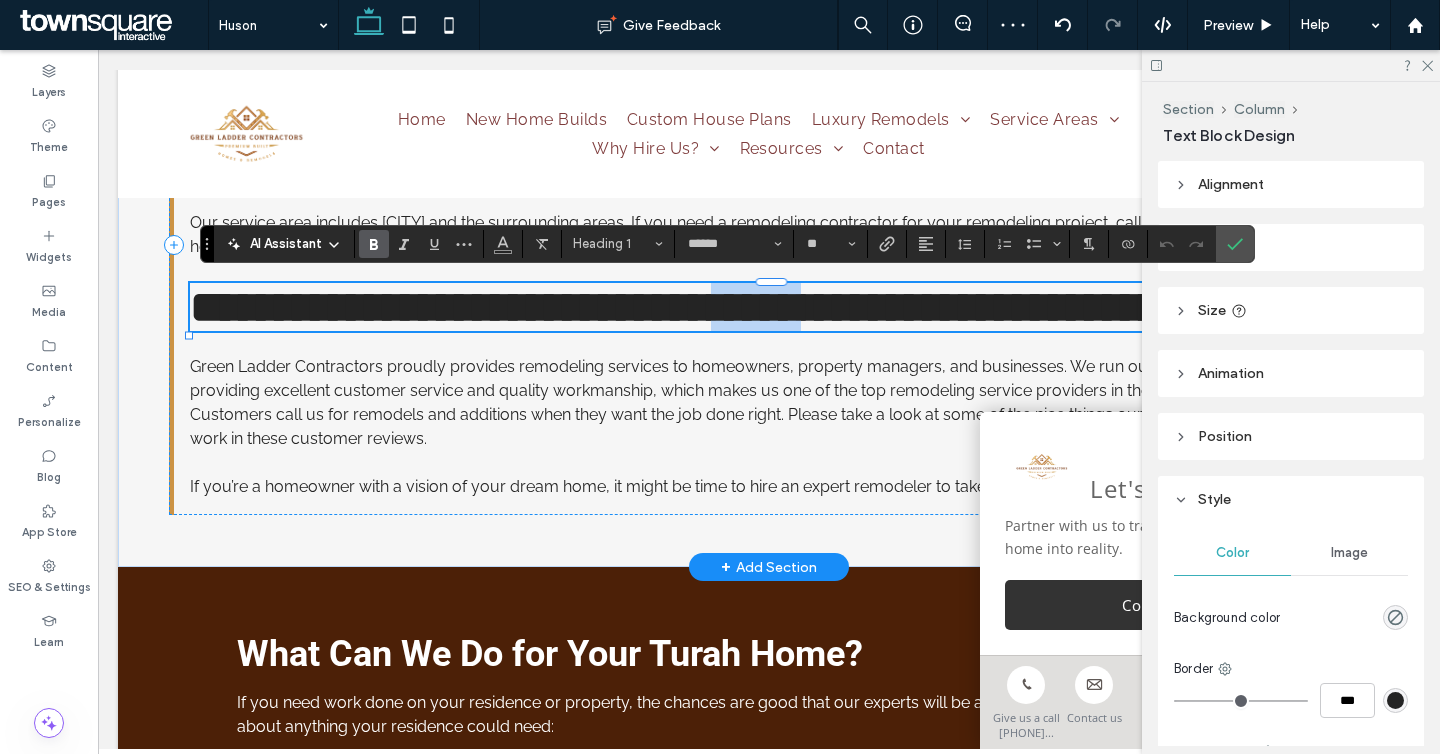 click on "**********" at bounding box center (693, 307) 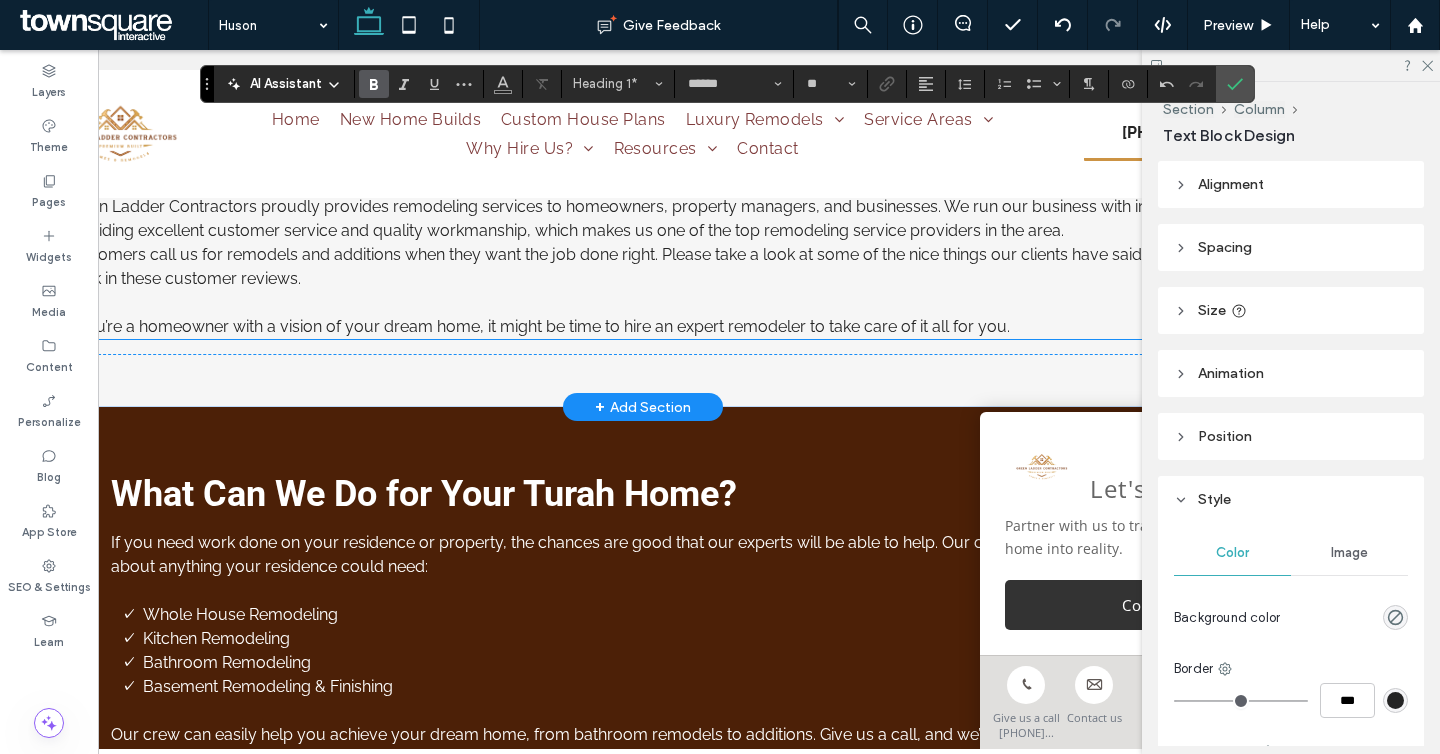 scroll, scrollTop: 2446, scrollLeft: 185, axis: both 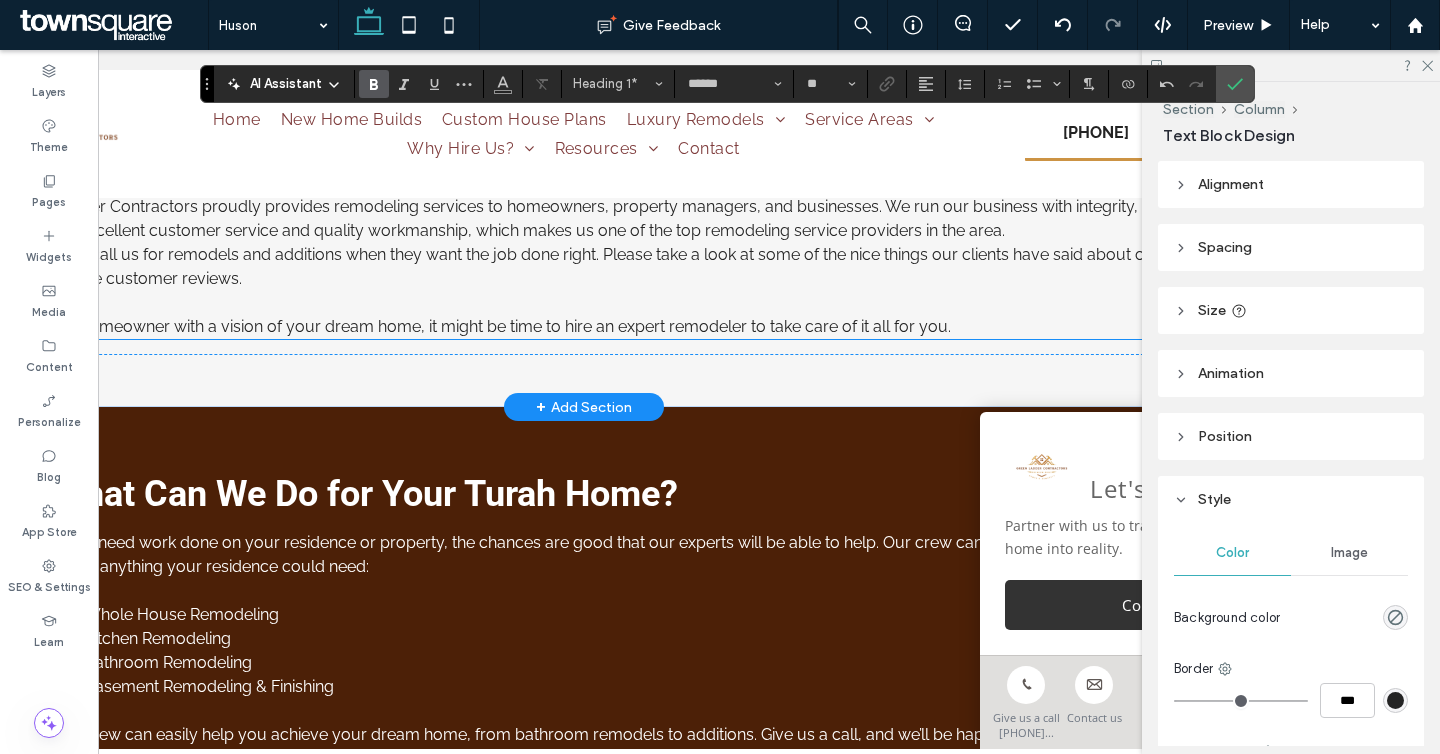 click on "Green Ladder Contractors proudly provides remodeling services to homeowners, property managers, and businesses. We run our business with integrity, providing excellent customer service and quality workmanship, which makes us one of the top remodeling service providers in the area." at bounding box center [586, 219] 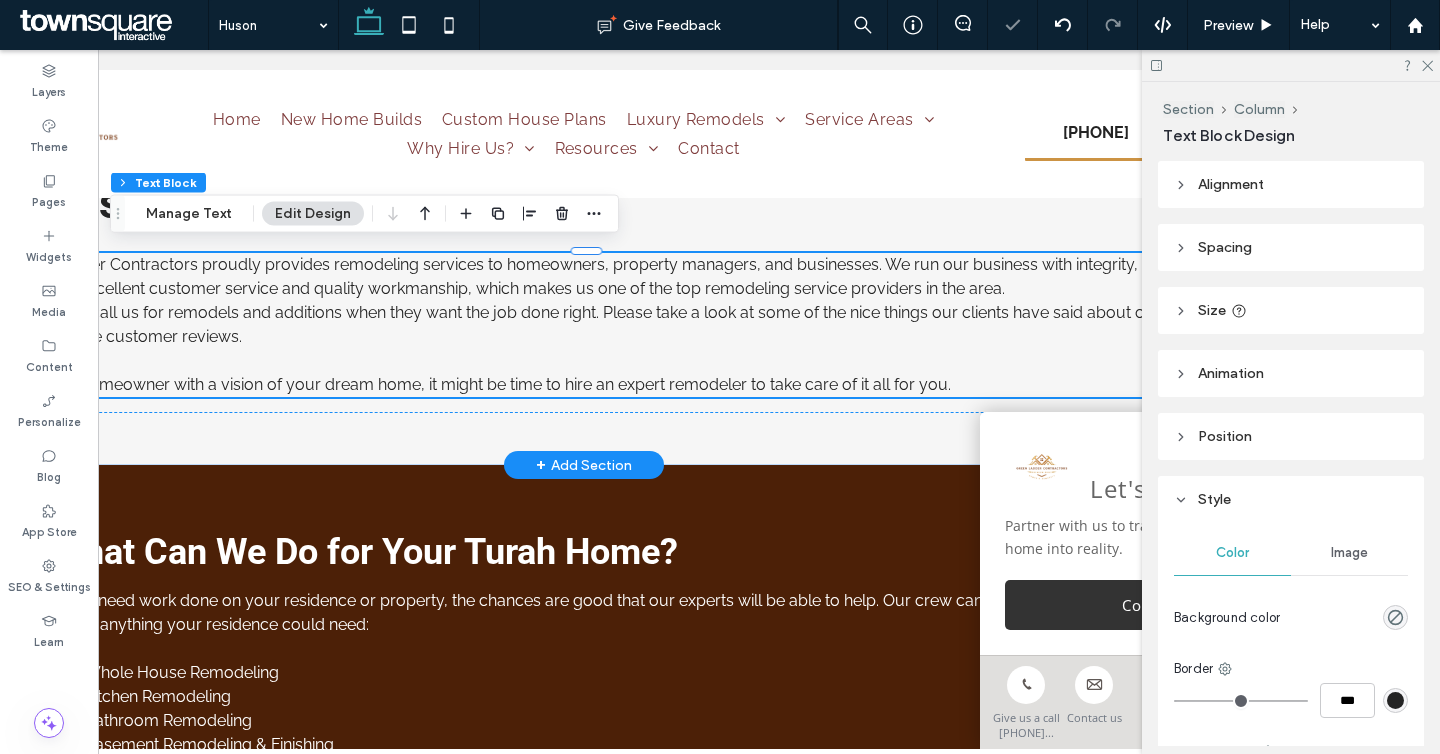 click on "Green Ladder Contractors proudly provides remodeling services to homeowners, property managers, and businesses. We run our business with integrity, providing excellent customer service and quality workmanship, which makes us one of the top remodeling service providers in the area." at bounding box center (586, 277) 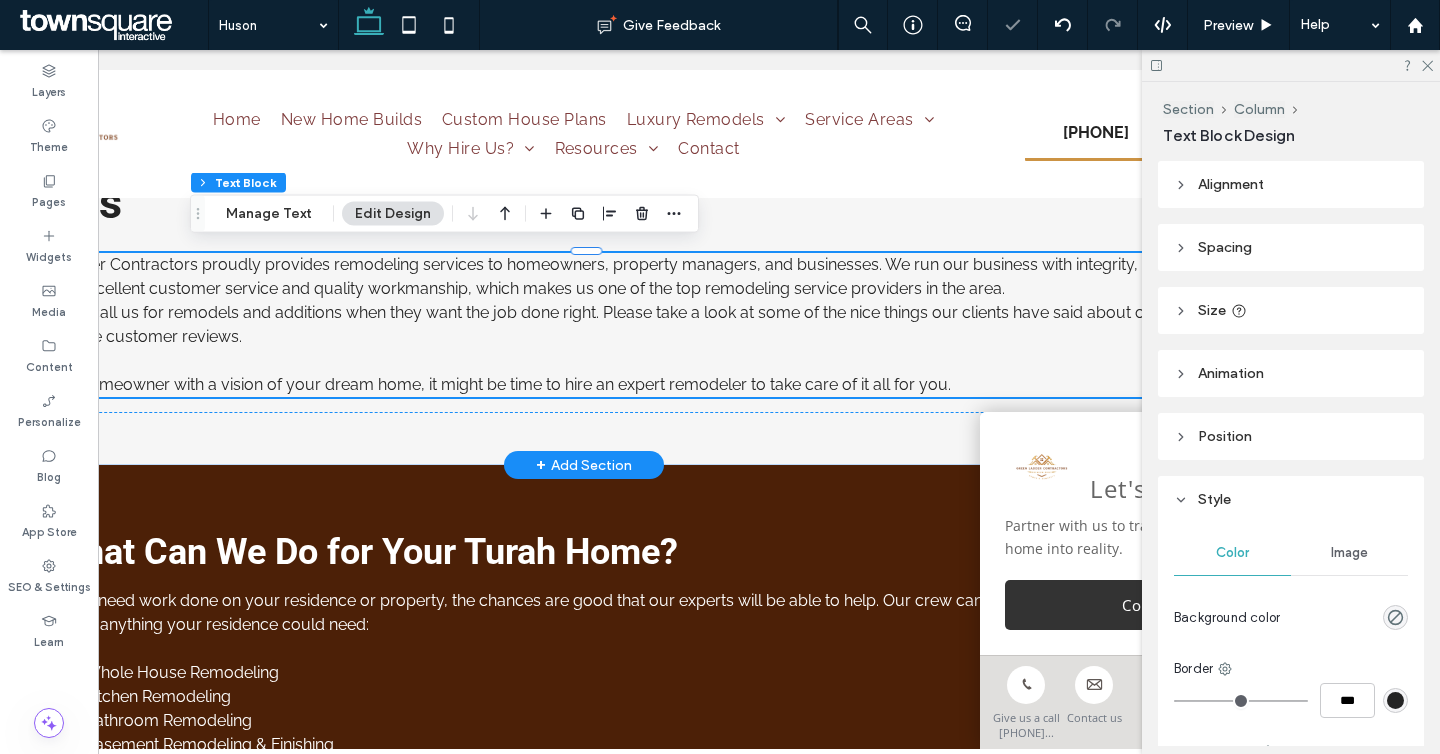 type on "*******" 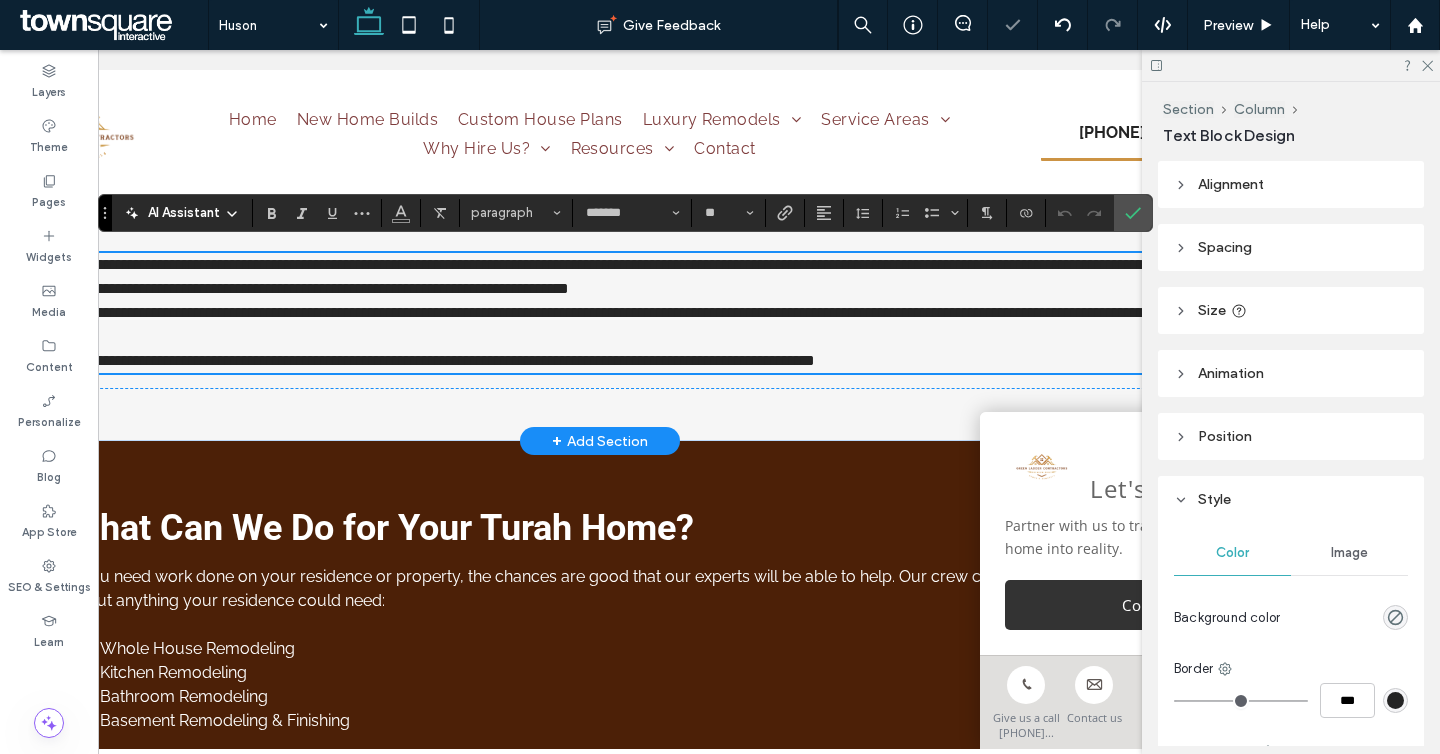 scroll, scrollTop: 2446, scrollLeft: 185, axis: both 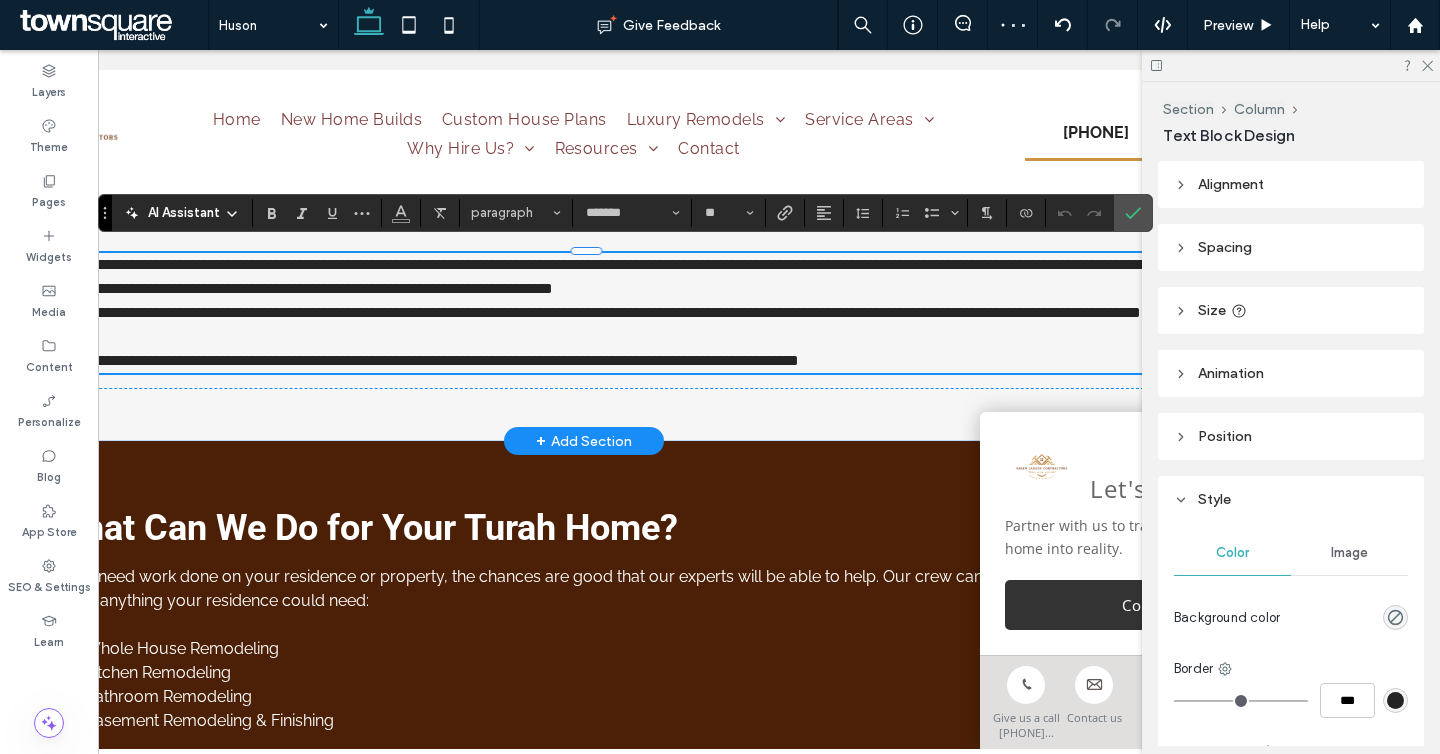 click on "**********" at bounding box center (586, 277) 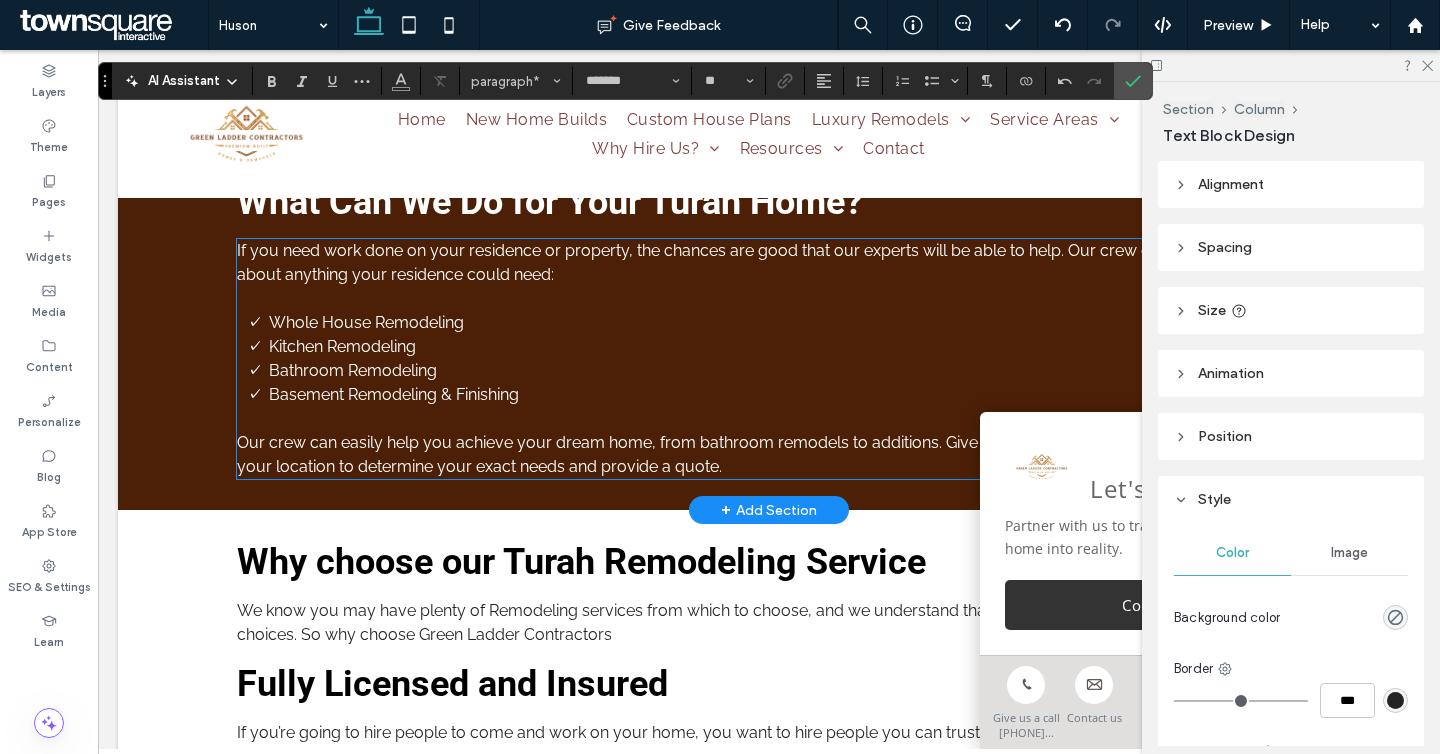scroll, scrollTop: 2776, scrollLeft: 0, axis: vertical 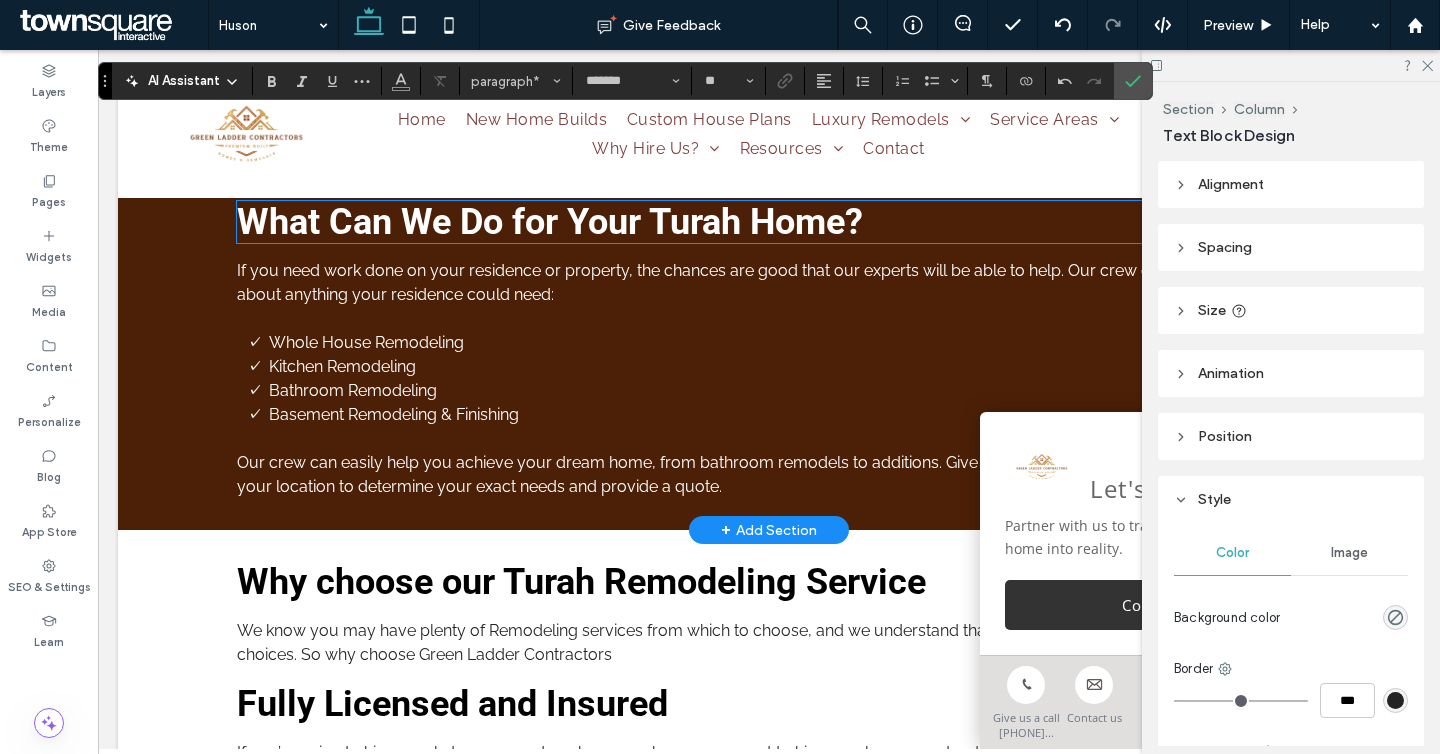 click on "What Can We Do for Your Turah Home?" at bounding box center [550, 222] 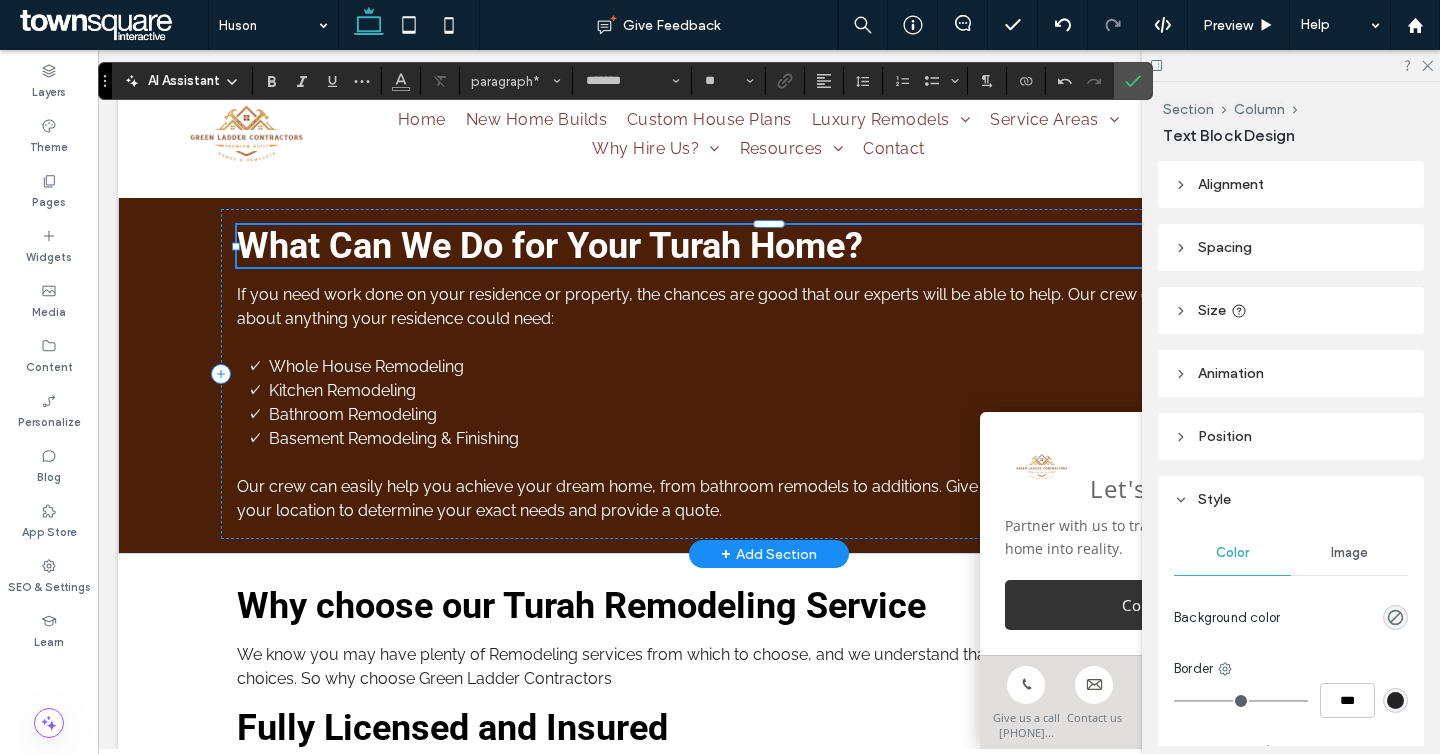 click on "What Can We Do for Your Turah Home?" at bounding box center [550, 246] 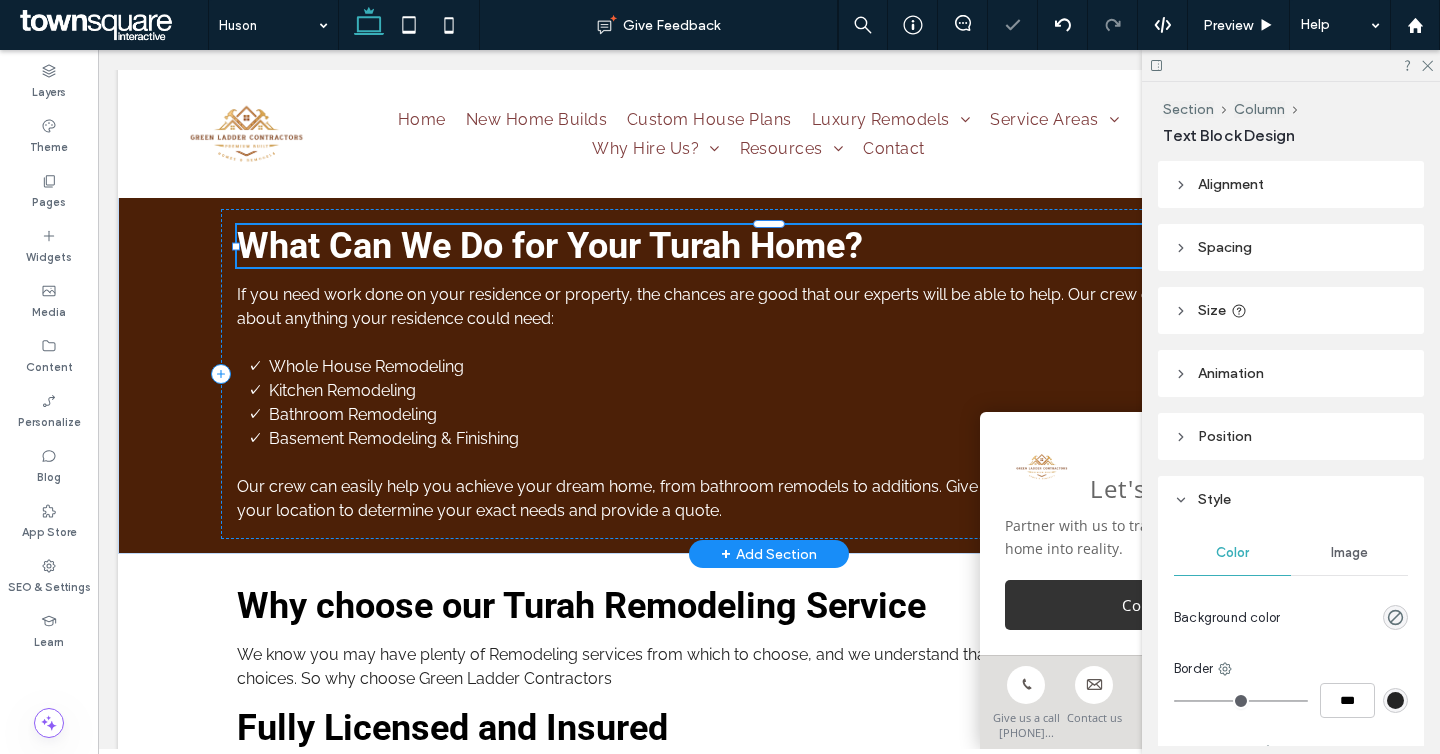 type on "******" 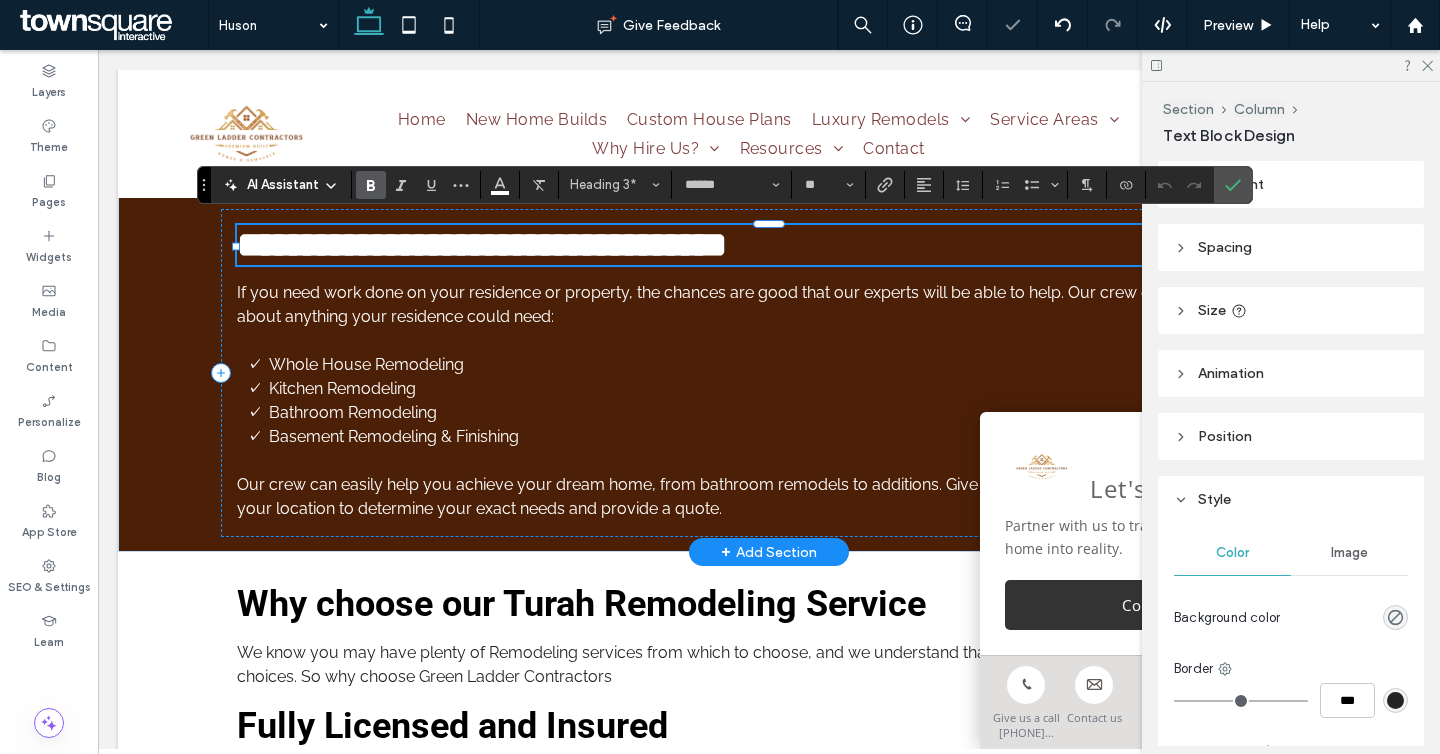 click on "**********" at bounding box center [482, 245] 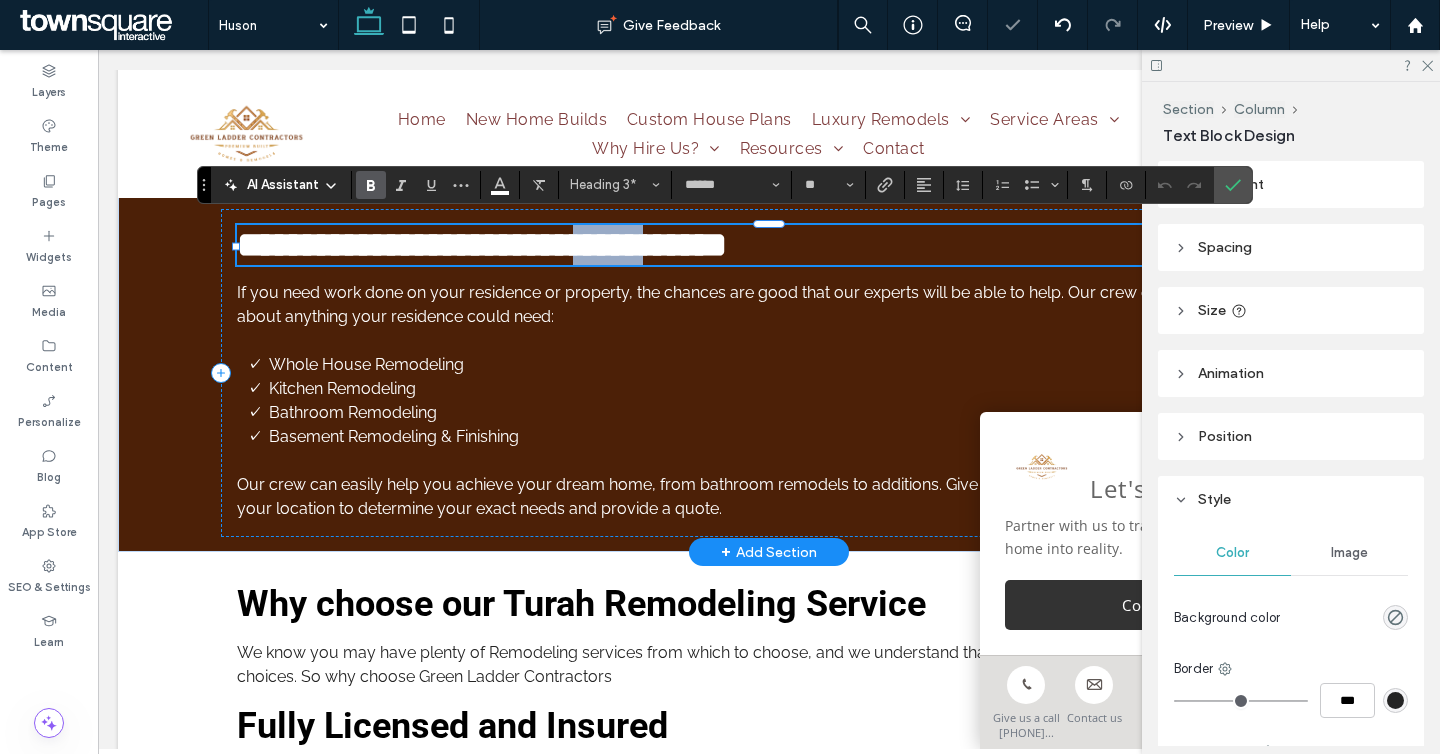drag, startPoint x: 742, startPoint y: 239, endPoint x: 659, endPoint y: 237, distance: 83.02409 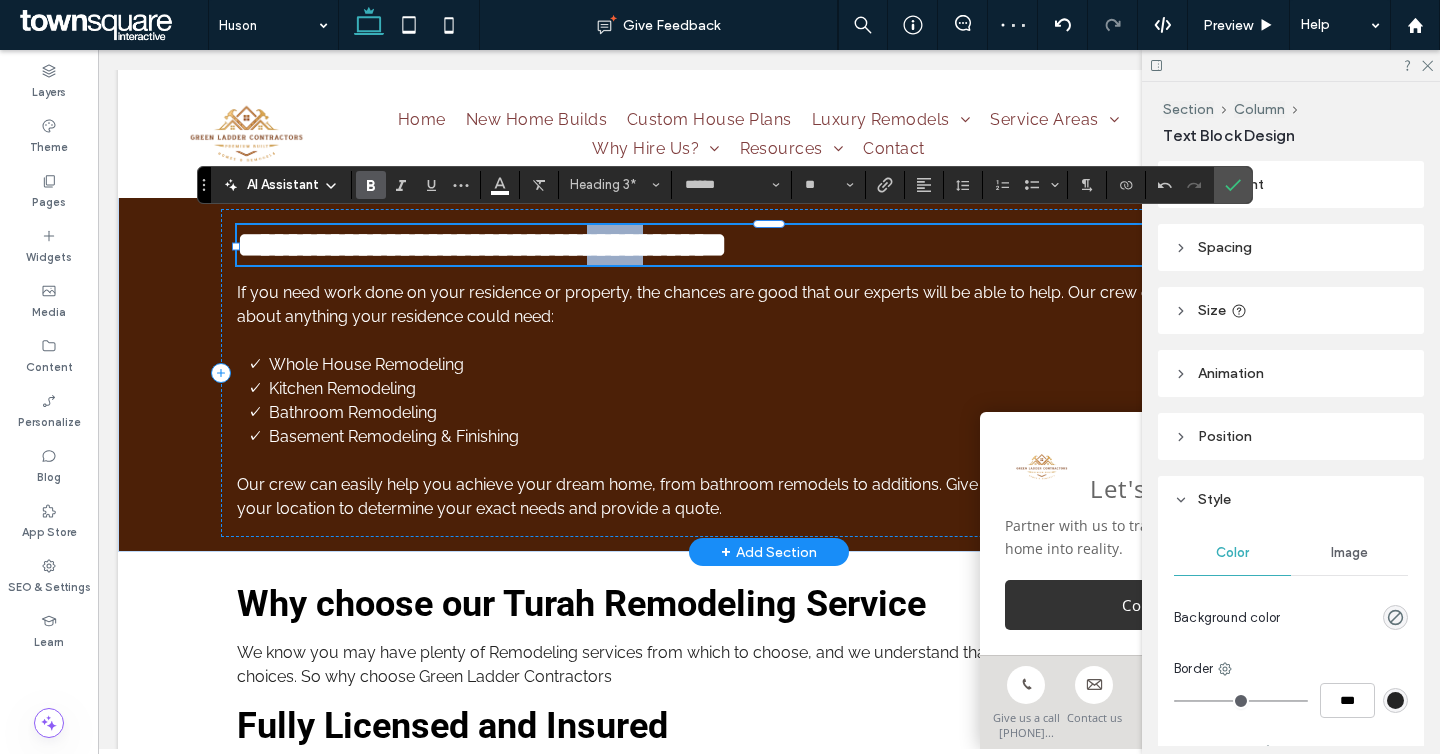 drag, startPoint x: 739, startPoint y: 243, endPoint x: 665, endPoint y: 243, distance: 74 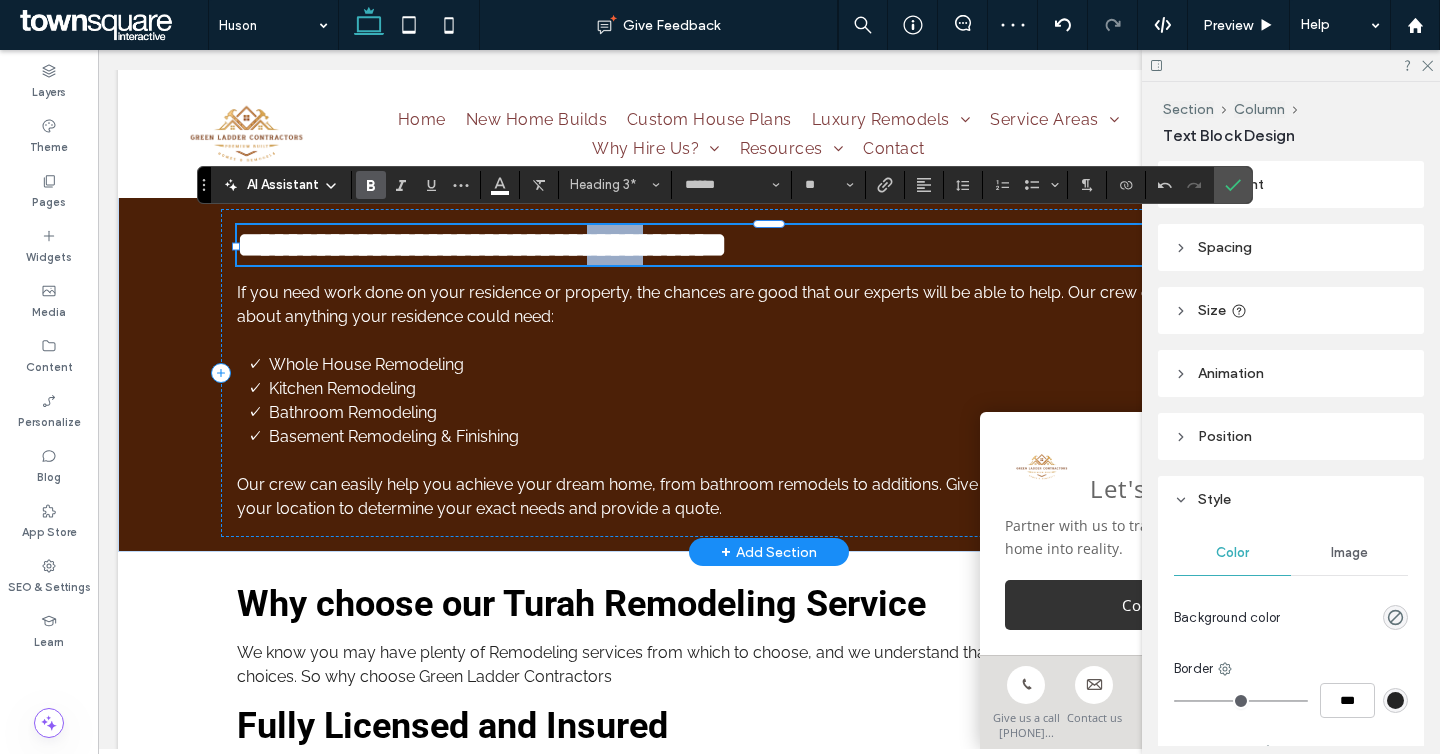 click on "**********" at bounding box center [482, 245] 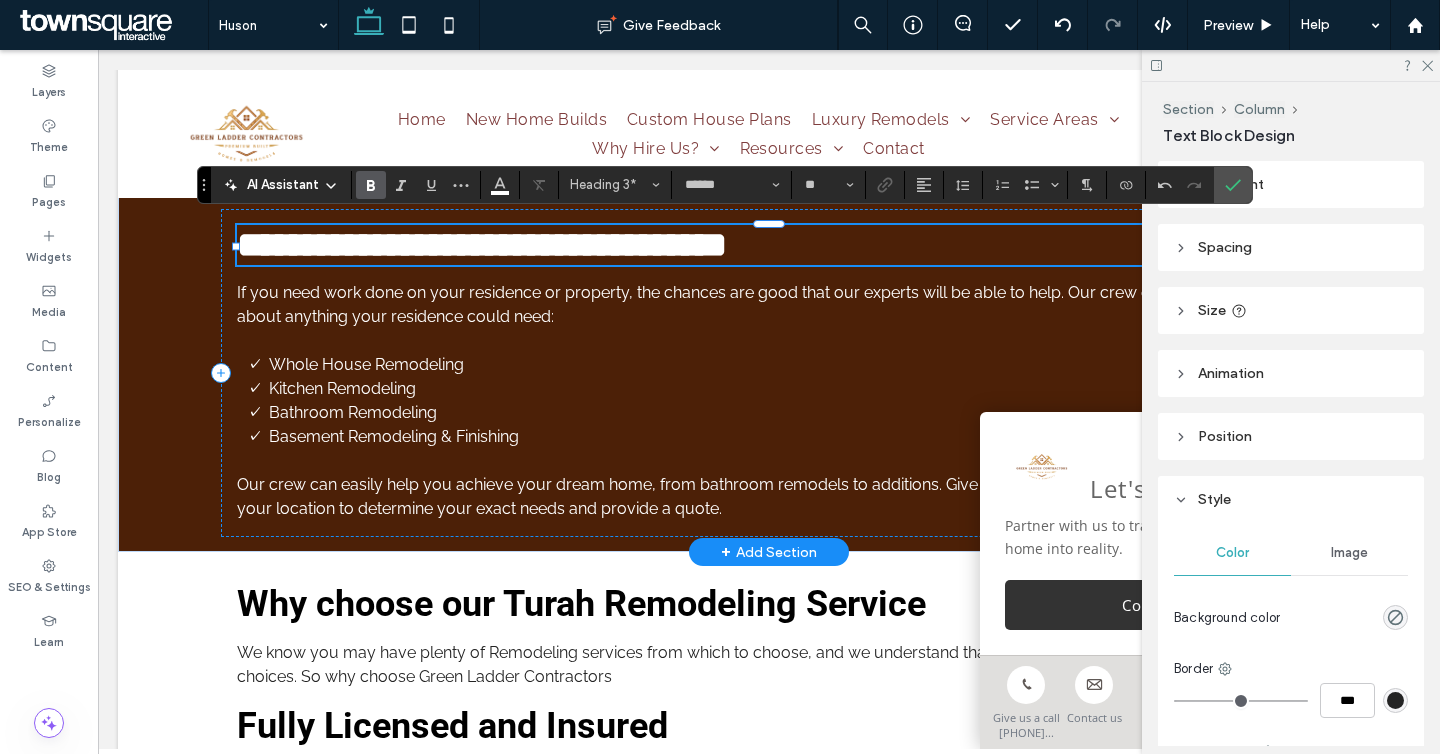 type 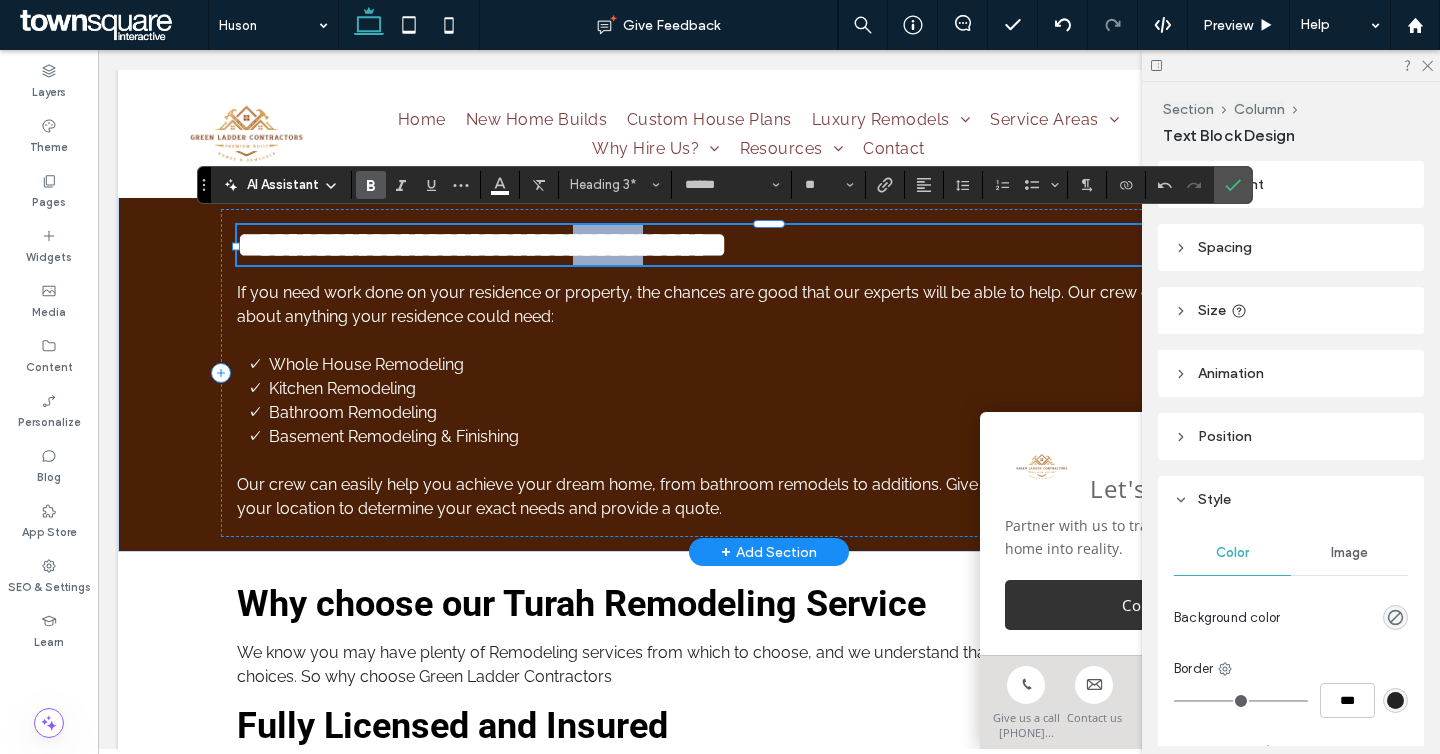 copy on "*****" 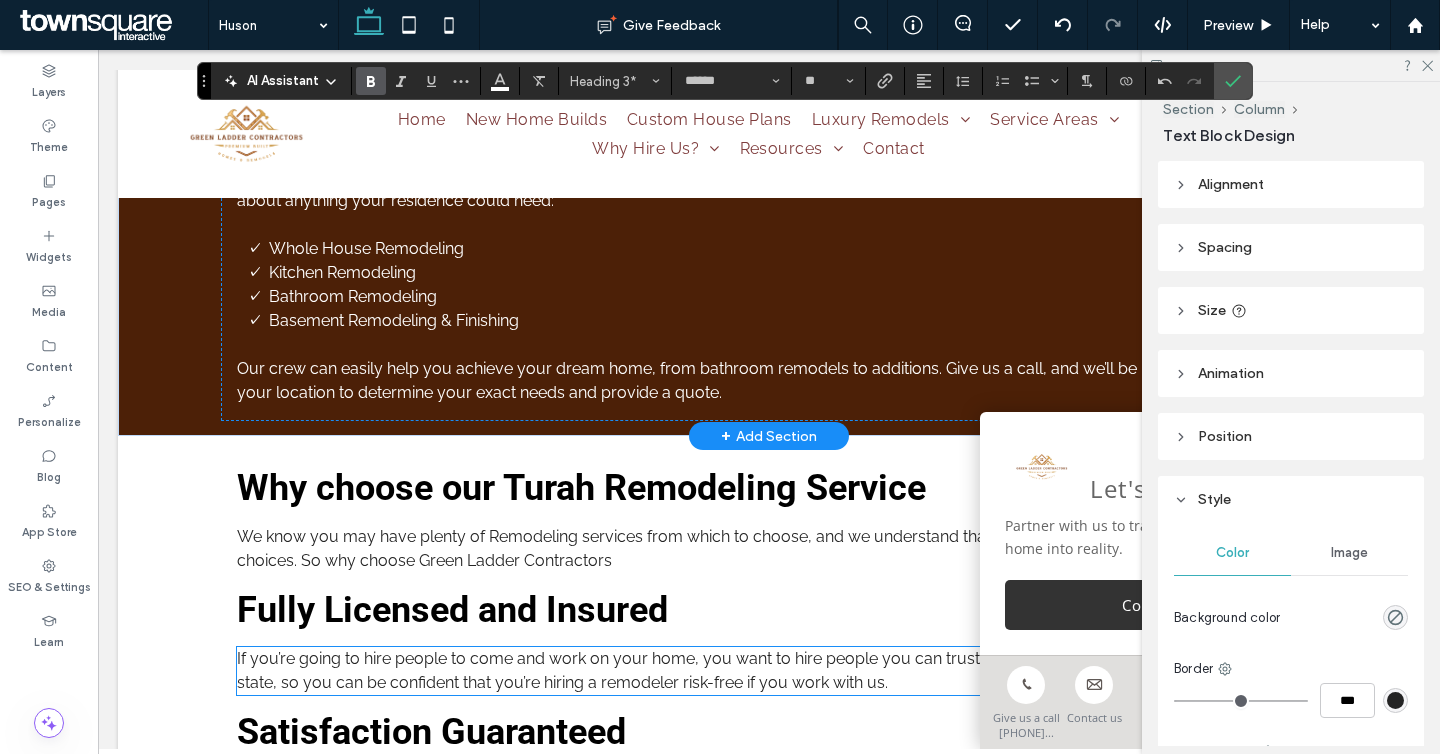 scroll, scrollTop: 3014, scrollLeft: 0, axis: vertical 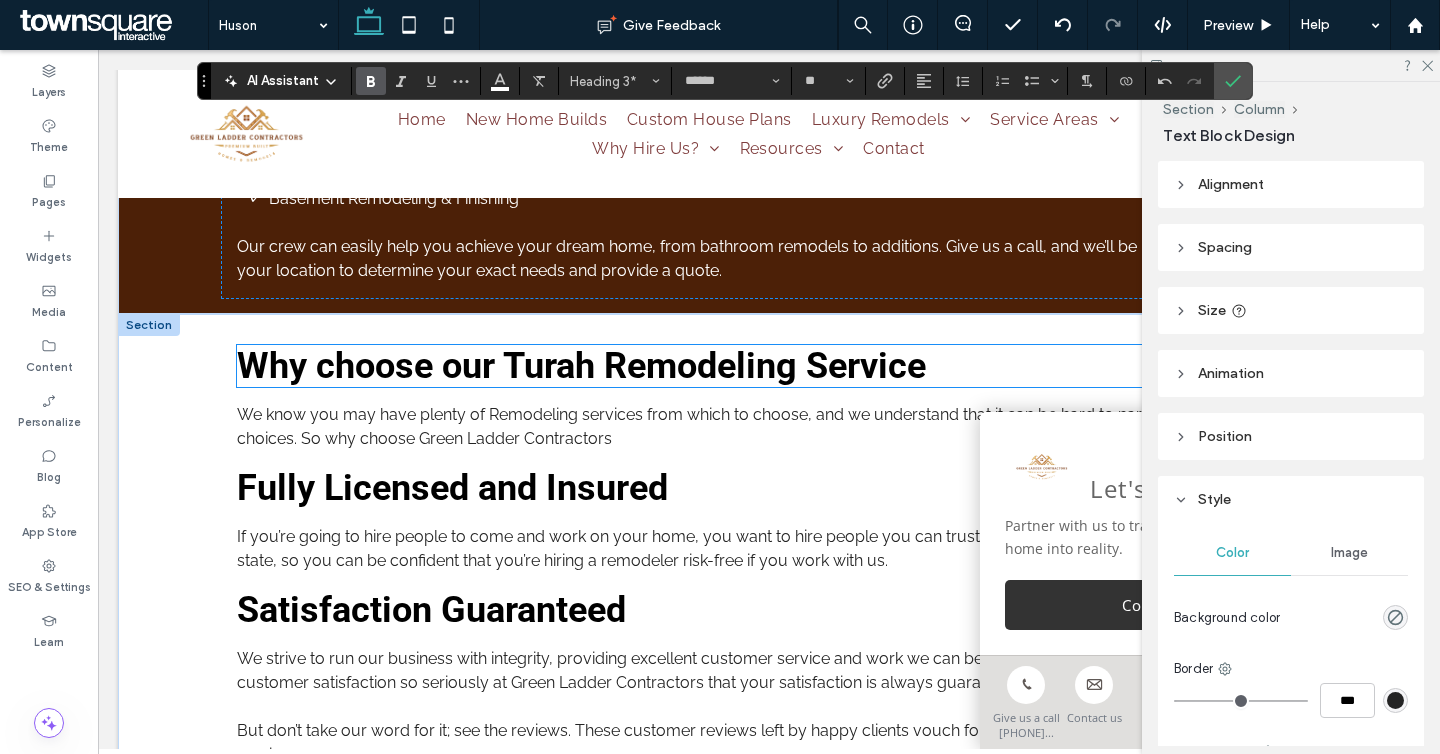 click on "Why choose our Turah Remodeling Service" at bounding box center [581, 366] 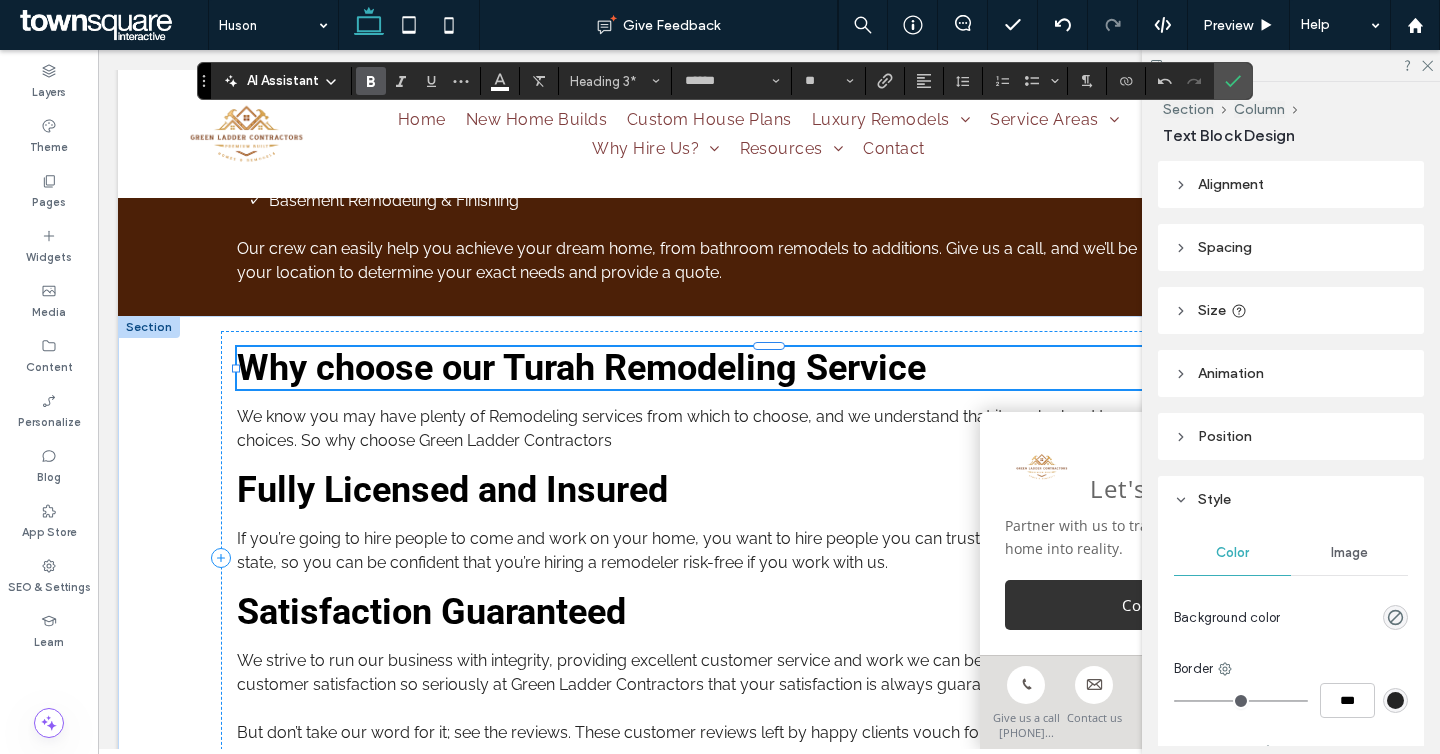 click on "Why choose our Turah Remodeling Service" at bounding box center (581, 368) 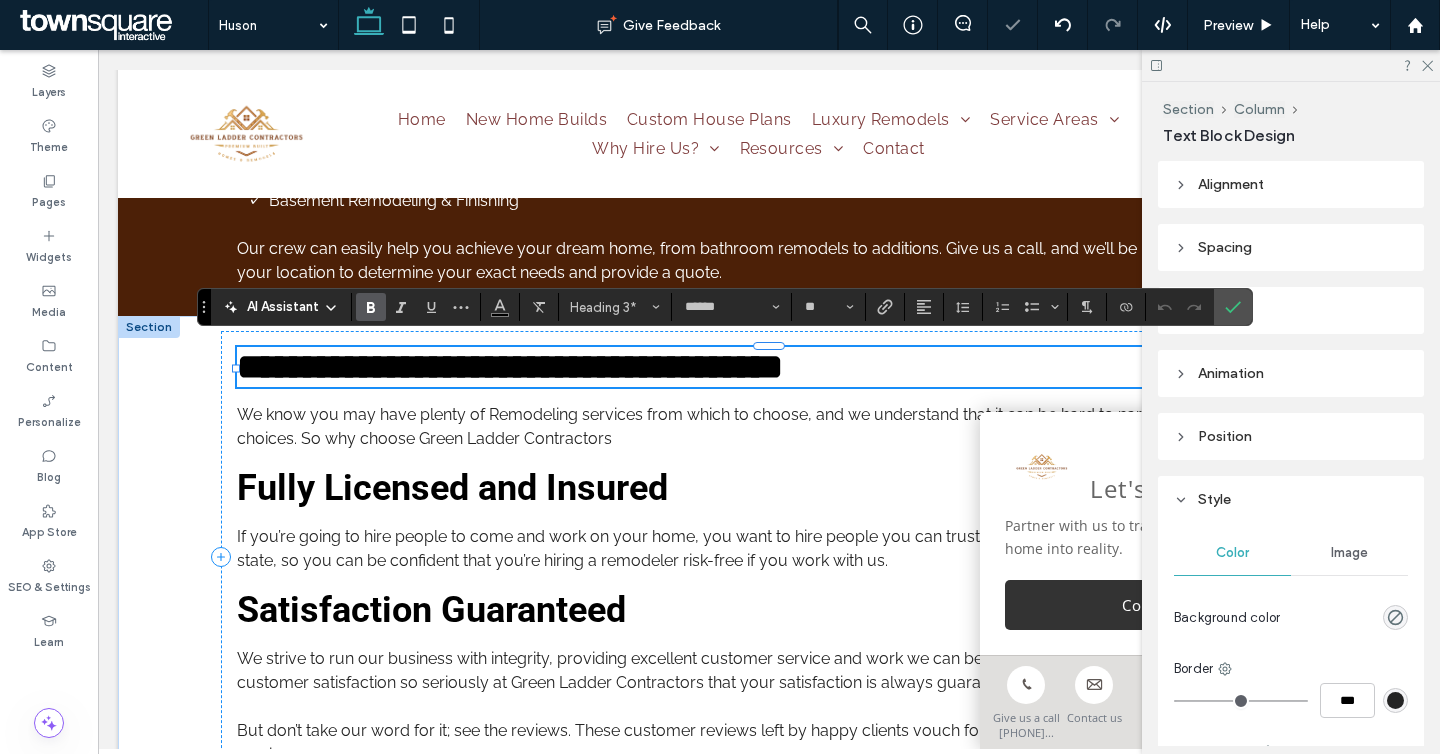 click on "**********" at bounding box center [510, 367] 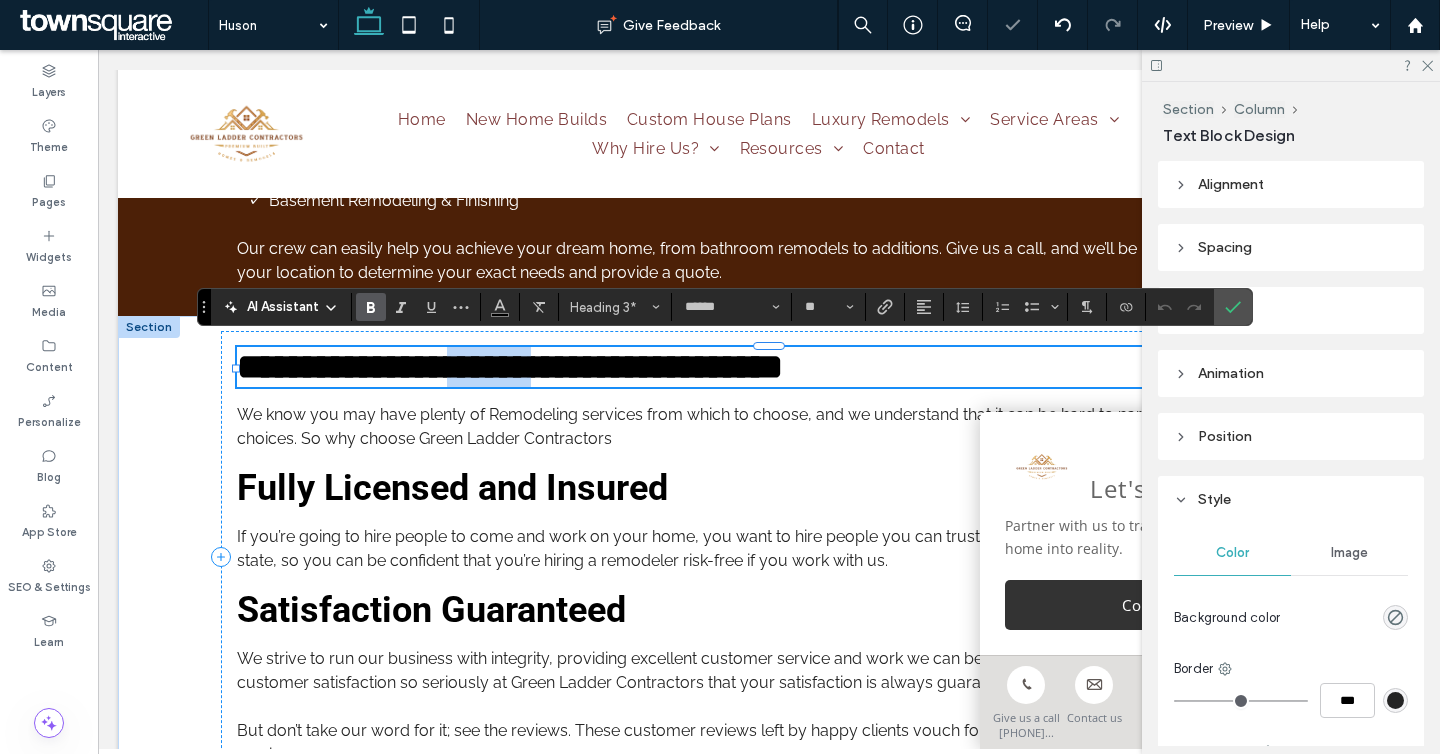 drag, startPoint x: 589, startPoint y: 362, endPoint x: 513, endPoint y: 361, distance: 76.00658 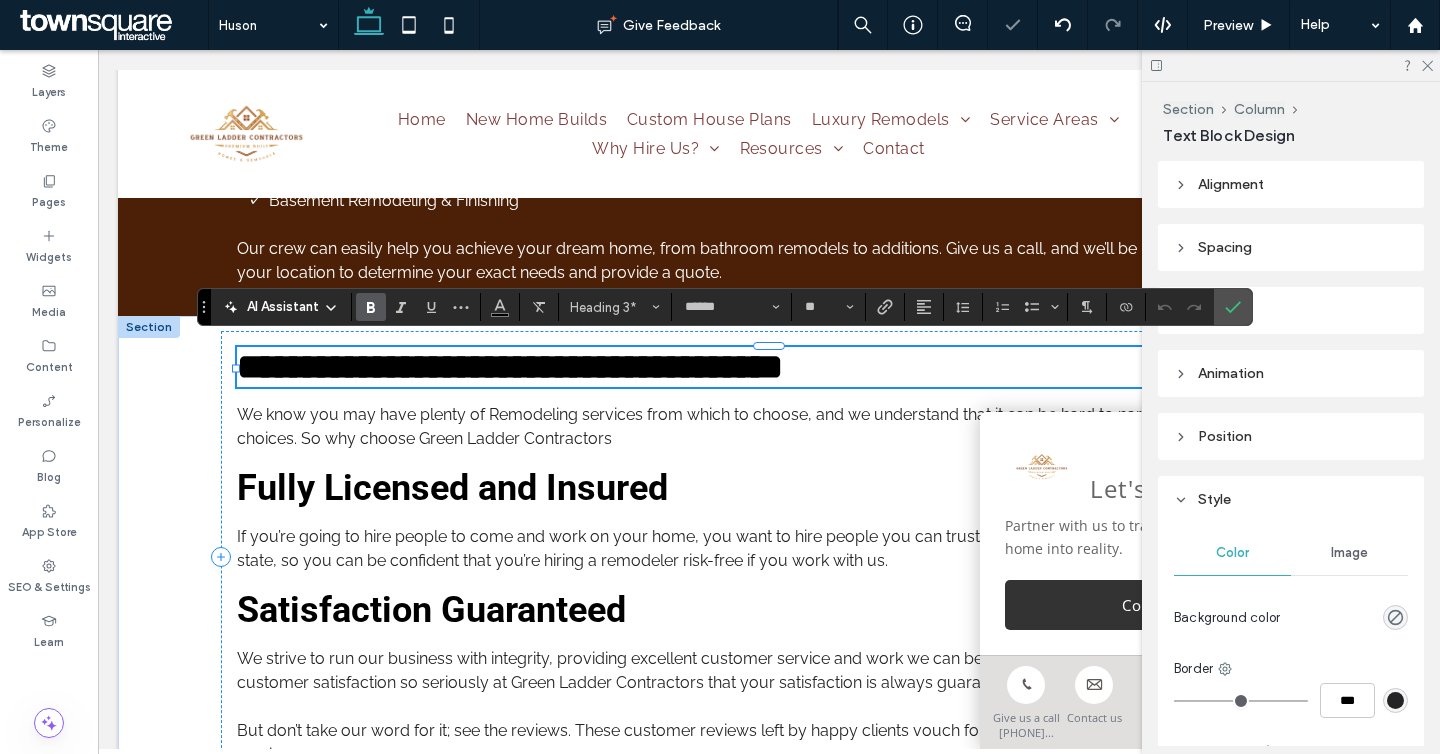 type on "*******" 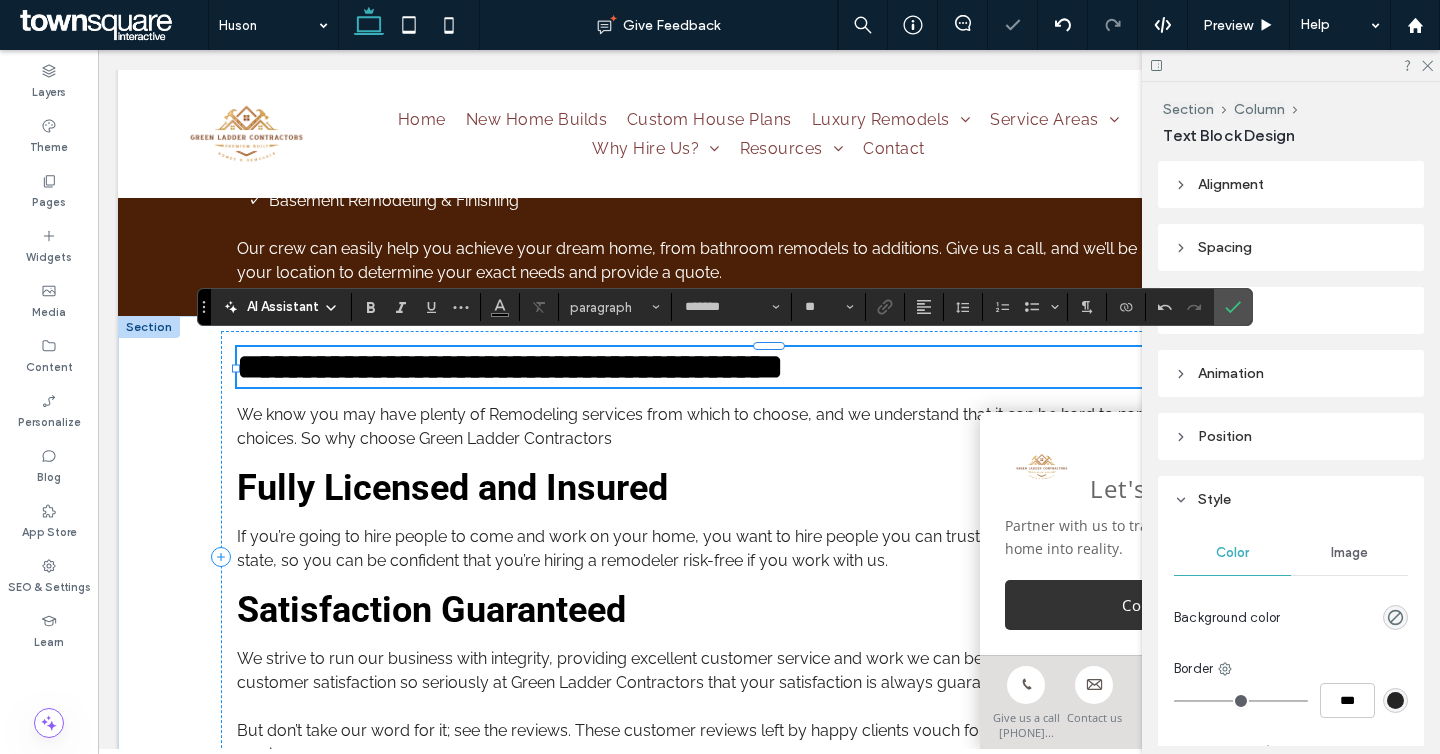 type on "******" 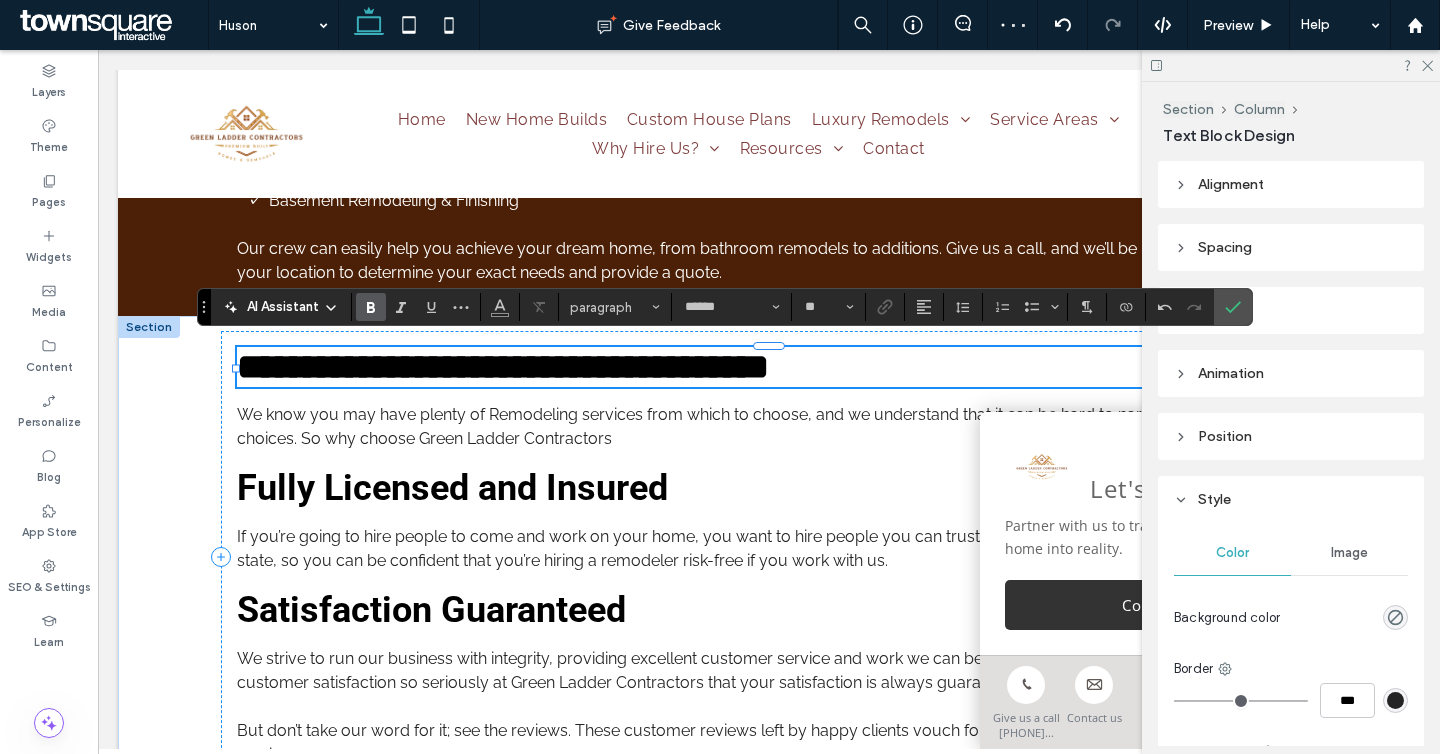 type 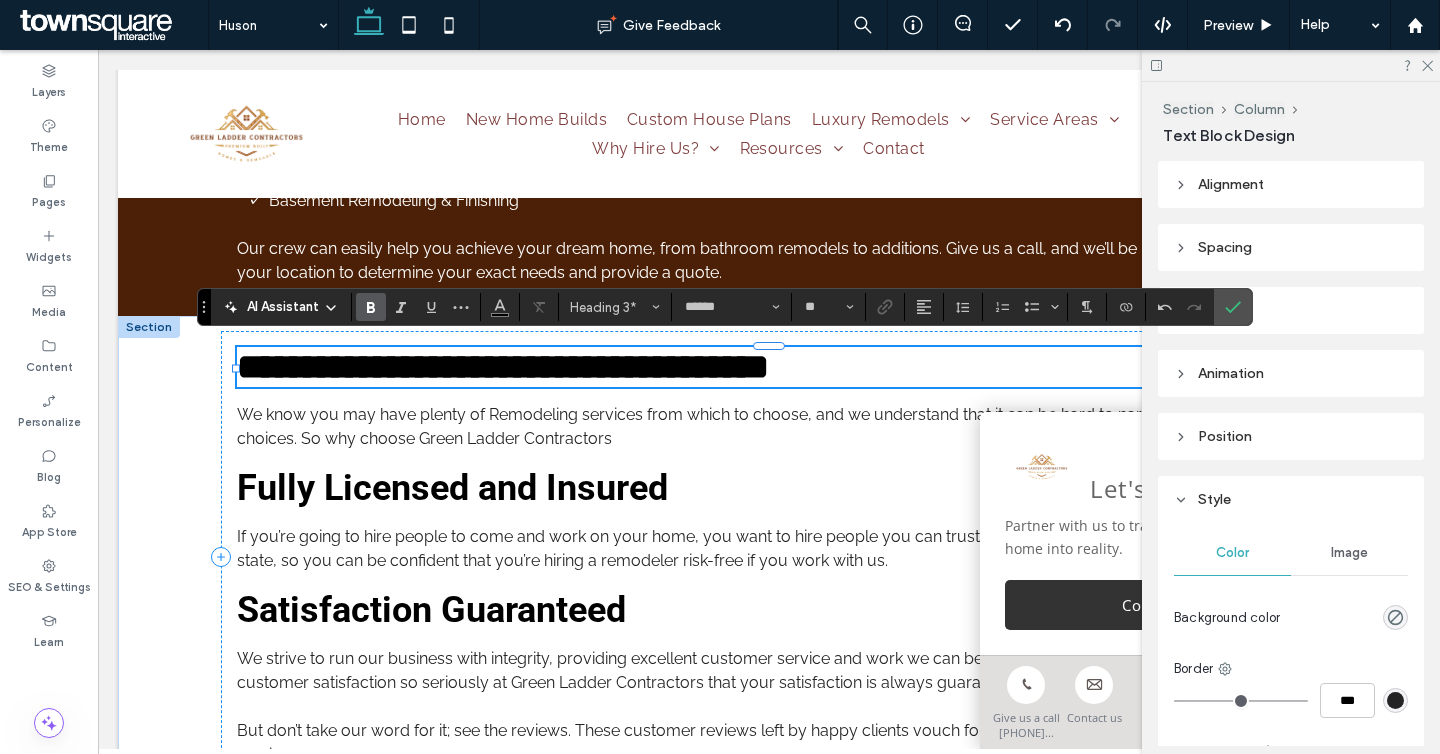 click on "**********" at bounding box center [503, 367] 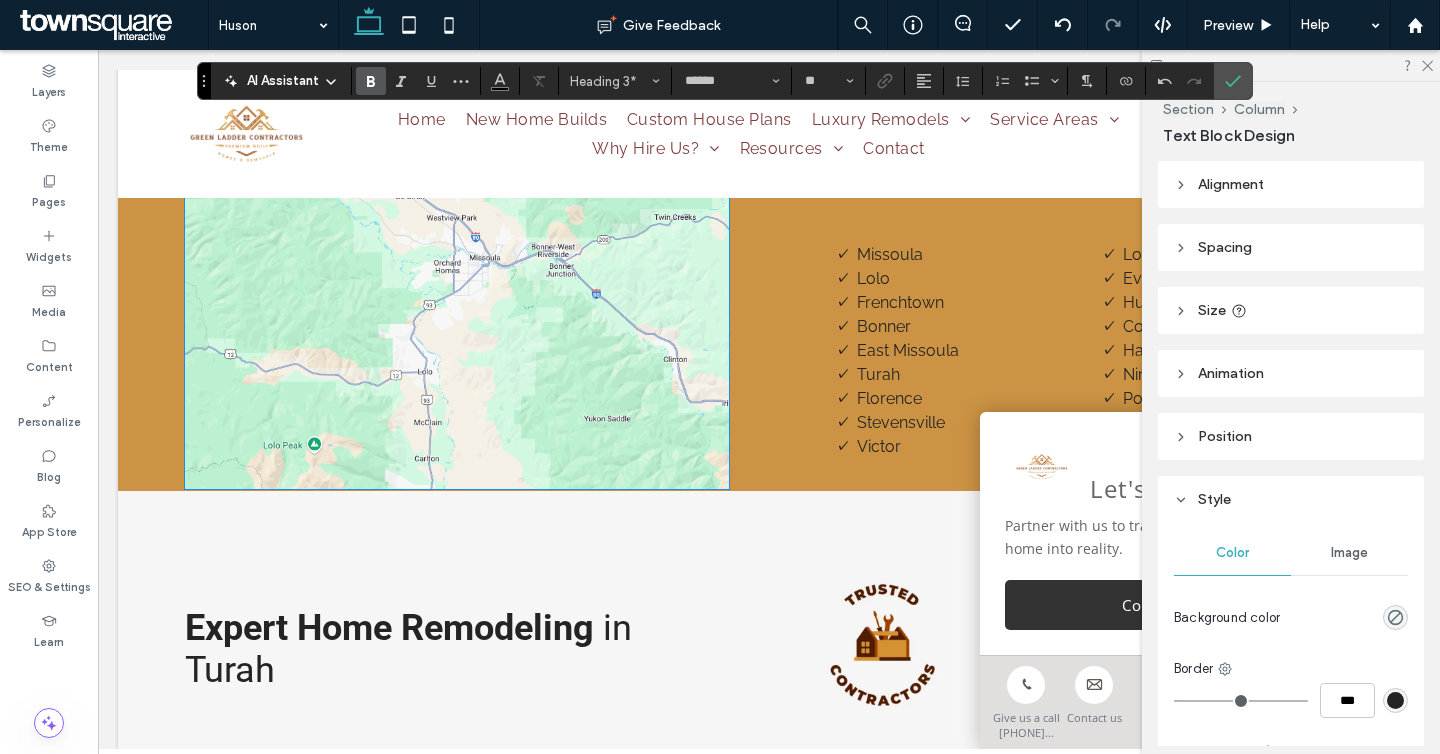 scroll, scrollTop: 4024, scrollLeft: 0, axis: vertical 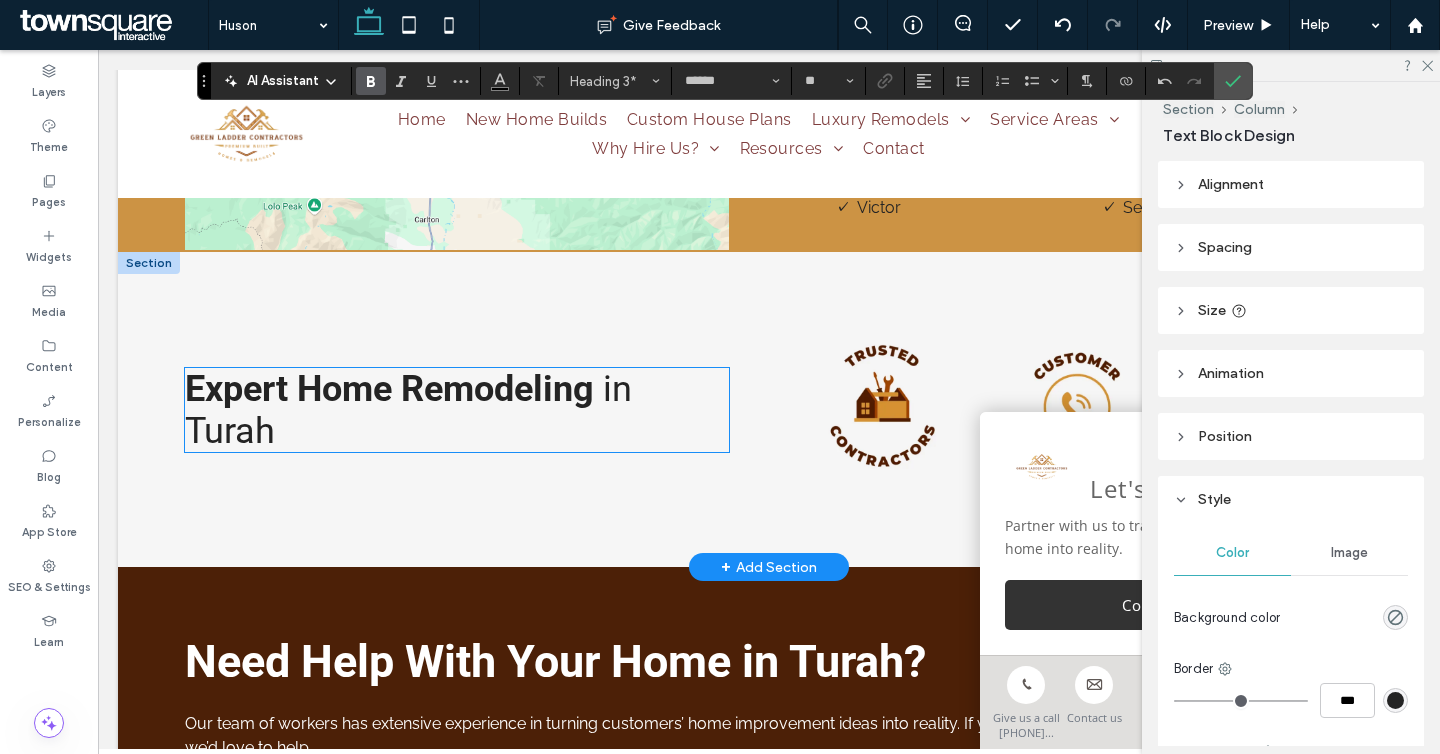 click on "Expert Home Remodeling" at bounding box center [389, 389] 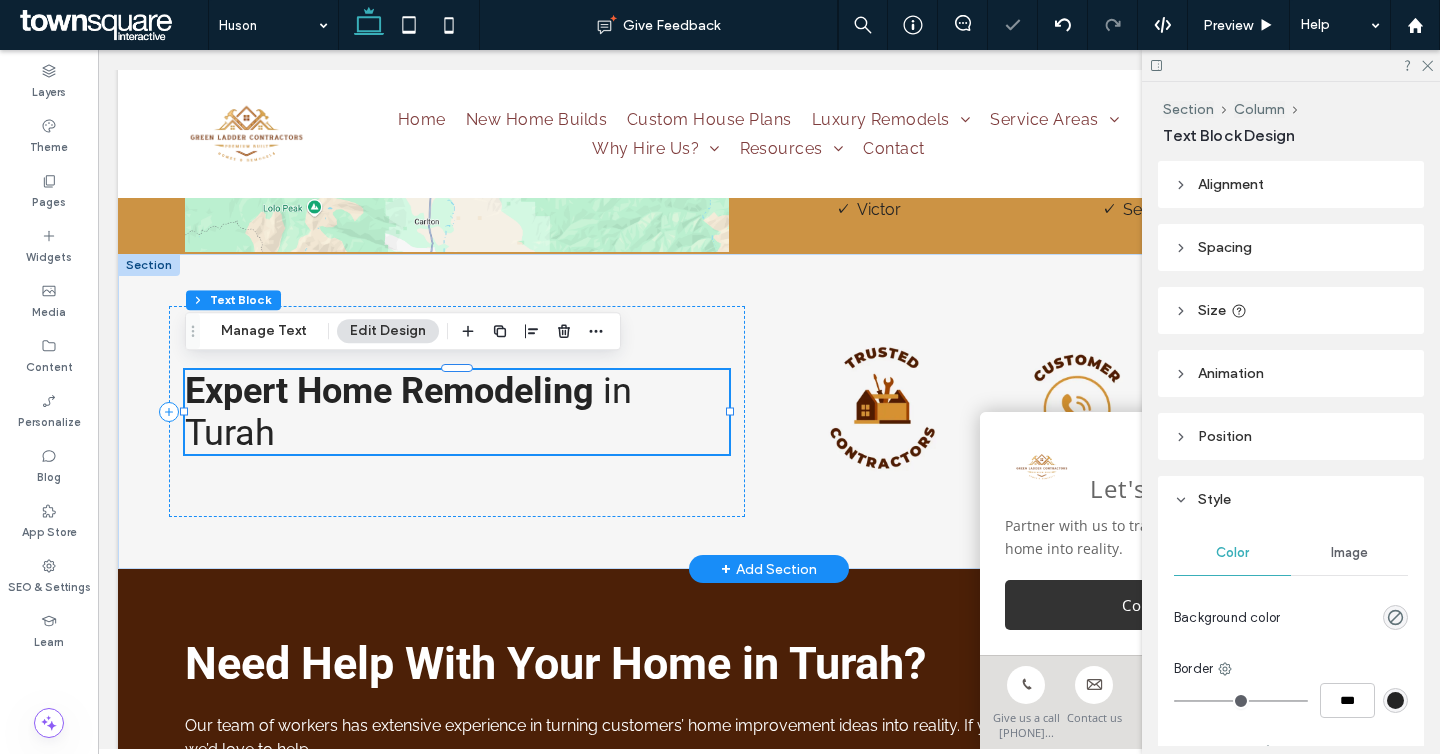 click on "Expert Home Remodeling
in Turah" at bounding box center (457, 412) 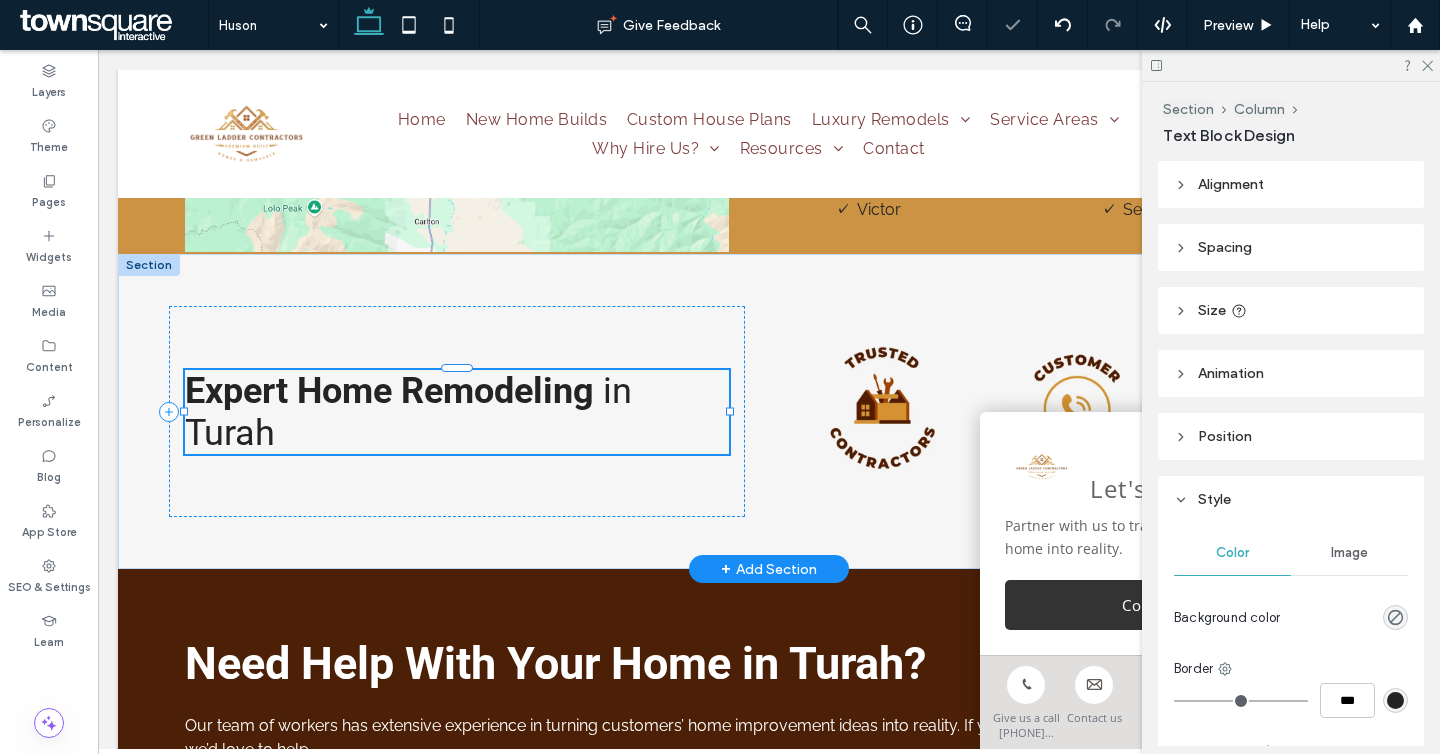 type on "******" 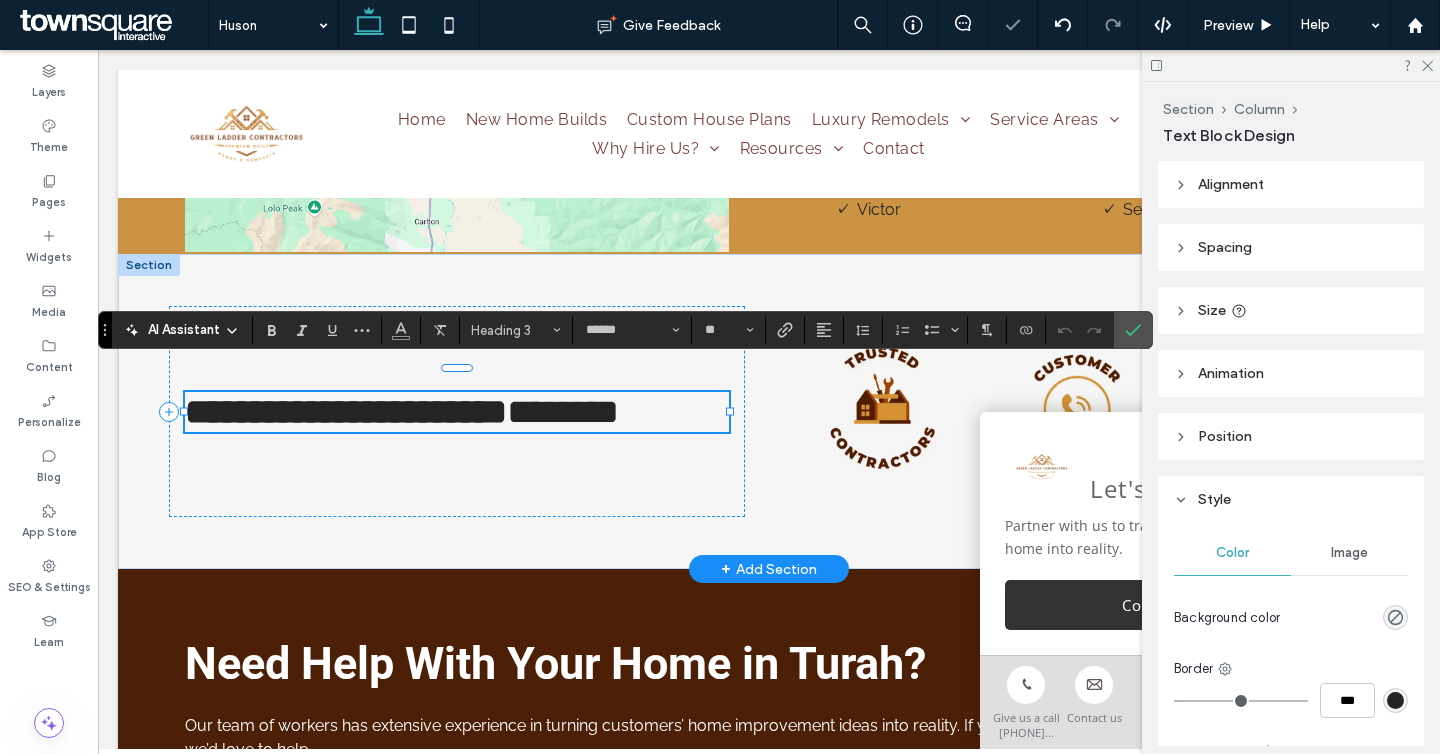 click on "**********" at bounding box center [457, 412] 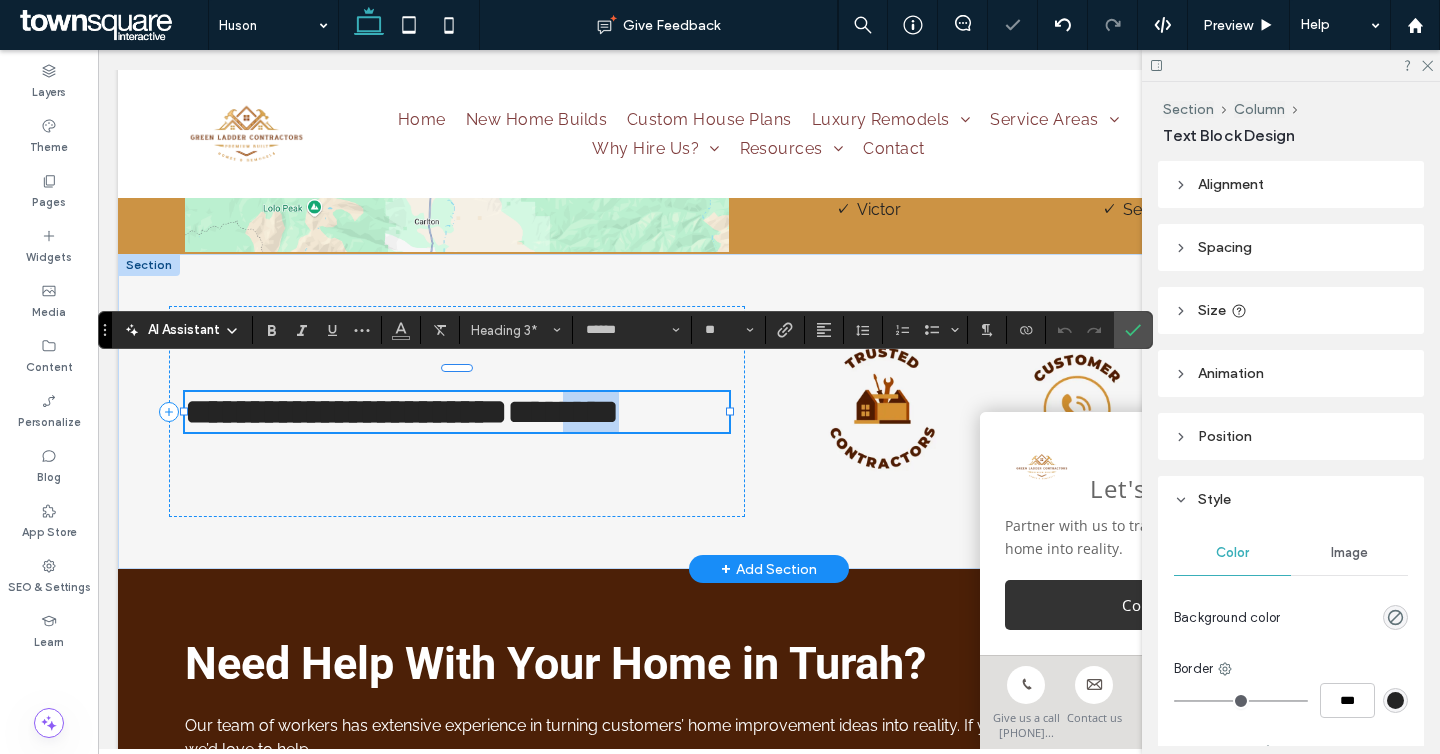 drag, startPoint x: 297, startPoint y: 430, endPoint x: 194, endPoint y: 427, distance: 103.04368 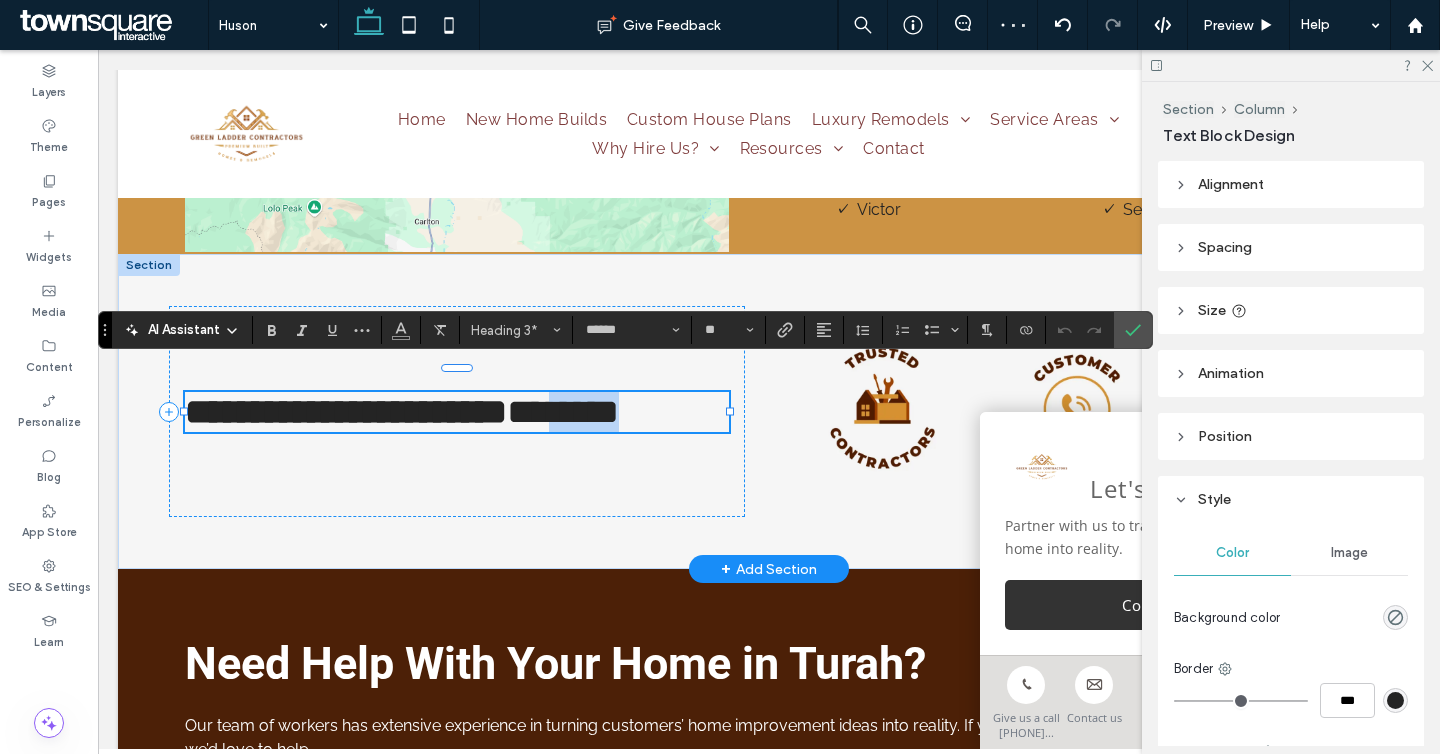 drag, startPoint x: 193, startPoint y: 427, endPoint x: 339, endPoint y: 427, distance: 146 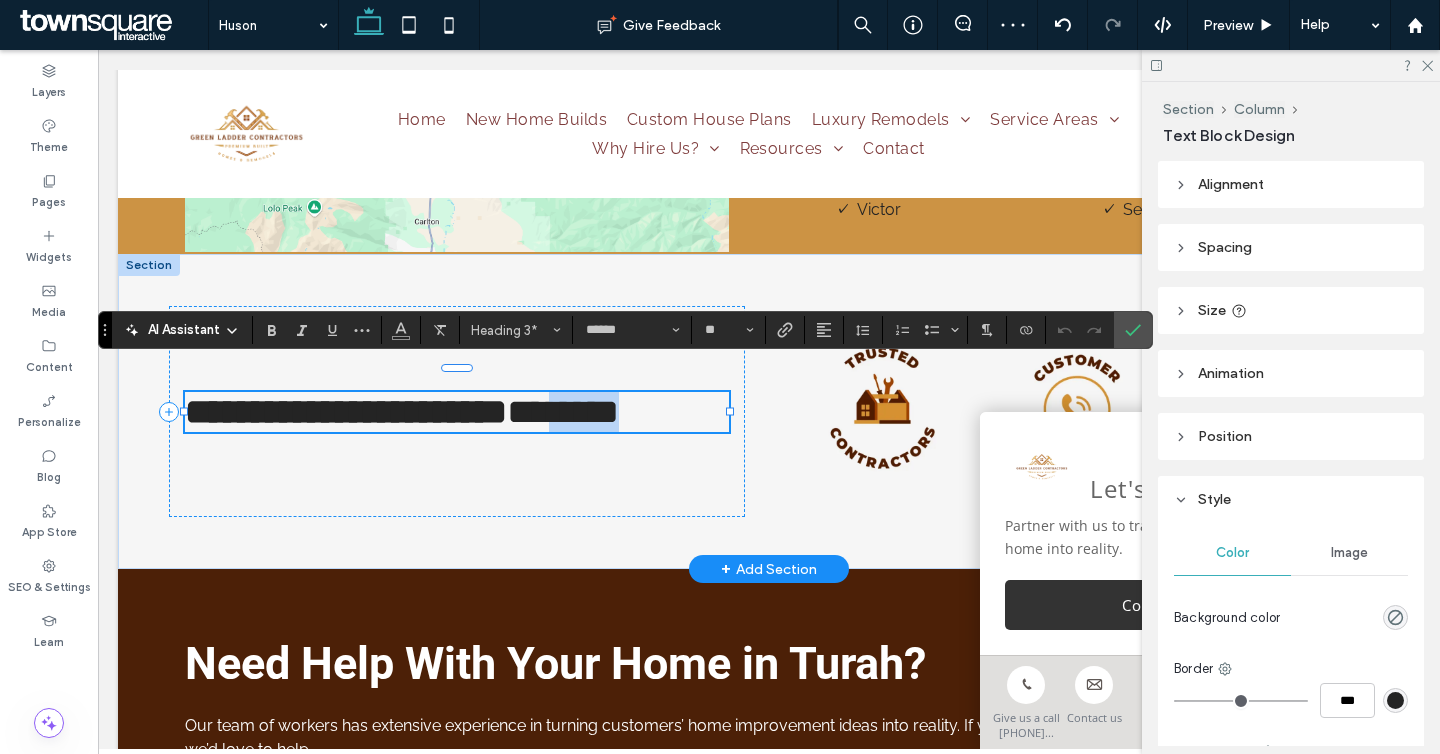 click on "**********" at bounding box center (457, 412) 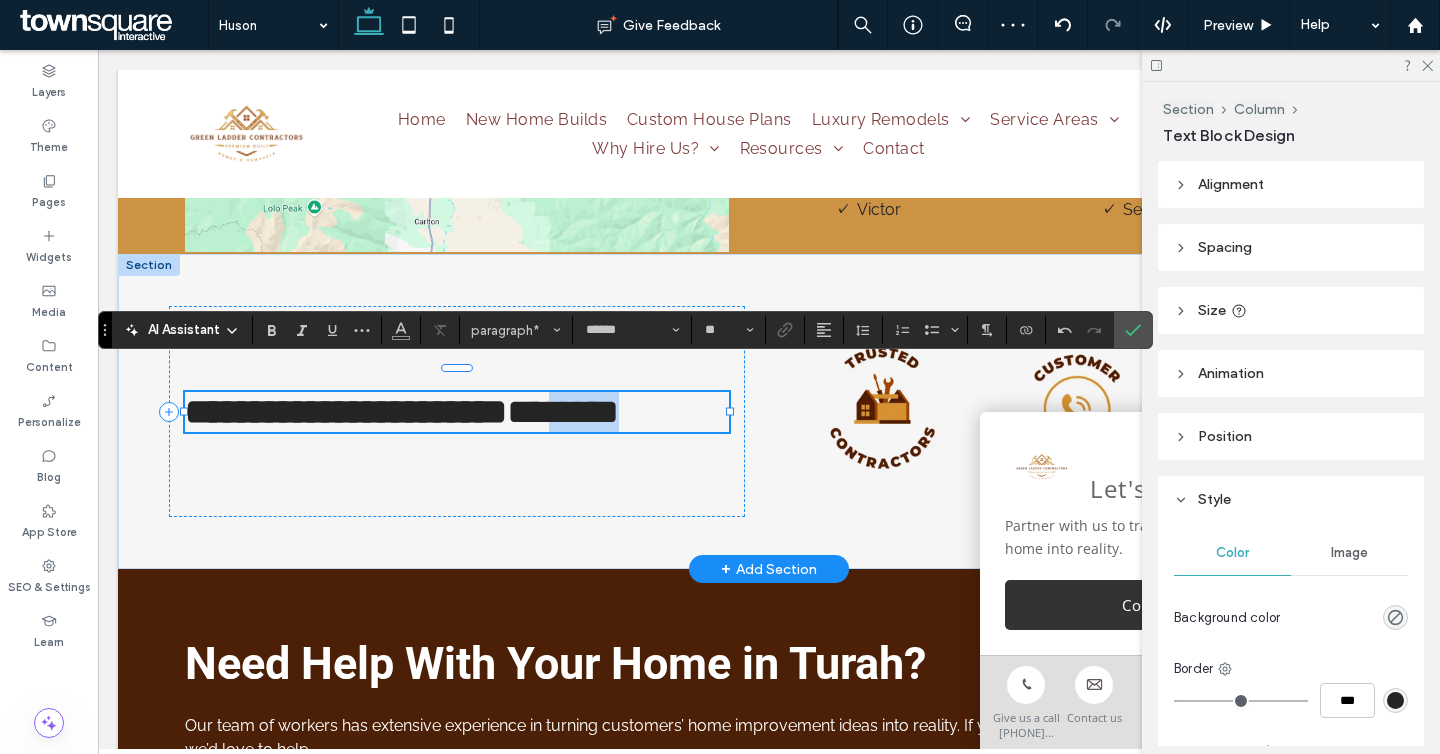 type on "*******" 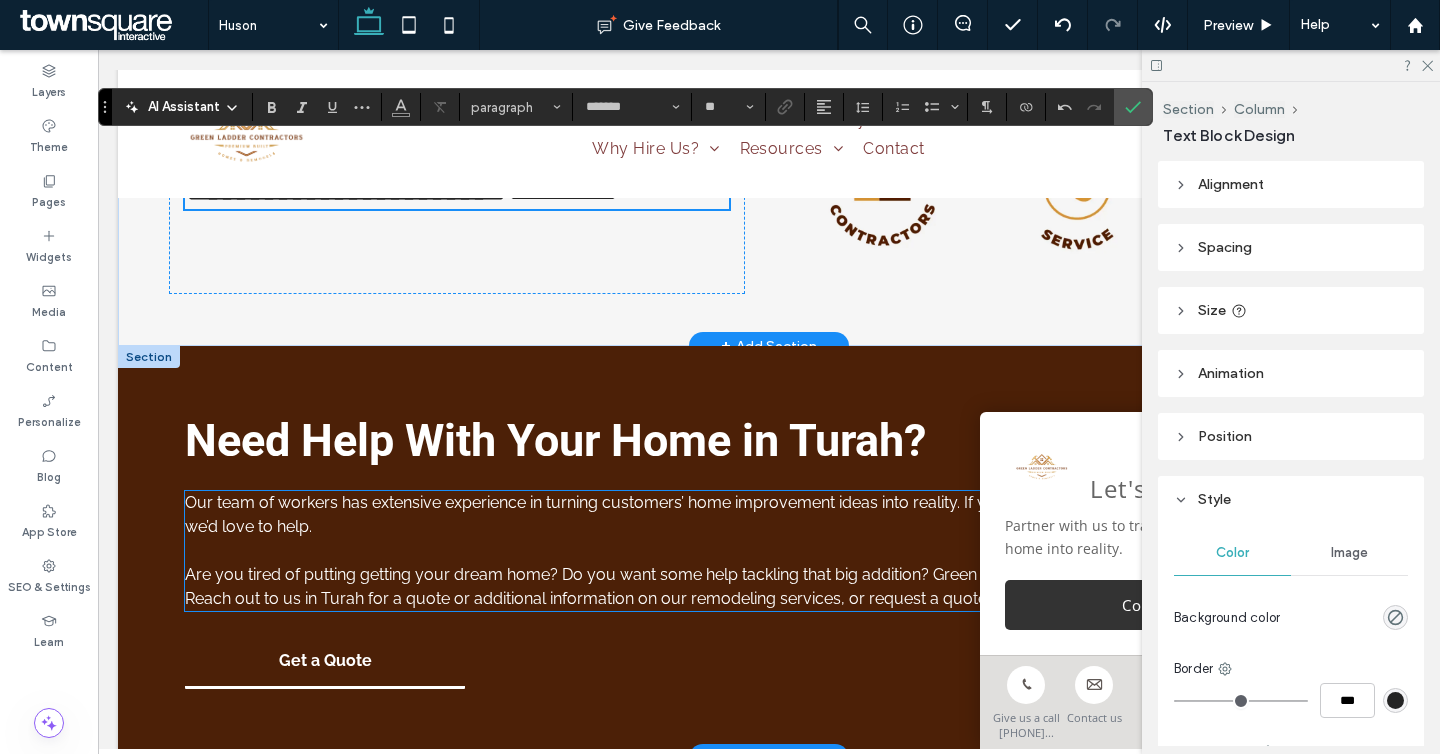 scroll, scrollTop: 4255, scrollLeft: 0, axis: vertical 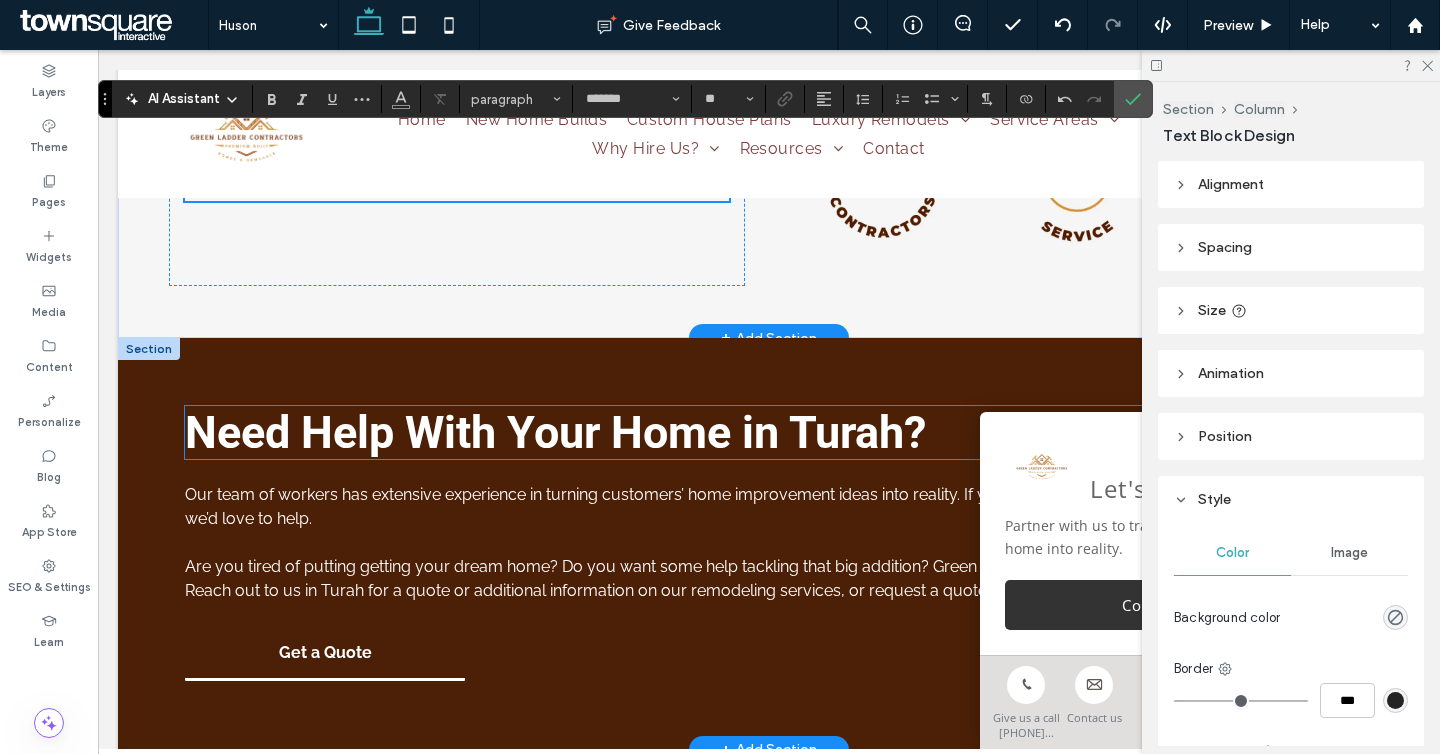 click on "Need Help With Your Home in Turah?" at bounding box center (555, 432) 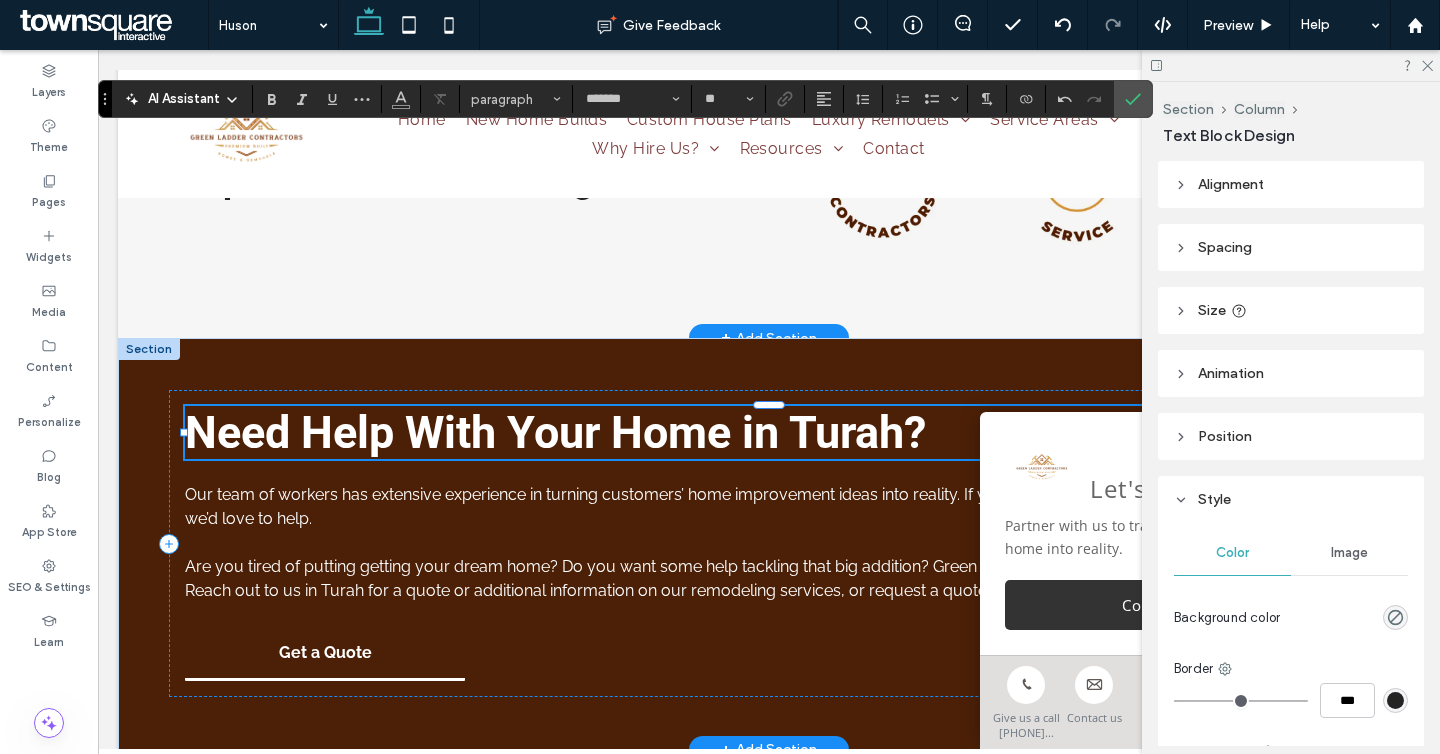 click on "Need Help With Your Home in Turah?" at bounding box center (555, 432) 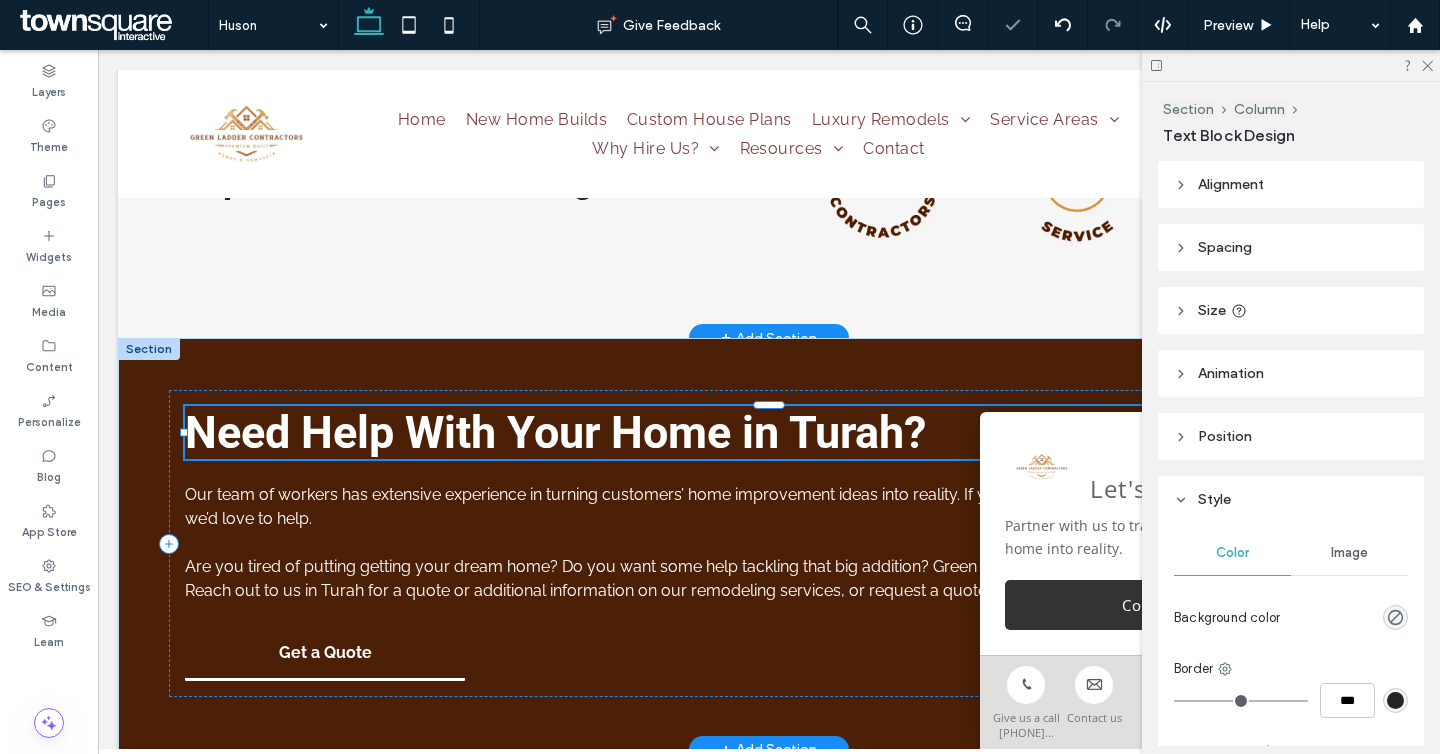 type on "******" 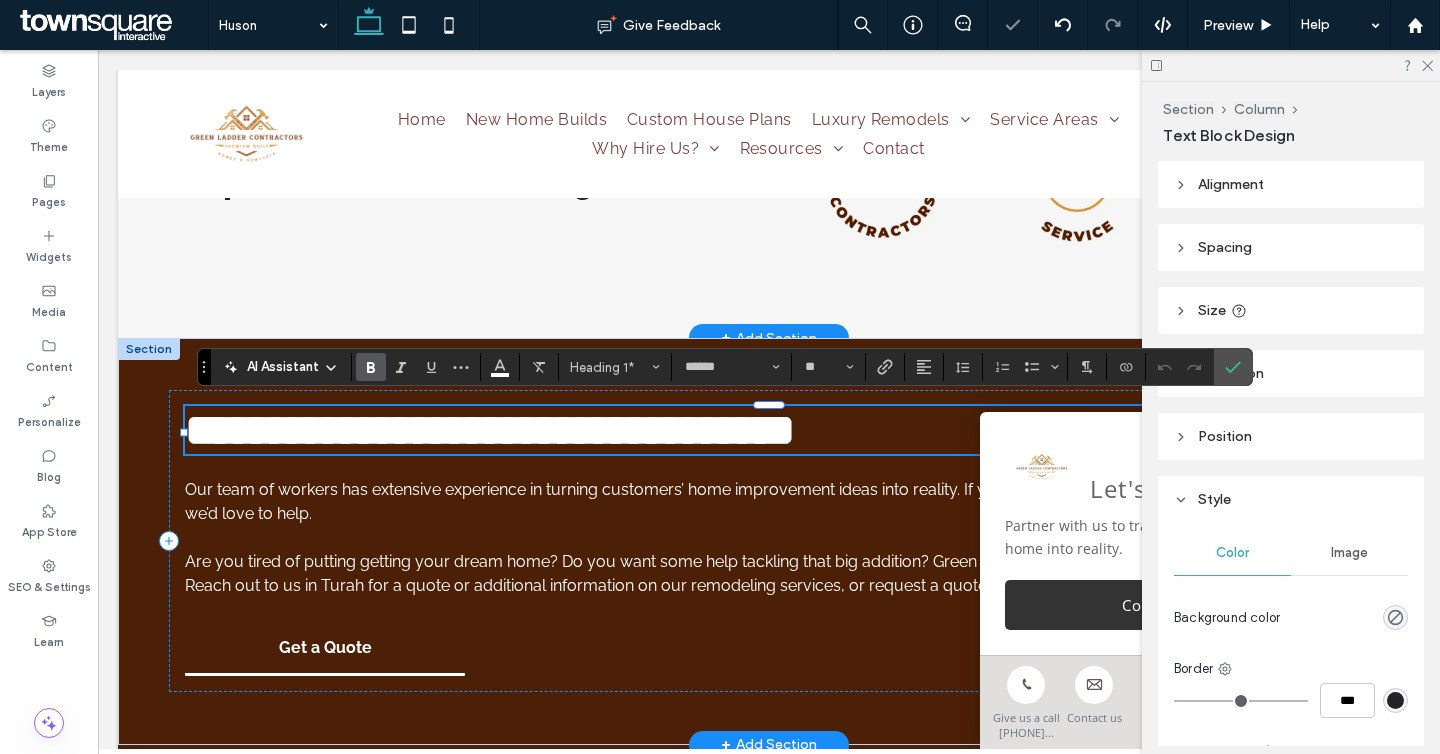 click on "**********" at bounding box center [490, 430] 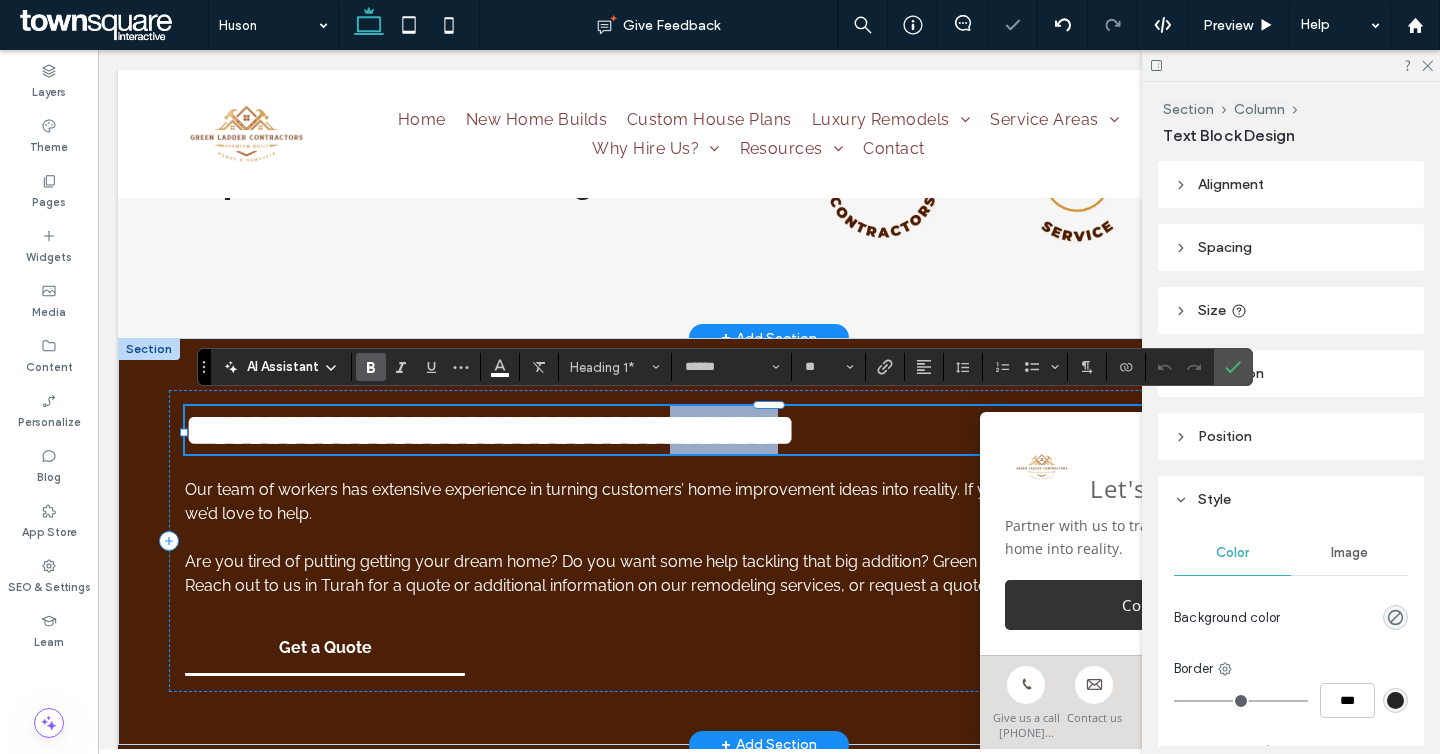 drag, startPoint x: 902, startPoint y: 427, endPoint x: 787, endPoint y: 423, distance: 115.06954 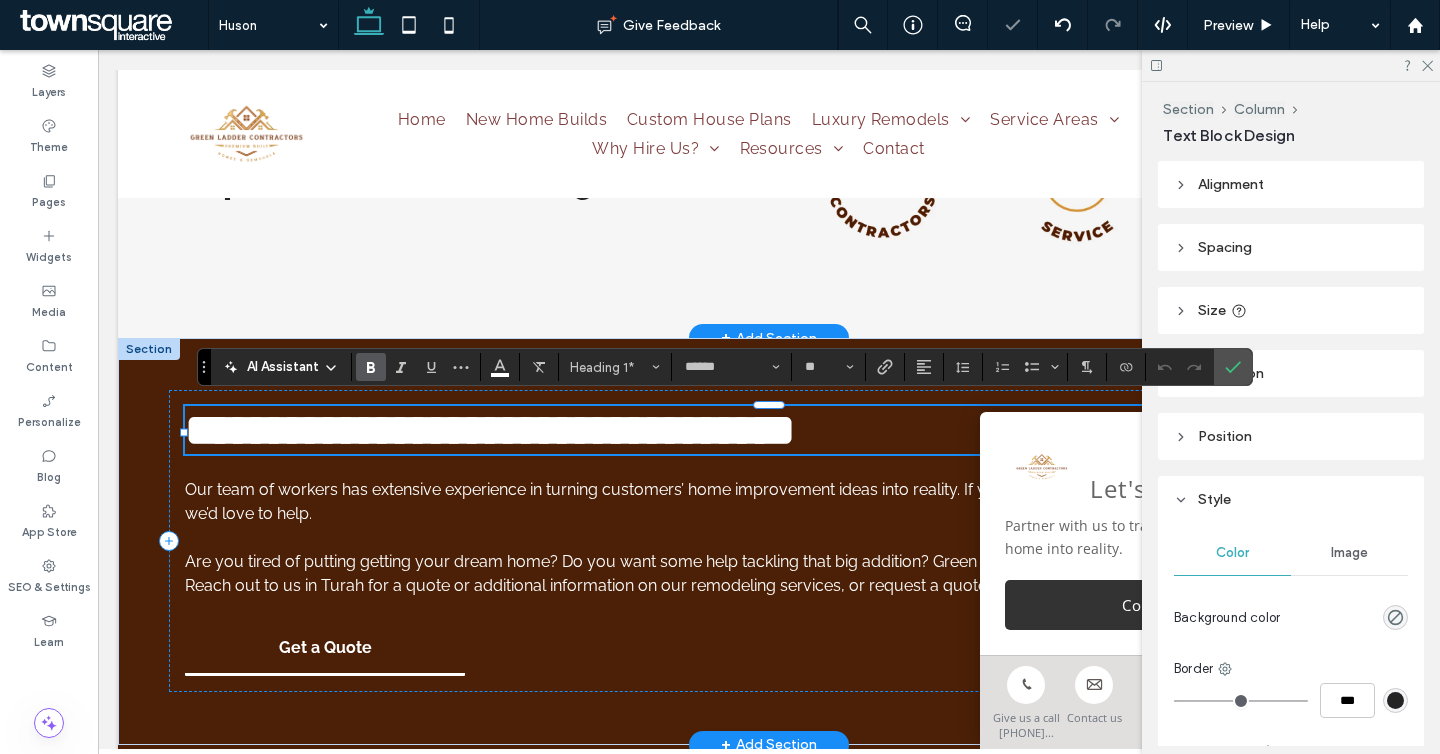 type on "*******" 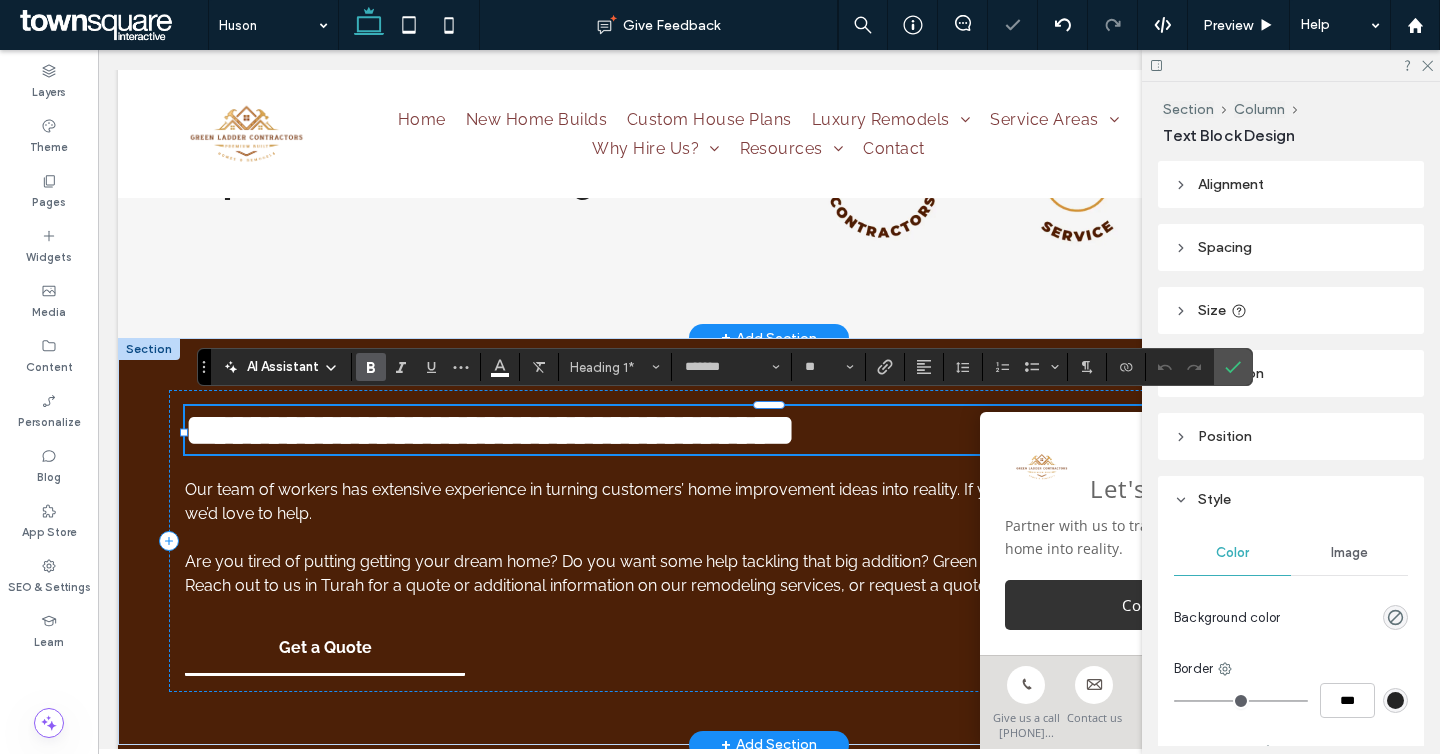 type on "******" 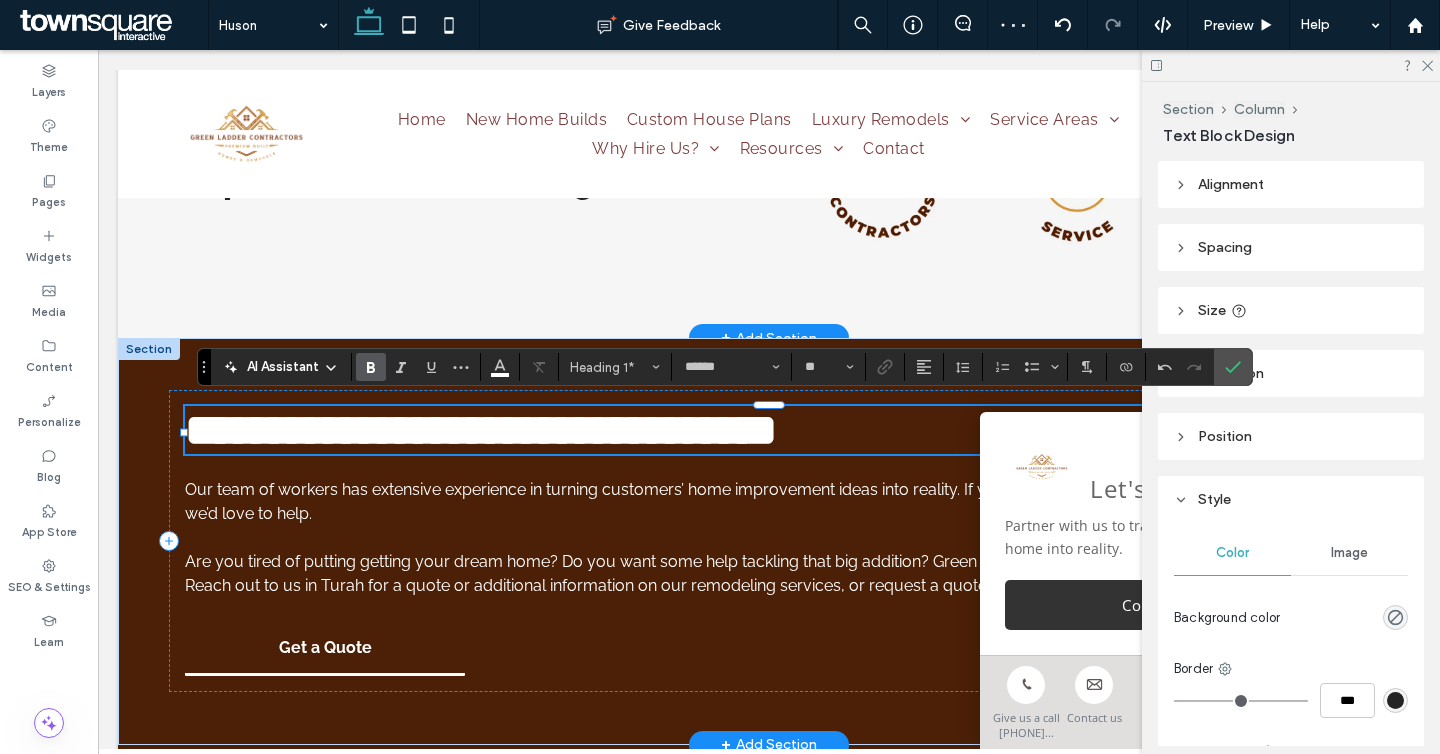 click on "**********" at bounding box center (481, 430) 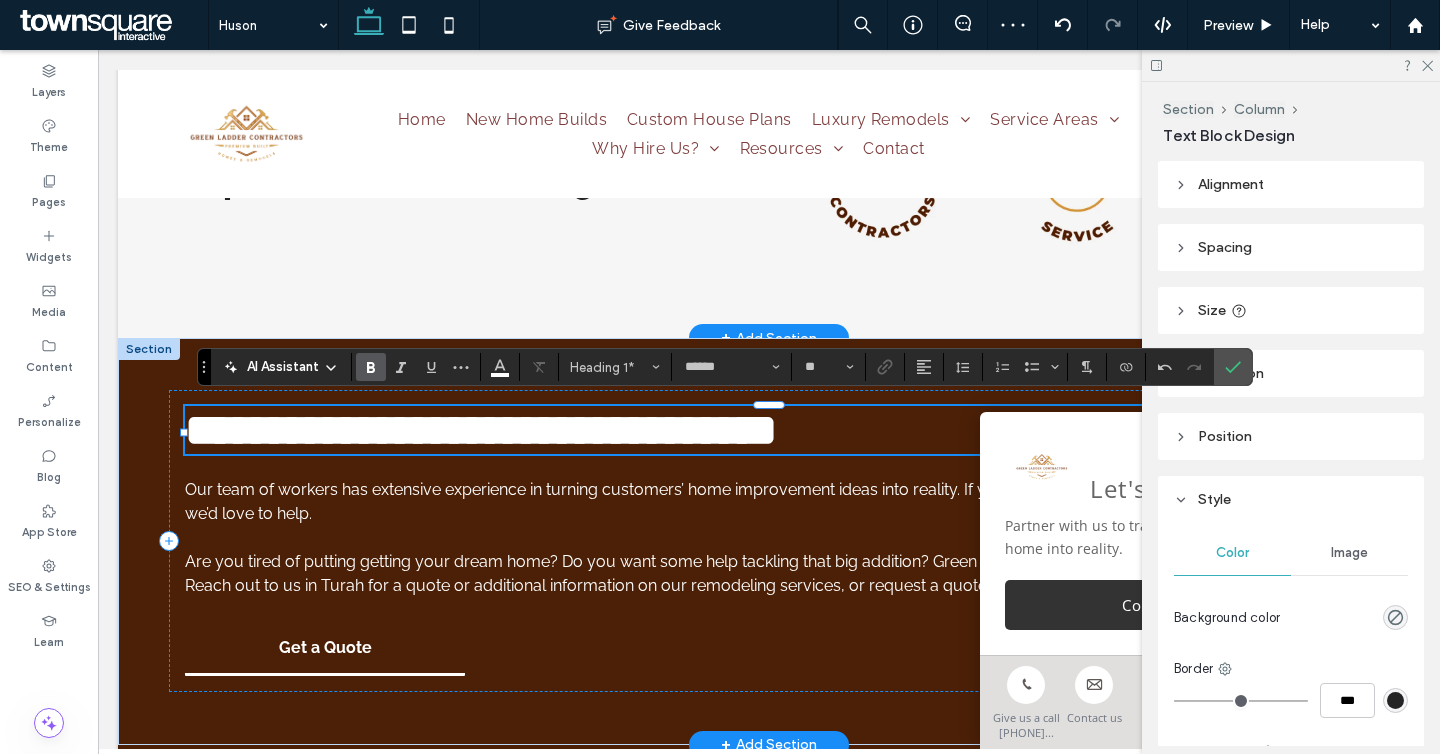 type 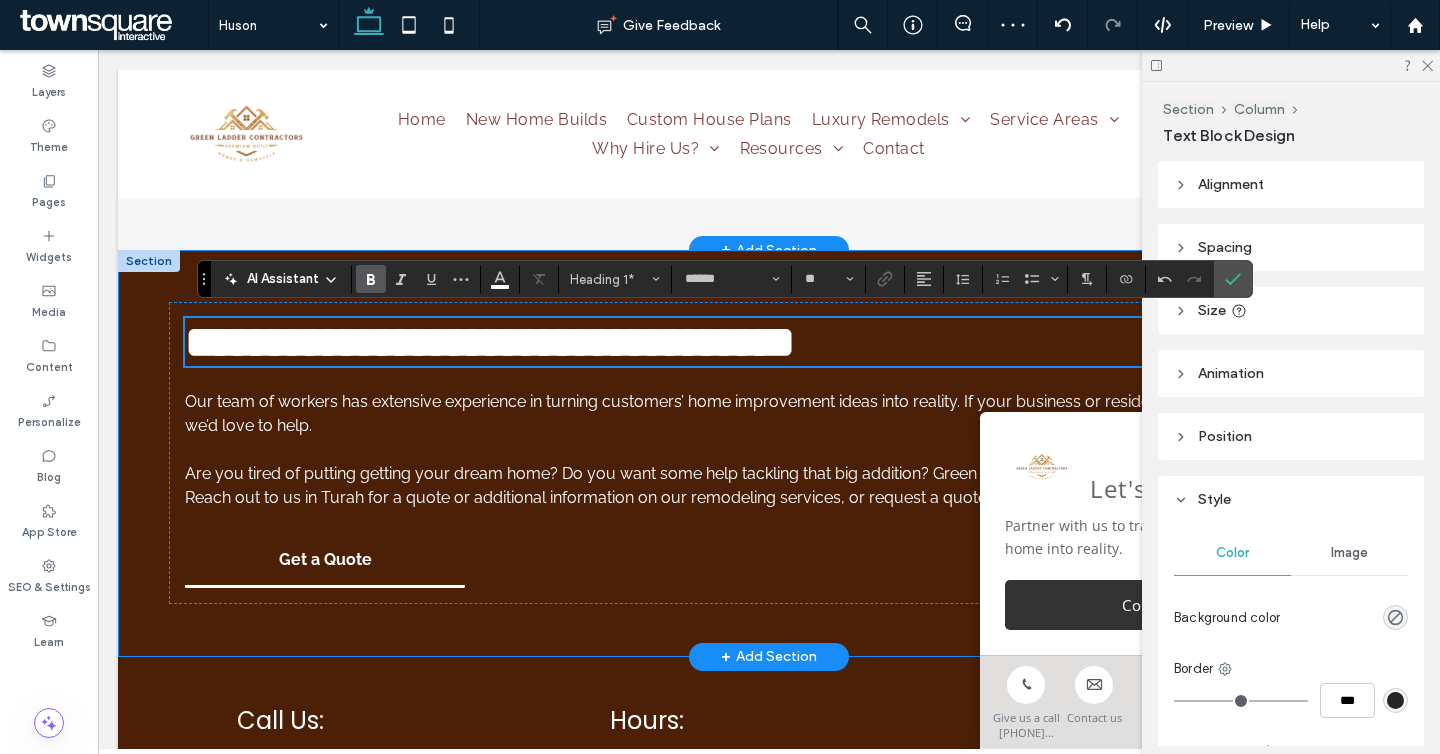 scroll, scrollTop: 4500, scrollLeft: 0, axis: vertical 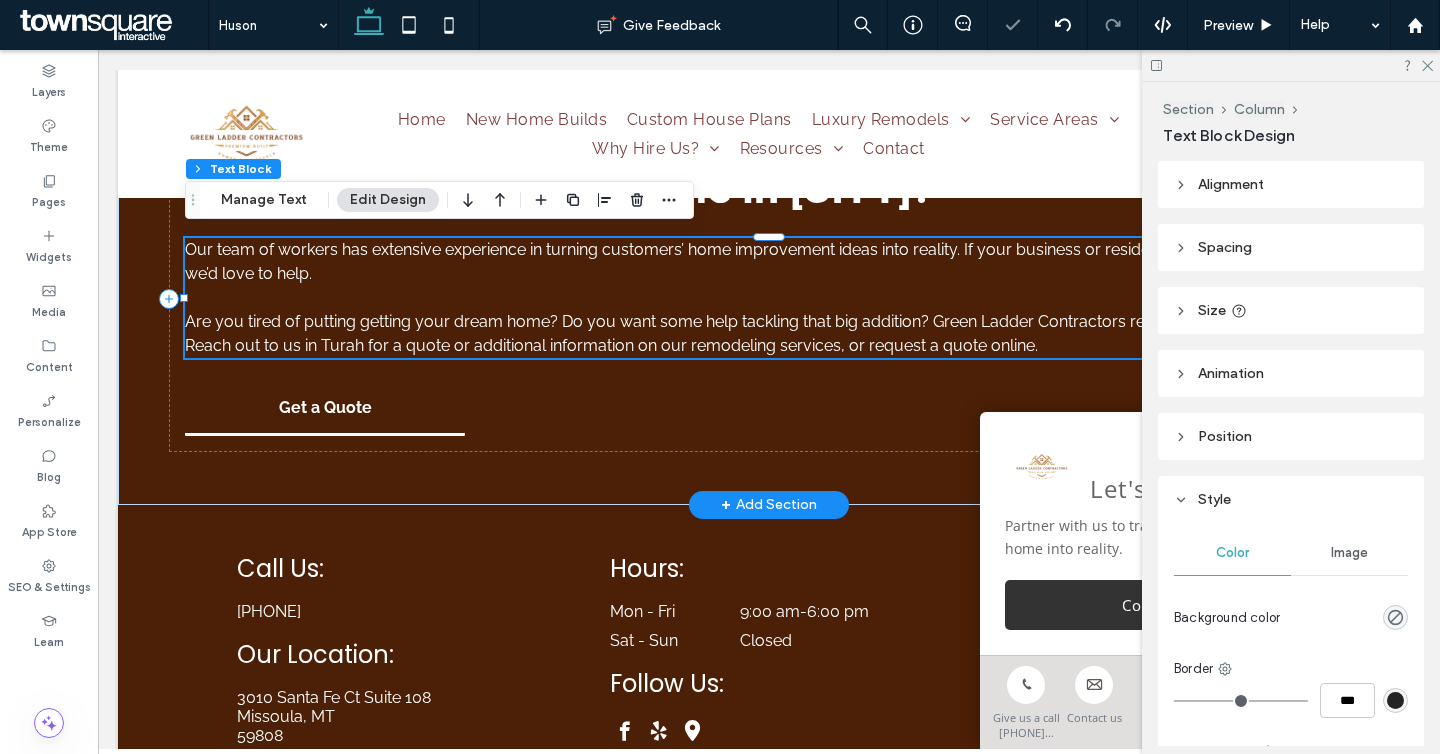 click on "Reach out to us in Turah for a quote or additional information on our remodeling services, or request a quote online." at bounding box center (611, 345) 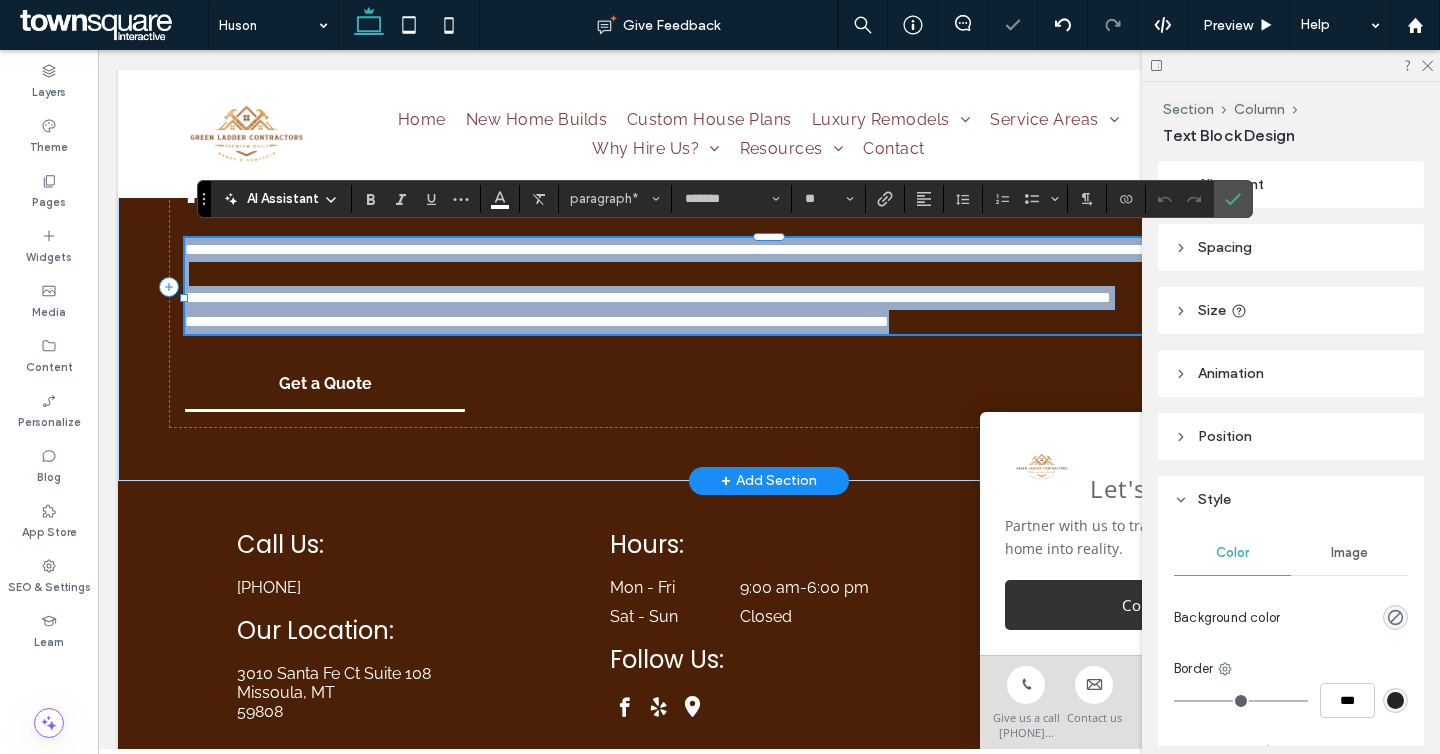 click on "**********" at bounding box center [537, 321] 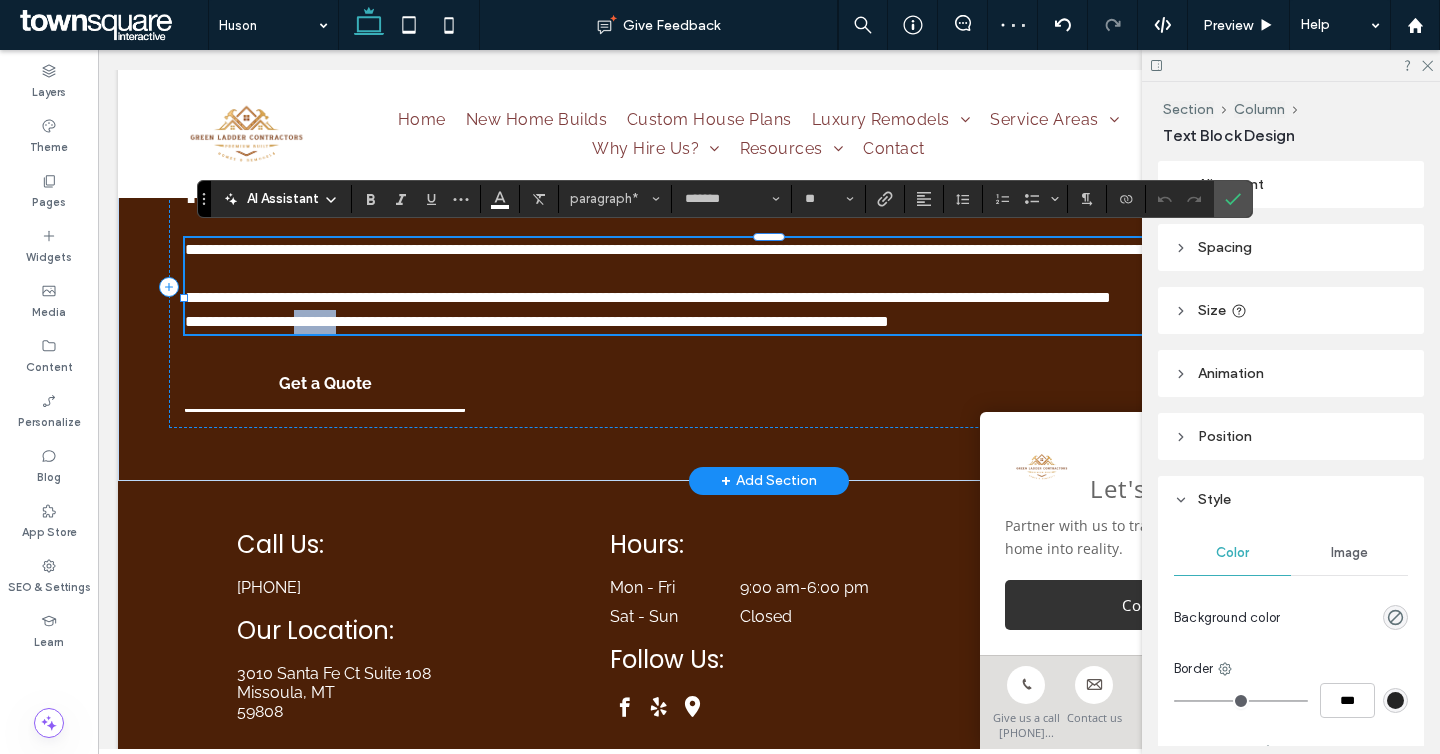 drag, startPoint x: 364, startPoint y: 339, endPoint x: 318, endPoint y: 341, distance: 46.043457 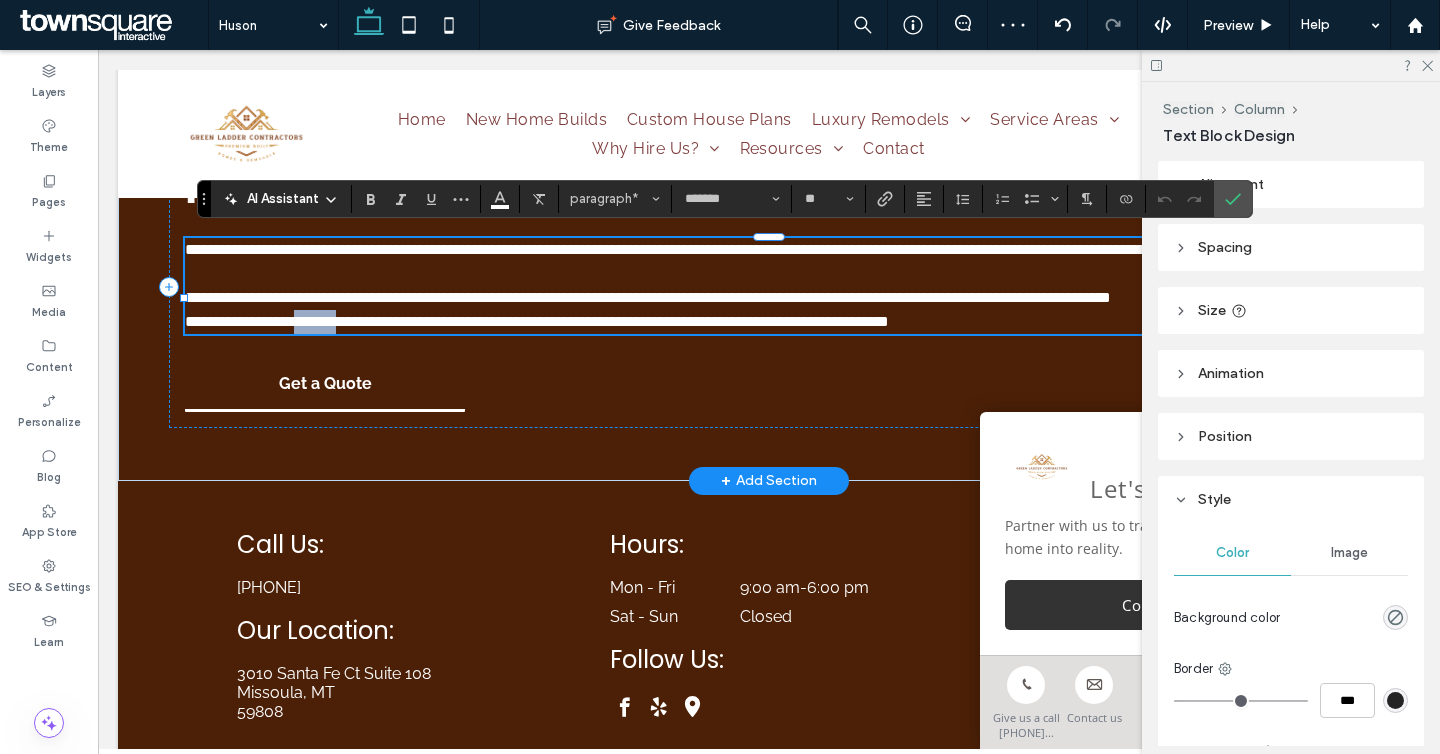 click on "**********" at bounding box center [537, 321] 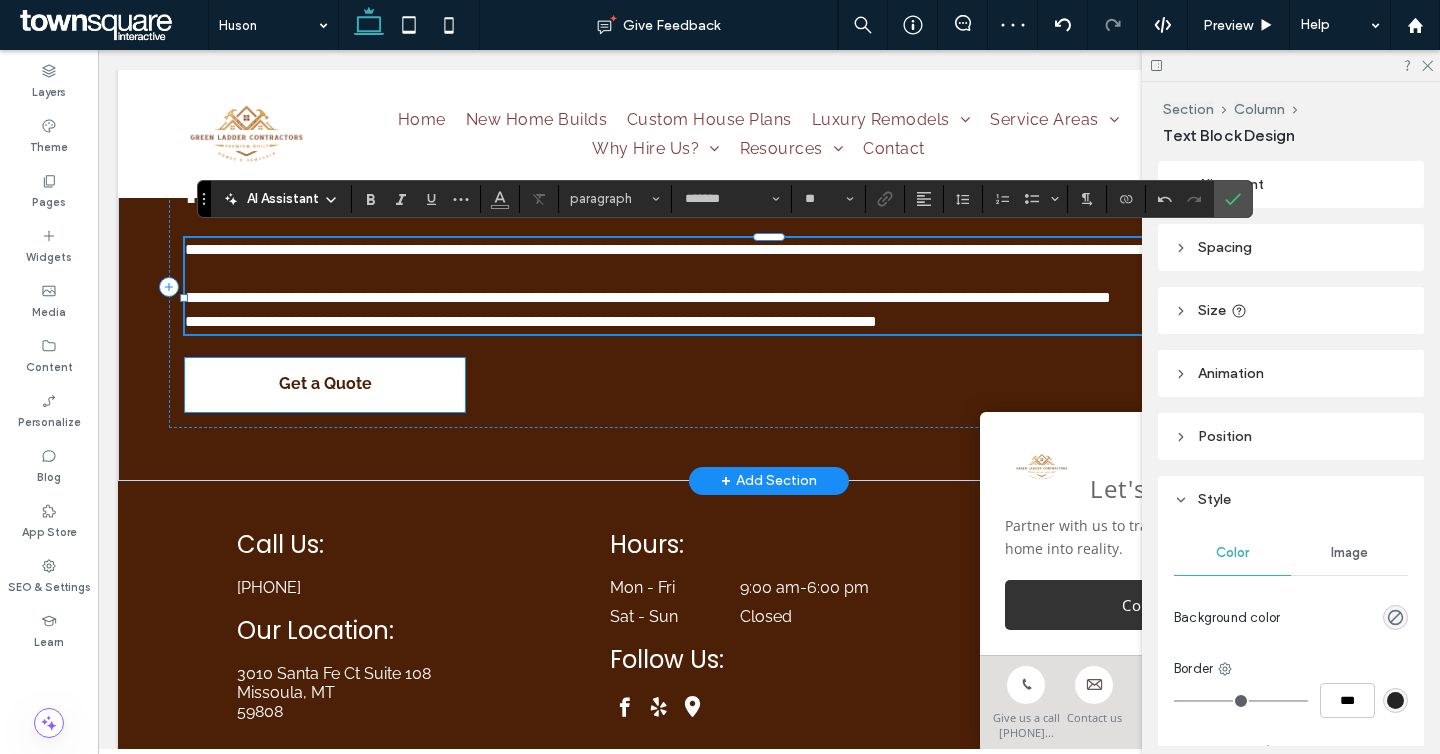 type 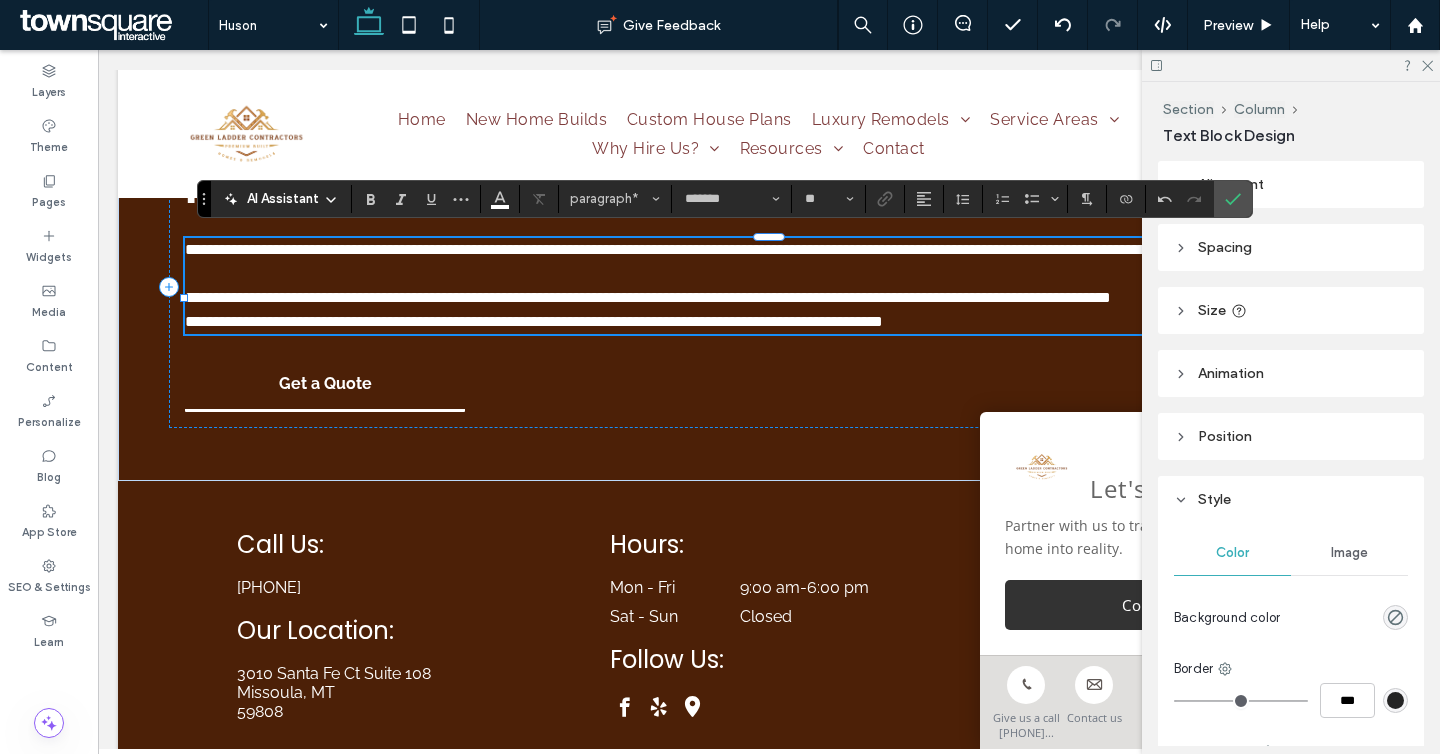 click on "**********" at bounding box center [534, 321] 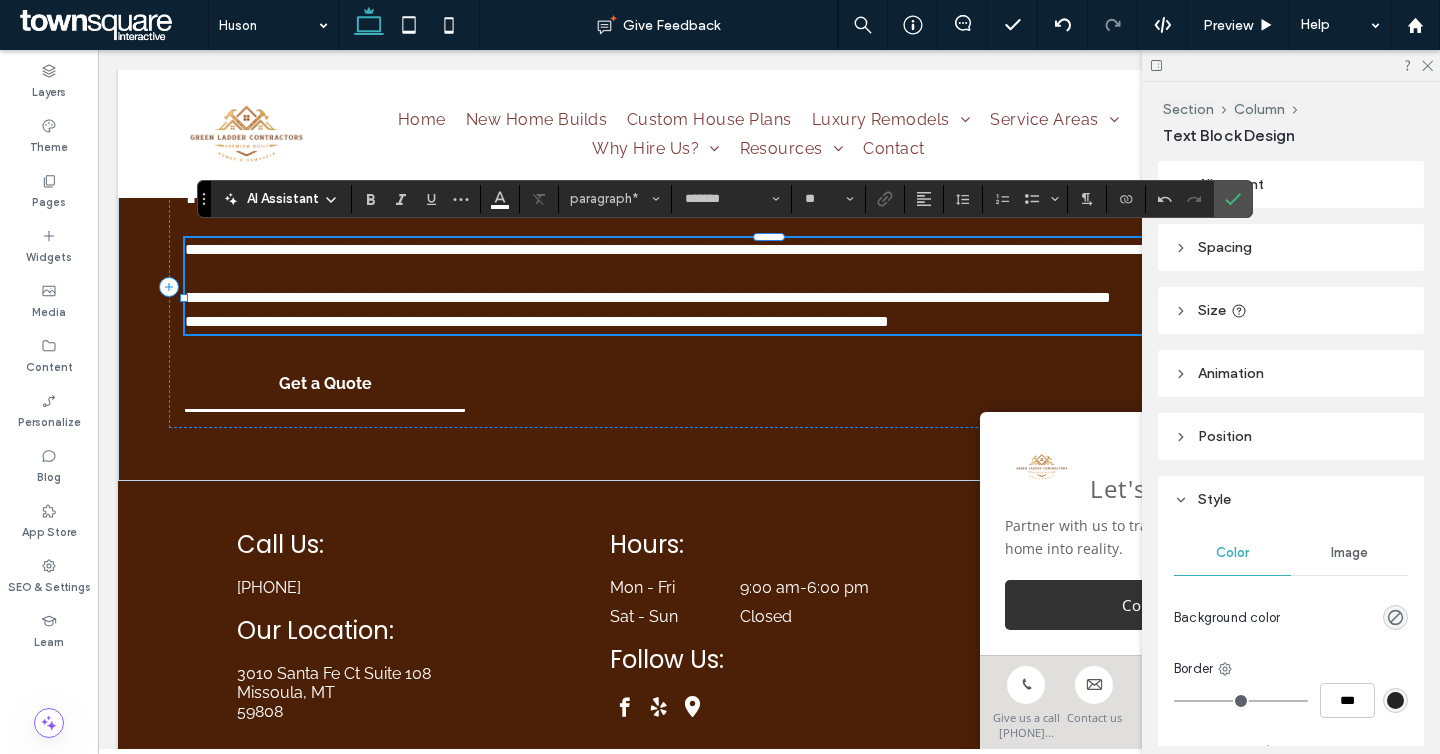 click on "**********" at bounding box center [537, 321] 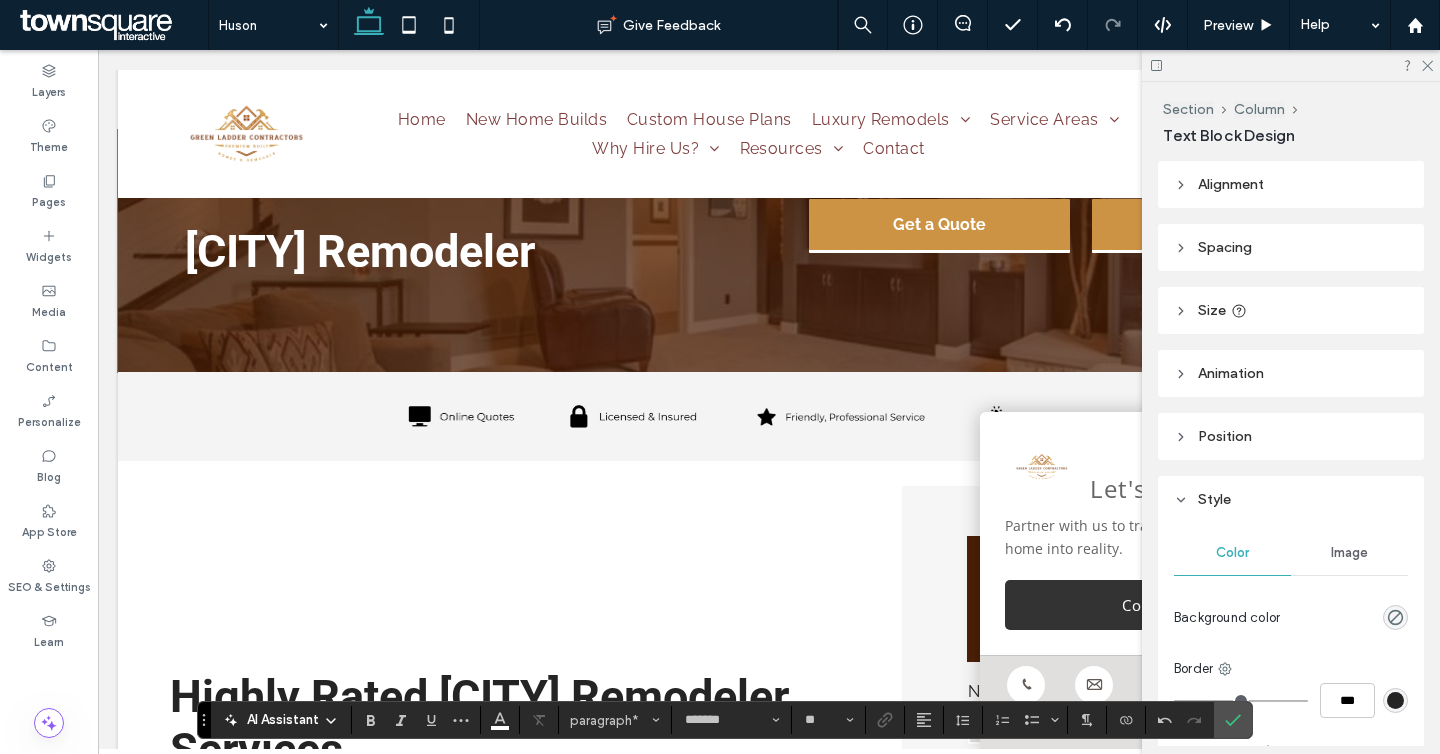 scroll, scrollTop: 0, scrollLeft: 0, axis: both 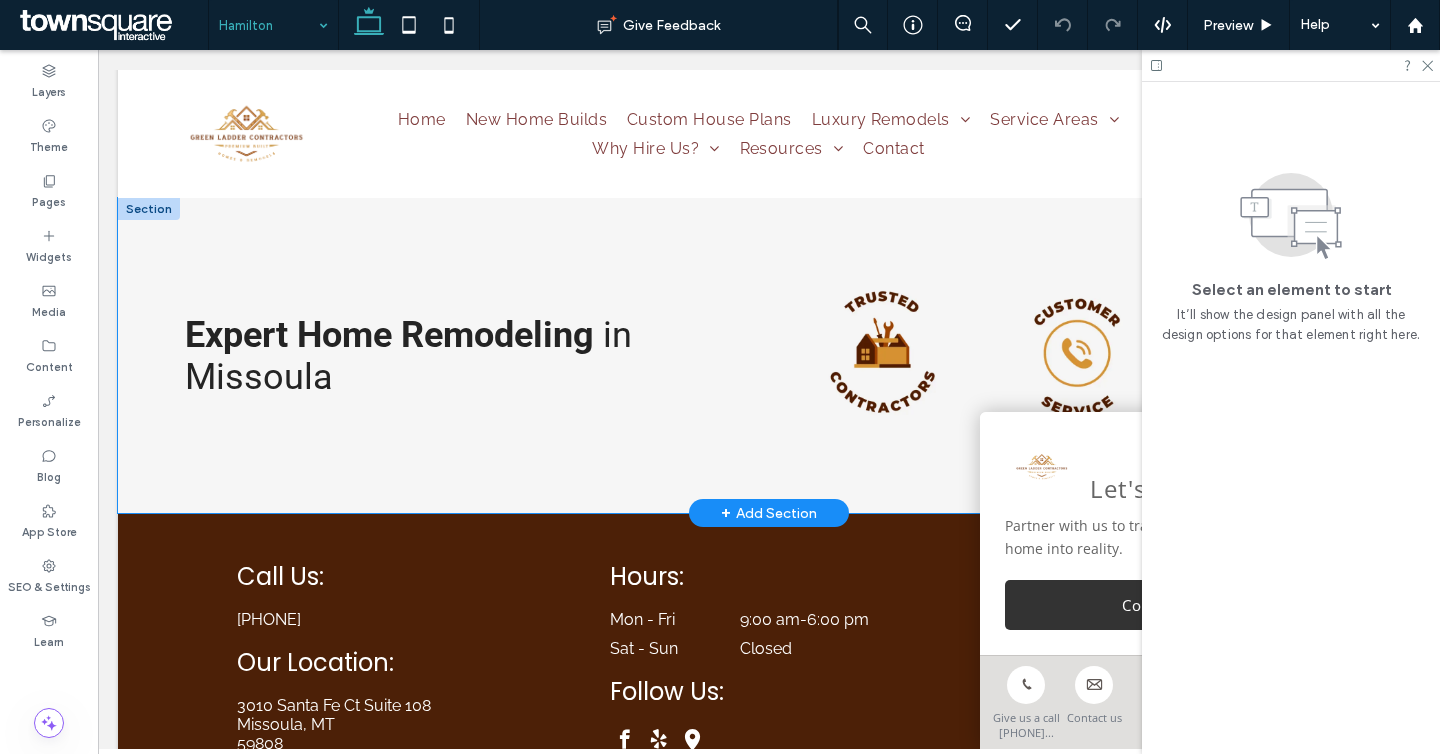 click on "Expert Home Remodeling
in Missoula" at bounding box center (769, 355) 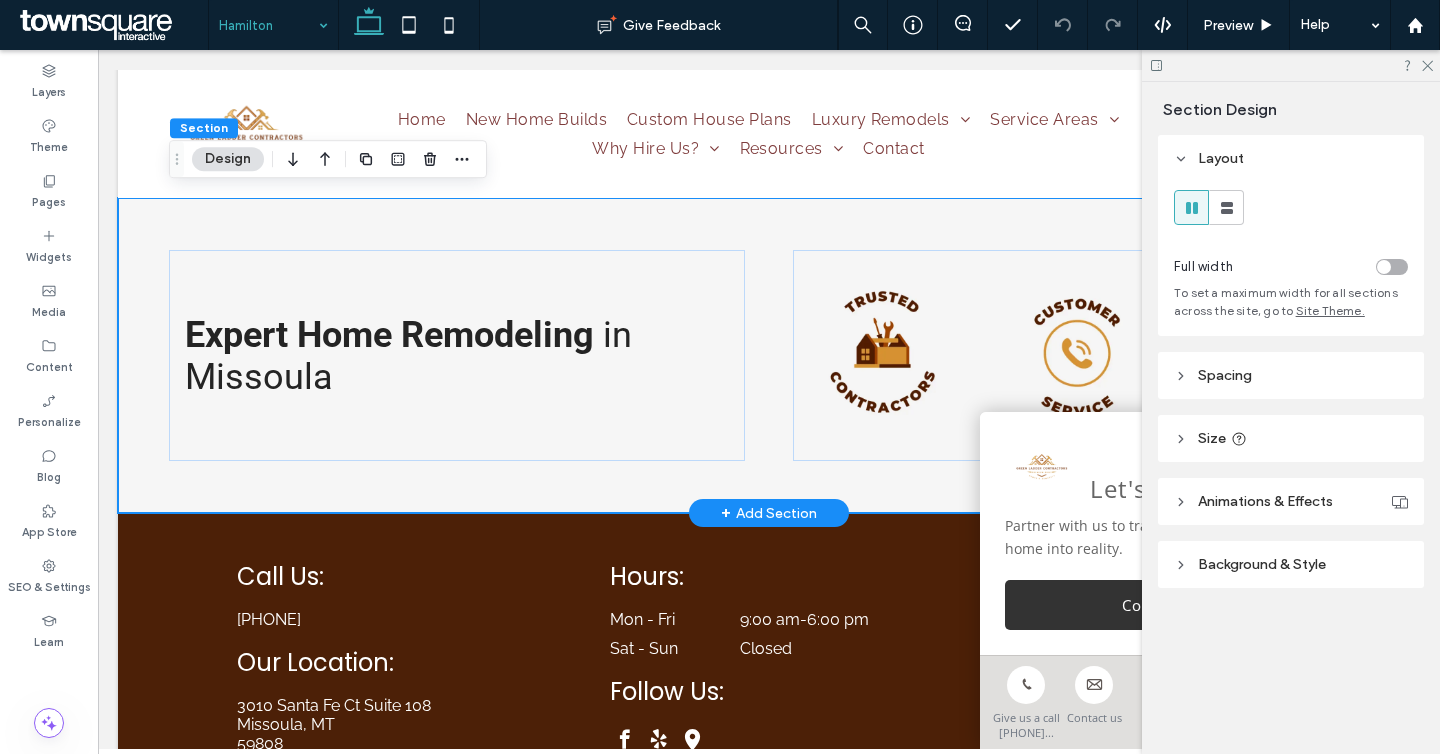 click on "Expert Home Remodeling
in Missoula" at bounding box center (769, 355) 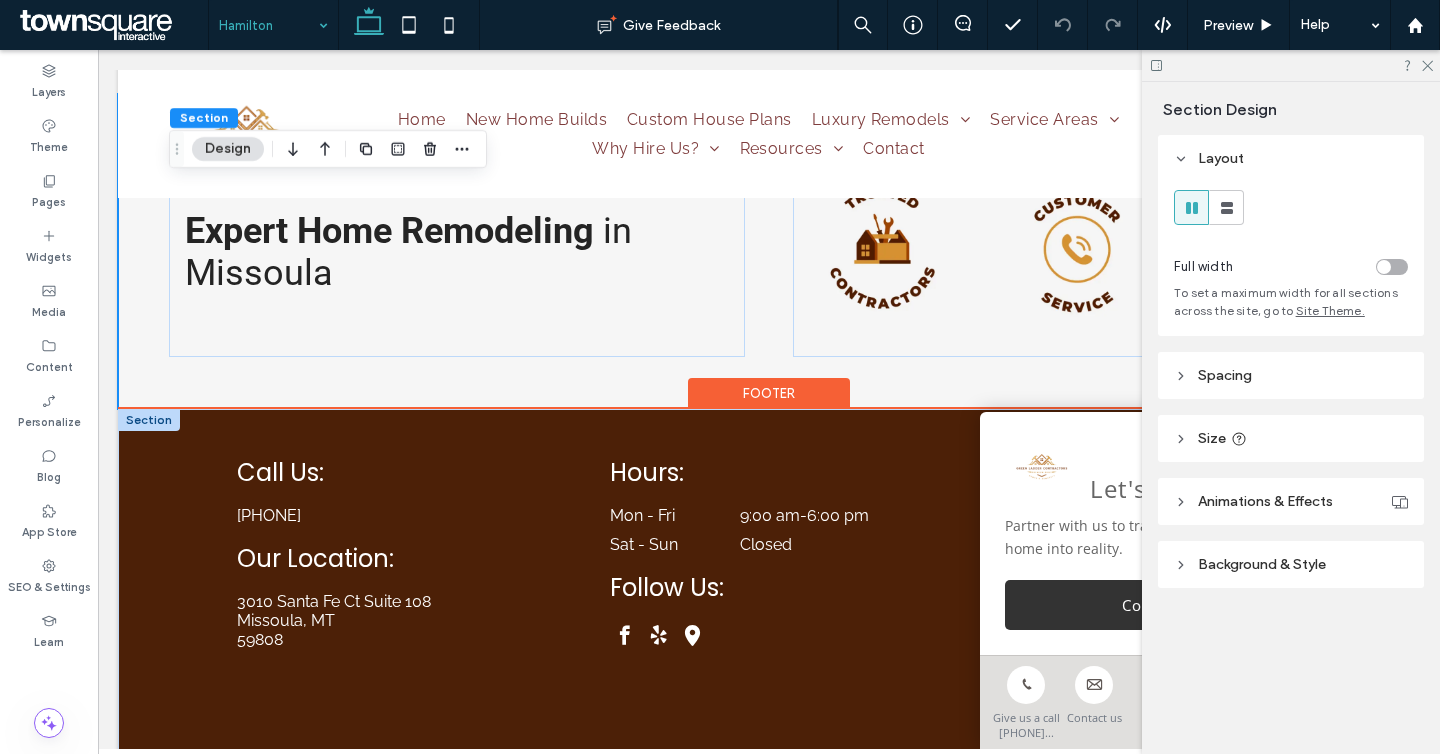 scroll, scrollTop: 2969, scrollLeft: 0, axis: vertical 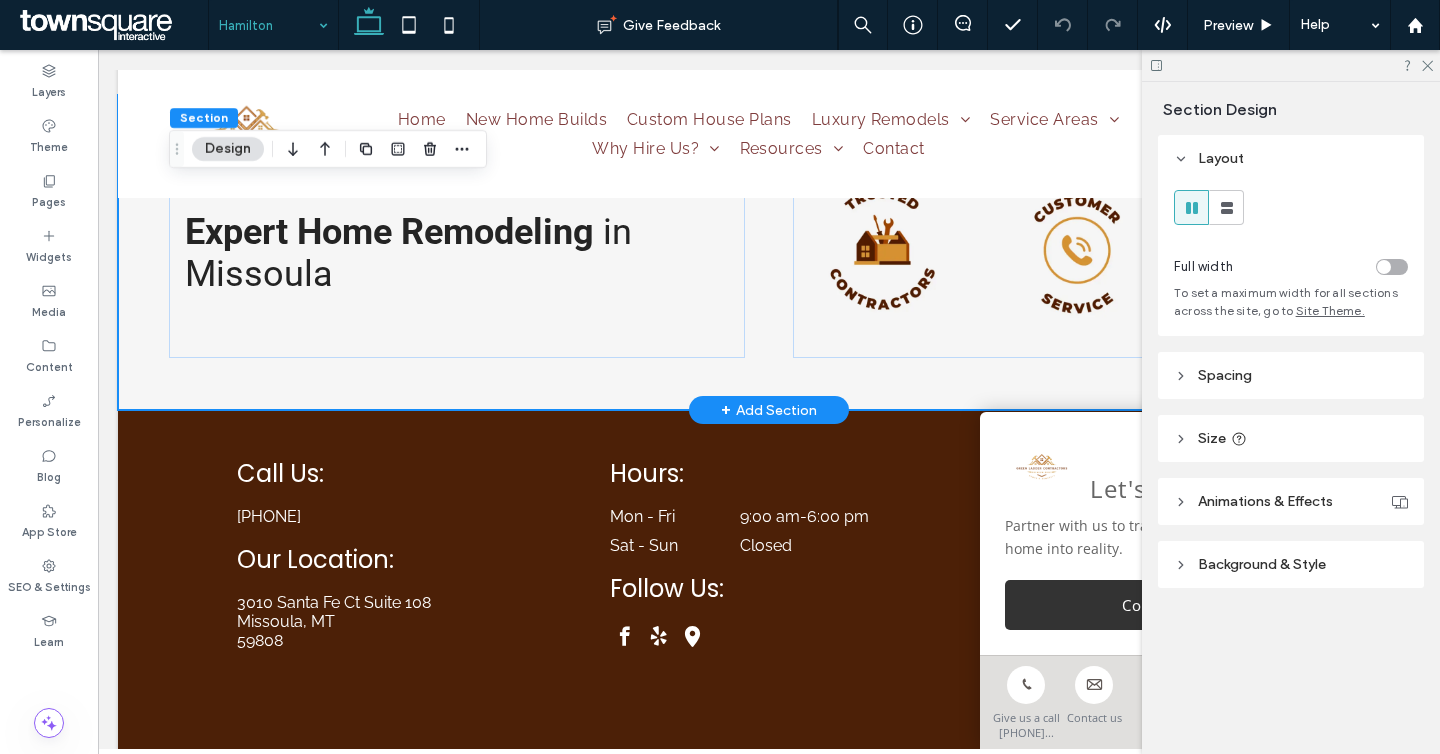 click on "+ Add Section" at bounding box center [769, 410] 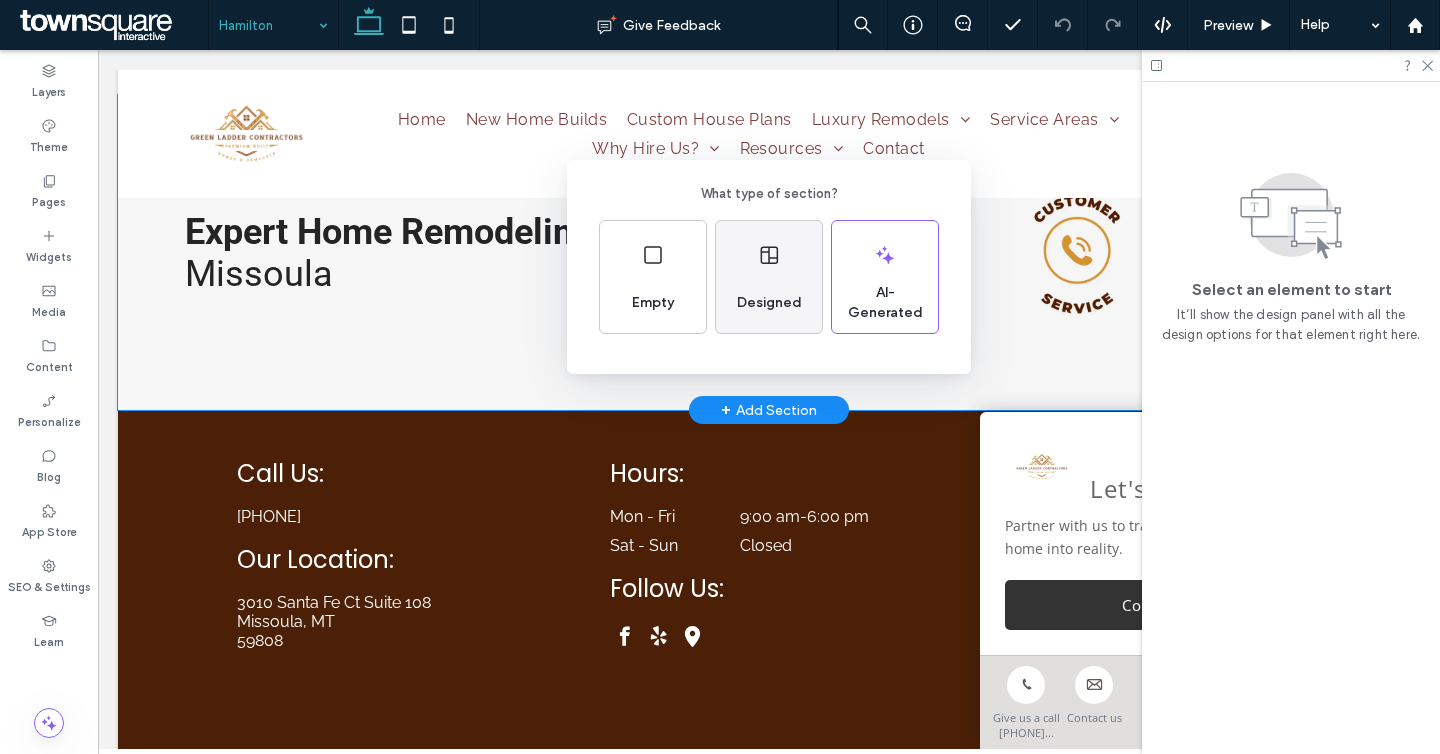 click on "Designed" at bounding box center (769, 303) 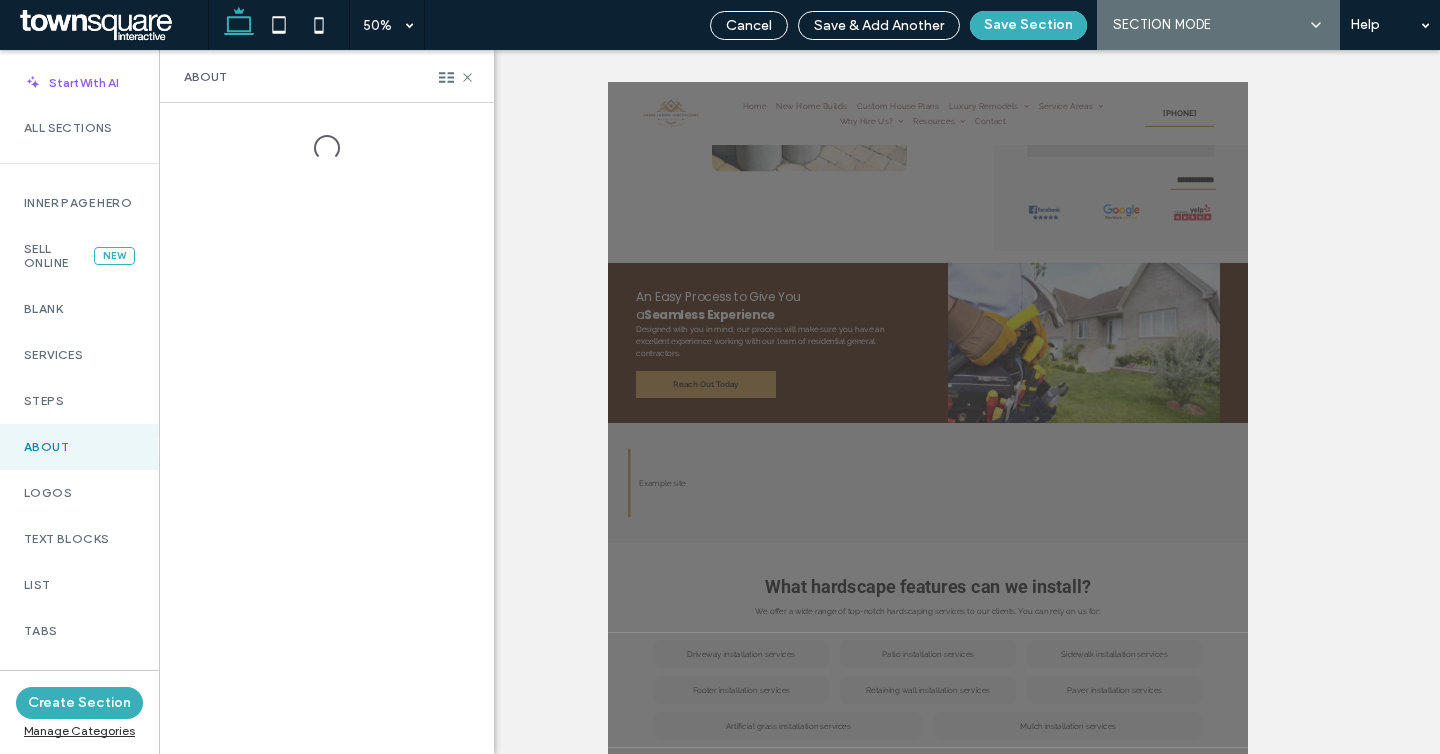 scroll, scrollTop: 1591, scrollLeft: 0, axis: vertical 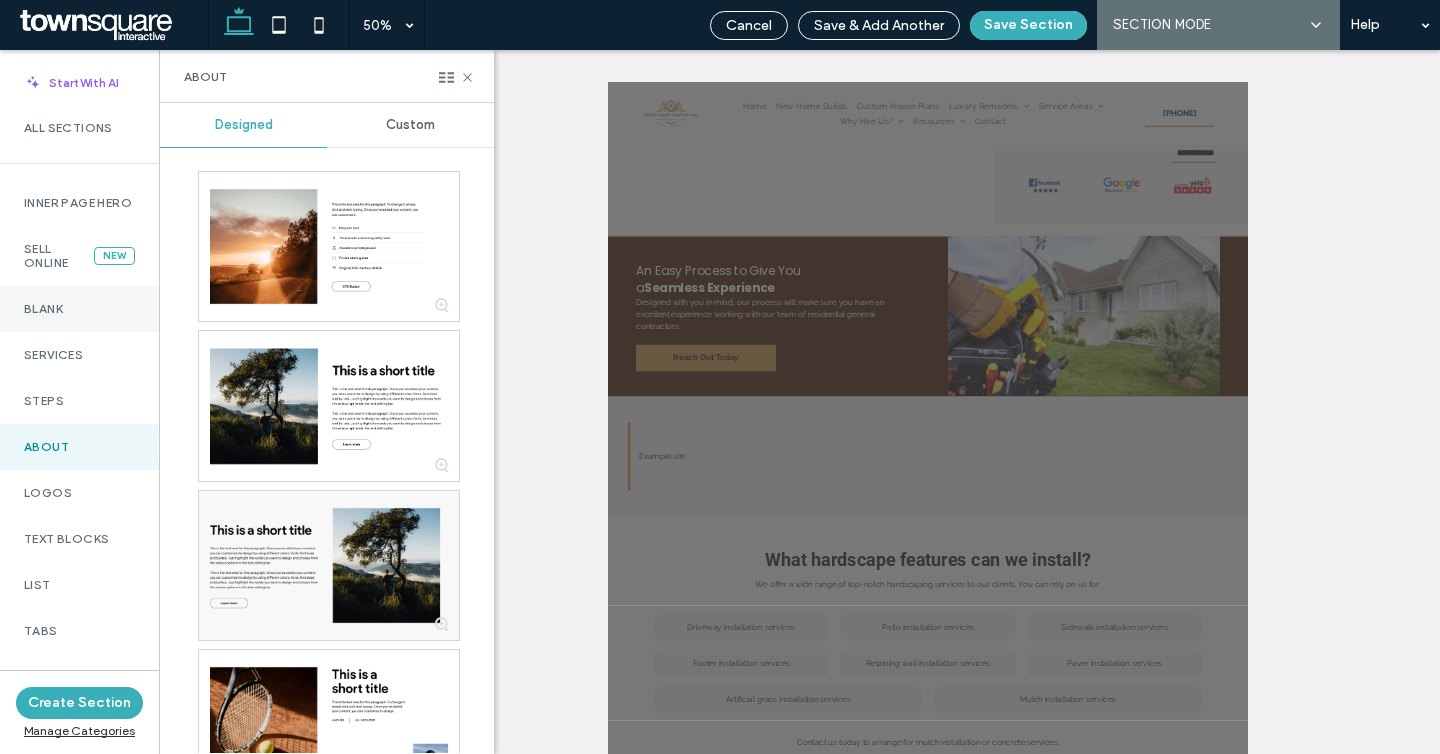 click on "Blank" at bounding box center [79, 309] 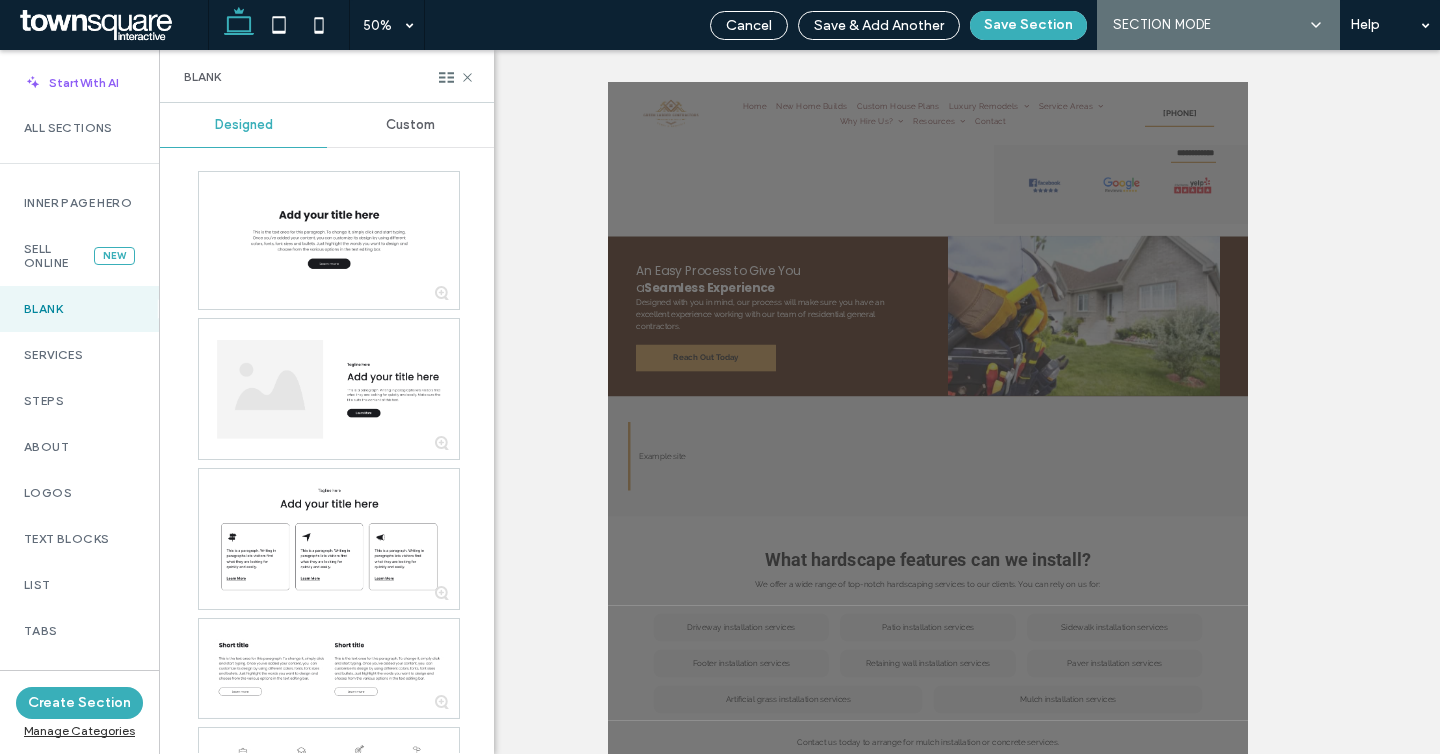click on "Custom" at bounding box center [410, 125] 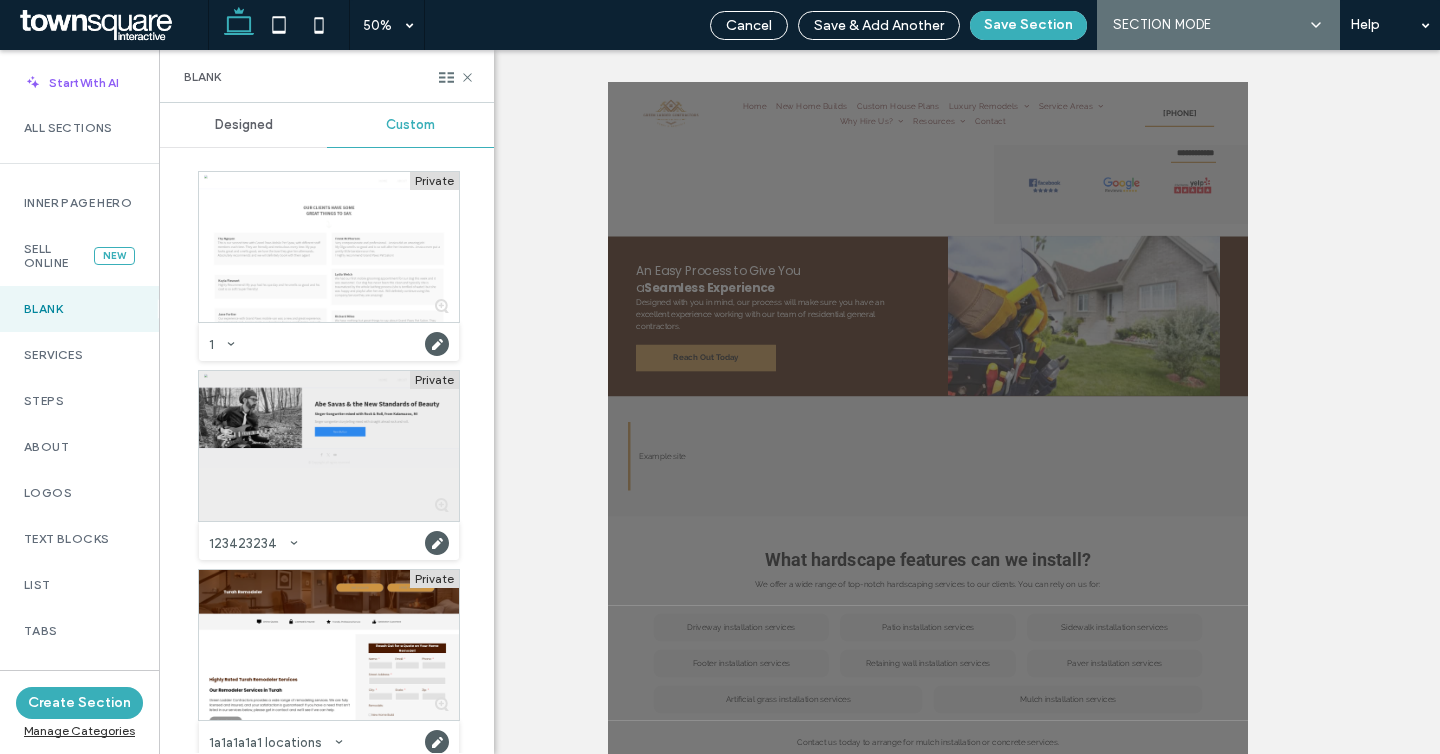 scroll, scrollTop: 171, scrollLeft: 0, axis: vertical 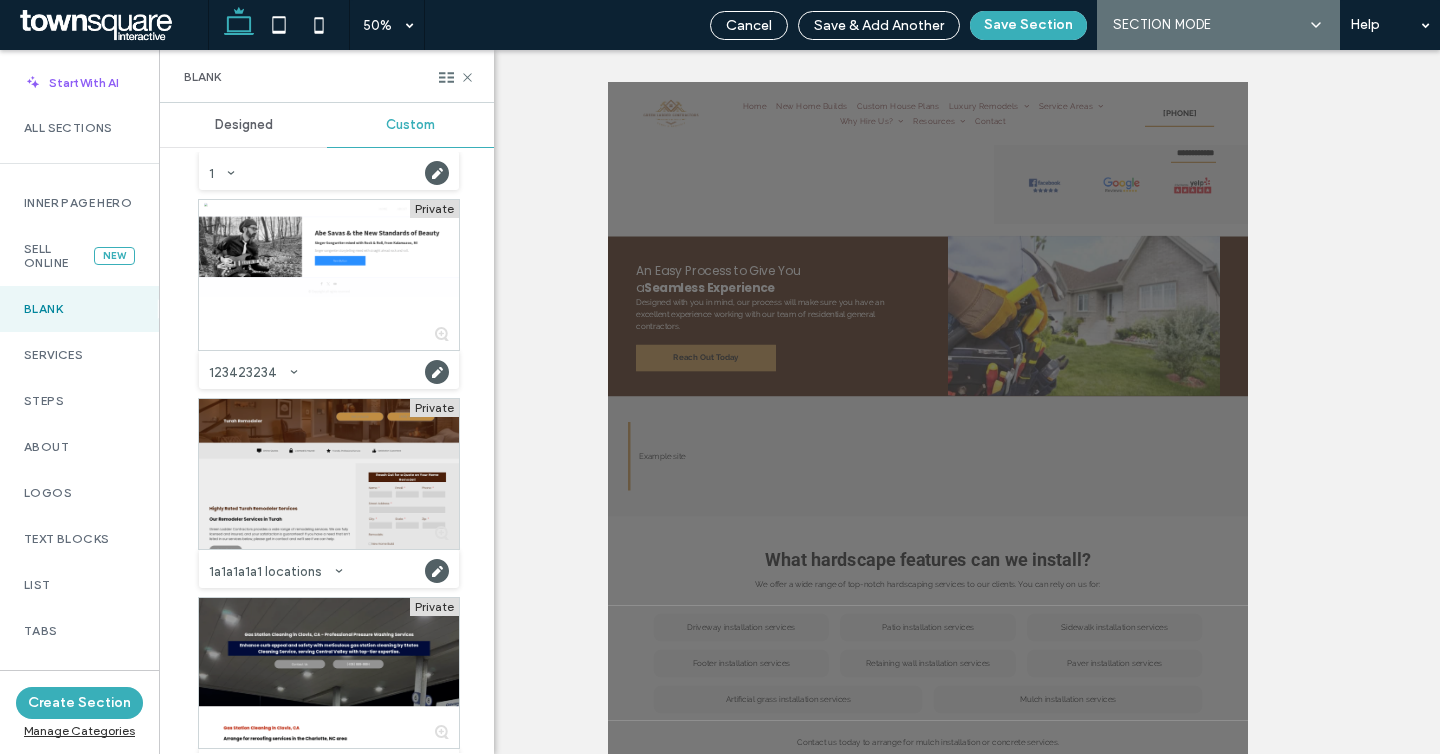click at bounding box center (329, 474) 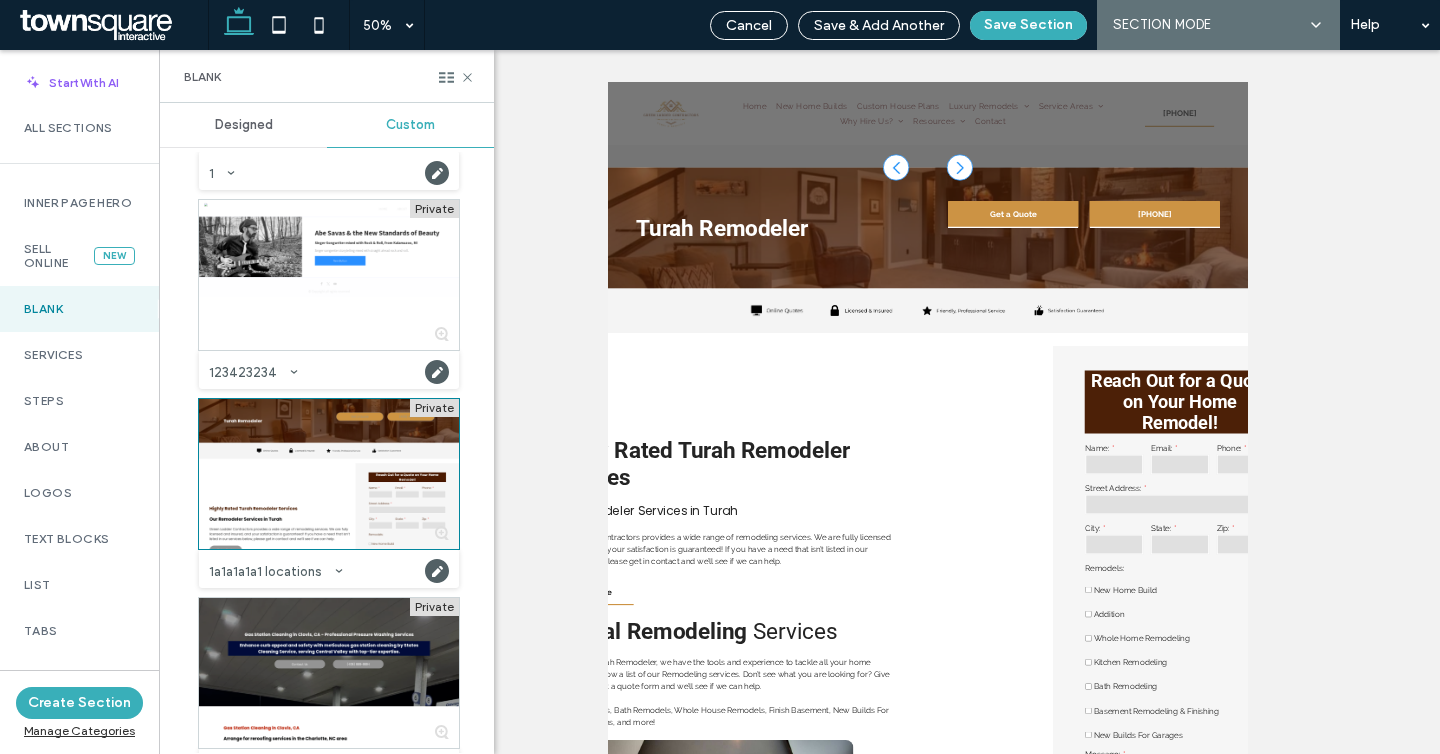 scroll, scrollTop: 3137, scrollLeft: 0, axis: vertical 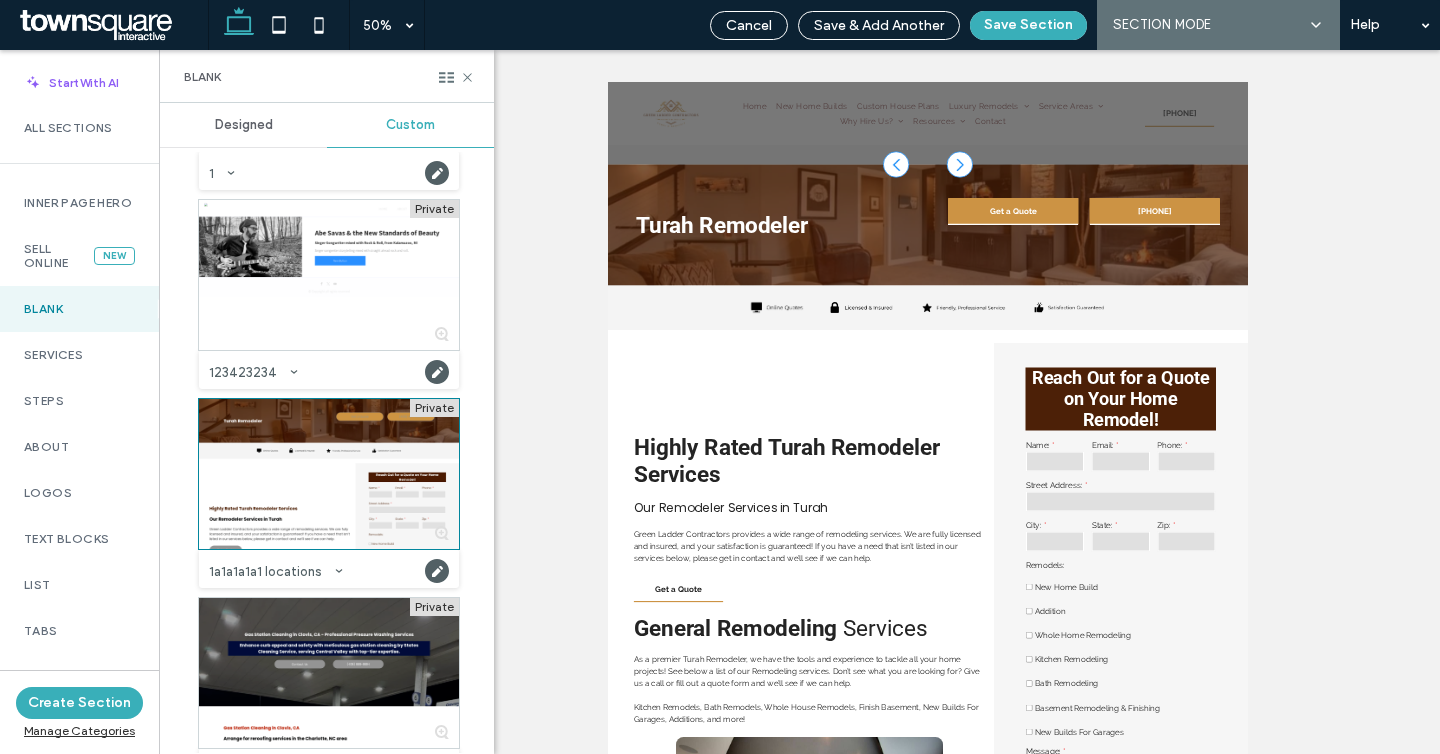 click on "Cancel Save & Add Another Save Section AI SECTION MODE SECTION MODE Help" at bounding box center (1070, 25) 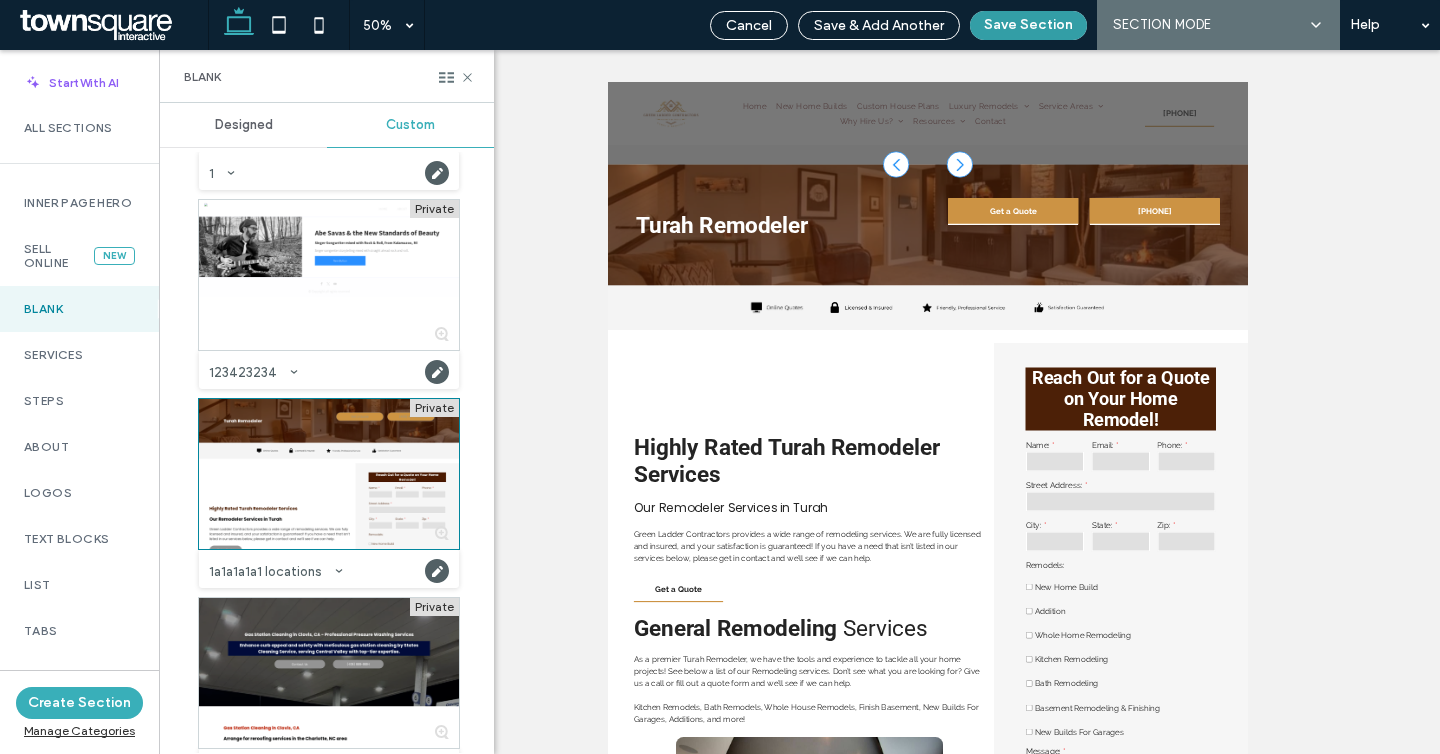 click on "Save Section" at bounding box center [1028, 25] 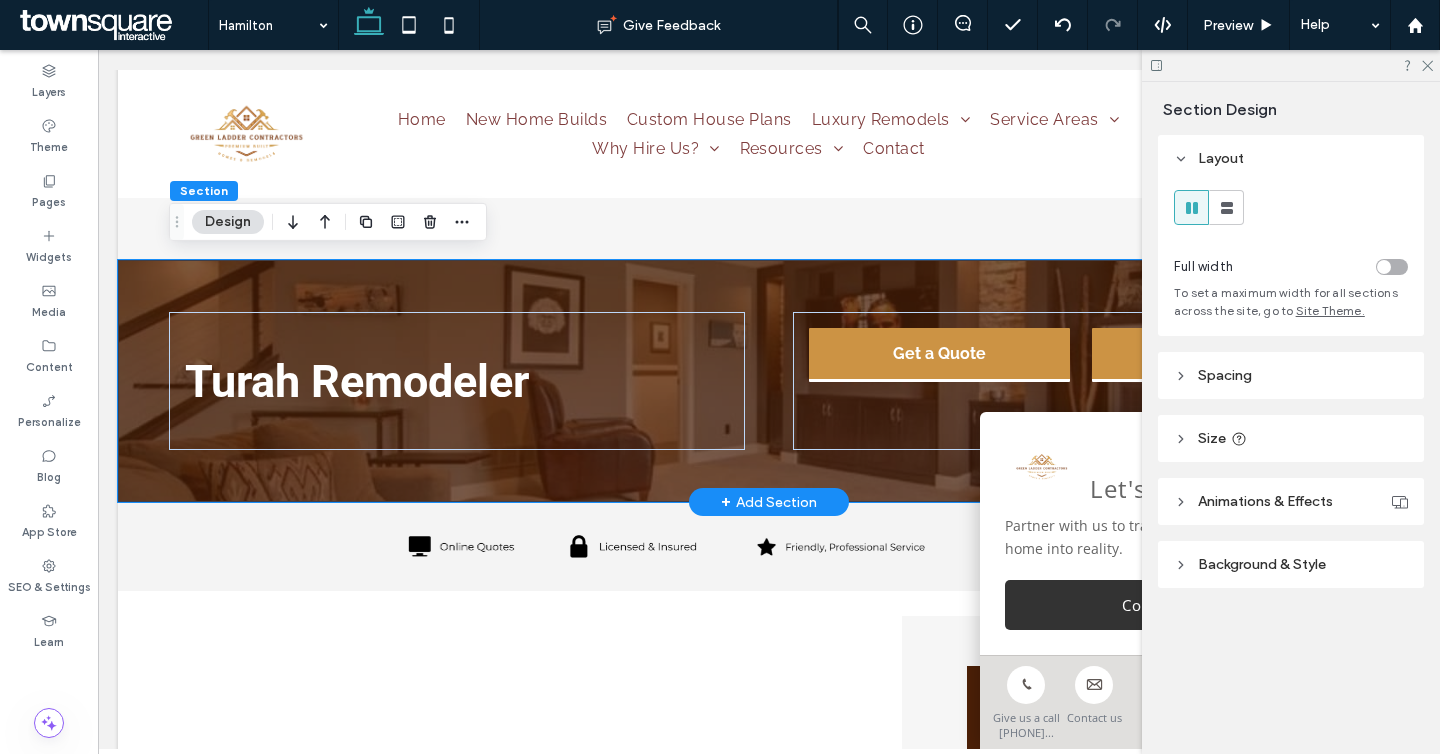 scroll, scrollTop: 2855, scrollLeft: 0, axis: vertical 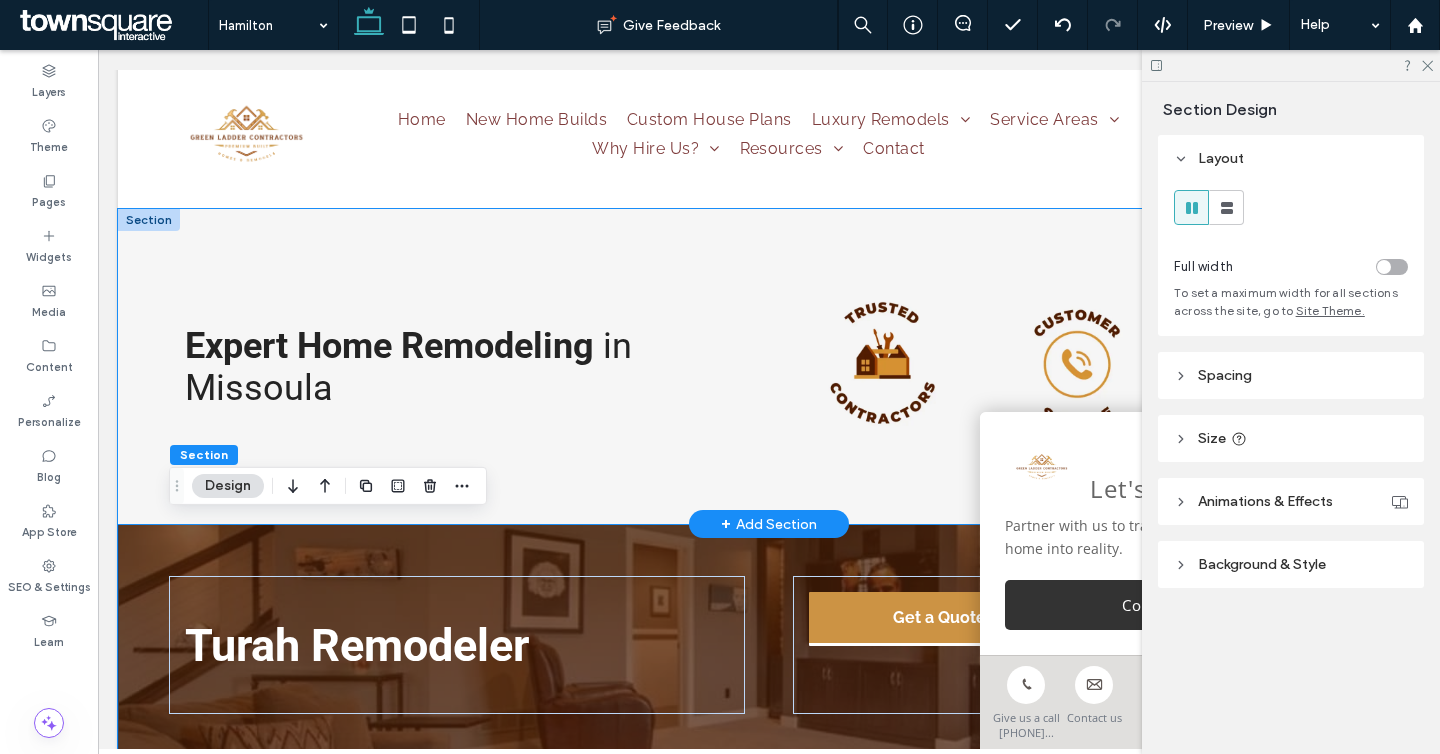 click on "Expert Home Remodeling
in Missoula" at bounding box center [769, 366] 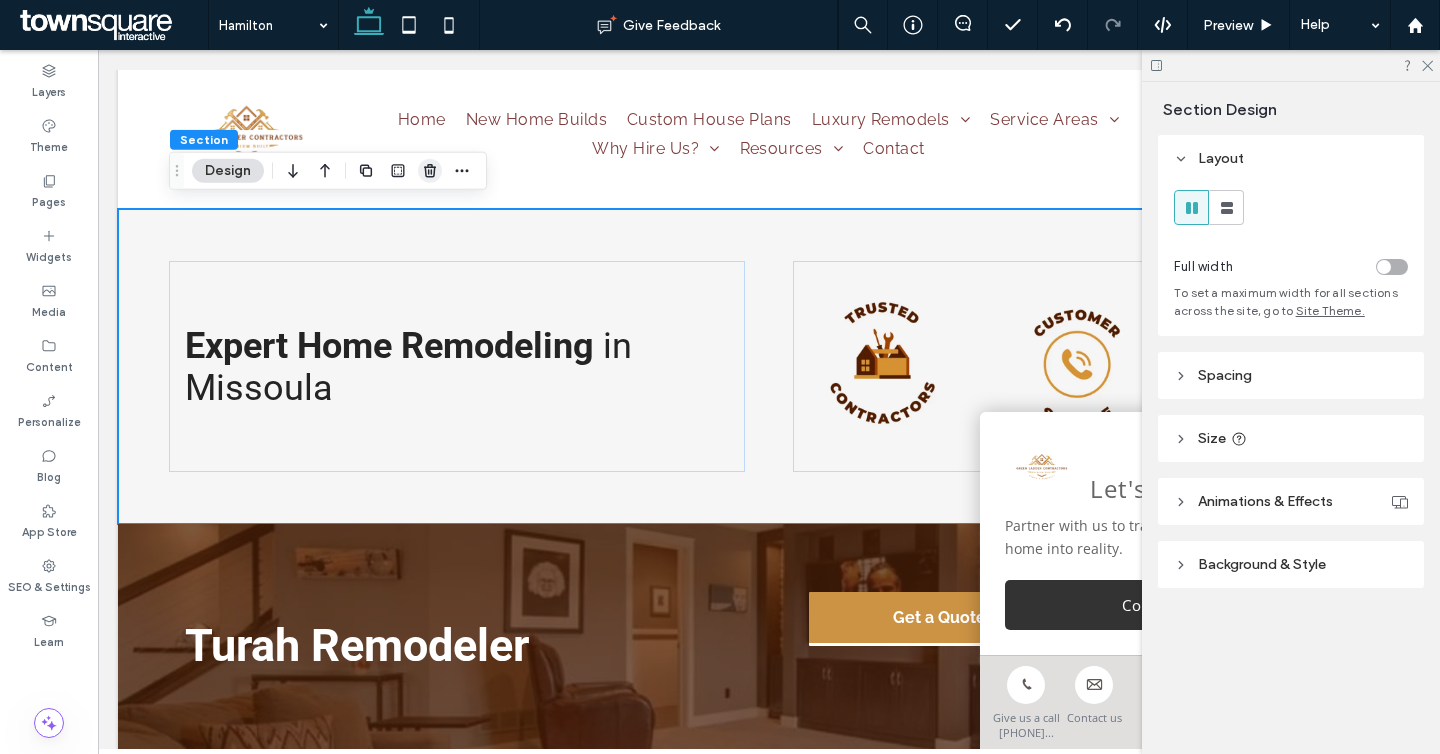 click 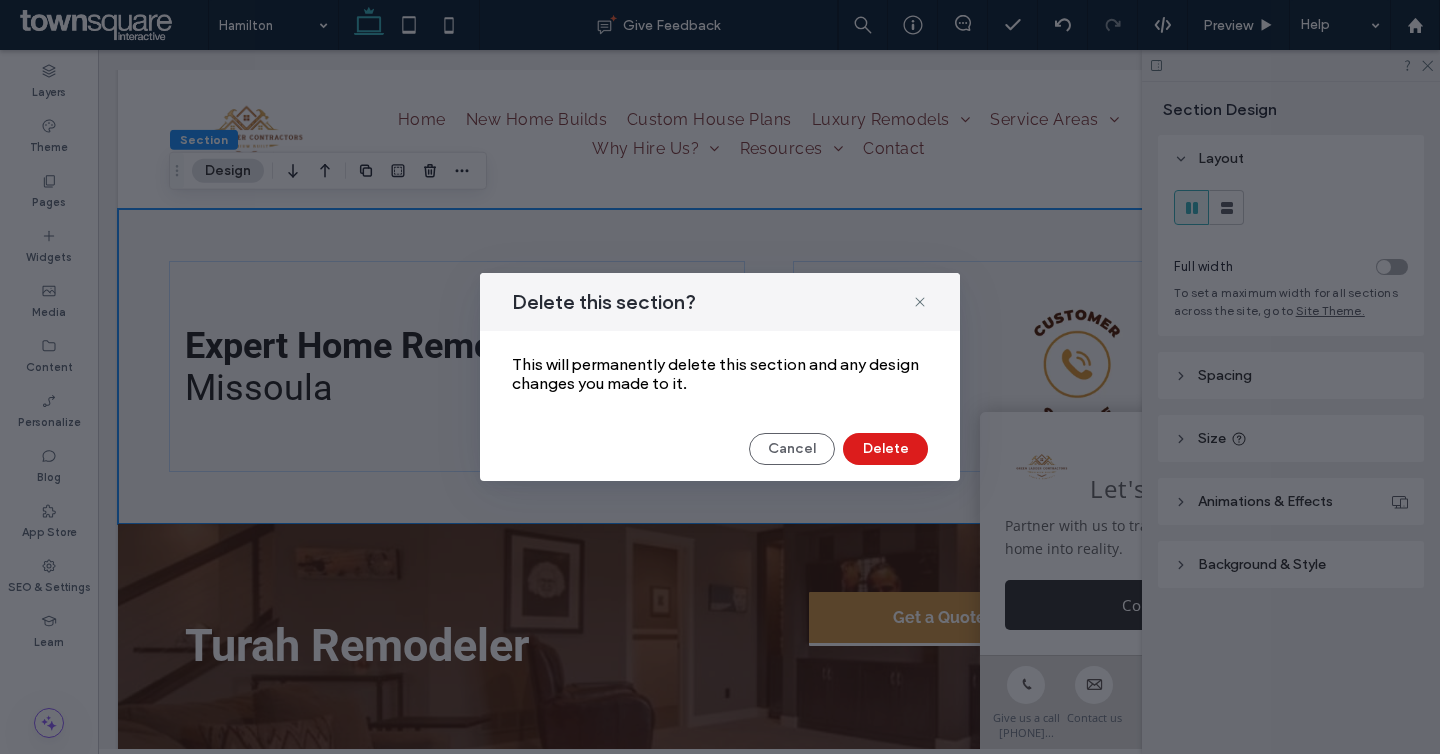 click on "Cancel Delete" at bounding box center (720, 449) 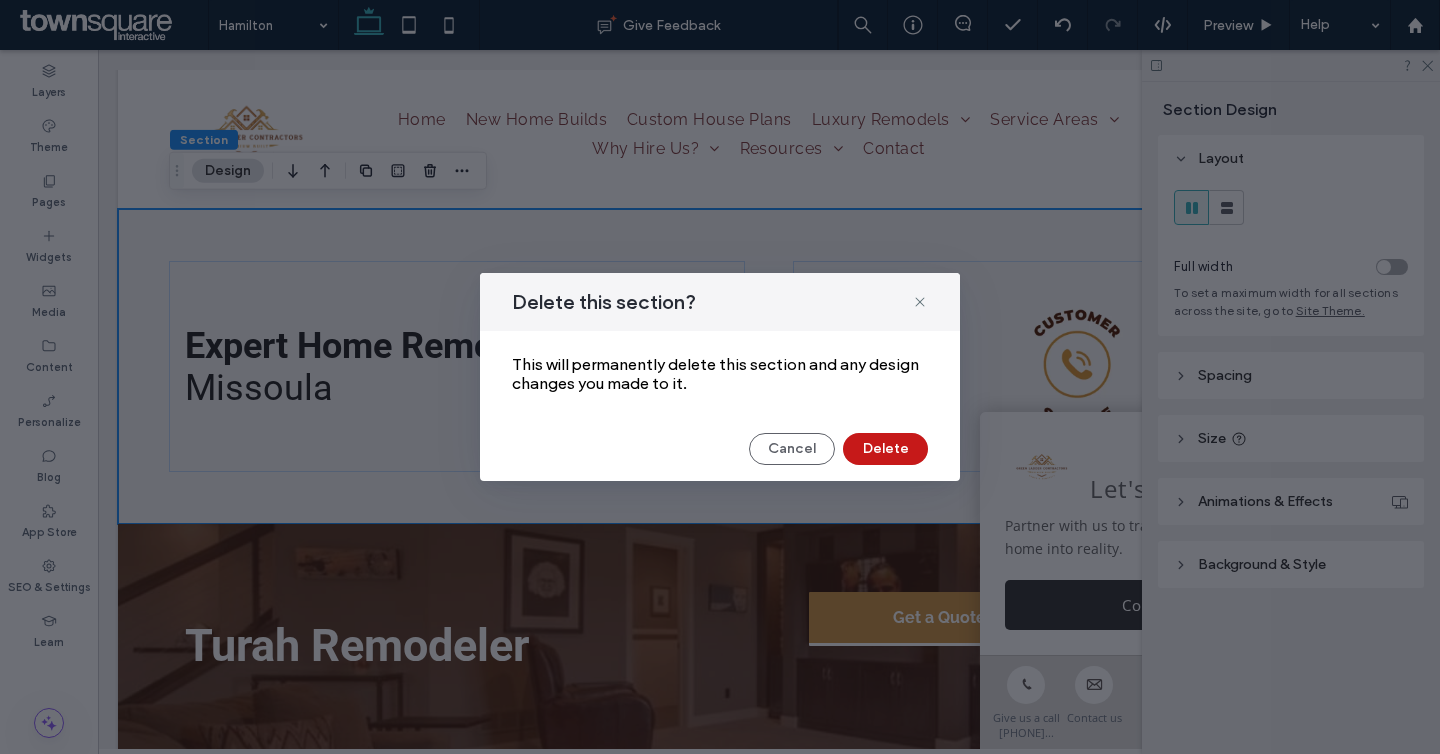 click on "Delete" at bounding box center (885, 449) 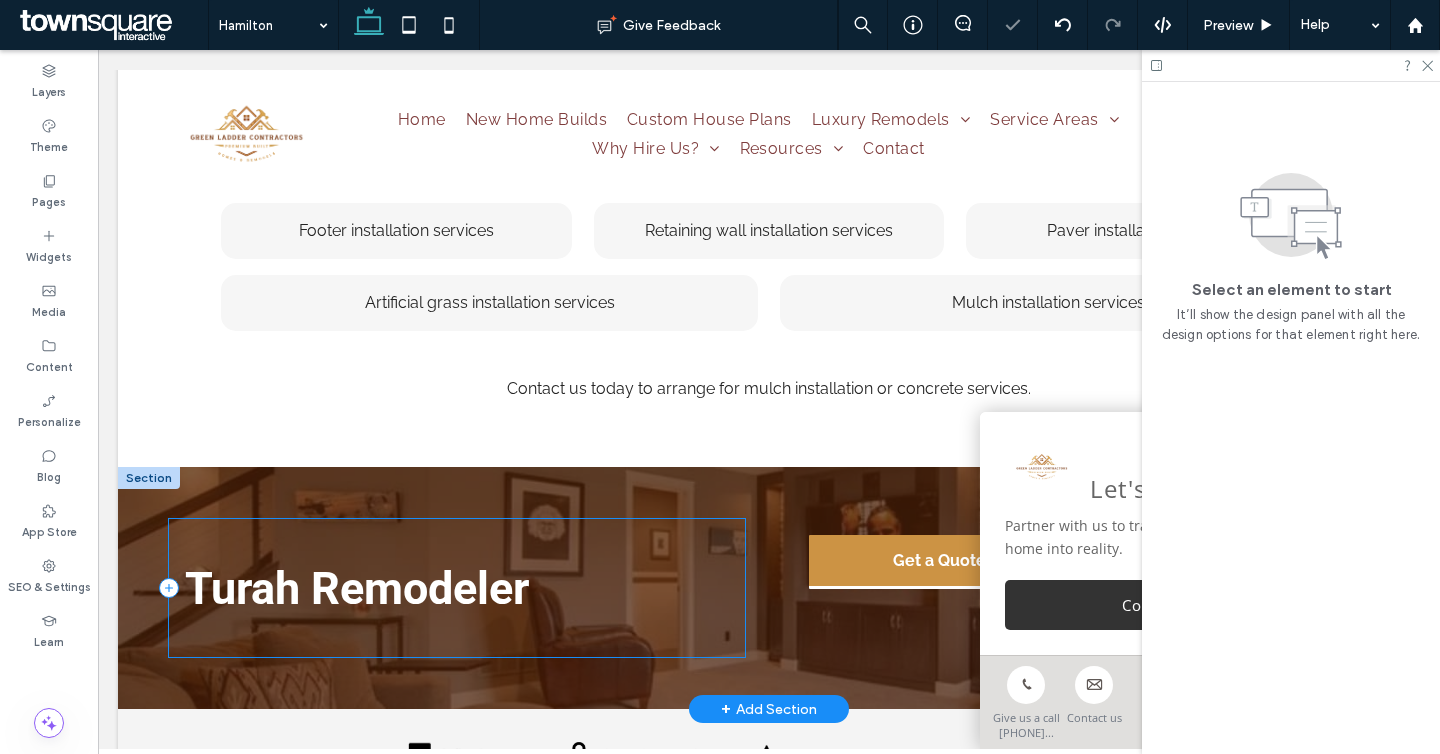scroll, scrollTop: 2403, scrollLeft: 0, axis: vertical 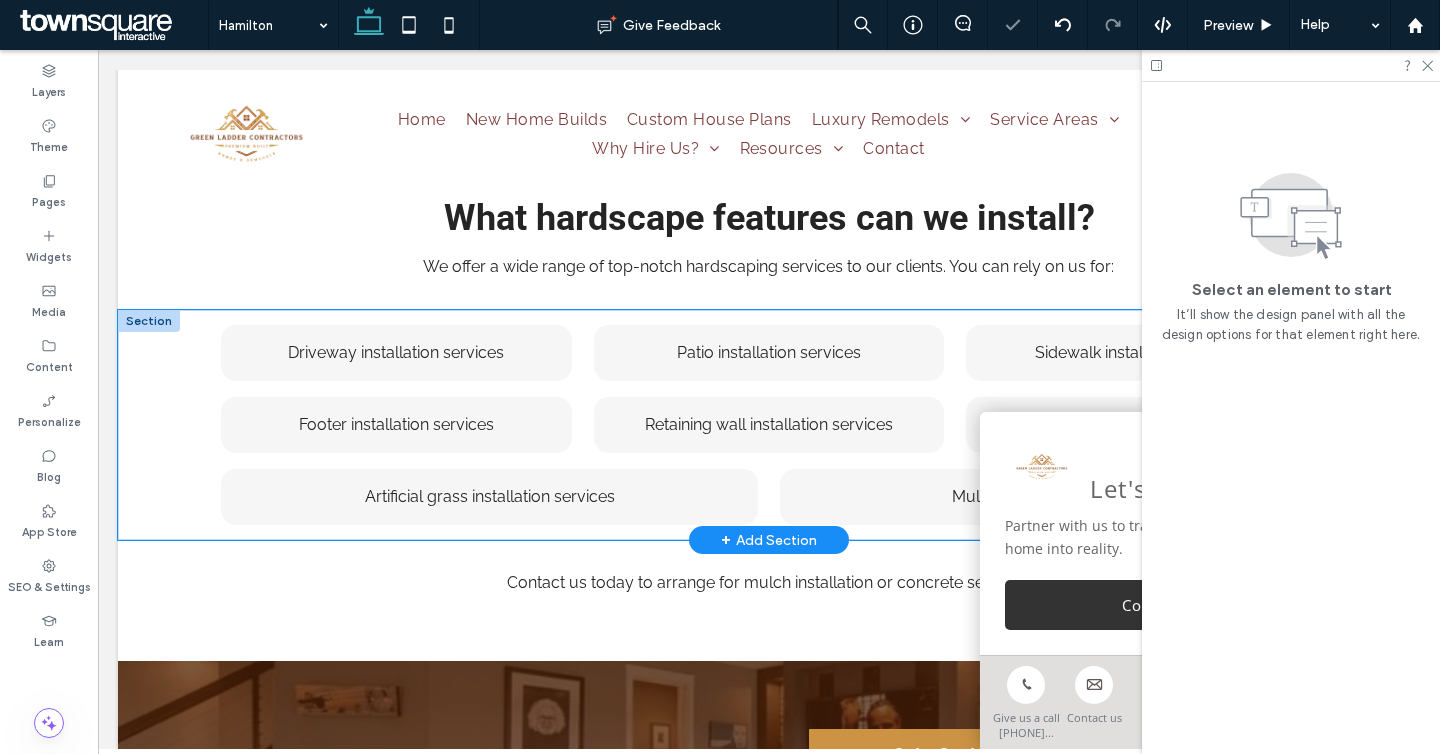 click on "Driveway installation services ﻿
Patio installation services ﻿
Sidewalk installation services ﻿
Footer installation services ﻿
Retaining wall installation services
Paver installation services
Artificial grass installation services
Mulch installation services" at bounding box center [769, 425] 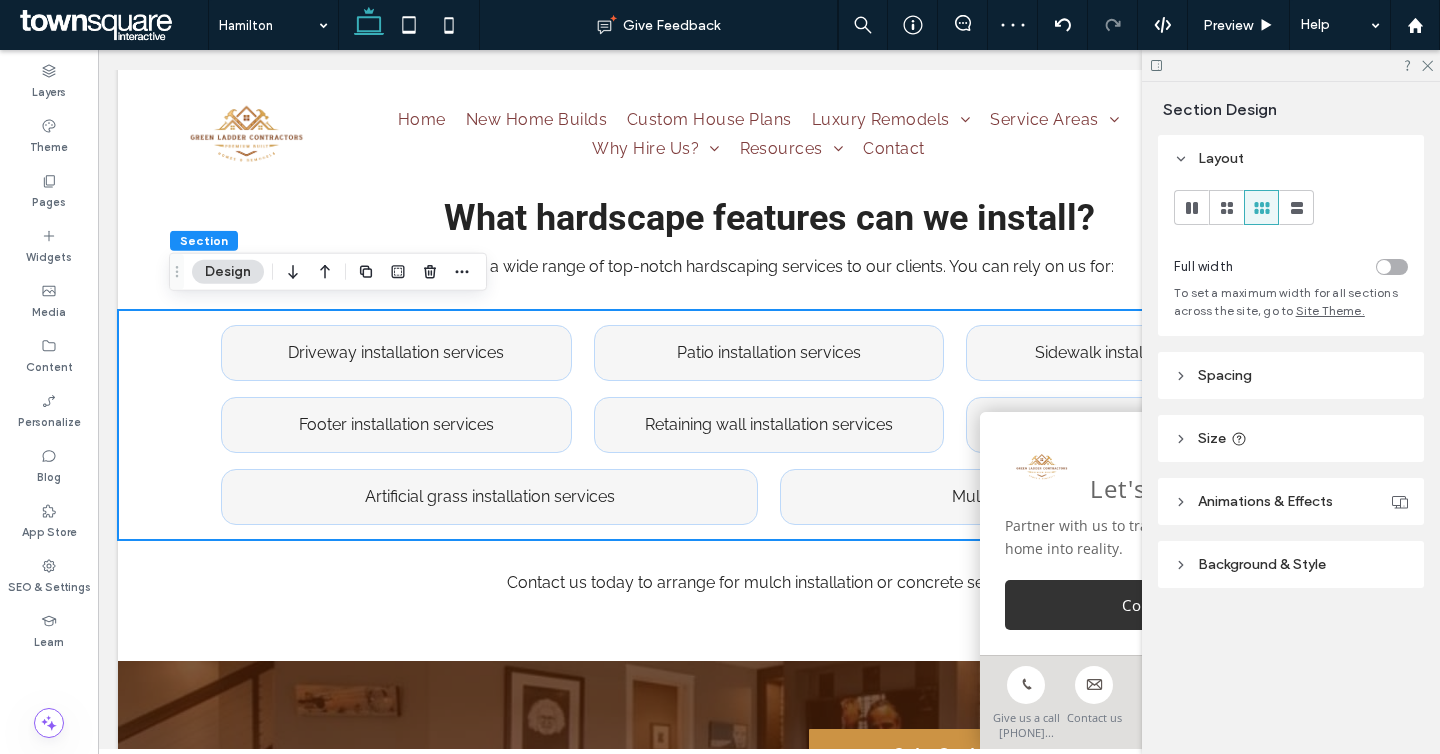 click at bounding box center (414, 272) 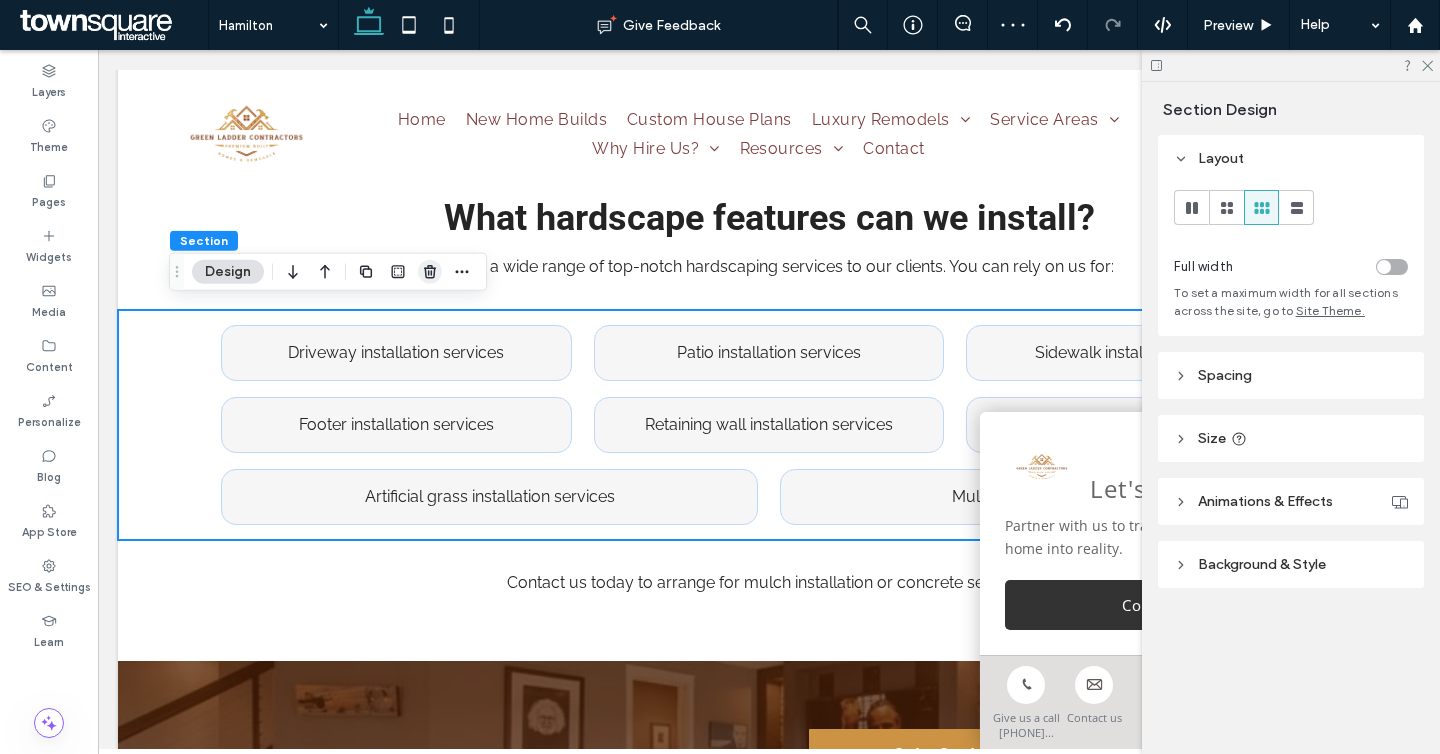 click 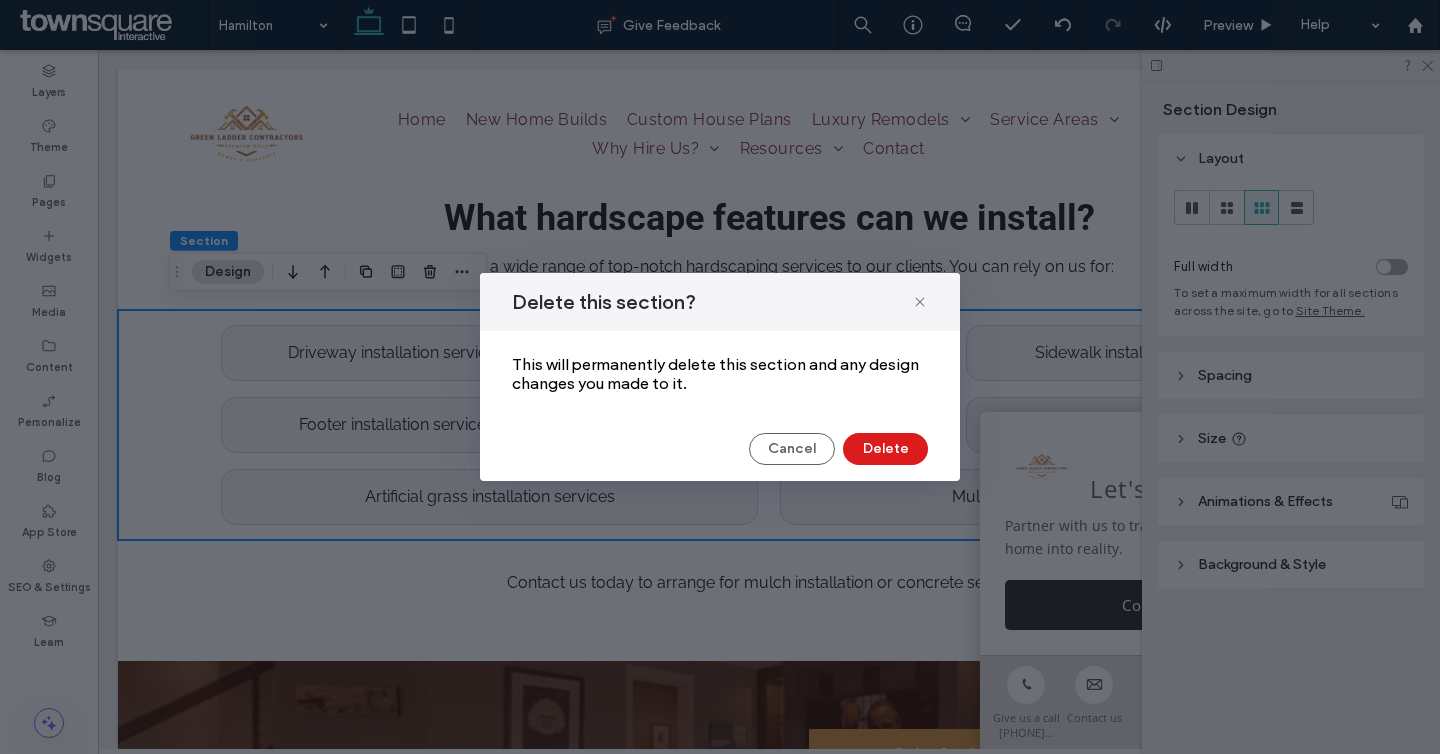 click on "Delete this section? This will permanently delete this section and any design changes you made to it. Cancel Delete" at bounding box center [720, 377] 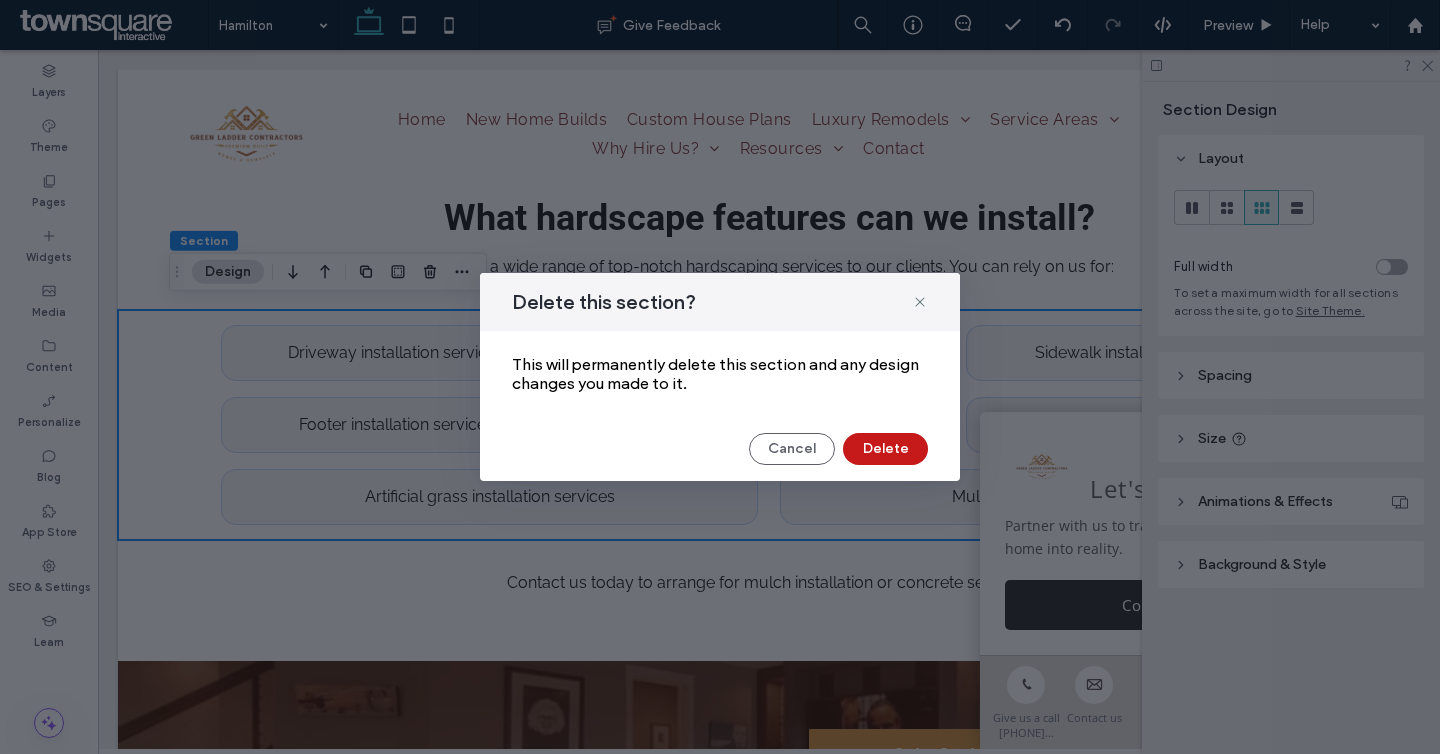 click on "Delete" at bounding box center [885, 449] 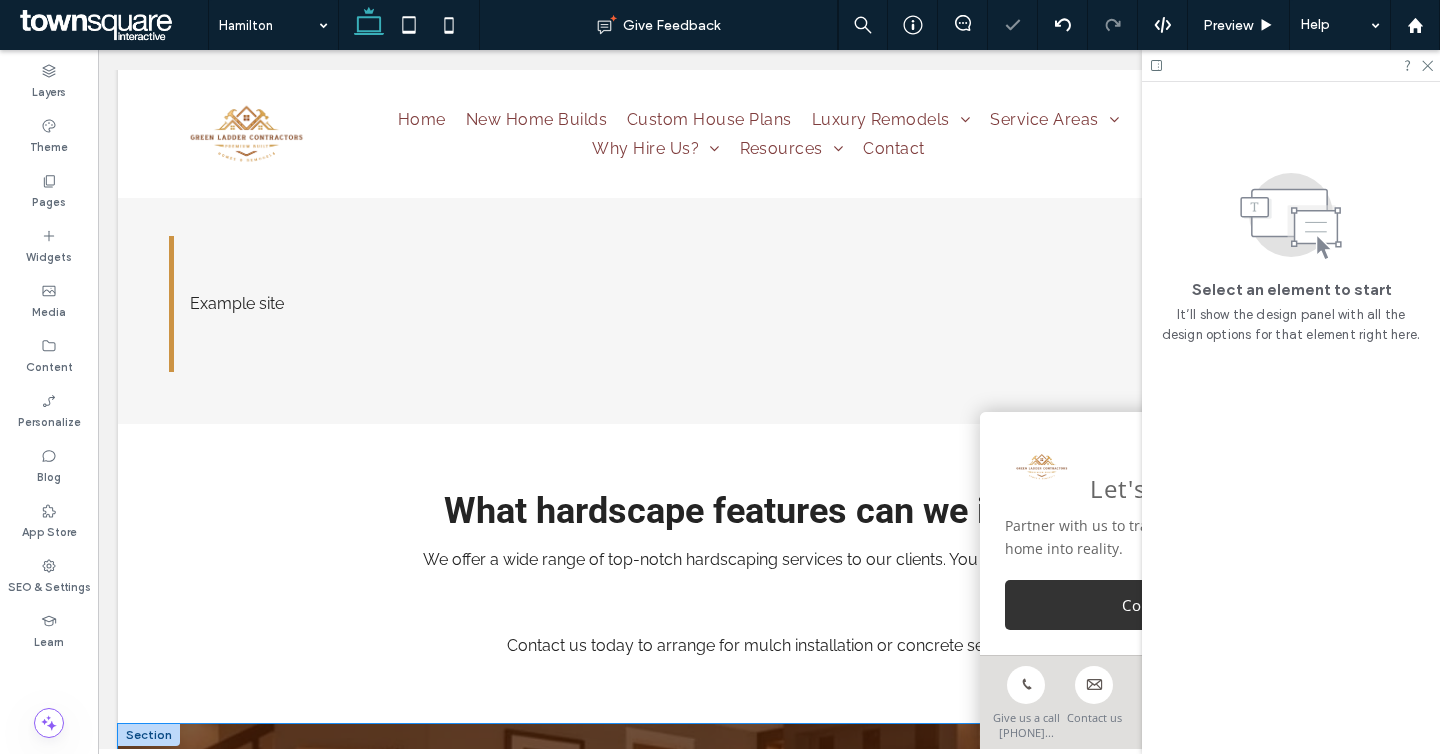 scroll, scrollTop: 2073, scrollLeft: 0, axis: vertical 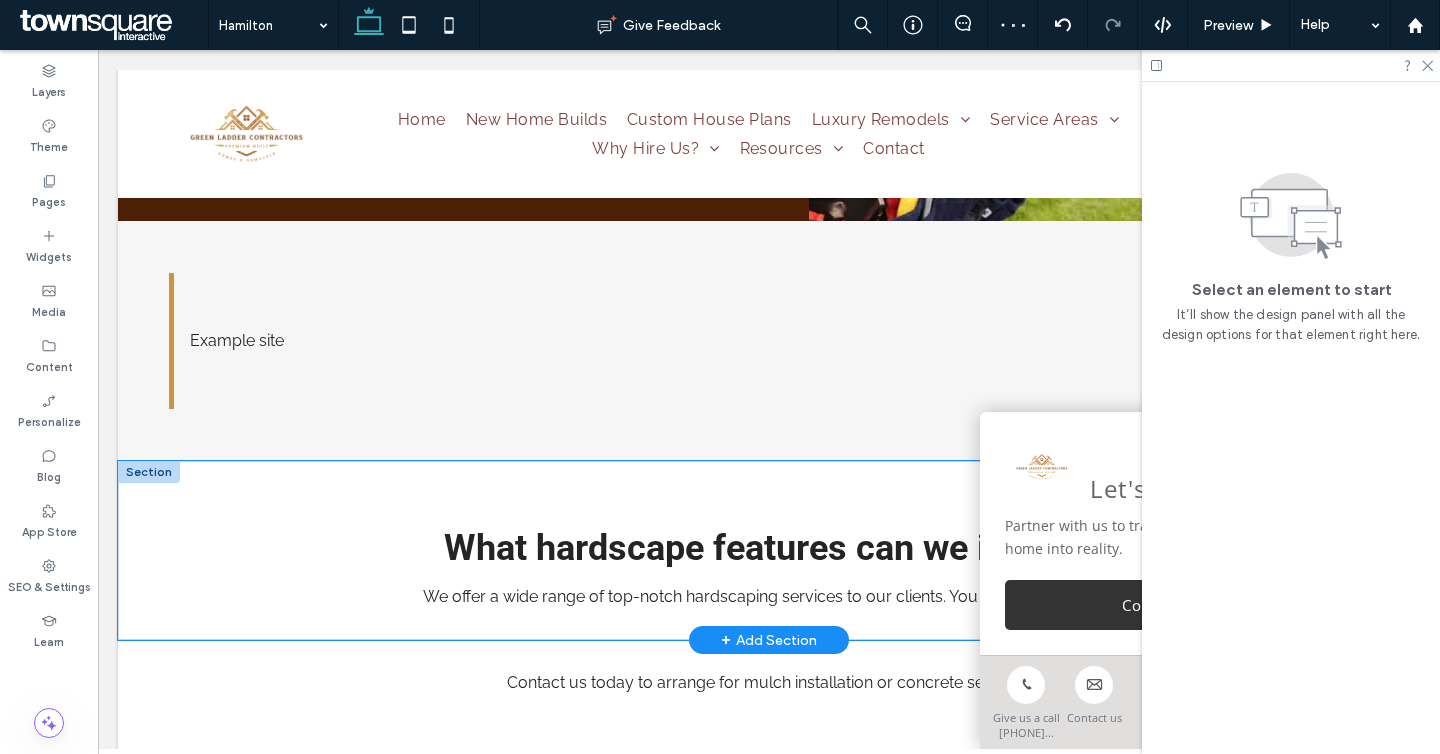click on "What hardscape features can we install?
We offer a wide range of top-notch hardscaping services to our clients. You can rely on us for: ﻿" at bounding box center [769, 550] 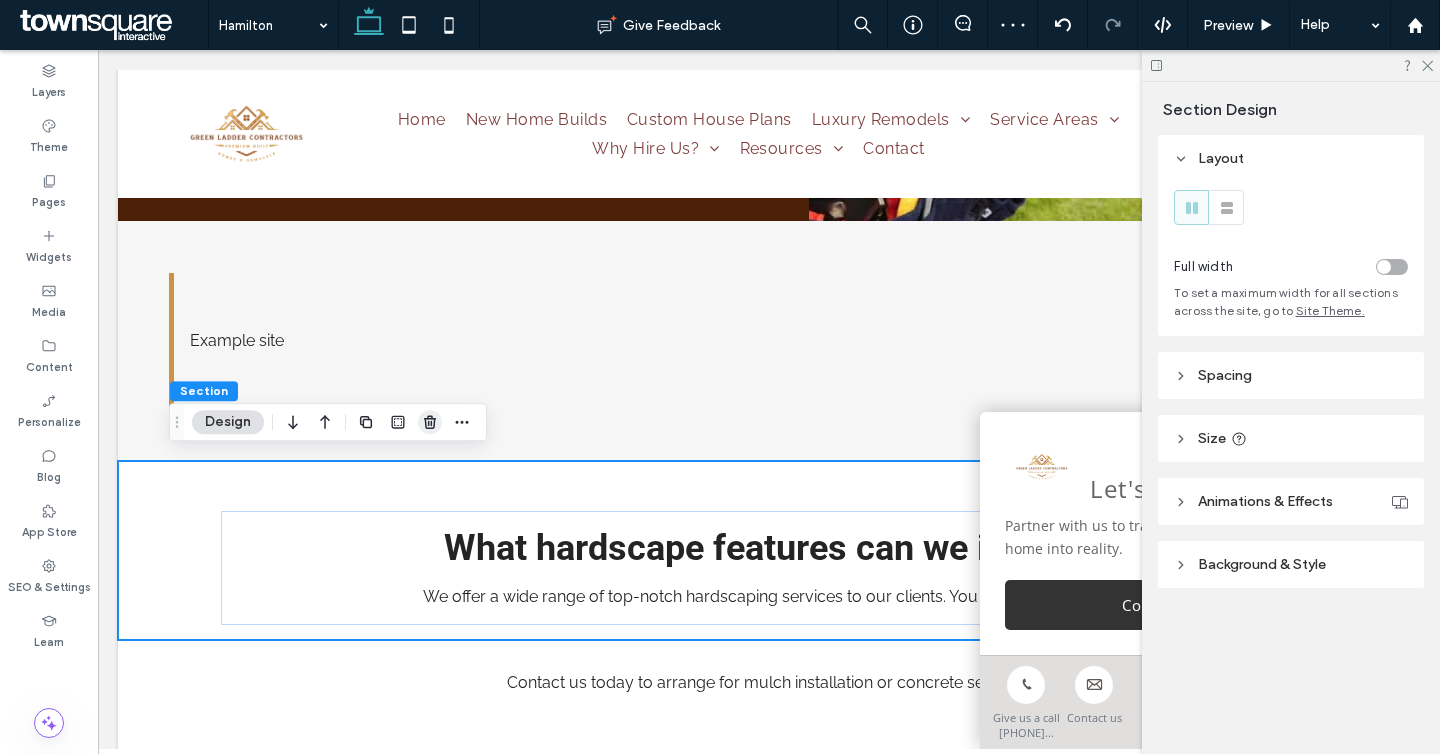 click at bounding box center [430, 422] 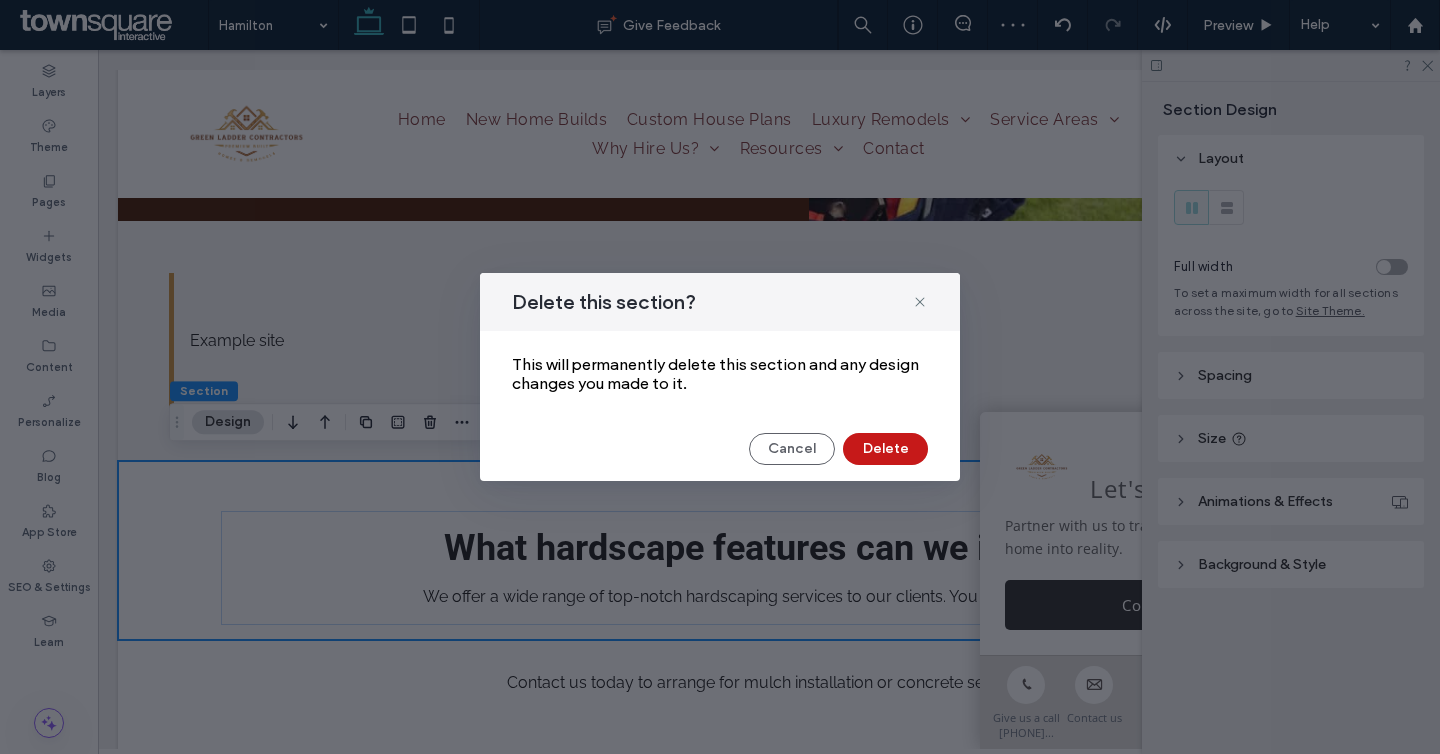 click on "Delete" at bounding box center [885, 449] 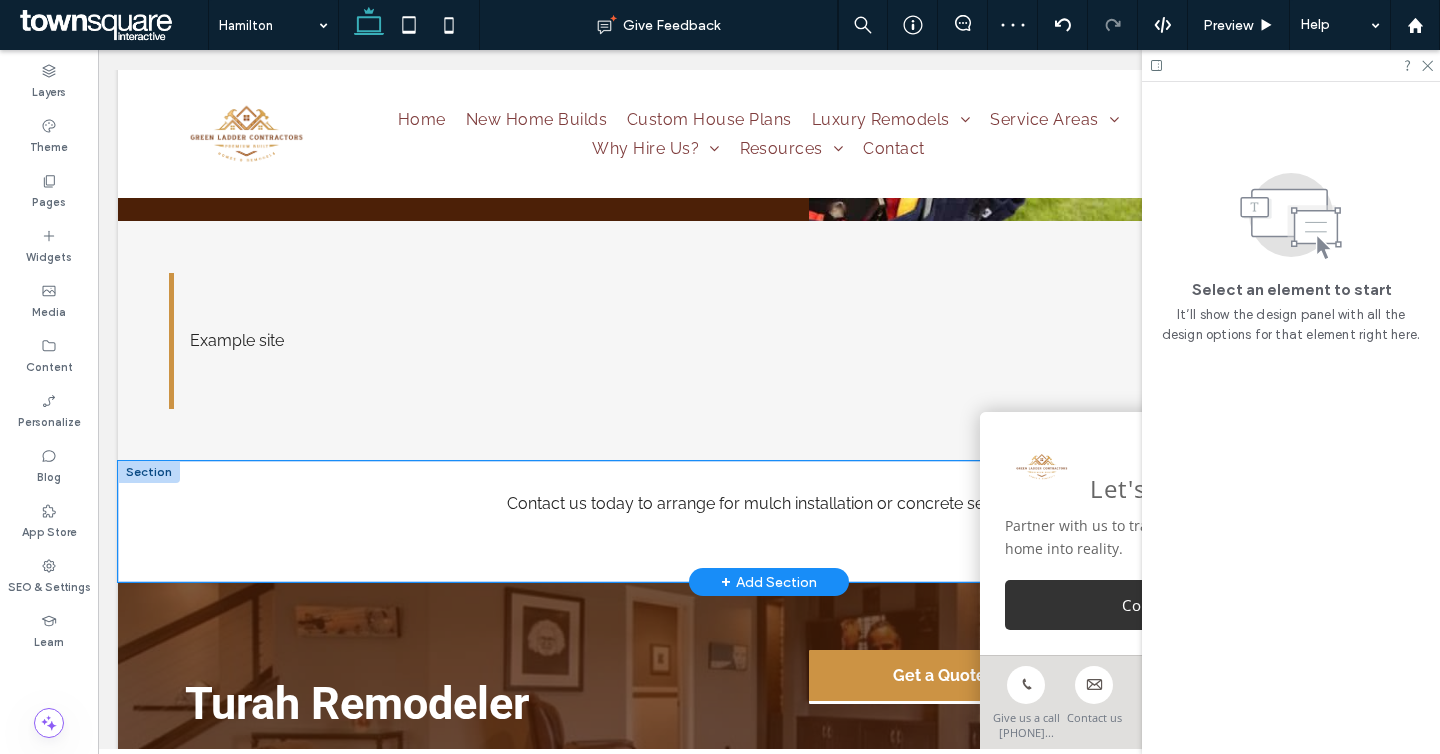 click on "Contact us today to arrange for mulch installation or concrete services ." at bounding box center [769, 521] 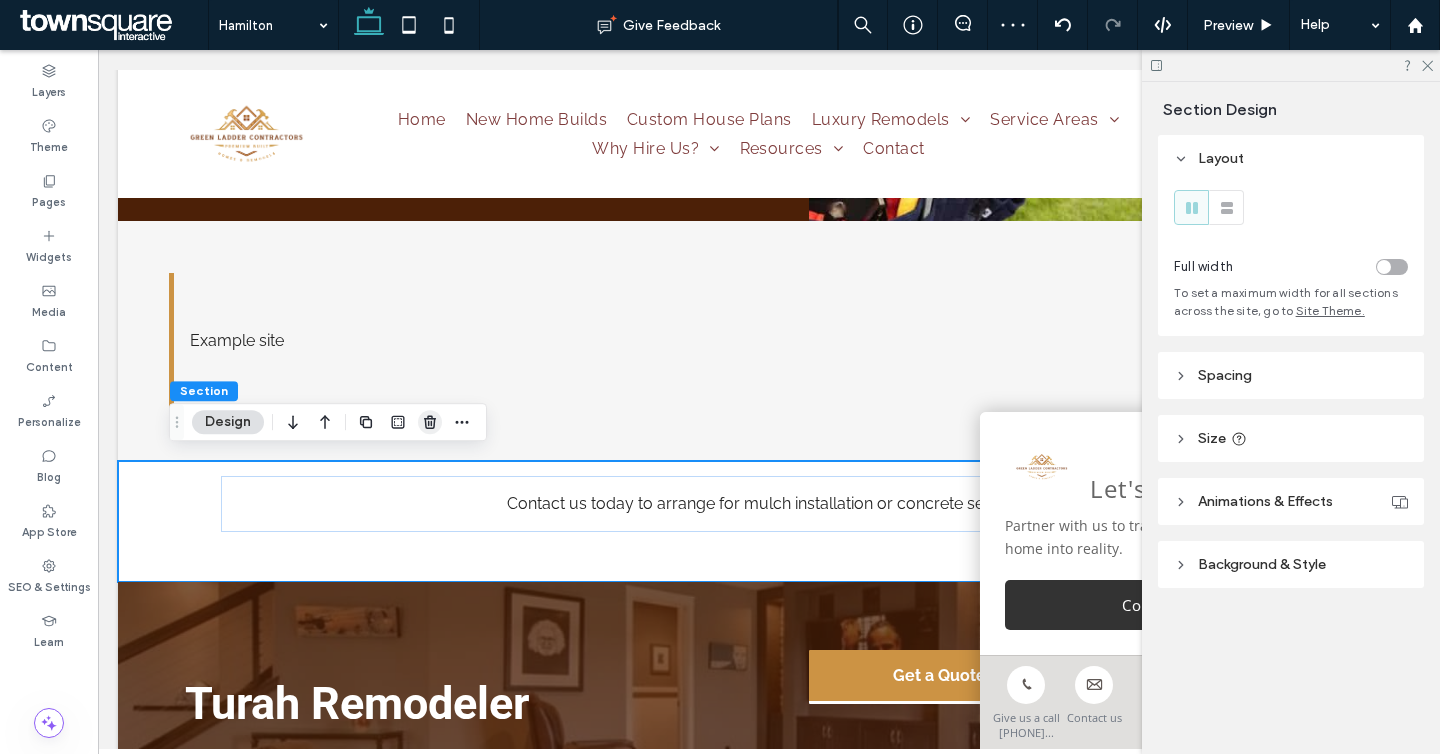 click 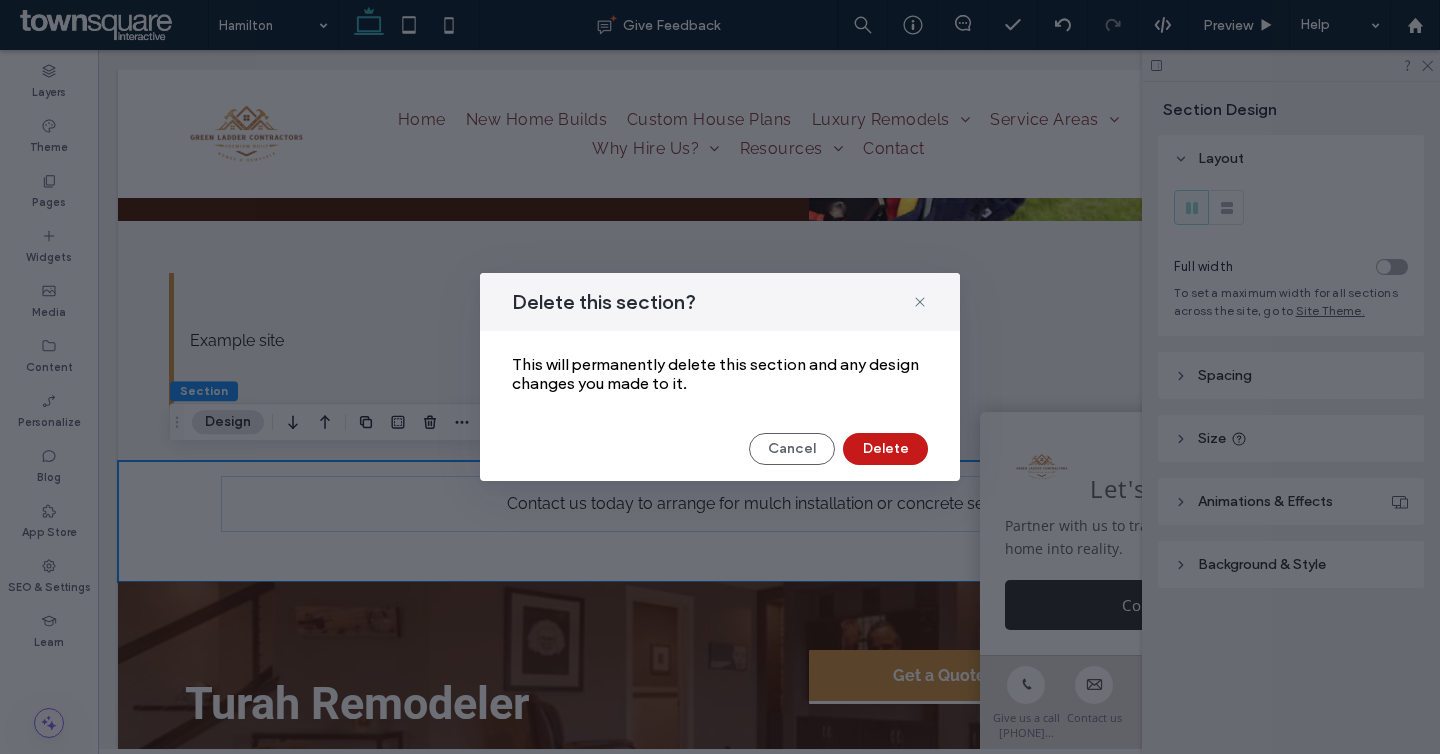 click on "Delete" at bounding box center [885, 449] 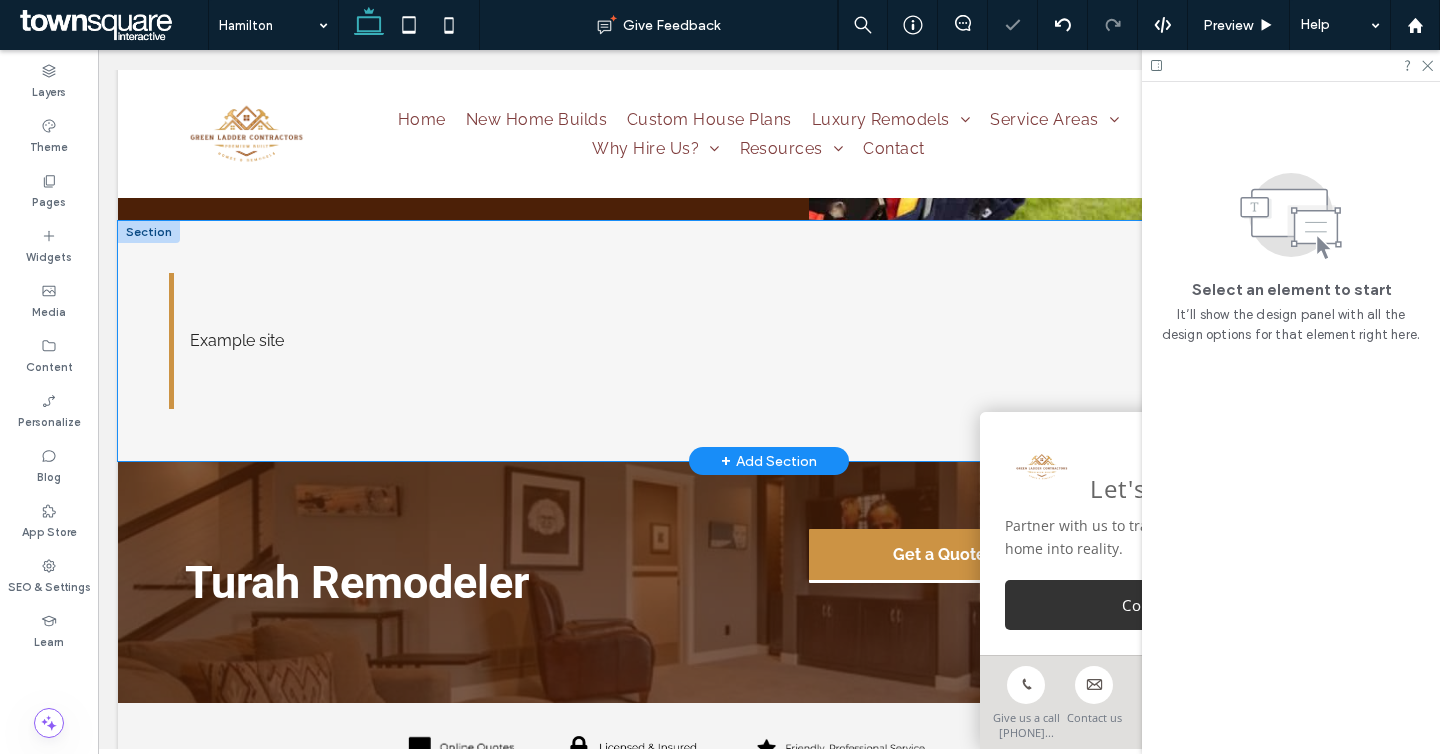 click on "Example site" at bounding box center (769, 341) 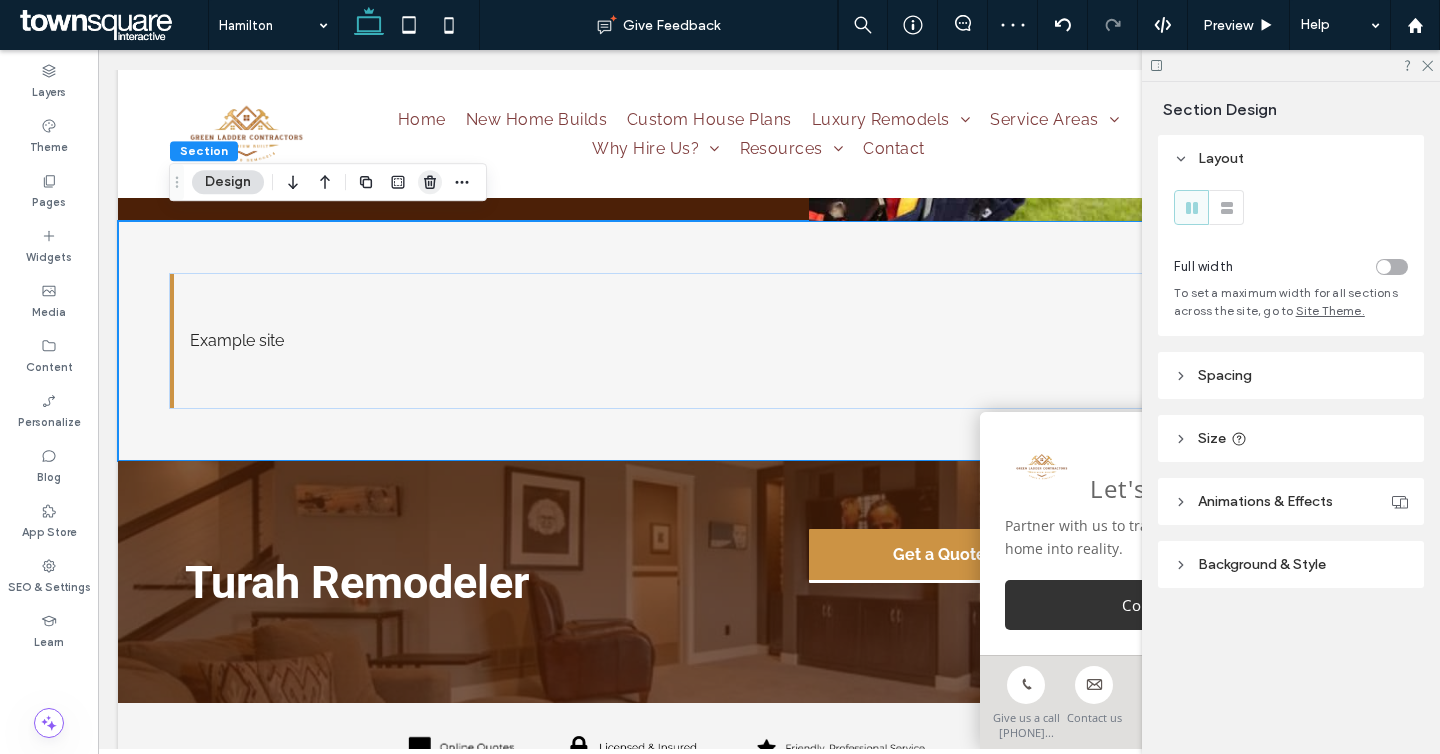 click 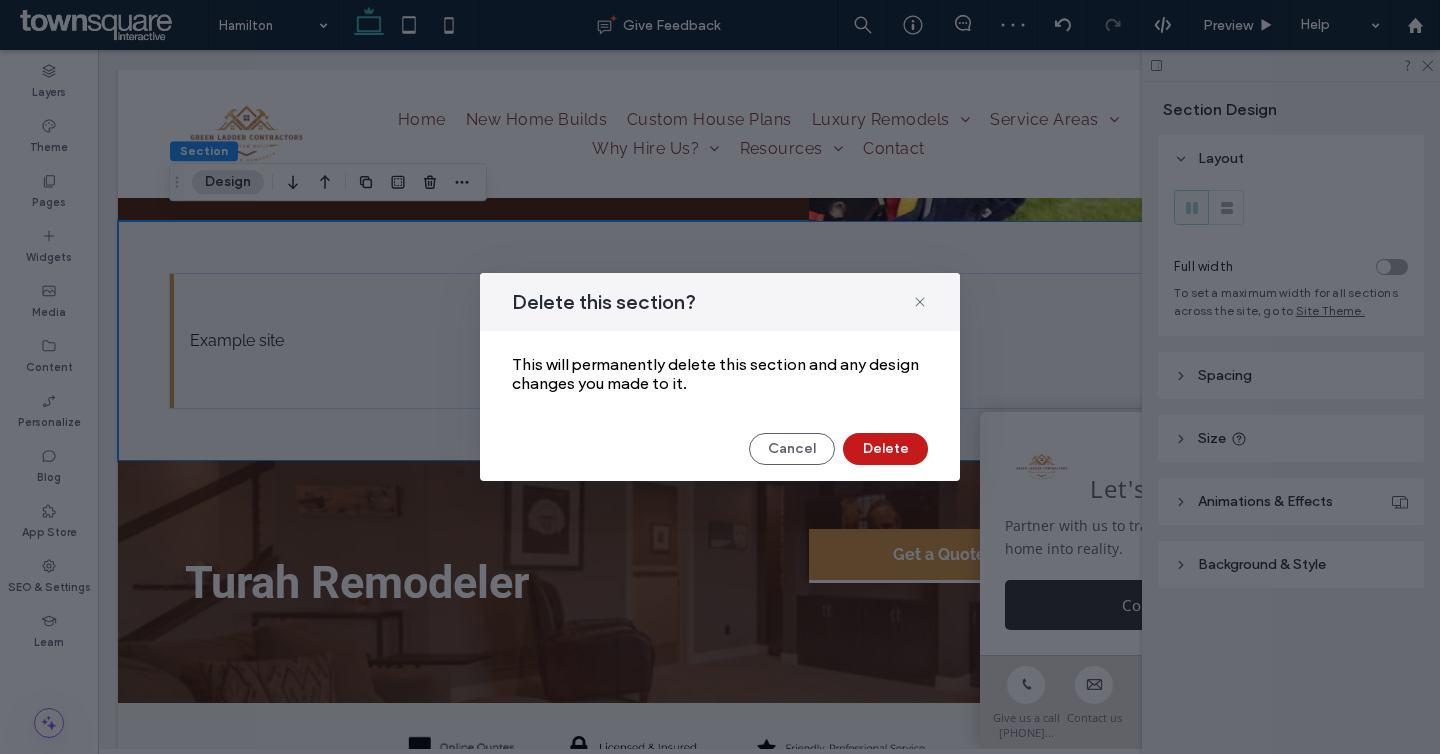 click on "Delete" at bounding box center (885, 449) 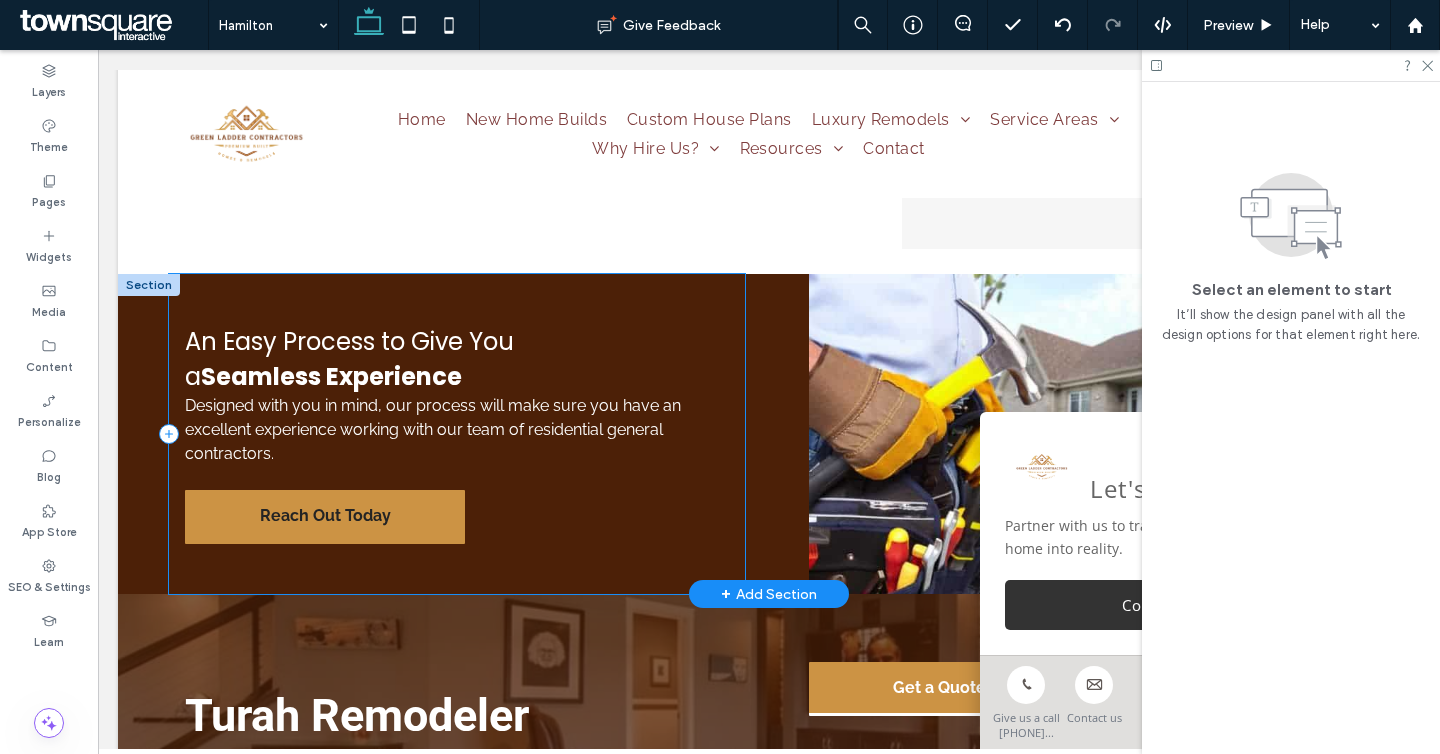 scroll, scrollTop: 1695, scrollLeft: 0, axis: vertical 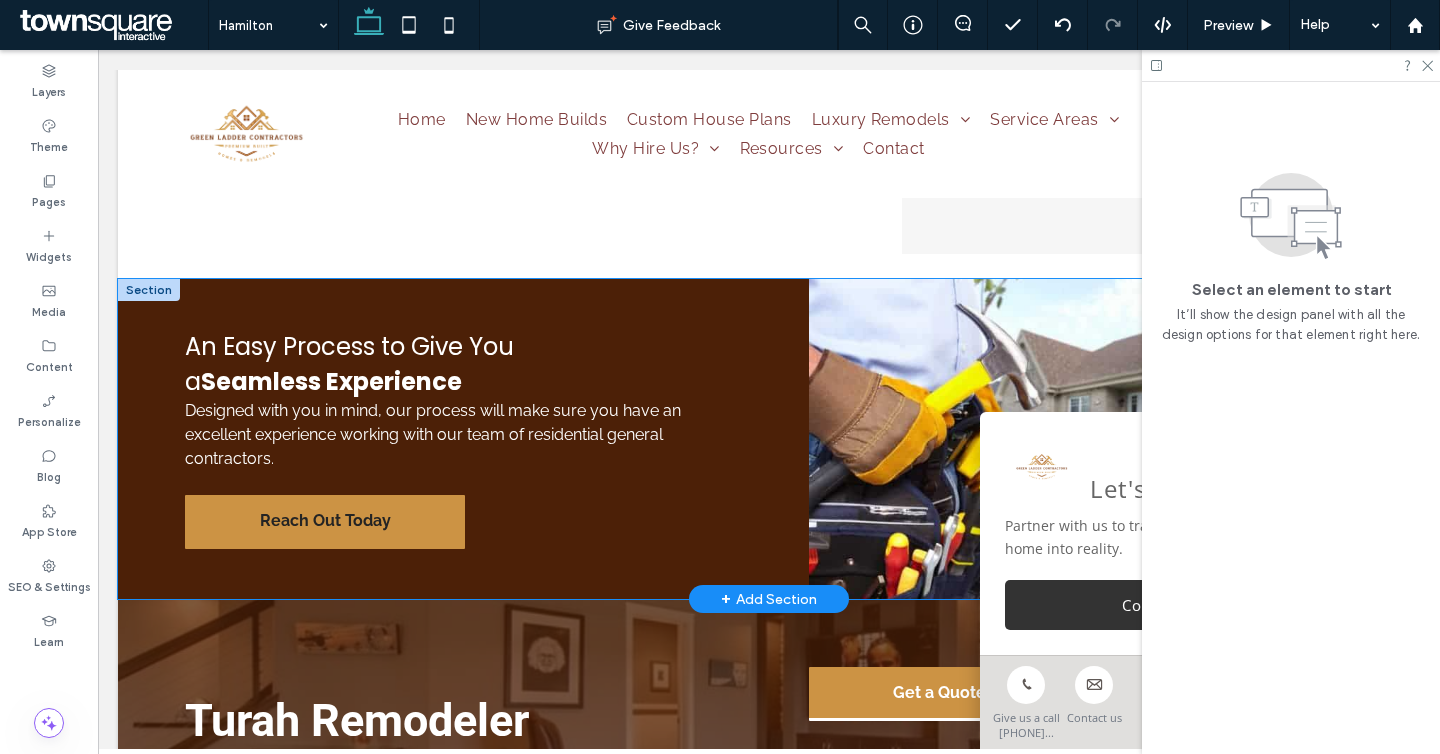 click on "An Easy Process to Give You
﻿ a  Seamless Experience
Designed with you in mind, our process will make sure you have an excellent experience working with our team of residential general contractors.
Reach Out Today" at bounding box center (769, 439) 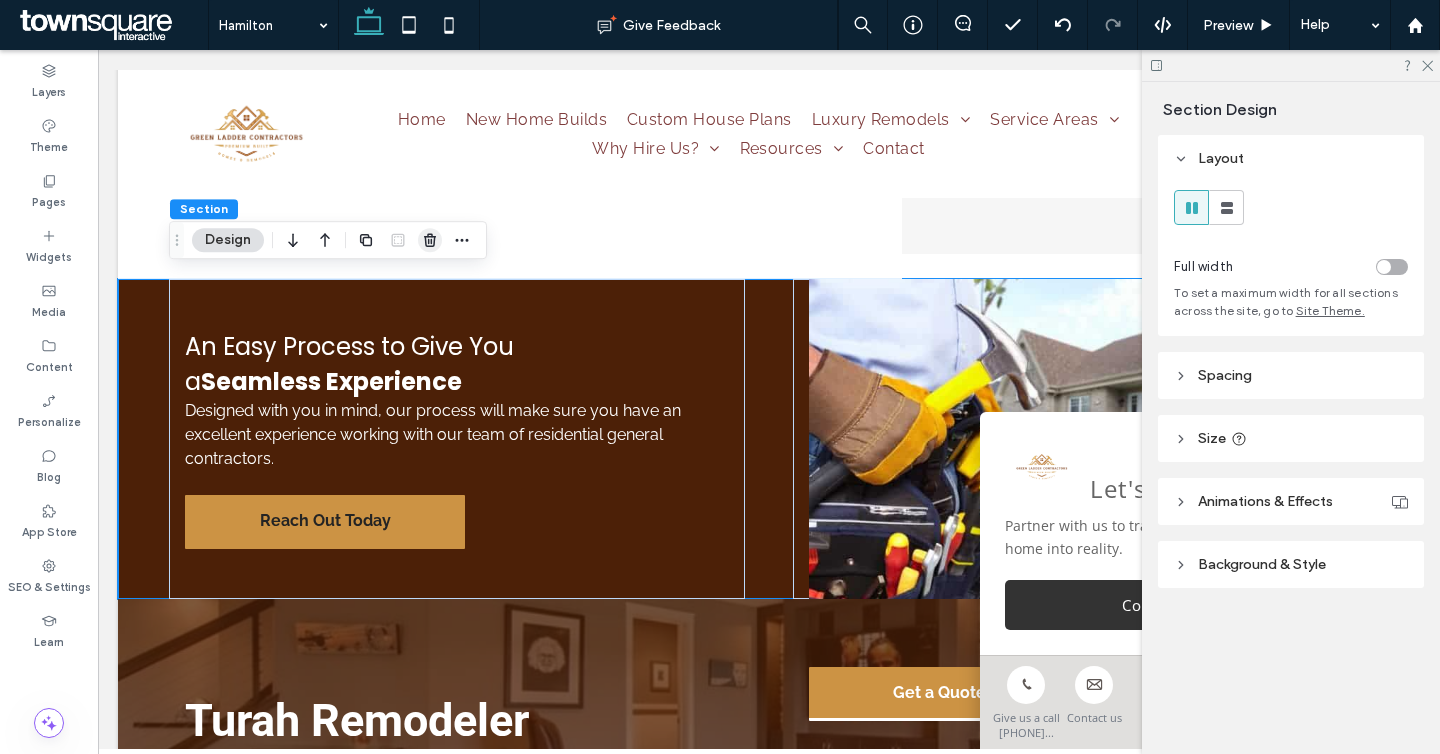 click 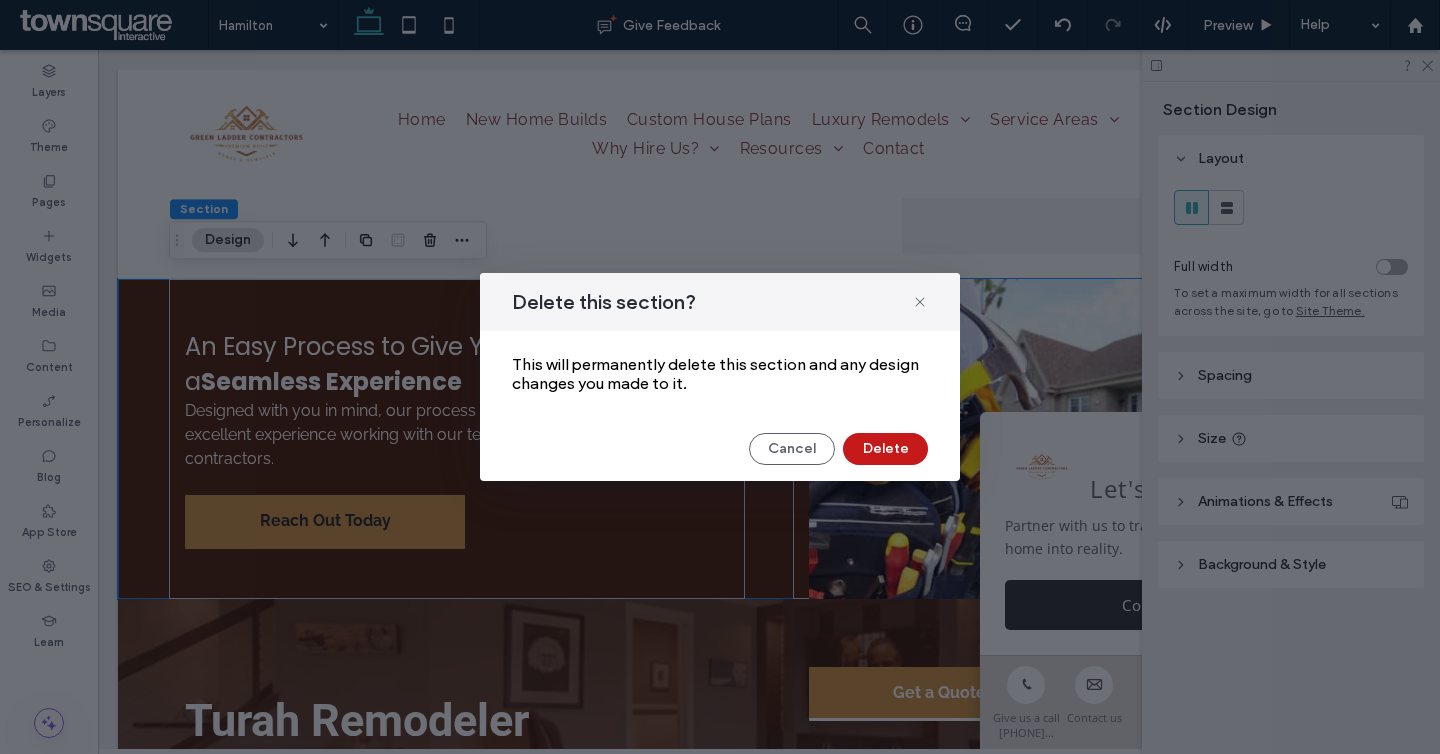 click on "Delete" at bounding box center [885, 449] 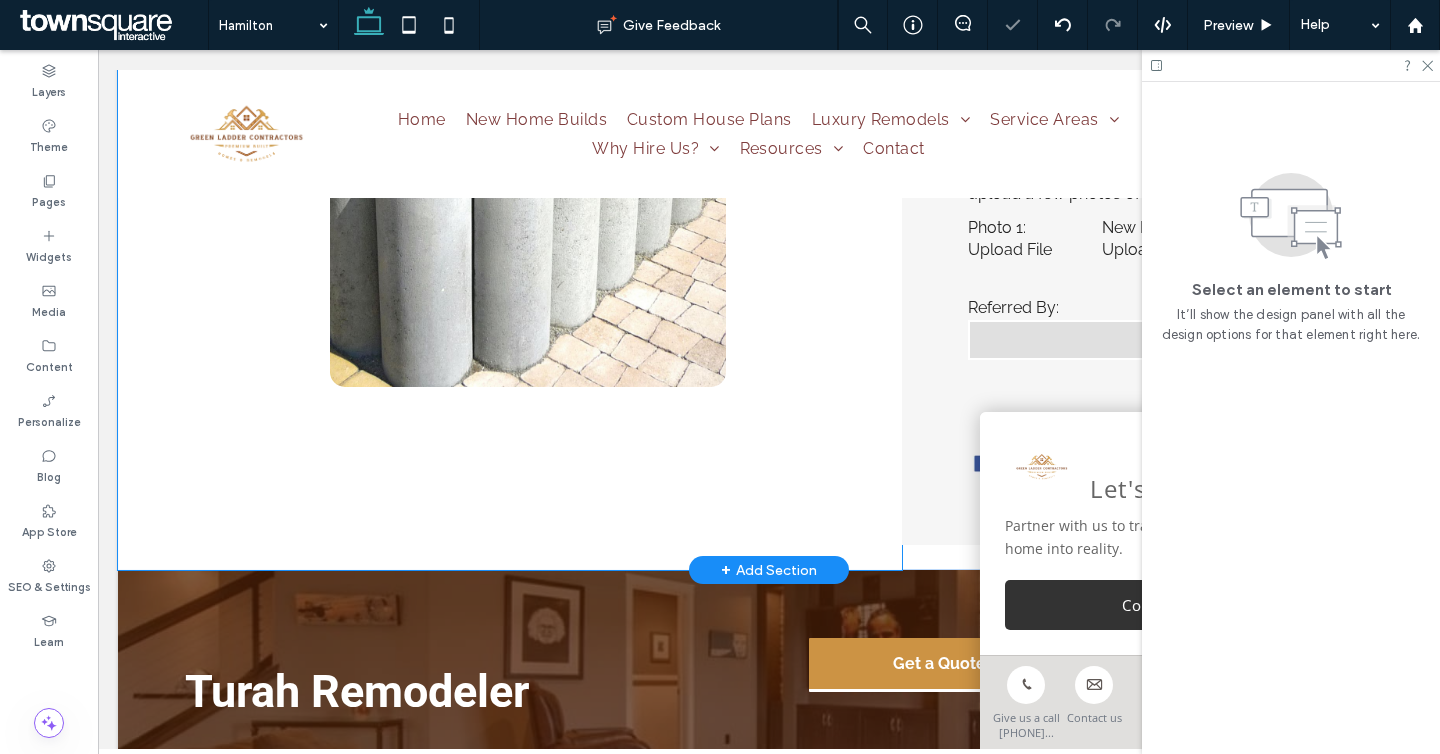 scroll, scrollTop: 1378, scrollLeft: 0, axis: vertical 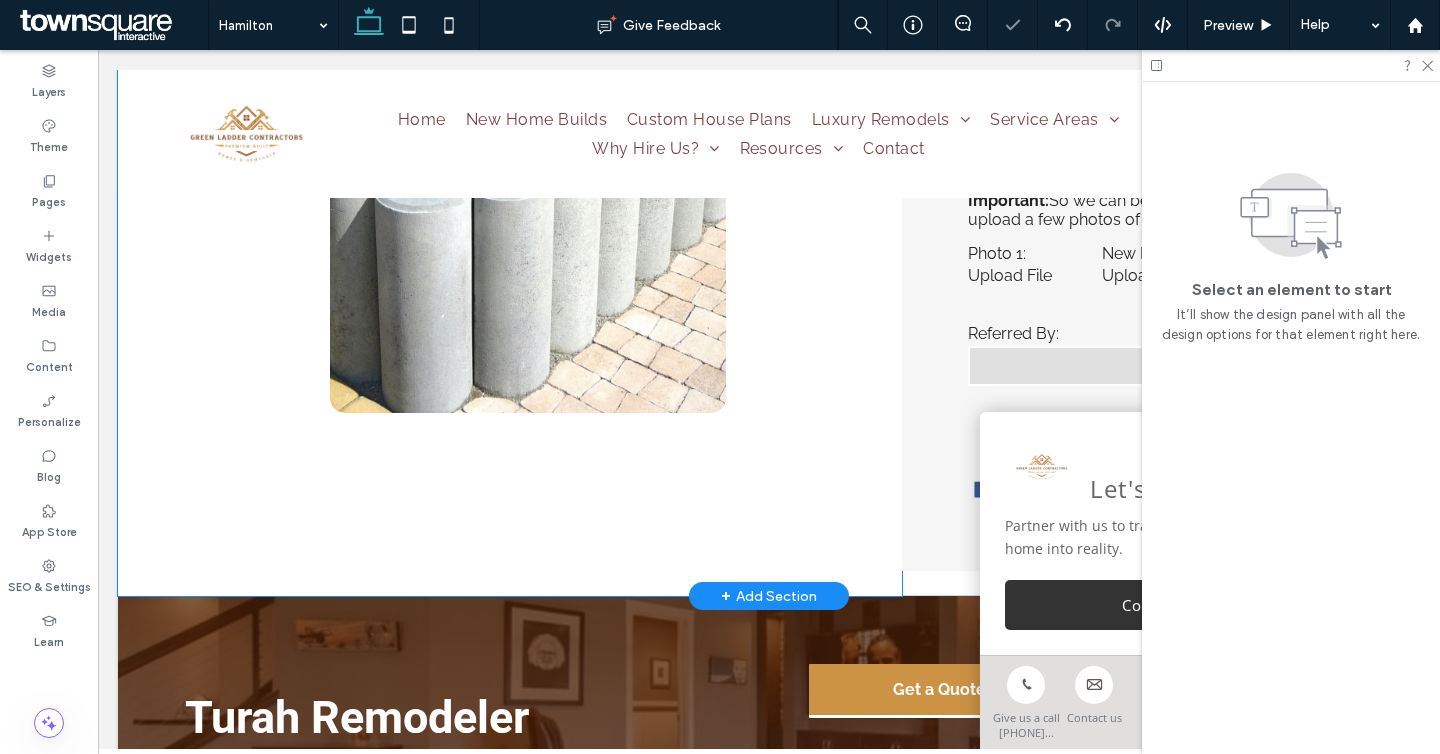 click on "Turn Your Landscape Into a Beautiful Oasis
We offer hardscaping services to clients in and across Charlotte, NC
Are you dreaming of adding a new sidewalk or patio to your home? The experienced landscapers at Natural Impression Landscaping can make your dreams come true. We provide first-rate hardscaping services to clients throughout Charlotte, NC and surrounding areas. From retaining walls to patio installations, we can do it all.   ﻿ Reach out to us now at 855-463-5490 to learn more about our concrete services. We’ll be happy to answer your questions and concerns.
Reach Out Today" at bounding box center (510, -83) 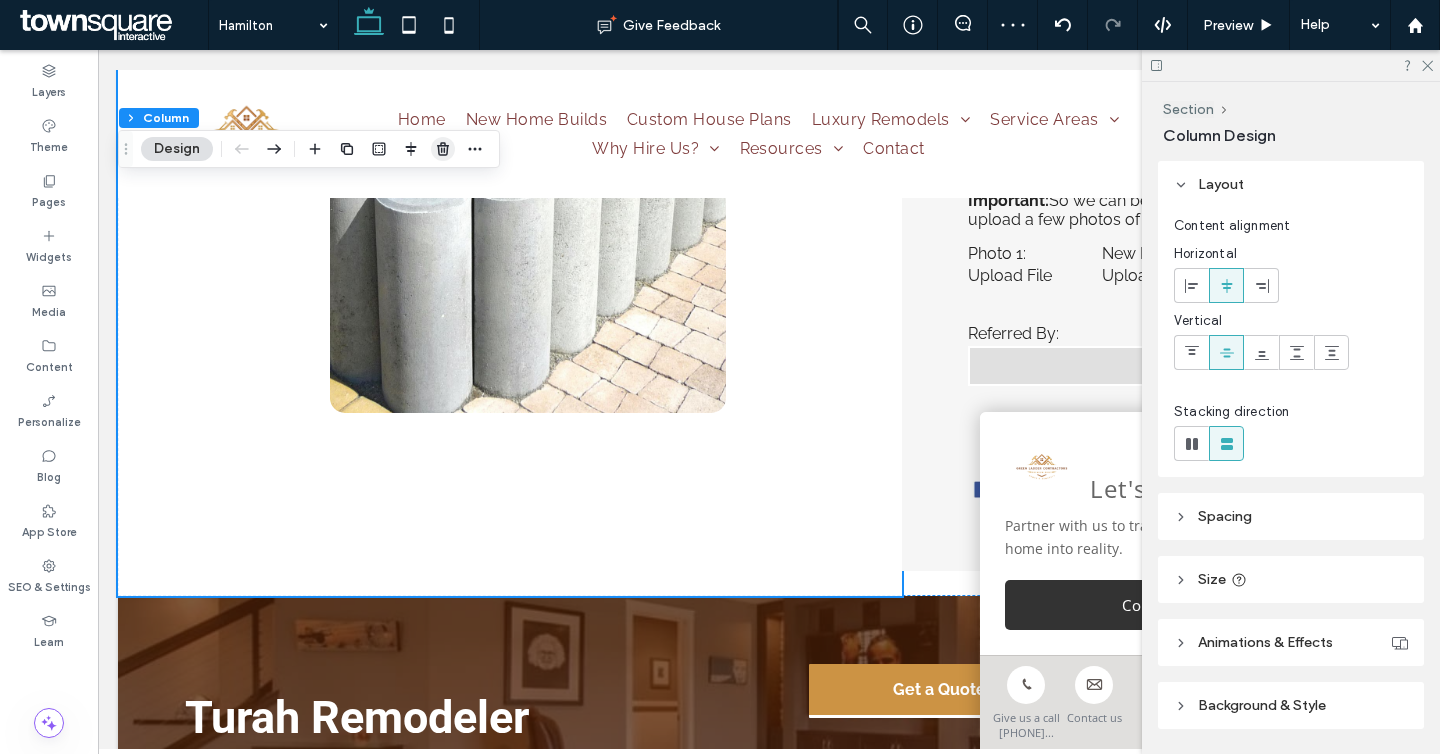 click 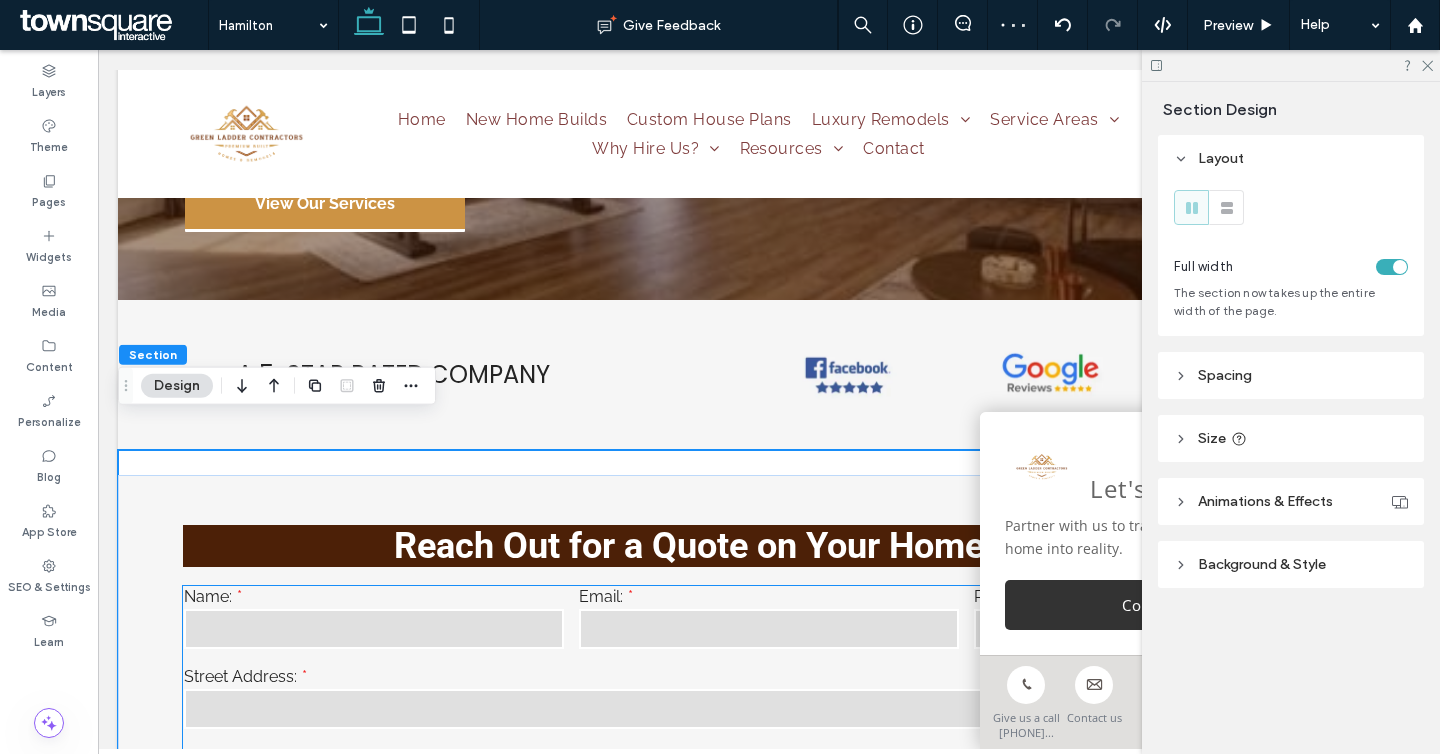 scroll, scrollTop: 103, scrollLeft: 0, axis: vertical 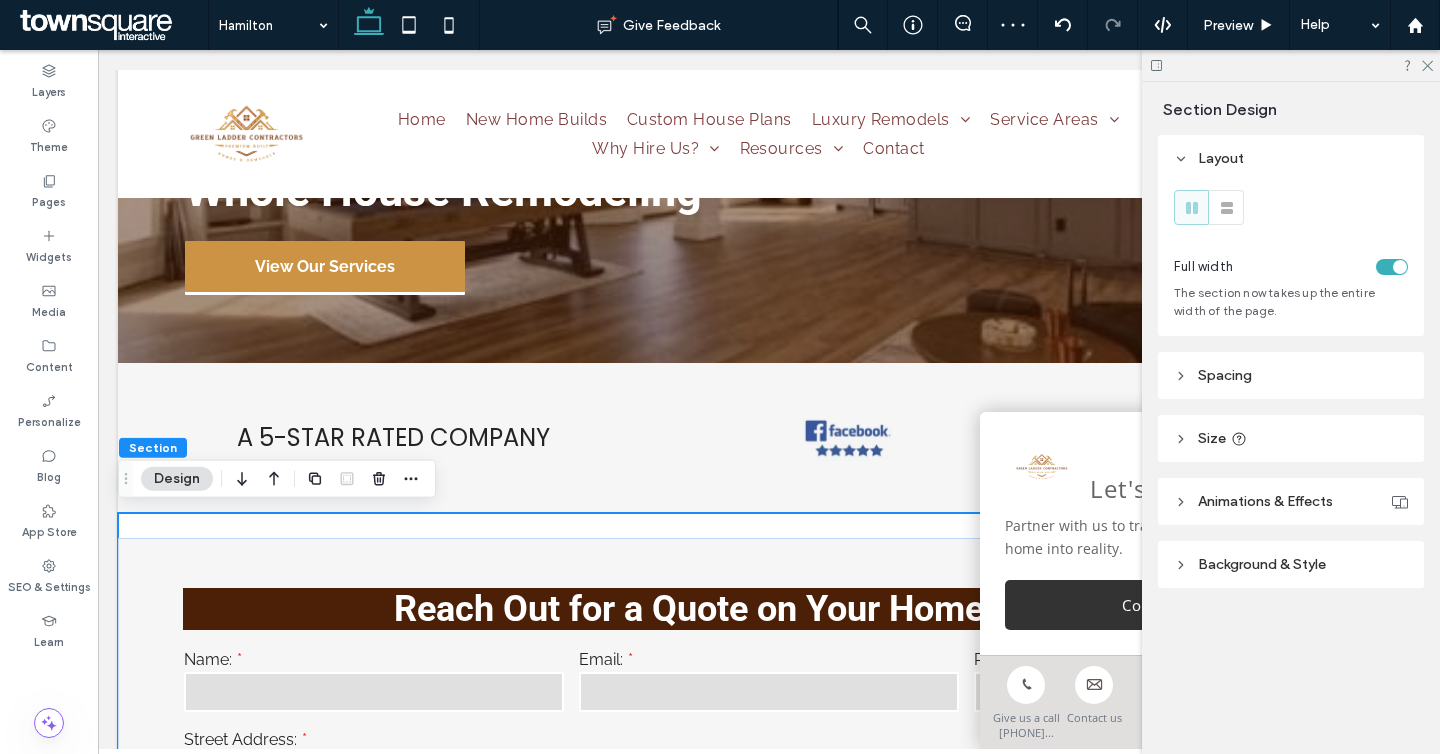 click on "**********" at bounding box center (769, 1193) 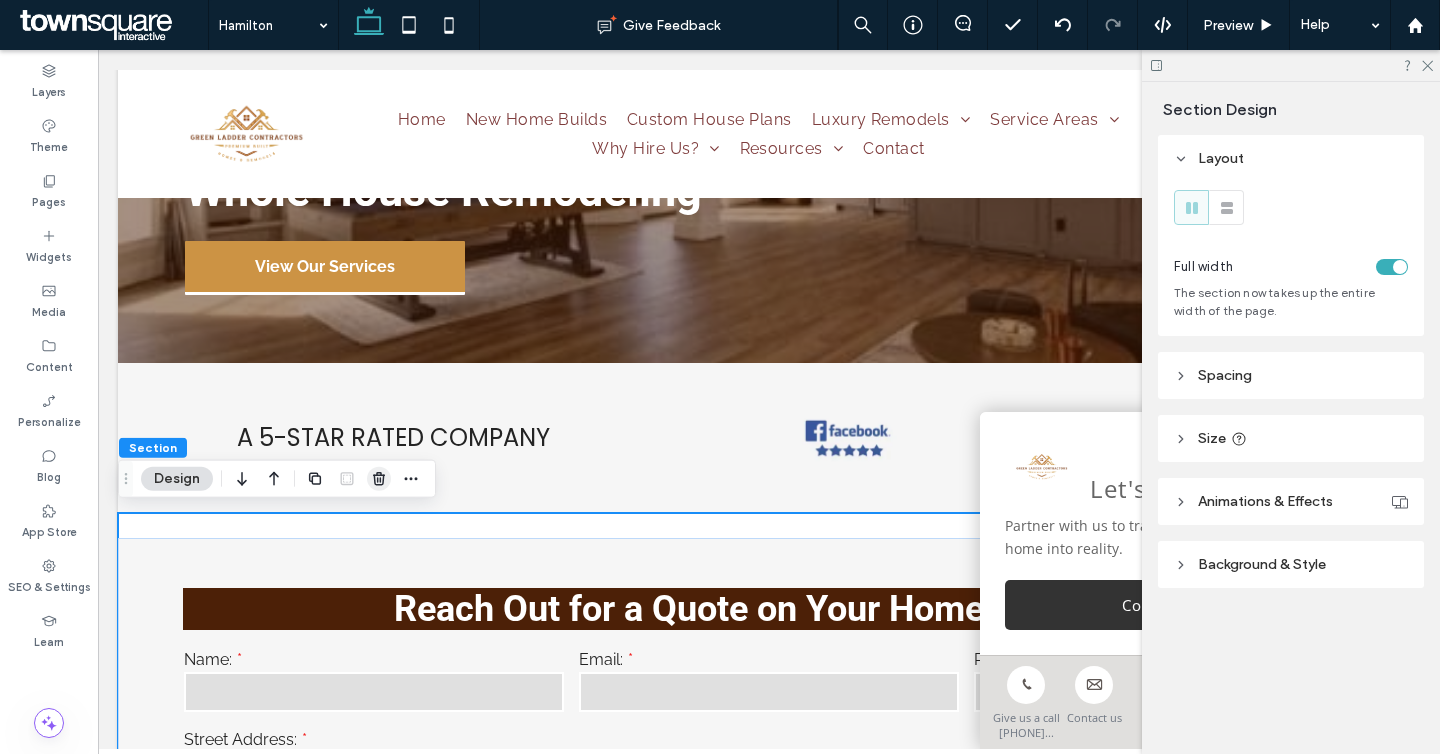 click 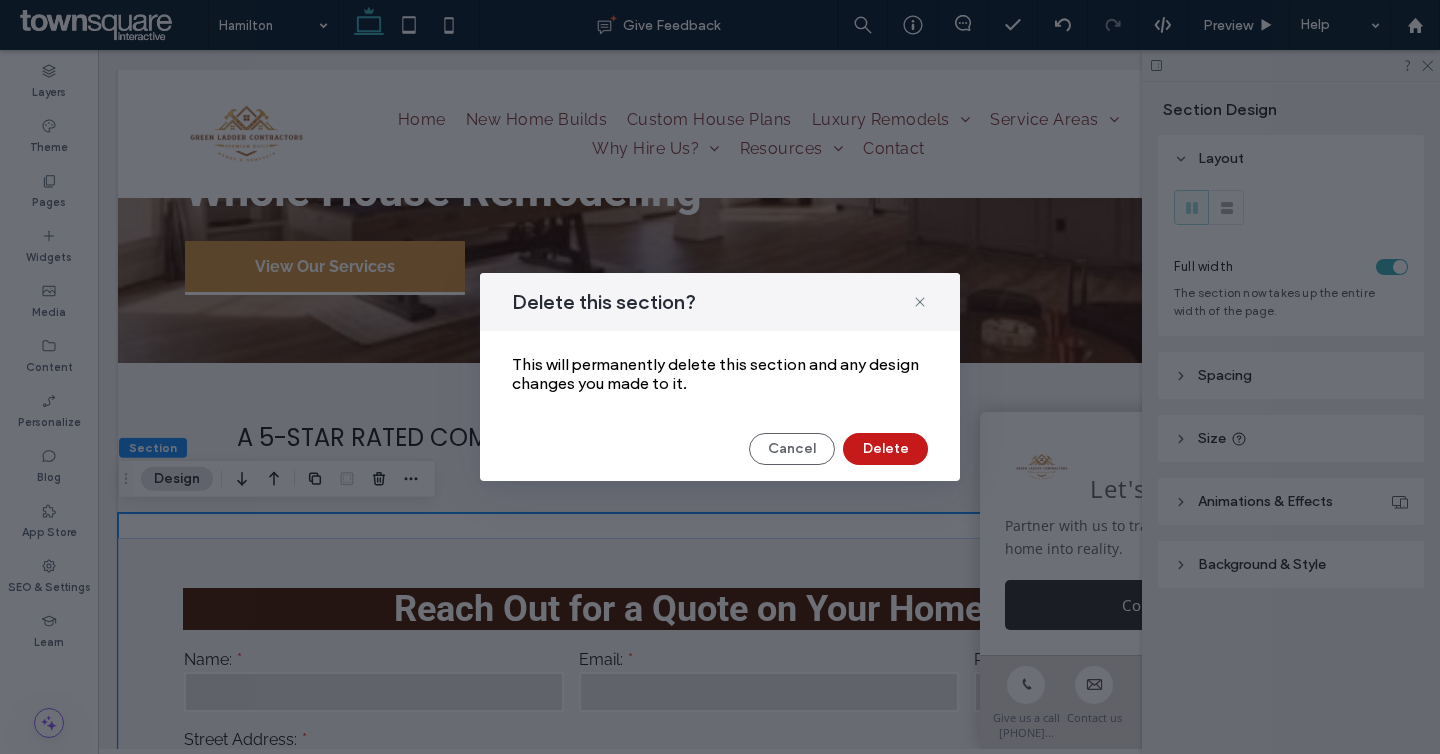 click on "Delete" at bounding box center (885, 449) 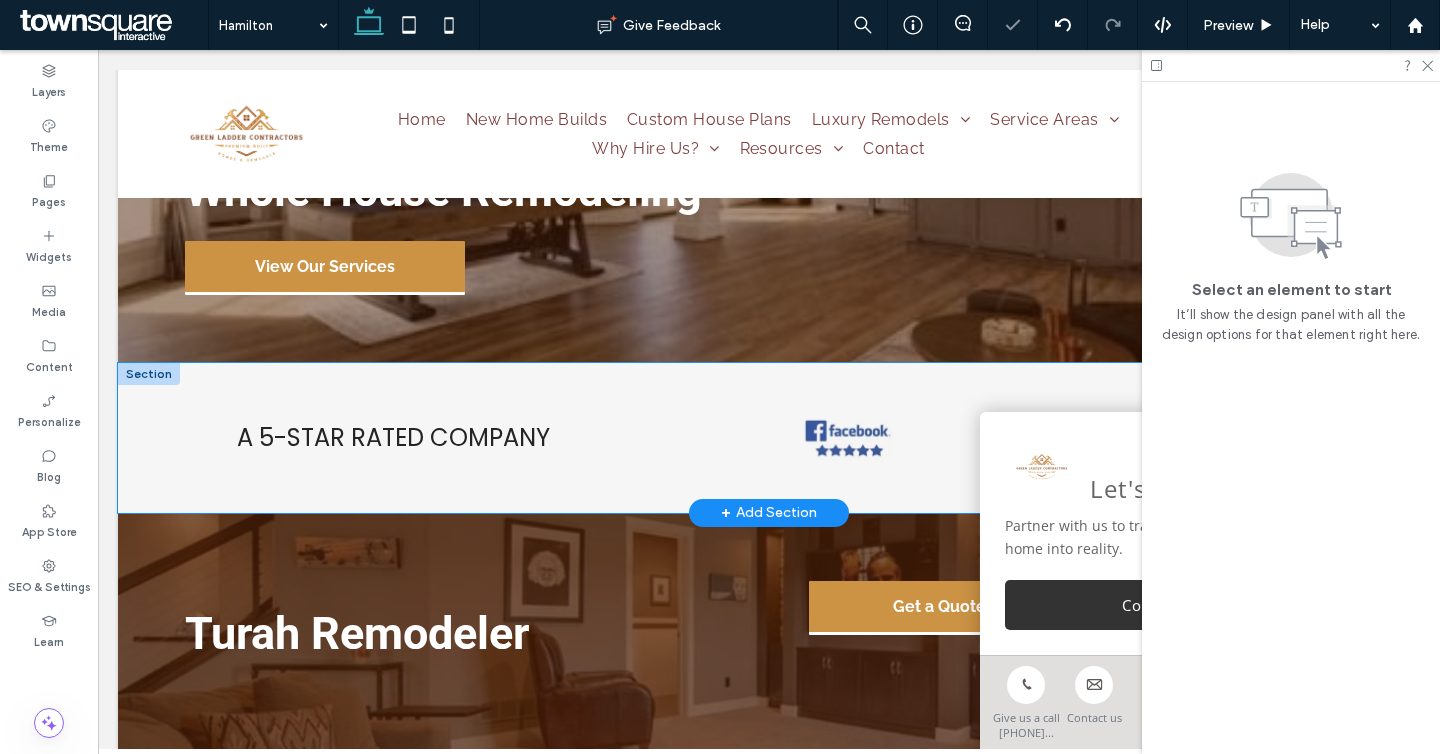 click on "A 5-STAR RATED COMPANY" at bounding box center [769, 438] 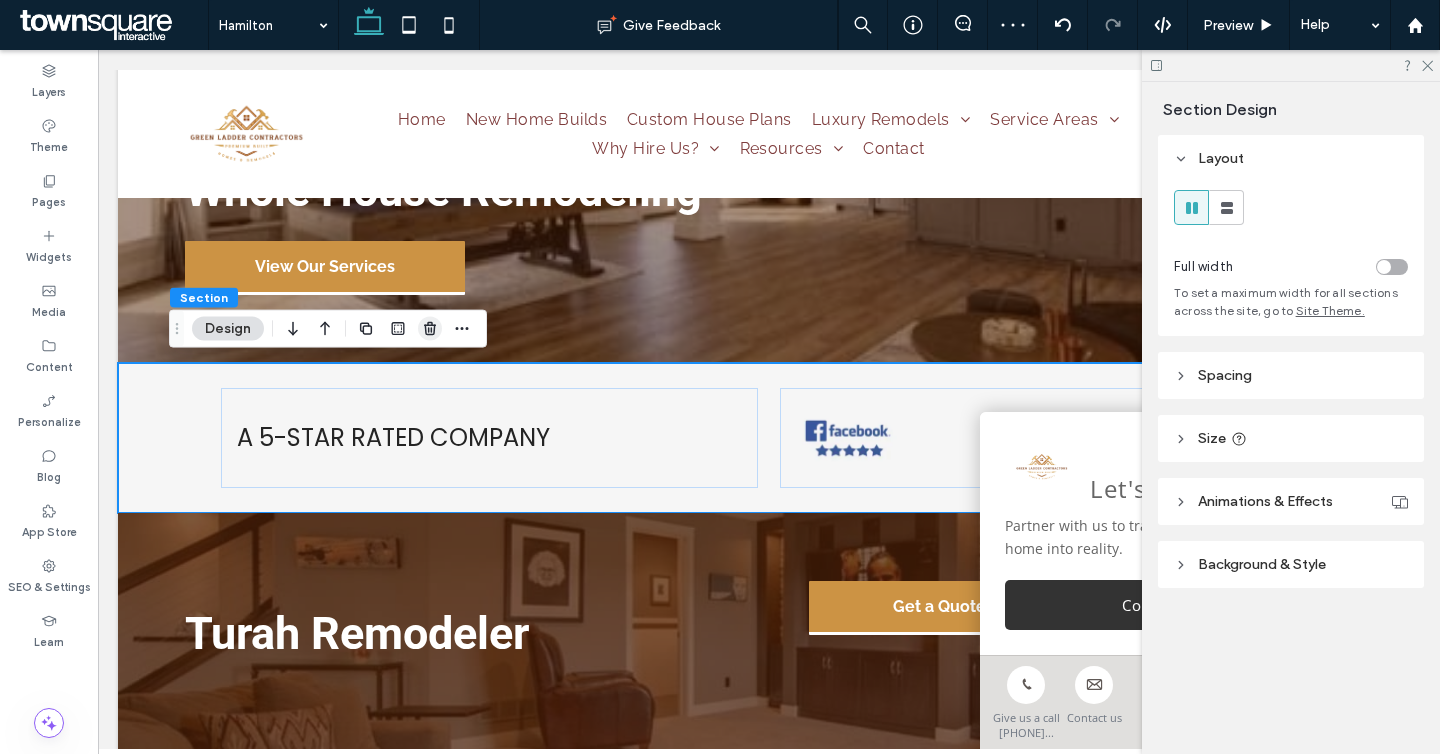 click 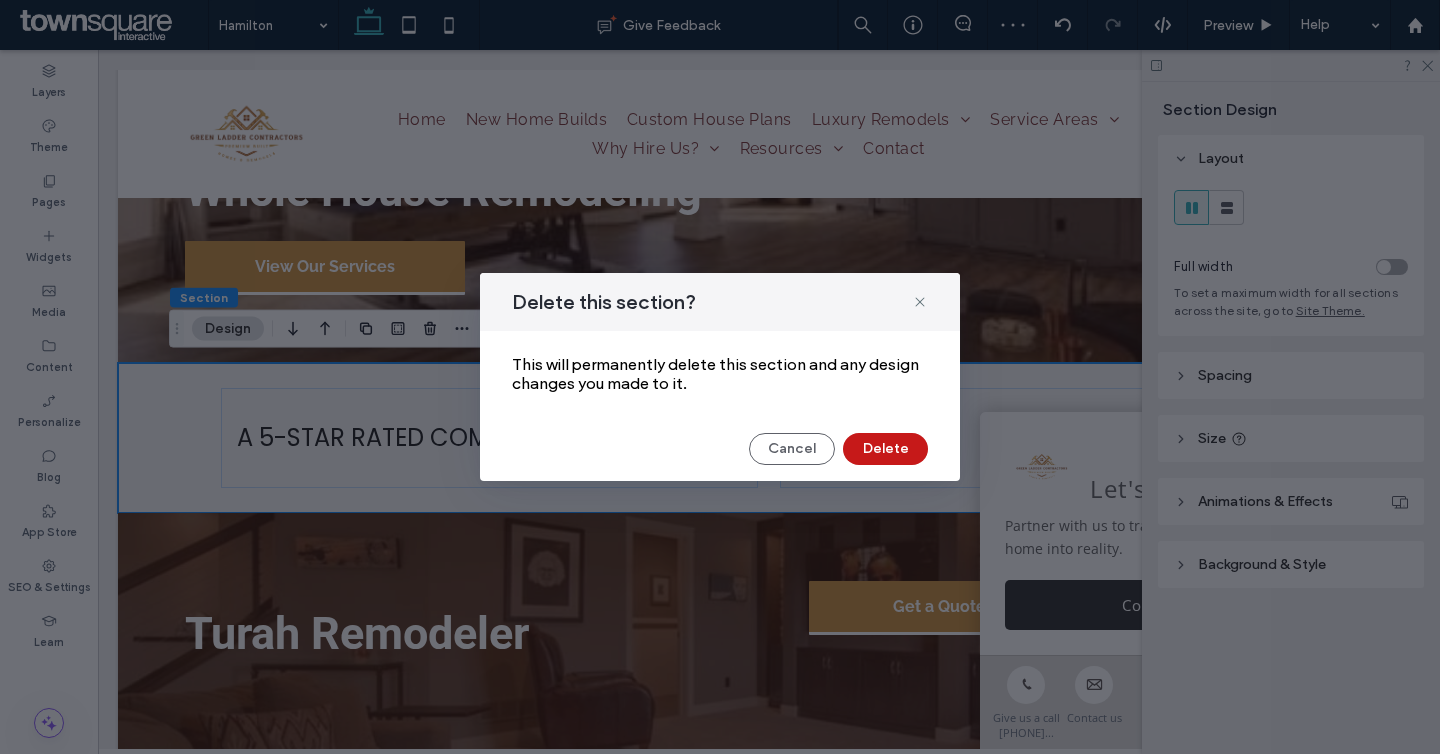 click on "Delete" at bounding box center (885, 449) 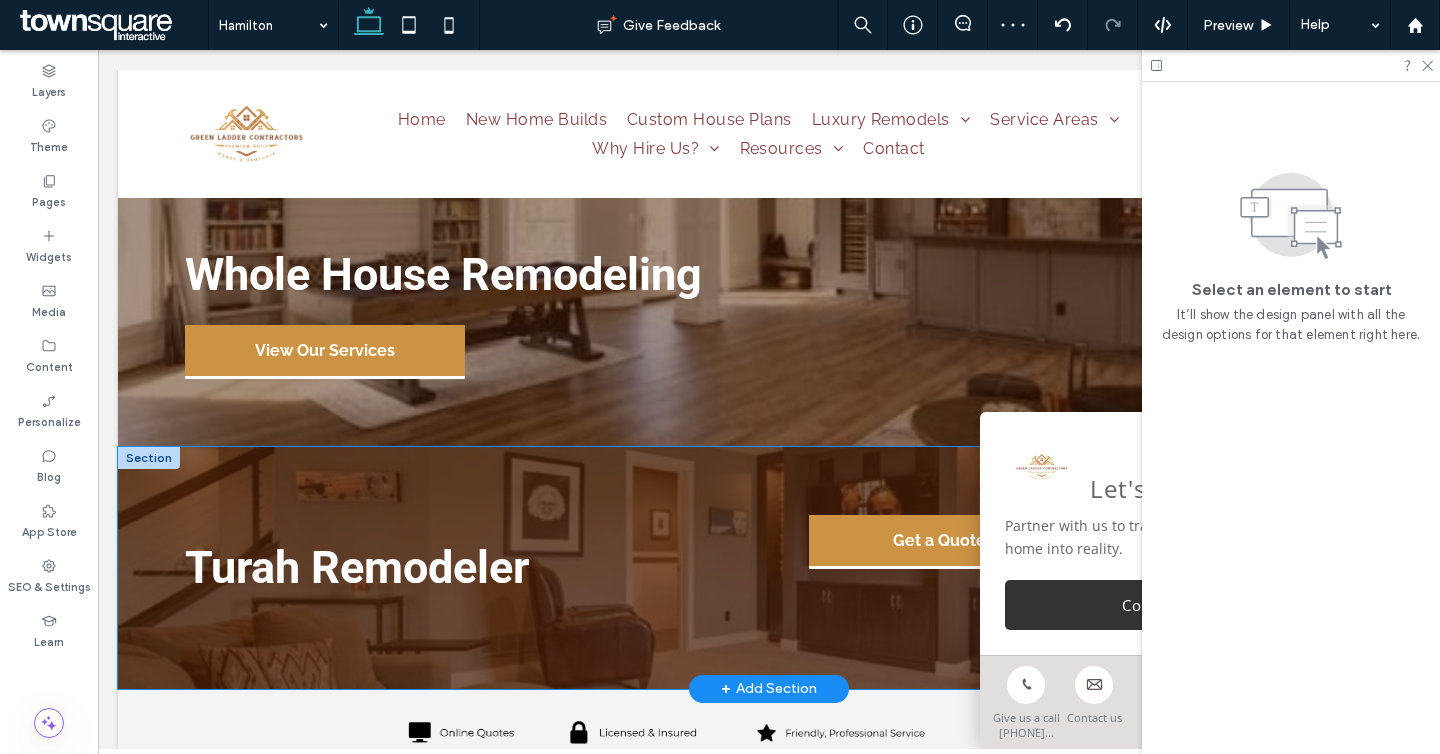 scroll, scrollTop: 0, scrollLeft: 0, axis: both 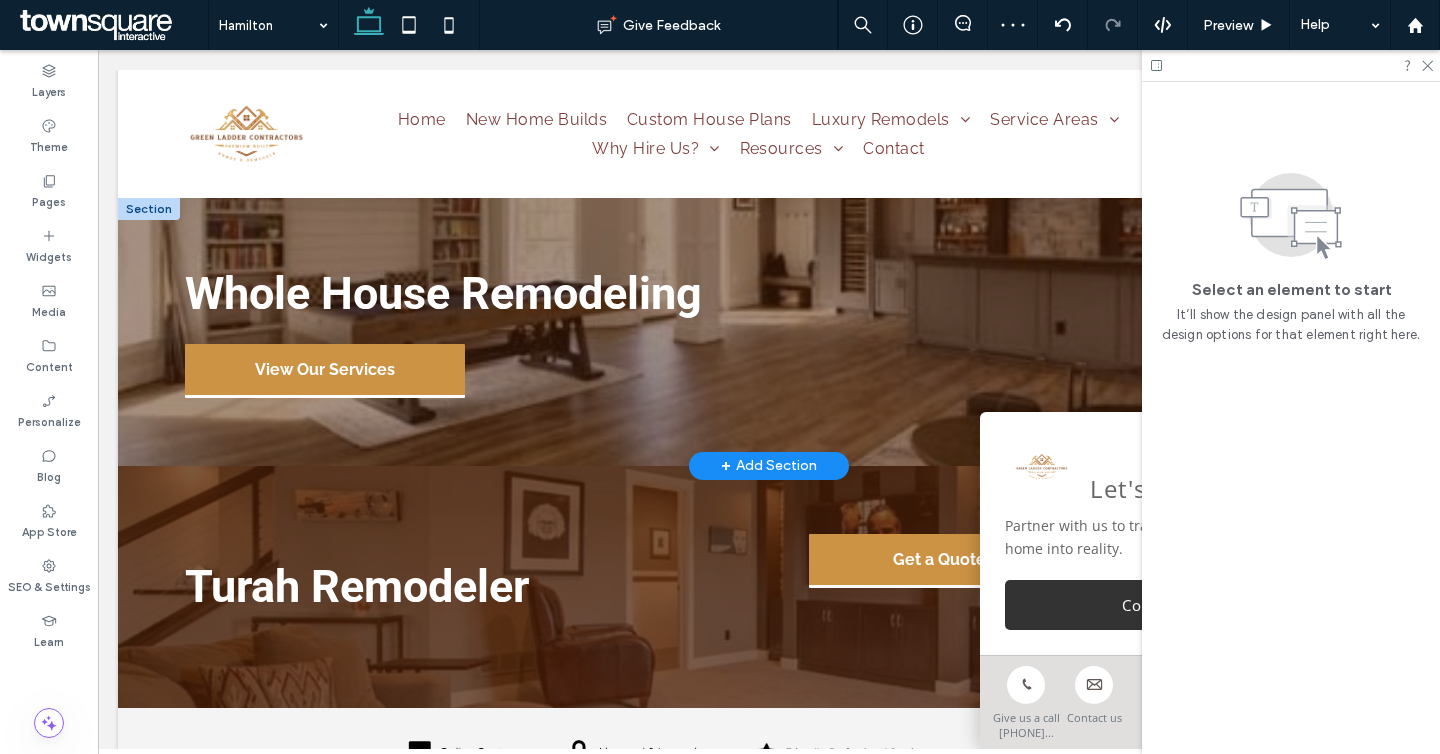 click on "Whole House Remodeling
View Our Services" at bounding box center [769, 331] 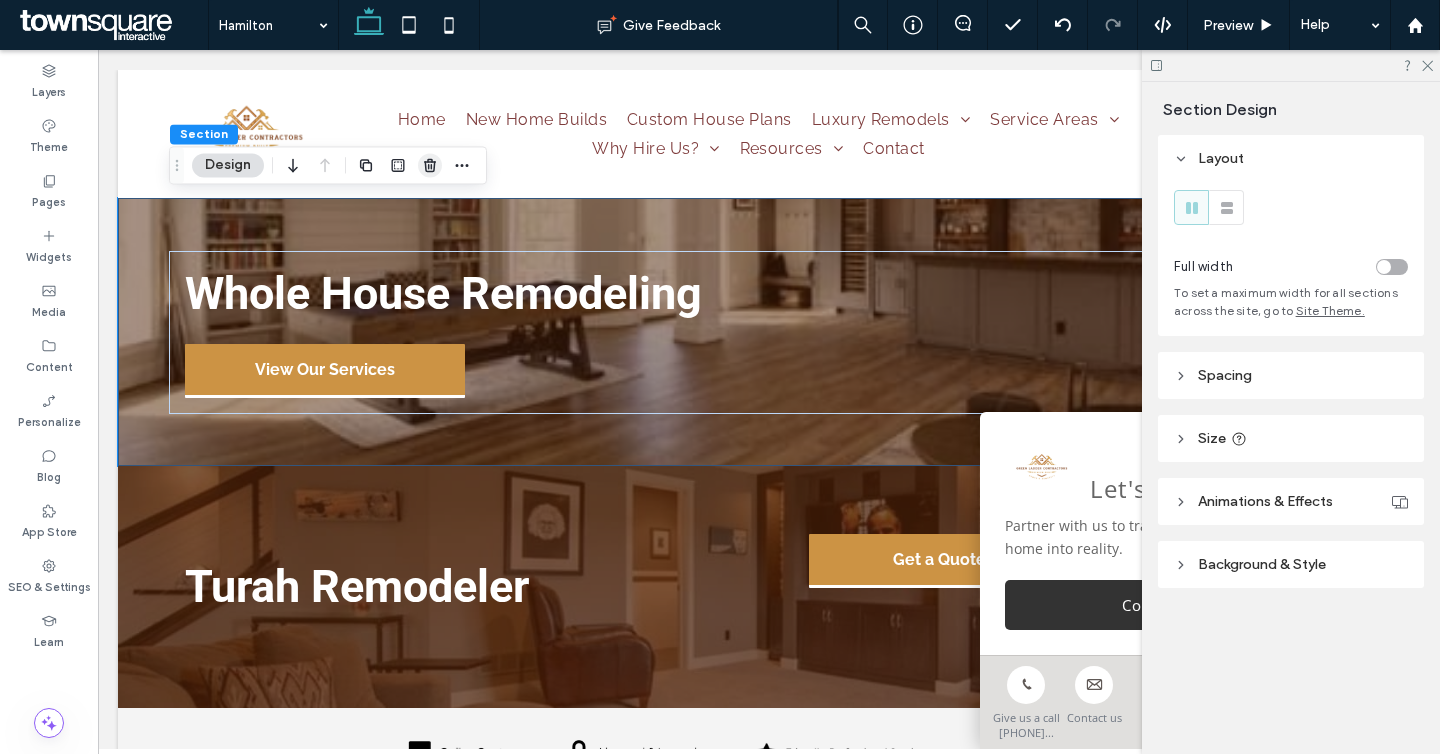 click 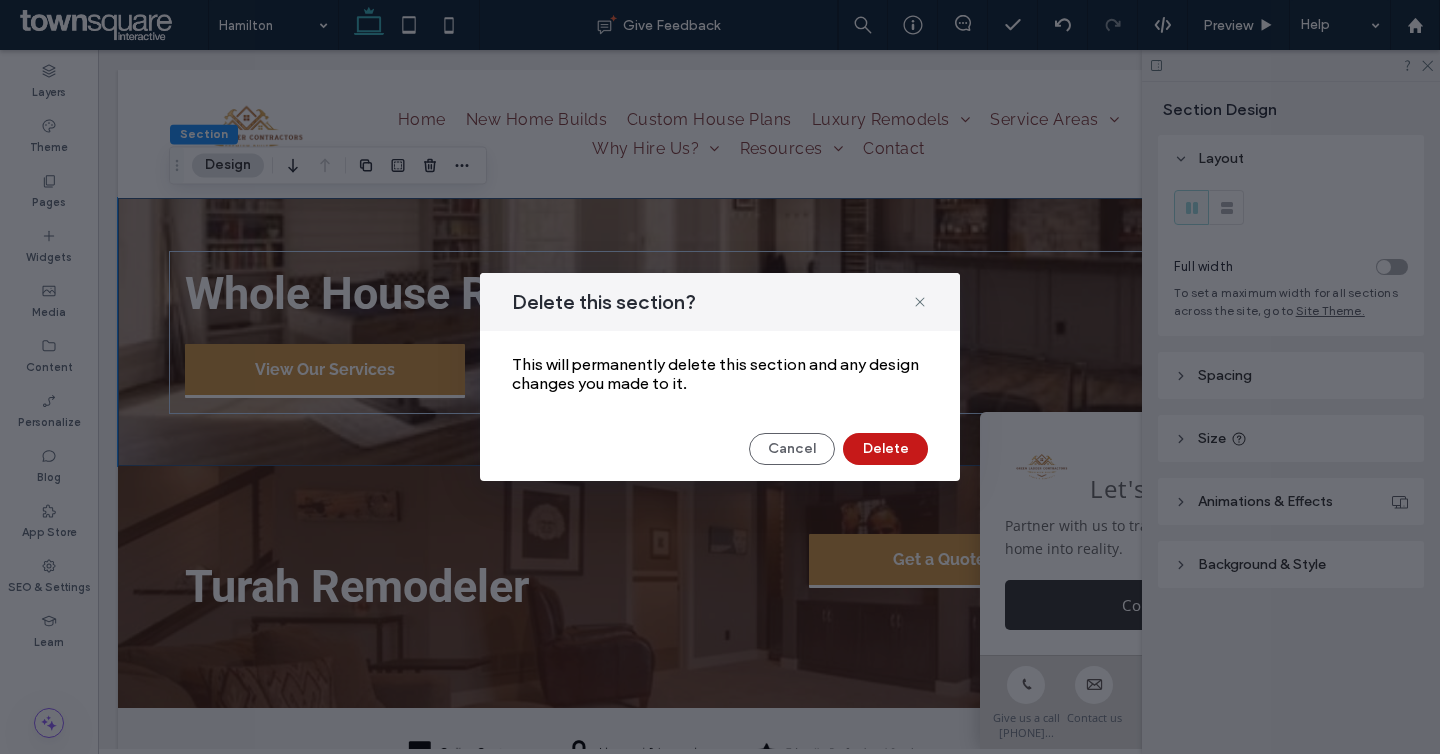 click on "Delete" at bounding box center (885, 449) 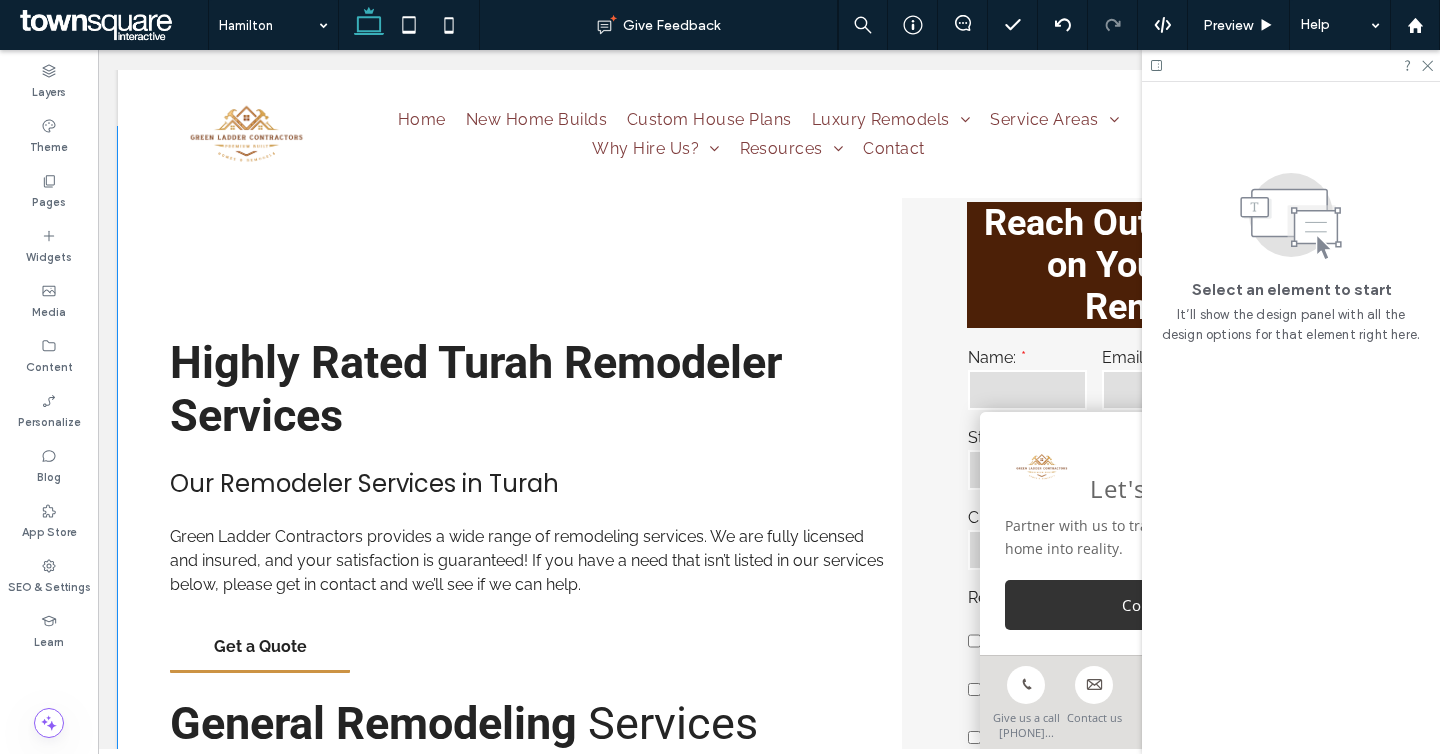 scroll, scrollTop: 0, scrollLeft: 0, axis: both 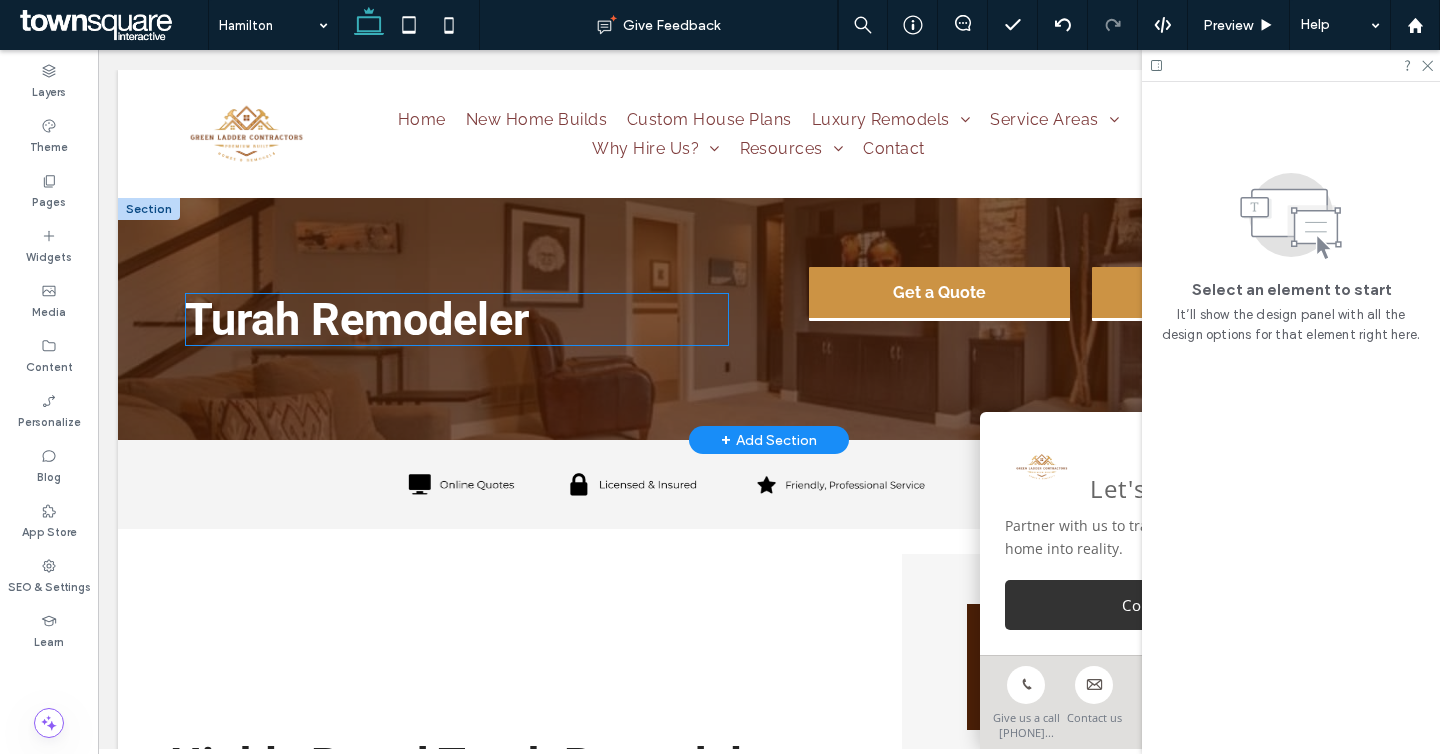 click on "Turah Remodeler" at bounding box center (357, 319) 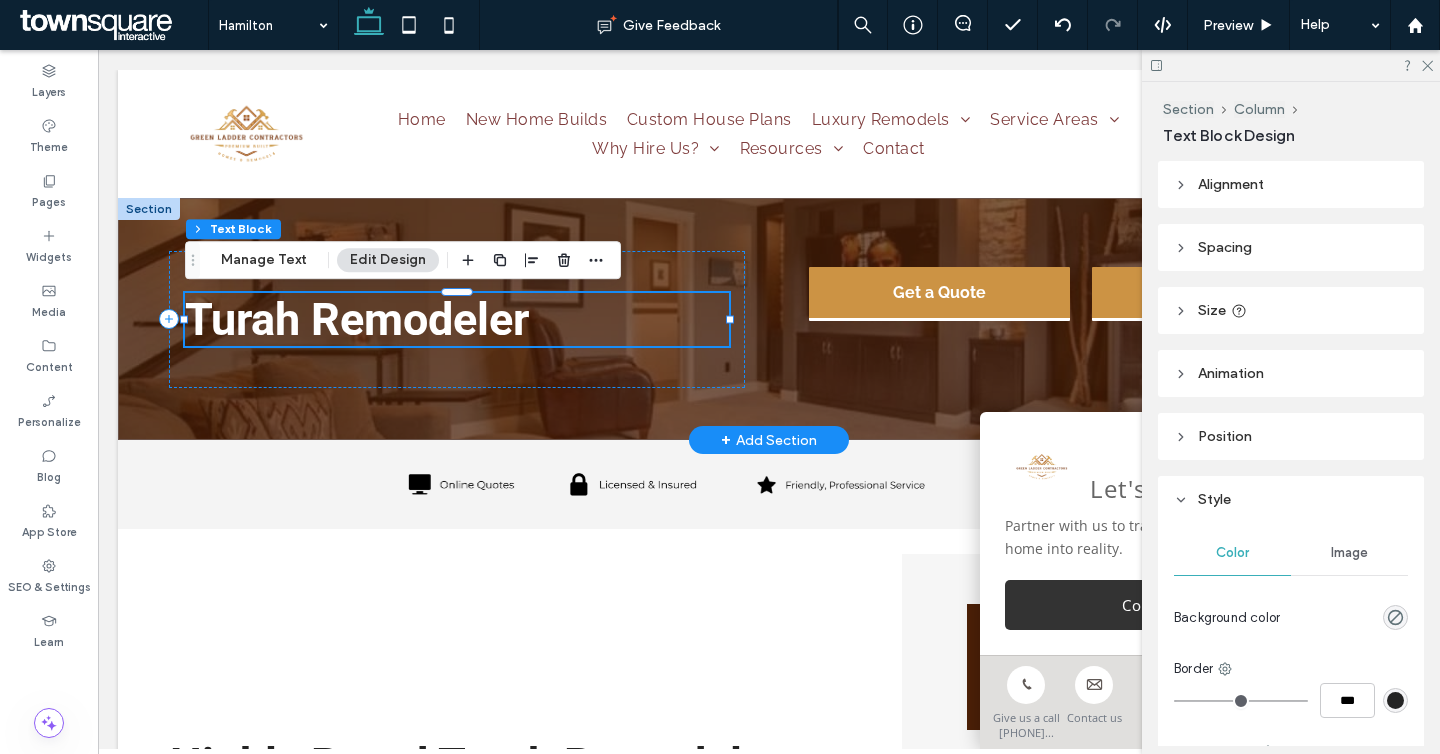 click on "Turah Remodeler" at bounding box center [357, 319] 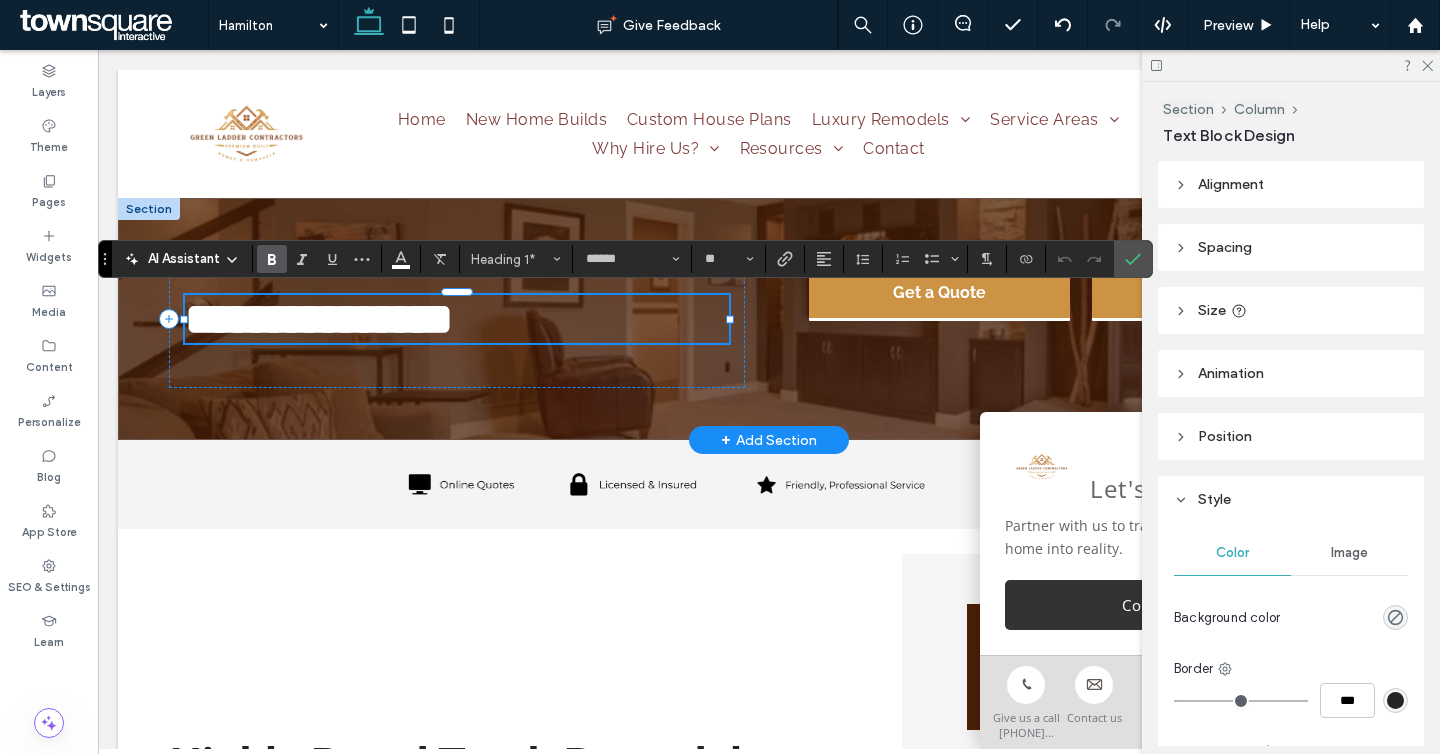 click on "**********" at bounding box center (319, 319) 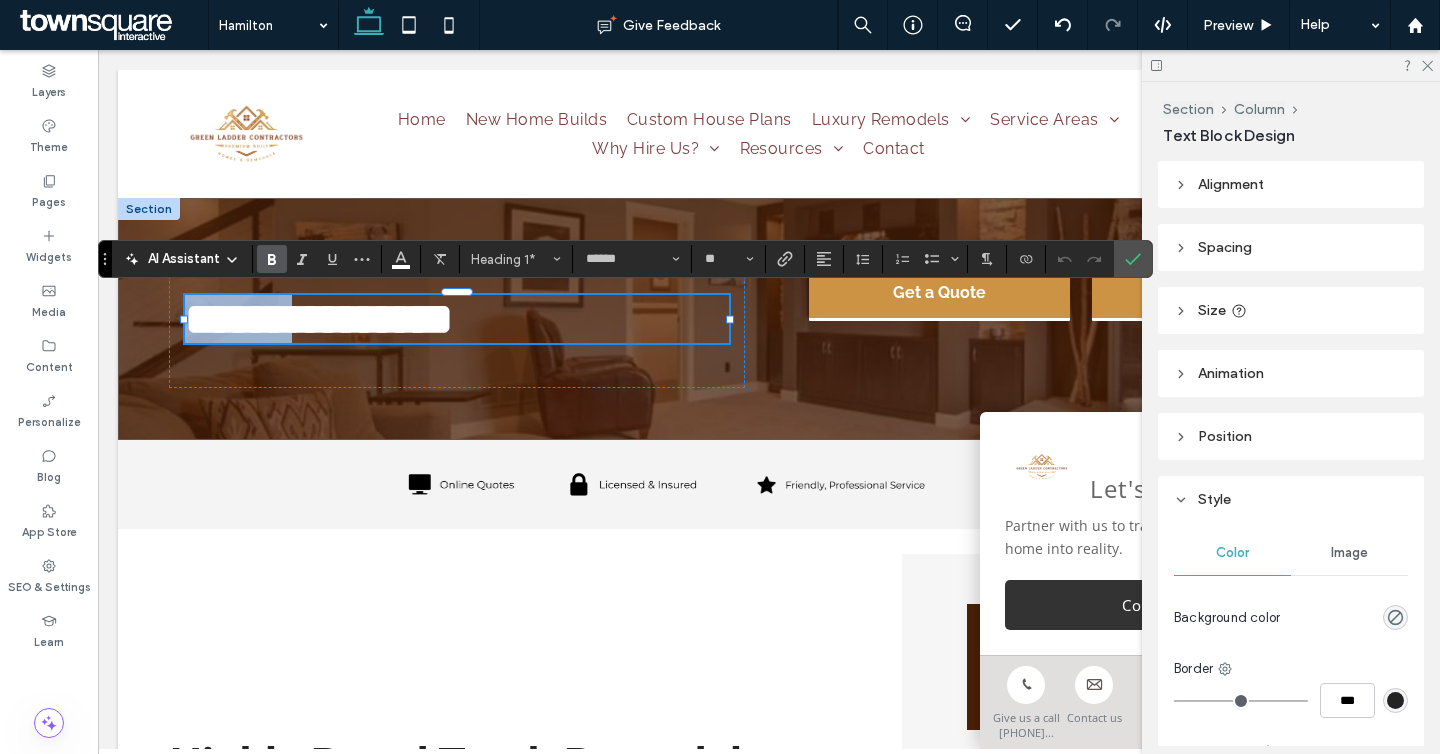 drag, startPoint x: 299, startPoint y: 326, endPoint x: 69, endPoint y: 320, distance: 230.07825 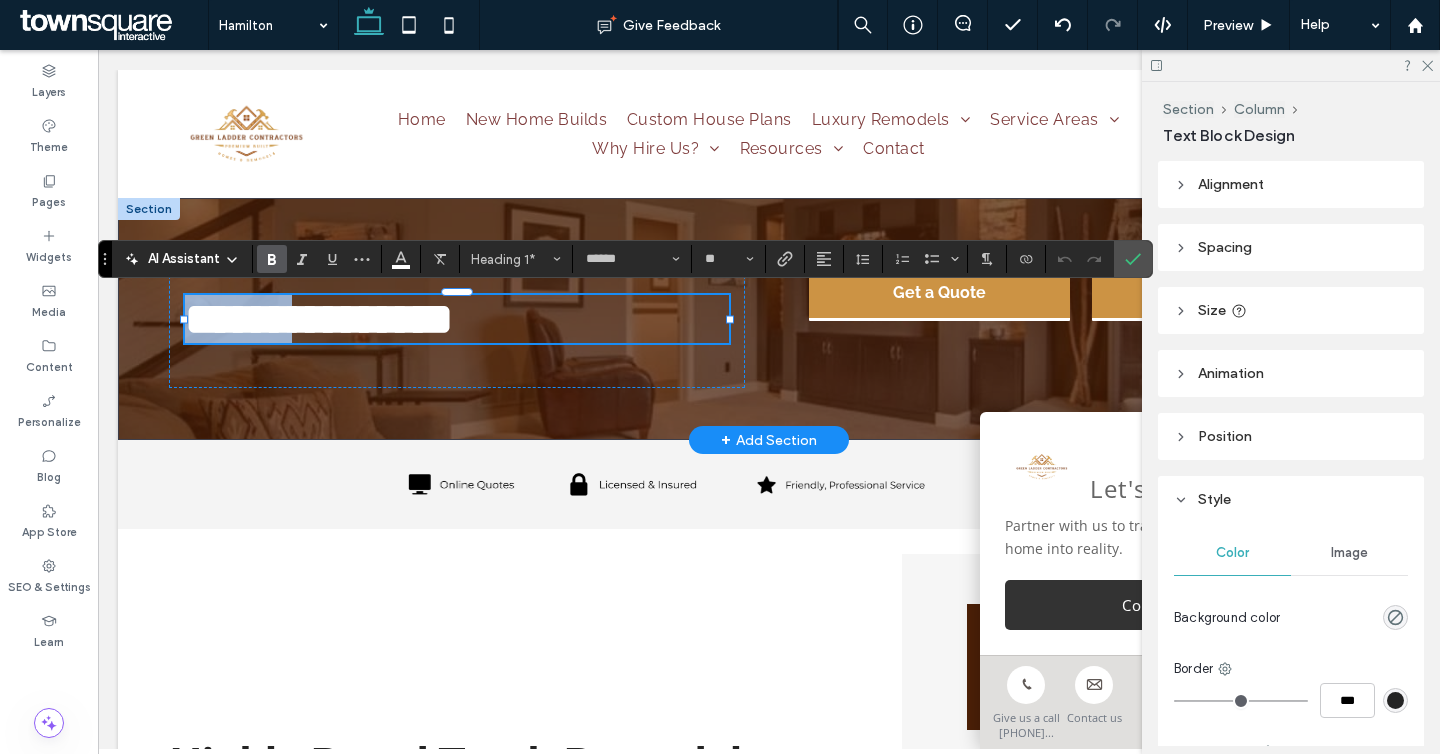 type 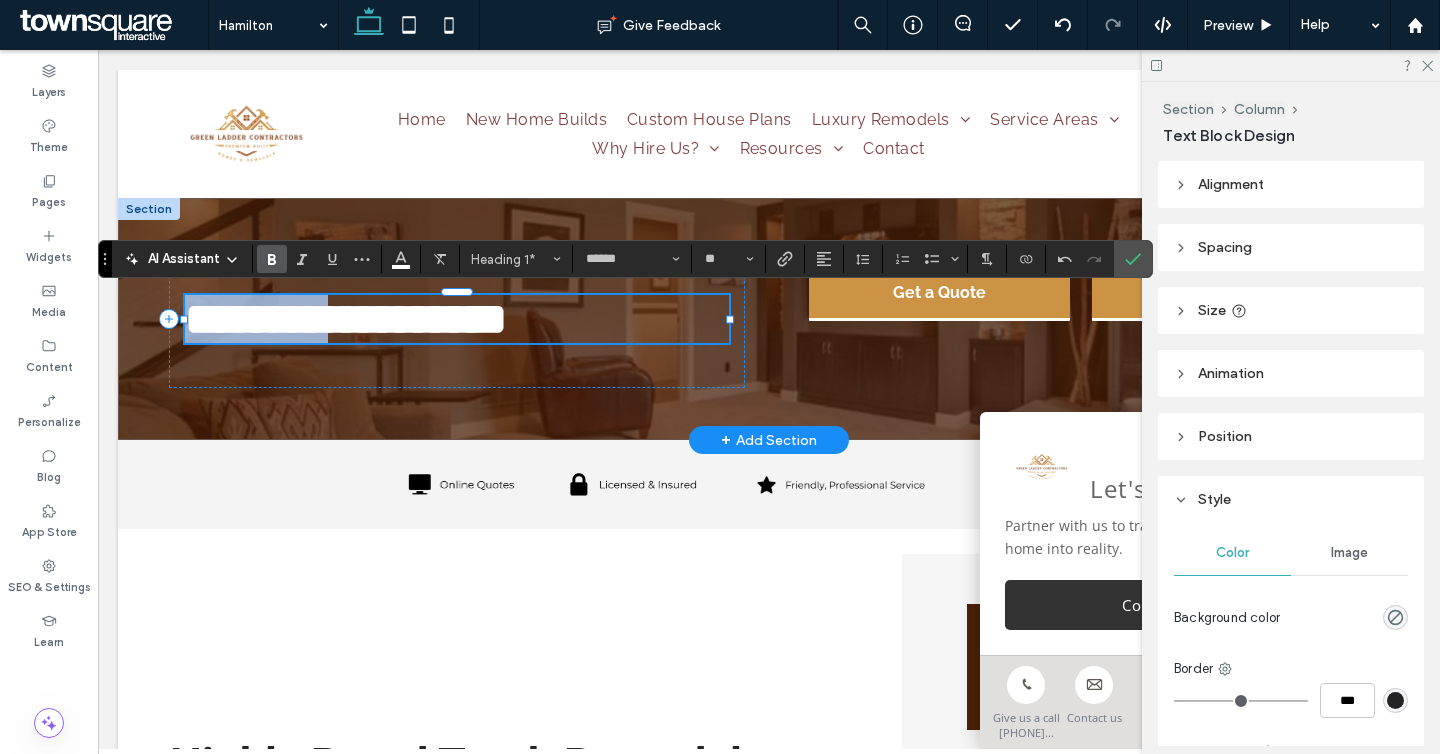 drag, startPoint x: 367, startPoint y: 326, endPoint x: 122, endPoint y: 321, distance: 245.05101 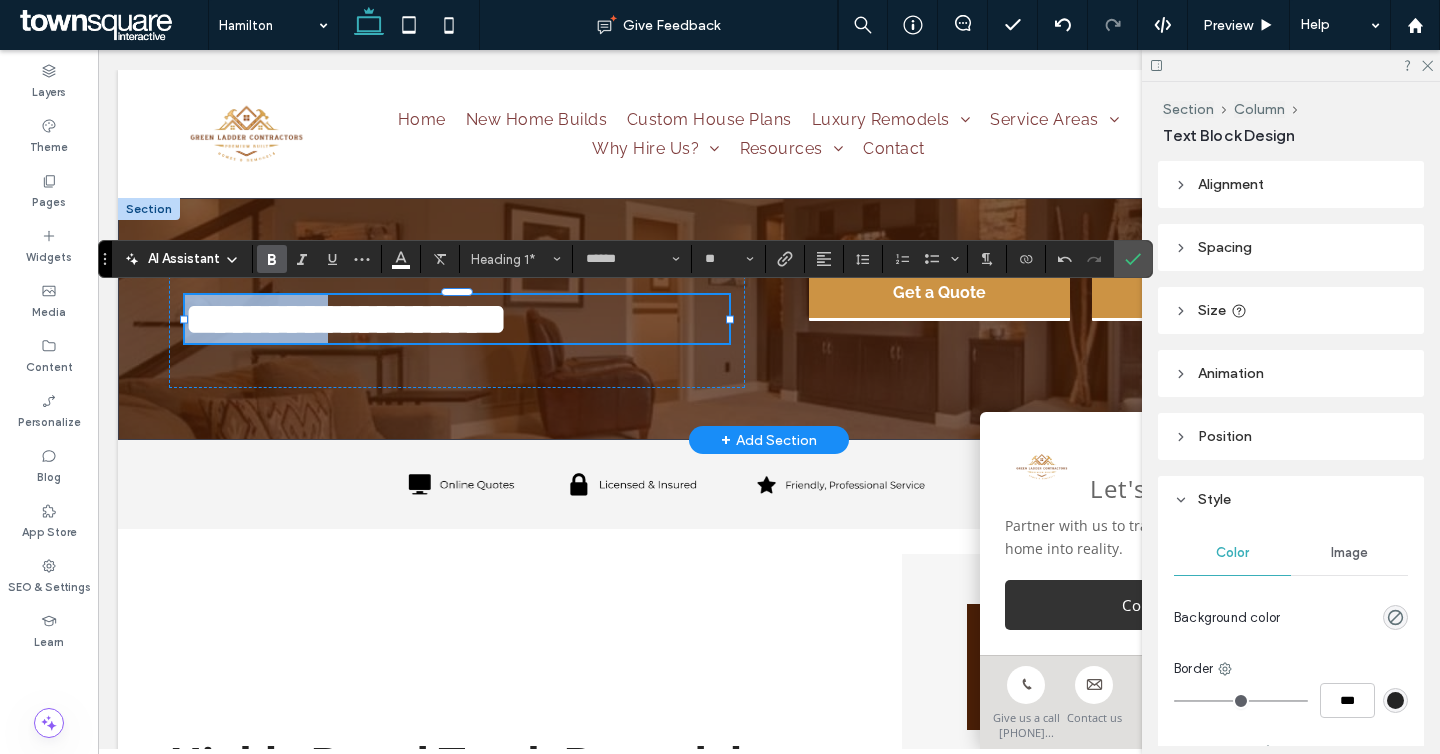 copy on "********" 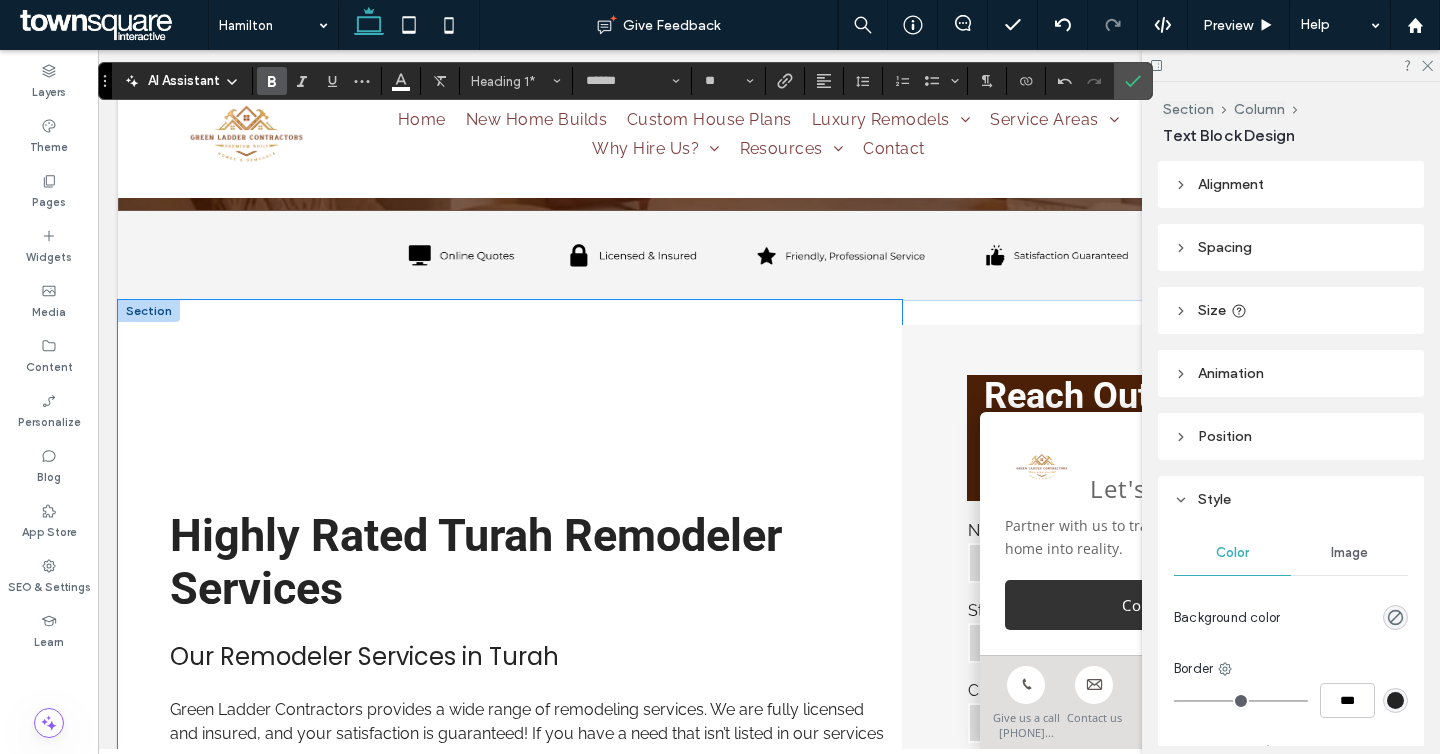 scroll, scrollTop: 259, scrollLeft: 0, axis: vertical 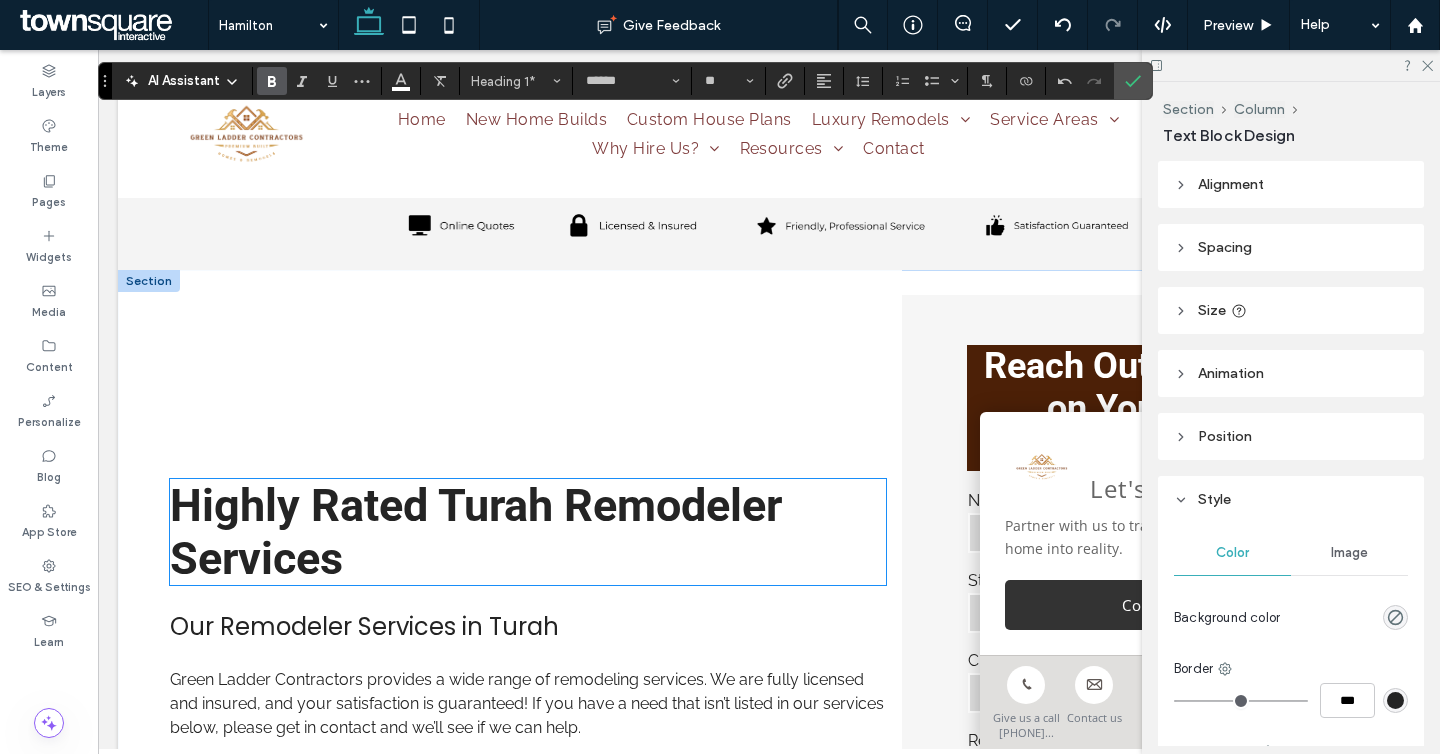 click on "Highly Rated Turah Remodeler Services" at bounding box center (528, 532) 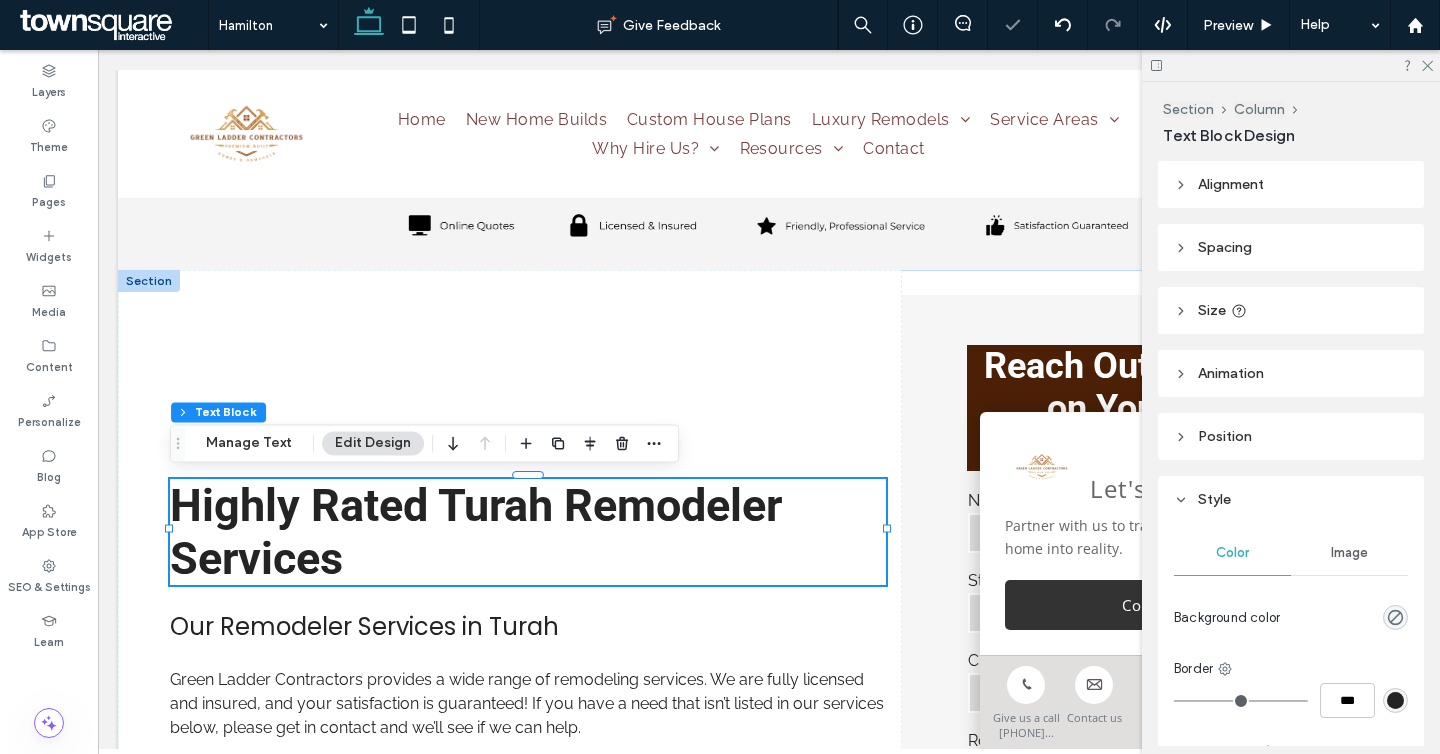 click on "Highly Rated Turah Remodeler Services" at bounding box center (528, 532) 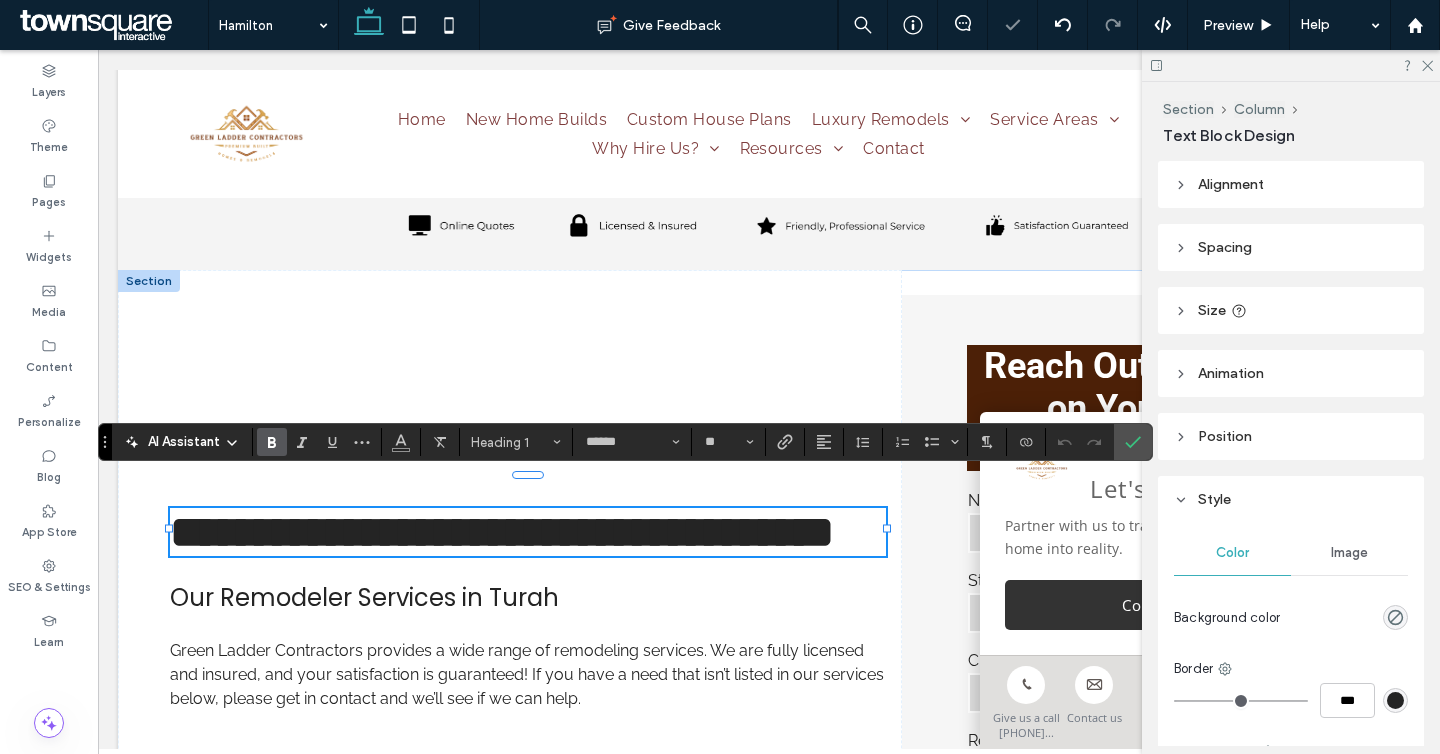 click on "**********" at bounding box center [502, 532] 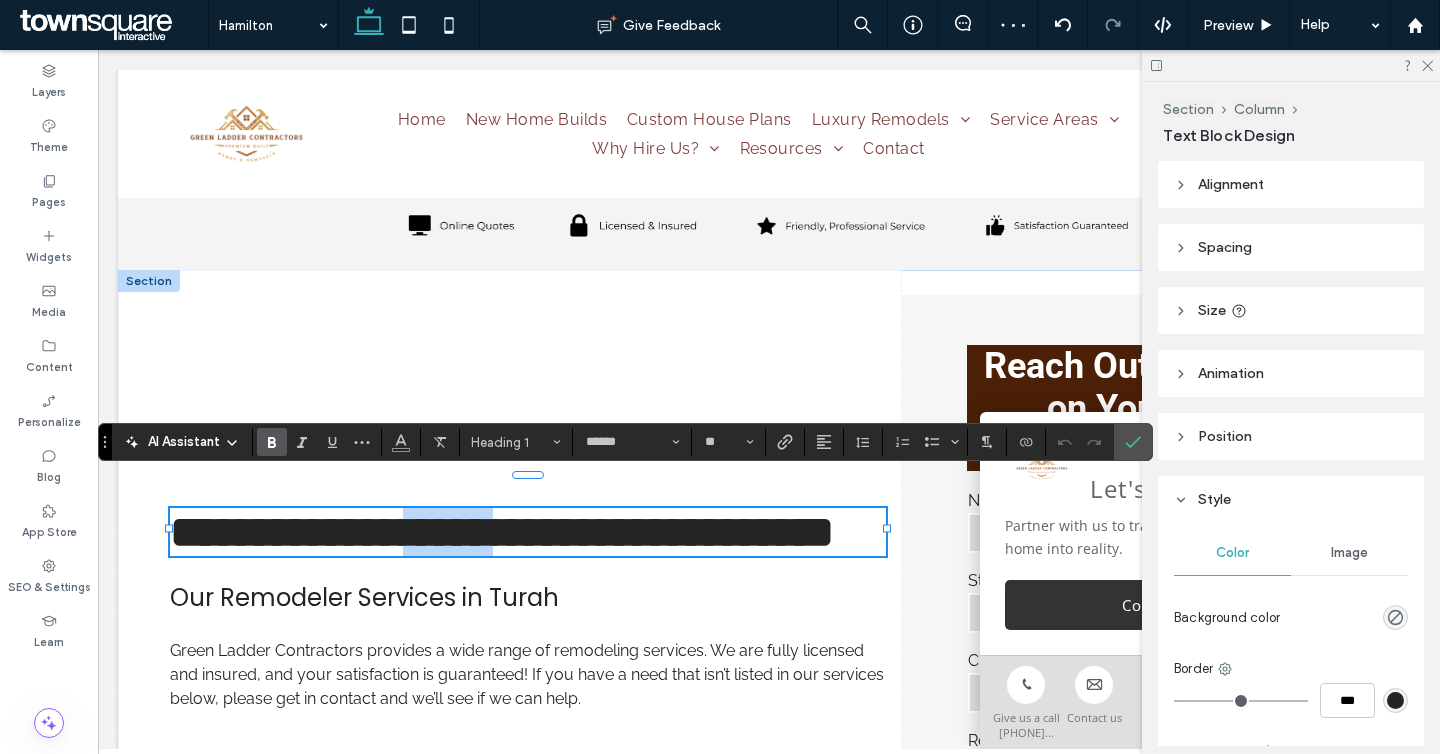 drag, startPoint x: 549, startPoint y: 503, endPoint x: 441, endPoint y: 506, distance: 108.04166 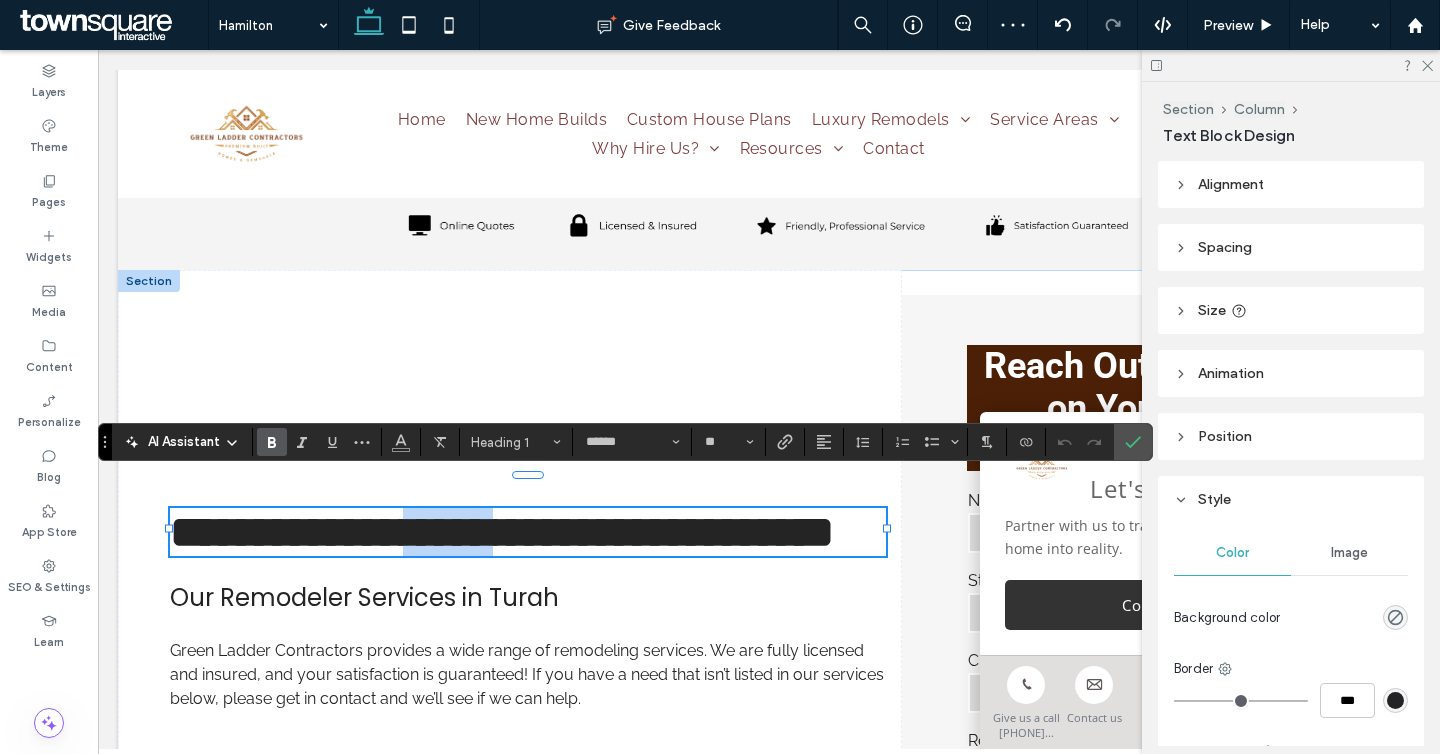 click on "**********" at bounding box center [502, 532] 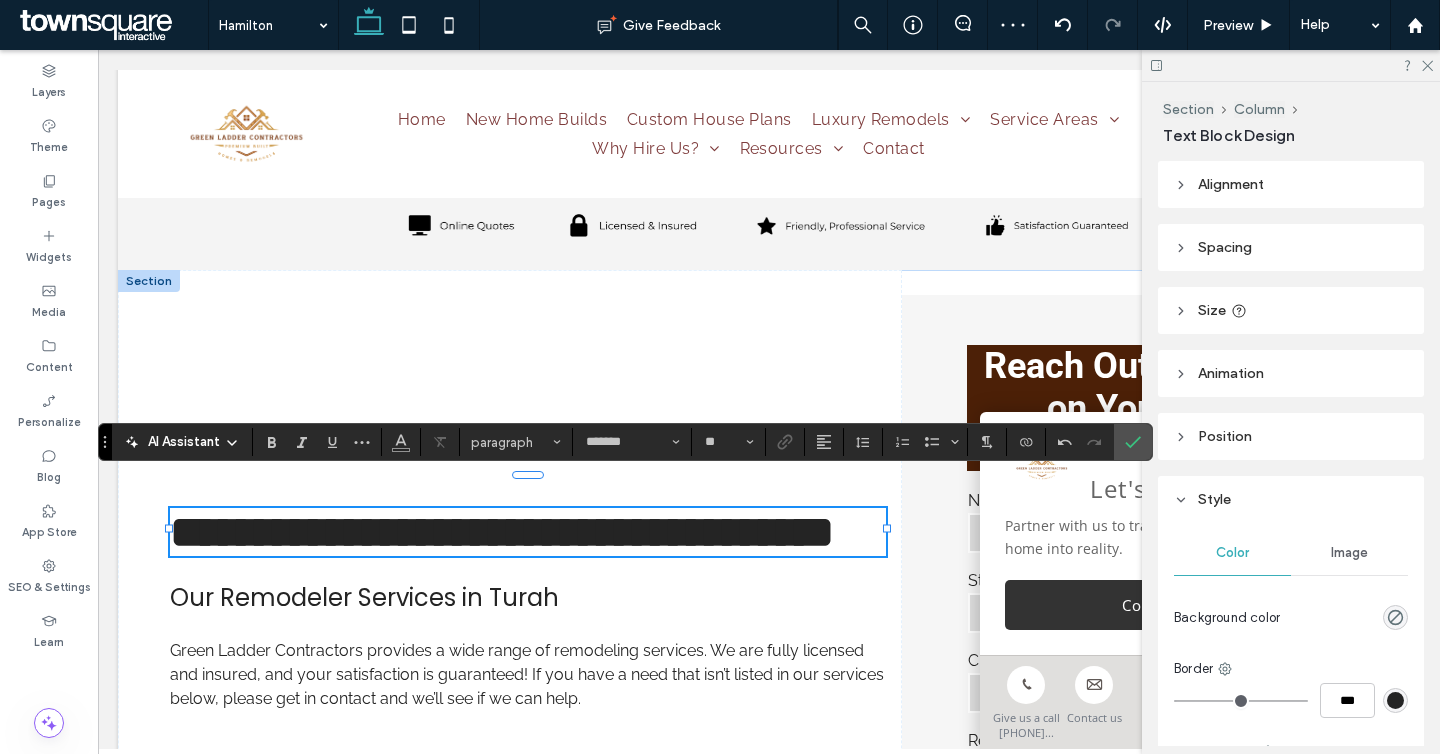 type on "******" 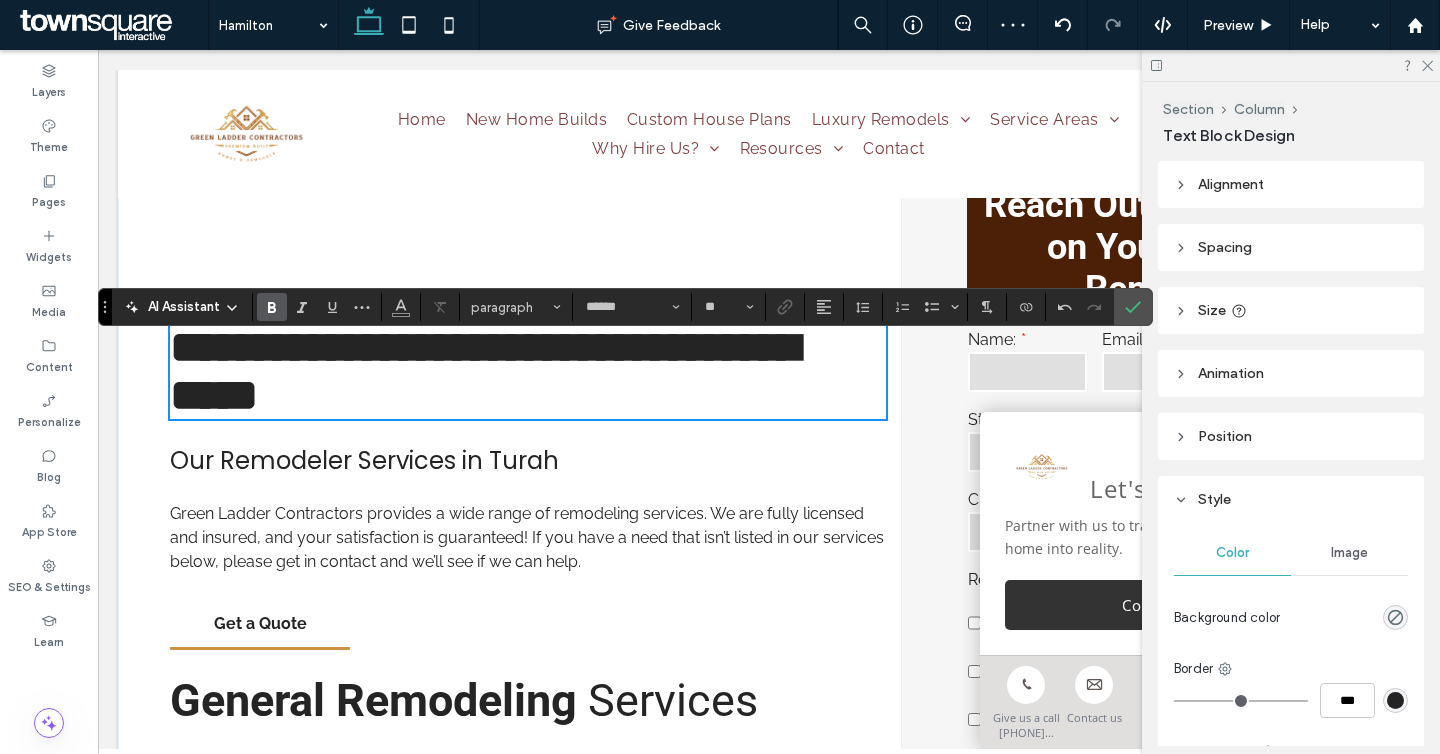 scroll, scrollTop: 439, scrollLeft: 0, axis: vertical 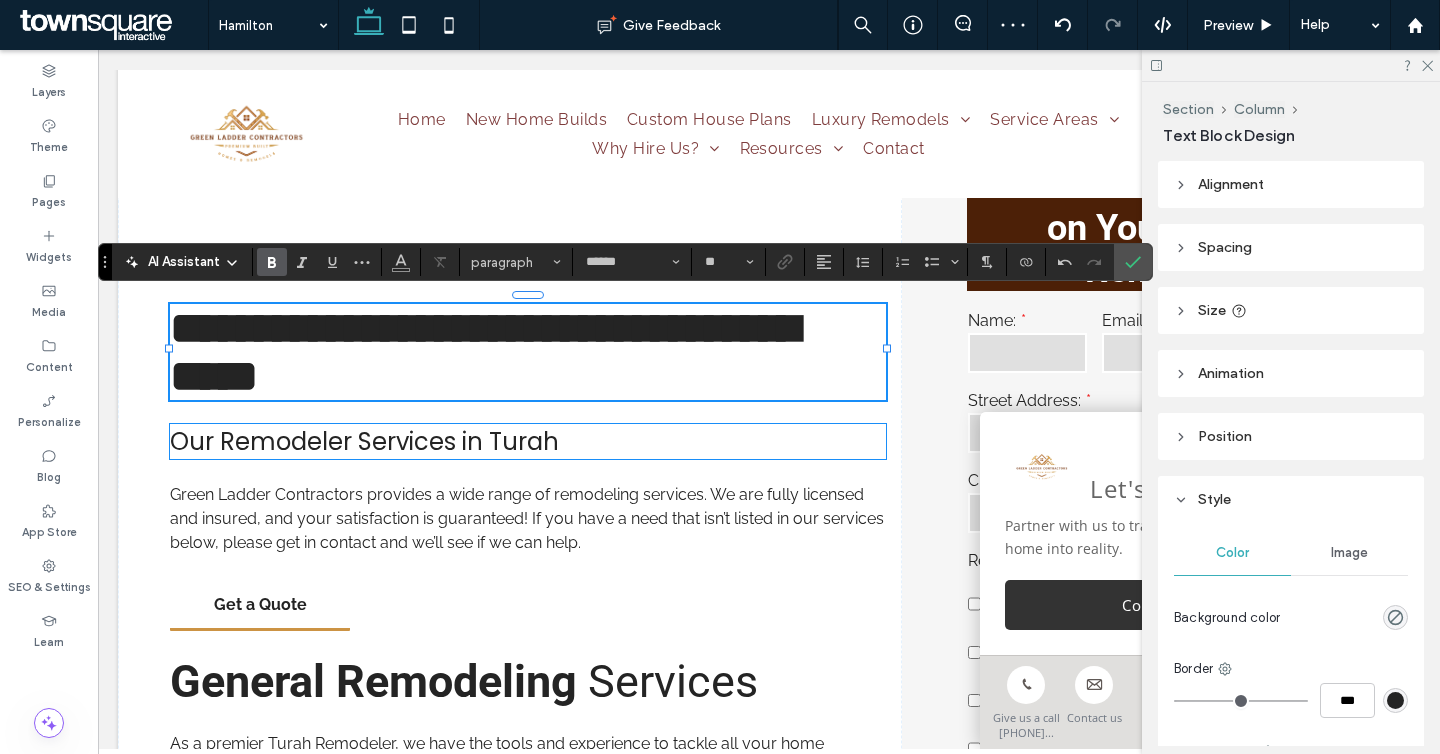 click on "Our Remodeler Services in Turah" at bounding box center [364, 441] 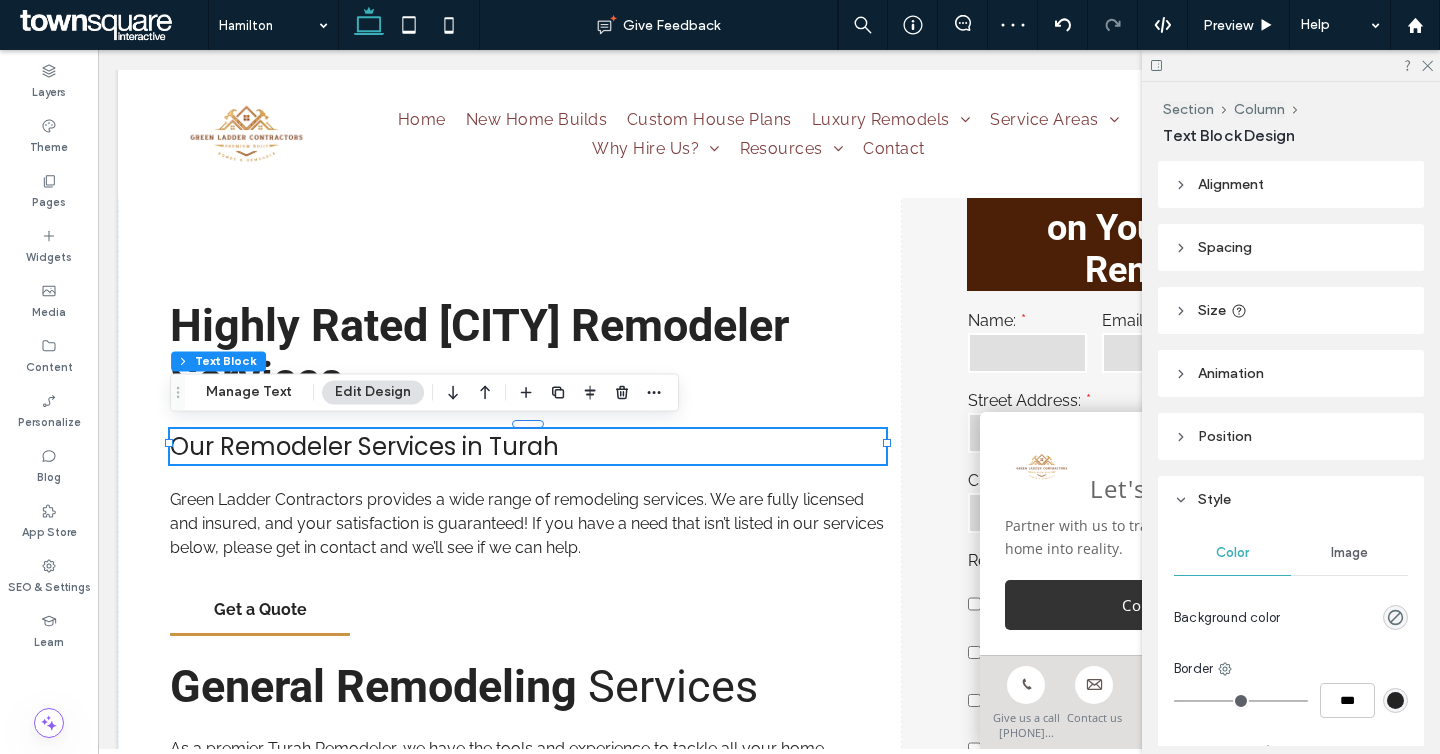 click on "Our Remodeler Services in Turah" at bounding box center [364, 446] 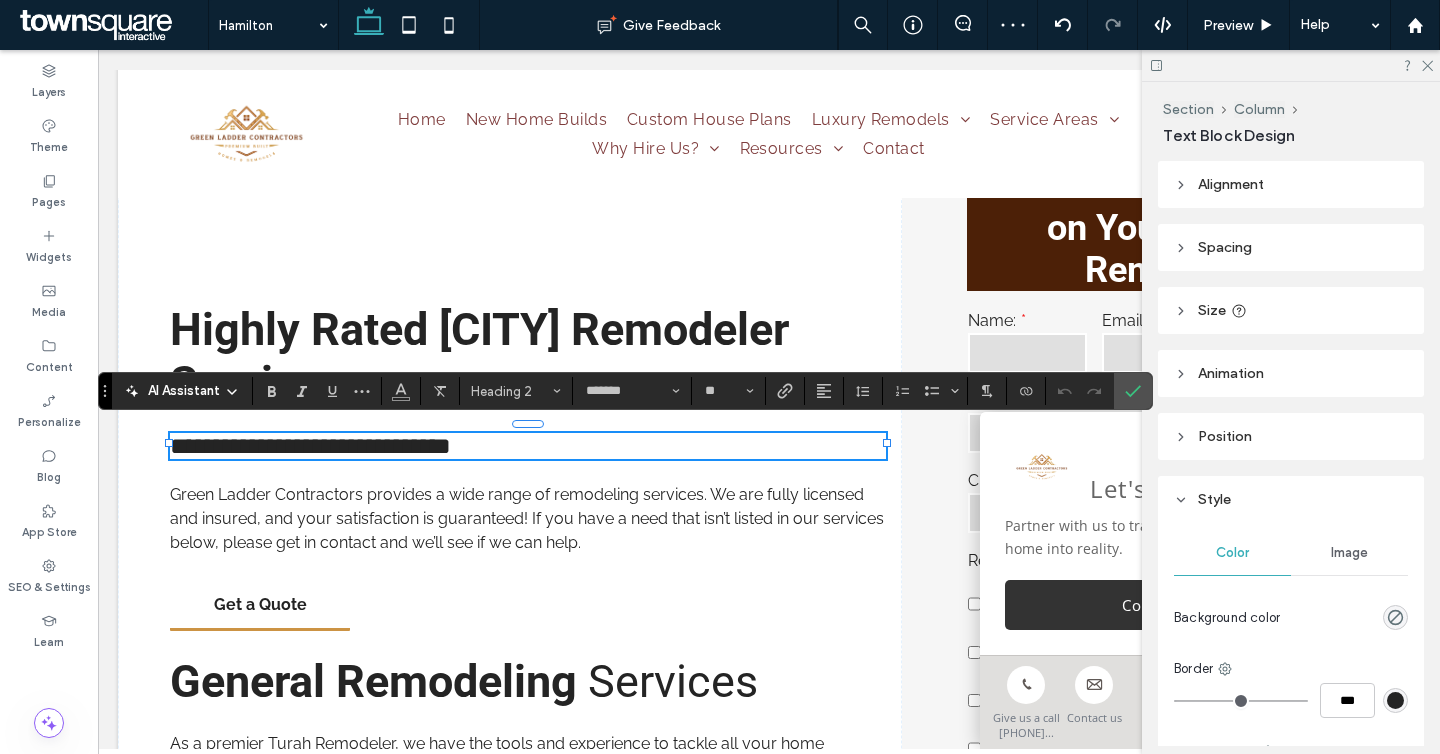 click on "**********" at bounding box center [528, 446] 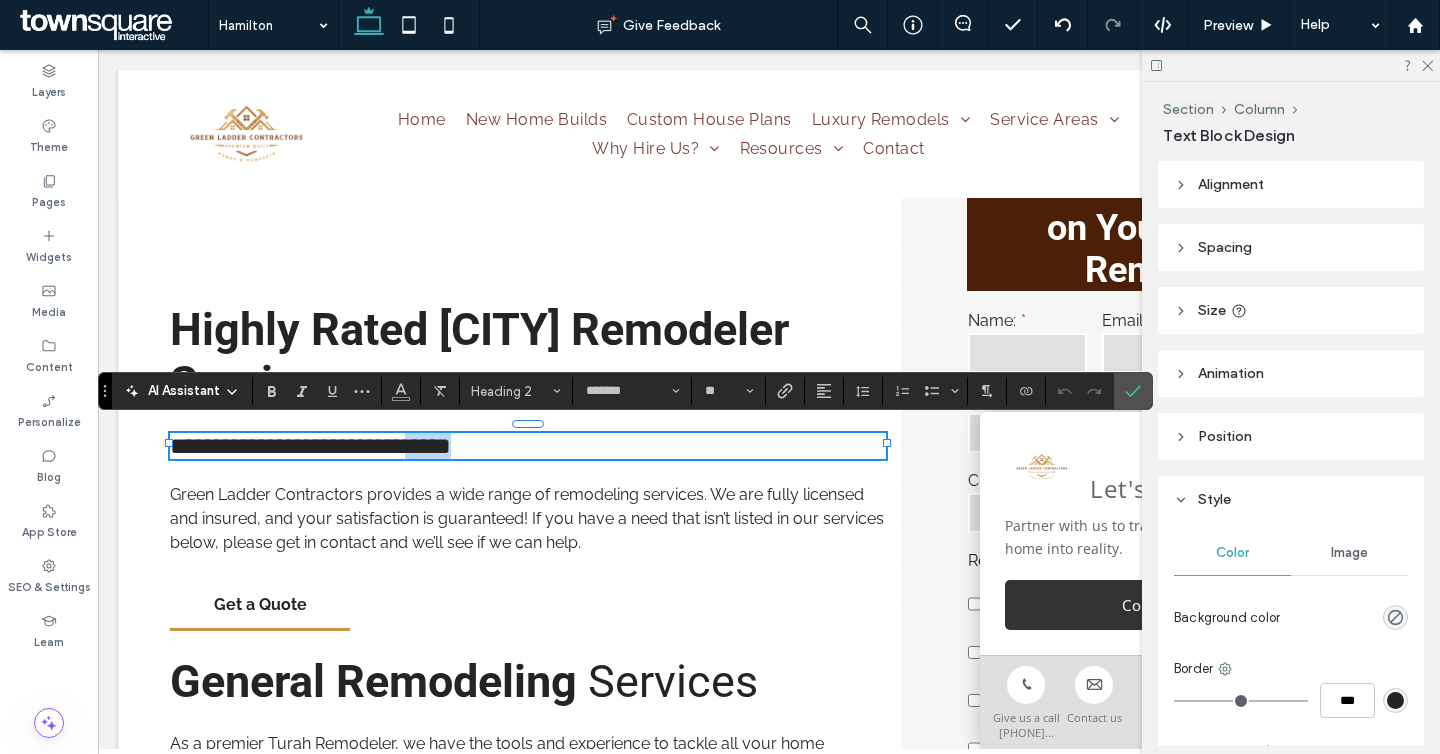 drag, startPoint x: 569, startPoint y: 446, endPoint x: 494, endPoint y: 443, distance: 75.059975 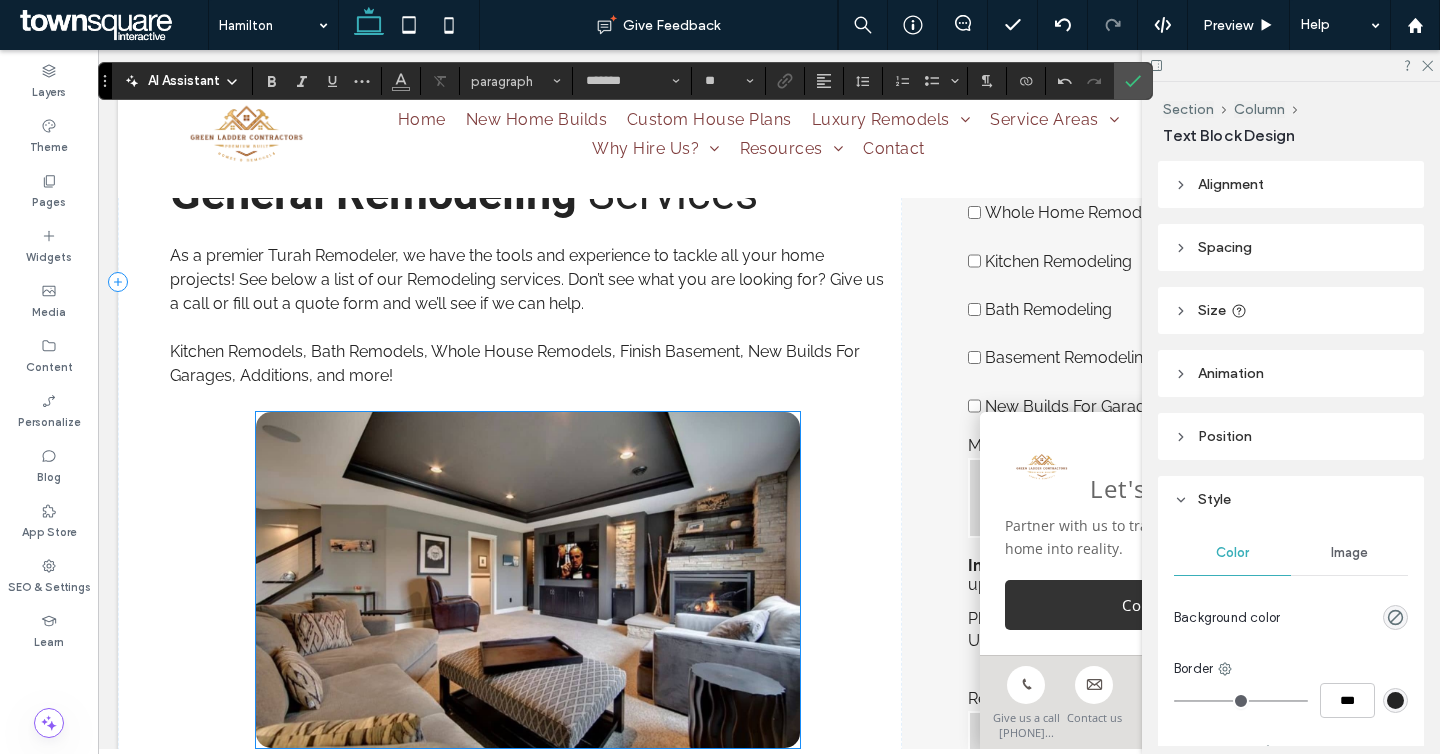 scroll, scrollTop: 929, scrollLeft: 0, axis: vertical 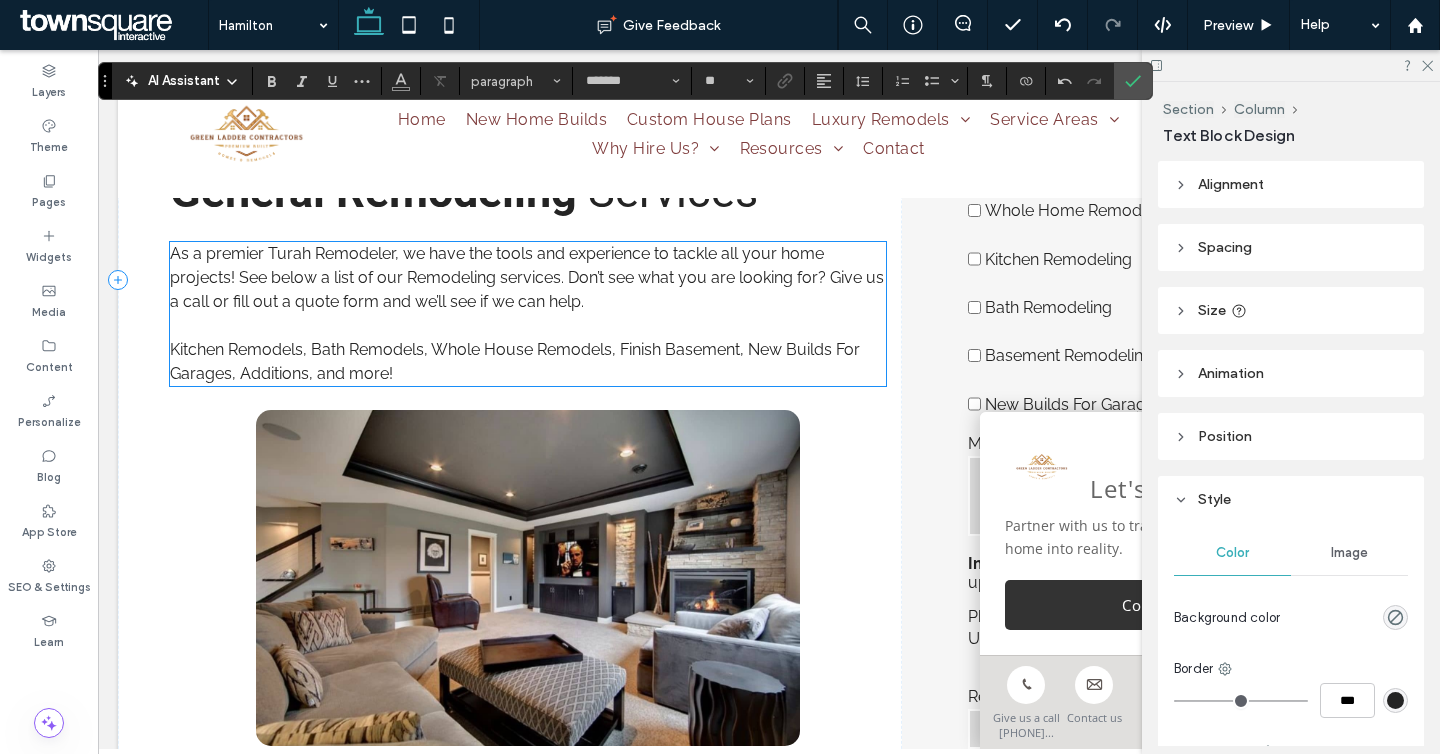 click on "As a premier Turah Remodeler, we have the tools and experience to tackle all your home projects! See below a list of our Remodeling services. Don’t see what you are looking for? Give us a call or fill out a quote form and we’ll see if we can help." at bounding box center (527, 277) 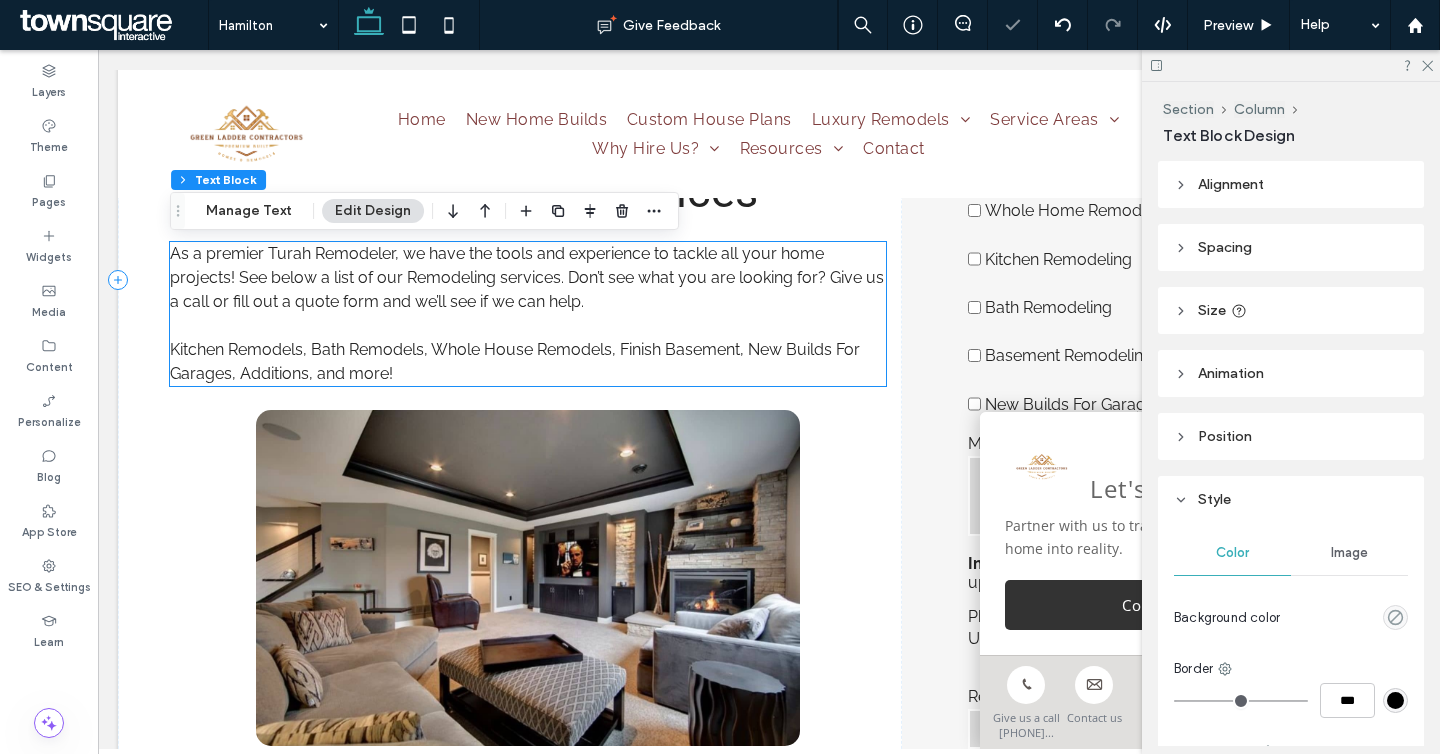 click on "As a premier Turah Remodeler, we have the tools and experience to tackle all your home projects! See below a list of our Remodeling services. Don’t see what you are looking for? Give us a call or fill out a quote form and we’ll see if we can help." at bounding box center [527, 277] 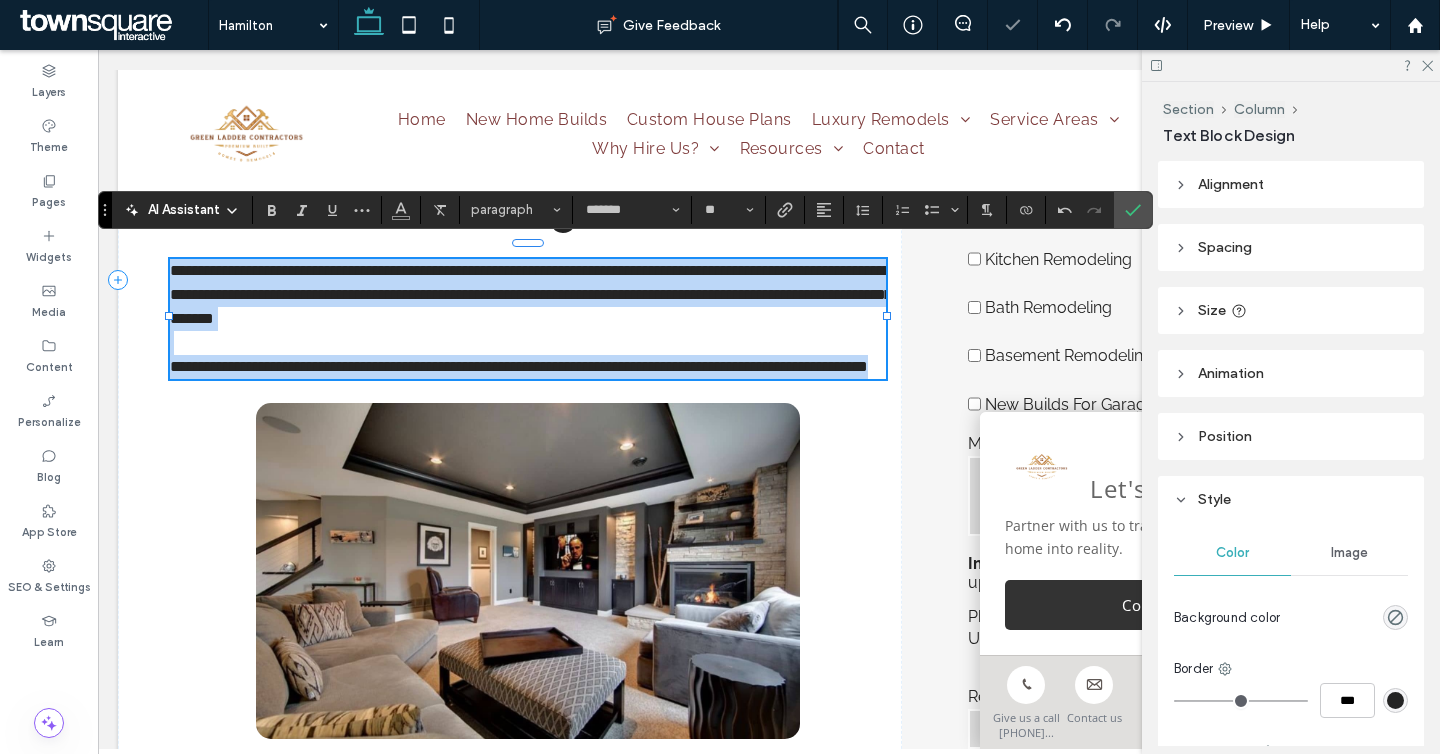 click on "**********" at bounding box center (531, 294) 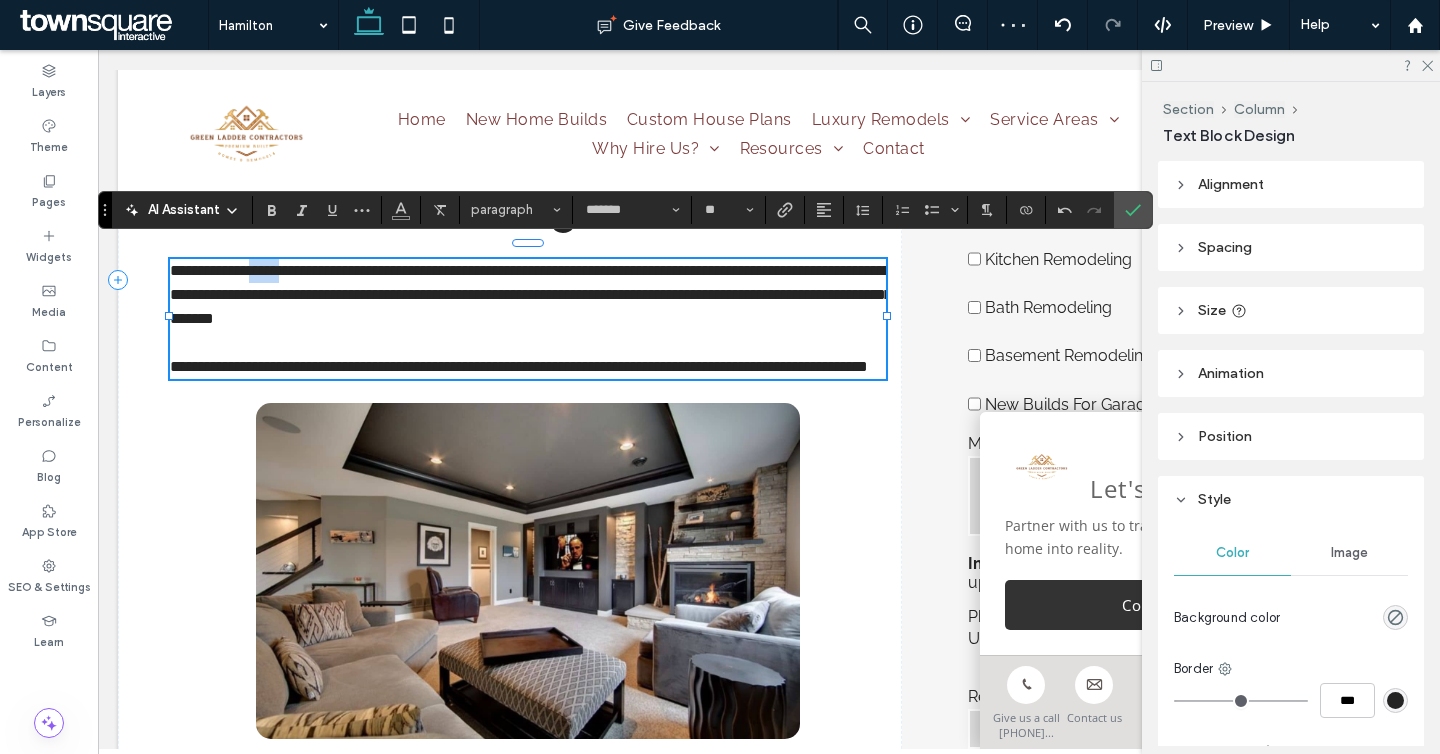 drag, startPoint x: 306, startPoint y: 256, endPoint x: 269, endPoint y: 254, distance: 37.054016 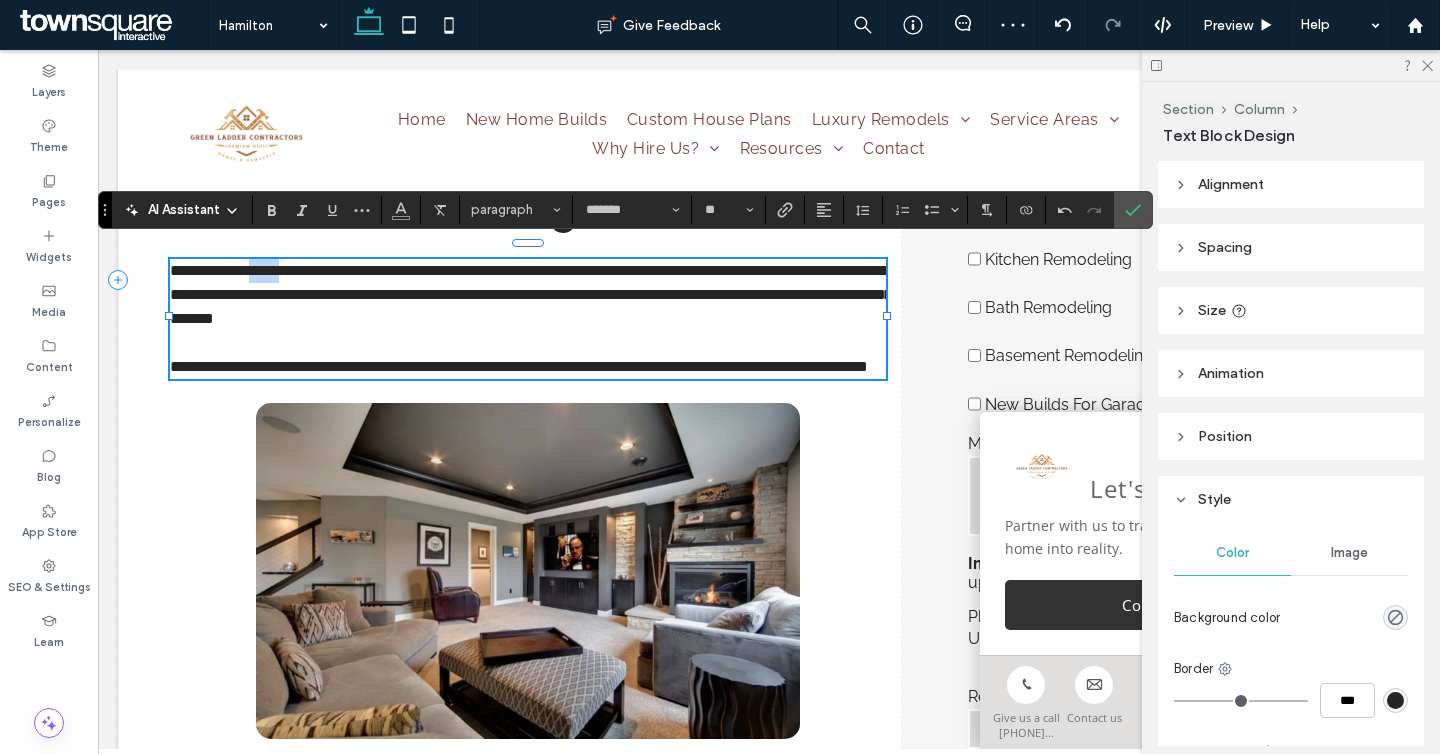 click on "**********" at bounding box center [531, 294] 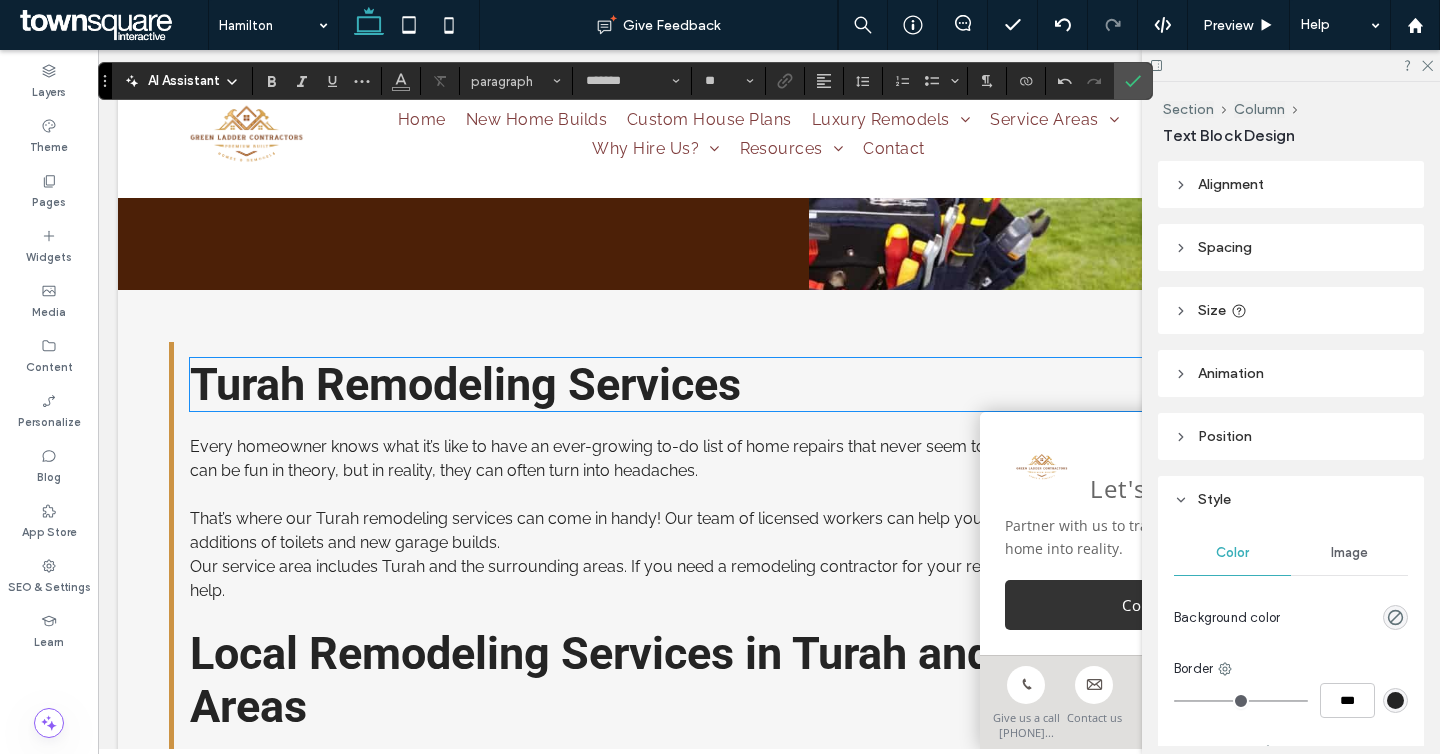 scroll, scrollTop: 2028, scrollLeft: 0, axis: vertical 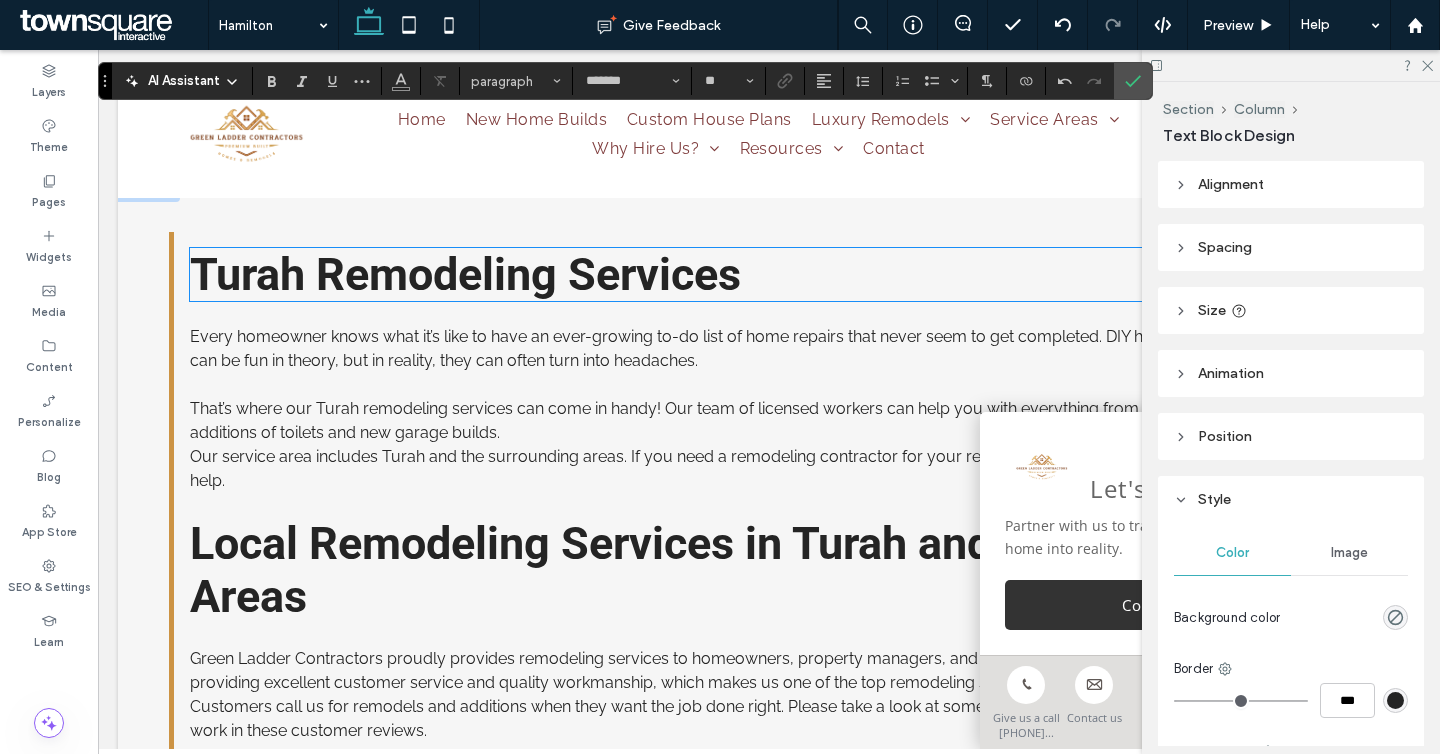 click on "Turah Remodeling Services" at bounding box center (465, 274) 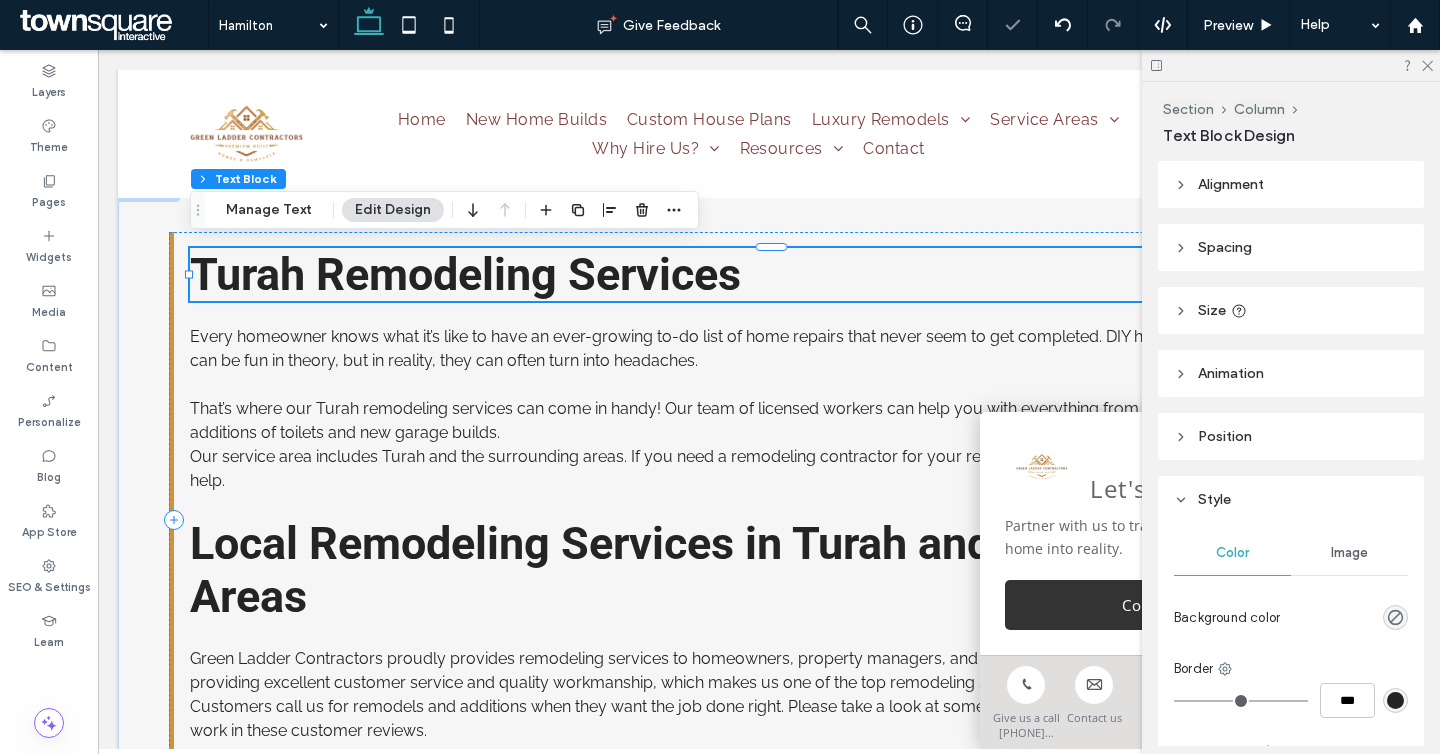 click on "Turah Remodeling Services" at bounding box center [465, 274] 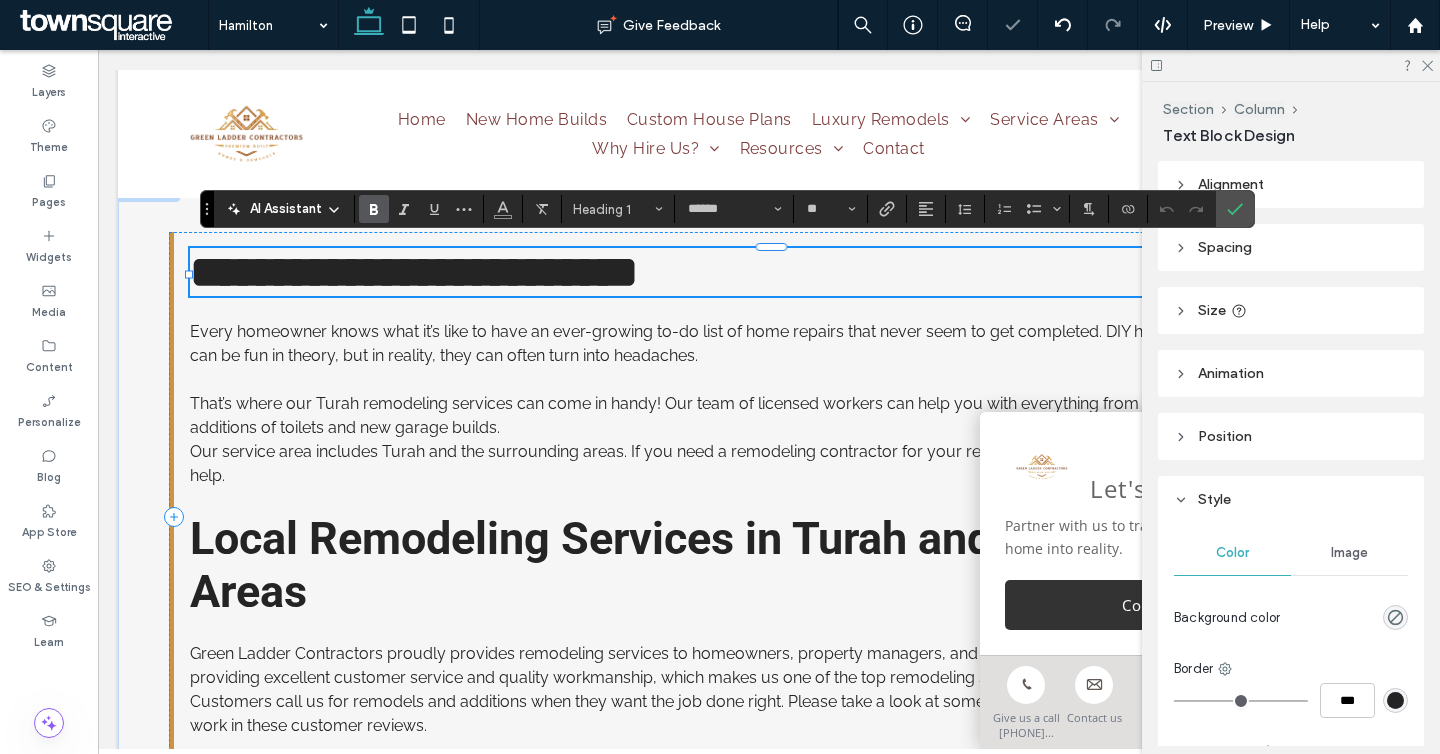 click on "**********" at bounding box center (414, 272) 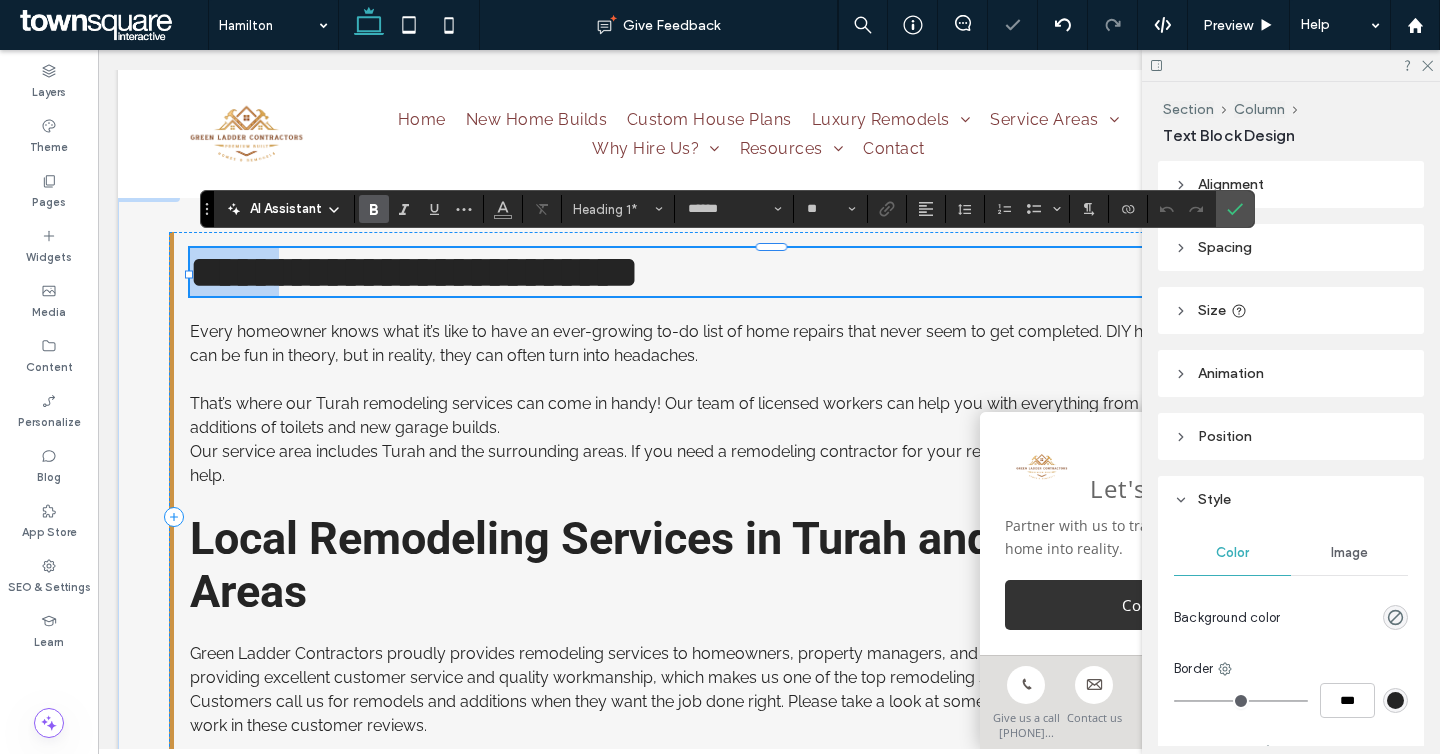 drag, startPoint x: 301, startPoint y: 275, endPoint x: 119, endPoint y: 291, distance: 182.70195 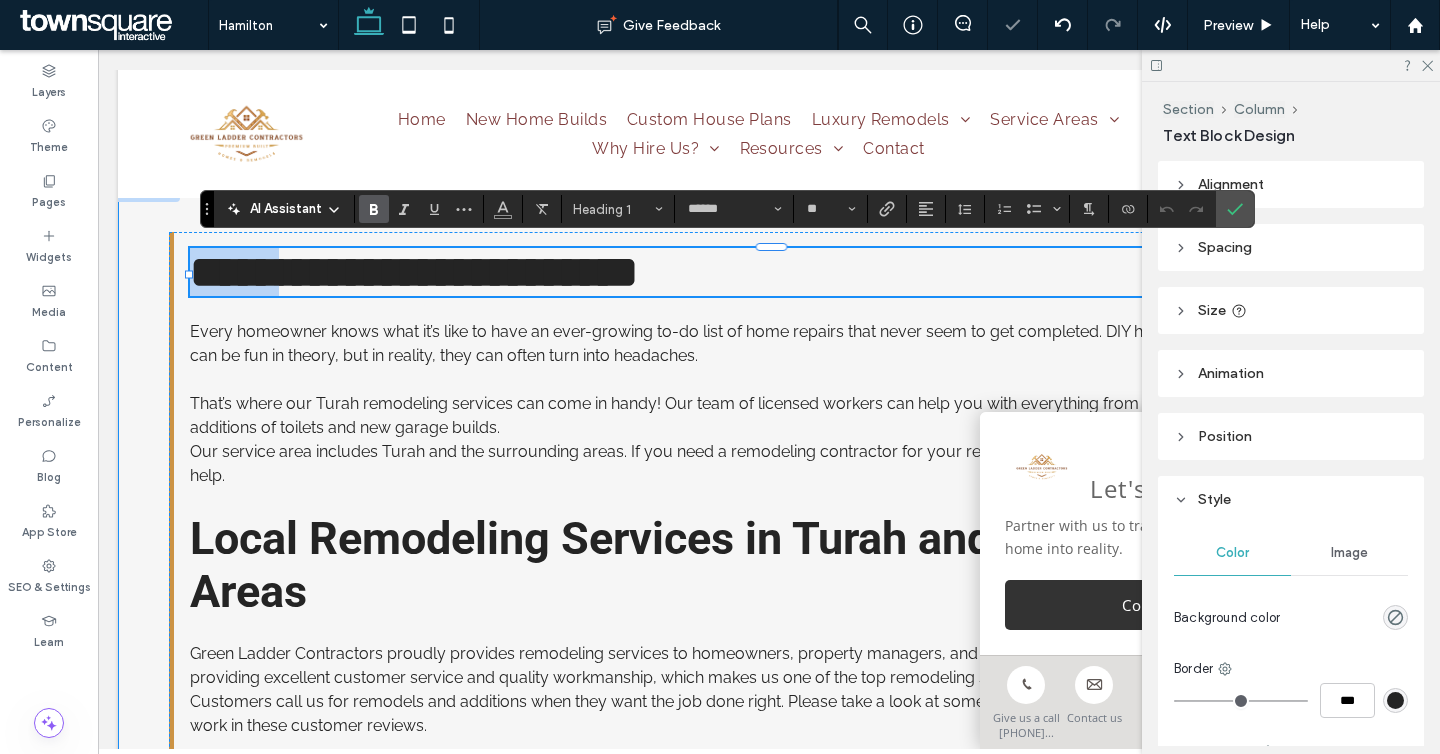 type on "*******" 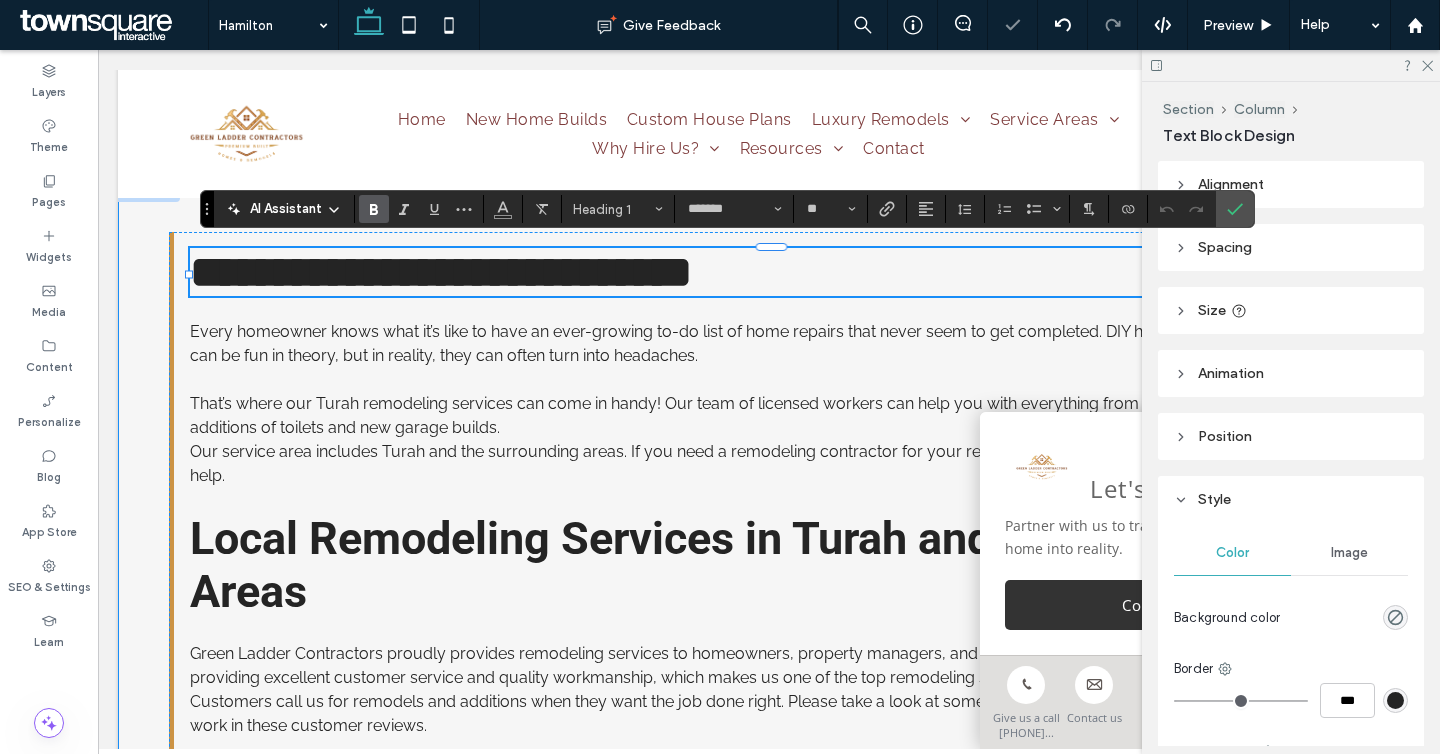 type on "******" 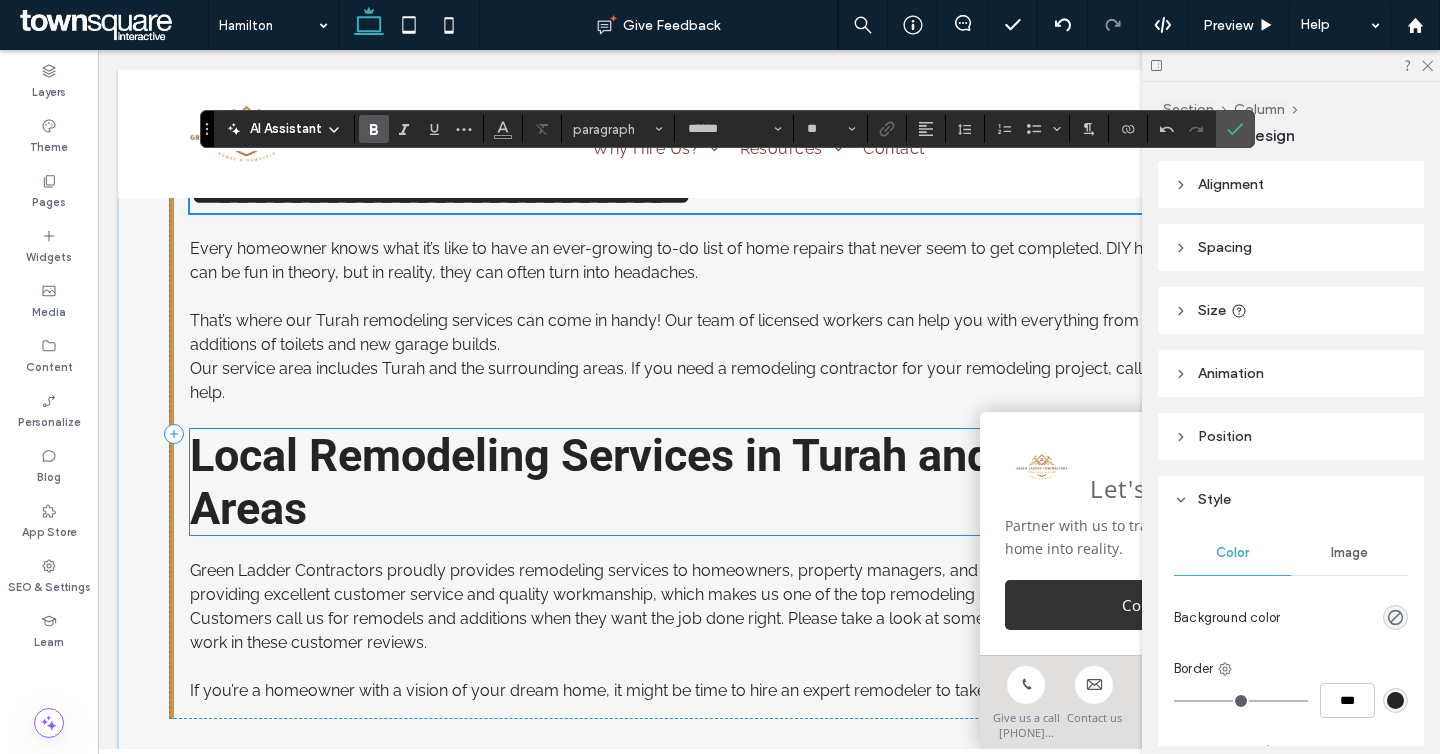 scroll, scrollTop: 2120, scrollLeft: 0, axis: vertical 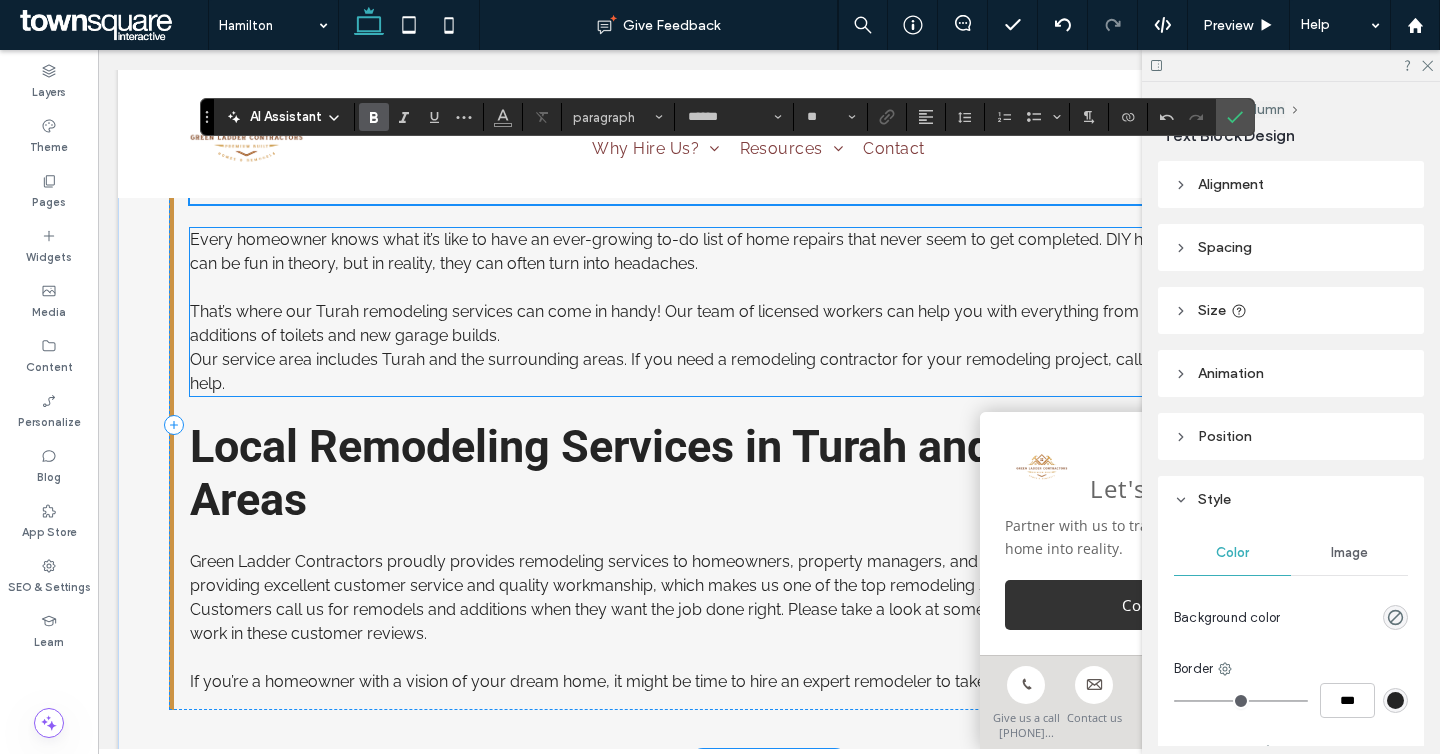 click on "That’s where our Turah remodeling services can come in handy! Our team of licensed workers can help you with everything from kitchen remodels to additions of toilets and new garage builds." at bounding box center [739, 323] 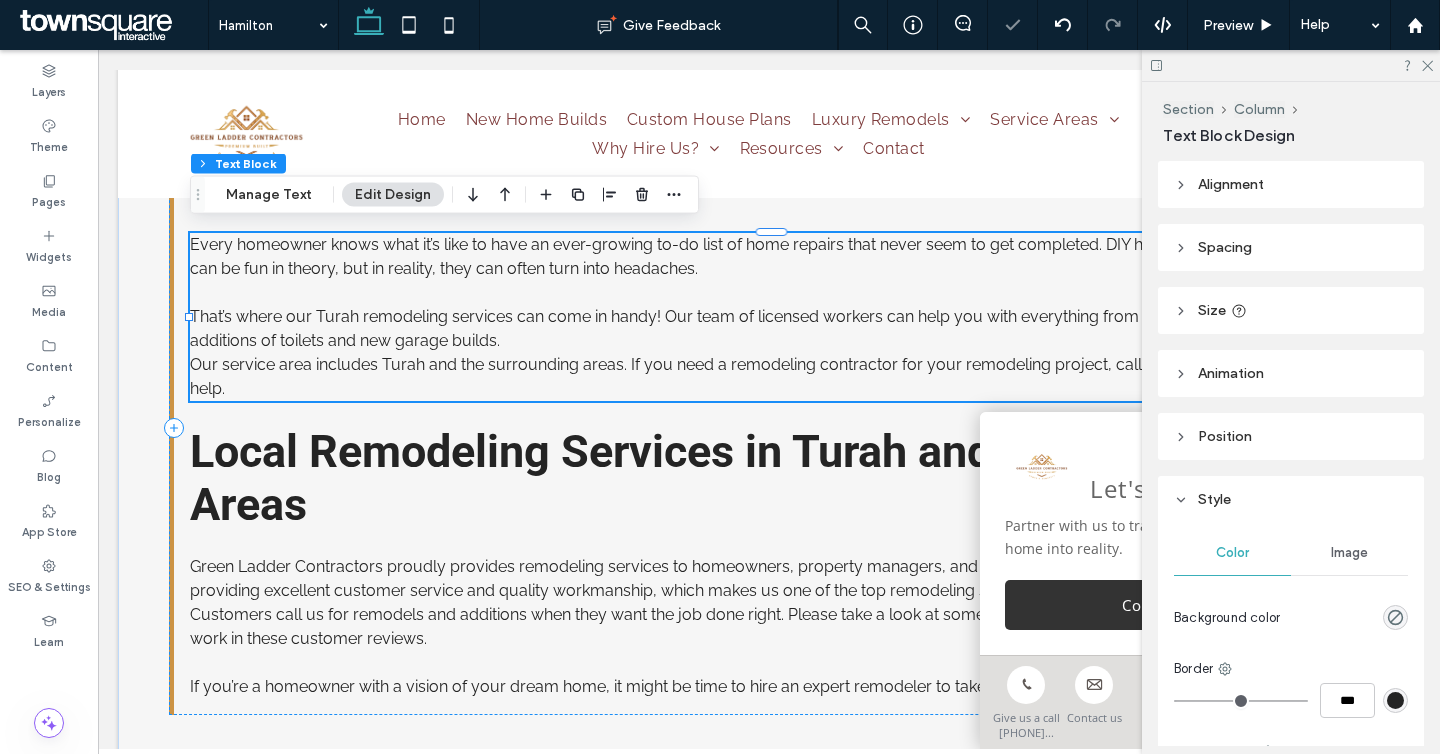click on "That’s where our Turah remodeling services can come in handy! Our team of licensed workers can help you with everything from kitchen remodels to additions of toilets and new garage builds." at bounding box center [739, 328] 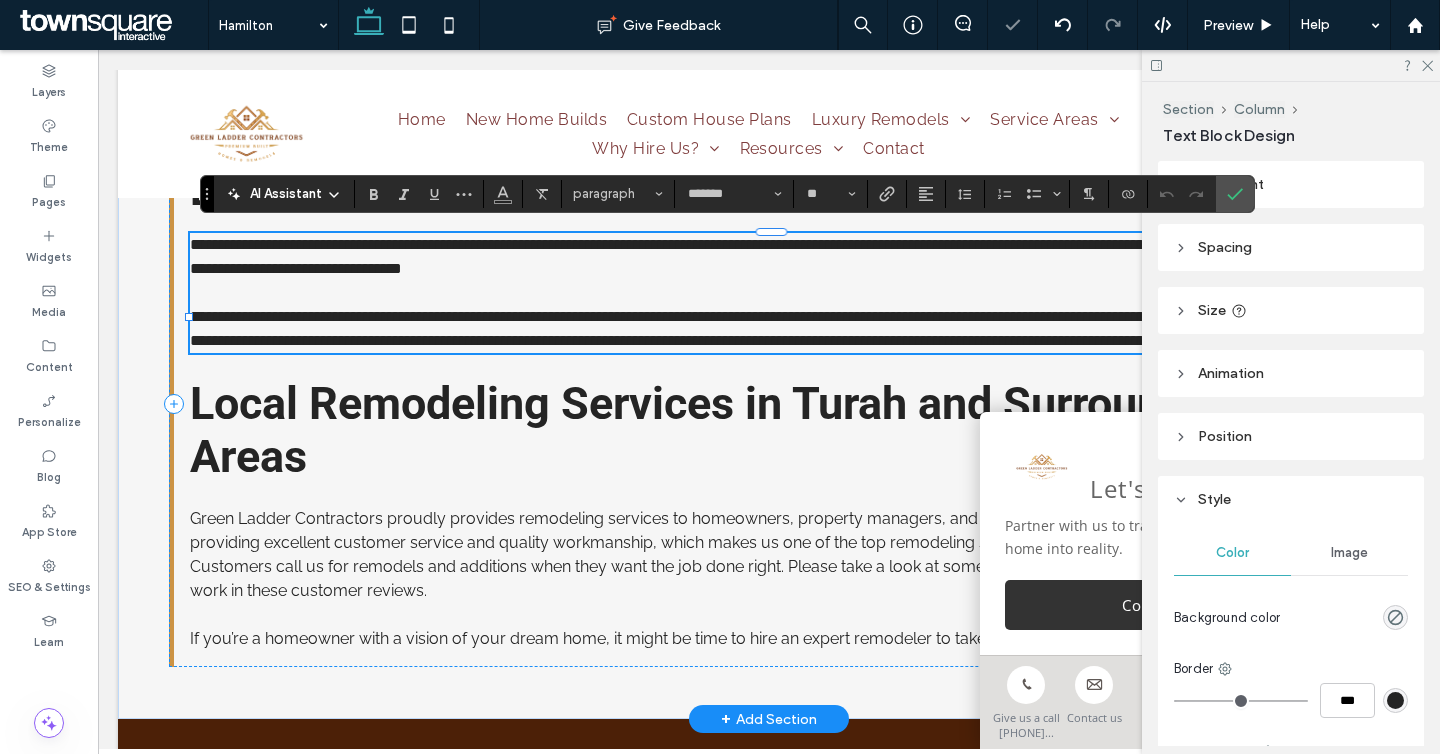 click on "**********" at bounding box center [771, 317] 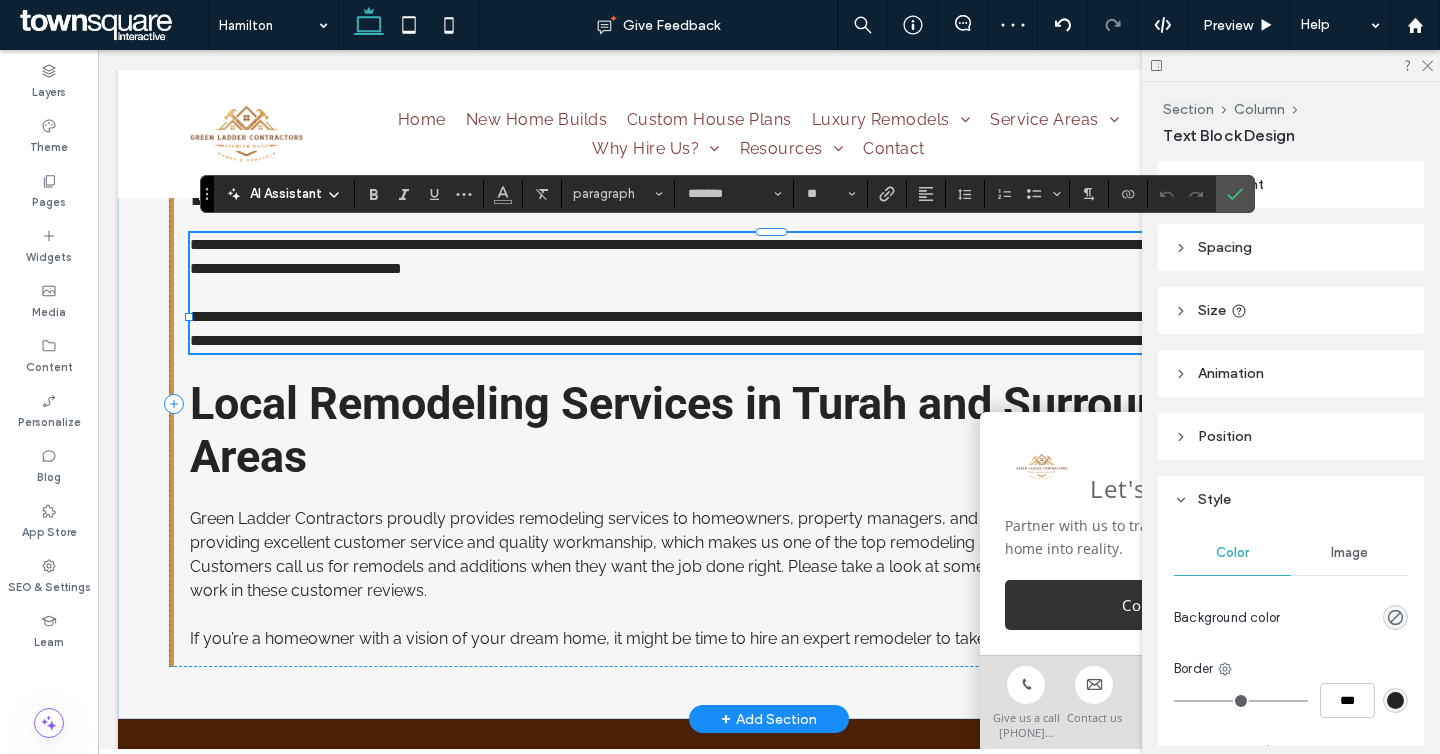 drag, startPoint x: 352, startPoint y: 312, endPoint x: 316, endPoint y: 312, distance: 36 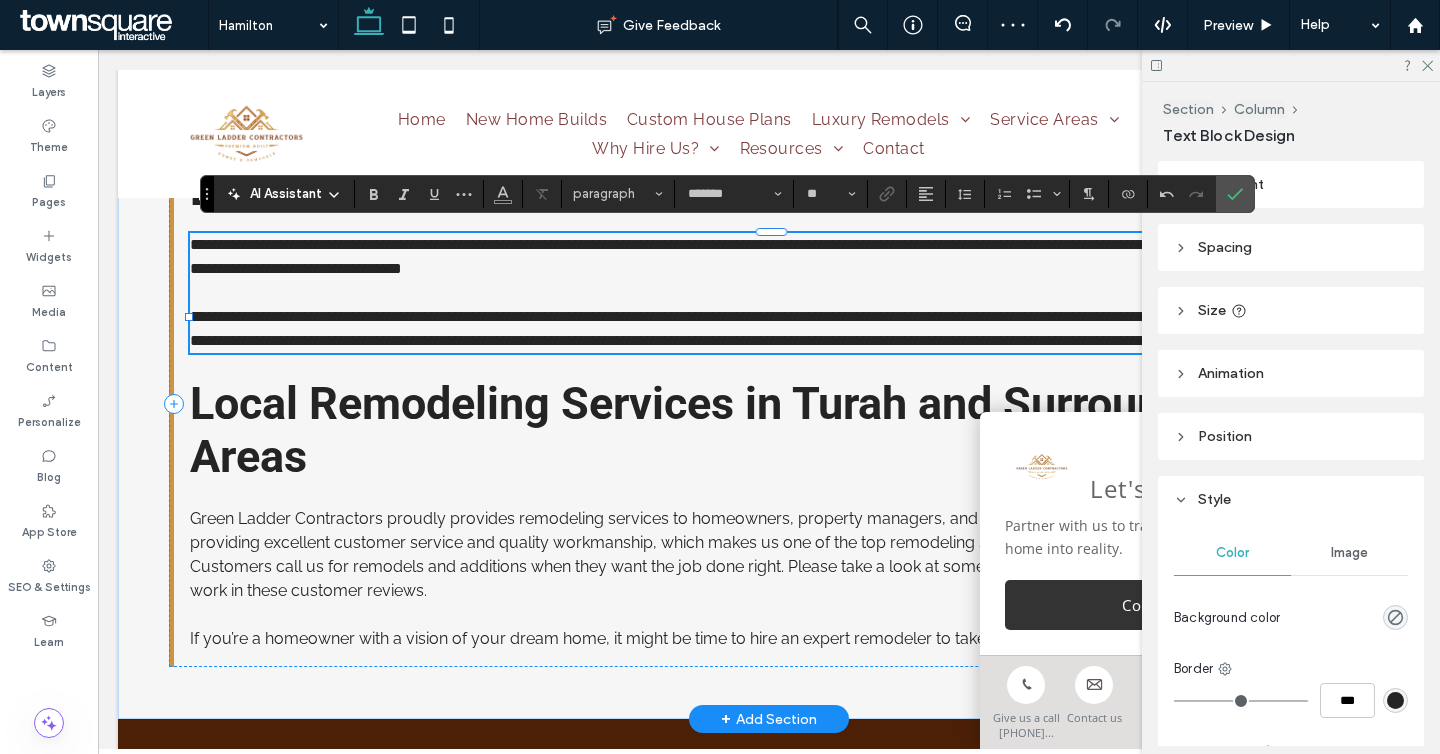 click on "**********" at bounding box center [771, 317] 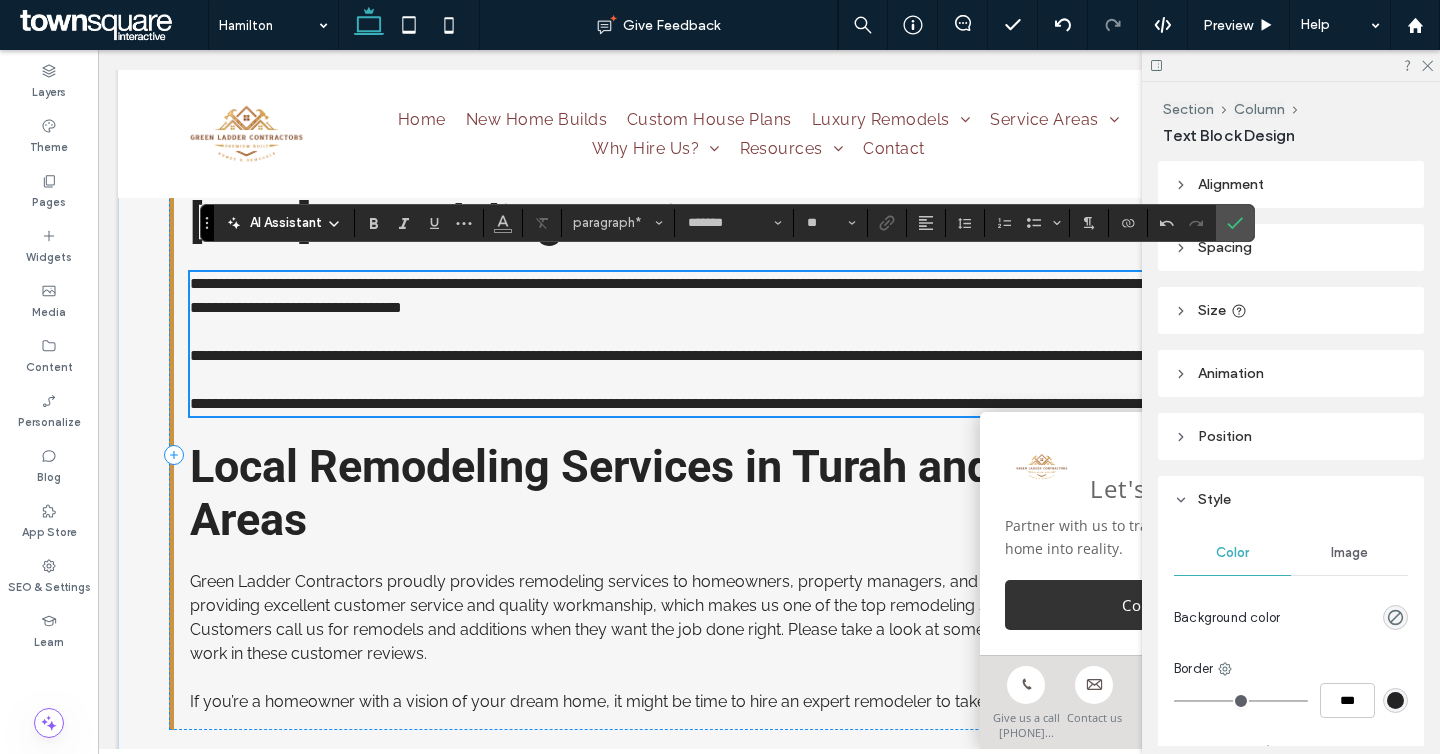 scroll, scrollTop: 2074, scrollLeft: 0, axis: vertical 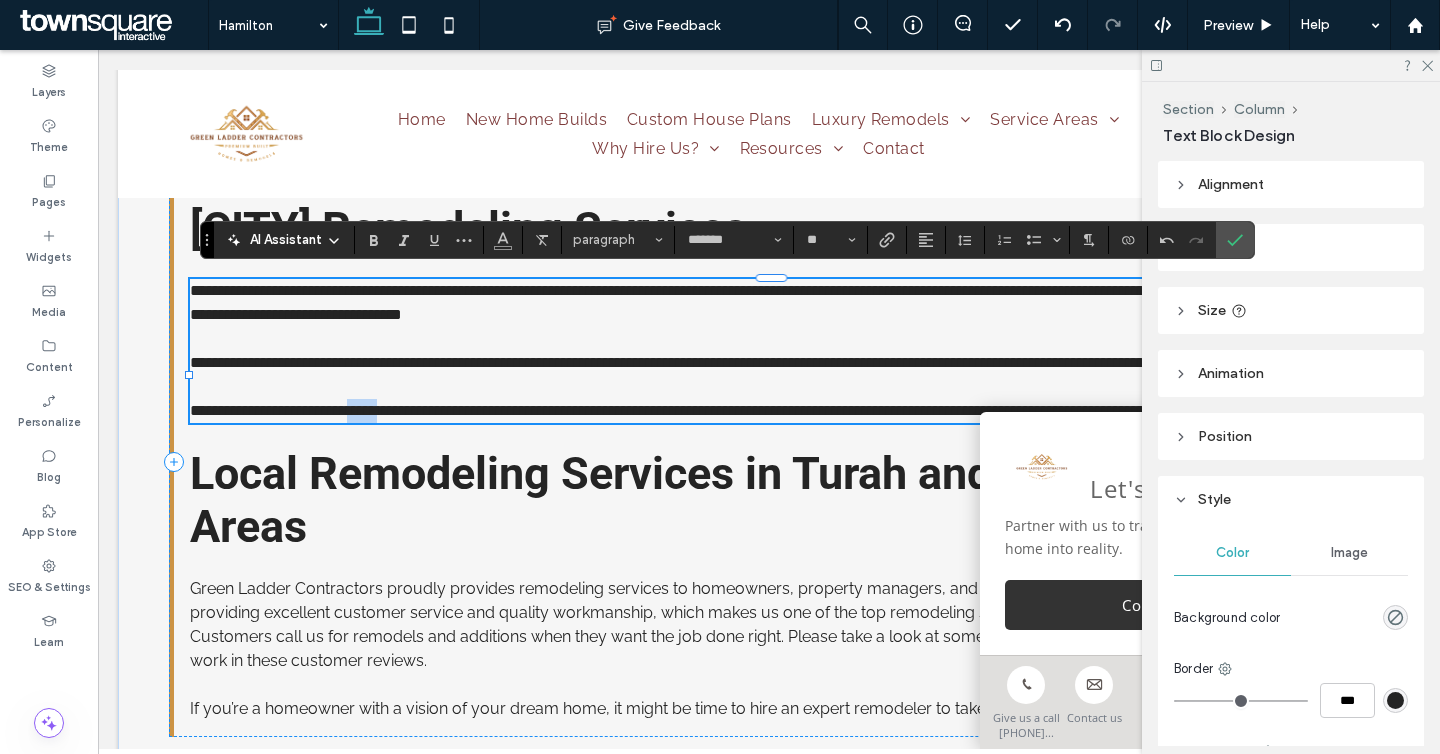 drag, startPoint x: 419, startPoint y: 432, endPoint x: 380, endPoint y: 433, distance: 39.012817 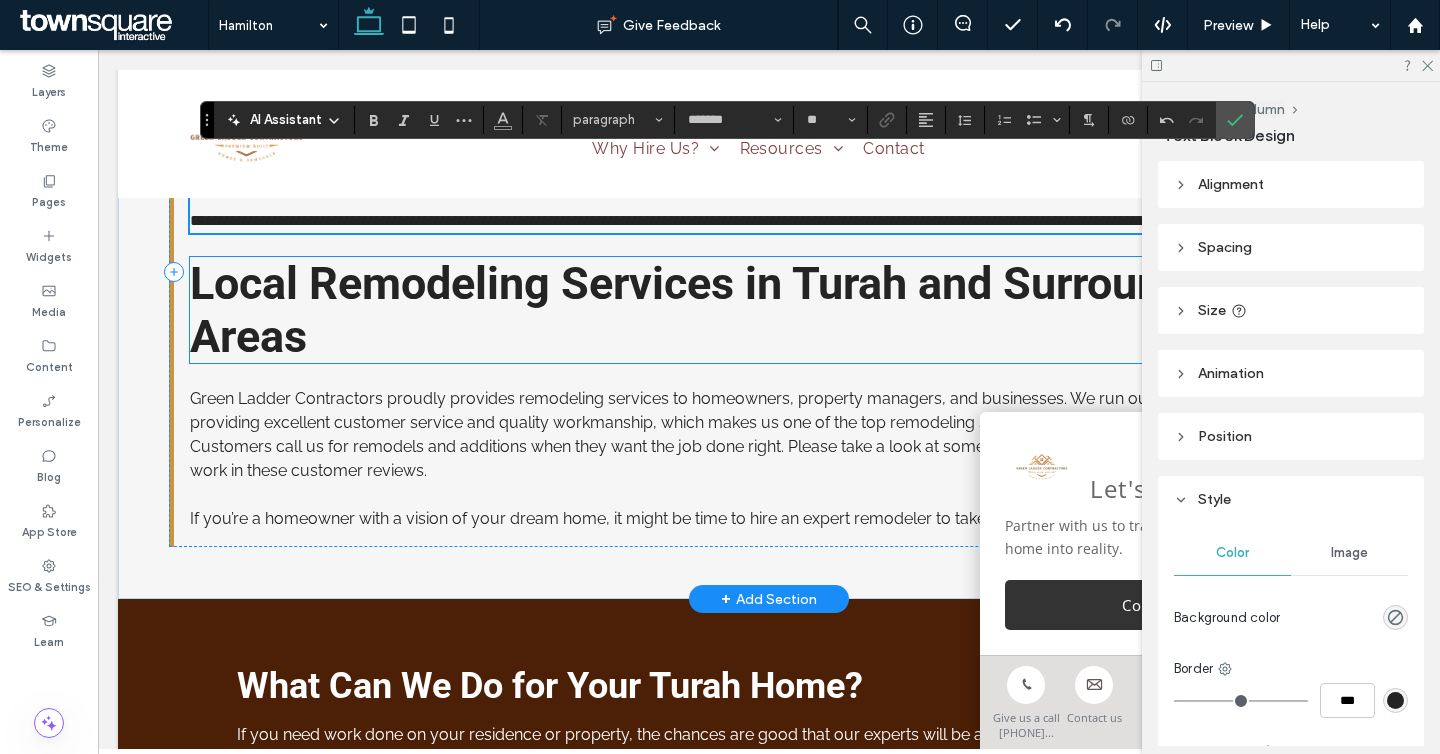scroll, scrollTop: 2280, scrollLeft: 0, axis: vertical 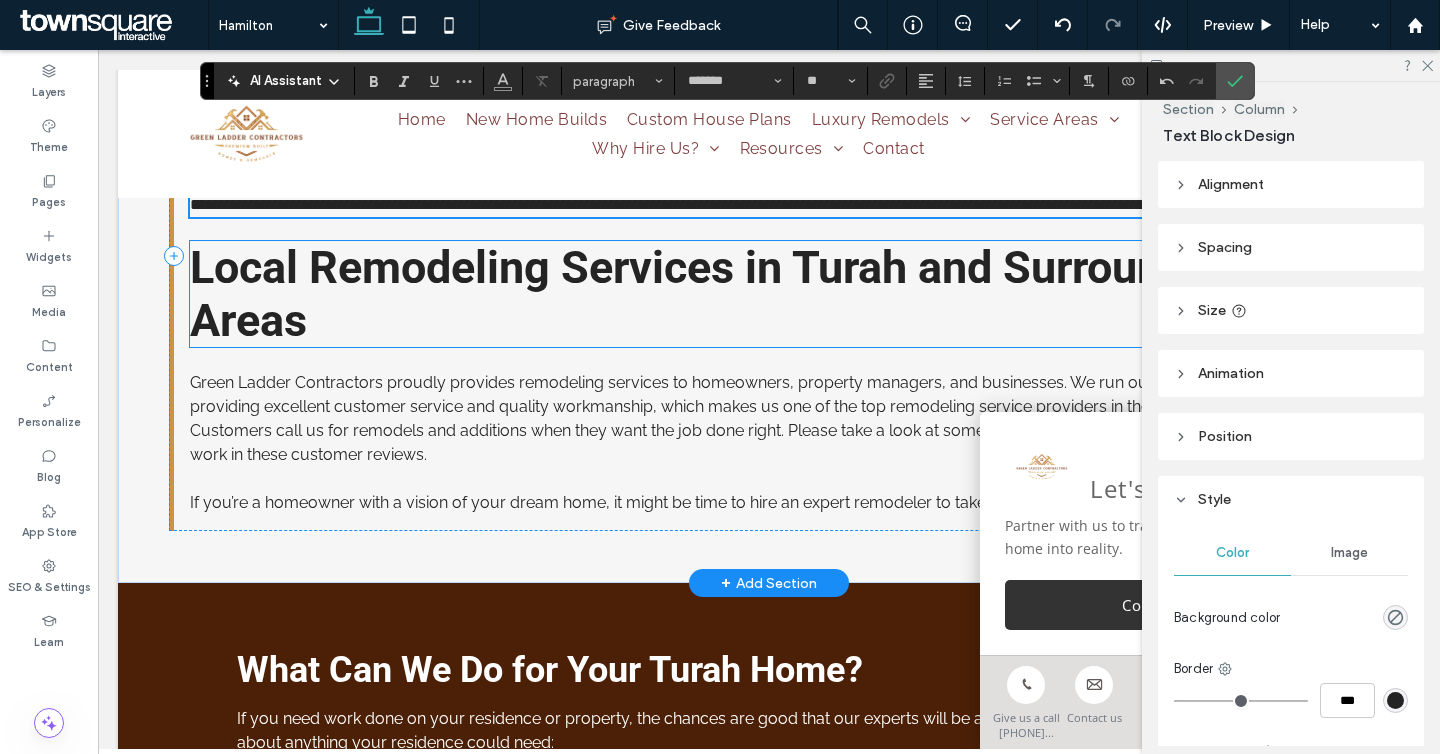 click on "Local Remodeling Services in Turah and Surrounding Areas" at bounding box center (720, 294) 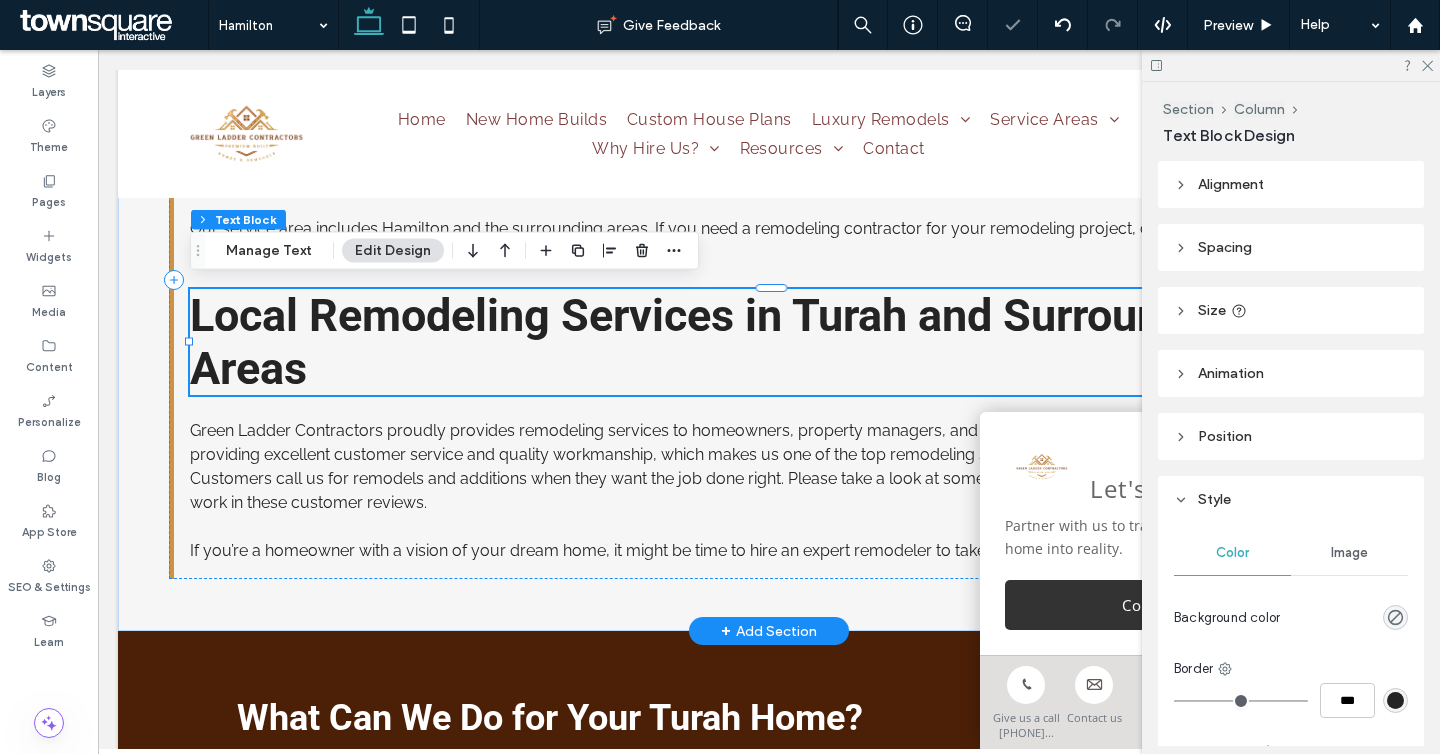 click on "Local Remodeling Services in Turah and Surrounding Areas" at bounding box center (720, 342) 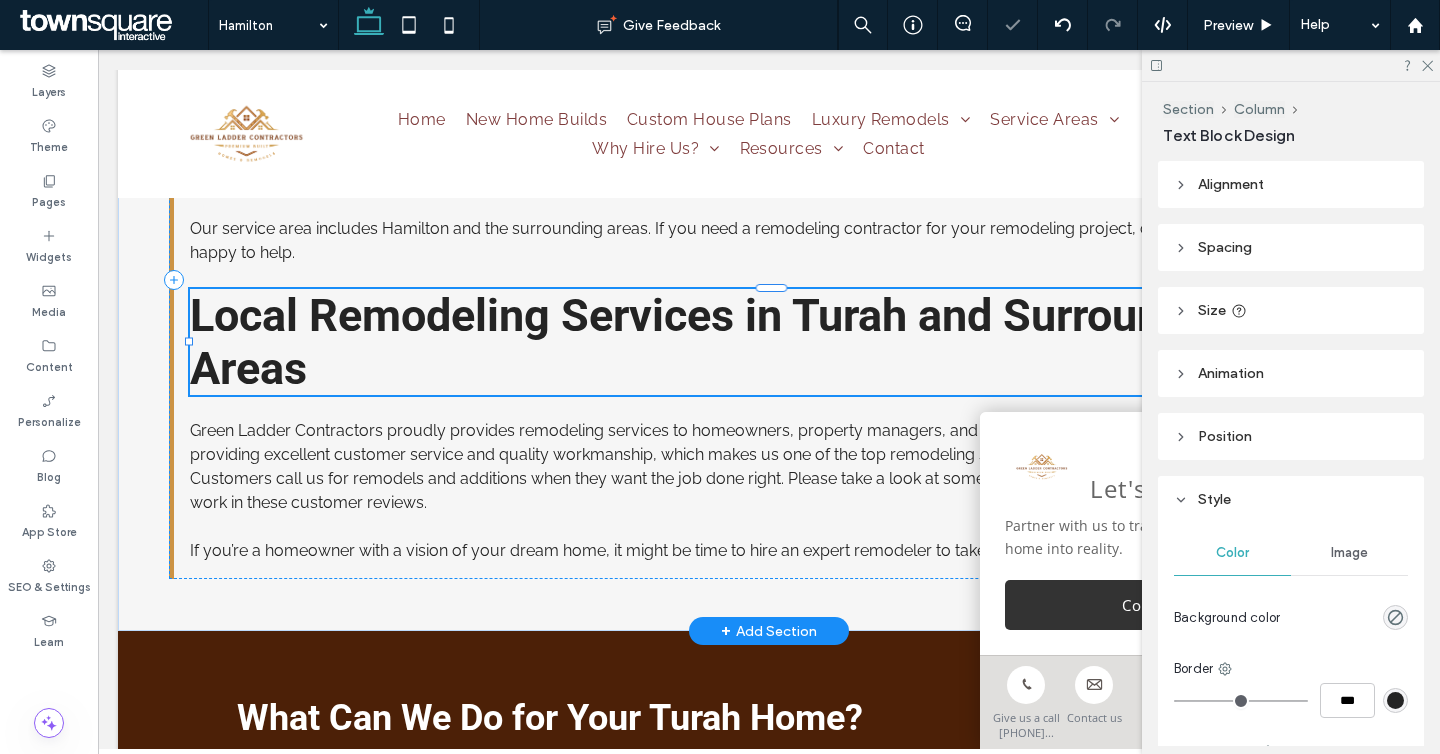 type on "******" 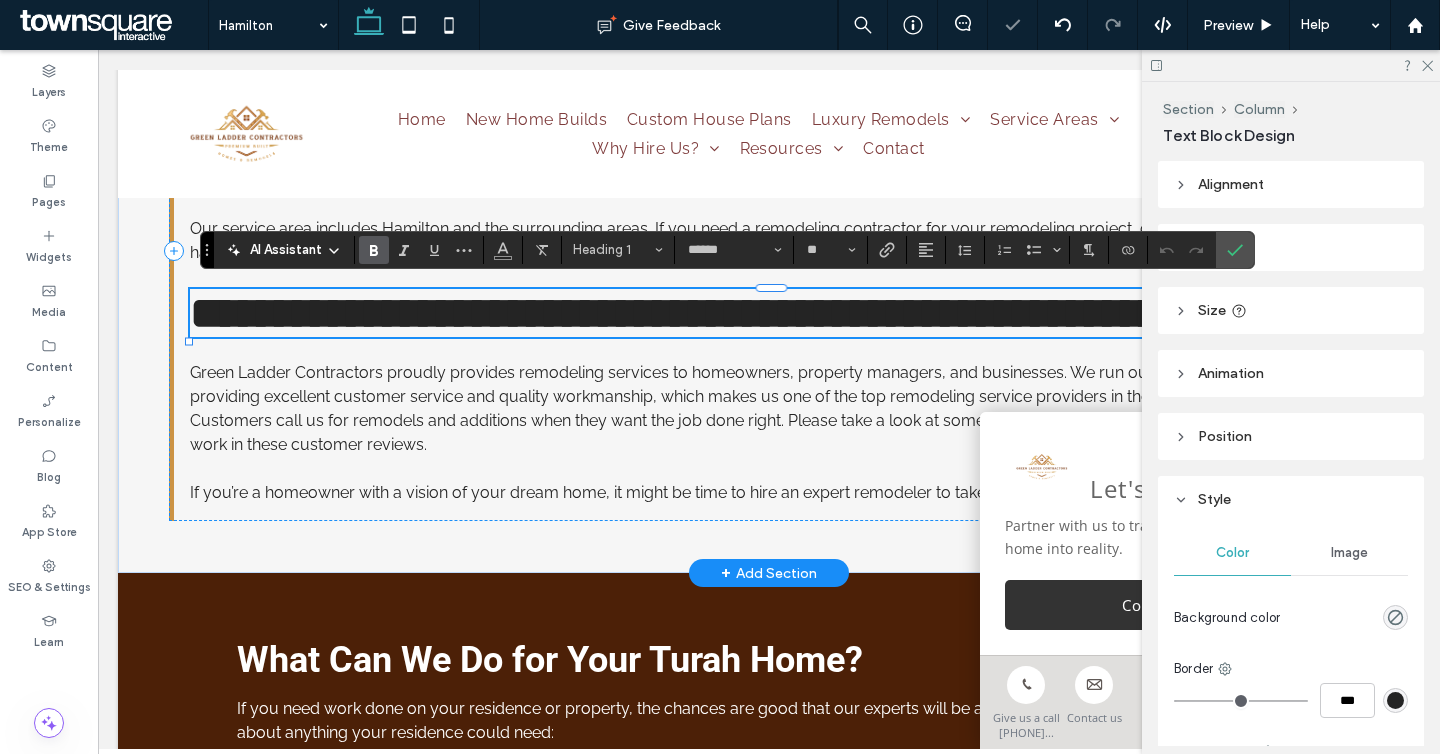 click on "**********" at bounding box center [693, 313] 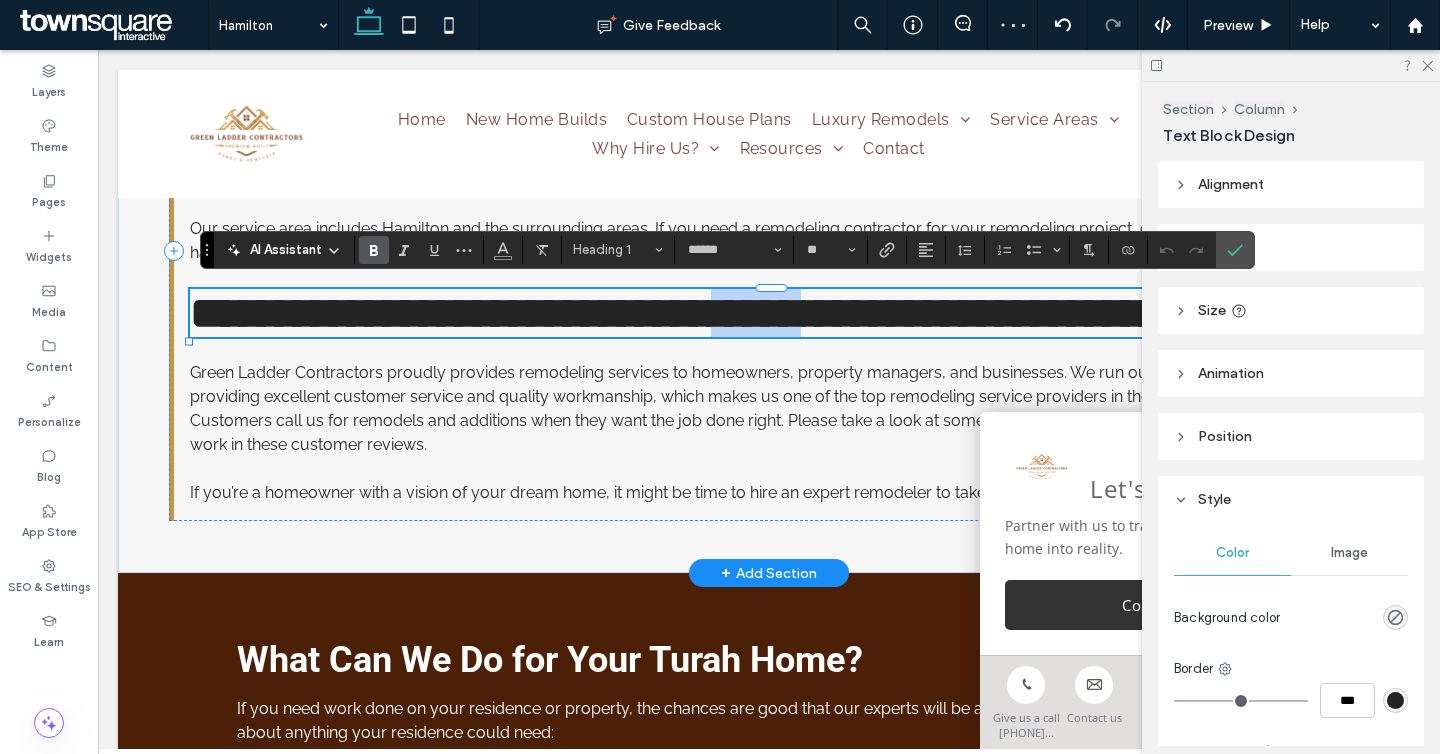 drag, startPoint x: 907, startPoint y: 310, endPoint x: 800, endPoint y: 309, distance: 107.00467 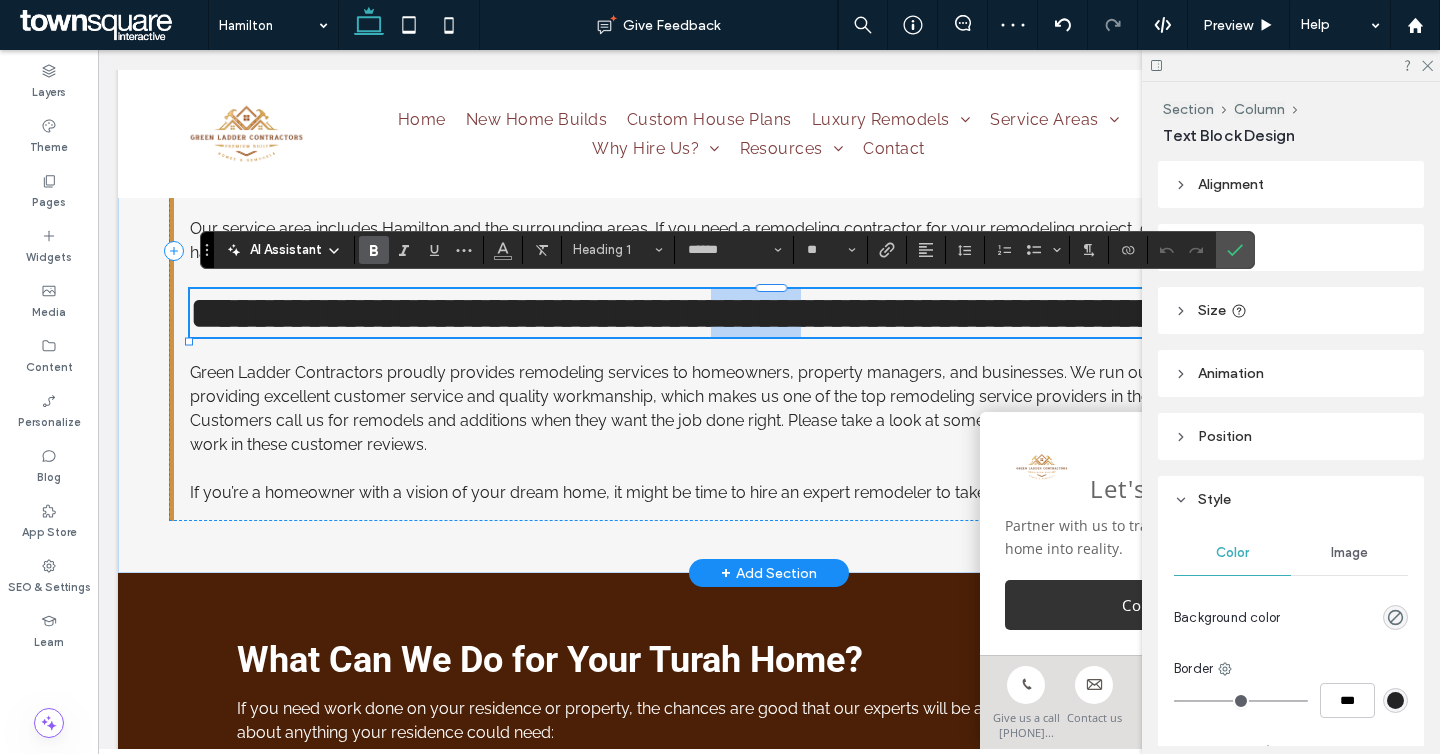 click on "**********" at bounding box center (693, 313) 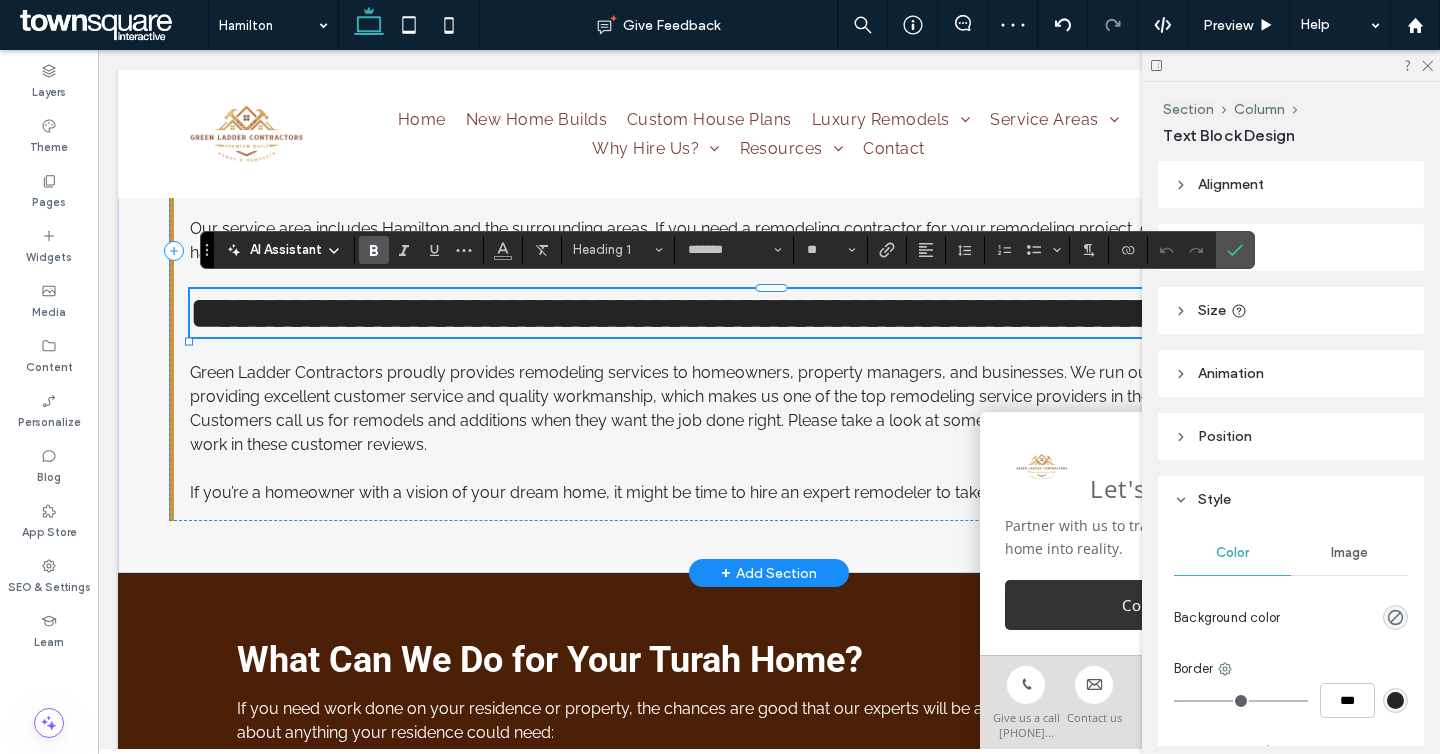 type on "******" 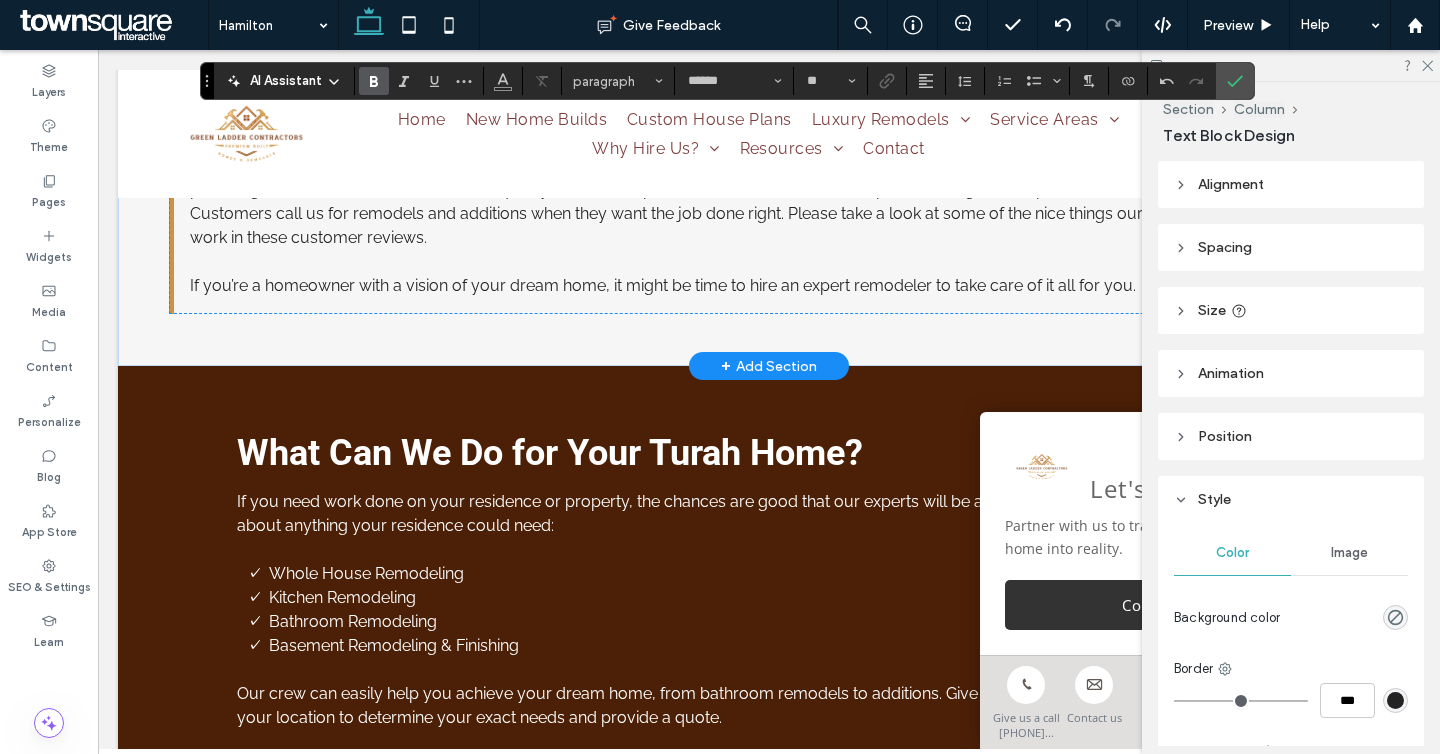 scroll, scrollTop: 2519, scrollLeft: 0, axis: vertical 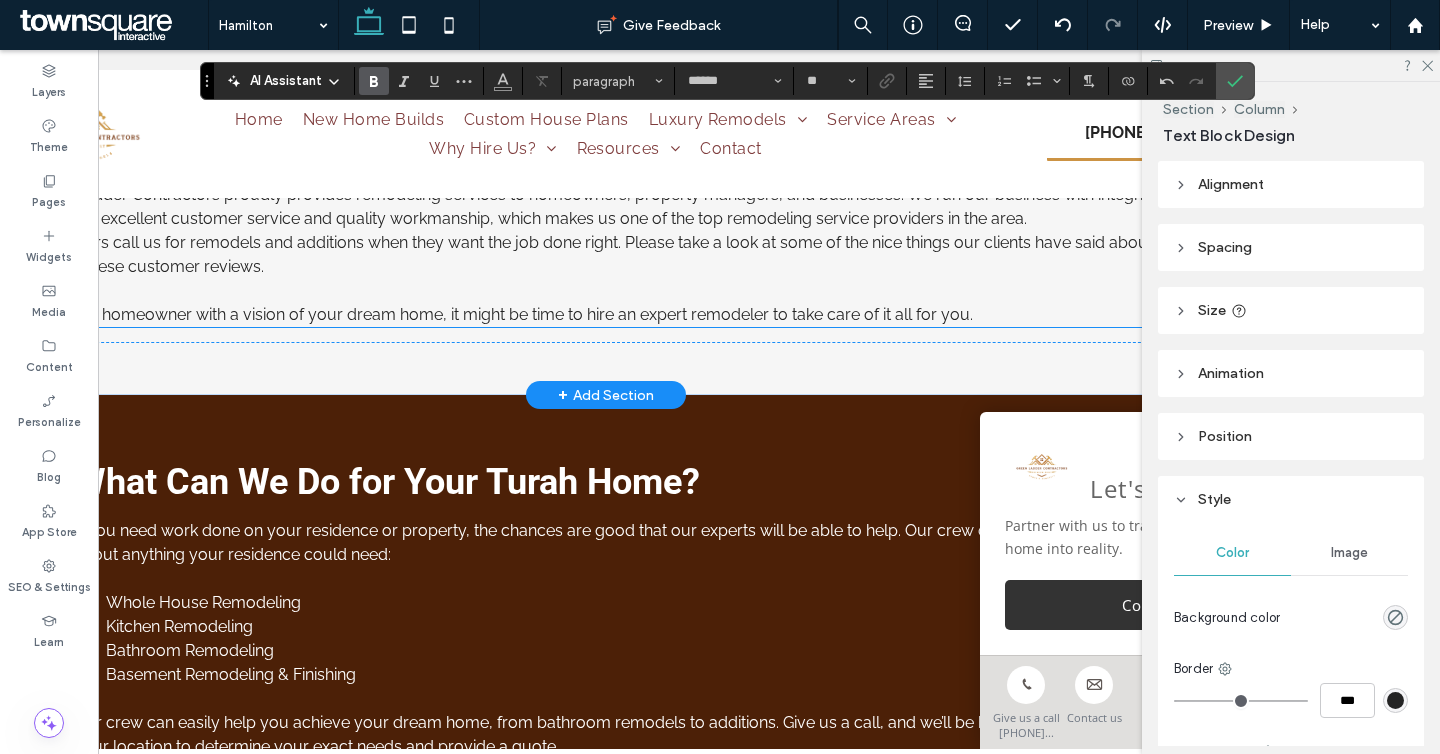 click on "Green Ladder Contractors proudly provides remodeling services to homeowners, property managers, and businesses. We run our business with integrity, providing excellent customer service and quality workmanship, which makes us one of the top remodeling service providers in the area." at bounding box center (608, 207) 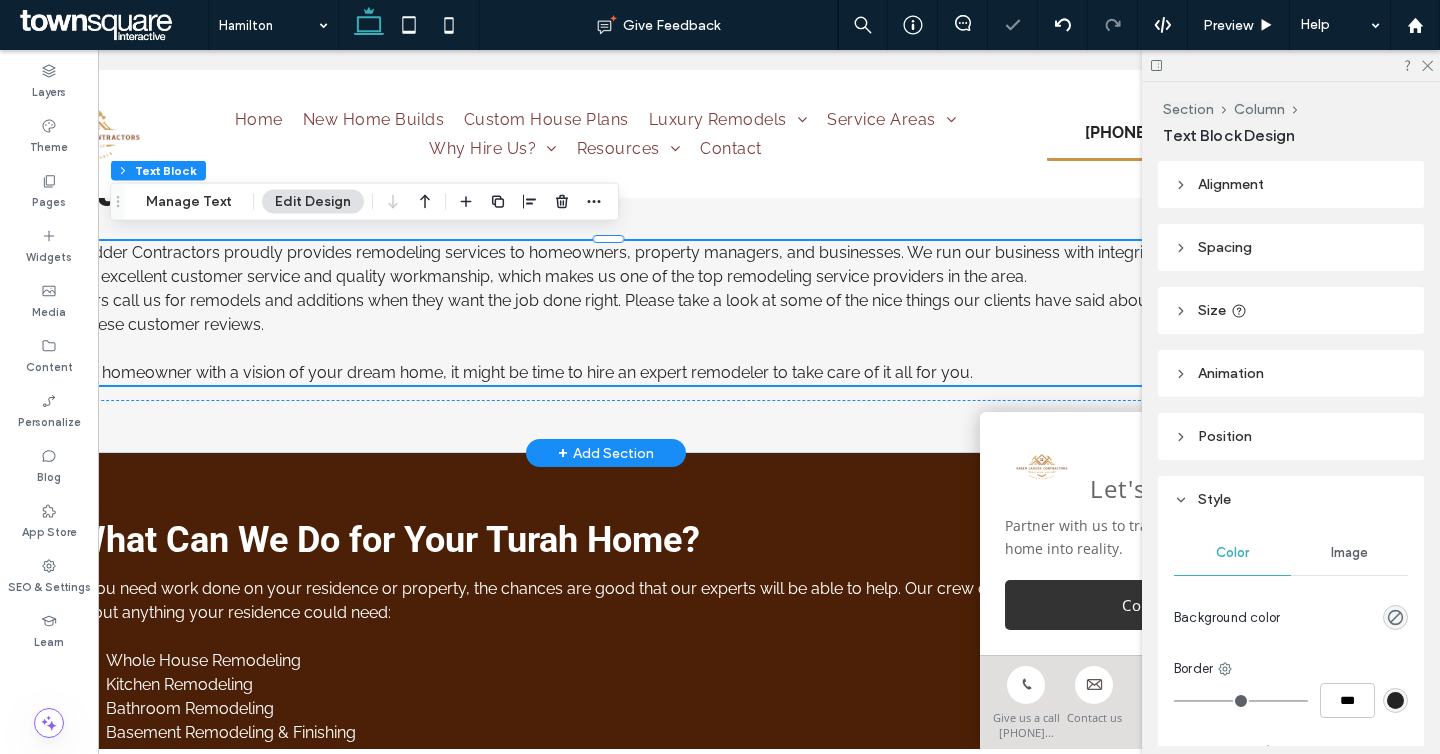 click on "Green Ladder Contractors proudly provides remodeling services to homeowners, property managers, and businesses. We run our business with integrity, providing excellent customer service and quality workmanship, which makes us one of the top remodeling service providers in the area." at bounding box center (608, 265) 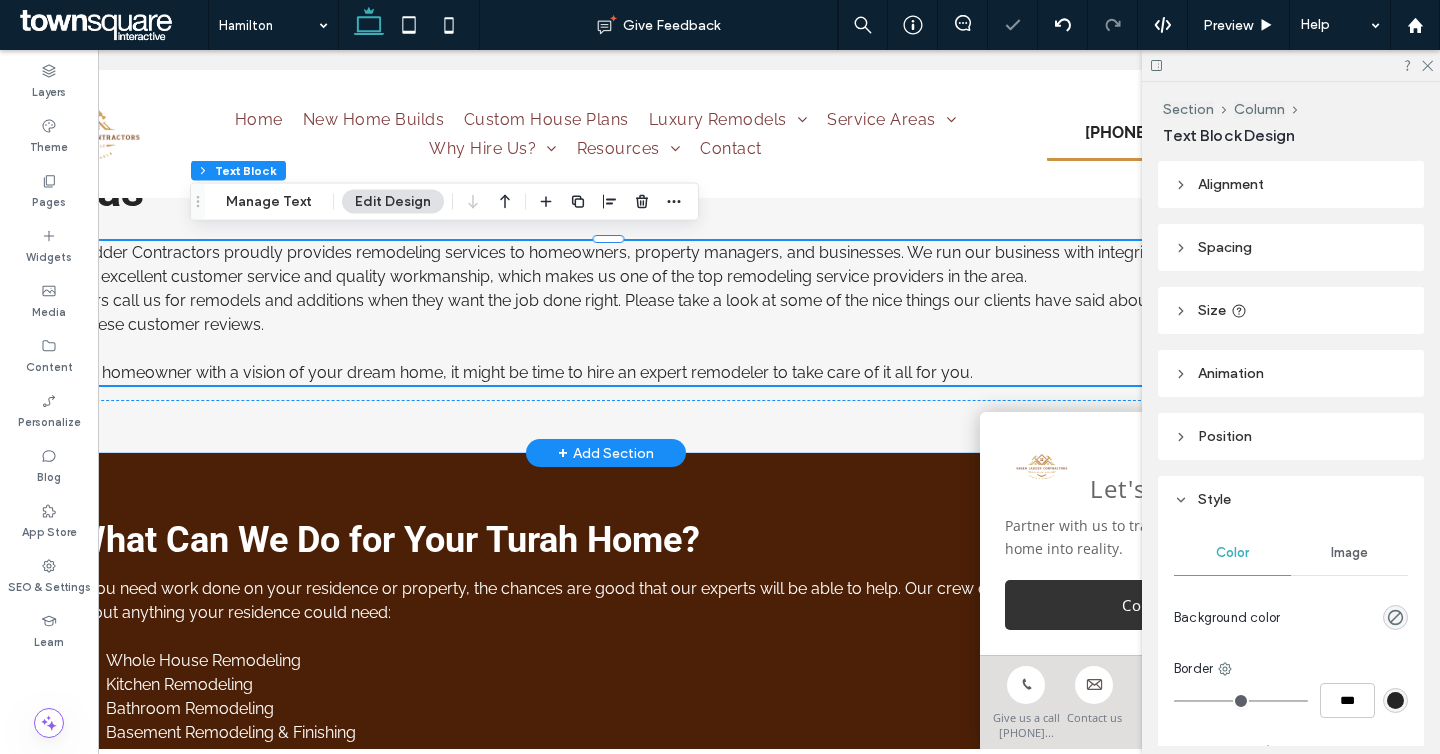type on "*******" 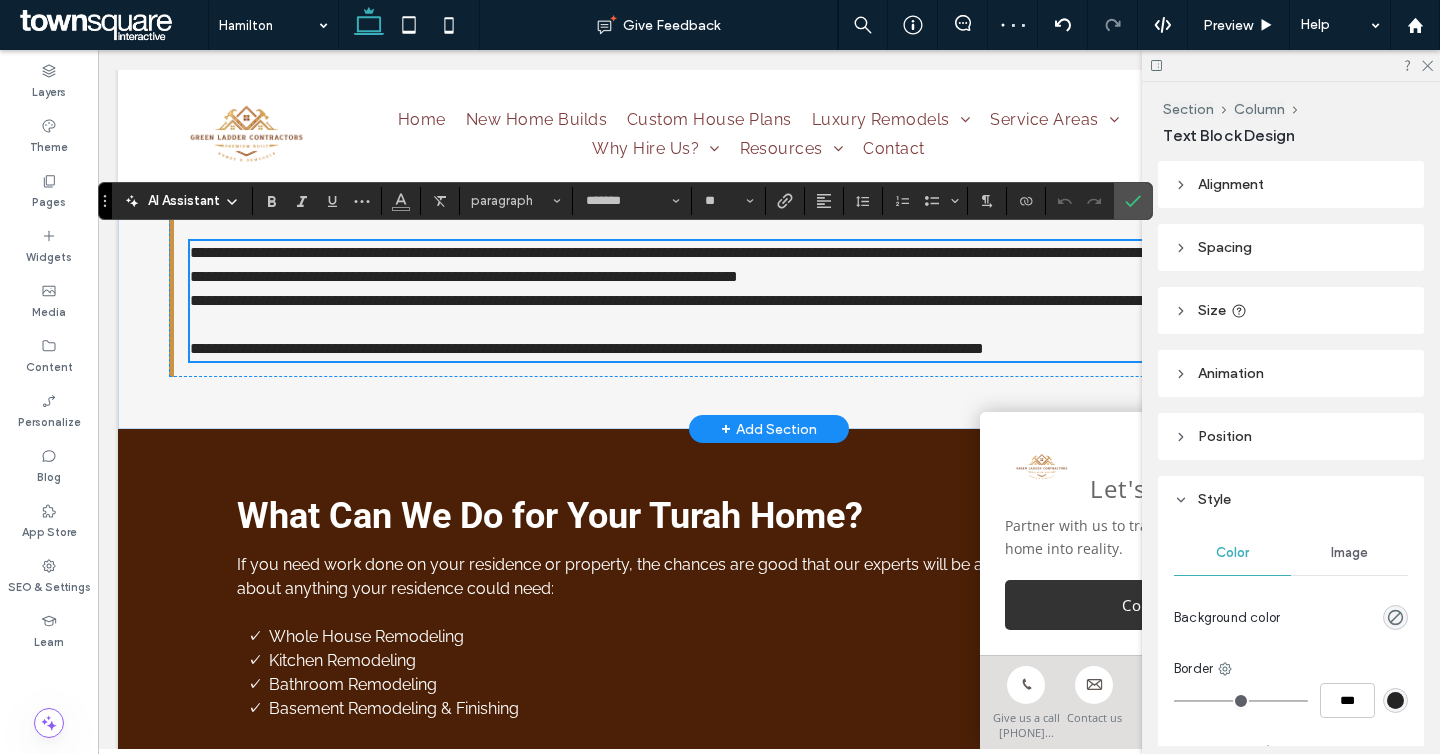 scroll, scrollTop: 2458, scrollLeft: 185, axis: both 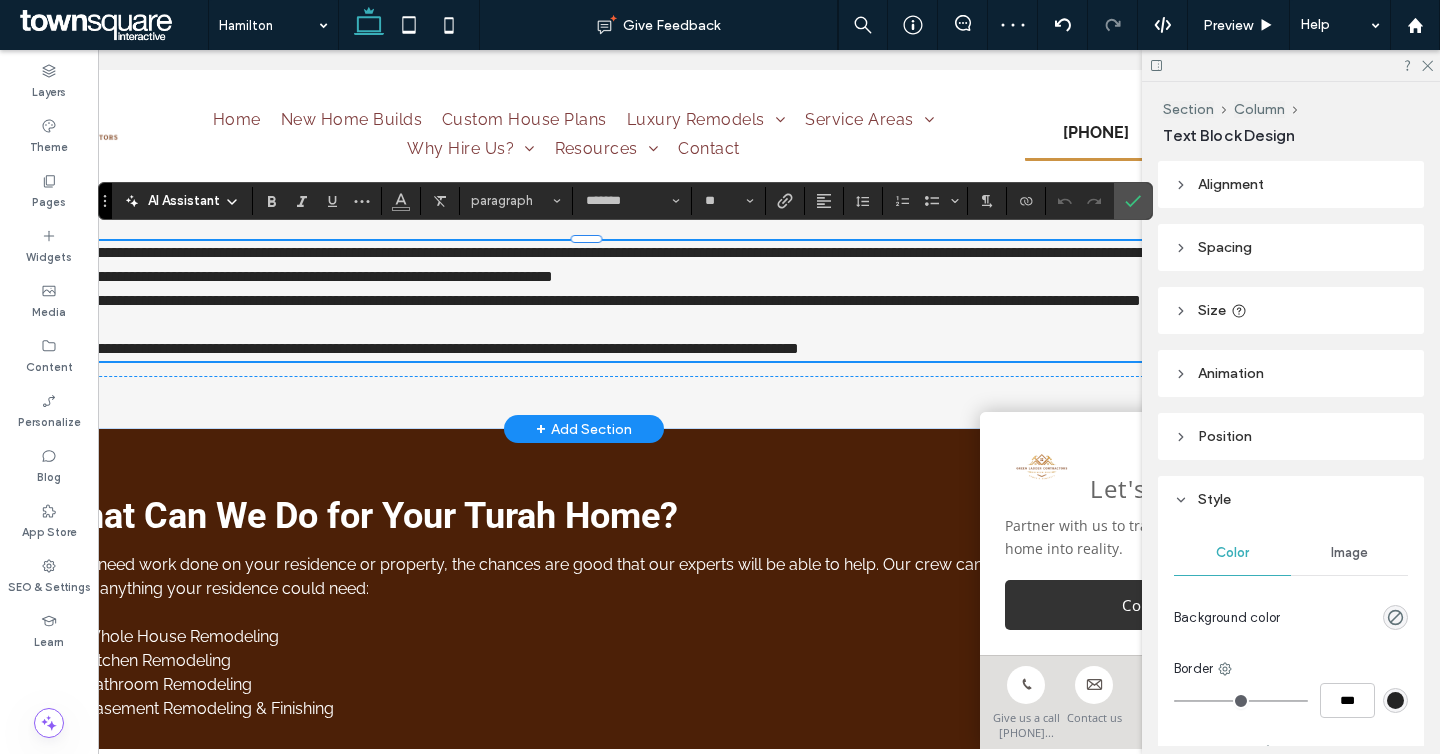 click on "**********" at bounding box center [586, 265] 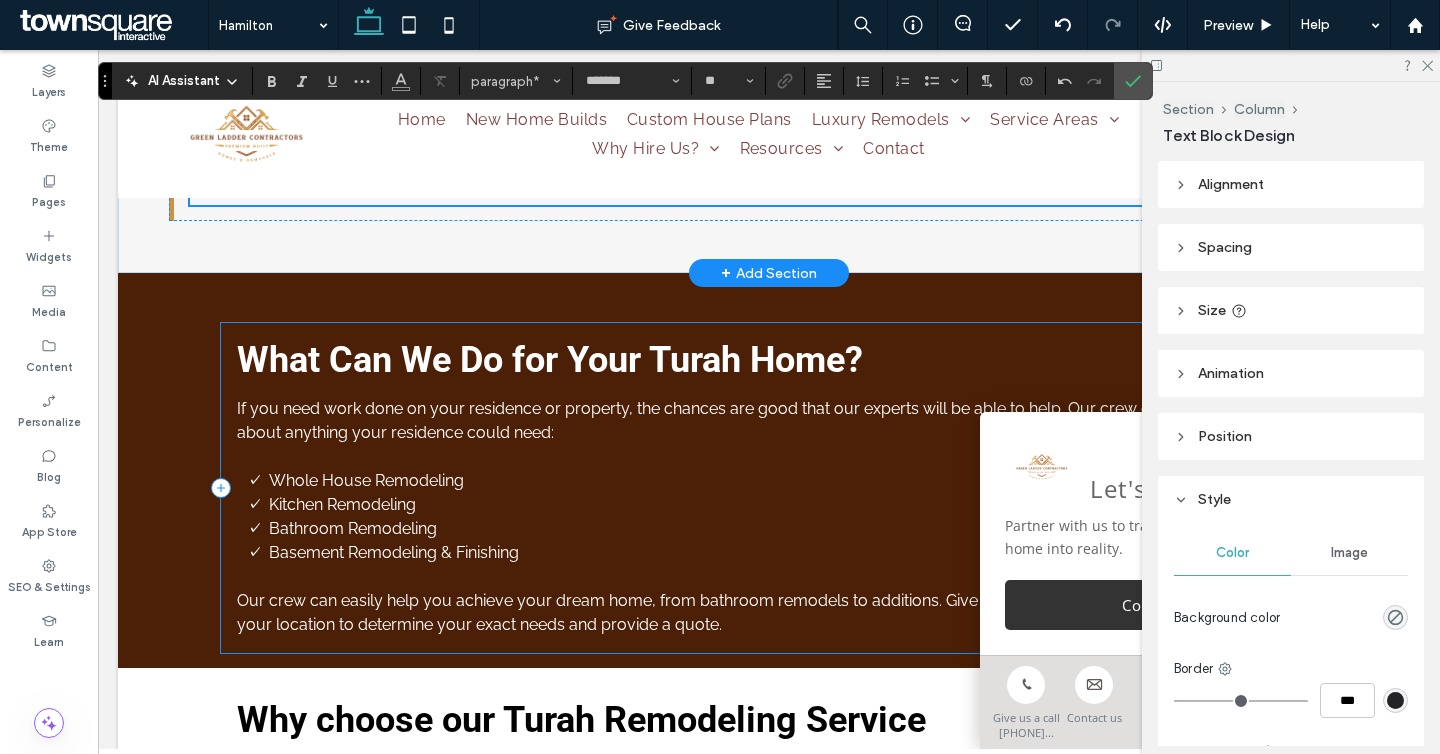 scroll, scrollTop: 2640, scrollLeft: 0, axis: vertical 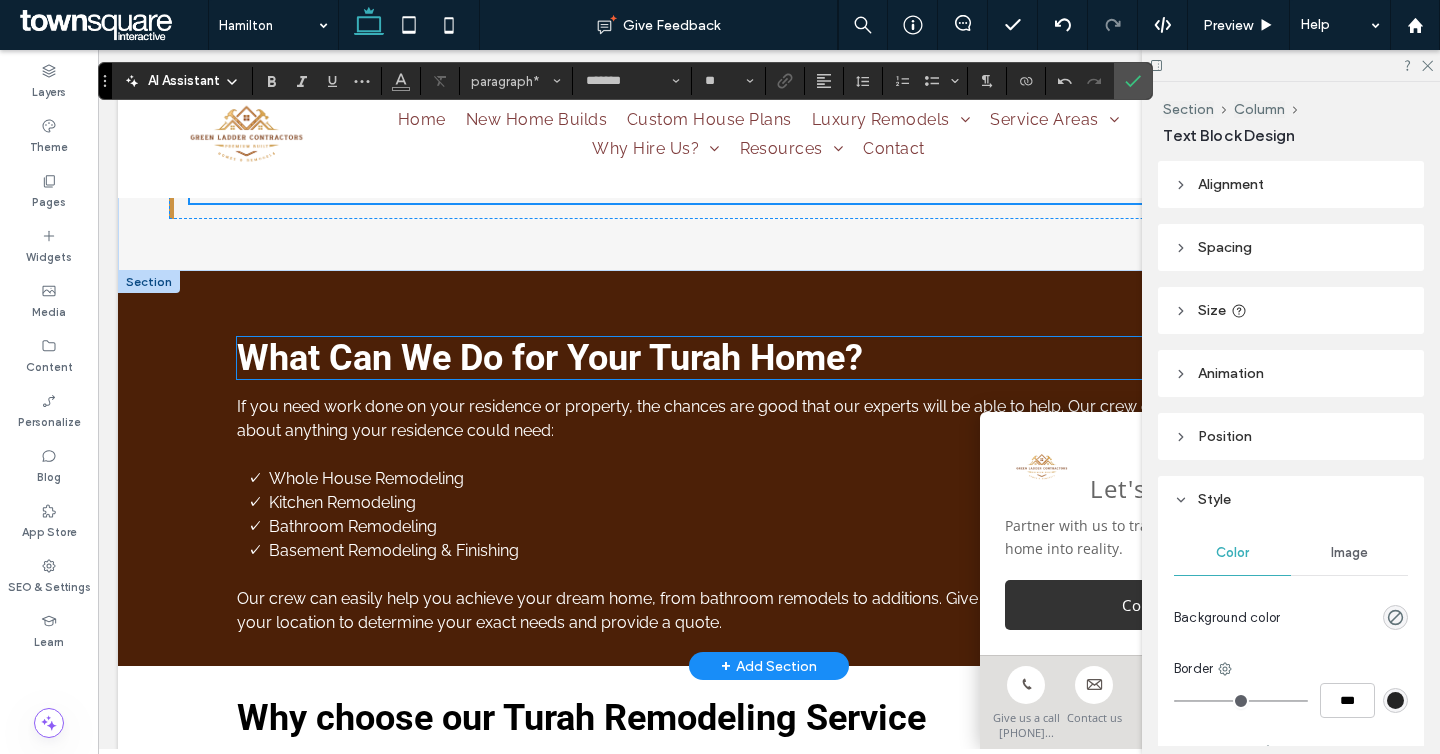 click on "What Can We Do for Your Turah Home?" at bounding box center [550, 358] 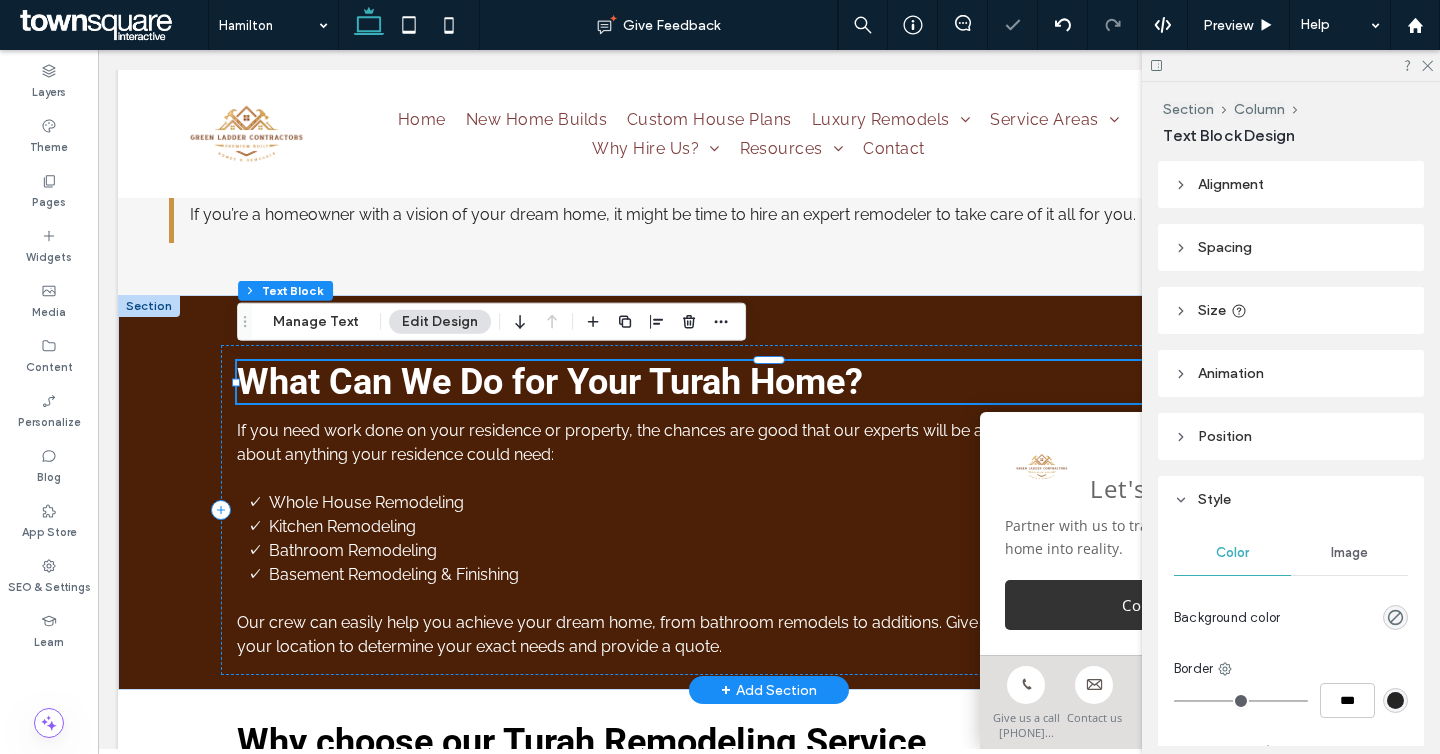 click on "What Can We Do for Your Turah Home?" at bounding box center [550, 382] 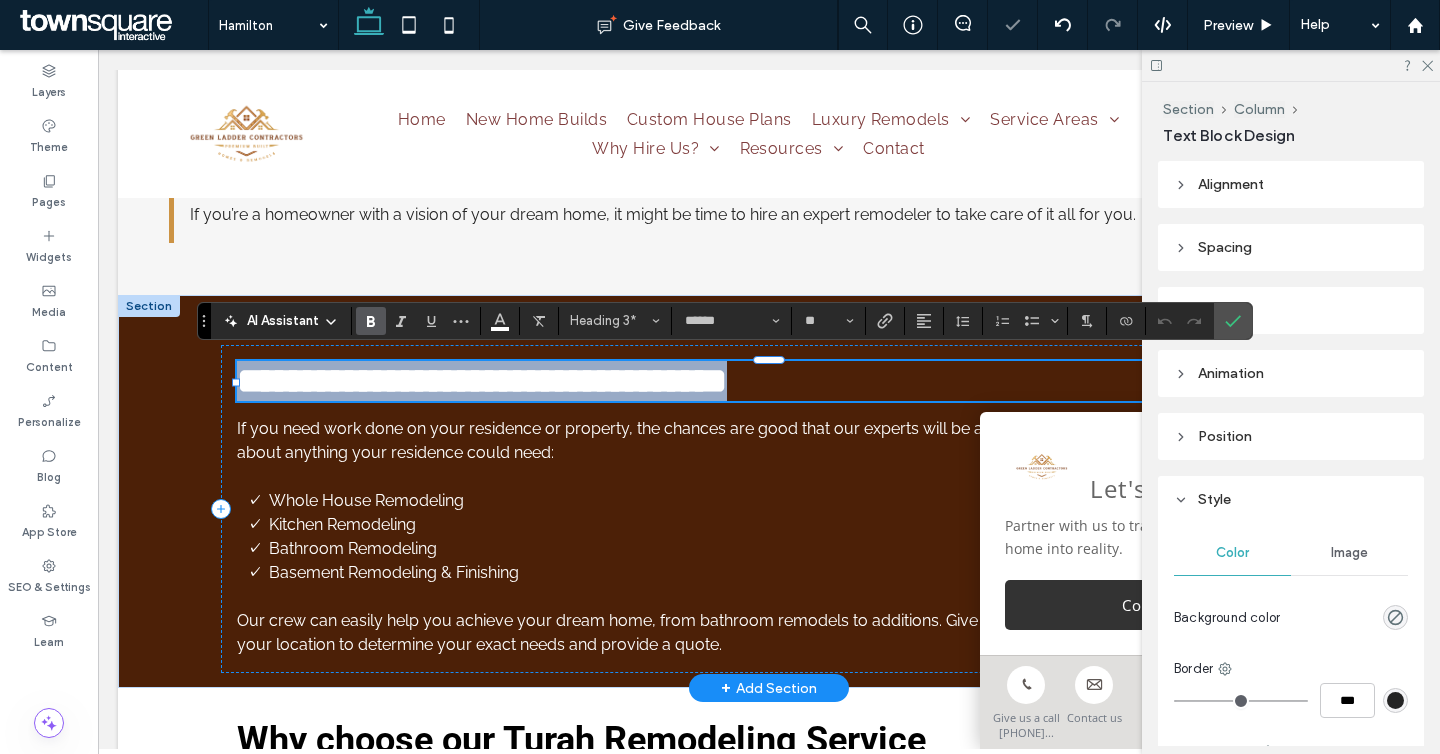 click on "**********" at bounding box center [482, 381] 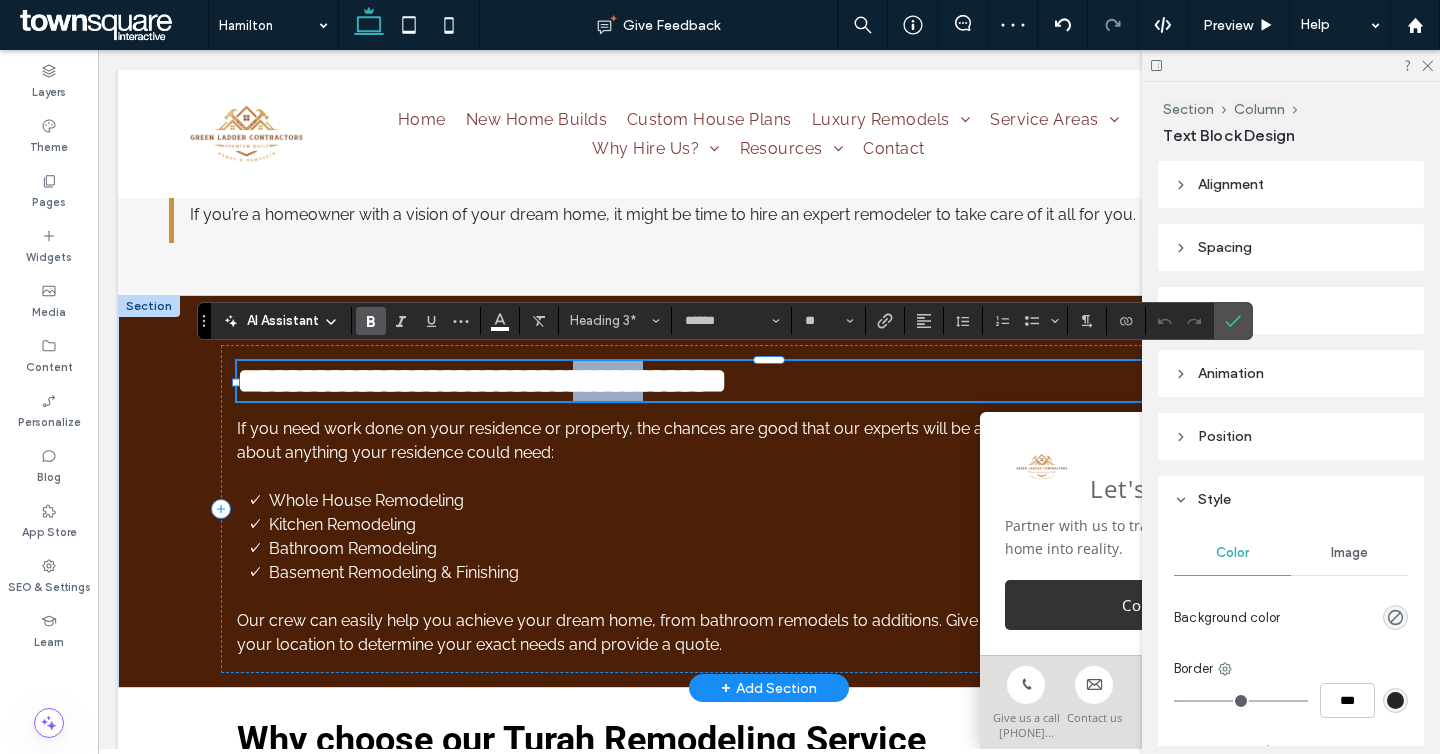 drag, startPoint x: 745, startPoint y: 376, endPoint x: 651, endPoint y: 379, distance: 94.04786 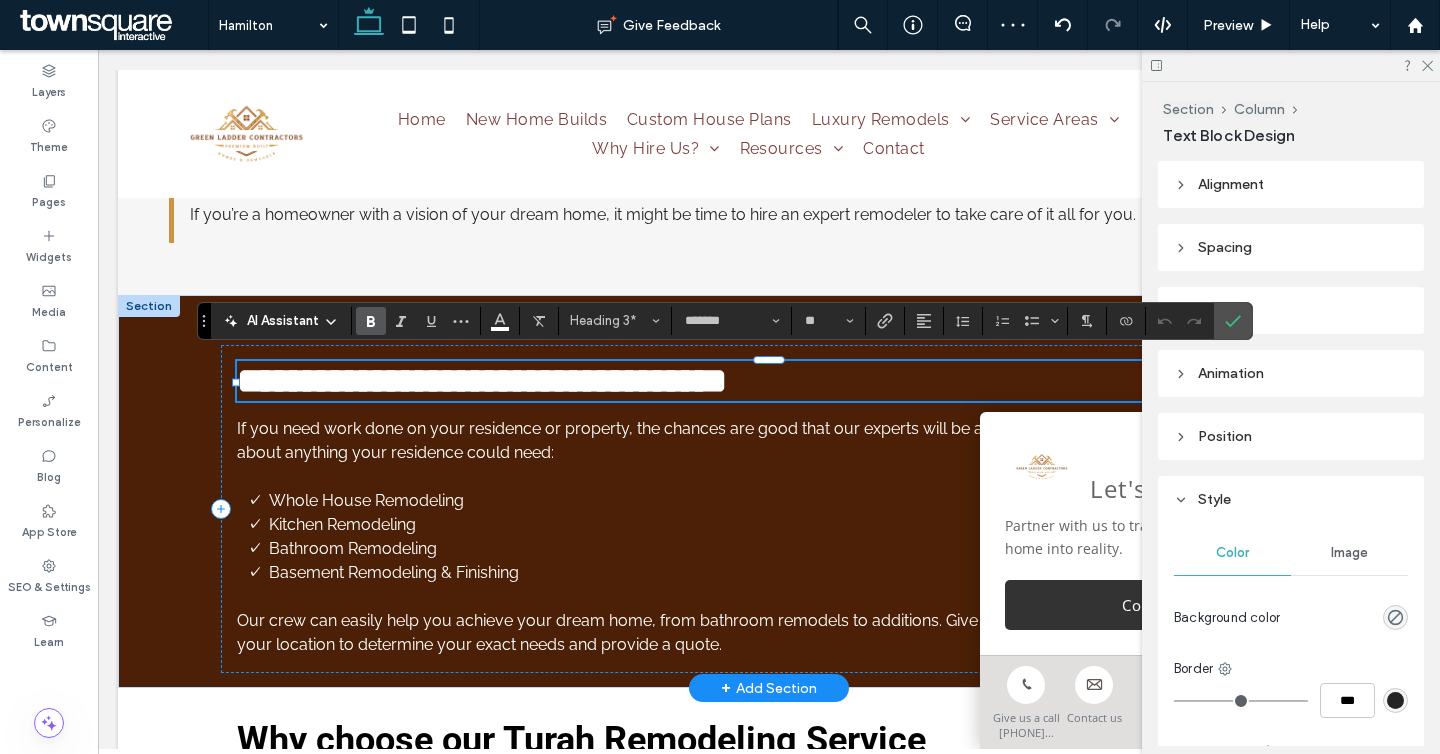 type on "******" 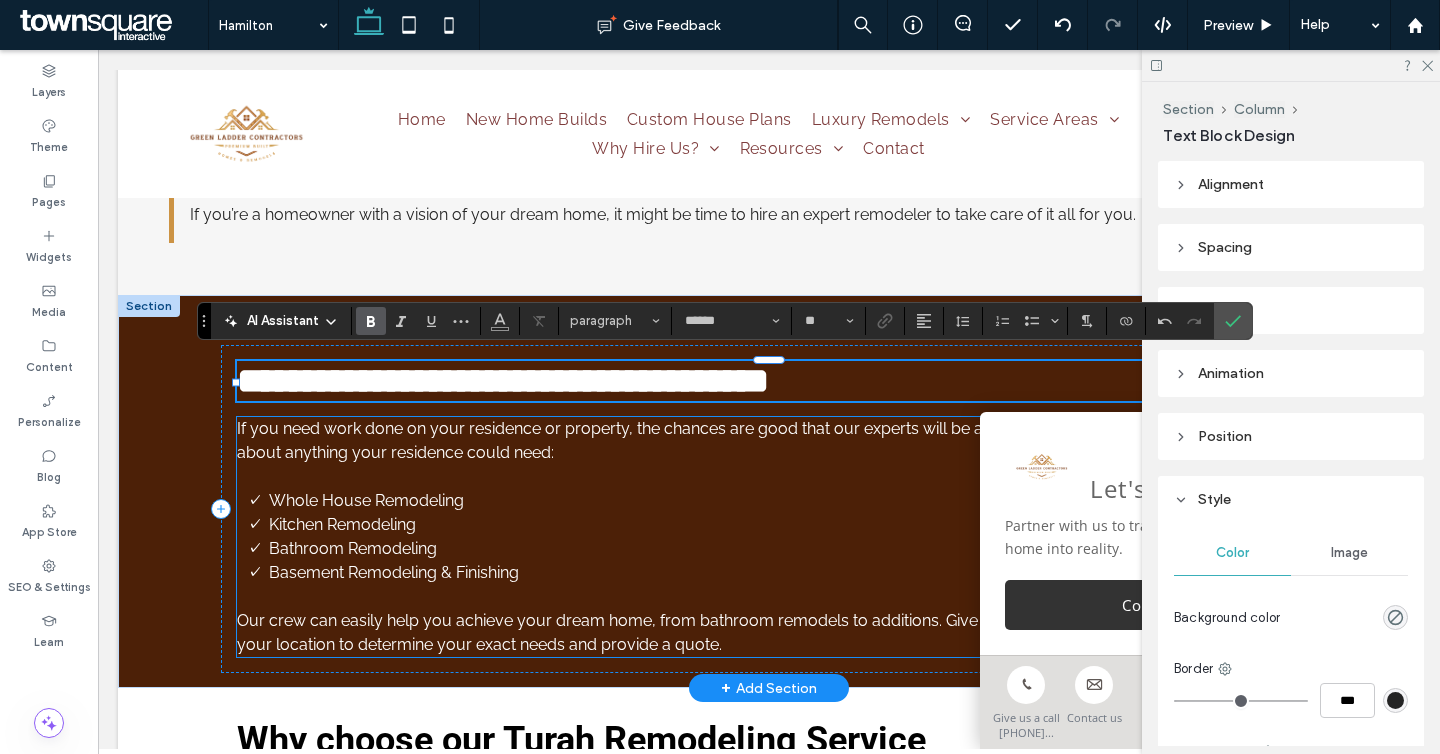 click on "Kitchen Remodeling" at bounding box center [785, 525] 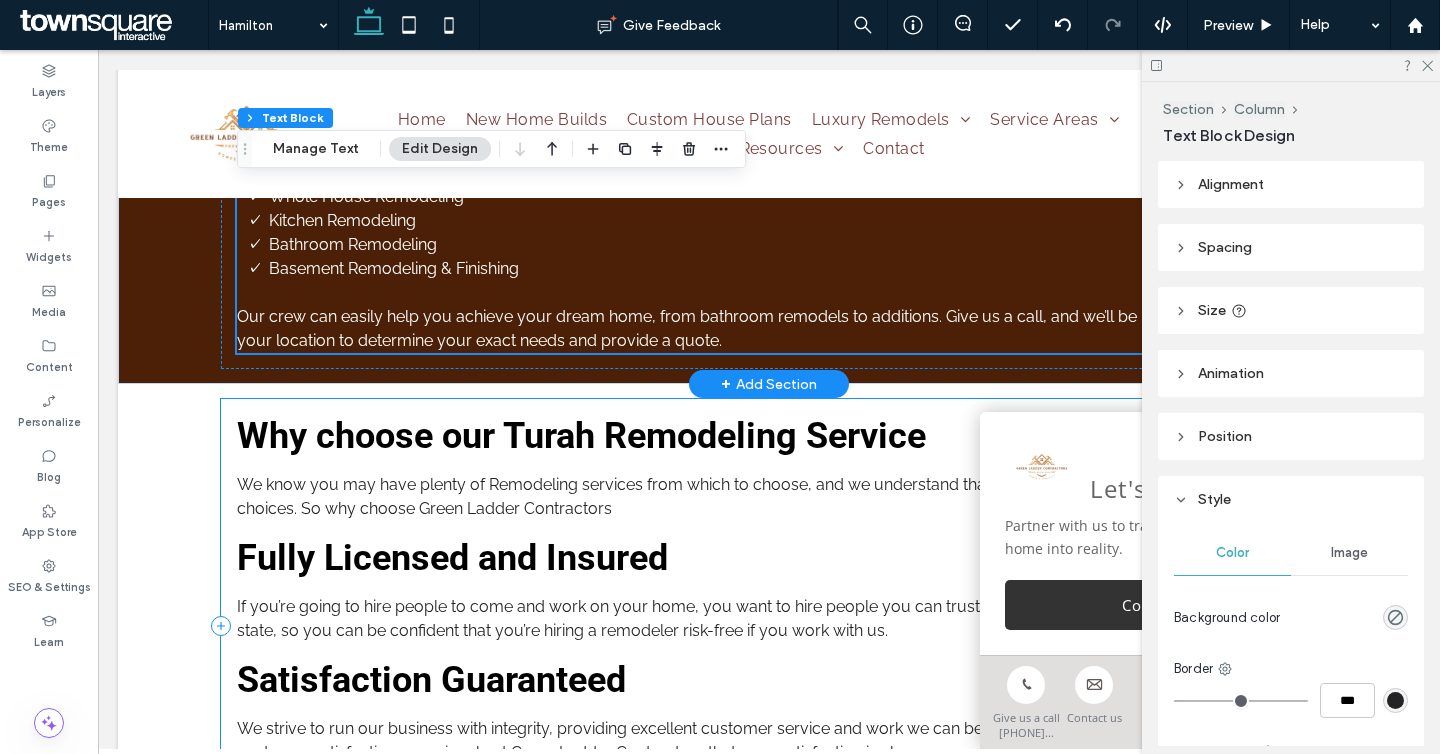 scroll, scrollTop: 2981, scrollLeft: 0, axis: vertical 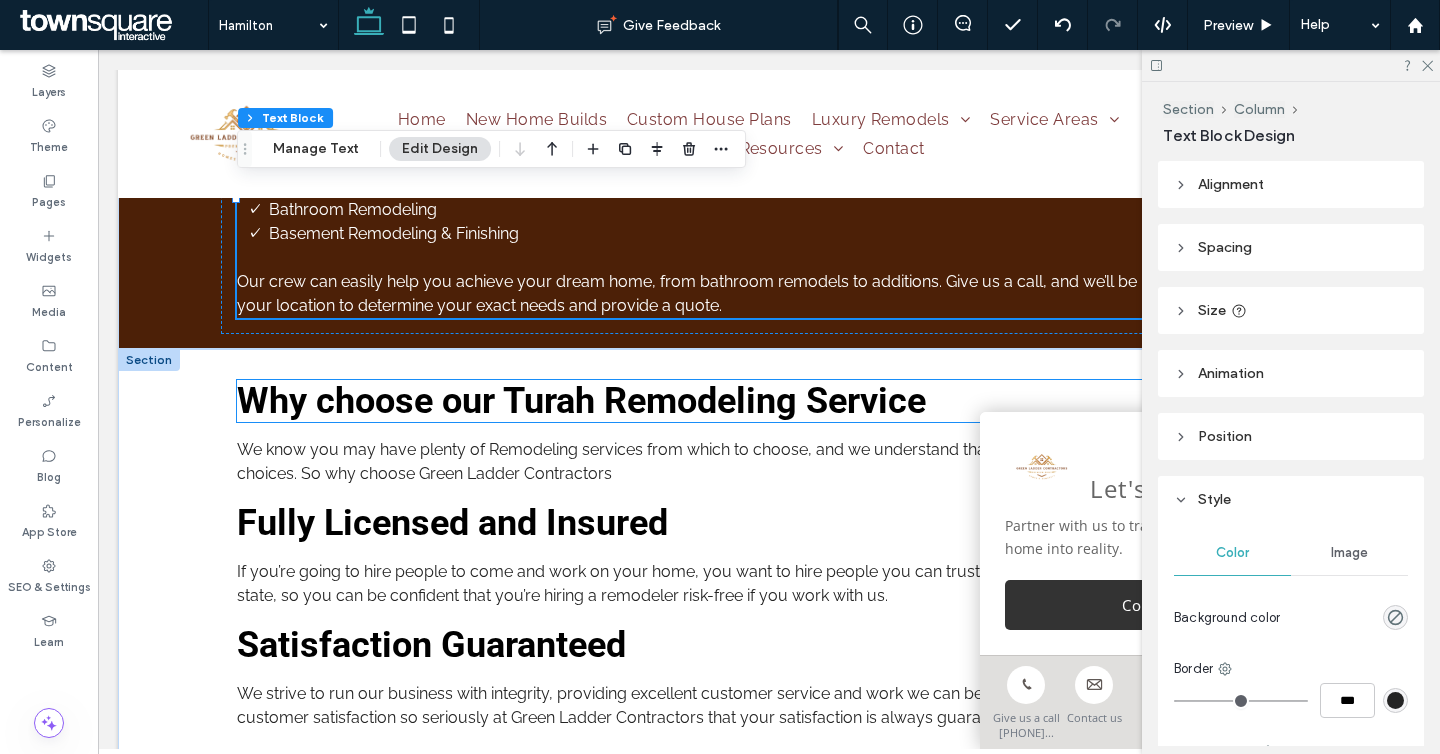 click on "Why choose our Turah Remodeling Service" at bounding box center [581, 401] 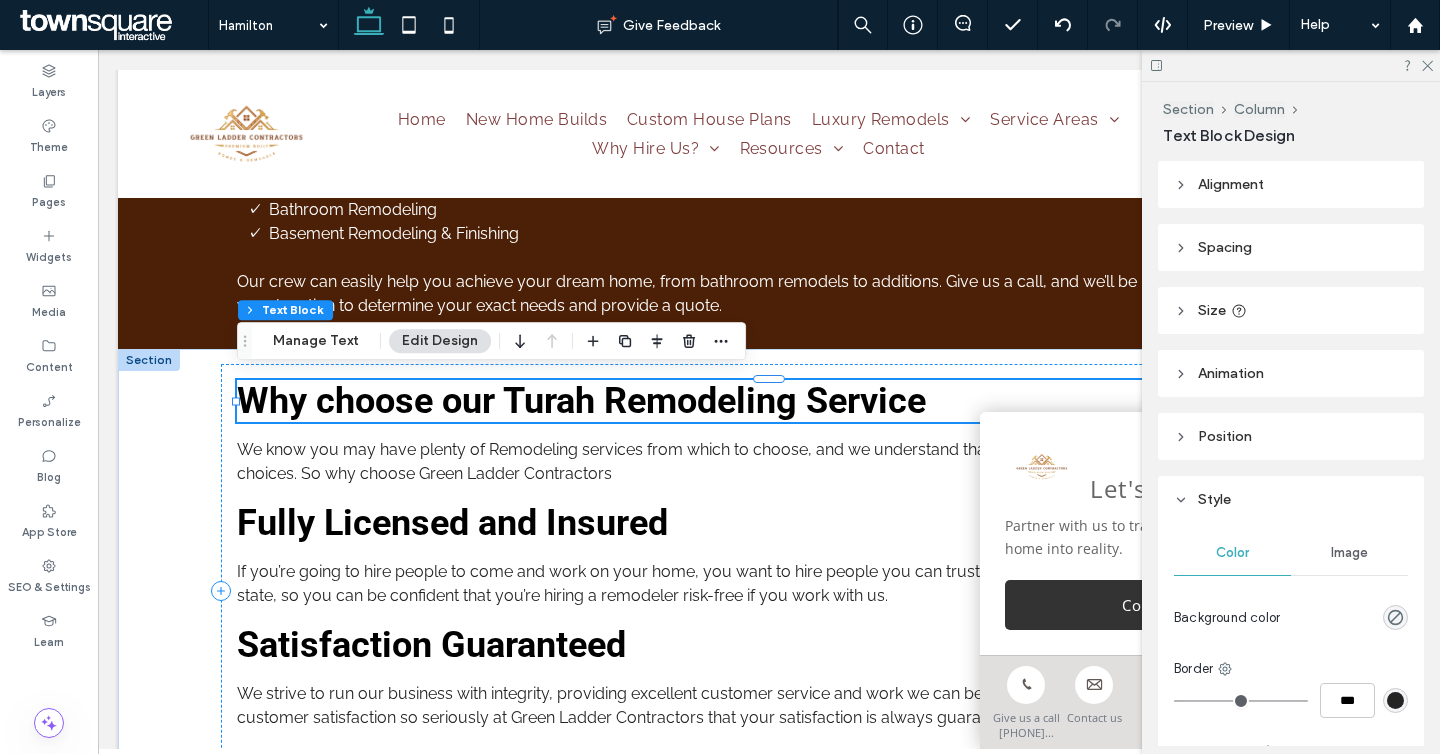 click on "Why choose our Turah Remodeling Service" at bounding box center [581, 401] 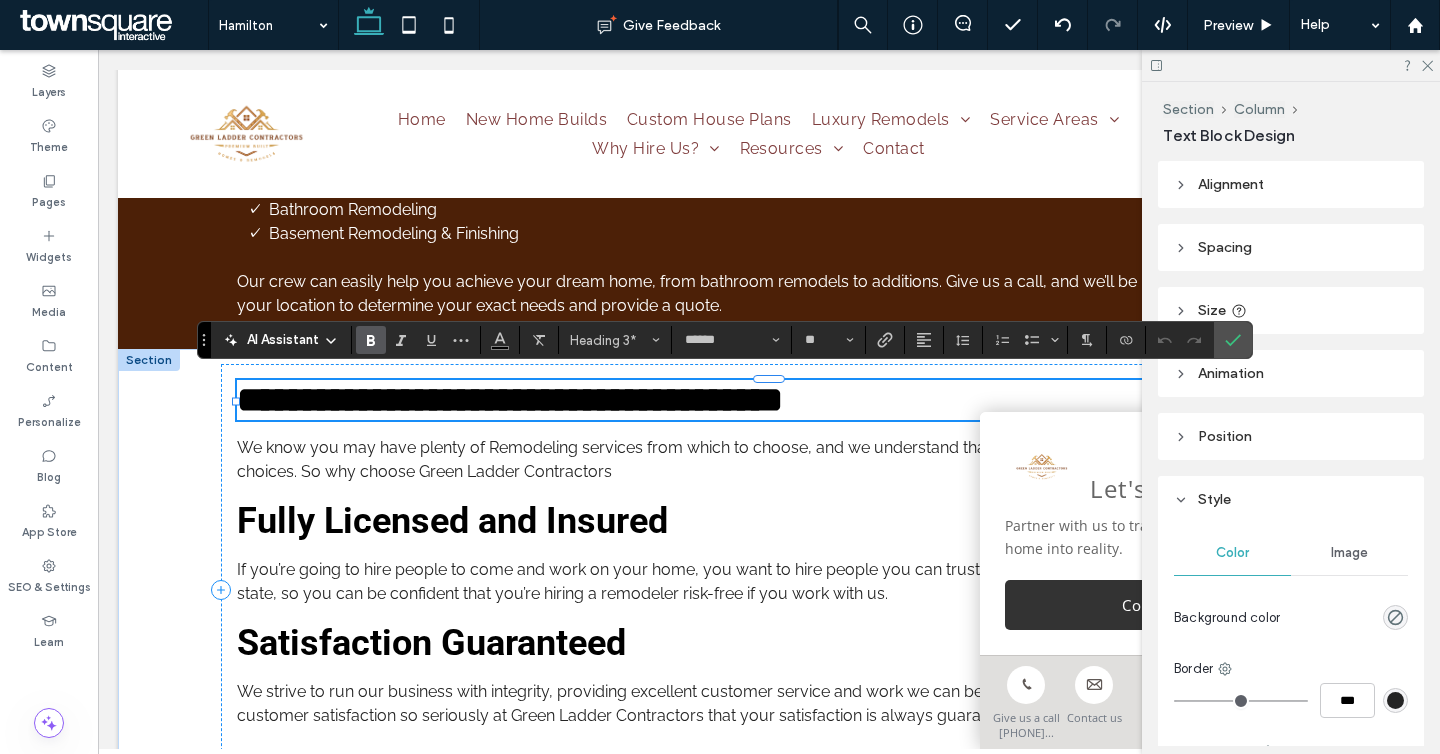 click on "**********" at bounding box center [510, 400] 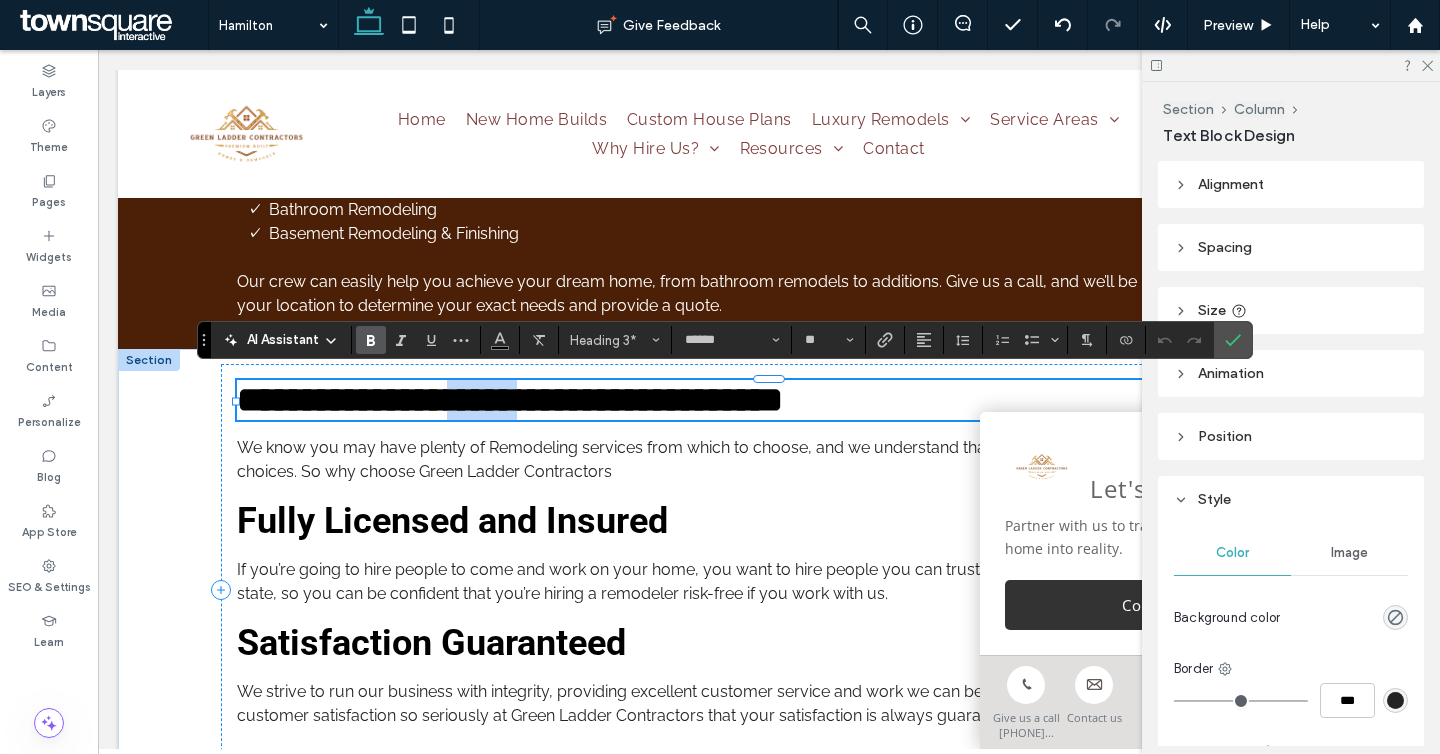 drag, startPoint x: 597, startPoint y: 400, endPoint x: 508, endPoint y: 400, distance: 89 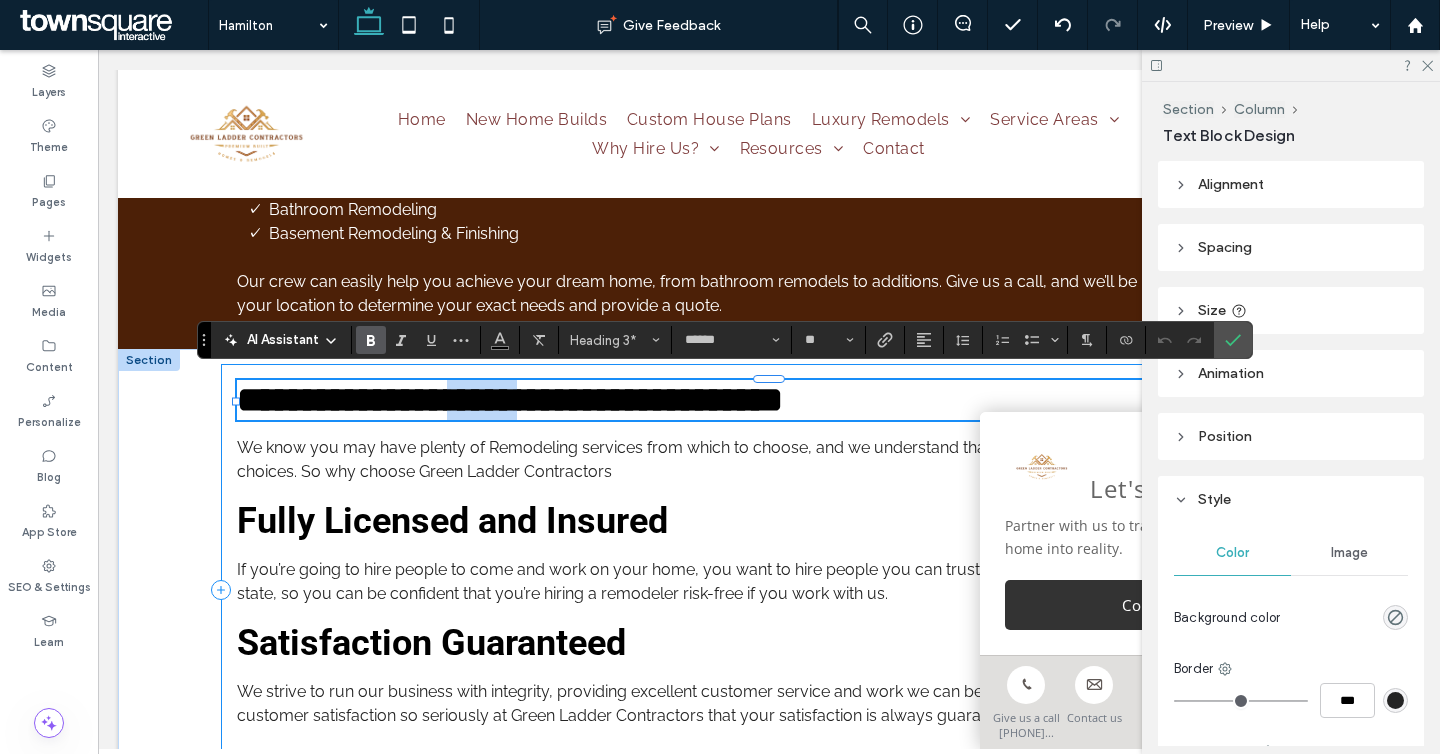 type on "*******" 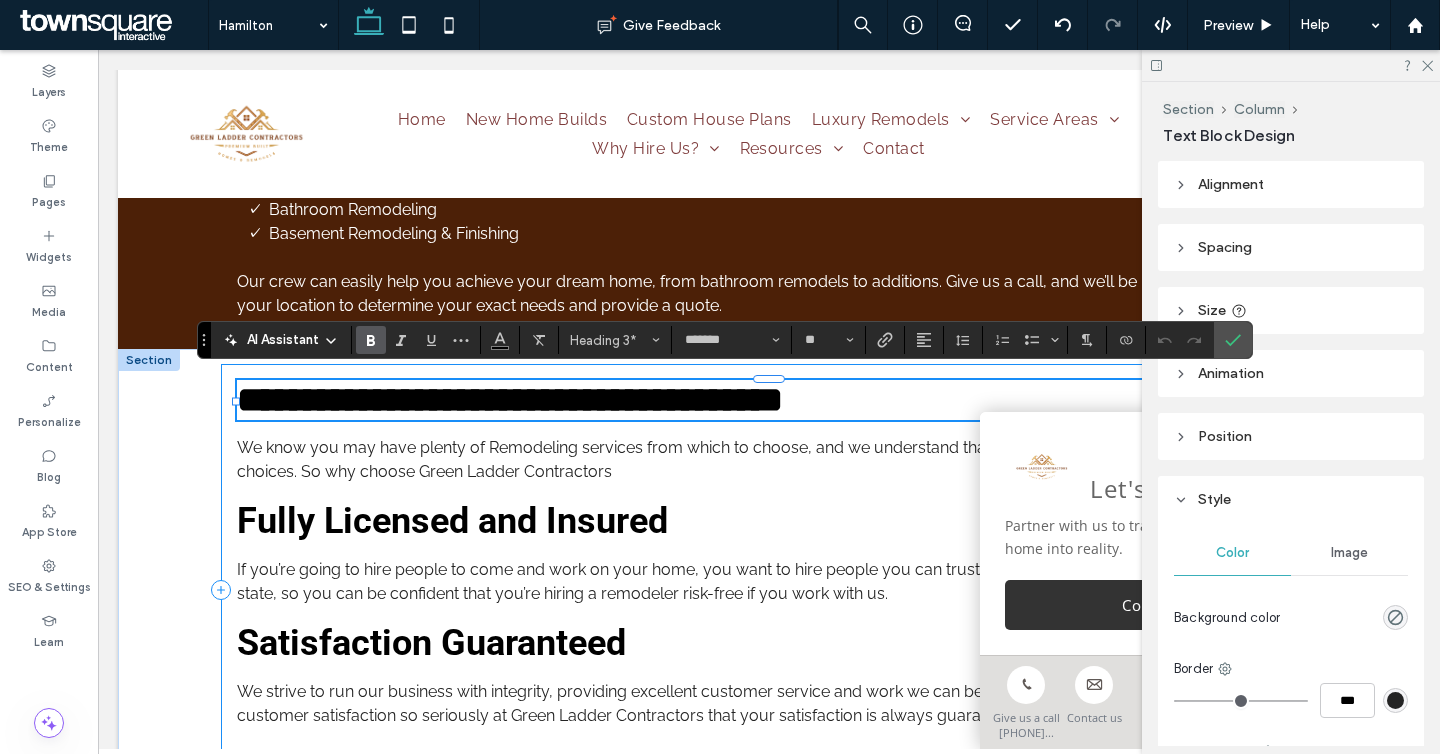 type on "******" 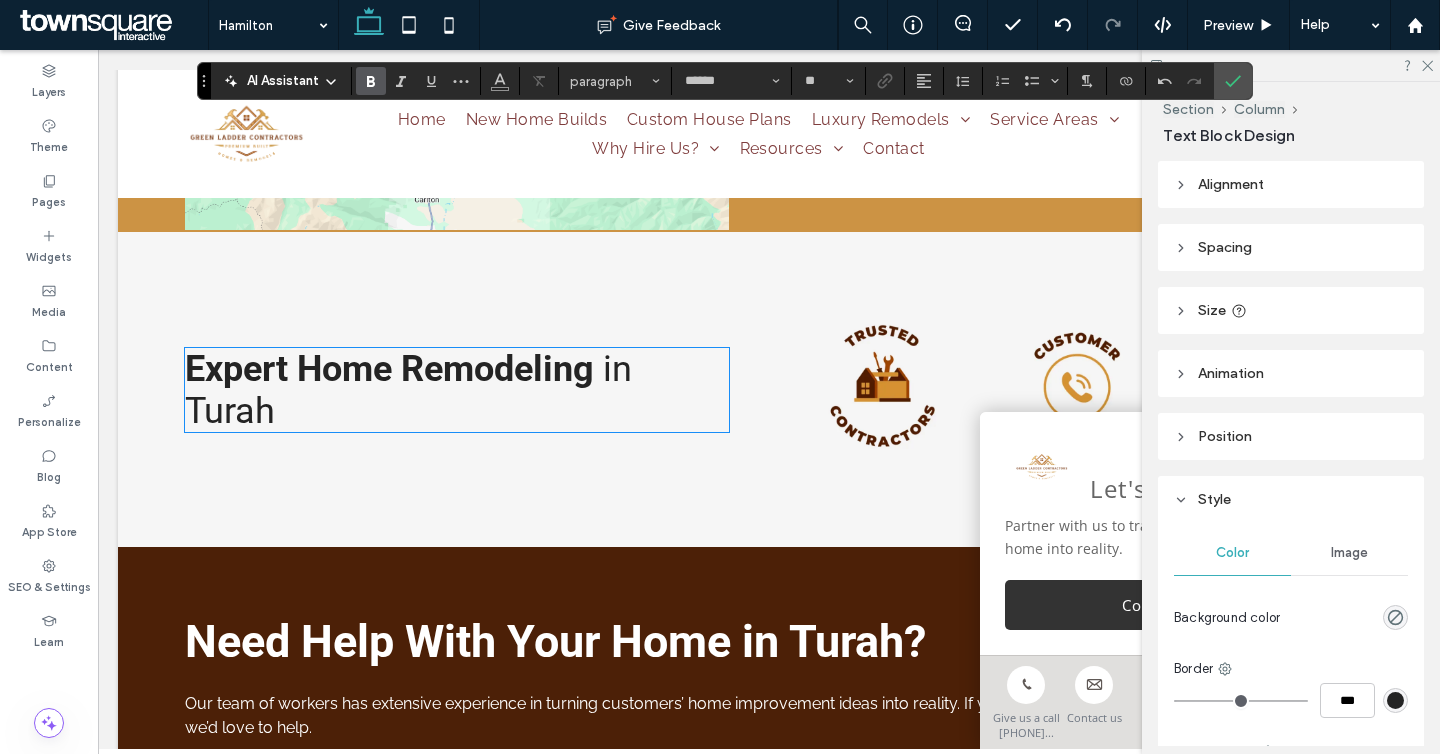 scroll, scrollTop: 4145, scrollLeft: 0, axis: vertical 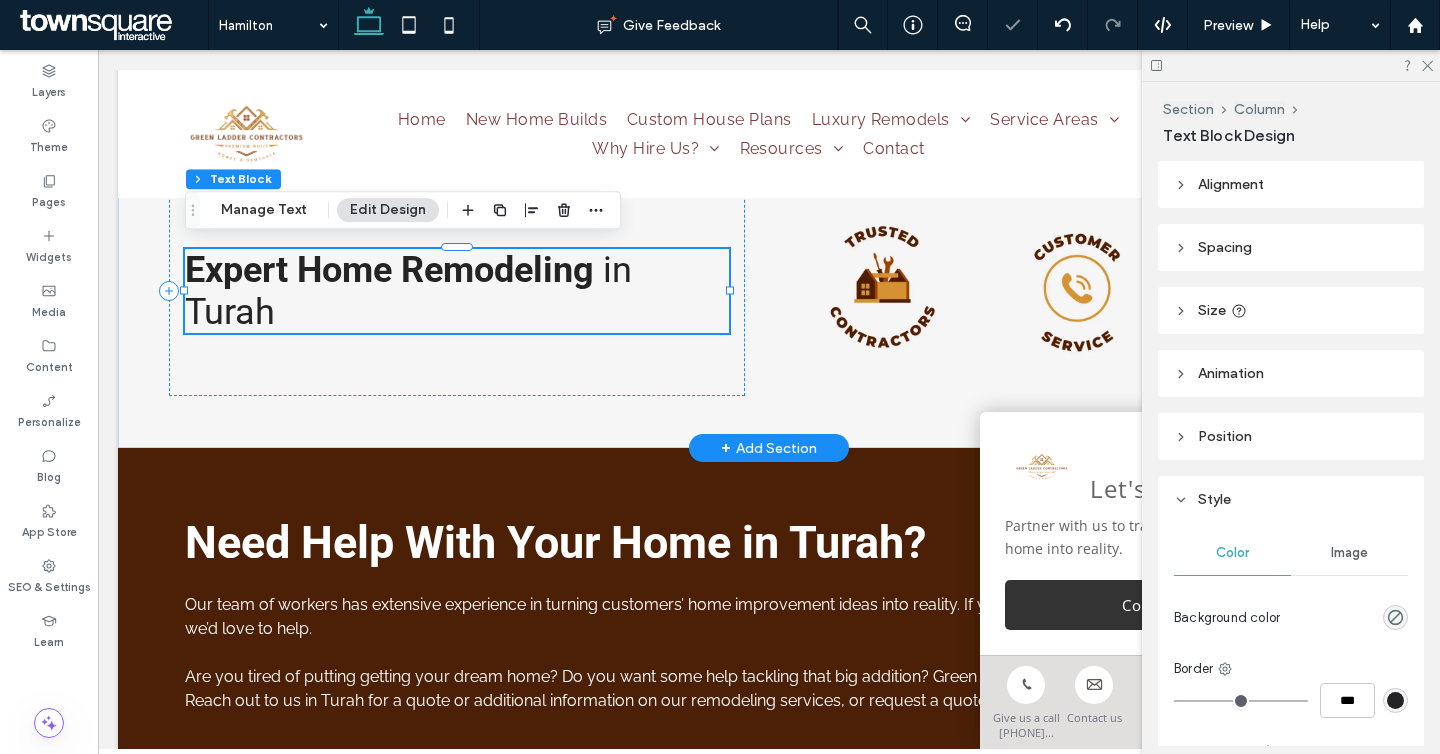 click at bounding box center (457, 333) 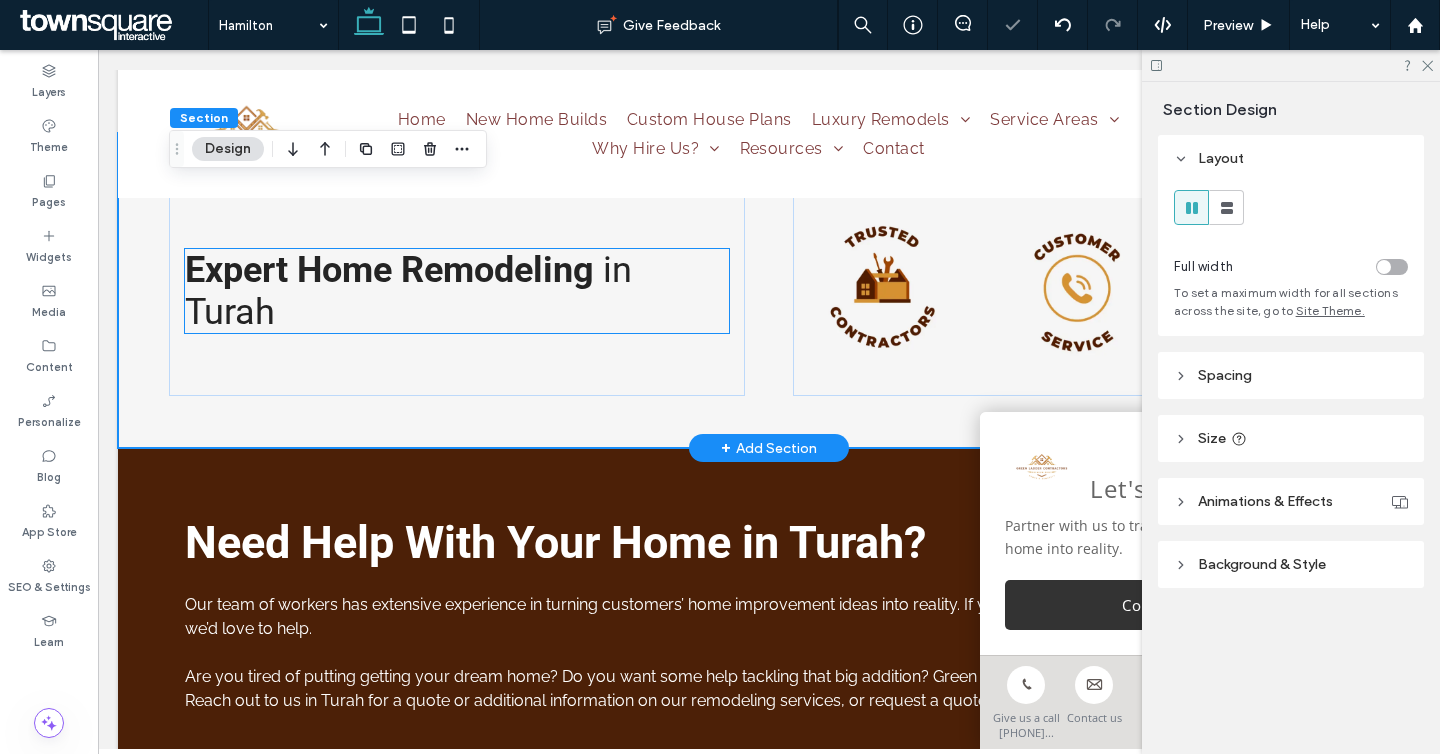 click on "Expert Home Remodeling
in Turah" at bounding box center (457, 291) 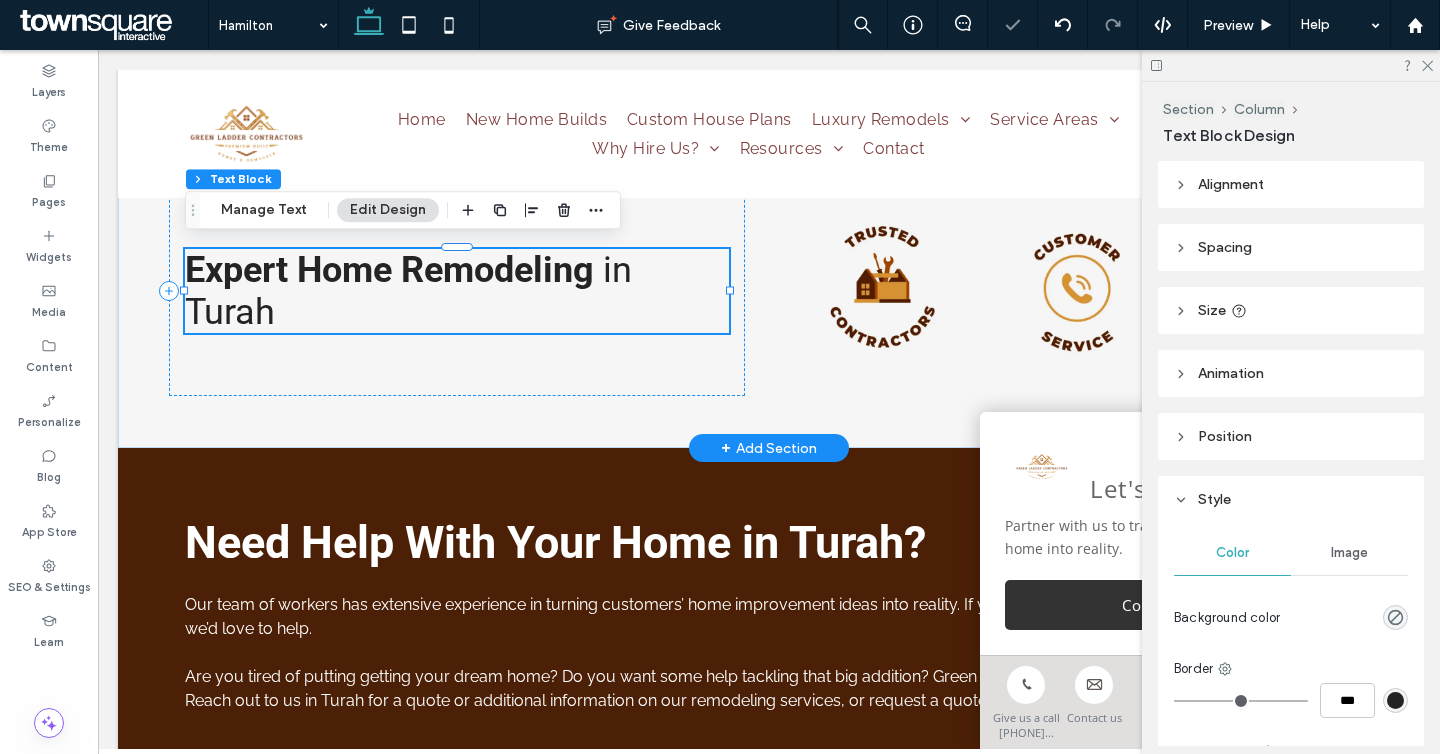 click on "Expert Home Remodeling
in Turah" at bounding box center (457, 291) 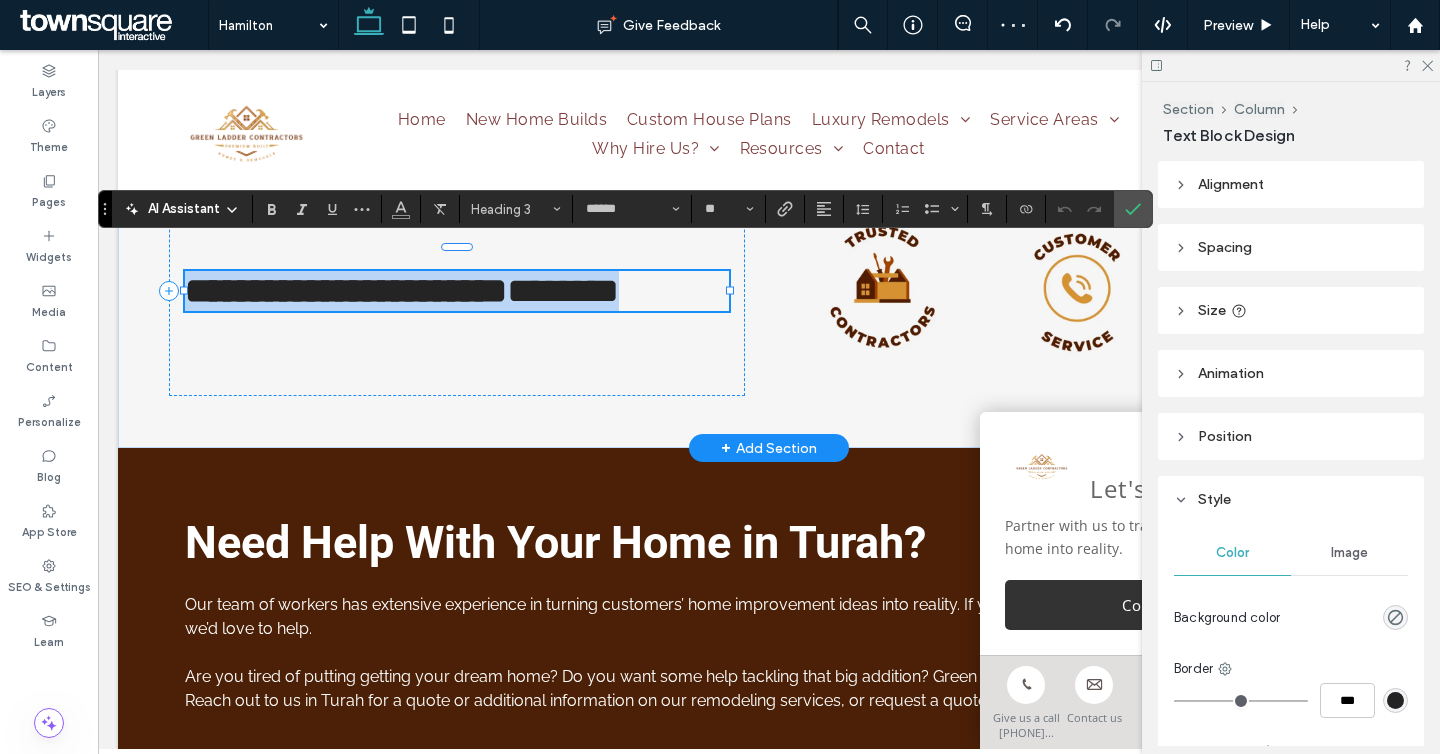 click on "**********" at bounding box center (457, 291) 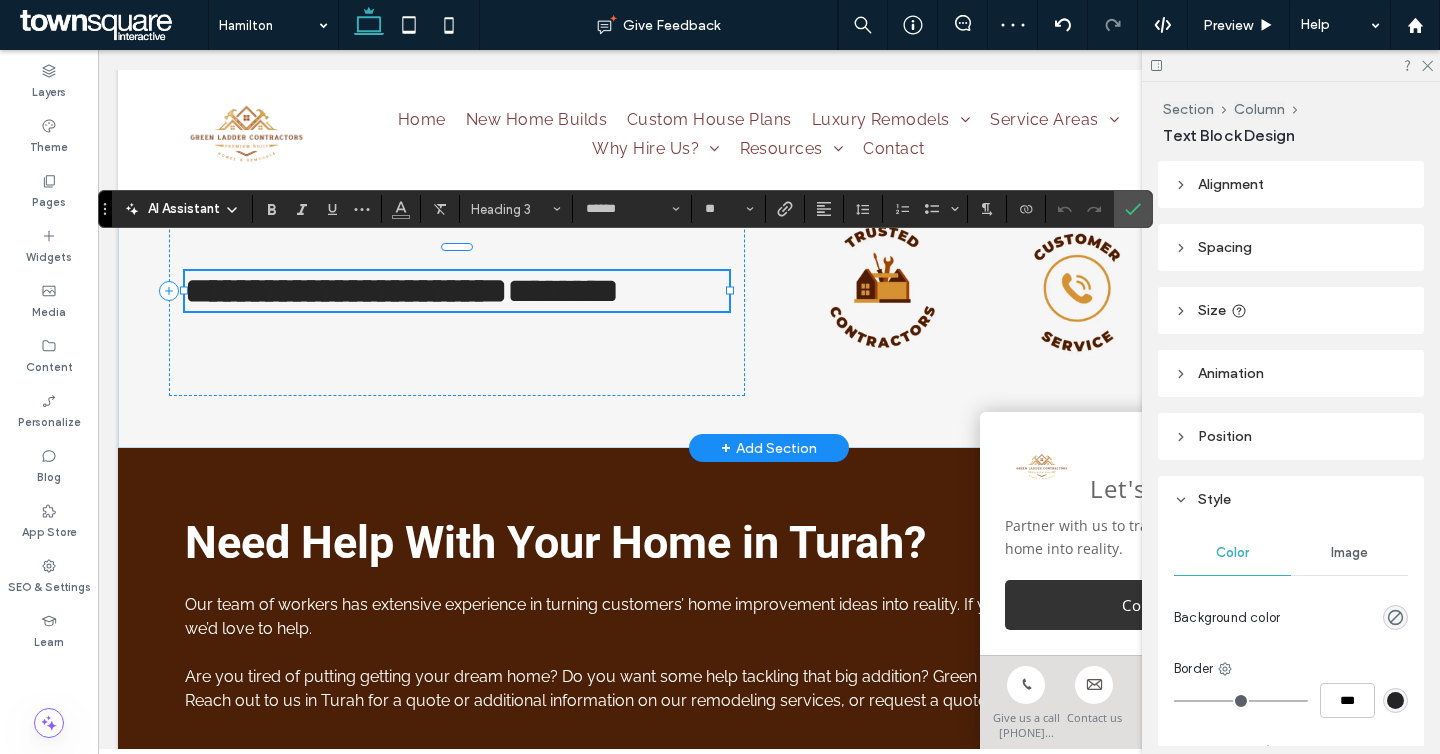 click on "**********" at bounding box center [457, 291] 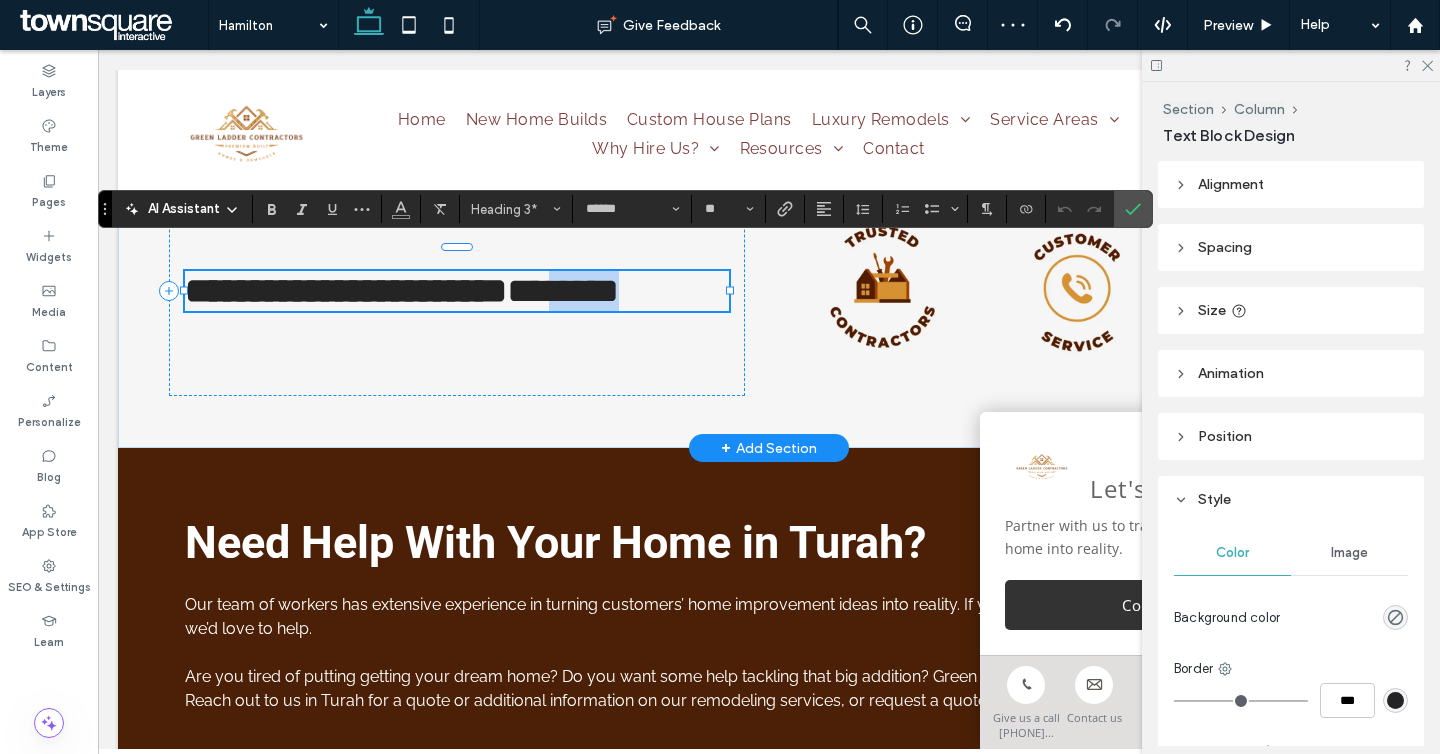 drag, startPoint x: 308, startPoint y: 314, endPoint x: 187, endPoint y: 306, distance: 121.264175 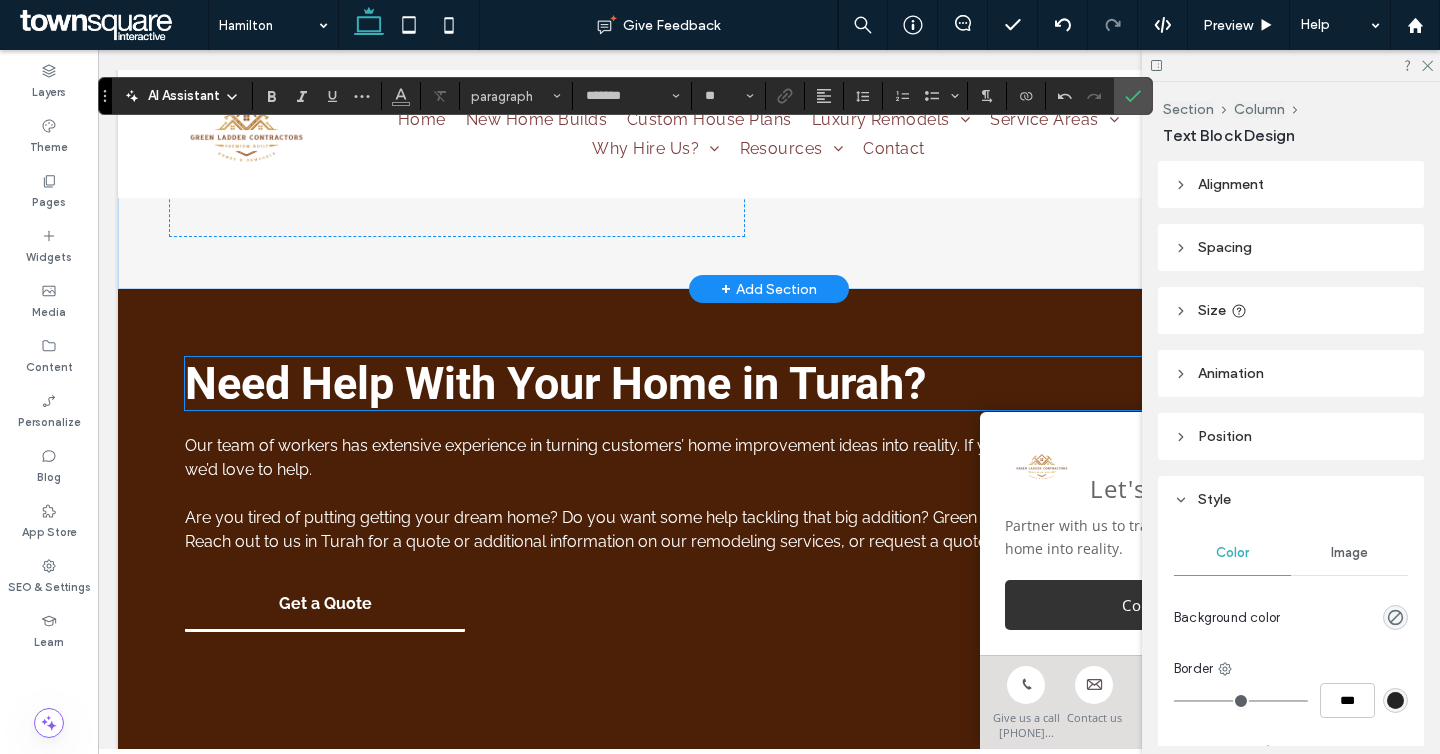 scroll, scrollTop: 4378, scrollLeft: 0, axis: vertical 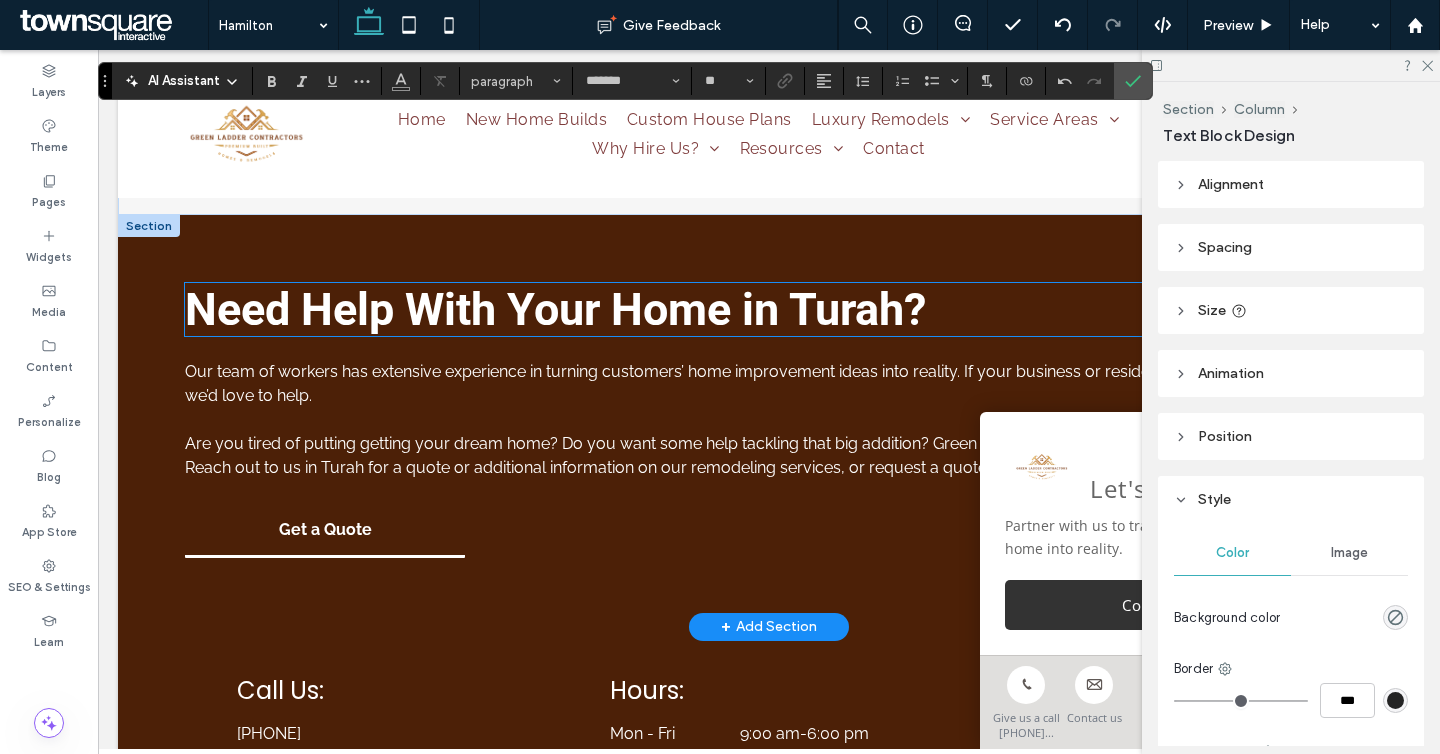 click on "Need Help With Your Home in Turah?" at bounding box center [555, 309] 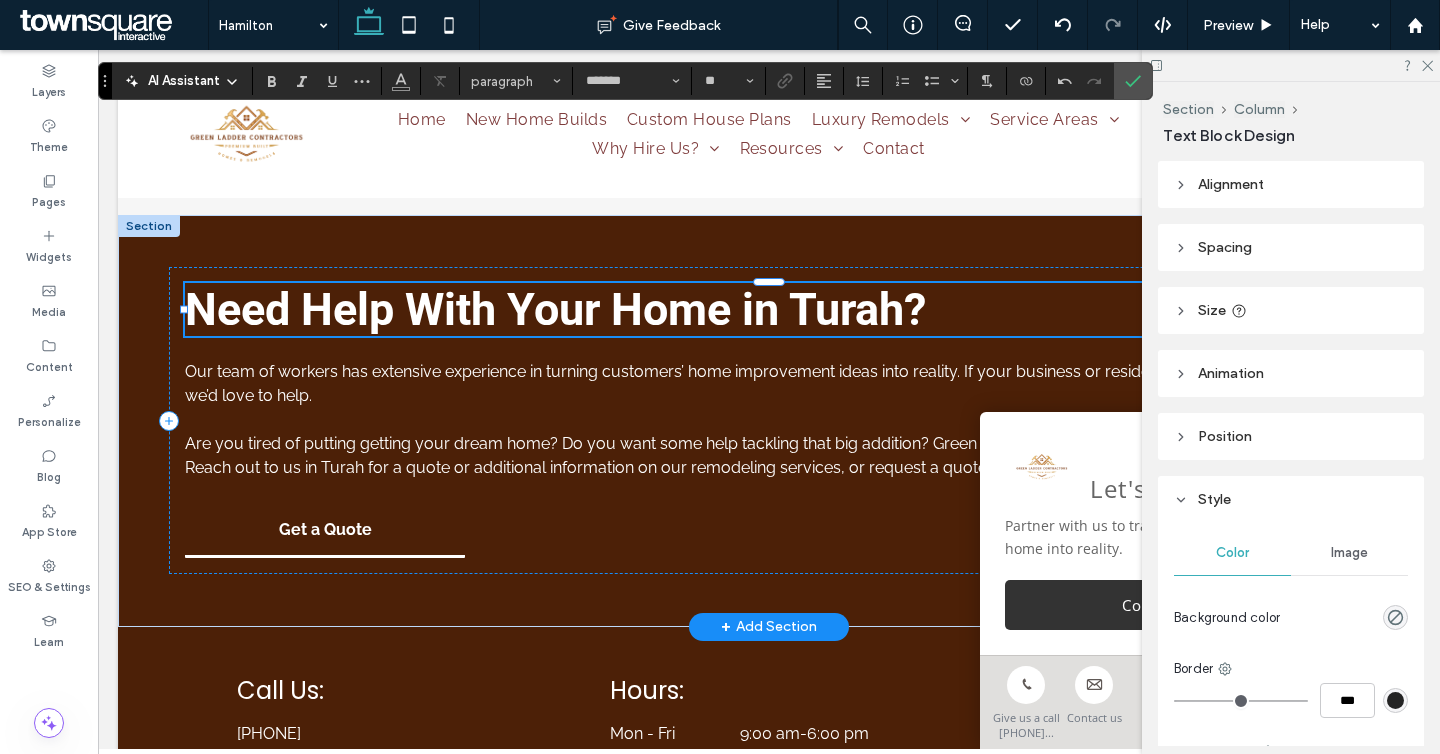 click on "Need Help With Your Home in Turah?" at bounding box center (555, 309) 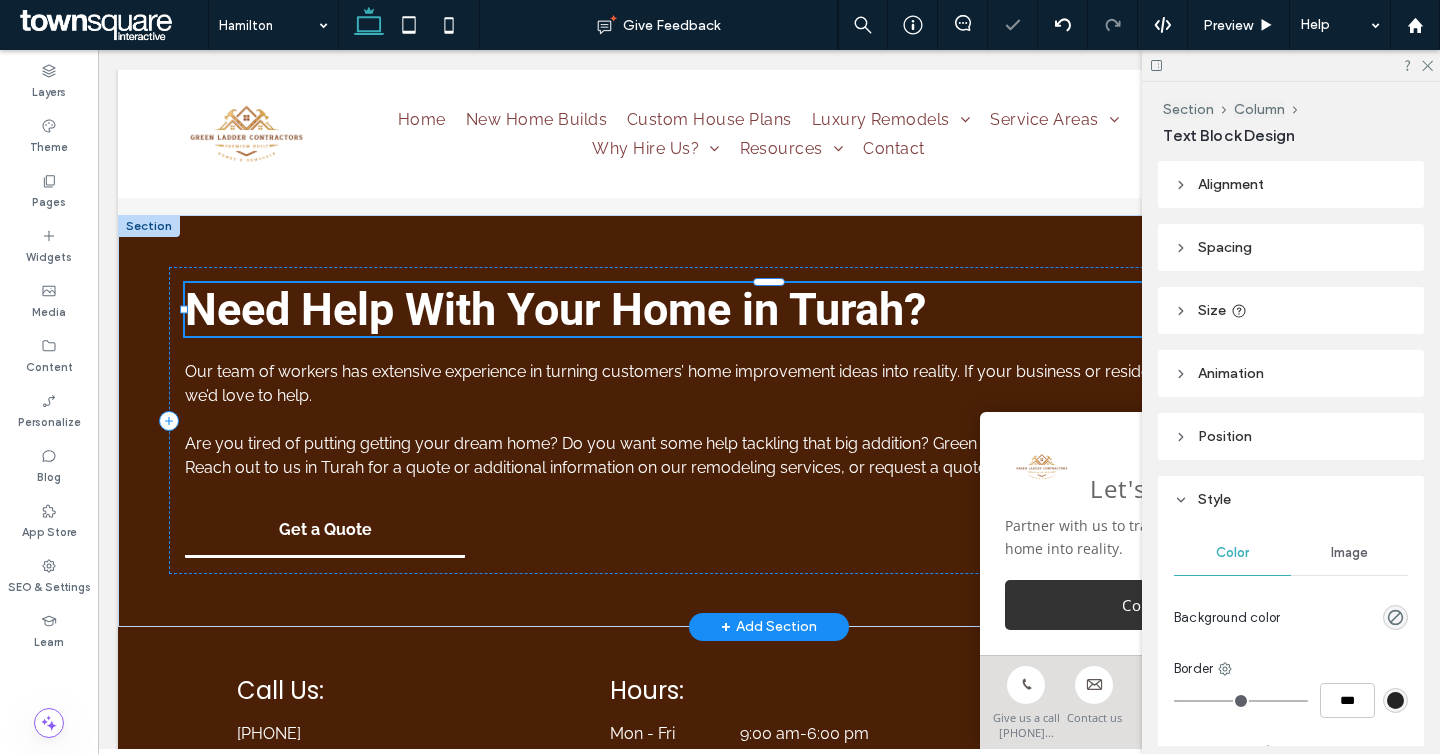 type on "******" 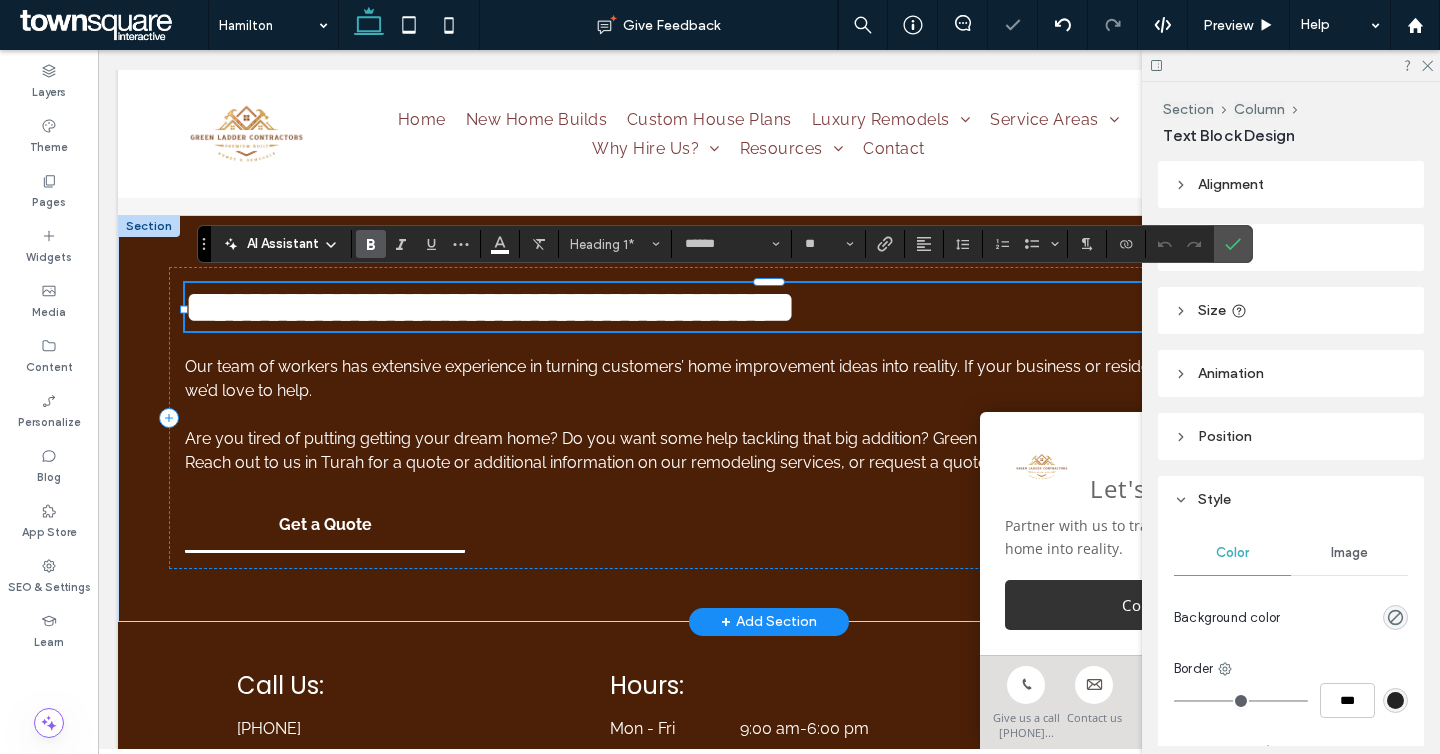 click on "**********" at bounding box center [490, 307] 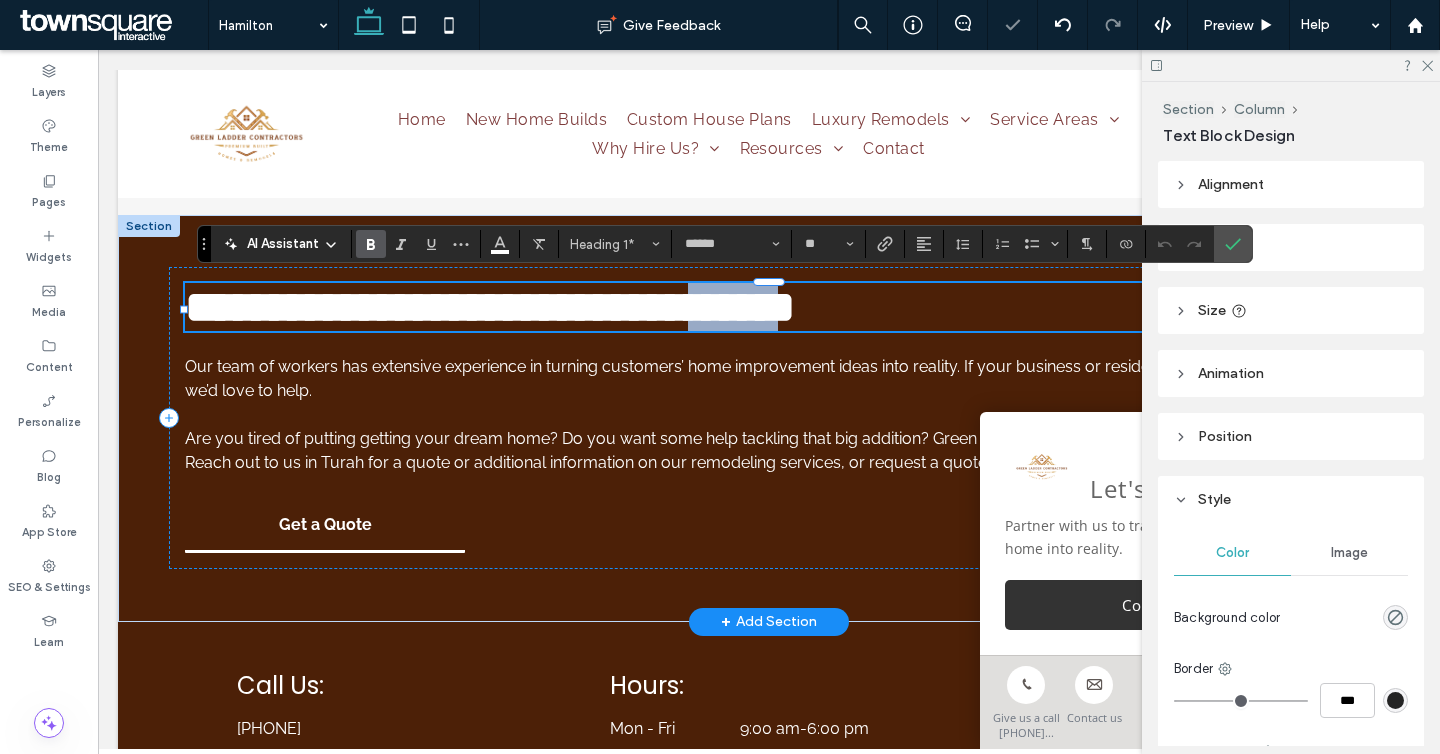 drag, startPoint x: 911, startPoint y: 307, endPoint x: 792, endPoint y: 301, distance: 119.15116 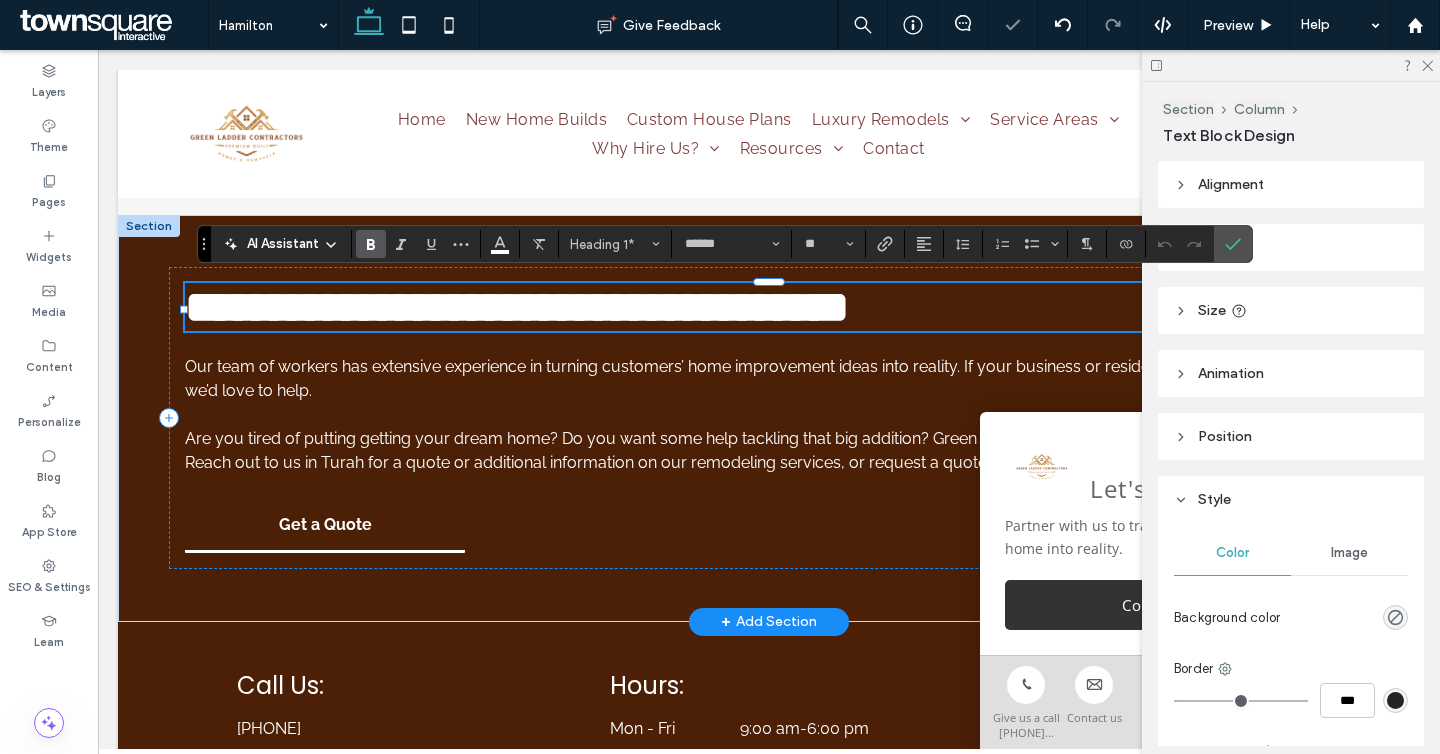 type on "*******" 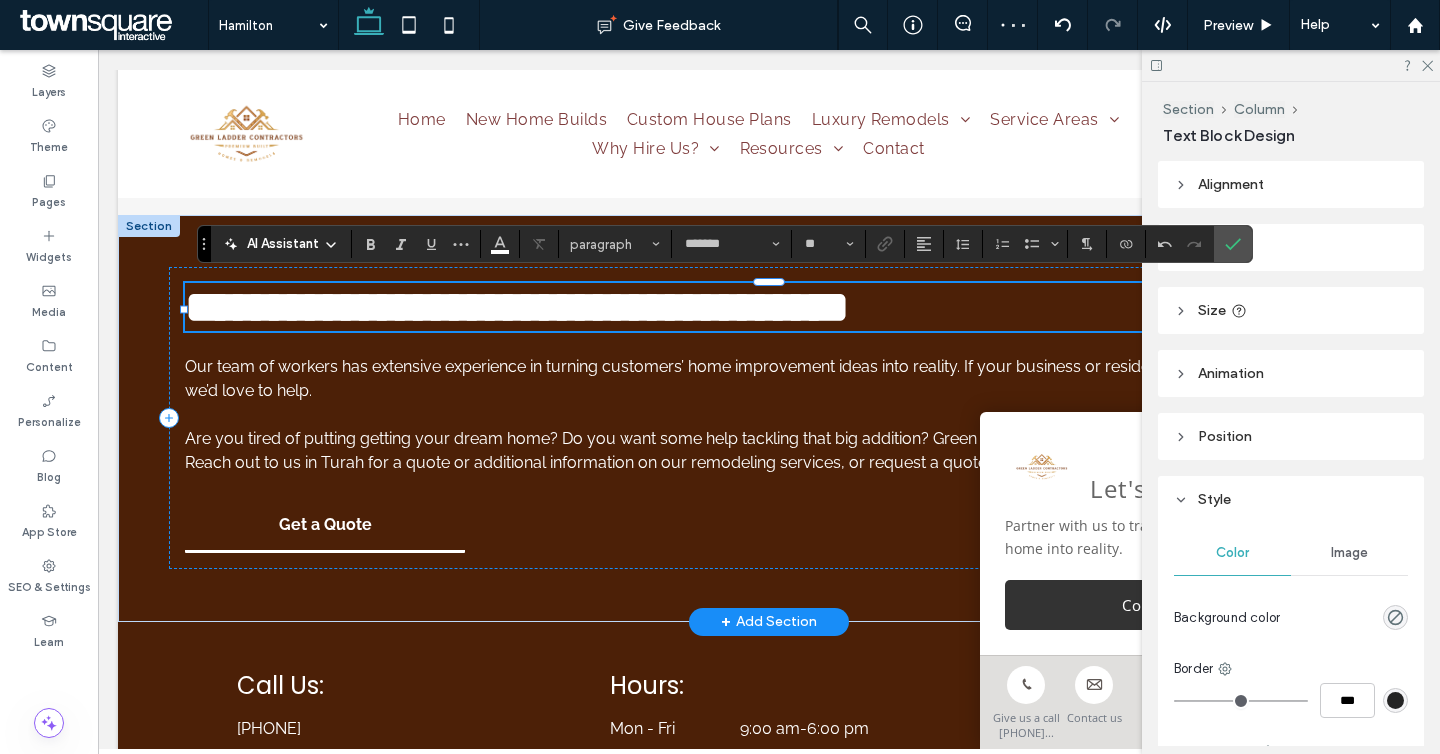 type on "******" 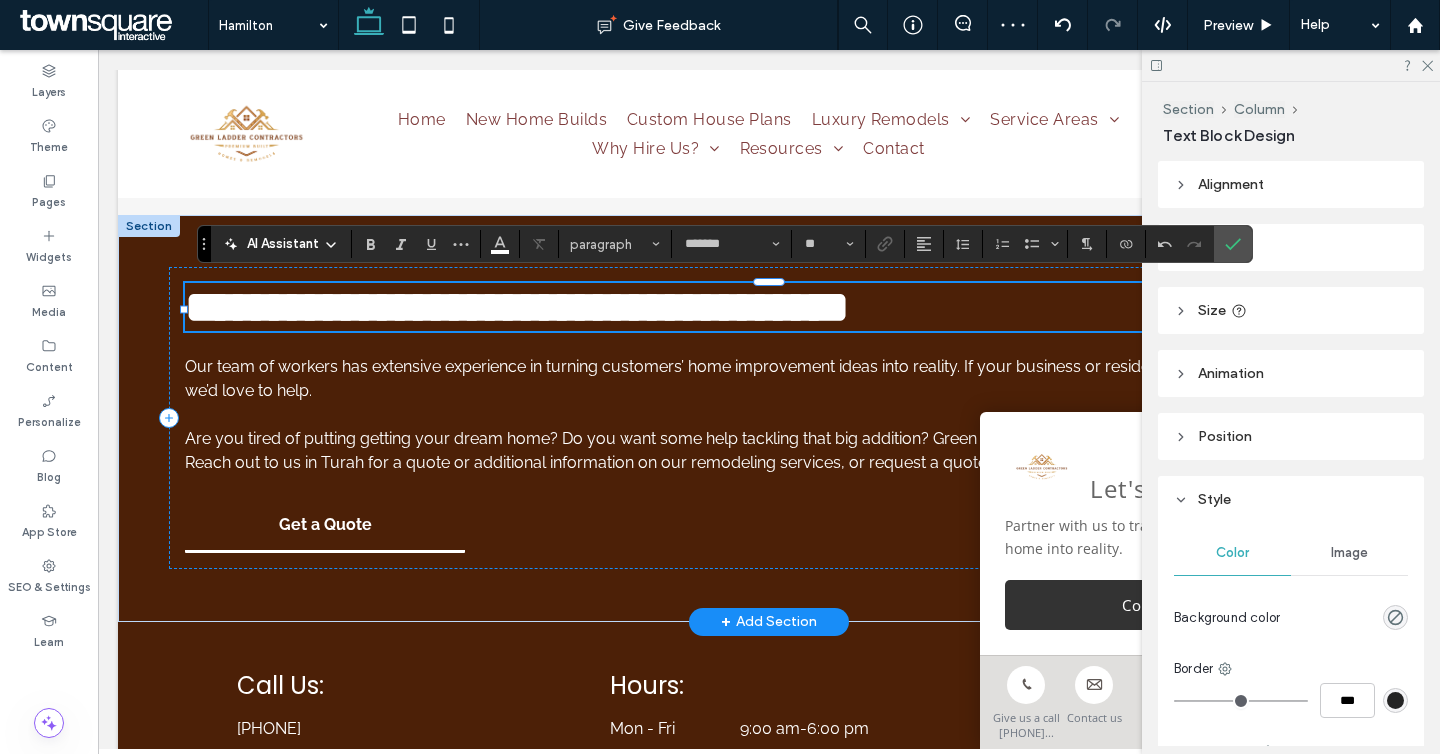 type on "**" 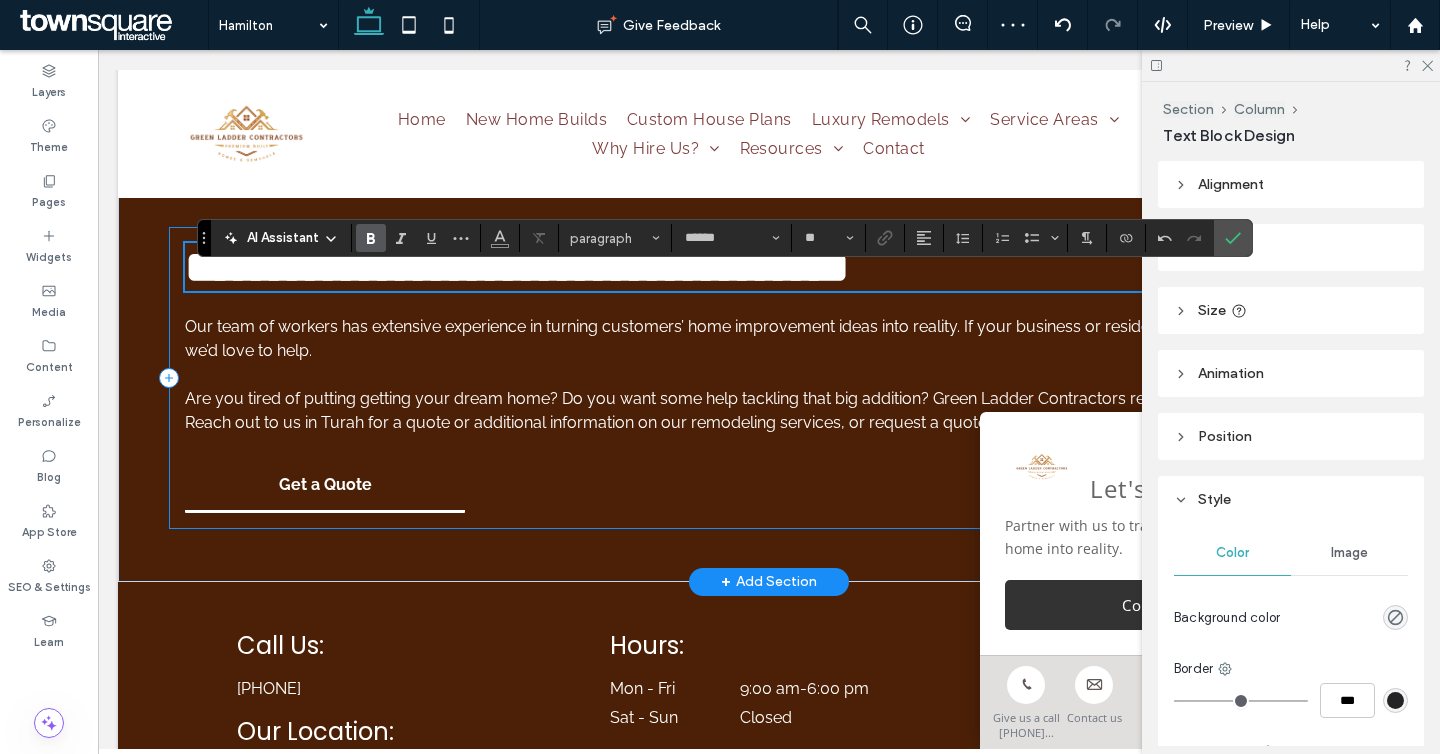 scroll, scrollTop: 4487, scrollLeft: 0, axis: vertical 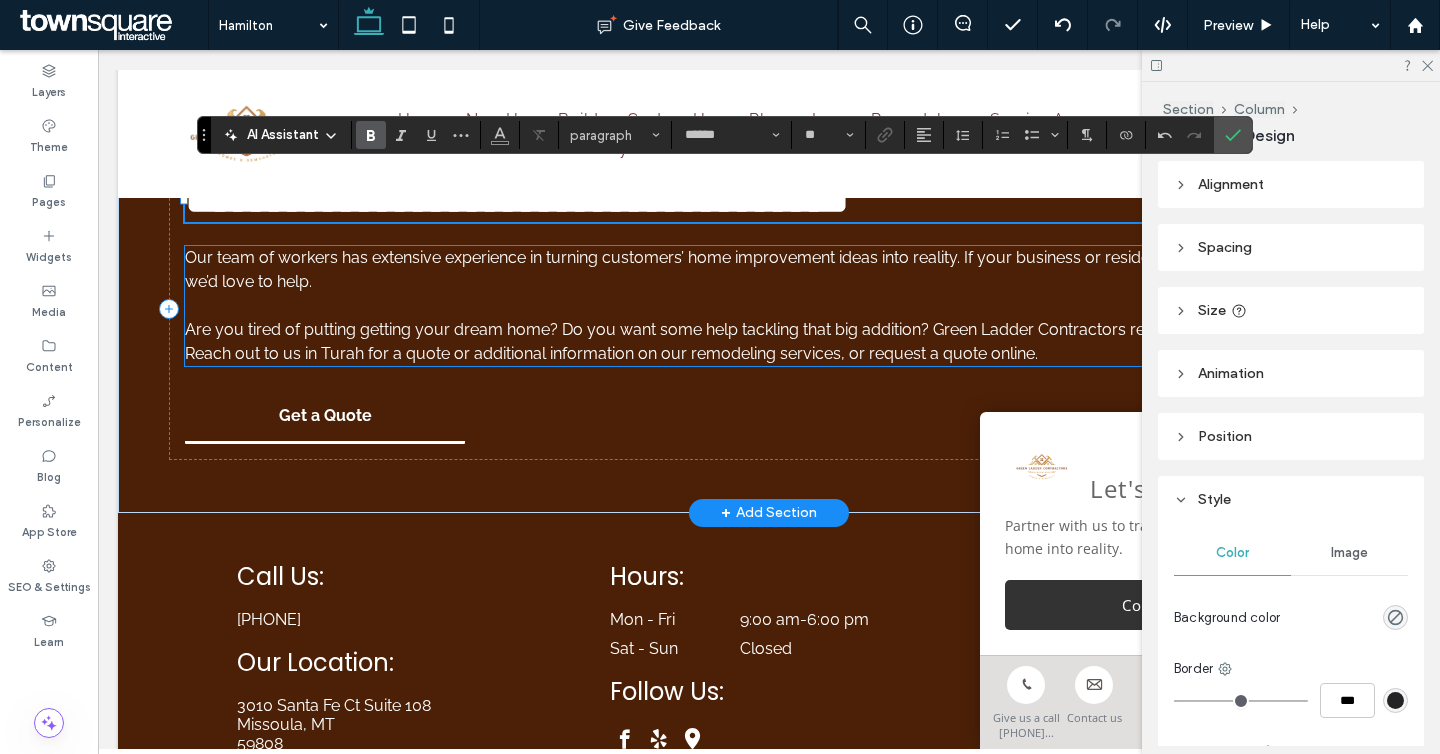 click on "Reach out to us in Turah for a quote or additional information on our remodeling services, or request a quote online." at bounding box center [769, 354] 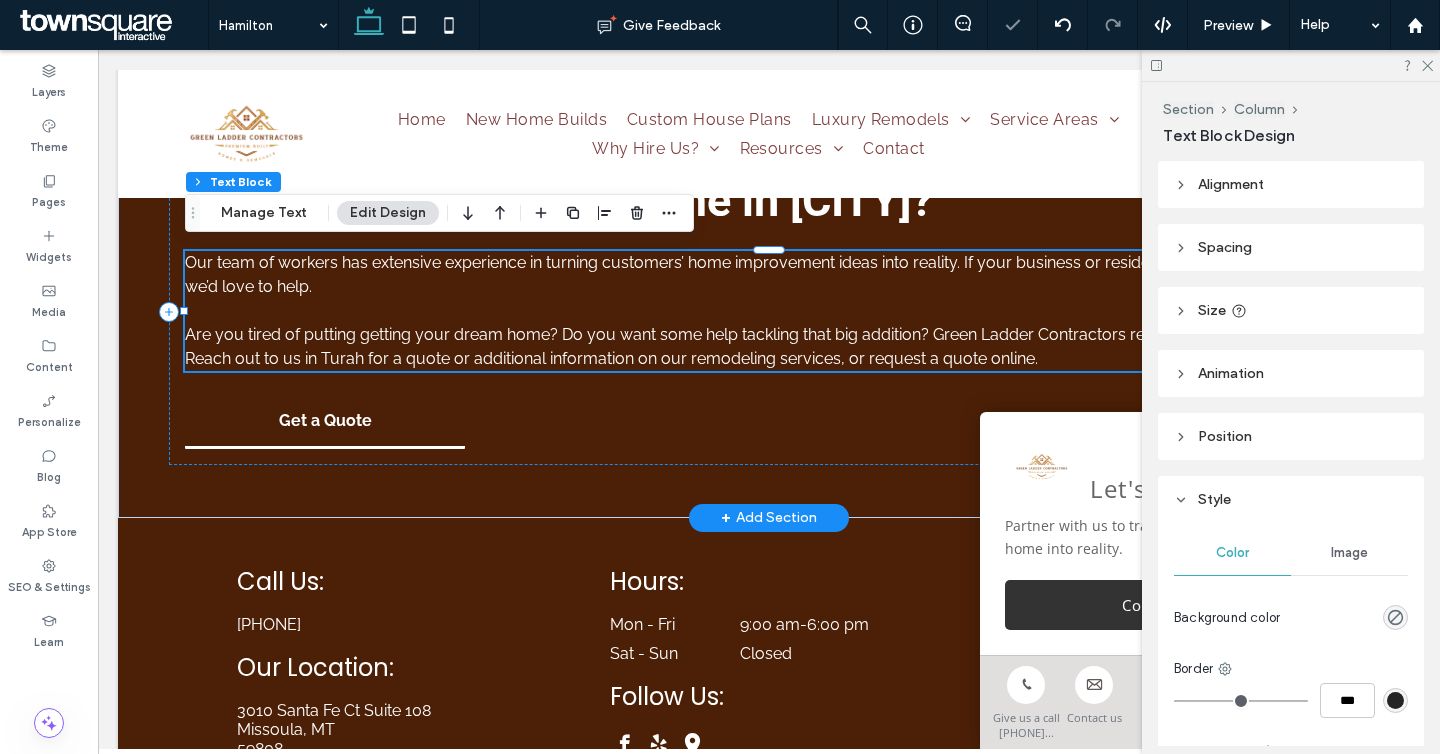 click on "Reach out to us in Turah for a quote or additional information on our remodeling services, or request a quote online." at bounding box center [769, 359] 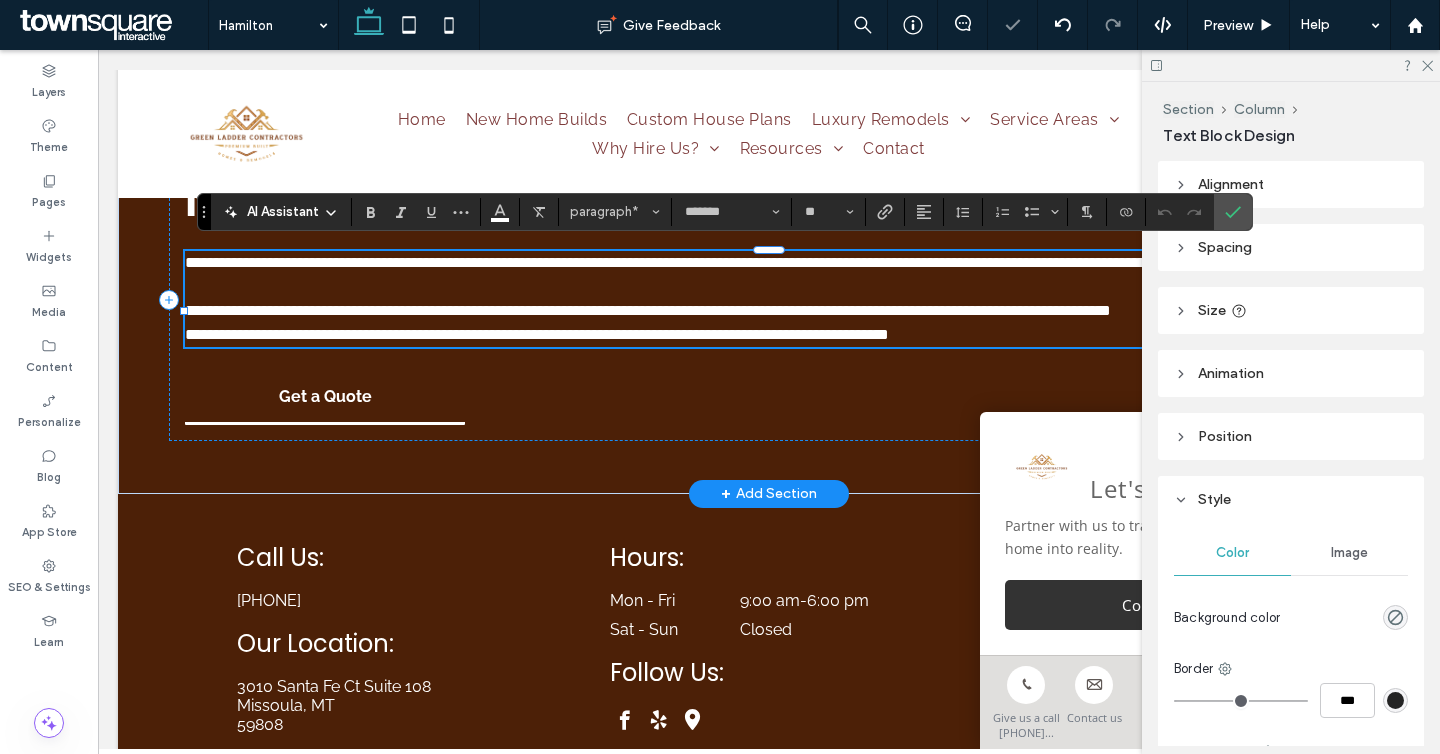 click on "**********" at bounding box center [769, 311] 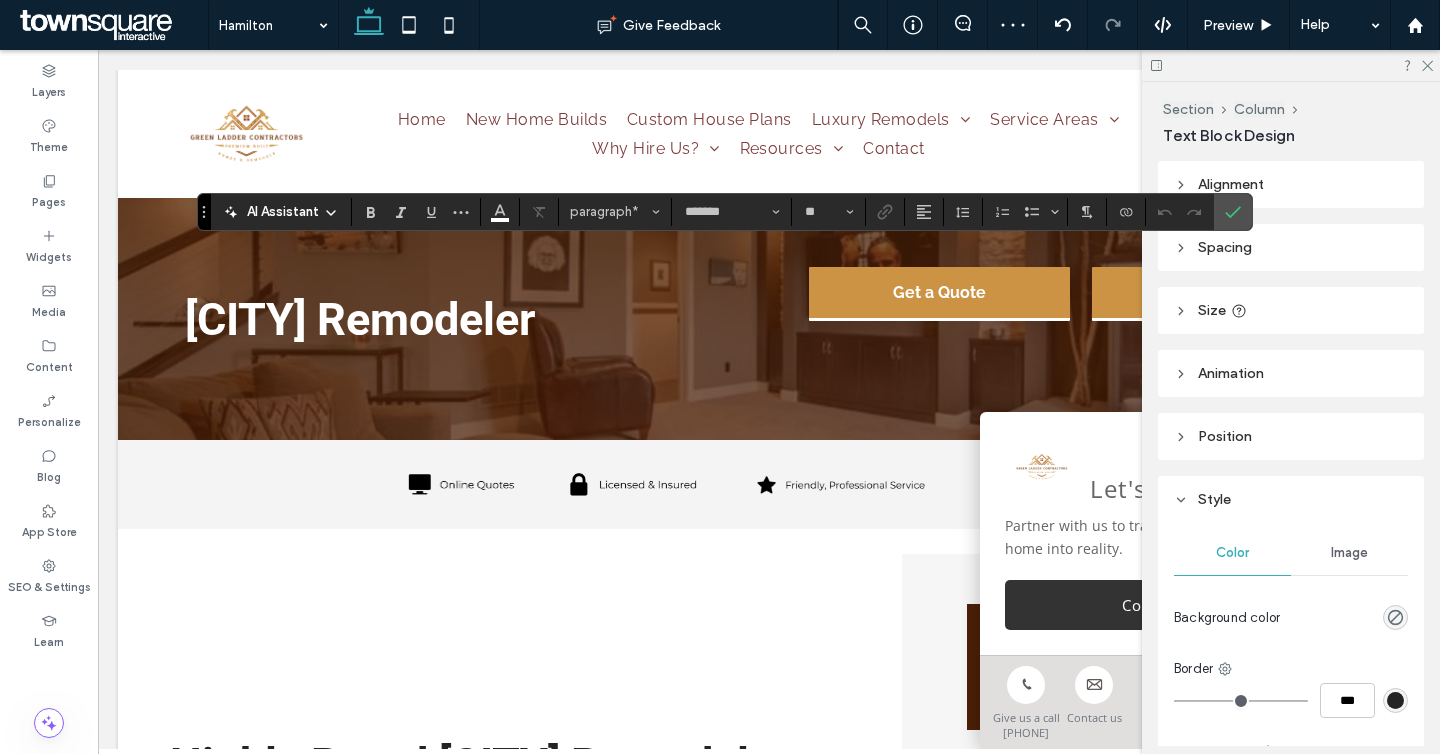 scroll, scrollTop: 4487, scrollLeft: 0, axis: vertical 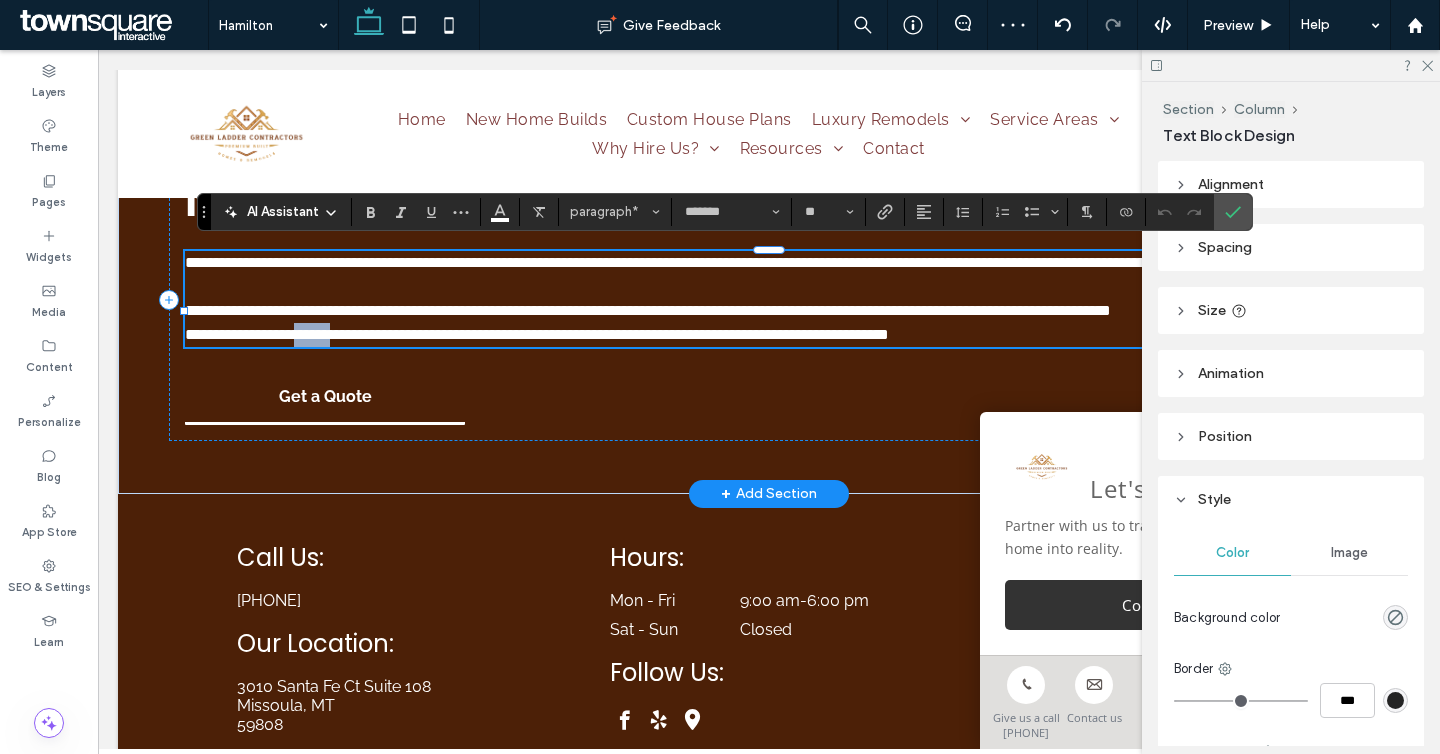 drag, startPoint x: 362, startPoint y: 358, endPoint x: 318, endPoint y: 355, distance: 44.102154 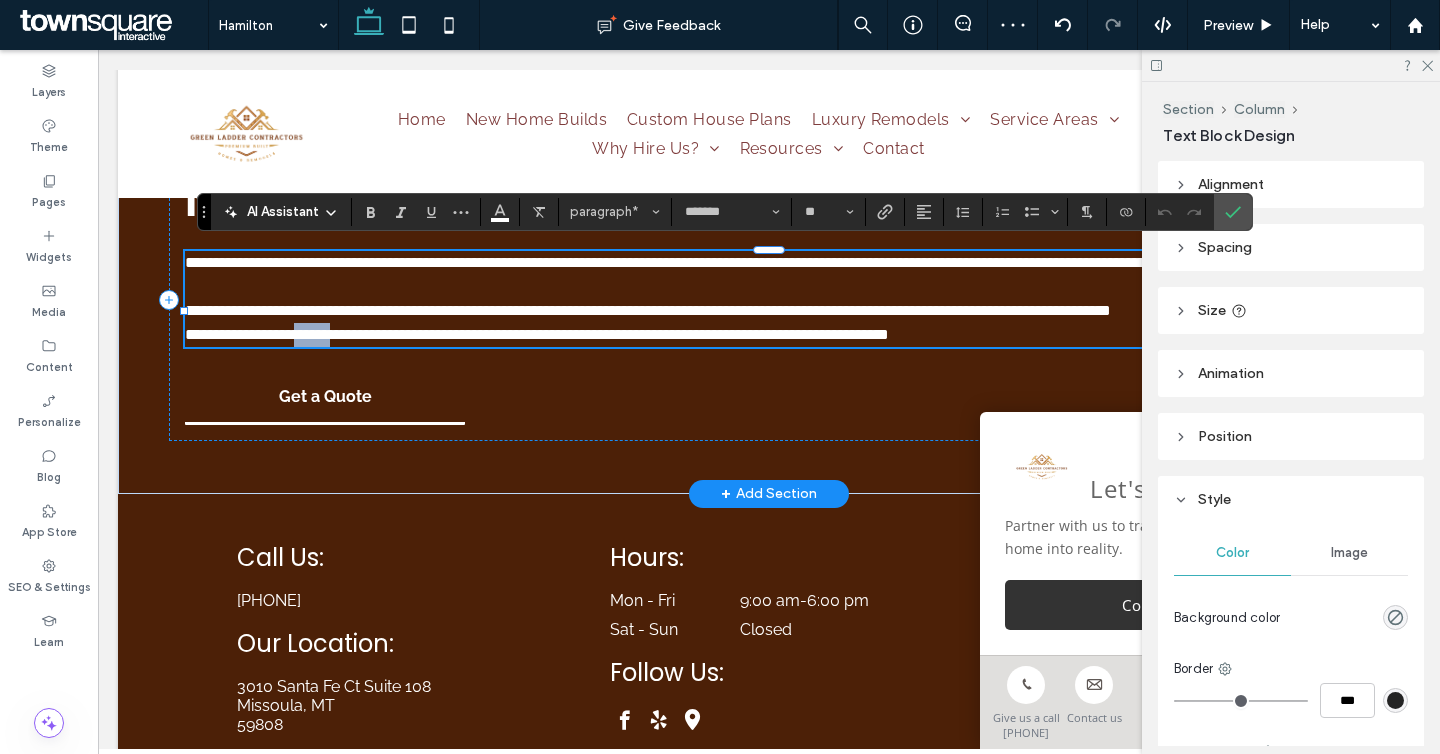 click on "**********" at bounding box center [537, 334] 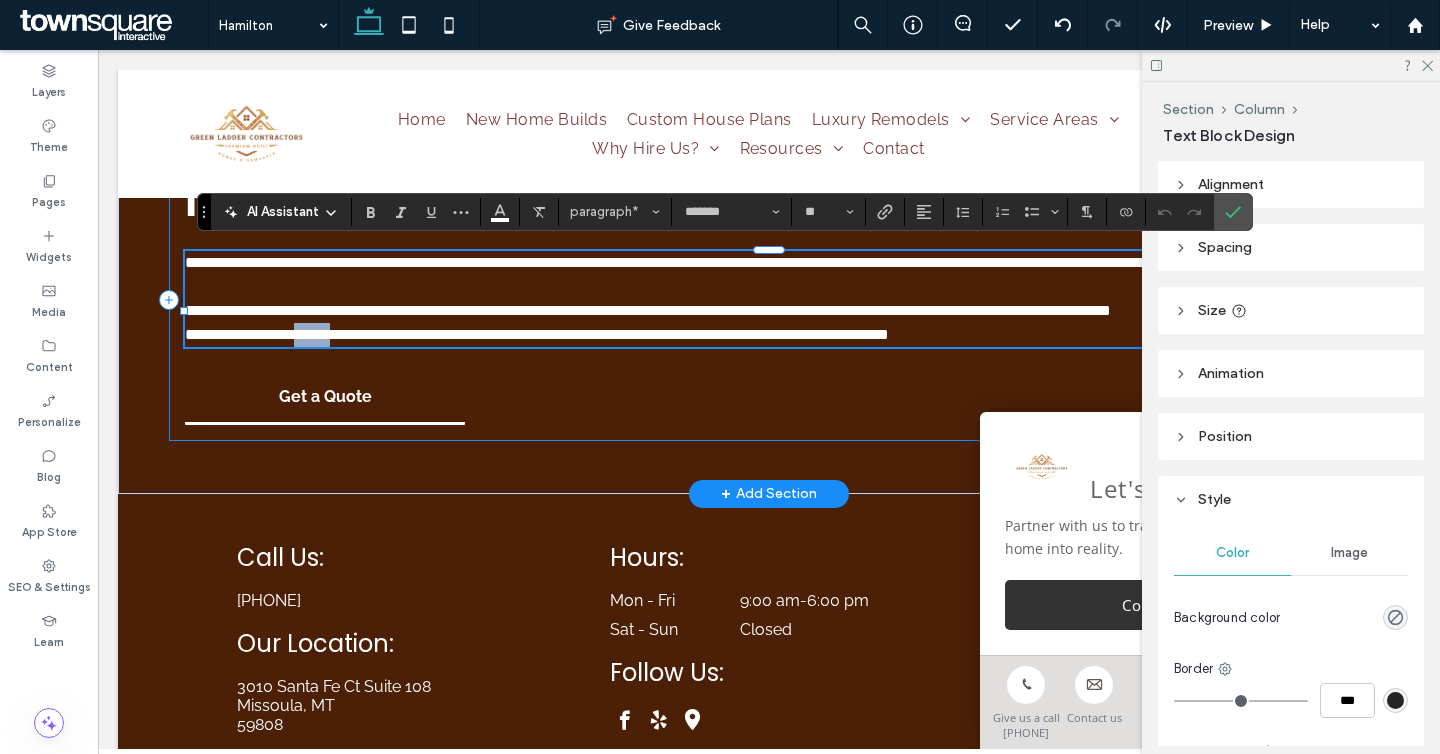 type 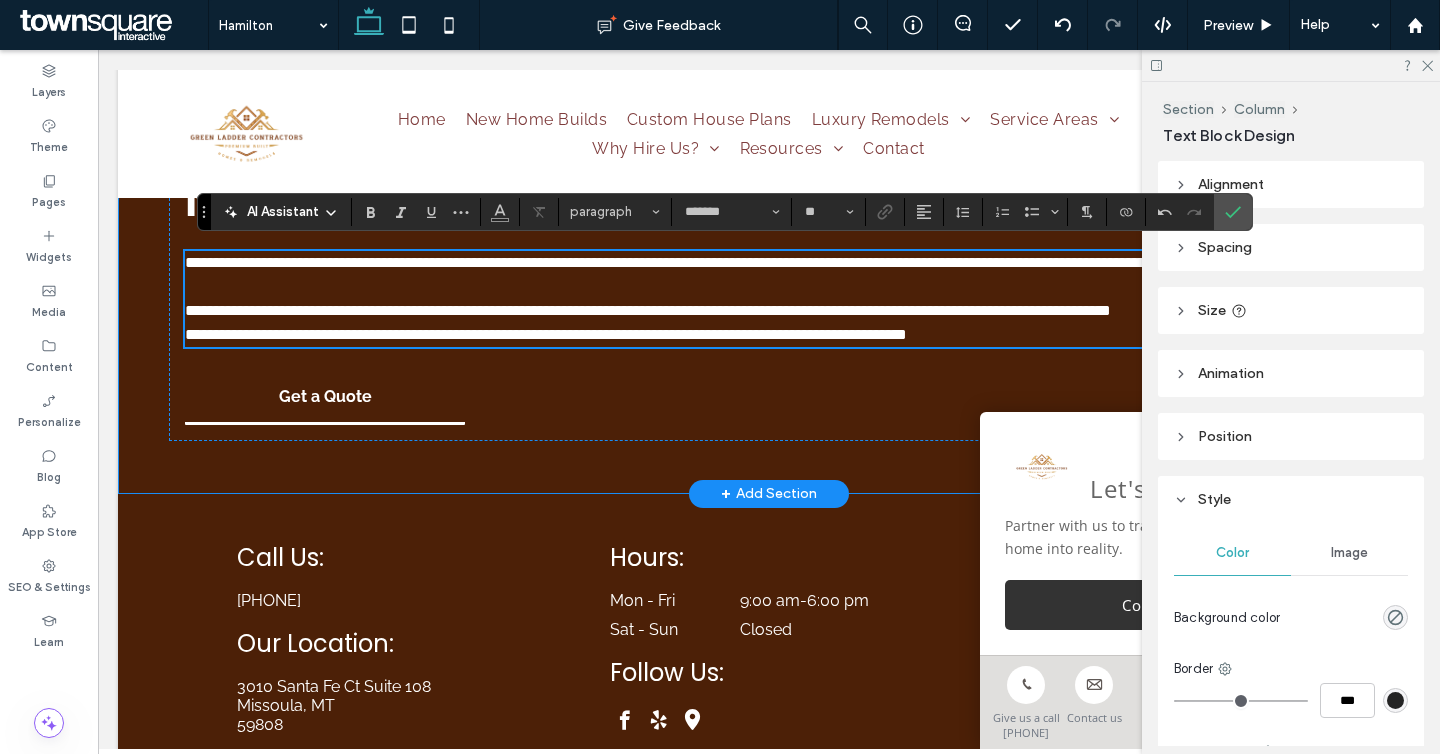 scroll, scrollTop: 4797, scrollLeft: 0, axis: vertical 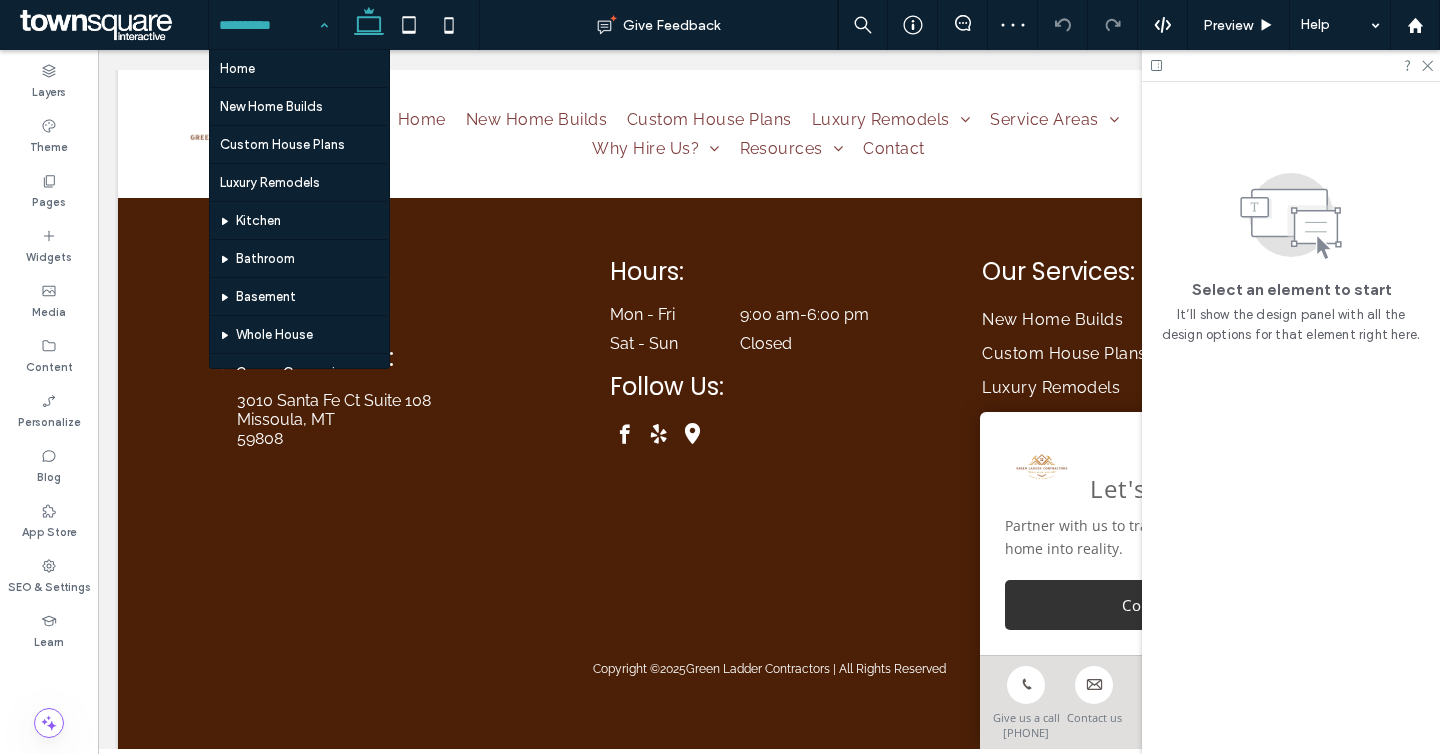 click at bounding box center [268, 25] 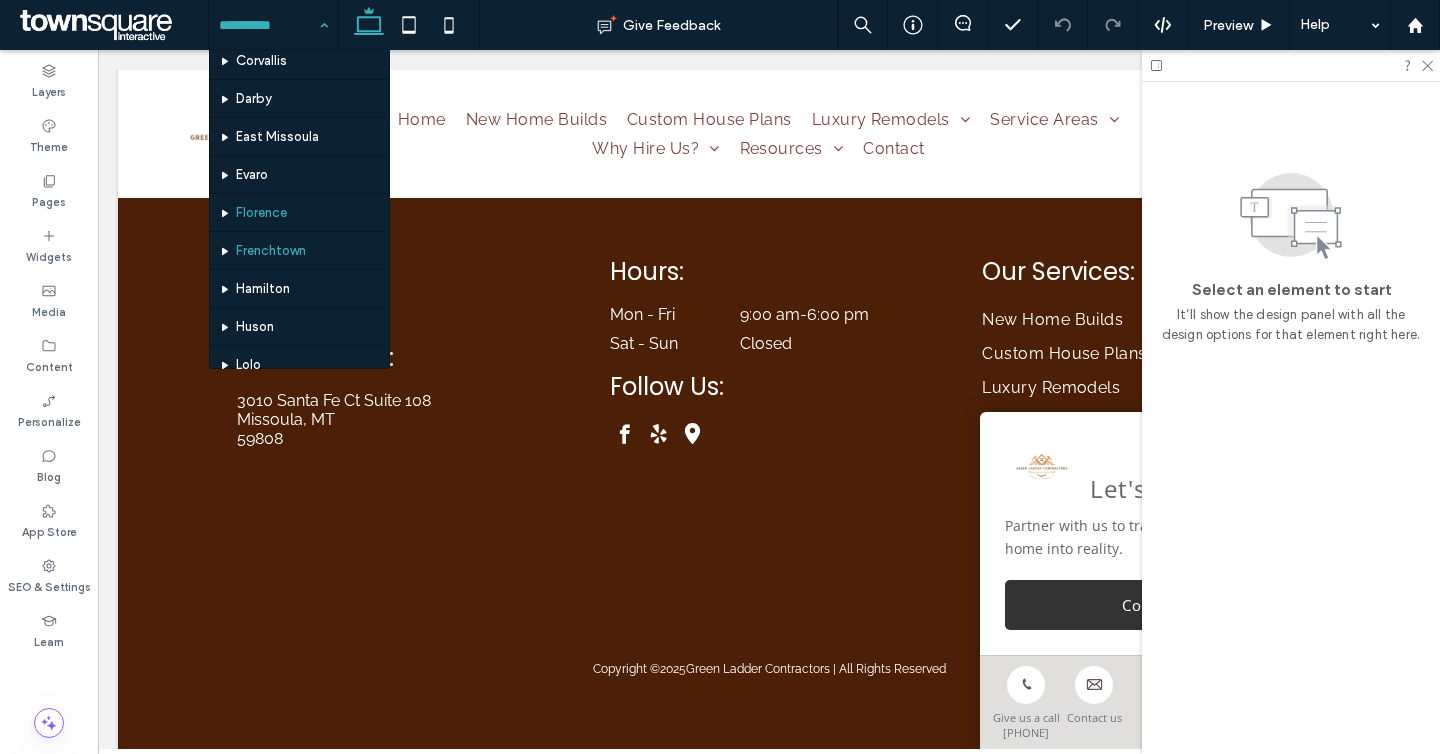 scroll, scrollTop: 539, scrollLeft: 0, axis: vertical 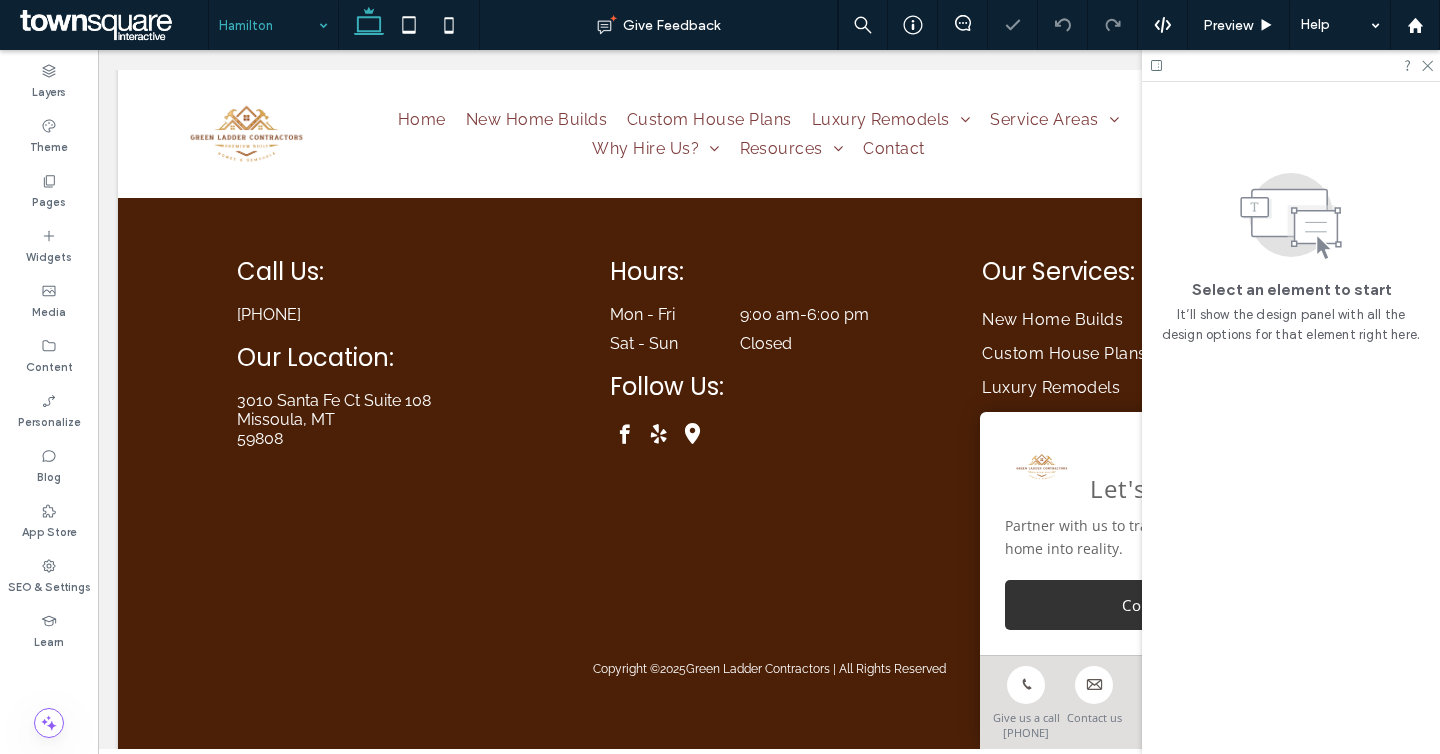 click at bounding box center (268, 25) 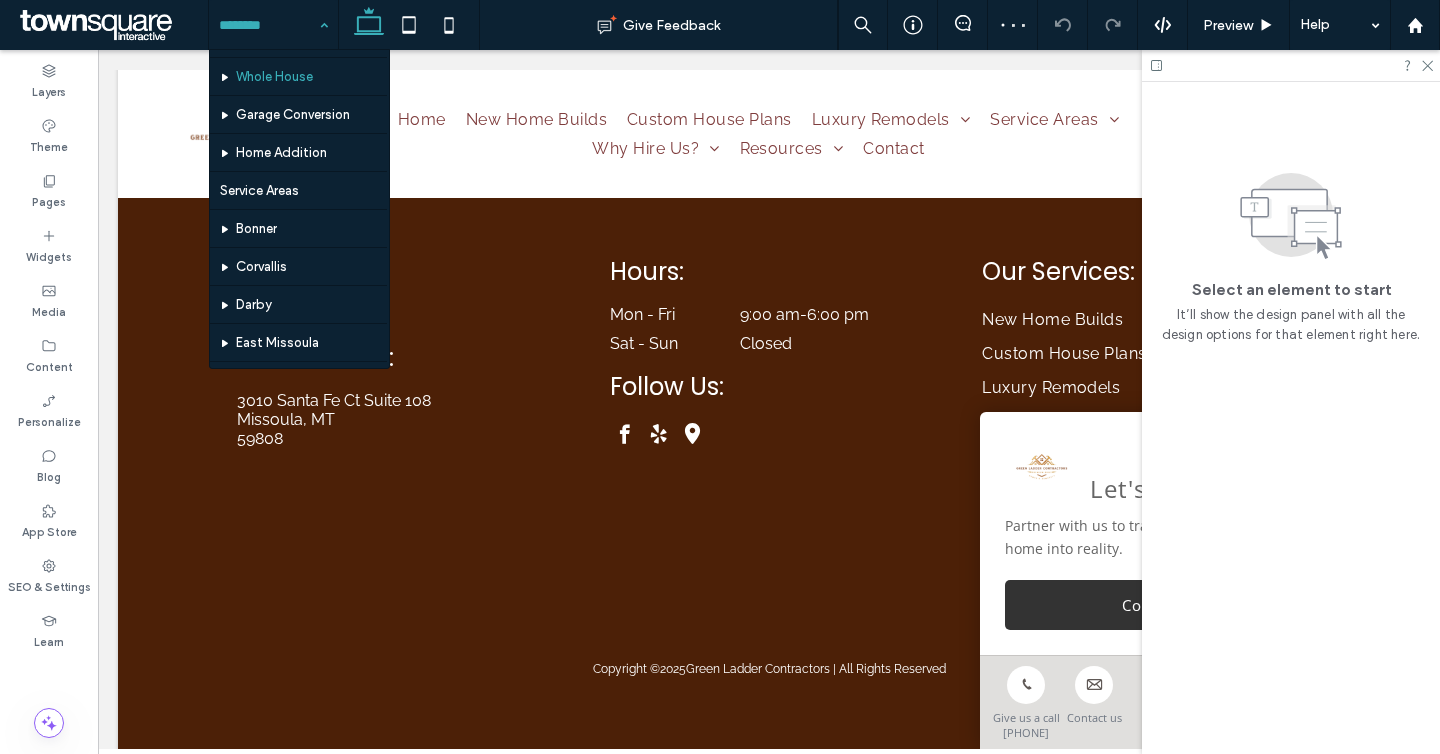 scroll, scrollTop: 404, scrollLeft: 0, axis: vertical 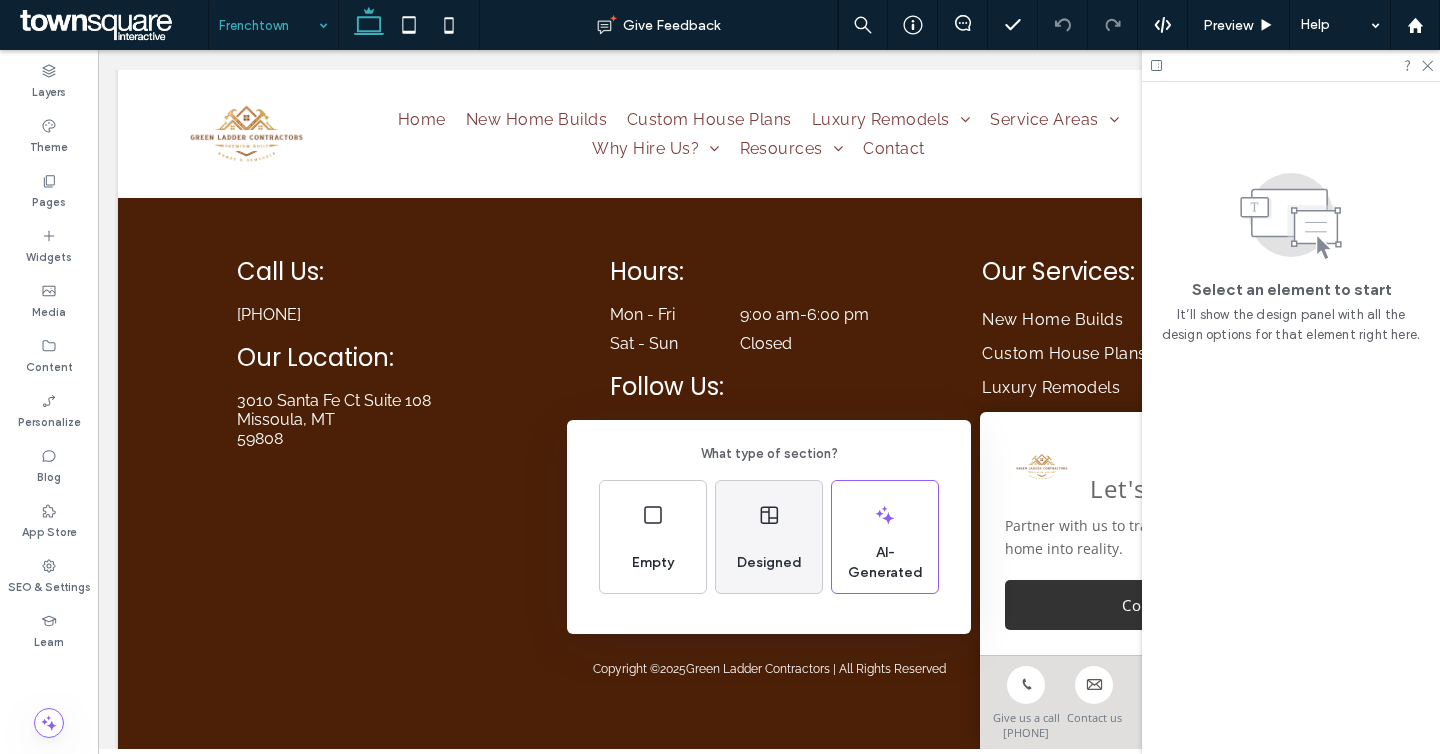 click on "Designed" at bounding box center (769, 563) 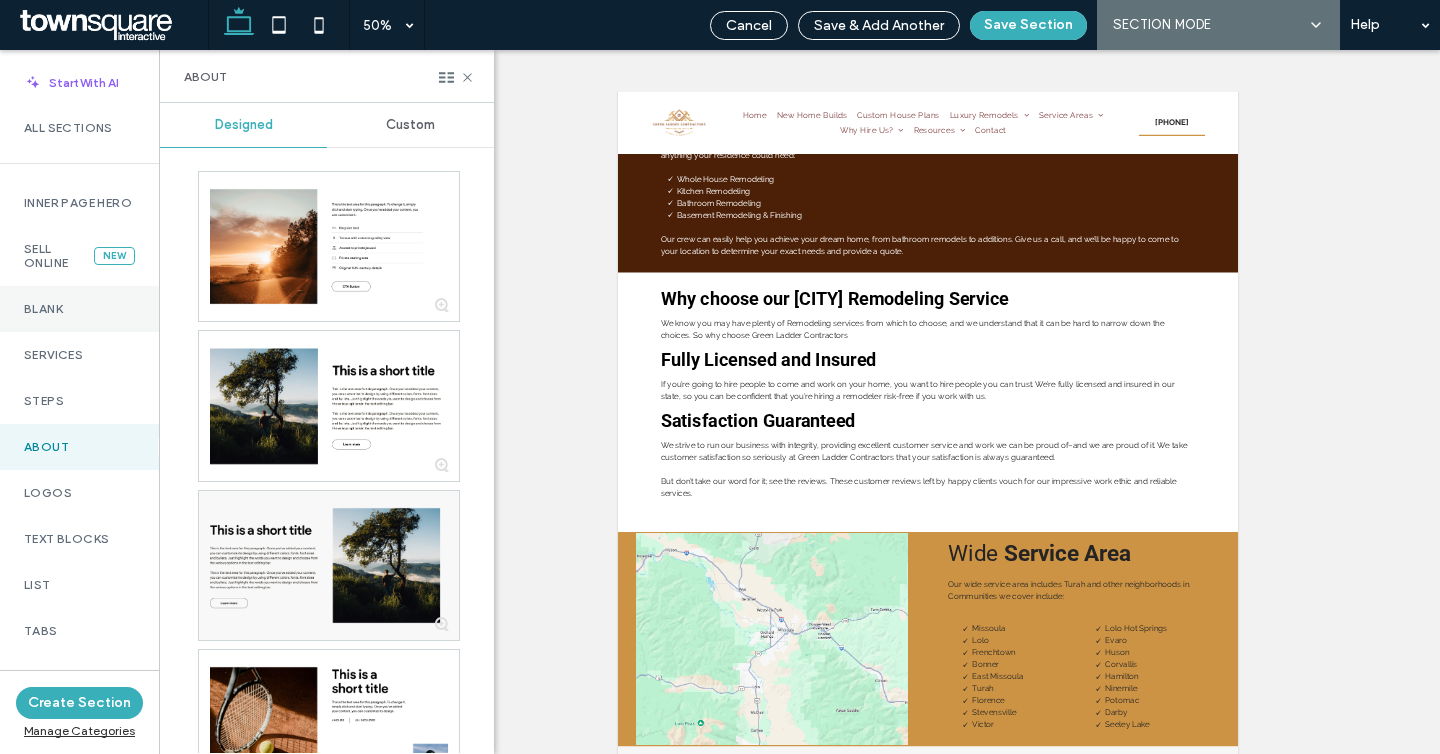 click on "Blank" at bounding box center (79, 309) 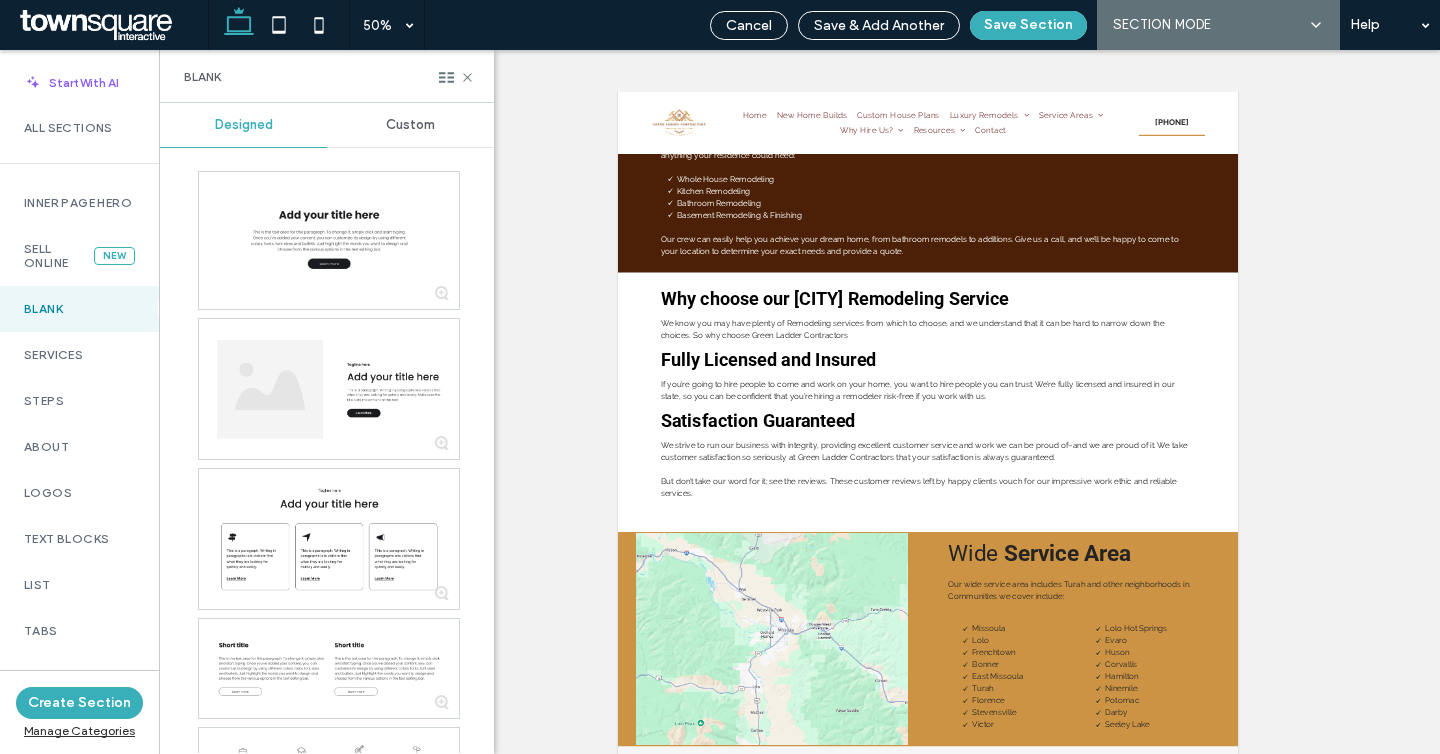 click on "Custom" at bounding box center [410, 125] 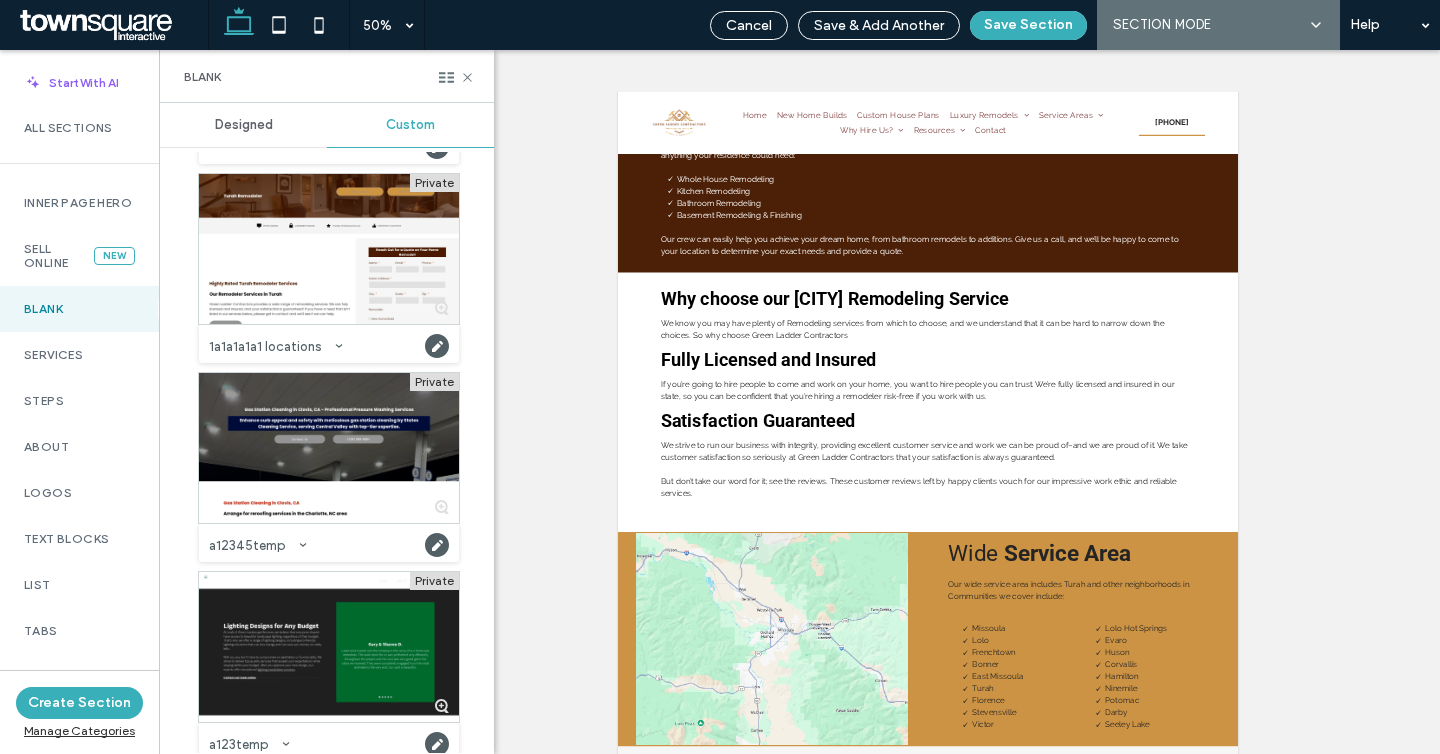 scroll, scrollTop: 403, scrollLeft: 0, axis: vertical 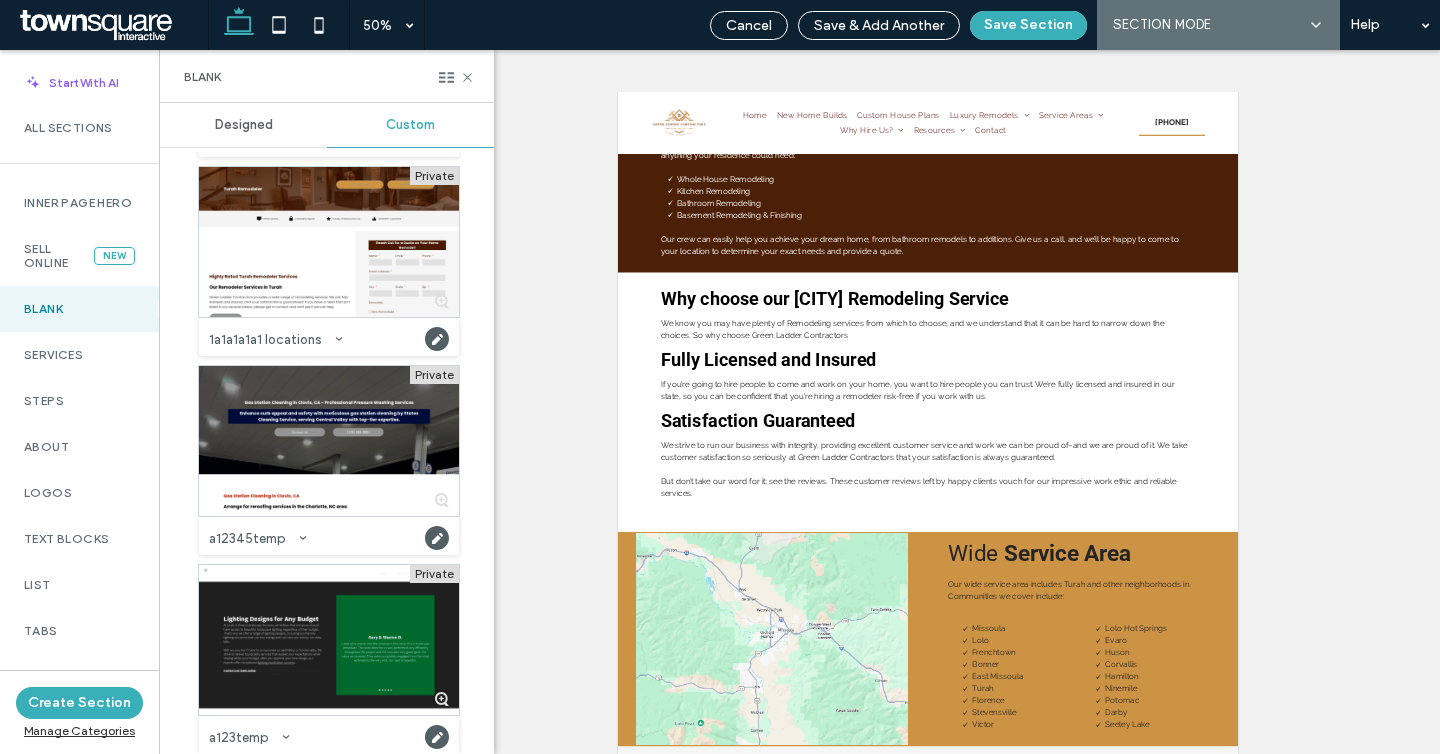 click at bounding box center (329, 242) 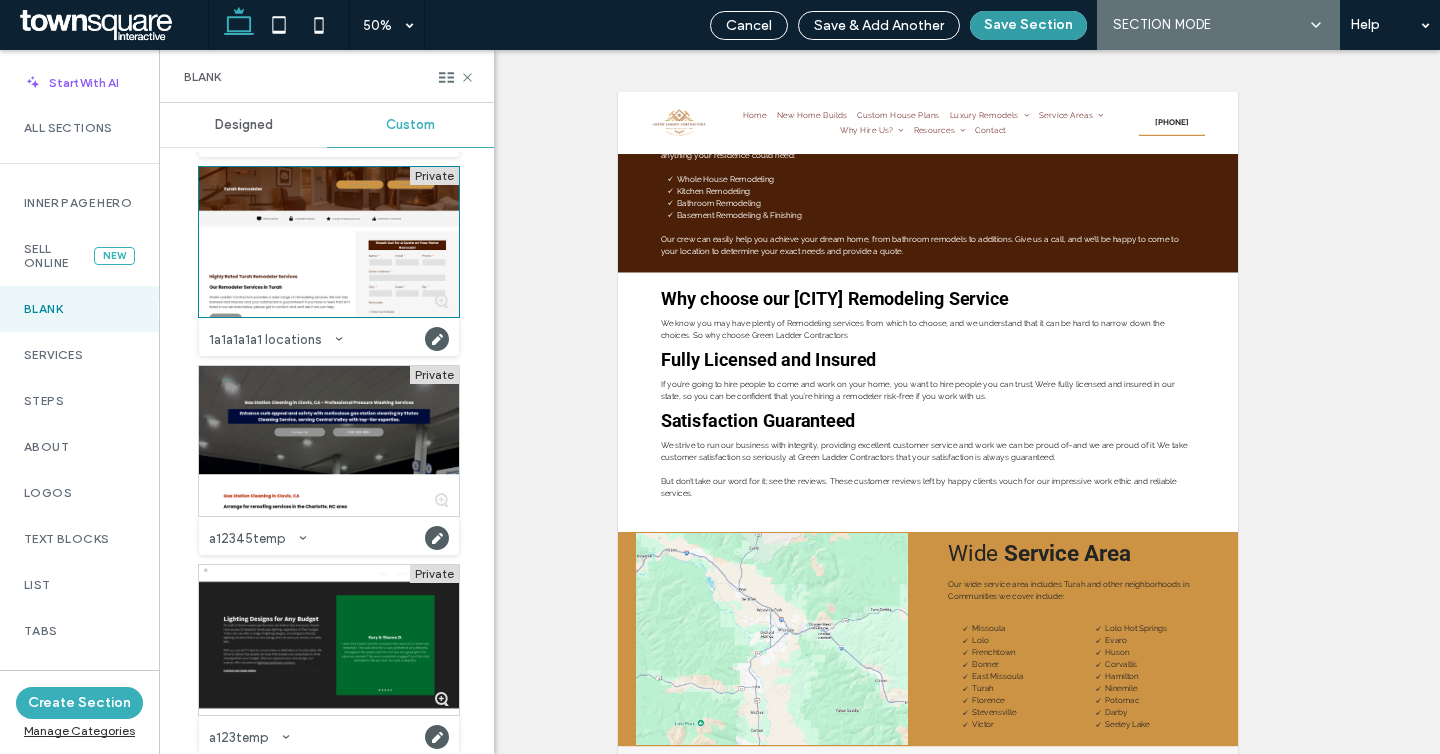 click on "Save Section" at bounding box center [1028, 25] 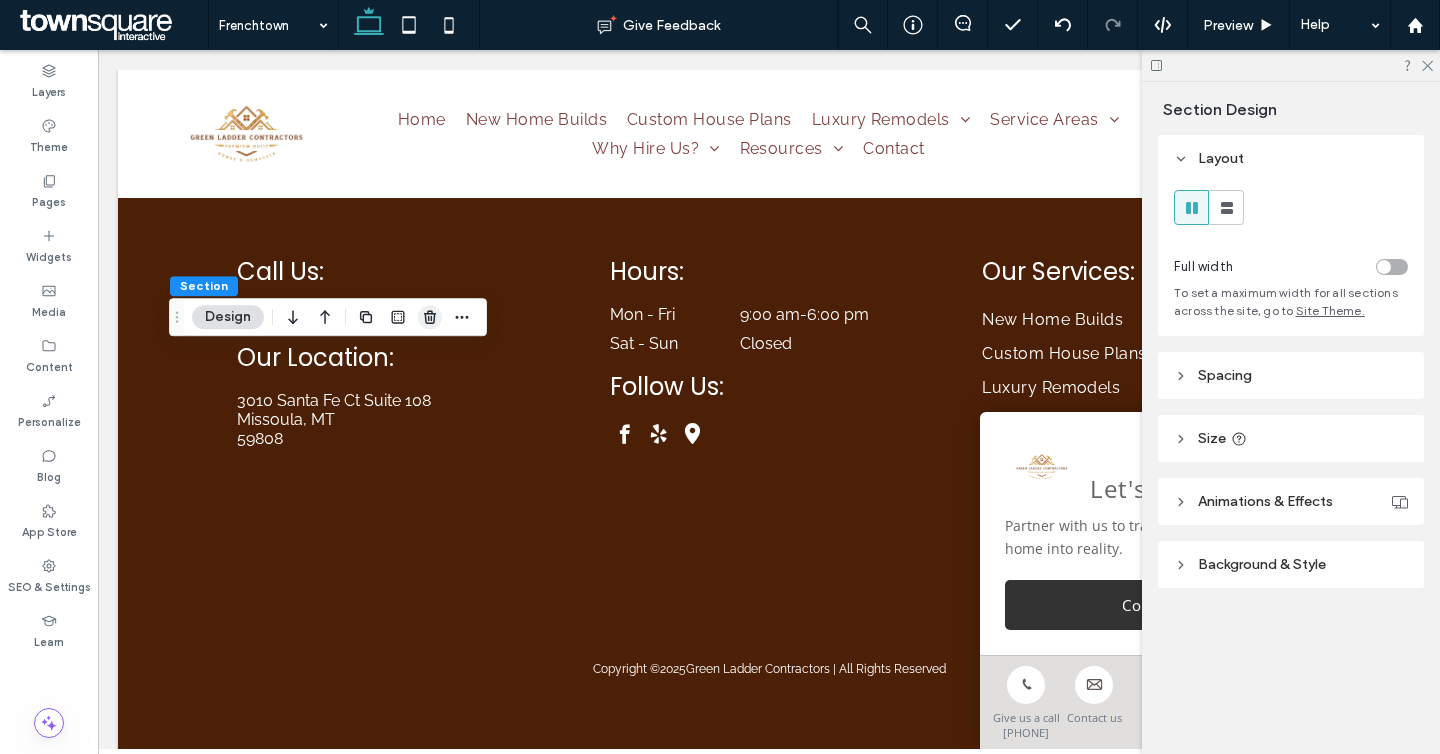 click 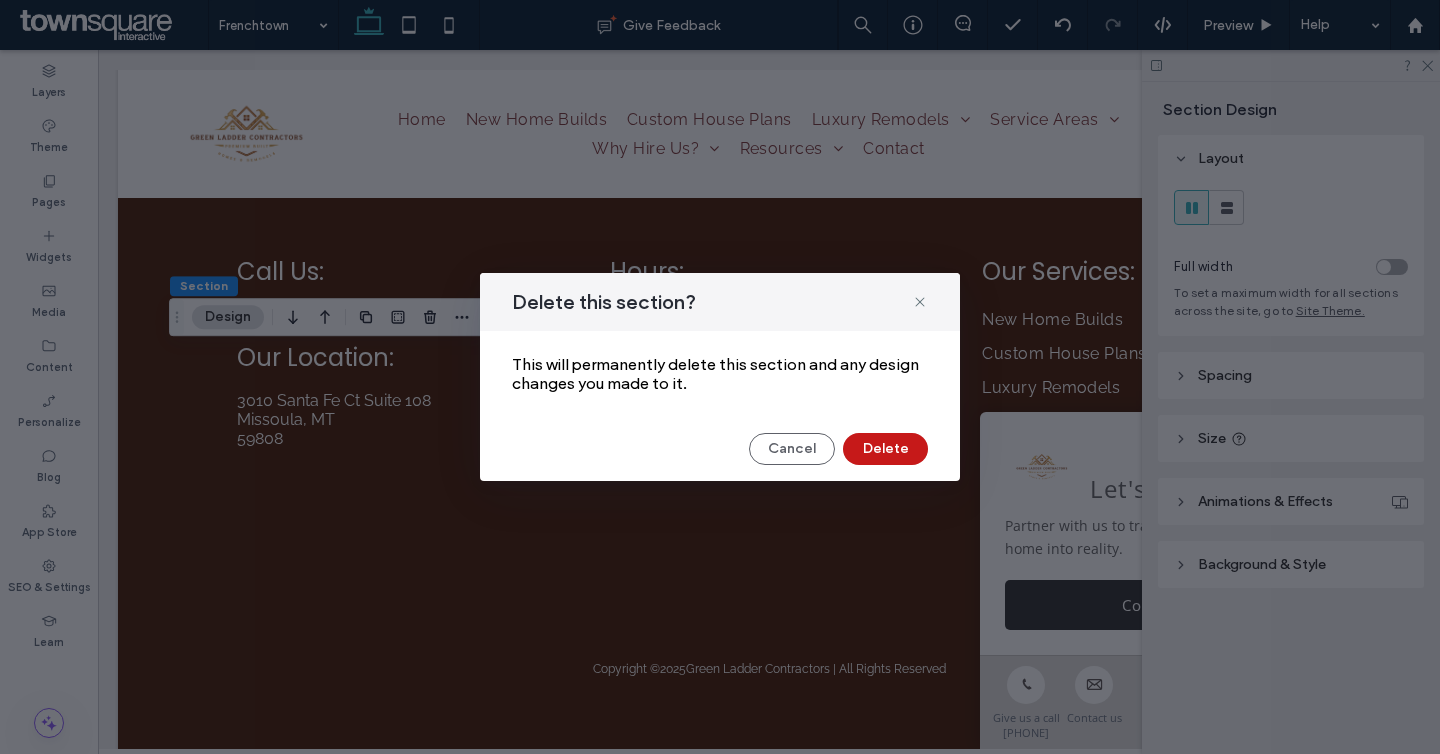 click on "Delete" at bounding box center [885, 449] 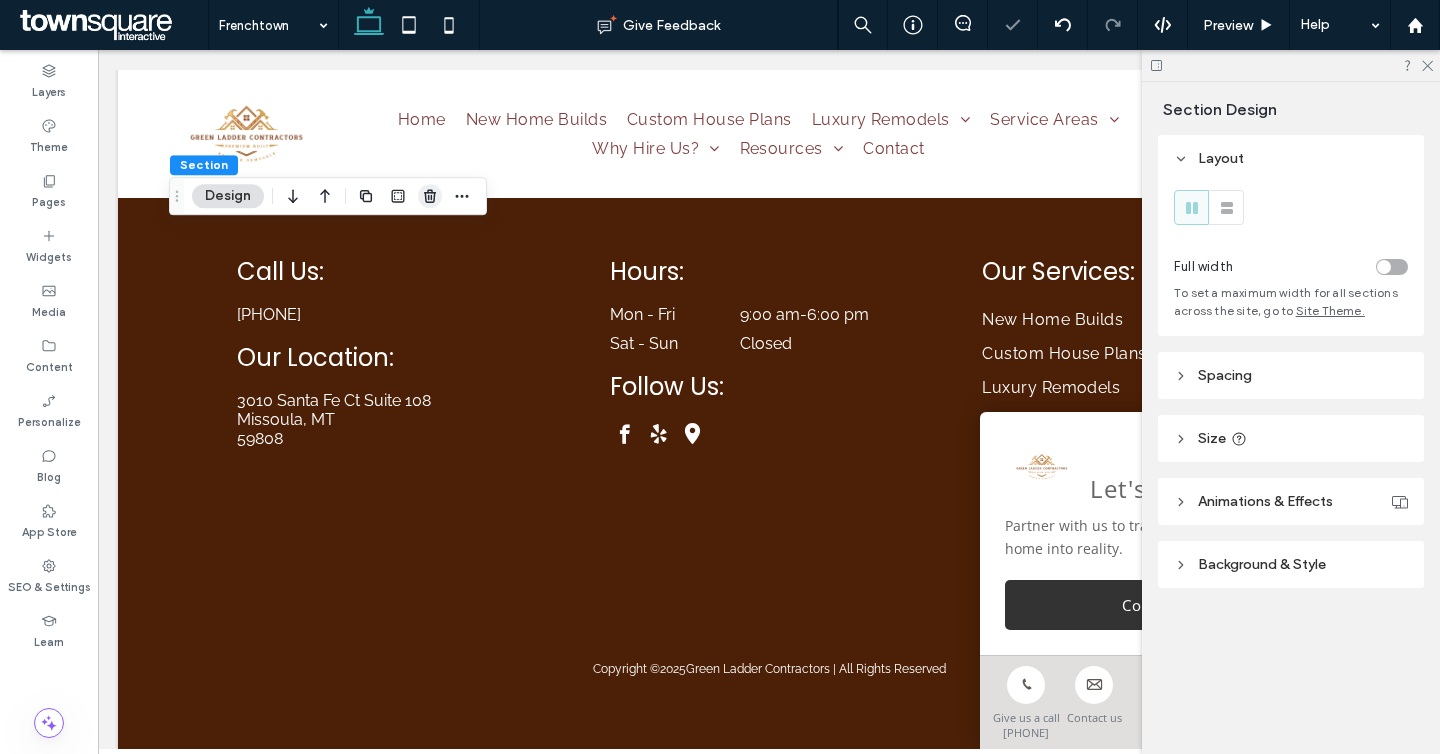 click 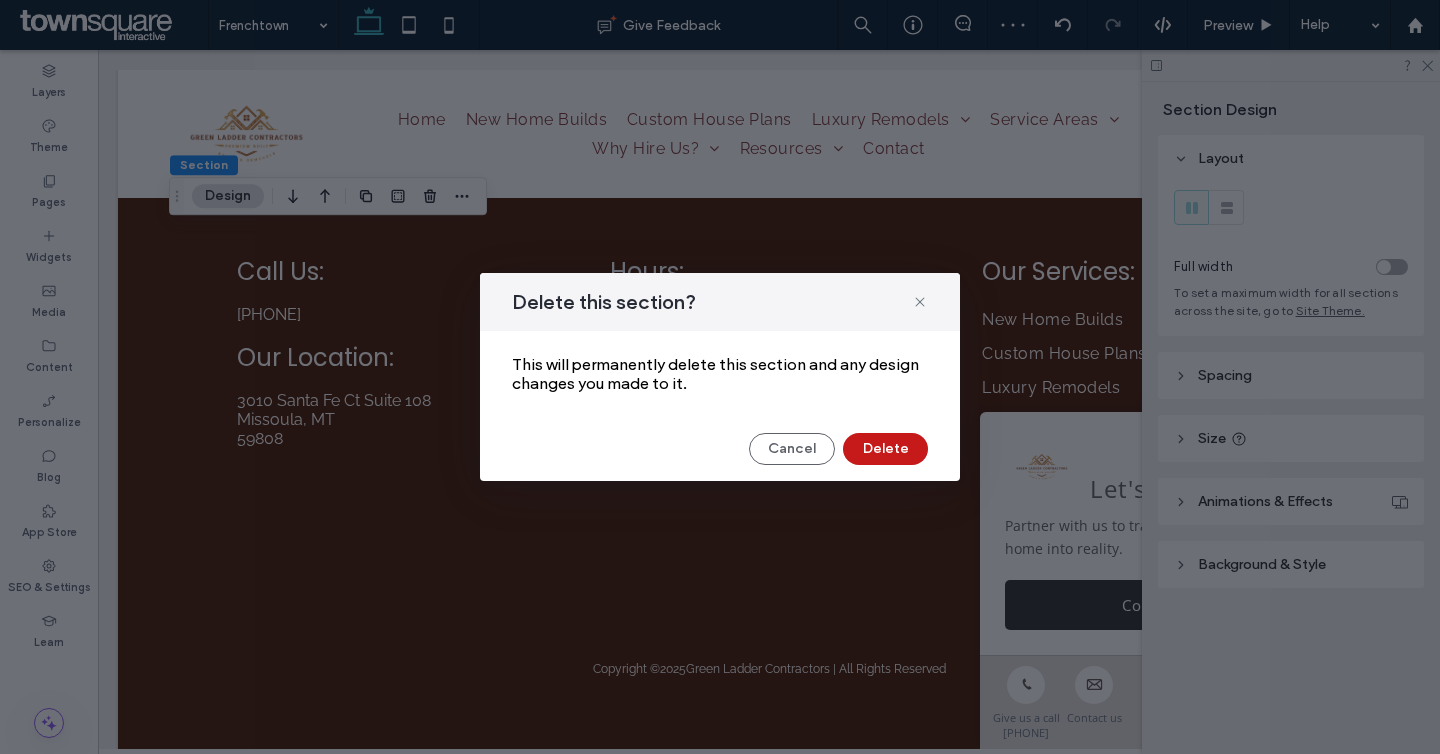 click on "Delete" at bounding box center (885, 449) 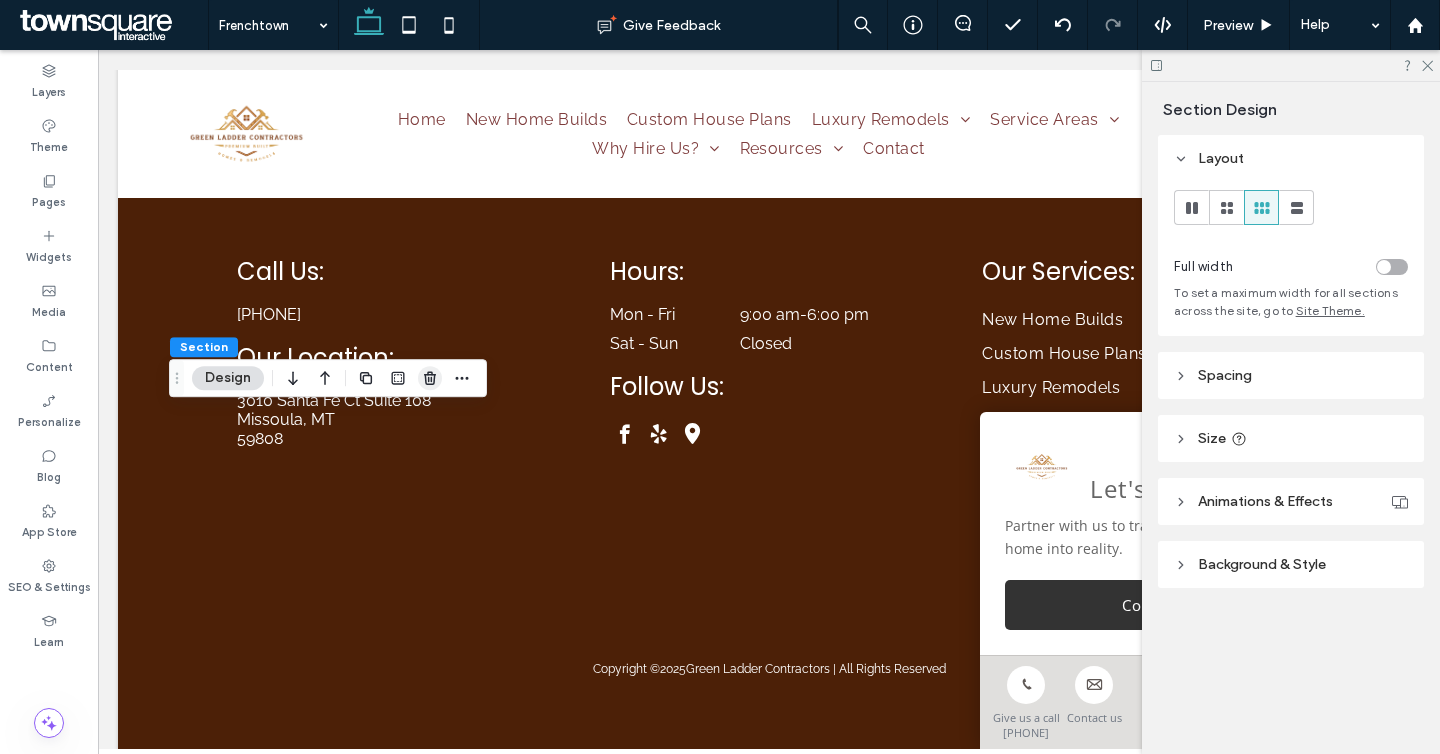 click 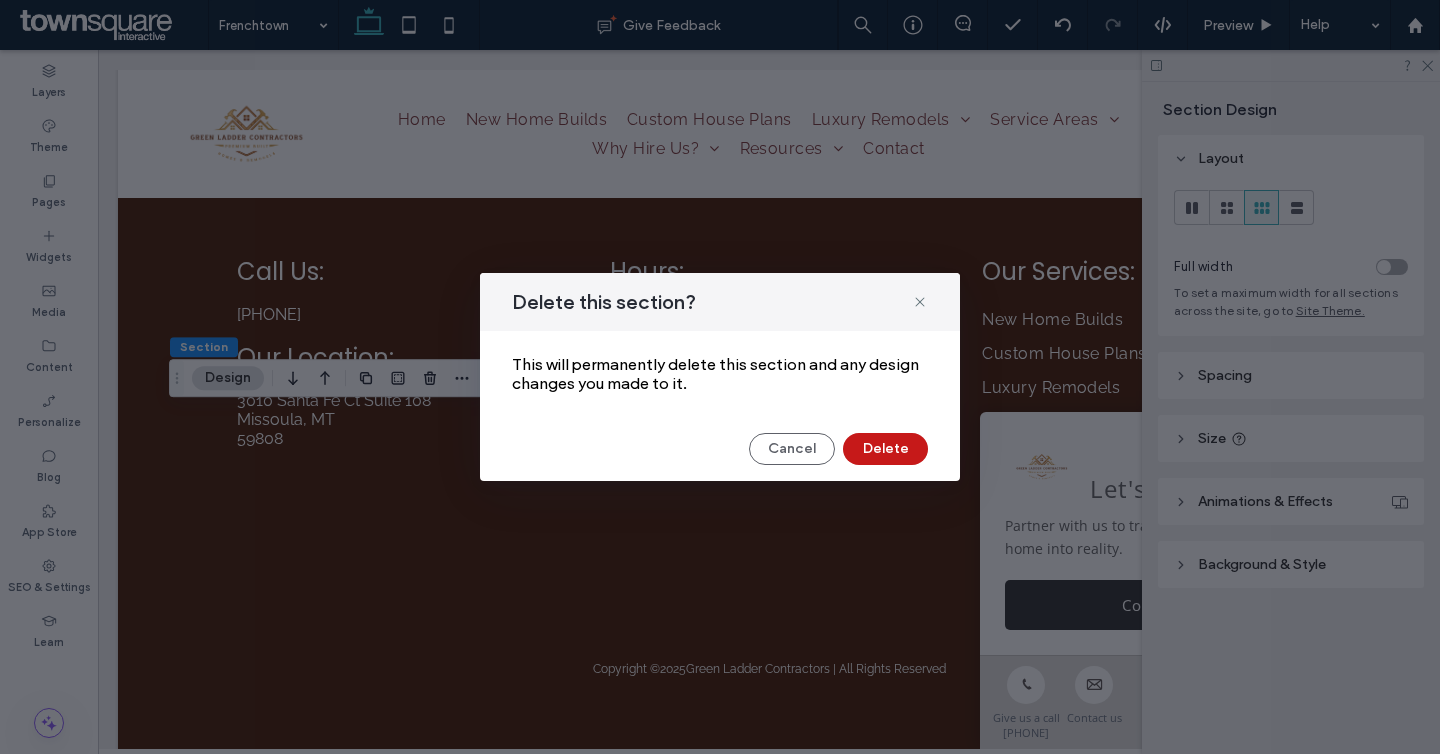 click on "Delete" at bounding box center [885, 449] 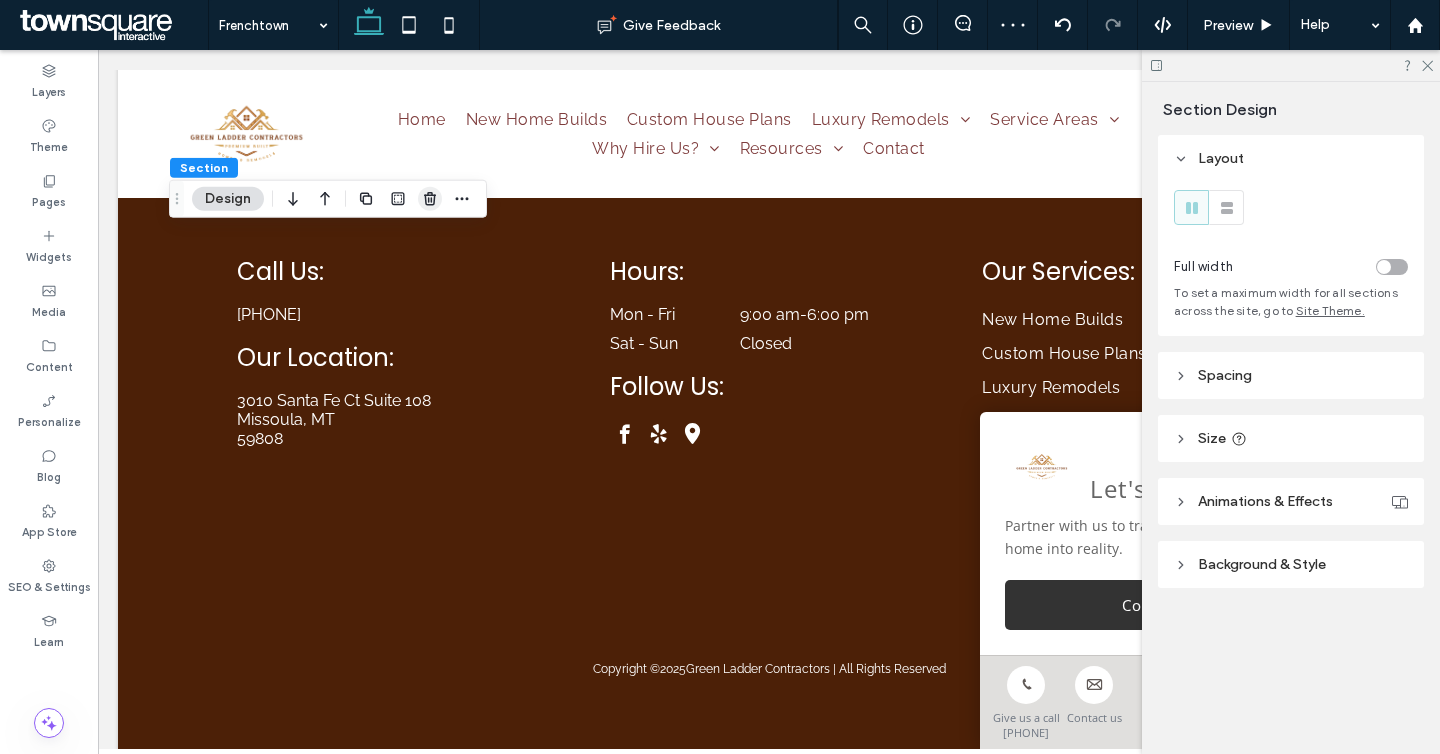 click 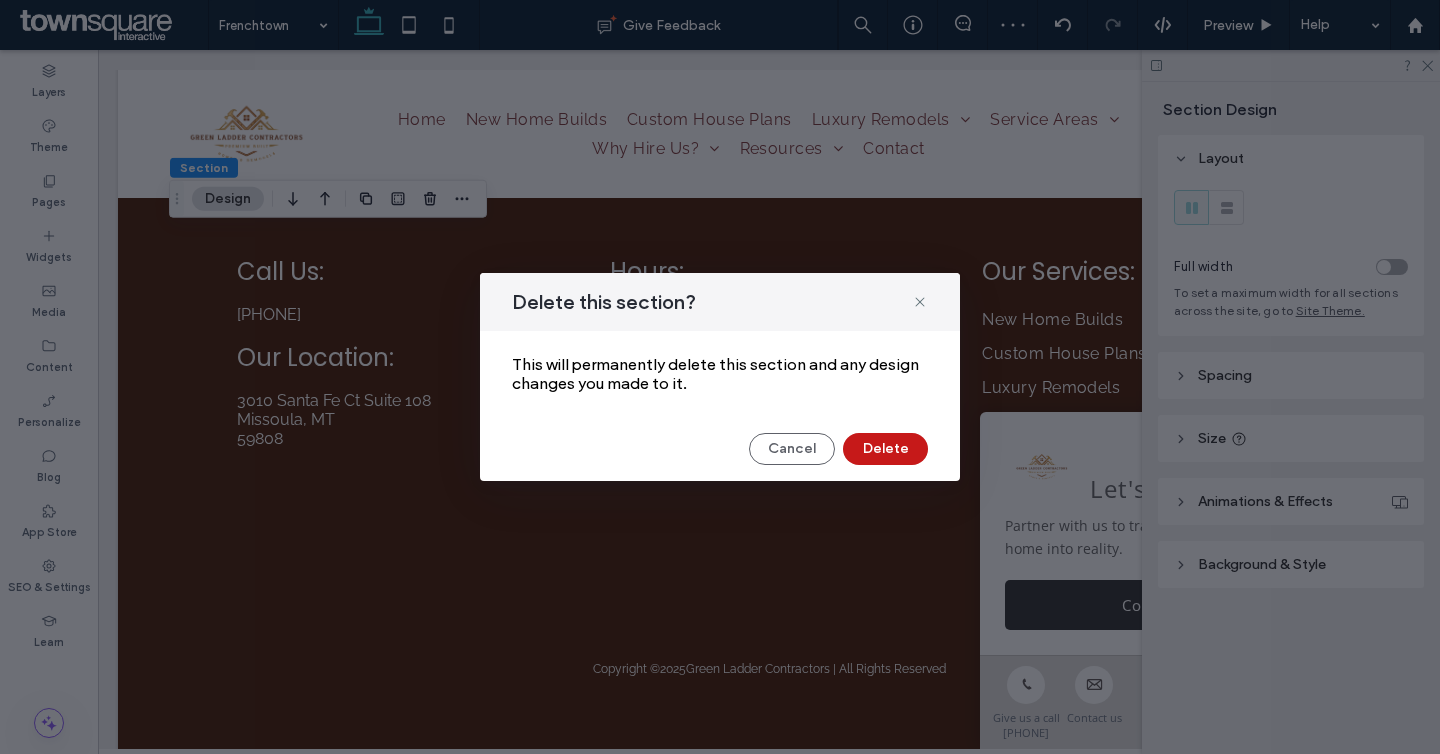 click on "Delete" at bounding box center [885, 449] 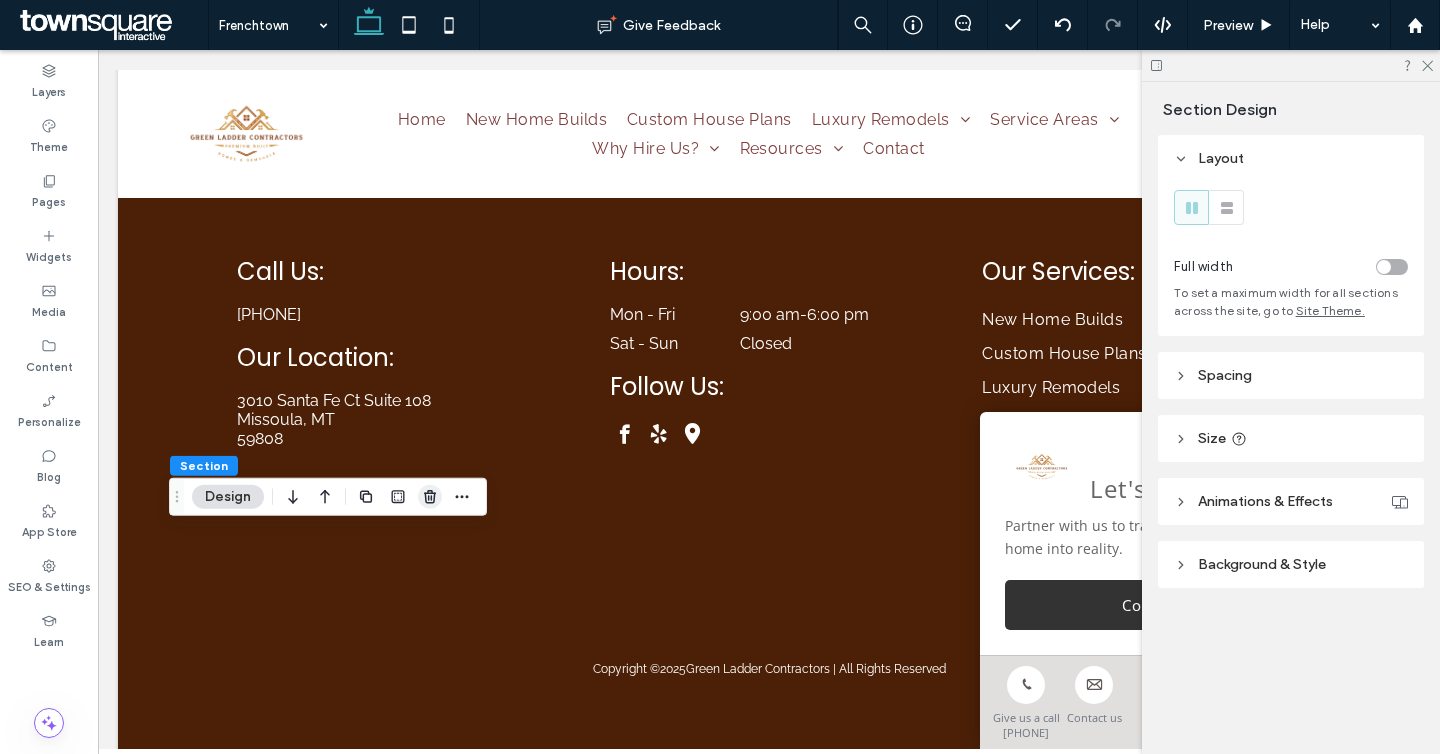 click 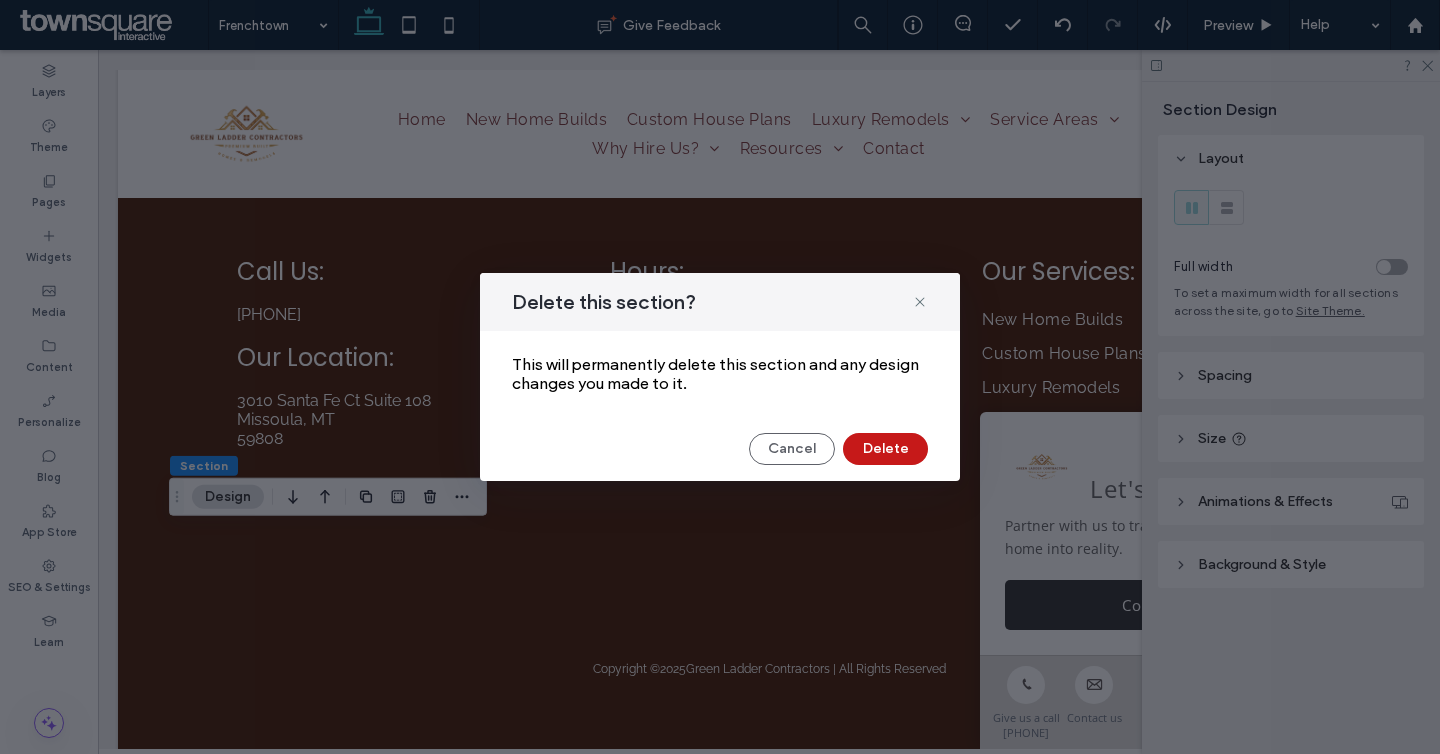 click on "Delete" at bounding box center (885, 449) 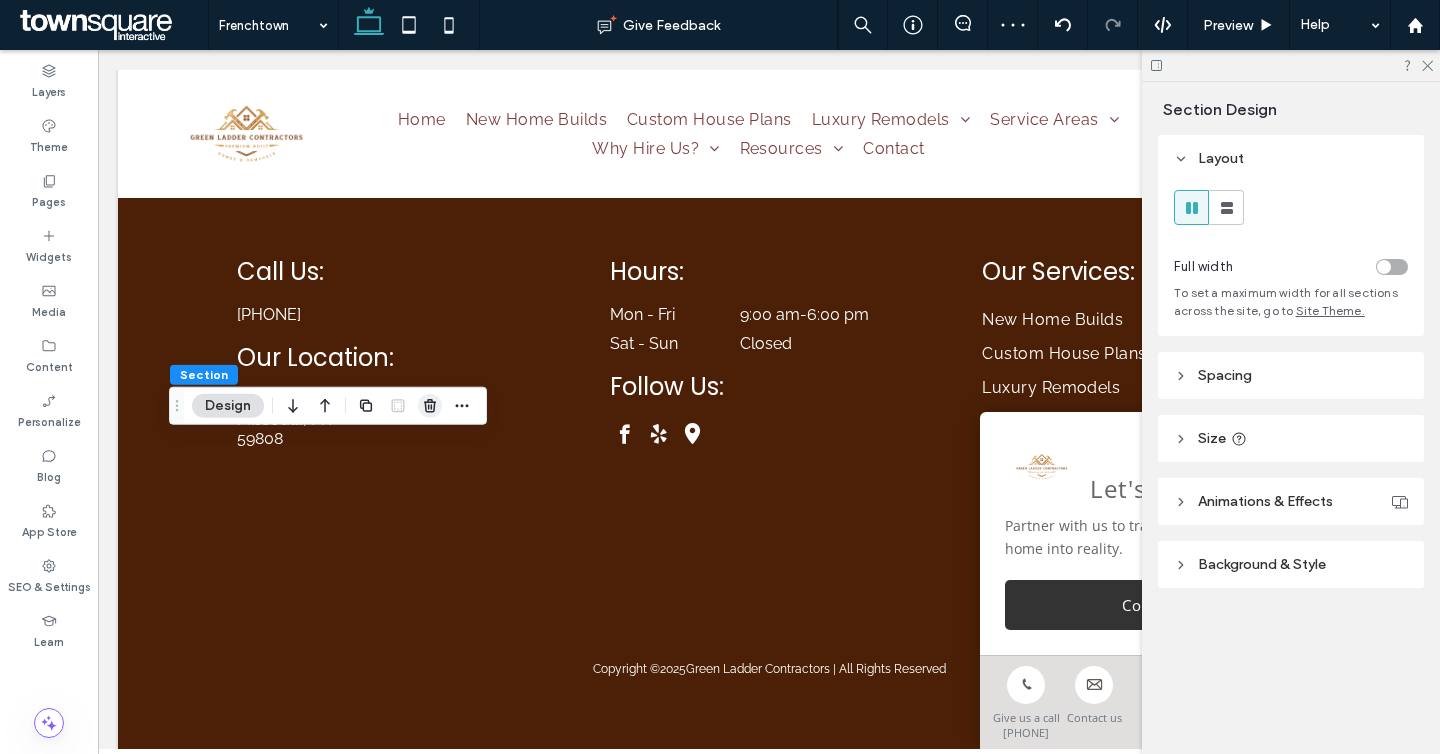 click 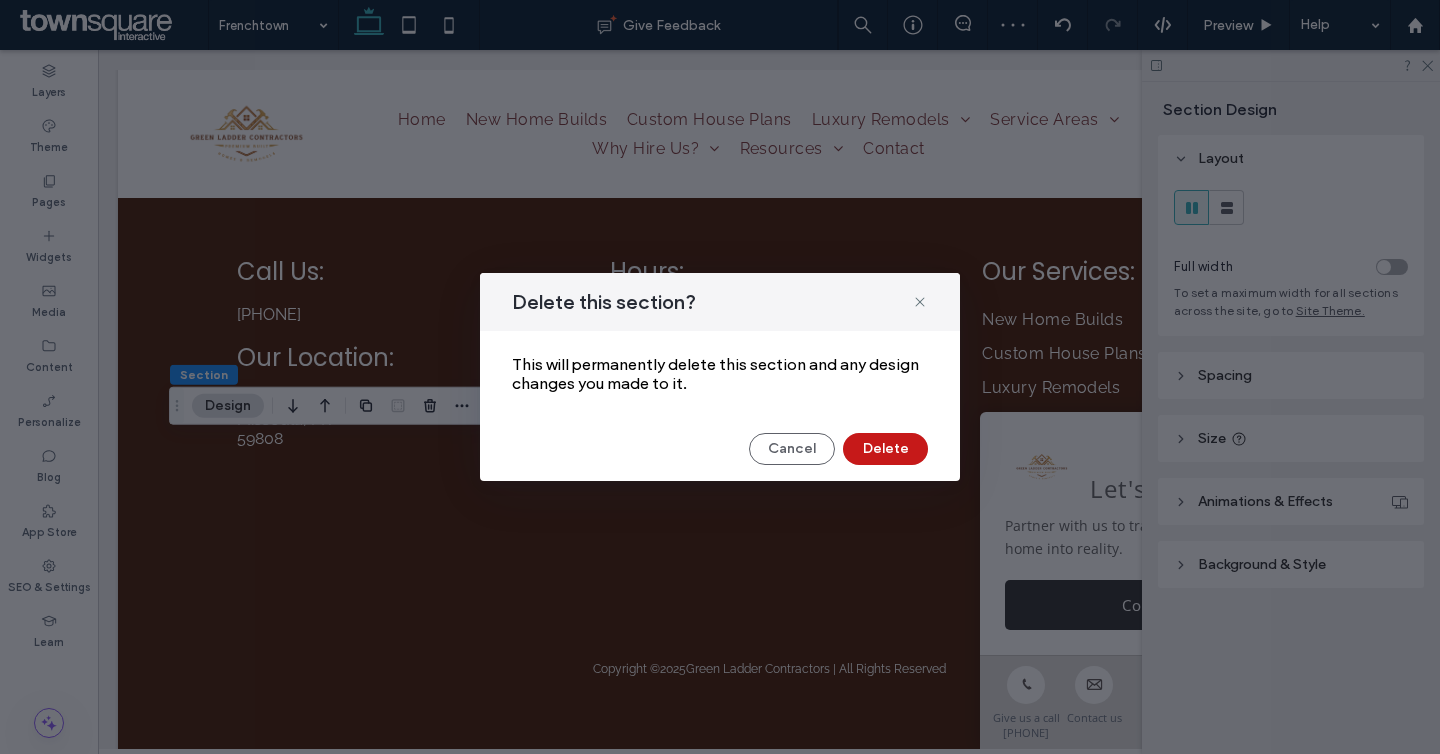 click on "Delete" at bounding box center [885, 449] 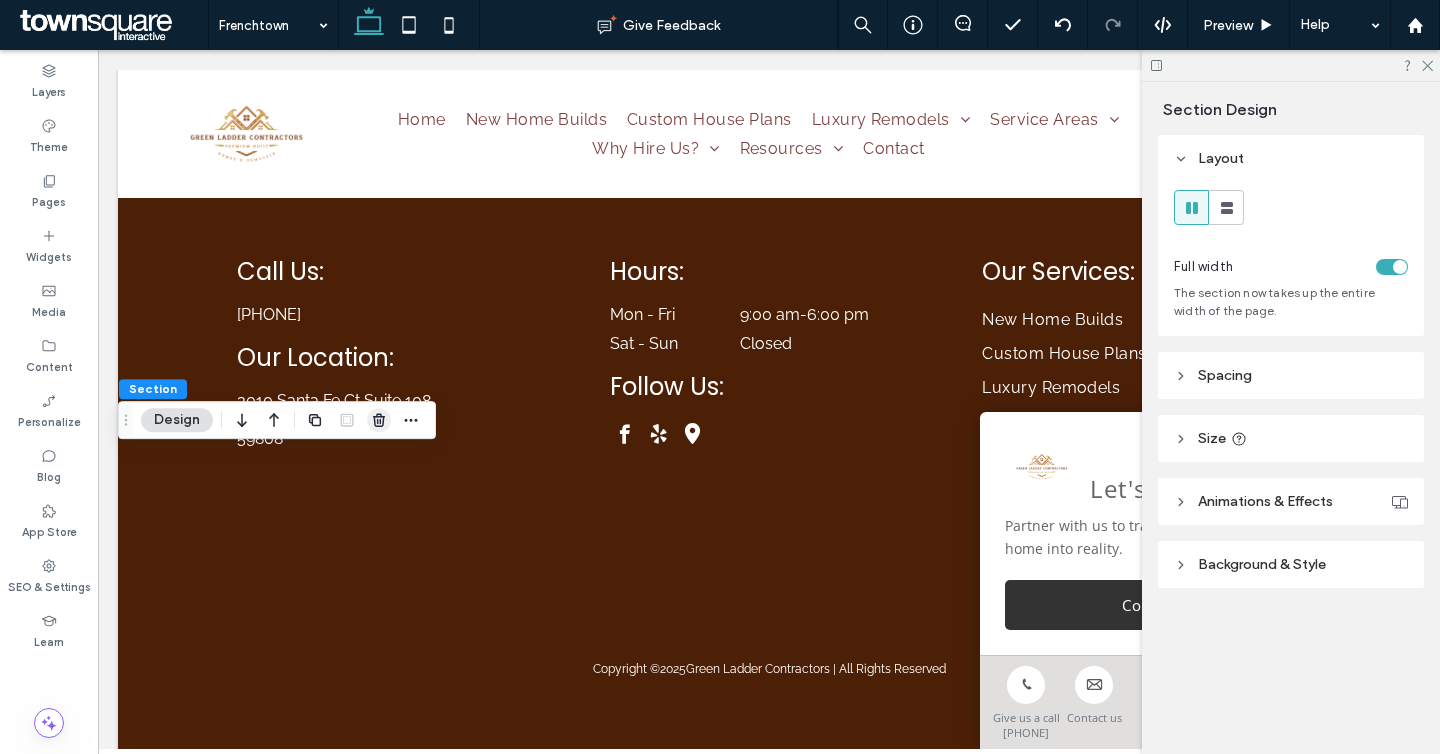 click 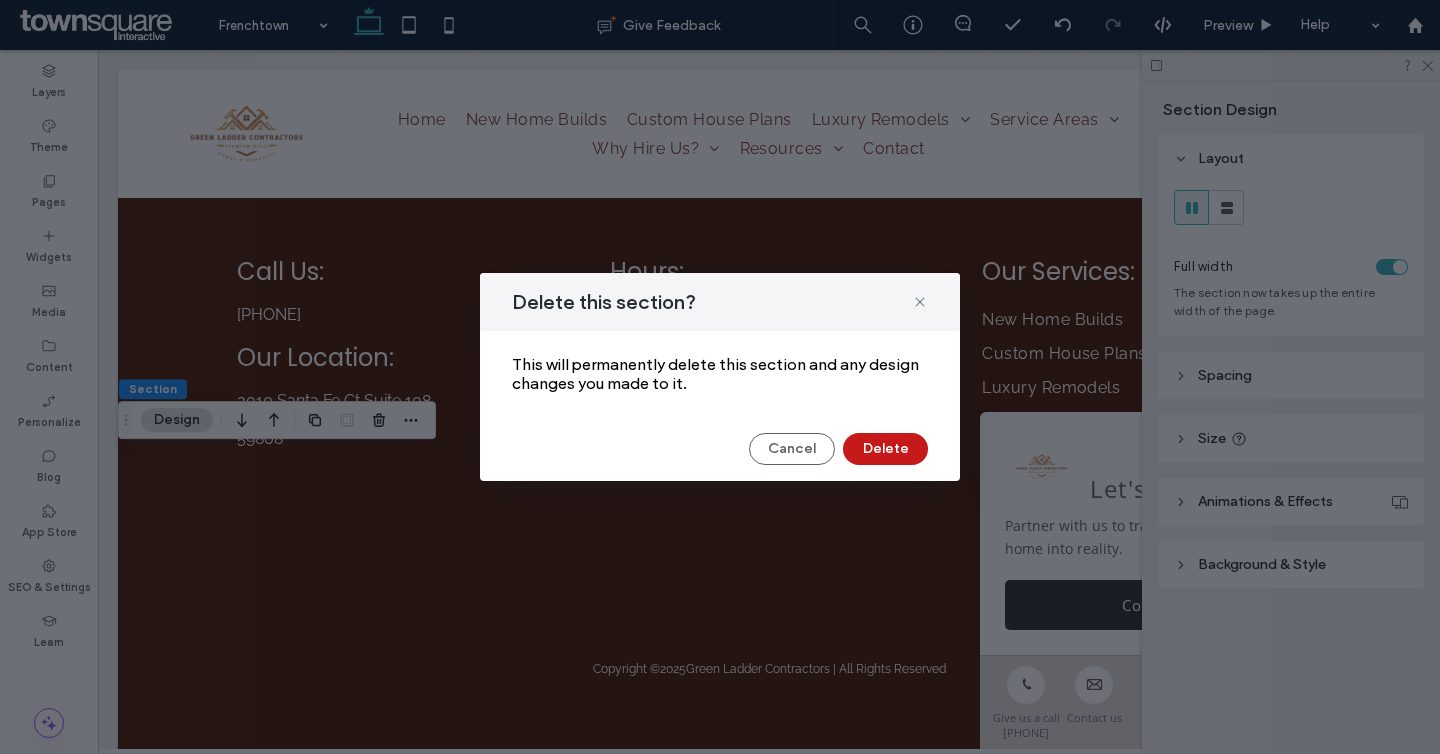 click on "Delete" at bounding box center (885, 449) 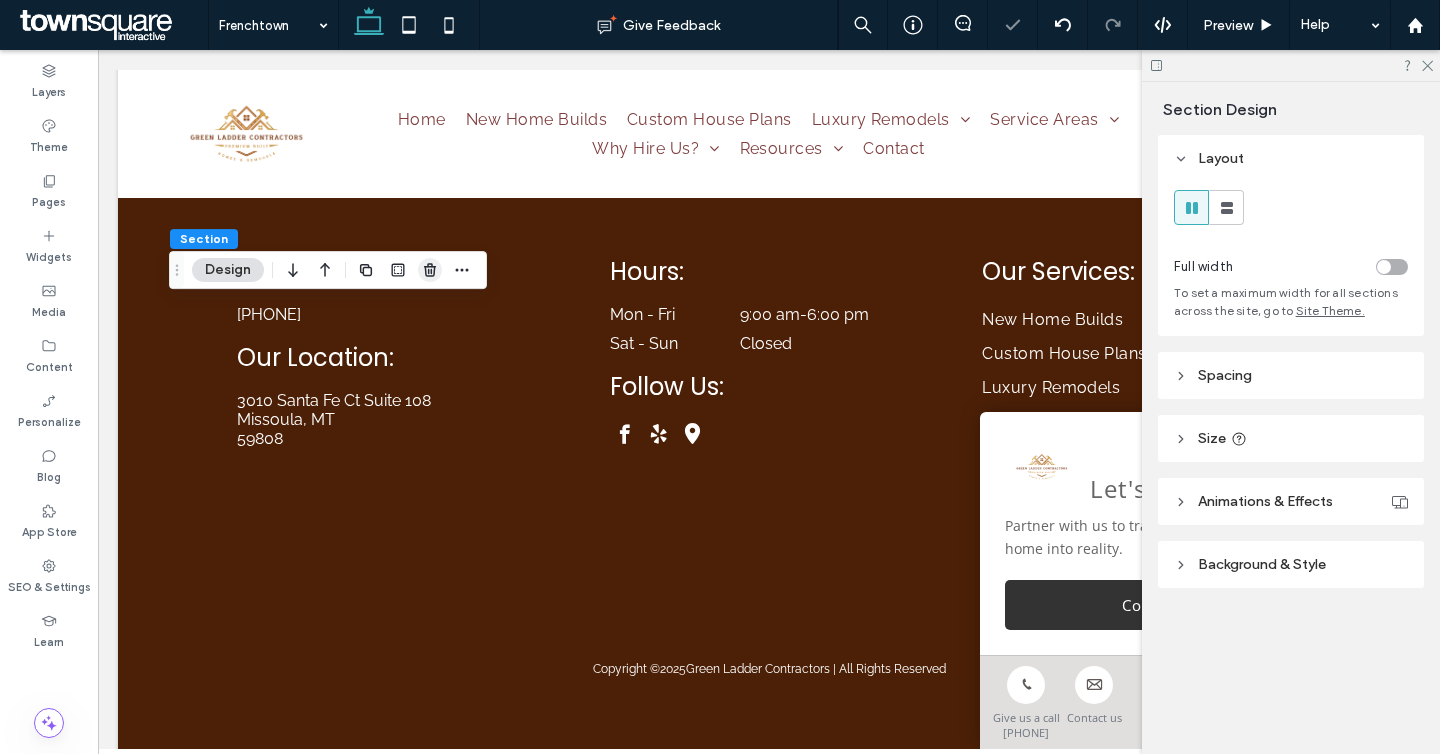 click at bounding box center (430, 270) 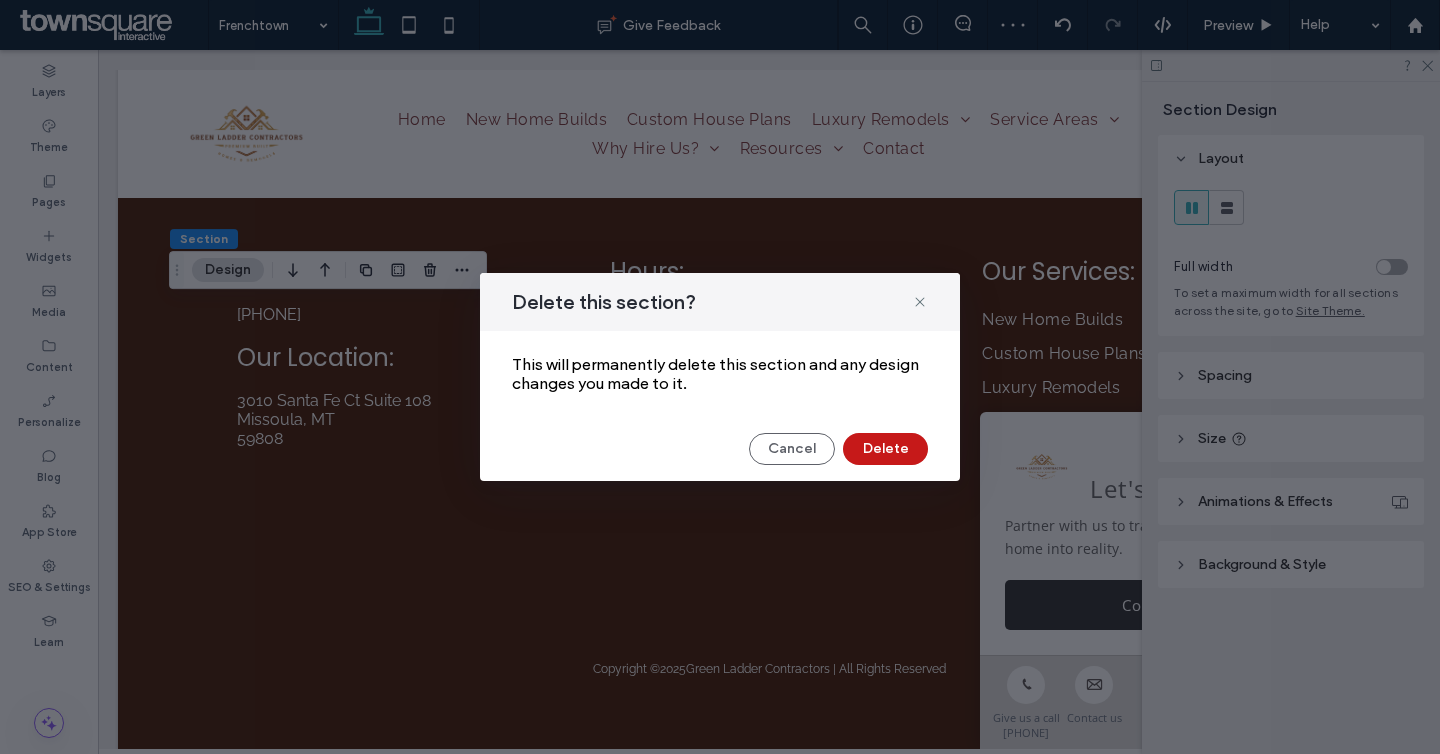 click on "Delete" at bounding box center (885, 449) 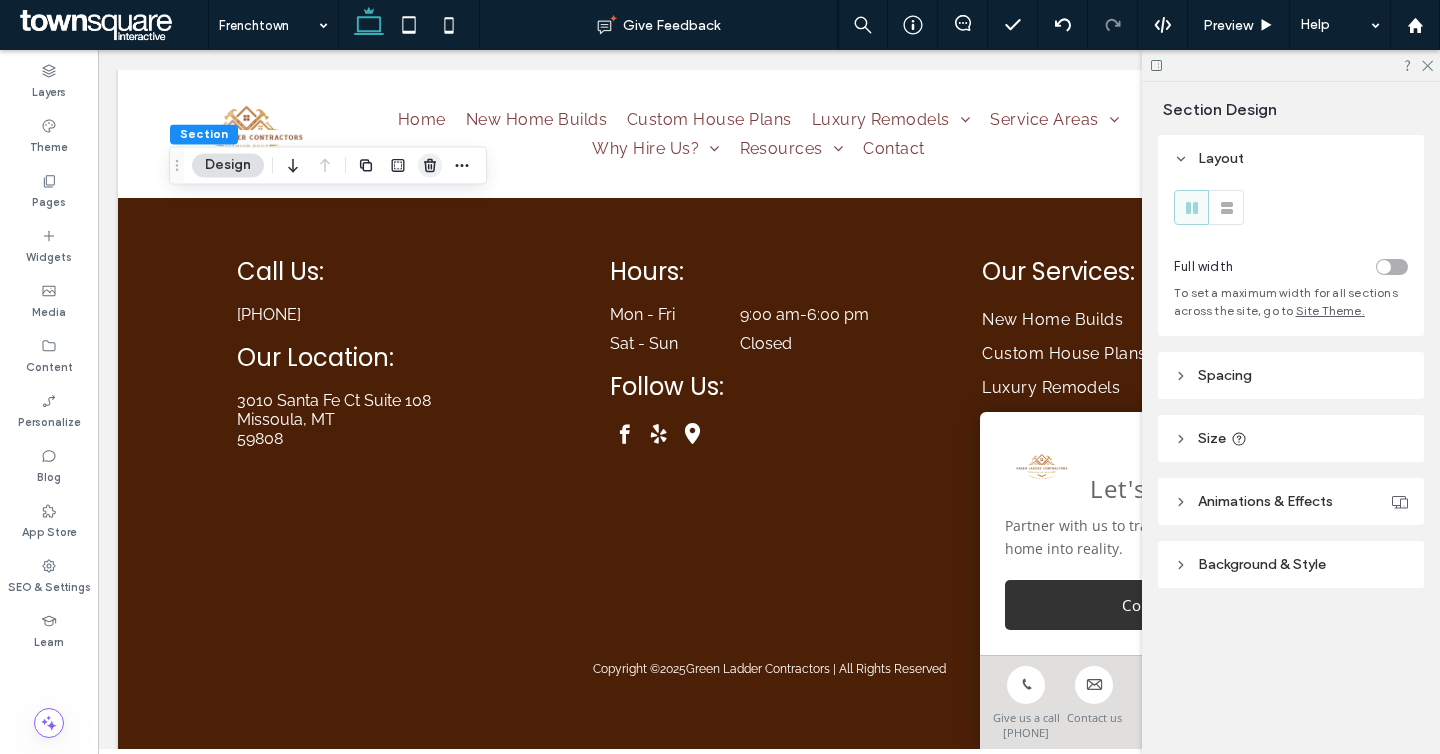 click 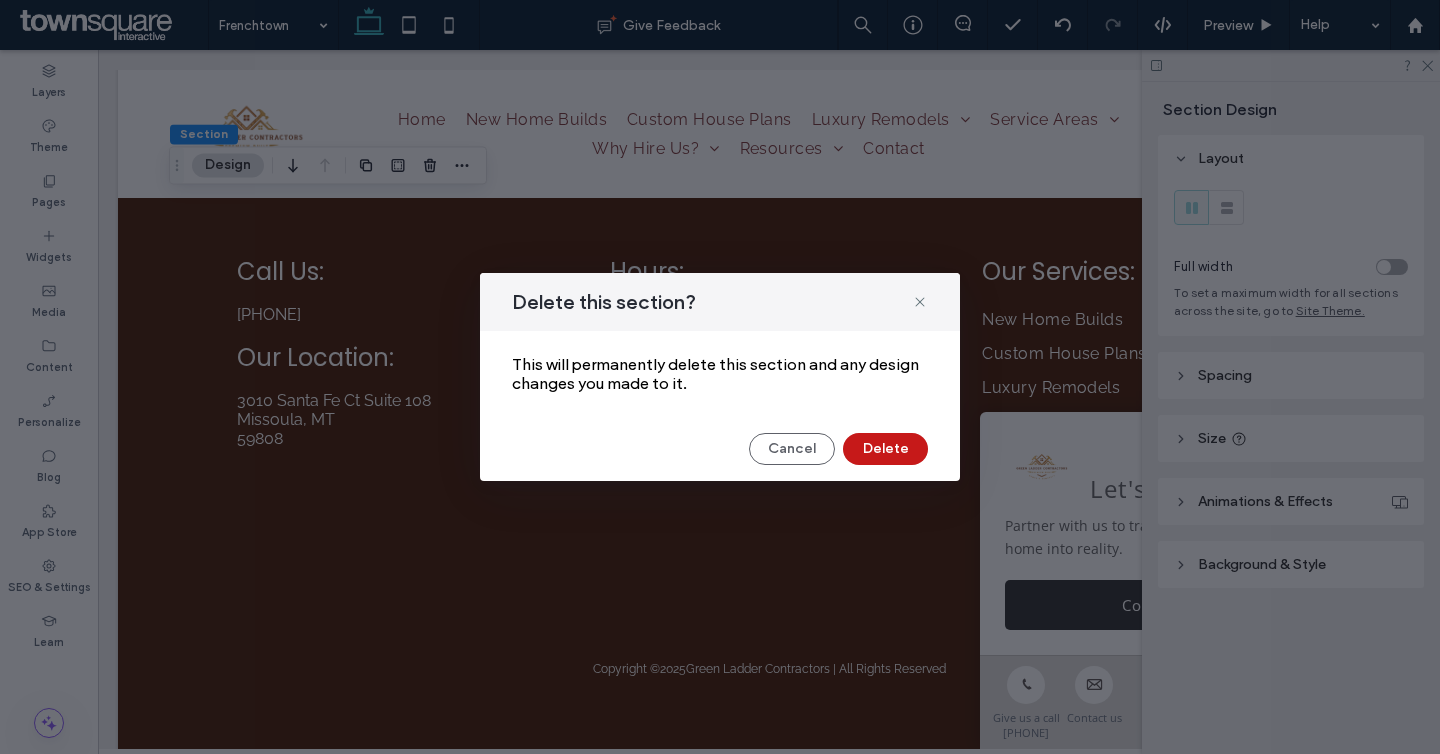 click on "Delete" at bounding box center [885, 449] 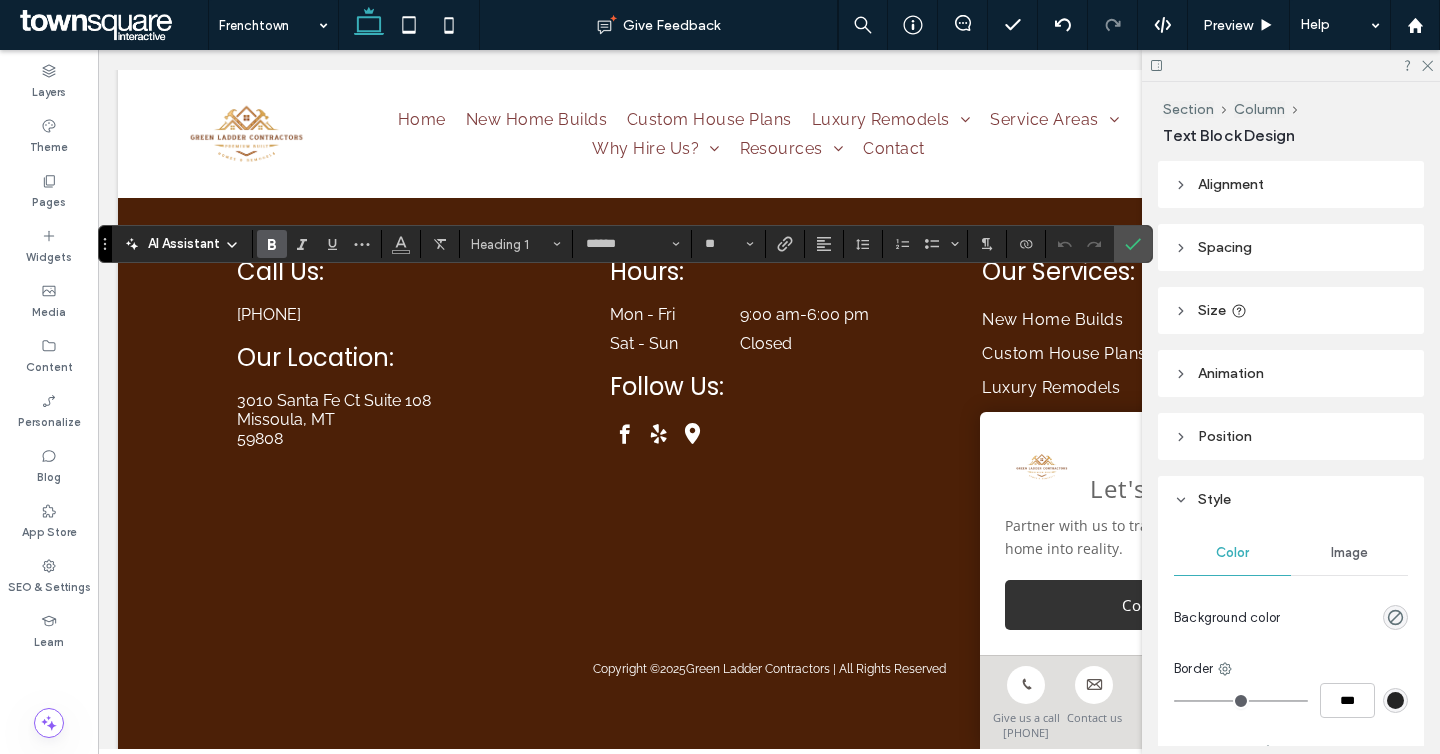 type on "*******" 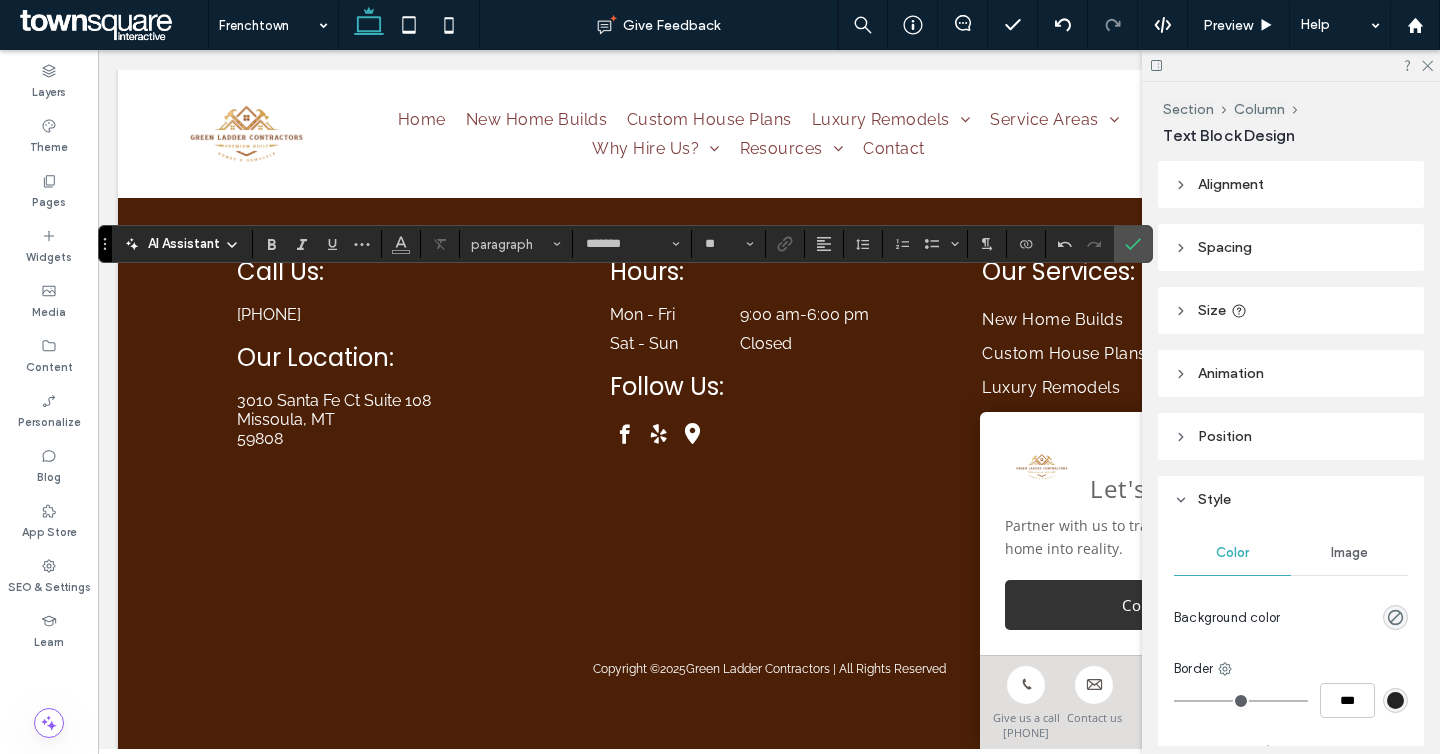 type on "******" 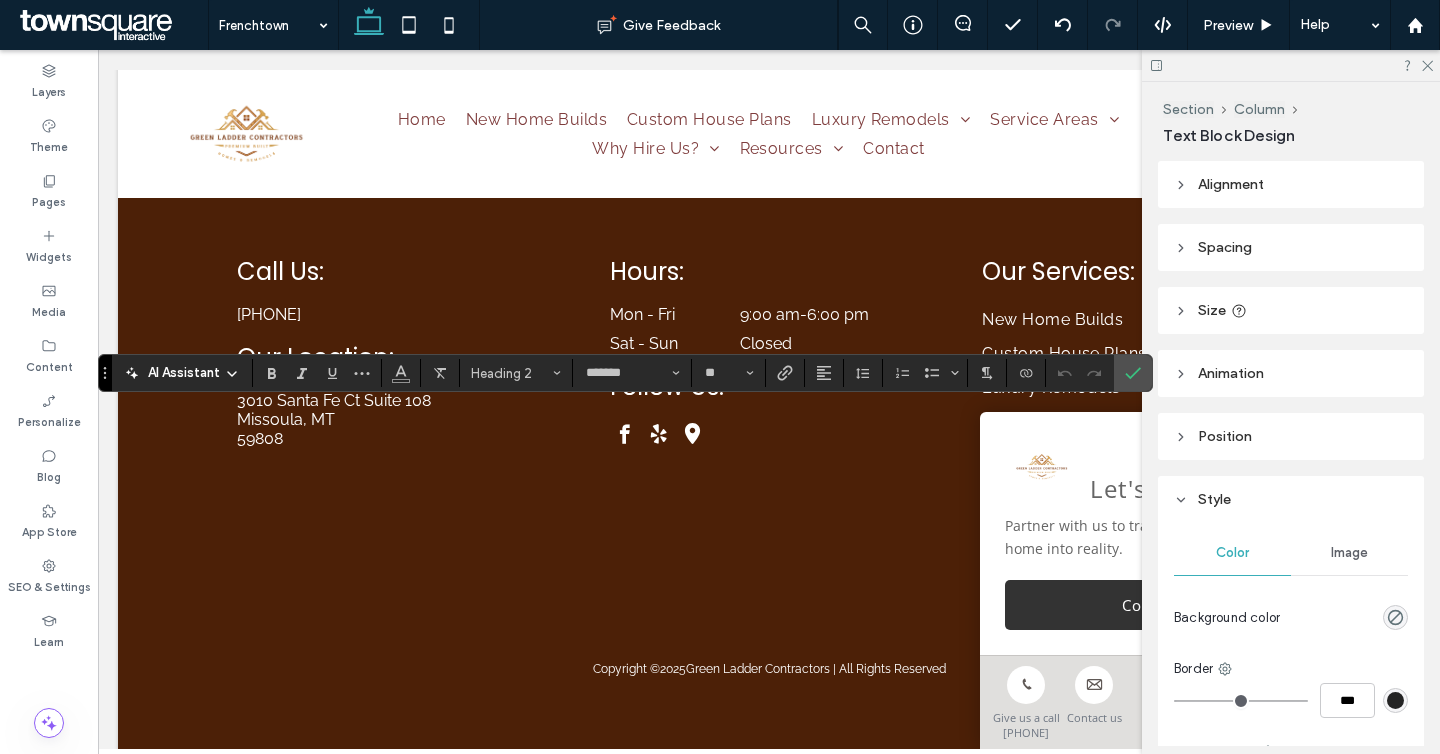 type on "*******" 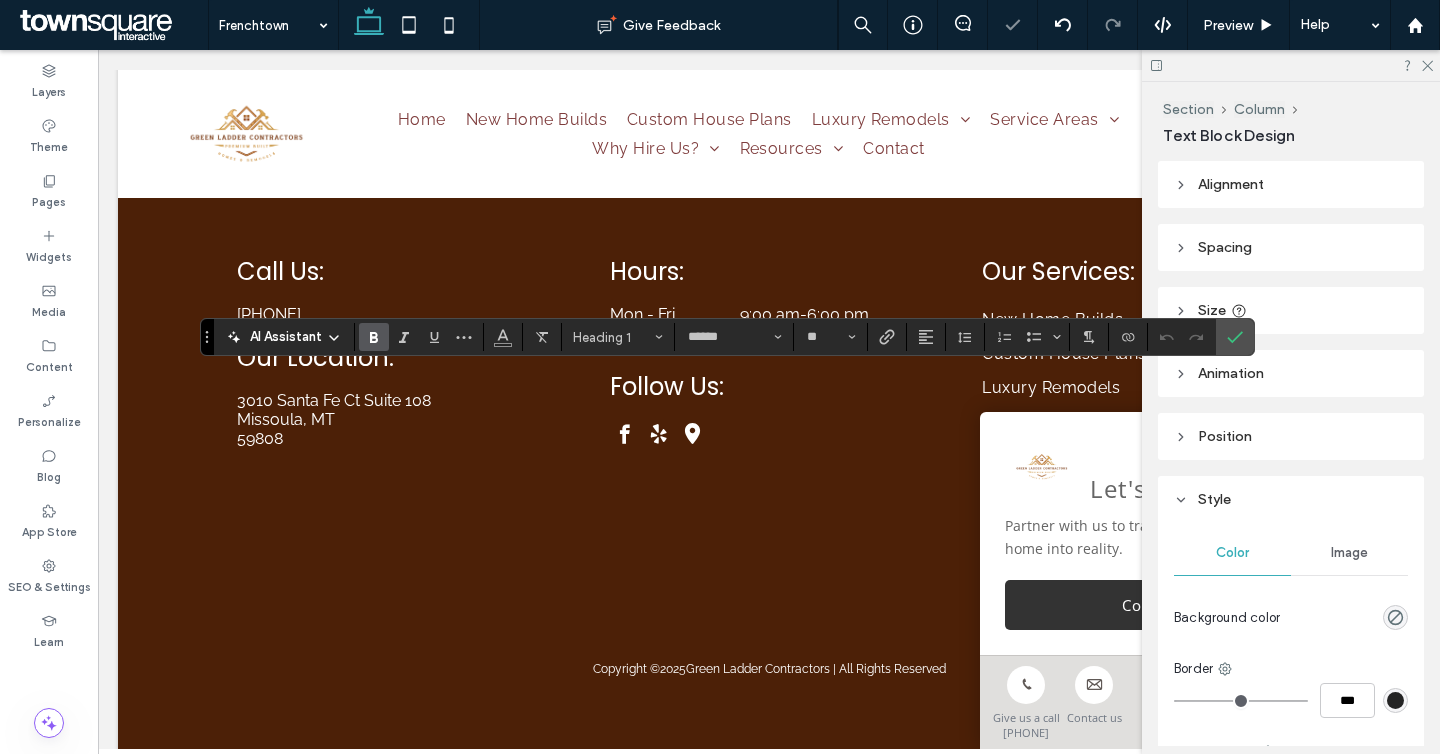 type on "*******" 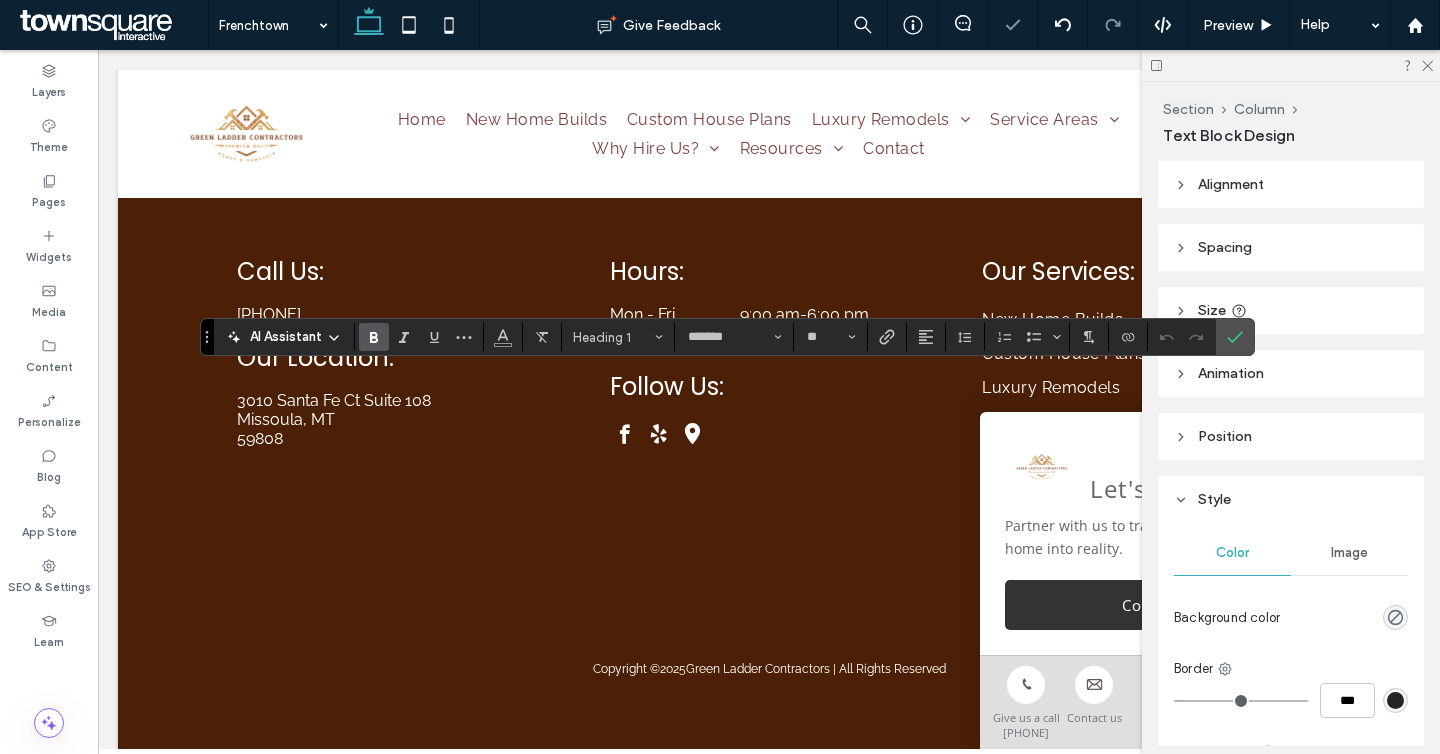 type on "******" 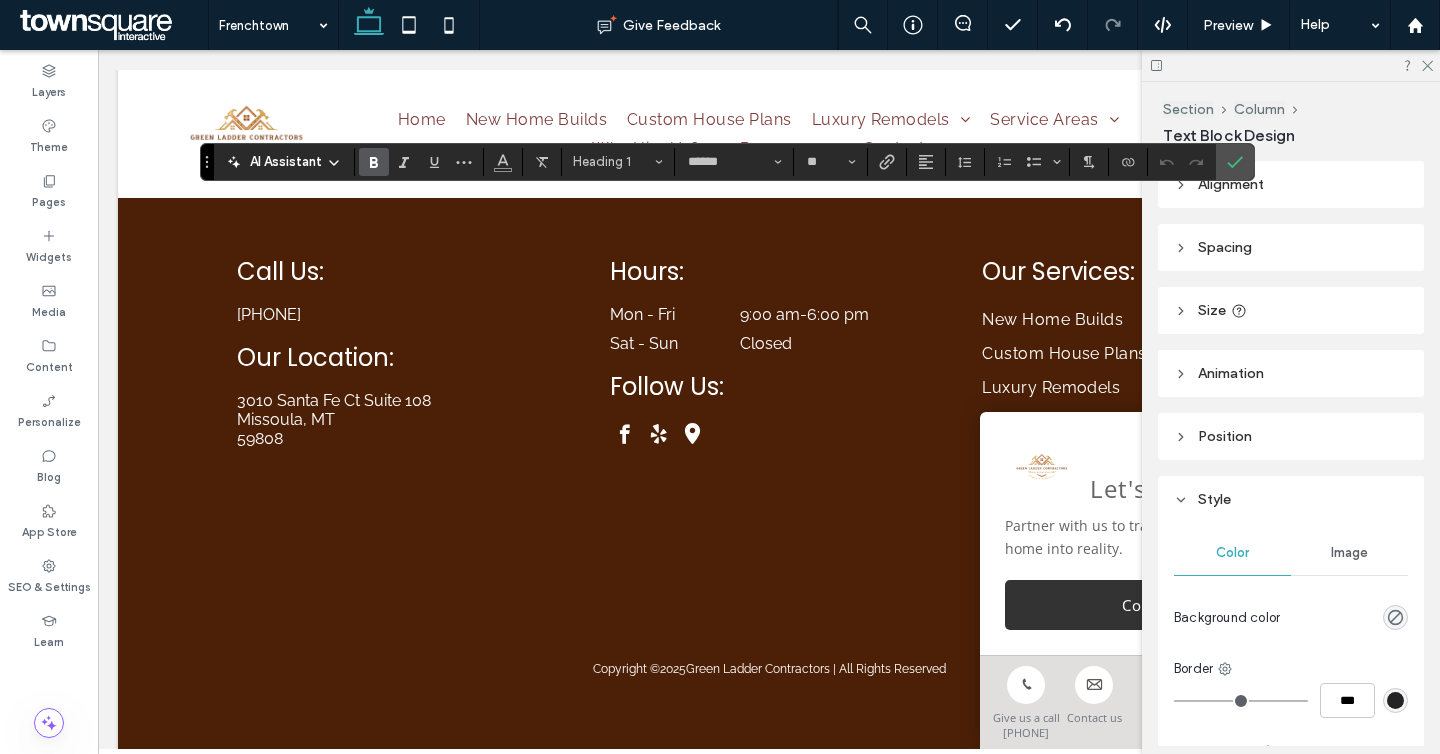 type on "*******" 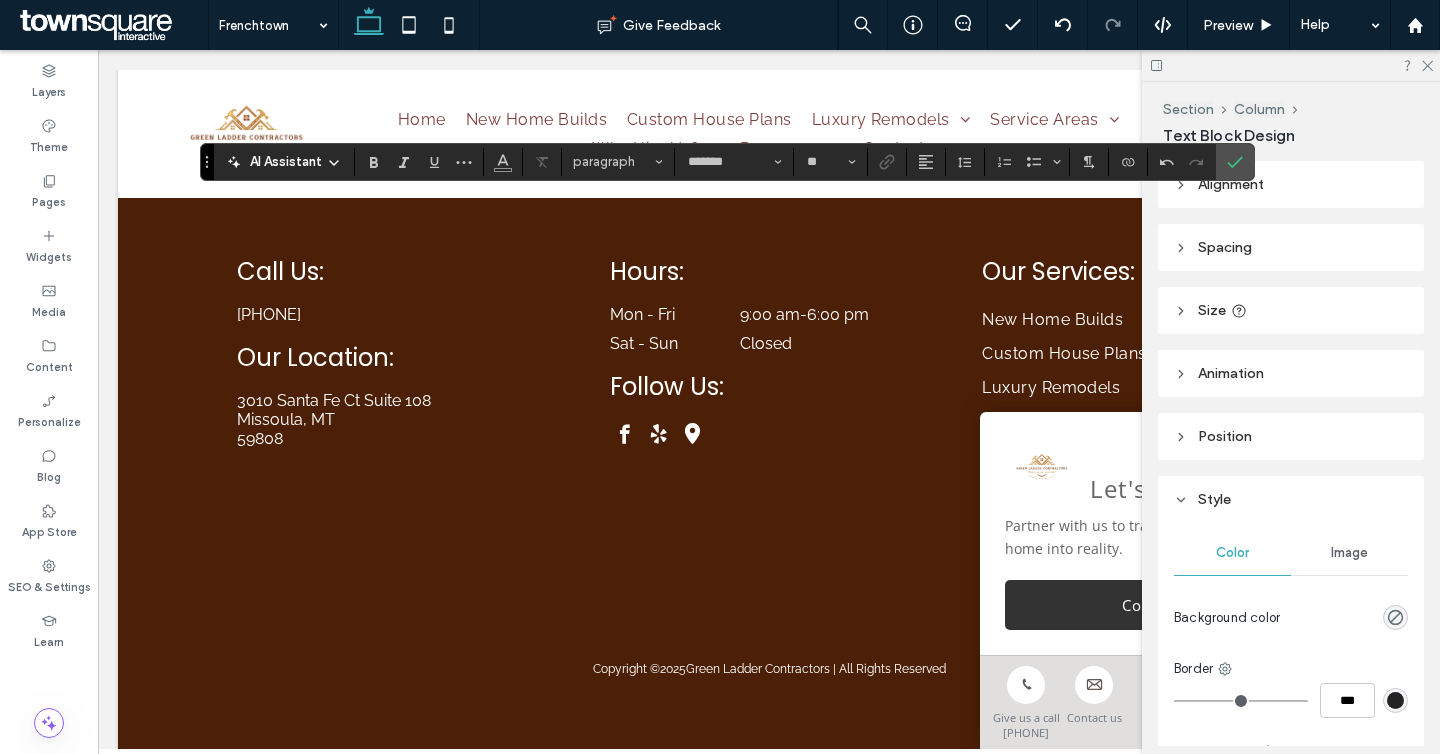 type on "******" 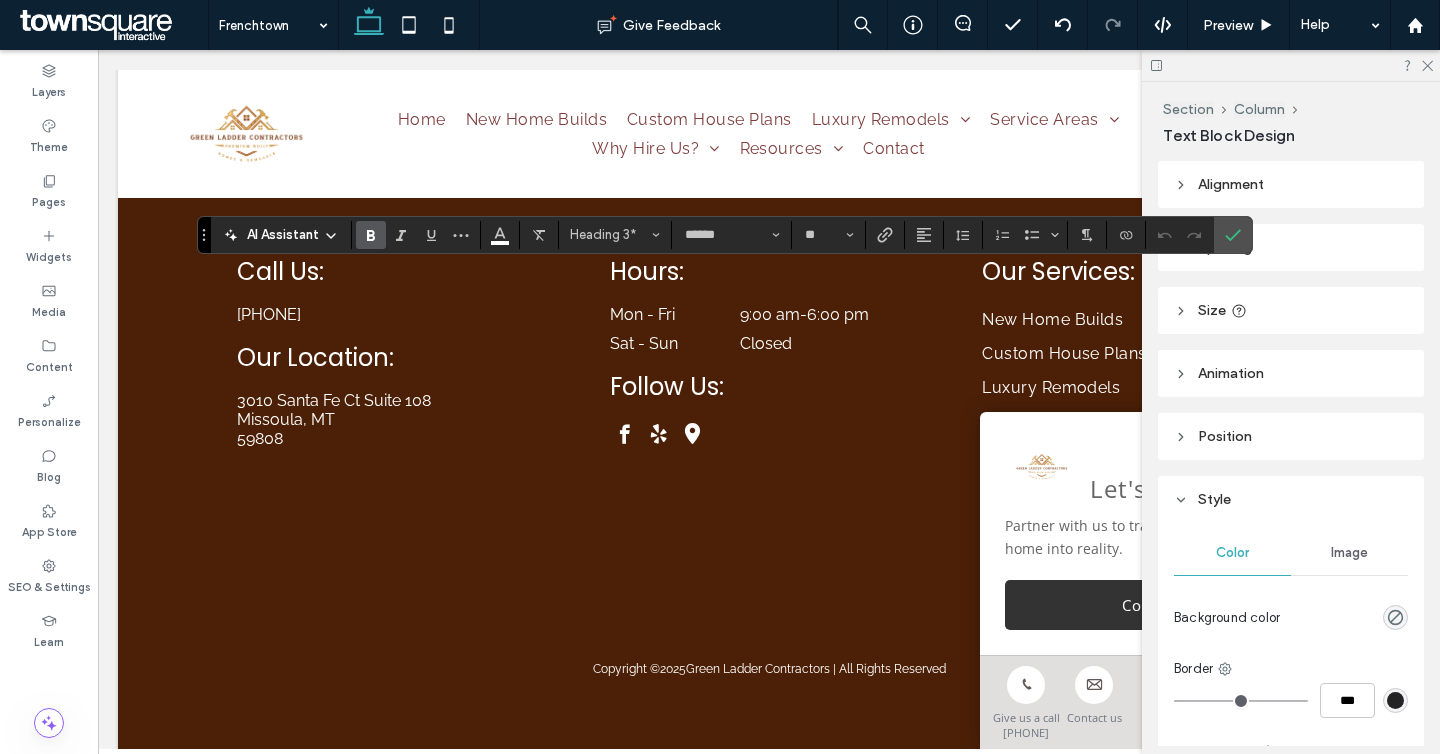 type on "*******" 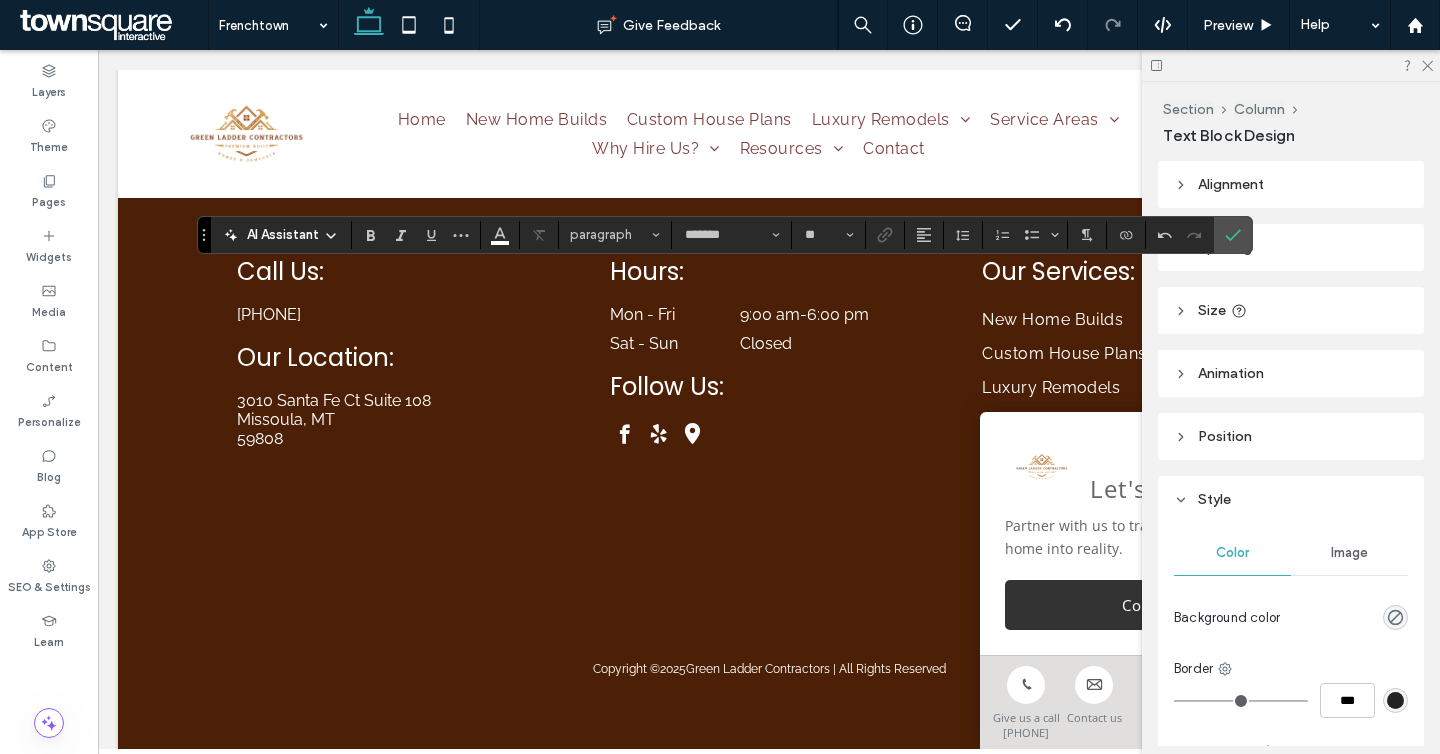 type on "******" 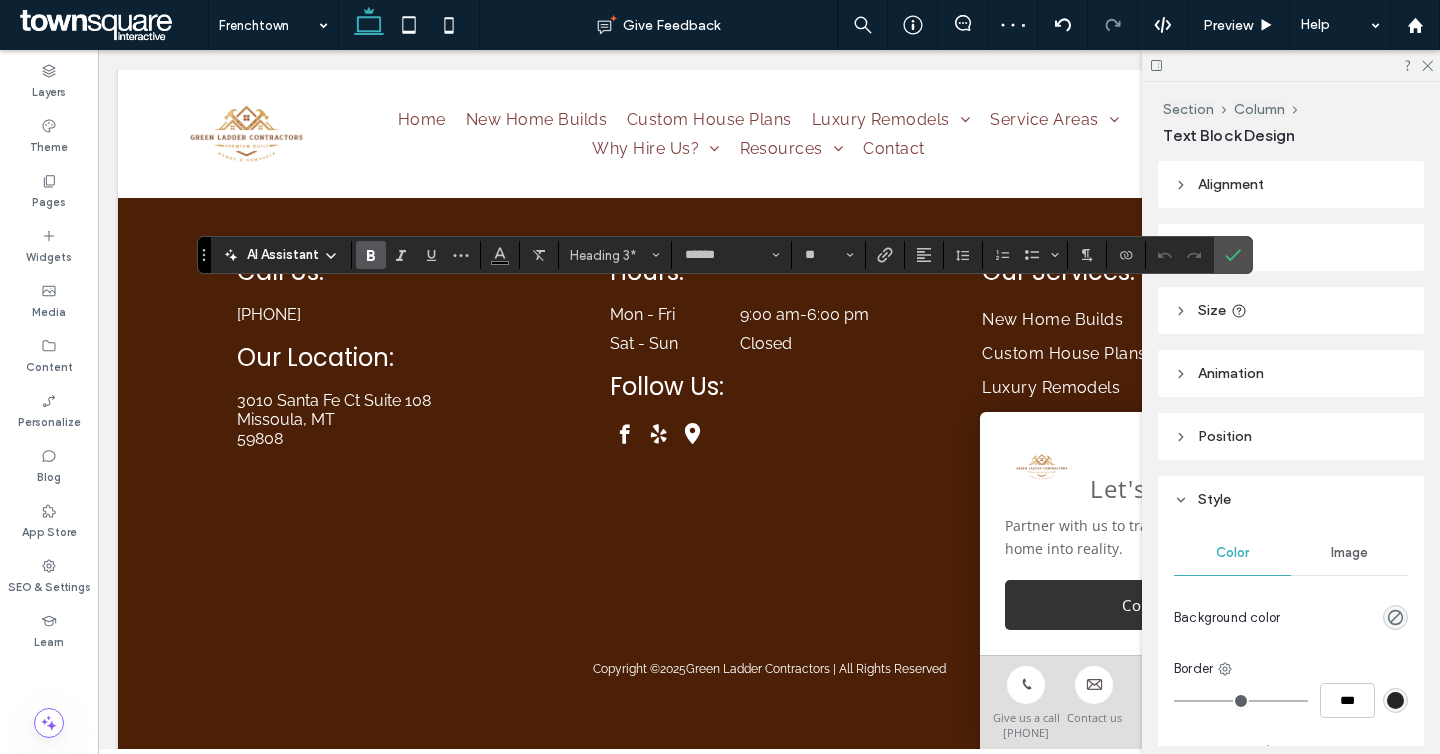 type on "*******" 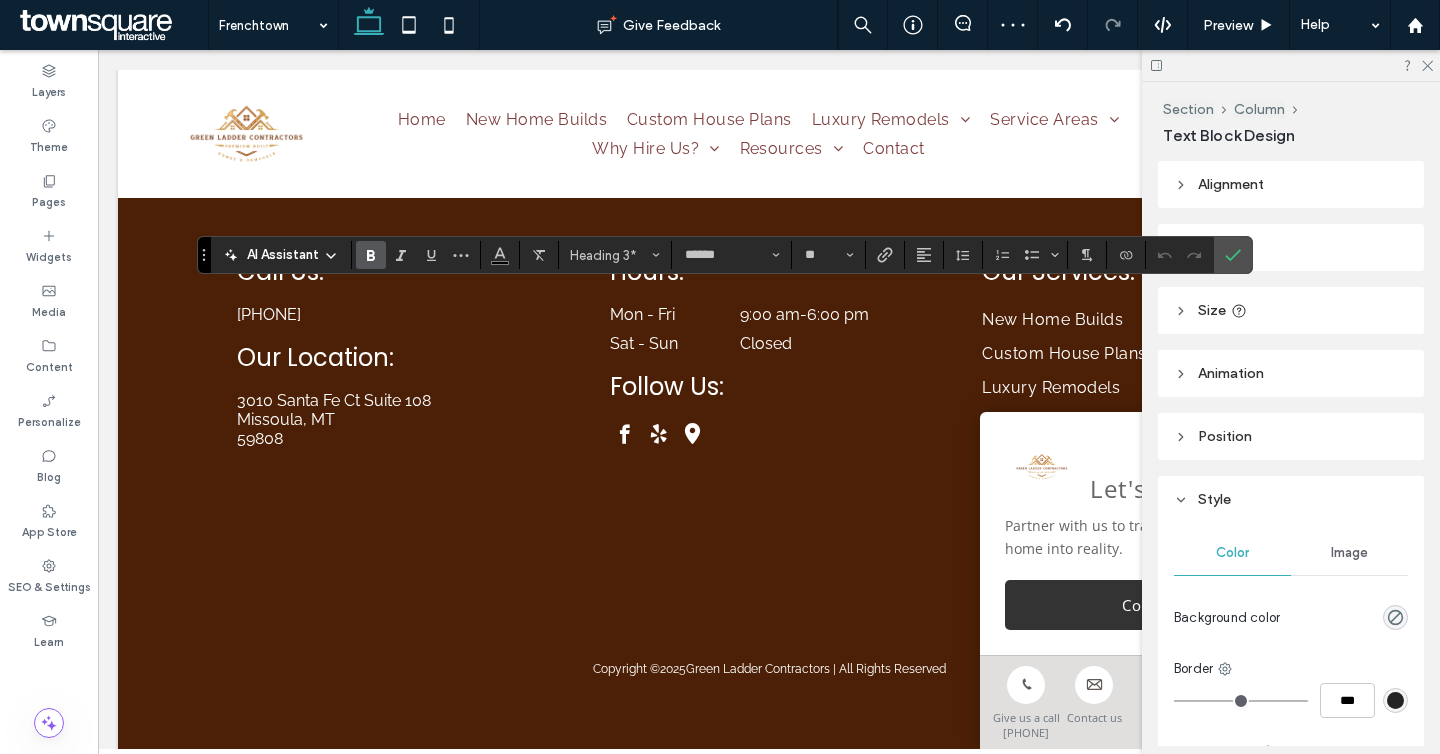 type on "**" 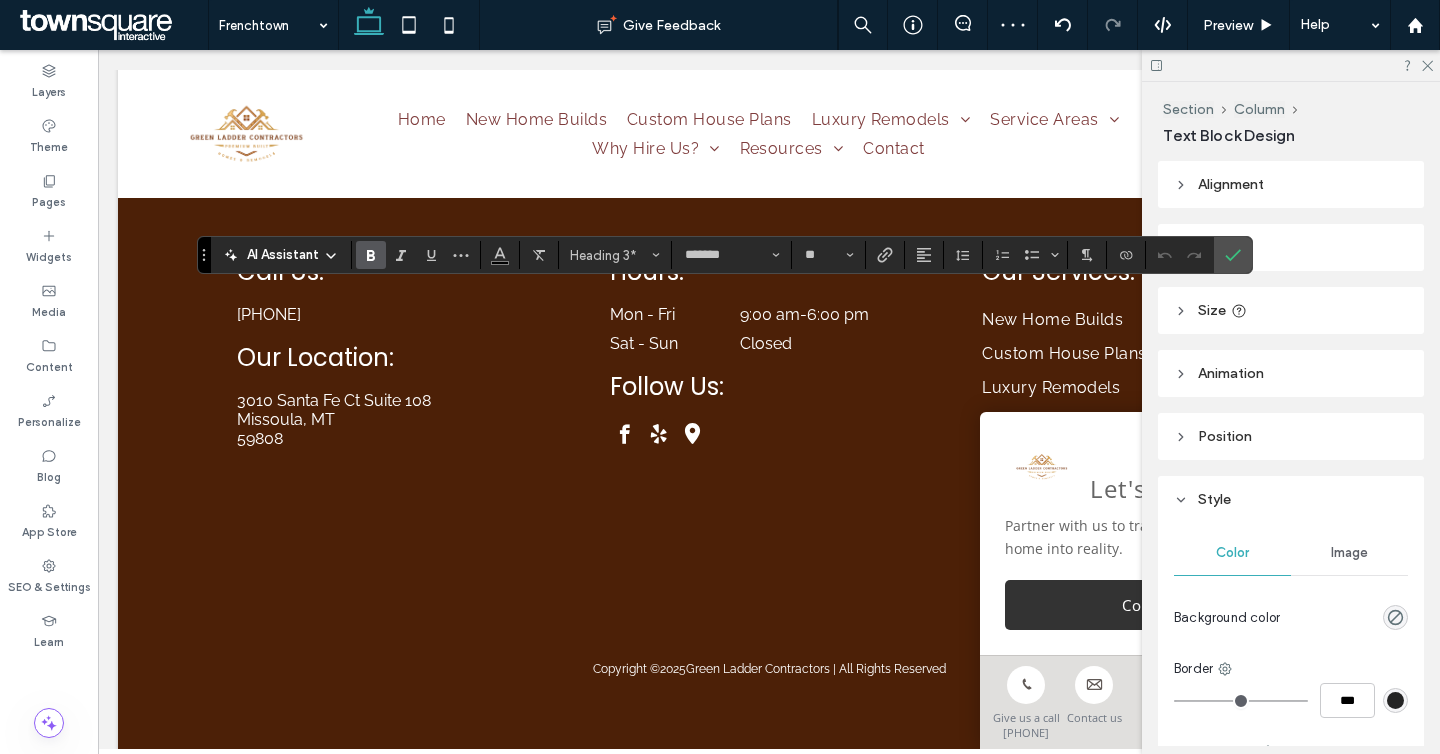 type on "******" 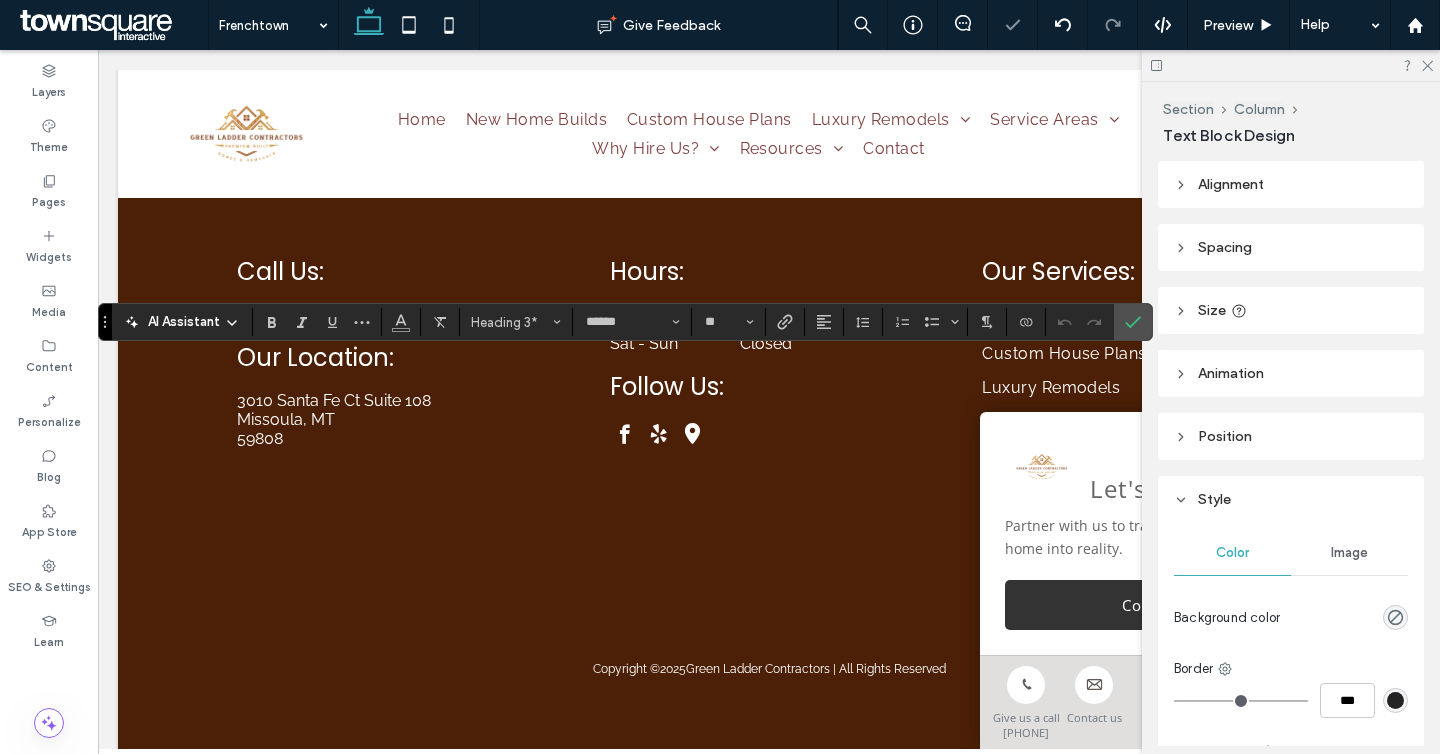 type on "*******" 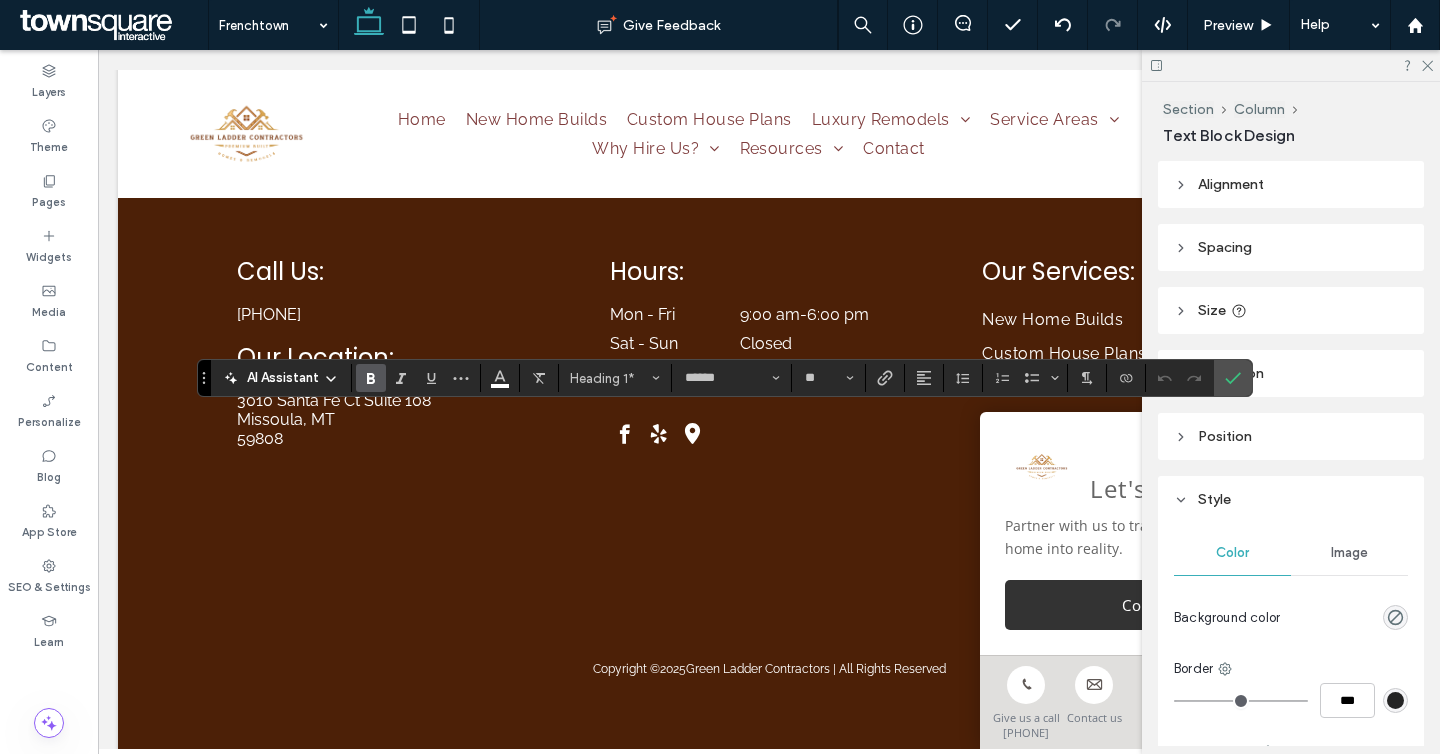 type on "*******" 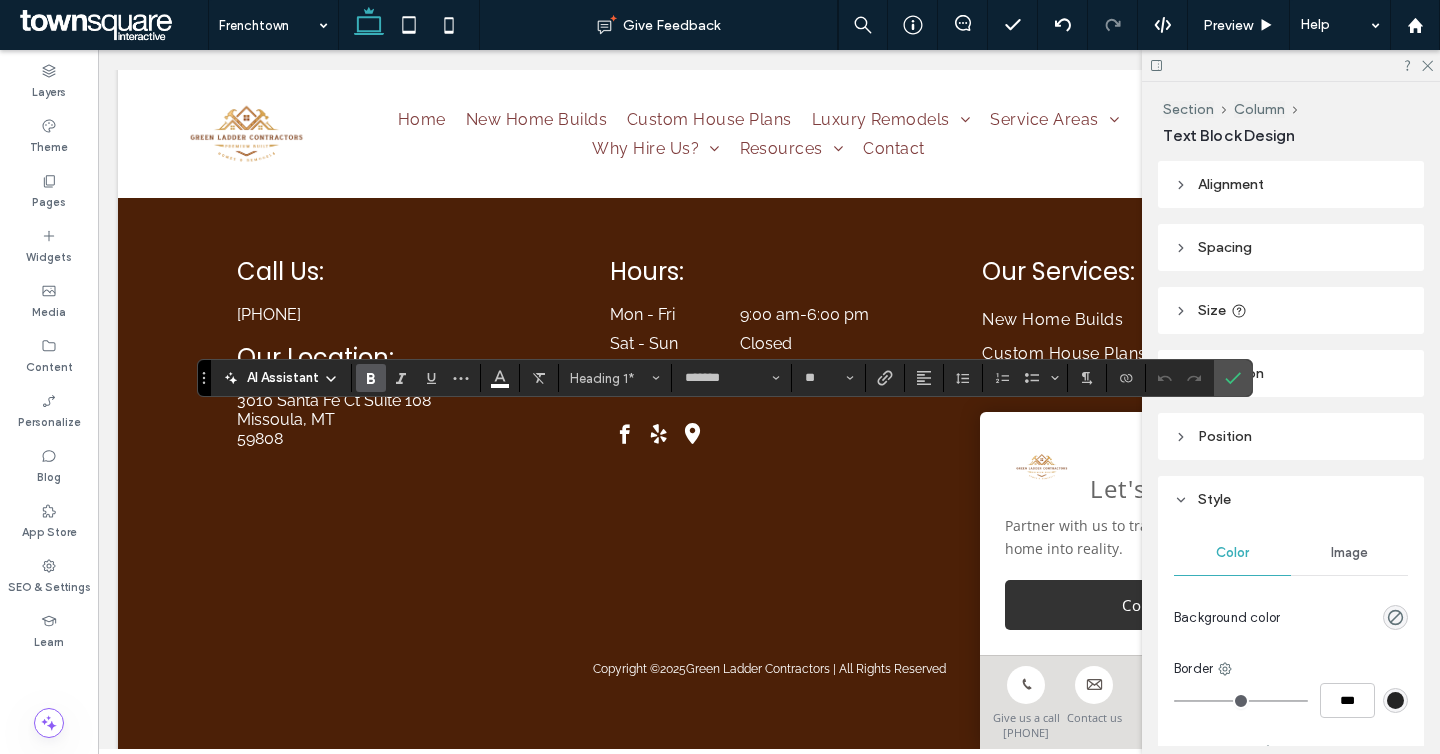 type on "******" 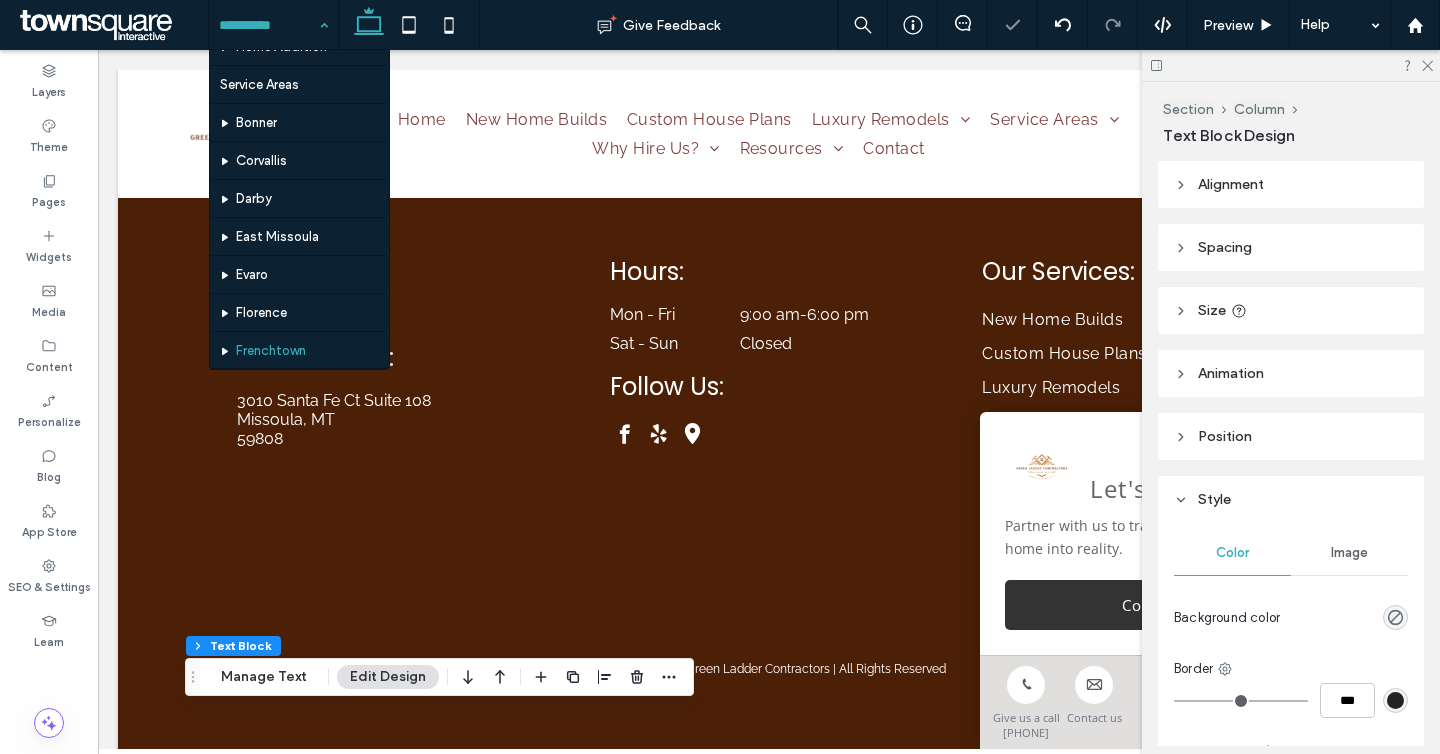 scroll, scrollTop: 416, scrollLeft: 0, axis: vertical 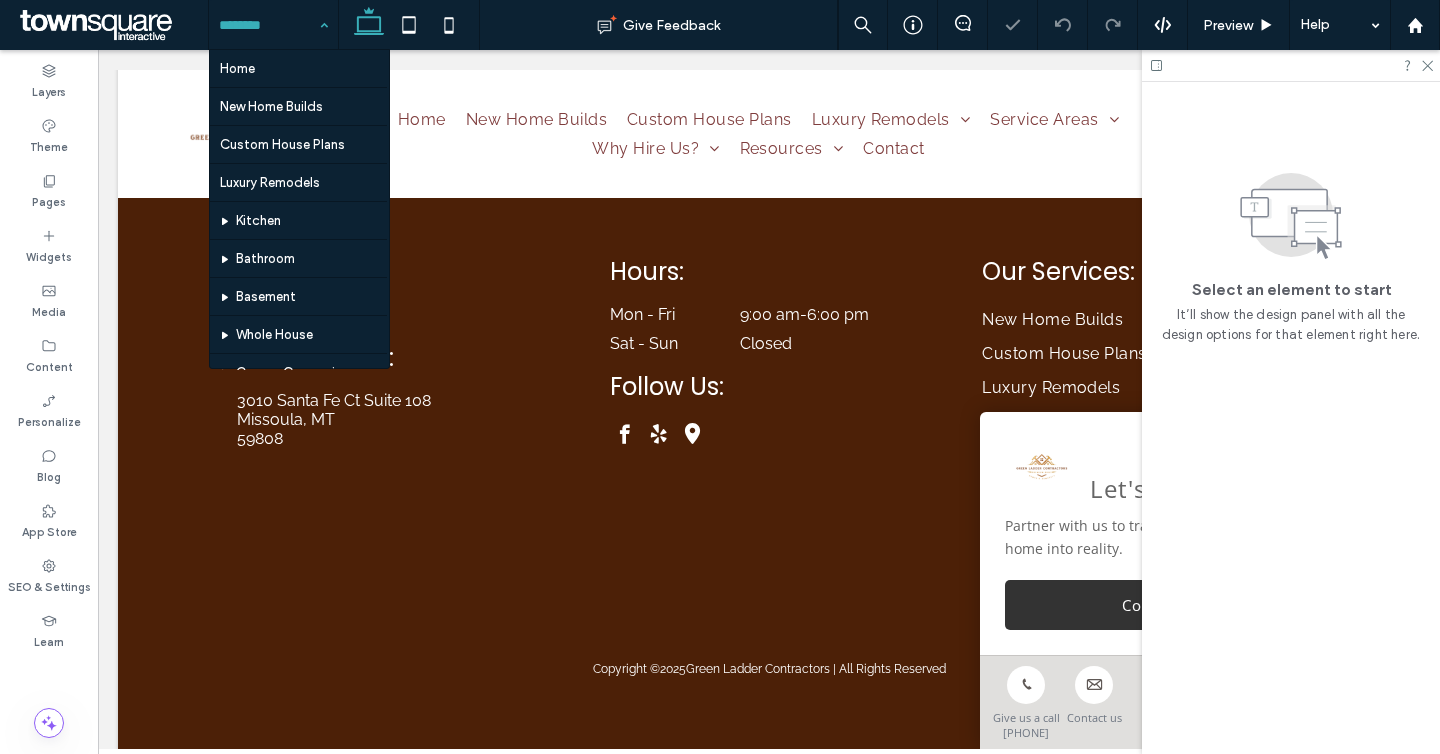 click at bounding box center (268, 25) 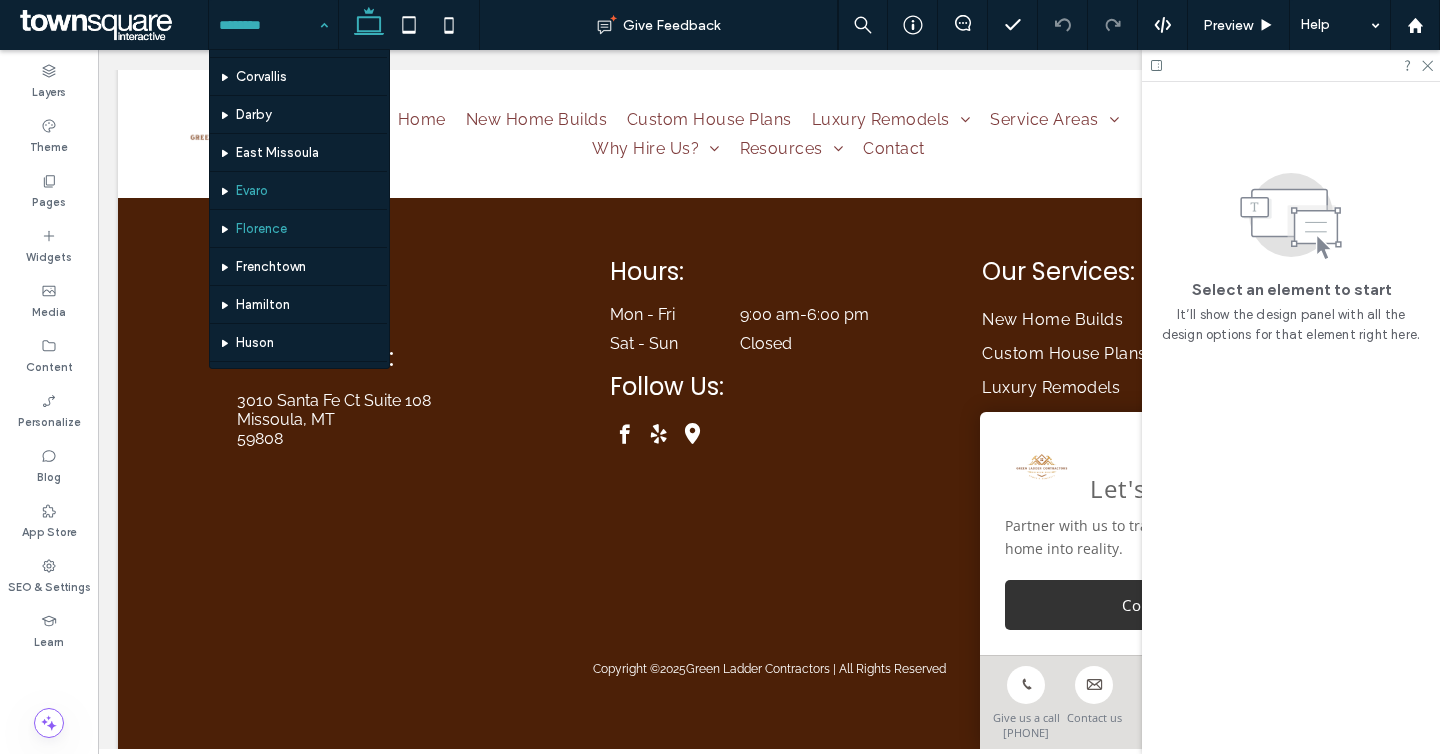 scroll, scrollTop: 458, scrollLeft: 0, axis: vertical 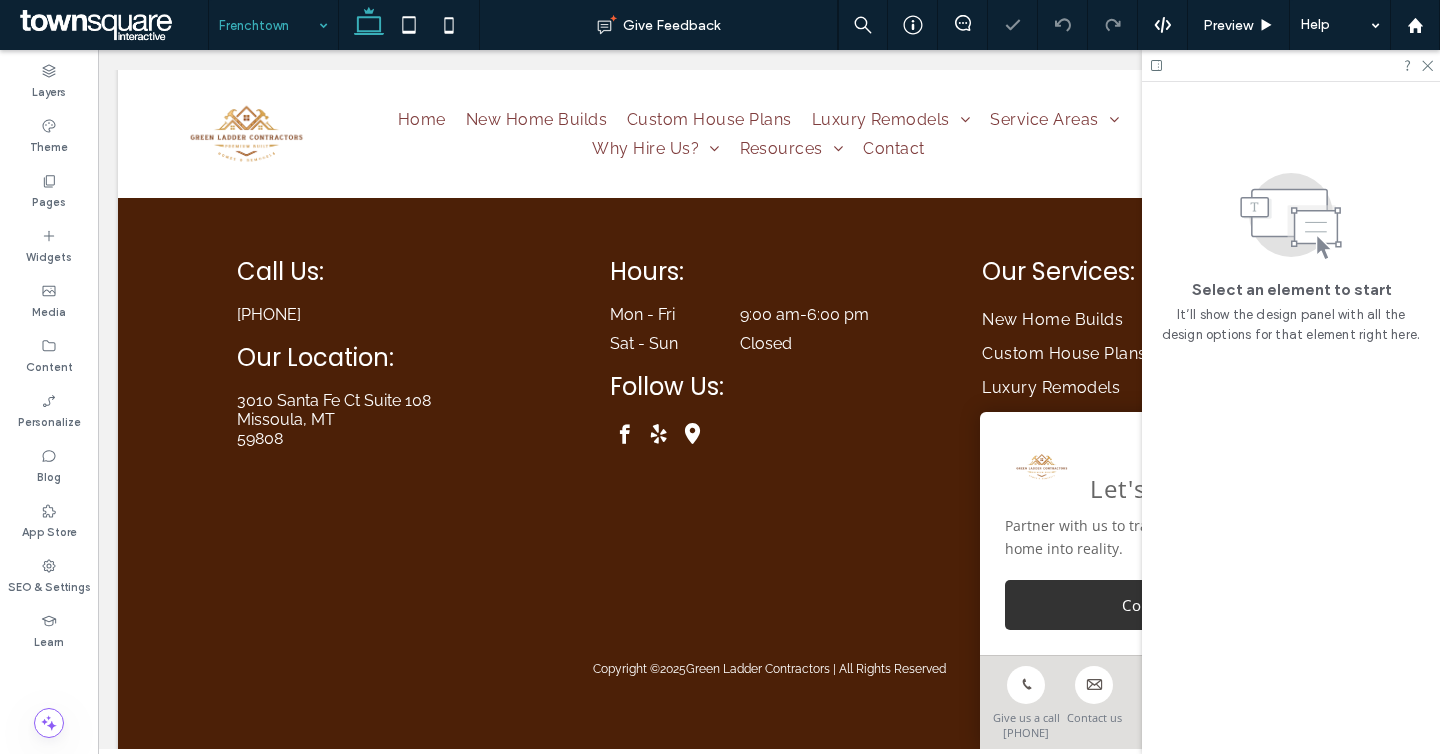 click at bounding box center (268, 25) 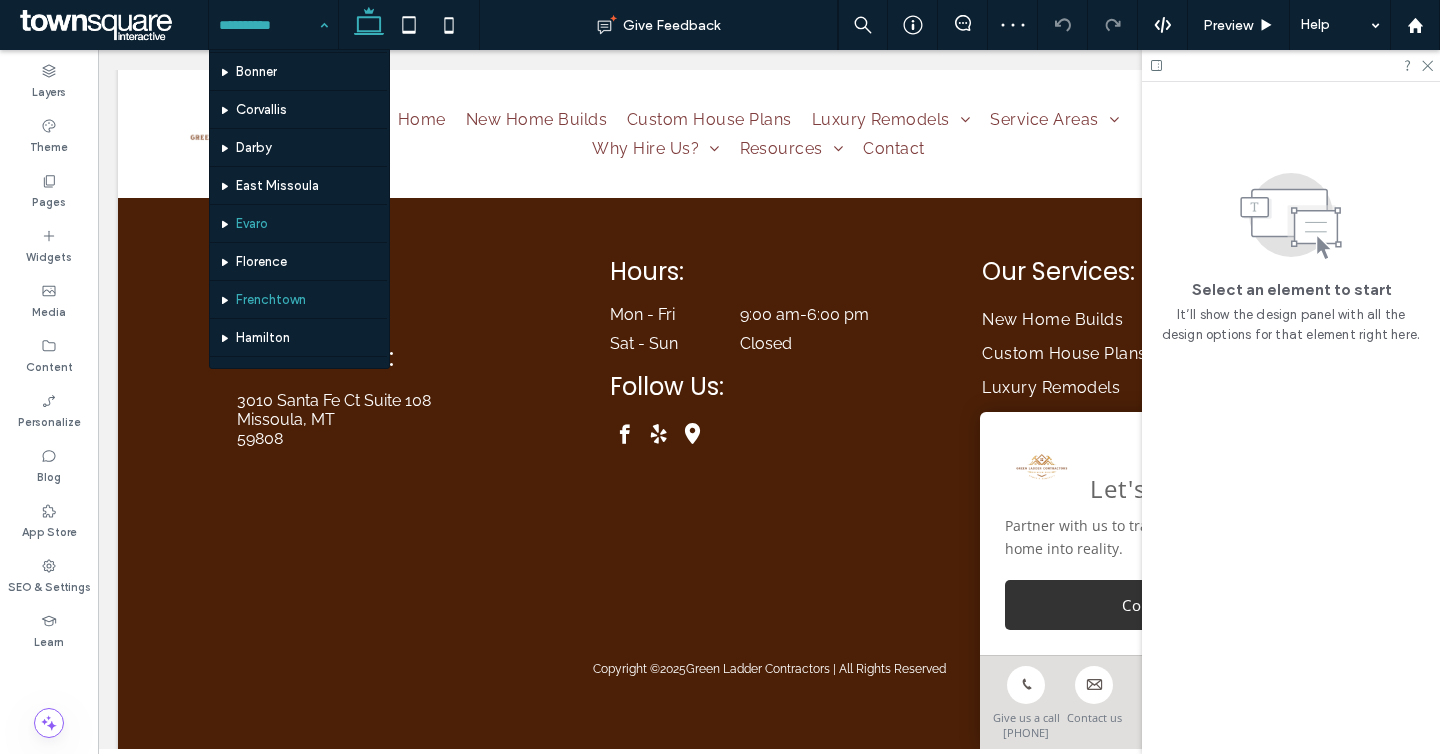 scroll, scrollTop: 416, scrollLeft: 0, axis: vertical 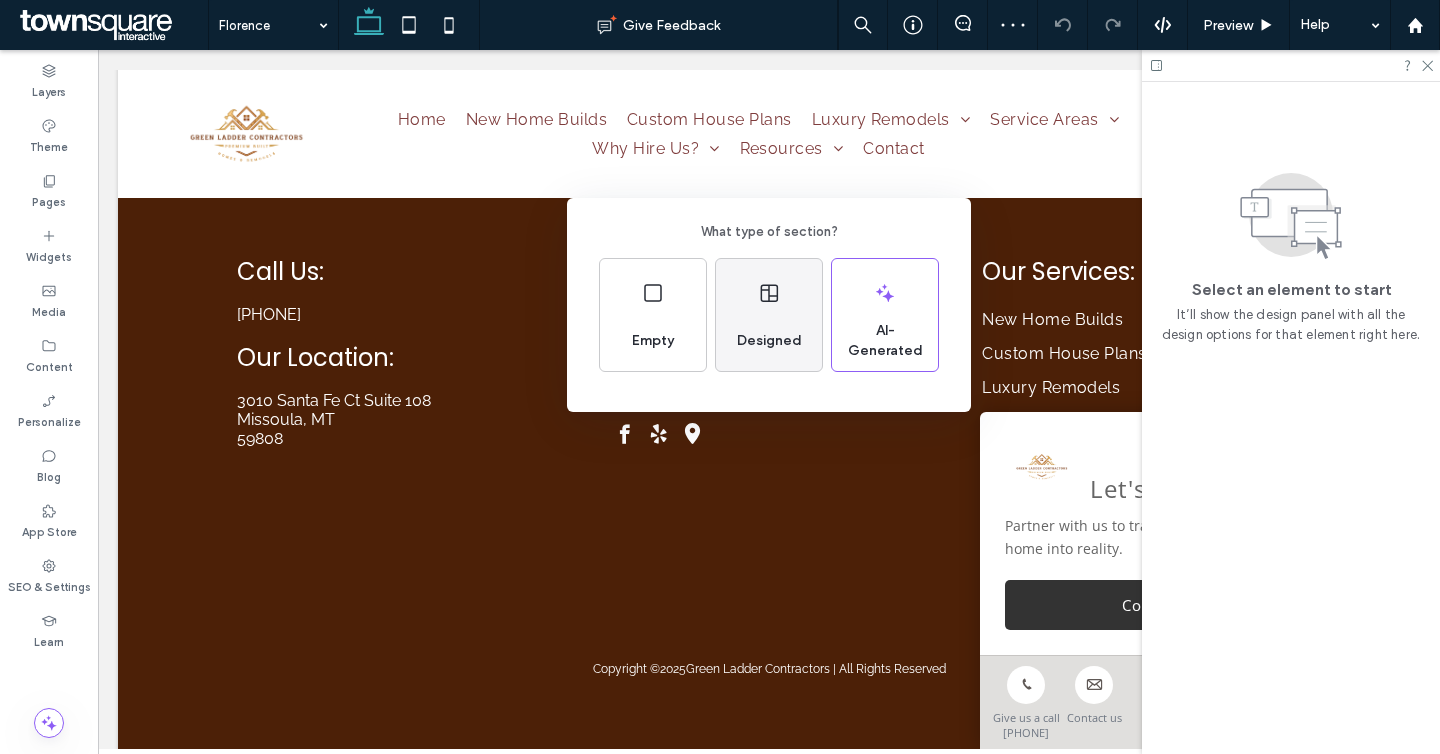 click on "Designed" at bounding box center [769, 341] 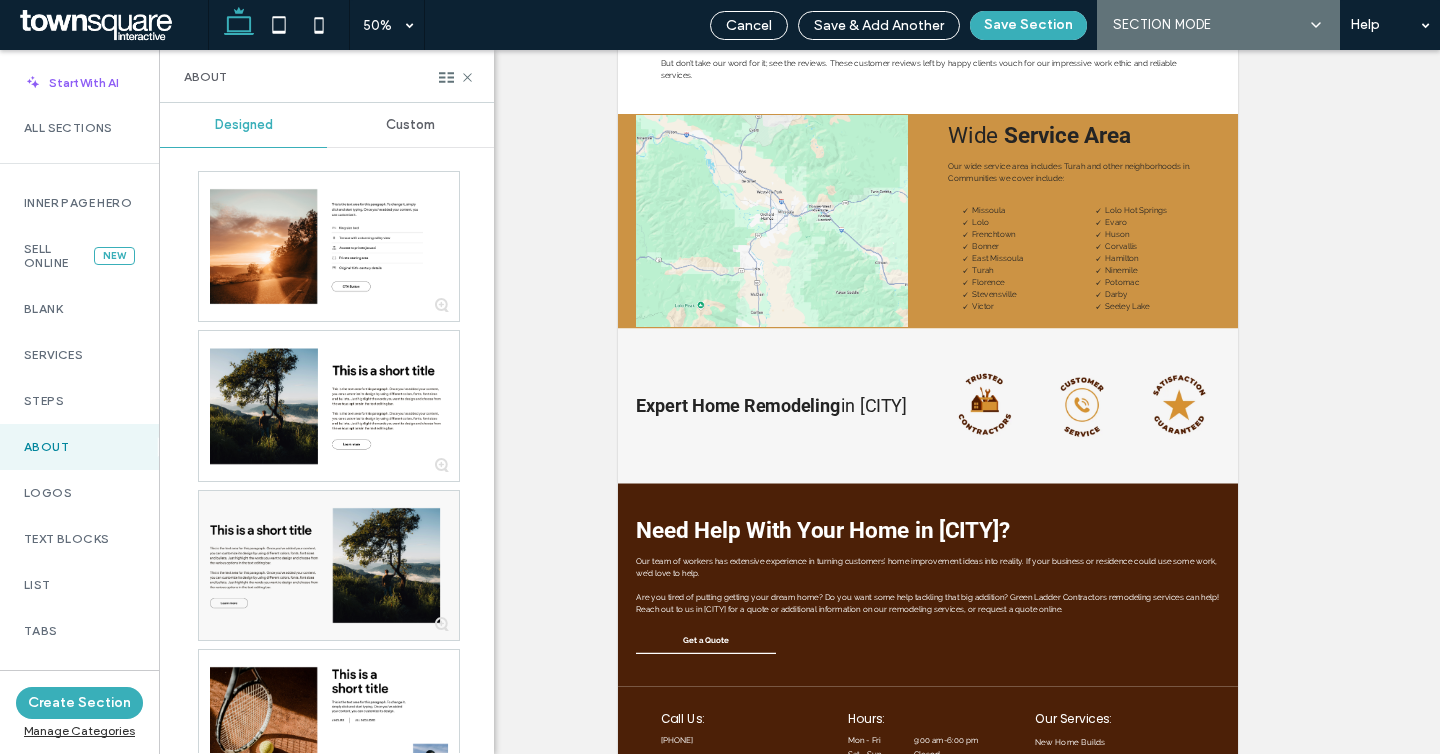 scroll, scrollTop: 658, scrollLeft: 0, axis: vertical 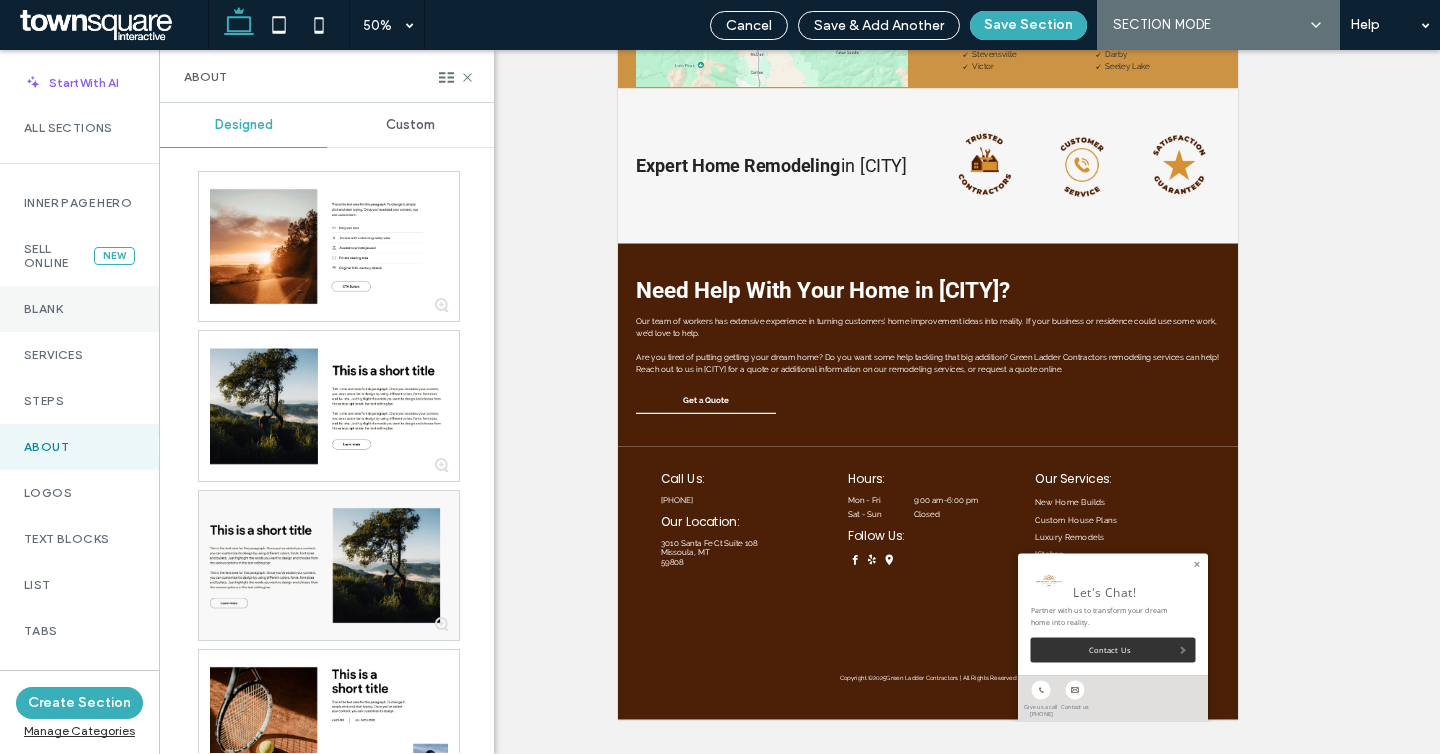 click on "Blank" at bounding box center [79, 309] 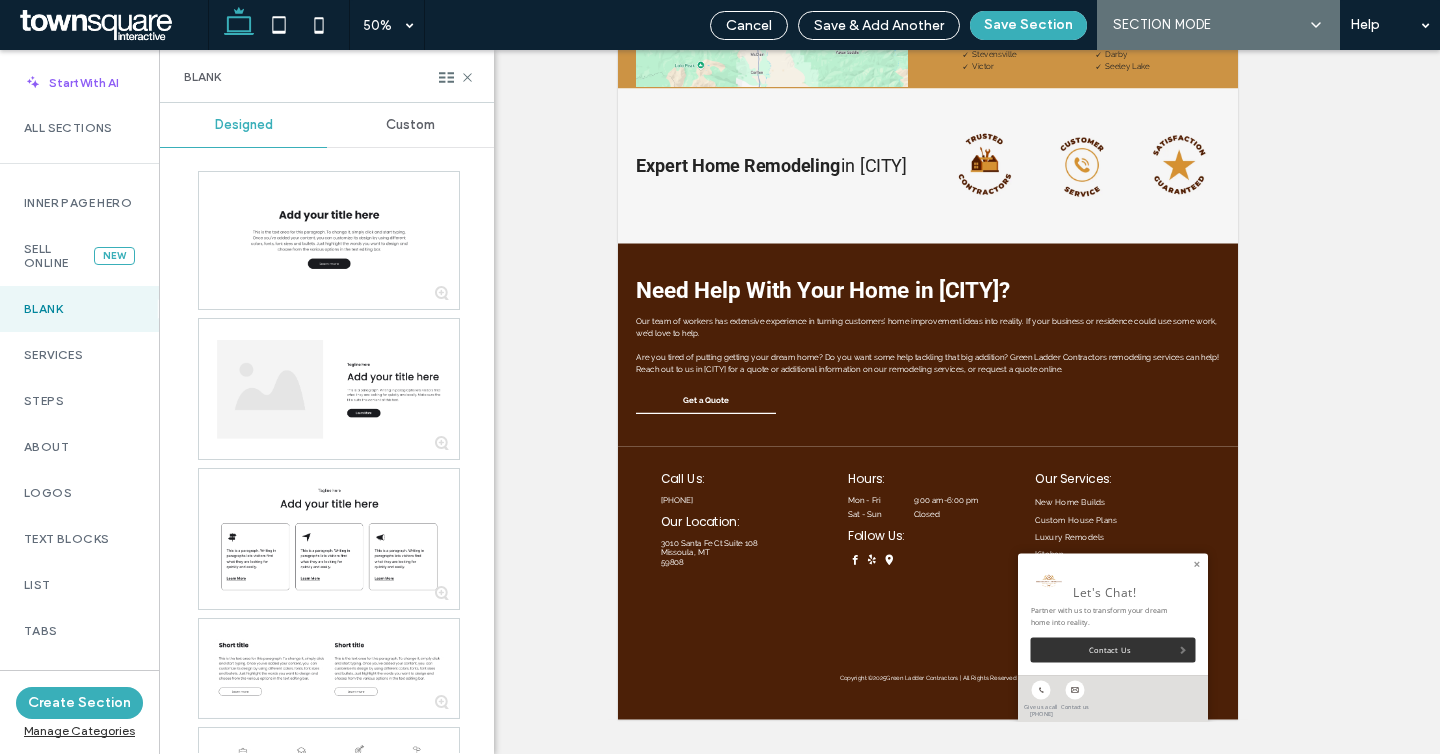 click on "Custom" at bounding box center [410, 125] 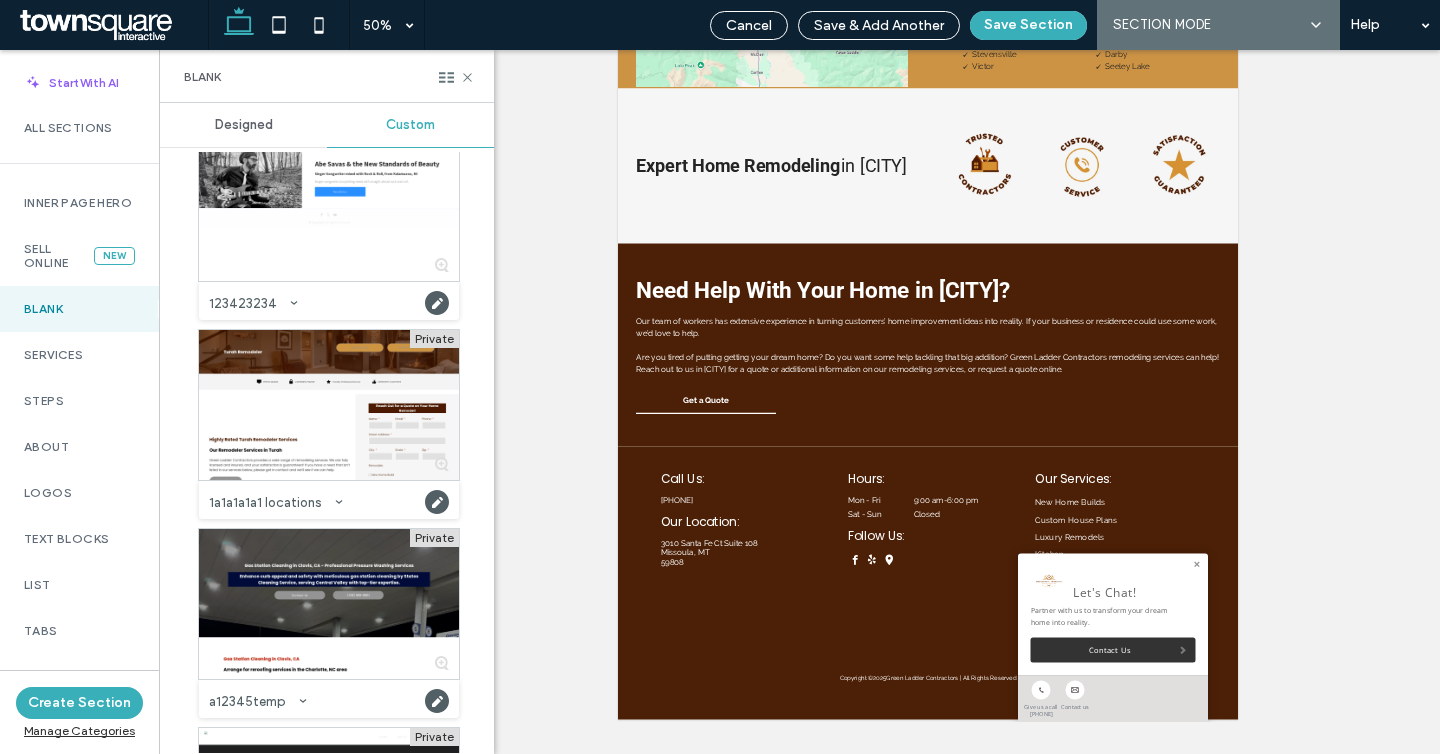 scroll, scrollTop: 308, scrollLeft: 0, axis: vertical 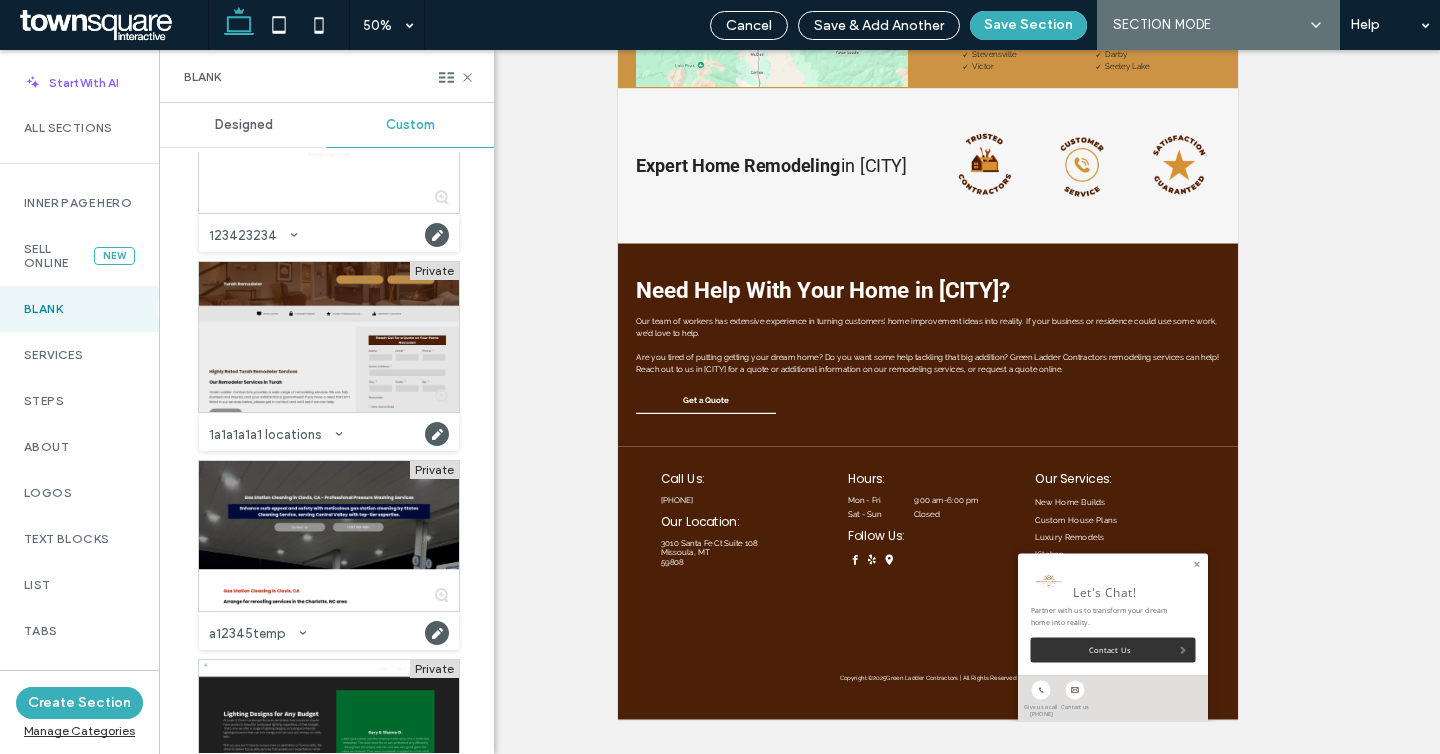 click at bounding box center (329, 337) 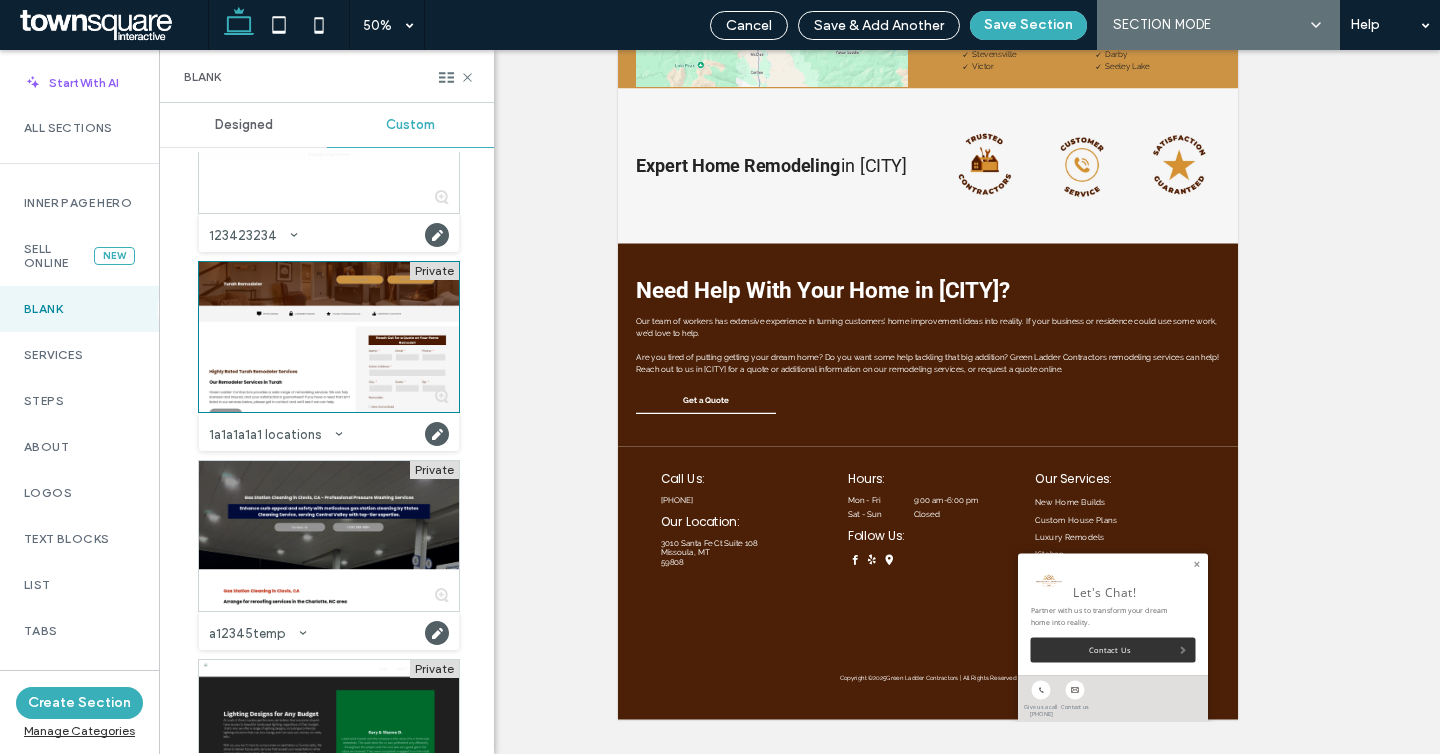 scroll, scrollTop: 0, scrollLeft: 0, axis: both 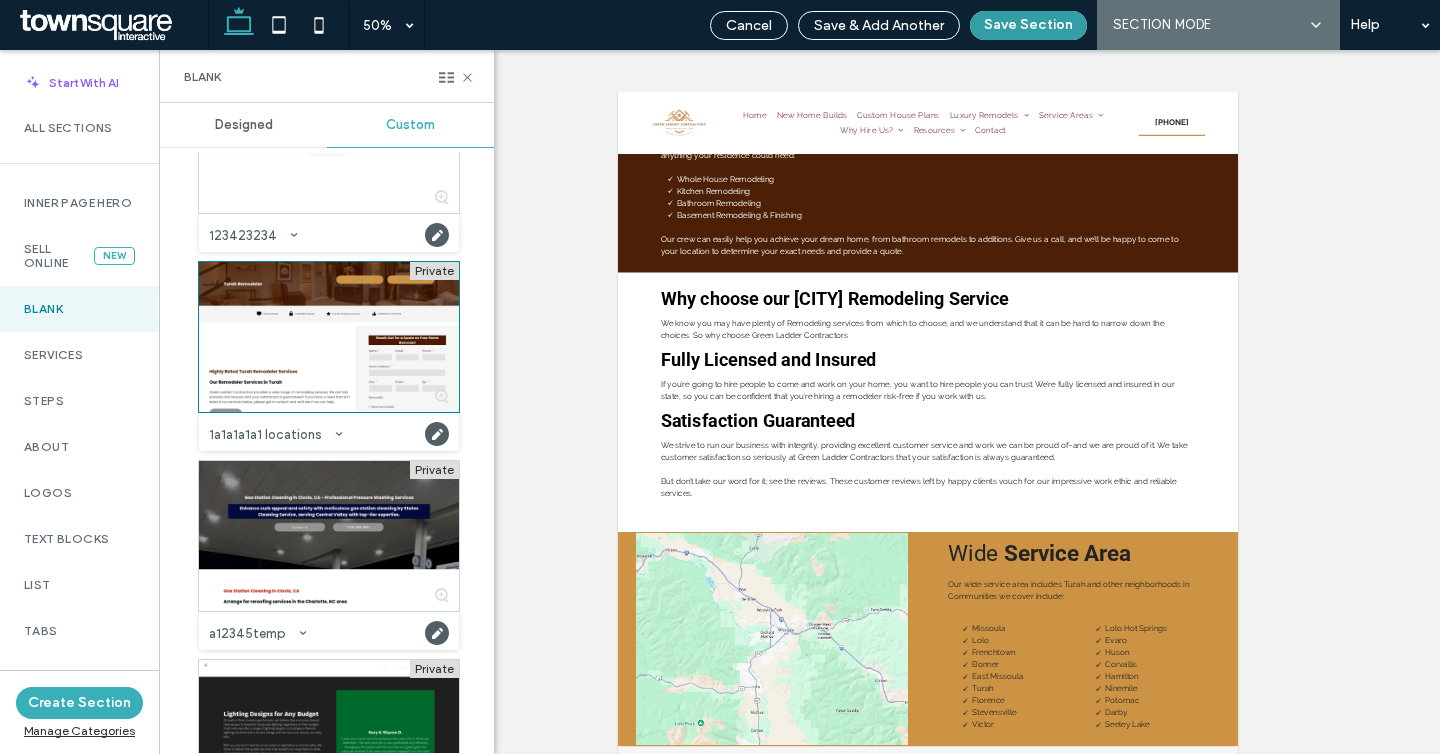 click on "Save Section" at bounding box center (1028, 25) 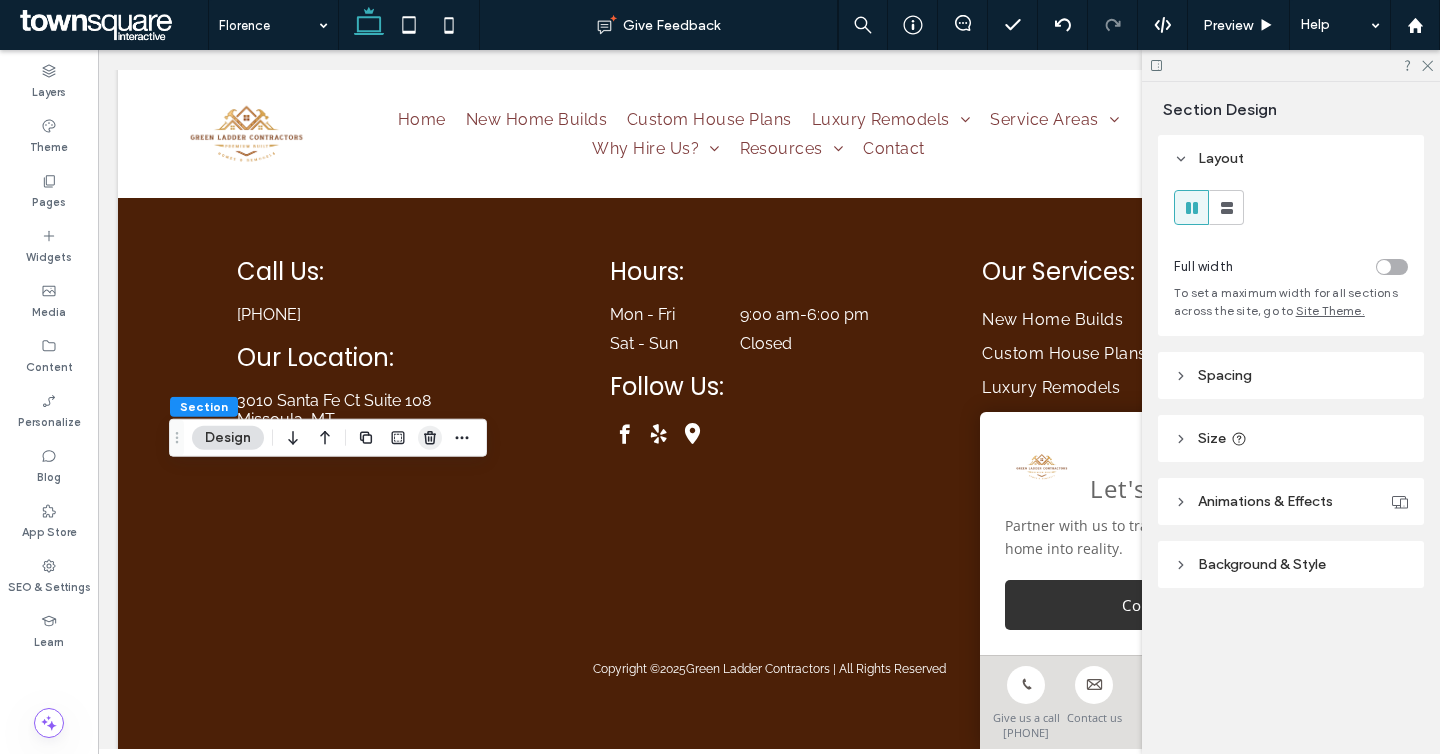 click 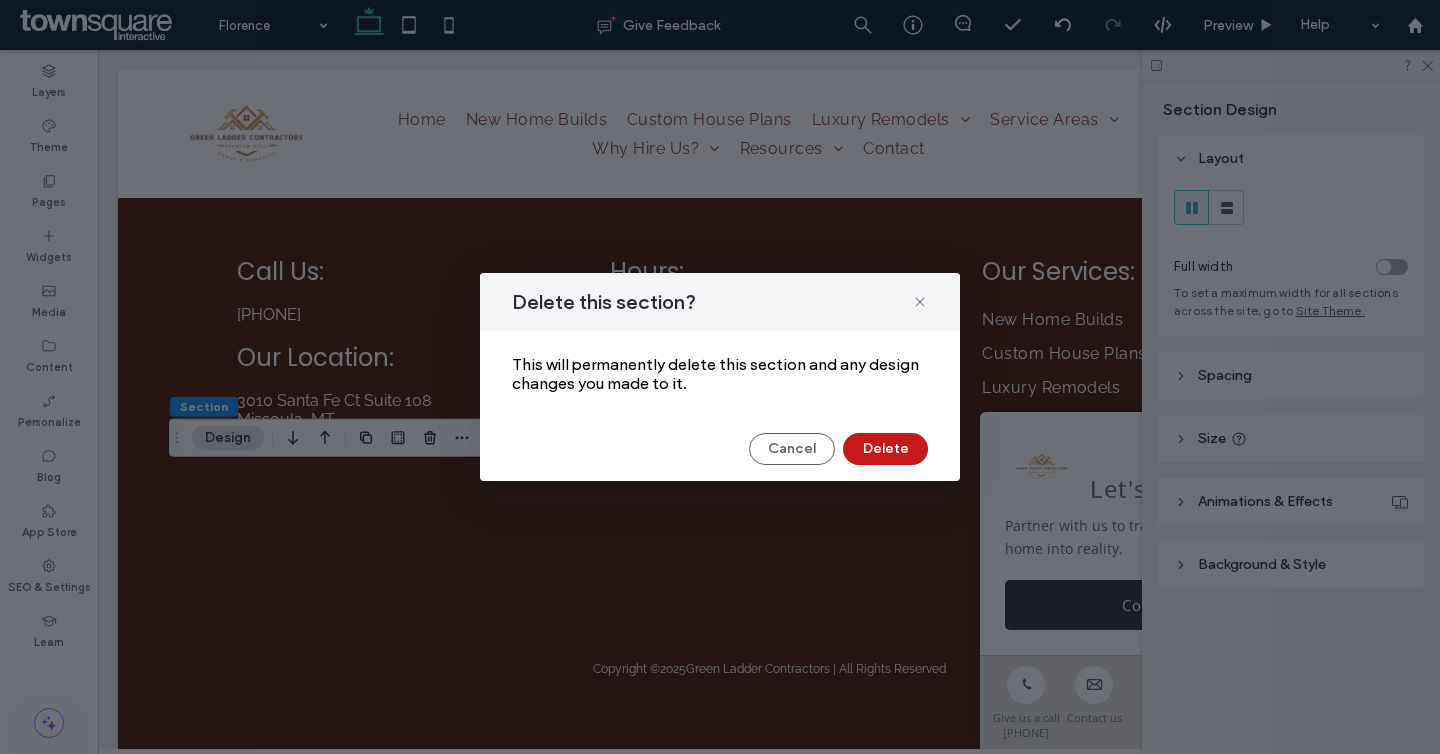click on "Delete" at bounding box center [885, 449] 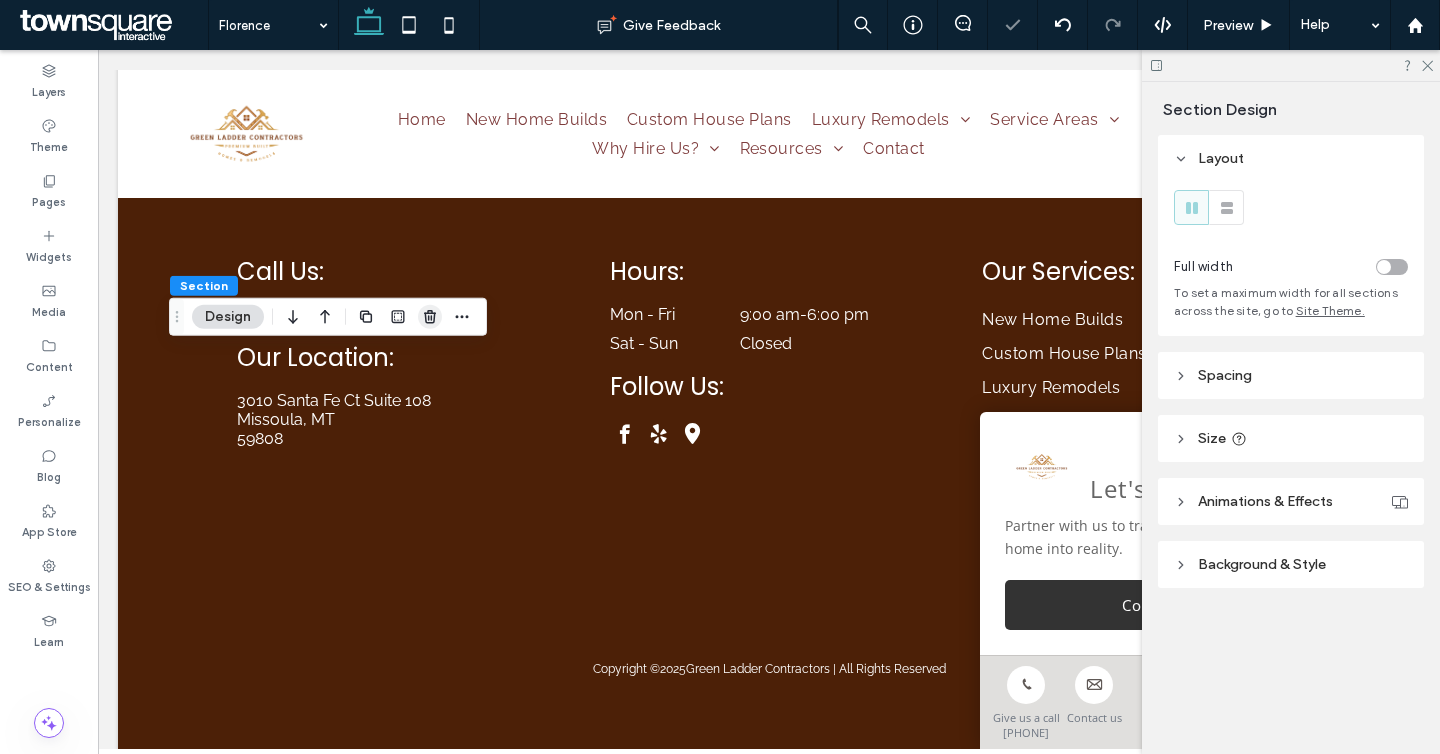click 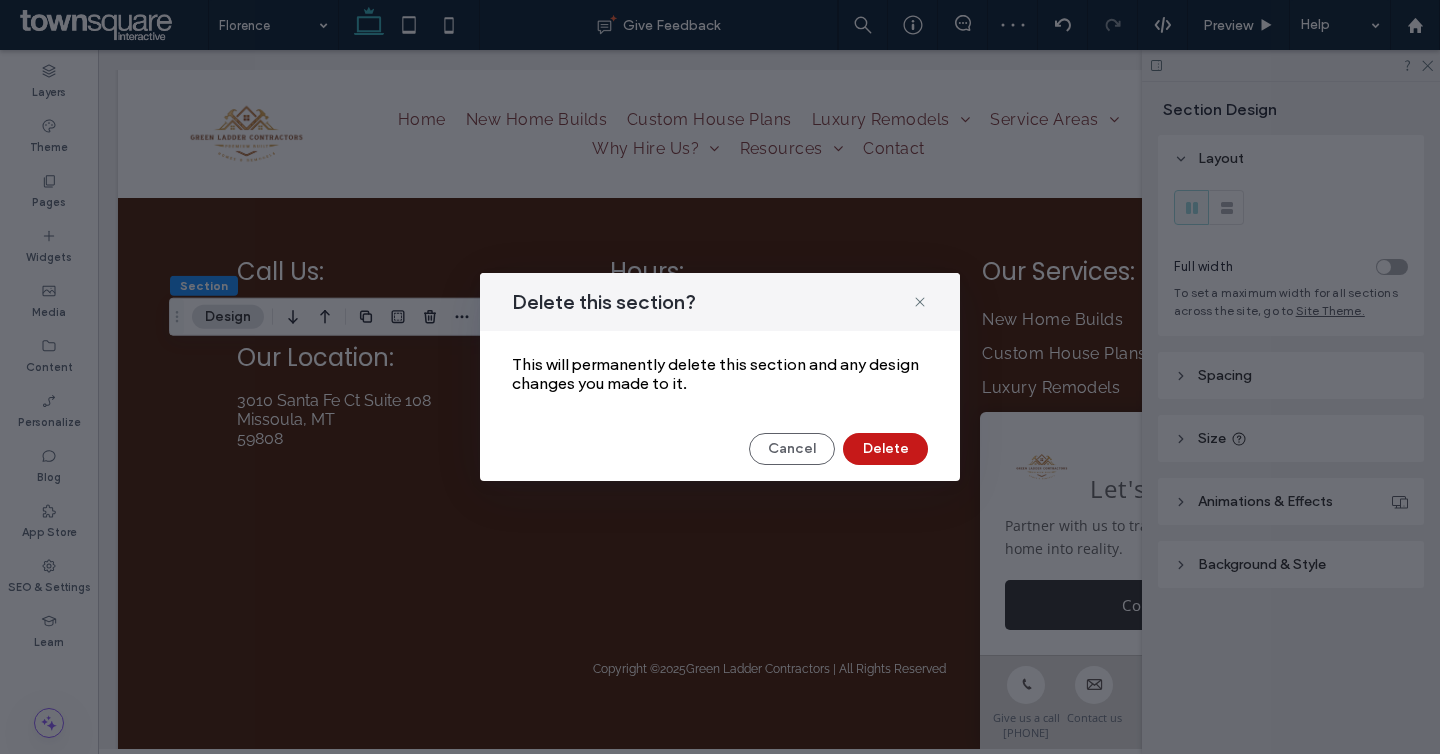click on "Delete" at bounding box center [885, 449] 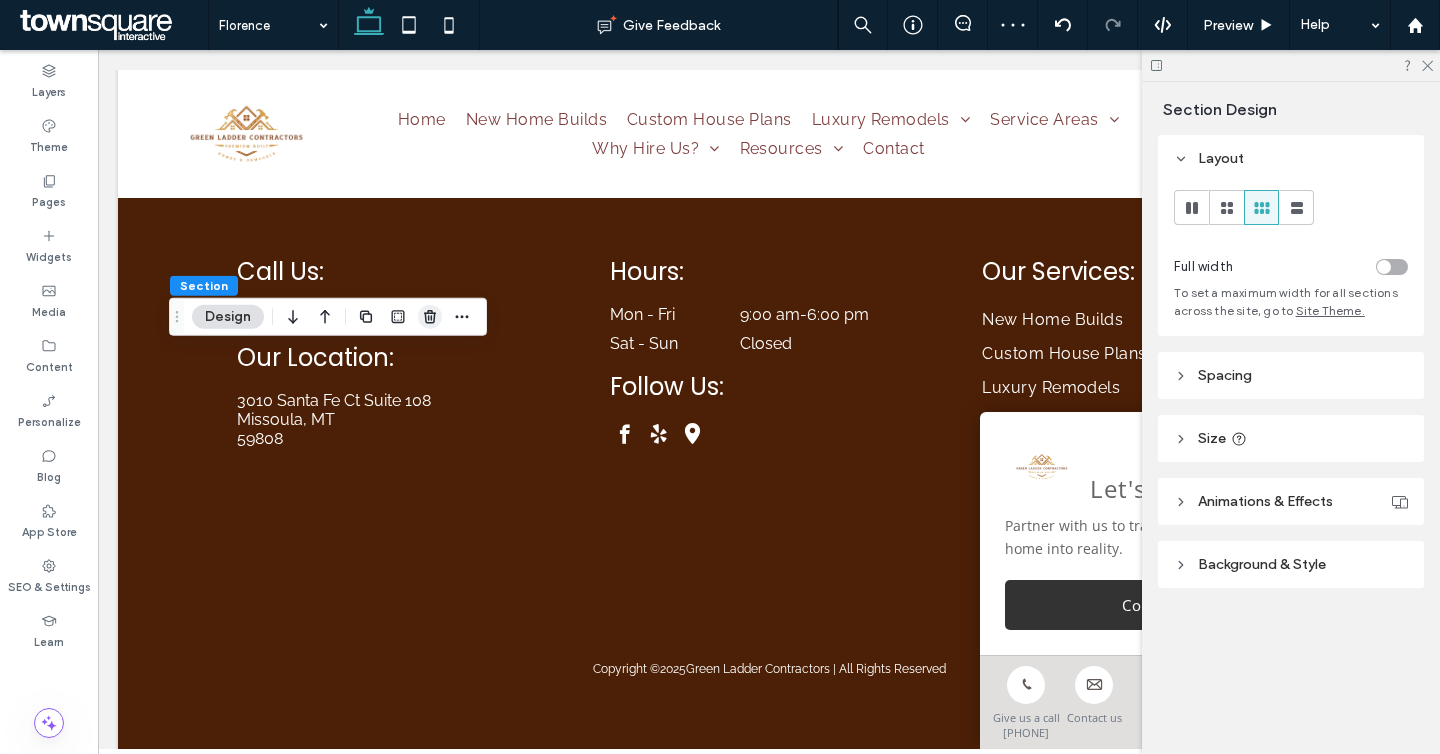 click 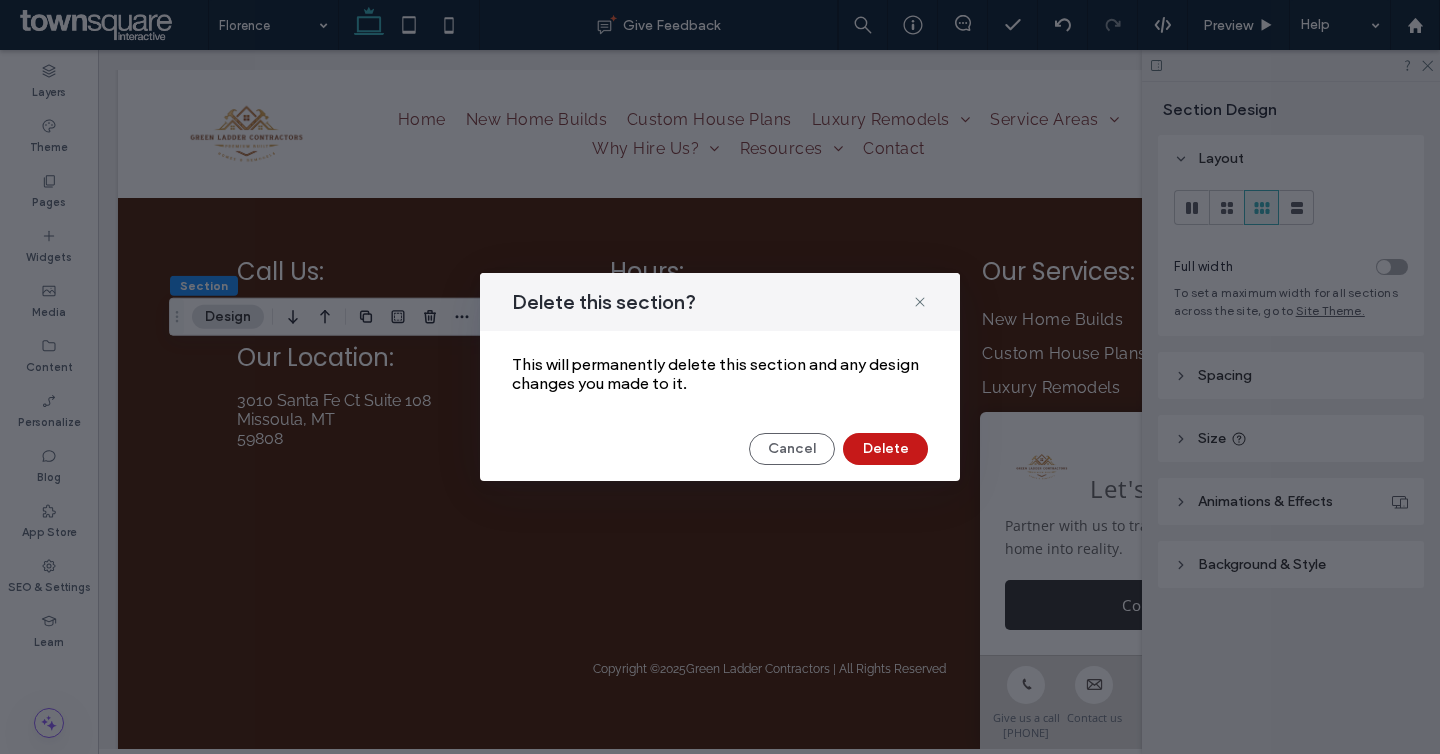 click on "Delete" at bounding box center (885, 449) 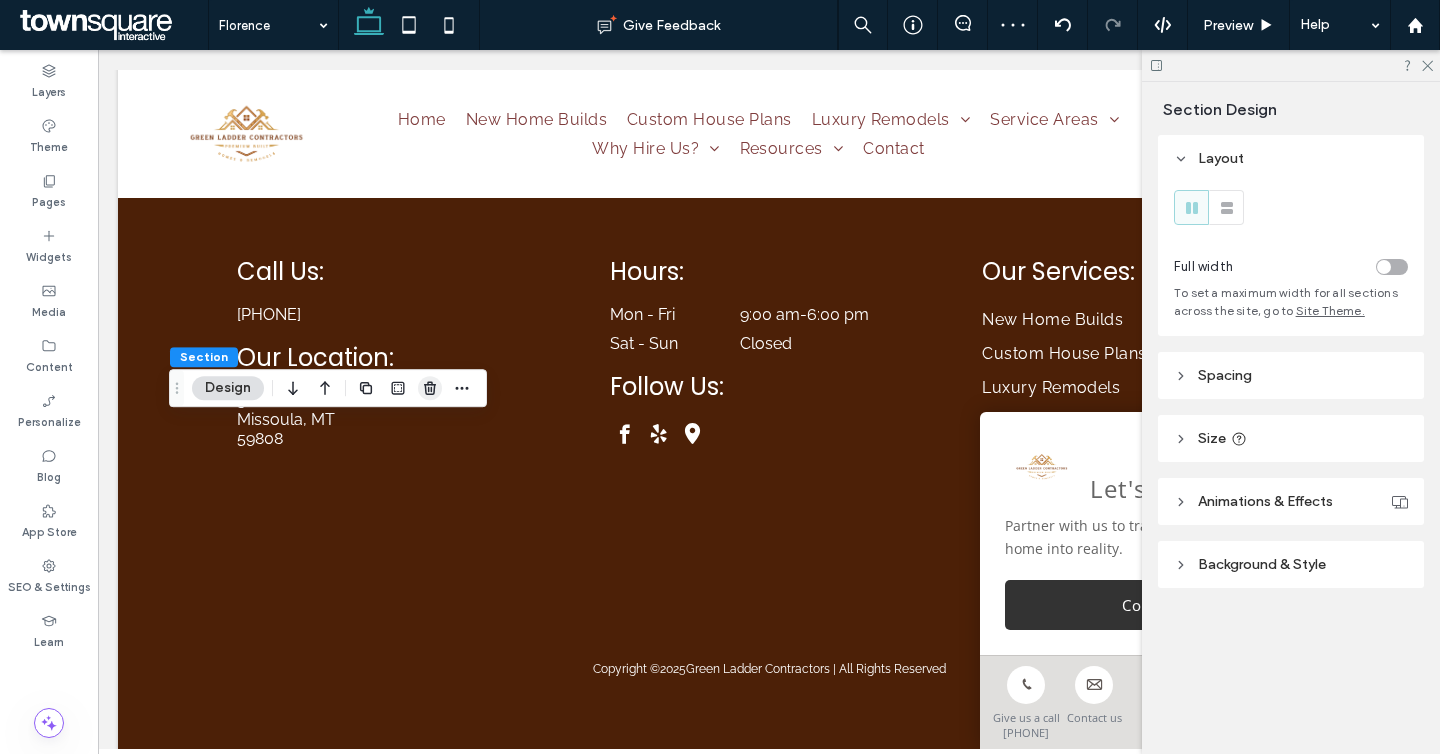 click 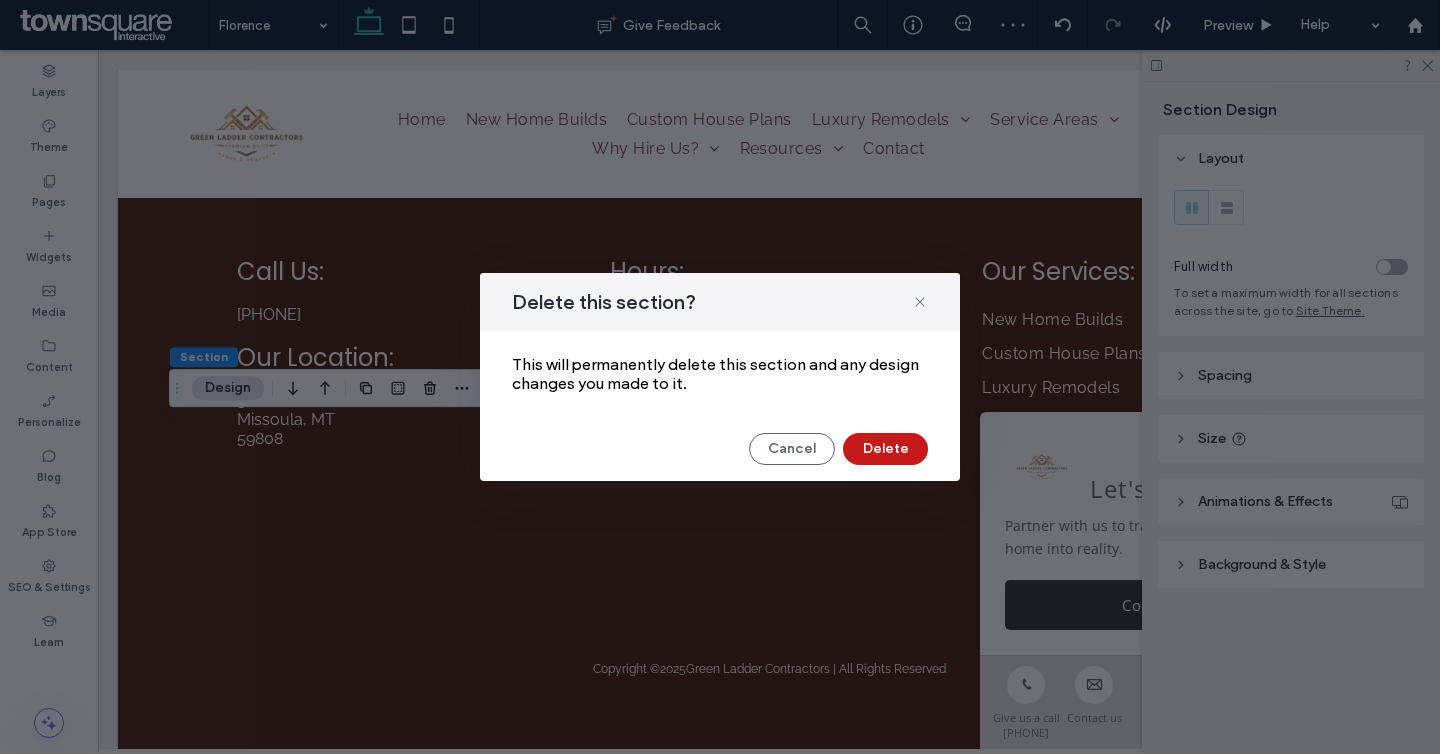 click on "Delete" at bounding box center (885, 449) 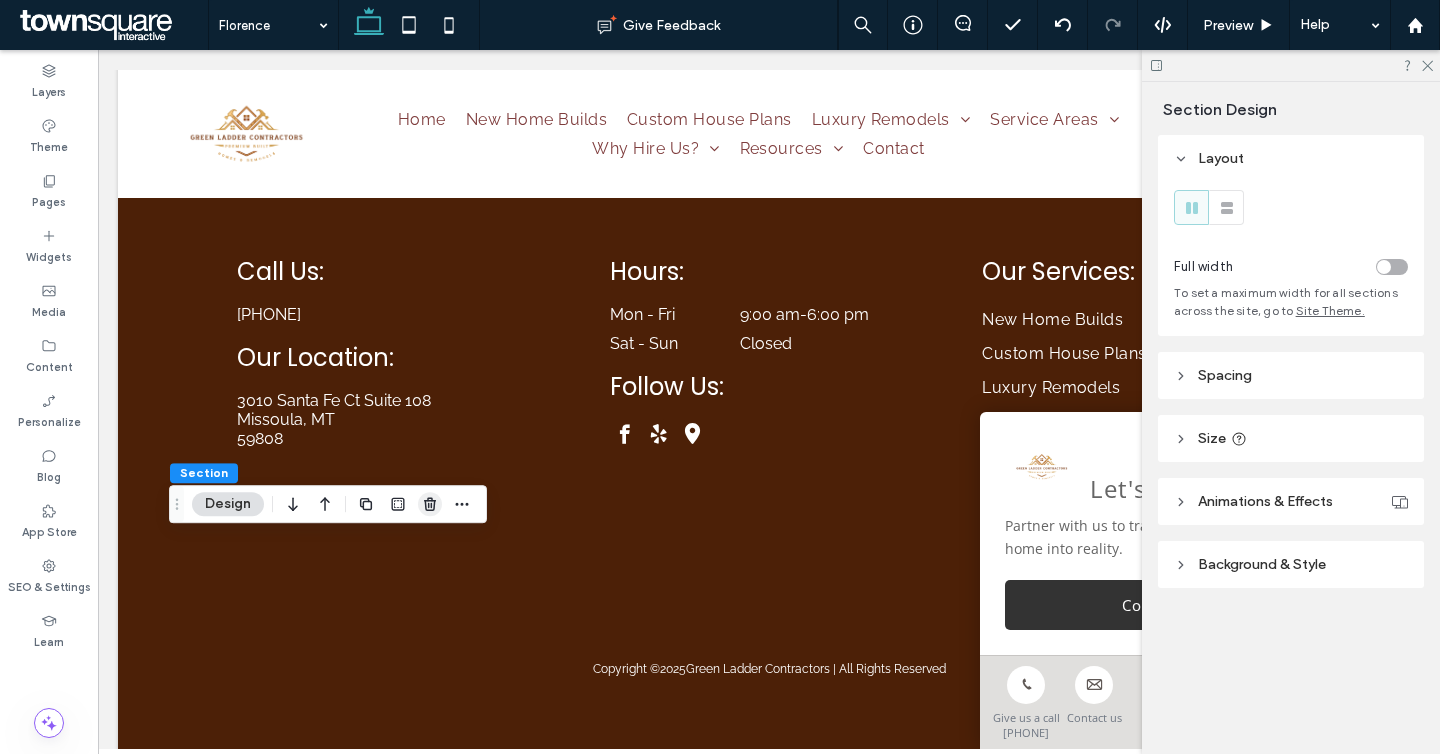 click 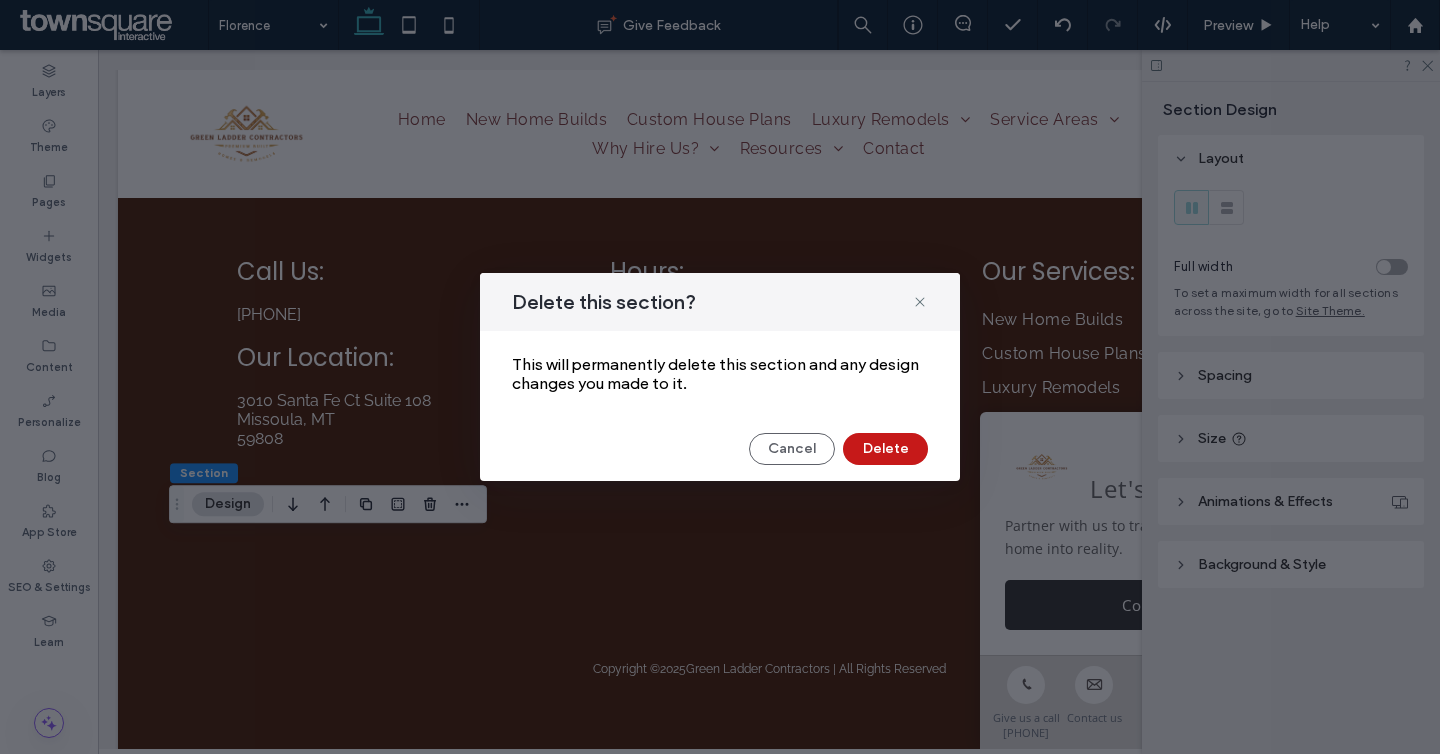 click on "Delete" at bounding box center [885, 449] 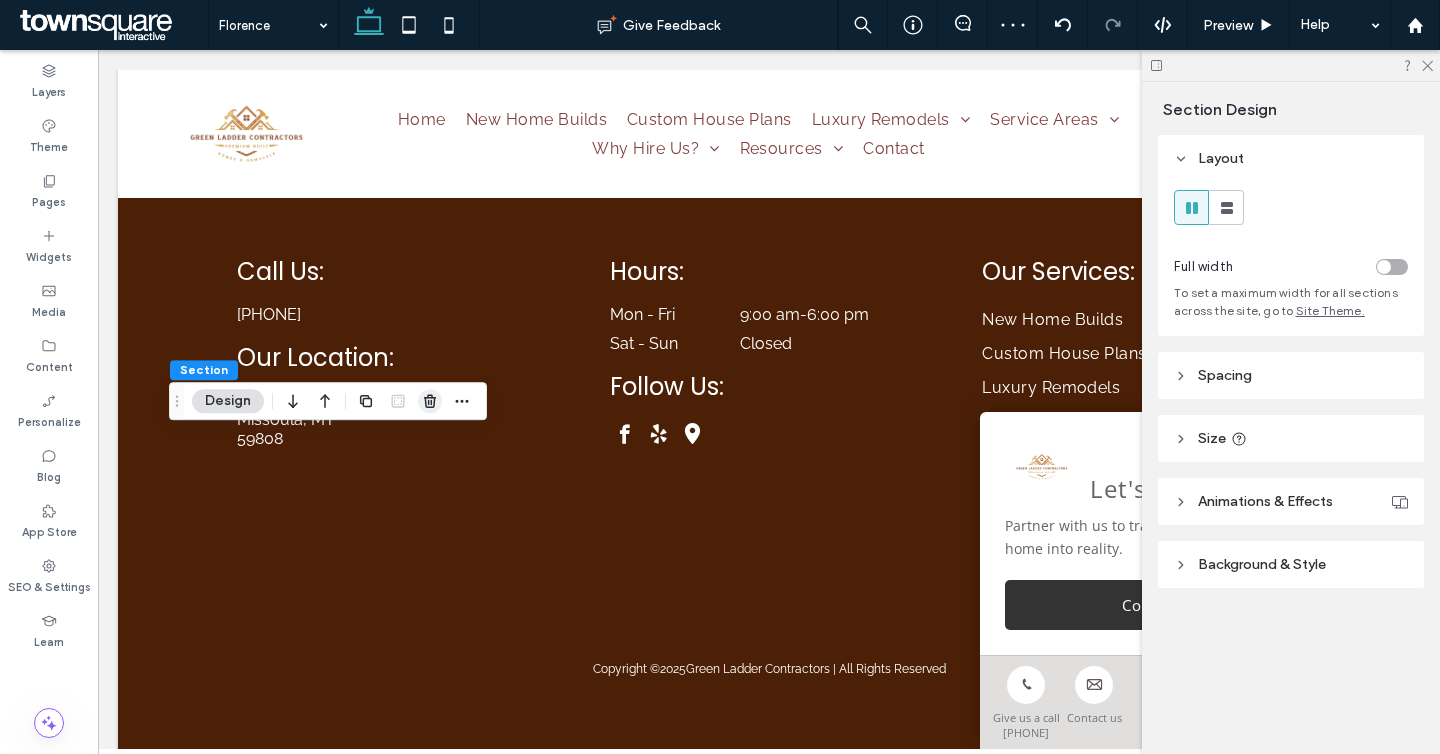 click at bounding box center (430, 401) 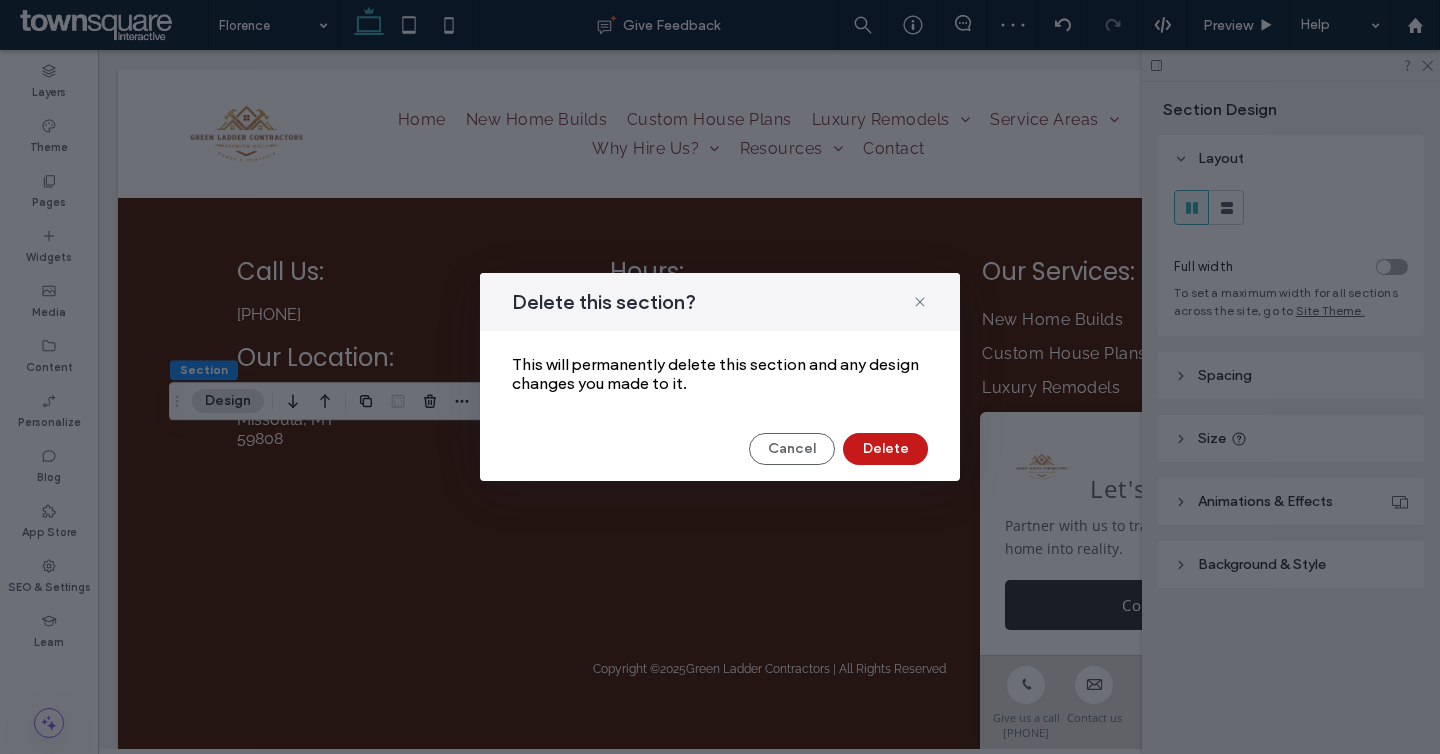 click on "Delete" at bounding box center (885, 449) 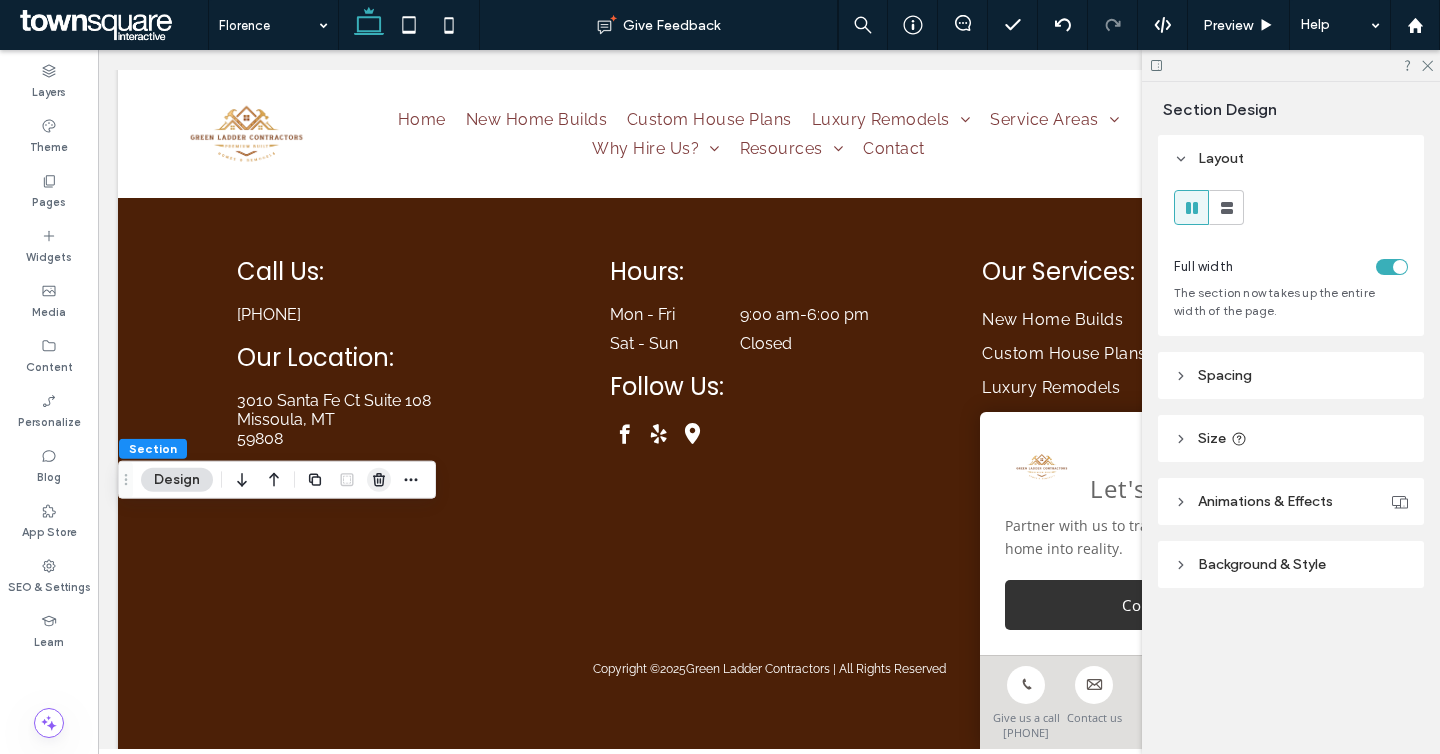 click at bounding box center (379, 480) 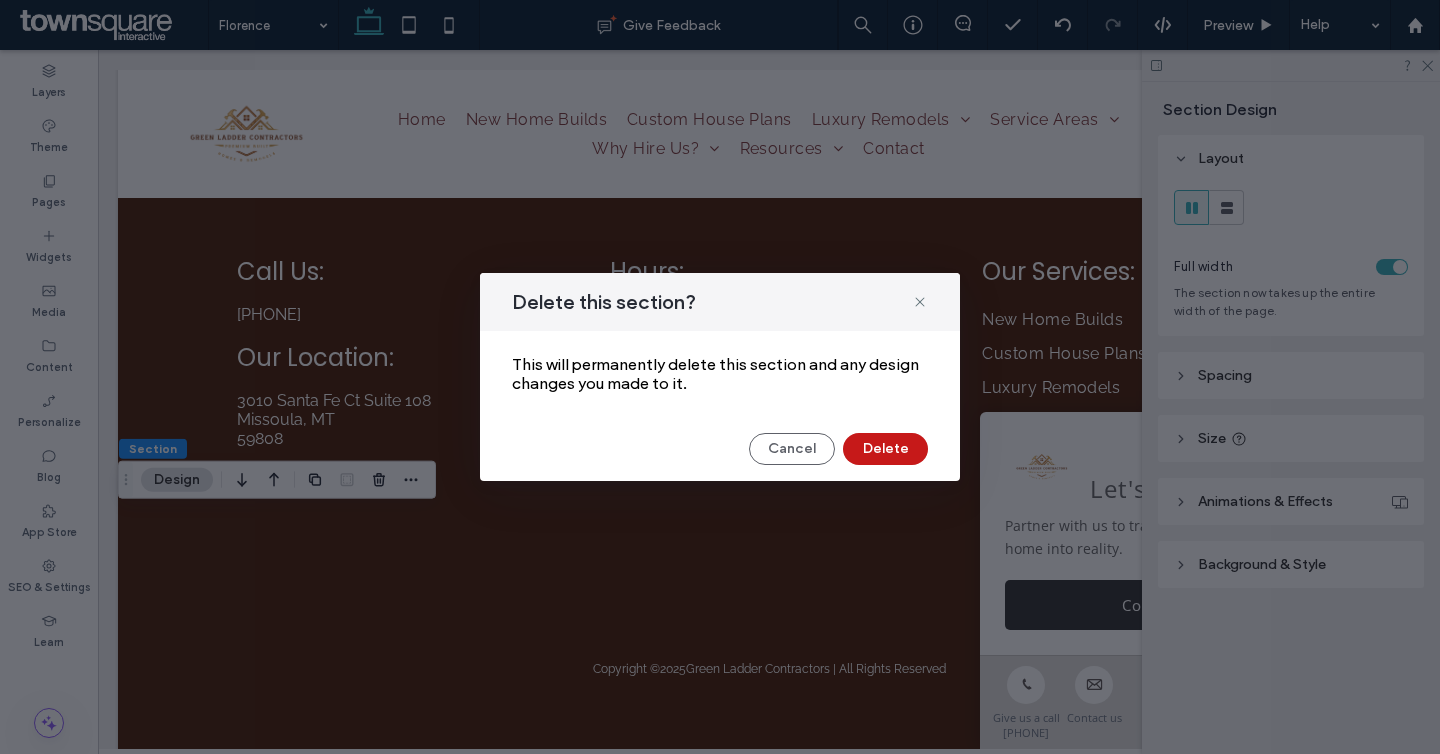 click on "Delete" at bounding box center [885, 449] 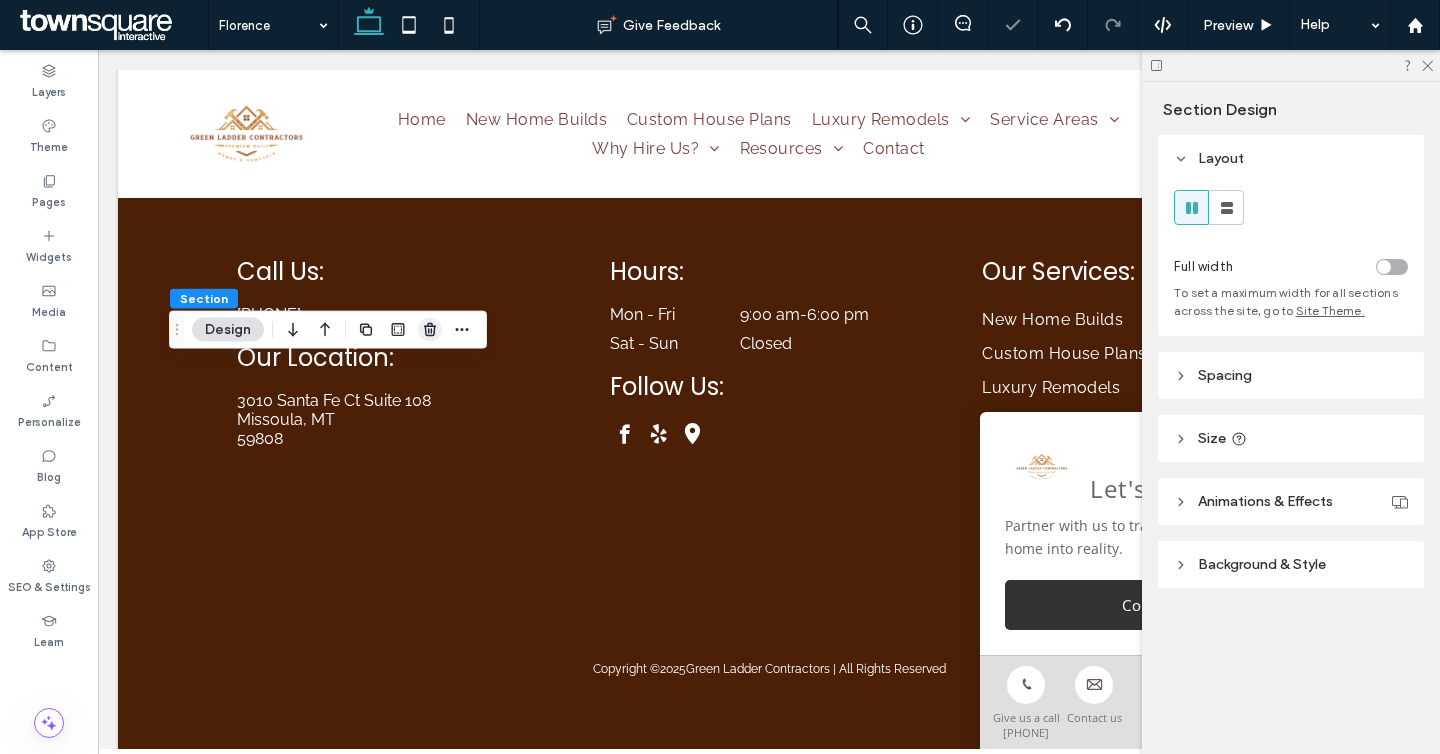 click at bounding box center [430, 330] 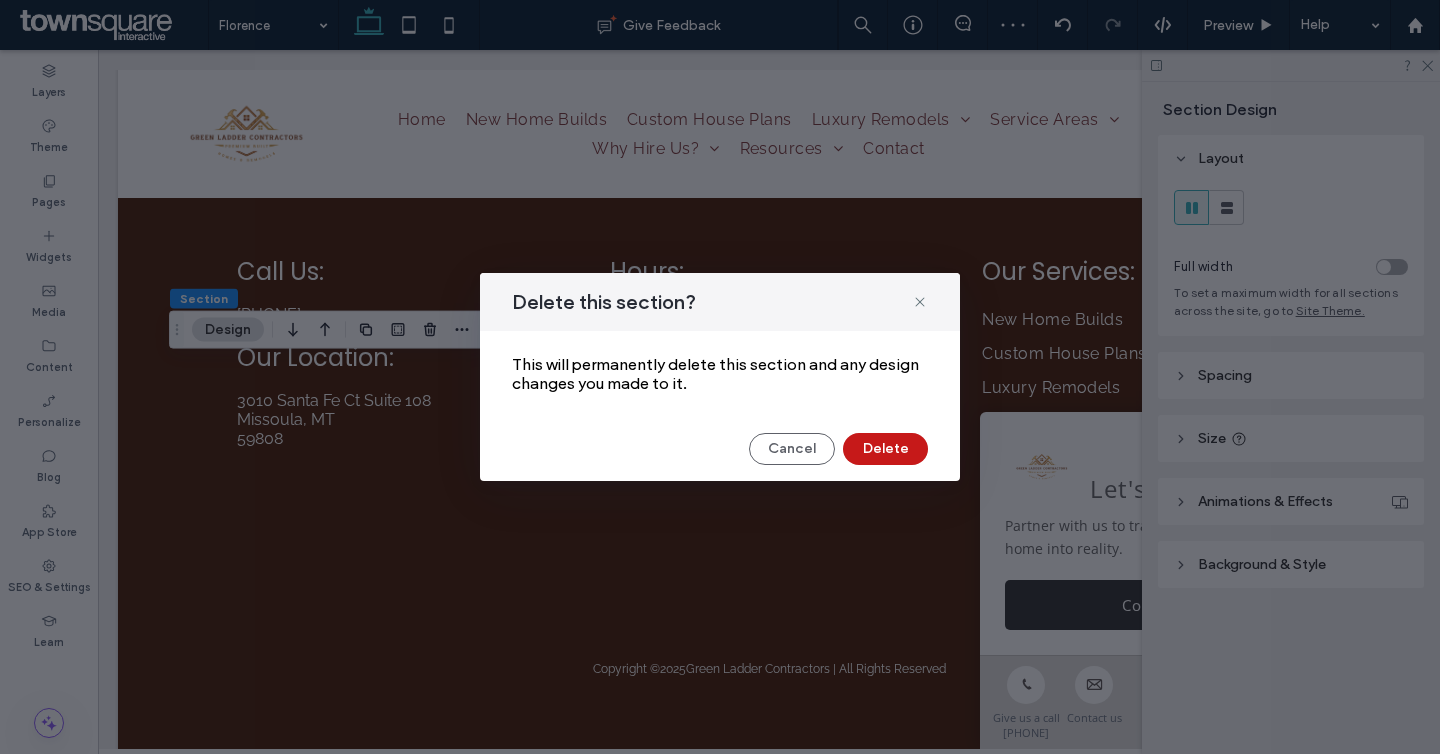 click on "Delete" at bounding box center [885, 449] 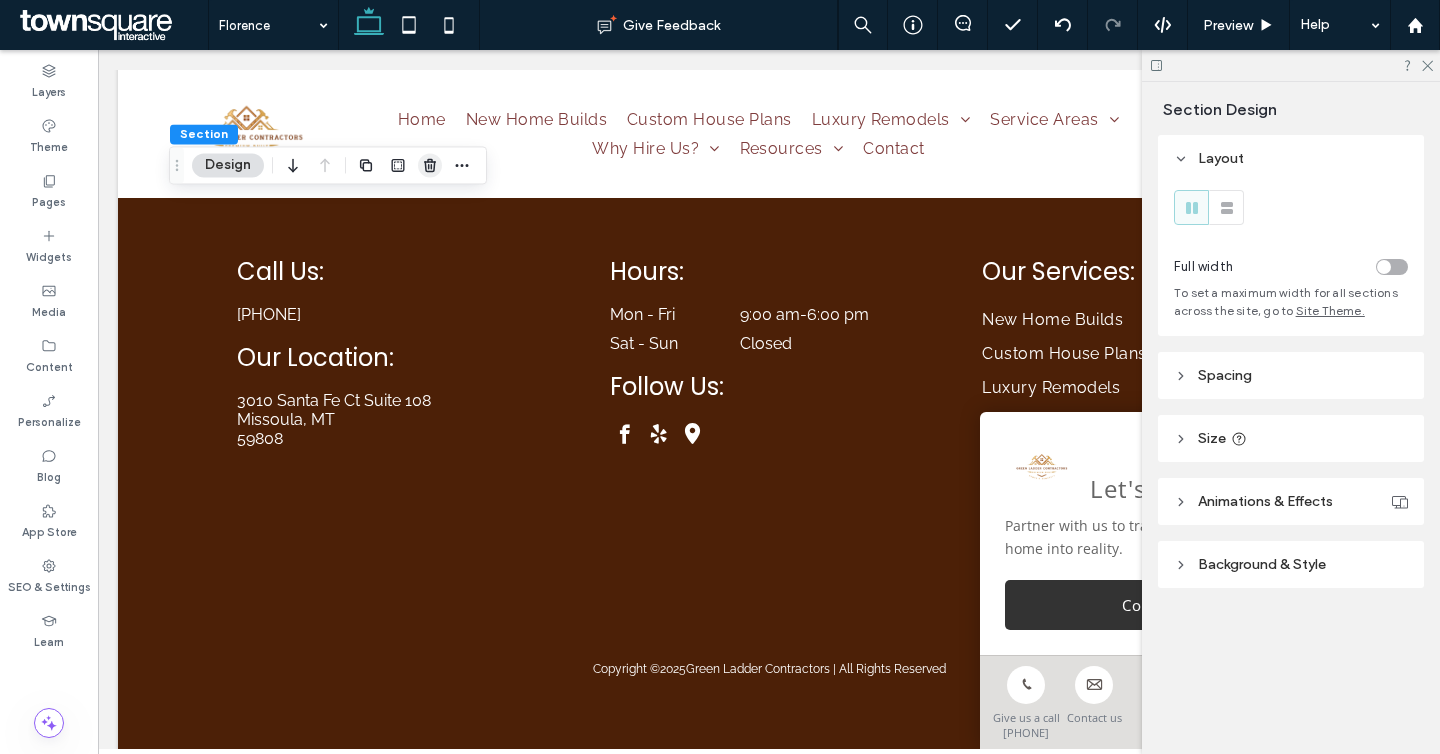 click 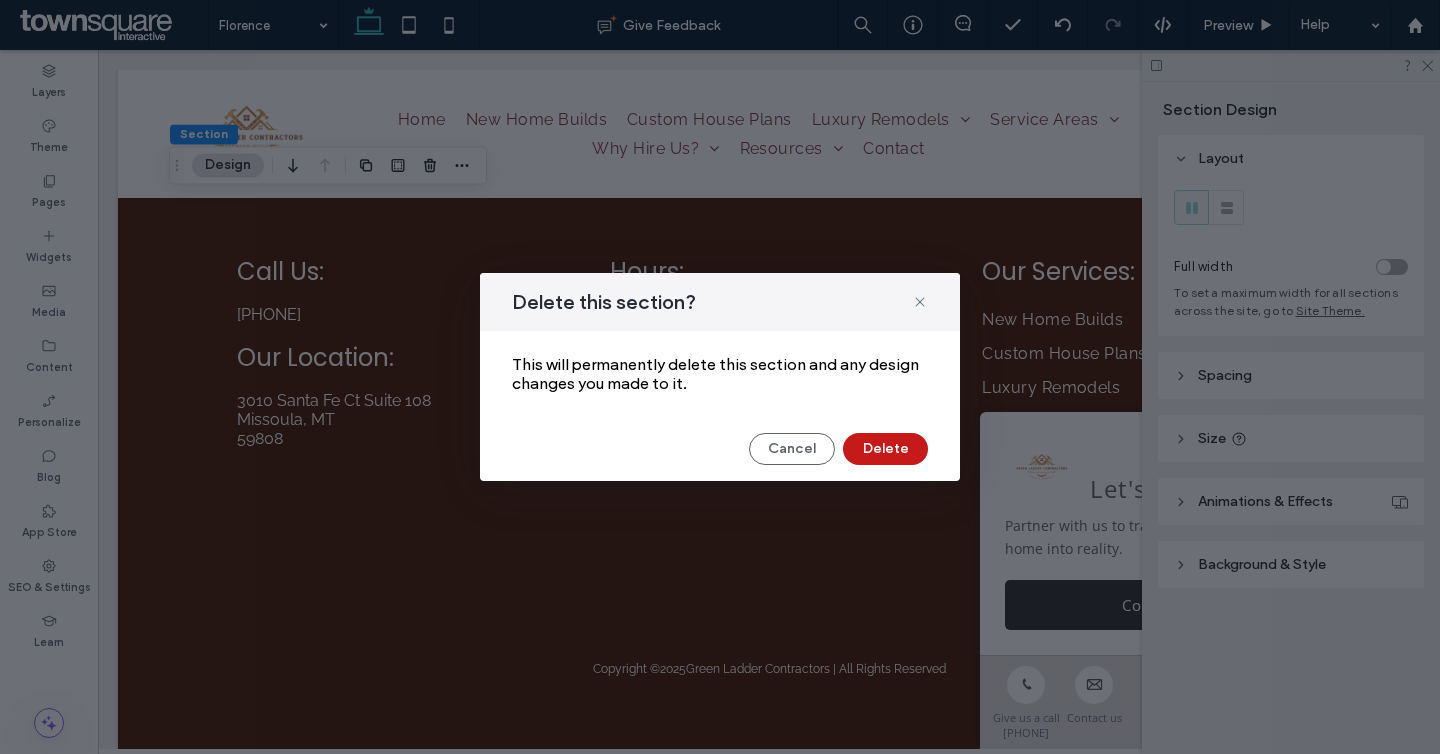 click on "Delete" at bounding box center [885, 449] 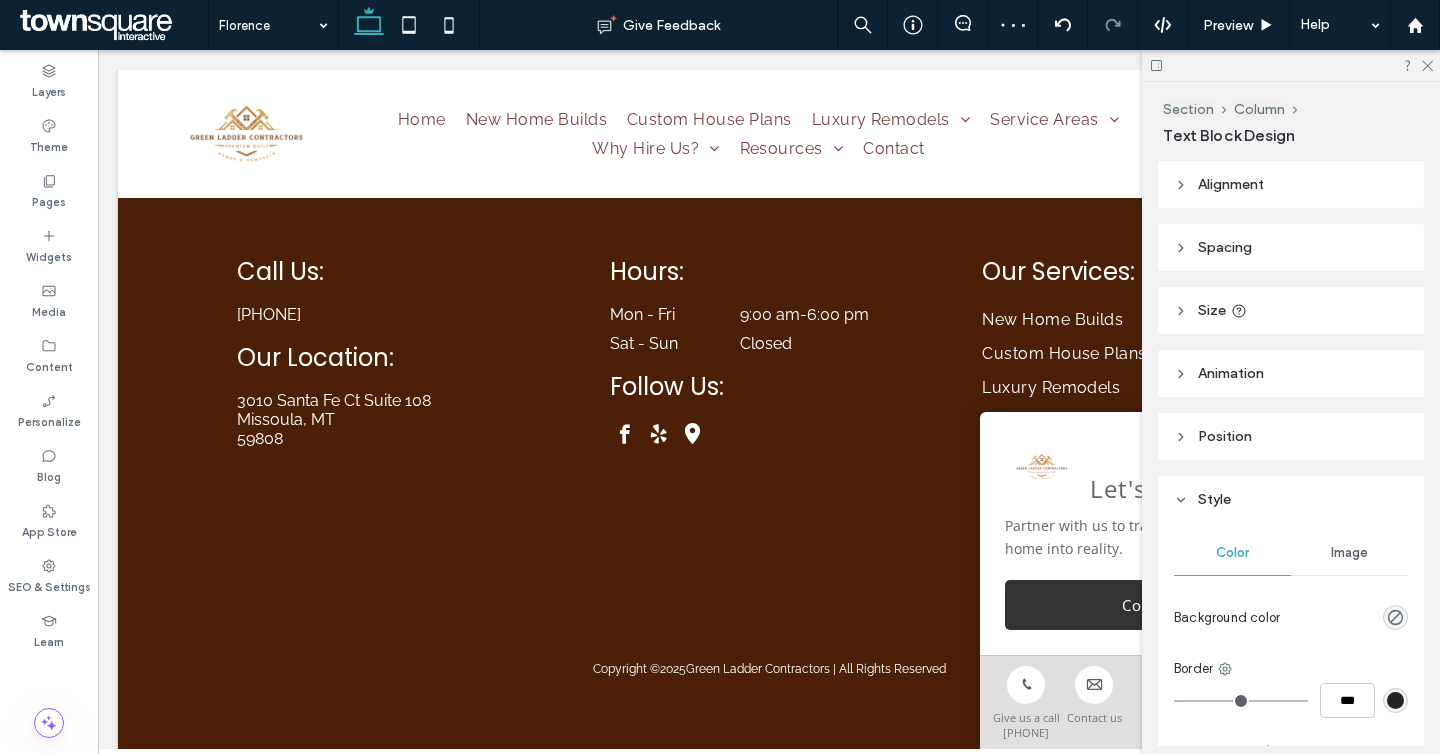 type on "******" 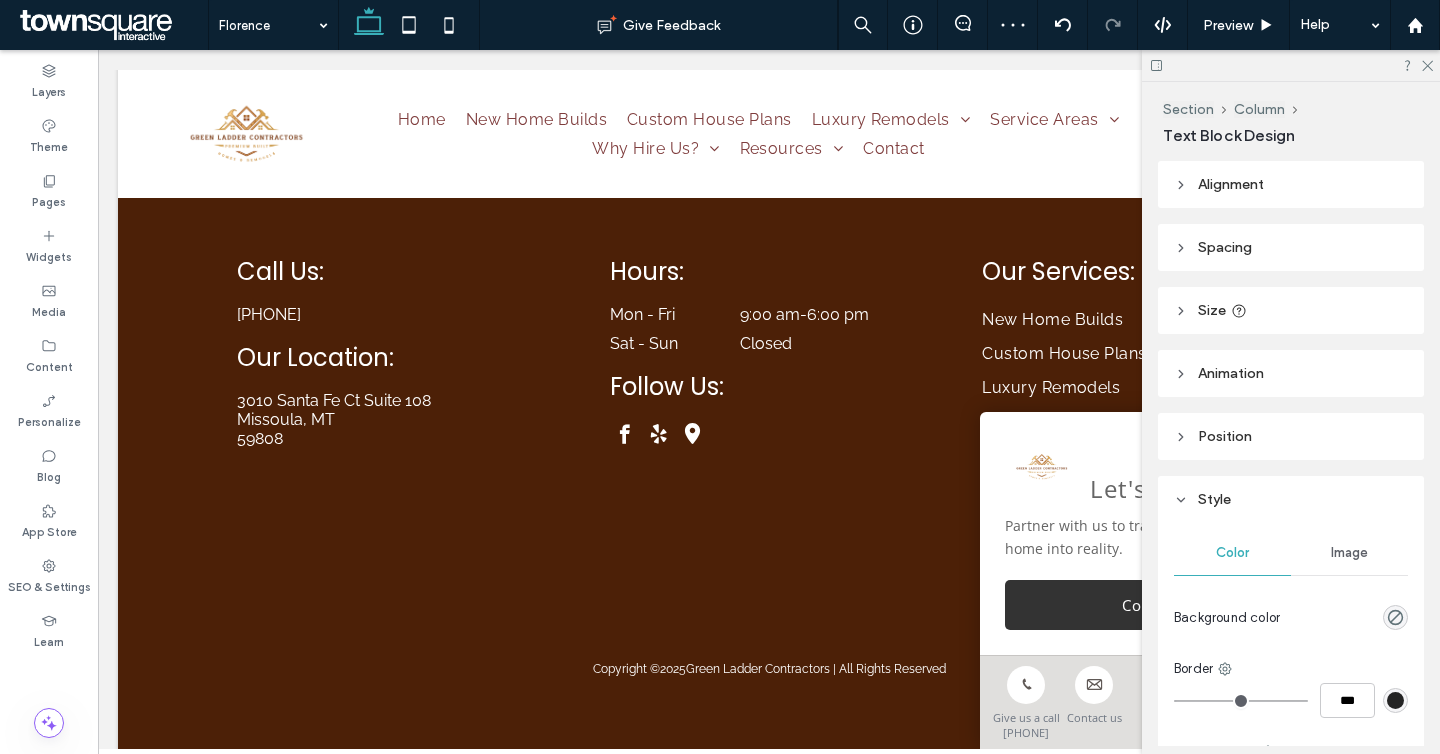 type on "**" 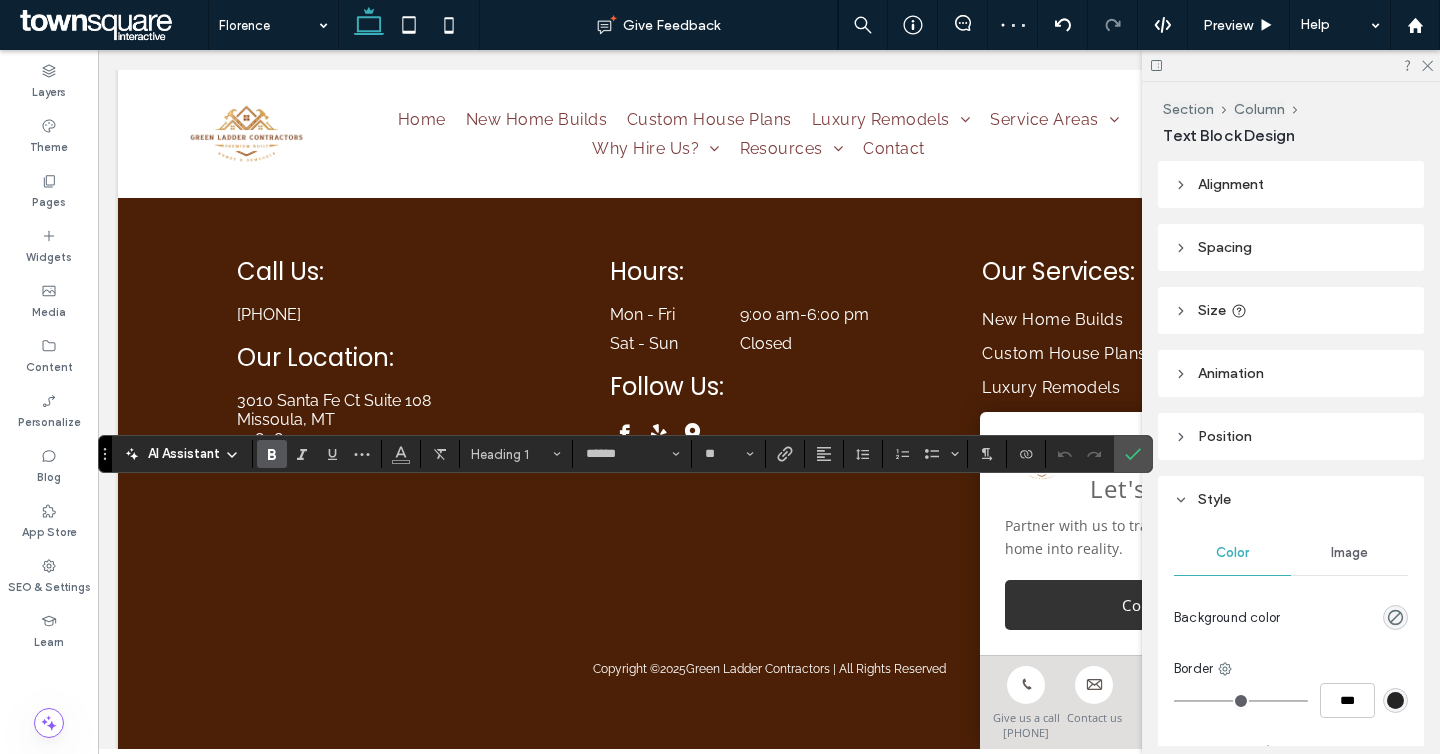 type on "*******" 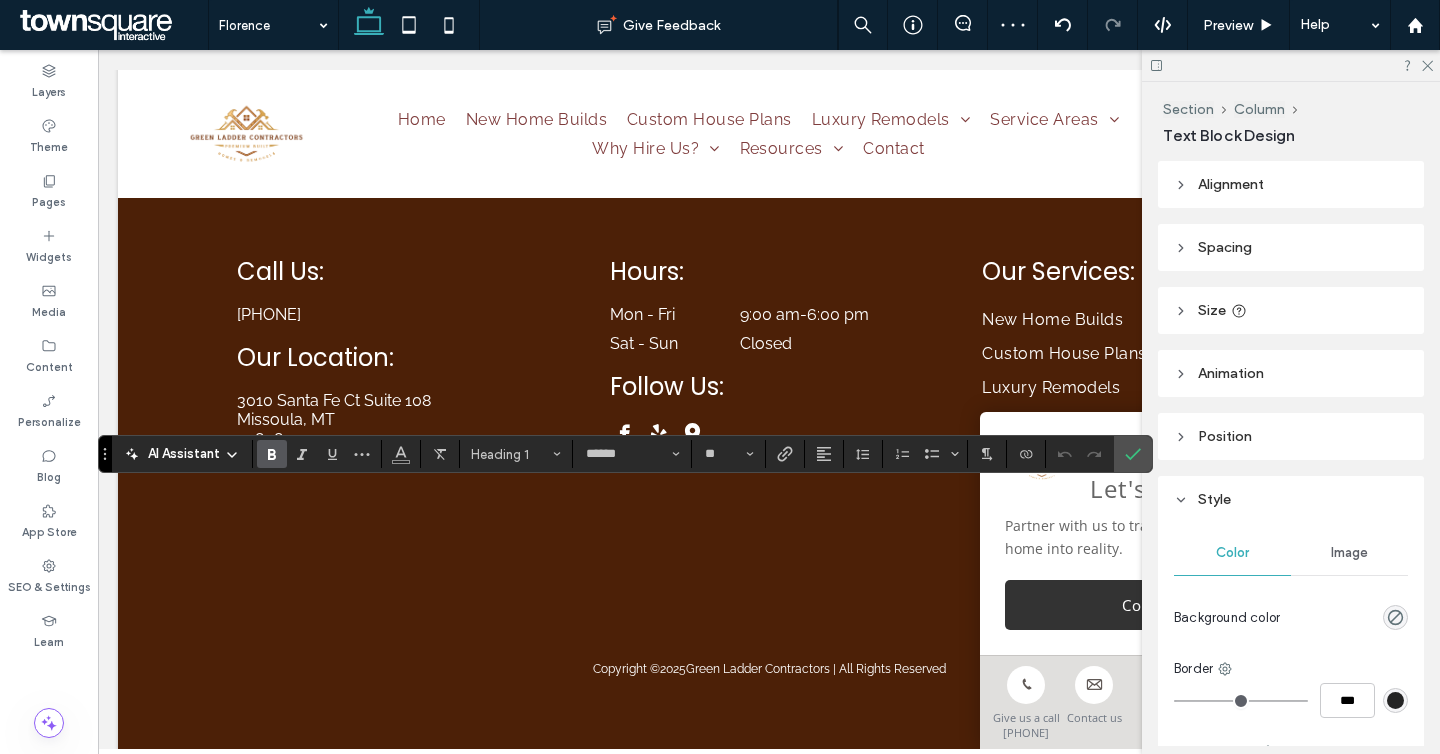 type on "**" 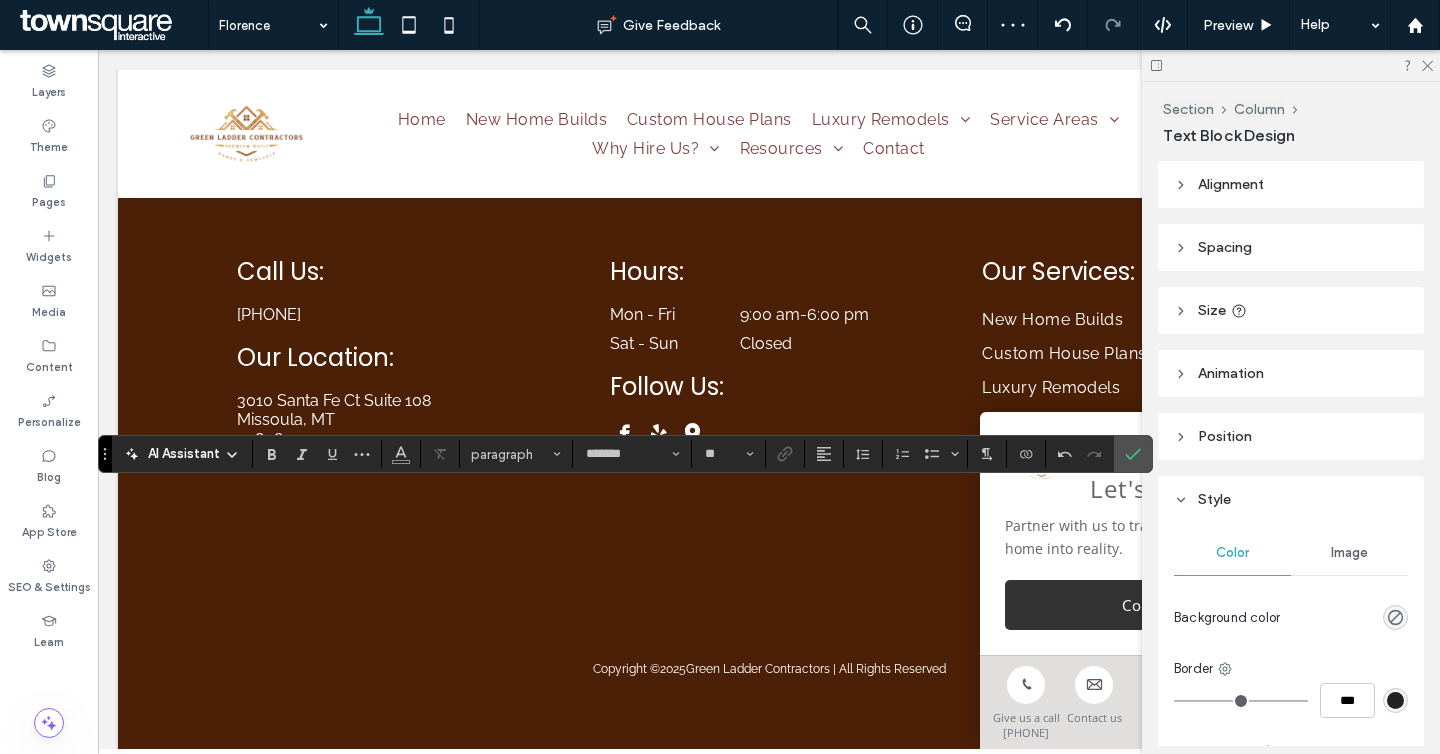 type on "******" 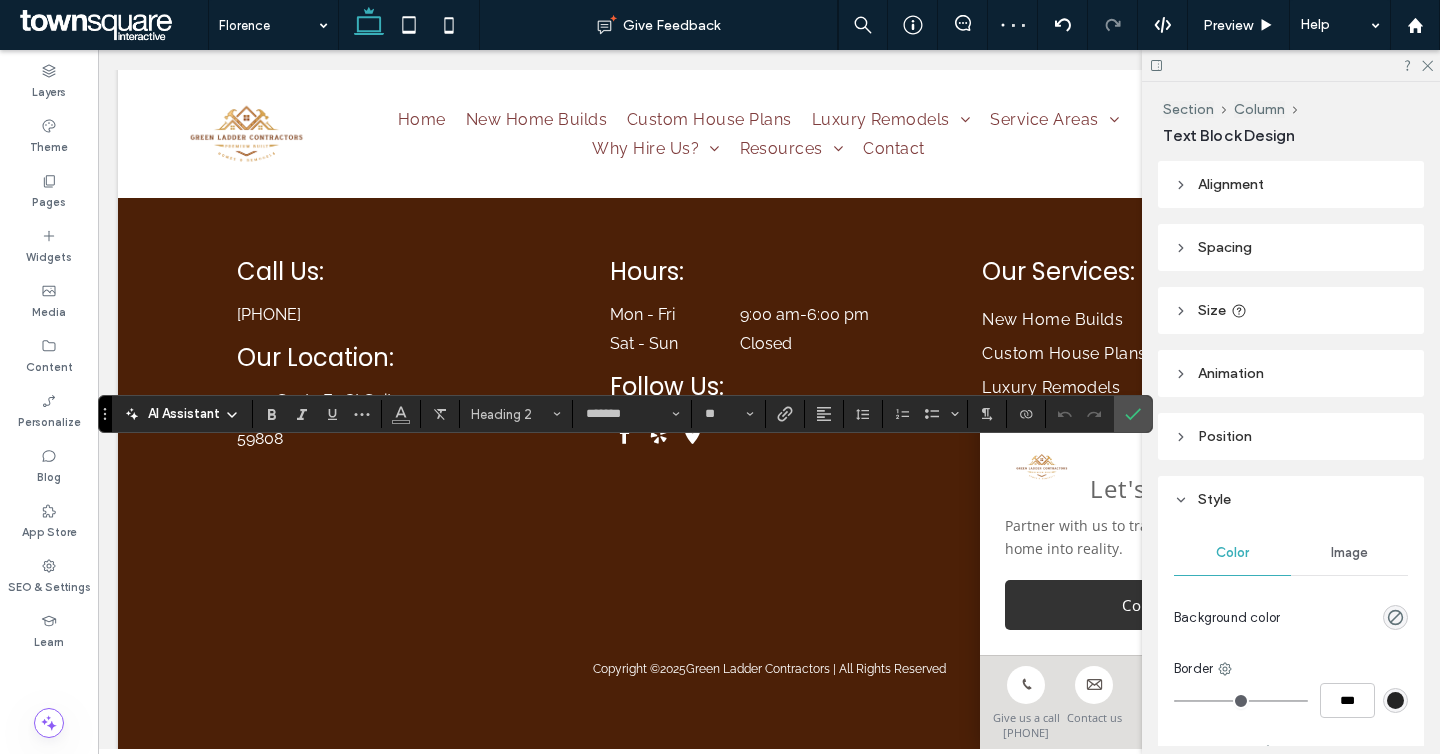 type on "*******" 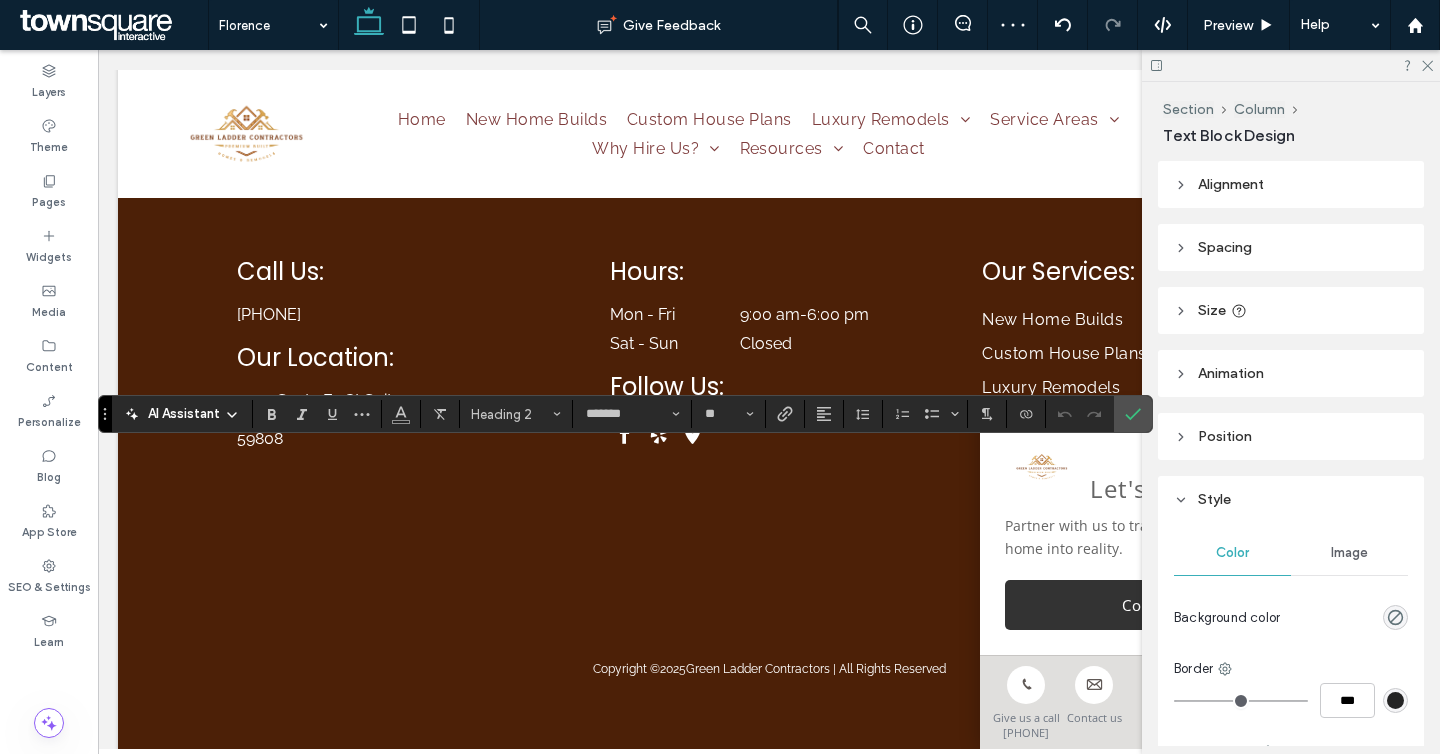type on "**" 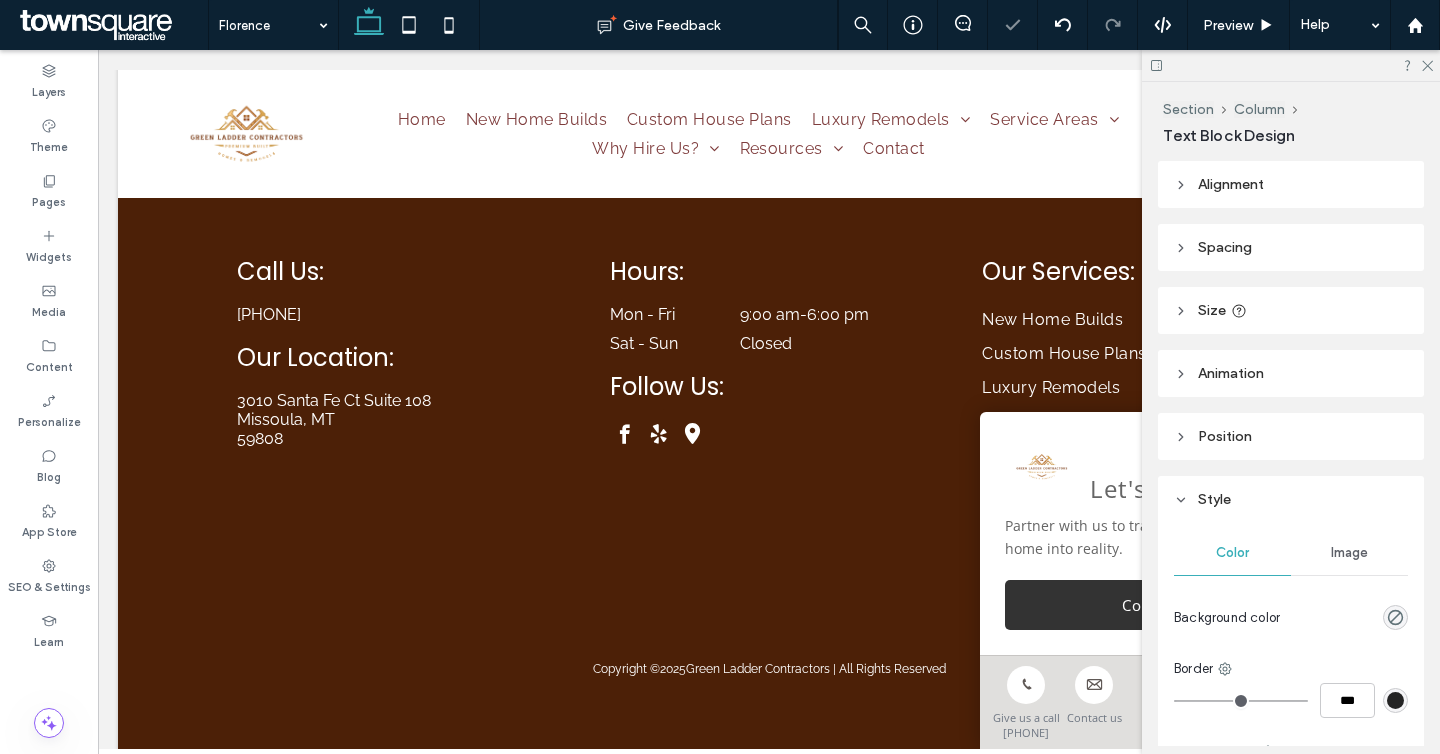 type on "*******" 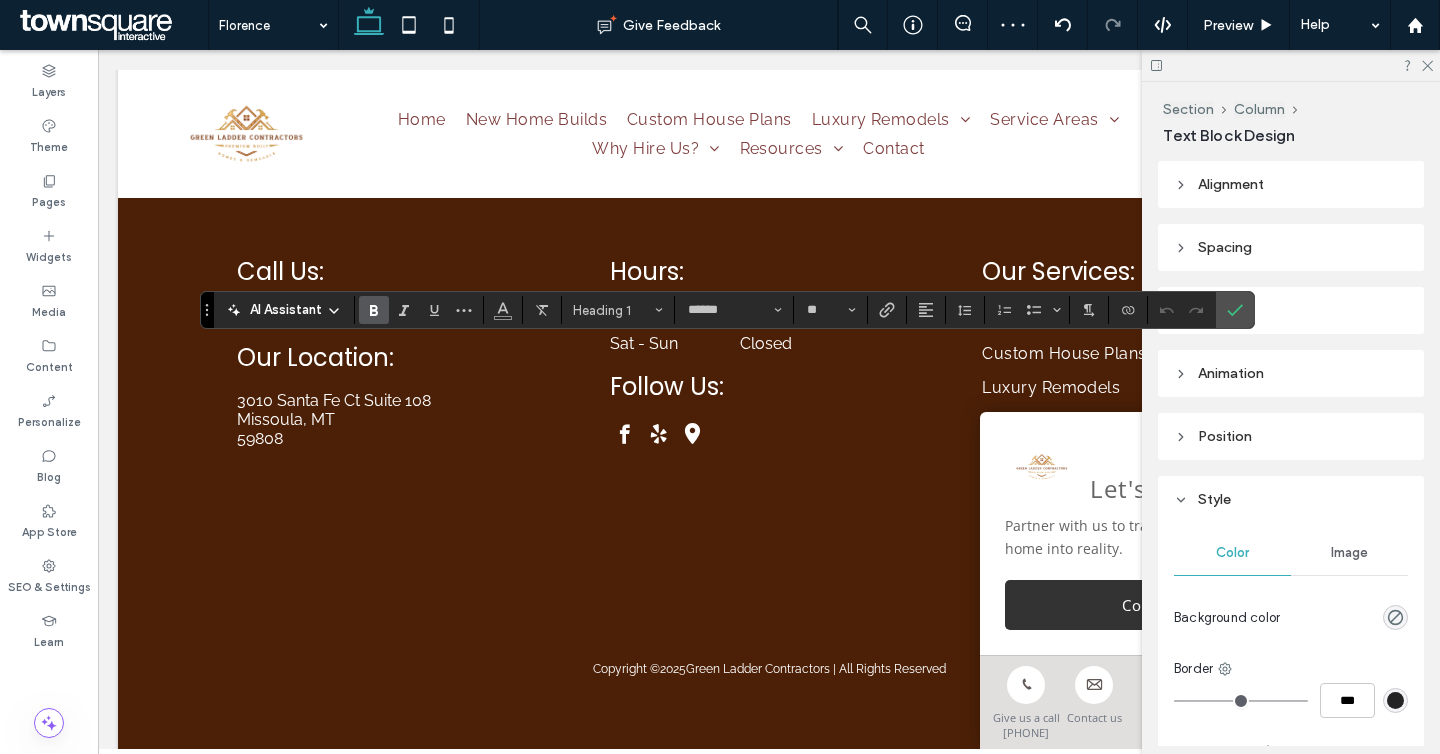type on "*******" 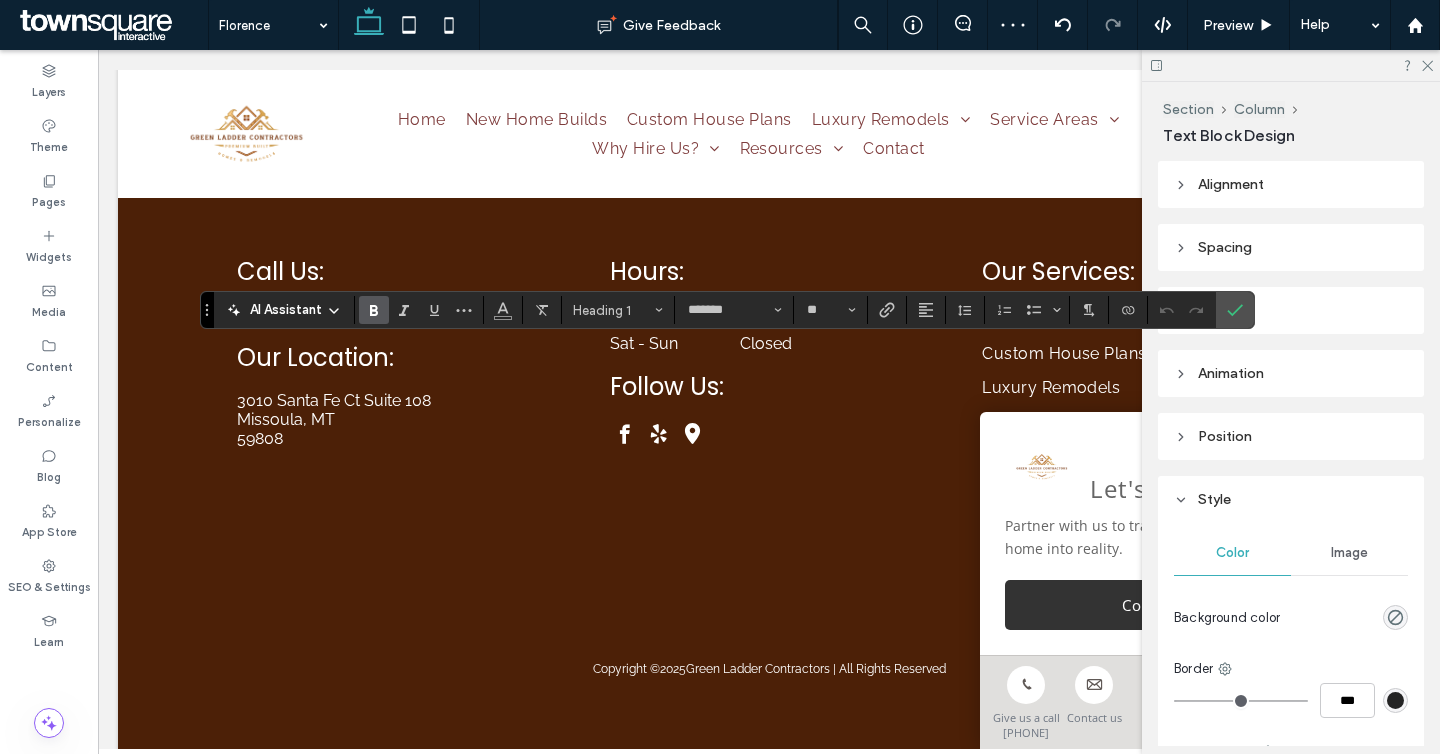 type on "******" 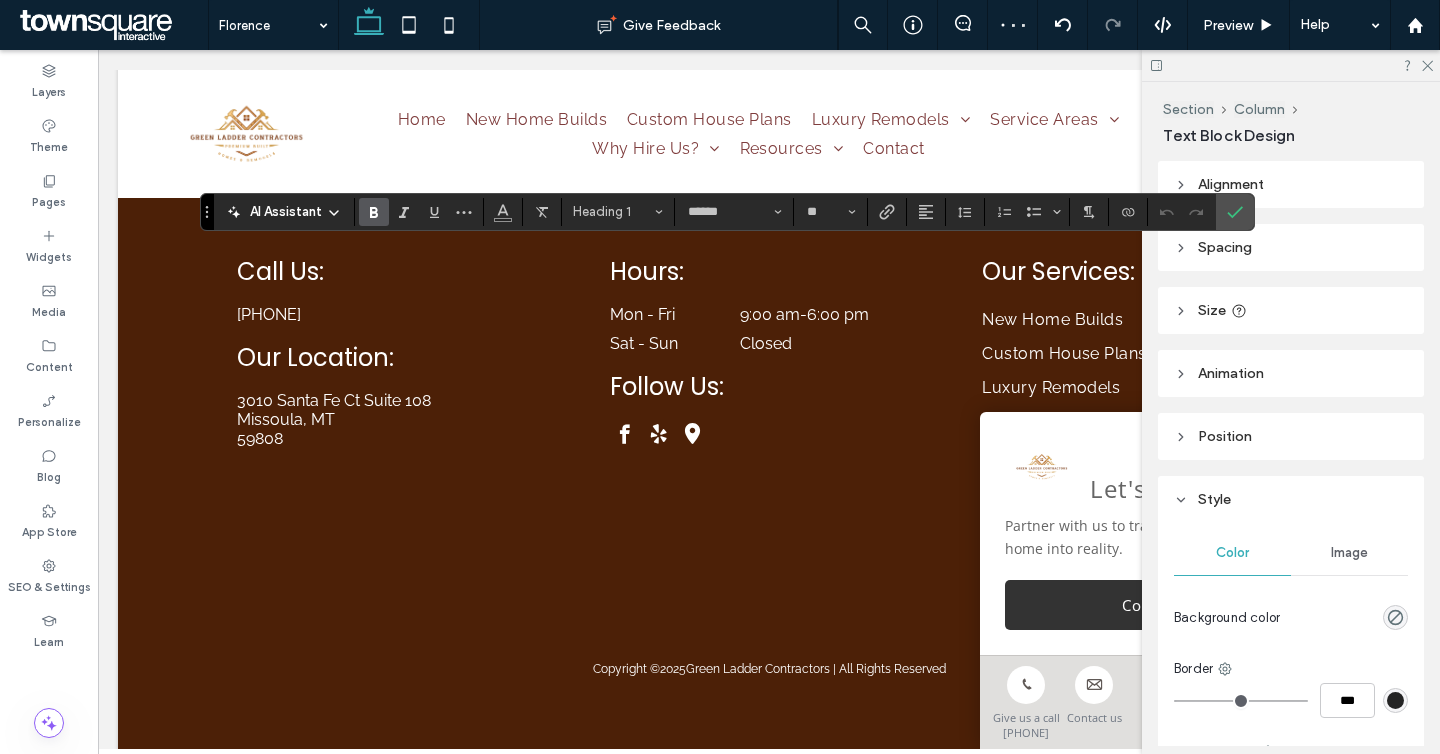 type on "*******" 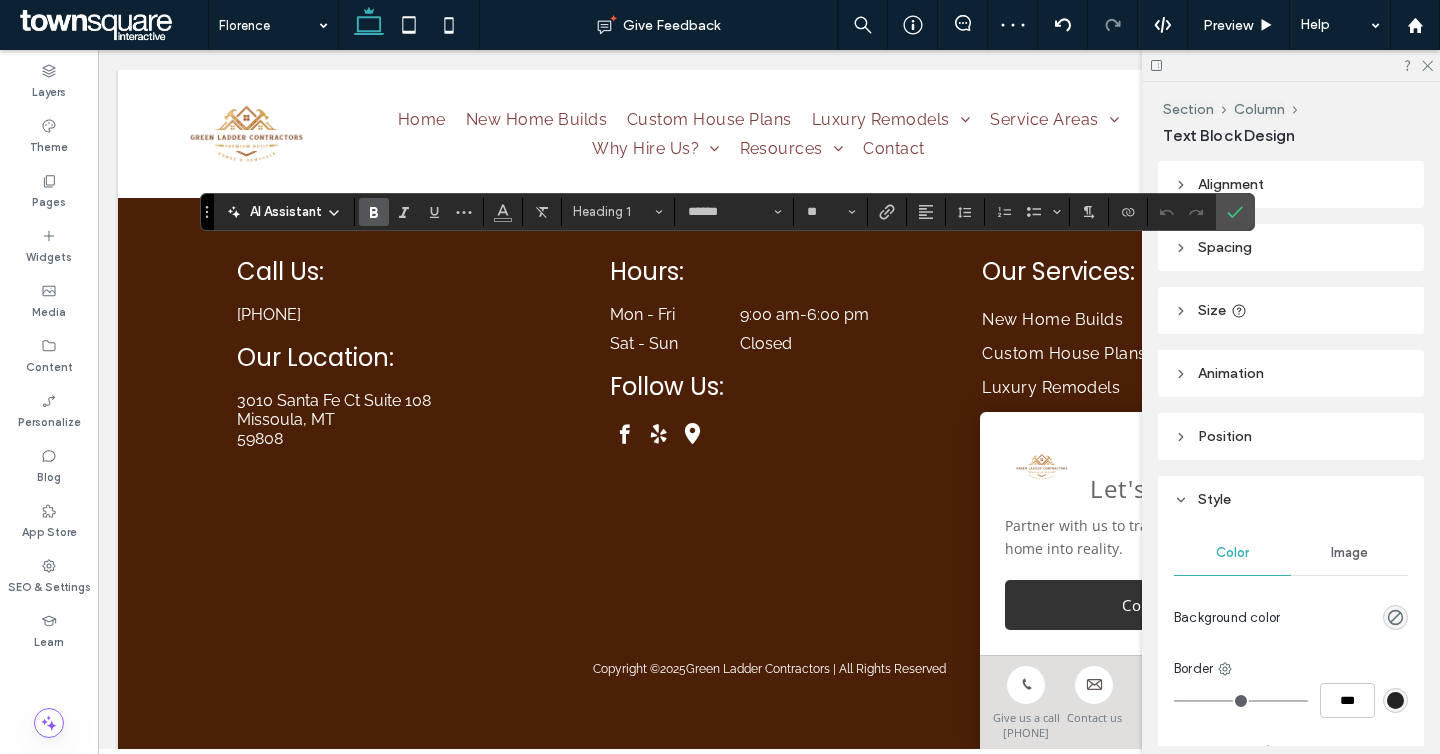 type on "**" 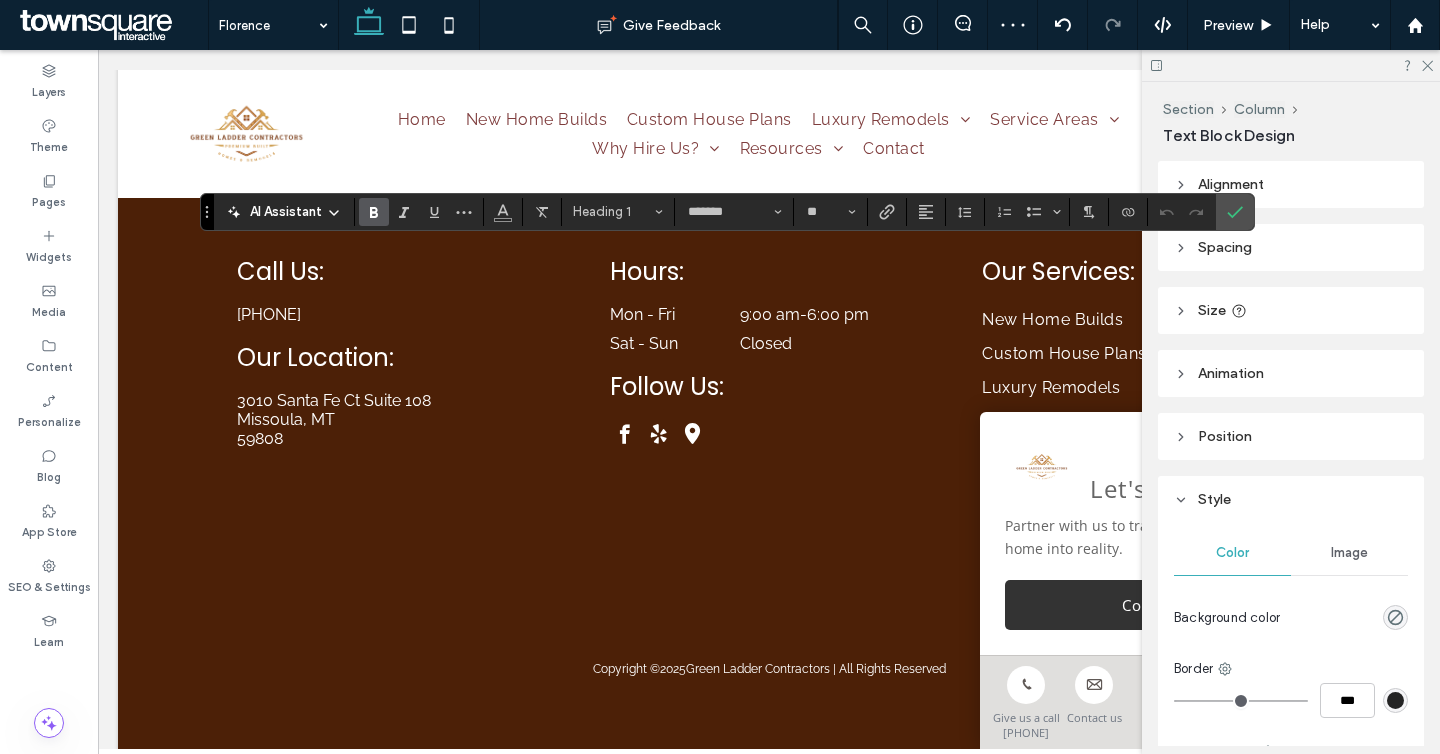 type on "******" 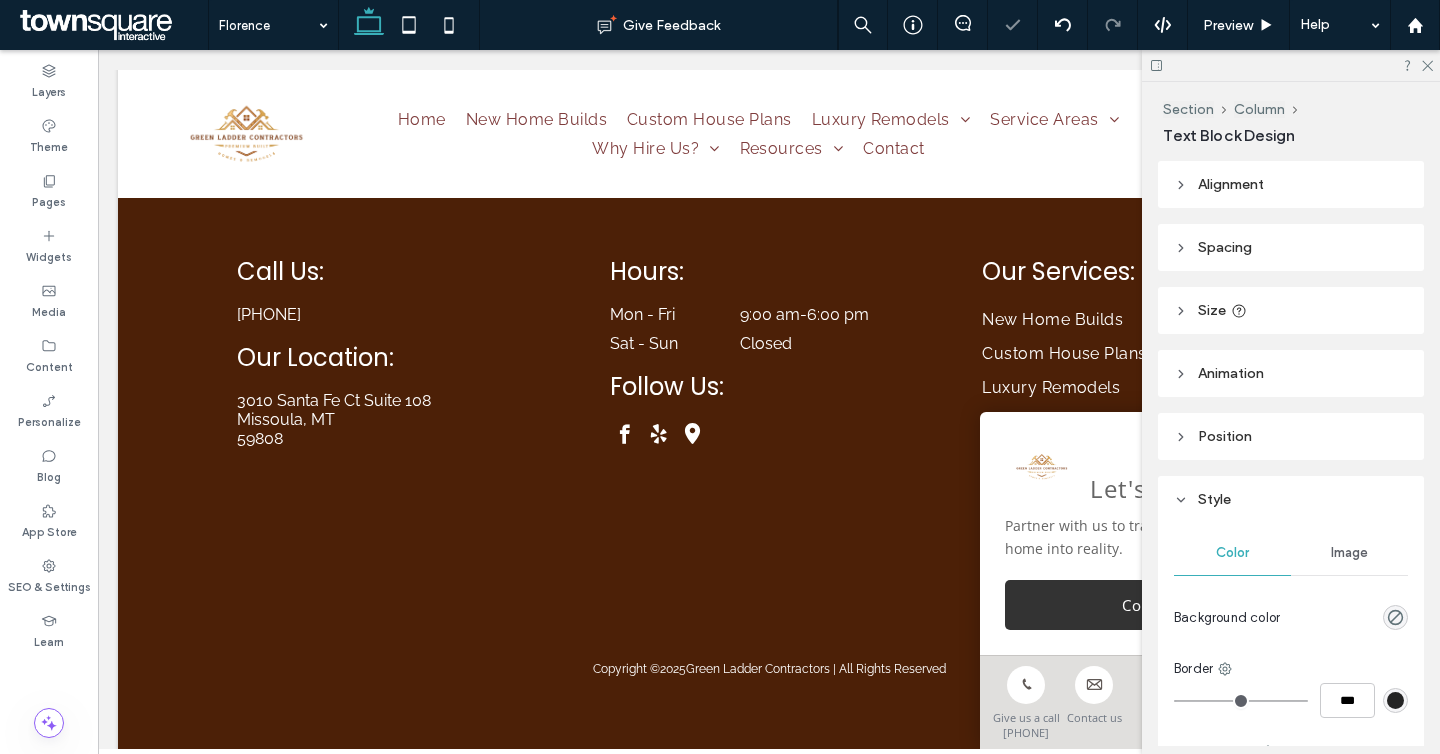 type on "******" 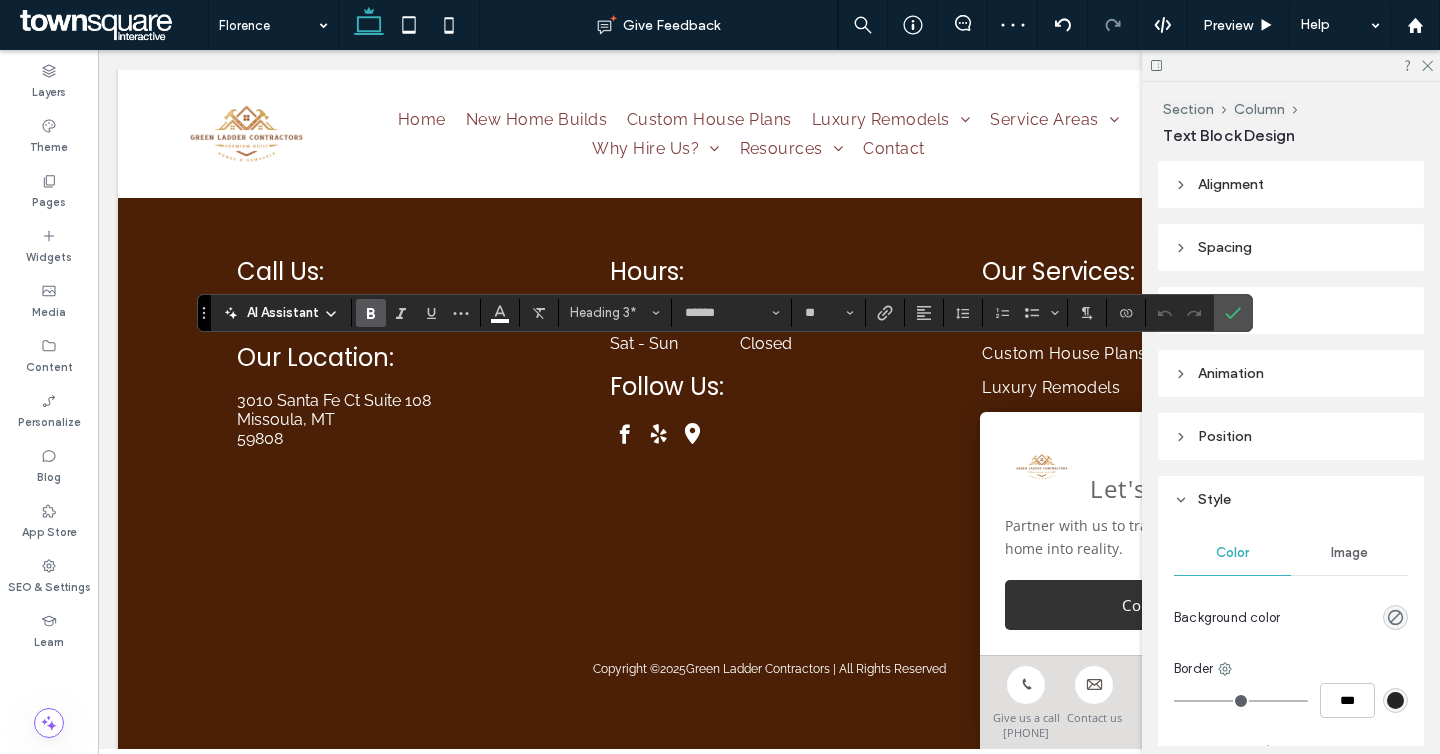 type on "*******" 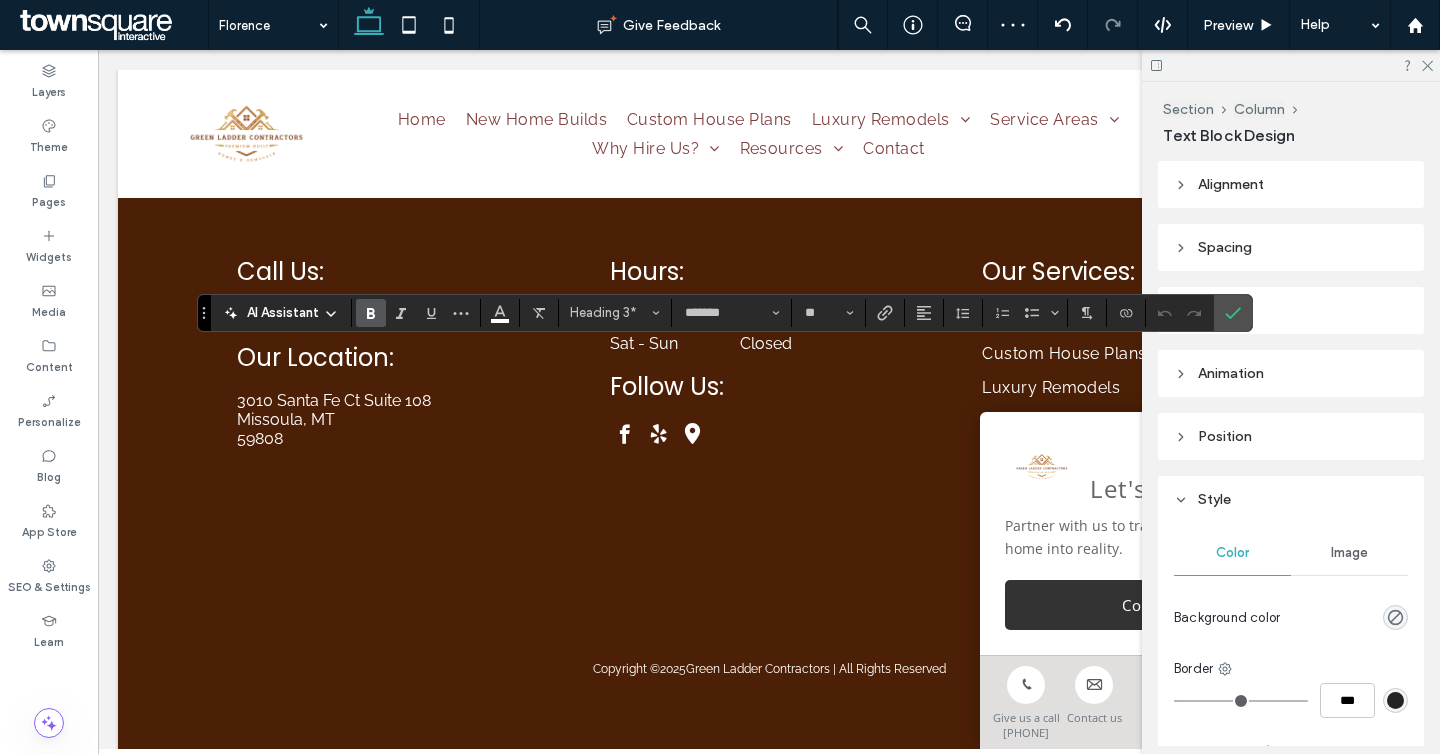 type on "******" 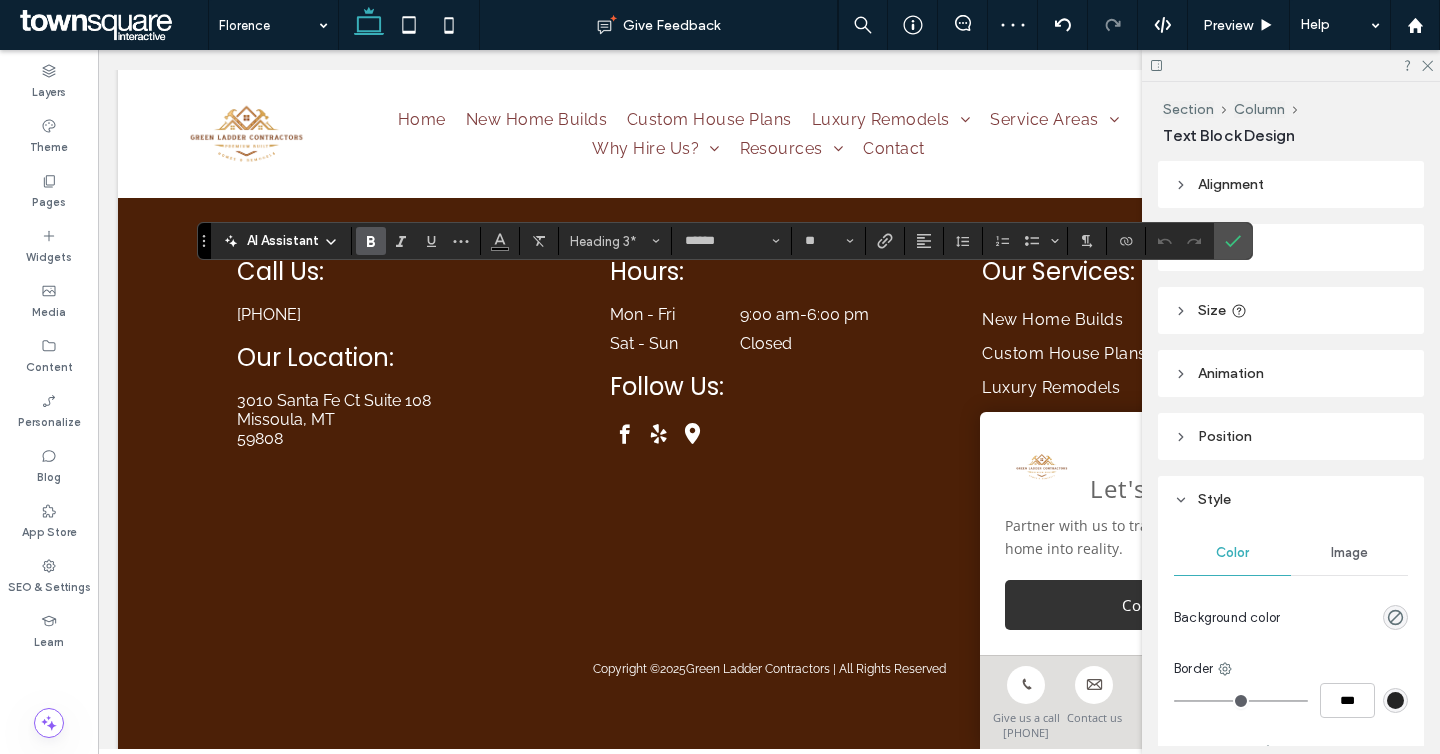type on "*******" 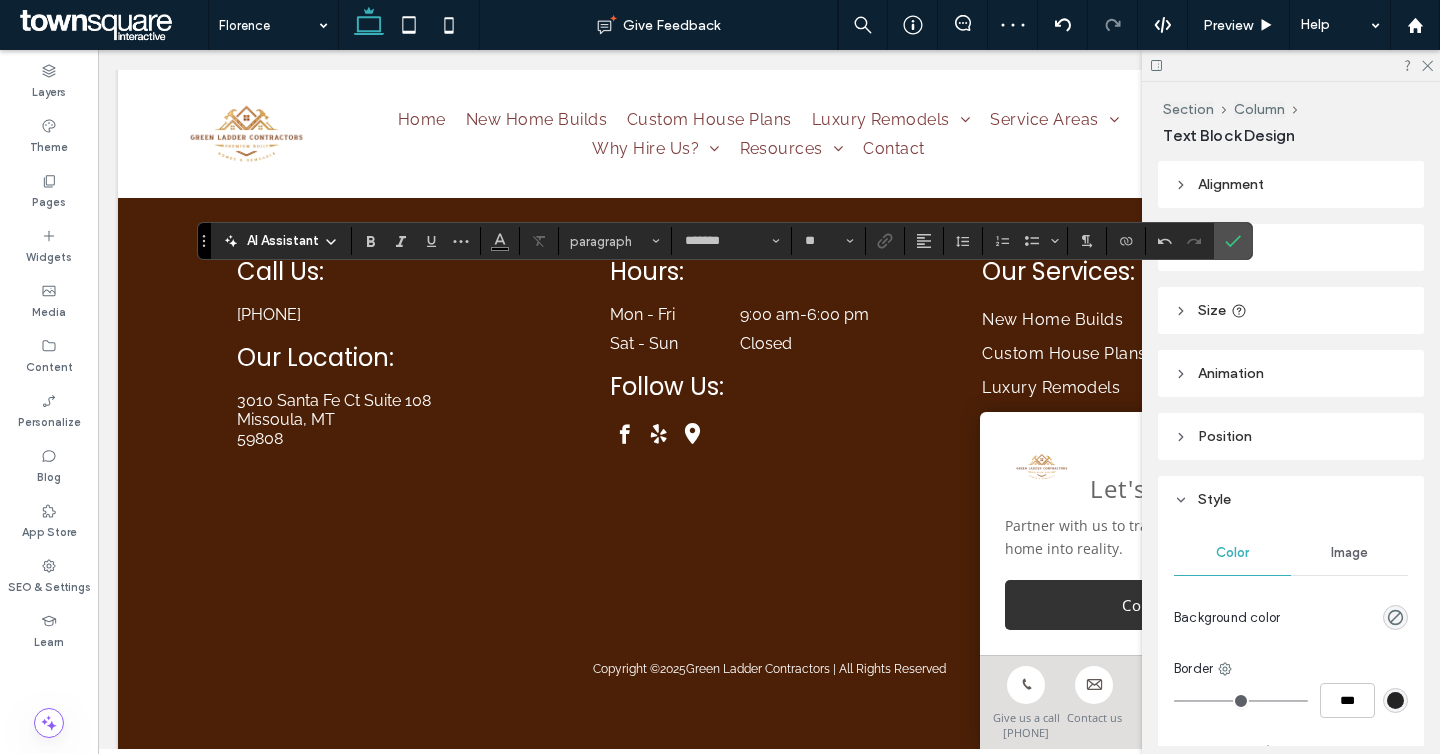 type on "******" 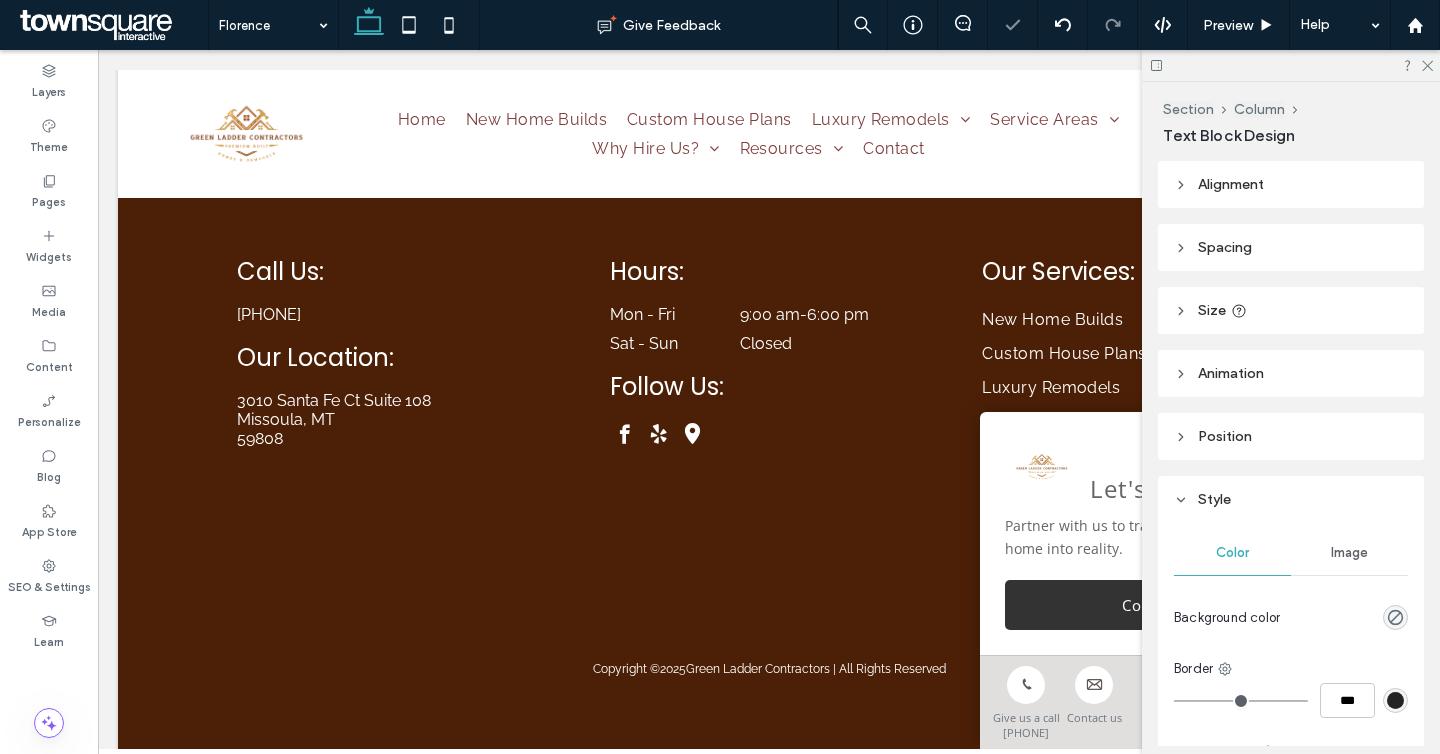 type on "******" 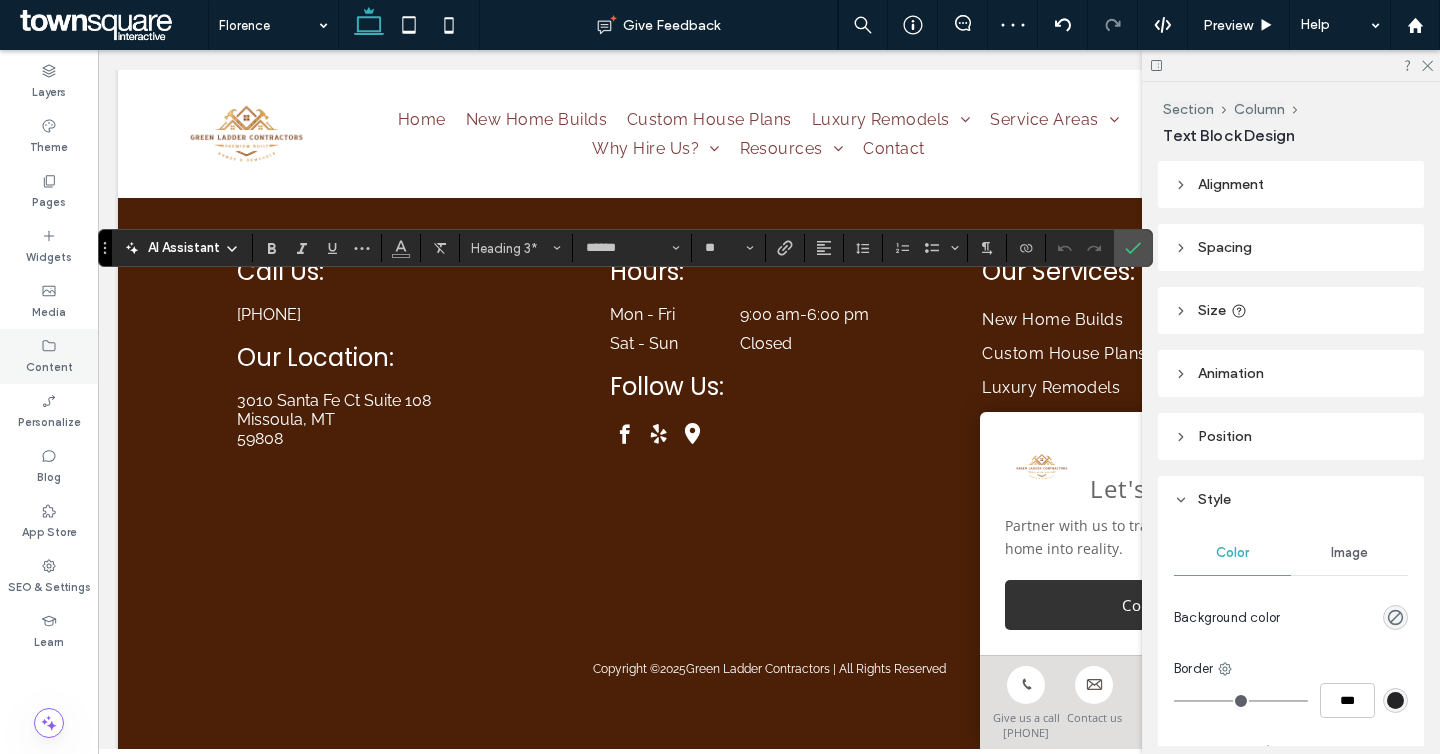 type on "*******" 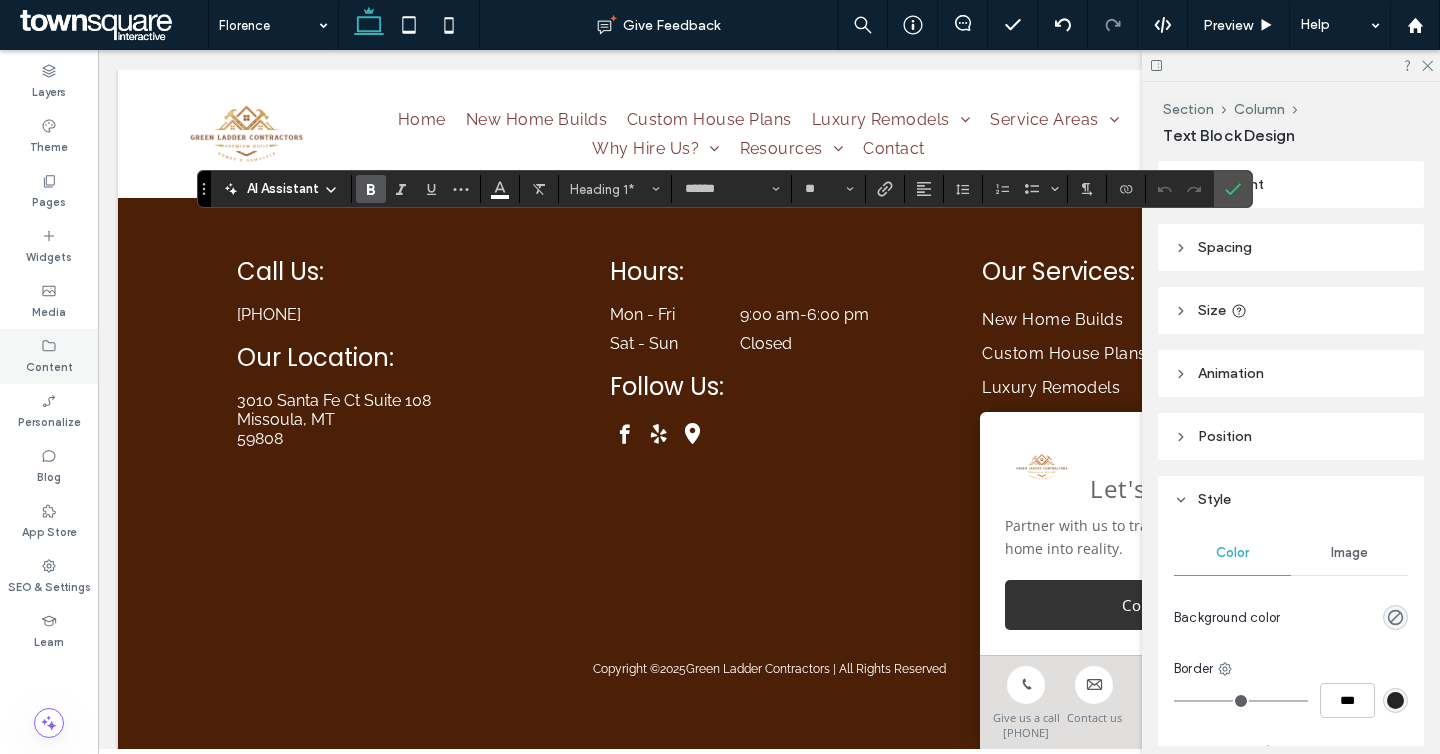 type on "*******" 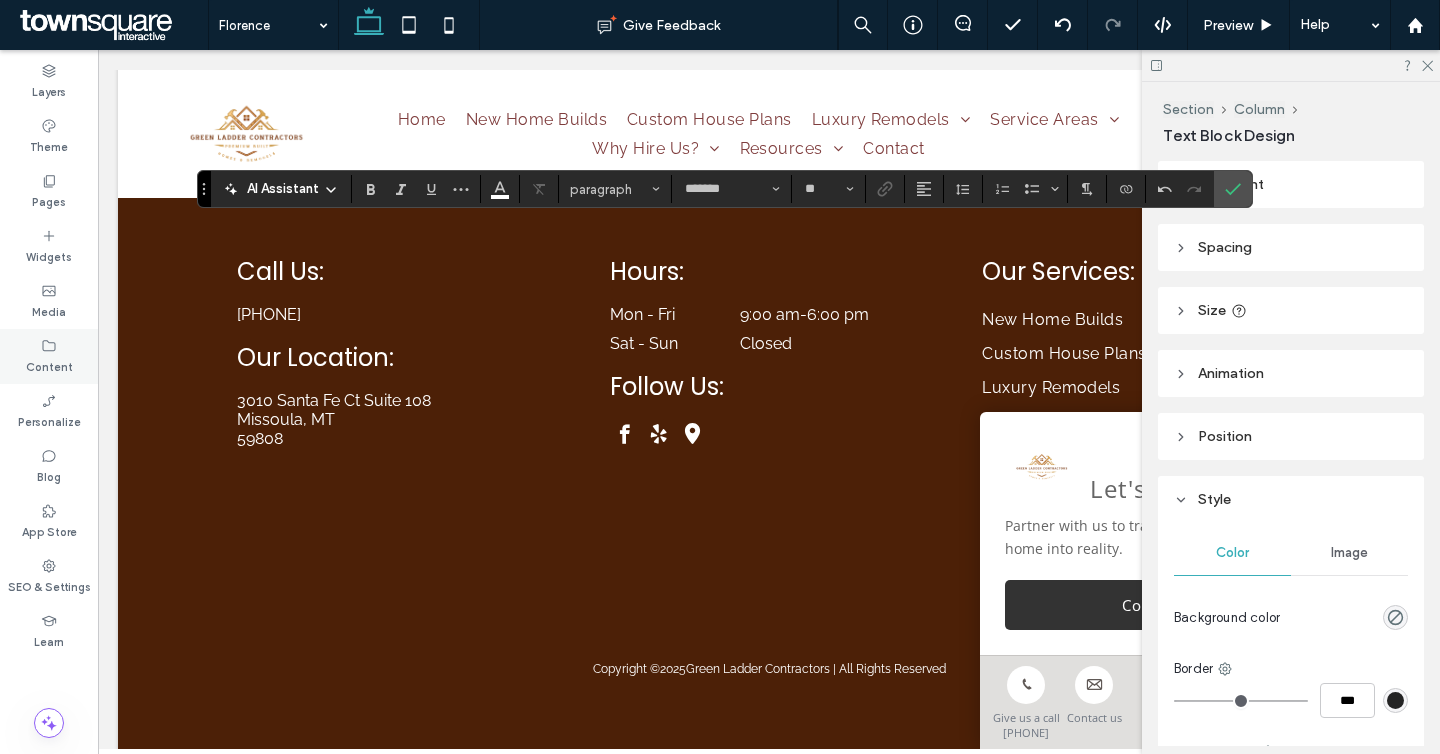 type on "******" 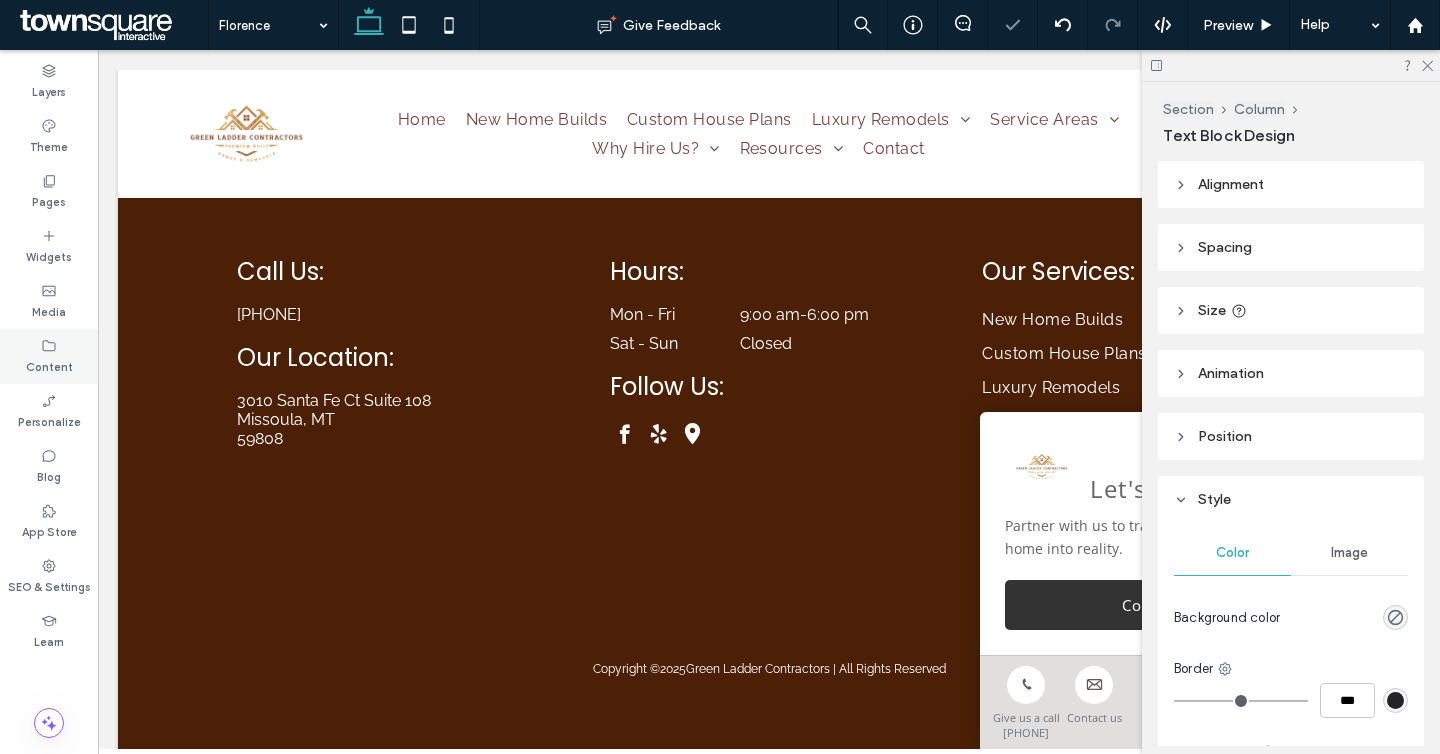 type on "*******" 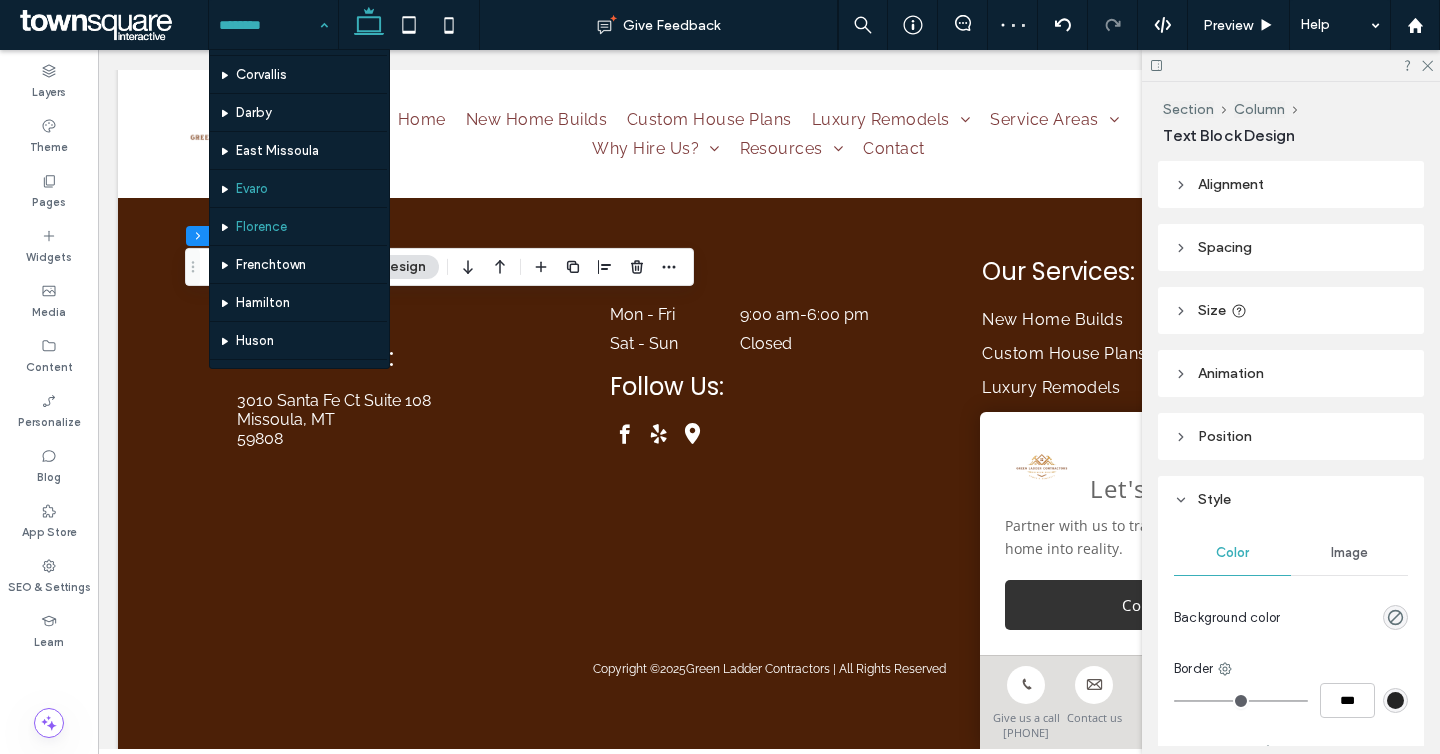 scroll, scrollTop: 492, scrollLeft: 0, axis: vertical 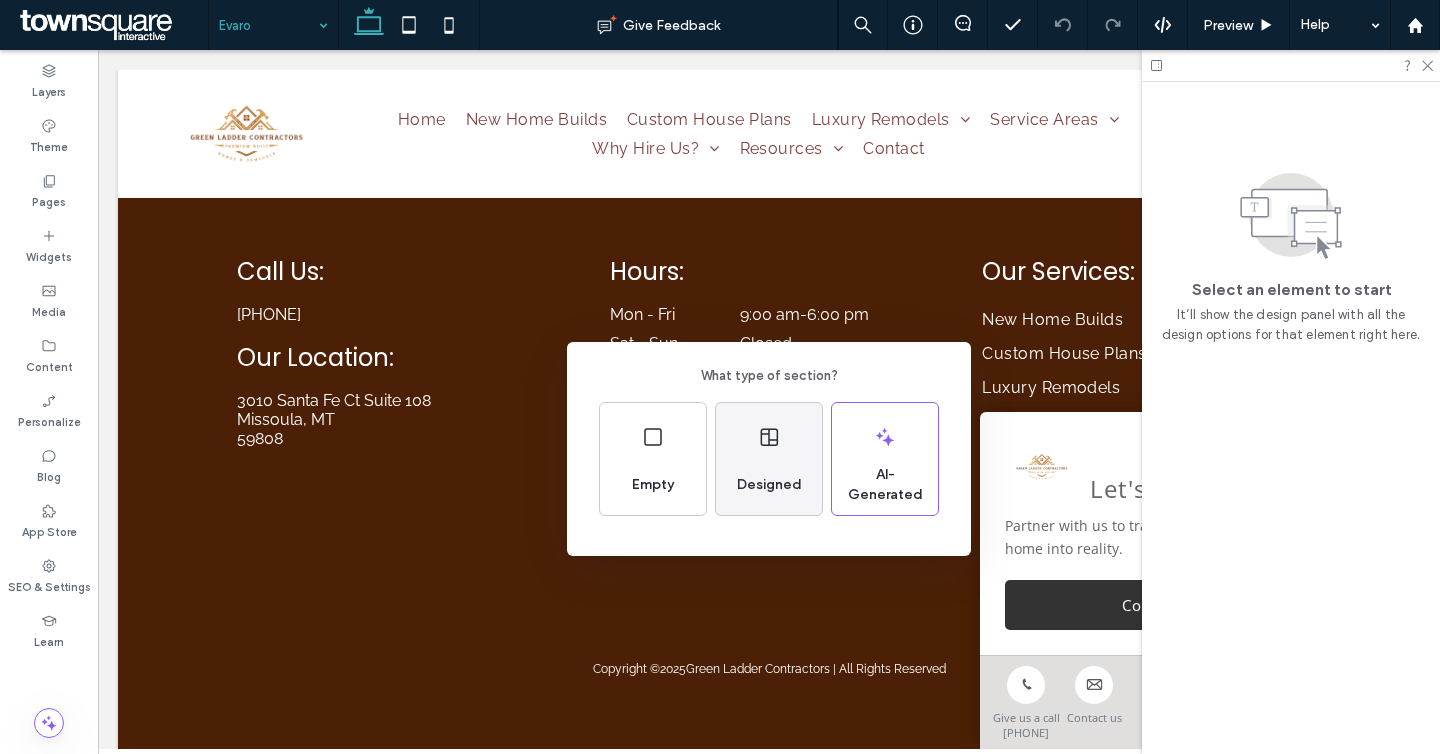 click on "Designed" at bounding box center [769, 459] 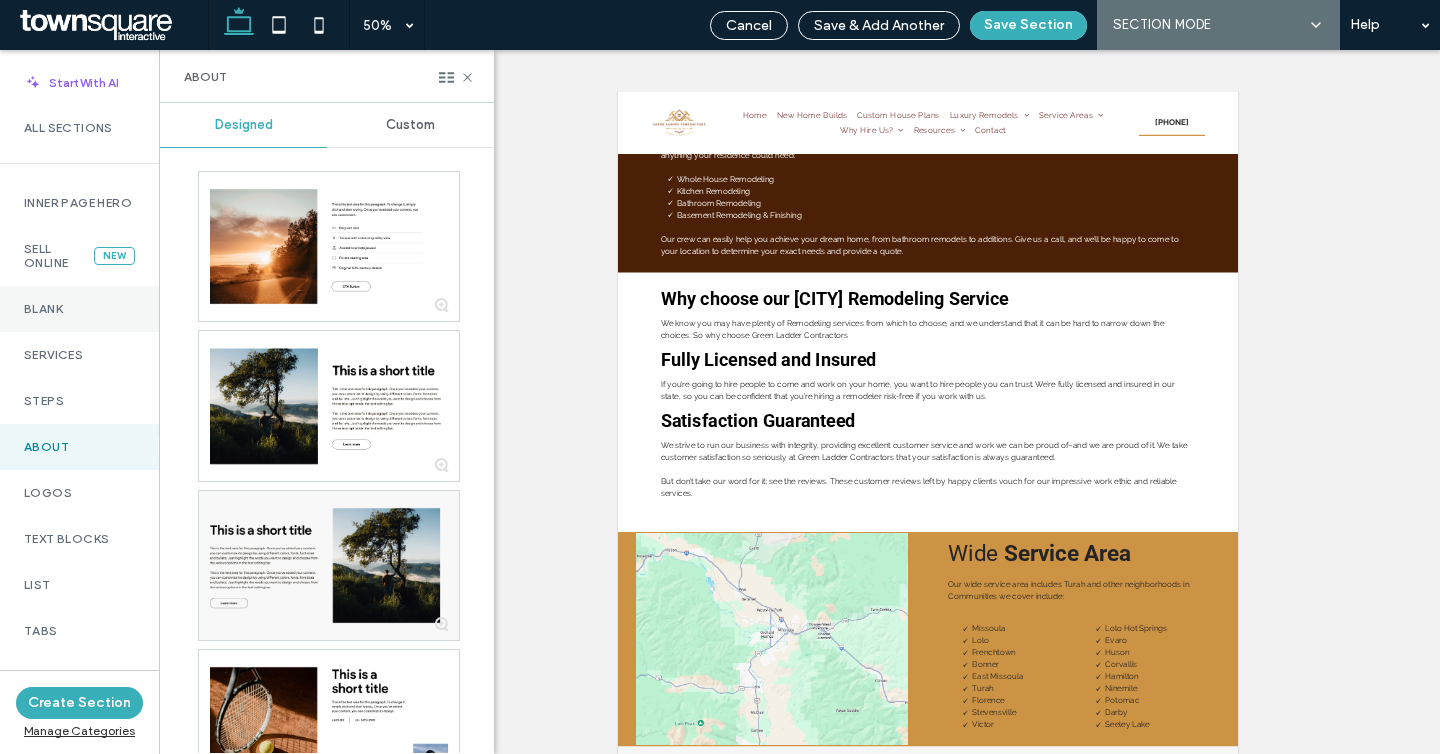 click on "Blank" at bounding box center [79, 309] 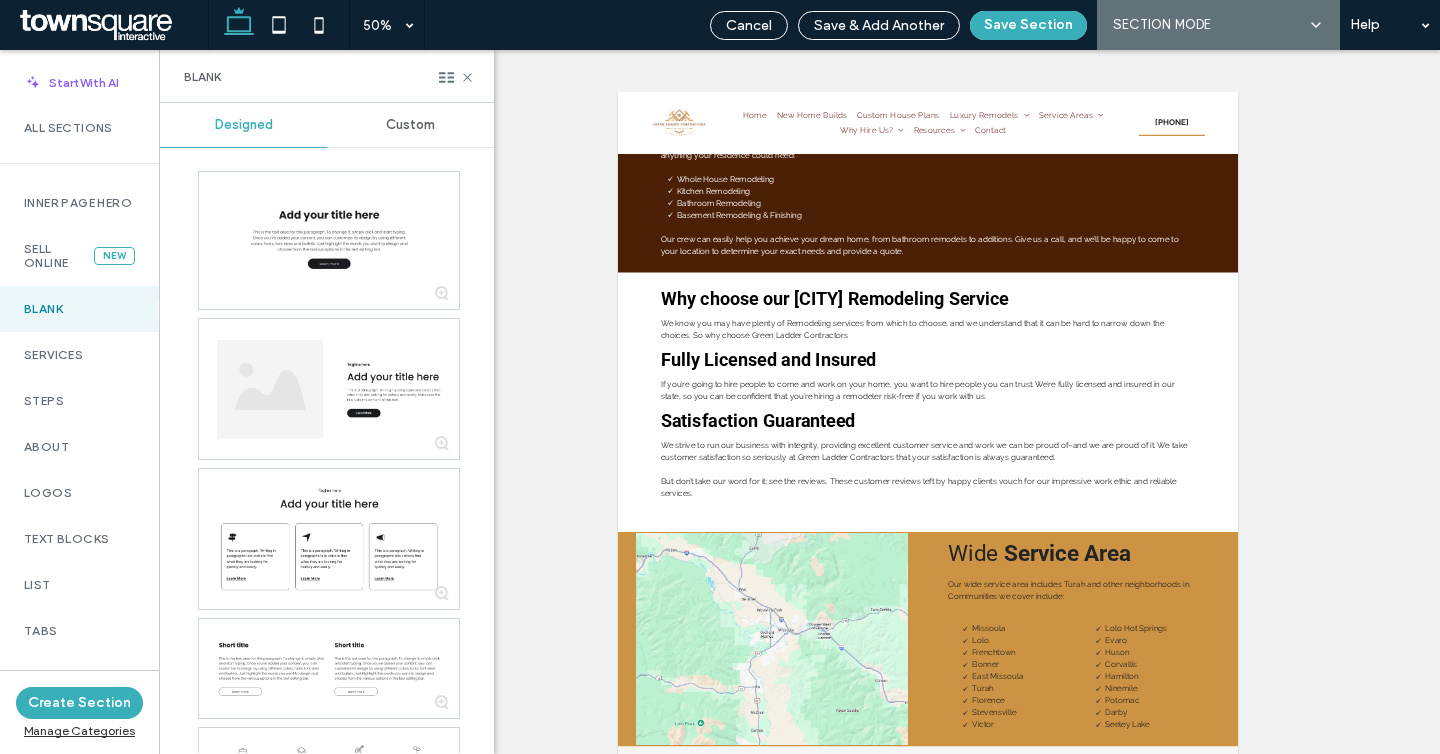 click on "Custom" at bounding box center [410, 125] 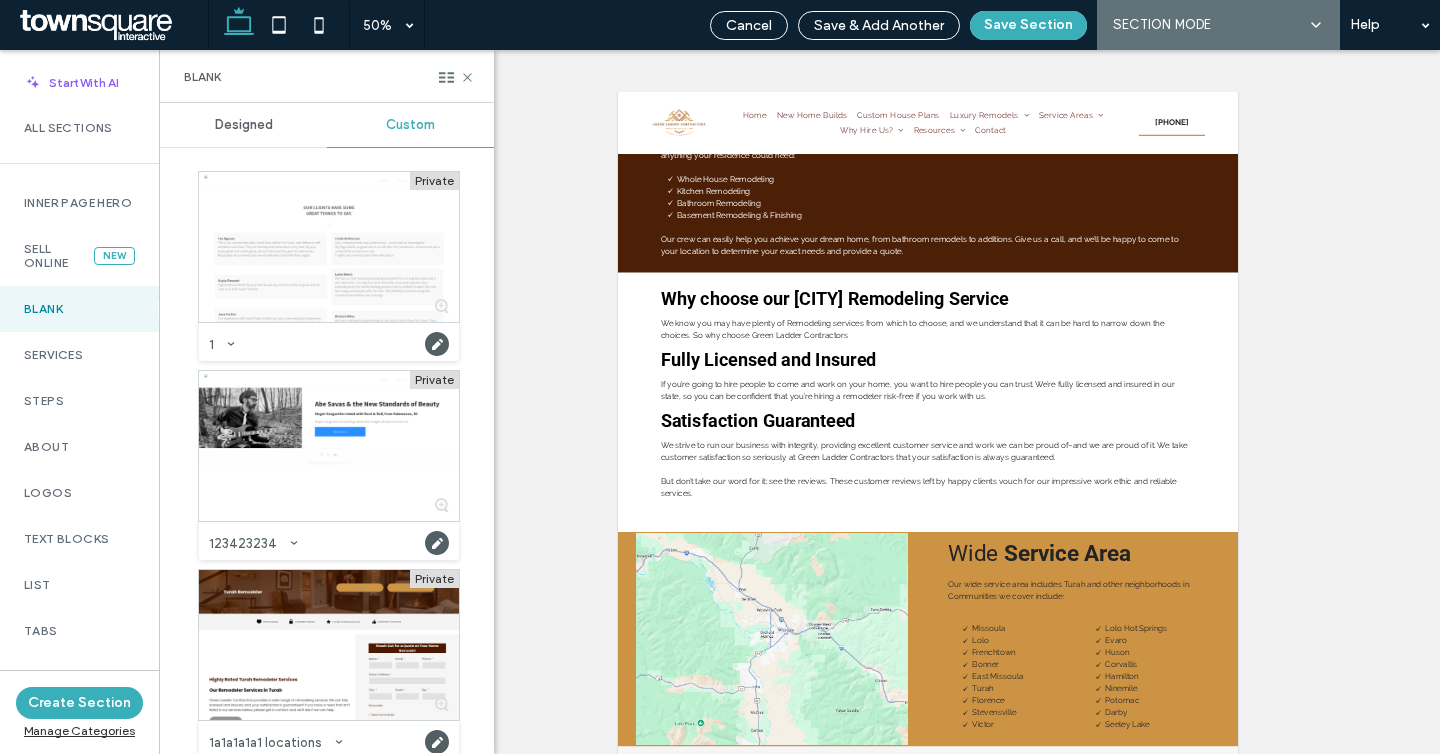 scroll, scrollTop: 70, scrollLeft: 0, axis: vertical 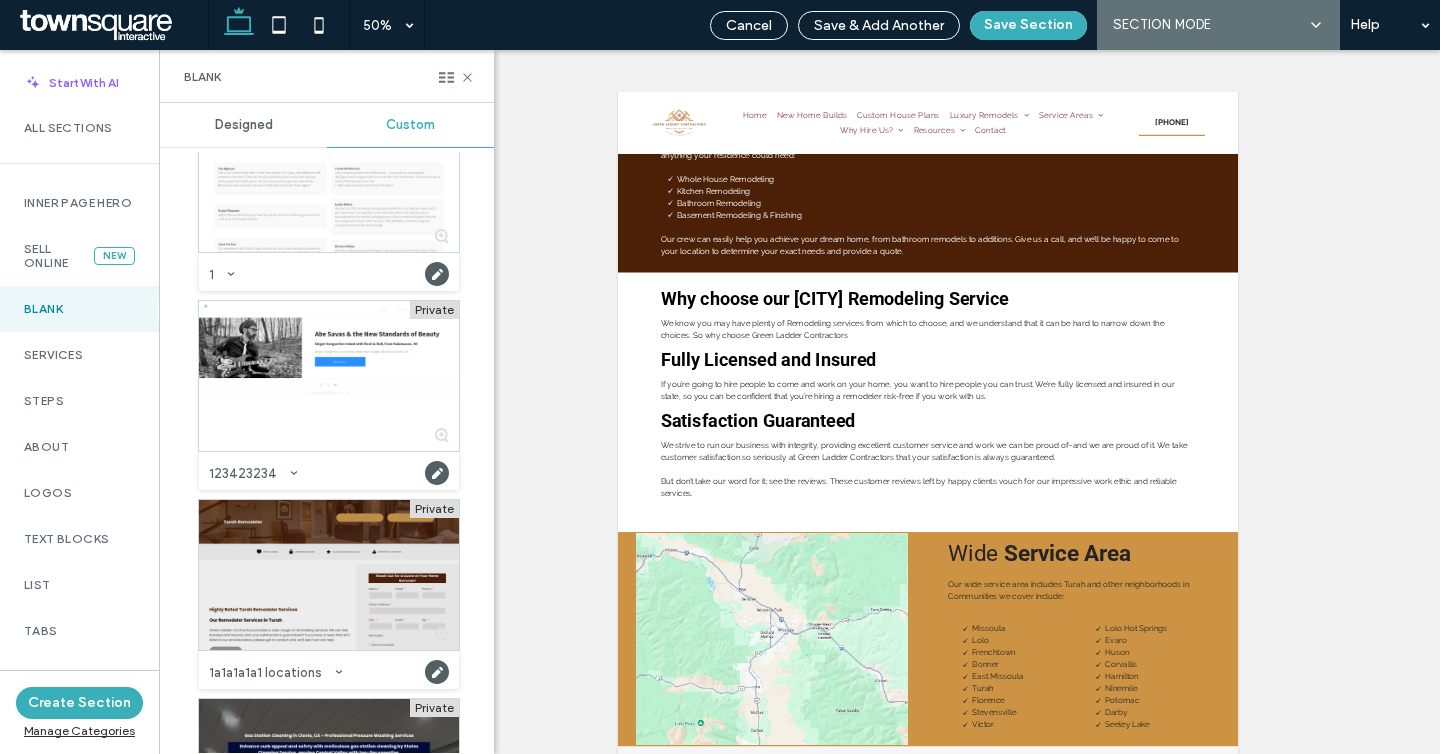 click at bounding box center [329, 575] 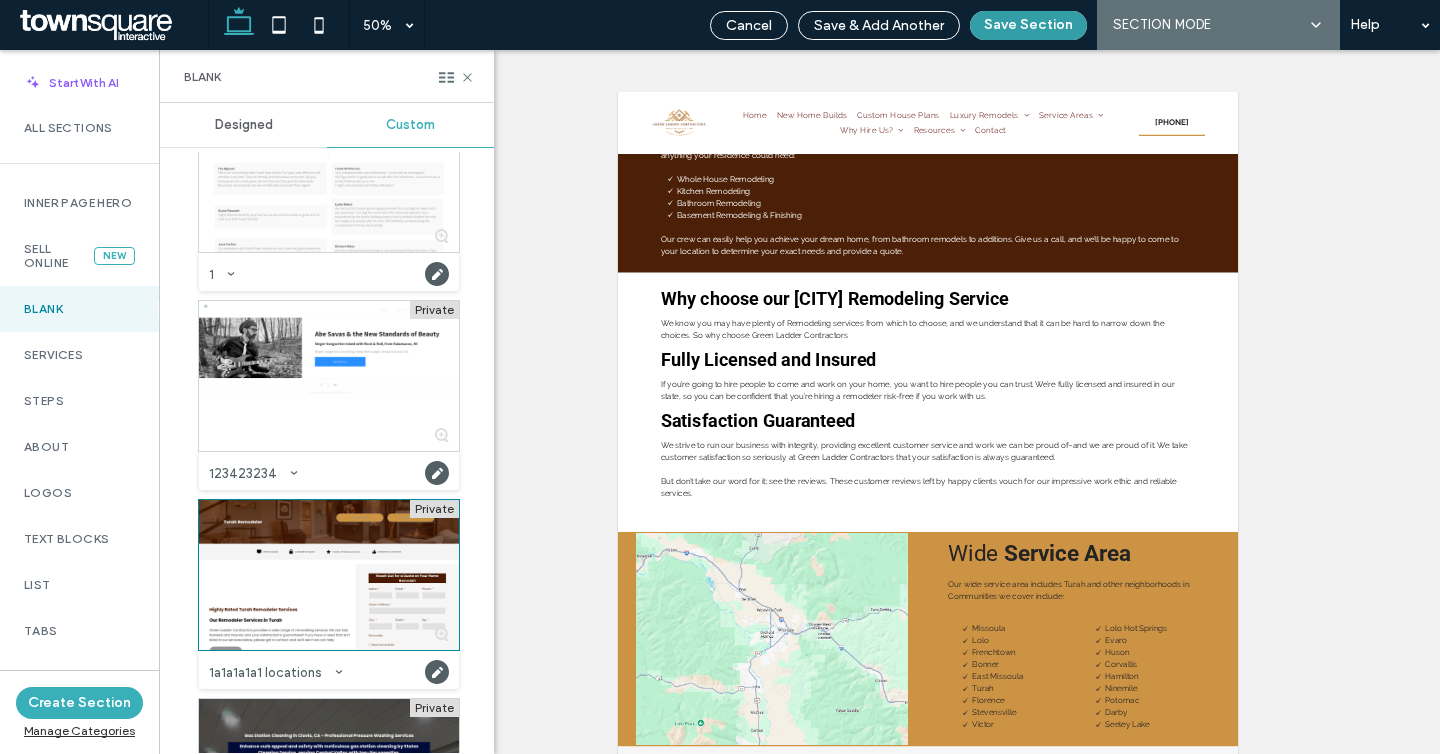 click on "Save Section" at bounding box center [1028, 25] 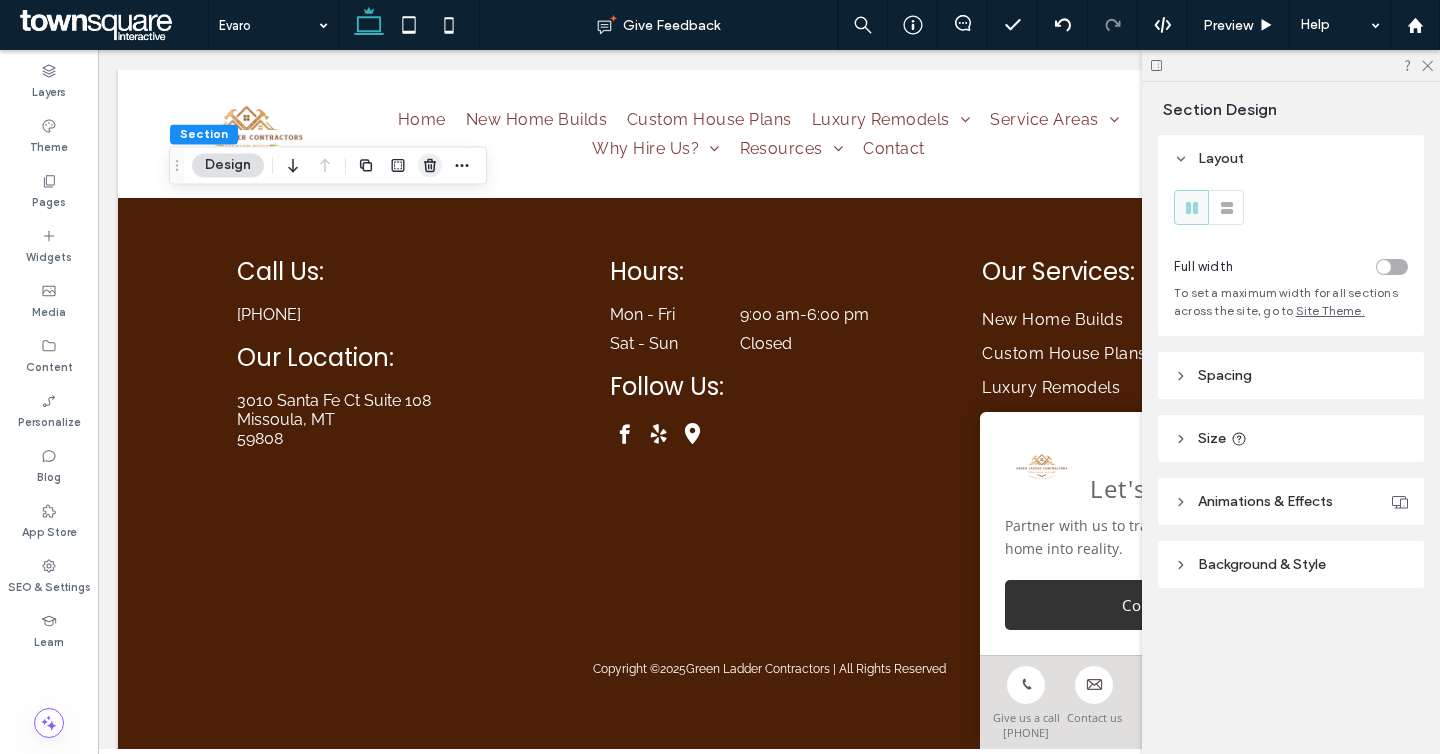 click 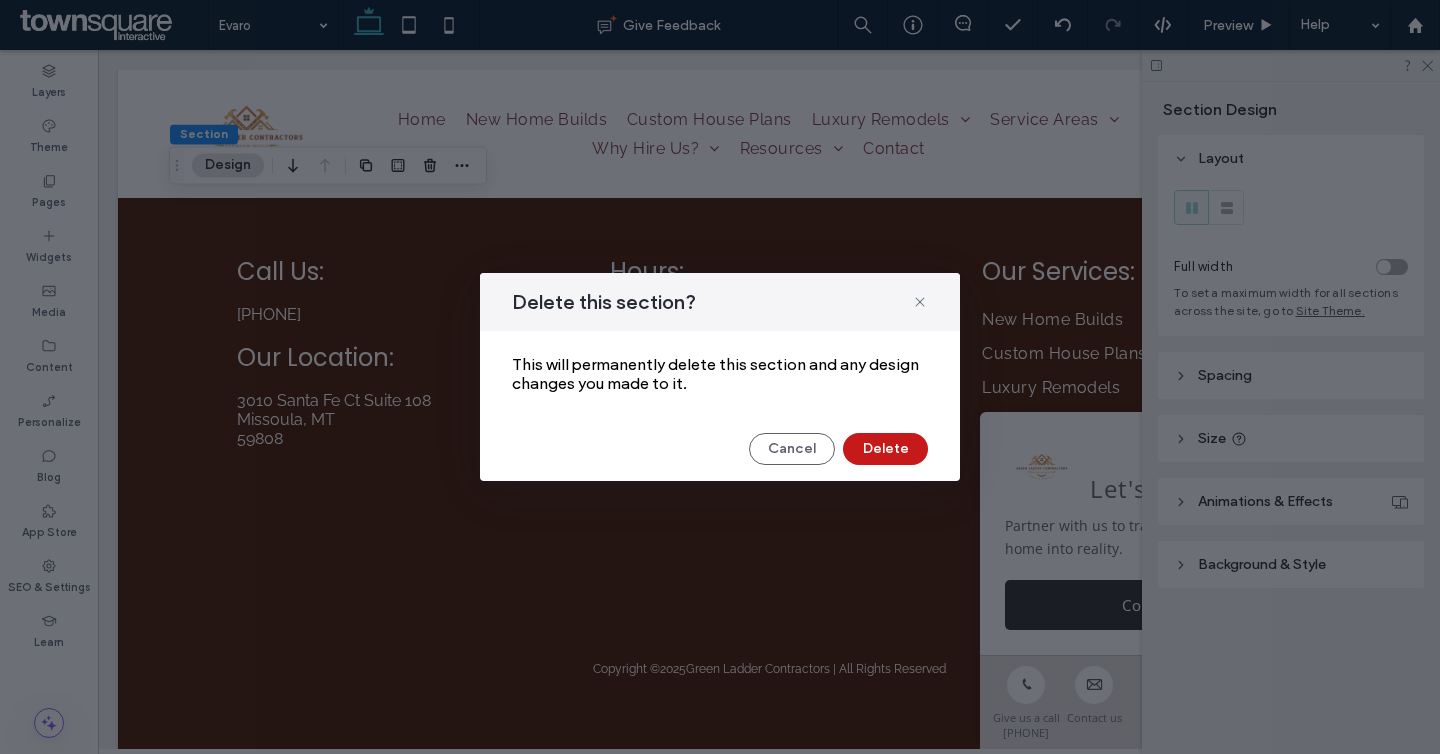 click on "Delete" at bounding box center [885, 449] 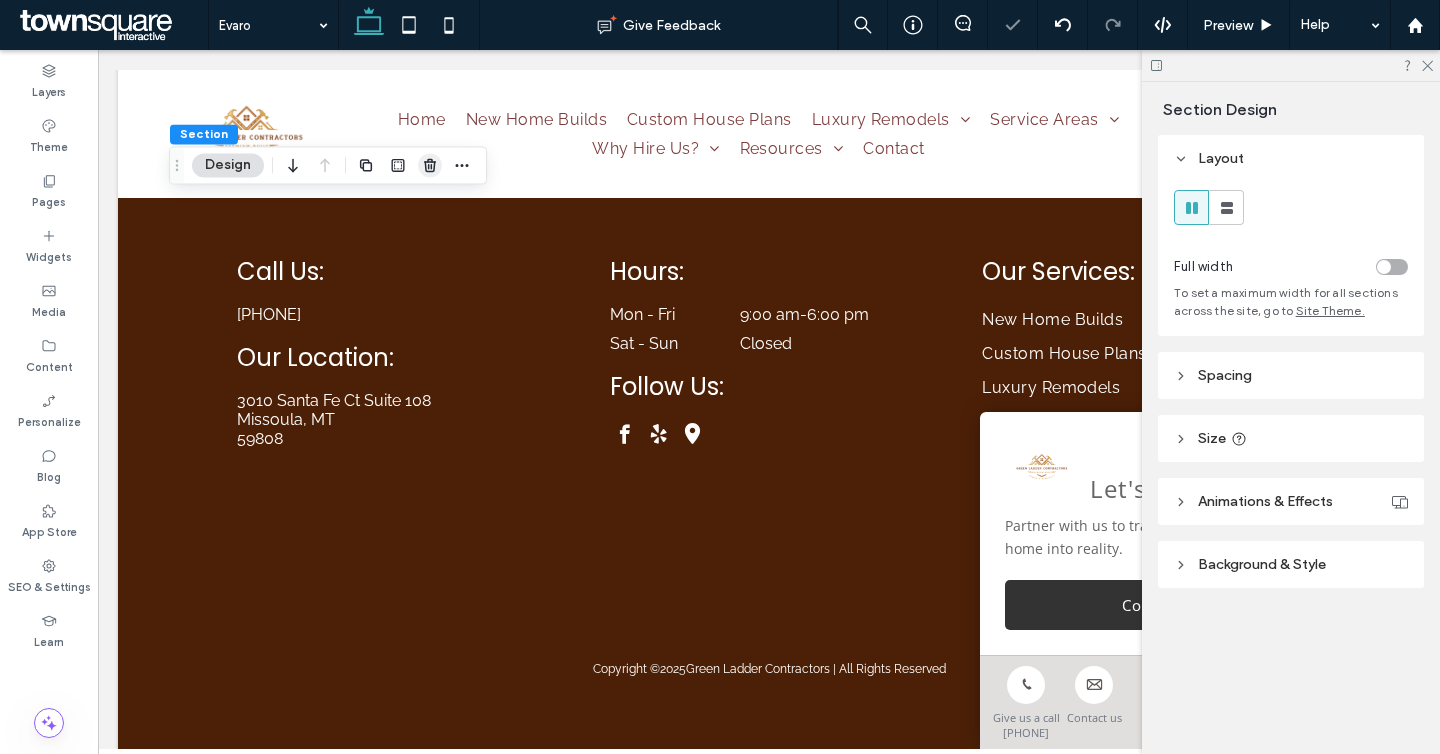 click 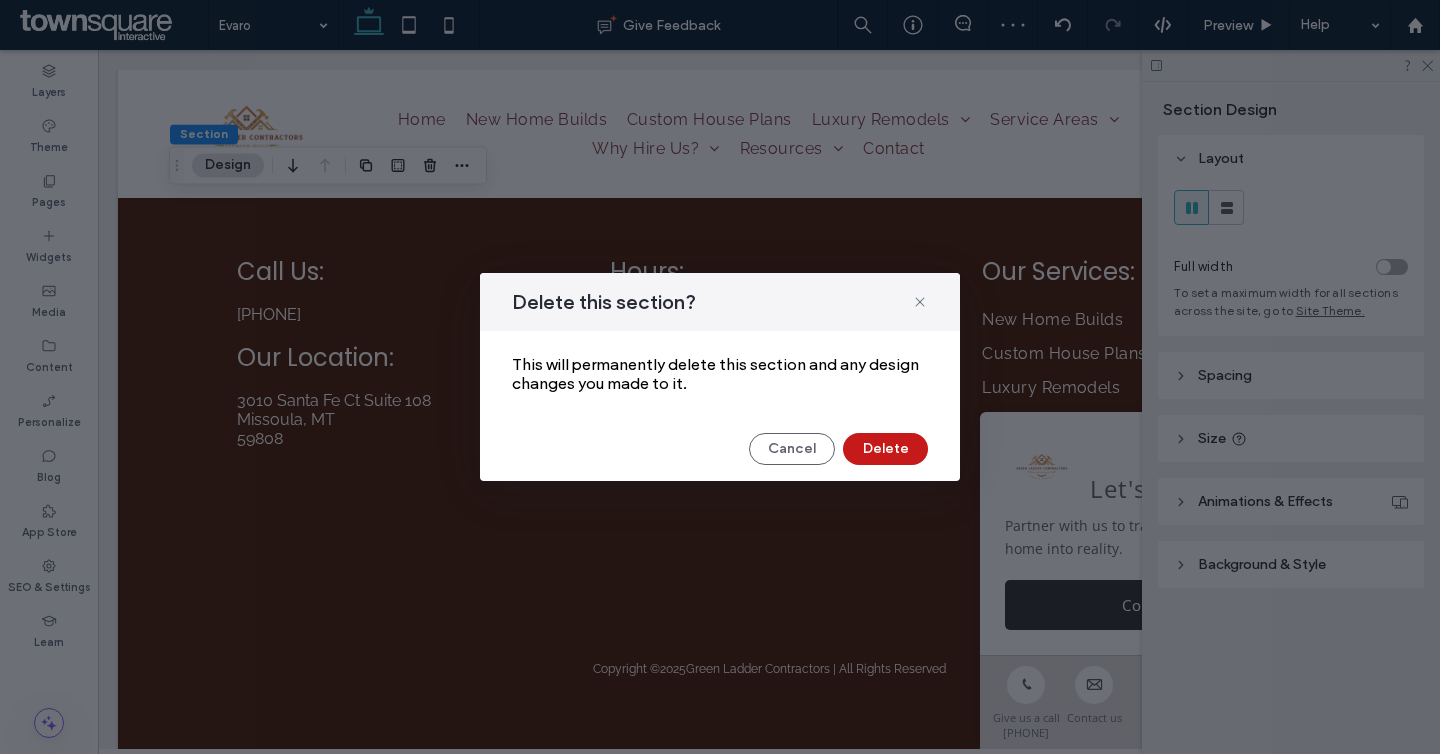 click on "Delete" at bounding box center (885, 449) 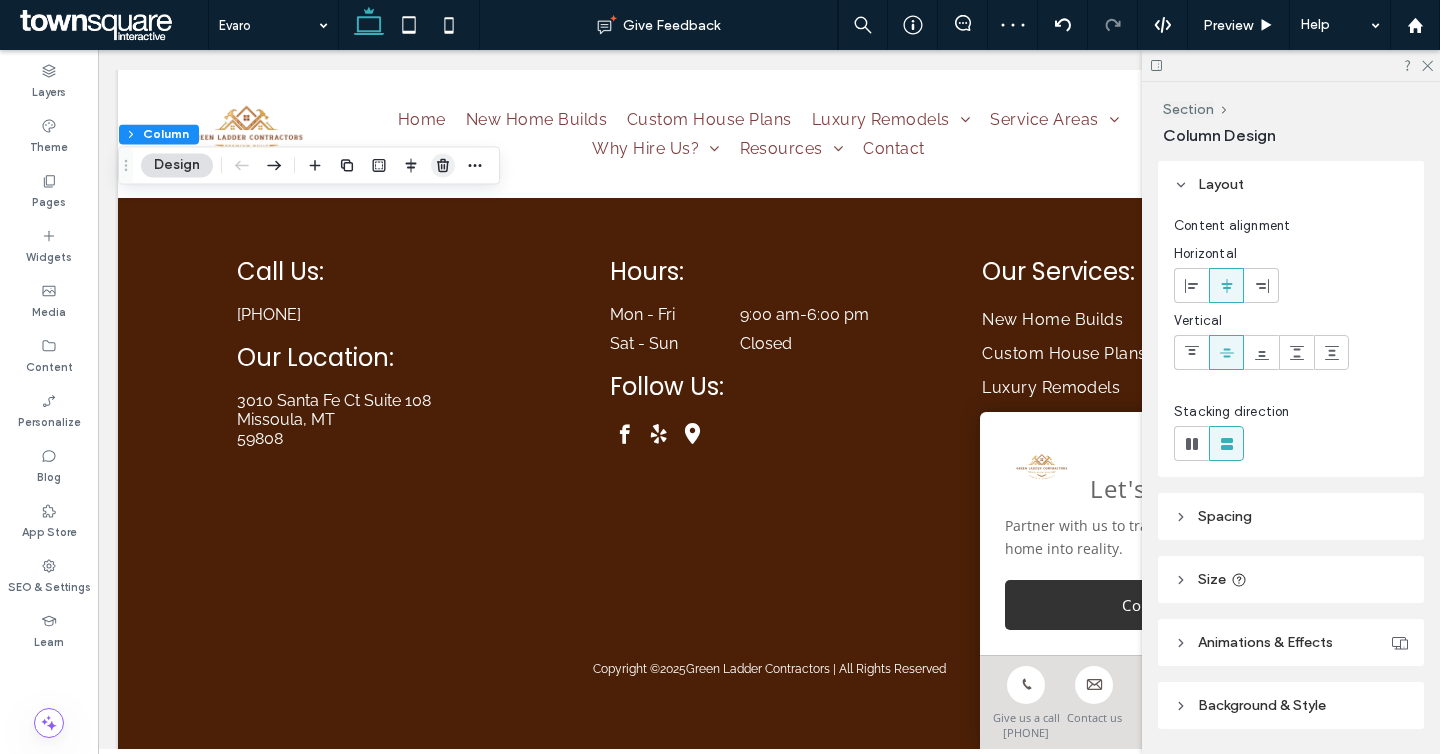 click 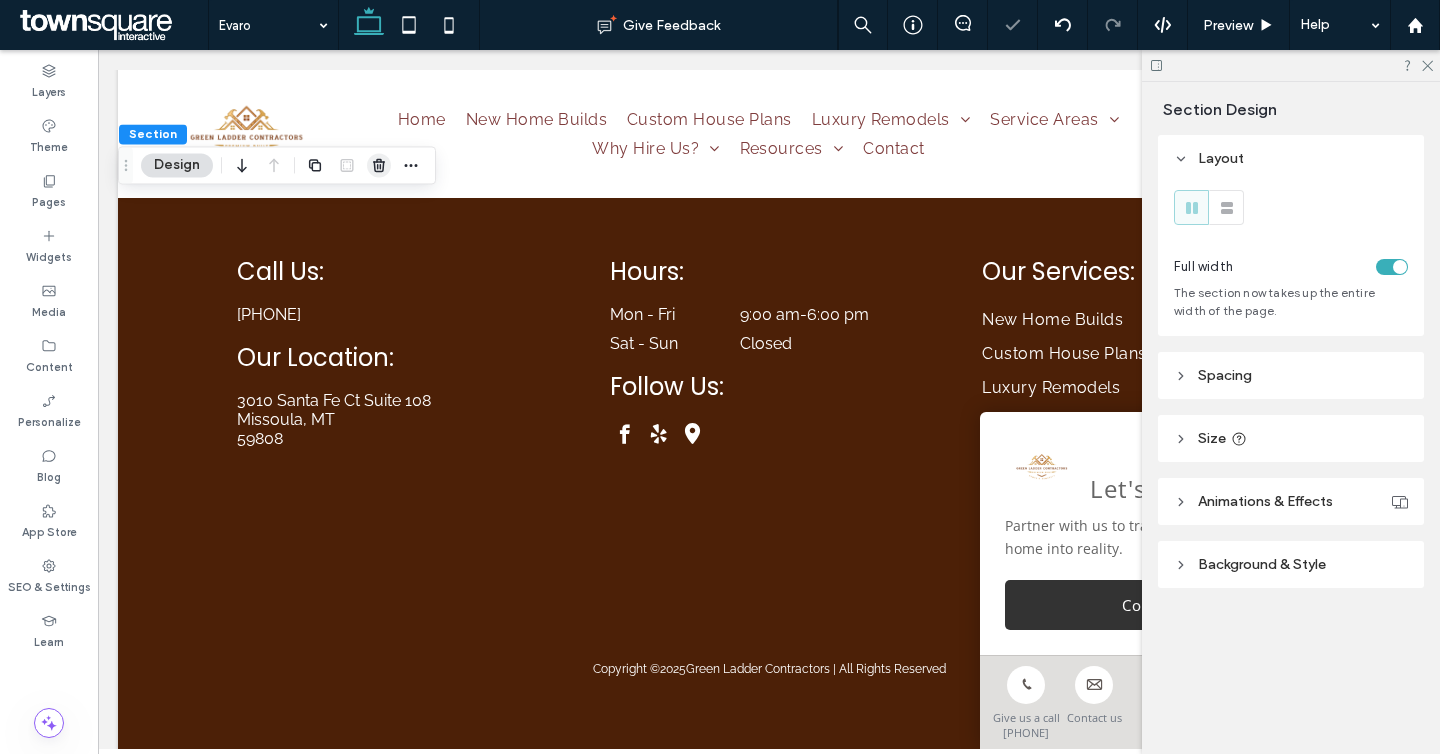 click 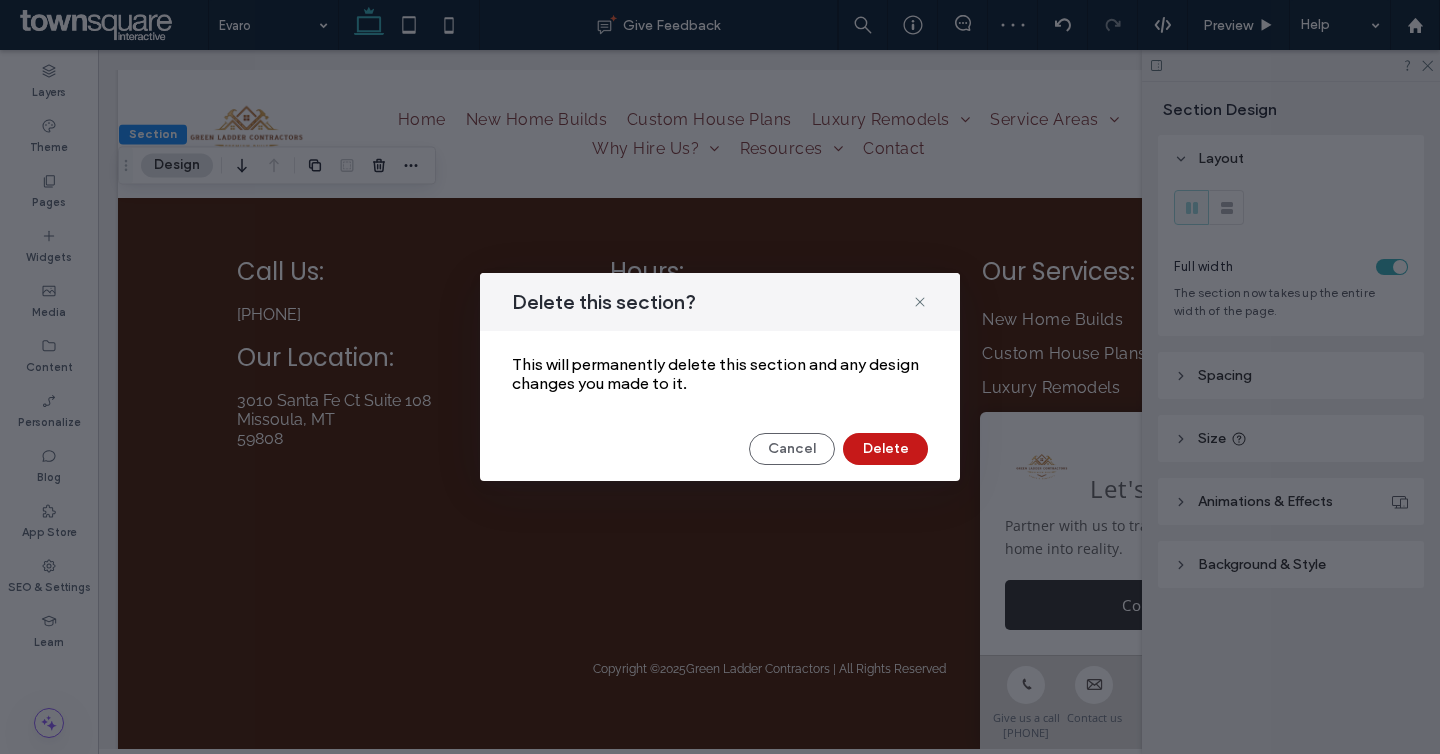 click on "Delete" at bounding box center [885, 449] 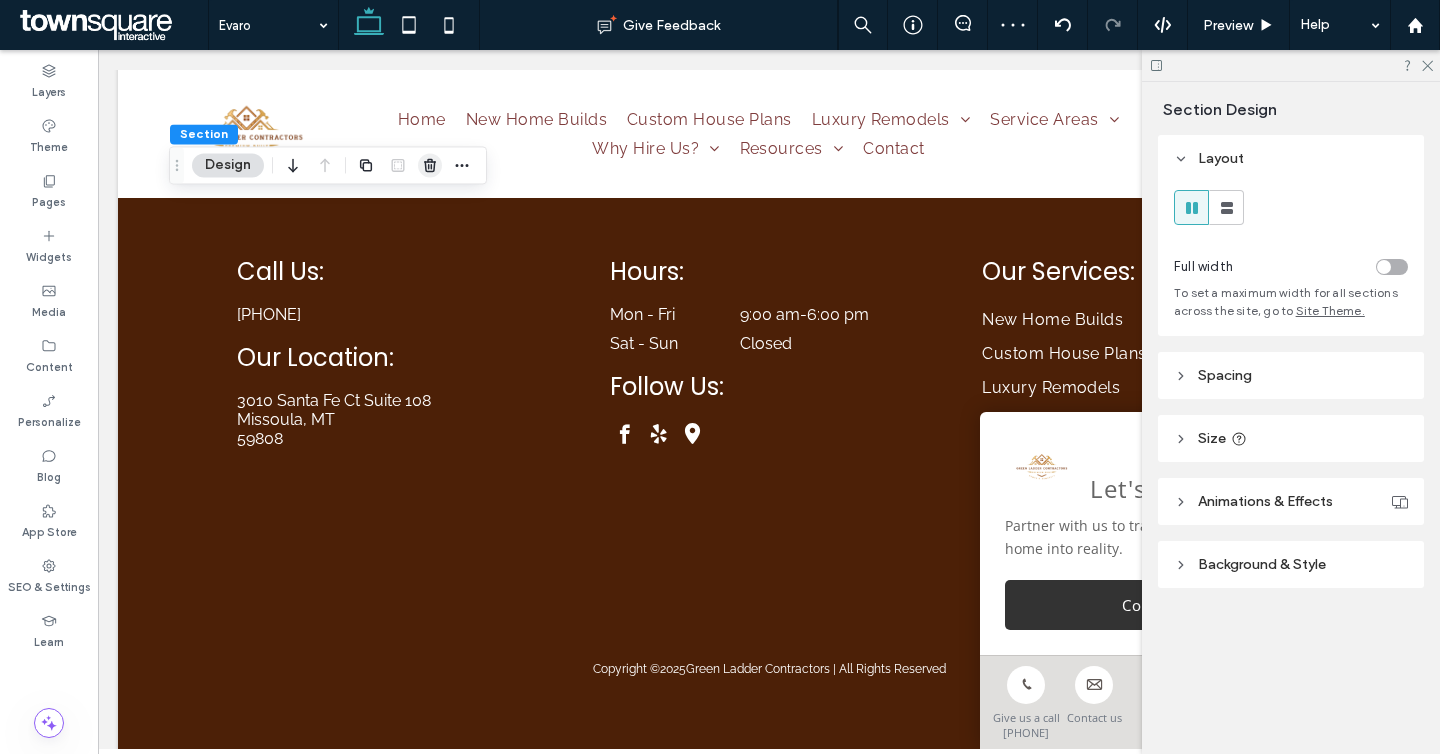 click 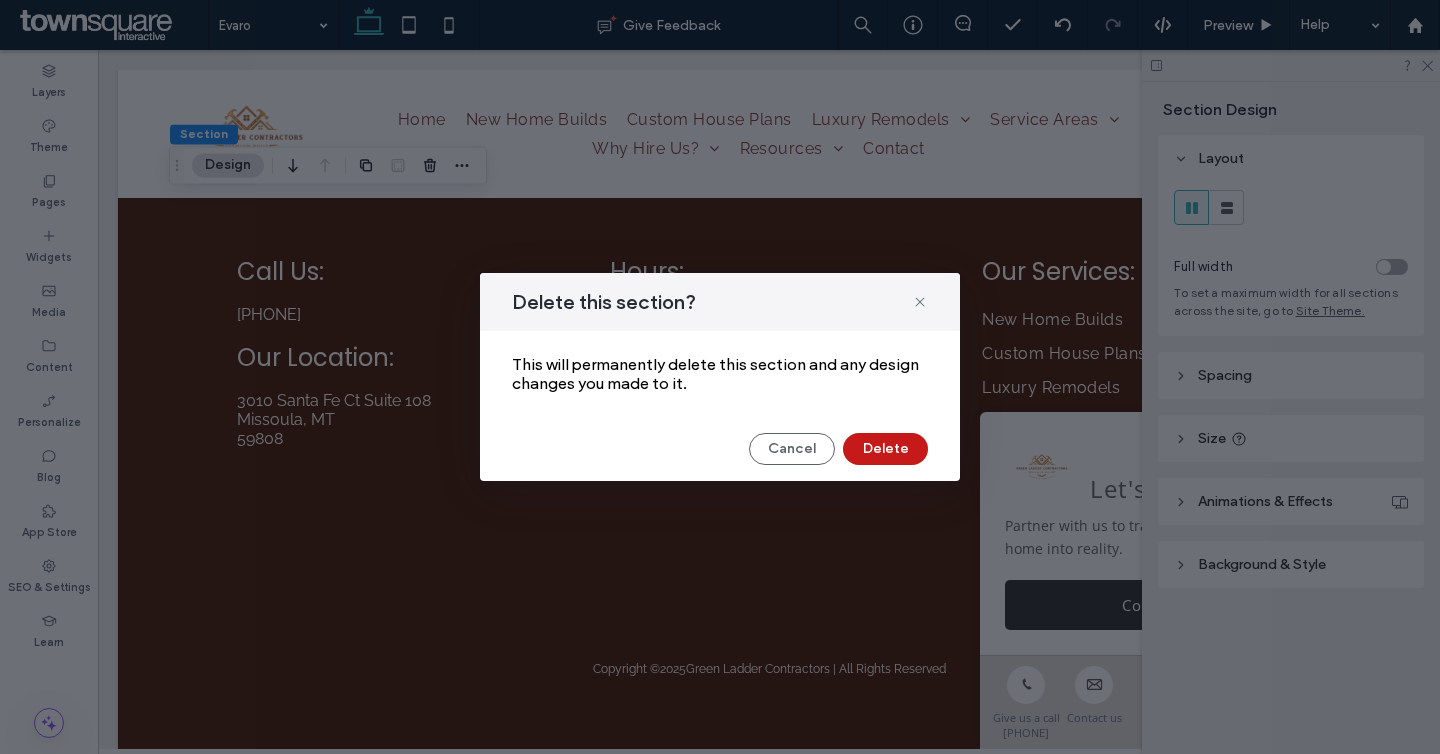 click on "Delete" at bounding box center (885, 449) 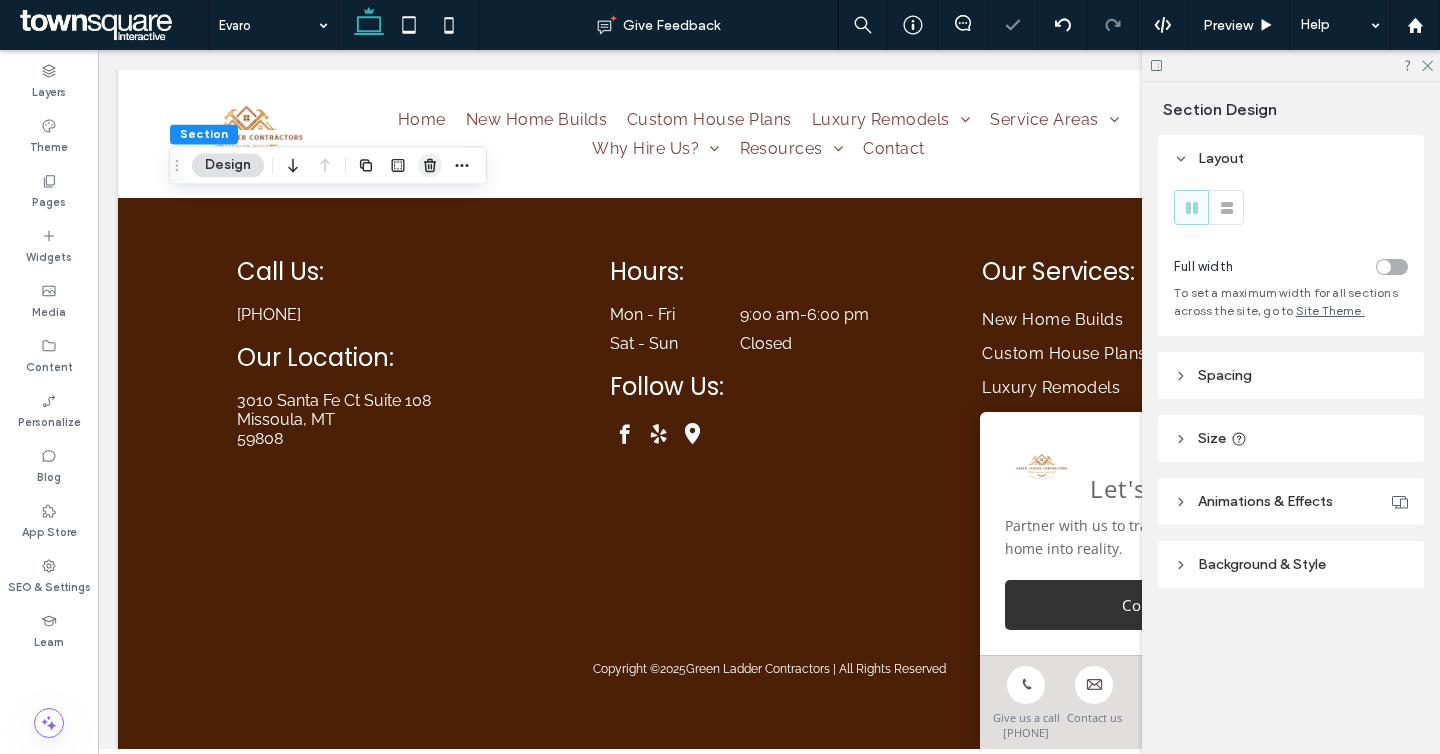 click 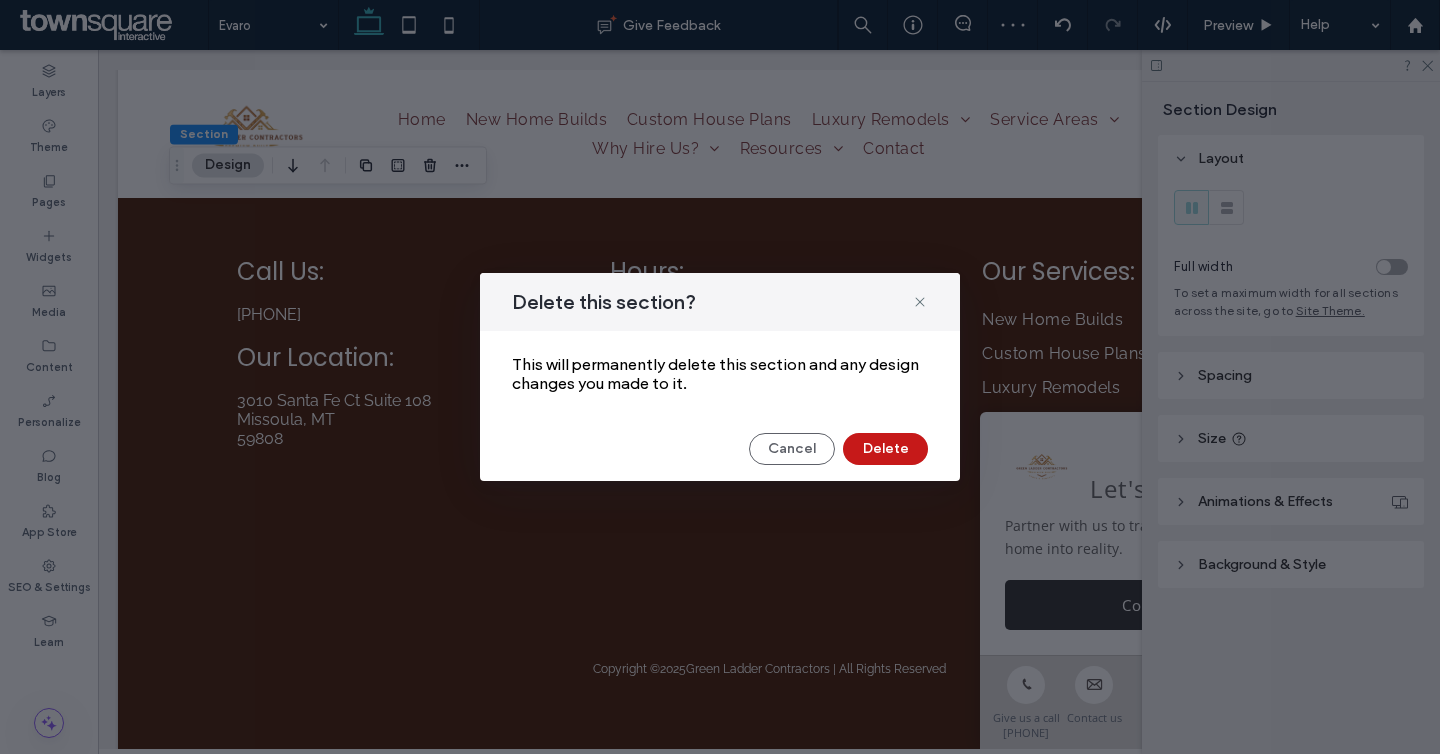 click on "Delete" at bounding box center [885, 449] 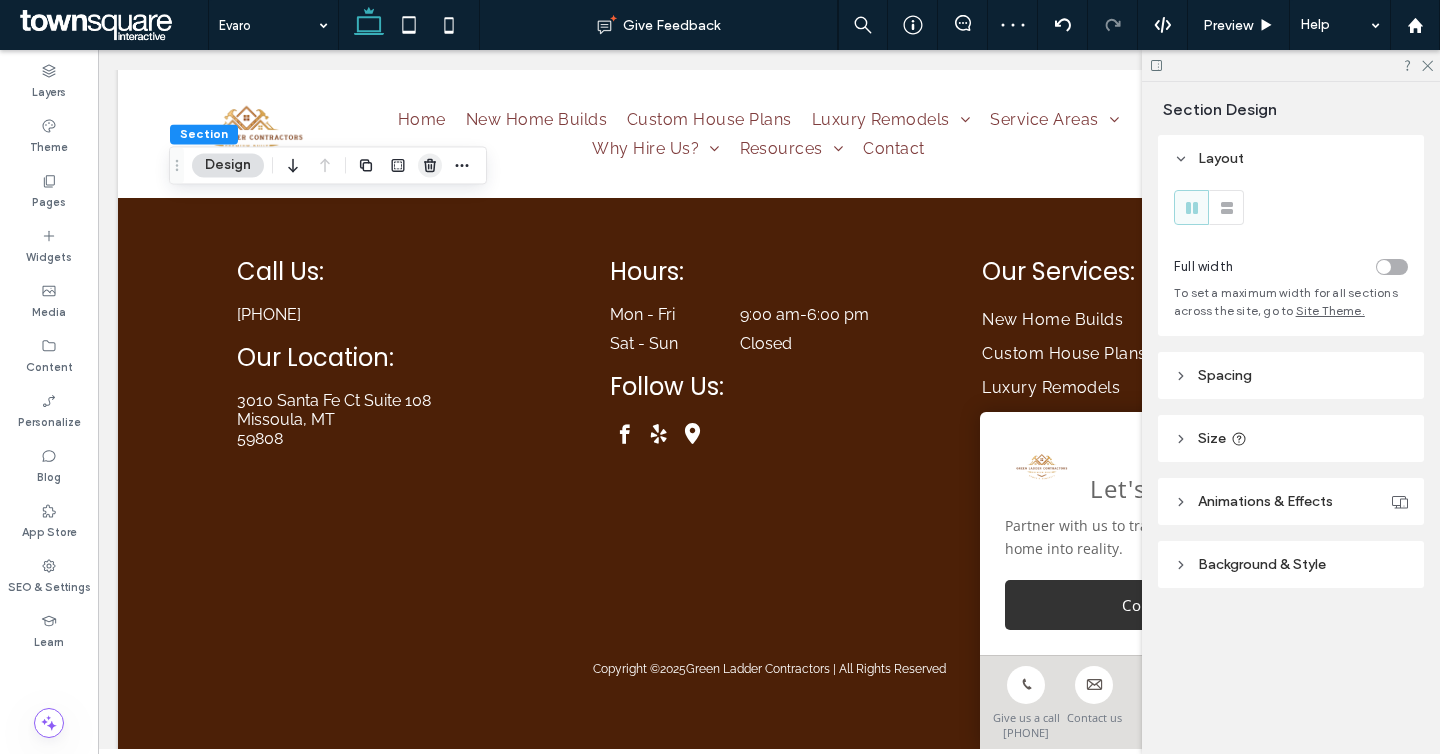 click 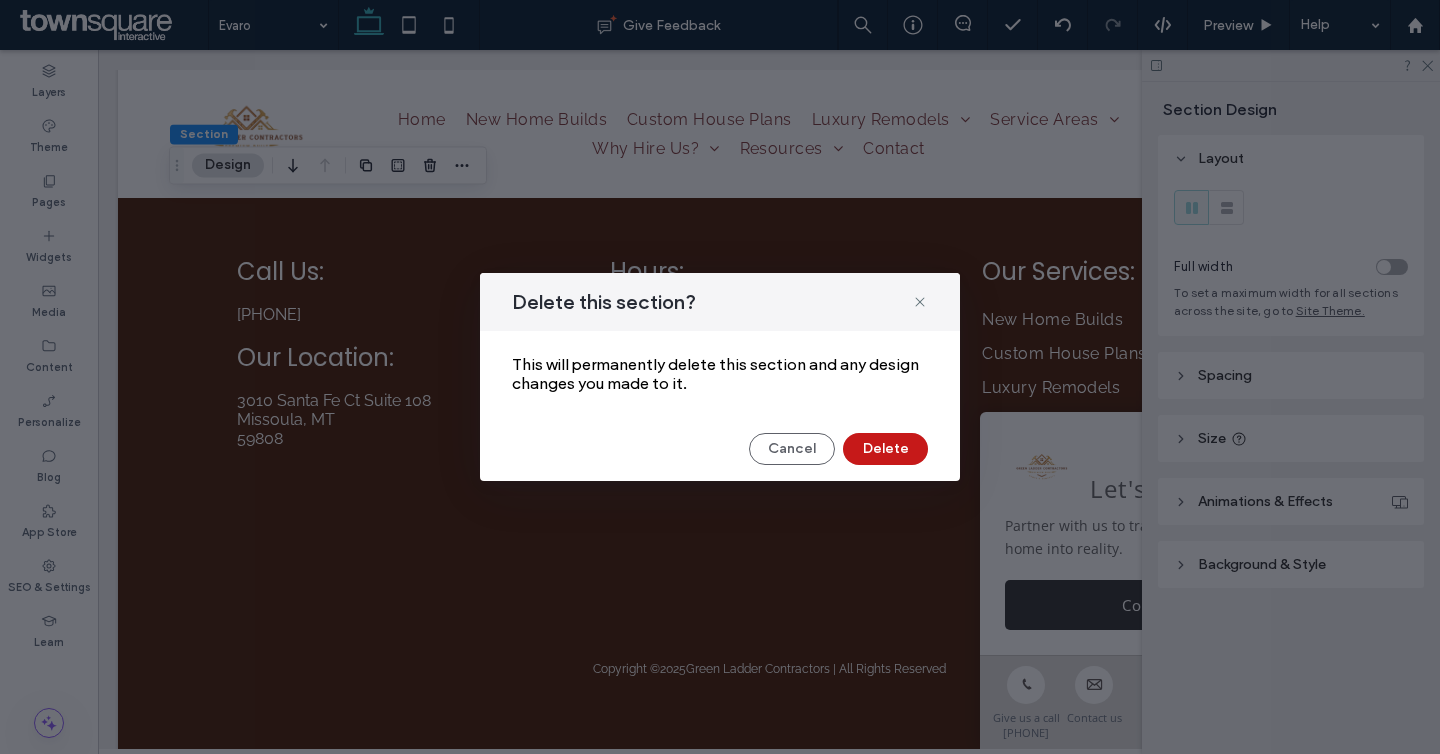 click on "Delete" at bounding box center [885, 449] 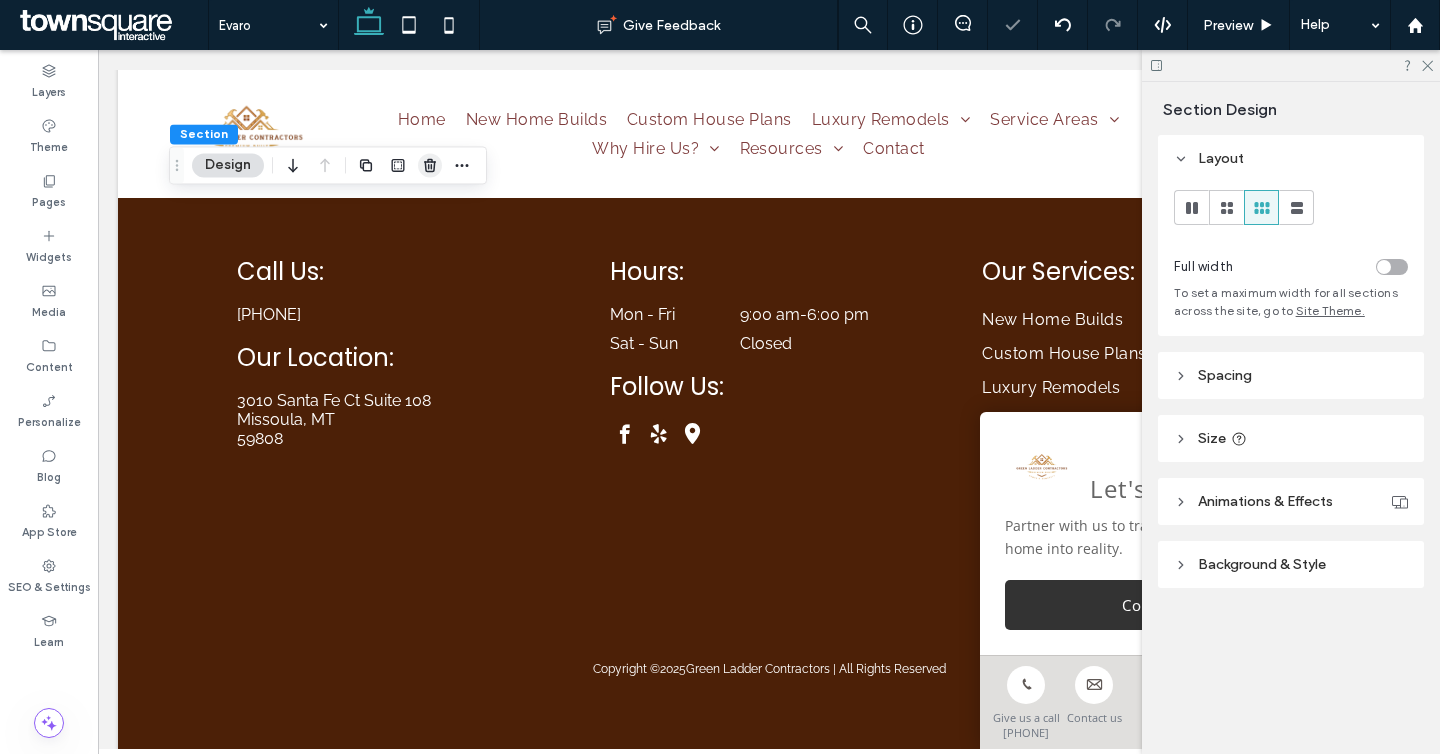 click 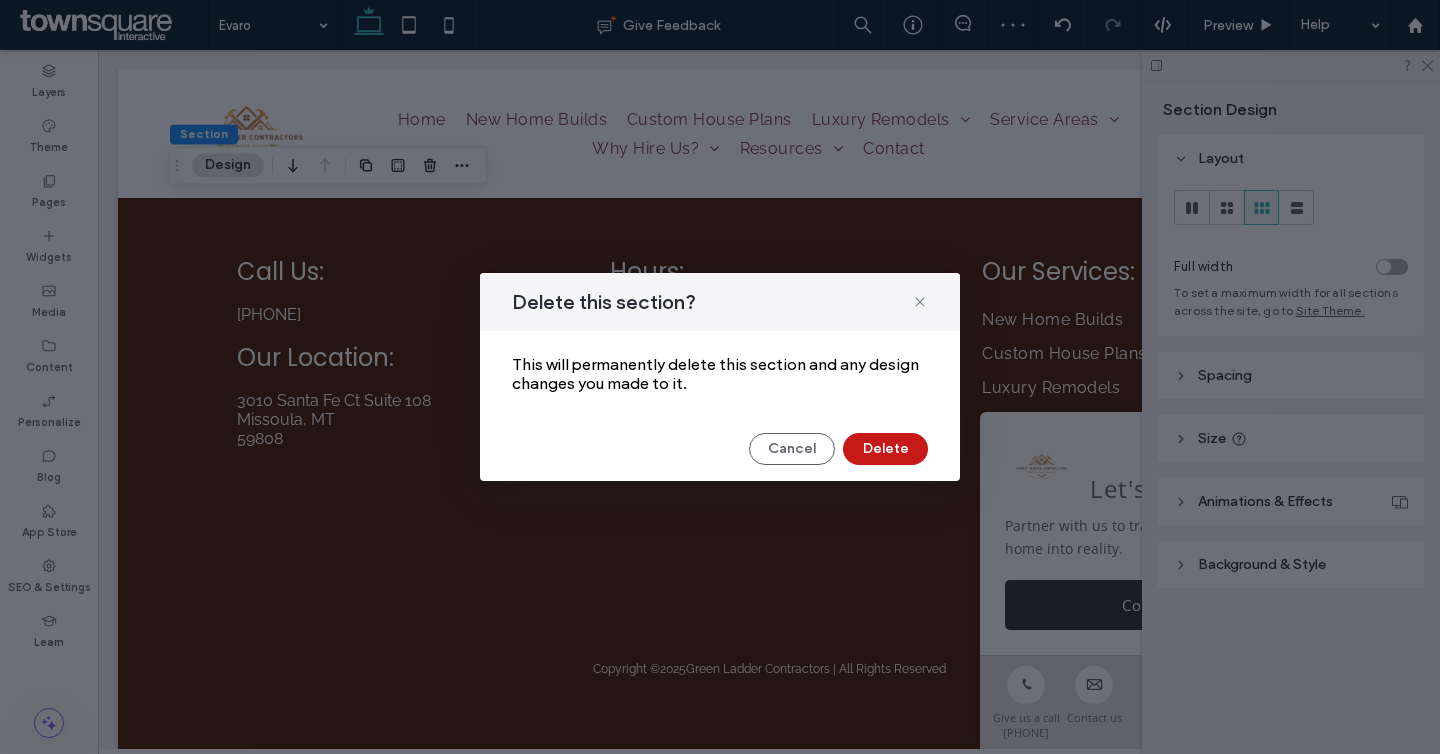 click on "Delete" at bounding box center [885, 449] 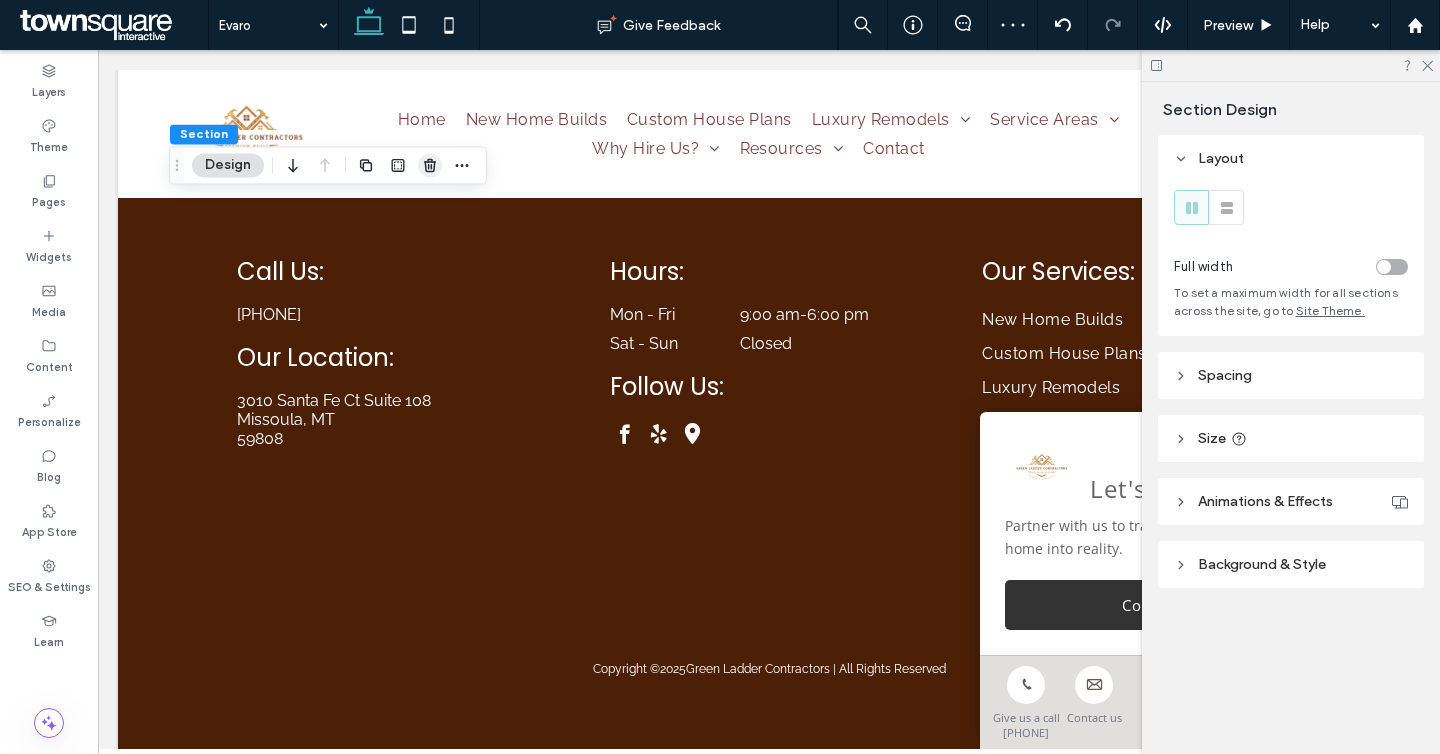 click at bounding box center [430, 165] 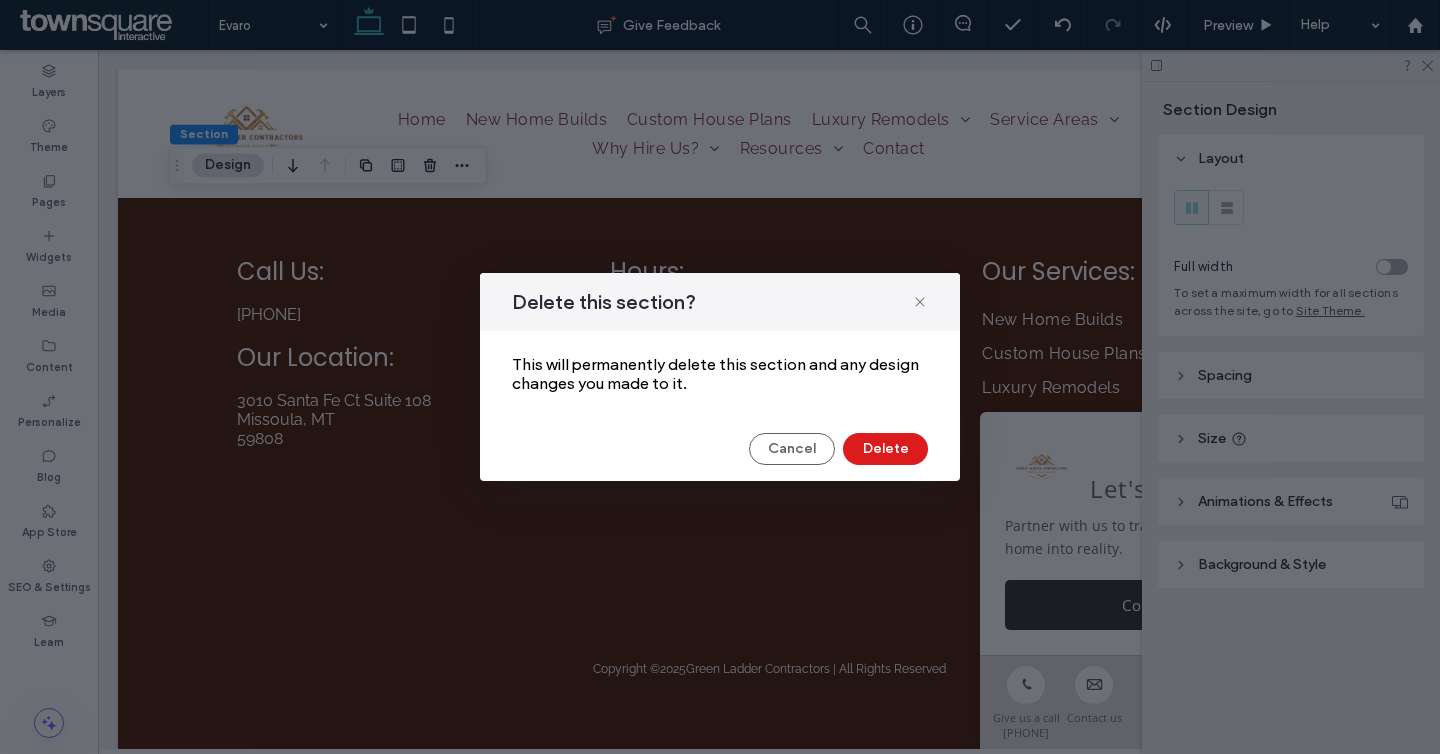 click on "Delete this section? This will permanently delete this section and any design changes you made to it. Cancel Delete" at bounding box center [720, 377] 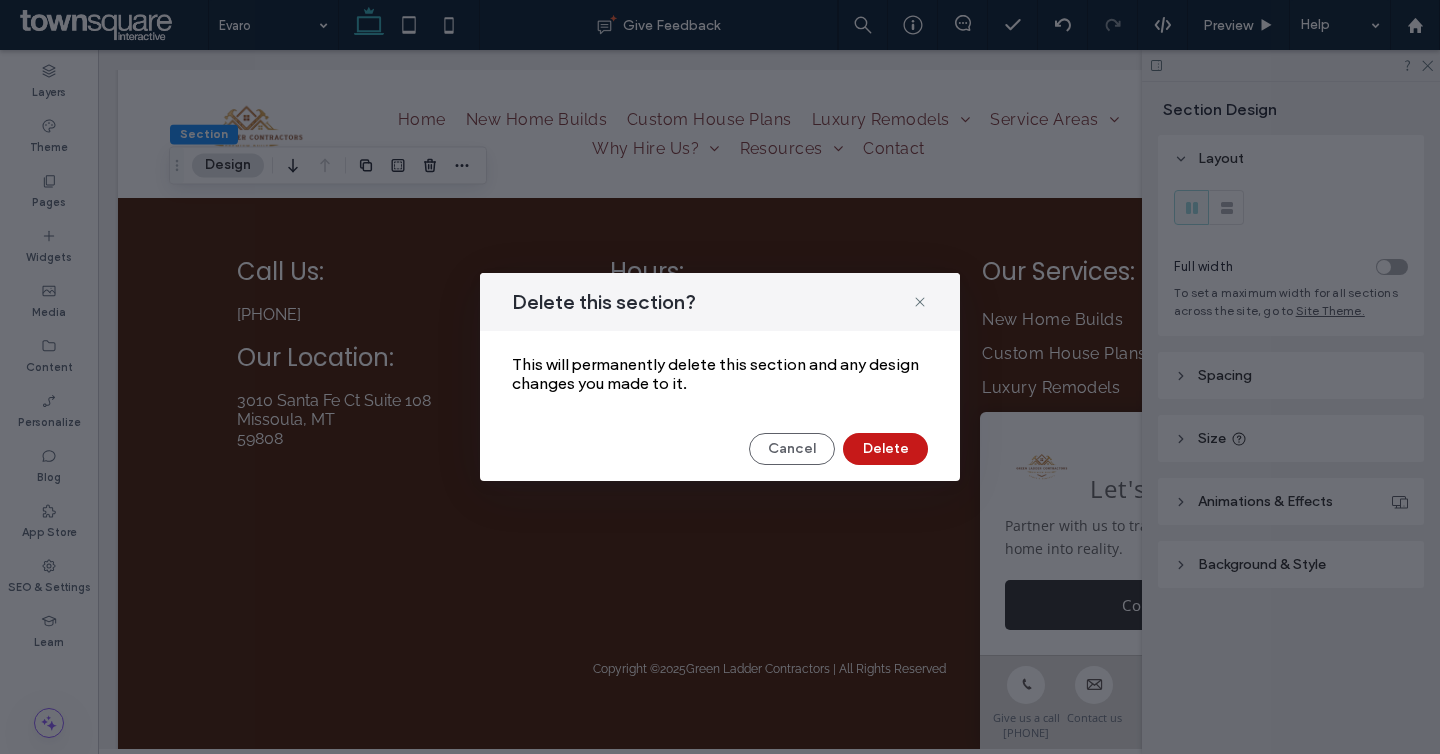 click on "Delete" at bounding box center (885, 449) 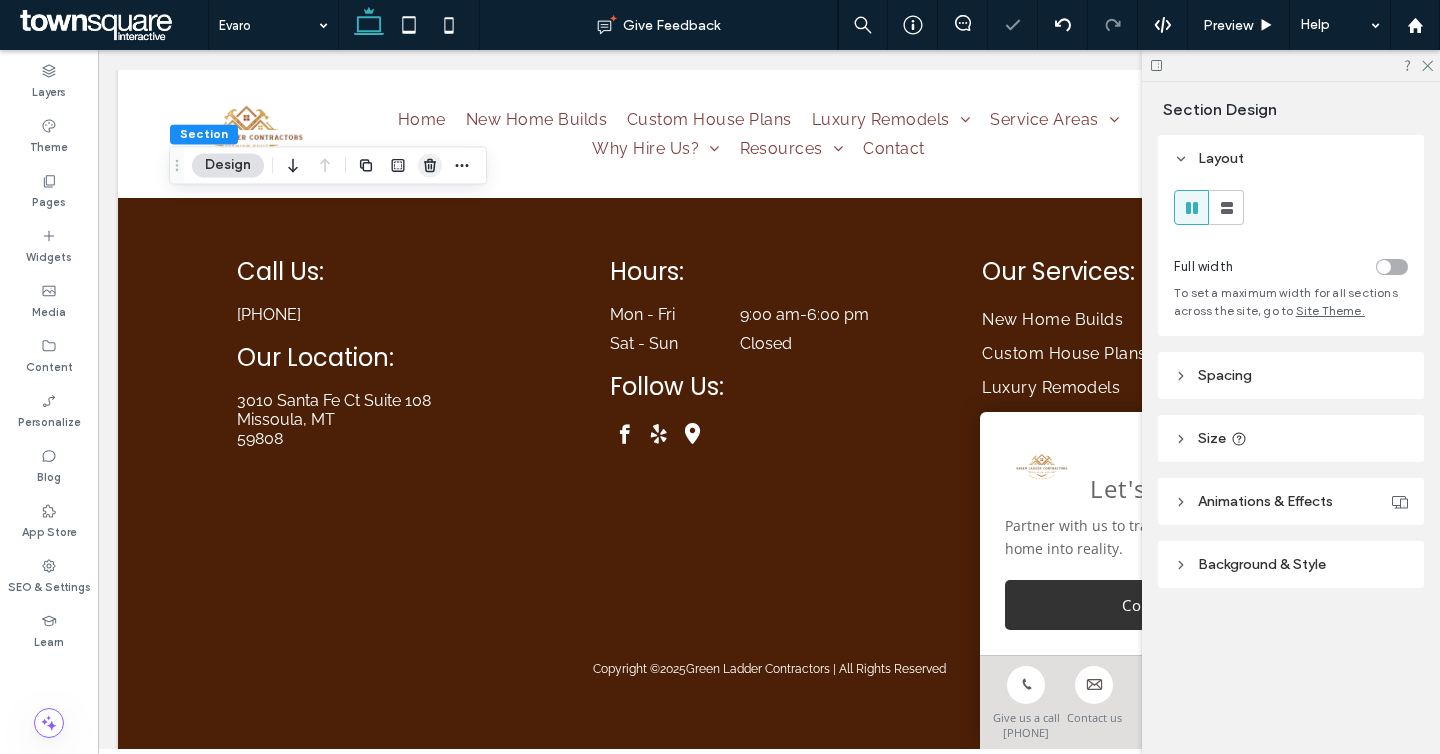 click 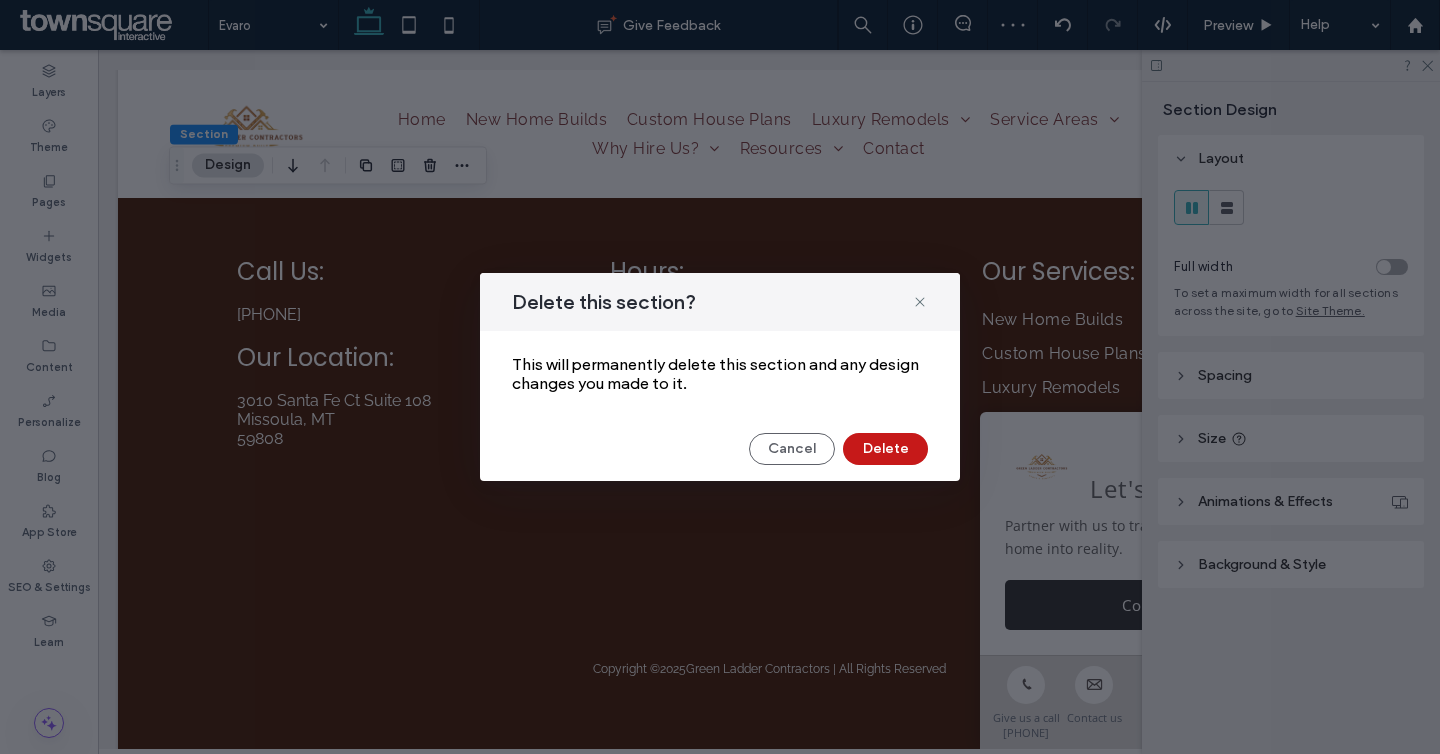 click on "Delete" at bounding box center (885, 449) 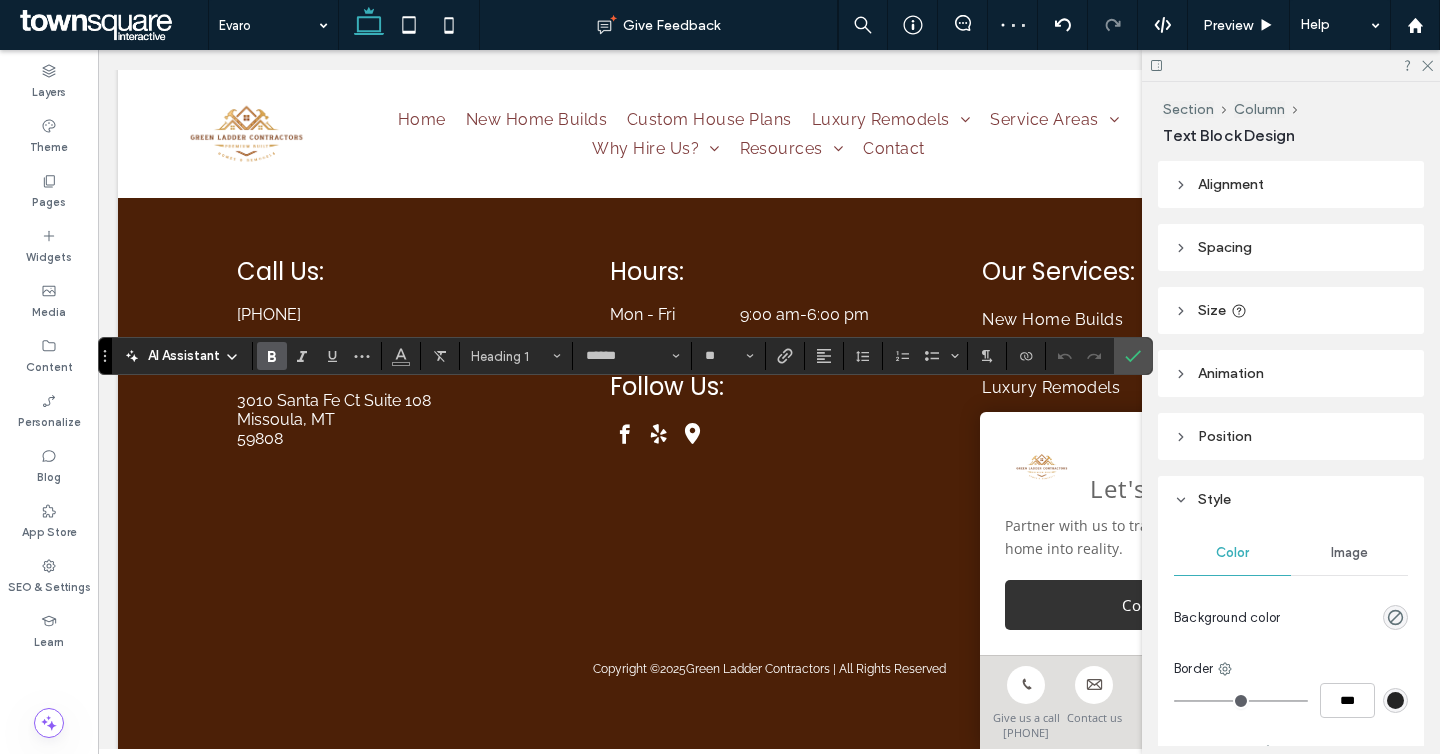 type on "*******" 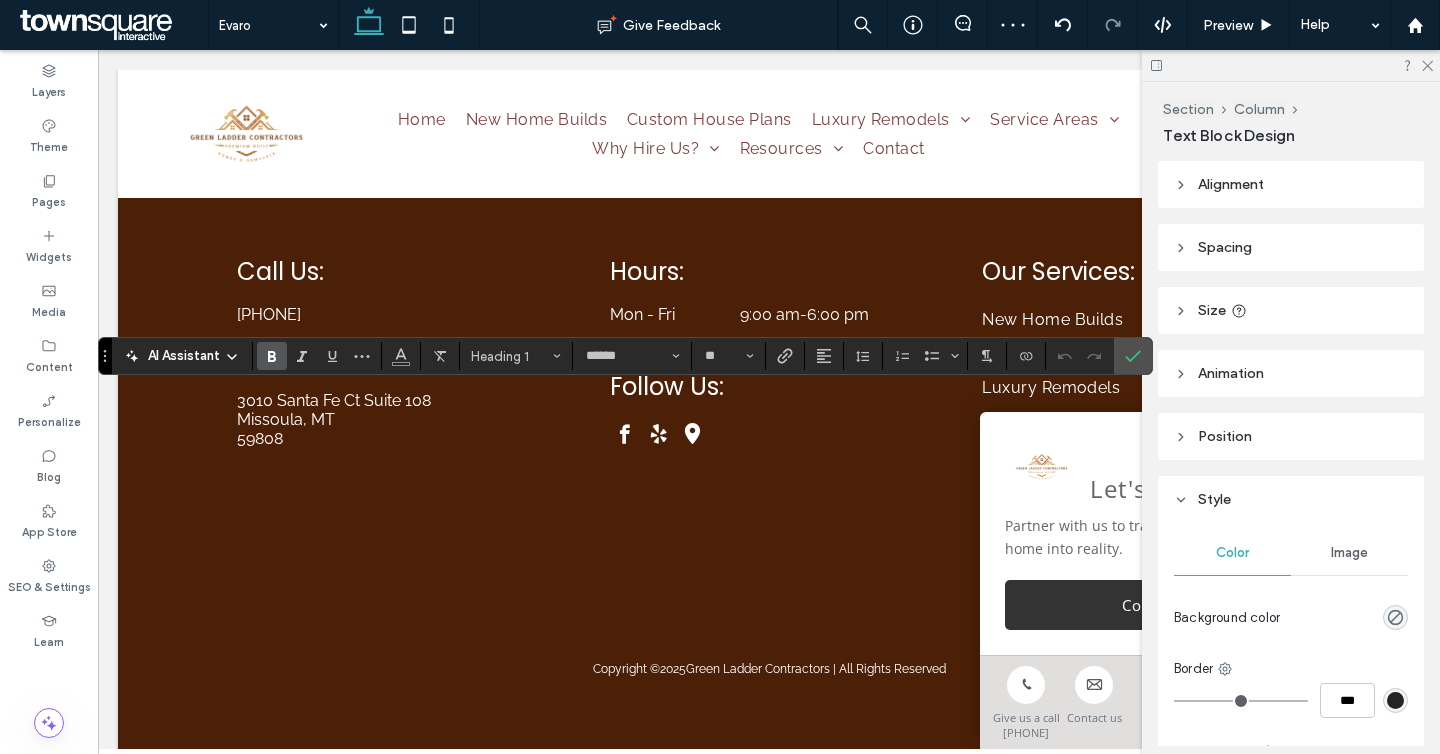 type on "**" 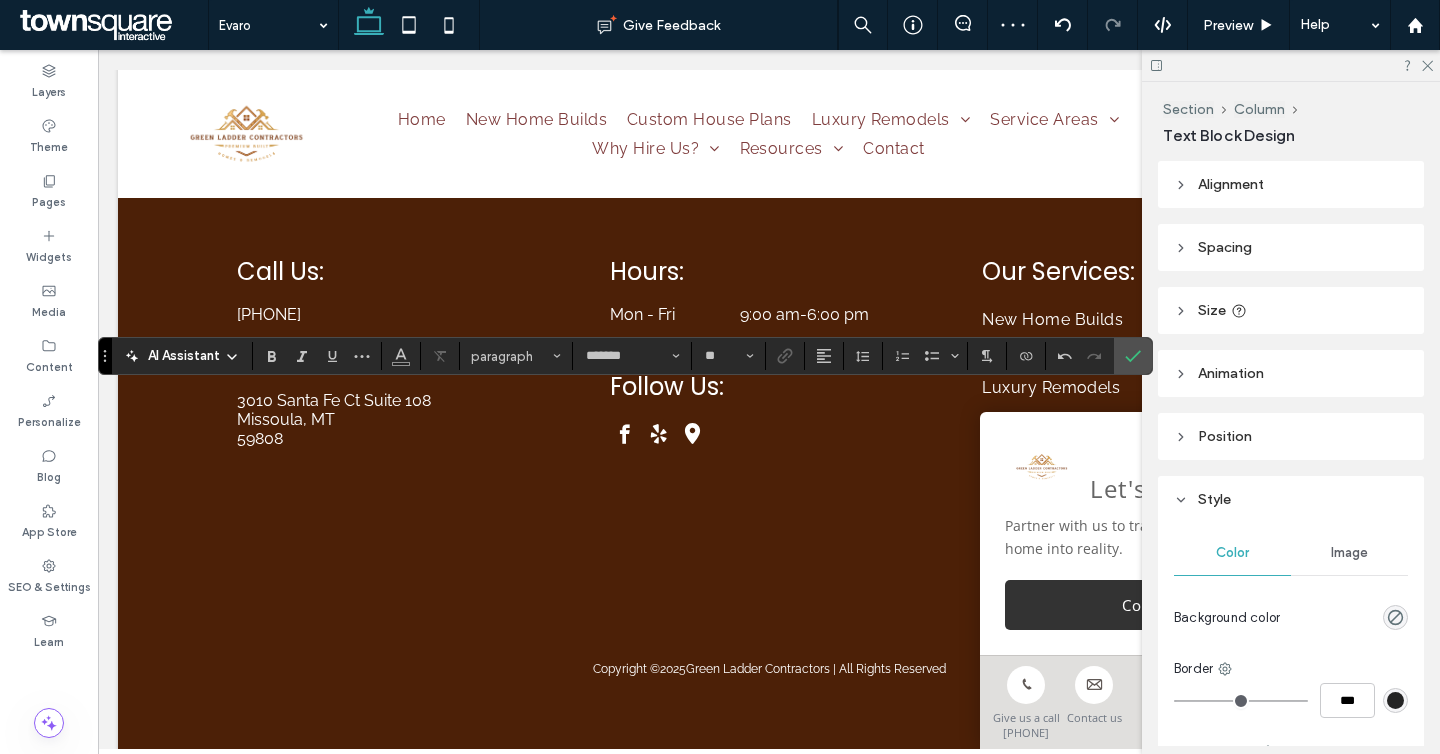 type on "******" 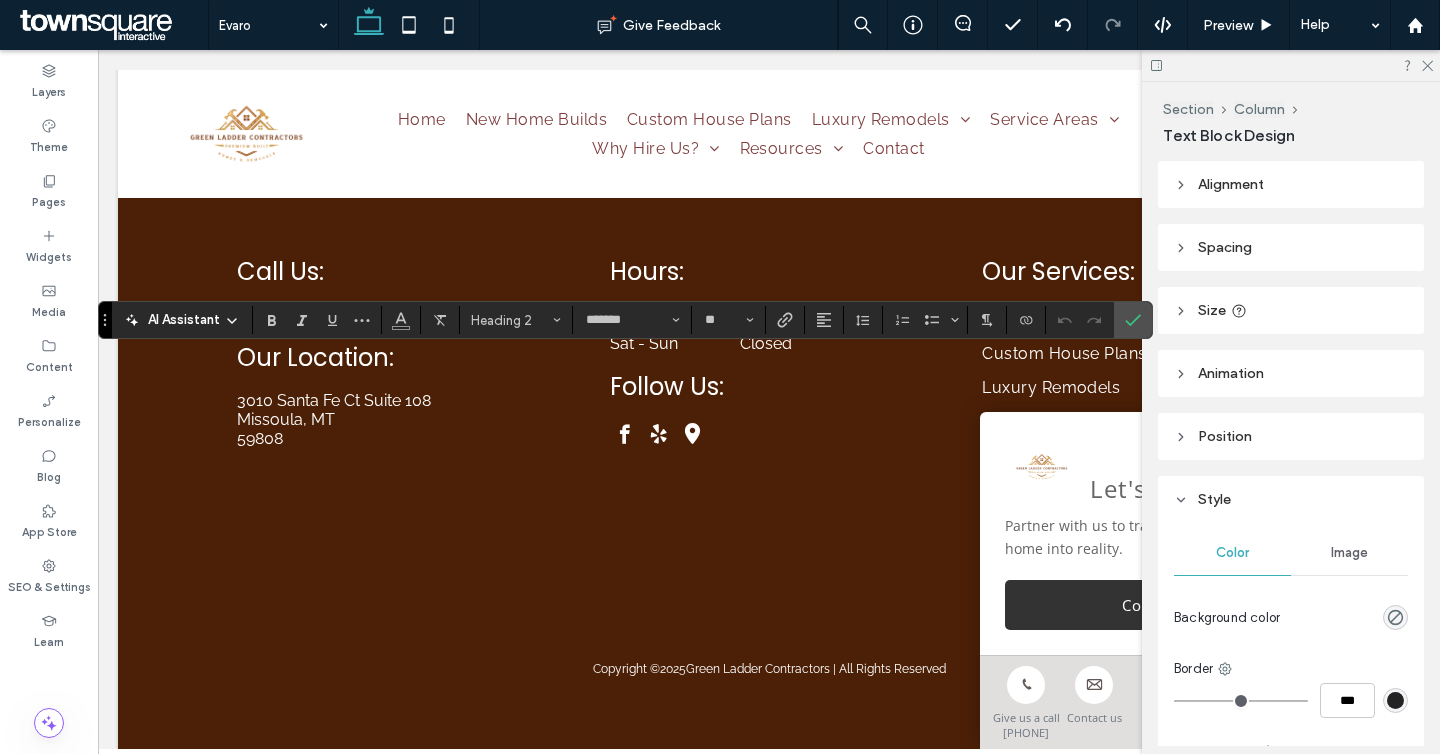 type on "*******" 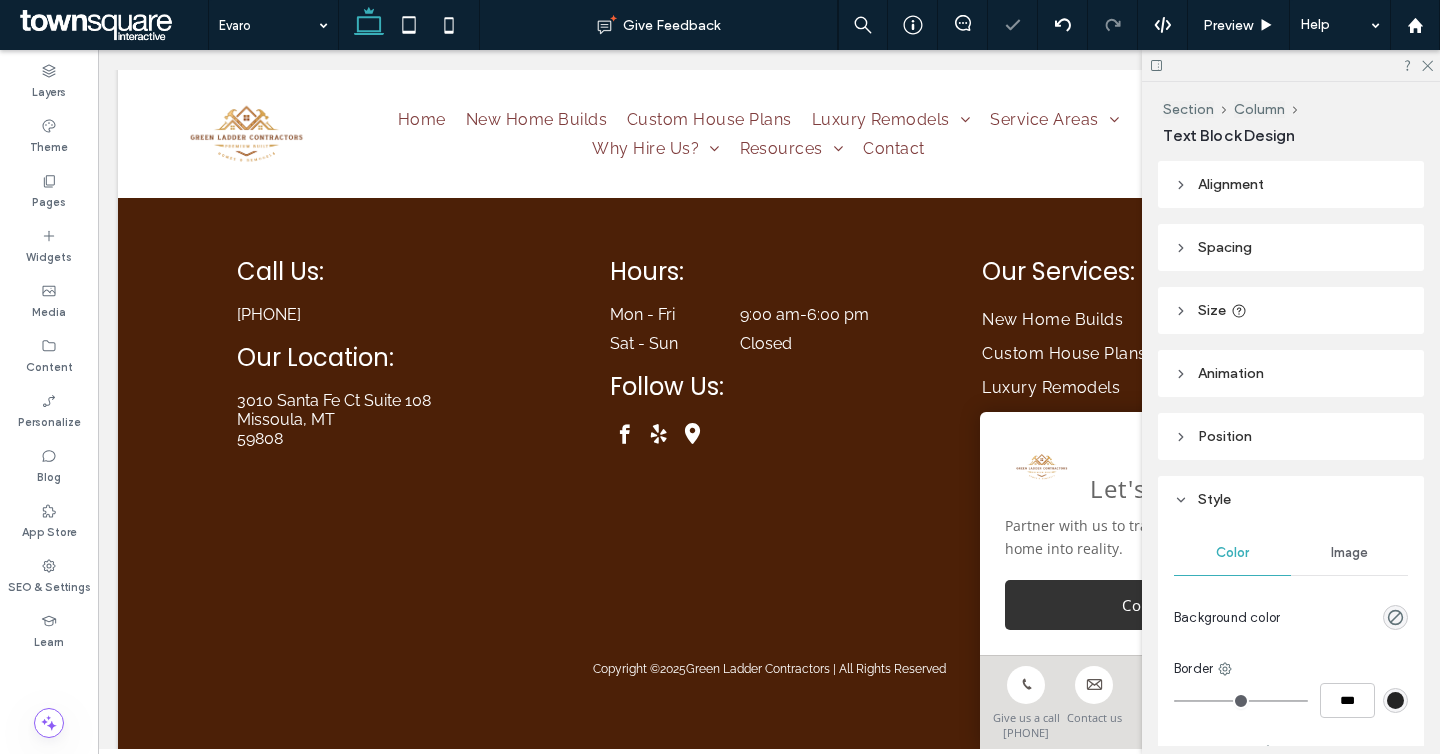 type on "******" 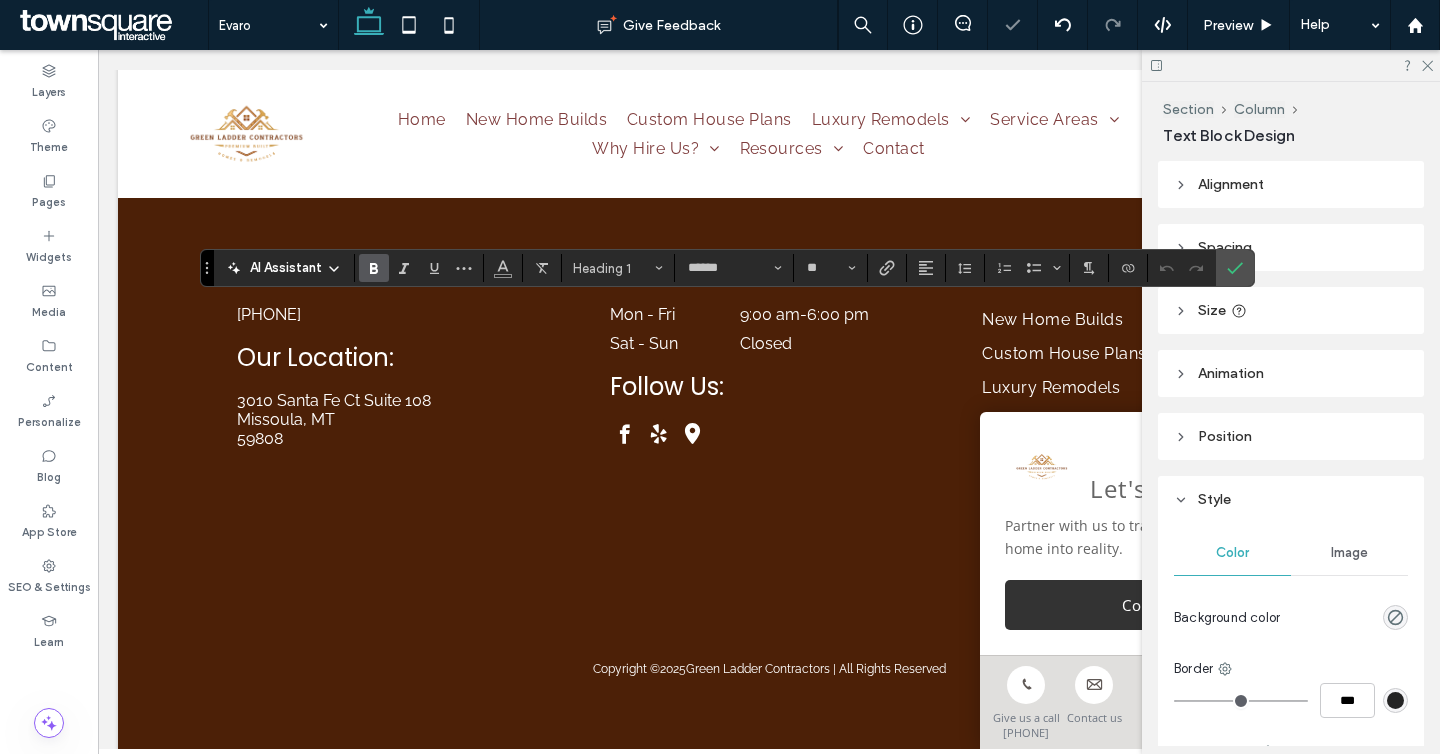type on "*******" 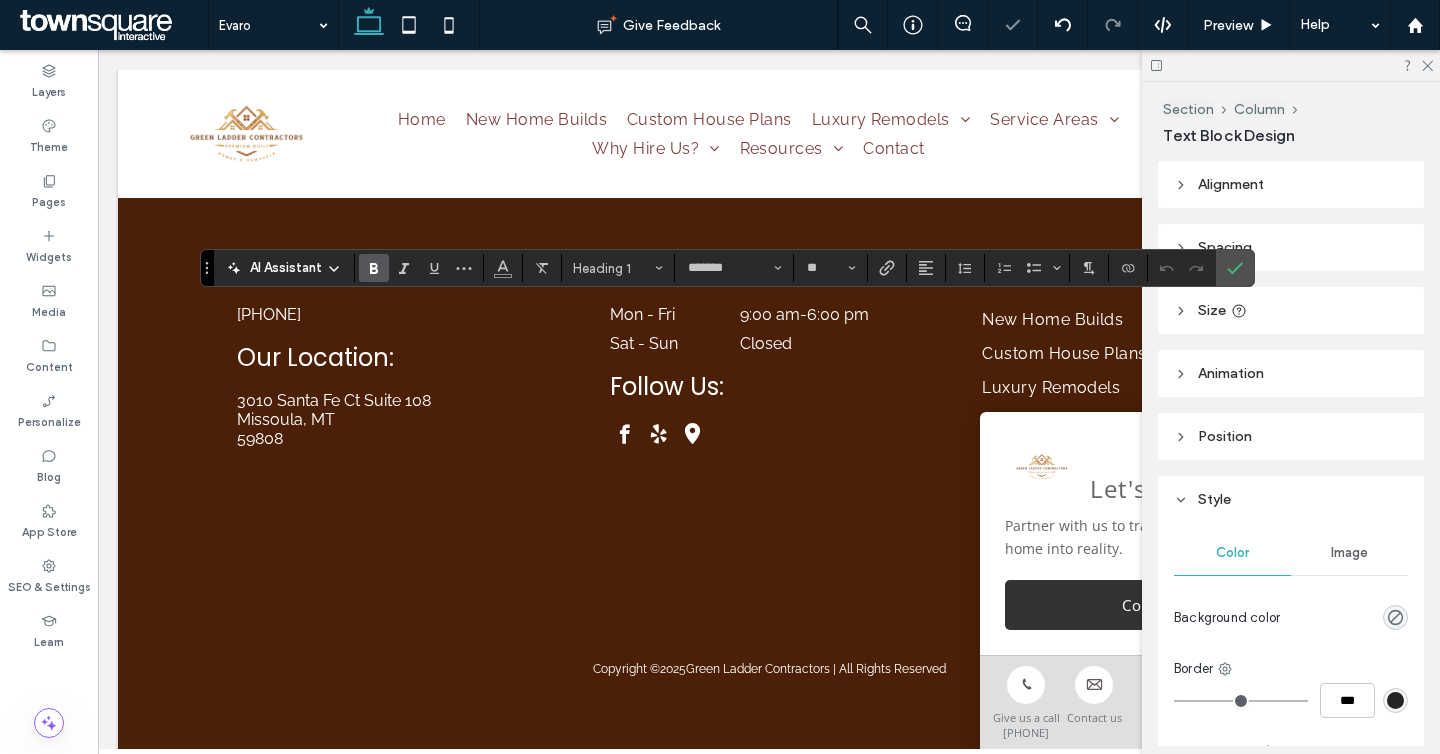 type on "******" 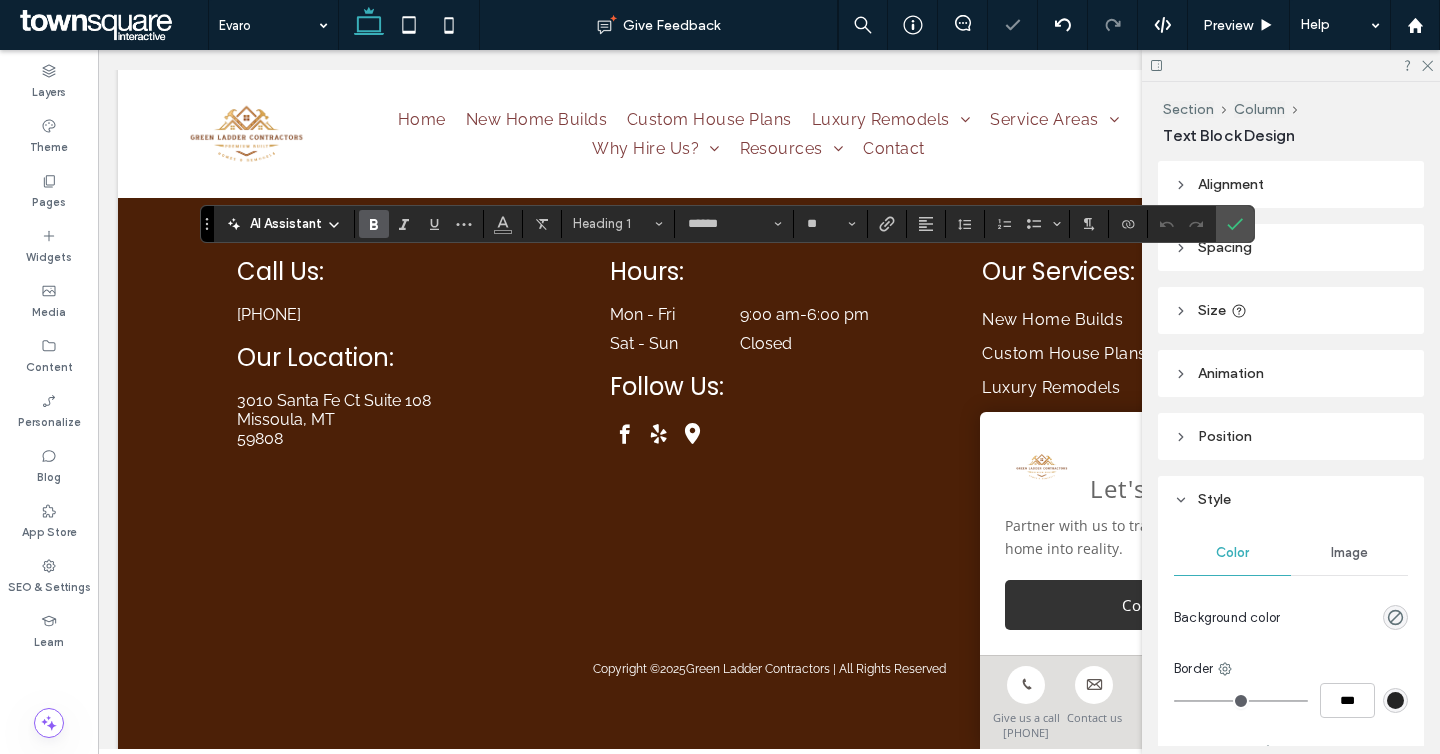 type on "*******" 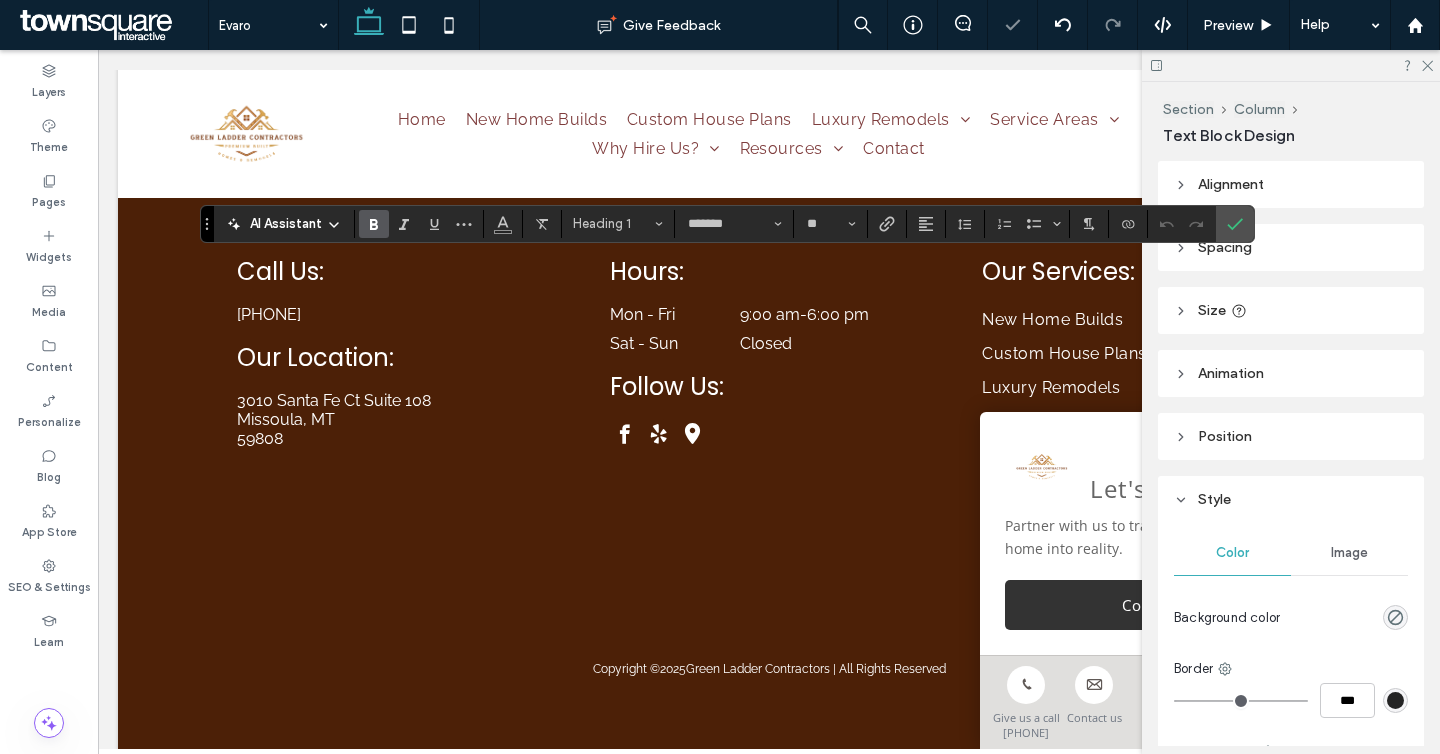 type on "******" 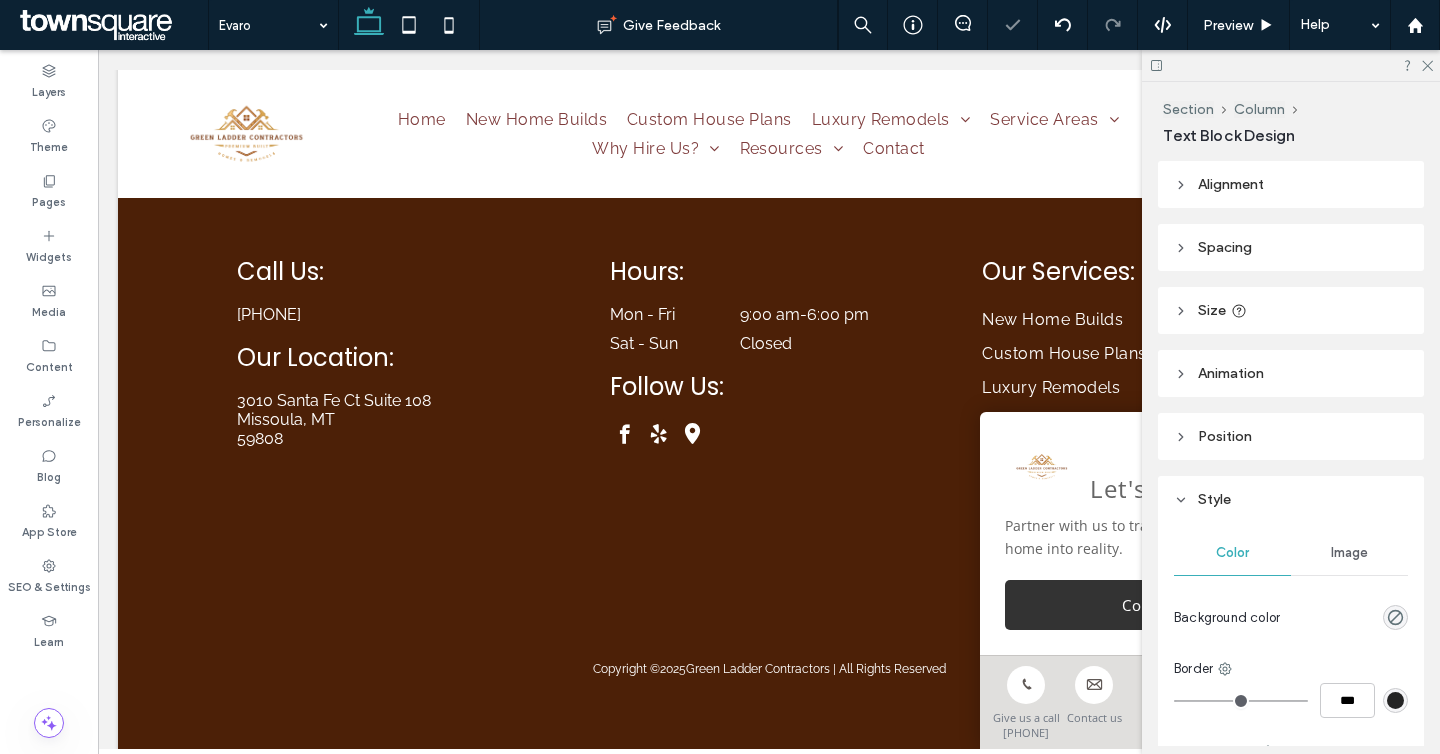 type on "******" 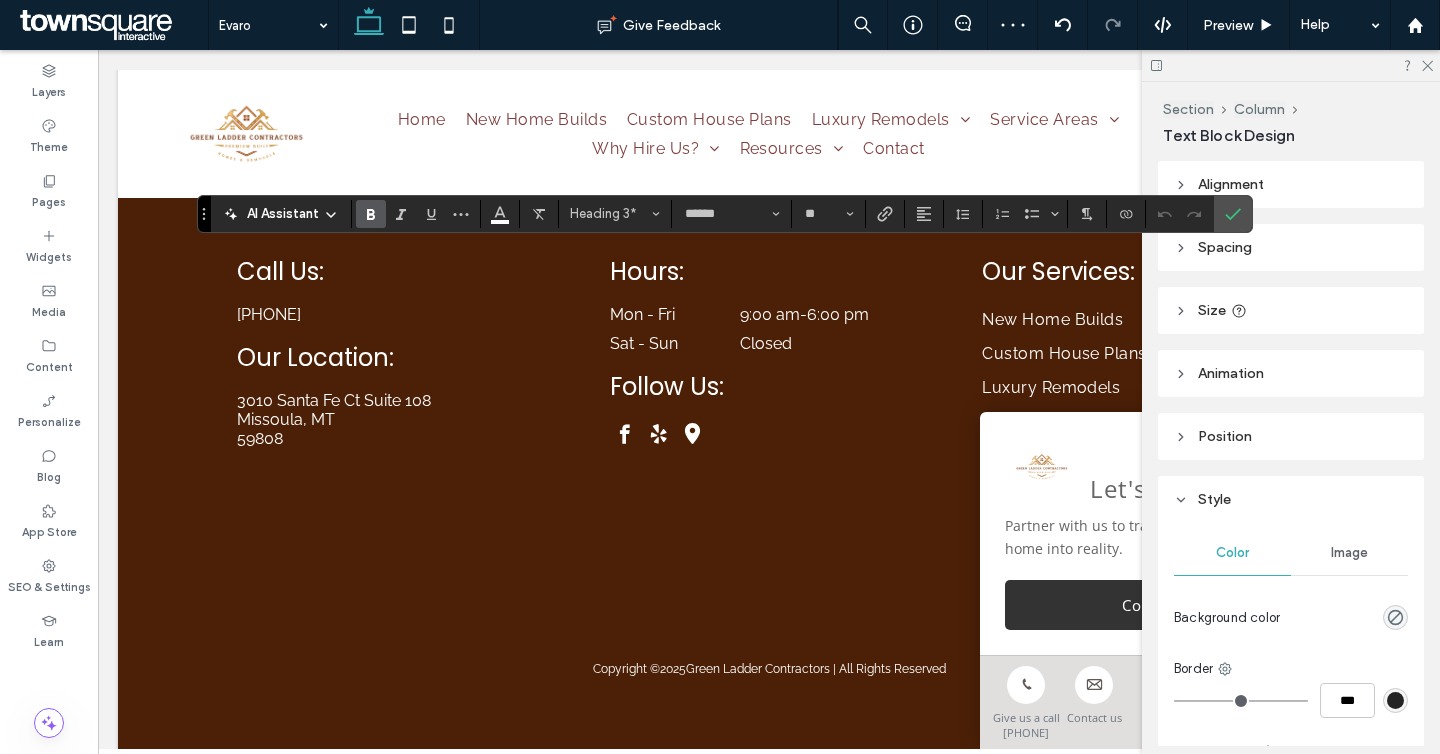 type on "*******" 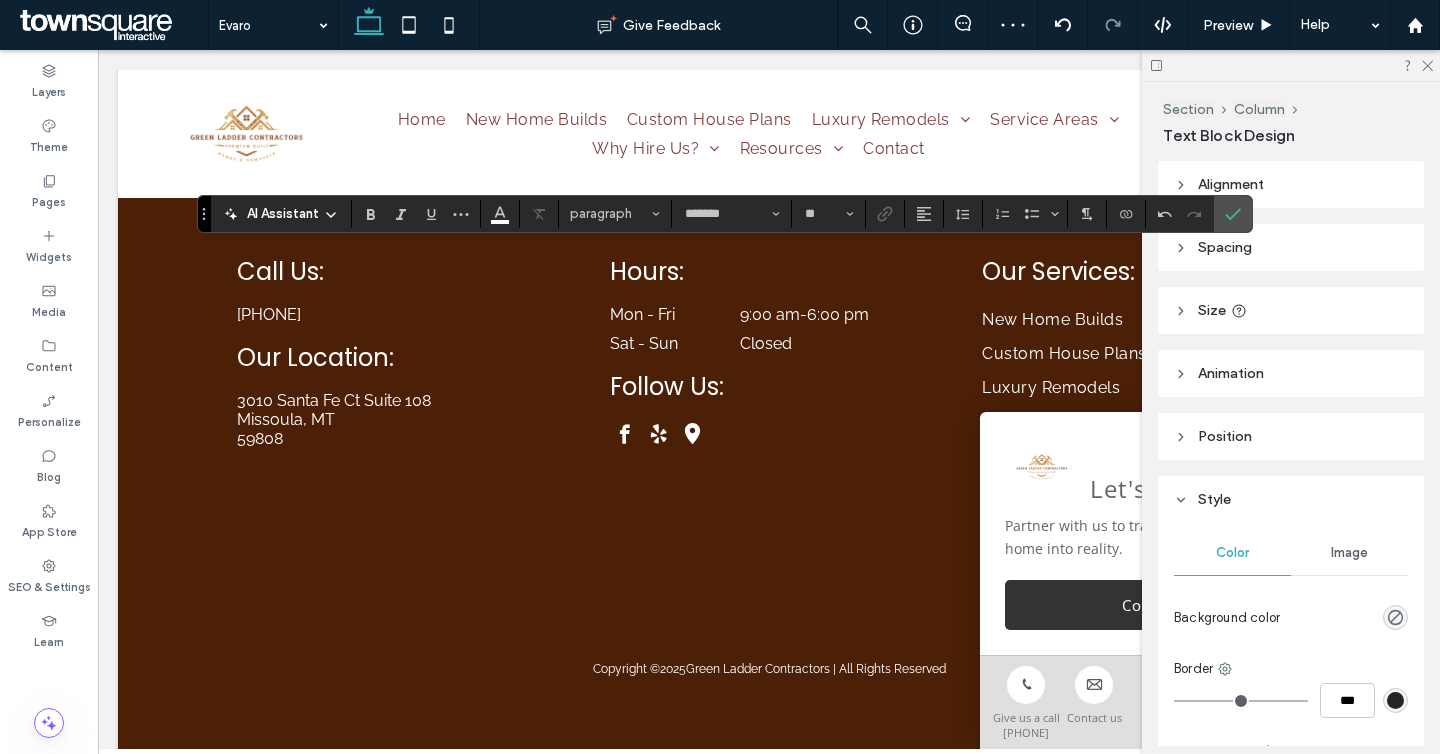 type on "******" 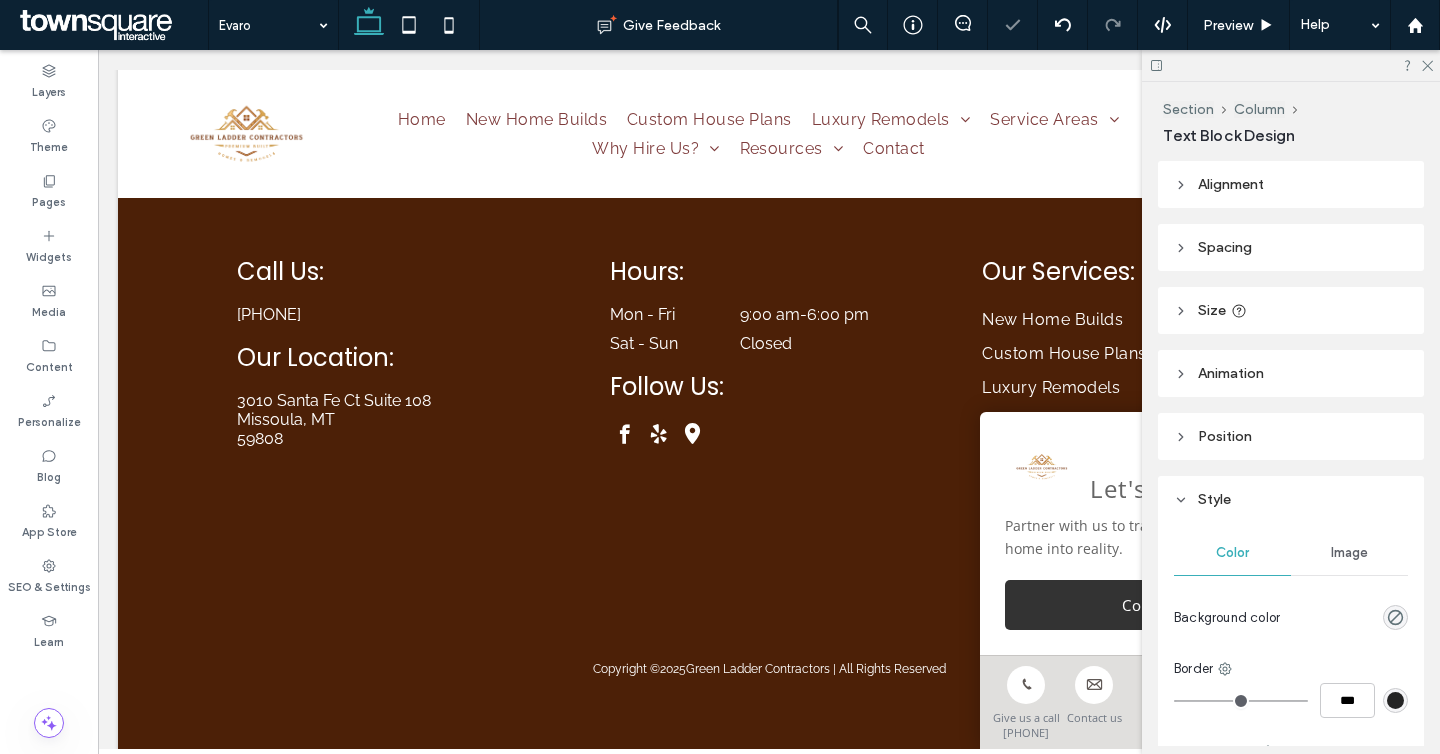 type on "******" 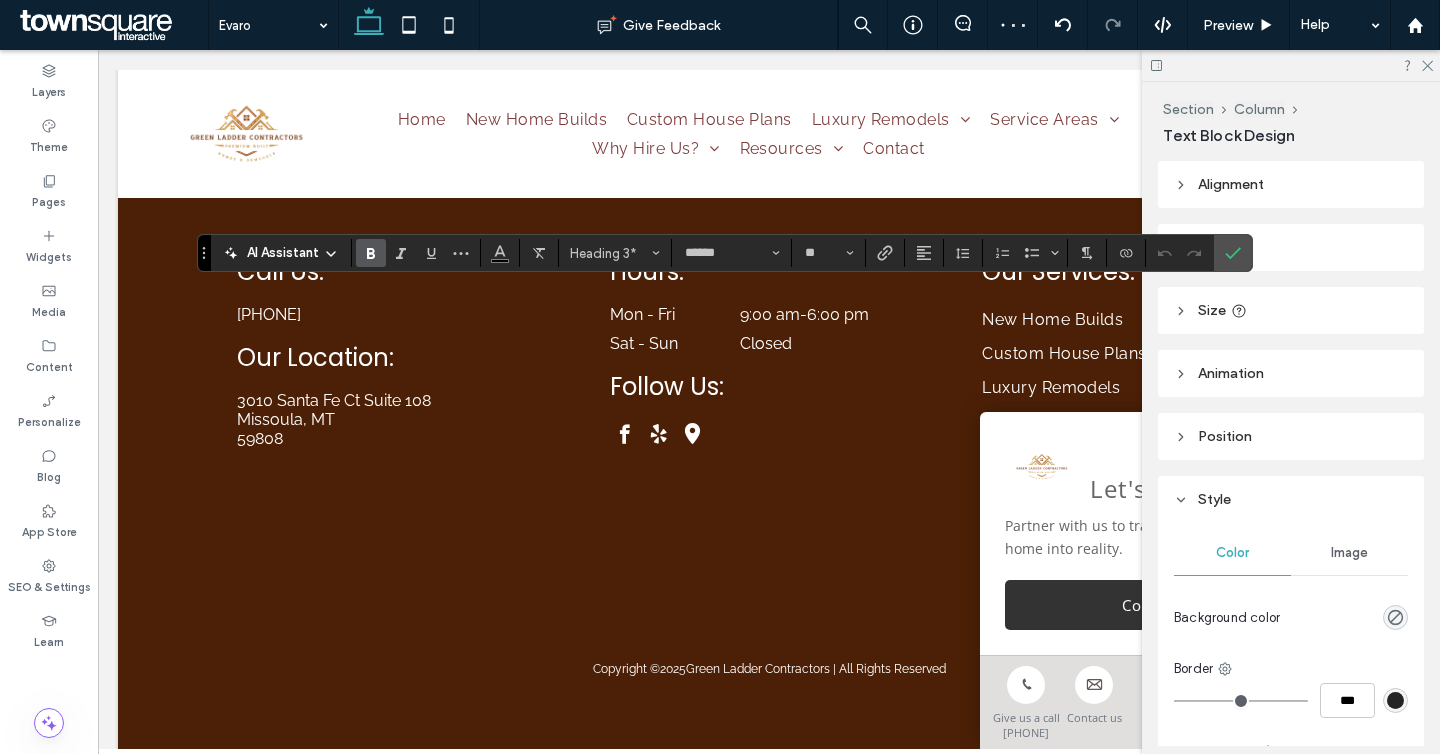 type on "*******" 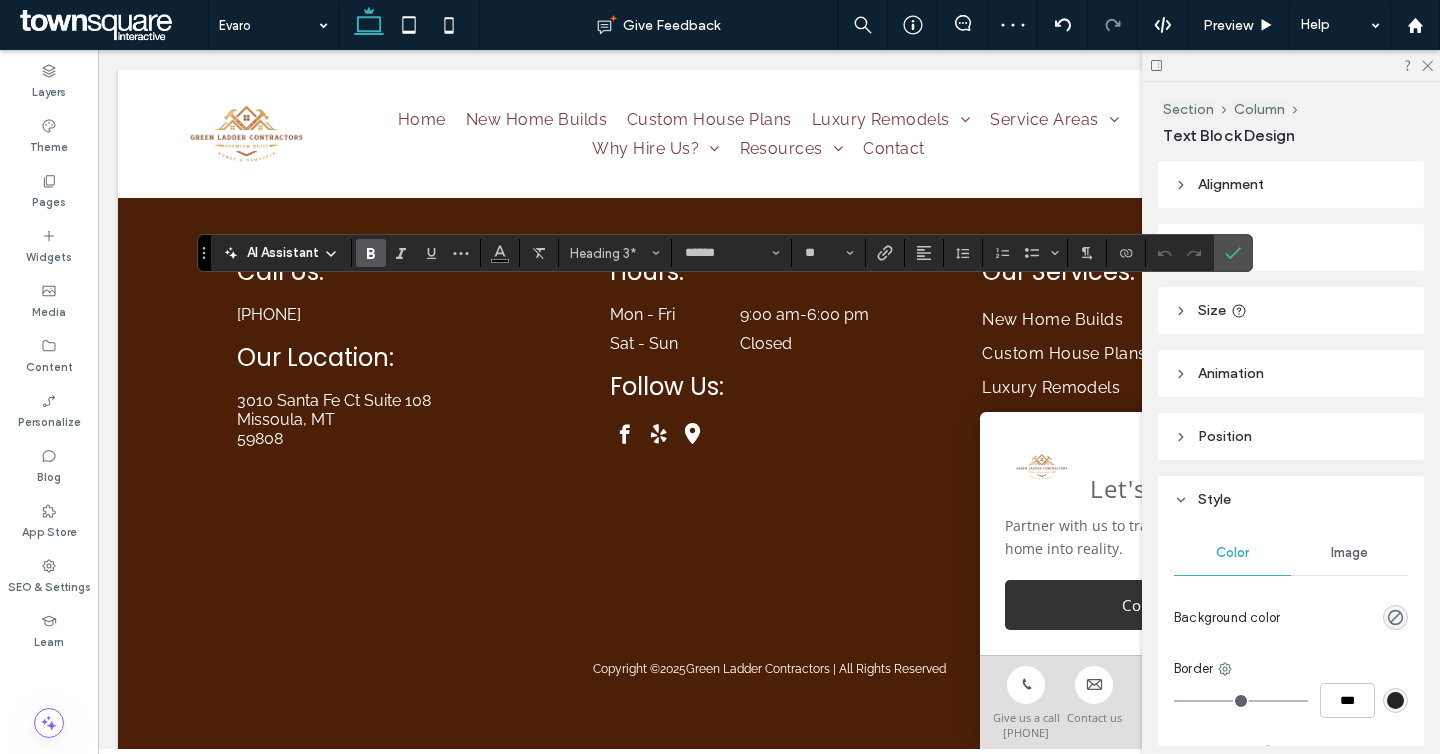 type on "**" 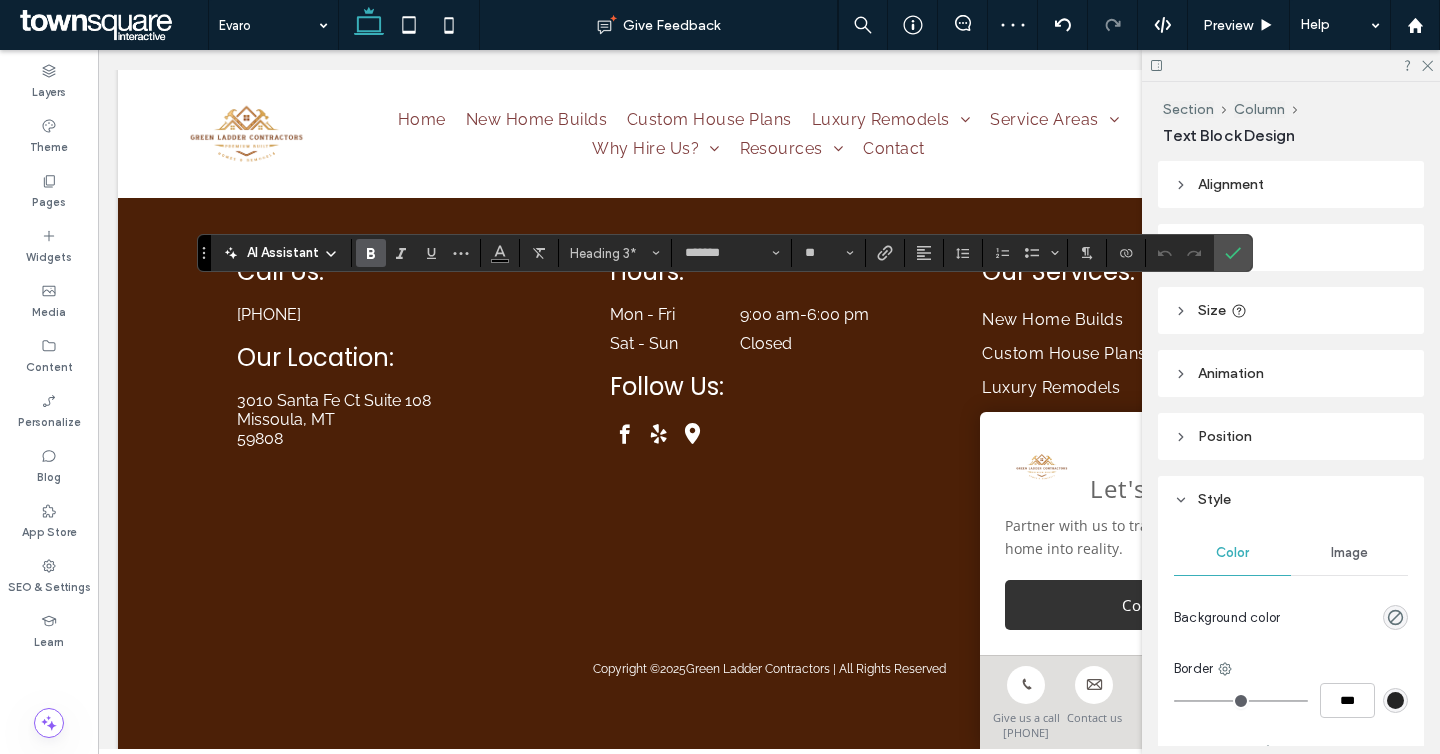 type on "******" 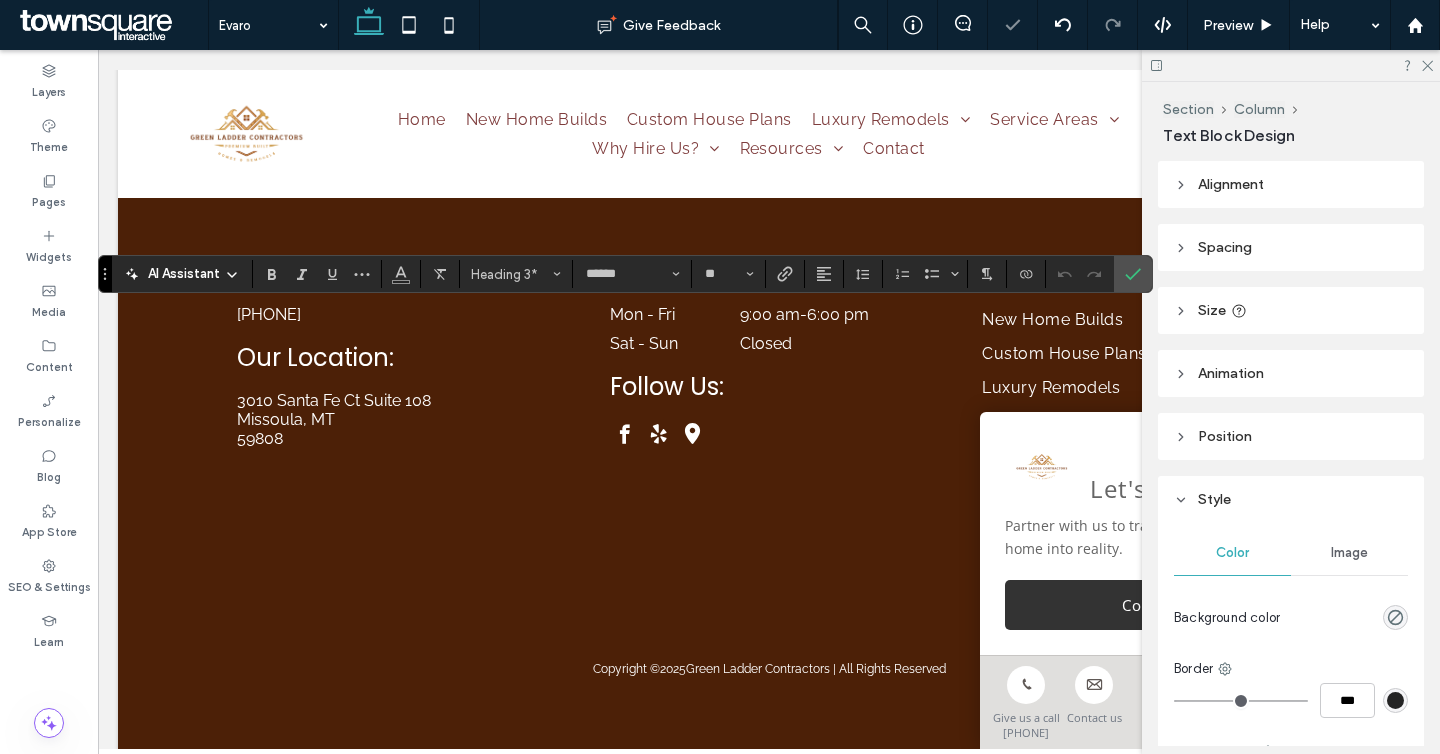 type on "*******" 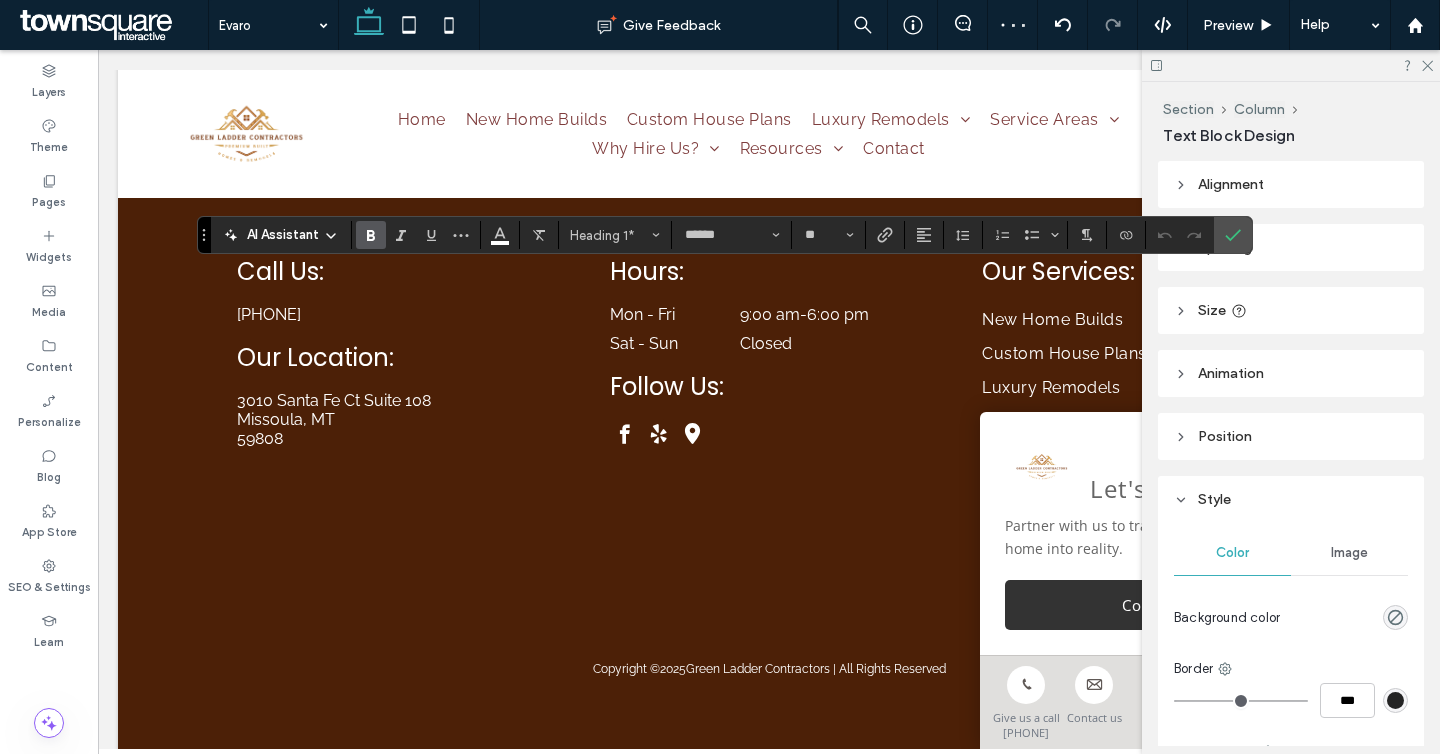 type on "*******" 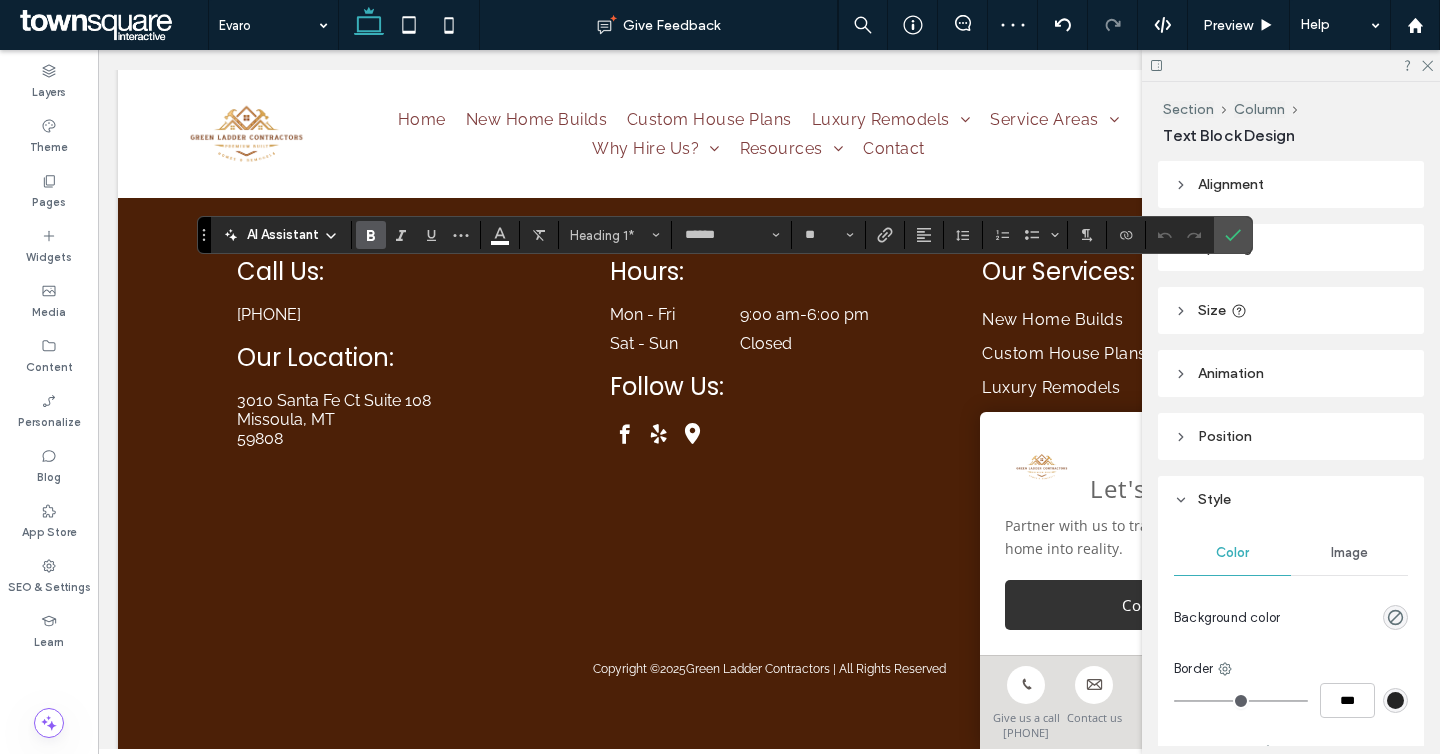 type on "**" 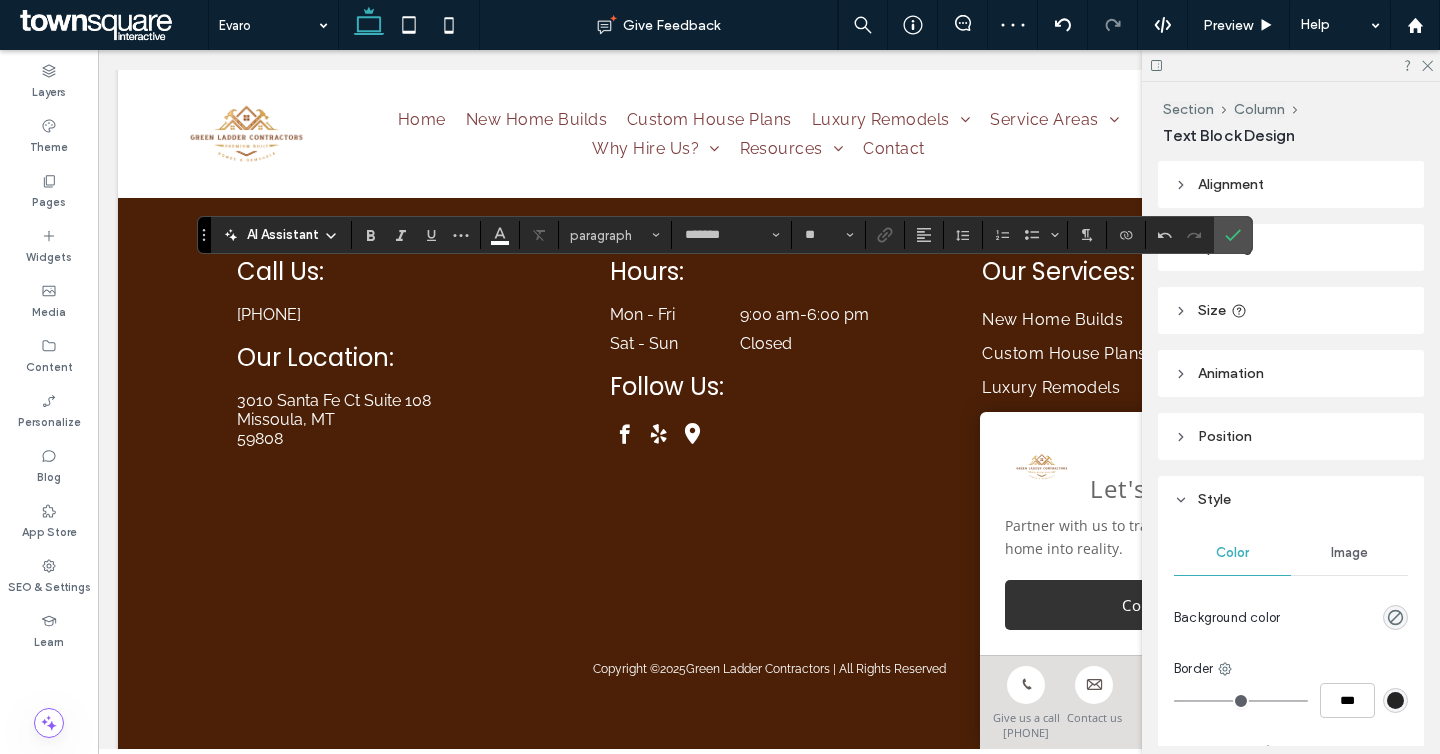 type on "******" 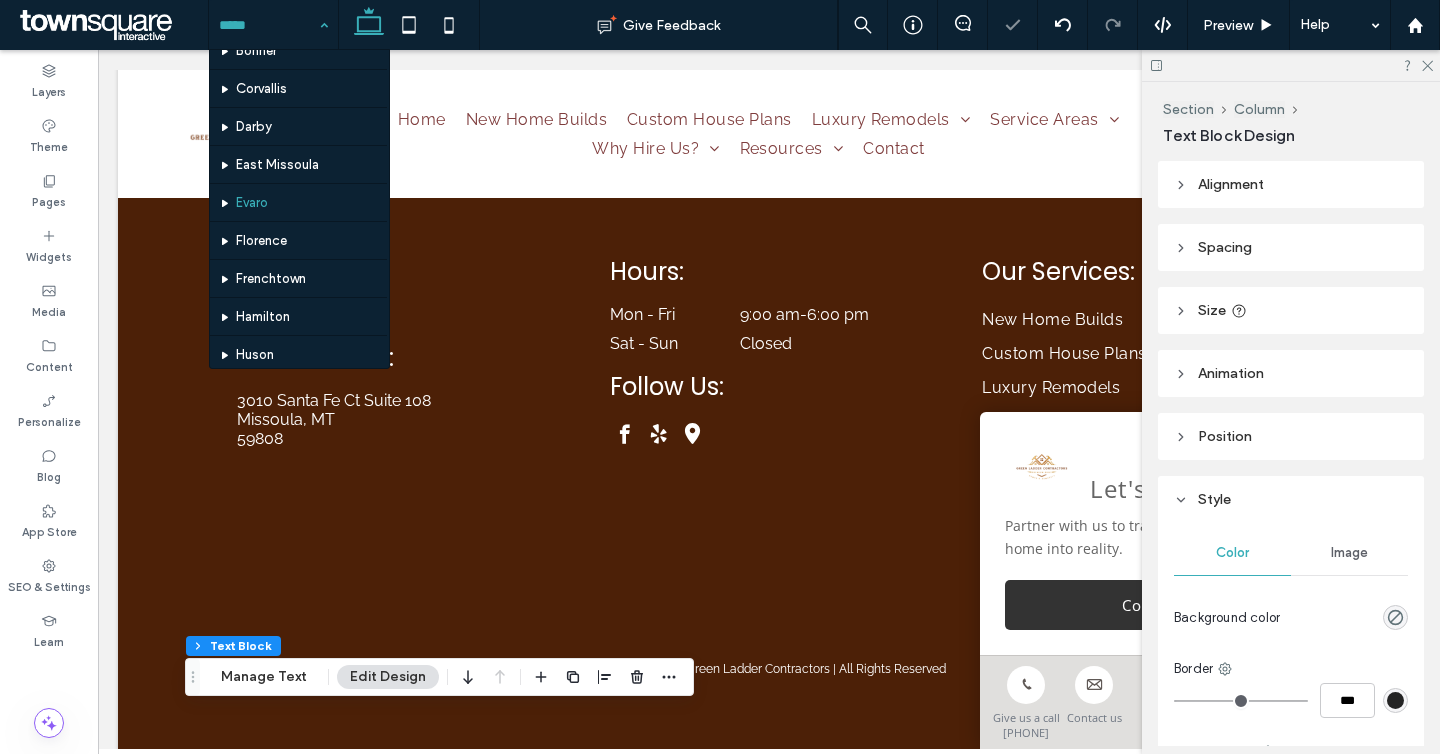 scroll, scrollTop: 449, scrollLeft: 0, axis: vertical 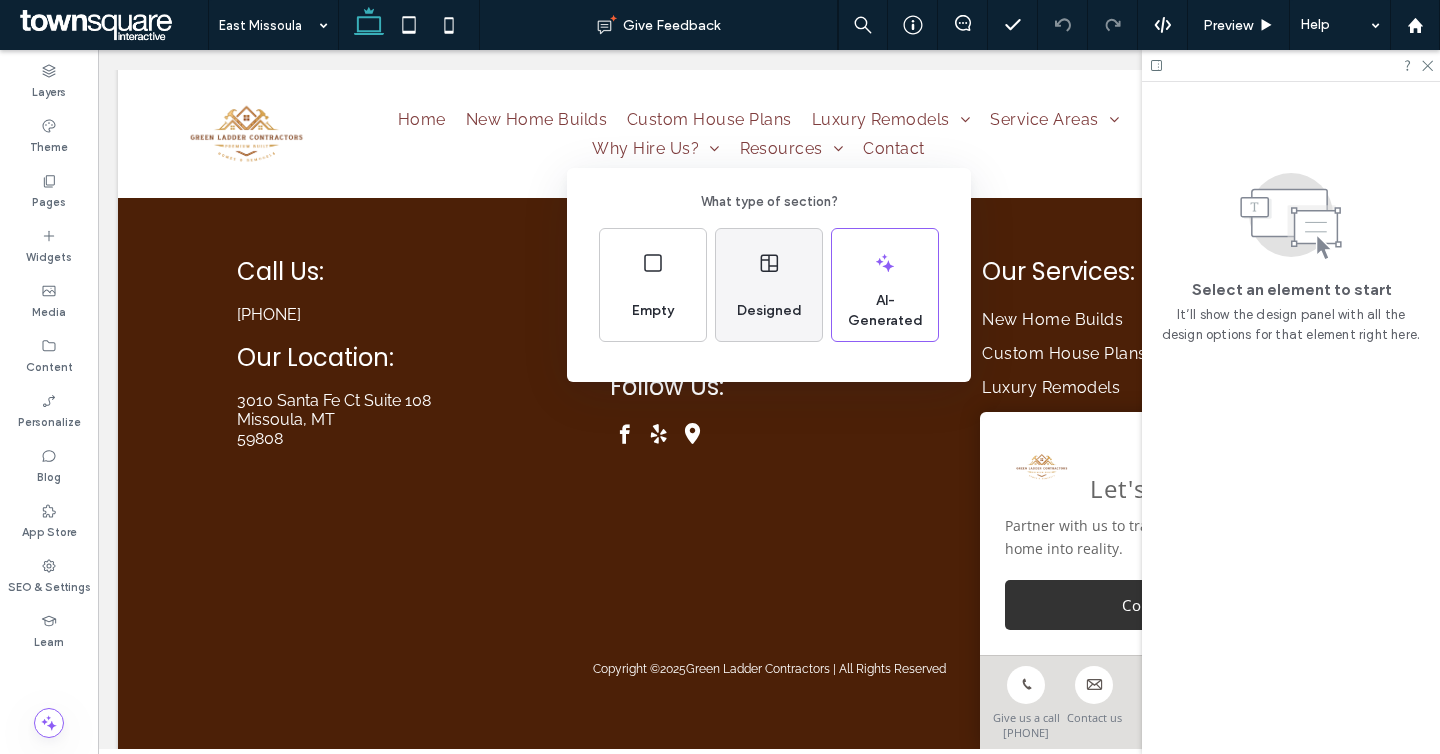 click on "Designed" at bounding box center (769, 311) 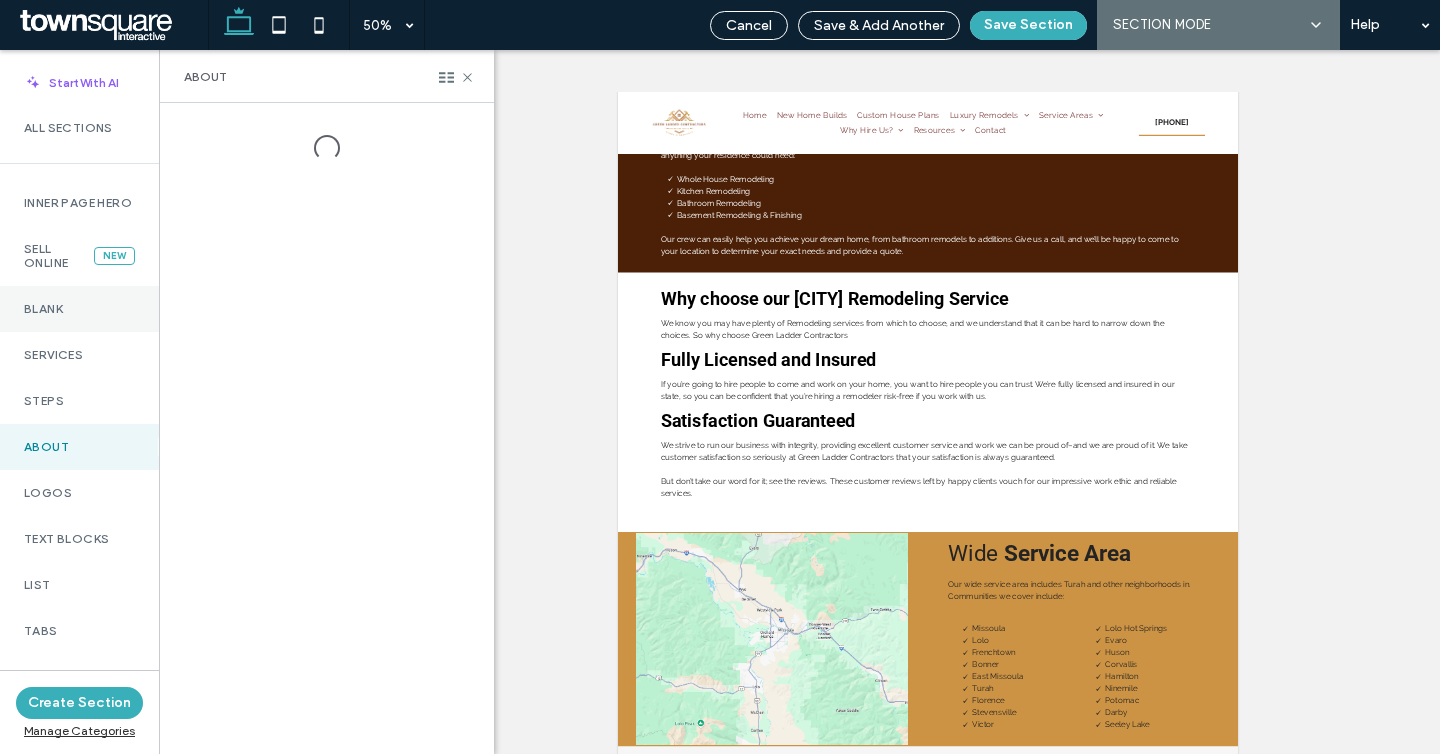 click on "Blank" at bounding box center [79, 309] 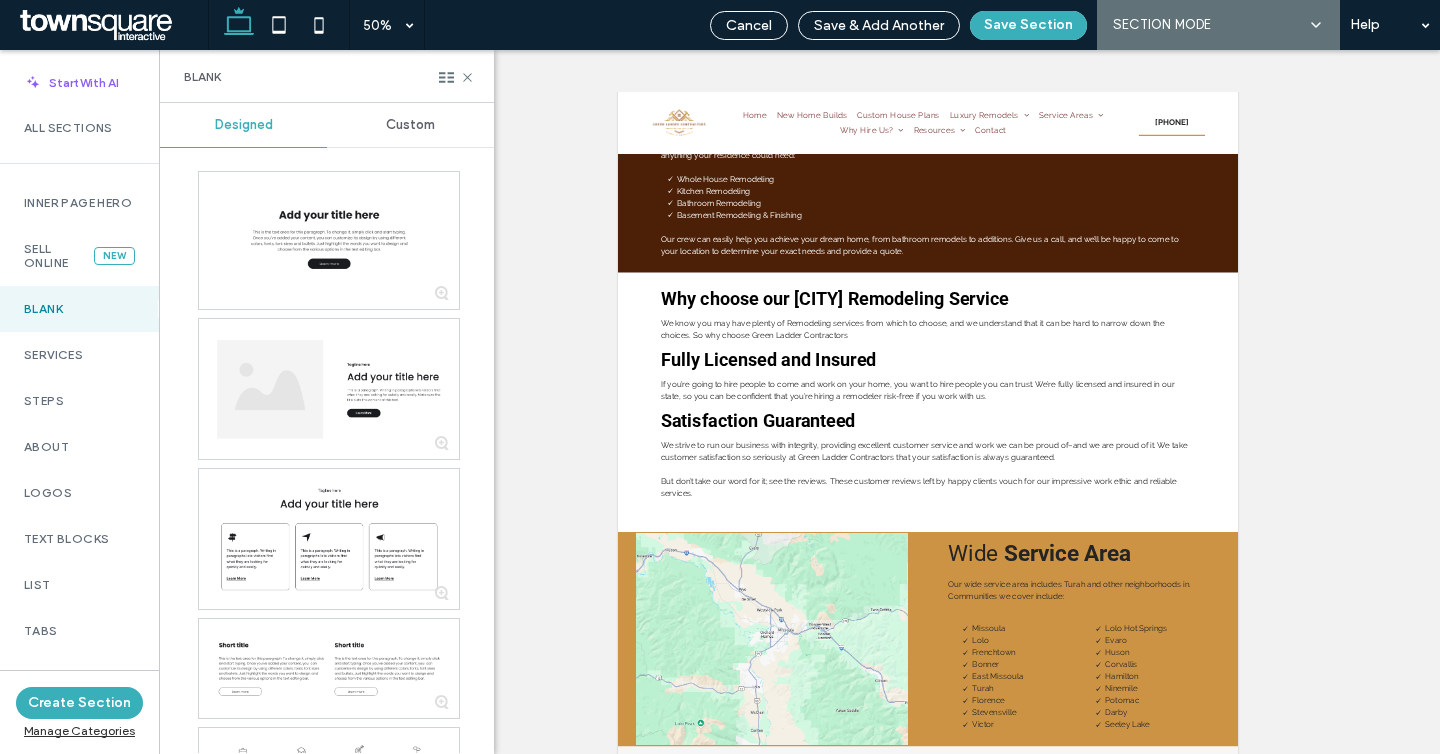 click on "Custom" at bounding box center (410, 125) 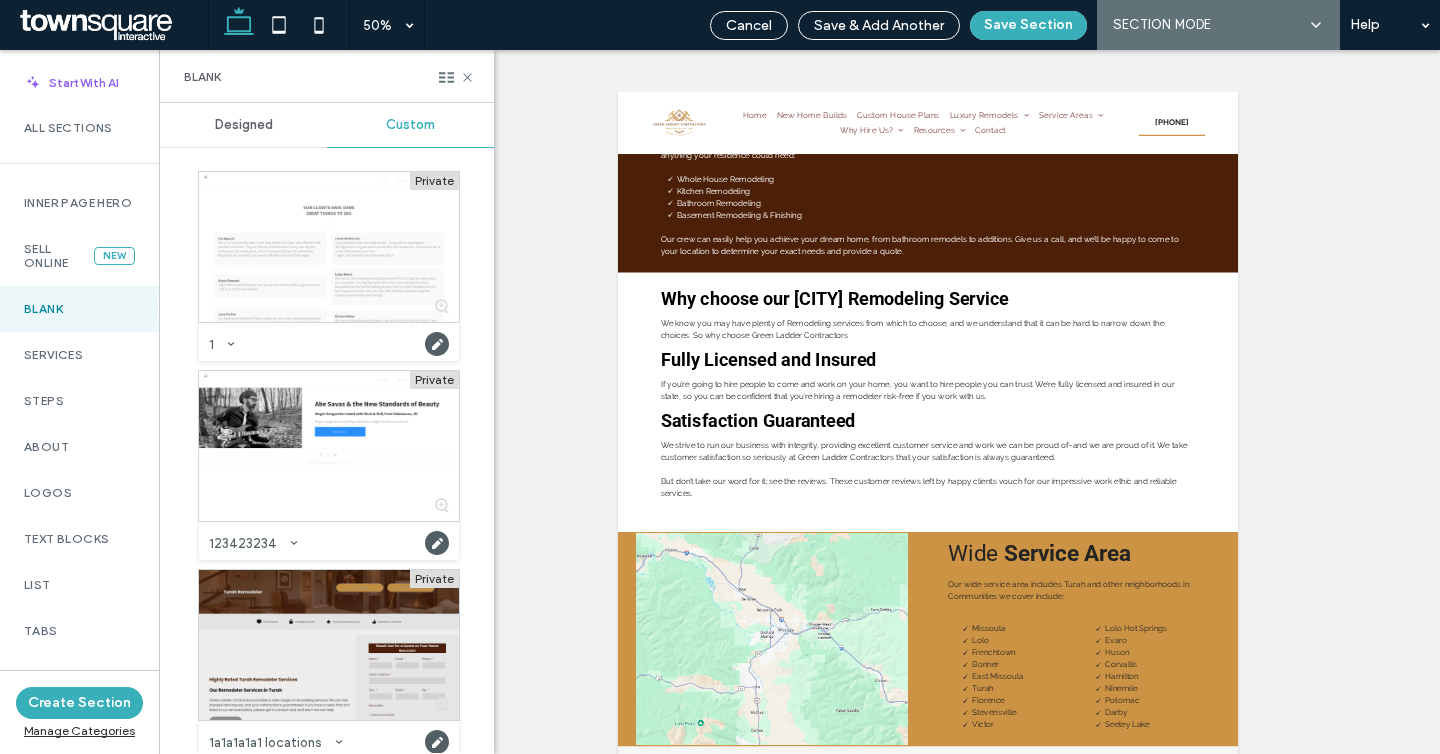 click at bounding box center [329, 645] 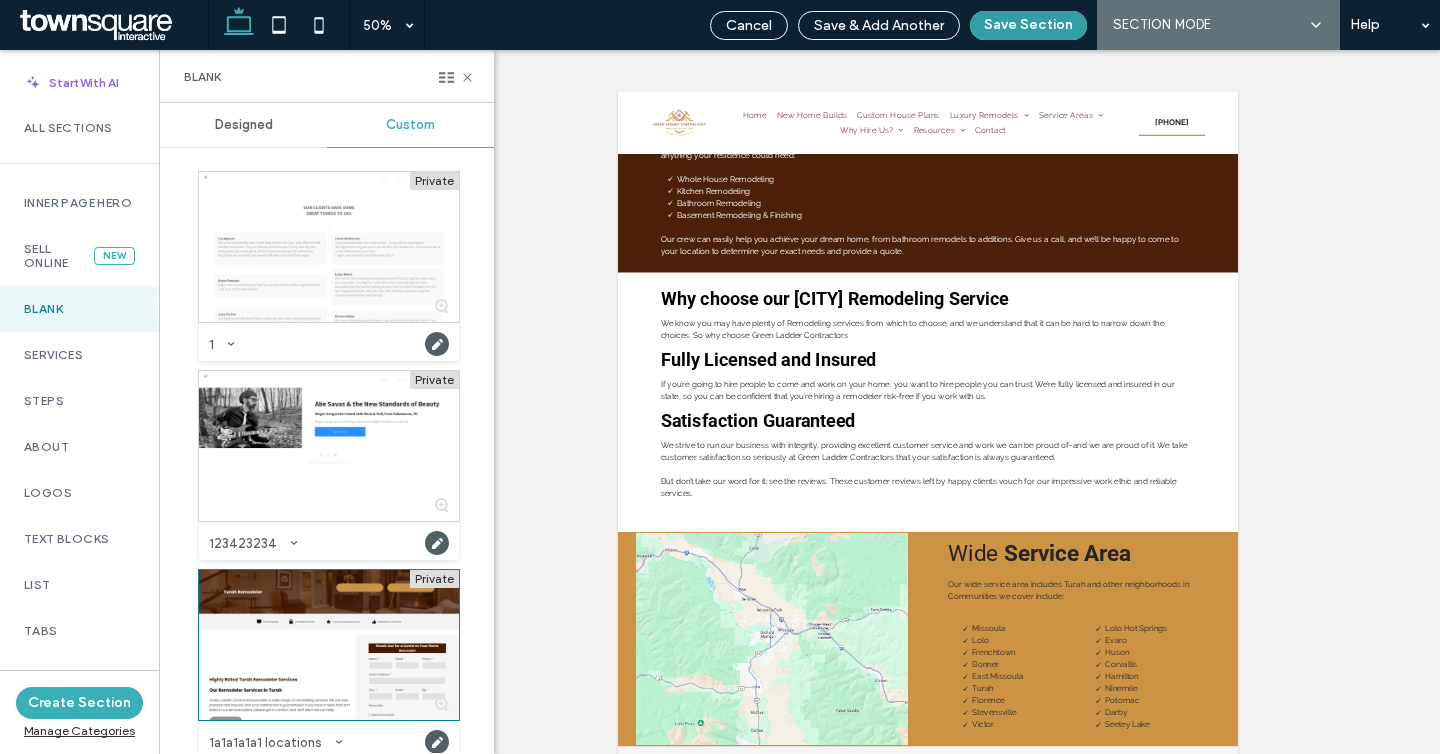 click on "Save Section" at bounding box center (1028, 25) 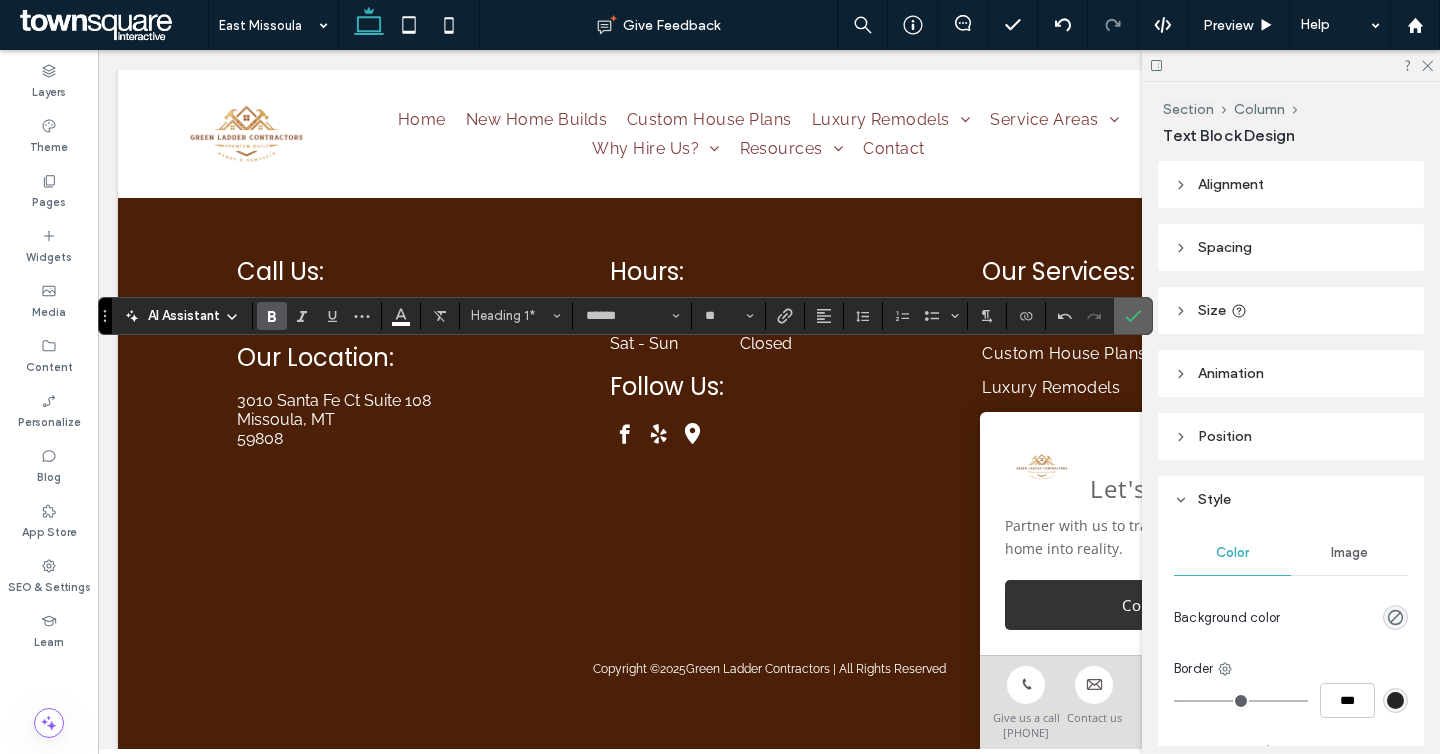 click 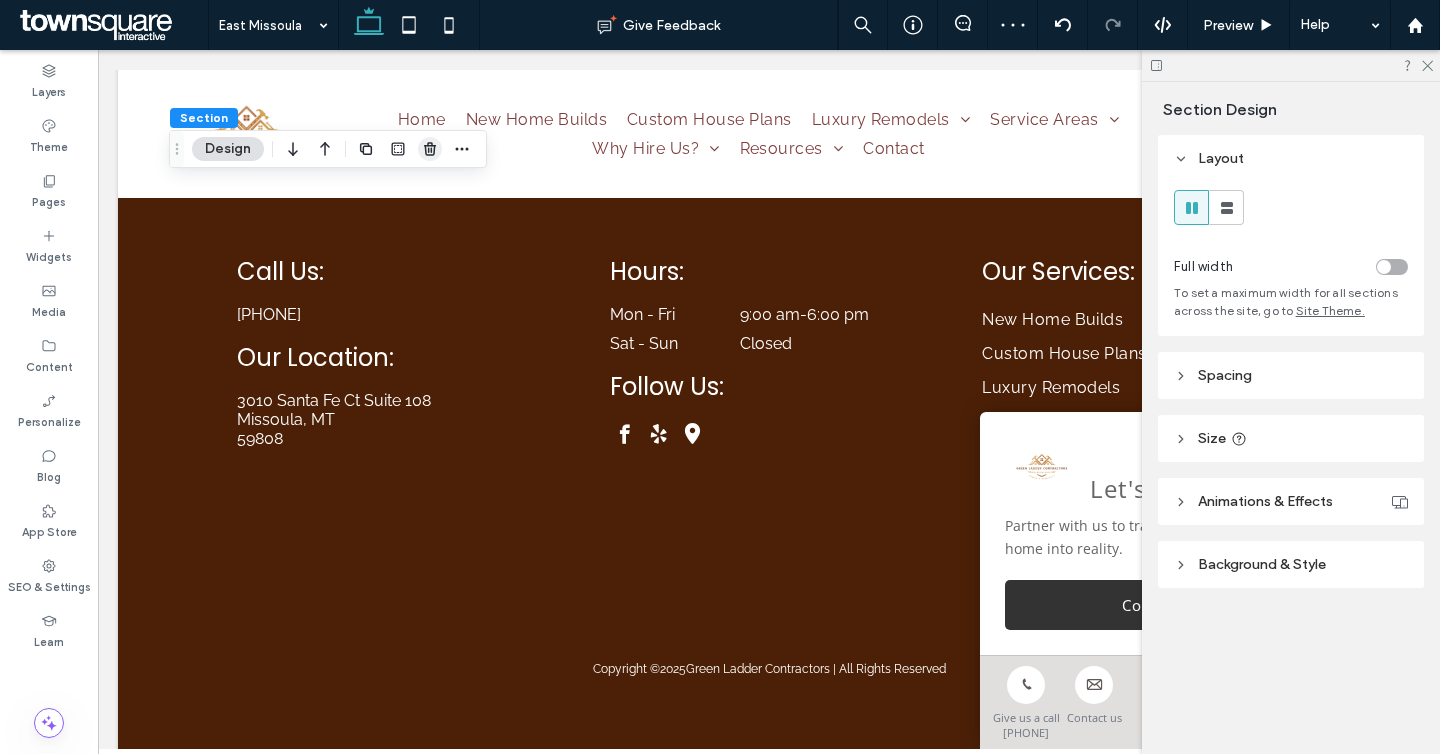 click 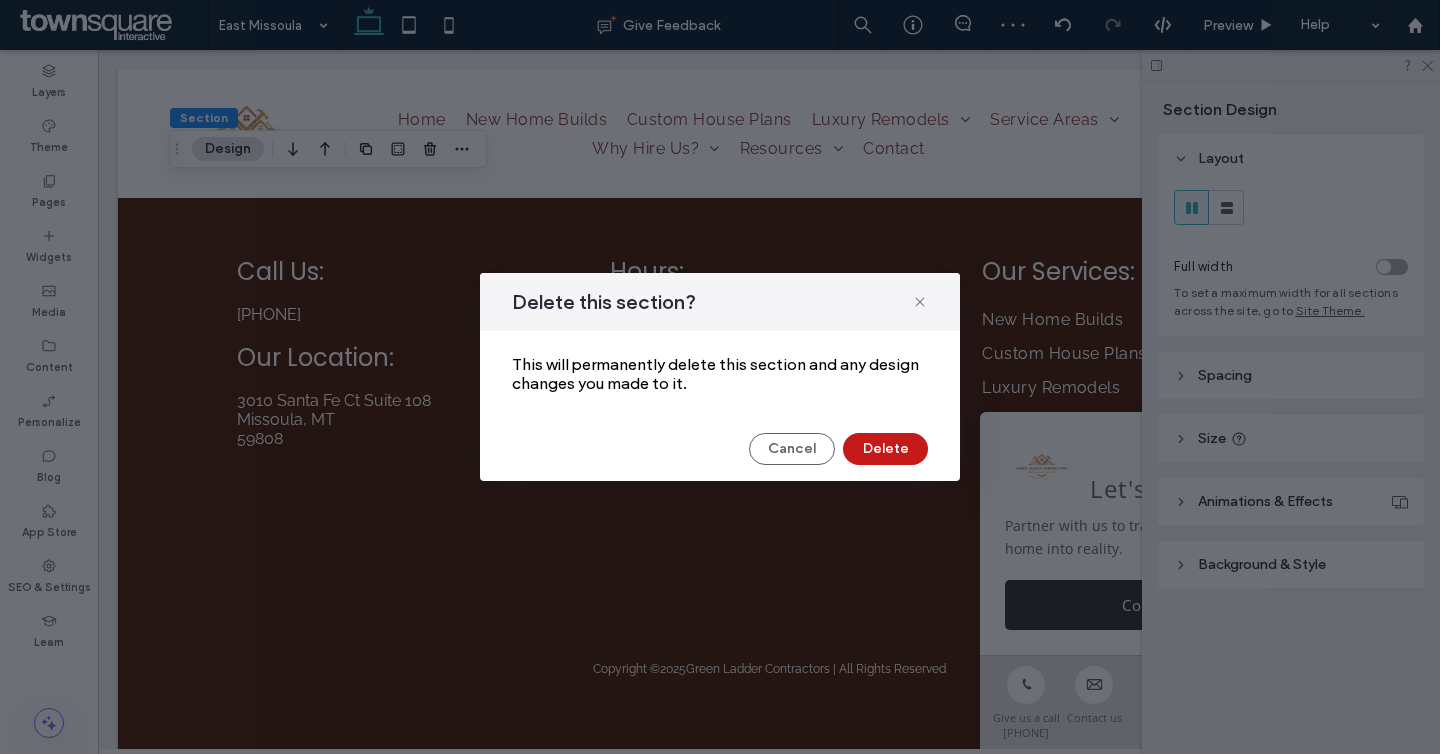 click on "Delete" at bounding box center (885, 449) 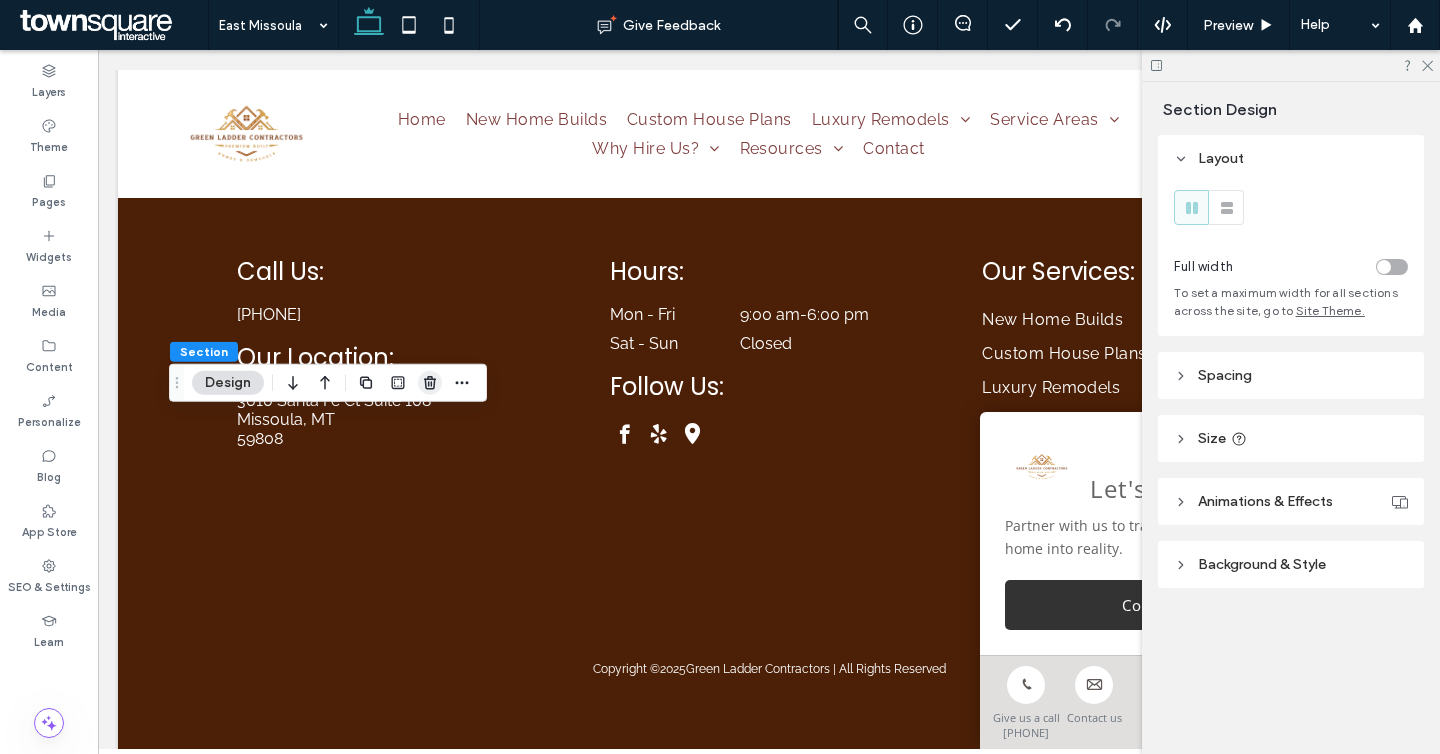 click 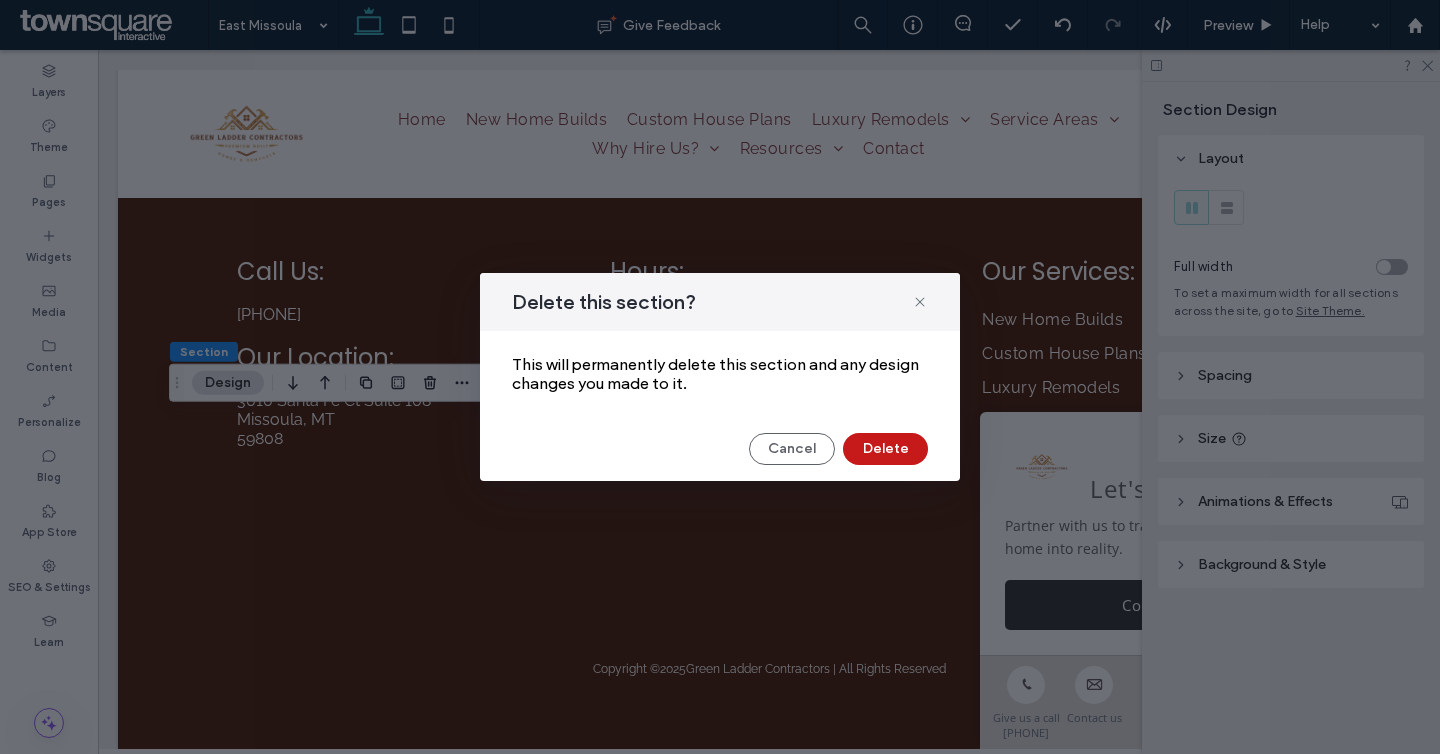 click on "Delete" at bounding box center (885, 449) 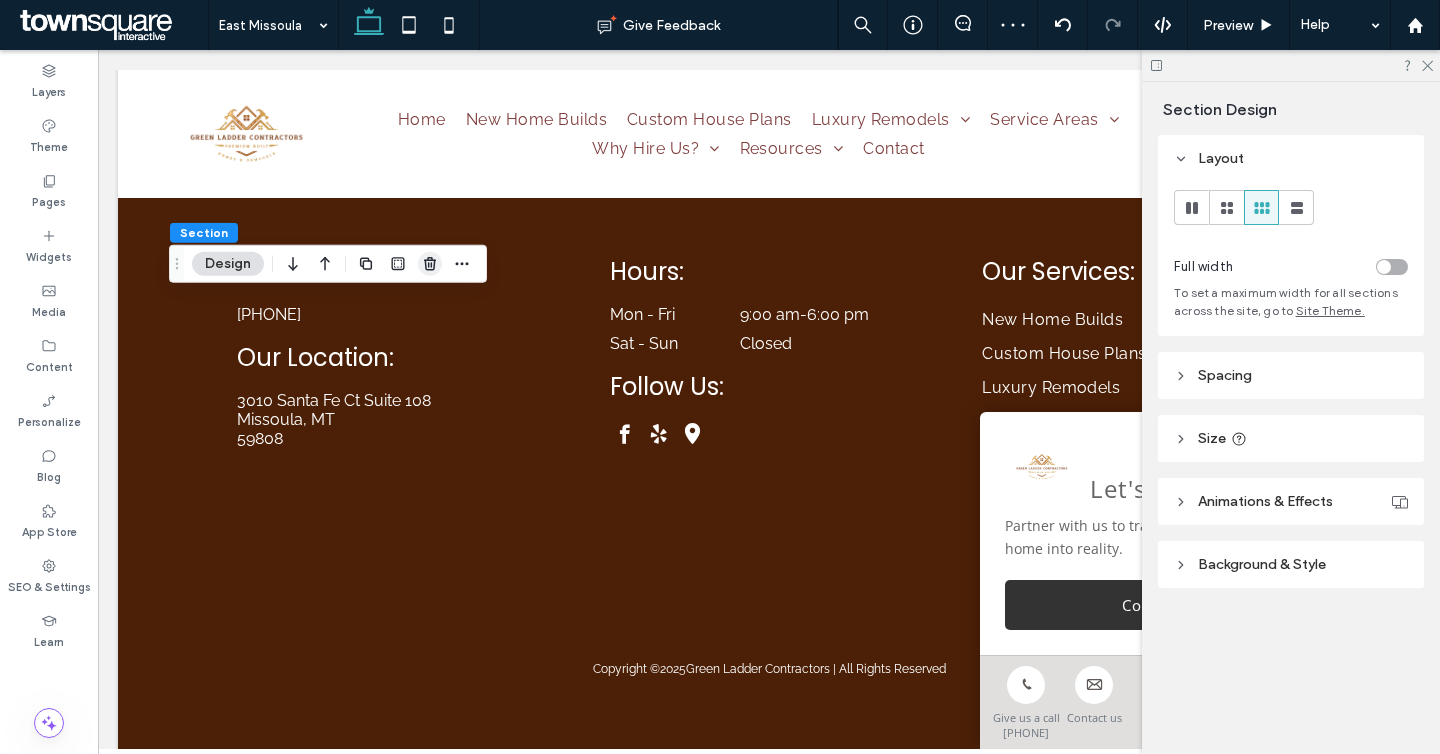 click 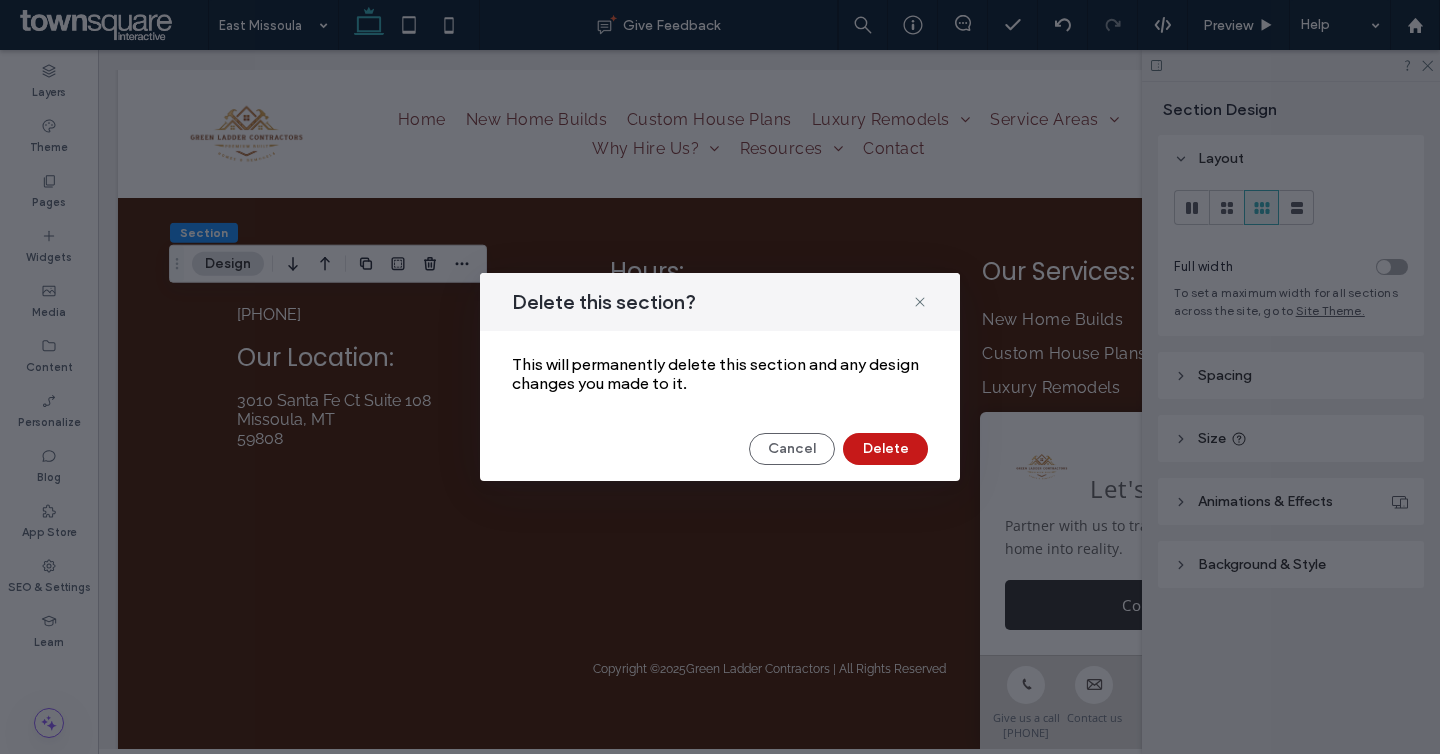 click on "Delete" at bounding box center [885, 449] 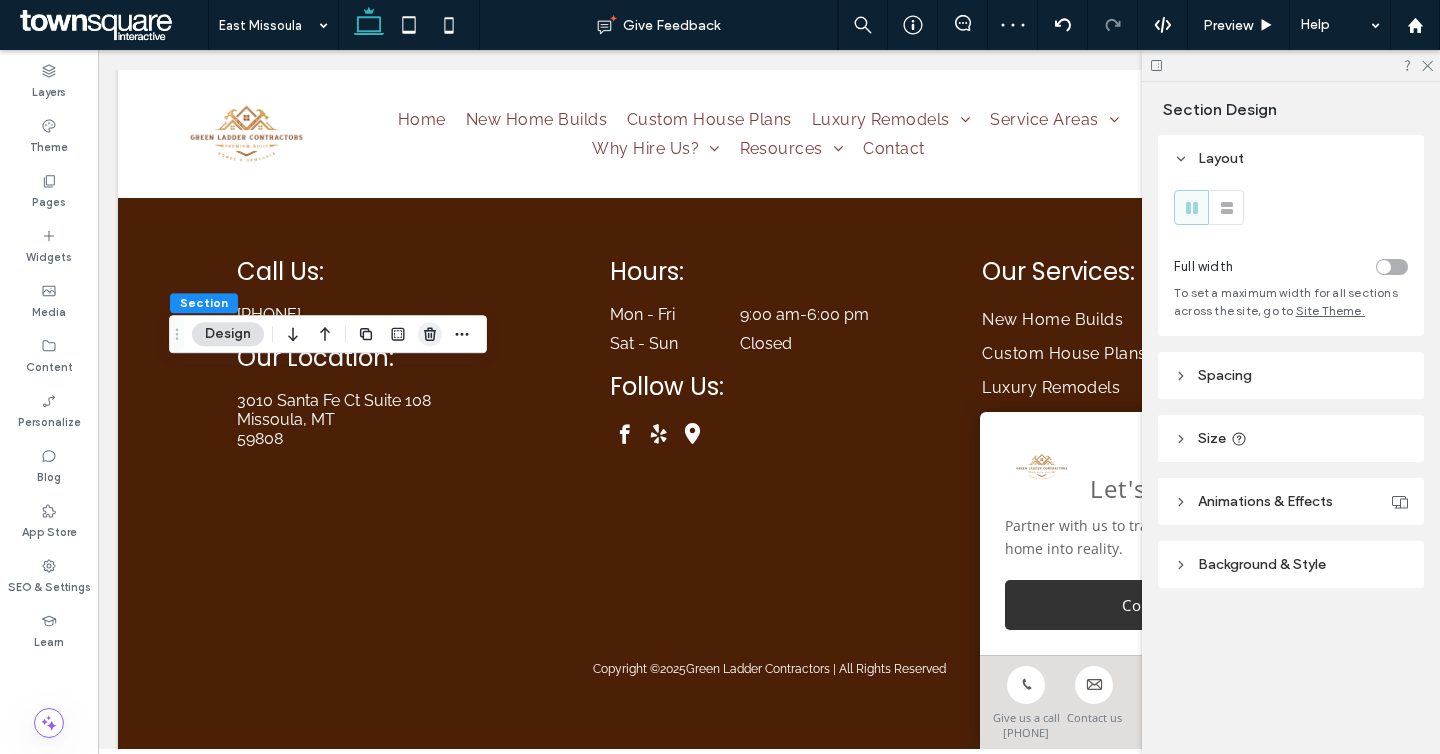 click at bounding box center [430, 334] 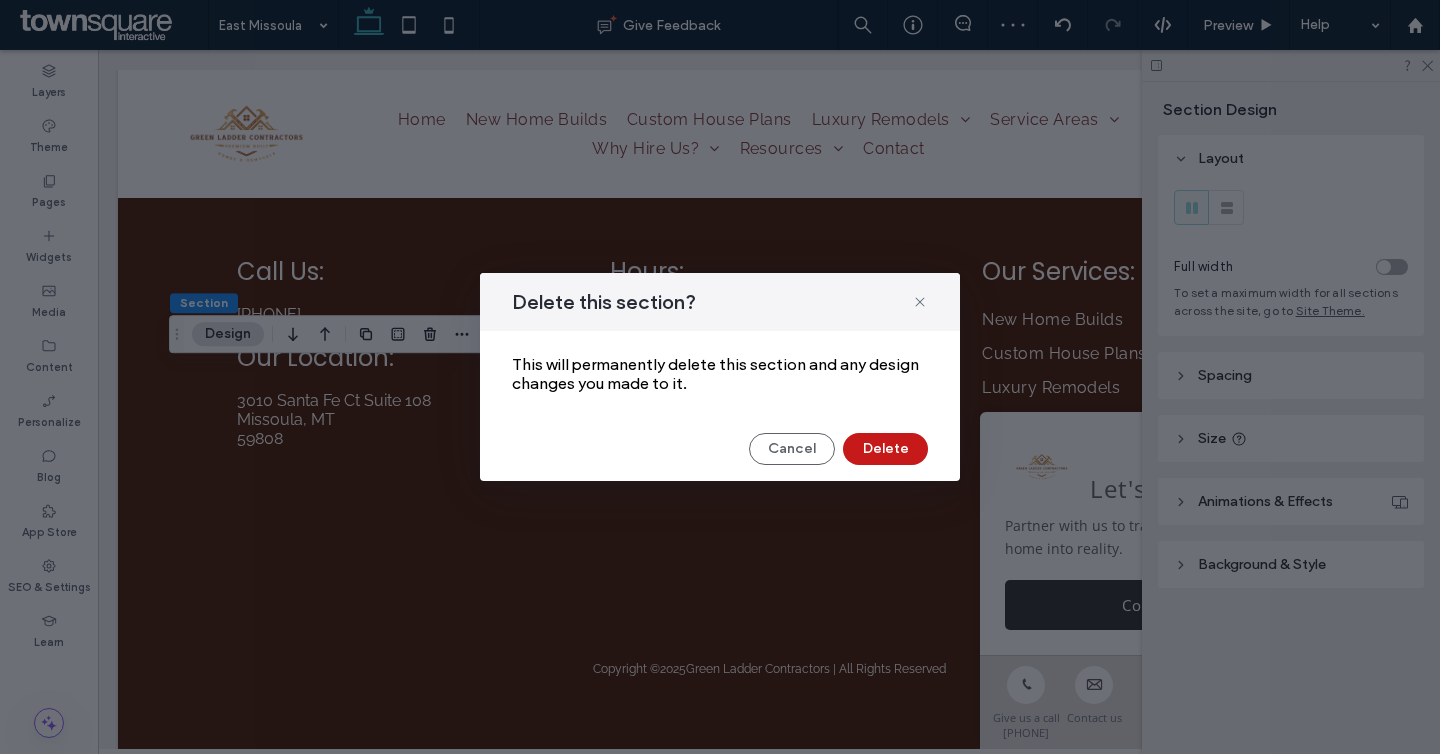 click on "Delete" at bounding box center (885, 449) 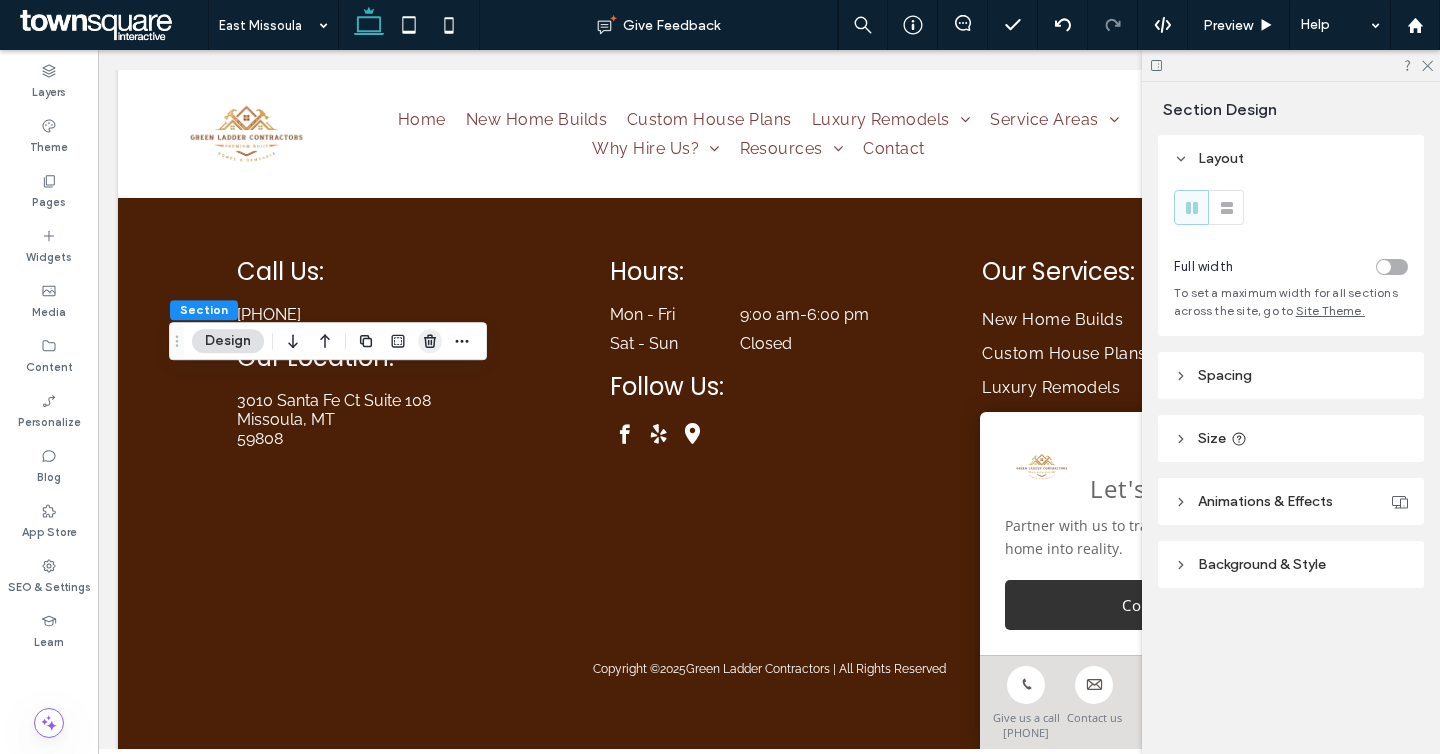click 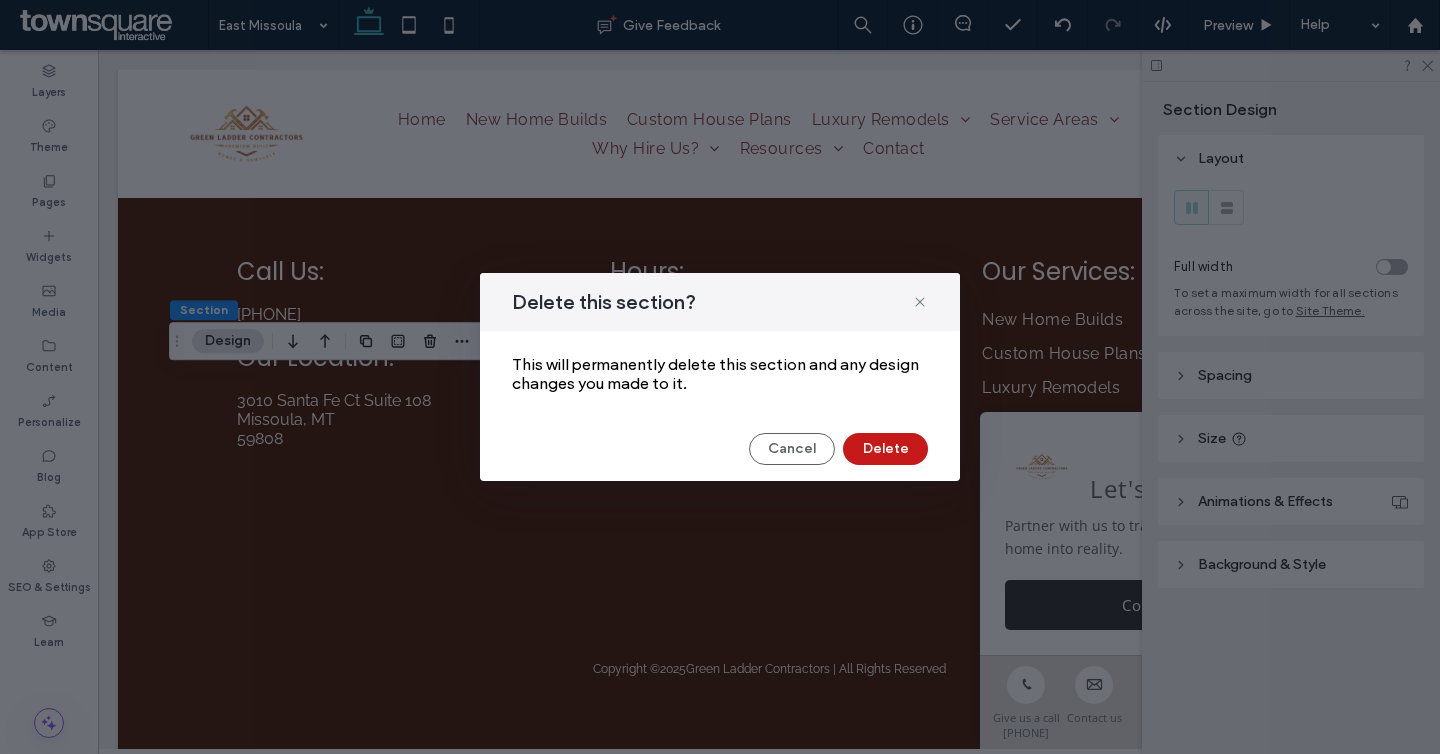 click on "Delete" at bounding box center [885, 449] 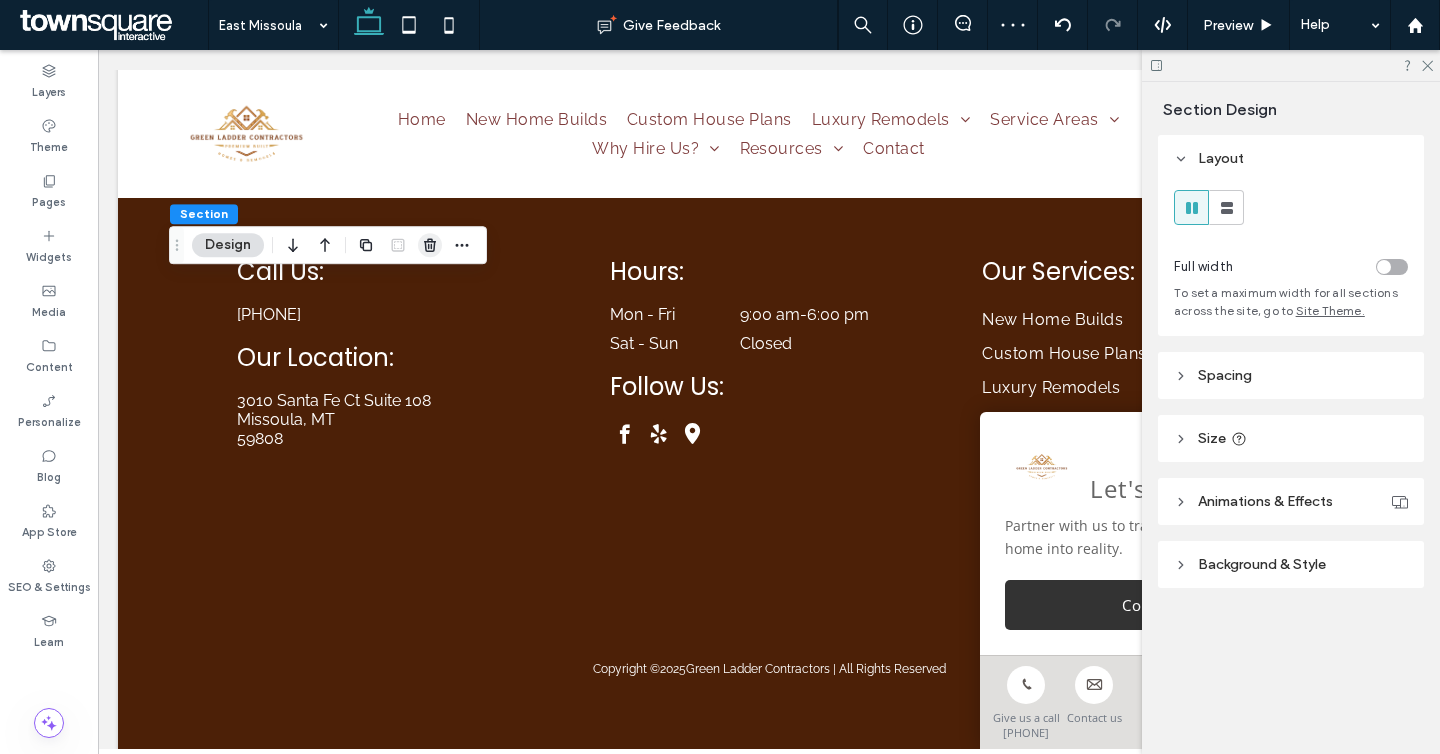 click 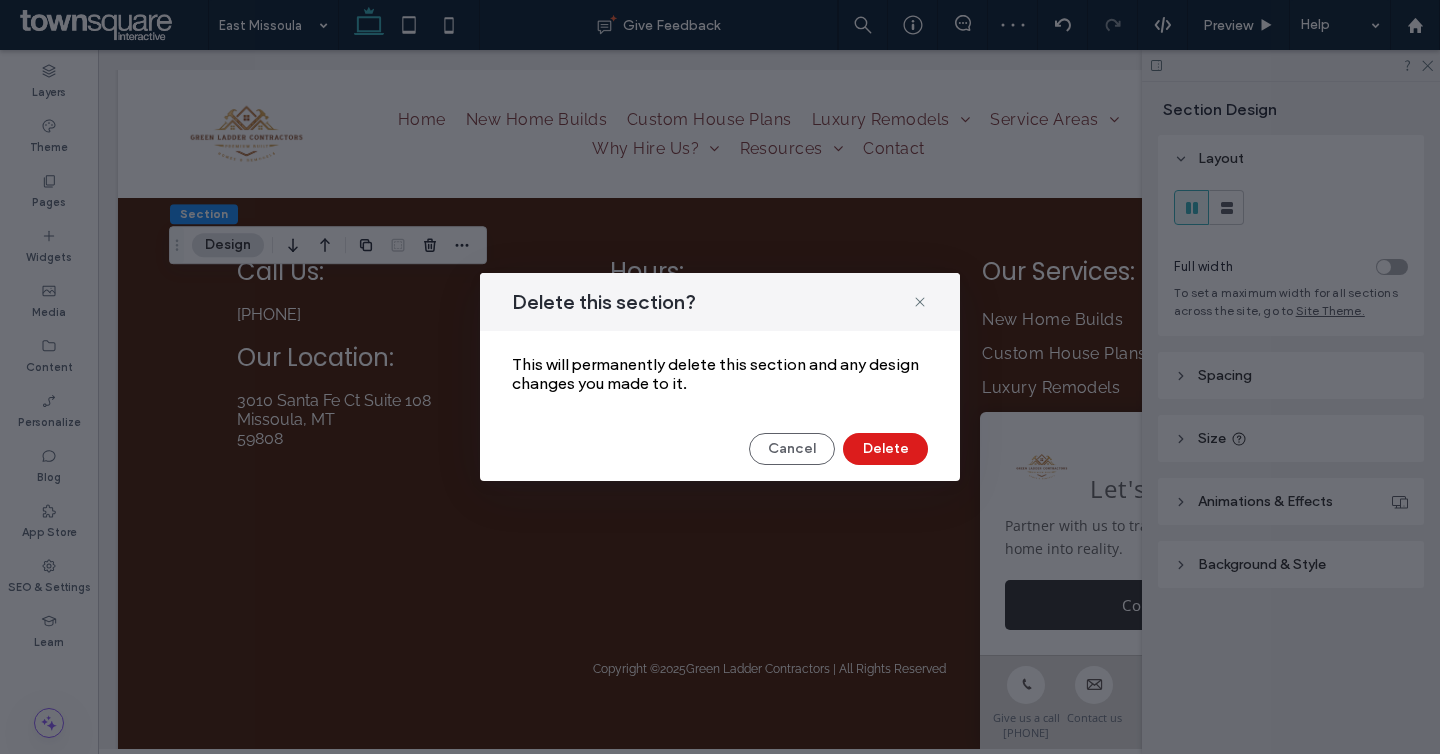click on "Delete this section? This will permanently delete this section and any design changes you made to it. Cancel Delete" at bounding box center [720, 377] 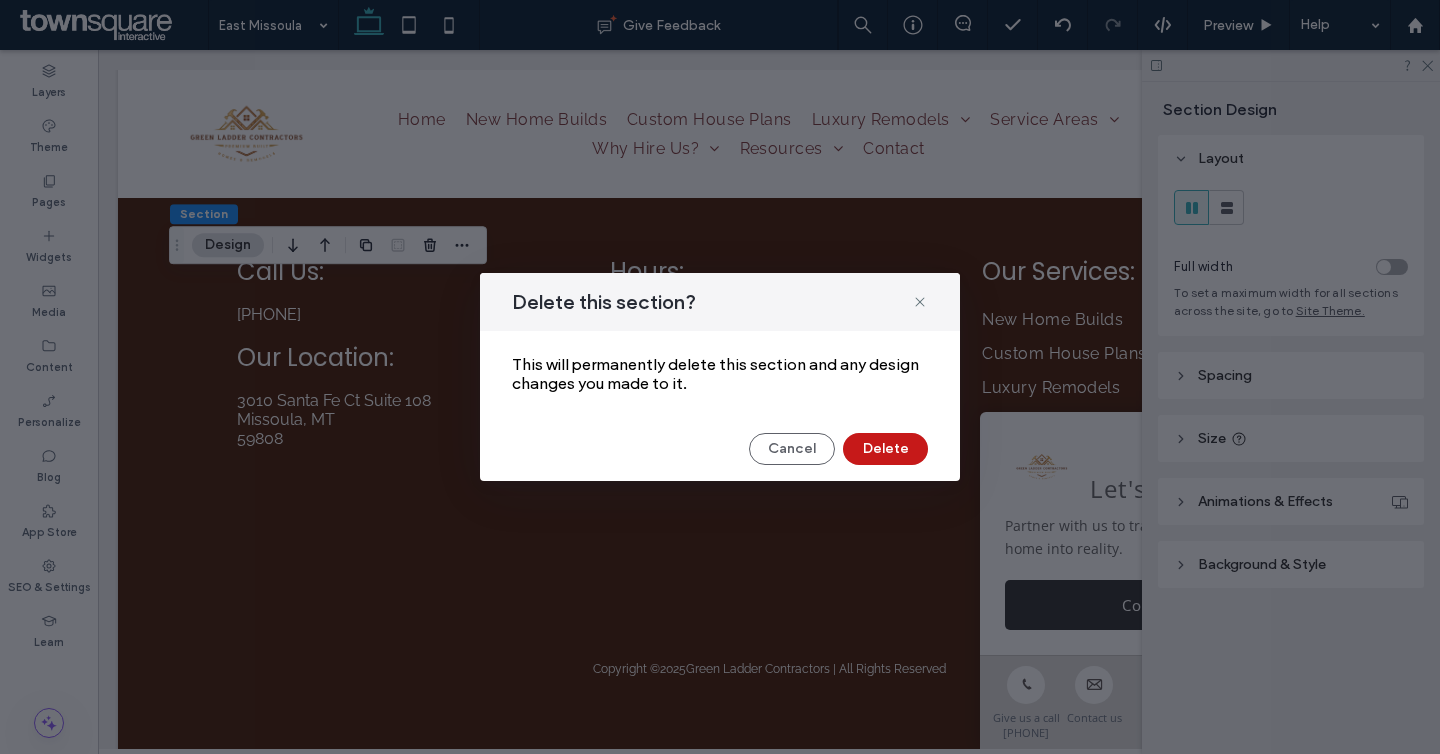 click on "Delete" at bounding box center [885, 449] 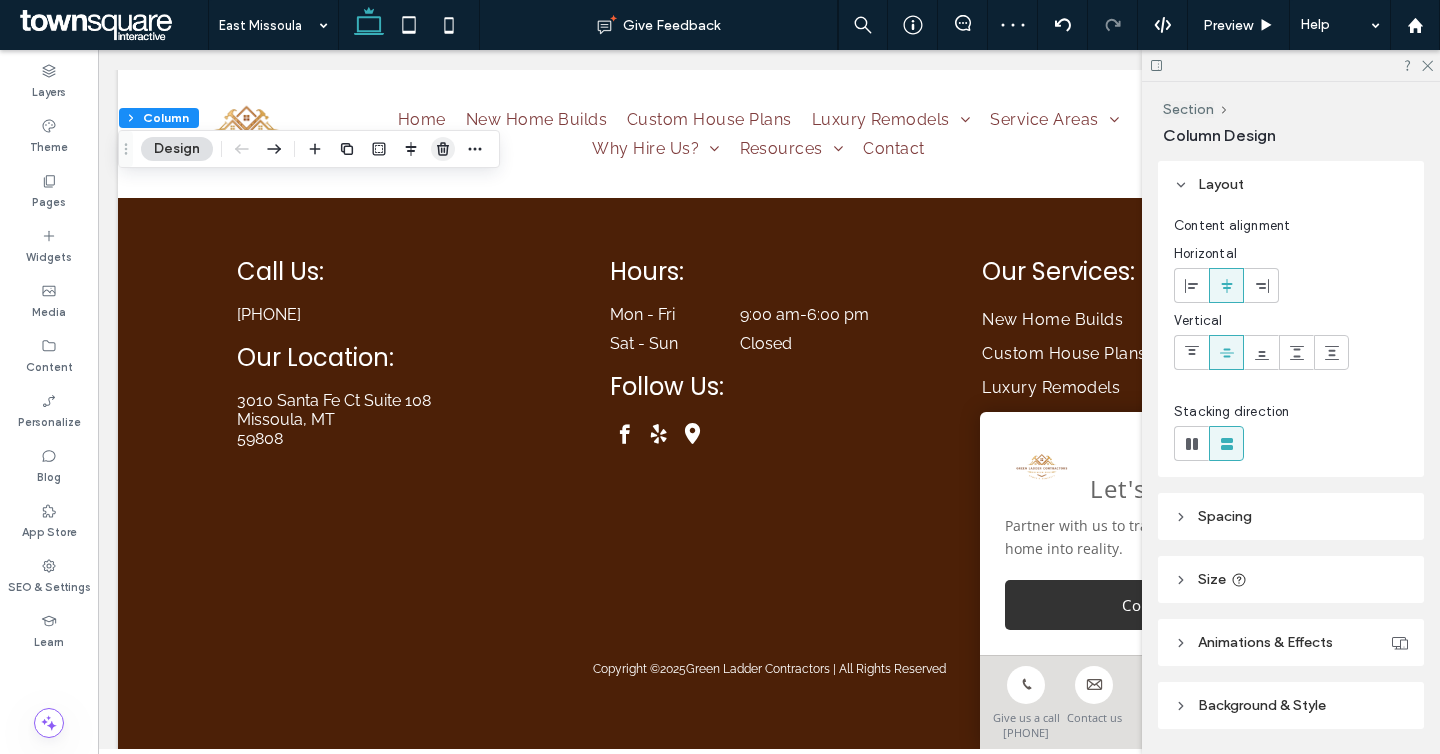 click 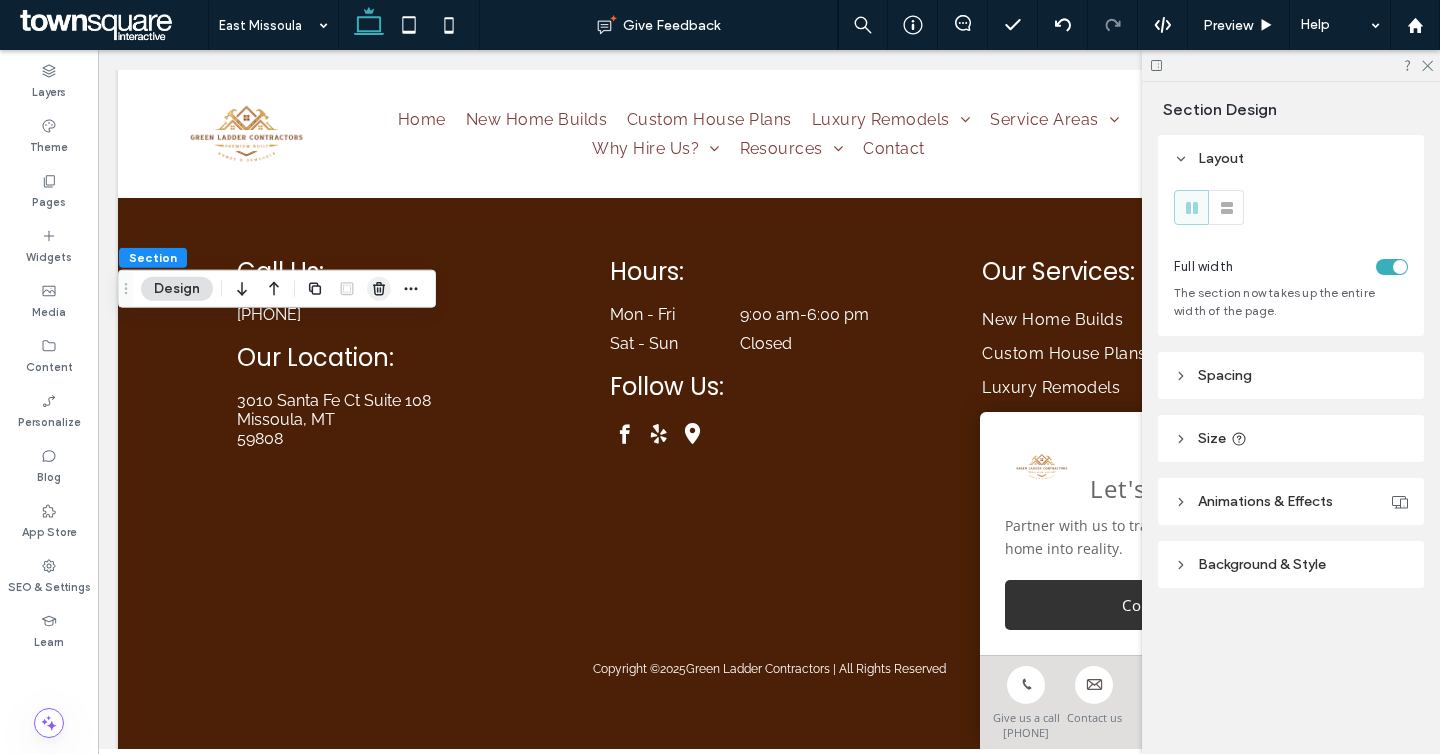 click 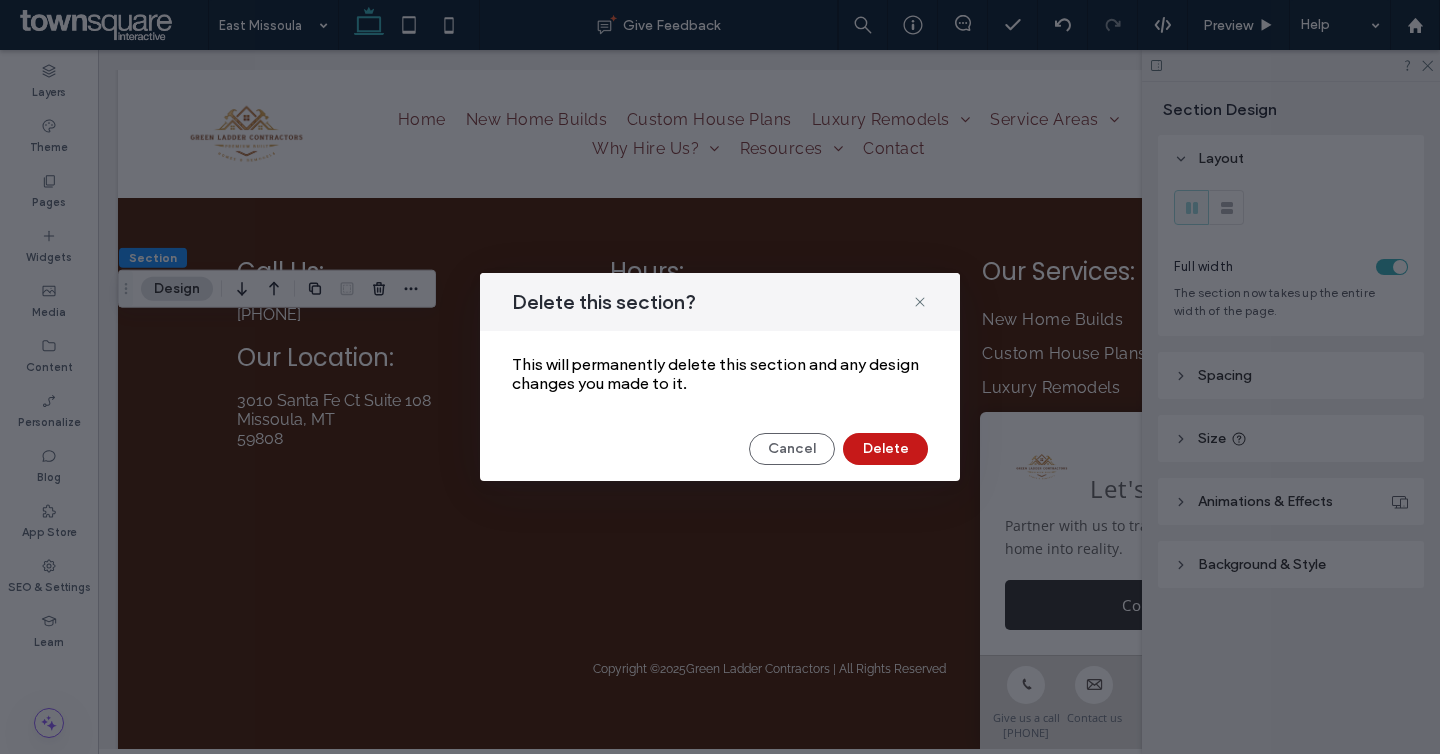 click on "Delete" at bounding box center [885, 449] 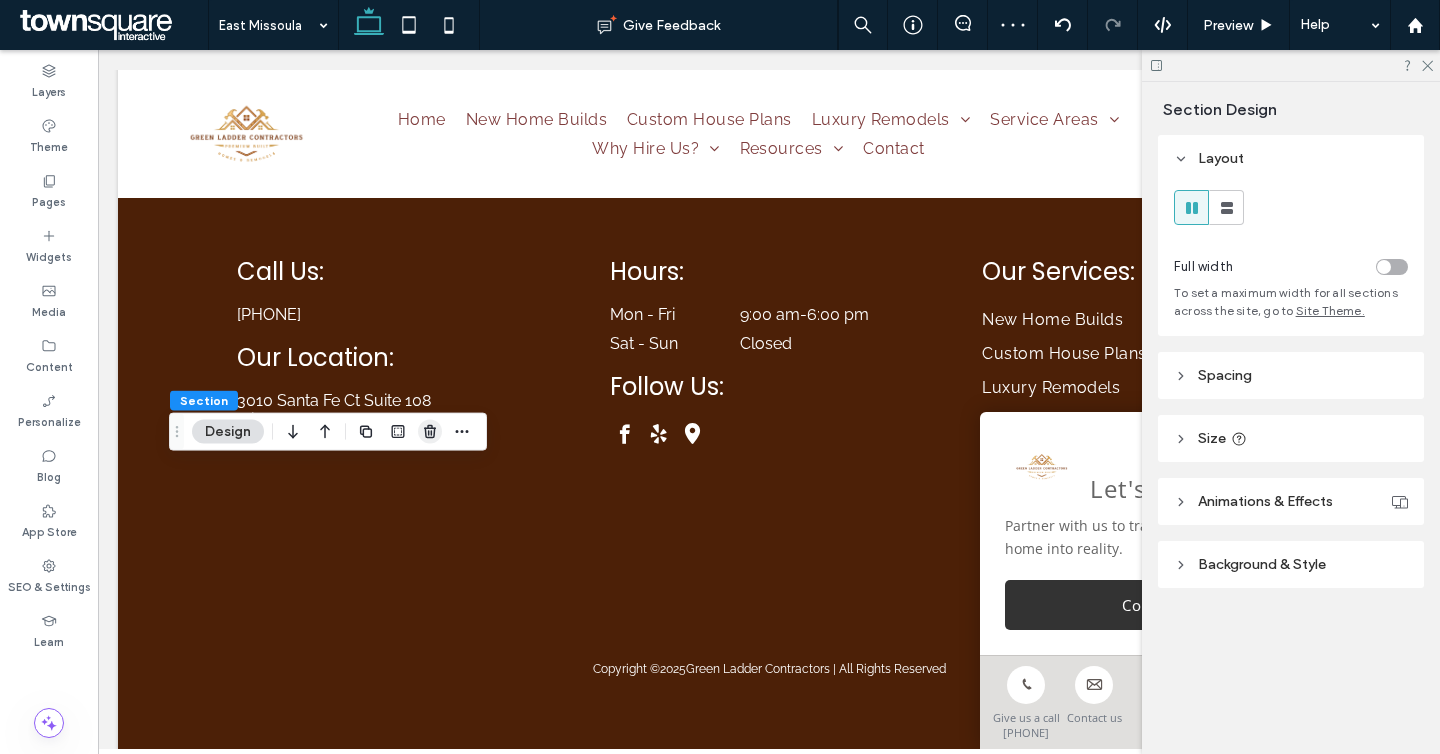 click at bounding box center [430, 432] 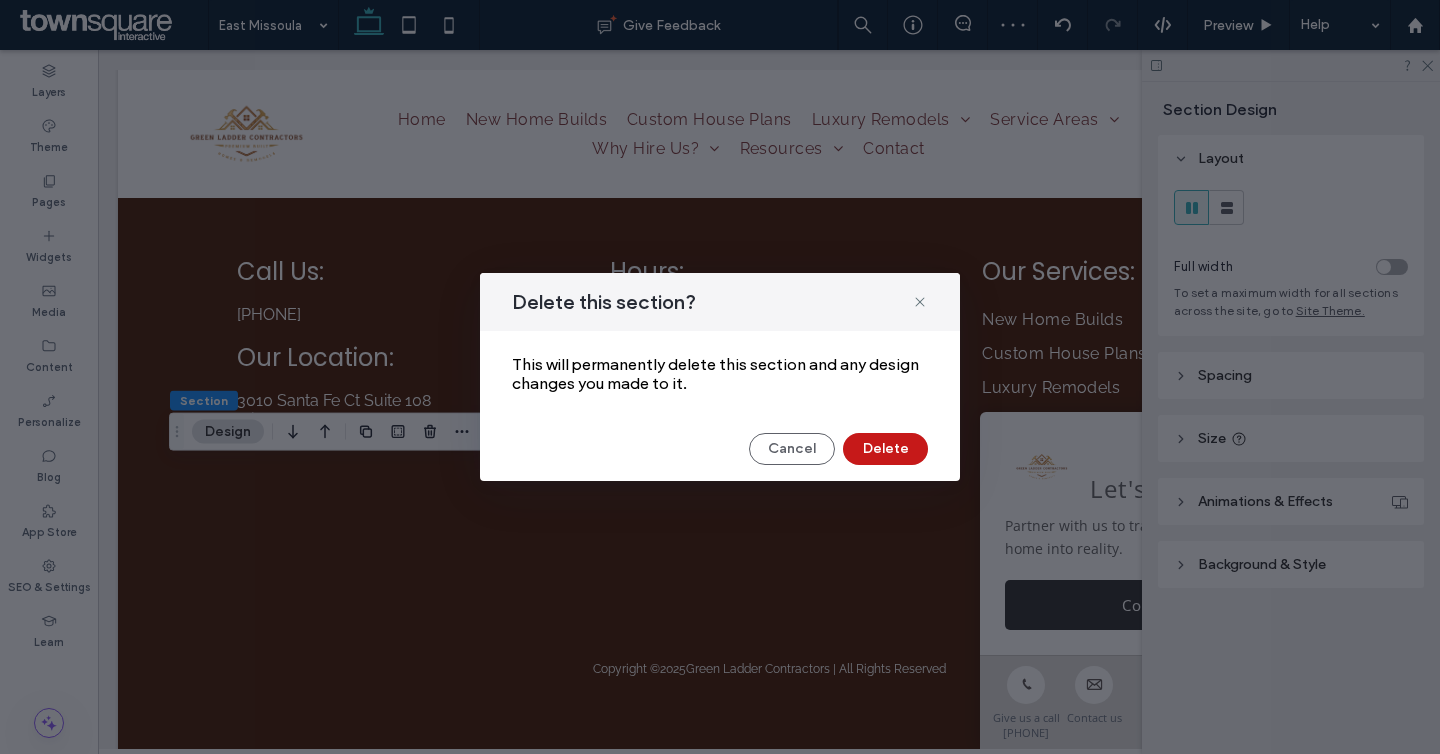 click on "Delete" at bounding box center [885, 449] 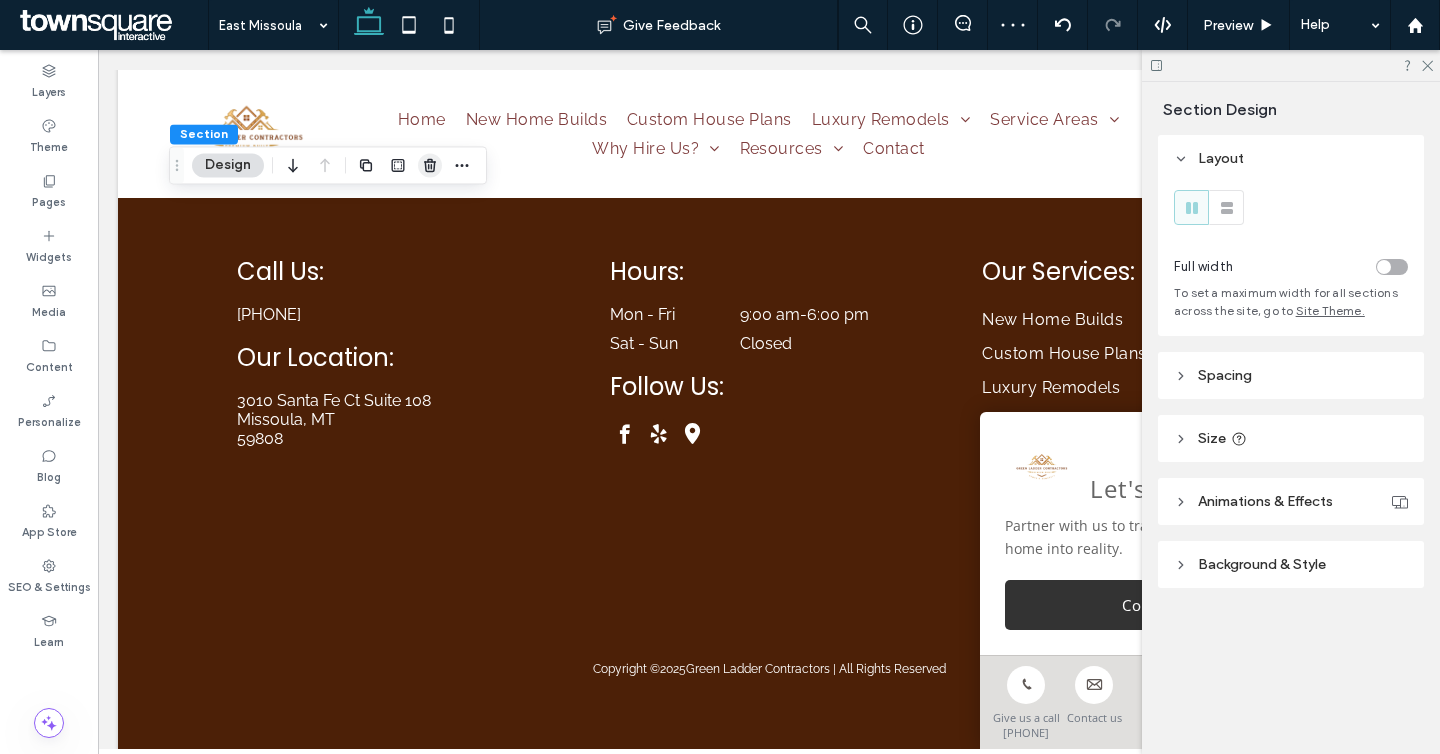 click 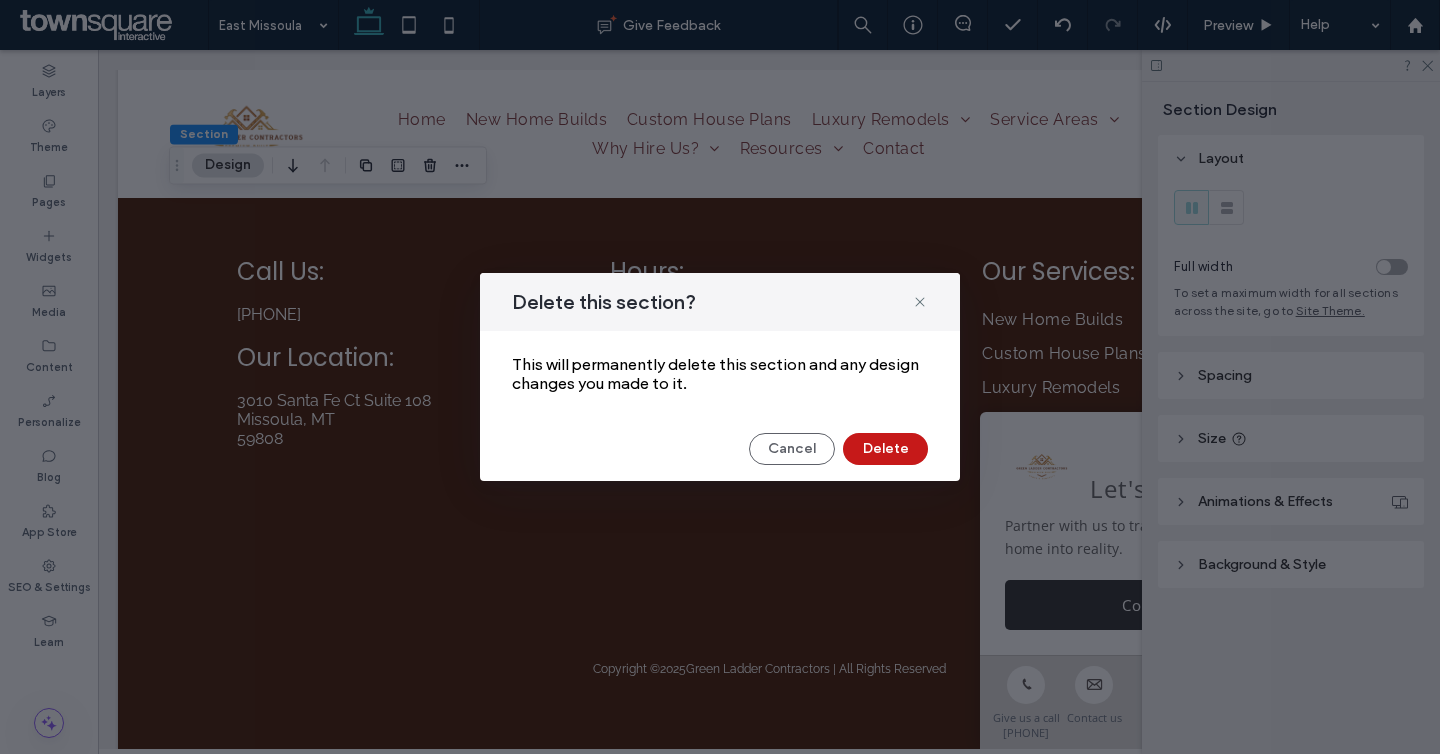 click on "Delete" at bounding box center [885, 449] 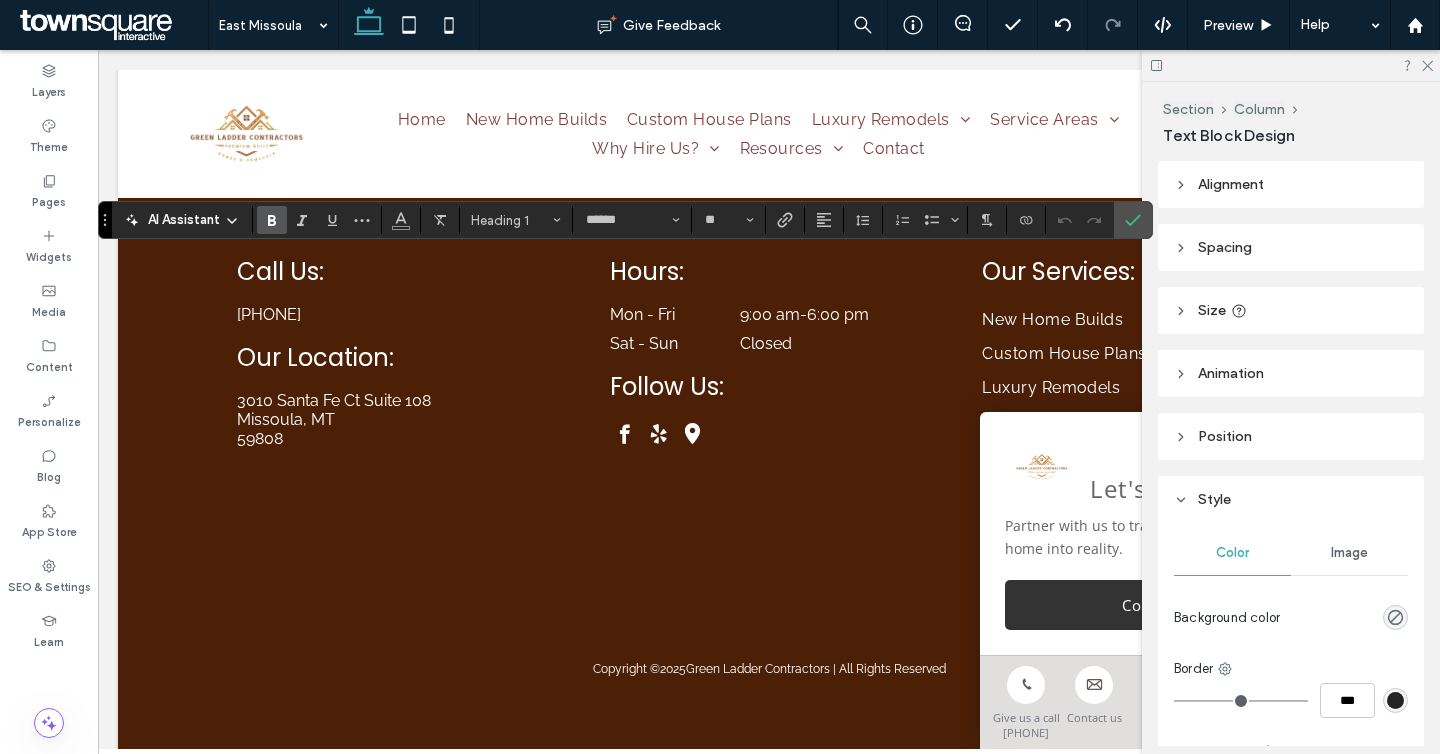 type on "*******" 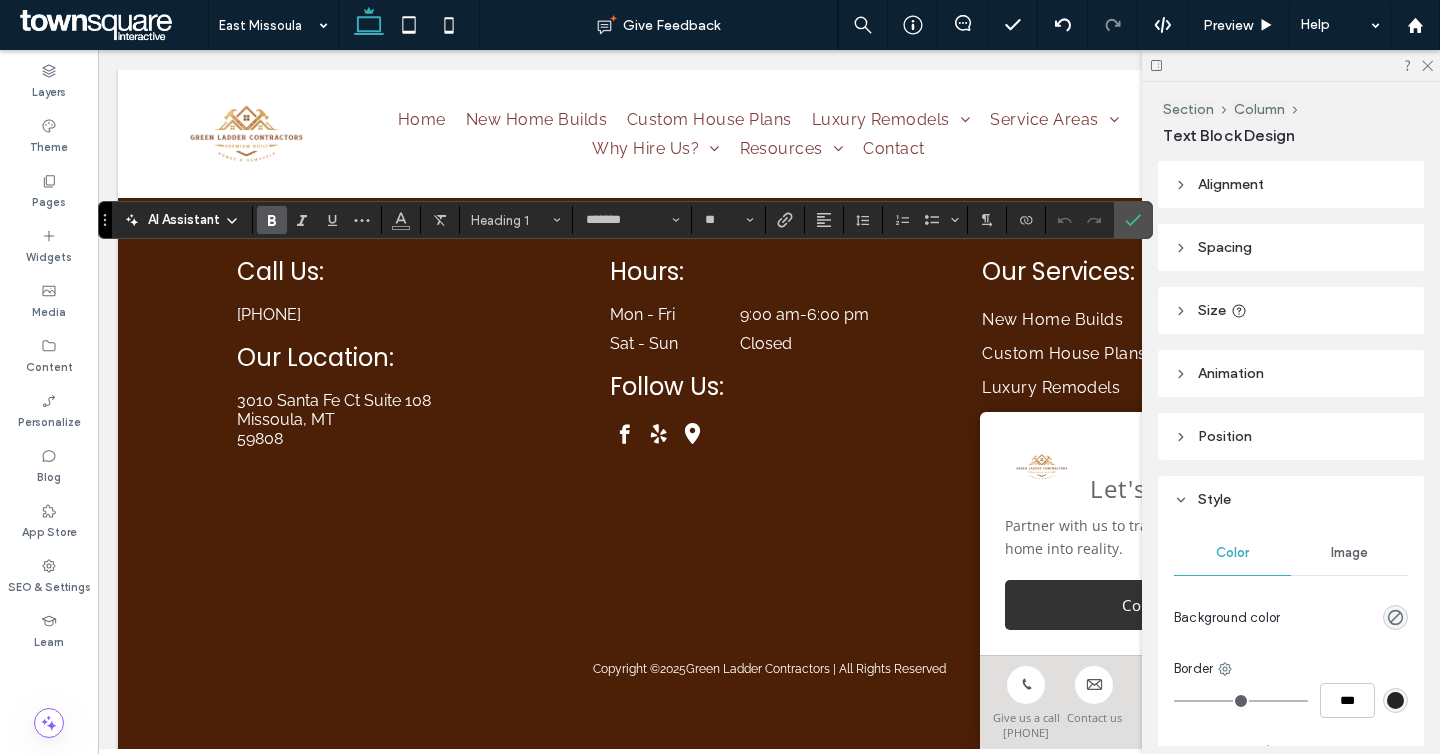 type on "******" 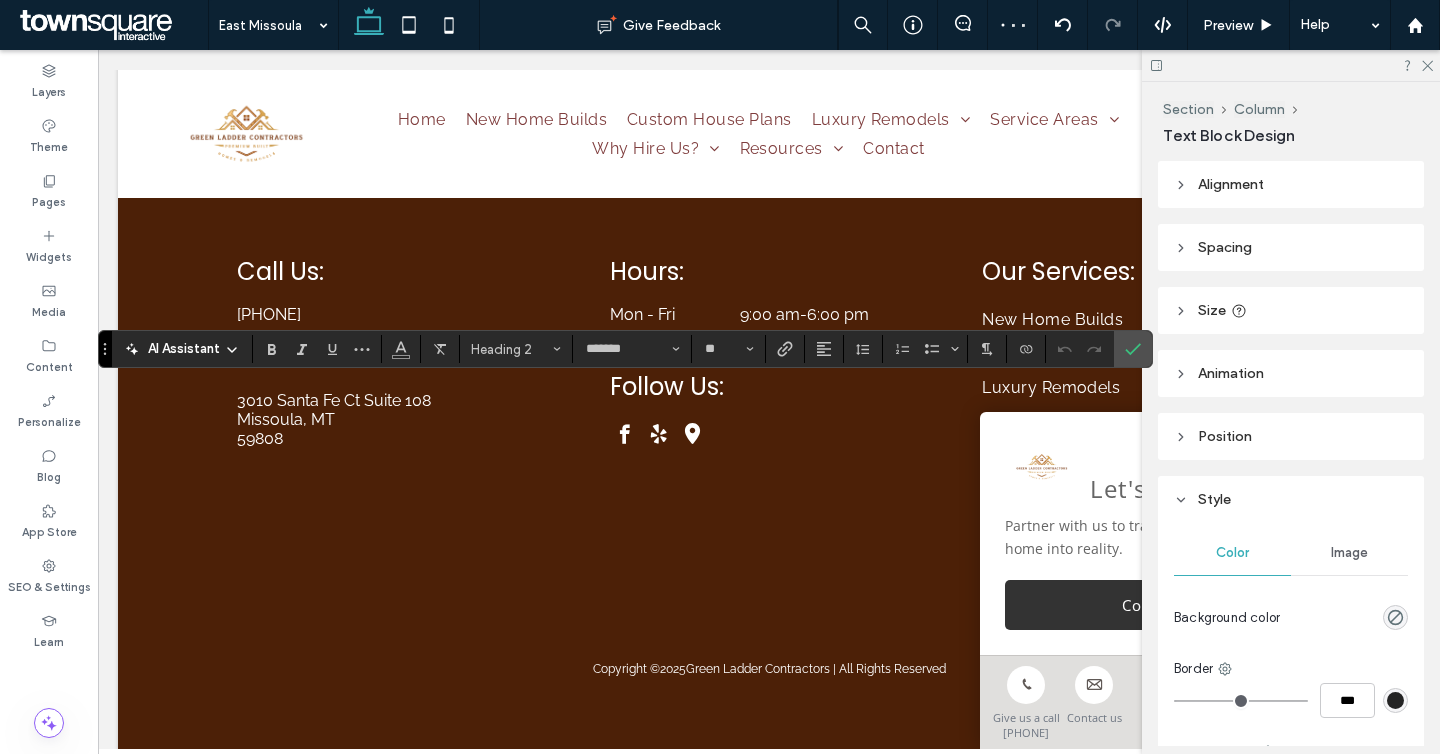 type on "*******" 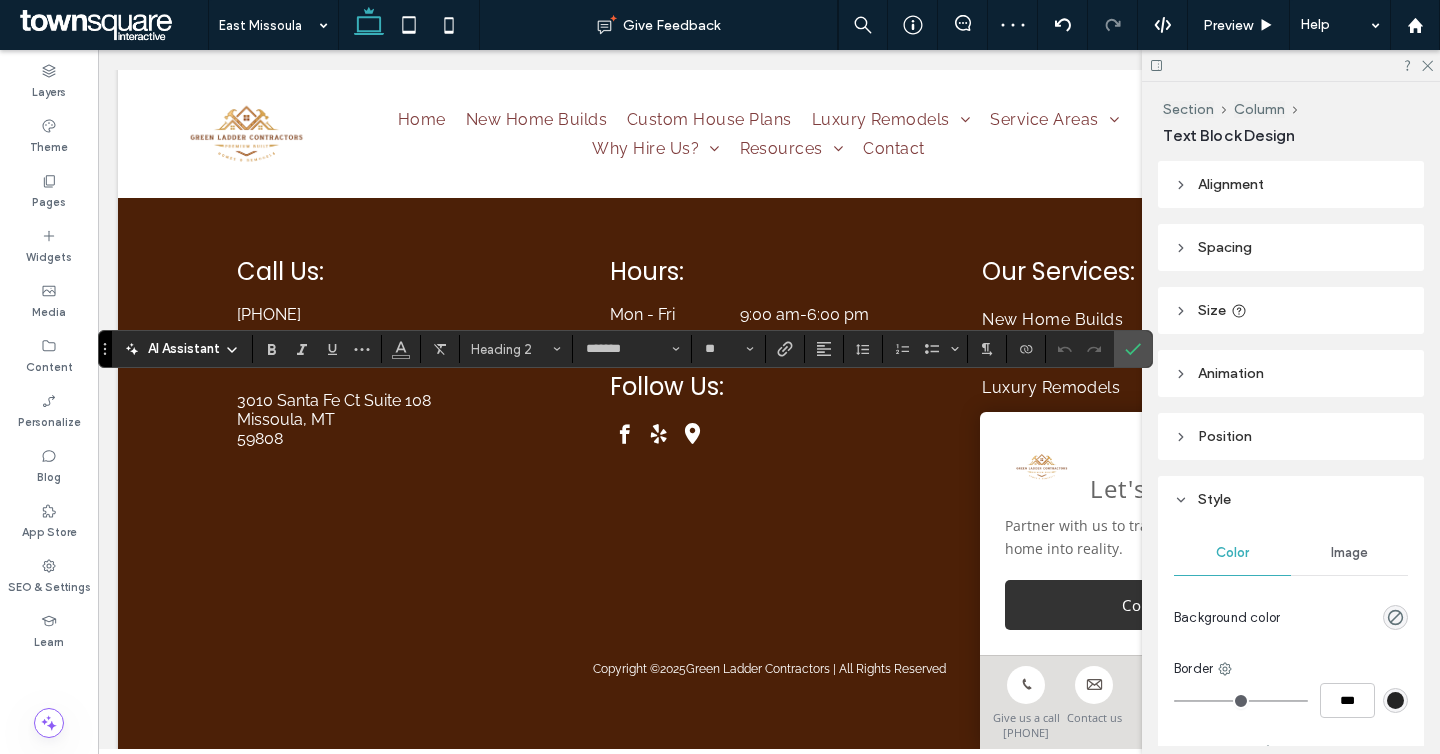 type on "**" 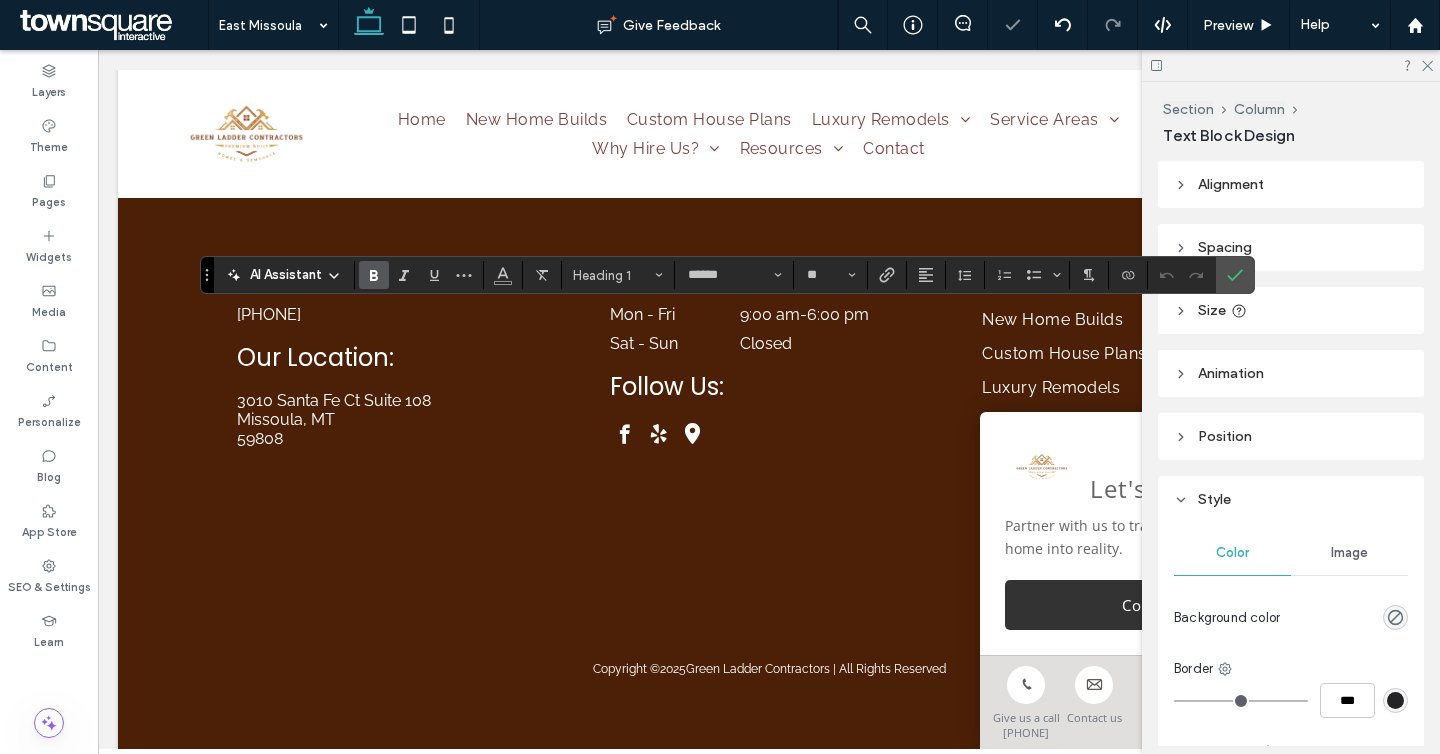 type on "*******" 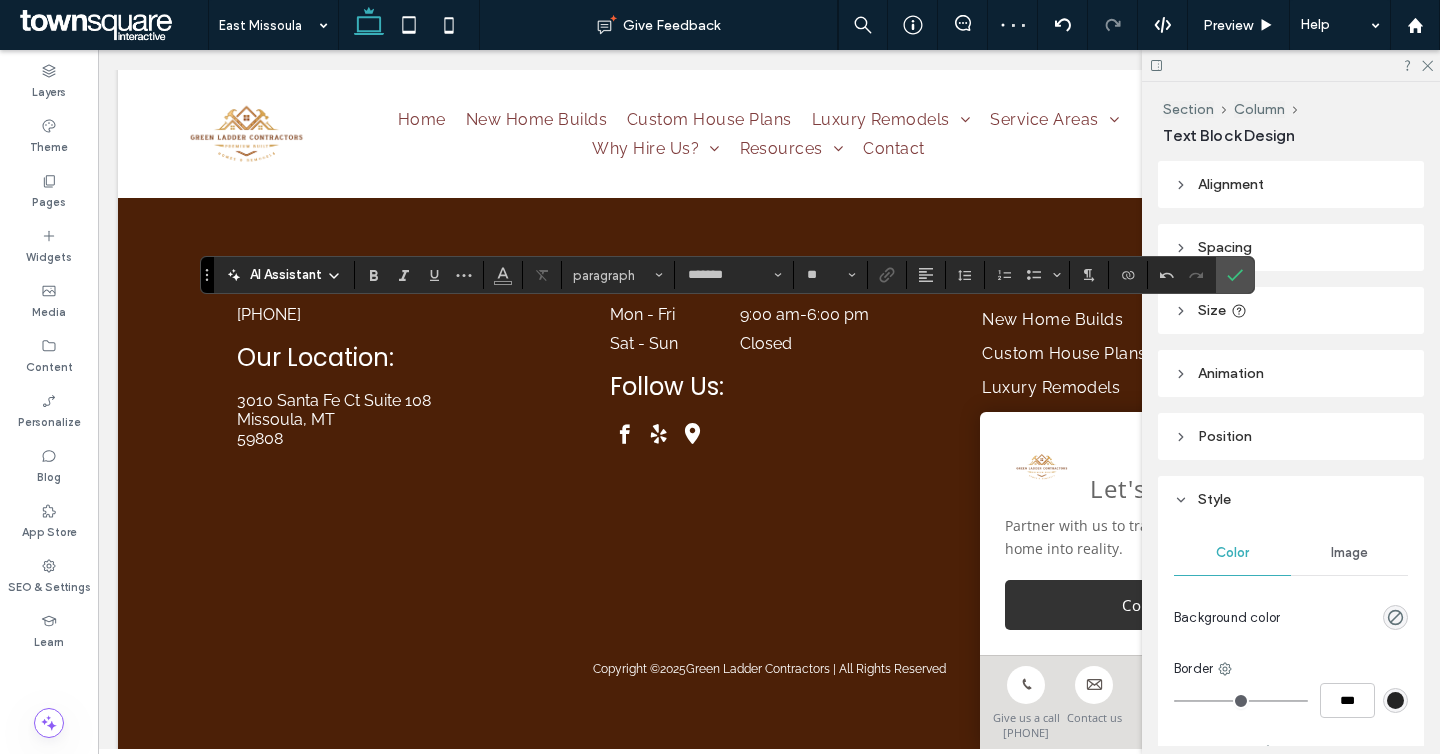 type on "******" 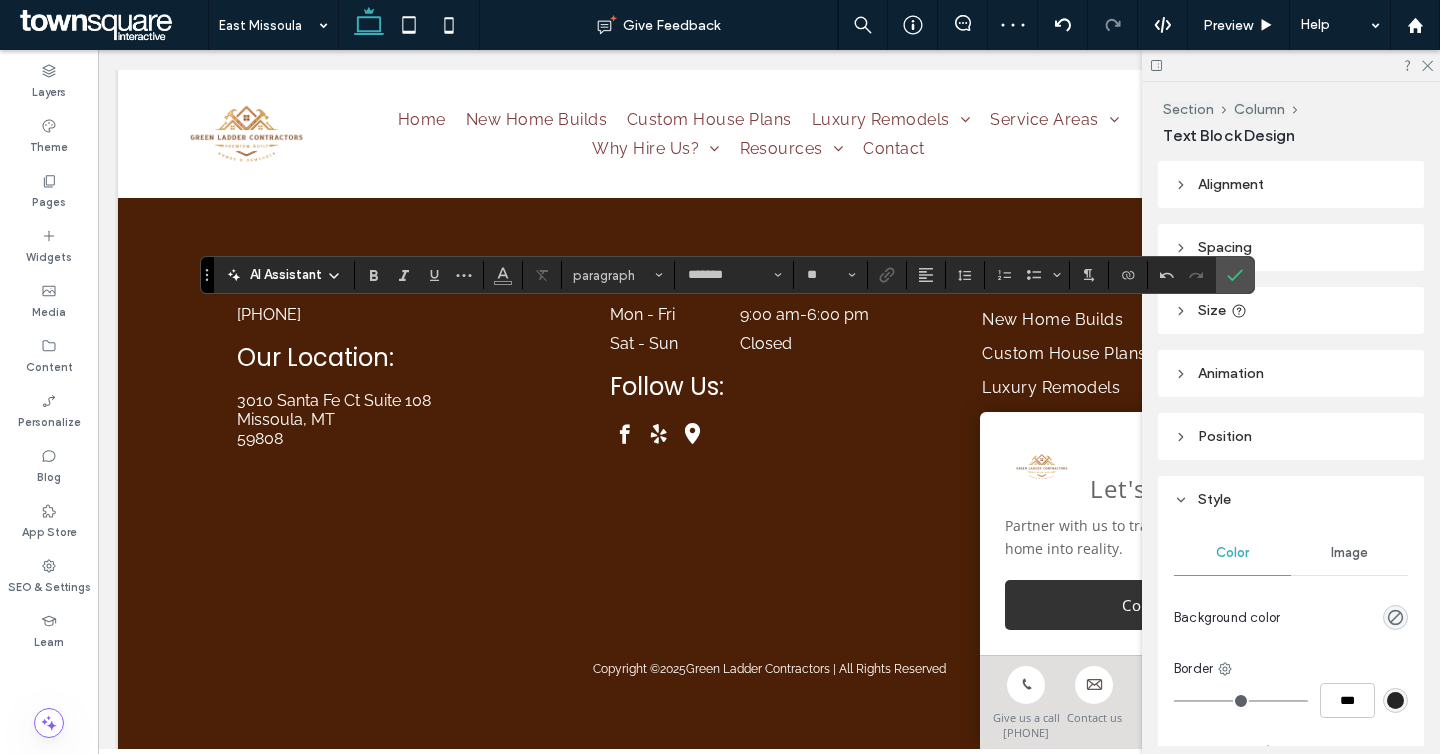 type on "**" 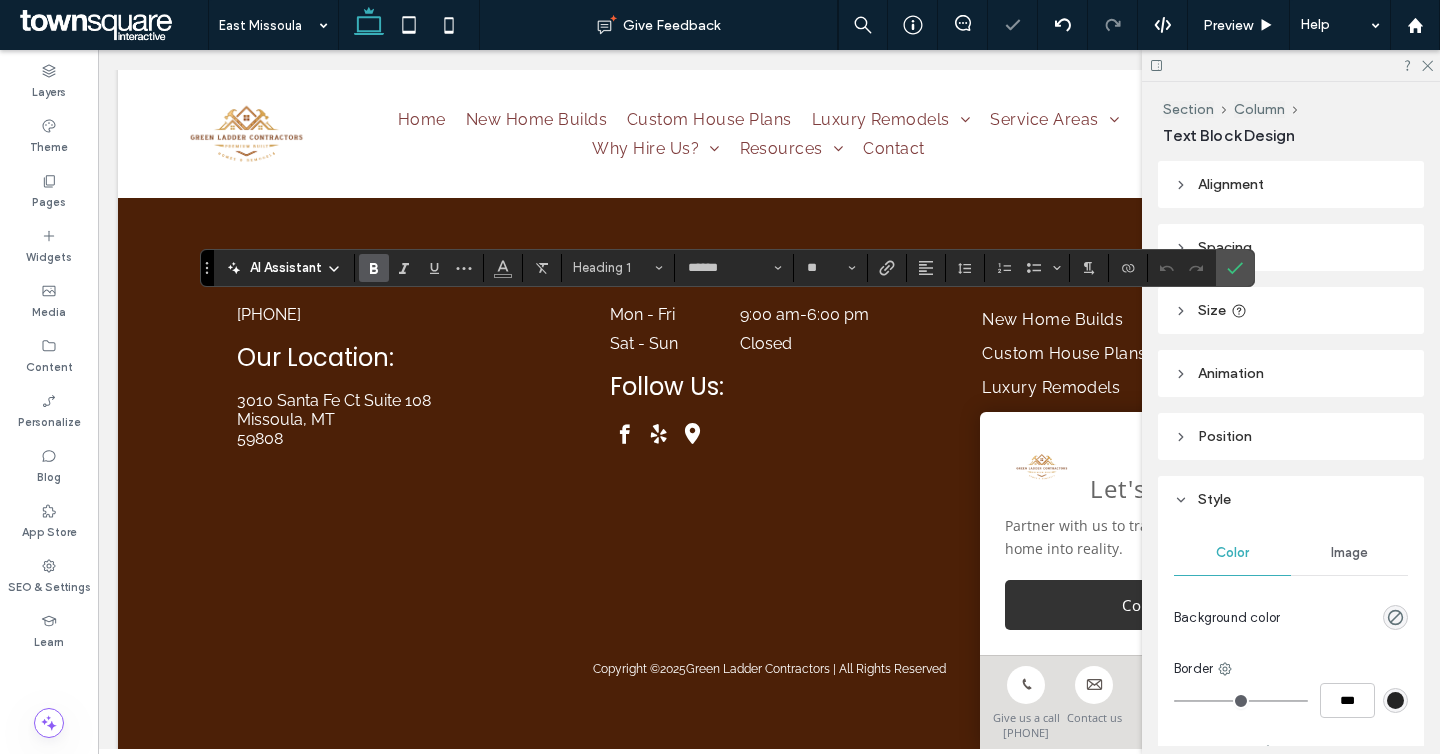 type on "*******" 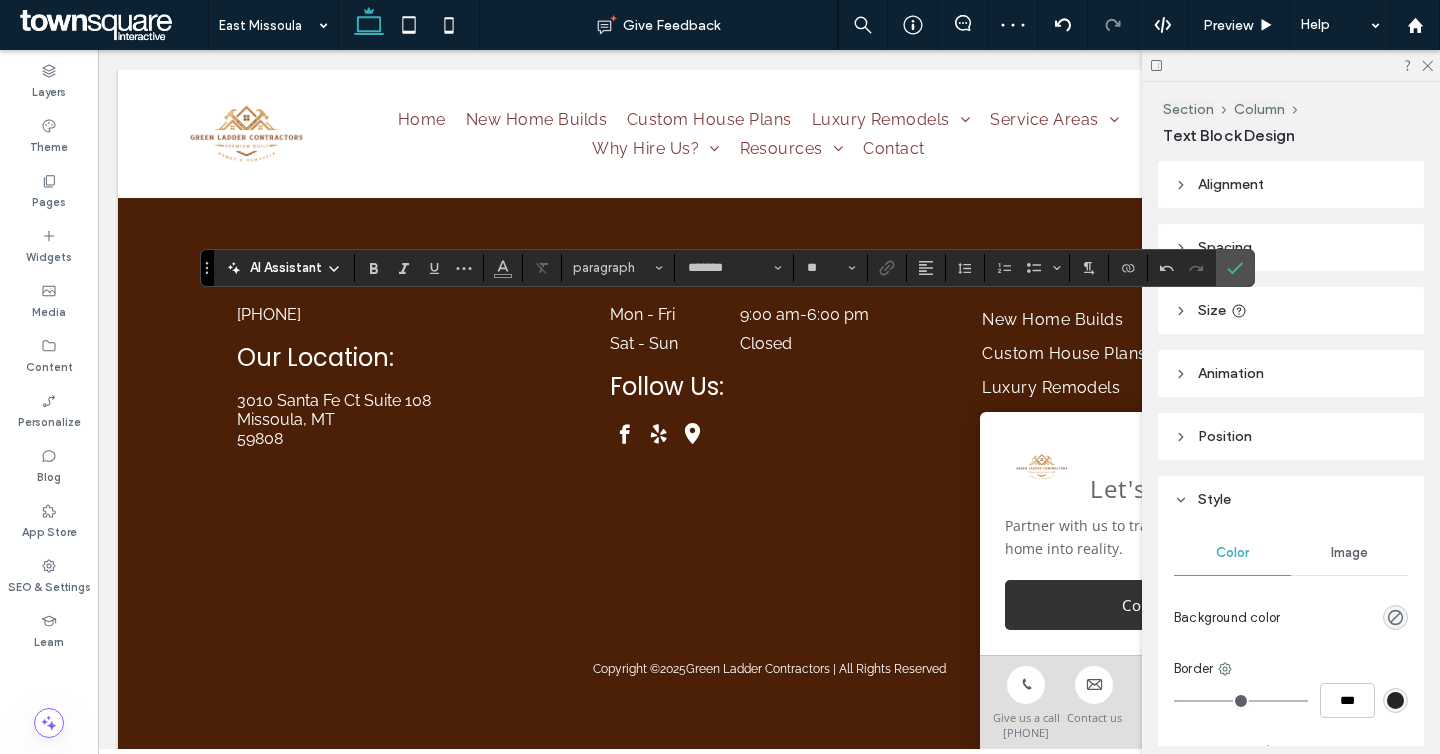 type on "******" 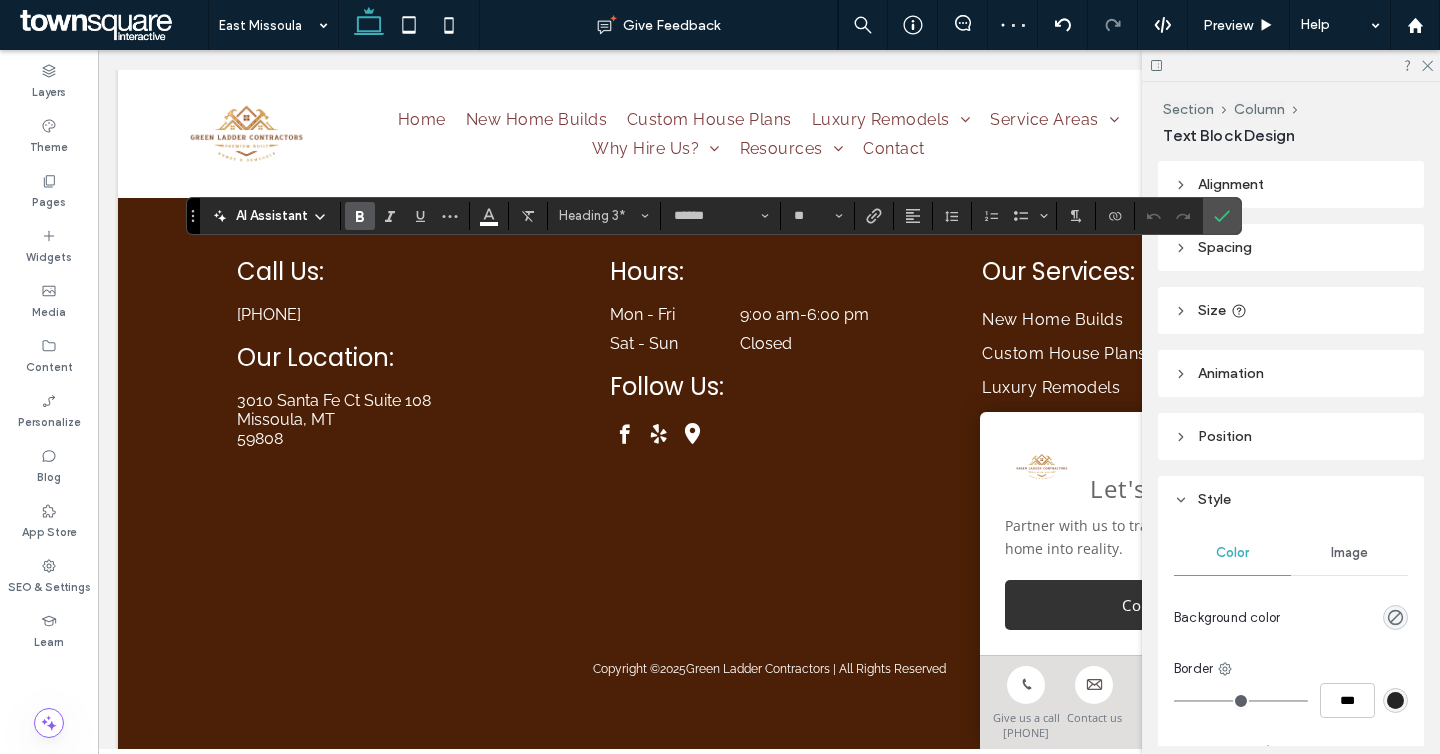 type on "*******" 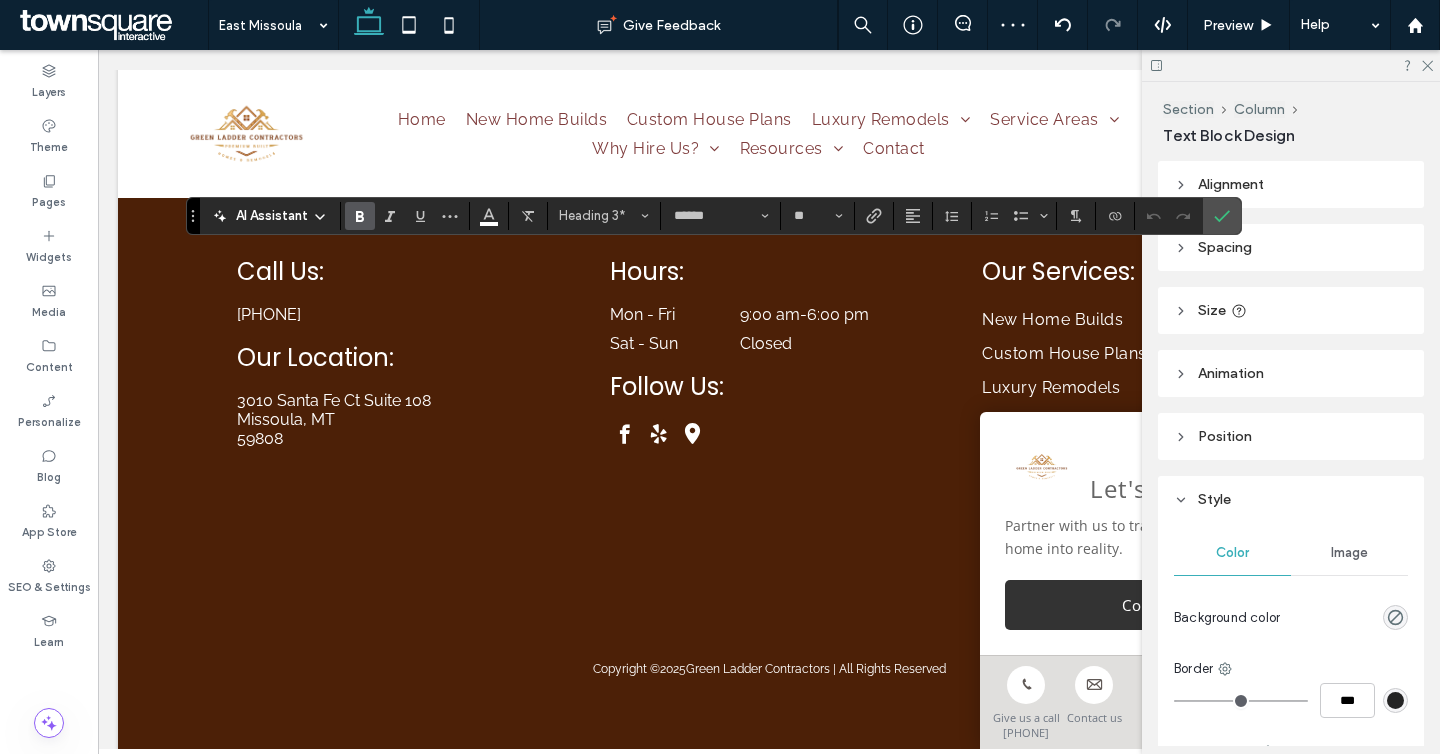 type on "**" 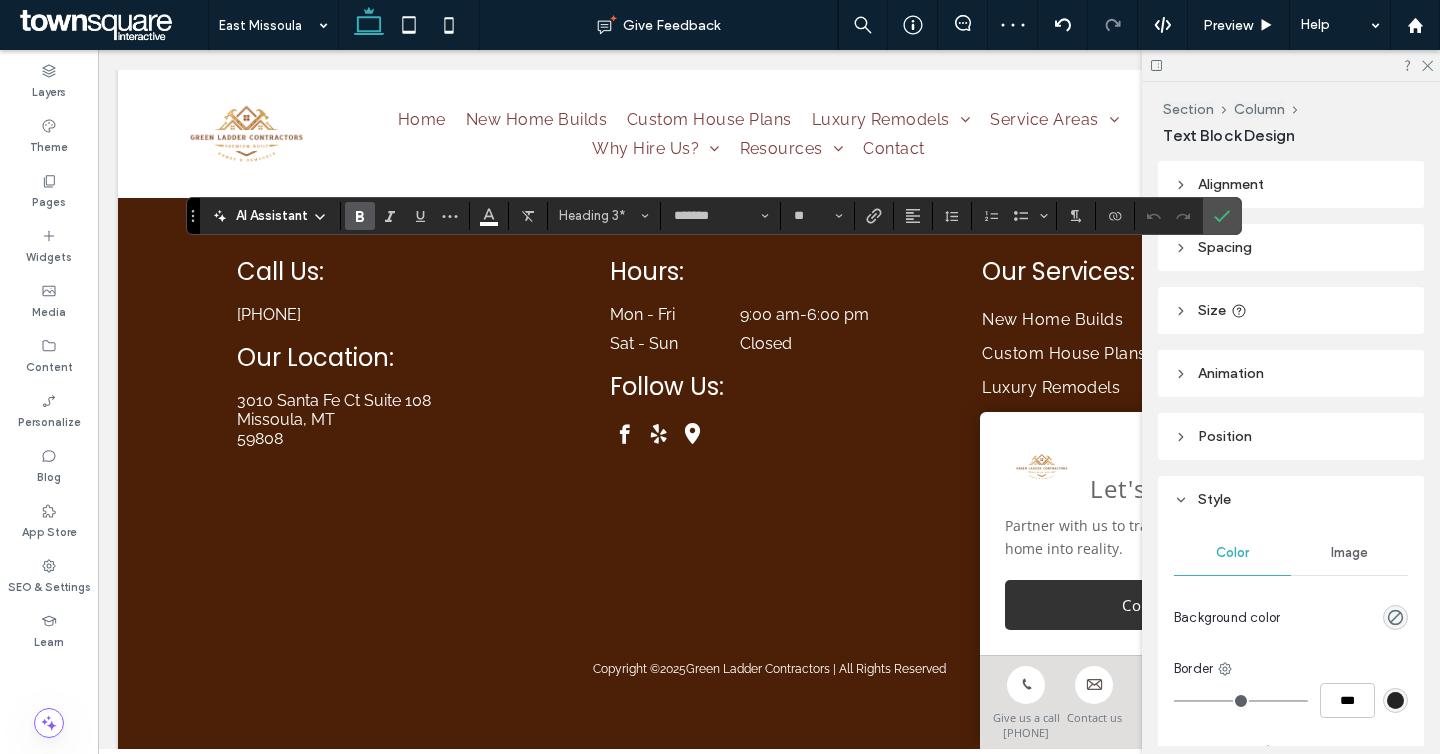 type on "******" 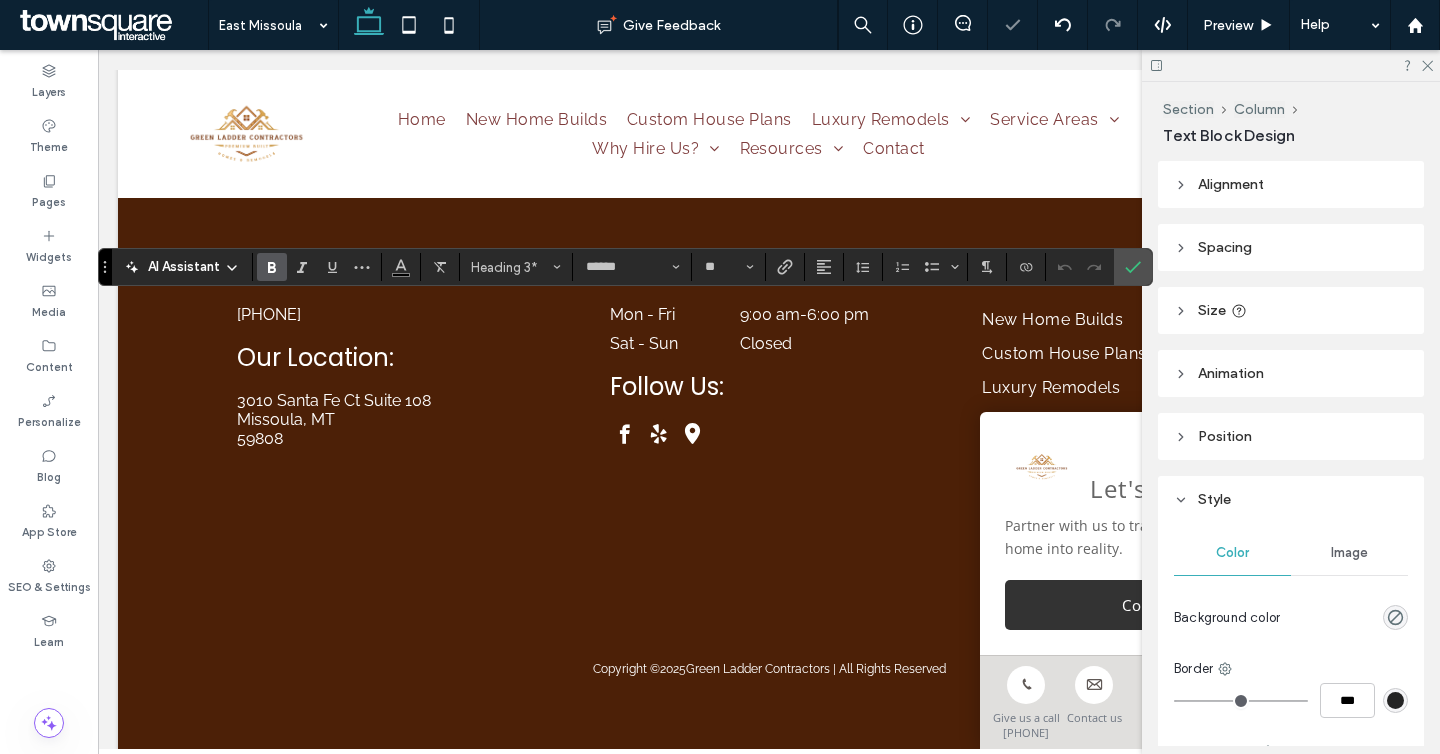 type on "*******" 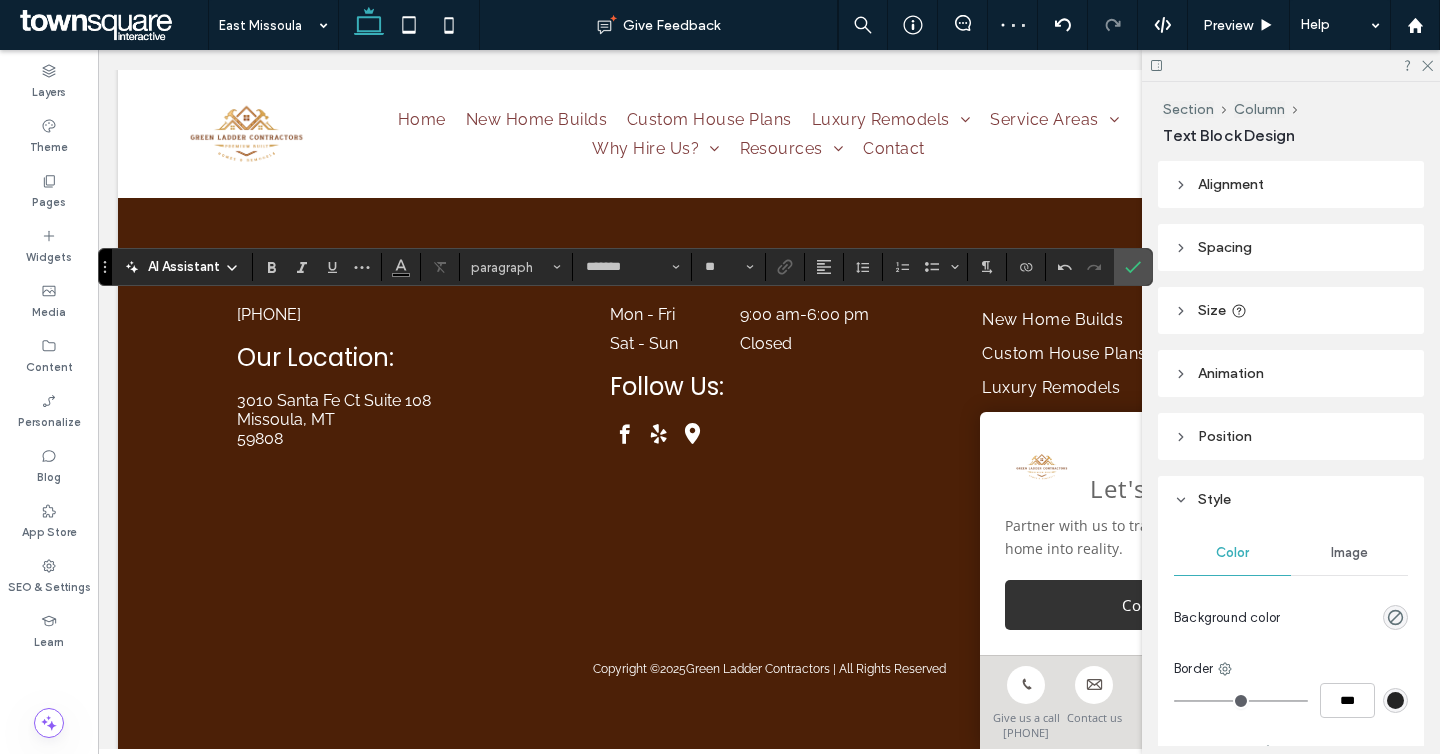 type on "******" 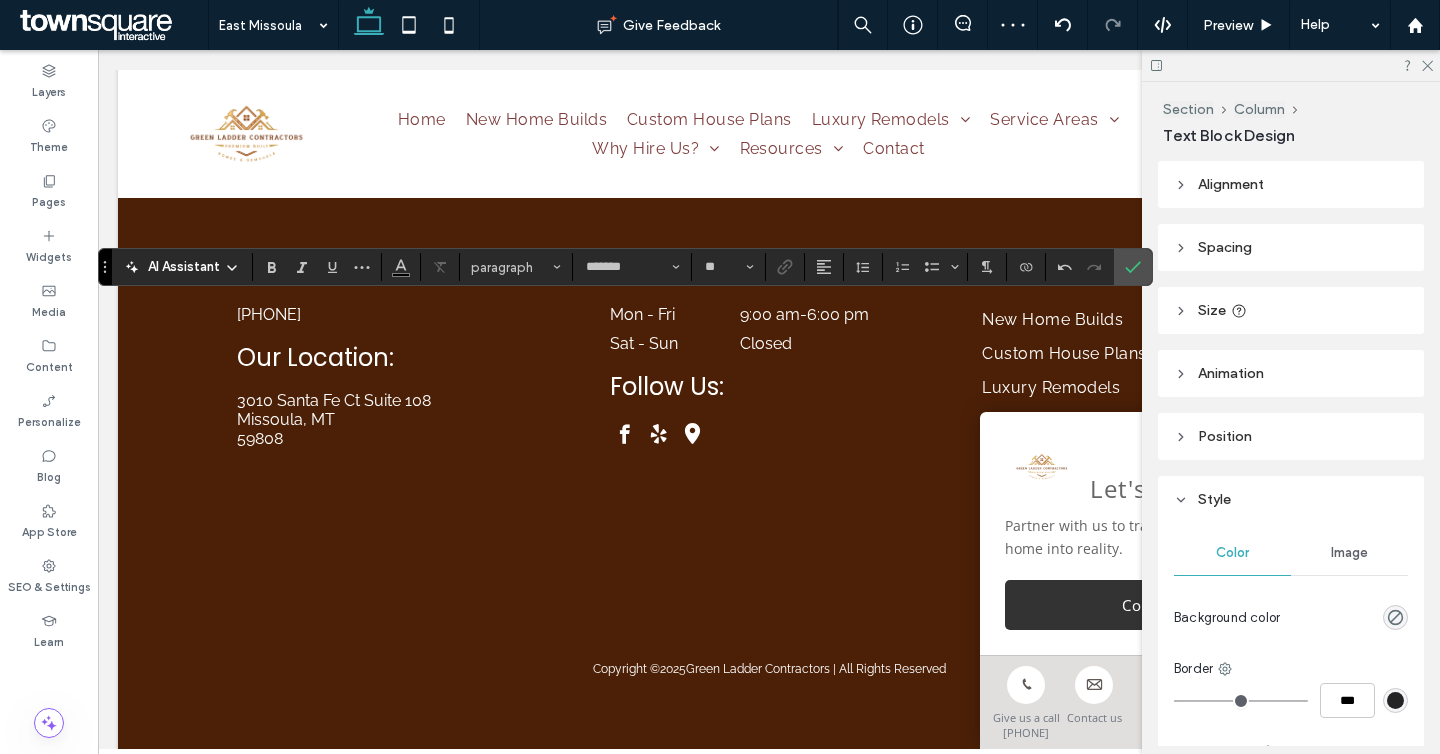 type on "**" 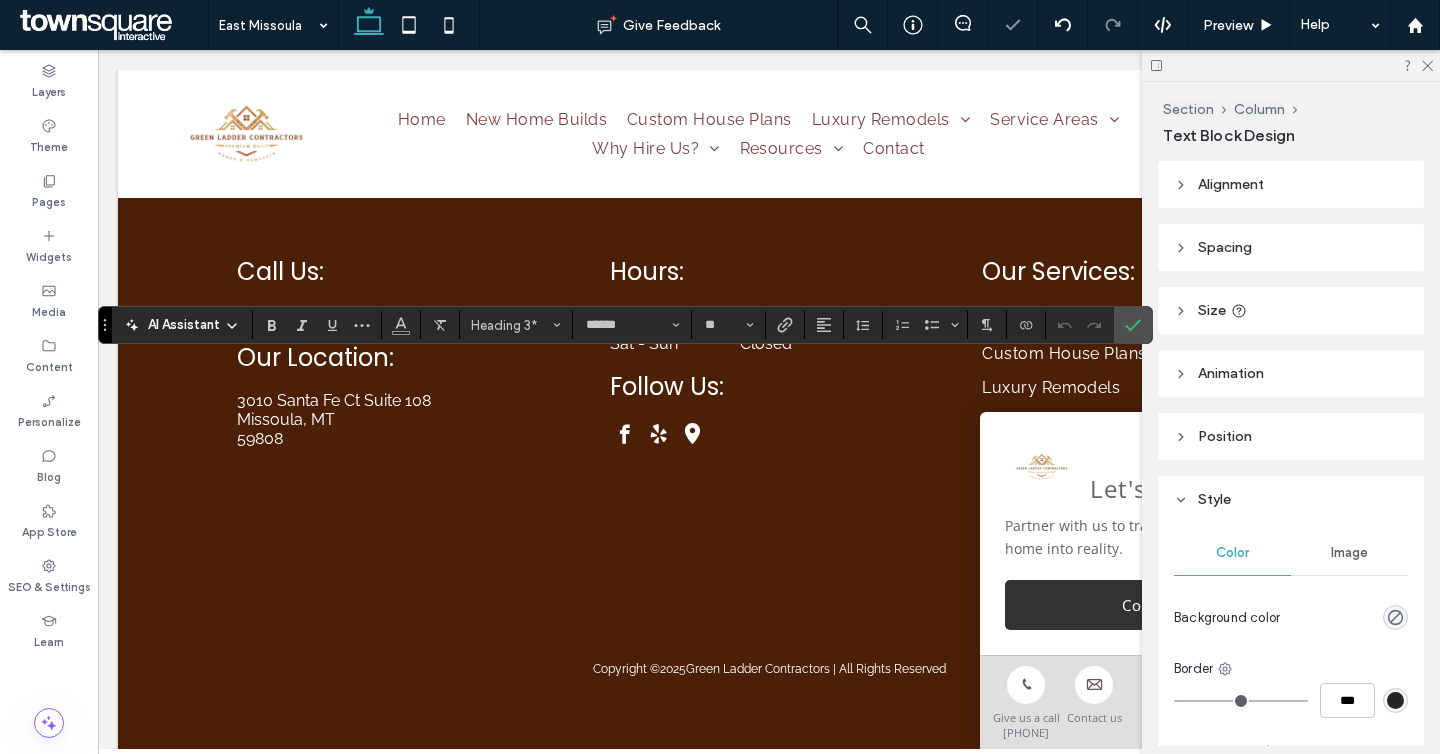 type on "*******" 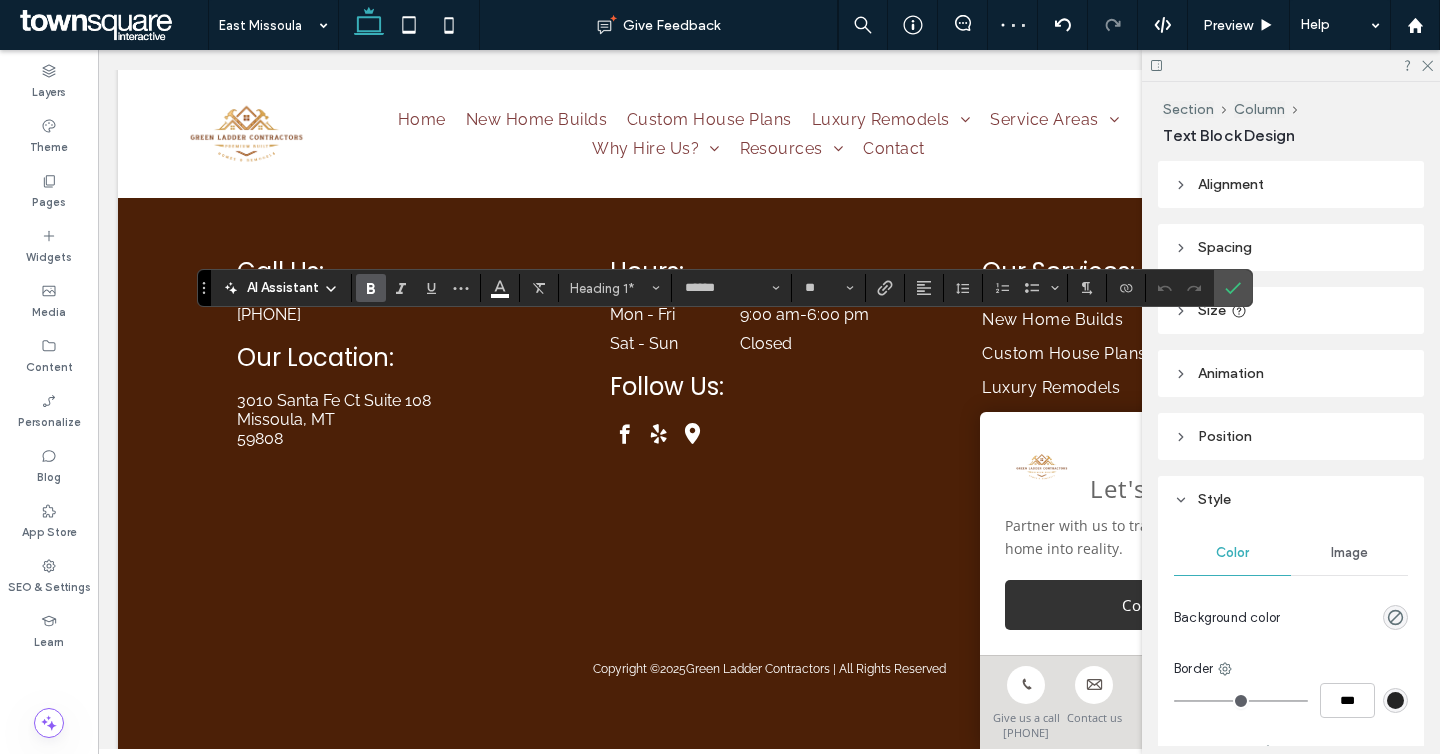 type on "*******" 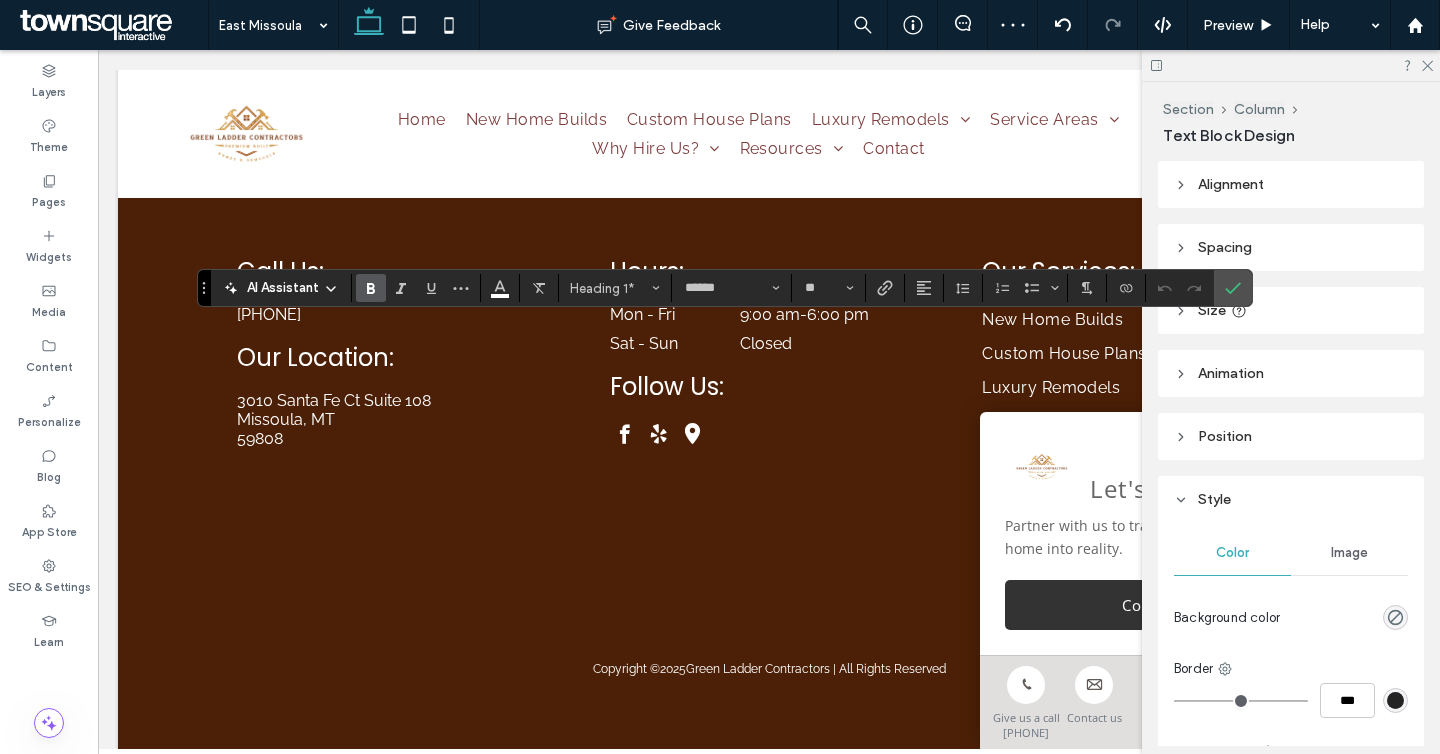 type on "**" 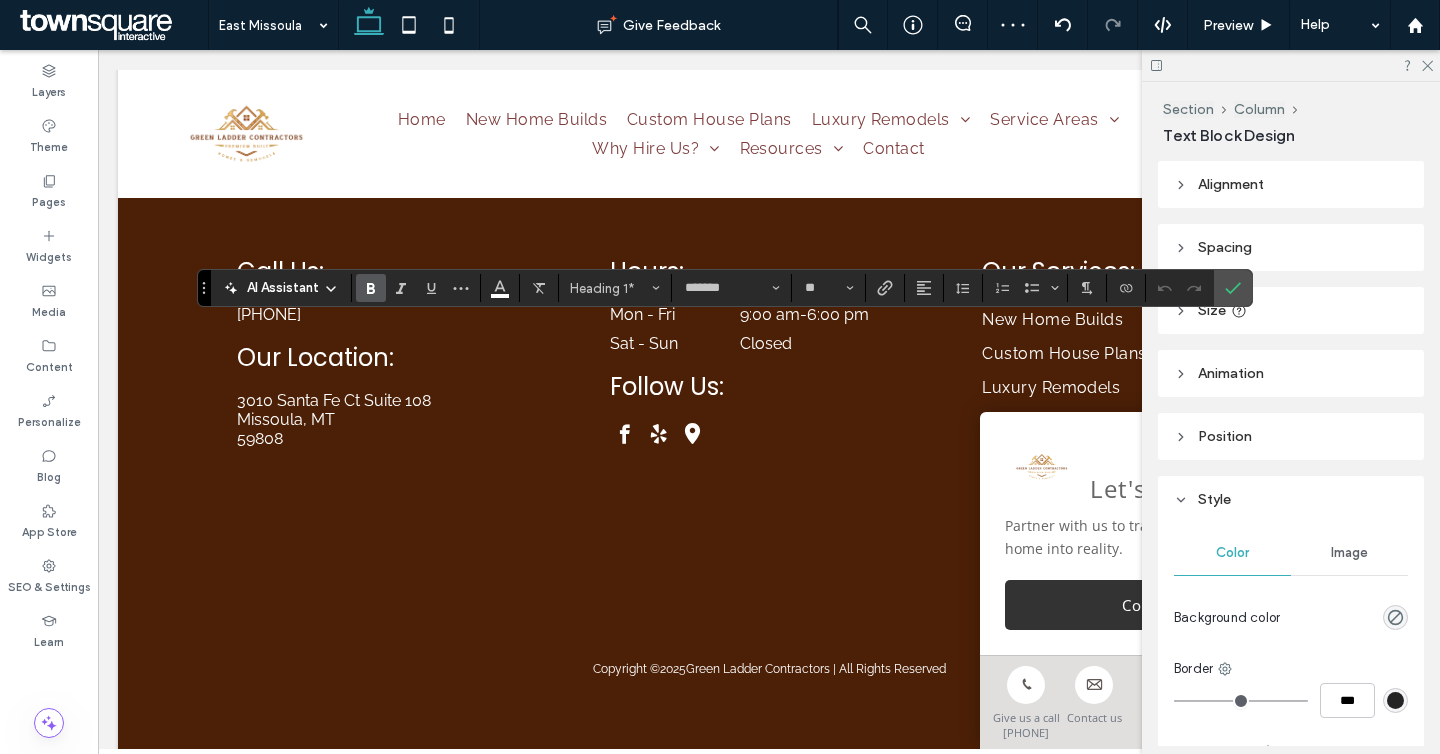 type on "******" 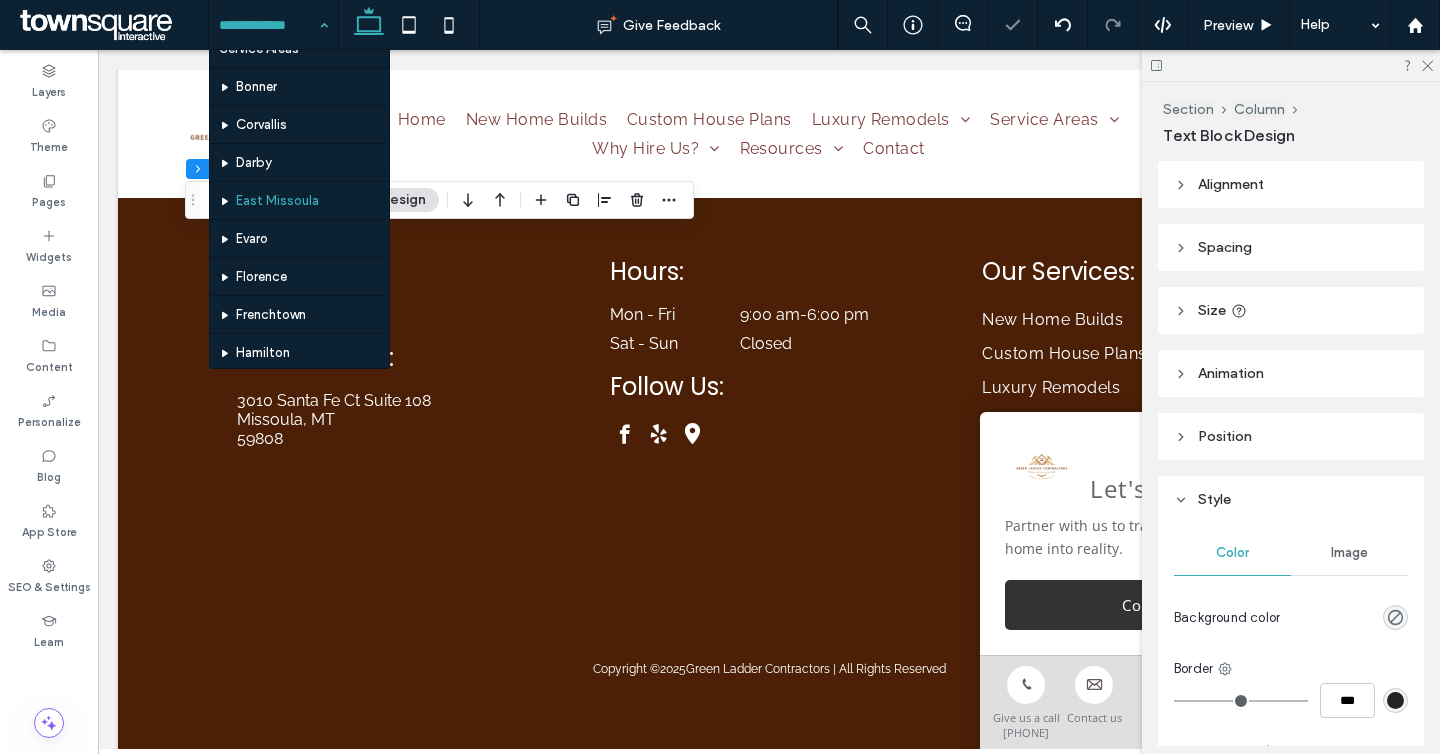scroll, scrollTop: 426, scrollLeft: 0, axis: vertical 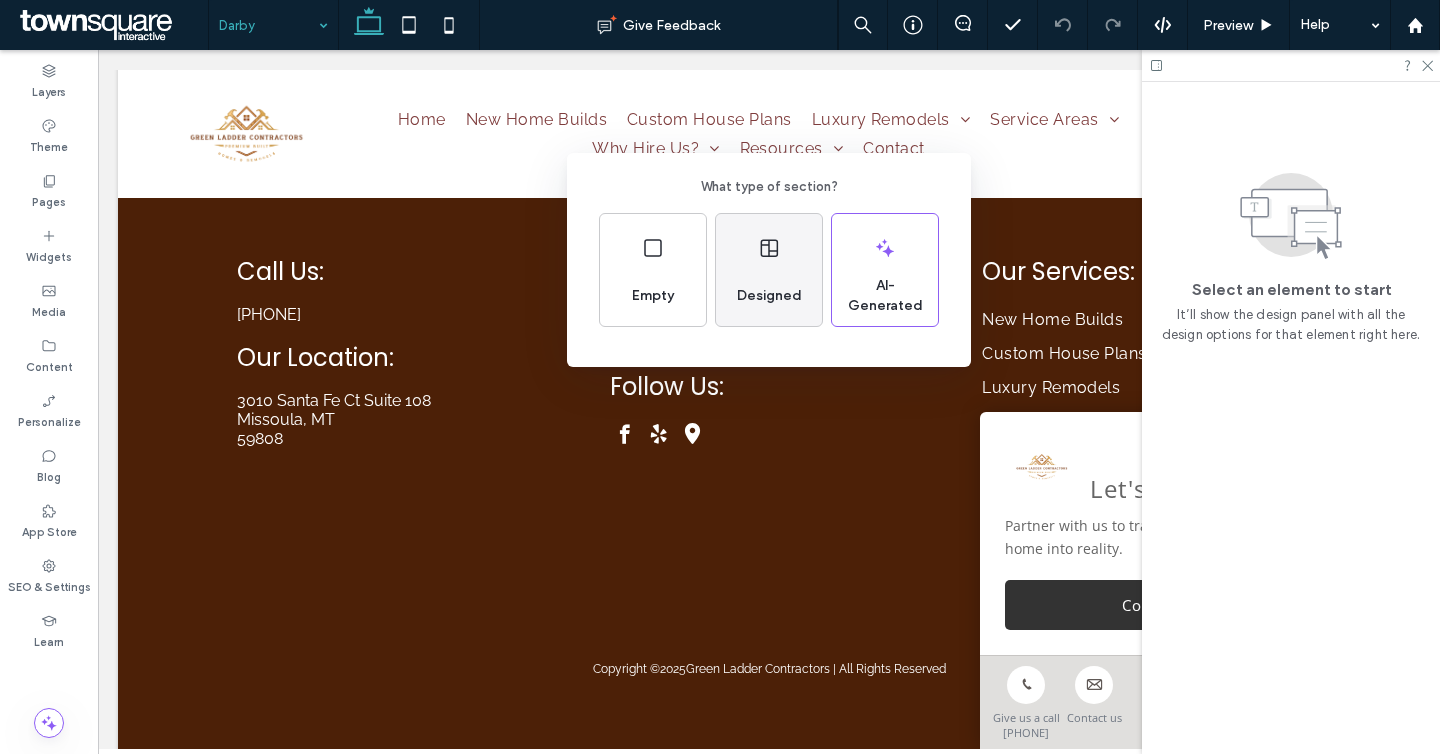 click on "Designed" at bounding box center [769, 296] 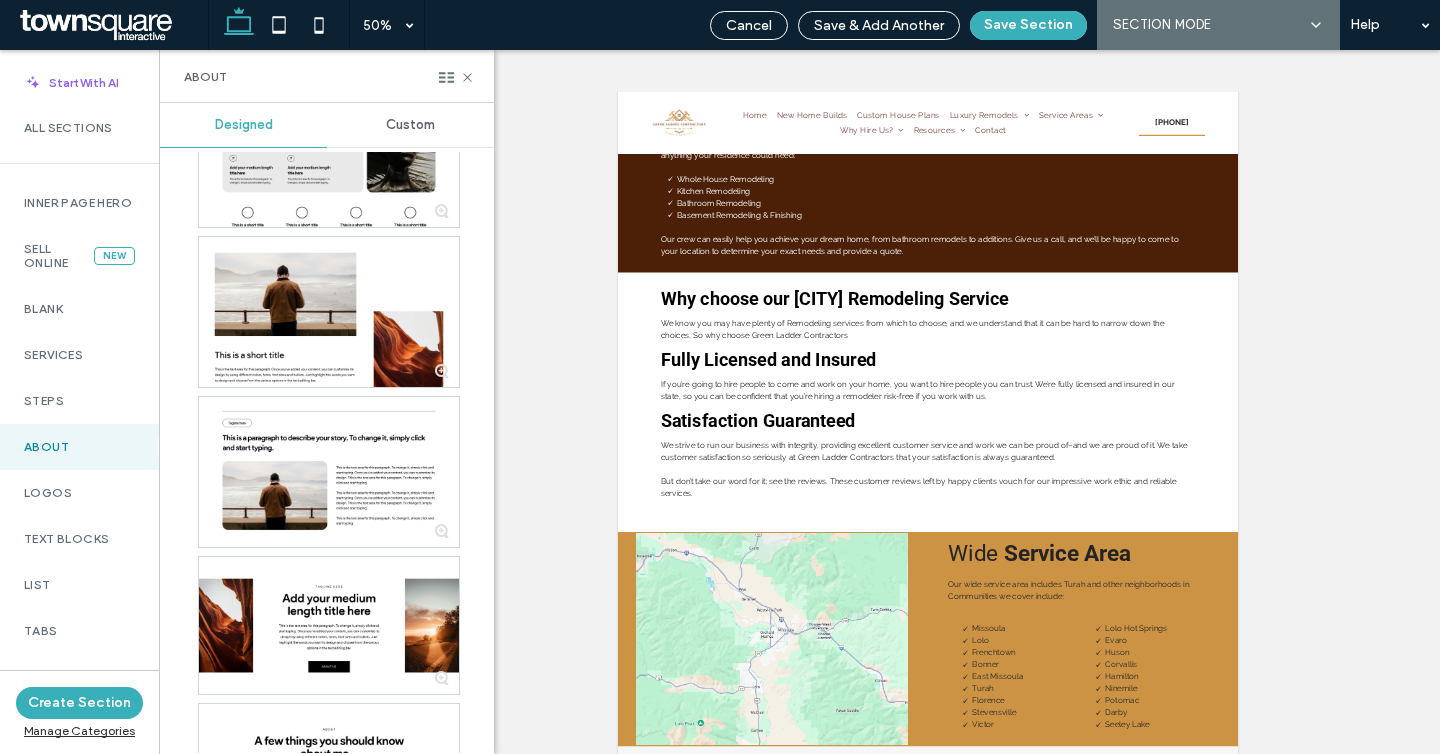 scroll, scrollTop: 979, scrollLeft: 0, axis: vertical 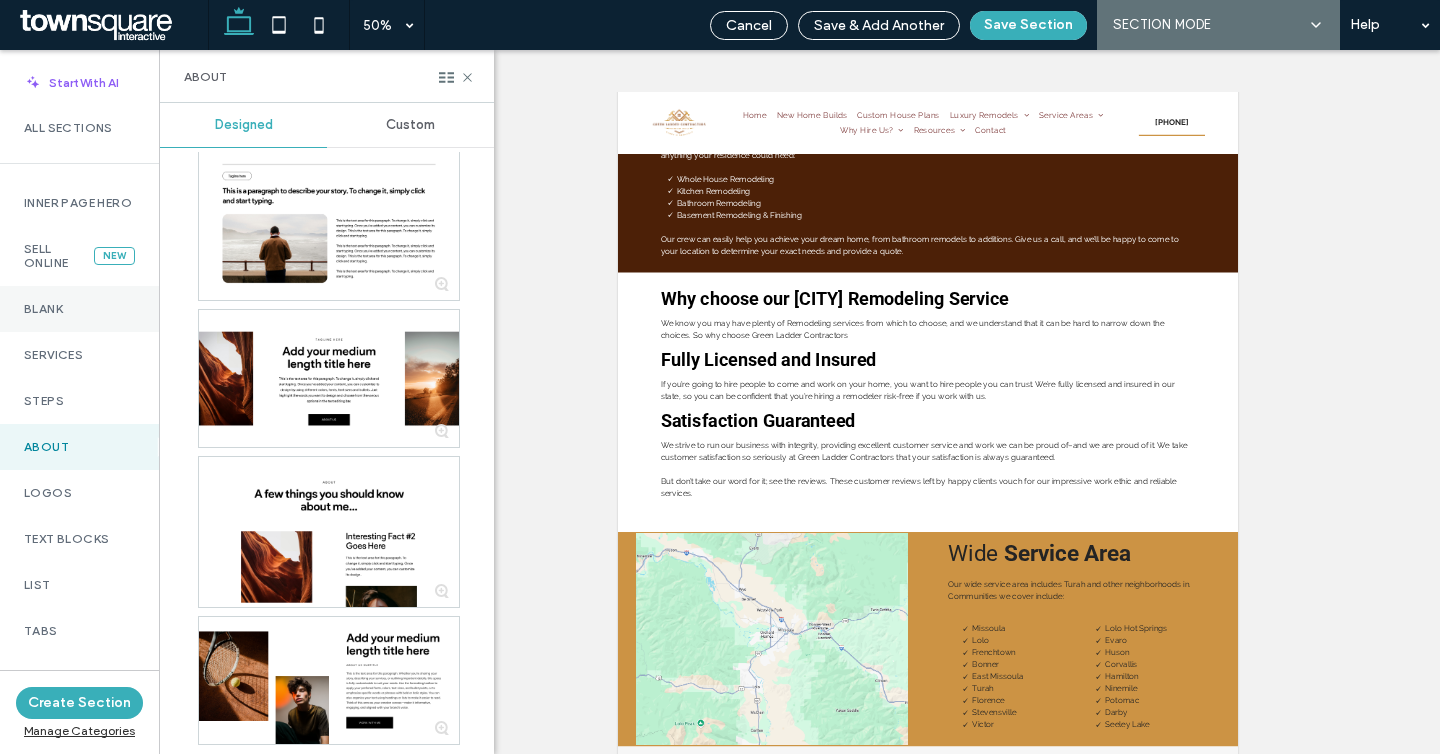 click on "Blank" at bounding box center [79, 309] 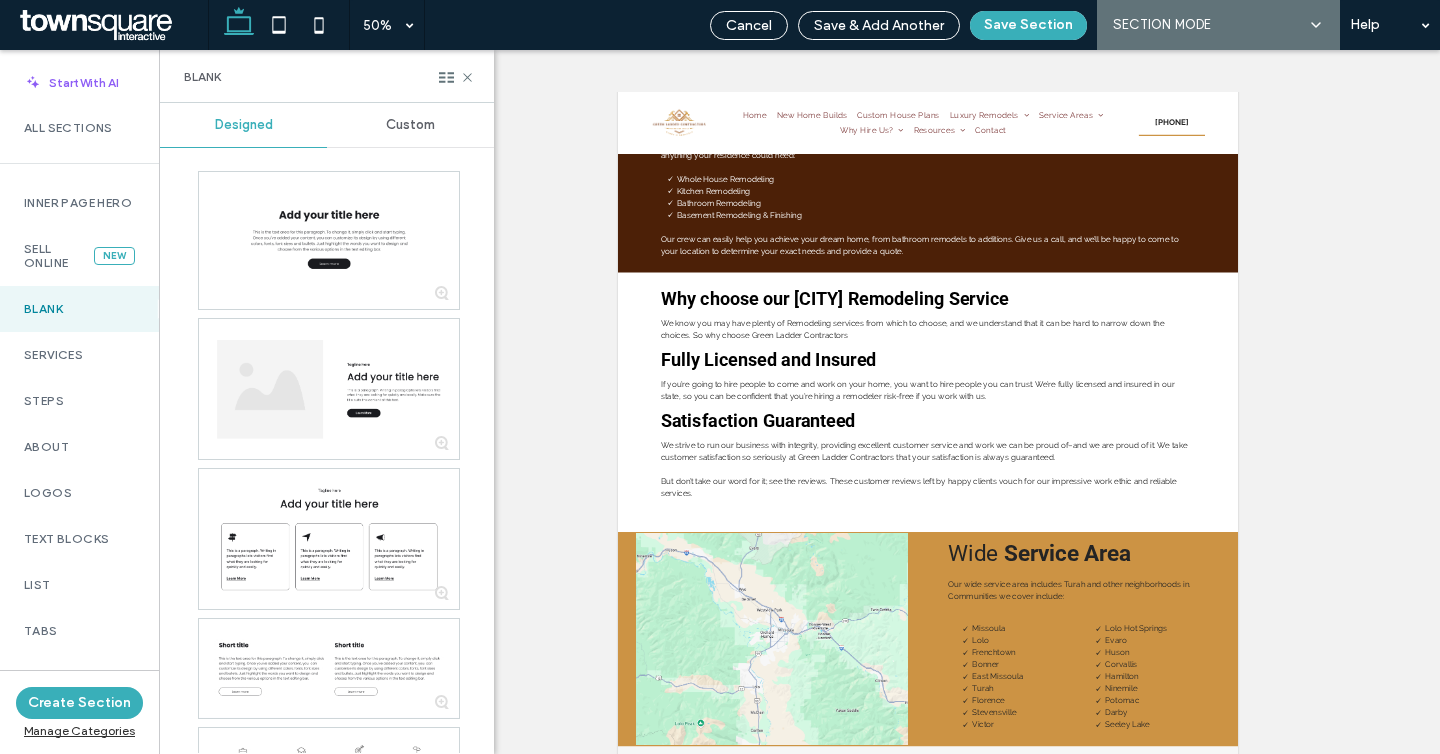 click on "Custom" at bounding box center [410, 125] 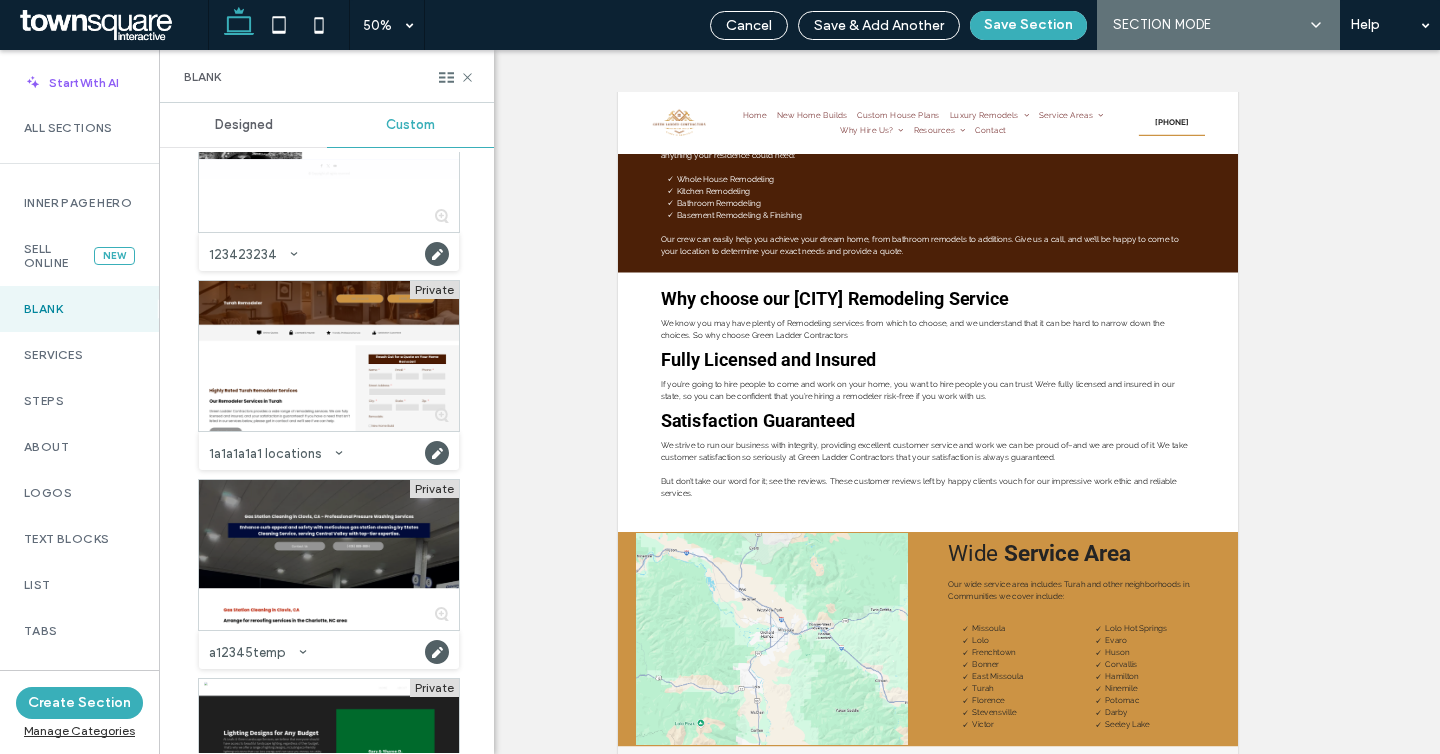 scroll, scrollTop: 325, scrollLeft: 0, axis: vertical 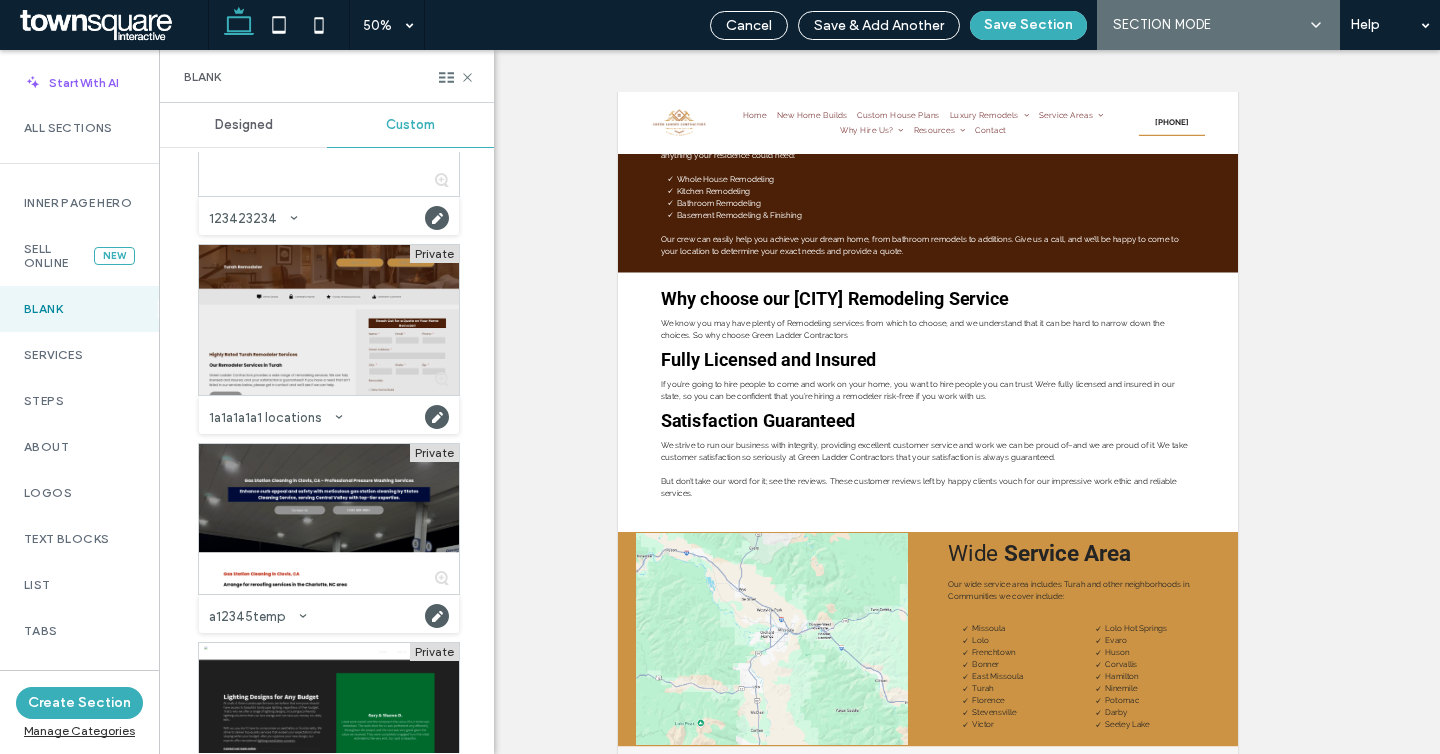 click at bounding box center (329, 320) 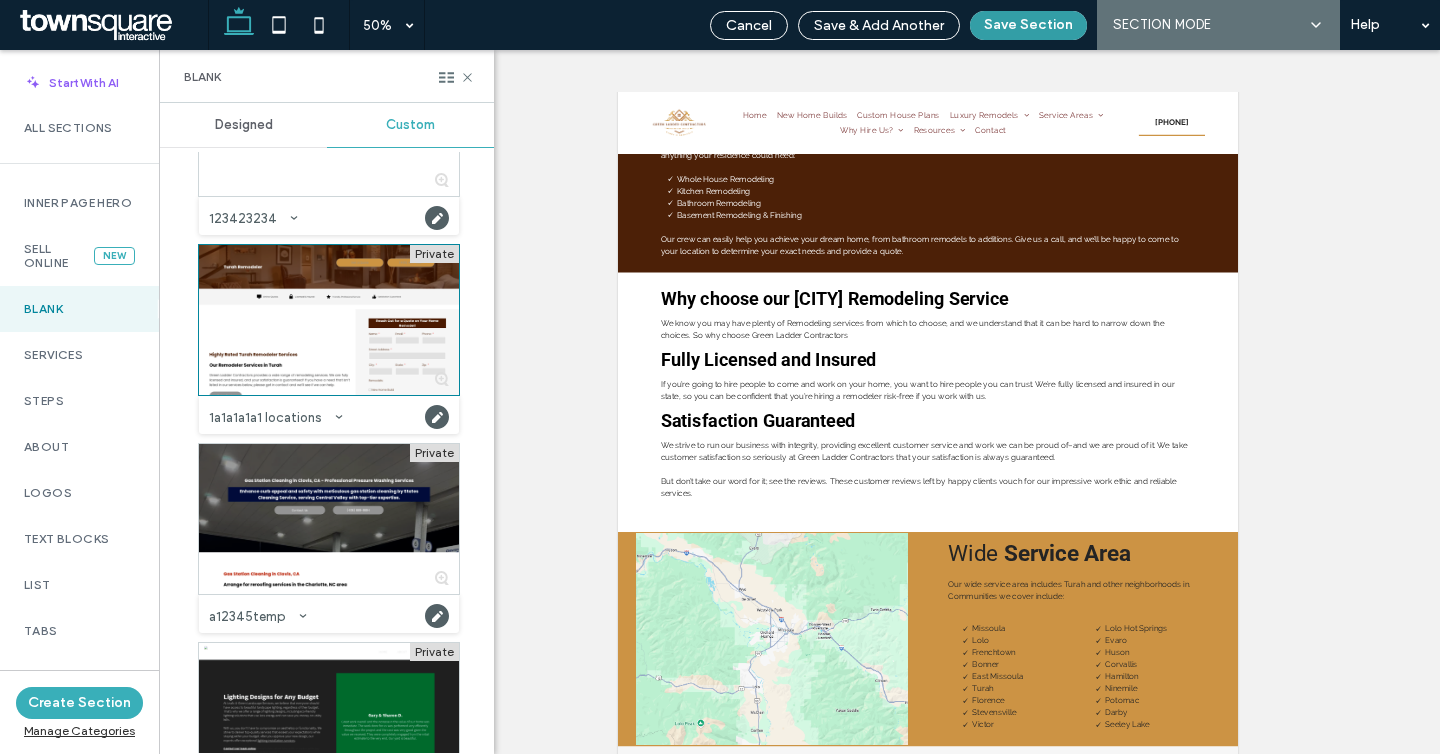 click on "Save Section" at bounding box center [1028, 25] 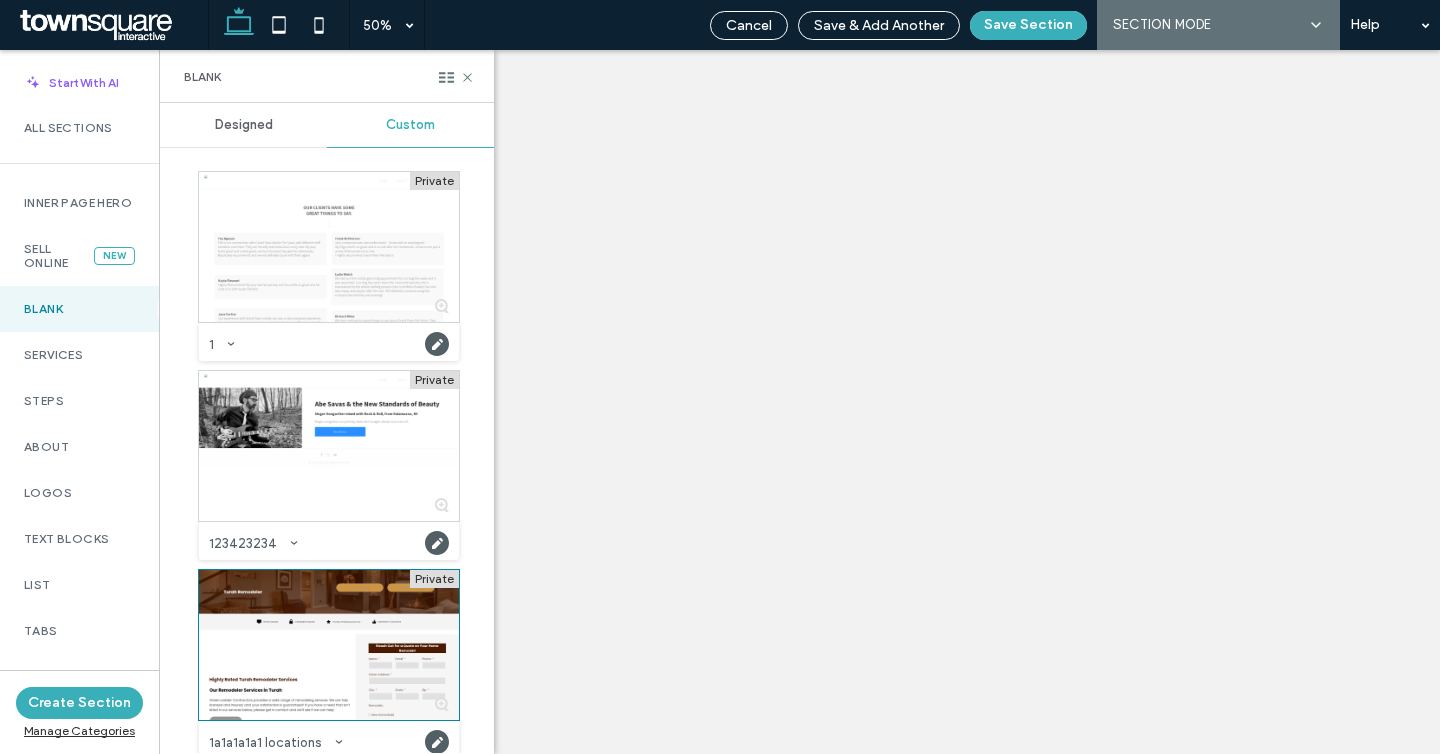 scroll, scrollTop: 0, scrollLeft: 0, axis: both 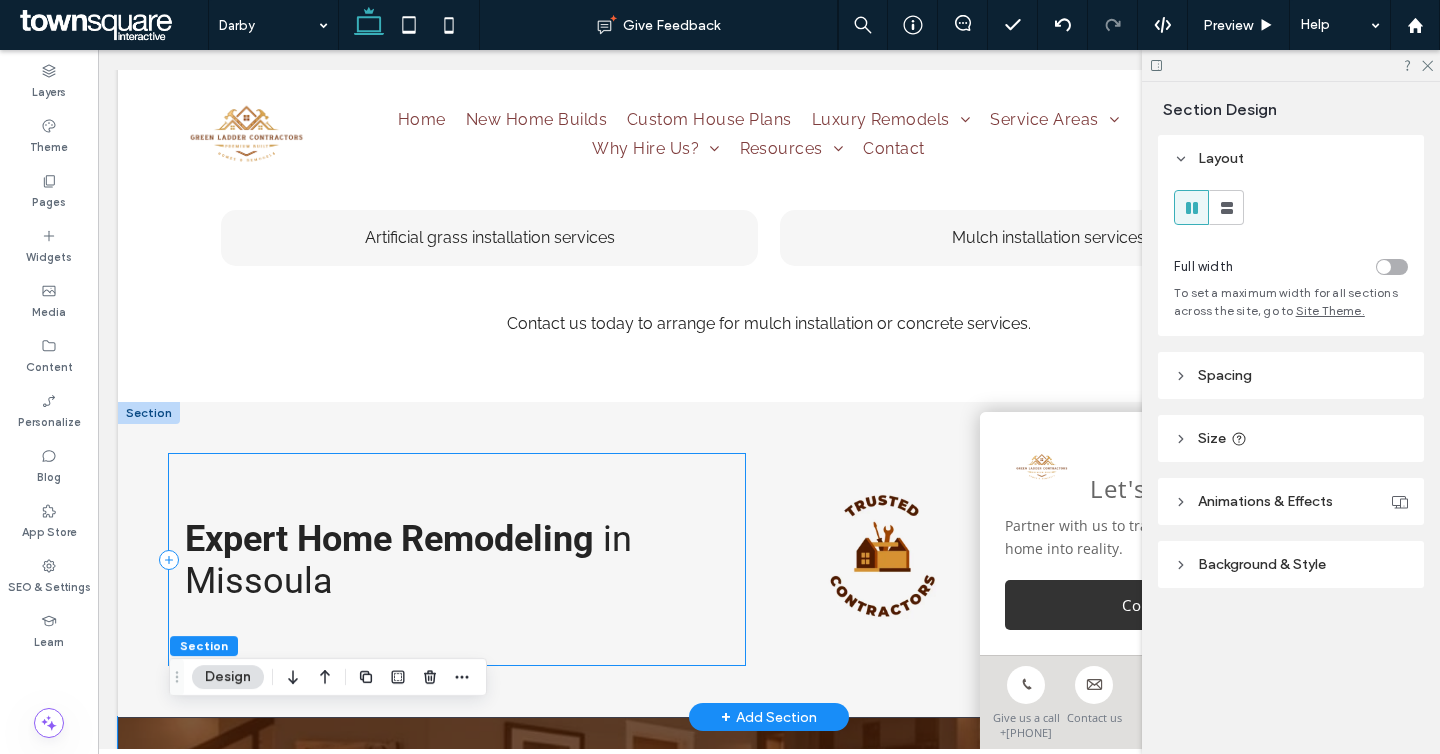 click on "Expert Home Remodeling
in Missoula" at bounding box center [457, 559] 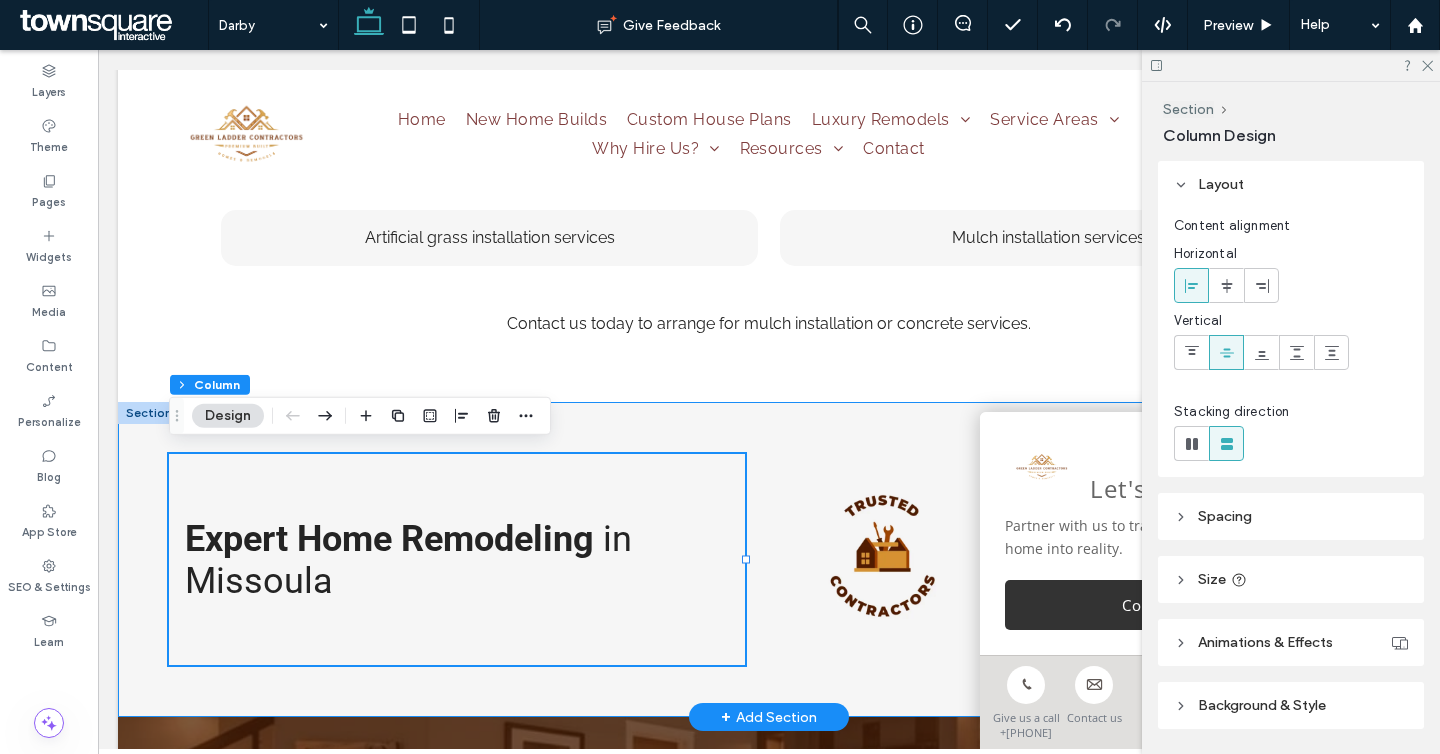 click on "Expert Home Remodeling
in Missoula" at bounding box center [769, 559] 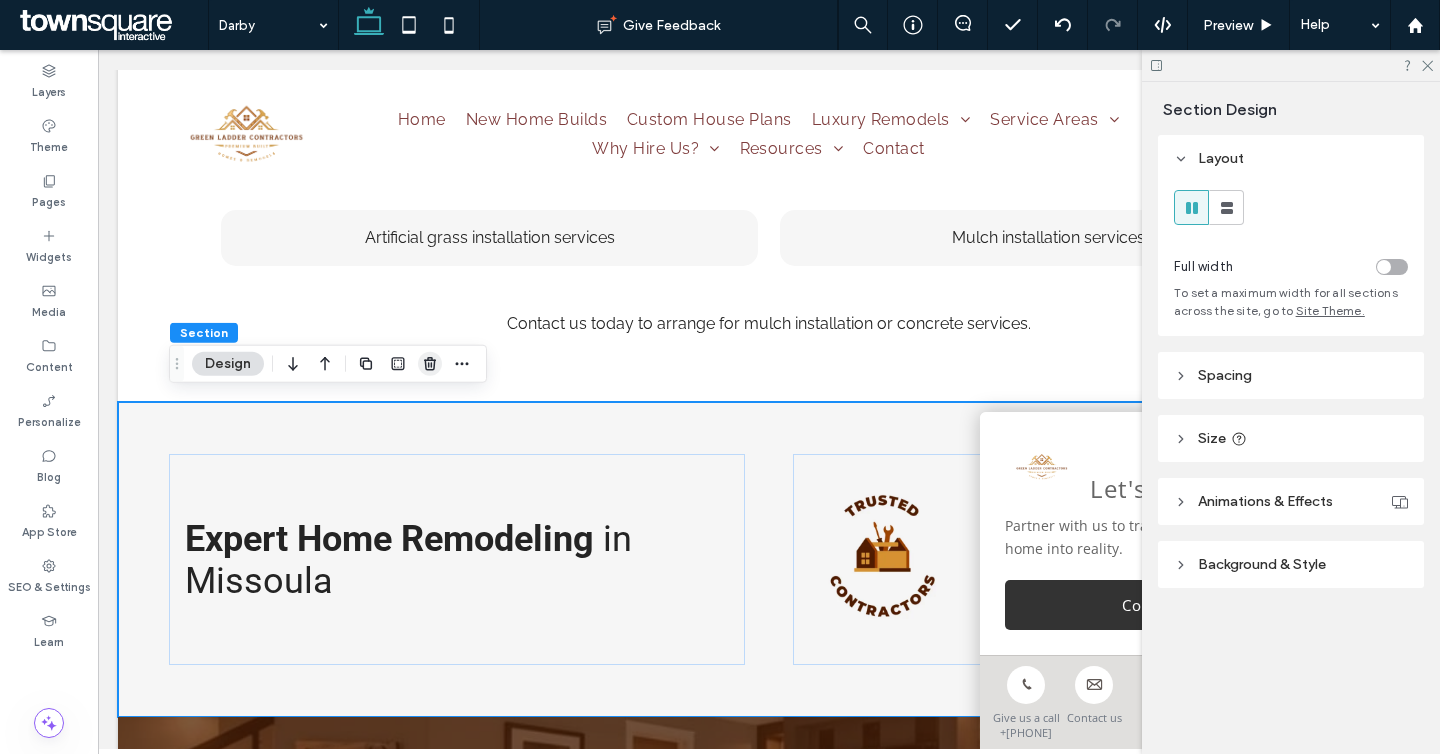 click at bounding box center [430, 364] 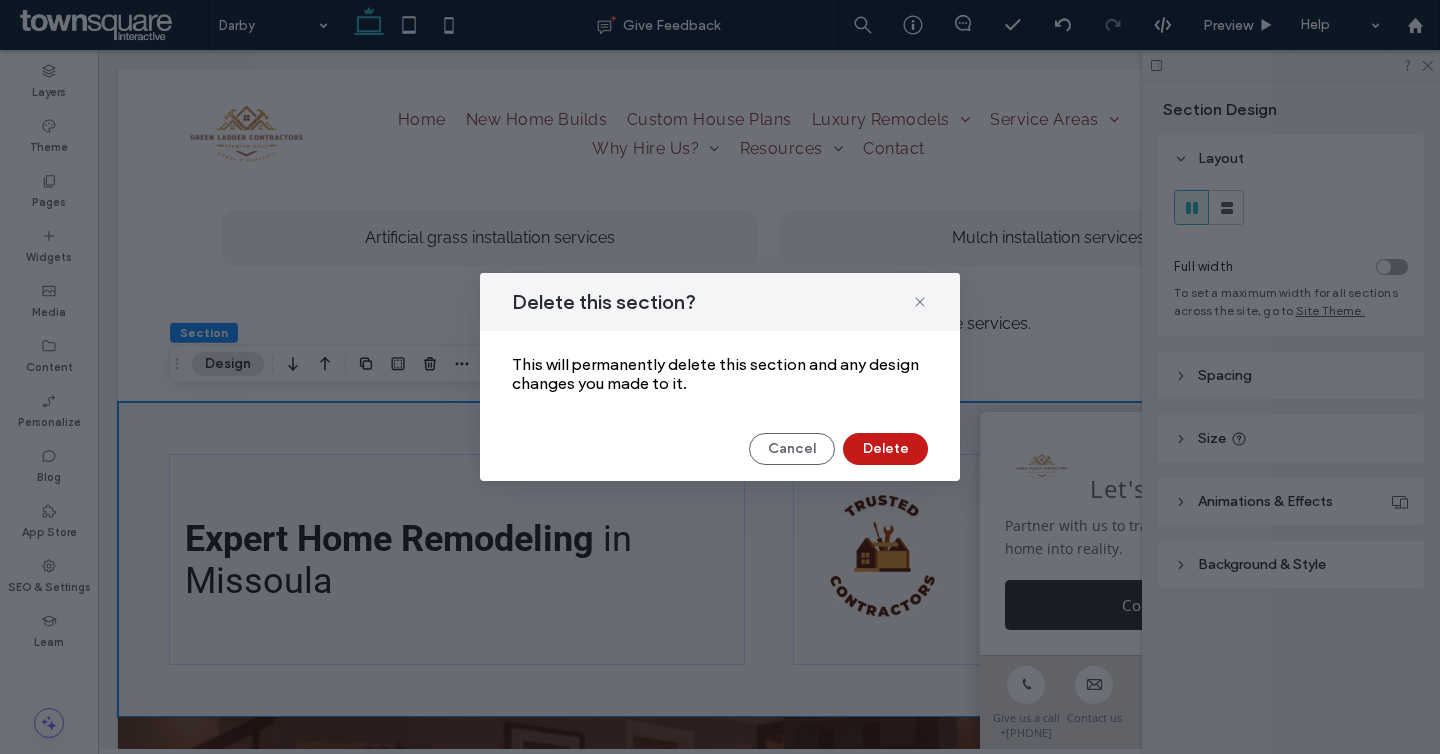 click on "Delete" at bounding box center [885, 449] 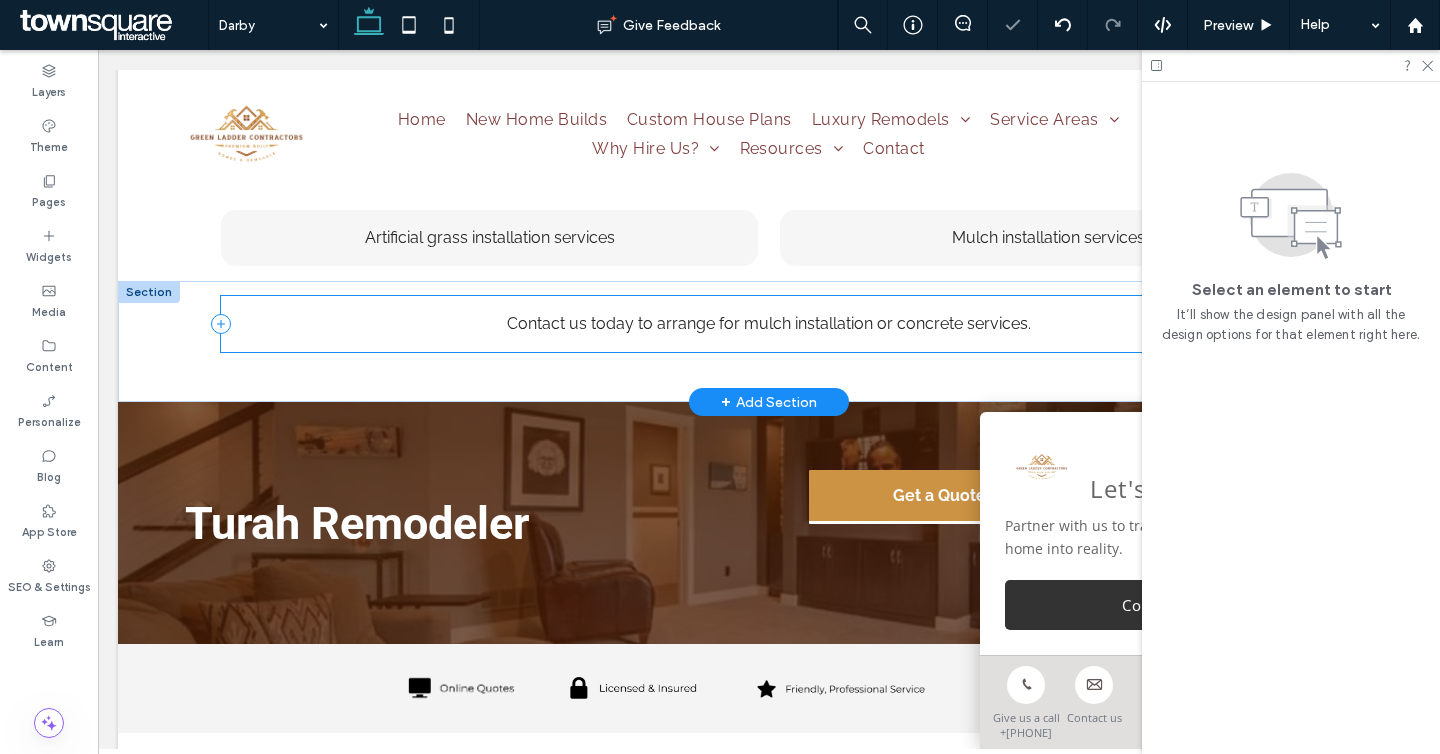 click on "Contact us today to arrange for mulch installation or concrete services ." at bounding box center (769, 324) 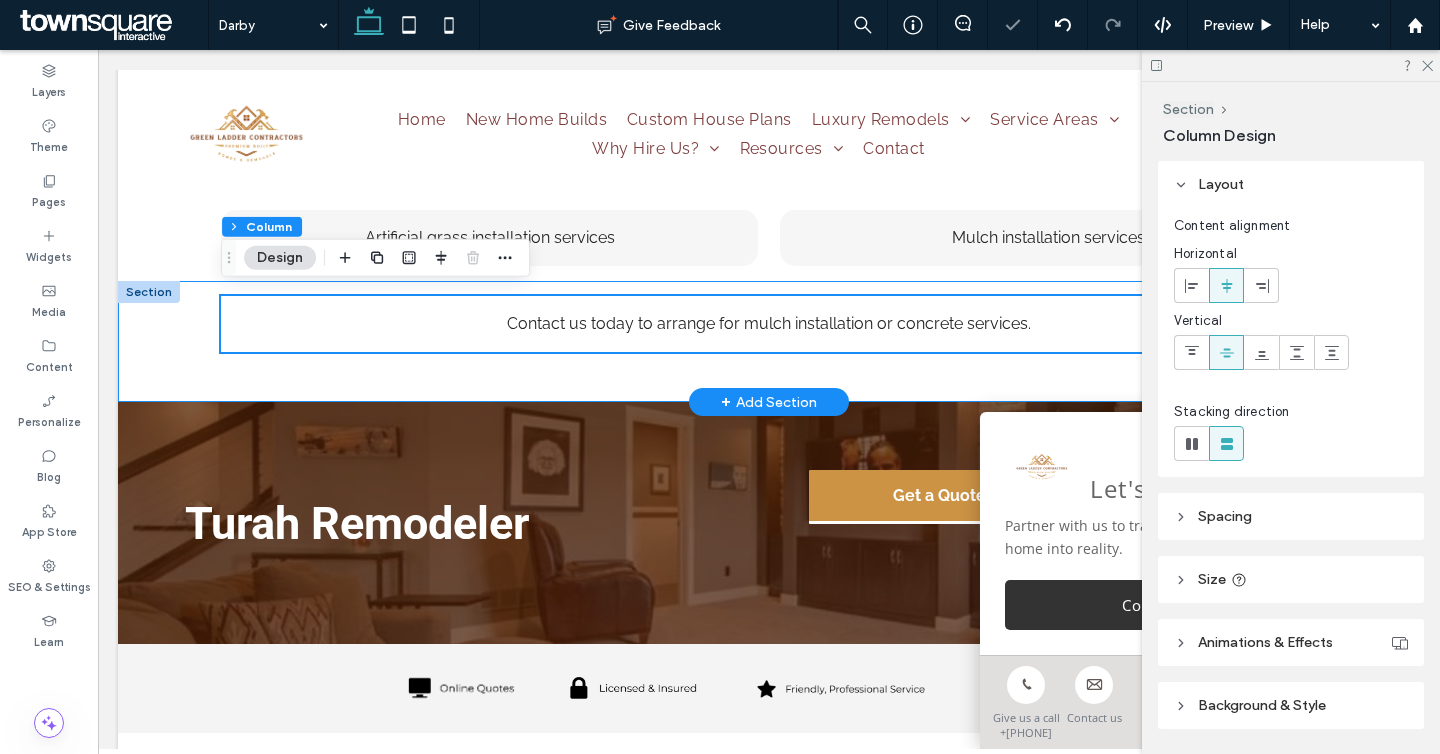 click on "Contact us today to arrange for mulch installation or concrete services ." at bounding box center [769, 341] 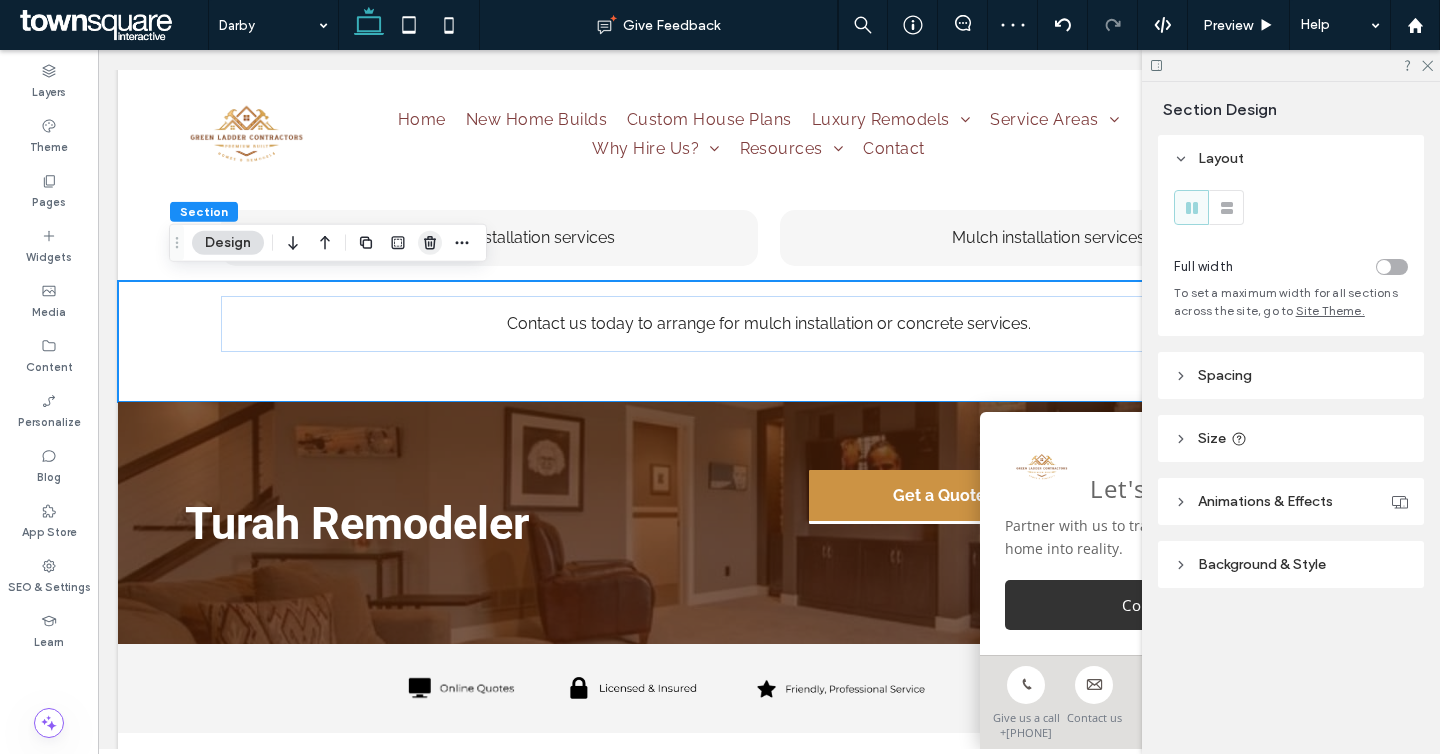 click at bounding box center [430, 243] 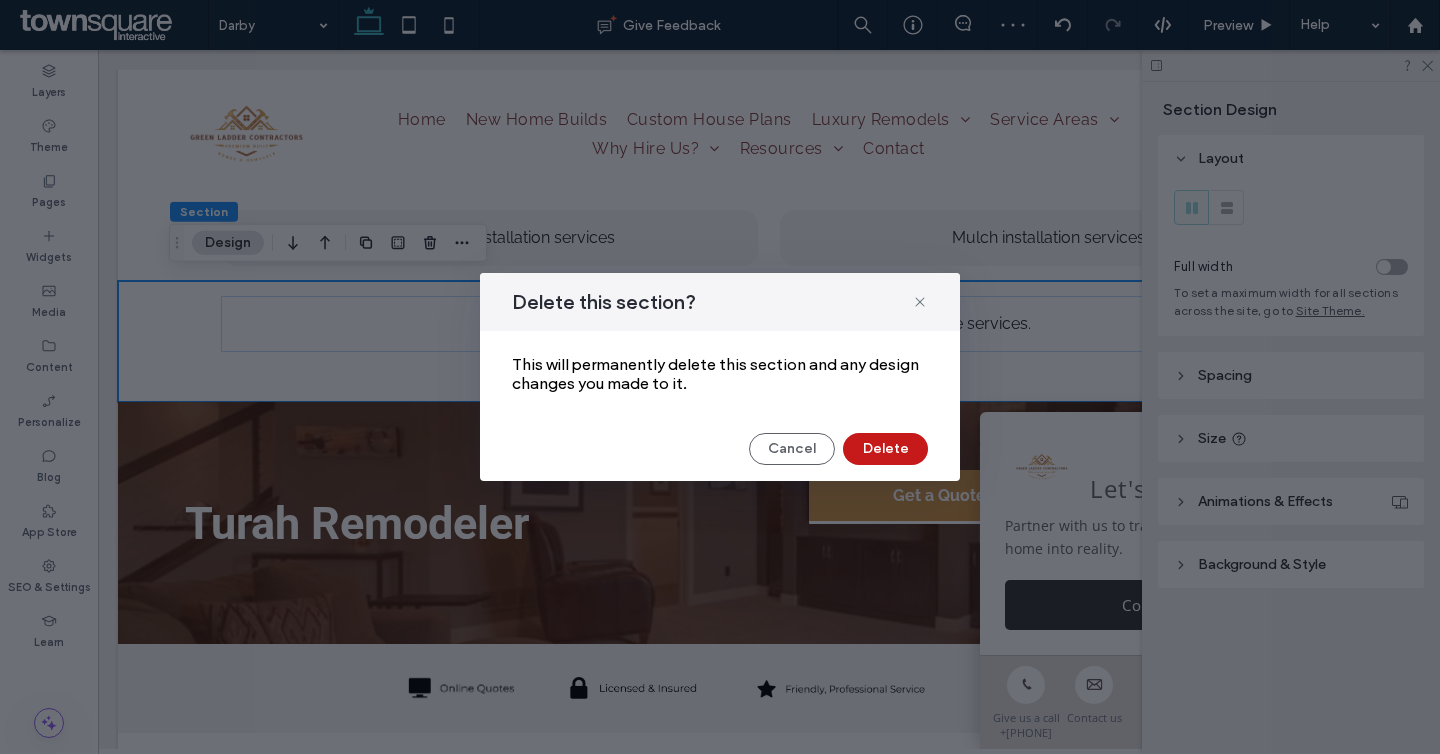 click on "Delete" at bounding box center [885, 449] 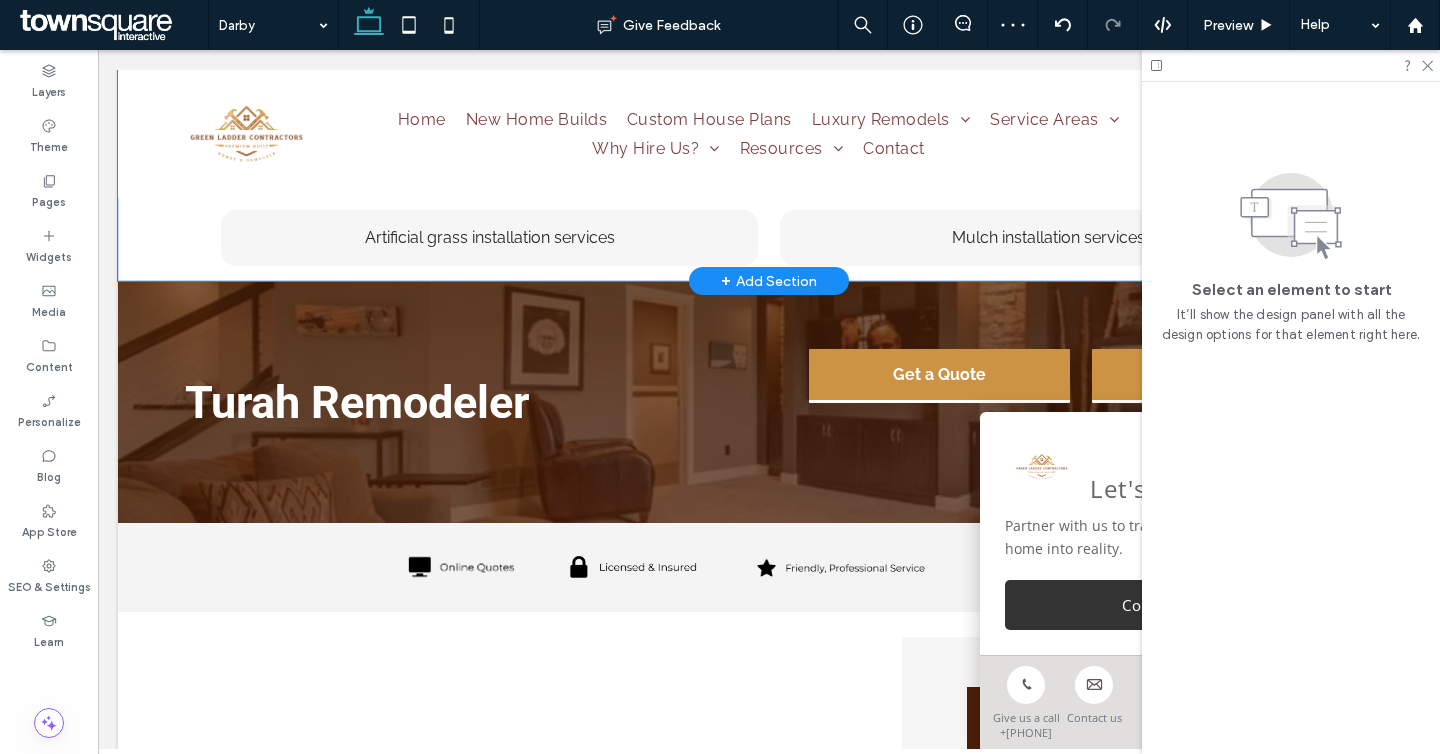 click on "Driveway installation services ﻿
Patio installation services ﻿
Sidewalk installation services ﻿
Footer installation services ﻿
Retaining wall installation services
Paver installation services
Artificial grass installation services
Mulch installation services" at bounding box center (769, 166) 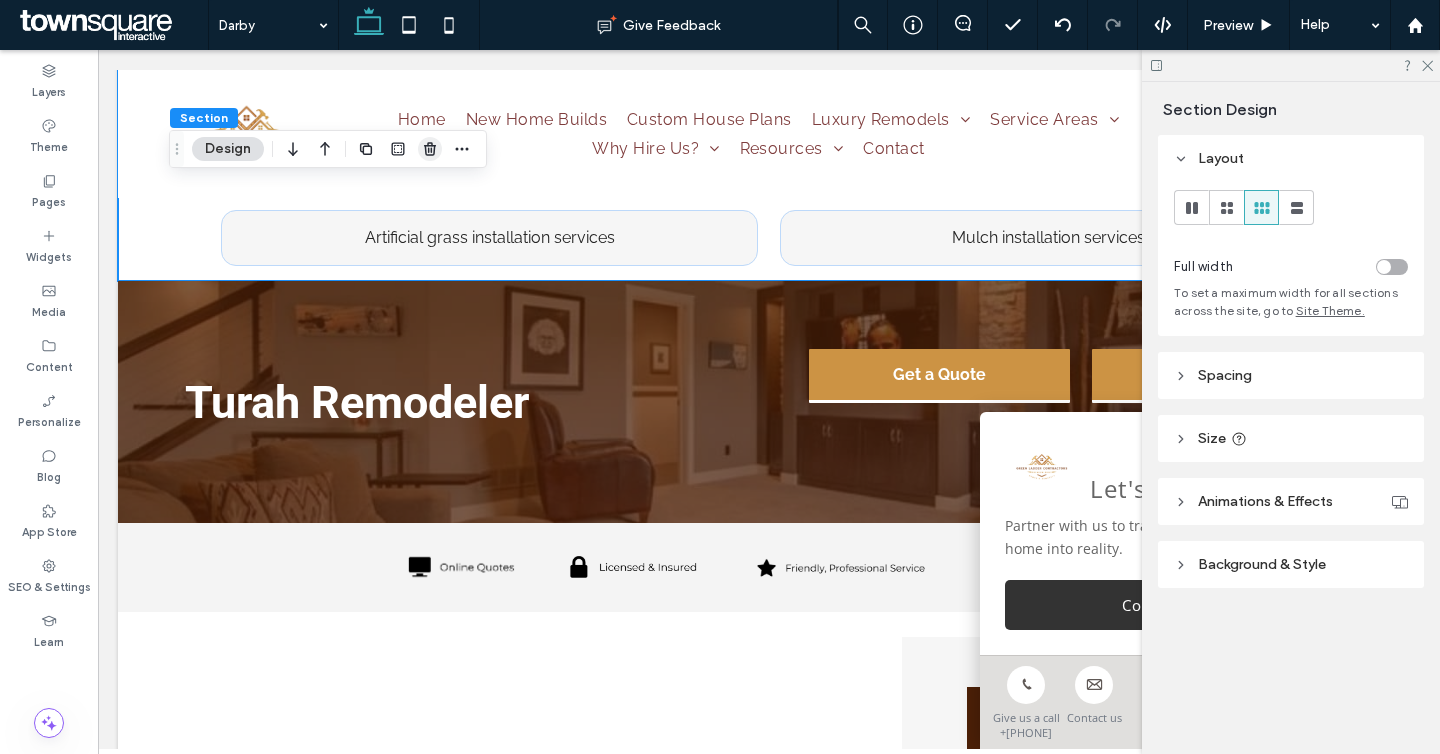 click at bounding box center [430, 149] 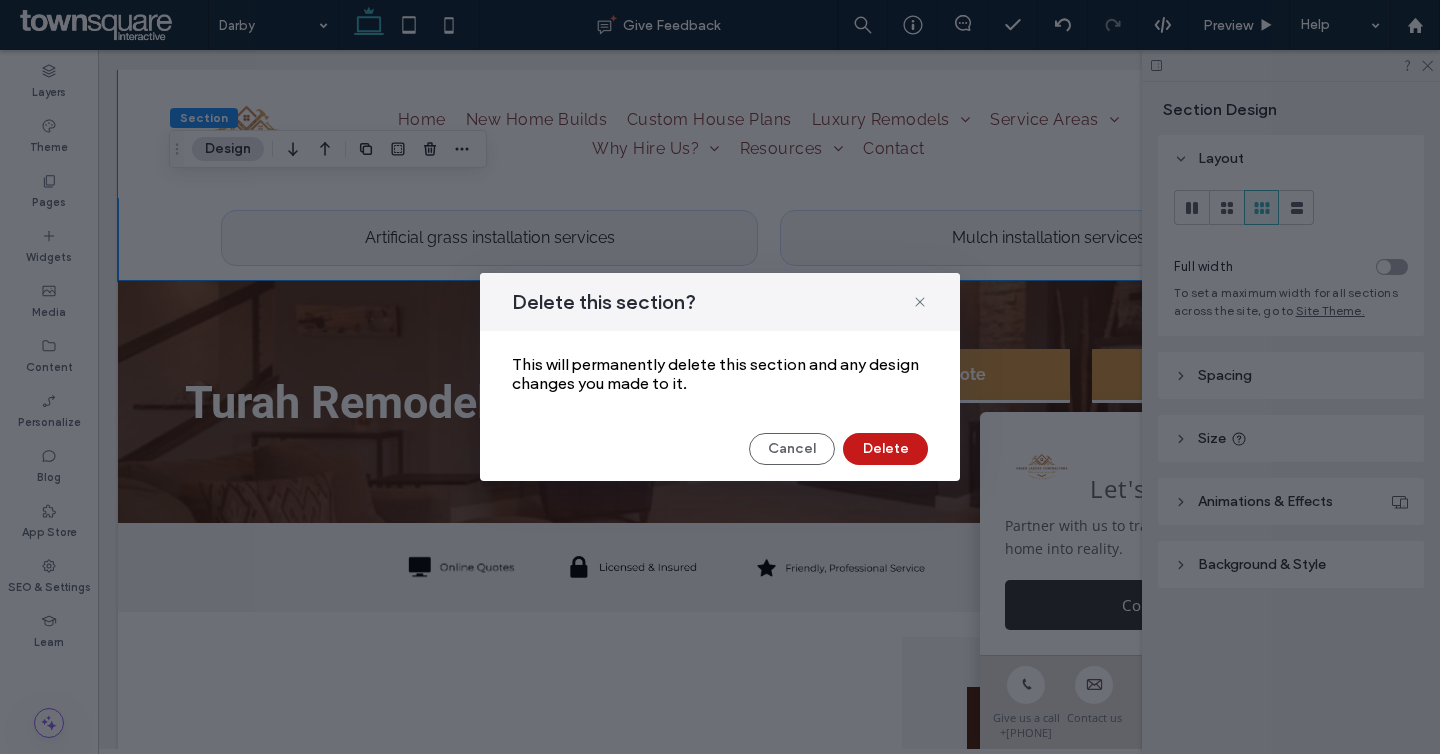 click on "Delete" at bounding box center (885, 449) 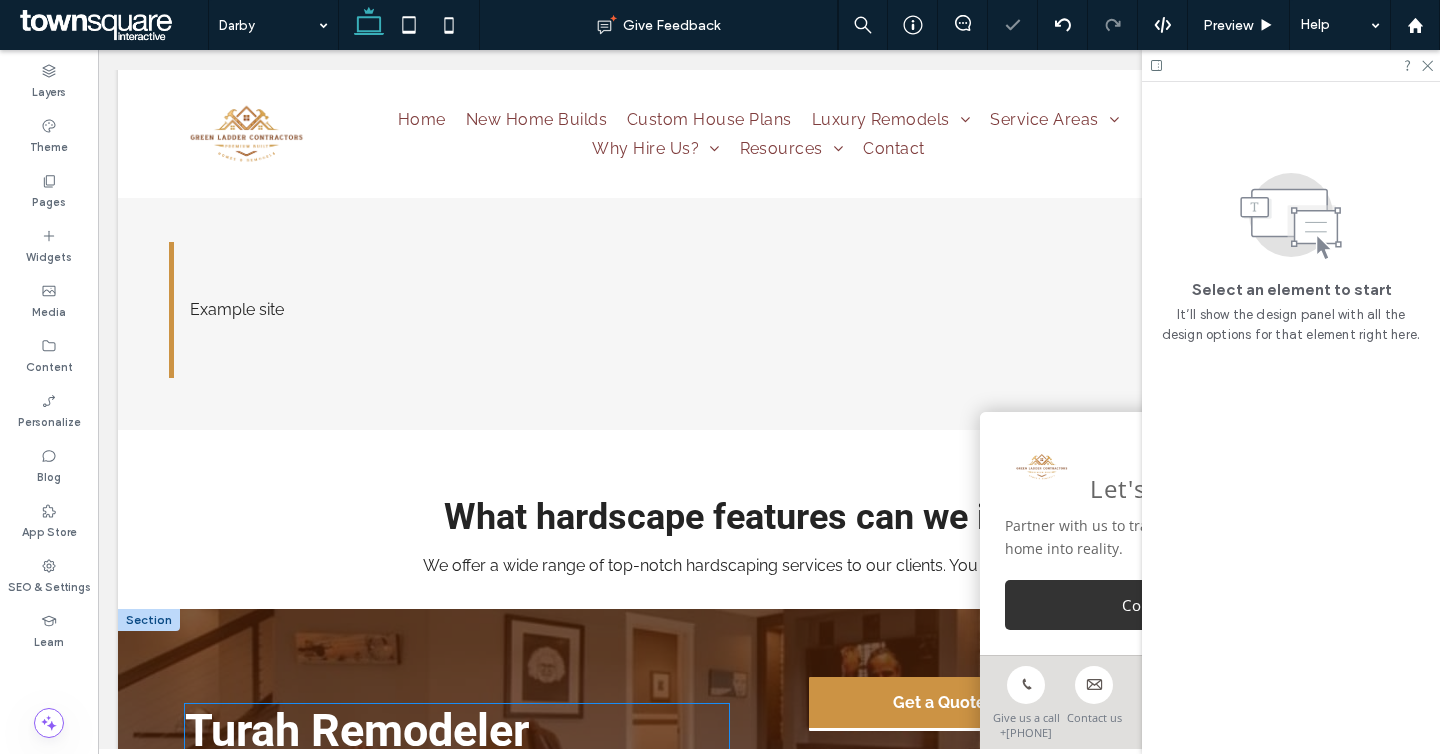 scroll, scrollTop: 2089, scrollLeft: 0, axis: vertical 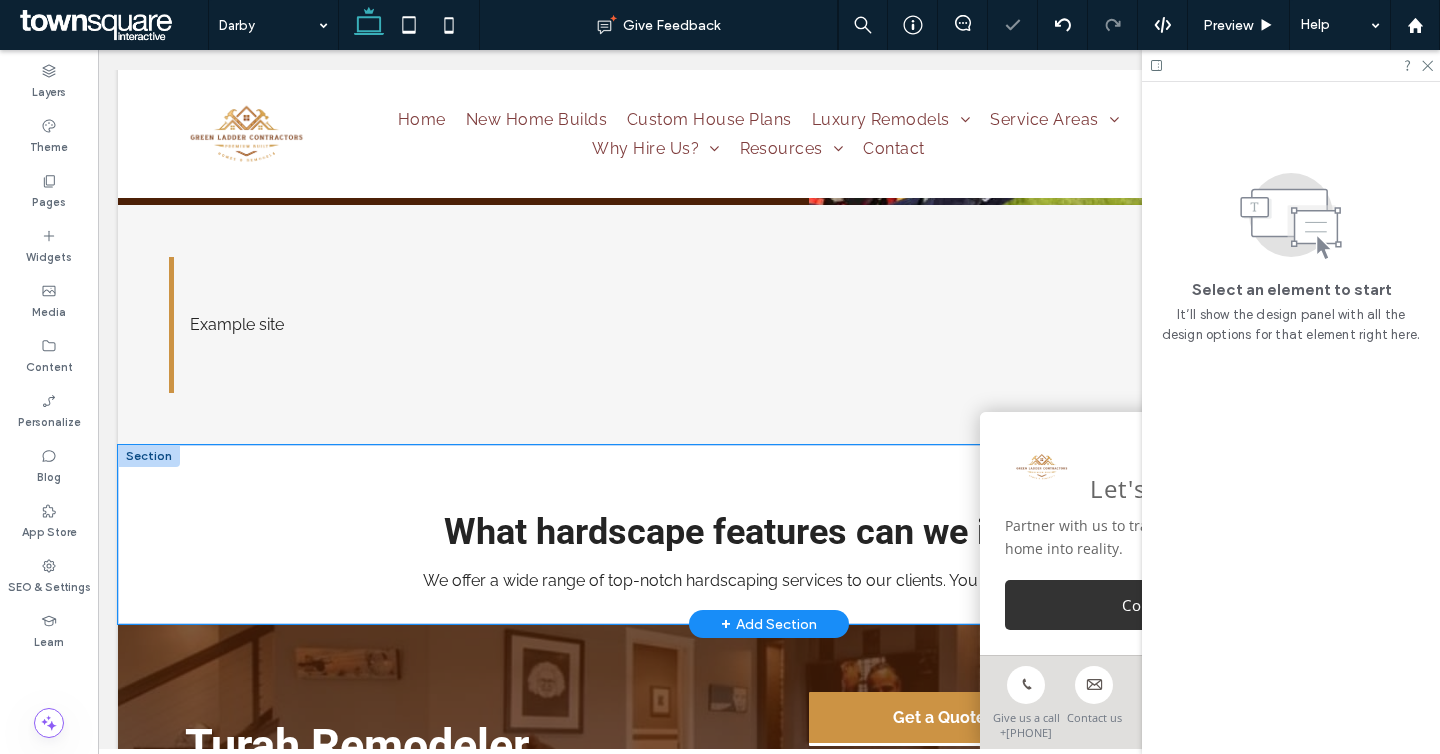 click on "What hardscape features can we install?
We offer a wide range of top-notch hardscaping services to our clients. You can rely on us for: ﻿" at bounding box center [769, 534] 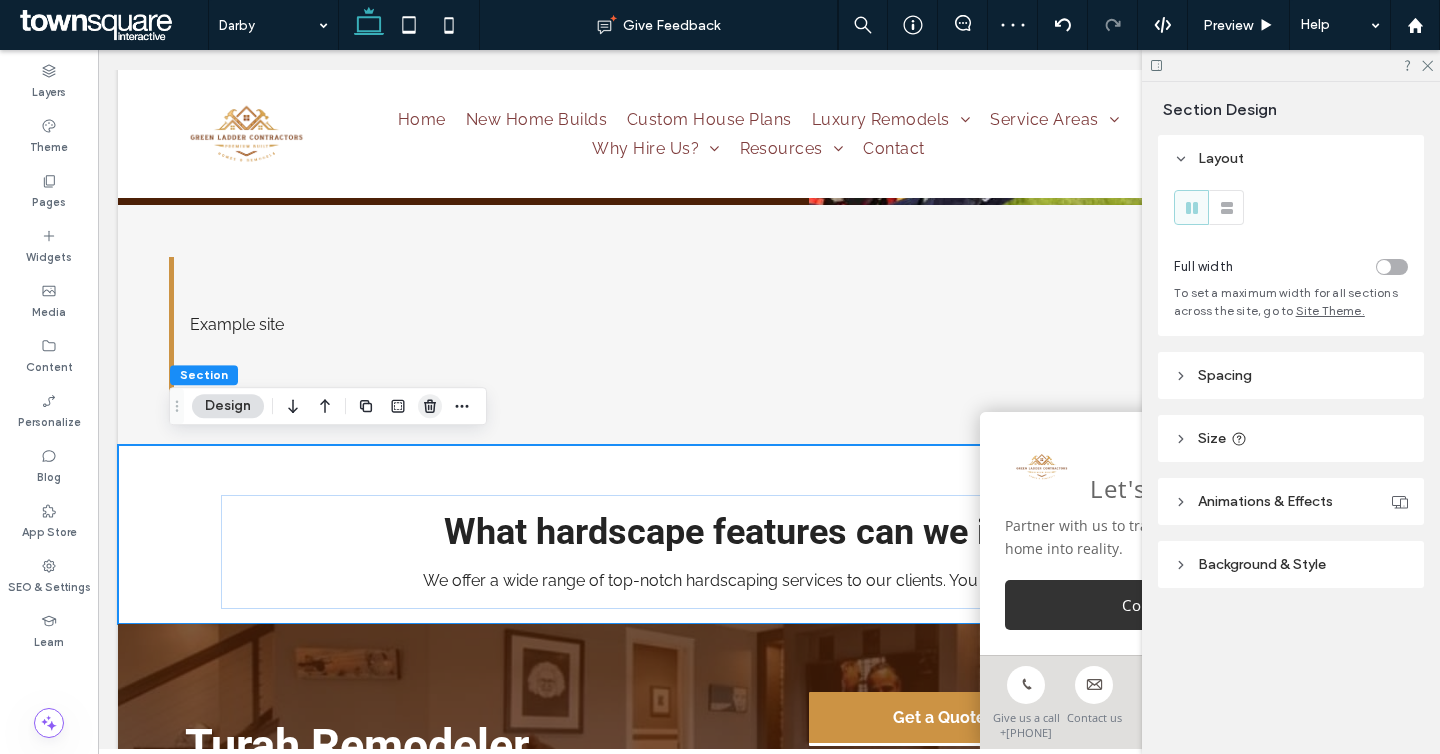 click at bounding box center [430, 406] 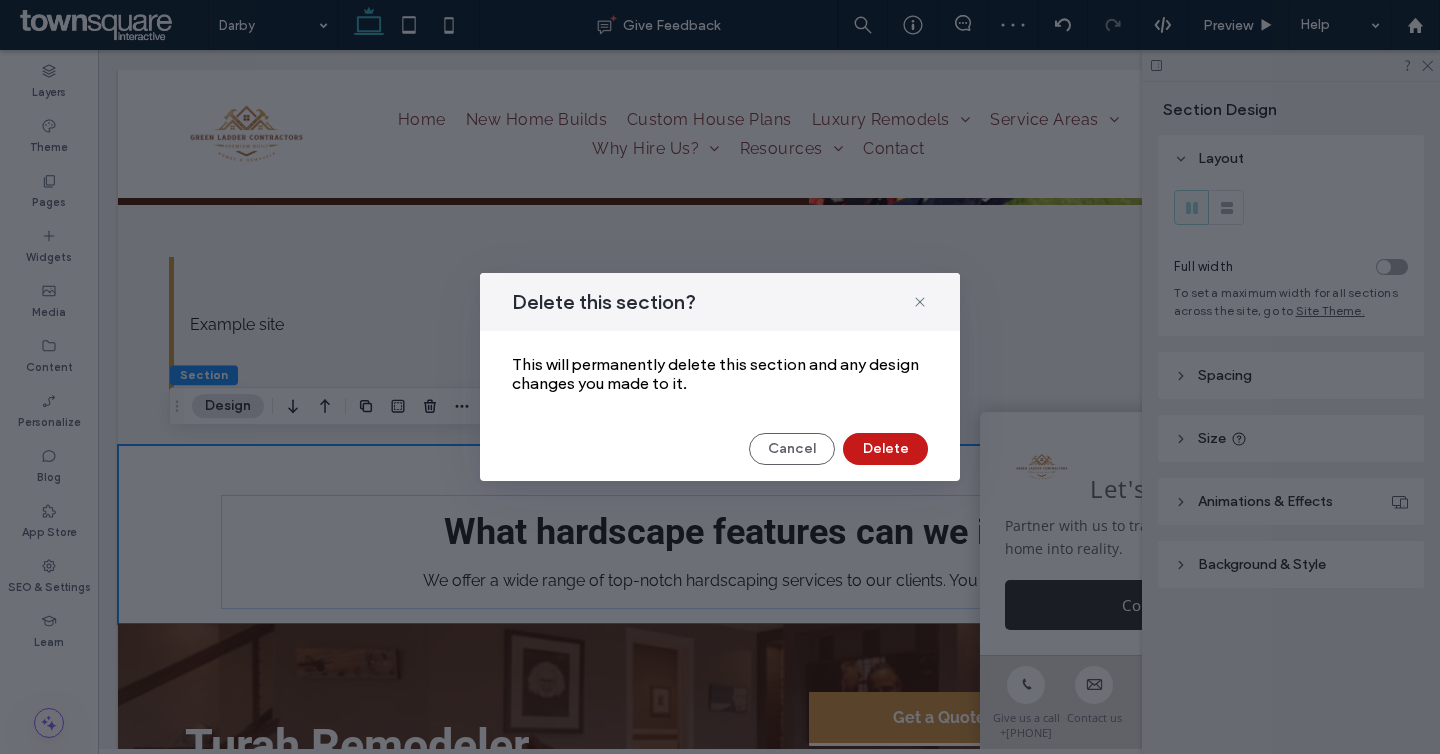 click on "Delete" at bounding box center [885, 449] 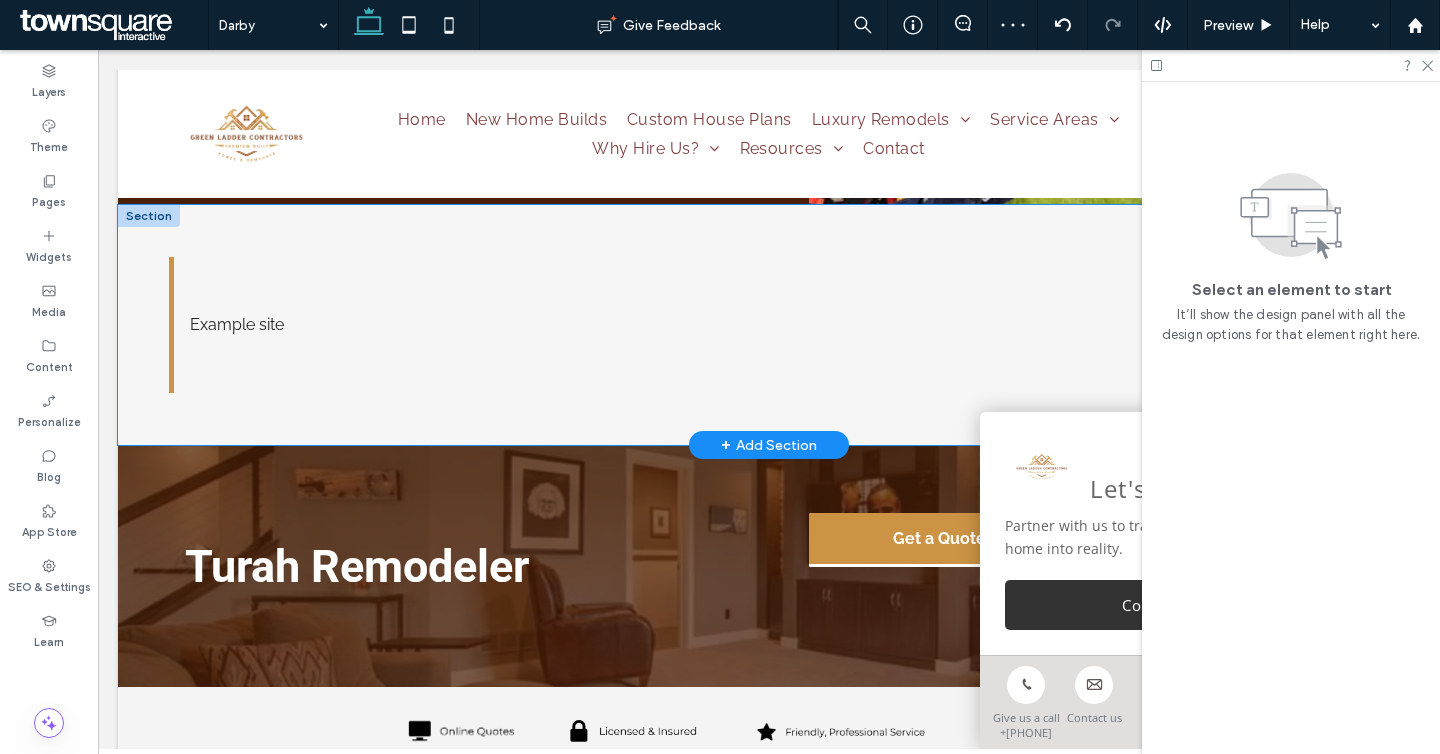 click on "Example site" at bounding box center [769, 325] 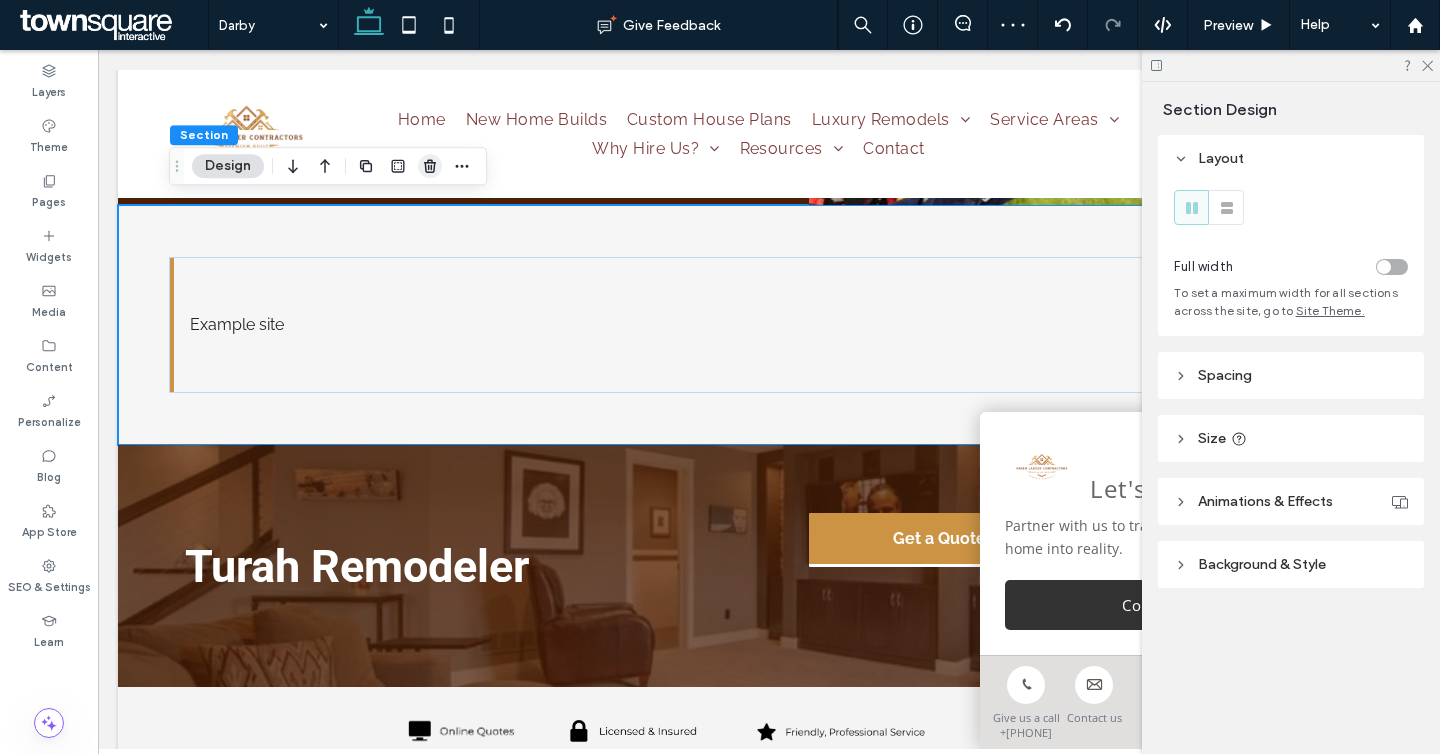 click 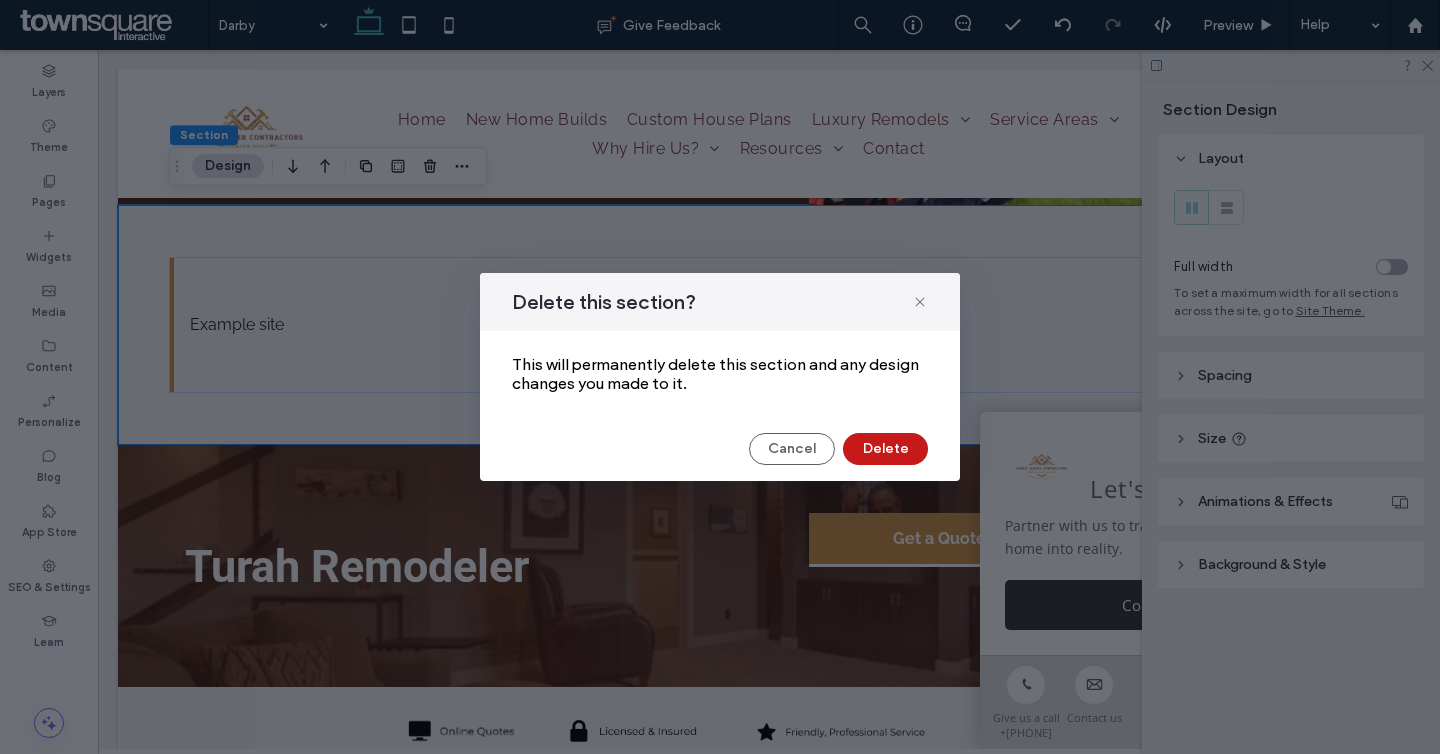 click on "Delete" at bounding box center (885, 449) 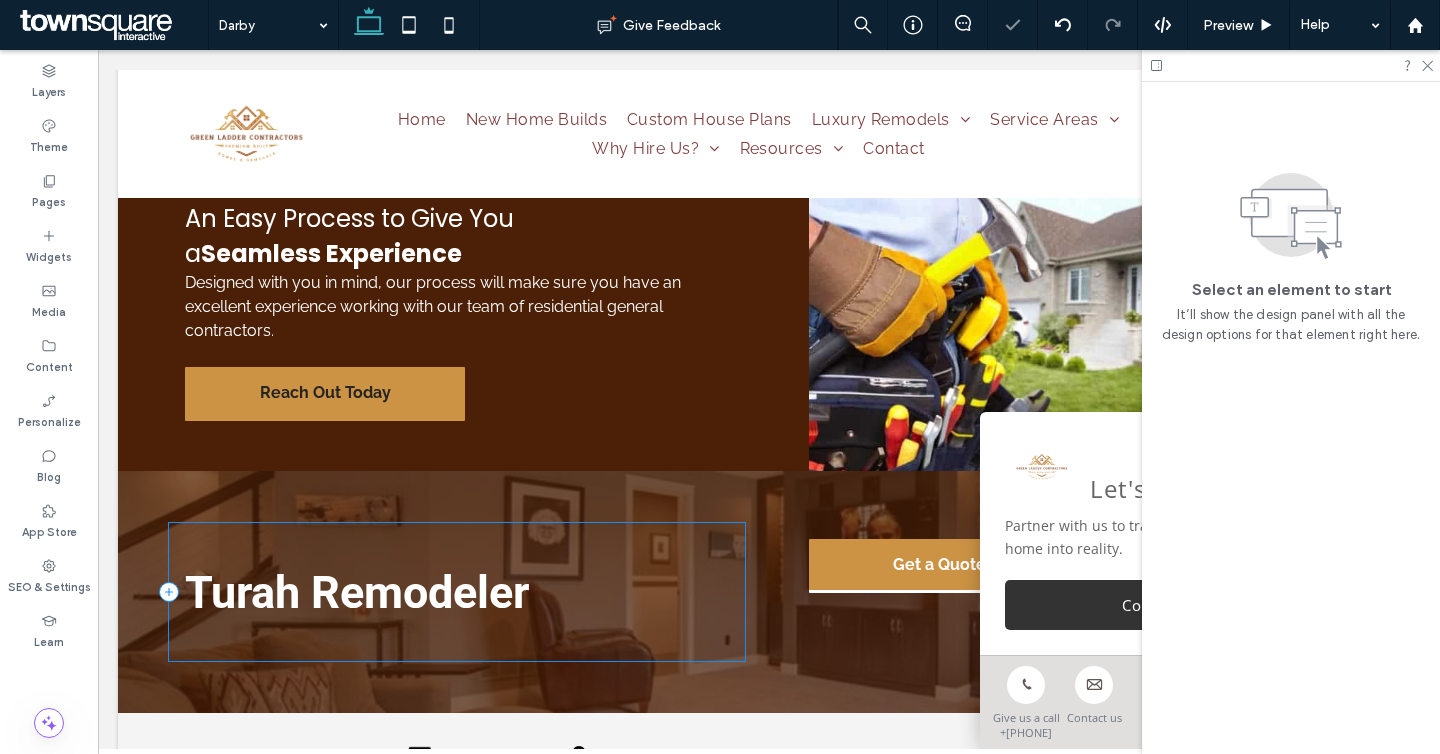 scroll, scrollTop: 1822, scrollLeft: 0, axis: vertical 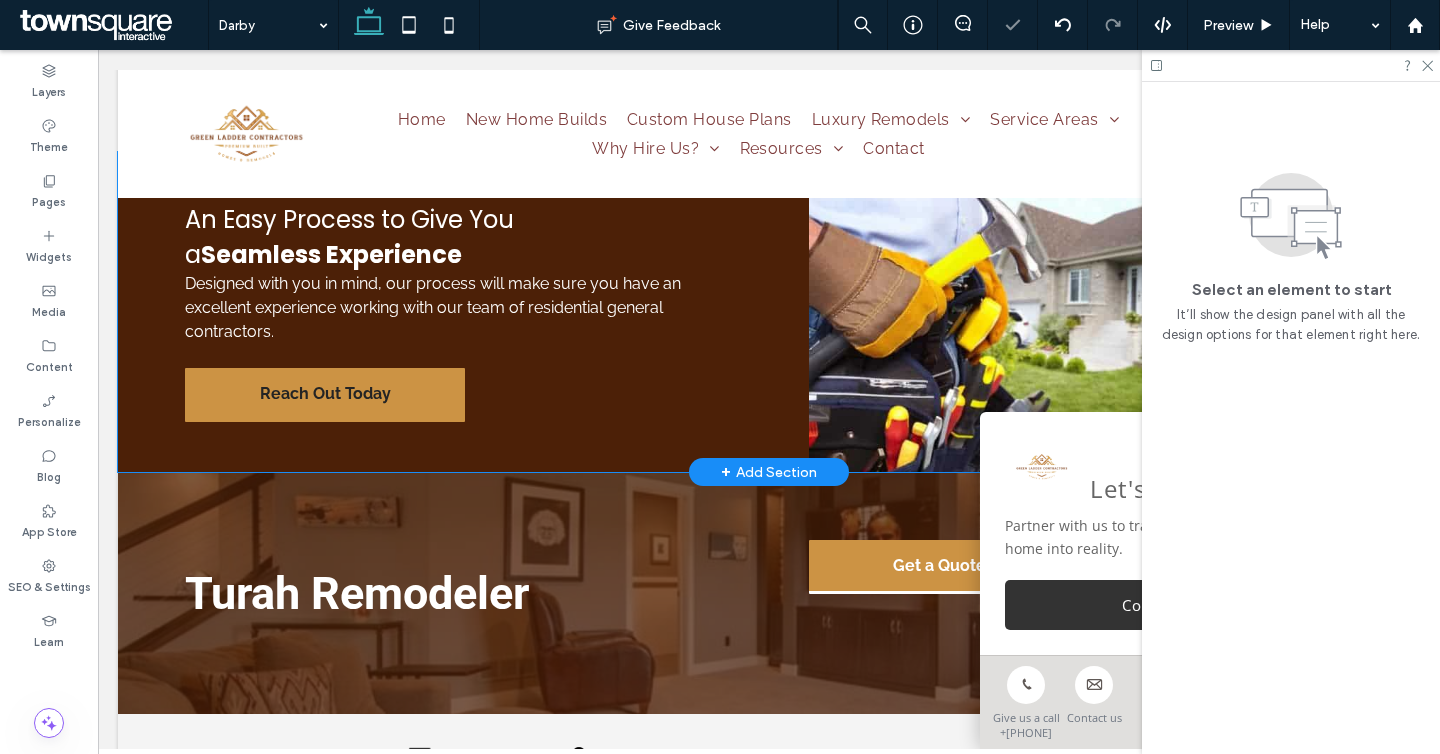 click on "An Easy Process to Give You
﻿ a  Seamless Experience
Designed with you in mind, our process will make sure you have an excellent experience working with our team of residential general contractors.
Reach Out Today" at bounding box center [769, 312] 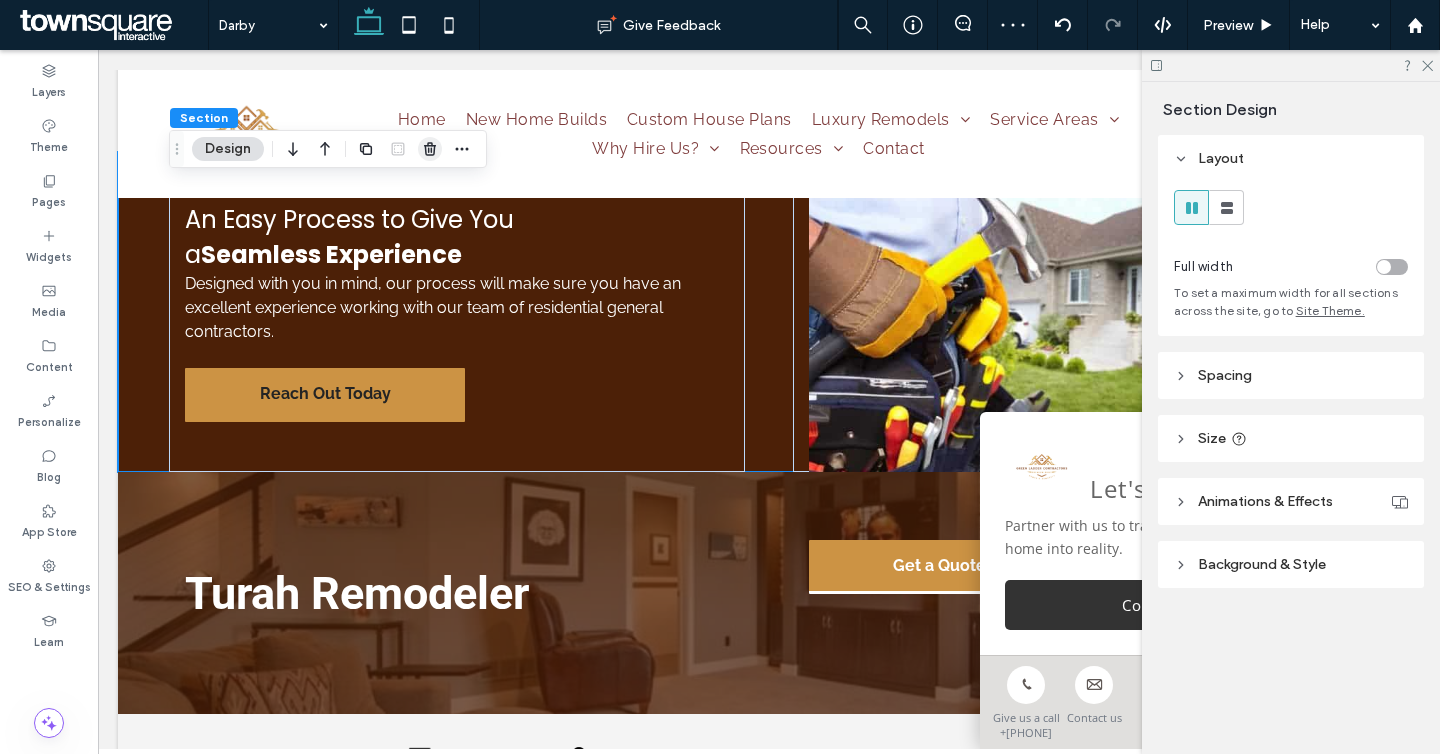 click 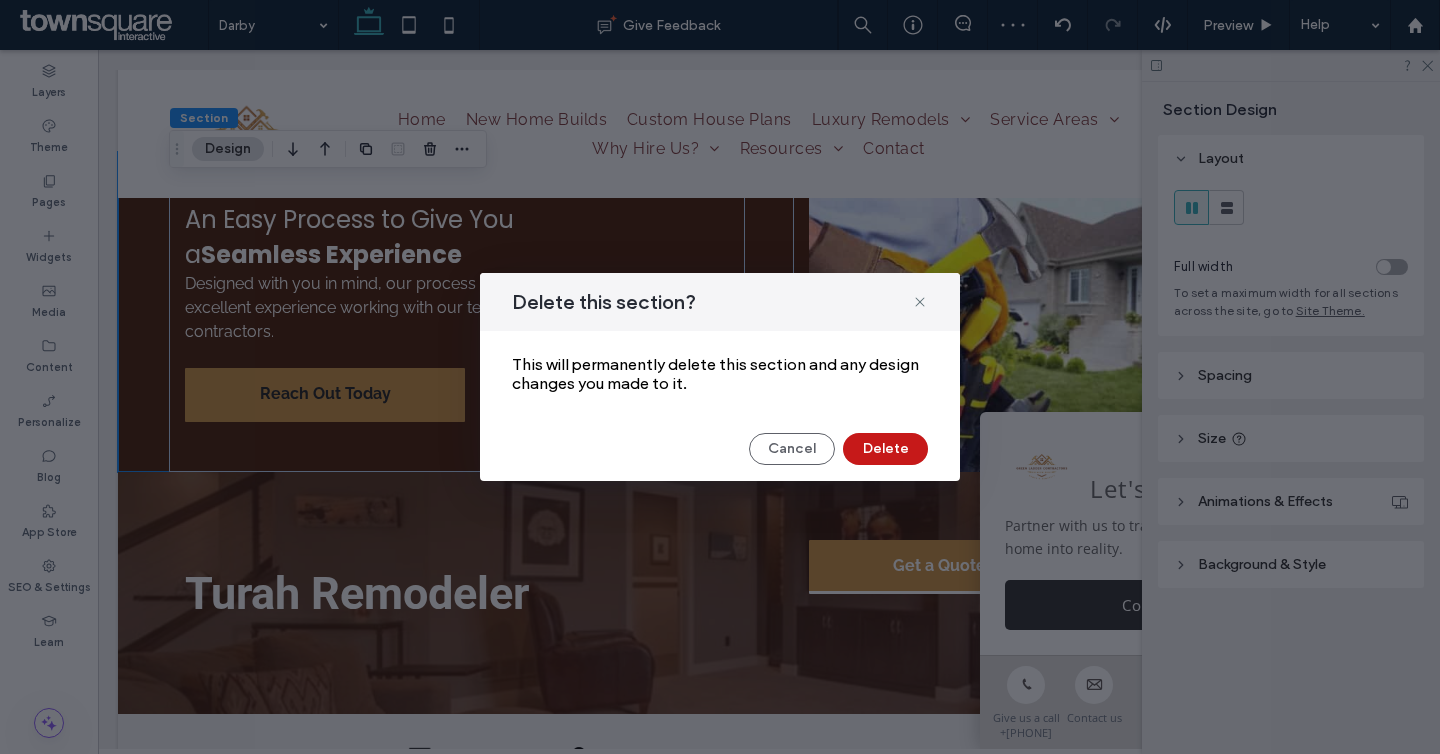 drag, startPoint x: 861, startPoint y: 461, endPoint x: 763, endPoint y: 411, distance: 110.01818 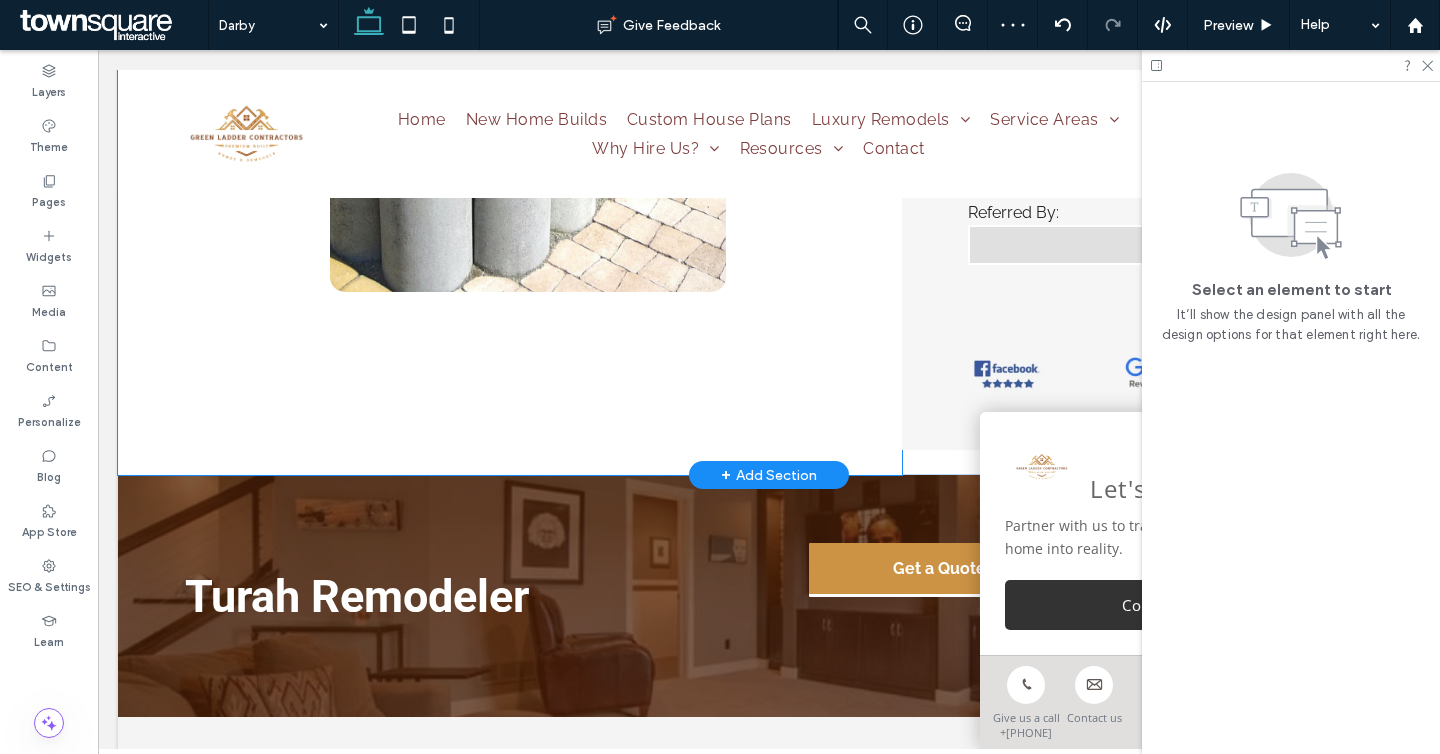 scroll, scrollTop: 1476, scrollLeft: 0, axis: vertical 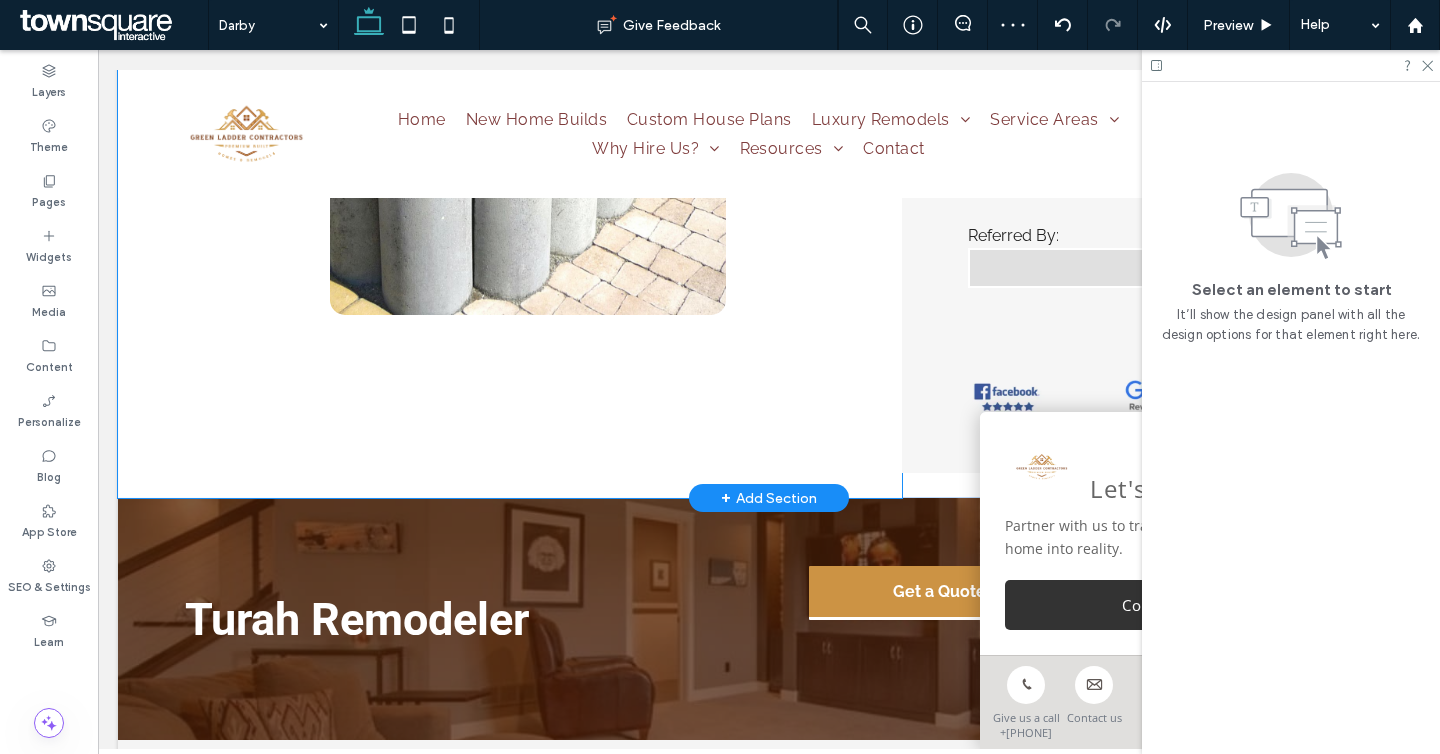 click on "Turn Your Landscape Into a Beautiful Oasis
We offer hardscaping services to clients in and across [CITY], [STATE]
Are you dreaming of adding a new sidewalk or patio to your home? The experienced landscapers at Natural Impression Landscaping can make your dreams come true. We provide first-rate hardscaping services to clients throughout [CITY], [STATE] and surrounding areas. From retaining walls to patio installations, we can do it all.   ﻿ Reach out to us now at [PHONE] to learn more about our concrete services. We’ll be happy to answer your questions and concerns.
Reach Out Today" at bounding box center (510, -181) 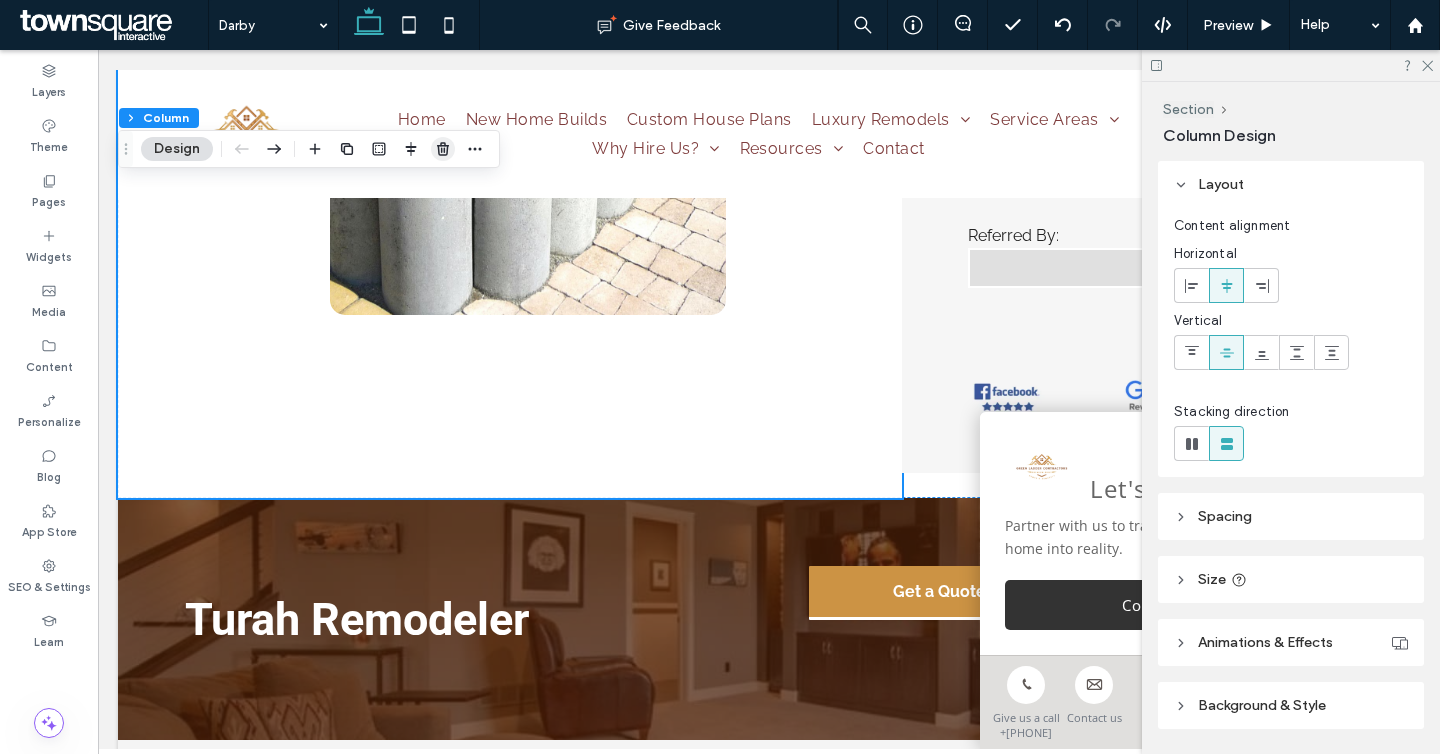 click 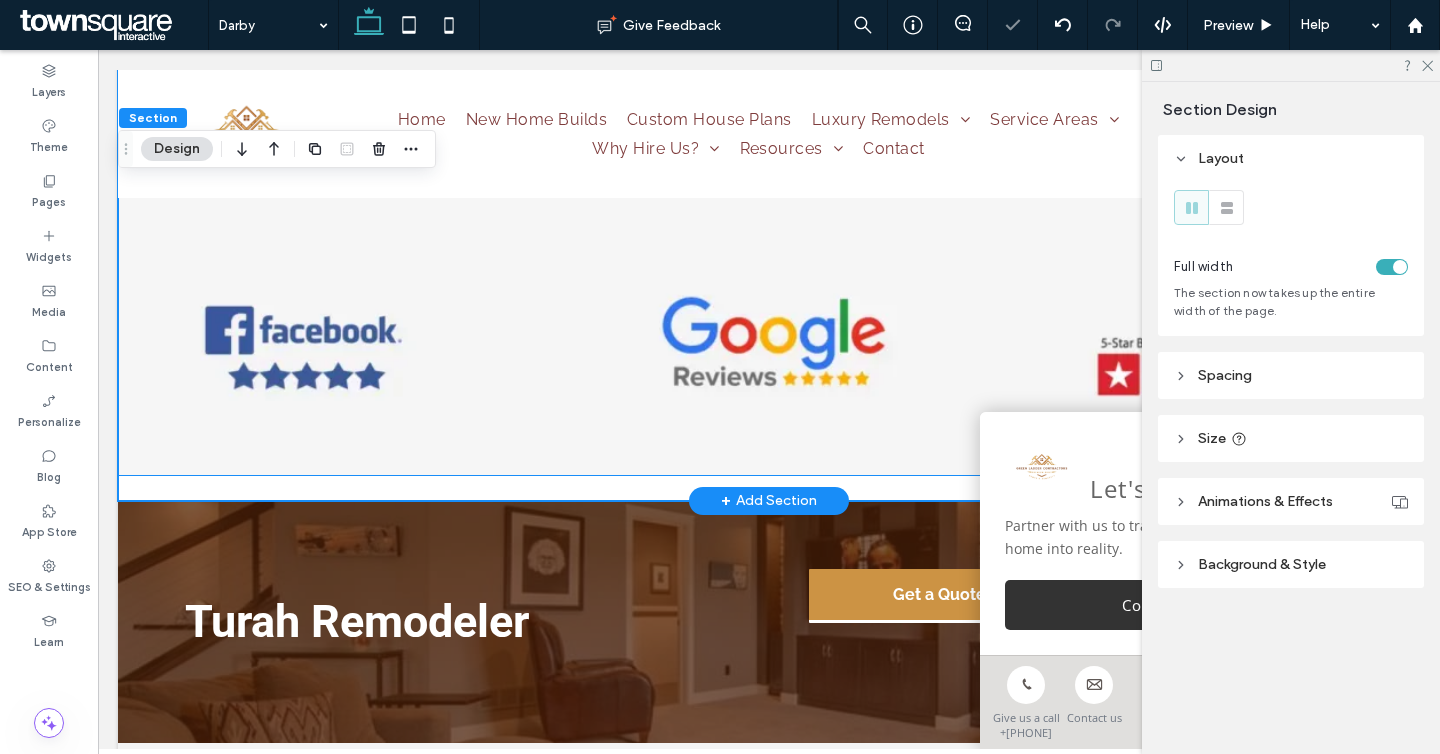 click on "**********" at bounding box center (769, -180) 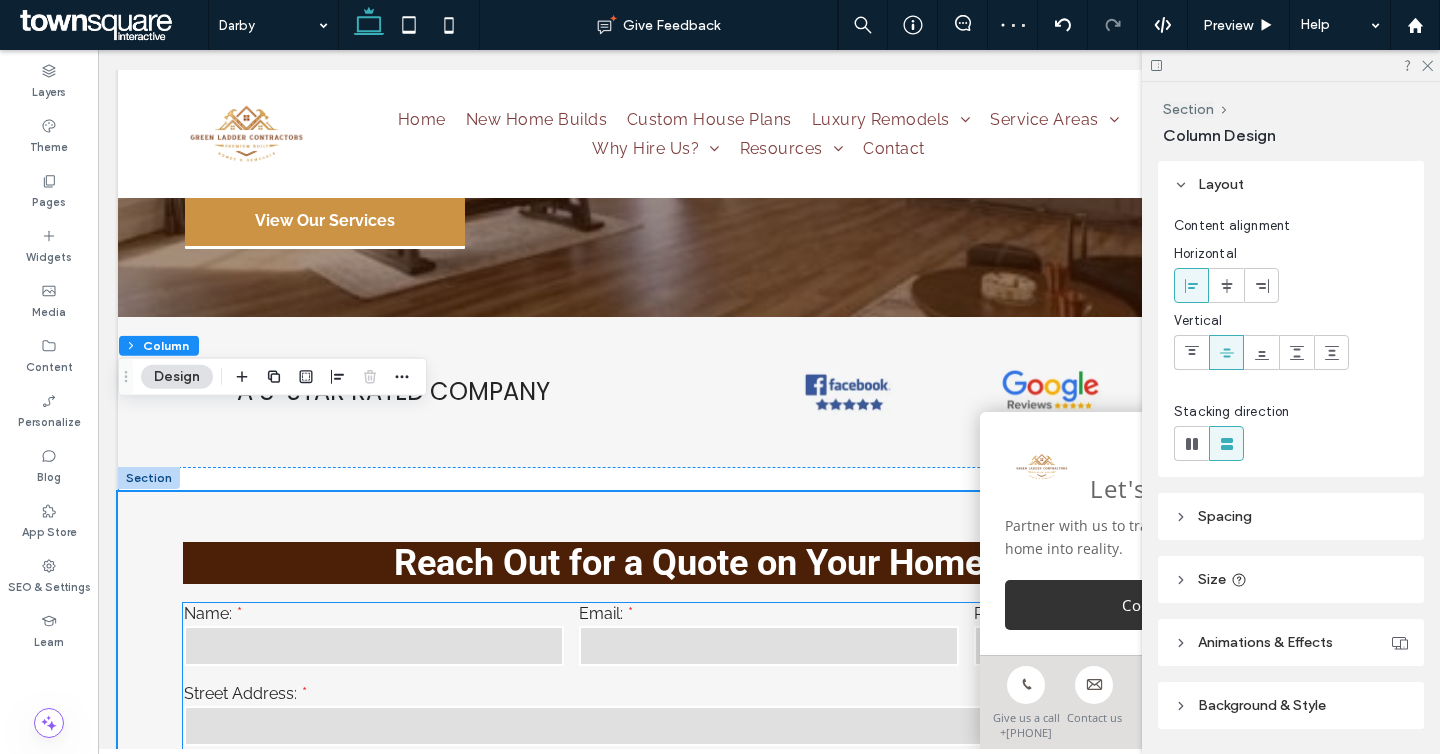 scroll, scrollTop: 146, scrollLeft: 0, axis: vertical 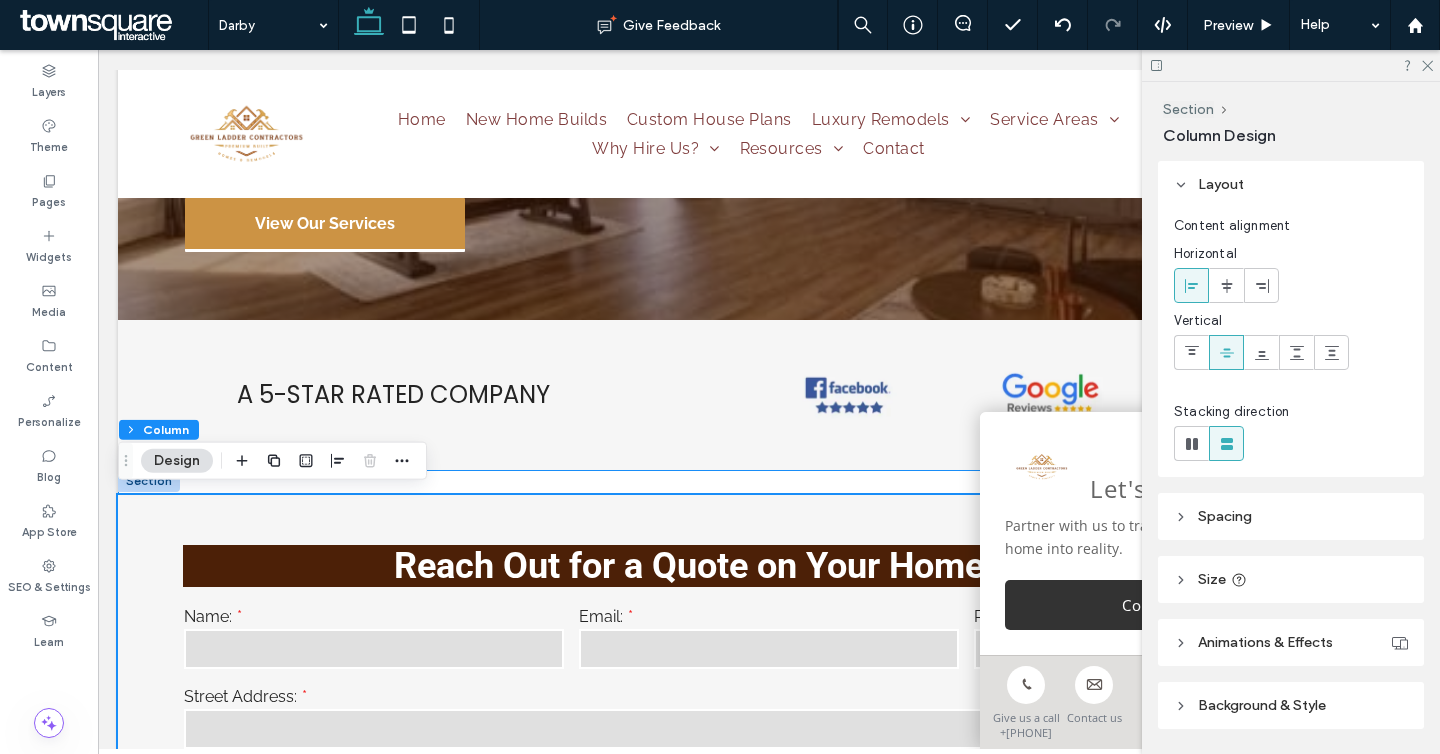 click on "**********" at bounding box center (769, 1150) 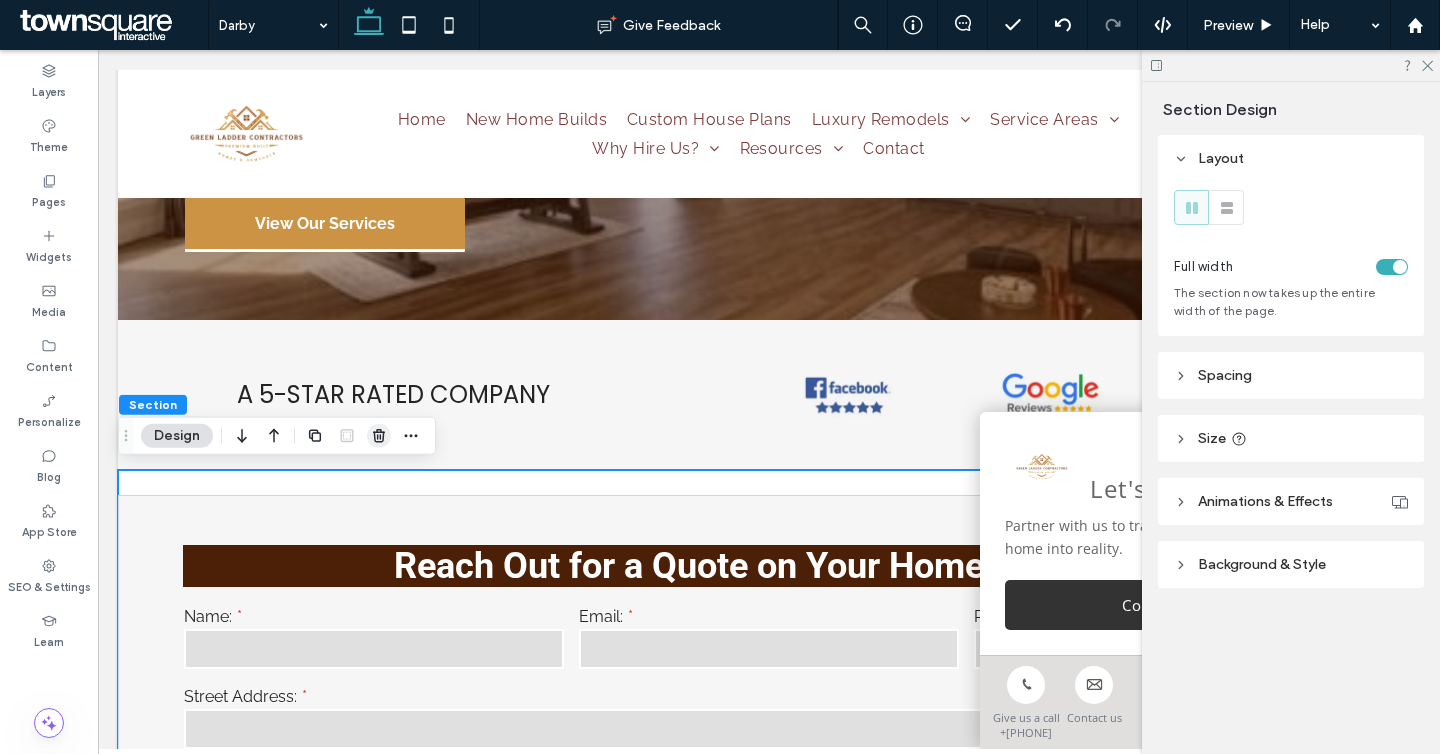 click 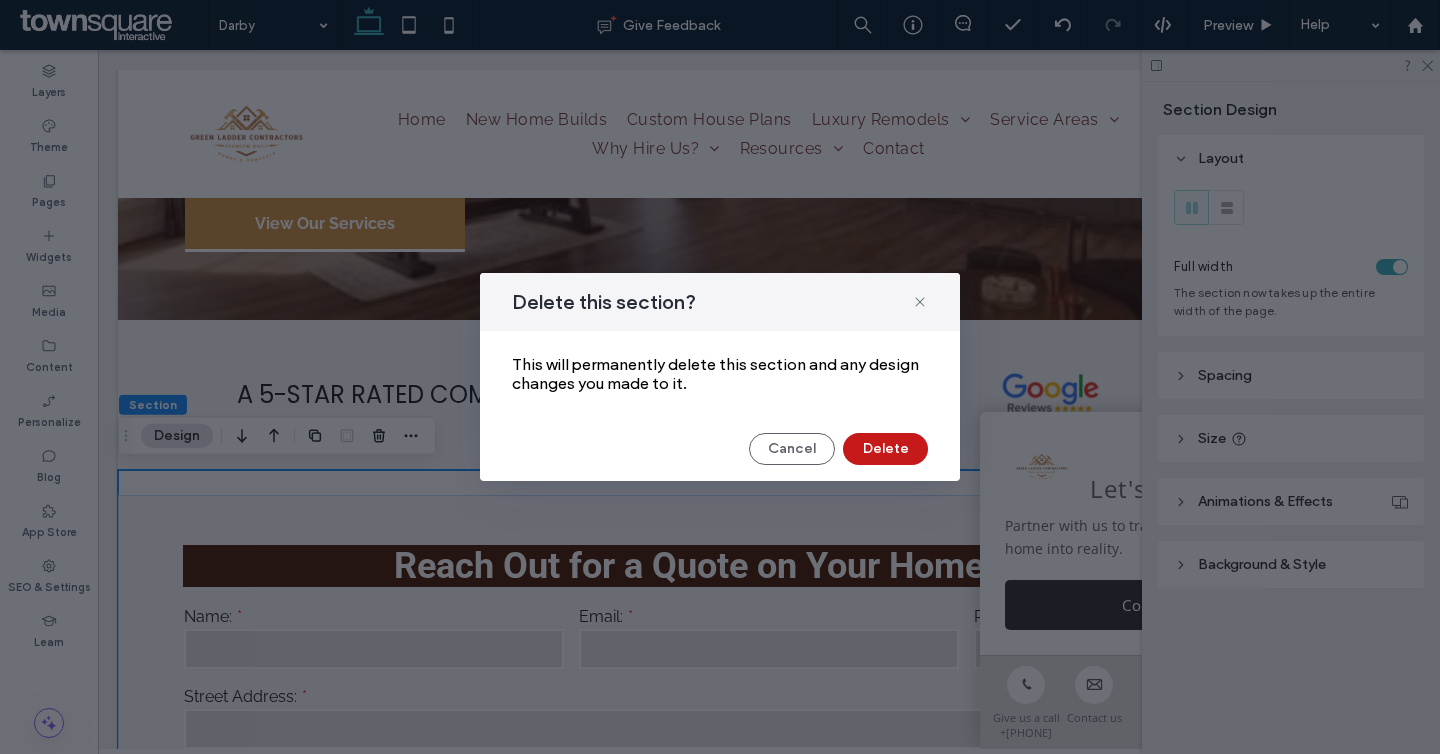 click on "Delete" at bounding box center [885, 449] 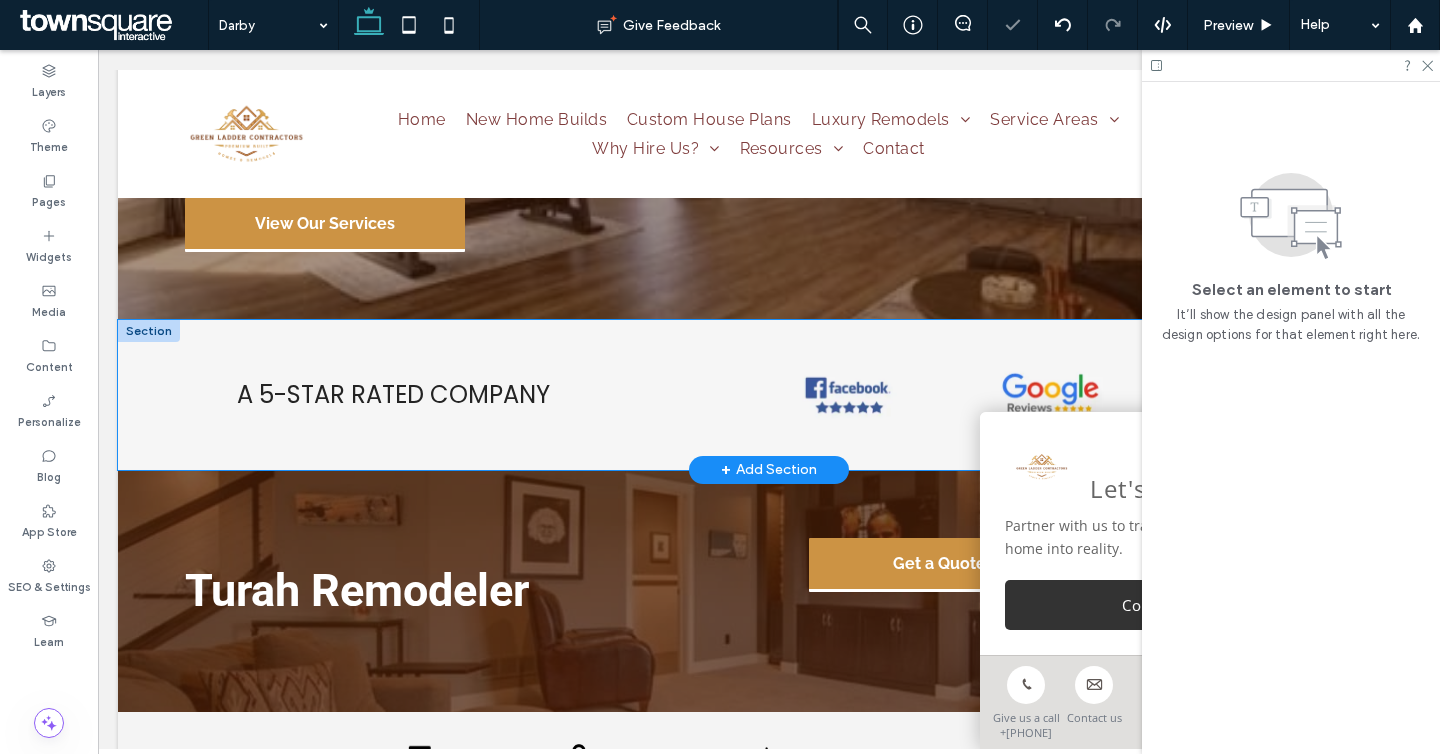 click on "A 5-STAR RATED COMPANY" at bounding box center [769, 395] 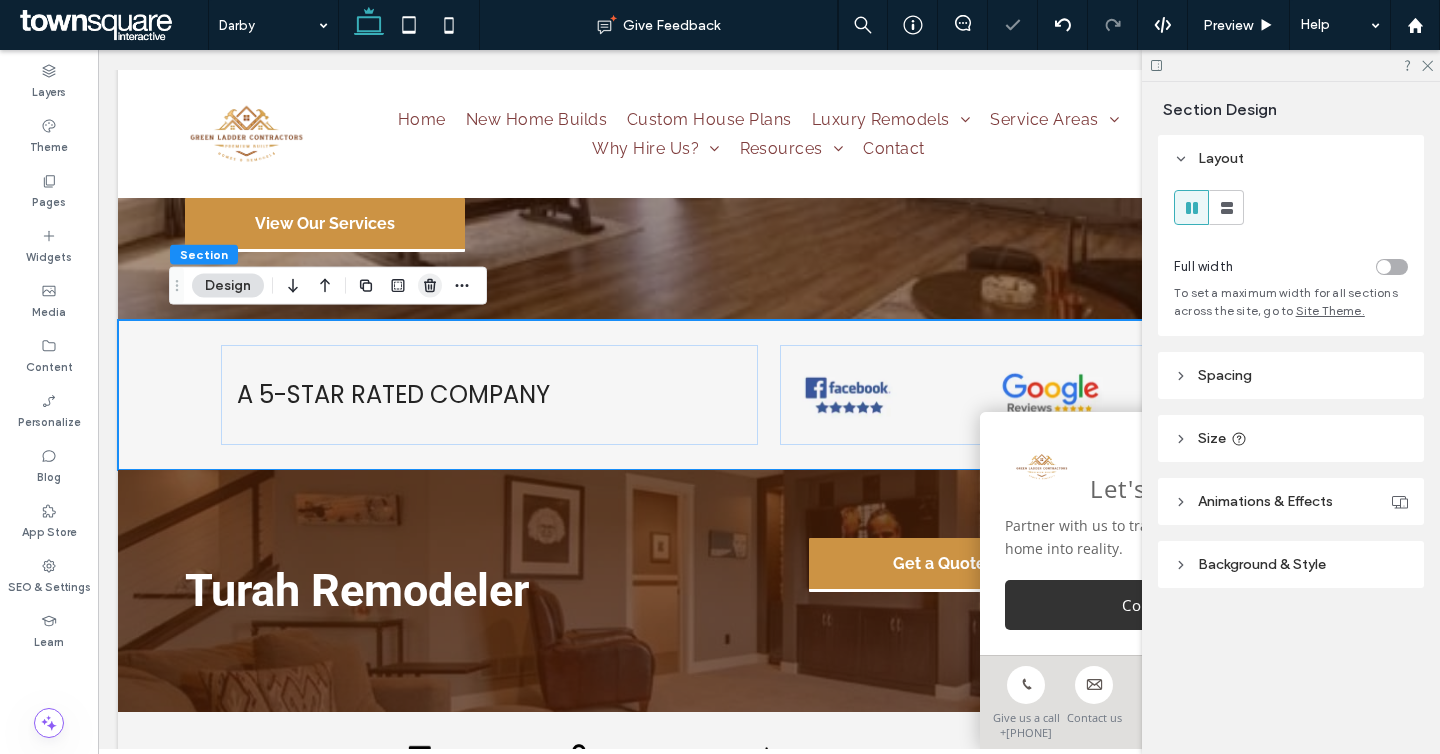 click 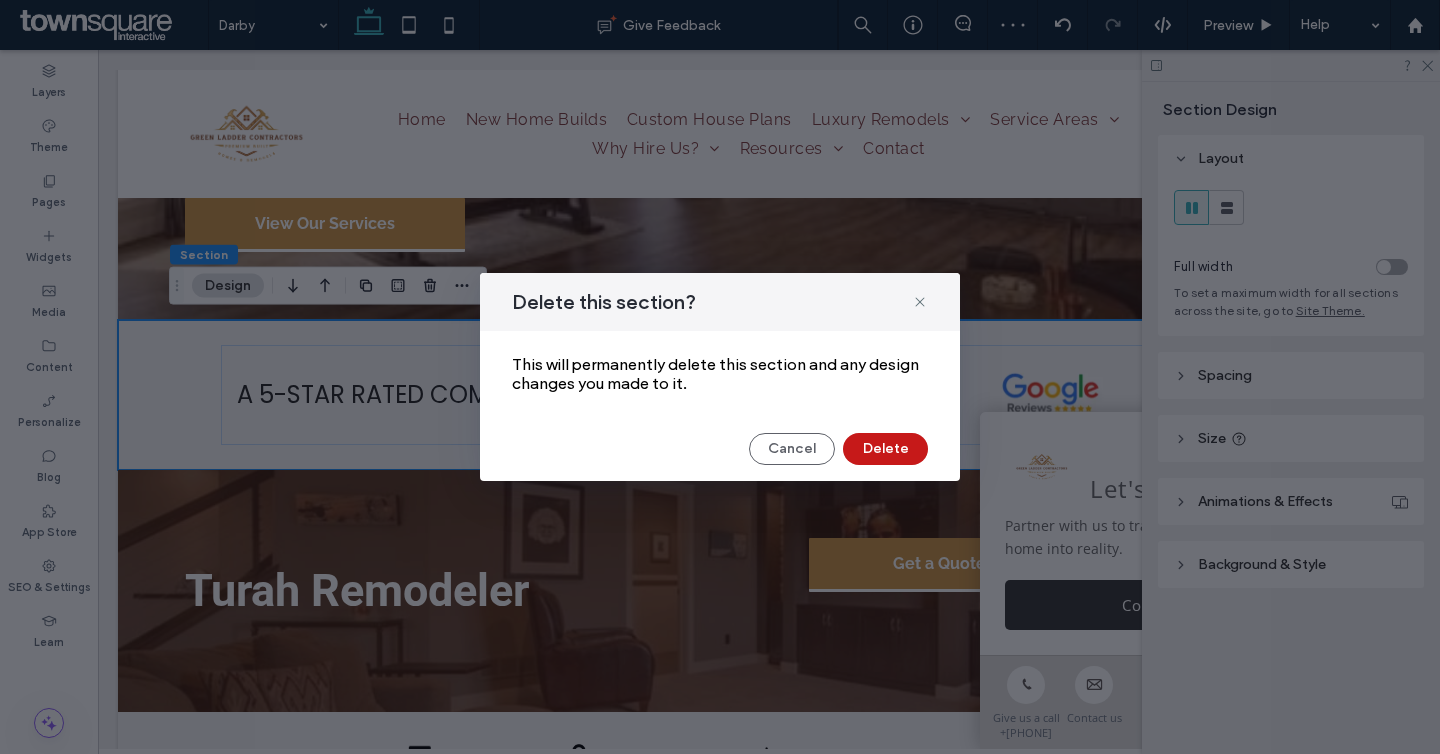 drag, startPoint x: 856, startPoint y: 441, endPoint x: 758, endPoint y: 391, distance: 110.01818 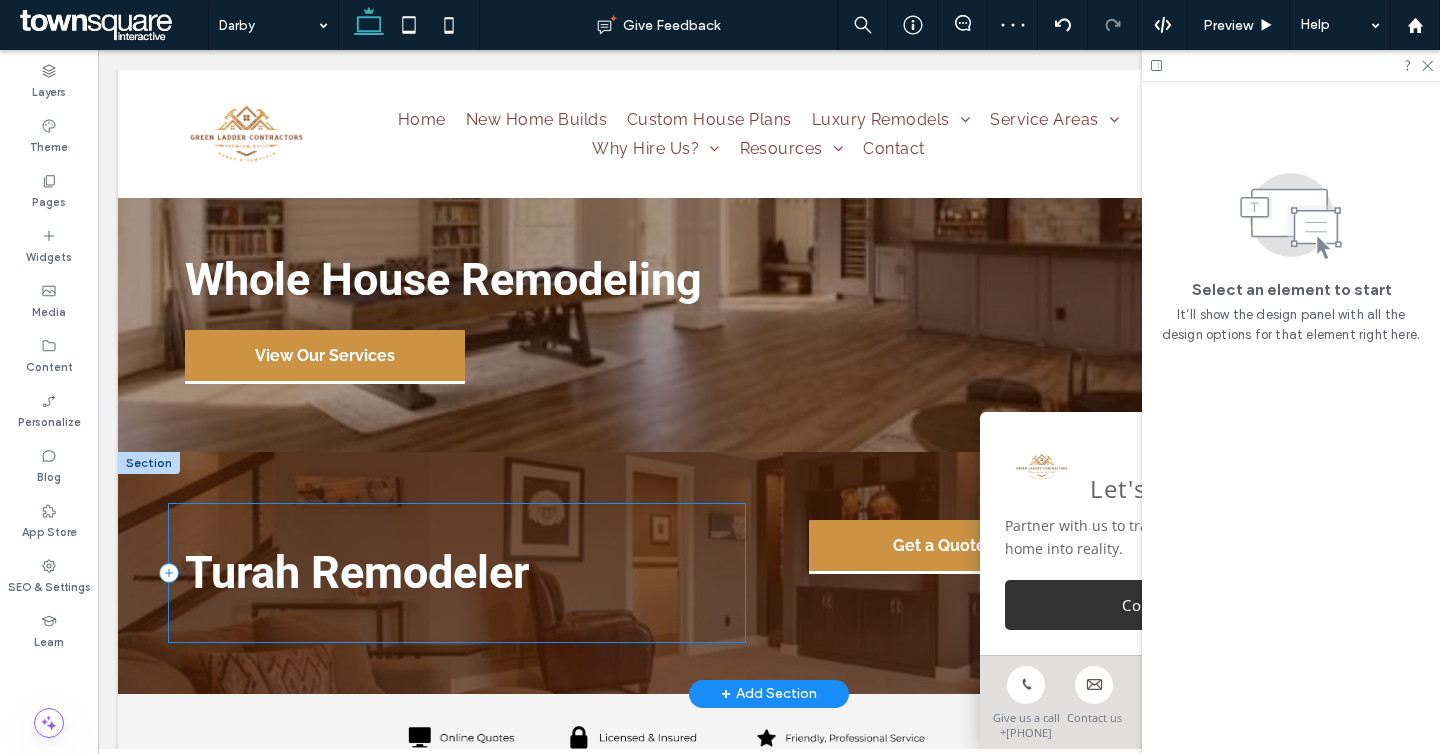scroll, scrollTop: 0, scrollLeft: 0, axis: both 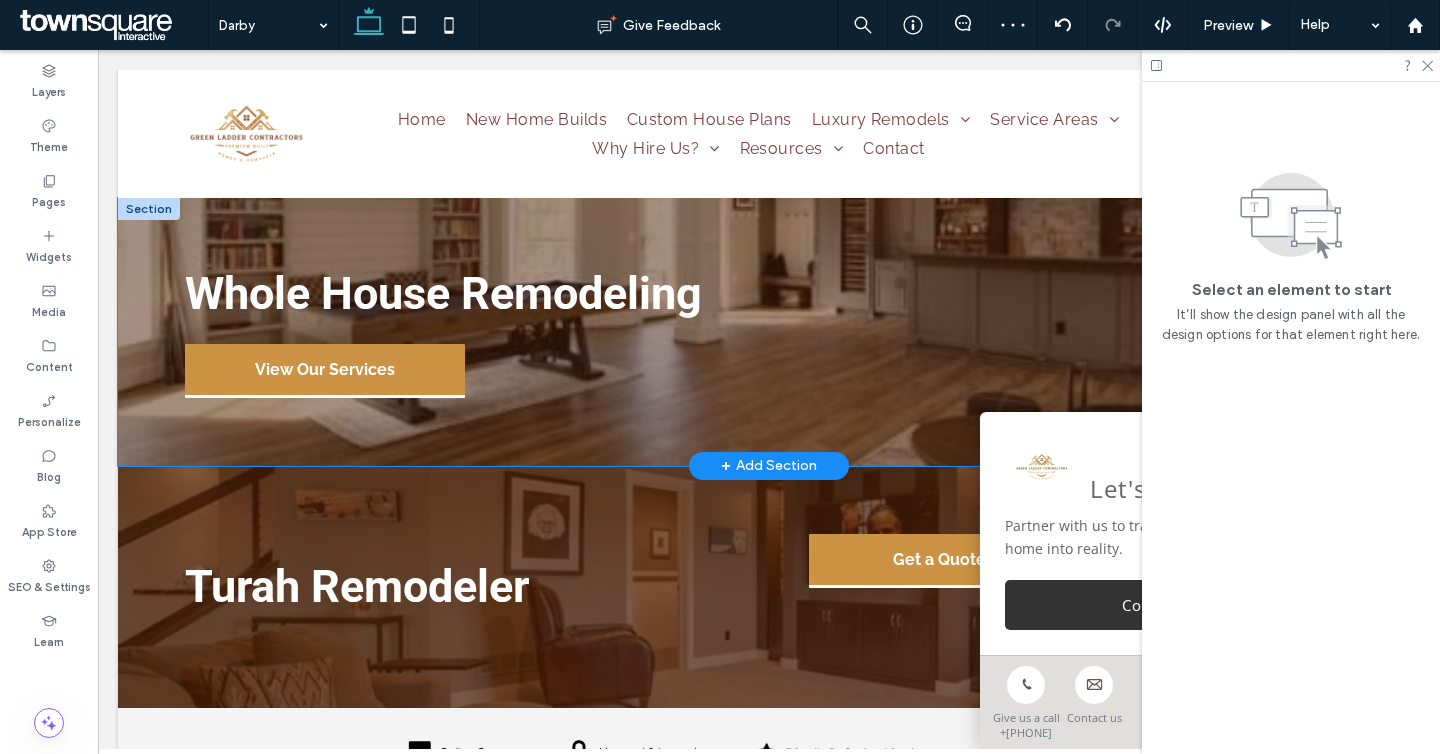 click on "Whole House Remodeling
View Our Services" at bounding box center (769, 331) 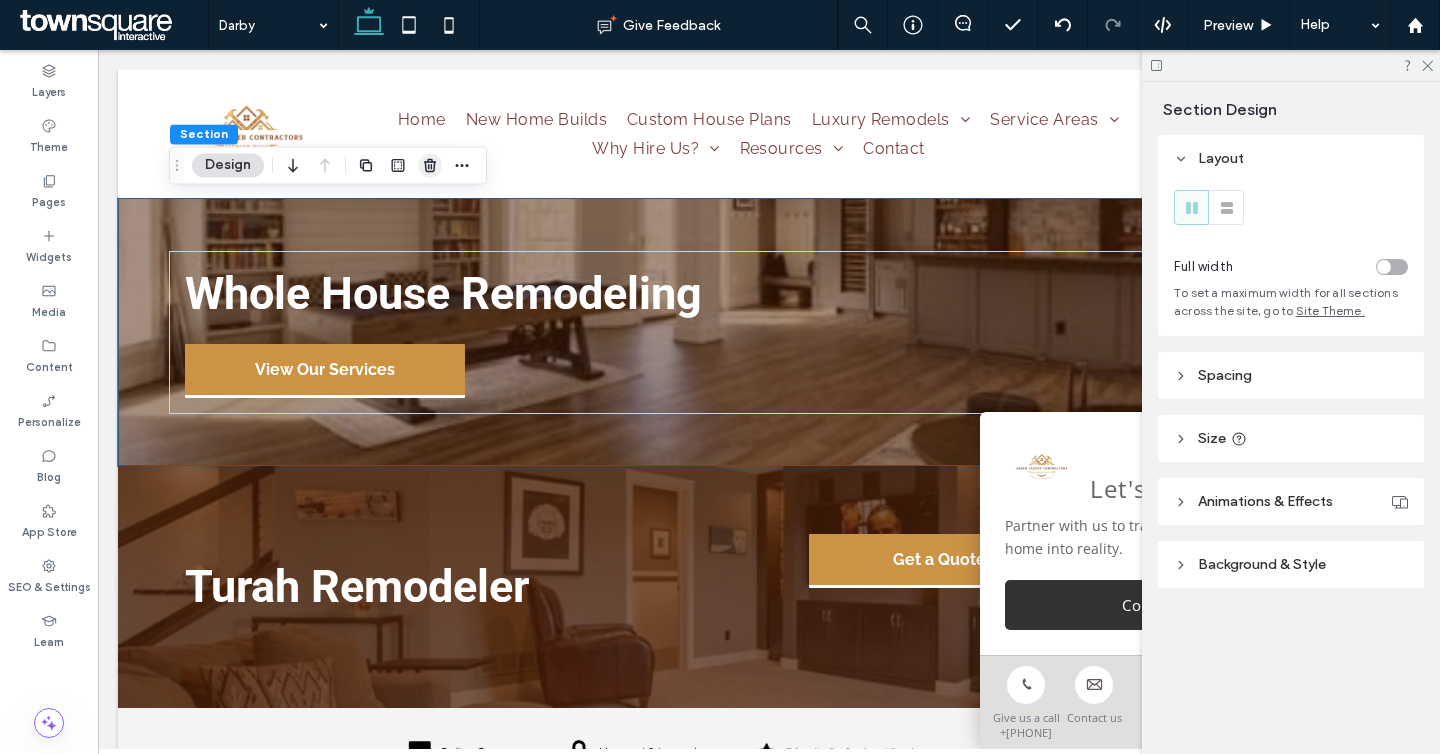 click 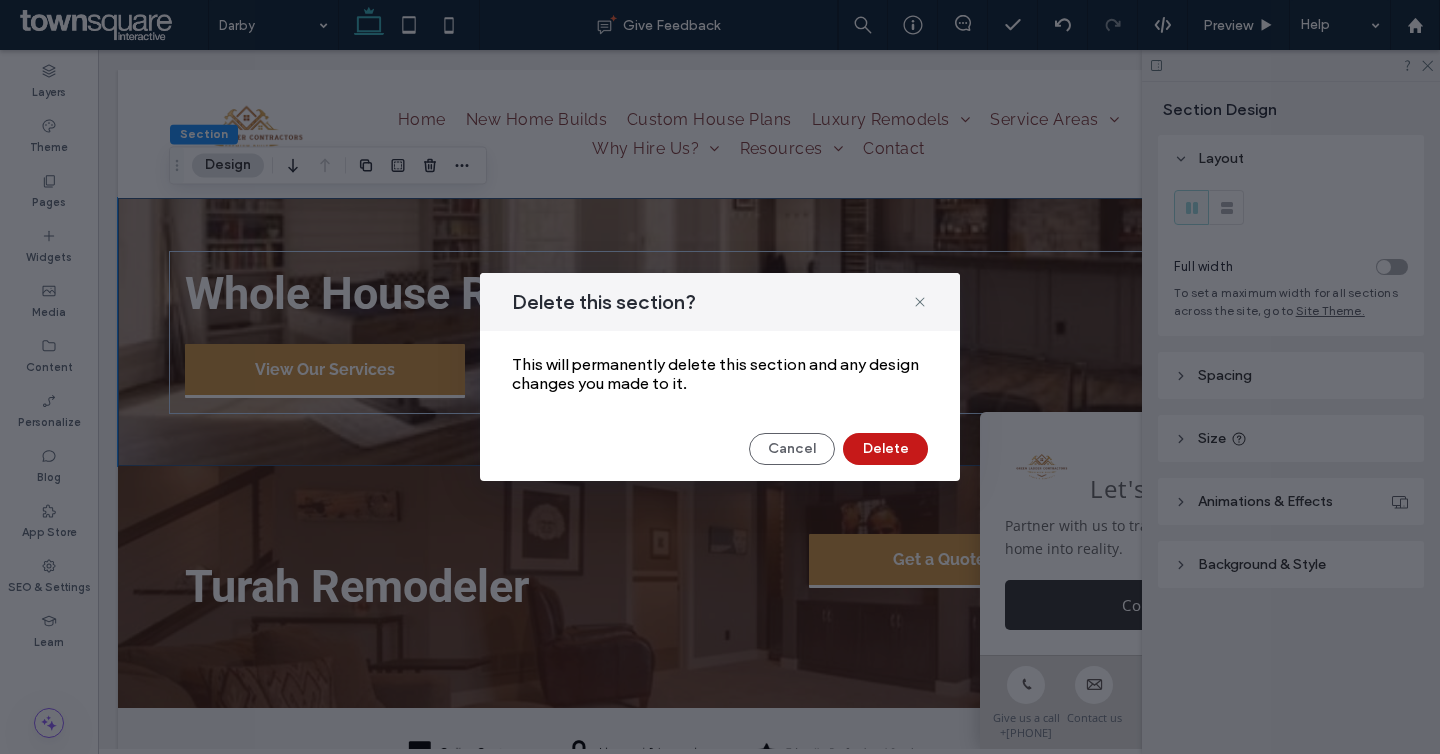 click on "Delete" at bounding box center (885, 449) 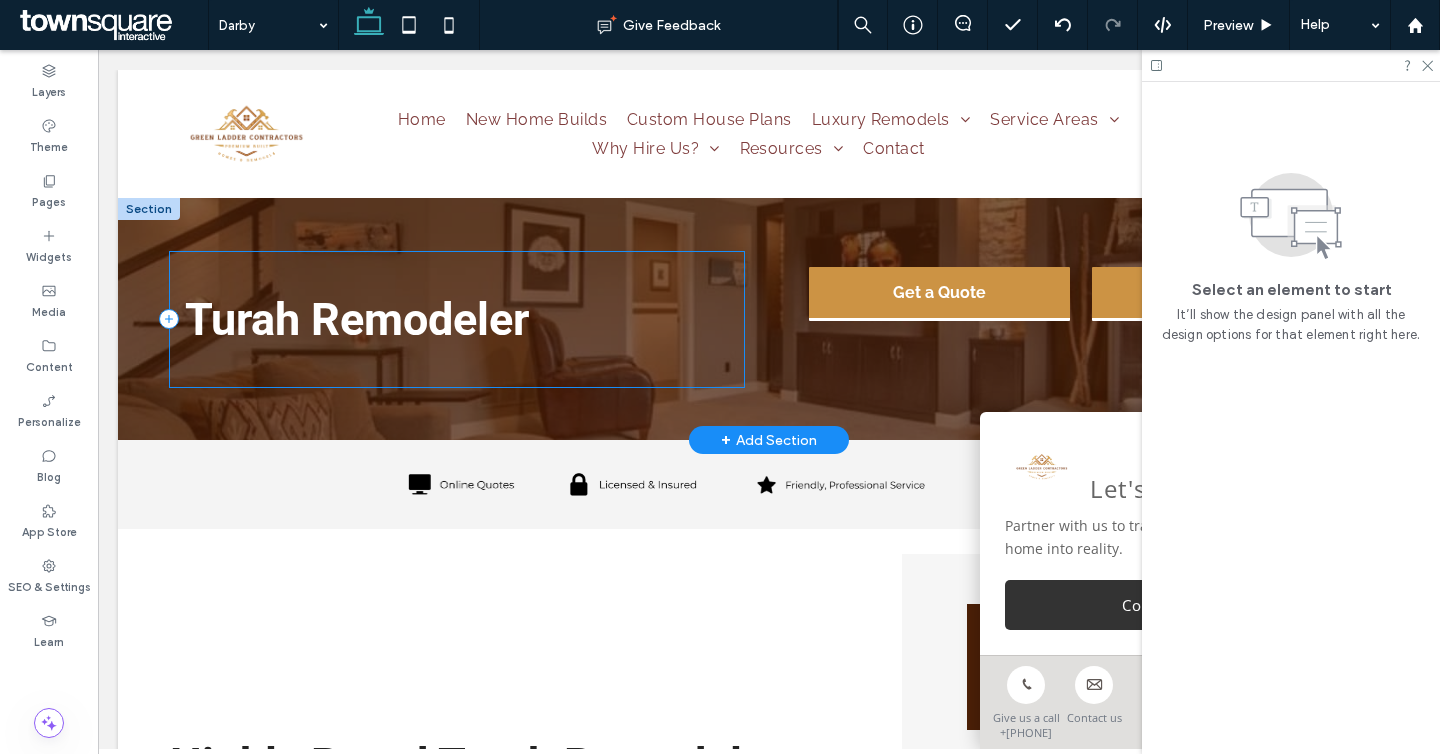 click on "Turah Remodeler" at bounding box center [457, 320] 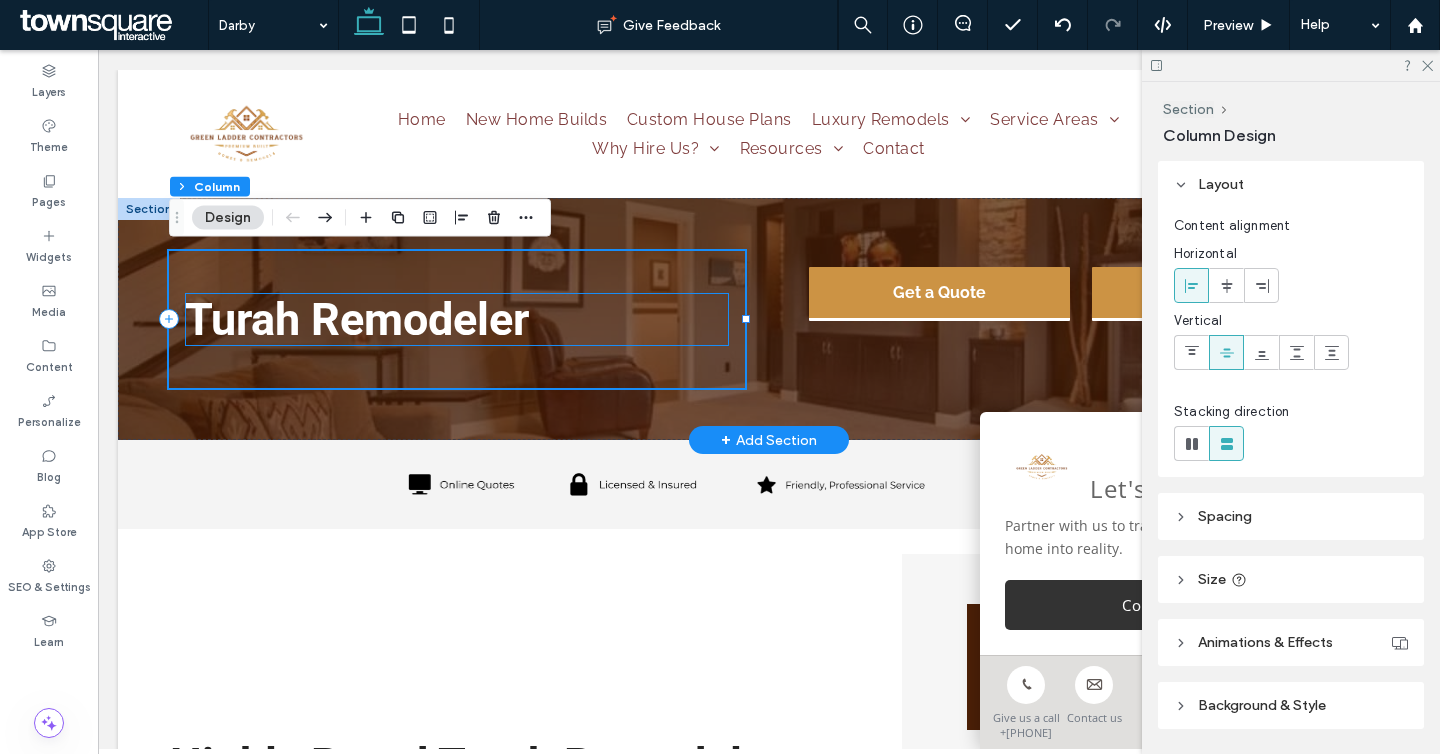 click on "Turah Remodeler" at bounding box center (357, 319) 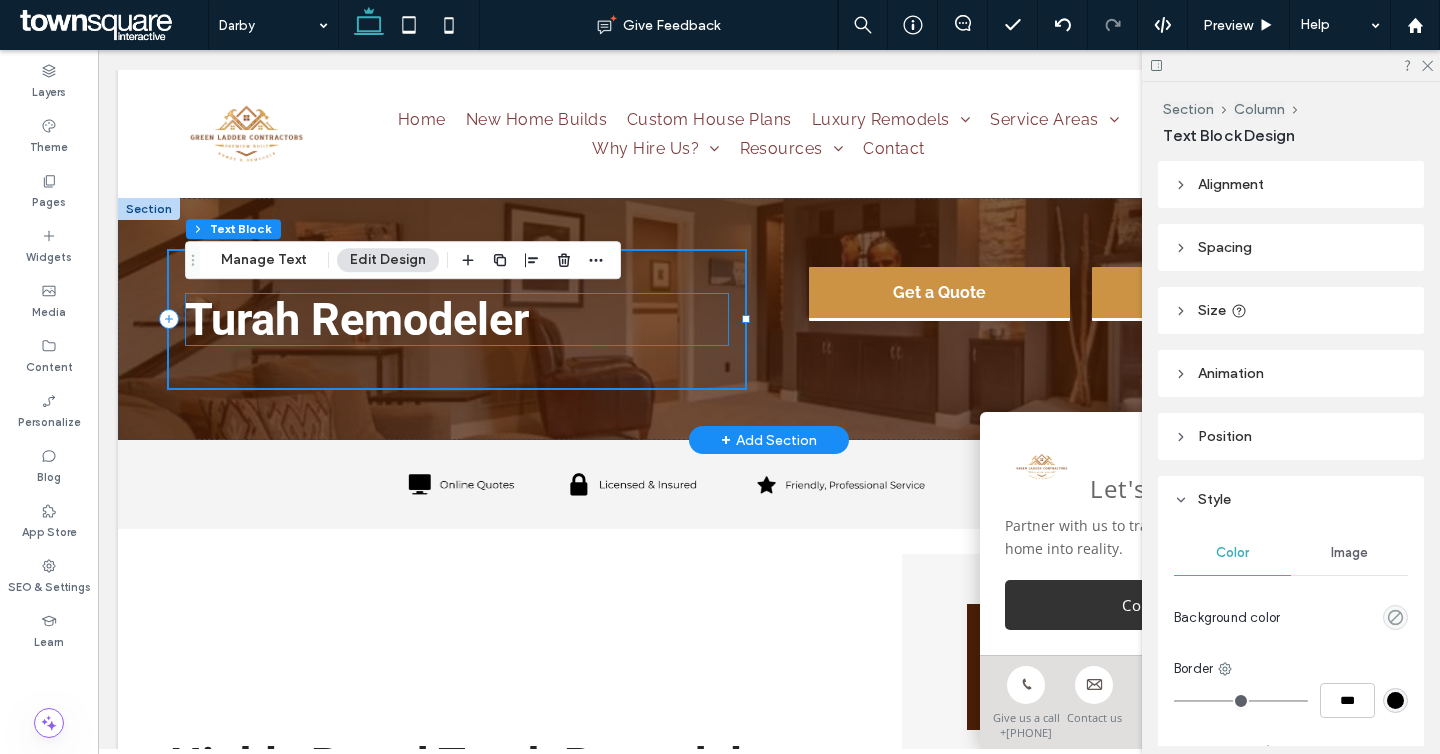 click on "Turah Remodeler" at bounding box center (357, 319) 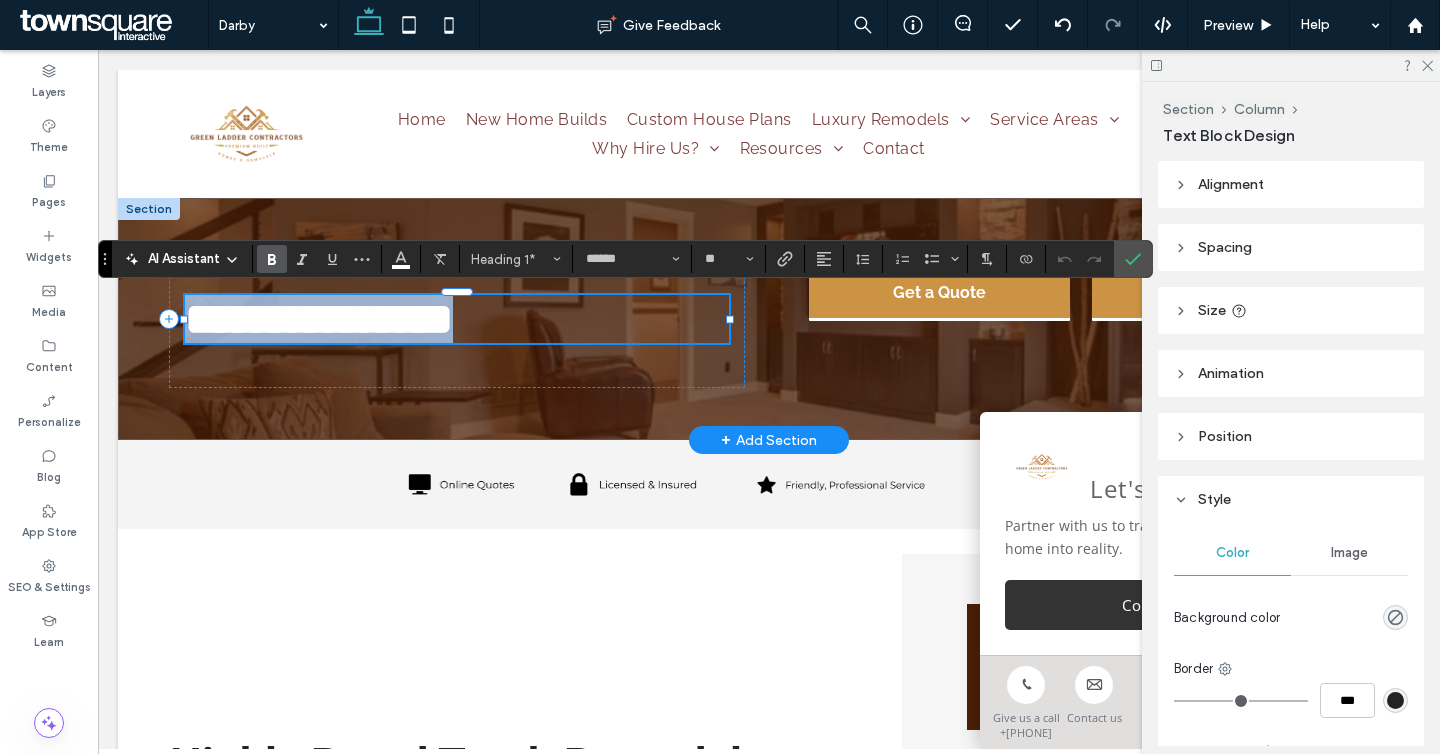 click on "**********" at bounding box center (319, 319) 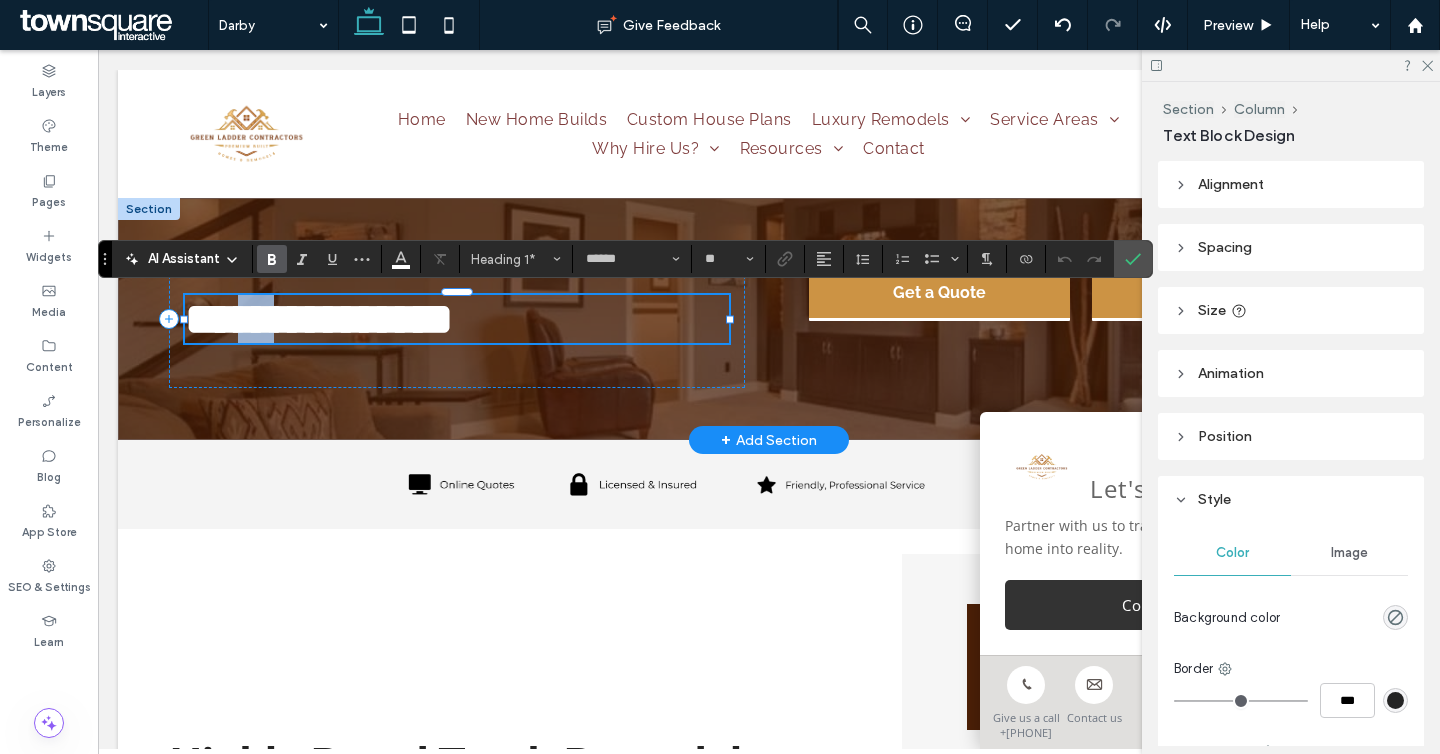 drag, startPoint x: 295, startPoint y: 322, endPoint x: 176, endPoint y: 289, distance: 123.49089 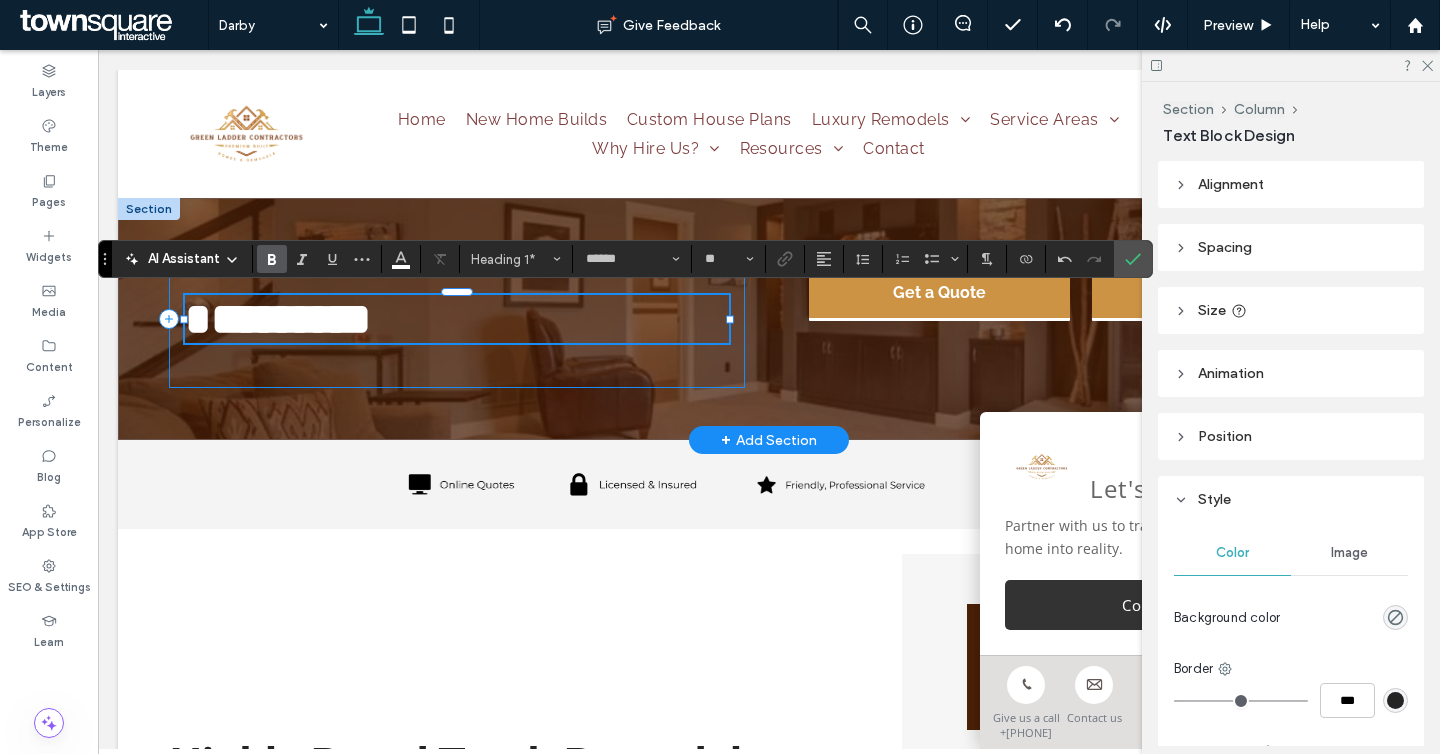 type 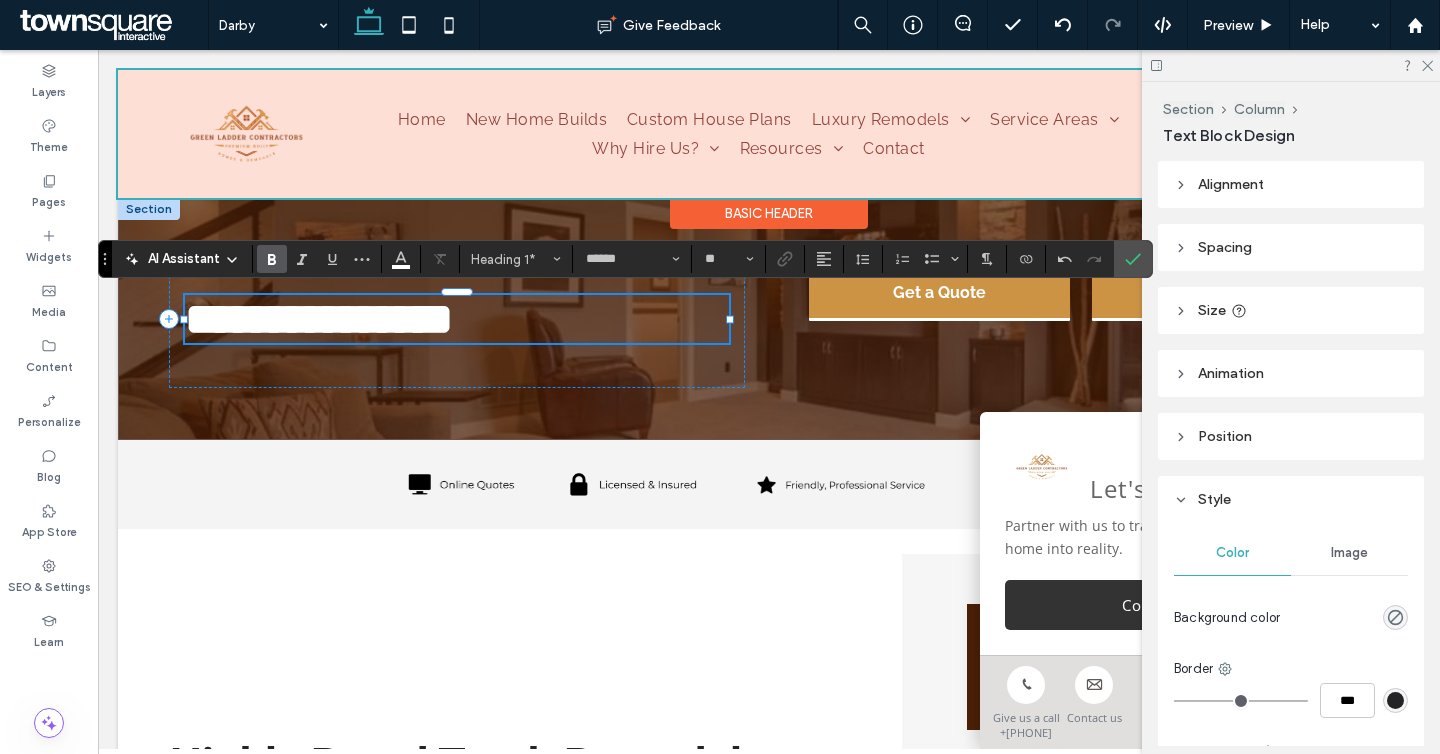 drag, startPoint x: 299, startPoint y: 332, endPoint x: 261, endPoint y: 165, distance: 171.2688 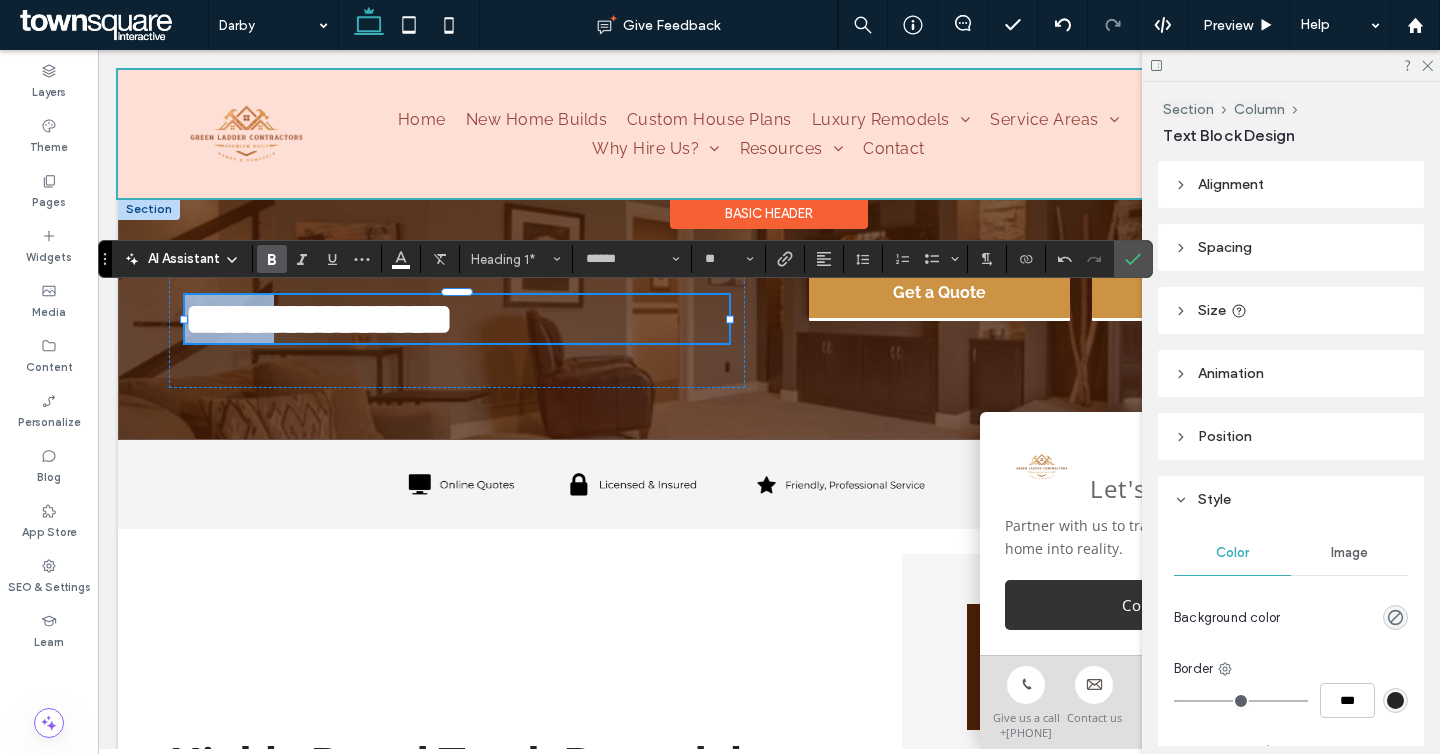copy on "*****" 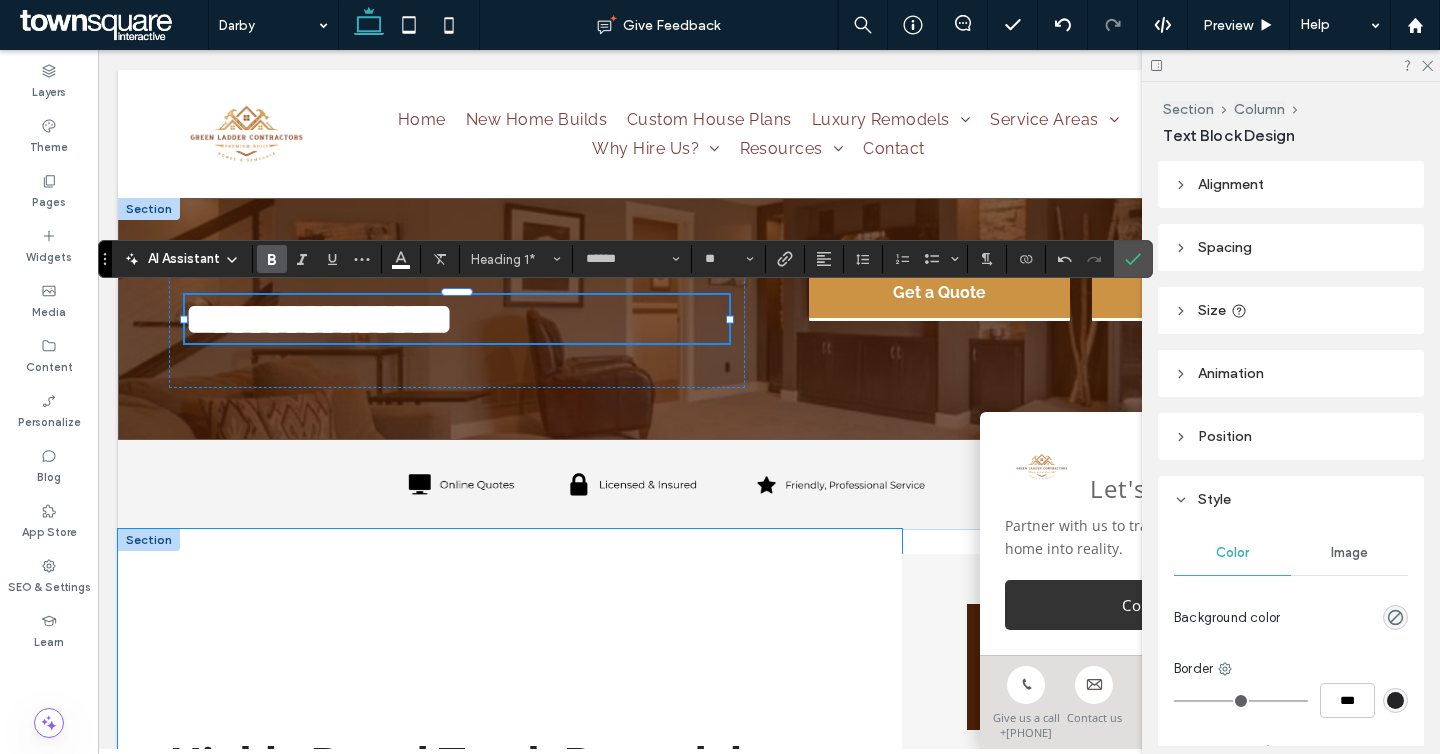 click on "Highly Rated Turah Remodeler Services
Our Remodeler Services in Turah
Green Ladder Contractors provides a wide range of remodeling services. We are fully licensed and insured, and your satisfaction is guaranteed! If you have a need that isn’t listed in our services below, please get in contact and we’ll see if we can help.
Get a Quote
General Remodeling
Services
As a premier Turah Remodeler, we have the tools and experience to tackle all your home projects! See below a list of our Remodeling services. Don’t see what you are looking for? Give us a call or fill out a quote form and we’ll see if we can help. Kitchen Remodels, Bath Remodels, Whole House Remodels, Finish Basement, New Builds For Garages, Additions, and more! ﻿" at bounding box center [510, 1208] 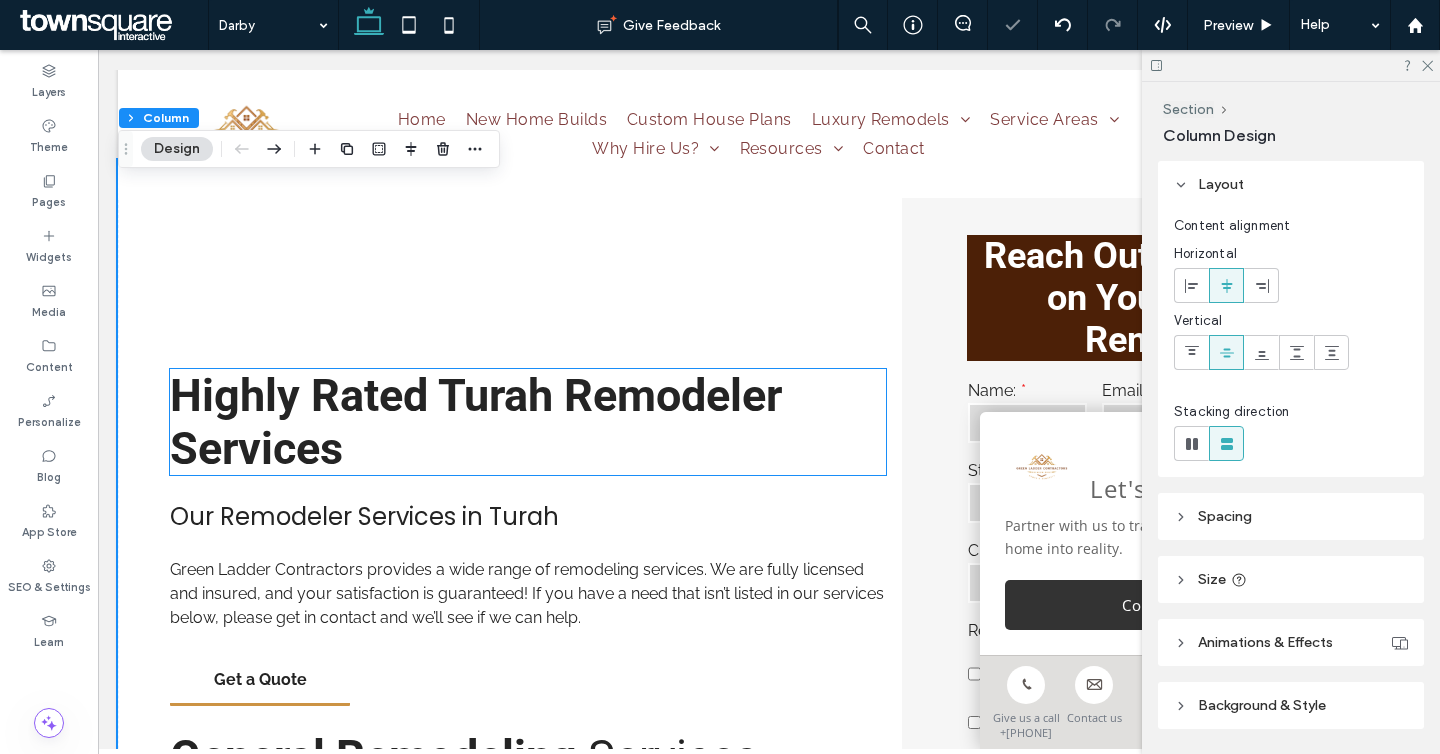 scroll, scrollTop: 462, scrollLeft: 0, axis: vertical 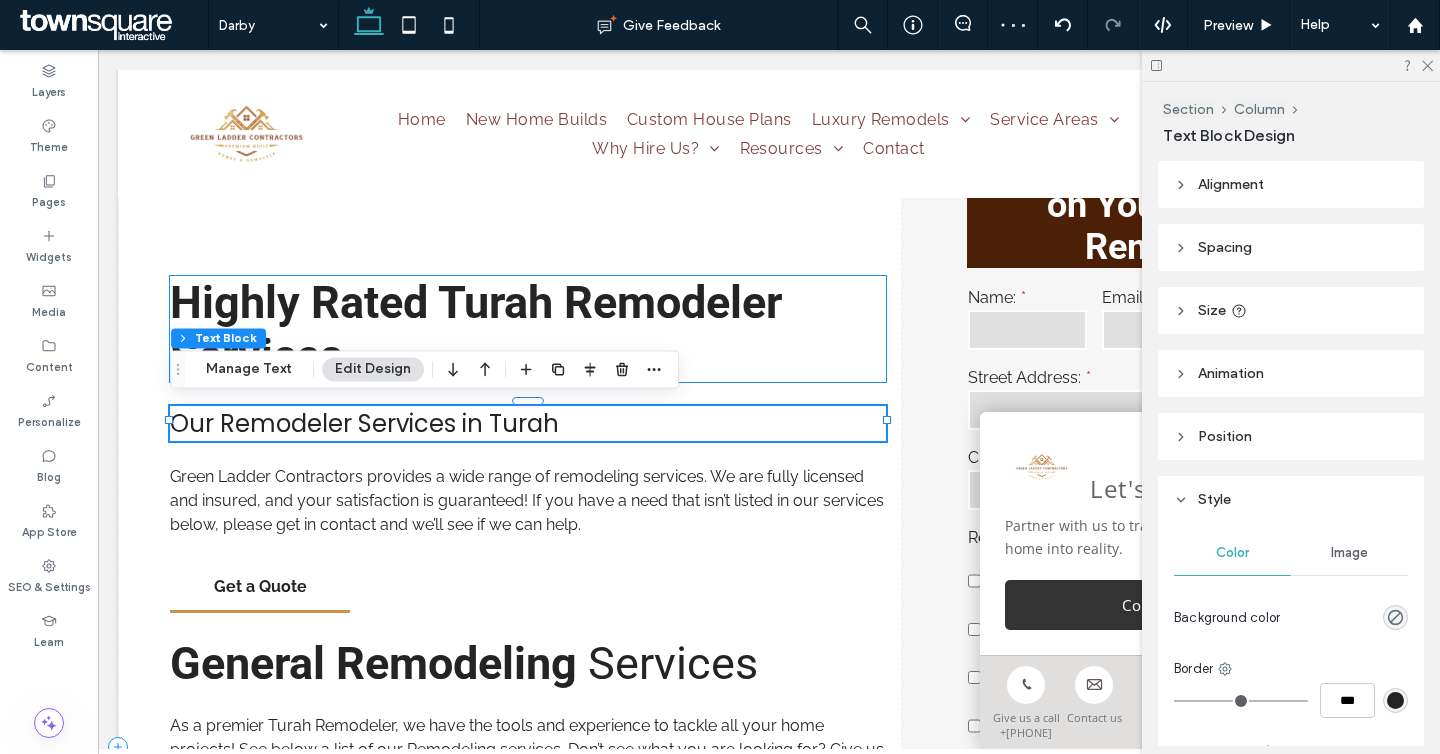 click on "Highly Rated Turah Remodeler Services" at bounding box center (476, 329) 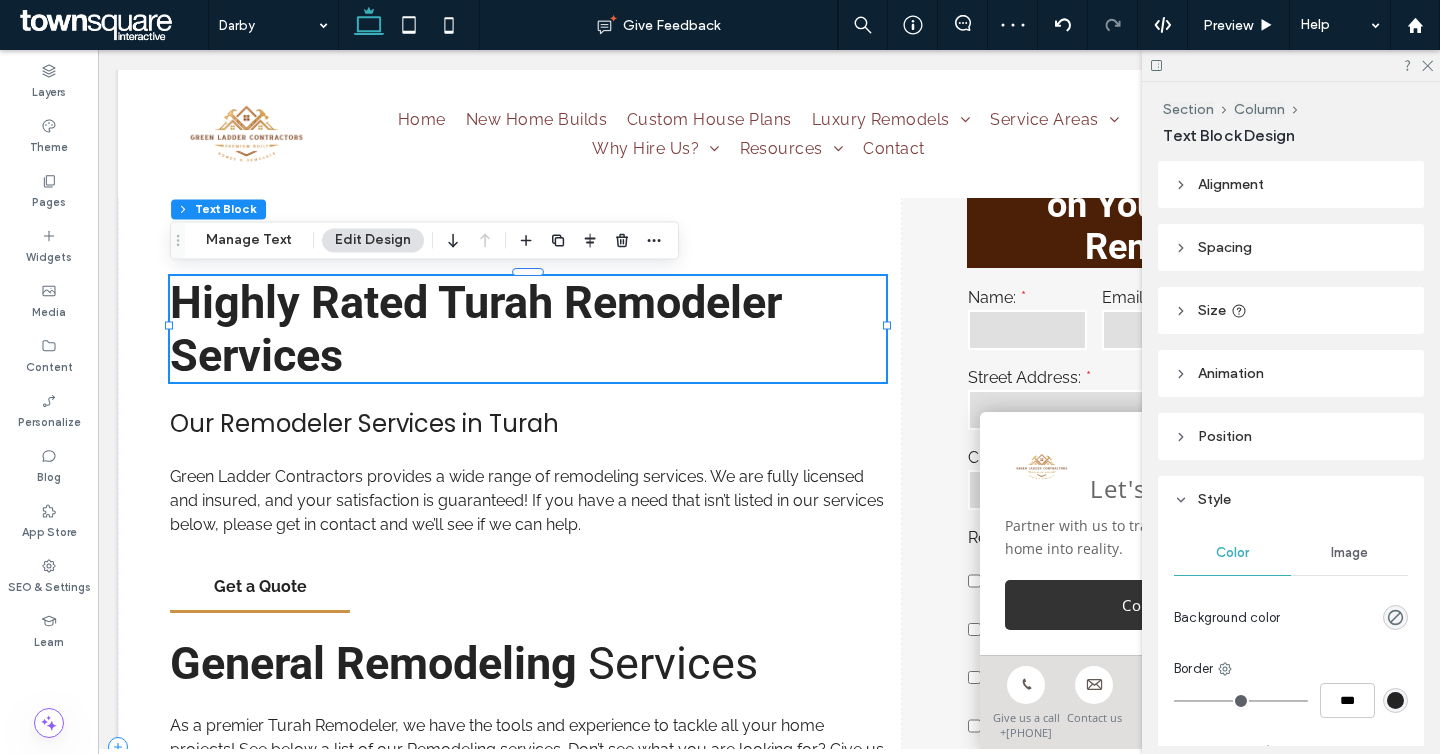 click on "Highly Rated Turah Remodeler Services" at bounding box center (476, 329) 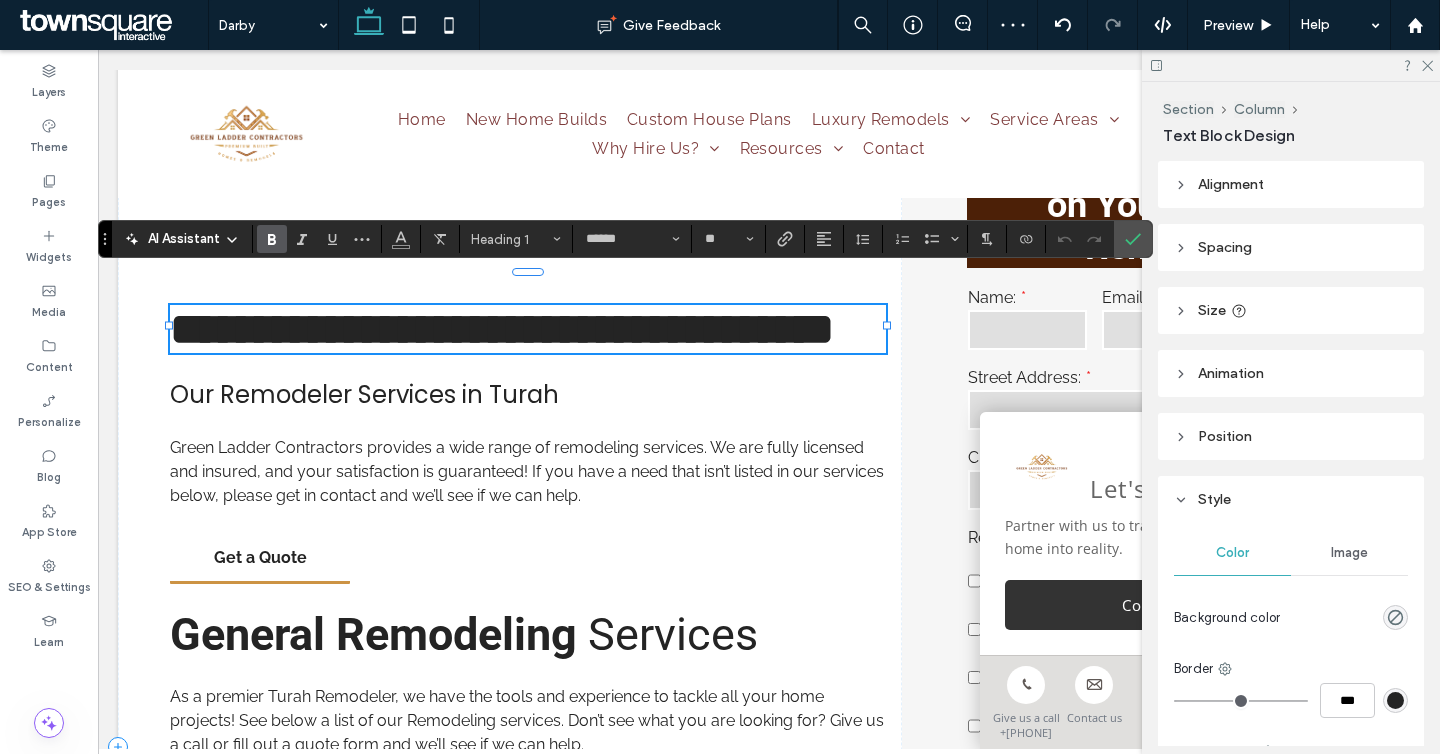 click on "**********" at bounding box center (502, 329) 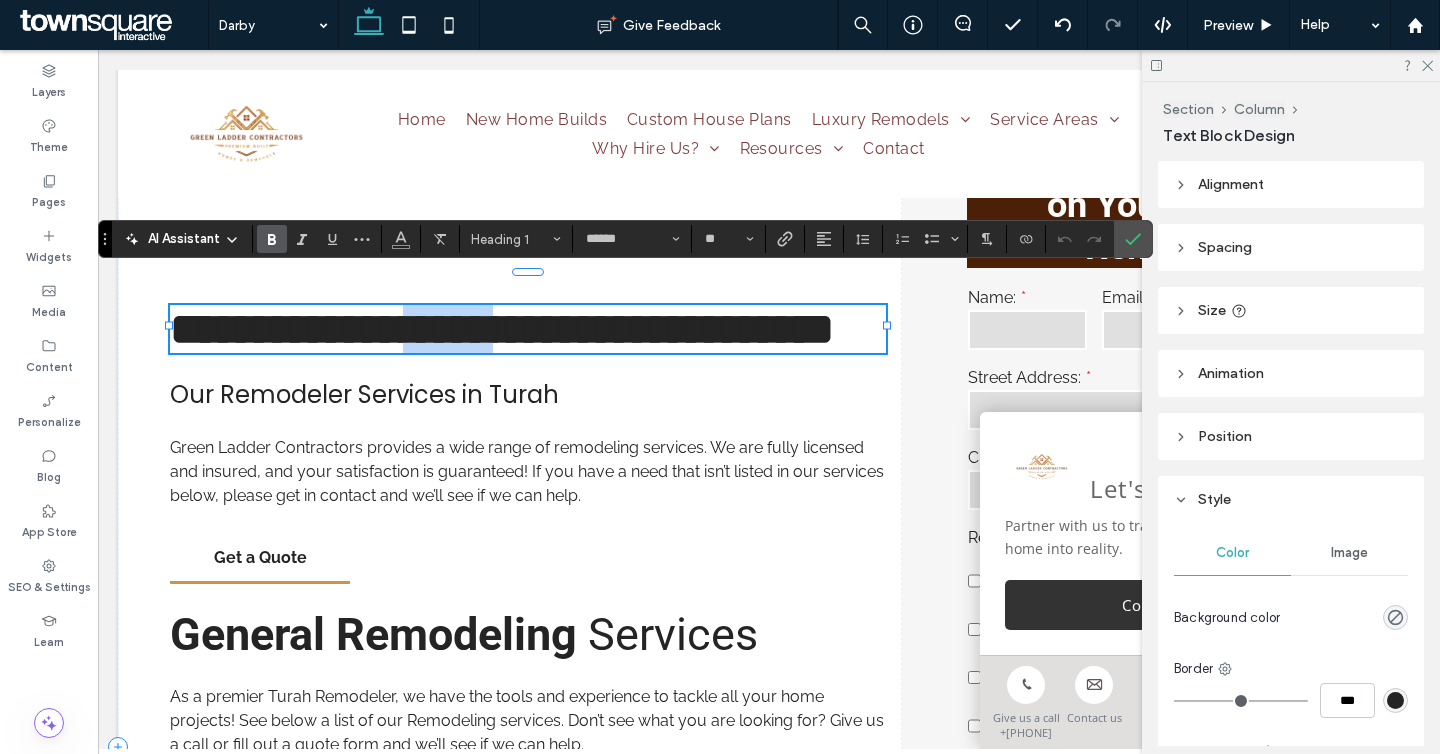 drag, startPoint x: 548, startPoint y: 303, endPoint x: 437, endPoint y: 303, distance: 111 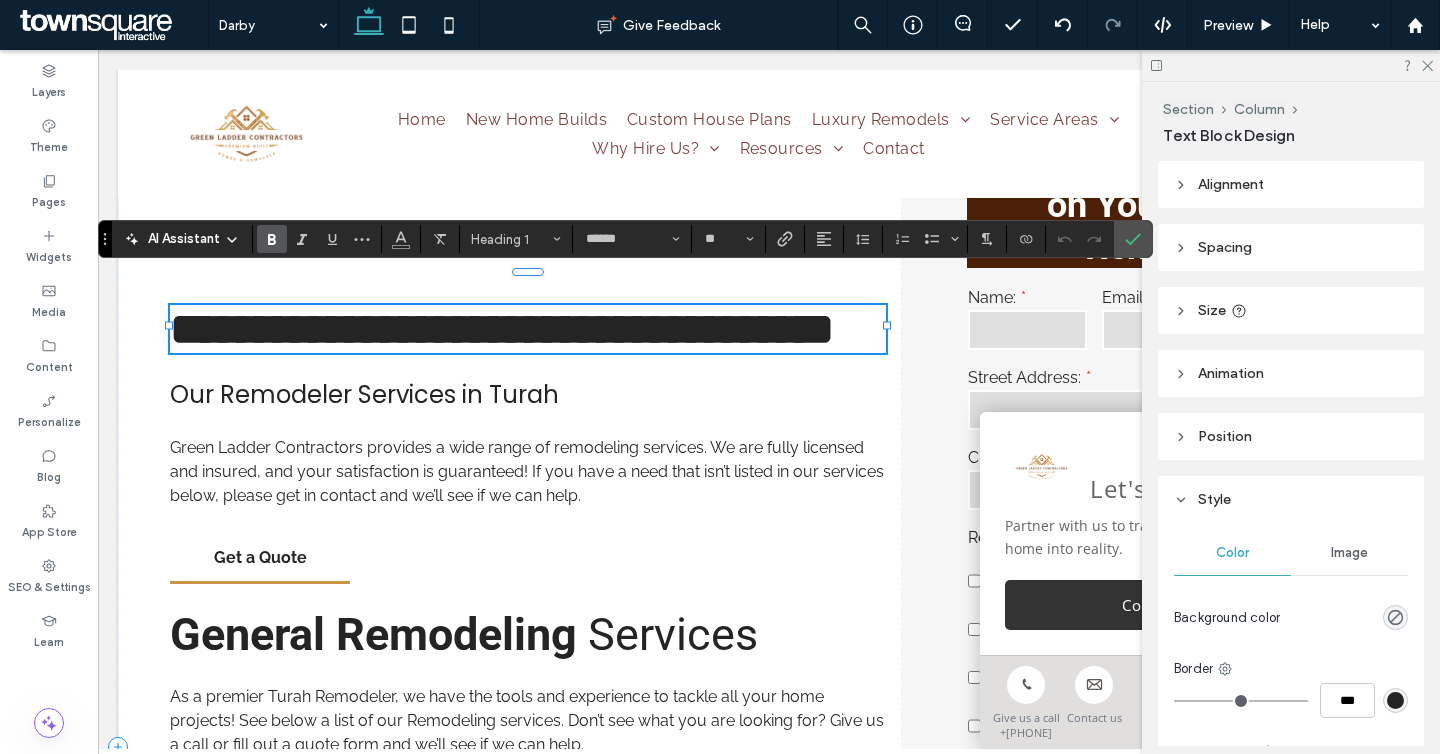 type on "*******" 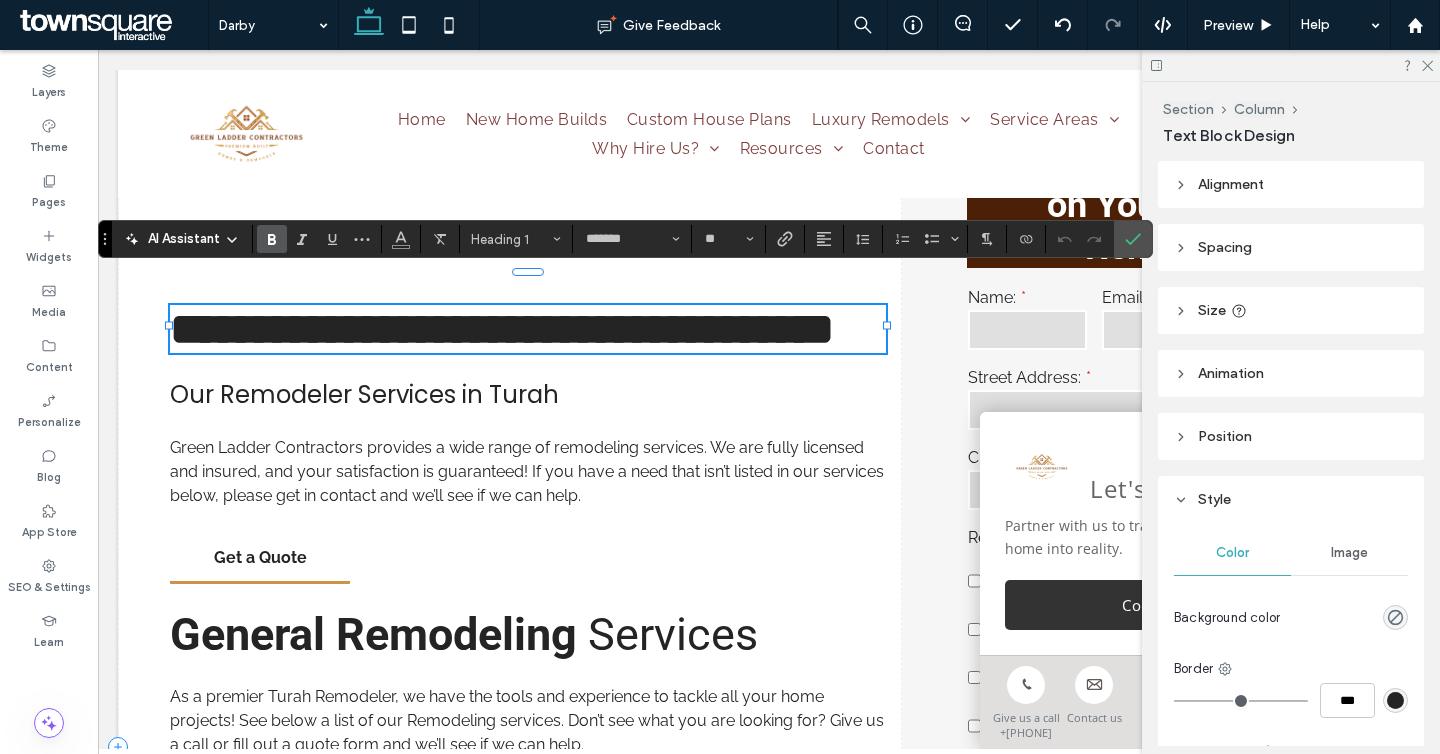 type on "******" 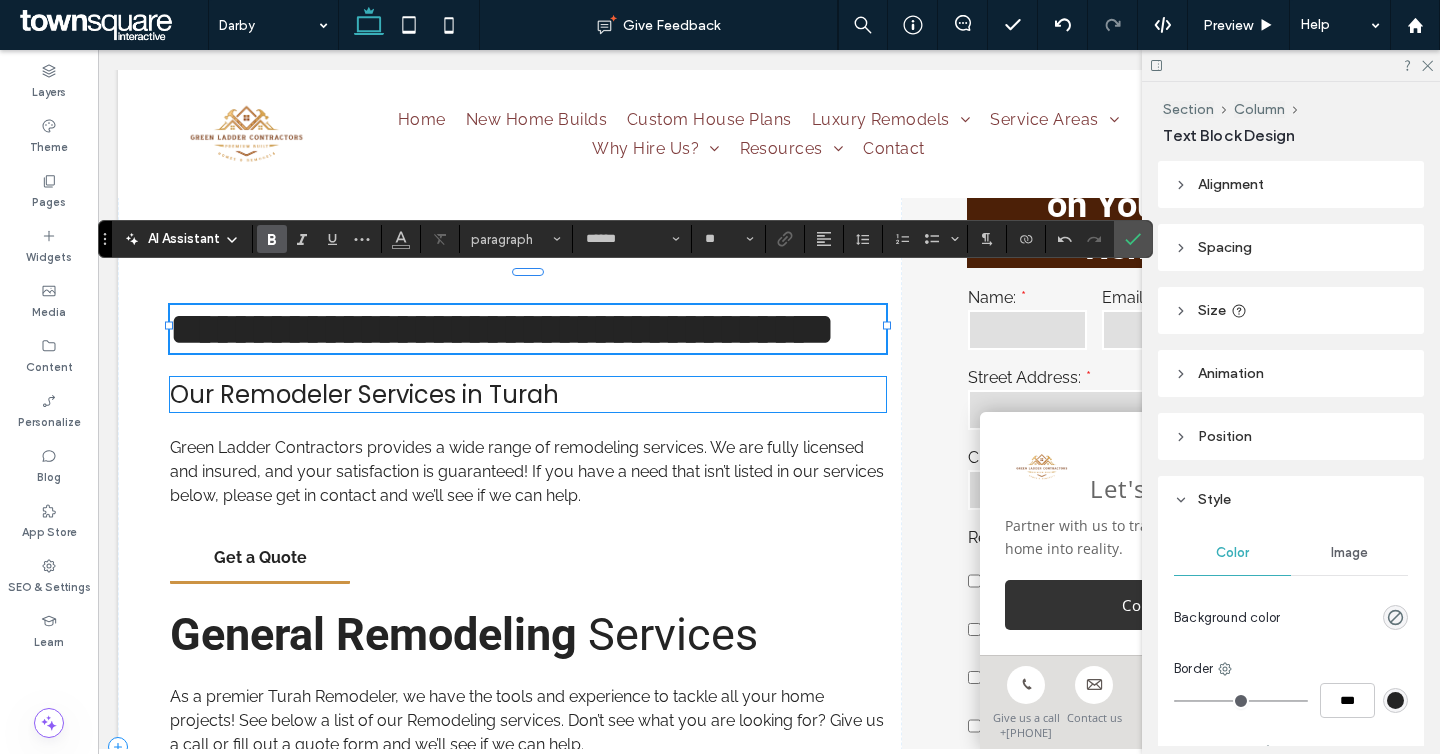 click on "Our Remodeler Services in Turah" at bounding box center (364, 394) 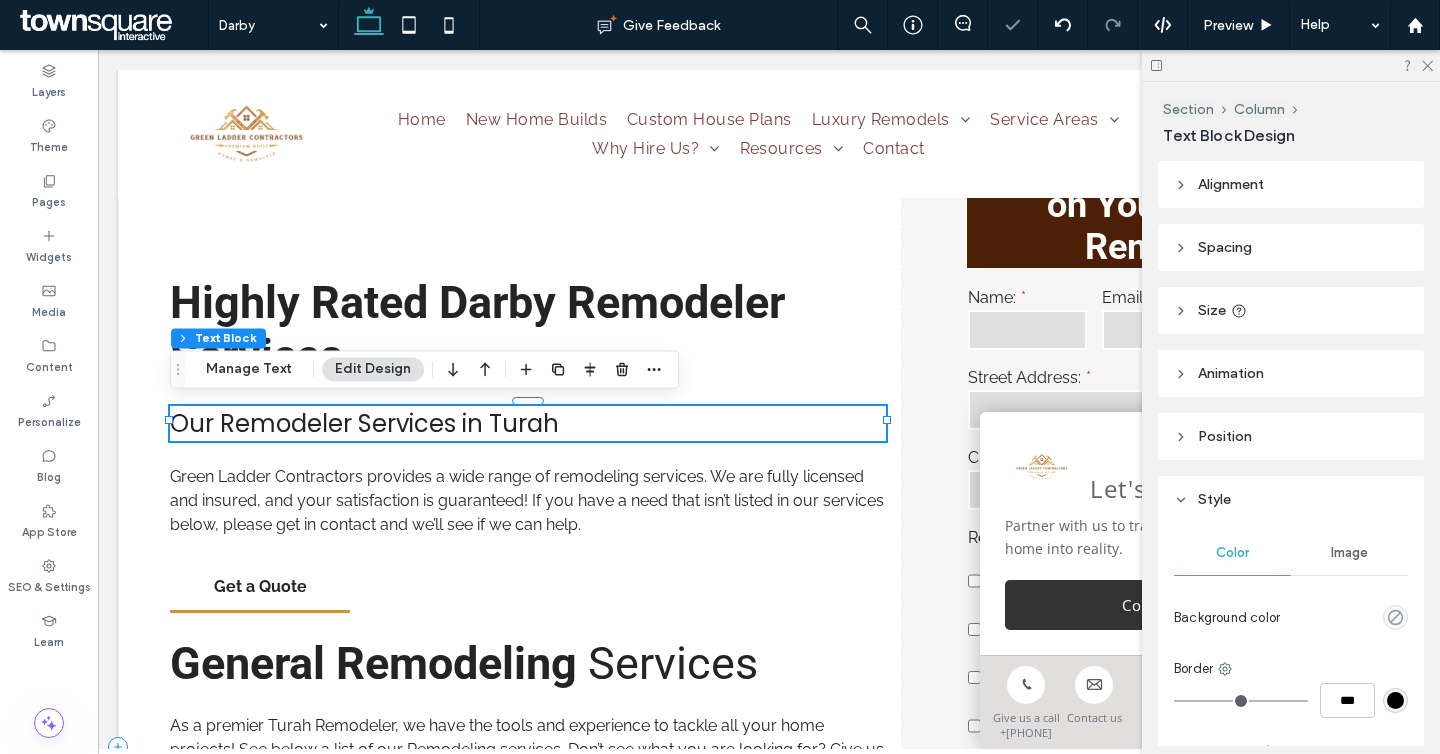 click on "Our Remodeler Services in Turah" at bounding box center [364, 423] 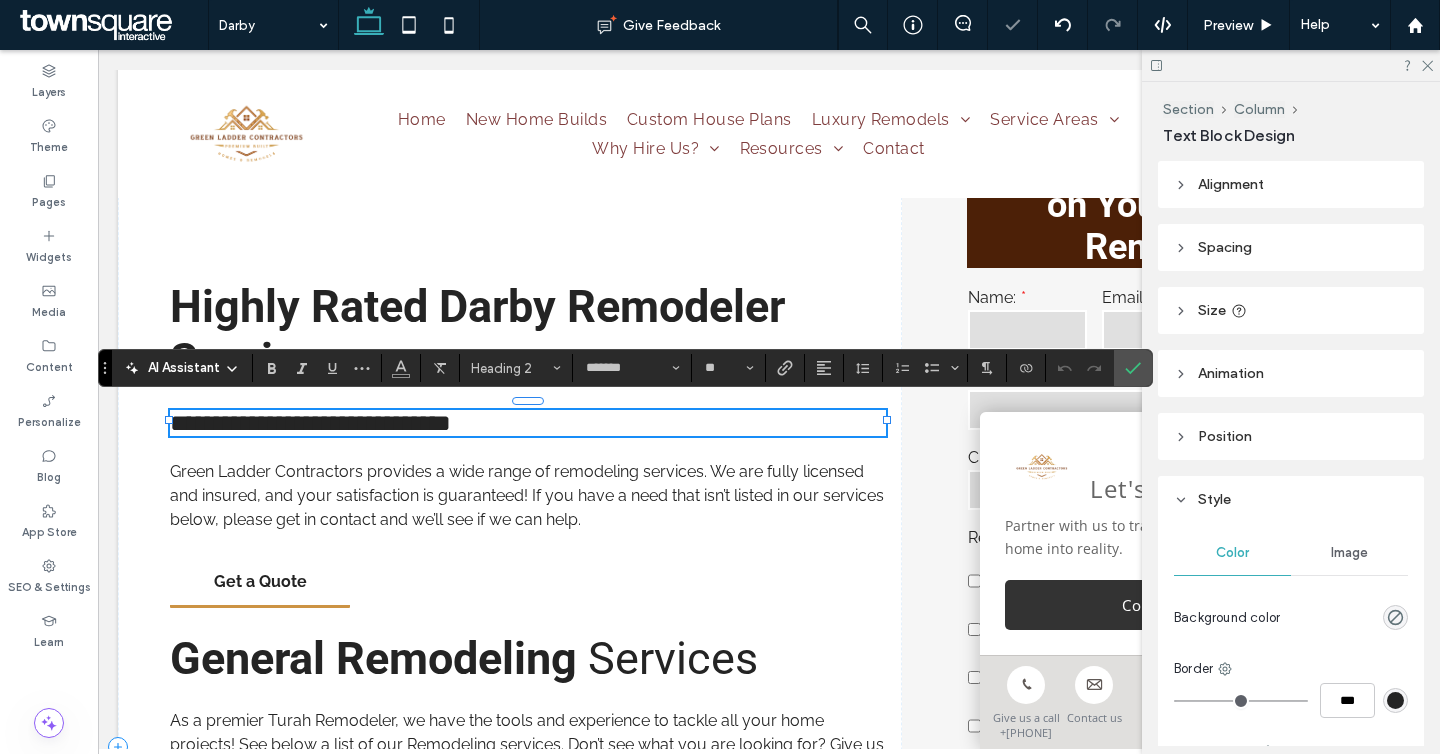 click on "**********" at bounding box center [528, 423] 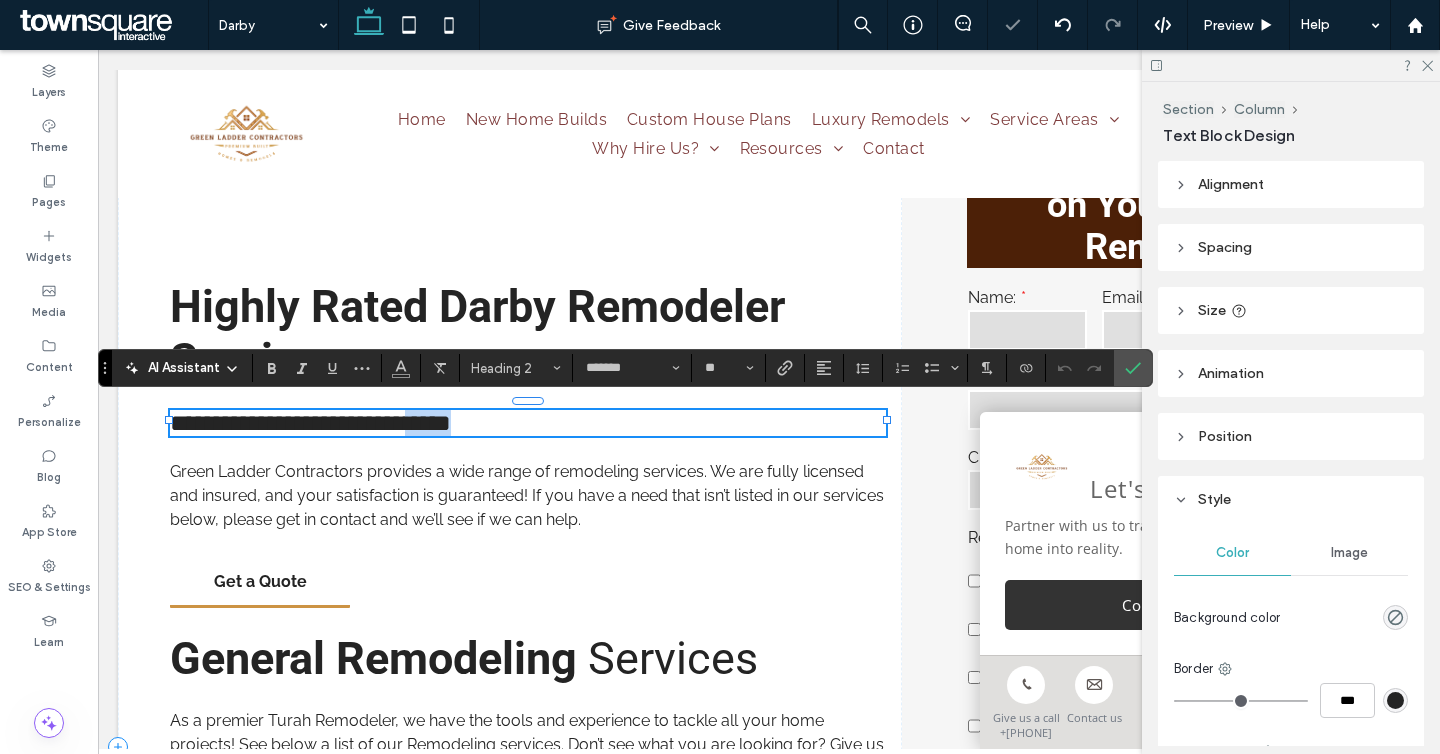 drag, startPoint x: 597, startPoint y: 426, endPoint x: 489, endPoint y: 426, distance: 108 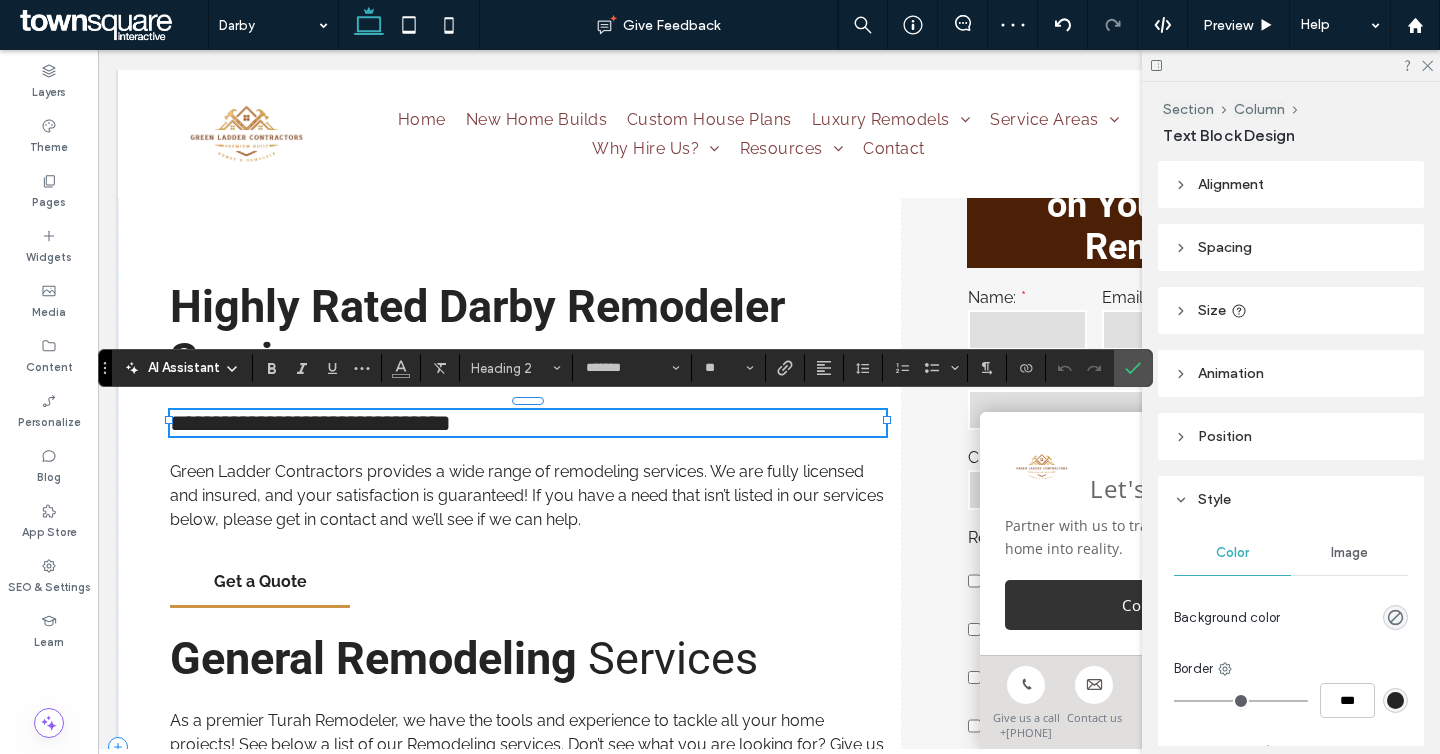 type on "*******" 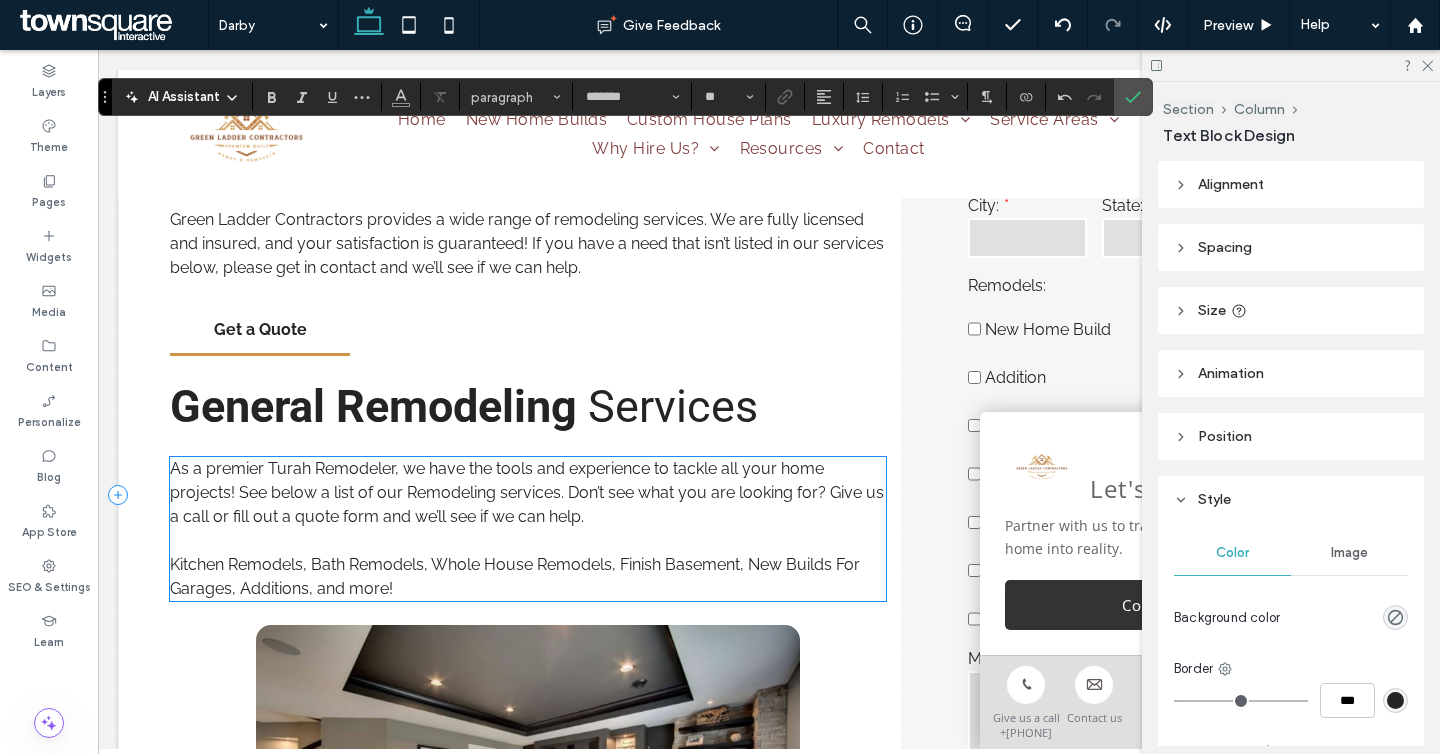 scroll, scrollTop: 733, scrollLeft: 0, axis: vertical 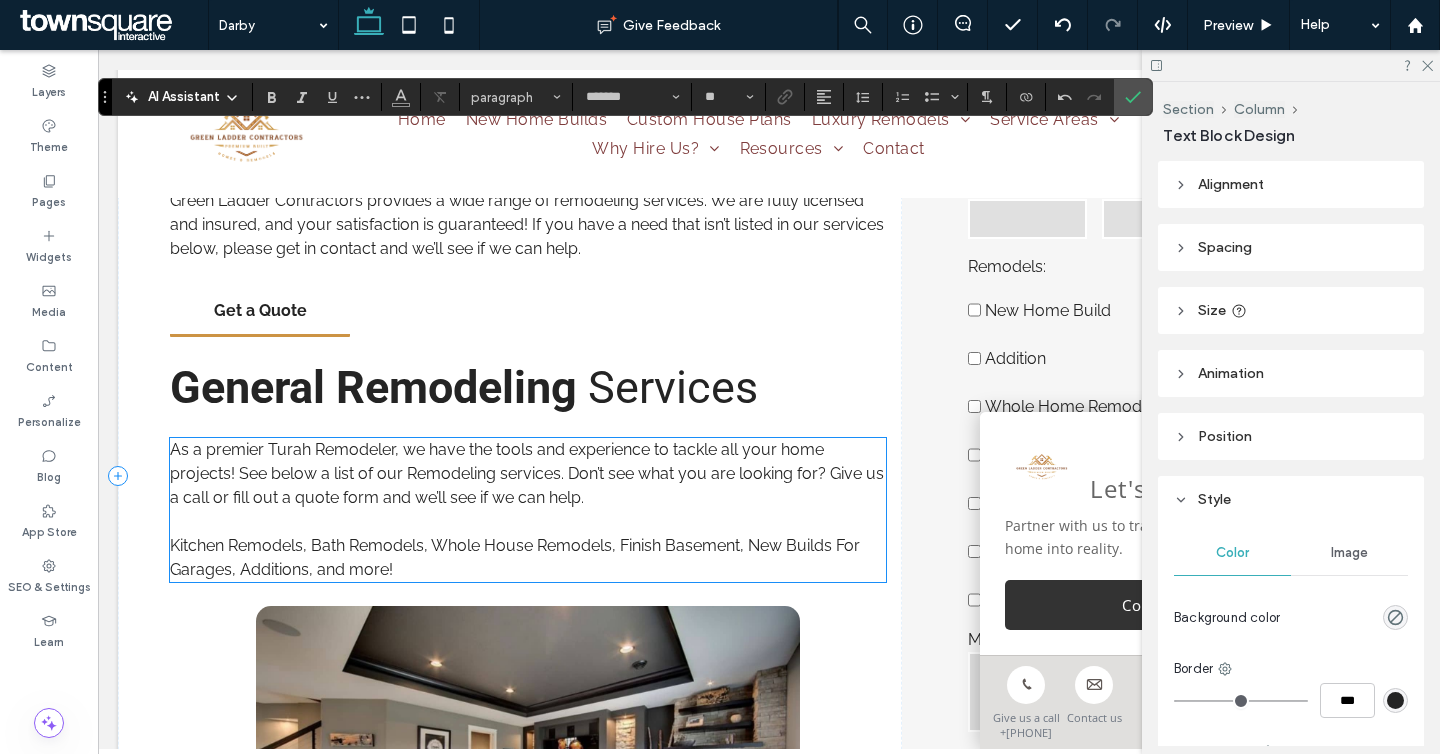 click on "As a premier Turah Remodeler, we have the tools and experience to tackle all your home projects! See below a list of our Remodeling services. Don’t see what you are looking for? Give us a call or fill out a quote form and we’ll see if we can help." at bounding box center [527, 473] 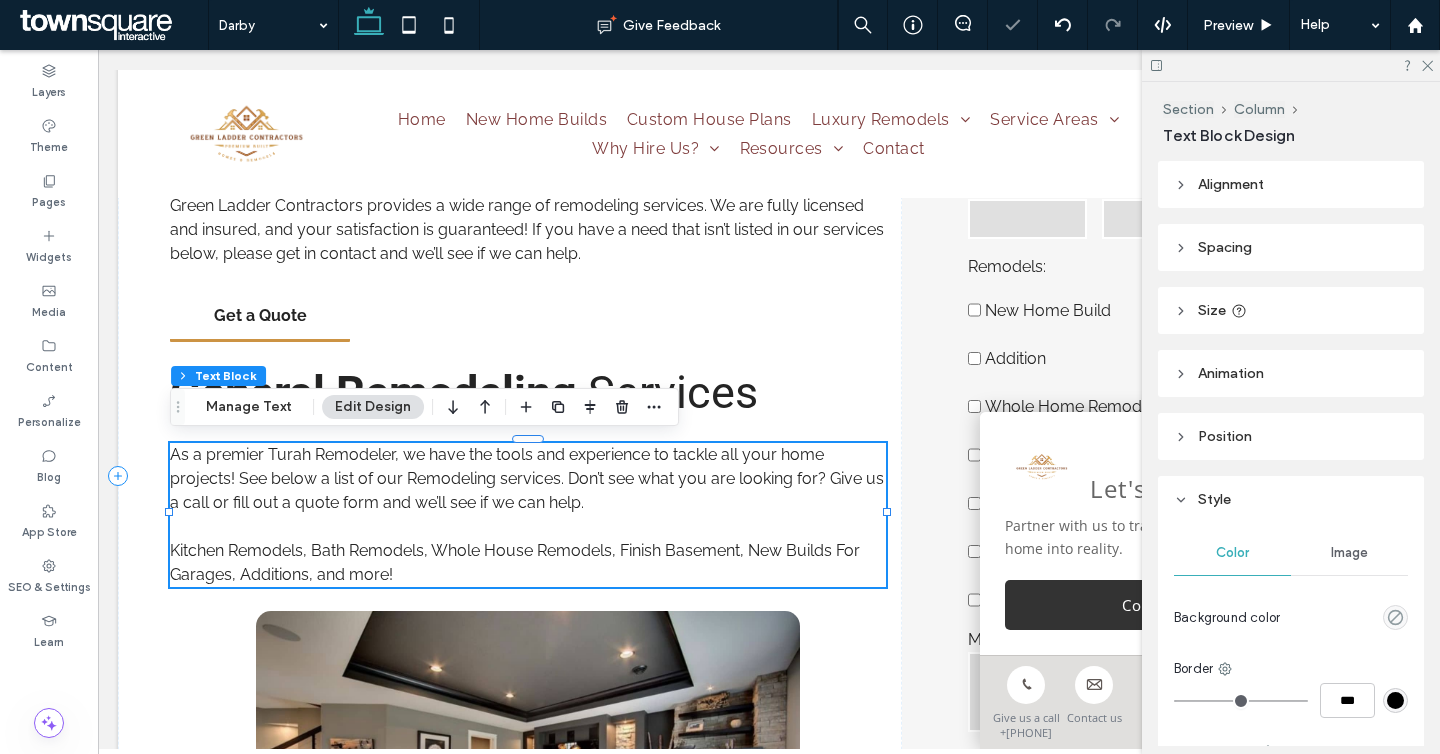 click on "As a premier Turah Remodeler, we have the tools and experience to tackle all your home projects! See below a list of our Remodeling services. Don’t see what you are looking for? Give us a call or fill out a quote form and we’ll see if we can help." at bounding box center (527, 478) 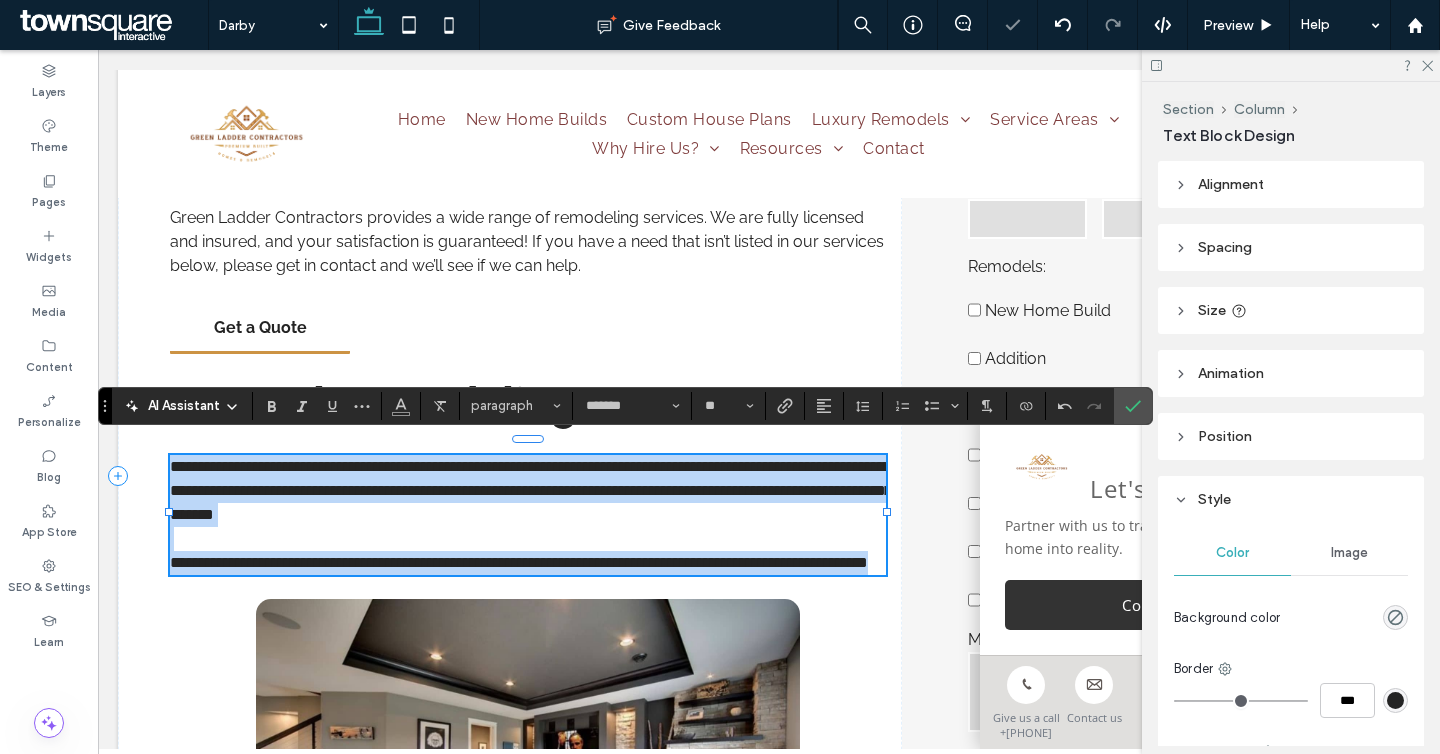 click on "**********" at bounding box center [531, 490] 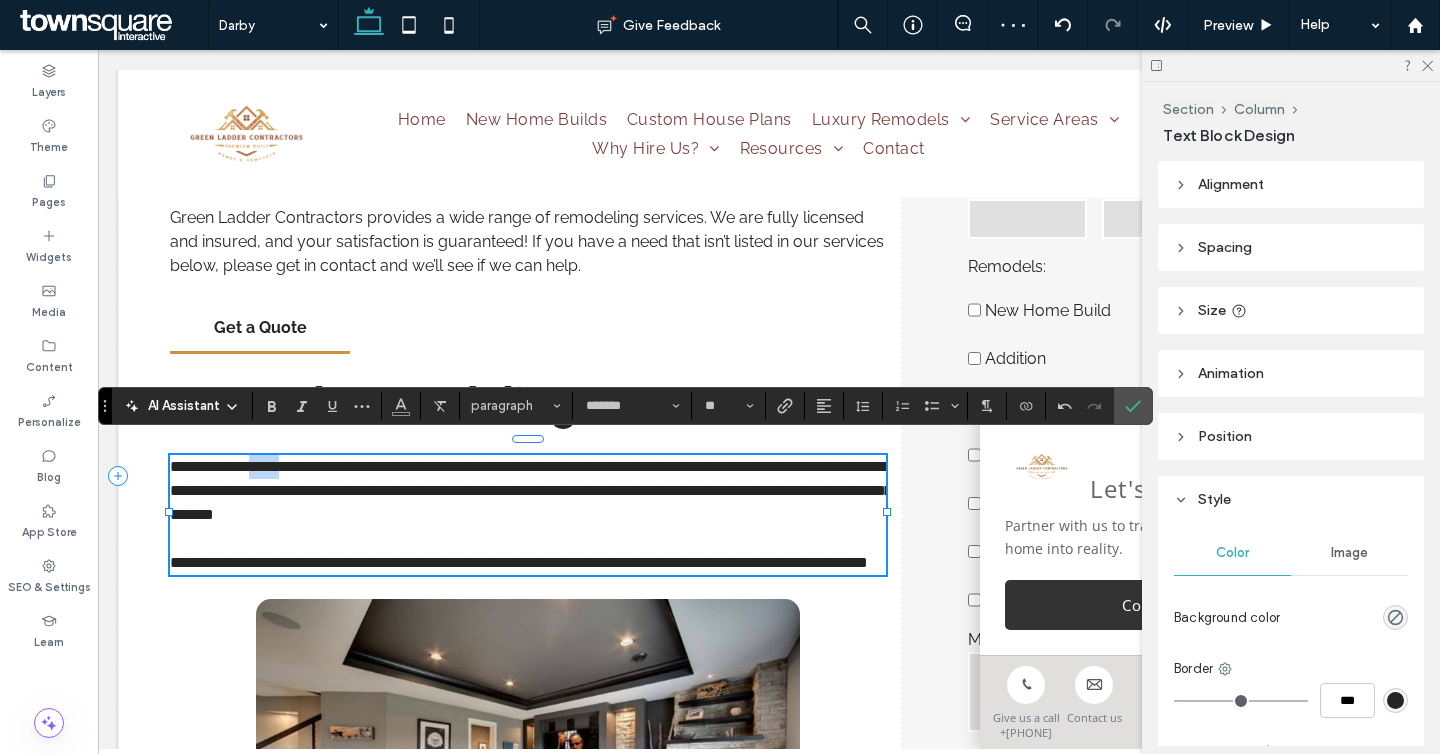 drag, startPoint x: 305, startPoint y: 453, endPoint x: 268, endPoint y: 454, distance: 37.01351 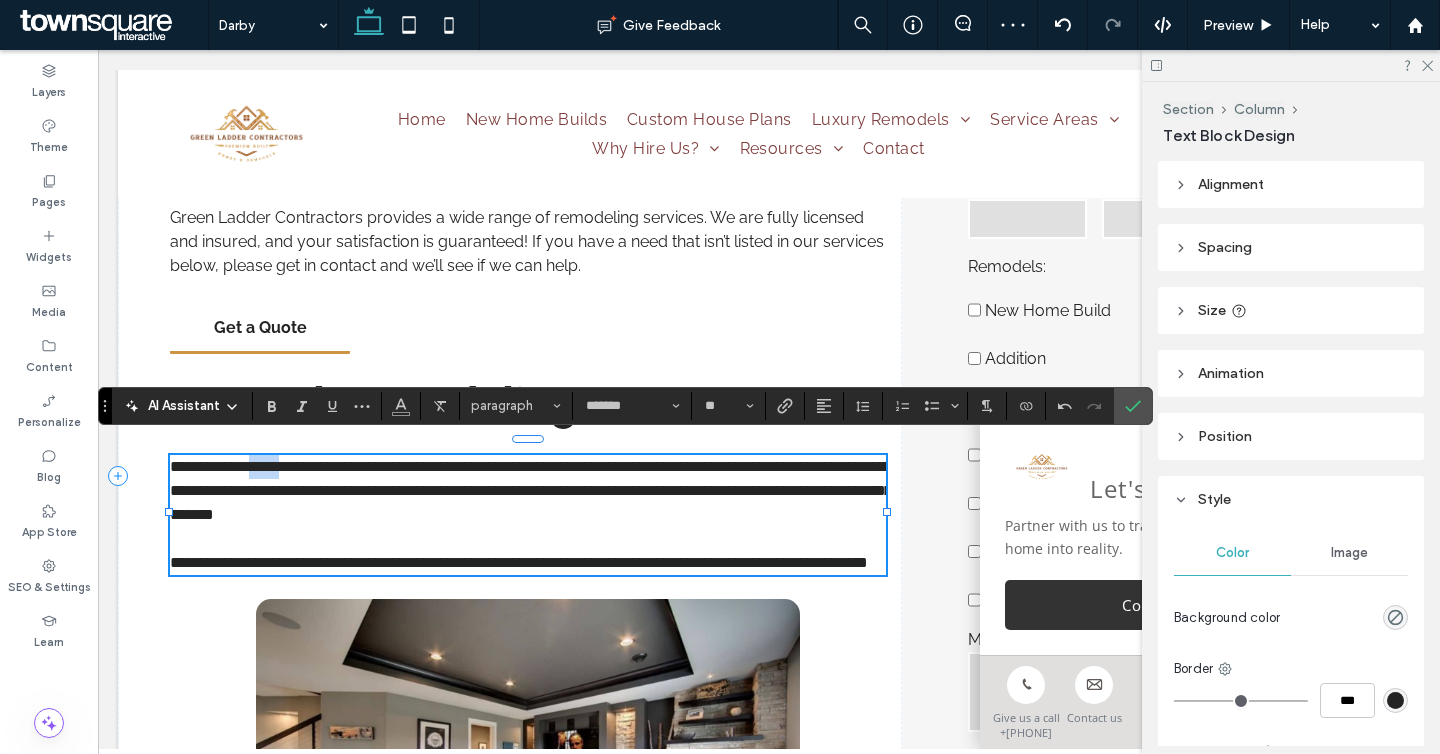 click on "**********" at bounding box center [531, 490] 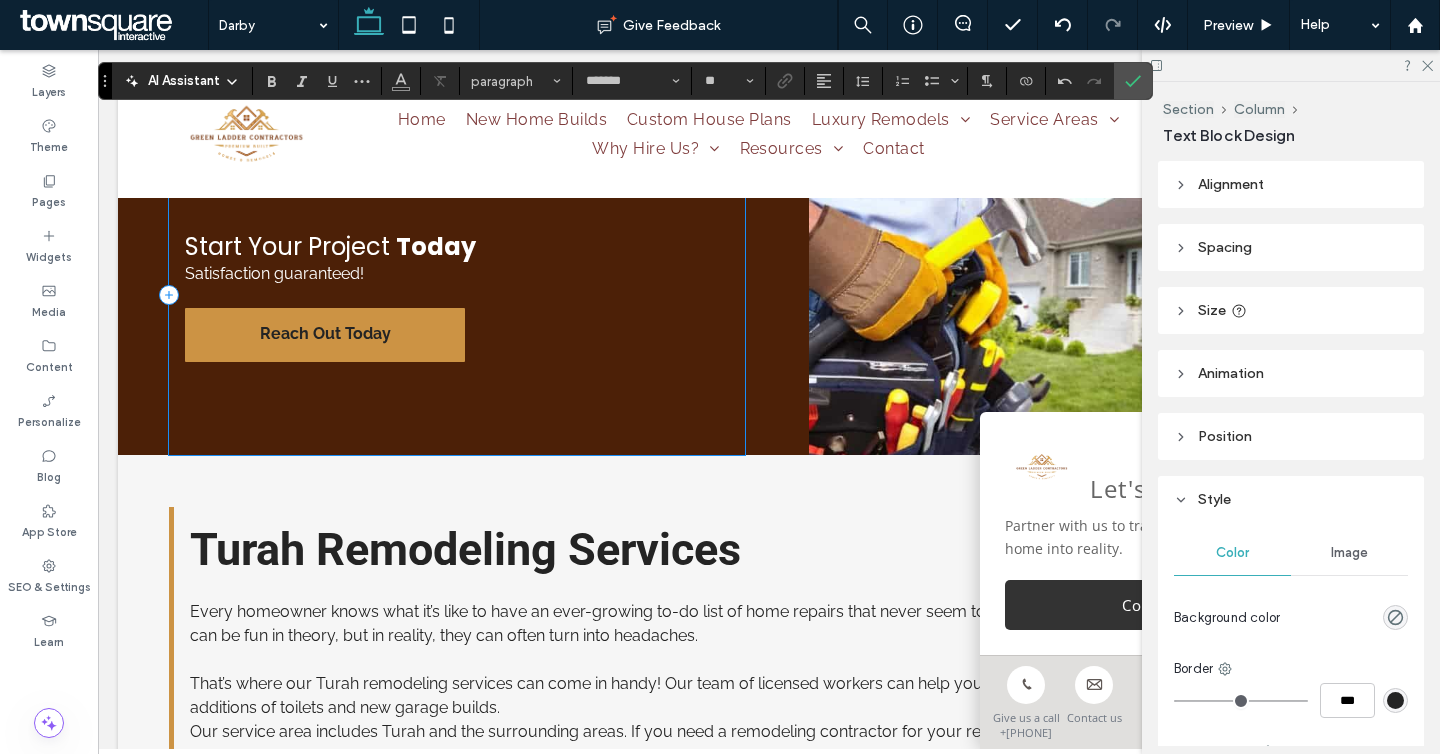 scroll, scrollTop: 1930, scrollLeft: 0, axis: vertical 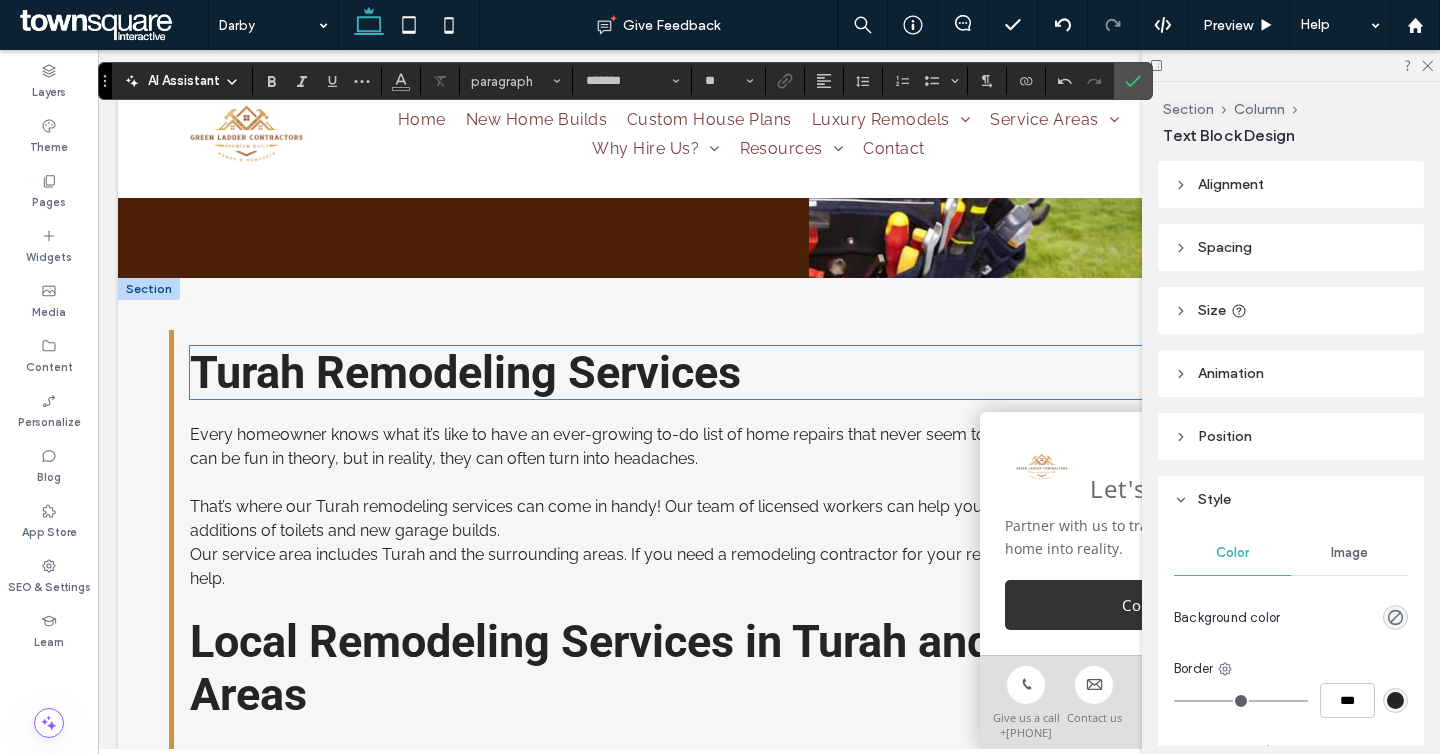 click on "Turah Remodeling Services" at bounding box center (465, 372) 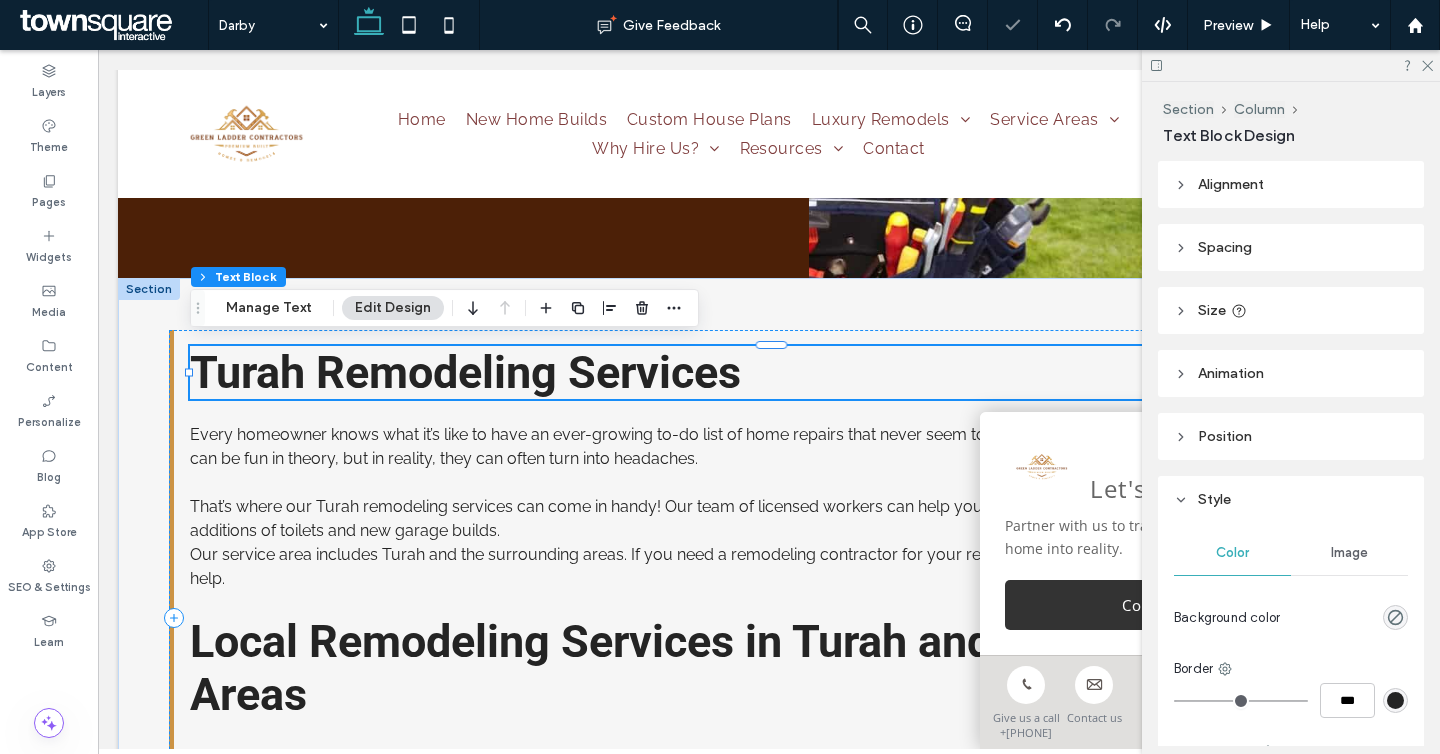 click on "Turah Remodeling Services" at bounding box center (465, 372) 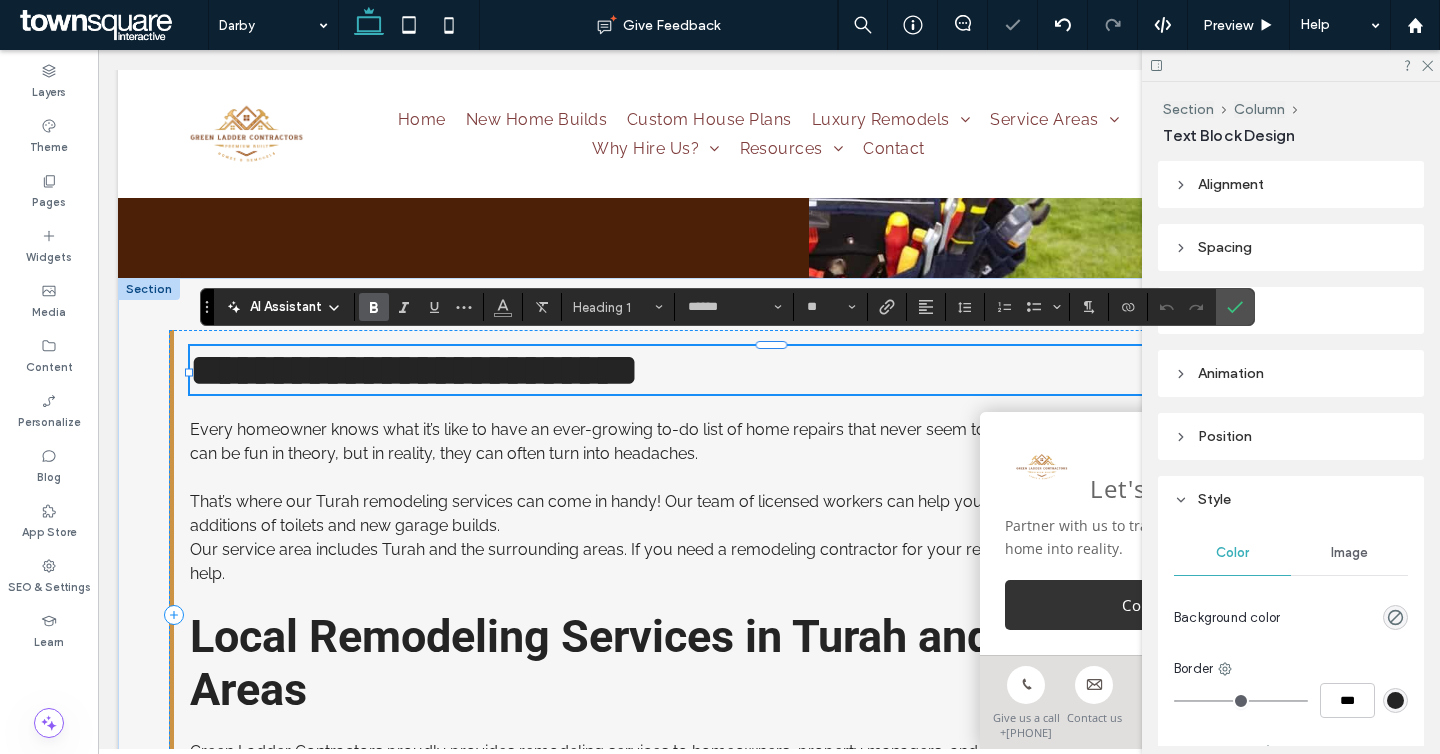 click on "**********" at bounding box center [414, 370] 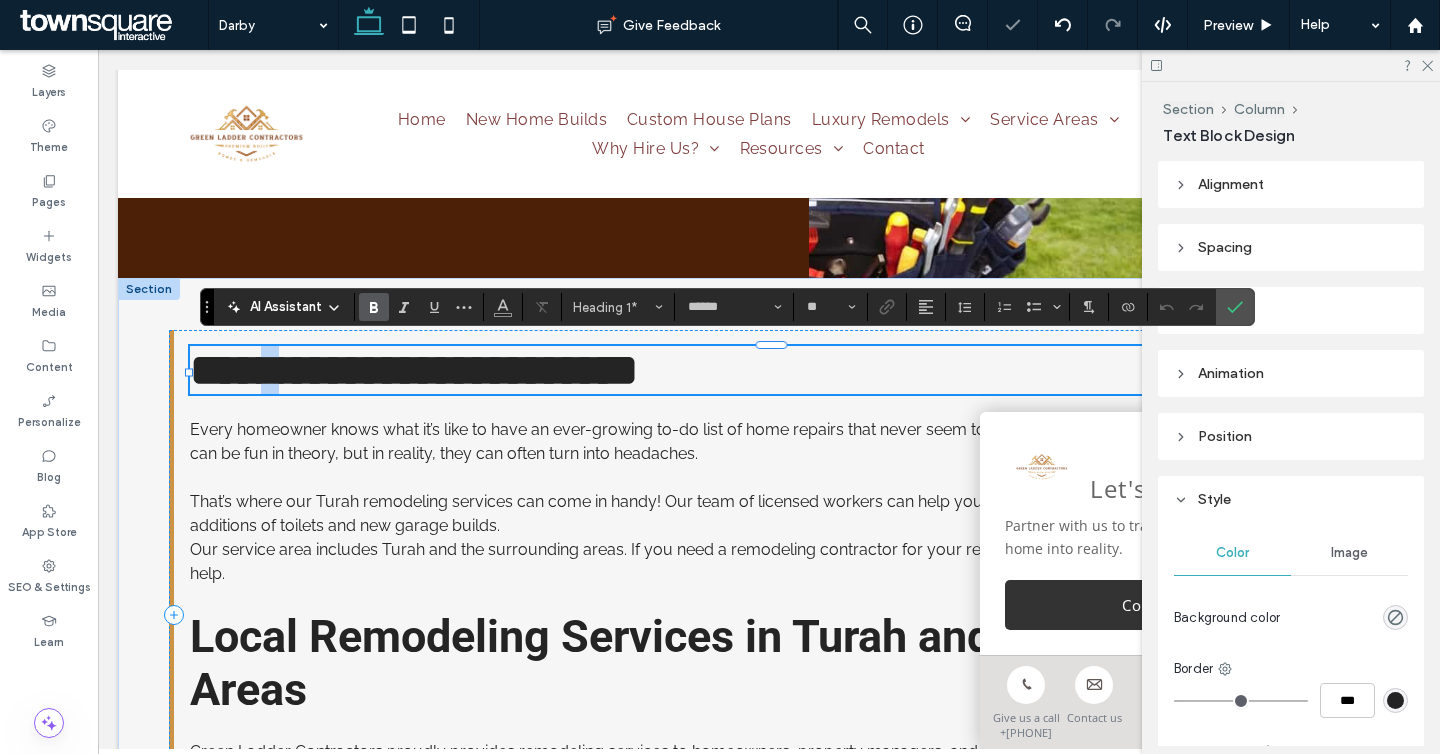 drag, startPoint x: 303, startPoint y: 375, endPoint x: 151, endPoint y: 375, distance: 152 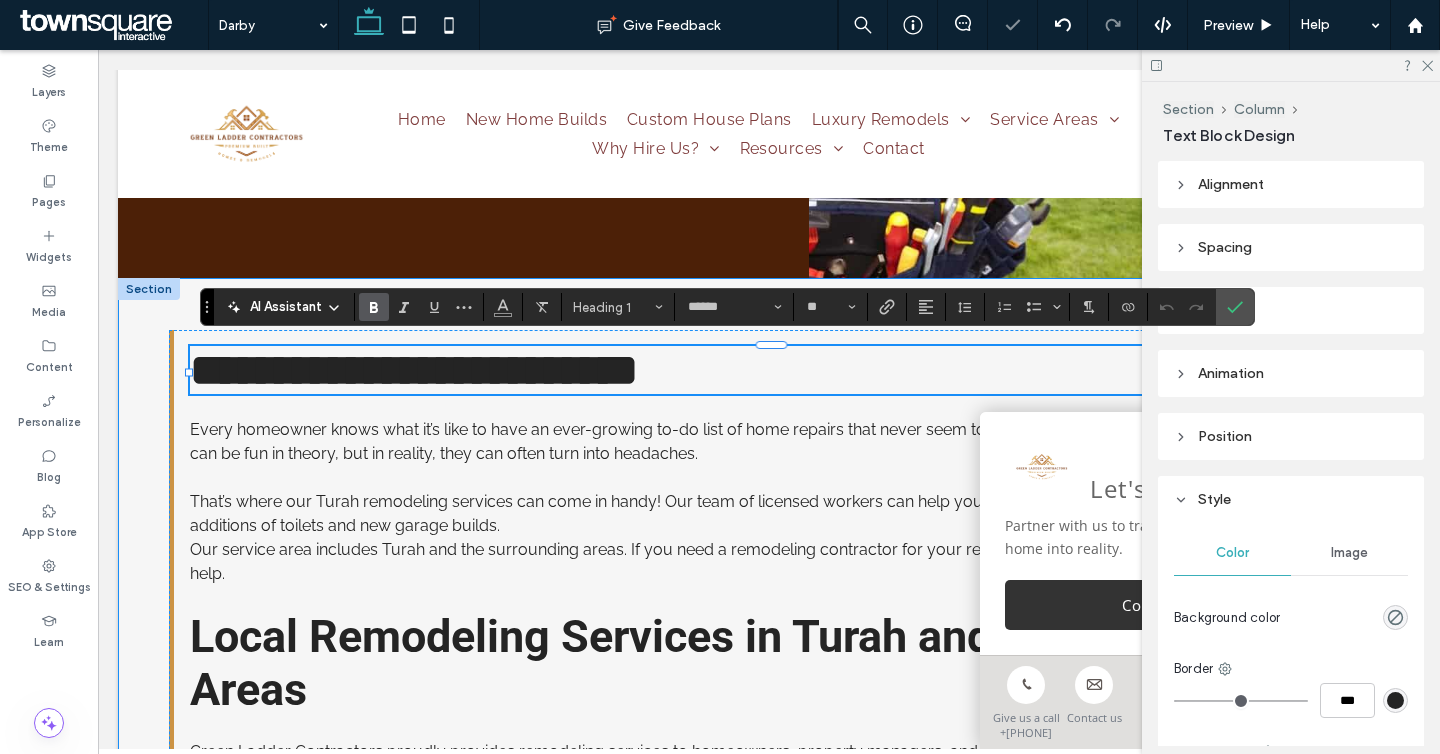 type on "*******" 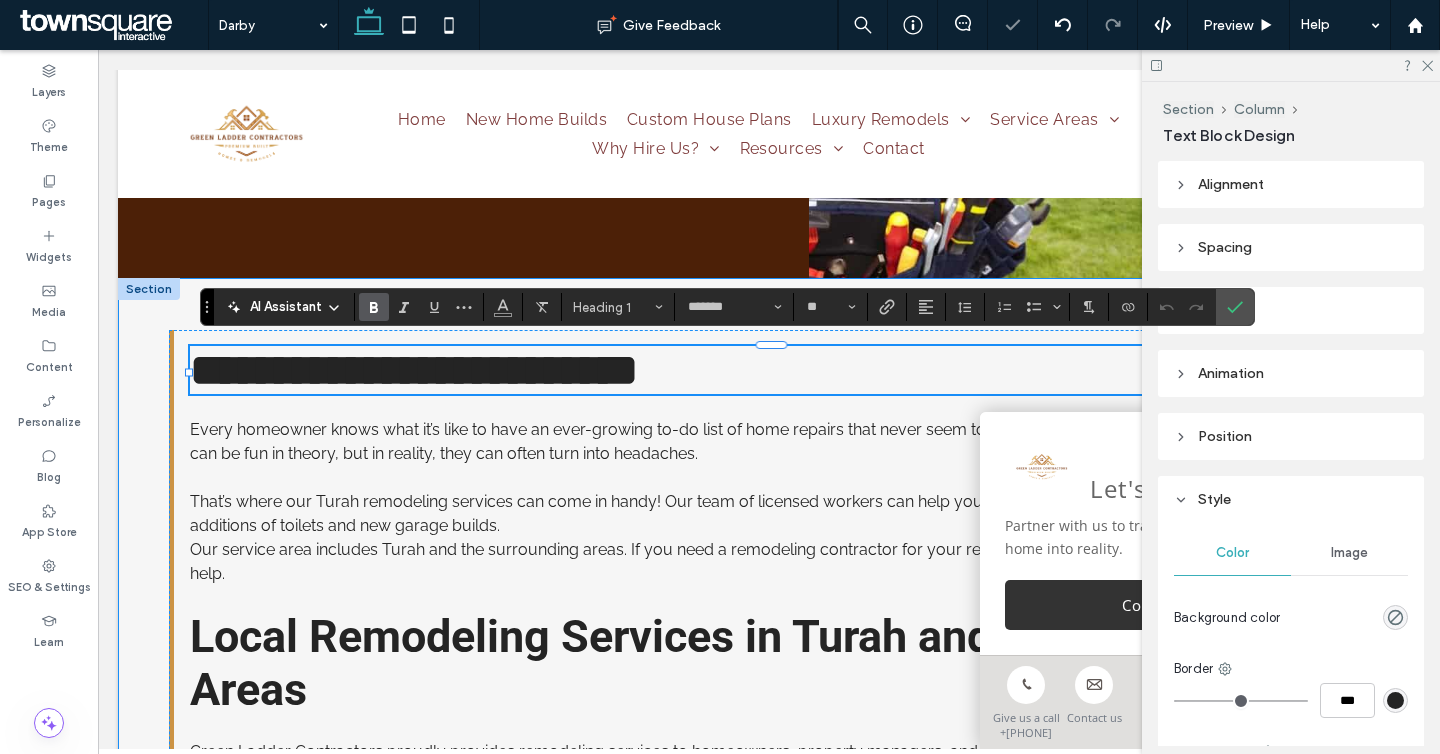type on "******" 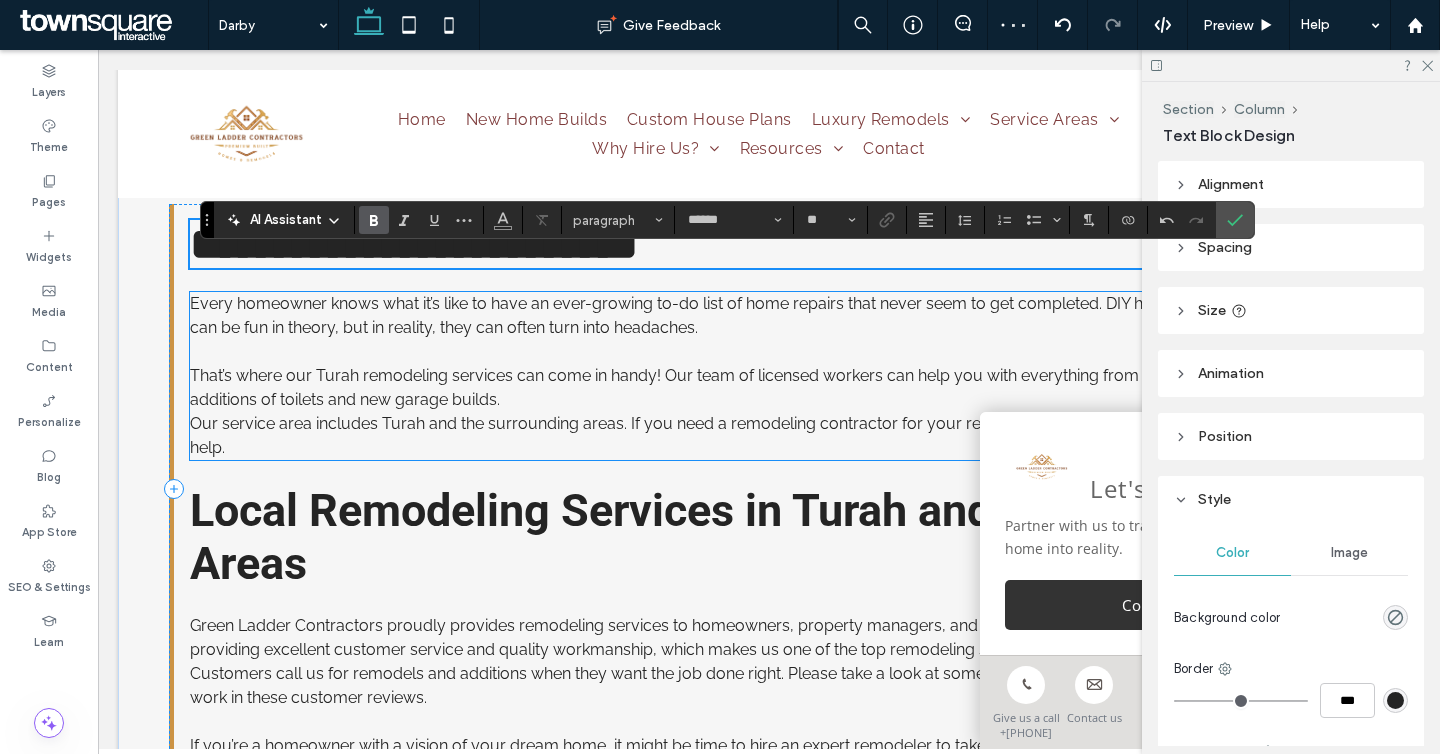 scroll, scrollTop: 2070, scrollLeft: 0, axis: vertical 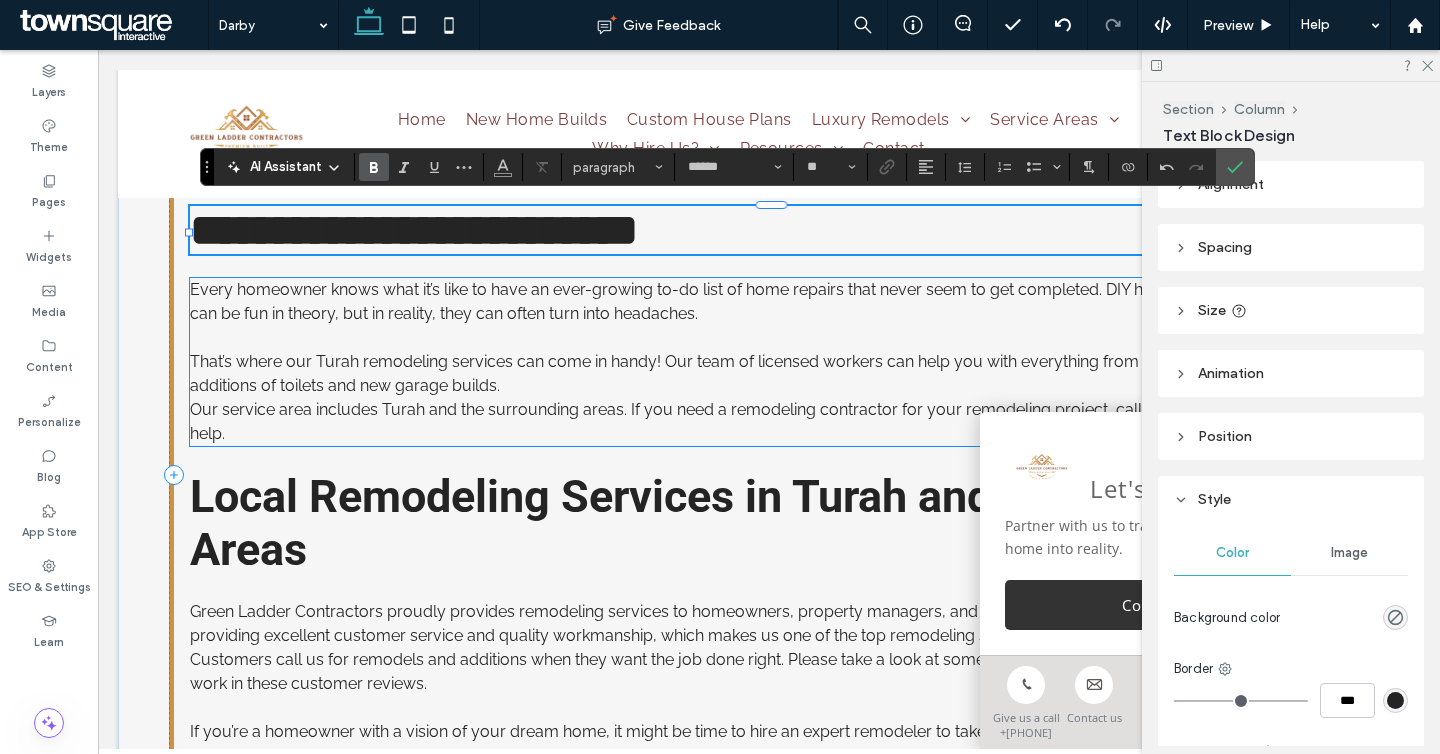 click on "That’s where our Turah remodeling services can come in handy! Our team of licensed workers can help you with everything from kitchen remodels to additions of toilets and new garage builds." at bounding box center [739, 373] 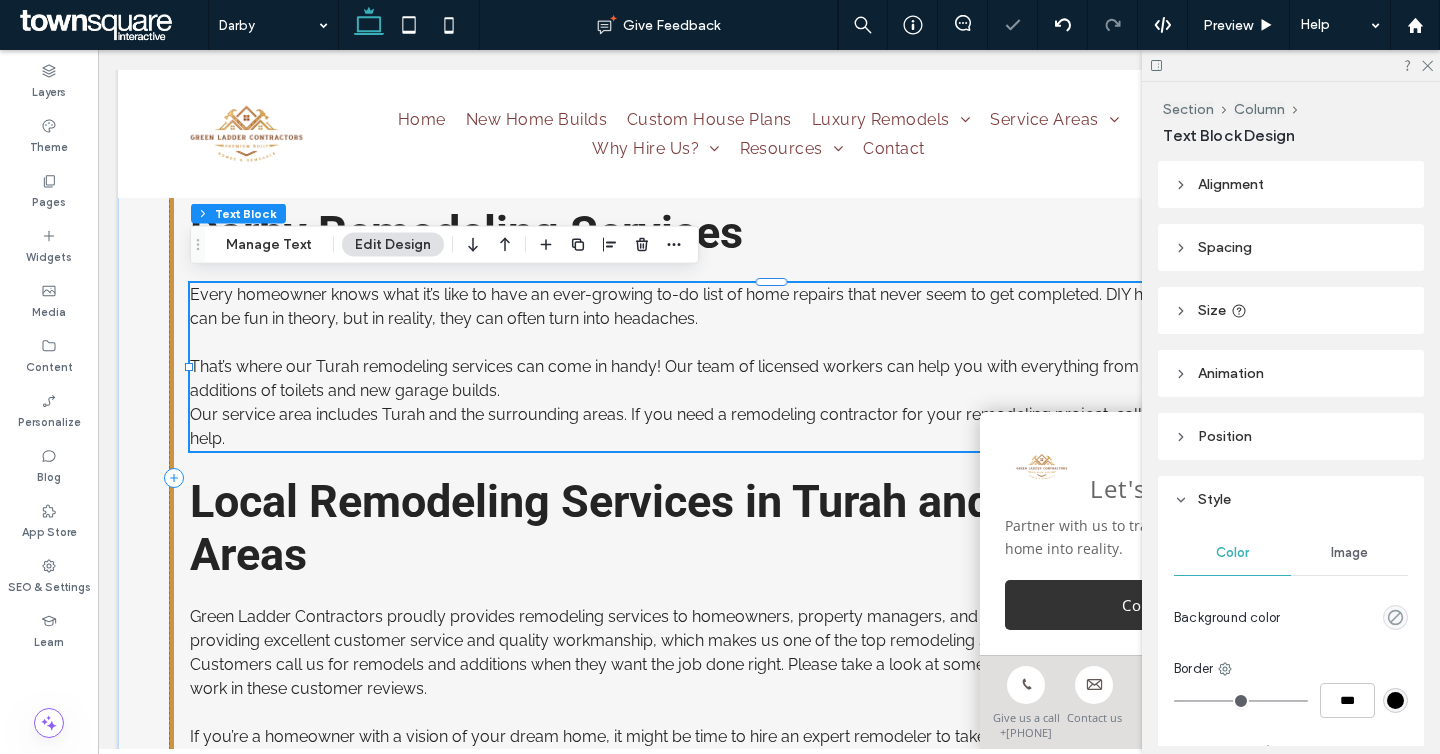 click on "That’s where our Turah remodeling services can come in handy! Our team of licensed workers can help you with everything from kitchen remodels to additions of toilets and new garage builds." at bounding box center [739, 378] 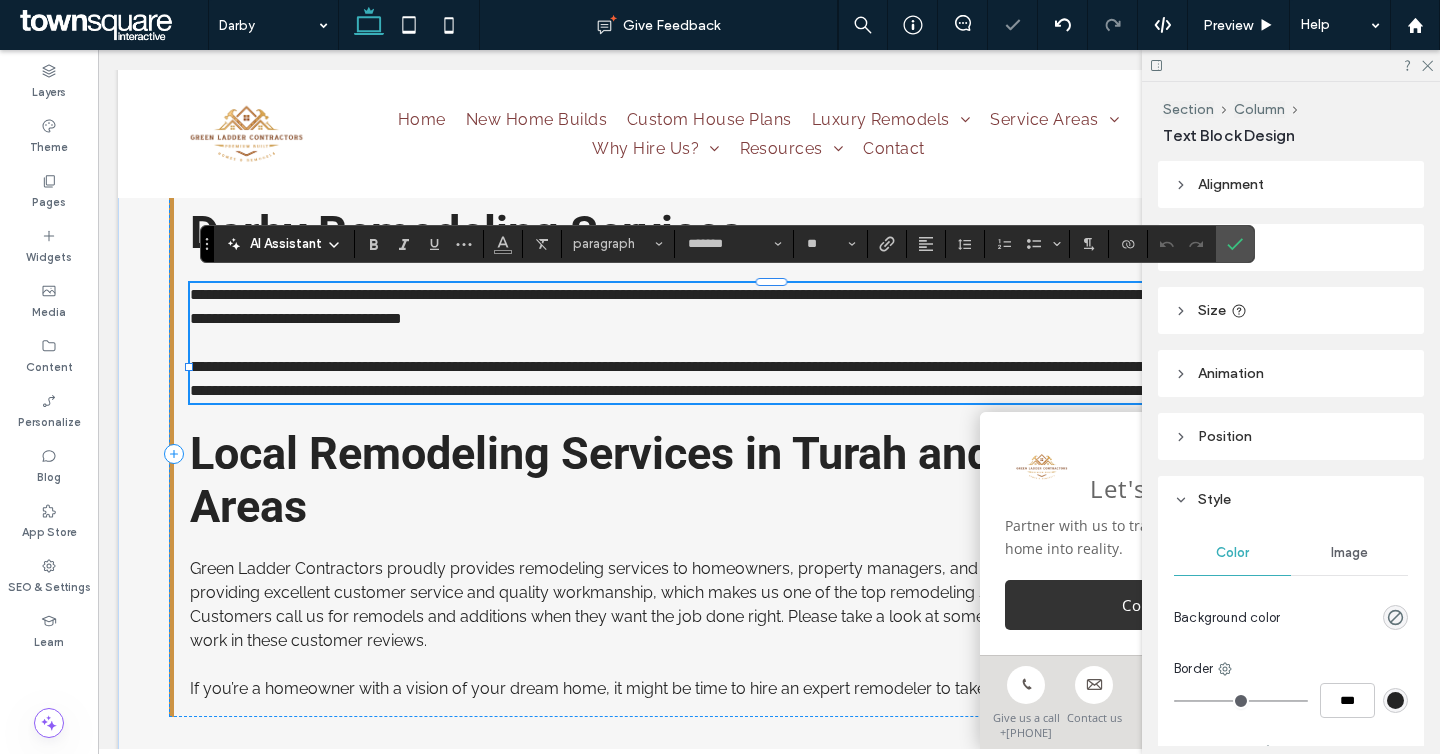 click on "**********" at bounding box center (755, 366) 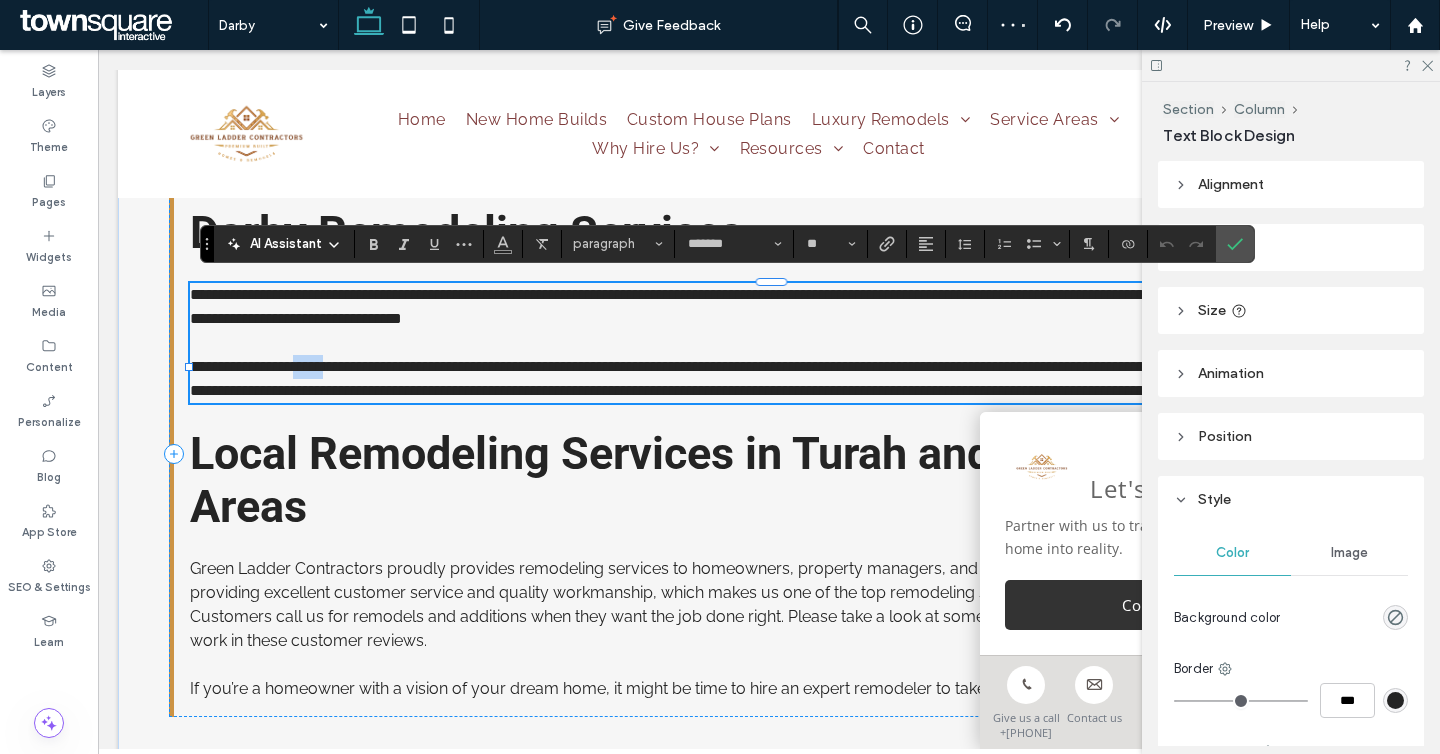 drag, startPoint x: 355, startPoint y: 361, endPoint x: 314, endPoint y: 360, distance: 41.01219 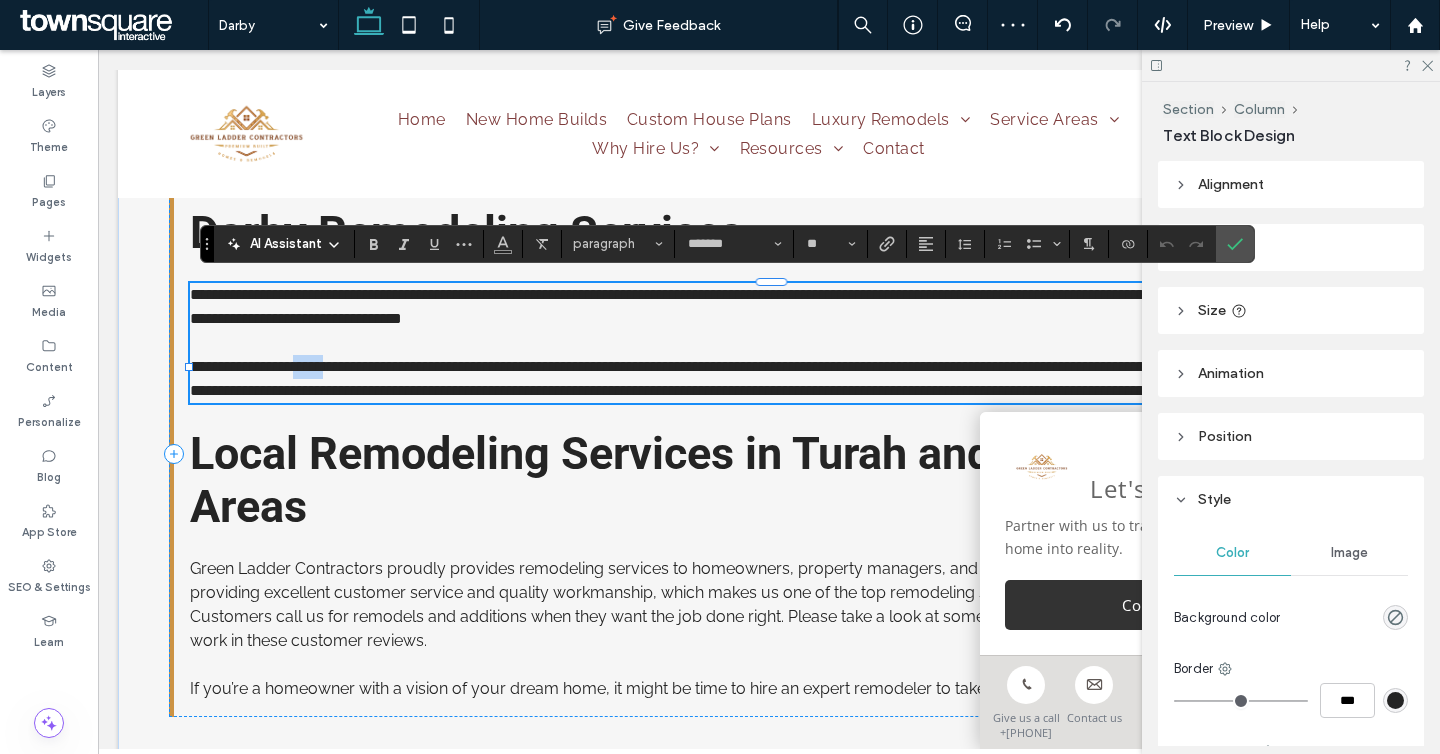 click on "**********" at bounding box center [755, 366] 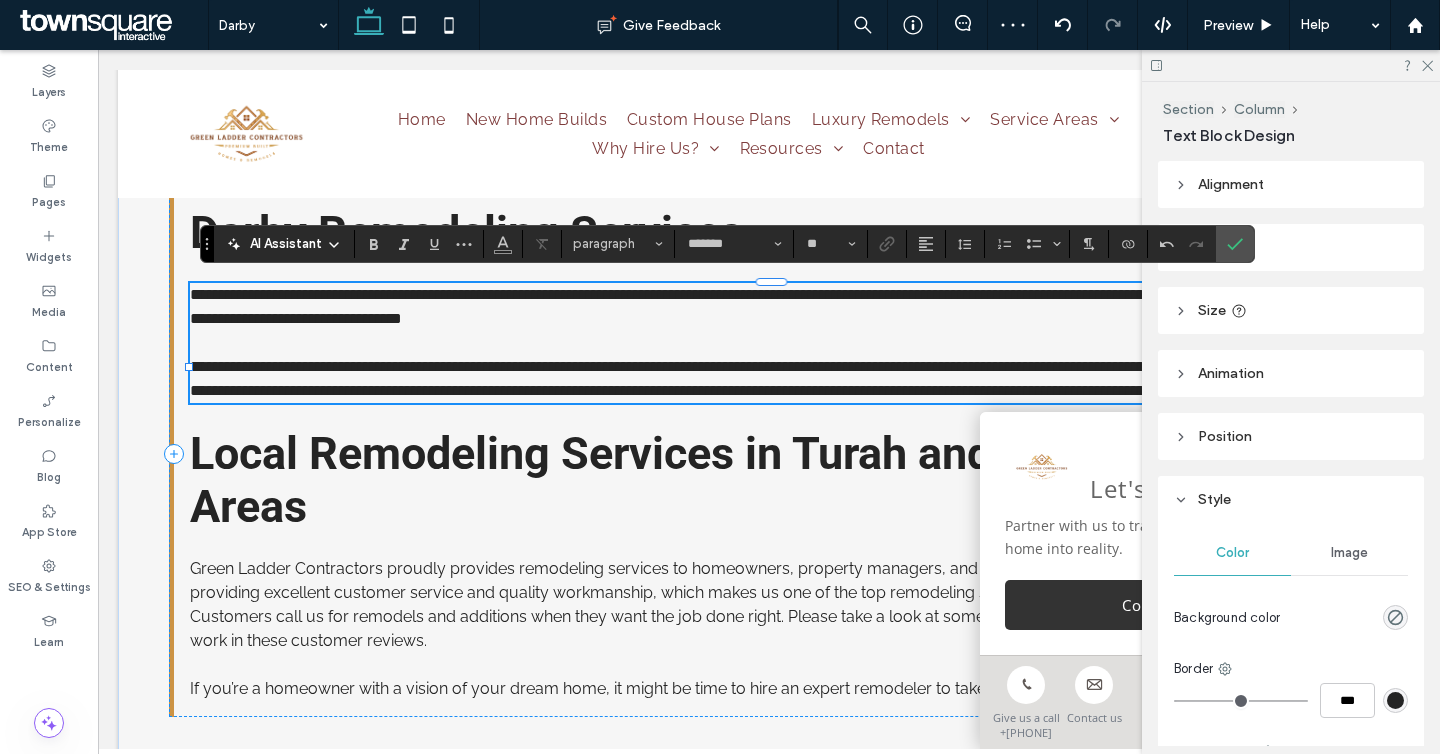 click on "**********" at bounding box center [771, 367] 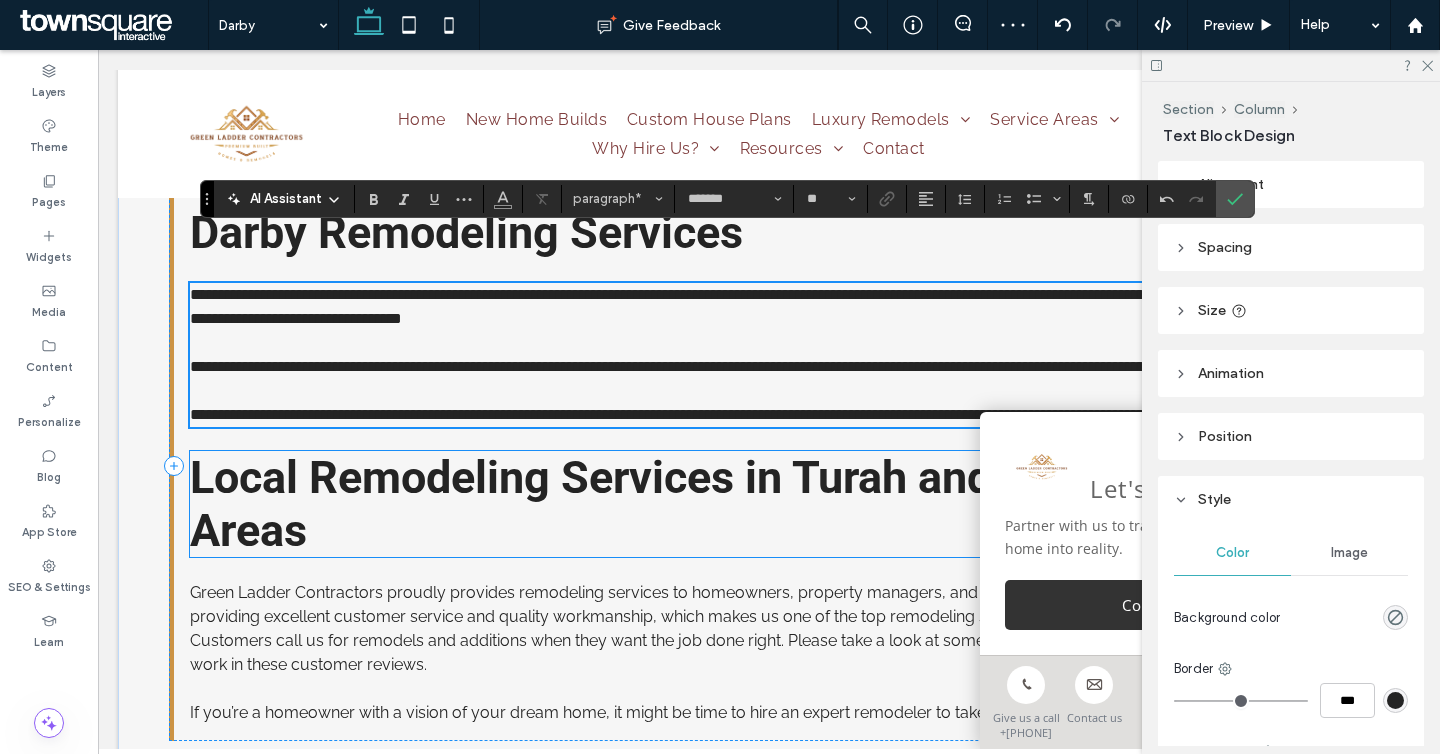 scroll, scrollTop: 2368, scrollLeft: 0, axis: vertical 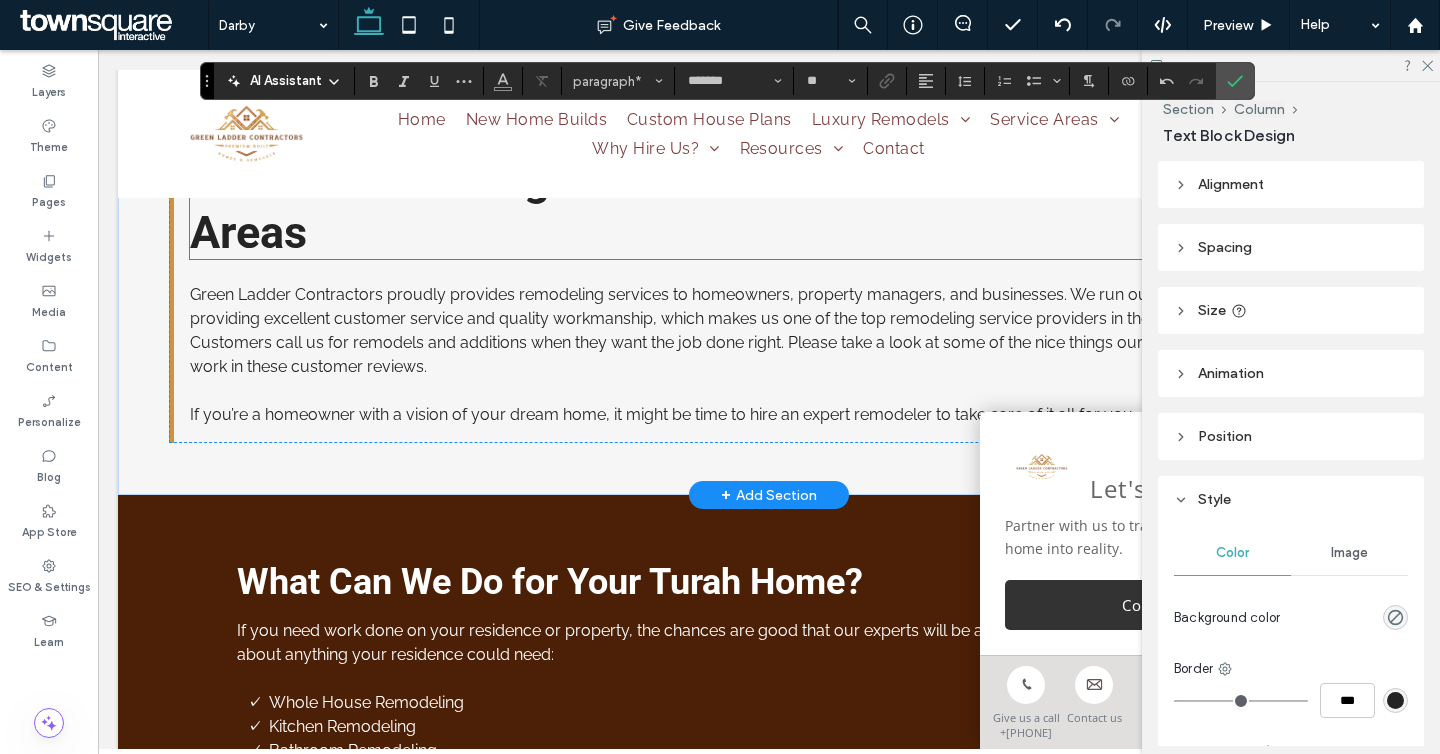 click on "Local Remodeling Services in Turah and Surrounding Areas" at bounding box center (720, 206) 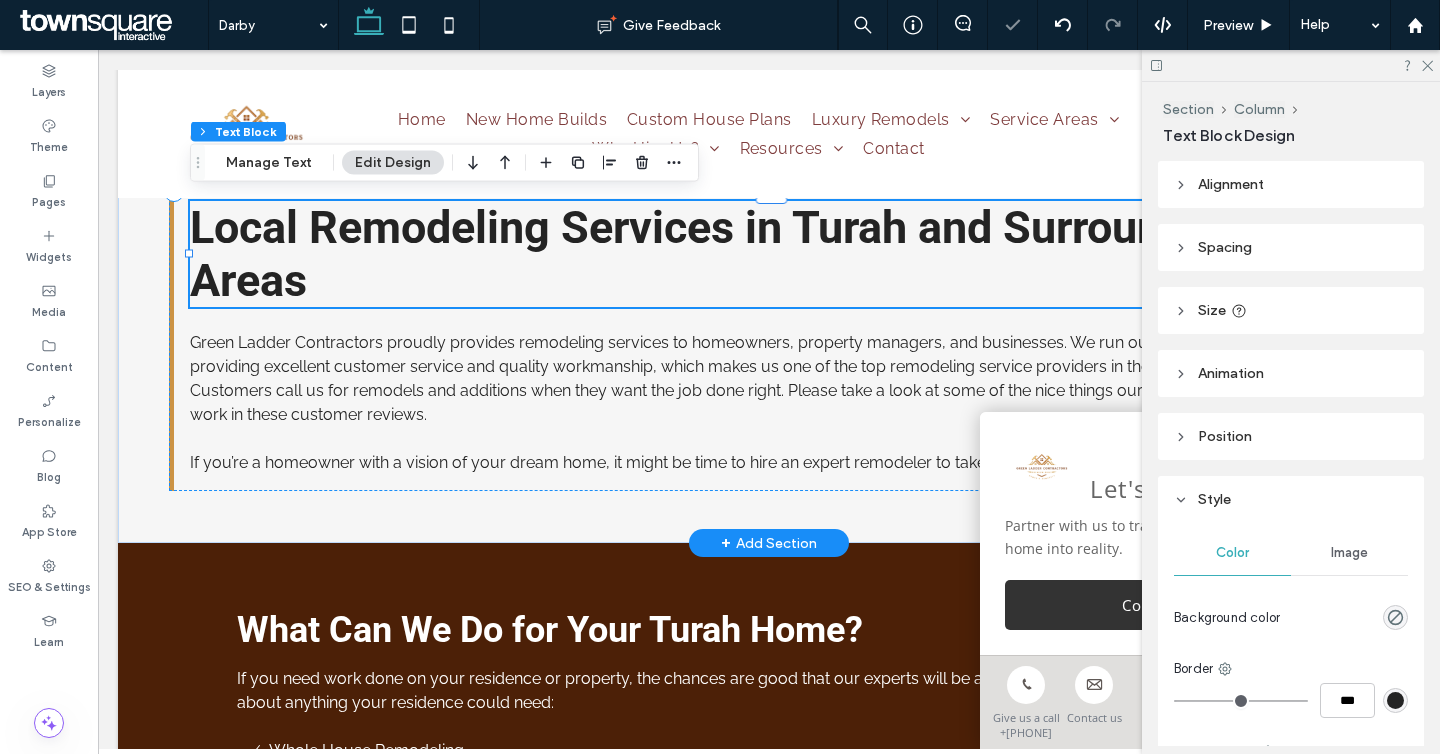 click on "Local Remodeling Services in Turah and Surrounding Areas" at bounding box center [720, 254] 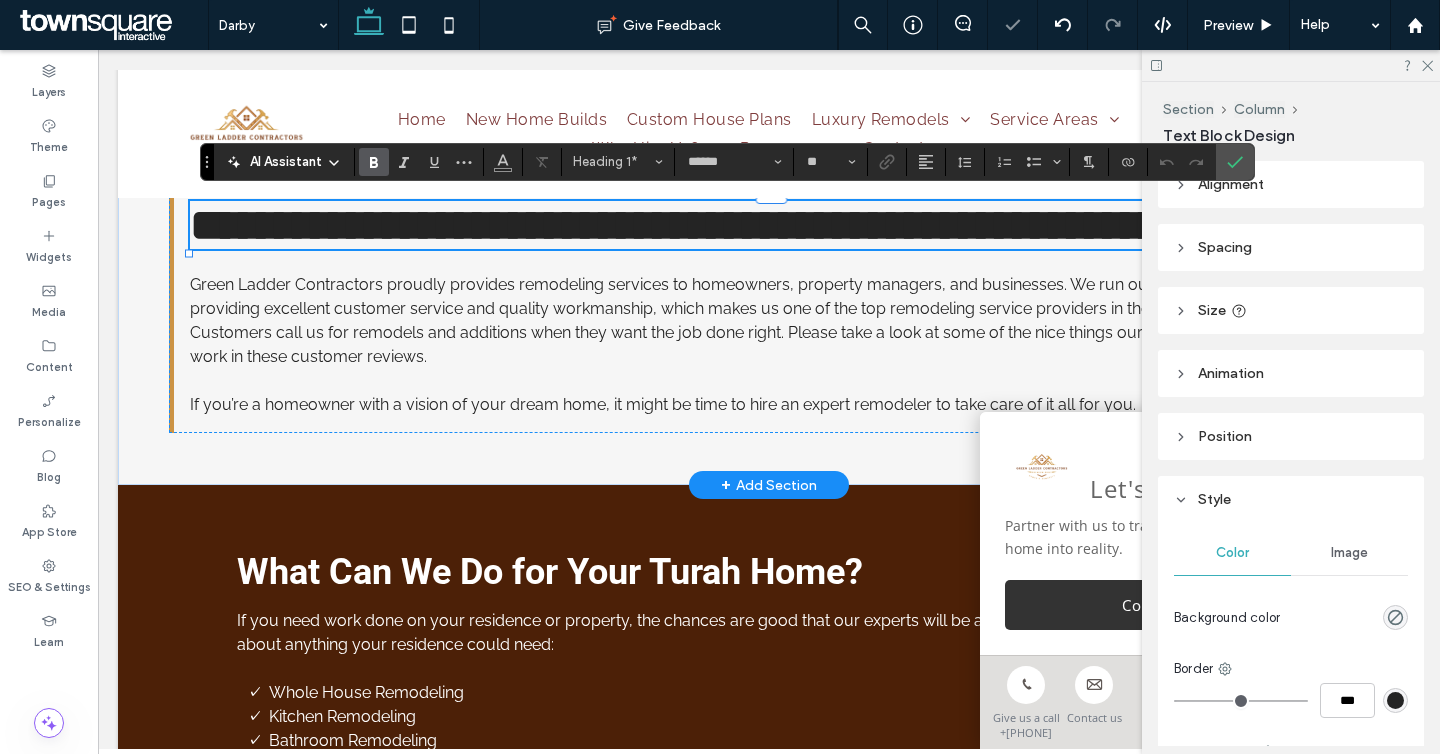click on "**********" at bounding box center [693, 225] 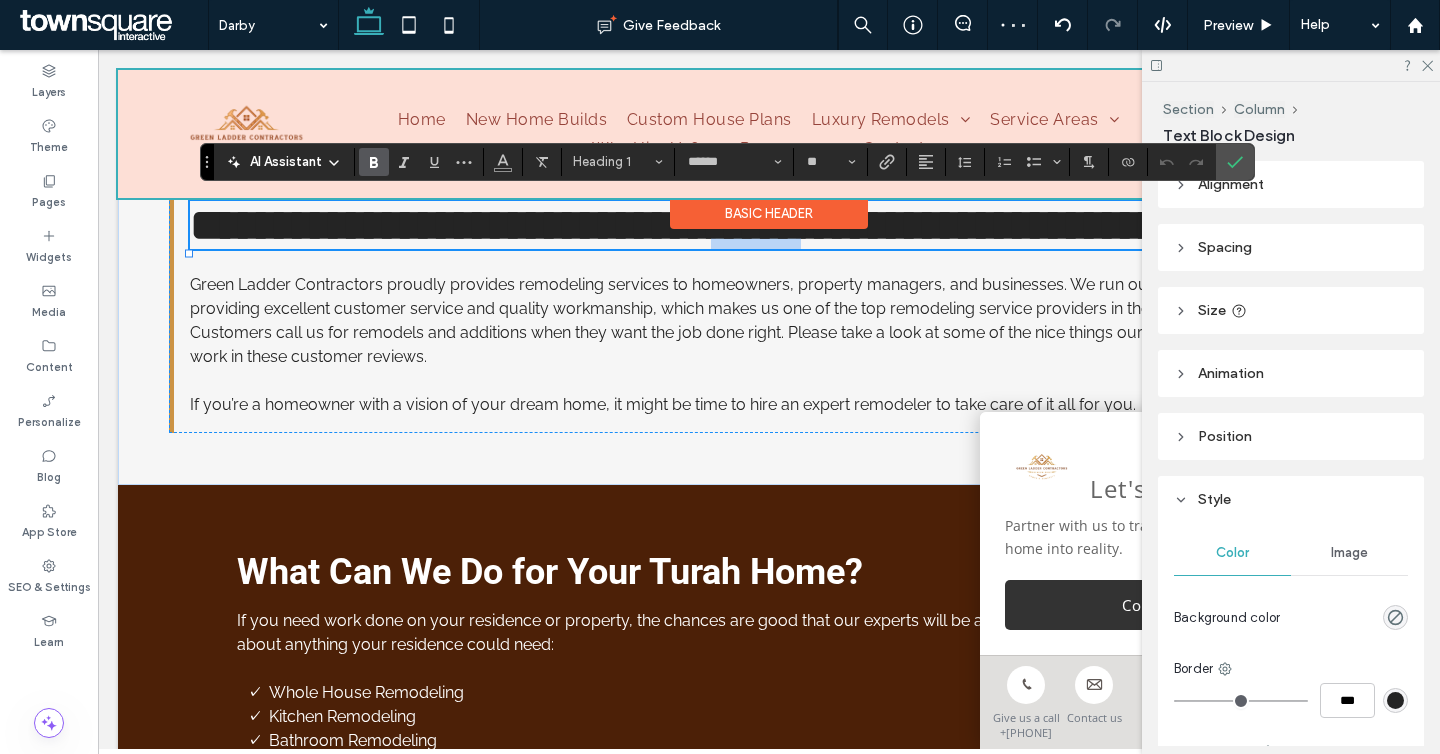 drag, startPoint x: 905, startPoint y: 225, endPoint x: 807, endPoint y: 226, distance: 98.005104 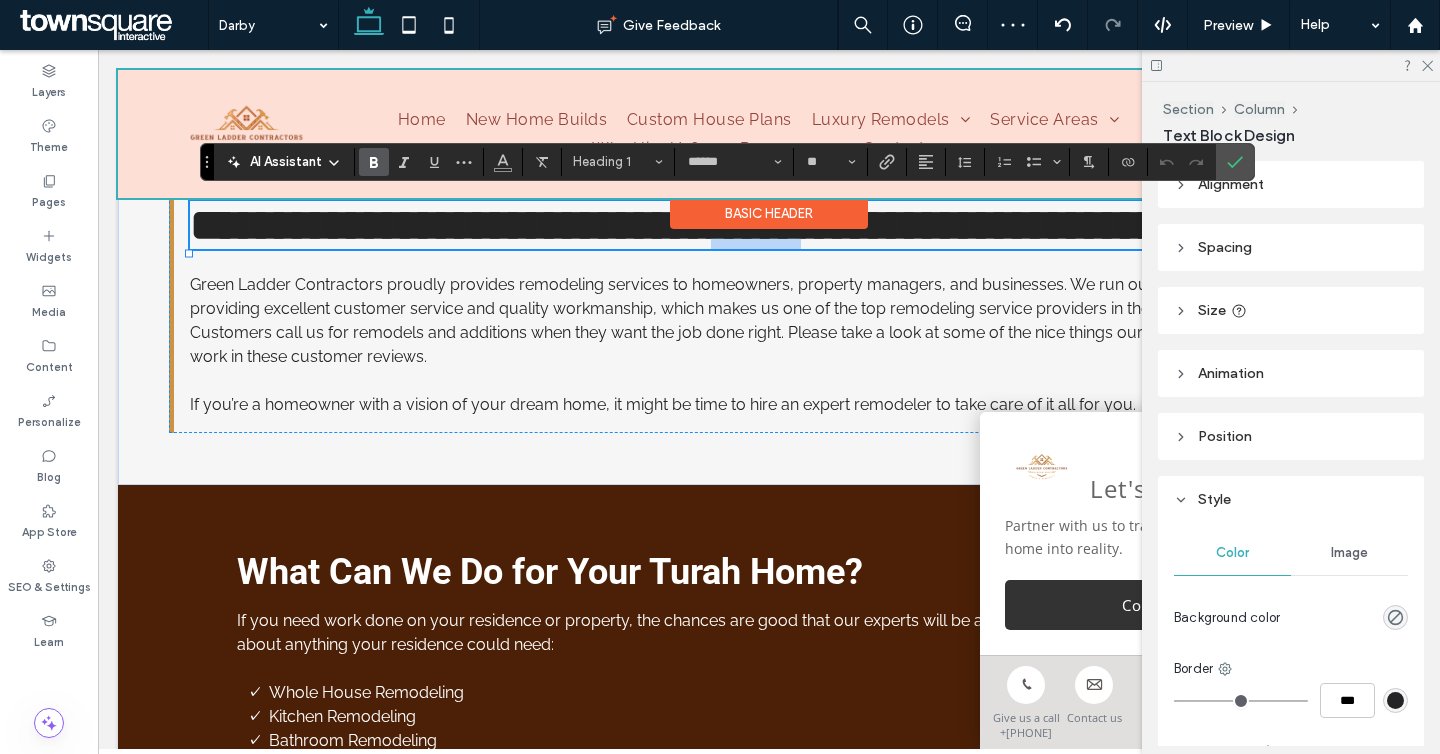 click on "Home
New Home Builds
Custom House Plans
Luxury Remodels
Kitchen
Bathroom
Basement
Whole House
Garage Conversion
Home Addition
Service Areas
Bonner
Corvallis
Darby
East Missoula
Evaro
Florence
Frenchtown
Hamilton
Huson
Lolo
Lolo Hot Springs
Missoula
Ninemile
Potomac
Seeley Lake
Stevensville
Turah
Why Hire Us?
About Us
Our Work
Customer Reviews
Resources
Blog
Referral Progam" at bounding box center (769, 401) 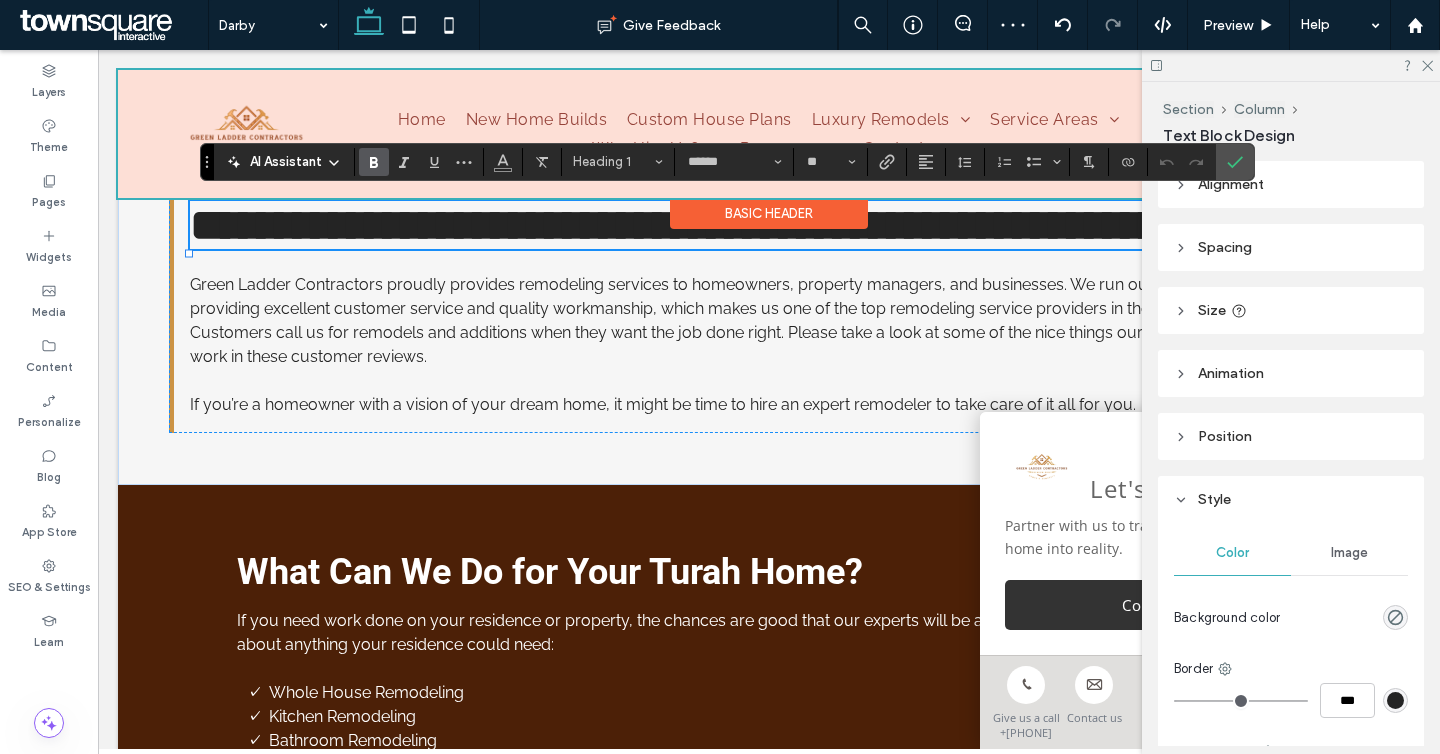 type on "*******" 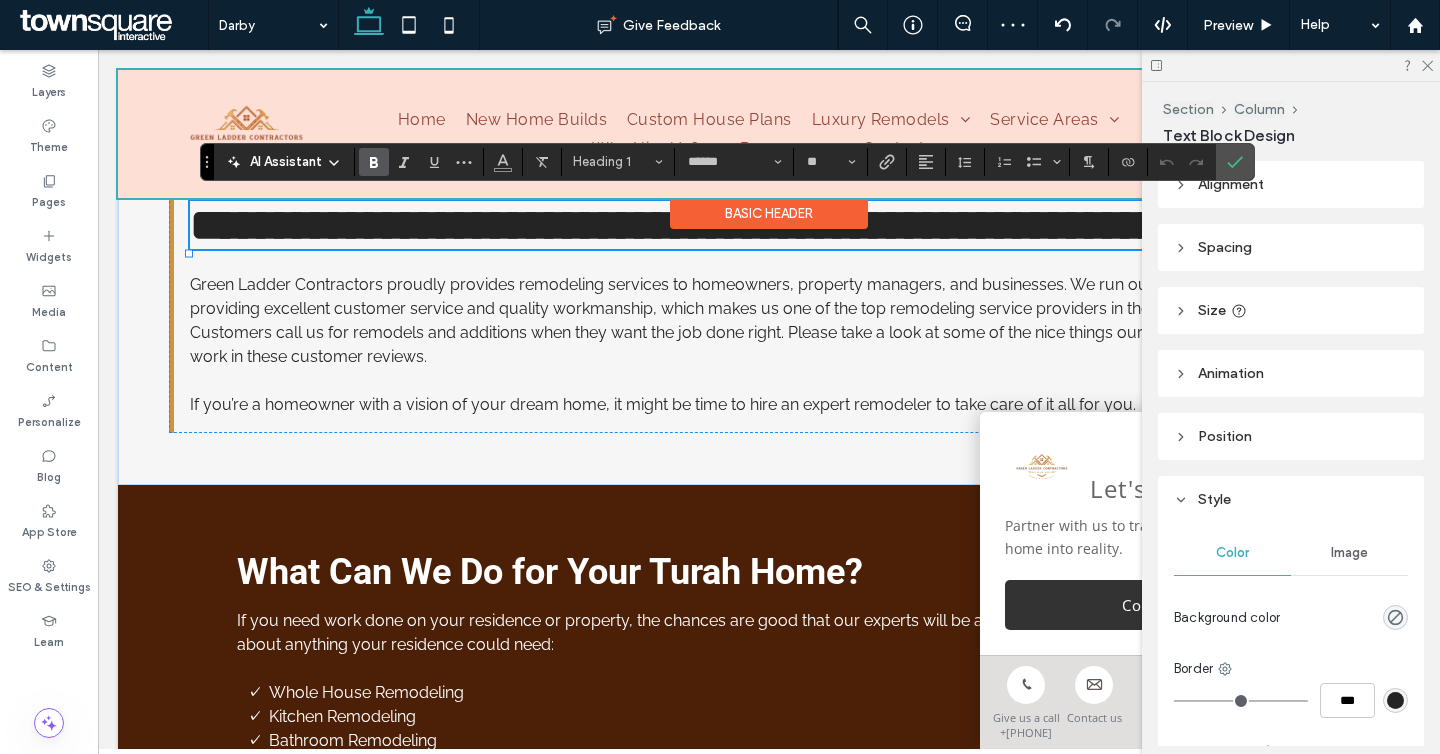 type on "**" 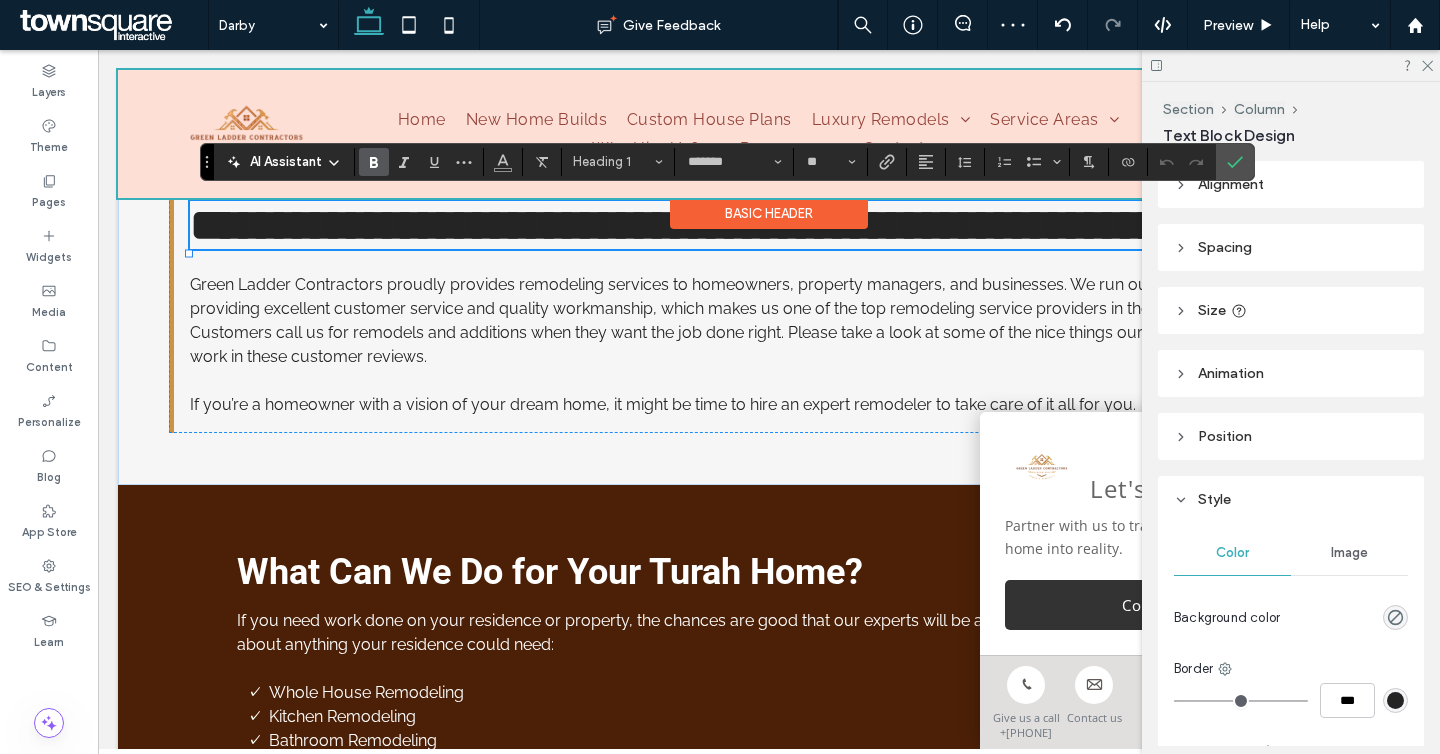 type on "******" 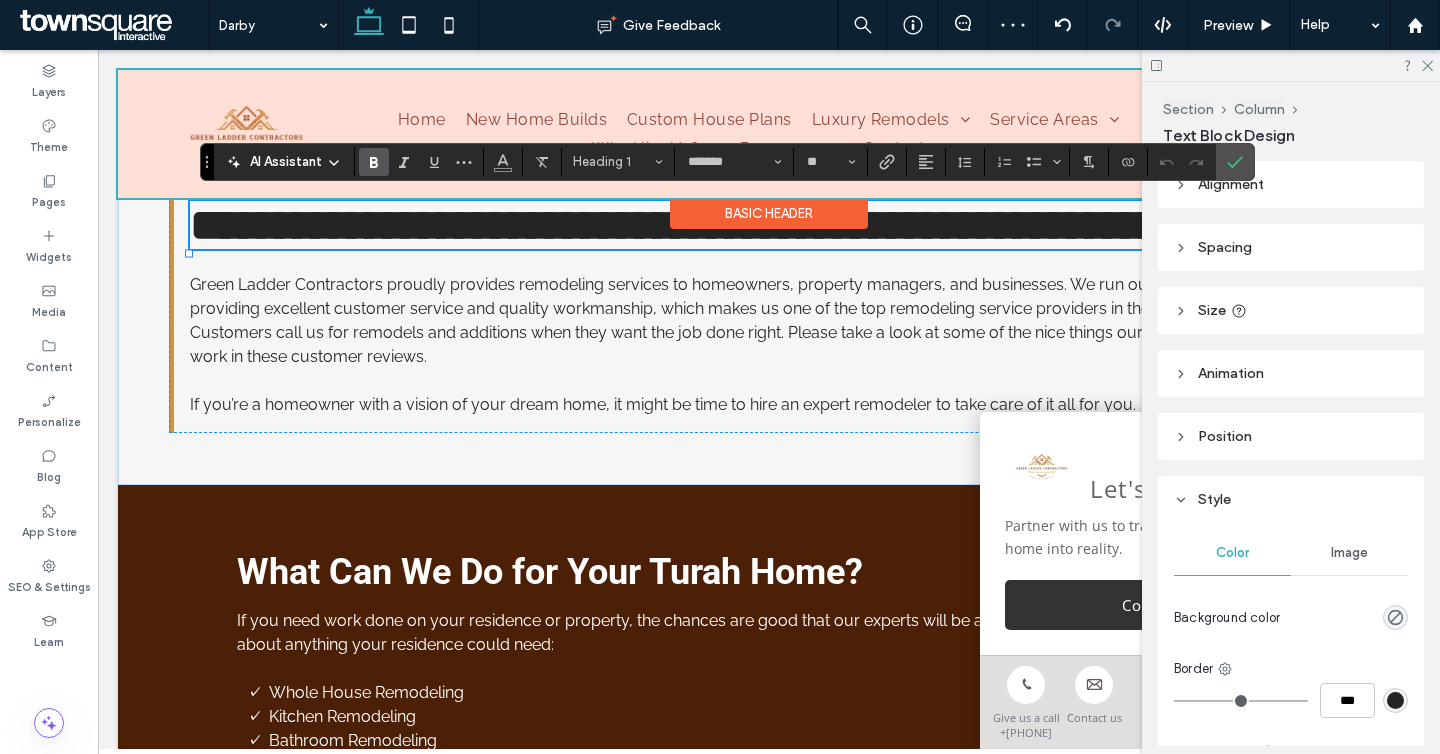 type on "**" 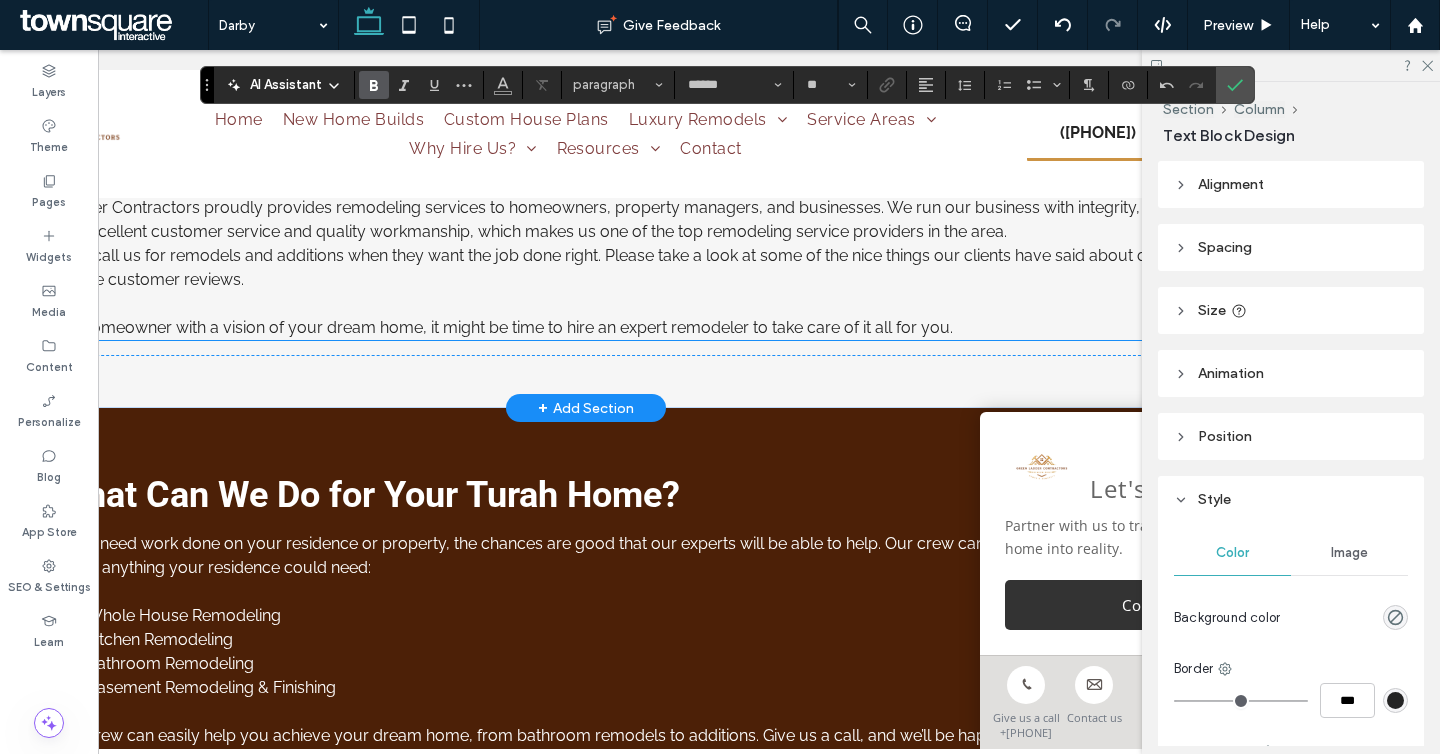 scroll, scrollTop: 2445, scrollLeft: 185, axis: both 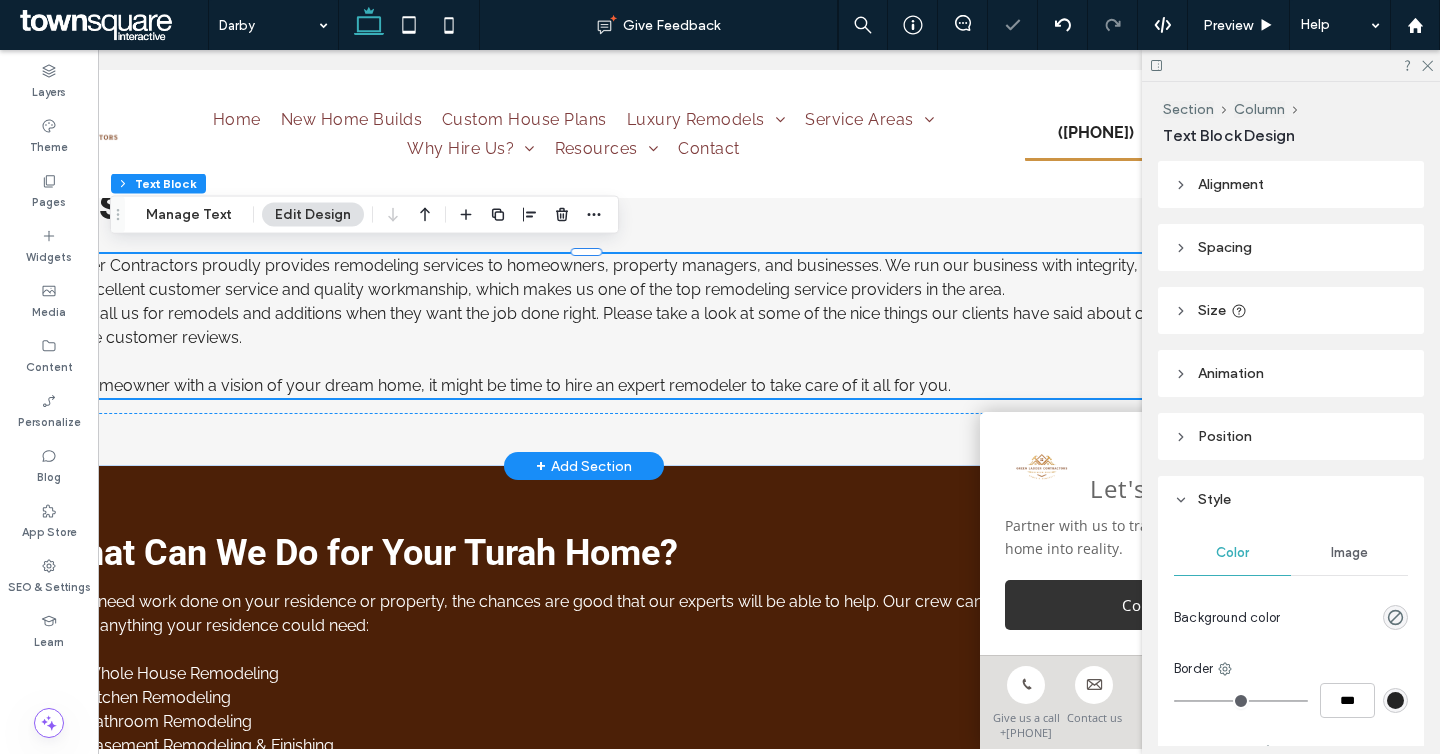 click on "Green Ladder Contractors proudly provides remodeling services to homeowners, property managers, and businesses. We run our business with integrity, providing excellent customer service and quality workmanship, which makes us one of the top remodeling service providers in the area." at bounding box center [586, 278] 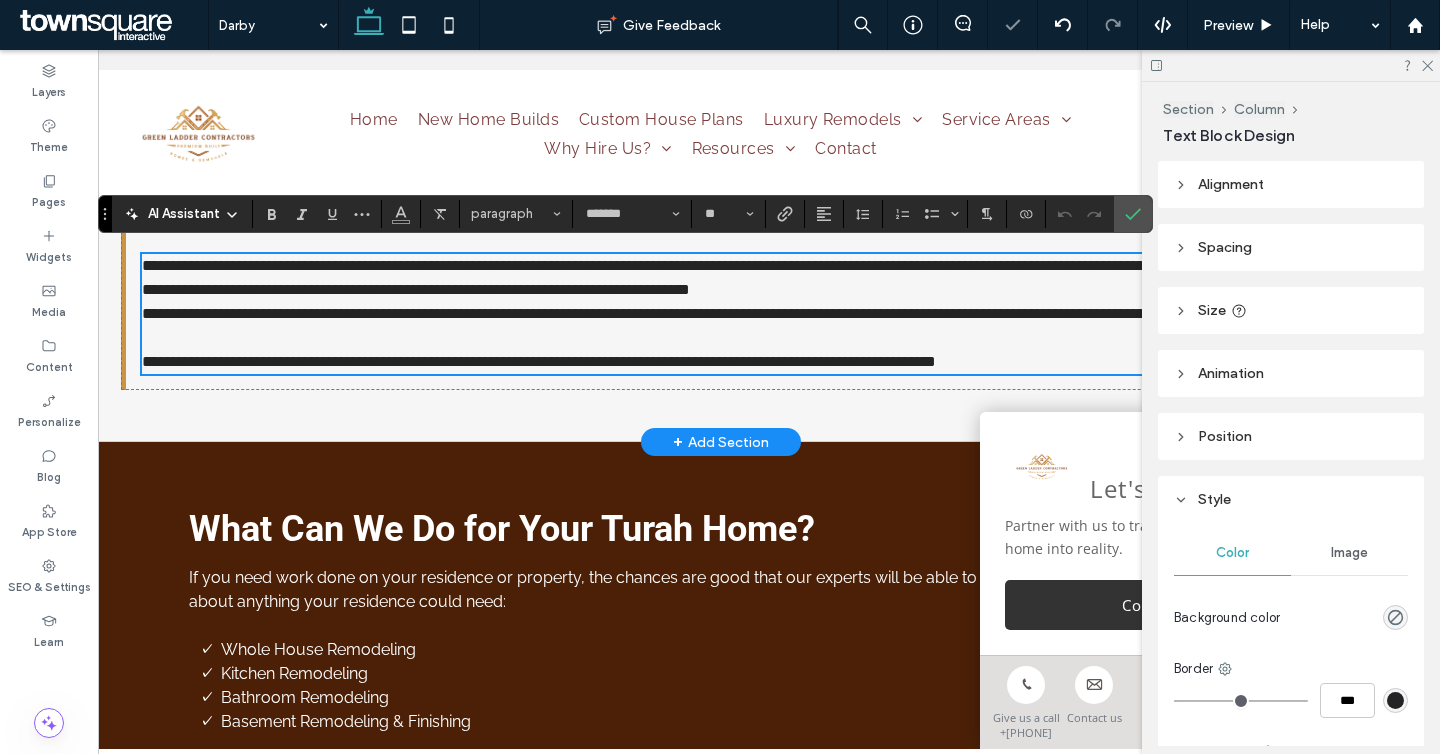 scroll, scrollTop: 2445, scrollLeft: 115, axis: both 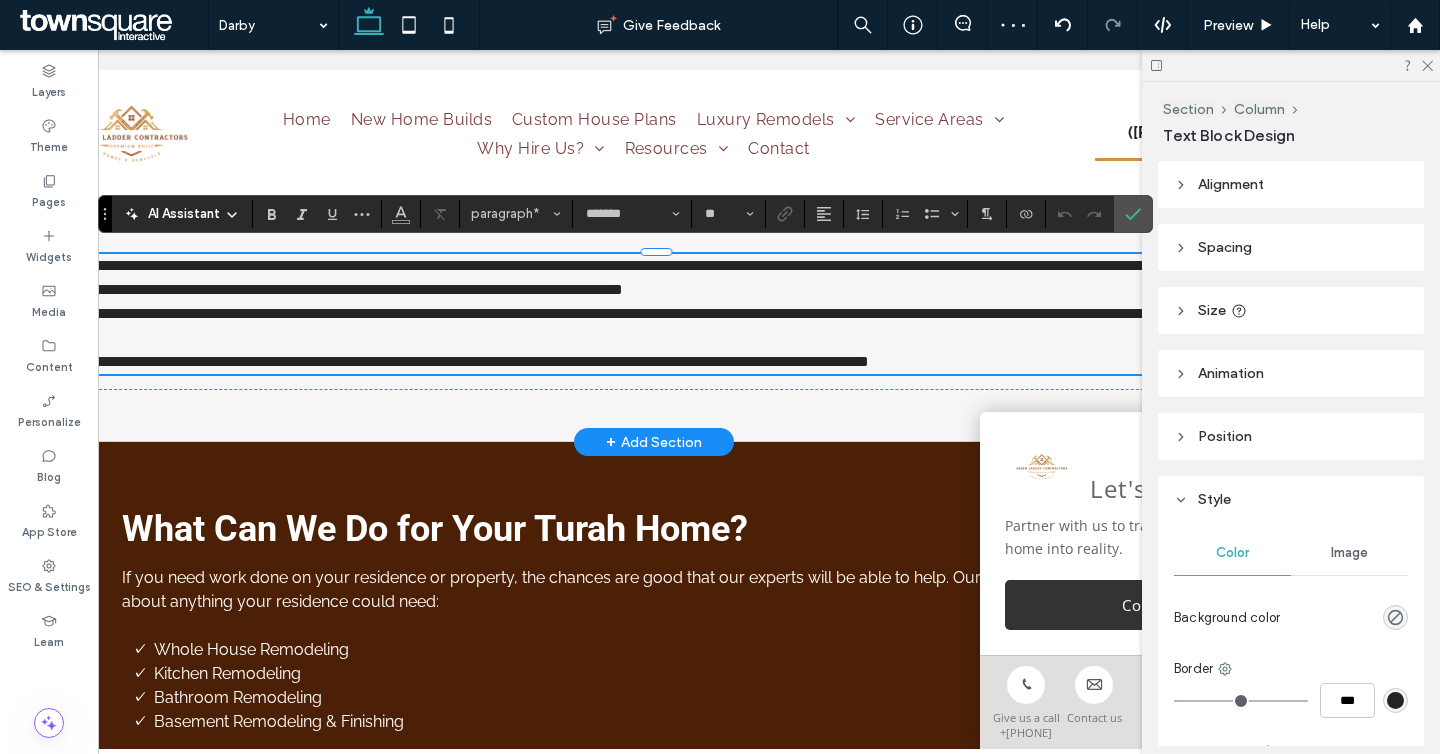 click on "**********" at bounding box center (656, 278) 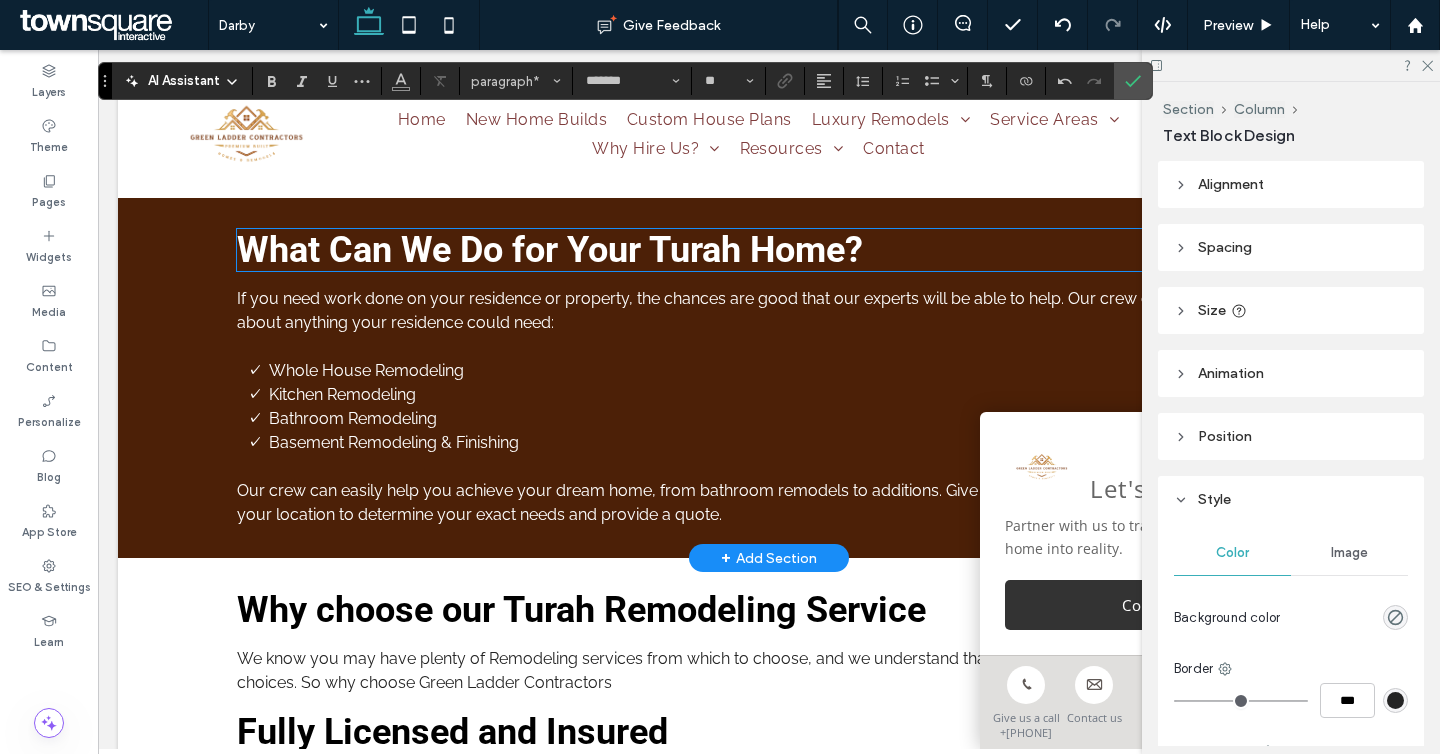 scroll, scrollTop: 2757, scrollLeft: 0, axis: vertical 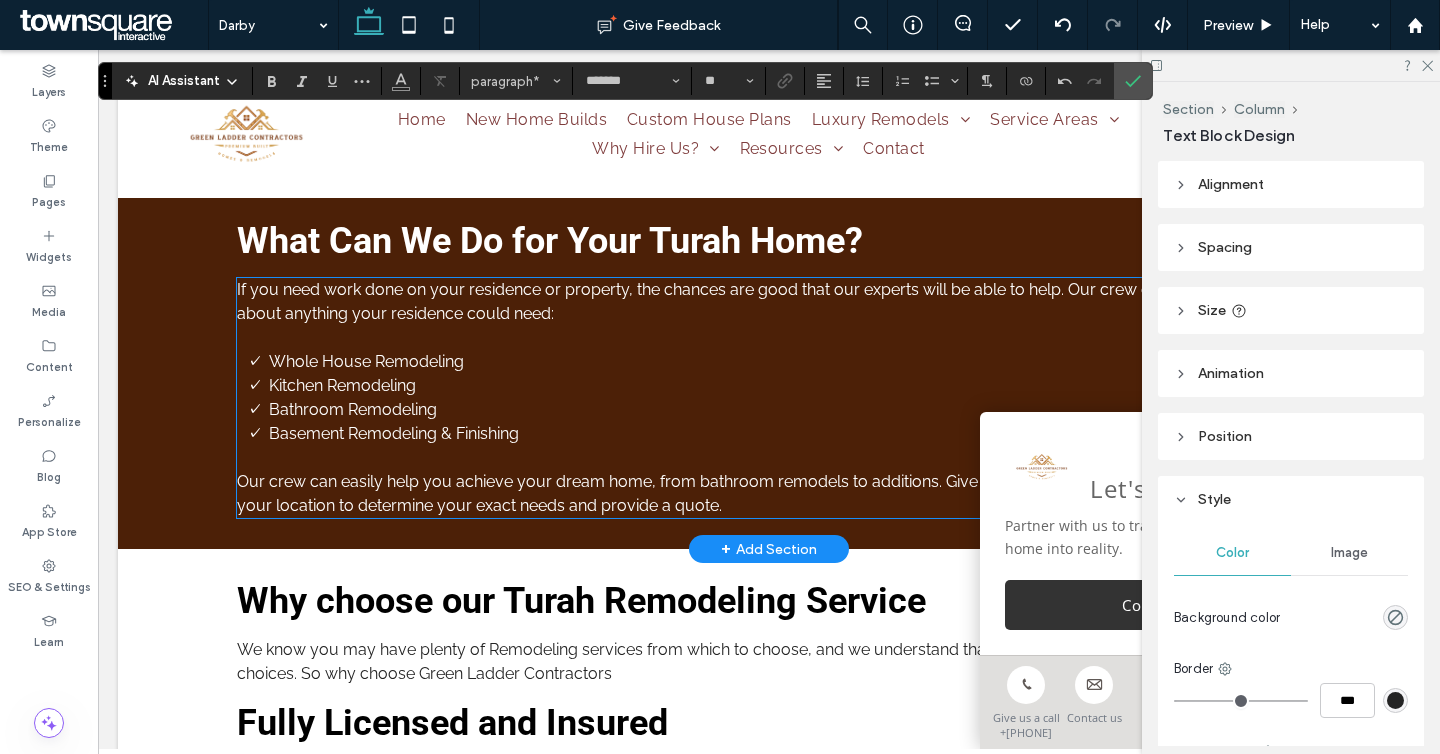 click on "If you need work done on your residence or property, the chances are good that our experts will be able to help. Our crew can handle just about anything your residence could need:" at bounding box center [745, 301] 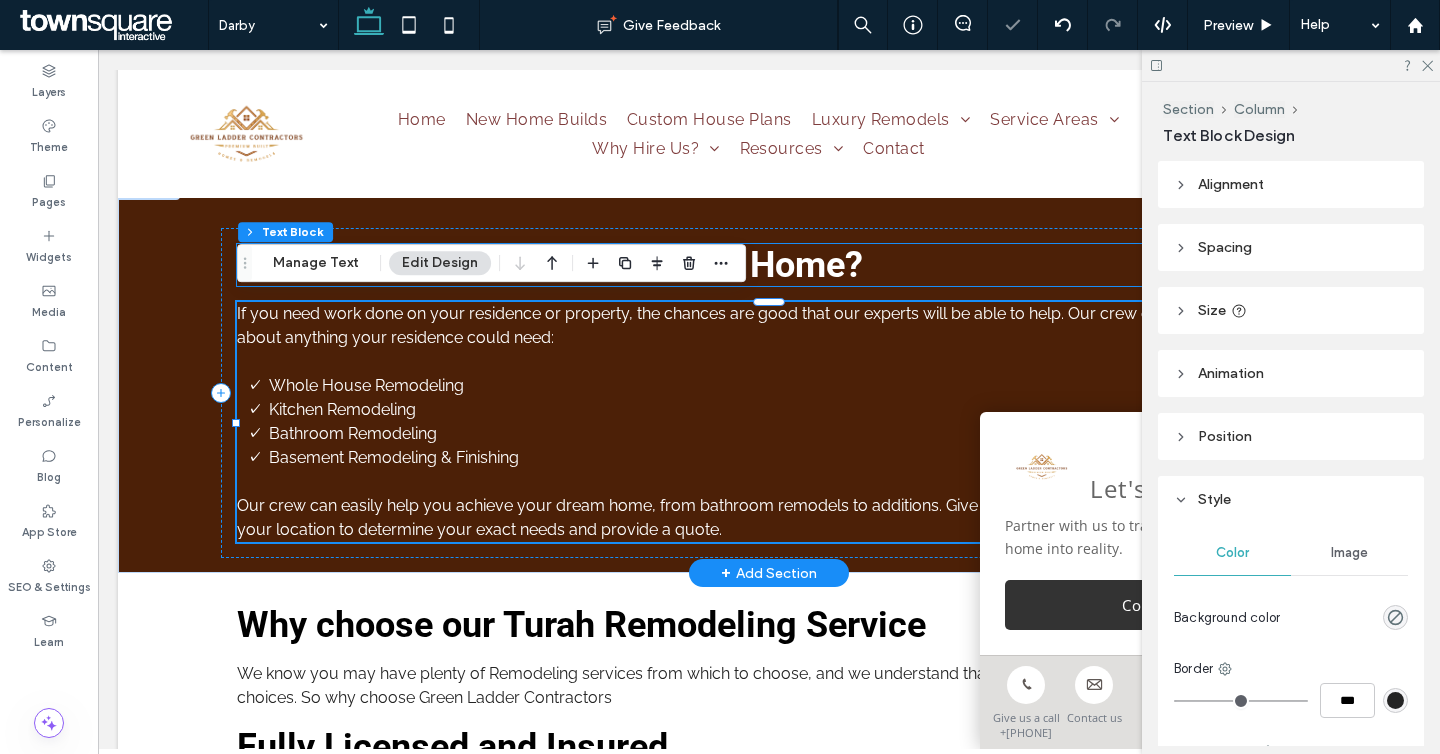 click on "What Can We Do for Your Turah Home?" at bounding box center (550, 265) 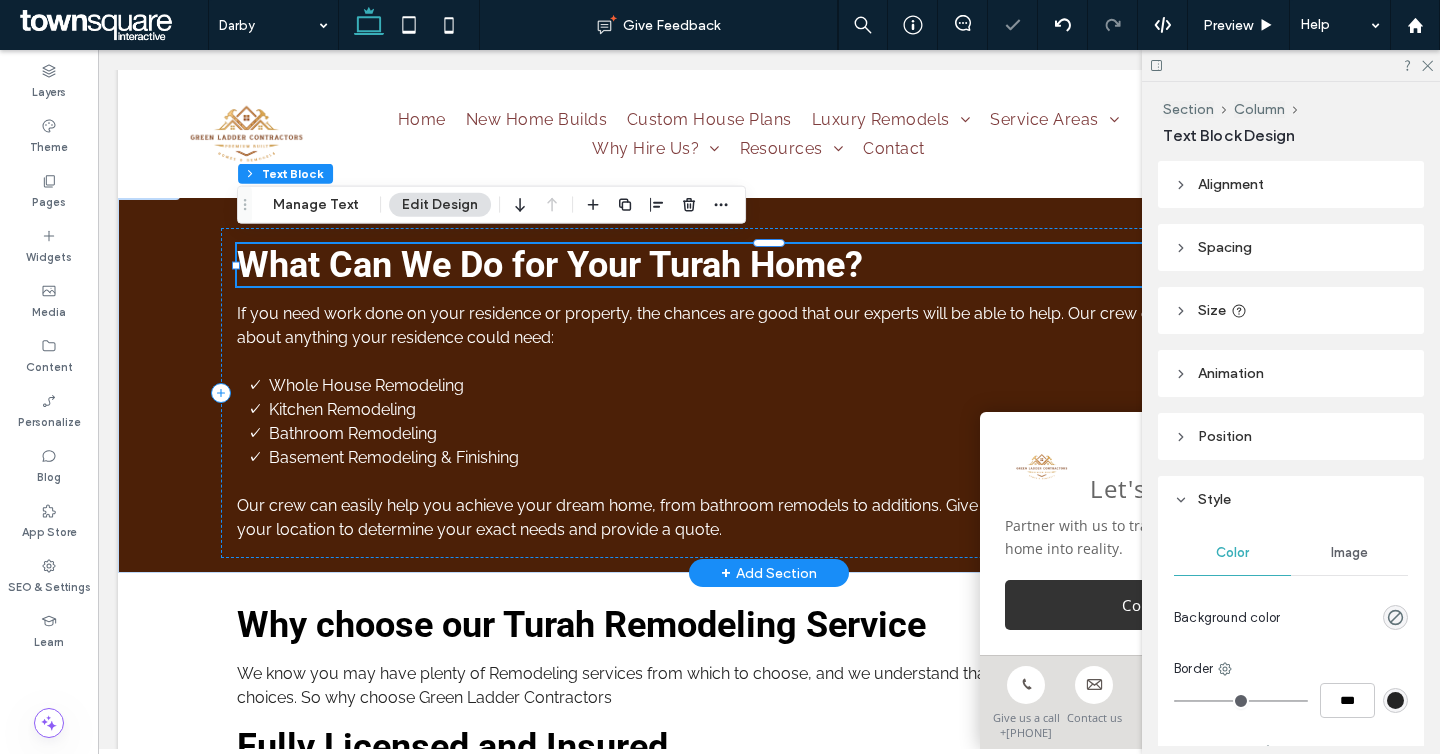 click on "What Can We Do for Your Turah Home?" at bounding box center [550, 265] 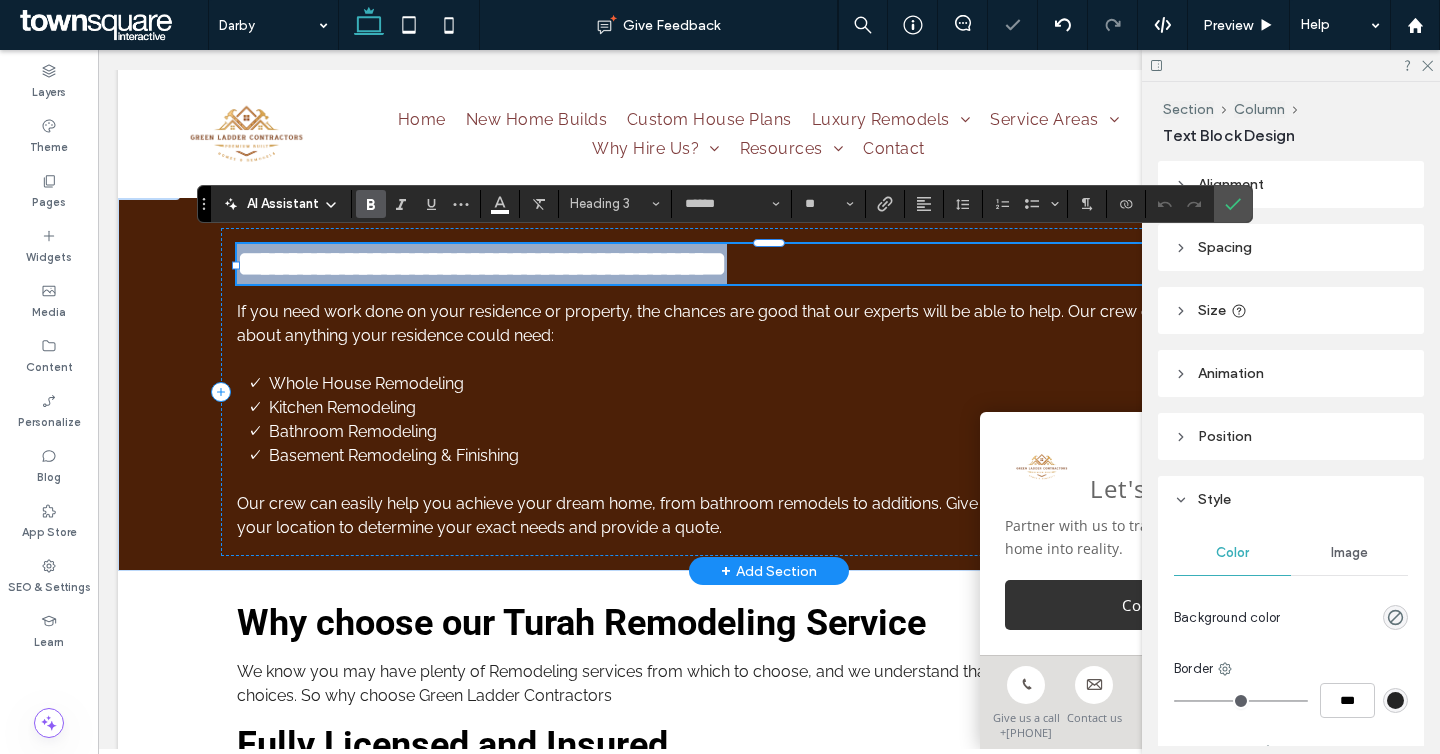 click on "**********" at bounding box center (482, 264) 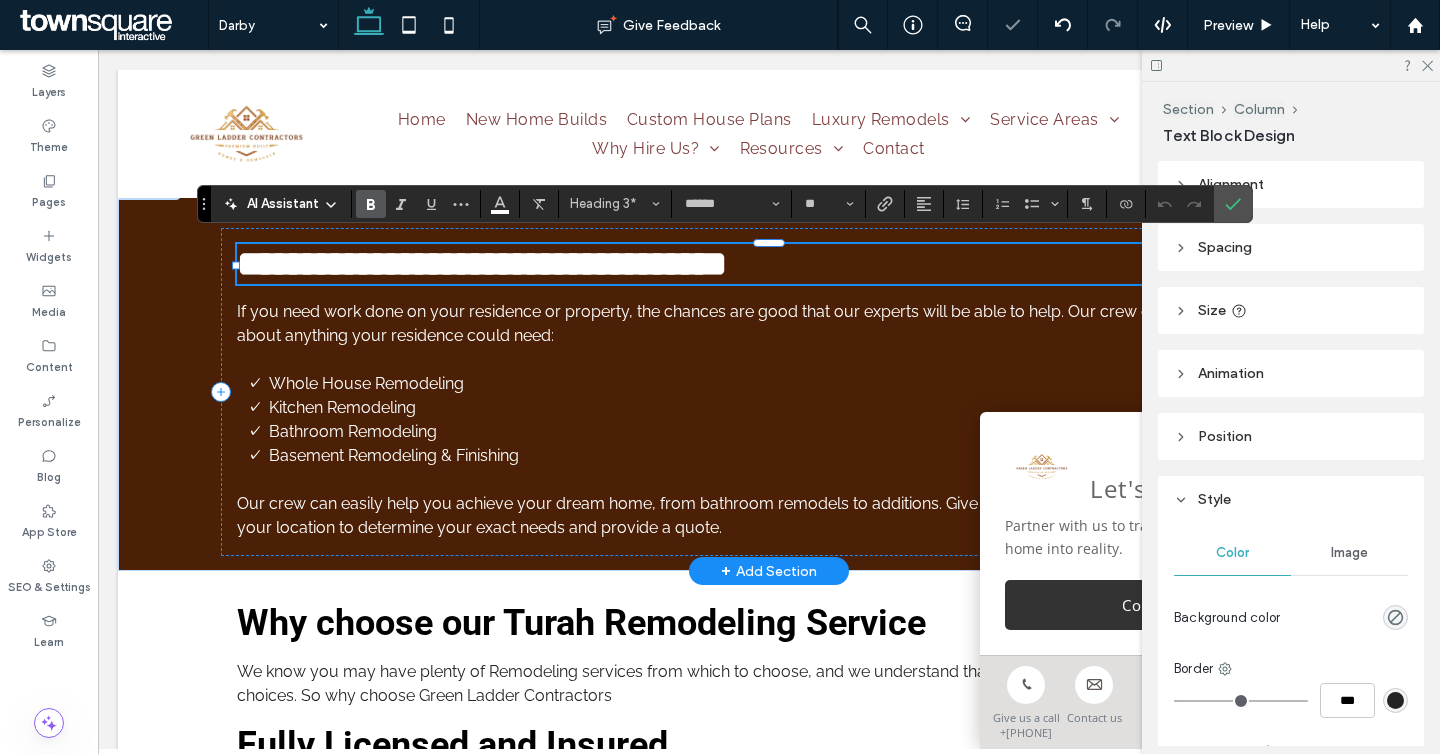 click on "**********" at bounding box center [482, 264] 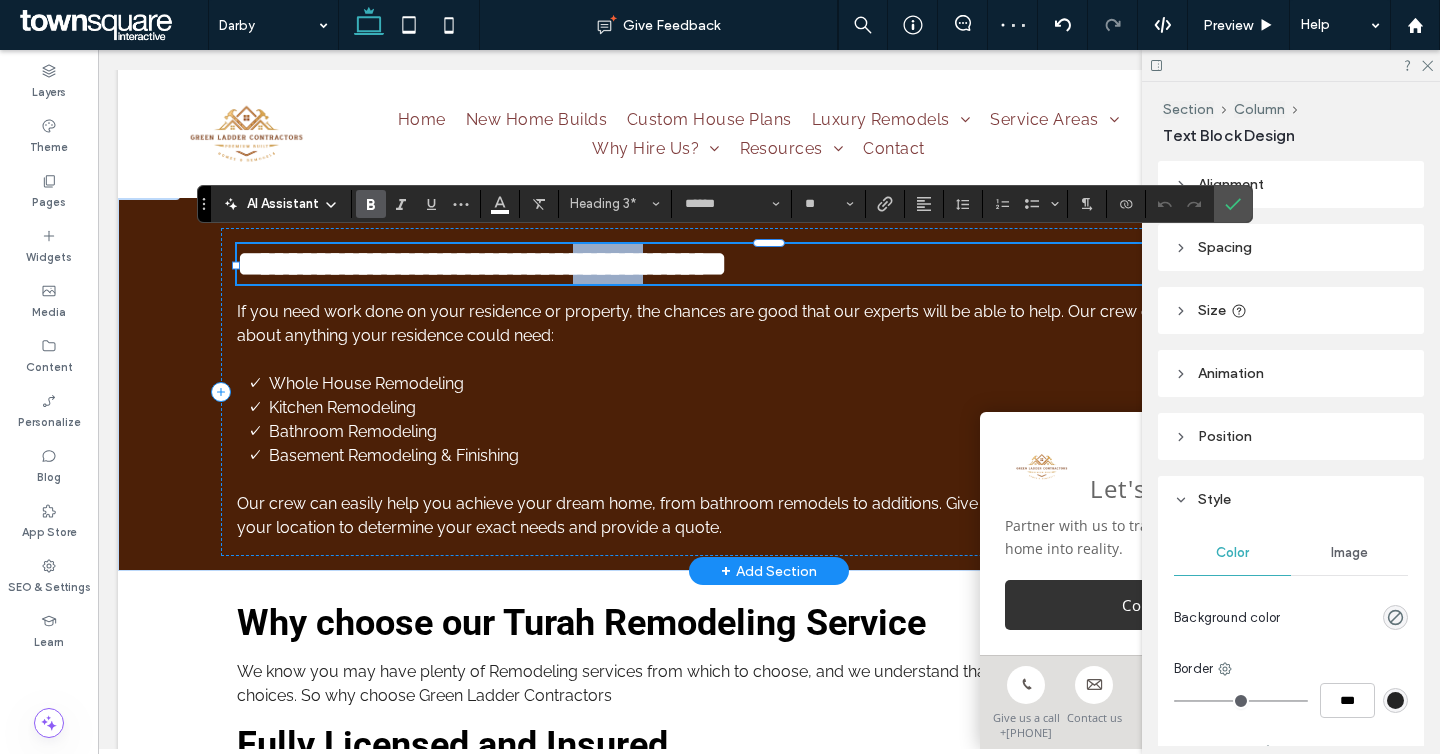 drag, startPoint x: 742, startPoint y: 261, endPoint x: 658, endPoint y: 256, distance: 84.14868 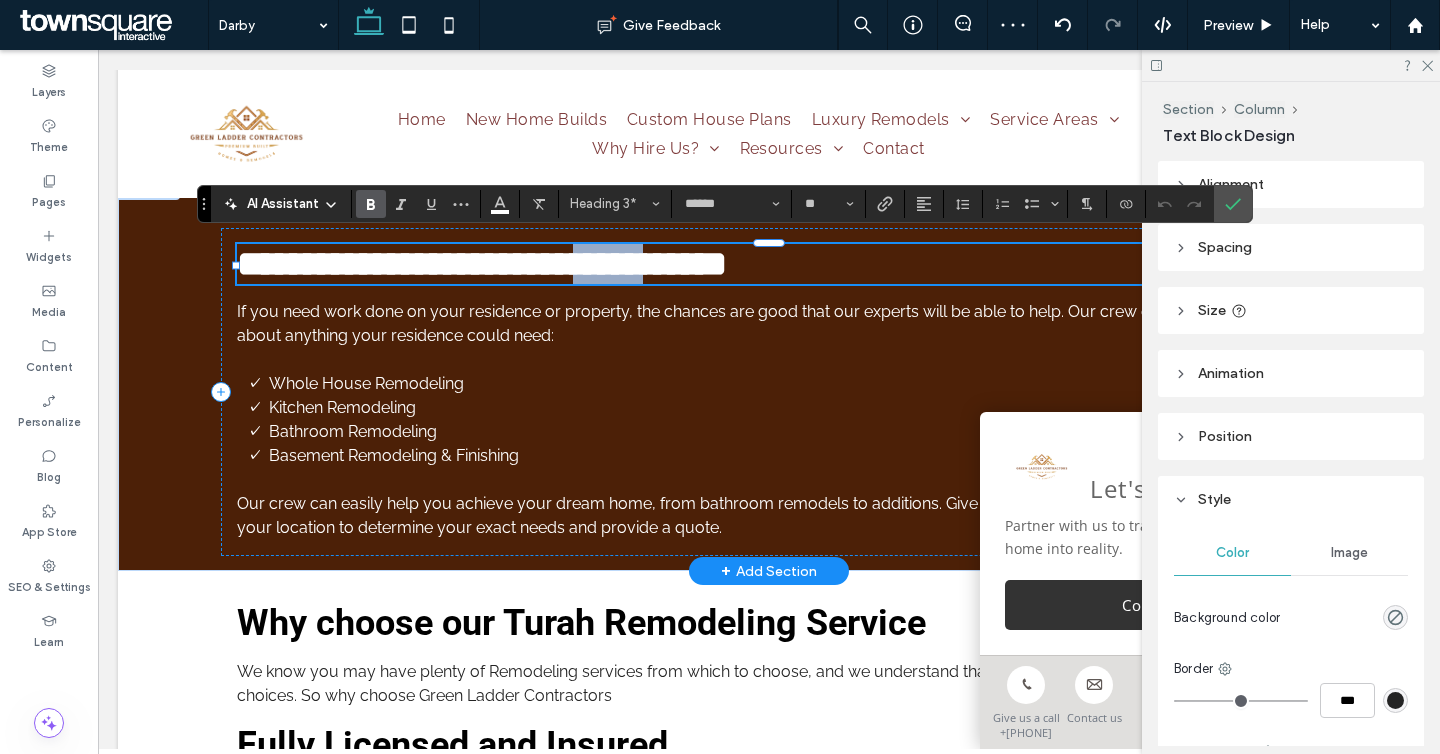 click on "**********" at bounding box center (482, 264) 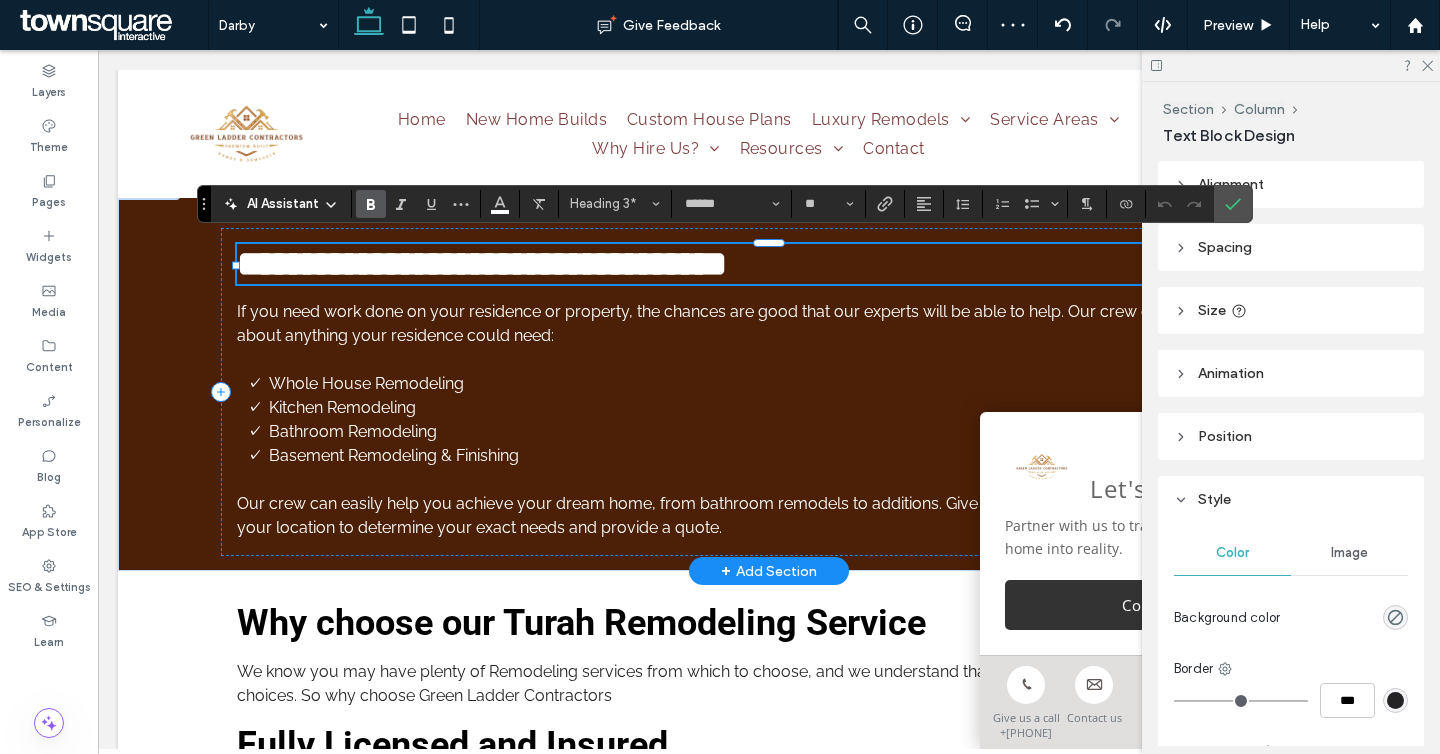 type on "*******" 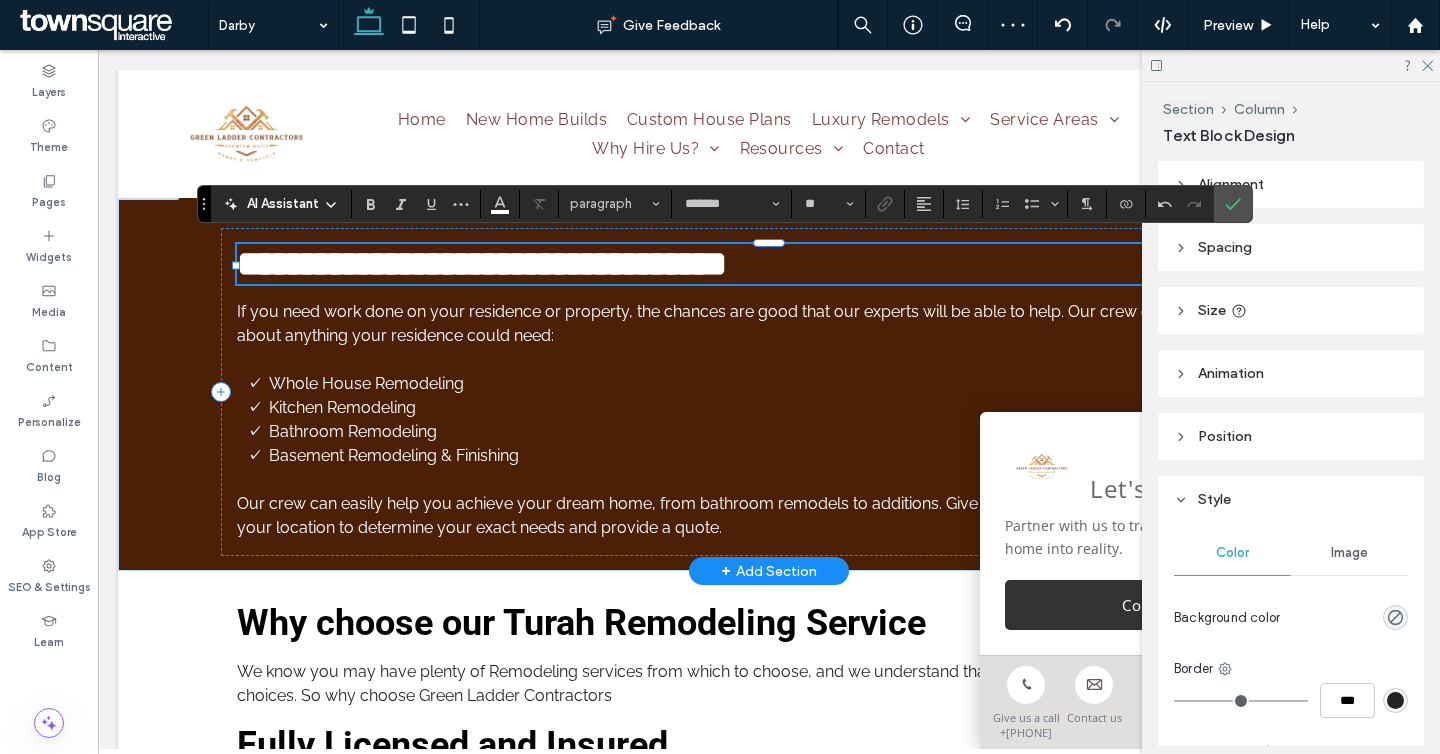 type on "******" 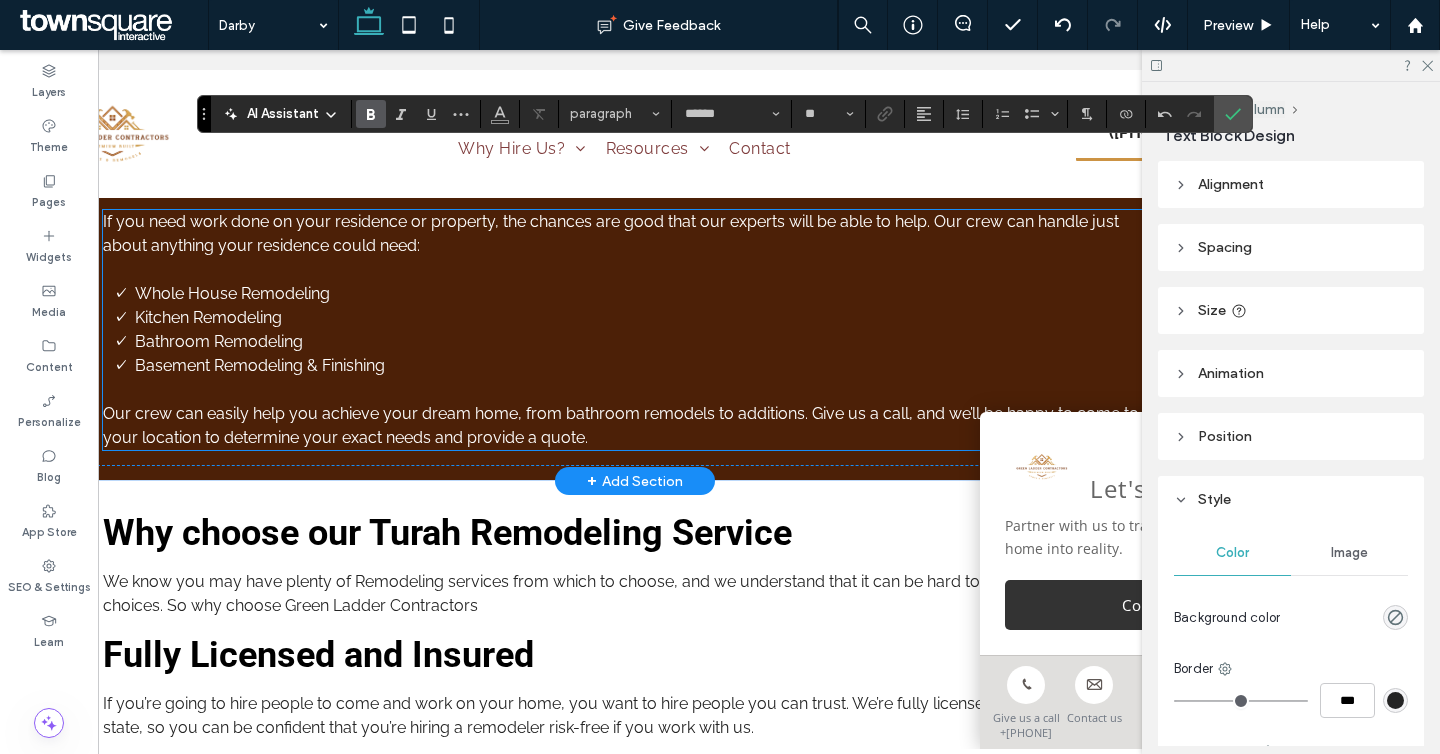 scroll, scrollTop: 2847, scrollLeft: 185, axis: both 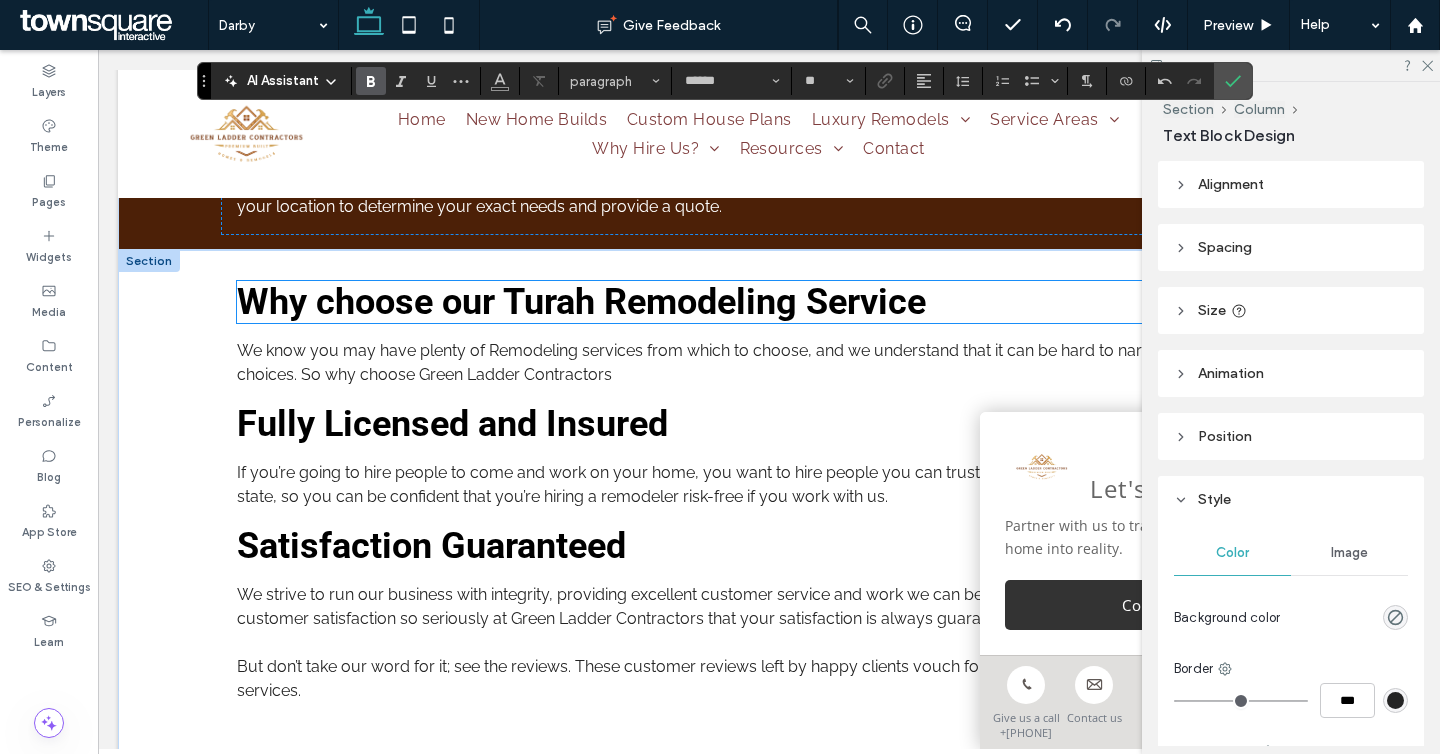 click on "Why choose our Turah Remodeling Service" at bounding box center (581, 302) 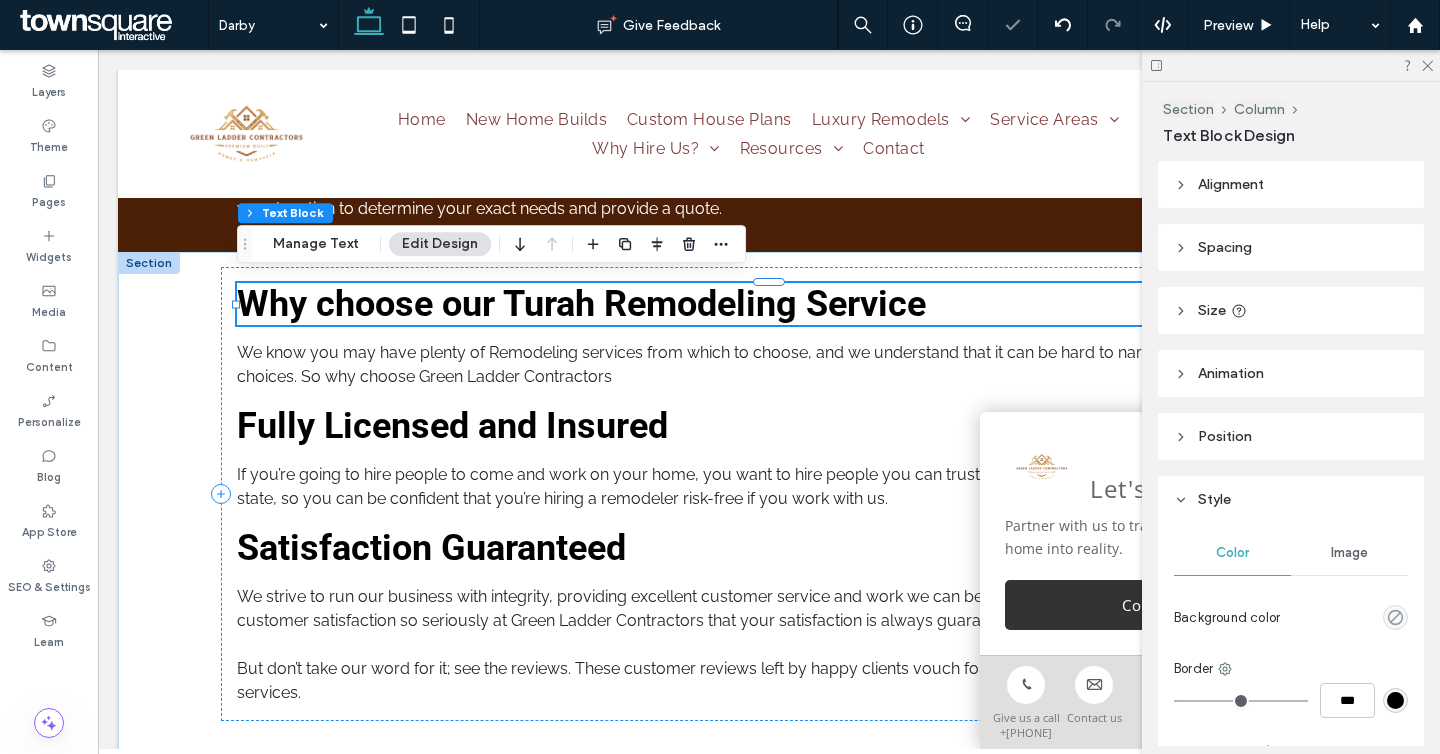 click on "Why choose our Turah Remodeling Service" at bounding box center [581, 304] 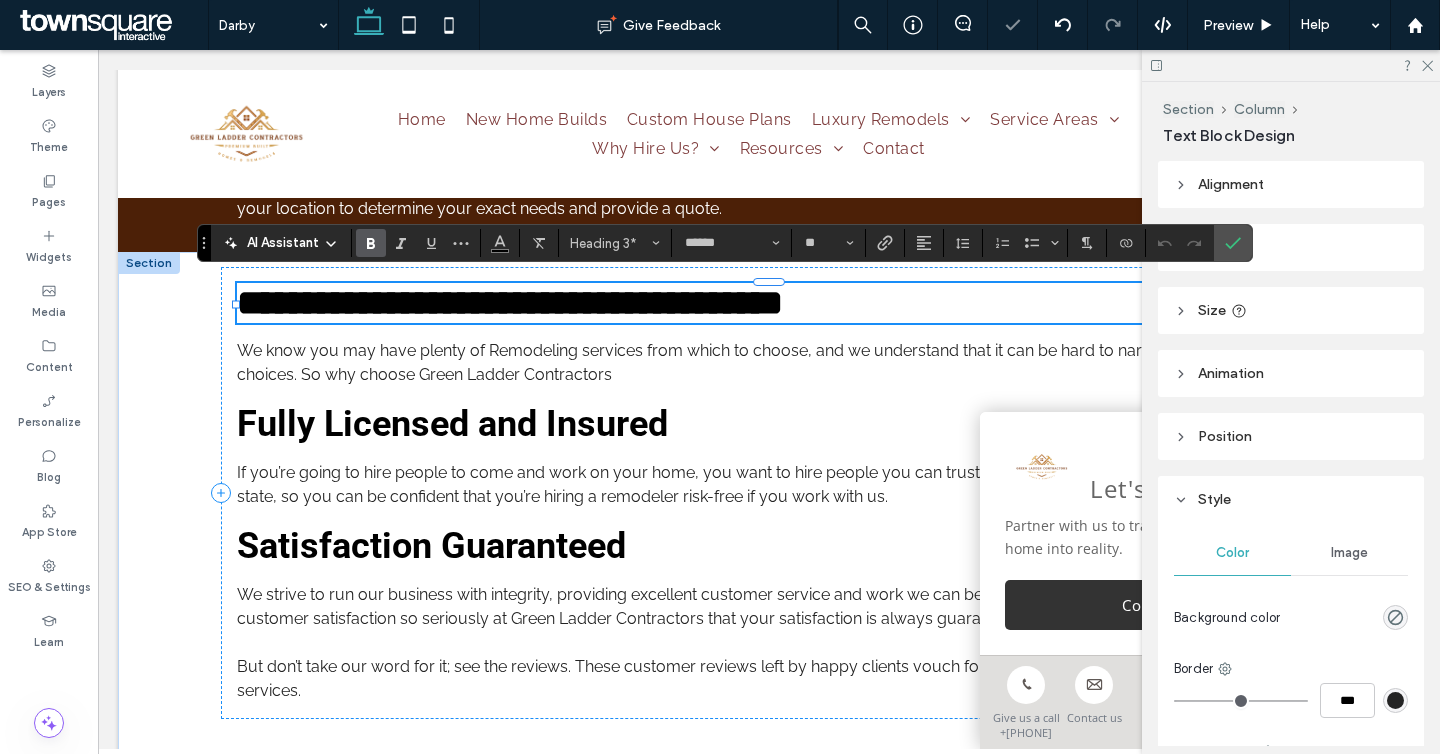 click on "**********" at bounding box center (510, 303) 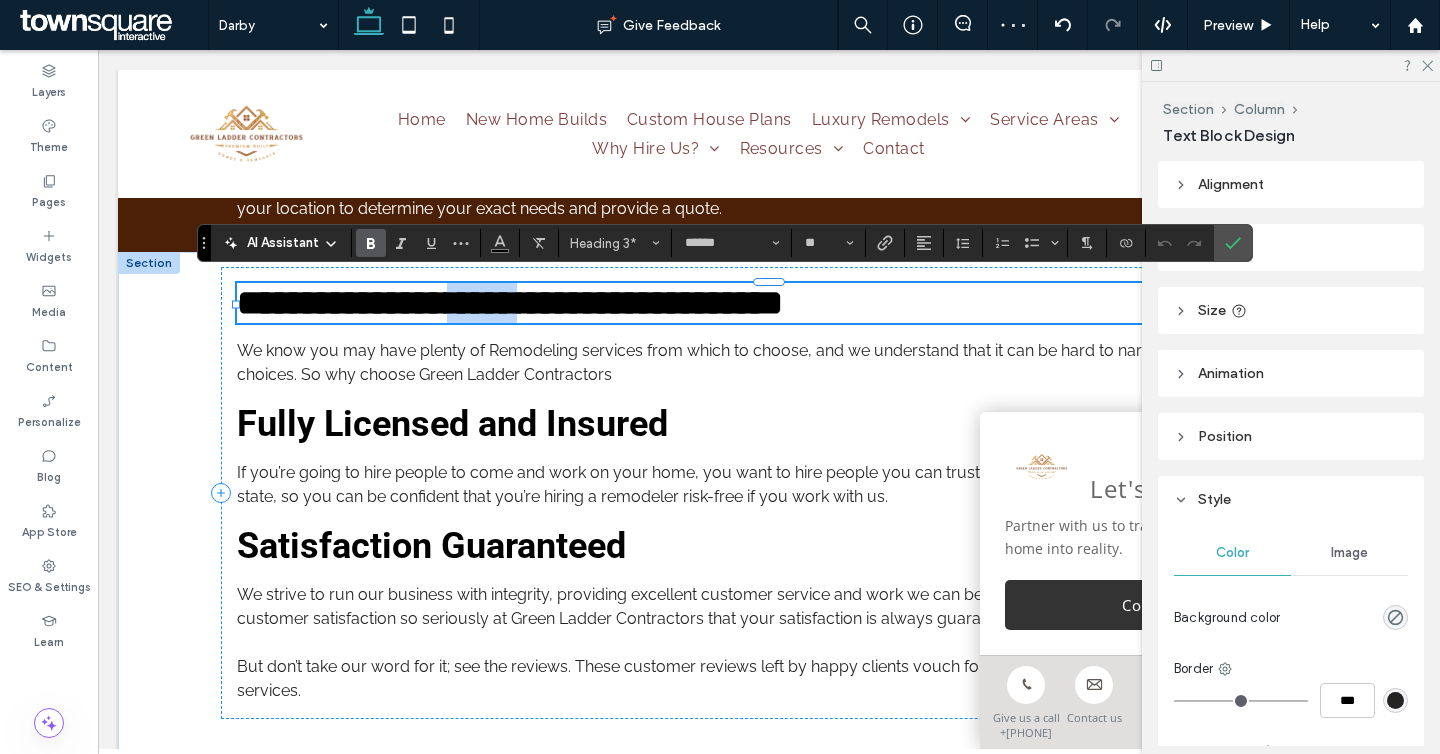 drag, startPoint x: 593, startPoint y: 300, endPoint x: 514, endPoint y: 295, distance: 79.15807 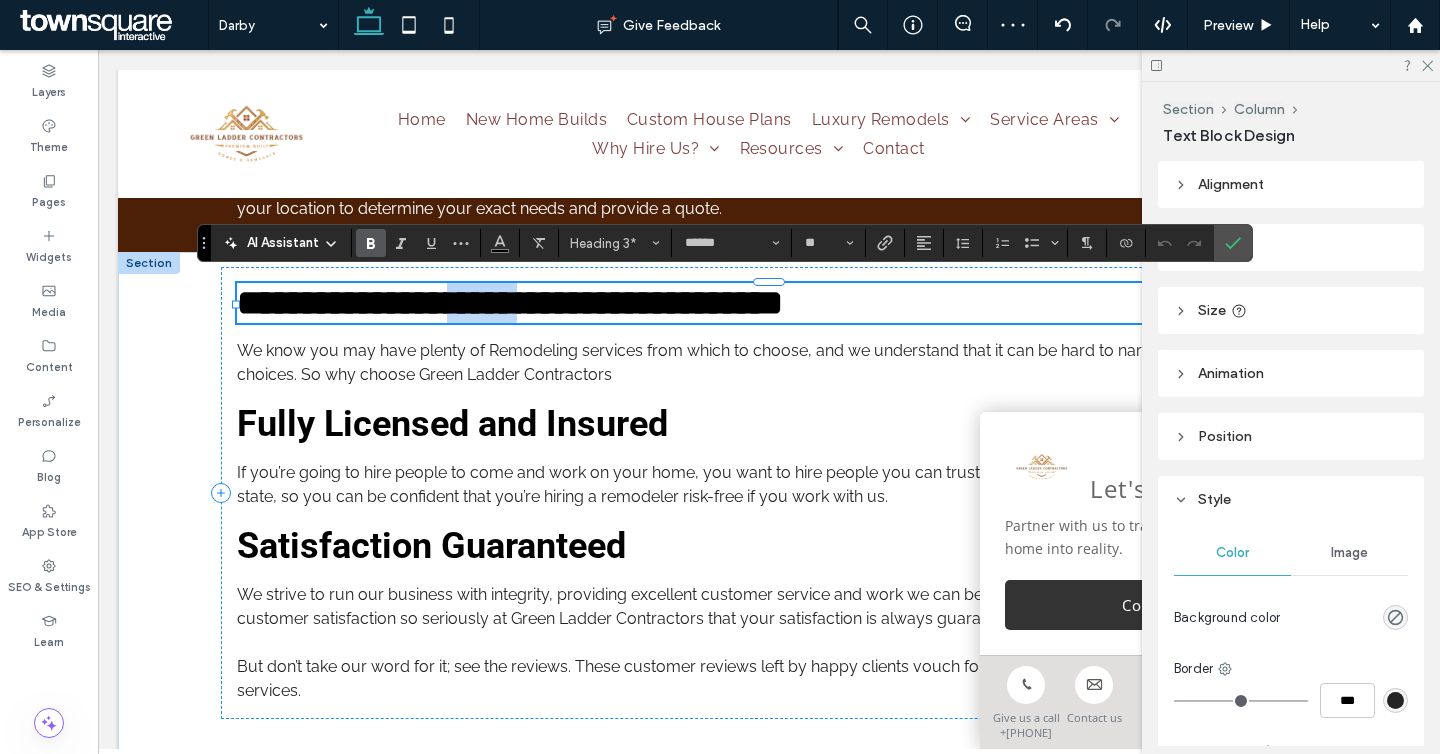click on "**********" at bounding box center (510, 303) 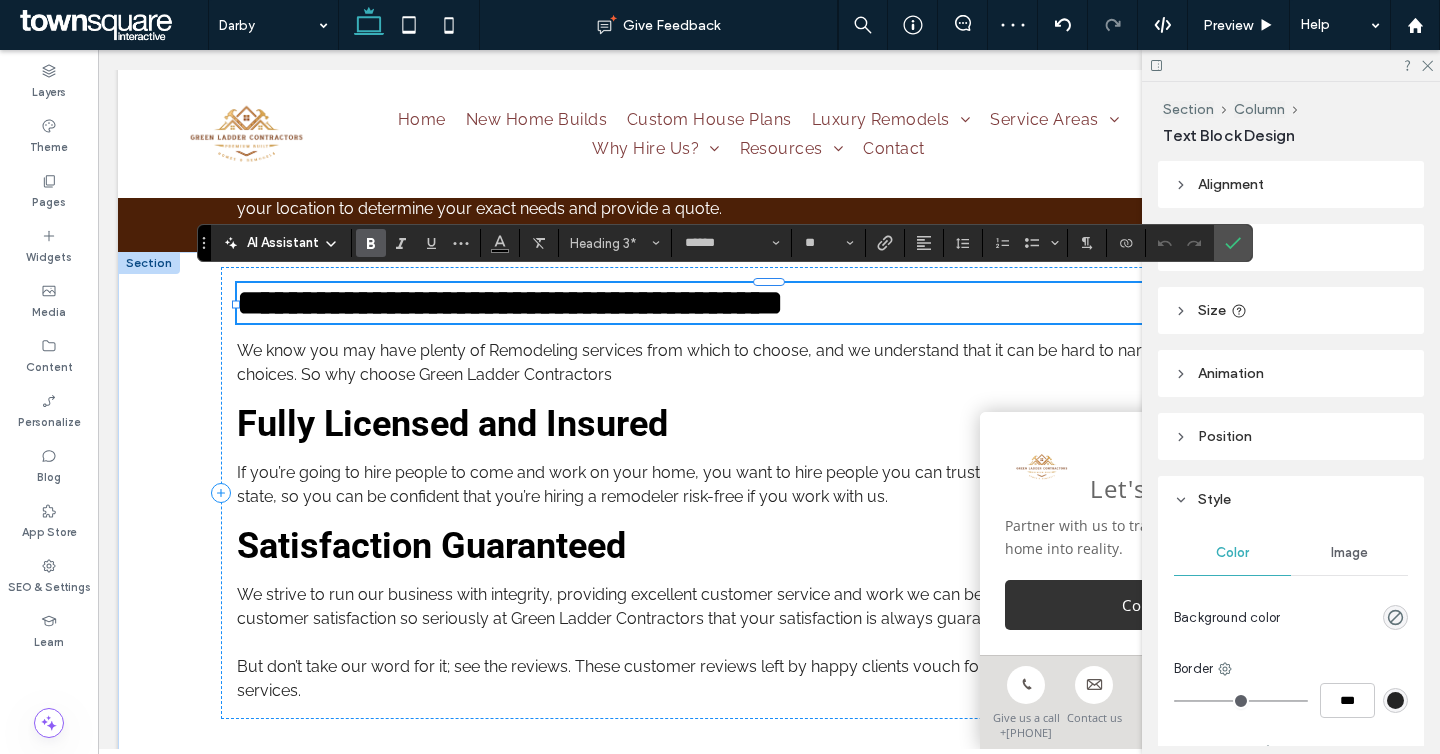 type on "*******" 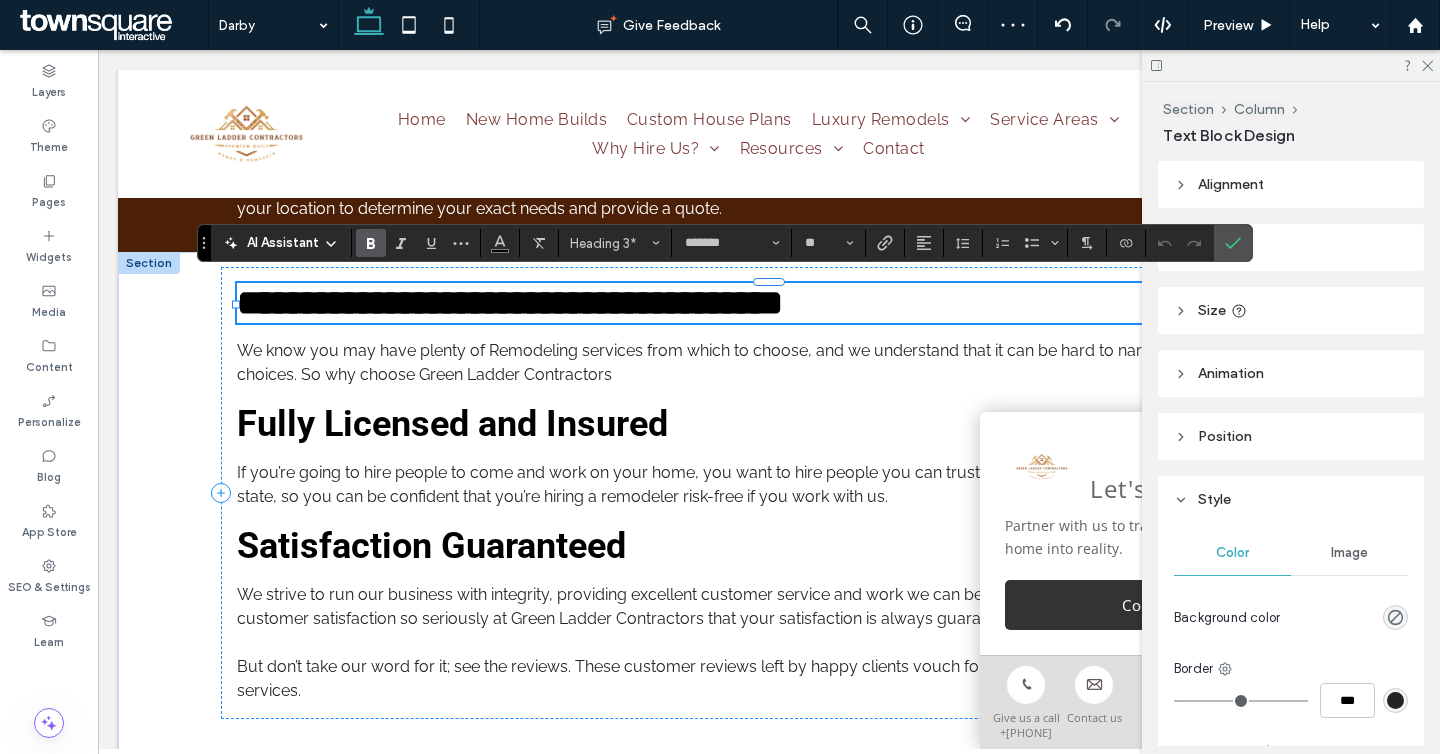 type on "******" 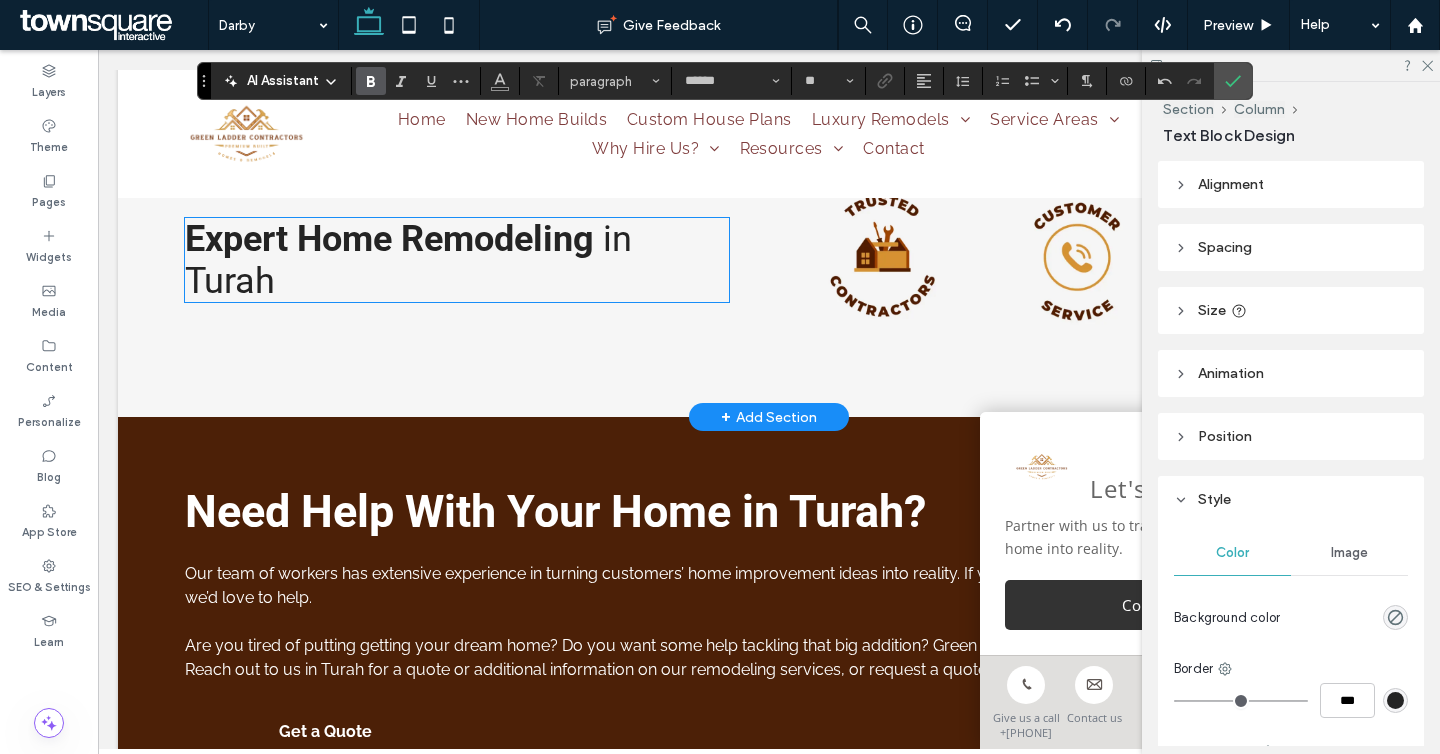 scroll, scrollTop: 4105, scrollLeft: 0, axis: vertical 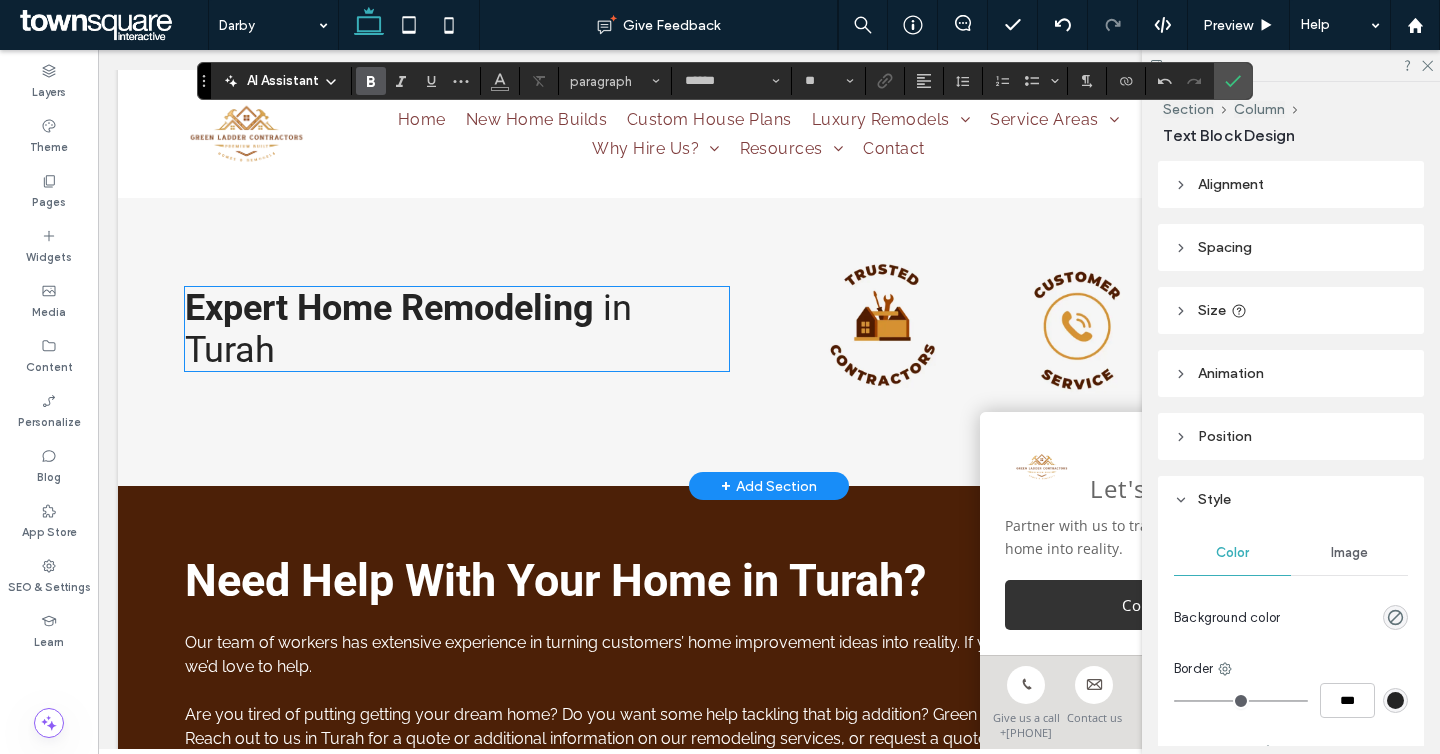 click on "in Turah" at bounding box center (408, 329) 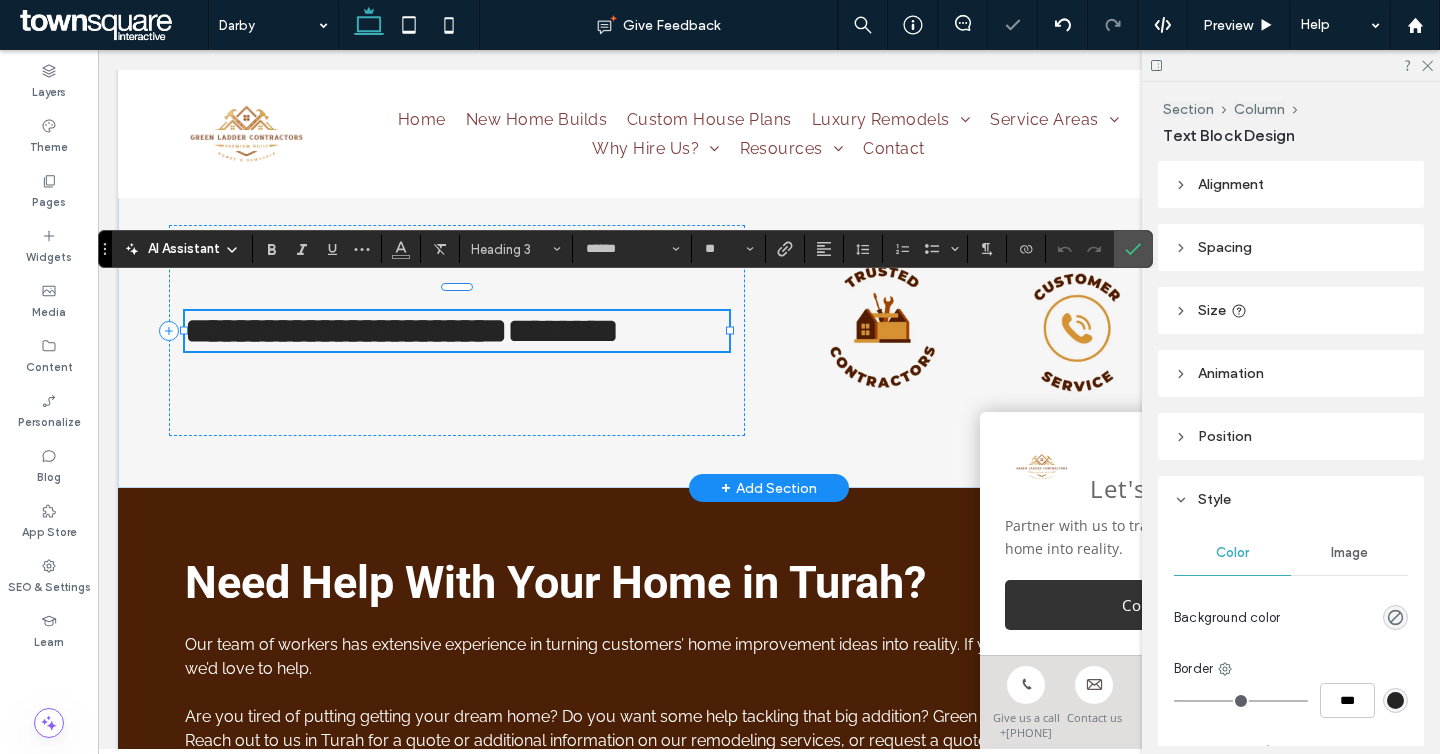 click on "**********" at bounding box center (457, 331) 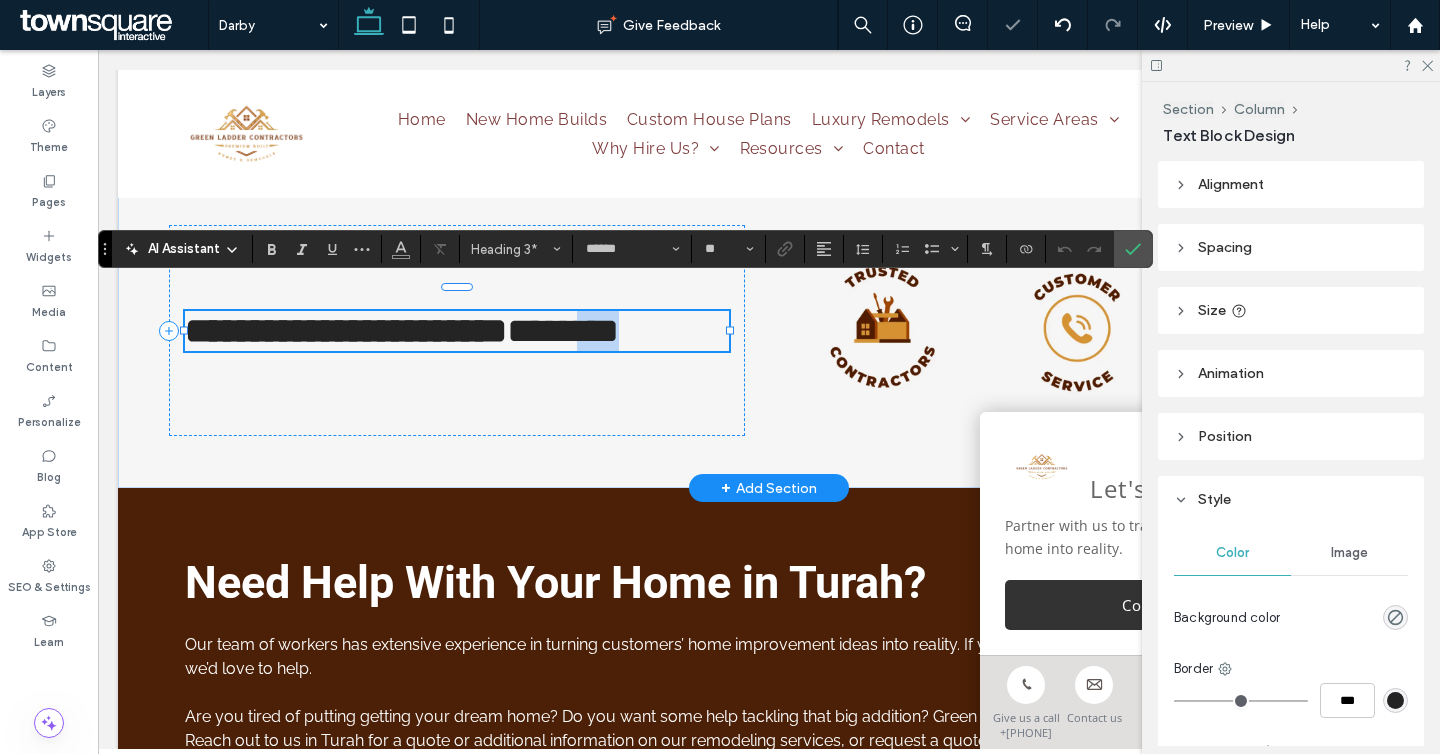 drag, startPoint x: 300, startPoint y: 354, endPoint x: 205, endPoint y: 354, distance: 95 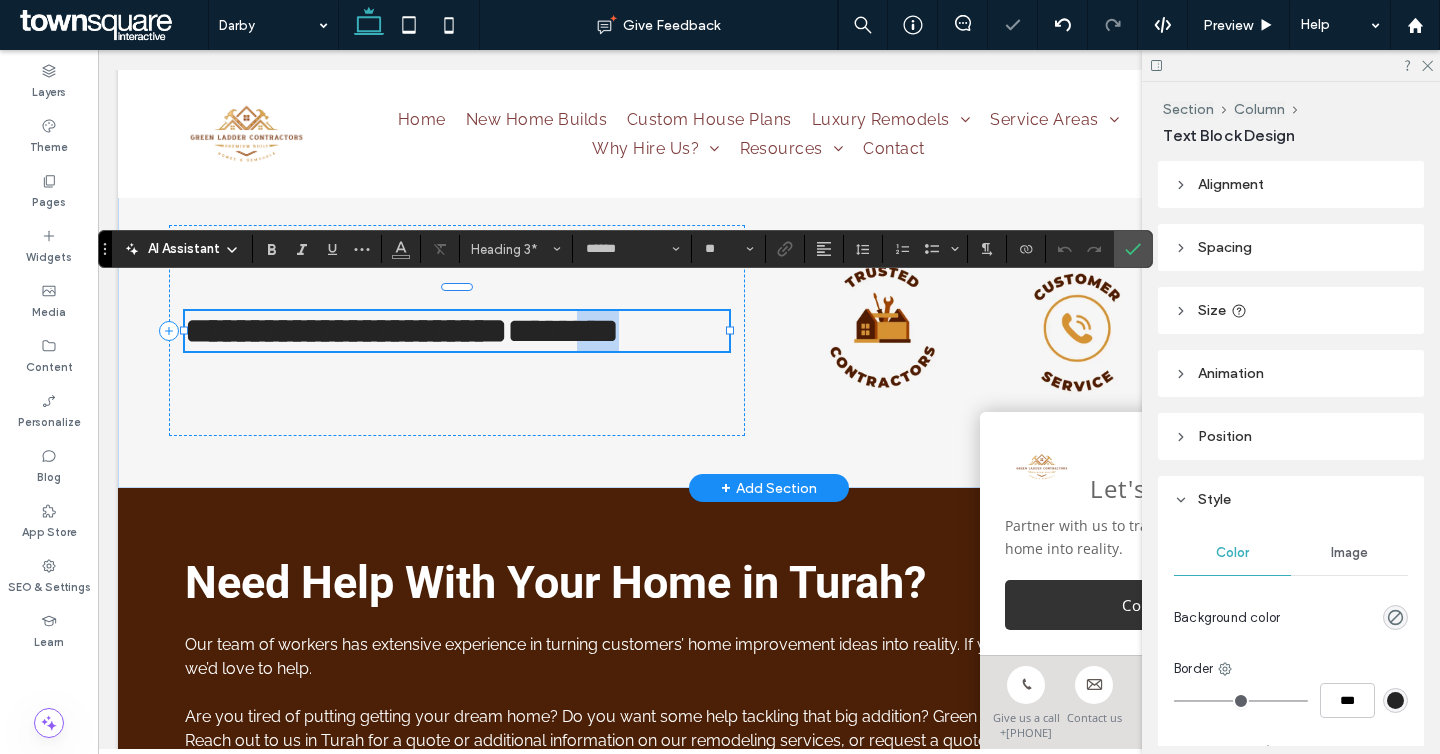 click on "**********" at bounding box center (457, 331) 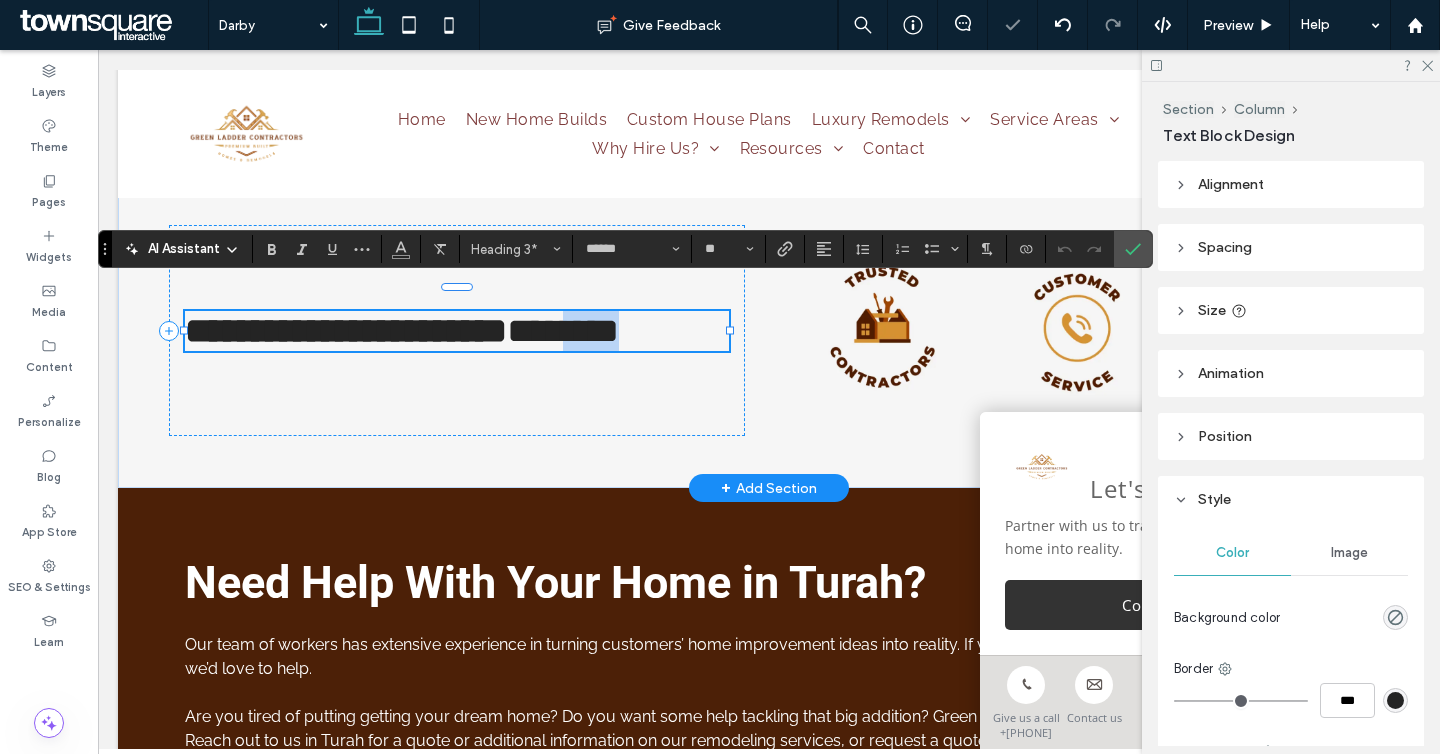 type on "*******" 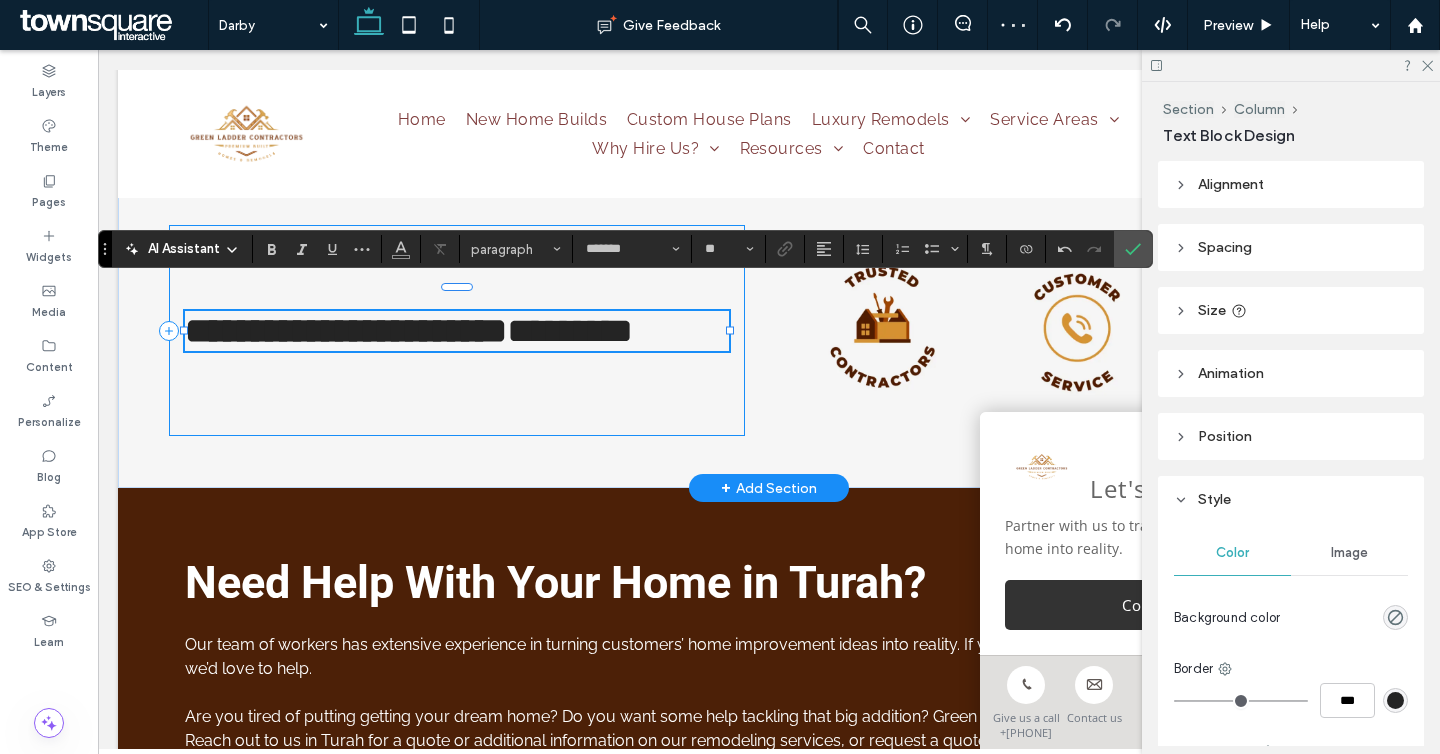 click on "**********" at bounding box center (457, 330) 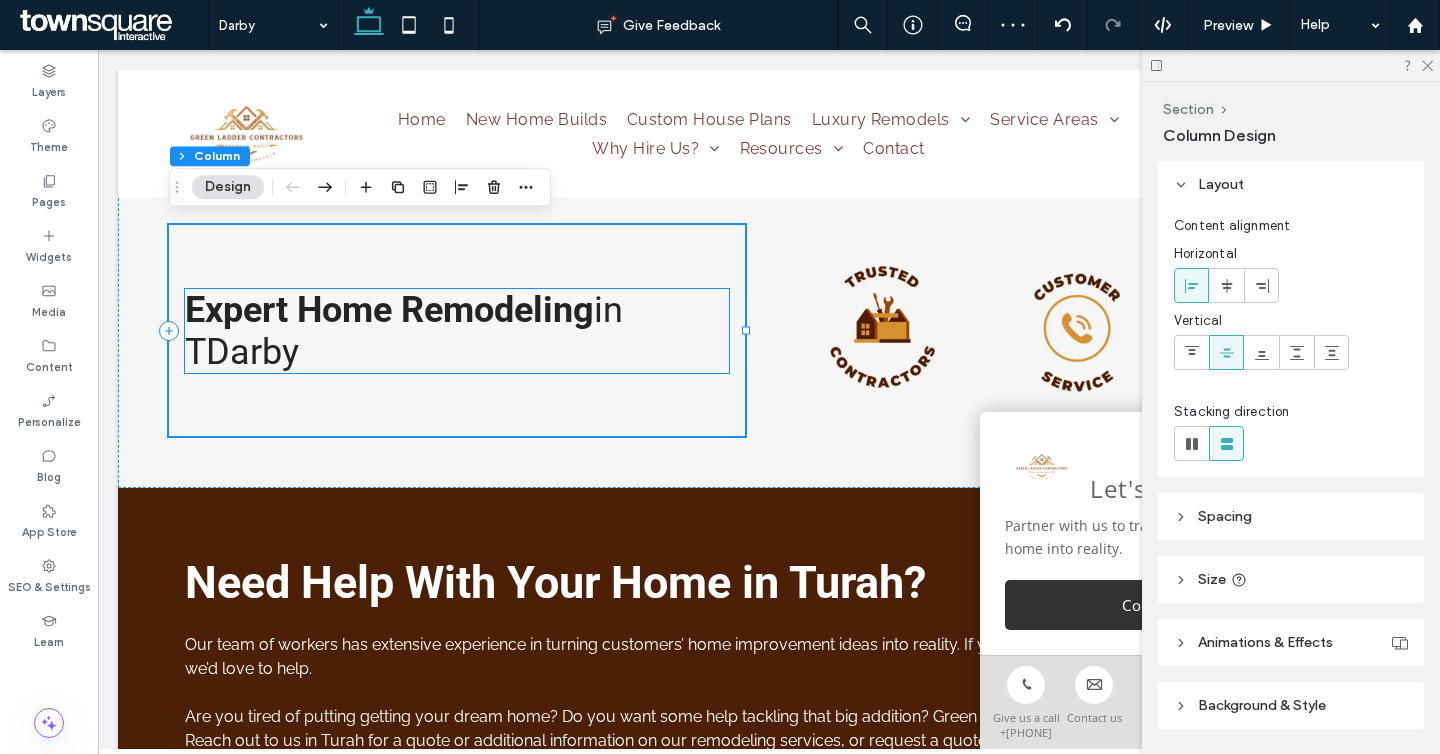 click on "in TDarby" at bounding box center (404, 331) 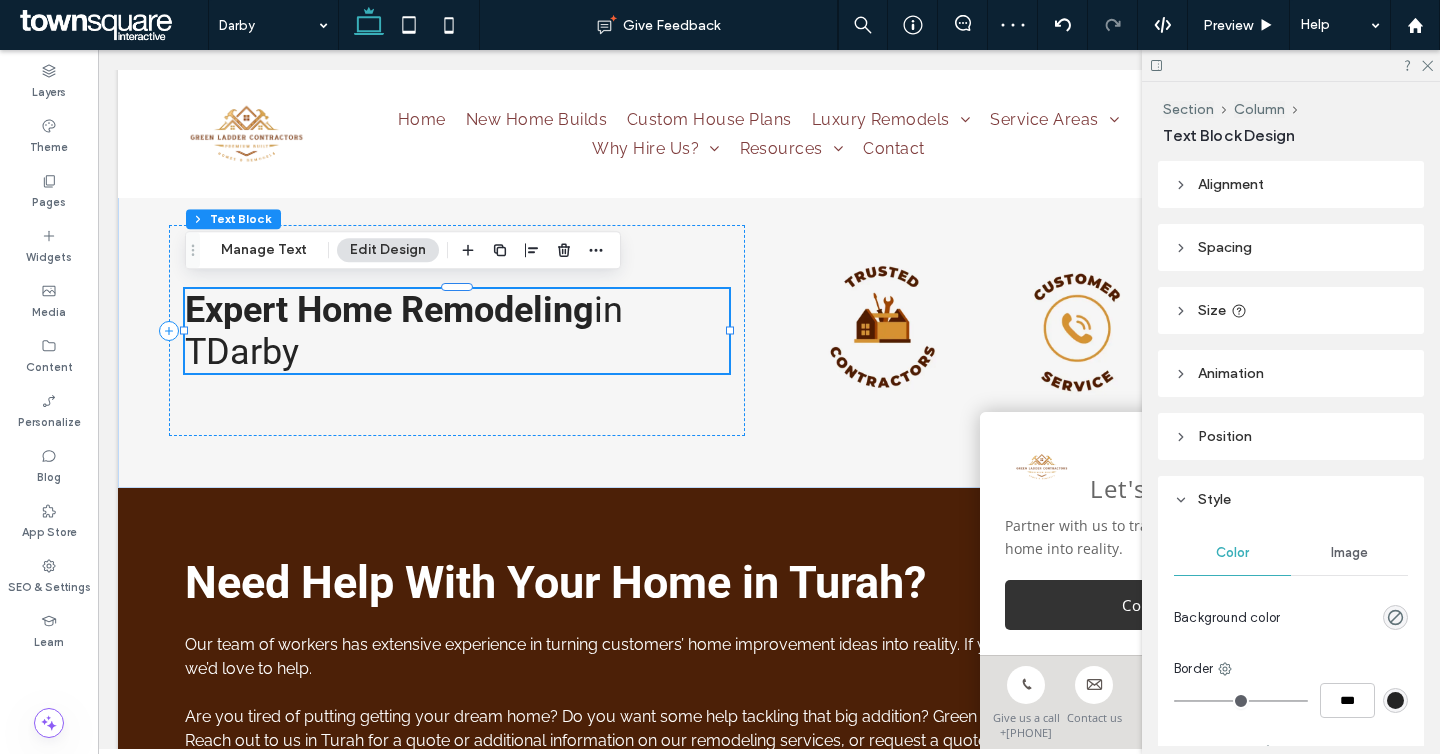 click on "in TDarby" at bounding box center (404, 331) 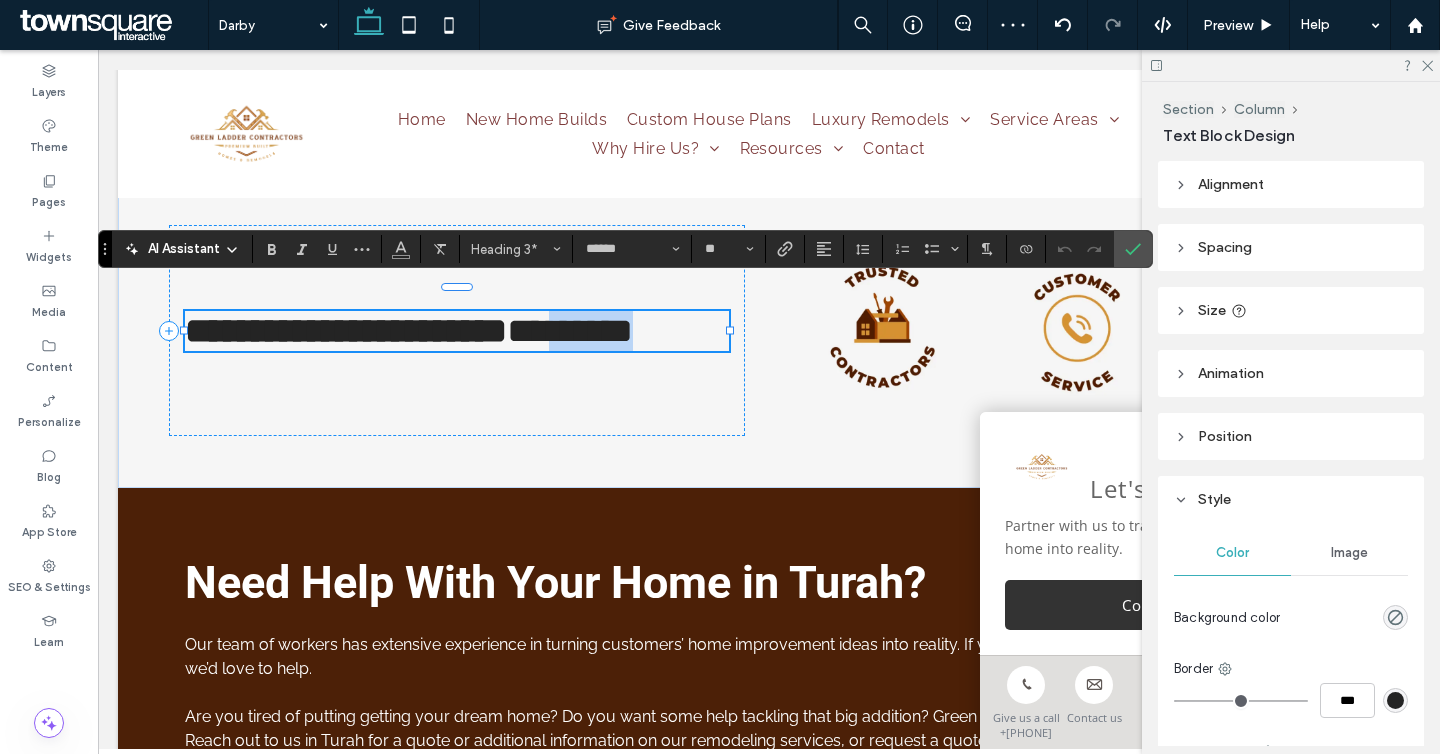 click on "*********" at bounding box center (570, 331) 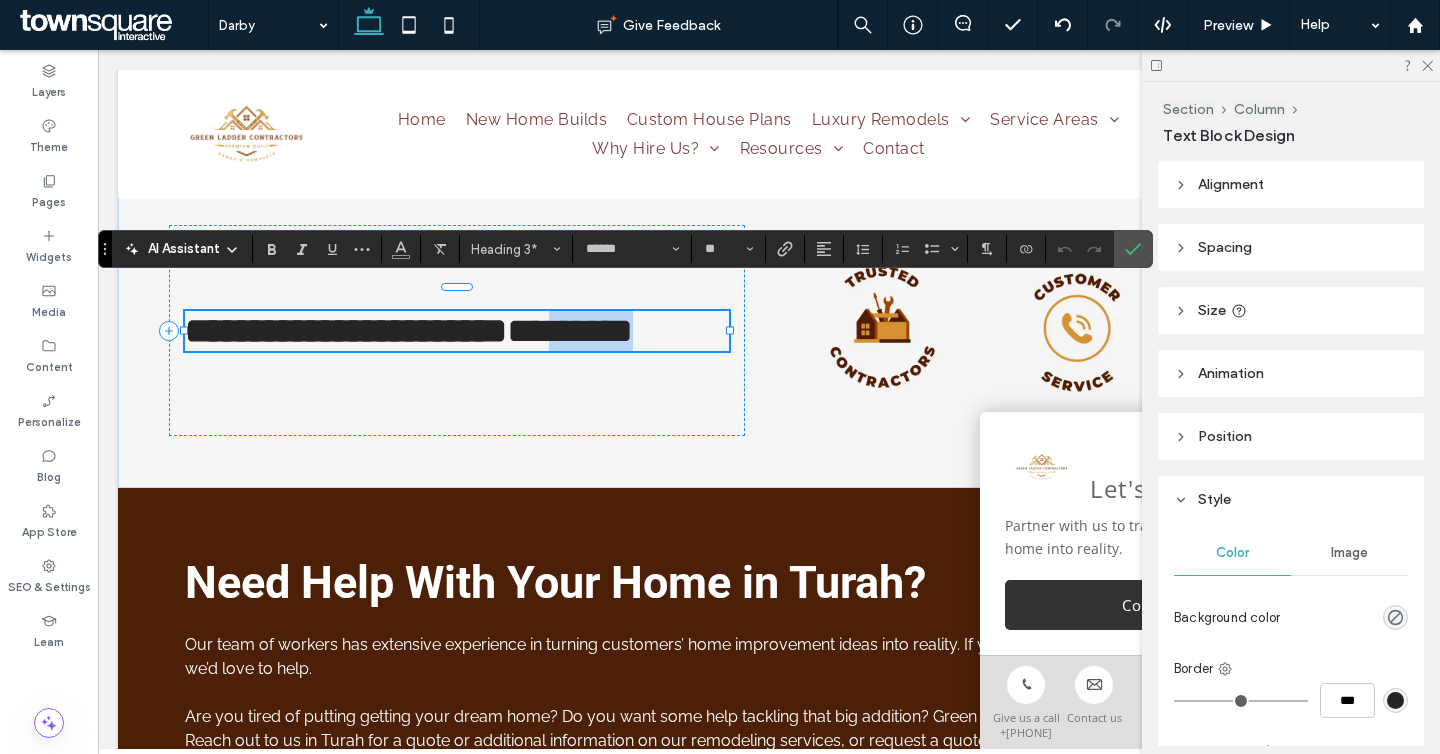 click on "*********" at bounding box center [570, 331] 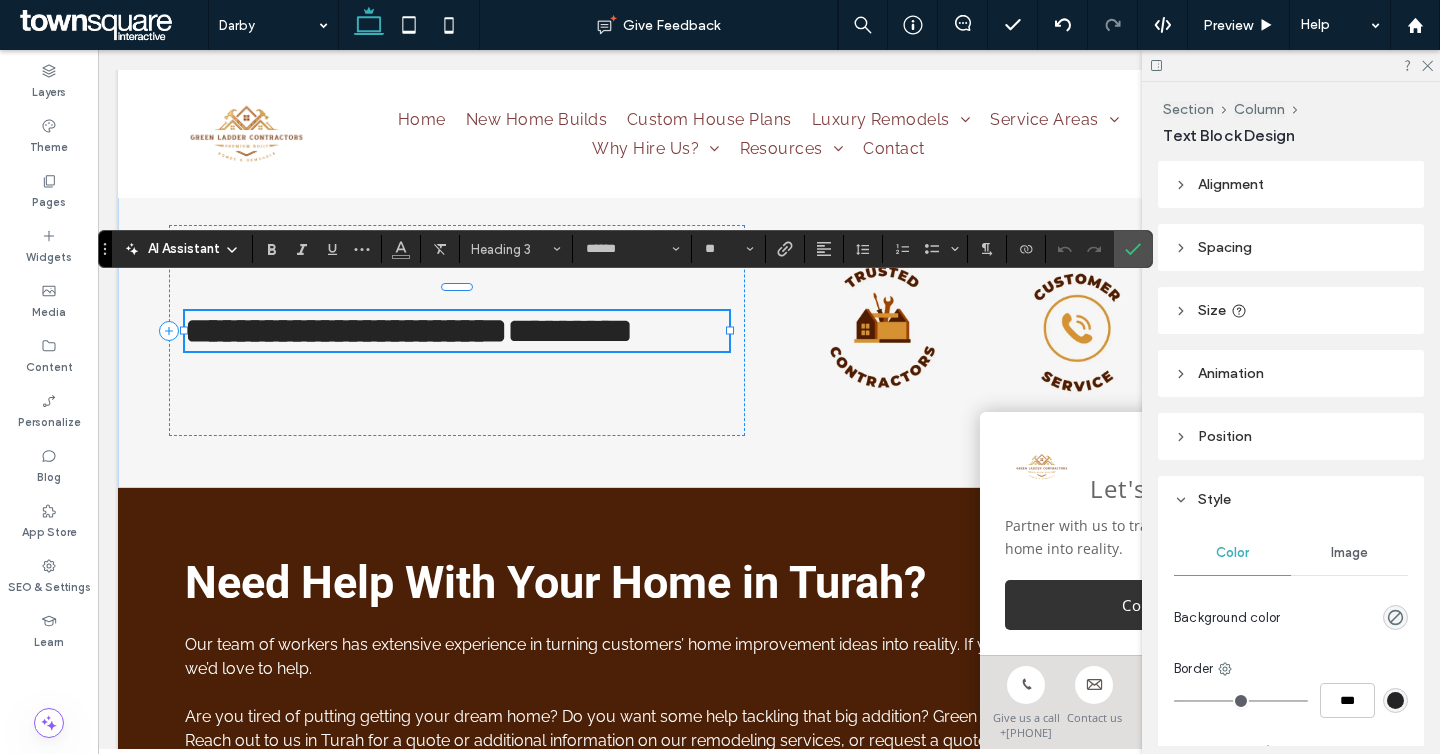 click on "*********" at bounding box center (570, 331) 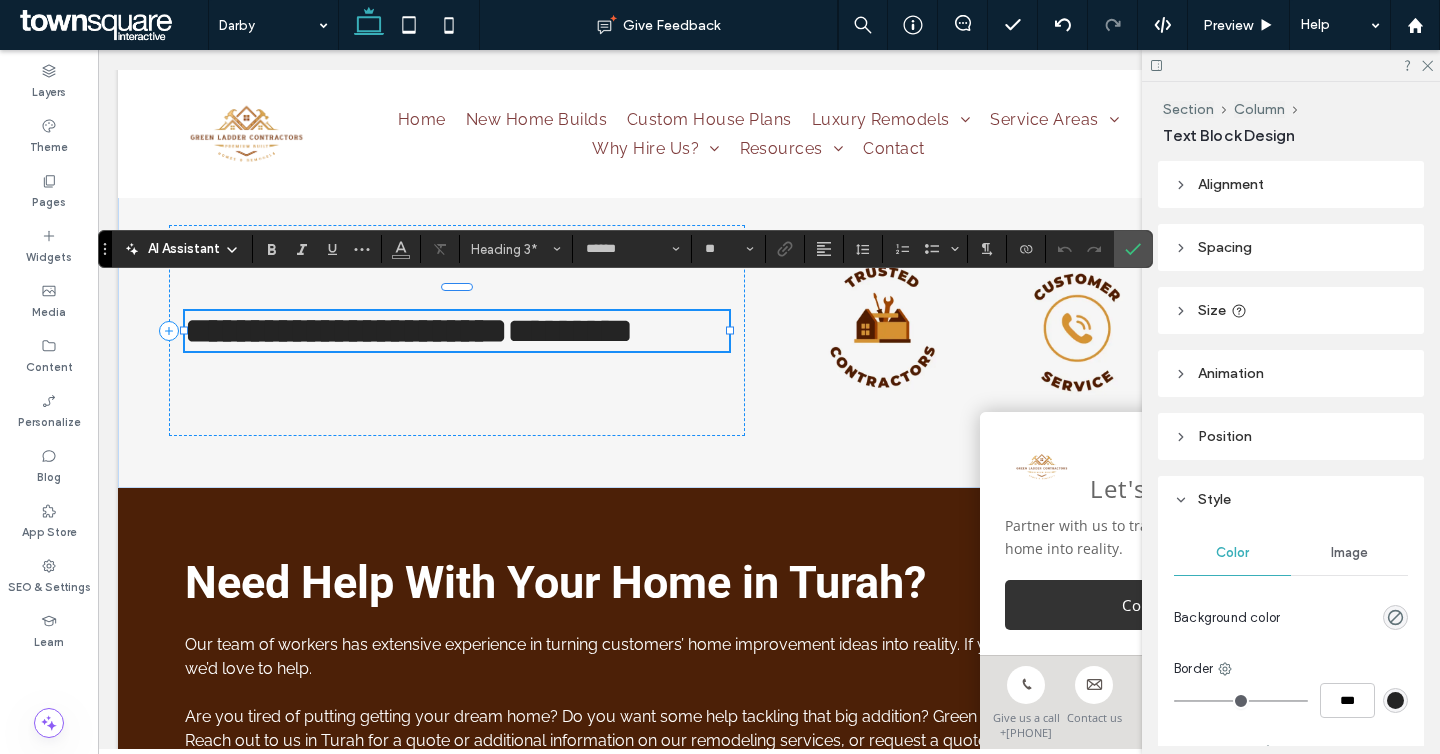 type 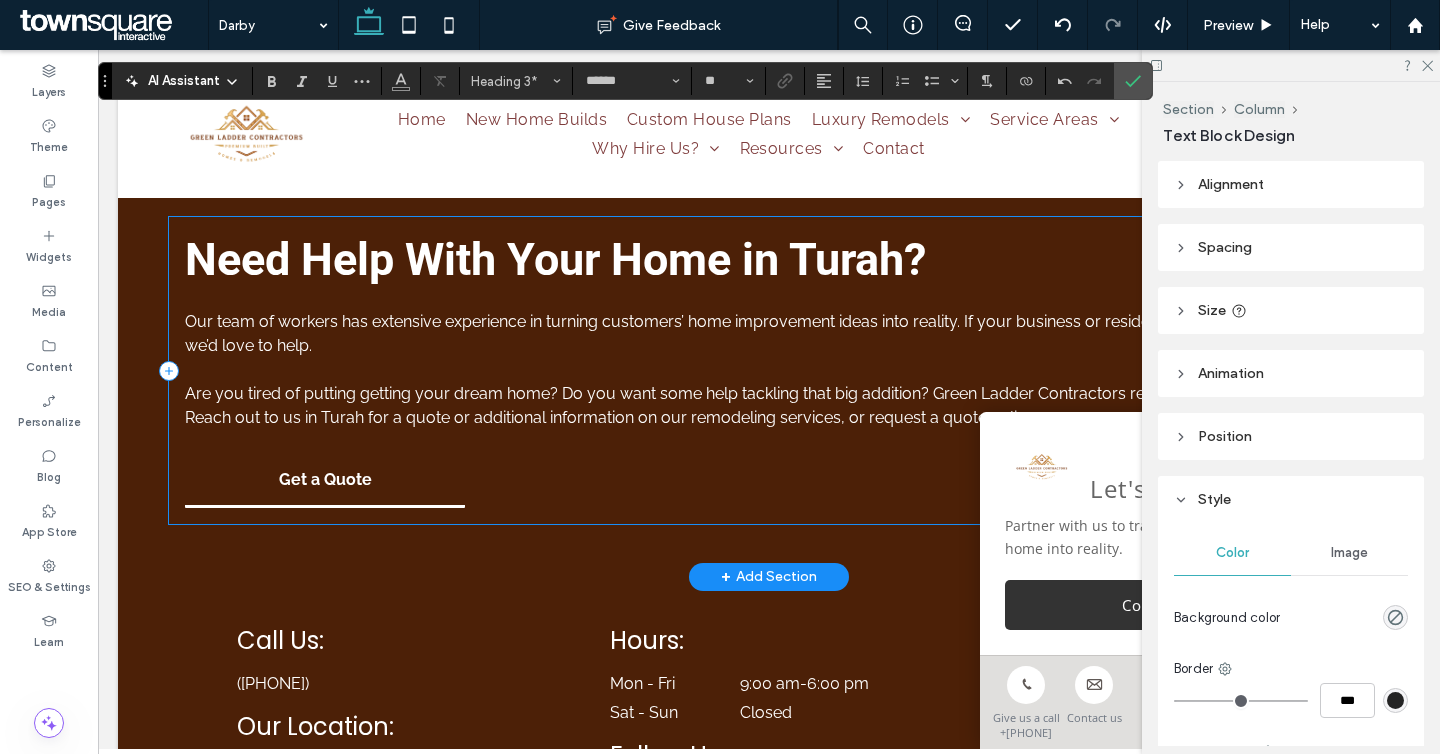 scroll, scrollTop: 4420, scrollLeft: 0, axis: vertical 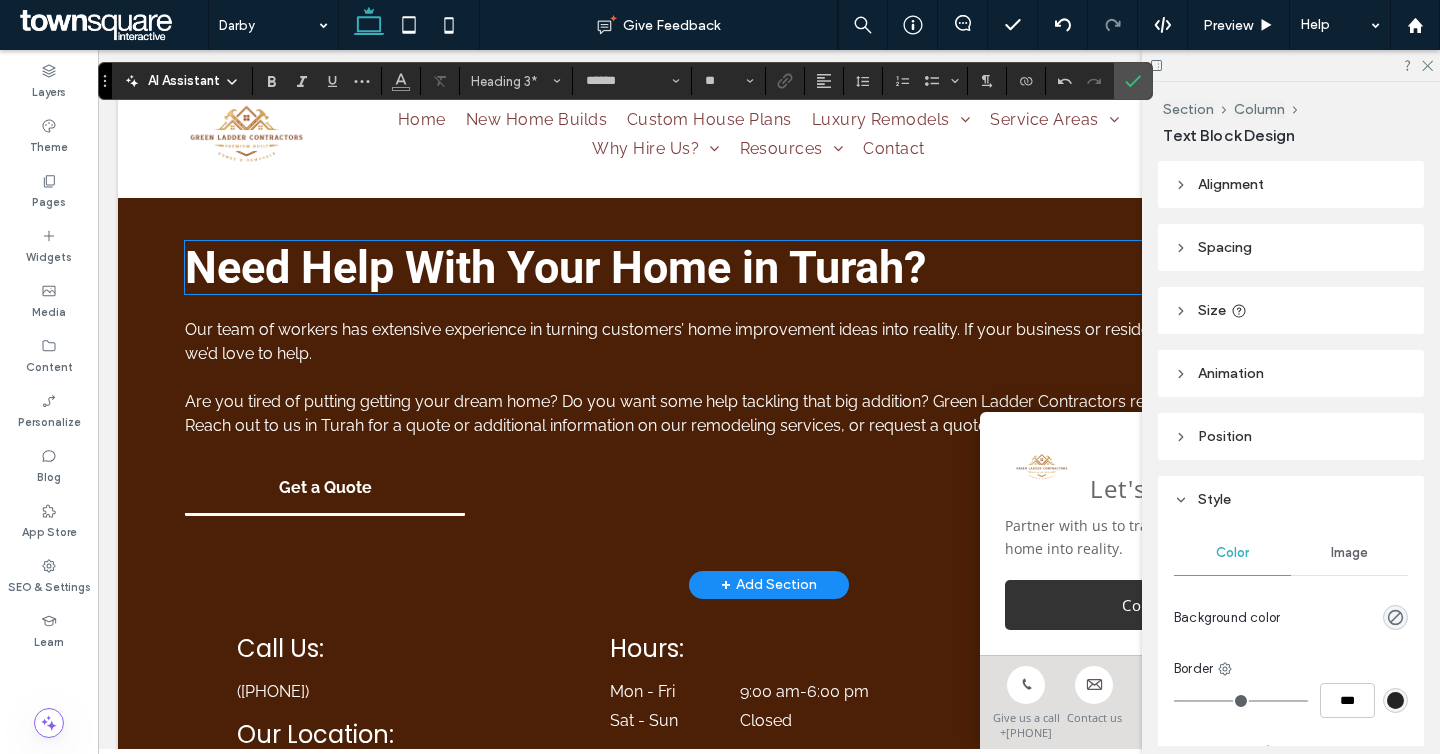 click on "Need Help With Your Home in Turah?" at bounding box center [555, 267] 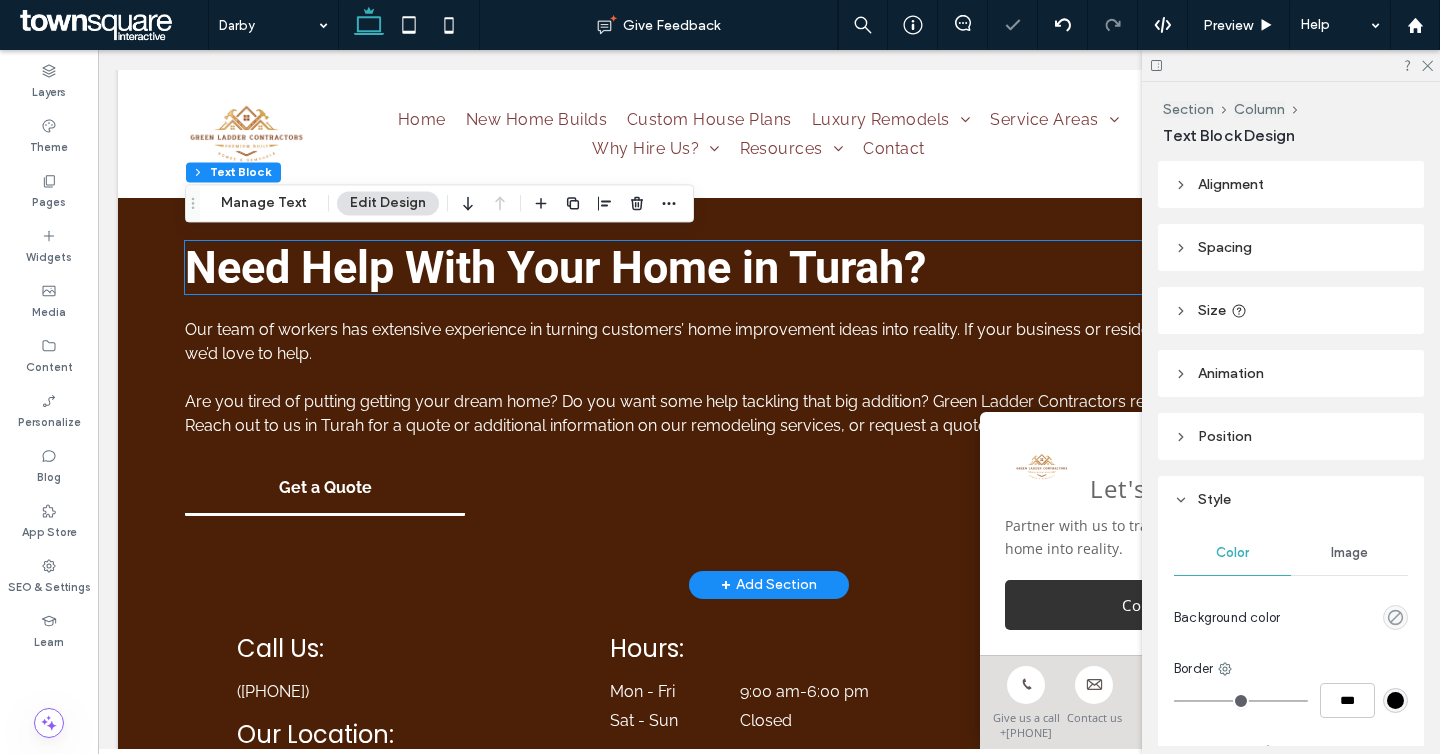 click on "Need Help With Your Home in Turah?" at bounding box center [555, 267] 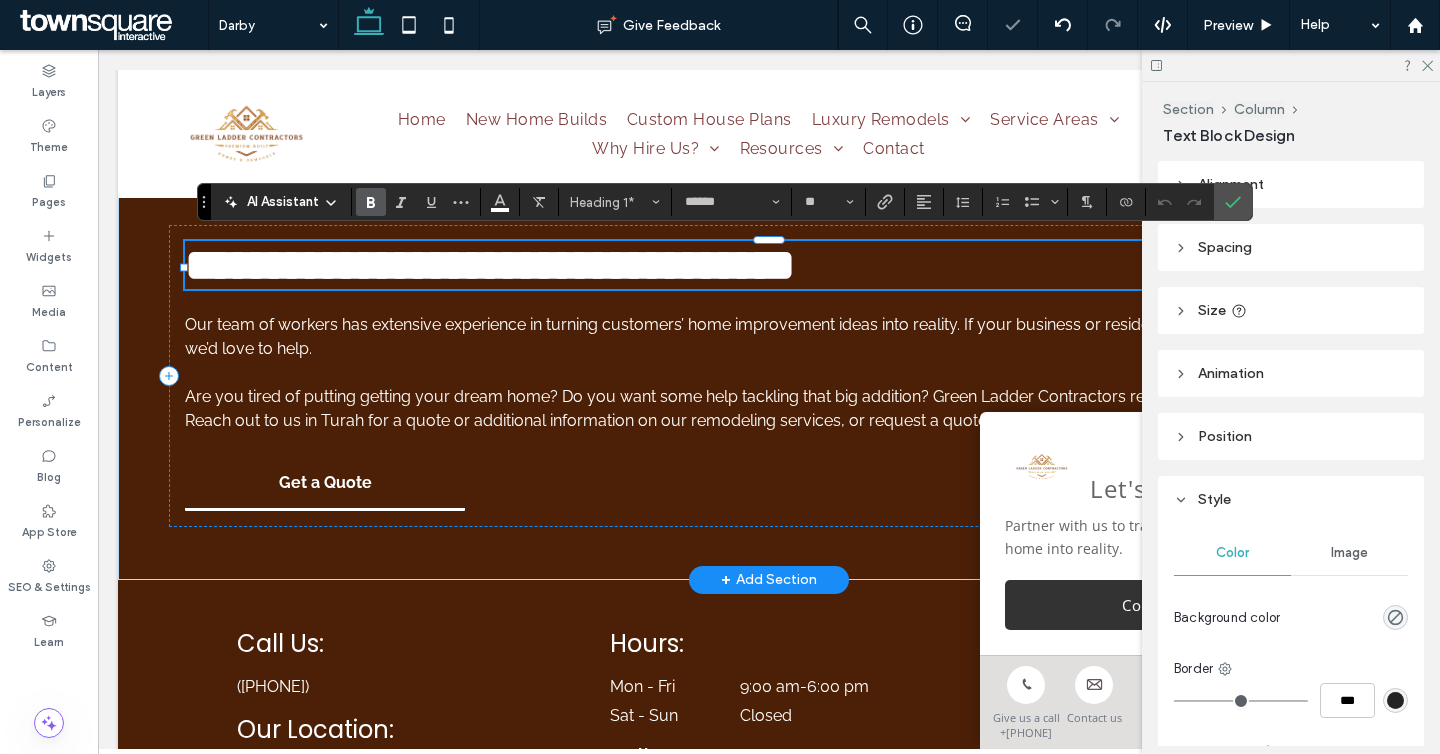 click on "**********" at bounding box center [490, 265] 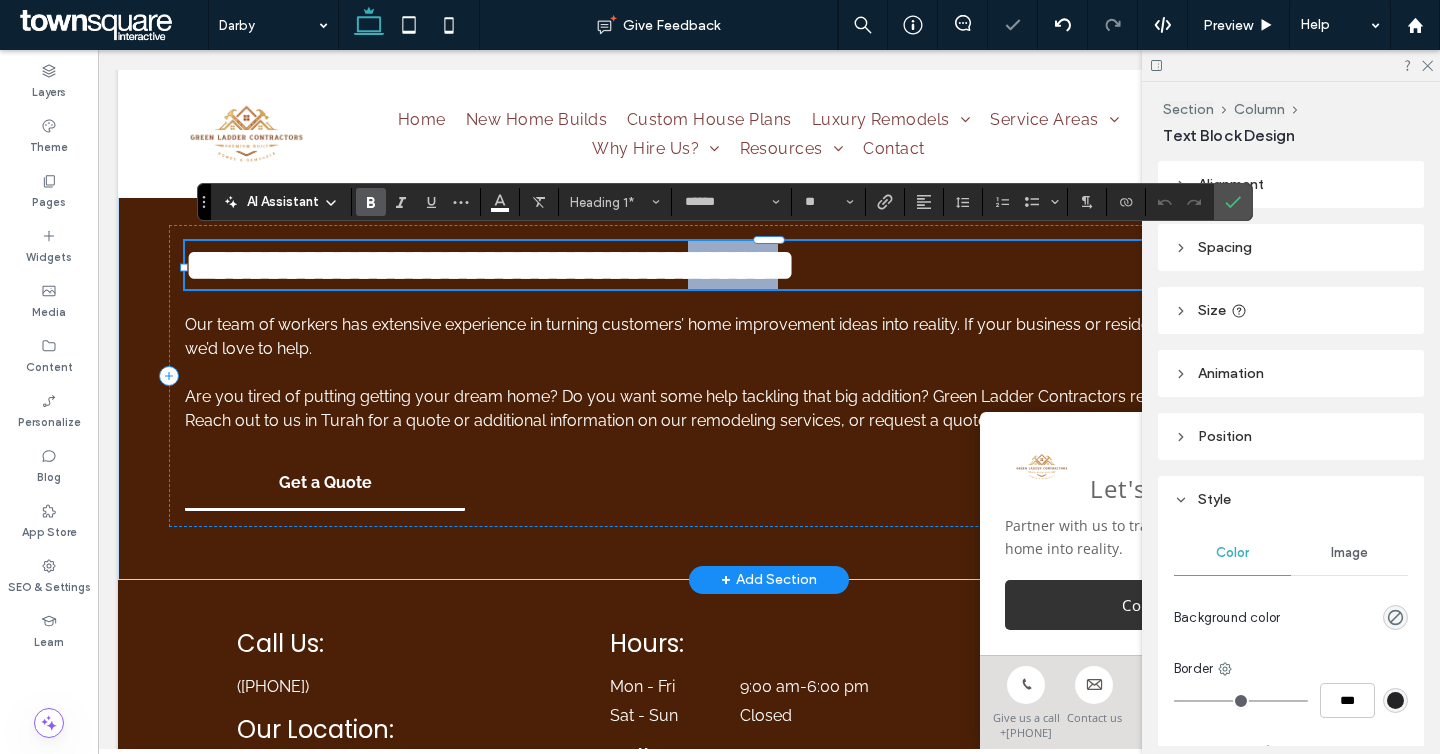 drag, startPoint x: 906, startPoint y: 266, endPoint x: 802, endPoint y: 268, distance: 104.019226 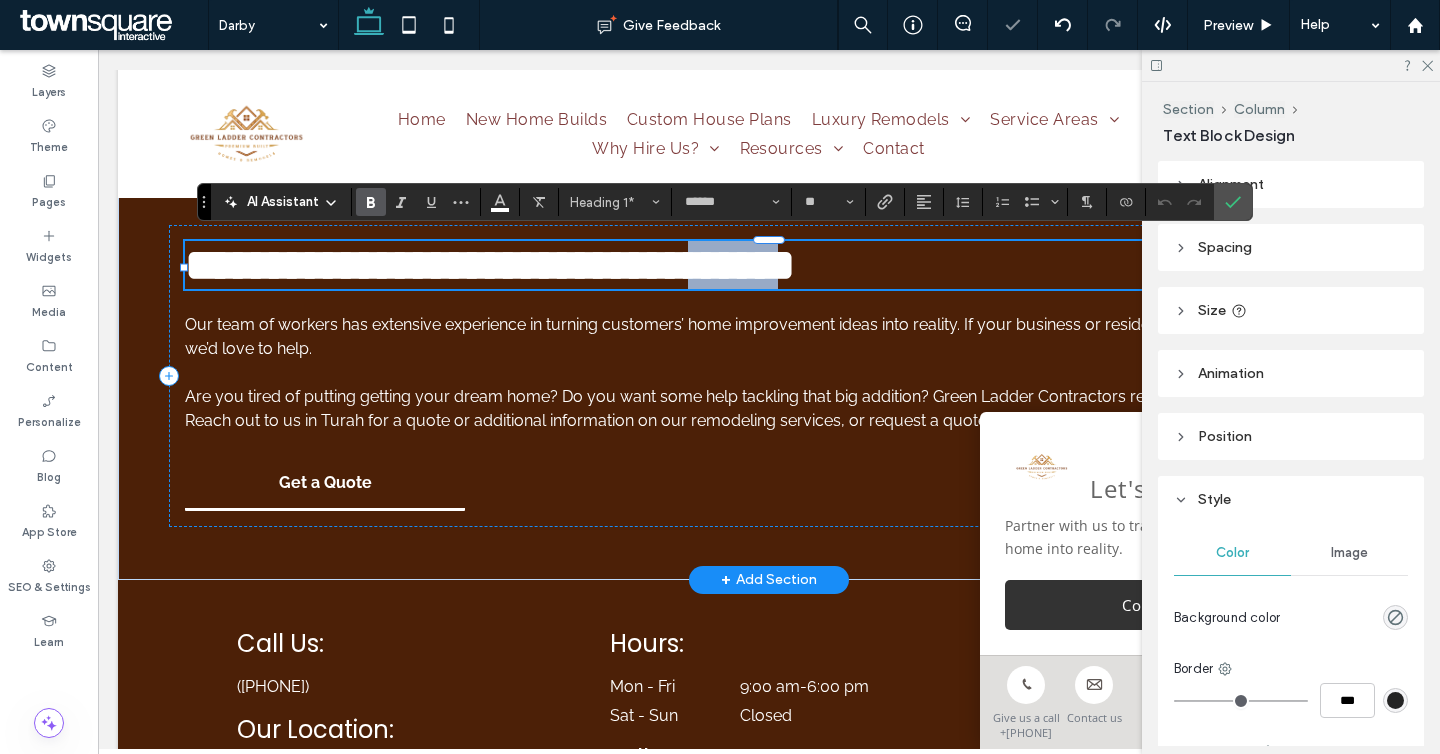 click on "**********" at bounding box center (490, 265) 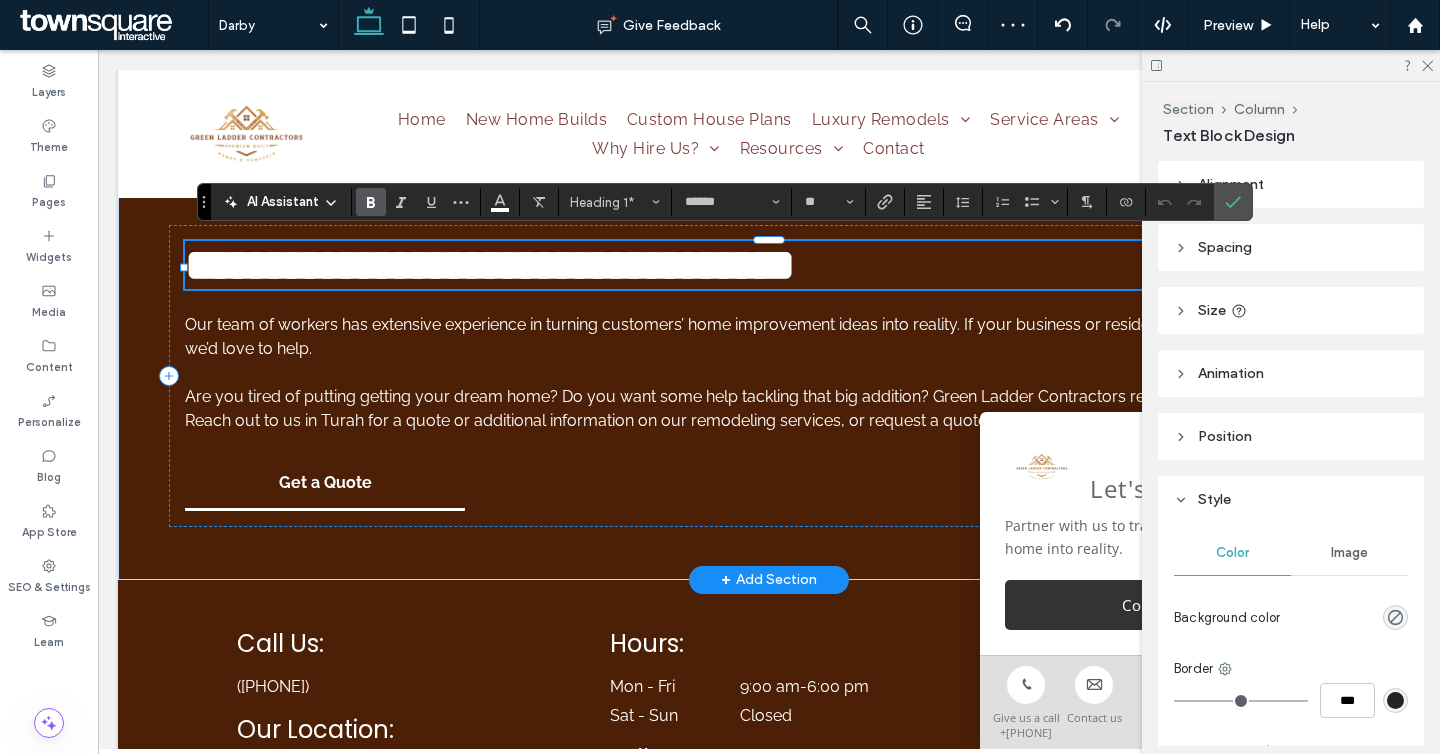 type on "*******" 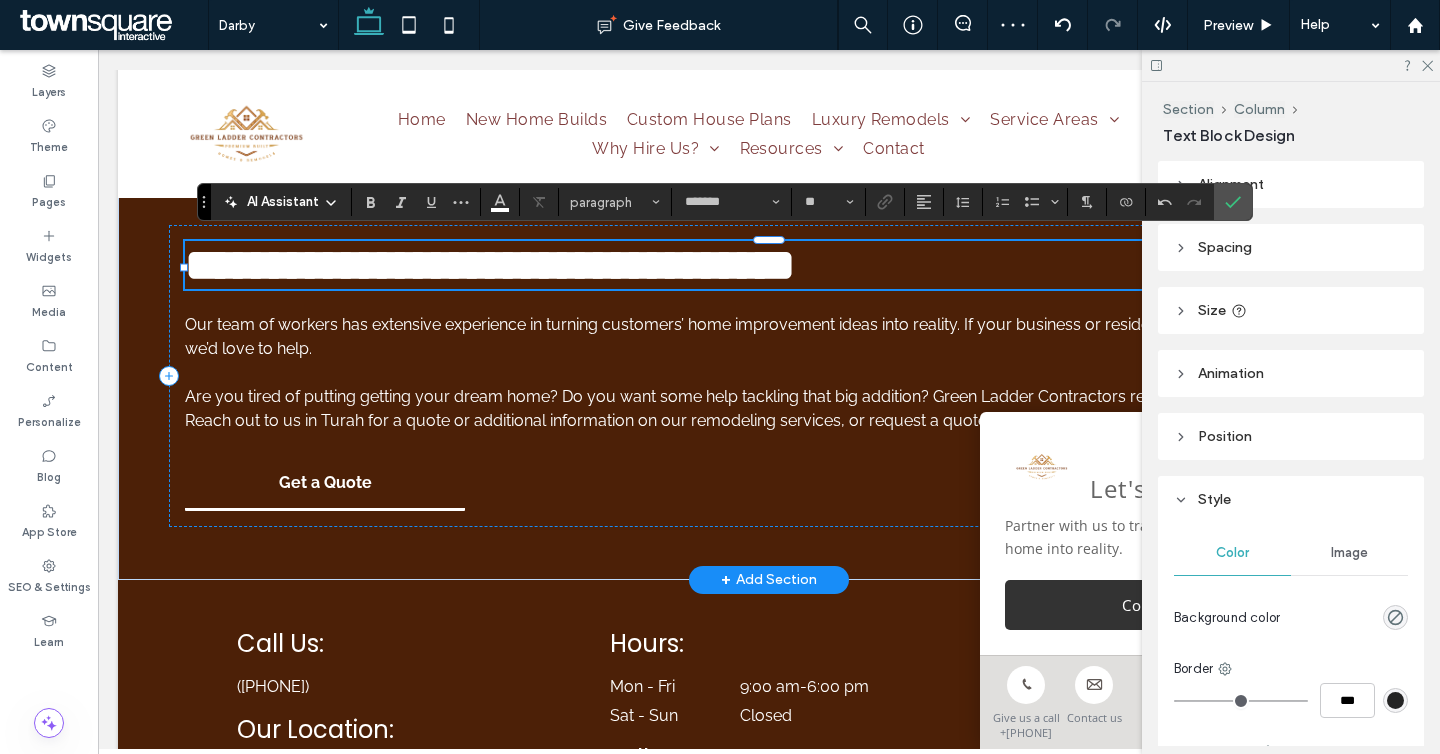 type on "******" 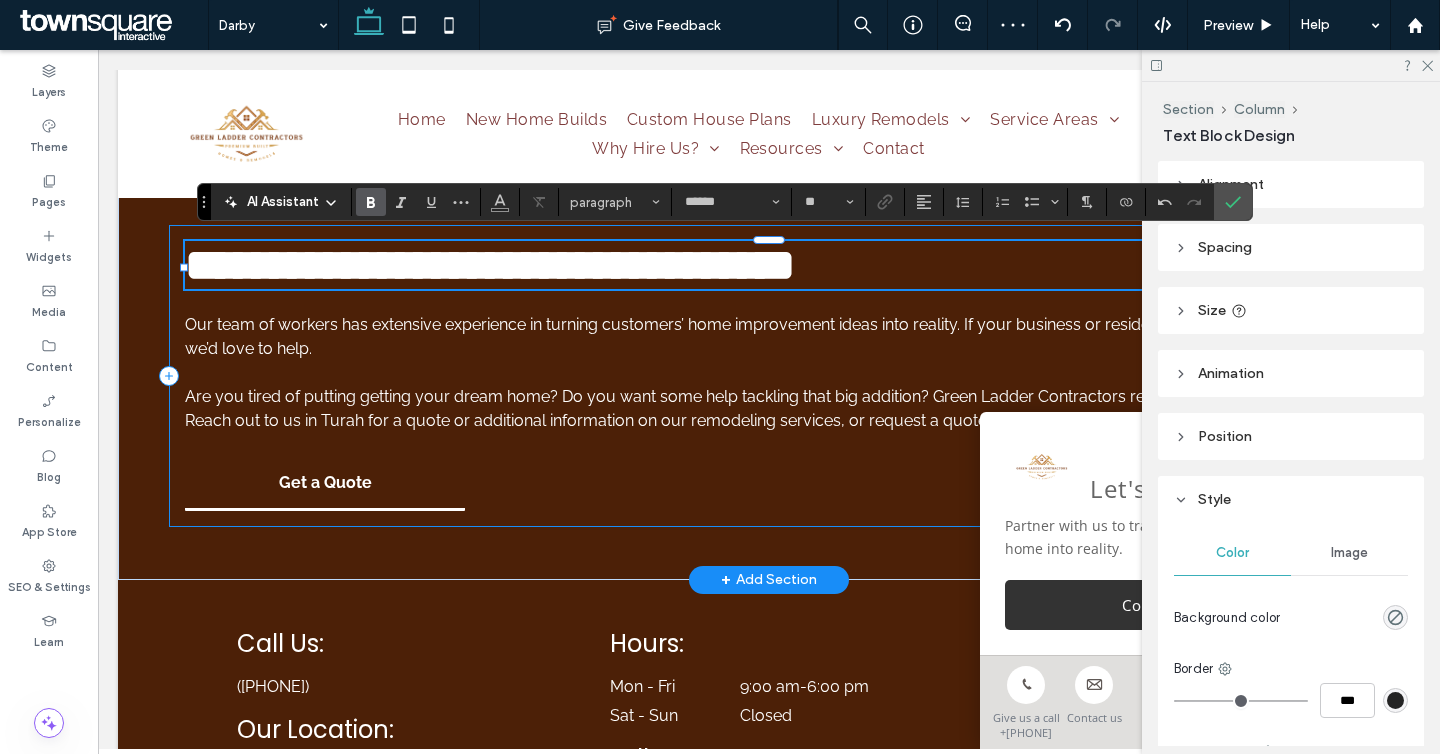 click on "**********" at bounding box center (769, 376) 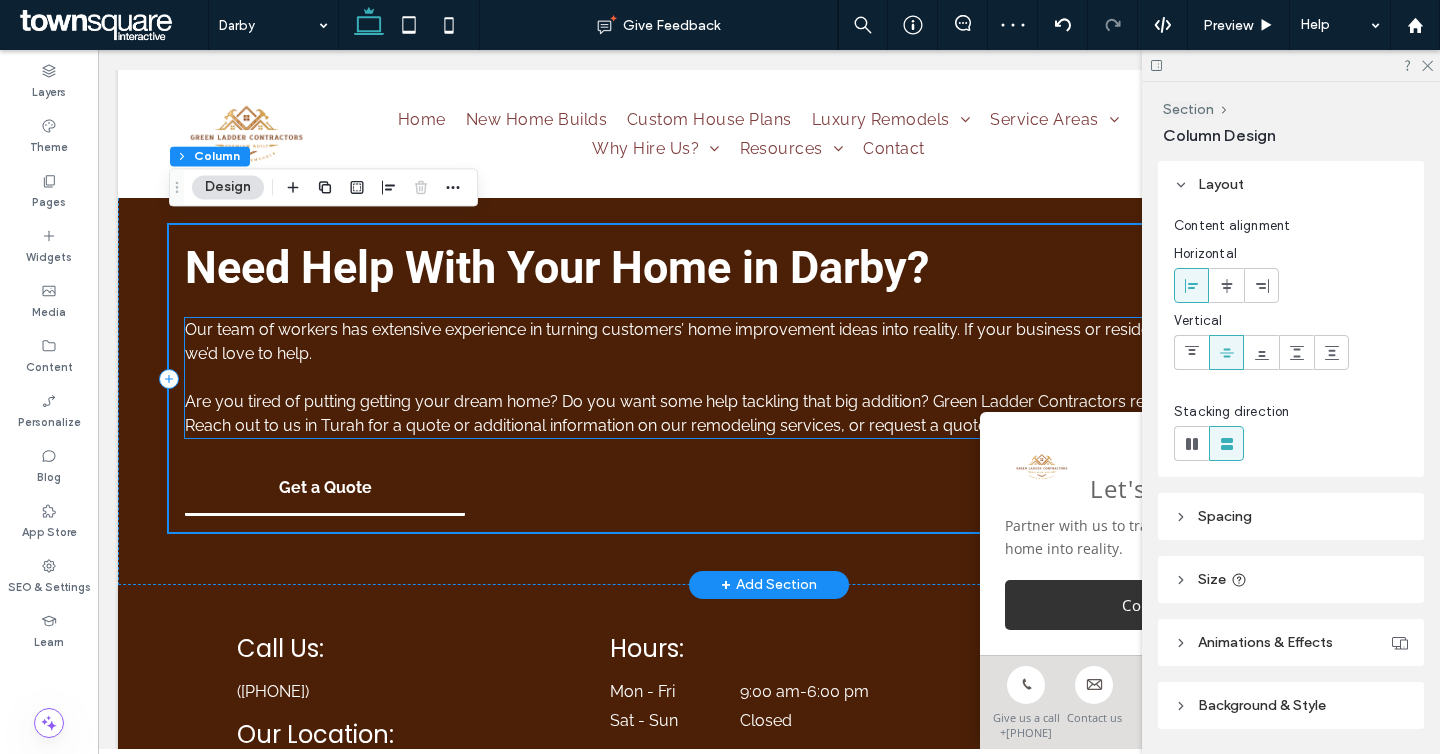 click on "Our team of workers has extensive experience in turning customers’ home improvement ideas into reality. If your business or residence could use some work, we’d love to help." at bounding box center [769, 342] 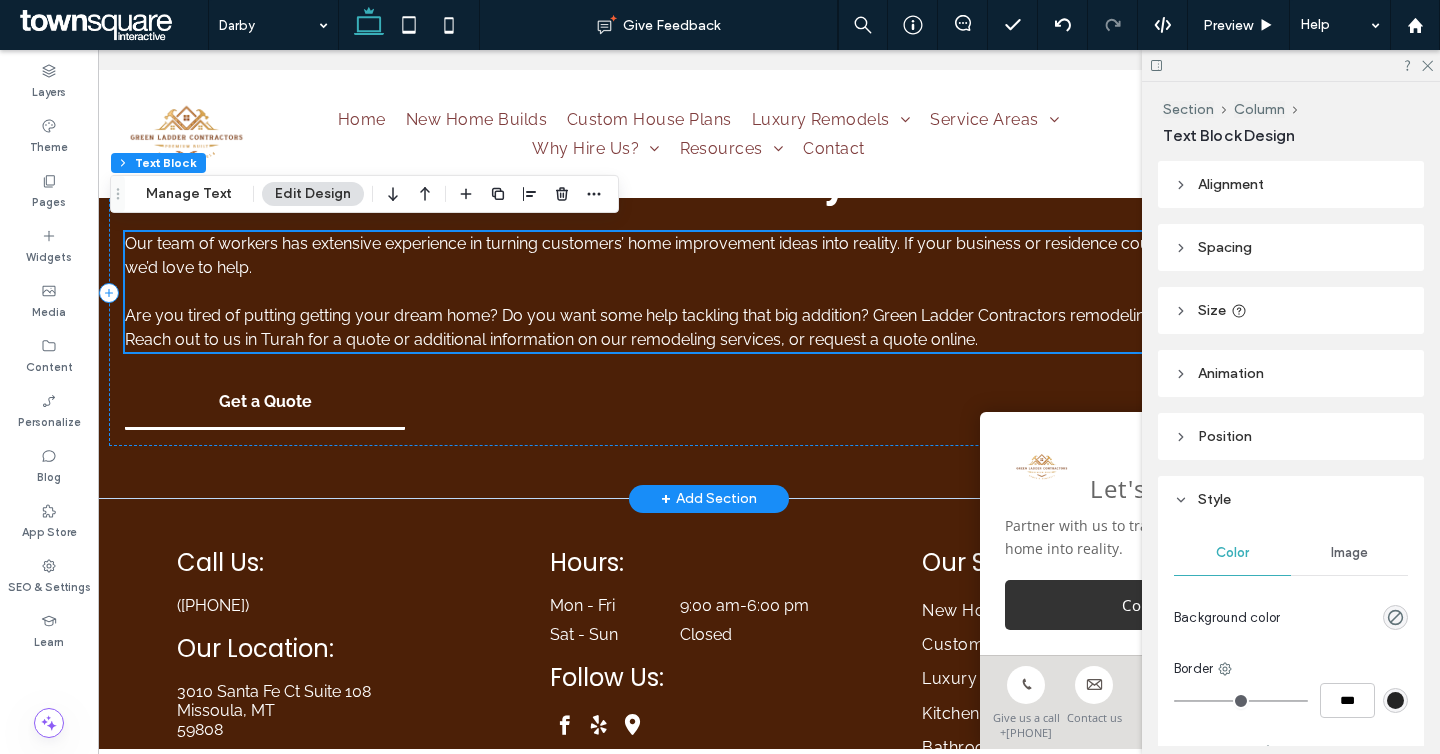 scroll, scrollTop: 4506, scrollLeft: 185, axis: both 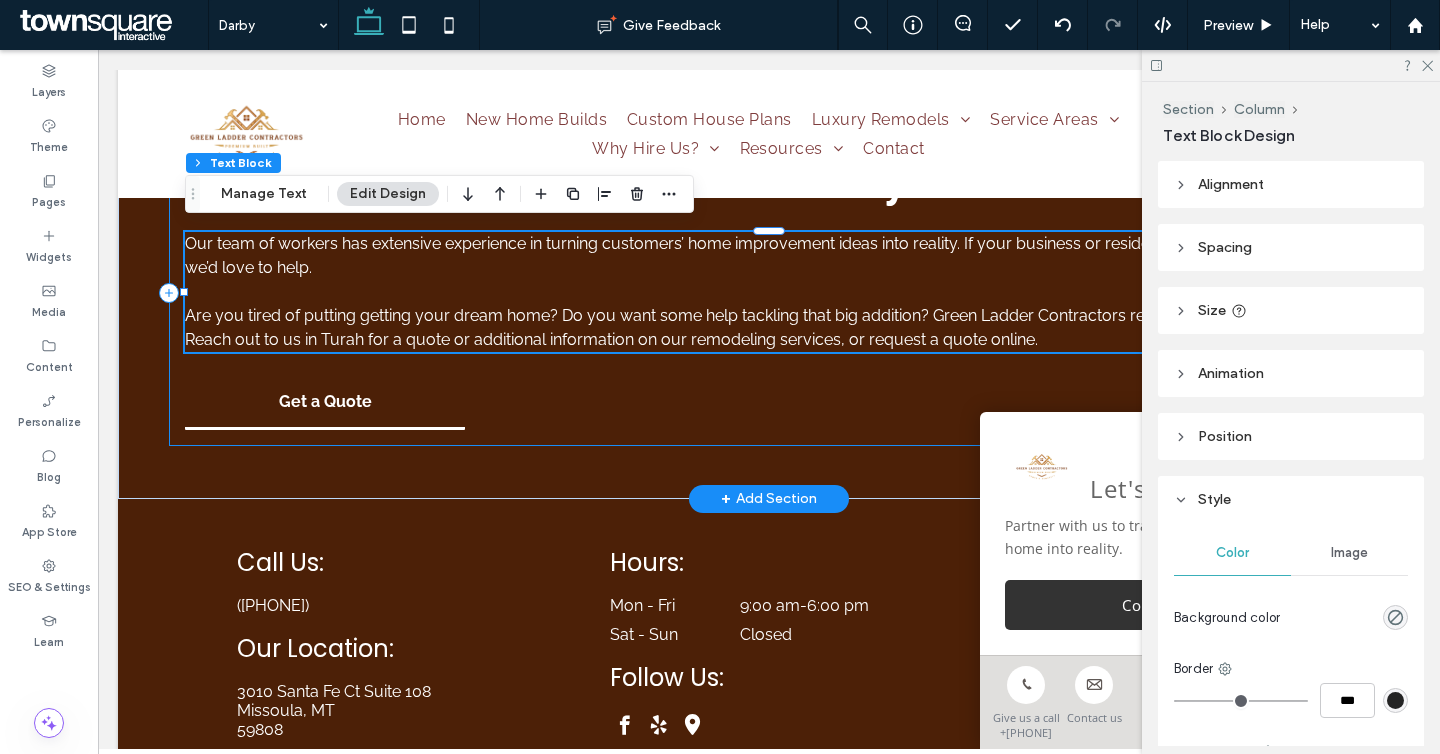 click on "Reach out to us in Turah for a quote or additional information on our remodeling services, or request a quote online." at bounding box center (611, 339) 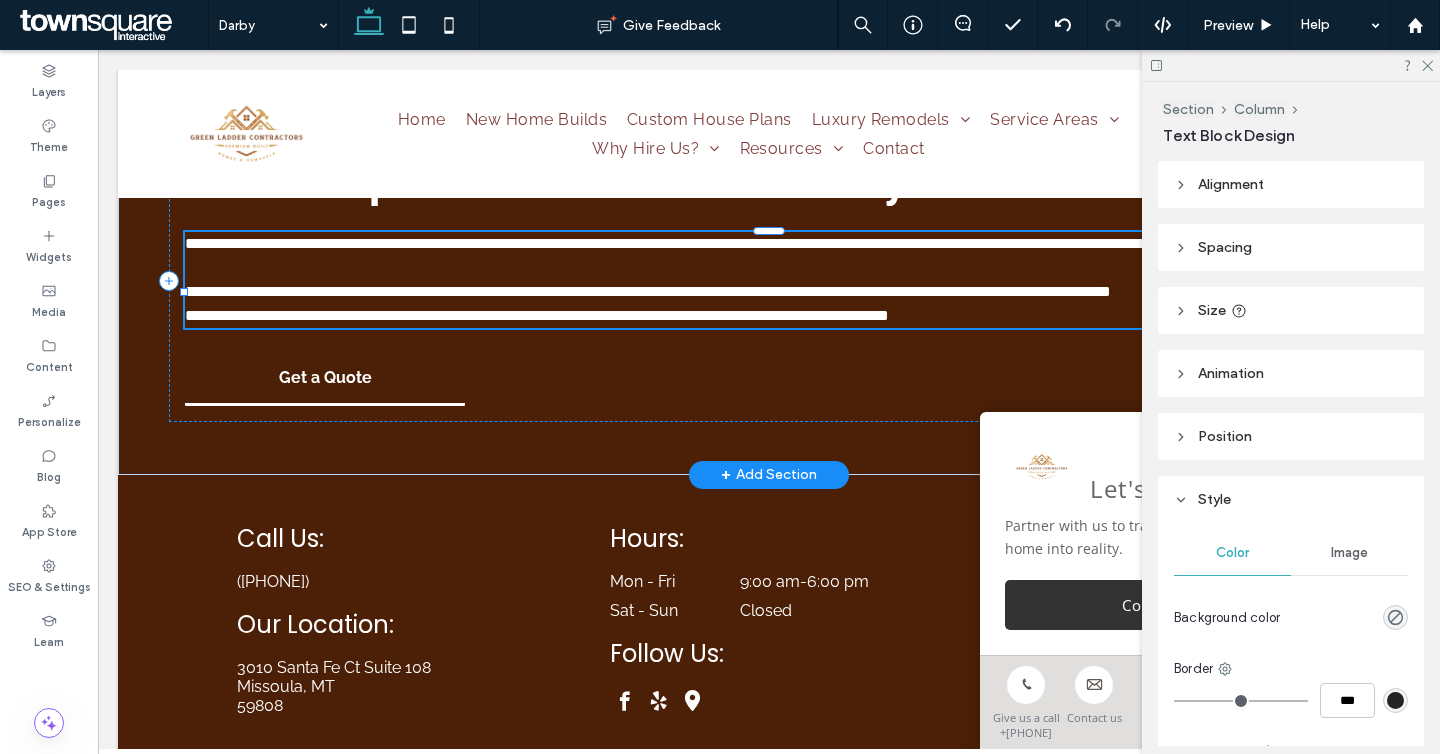 type on "*******" 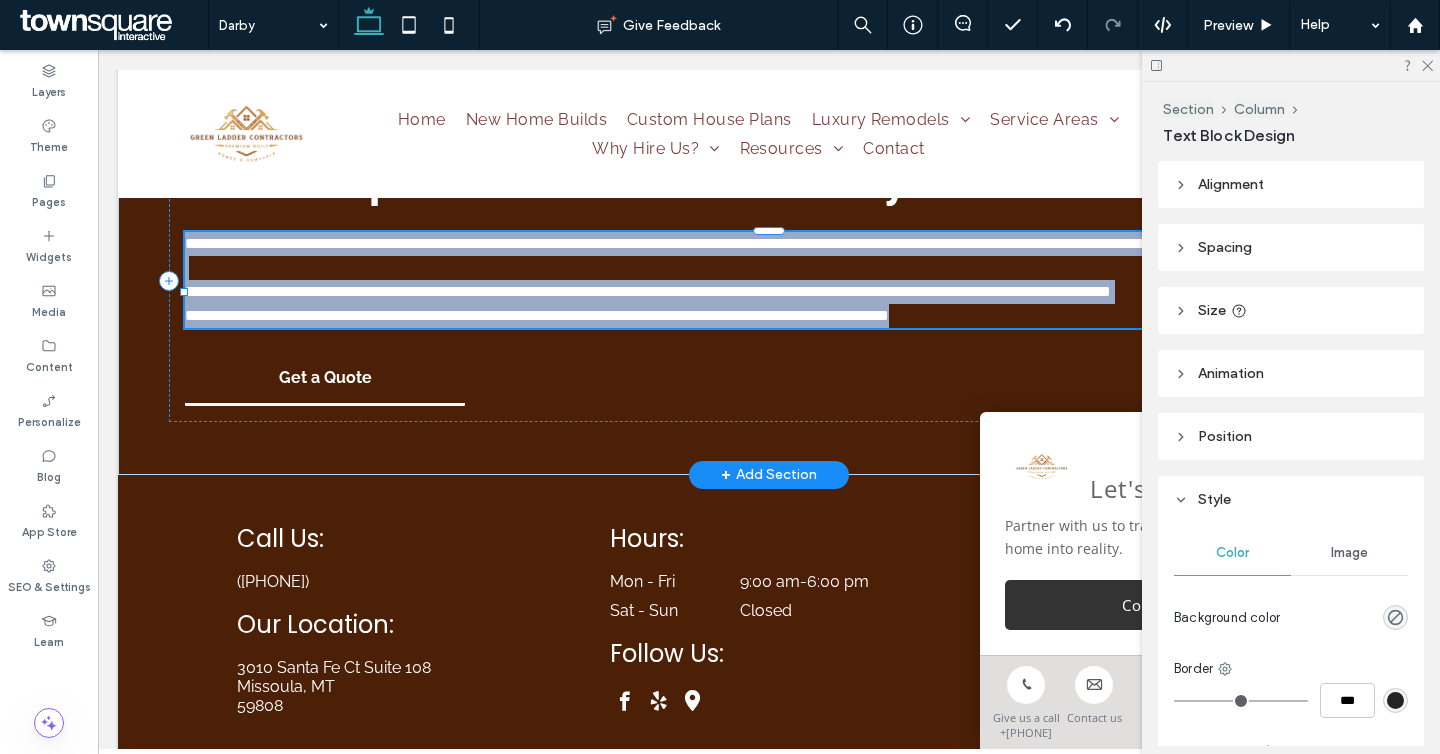 click on "**********" at bounding box center [537, 315] 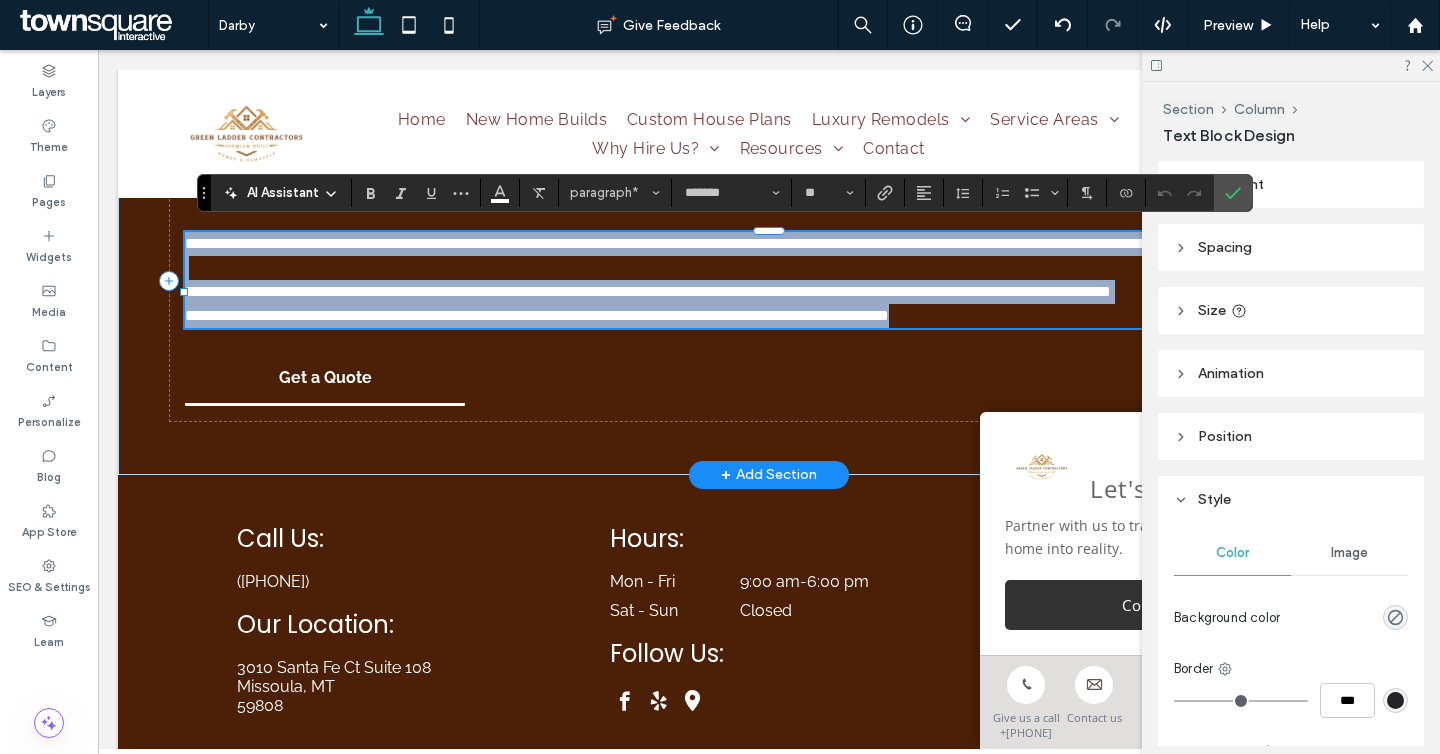 click on "**********" at bounding box center (537, 315) 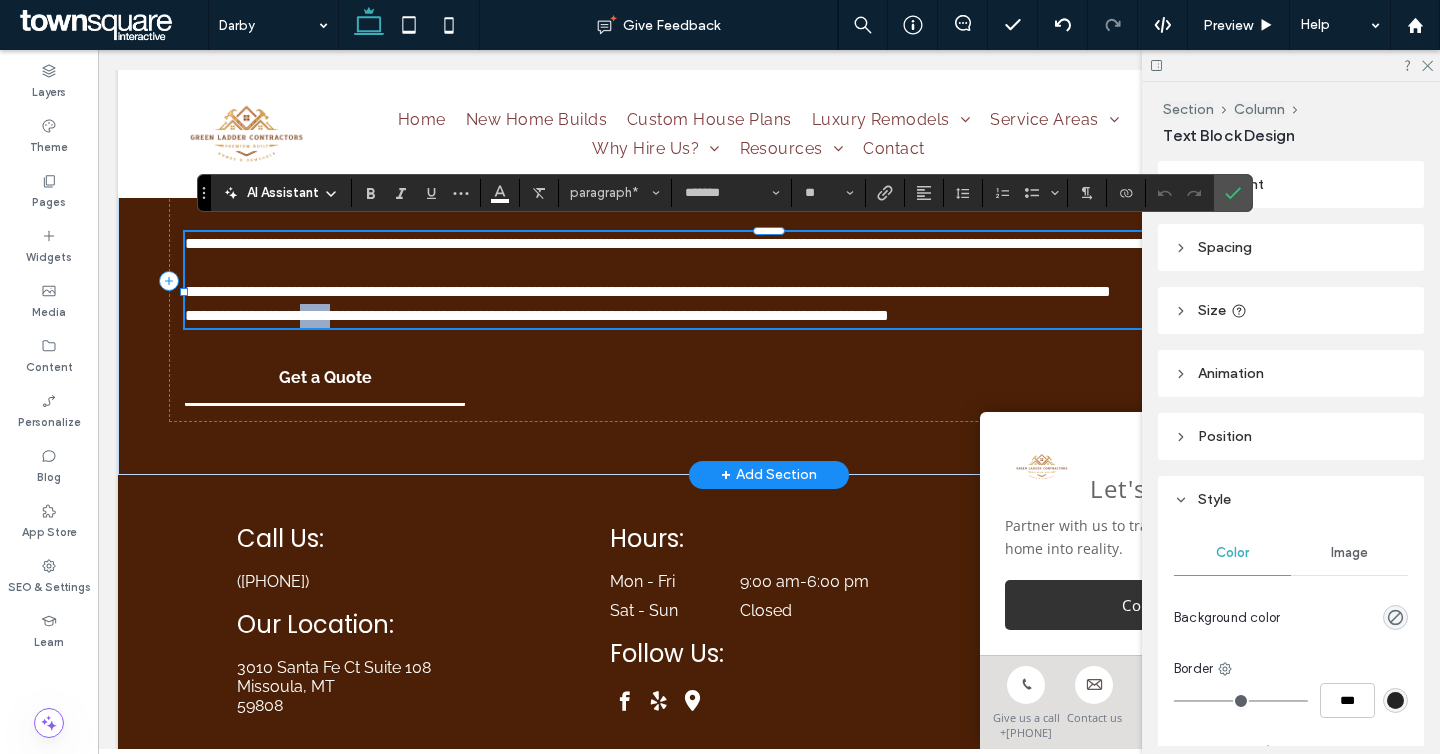 drag, startPoint x: 357, startPoint y: 337, endPoint x: 320, endPoint y: 339, distance: 37.054016 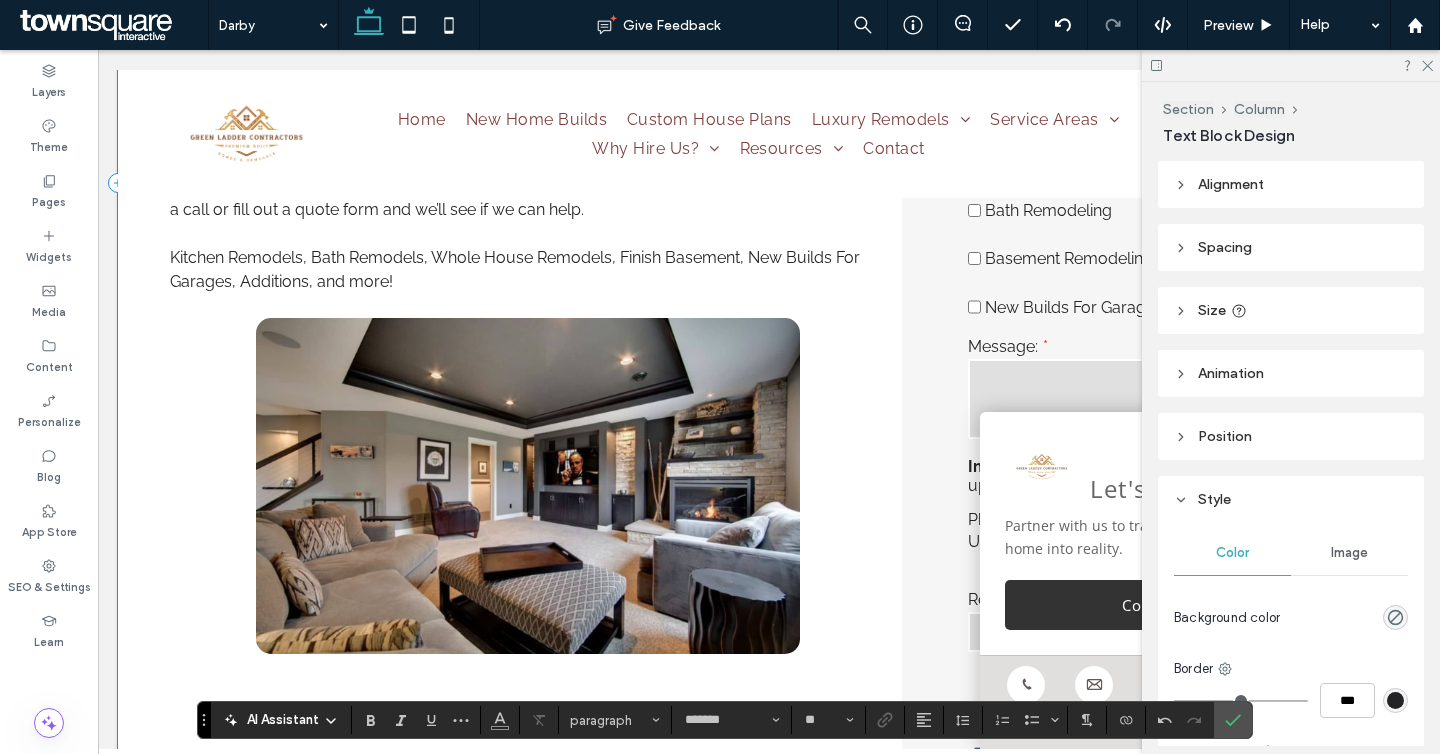 scroll, scrollTop: 0, scrollLeft: 0, axis: both 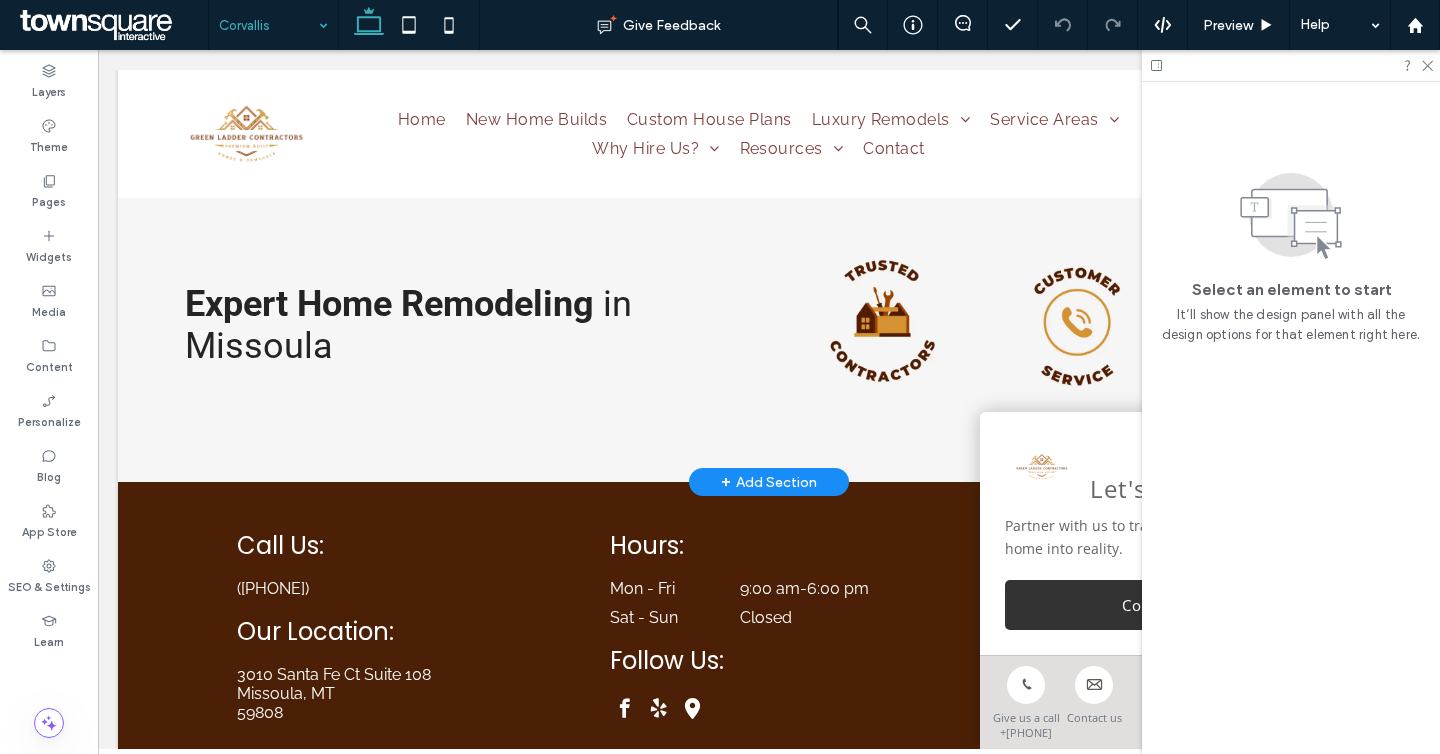 click on "+ Add Section" at bounding box center [769, 482] 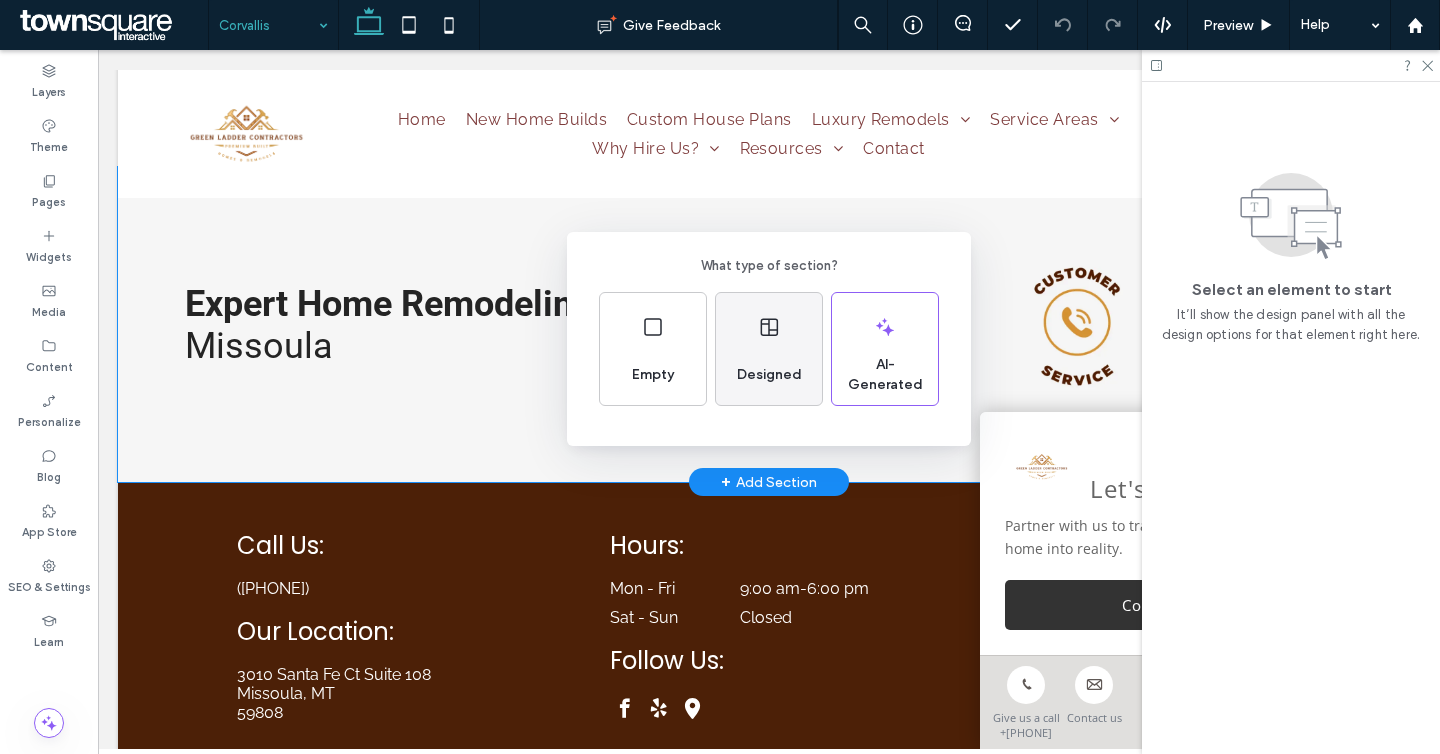 click on "Designed" at bounding box center [769, 349] 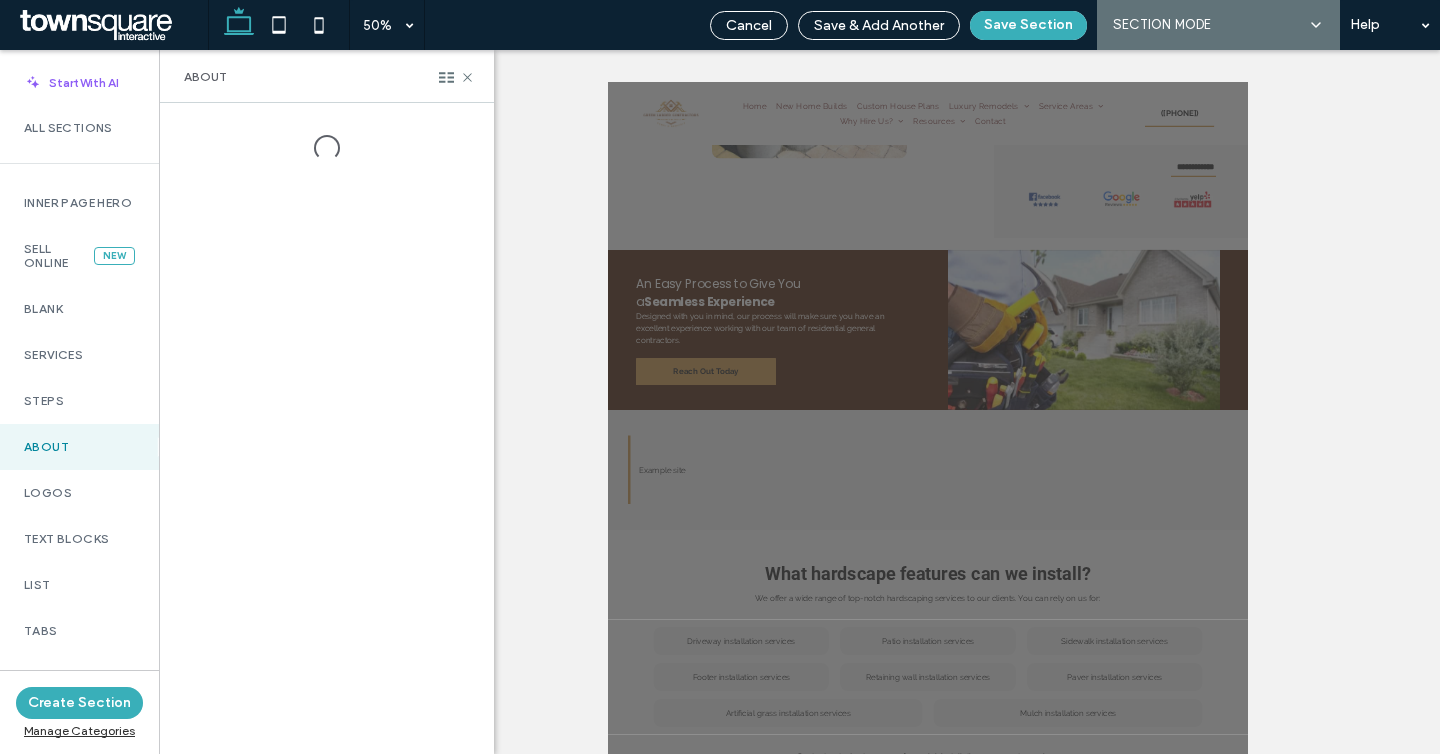 scroll, scrollTop: 1591, scrollLeft: 0, axis: vertical 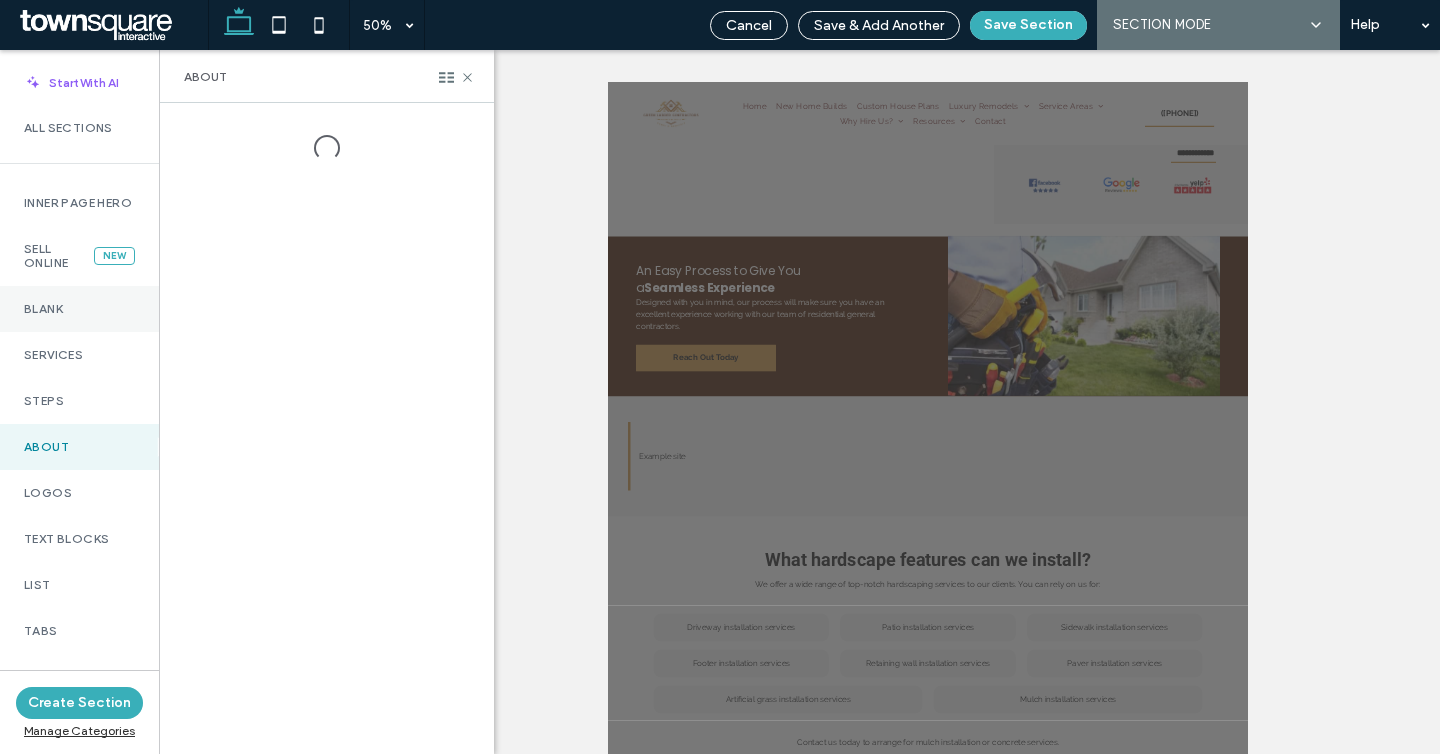 click on "Blank" at bounding box center (79, 309) 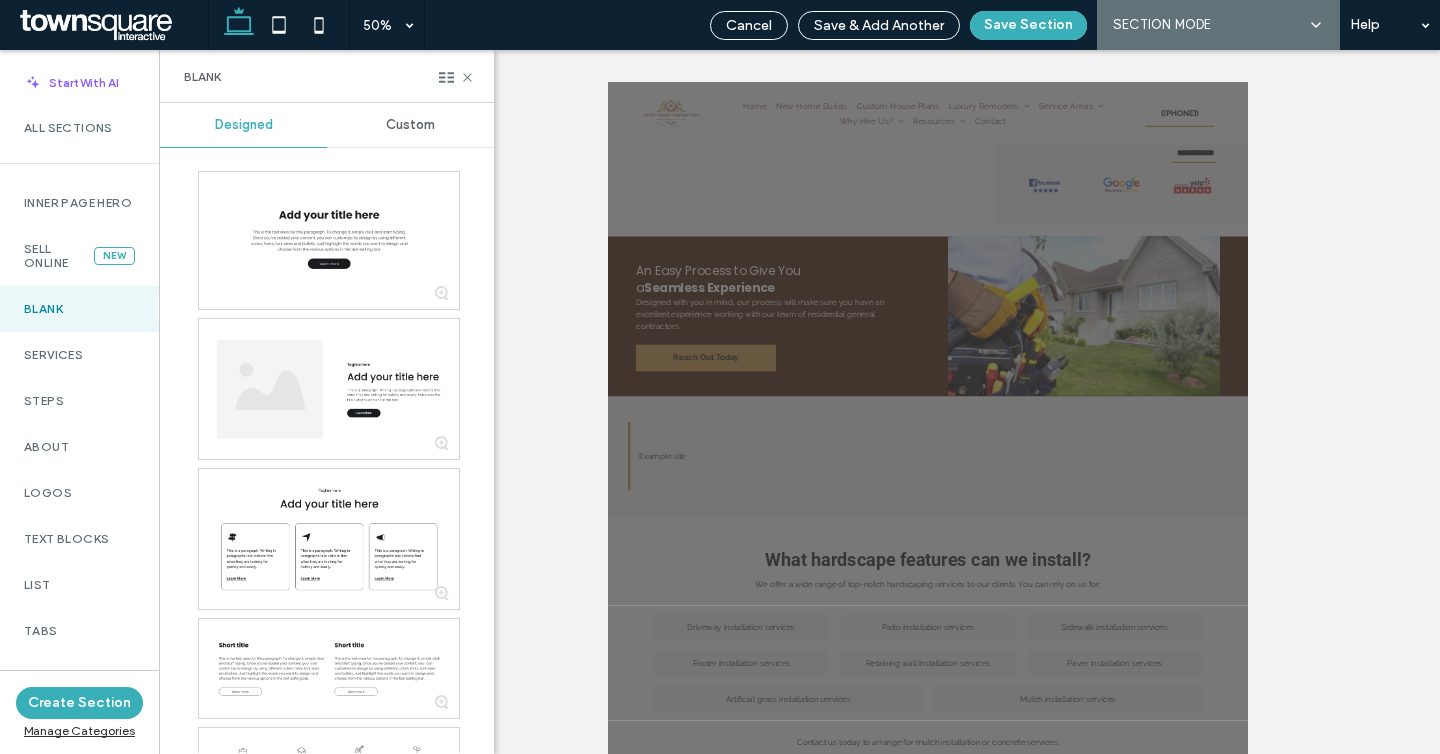 click on "Custom" at bounding box center [410, 125] 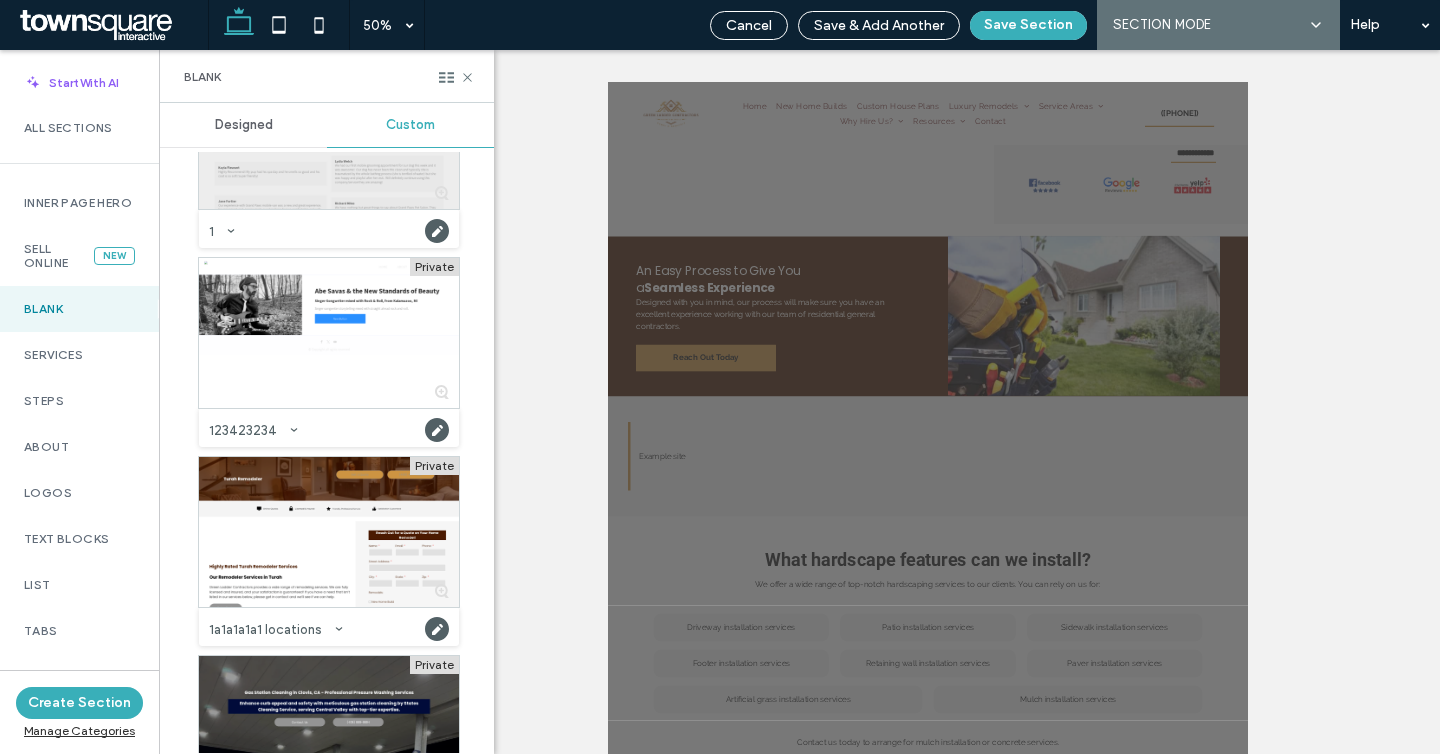 scroll, scrollTop: 180, scrollLeft: 0, axis: vertical 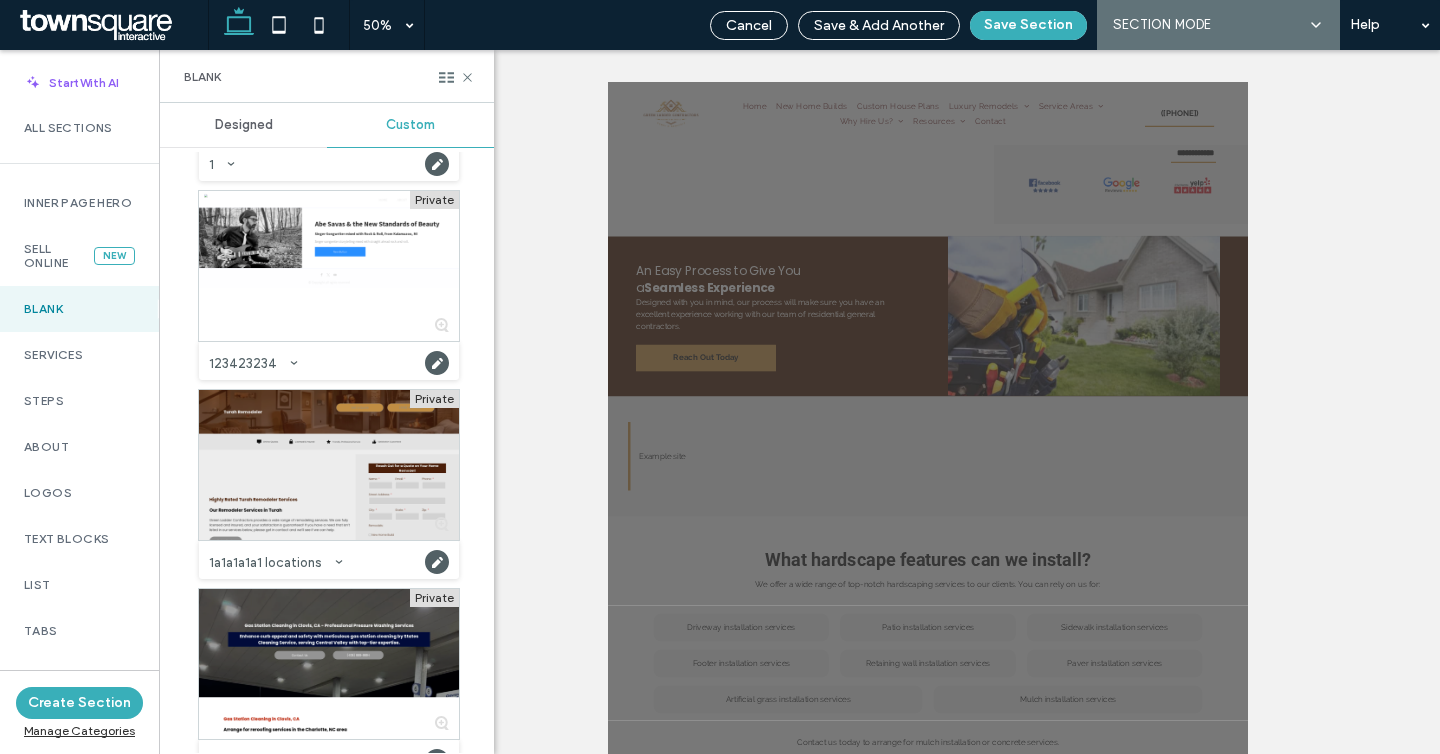 click at bounding box center (329, 465) 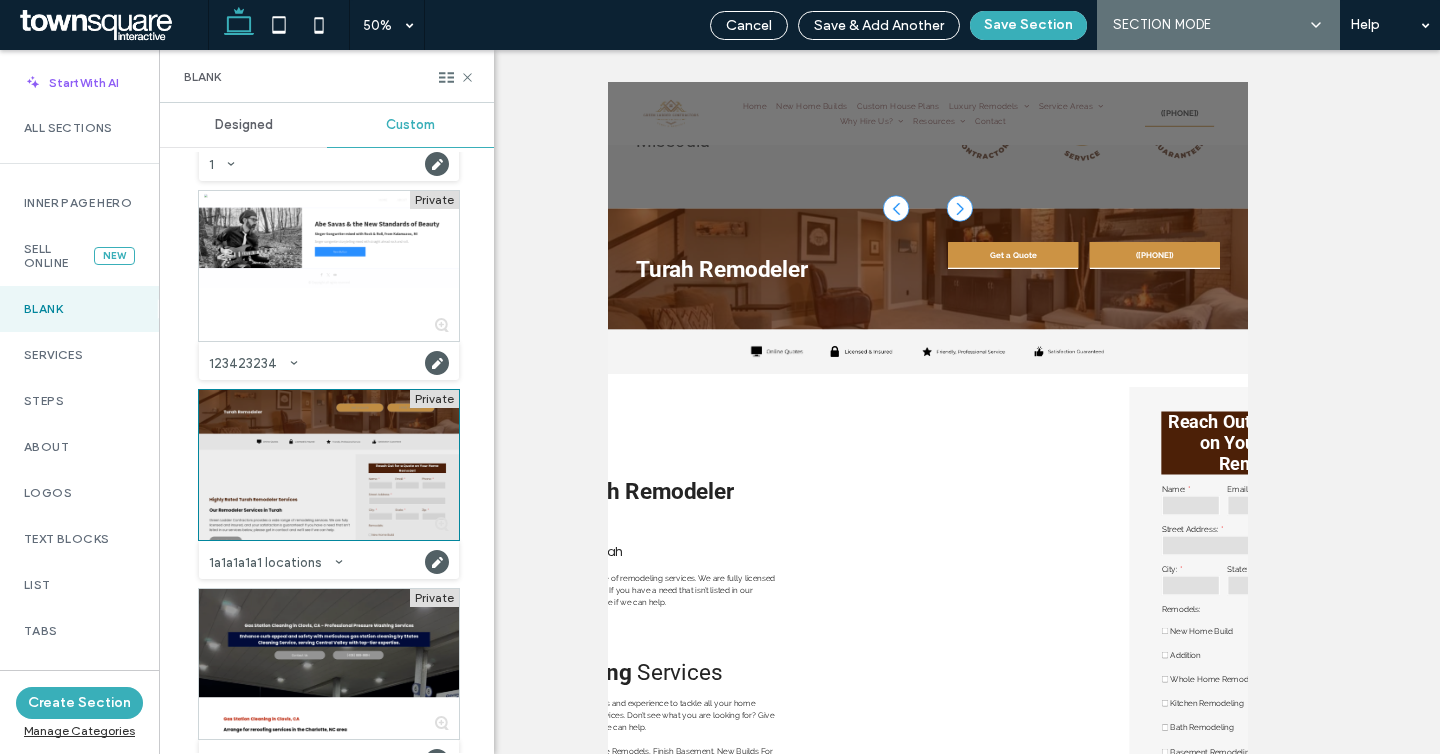scroll, scrollTop: 3137, scrollLeft: 0, axis: vertical 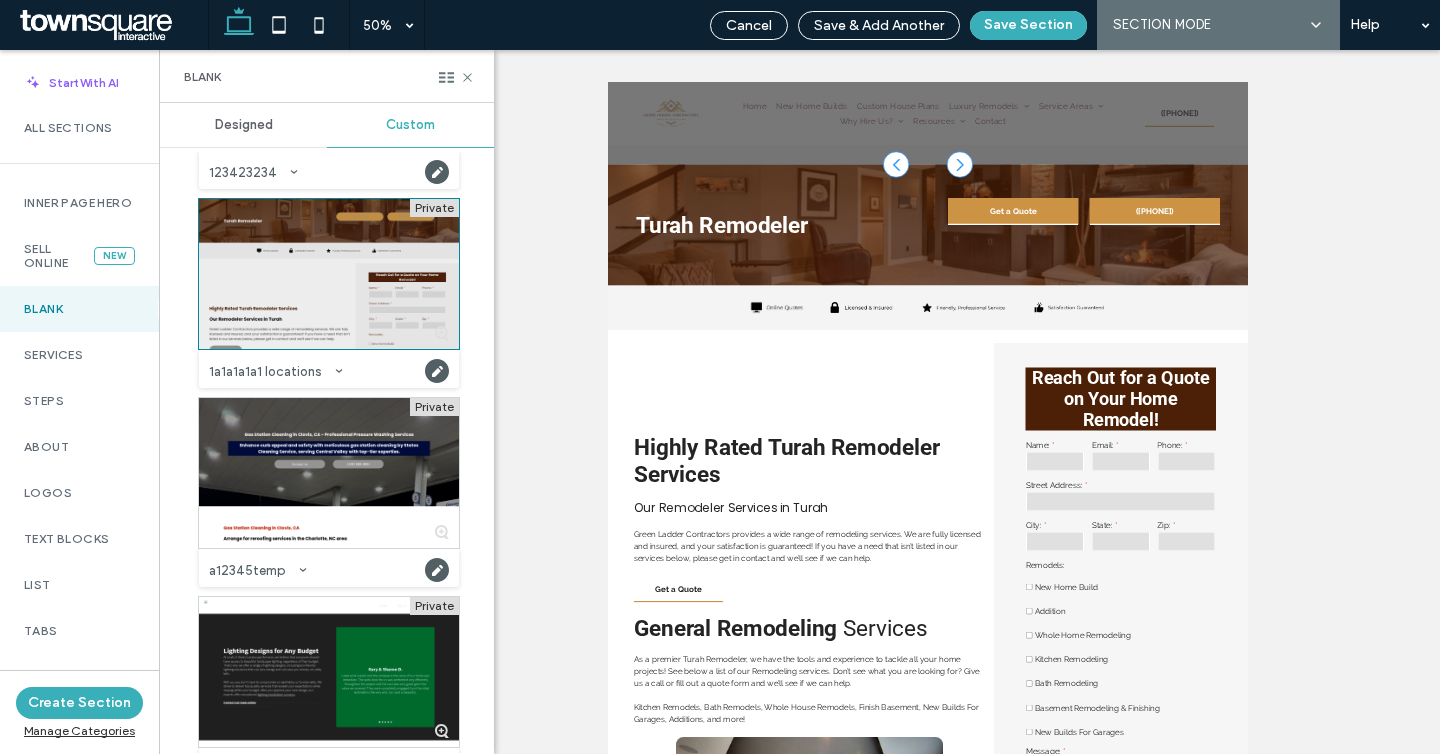 click at bounding box center (329, 274) 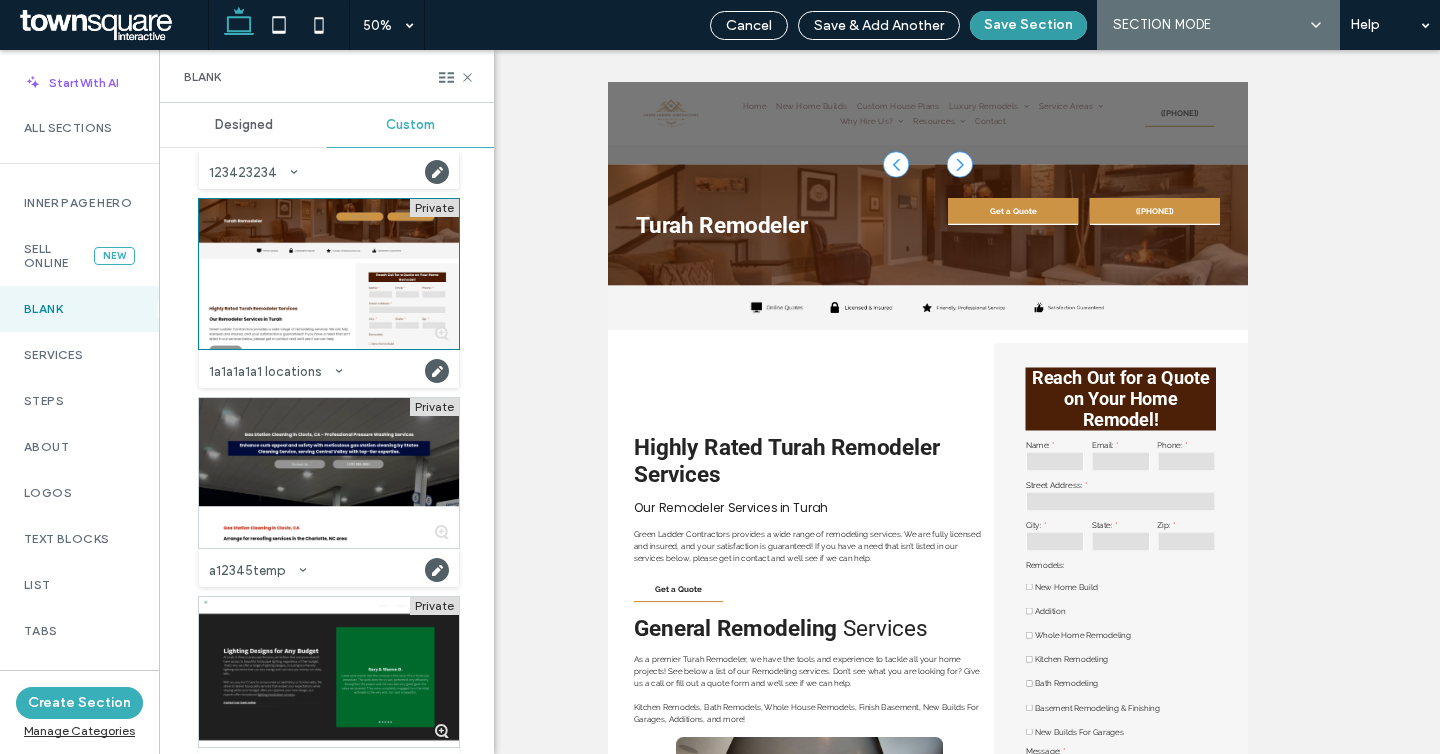 click on "Save Section" at bounding box center [1028, 25] 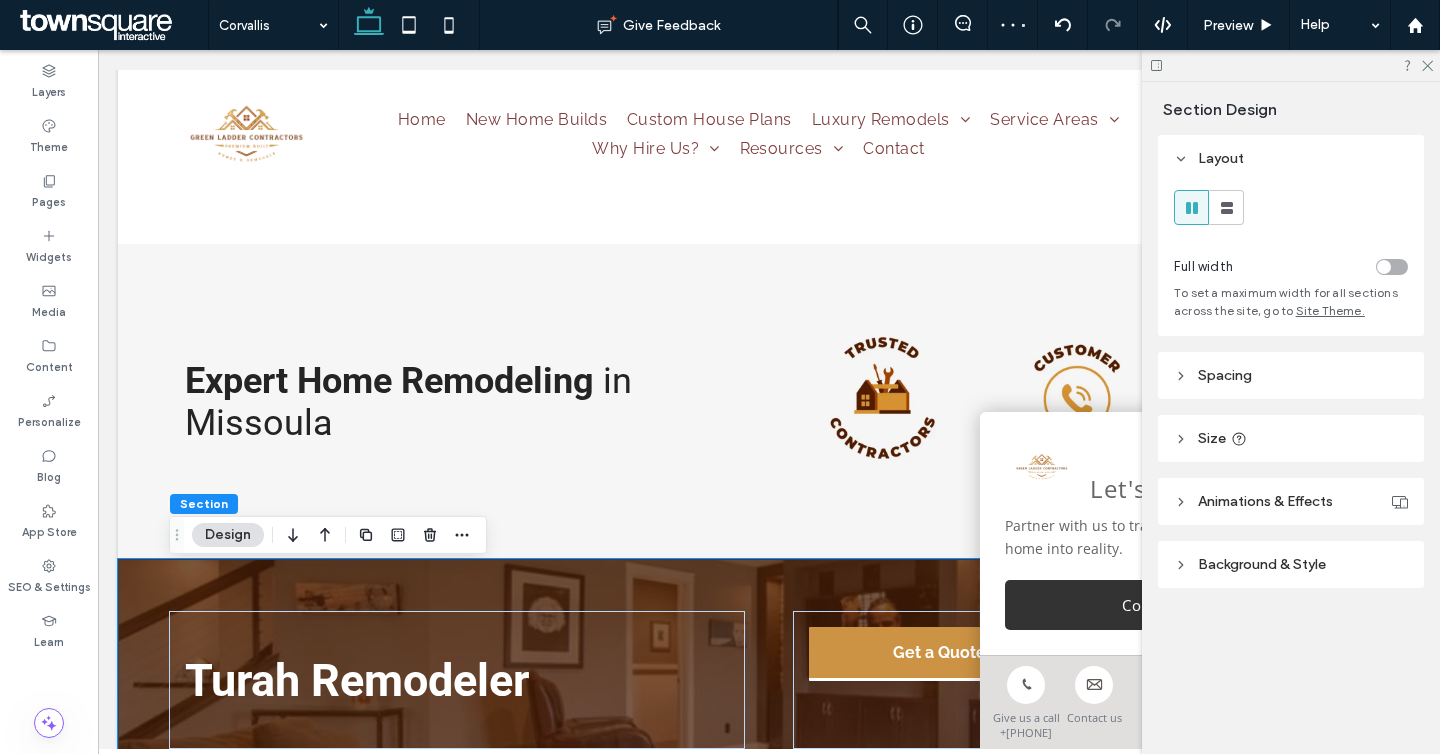 scroll, scrollTop: 2754, scrollLeft: 0, axis: vertical 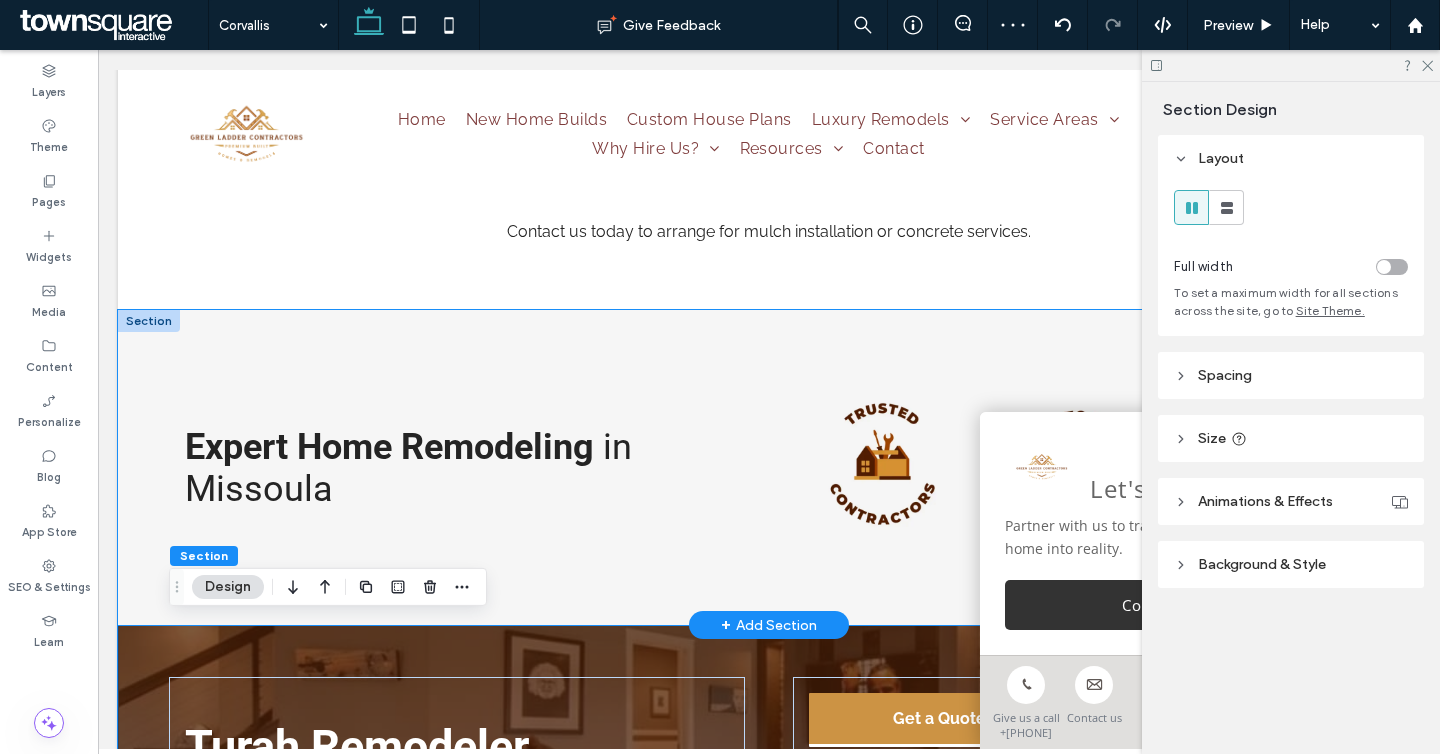 click on "Expert Home Remodeling
in Missoula" at bounding box center (769, 467) 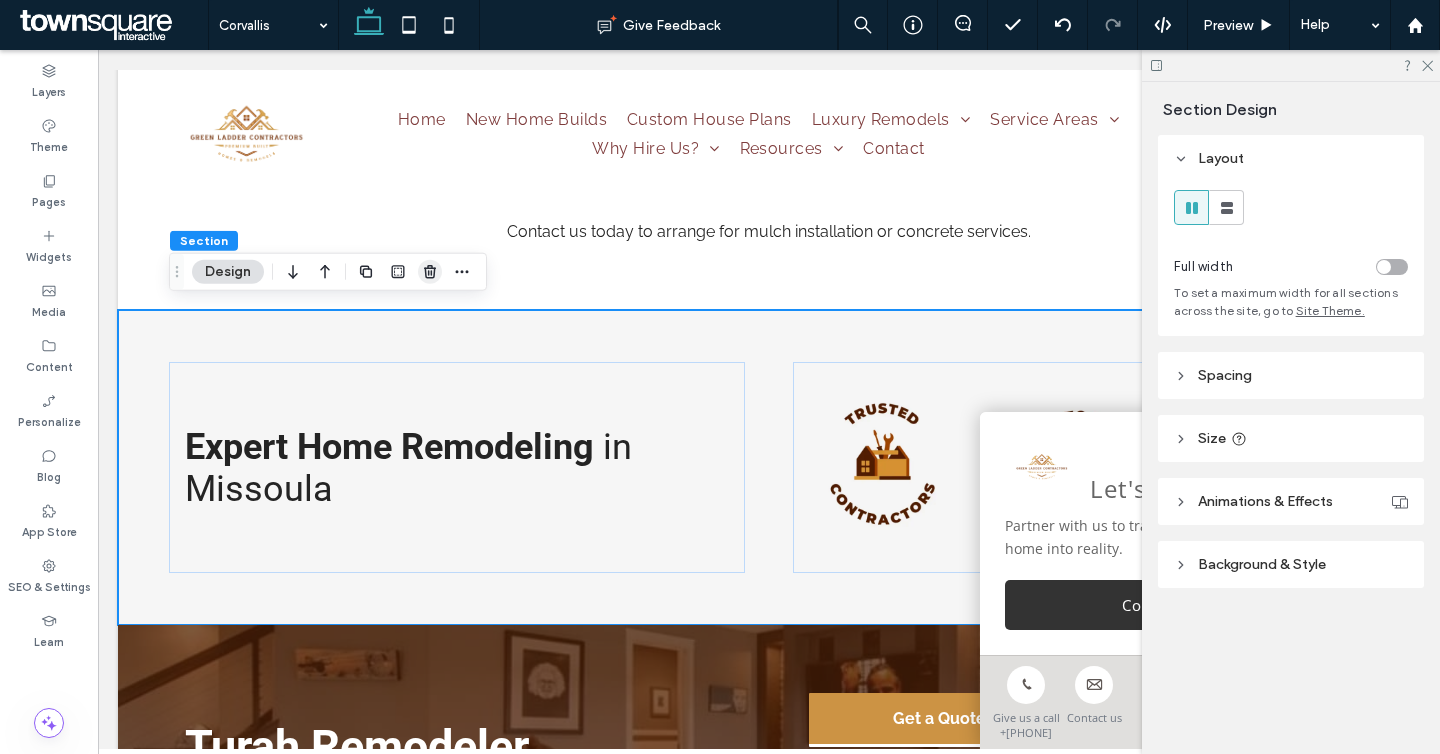 click 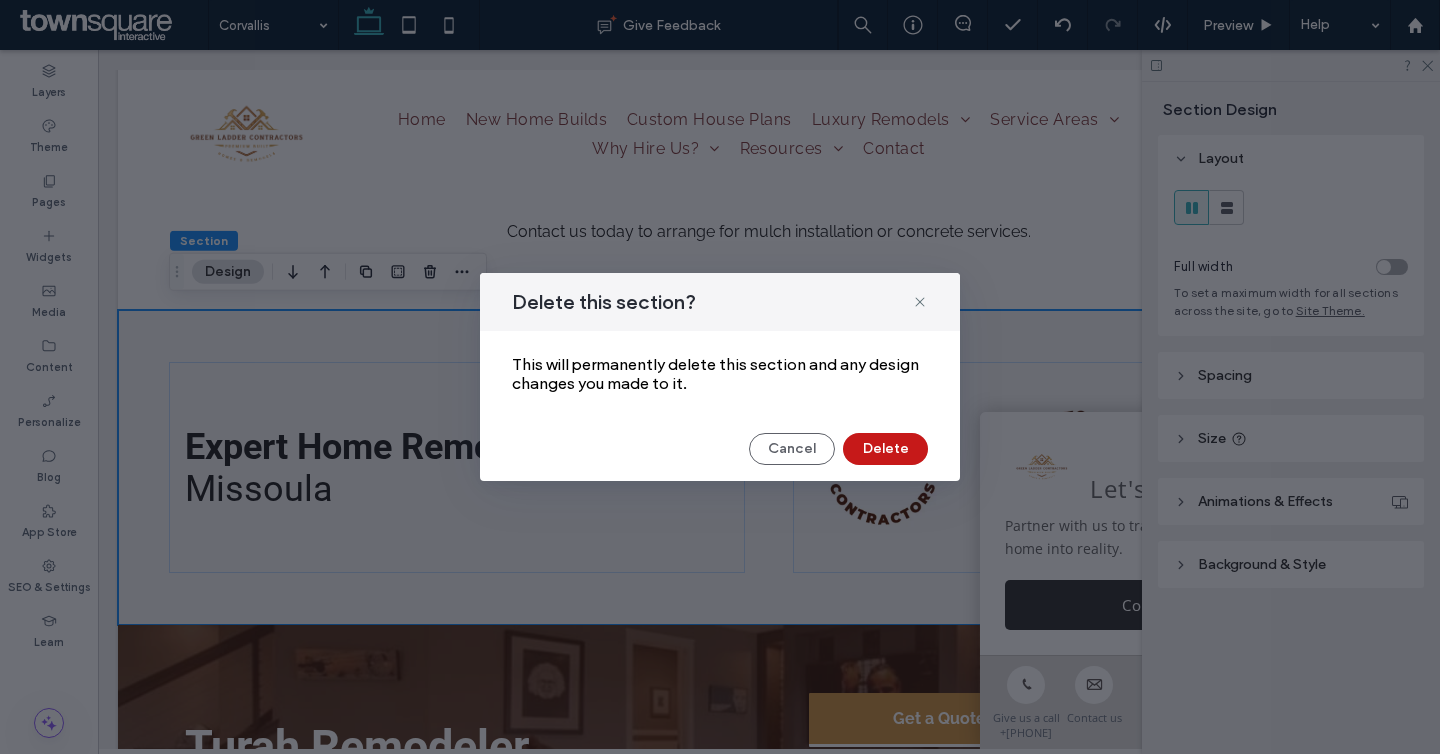 drag, startPoint x: 856, startPoint y: 444, endPoint x: 758, endPoint y: 394, distance: 110.01818 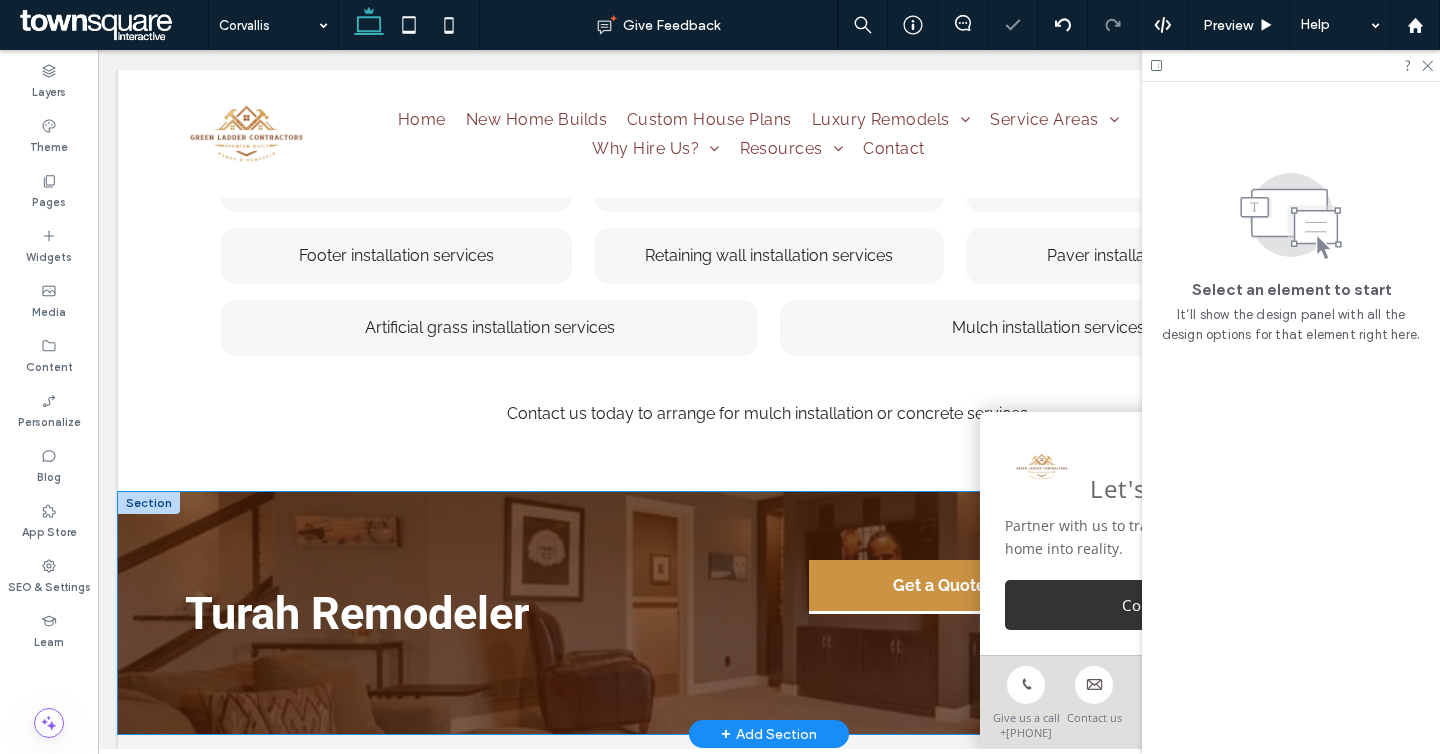 scroll, scrollTop: 2423, scrollLeft: 0, axis: vertical 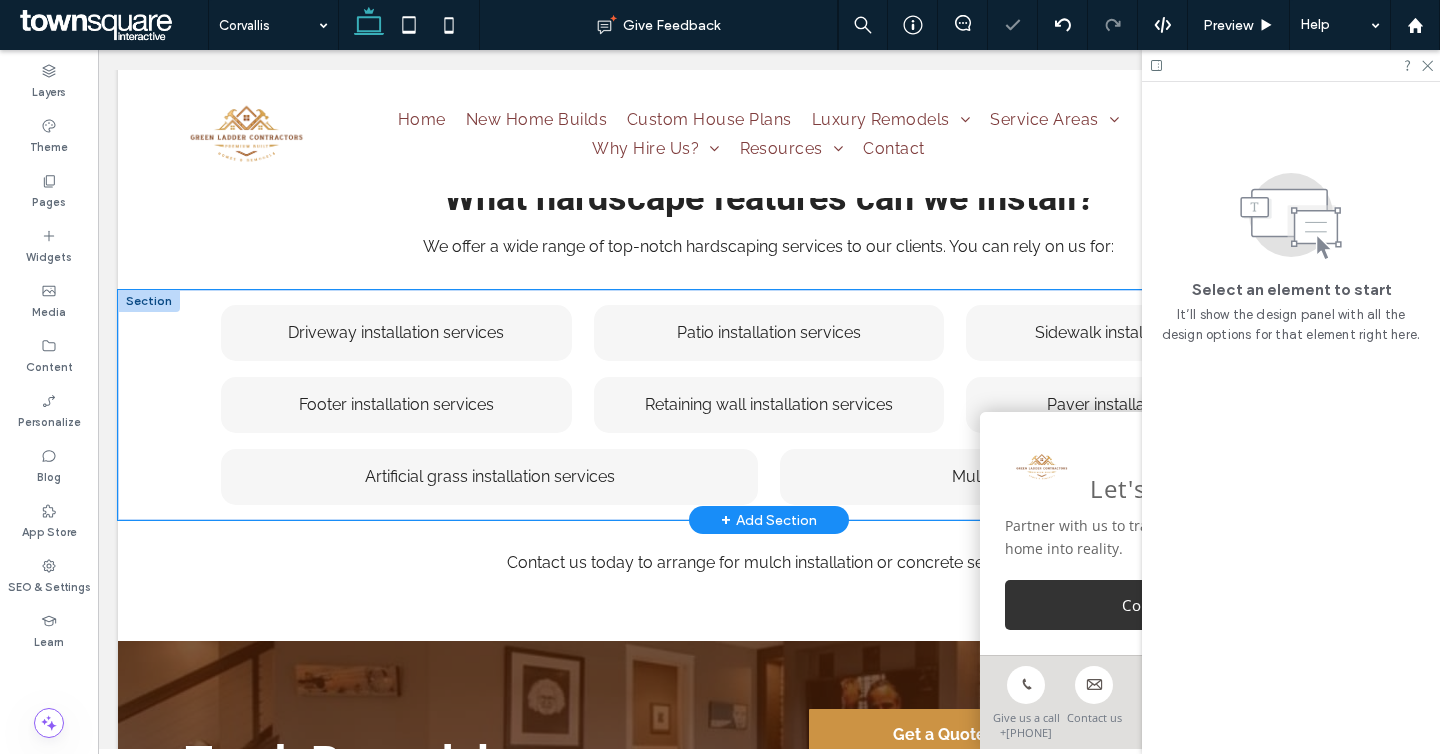 click on "Driveway installation services ﻿
Patio installation services ﻿
Sidewalk installation services ﻿
Footer installation services ﻿
Retaining wall installation services
Paver installation services
Artificial grass installation services
Mulch installation services" at bounding box center [769, 405] 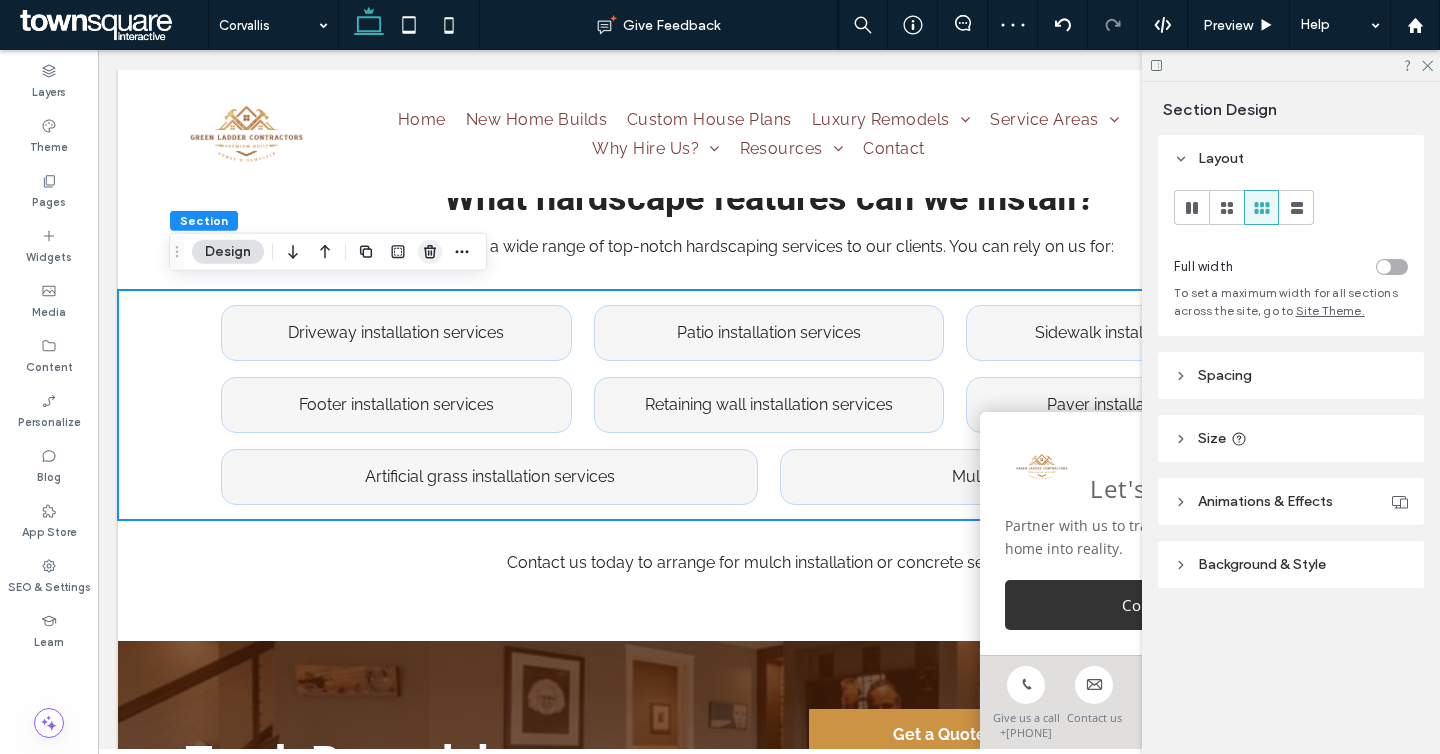 click 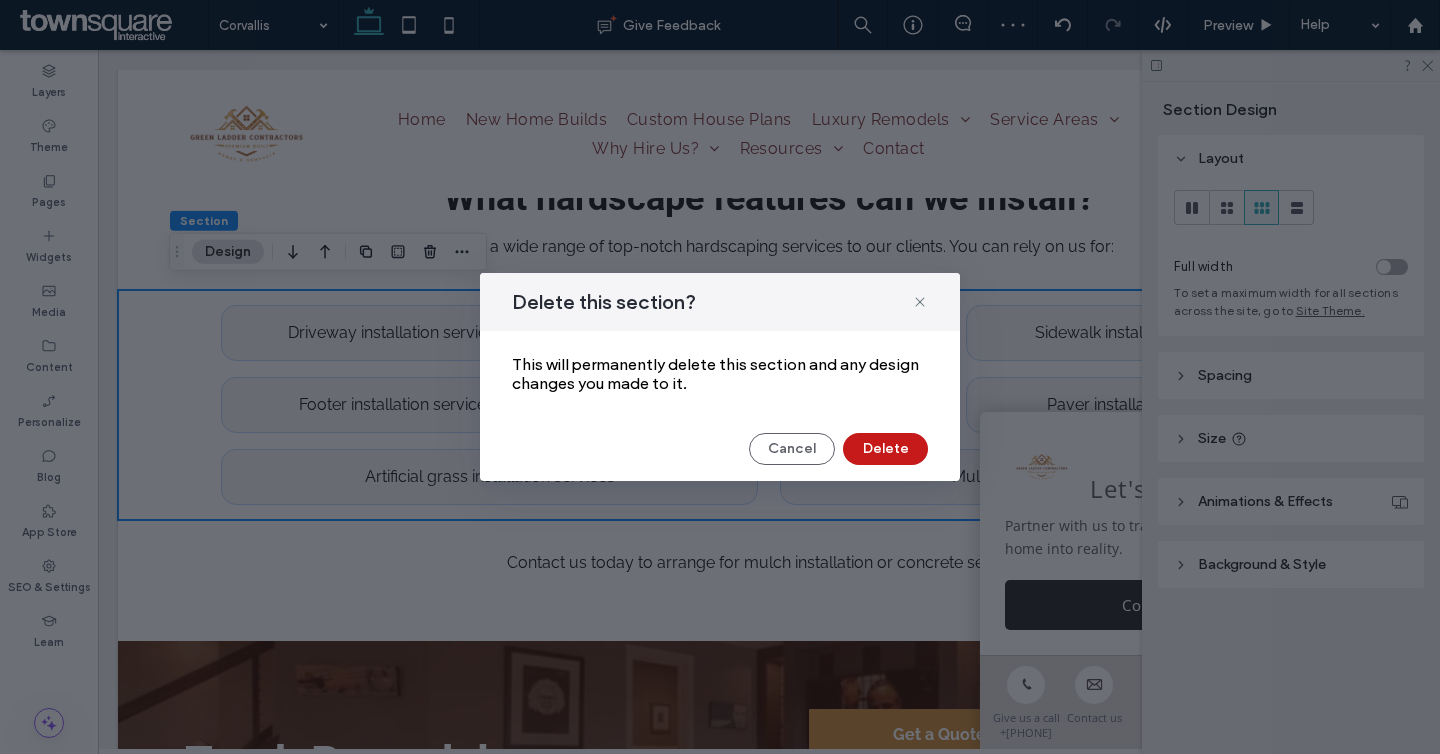 click on "Delete" at bounding box center (885, 449) 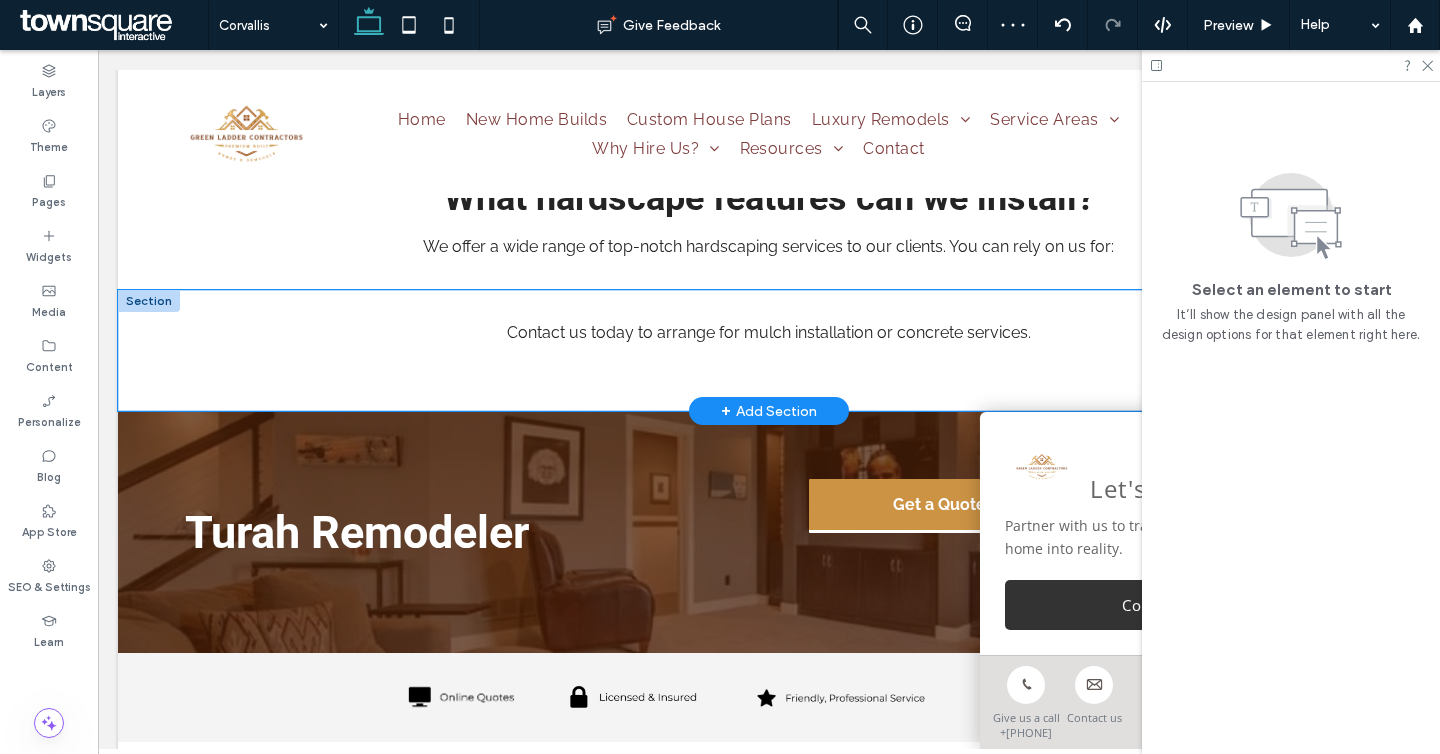 click on "Contact us today to arrange for mulch installation or concrete services ." at bounding box center (769, 350) 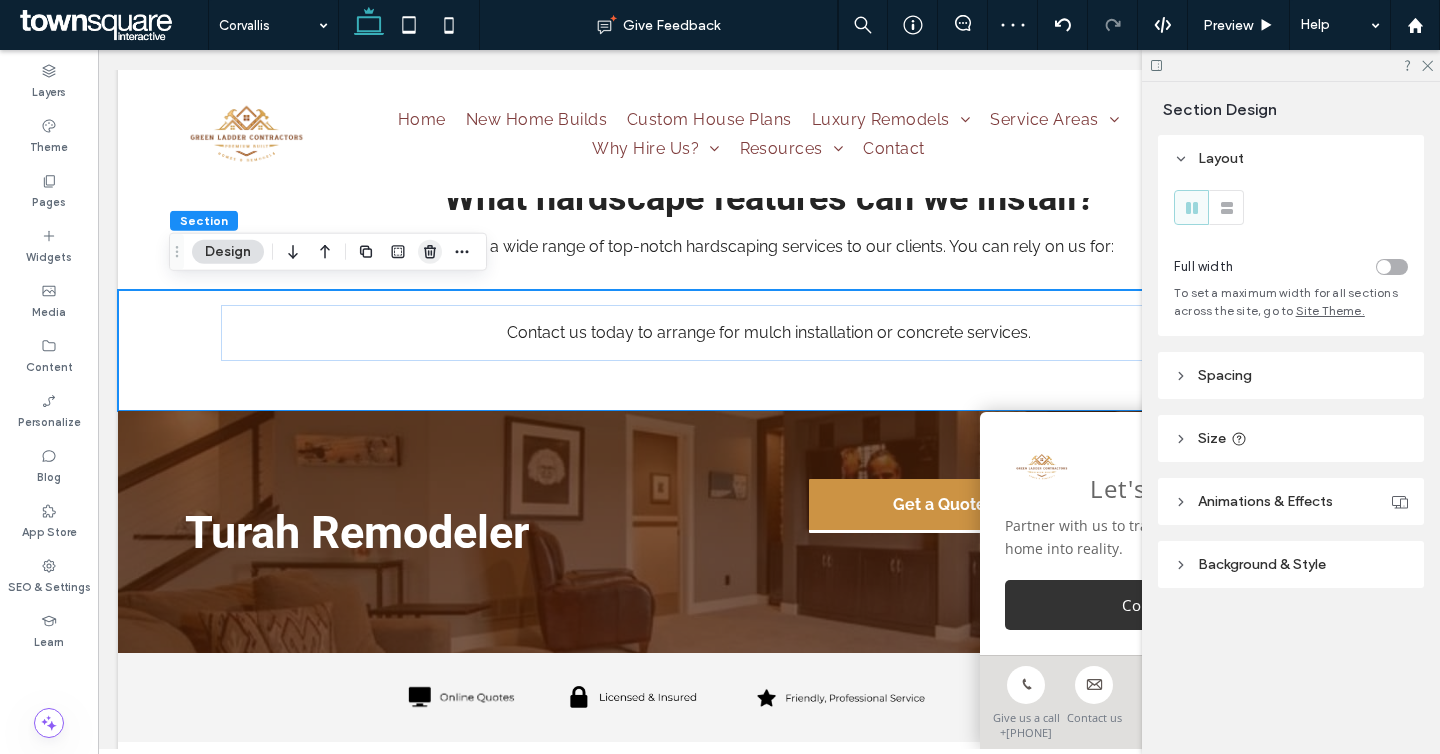 click at bounding box center [430, 252] 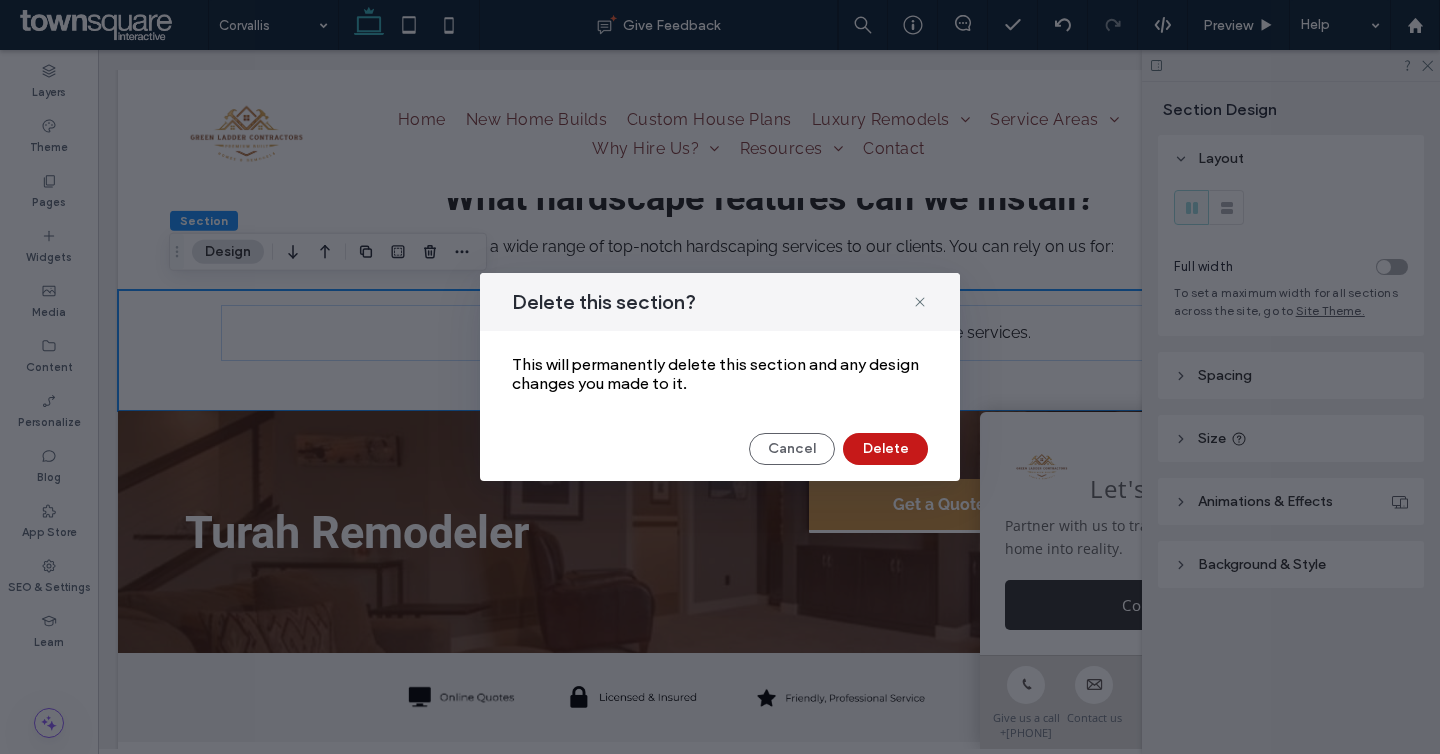 drag, startPoint x: 904, startPoint y: 438, endPoint x: 801, endPoint y: 389, distance: 114.061386 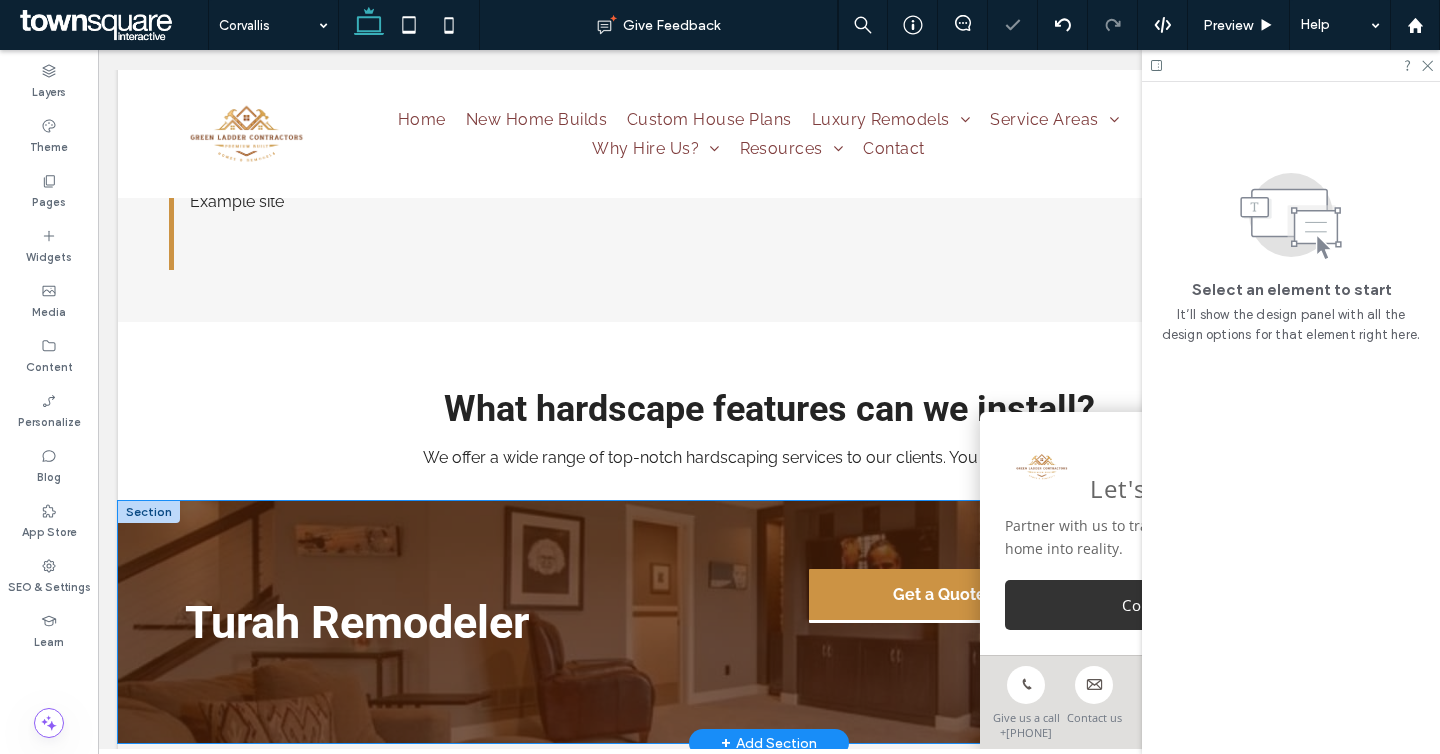scroll, scrollTop: 2049, scrollLeft: 0, axis: vertical 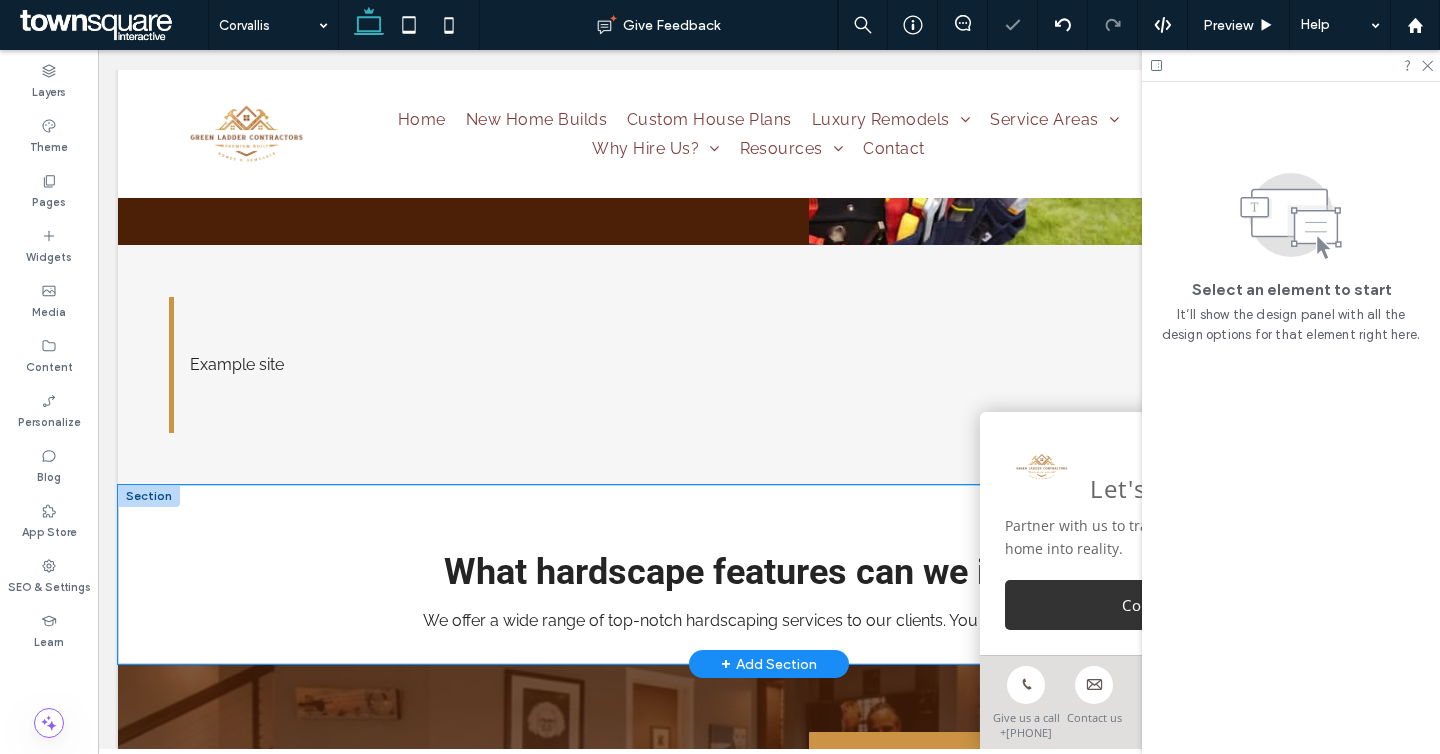click on "What hardscape features can we install?
We offer a wide range of top-notch hardscaping services to our clients. You can rely on us for: ﻿" at bounding box center (769, 574) 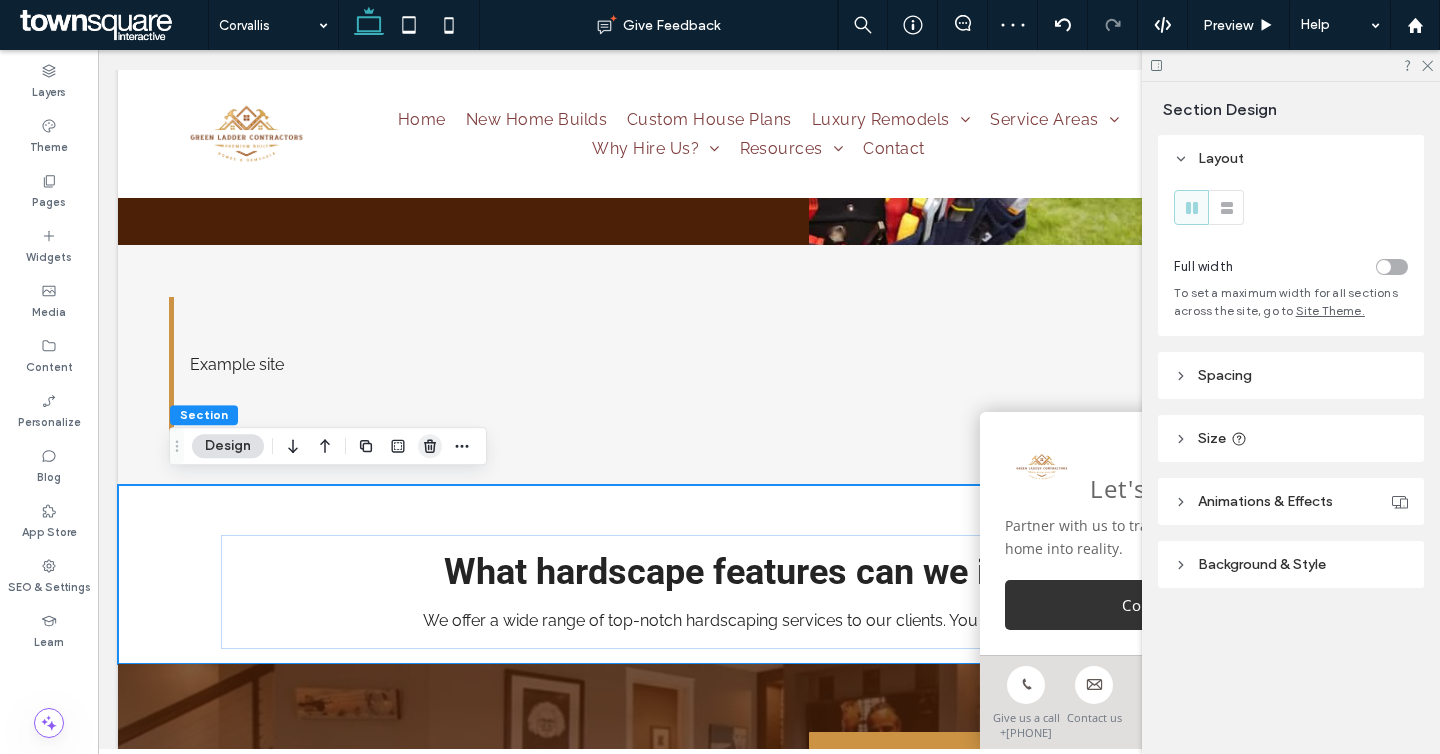 click 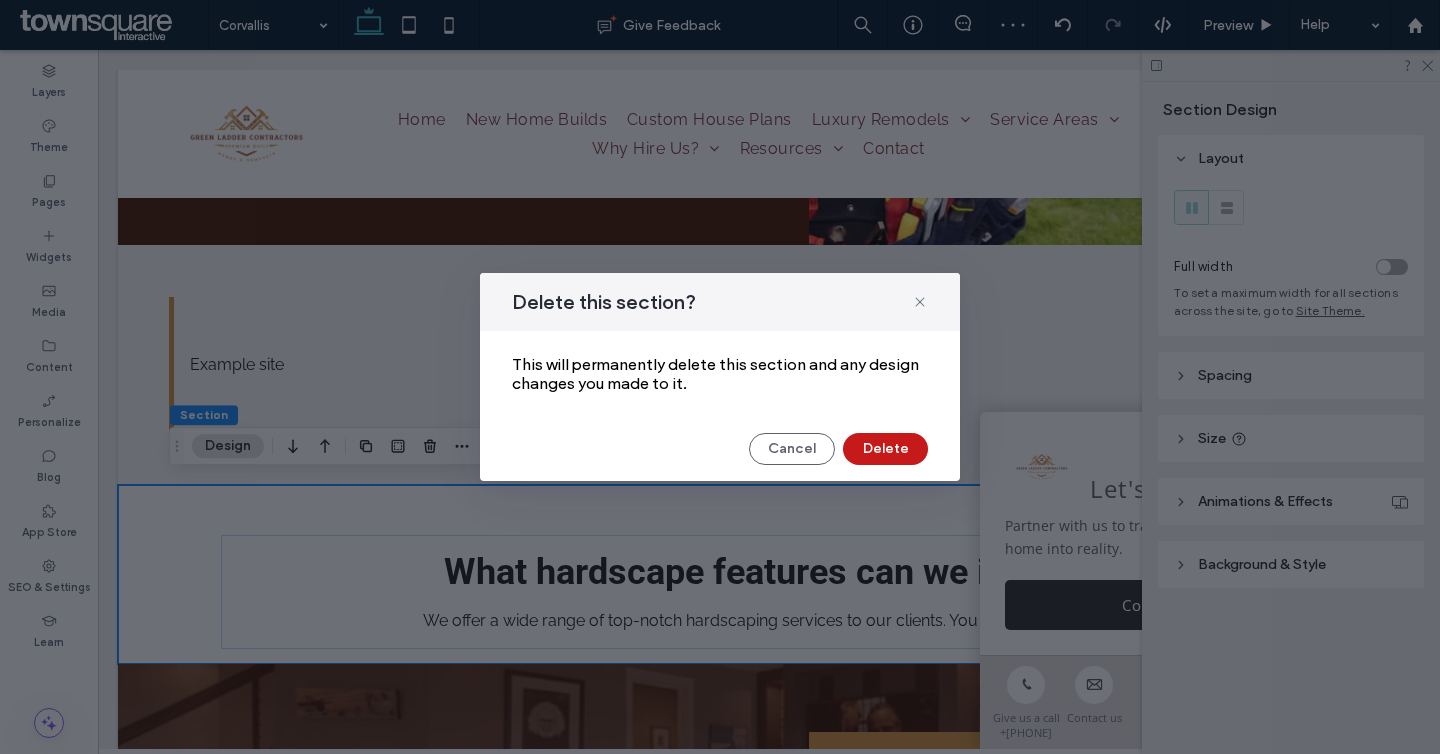 click on "Delete" at bounding box center (885, 449) 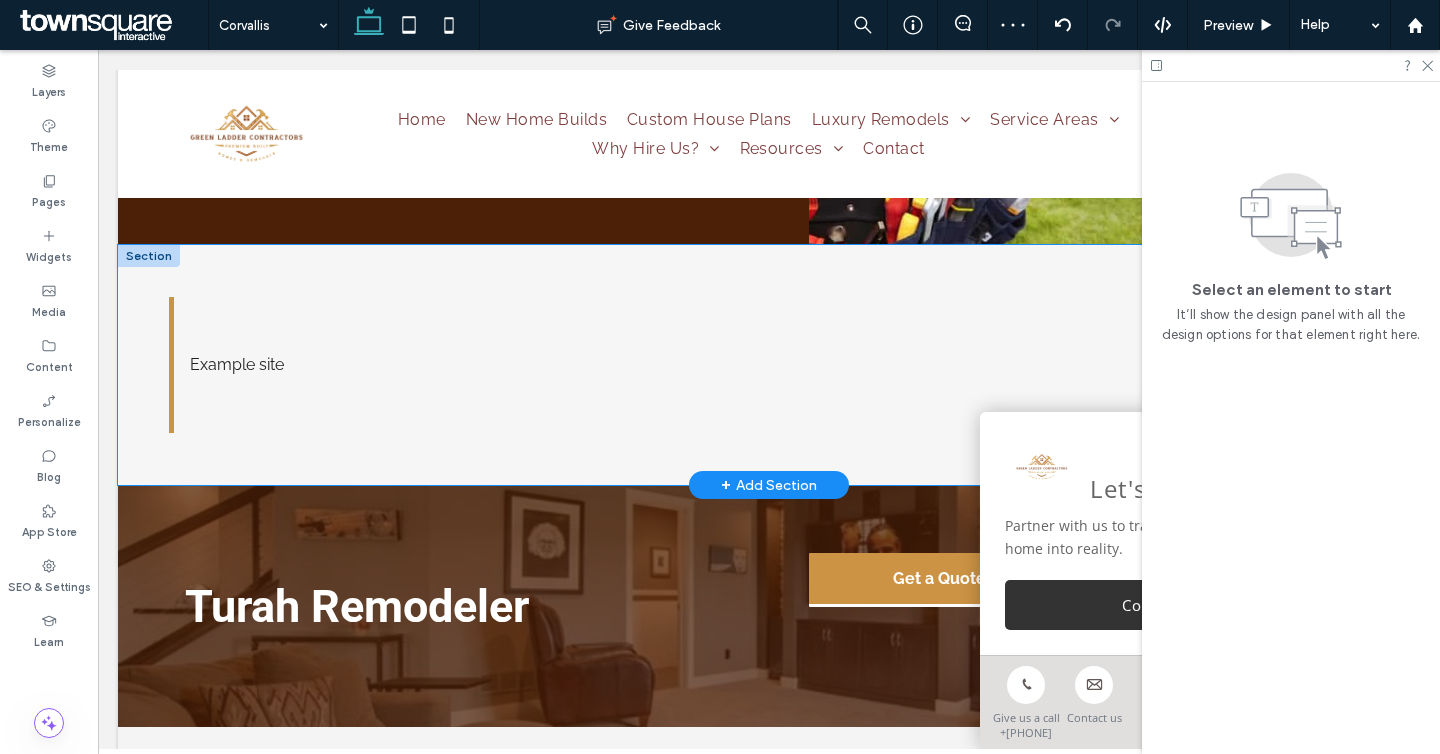 click on "Example site" at bounding box center [769, 365] 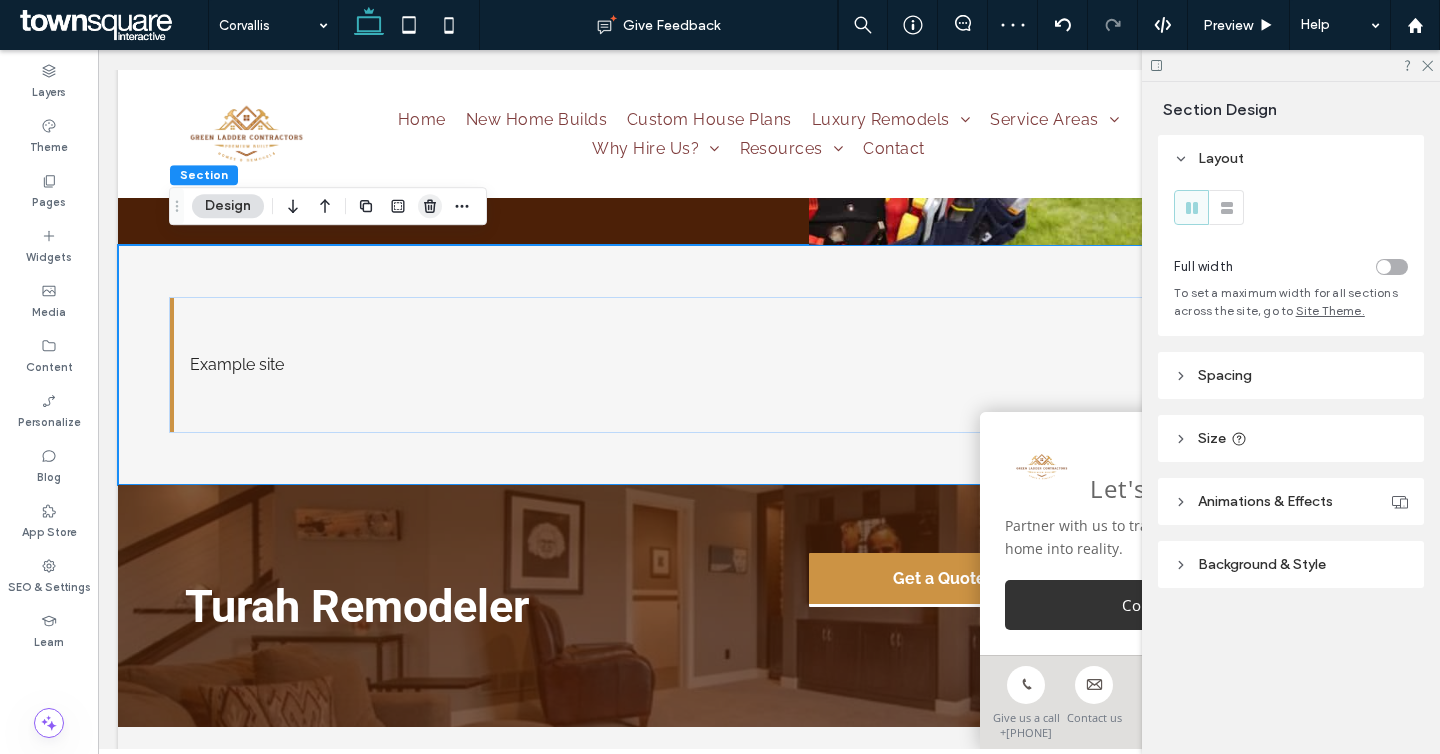 click 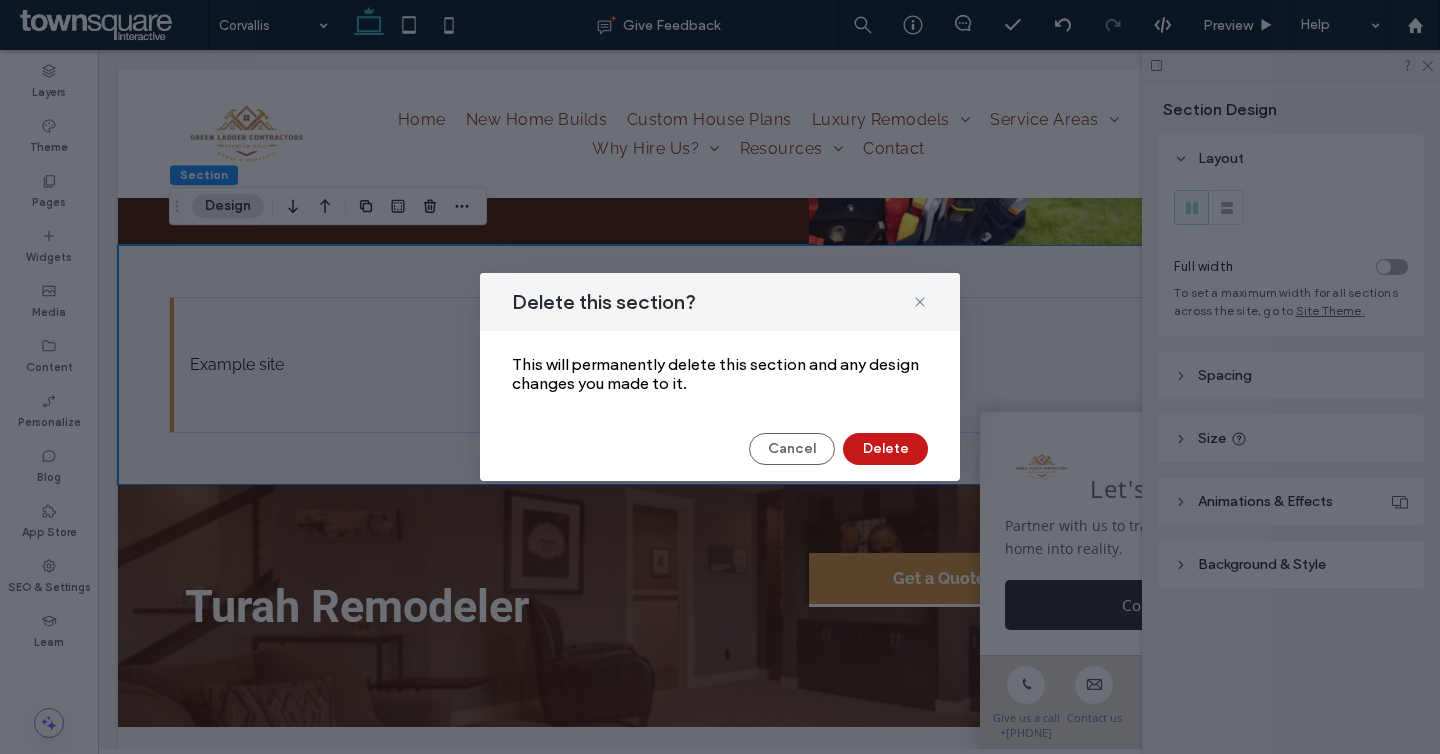 drag, startPoint x: 890, startPoint y: 438, endPoint x: 792, endPoint y: 389, distance: 109.56733 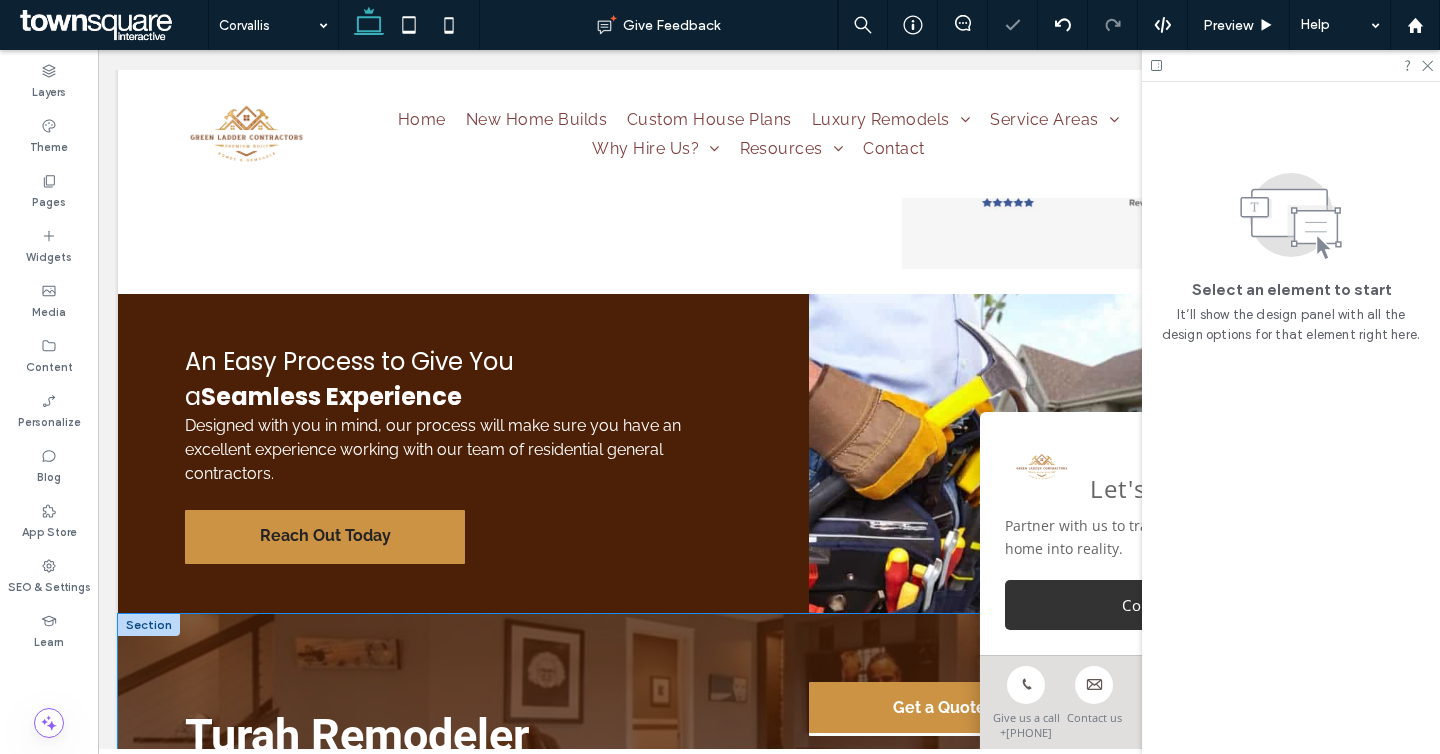 scroll, scrollTop: 1649, scrollLeft: 0, axis: vertical 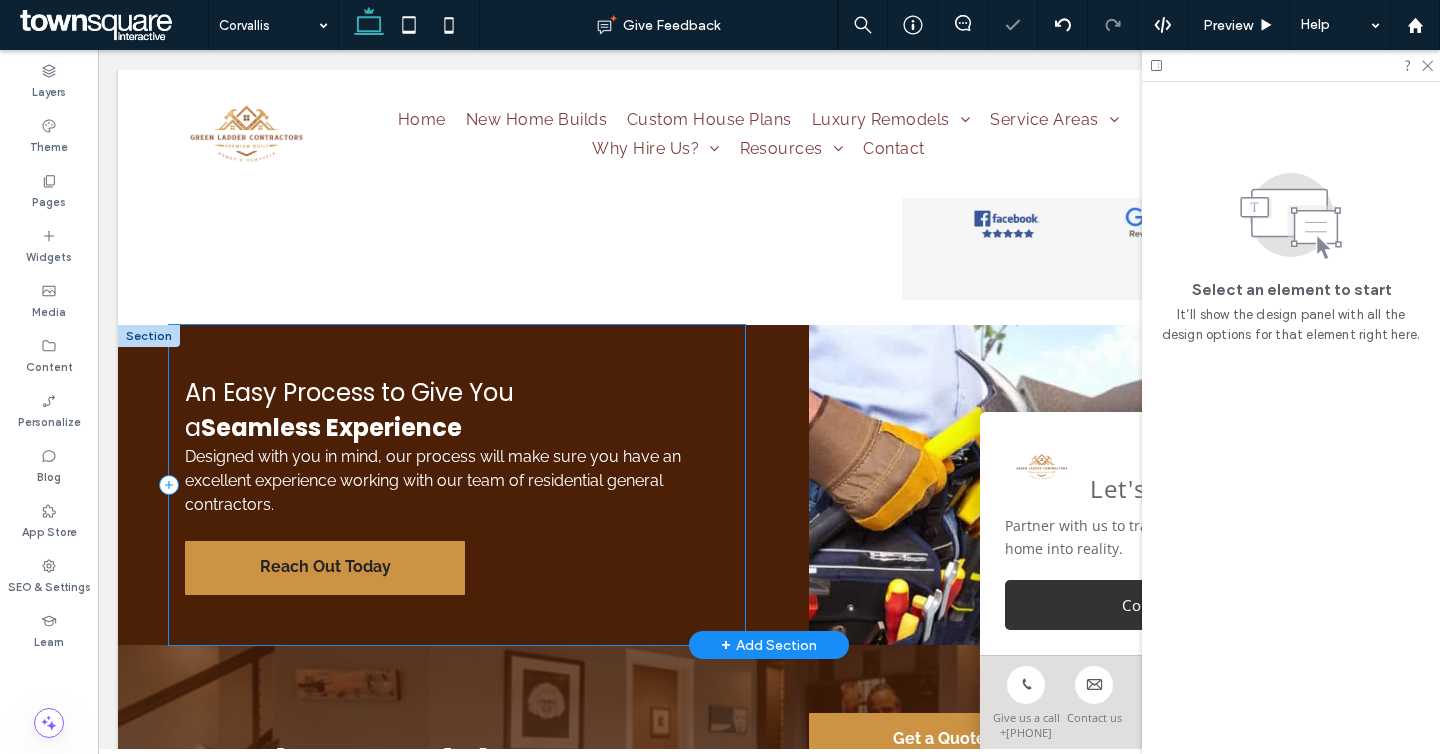 click on "An Easy Process to Give You
﻿ a  Seamless Experience
Designed with you in mind, our process will make sure you have an excellent experience working with our team of residential general contractors.
Reach Out Today" at bounding box center (457, 485) 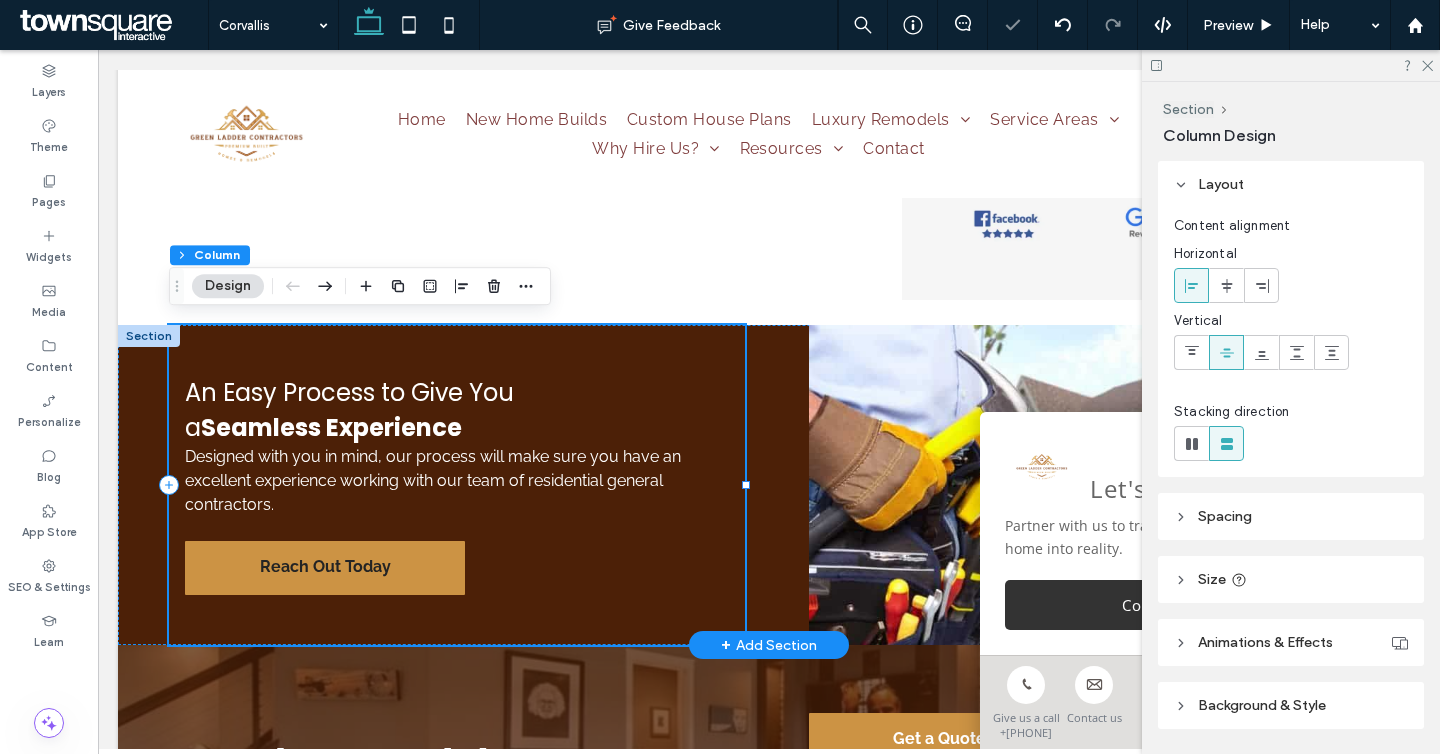 click on "An Easy Process to Give You
﻿ a  Seamless Experience
Designed with you in mind, our process will make sure you have an excellent experience working with our team of residential general contractors.
Reach Out Today" at bounding box center [769, 485] 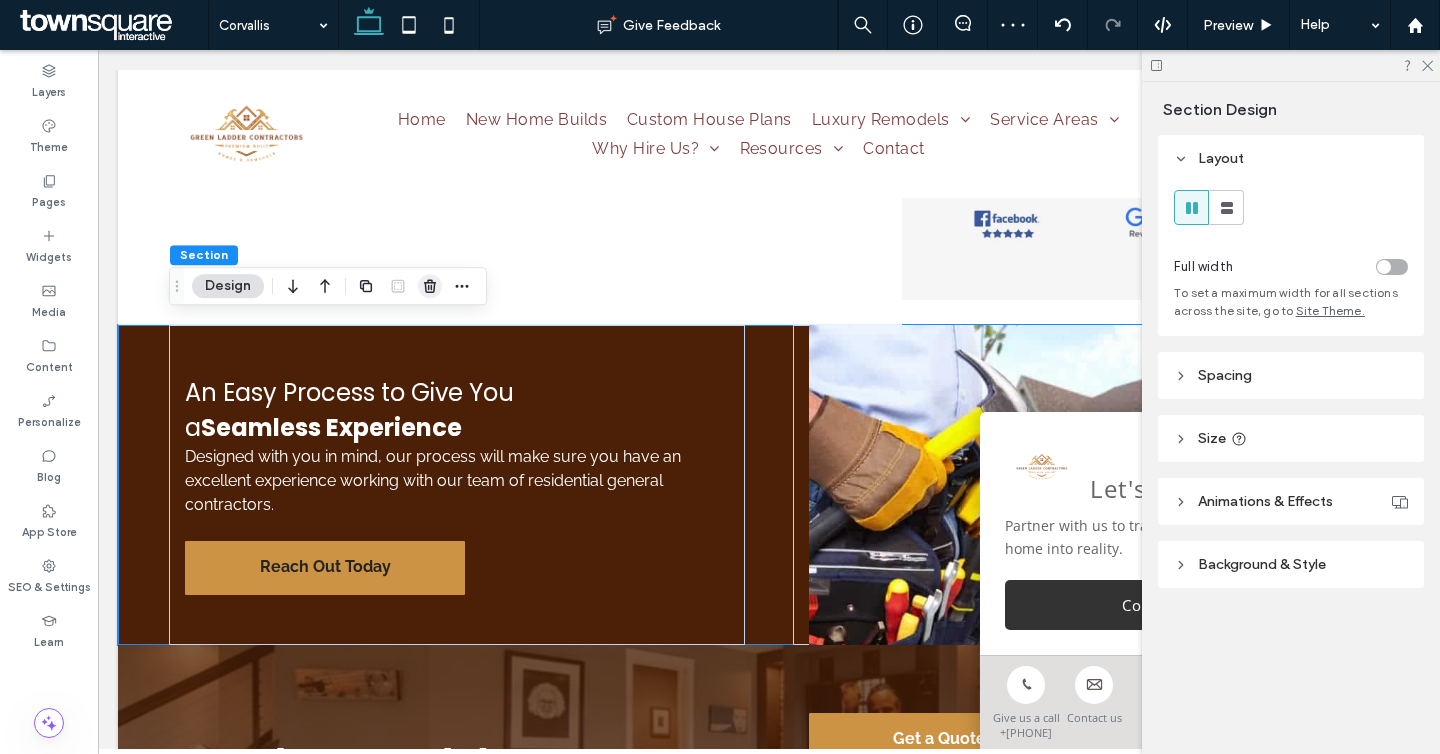 click at bounding box center (430, 286) 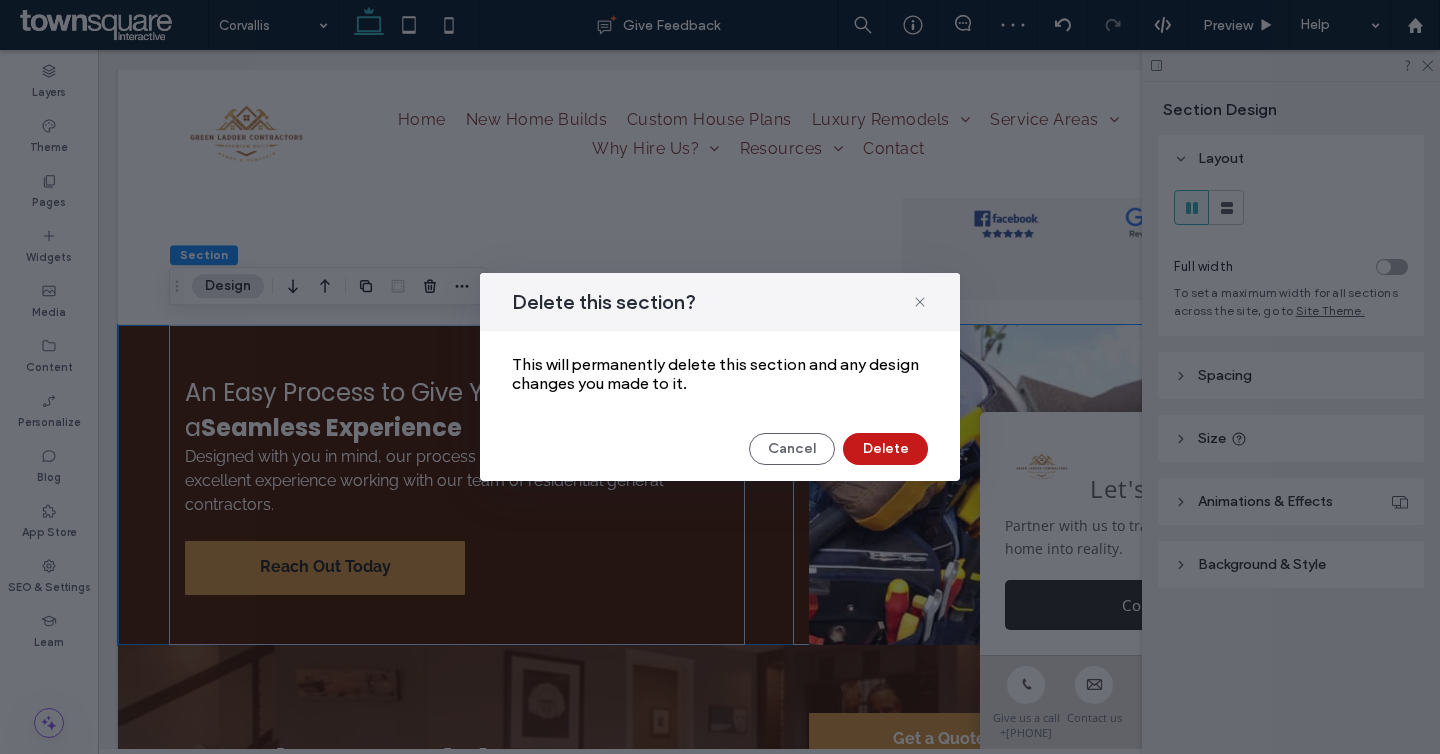 click on "Delete" at bounding box center (885, 449) 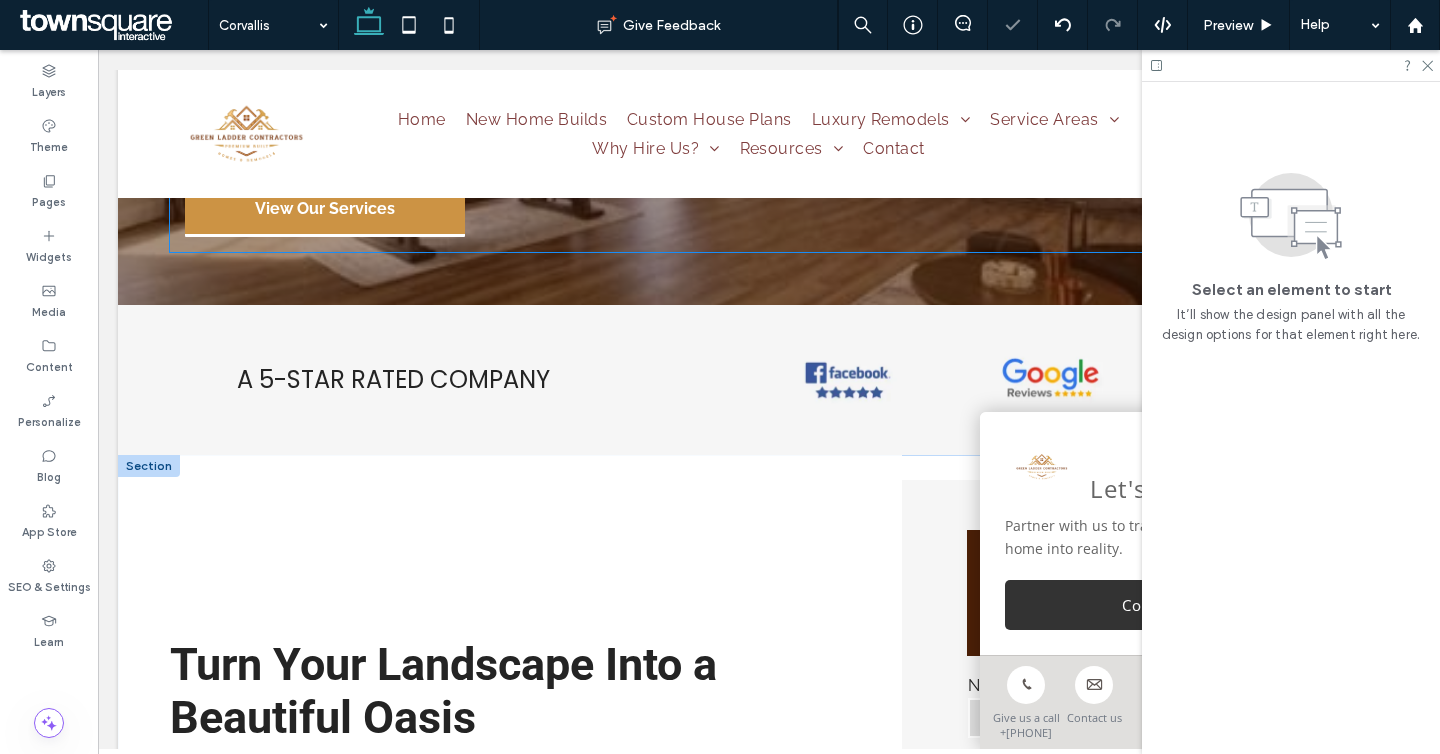 scroll, scrollTop: 92, scrollLeft: 0, axis: vertical 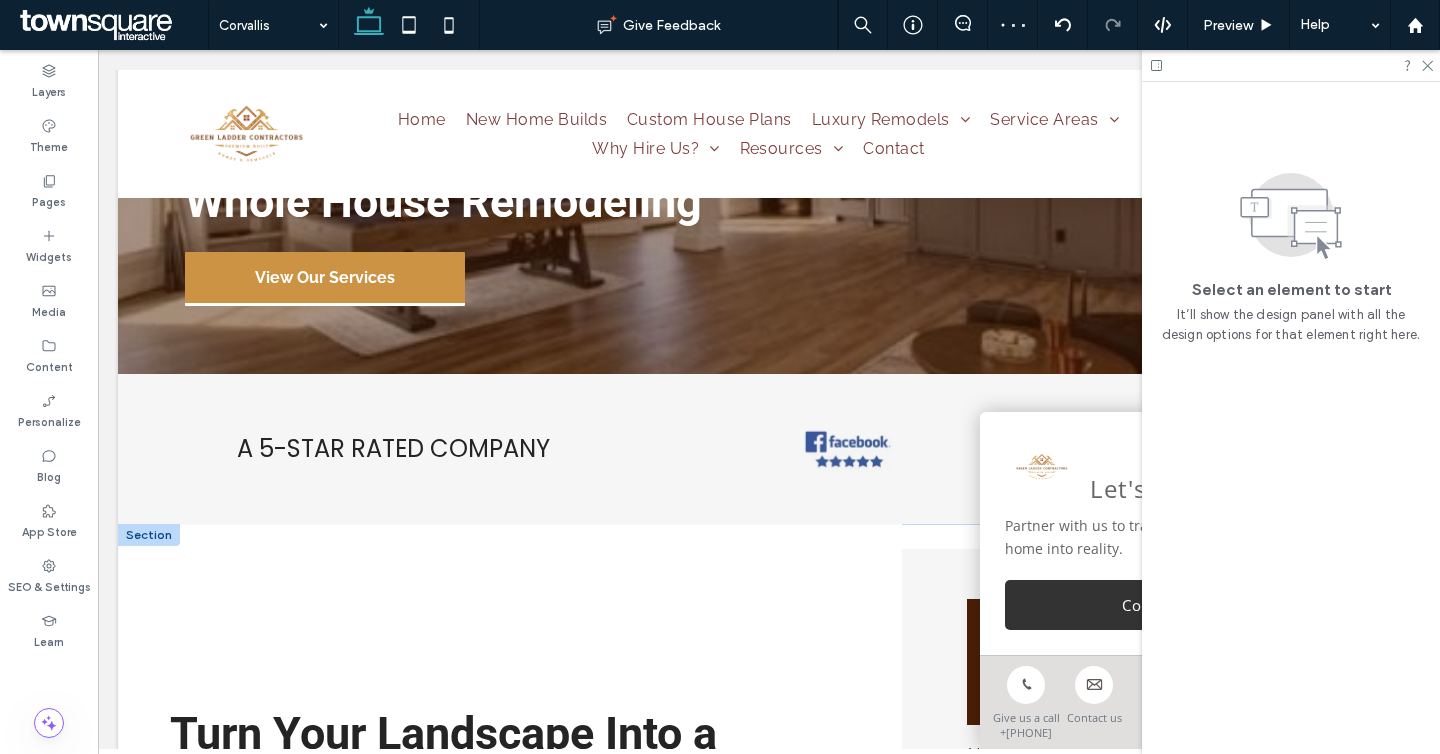 click at bounding box center (149, 535) 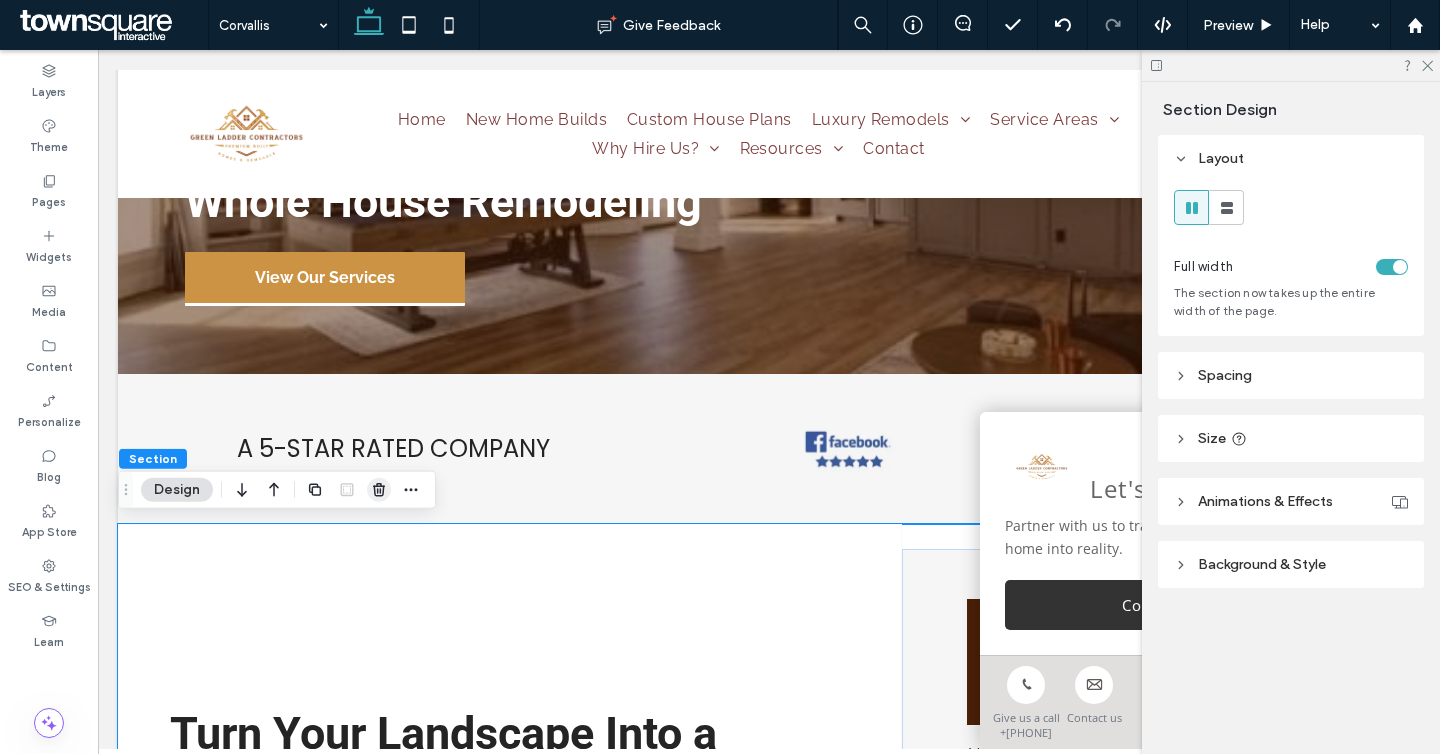 click 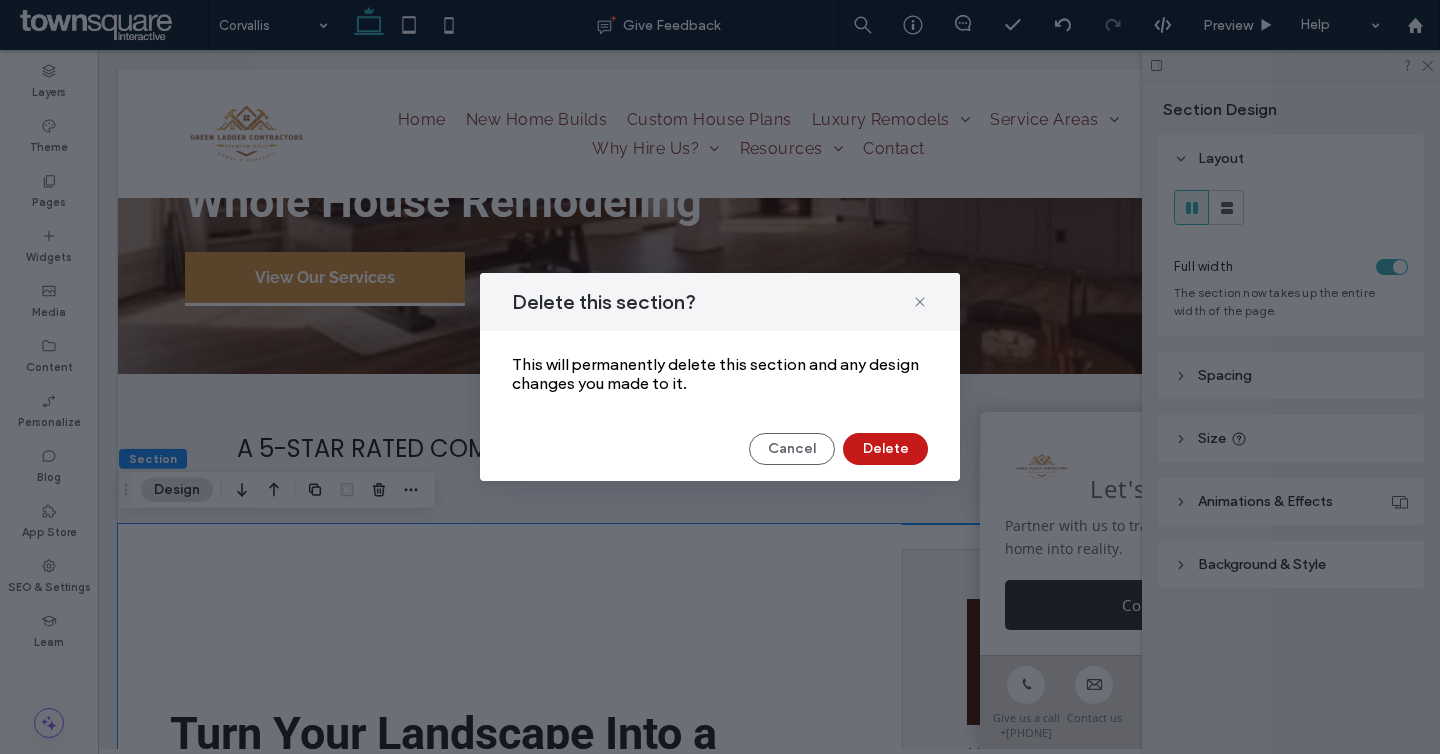 click on "Delete" at bounding box center (885, 449) 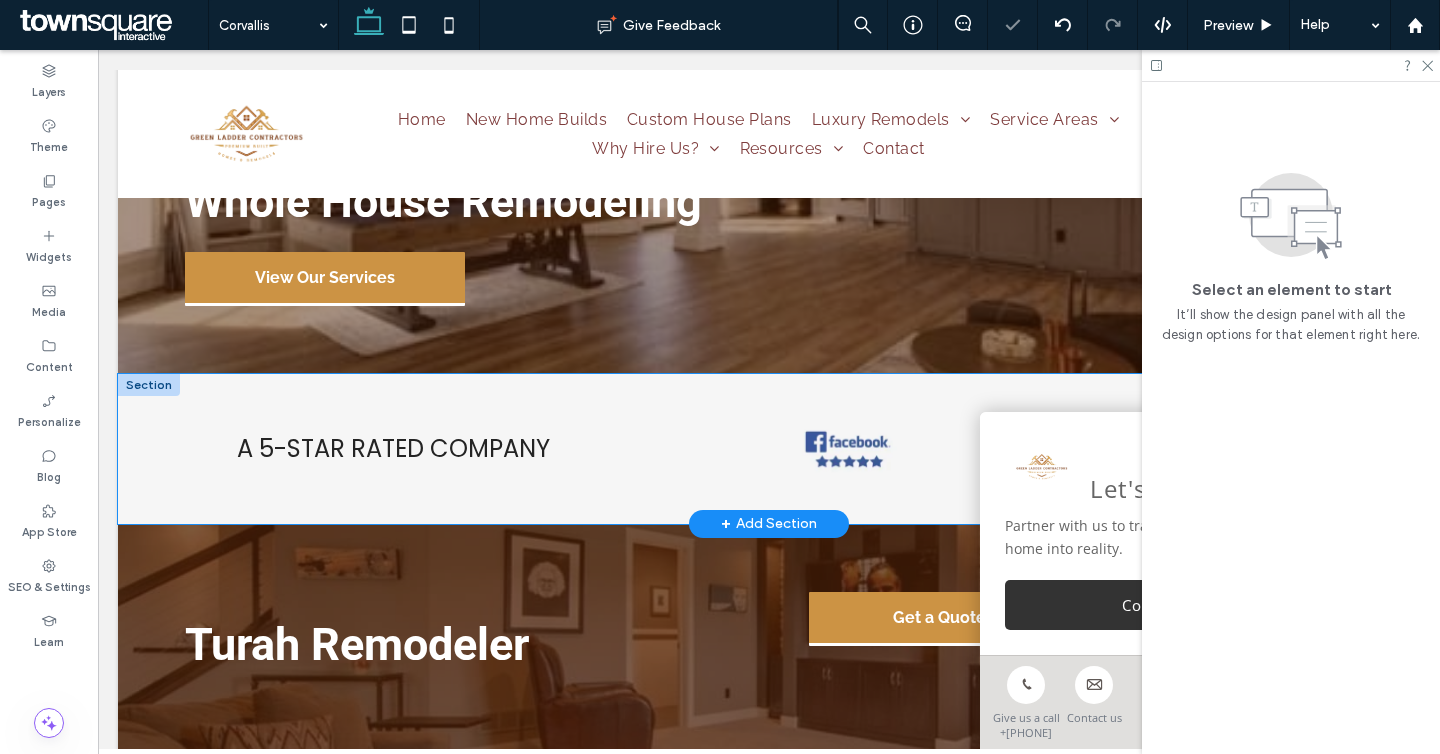 click on "A 5-STAR RATED COMPANY" at bounding box center (769, 449) 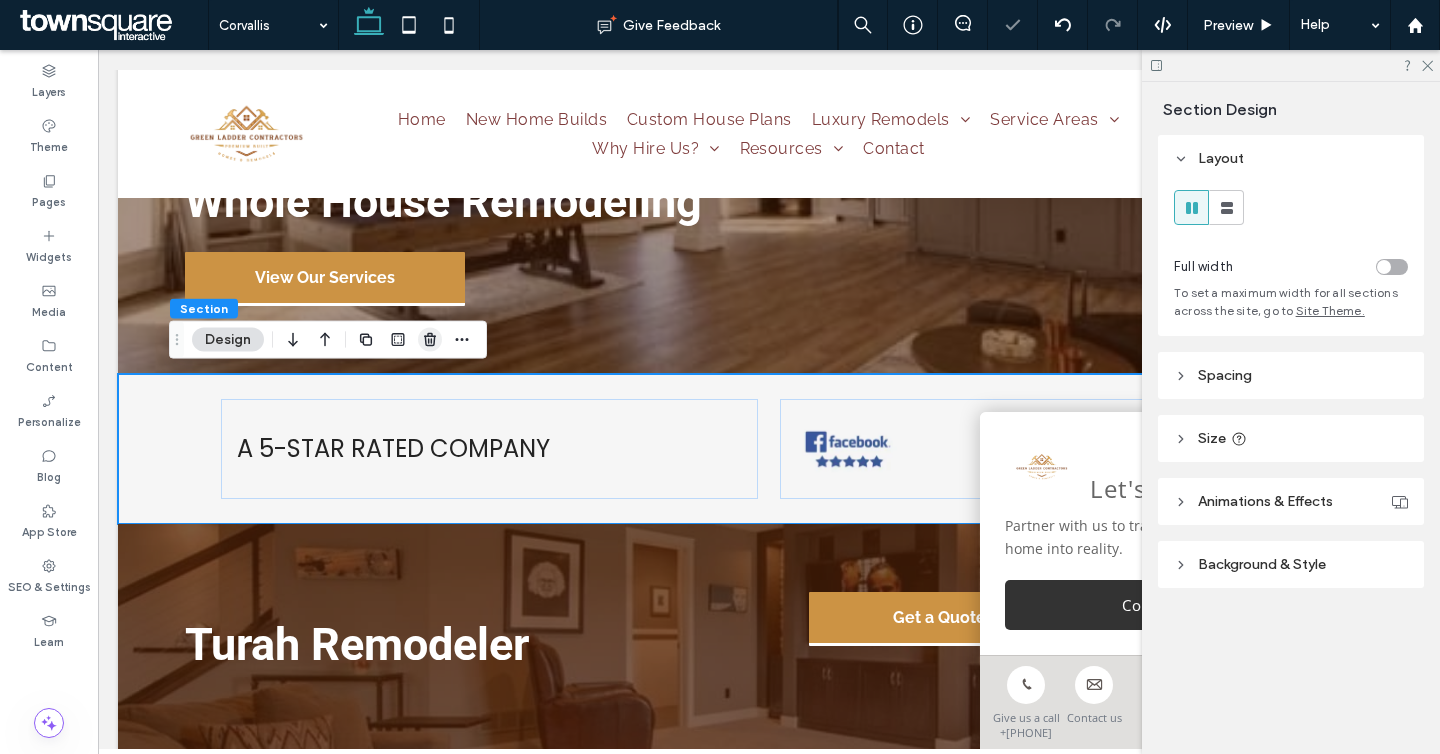 click at bounding box center [430, 340] 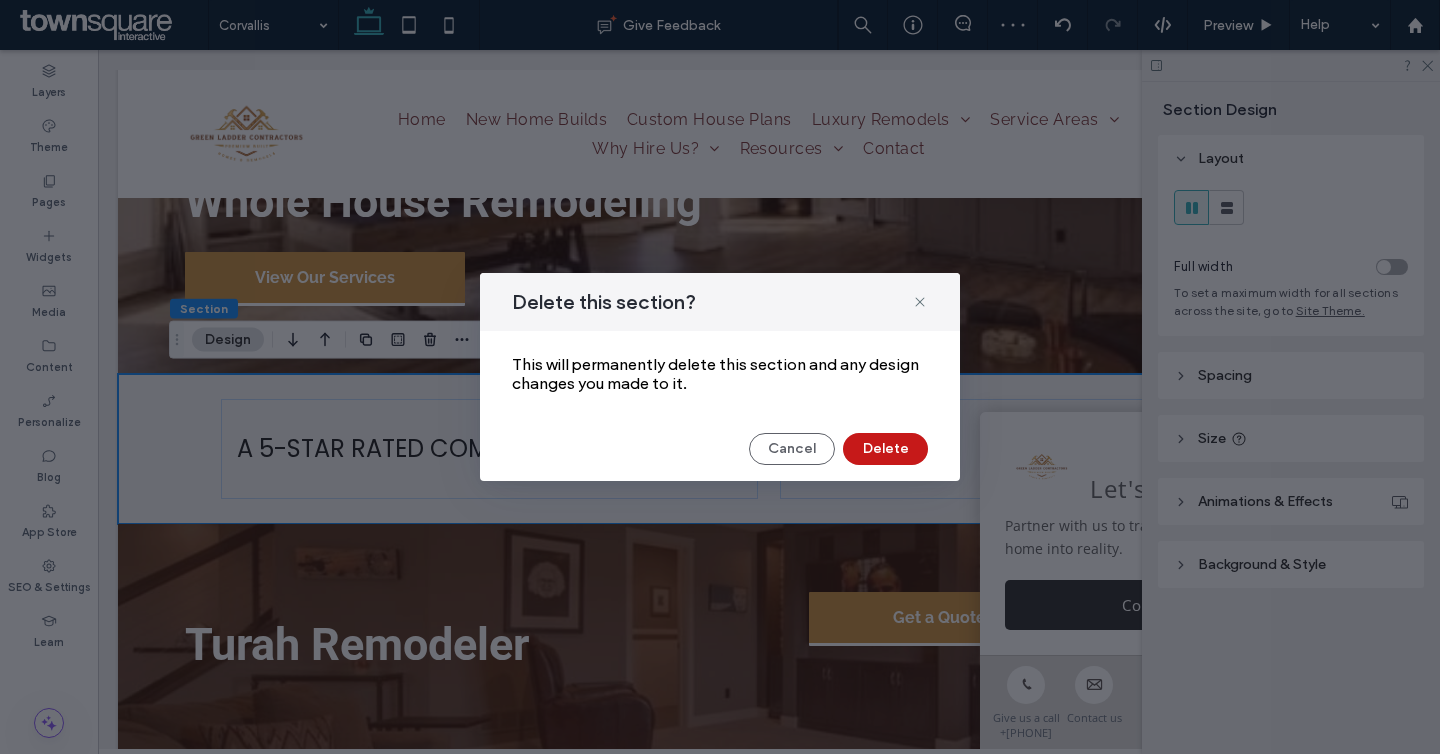 click on "Delete" at bounding box center [885, 449] 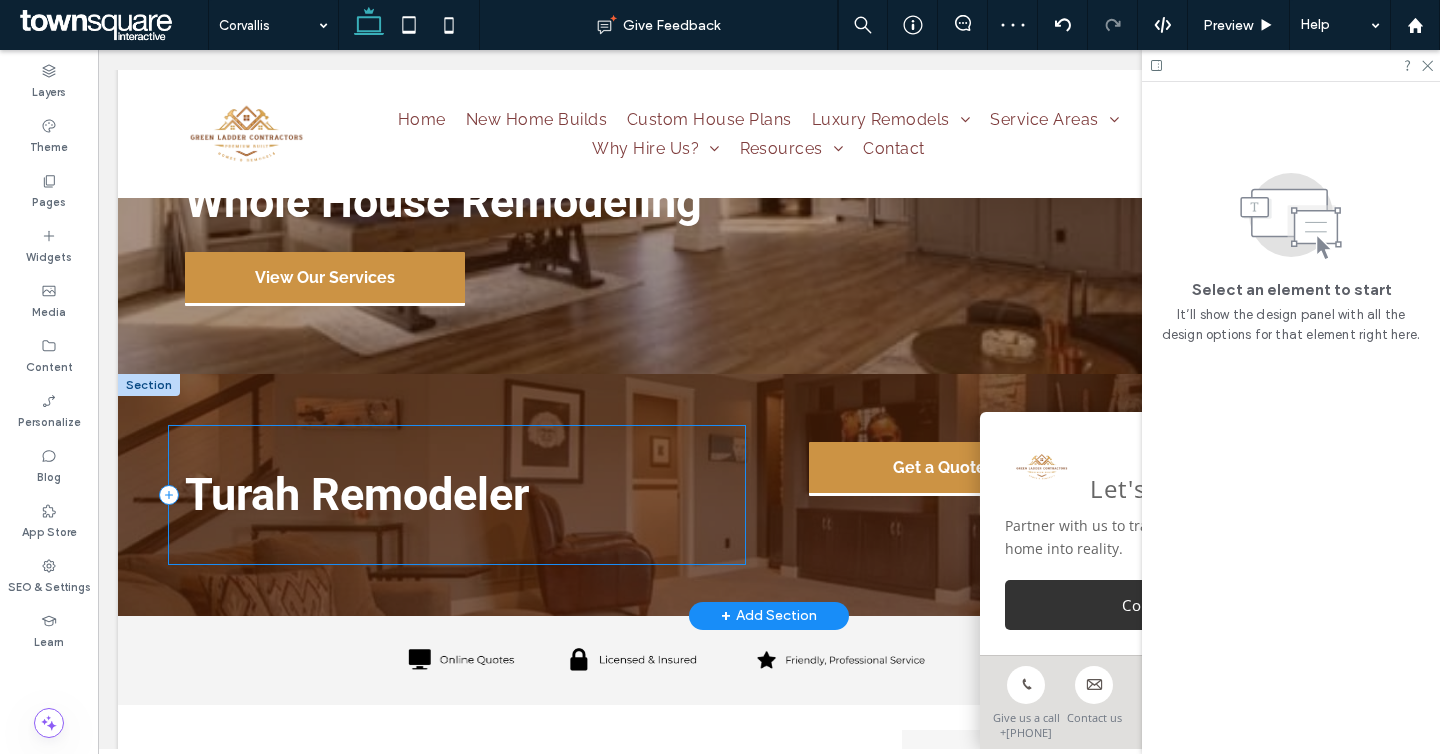 scroll, scrollTop: 0, scrollLeft: 0, axis: both 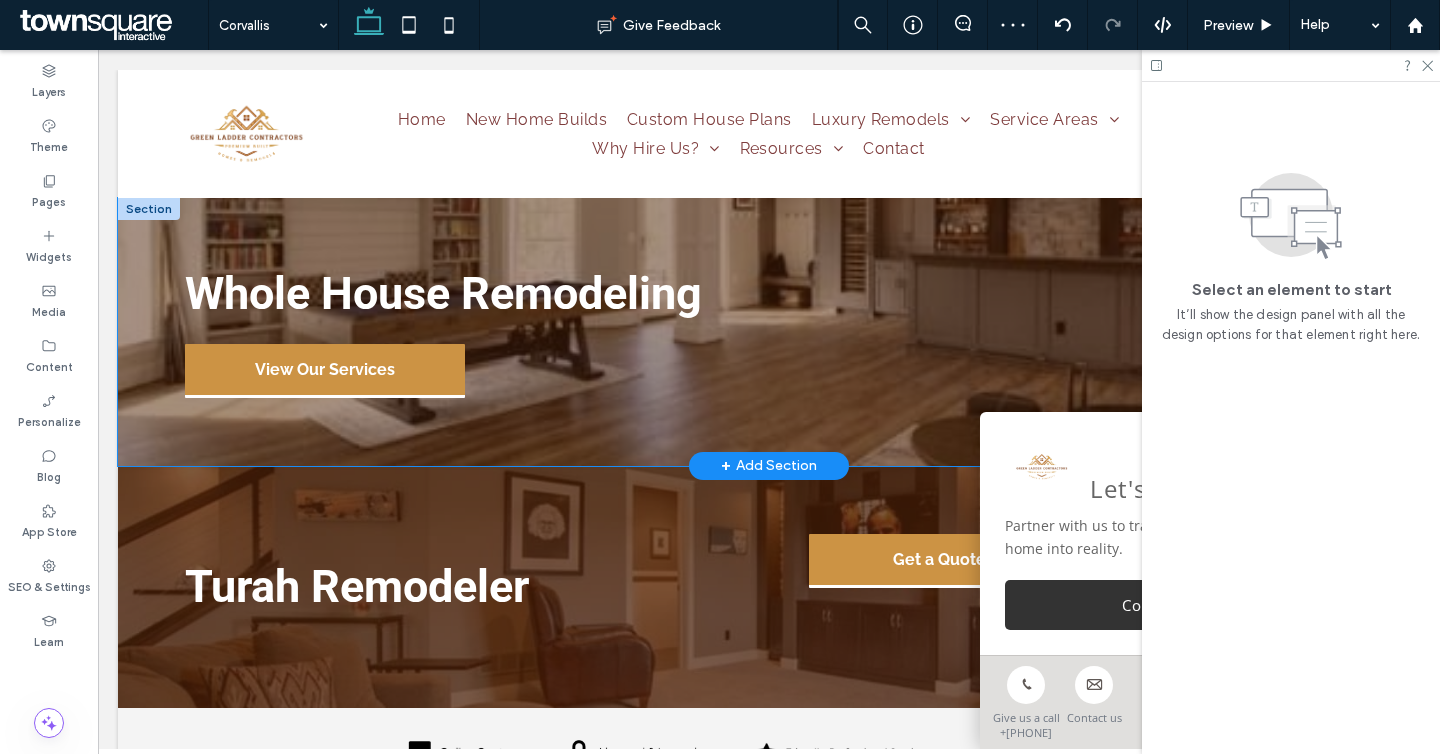 click on "Whole House Remodeling
View Our Services" at bounding box center [769, 331] 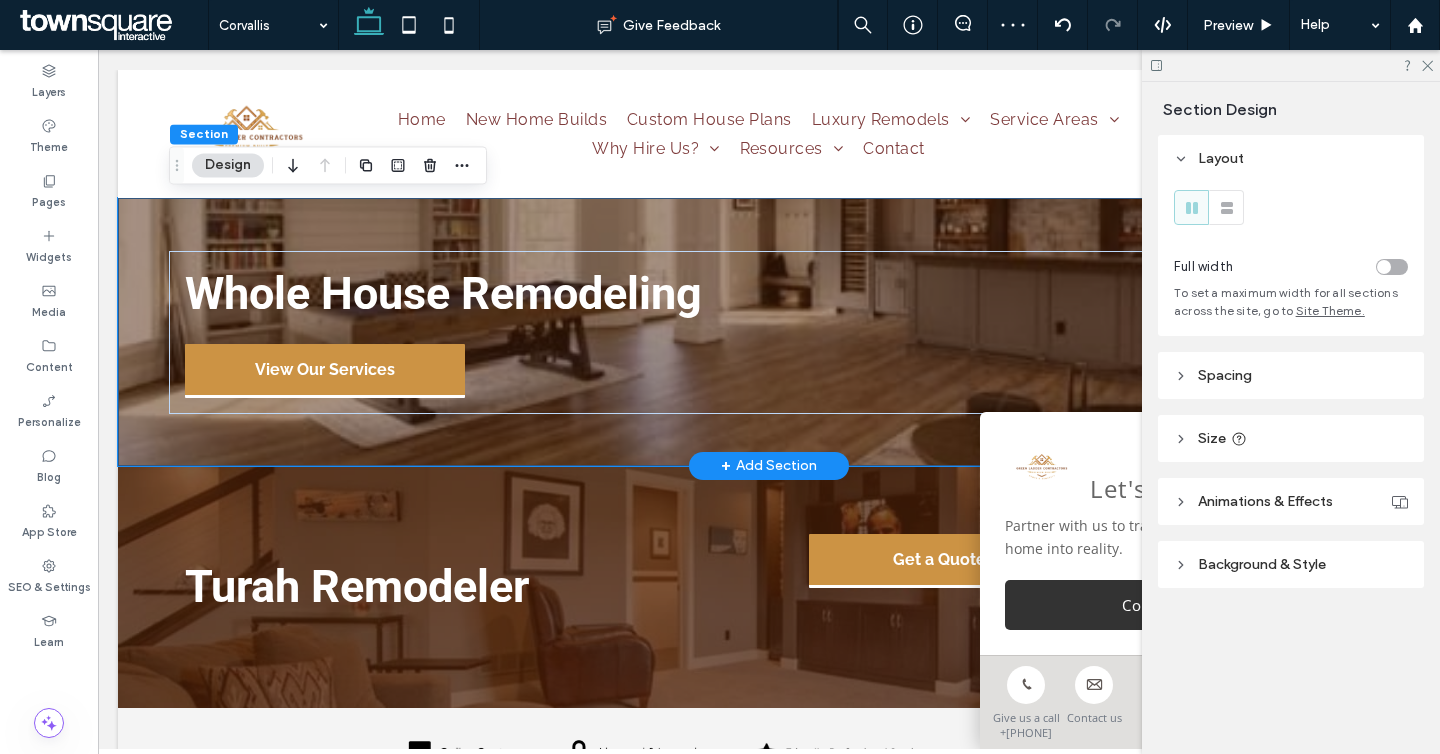 click on "Whole House Remodeling
View Our Services" at bounding box center (769, 331) 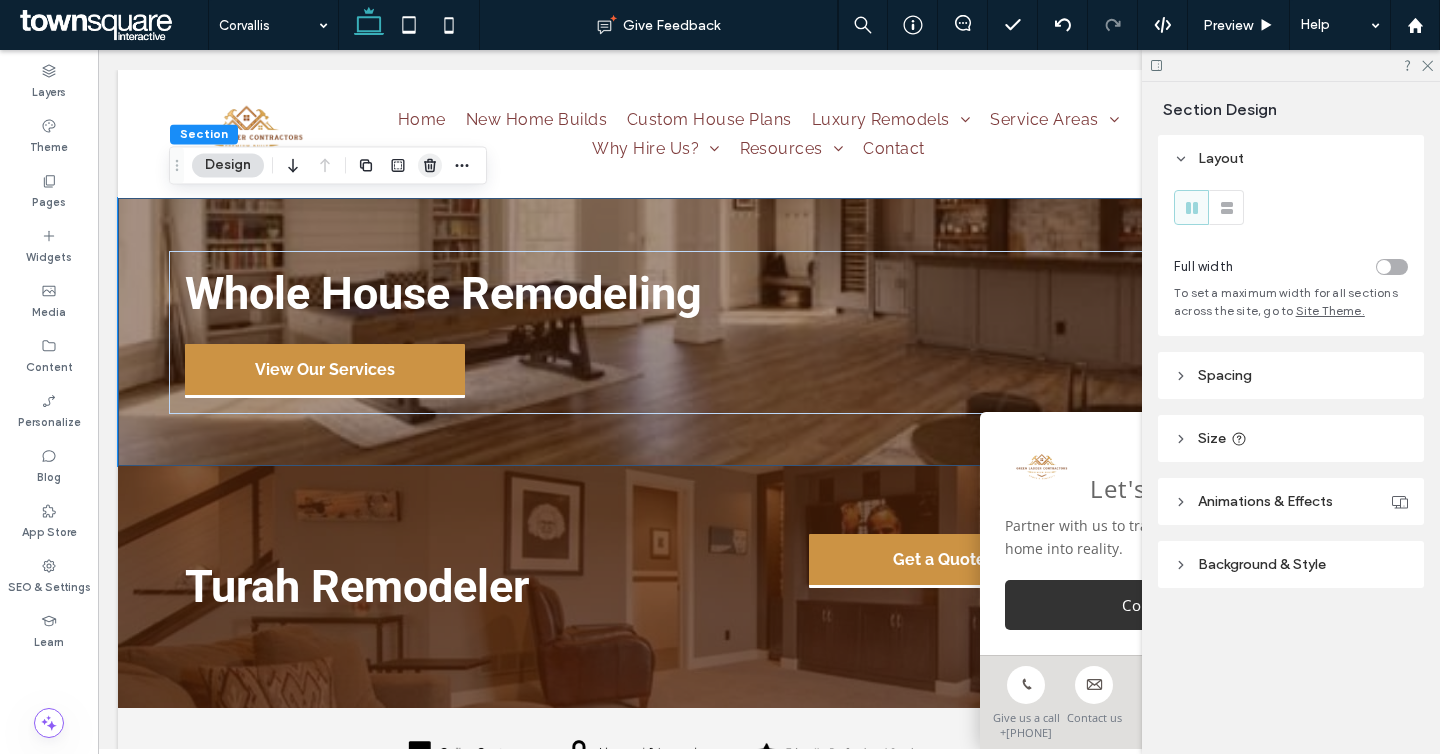 click at bounding box center (430, 165) 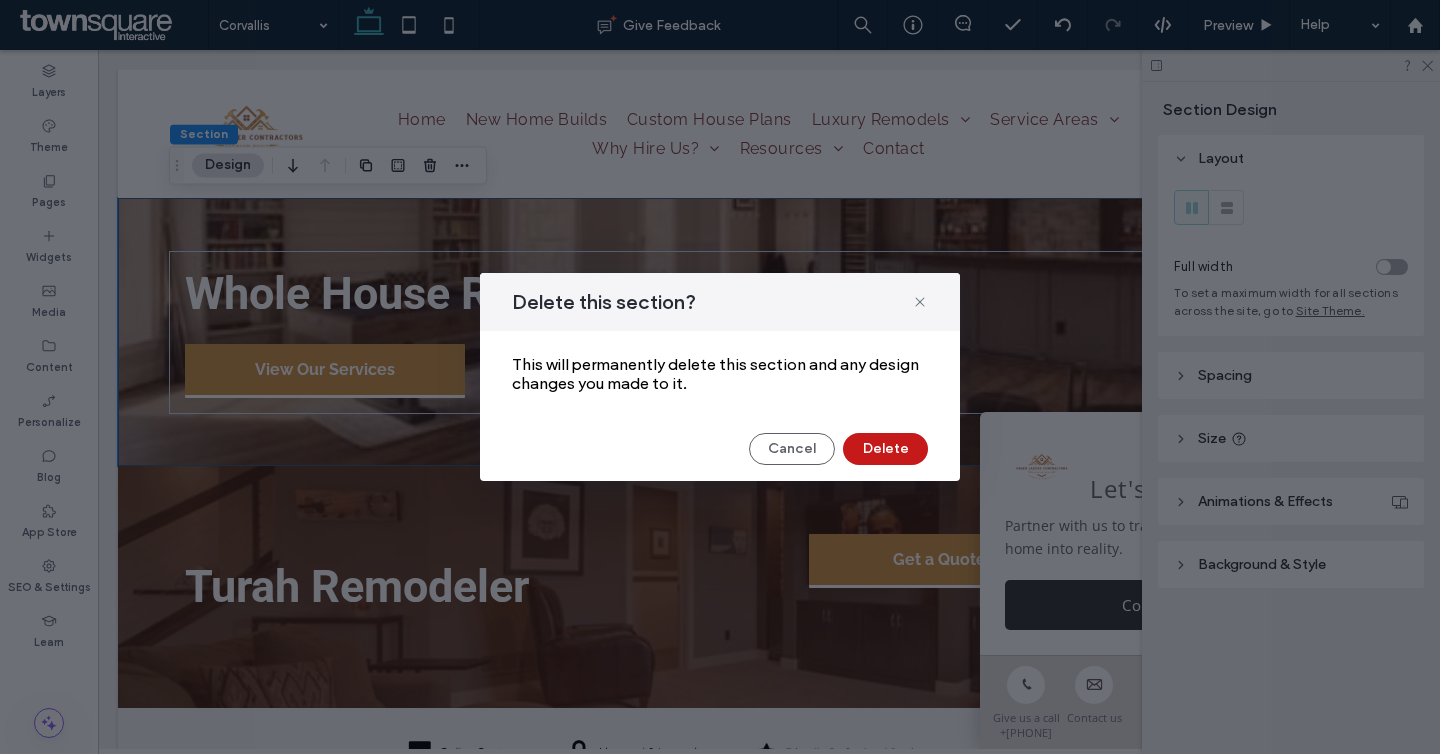 click on "Delete" at bounding box center [885, 449] 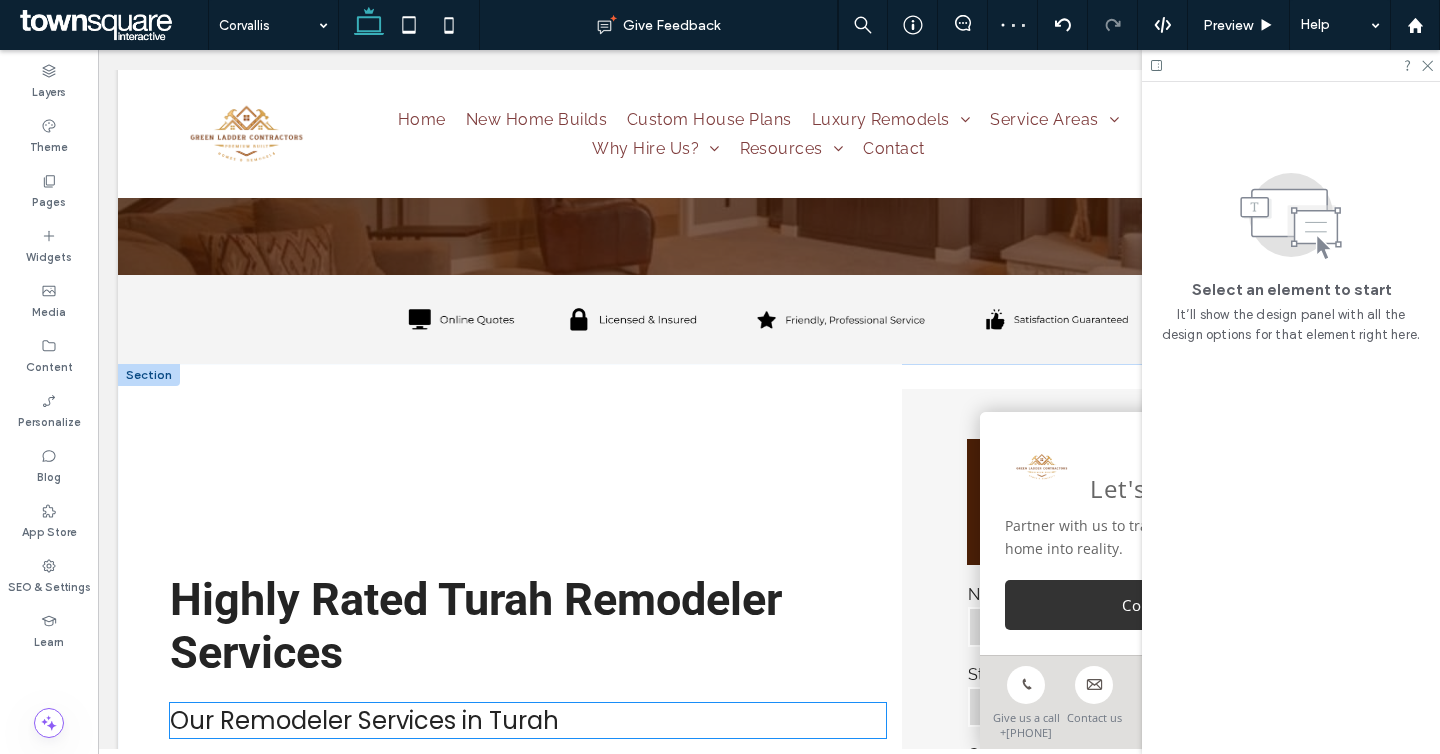 scroll, scrollTop: 0, scrollLeft: 0, axis: both 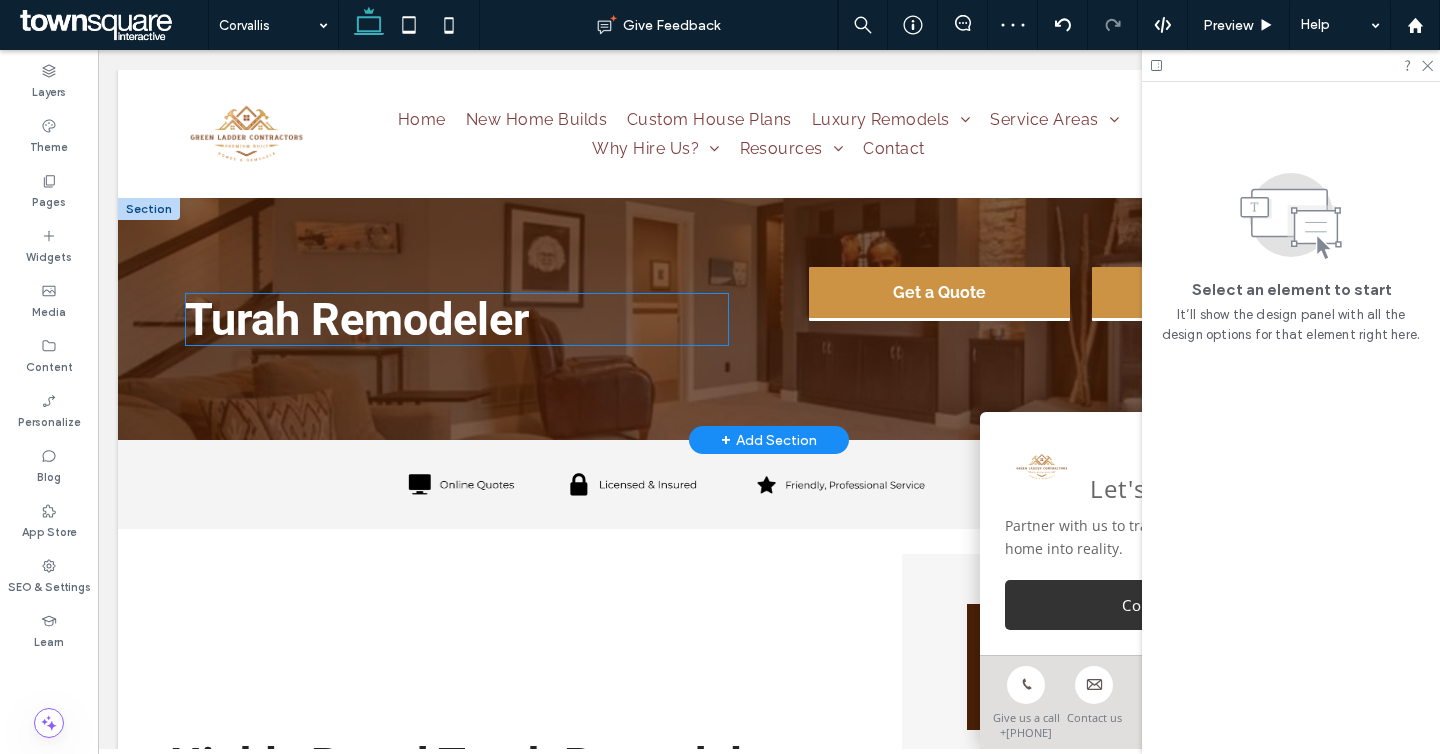 click on "Turah Remodeler" at bounding box center (357, 319) 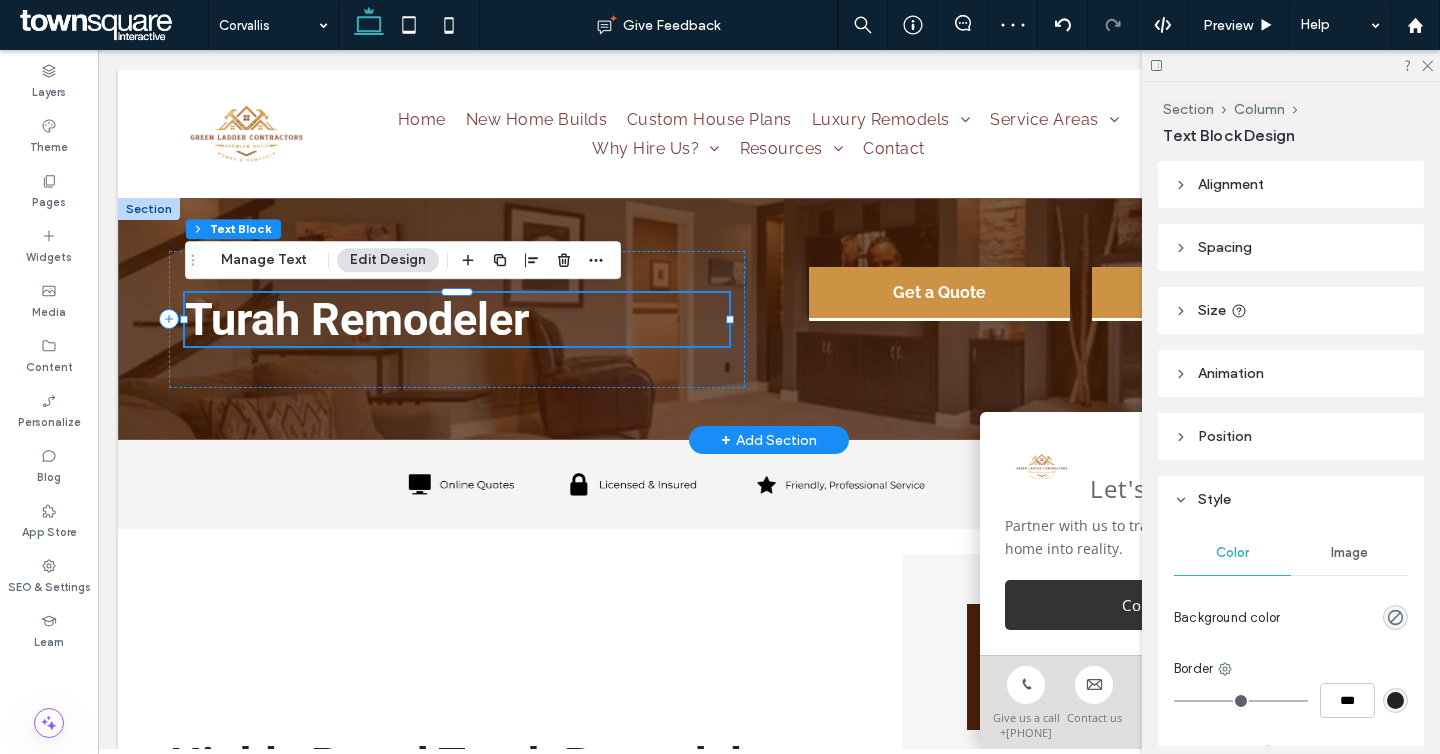 click on "Turah Remodeler" at bounding box center [357, 319] 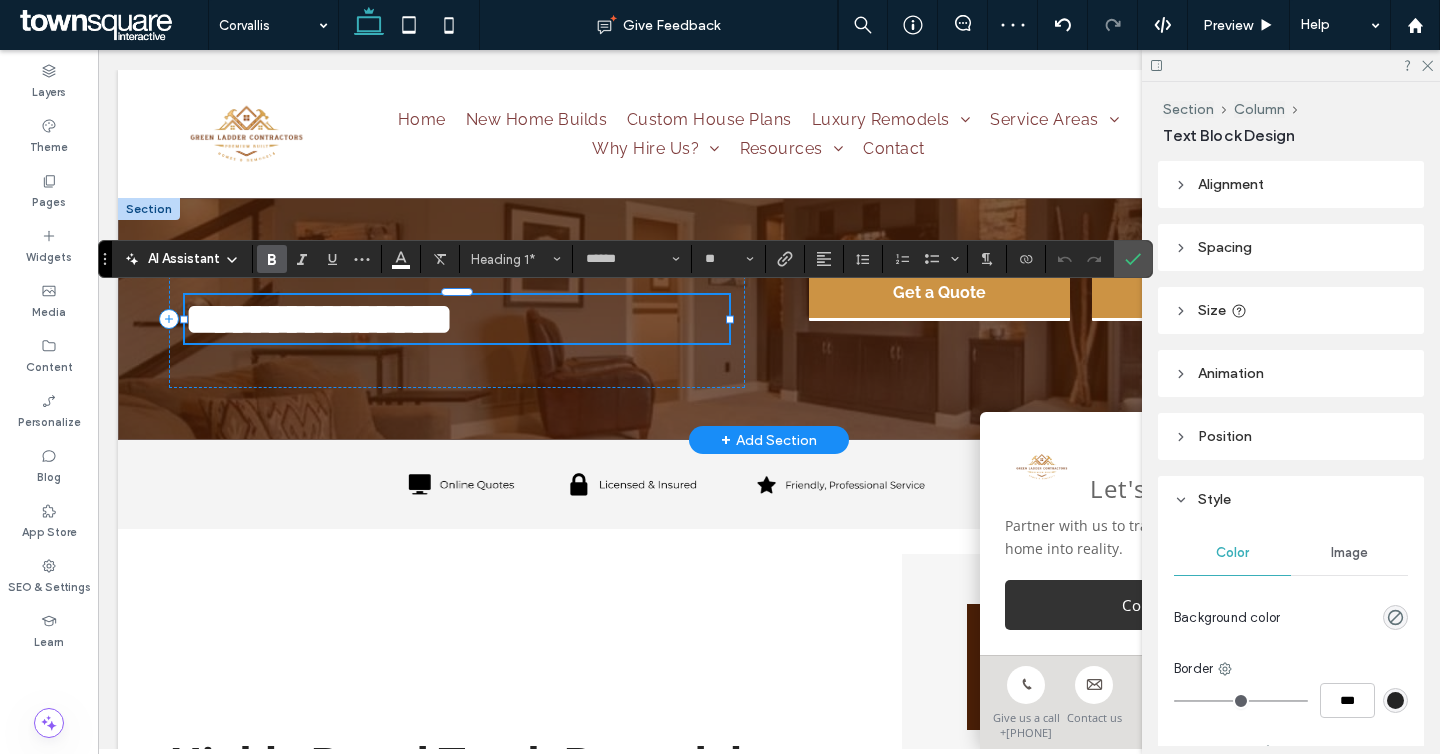 click on "**********" at bounding box center (319, 319) 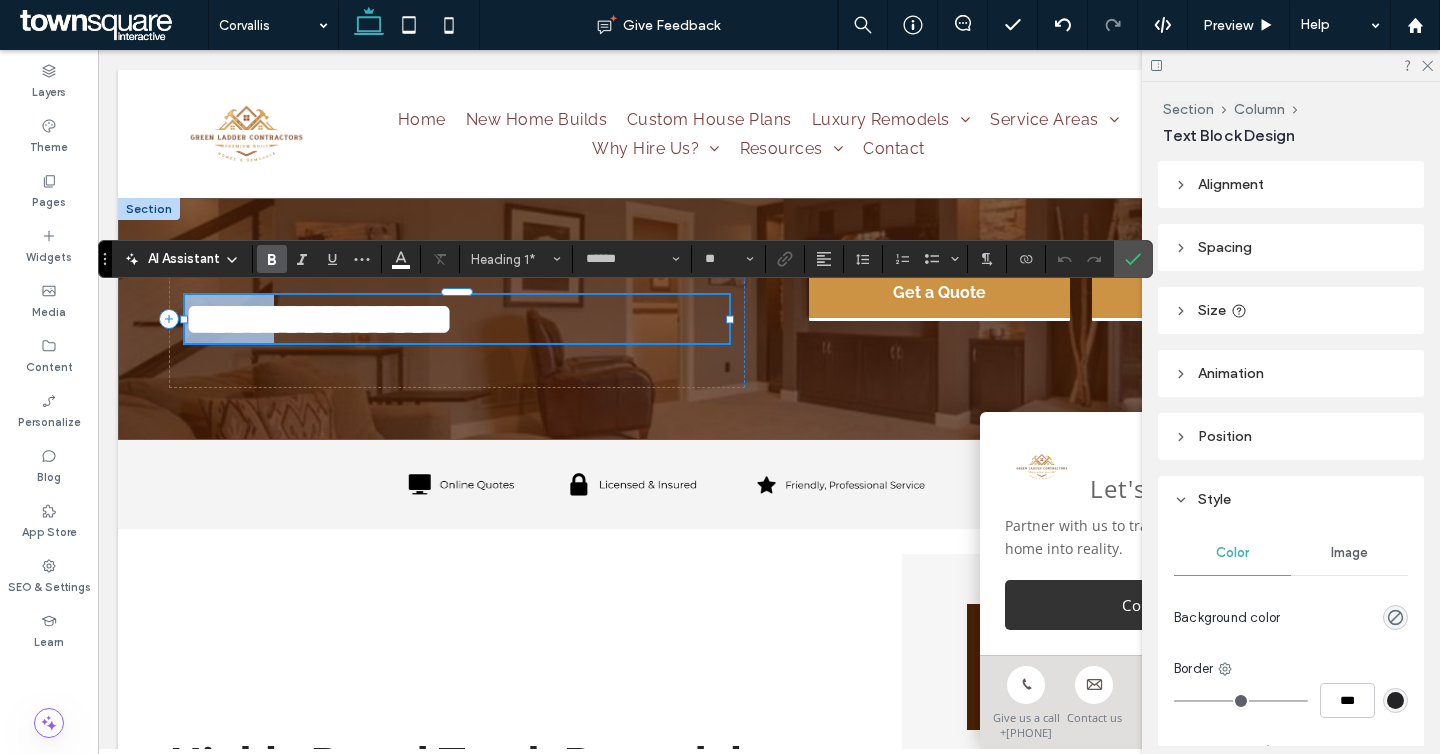 drag, startPoint x: 297, startPoint y: 319, endPoint x: 111, endPoint y: 319, distance: 186 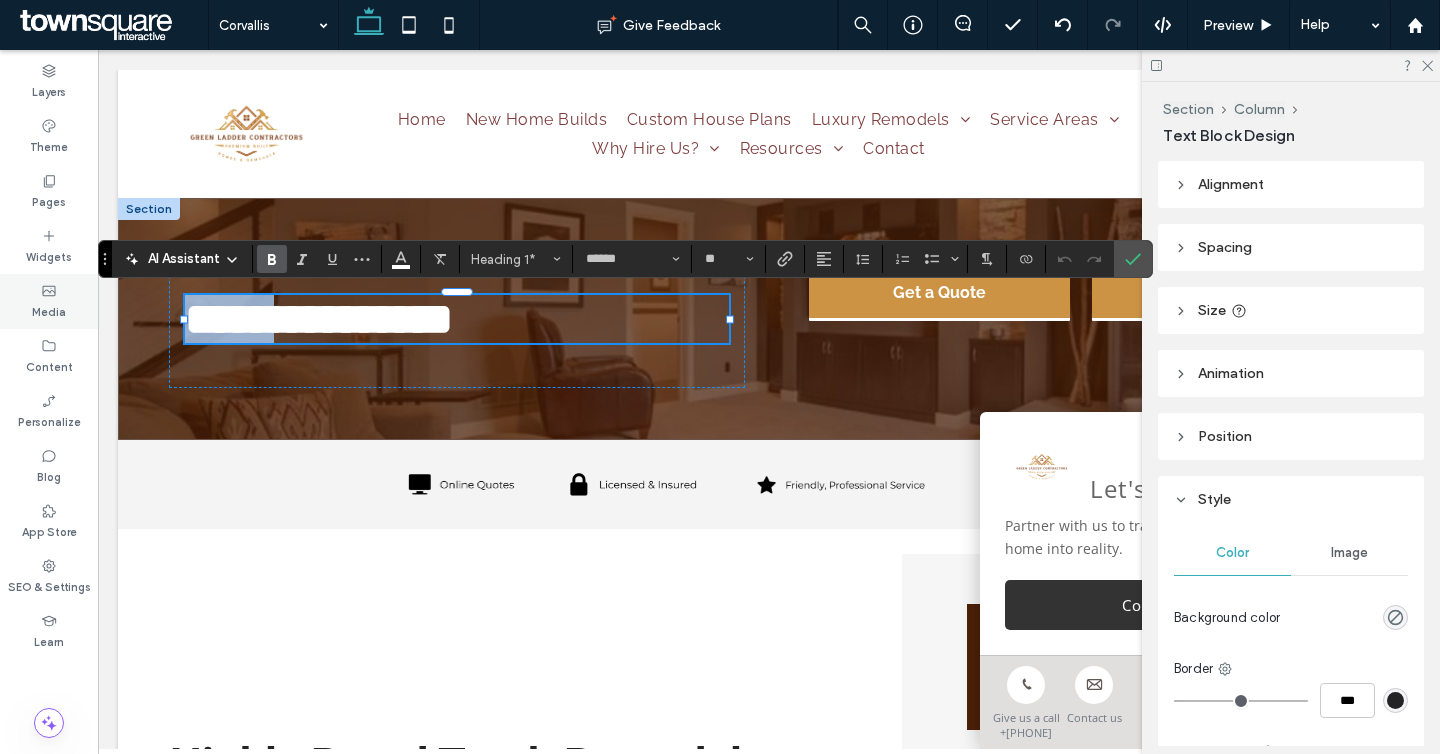 type on "*******" 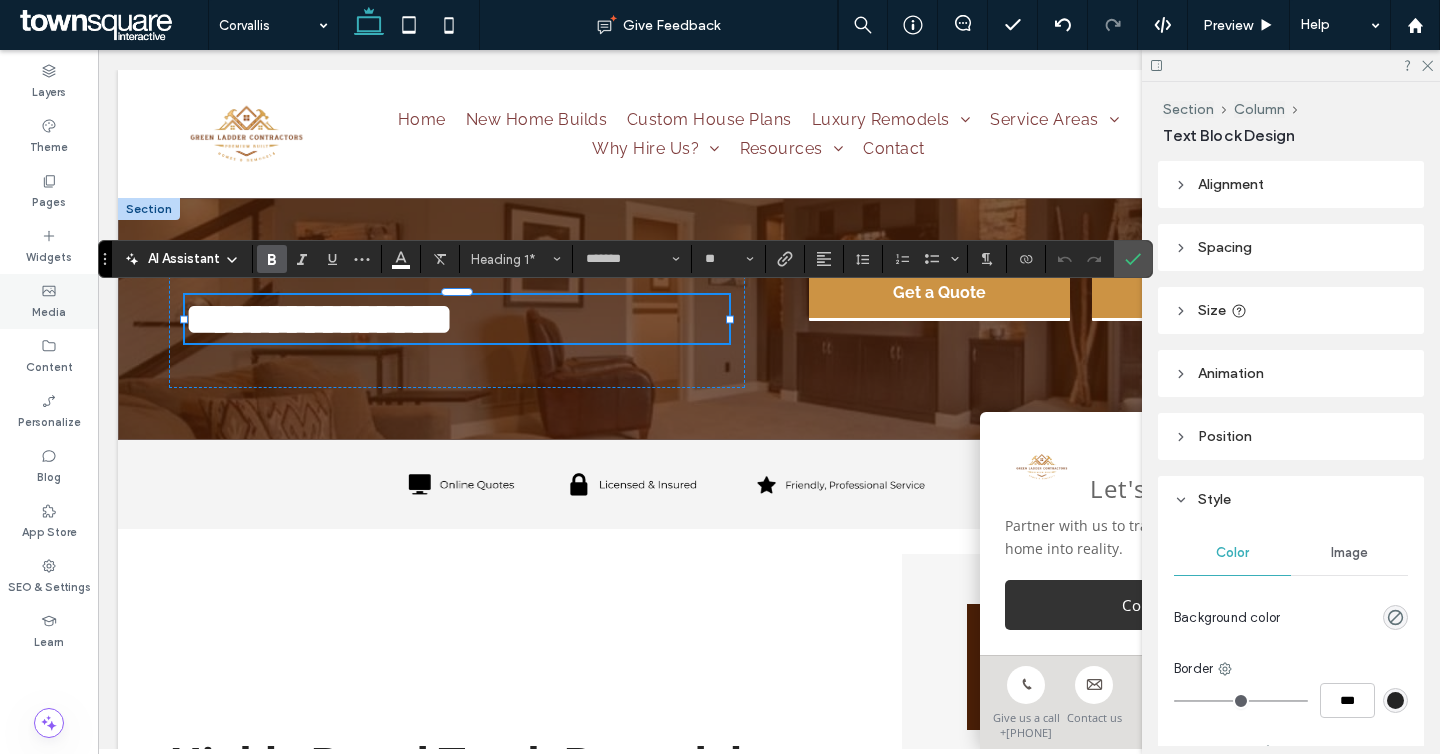 type on "******" 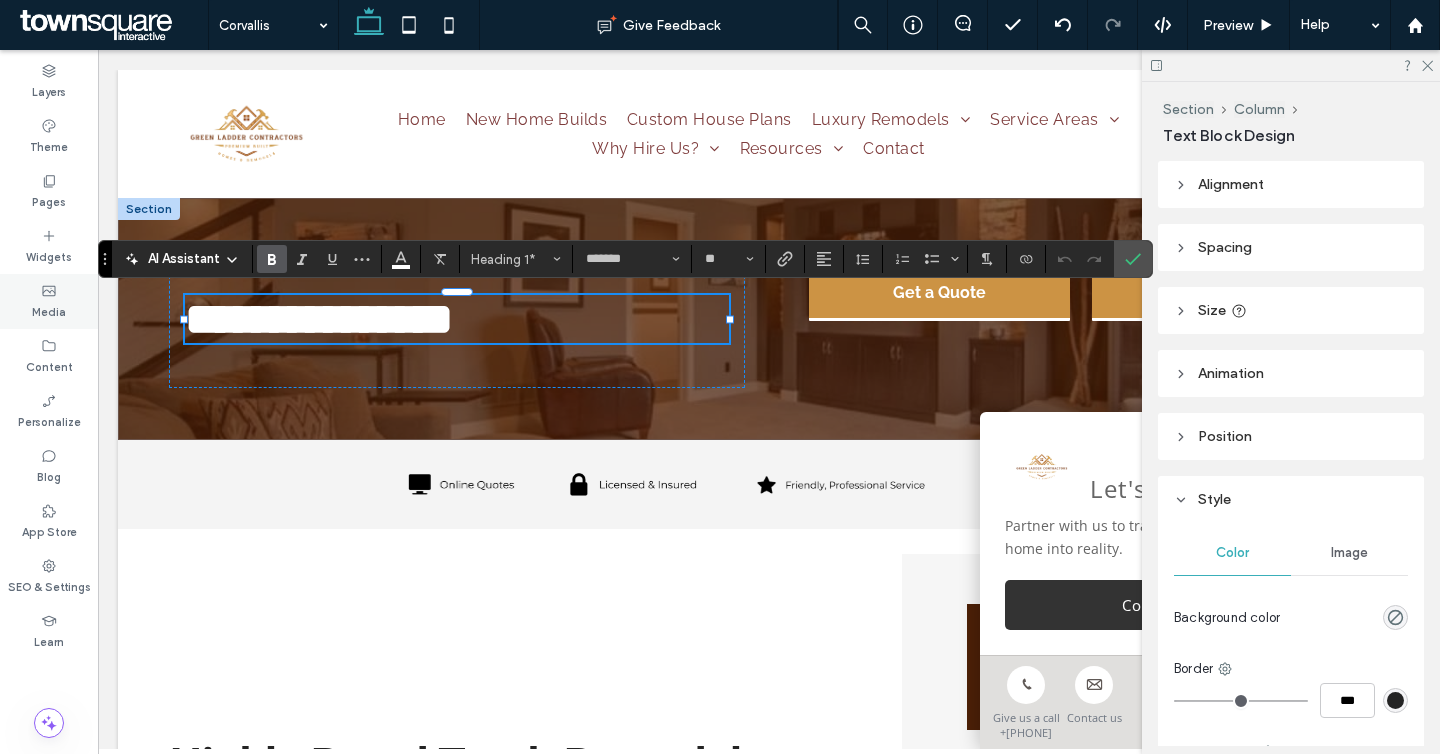 type on "**" 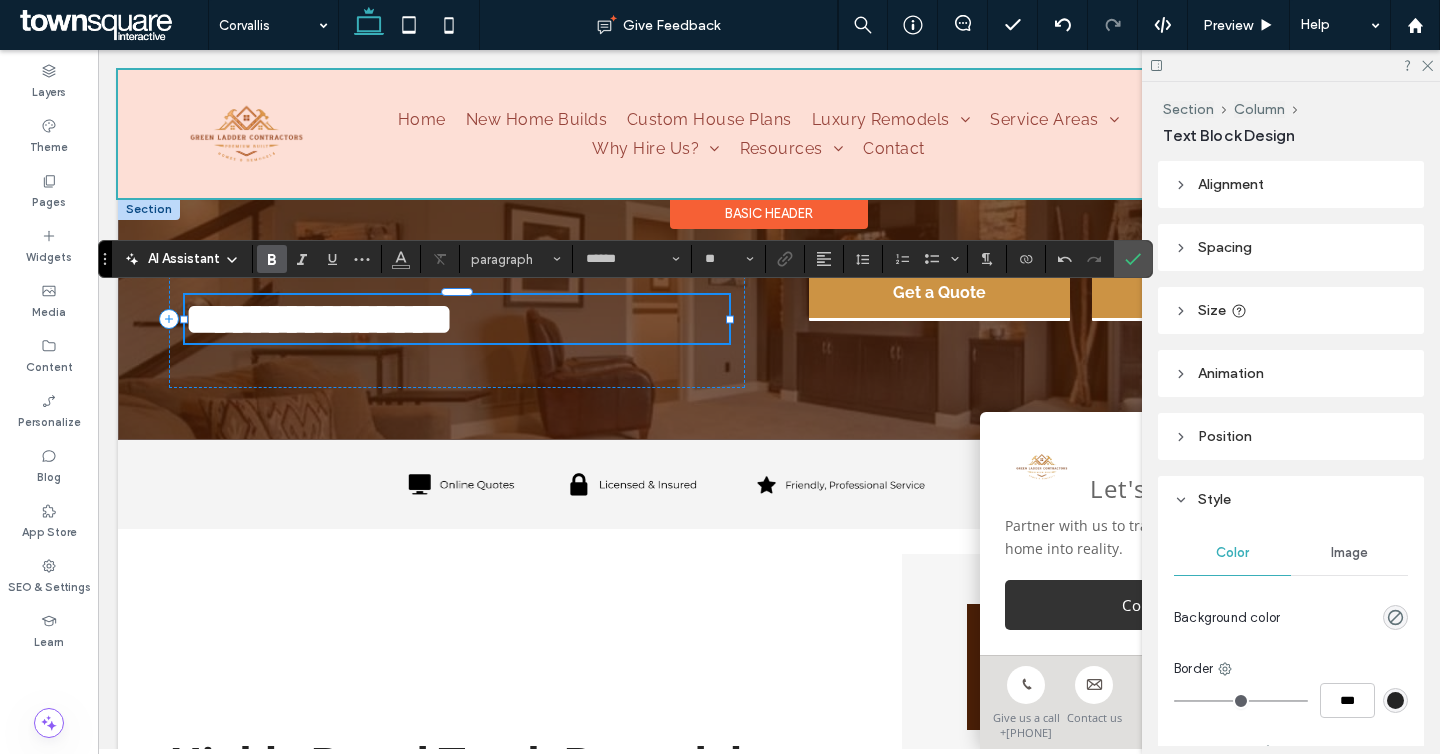 drag, startPoint x: 294, startPoint y: 333, endPoint x: 270, endPoint y: 192, distance: 143.02797 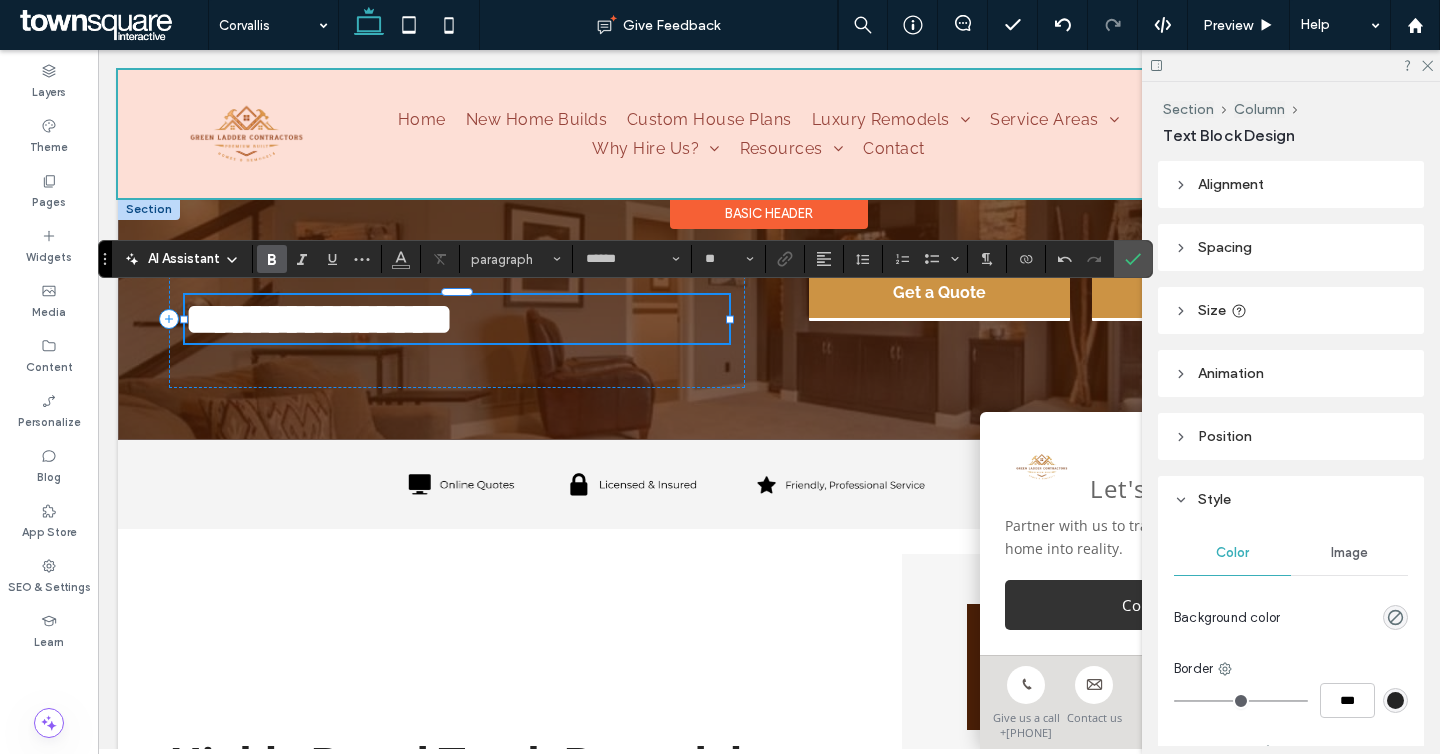 click on "**********" at bounding box center (457, 320) 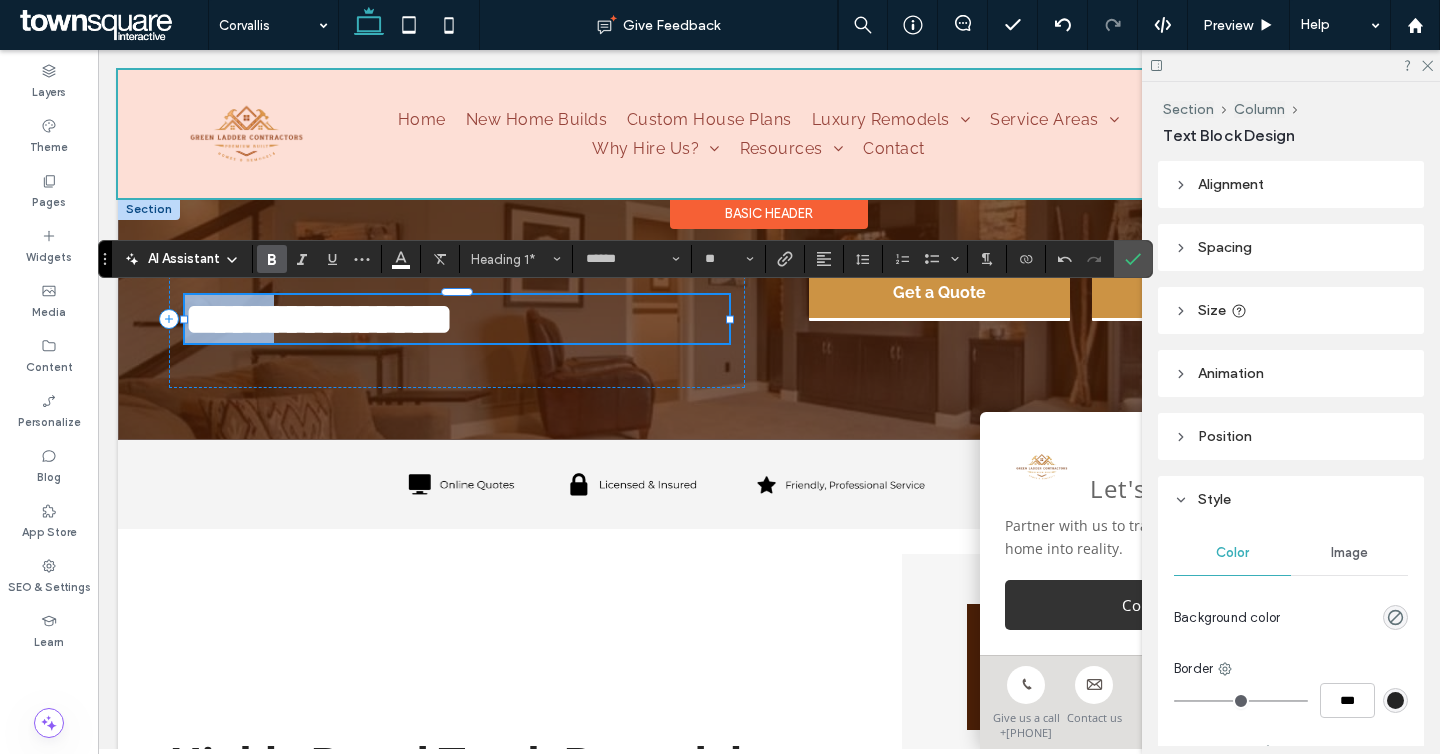 type 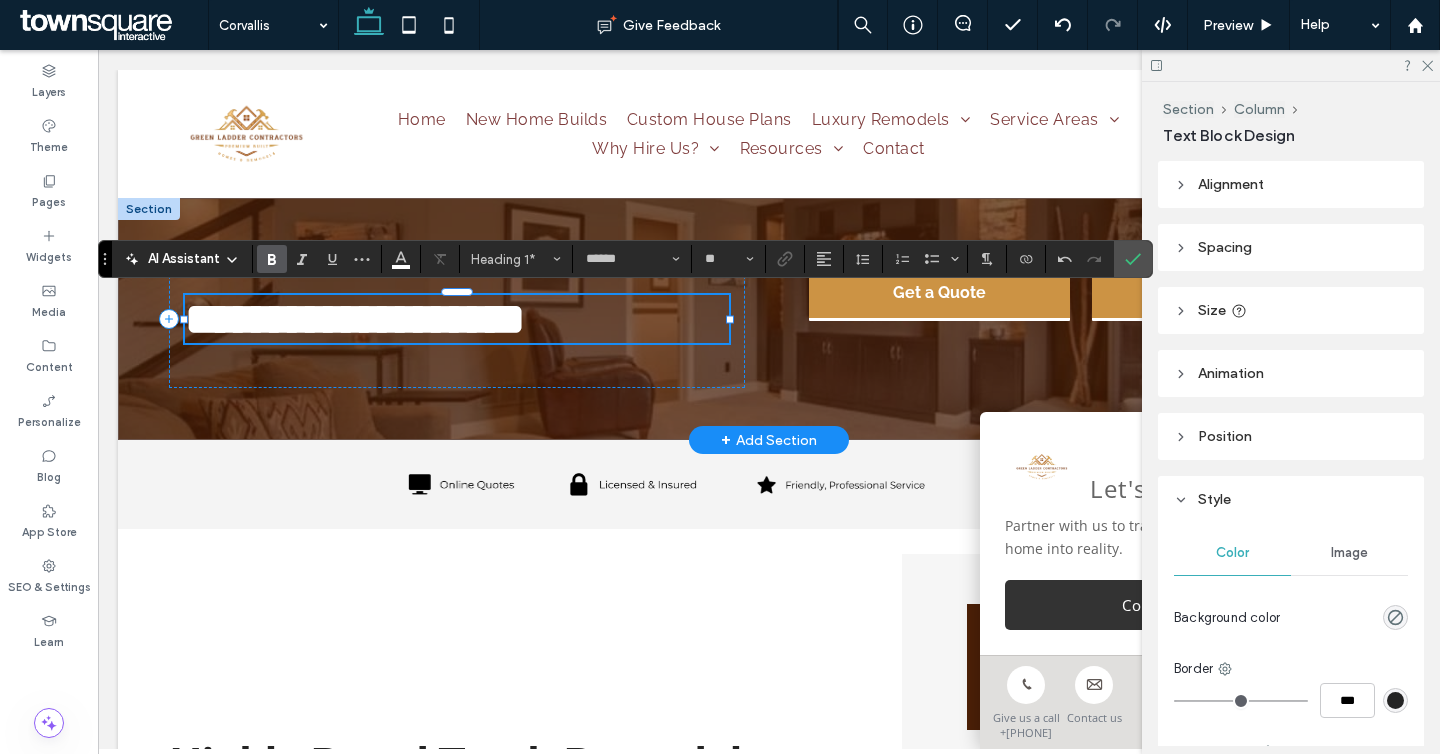 drag, startPoint x: 359, startPoint y: 319, endPoint x: 356, endPoint y: 278, distance: 41.109608 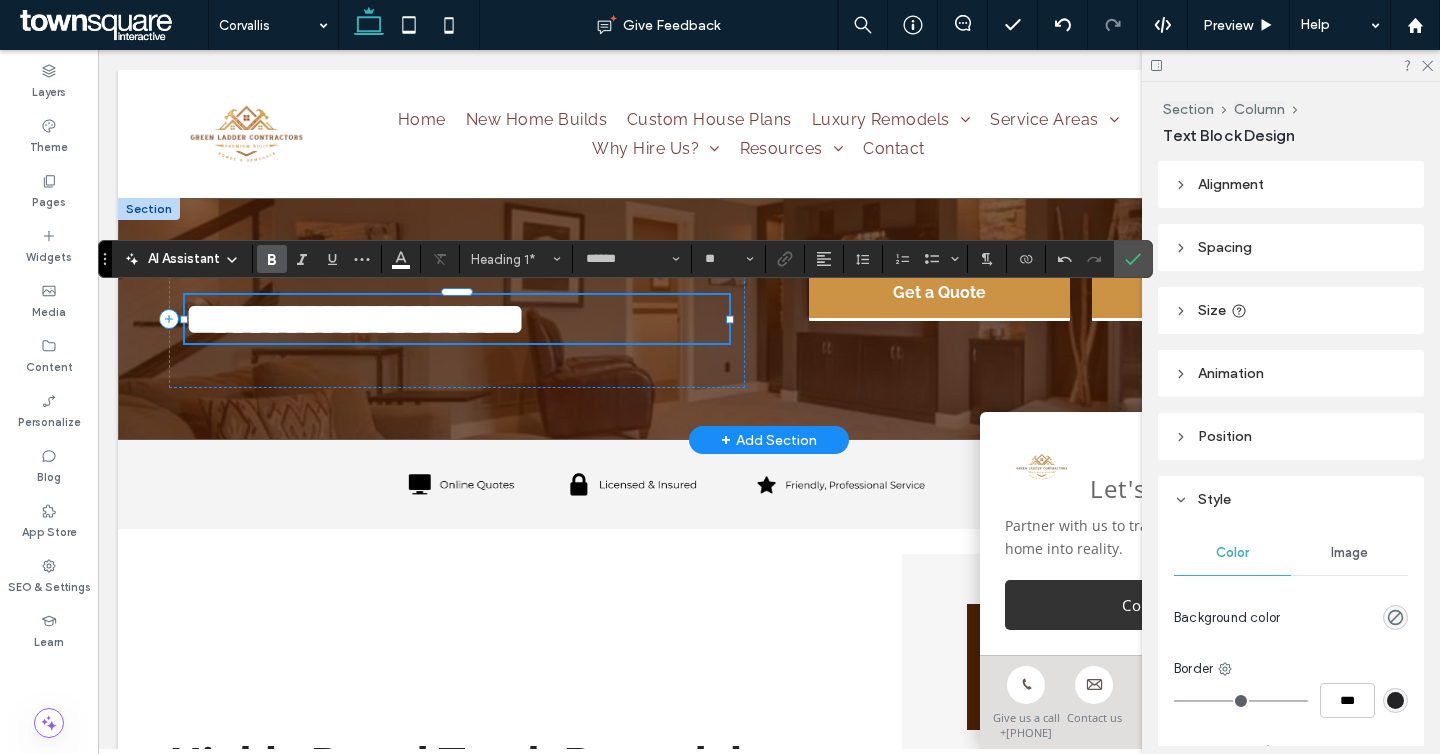 click on "**********" at bounding box center [457, 320] 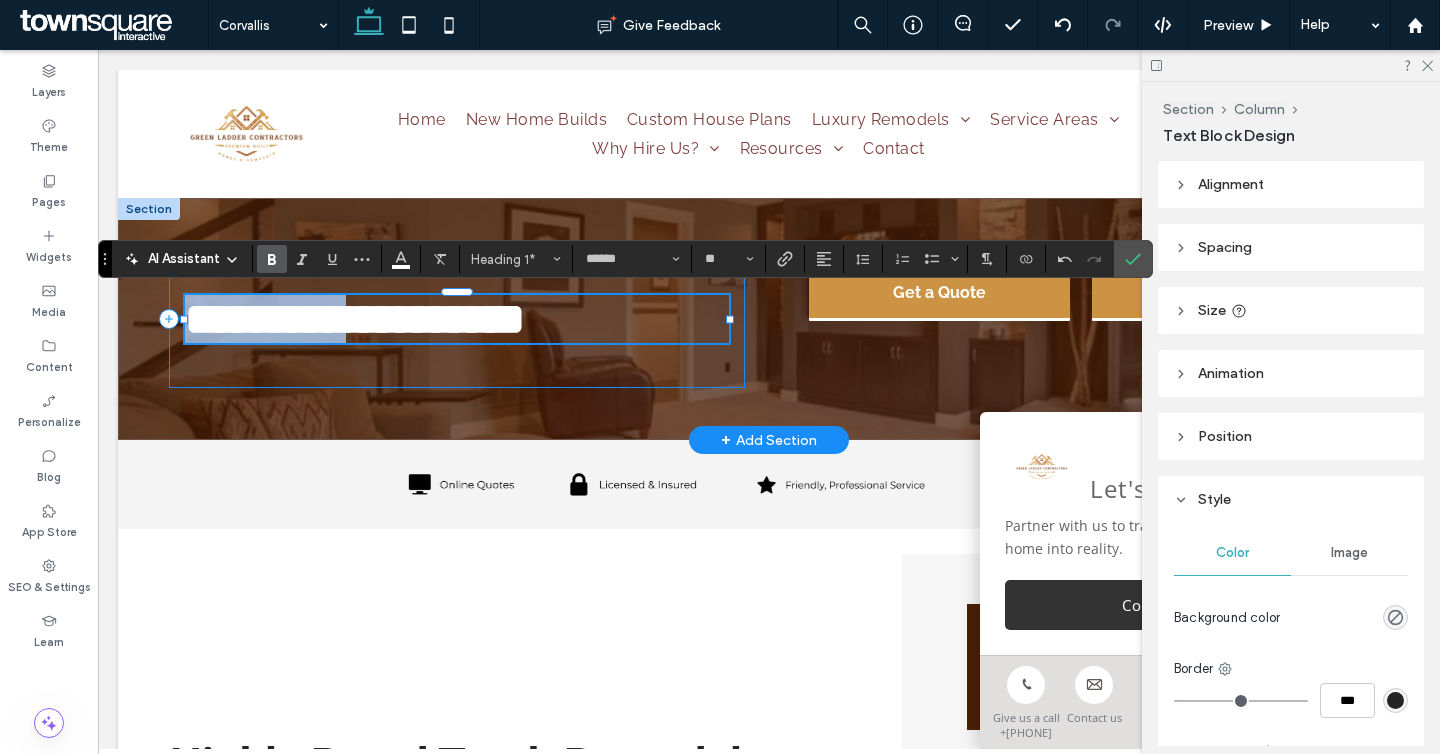 copy on "*********" 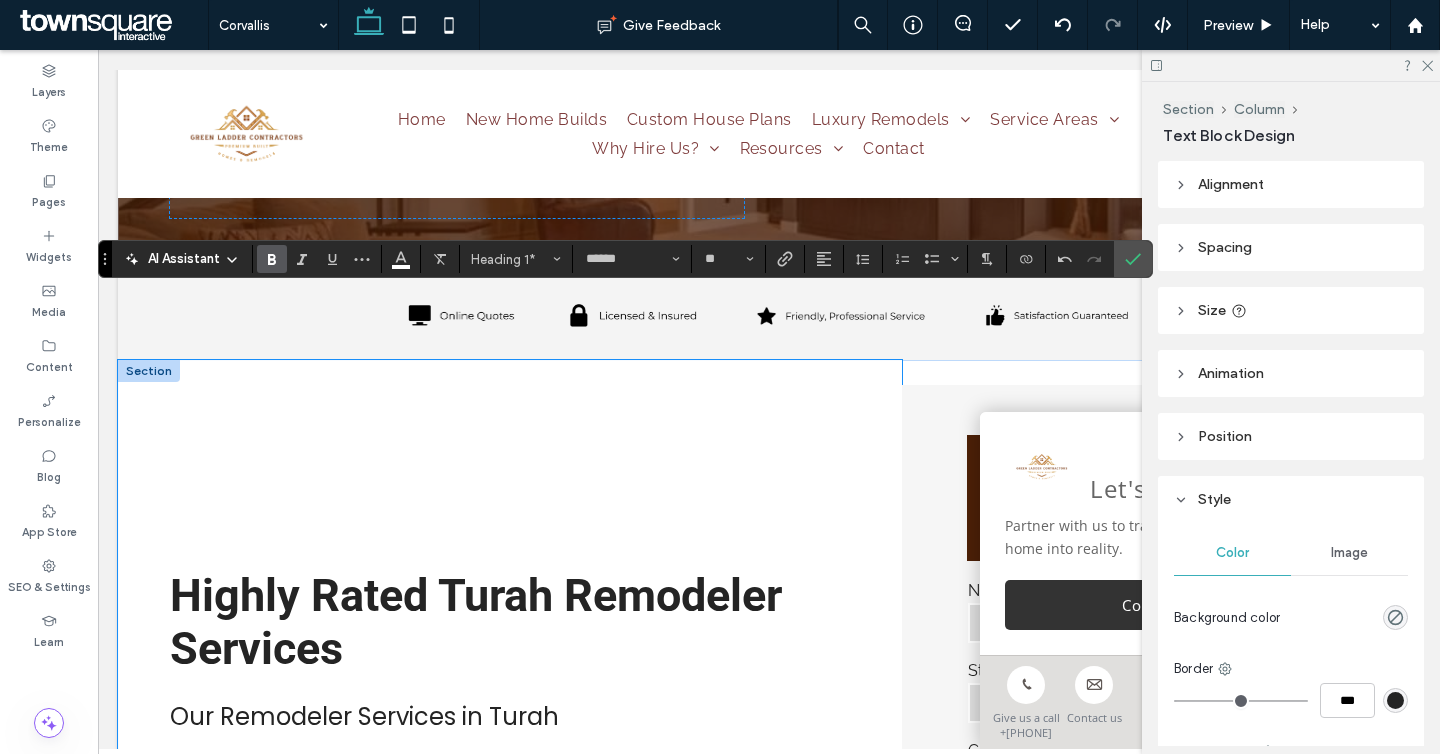 scroll, scrollTop: 395, scrollLeft: 0, axis: vertical 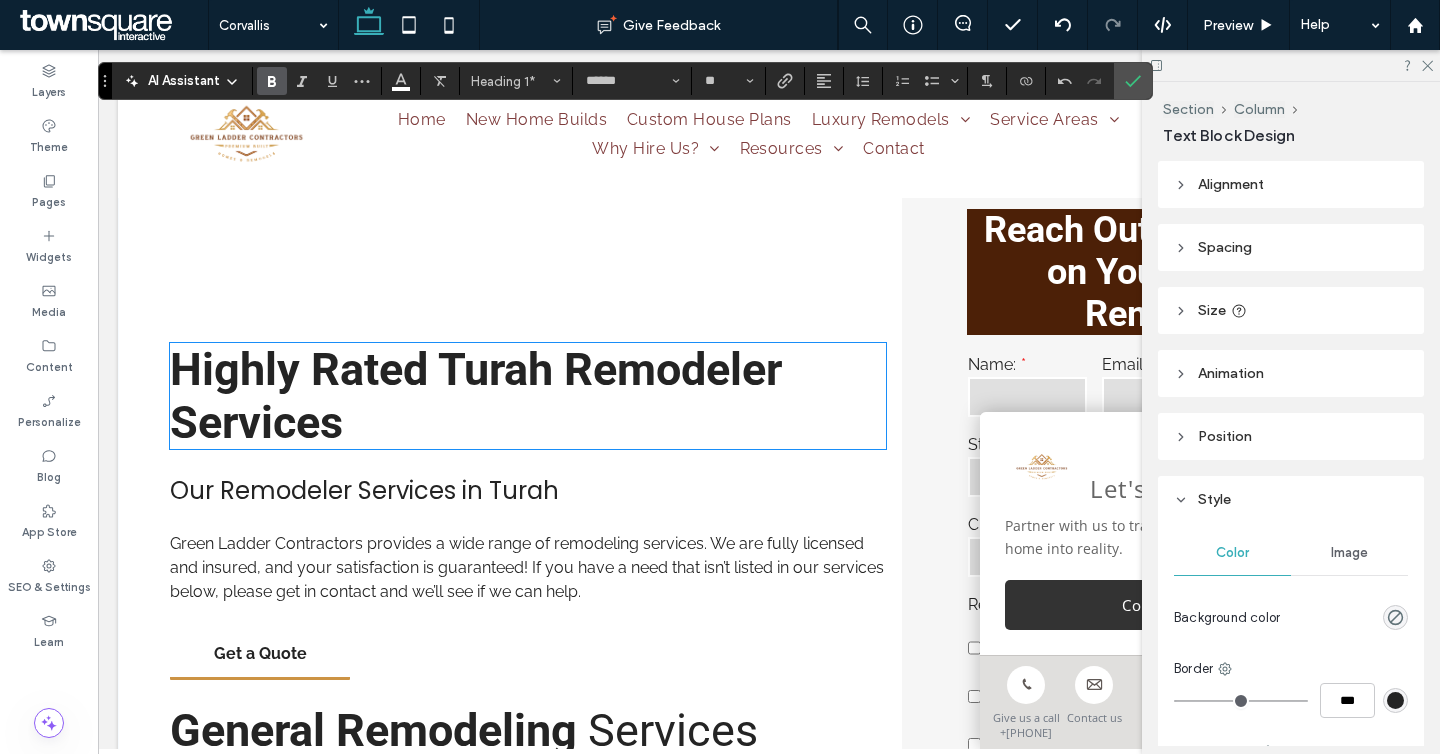 click on "Highly Rated Turah Remodeler Services" at bounding box center [476, 396] 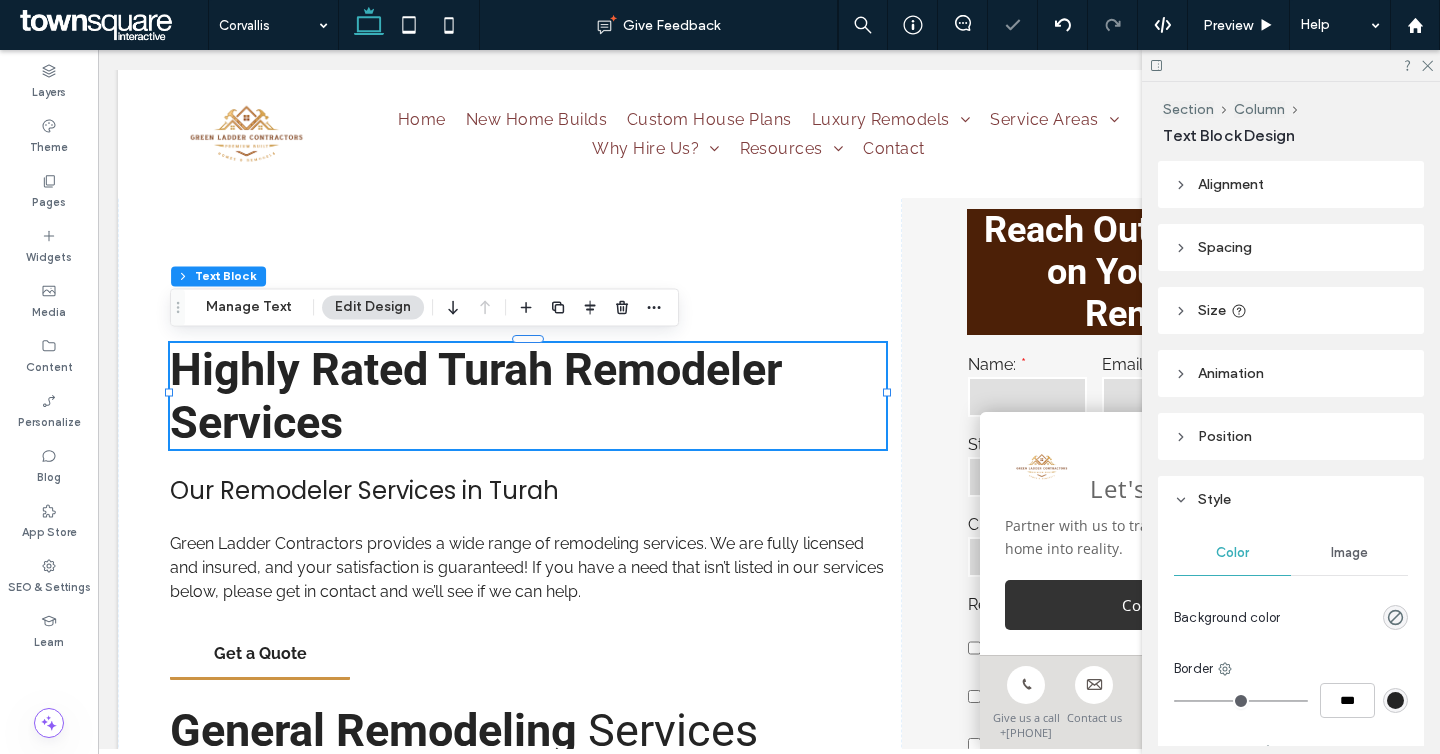 click on "Highly Rated Turah Remodeler Services" at bounding box center (476, 396) 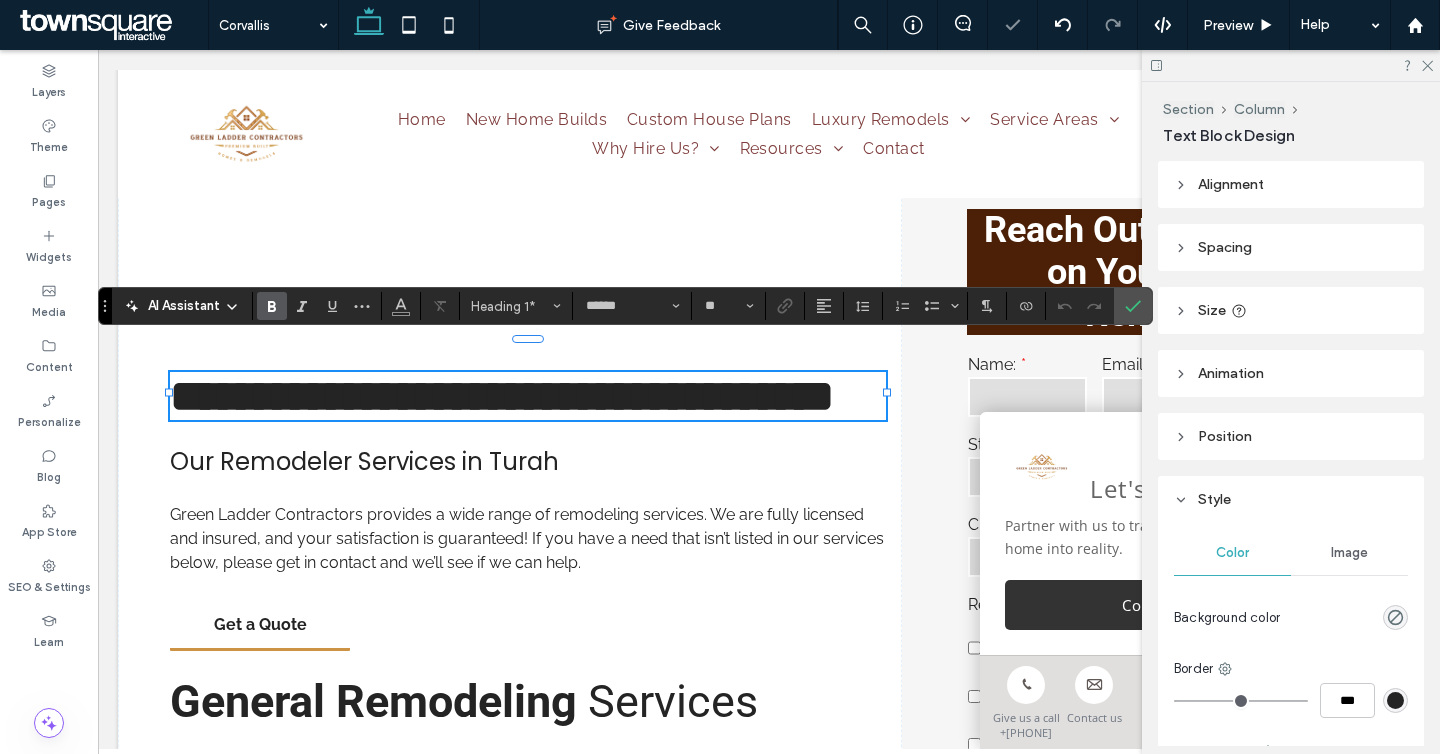 click on "**********" at bounding box center [502, 396] 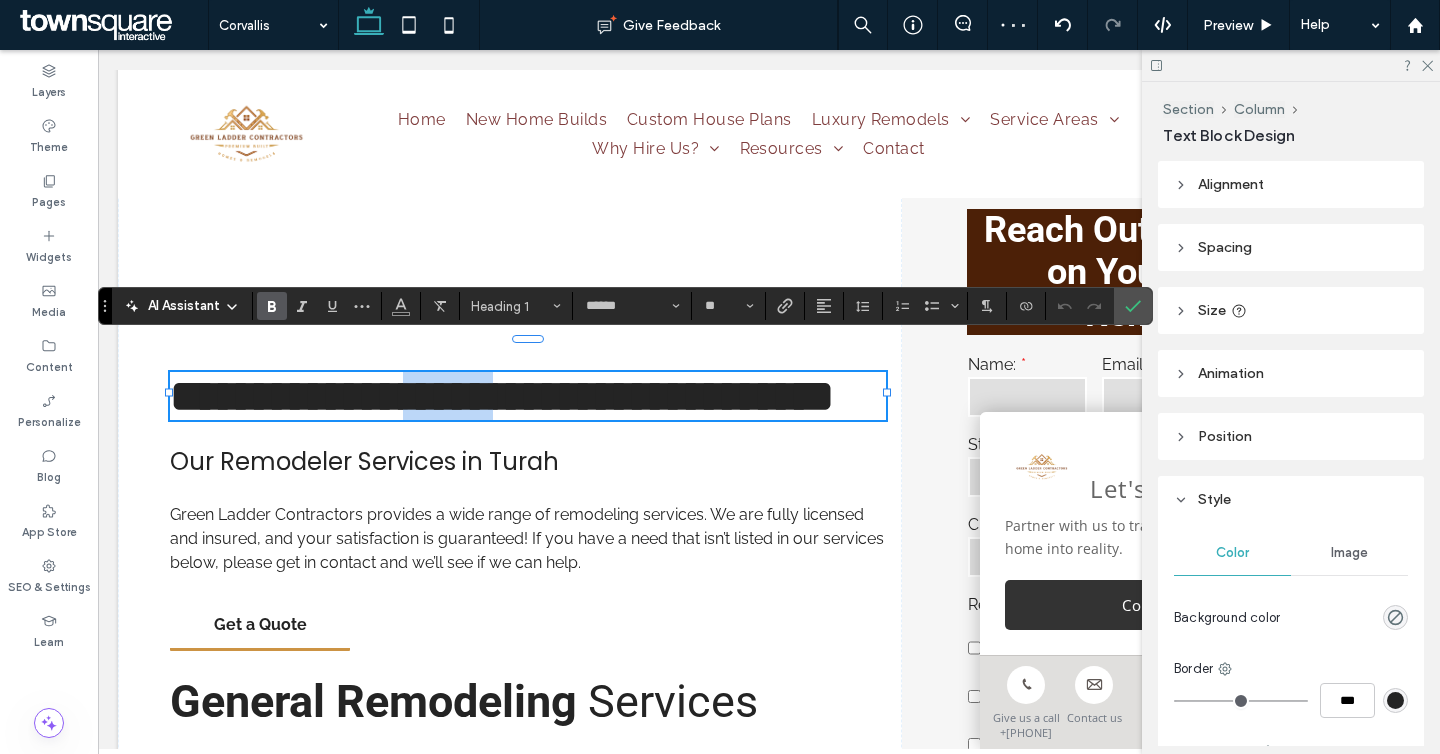 drag, startPoint x: 547, startPoint y: 366, endPoint x: 447, endPoint y: 368, distance: 100.02 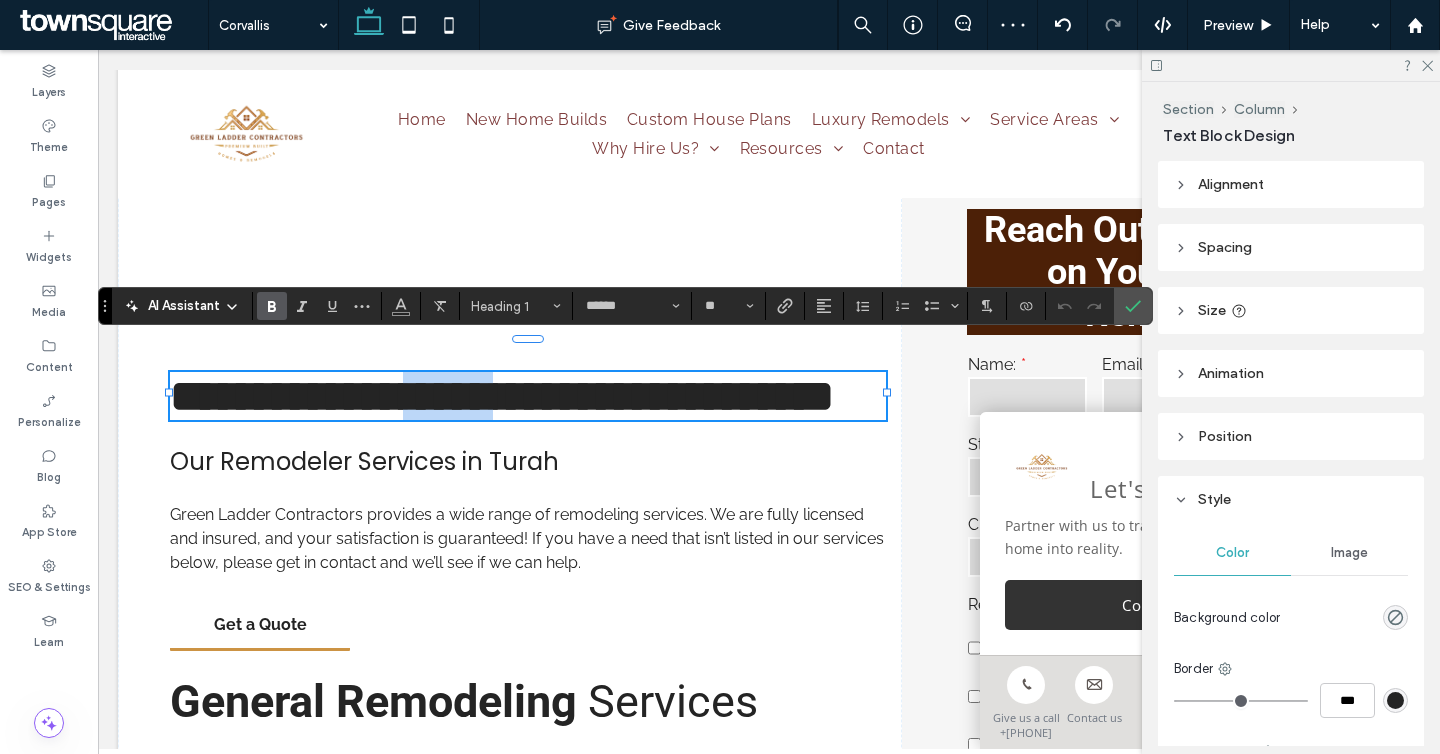click on "**********" at bounding box center (502, 396) 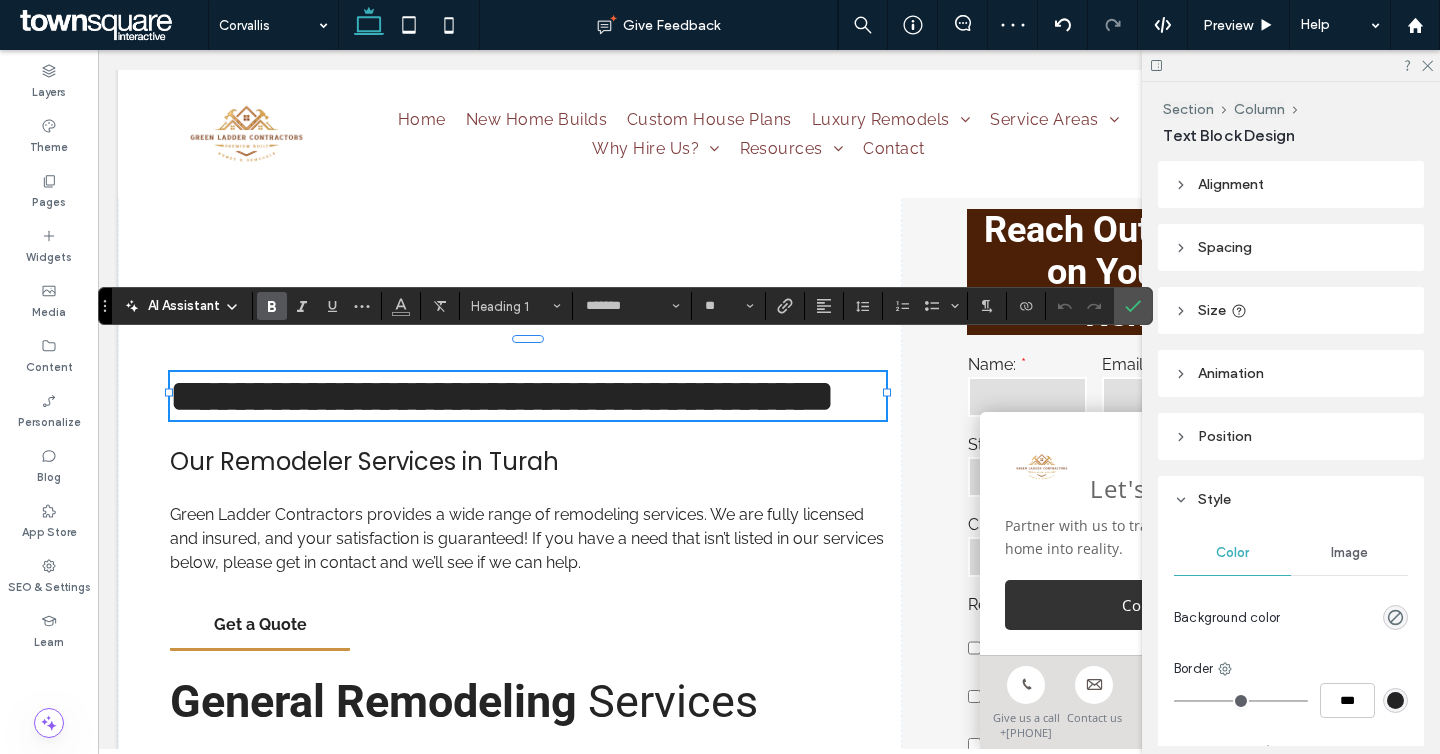 type on "******" 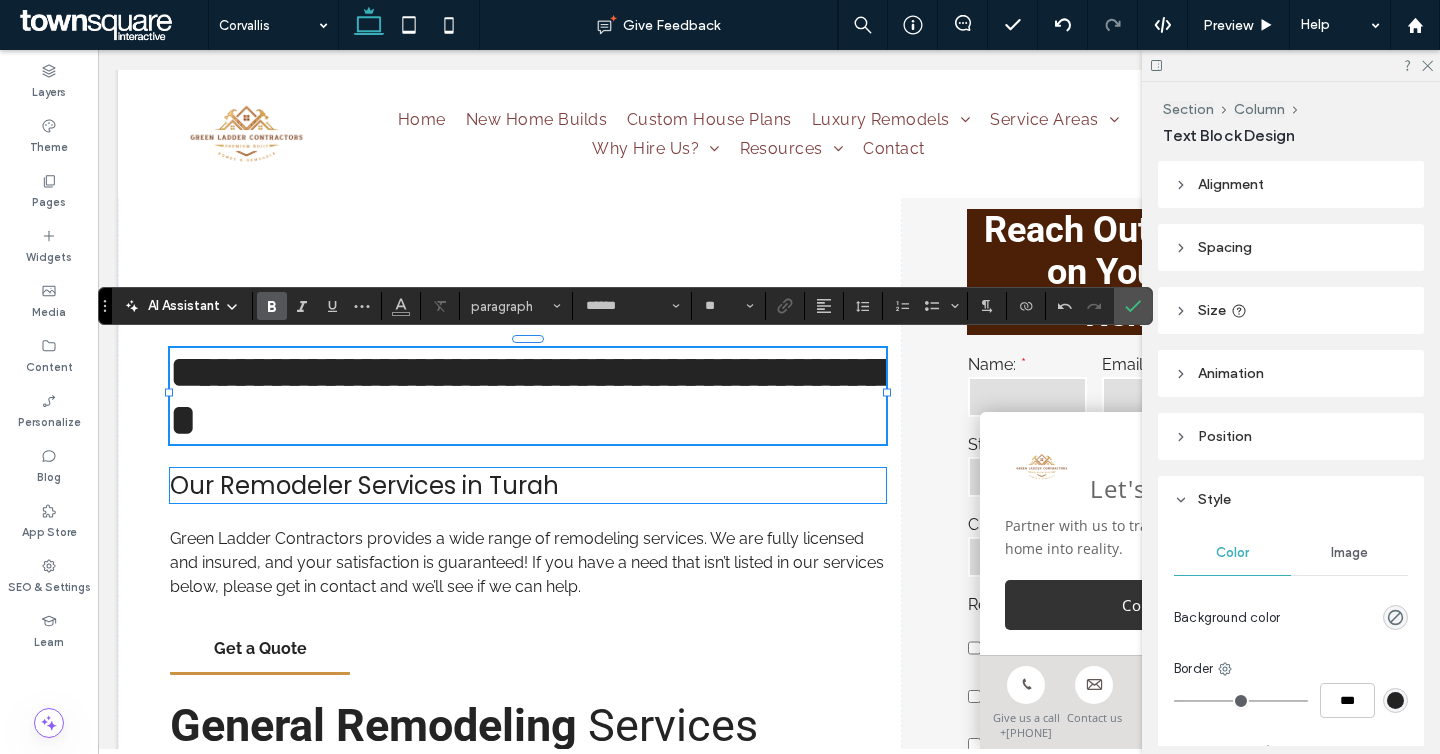 click on "Our Remodeler Services in Turah" at bounding box center [364, 485] 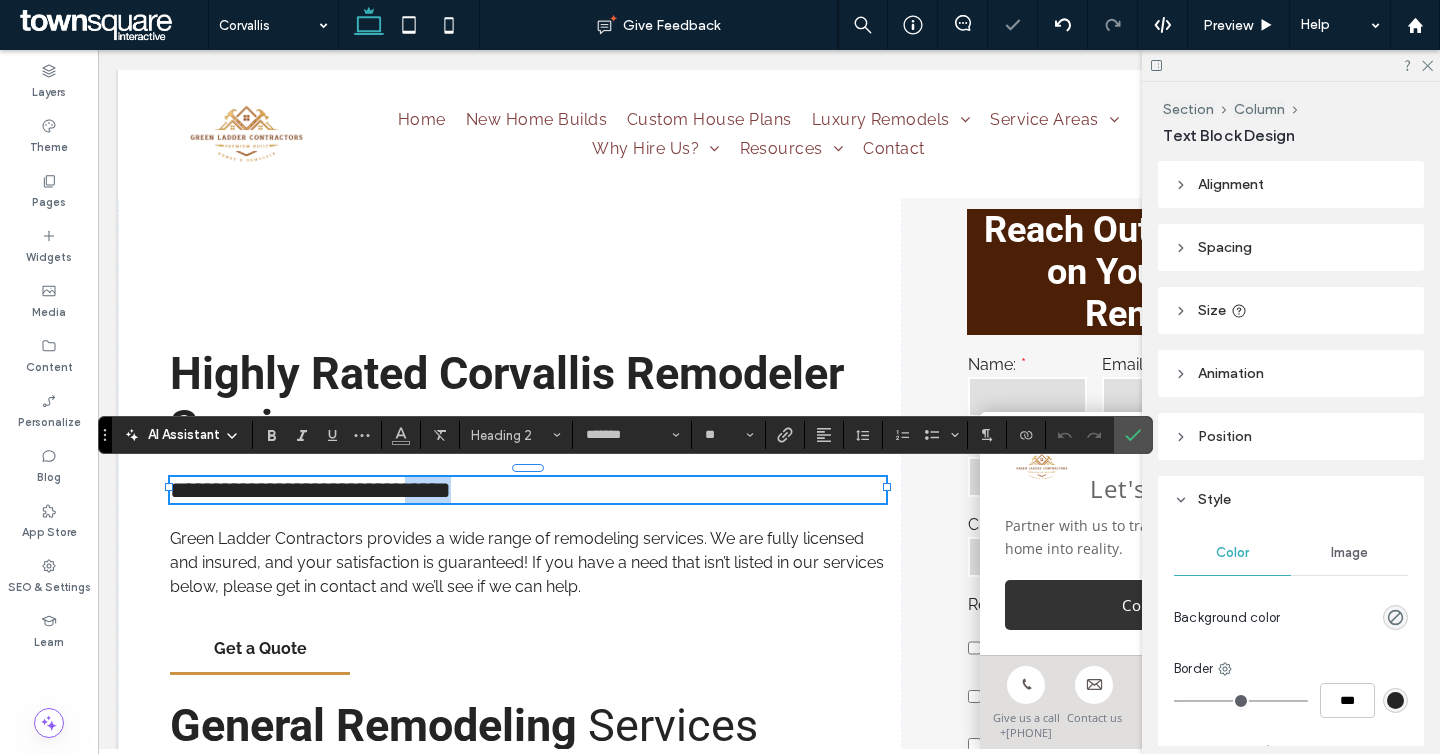 drag, startPoint x: 581, startPoint y: 493, endPoint x: 487, endPoint y: 491, distance: 94.02127 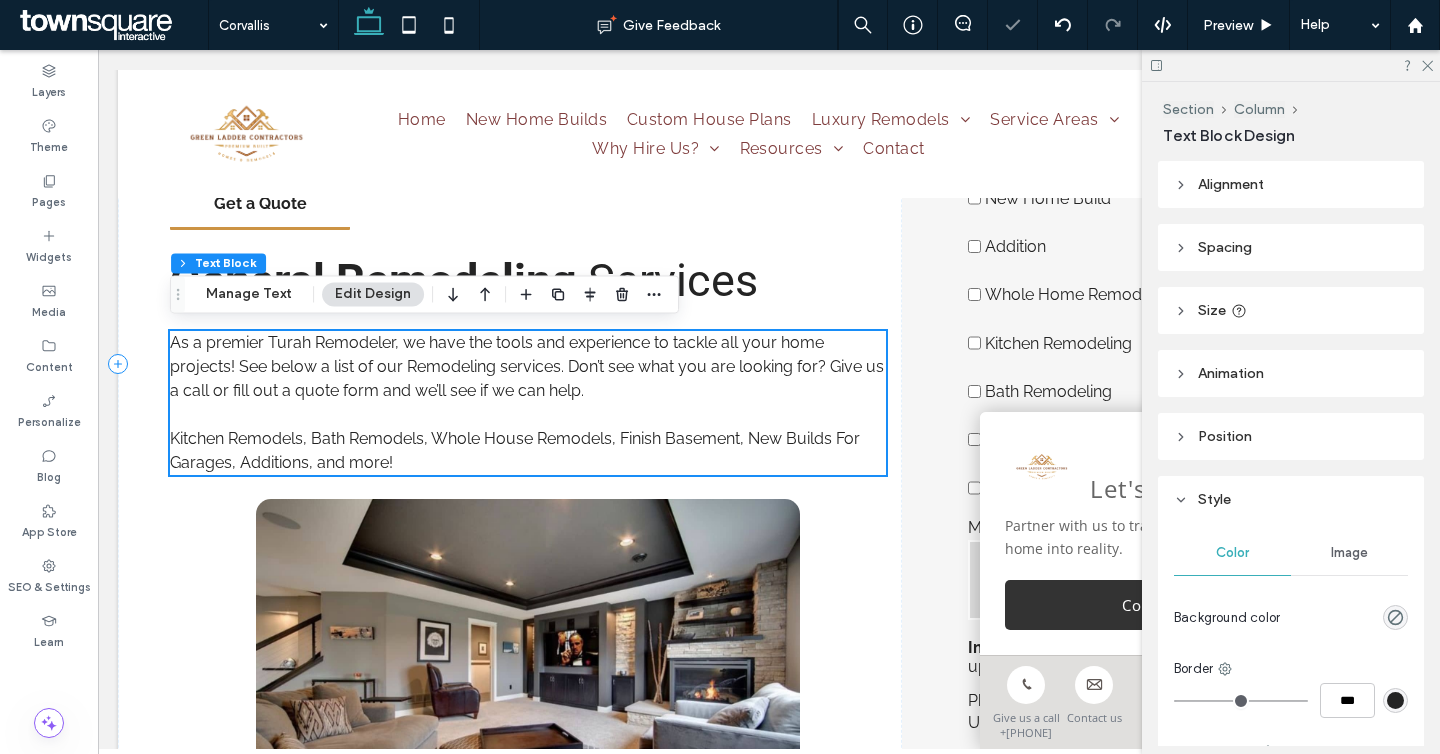 click on "Highly Rated Corvallis Remodeler Services
Our Remodeler Services in Corvallis
Green Ladder Contractors provides a wide range of remodeling services. We are fully licensed and insured, and your satisfaction is guaranteed! If you have a need that isn’t listed in our services below, please get in contact and we’ll see if we can help.
Get a Quote
General Remodeling
Services
As a premier Turah Remodeler, we have the tools and experience to tackle all your home projects! See below a list of our Remodeling services. Don’t see what you are looking for? Give us a call or fill out a quote form and we’ll see if we can help. Kitchen Remodels, Bath Remodels, Whole House Remodels, Finish Basement, New Builds For Garages, Additions, and more! ﻿" at bounding box center (510, 363) 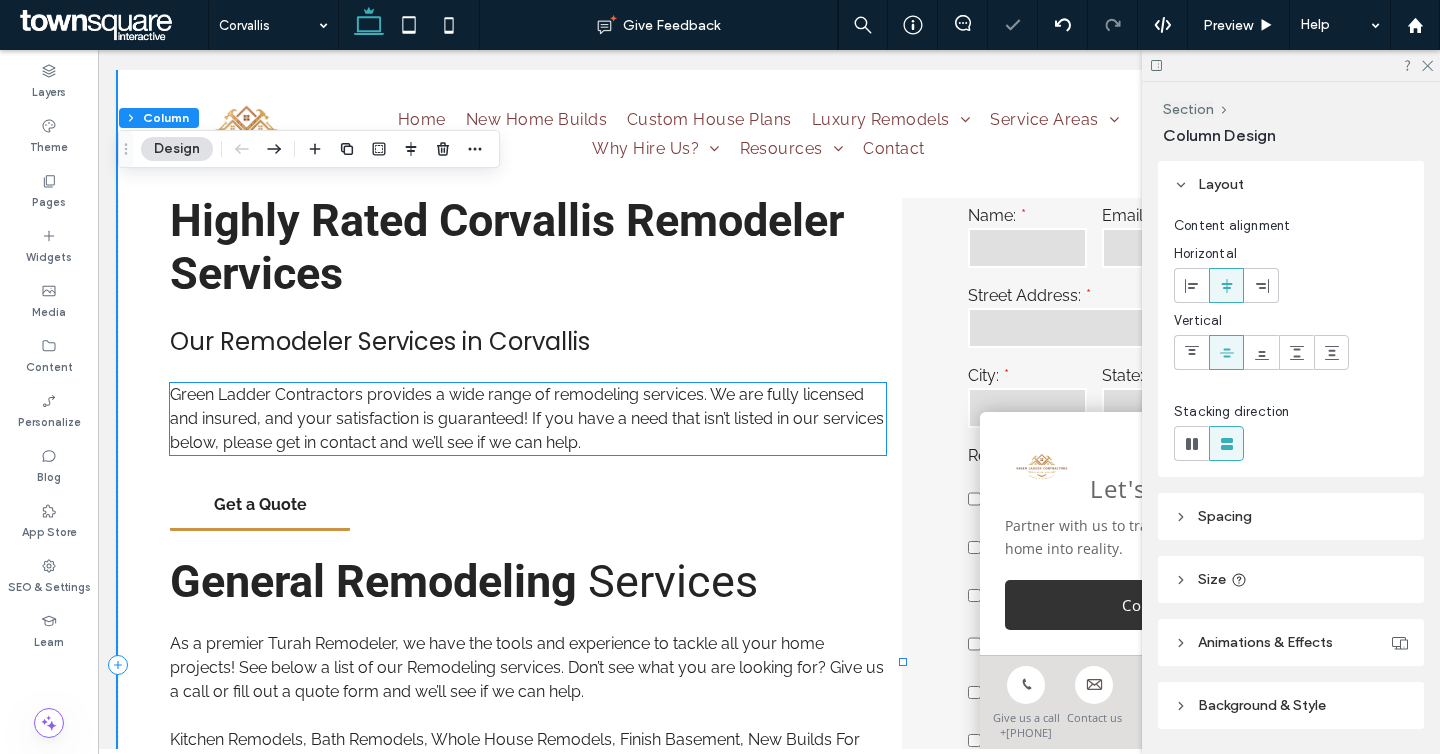 scroll, scrollTop: 777, scrollLeft: 0, axis: vertical 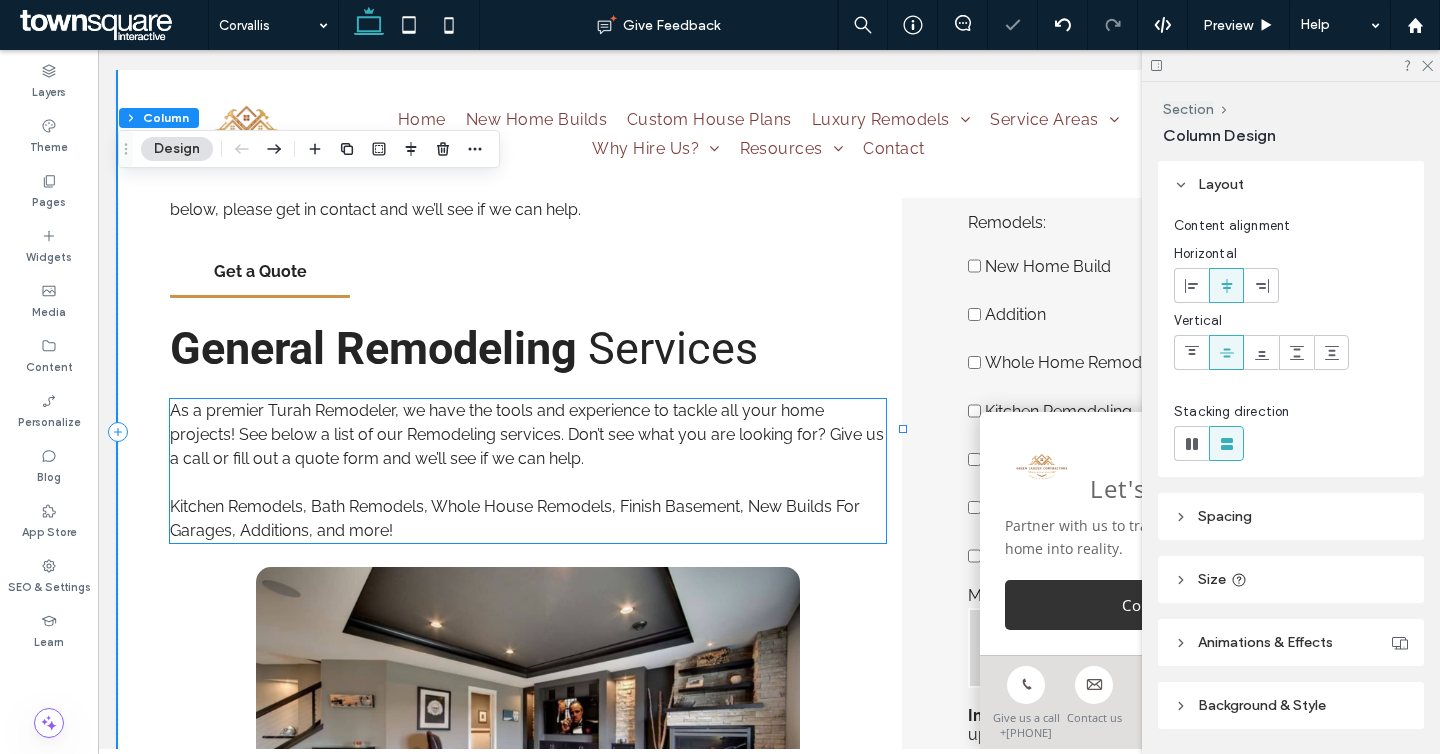 click on "As a premier Turah Remodeler, we have the tools and experience to tackle all your home projects! See below a list of our Remodeling services. Don’t see what you are looking for? Give us a call or fill out a quote form and we’ll see if we can help." at bounding box center [528, 435] 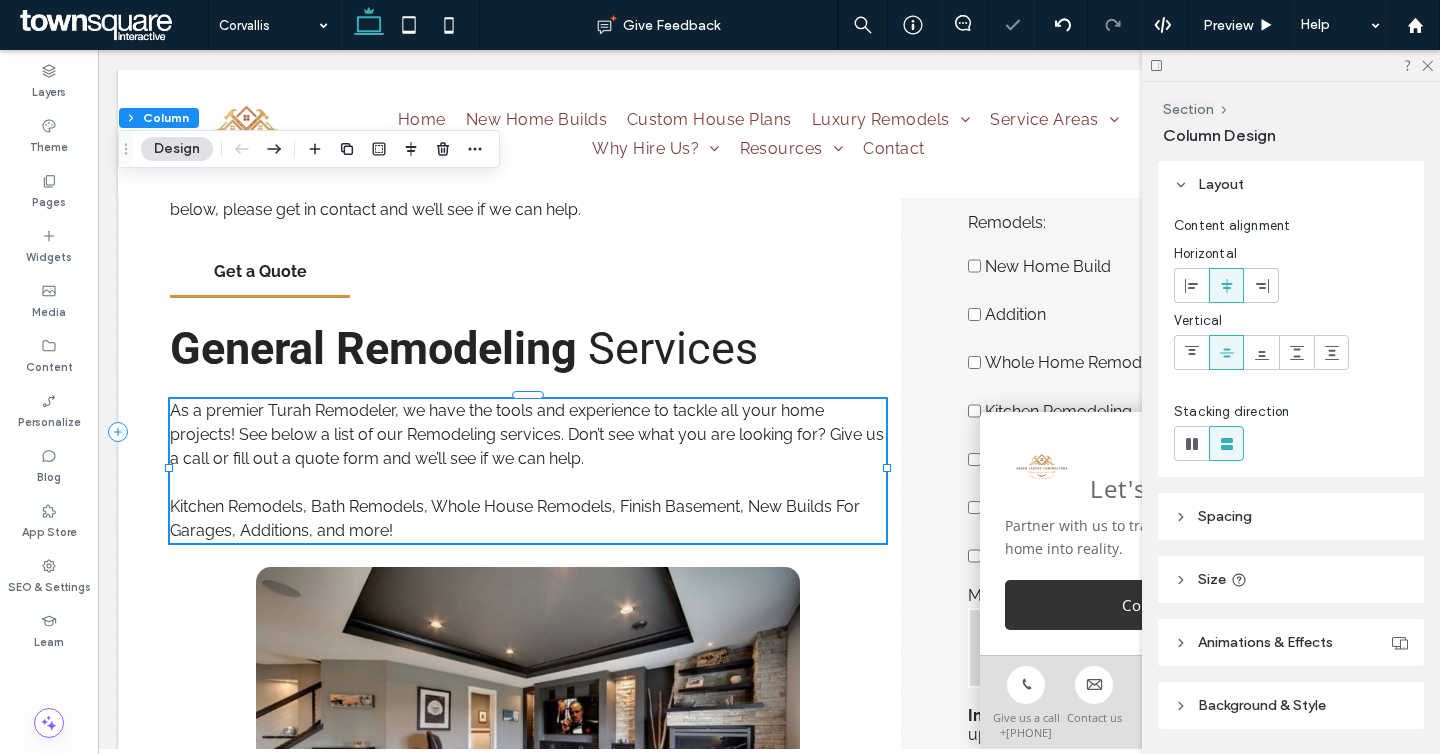click on "As a premier Turah Remodeler, we have the tools and experience to tackle all your home projects! See below a list of our Remodeling services. Don’t see what you are looking for? Give us a call or fill out a quote form and we’ll see if we can help." at bounding box center [528, 435] 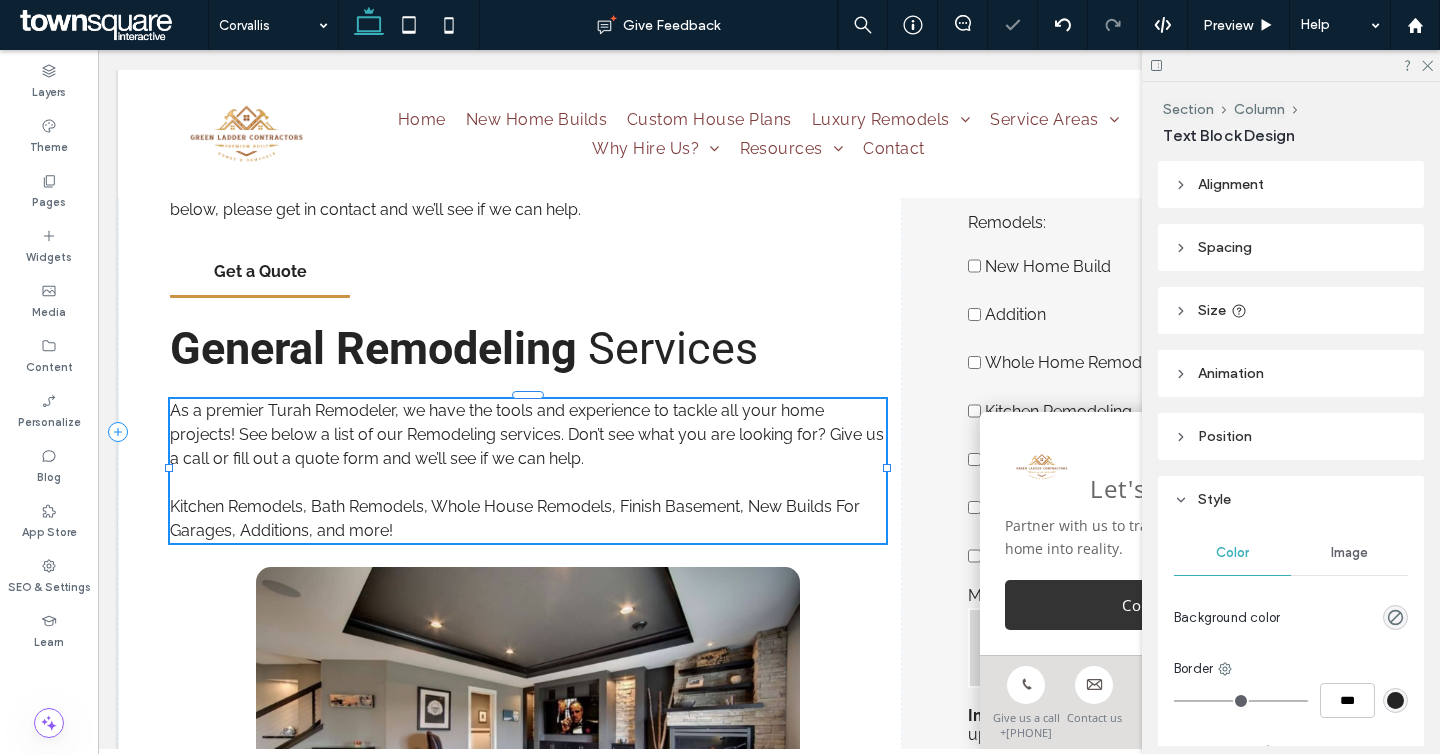 type on "*******" 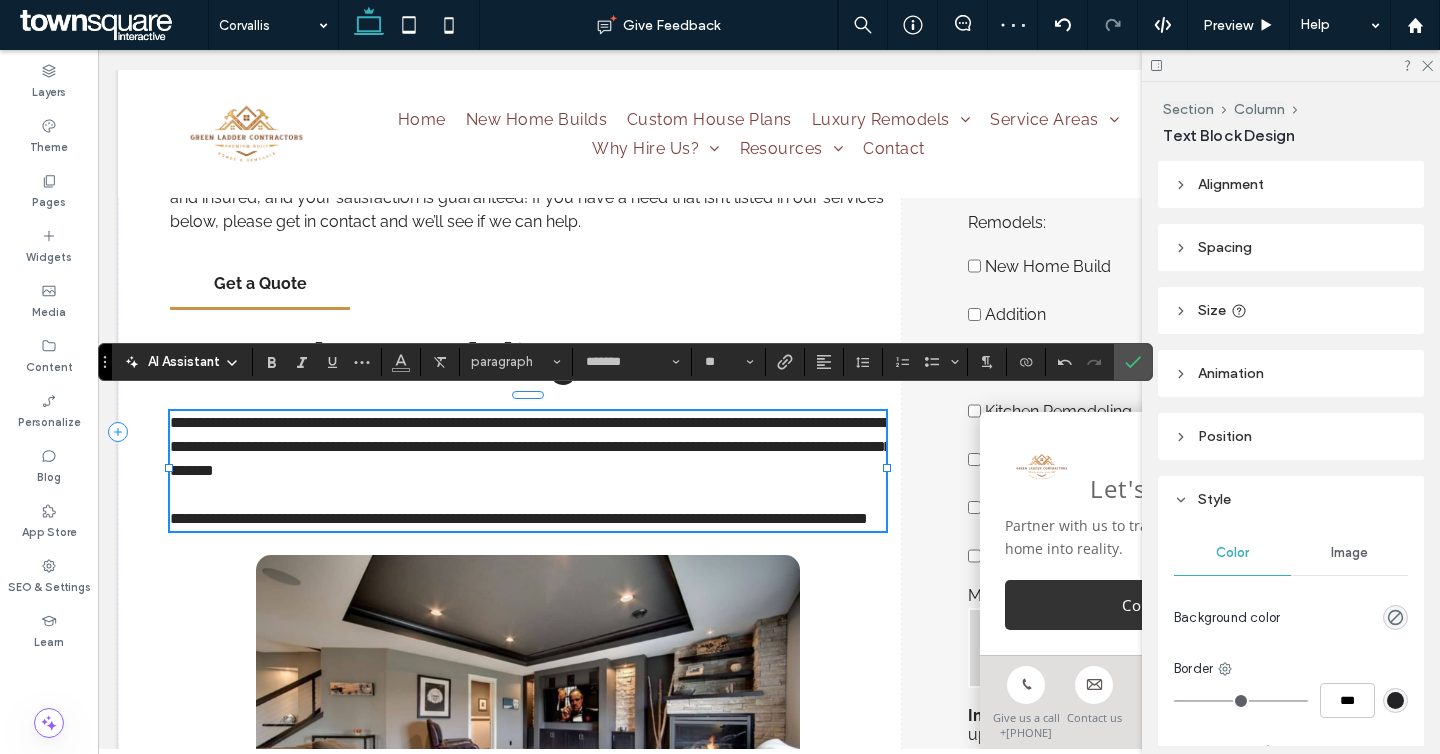 click on "**********" at bounding box center (531, 446) 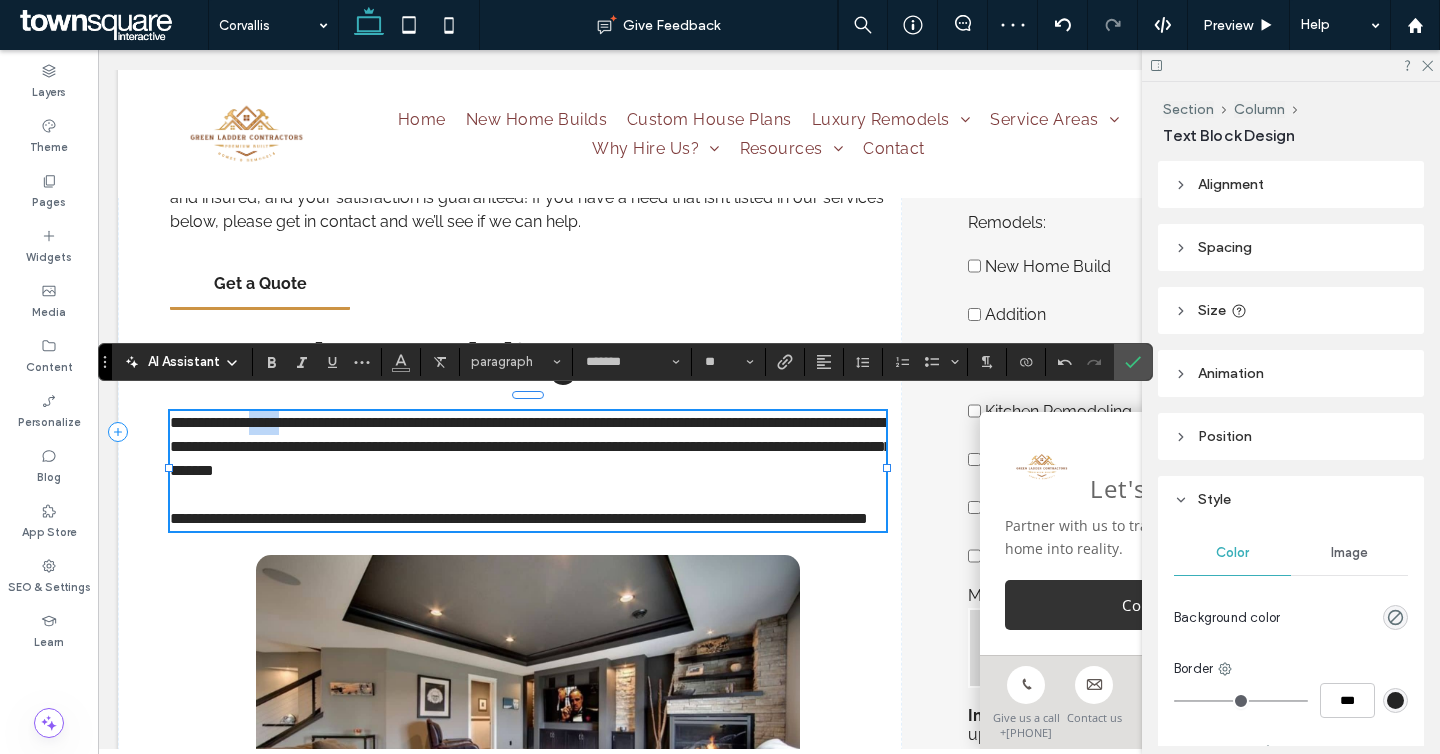 drag, startPoint x: 306, startPoint y: 411, endPoint x: 265, endPoint y: 408, distance: 41.109608 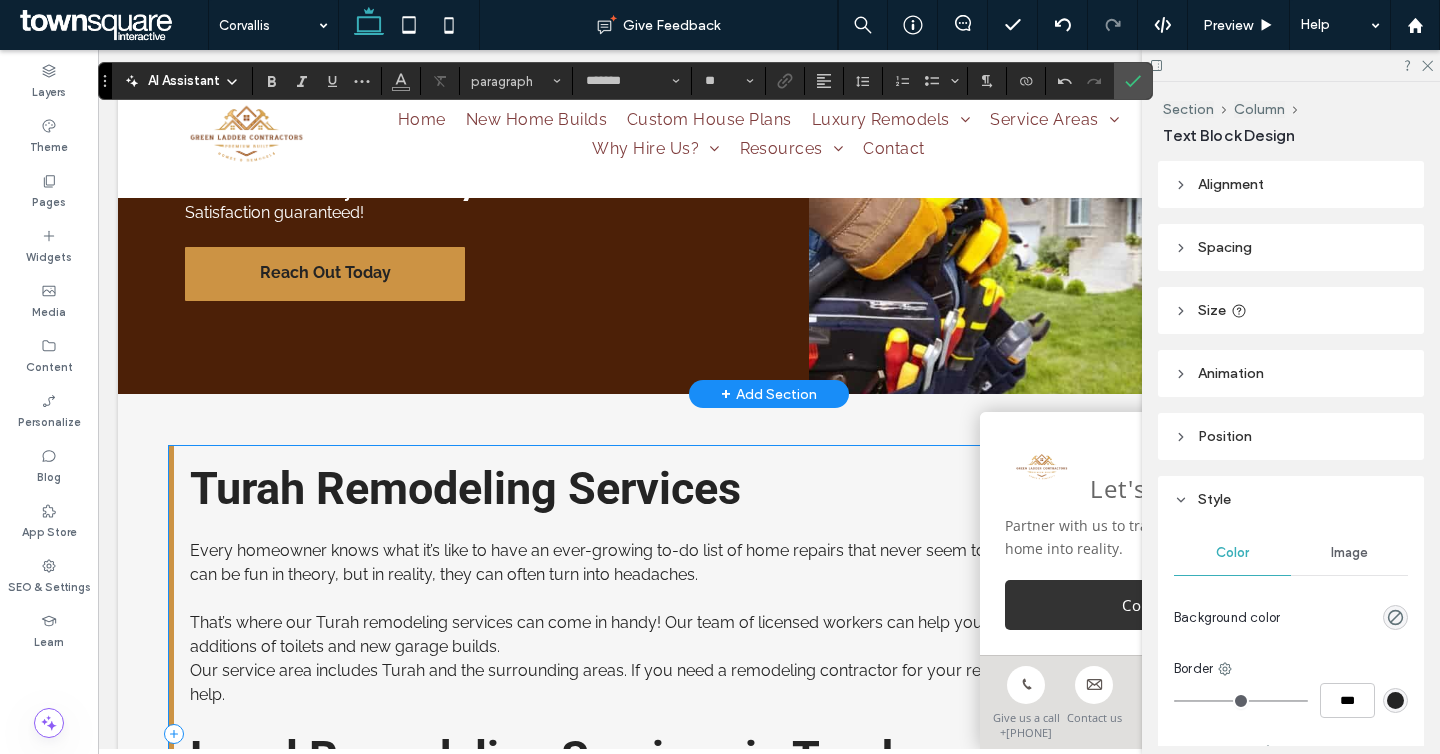 scroll, scrollTop: 1856, scrollLeft: 0, axis: vertical 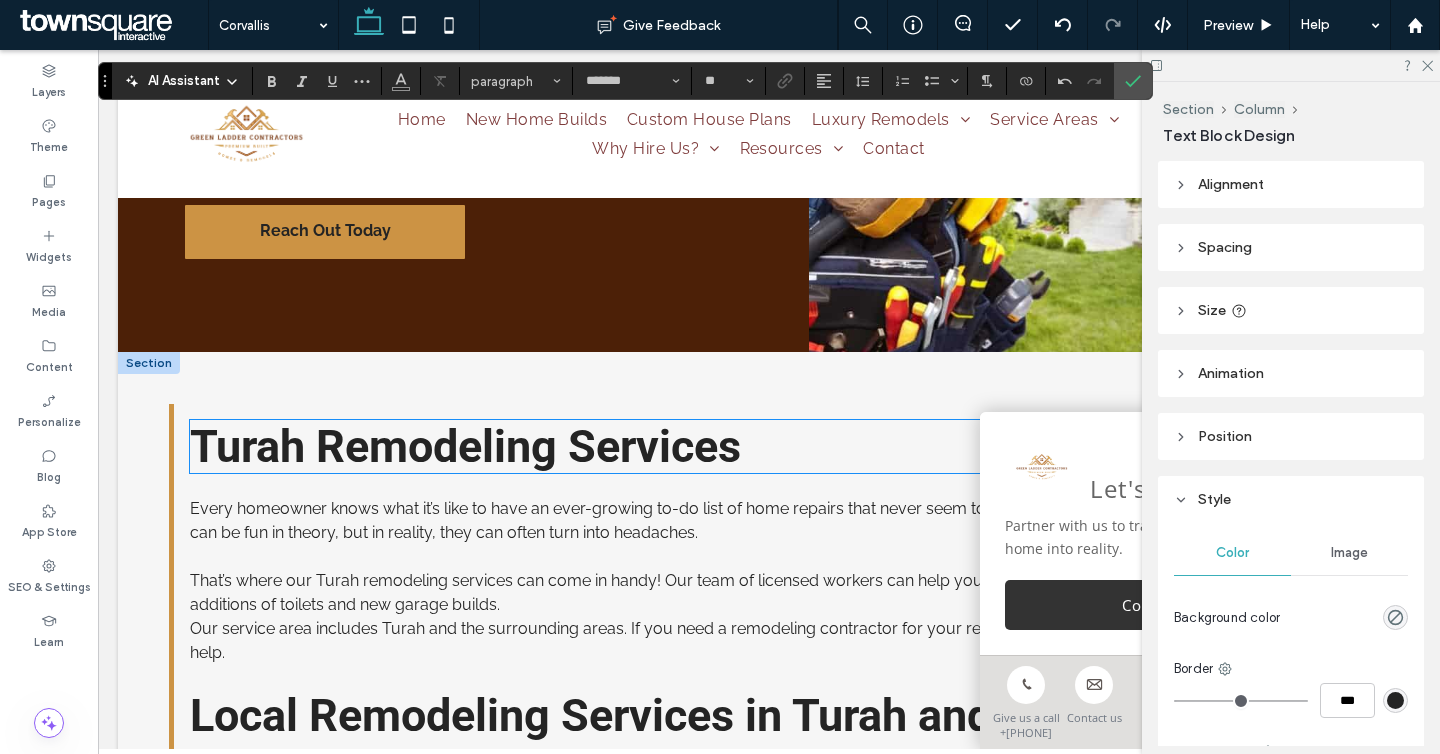 click on "Turah Remodeling Services" at bounding box center [465, 446] 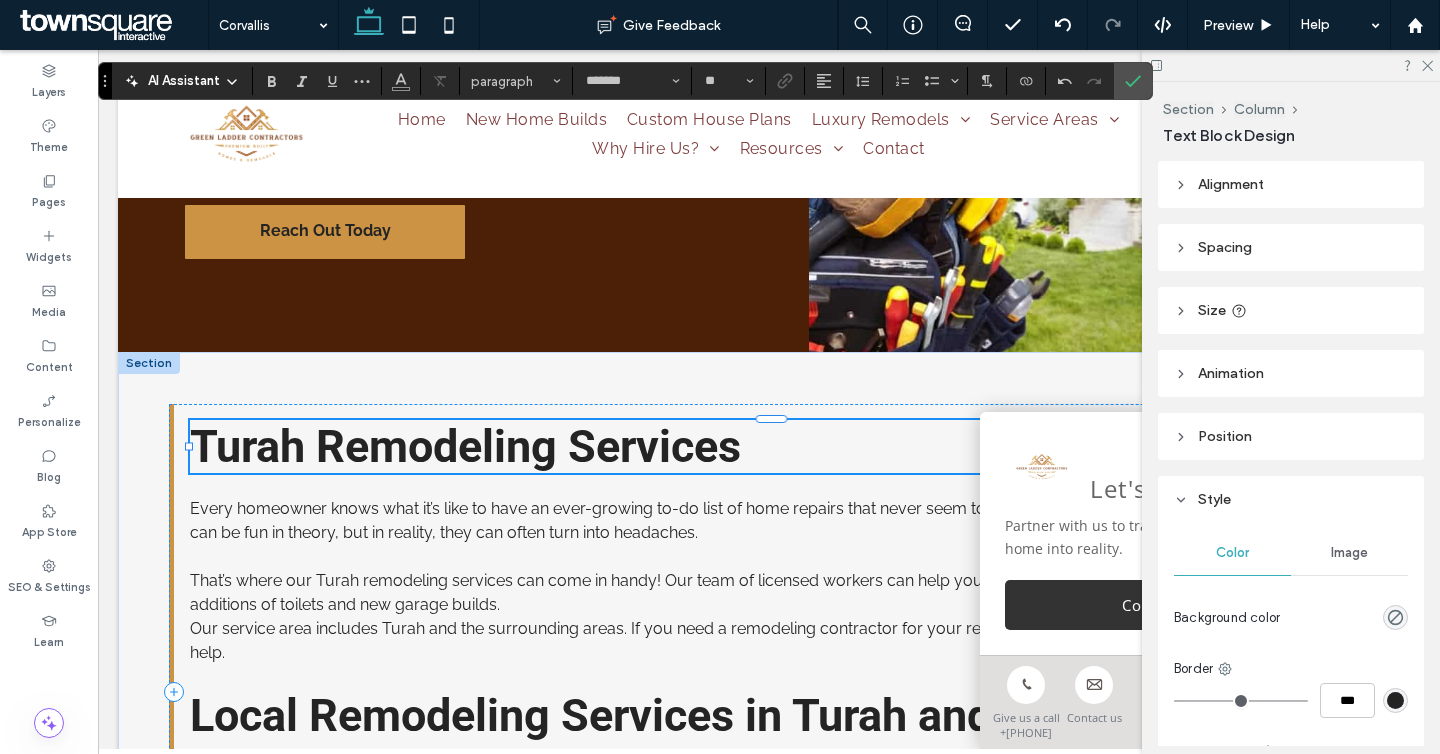 click on "Turah Remodeling Services" at bounding box center (465, 446) 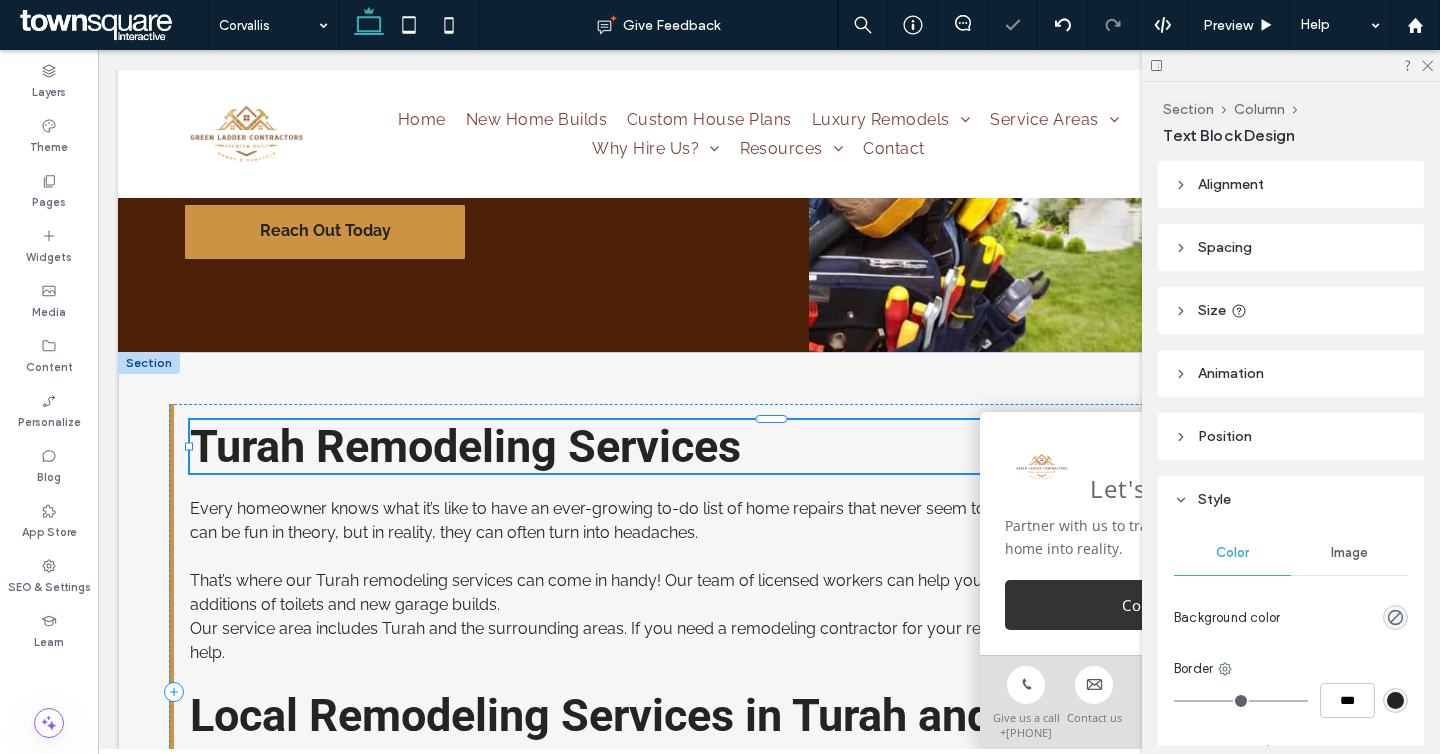 type on "******" 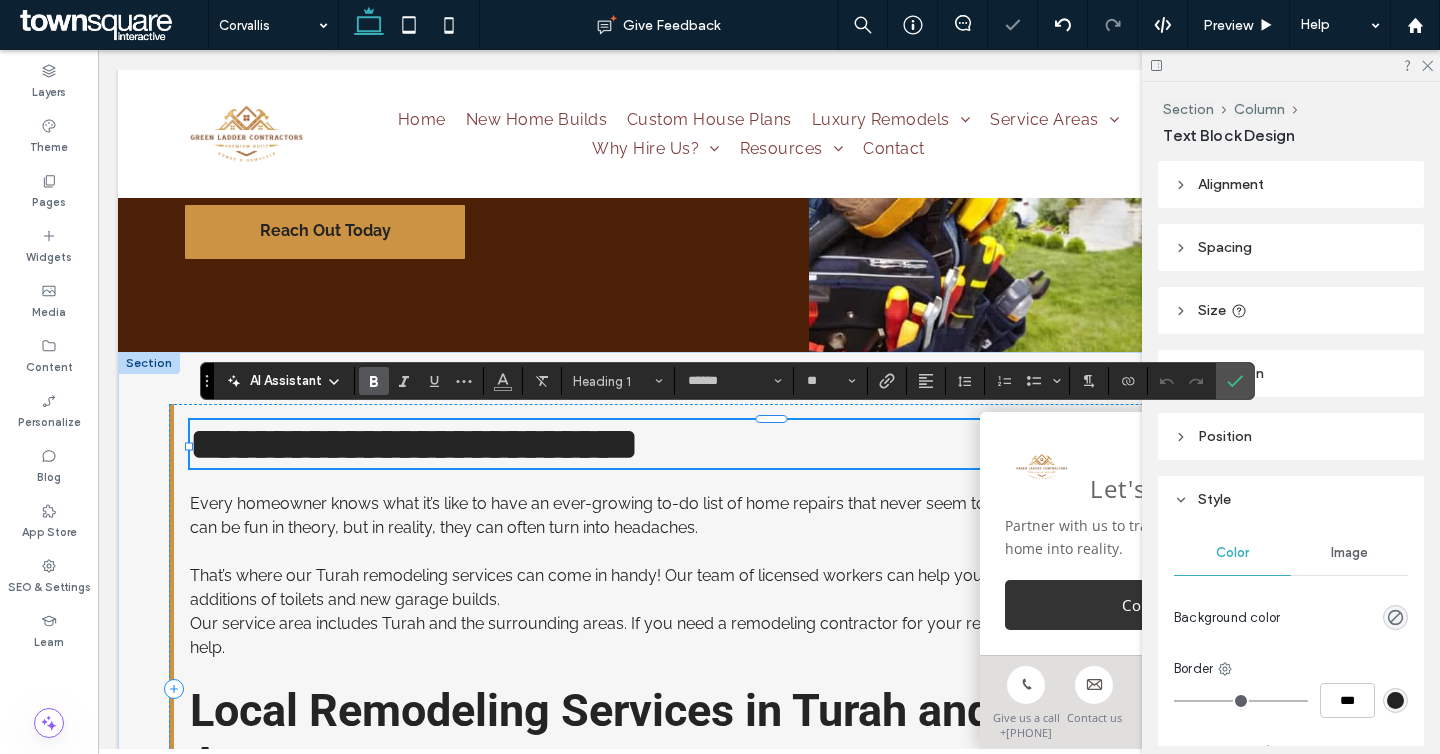 click on "**********" at bounding box center (414, 444) 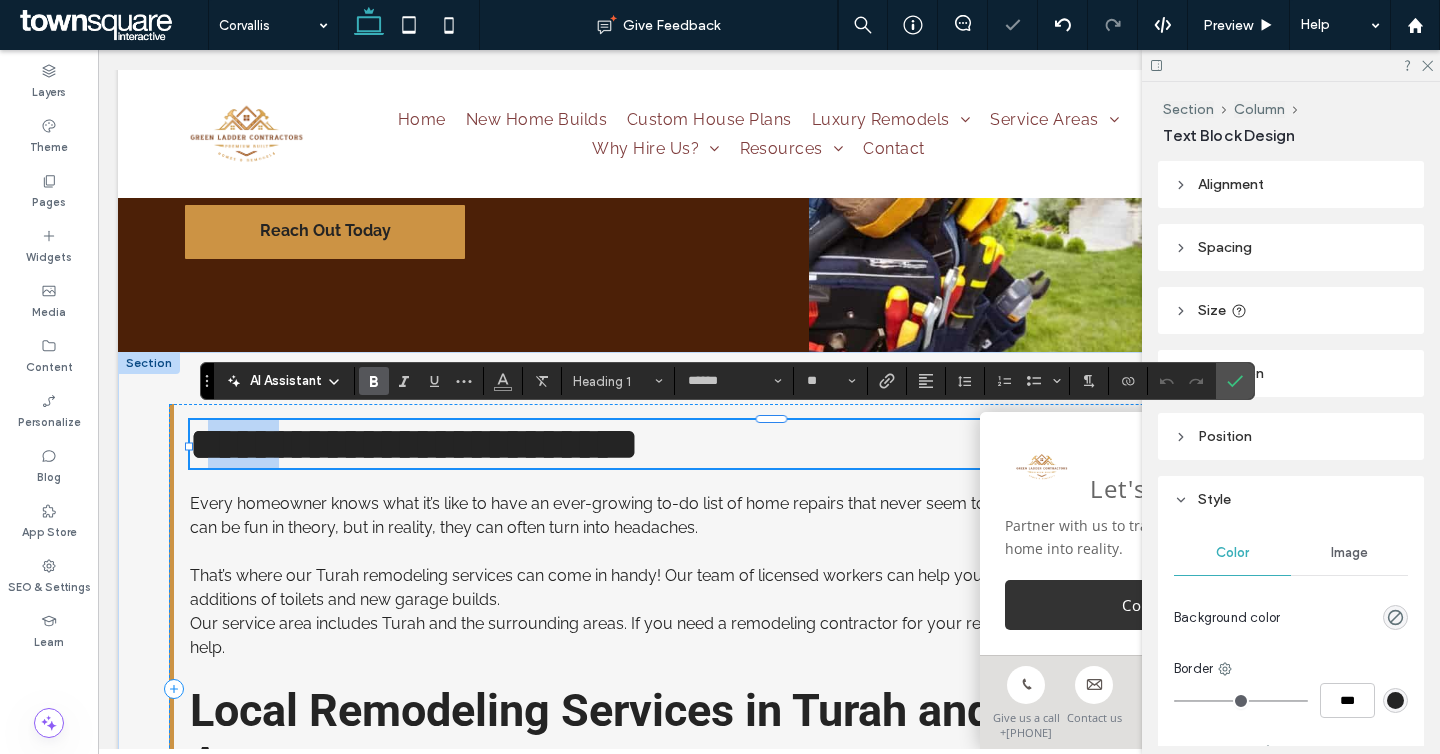 drag, startPoint x: 299, startPoint y: 448, endPoint x: 157, endPoint y: 448, distance: 142 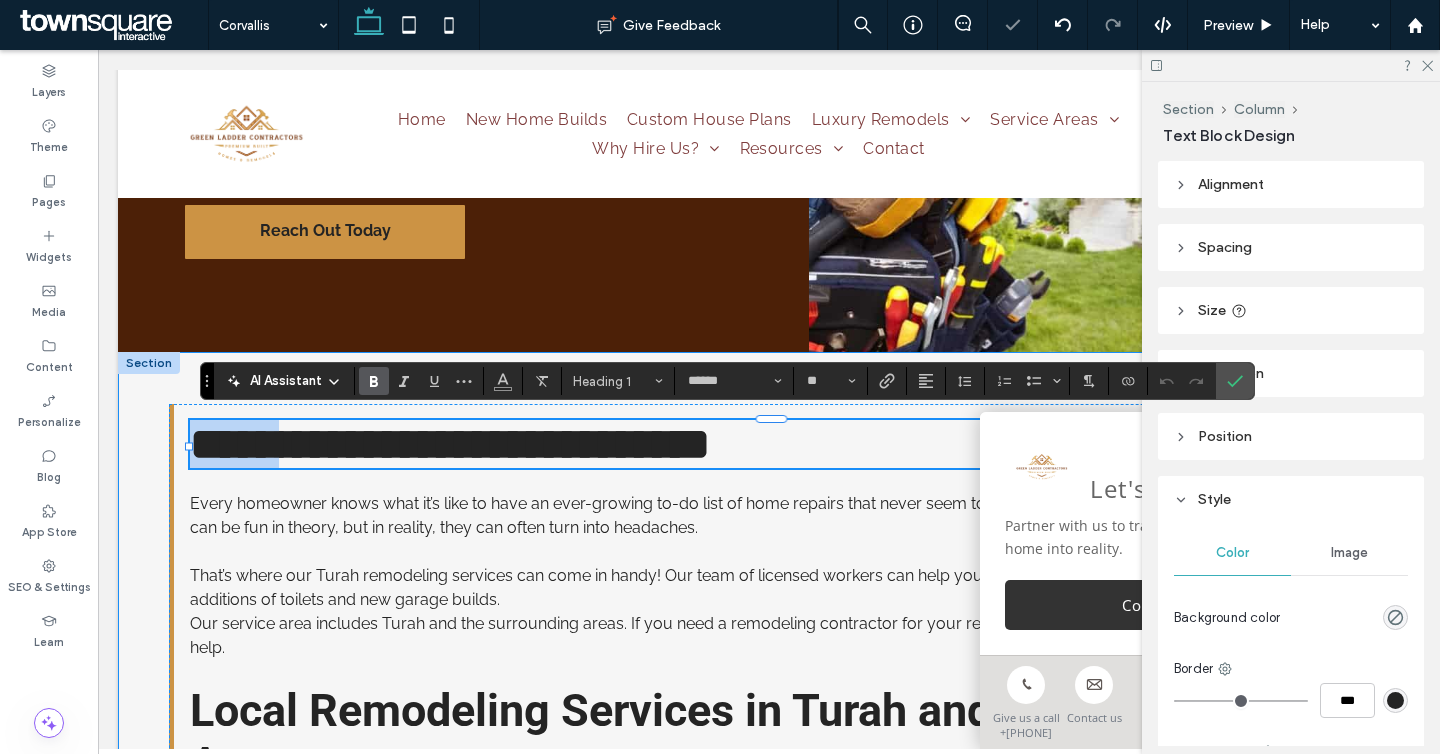 type on "*******" 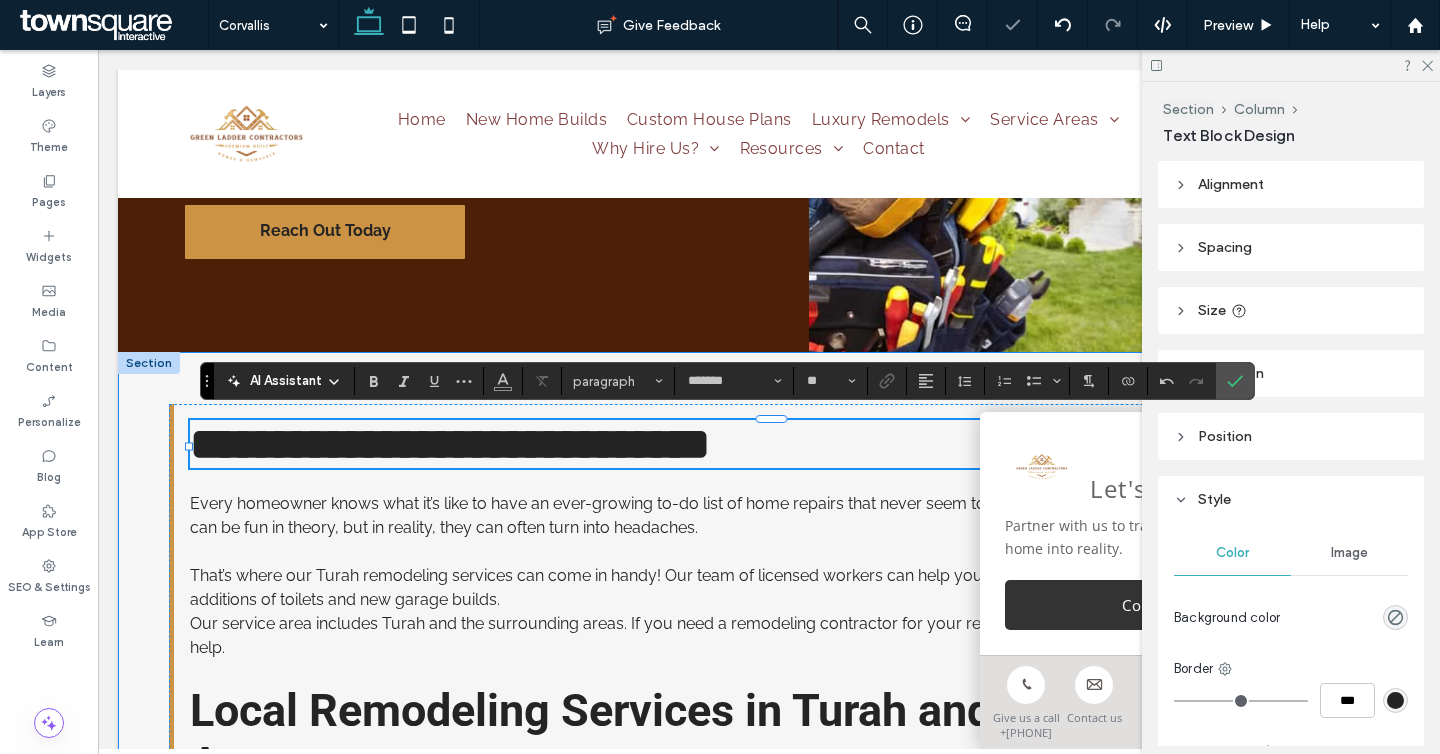 type on "******" 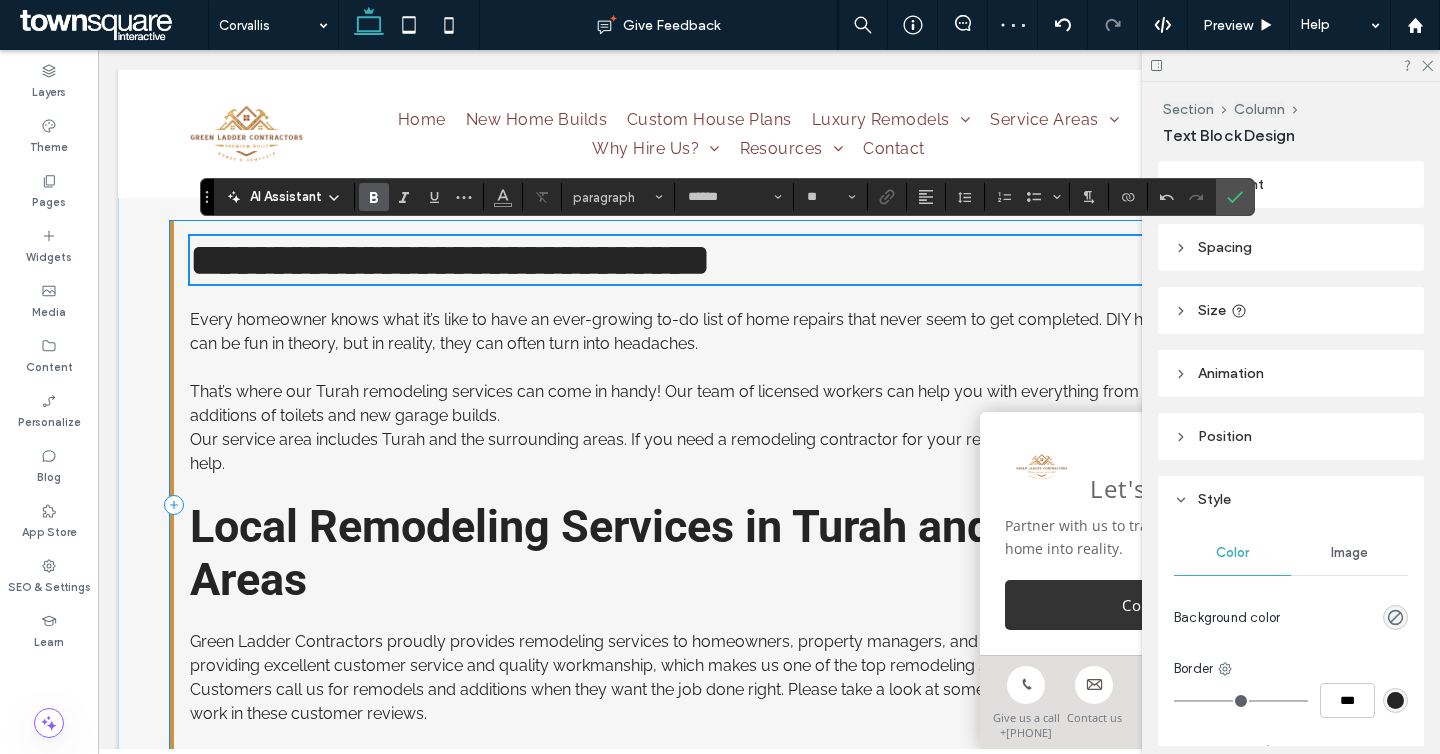scroll, scrollTop: 2057, scrollLeft: 0, axis: vertical 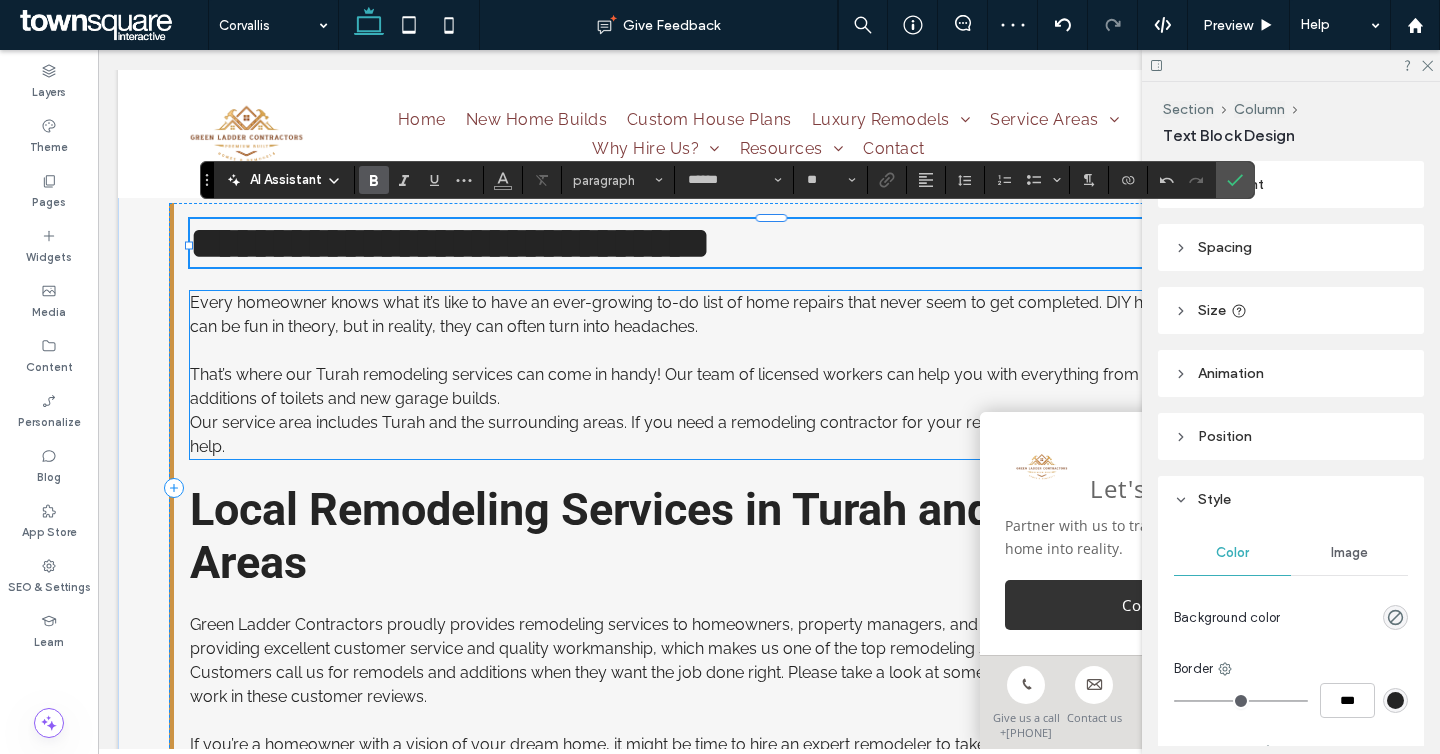 click on "That’s where our Turah remodeling services can come in handy! Our team of licensed workers can help you with everything from kitchen remodels to additions of toilets and new garage builds." at bounding box center (739, 386) 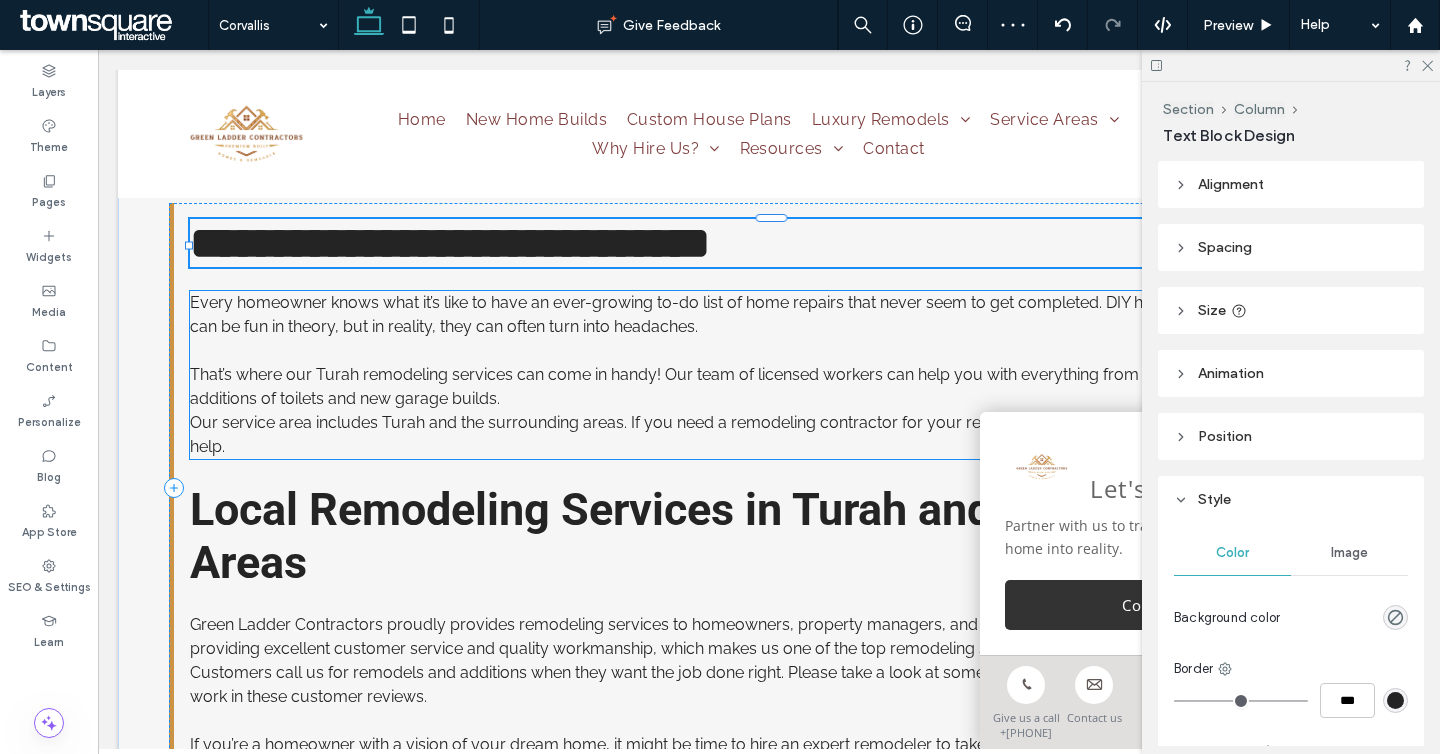 click on "That’s where our Turah remodeling services can come in handy! Our team of licensed workers can help you with everything from kitchen remodels to additions of toilets and new garage builds." at bounding box center (739, 386) 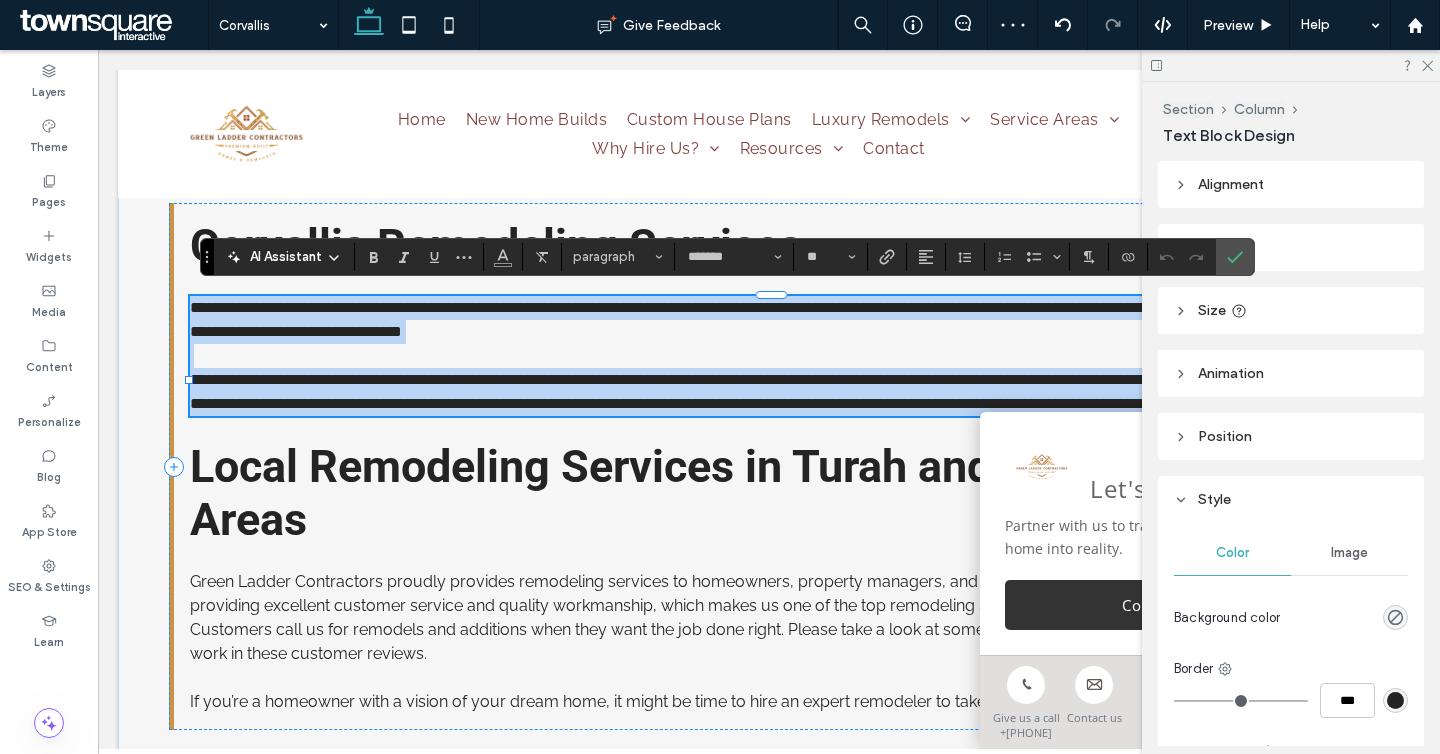 click on "**********" at bounding box center (755, 379) 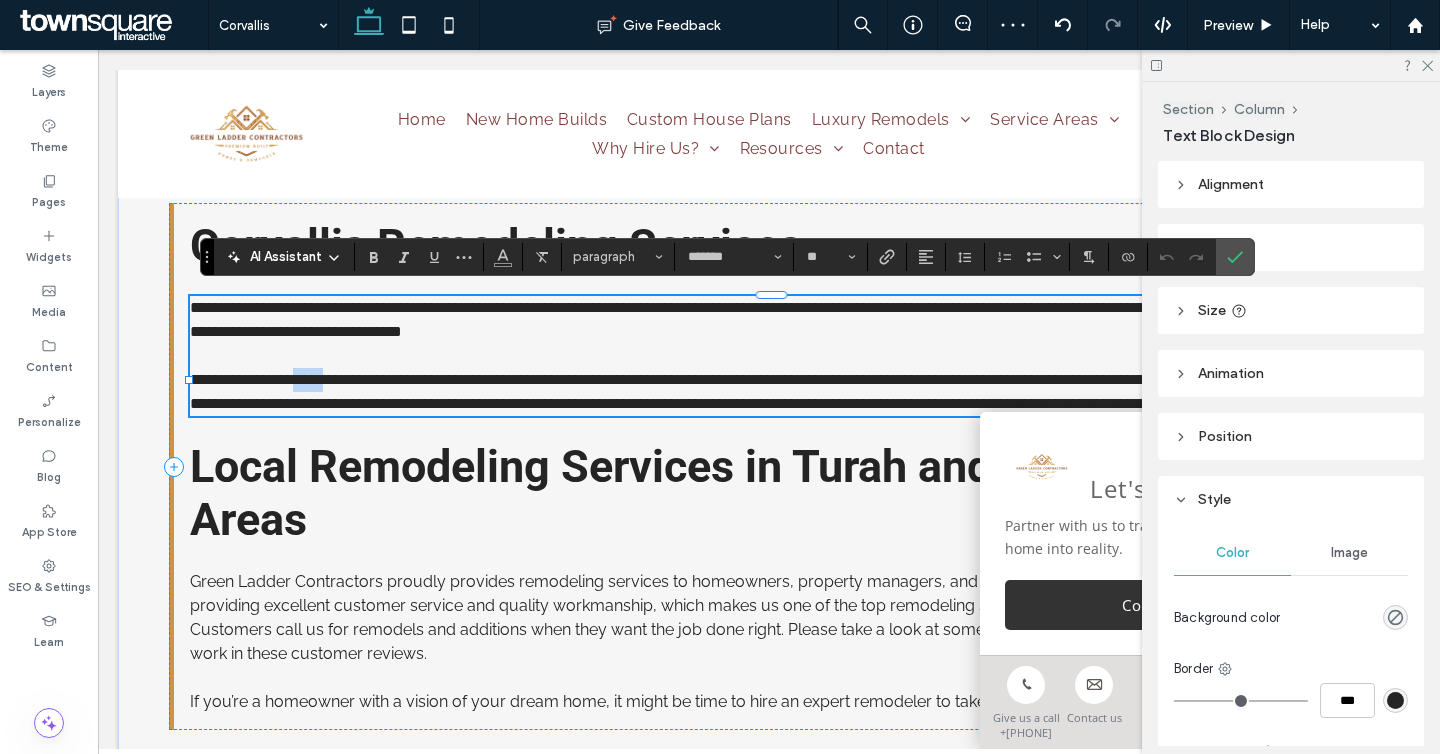 drag, startPoint x: 352, startPoint y: 377, endPoint x: 315, endPoint y: 377, distance: 37 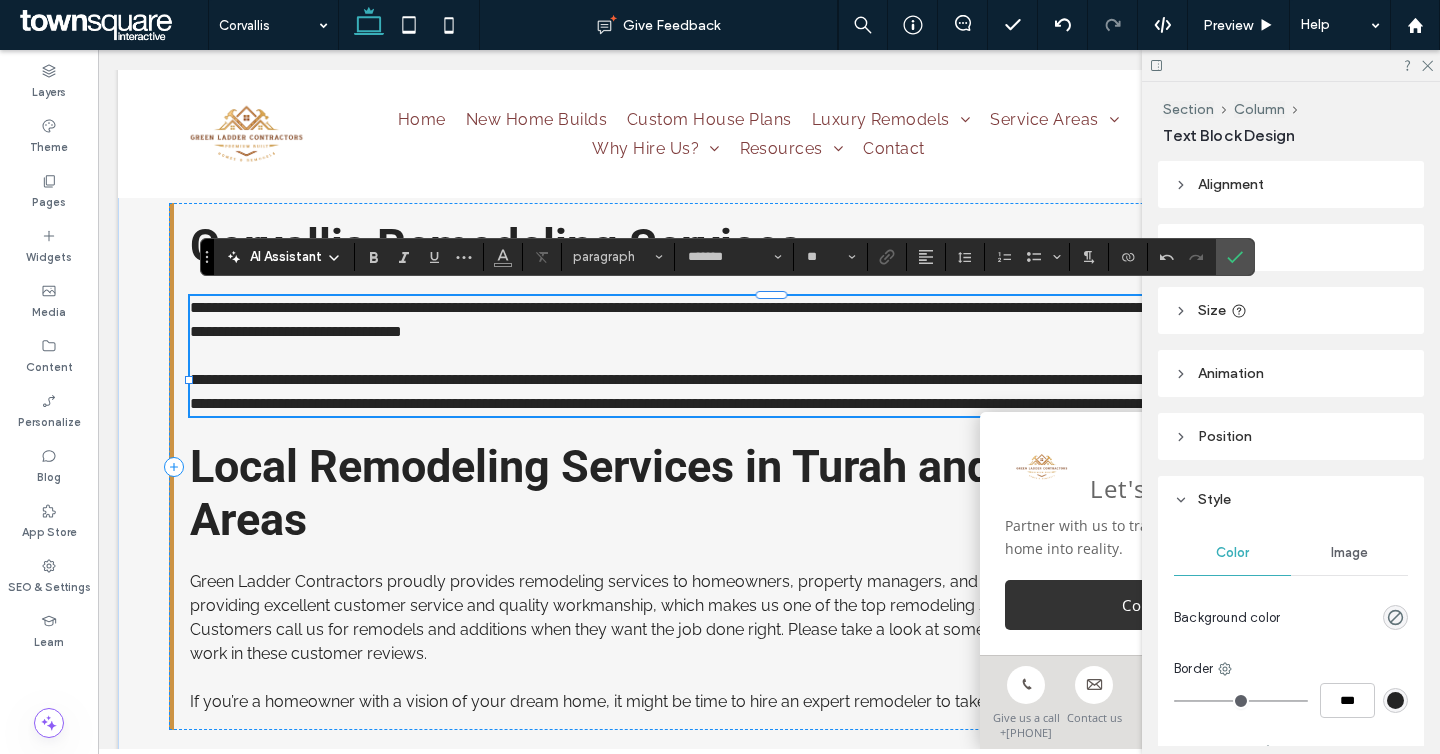 click on "**********" at bounding box center [771, 380] 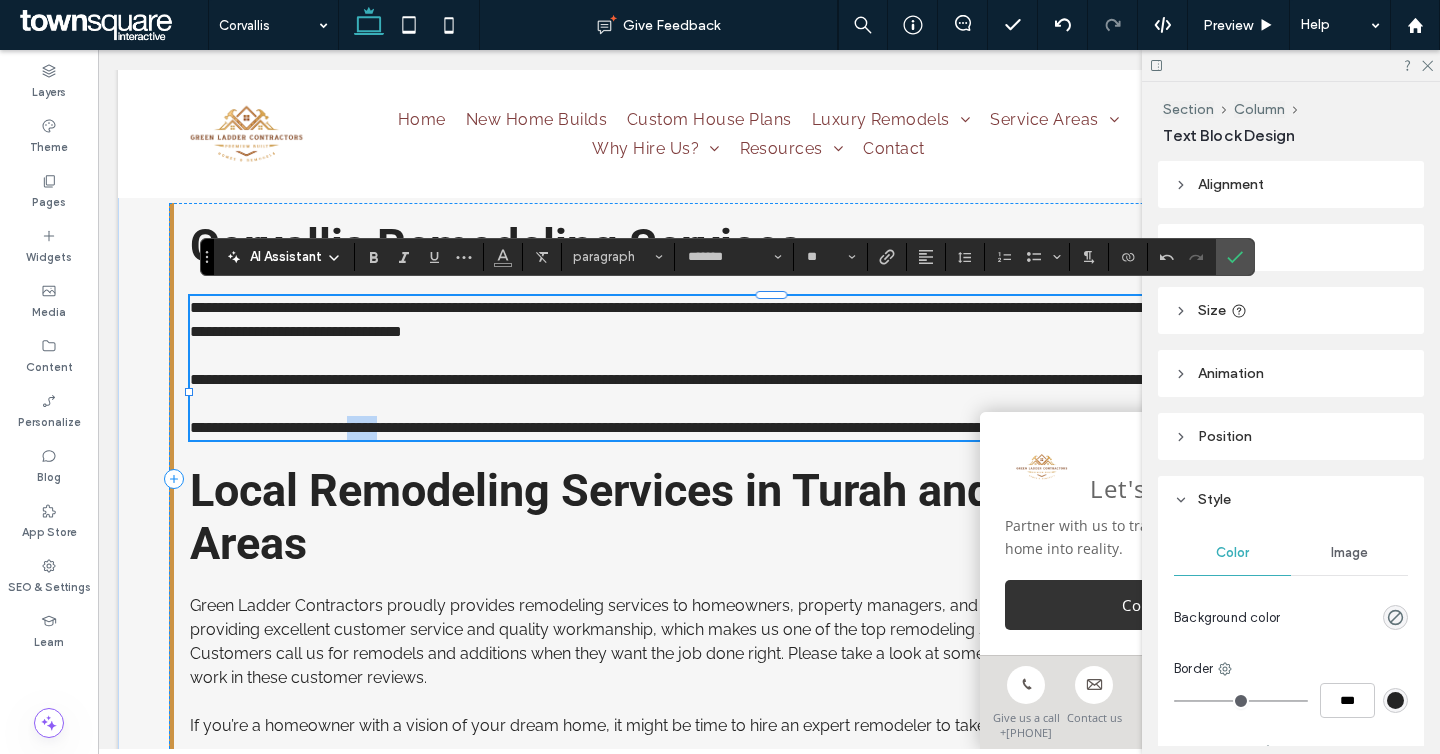 drag, startPoint x: 420, startPoint y: 449, endPoint x: 379, endPoint y: 448, distance: 41.01219 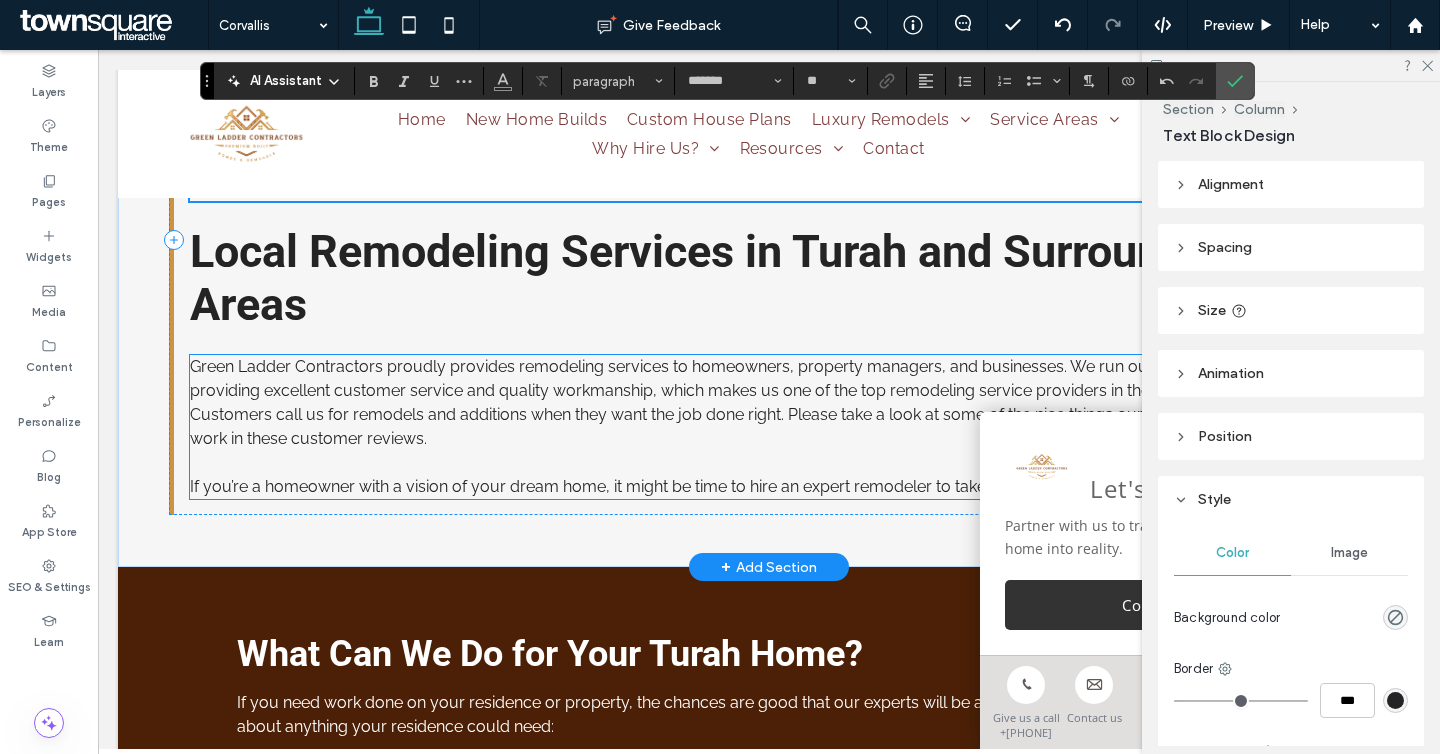 scroll, scrollTop: 2306, scrollLeft: 0, axis: vertical 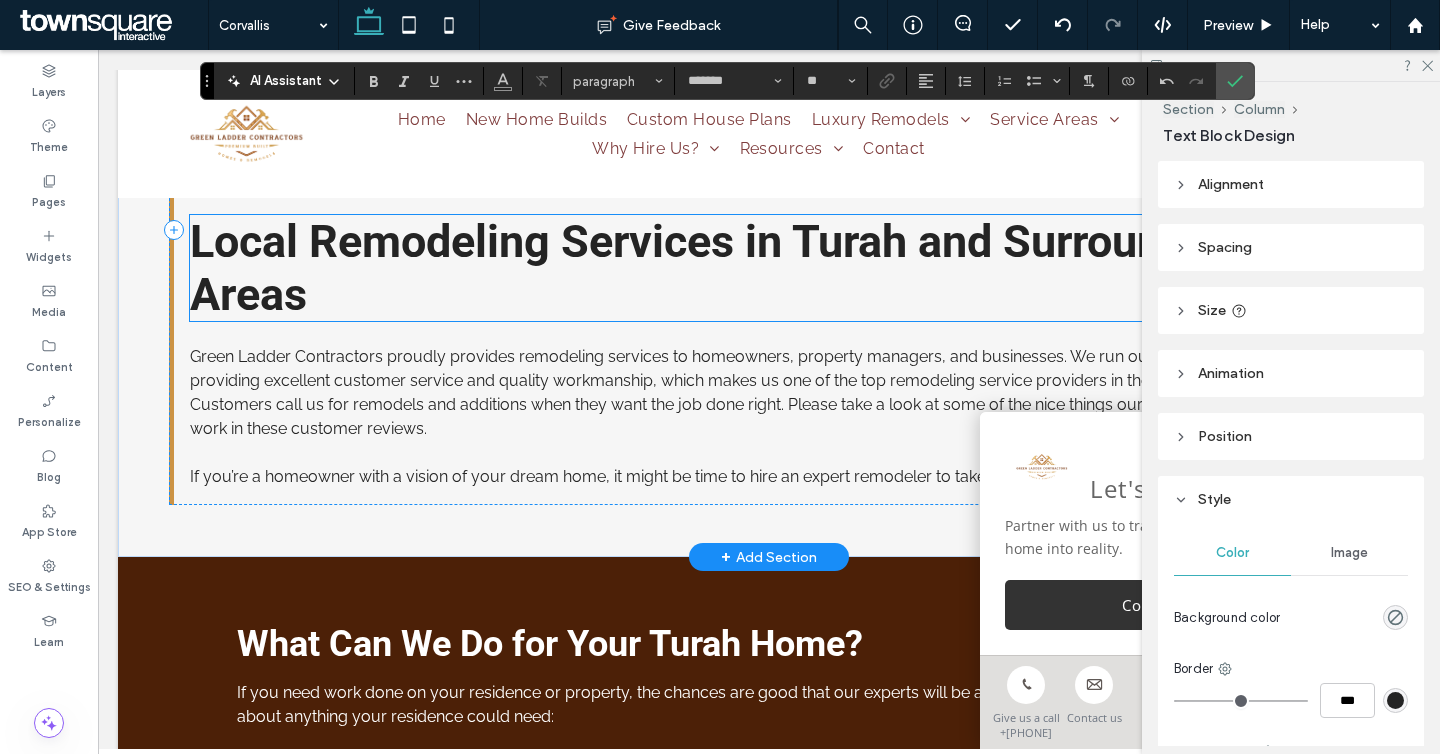 click on "Local Remodeling Services in Turah and Surrounding Areas" at bounding box center (720, 268) 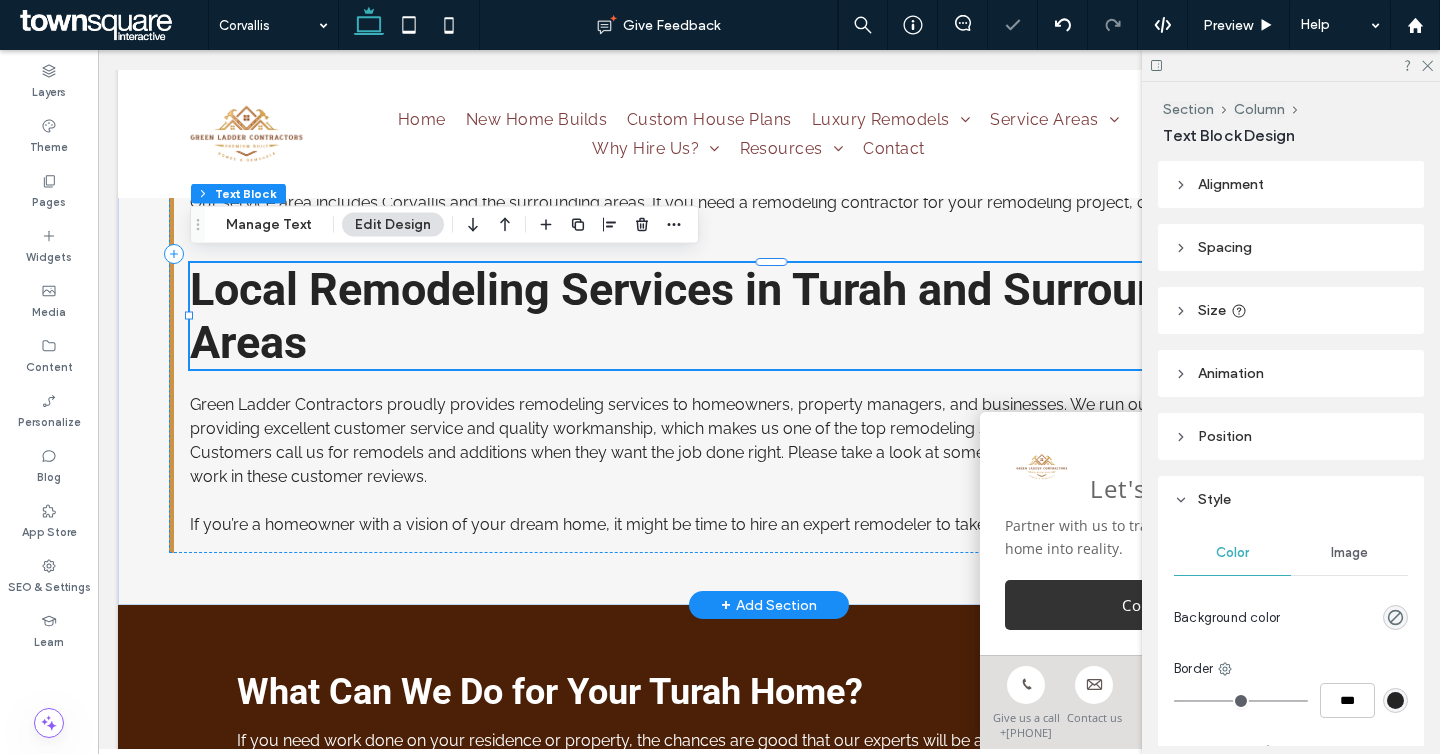 click on "Local Remodeling Services in Turah and Surrounding Areas" at bounding box center (720, 316) 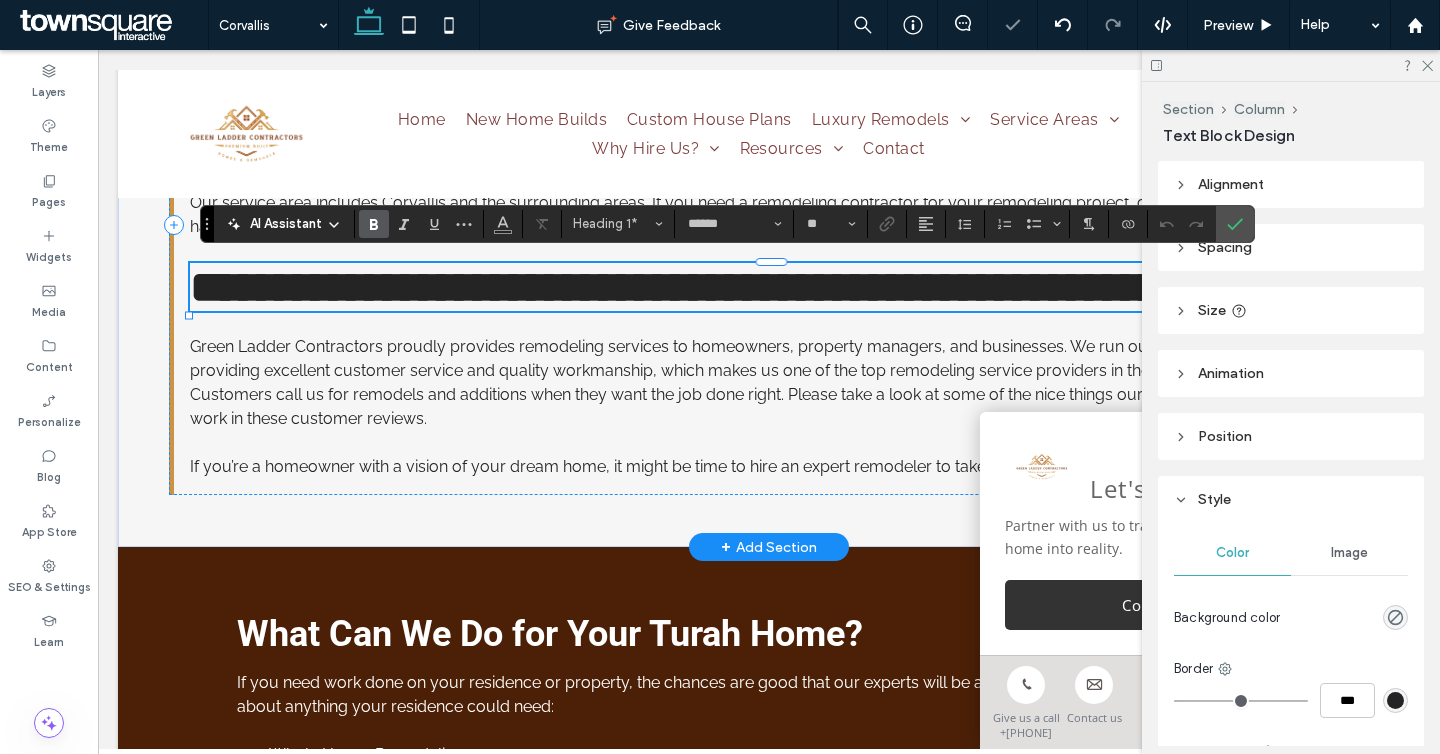 click on "**********" at bounding box center (693, 287) 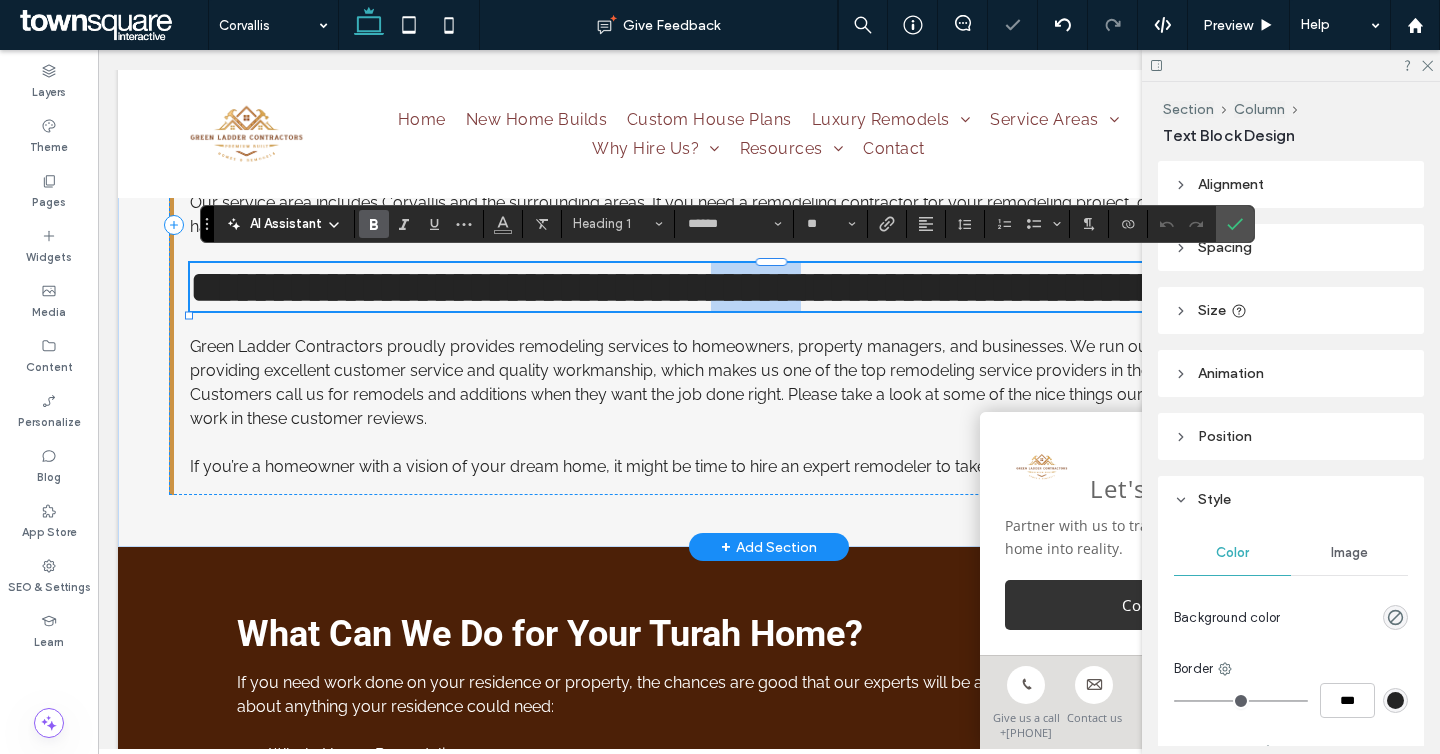 drag, startPoint x: 913, startPoint y: 288, endPoint x: 808, endPoint y: 286, distance: 105.01904 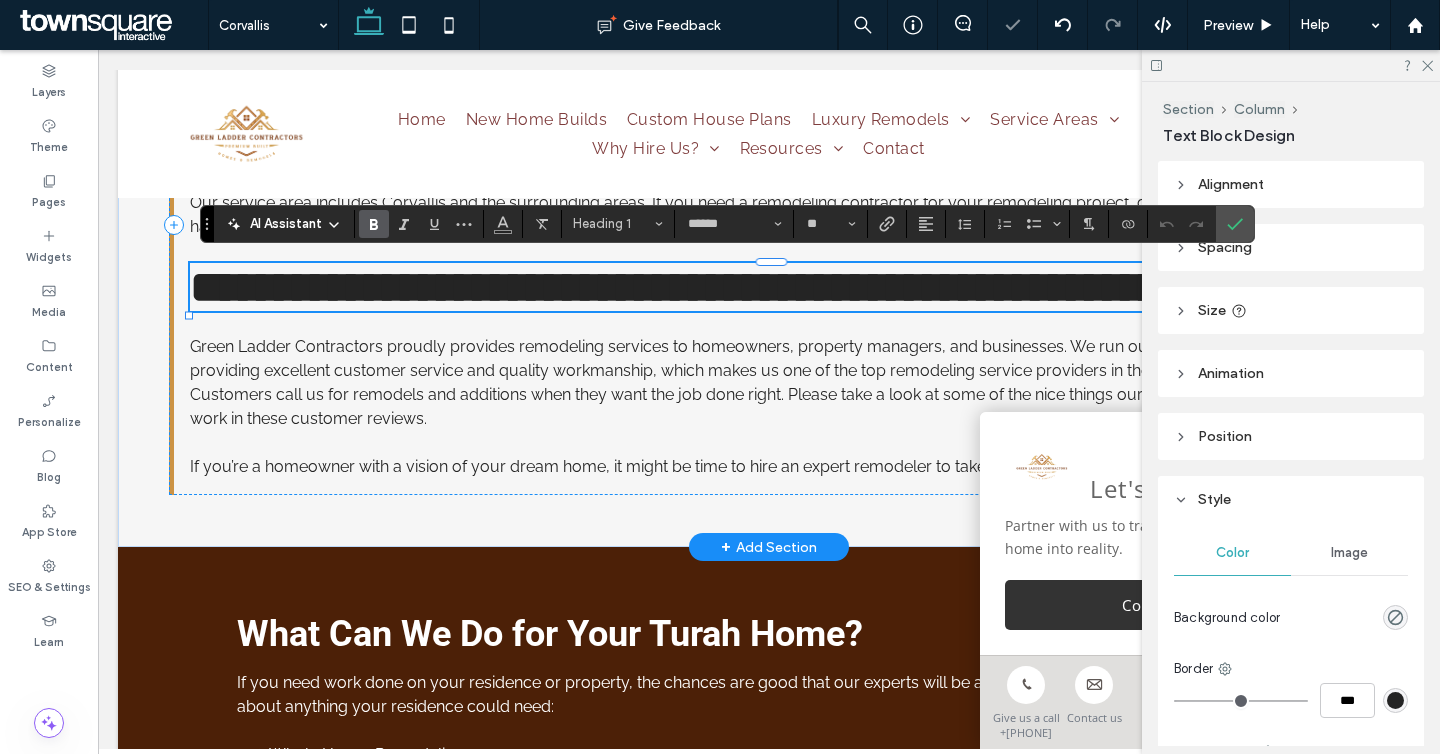type on "*******" 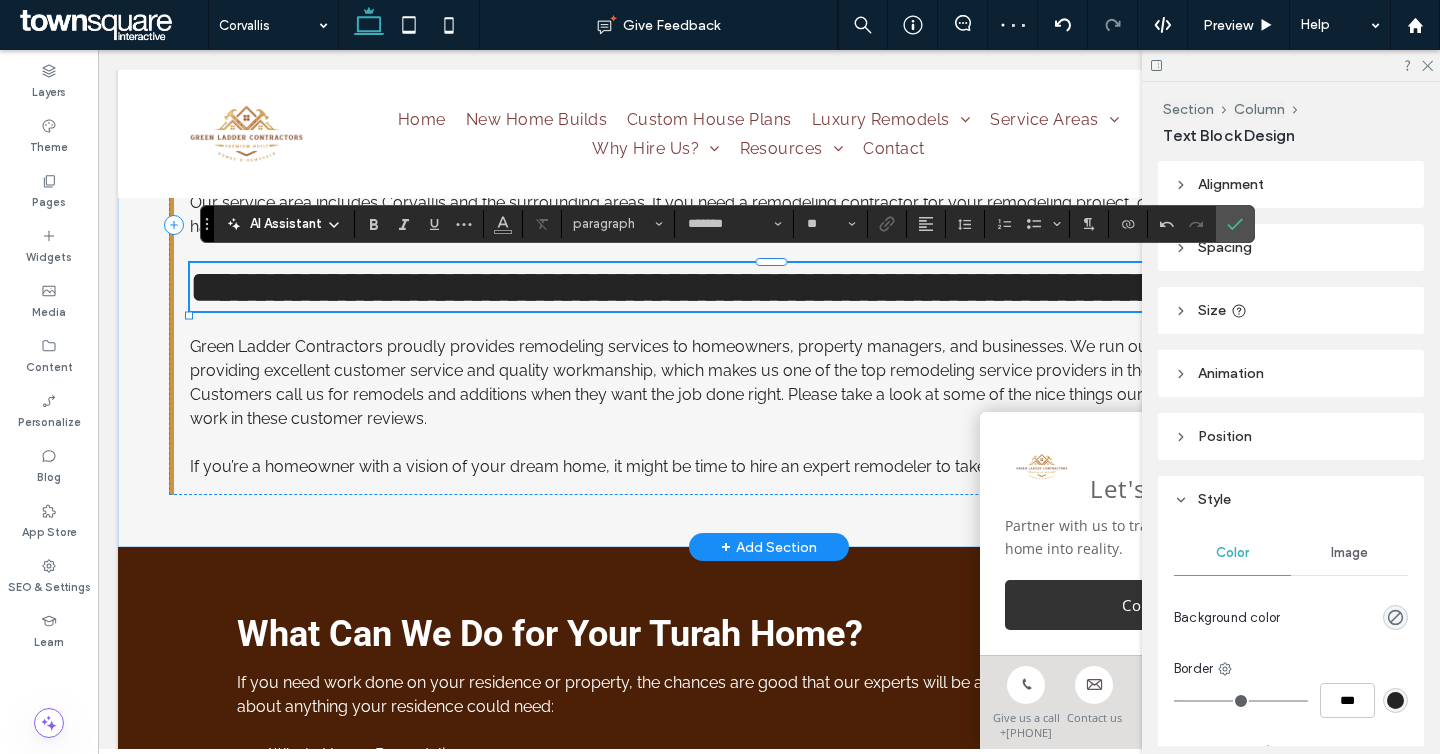 type on "******" 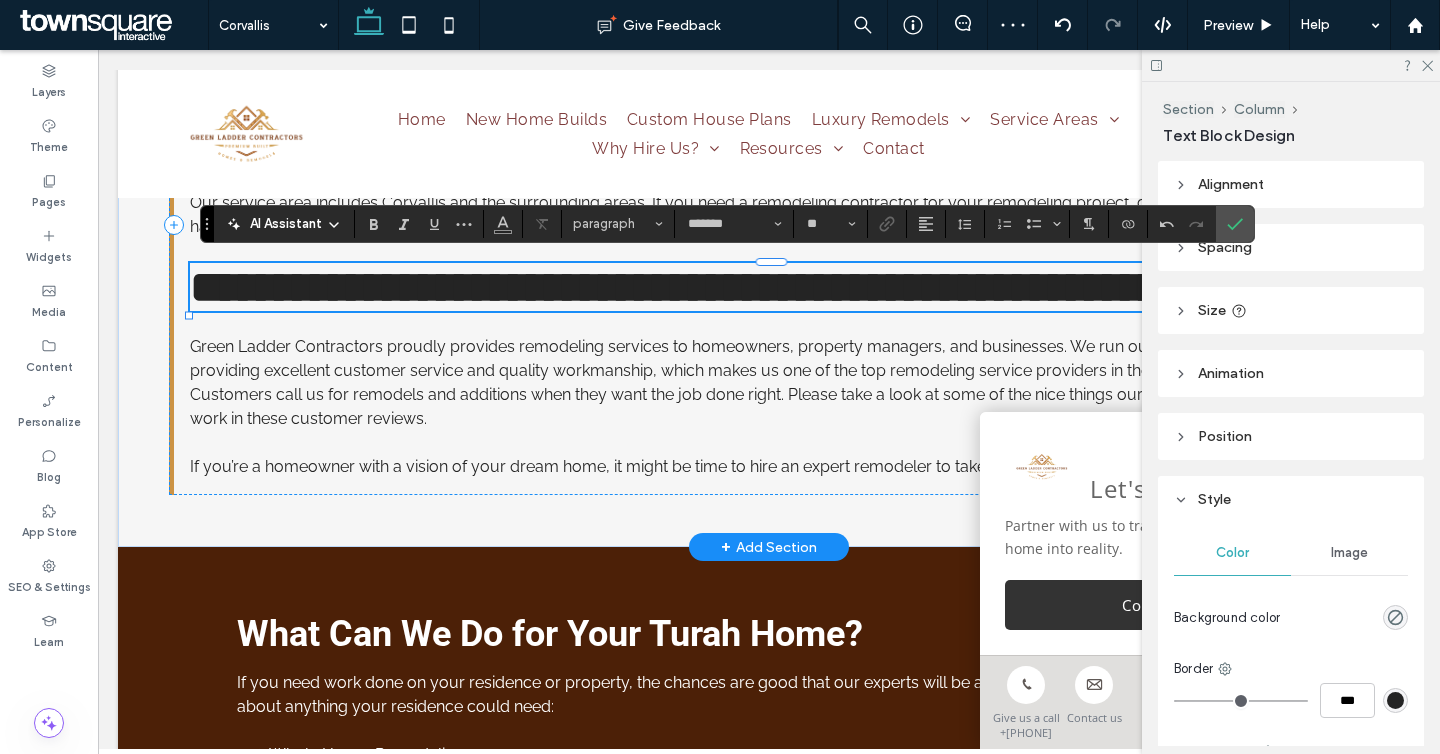 type on "**" 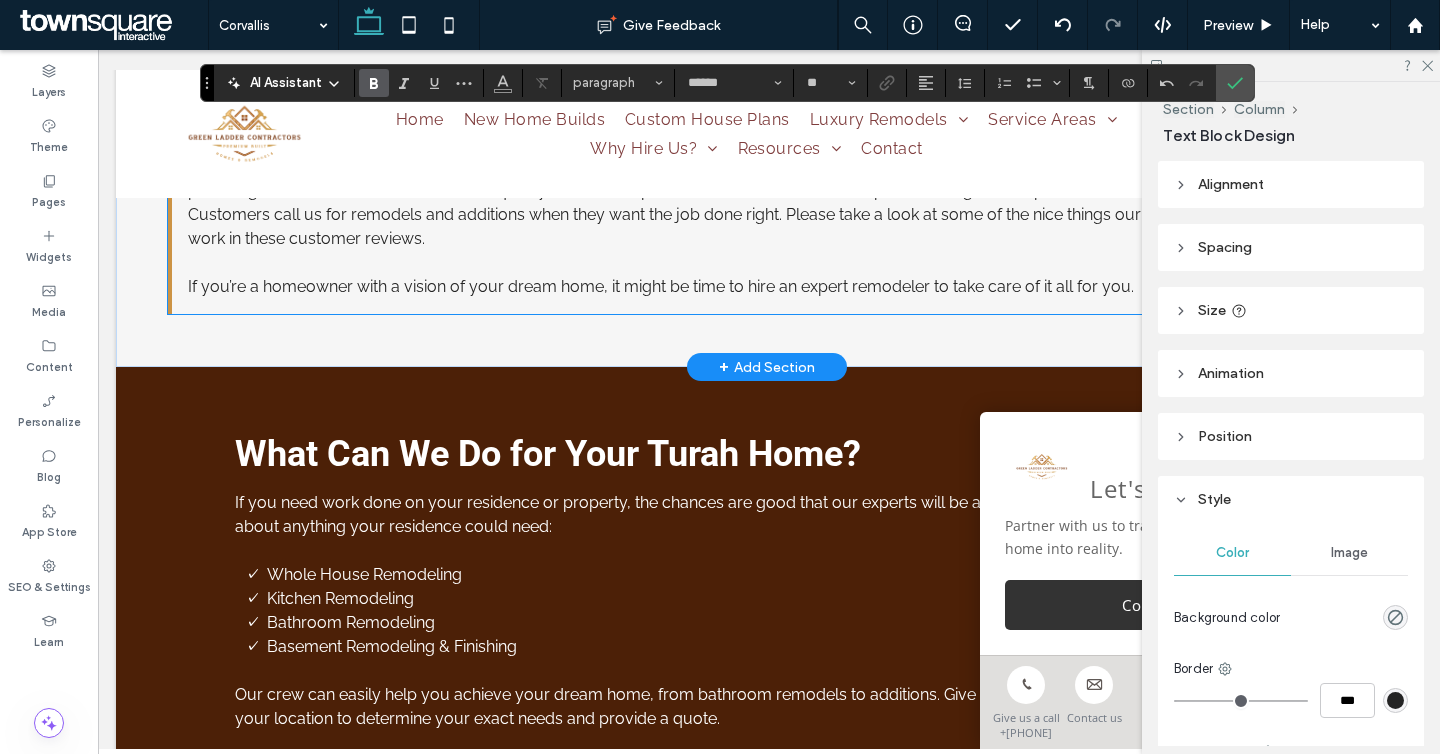 scroll, scrollTop: 2610, scrollLeft: 2, axis: both 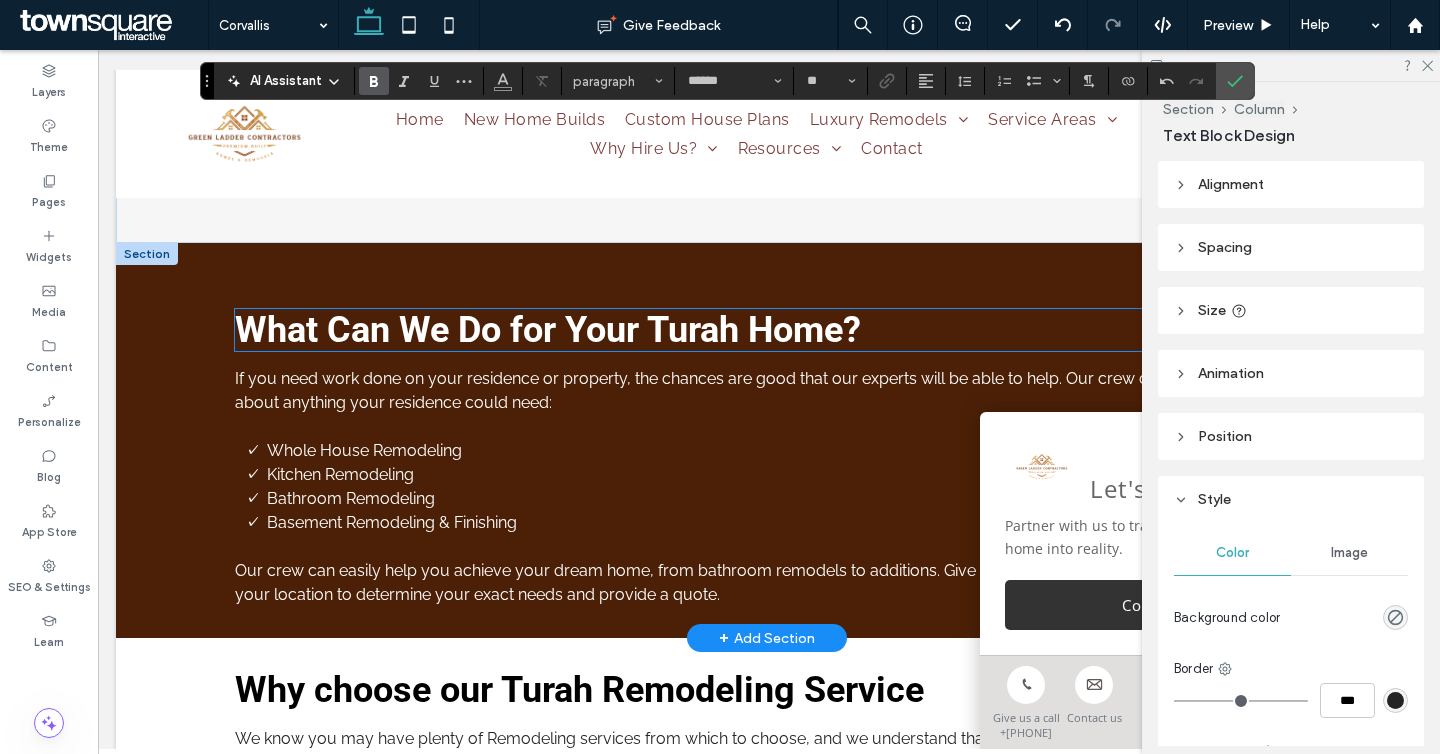 click on "What Can We Do for Your Turah Home?" at bounding box center [548, 330] 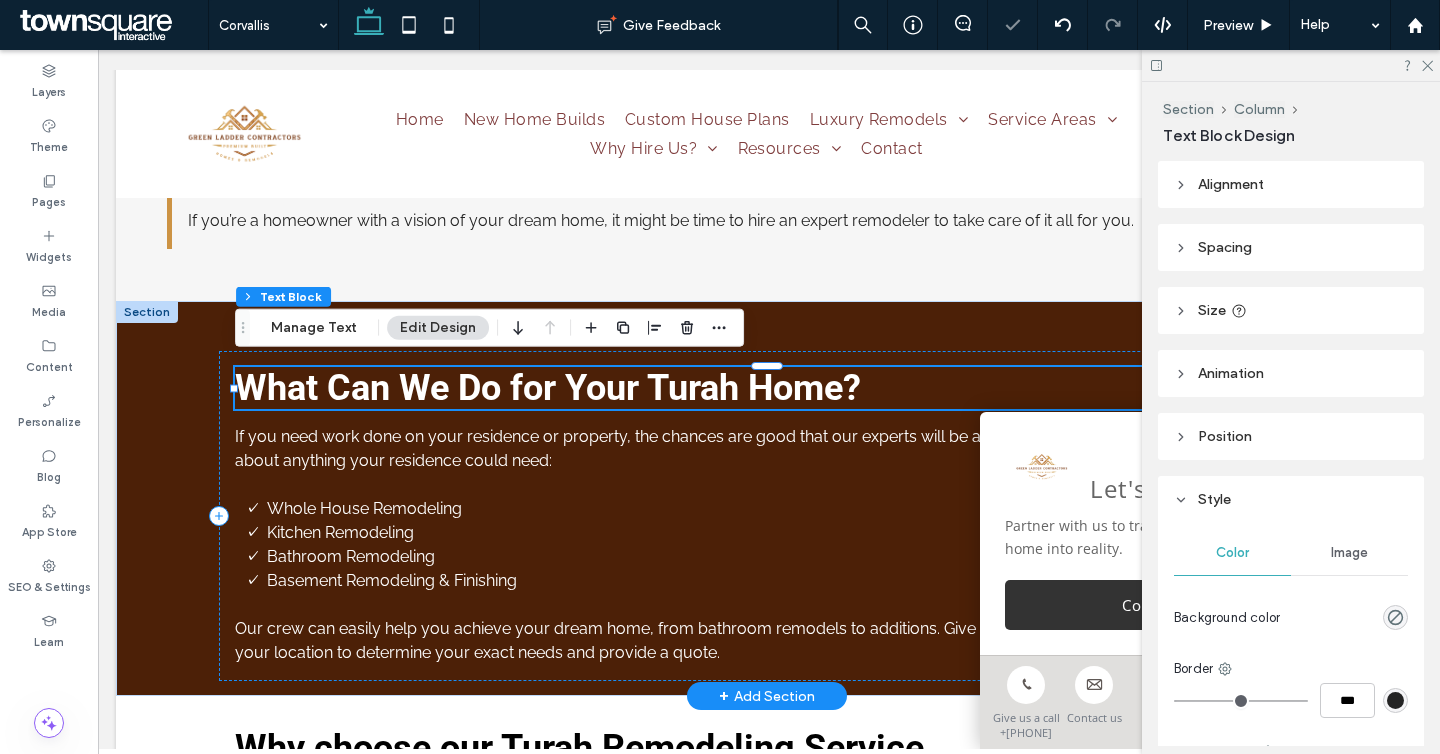 click on "What Can We Do for Your Turah Home?" at bounding box center (548, 388) 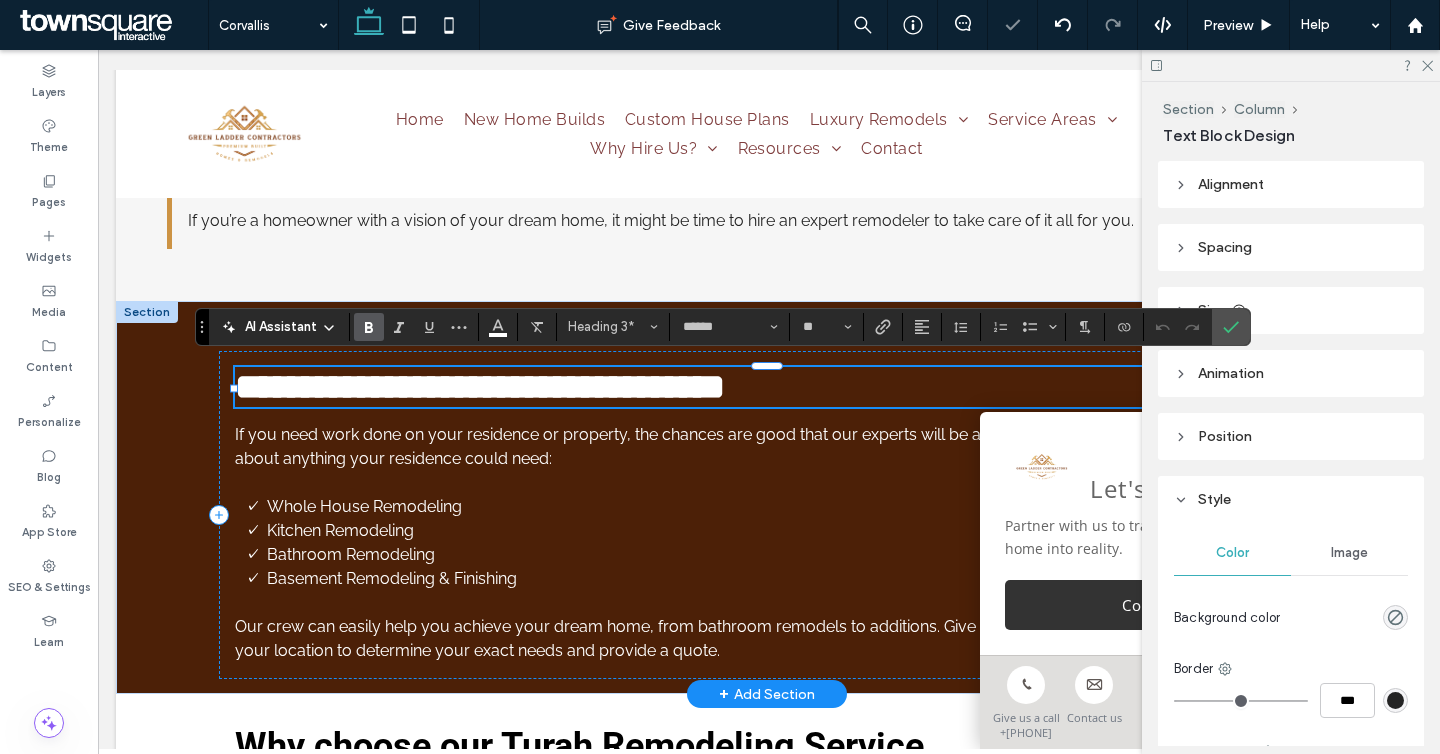 click on "**********" at bounding box center [480, 387] 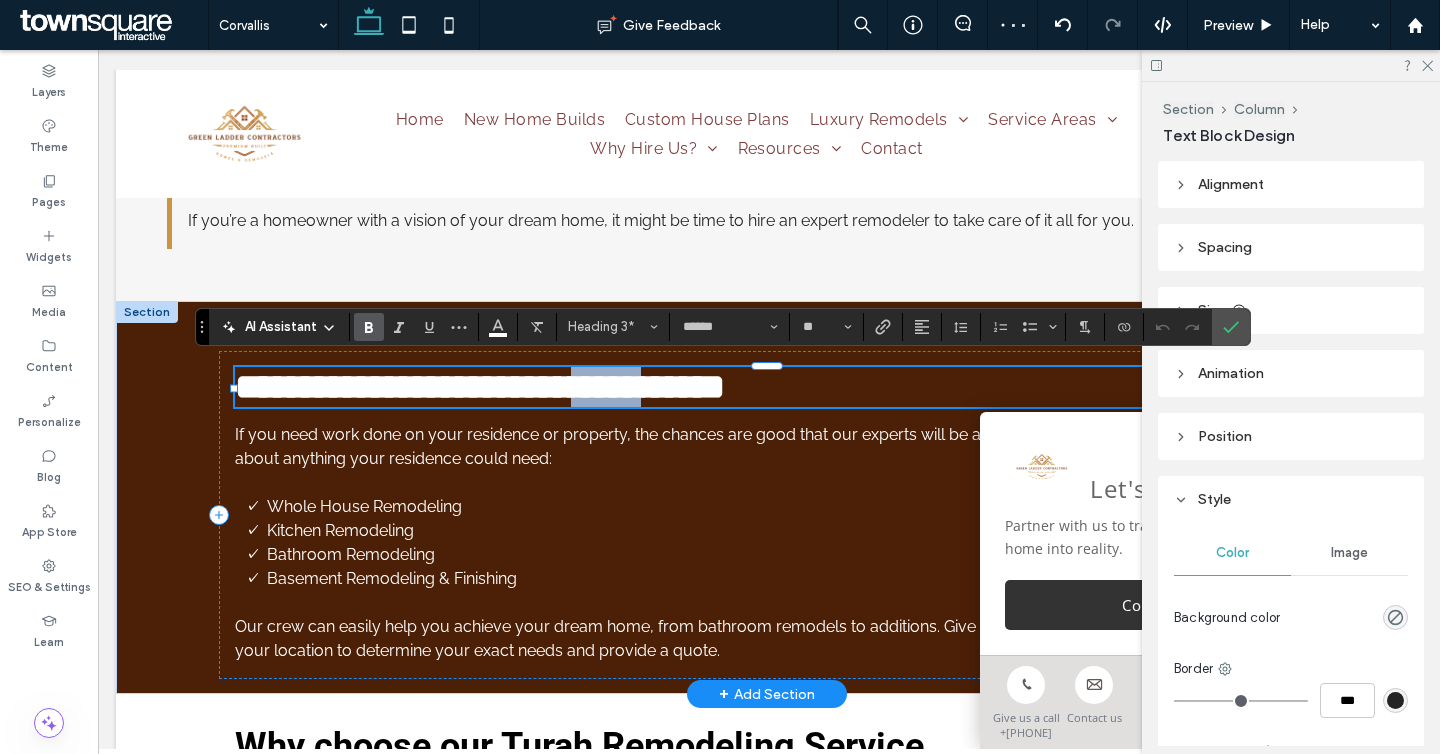 drag, startPoint x: 740, startPoint y: 382, endPoint x: 658, endPoint y: 381, distance: 82.006096 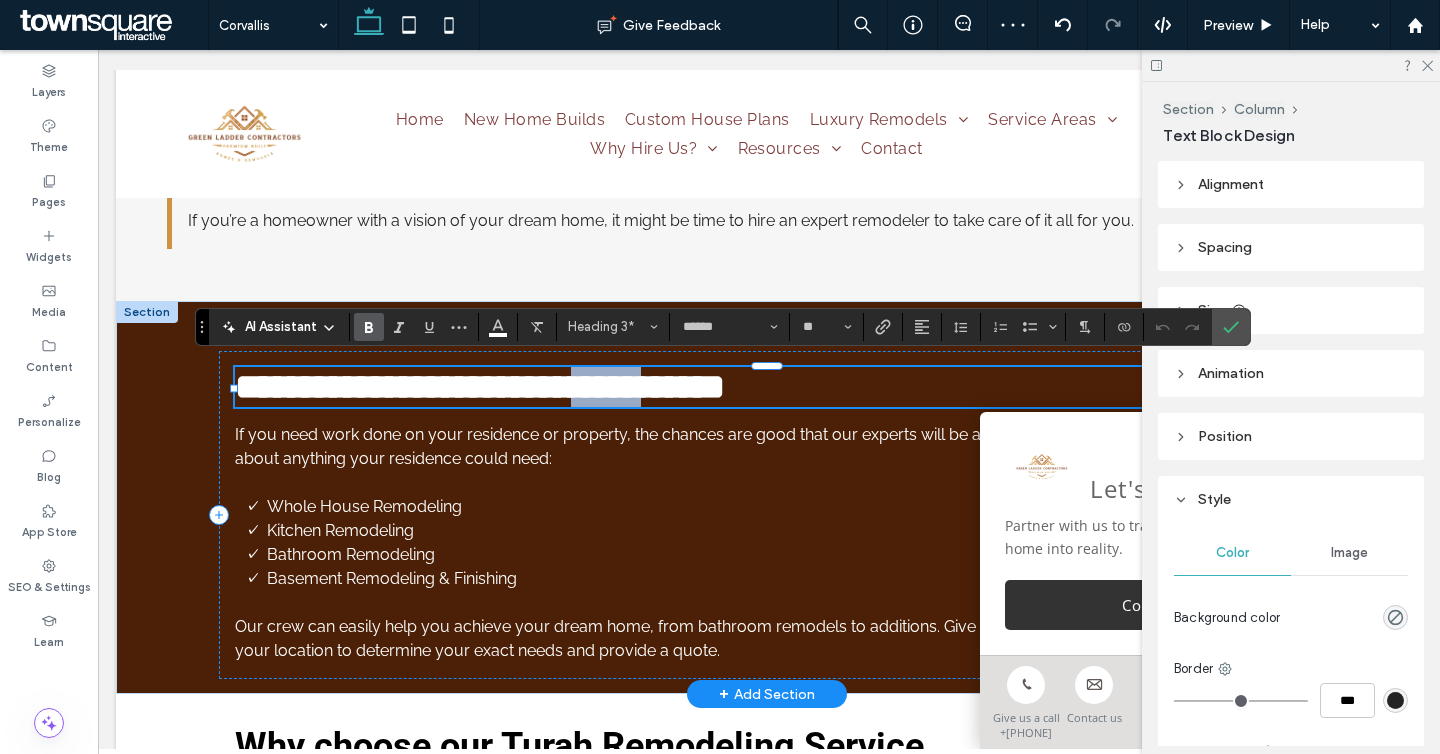 click on "**********" at bounding box center [480, 387] 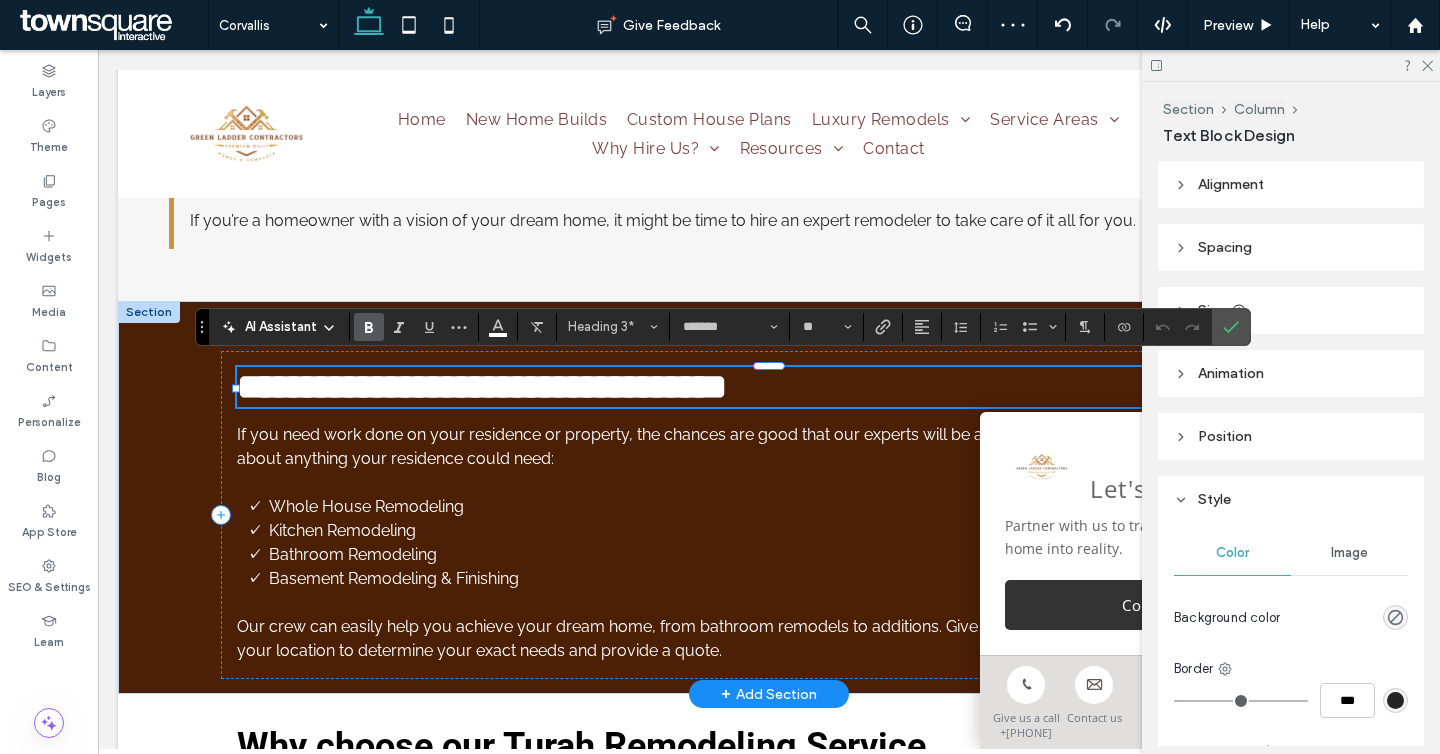 type on "******" 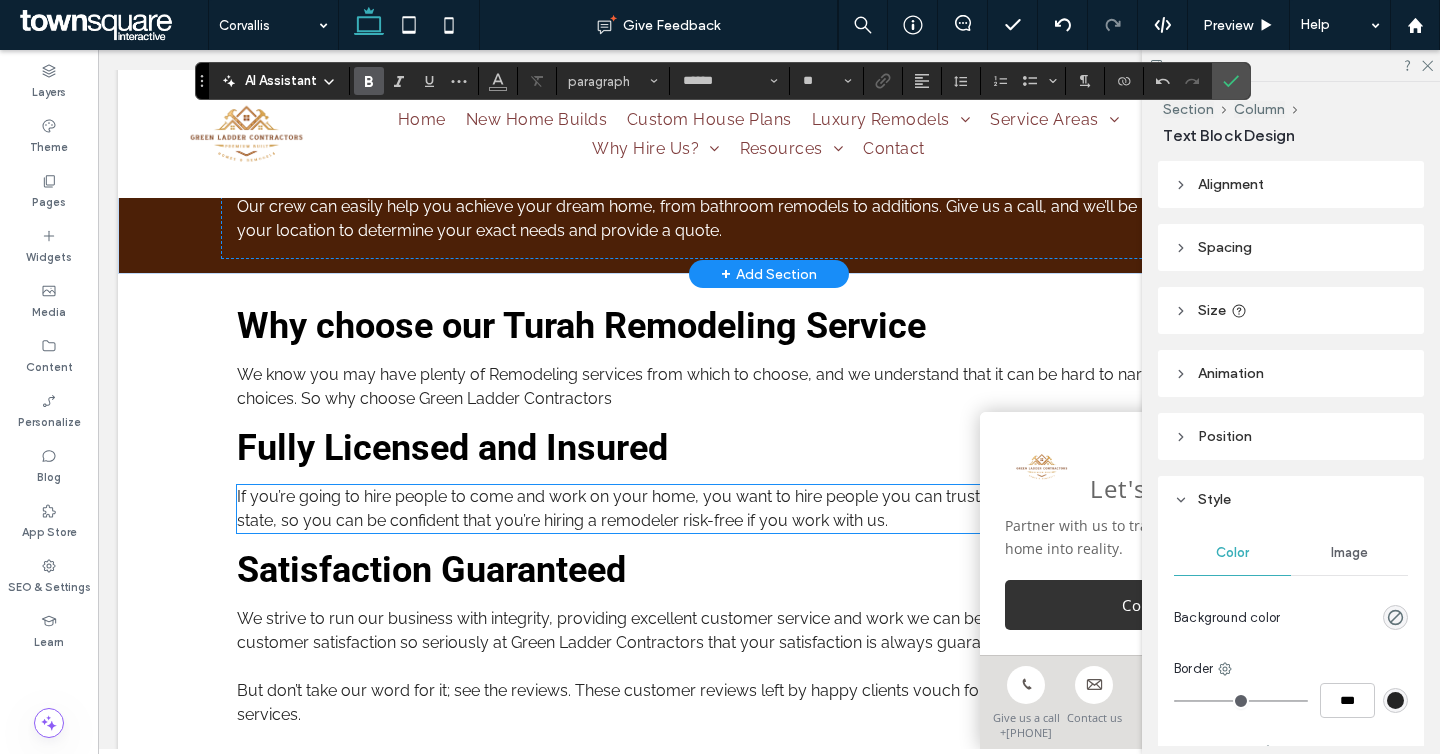 scroll, scrollTop: 3038, scrollLeft: 0, axis: vertical 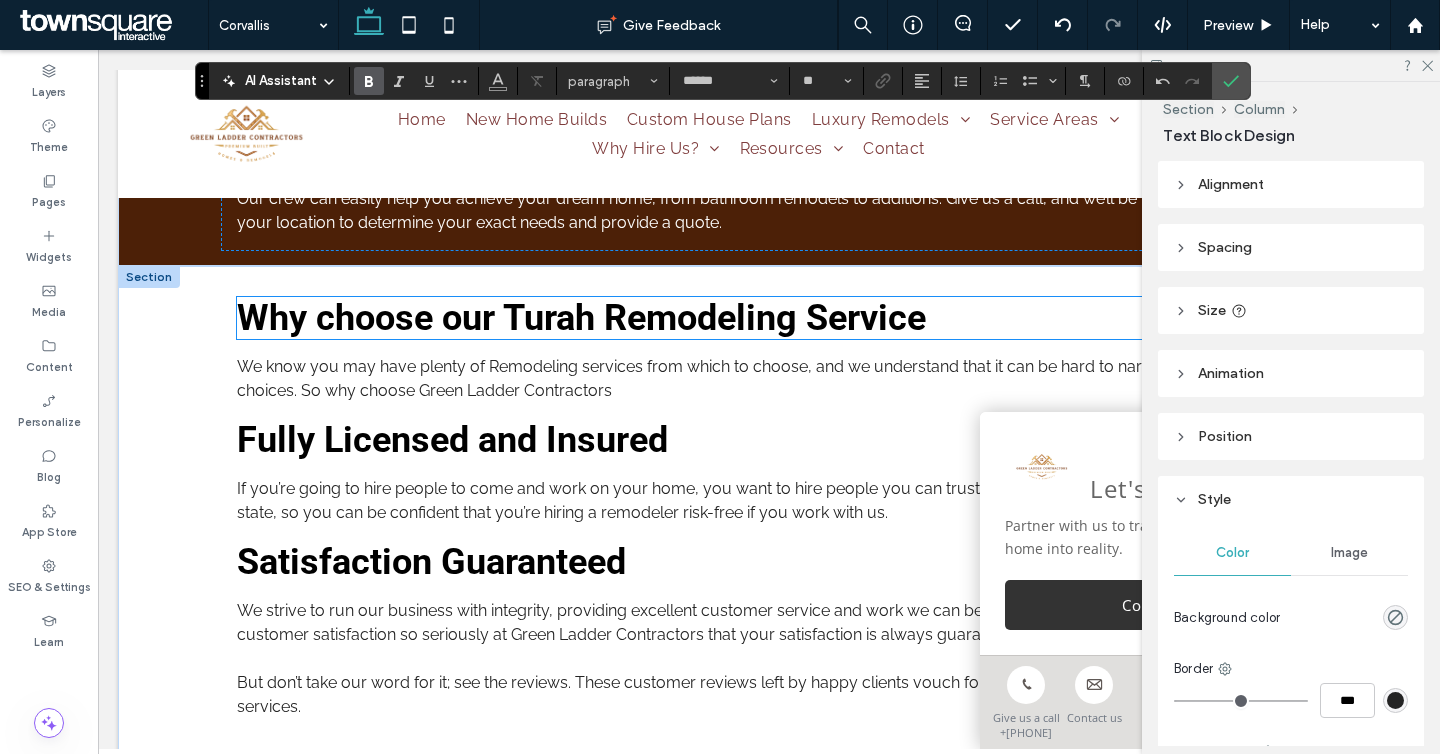 click on "Why choose our Turah Remodeling Service" at bounding box center (581, 318) 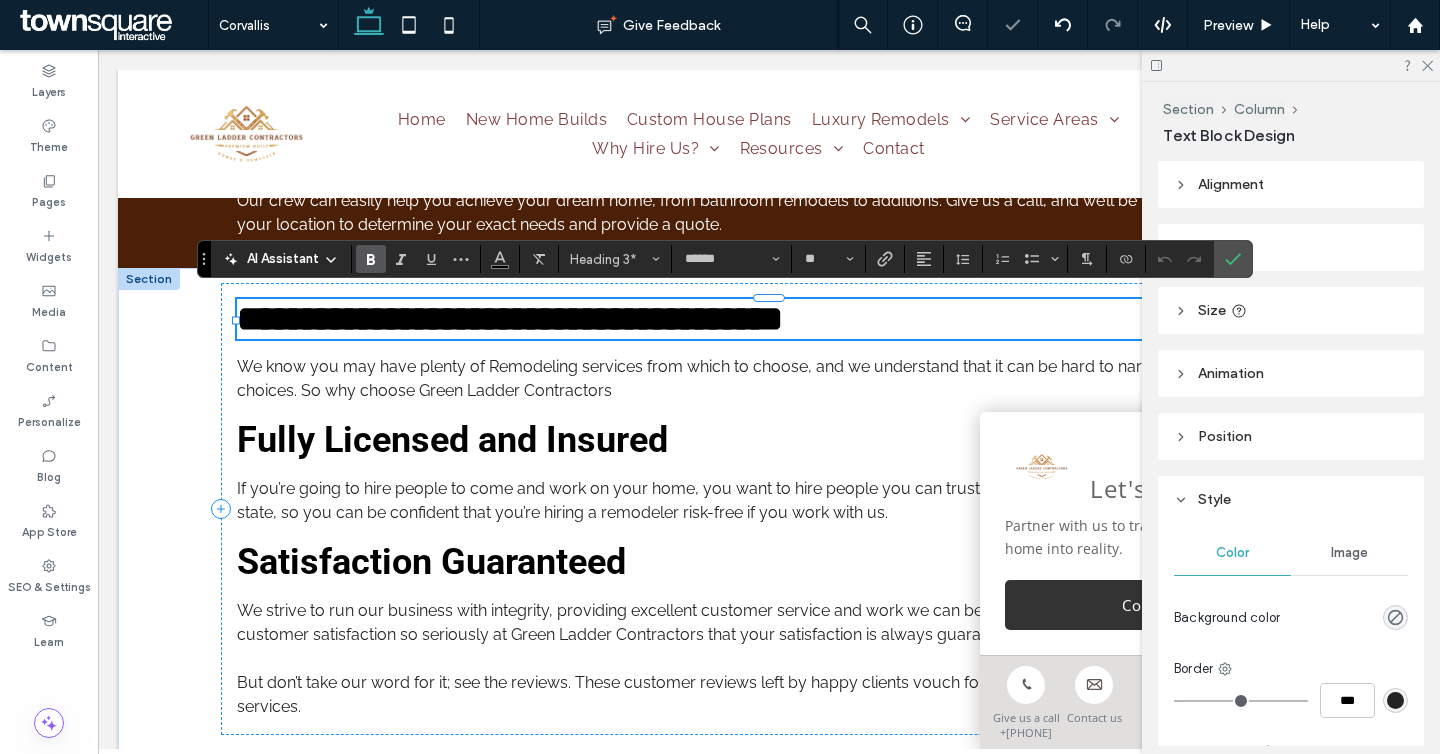 click on "**********" at bounding box center [510, 319] 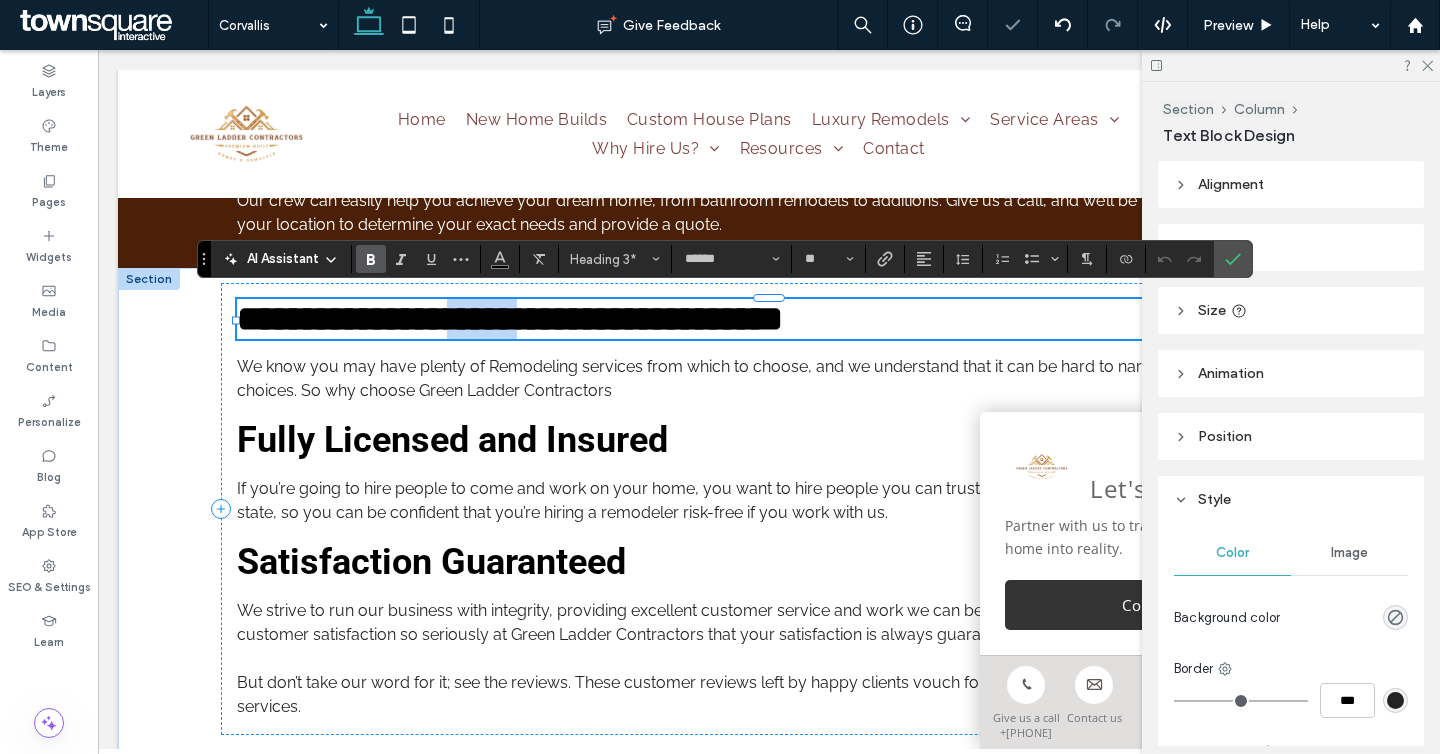 drag, startPoint x: 592, startPoint y: 316, endPoint x: 509, endPoint y: 311, distance: 83.15047 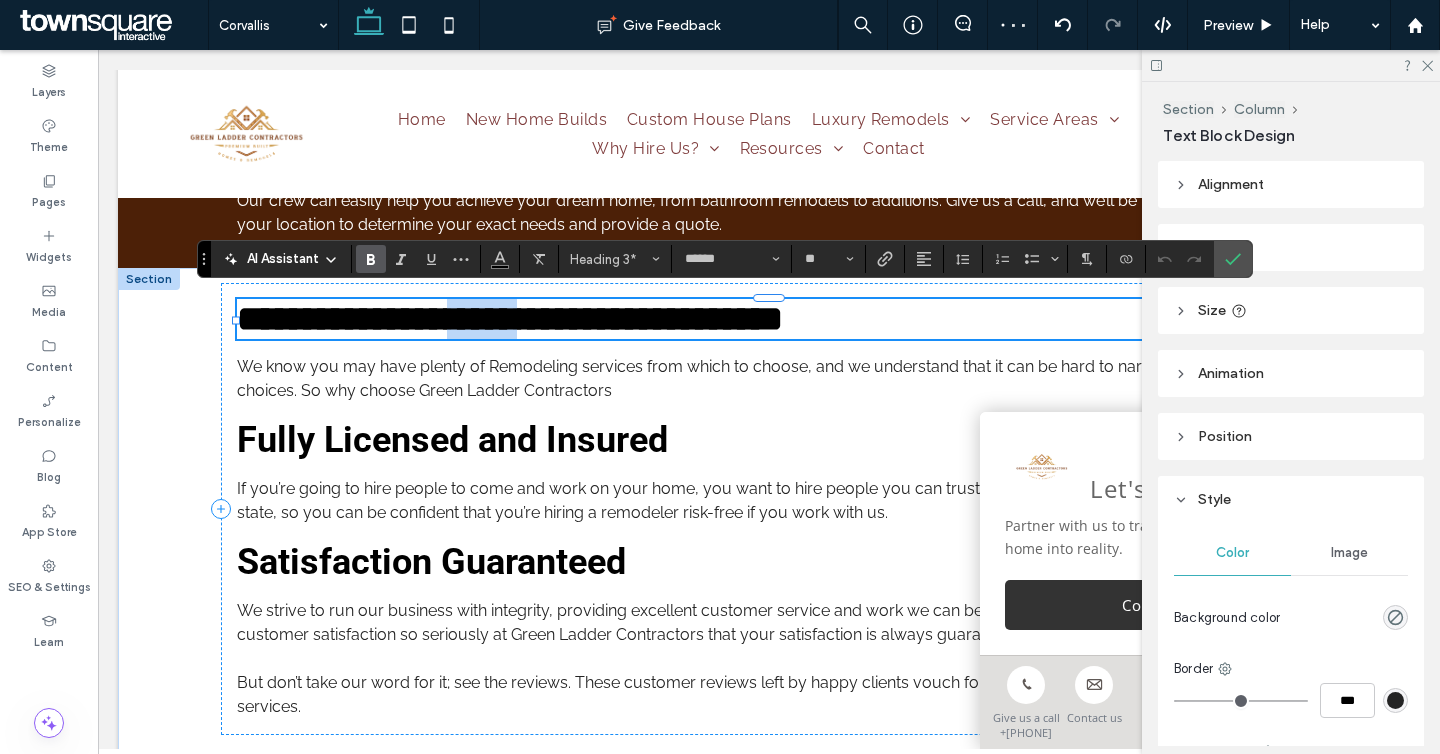 type on "*******" 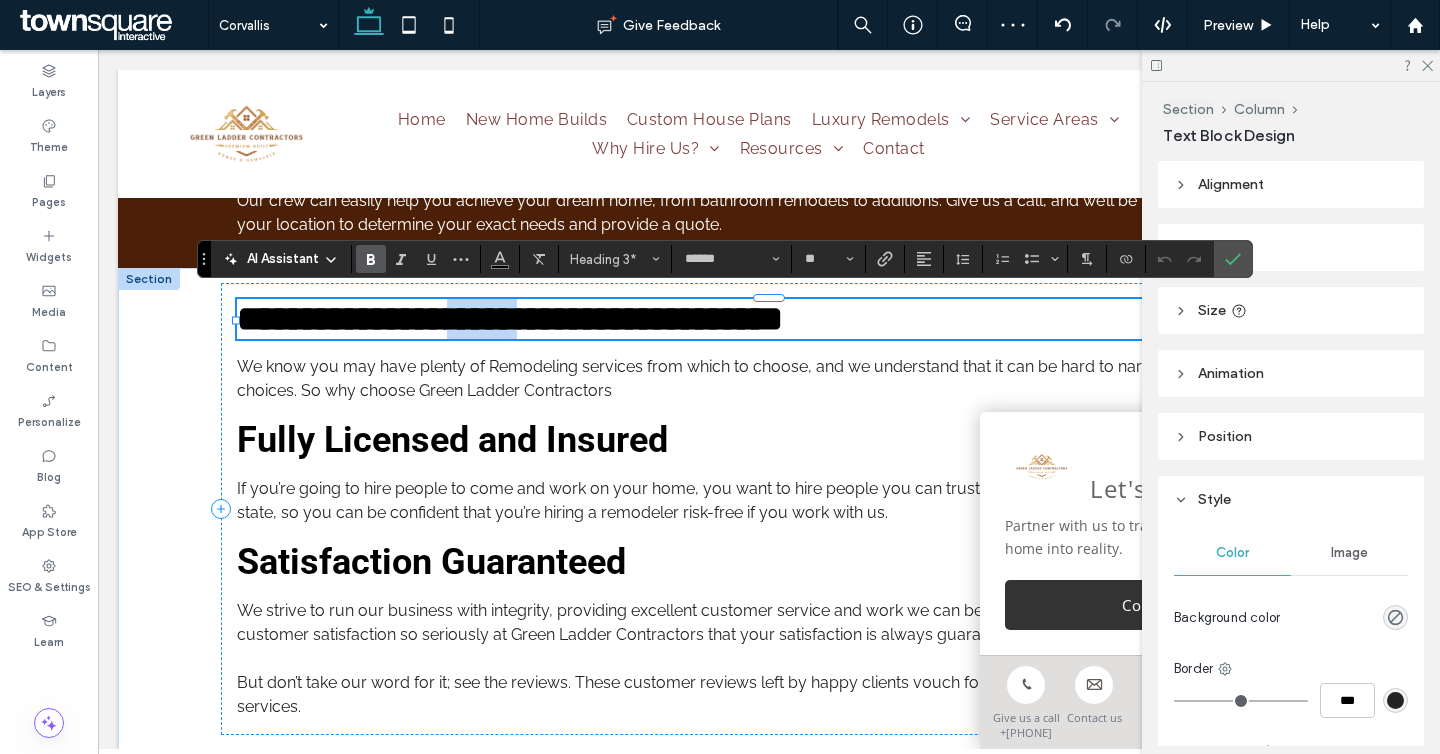 type on "**" 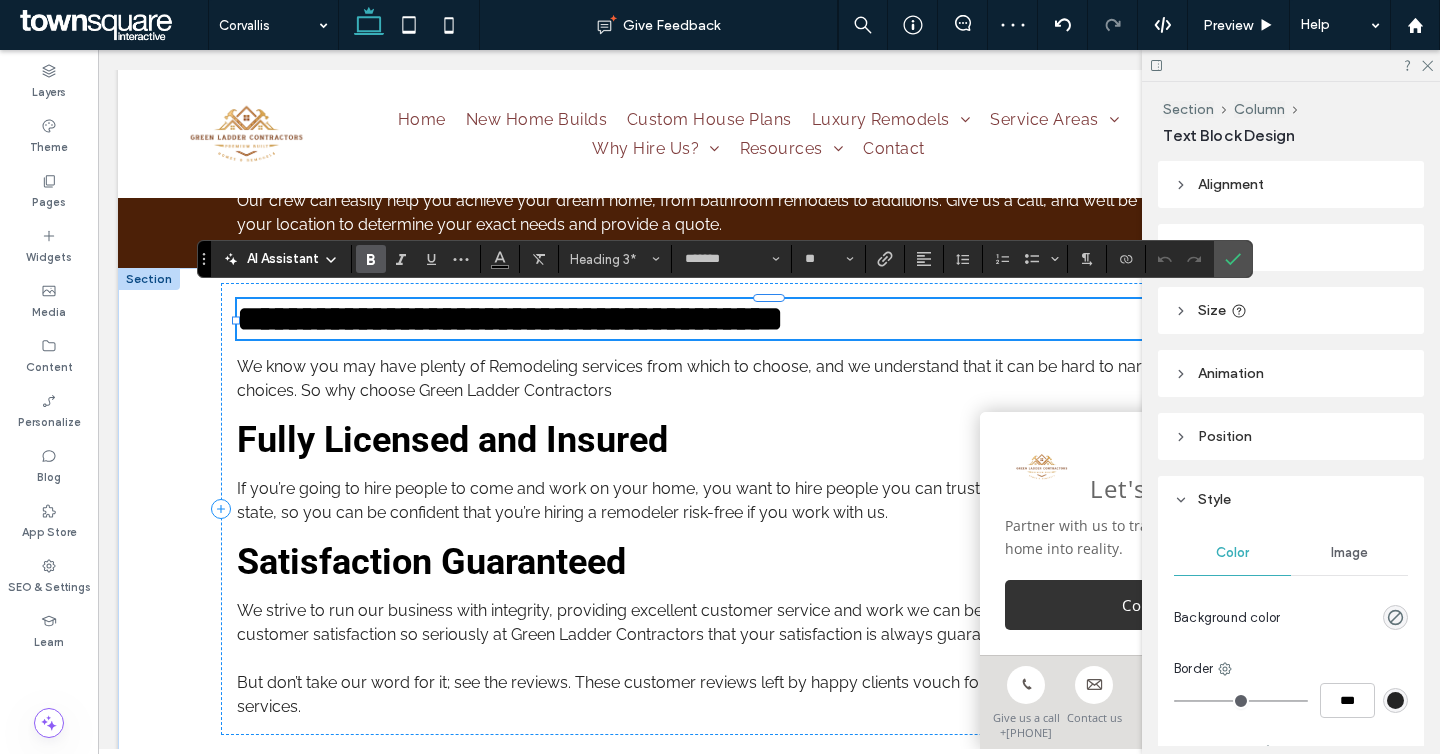 type on "******" 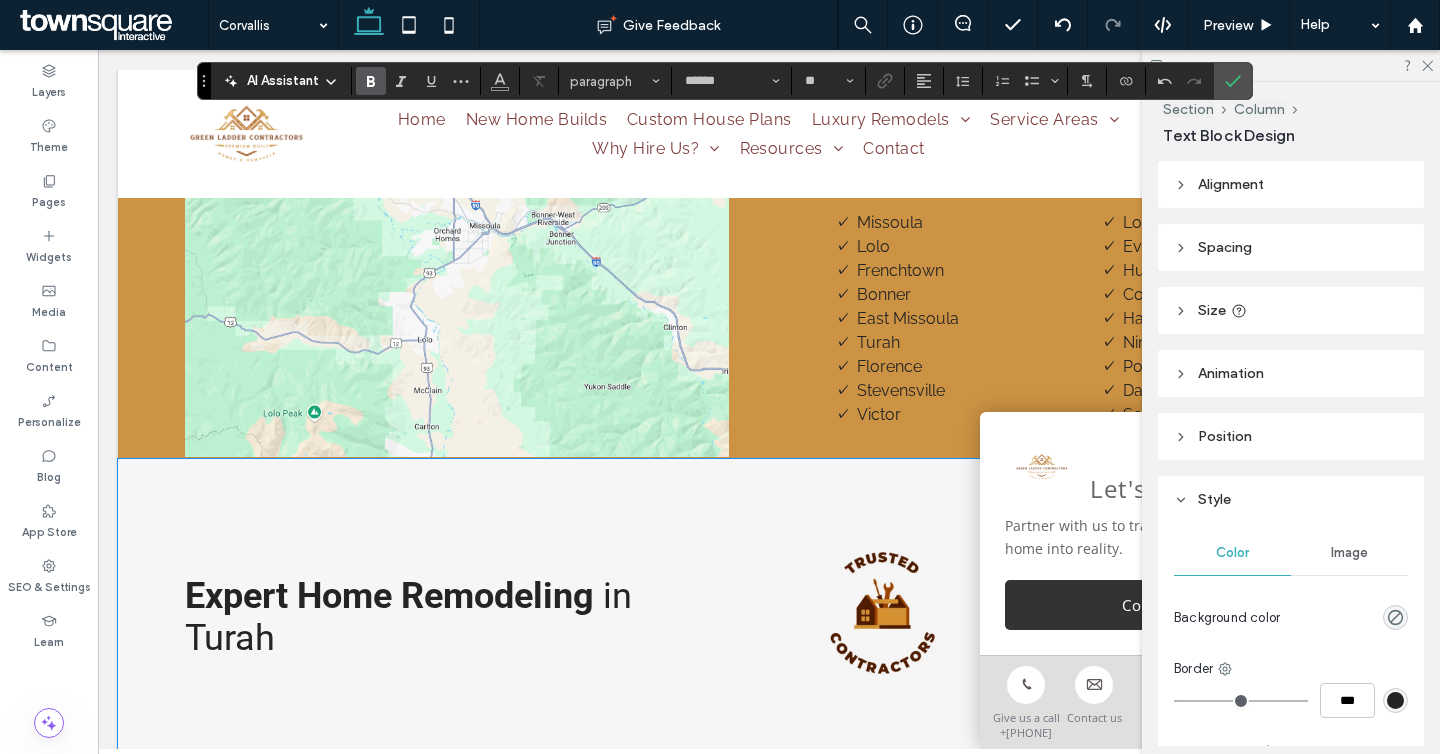 scroll, scrollTop: 3951, scrollLeft: 0, axis: vertical 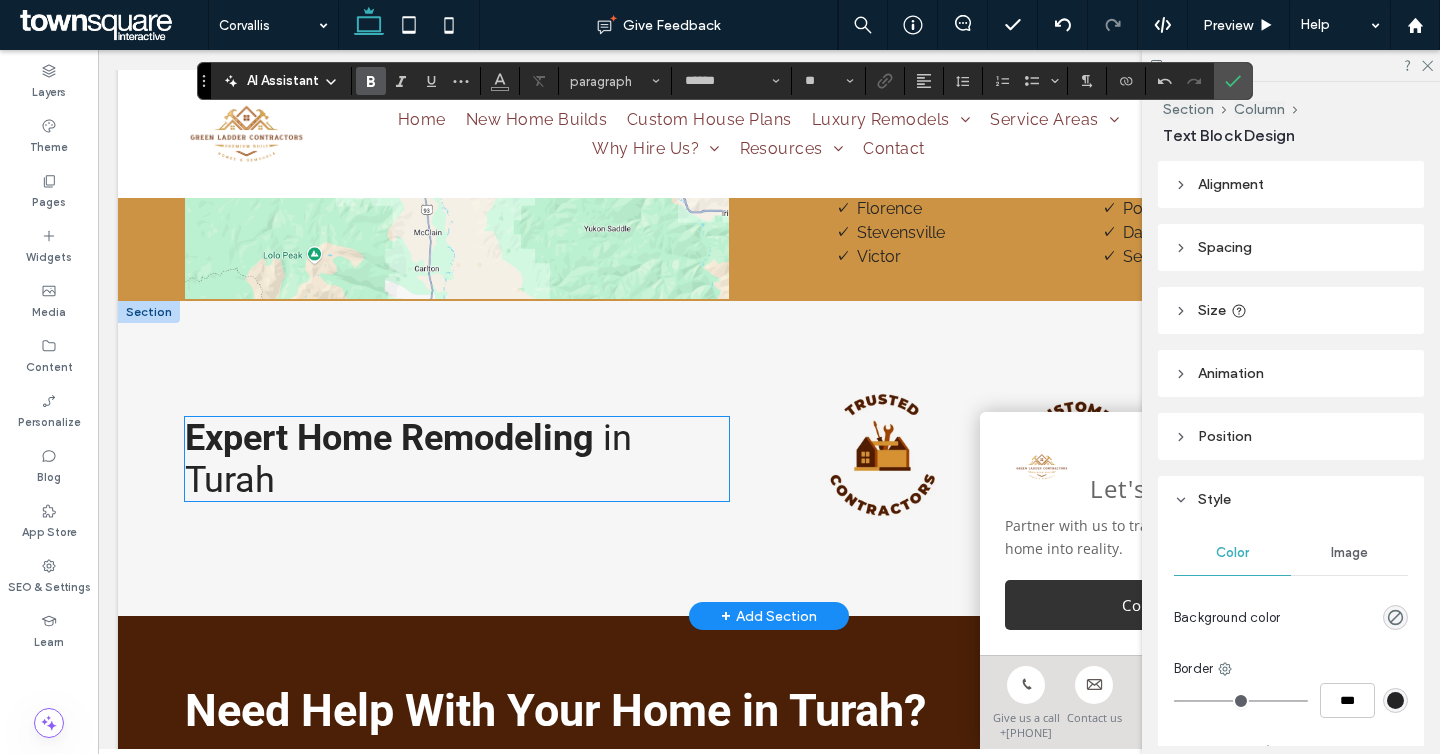 click on "Expert Home Remodeling" at bounding box center [389, 438] 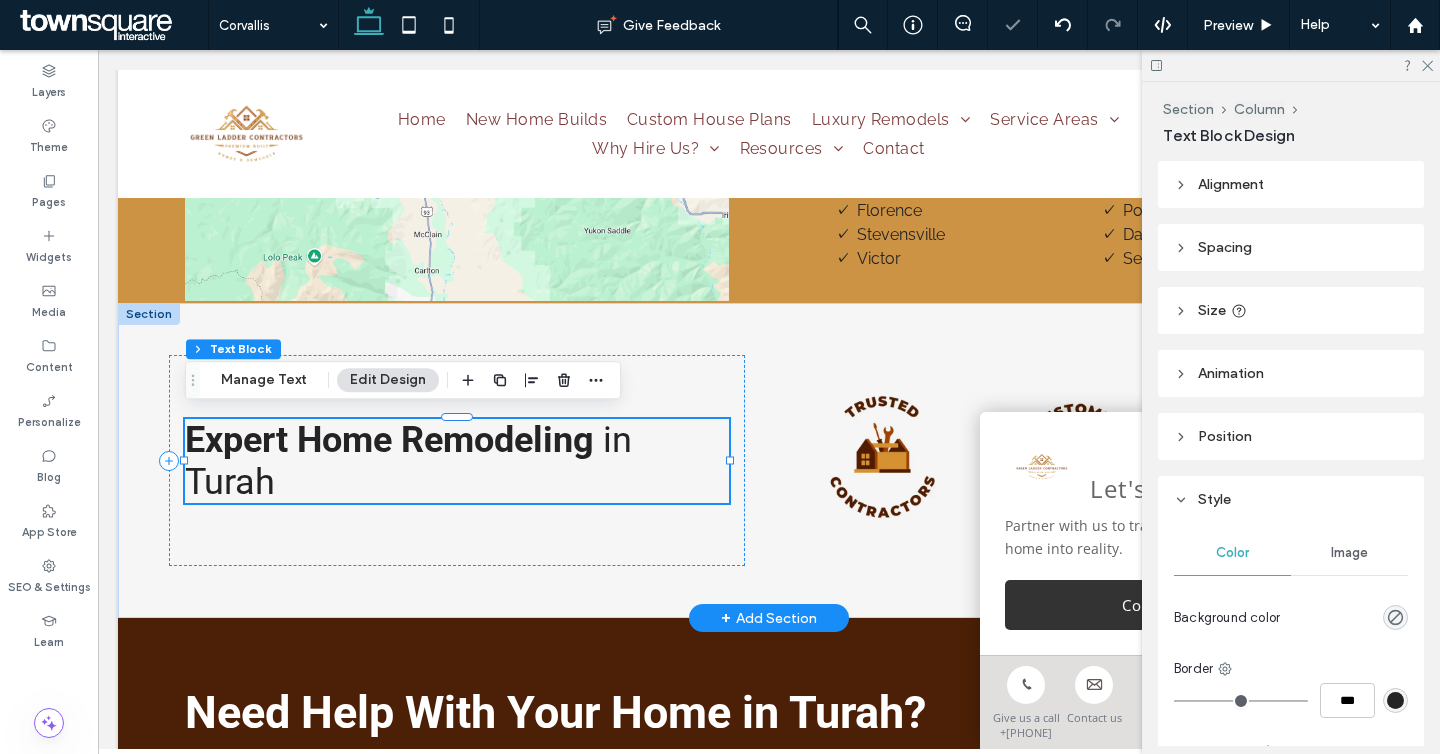 click on "Expert Home Remodeling" at bounding box center [389, 440] 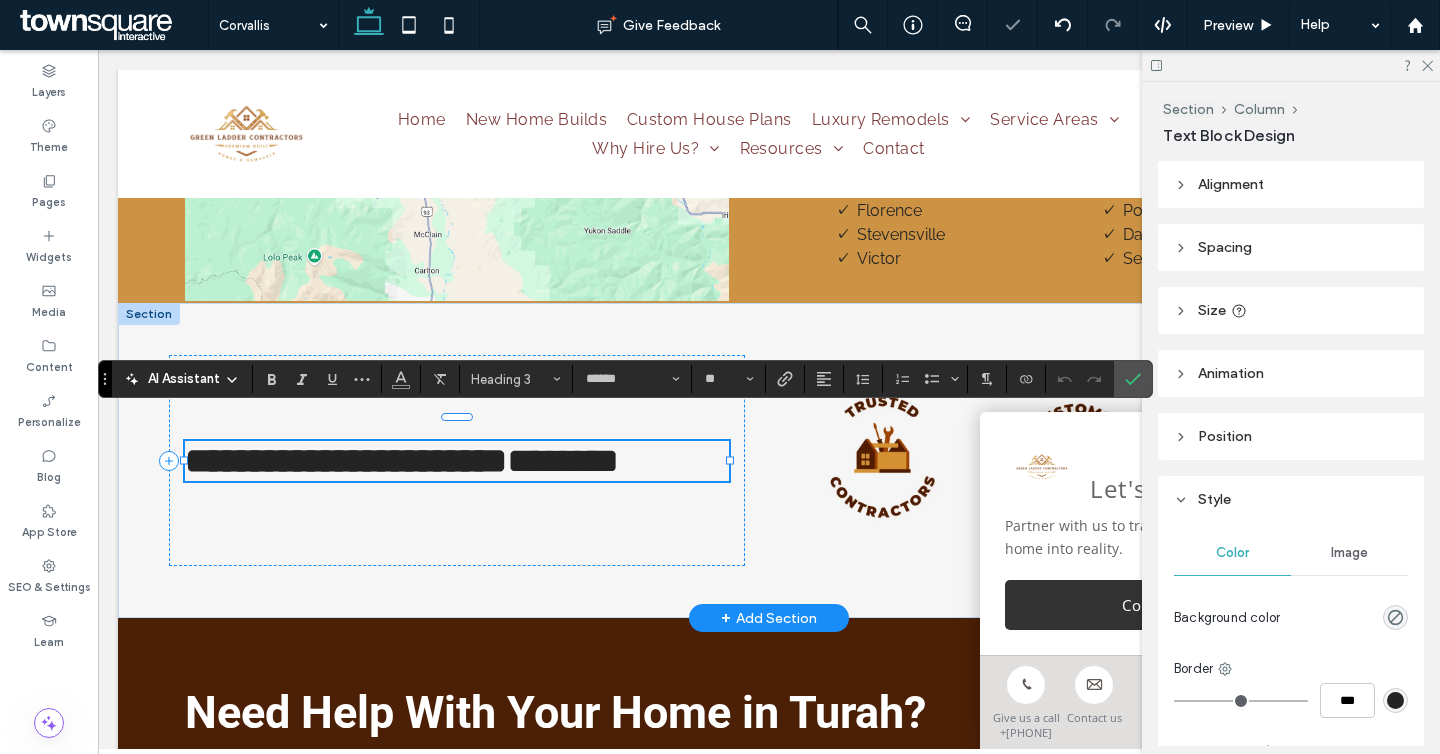 click on "**********" at bounding box center (457, 461) 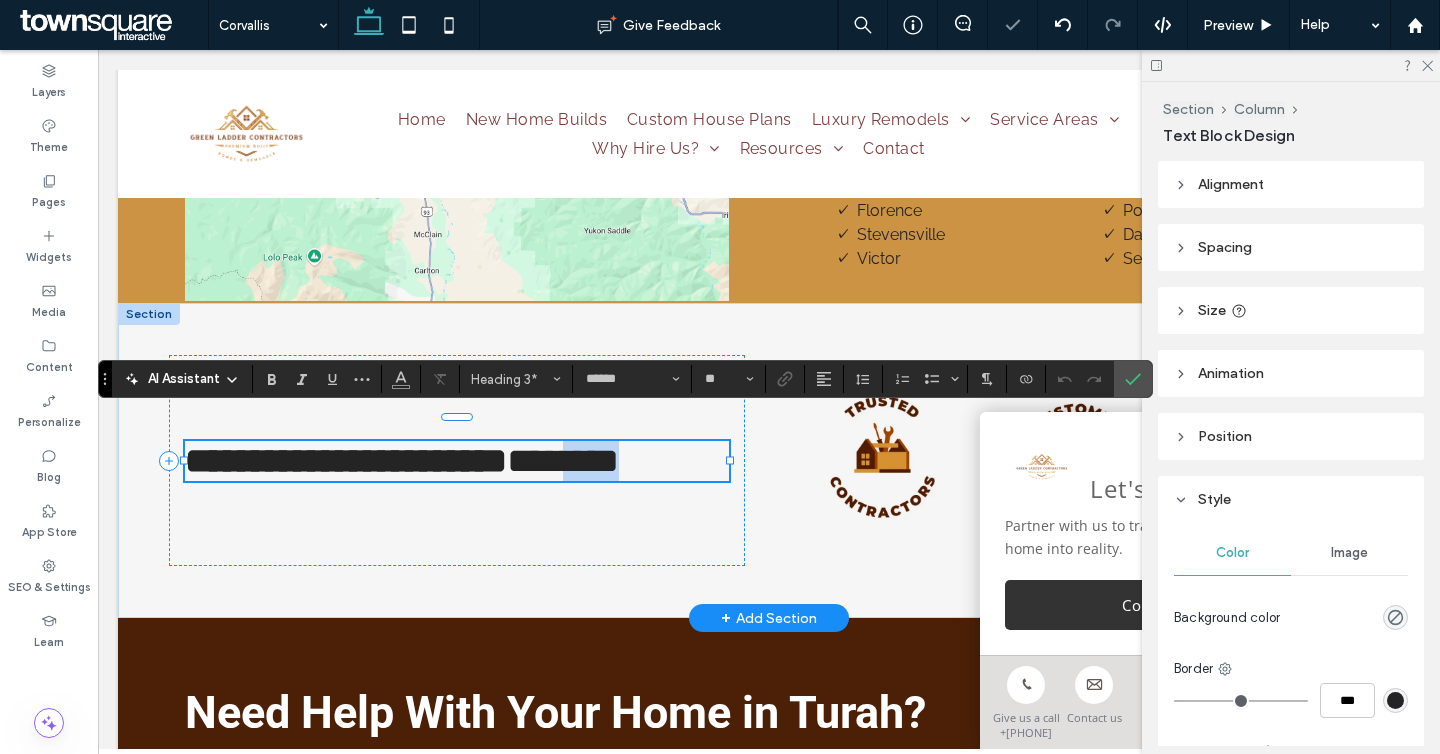 drag, startPoint x: 281, startPoint y: 486, endPoint x: 160, endPoint y: 486, distance: 121 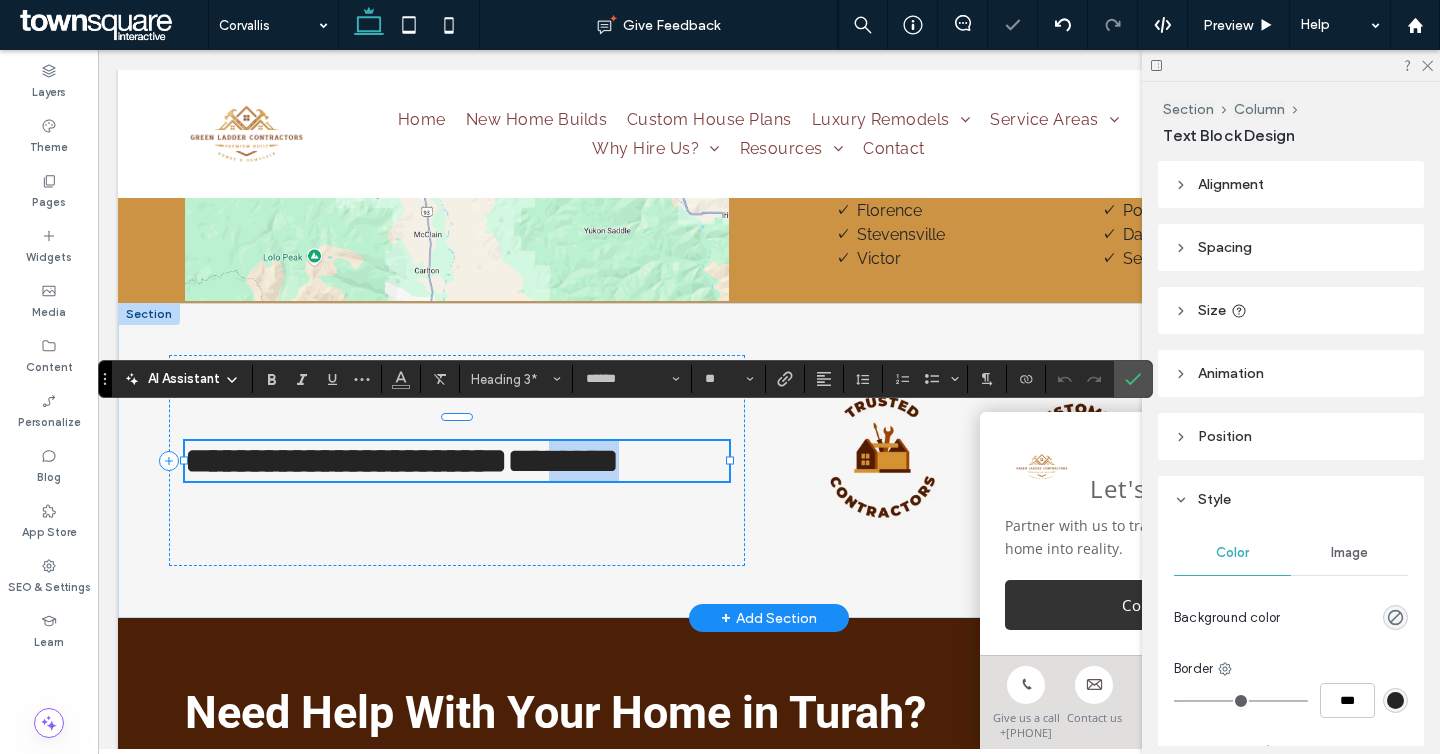 type on "*******" 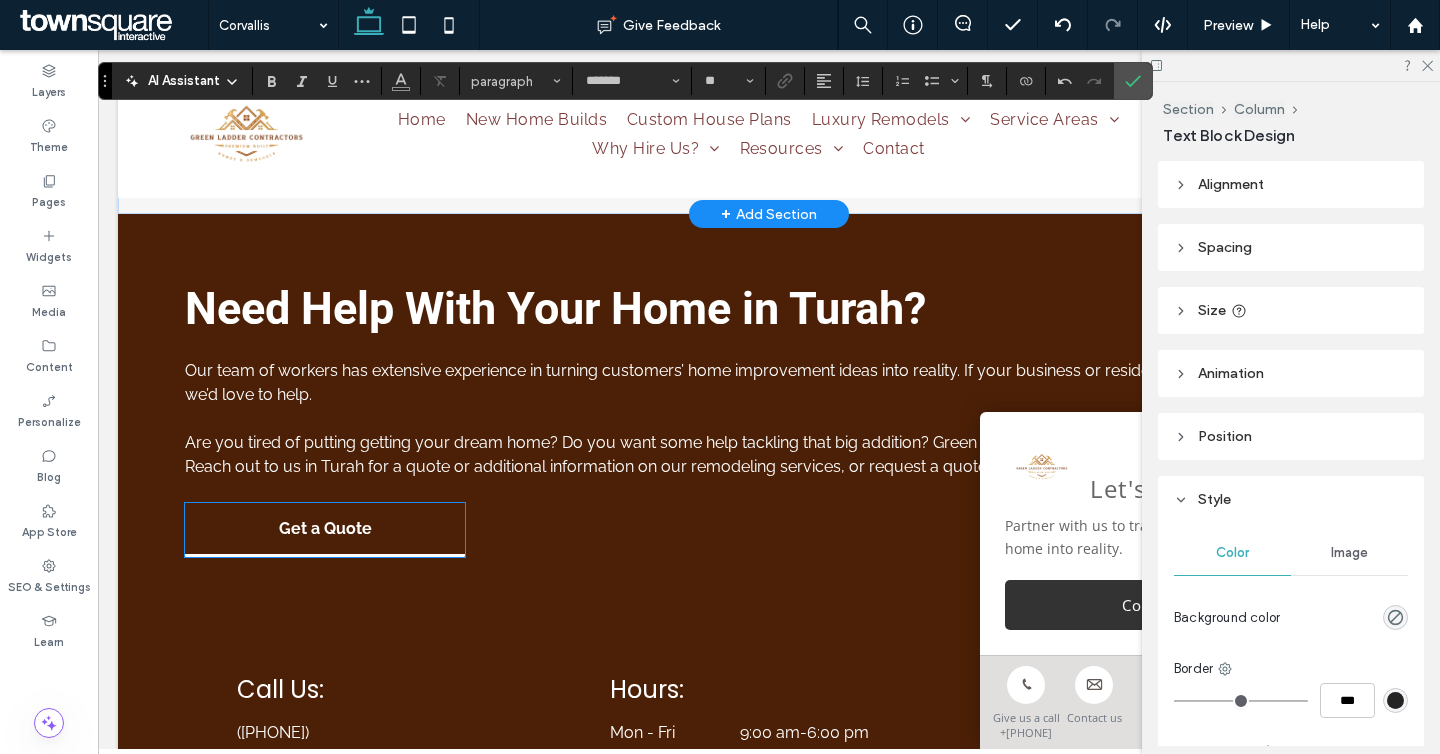scroll, scrollTop: 4358, scrollLeft: 0, axis: vertical 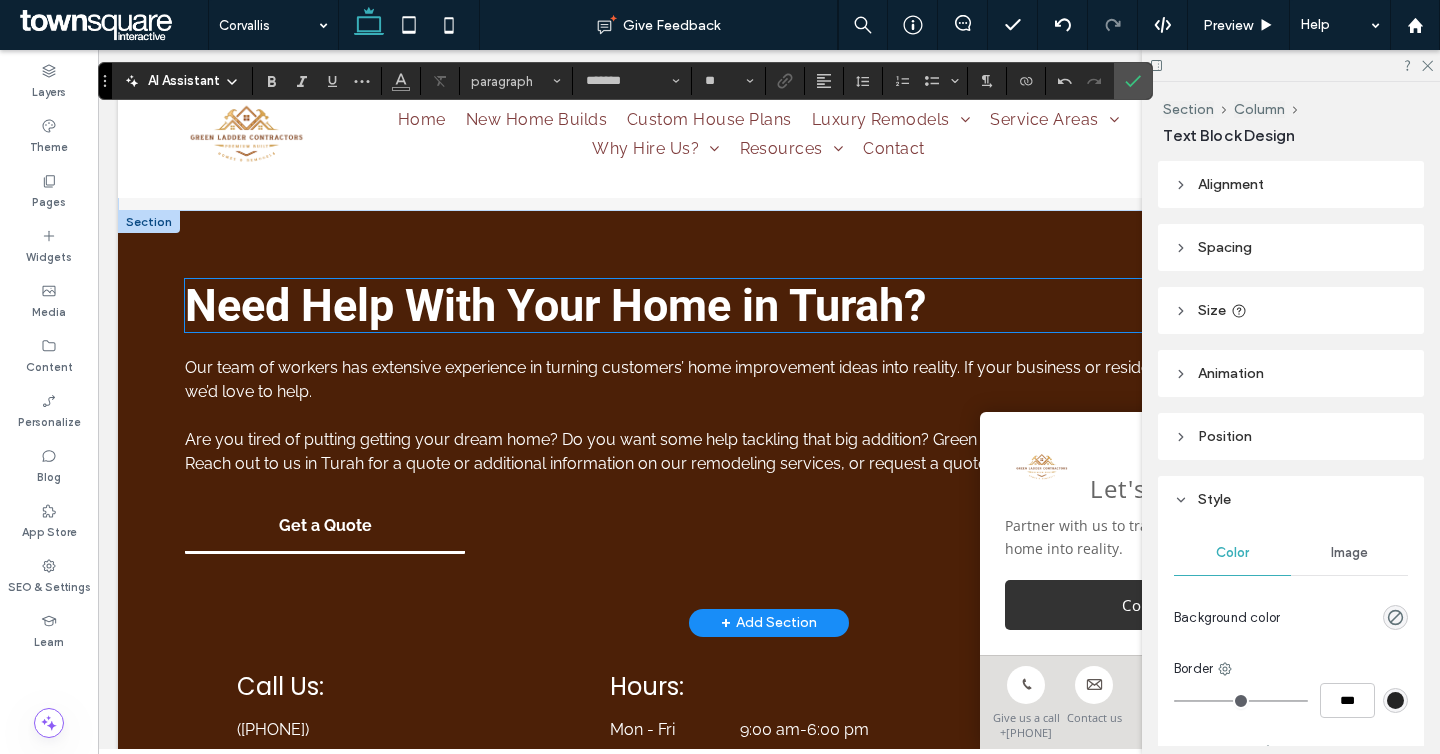 click on "Need Help With Your Home in Turah?" at bounding box center (555, 305) 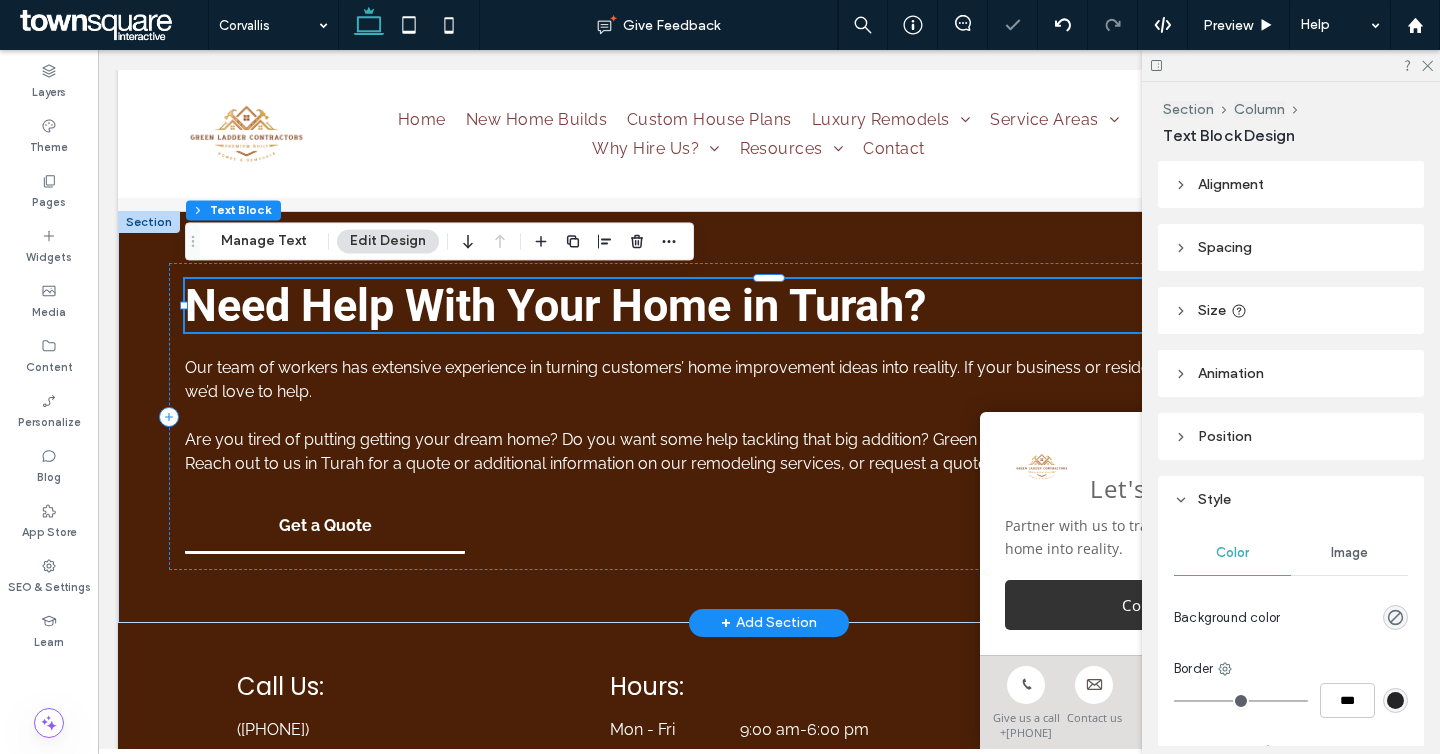 click on "Need Help With Your Home in Turah?" at bounding box center (555, 305) 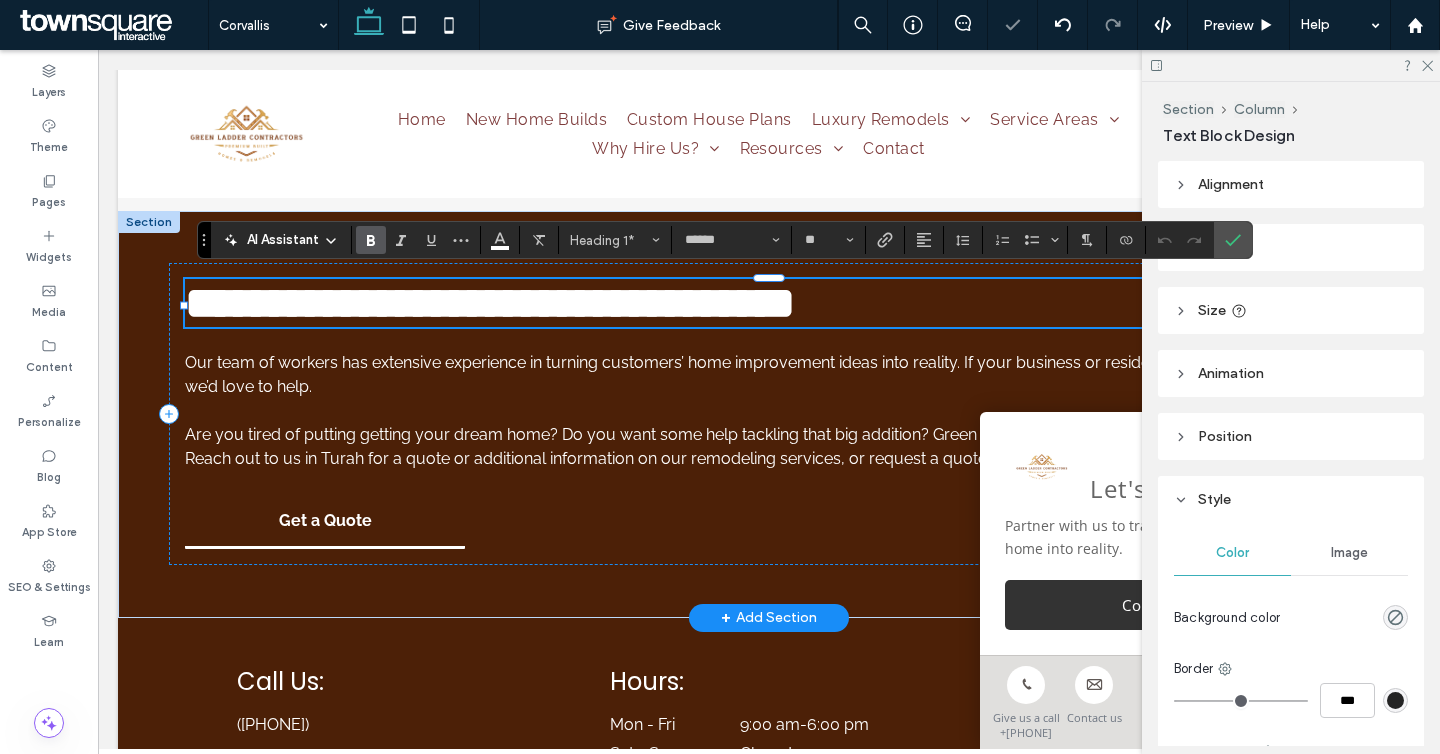 click on "**********" at bounding box center (490, 303) 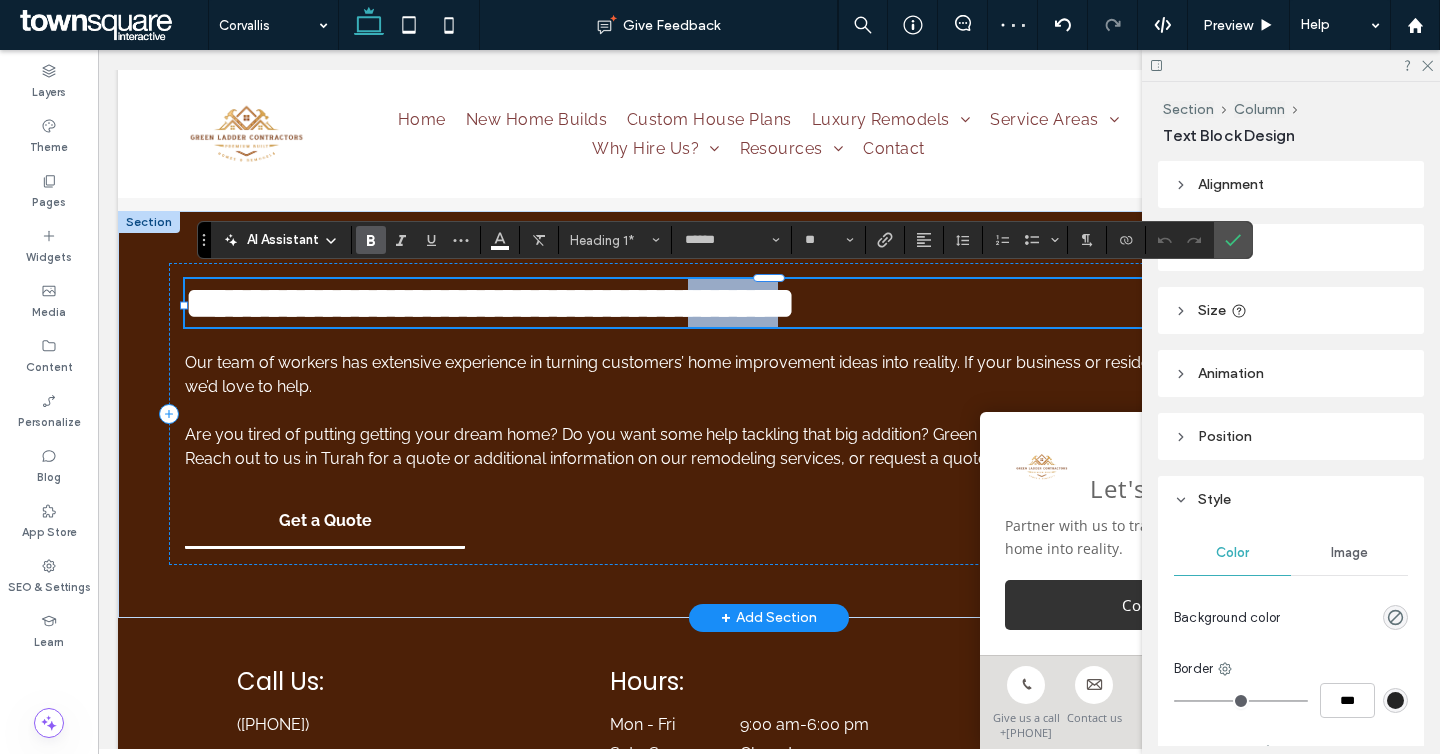 drag, startPoint x: 908, startPoint y: 302, endPoint x: 802, endPoint y: 303, distance: 106.004715 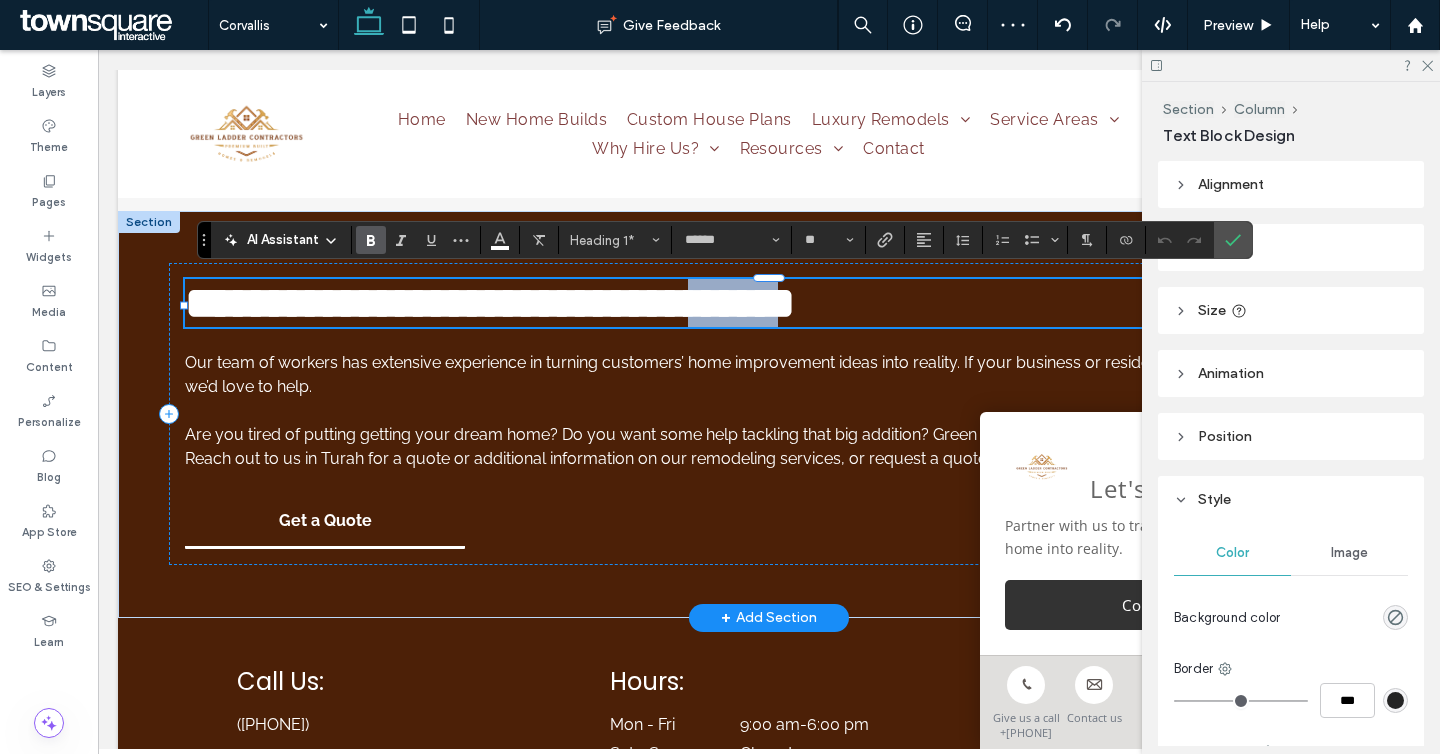 click on "**********" at bounding box center (490, 303) 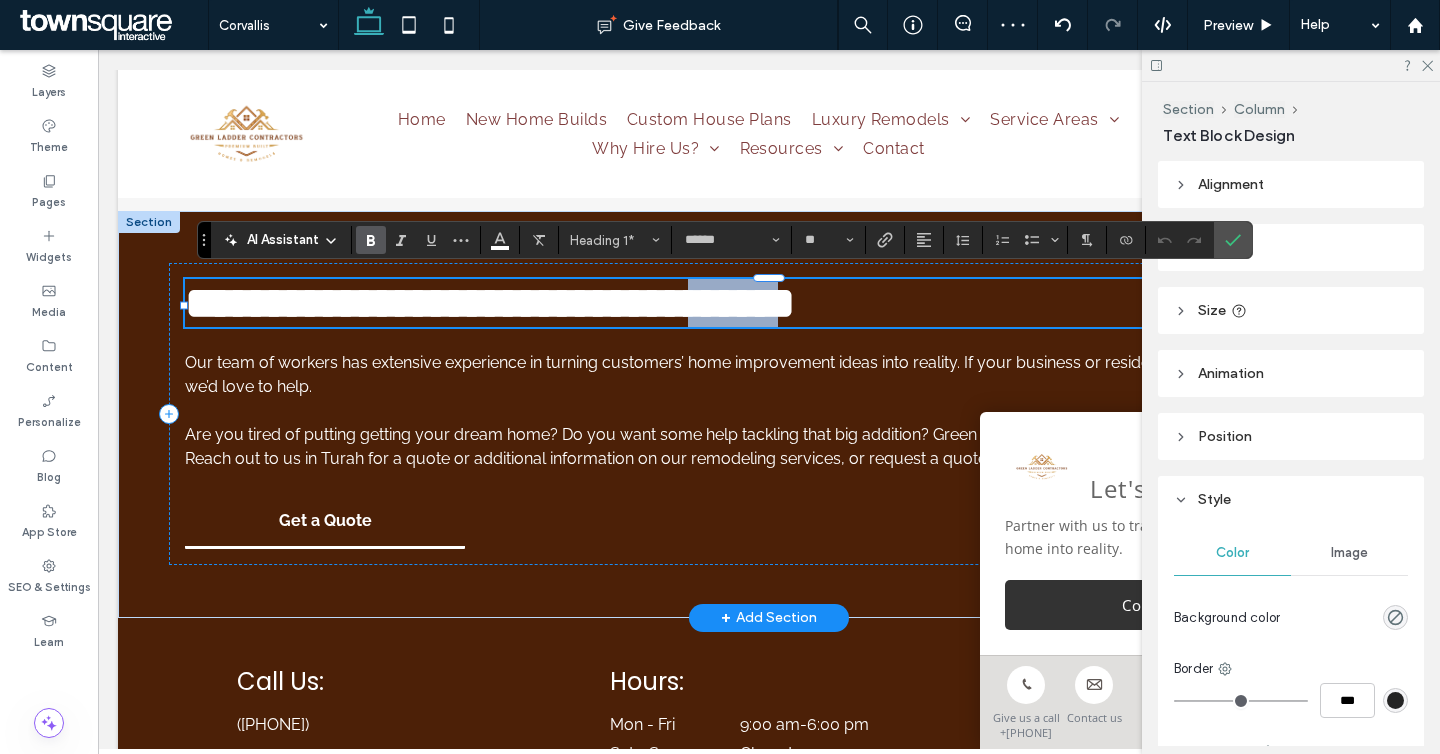 type on "*******" 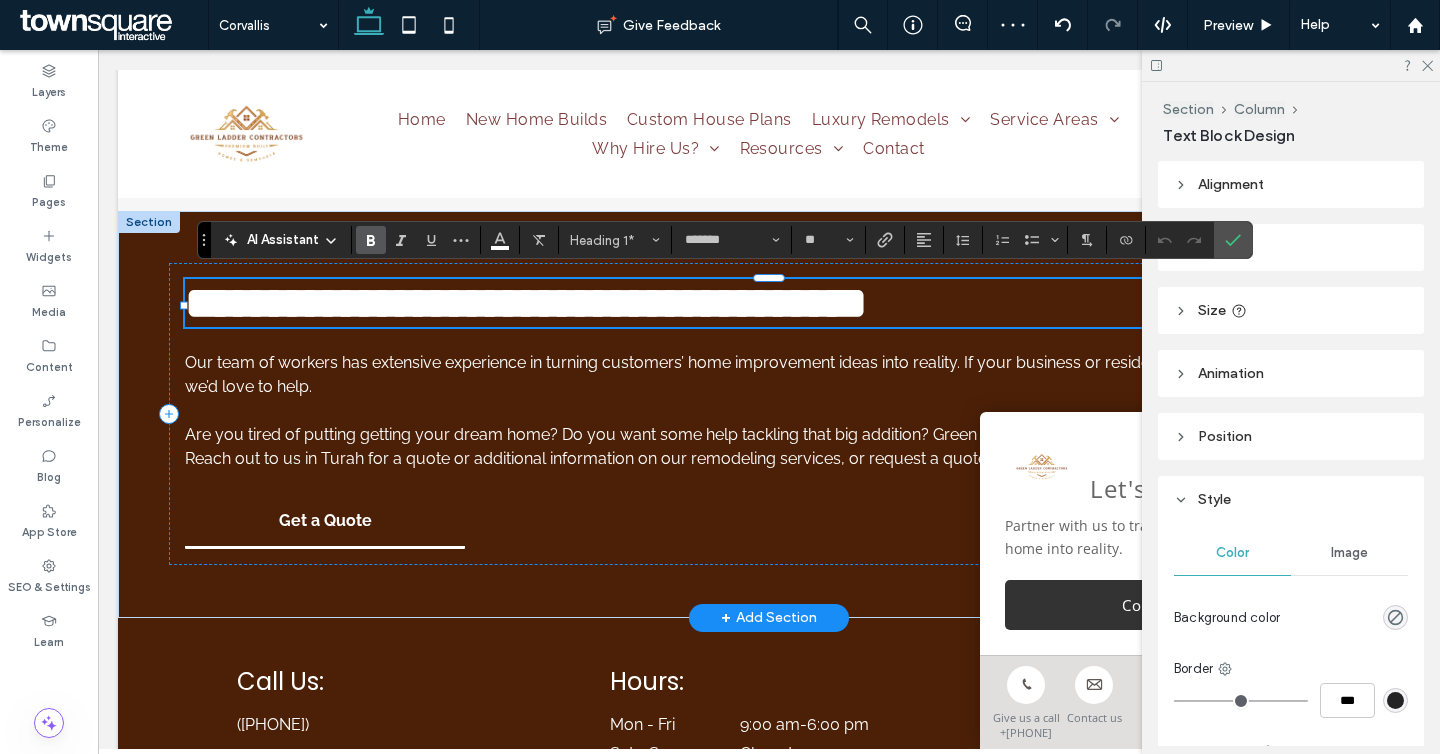 type on "******" 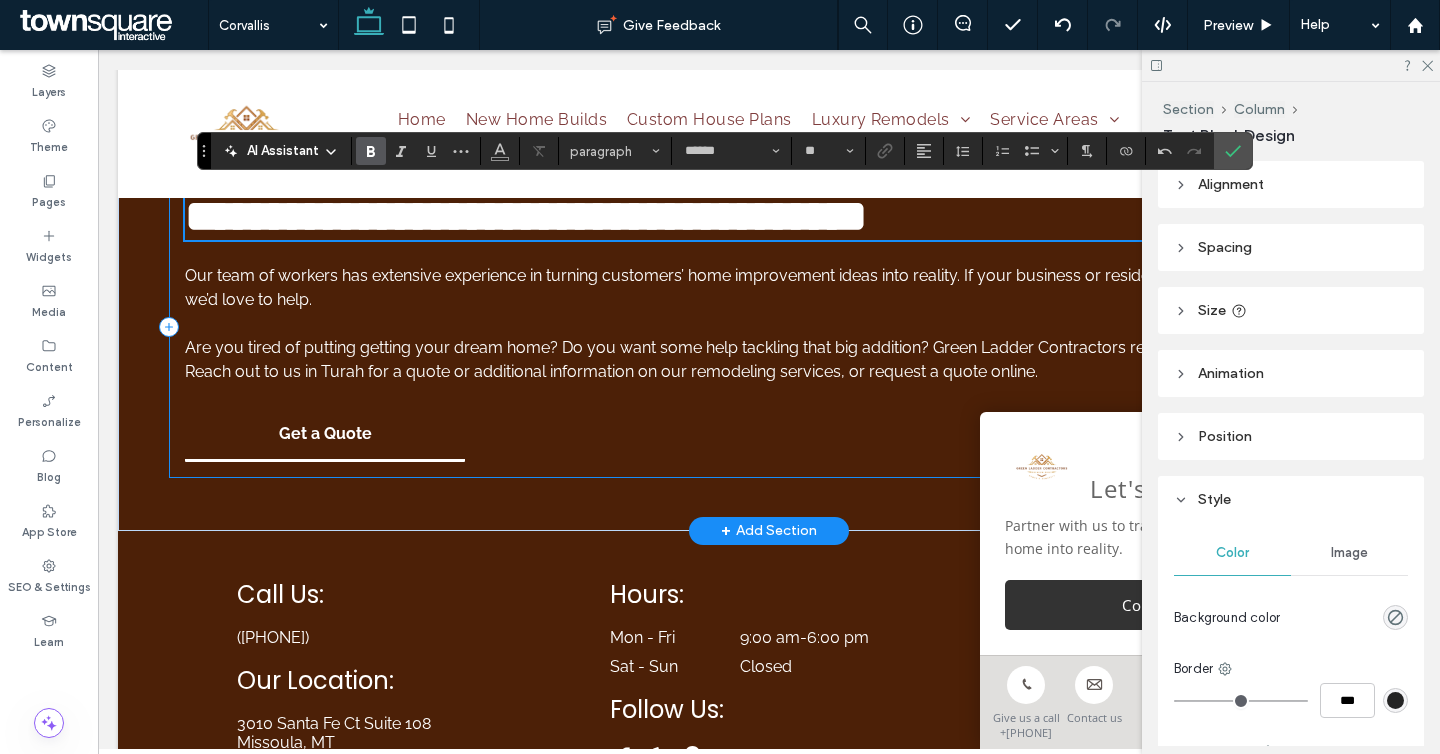 scroll, scrollTop: 4451, scrollLeft: 0, axis: vertical 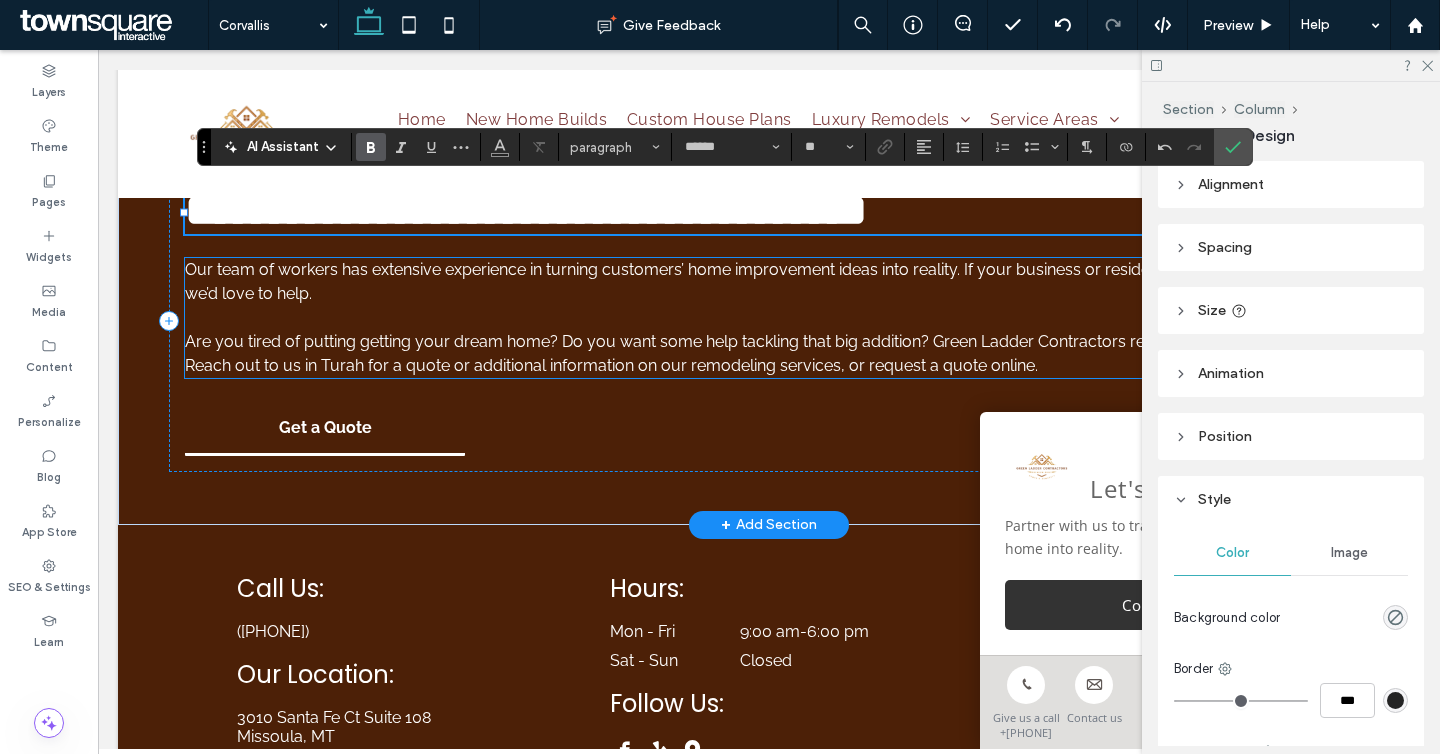 click on "Reach out to us in Turah for a quote or additional information on our remodeling services, or request a quote online." at bounding box center (611, 365) 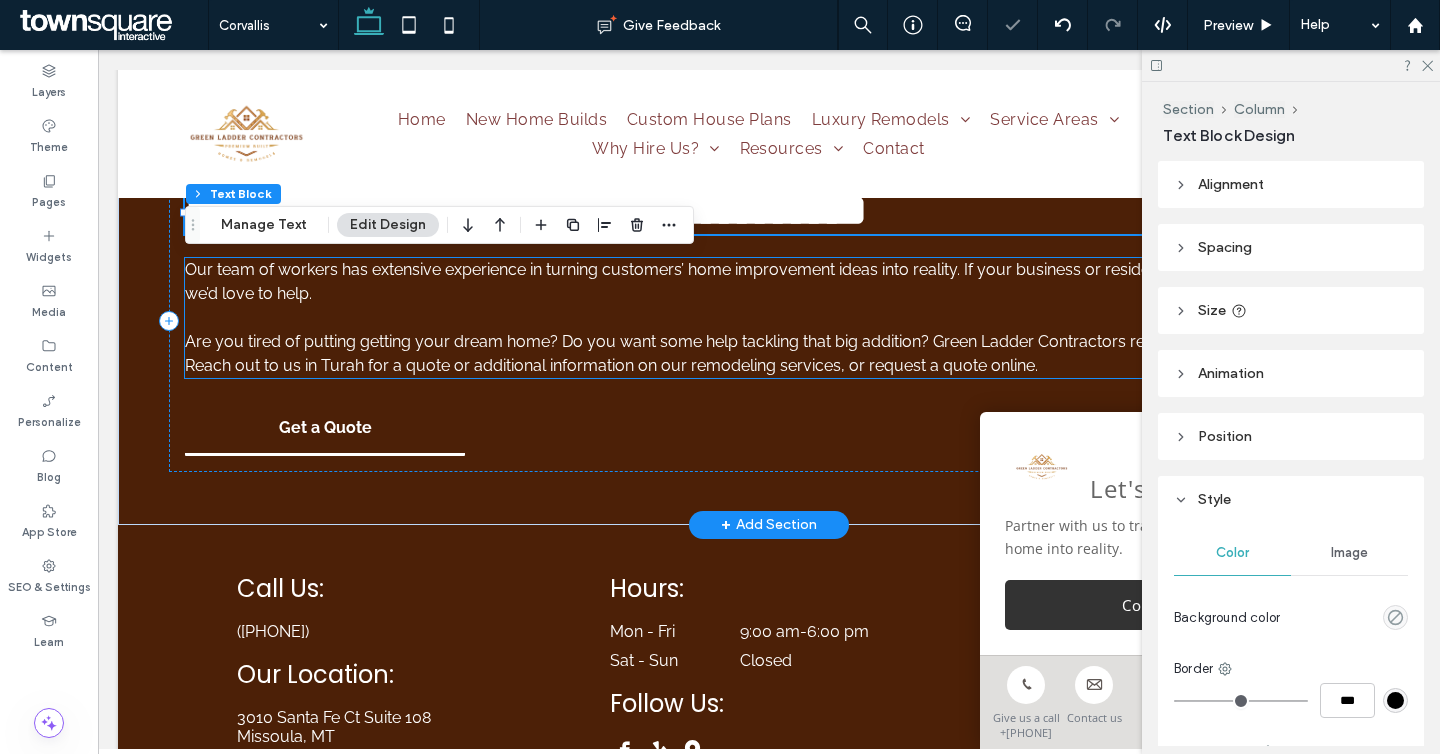 click on "Reach out to us in Turah for a quote or additional information on our remodeling services, or request a quote online." at bounding box center [611, 365] 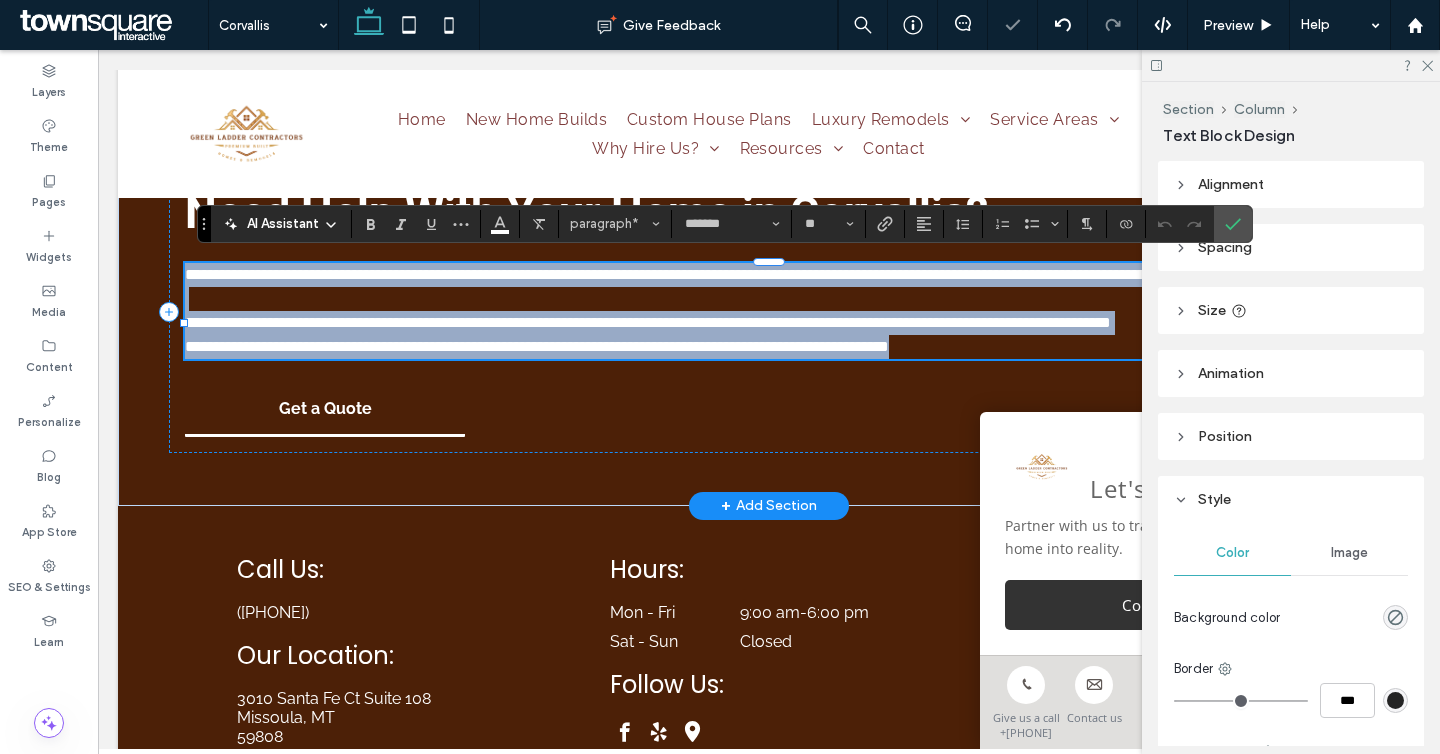 click on "**********" at bounding box center [537, 346] 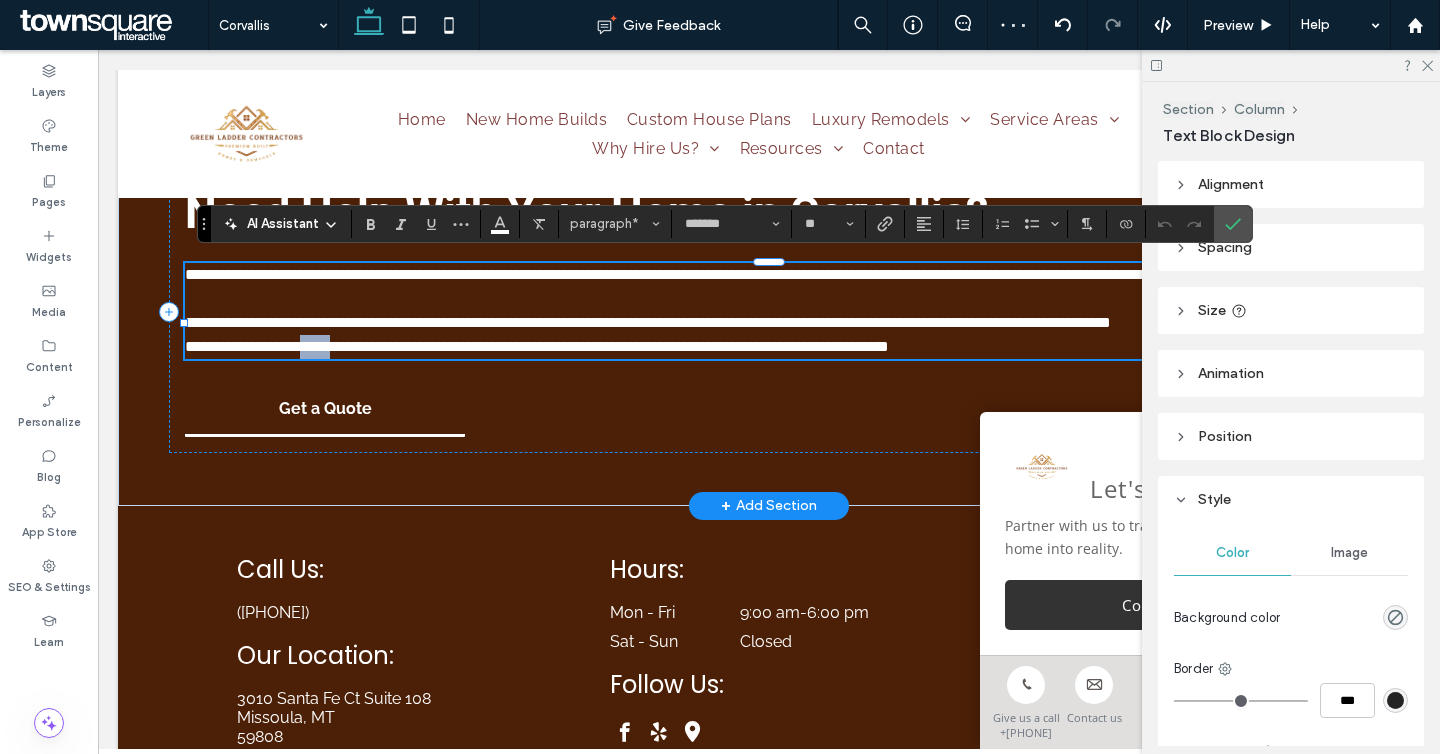 drag, startPoint x: 360, startPoint y: 365, endPoint x: 323, endPoint y: 365, distance: 37 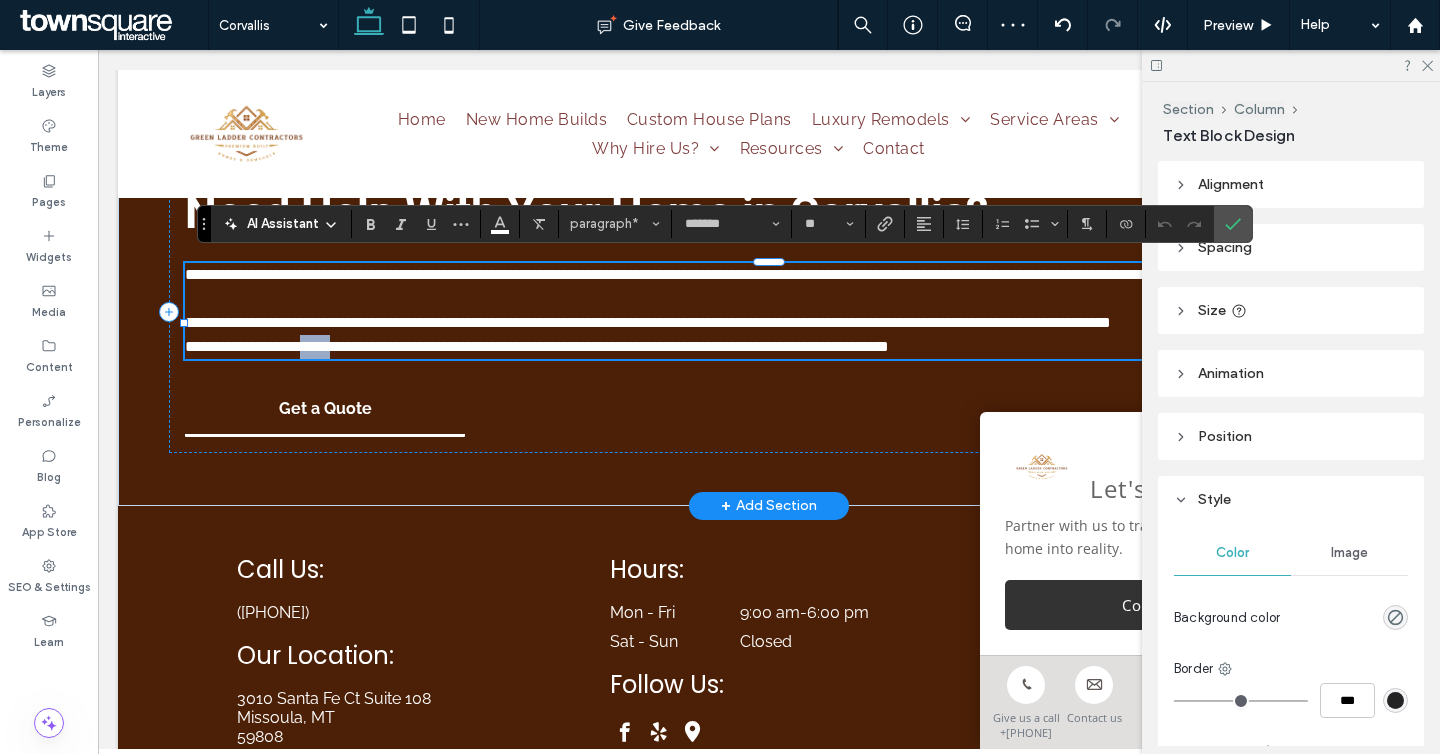 click on "**********" at bounding box center (537, 346) 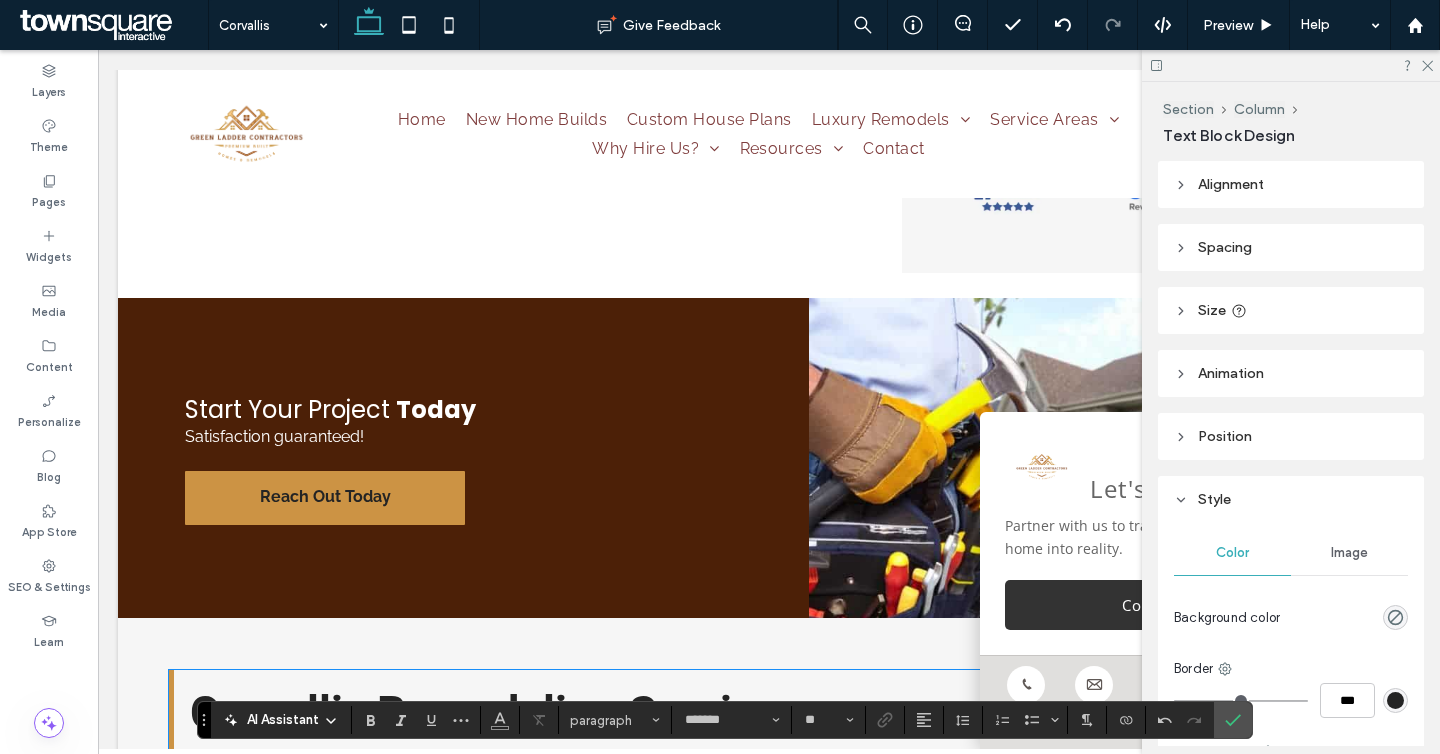 scroll, scrollTop: 0, scrollLeft: 0, axis: both 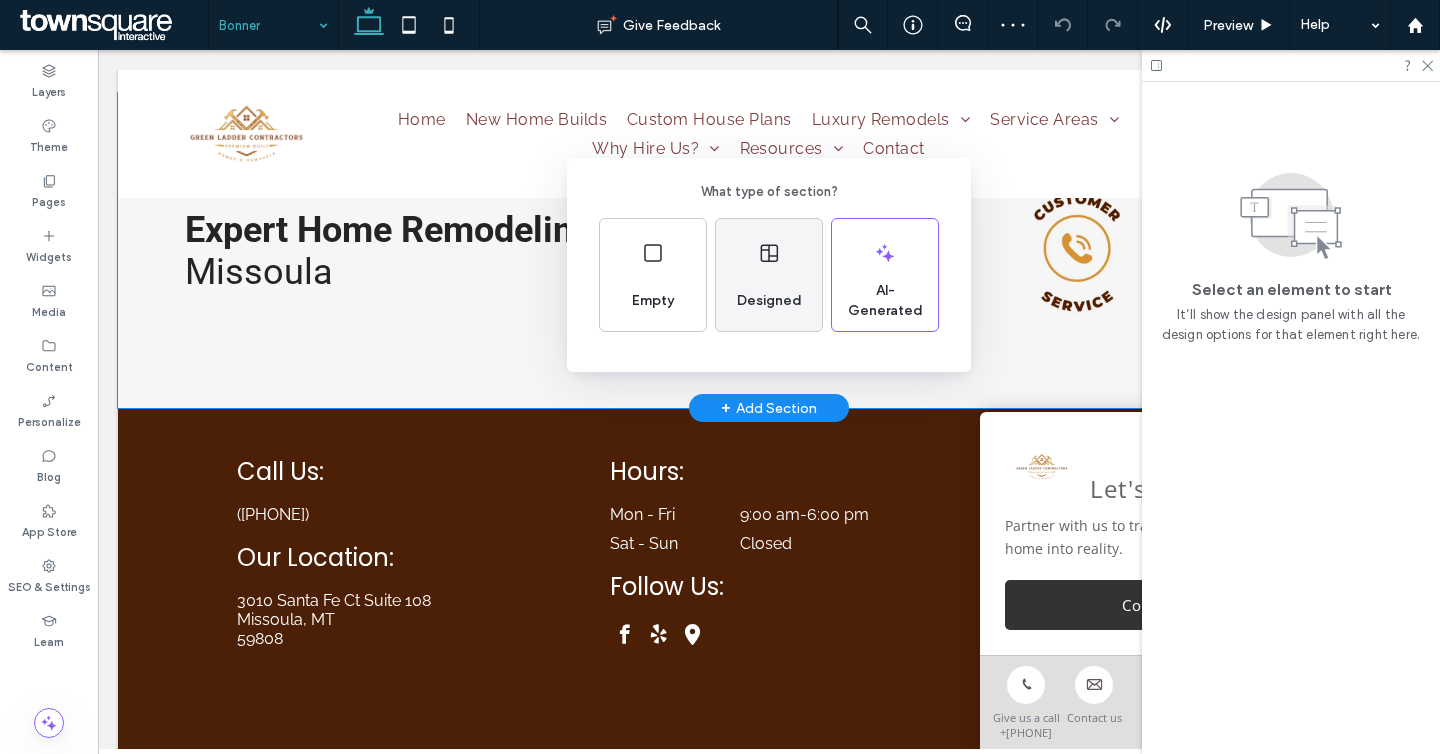 click on "Designed" at bounding box center [769, 301] 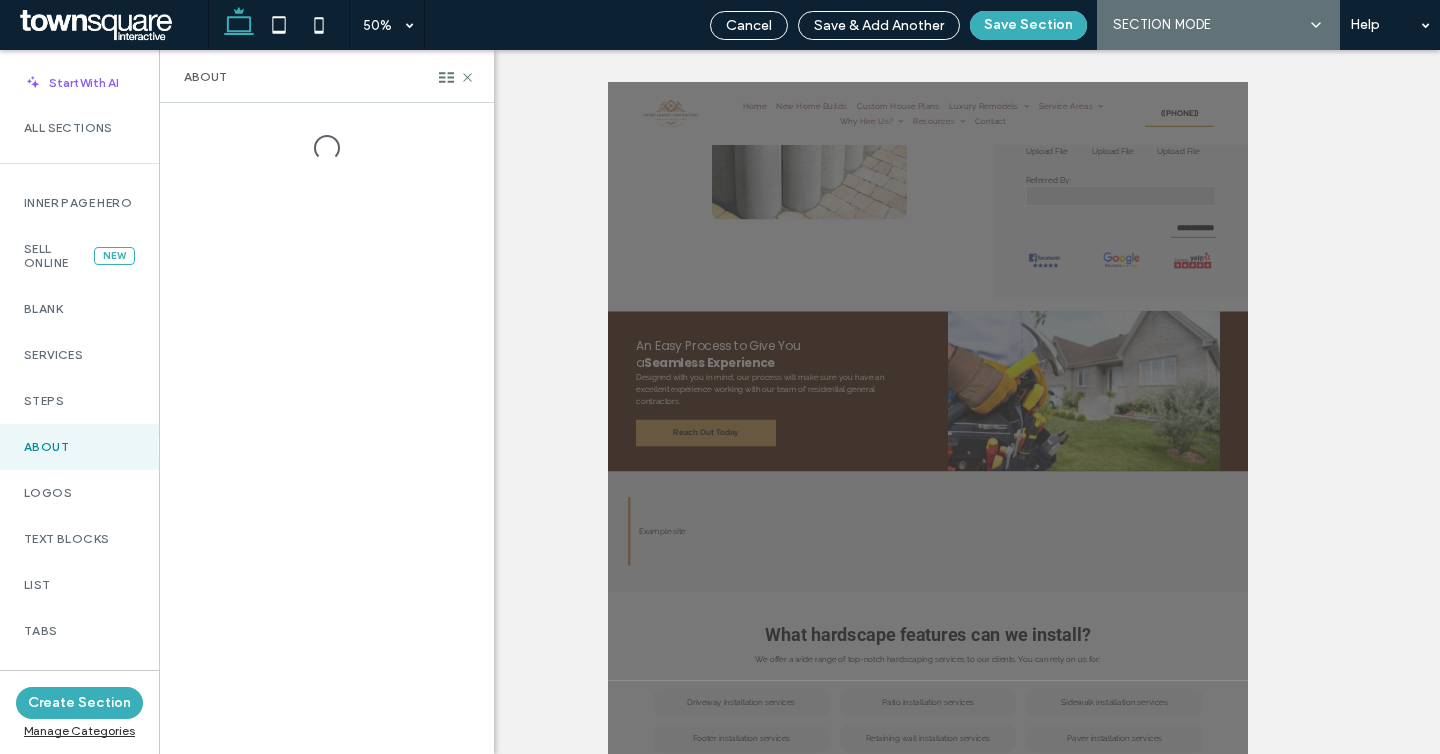 scroll, scrollTop: 1591, scrollLeft: 0, axis: vertical 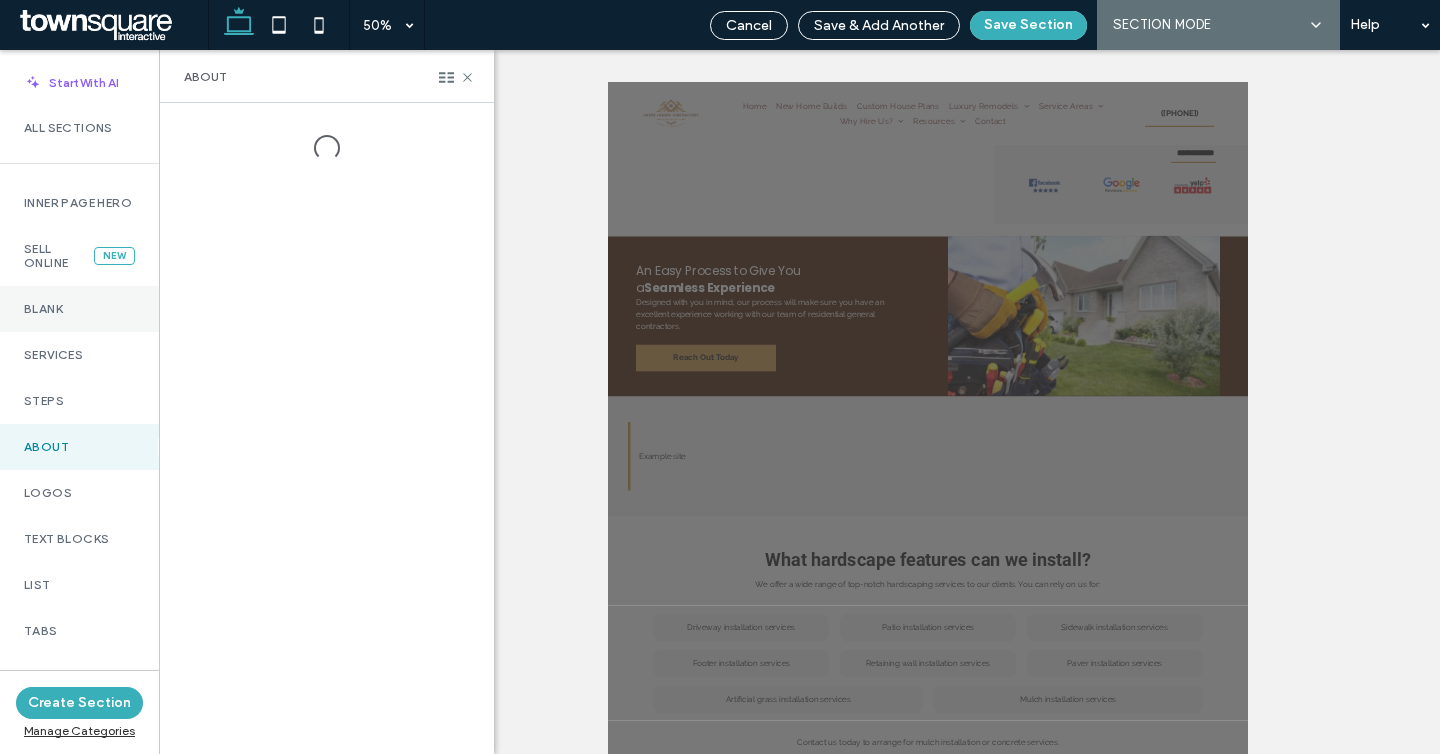 click on "Blank" at bounding box center (79, 309) 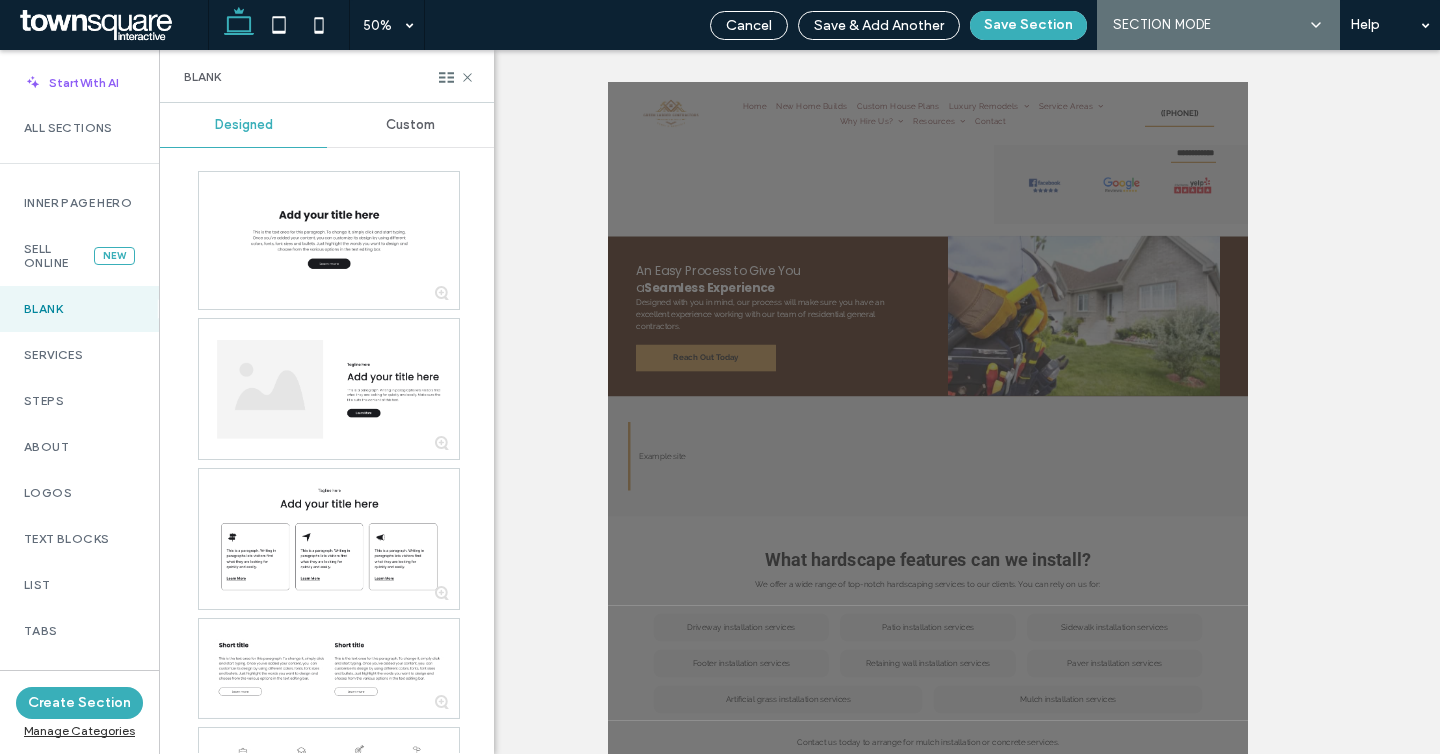 click on "Blank" at bounding box center (327, 76) 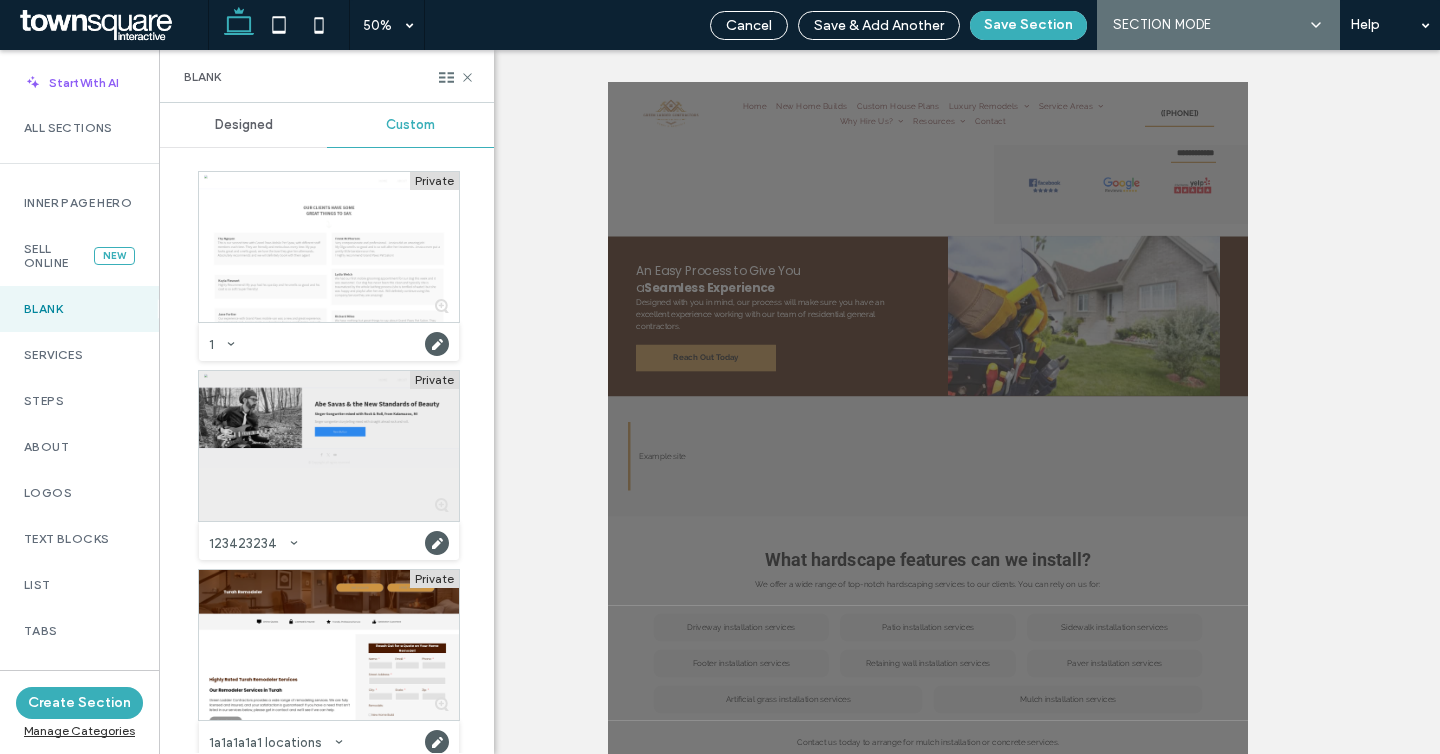 scroll, scrollTop: 129, scrollLeft: 0, axis: vertical 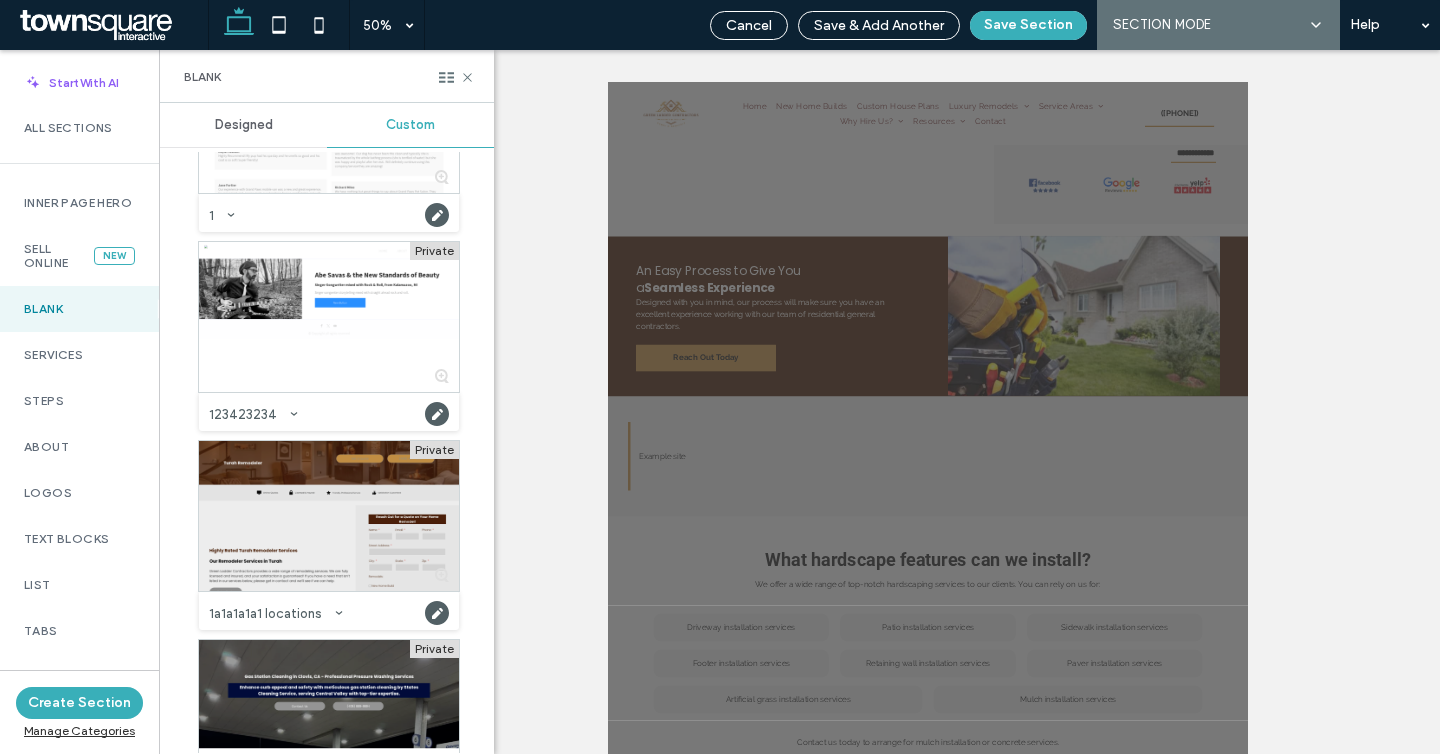 click at bounding box center (329, 516) 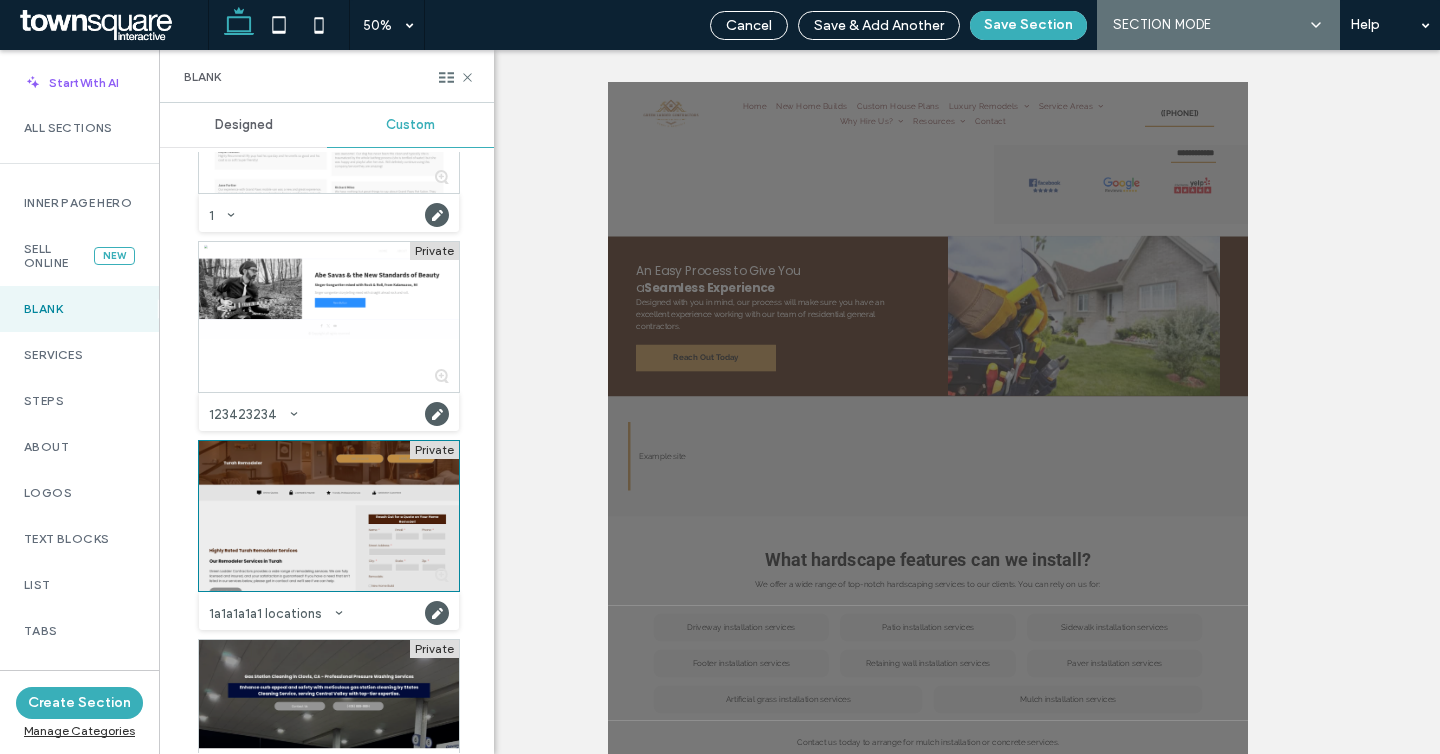 click at bounding box center (329, 516) 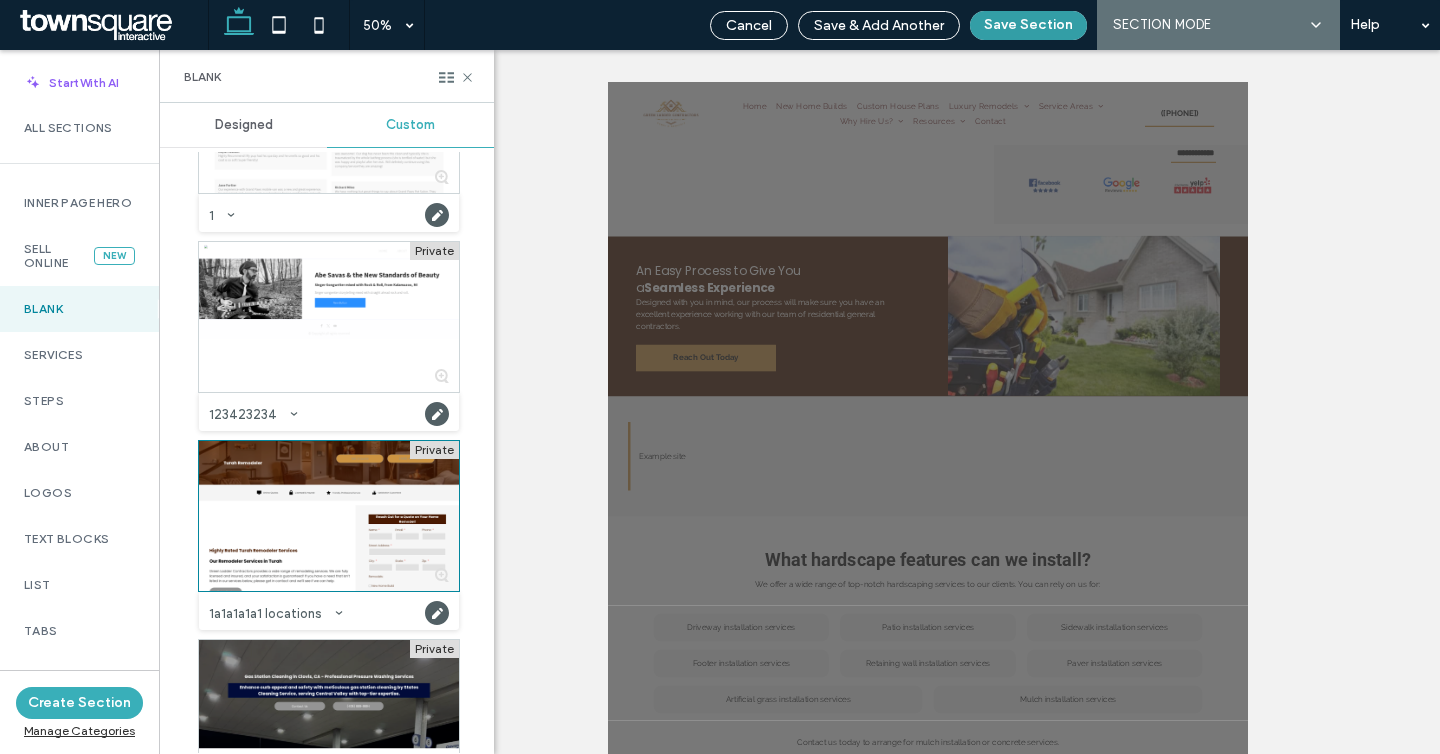 click on "Save Section" at bounding box center [1028, 25] 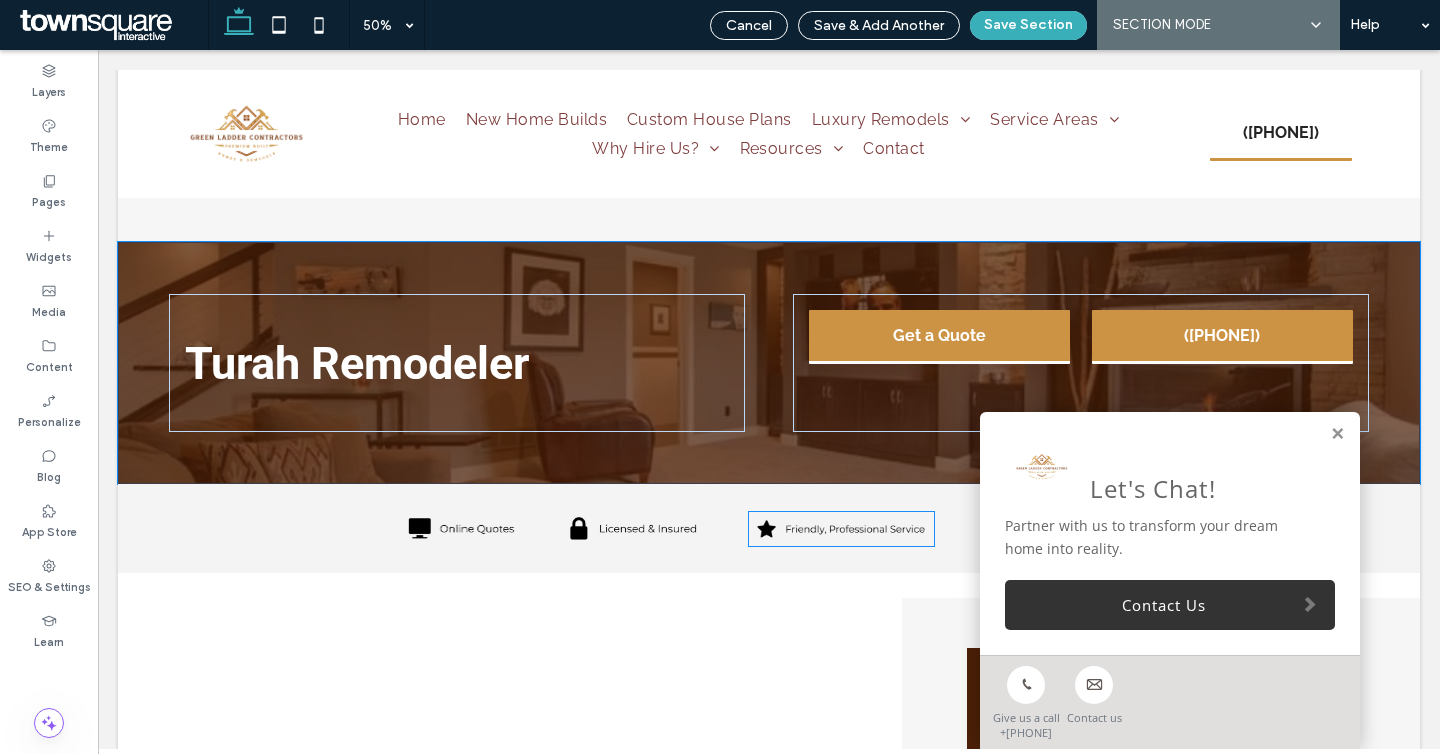 scroll, scrollTop: 3119, scrollLeft: 0, axis: vertical 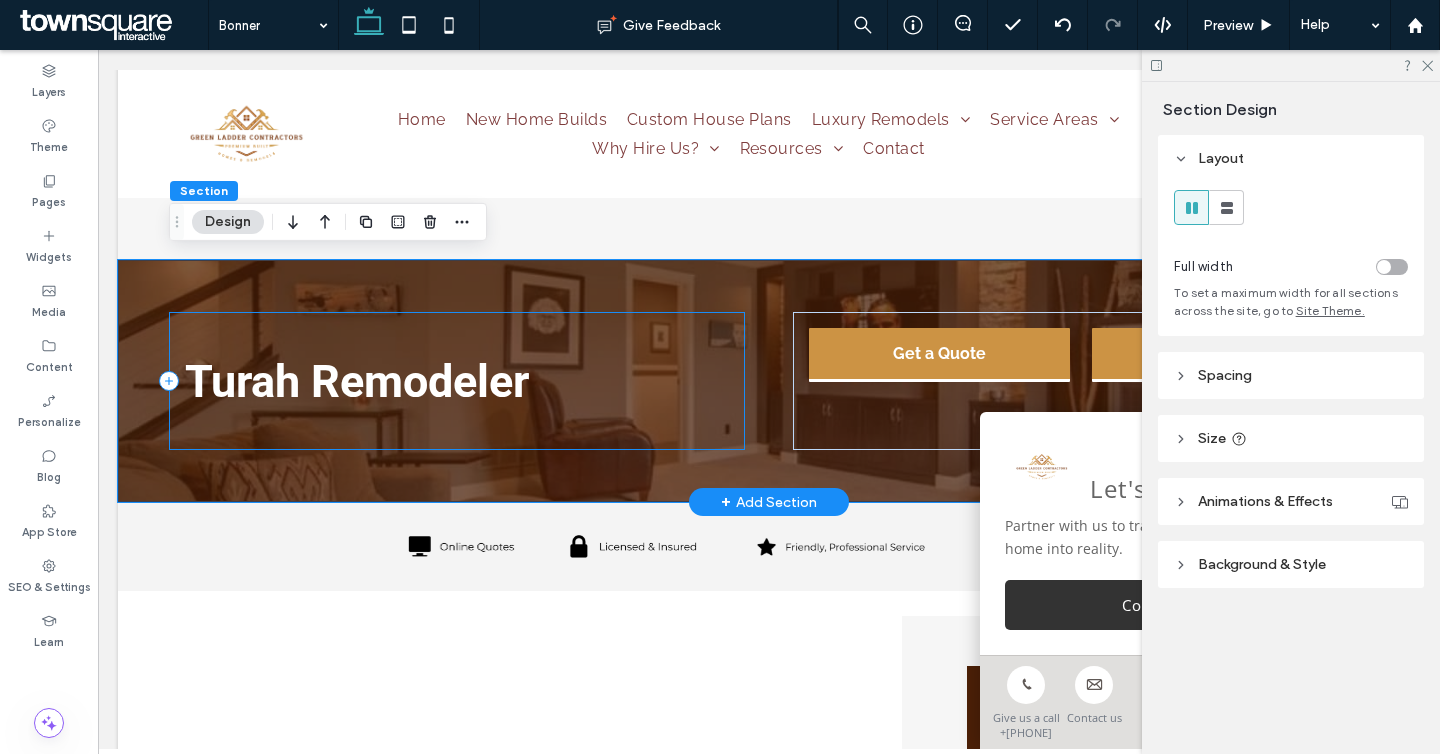 click on "Turah Remodeler" at bounding box center (357, 381) 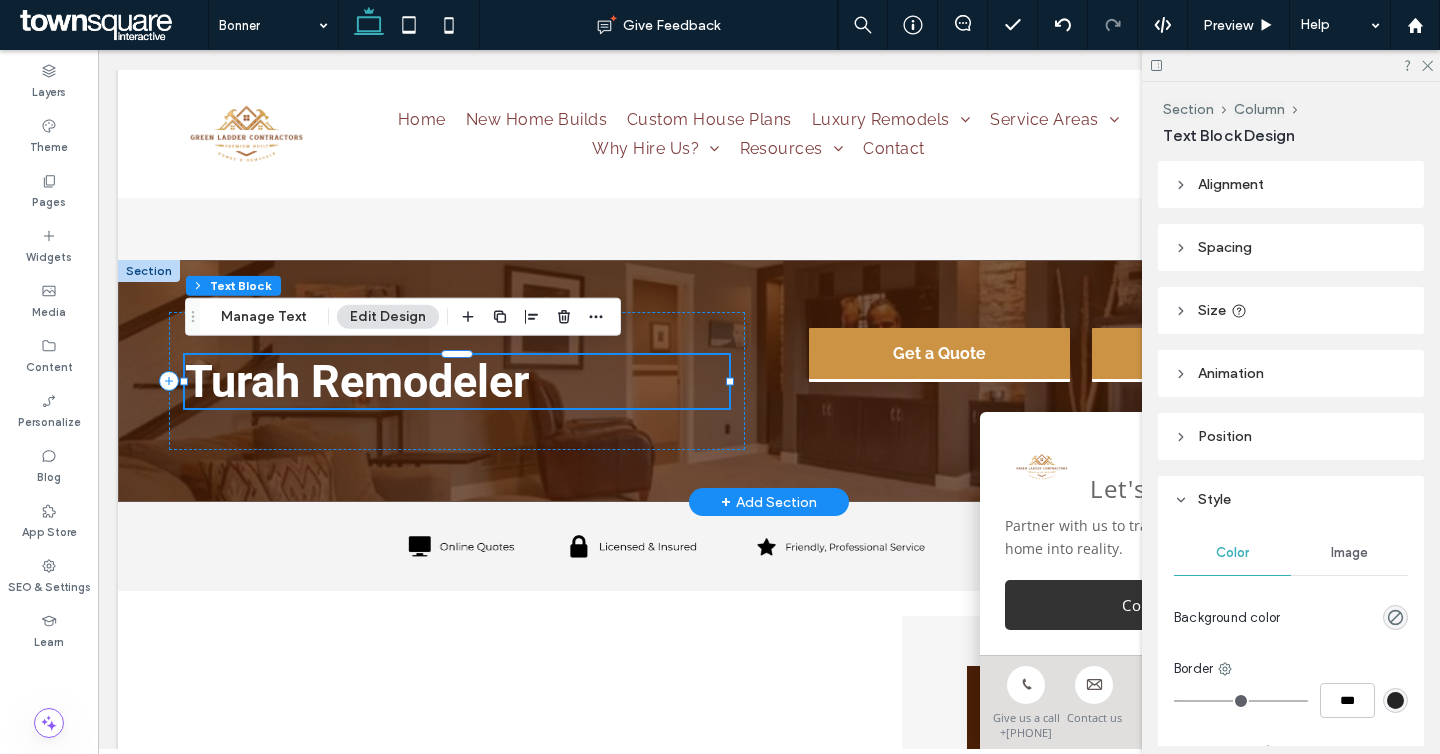 click on "Turah Remodeler" at bounding box center (357, 381) 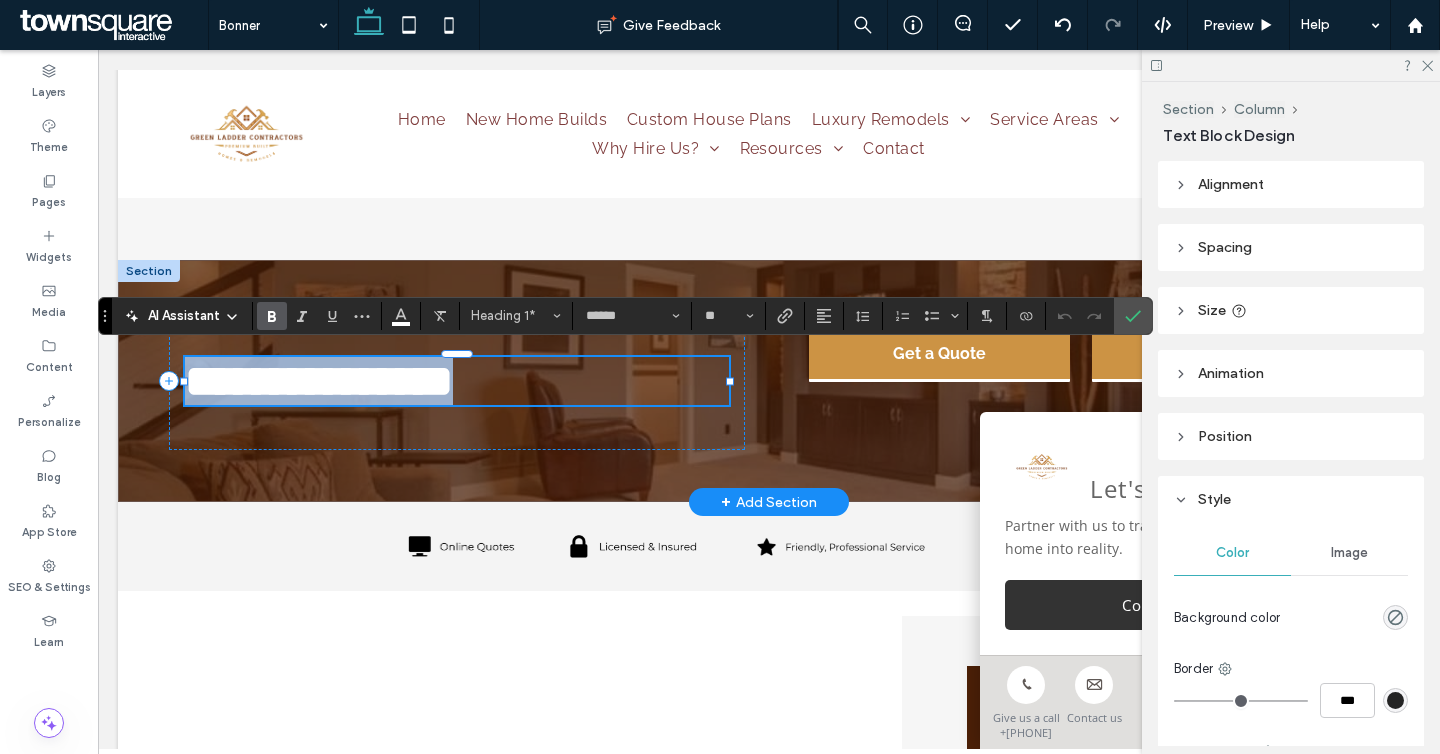 click on "**********" at bounding box center [319, 381] 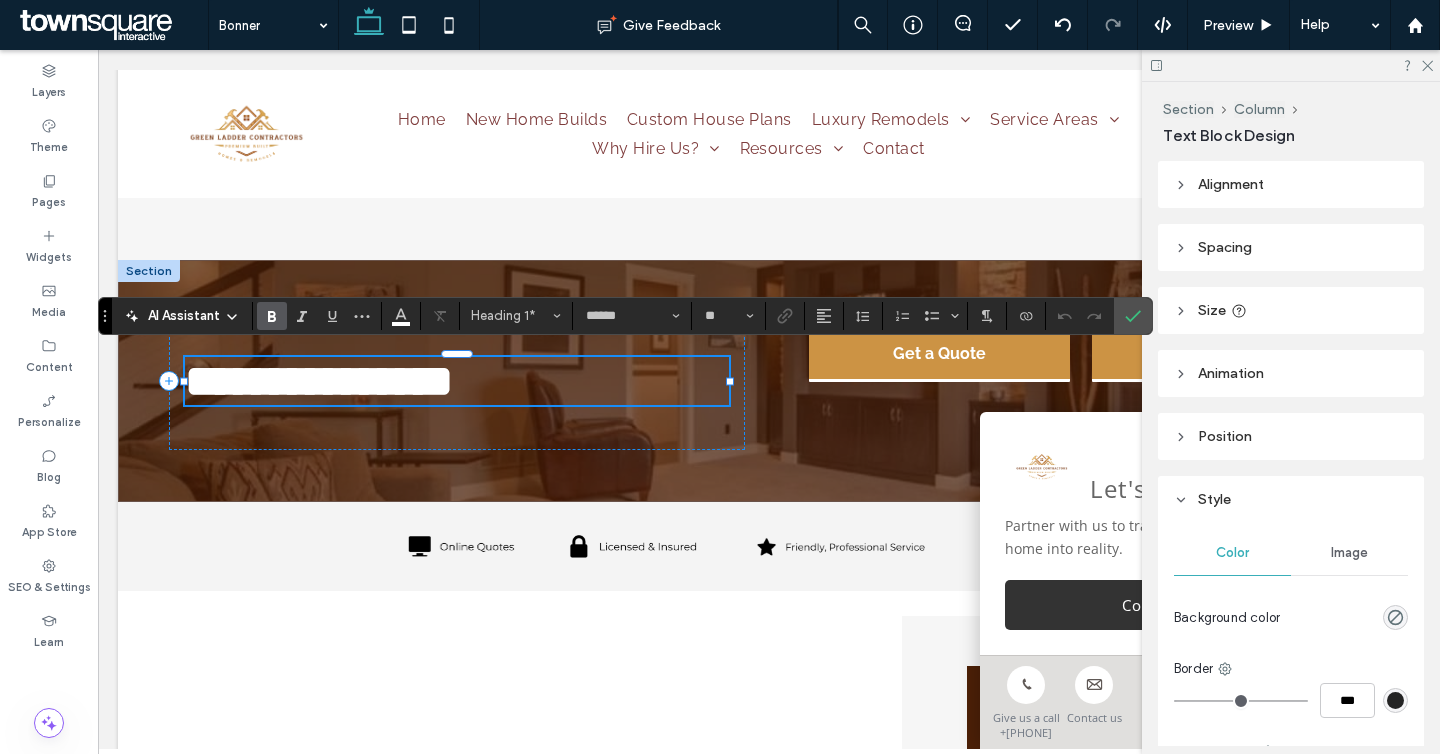 drag, startPoint x: 296, startPoint y: 383, endPoint x: 99, endPoint y: 380, distance: 197.02284 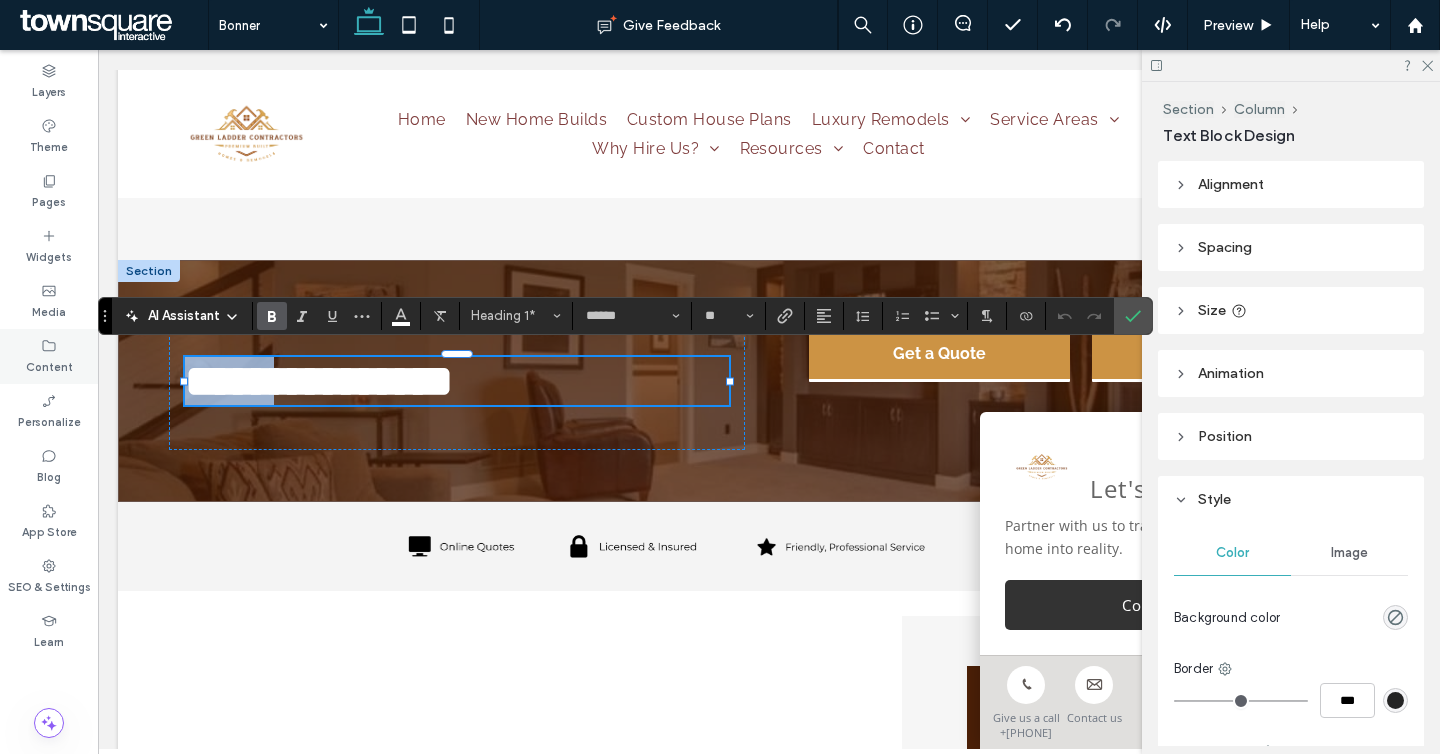 type 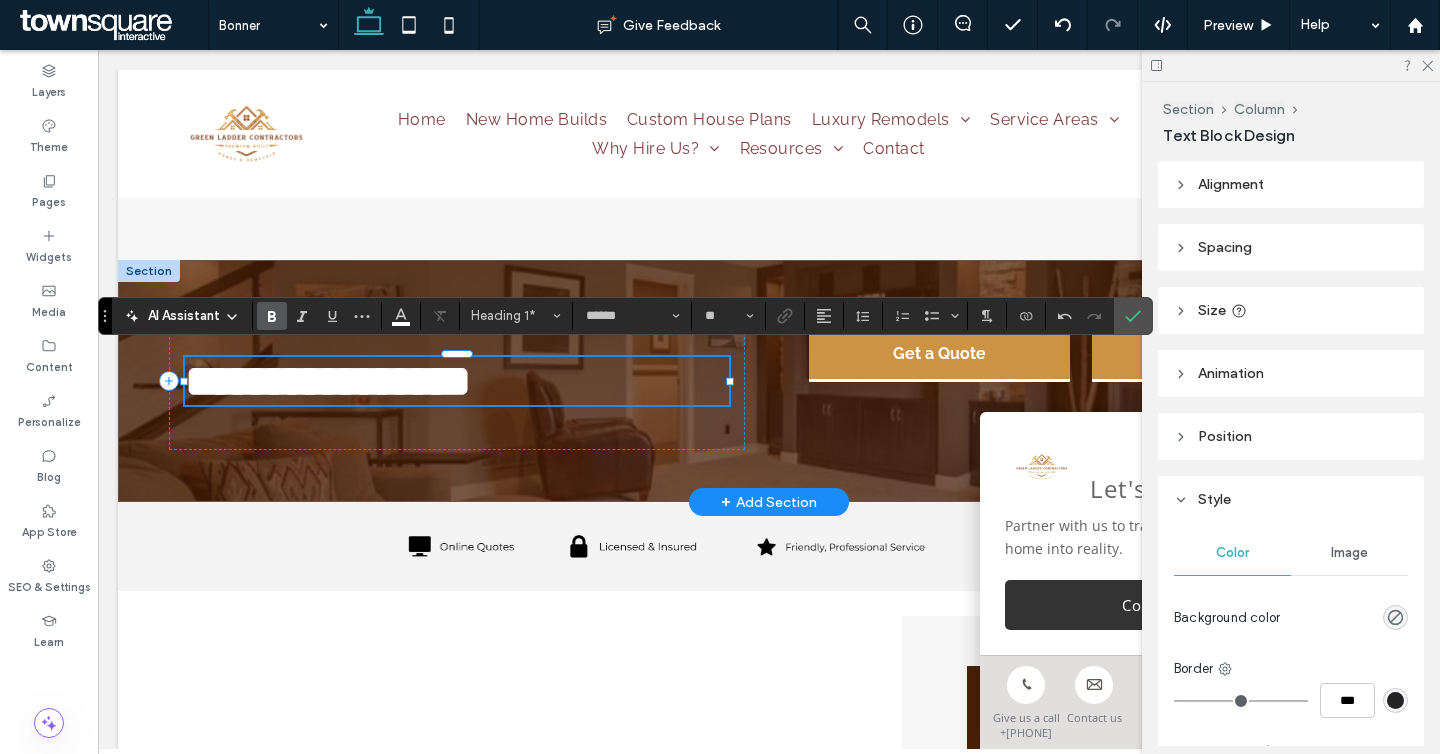 drag, startPoint x: 321, startPoint y: 382, endPoint x: 316, endPoint y: 260, distance: 122.10242 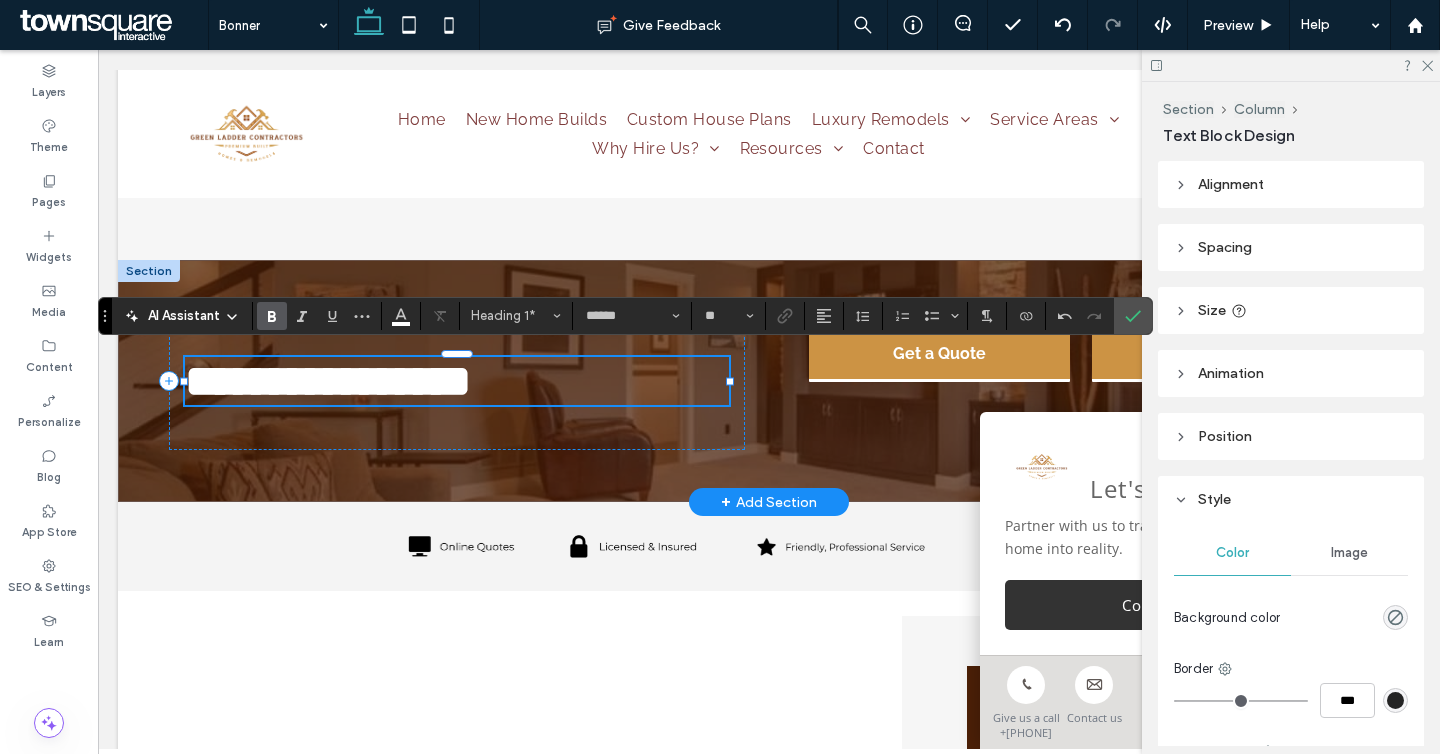 drag, startPoint x: 338, startPoint y: 382, endPoint x: 338, endPoint y: 325, distance: 57 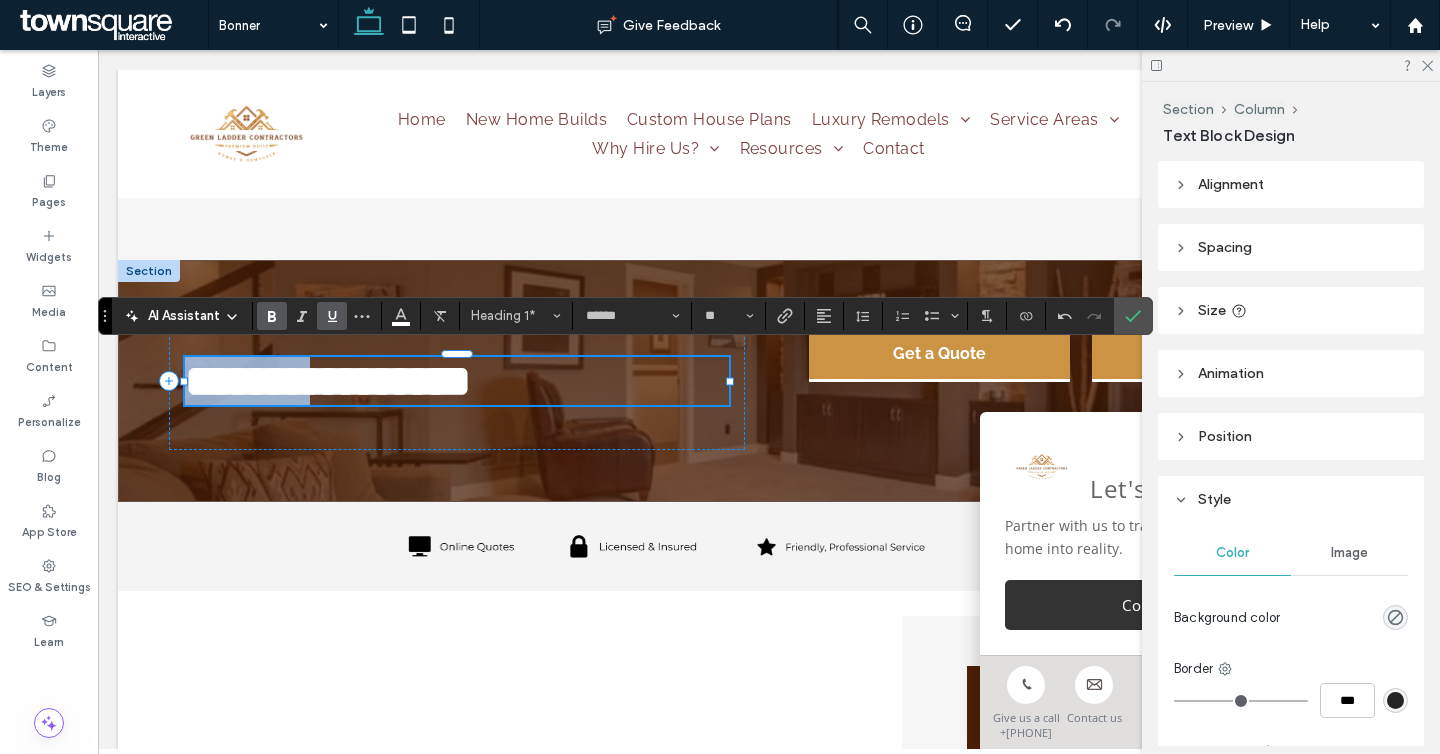 copy on "*******" 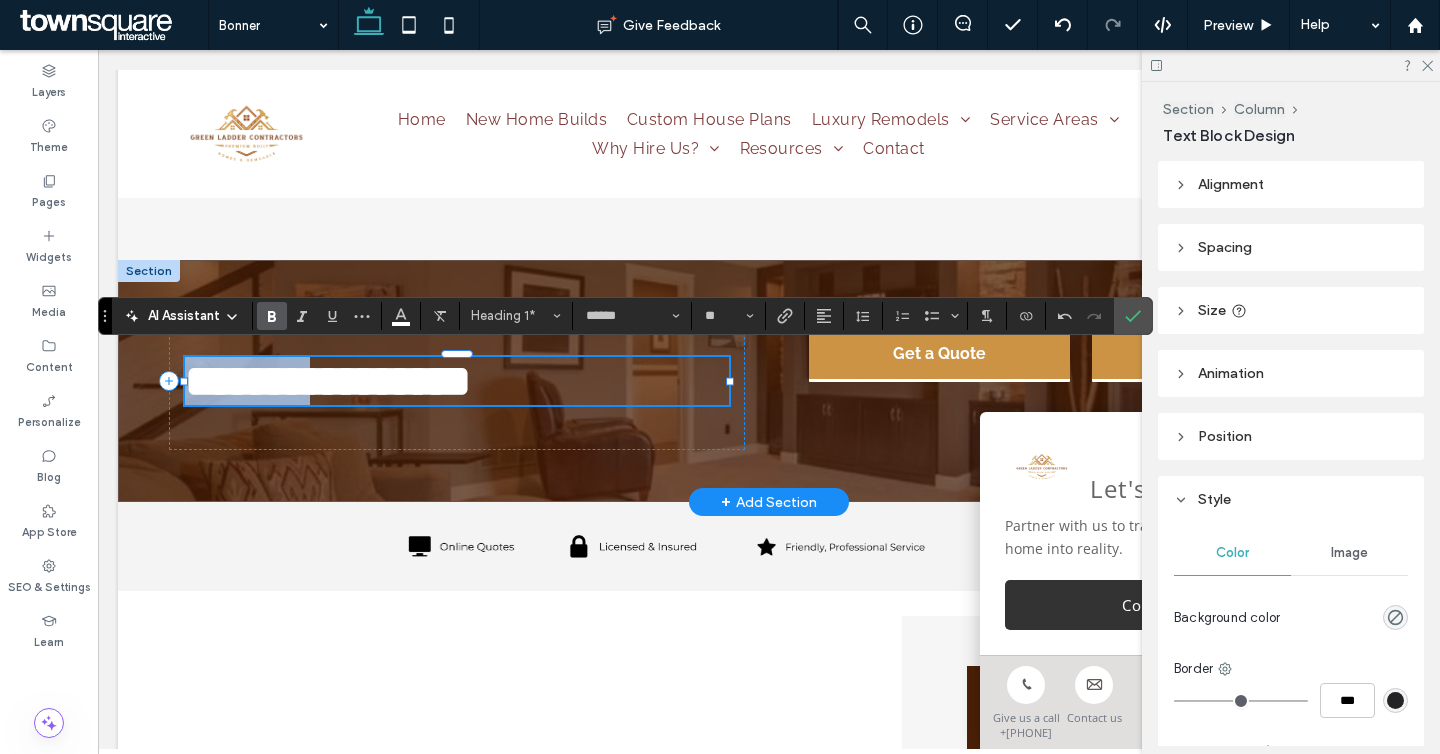 click on "**********" at bounding box center (328, 381) 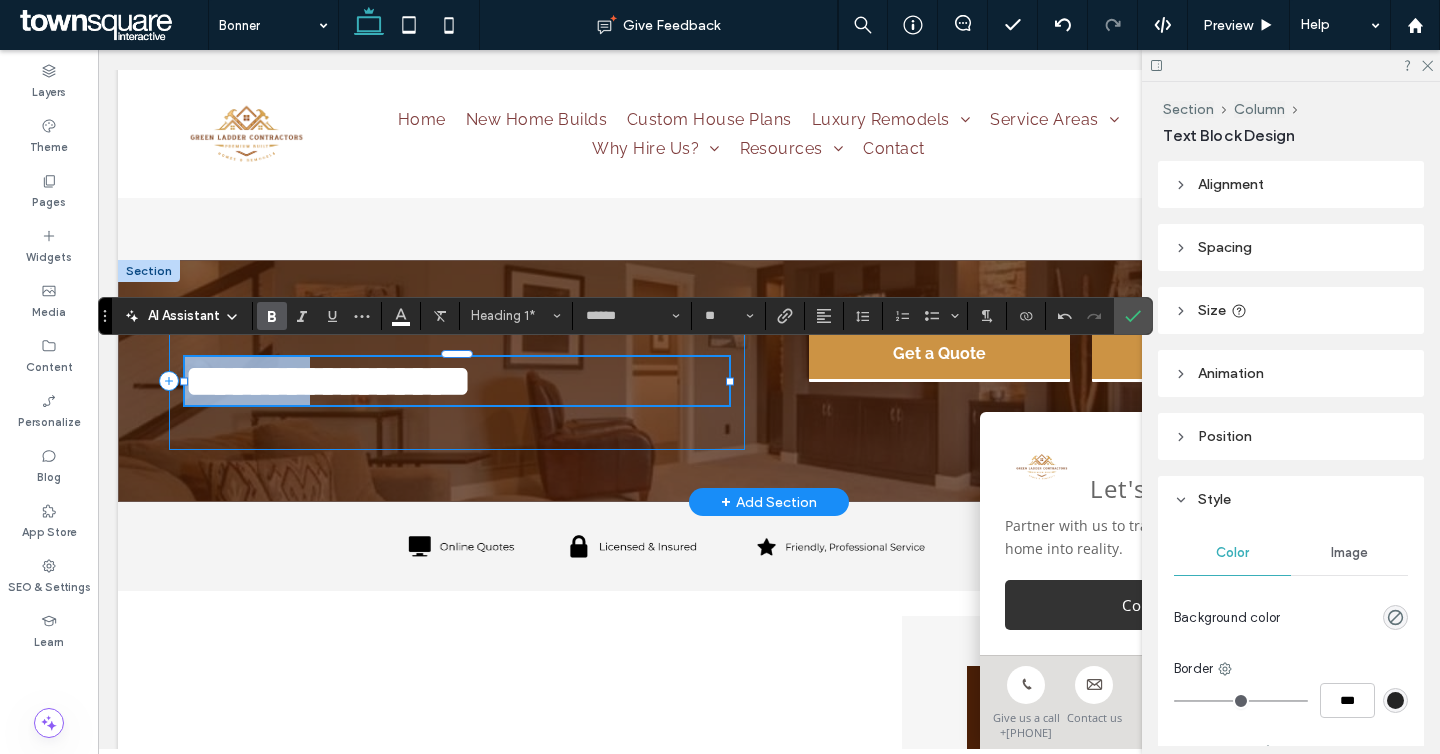 drag, startPoint x: 327, startPoint y: 380, endPoint x: 327, endPoint y: 337, distance: 43 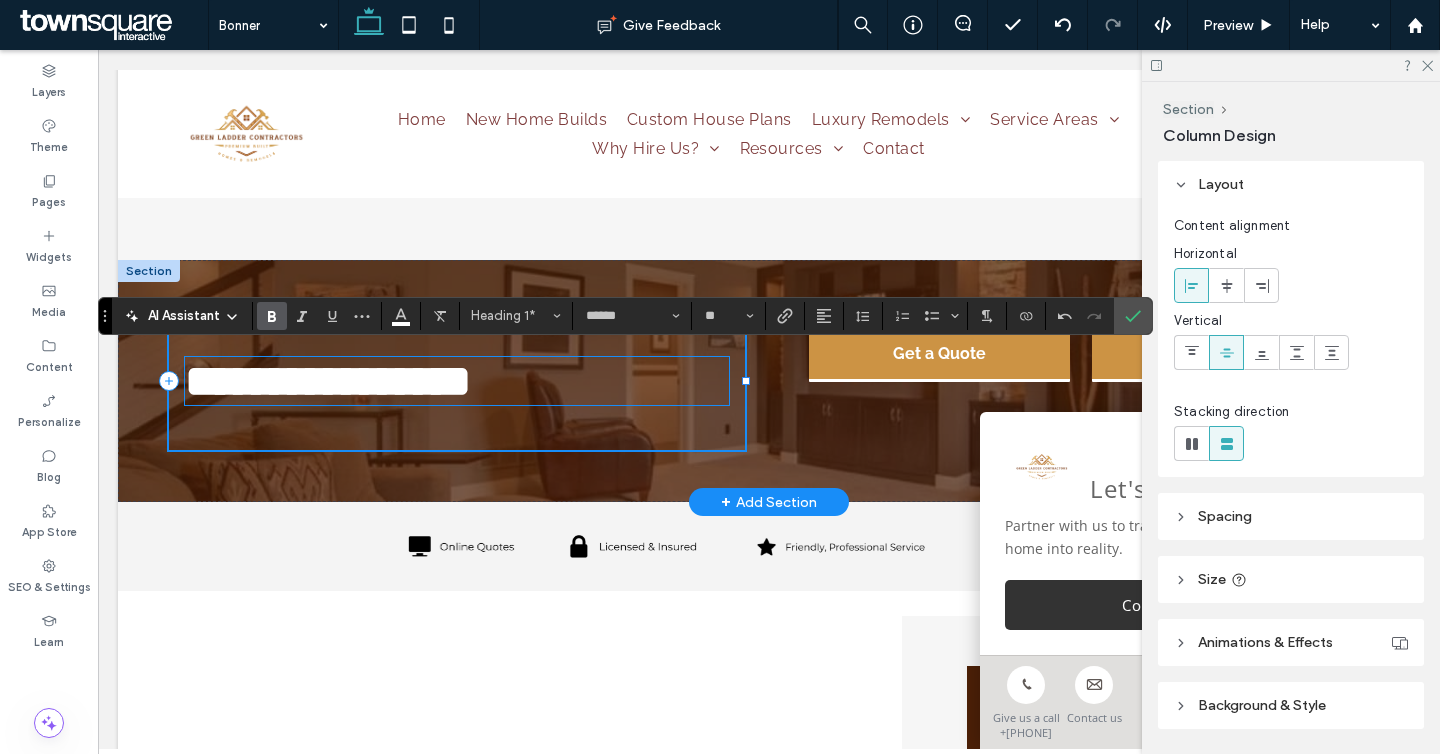 click on "**********" at bounding box center (328, 381) 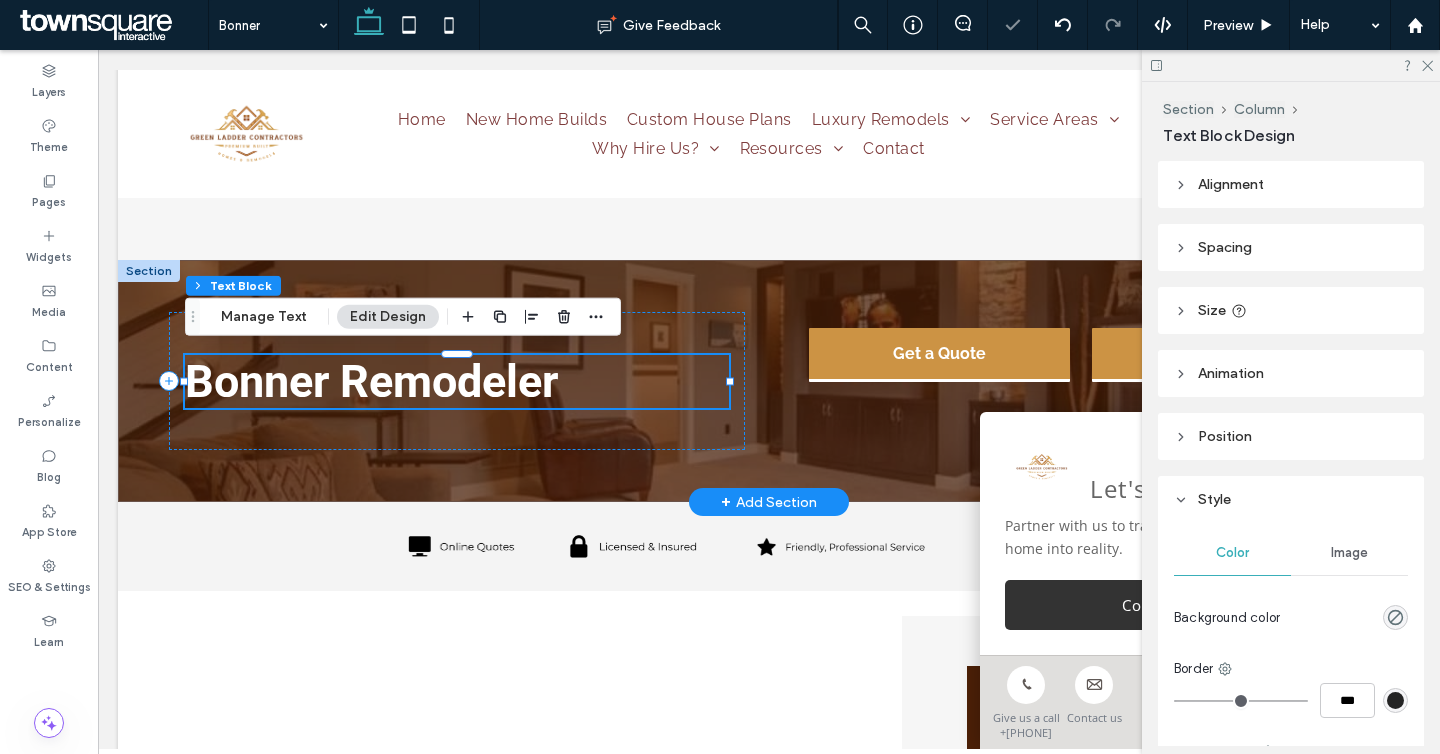 click on "Bonner Remodeler" at bounding box center [371, 381] 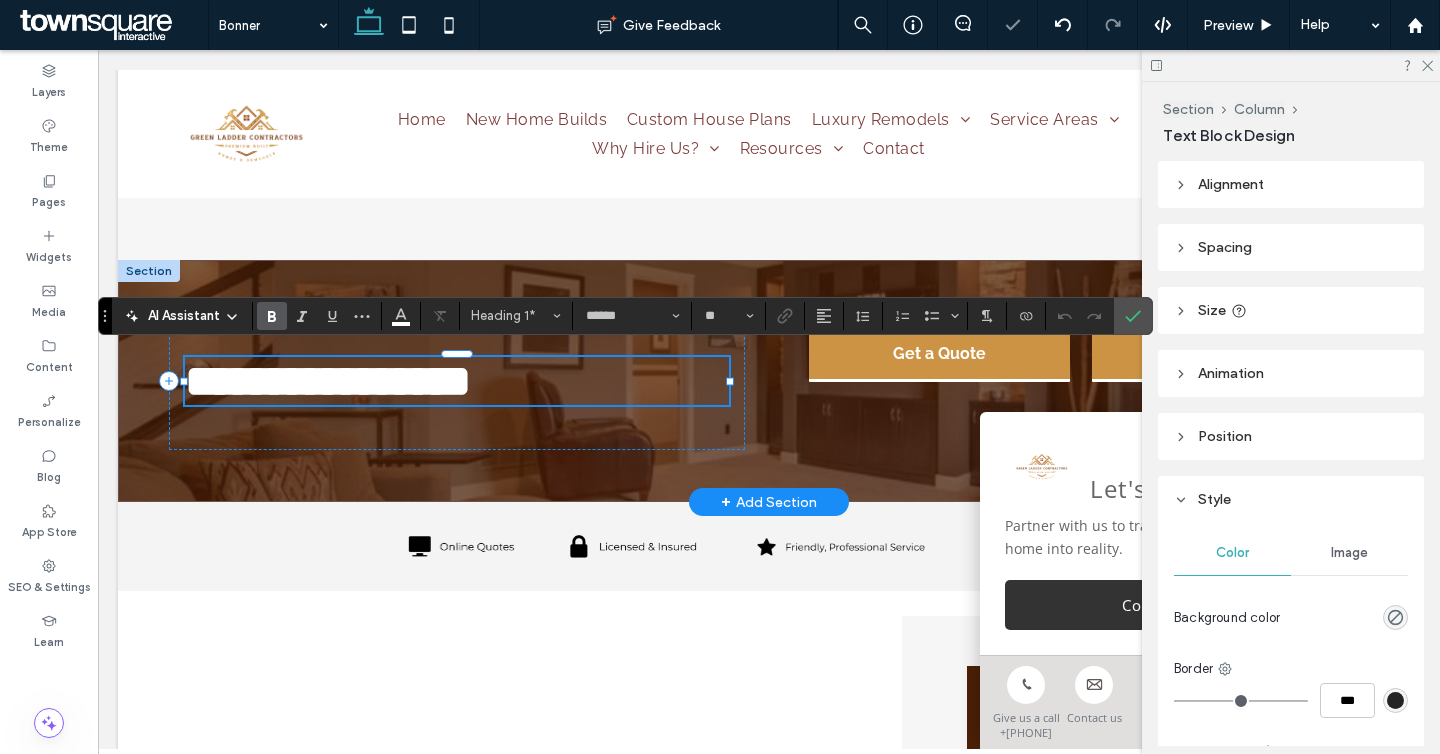 click on "**********" at bounding box center [328, 381] 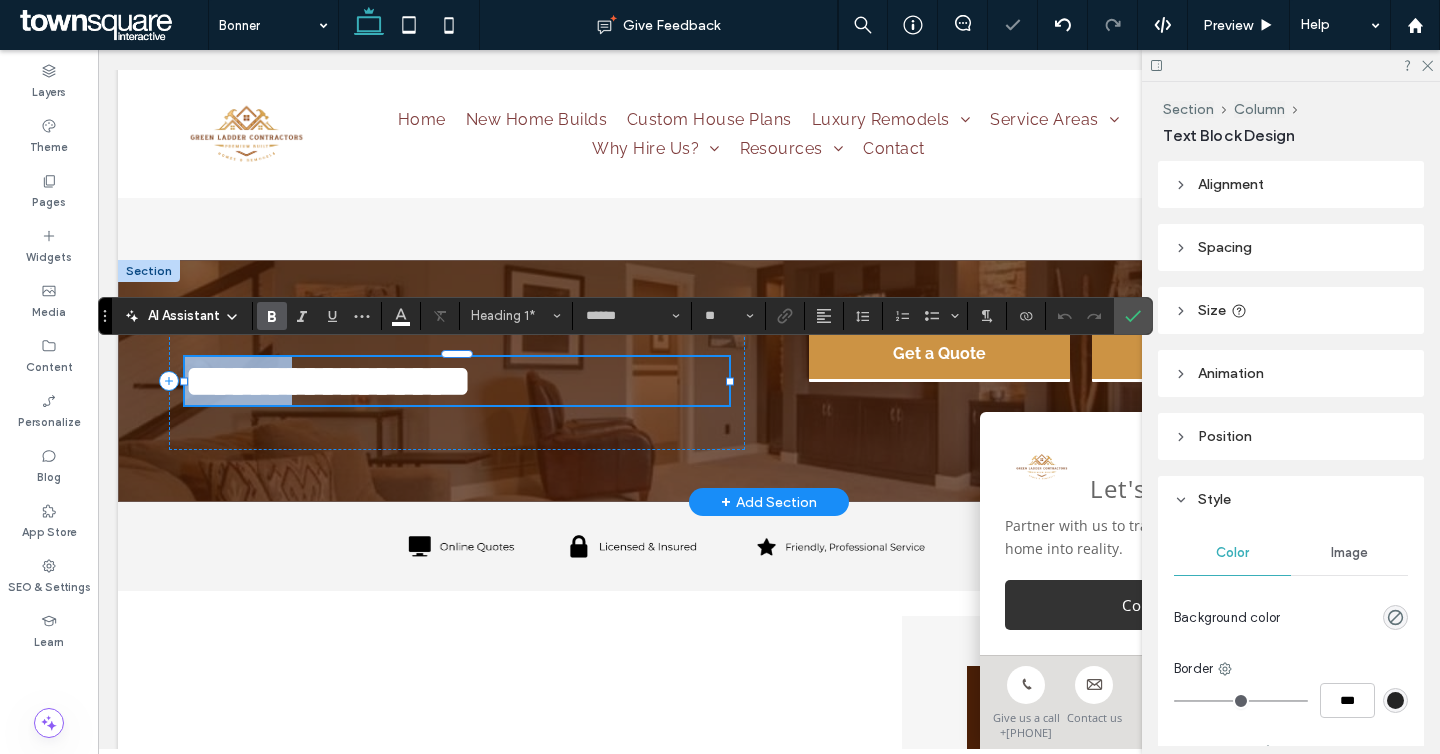 drag, startPoint x: 328, startPoint y: 384, endPoint x: 125, endPoint y: 384, distance: 203 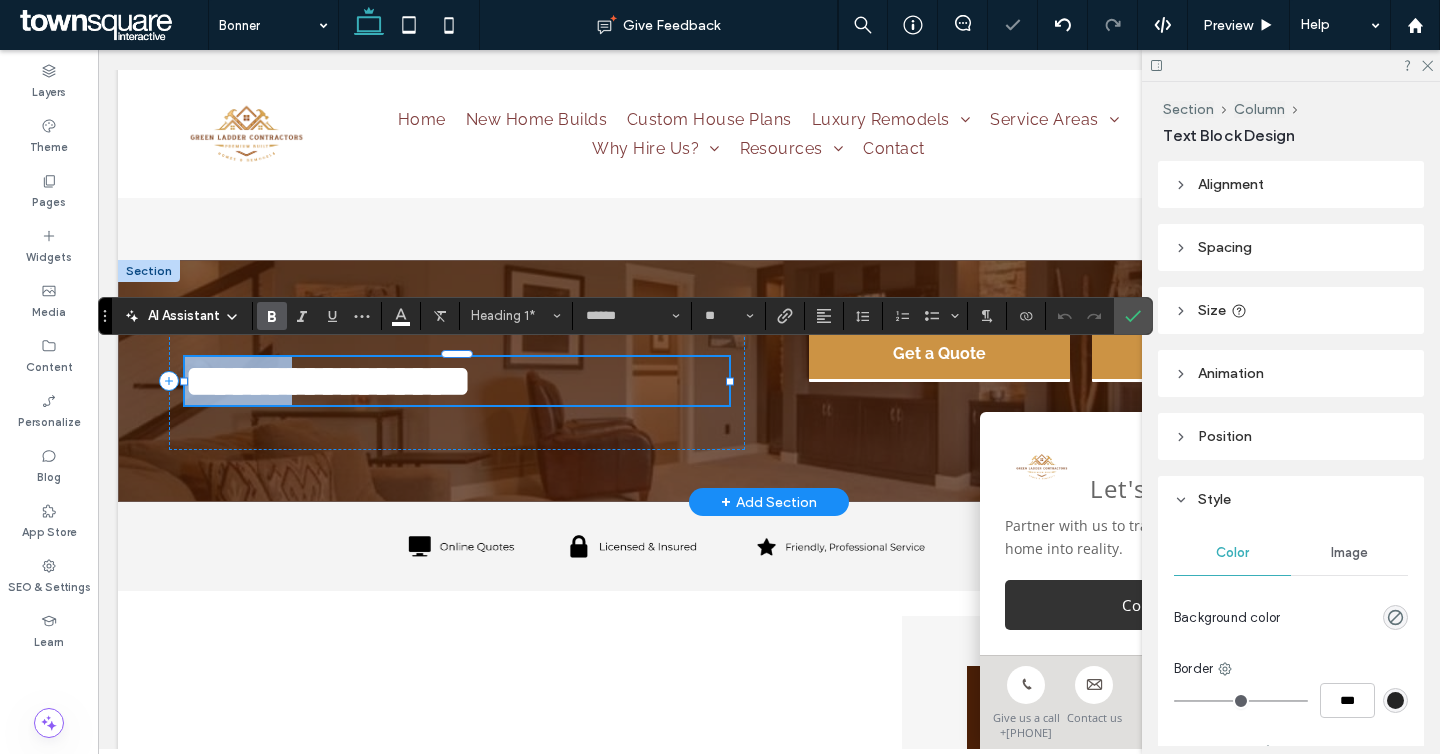 copy on "******" 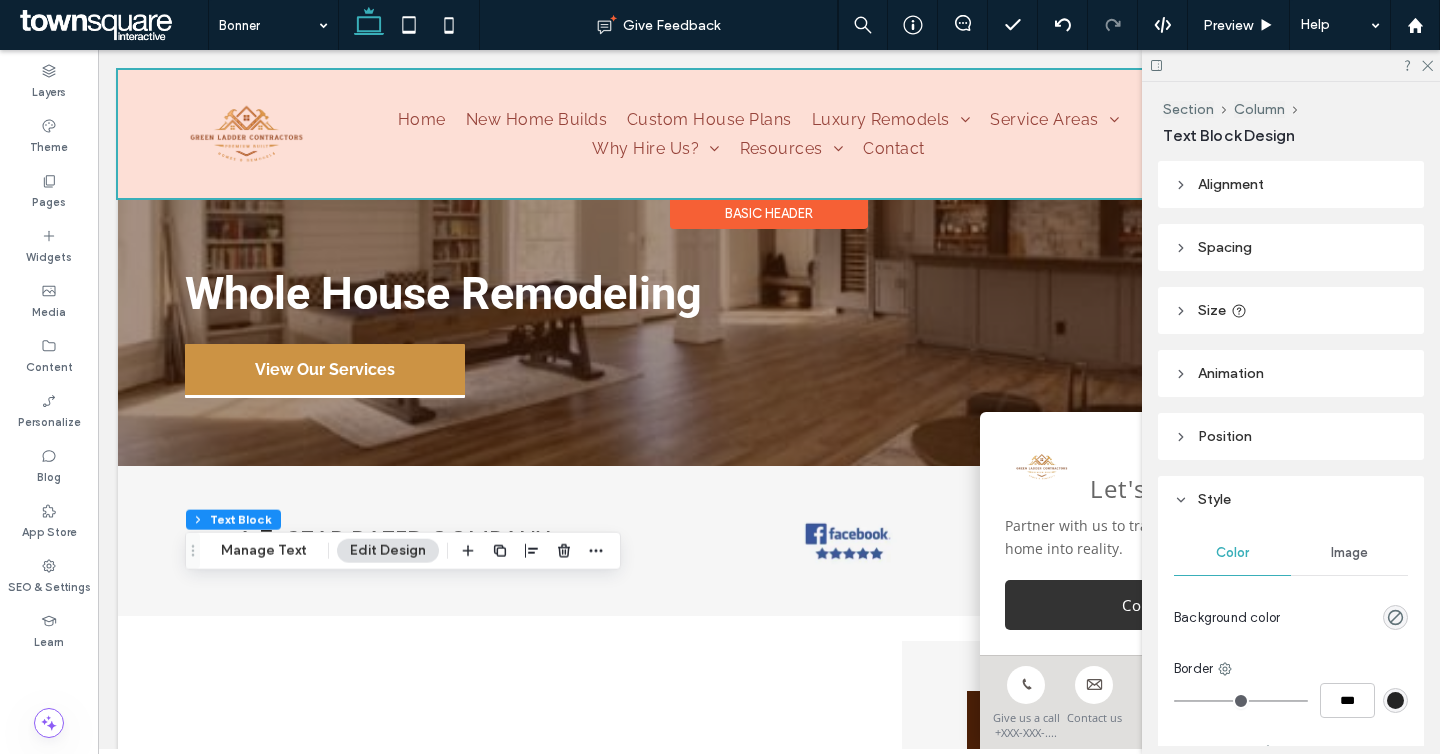 scroll, scrollTop: 2885, scrollLeft: 0, axis: vertical 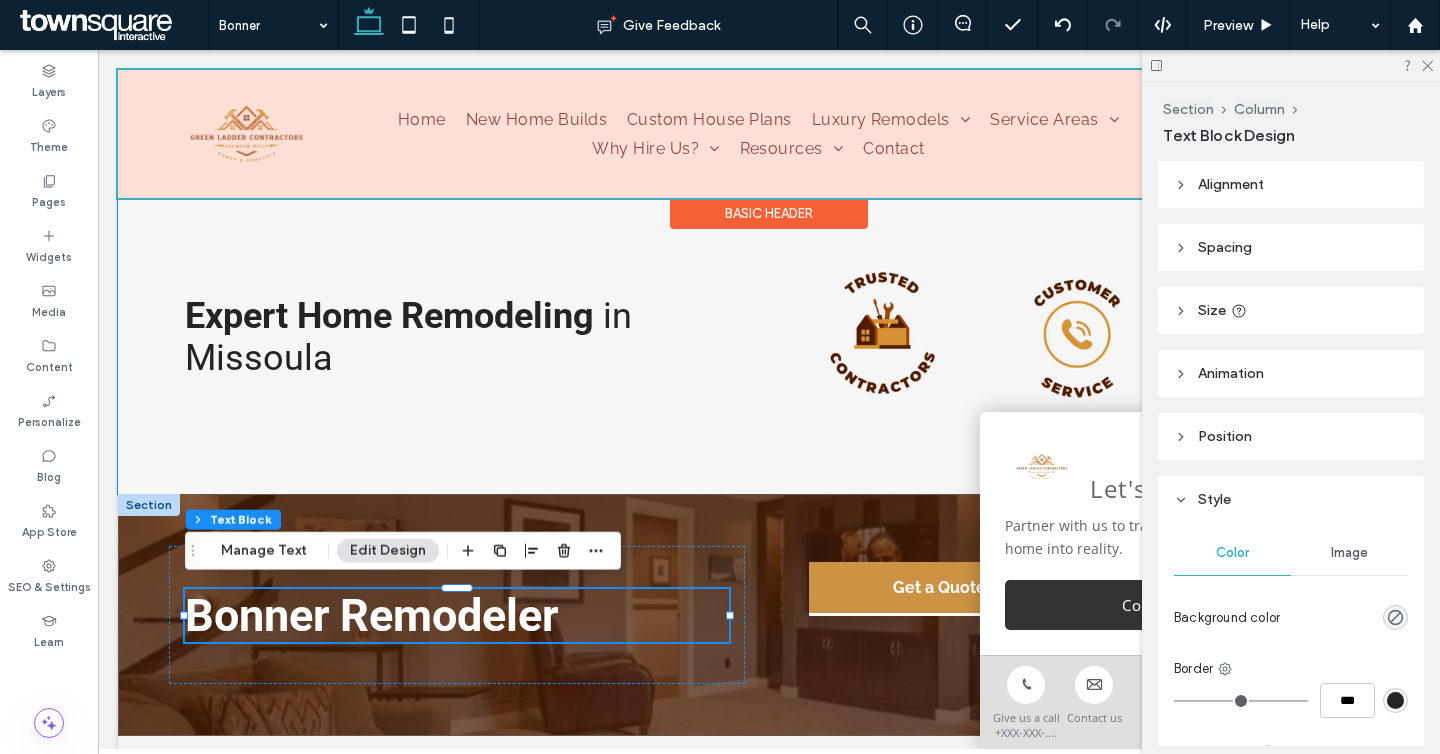 click on "Basic Header" at bounding box center [769, 213] 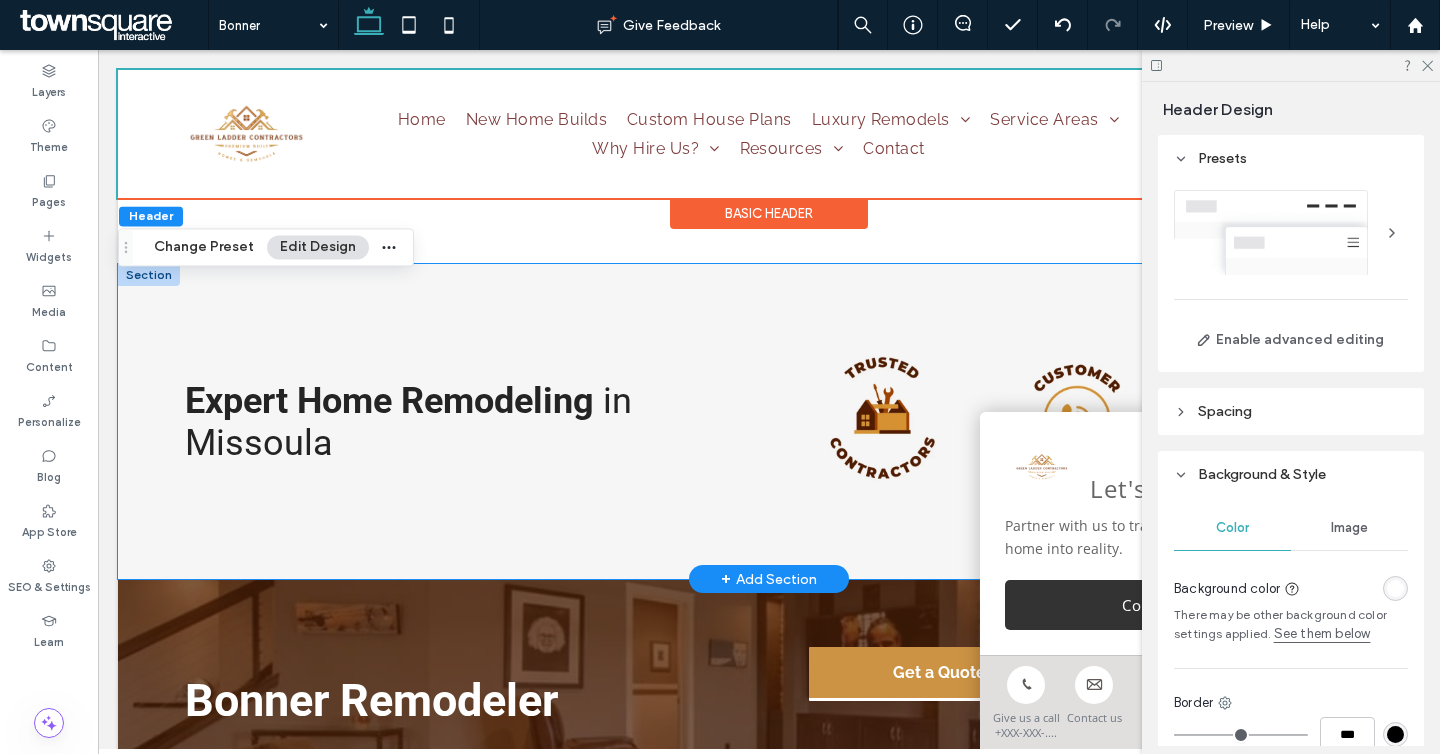 scroll, scrollTop: 2696, scrollLeft: 0, axis: vertical 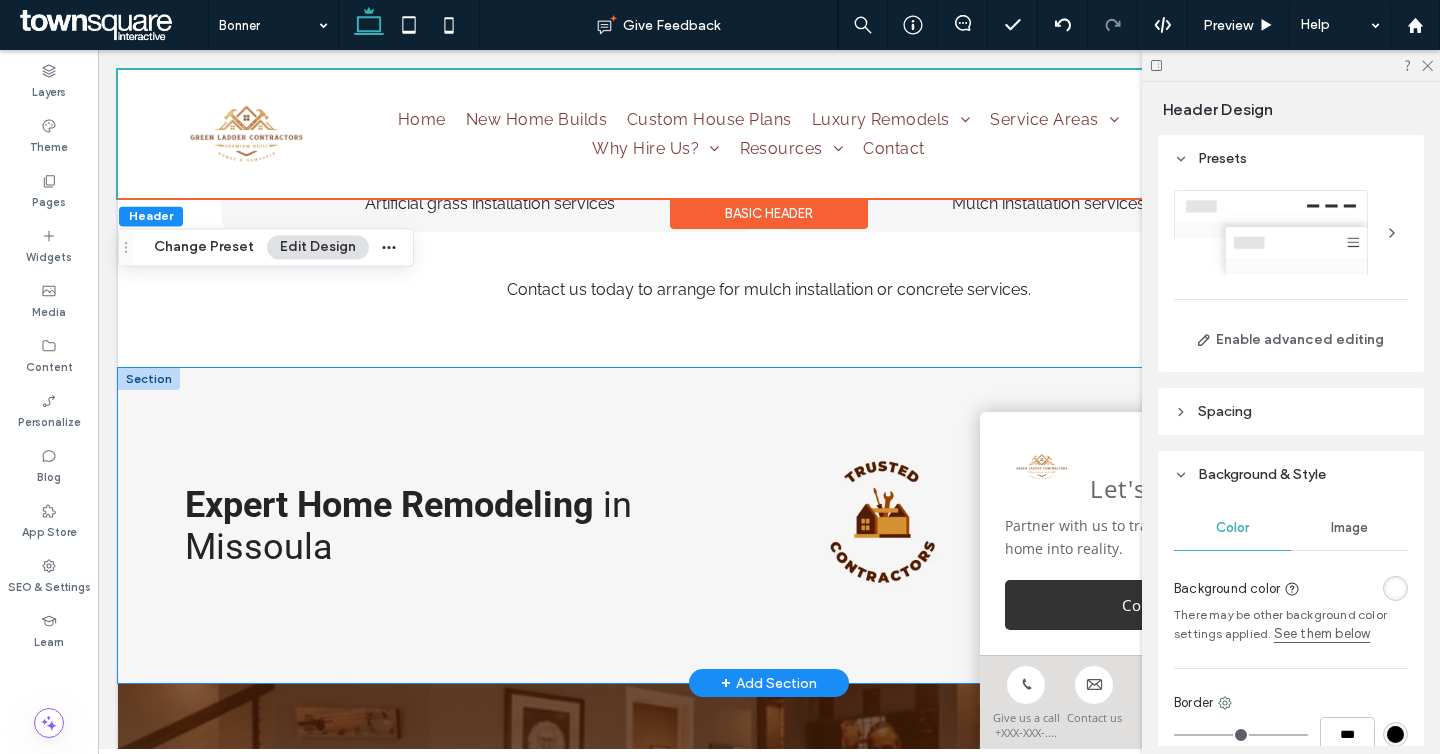 click on "Expert Home Remodeling
in Missoula" at bounding box center (769, 525) 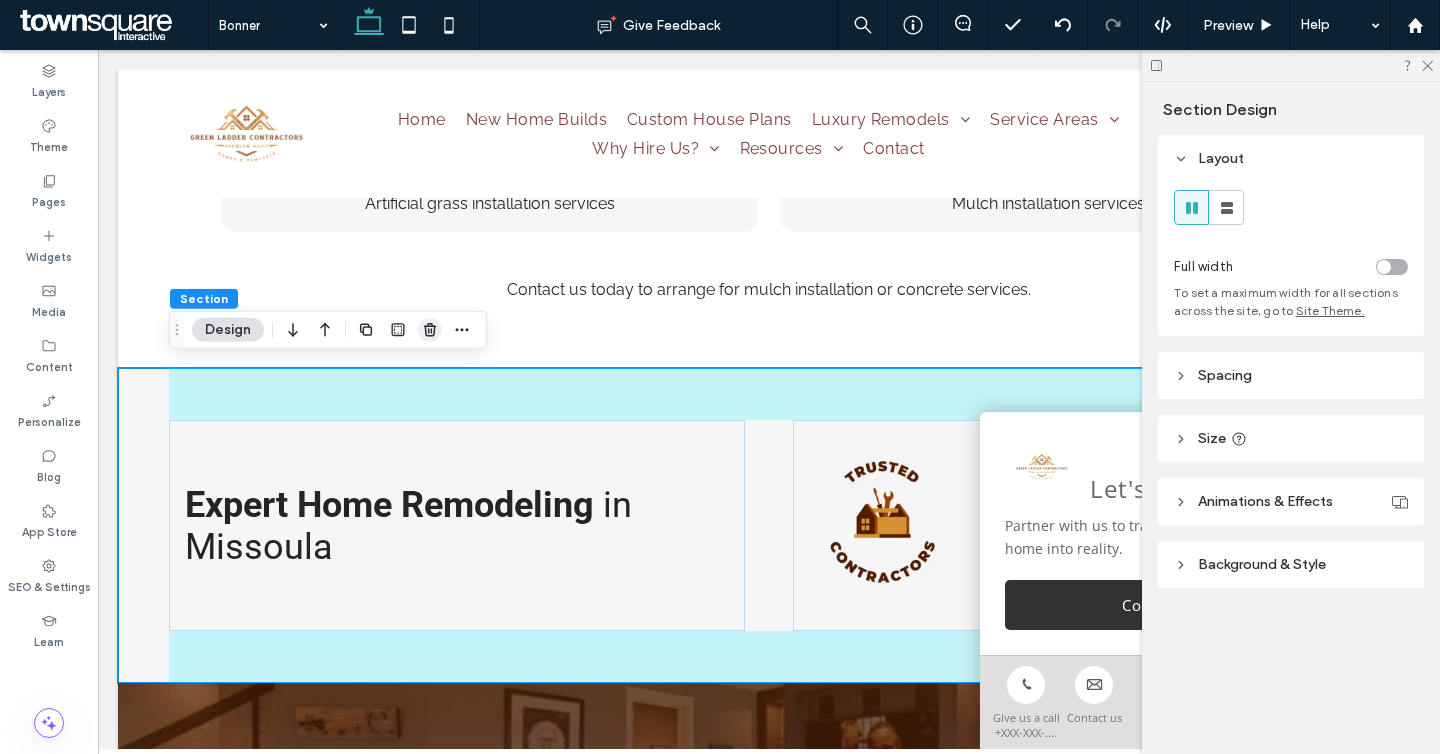 click 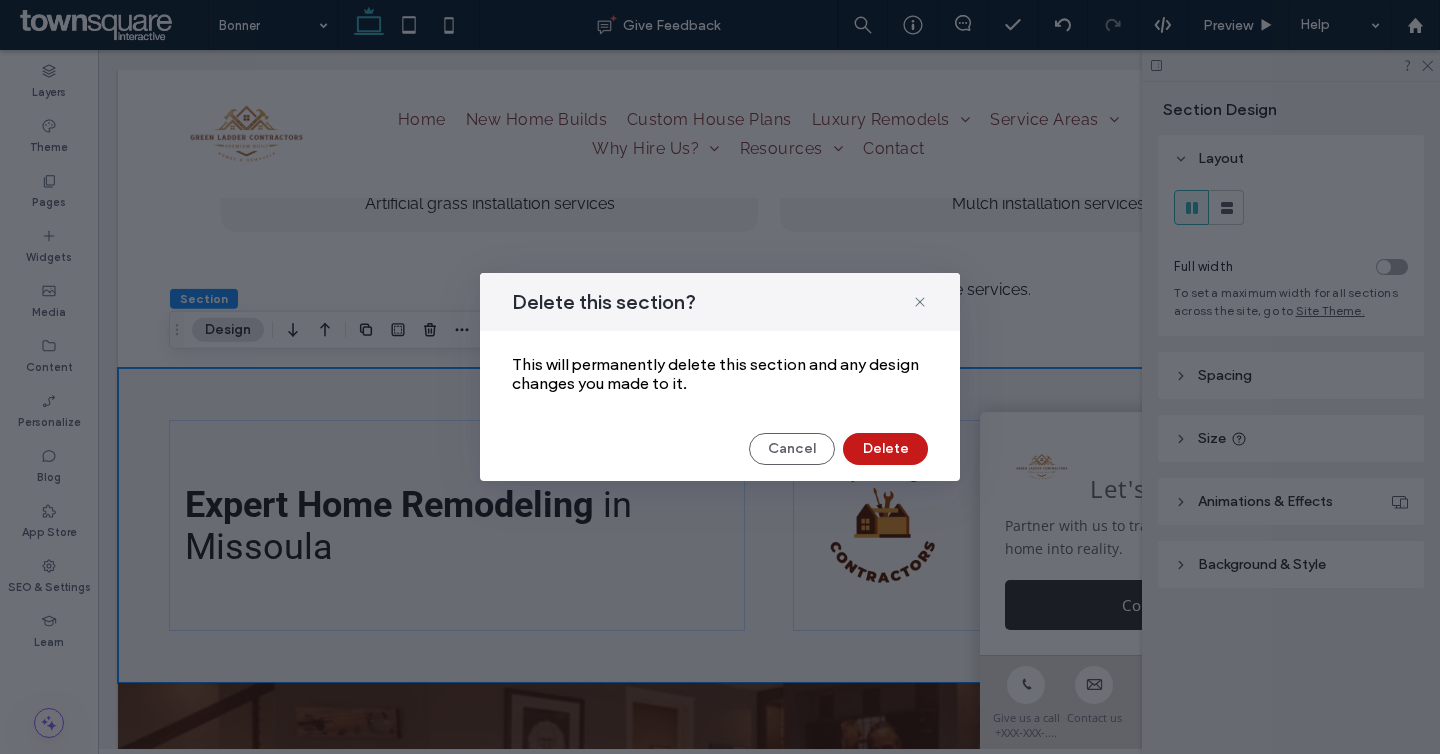click on "Delete" at bounding box center (885, 449) 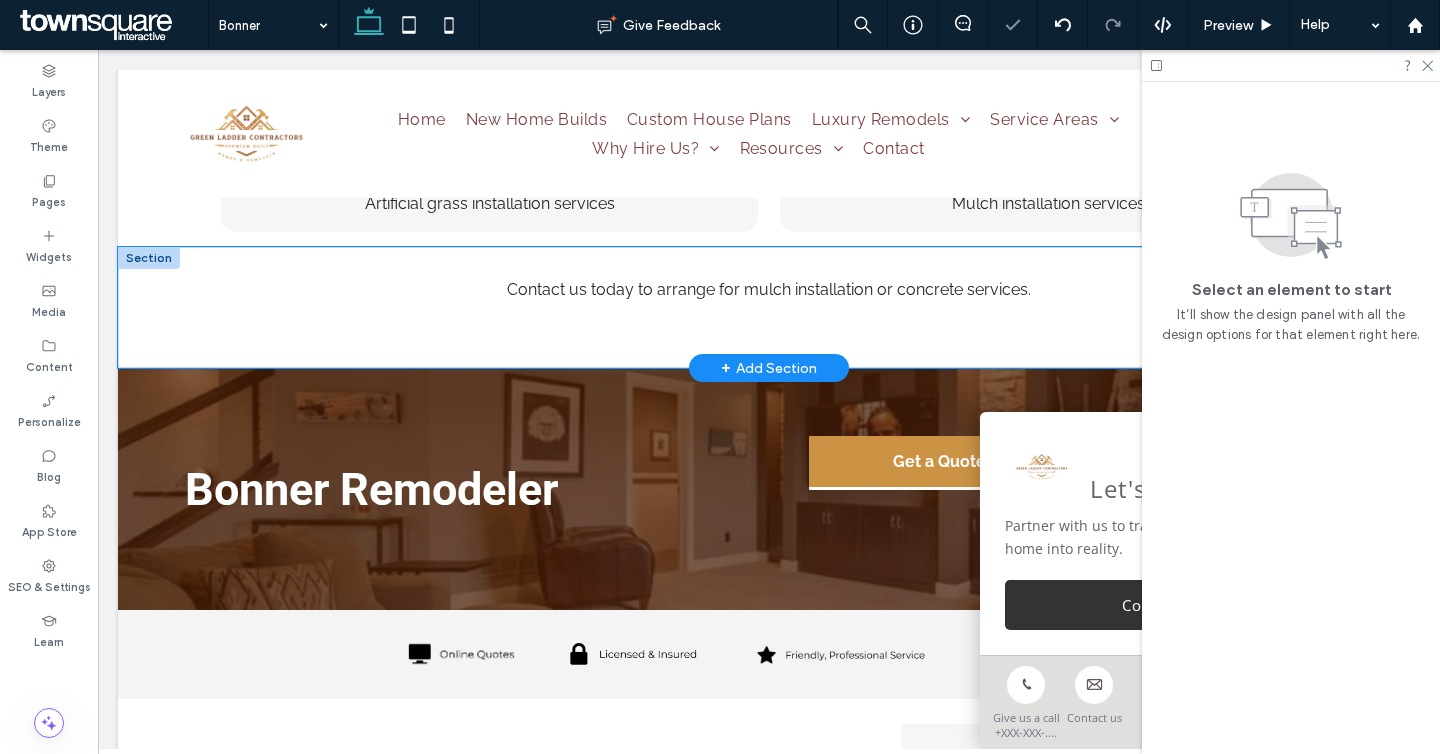 click on "Contact us today to arrange for mulch installation or concrete services ." at bounding box center [769, 307] 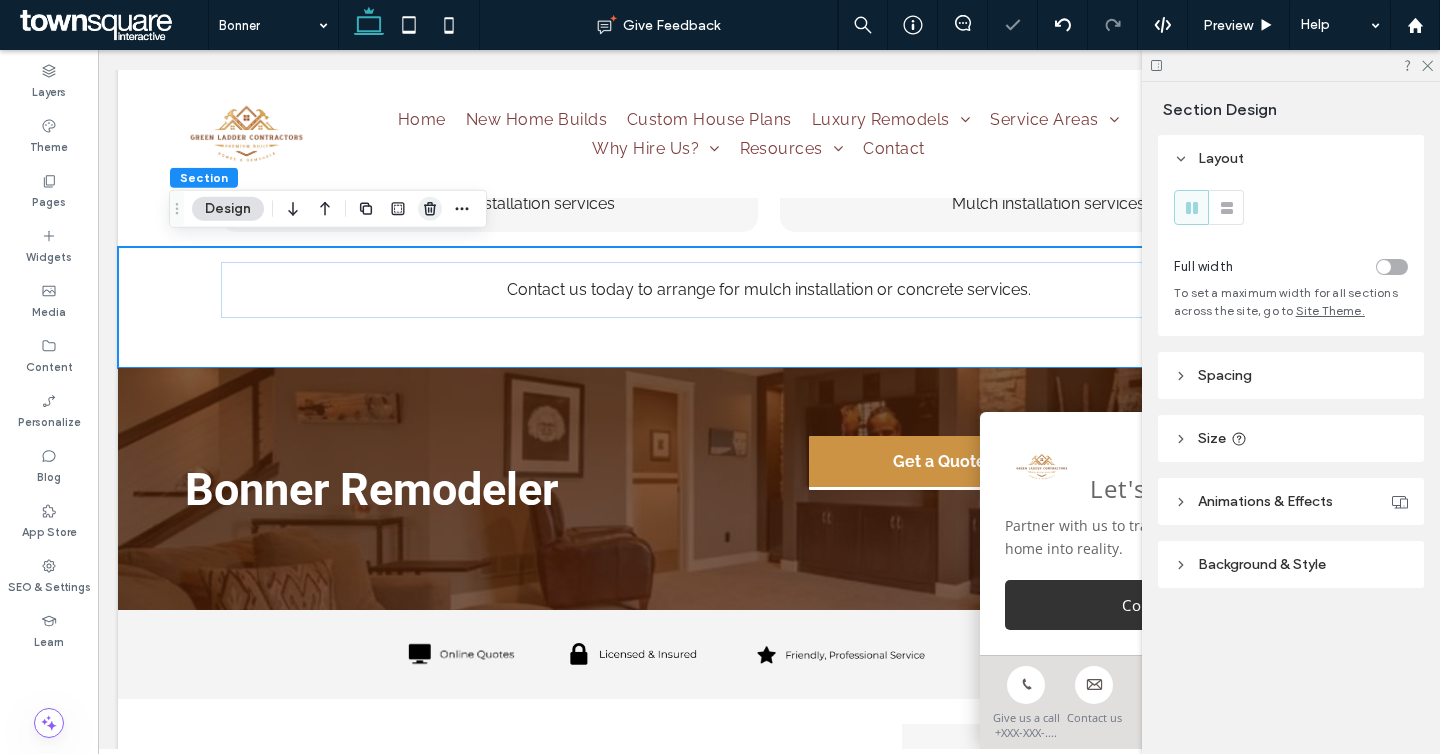 click 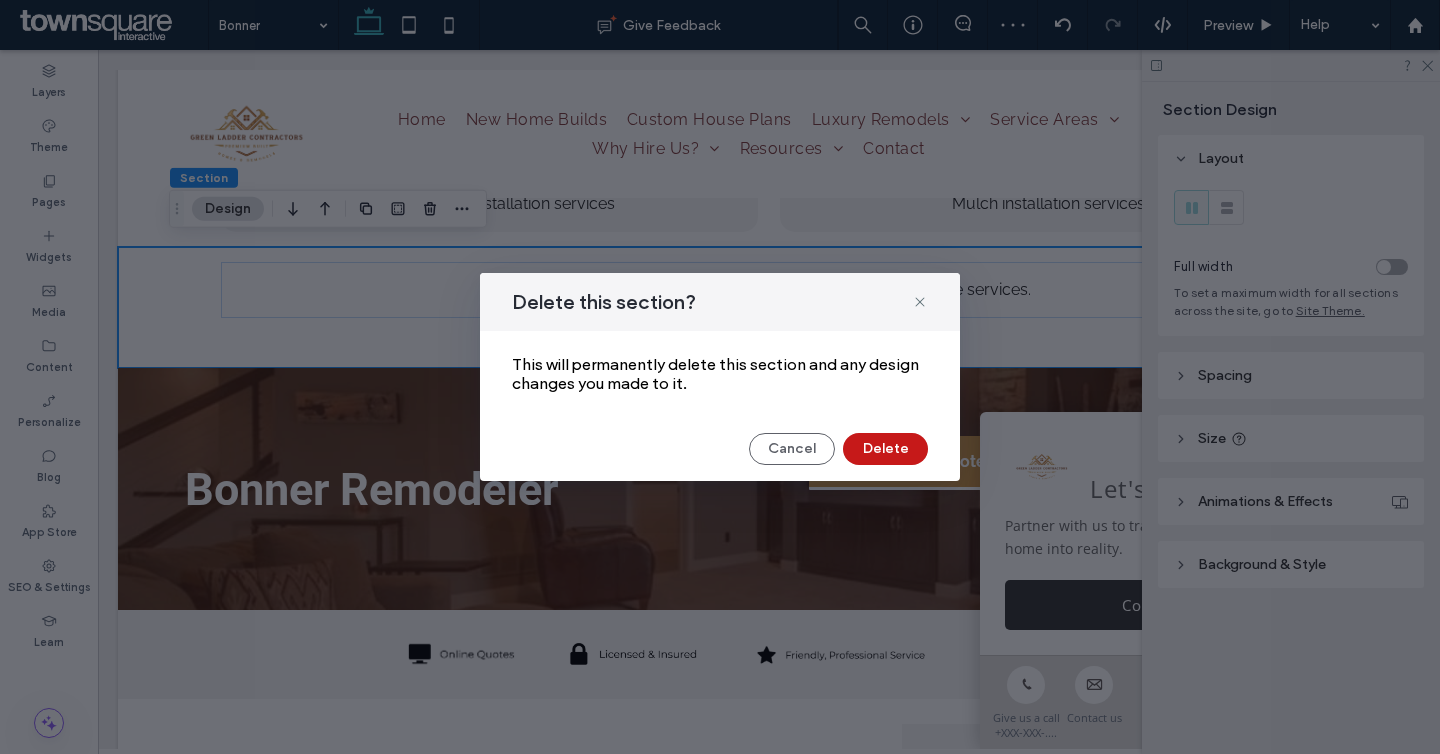 drag, startPoint x: 886, startPoint y: 442, endPoint x: 788, endPoint y: 393, distance: 109.56733 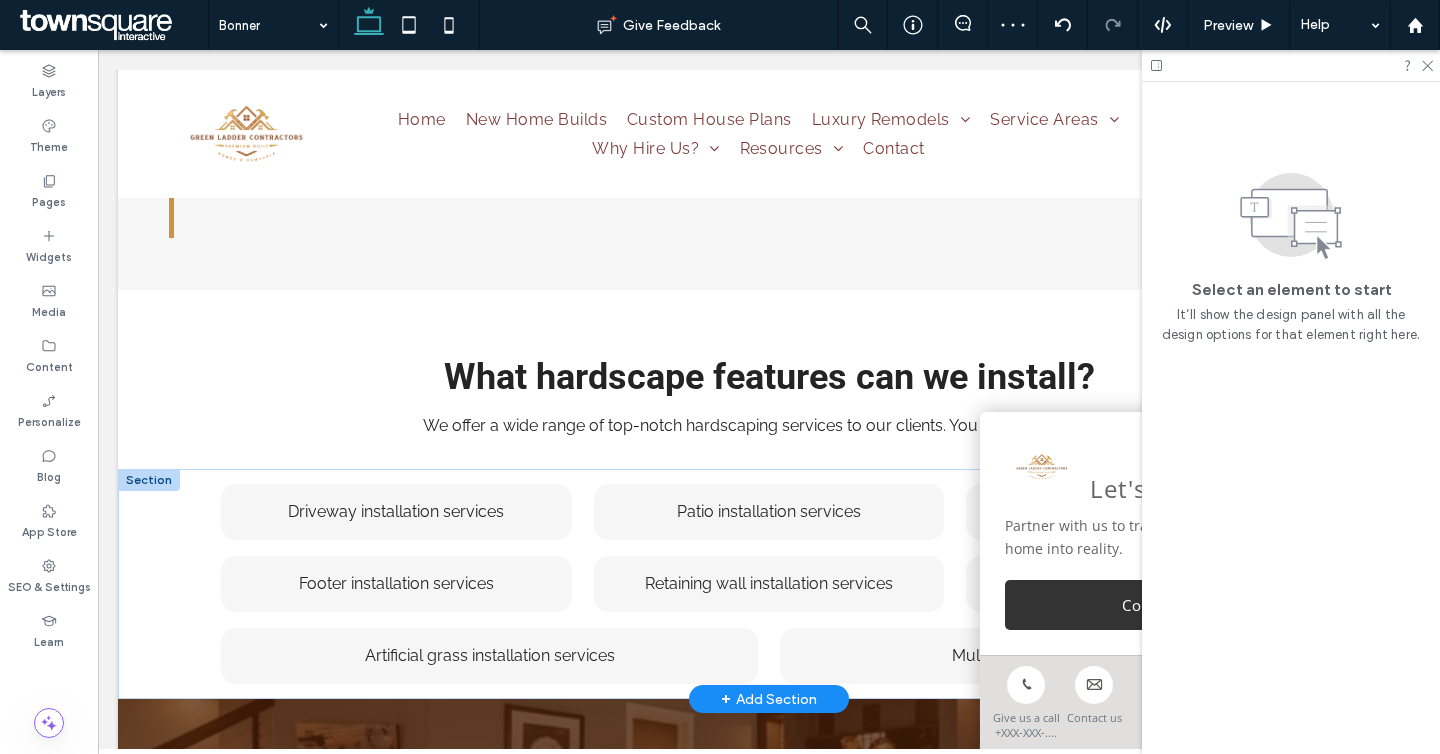 scroll, scrollTop: 2208, scrollLeft: 0, axis: vertical 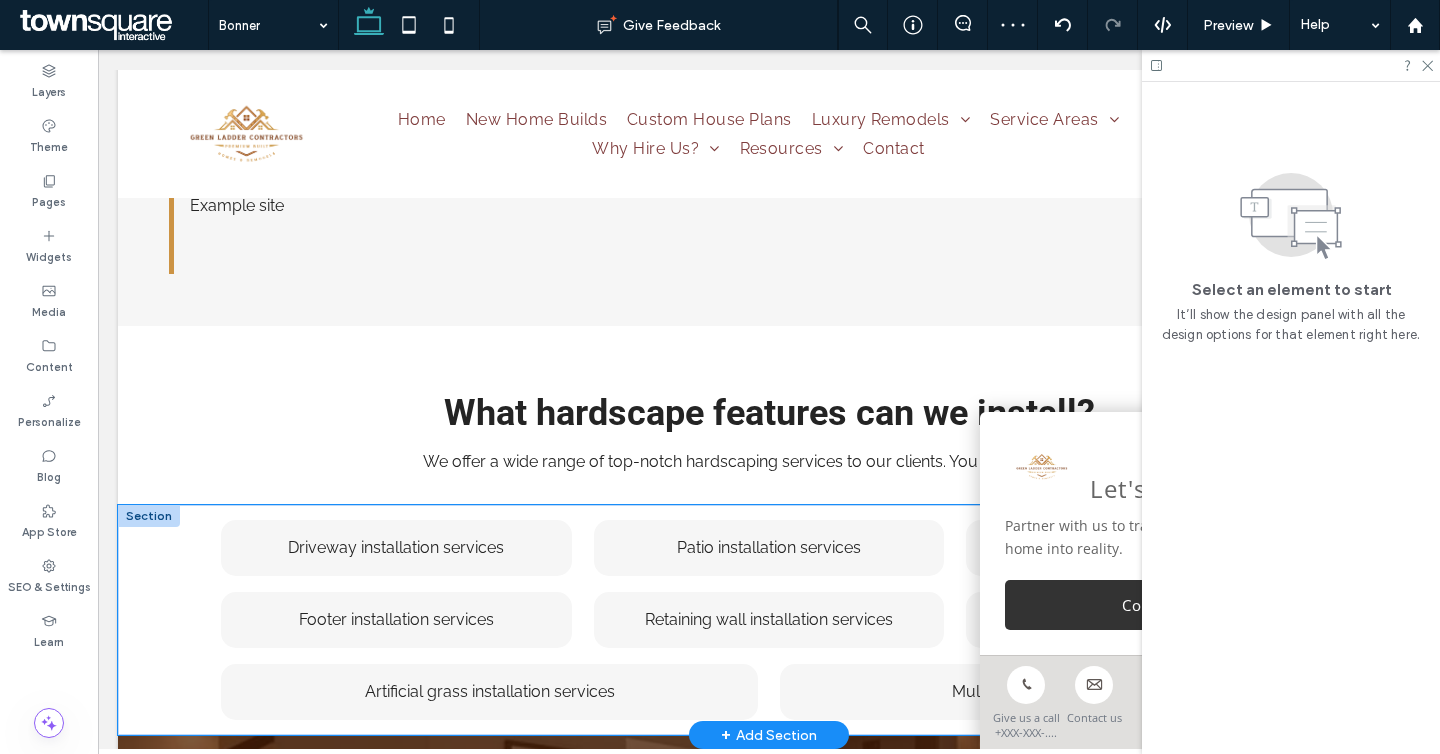 click on "Driveway installation services ﻿
Patio installation services ﻿
Sidewalk installation services ﻿
Footer installation services ﻿
Retaining wall installation services
Paver installation services
Artificial grass installation services
Mulch installation services" at bounding box center (769, 620) 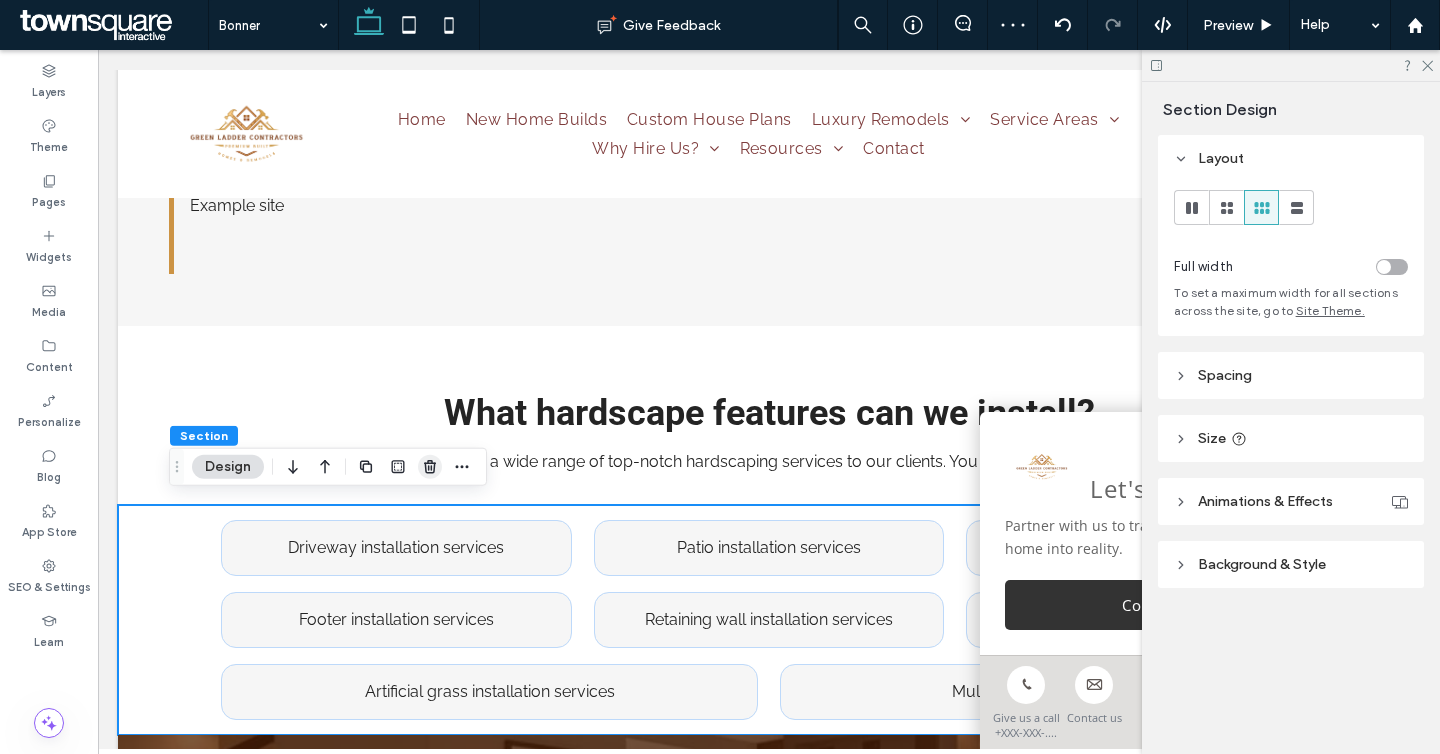 click at bounding box center [430, 467] 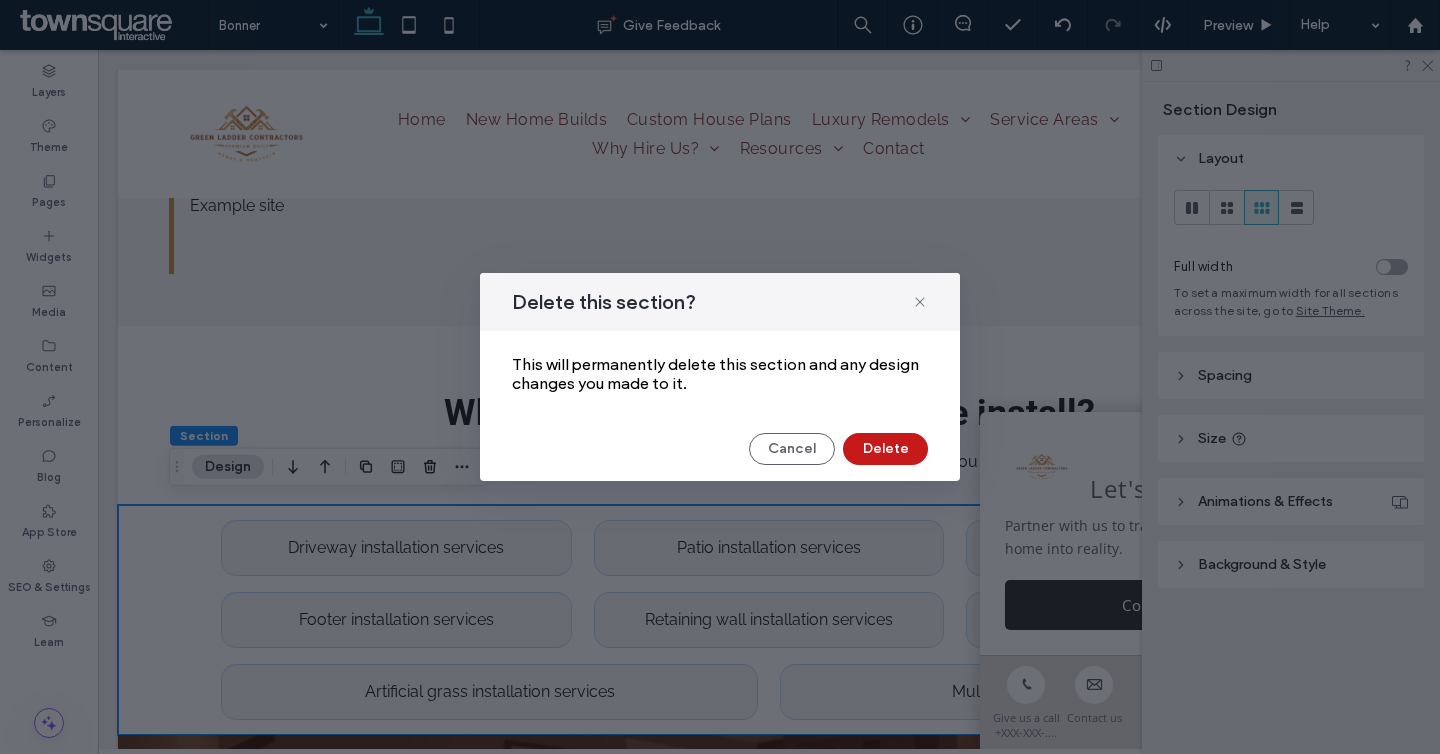 click on "Delete" at bounding box center [885, 449] 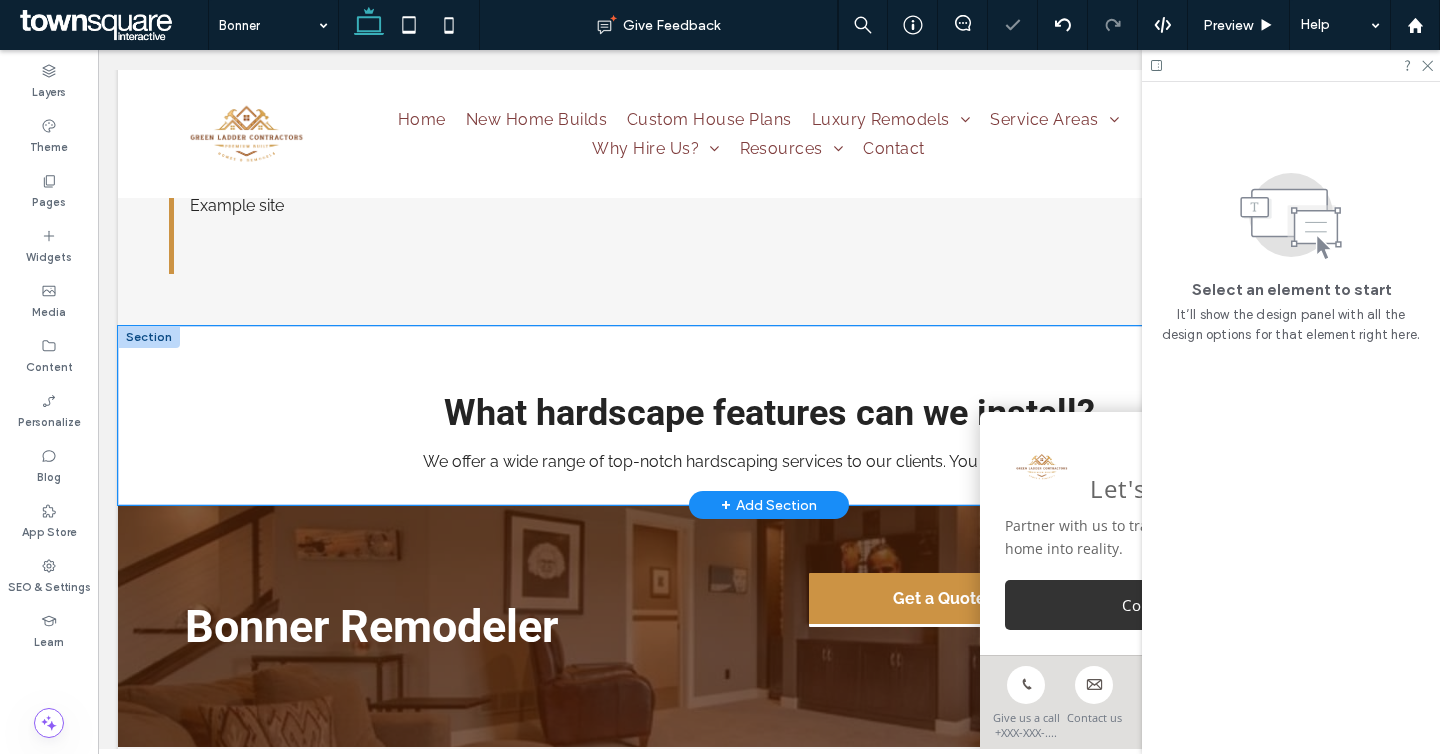 click on "What hardscape features can we install?
We offer a wide range of top-notch hardscaping services to our clients. You can rely on us for: ﻿" at bounding box center (769, 415) 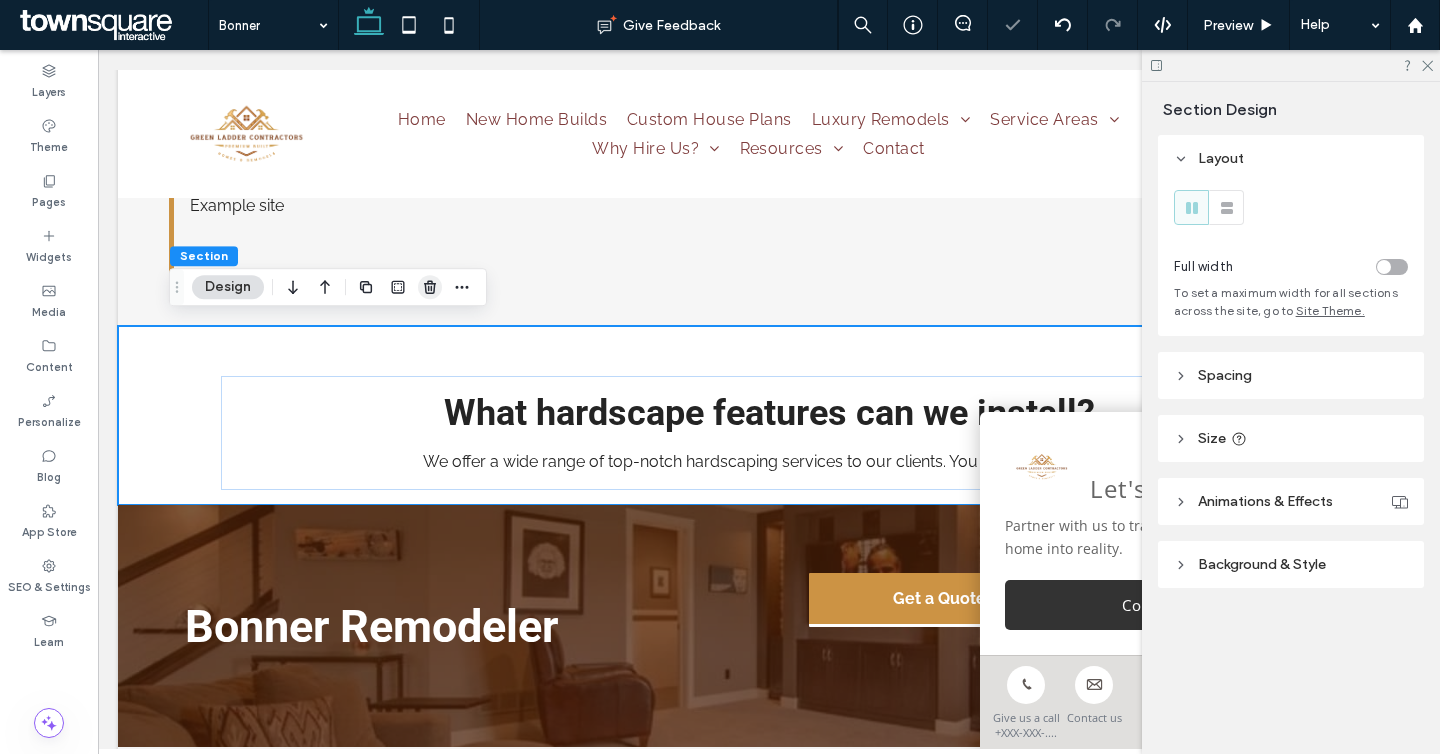 click 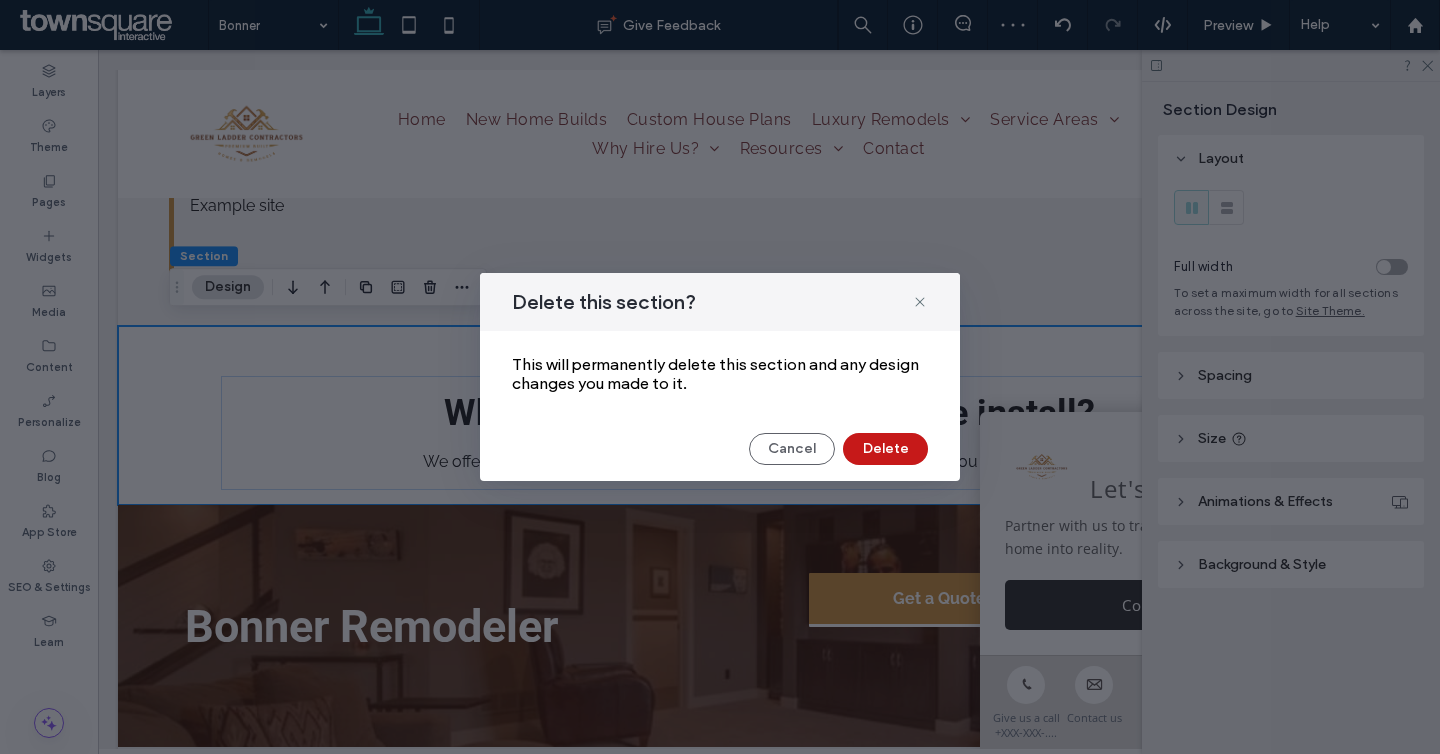 drag, startPoint x: 917, startPoint y: 436, endPoint x: 818, endPoint y: 386, distance: 110.909874 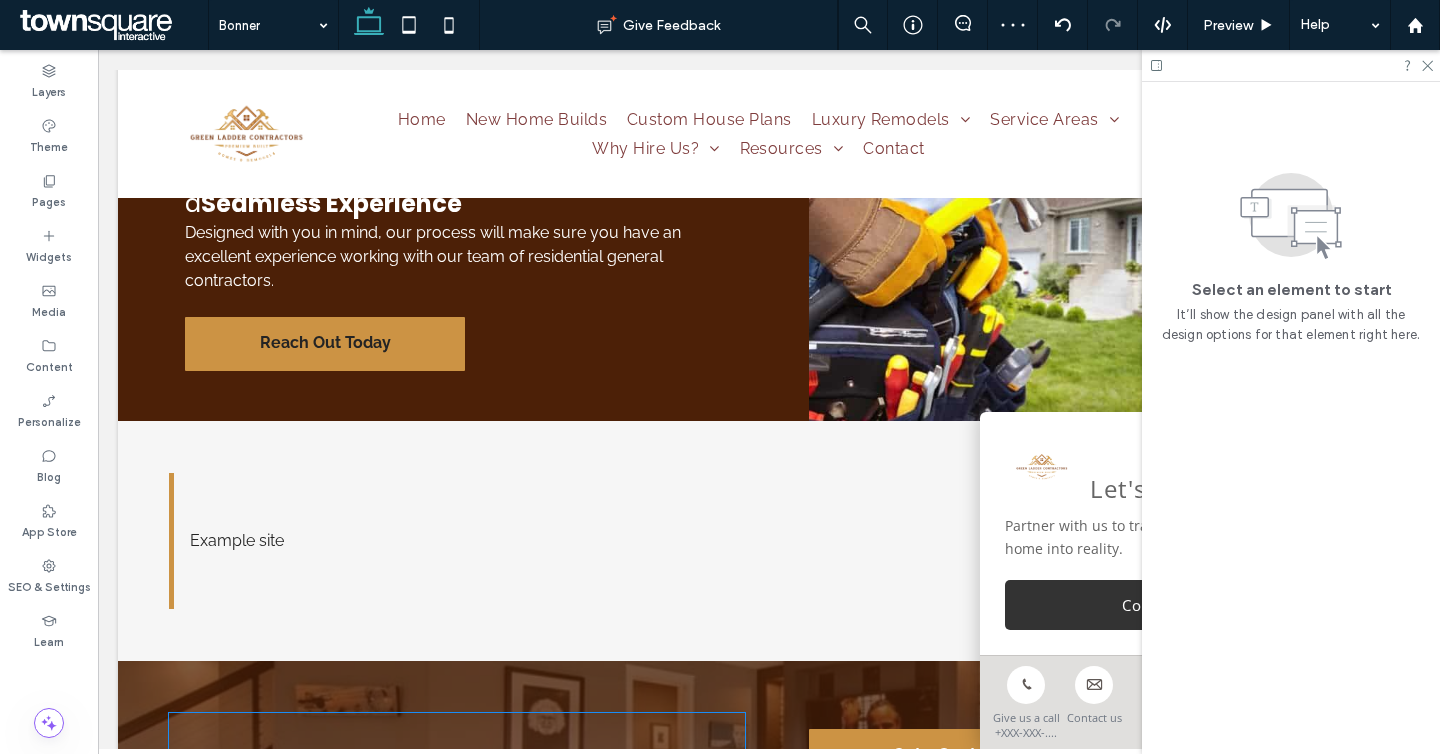 scroll, scrollTop: 1812, scrollLeft: 0, axis: vertical 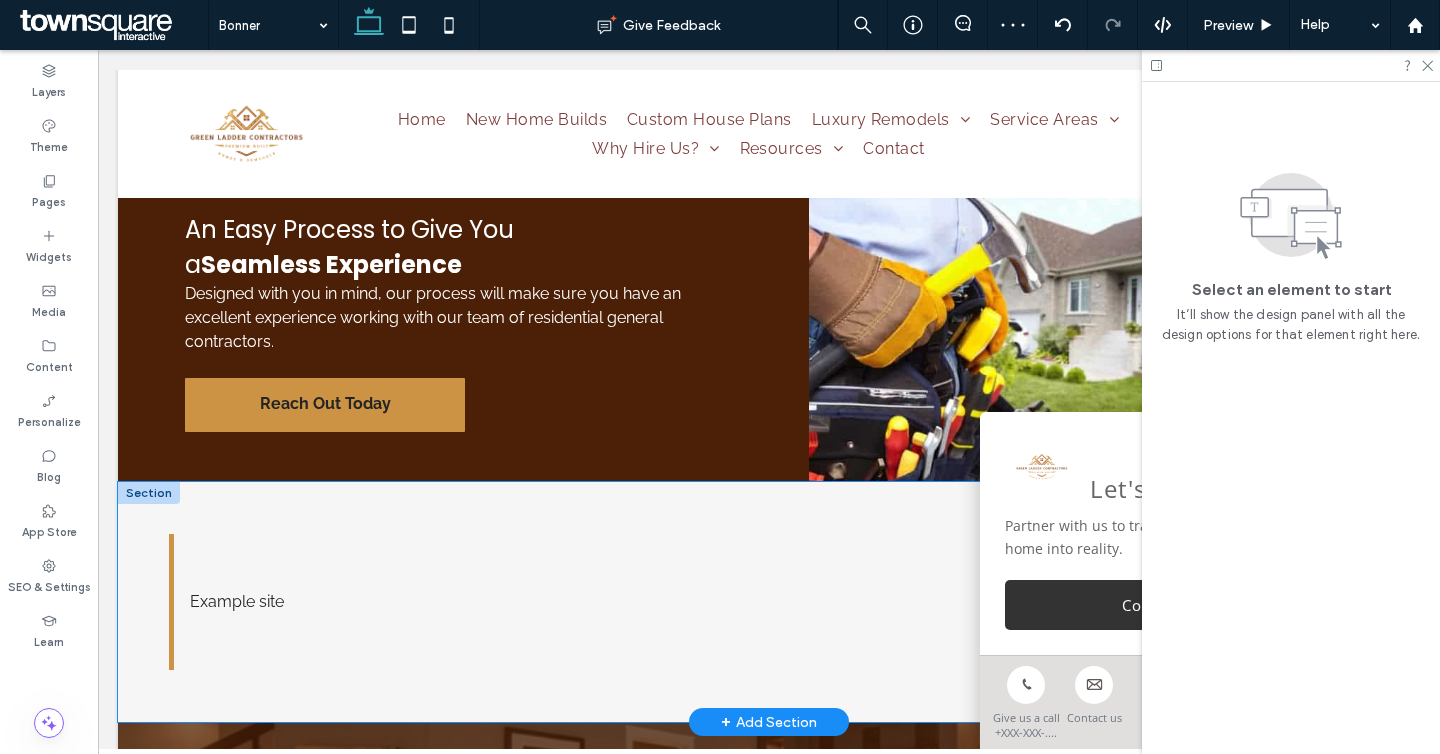 click on "Example site" at bounding box center [769, 602] 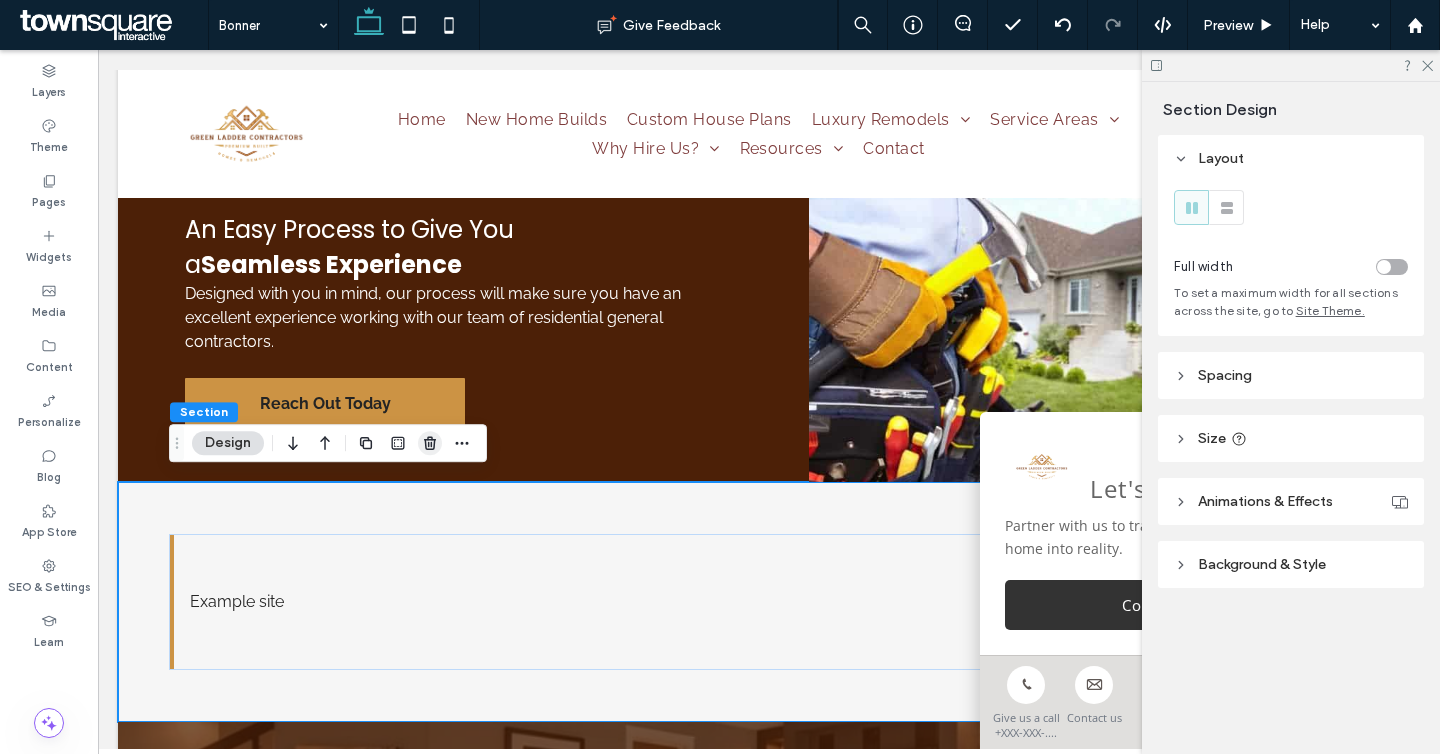 click 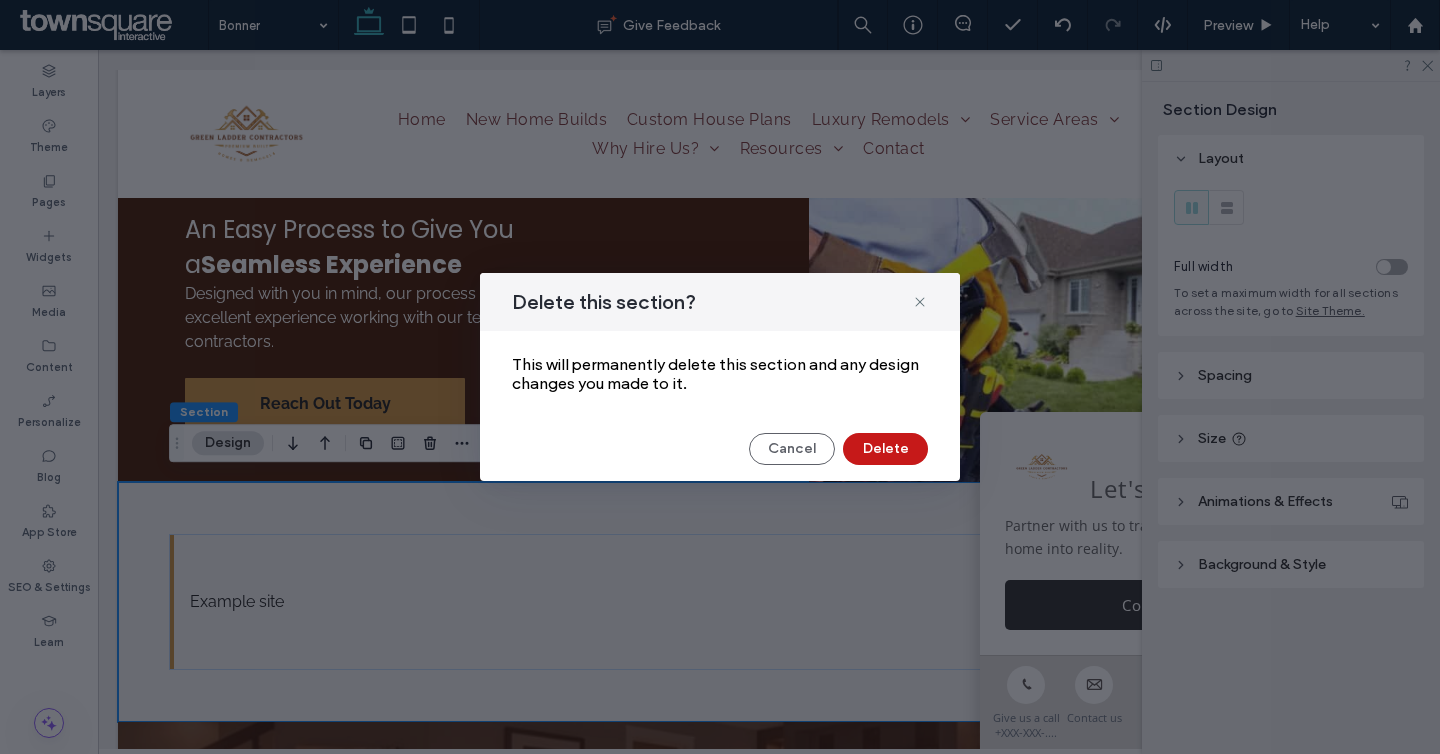 click on "Delete" at bounding box center [885, 449] 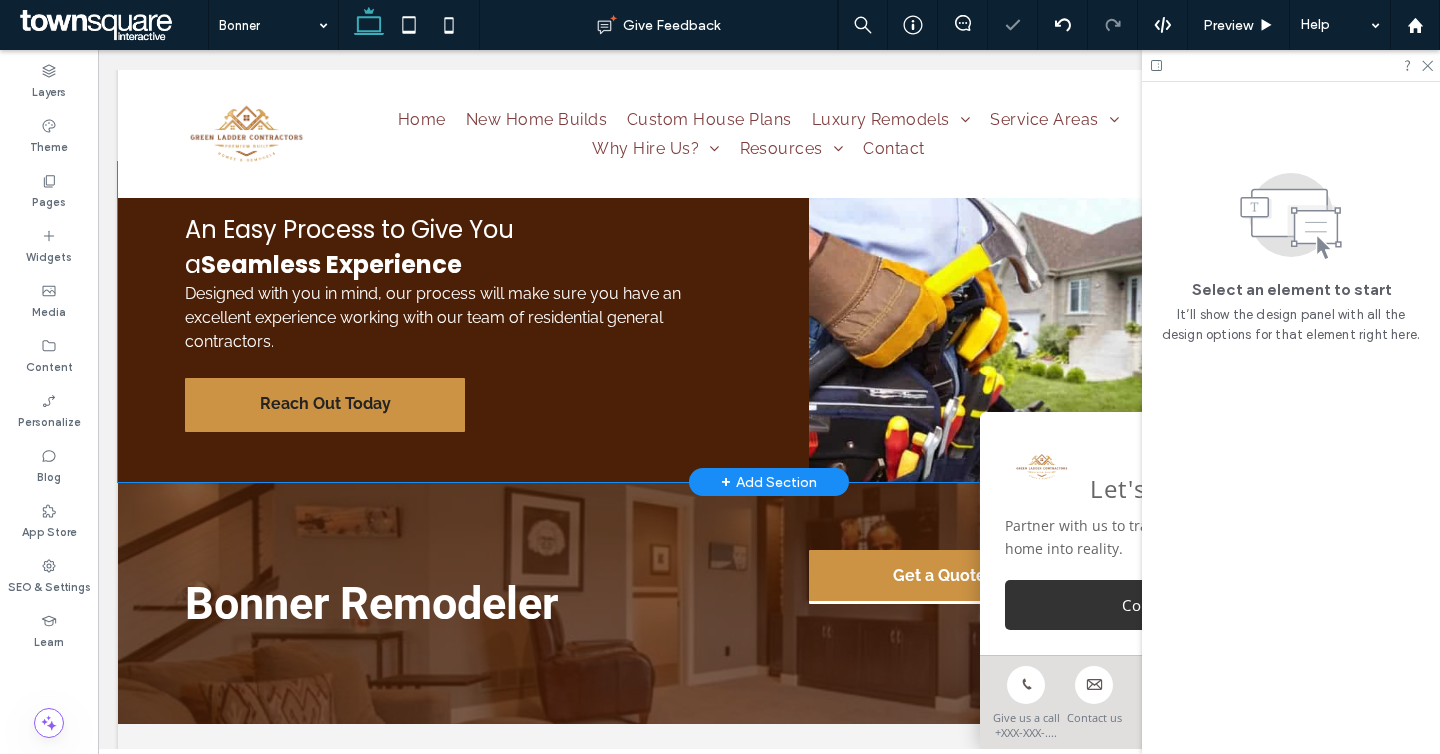 click on "An Easy Process to Give You
﻿ a  Seamless Experience
Designed with you in mind, our process will make sure you have an excellent experience working with our team of residential general contractors.
Reach Out Today" at bounding box center [769, 322] 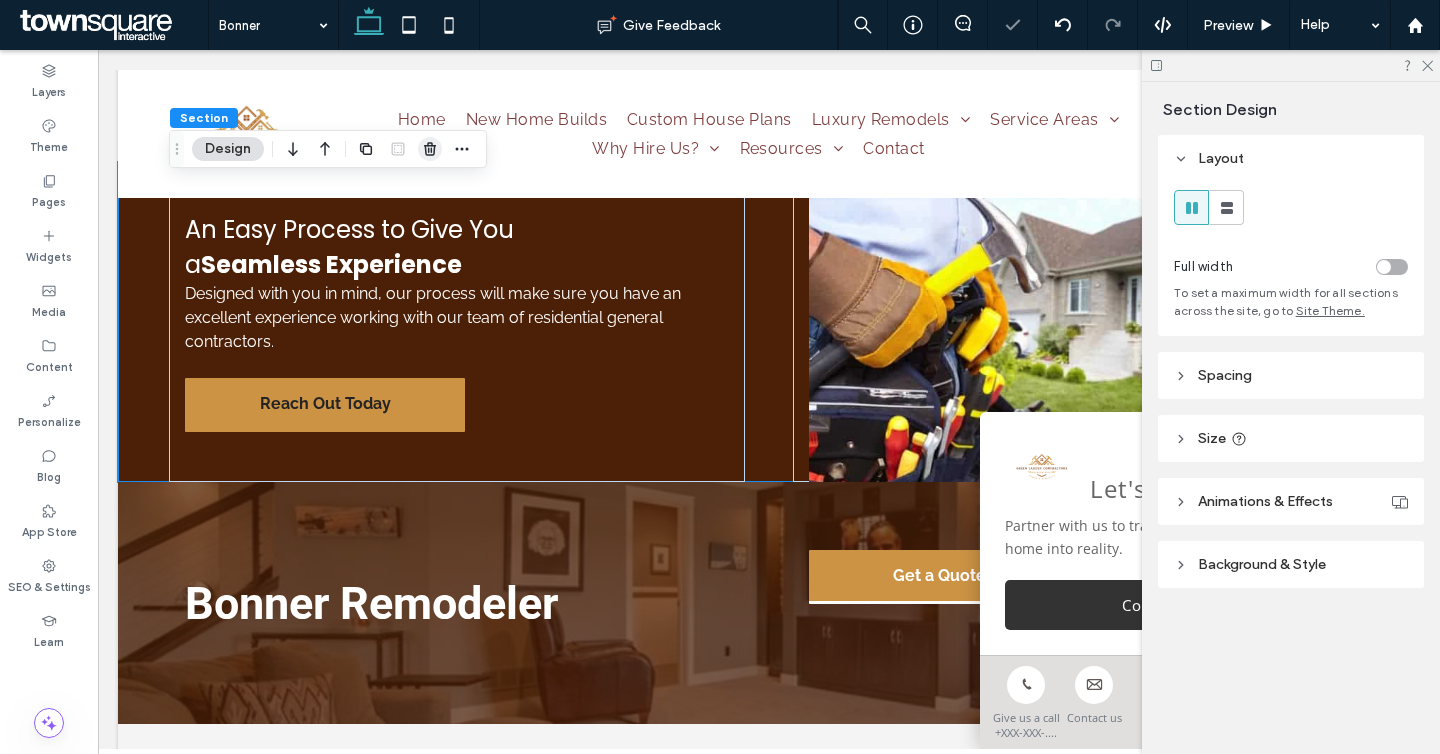 click 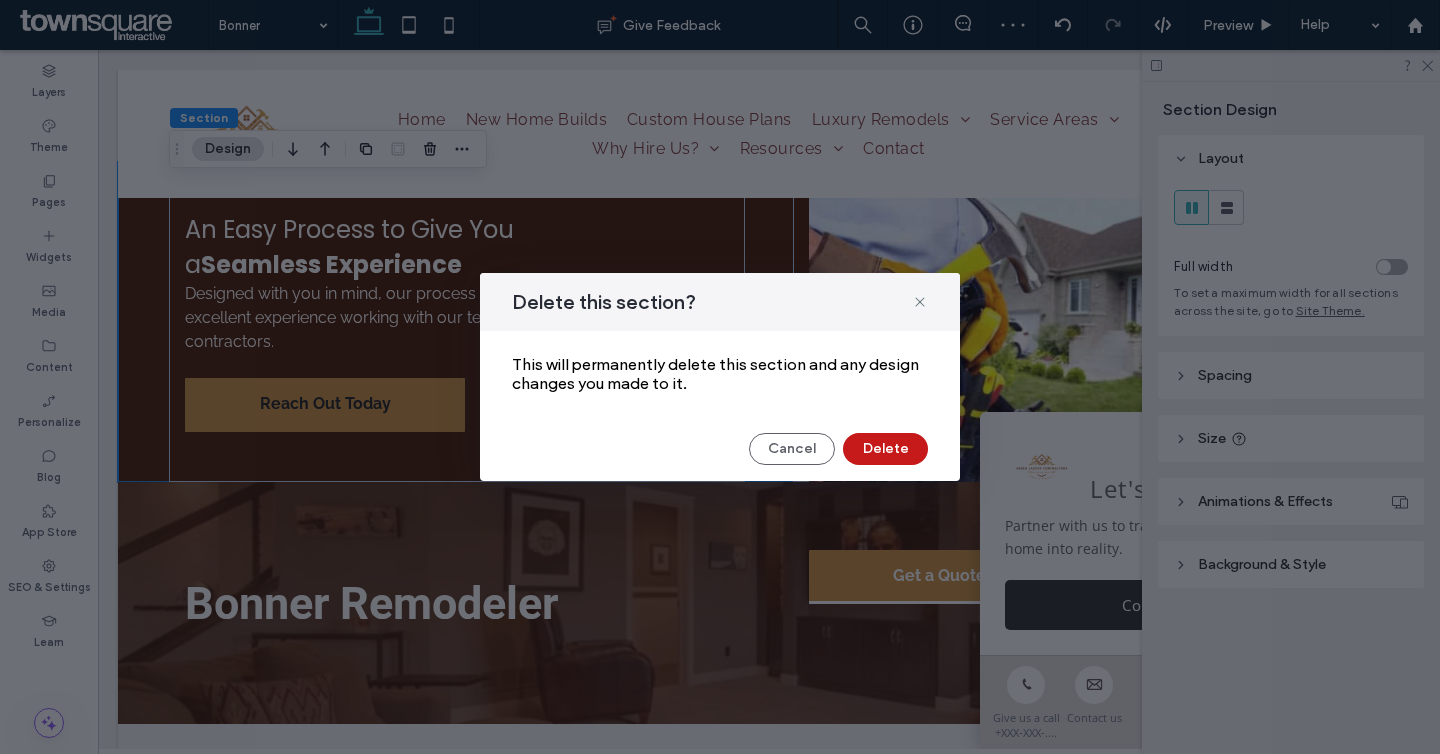 click on "Delete" at bounding box center (885, 449) 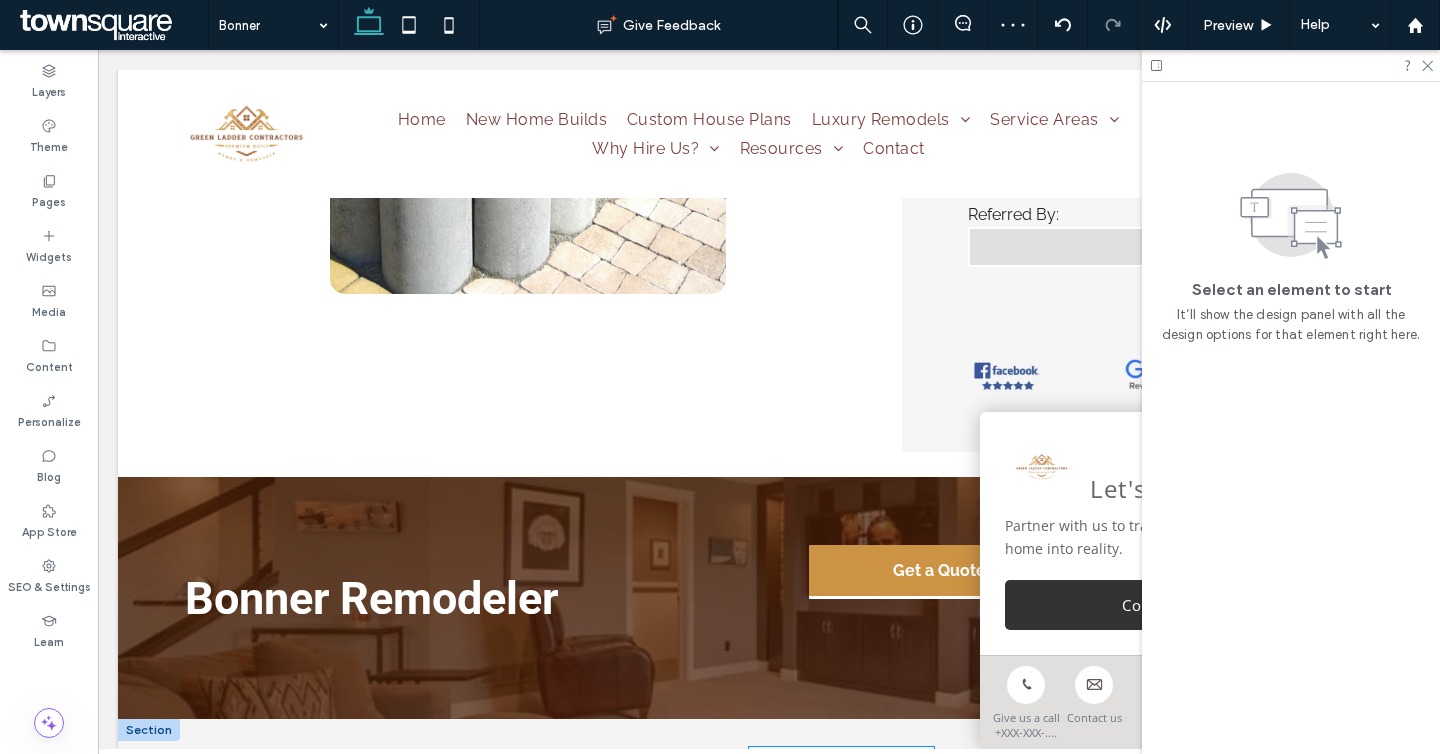 scroll, scrollTop: 1491, scrollLeft: 0, axis: vertical 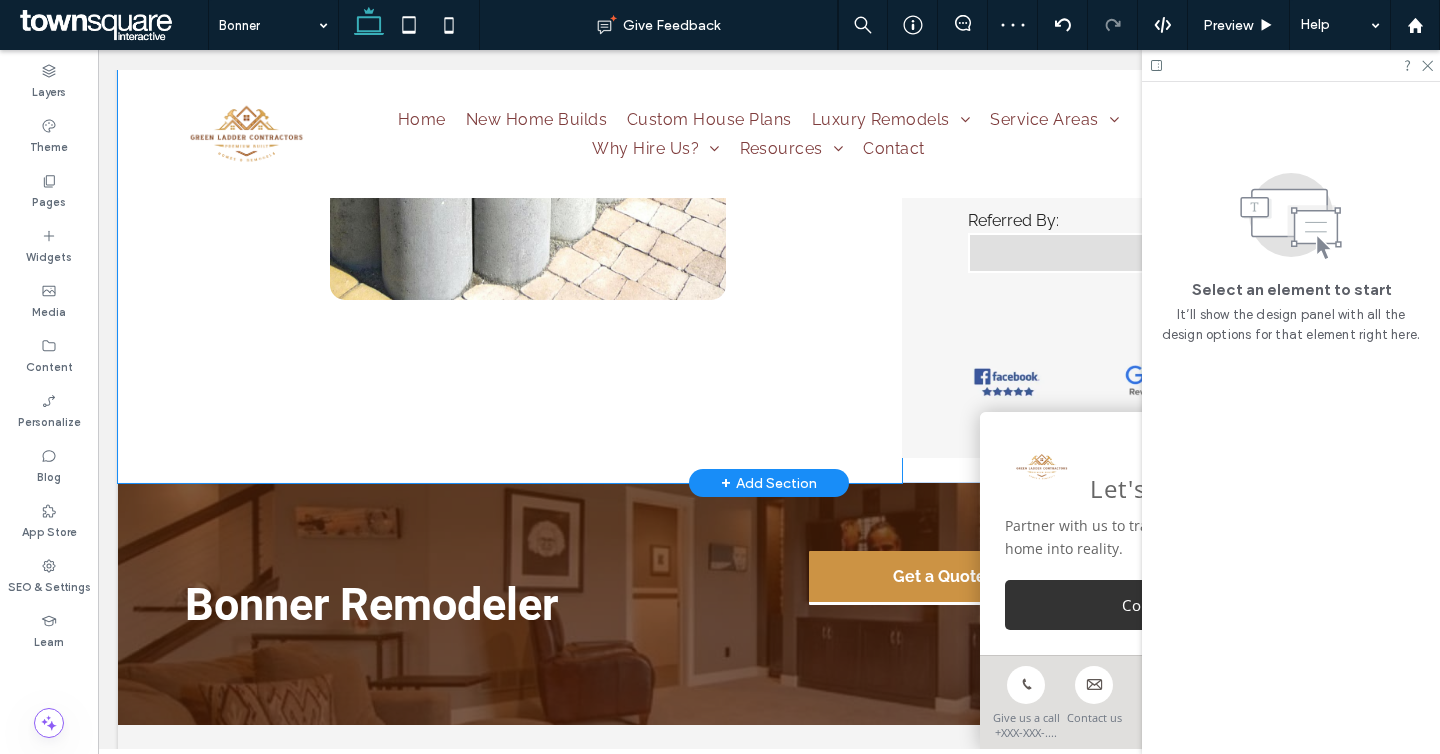 click on "Turn Your Landscape Into a Beautiful Oasis
We offer hardscaping services to clients in and across [CITY], [STATE]
Are you dreaming of adding a new sidewalk or patio to your home? The experienced landscapers at Natural Impression Landscaping can make your dreams come true. We provide first-rate hardscaping services to clients throughout [CITY], [STATE] and surrounding areas. From retaining walls to patio installations, we can do it all.   ﻿ Reach out to us now at [PHONE] to learn more about our concrete services. We’ll be happy to answer your questions and concerns.
Reach Out Today" at bounding box center [510, -196] 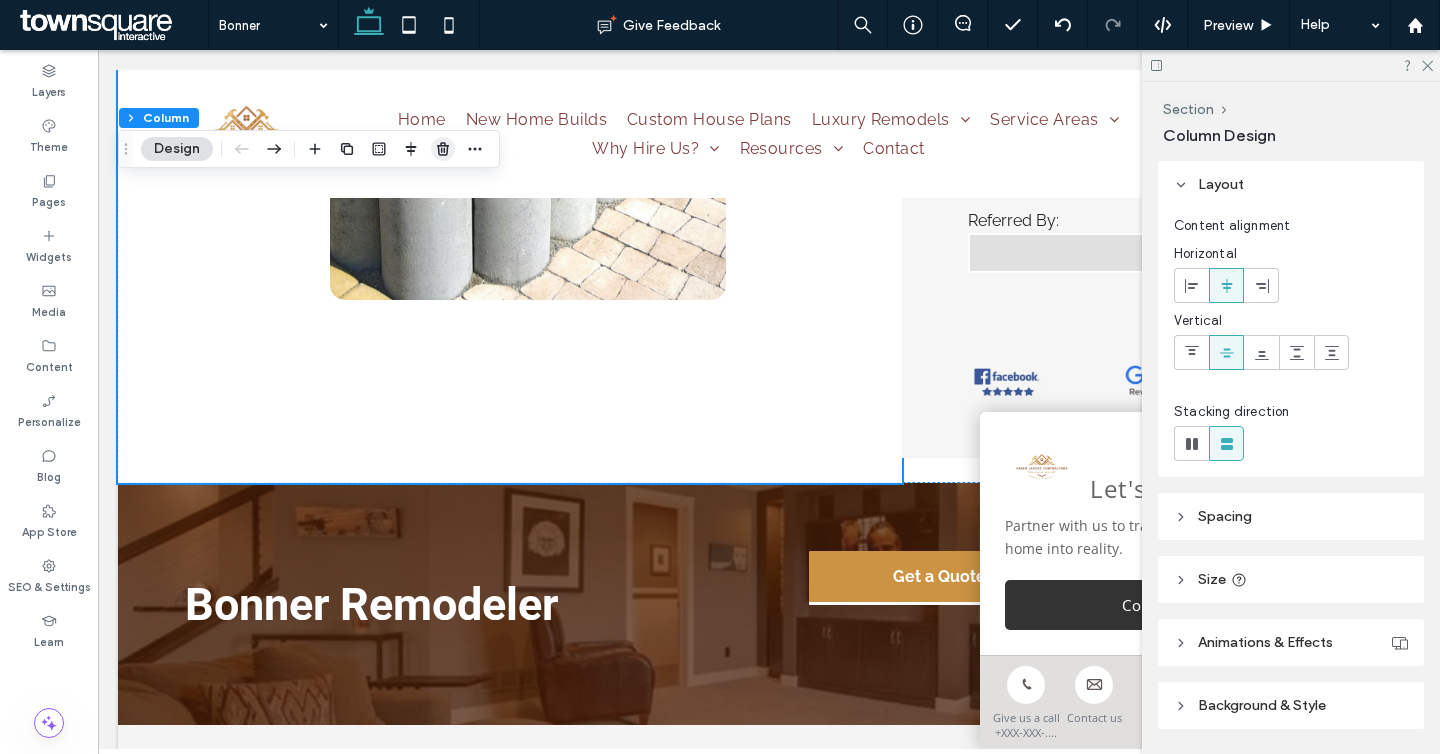 drag, startPoint x: 449, startPoint y: 151, endPoint x: 352, endPoint y: 102, distance: 108.67382 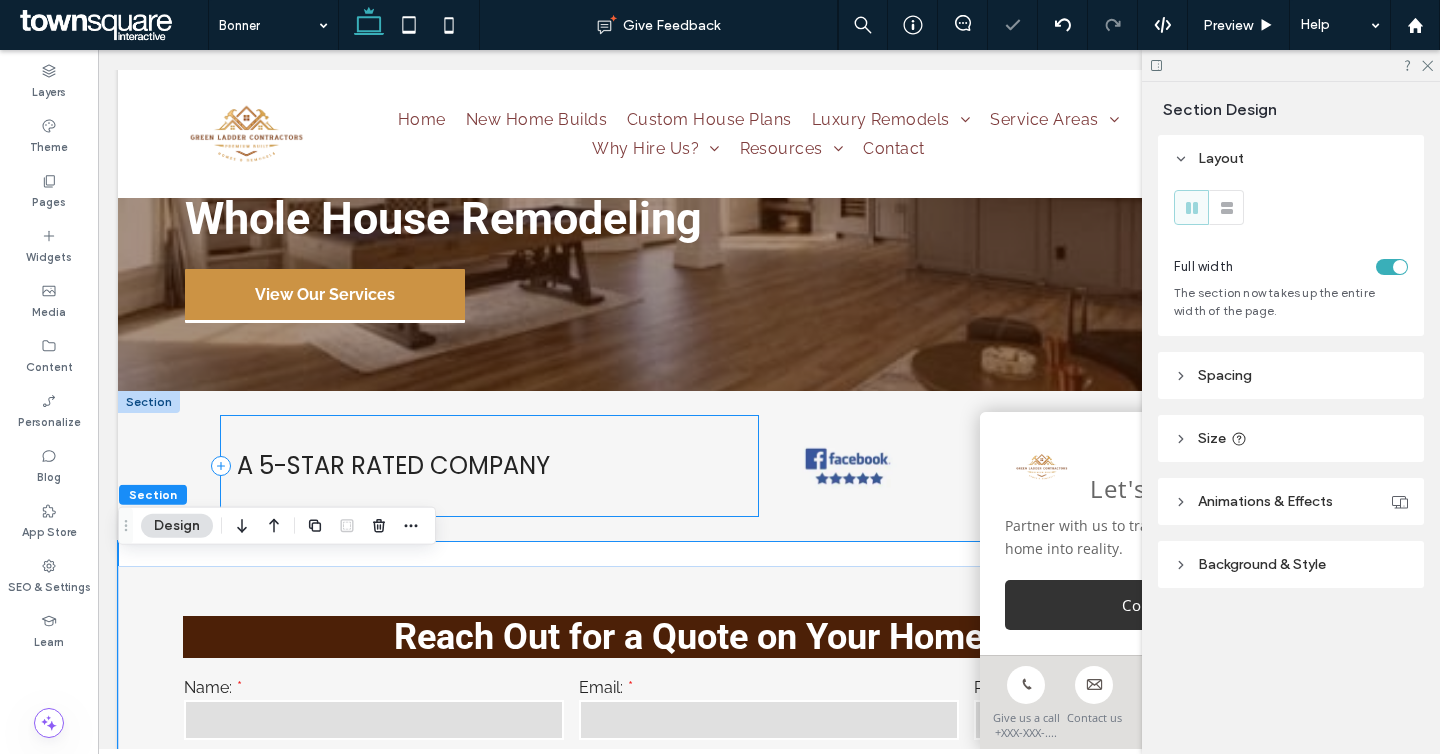 scroll, scrollTop: 56, scrollLeft: 0, axis: vertical 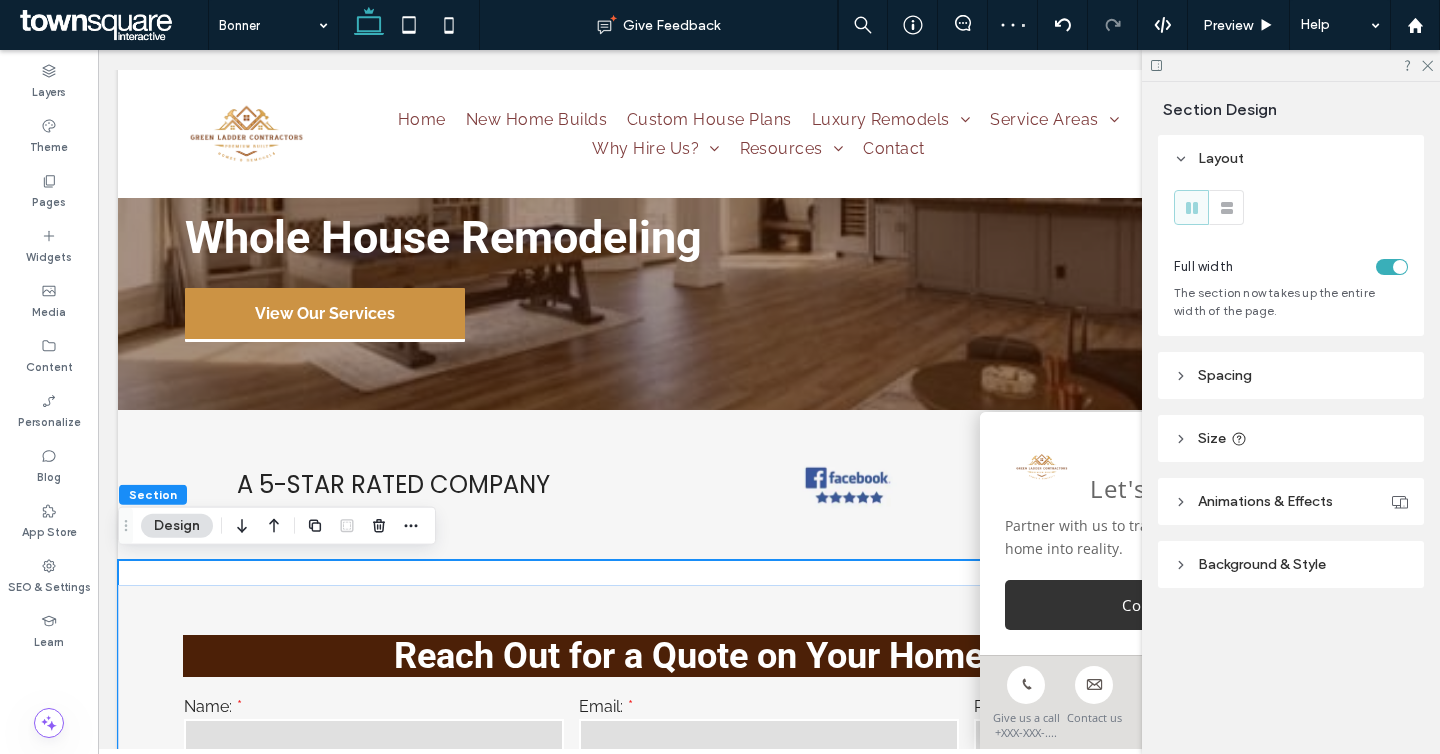 click on "**********" at bounding box center [769, 1240] 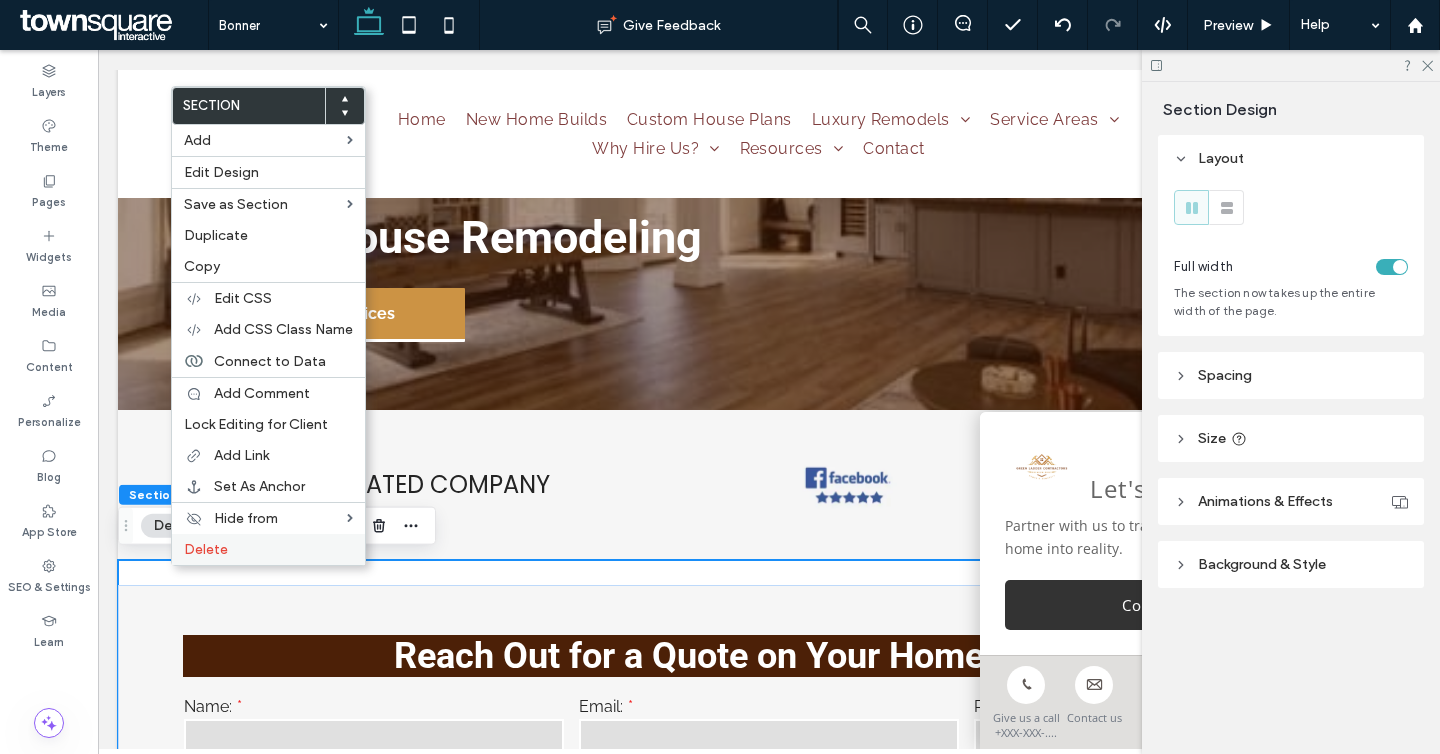 click on "Delete" at bounding box center [268, 549] 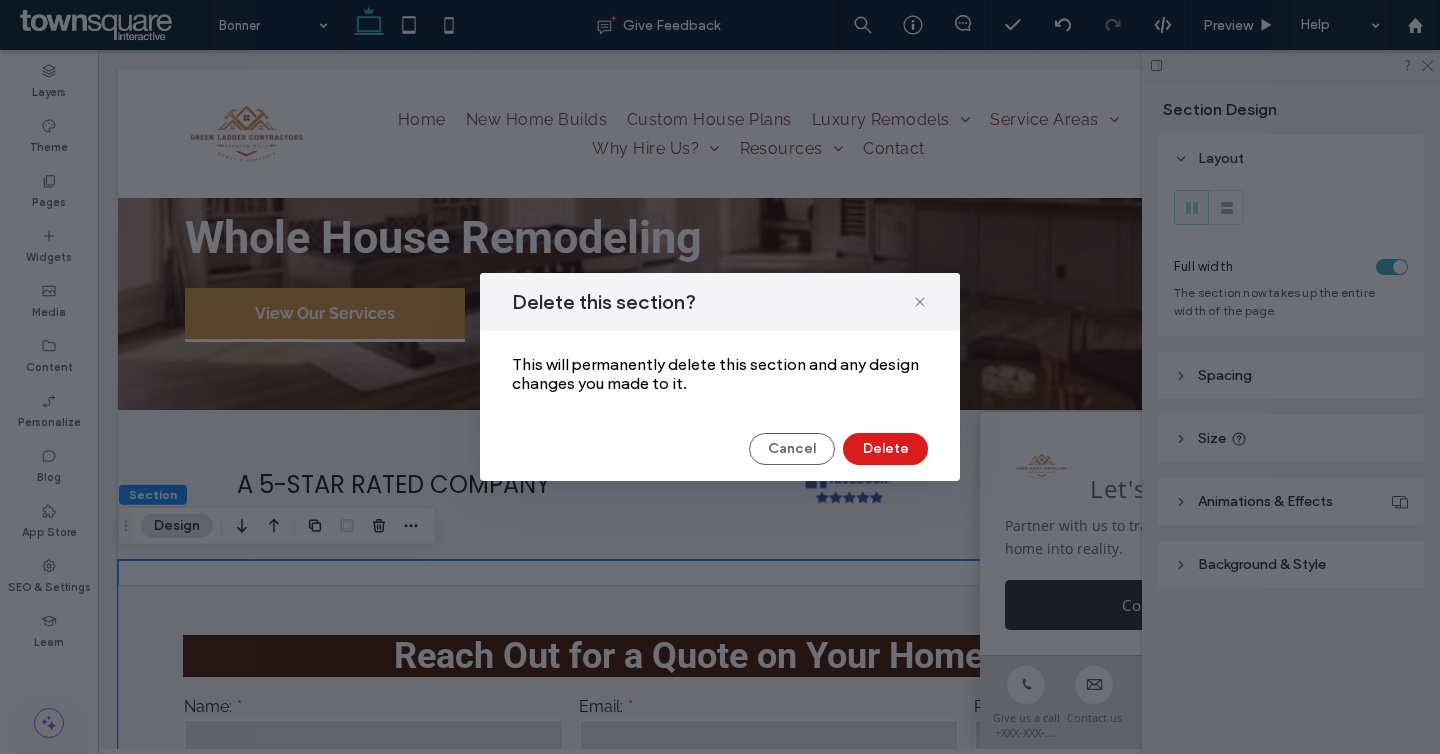 click on "Delete this section? This will permanently delete this section and any design changes you made to it. Cancel Delete" at bounding box center (720, 377) 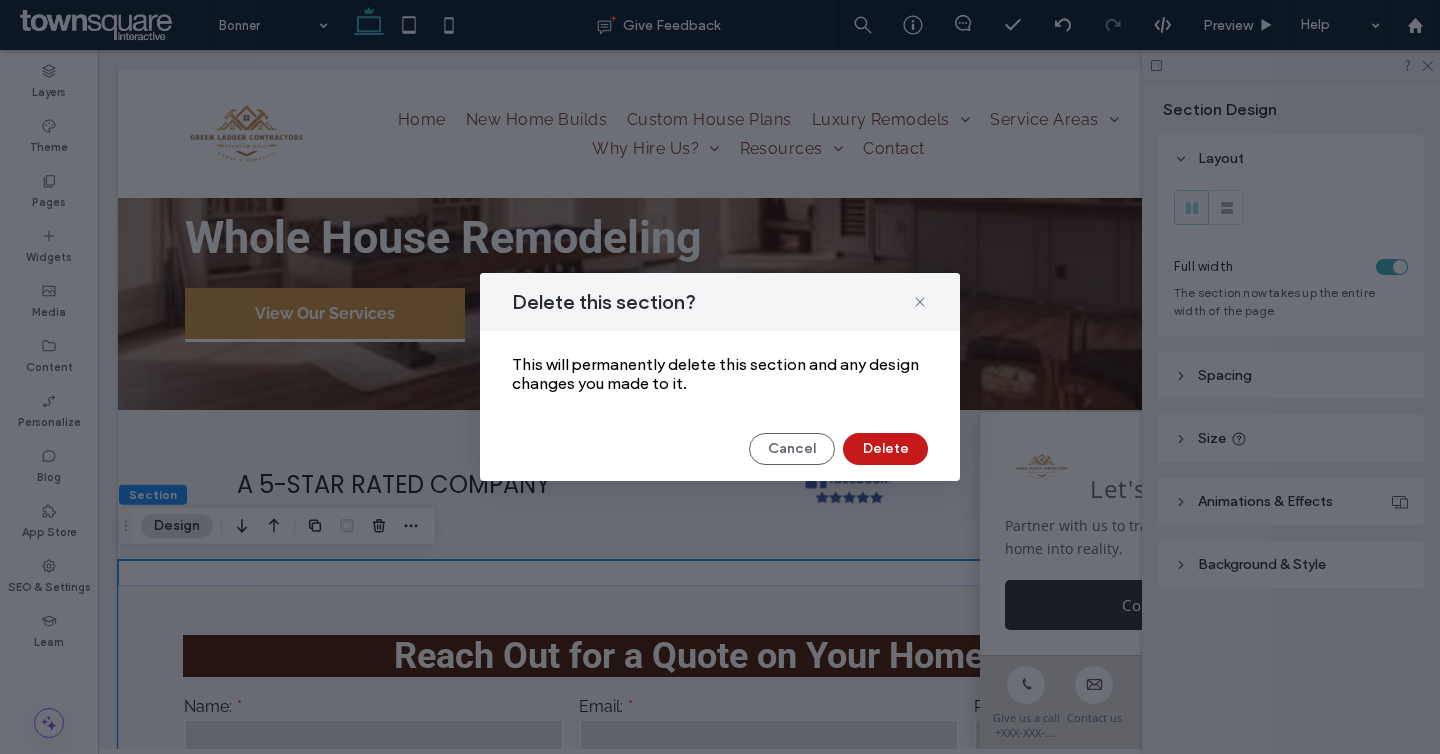 click on "Delete" at bounding box center [885, 449] 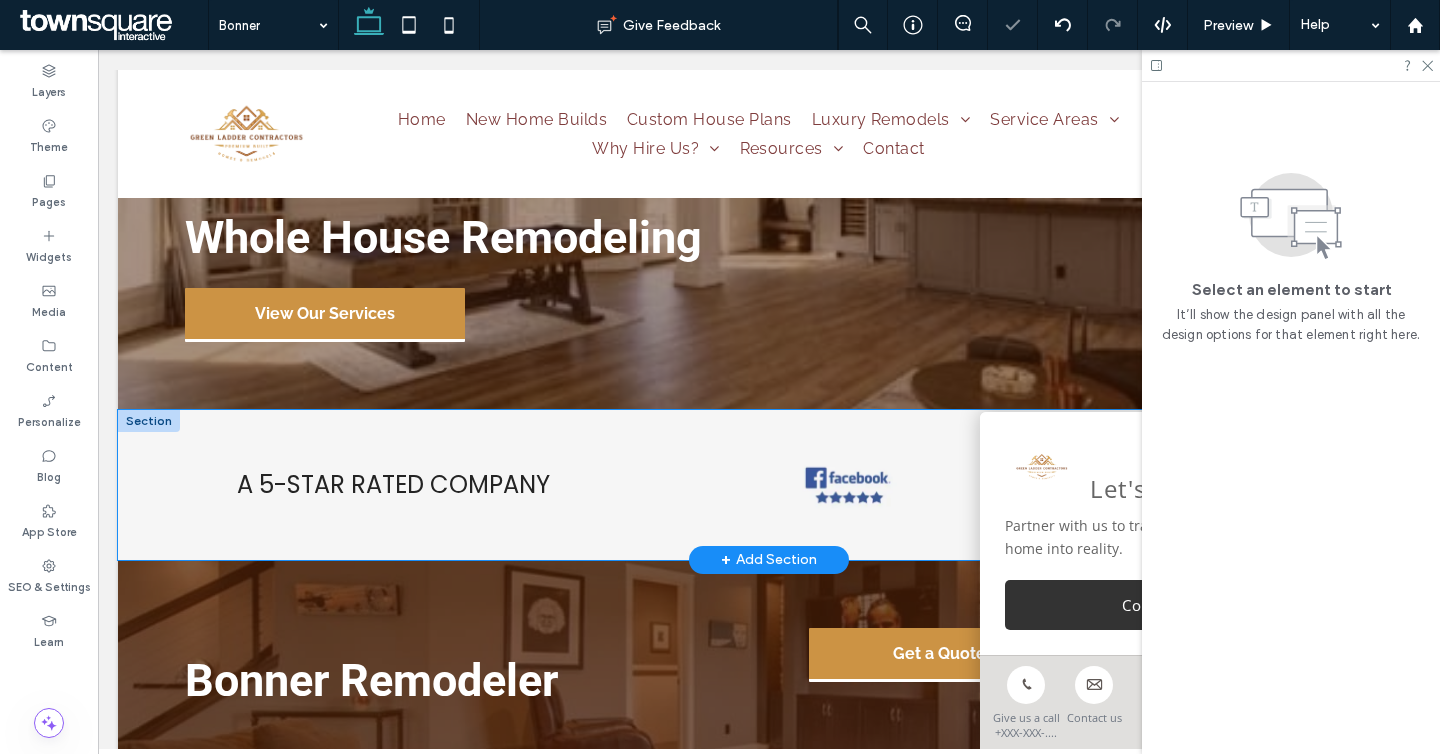 click on "A 5-STAR RATED COMPANY" at bounding box center [769, 485] 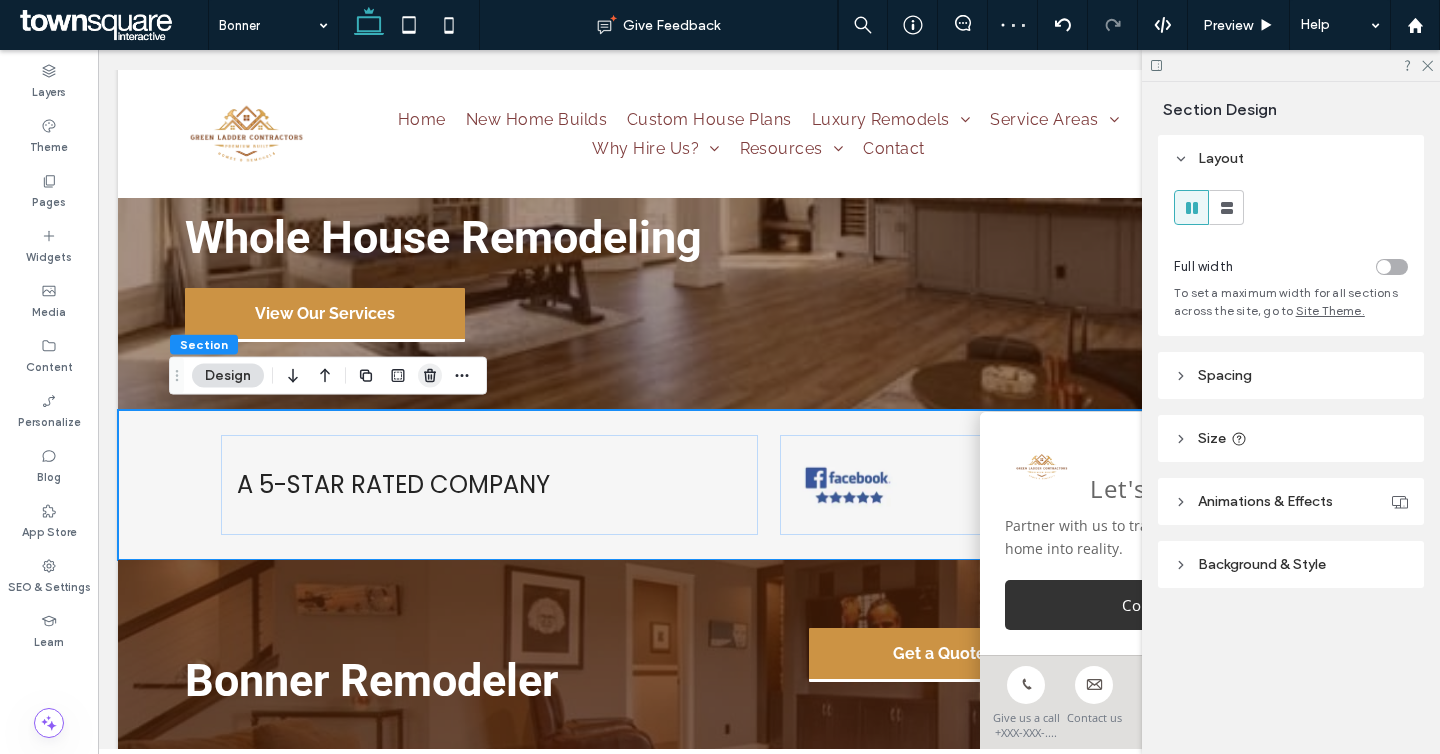 click 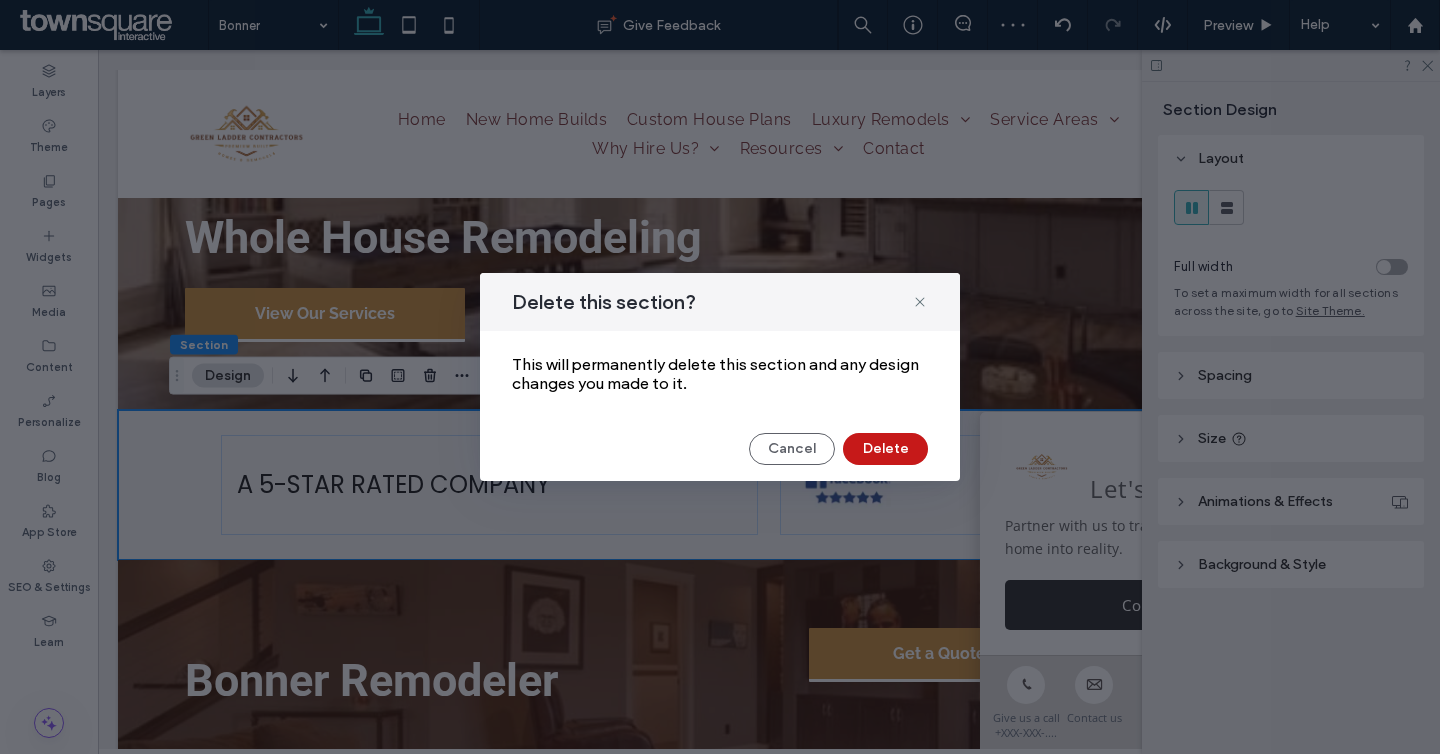 click on "Delete" at bounding box center (885, 449) 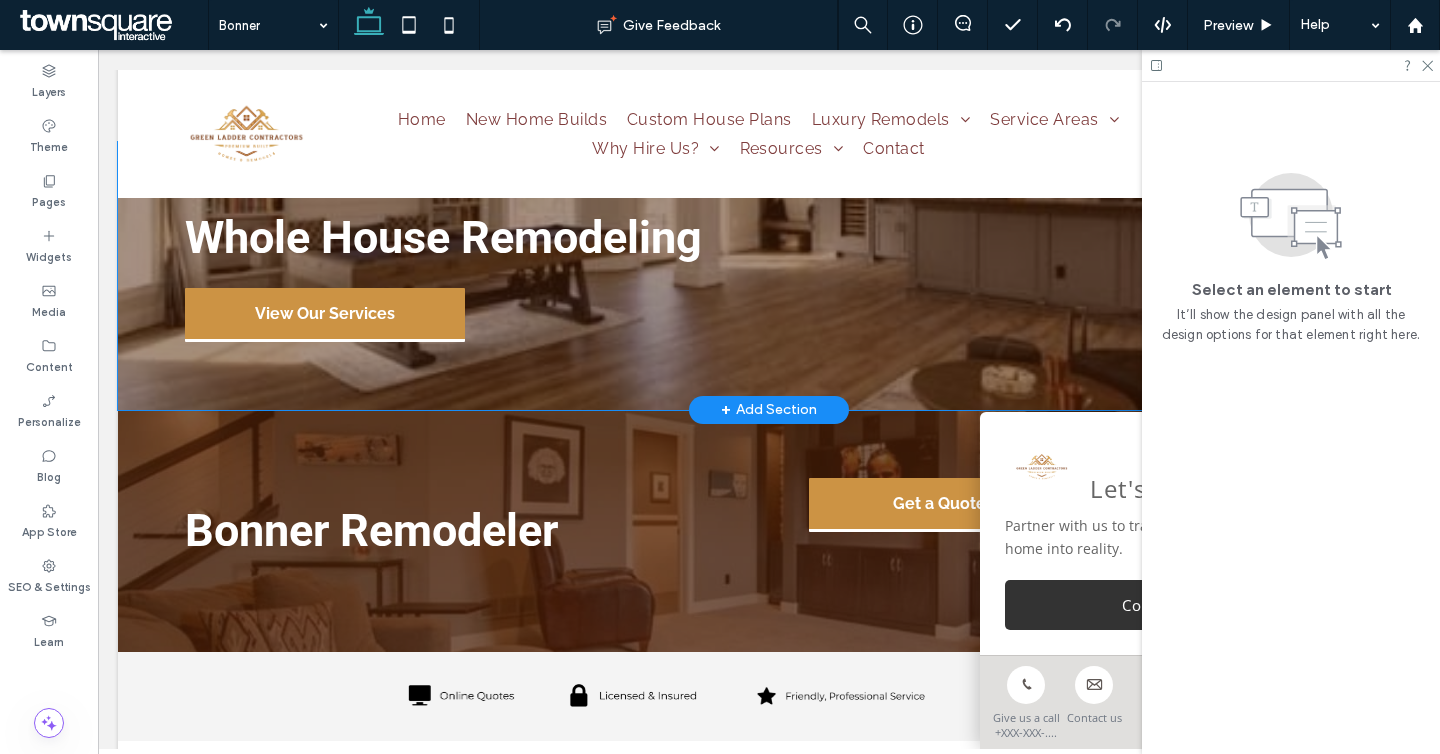 click on "Whole House Remodeling
View Our Services" at bounding box center [769, 275] 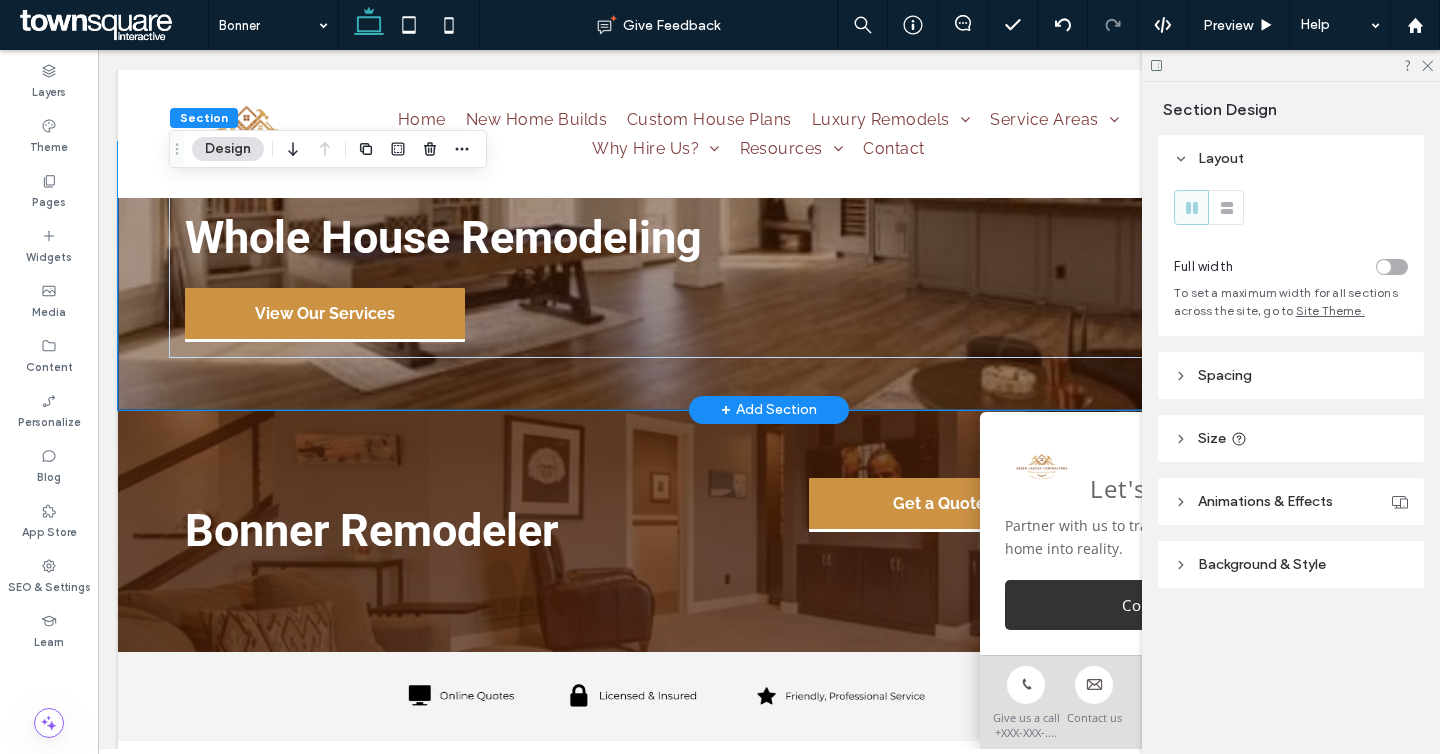 click on "Whole House Remodeling
View Our Services" at bounding box center [769, 275] 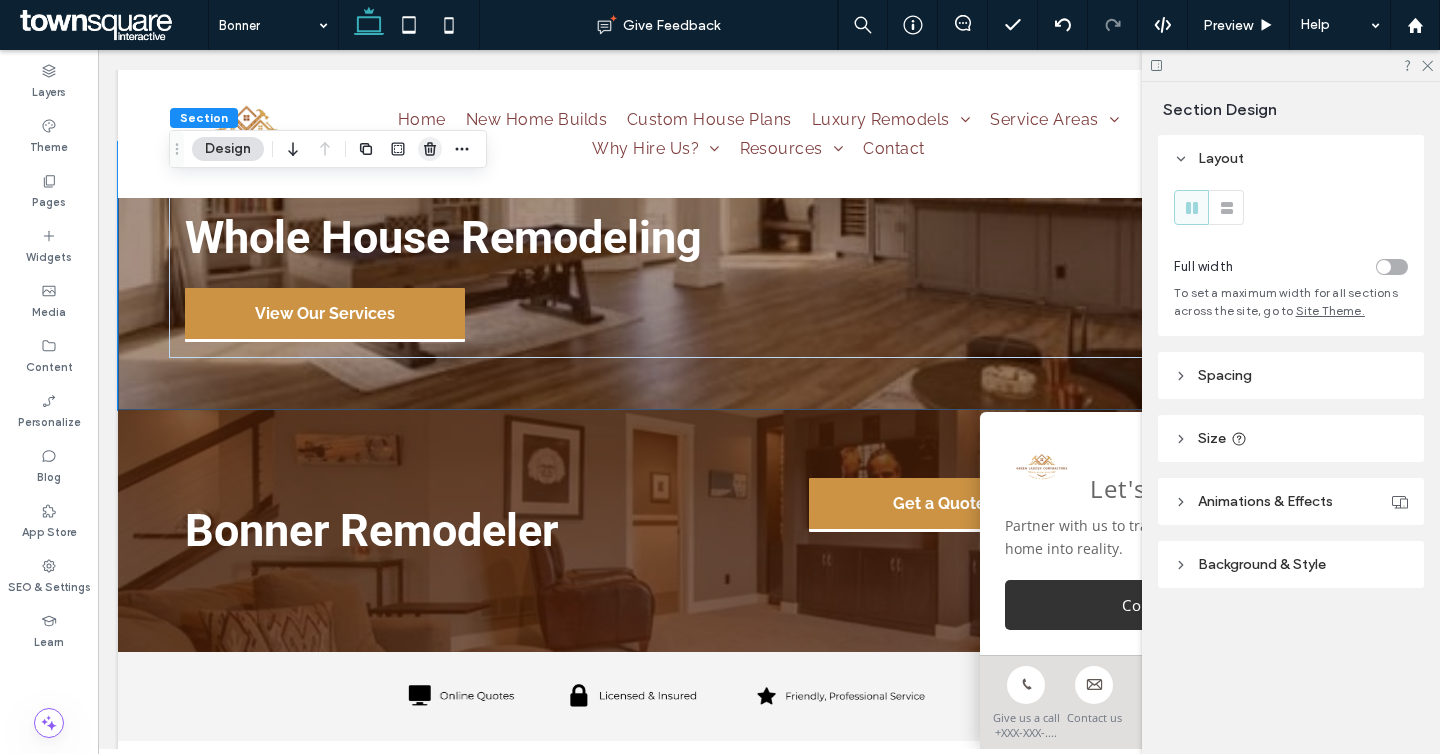 click 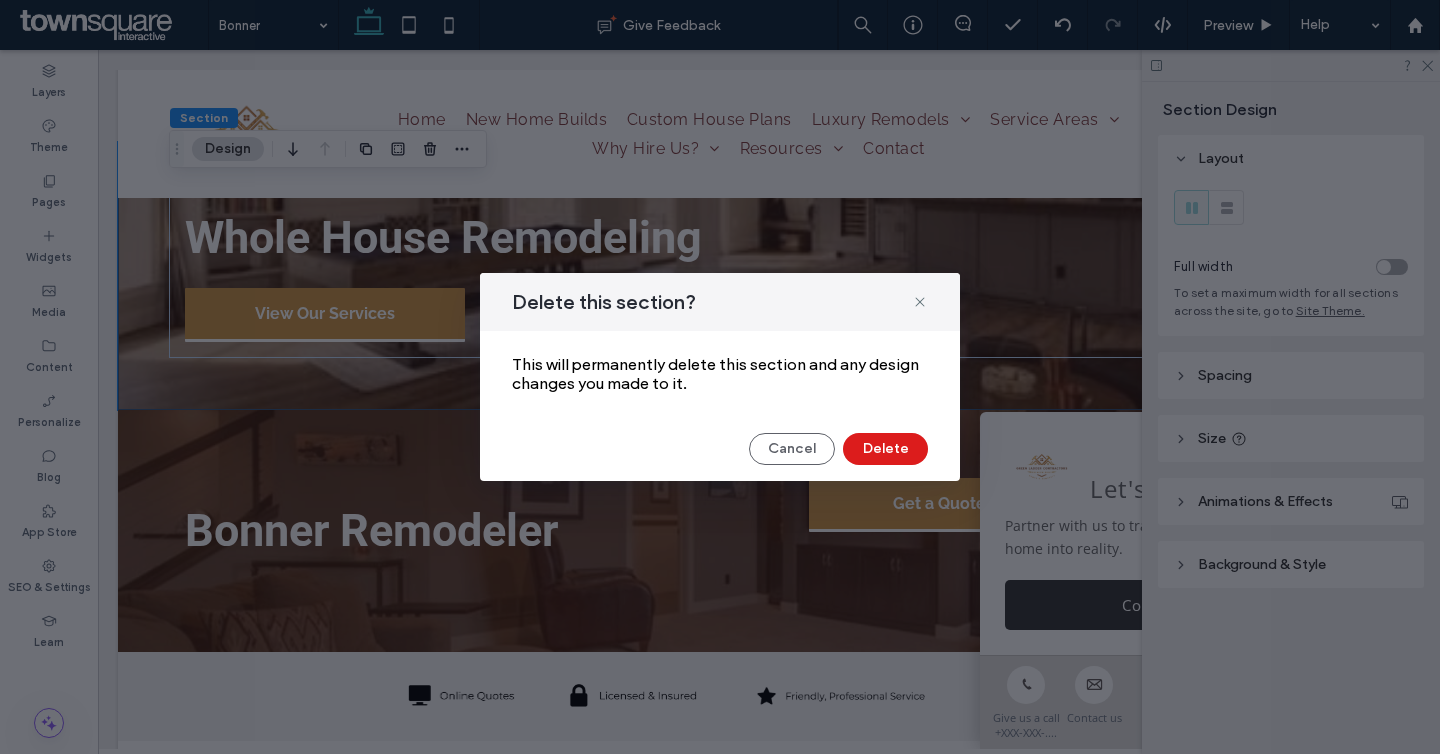 click on "Delete this section? This will permanently delete this section and any design changes you made to it. Cancel Delete" at bounding box center (720, 377) 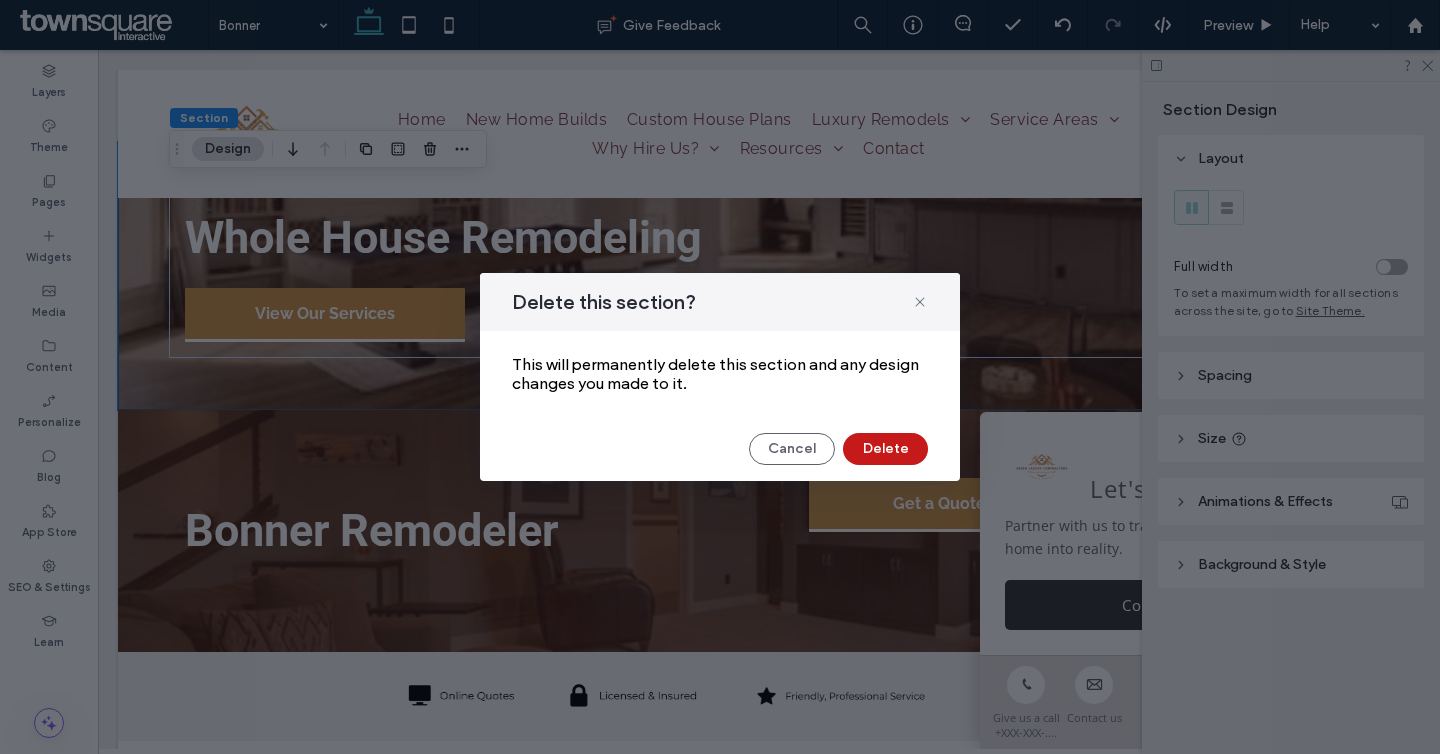 click on "Delete" at bounding box center (885, 449) 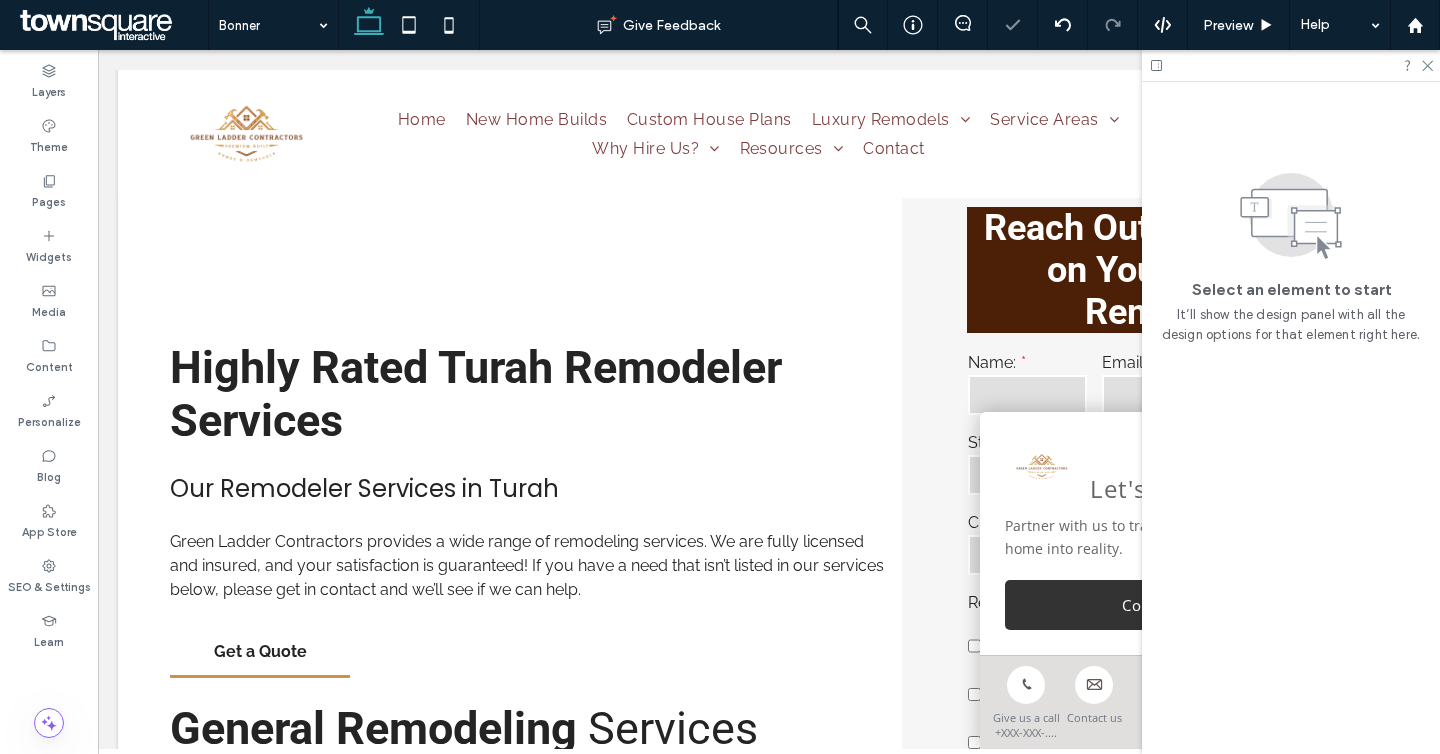 scroll, scrollTop: 403, scrollLeft: 0, axis: vertical 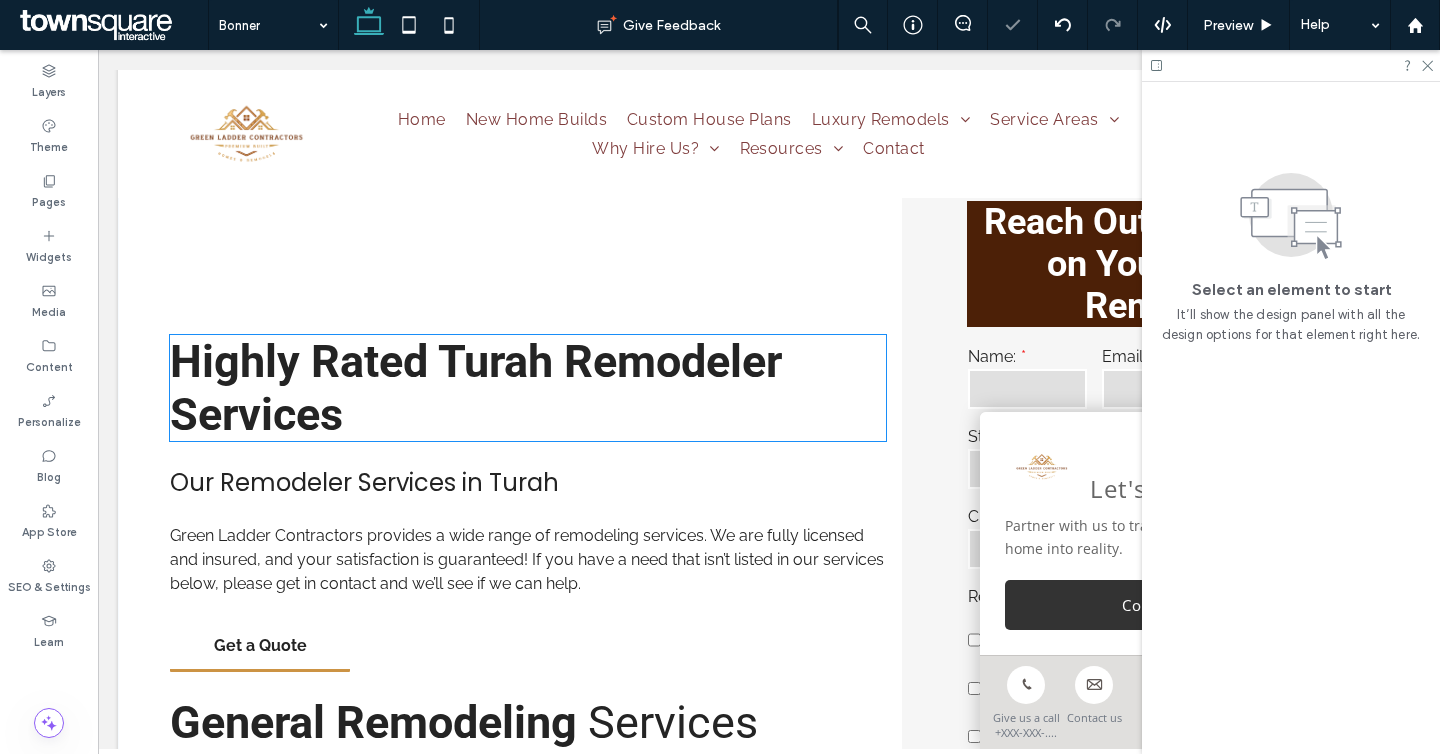 click on "Highly Rated Turah Remodeler Services" at bounding box center [476, 388] 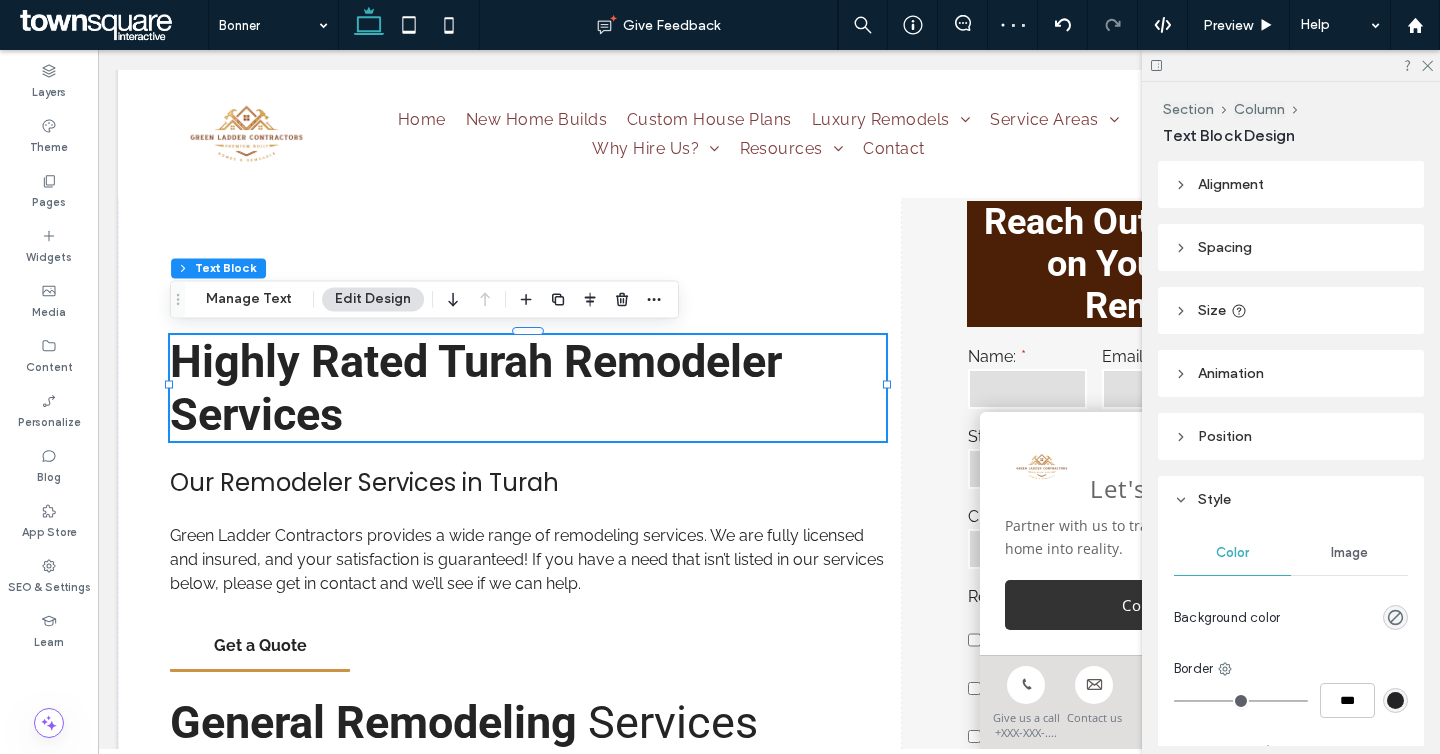 click on "Highly Rated Turah Remodeler Services" at bounding box center [476, 388] 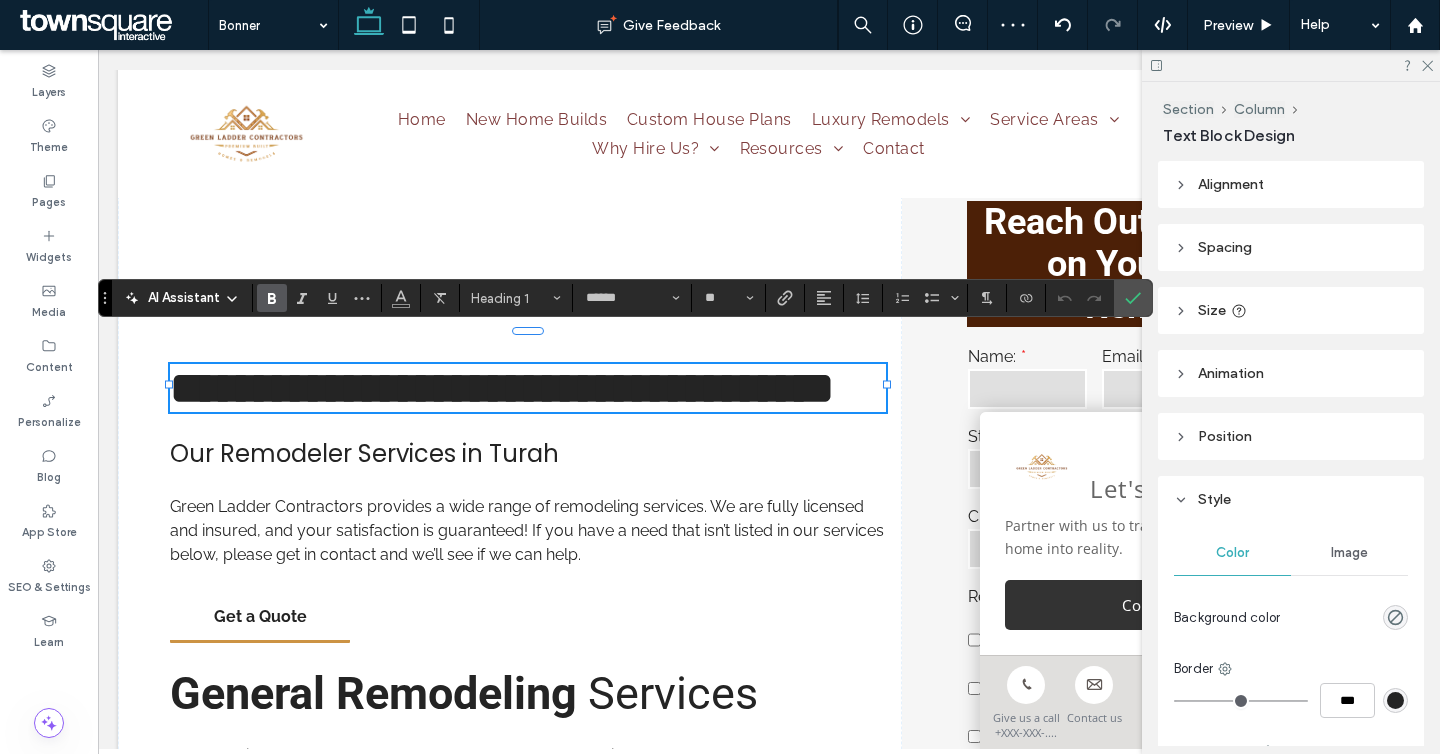 click on "**********" at bounding box center (502, 388) 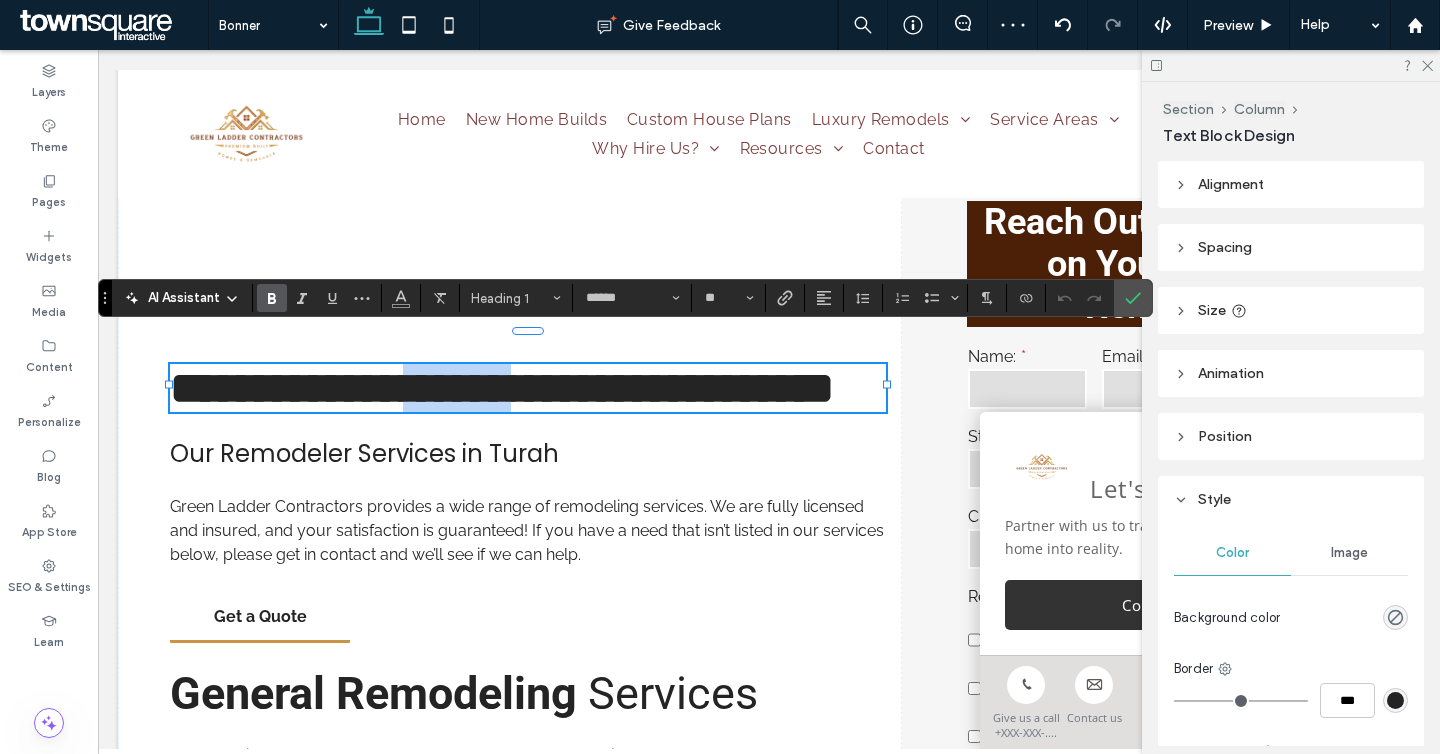 drag, startPoint x: 553, startPoint y: 356, endPoint x: 477, endPoint y: 356, distance: 76 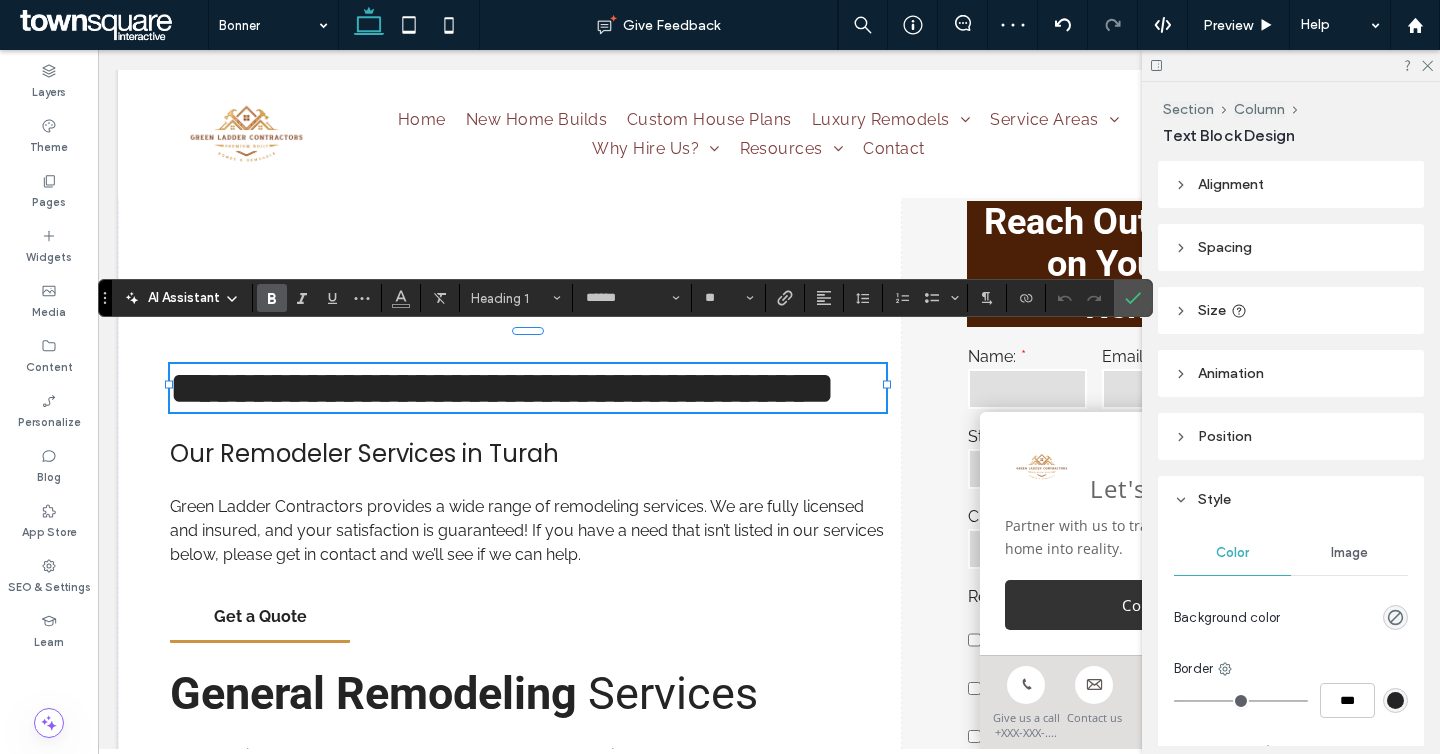 type on "*******" 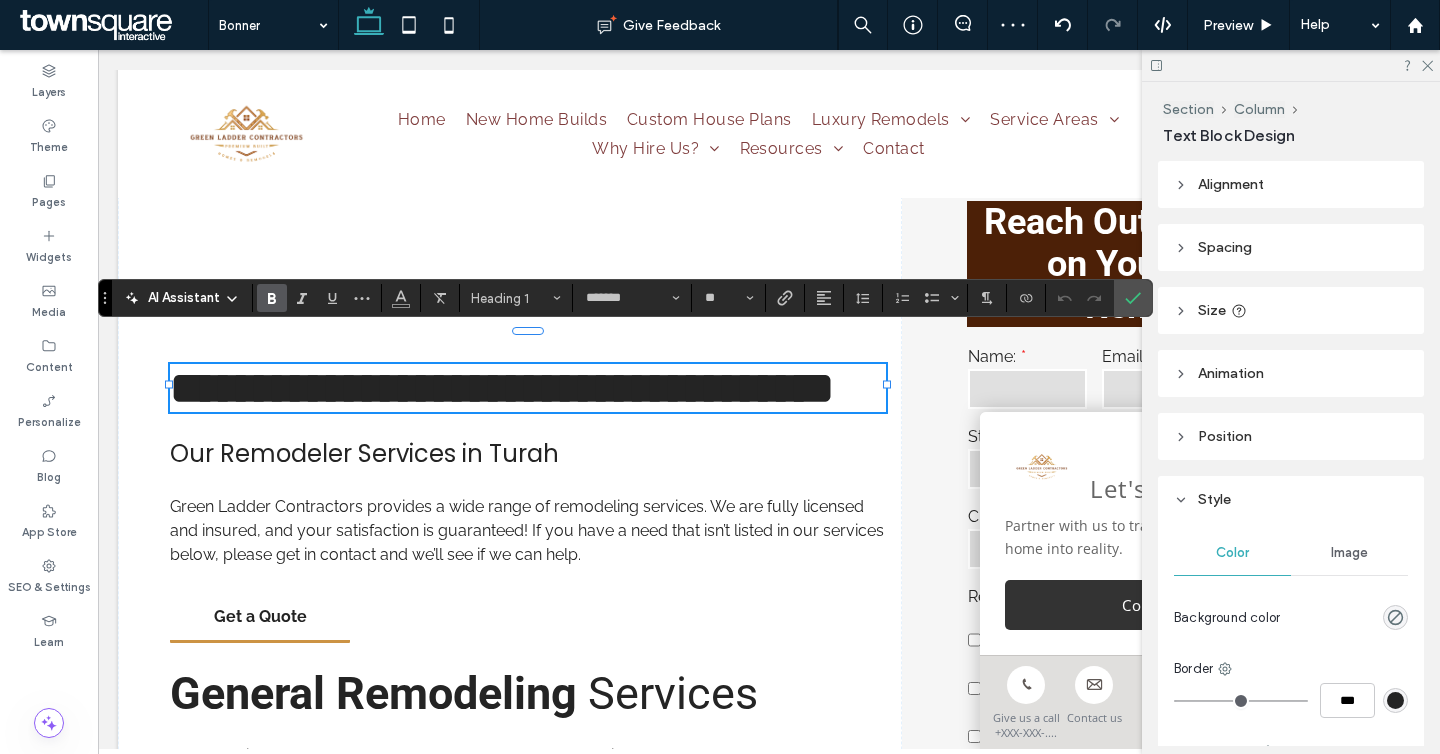 type on "******" 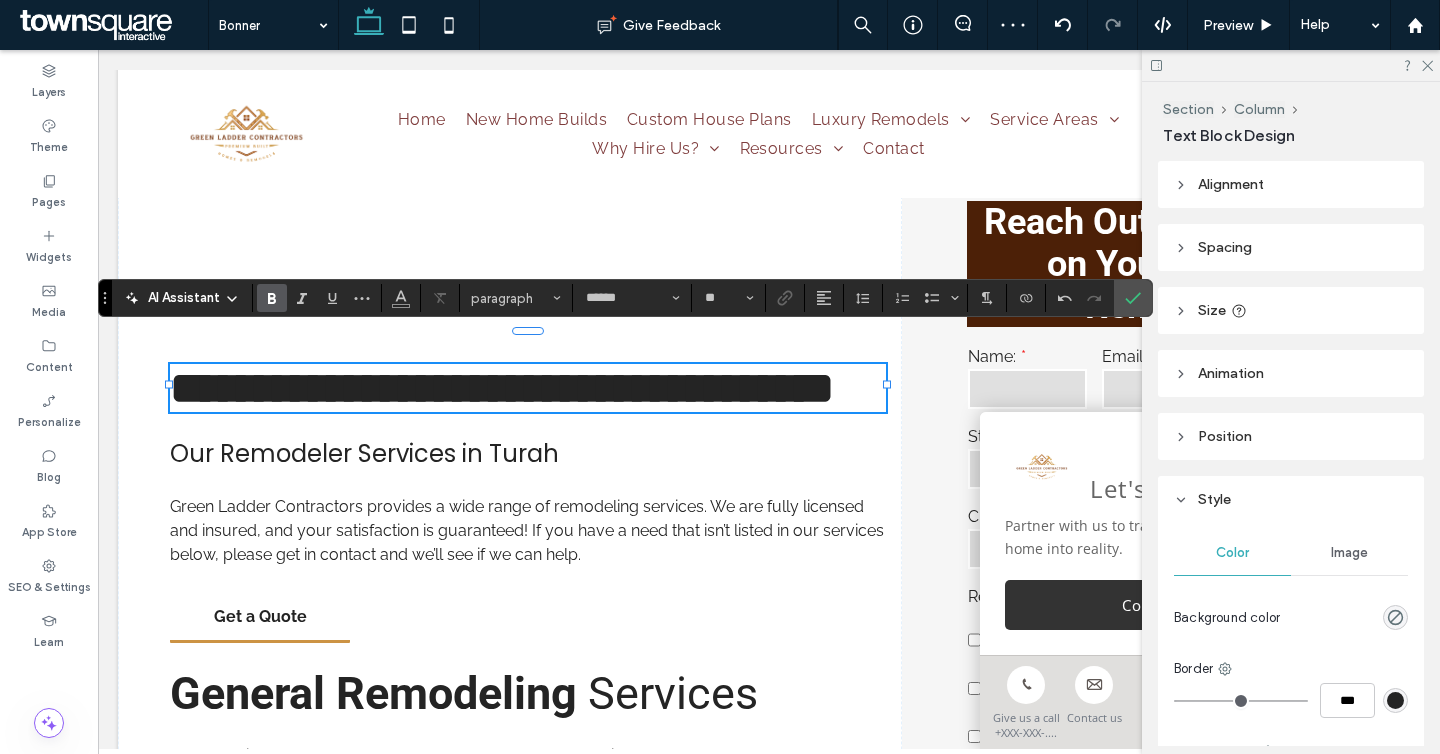 type 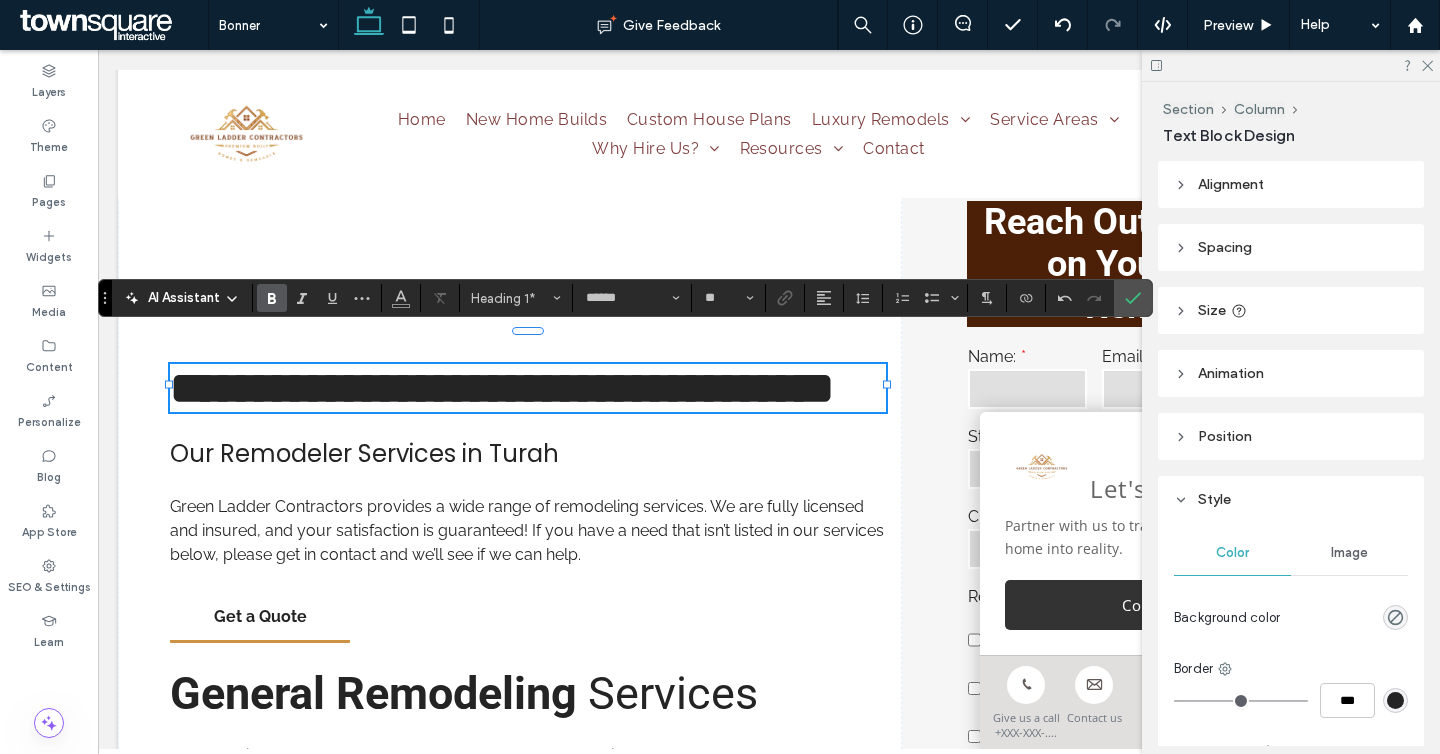 click on "**********" at bounding box center (502, 388) 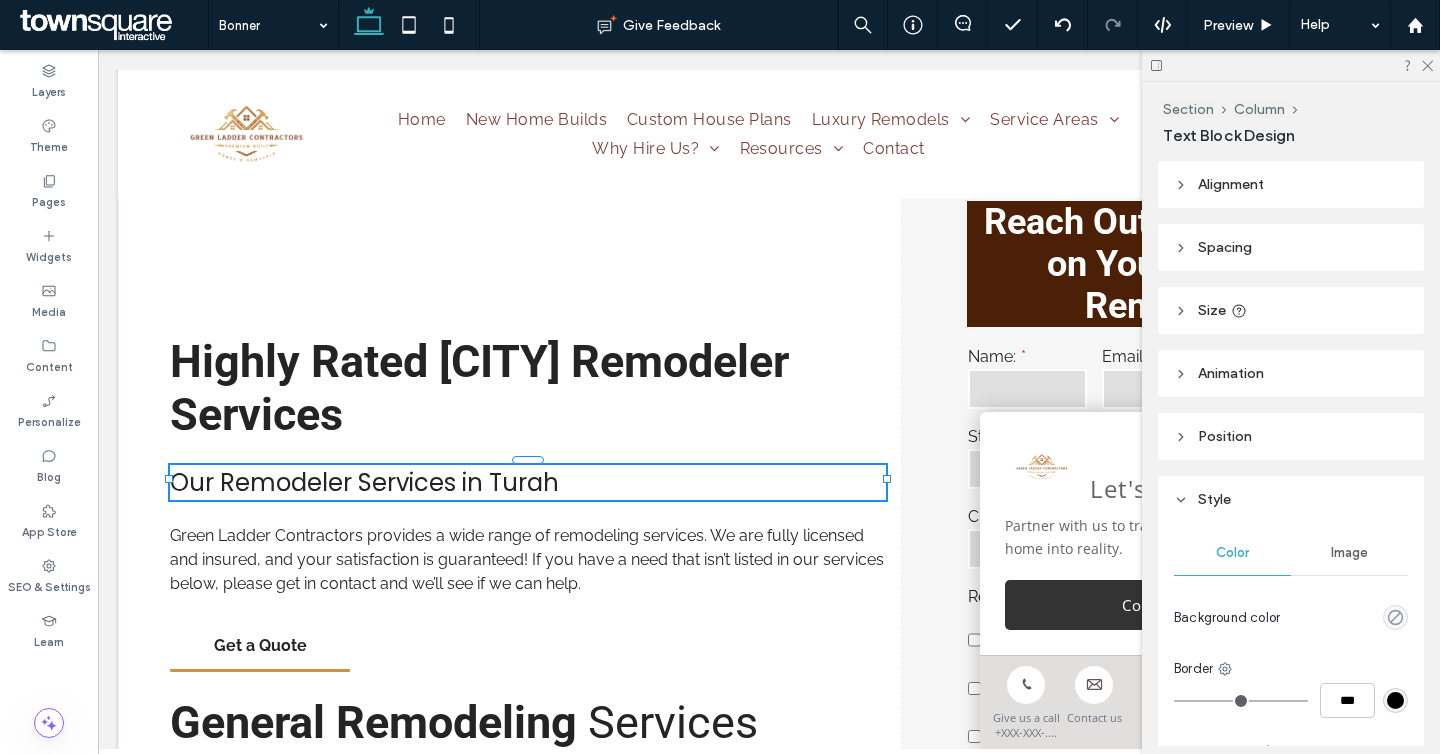 click on "Our Remodeler Services in Turah" at bounding box center (364, 482) 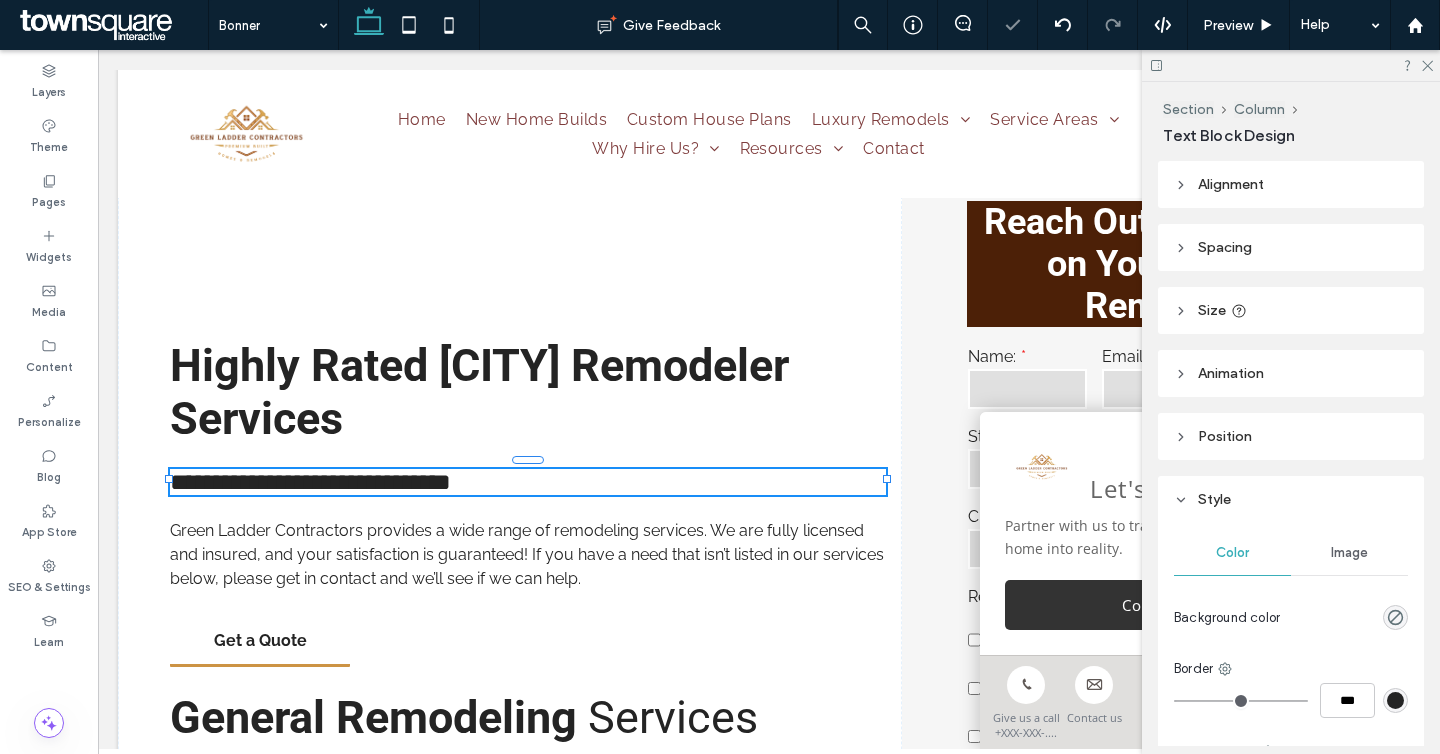 type on "*******" 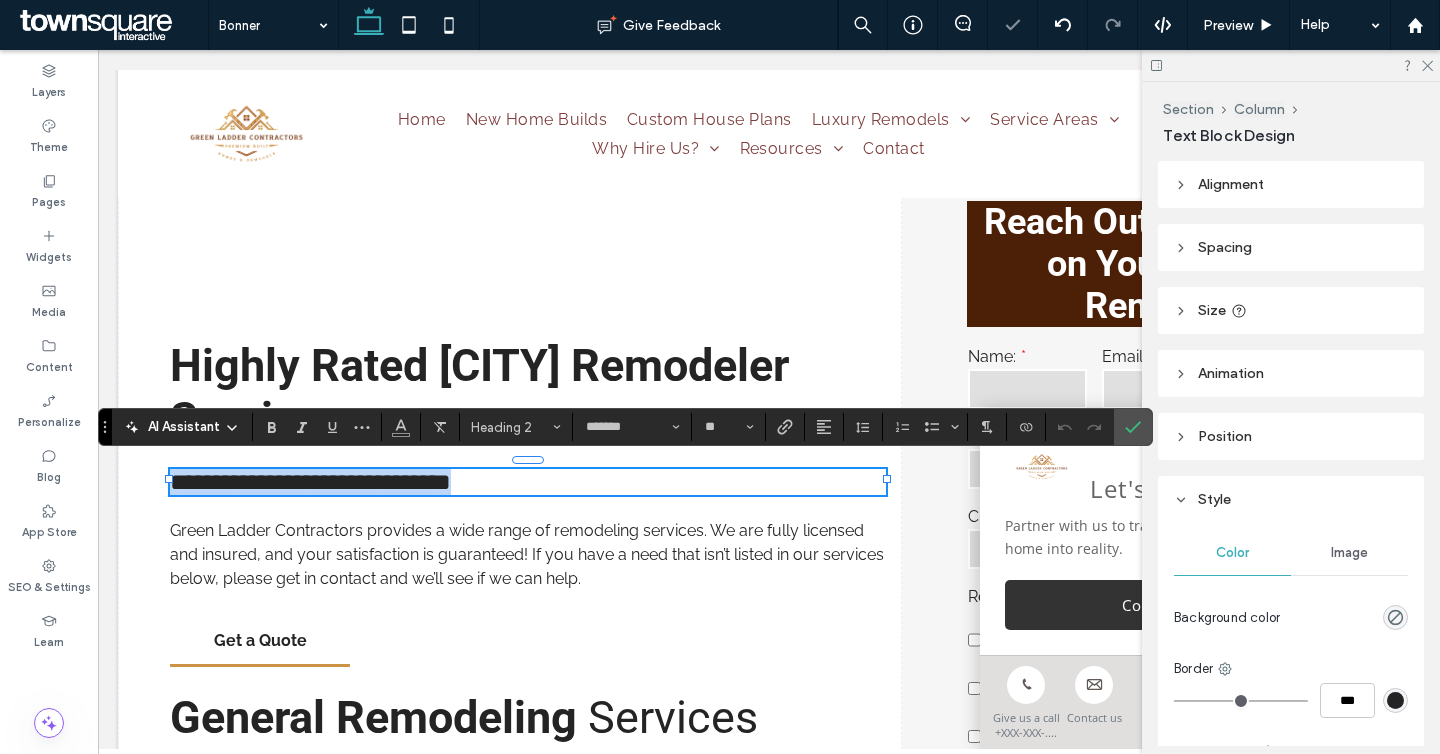 click on "**********" at bounding box center (528, 482) 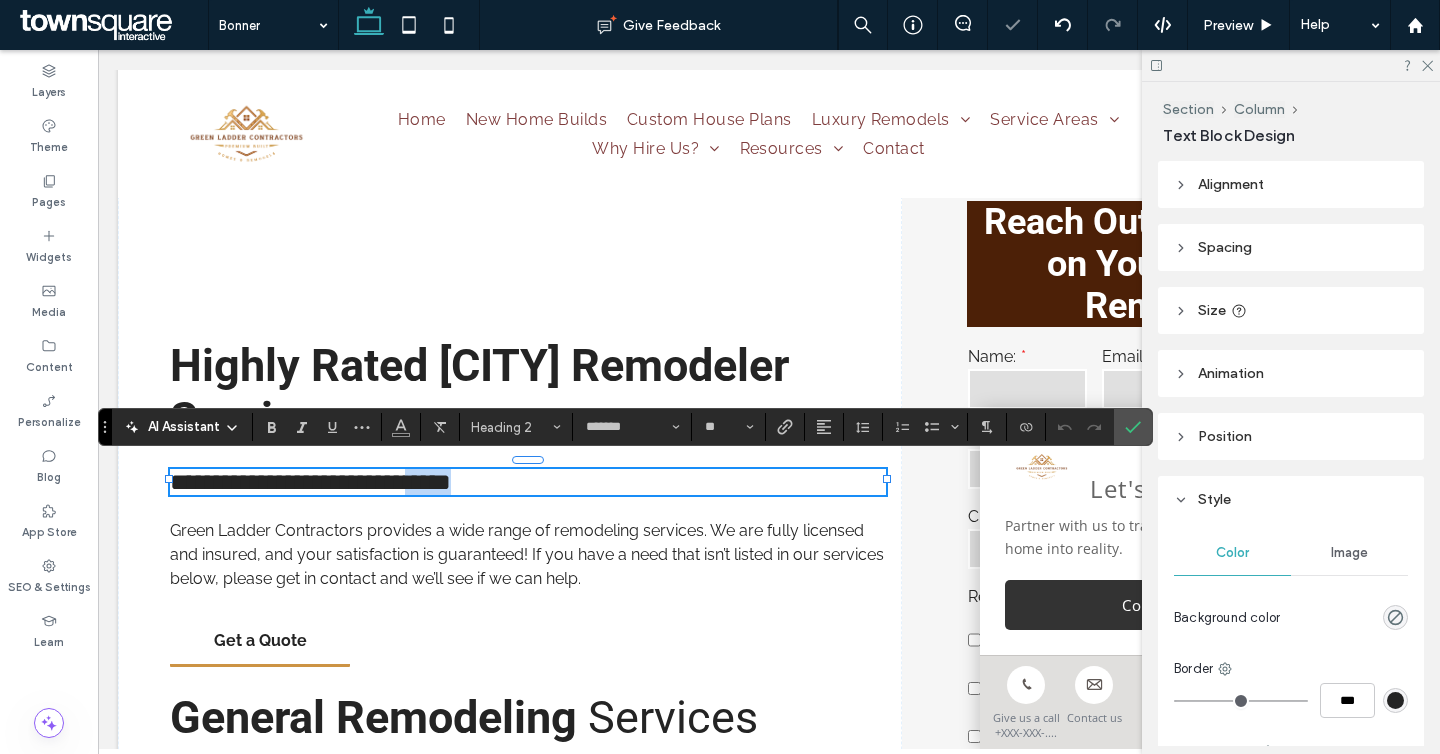 drag, startPoint x: 589, startPoint y: 482, endPoint x: 492, endPoint y: 481, distance: 97.00516 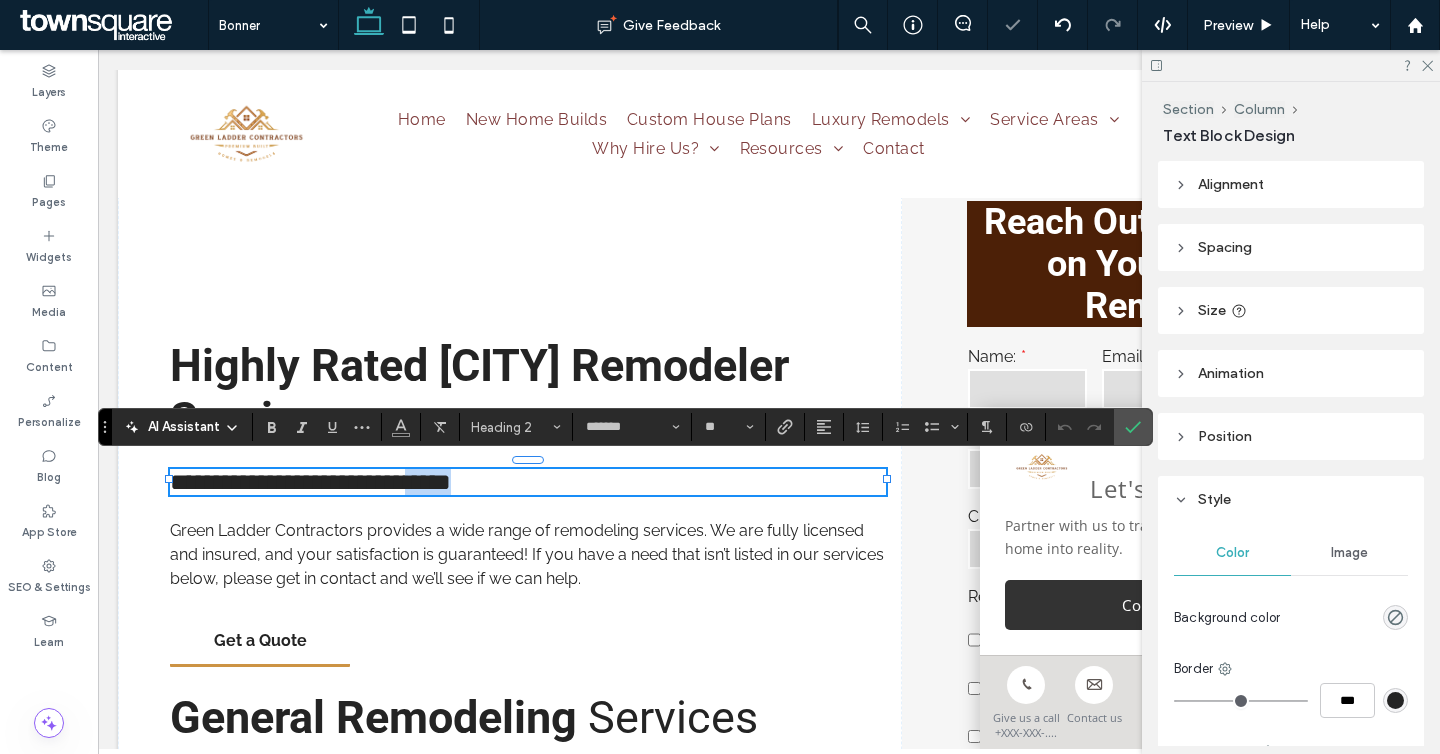 type on "*******" 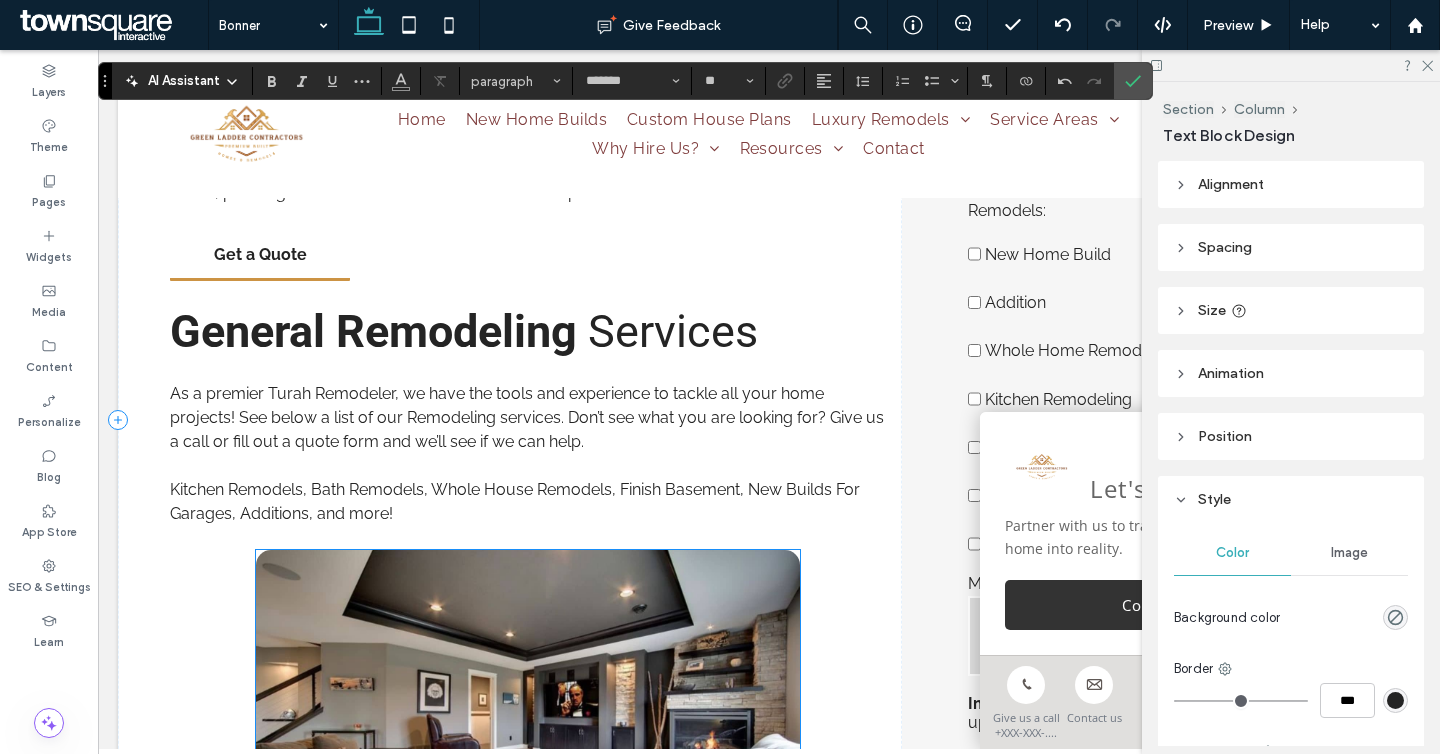 scroll, scrollTop: 817, scrollLeft: 0, axis: vertical 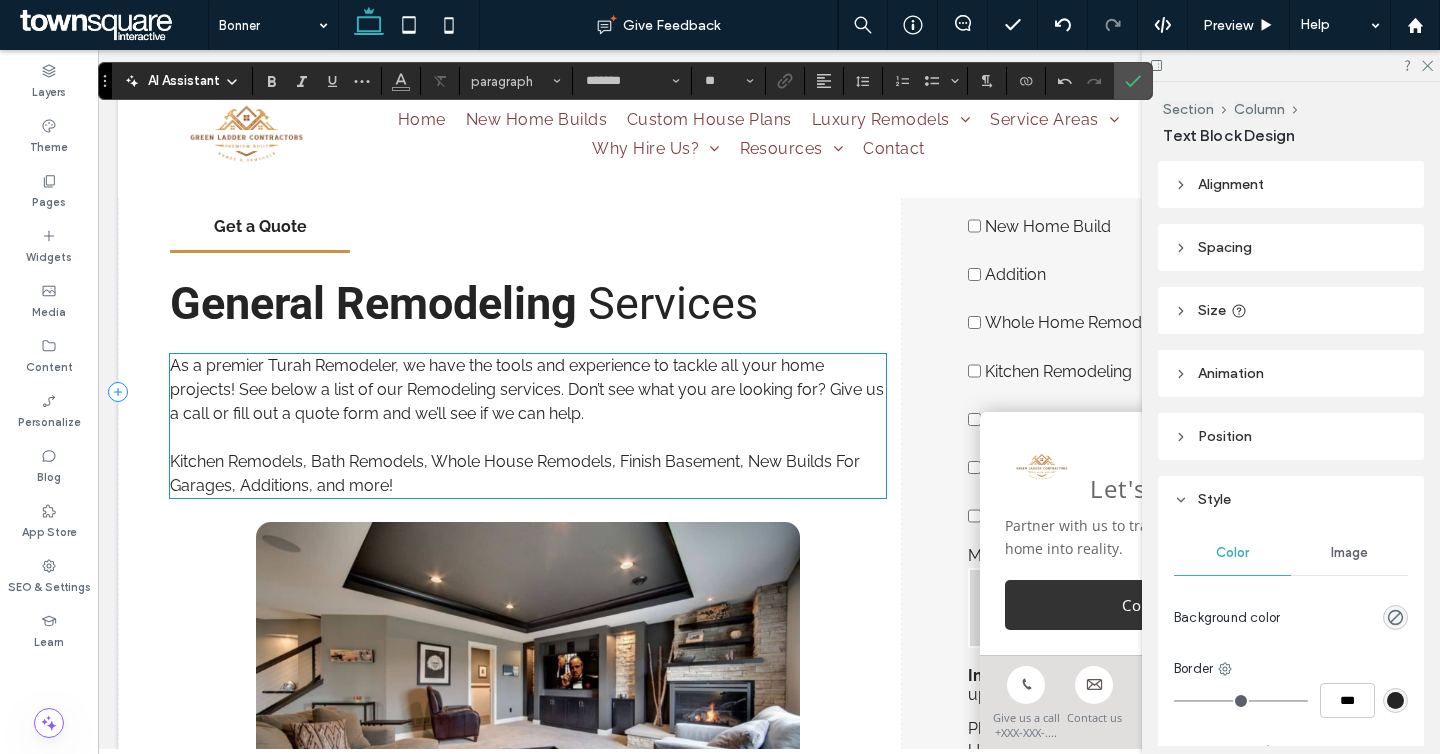 click on "As a premier Turah Remodeler, we have the tools and experience to tackle all your home projects! See below a list of our Remodeling services. Don’t see what you are looking for? Give us a call or fill out a quote form and we’ll see if we can help." at bounding box center [527, 389] 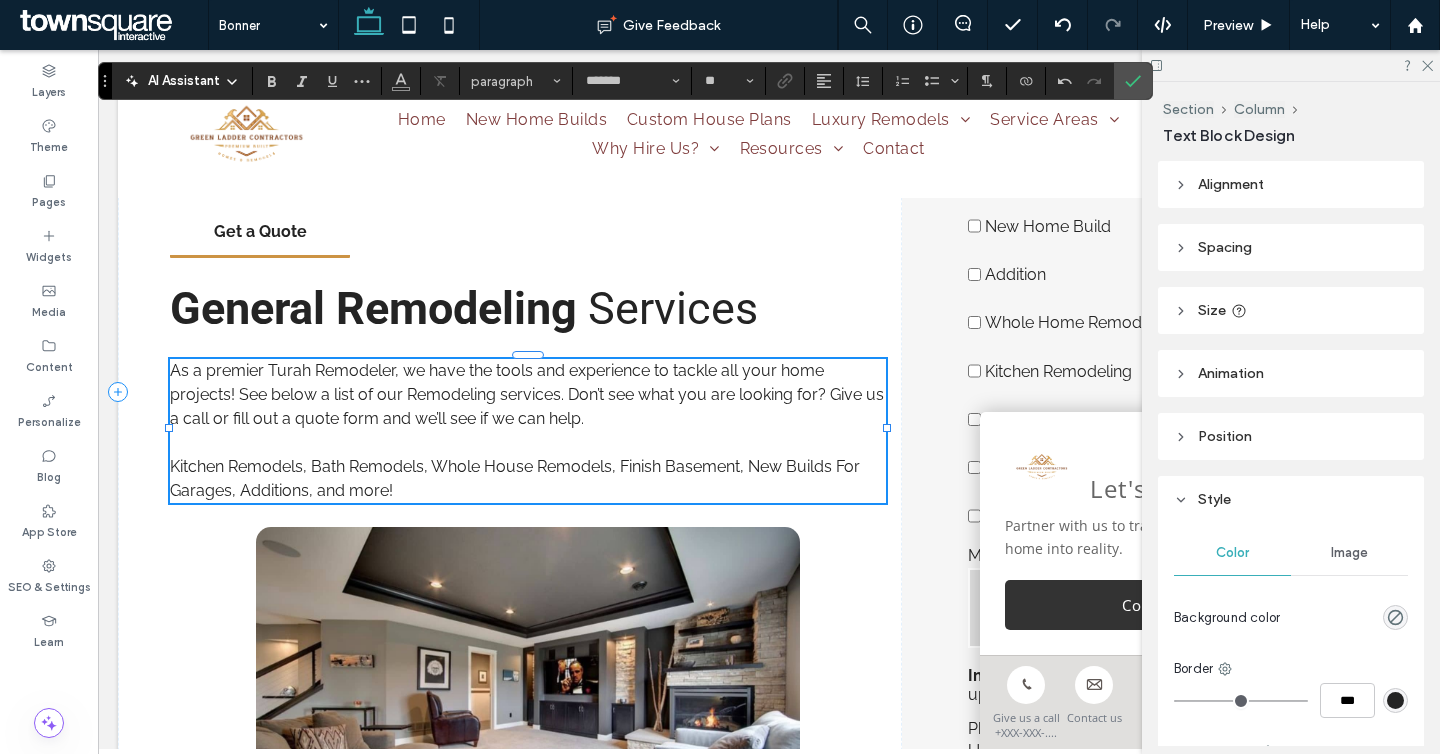 click on "As a premier Turah Remodeler, we have the tools and experience to tackle all your home projects! See below a list of our Remodeling services. Don’t see what you are looking for? Give us a call or fill out a quote form and we’ll see if we can help." at bounding box center [527, 394] 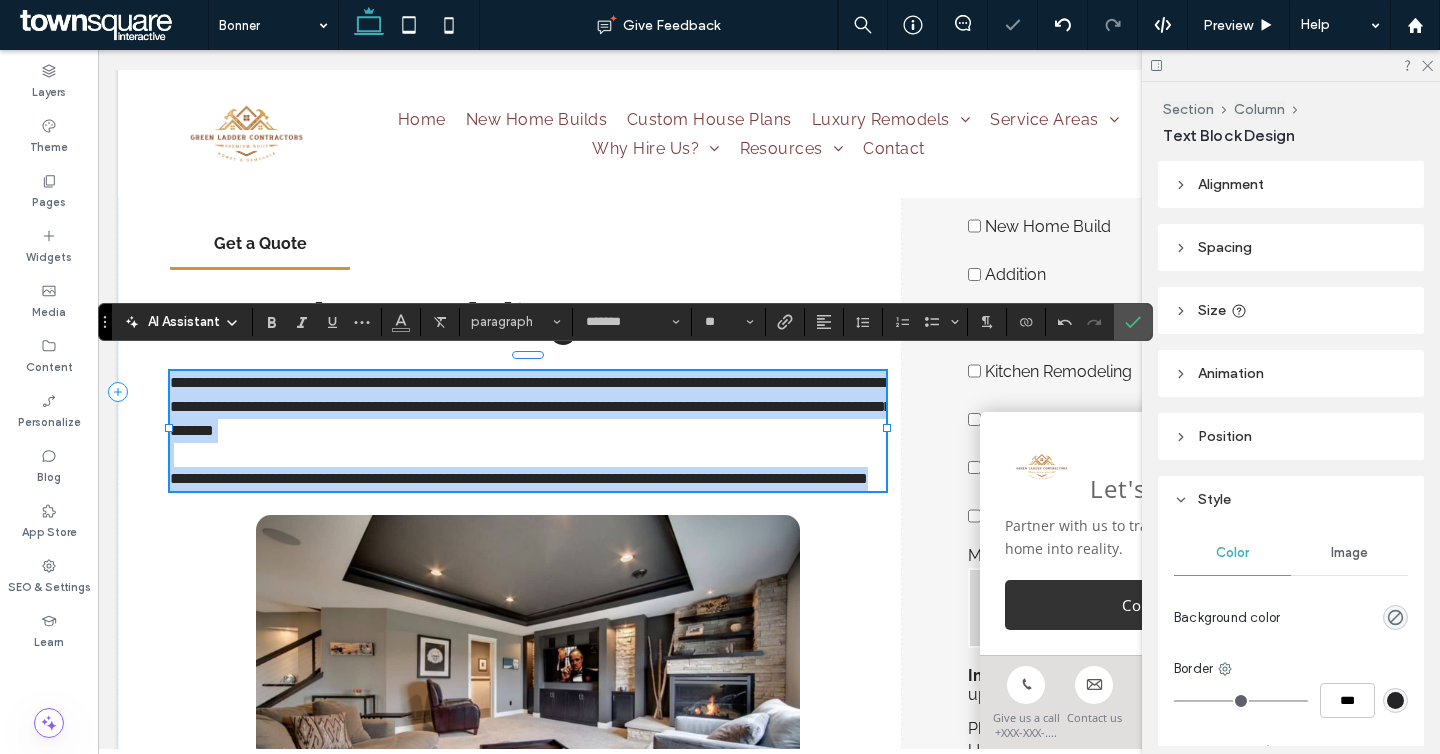 click on "**********" at bounding box center [531, 406] 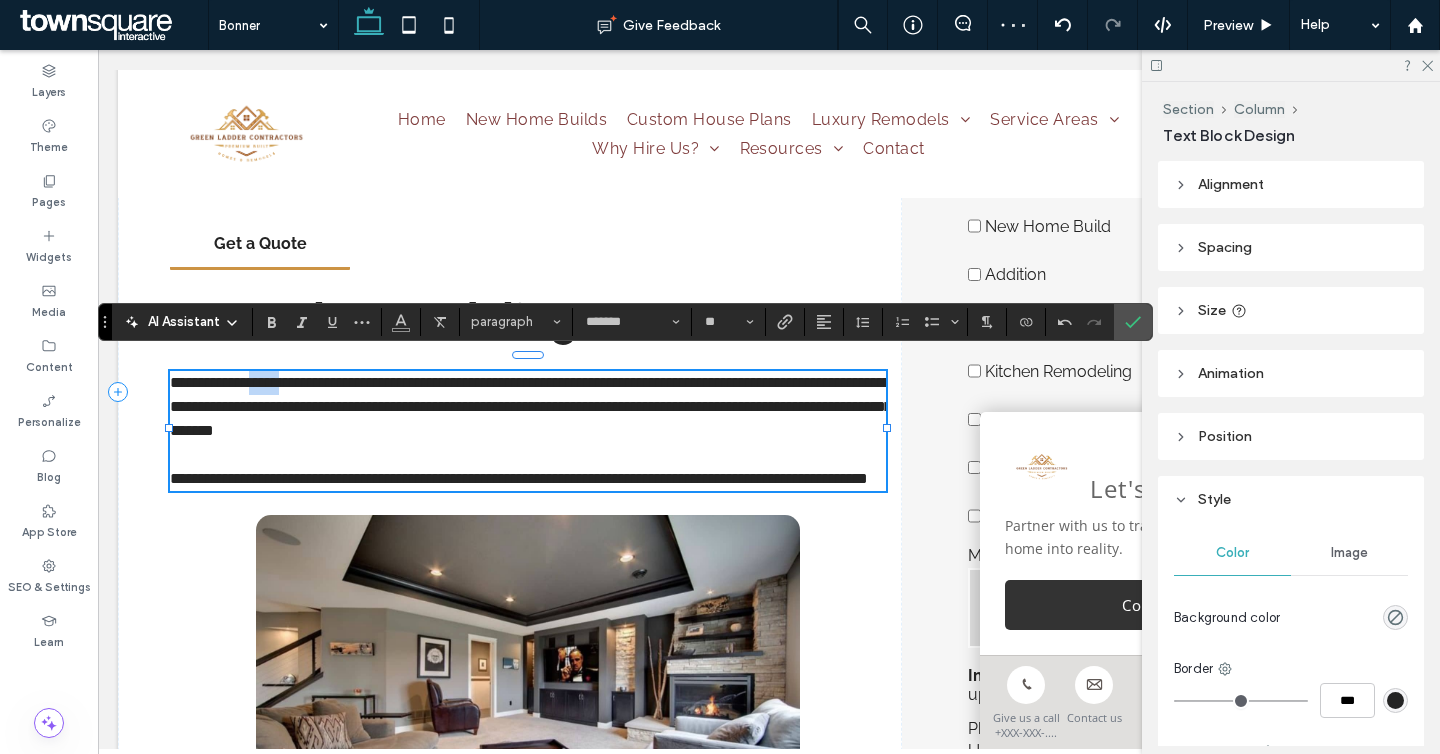 drag, startPoint x: 304, startPoint y: 368, endPoint x: 266, endPoint y: 369, distance: 38.013157 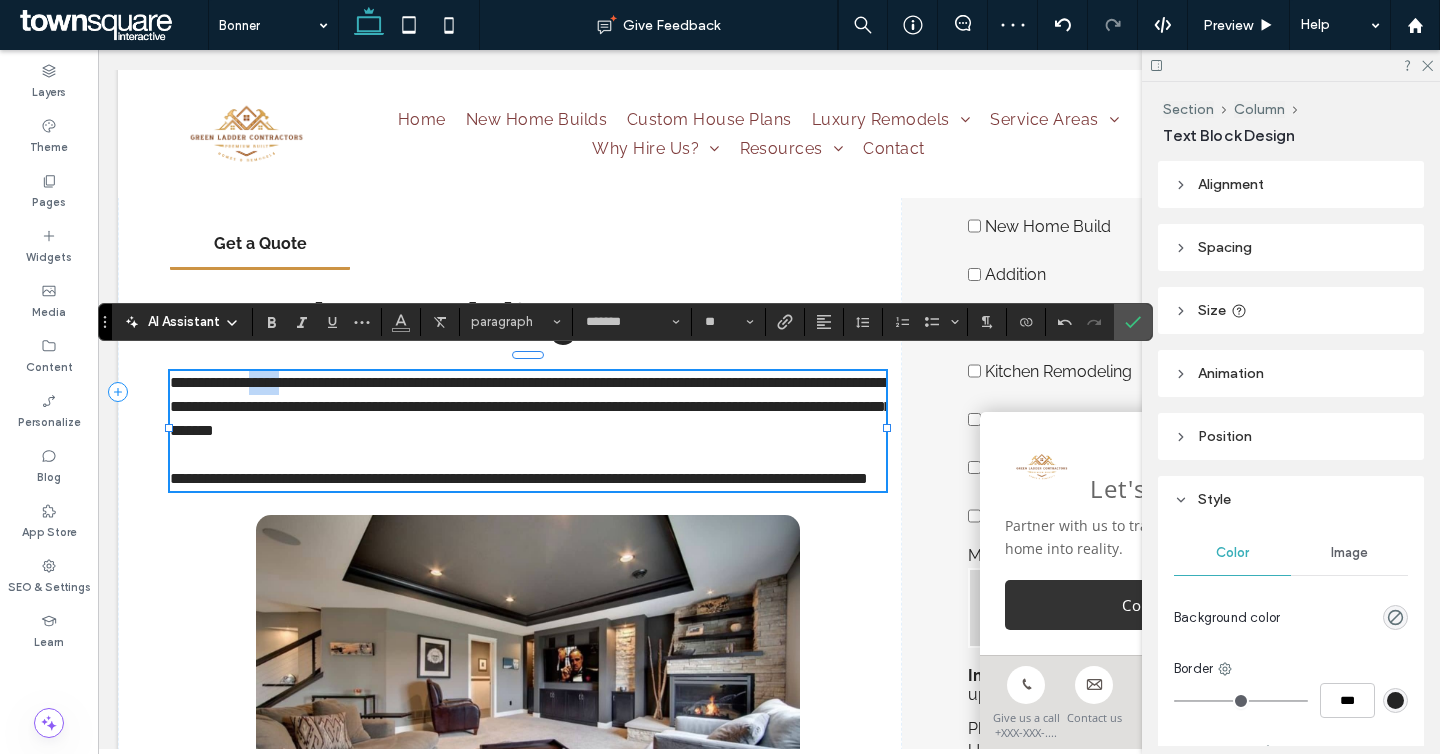 click on "**********" at bounding box center [531, 406] 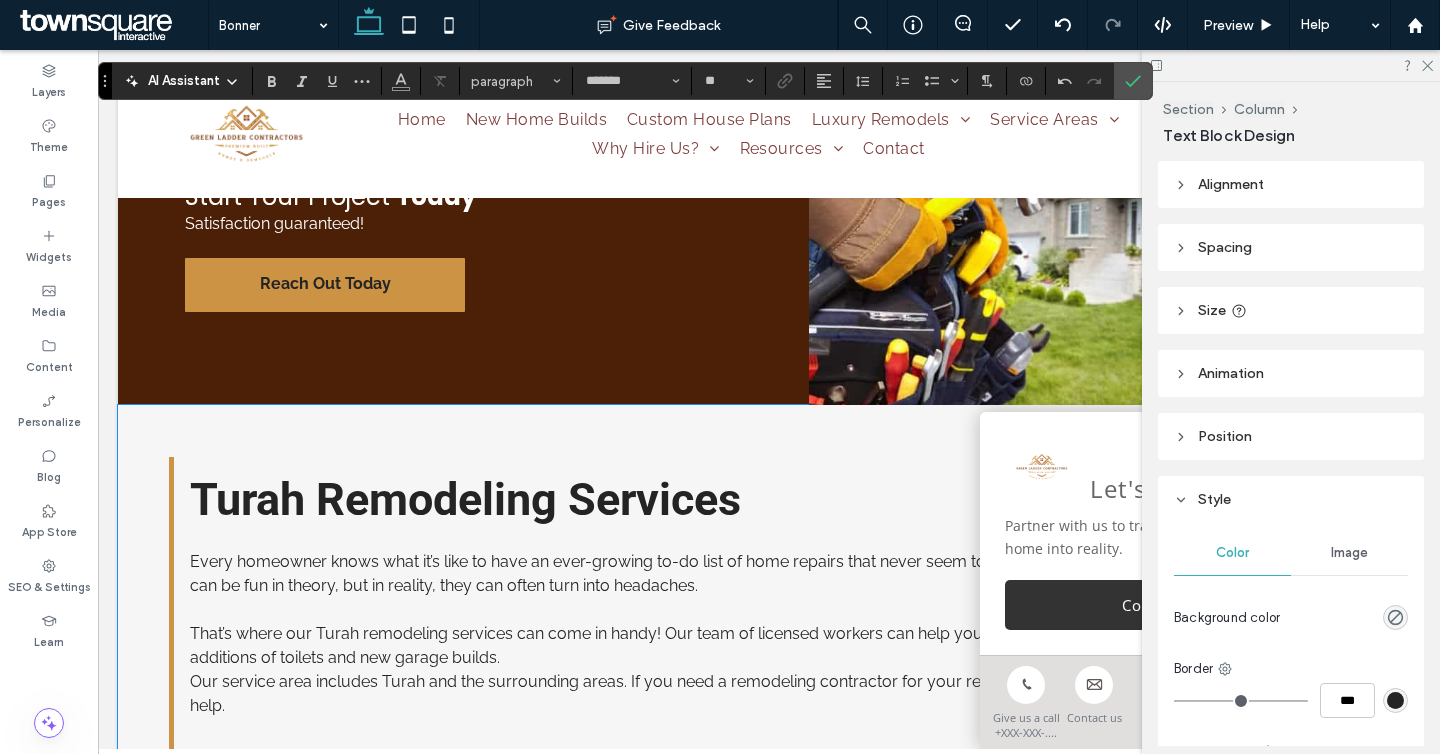 scroll, scrollTop: 1828, scrollLeft: 0, axis: vertical 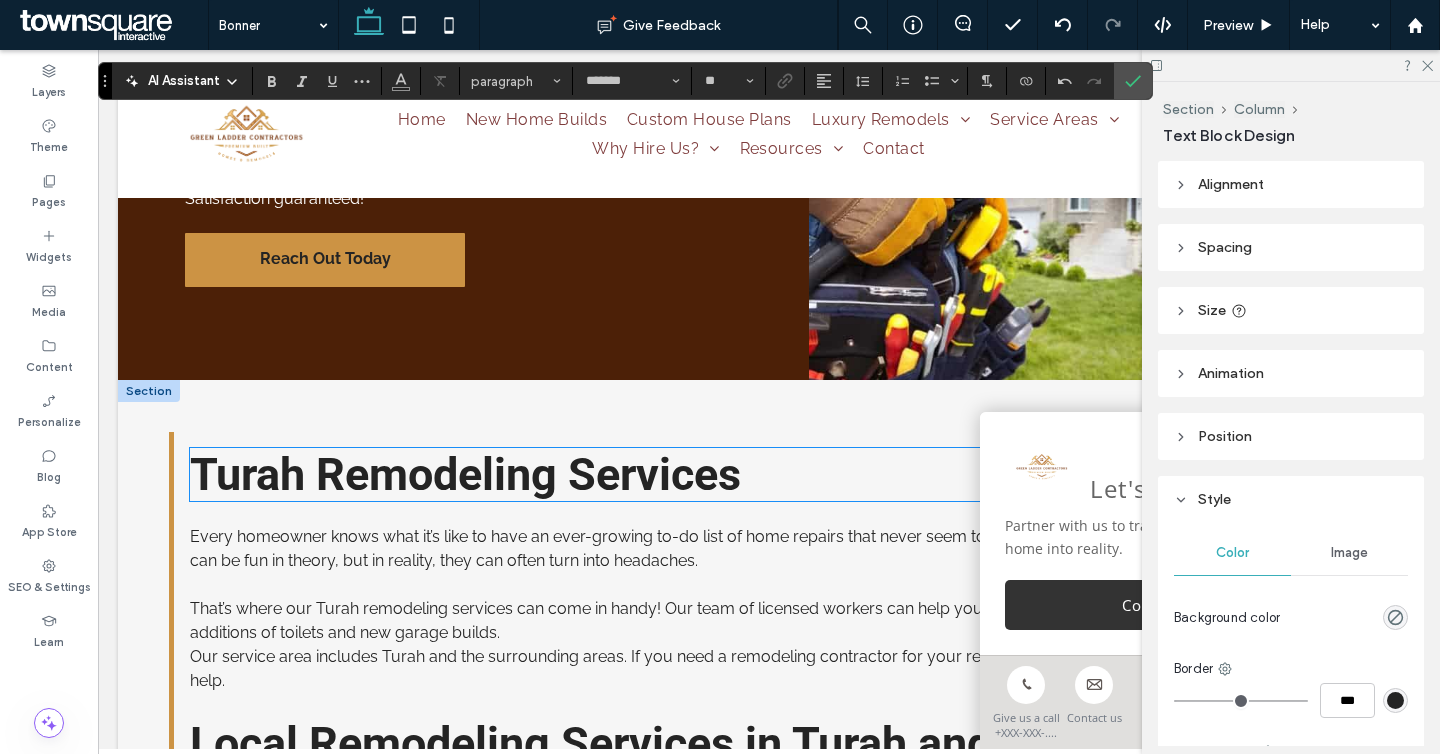 click on "Turah Remodeling Services" at bounding box center [465, 474] 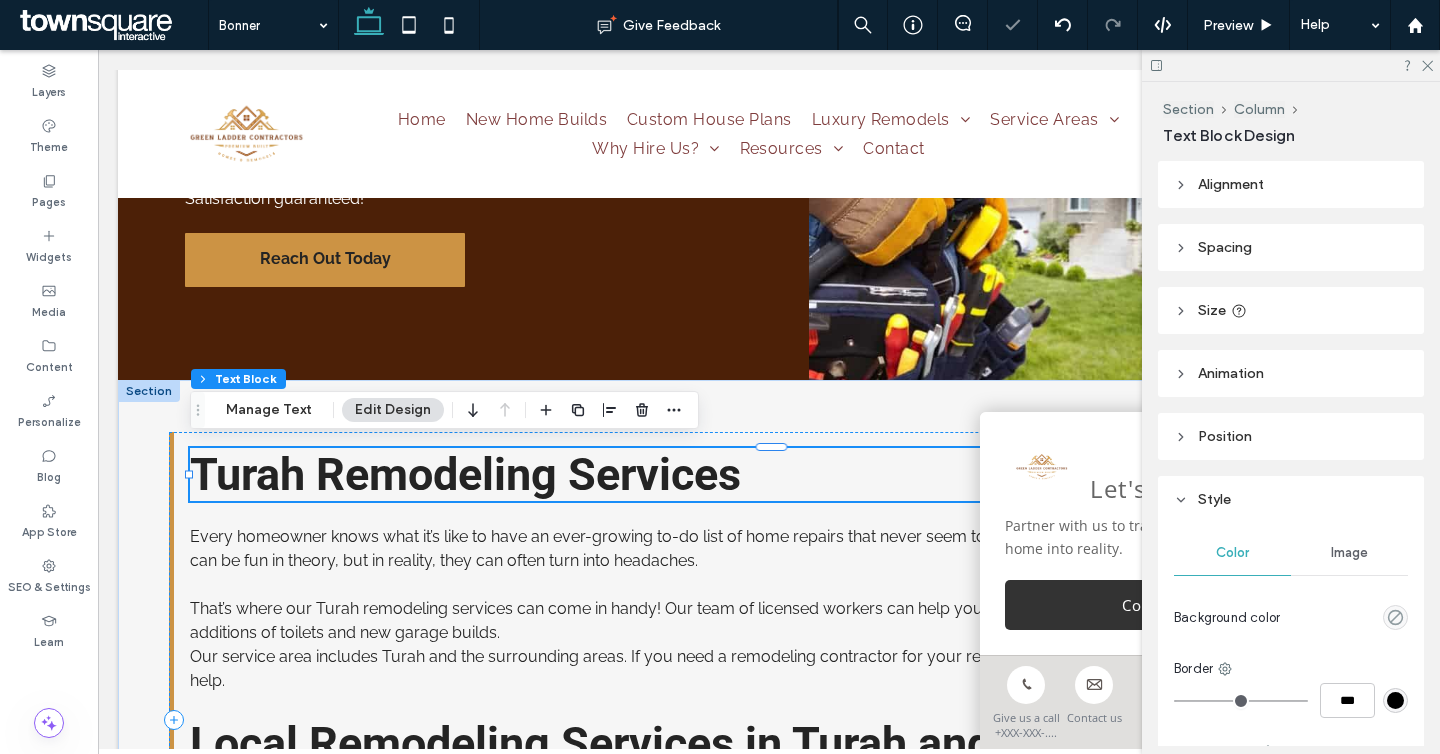 click on "Turah Remodeling Services" at bounding box center (465, 474) 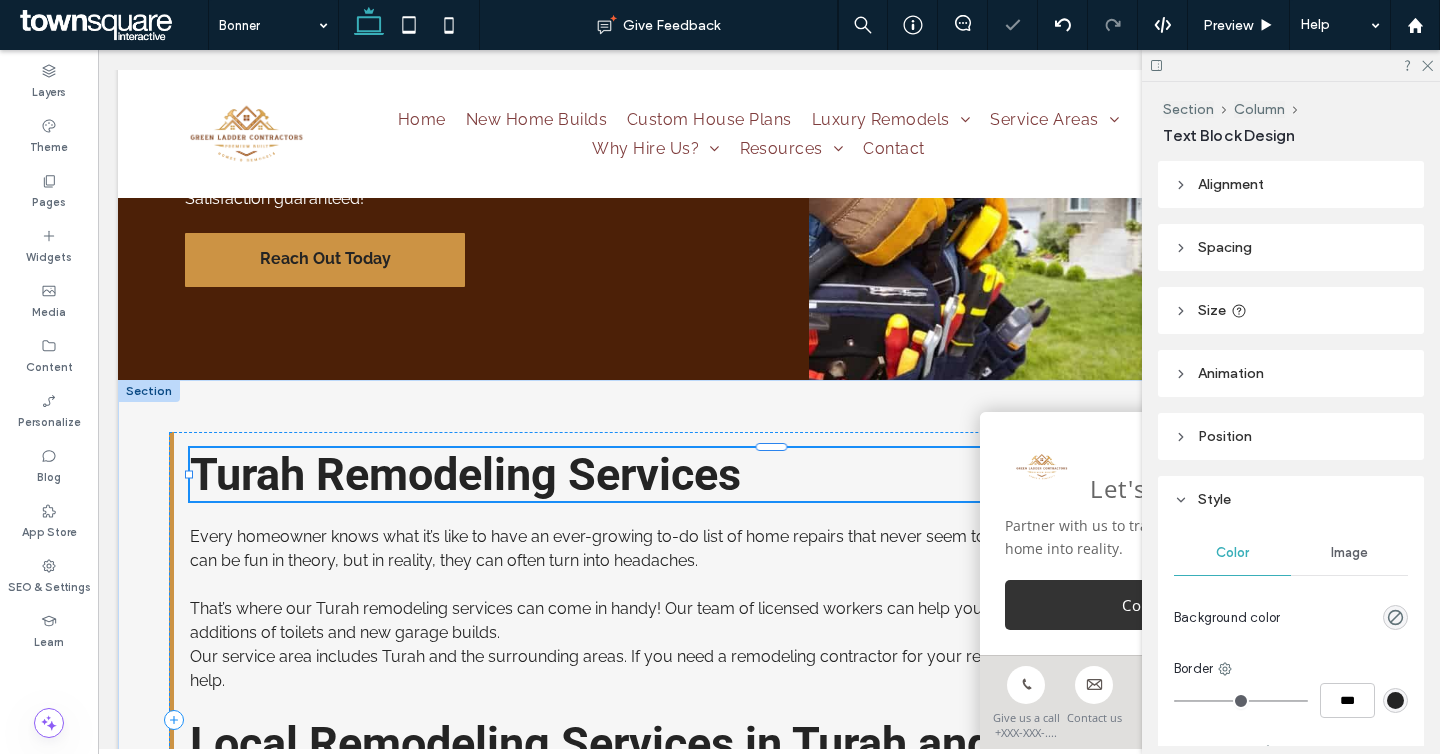 type on "******" 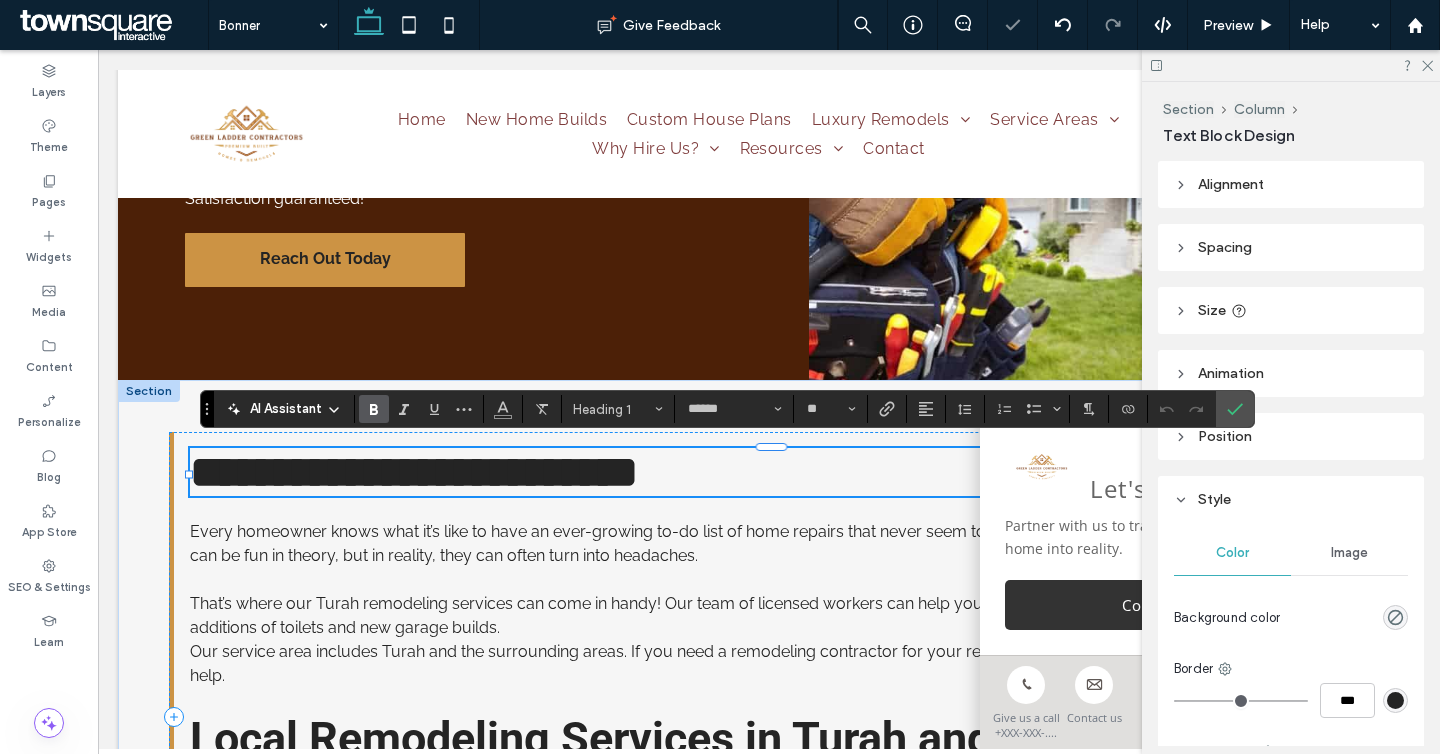 click on "**********" at bounding box center (414, 472) 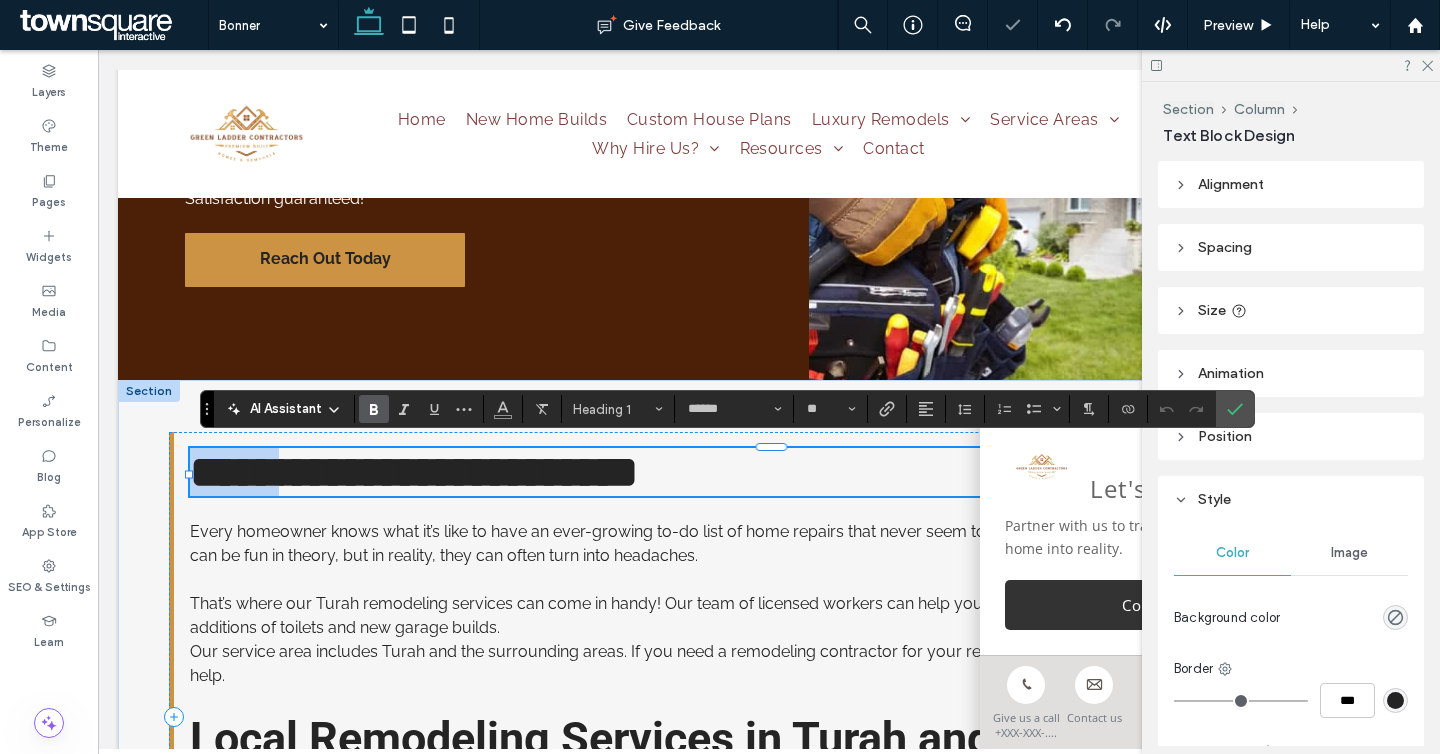 drag, startPoint x: 304, startPoint y: 470, endPoint x: 175, endPoint y: 465, distance: 129.09686 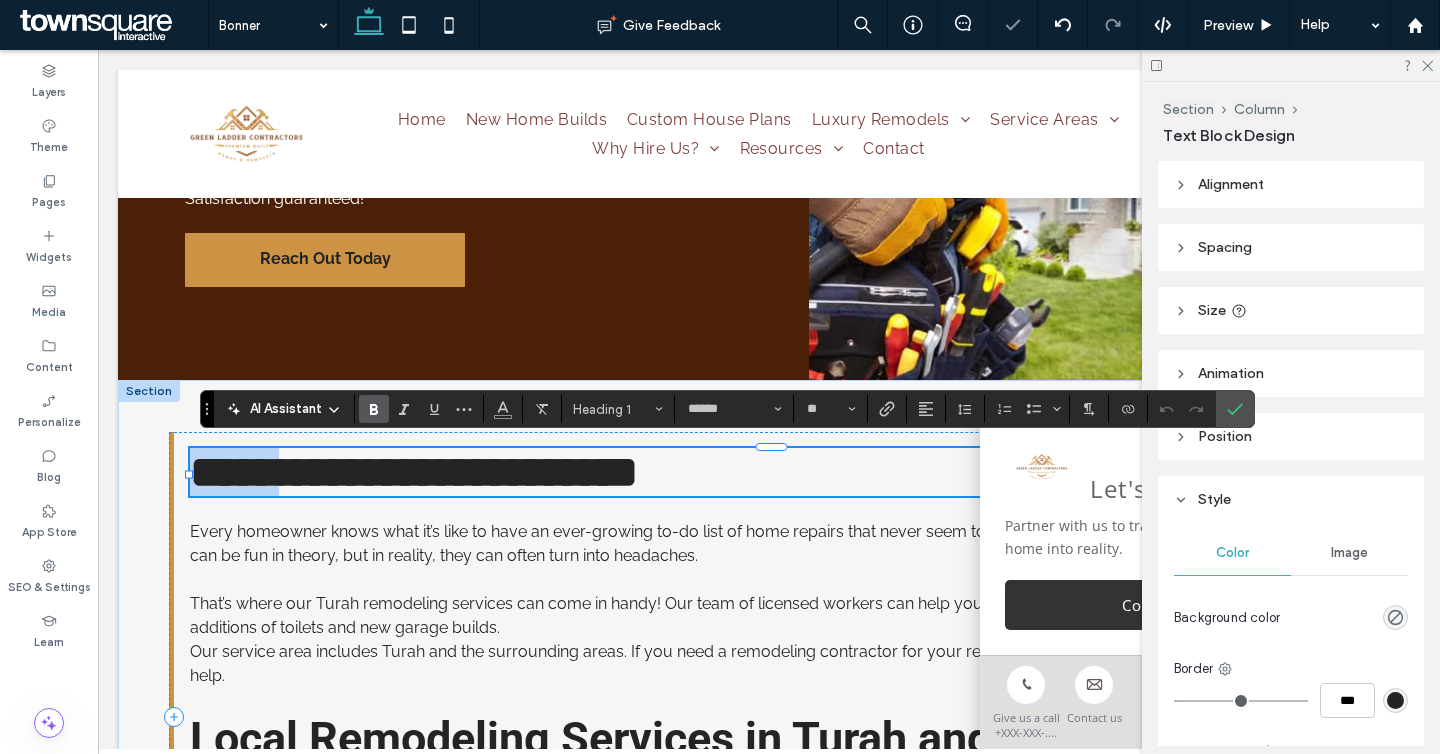 click on "**********" at bounding box center [769, 717] 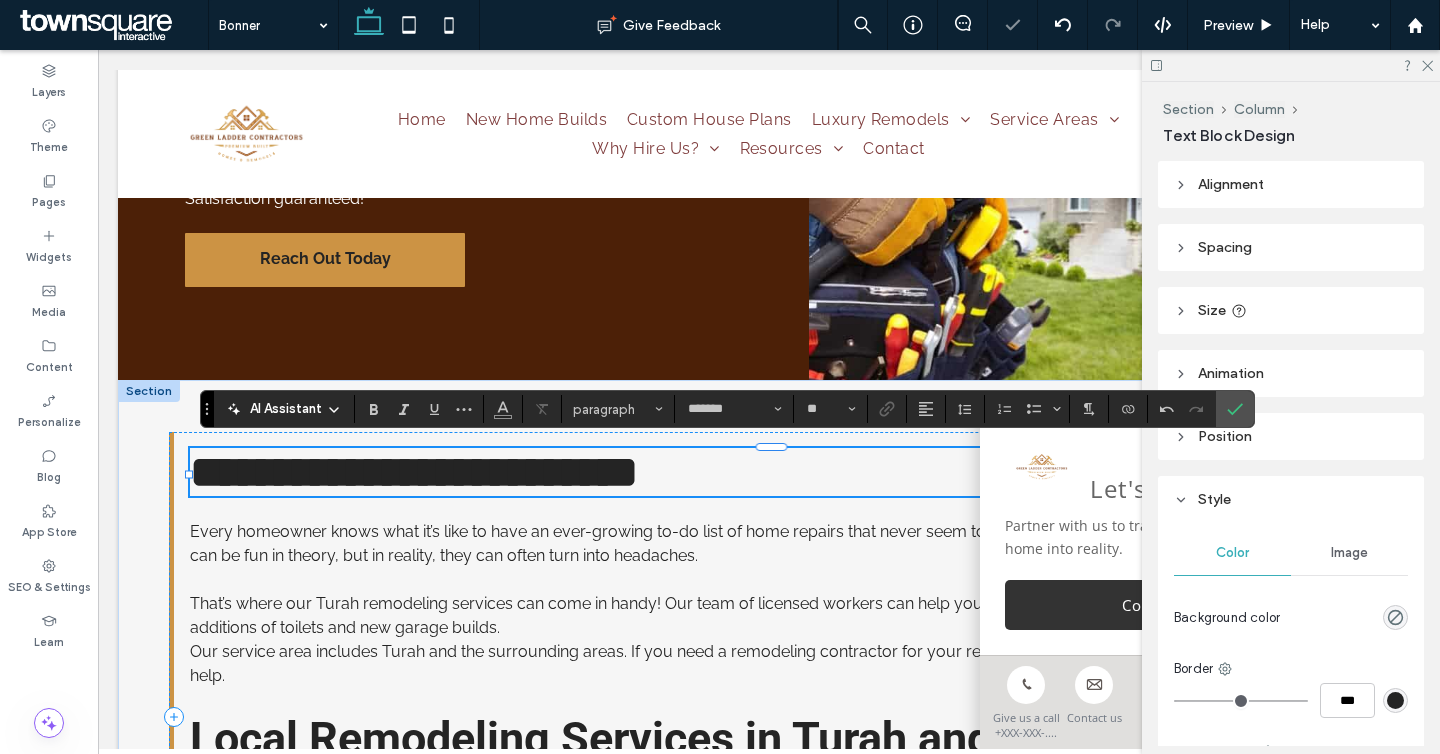 type on "******" 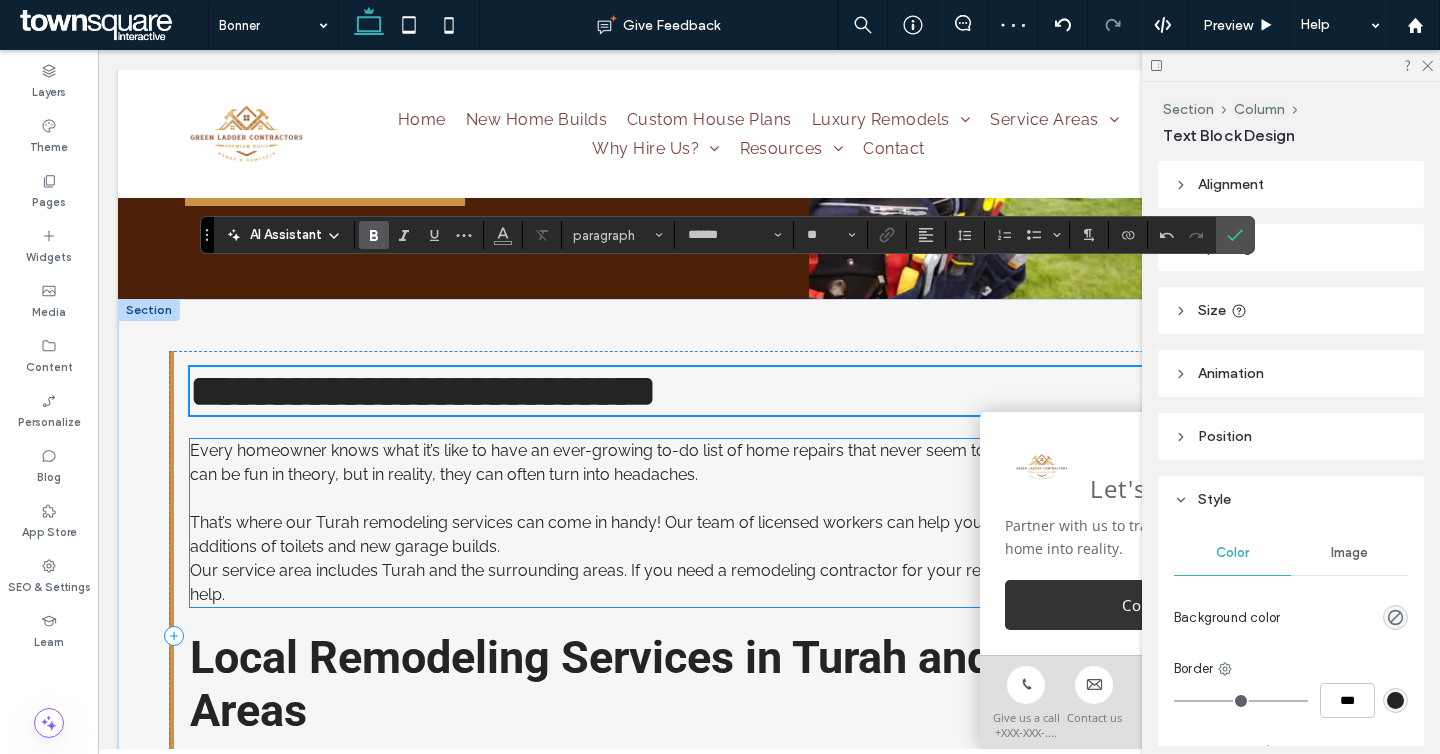scroll, scrollTop: 2002, scrollLeft: 0, axis: vertical 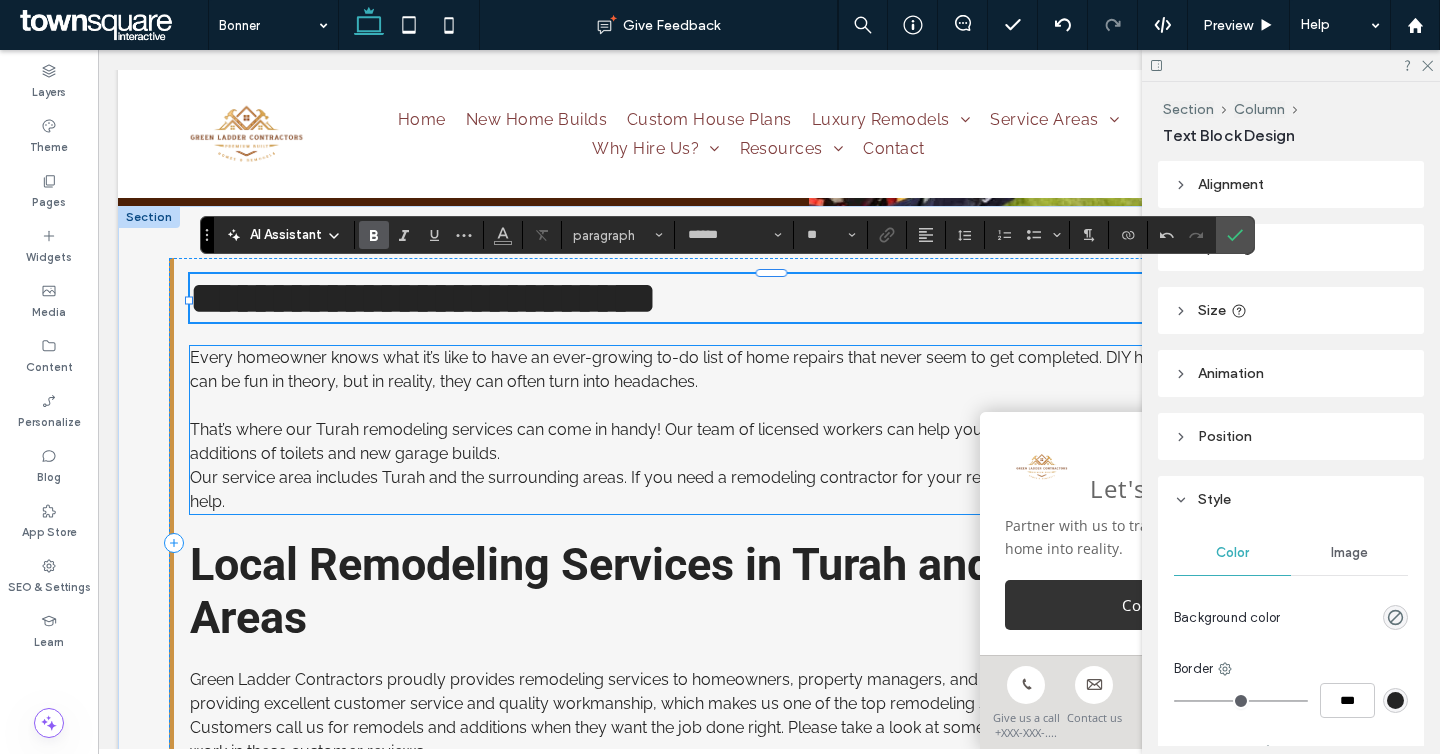 click on "That’s where our Turah remodeling services can come in handy! Our team of licensed workers can help you with everything from kitchen remodels to additions of toilets and new garage builds." at bounding box center (739, 441) 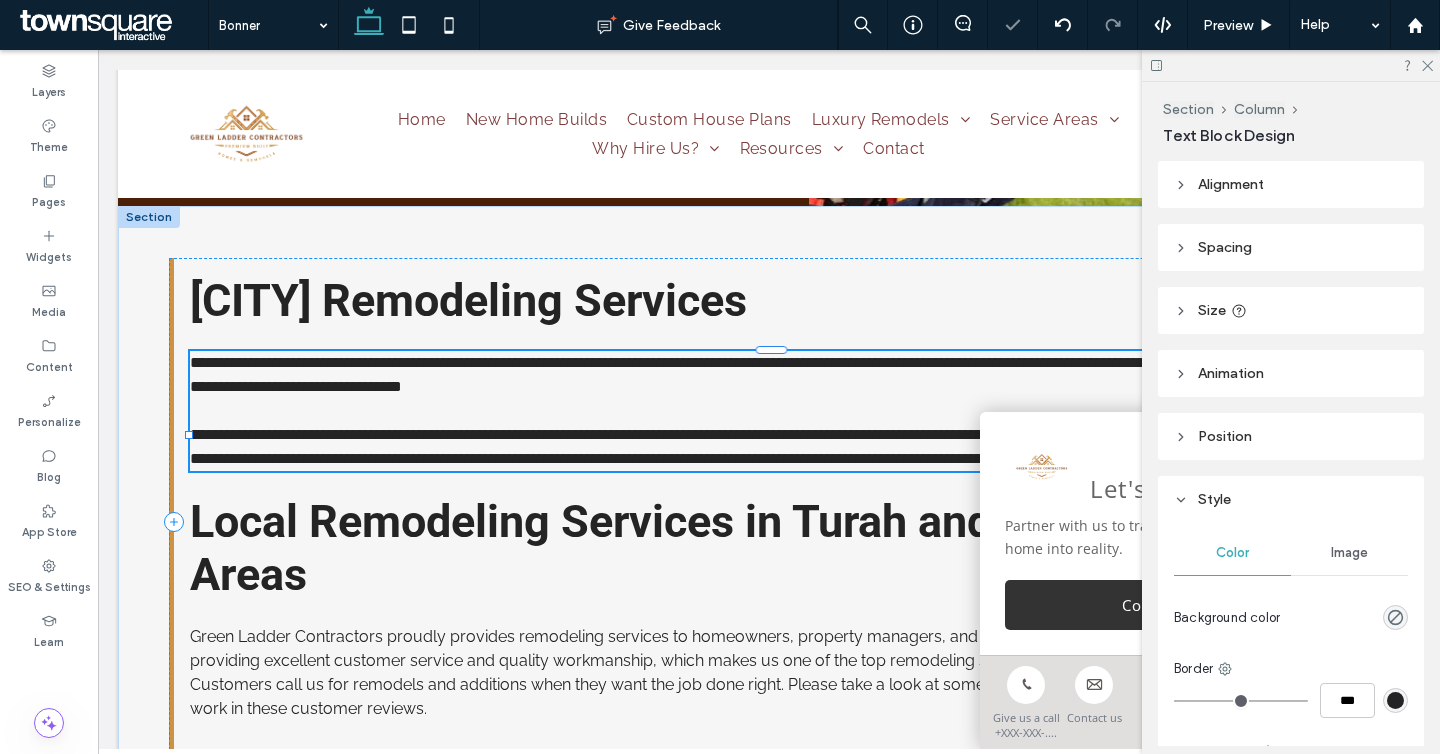 type on "*******" 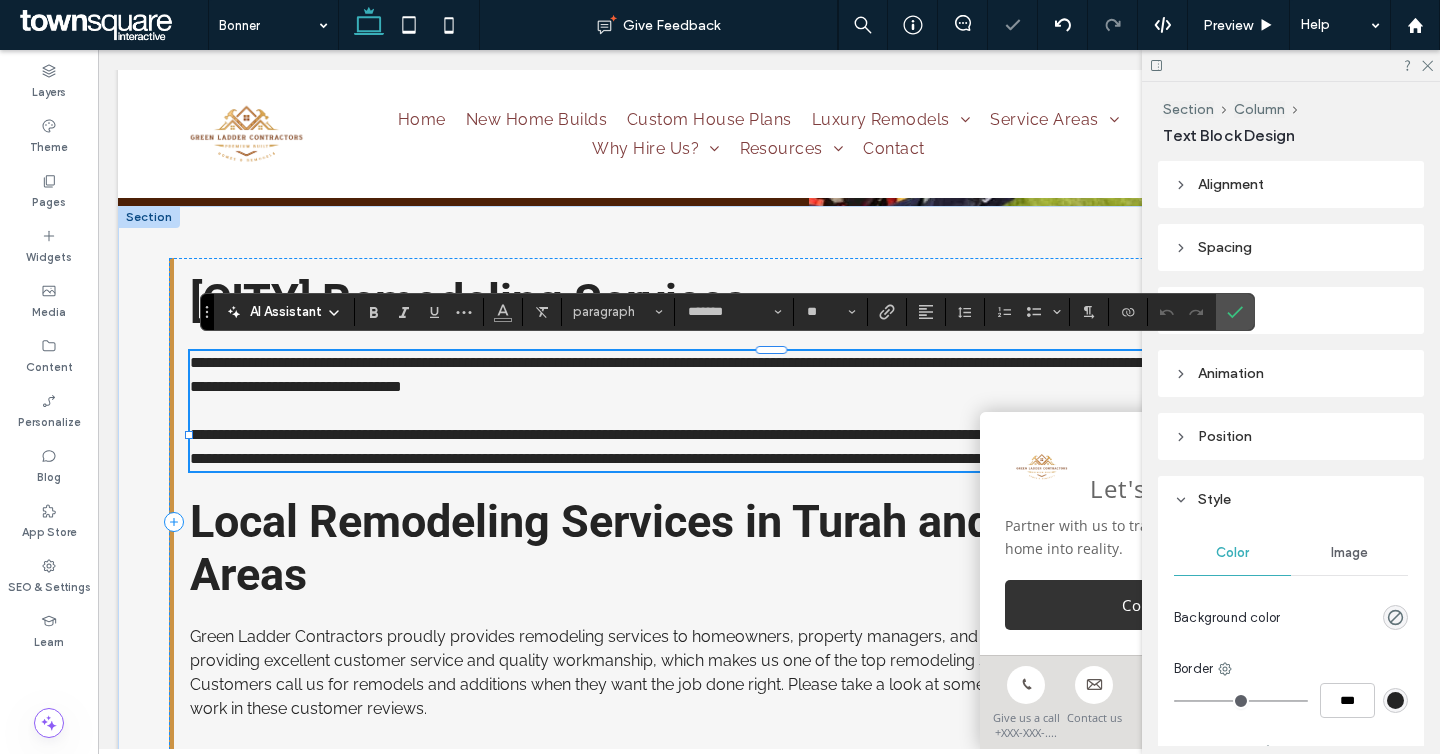 click on "**********" at bounding box center [755, 434] 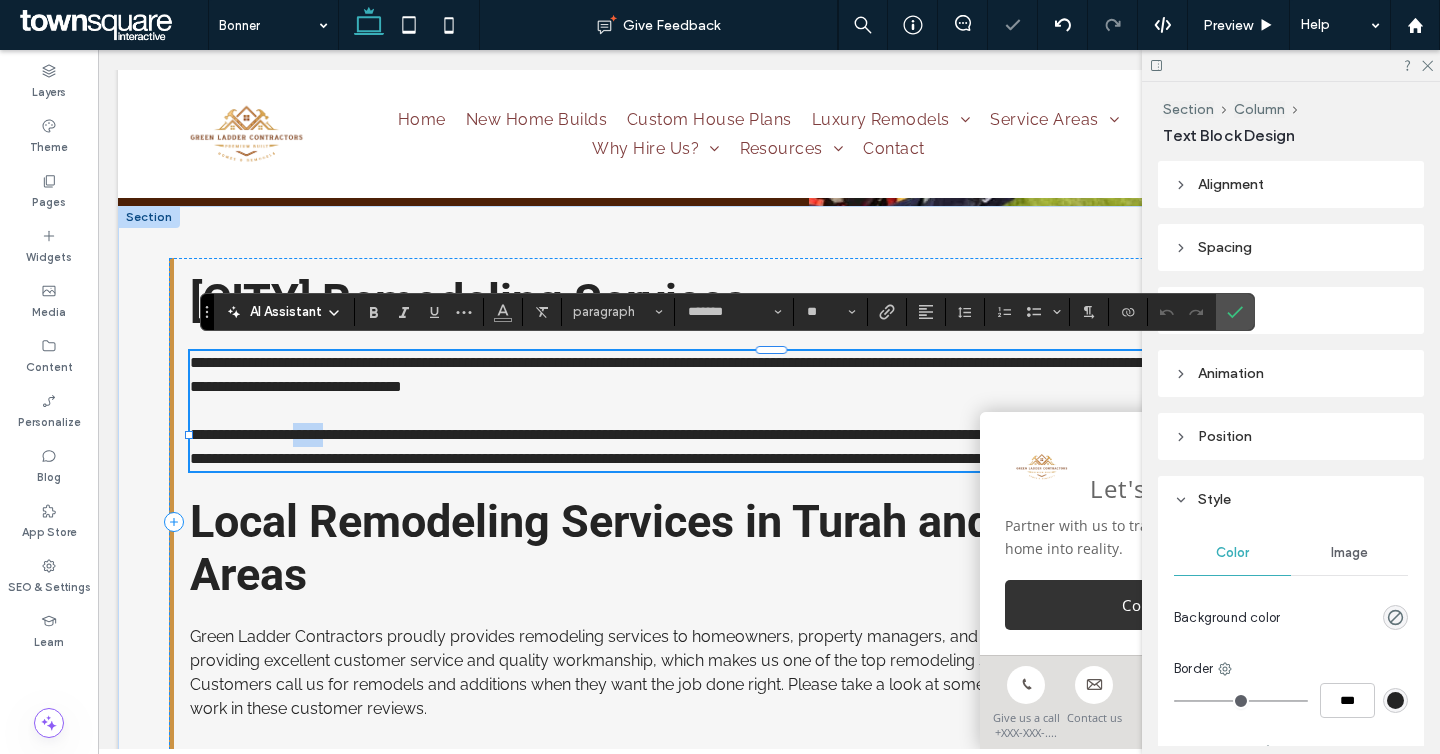 drag, startPoint x: 357, startPoint y: 432, endPoint x: 312, endPoint y: 432, distance: 45 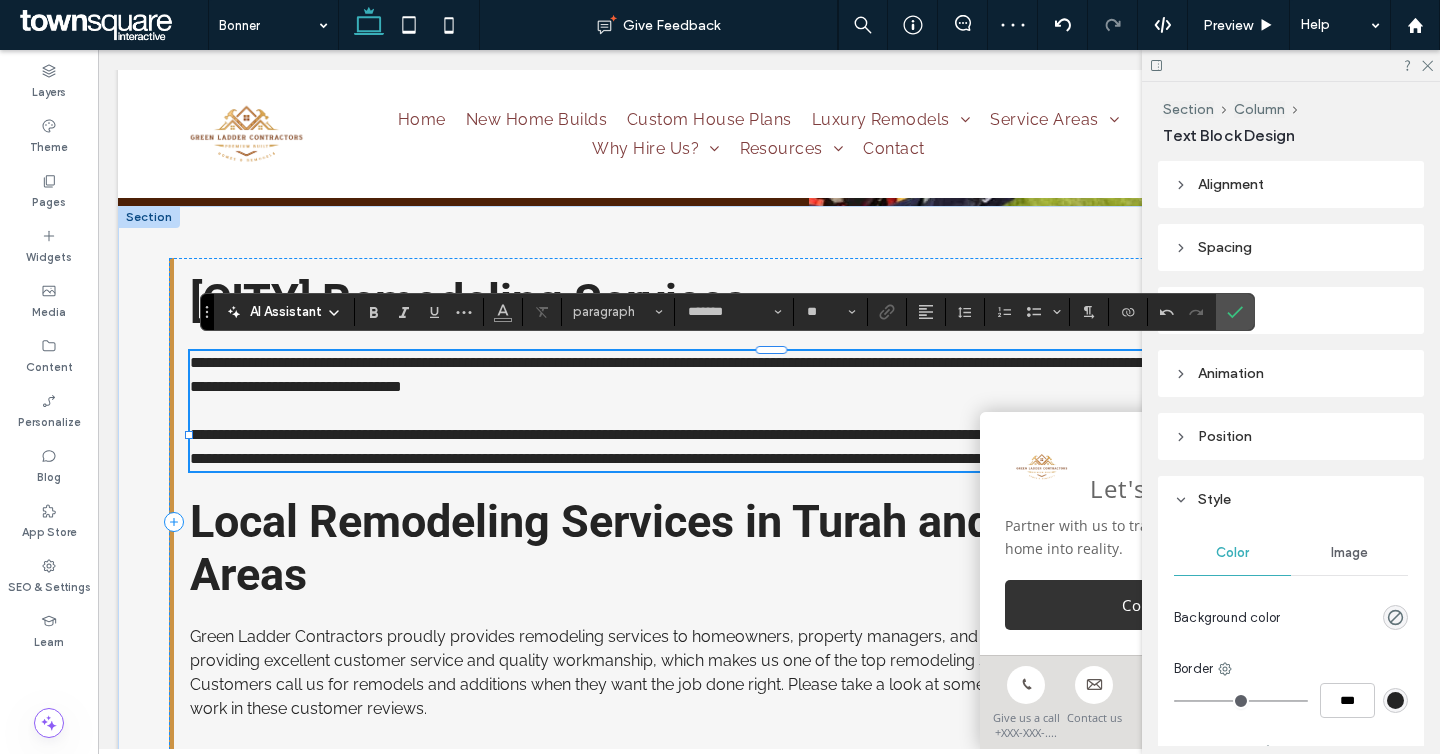 click on "**********" at bounding box center (771, 435) 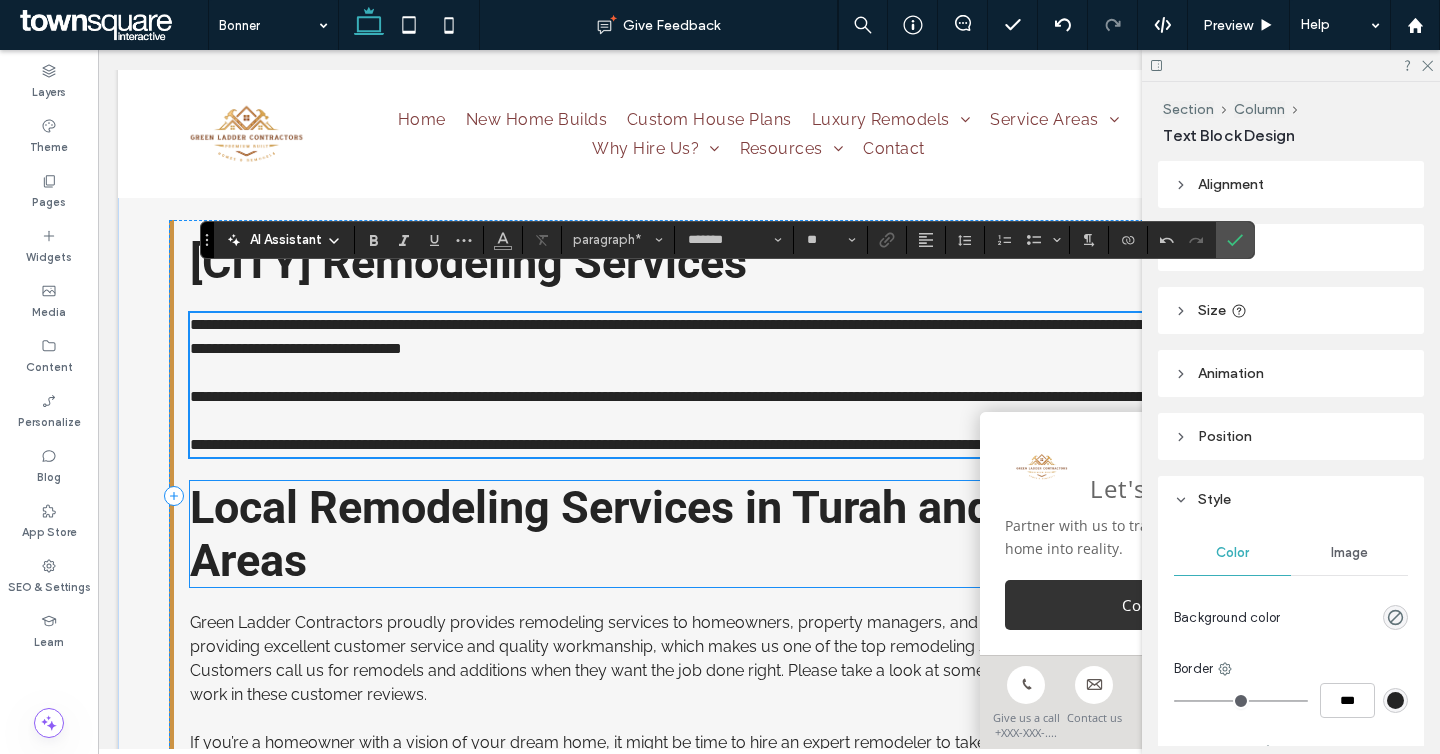 scroll, scrollTop: 2177, scrollLeft: 0, axis: vertical 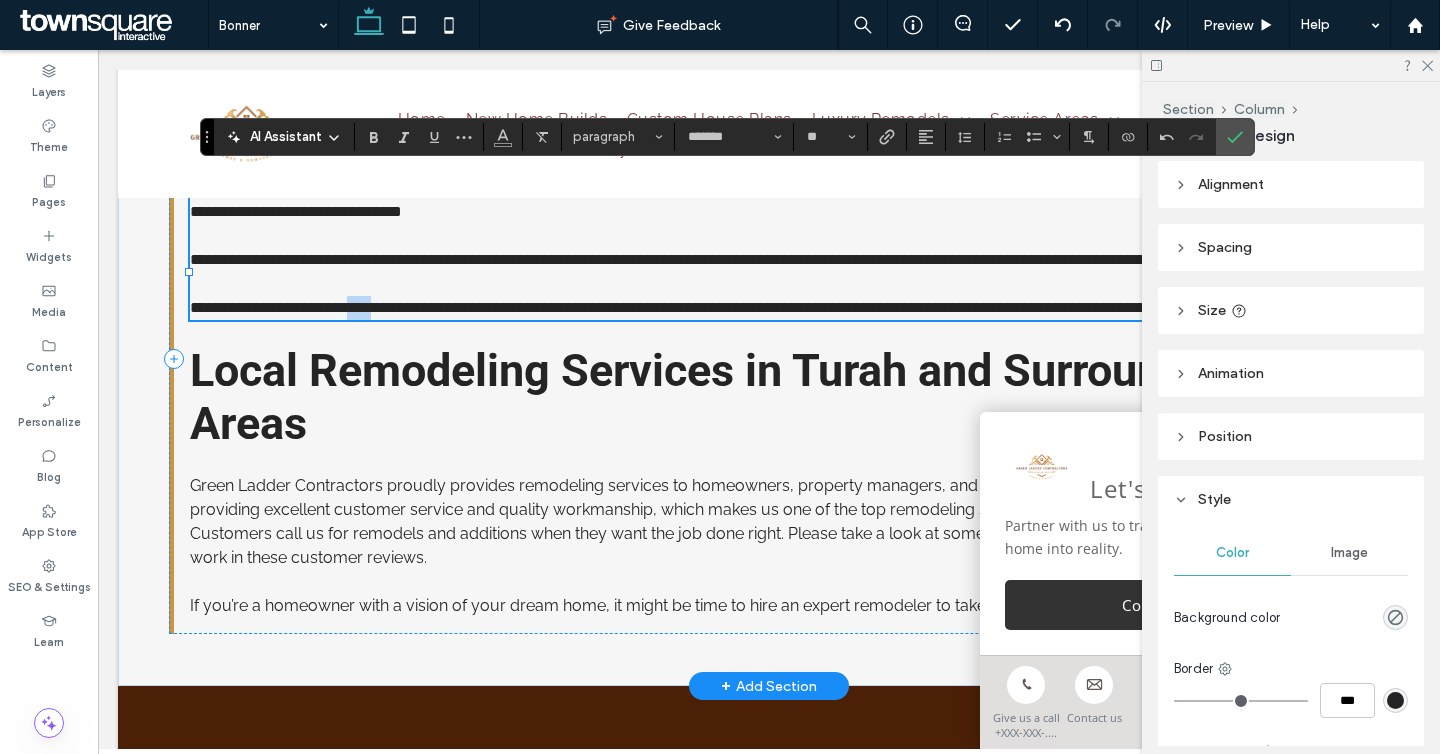 drag, startPoint x: 417, startPoint y: 327, endPoint x: 383, endPoint y: 325, distance: 34.058773 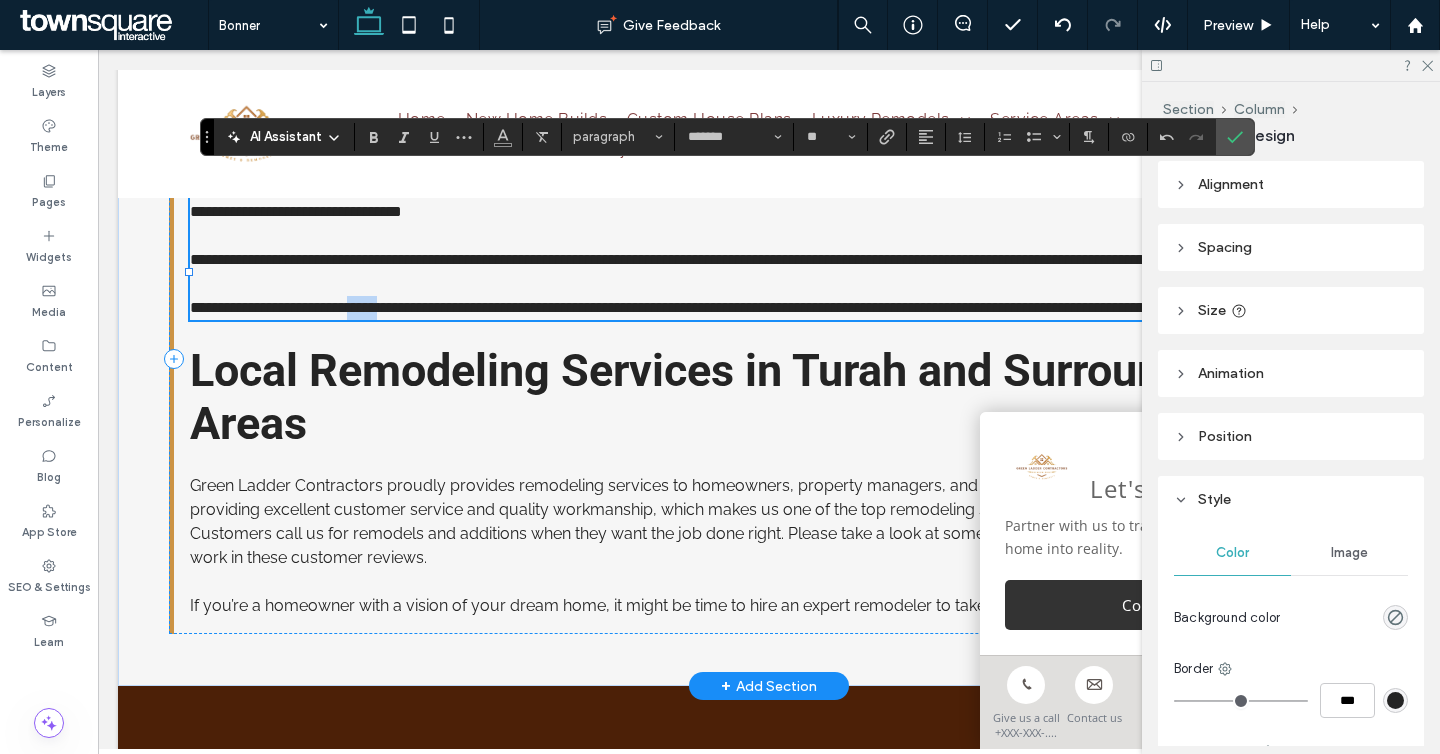 drag, startPoint x: 418, startPoint y: 328, endPoint x: 381, endPoint y: 332, distance: 37.215588 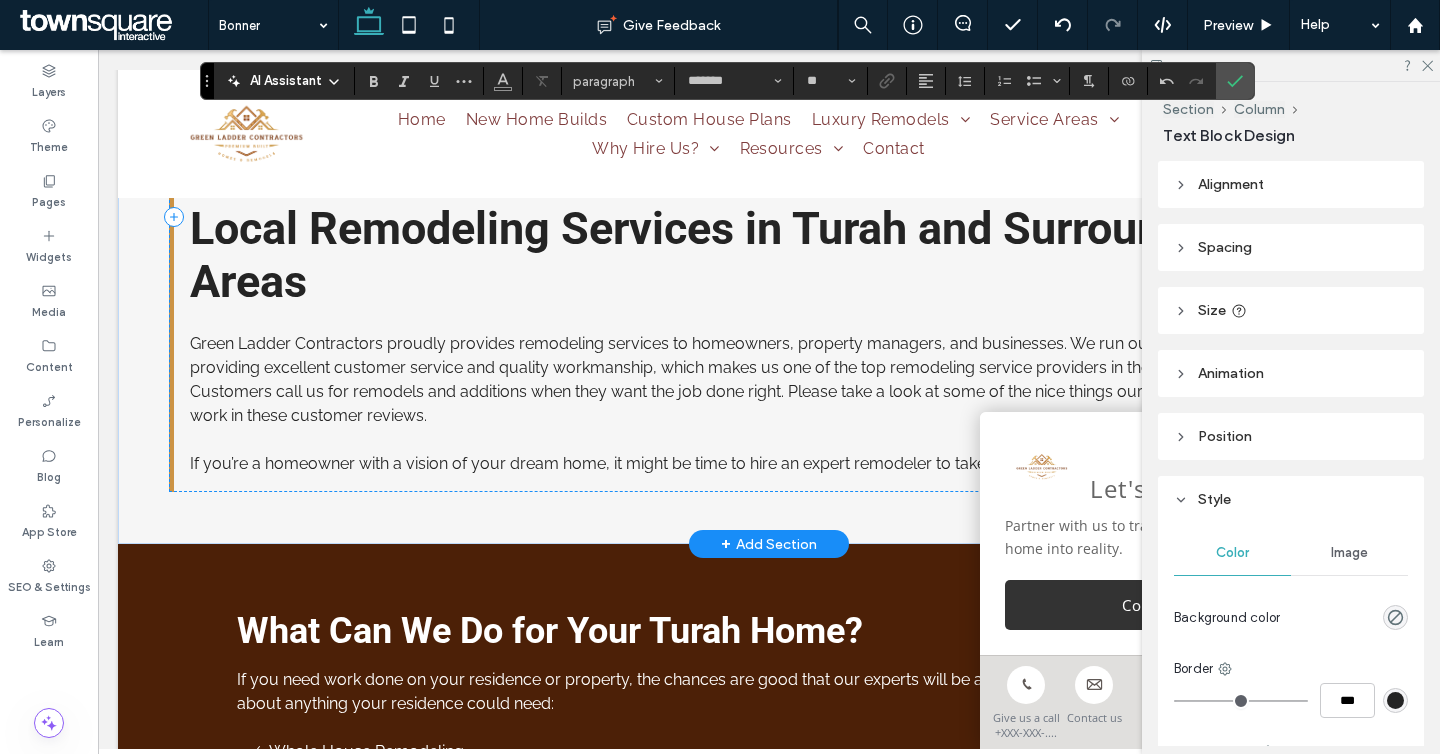 scroll, scrollTop: 2299, scrollLeft: 0, axis: vertical 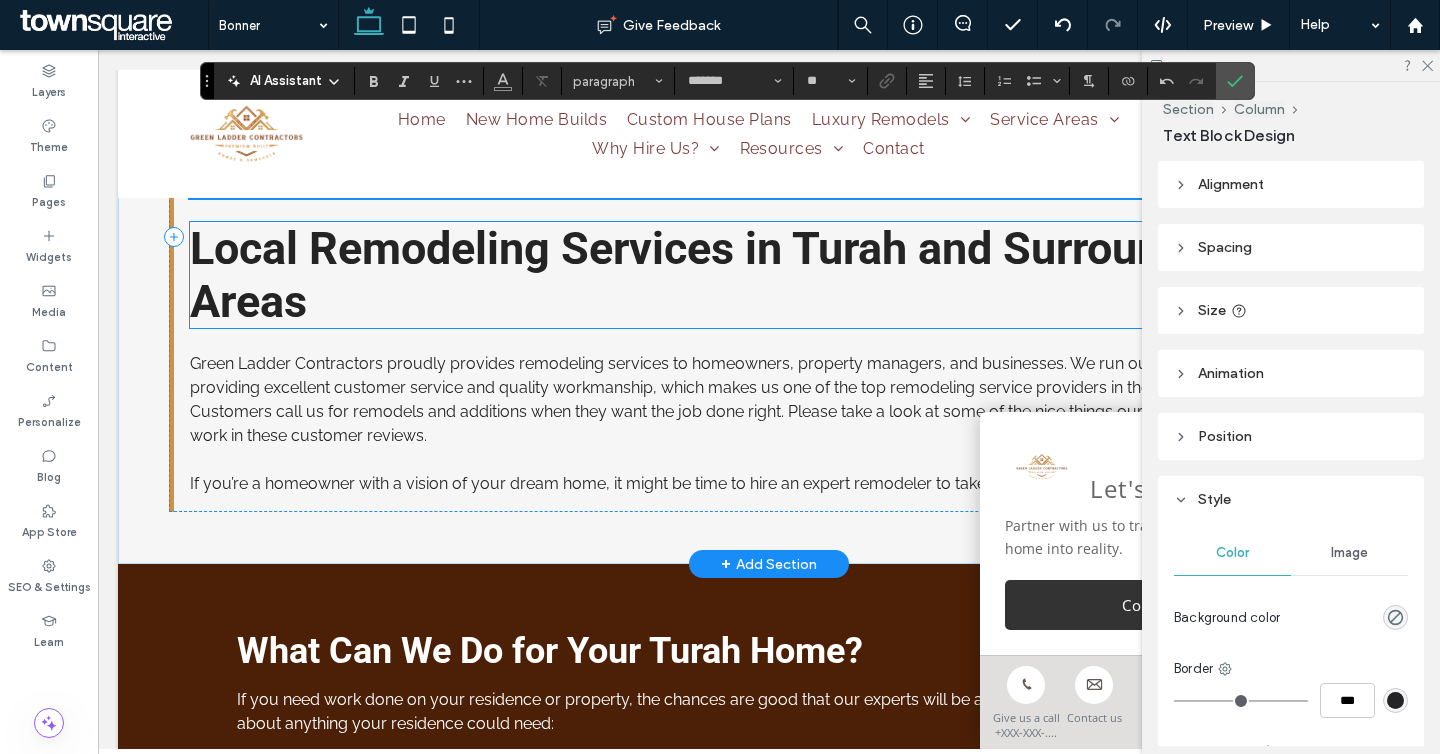 click on "Local Remodeling Services in Turah and Surrounding Areas" at bounding box center [720, 275] 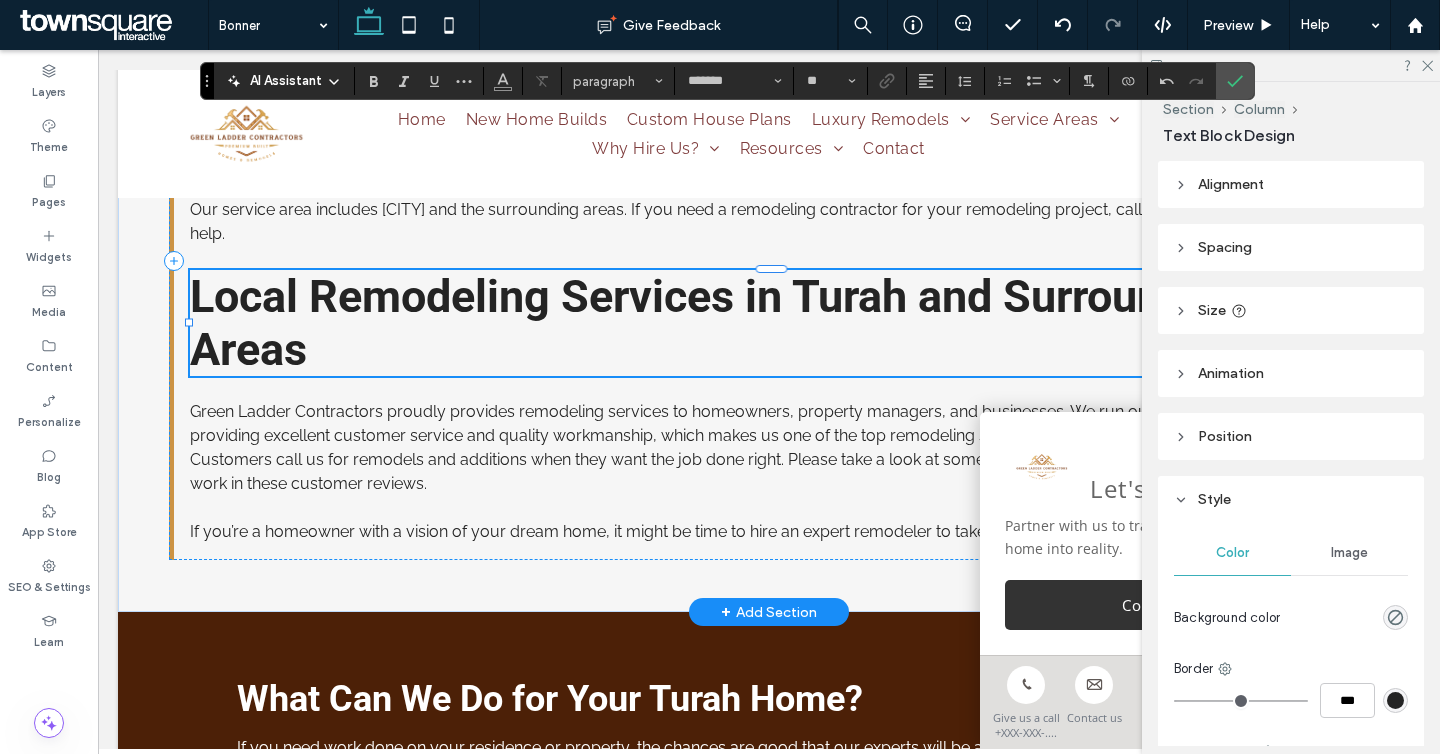 click on "Local Remodeling Services in Turah and Surrounding Areas" at bounding box center (720, 323) 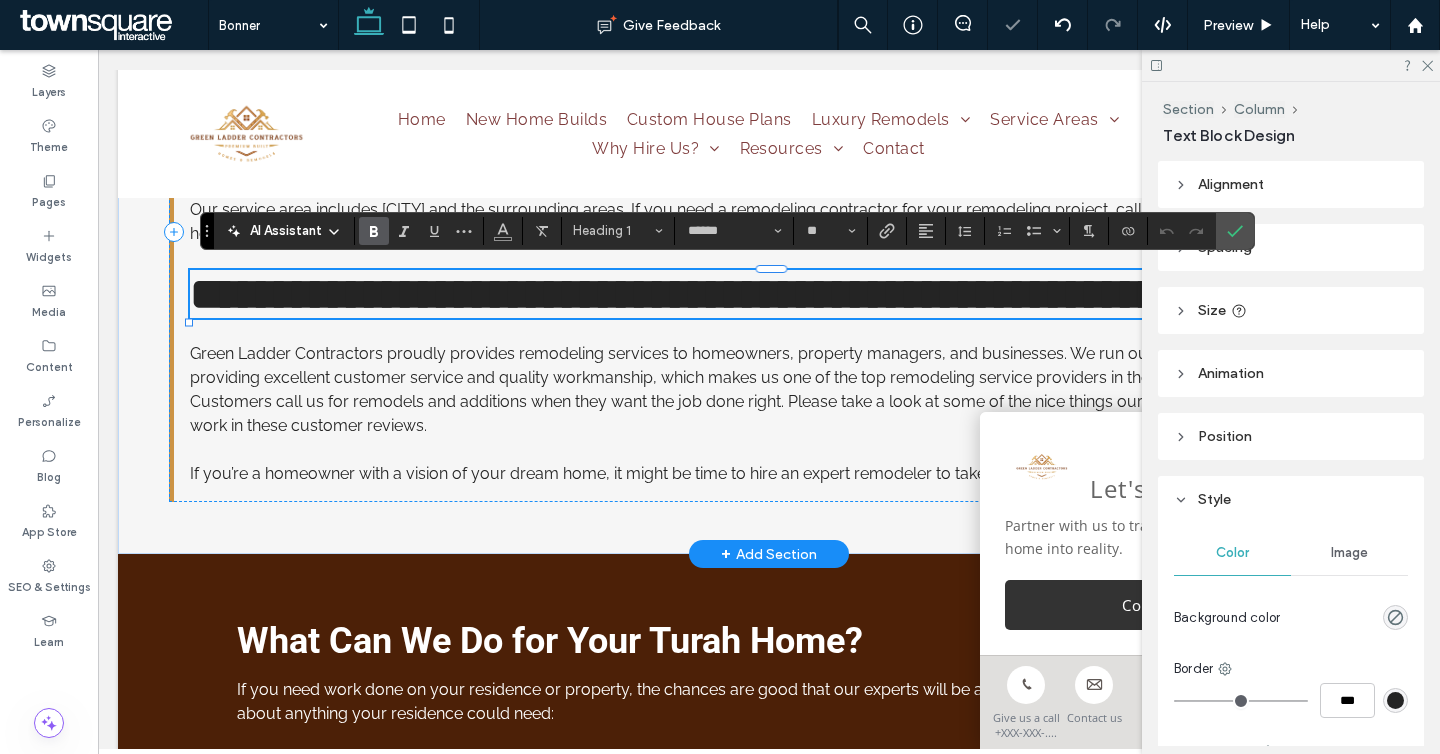 click on "**********" at bounding box center (693, 294) 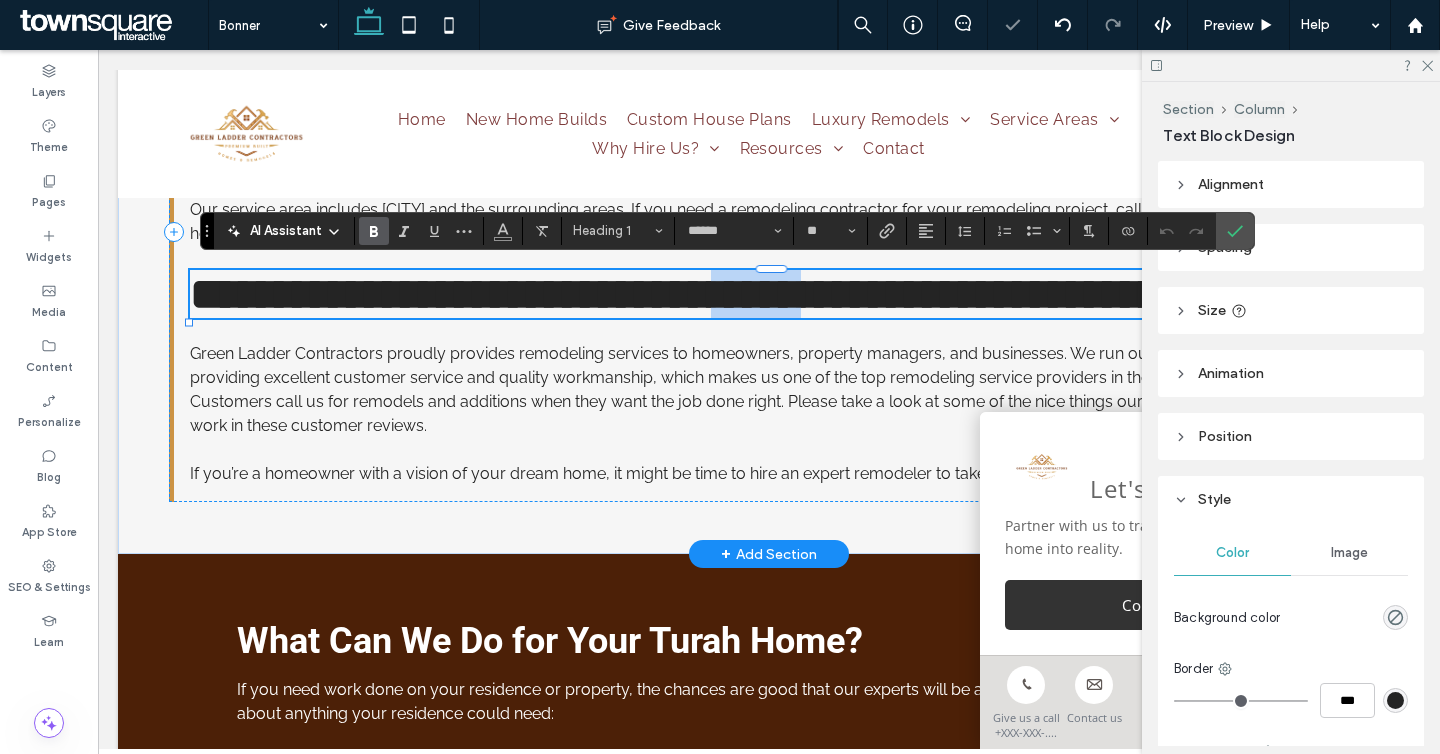 drag, startPoint x: 909, startPoint y: 290, endPoint x: 801, endPoint y: 280, distance: 108.461975 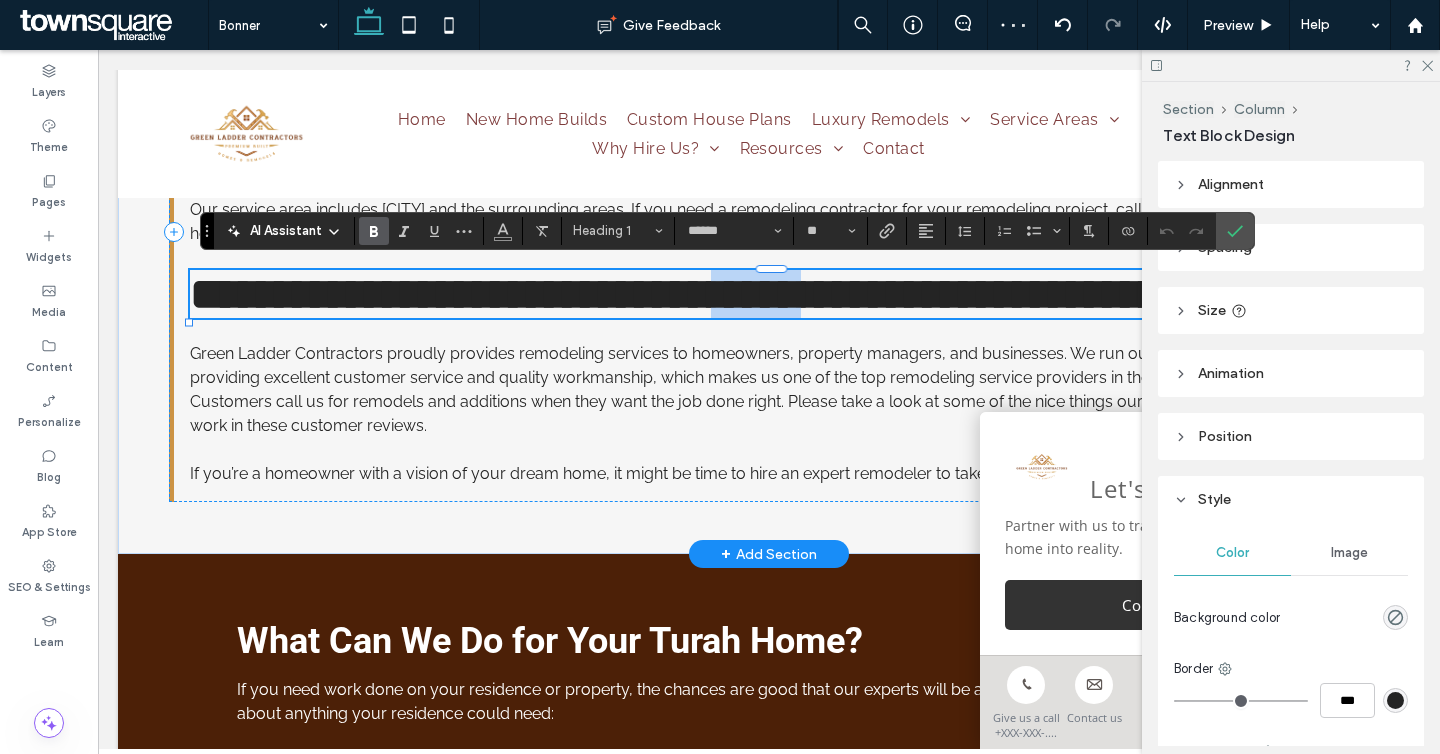 type on "*******" 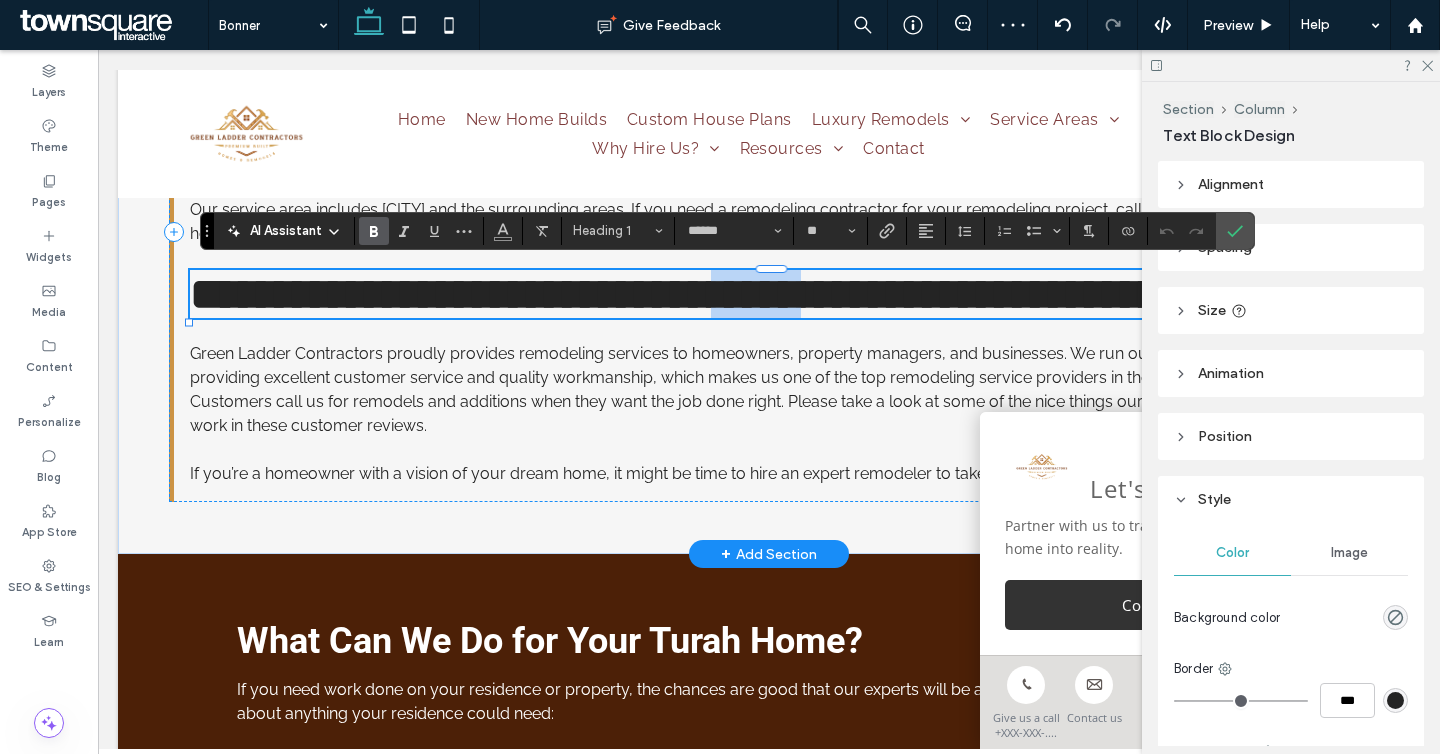 type on "**" 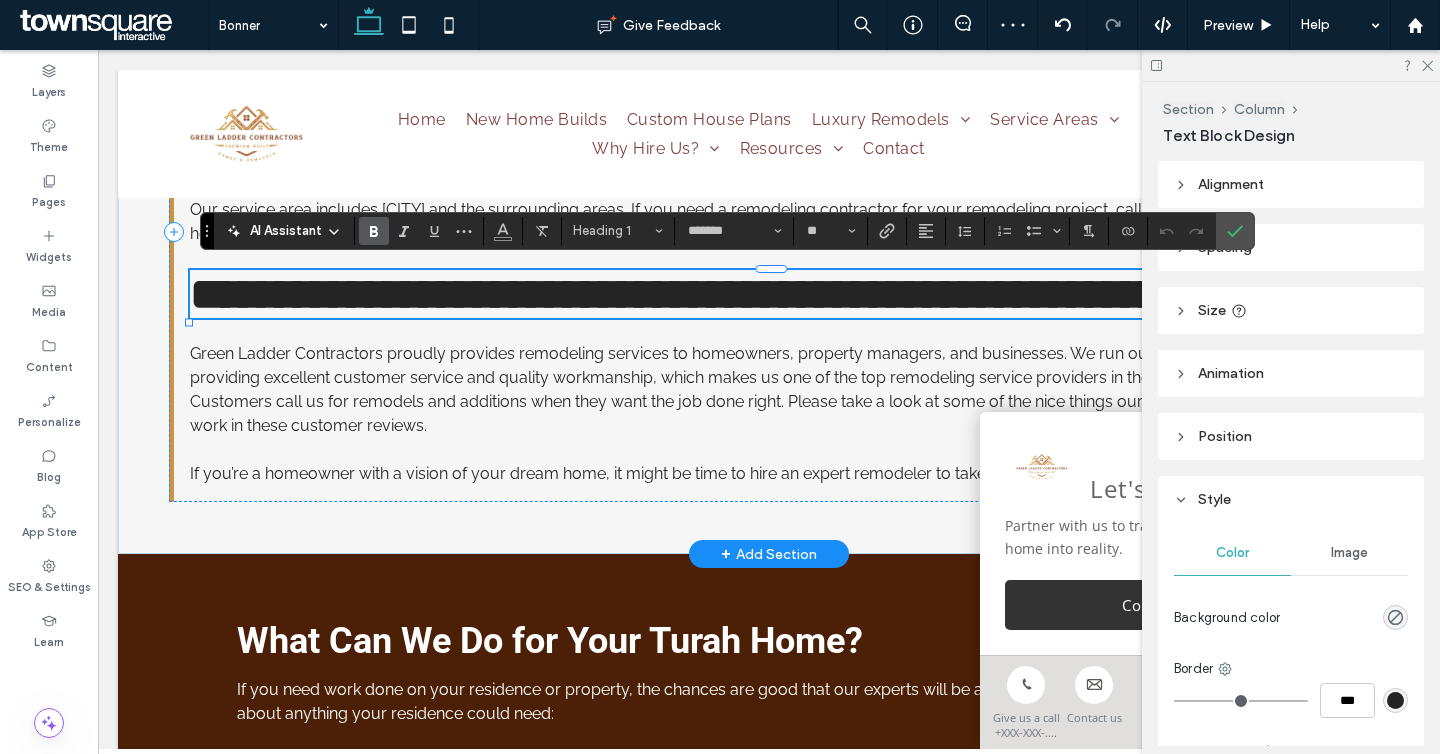 type on "******" 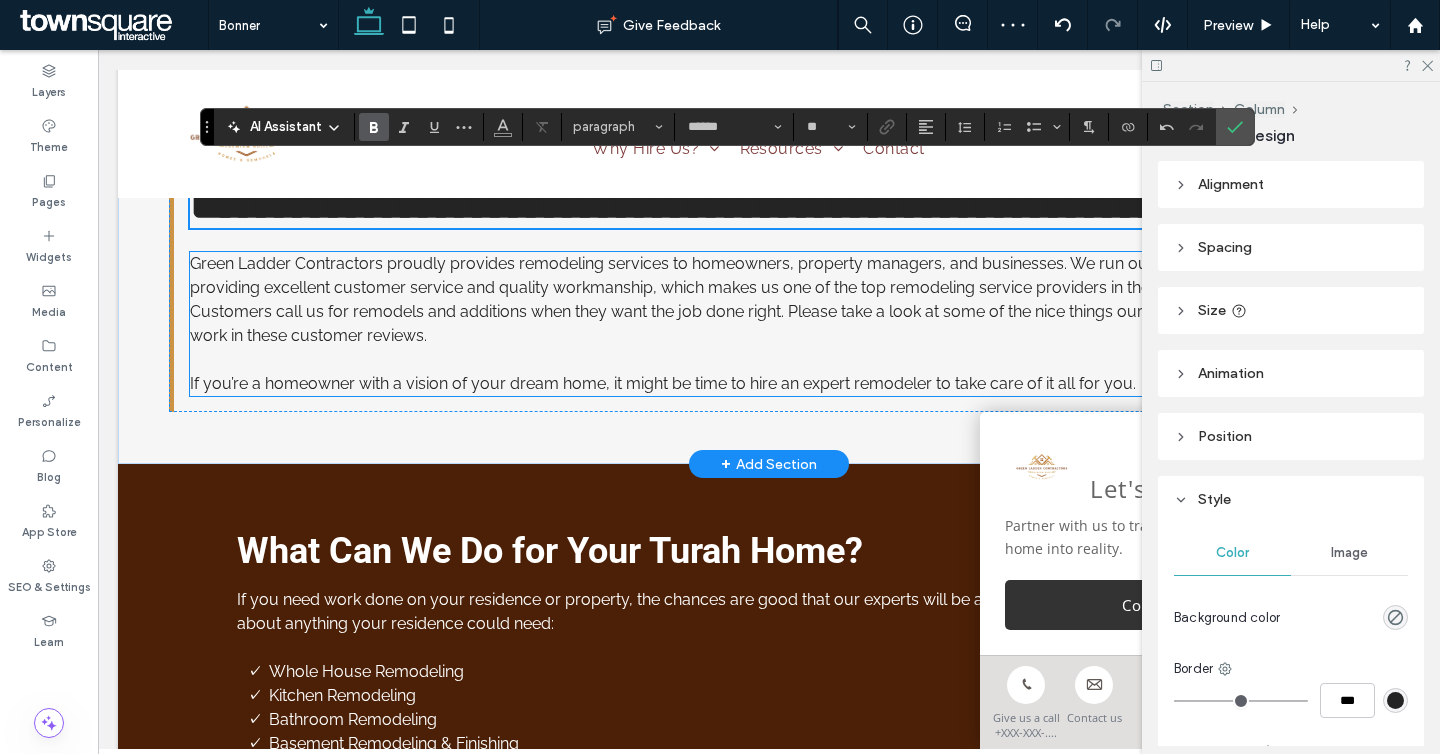 scroll, scrollTop: 2403, scrollLeft: 0, axis: vertical 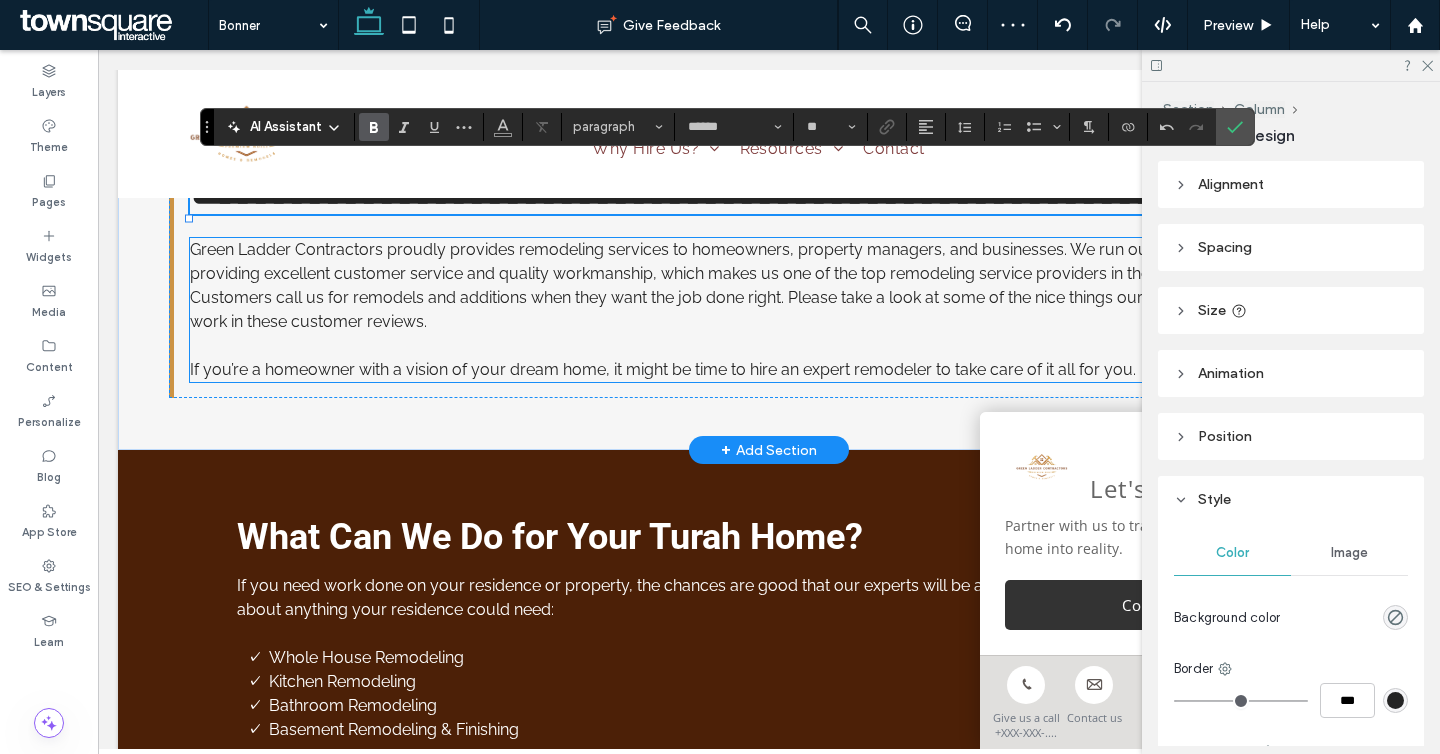 click on "Green Ladder Contractors proudly provides remodeling services to homeowners, property managers, and businesses. We run our business with integrity, providing excellent customer service and quality workmanship, which makes us one of the top remodeling service providers in the area." at bounding box center [756, 261] 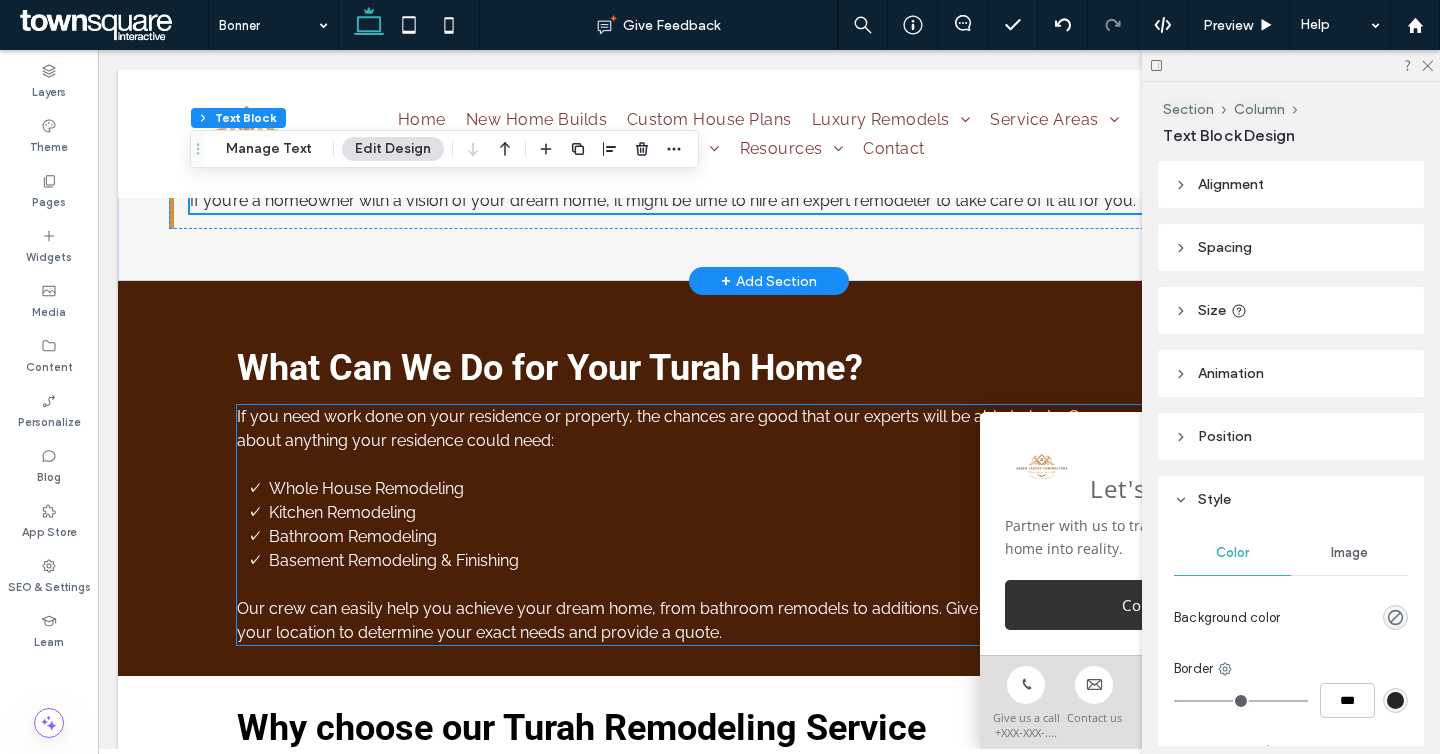 scroll, scrollTop: 2644, scrollLeft: 0, axis: vertical 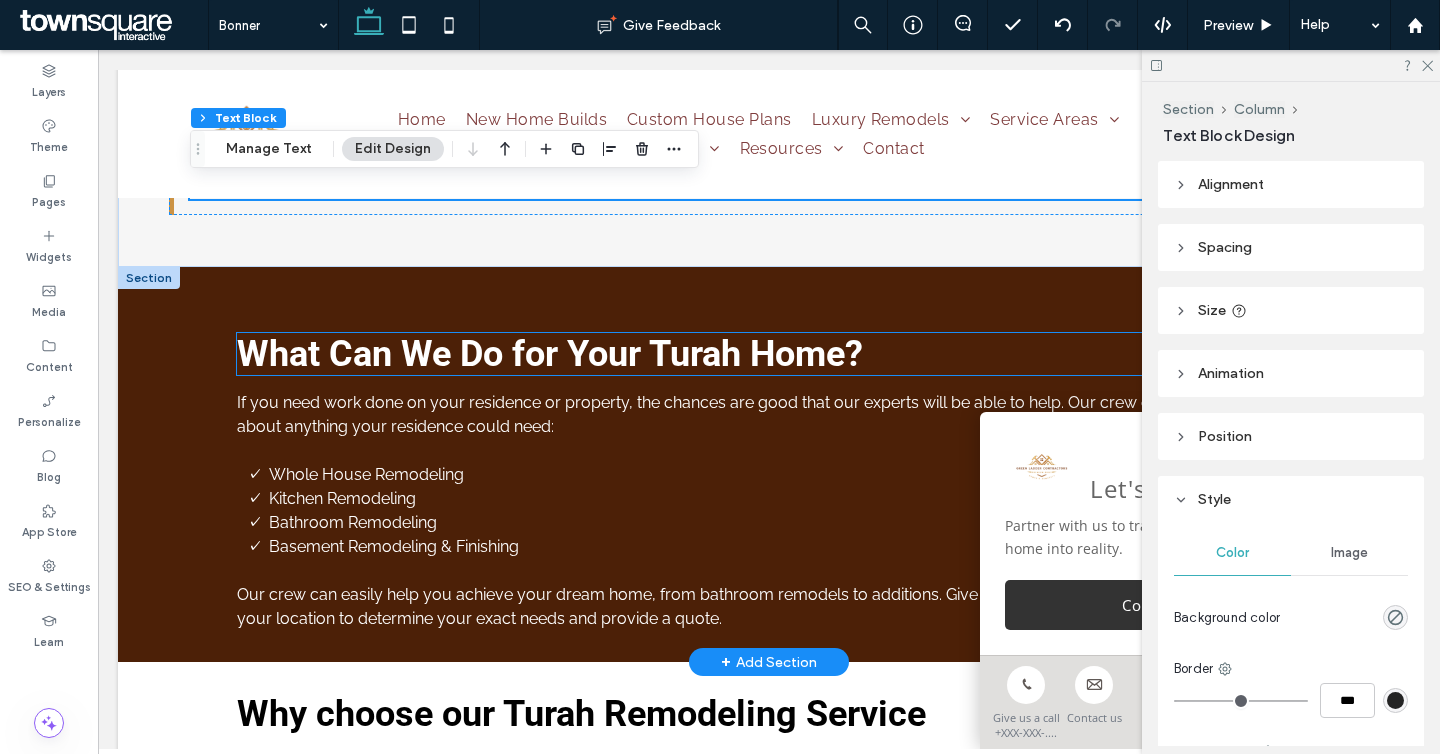 click on "What Can We Do for Your Turah Home?" at bounding box center (550, 354) 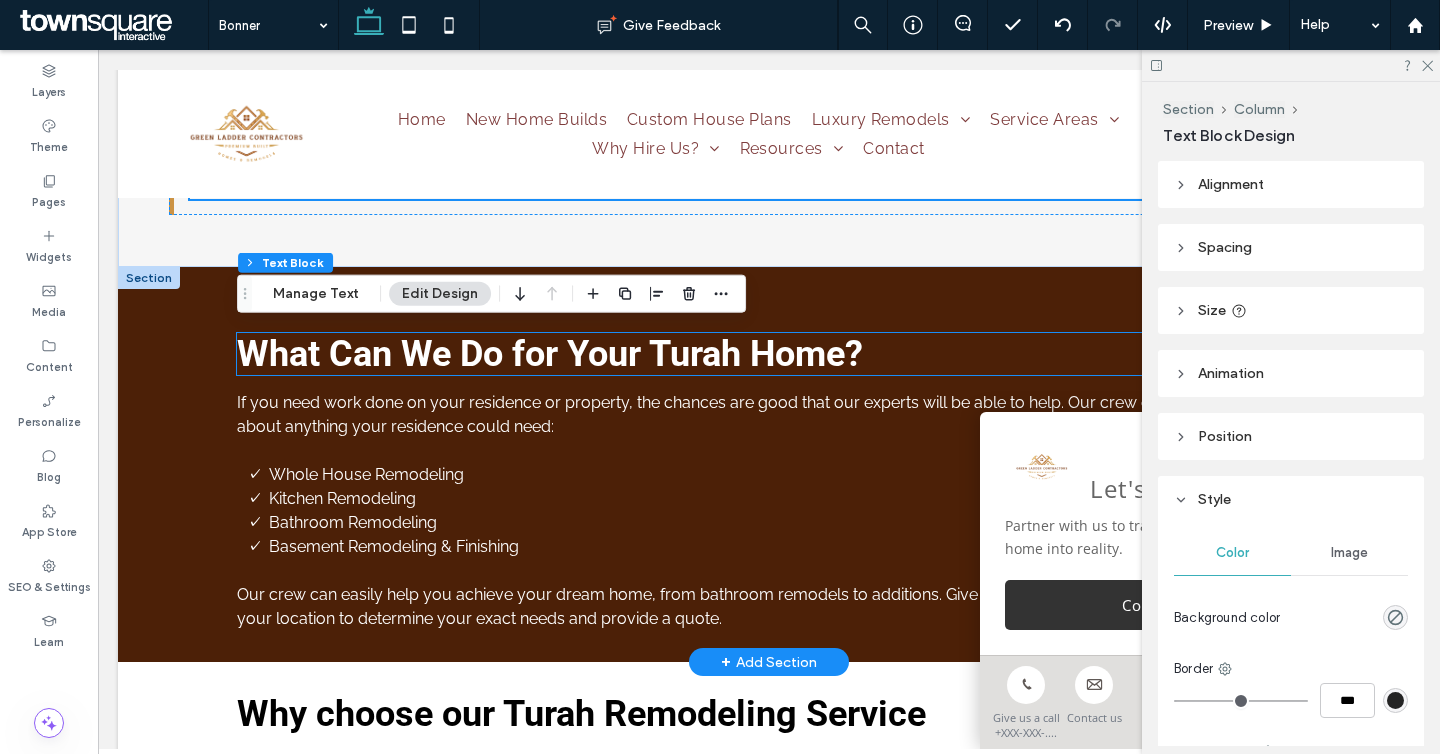 click on "What Can We Do for Your Turah Home?" at bounding box center (550, 354) 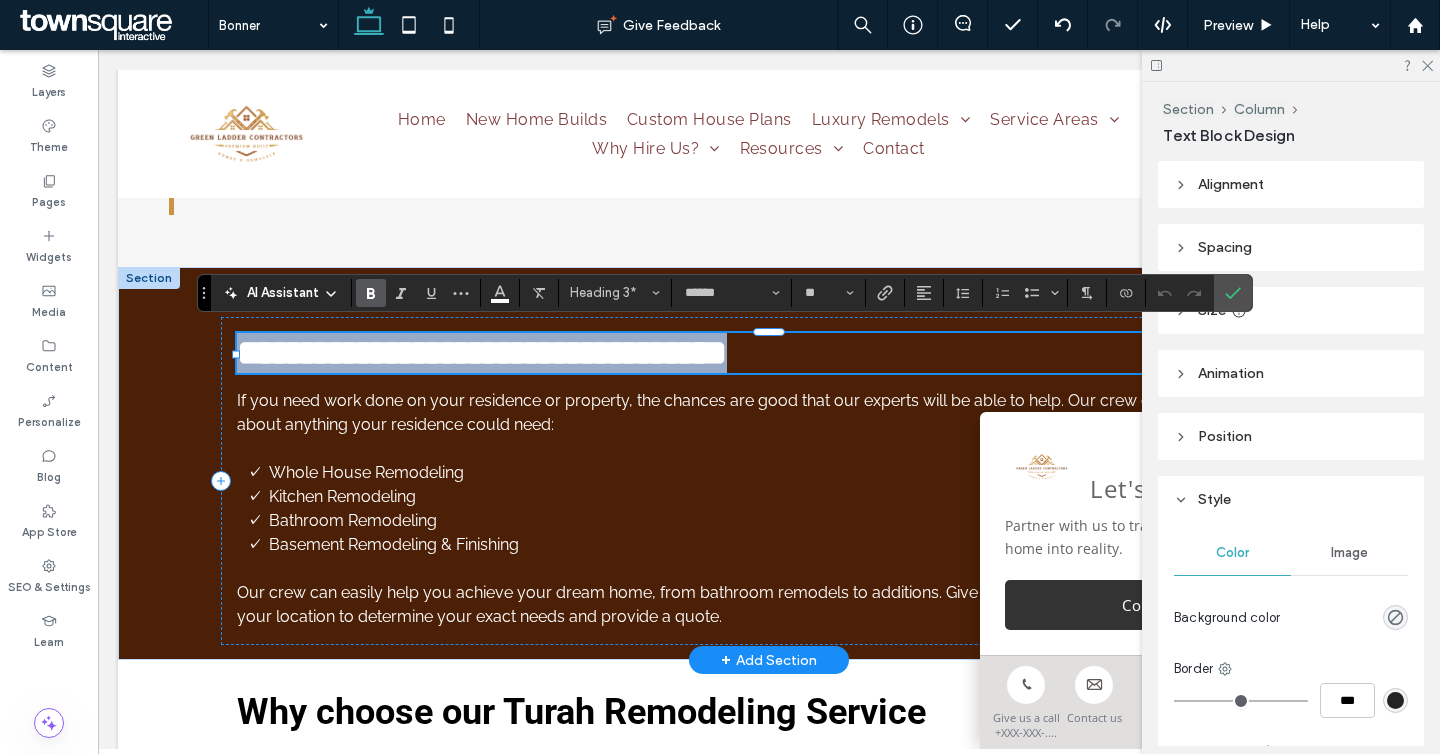 click on "**********" at bounding box center [482, 353] 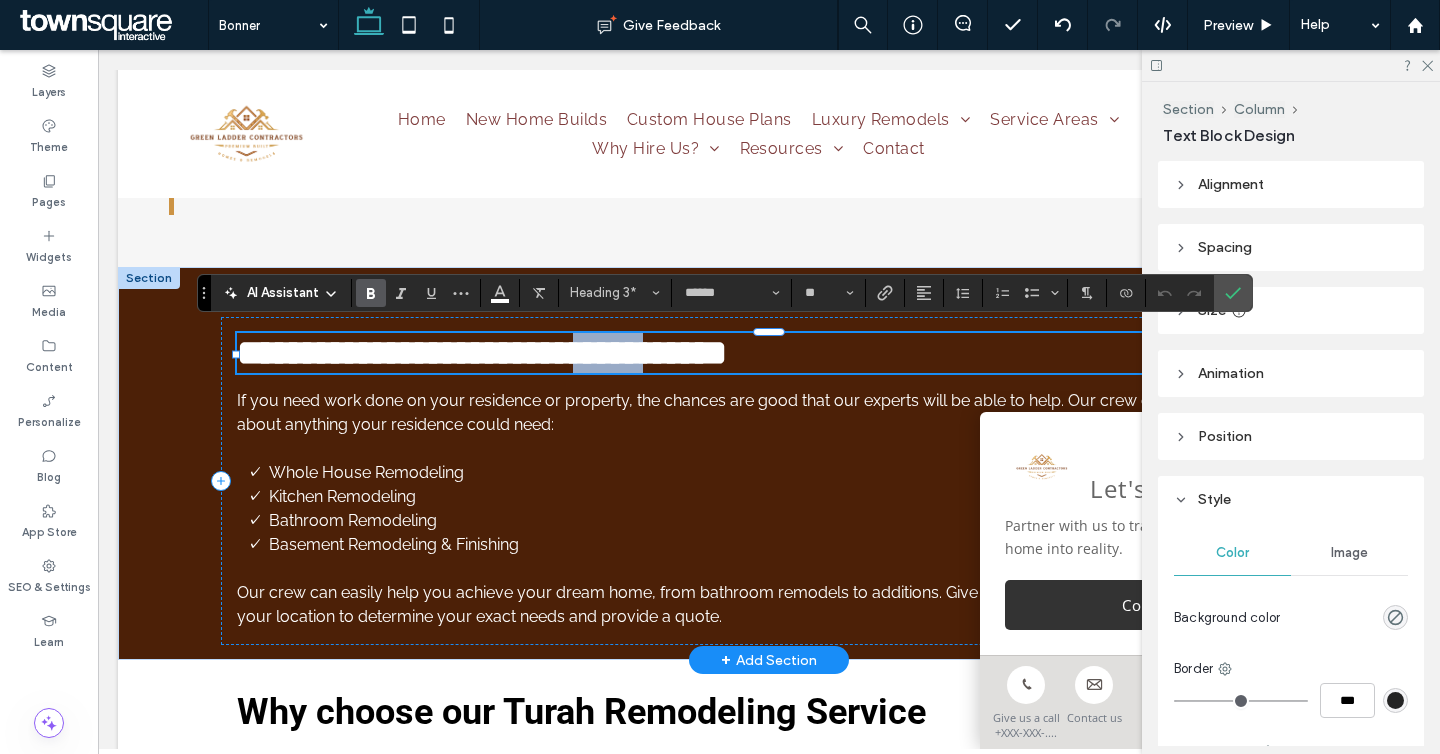 drag, startPoint x: 742, startPoint y: 345, endPoint x: 655, endPoint y: 343, distance: 87.02299 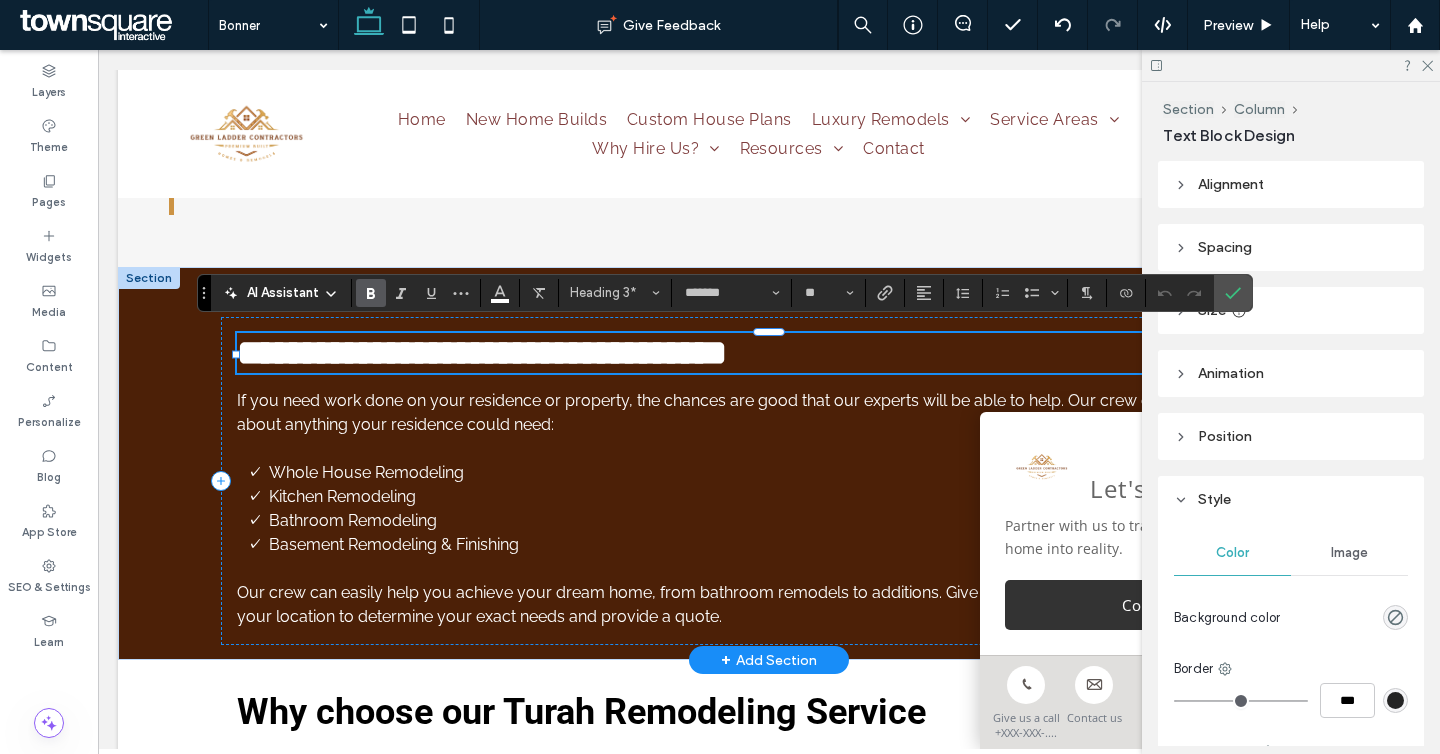 type on "******" 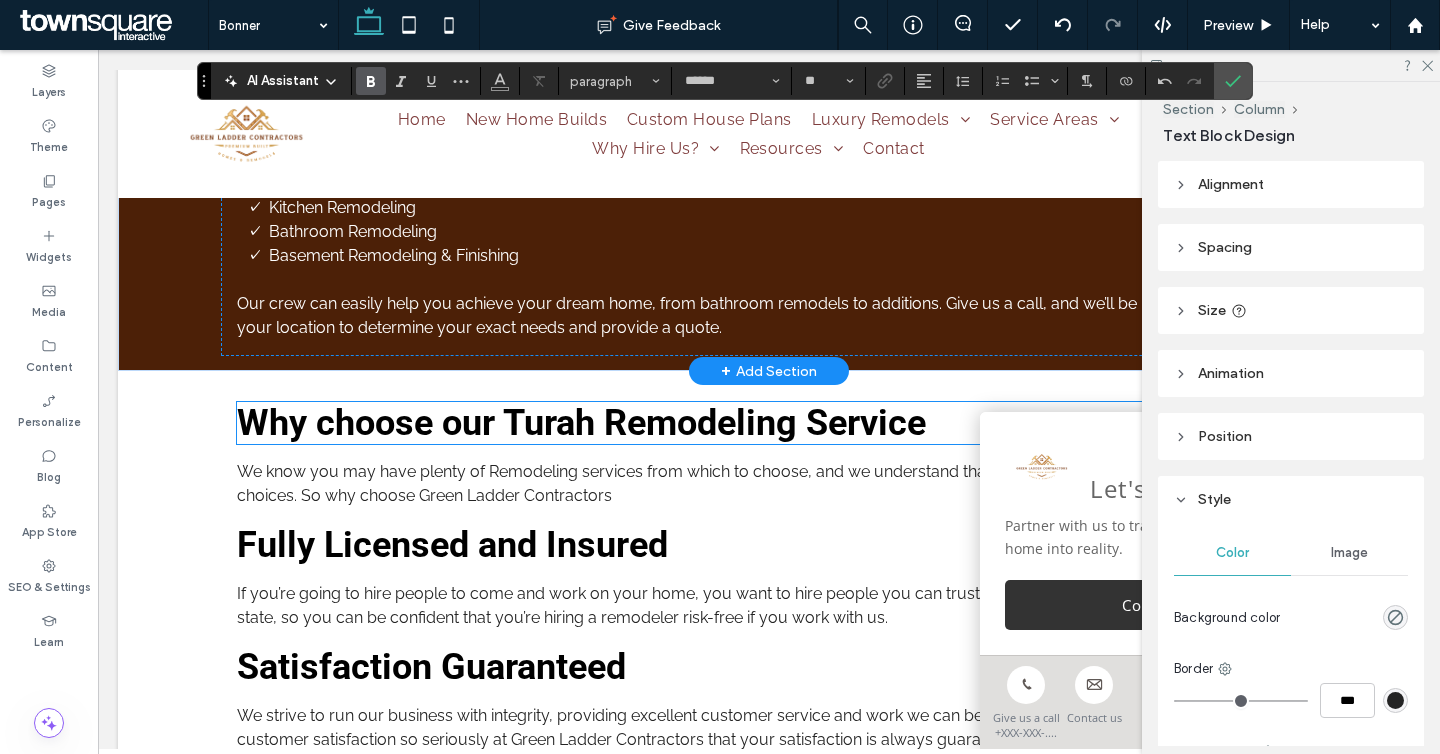 scroll, scrollTop: 2953, scrollLeft: 0, axis: vertical 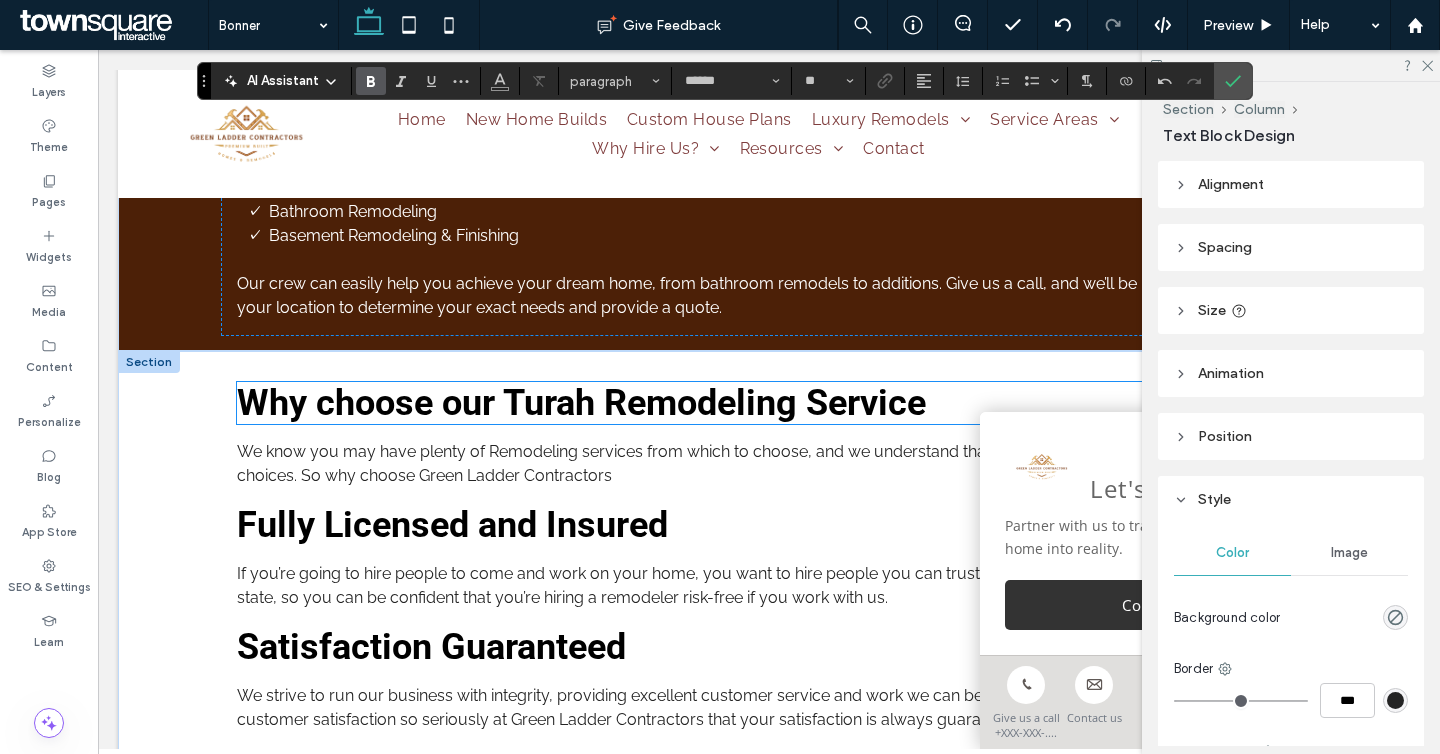 click on "Why choose our Turah Remodeling Service" at bounding box center [581, 403] 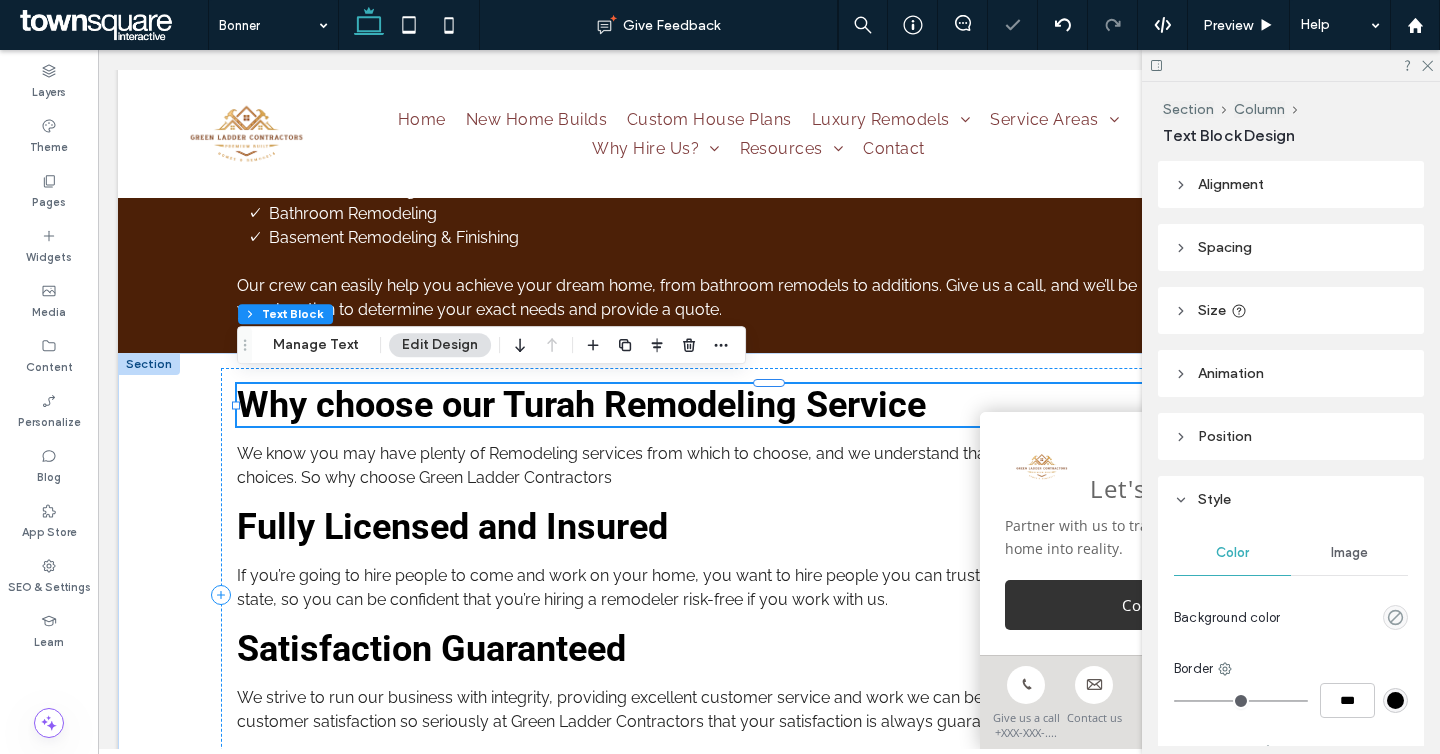 click on "Why choose our Turah Remodeling Service" at bounding box center [581, 405] 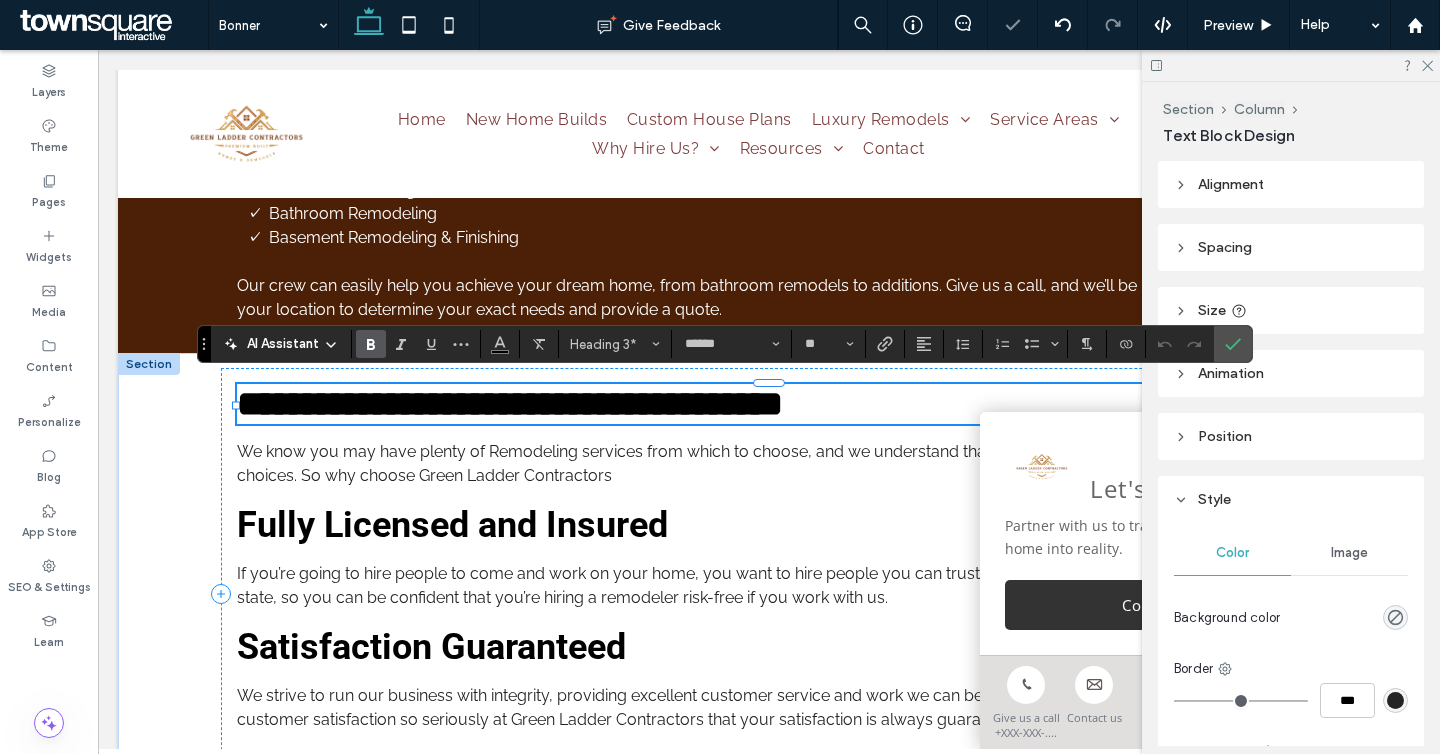click on "**********" at bounding box center [510, 404] 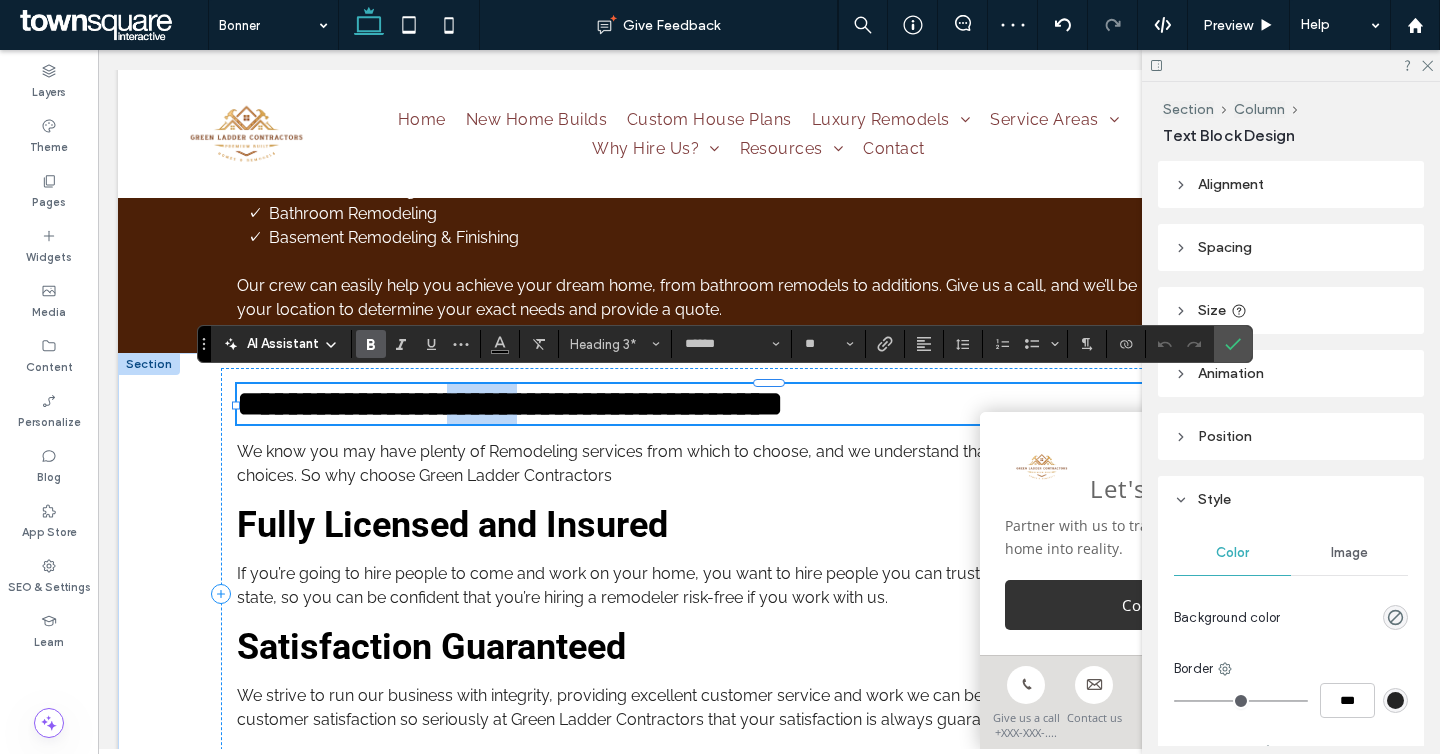 paste 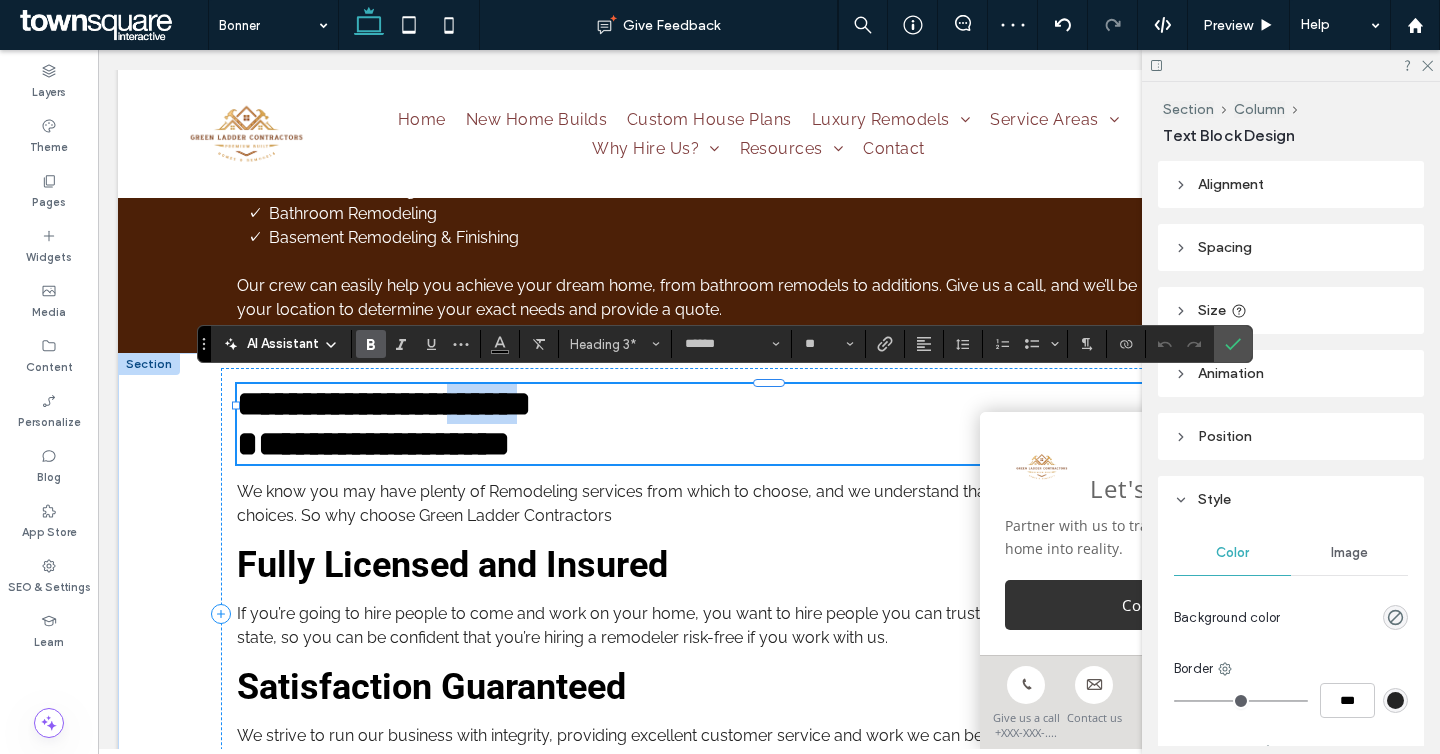 drag, startPoint x: 511, startPoint y: 399, endPoint x: 589, endPoint y: 410, distance: 78.77182 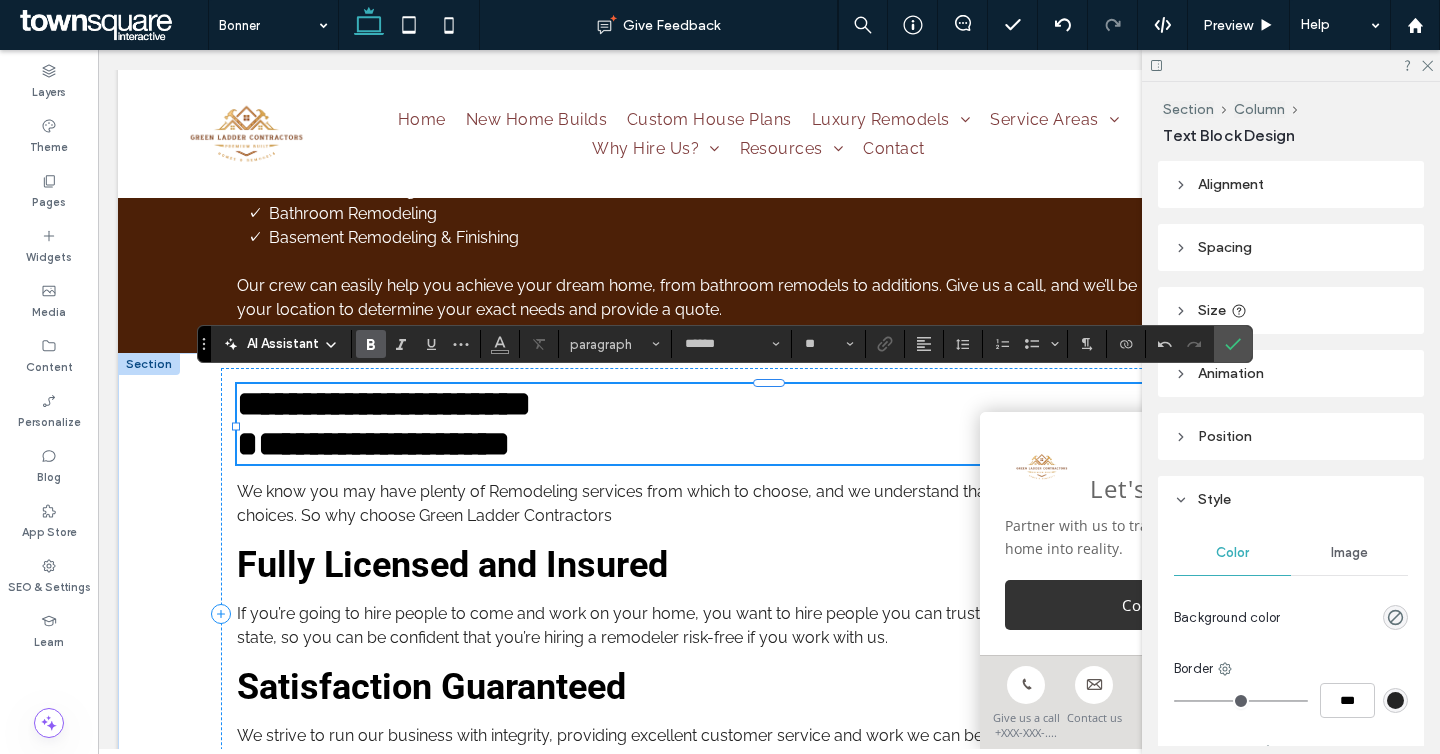 click on "**********" at bounding box center [373, 444] 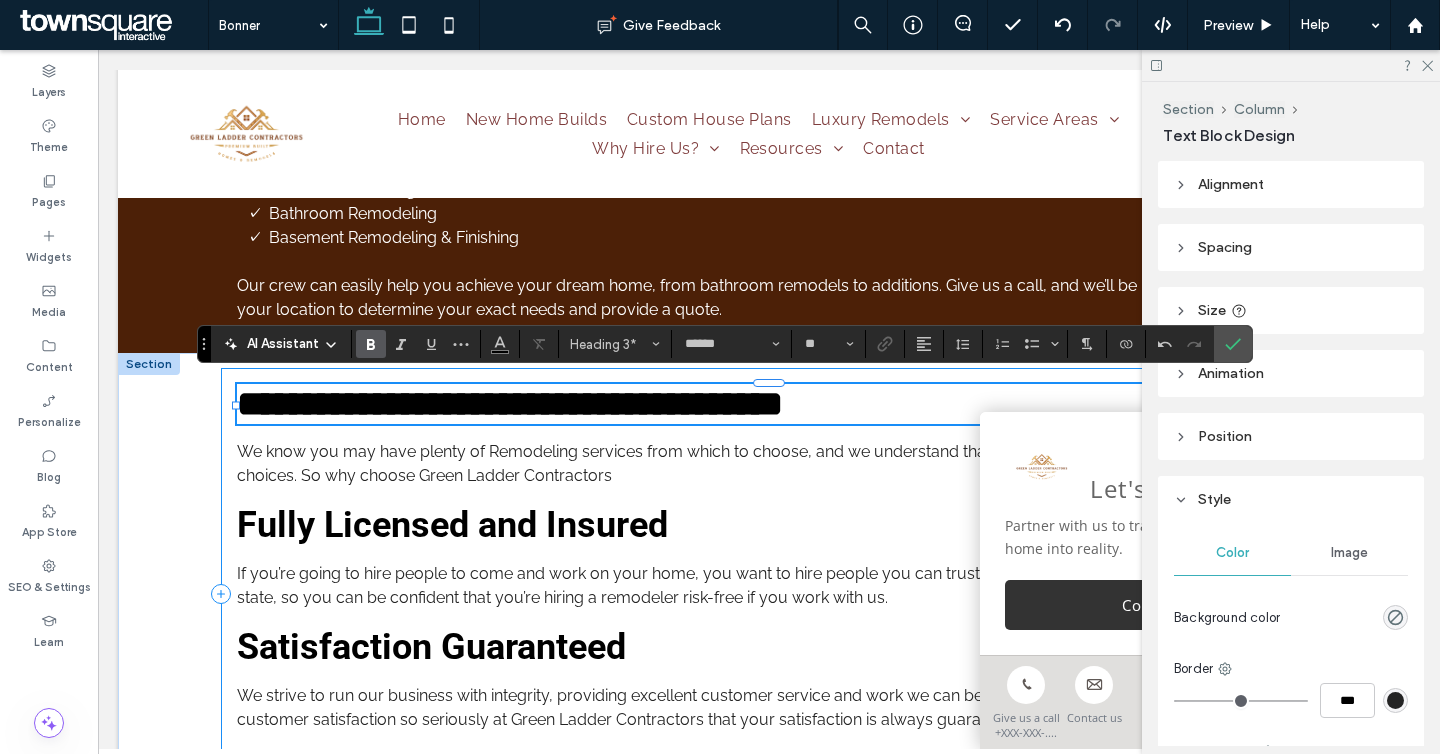 type 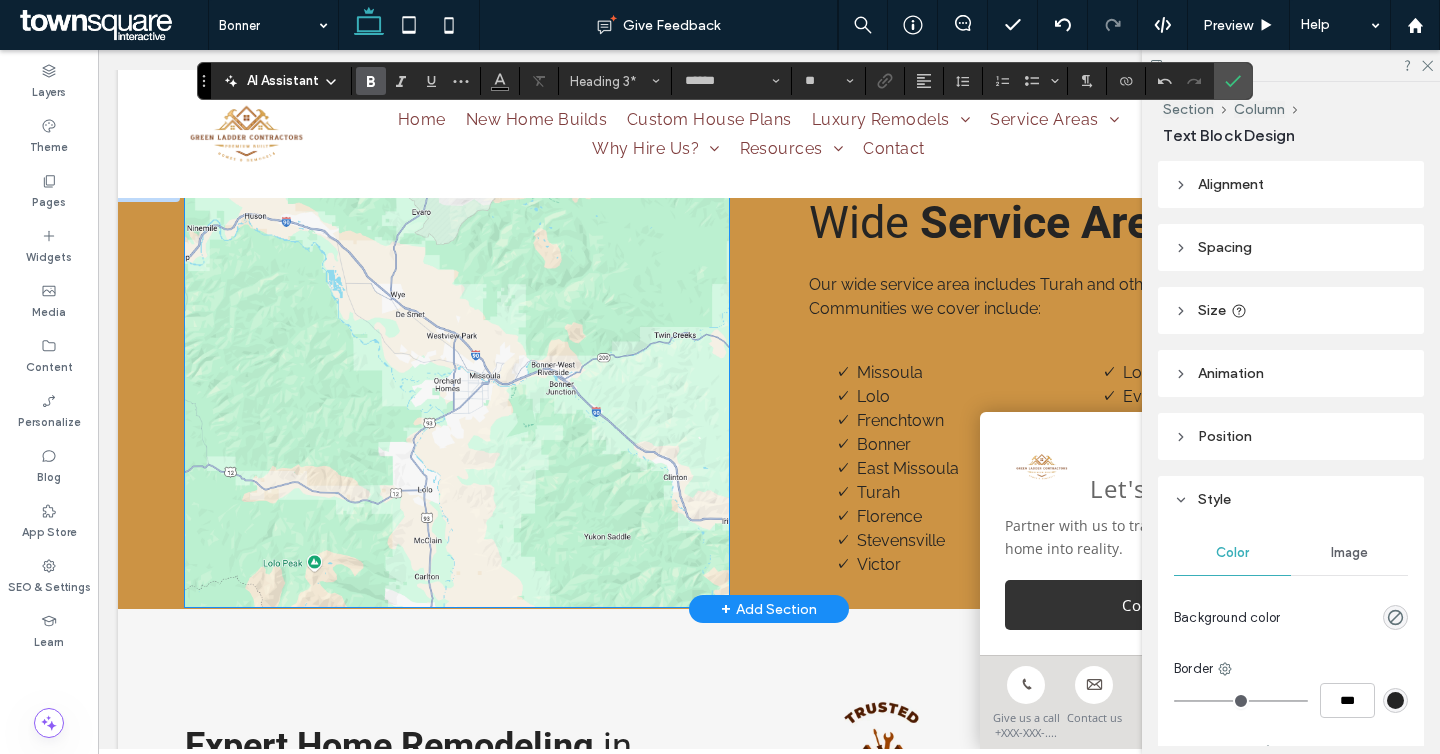 scroll, scrollTop: 3944, scrollLeft: 0, axis: vertical 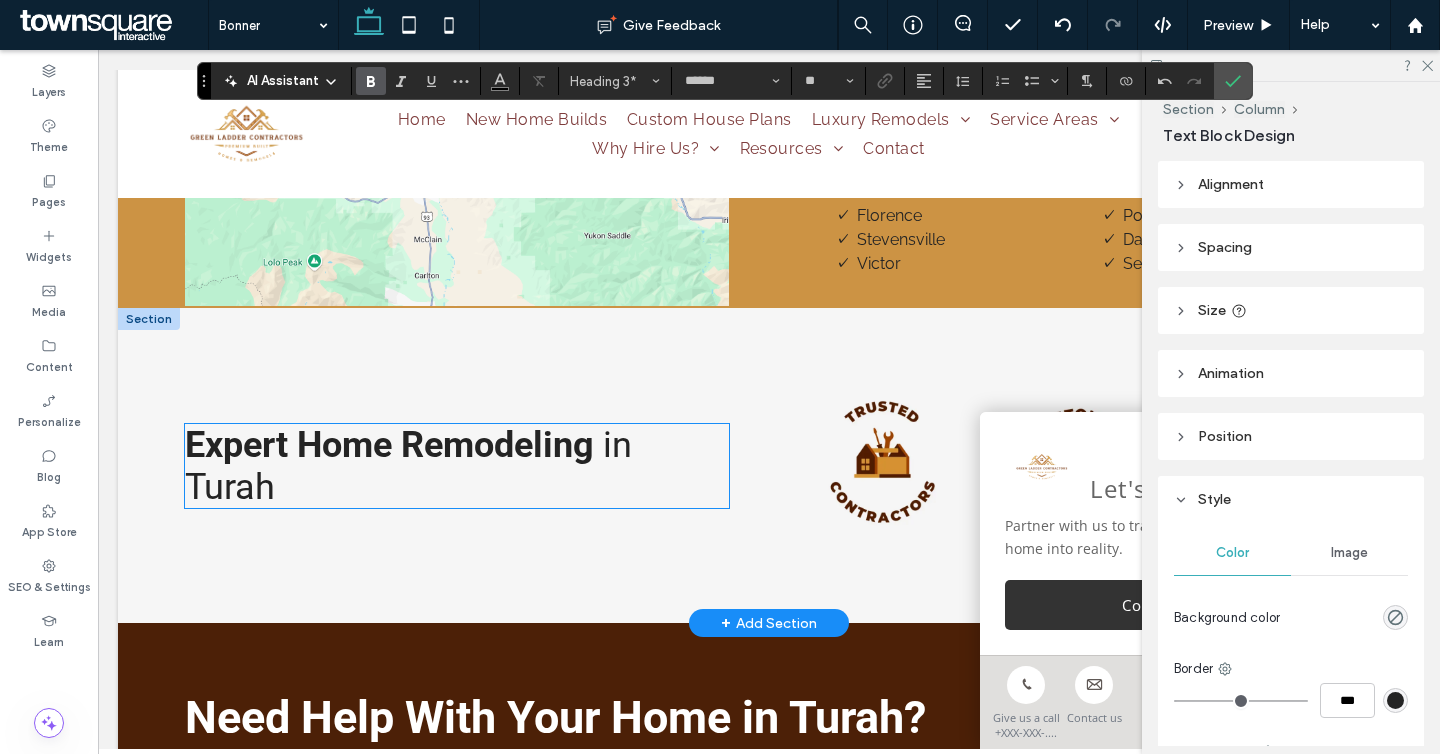 click on "Expert Home Remodeling" at bounding box center [389, 445] 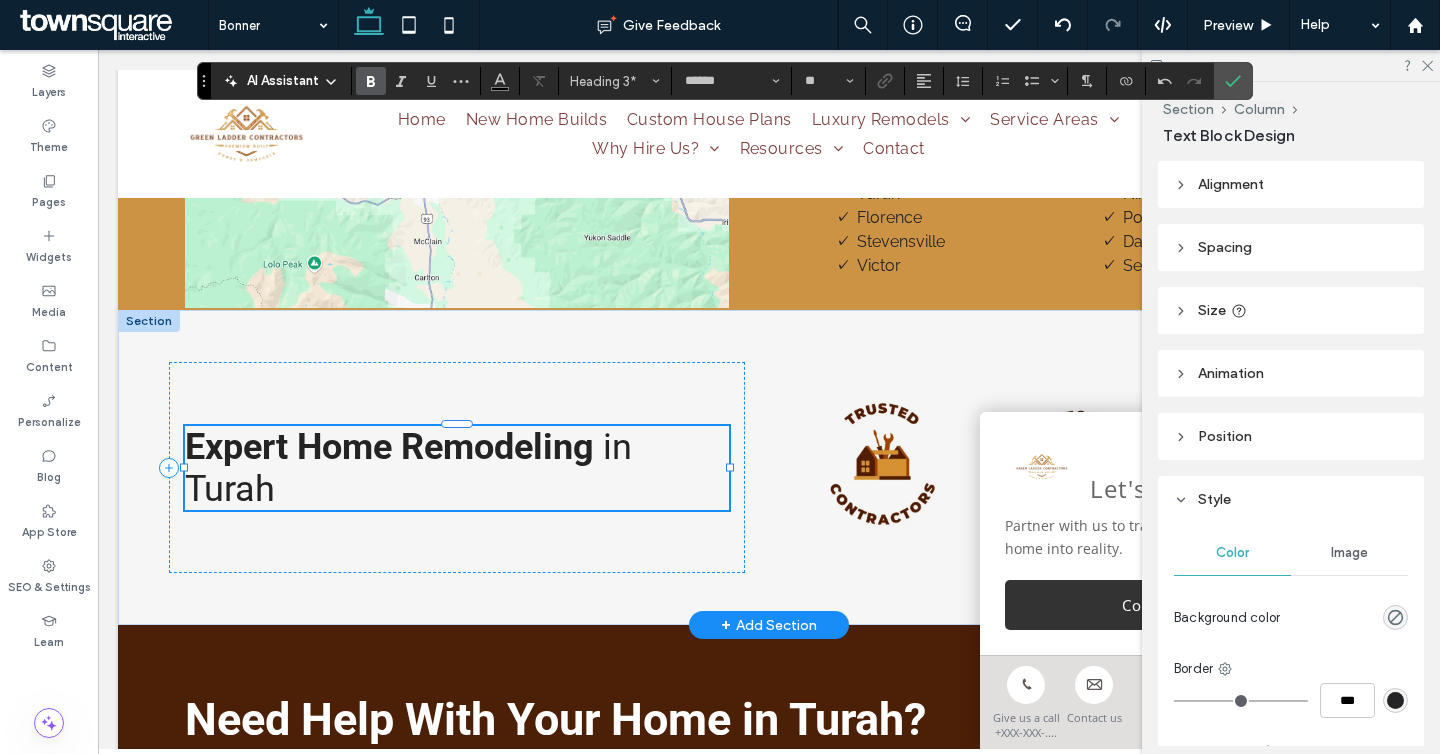 click on "Expert Home Remodeling" at bounding box center (389, 447) 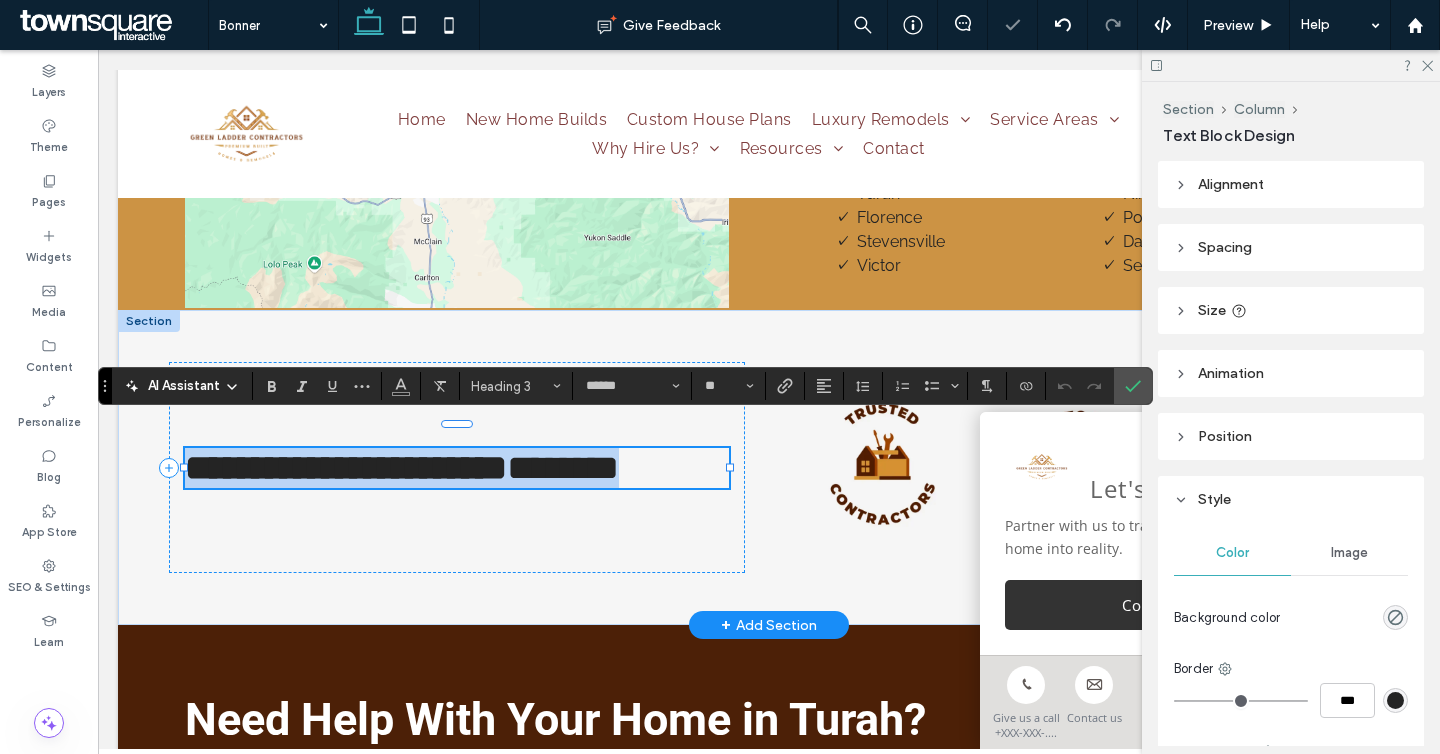 click on "**********" at bounding box center (457, 468) 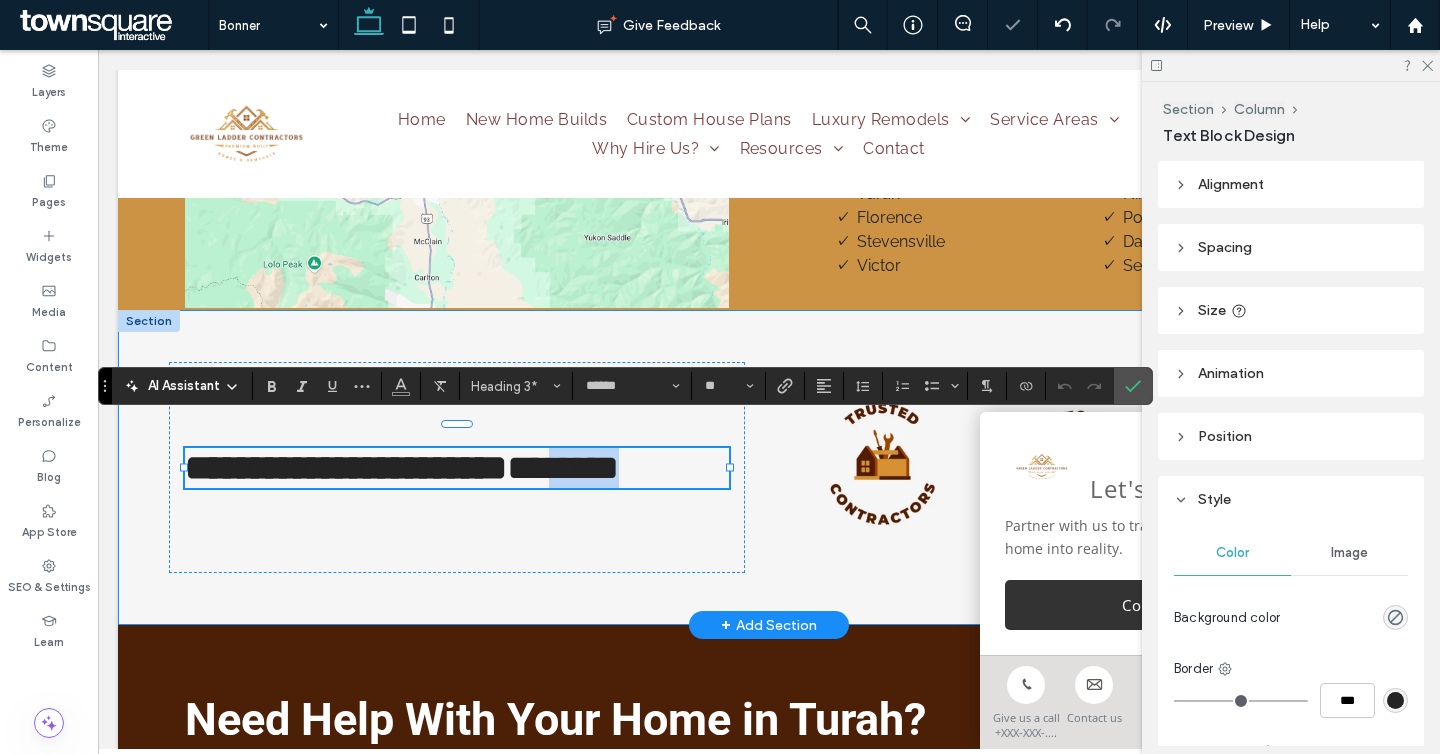drag, startPoint x: 441, startPoint y: 473, endPoint x: 132, endPoint y: 470, distance: 309.01456 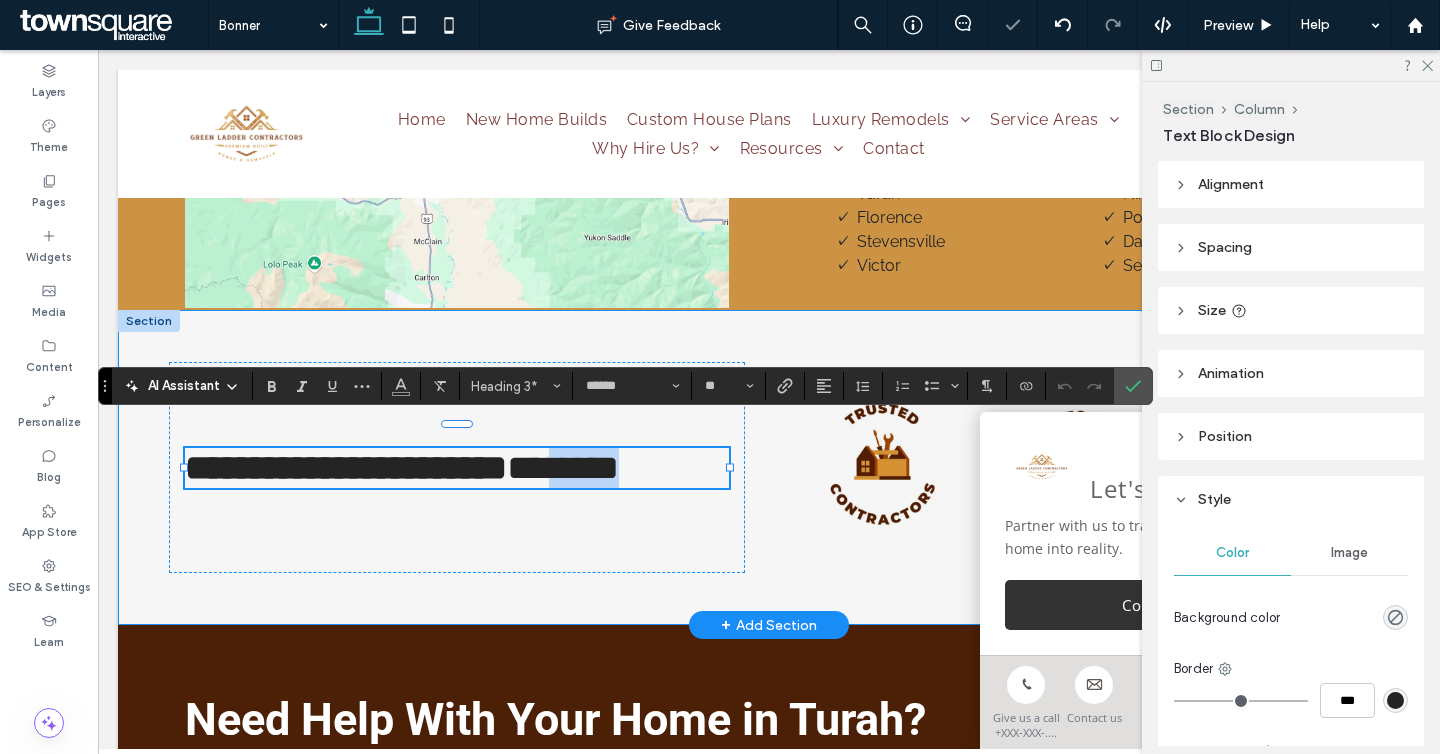 type on "*******" 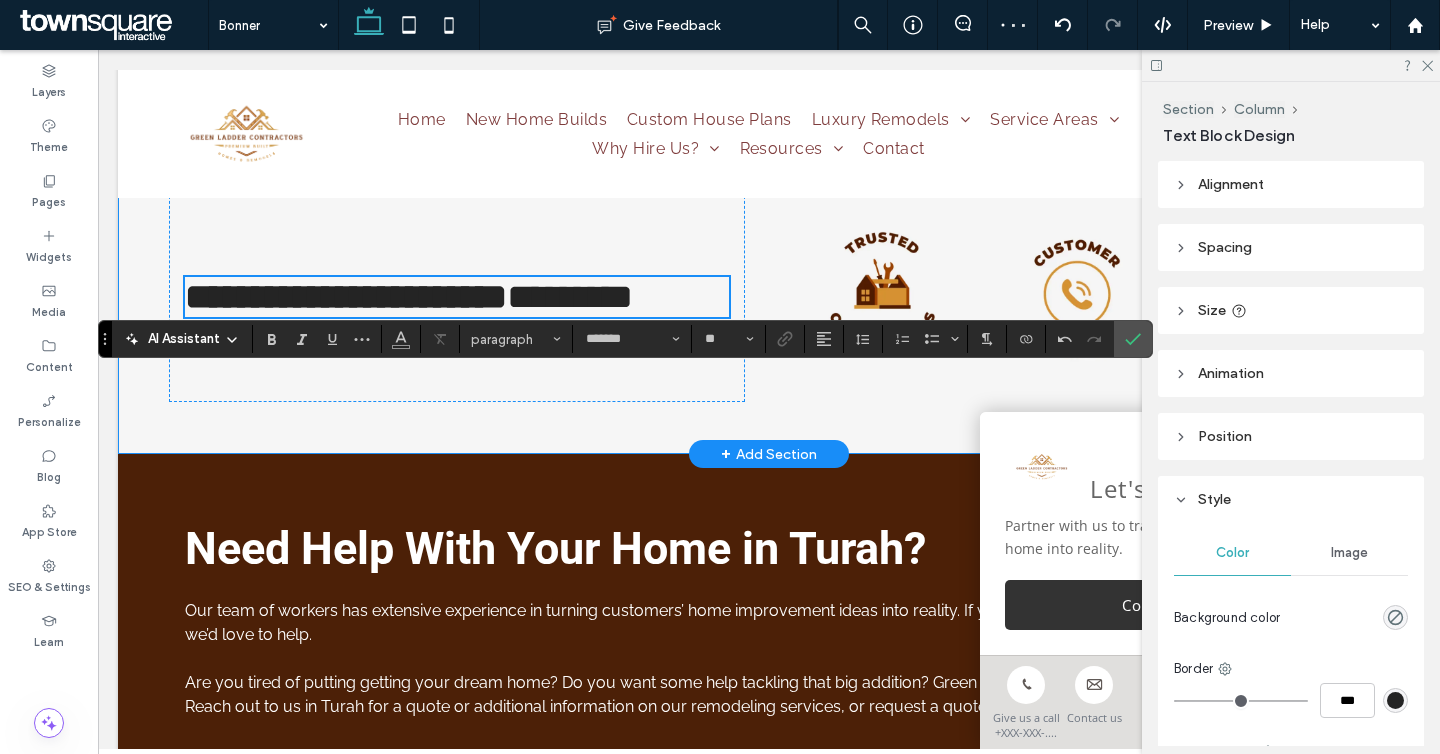 scroll, scrollTop: 4129, scrollLeft: 0, axis: vertical 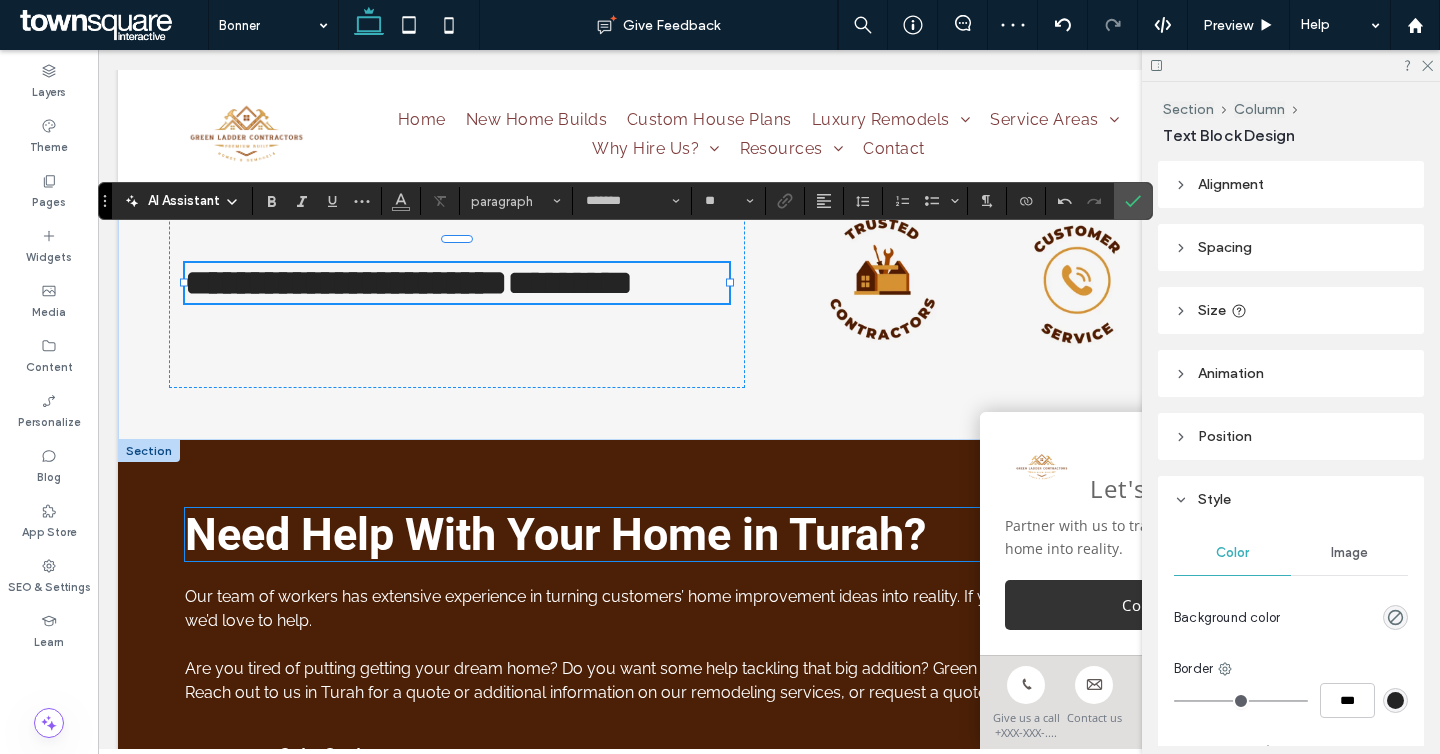 click on "Need Help With Your Home in Turah?" at bounding box center (555, 534) 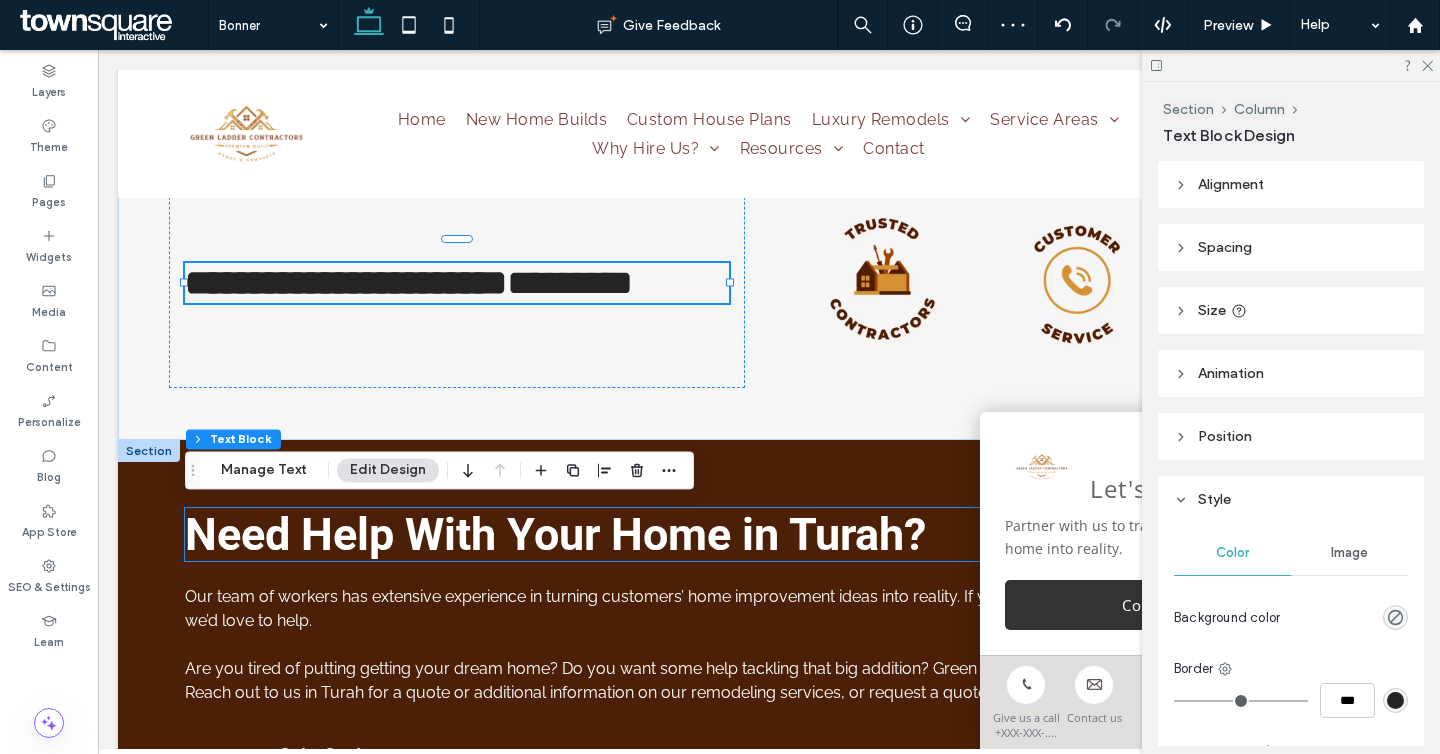 click on "Need Help With Your Home in Turah?" at bounding box center [555, 534] 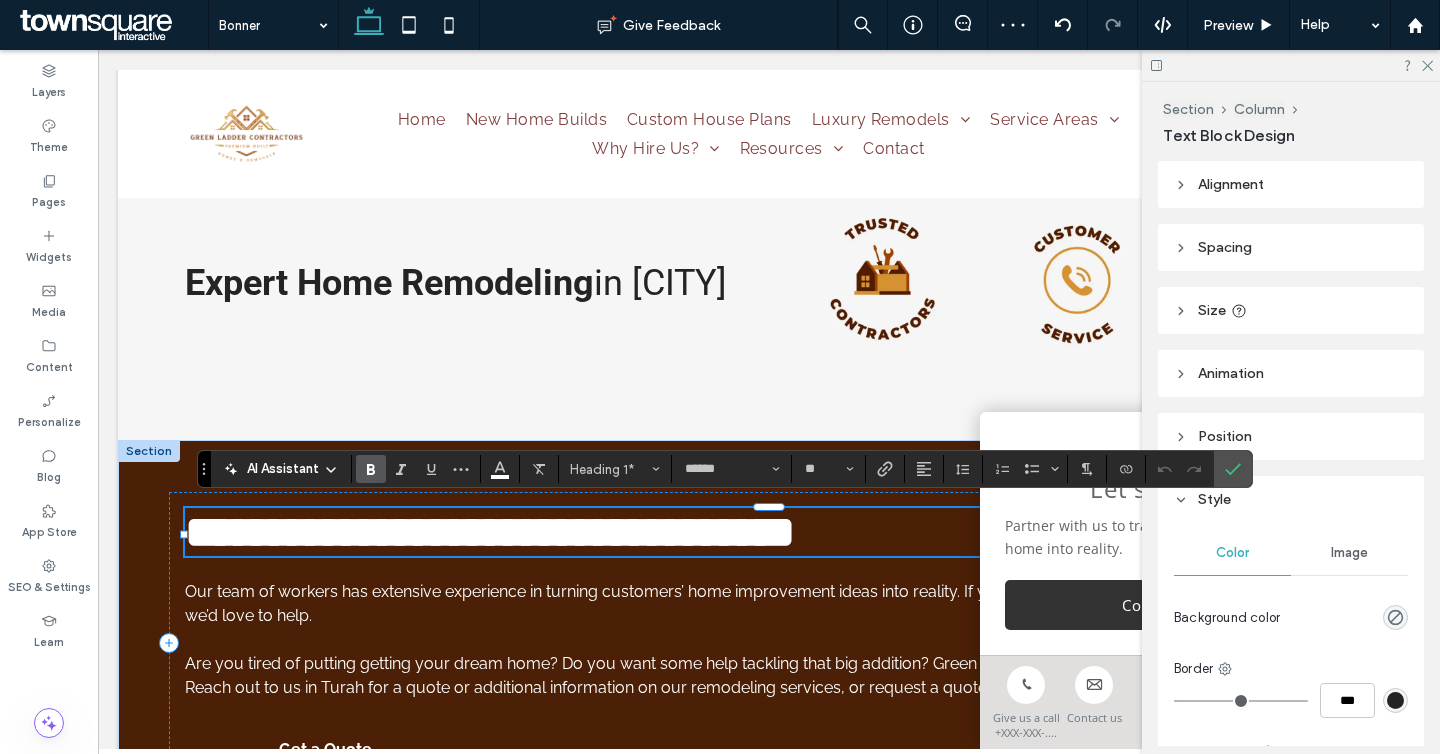 click on "**********" at bounding box center [490, 532] 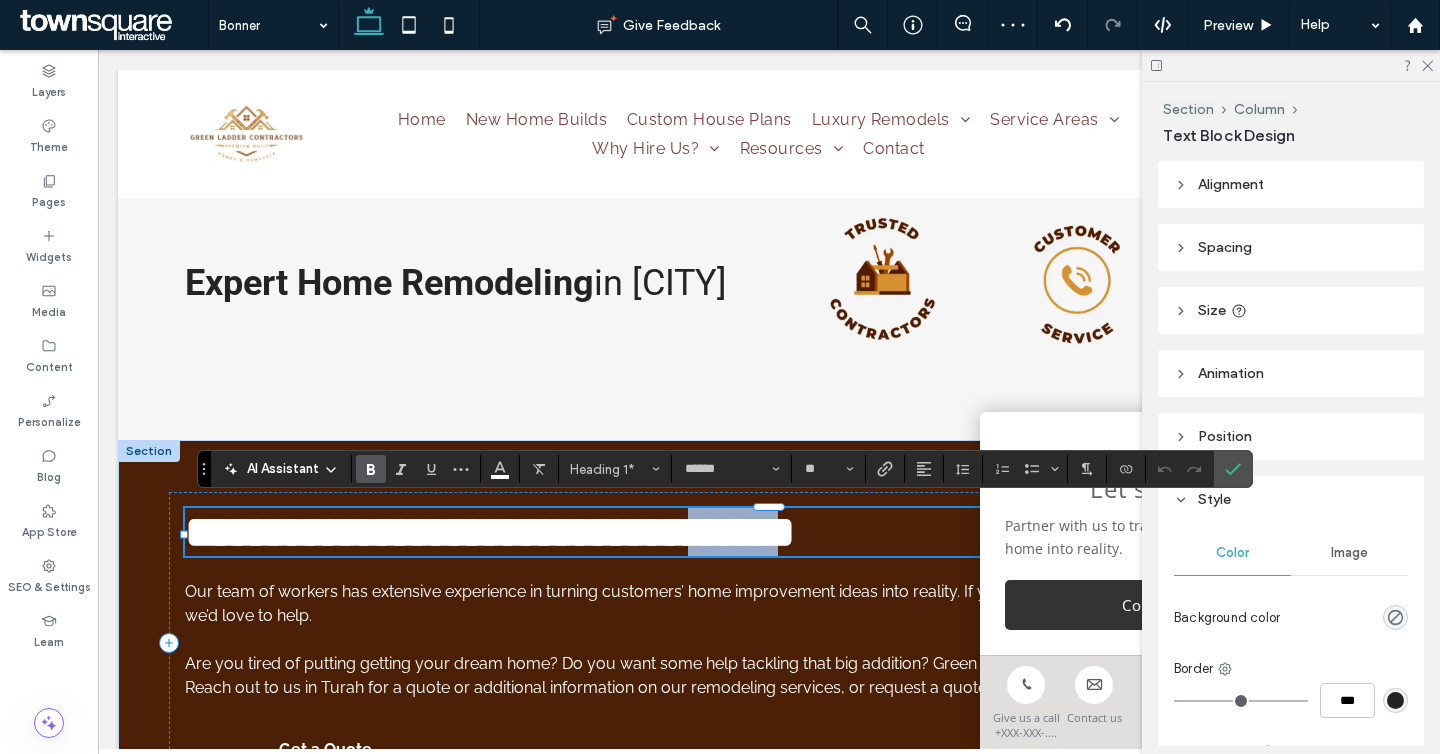 drag, startPoint x: 902, startPoint y: 524, endPoint x: 802, endPoint y: 519, distance: 100.12492 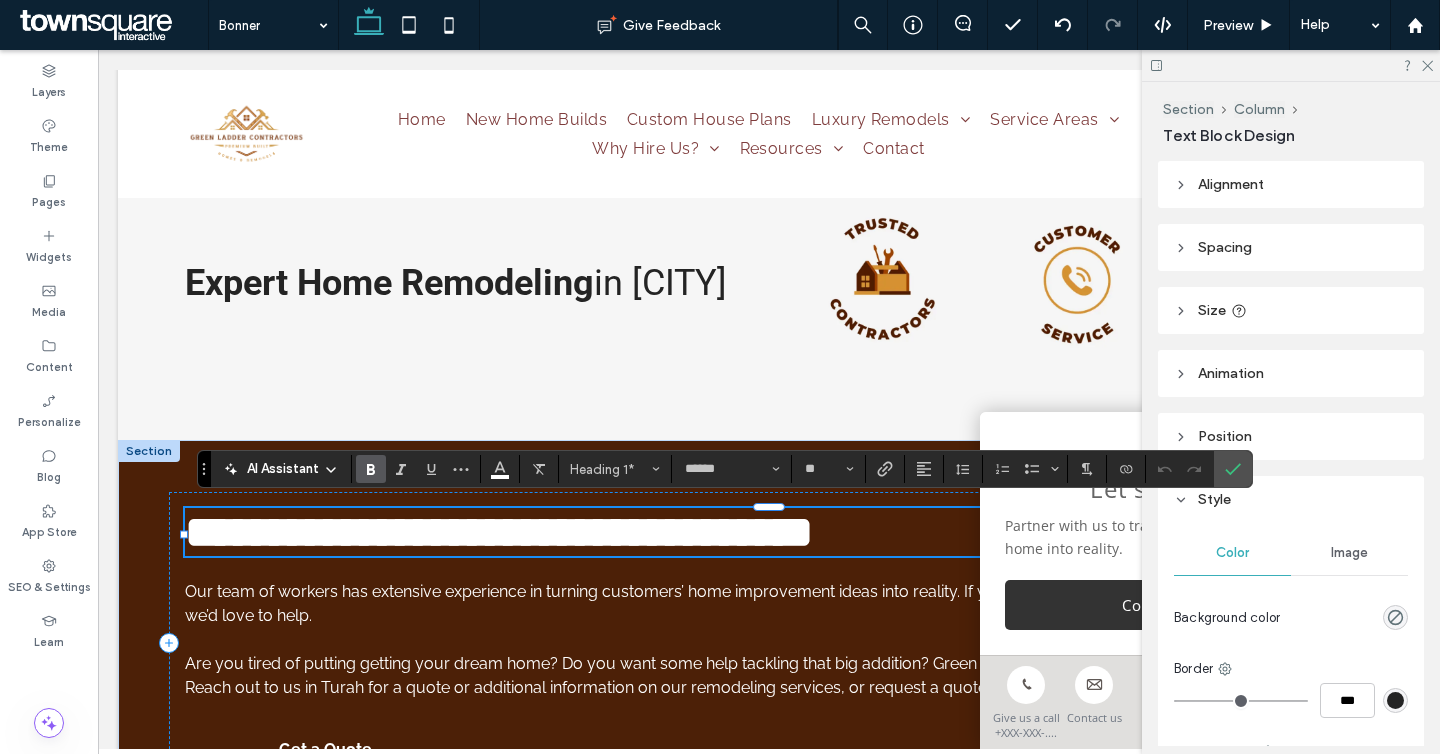 type on "*******" 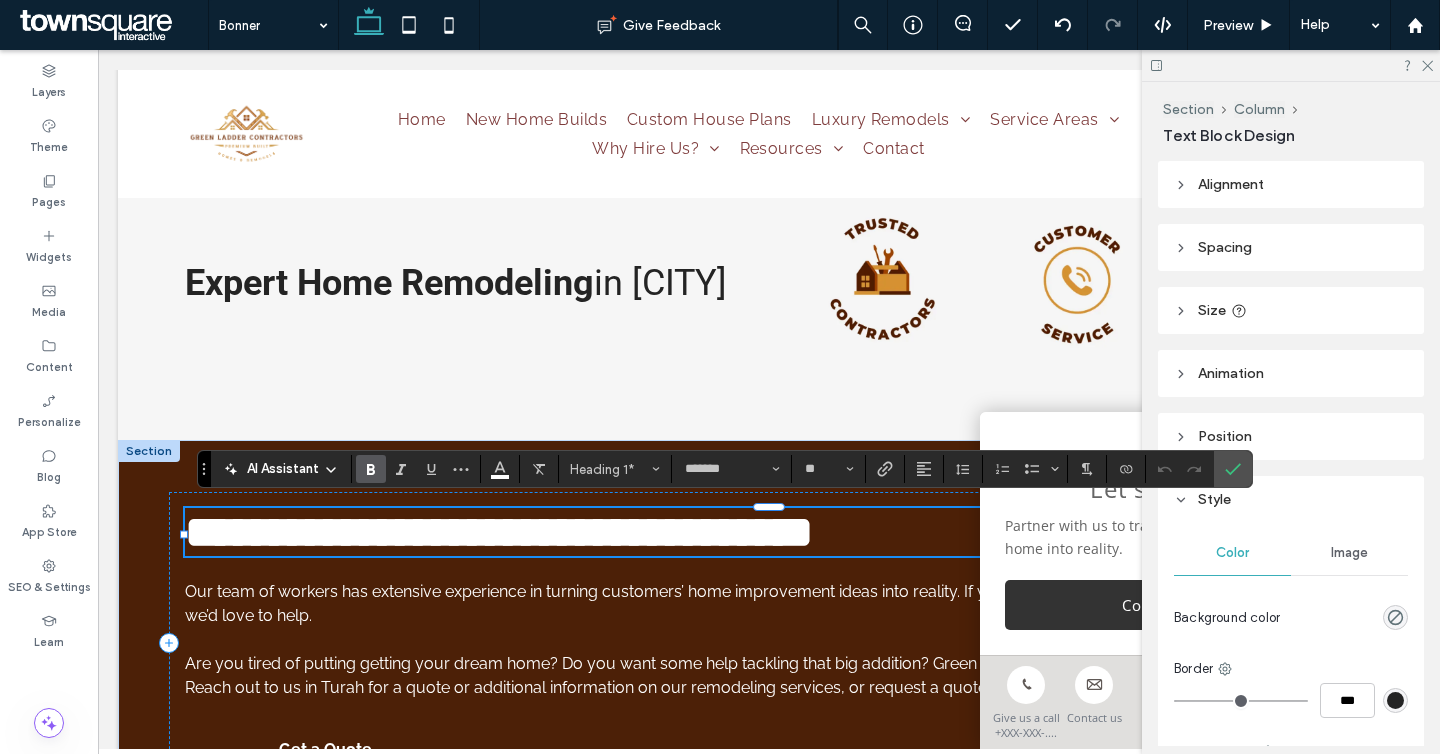 type on "******" 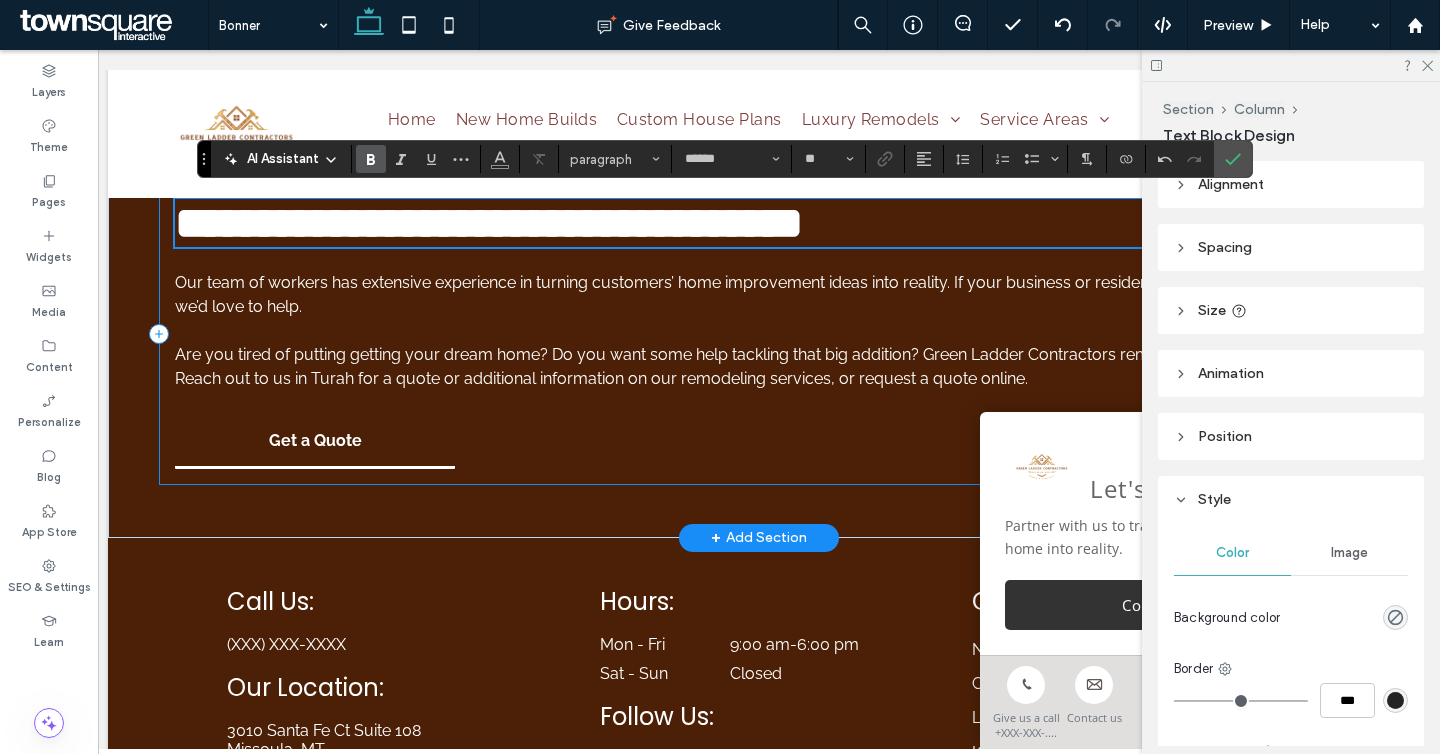 scroll, scrollTop: 4439, scrollLeft: 10, axis: both 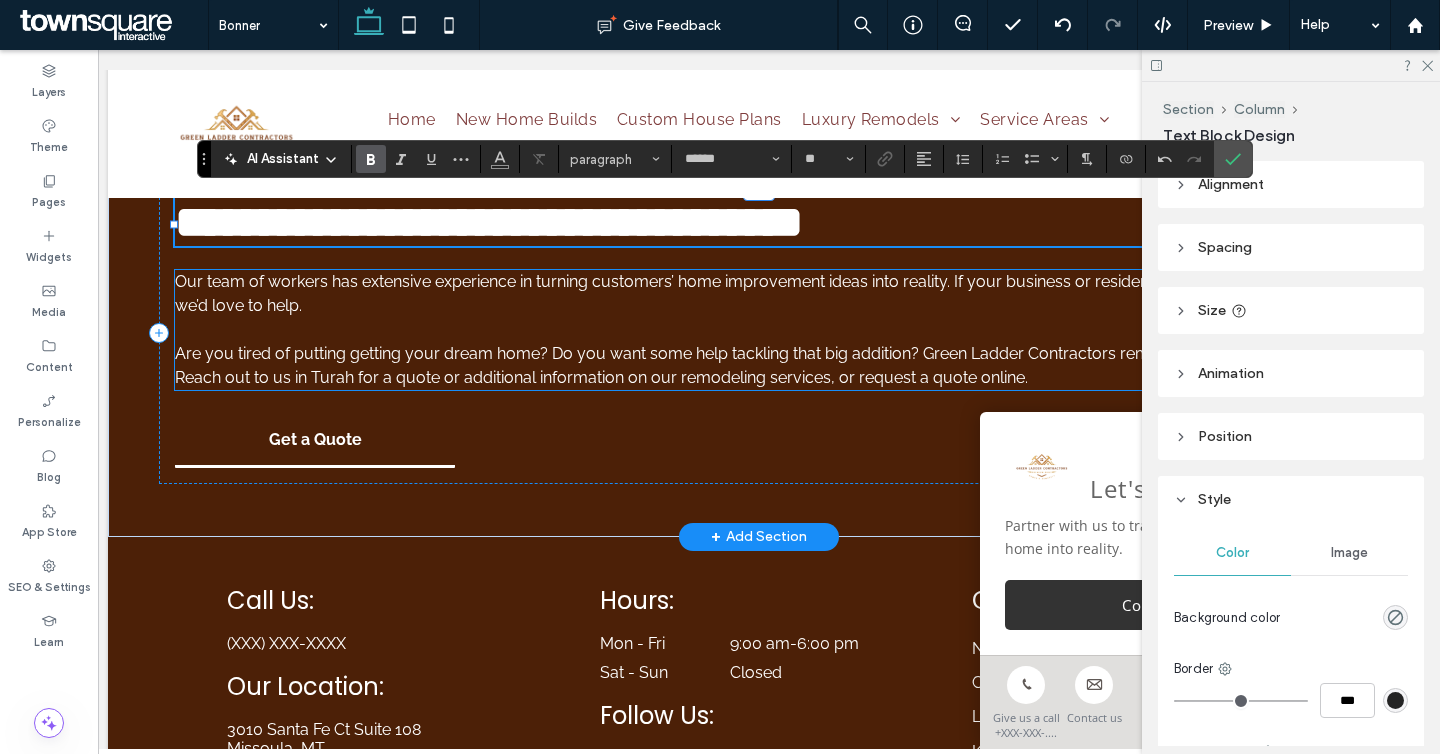 click on "Reach out to us in Turah for a quote or additional information on our remodeling services, or request a quote online." at bounding box center [601, 377] 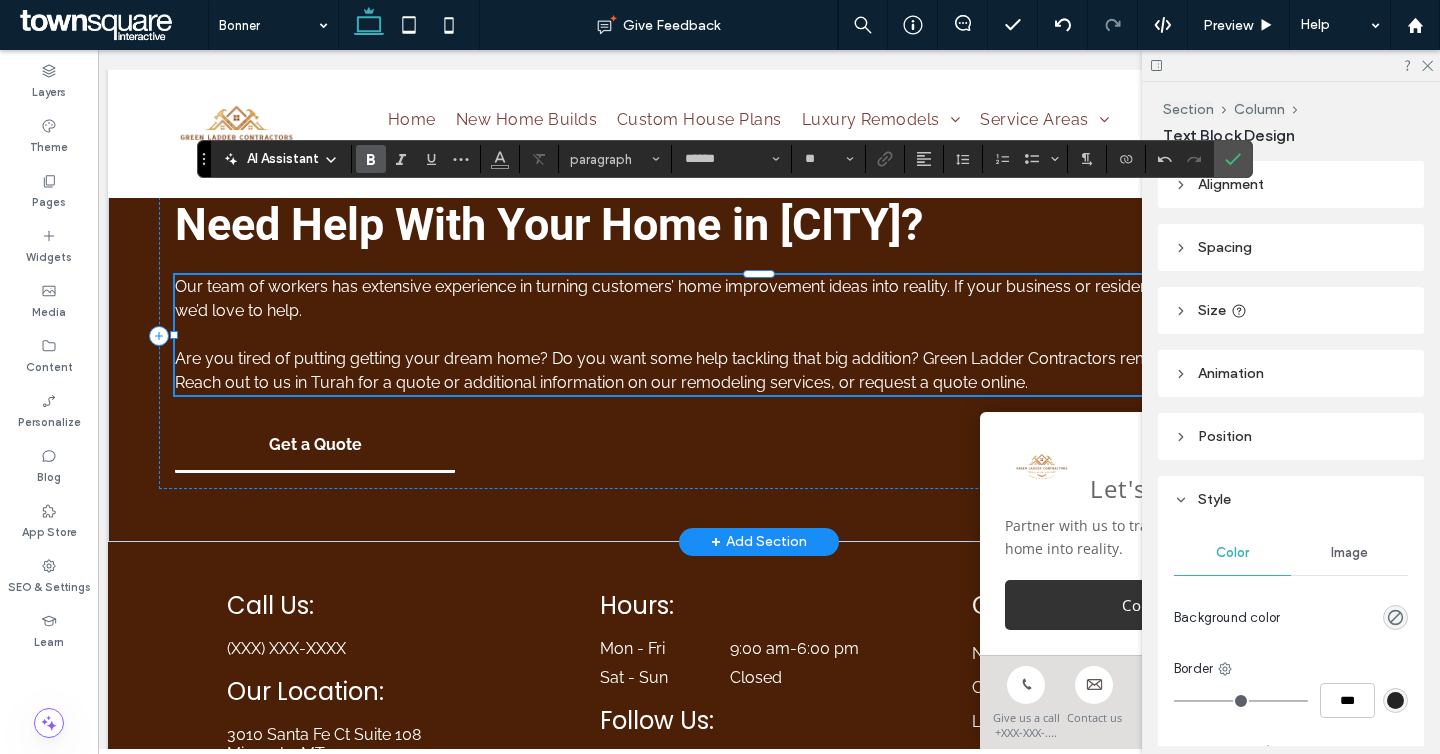 click on "Reach out to us in Turah for a quote or additional information on our remodeling services, or request a quote online." at bounding box center (601, 382) 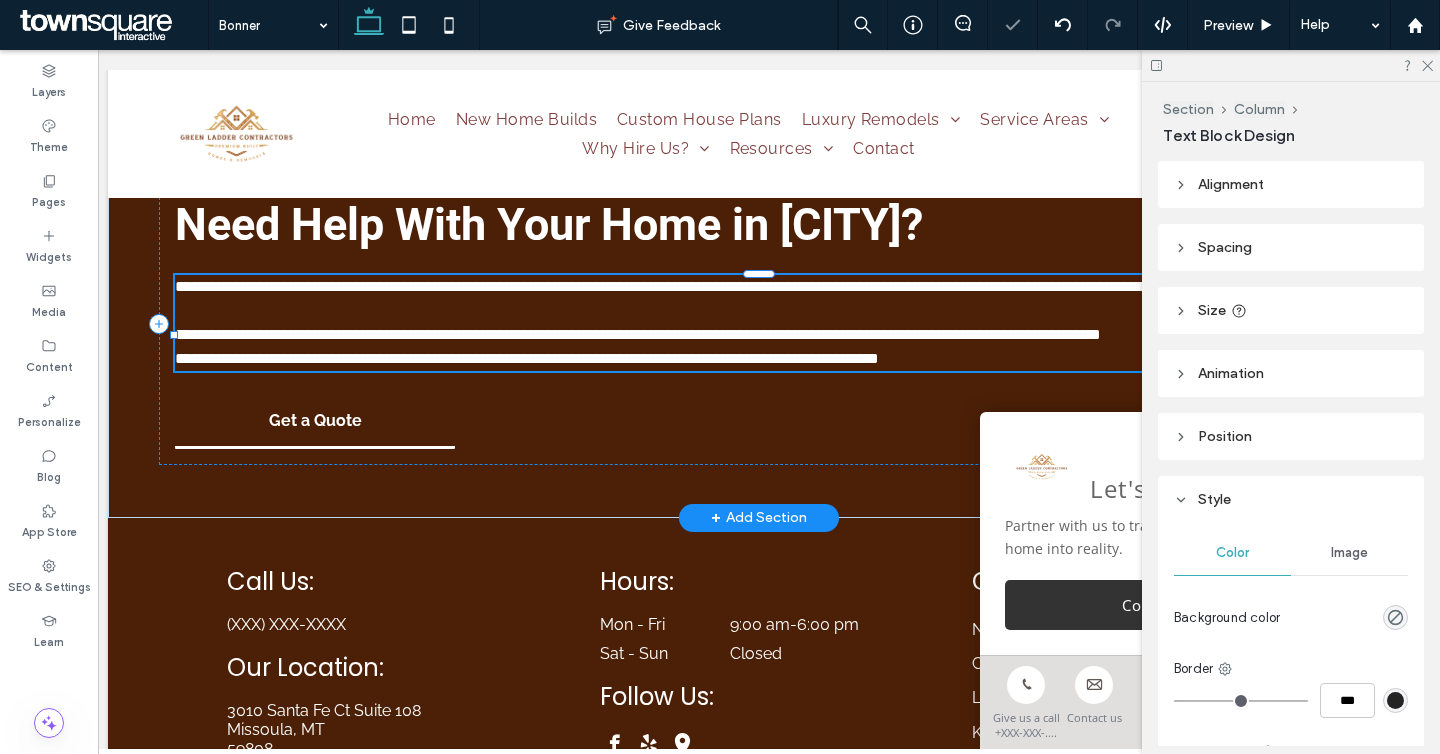 type on "*******" 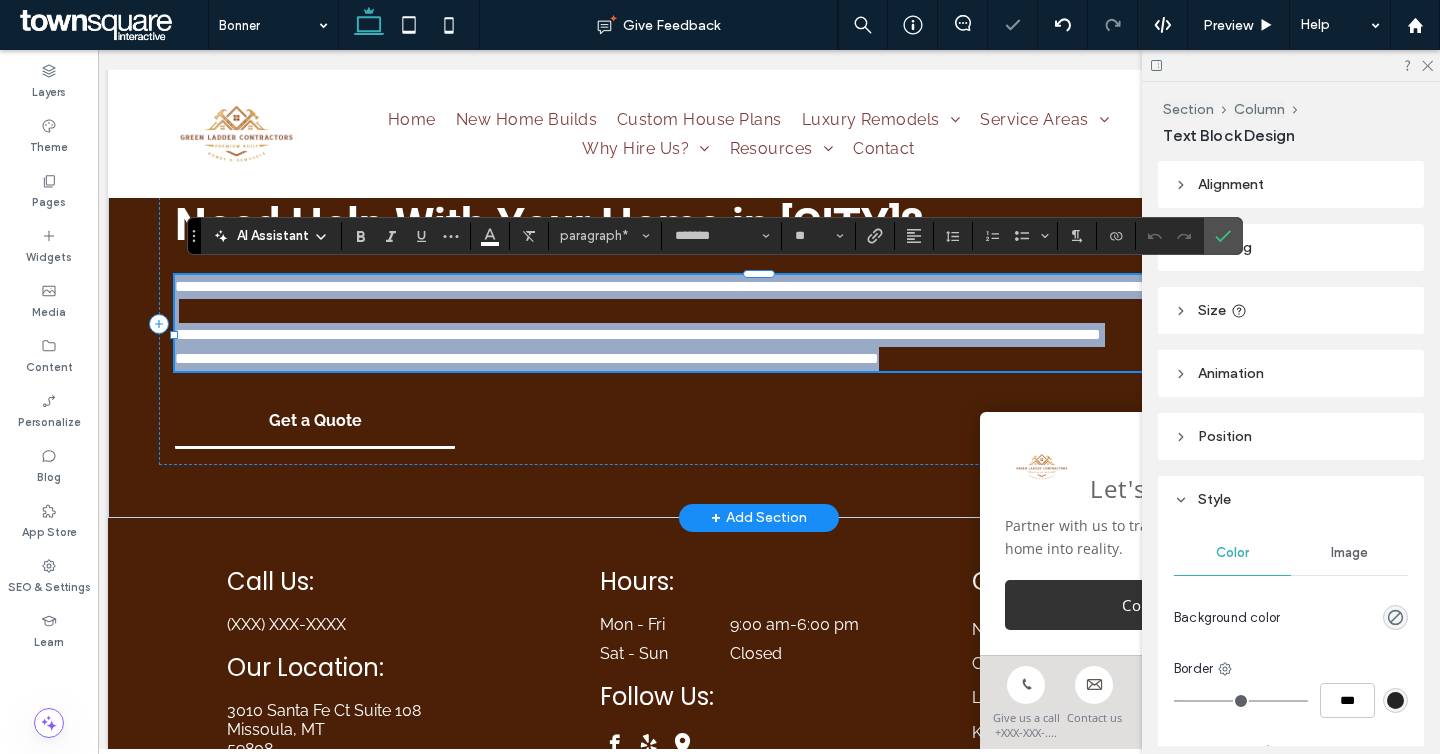 click on "**********" at bounding box center (527, 358) 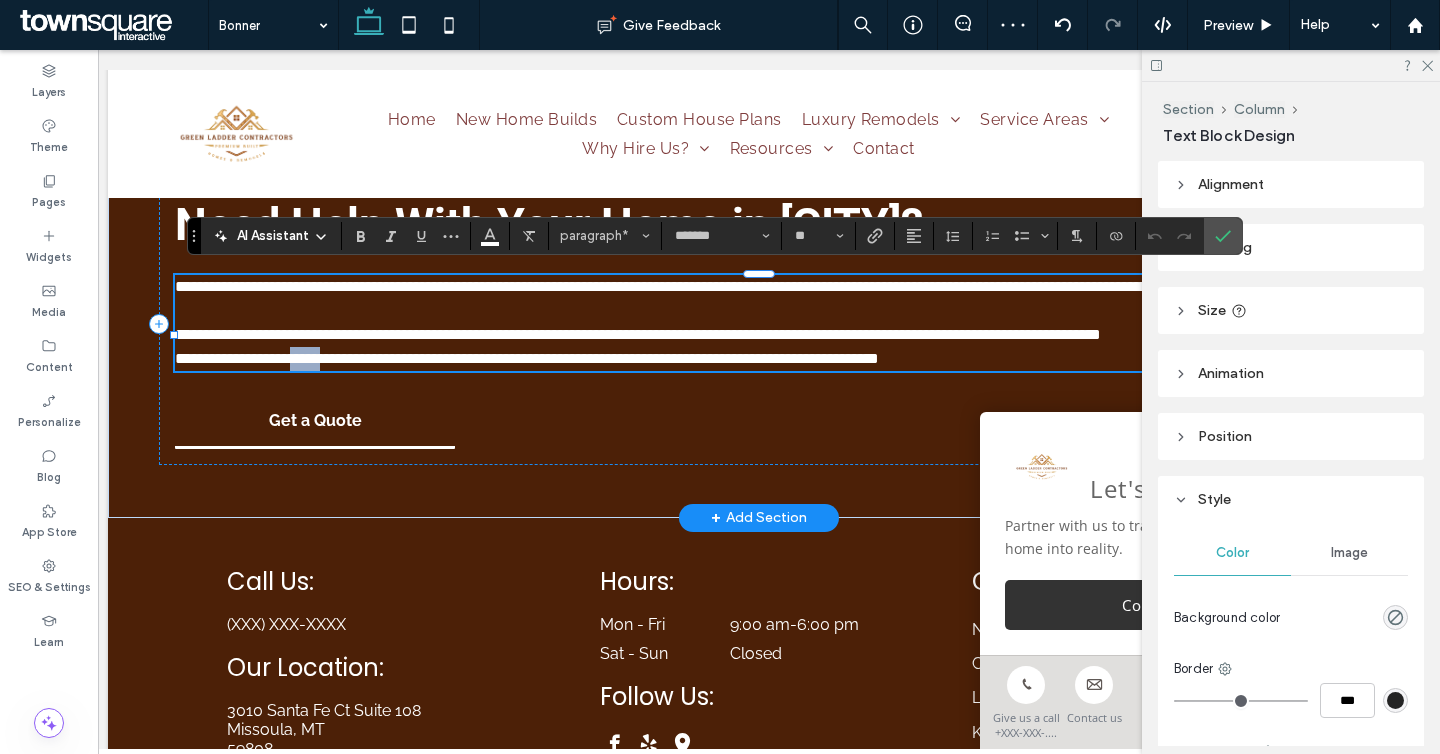 drag, startPoint x: 351, startPoint y: 380, endPoint x: 313, endPoint y: 382, distance: 38.052597 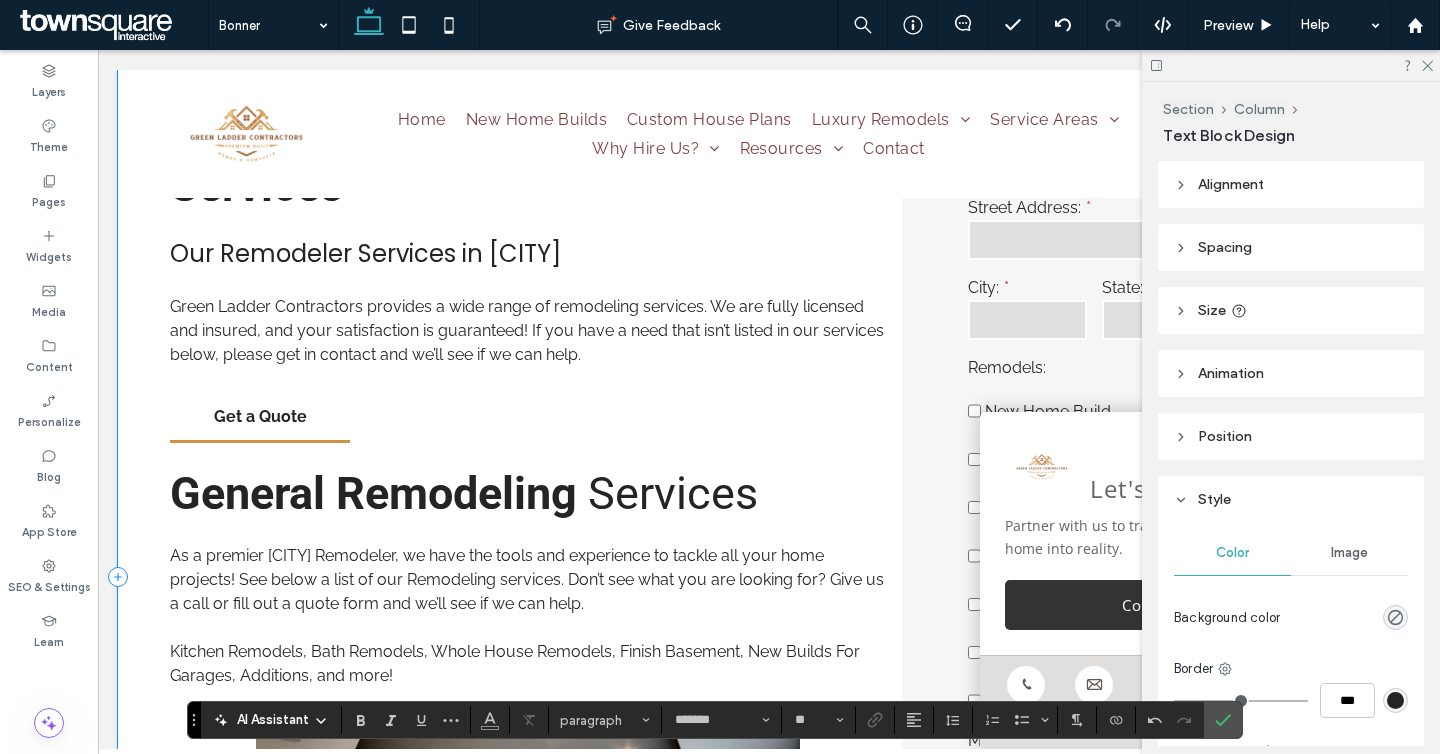 scroll, scrollTop: 0, scrollLeft: 0, axis: both 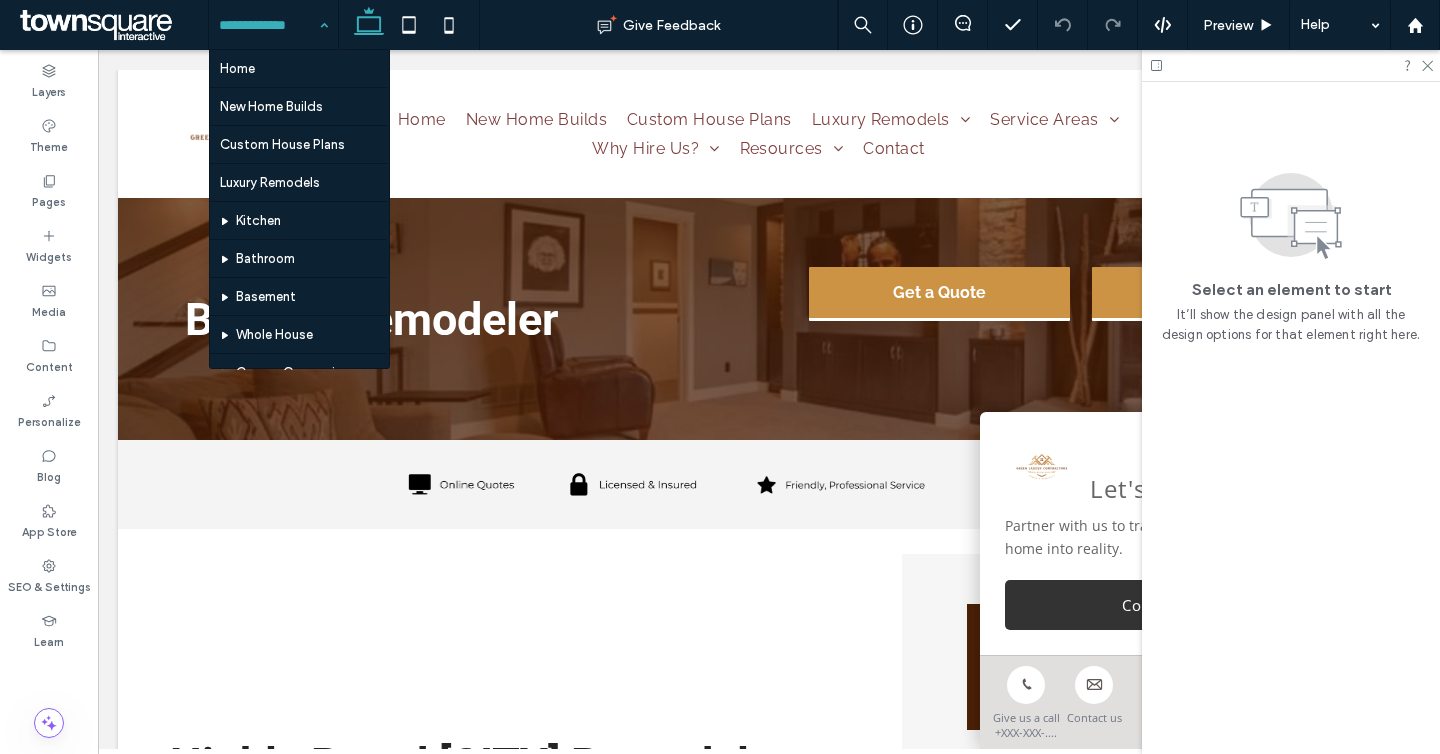 click at bounding box center (268, 25) 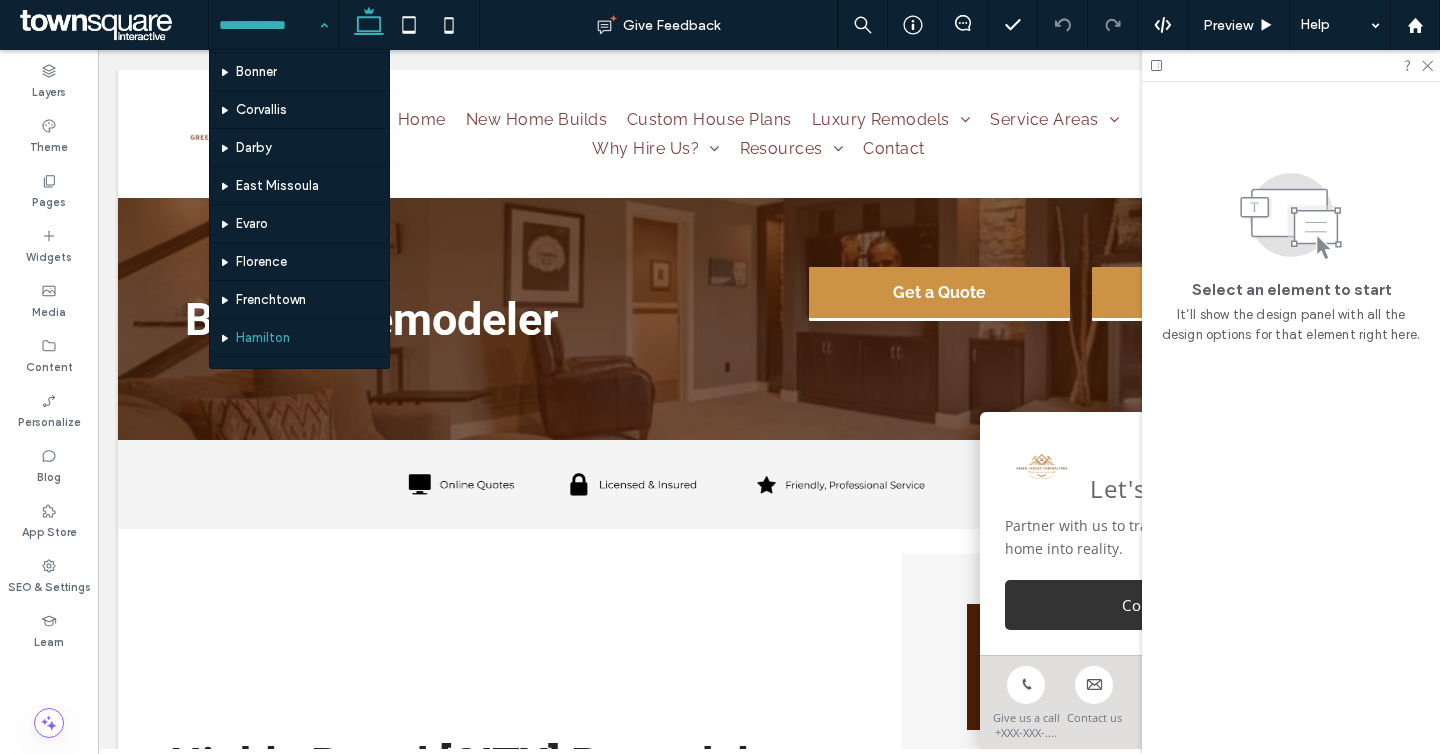 scroll, scrollTop: 453, scrollLeft: 0, axis: vertical 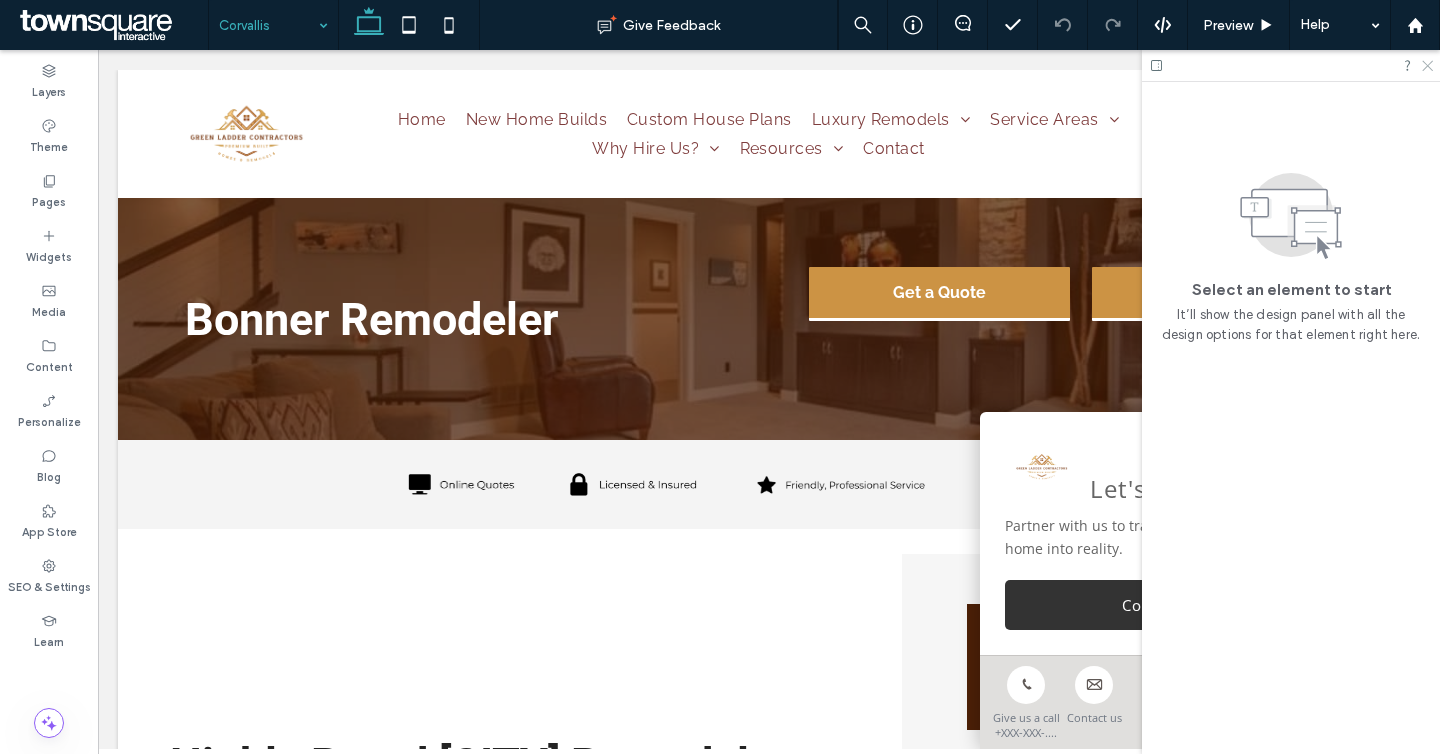 click 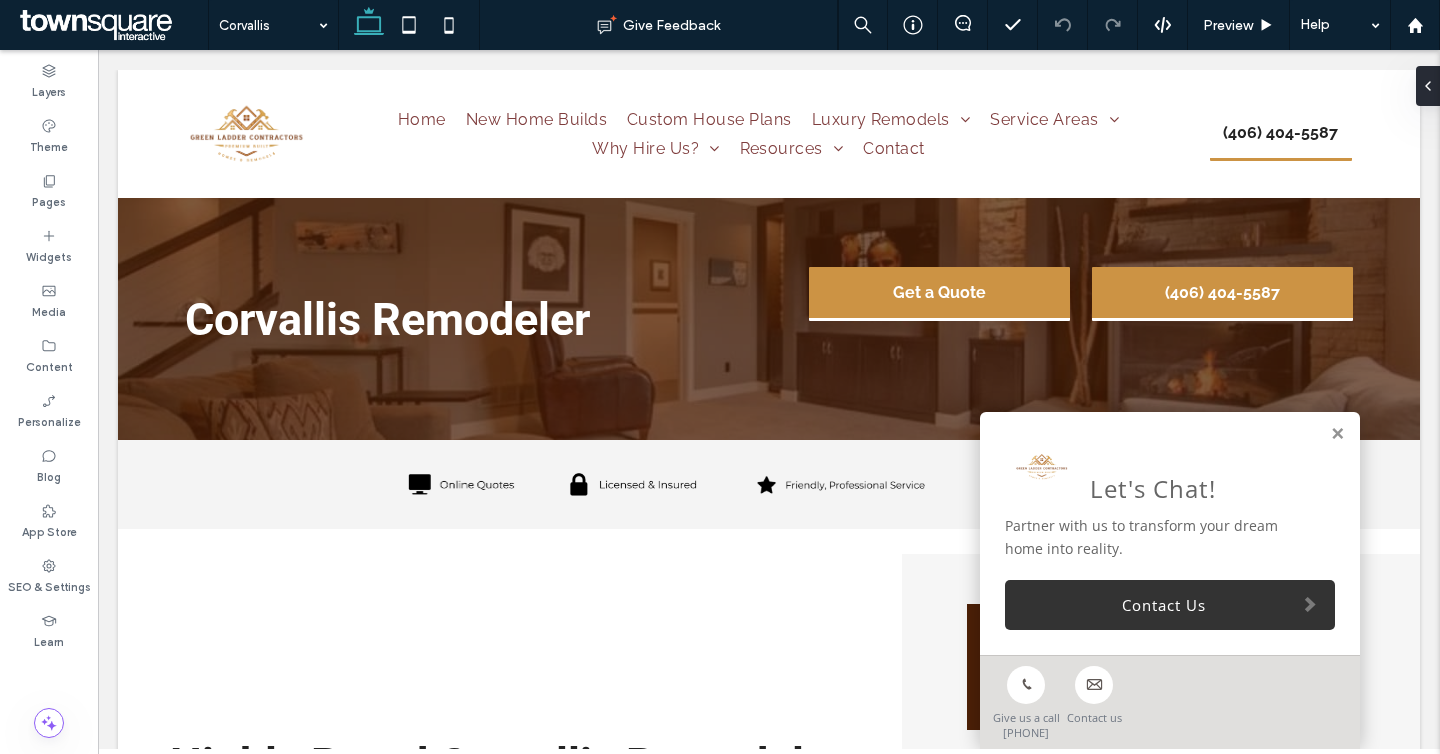 scroll, scrollTop: 0, scrollLeft: 0, axis: both 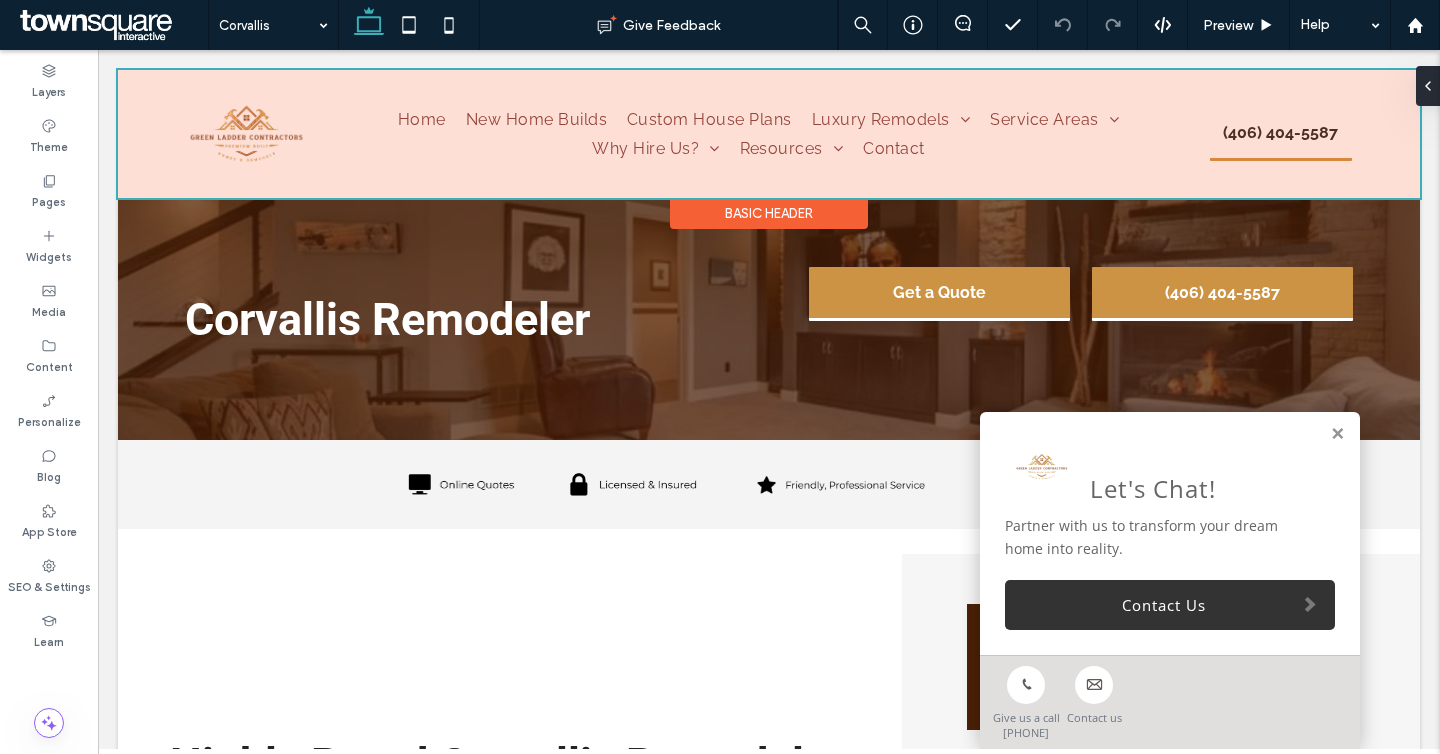 click at bounding box center (769, 134) 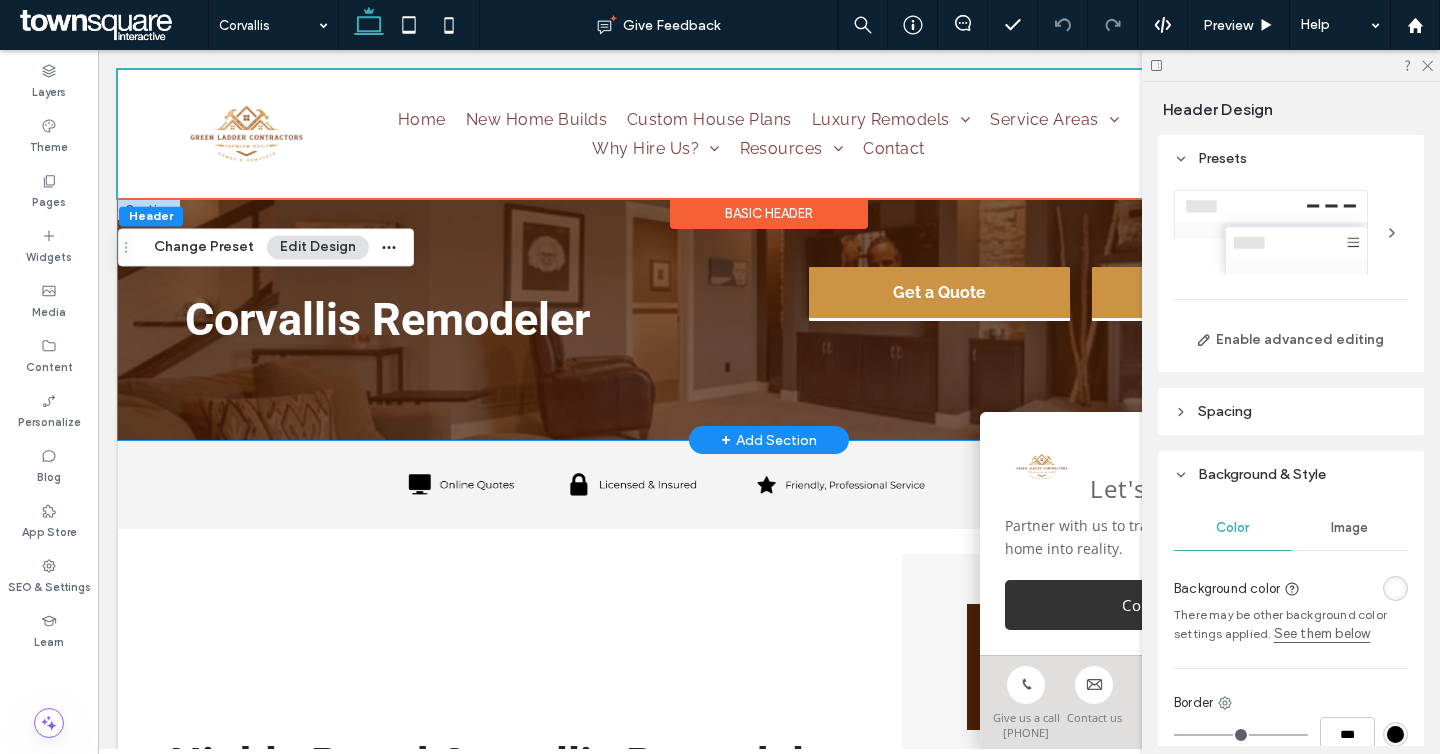 click on "[CITY] Remodeler
Get a Quote
(406) 404-5587" at bounding box center (769, 319) 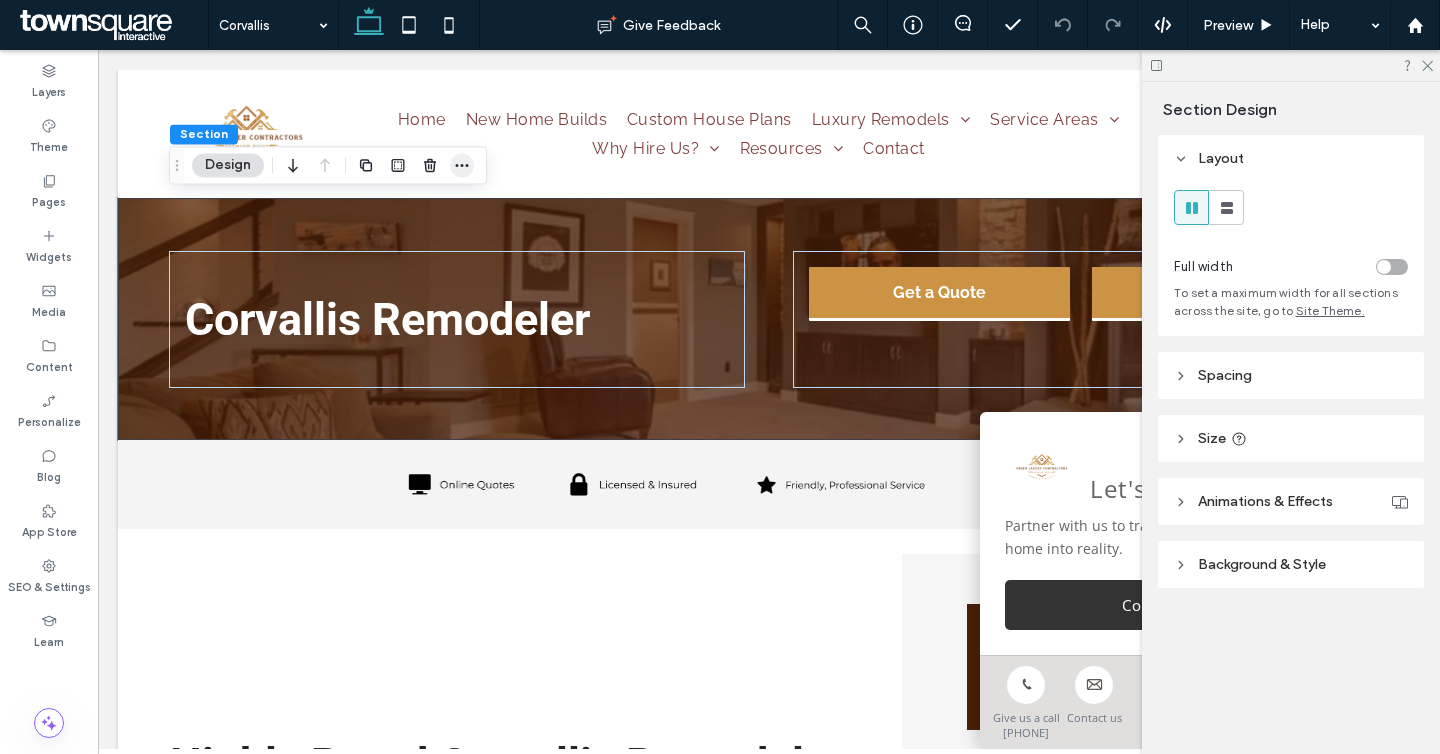 click 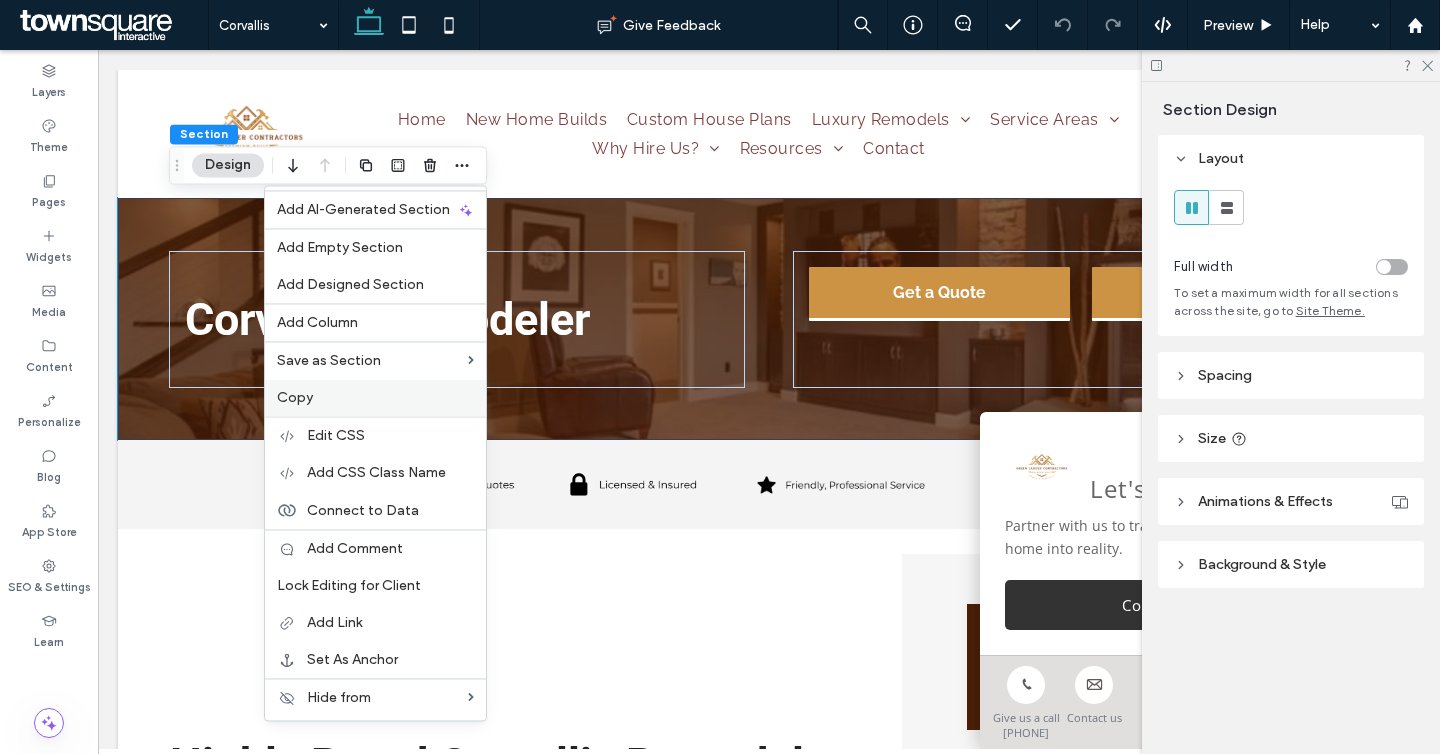 click on "Copy" at bounding box center (375, 397) 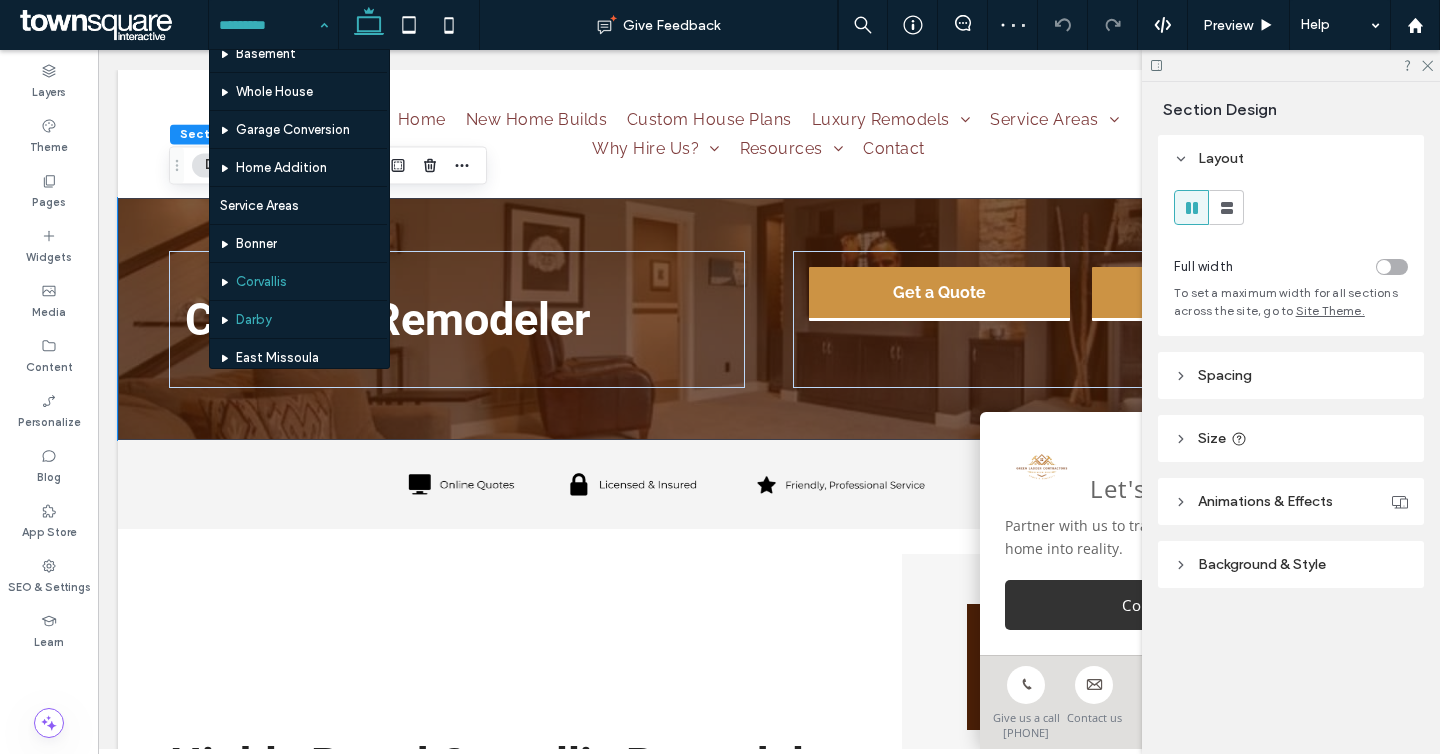 scroll, scrollTop: 242, scrollLeft: 0, axis: vertical 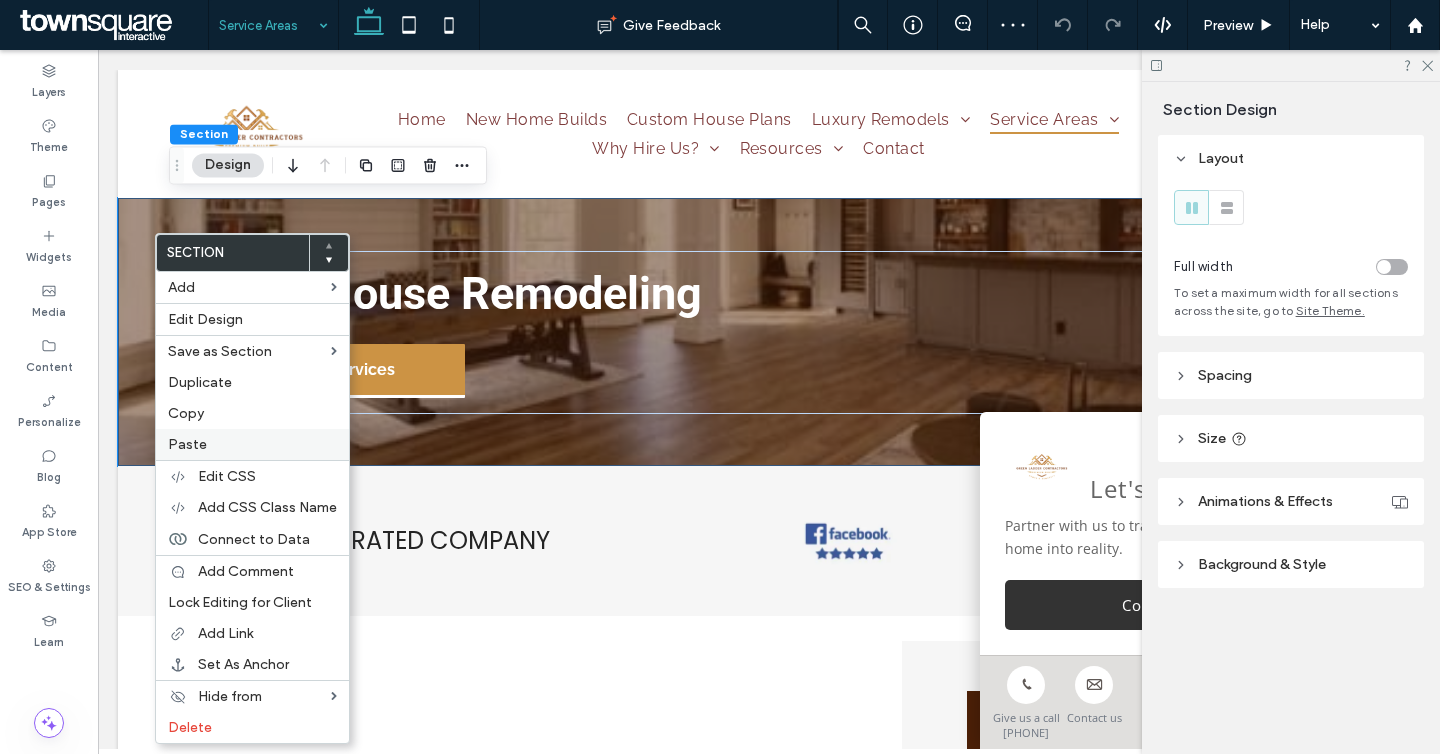click on "Paste" at bounding box center (252, 444) 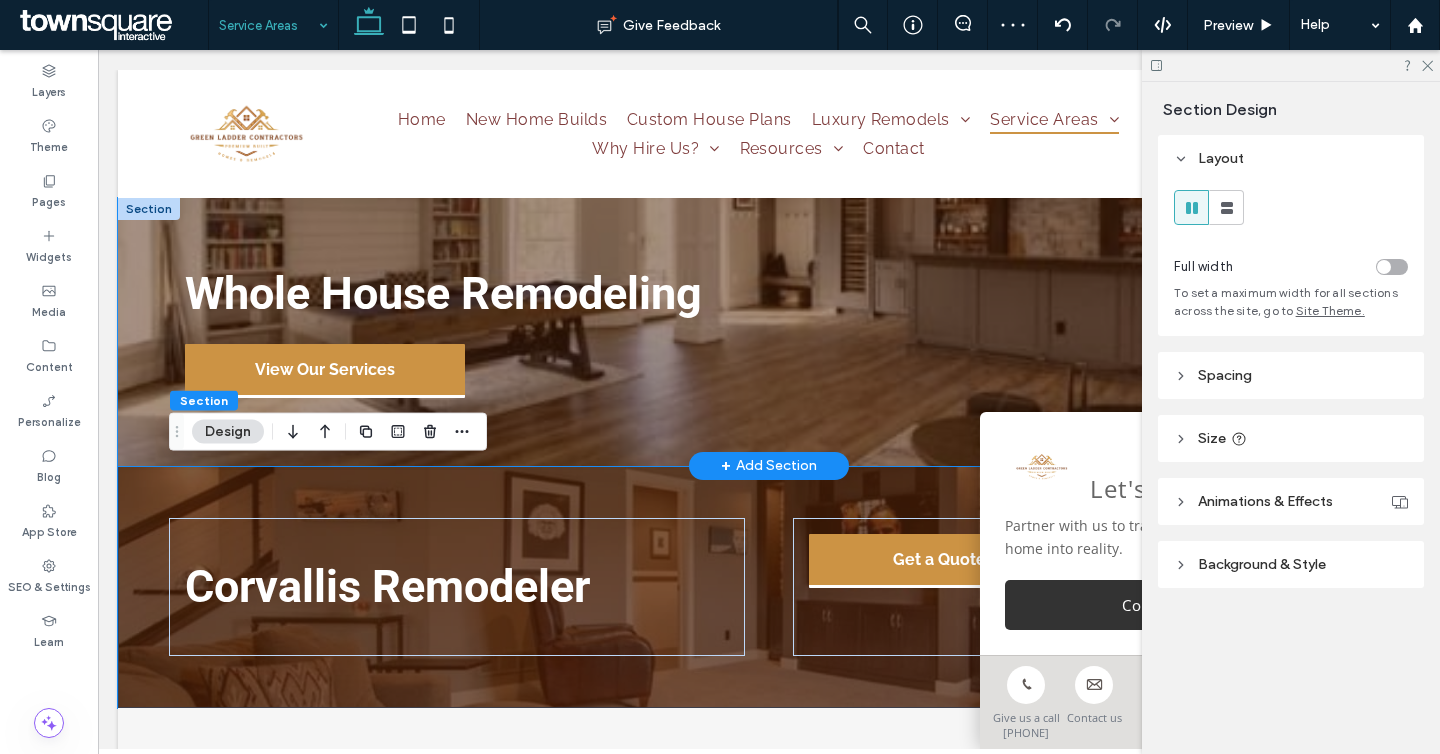 click on "Whole House Remodeling
View Our Services" at bounding box center [769, 331] 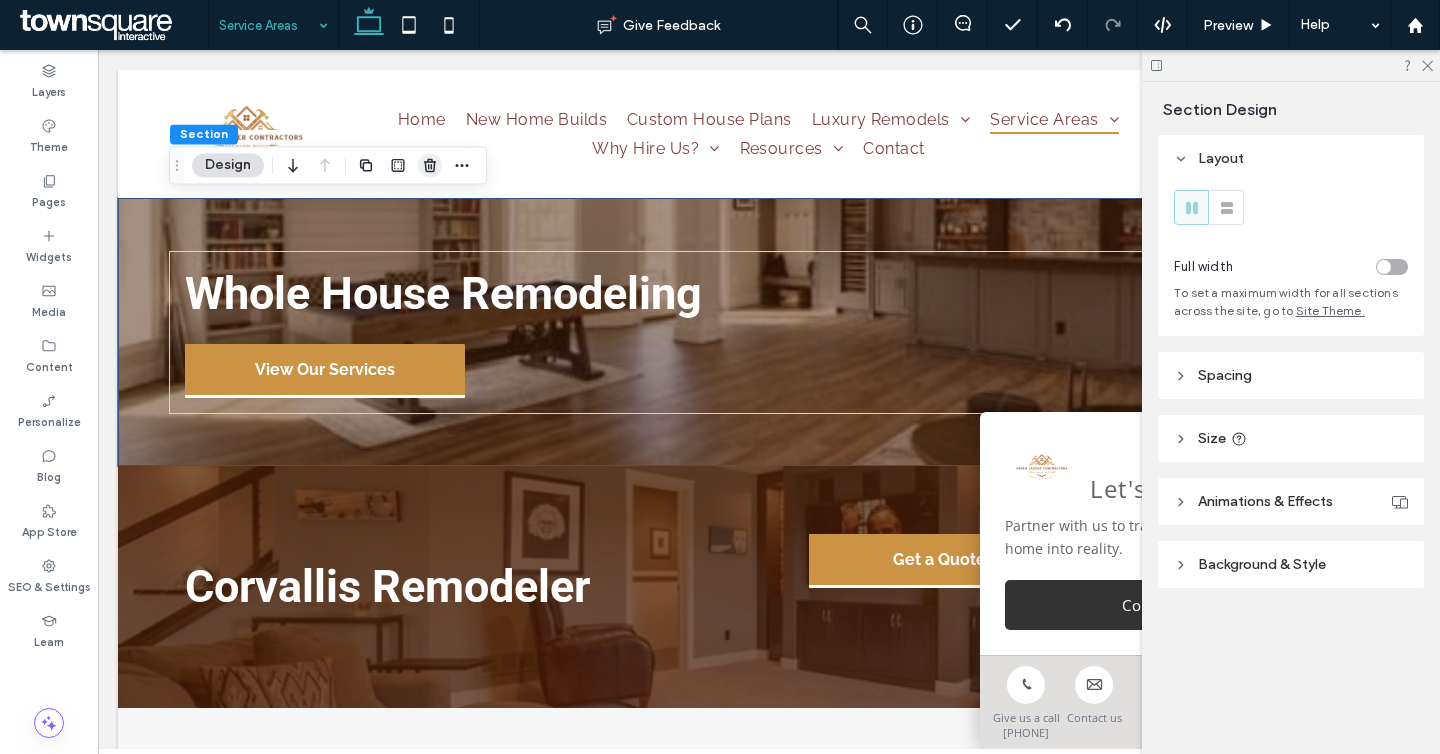 click 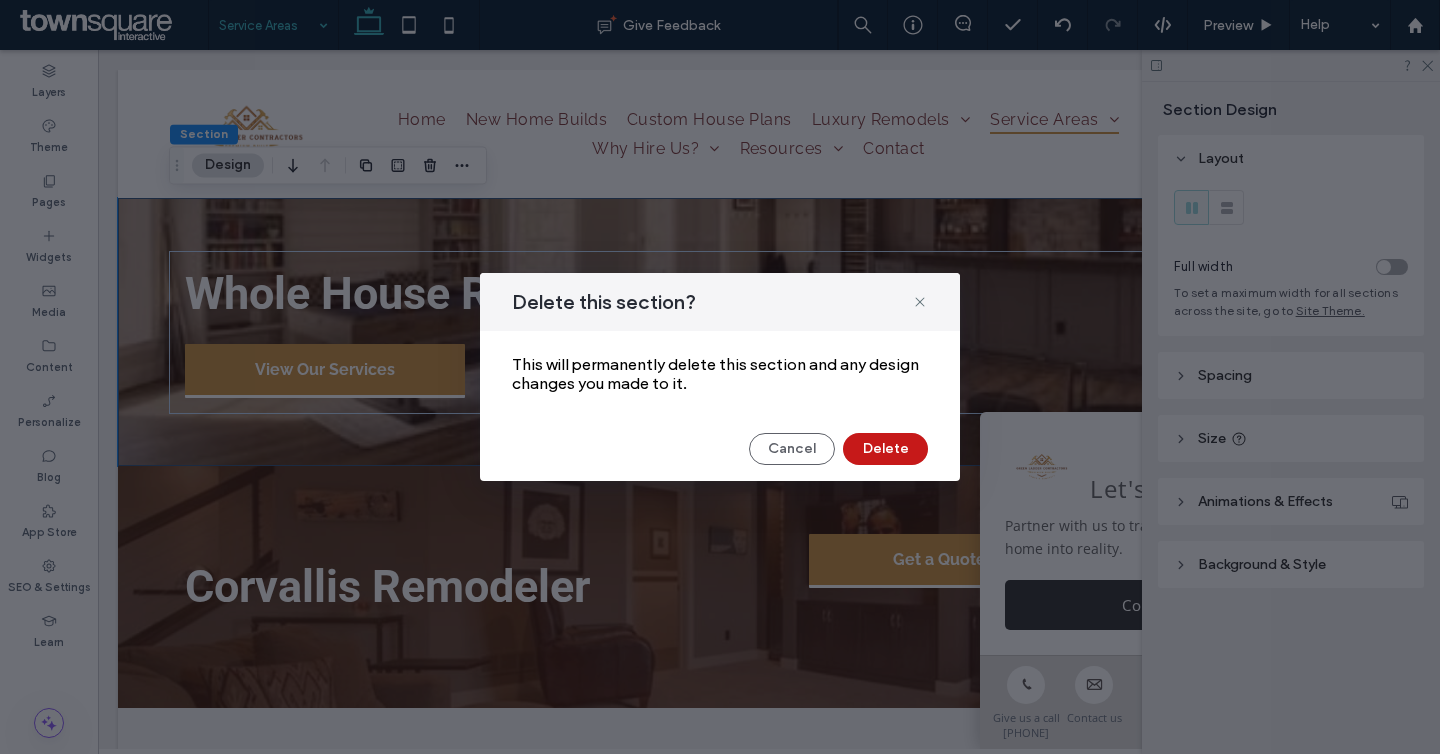 drag, startPoint x: 883, startPoint y: 455, endPoint x: 768, endPoint y: 396, distance: 129.2517 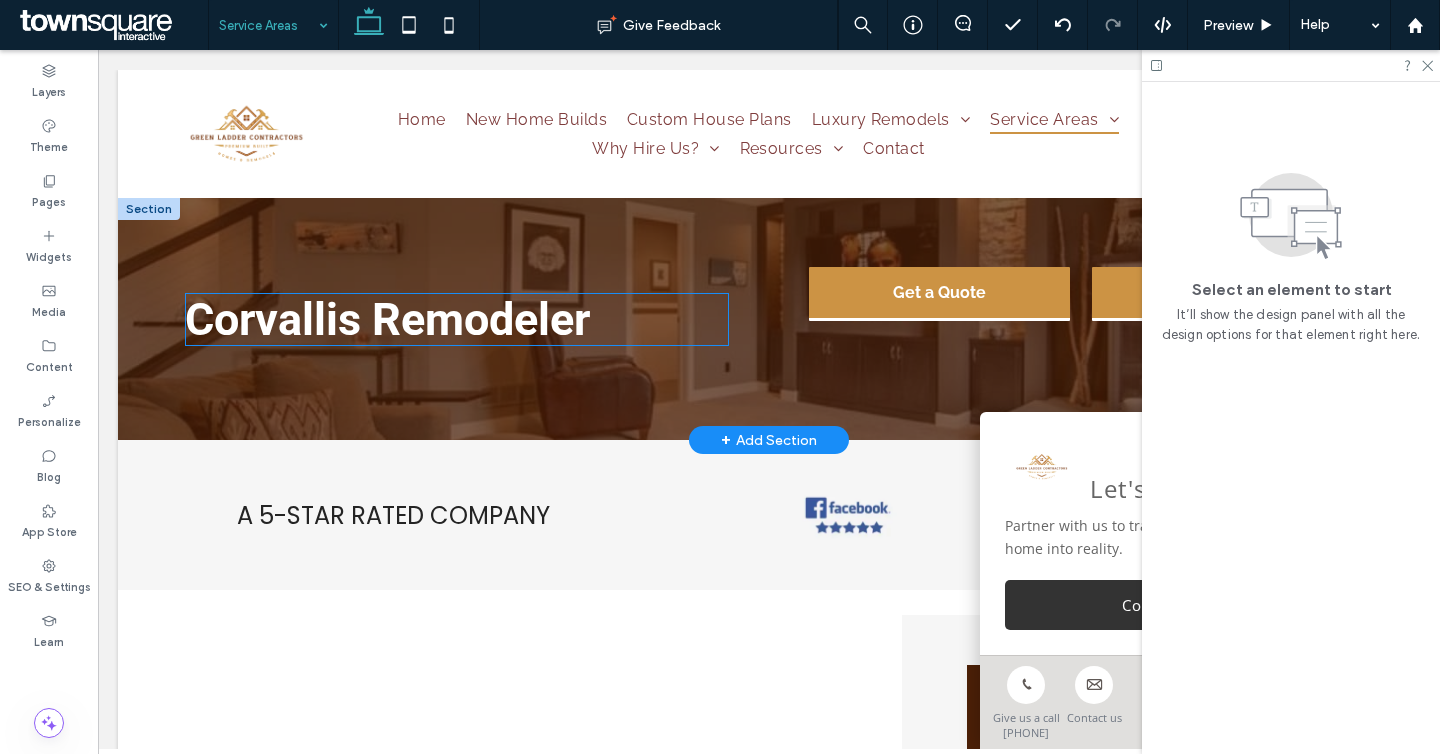 click on "Corvallis Remodeler" at bounding box center [387, 319] 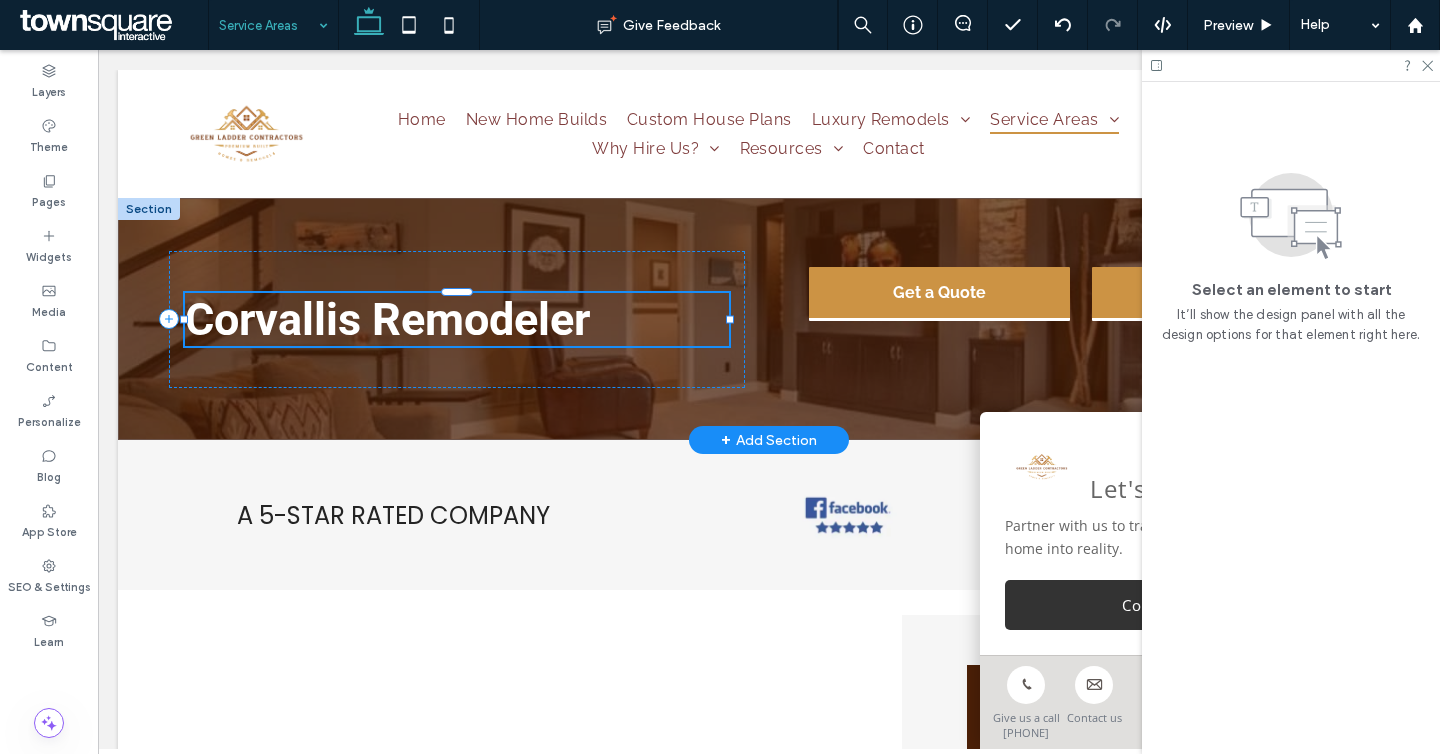 click on "Corvallis Remodeler" at bounding box center (457, 319) 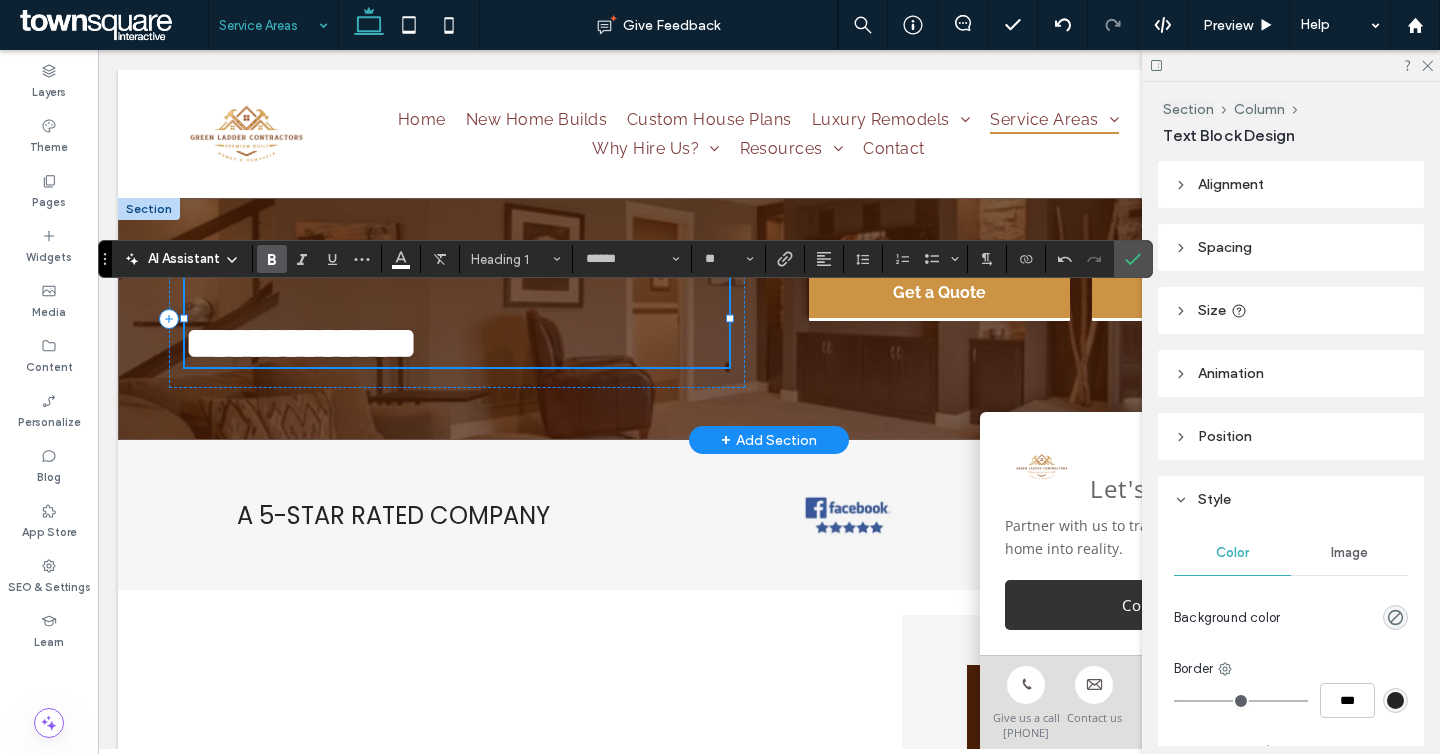 scroll, scrollTop: 18, scrollLeft: 0, axis: vertical 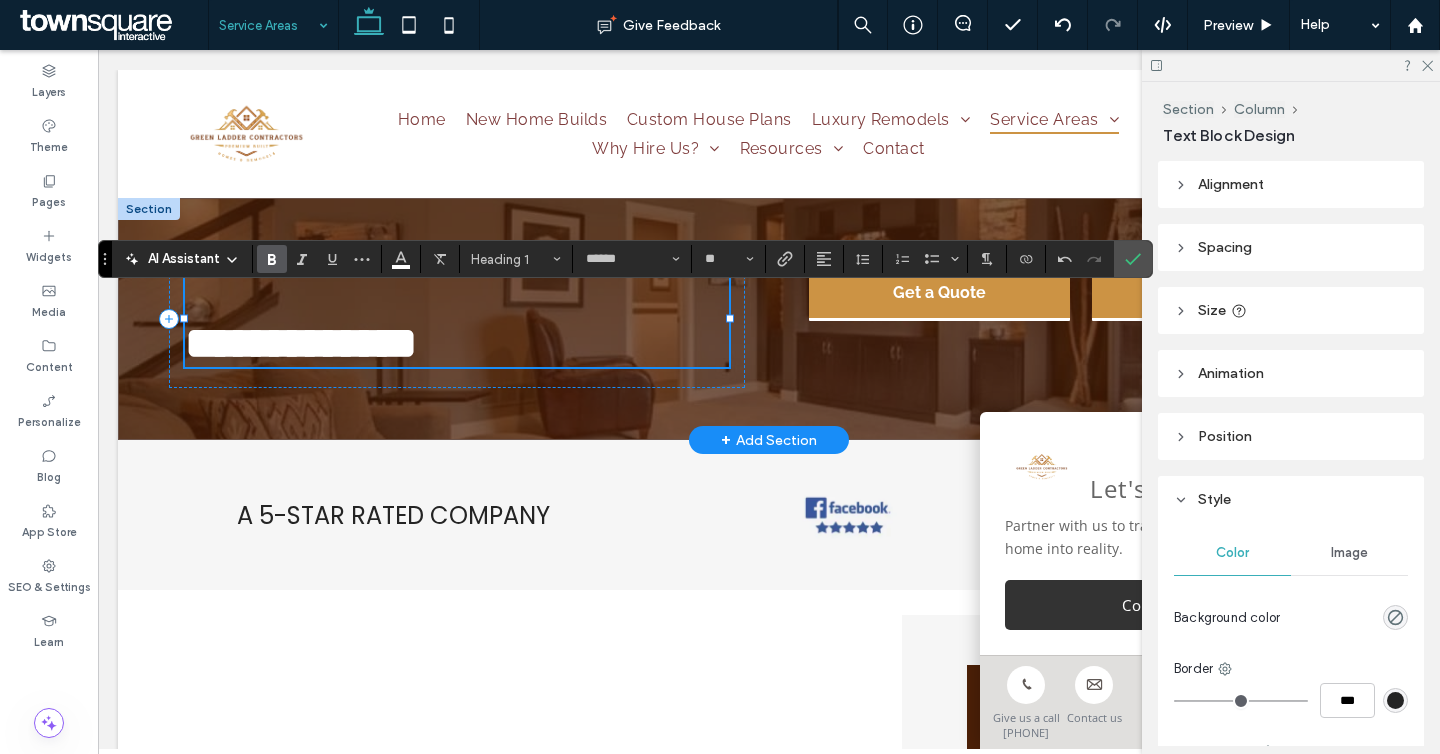 click on "**********" at bounding box center (301, 343) 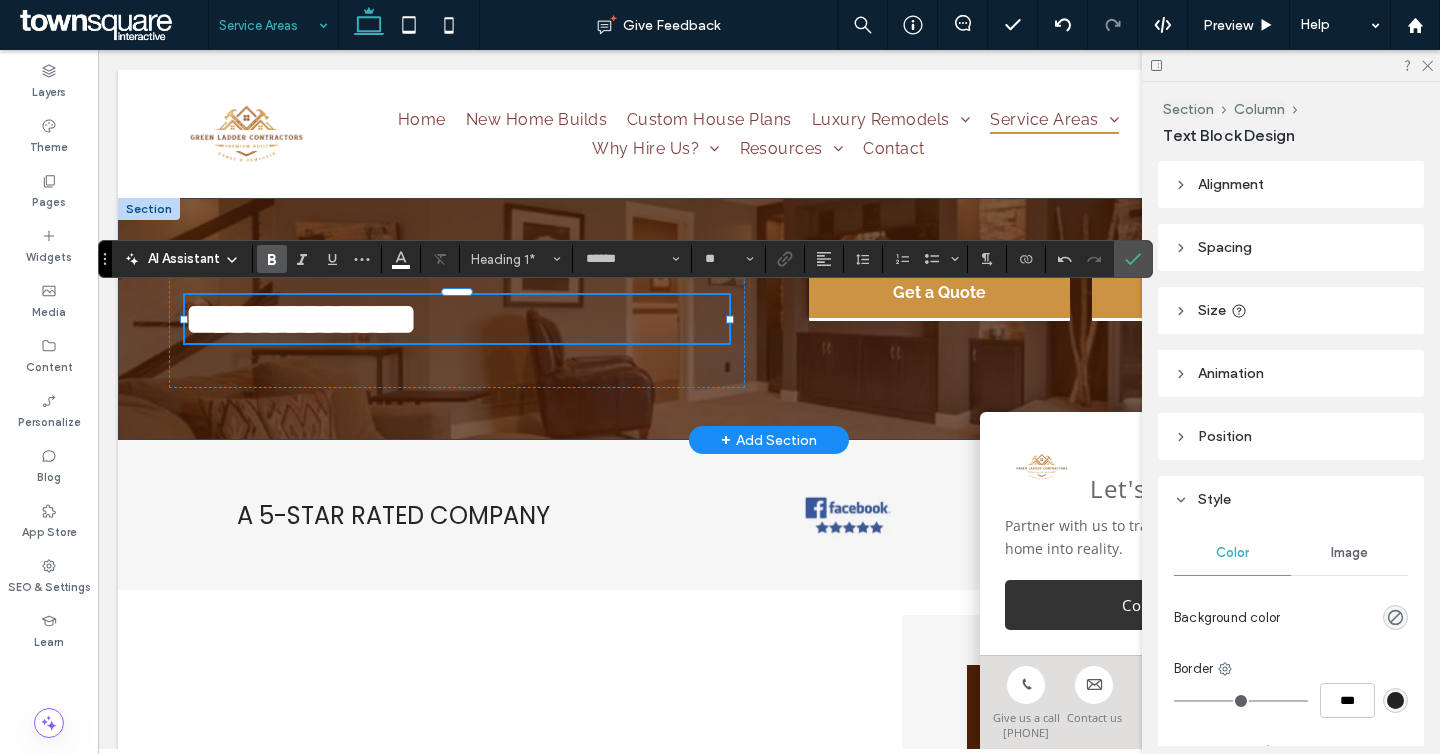 click on "**********" at bounding box center (769, 319) 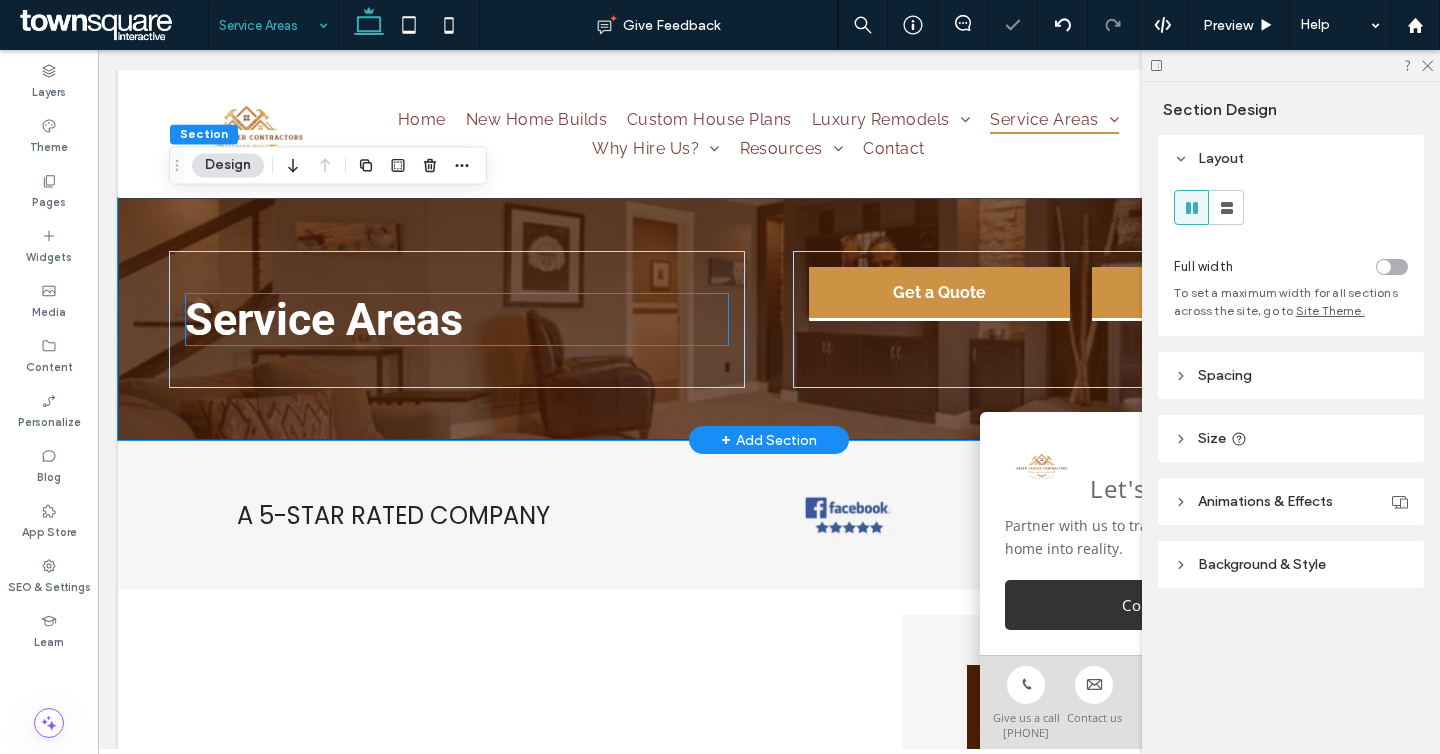 click on "Service Areas" at bounding box center (457, 319) 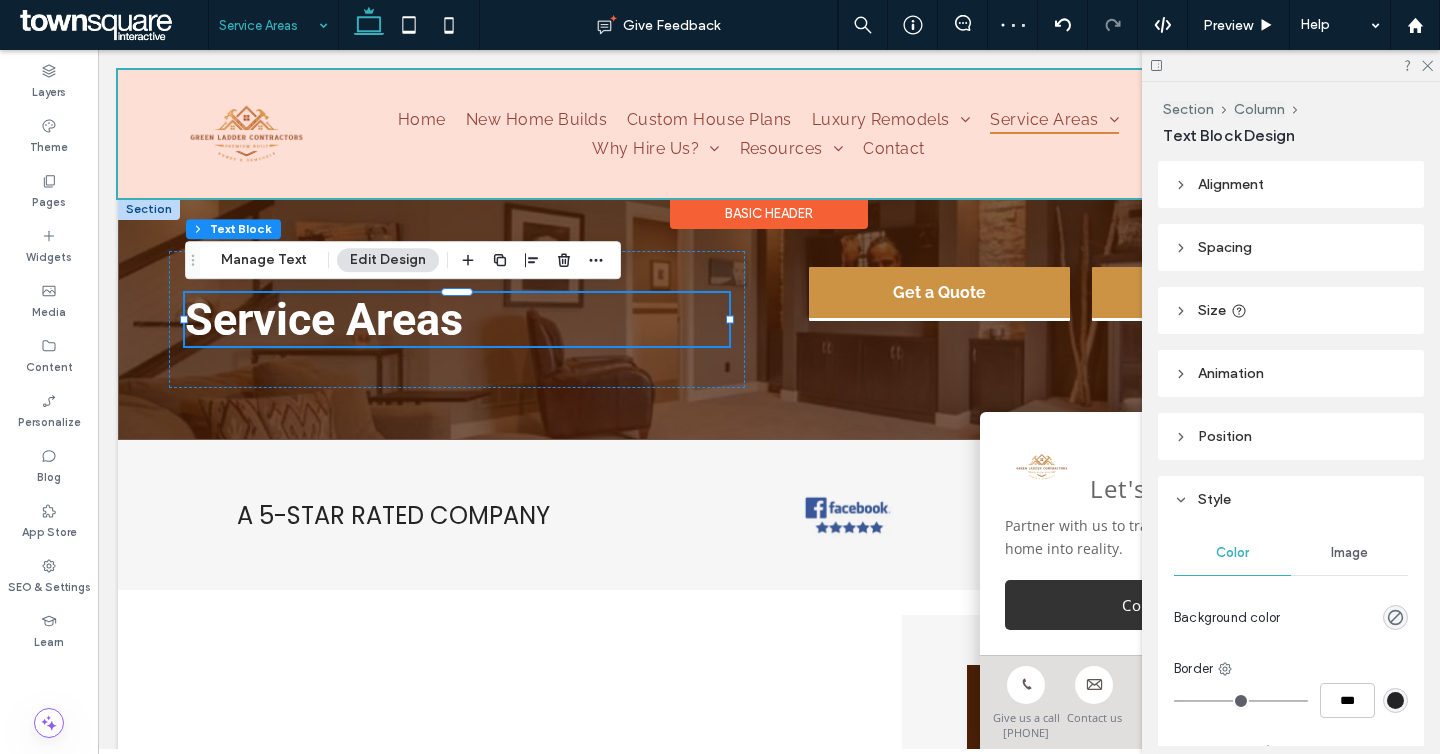 click at bounding box center (769, 134) 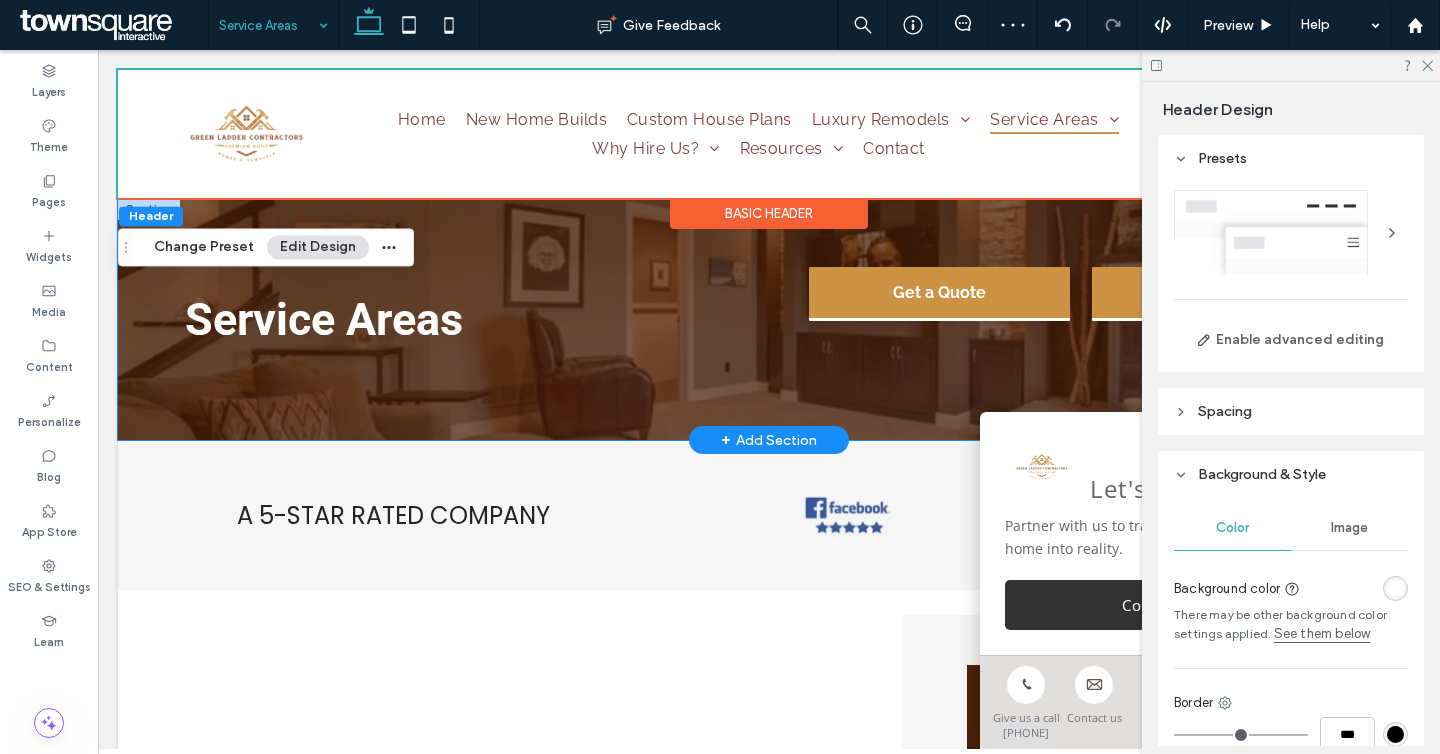click on "Service Areas
Get a Quote
(406) 404-5587" at bounding box center [769, 319] 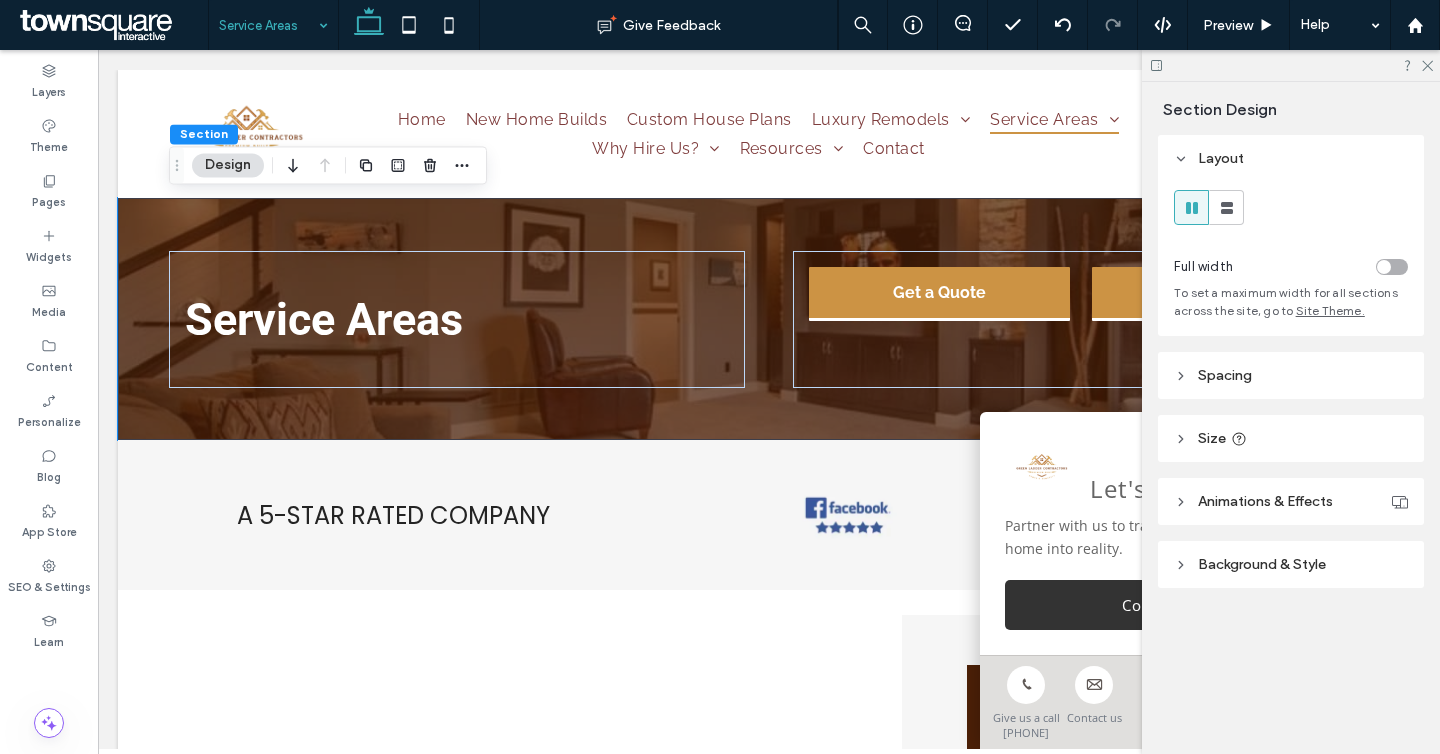 click on "Background & Style" at bounding box center [1291, 564] 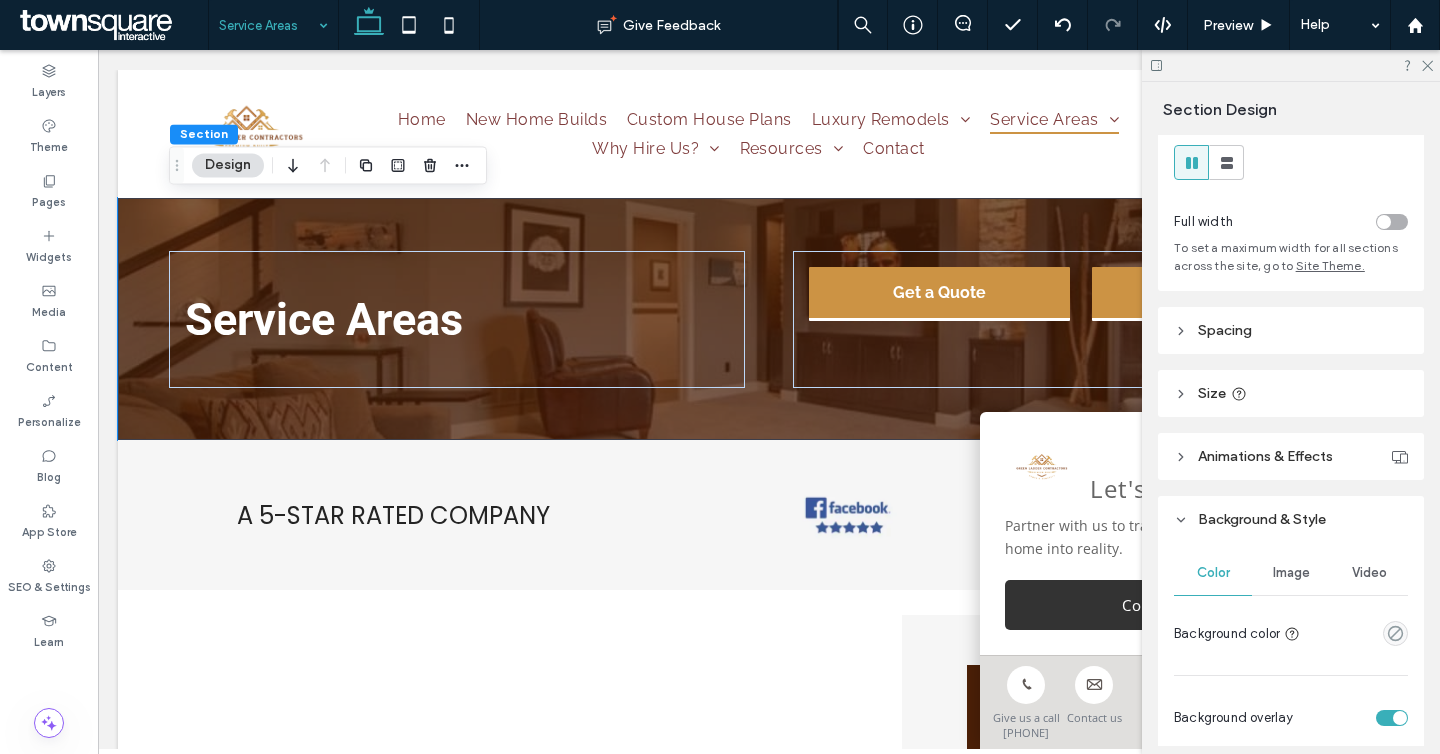 scroll, scrollTop: 72, scrollLeft: 0, axis: vertical 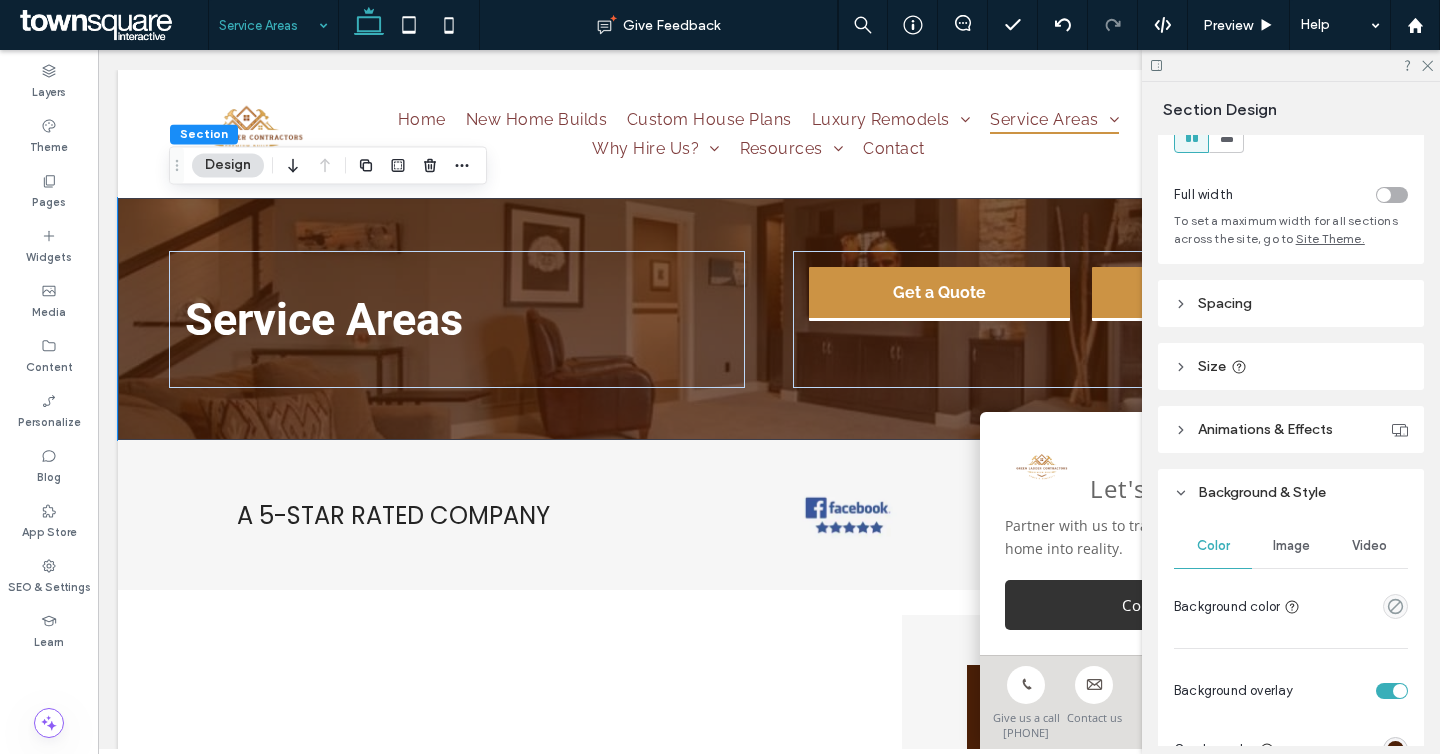 click on "Image" at bounding box center (1291, 546) 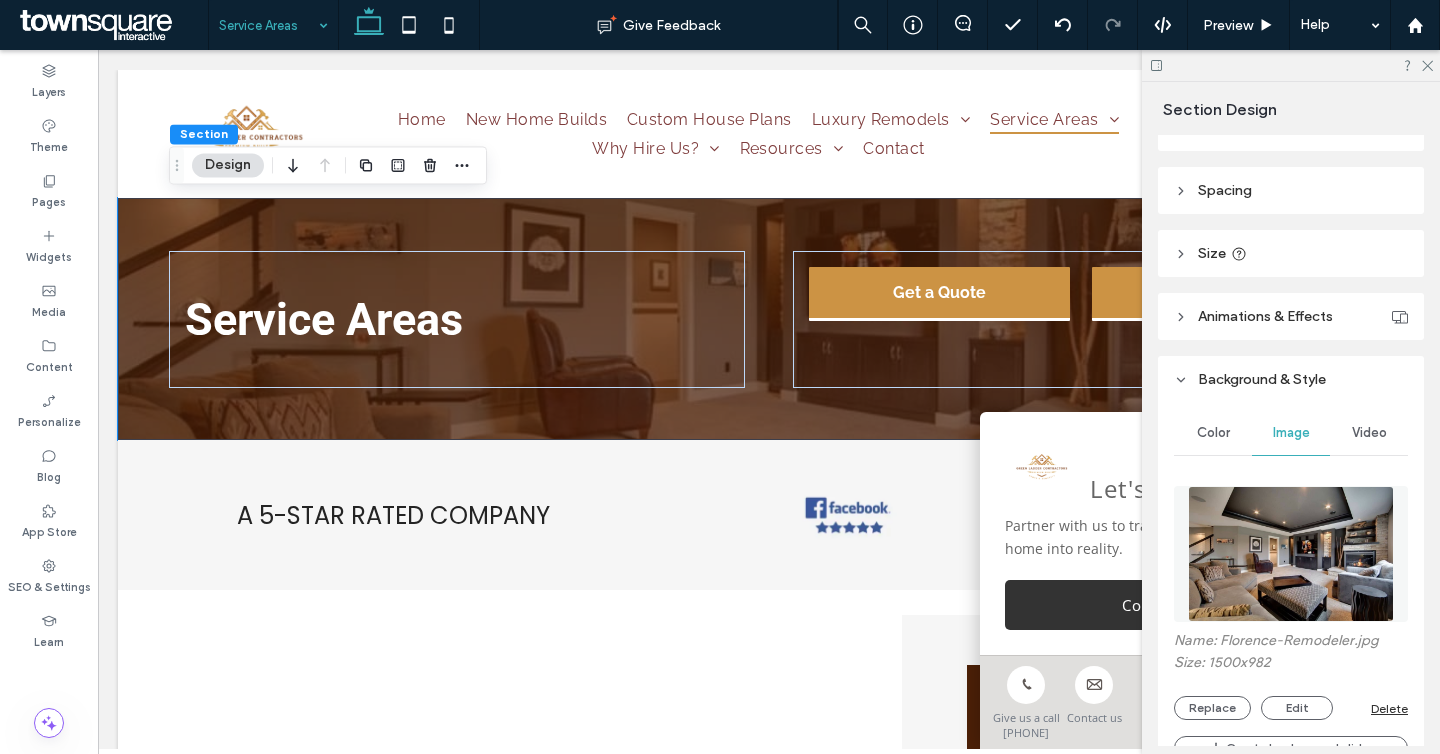 scroll, scrollTop: 213, scrollLeft: 0, axis: vertical 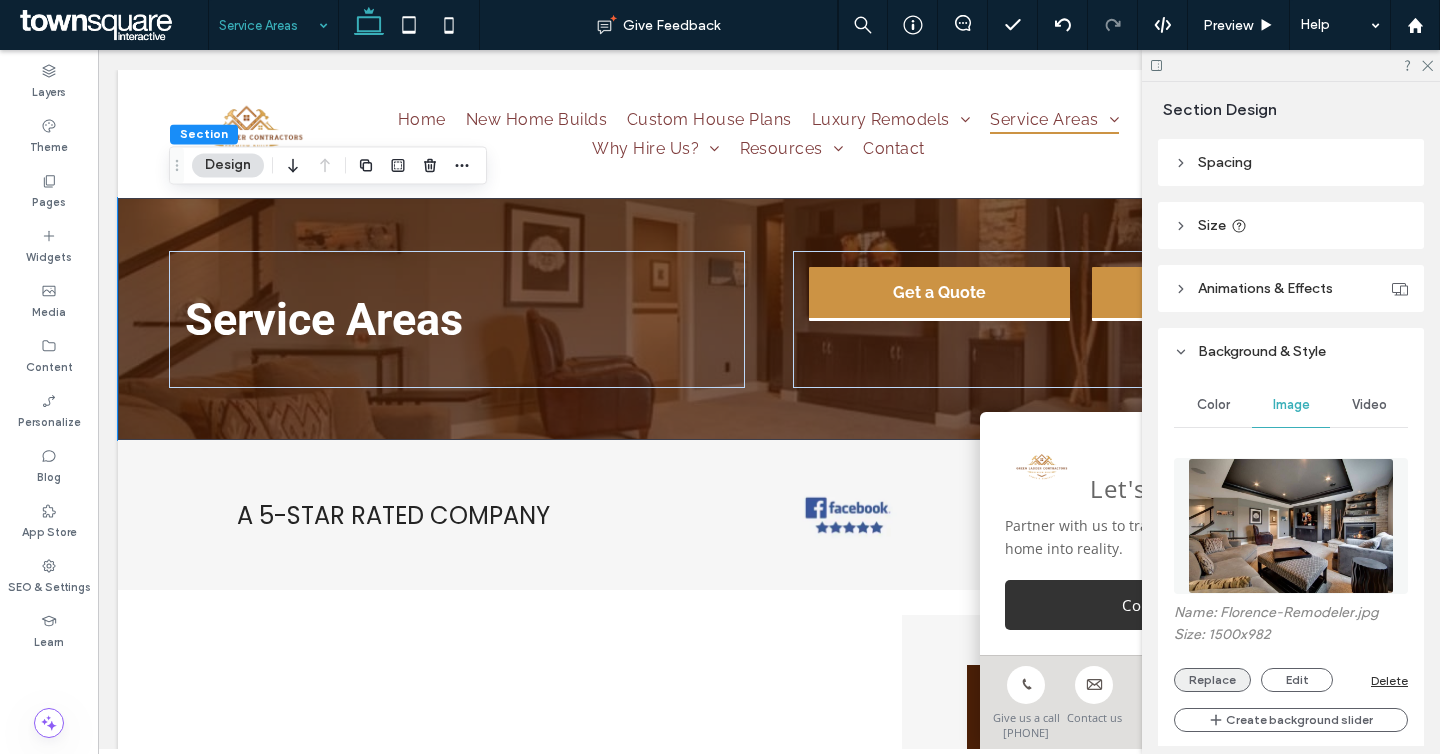 click on "Replace" at bounding box center [1212, 680] 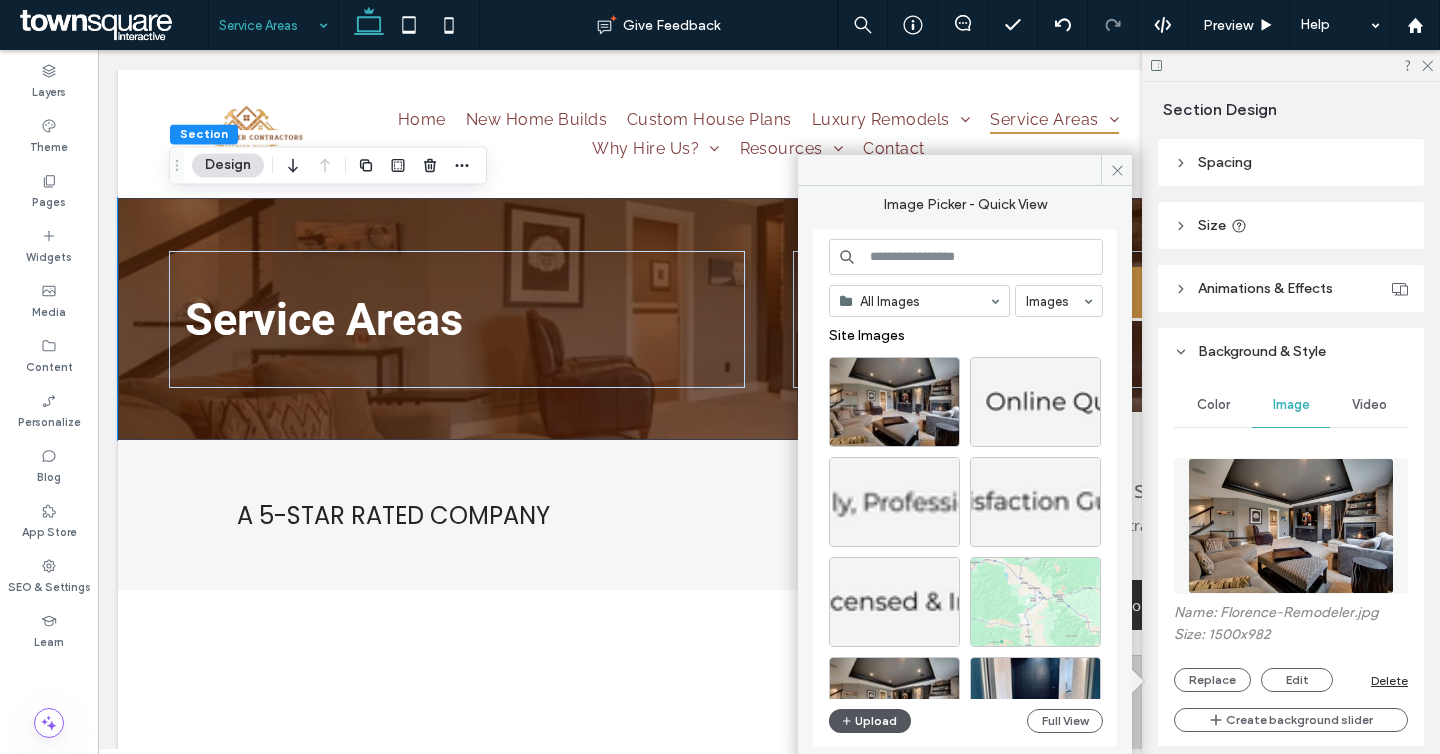 click 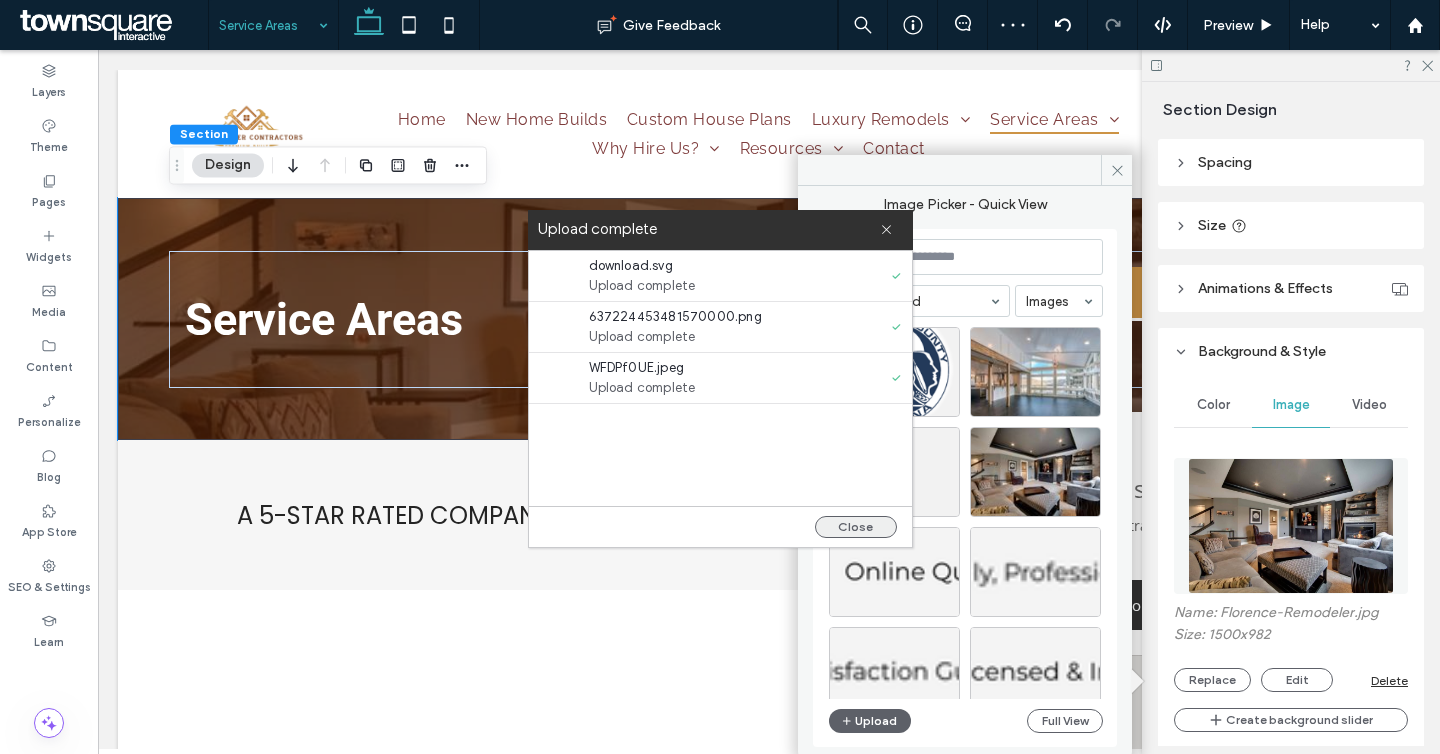 click on "Close" at bounding box center (856, 527) 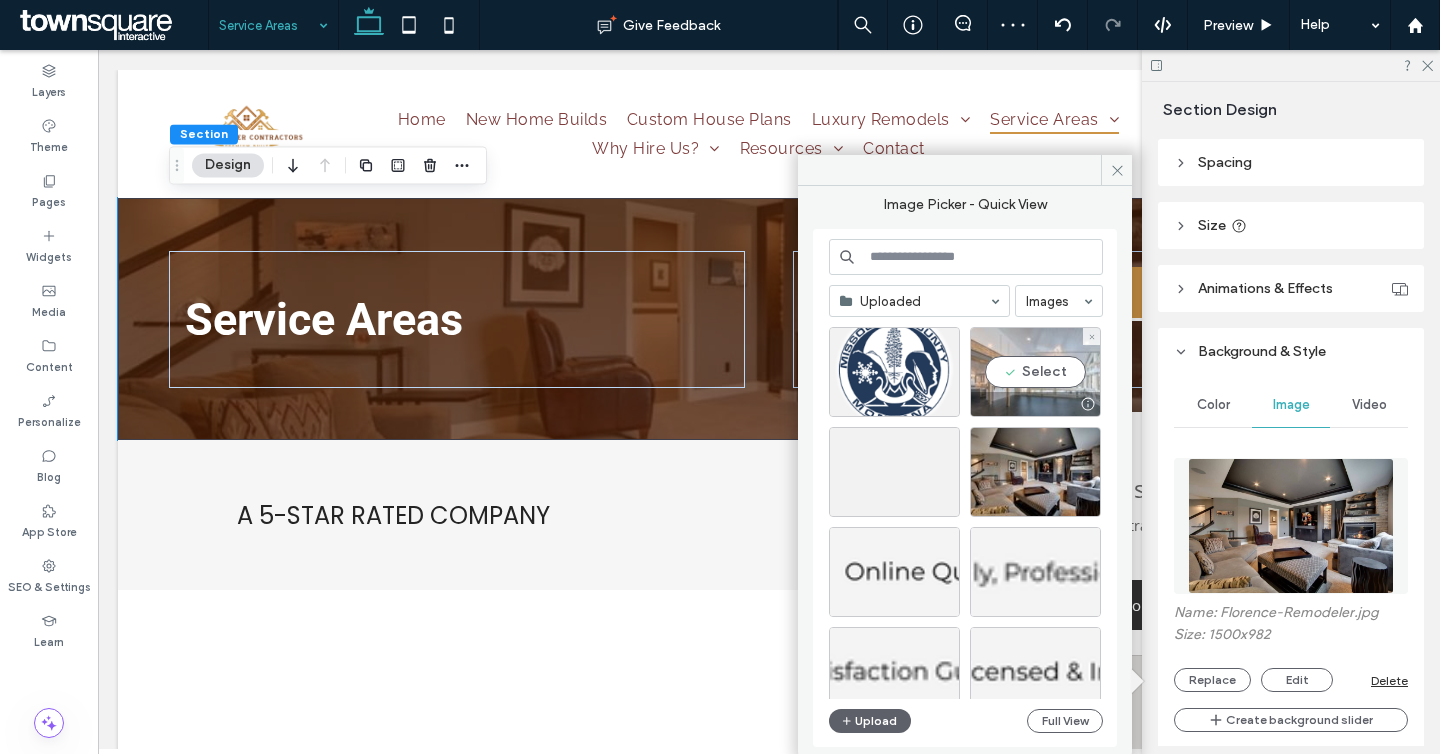 drag, startPoint x: 1063, startPoint y: 378, endPoint x: 965, endPoint y: 328, distance: 110.01818 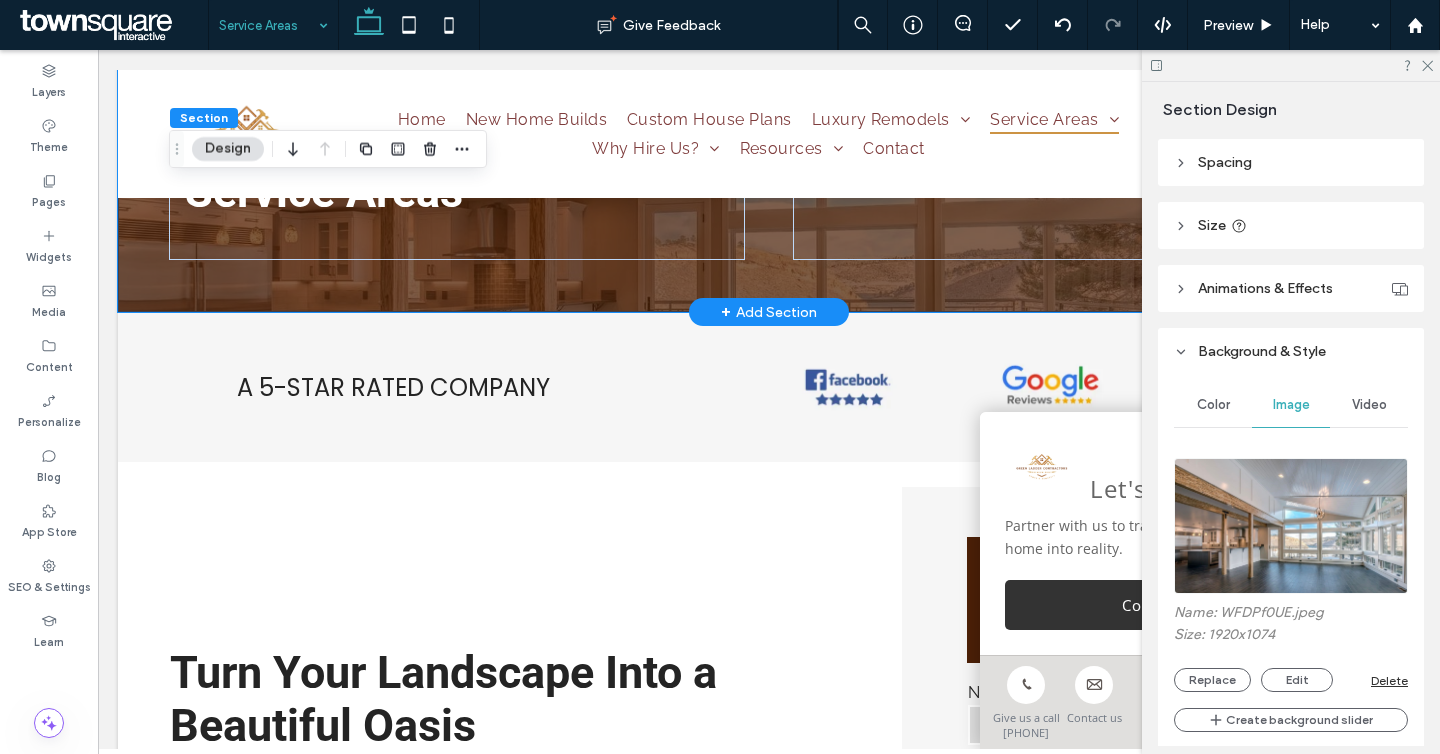 scroll, scrollTop: 132, scrollLeft: 0, axis: vertical 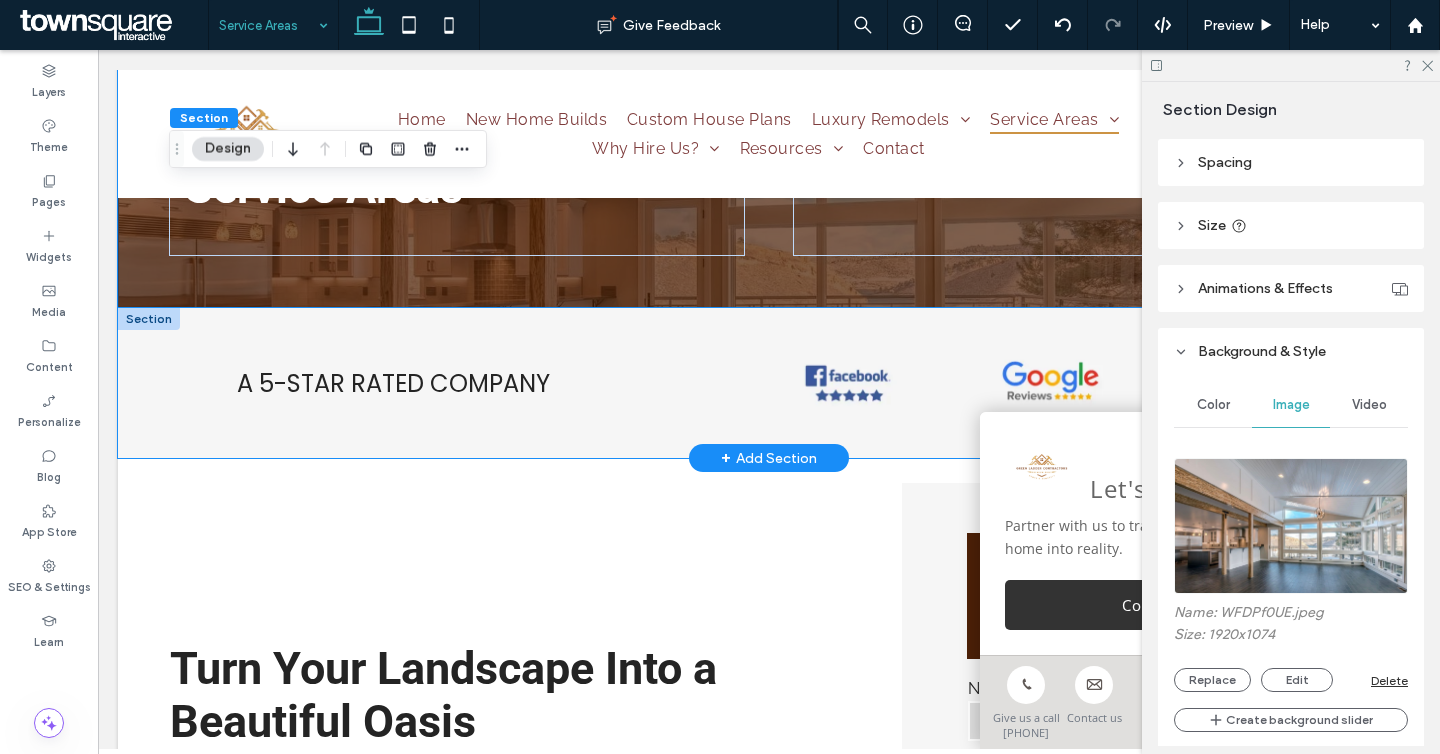 click on "A 5-STAR RATED COMPANY" at bounding box center (769, 383) 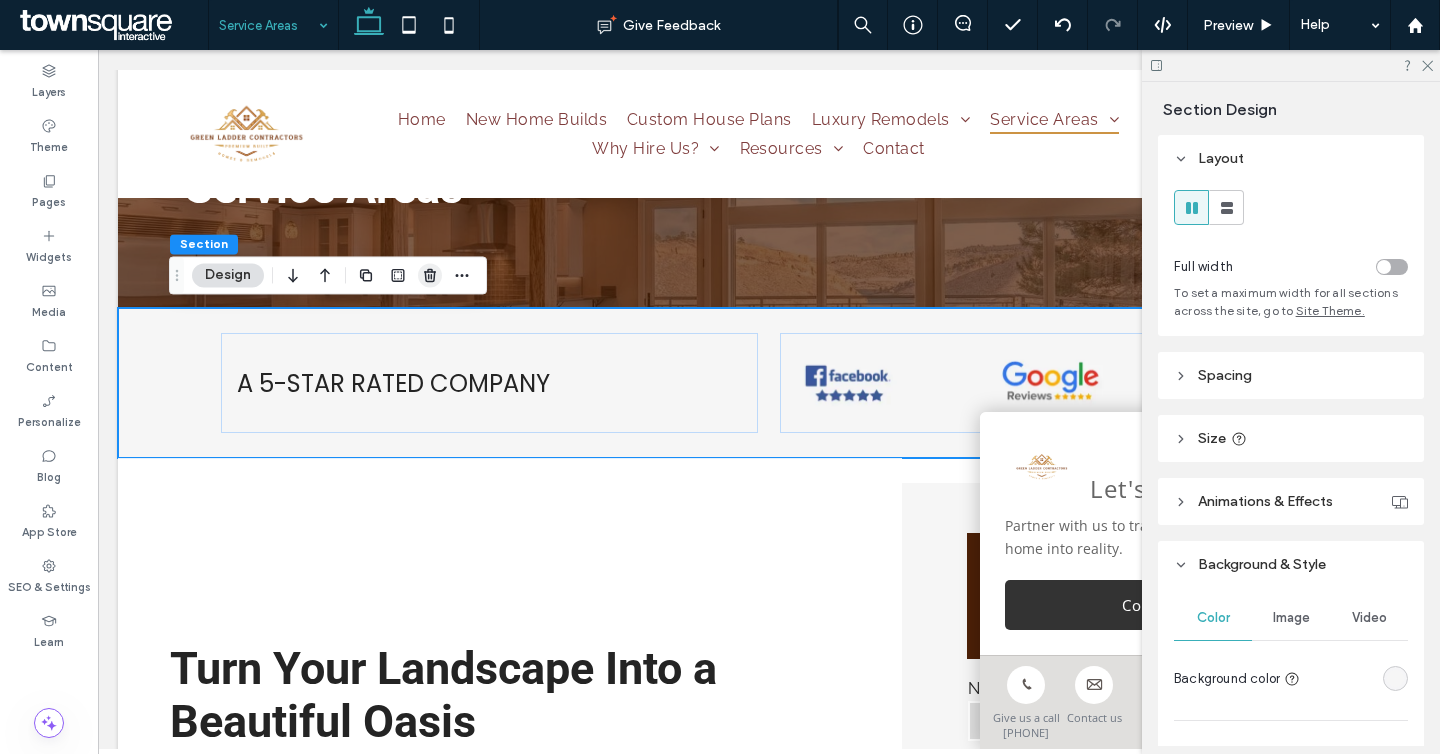 click 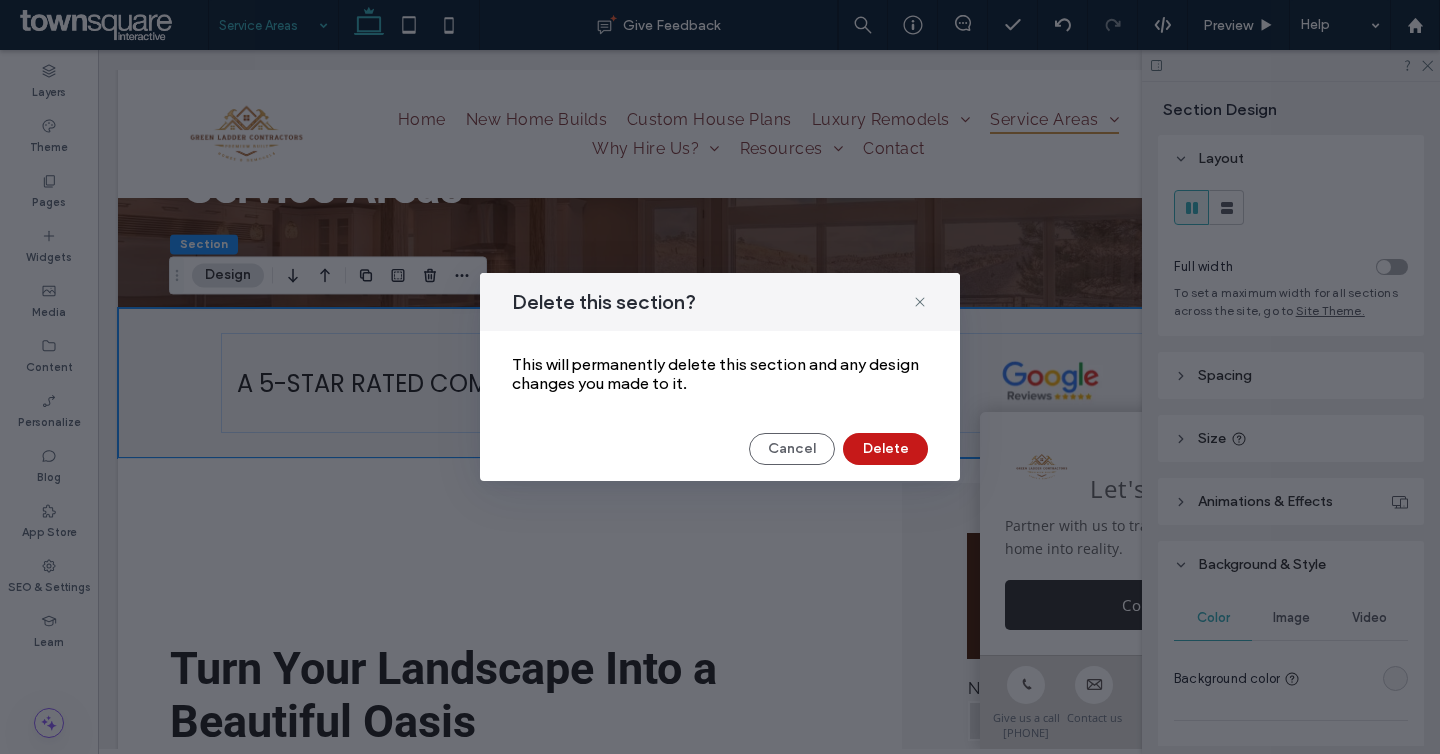 click on "Delete" at bounding box center [885, 449] 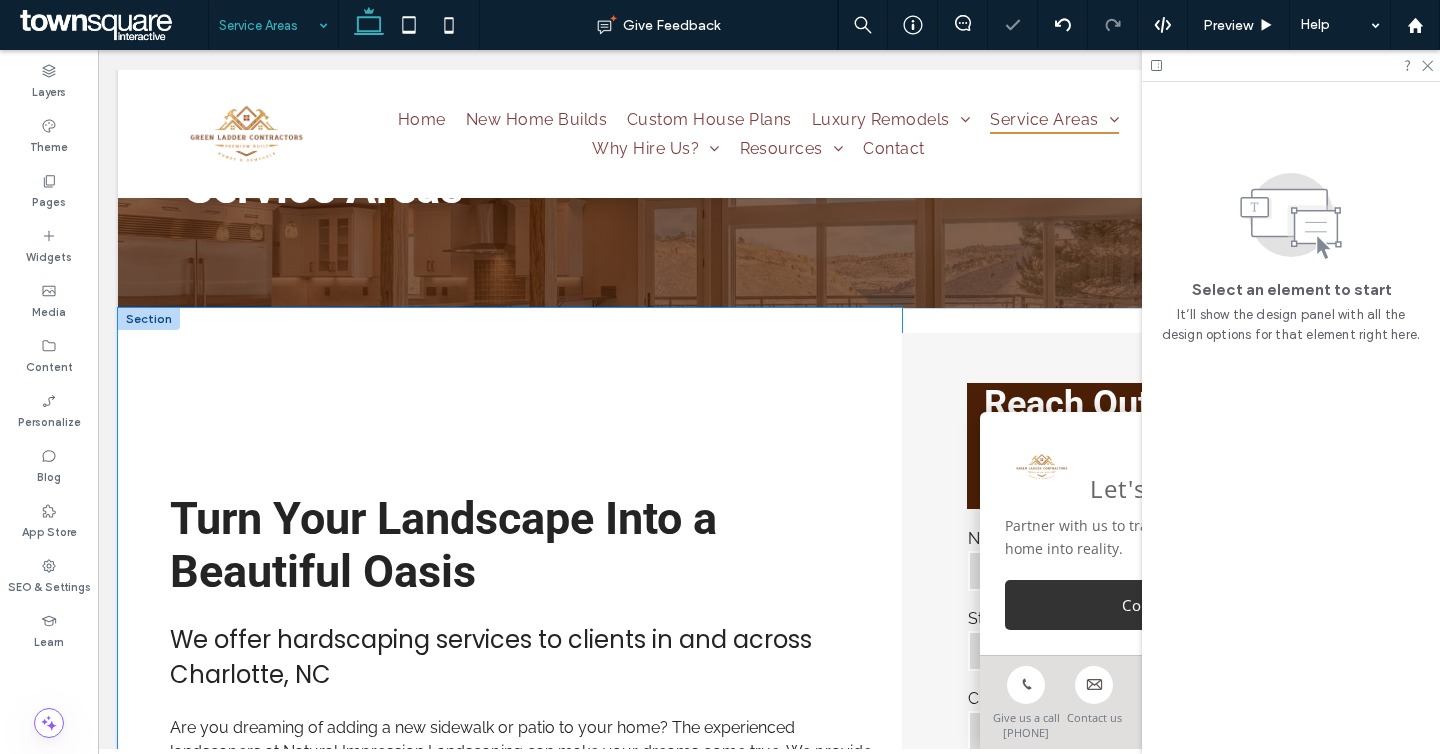 click on "Turn Your Landscape Into a Beautiful Oasis
We offer hardscaping services to clients in and across [CITY], [STATE]
Are you dreaming of adding a new sidewalk or patio to your home? The experienced landscapers at Natural Impression Landscaping can make your dreams come true. We provide first-rate hardscaping services to clients throughout [CITY], [STATE] and surrounding areas. From retaining walls to patio installations, we can do it all.   ﻿ Reach out to us now at [PHONE] to learn more about our concrete services. We’ll be happy to answer your questions and concerns.
Reach Out Today" at bounding box center [510, 987] 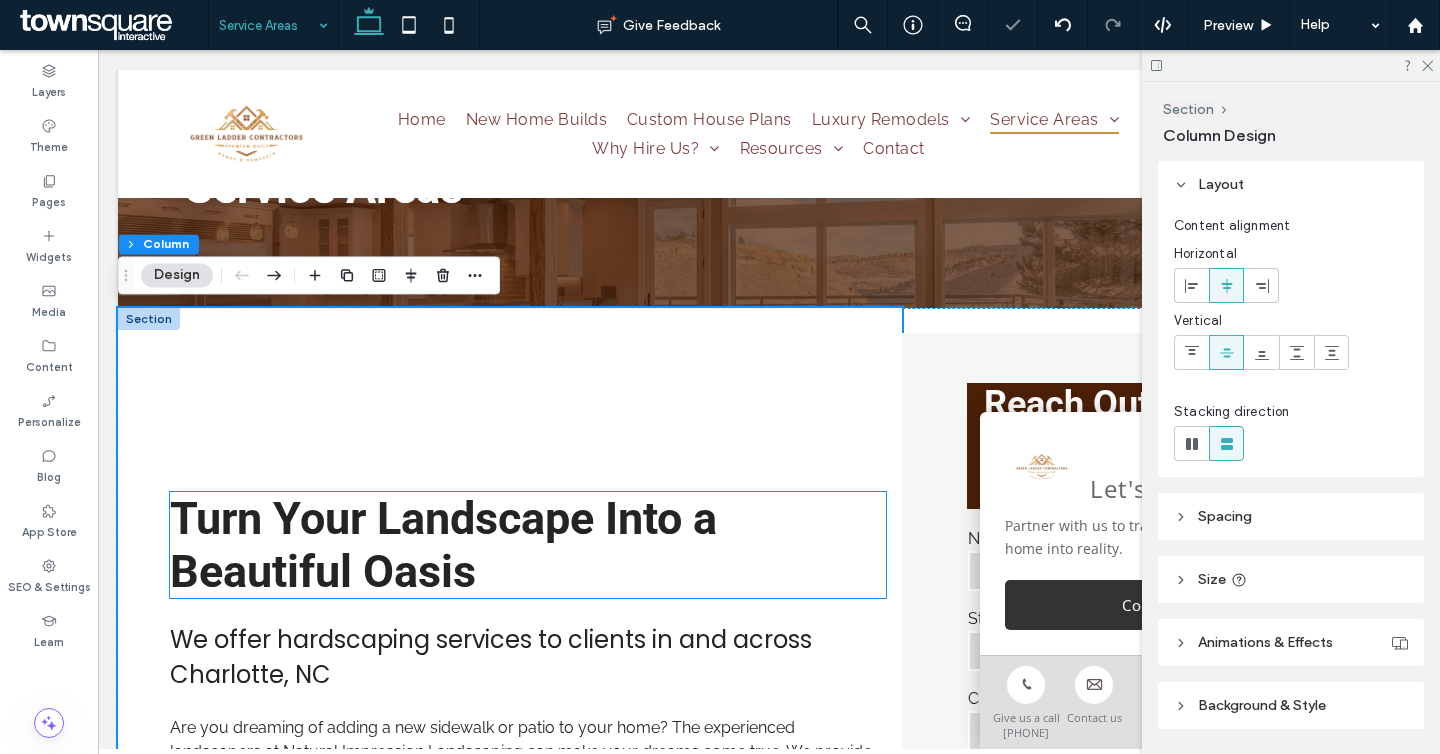 click on "Turn Your Landscape Into a Beautiful Oasis" at bounding box center (443, 545) 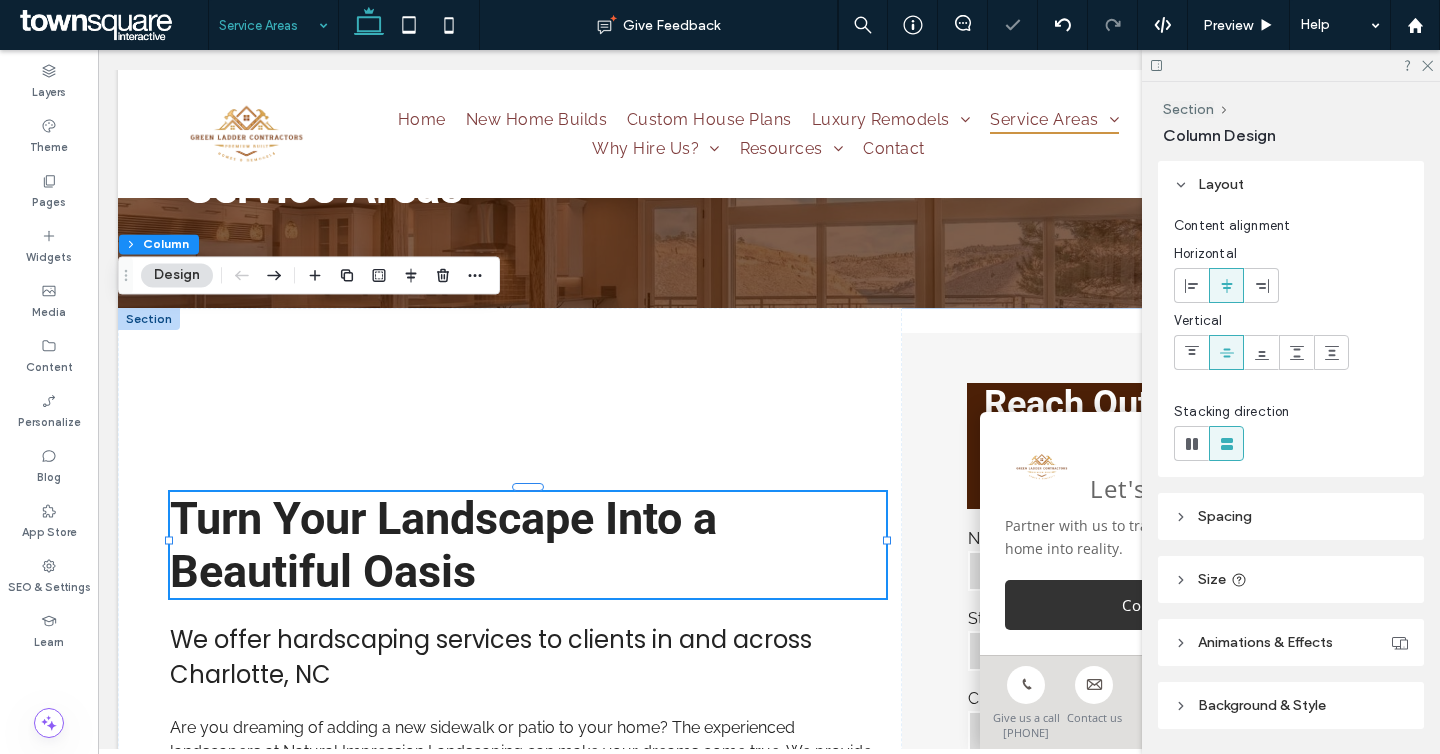 click on "Turn Your Landscape Into a Beautiful Oasis" at bounding box center [528, 545] 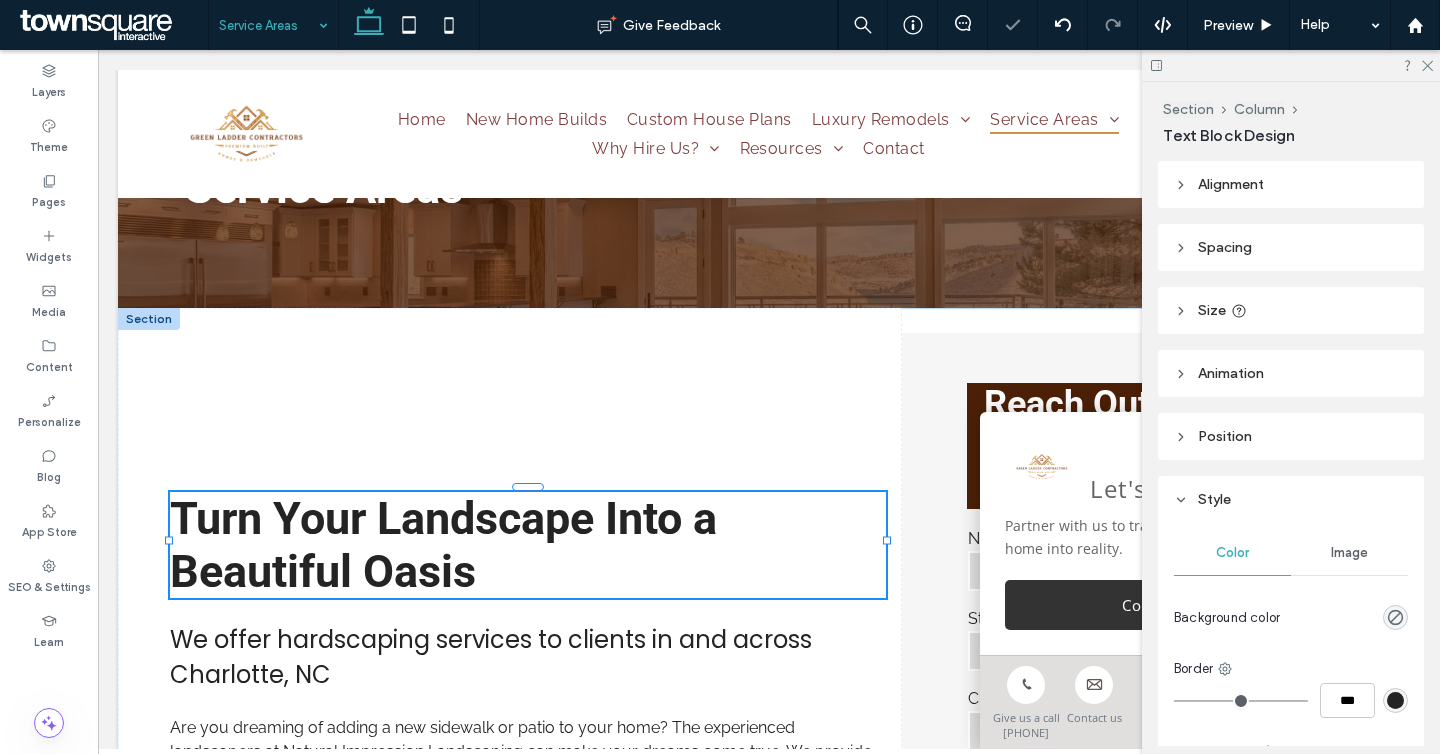 type on "******" 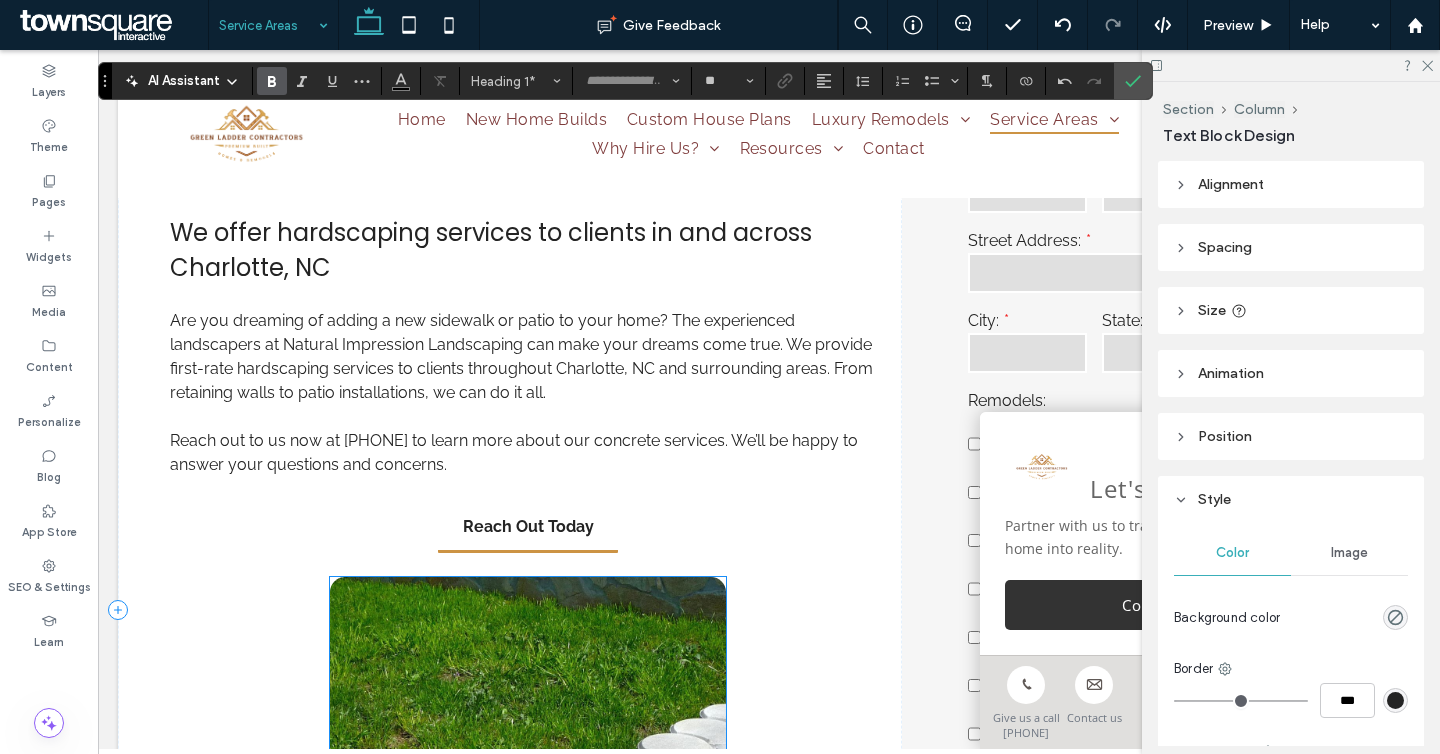 scroll, scrollTop: 518, scrollLeft: 0, axis: vertical 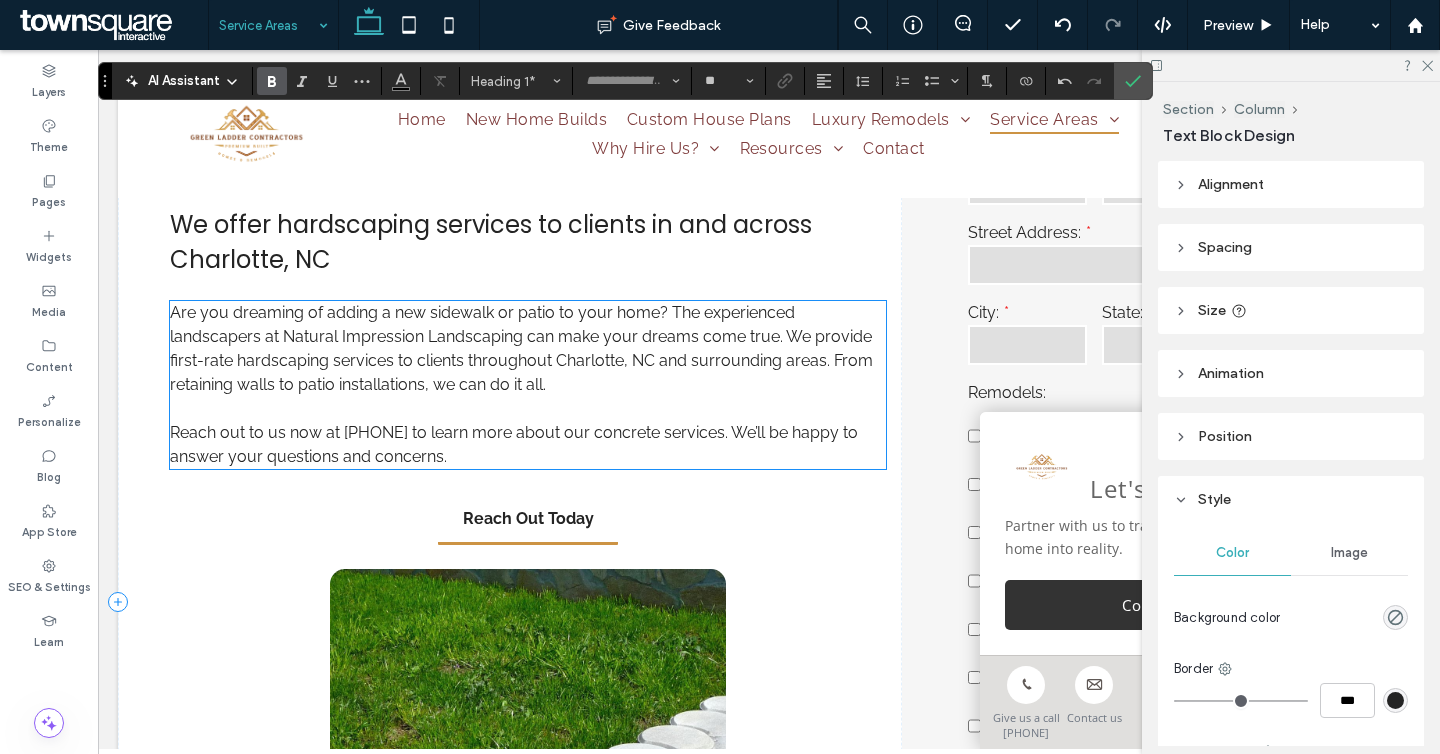 click on "Are you dreaming of adding a new sidewalk or patio to your home? The experienced landscapers at Natural Impression Landscaping can make your dreams come true. We provide first-rate hardscaping services to clients throughout Charlotte, NC and surrounding areas. From retaining walls to patio installations, we can do it all." at bounding box center (528, 349) 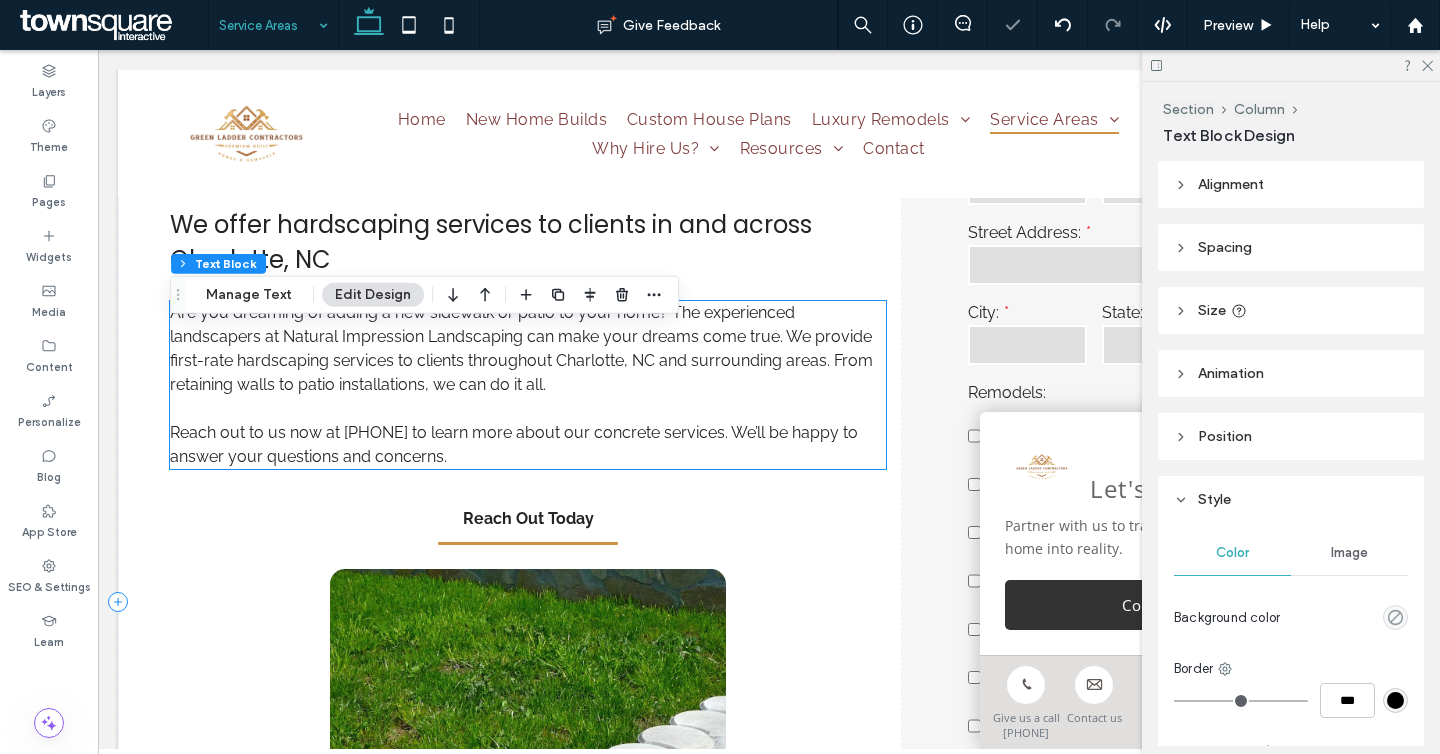 click on "Are you dreaming of adding a new sidewalk or patio to your home? The experienced landscapers at Natural Impression Landscaping can make your dreams come true. We provide first-rate hardscaping services to clients throughout Charlotte, NC and surrounding areas. From retaining walls to patio installations, we can do it all.   ﻿ Reach out to us now at 855-463-5490 to learn more about our concrete services. We’ll be happy to answer your questions and concerns." at bounding box center [528, 385] 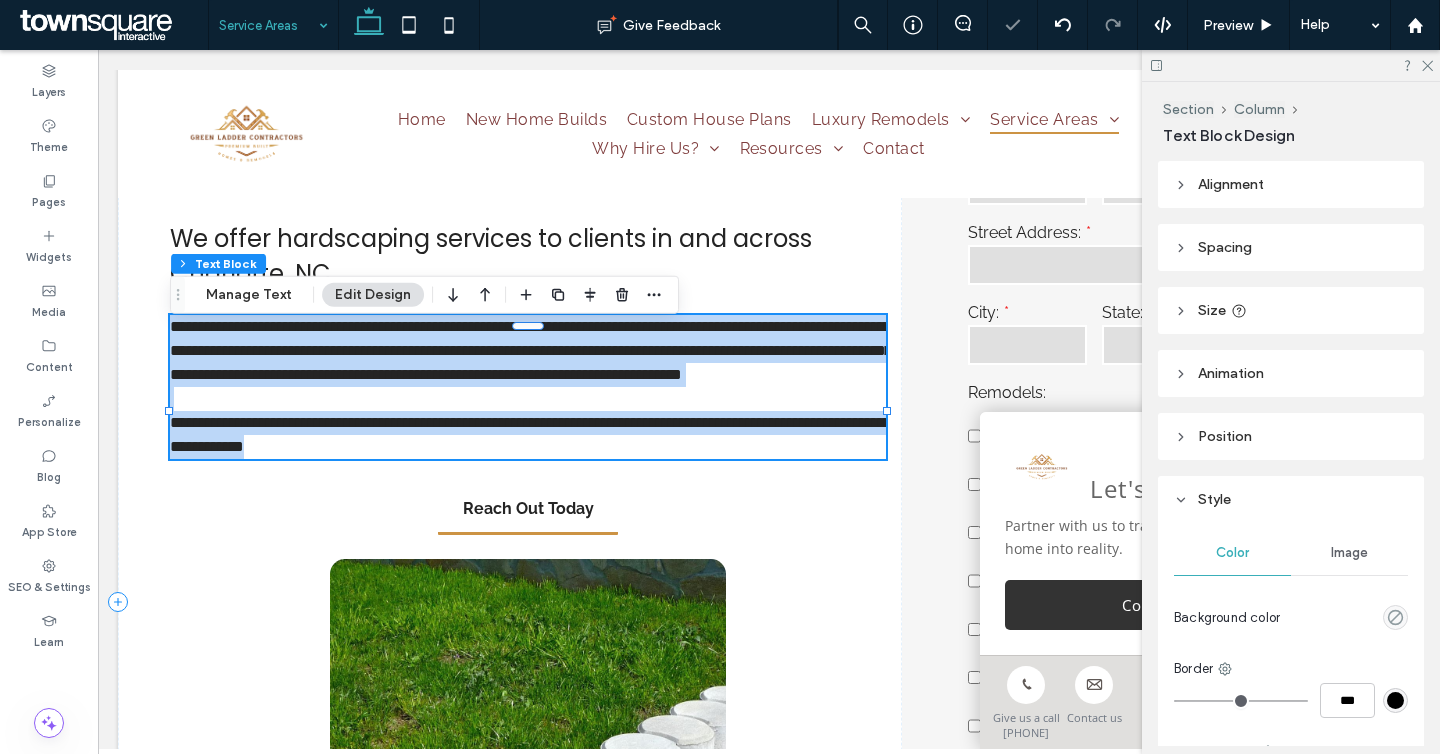 paste 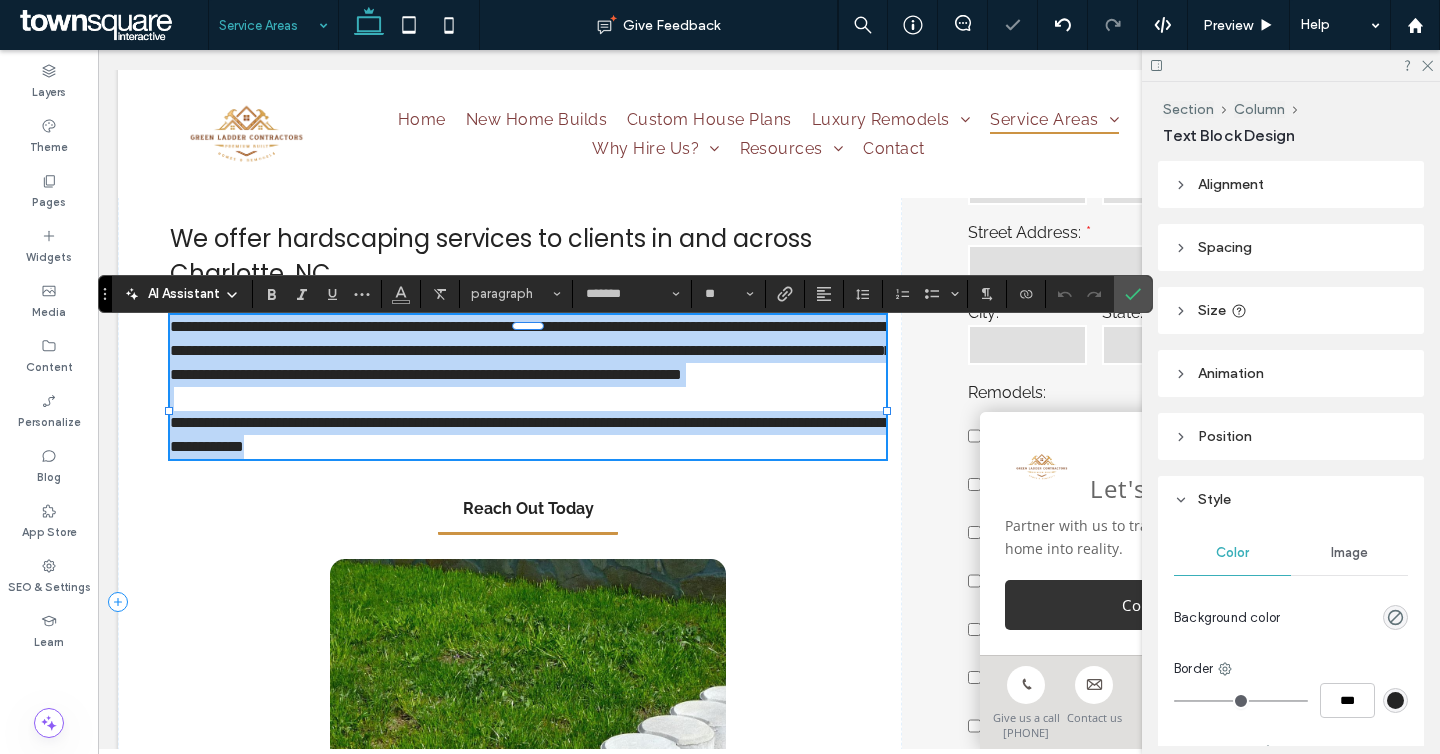 type 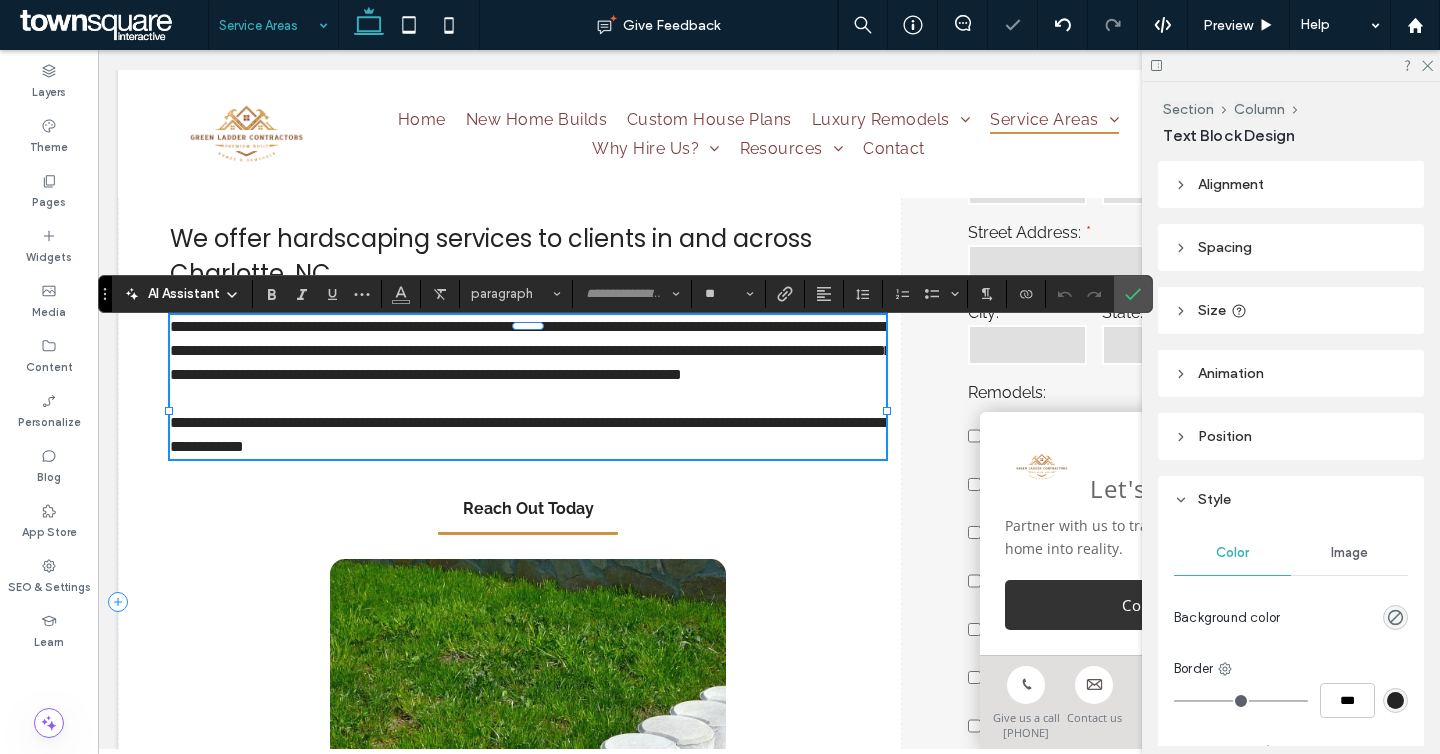 scroll, scrollTop: 38, scrollLeft: 0, axis: vertical 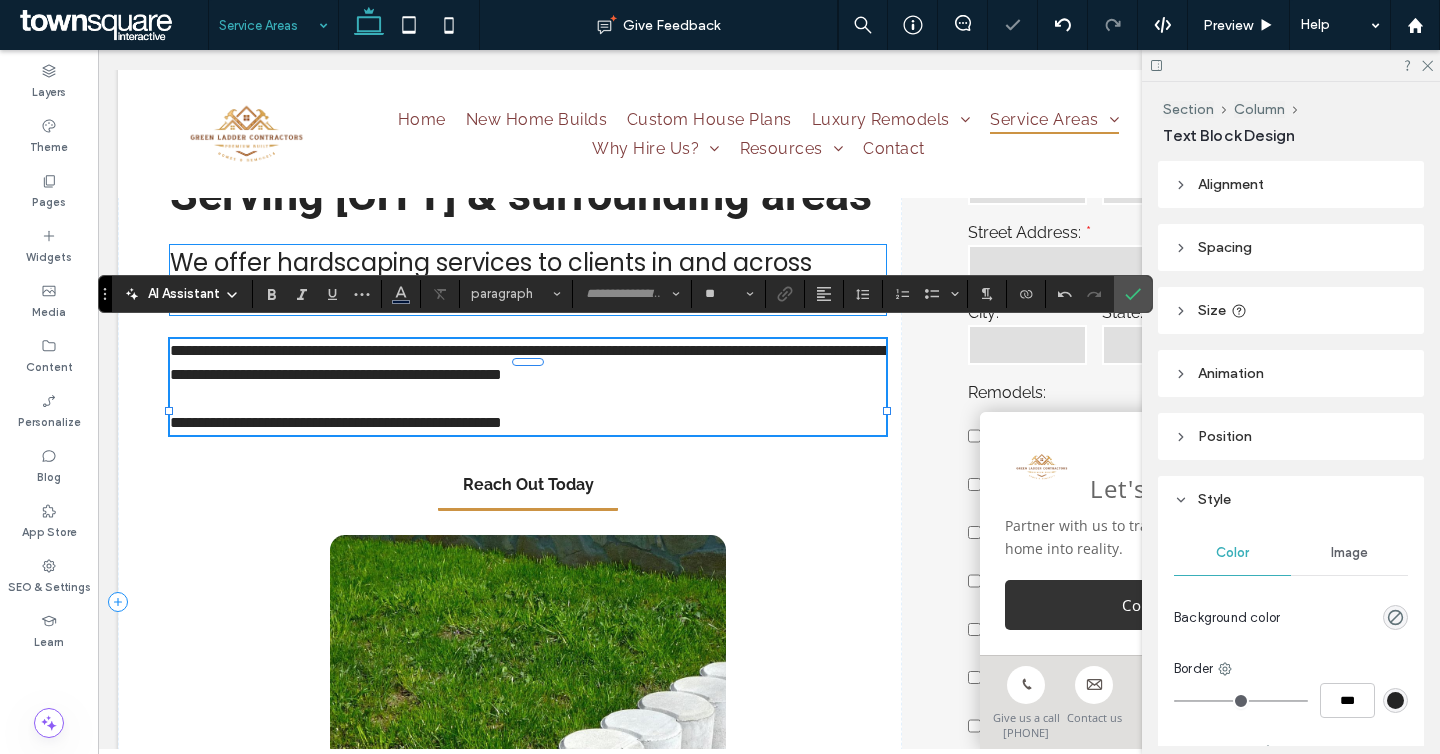 click on "We offer hardscaping services to clients in and across Charlotte, NC" at bounding box center [528, 280] 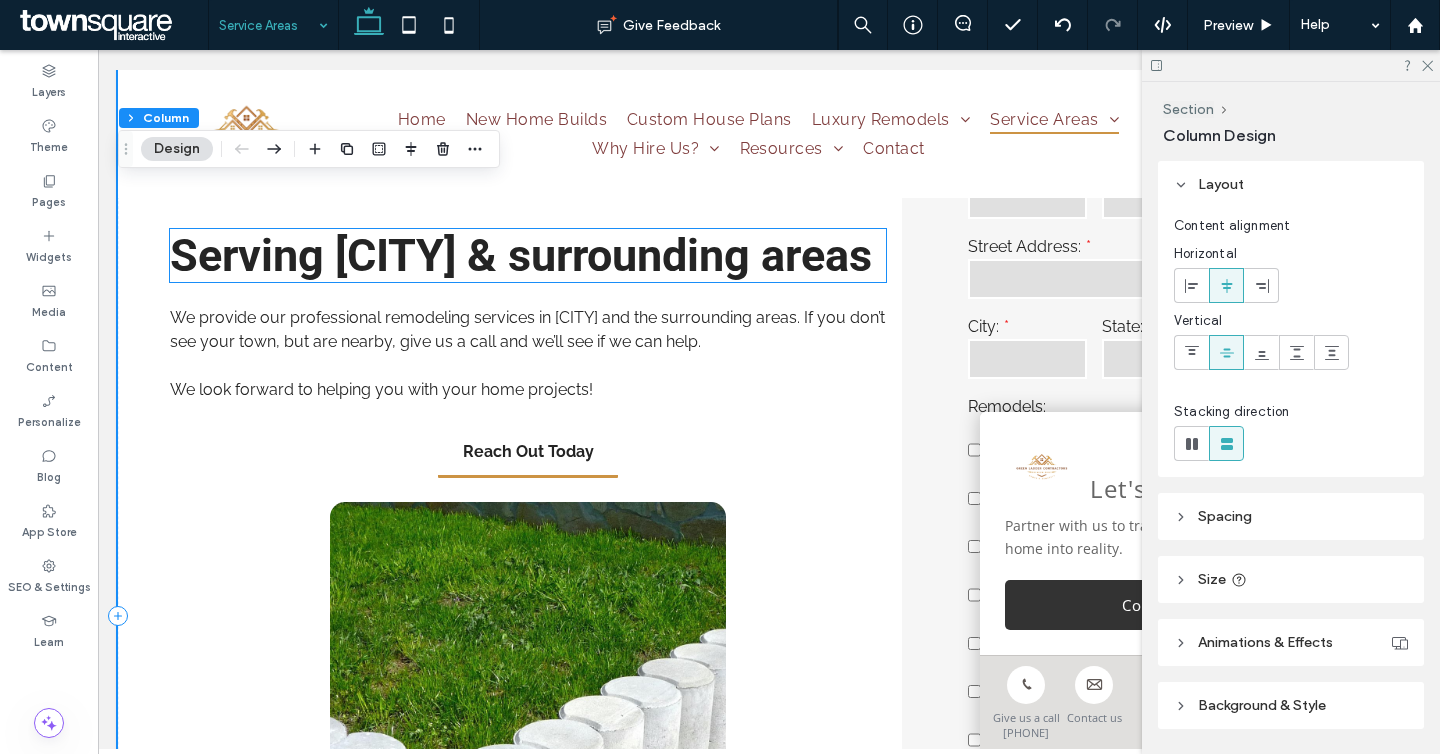 scroll, scrollTop: 622, scrollLeft: 0, axis: vertical 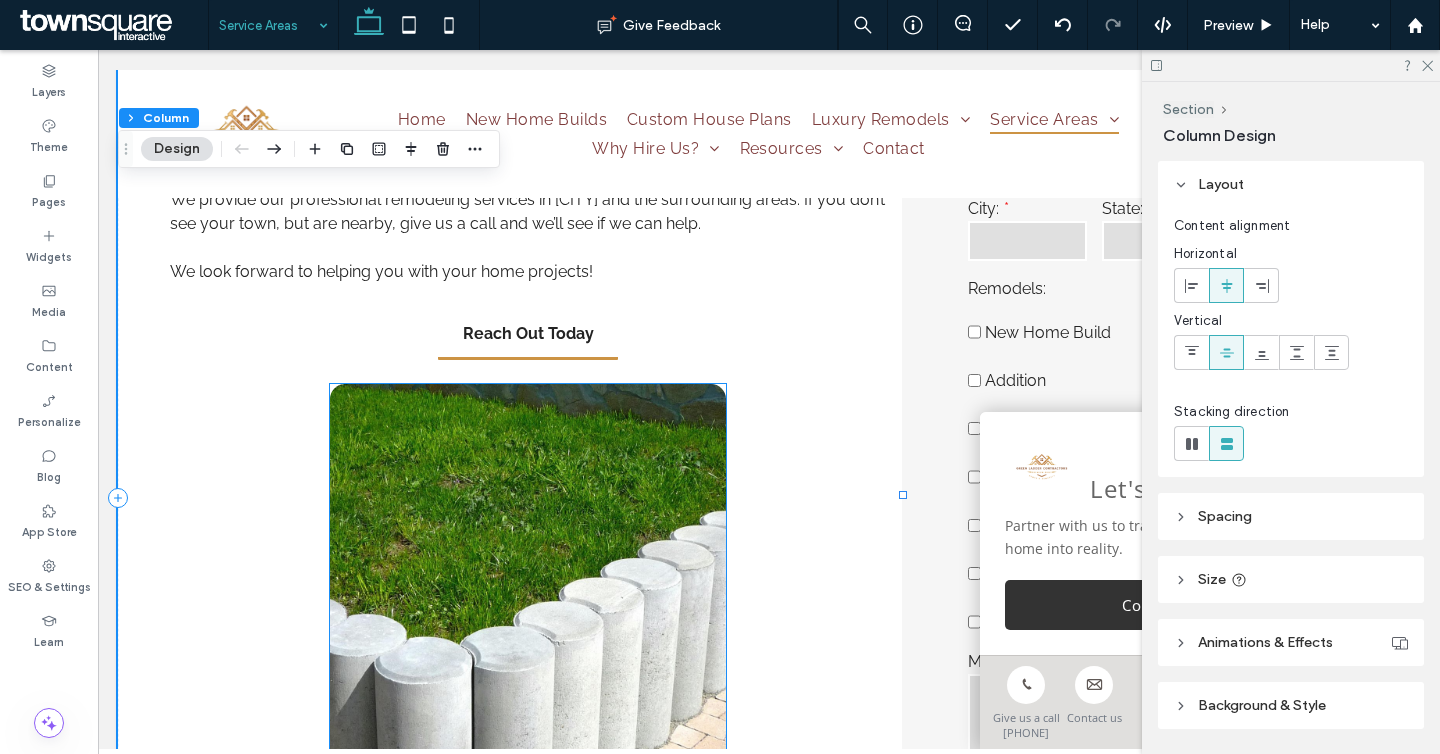 click at bounding box center [528, 634] 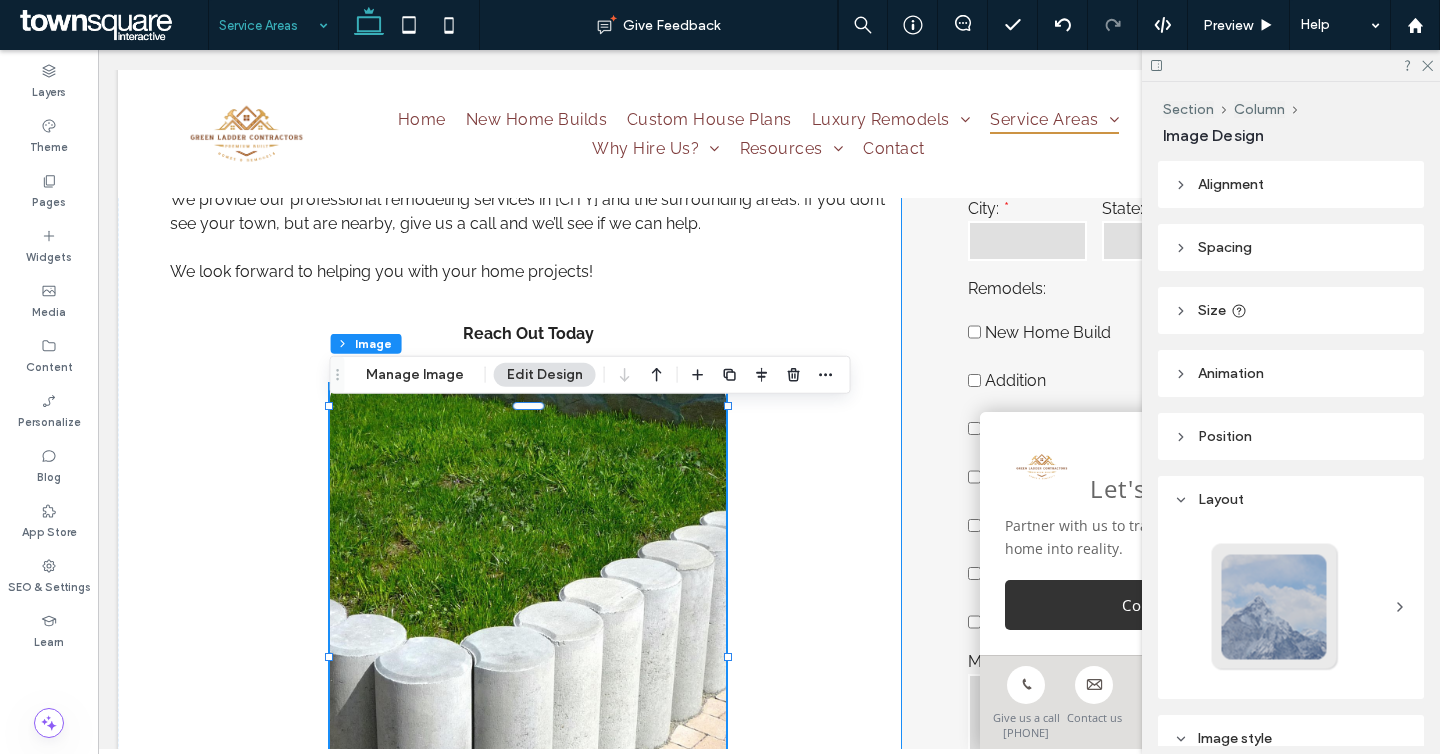 click on "**********" at bounding box center [1161, 497] 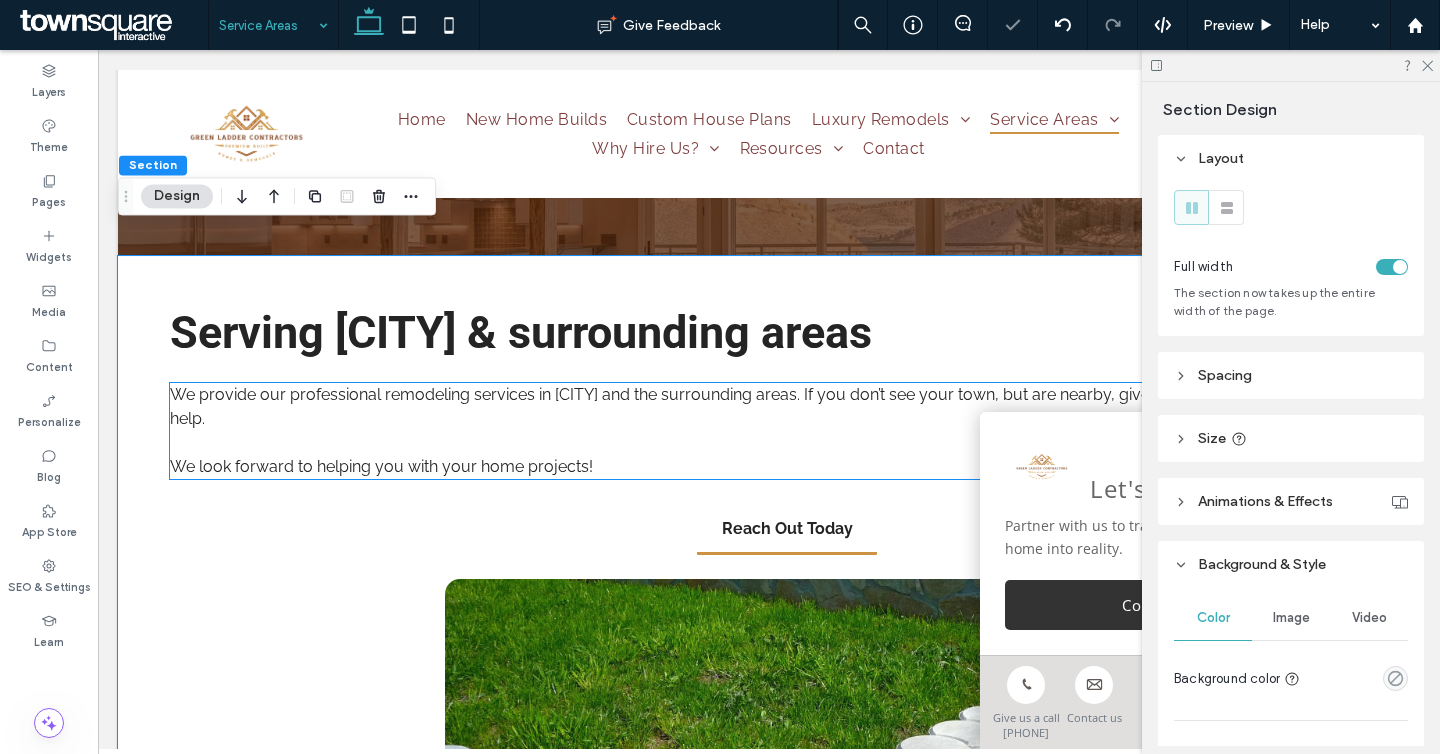 scroll, scrollTop: 163, scrollLeft: 0, axis: vertical 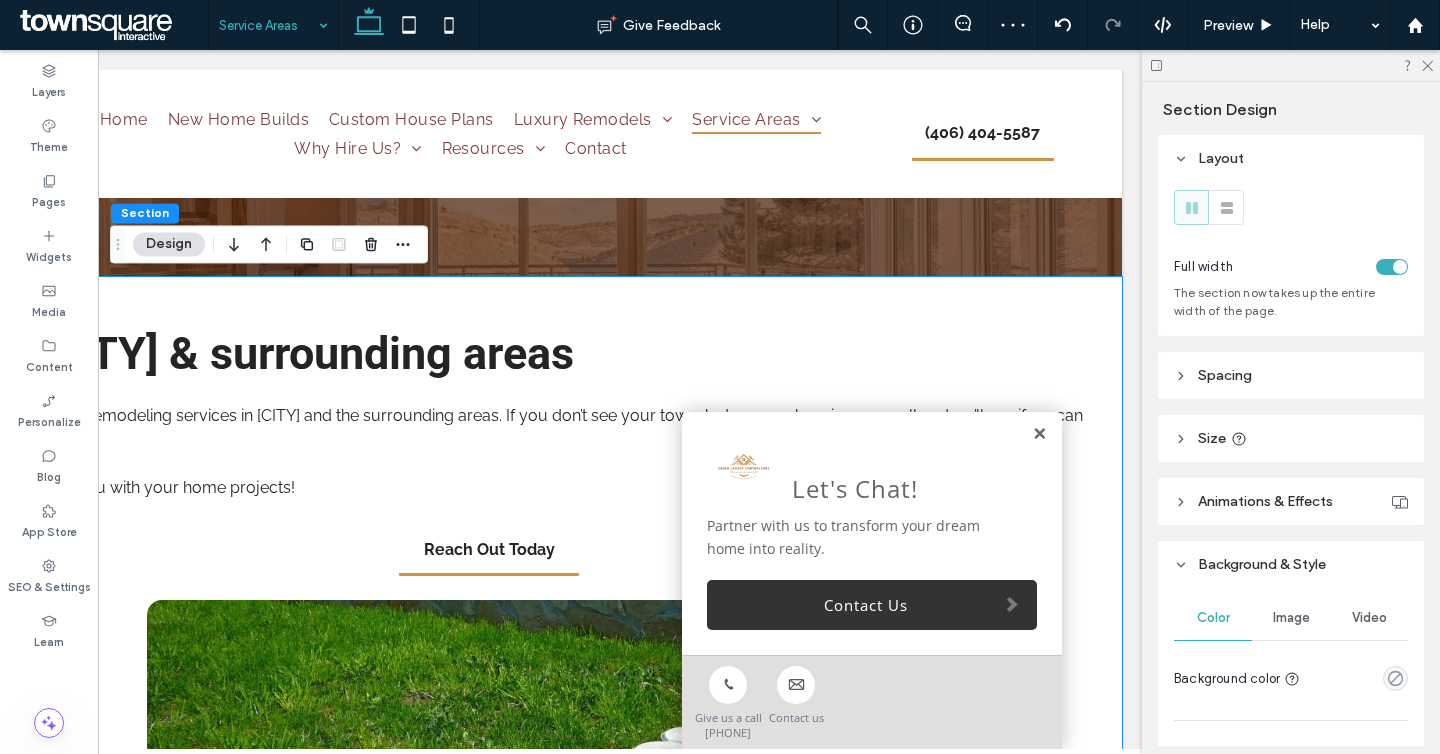 click at bounding box center (1039, 434) 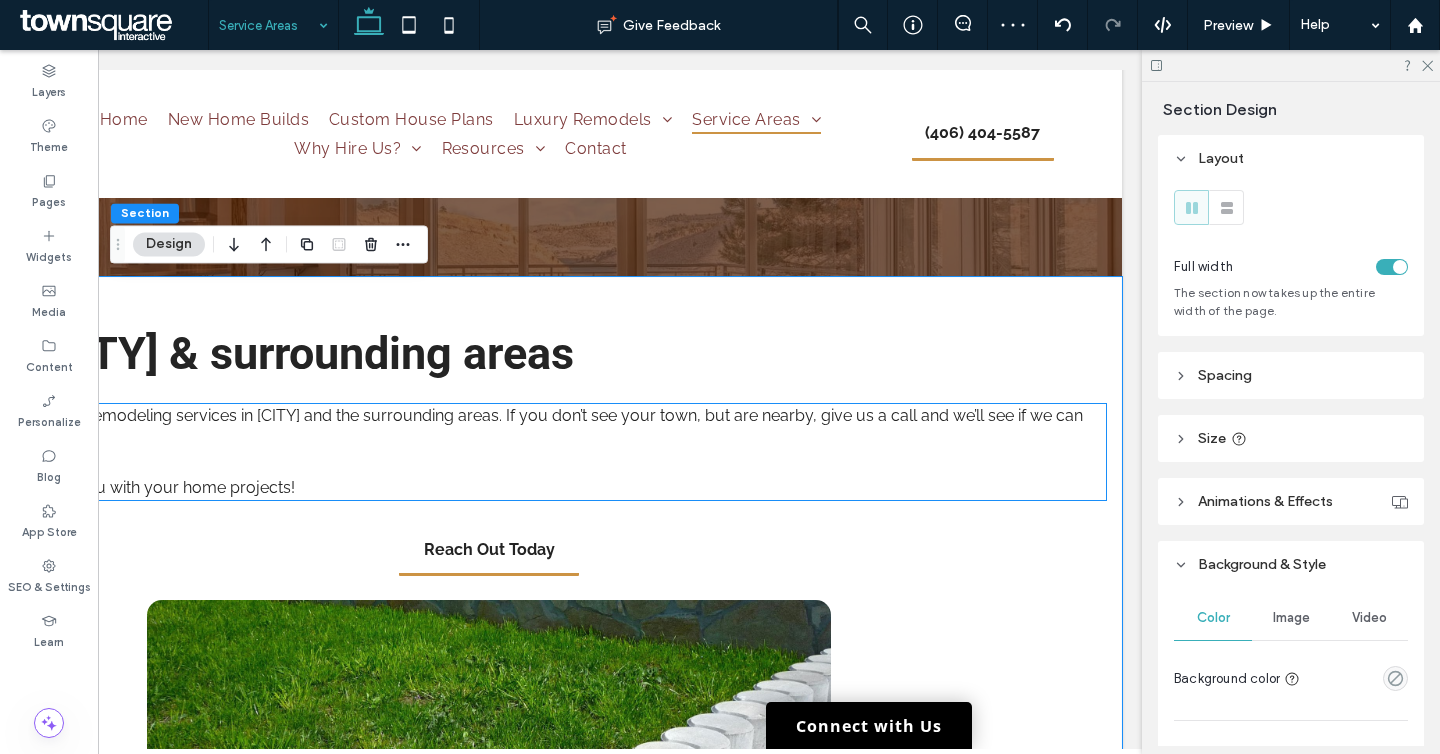 scroll, scrollTop: 0, scrollLeft: 0, axis: both 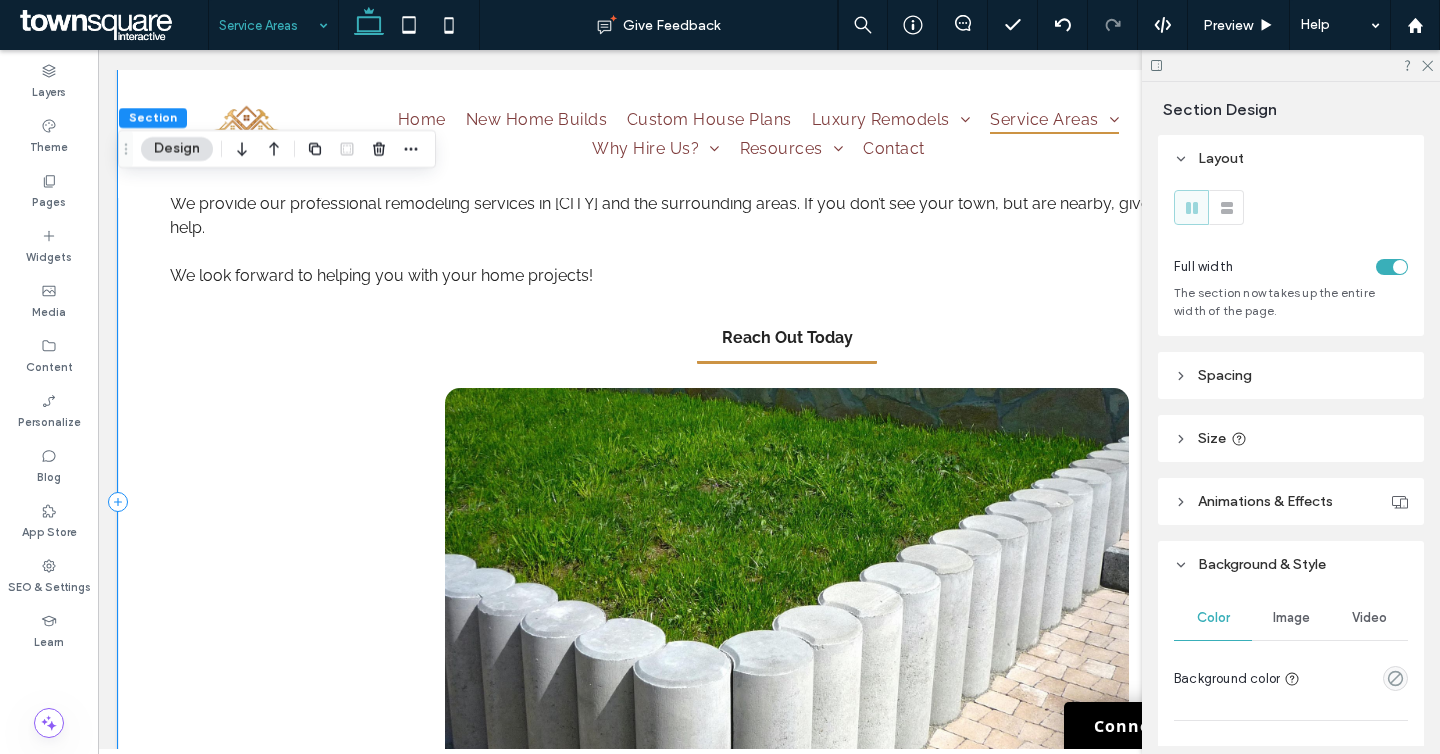click on "Serving Missoula & surrounding areas
We provide our professional remodeling services in Missoula and the surrounding areas. If you don’t see your town, but are nearby, give us a call and we’ll see if we can help. We look forward to helping you with your home projects!
Reach Out Today" at bounding box center (769, 501) 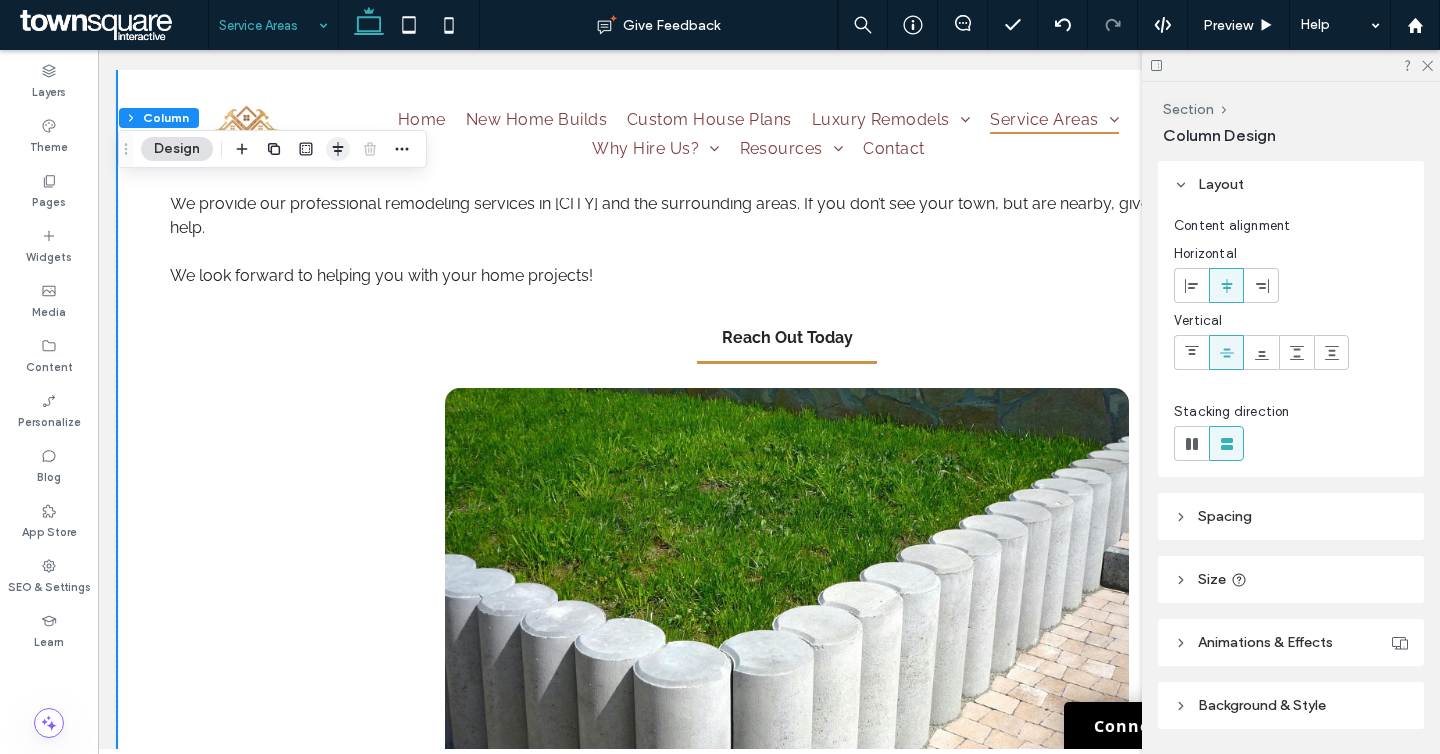 click 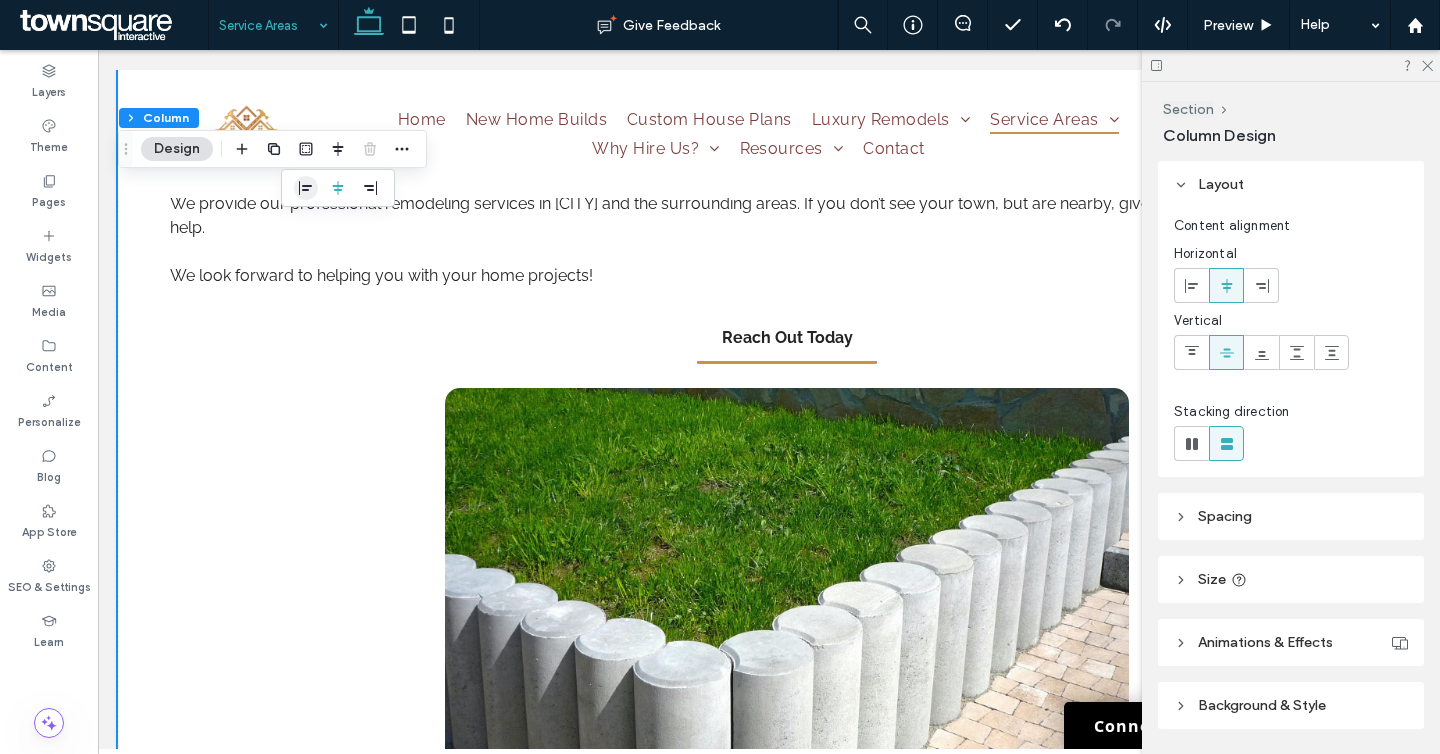 click 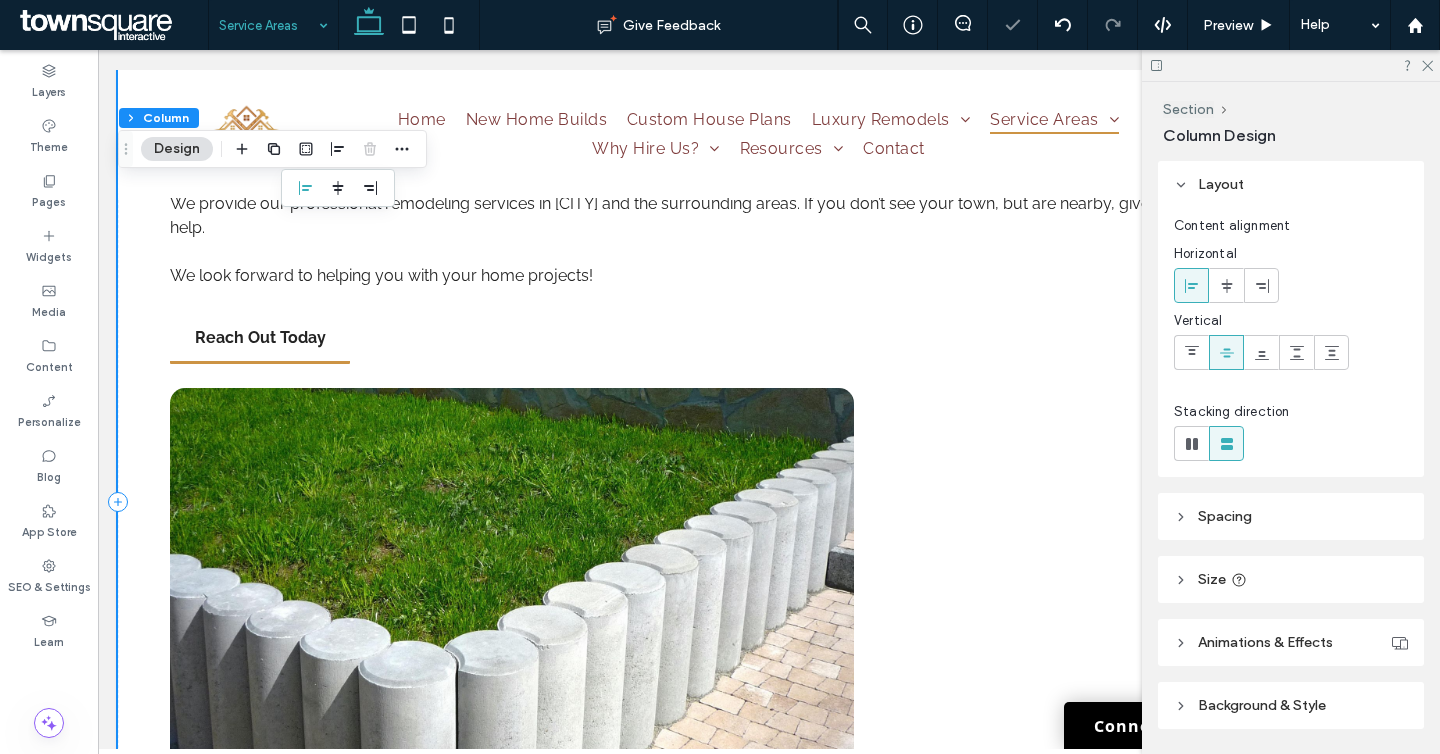 click on "Serving Missoula & surrounding areas
We provide our professional remodeling services in Missoula and the surrounding areas. If you don’t see your town, but are nearby, give us a call and we’ll see if we can help. We look forward to helping you with your home projects!
Reach Out Today" at bounding box center (769, 501) 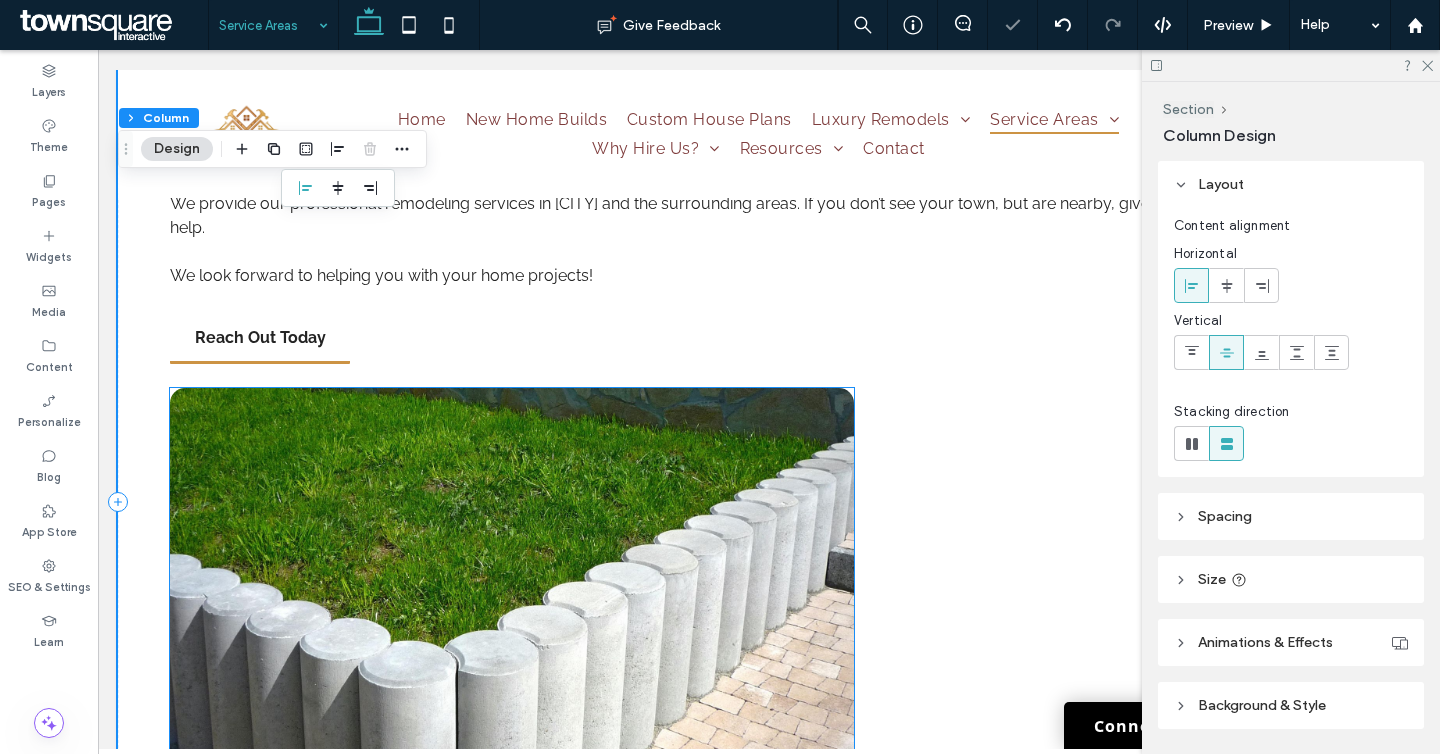 click at bounding box center [512, 638] 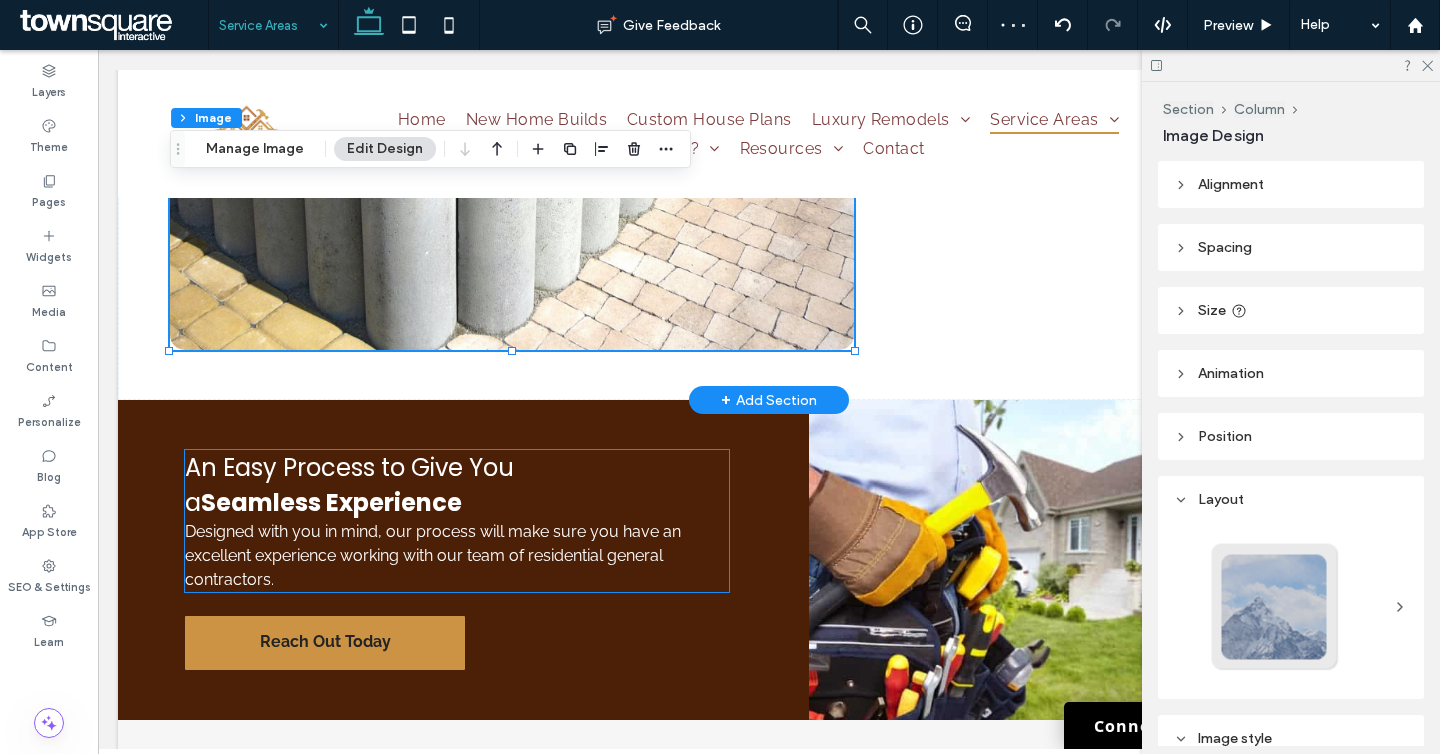 scroll, scrollTop: 832, scrollLeft: 0, axis: vertical 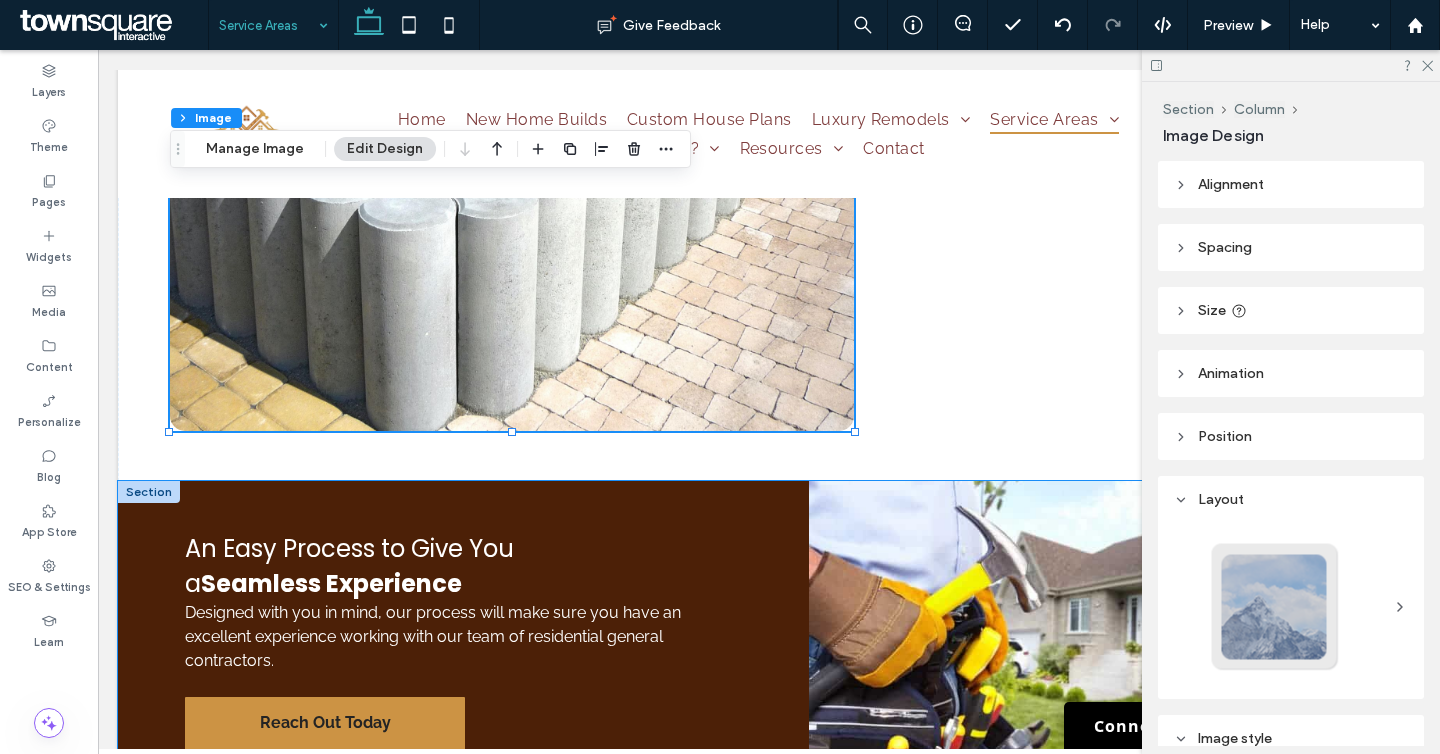 click on "An Easy Process to Give You
﻿ a  Seamless Experience
Designed with you in mind, our process will make sure you have an excellent experience working with our team of residential general contractors.
Reach Out Today" at bounding box center [769, 641] 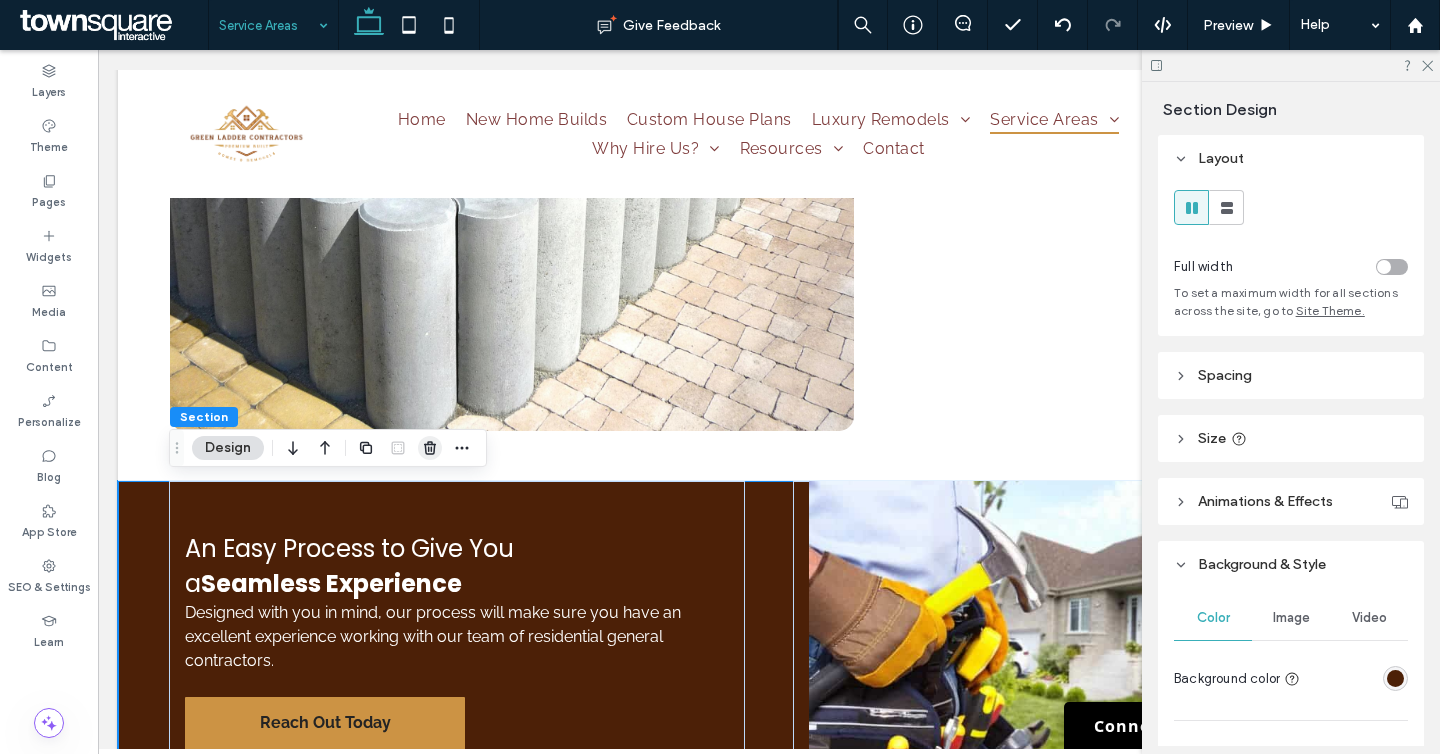 click 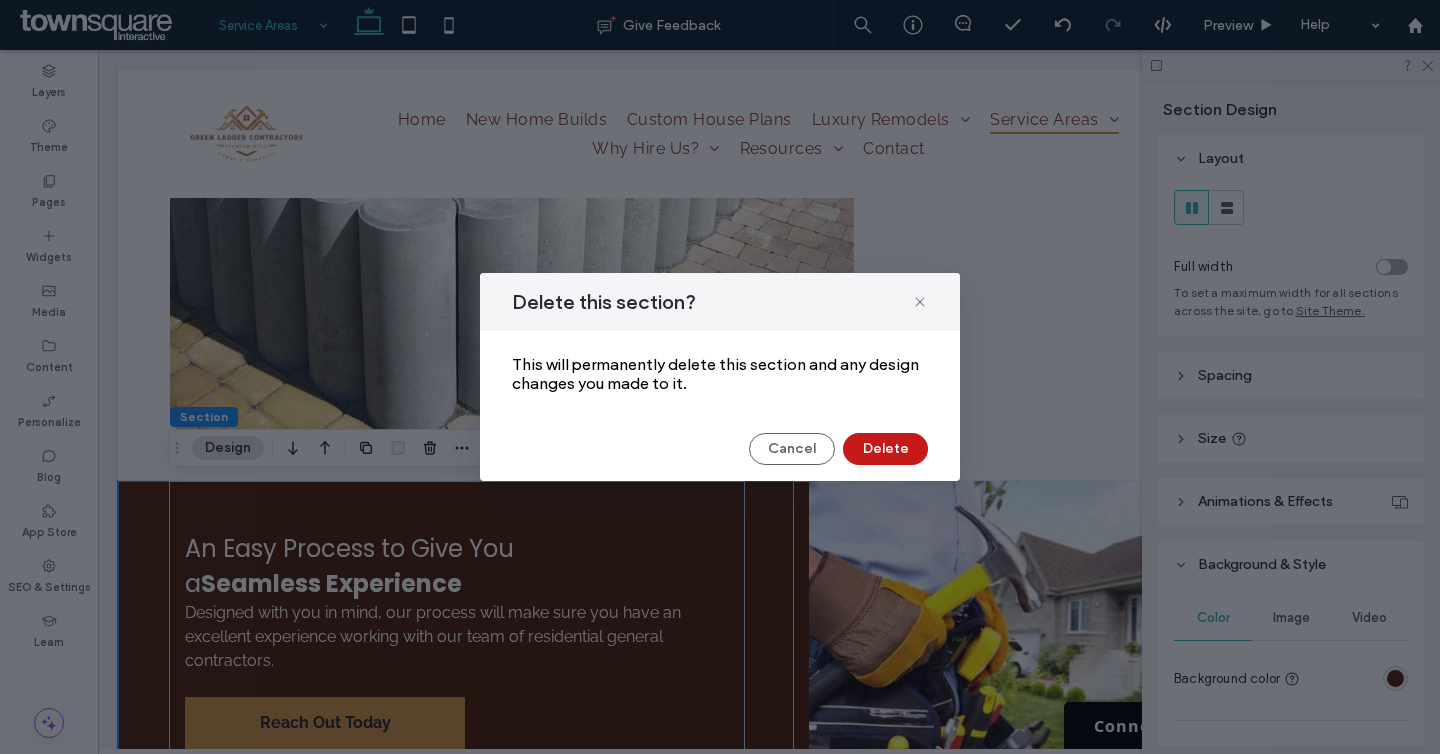 drag, startPoint x: 863, startPoint y: 444, endPoint x: 766, endPoint y: 395, distance: 108.67382 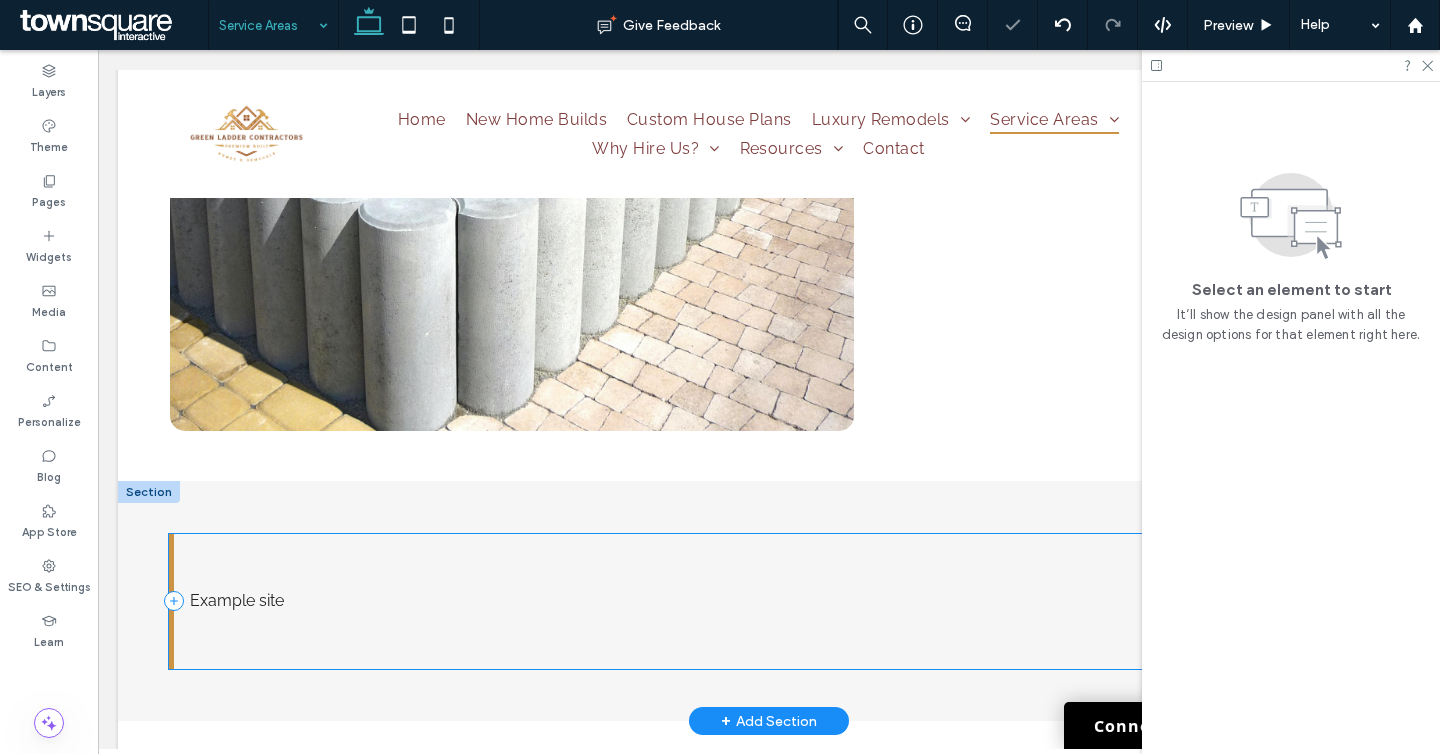 scroll, scrollTop: 1013, scrollLeft: 0, axis: vertical 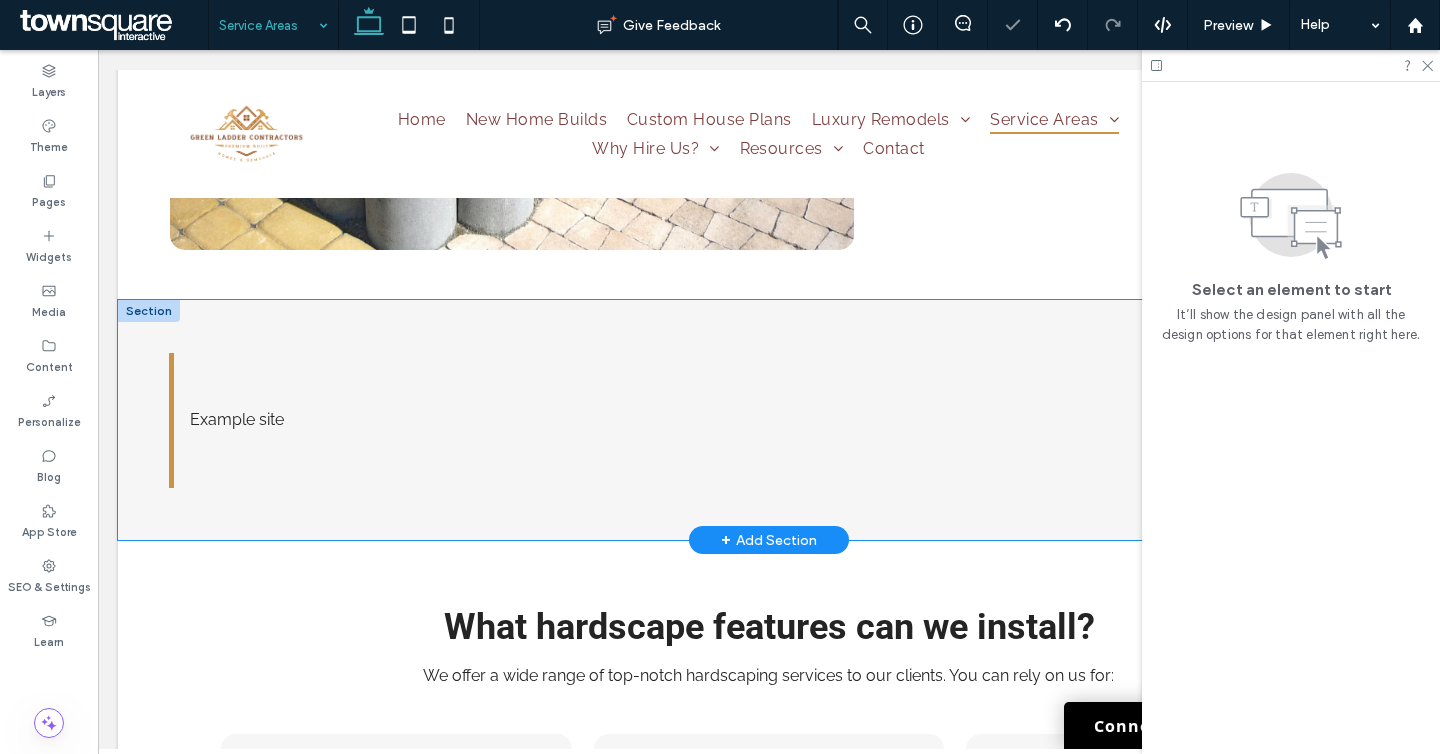 click on "Example site" at bounding box center [769, 420] 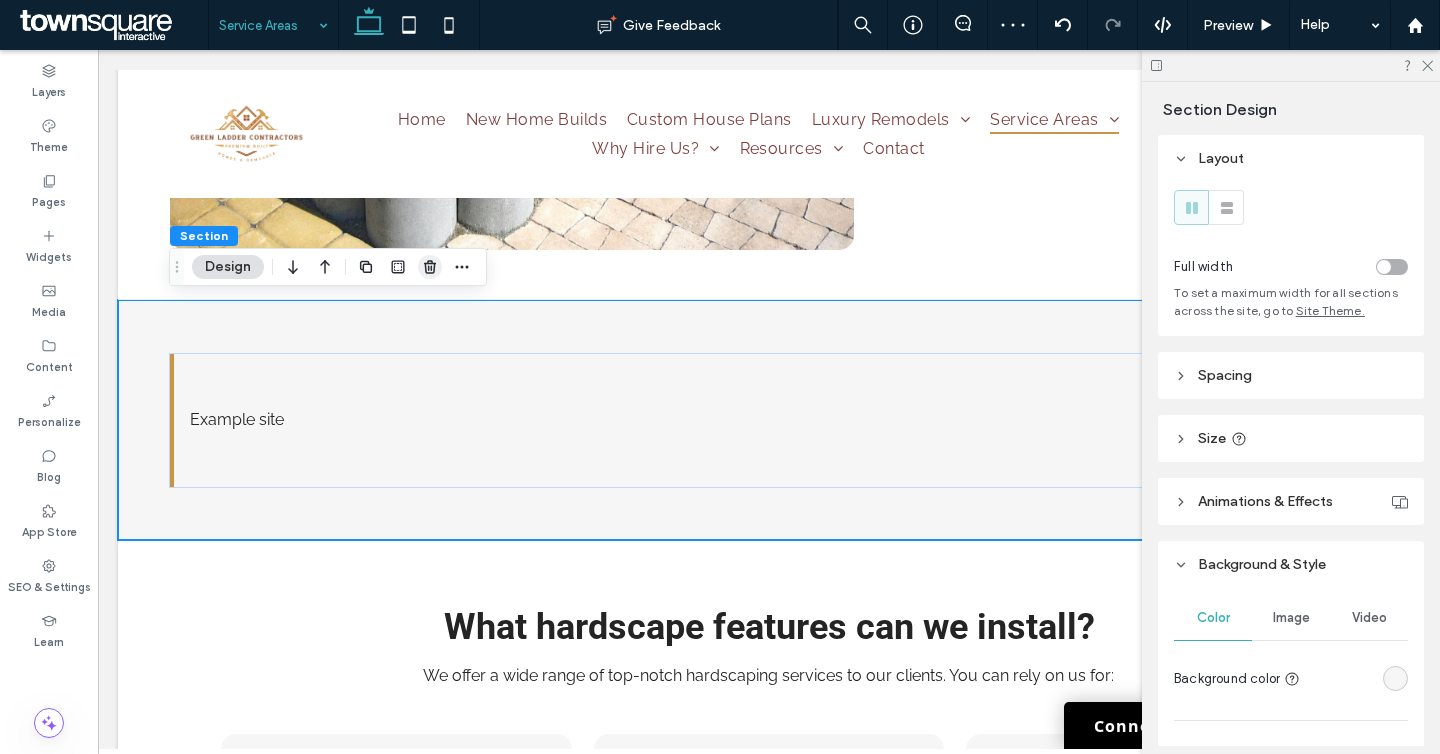 click at bounding box center [430, 267] 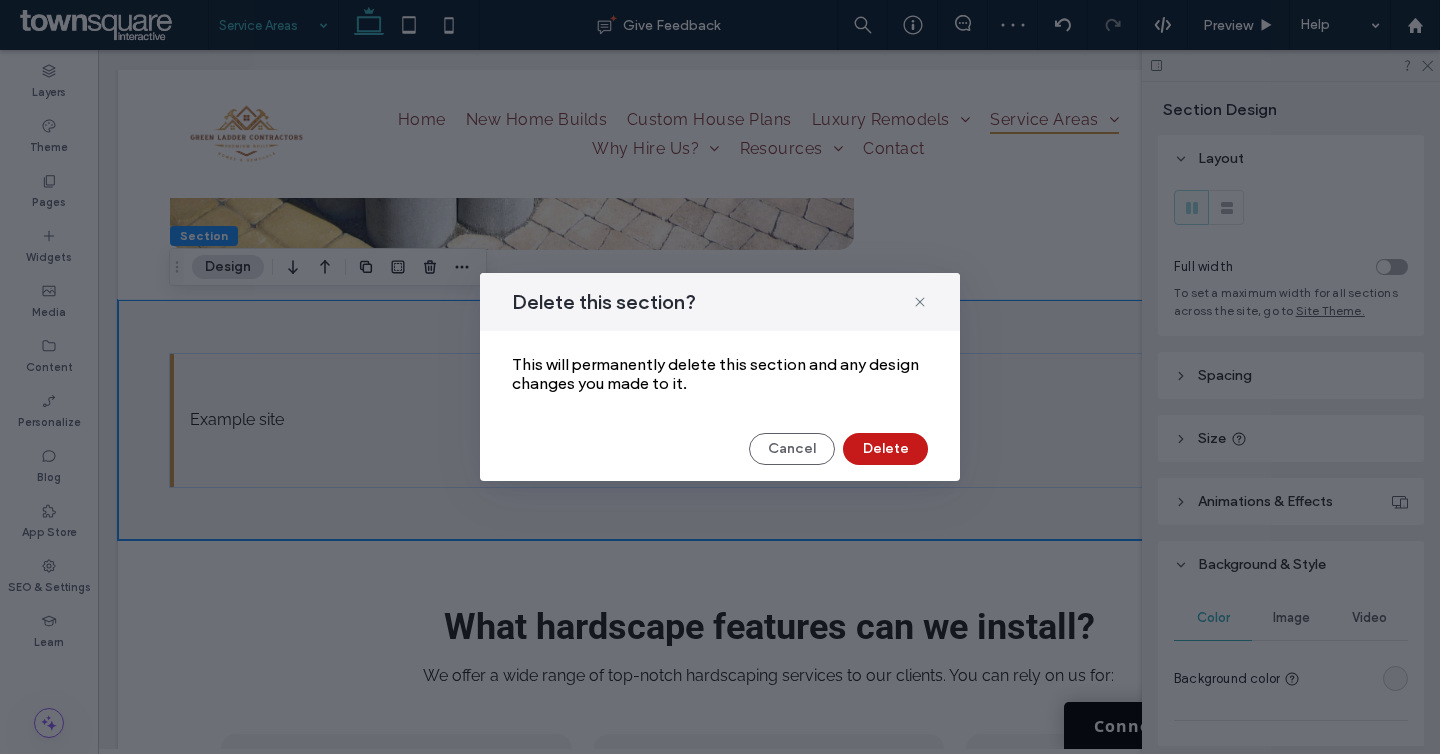 click on "Delete this section? This will permanently delete this section and any design changes you made to it. Cancel Delete" at bounding box center (720, 377) 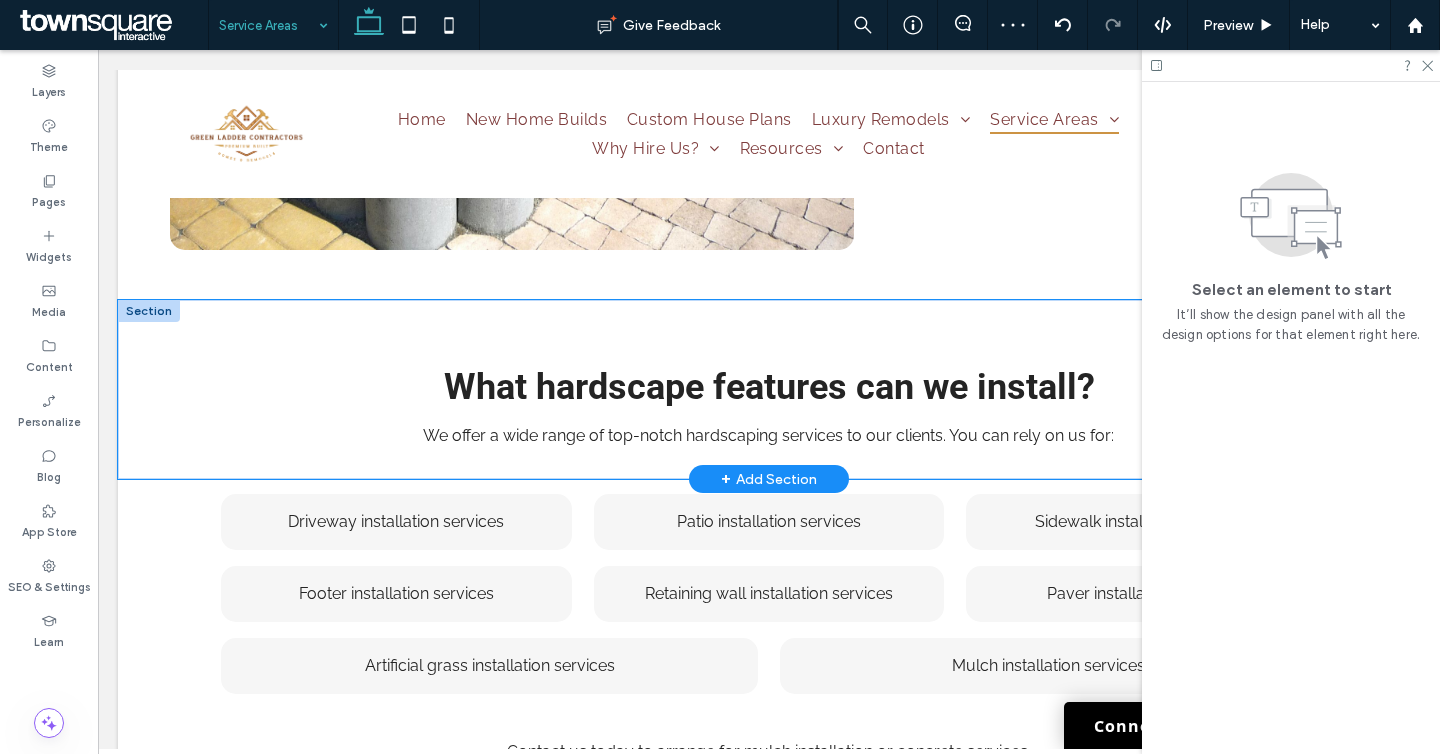 click on "What hardscape features can we install?
We offer a wide range of top-notch hardscaping services to our clients. You can rely on us for: ﻿" at bounding box center (769, 389) 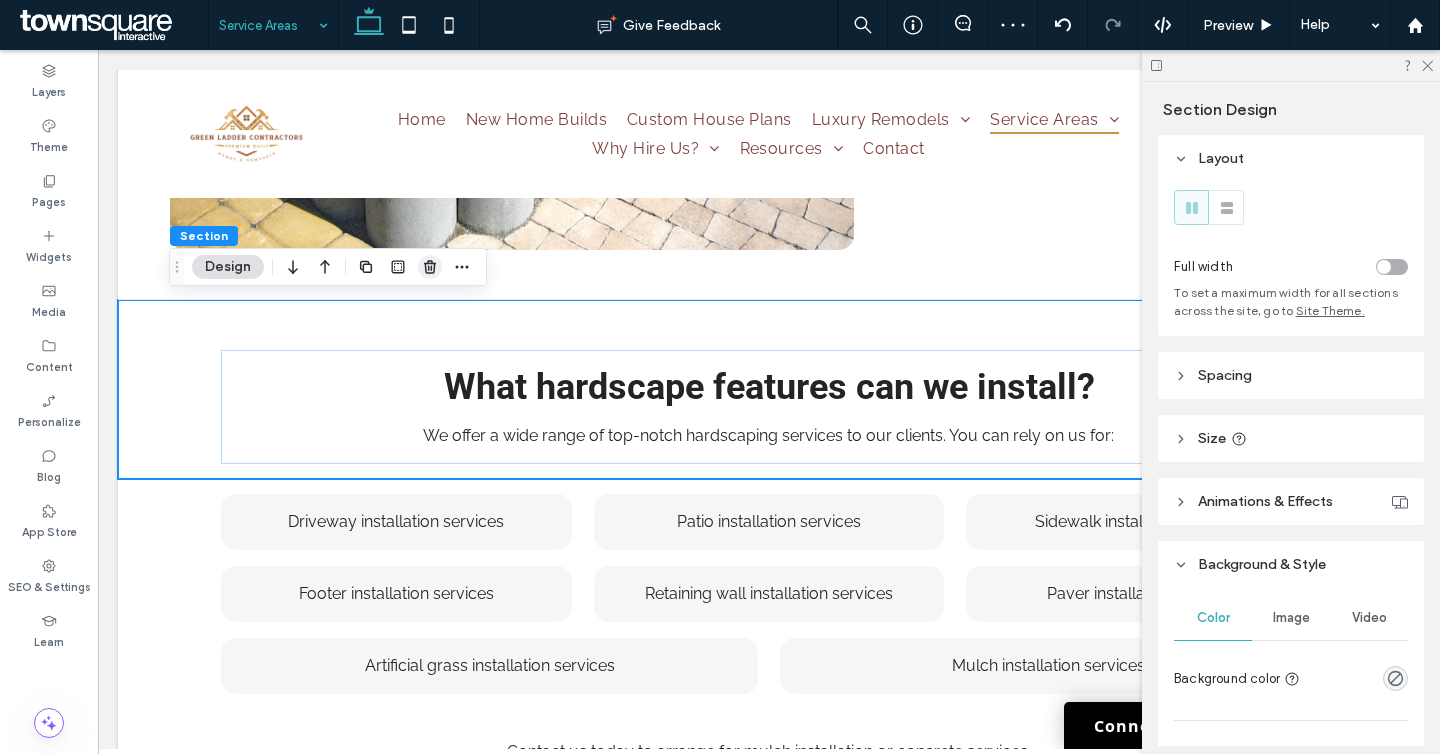 click 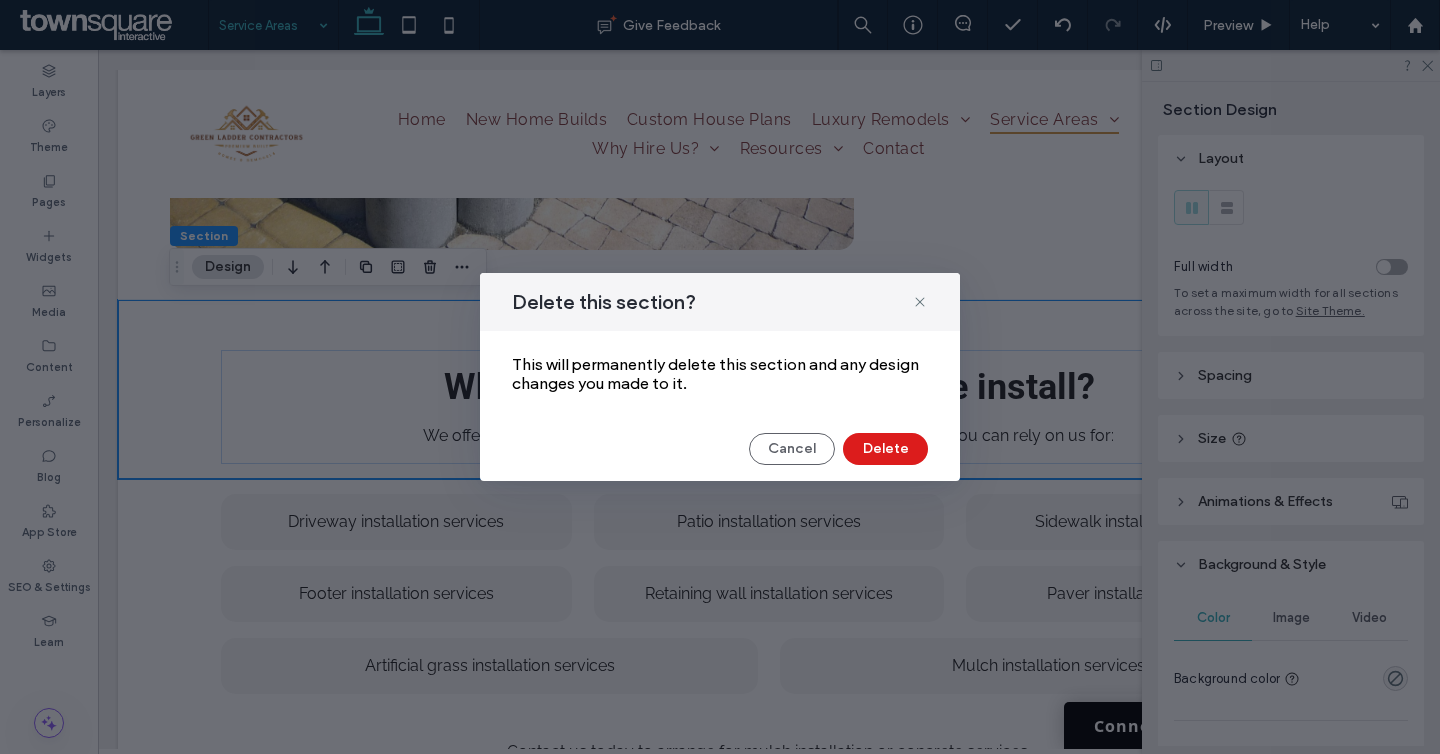 click on "Delete this section? This will permanently delete this section and any design changes you made to it. Cancel Delete" at bounding box center [720, 377] 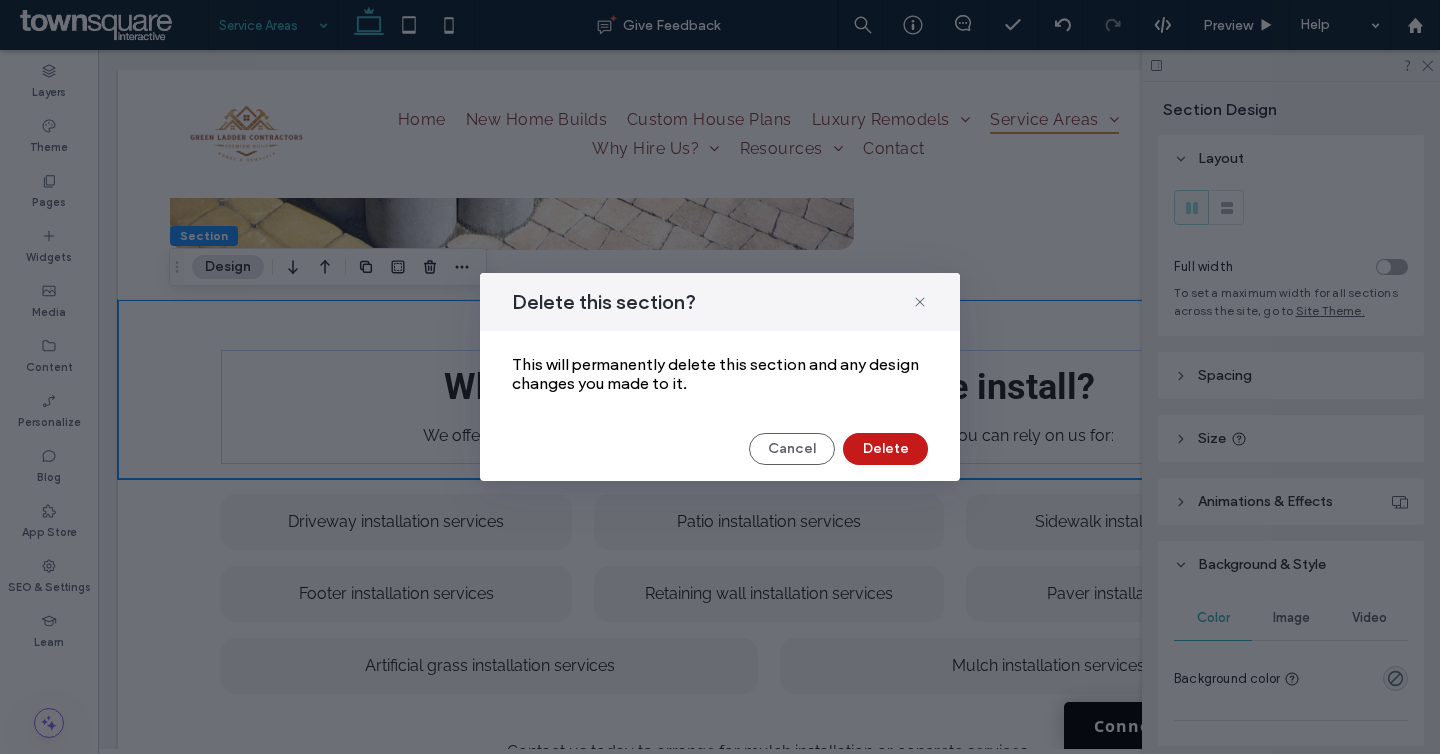 drag, startPoint x: 860, startPoint y: 459, endPoint x: 761, endPoint y: 409, distance: 110.909874 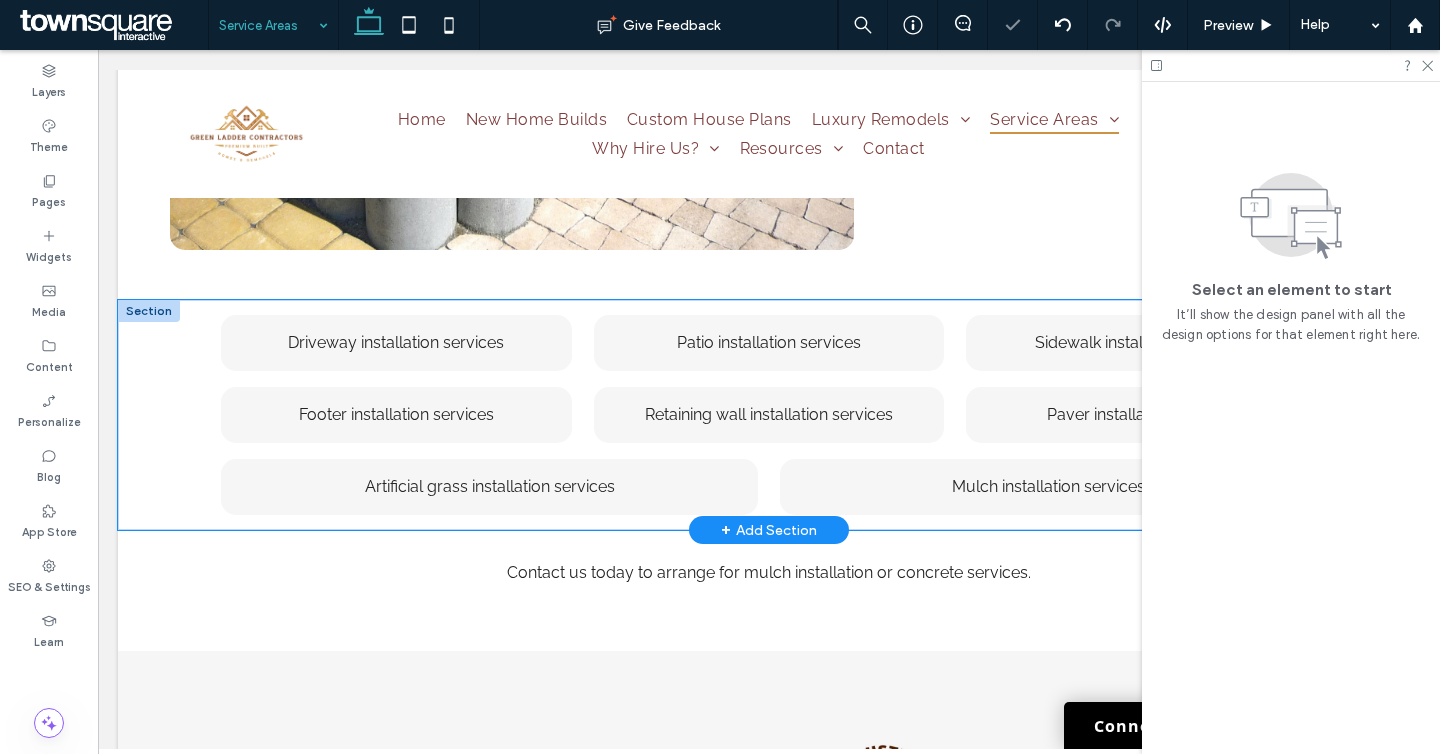 click on "Driveway installation services ﻿
Patio installation services ﻿
Sidewalk installation services ﻿
Footer installation services ﻿
Retaining wall installation services
Paver installation services
Artificial grass installation services
Mulch installation services" at bounding box center [769, 415] 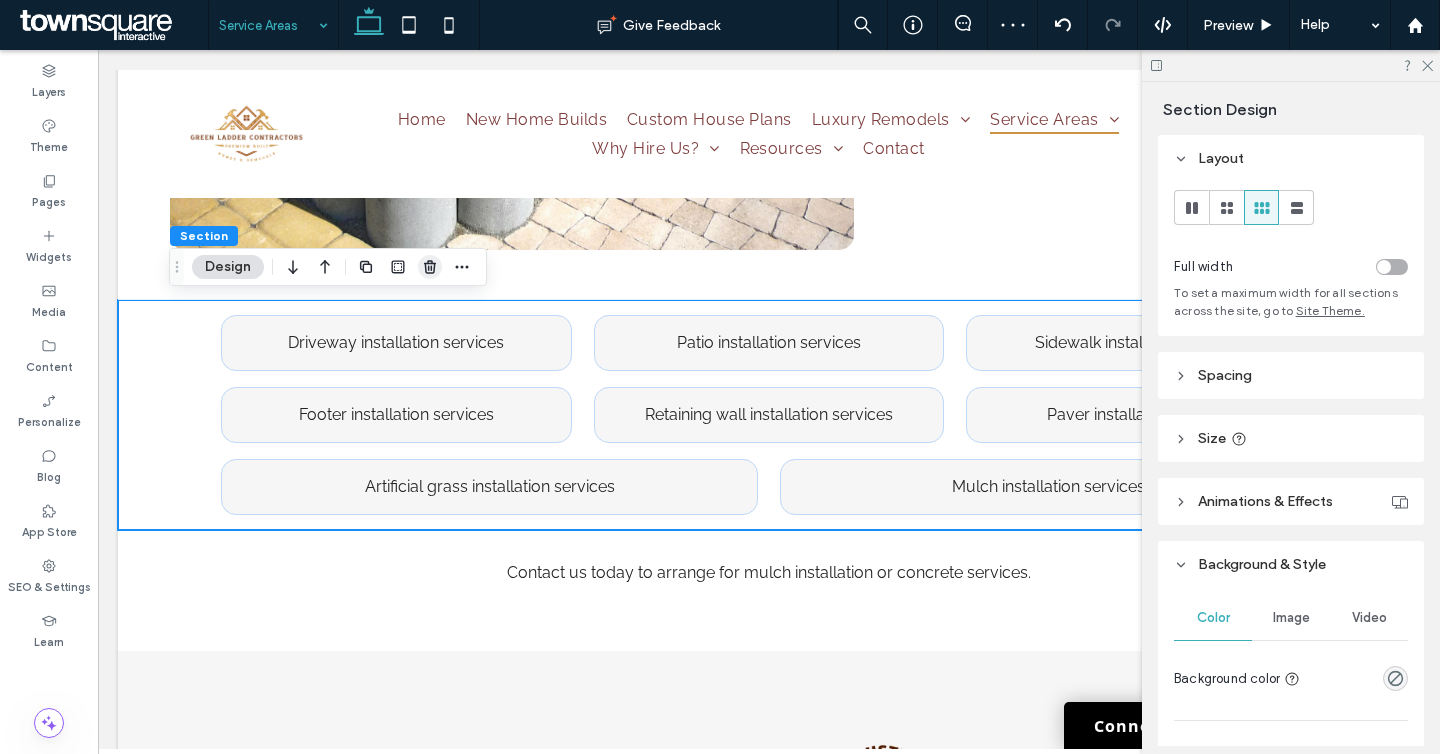 click 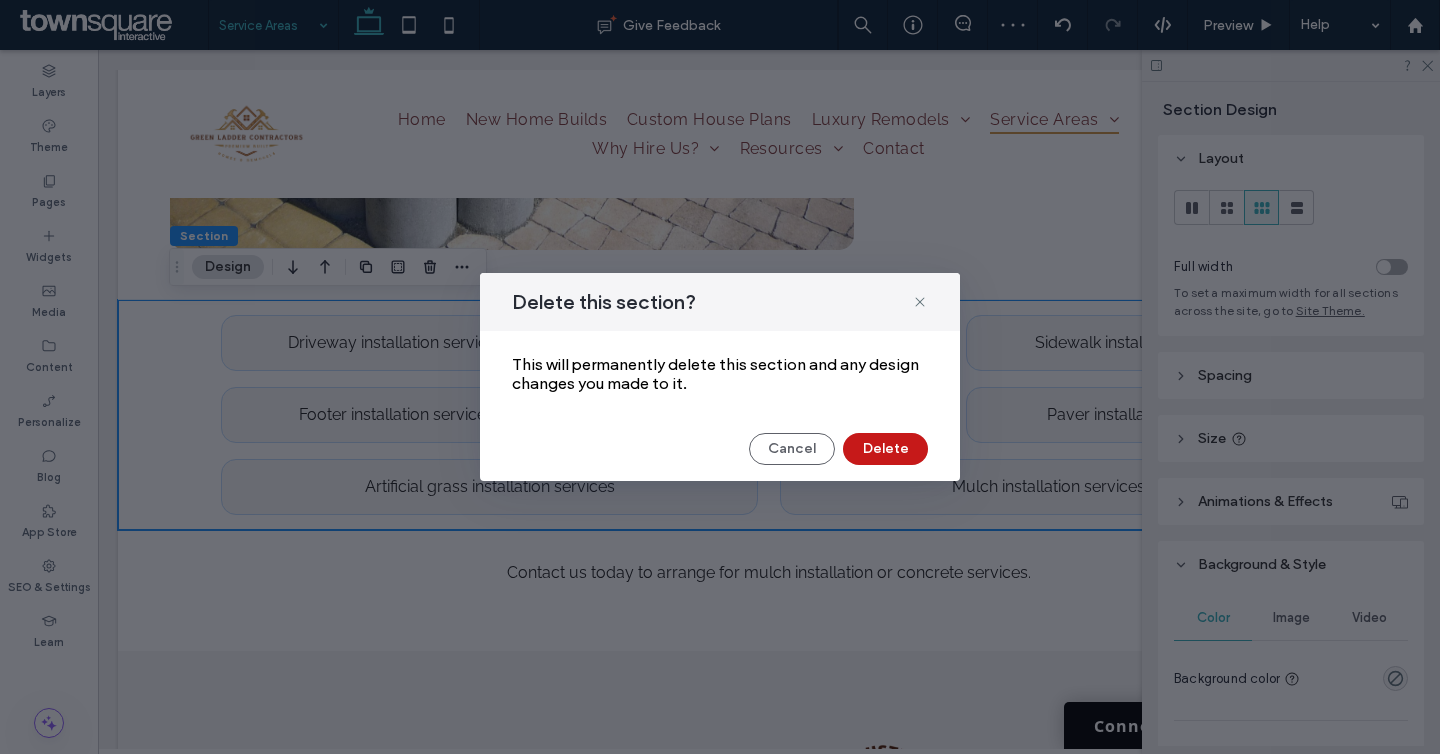 click on "Delete" at bounding box center [885, 449] 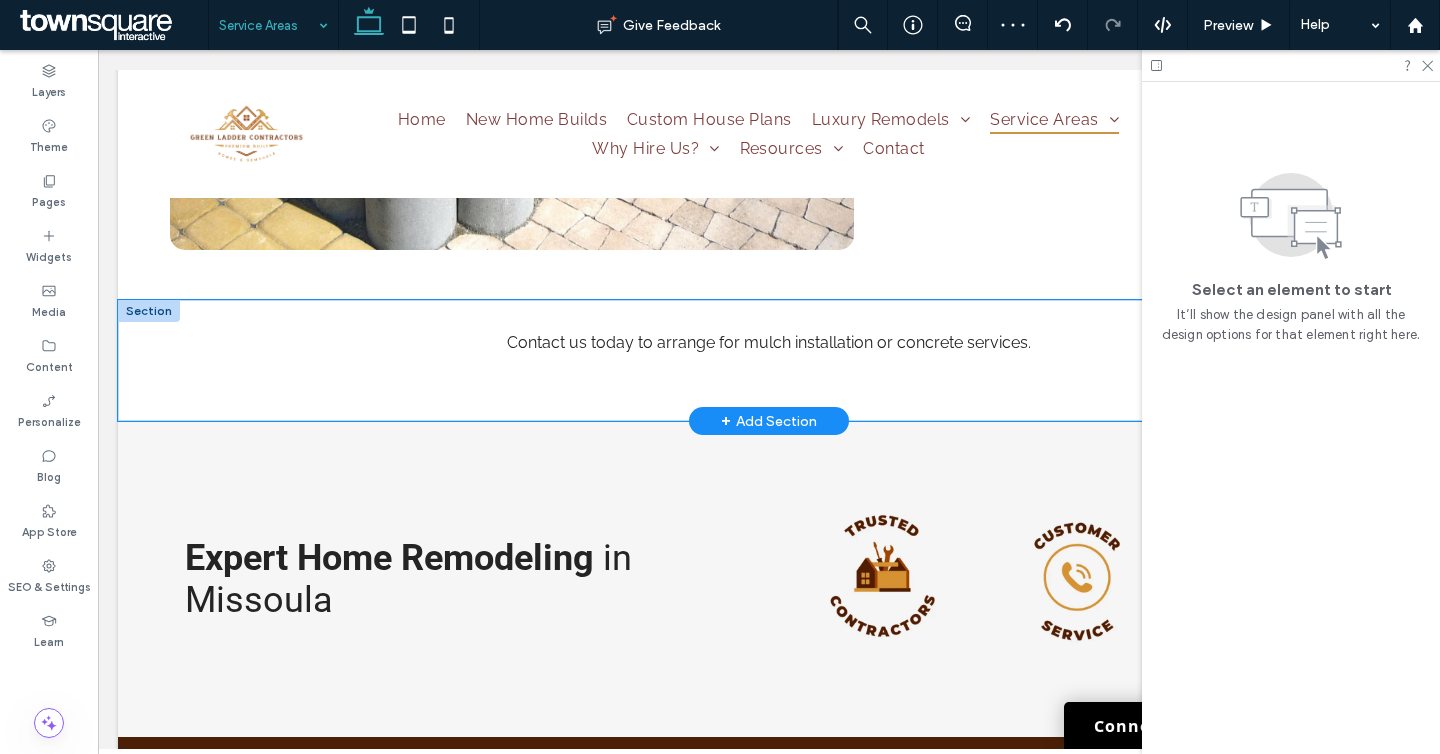 click on "Contact us today to arrange for mulch installation or concrete services ." at bounding box center [769, 360] 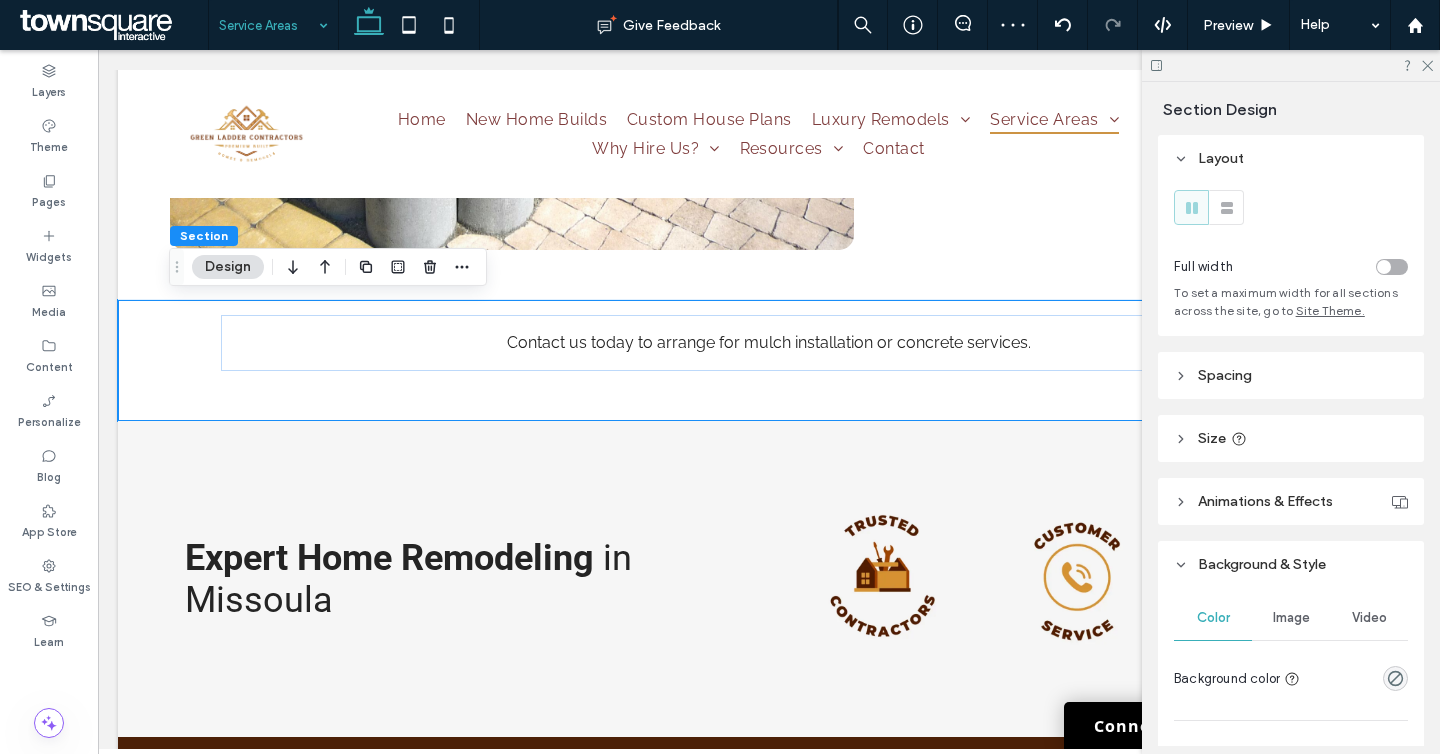 click at bounding box center (414, 267) 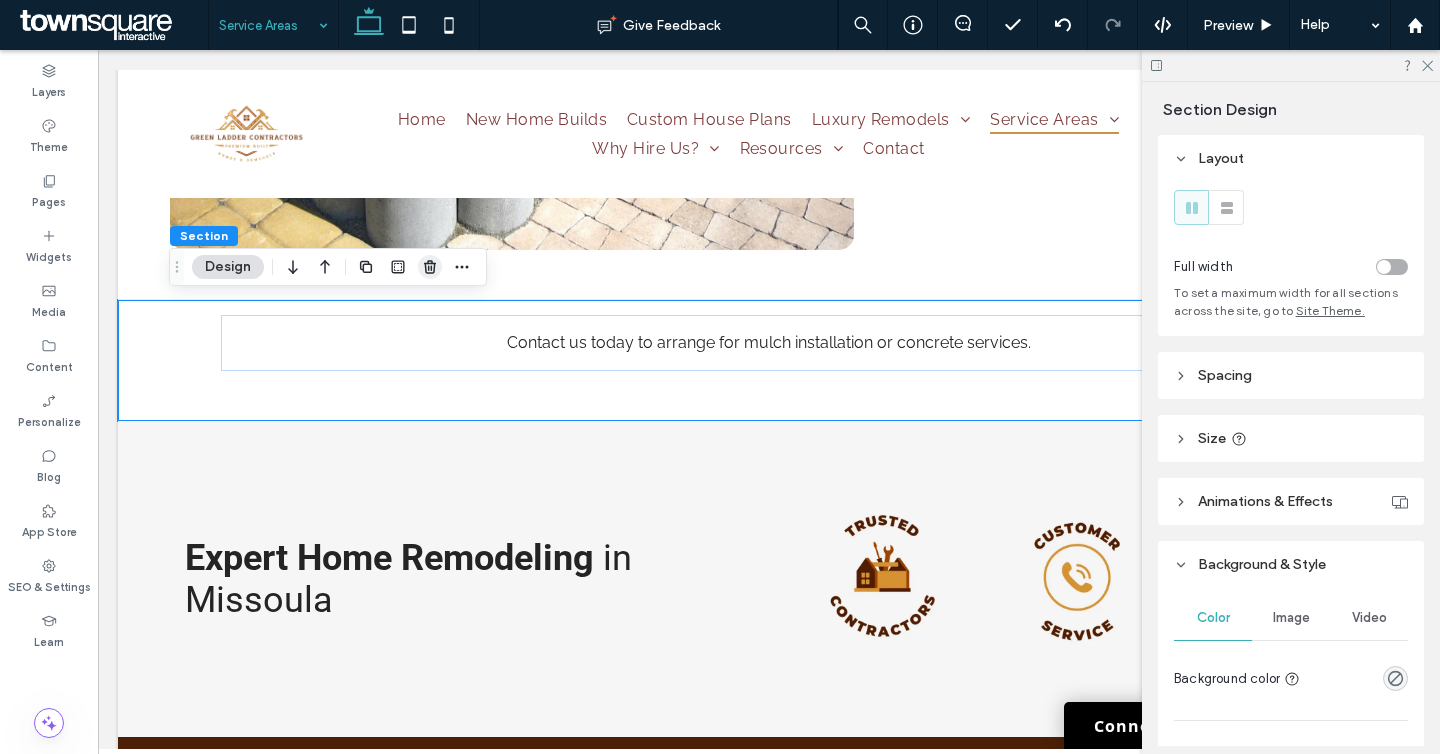 click 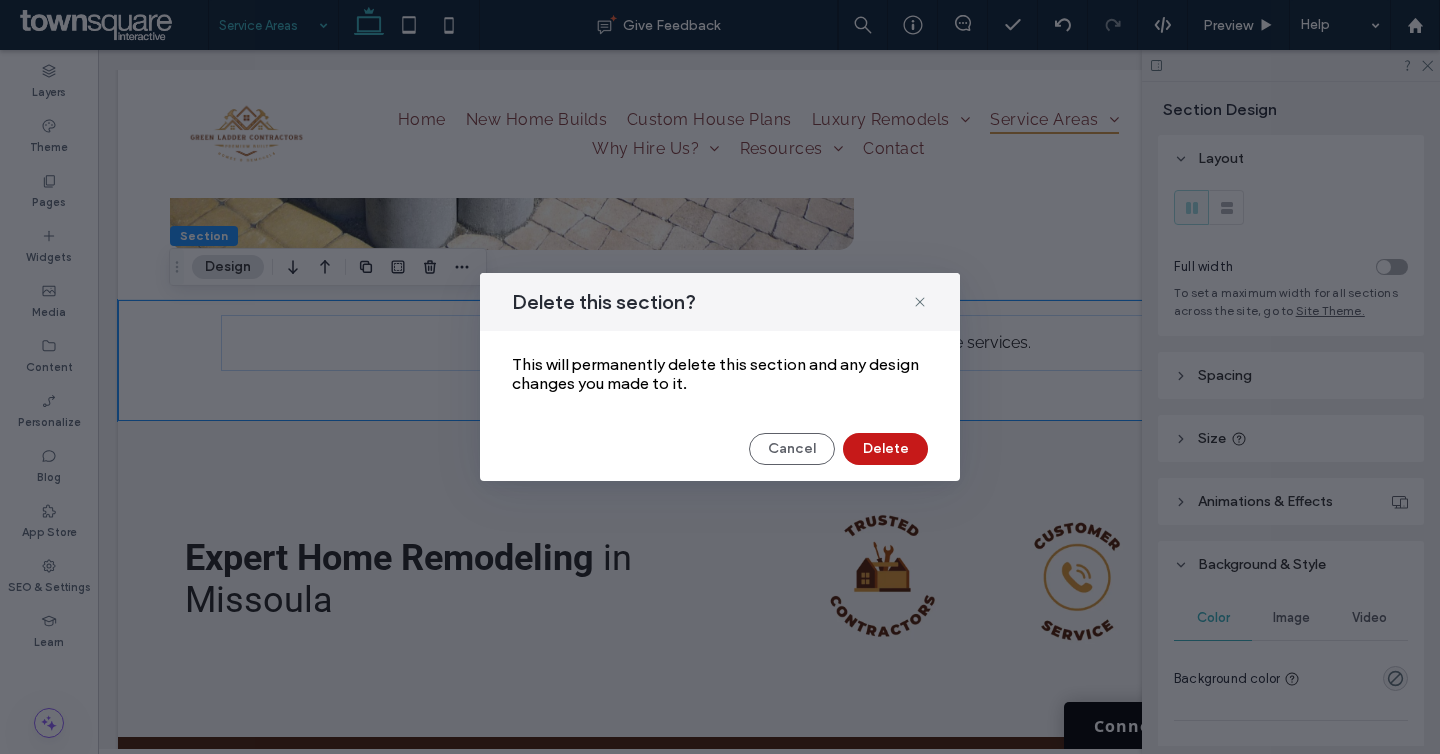 drag, startPoint x: 897, startPoint y: 461, endPoint x: 799, endPoint y: 410, distance: 110.47624 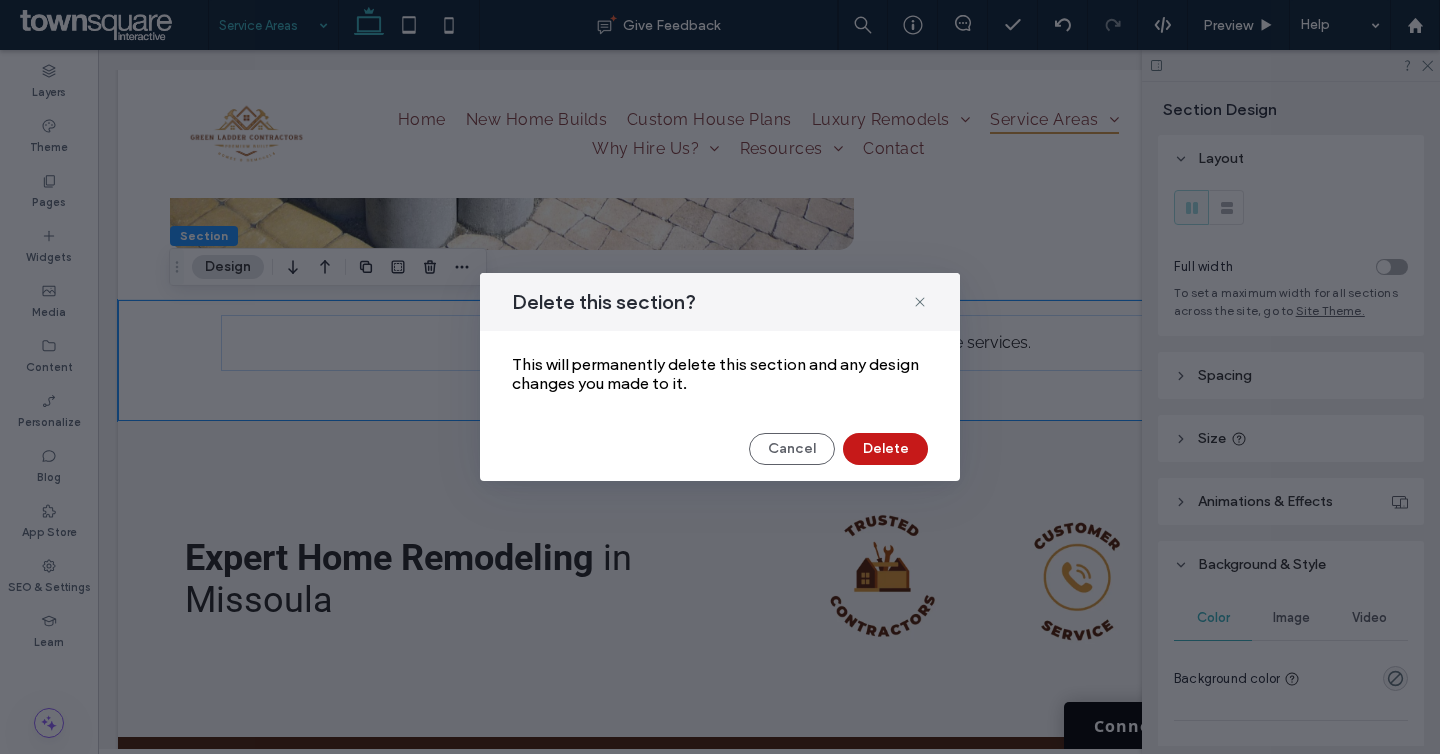 click on "Delete" at bounding box center (885, 449) 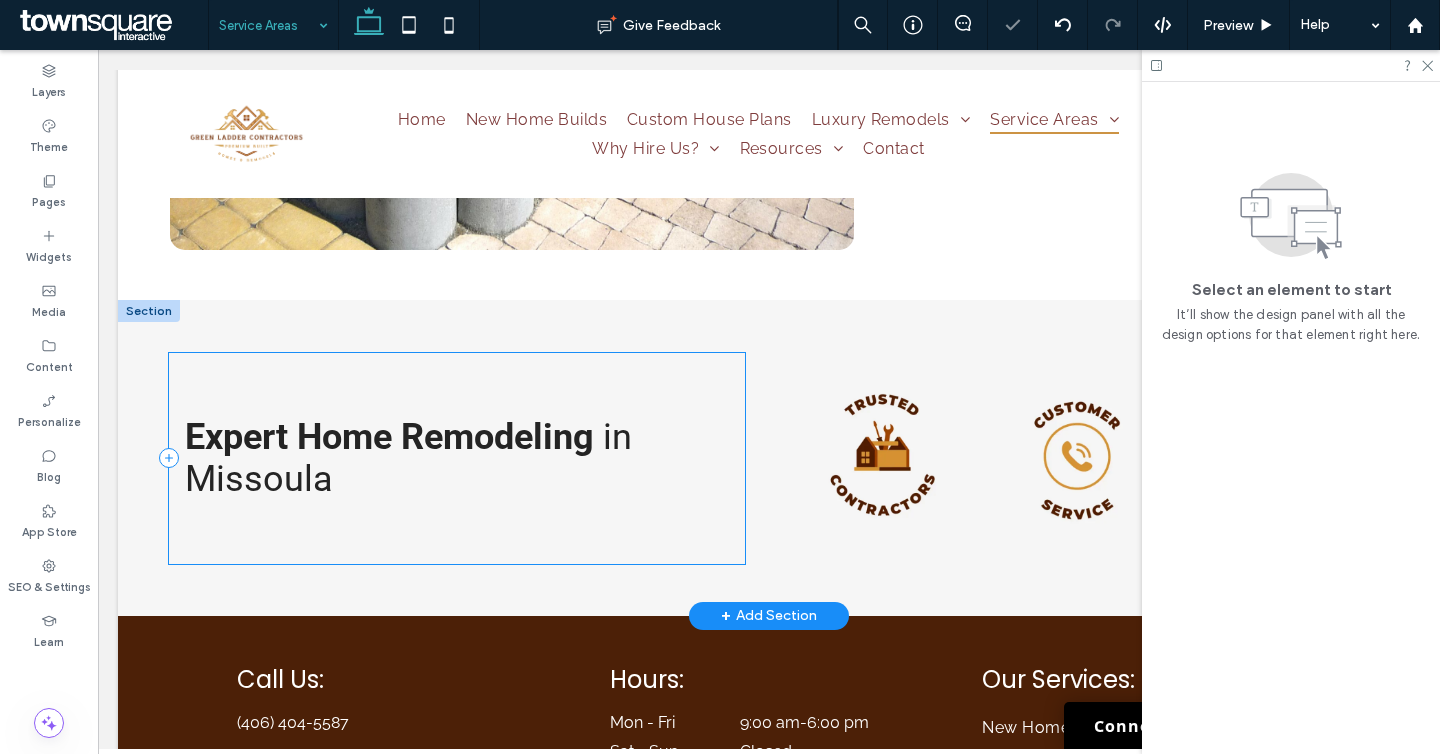 click on "Expert Home Remodeling
in Missoula" at bounding box center (457, 458) 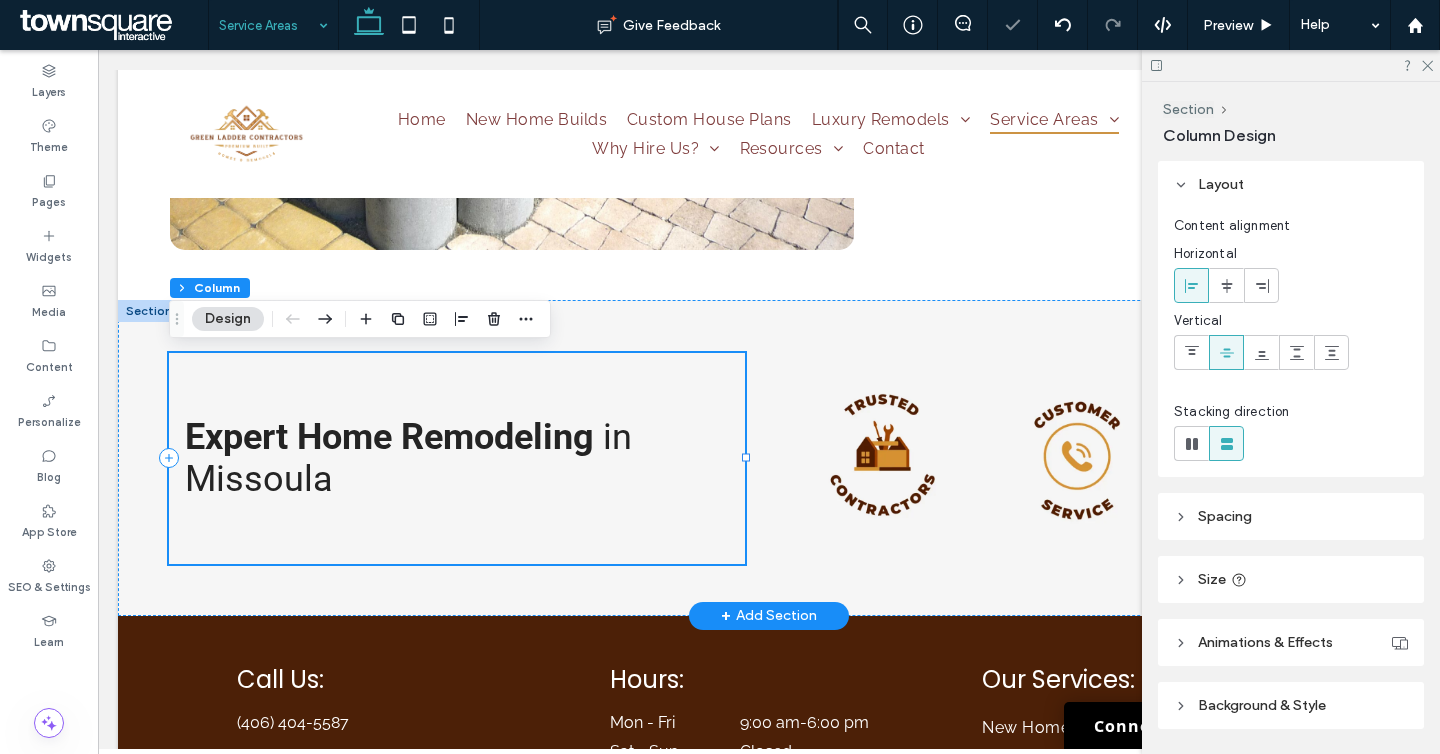 click on "Expert Home Remodeling
in Missoula" at bounding box center [769, 457] 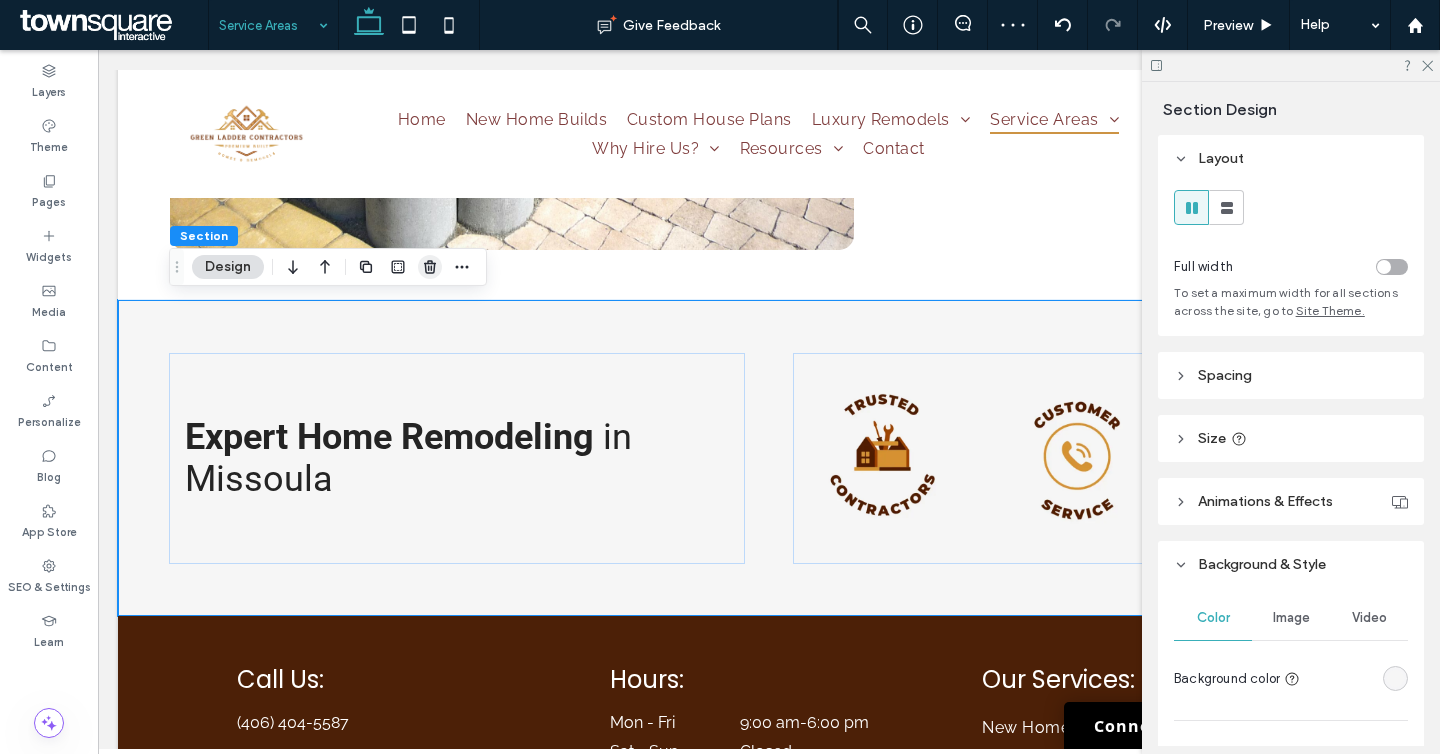 click 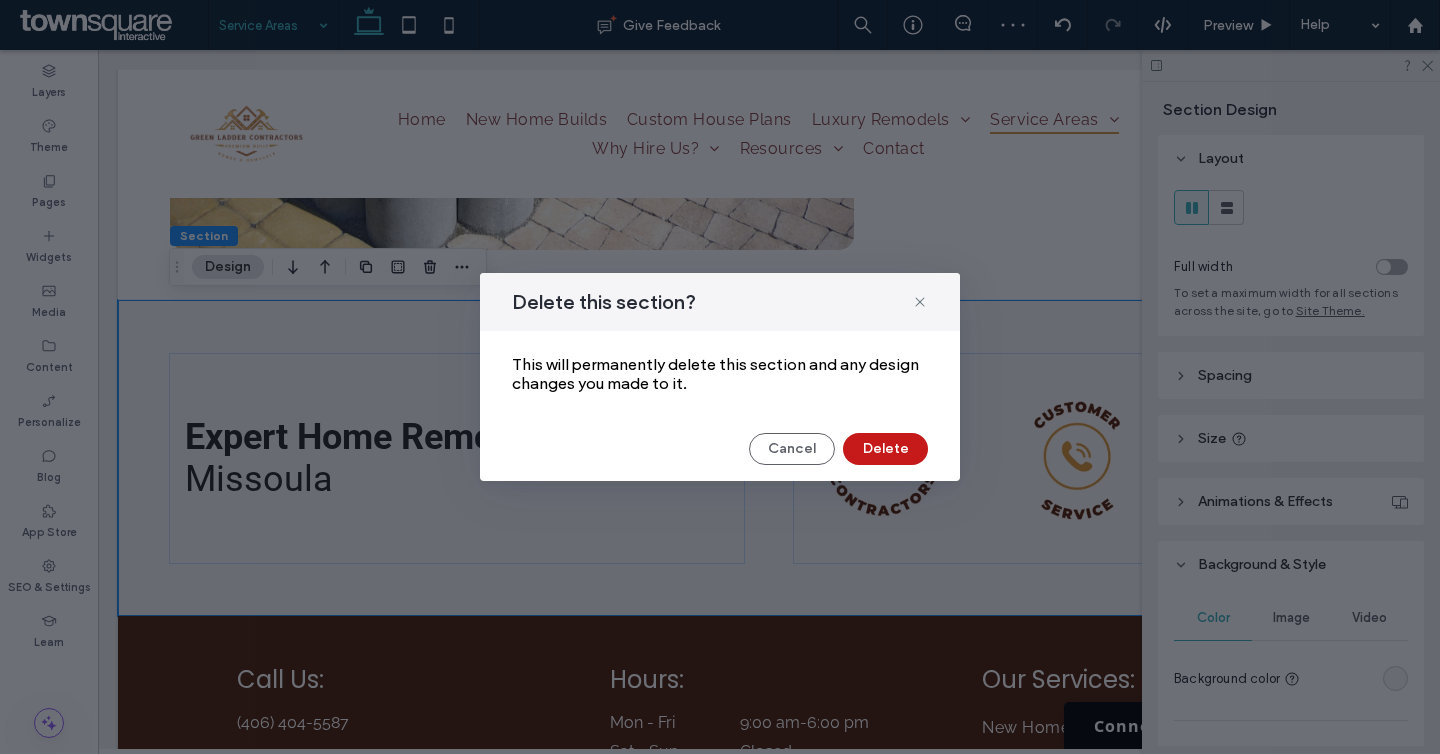 click on "Delete" at bounding box center (885, 449) 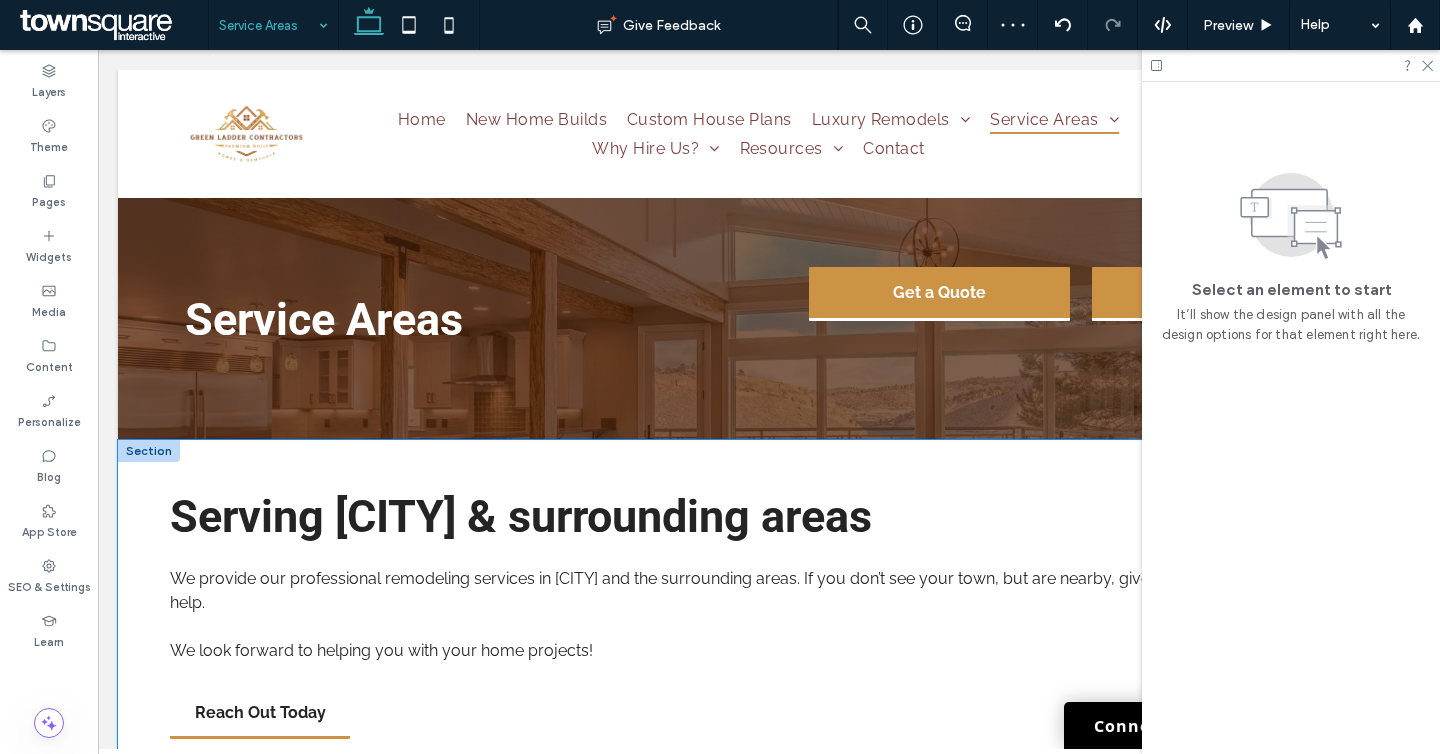 scroll, scrollTop: 145, scrollLeft: 0, axis: vertical 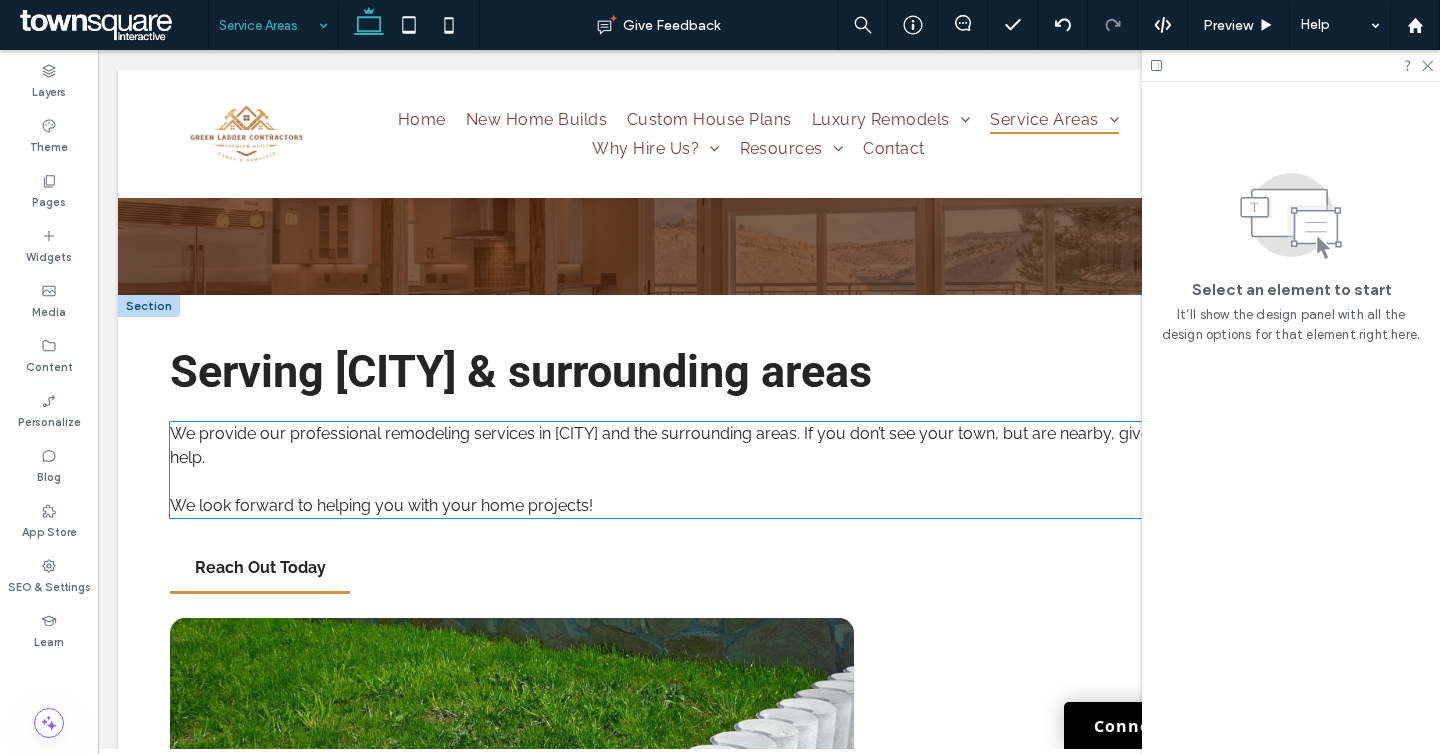 click at bounding box center [787, 482] 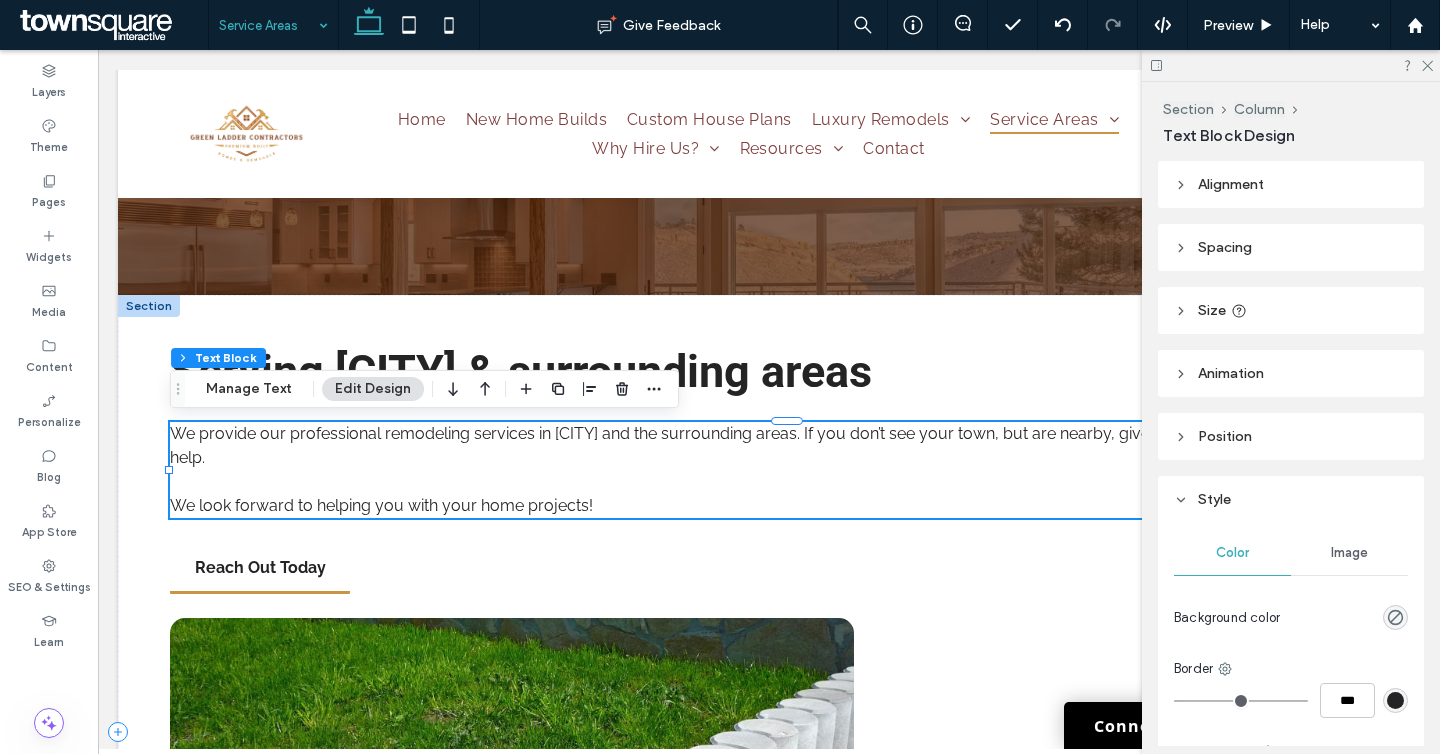 click at bounding box center [787, 482] 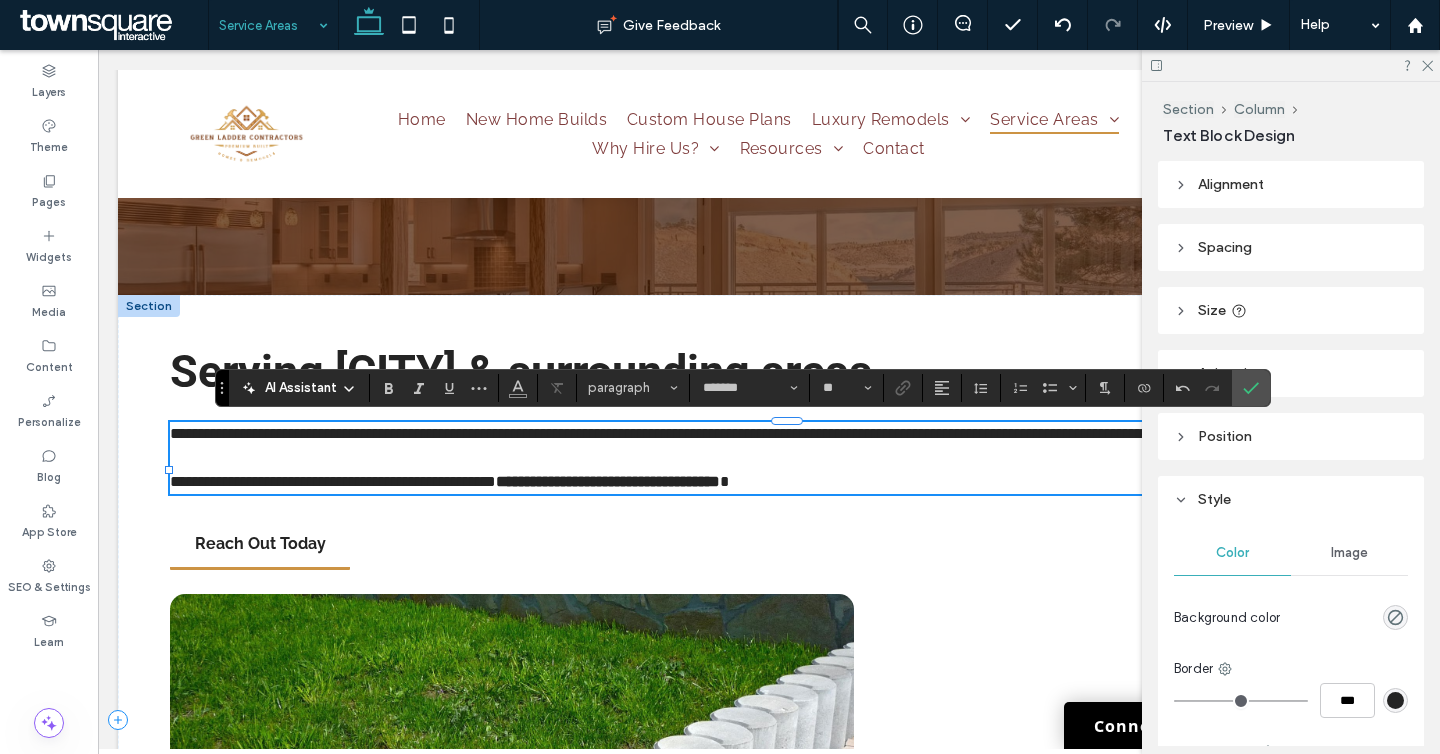 scroll, scrollTop: 0, scrollLeft: 0, axis: both 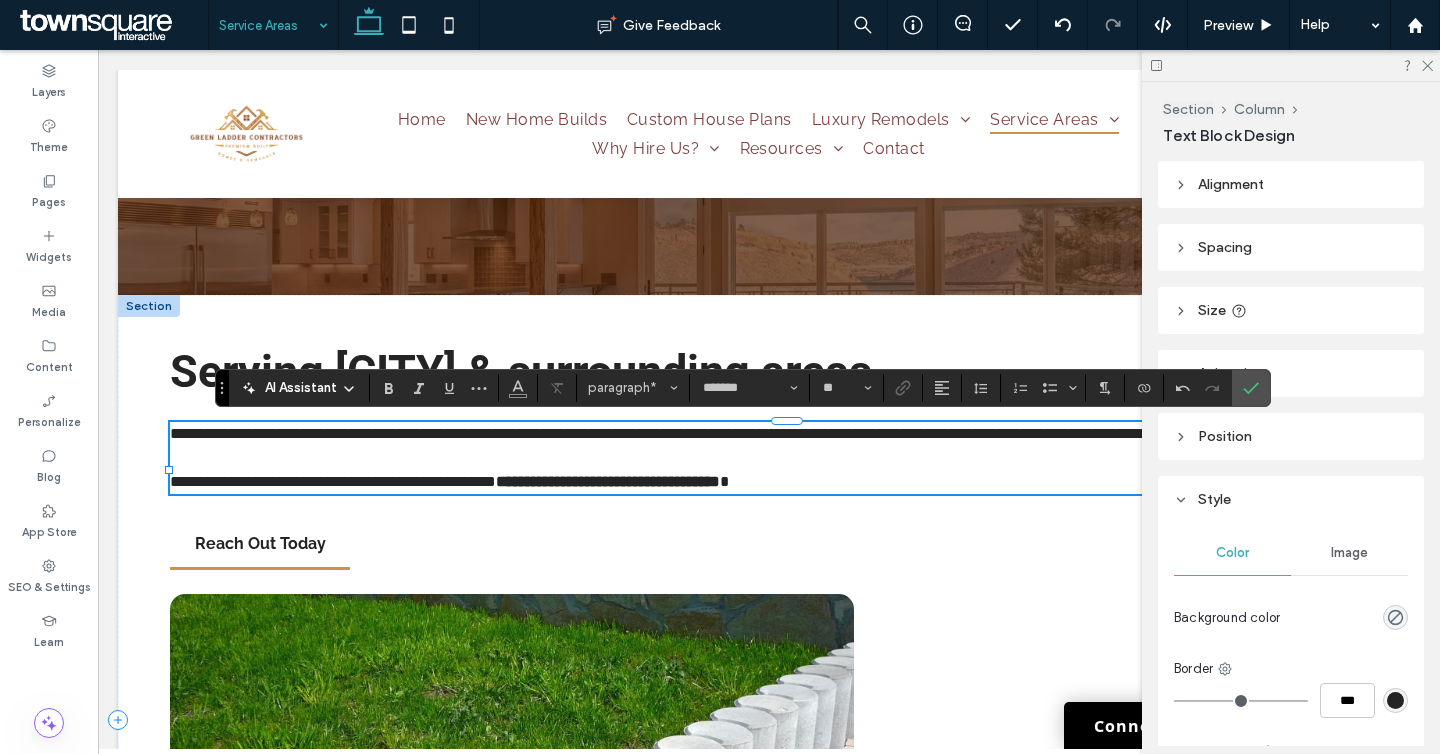 click on "*" at bounding box center (724, 481) 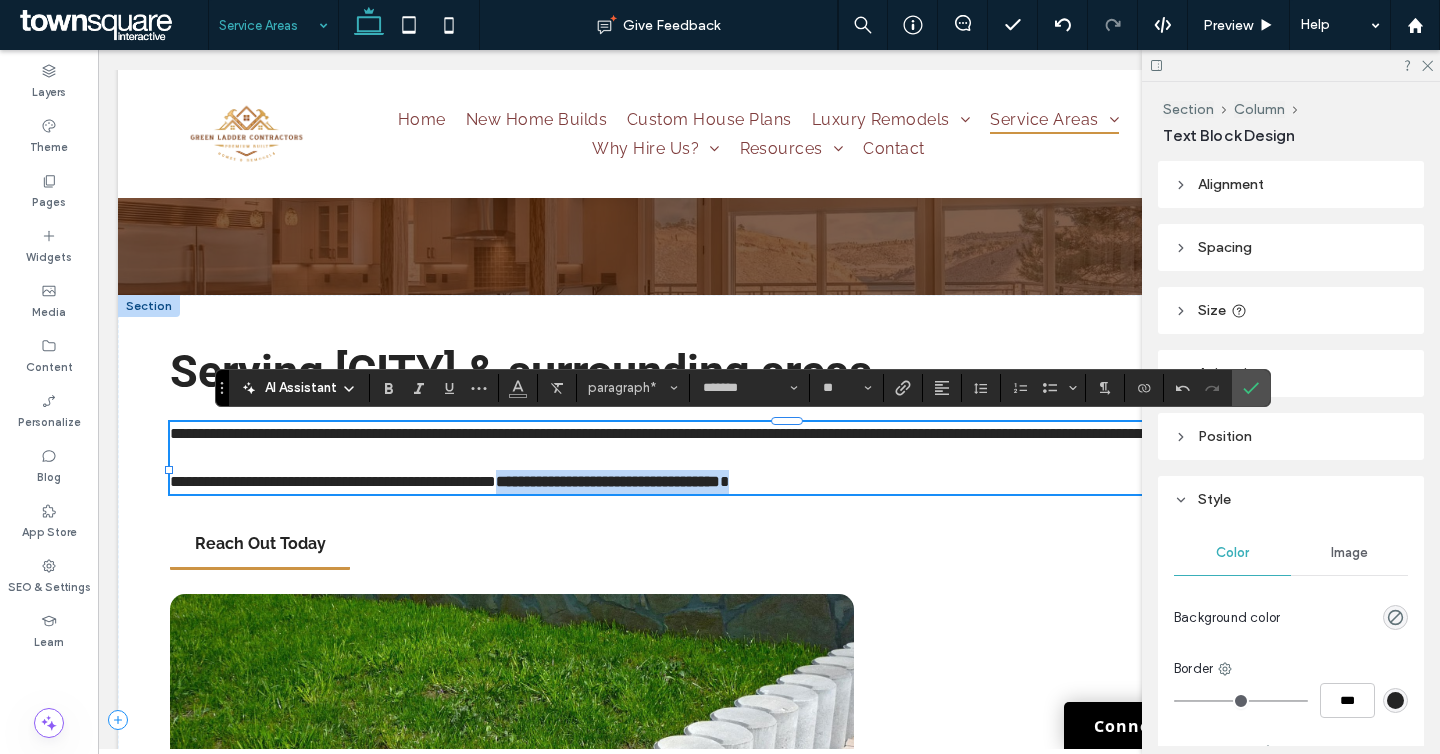 drag, startPoint x: 933, startPoint y: 510, endPoint x: 584, endPoint y: 512, distance: 349.00574 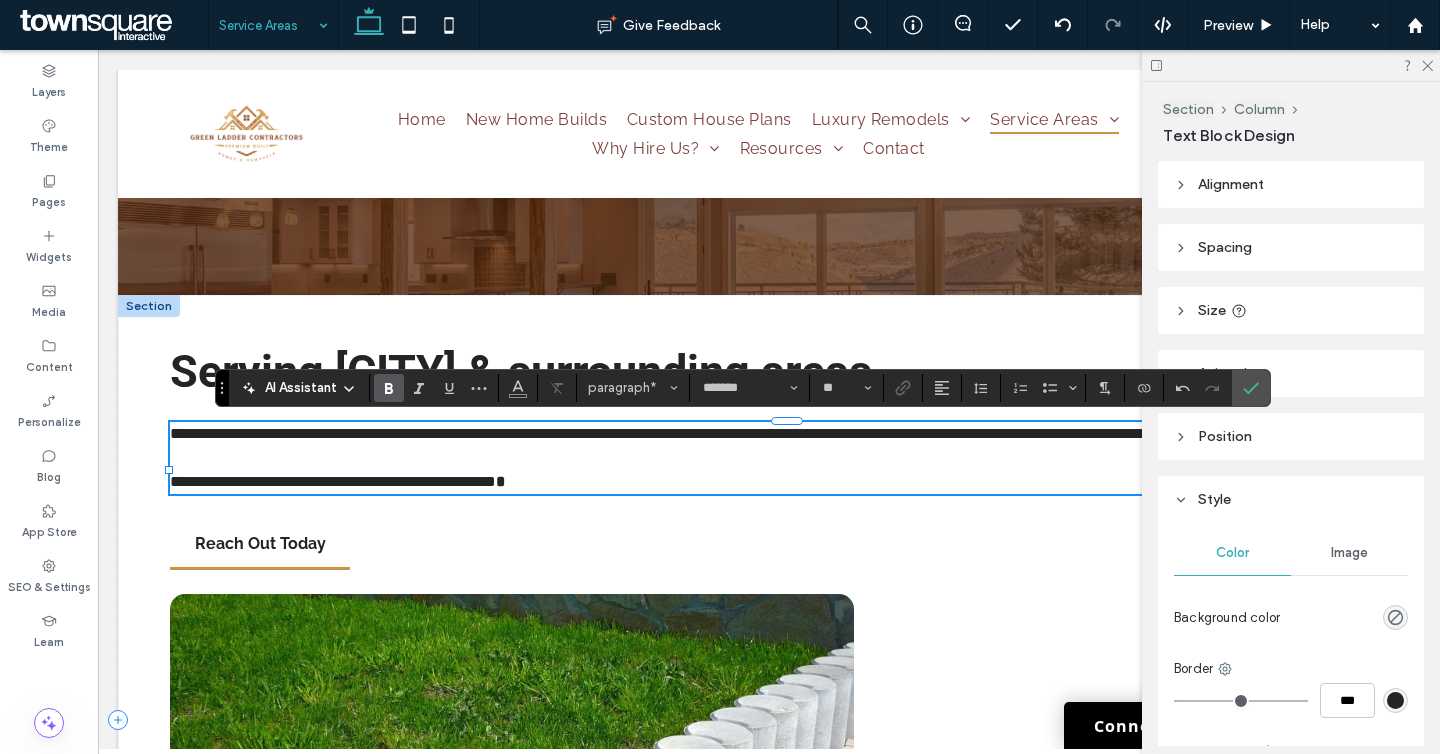 click on "**********" at bounding box center [787, 482] 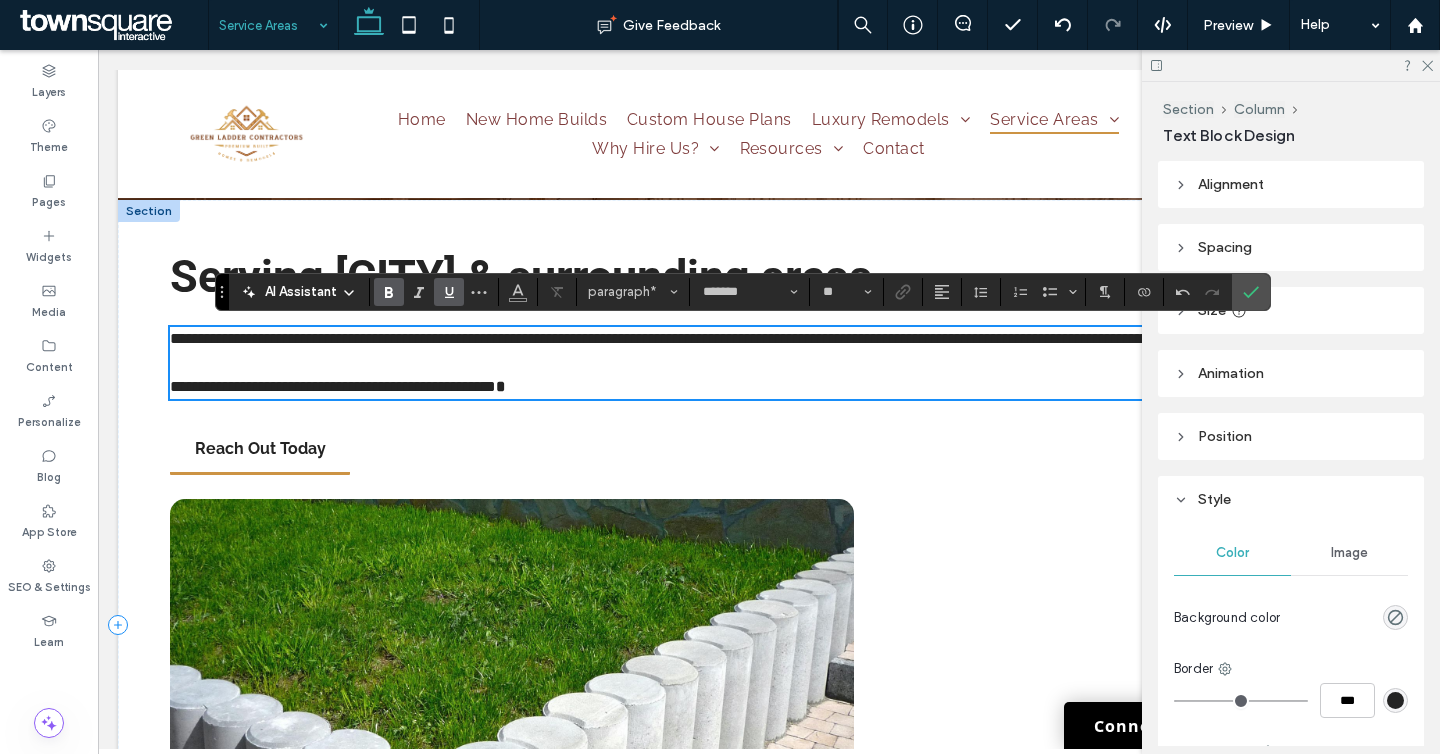 scroll, scrollTop: 241, scrollLeft: 0, axis: vertical 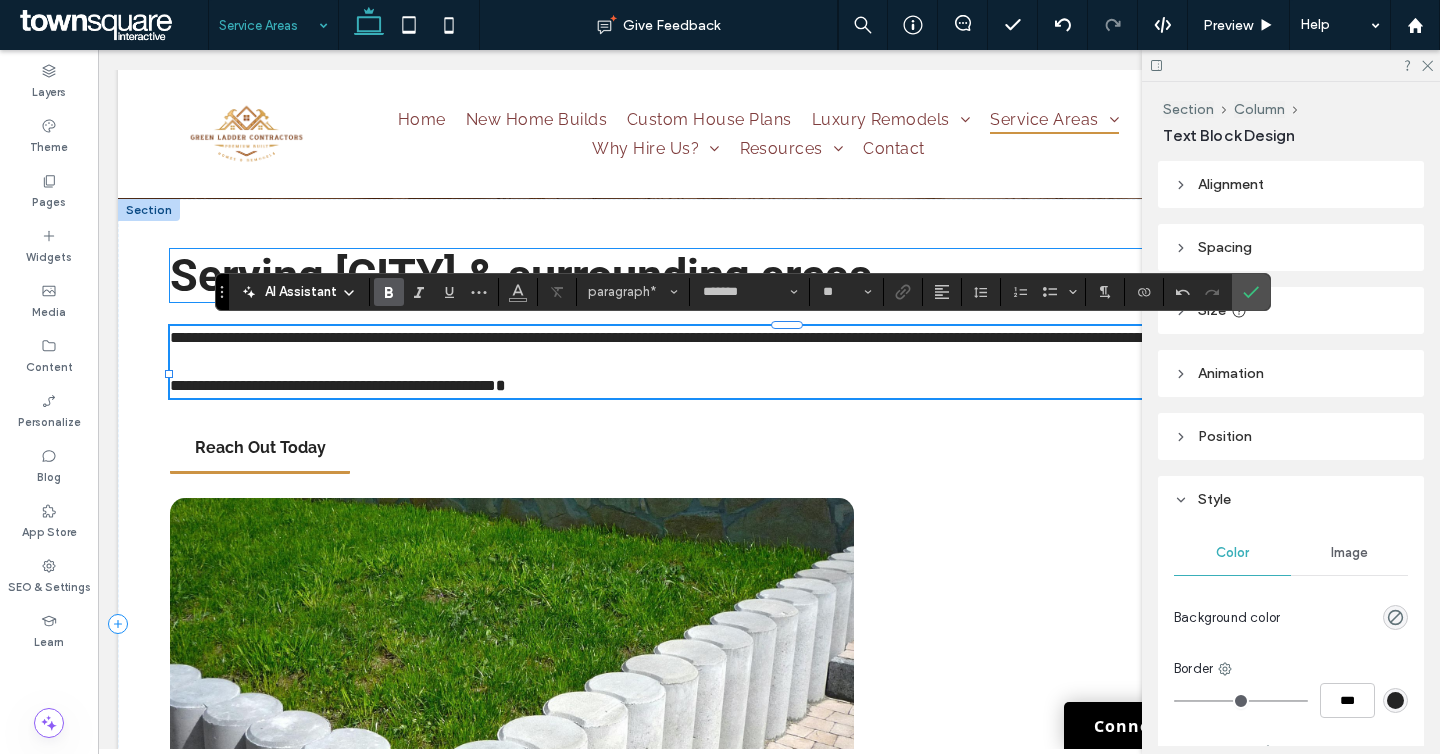 click on "Serving [CITY] & surrounding areas" at bounding box center [521, 275] 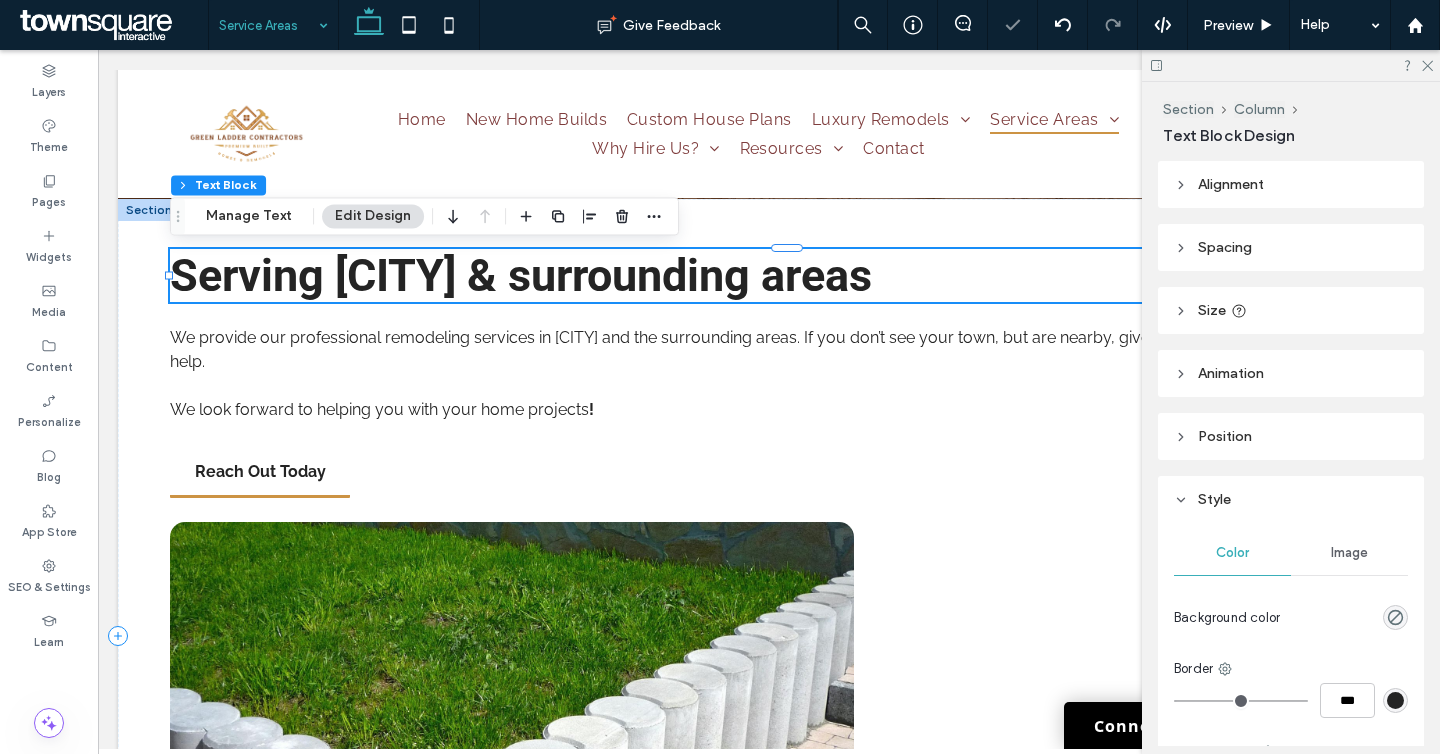 click on "Serving [CITY] & surrounding areas" at bounding box center [521, 275] 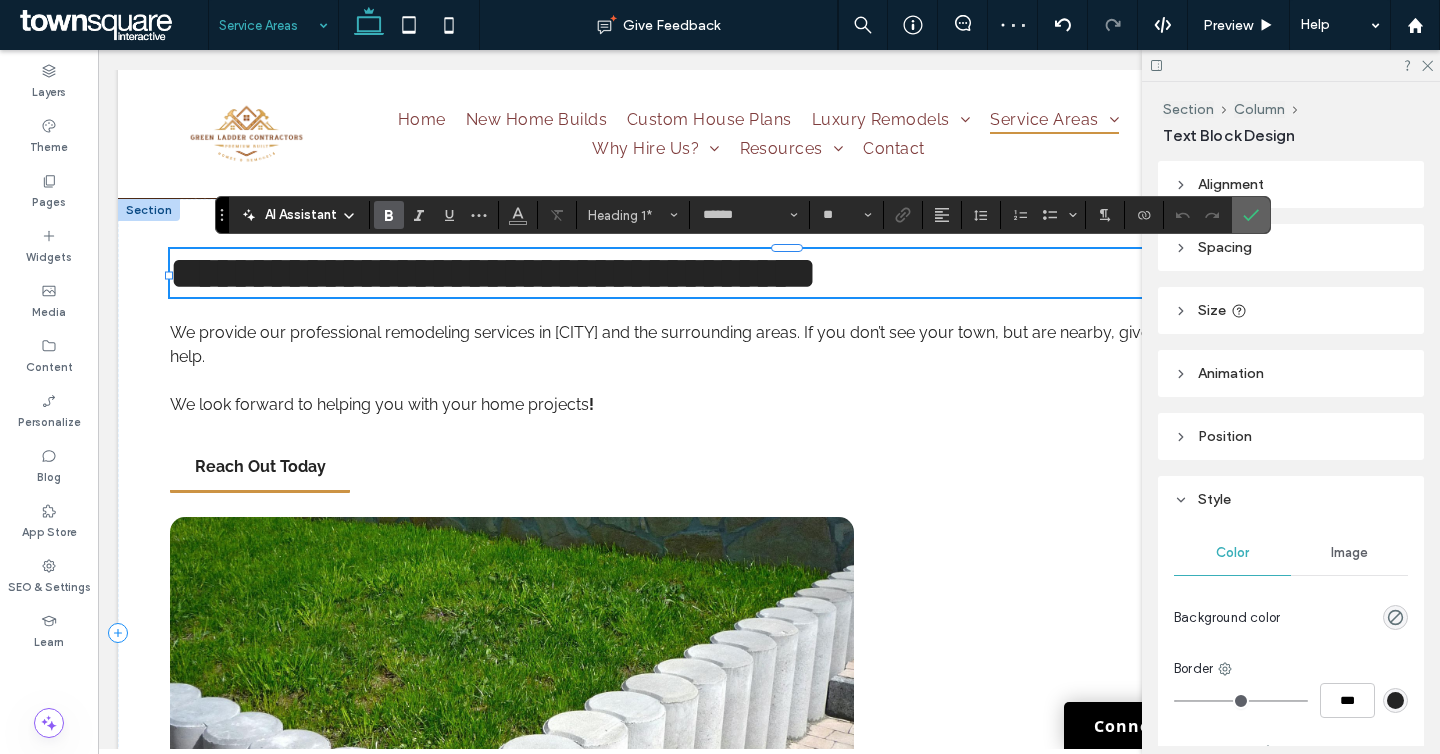 click at bounding box center (1251, 215) 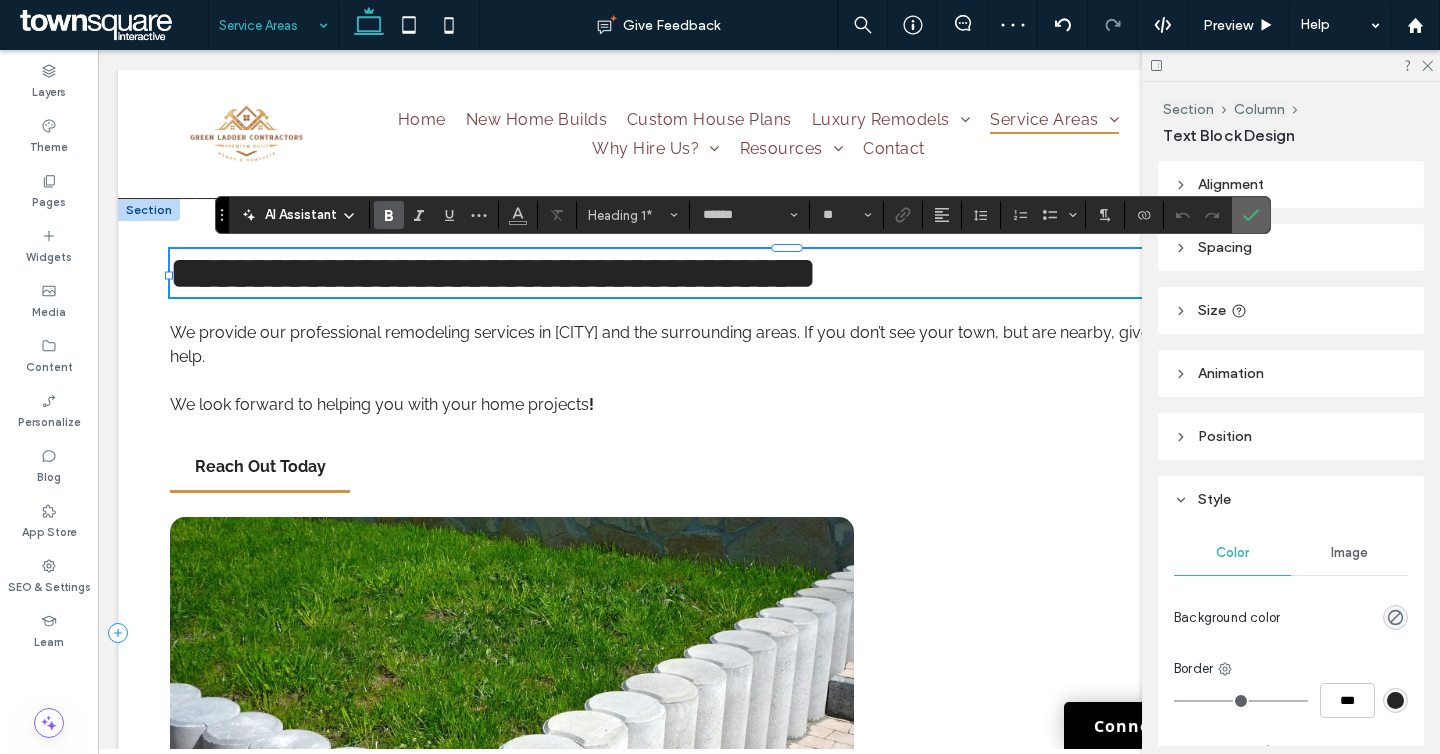 click 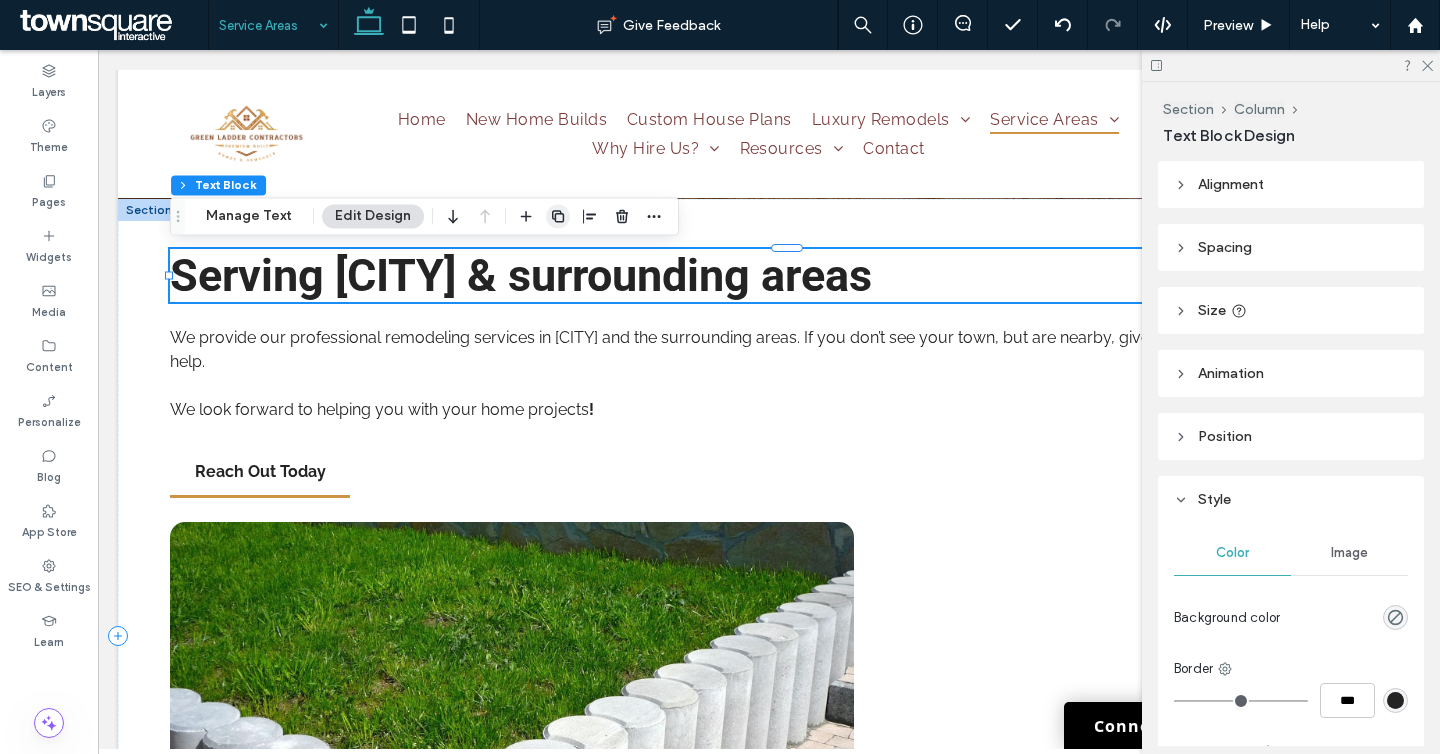 click at bounding box center (558, 216) 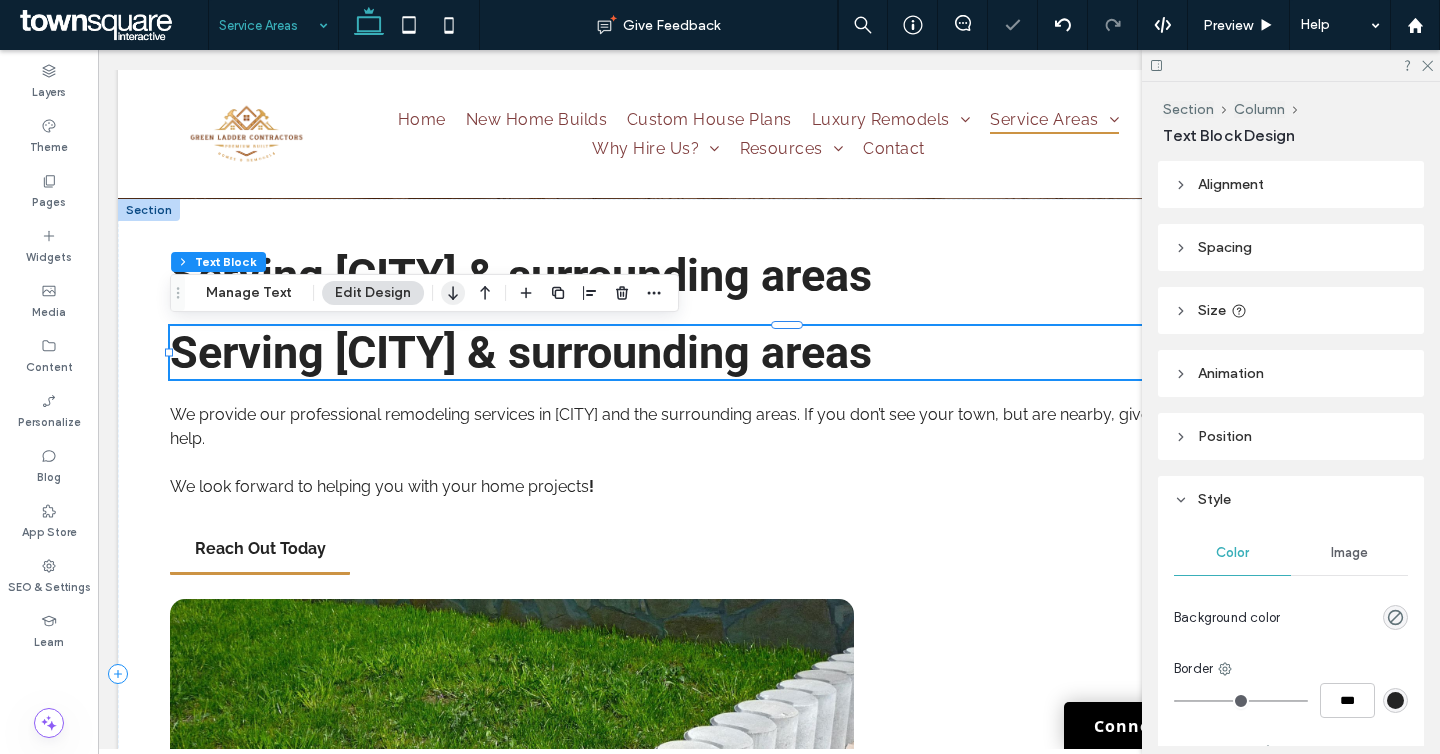 click 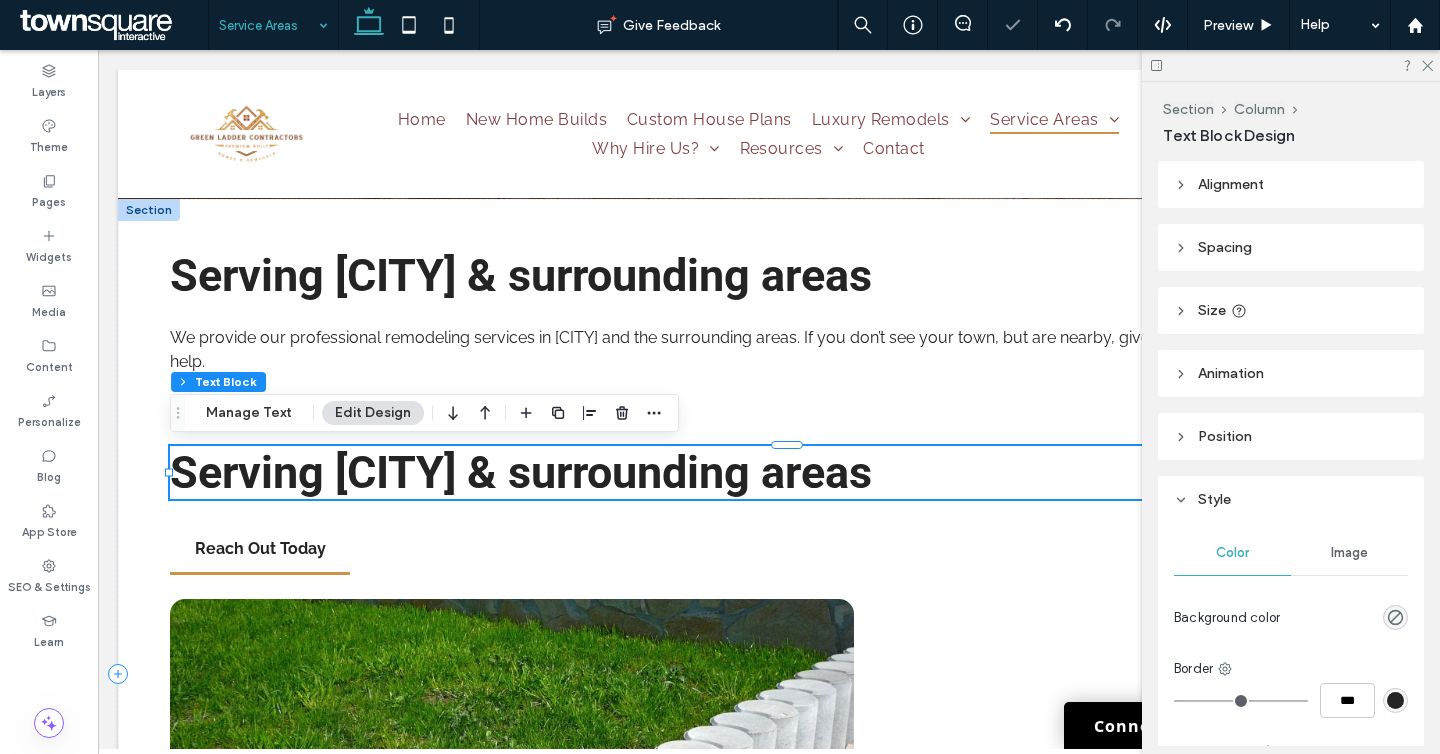 click on "Serving [CITY] & surrounding areas" at bounding box center [521, 472] 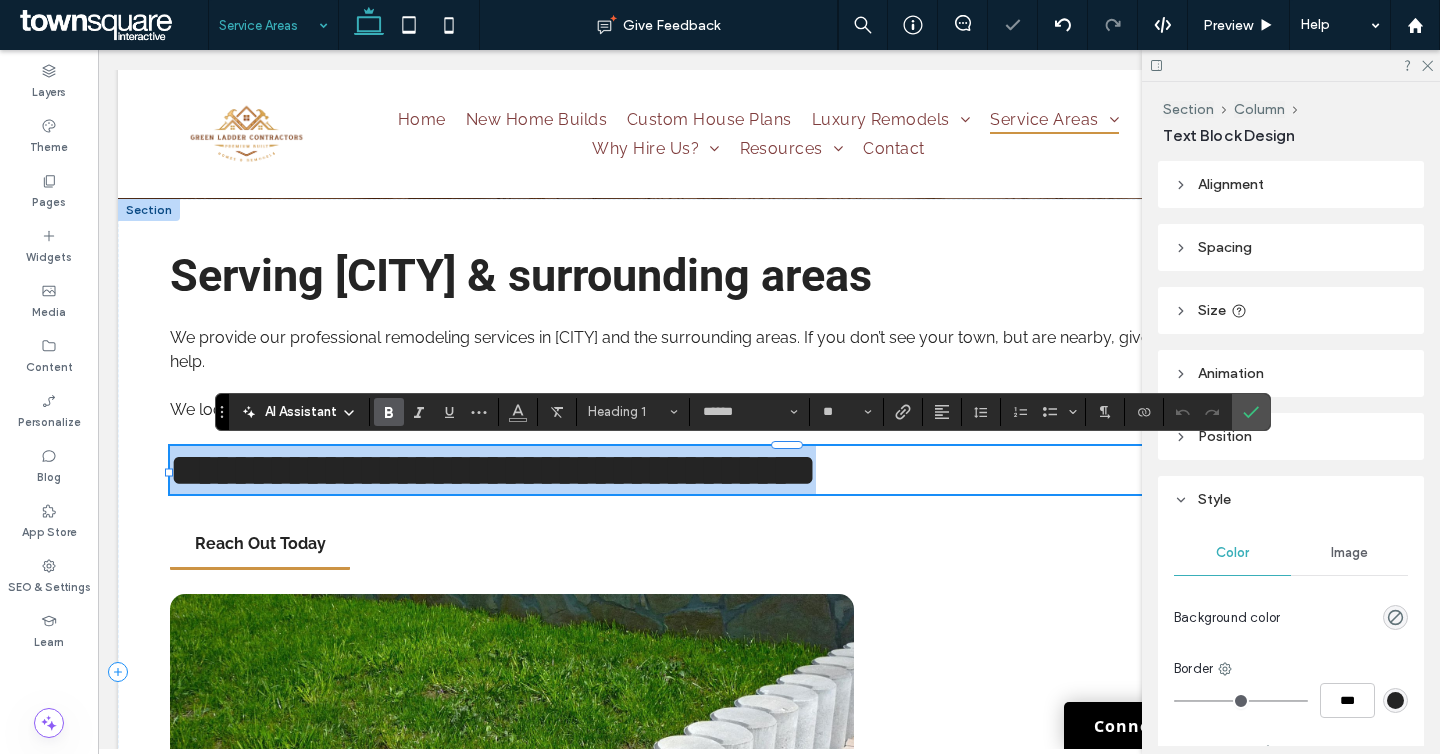 click on "**********" at bounding box center [493, 470] 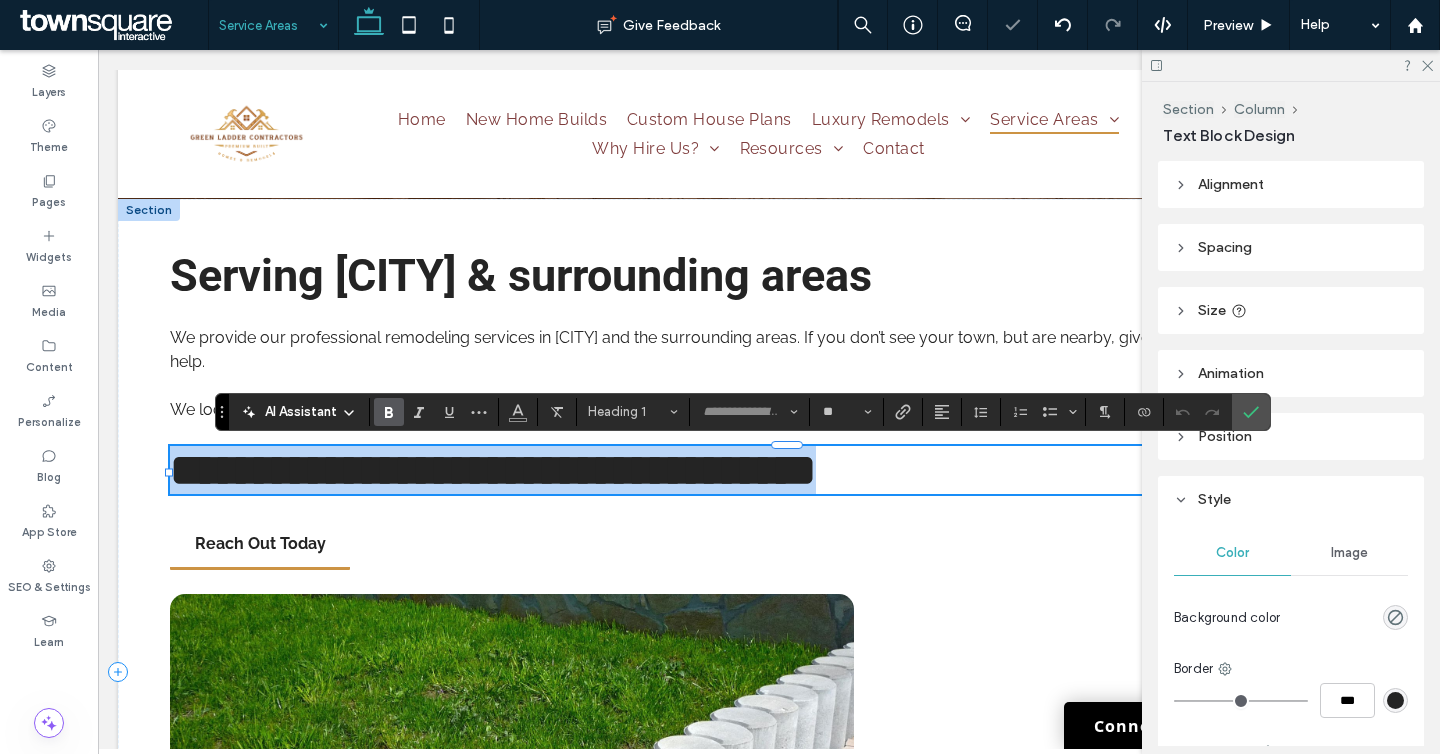 type on "**" 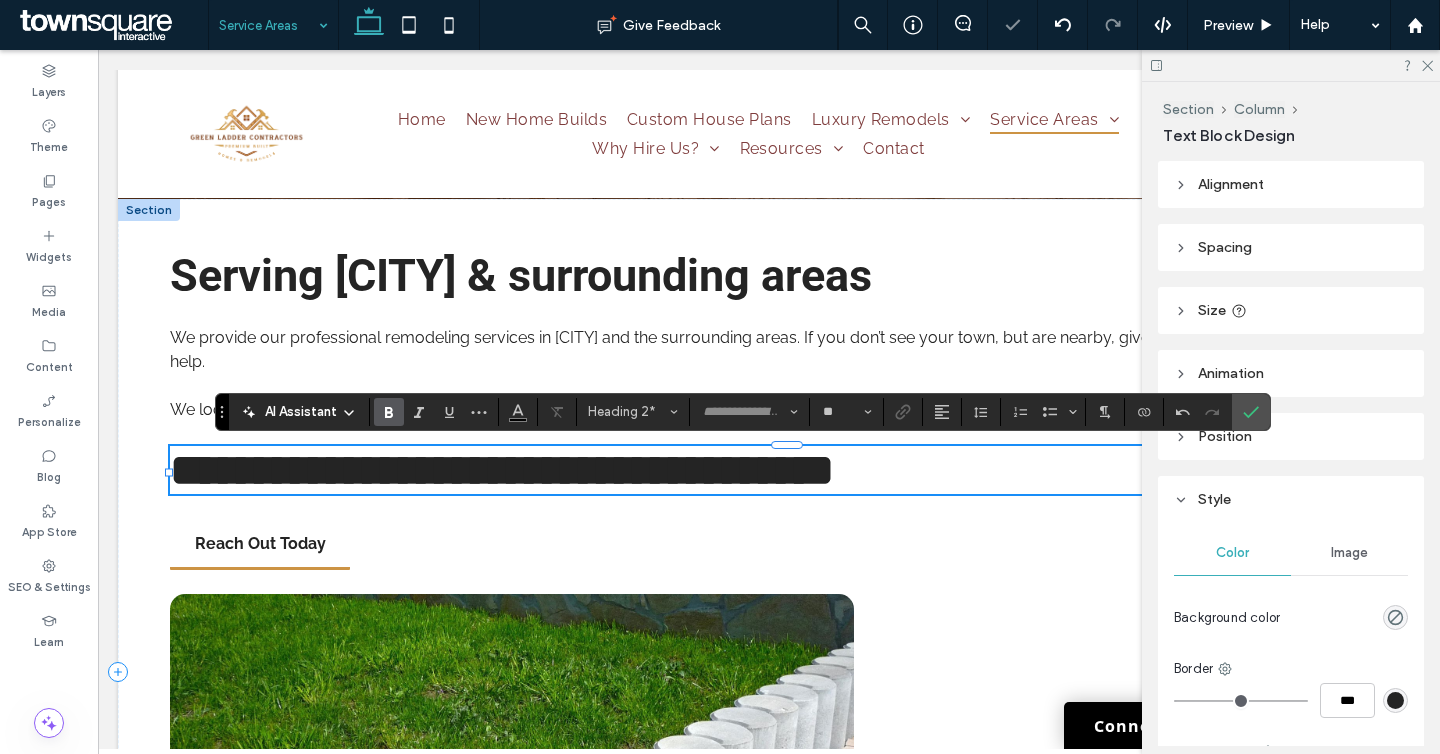 scroll, scrollTop: 4, scrollLeft: 0, axis: vertical 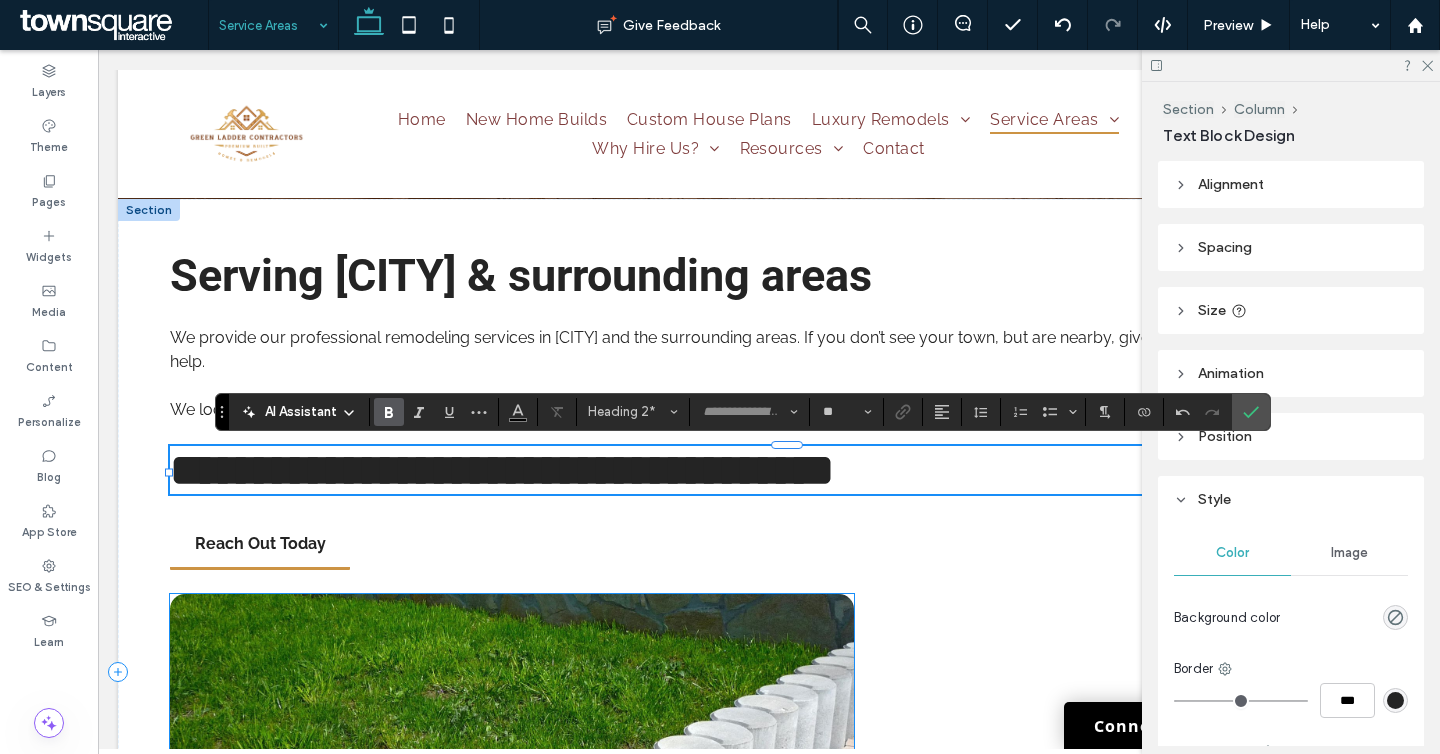 click at bounding box center [512, 844] 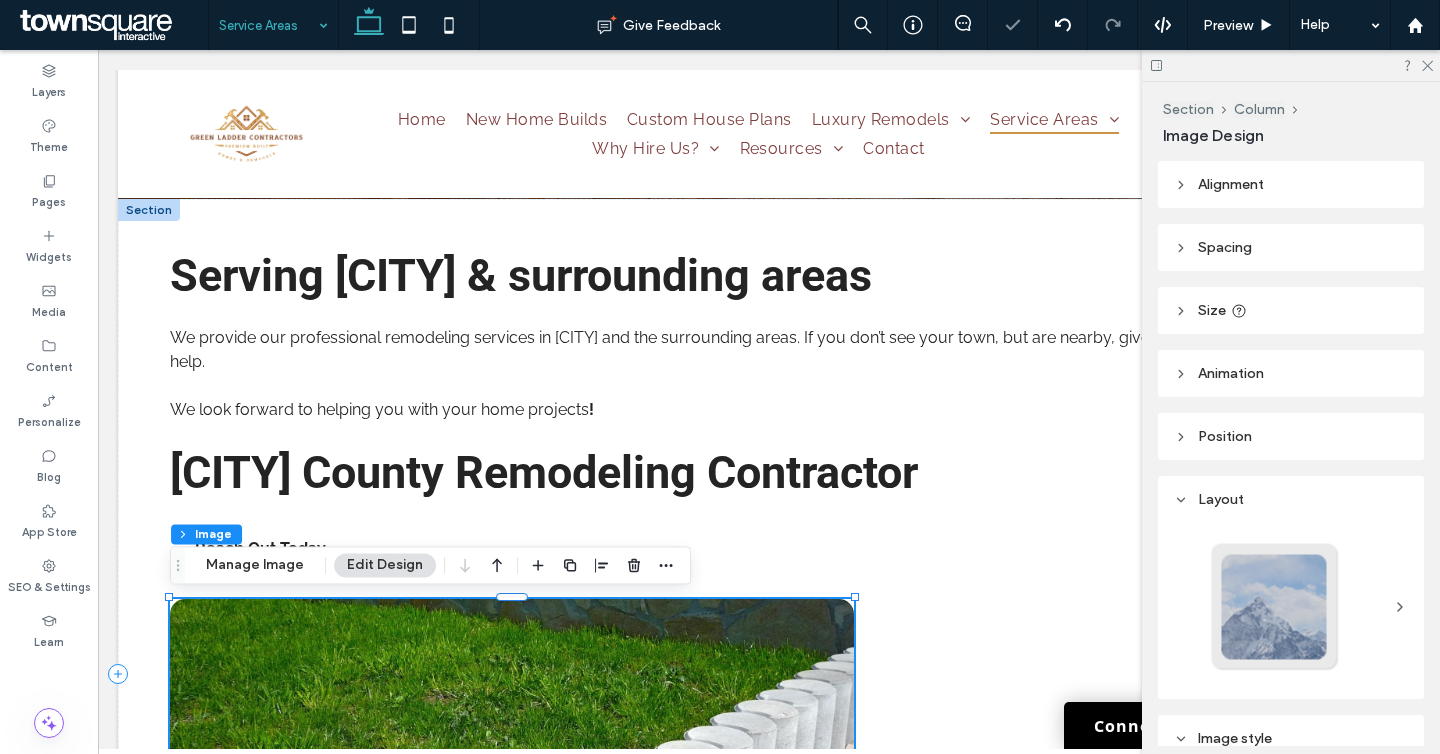 type on "**" 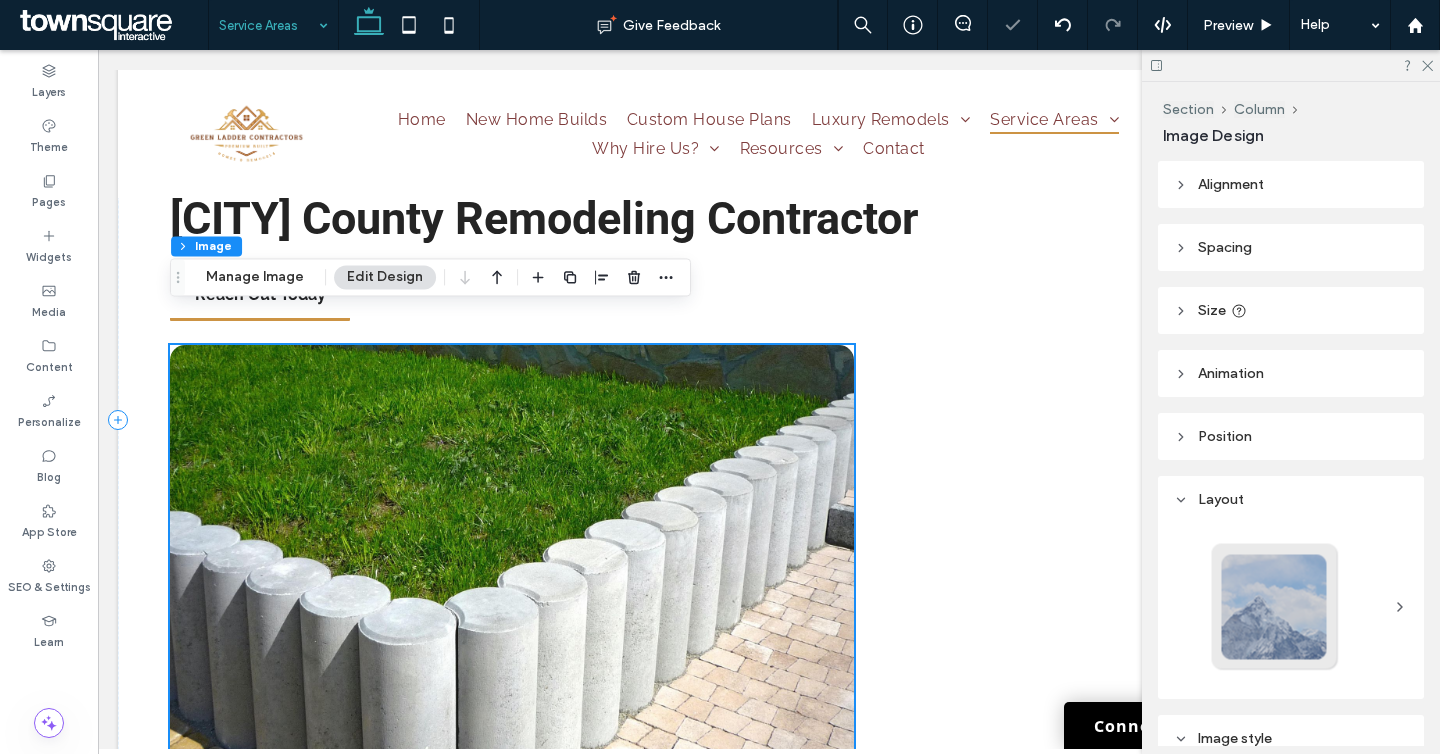 scroll, scrollTop: 529, scrollLeft: 0, axis: vertical 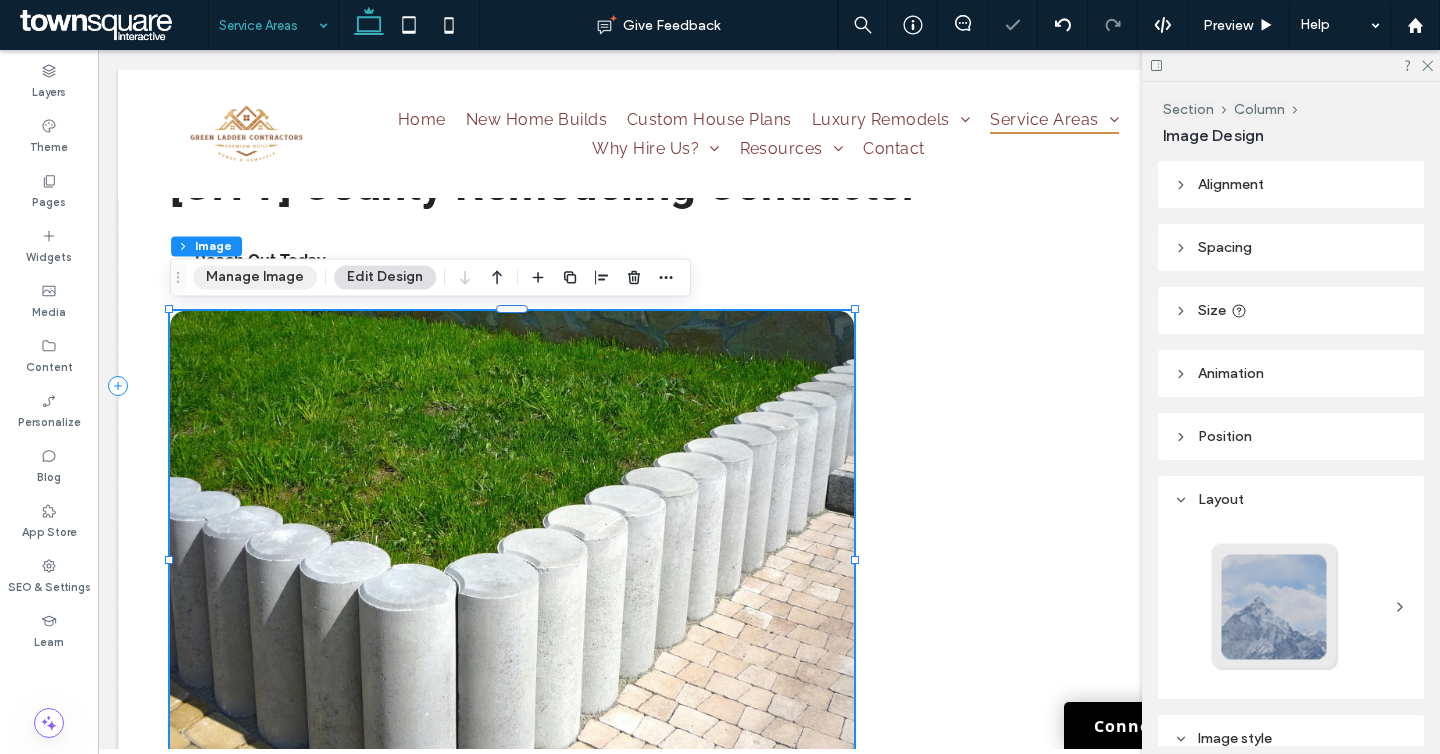 click on "Manage Image" at bounding box center [255, 277] 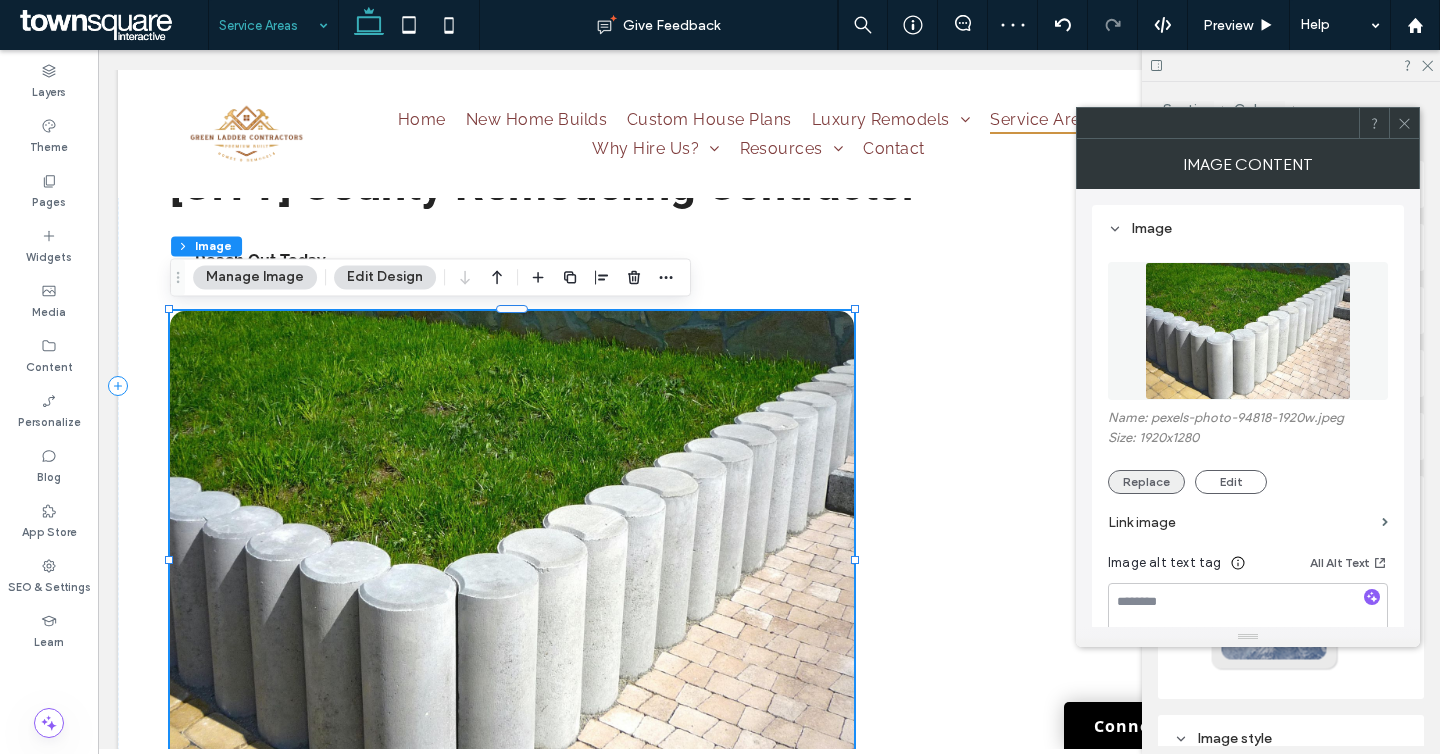 click on "Replace" at bounding box center (1146, 482) 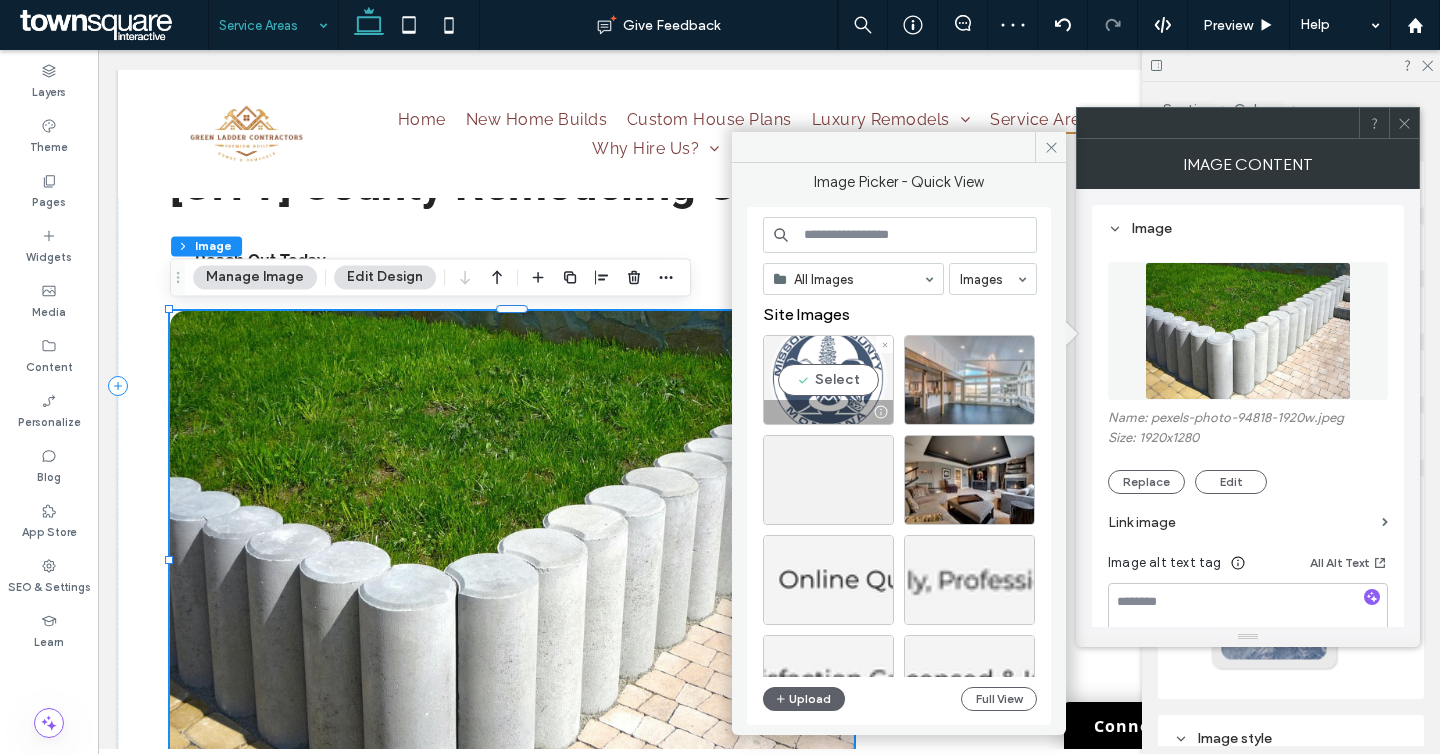 drag, startPoint x: 824, startPoint y: 387, endPoint x: 726, endPoint y: 337, distance: 110.01818 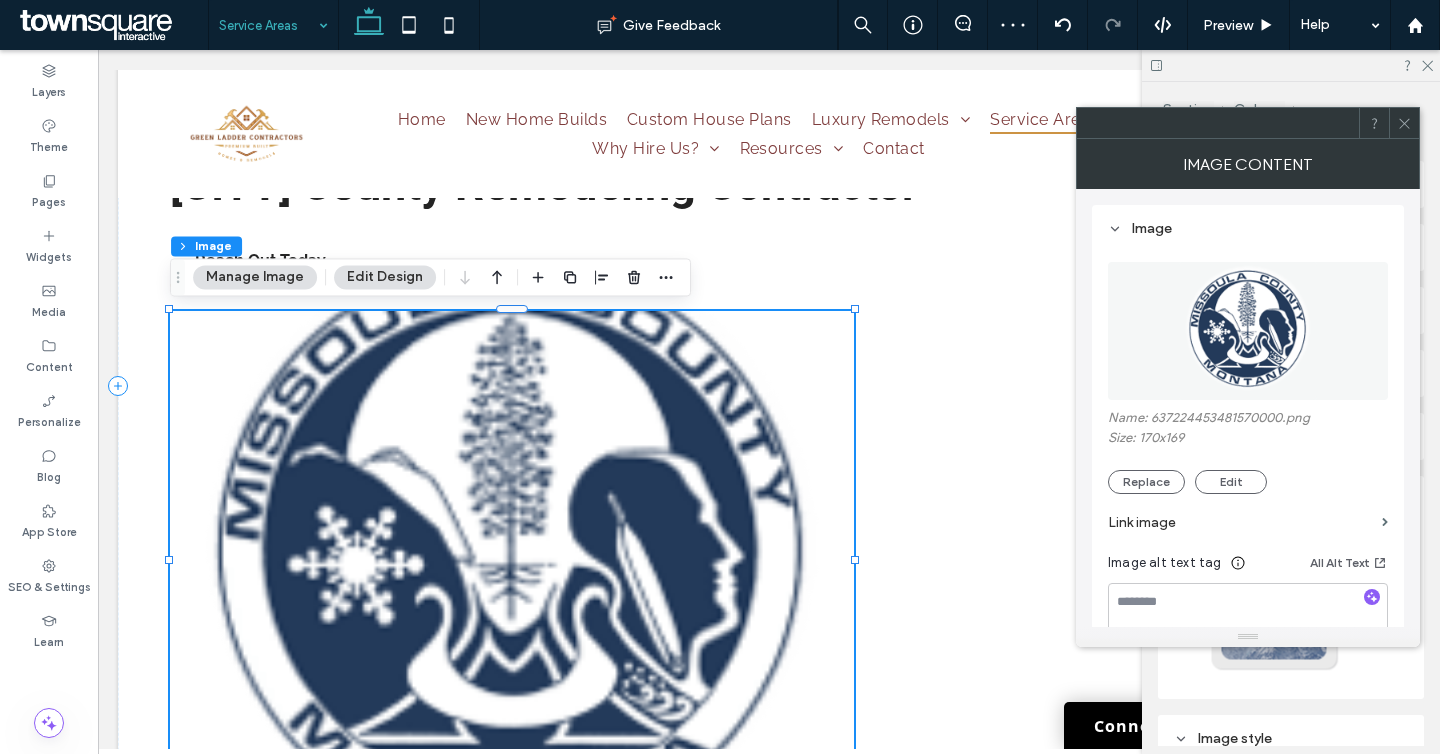 click 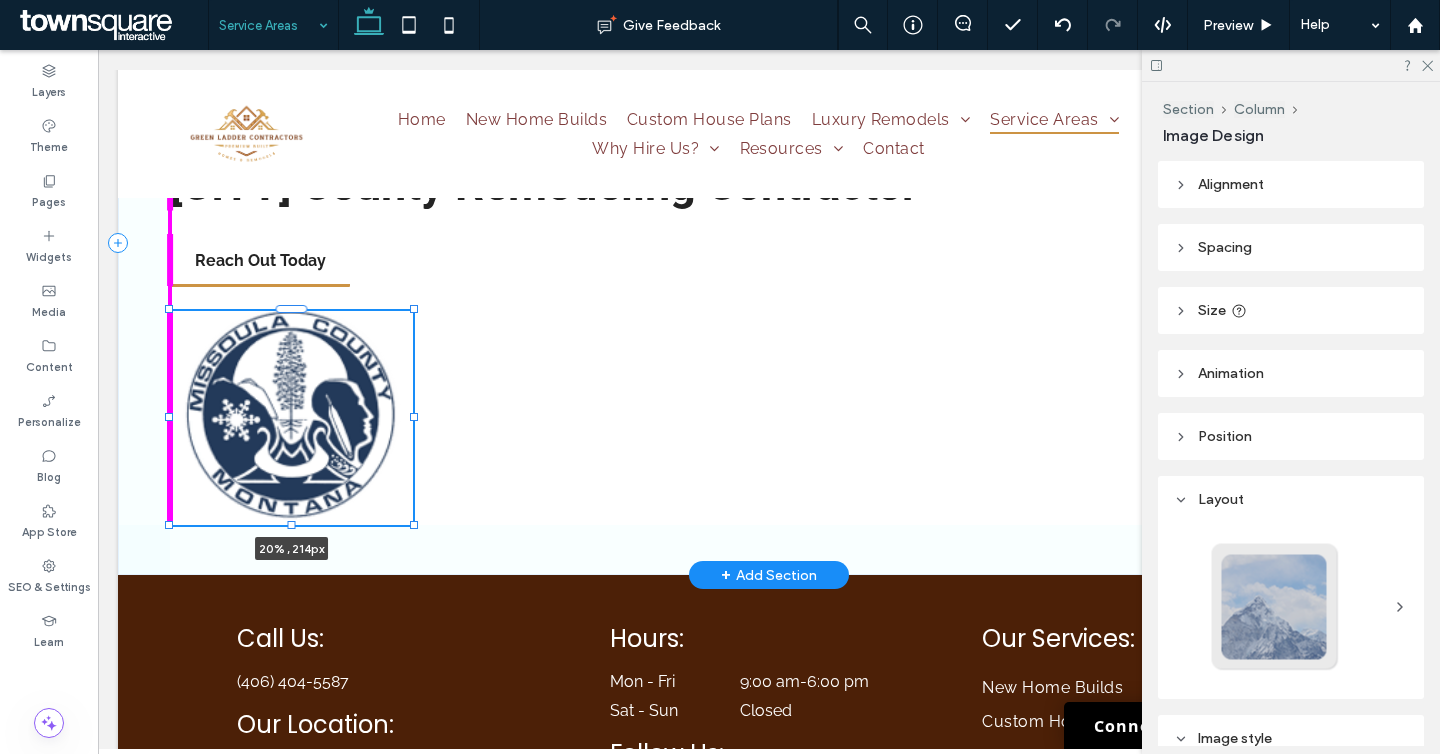 drag, startPoint x: 168, startPoint y: 306, endPoint x: 609, endPoint y: 456, distance: 465.8122 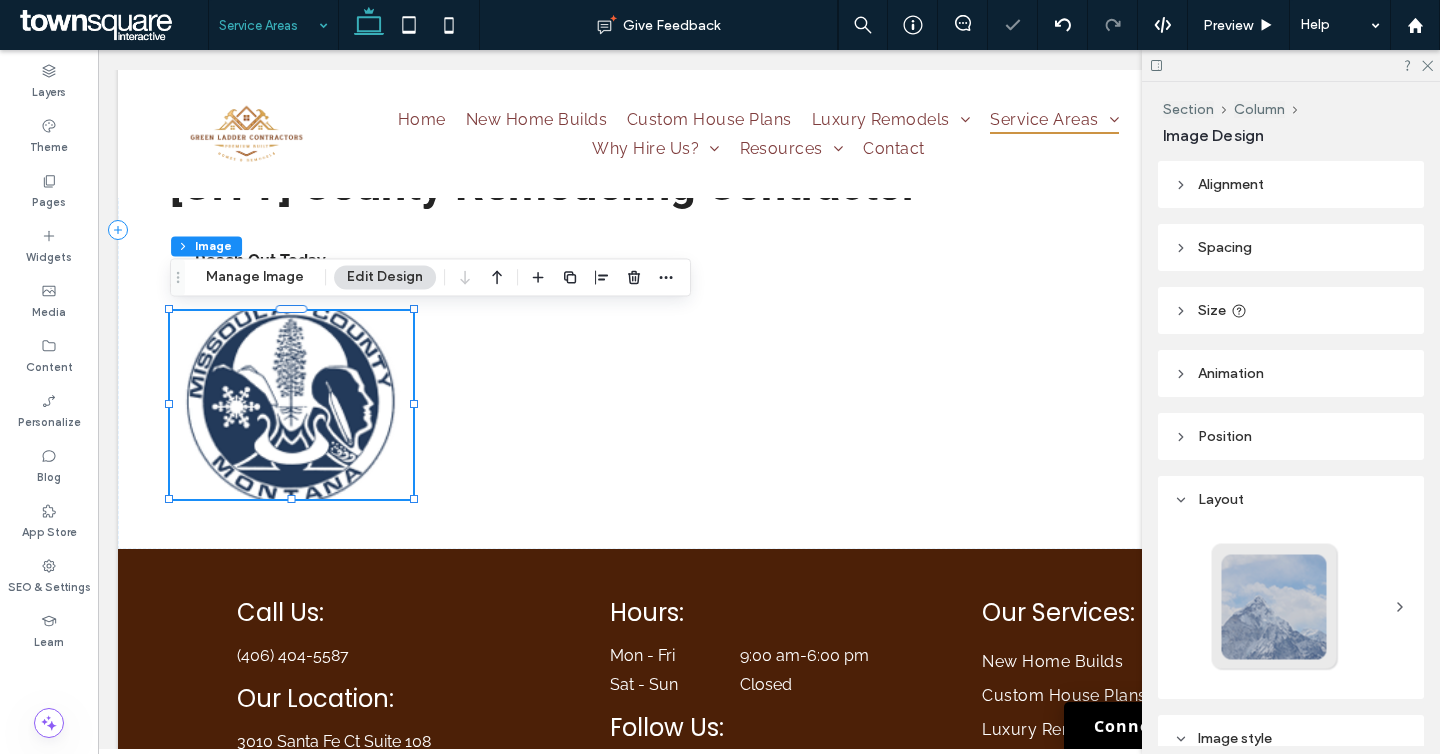 click on "Size" at bounding box center [1291, 310] 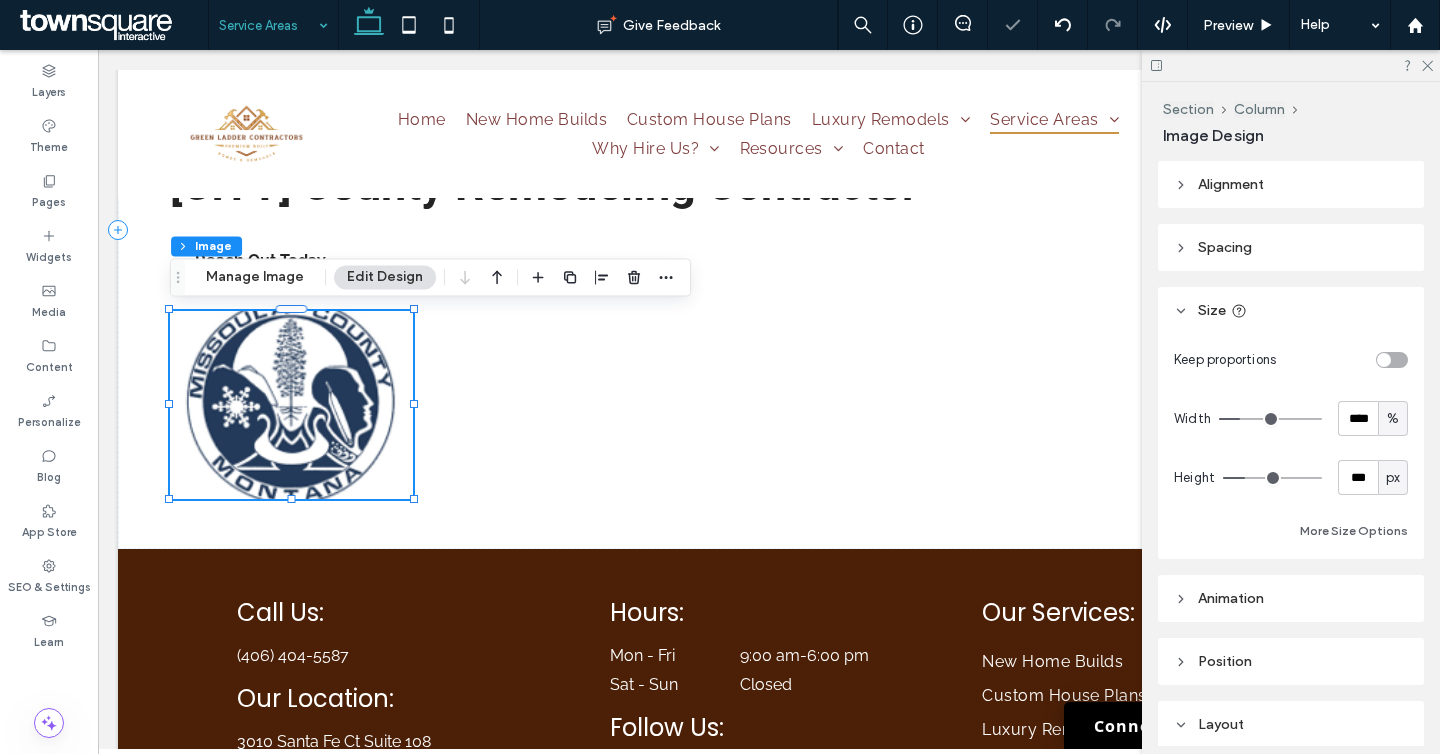 click at bounding box center (1384, 360) 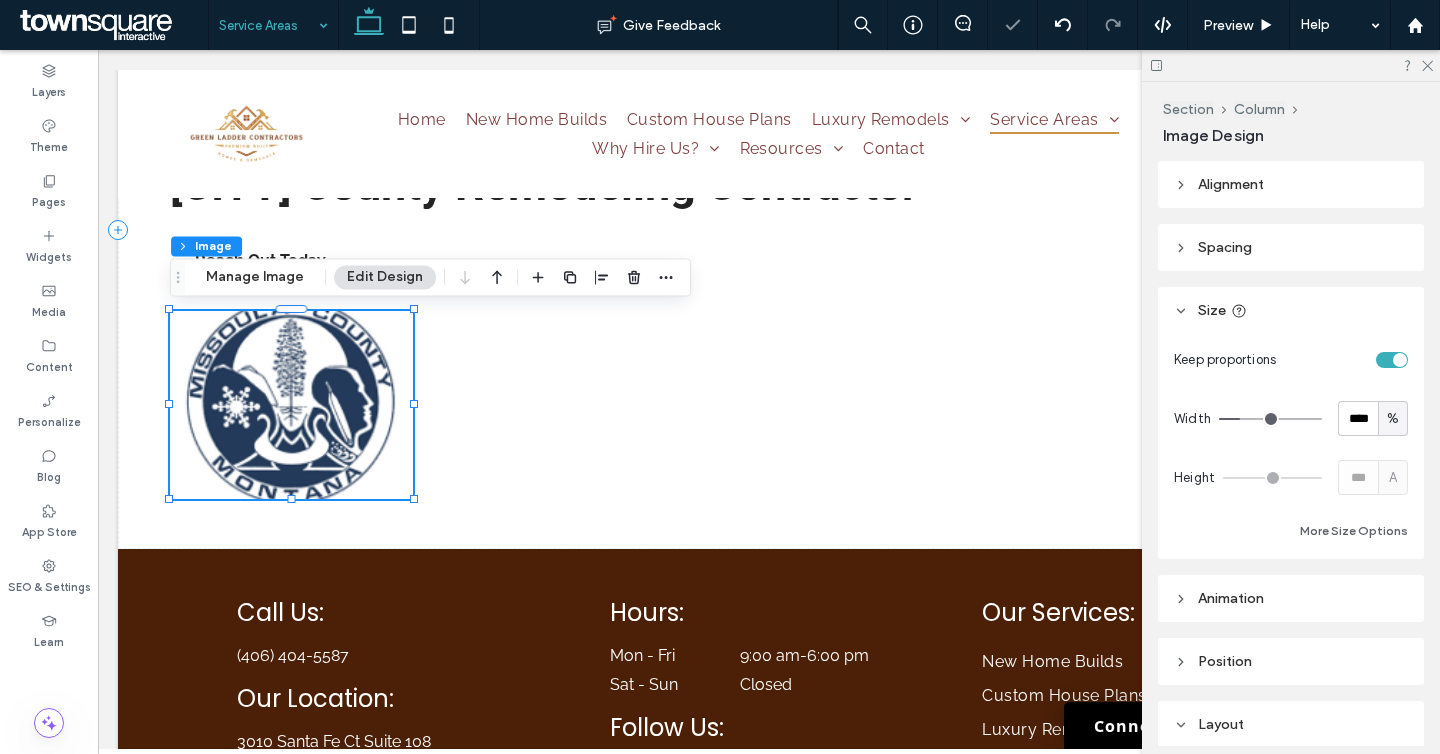 type 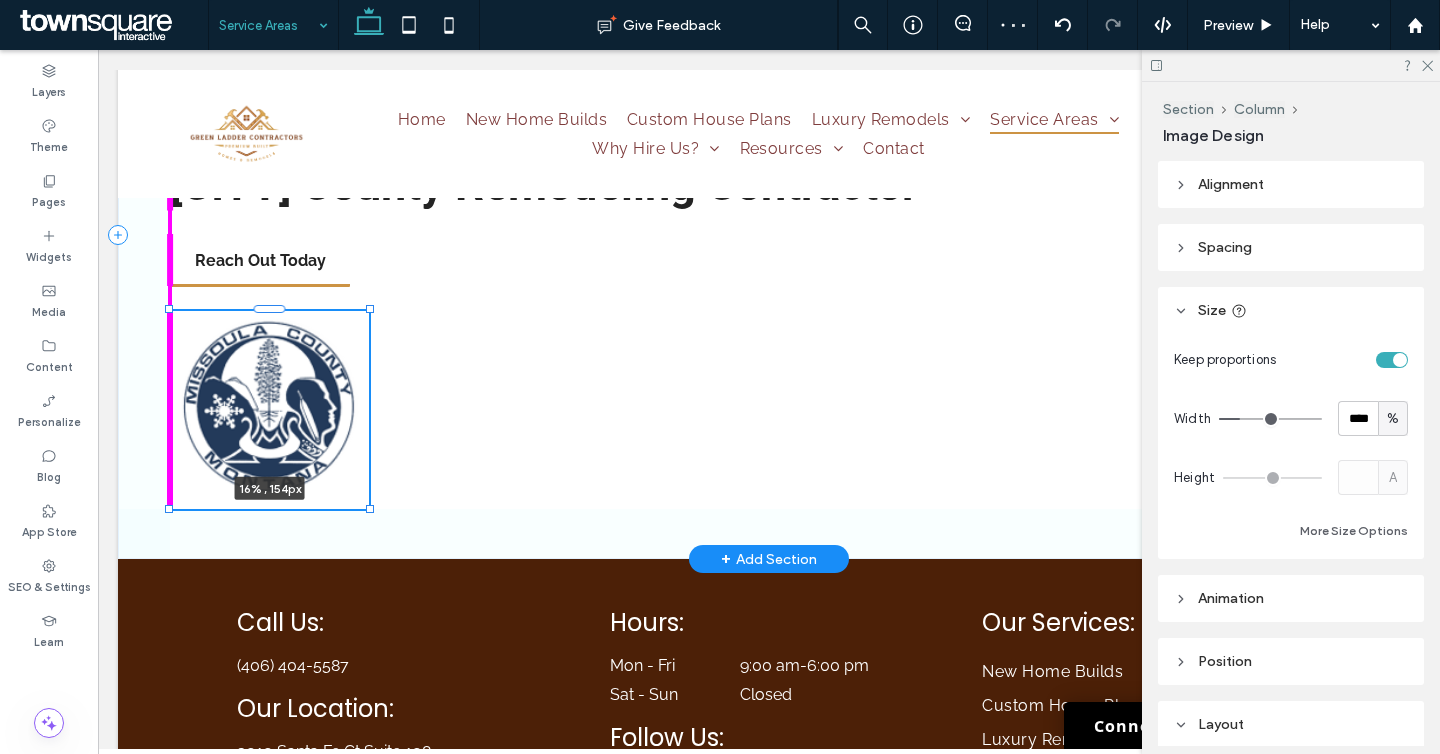 drag, startPoint x: 416, startPoint y: 551, endPoint x: 357, endPoint y: 520, distance: 66.64833 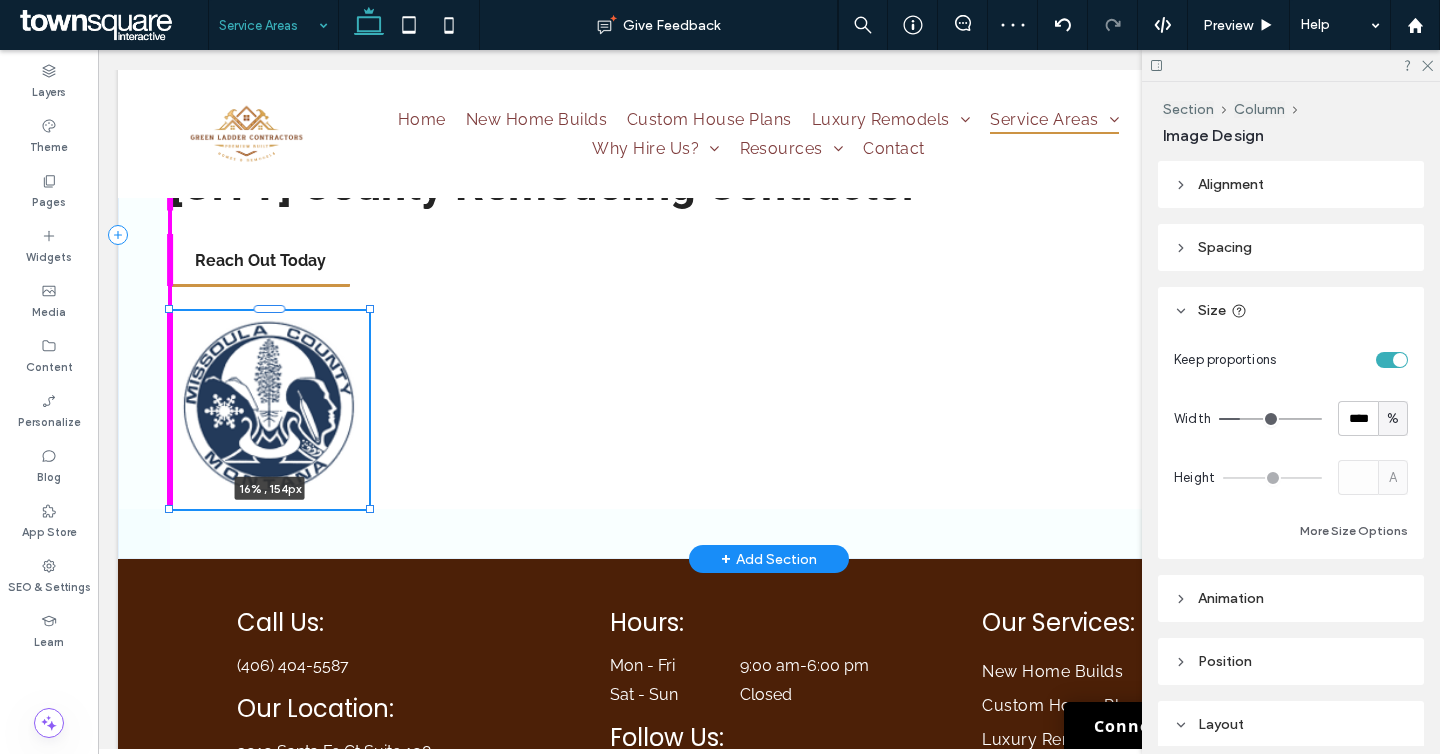 click on "Serving Missoula & surrounding areas
We provide our professional remodeling services in Missoula and the surrounding areas. If you don’t see your town, but are nearby, give us a call and we’ll see if we can help. We look forward to helping you with your home projects !
Missoula County Remodeling Contractor
Reach Out Today
16% , 154px" at bounding box center [769, 235] 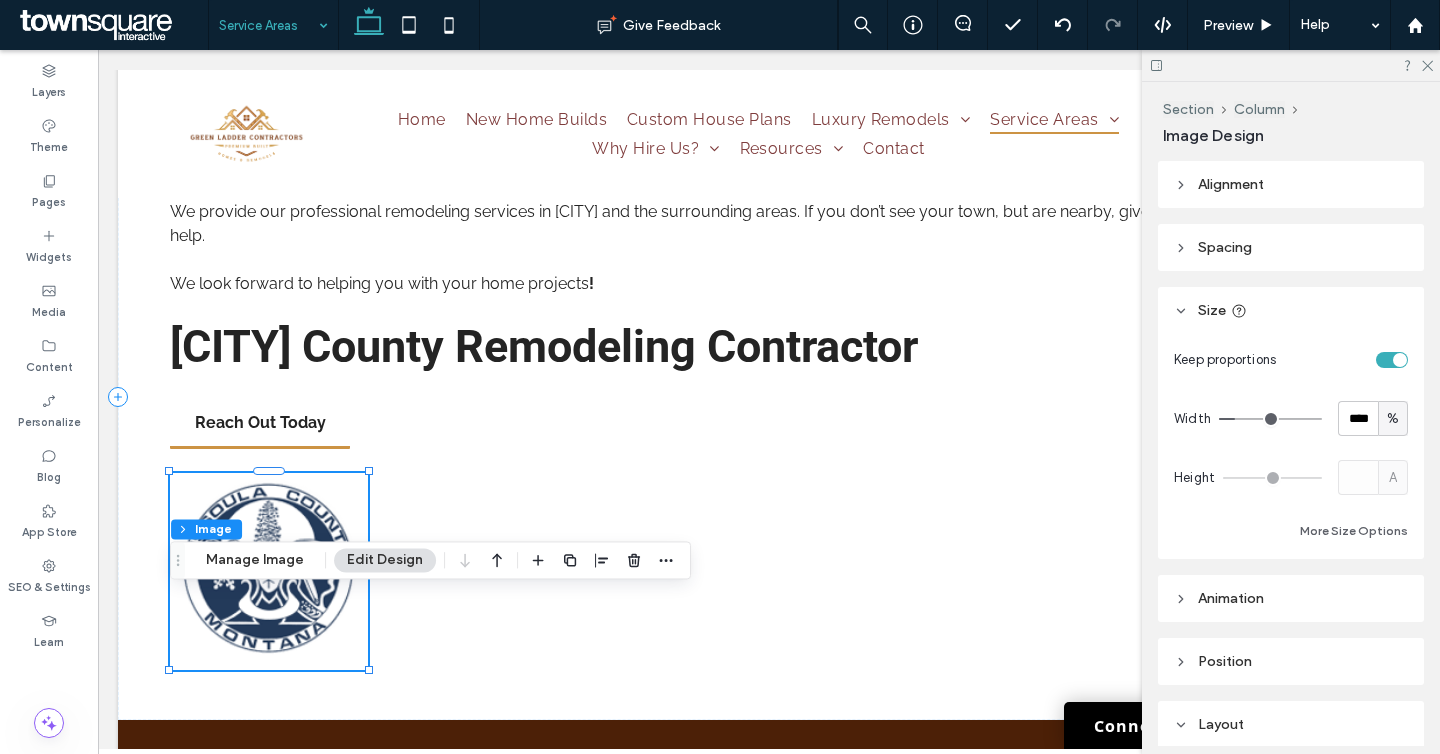 scroll, scrollTop: 493, scrollLeft: 0, axis: vertical 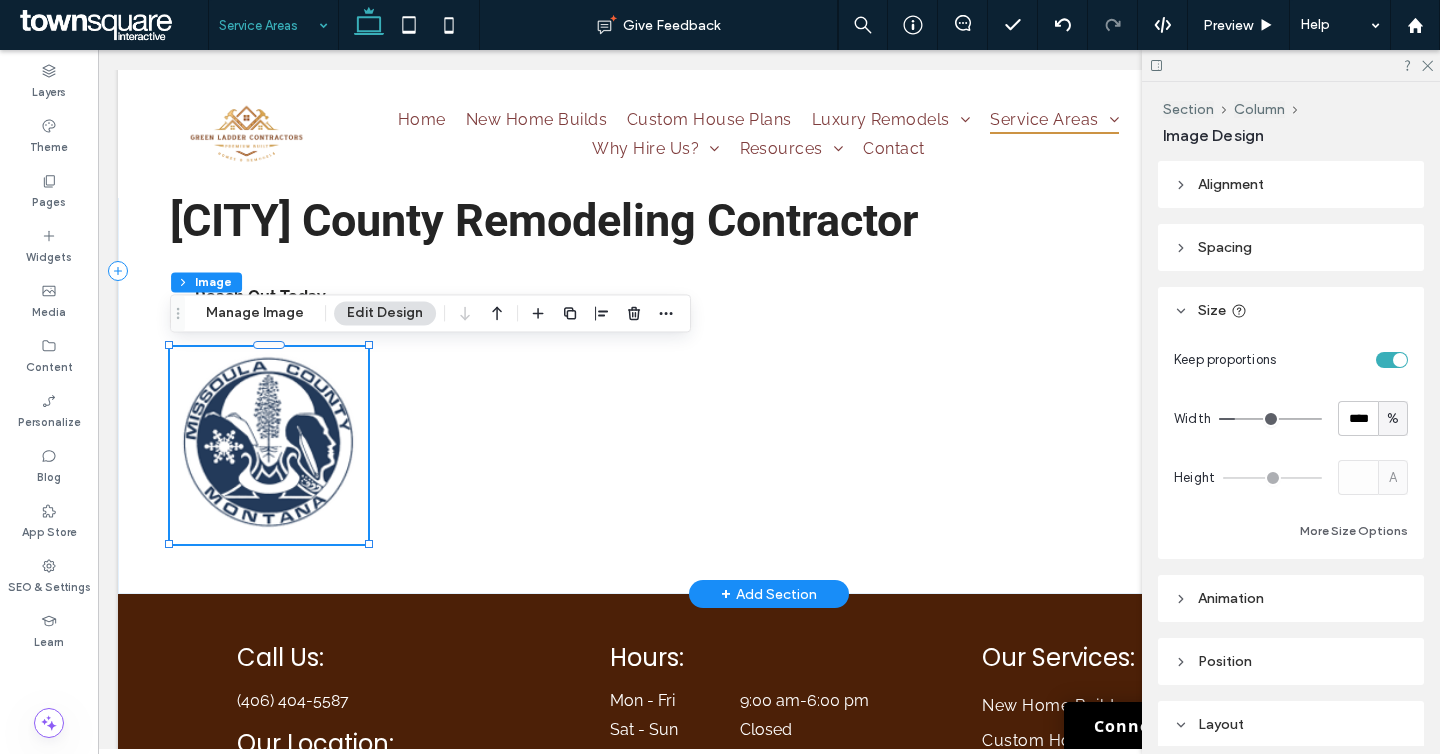 click on "Serving Missoula & surrounding areas
We provide our professional remodeling services in Missoula and the surrounding areas. If you don’t see your town, but are nearby, give us a call and we’ll see if we can help. We look forward to helping you with your home projects !
Missoula County Remodeling Contractor
Reach Out Today
16% , 152px" at bounding box center [769, 270] 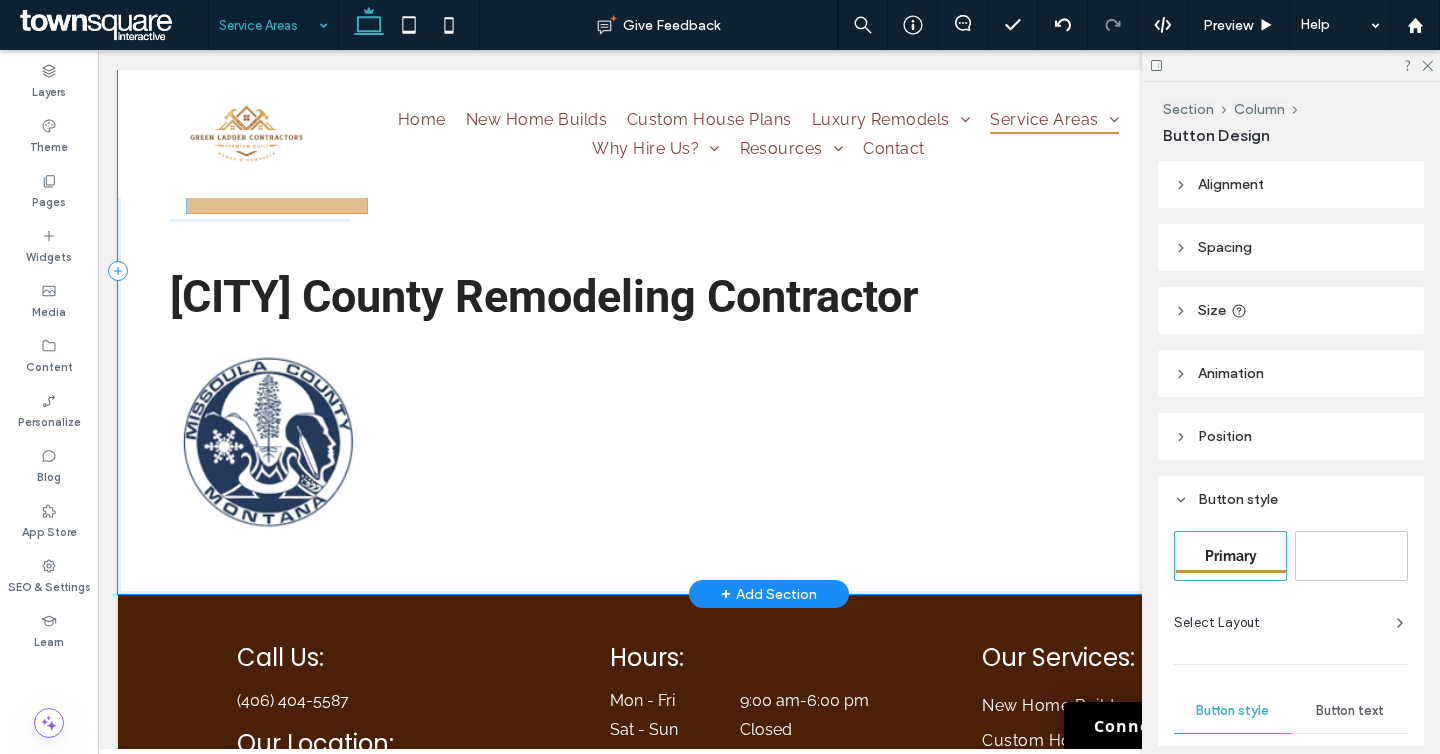 drag, startPoint x: 306, startPoint y: 314, endPoint x: 322, endPoint y: 204, distance: 111.15755 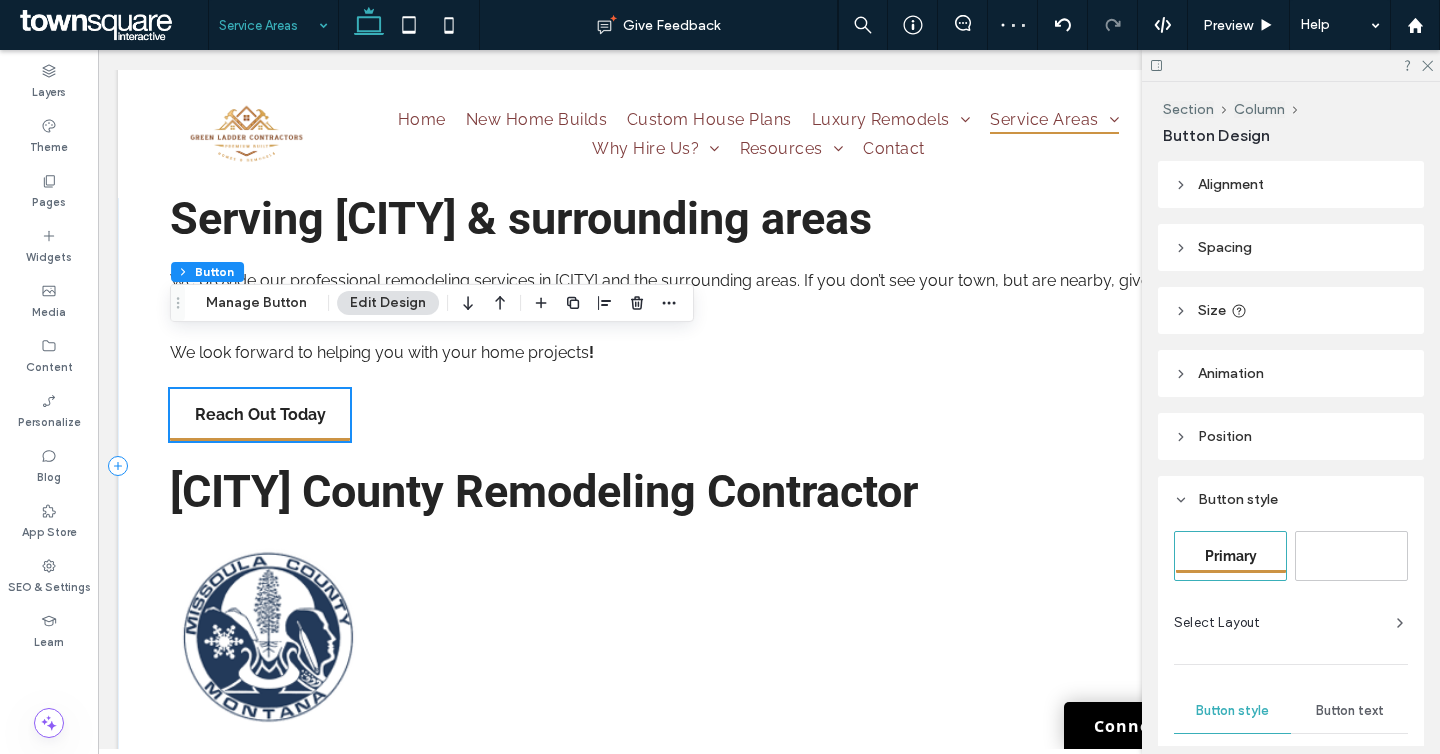 scroll, scrollTop: 216, scrollLeft: 0, axis: vertical 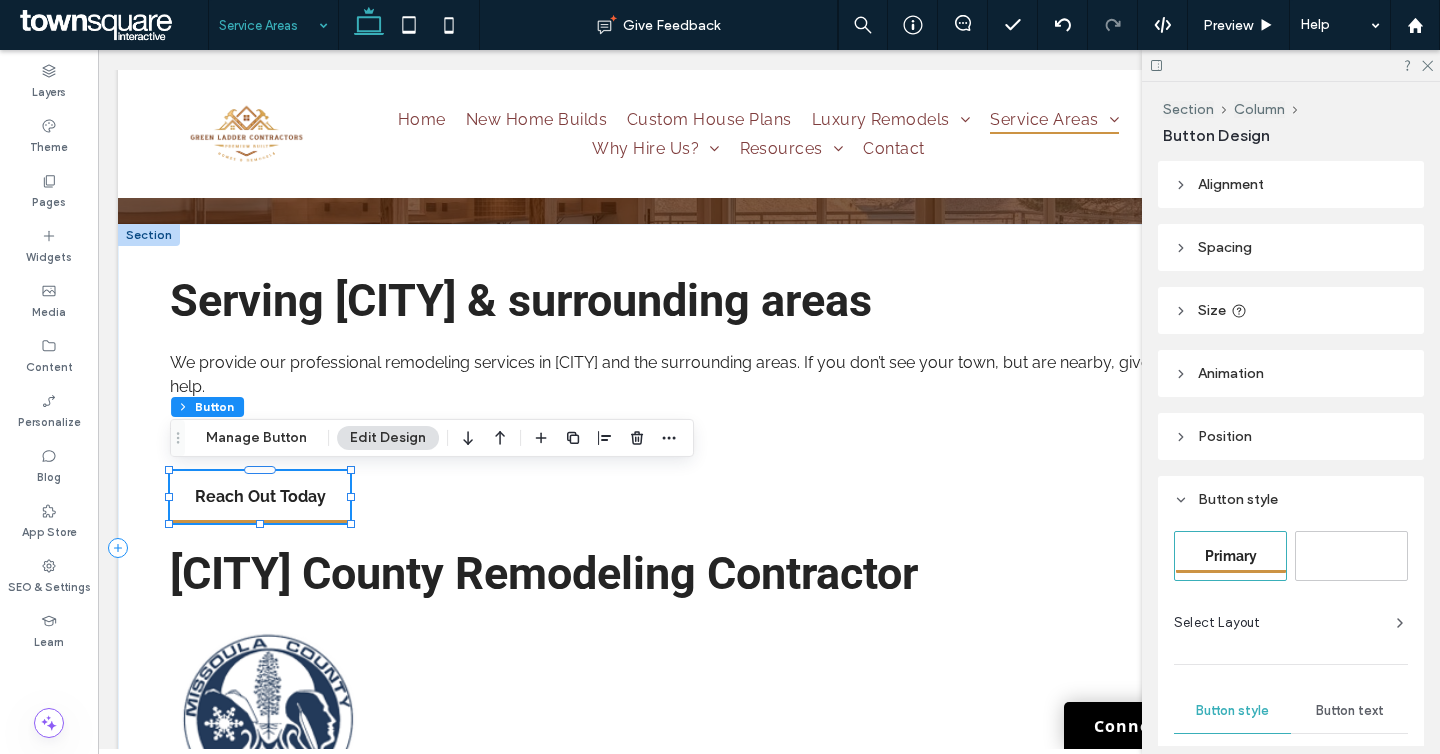 click on "Serving Missoula & surrounding areas
We provide our professional remodeling services in Missoula and the surrounding areas. If you don’t see your town, but are nearby, give us a call and we’ll see if we can help. We look forward to helping you with your home projects !
Reach Out Today
Missoula County Remodeling Contractor" at bounding box center (769, 547) 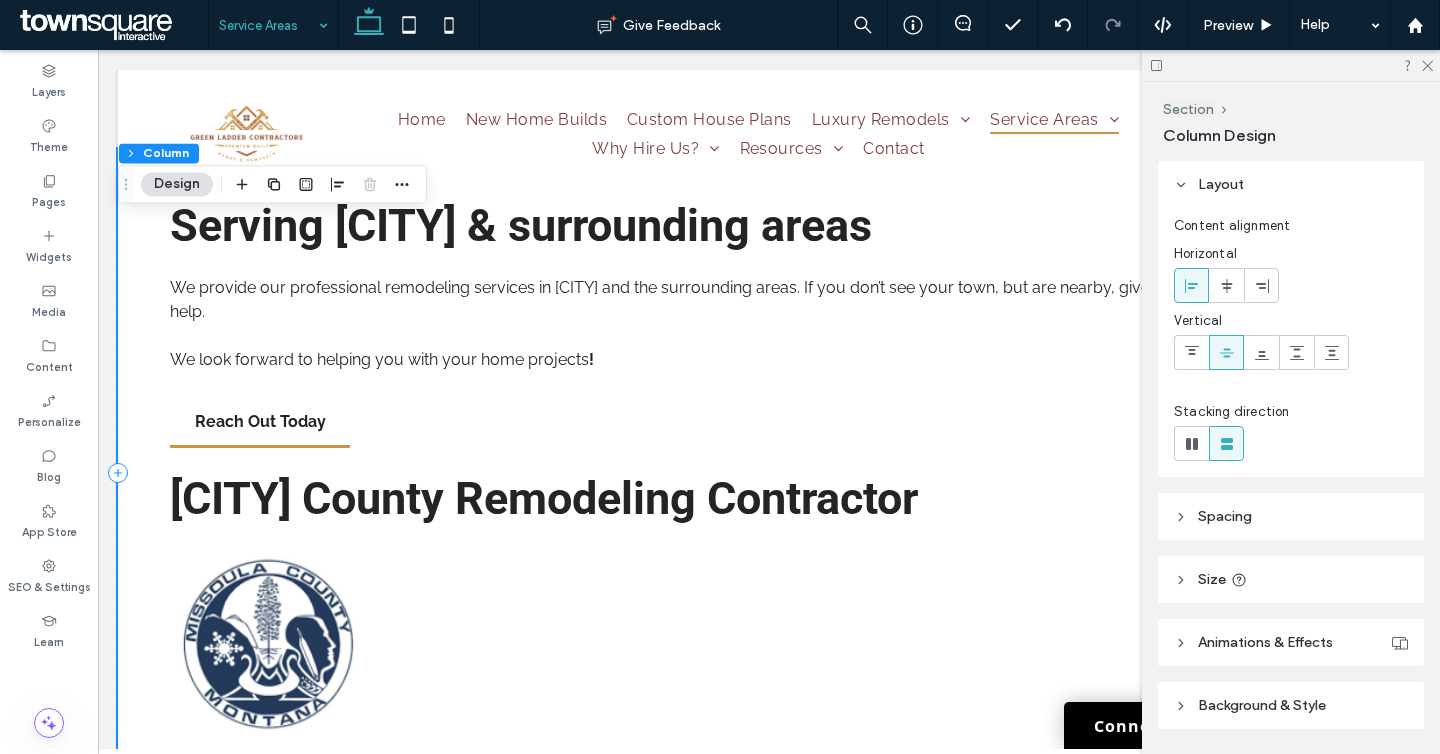 scroll, scrollTop: 418, scrollLeft: 0, axis: vertical 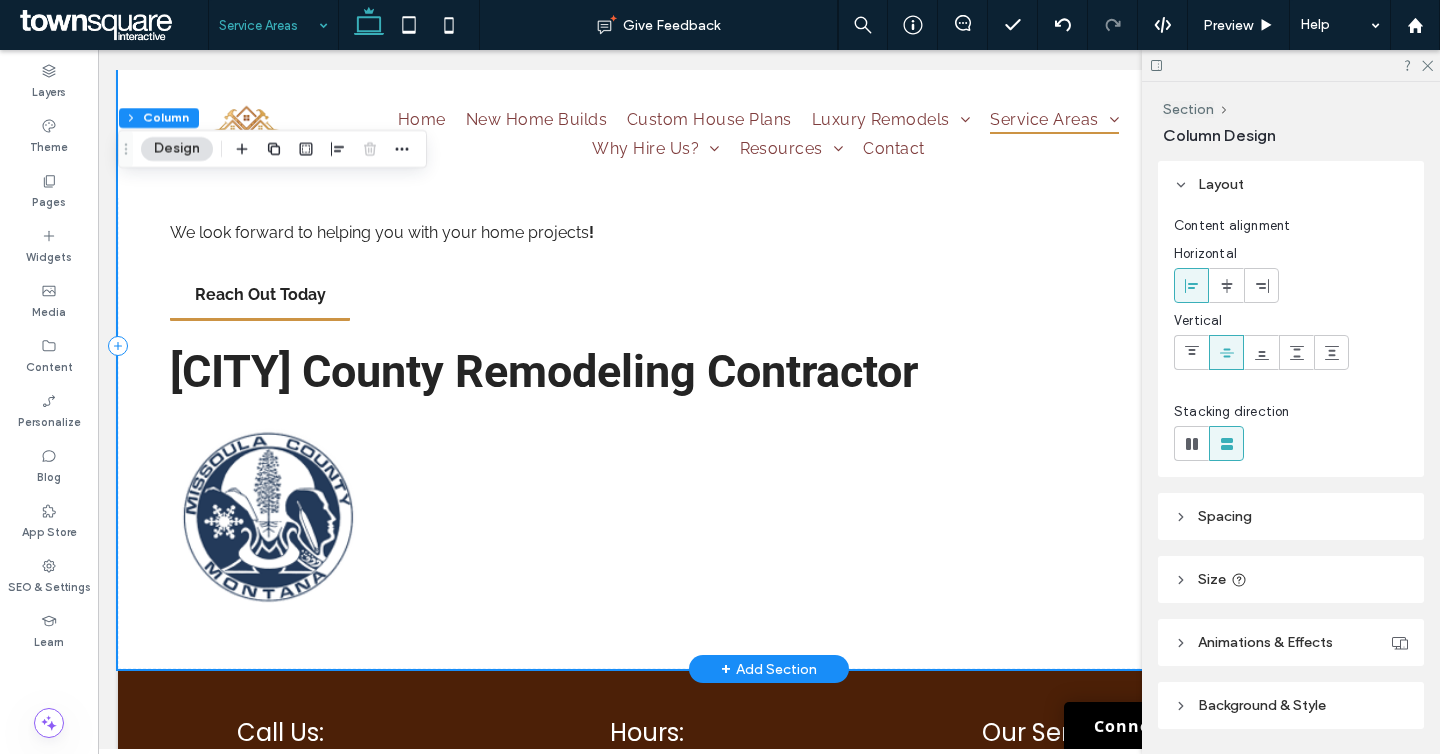 click on "Serving Missoula & surrounding areas
We provide our professional remodeling services in Missoula and the surrounding areas. If you don’t see your town, but are nearby, give us a call and we’ll see if we can help. We look forward to helping you with your home projects !
Reach Out Today
Missoula County Remodeling Contractor" at bounding box center [769, 345] 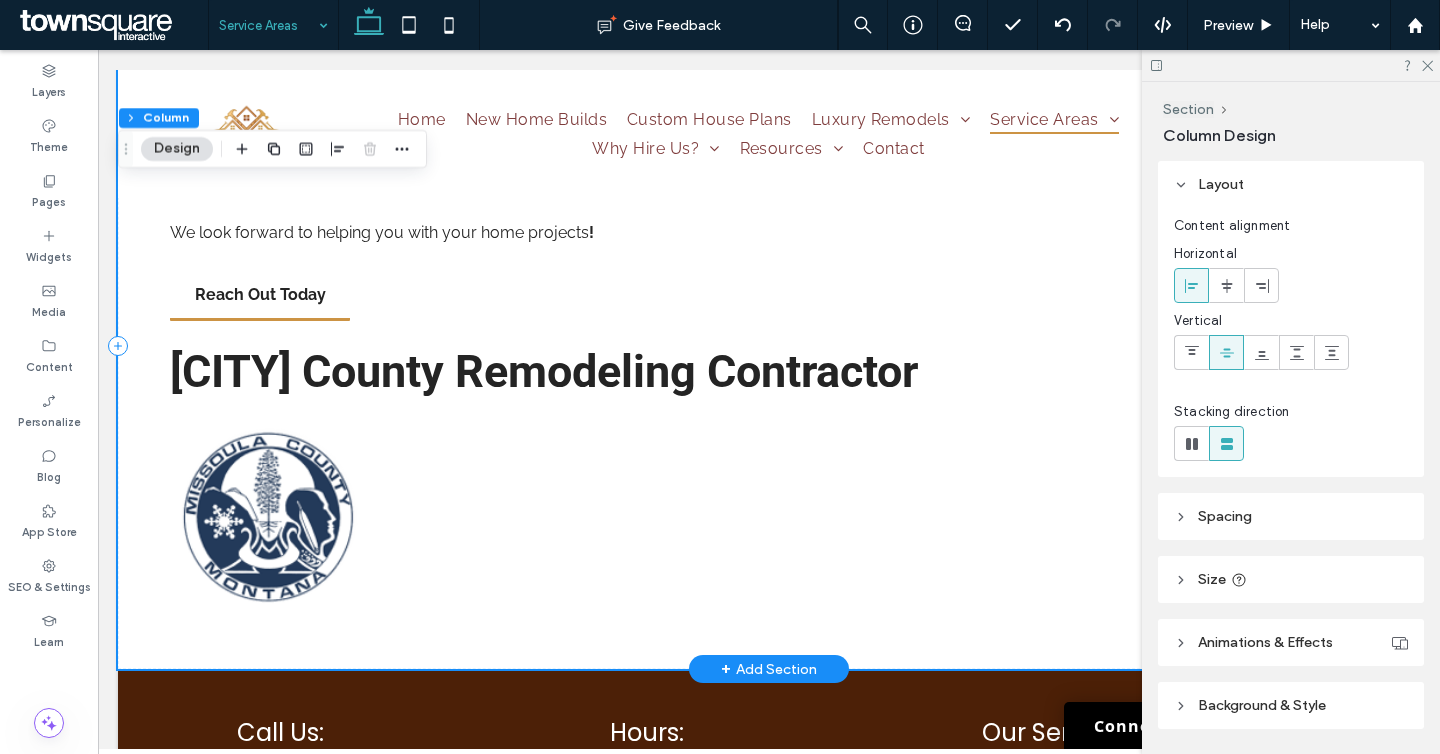 scroll, scrollTop: 557, scrollLeft: 0, axis: vertical 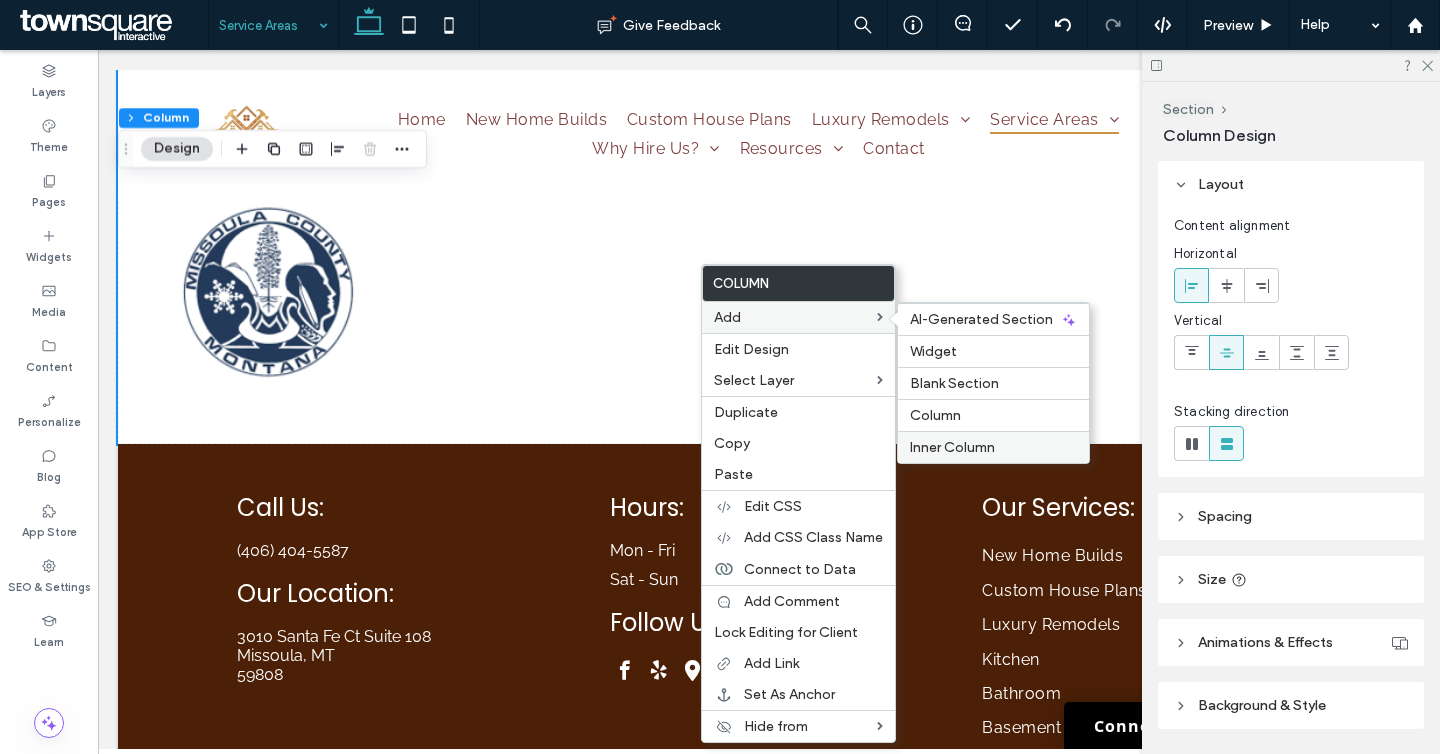 click on "Inner Column" at bounding box center [952, 447] 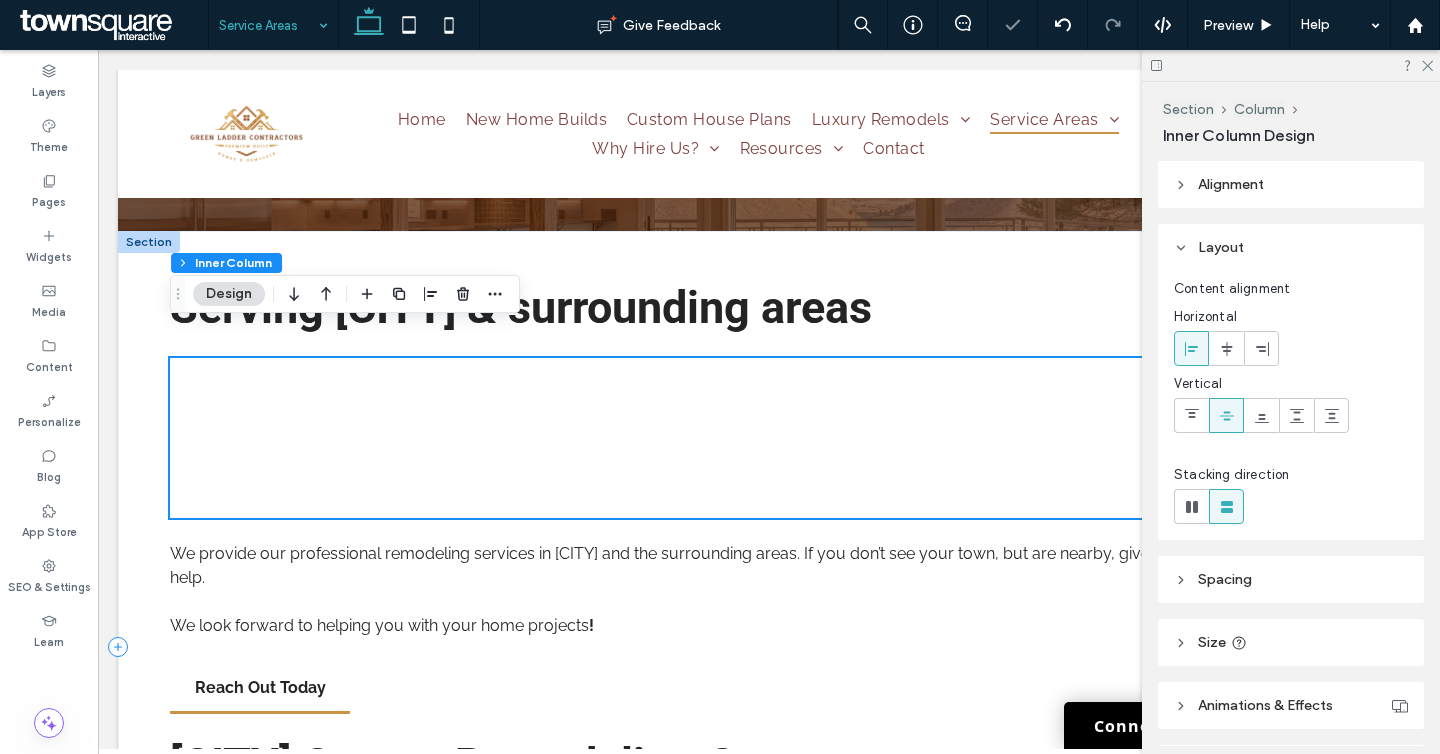 scroll, scrollTop: 189, scrollLeft: 0, axis: vertical 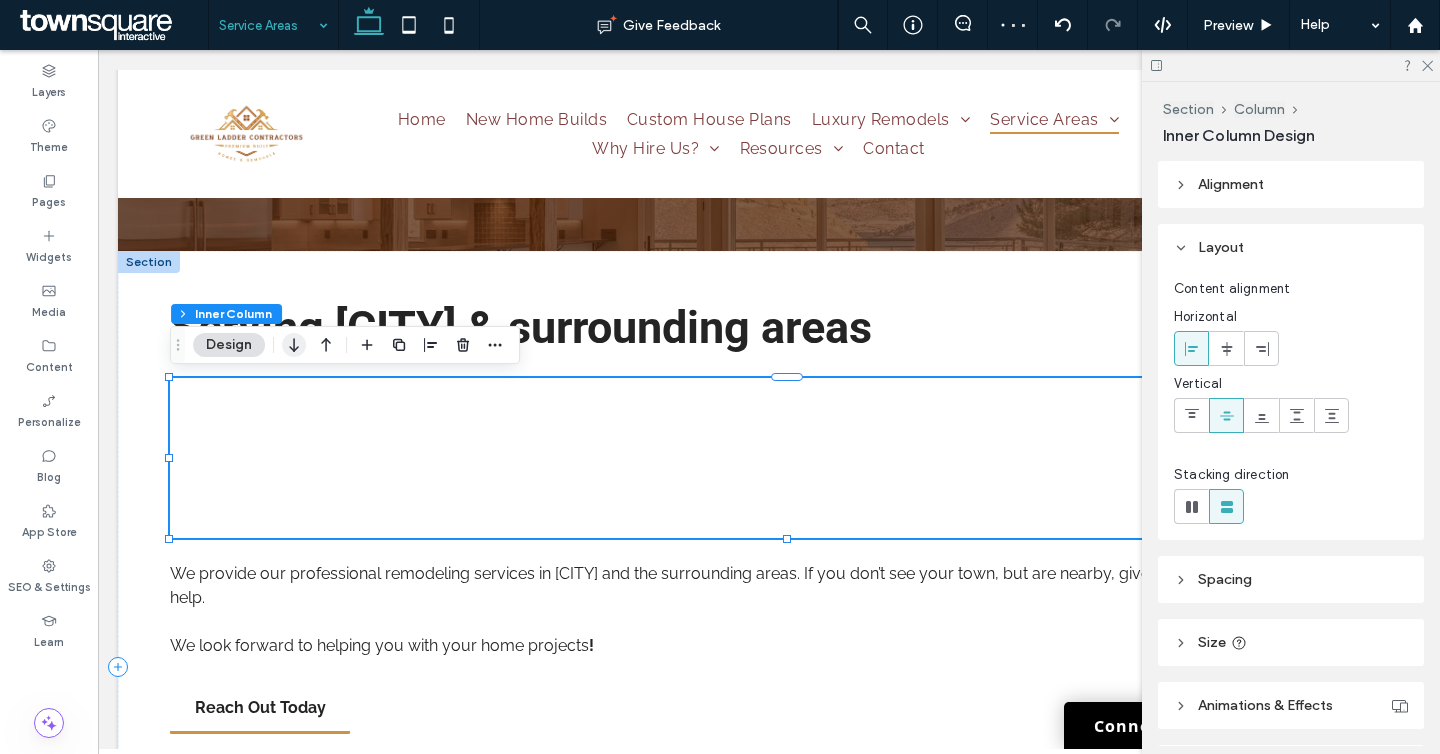 click 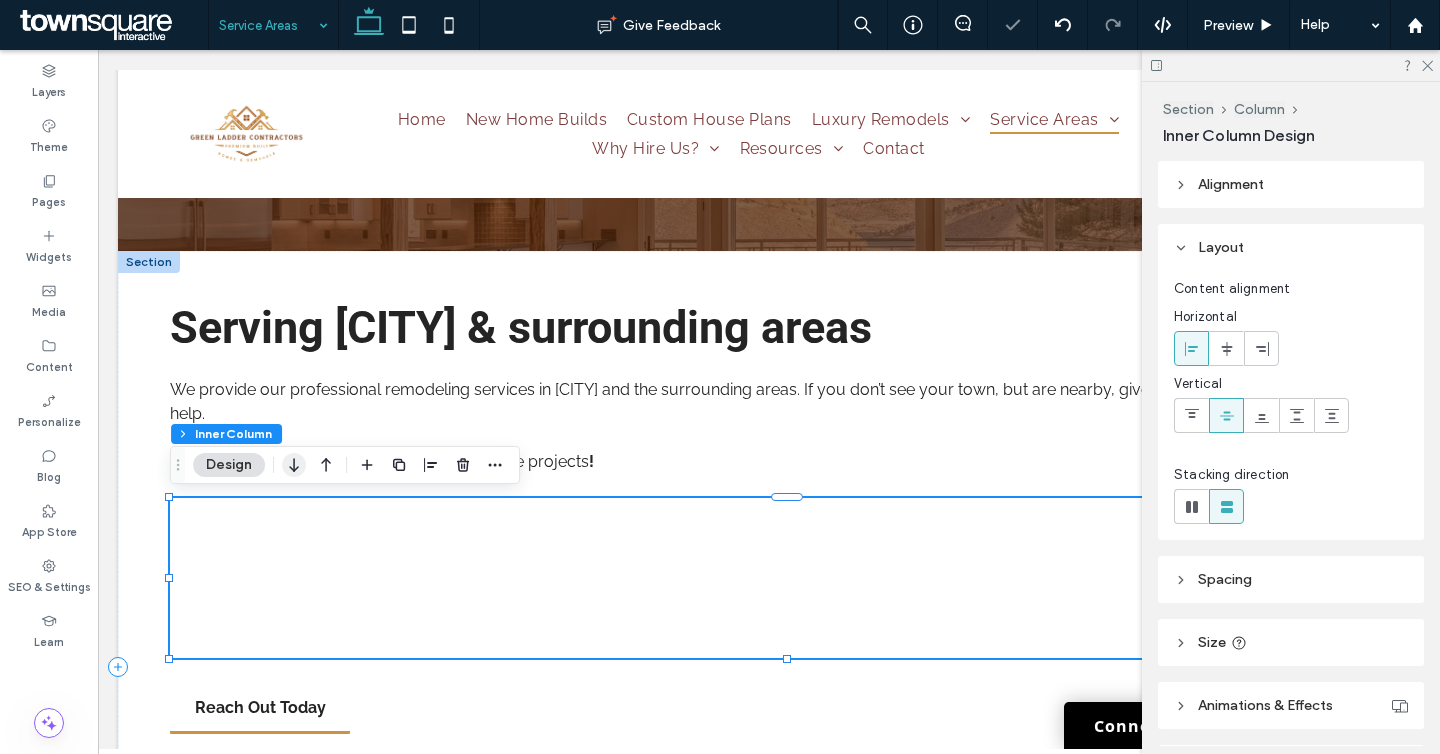click 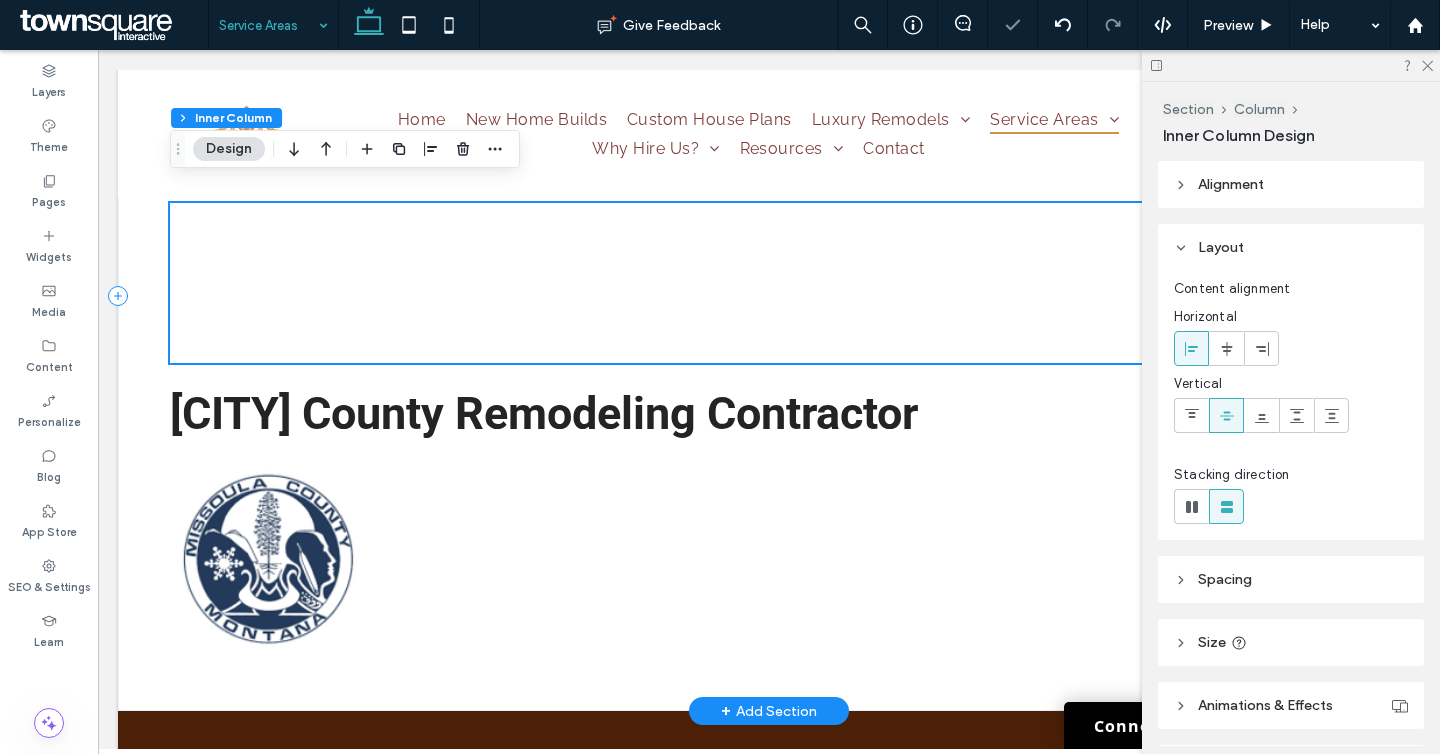 scroll, scrollTop: 543, scrollLeft: 0, axis: vertical 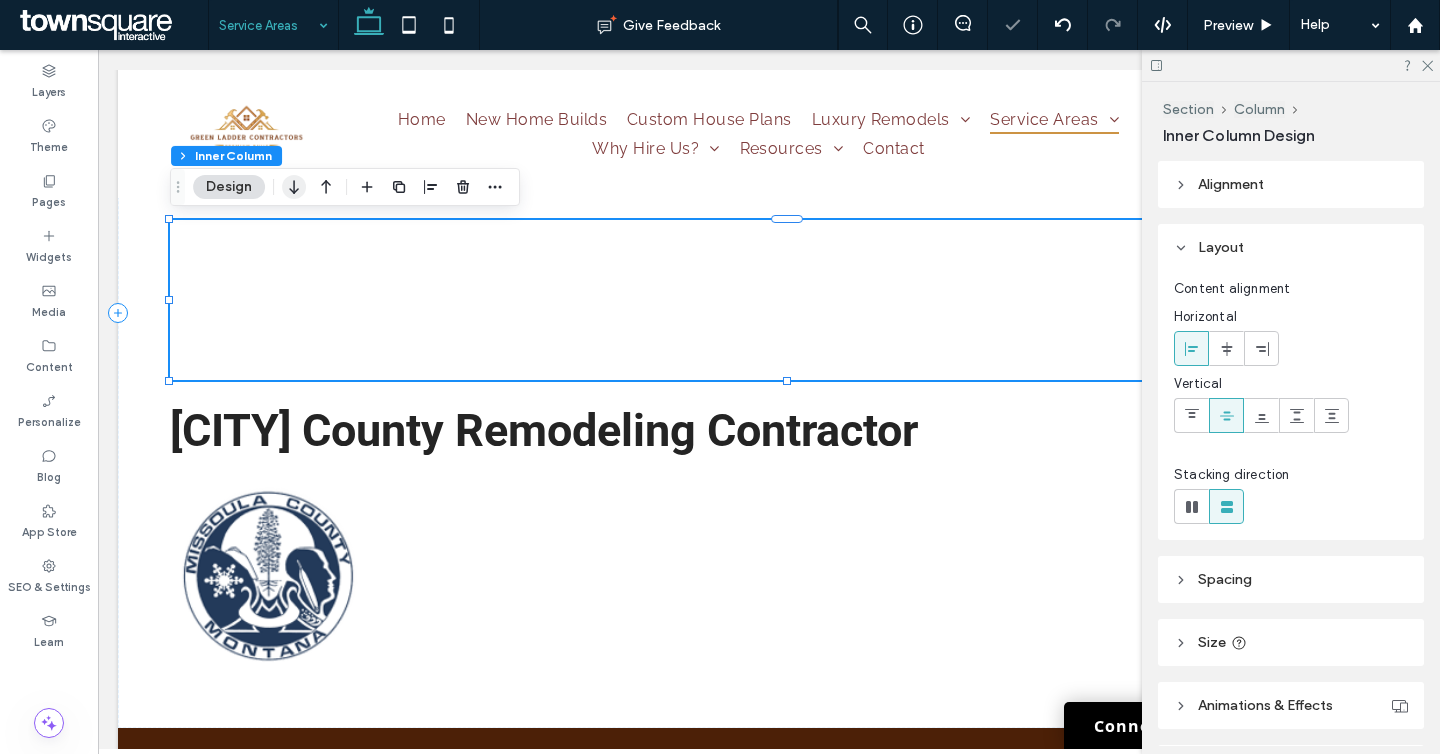 click 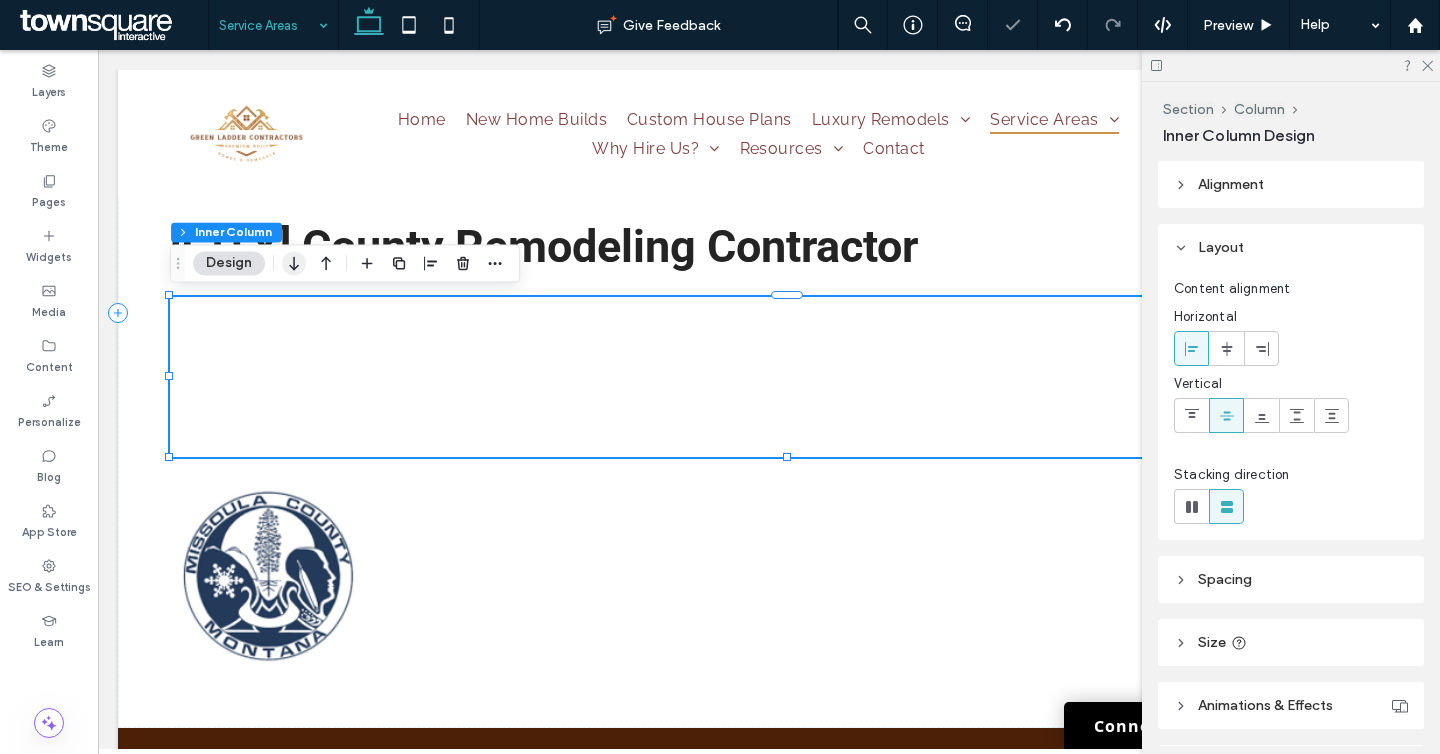 click 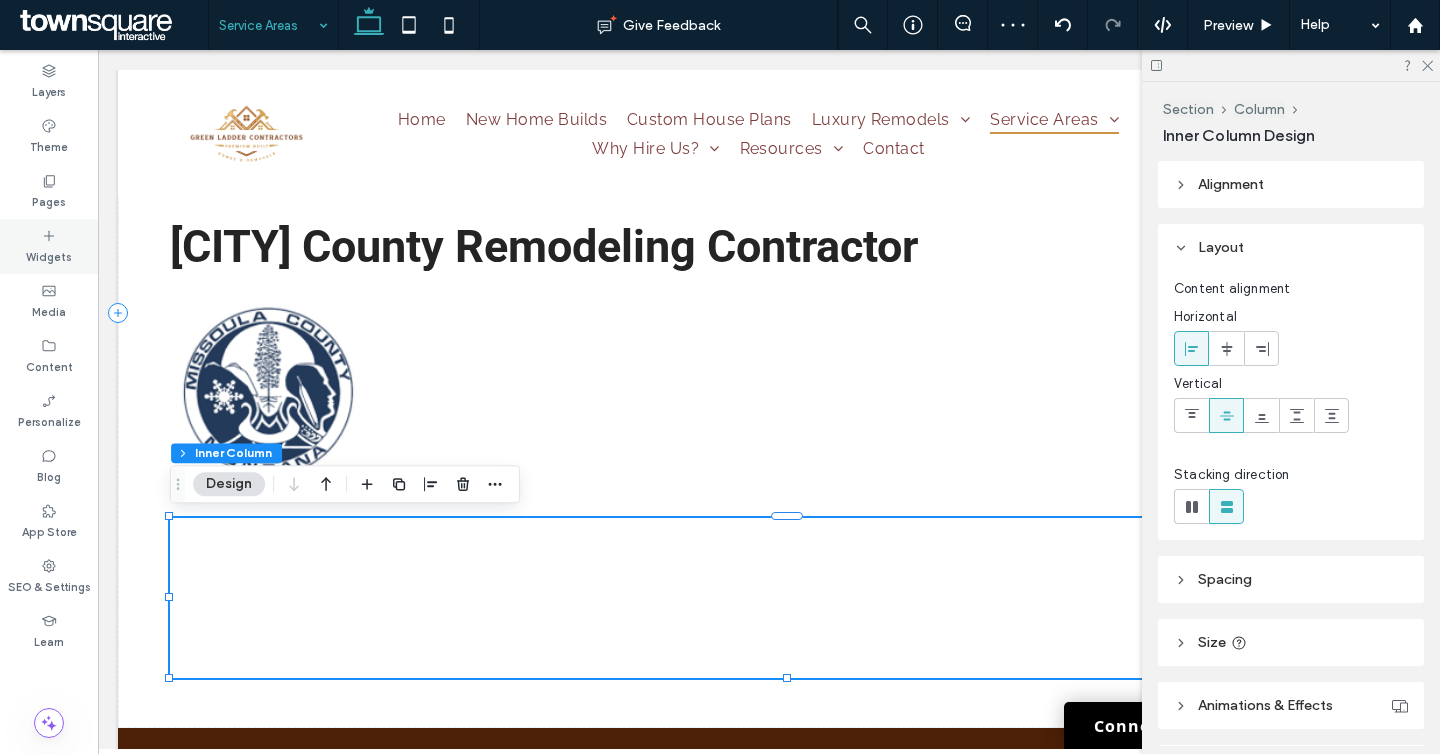 click on "Widgets" at bounding box center [49, 255] 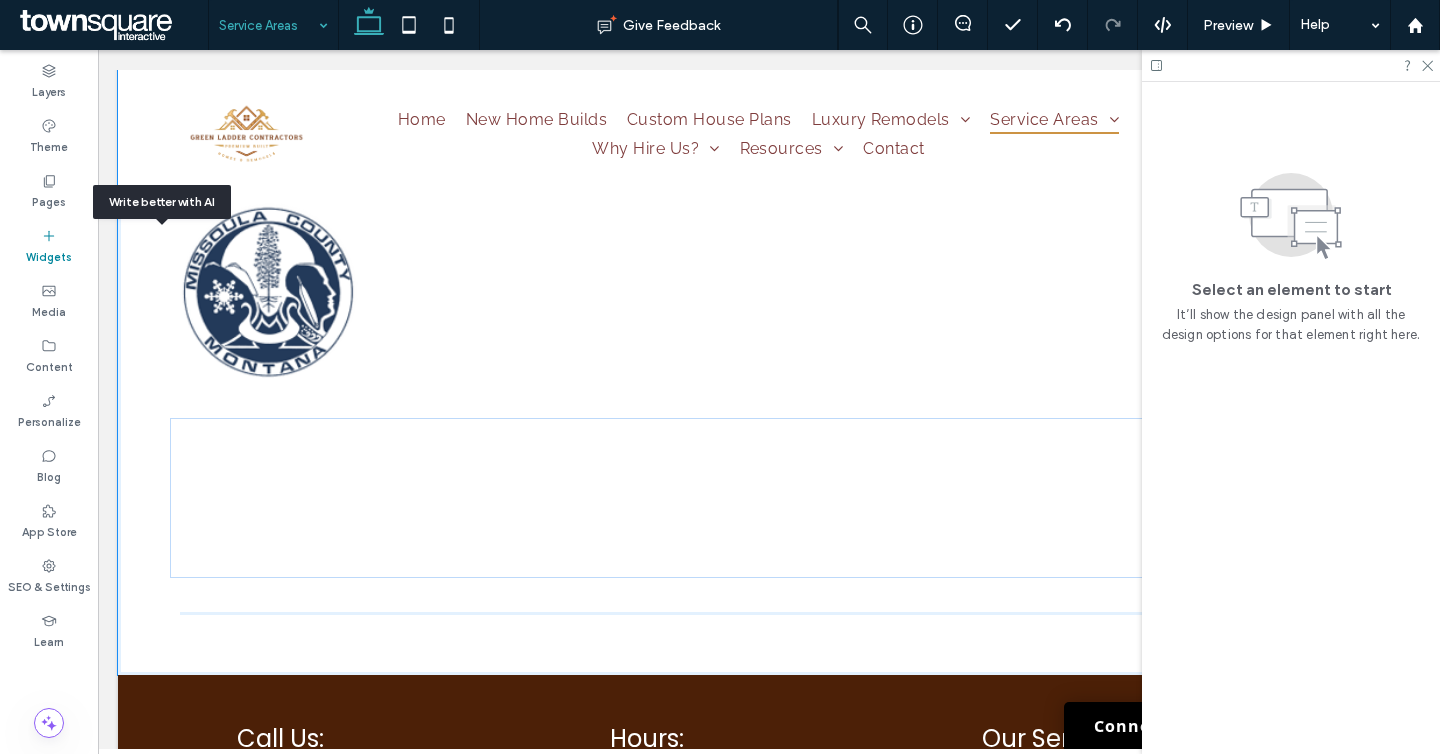 scroll, scrollTop: 653, scrollLeft: 0, axis: vertical 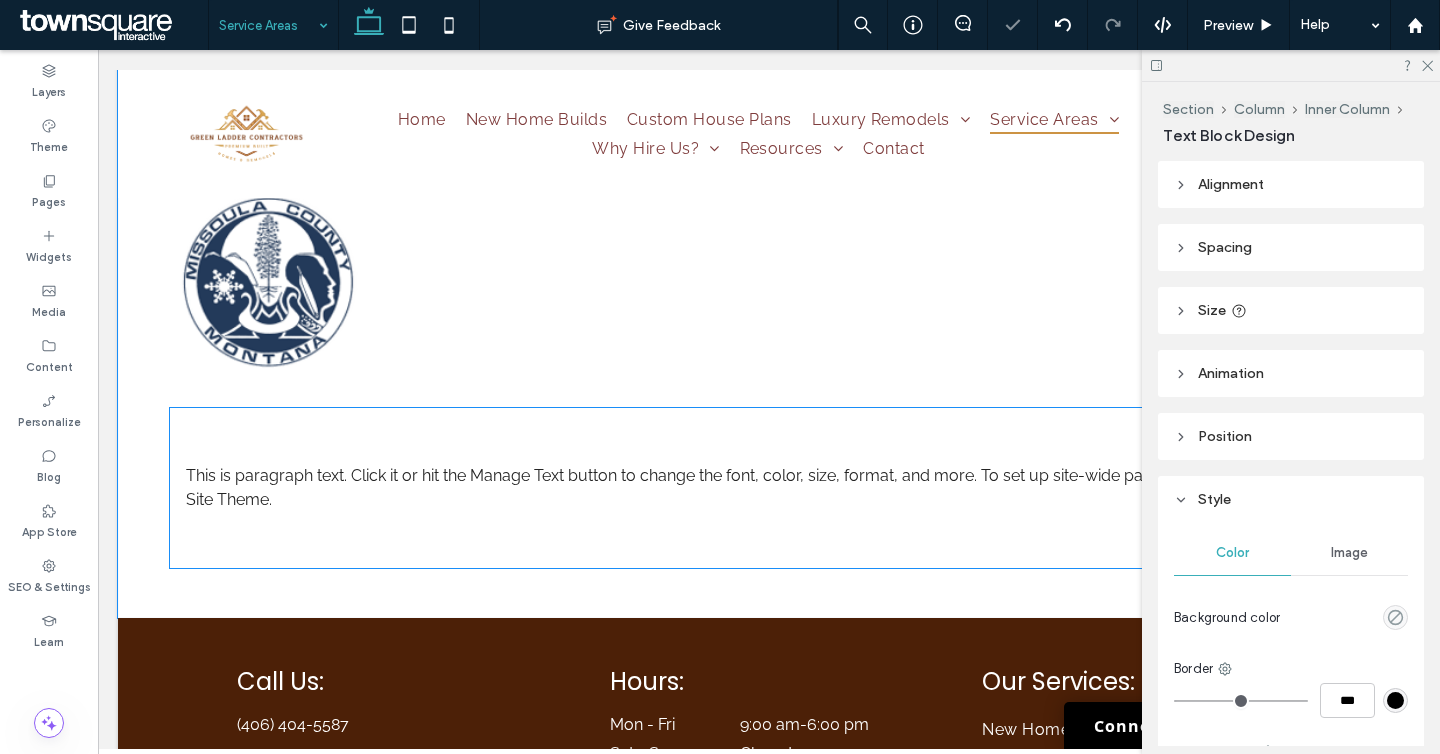 type on "*******" 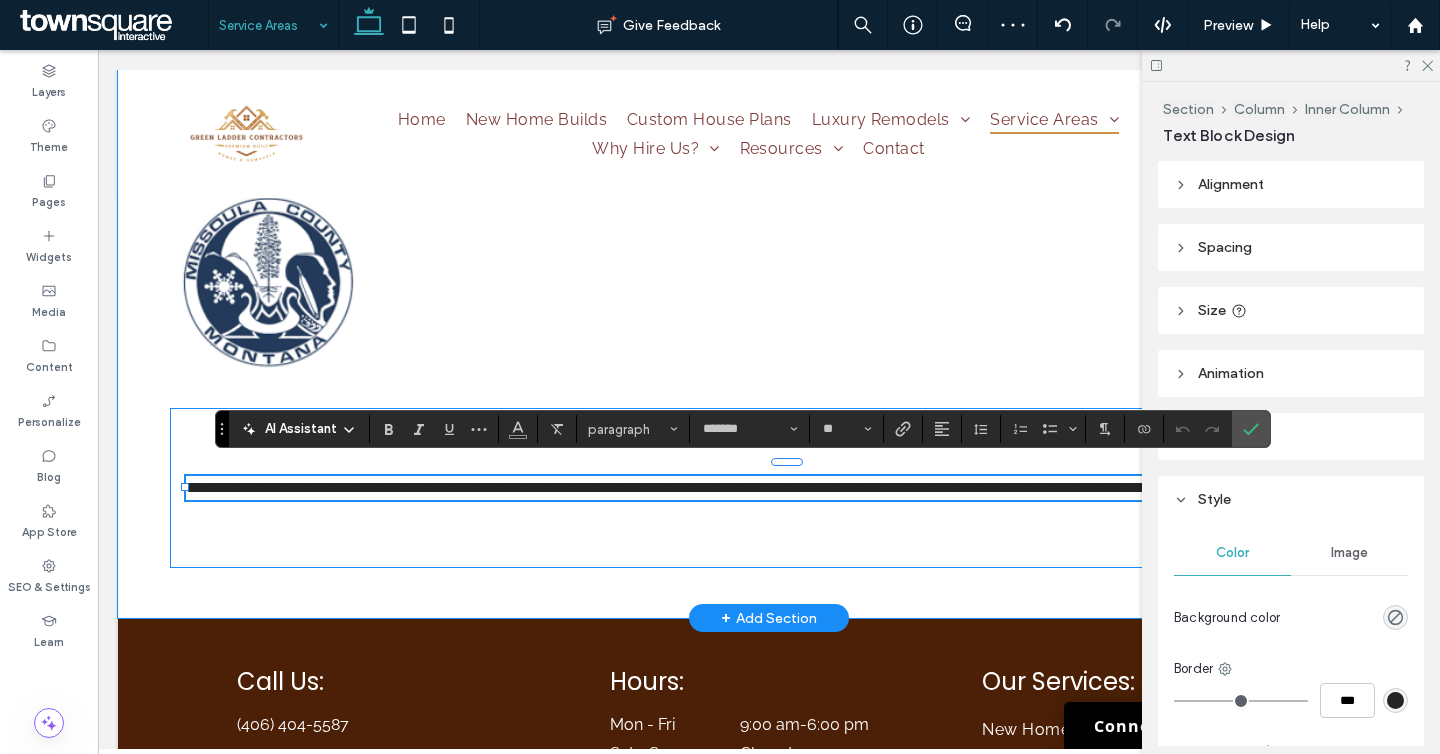 paste 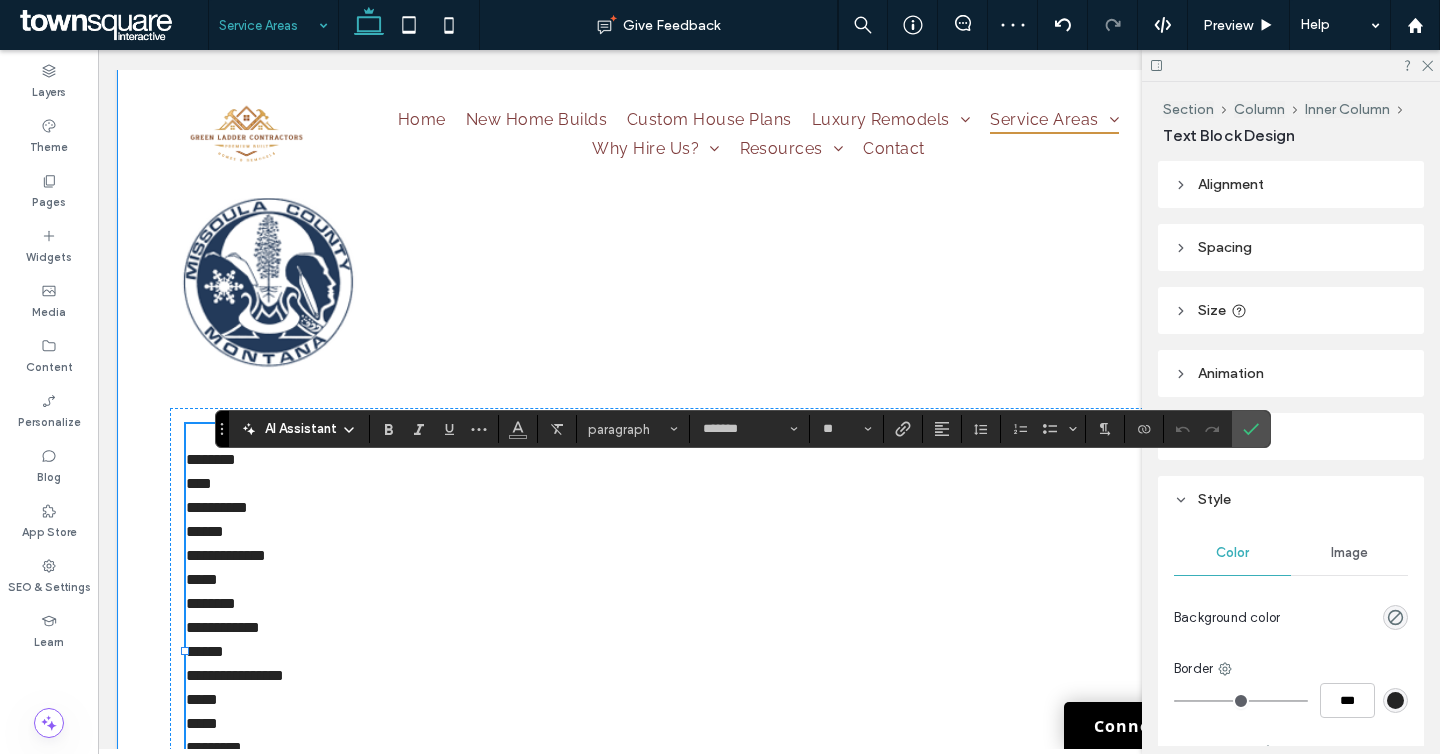 scroll, scrollTop: 488, scrollLeft: 0, axis: vertical 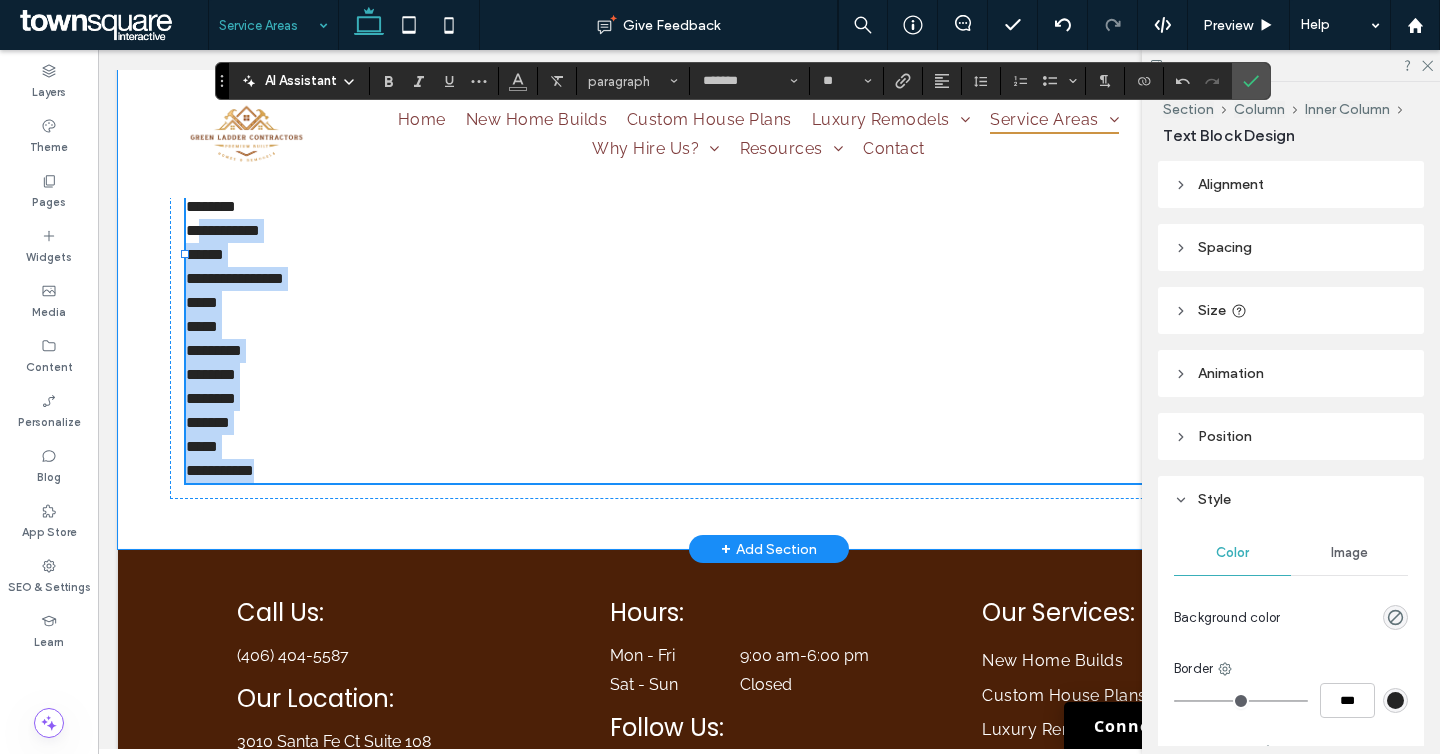 drag, startPoint x: 318, startPoint y: 466, endPoint x: 203, endPoint y: 231, distance: 261.62952 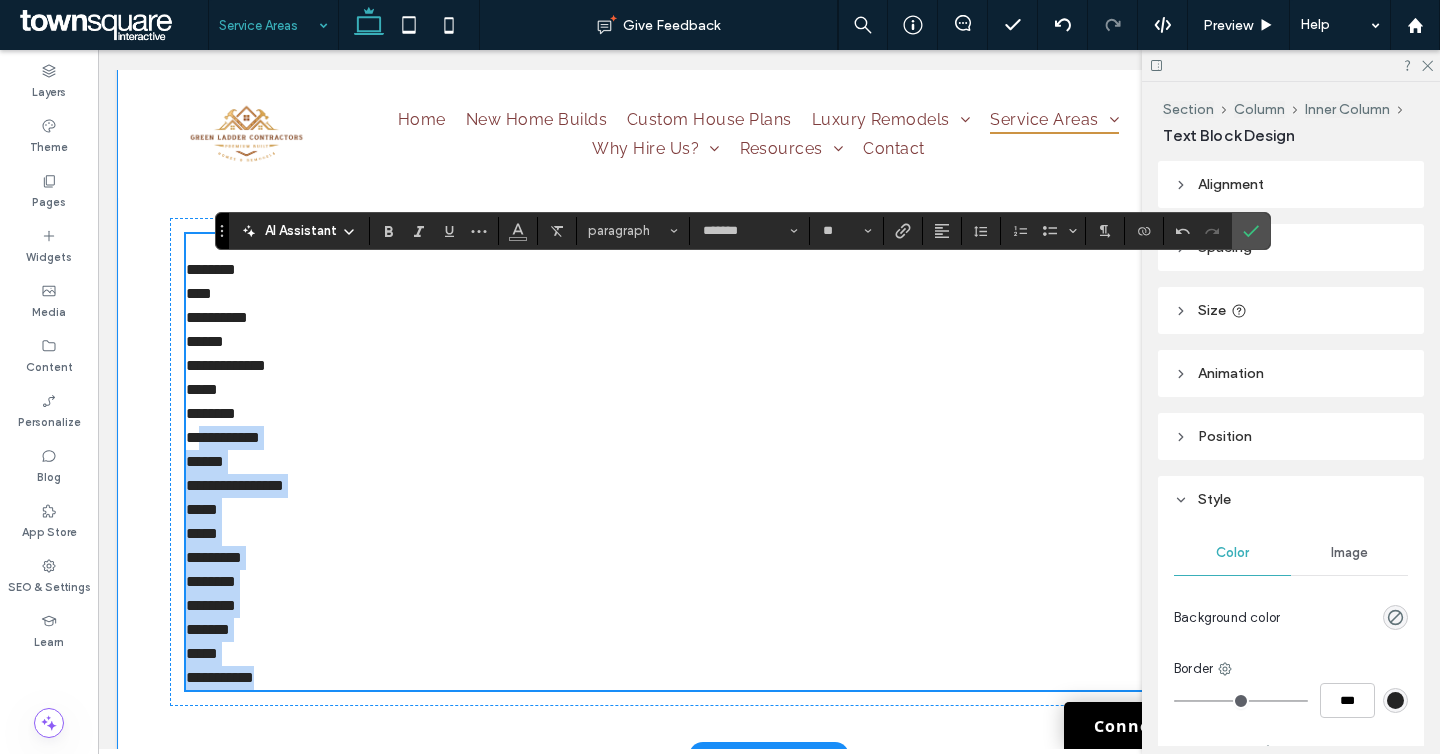 scroll, scrollTop: 840, scrollLeft: 0, axis: vertical 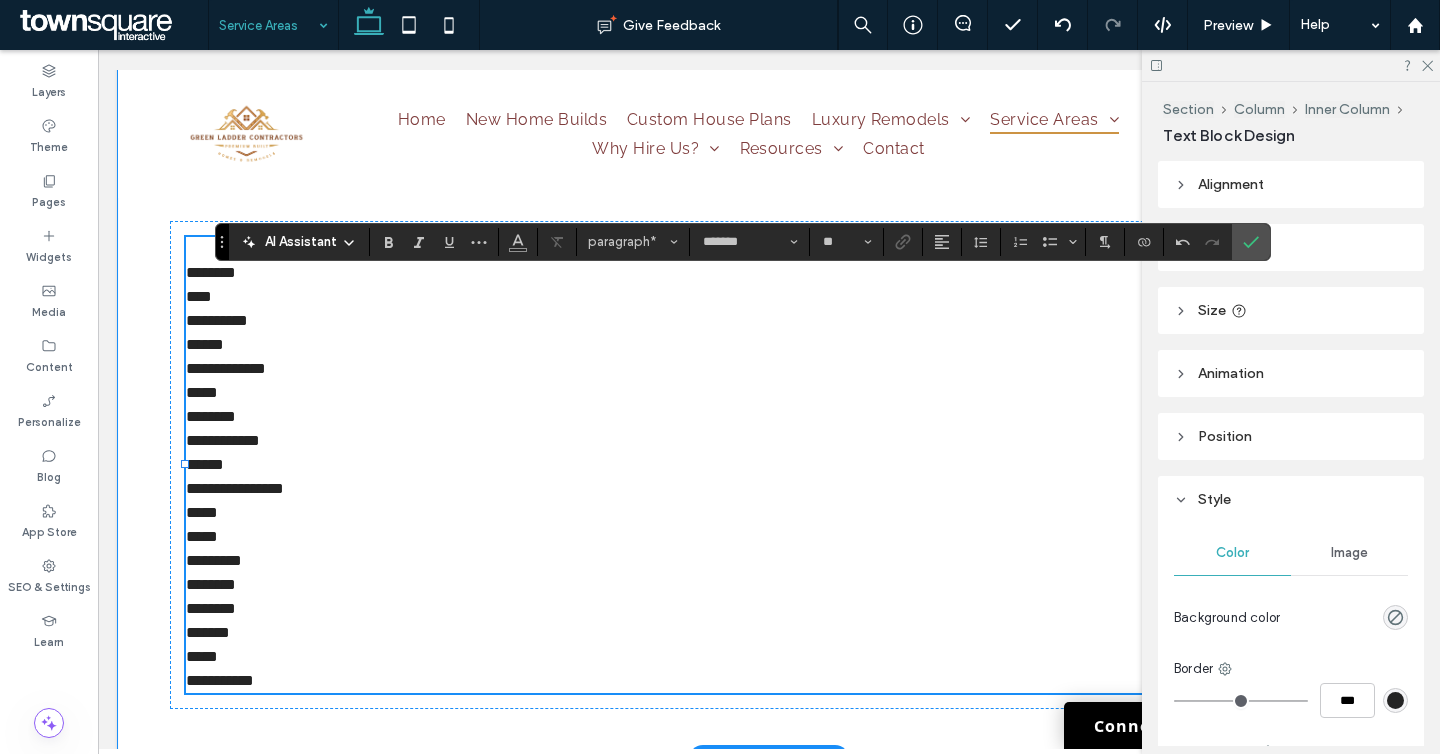 click on "****" at bounding box center (787, 297) 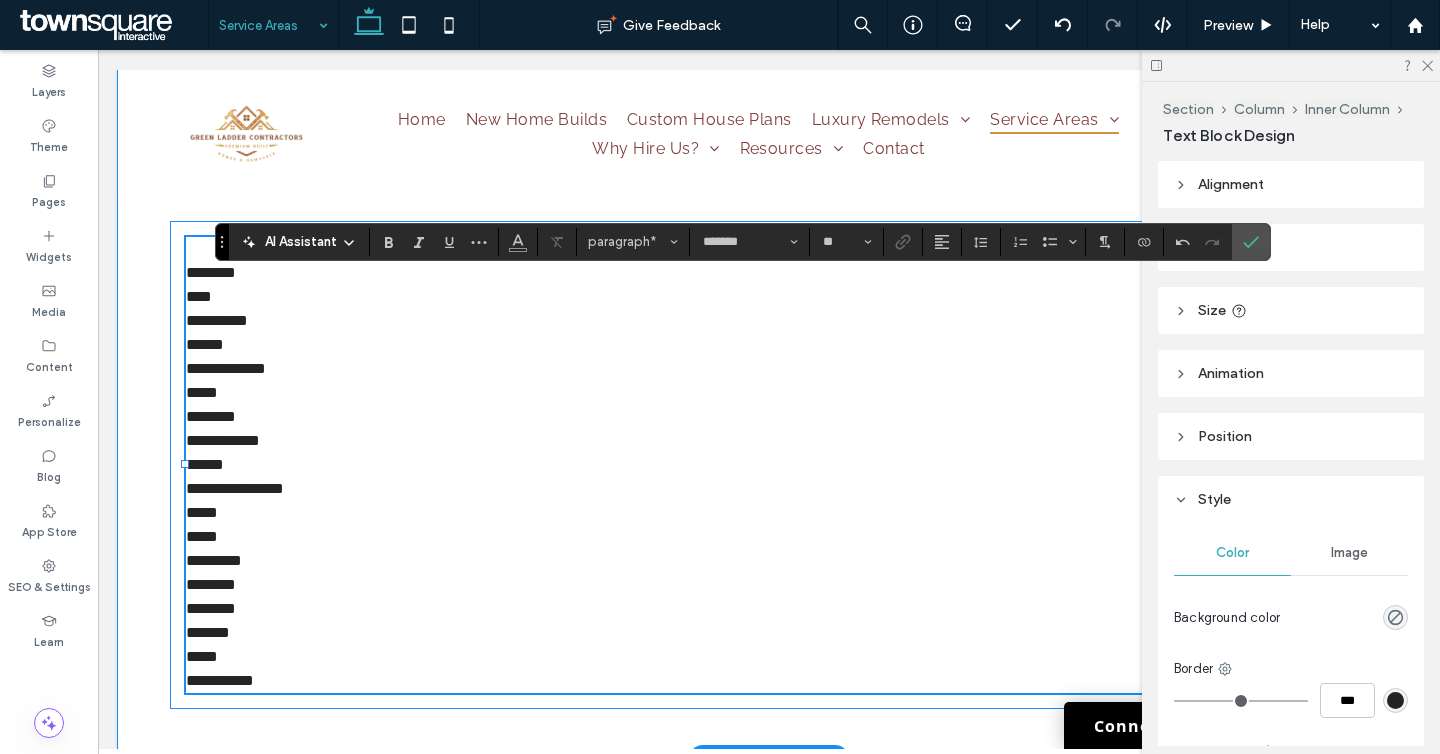 click on "**********" at bounding box center [787, 465] 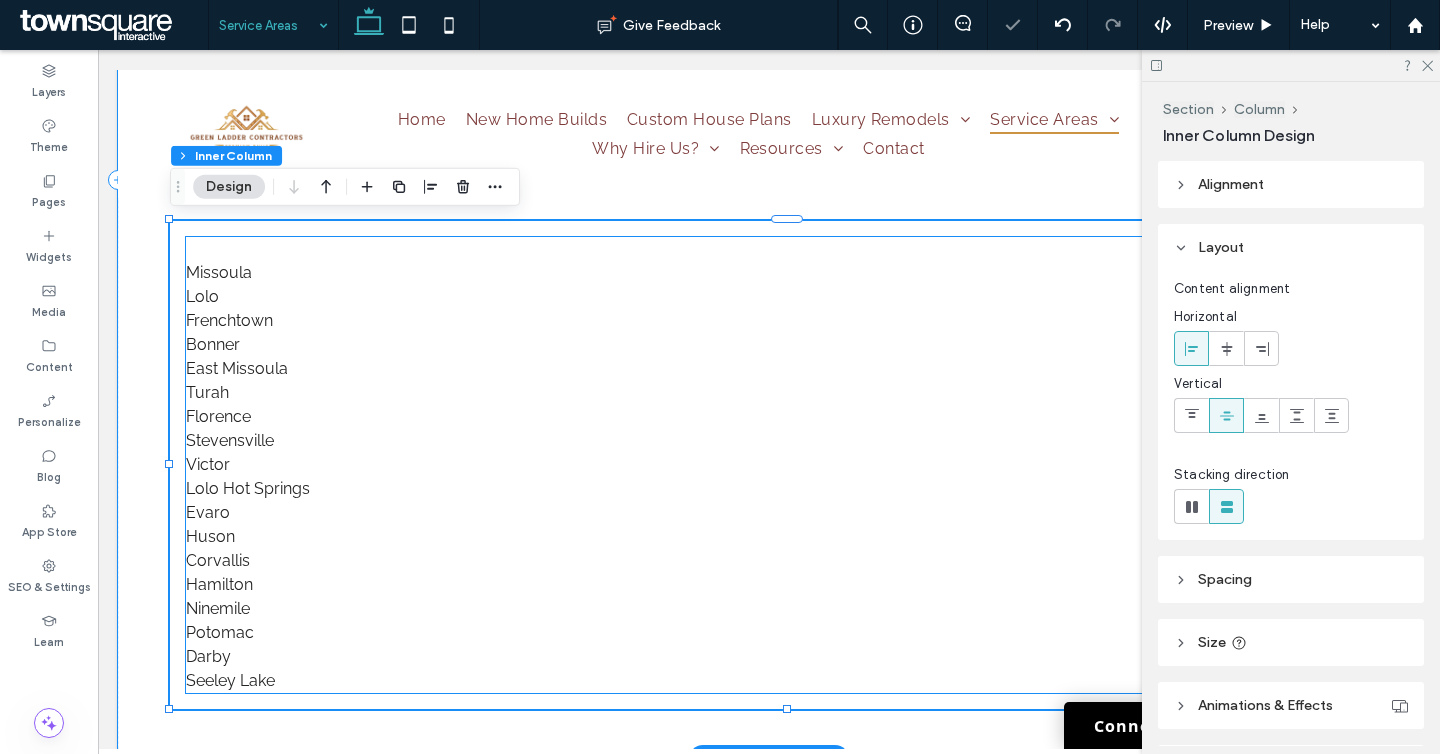 click on "Lolo" at bounding box center [202, 296] 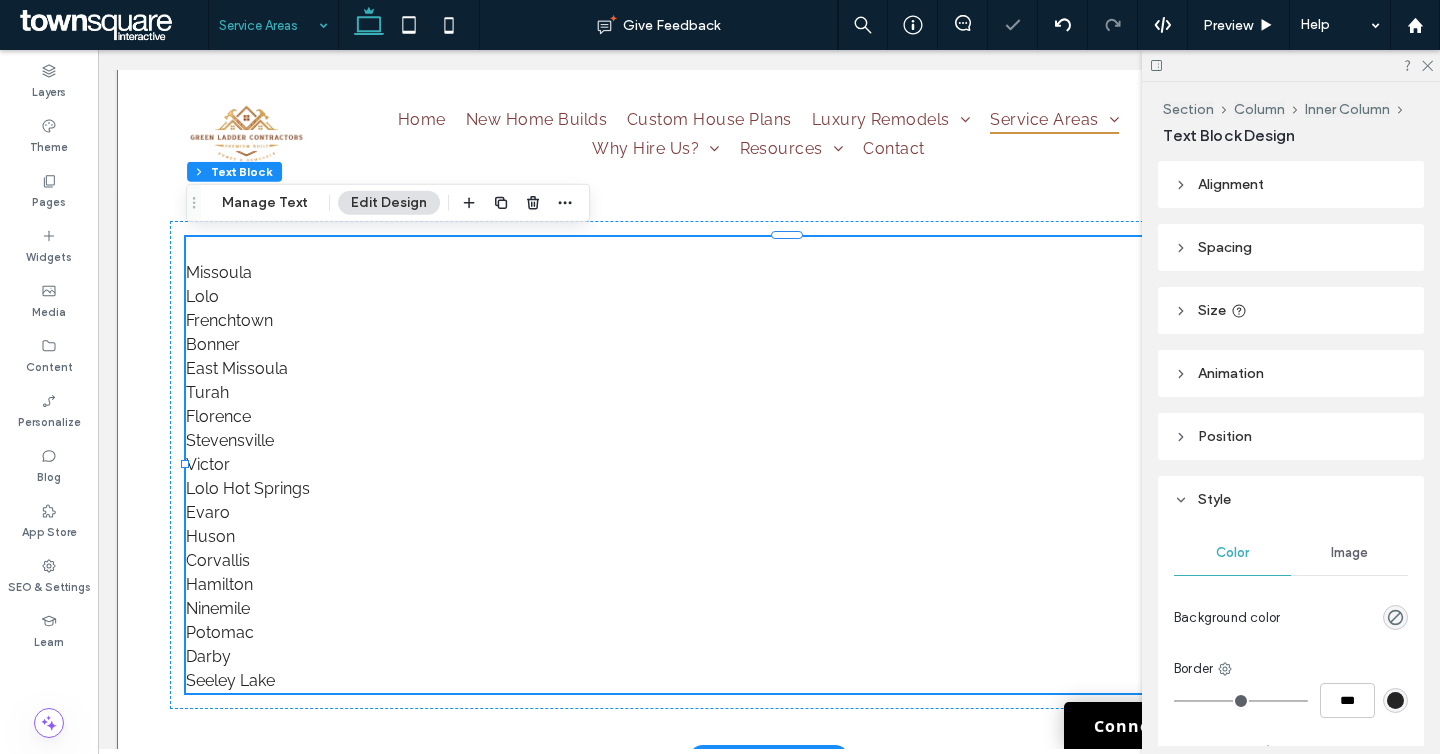 click on "Lolo" at bounding box center [202, 296] 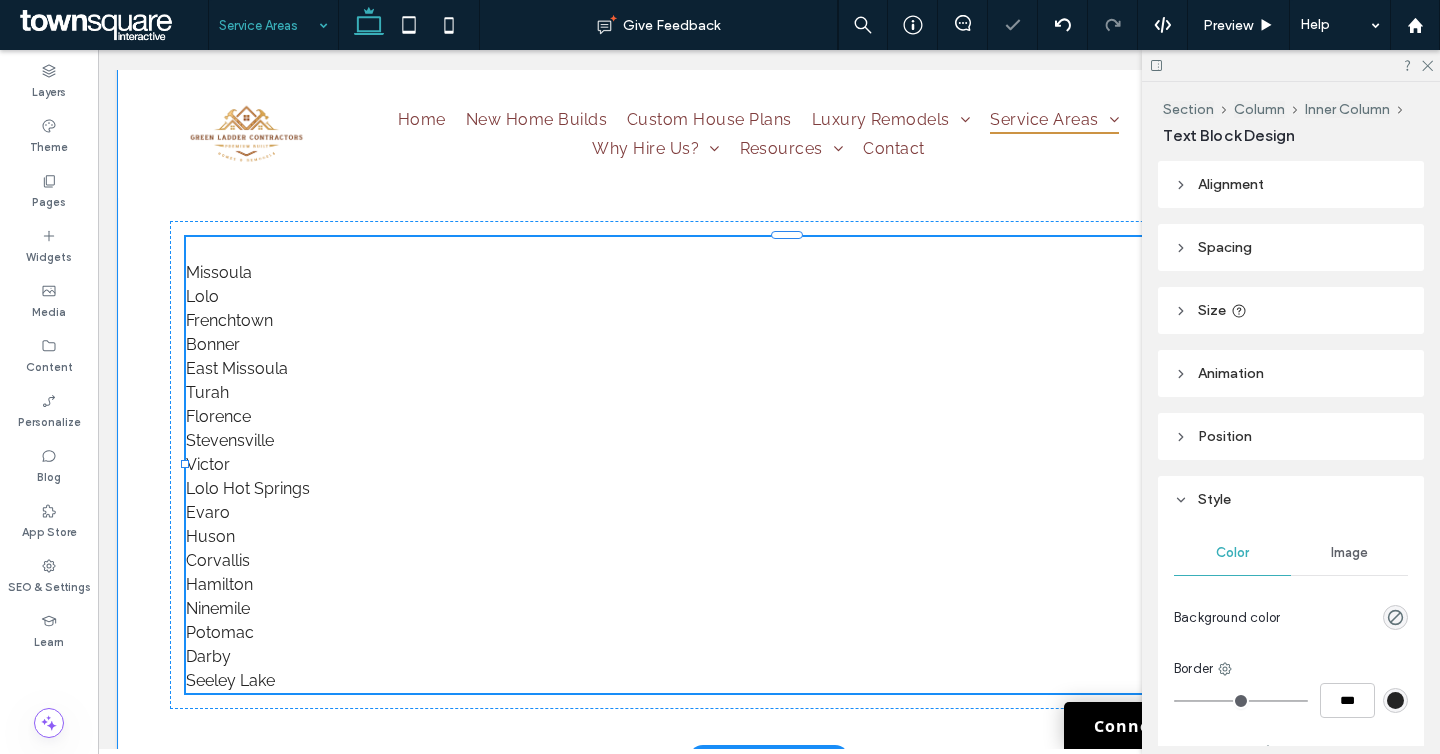 type on "*******" 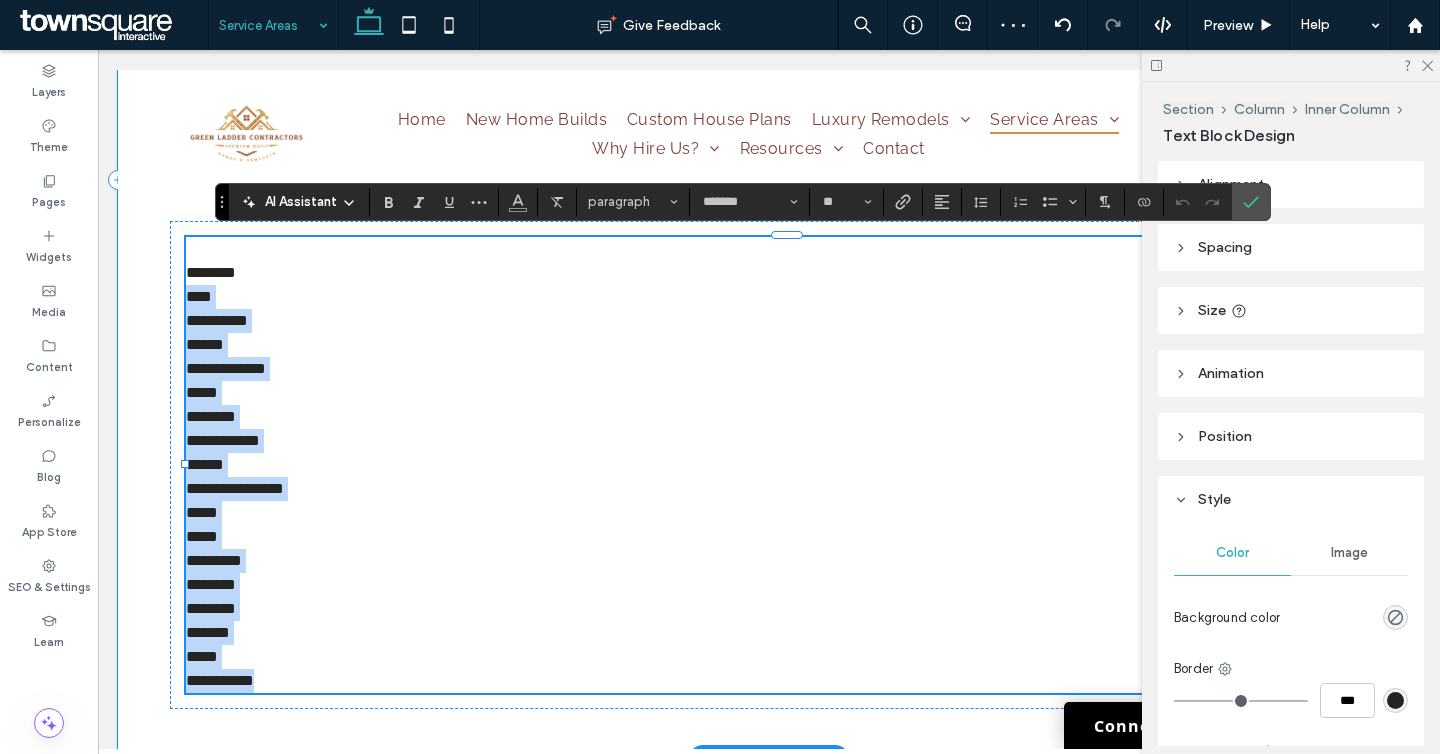 drag, startPoint x: 189, startPoint y: 299, endPoint x: 326, endPoint y: 730, distance: 452.24994 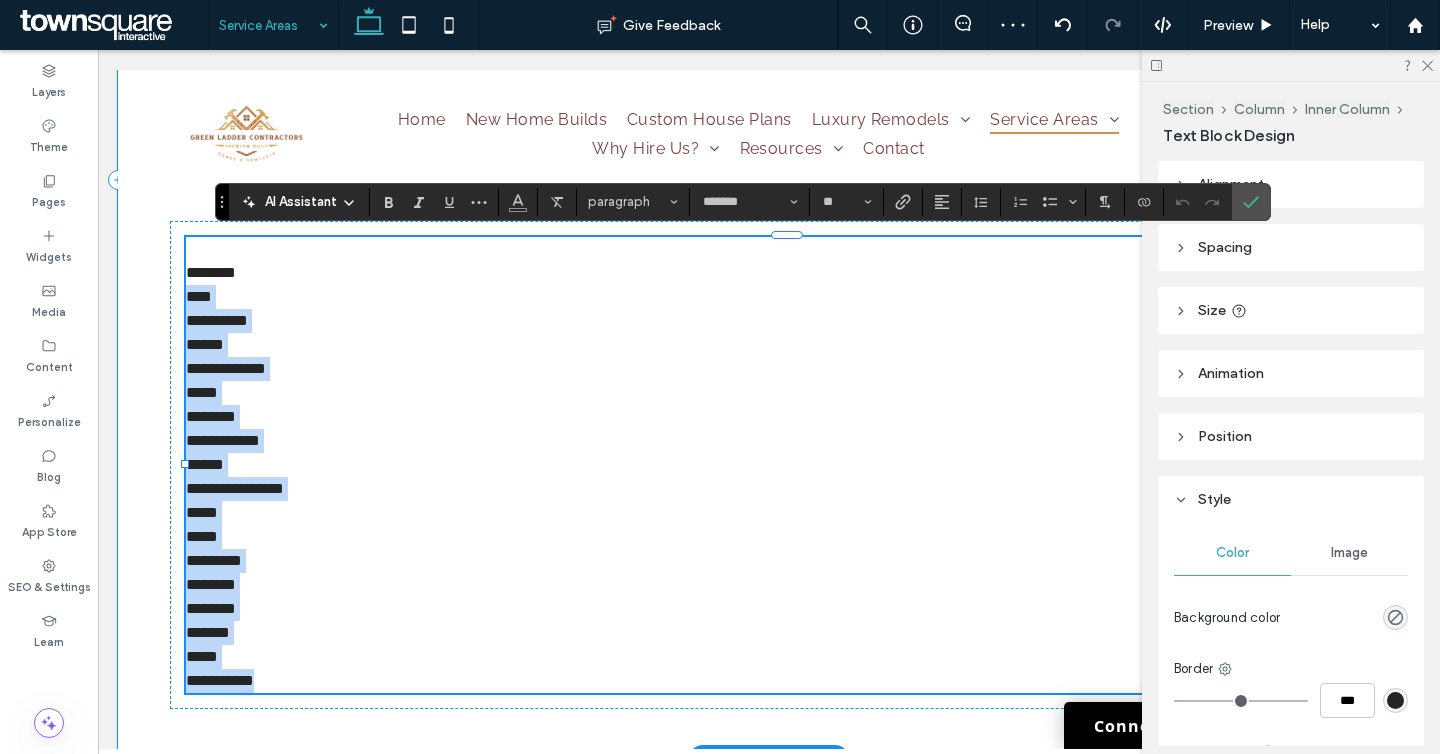 click on "**********" at bounding box center [769, 179] 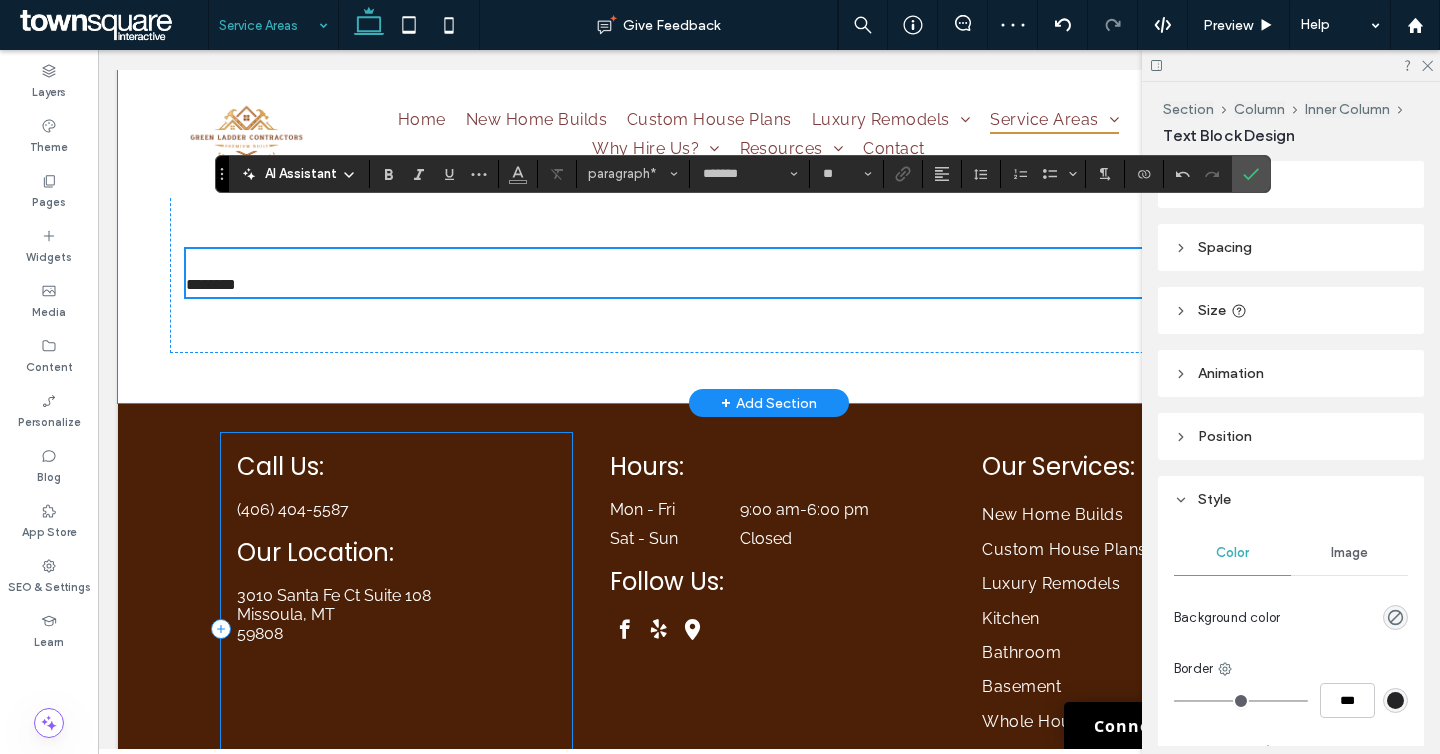 scroll, scrollTop: 880, scrollLeft: 0, axis: vertical 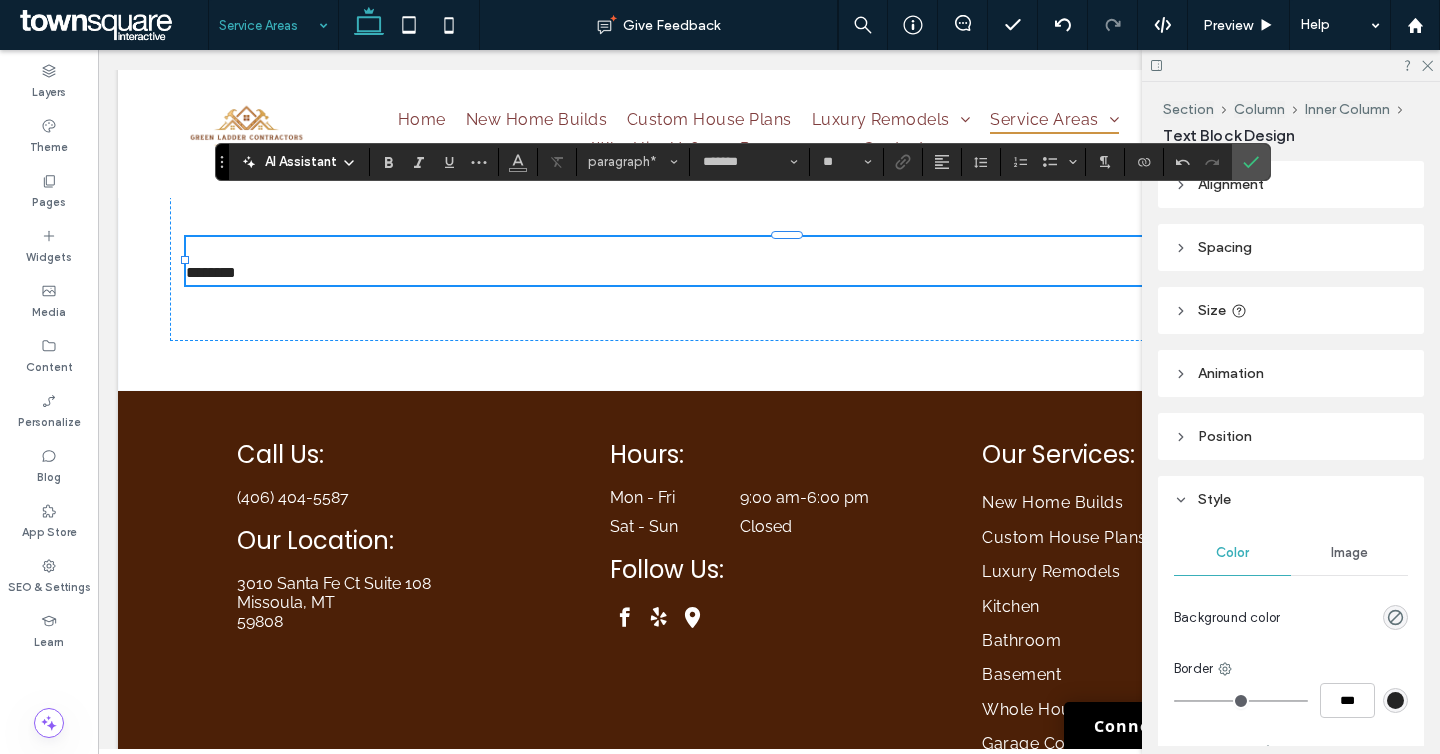 click on "******** ﻿" at bounding box center [211, 272] 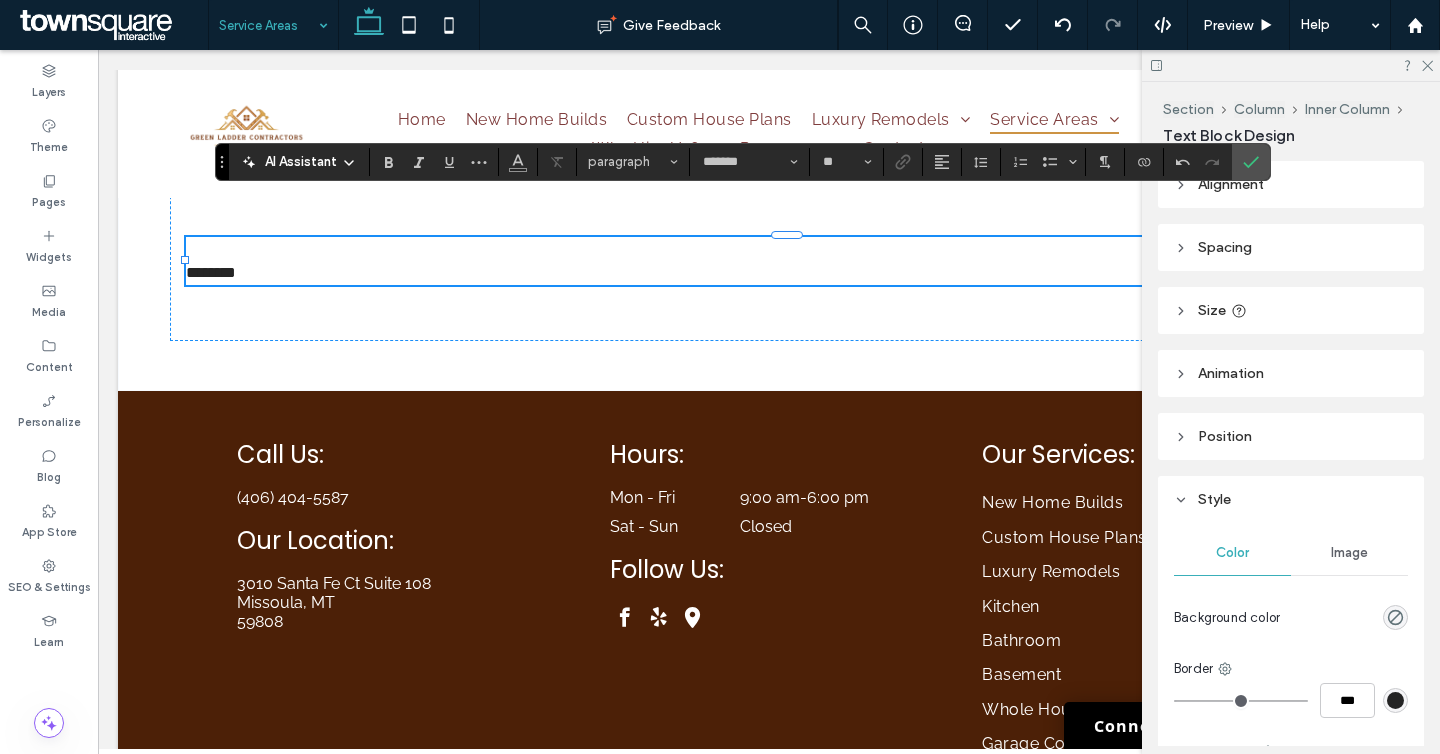 scroll, scrollTop: 892, scrollLeft: 0, axis: vertical 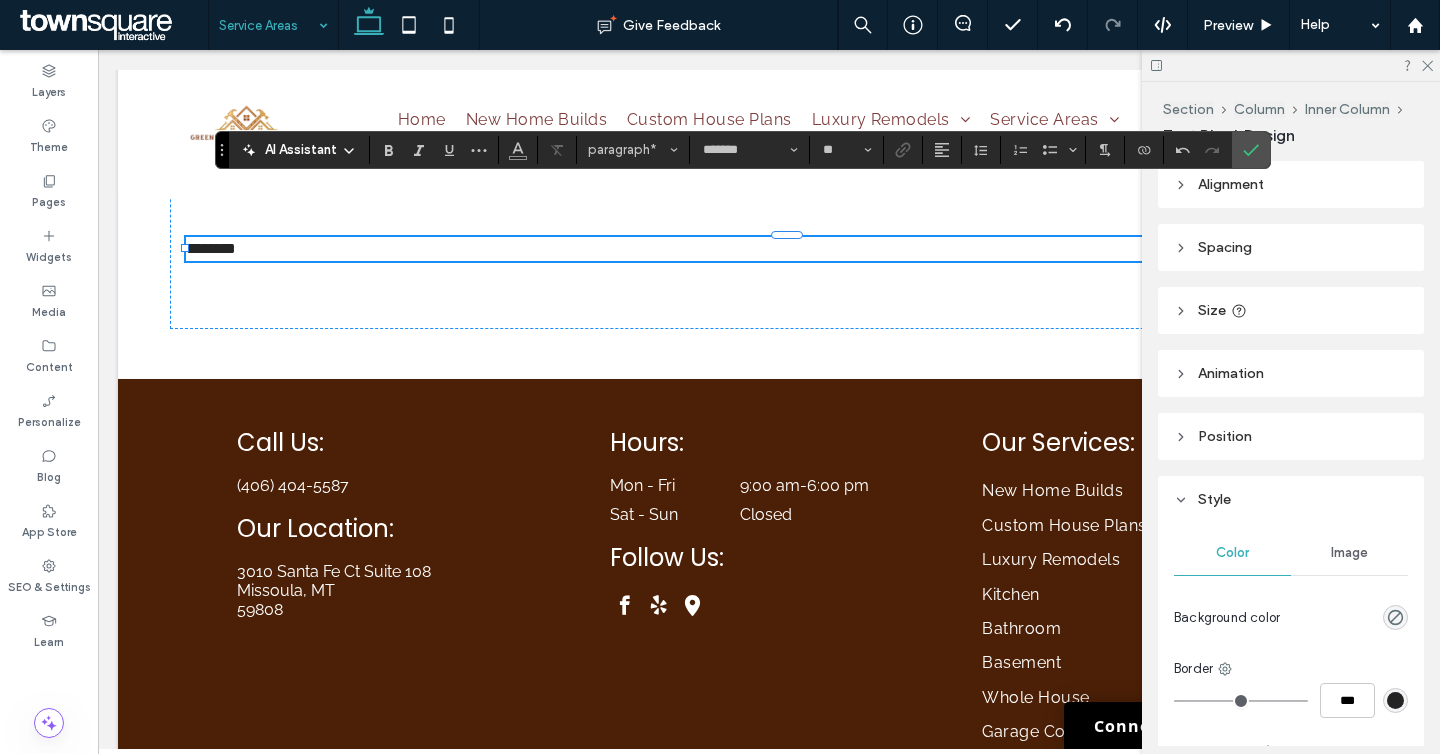 click on "********" at bounding box center [787, 249] 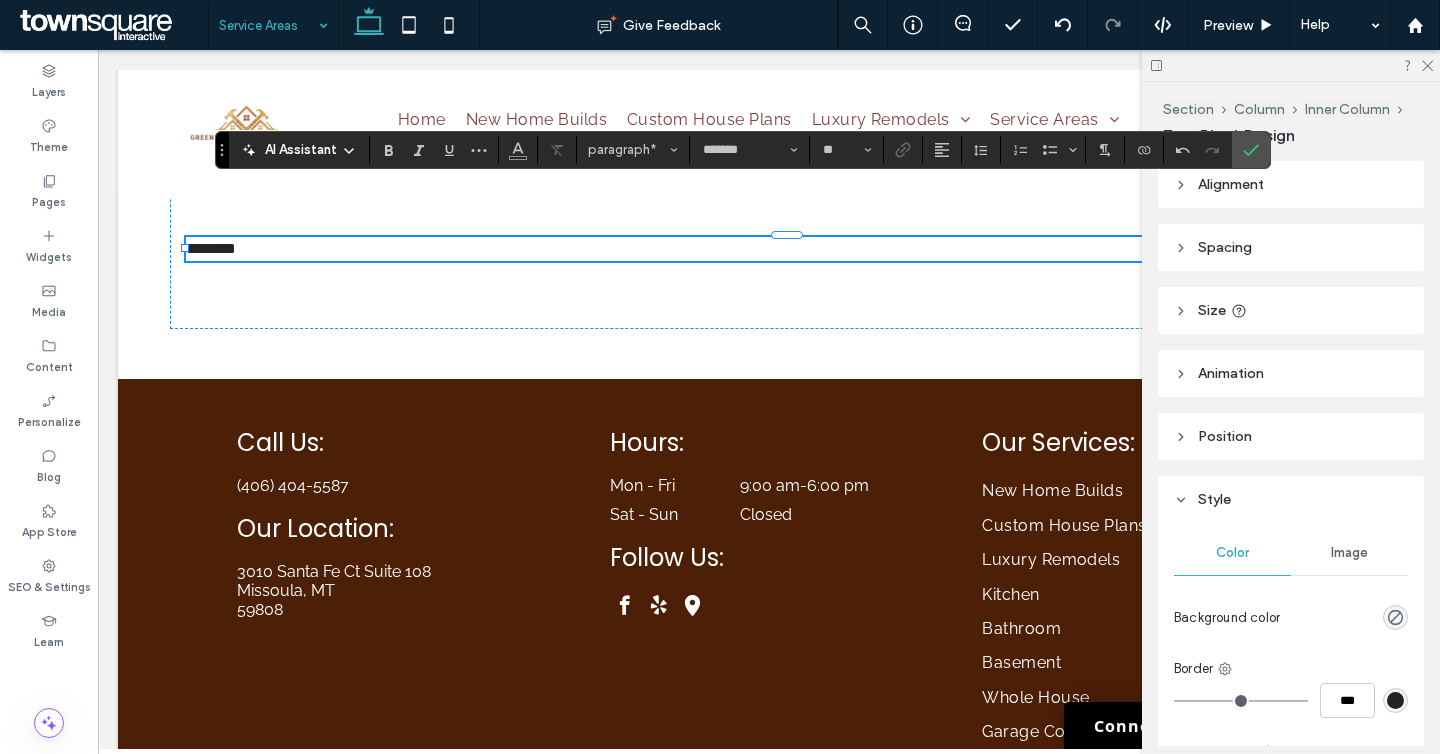 click on "********" at bounding box center [787, 249] 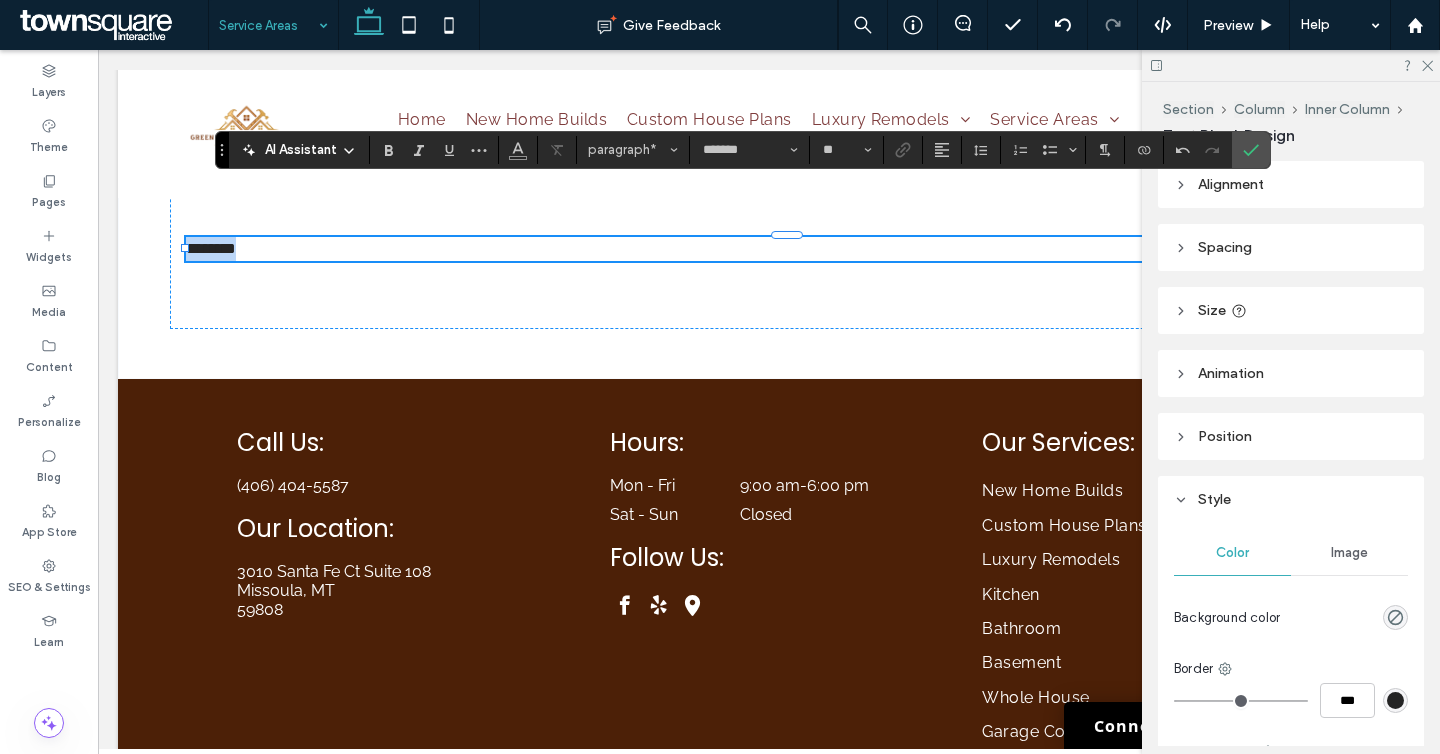 click on "********" at bounding box center (787, 249) 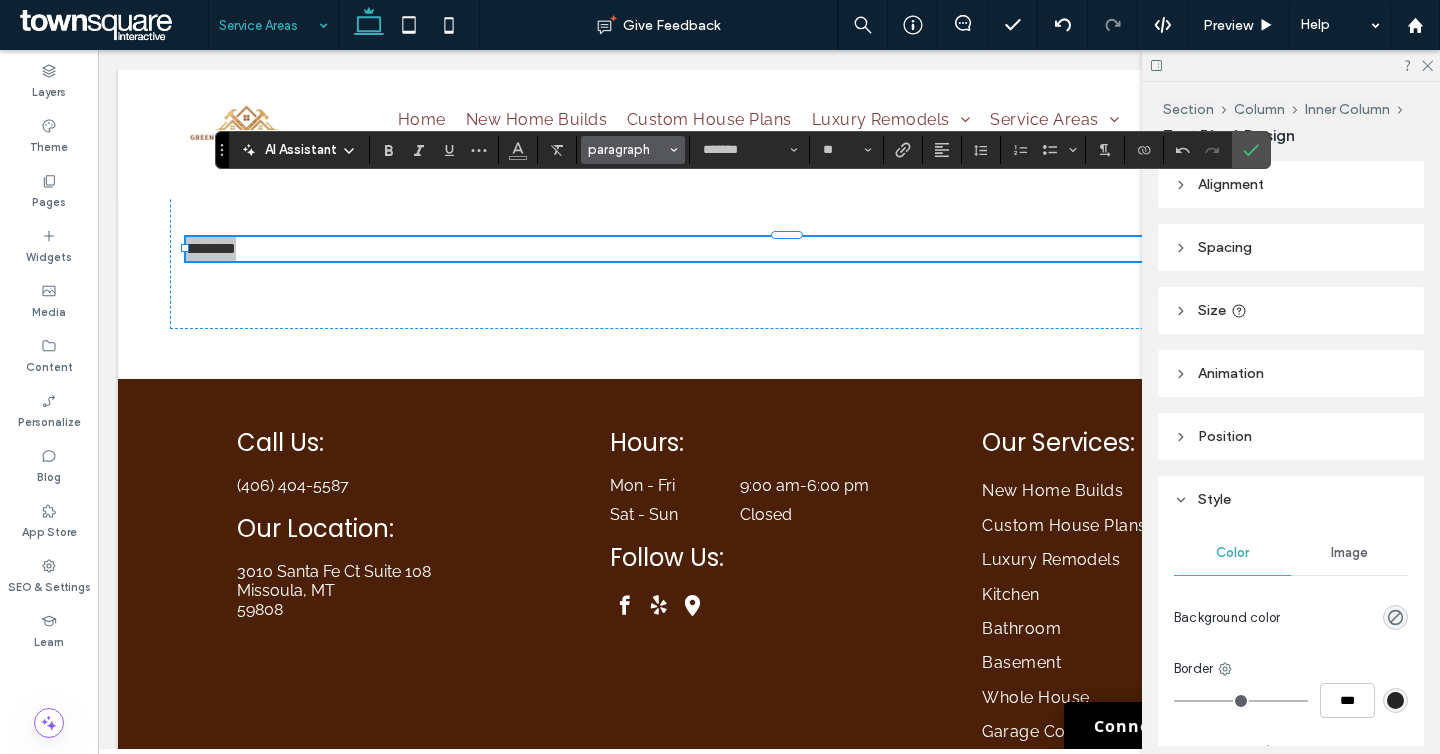 click on "paragraph" at bounding box center [627, 149] 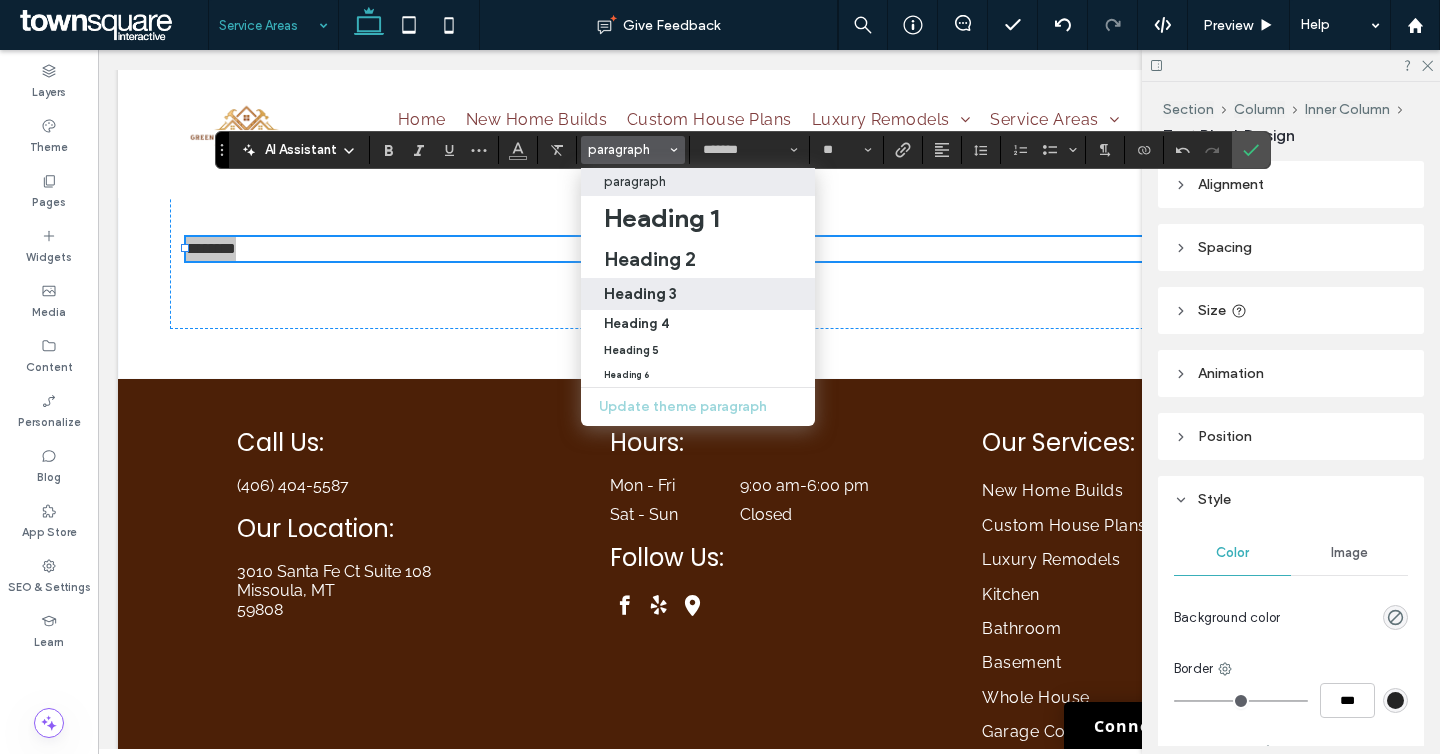 click on "Heading 3" at bounding box center [640, 293] 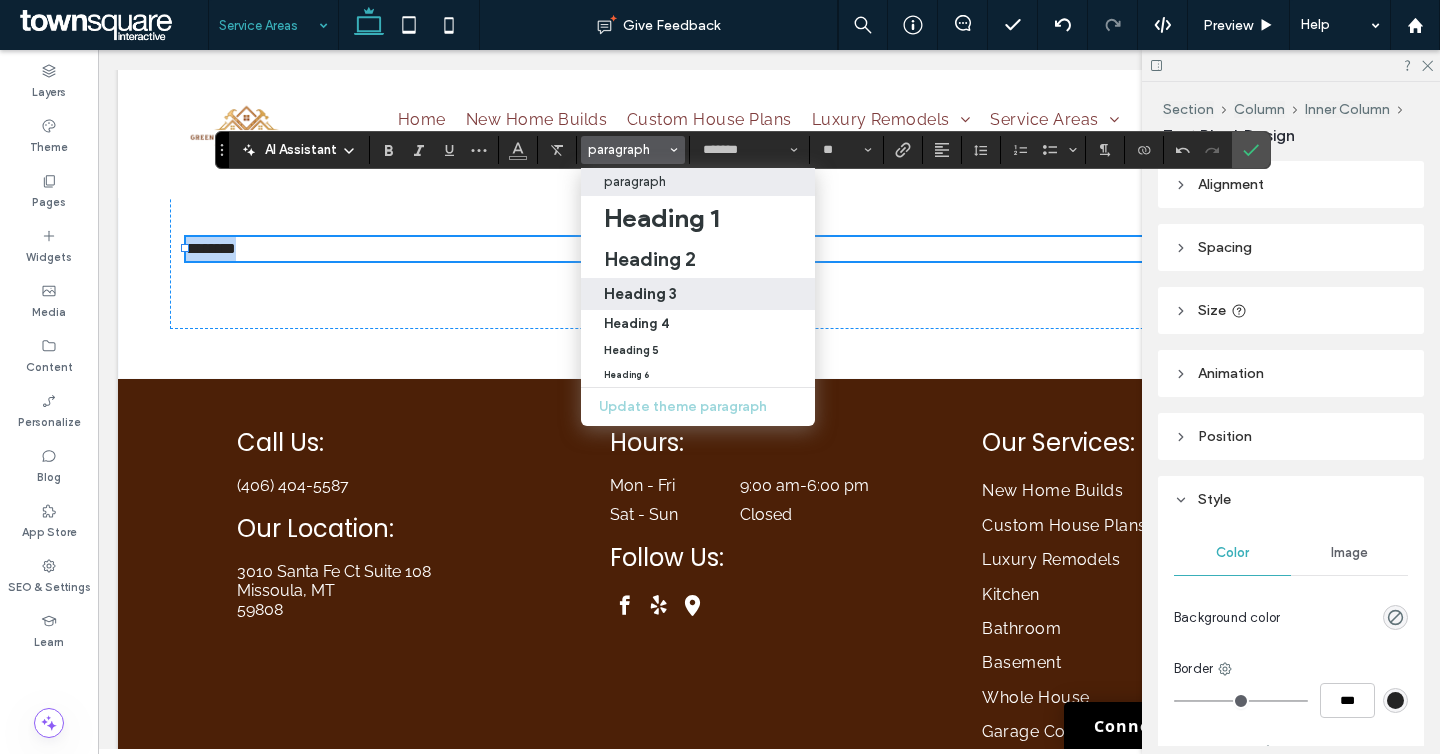type on "******" 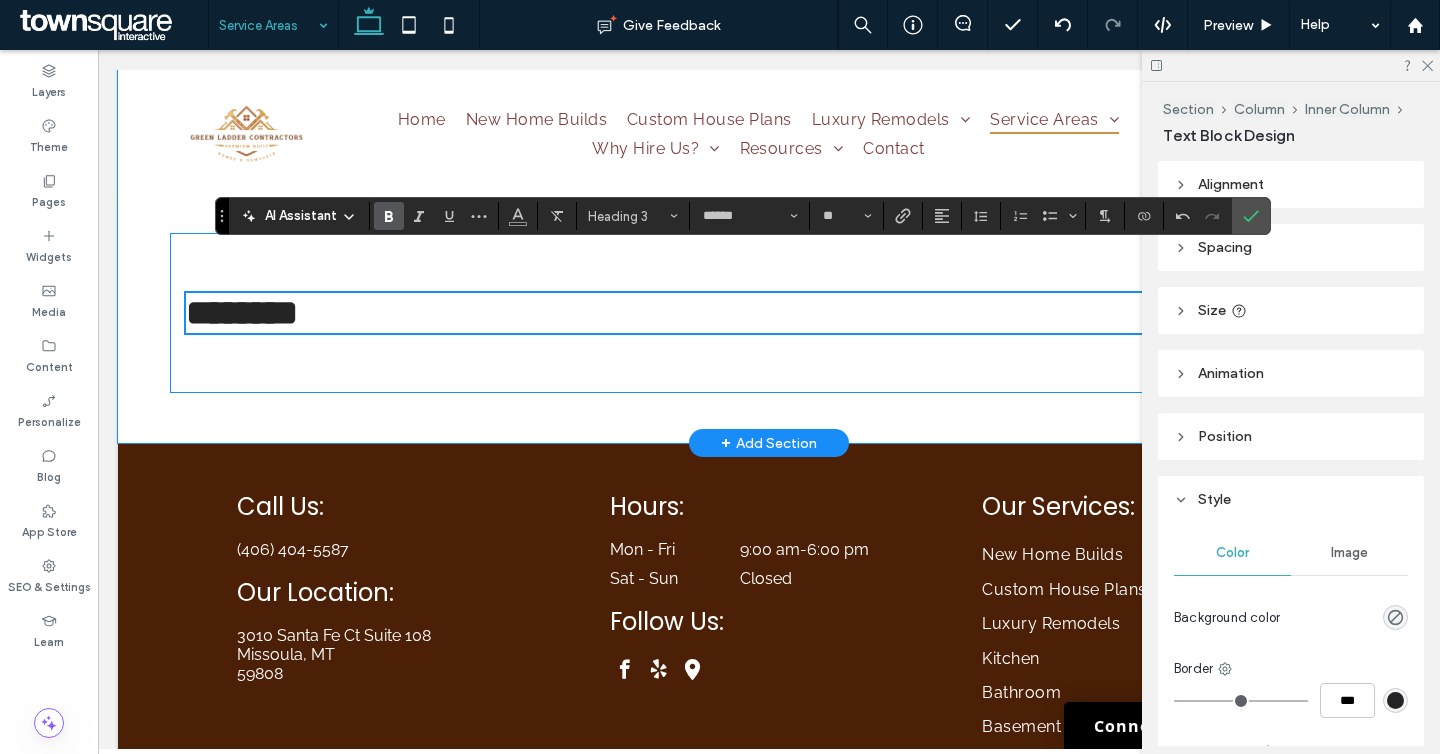 scroll, scrollTop: 826, scrollLeft: 0, axis: vertical 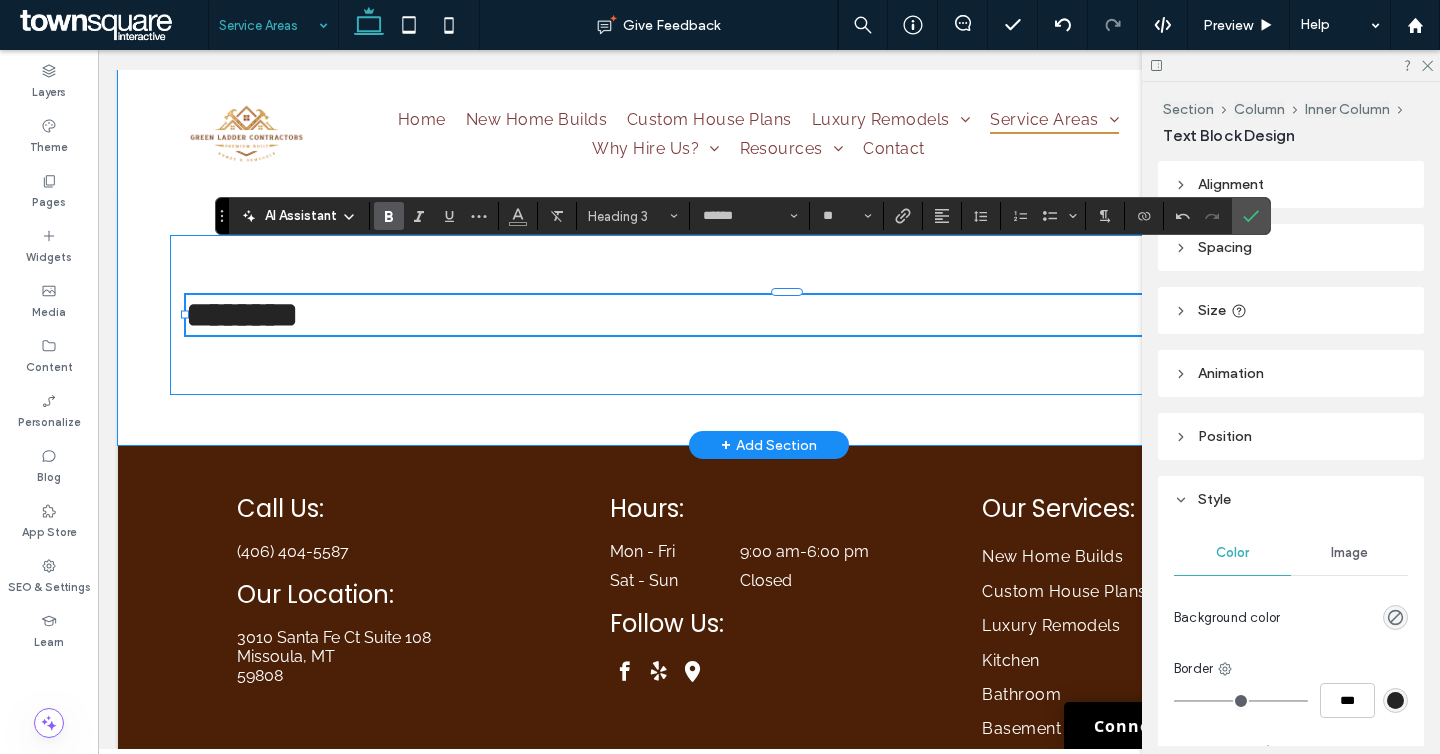 click on "********" at bounding box center [787, 315] 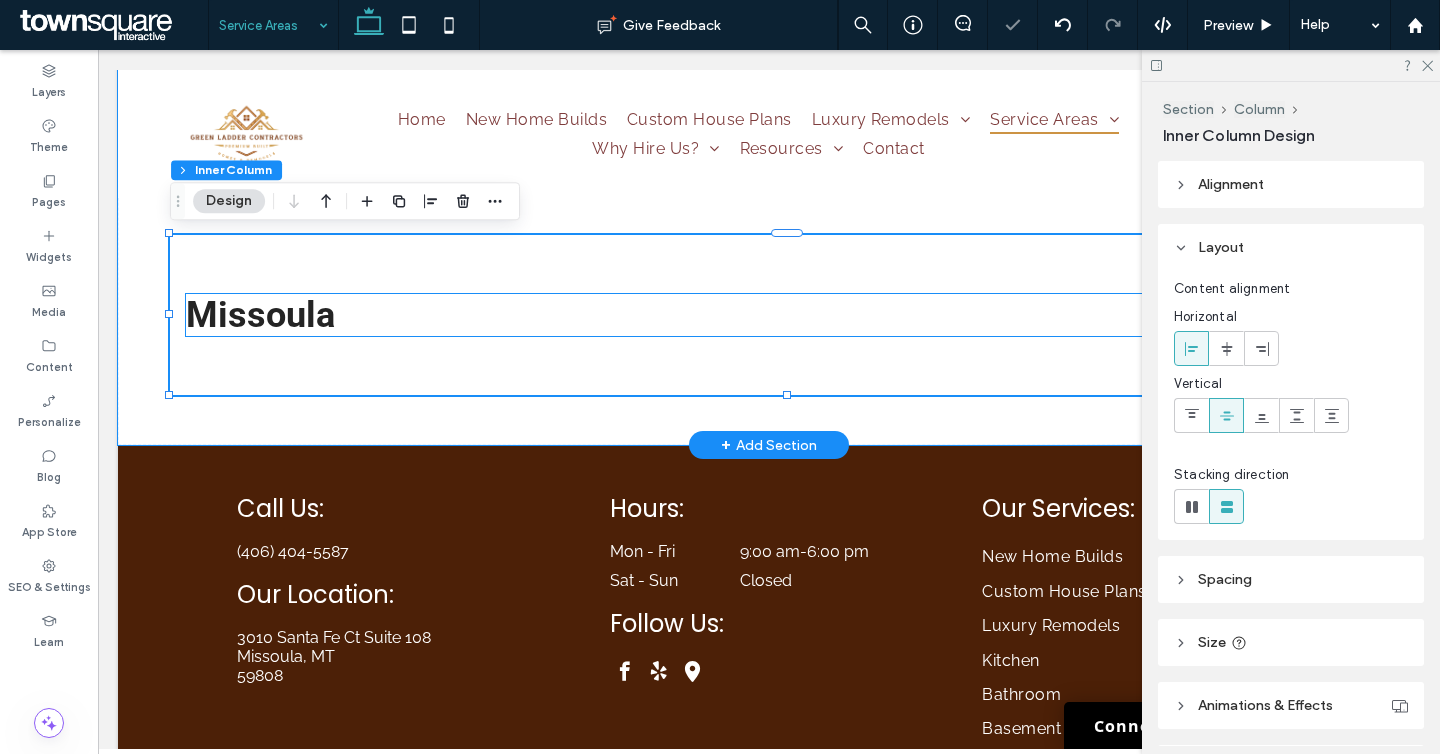 click on "Missoula" at bounding box center [787, 315] 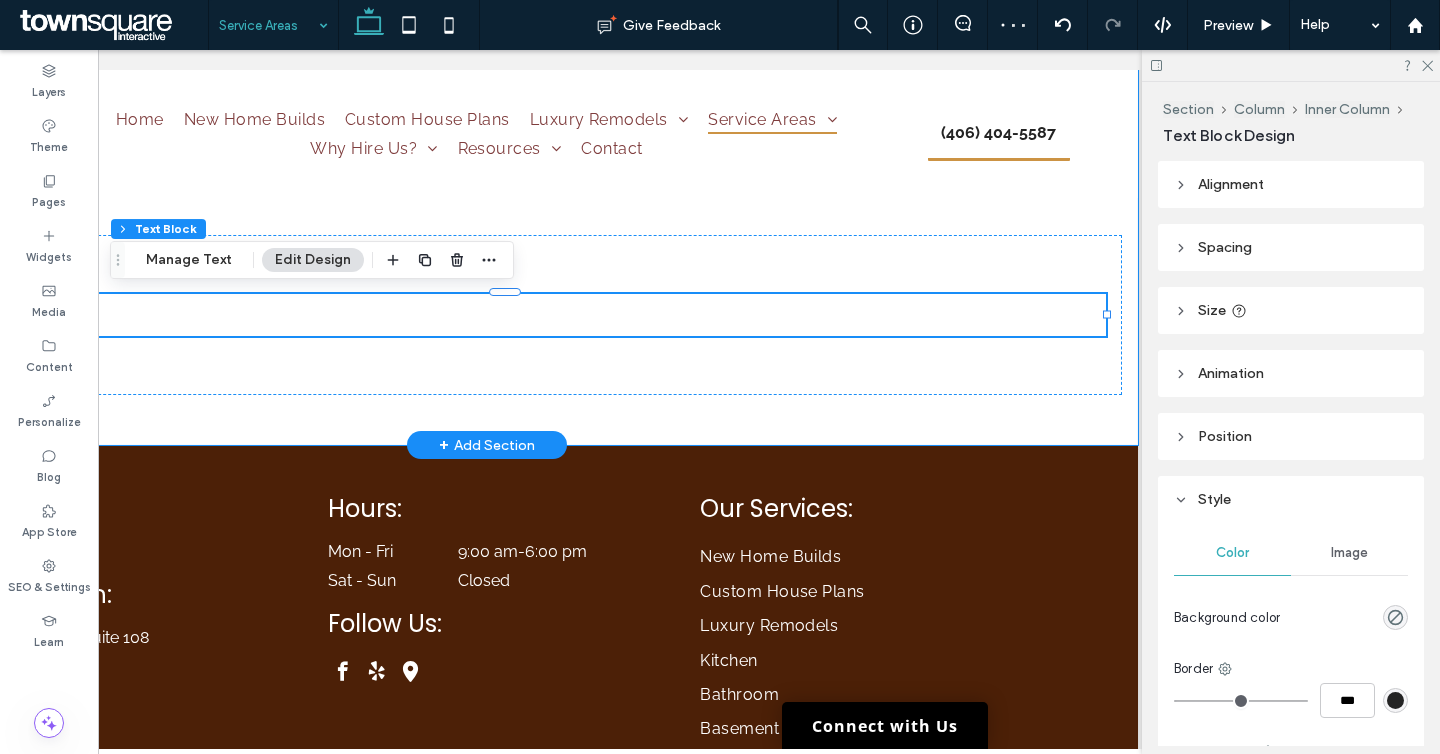 scroll, scrollTop: 0, scrollLeft: 298, axis: horizontal 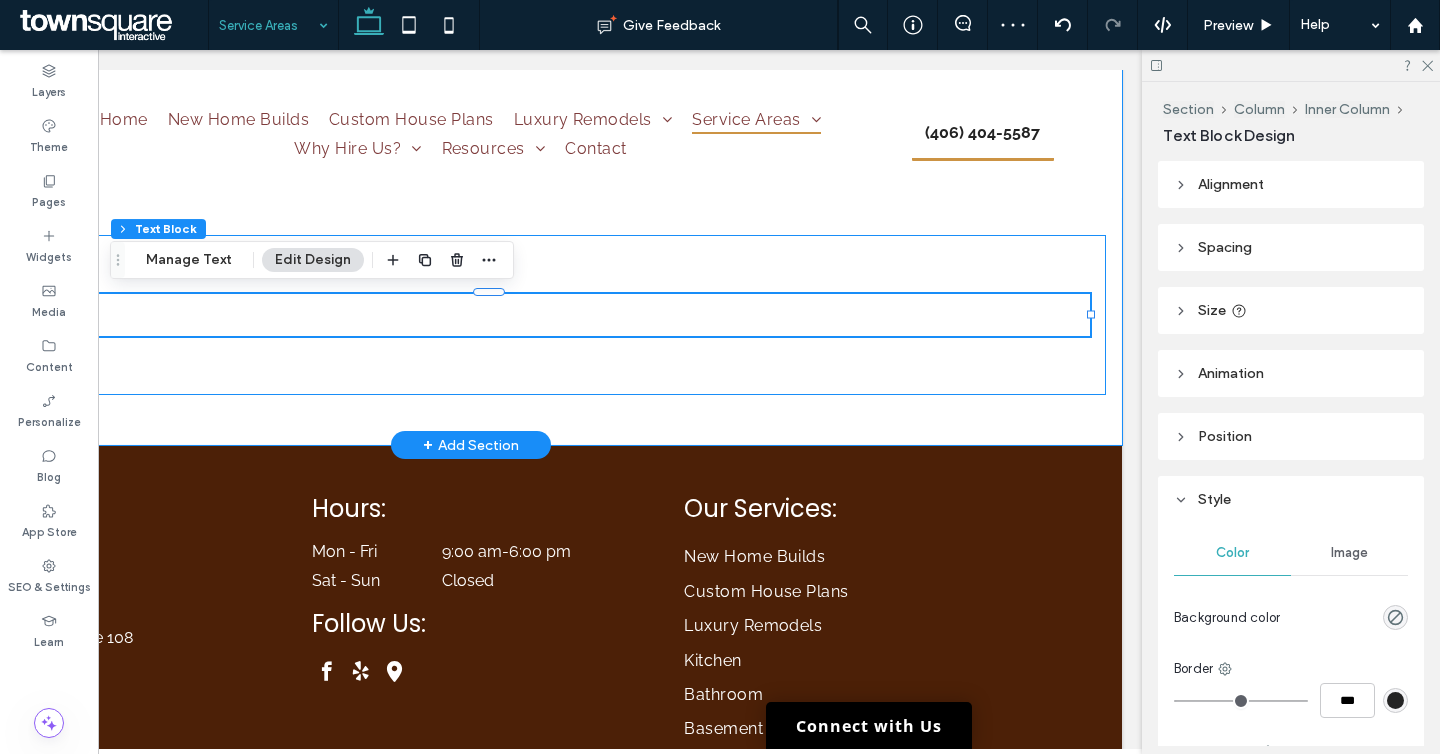click on "Missoula" at bounding box center (489, 315) 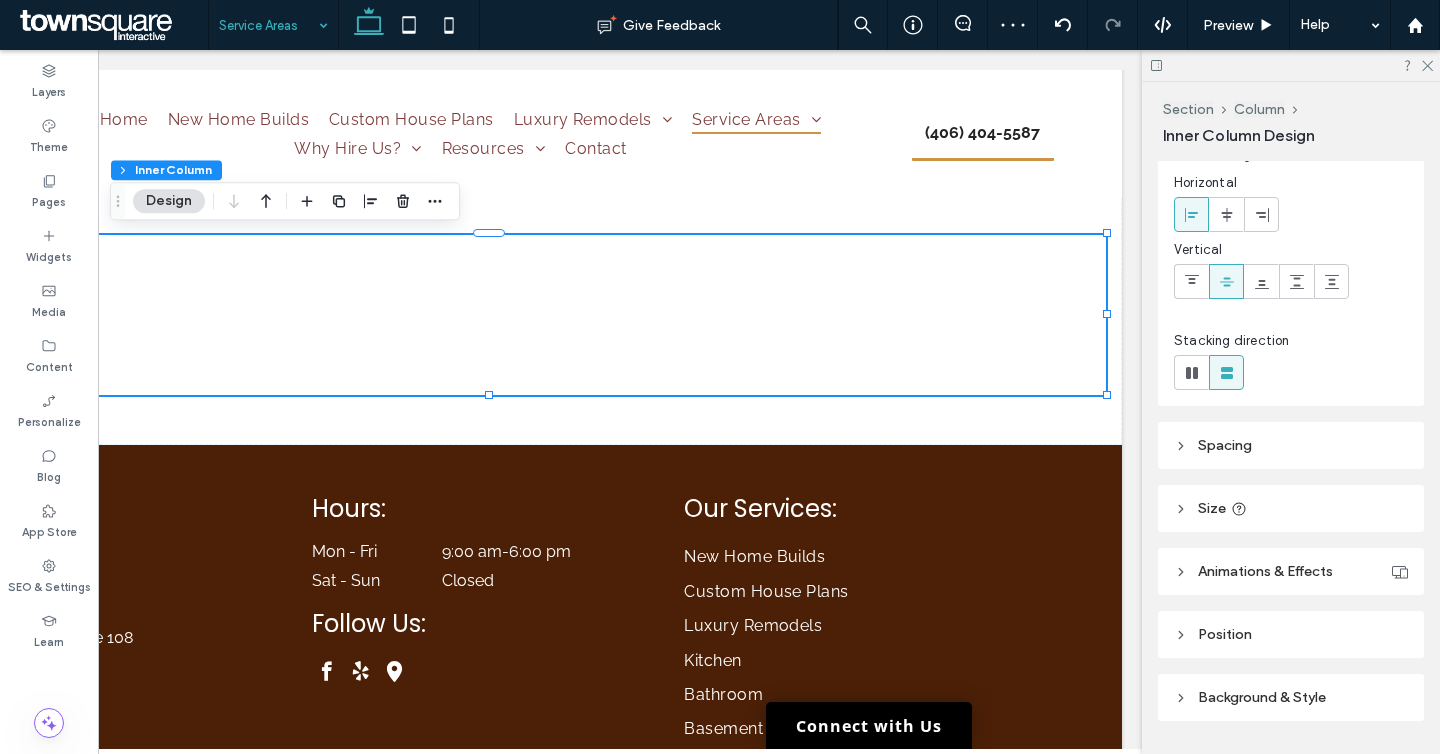 scroll, scrollTop: 189, scrollLeft: 0, axis: vertical 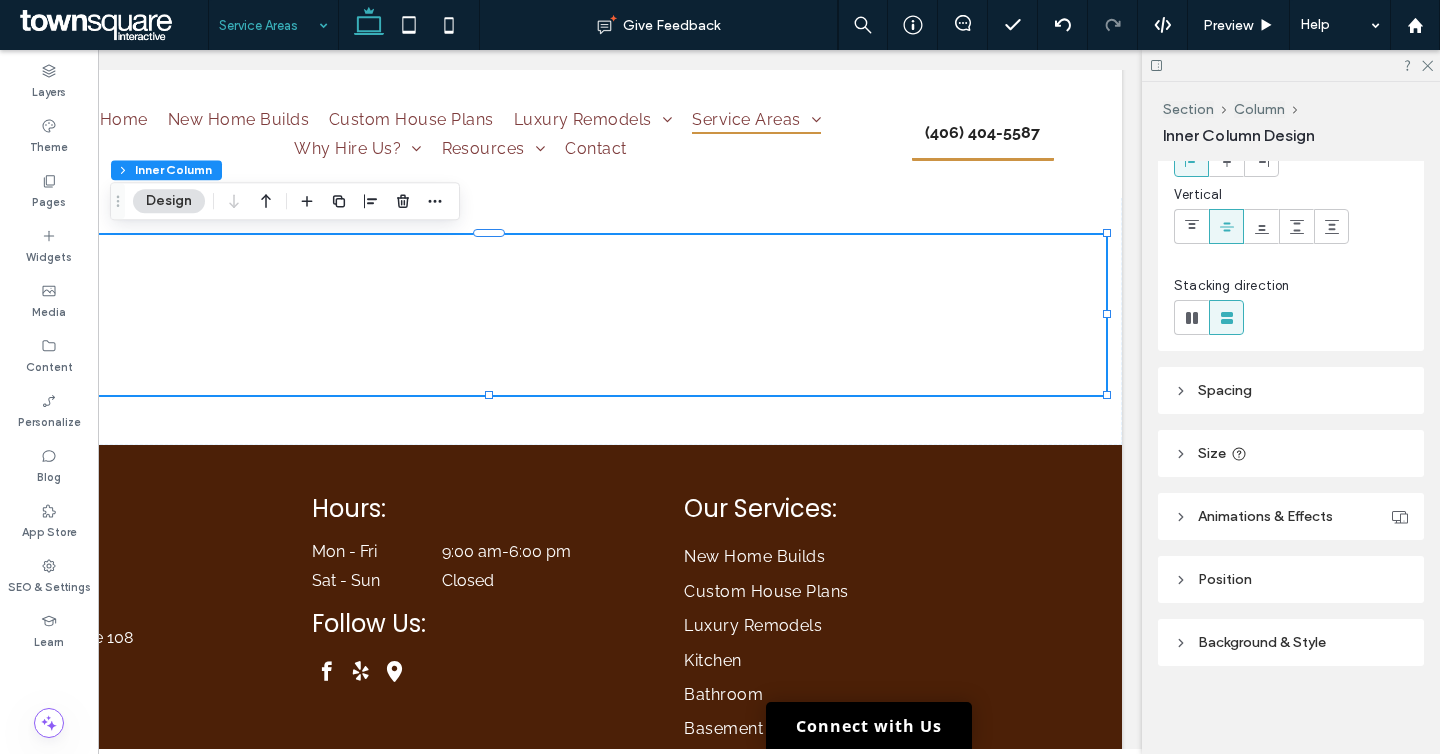 click on "Background & Style" at bounding box center [1262, 642] 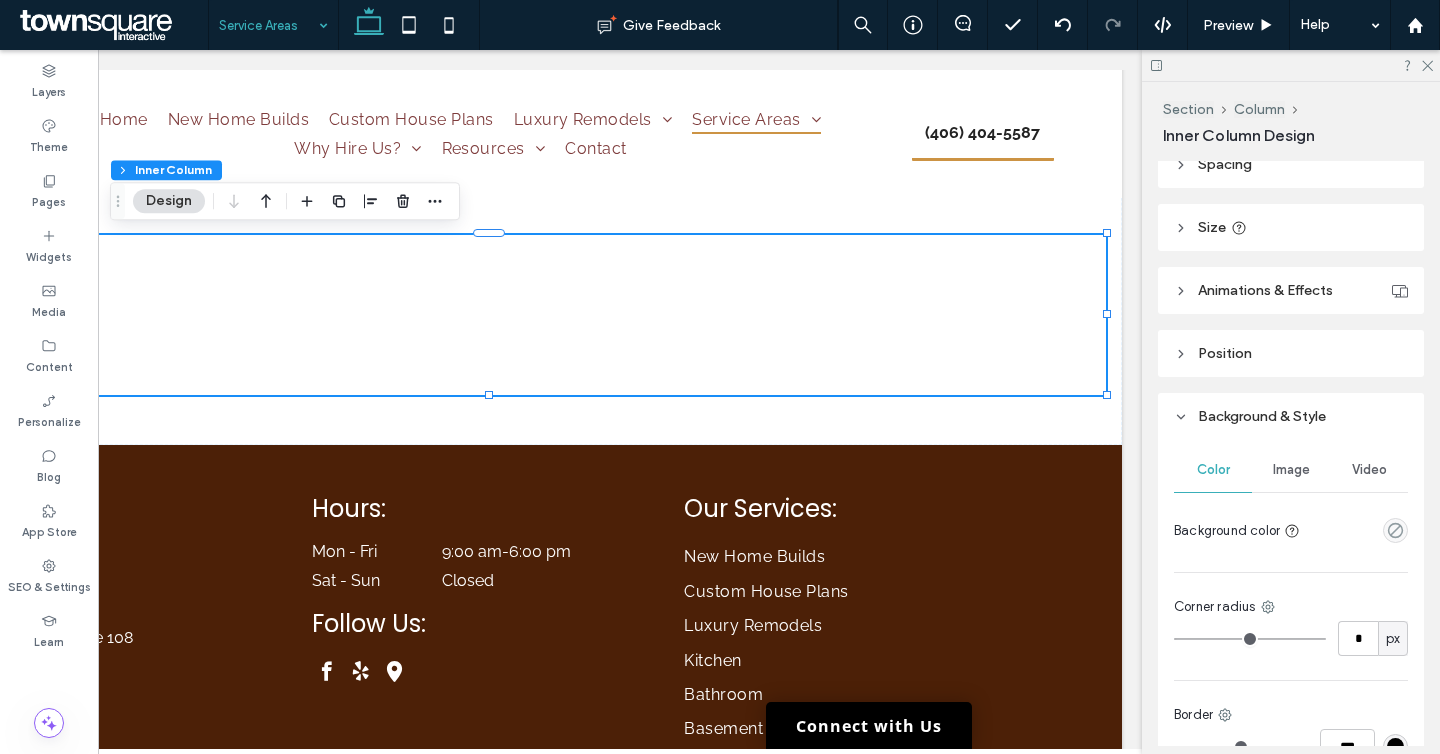 scroll, scrollTop: 613, scrollLeft: 0, axis: vertical 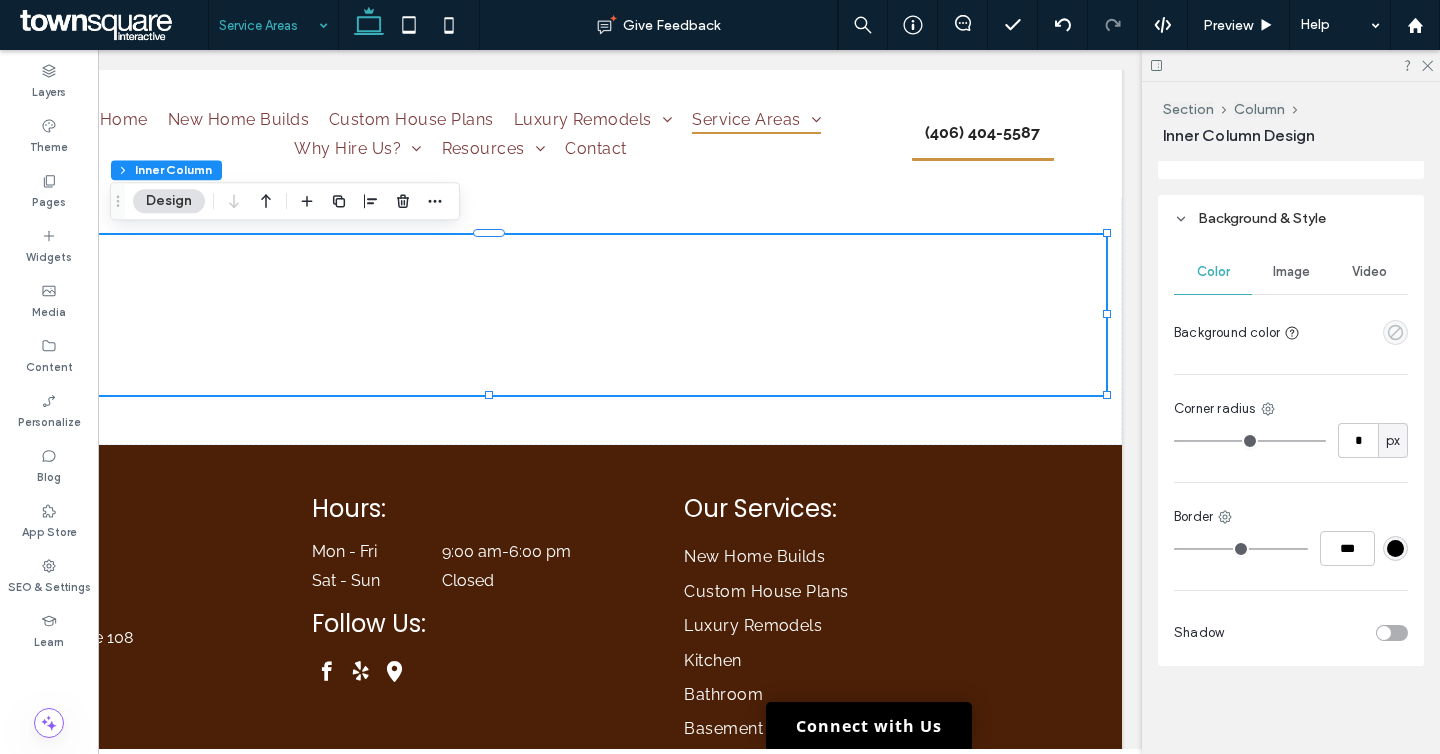 click 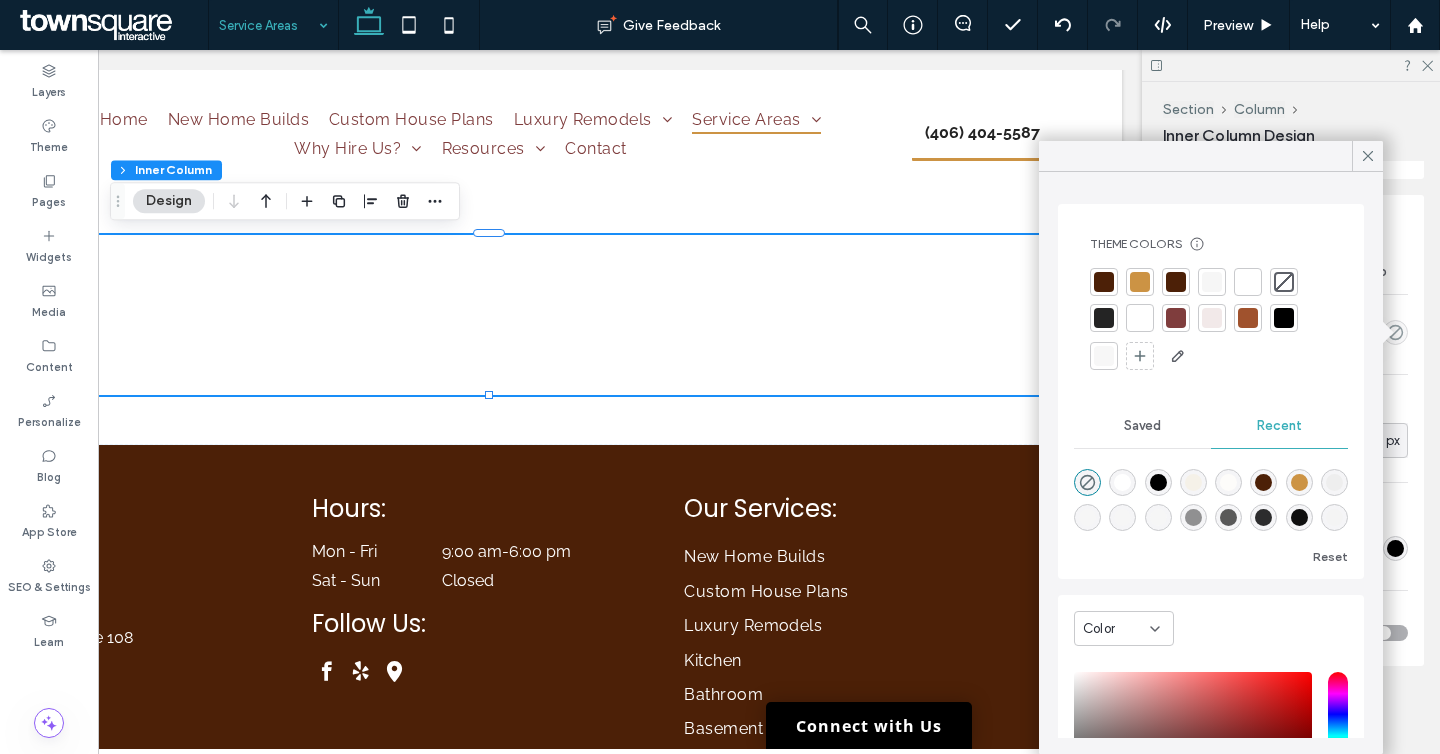 click at bounding box center (1212, 282) 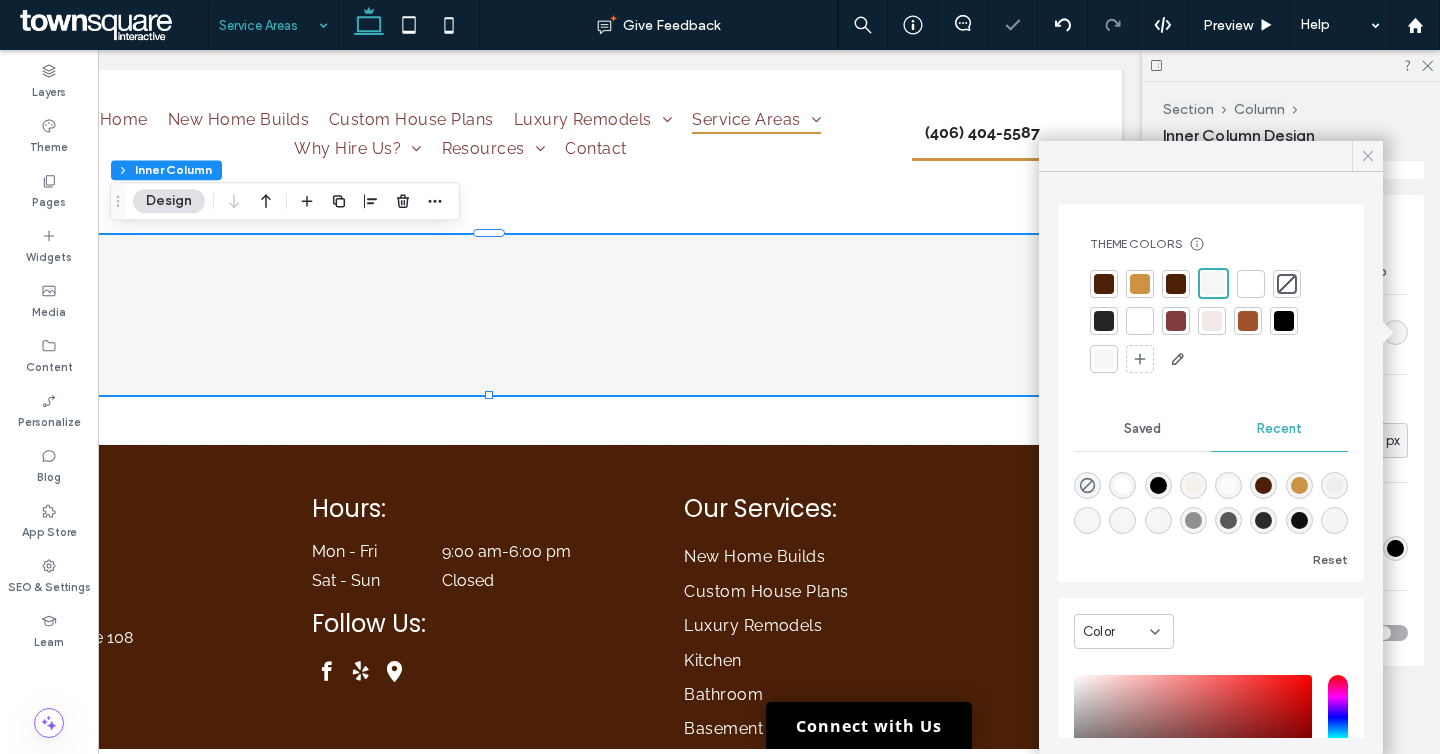 click at bounding box center [1368, 156] 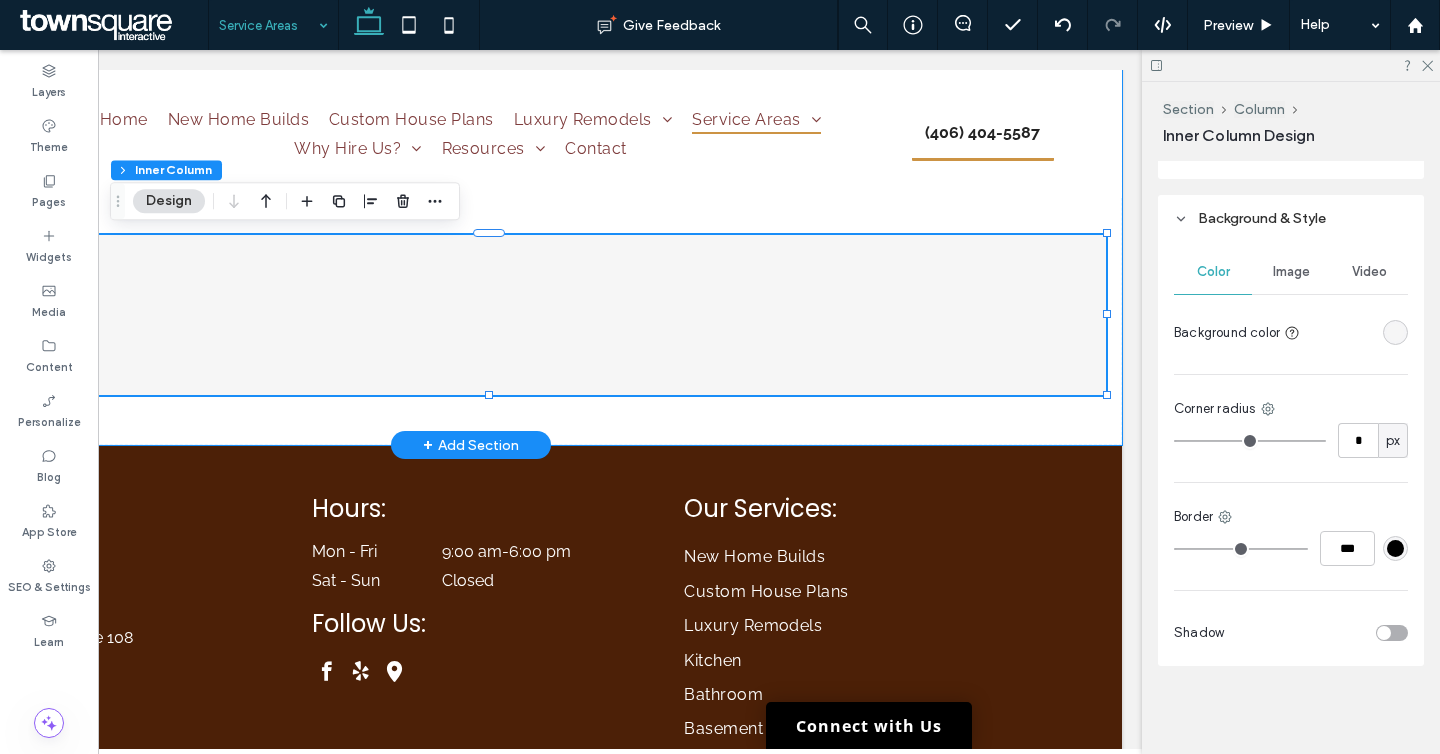 click on "Missoula" at bounding box center (489, 315) 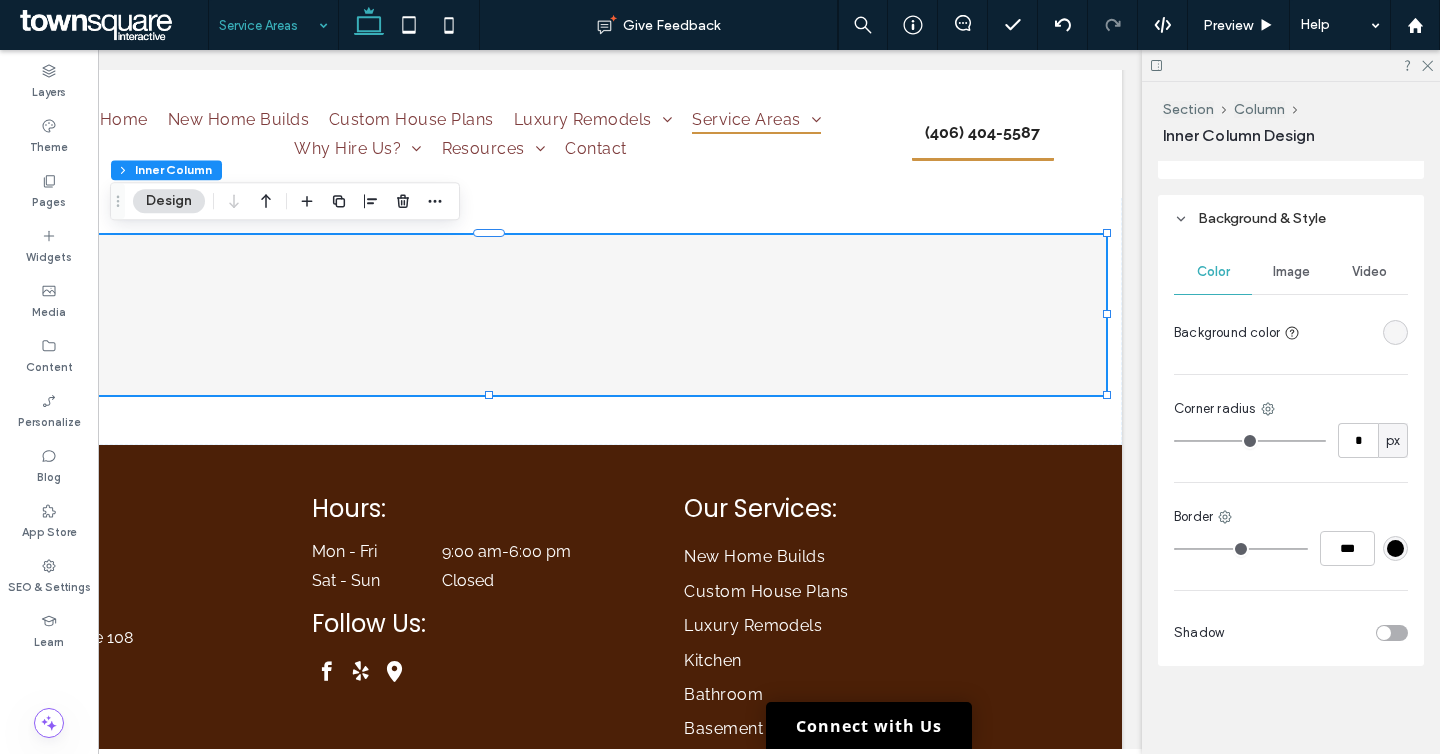 click at bounding box center (371, 201) 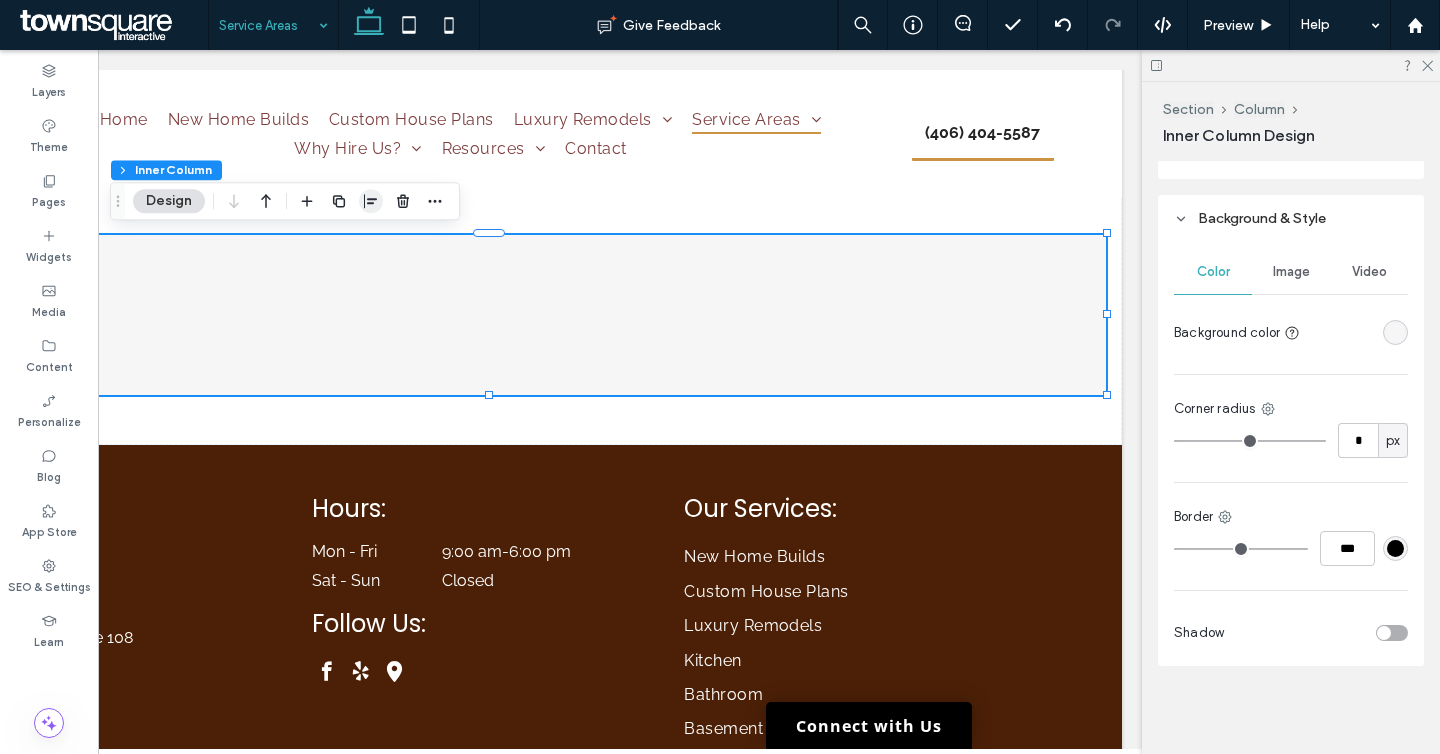 click 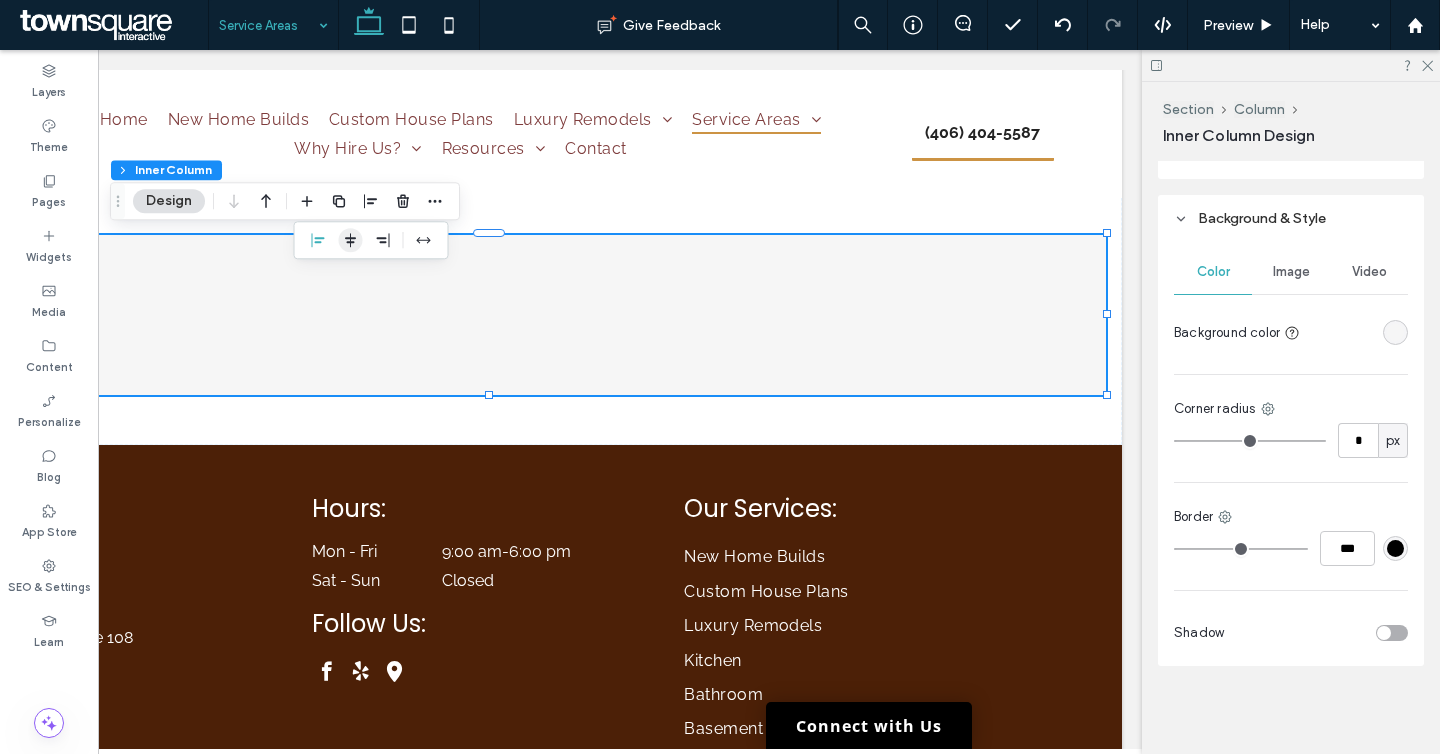 click 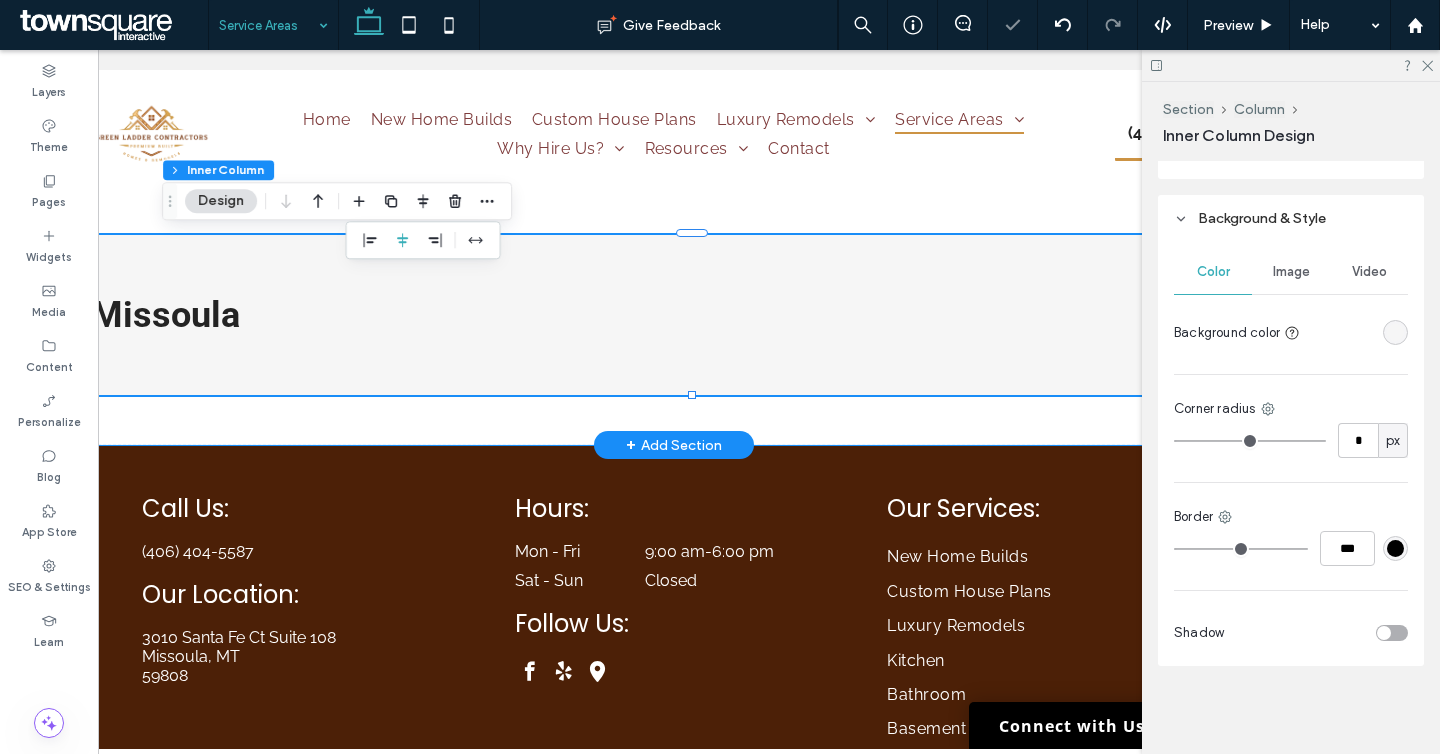 scroll, scrollTop: 0, scrollLeft: 0, axis: both 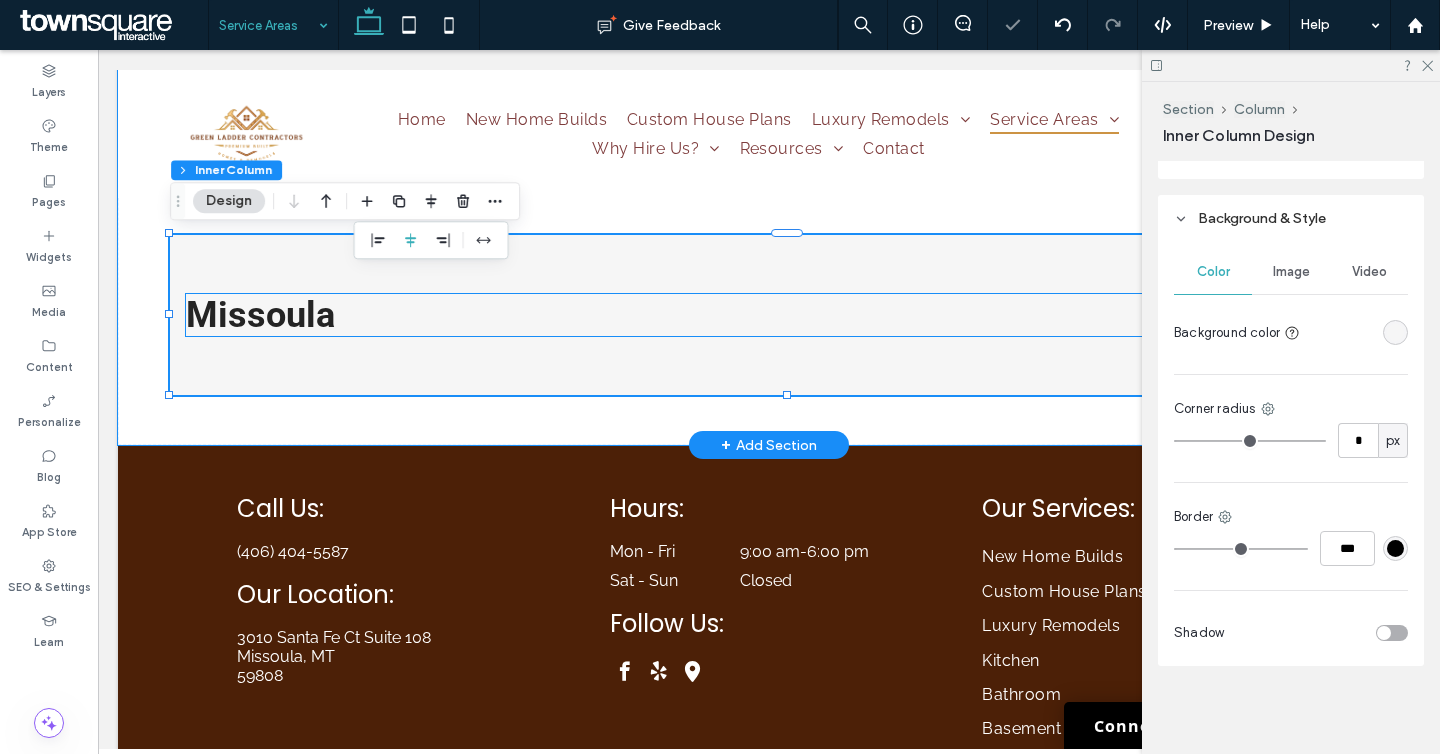 click on "Missoula" at bounding box center (787, 315) 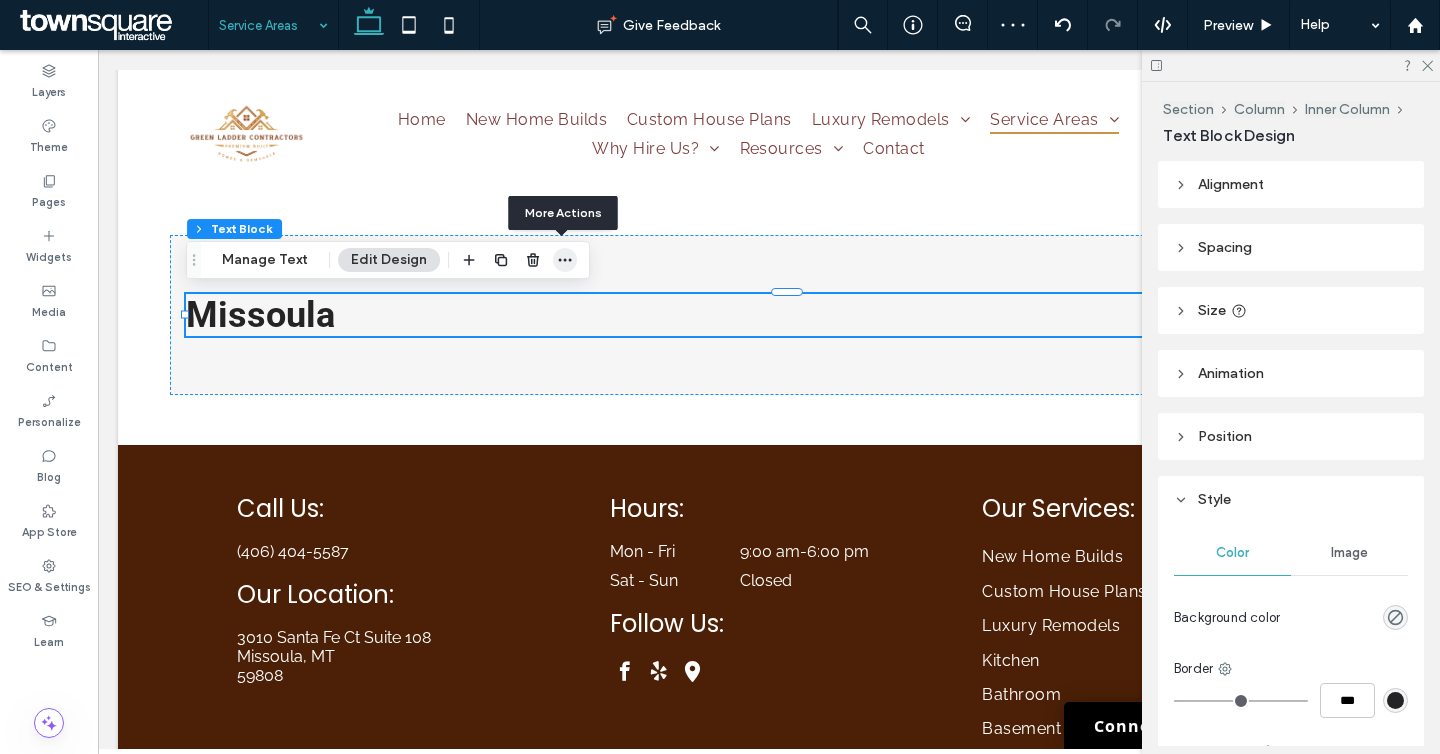 click 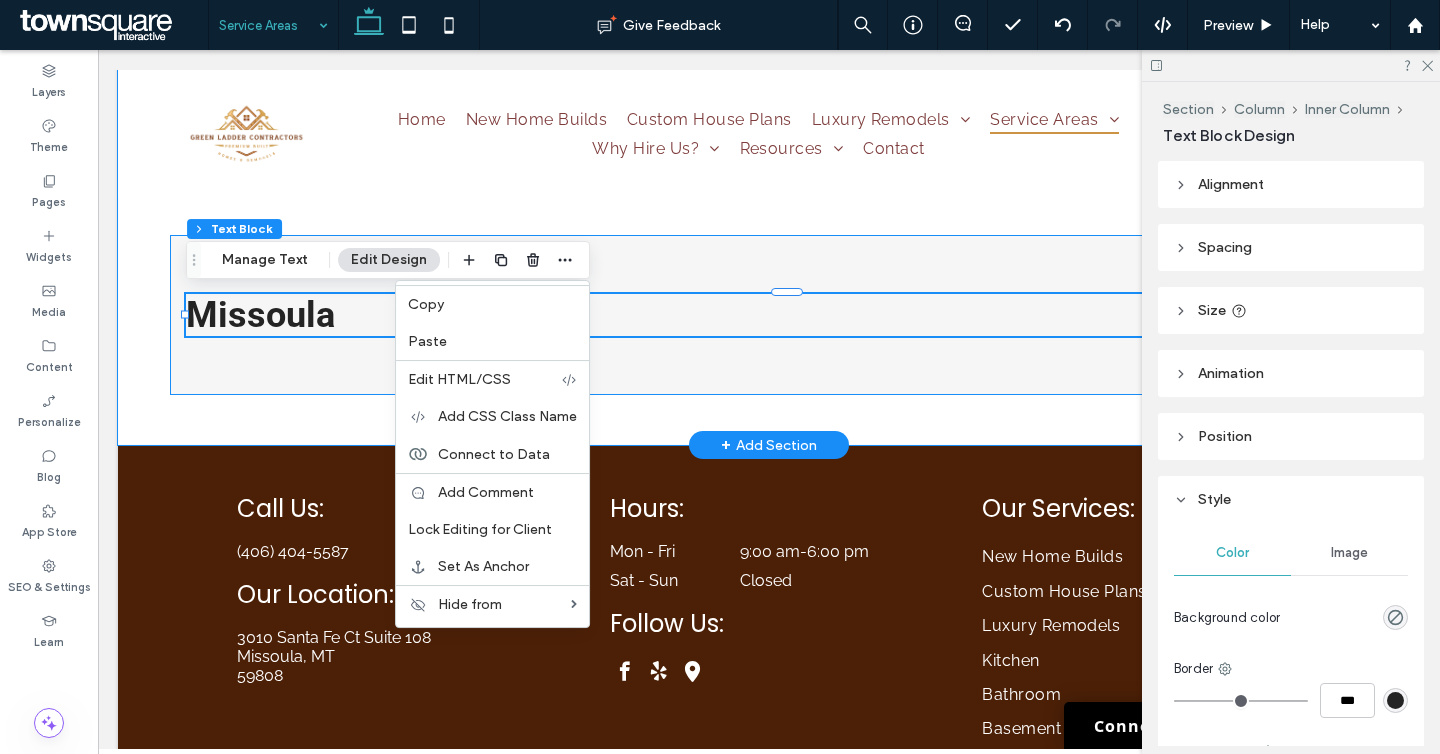 click on "Missoula" at bounding box center (787, 315) 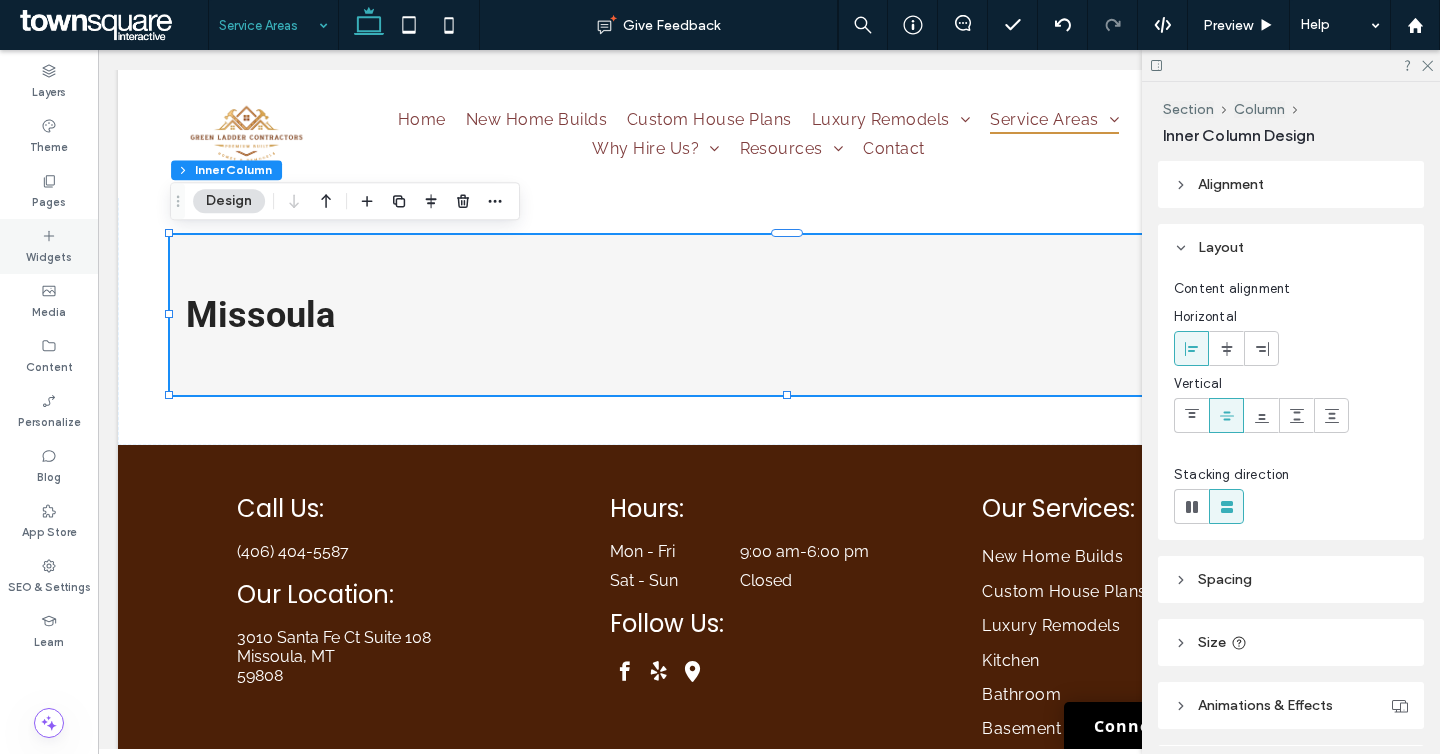 click on "Widgets" at bounding box center [49, 255] 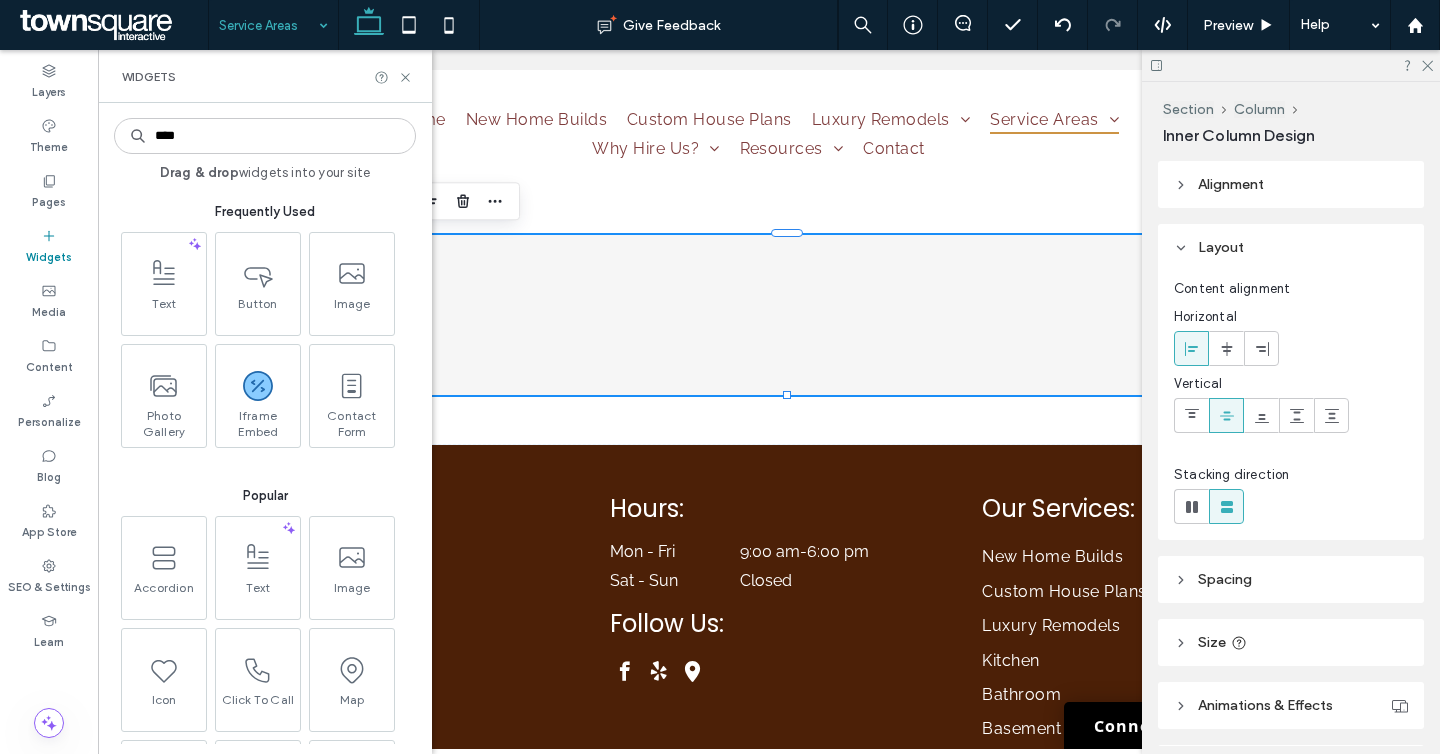 type on "****" 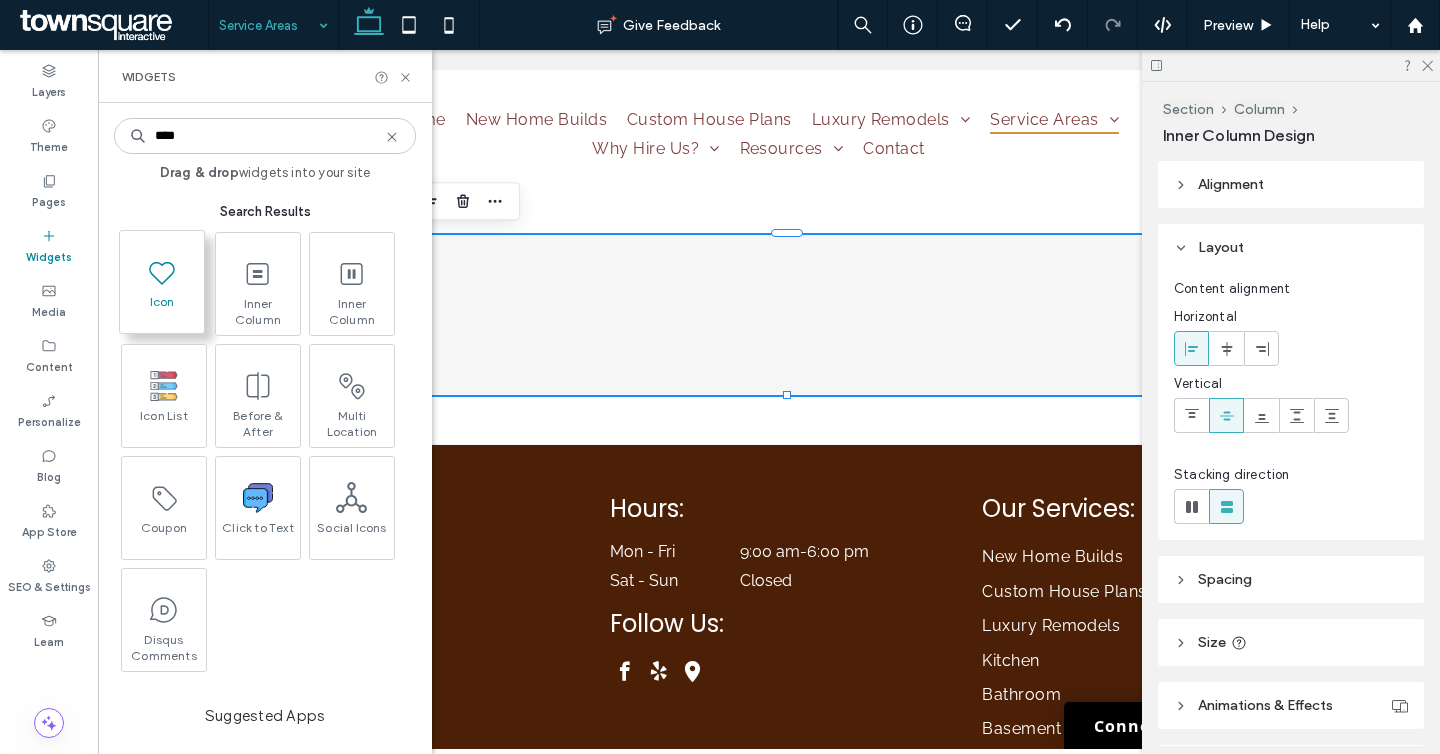 click 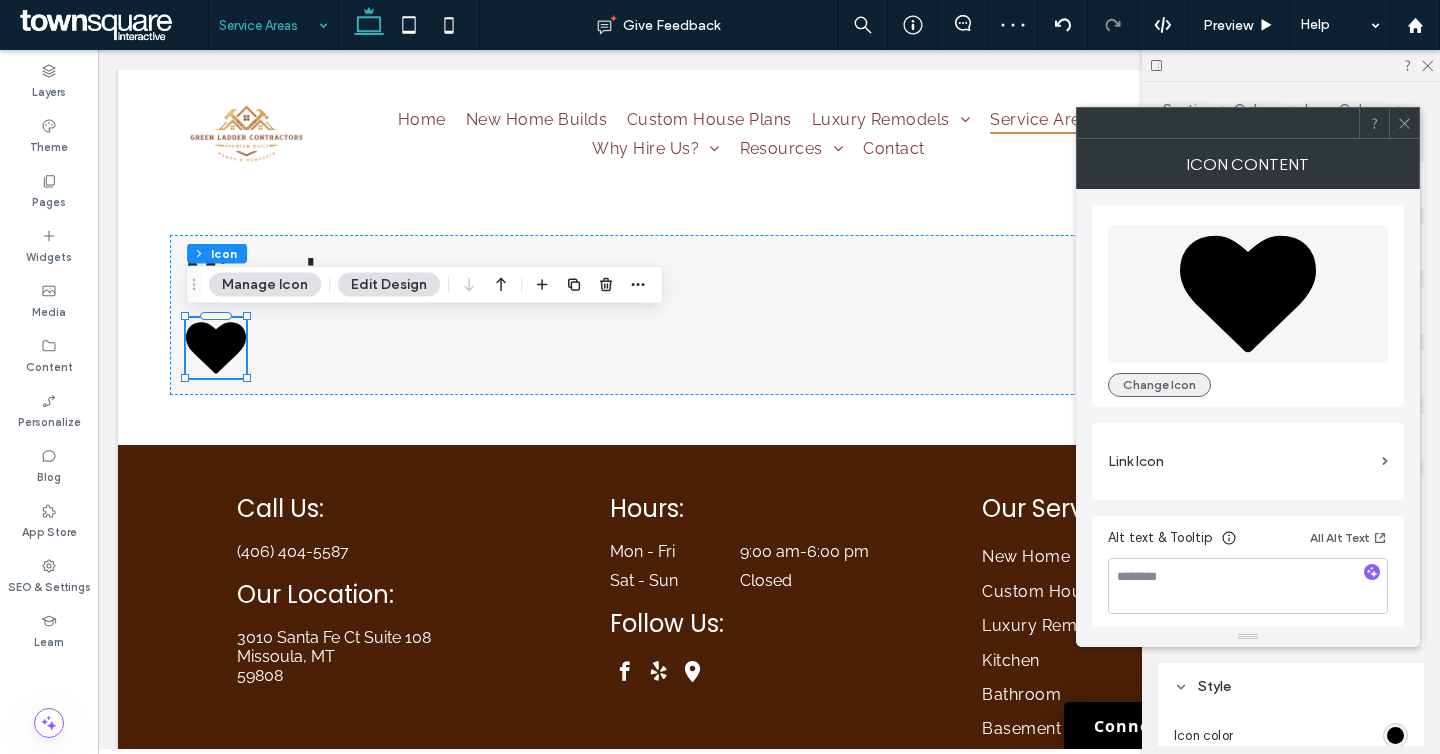 click on "Change Icon" at bounding box center [1159, 385] 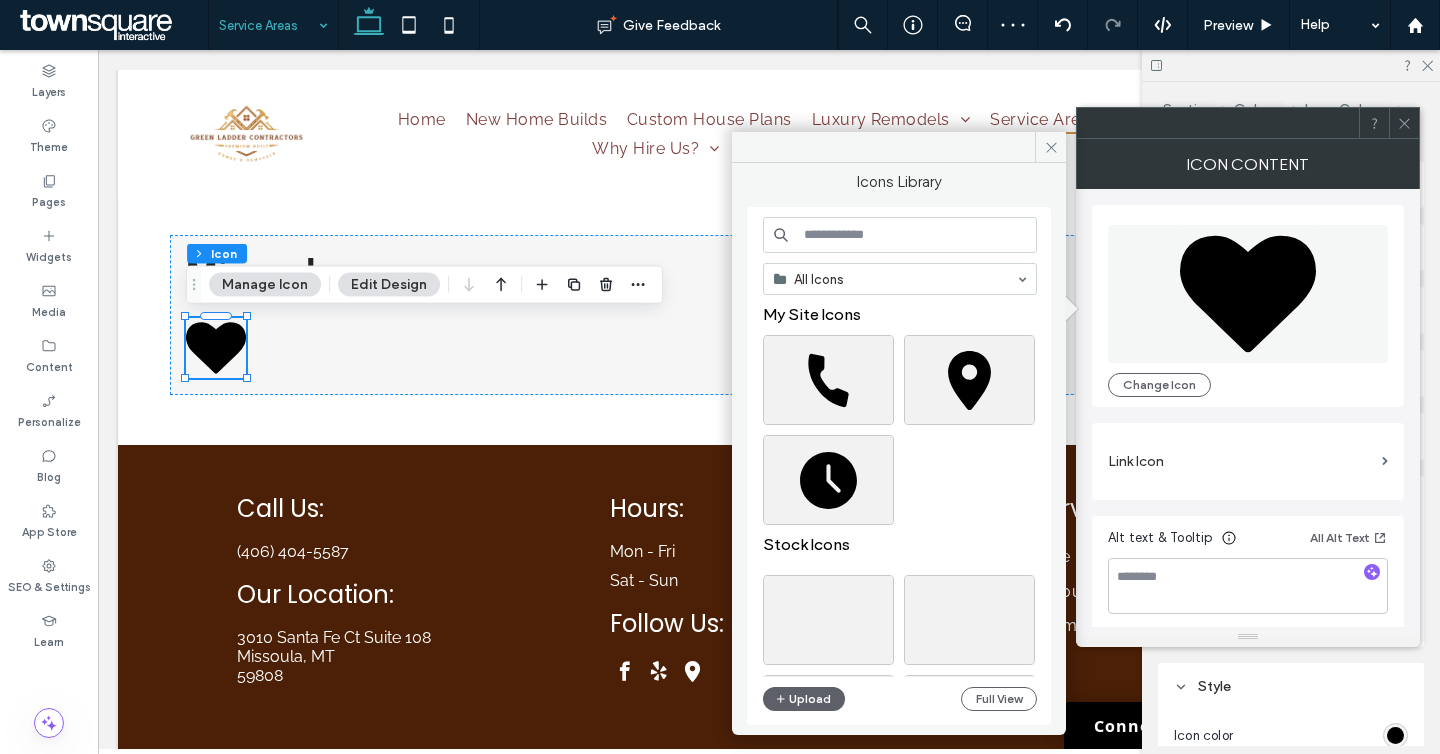click at bounding box center (900, 235) 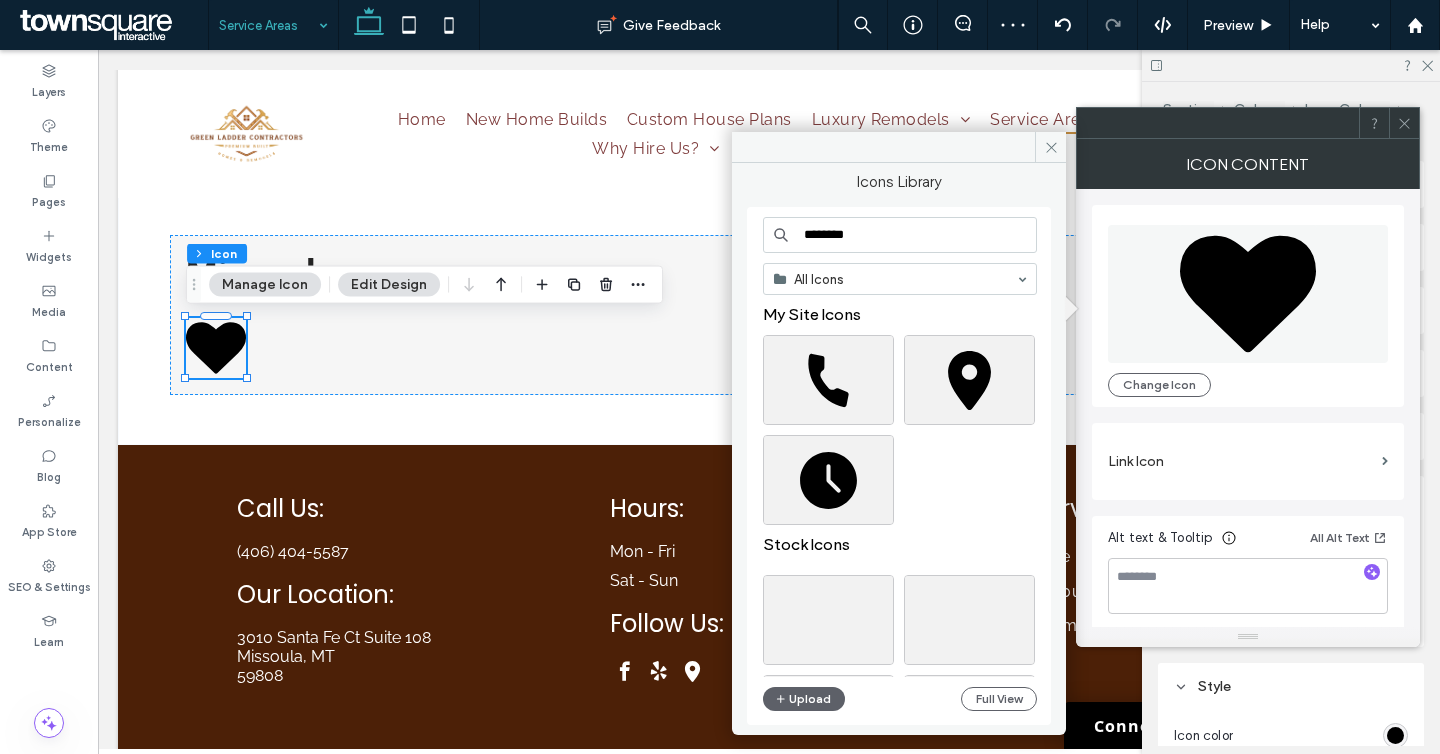 type on "********" 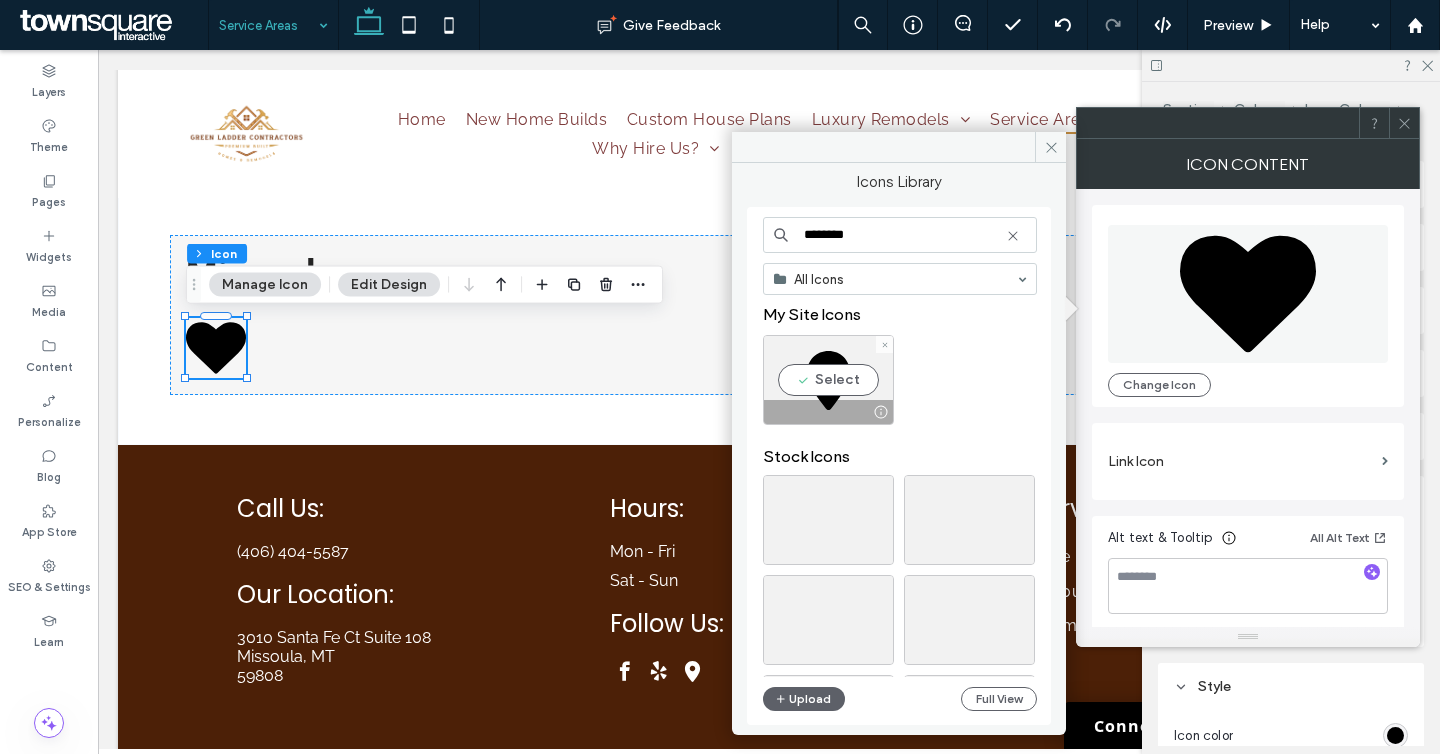 click on "Select" at bounding box center (828, 380) 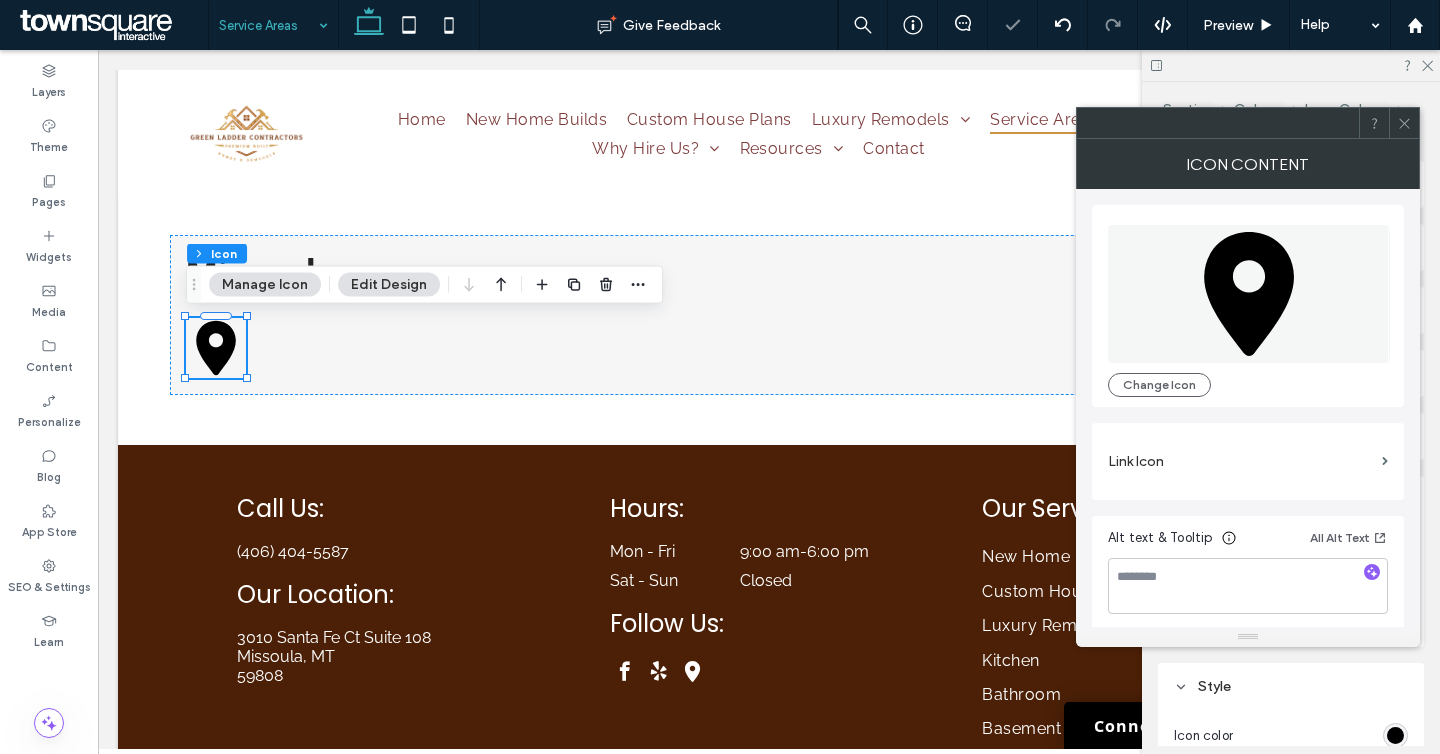 click 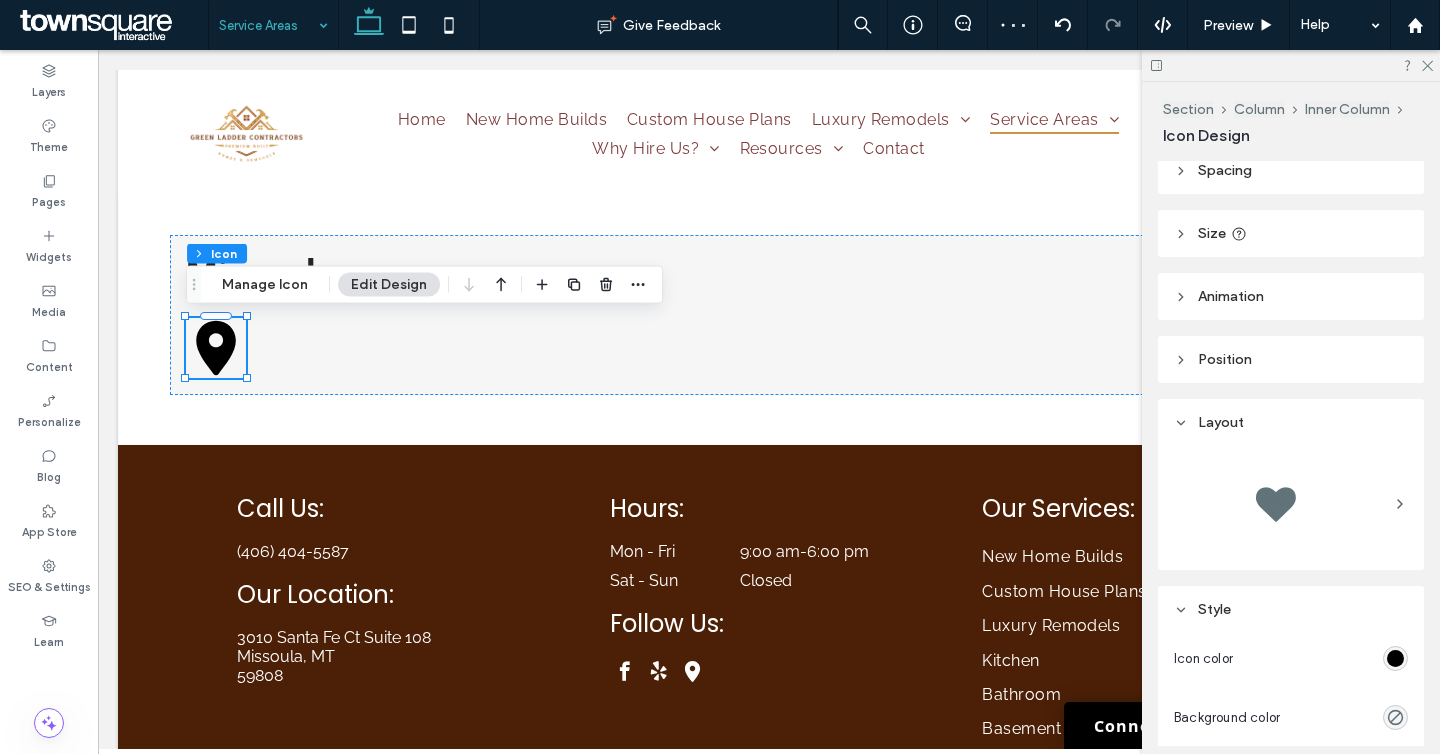 scroll, scrollTop: 180, scrollLeft: 0, axis: vertical 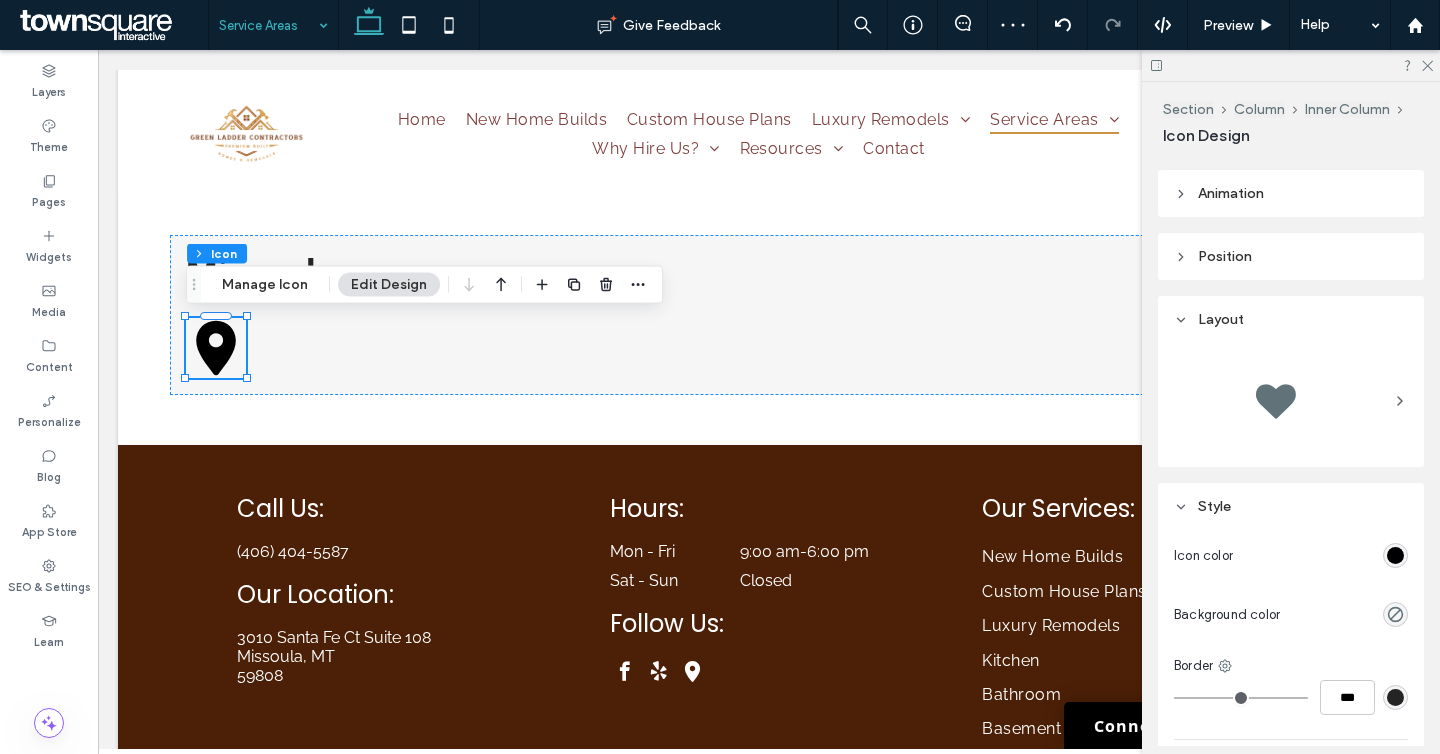 click at bounding box center [1395, 555] 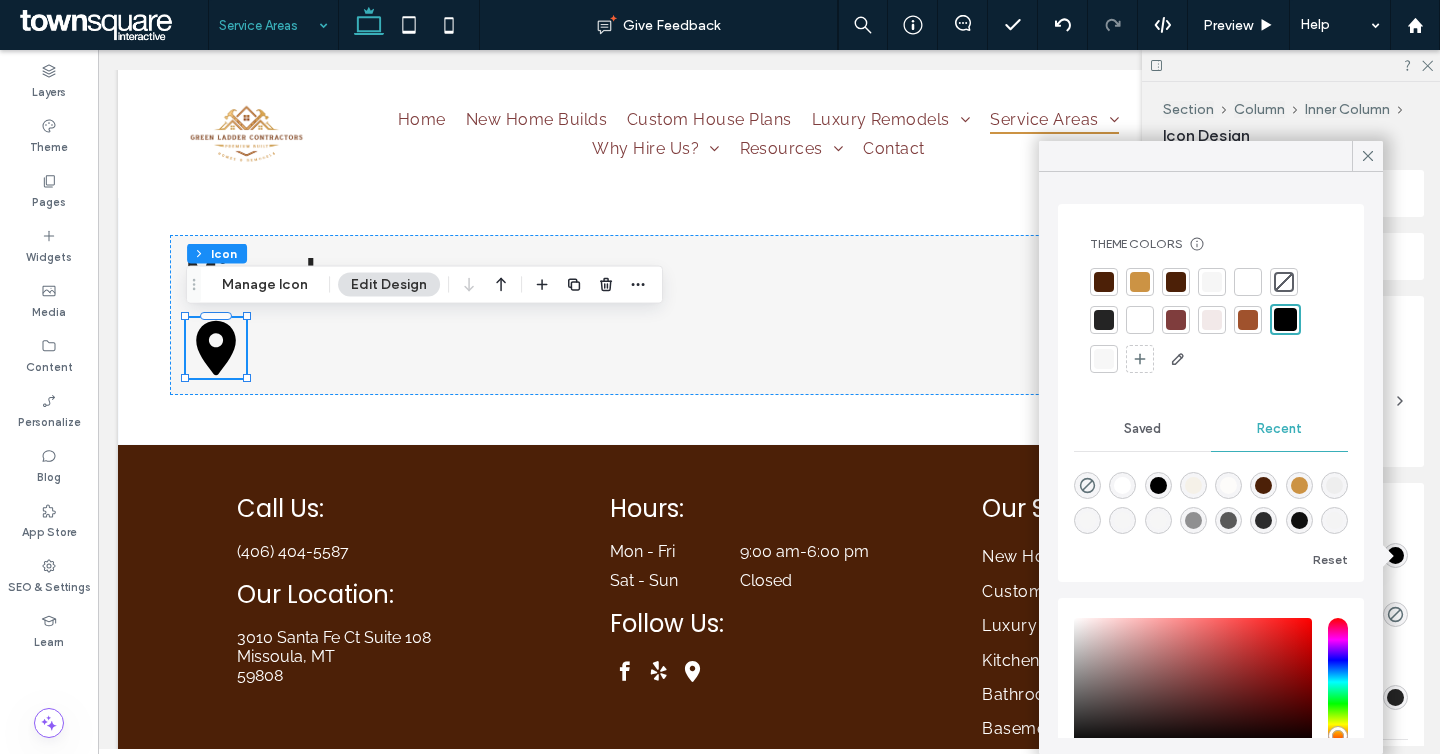 click at bounding box center (1104, 282) 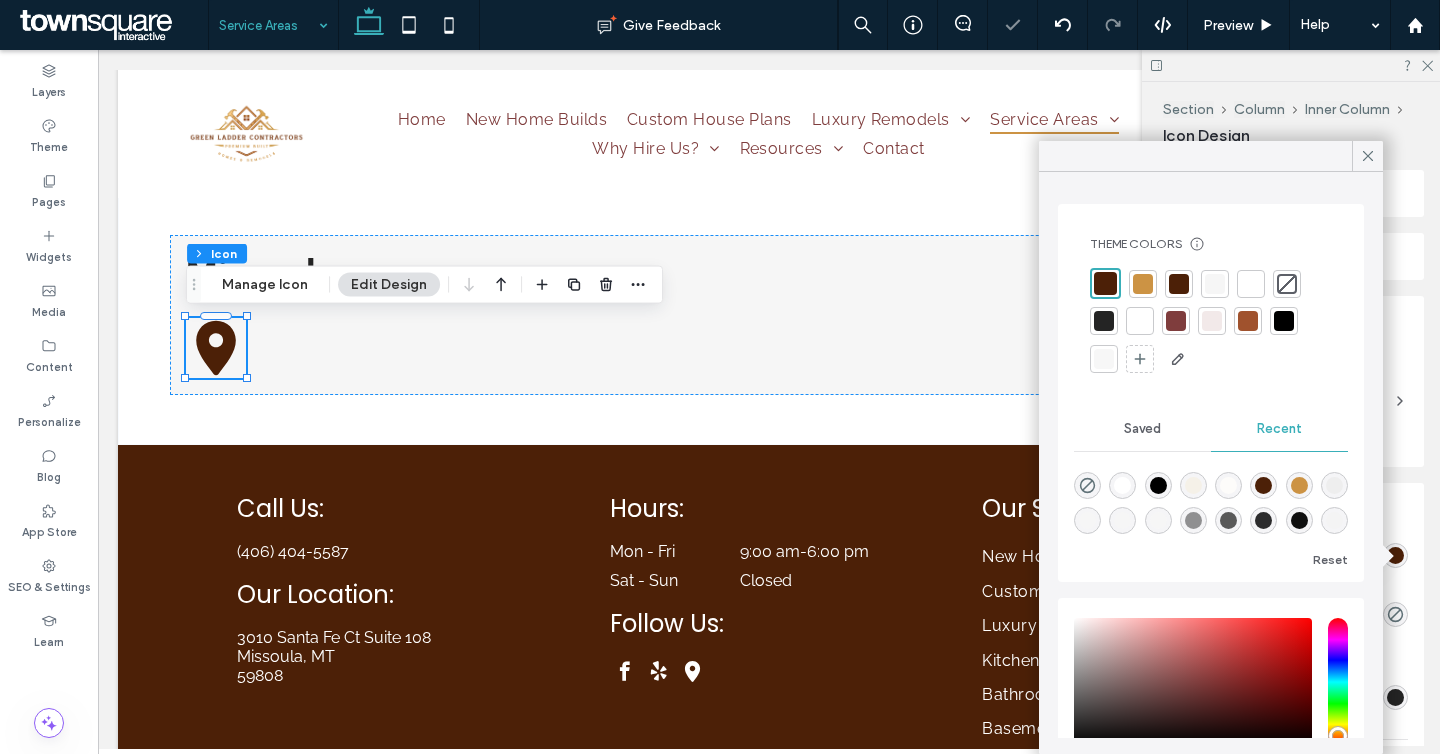 click at bounding box center (1143, 284) 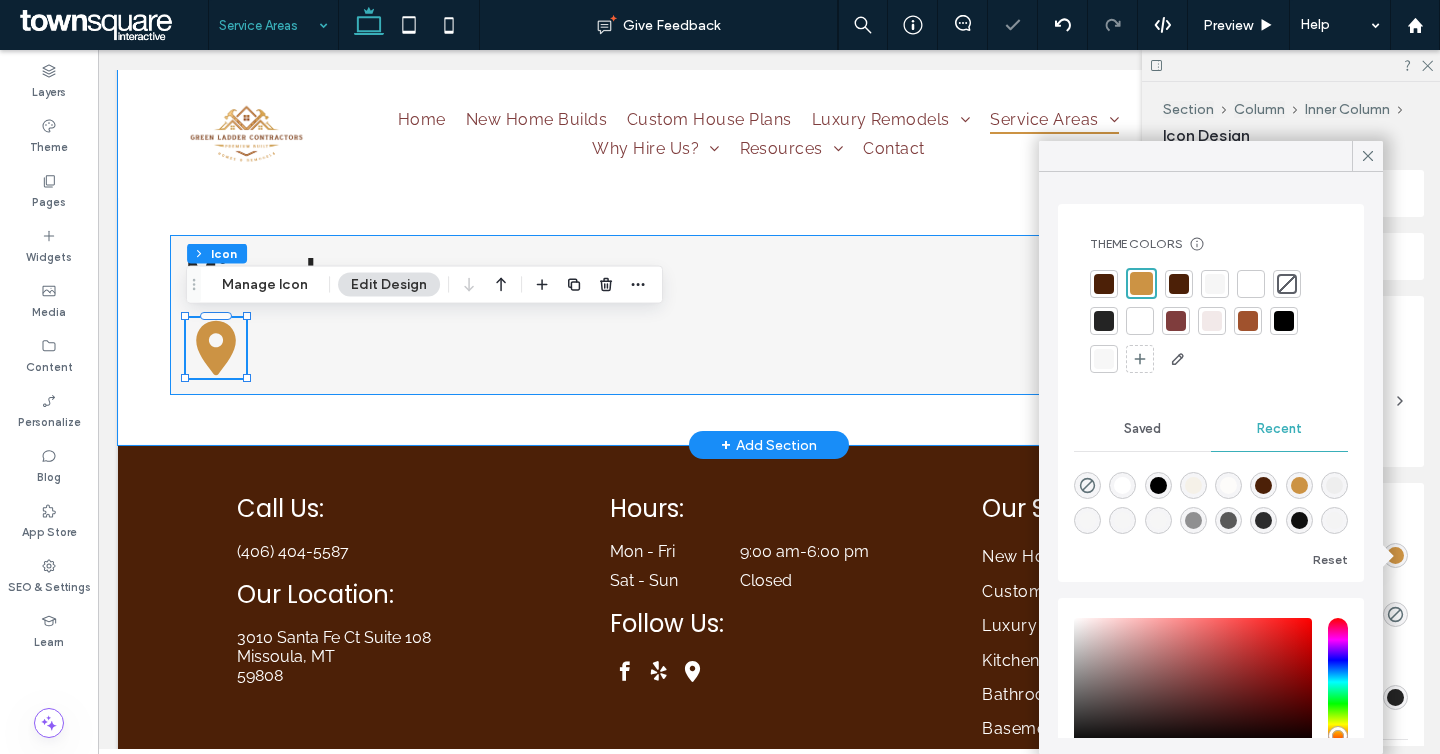 click on "Missoula" at bounding box center (787, 315) 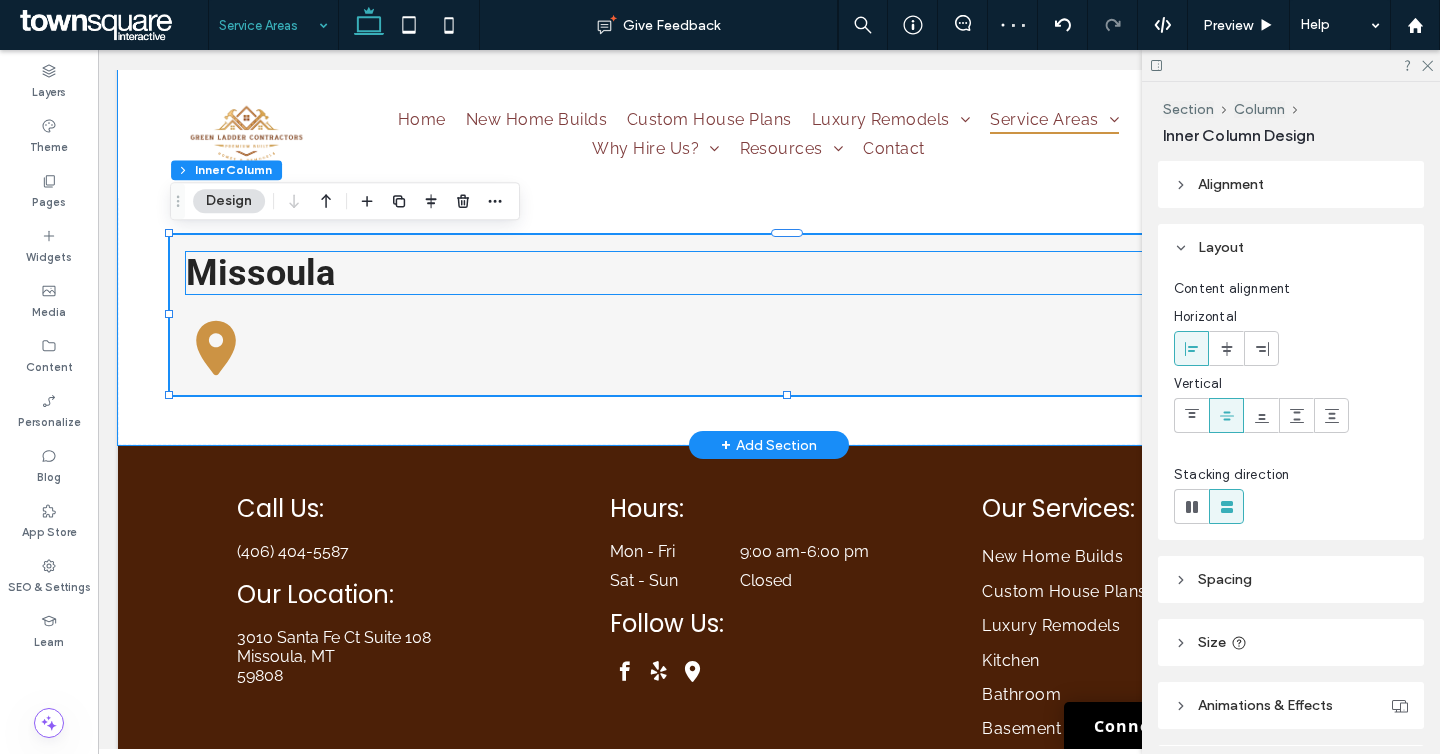 click on "Missoula" at bounding box center [260, 273] 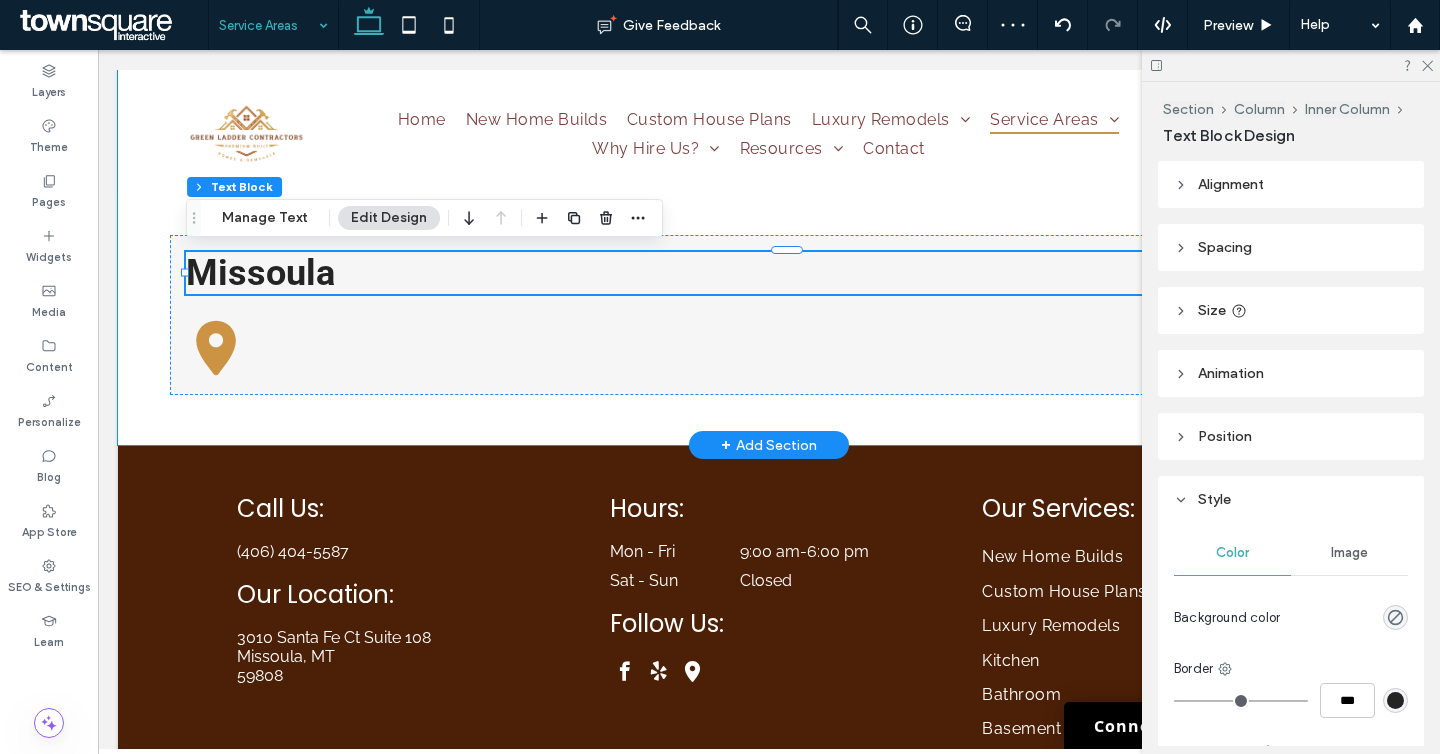 click on "Missoula" at bounding box center [260, 273] 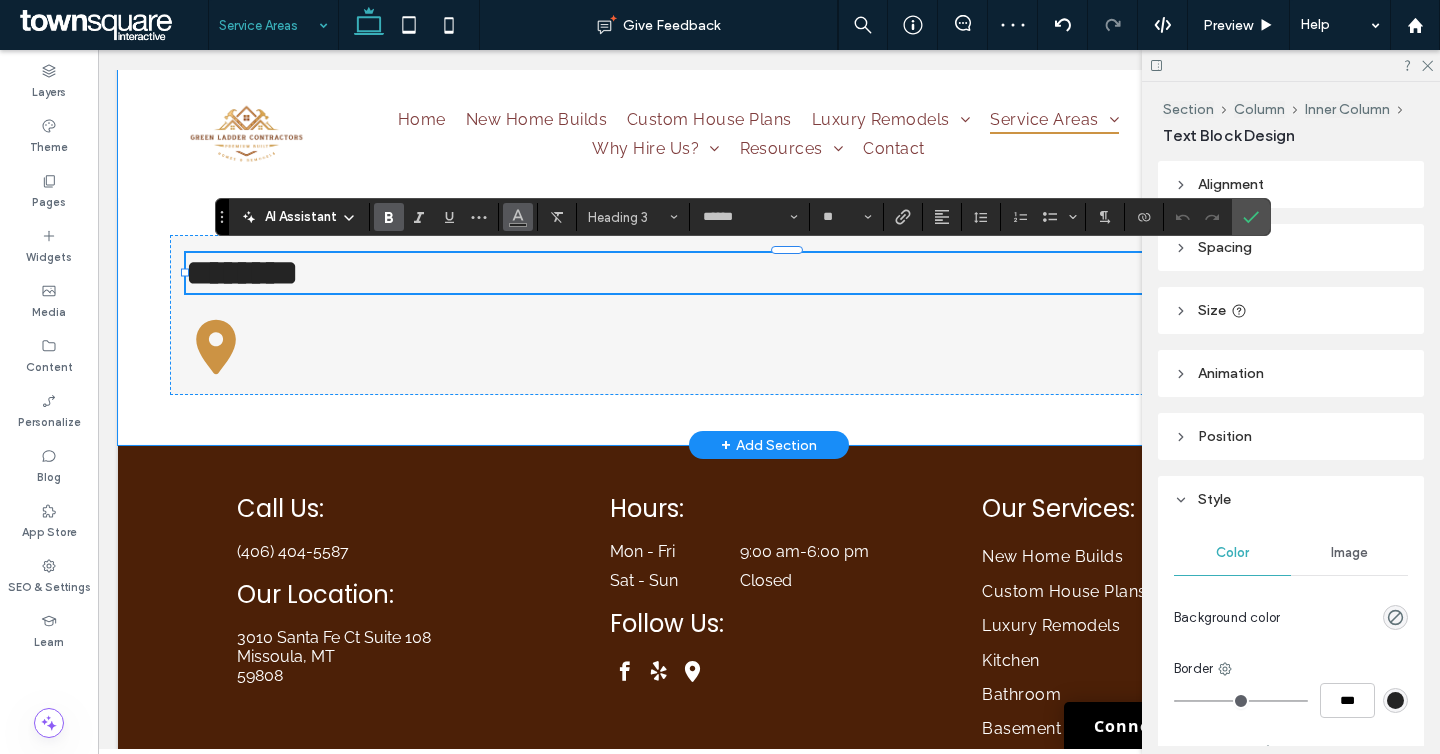click 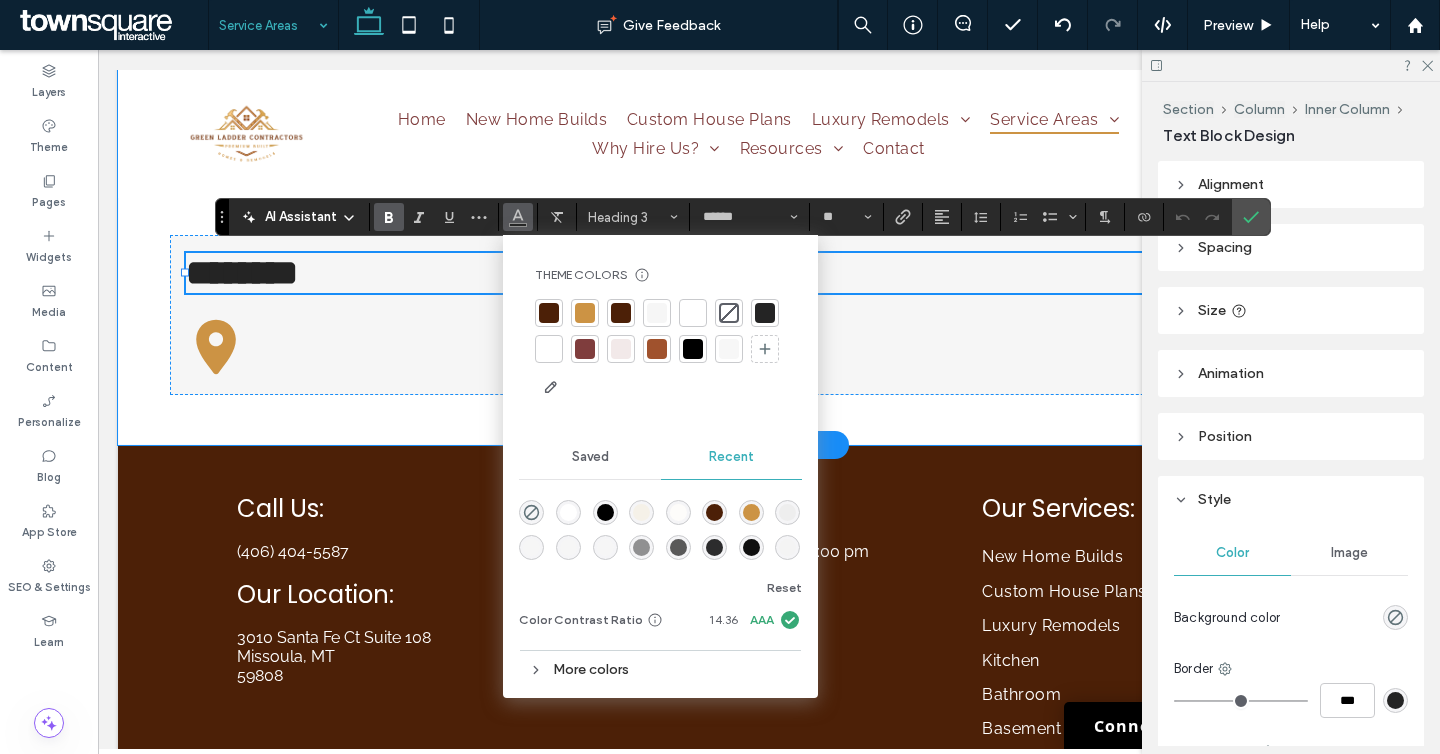 click at bounding box center (549, 313) 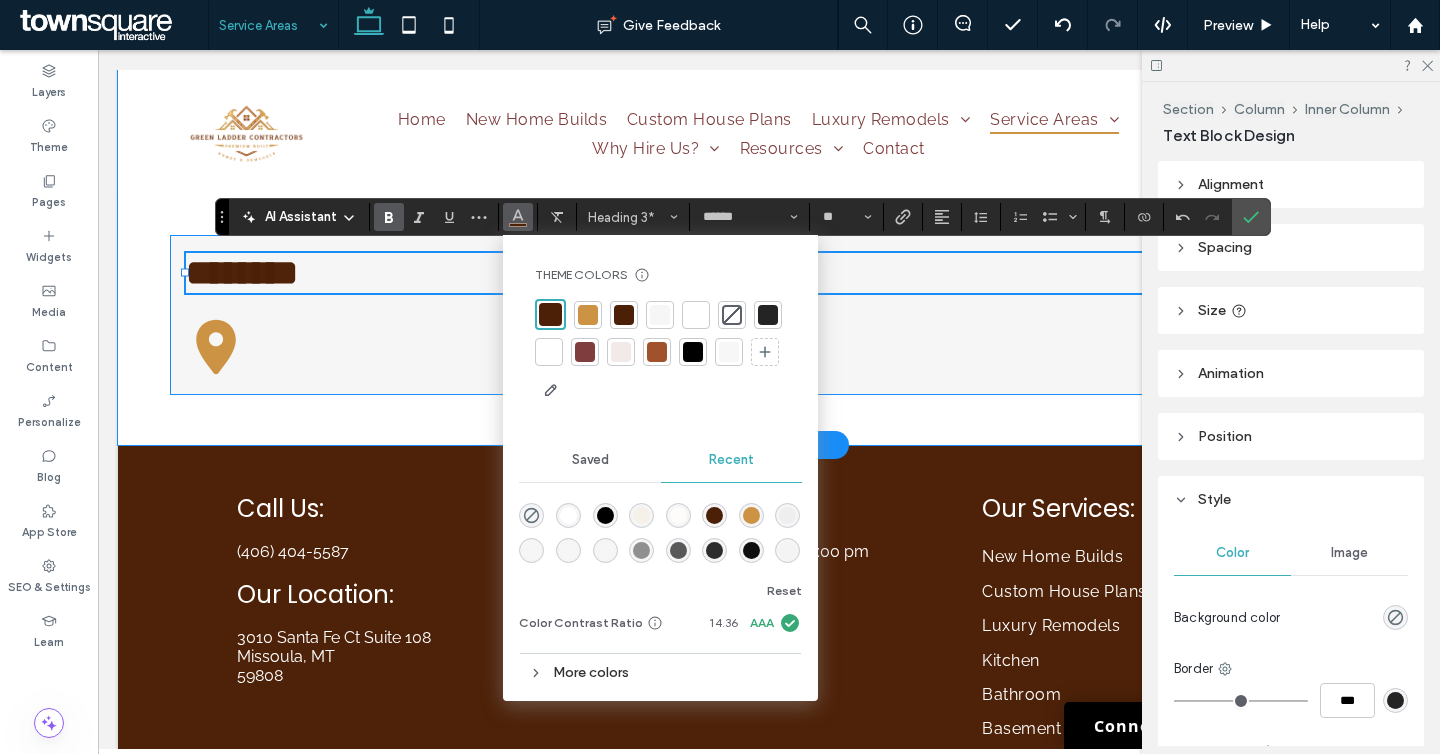 click on "********" at bounding box center [787, 315] 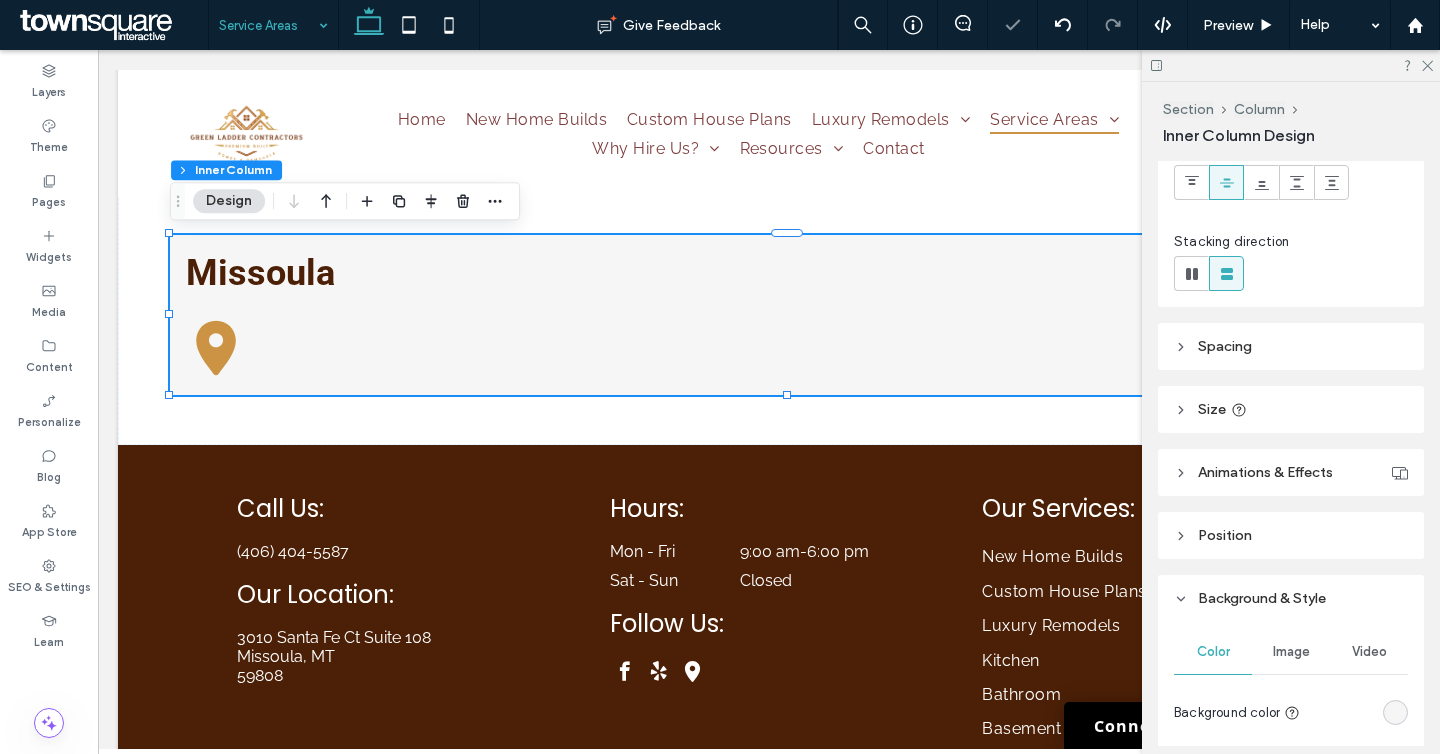 scroll, scrollTop: 464, scrollLeft: 0, axis: vertical 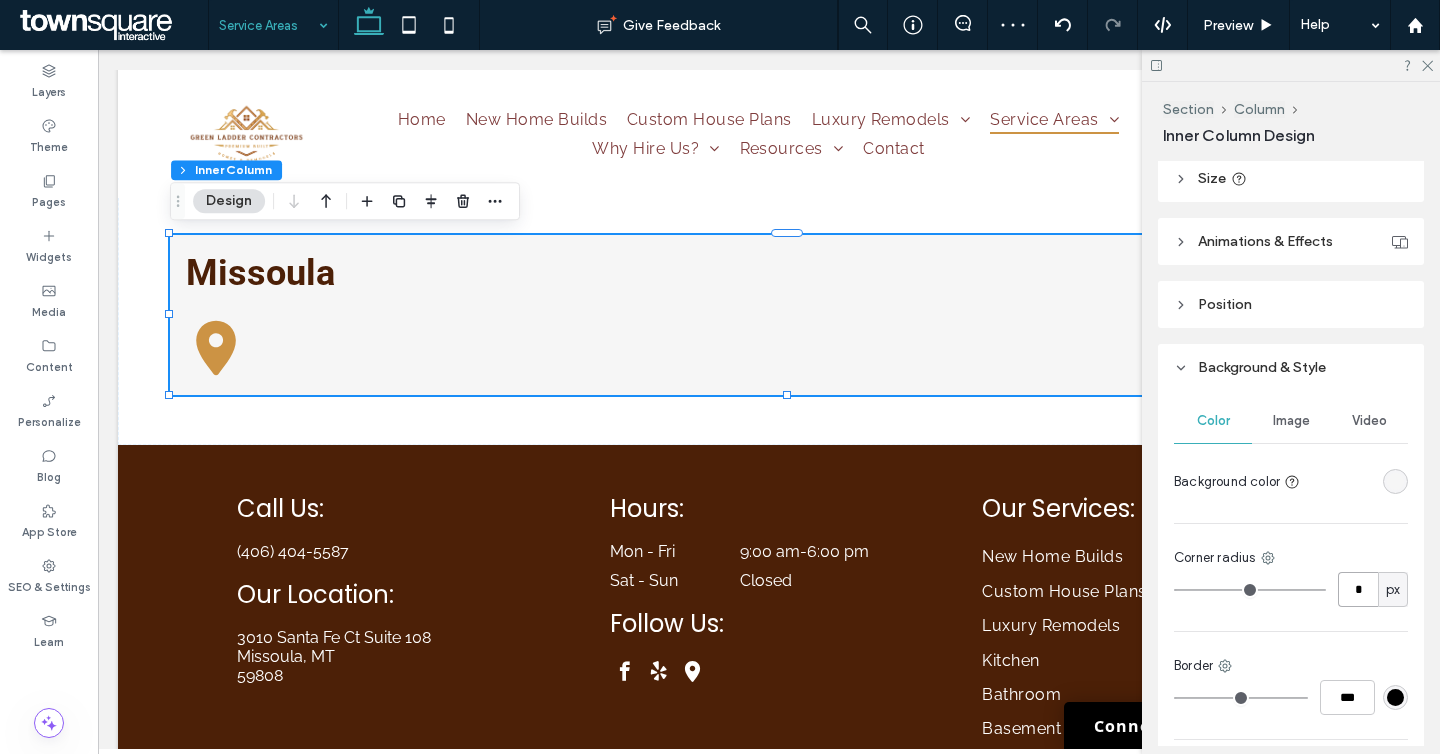 click on "*" at bounding box center (1358, 589) 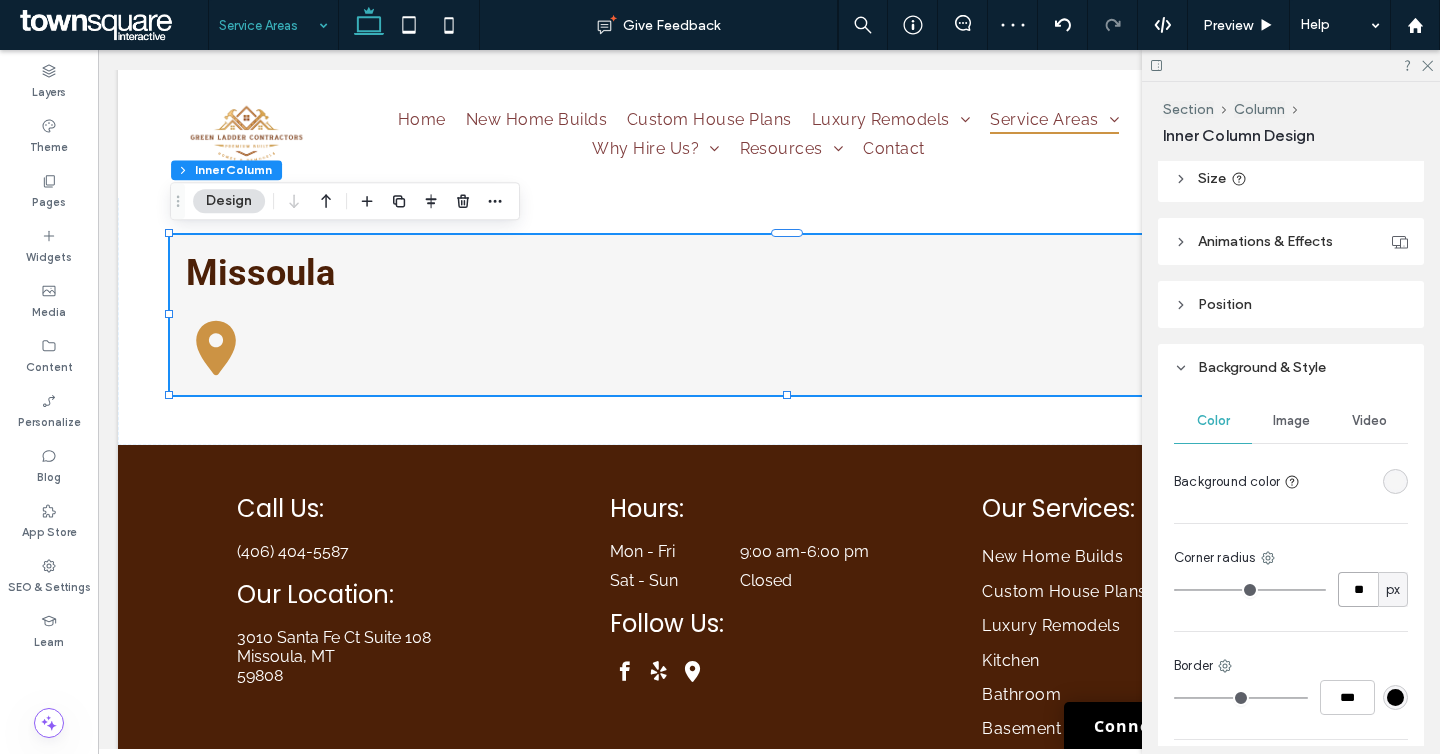 type on "**" 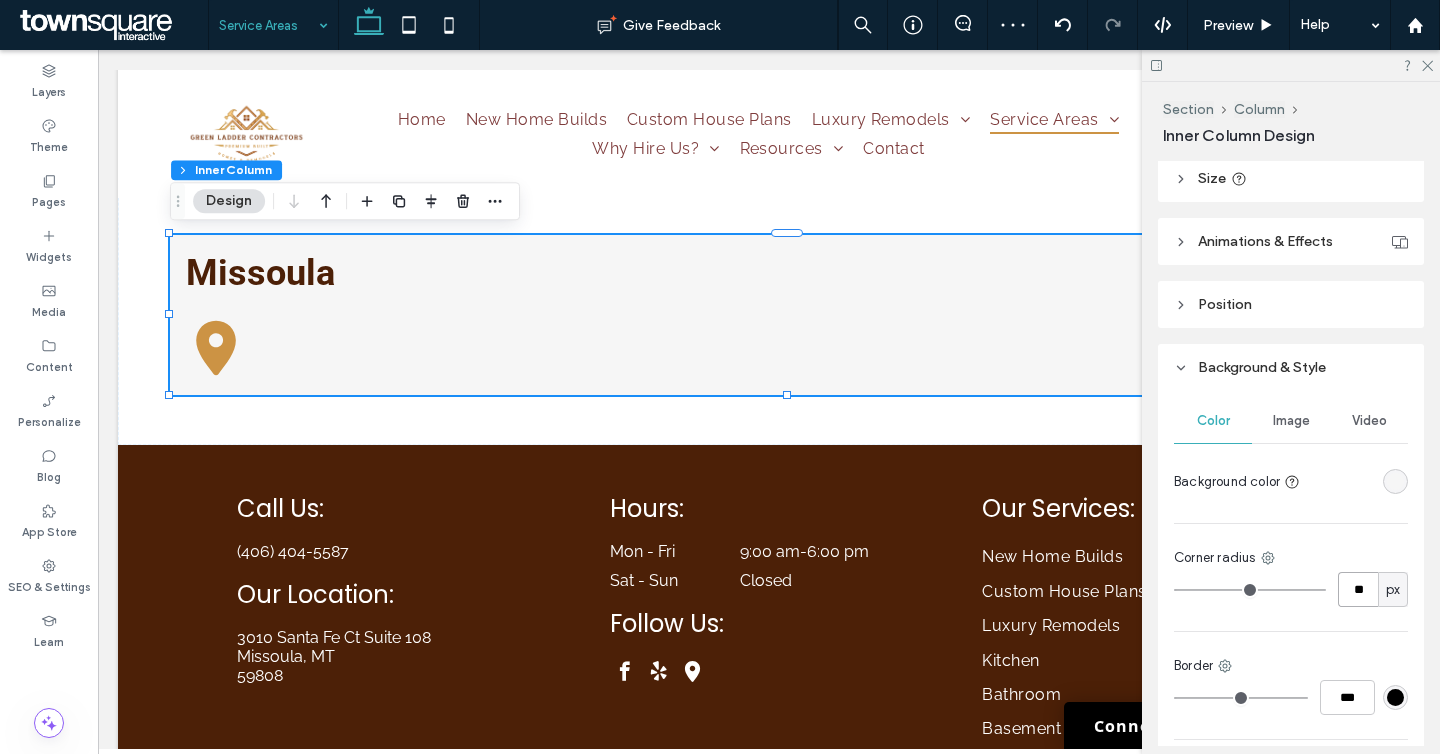 type on "**" 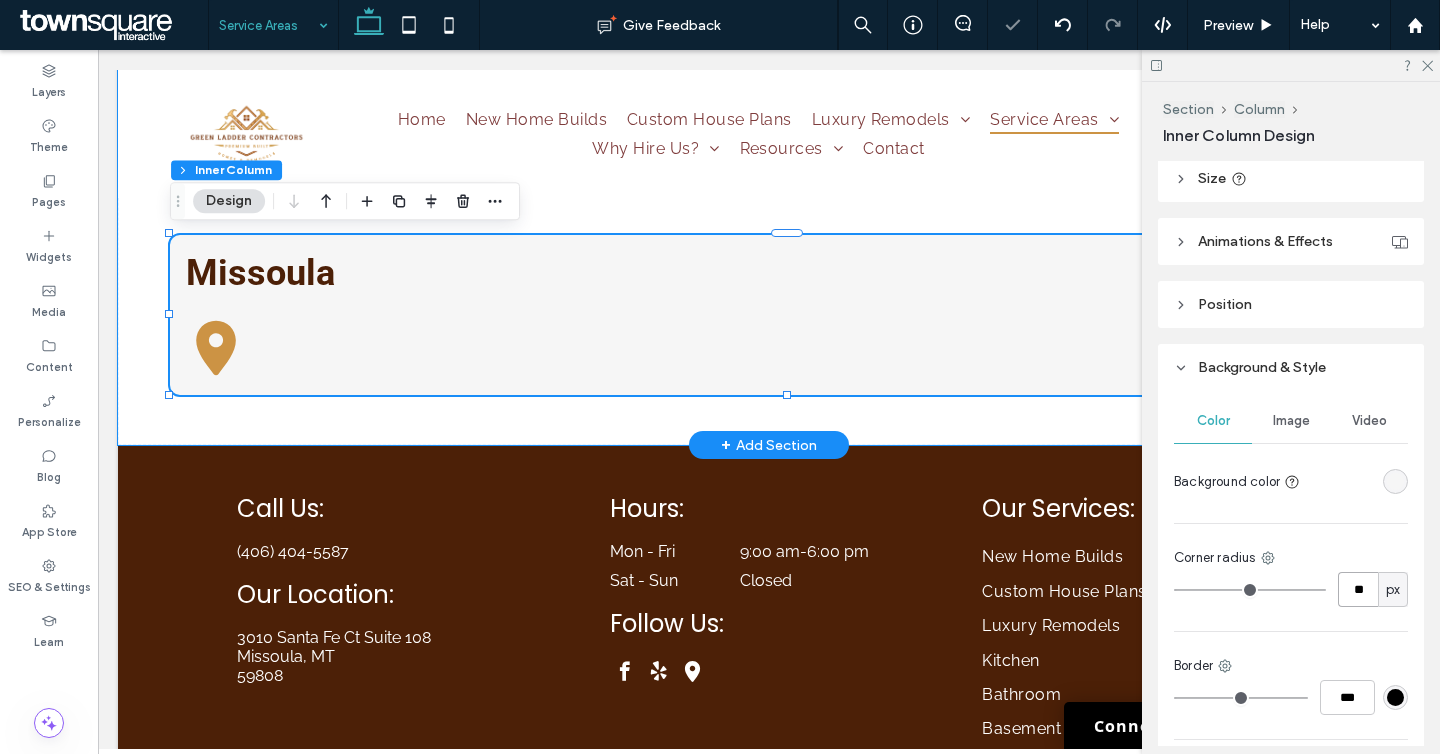 click on "Missoula" at bounding box center [787, 315] 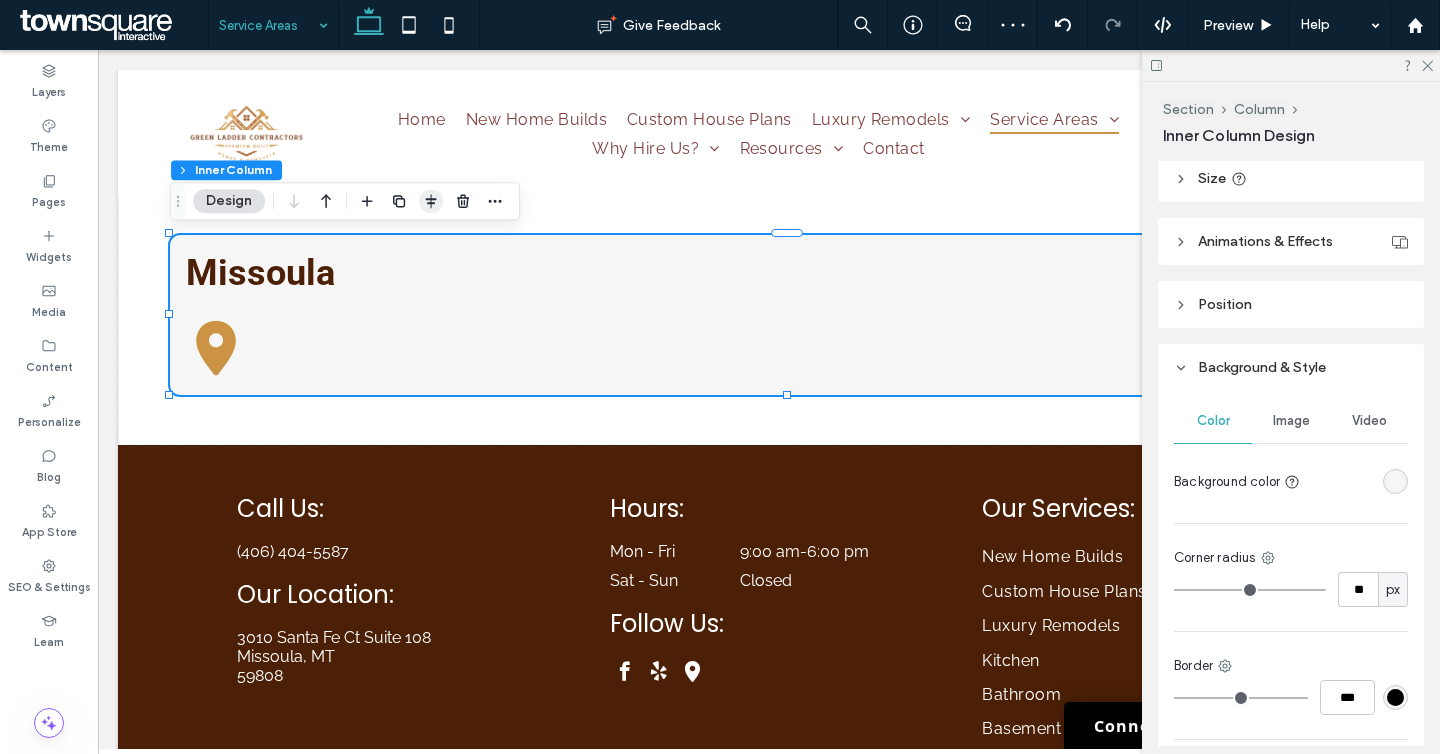 click 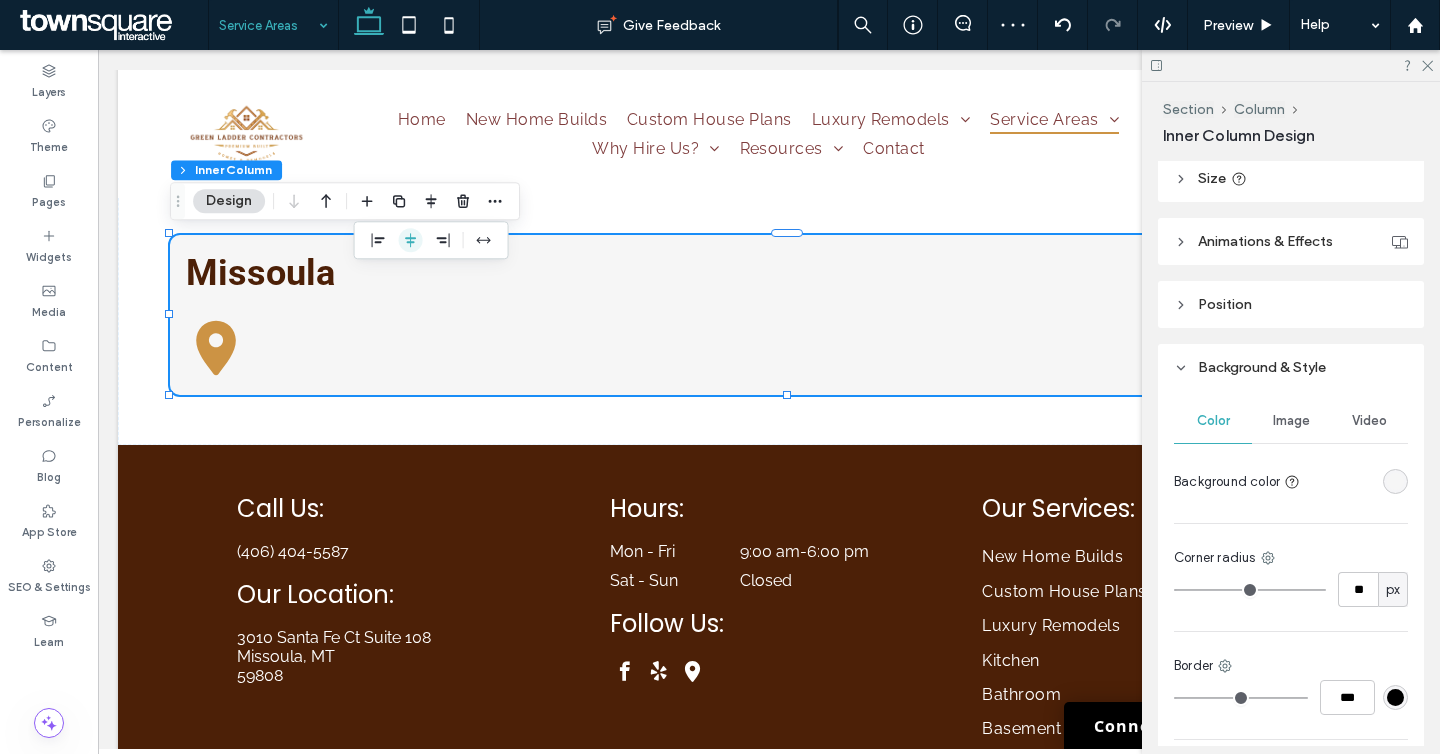 click at bounding box center [411, 240] 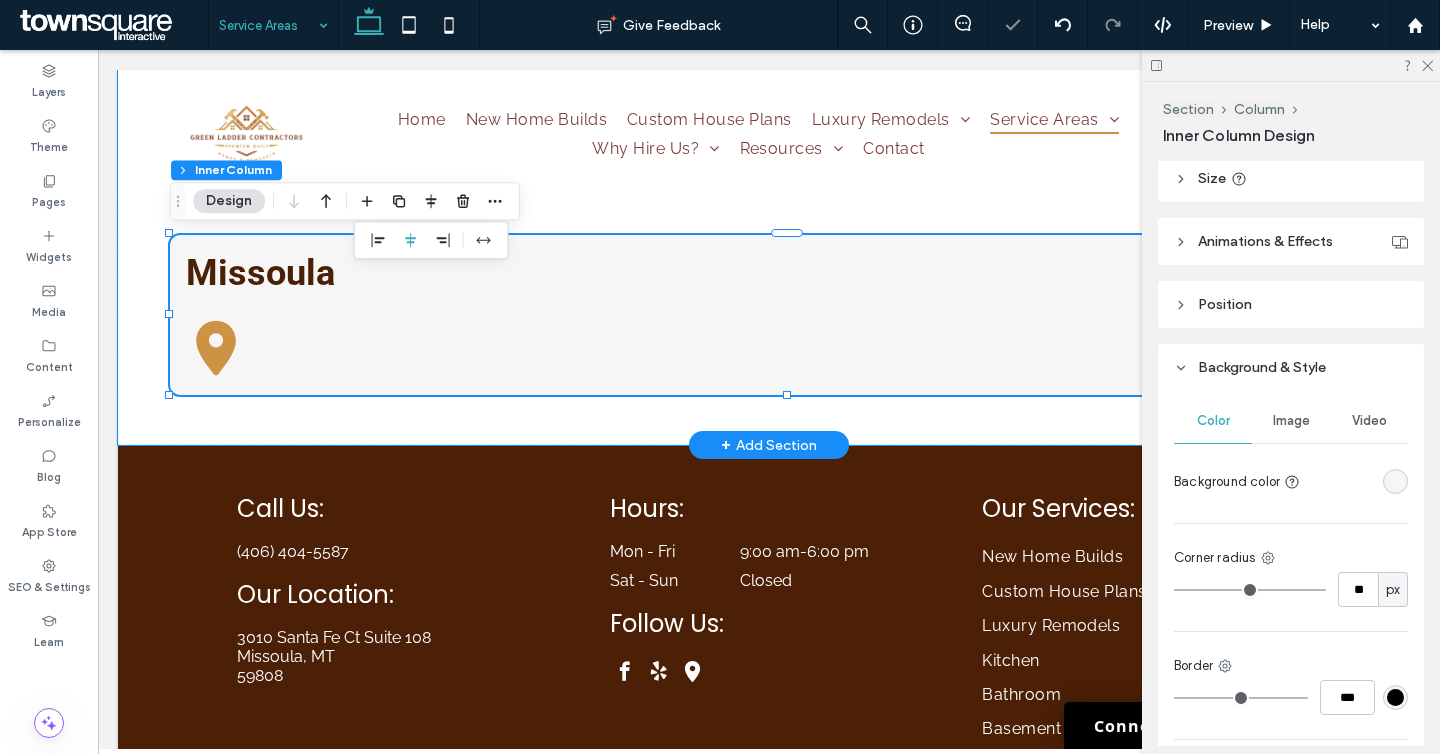 click on "Missoula" at bounding box center (787, 315) 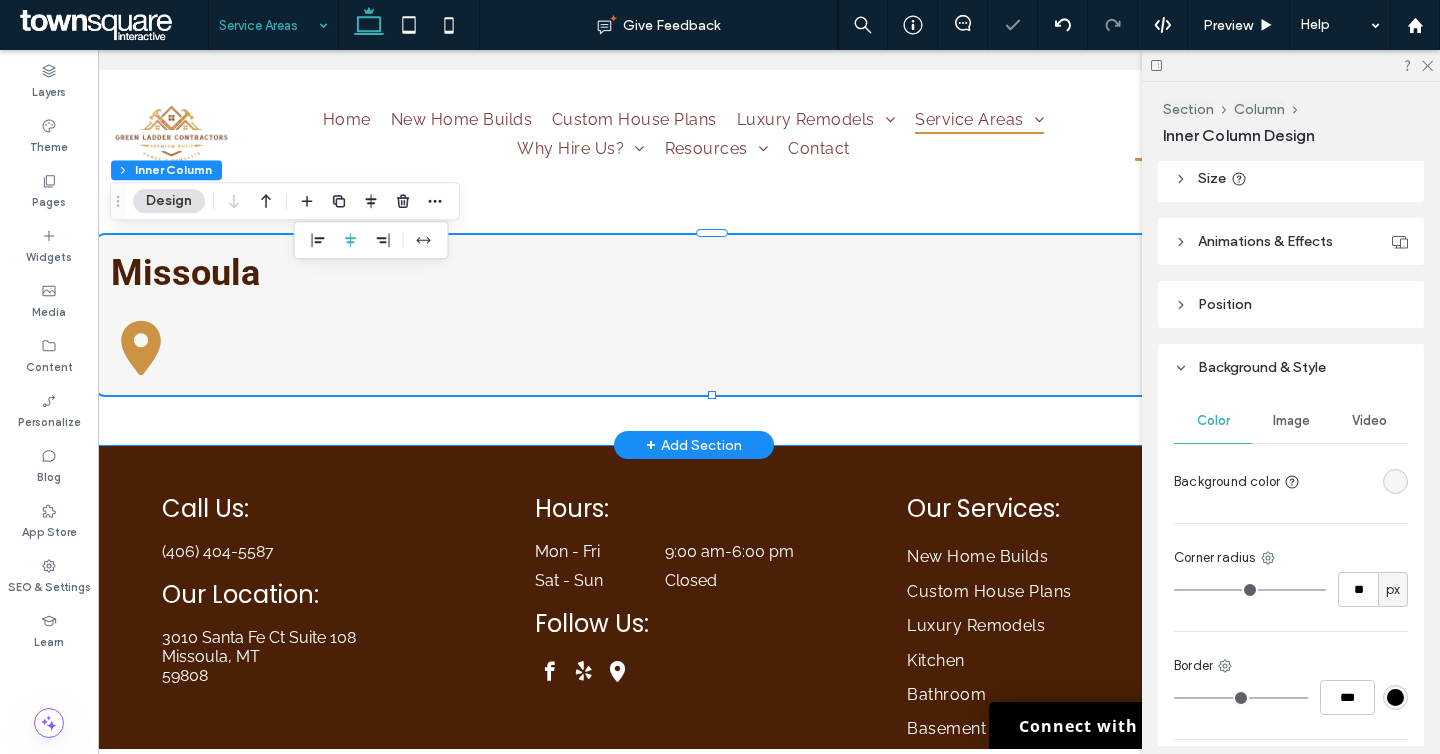 scroll, scrollTop: 0, scrollLeft: 298, axis: horizontal 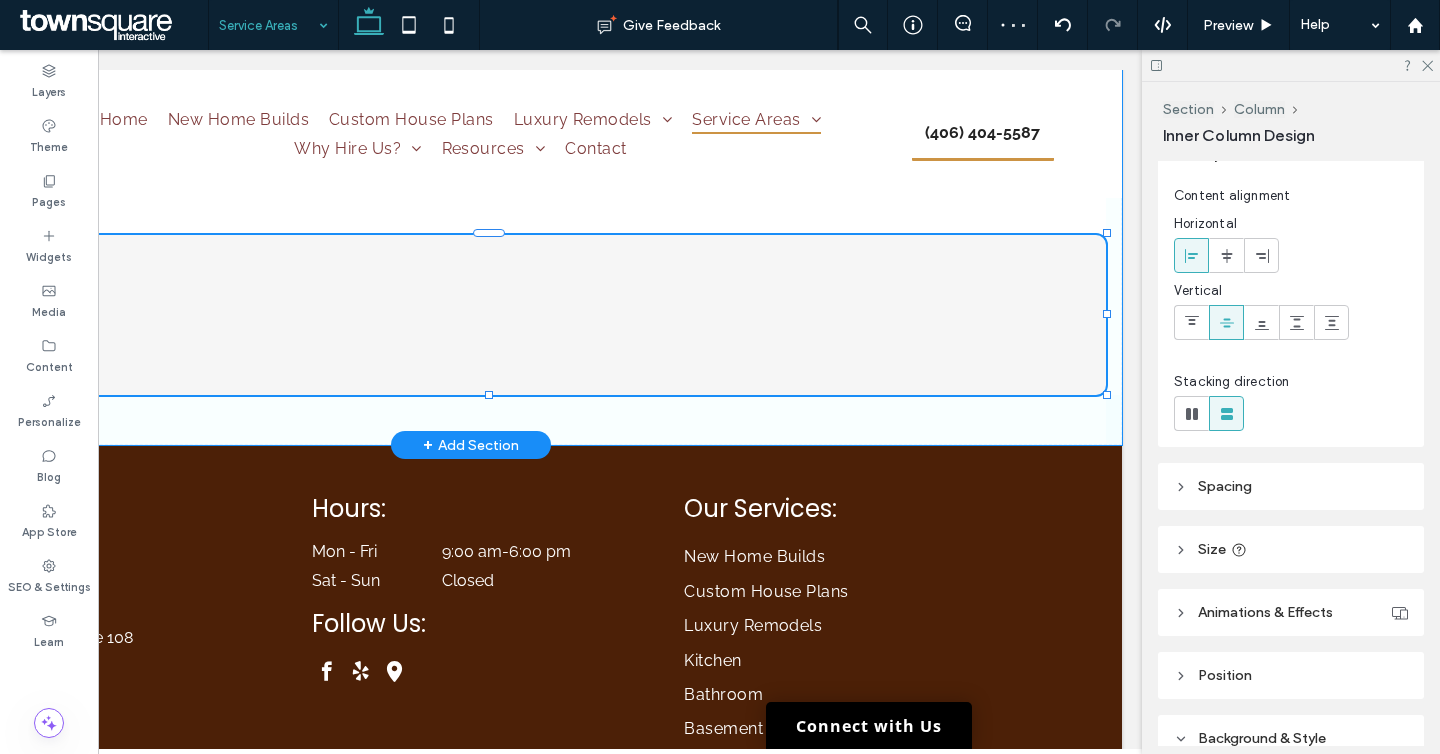 click at bounding box center (1107, 314) 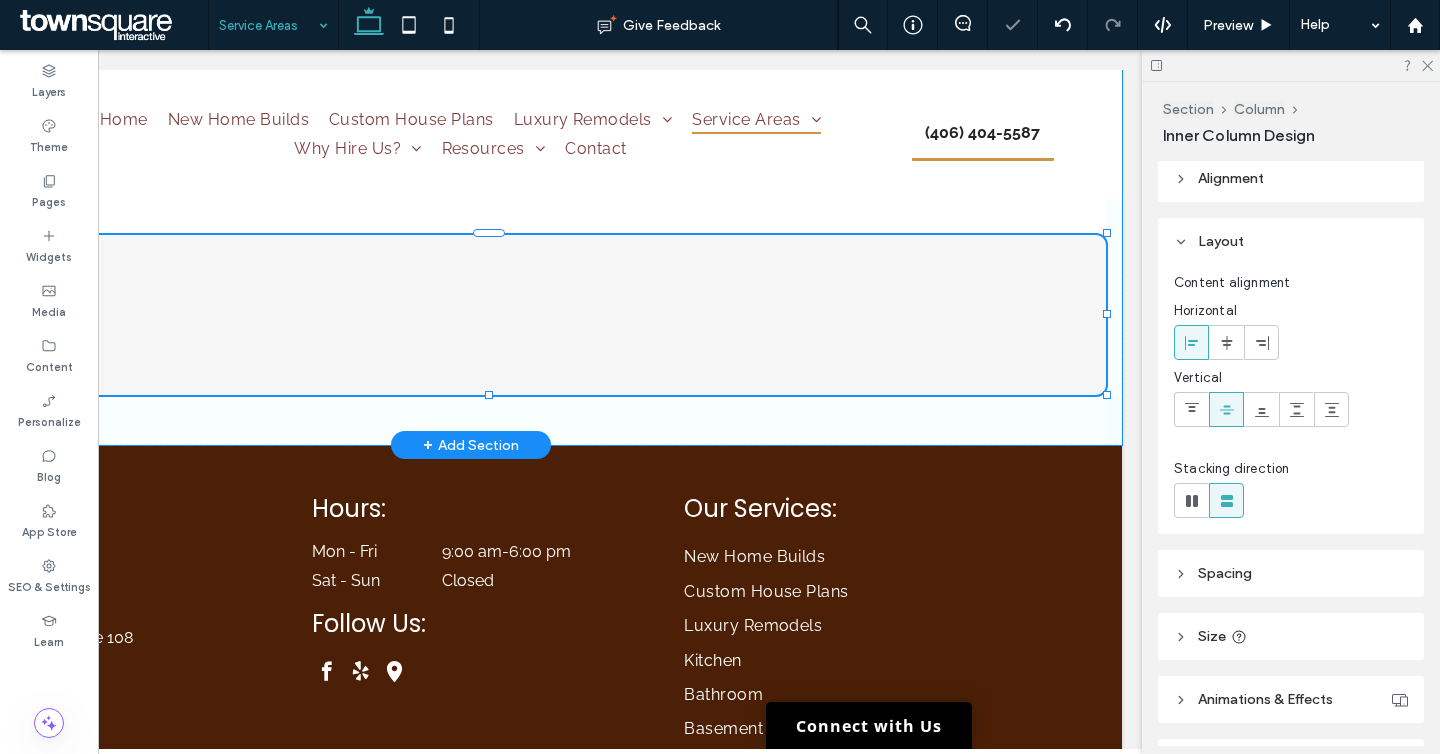 scroll, scrollTop: 0, scrollLeft: 0, axis: both 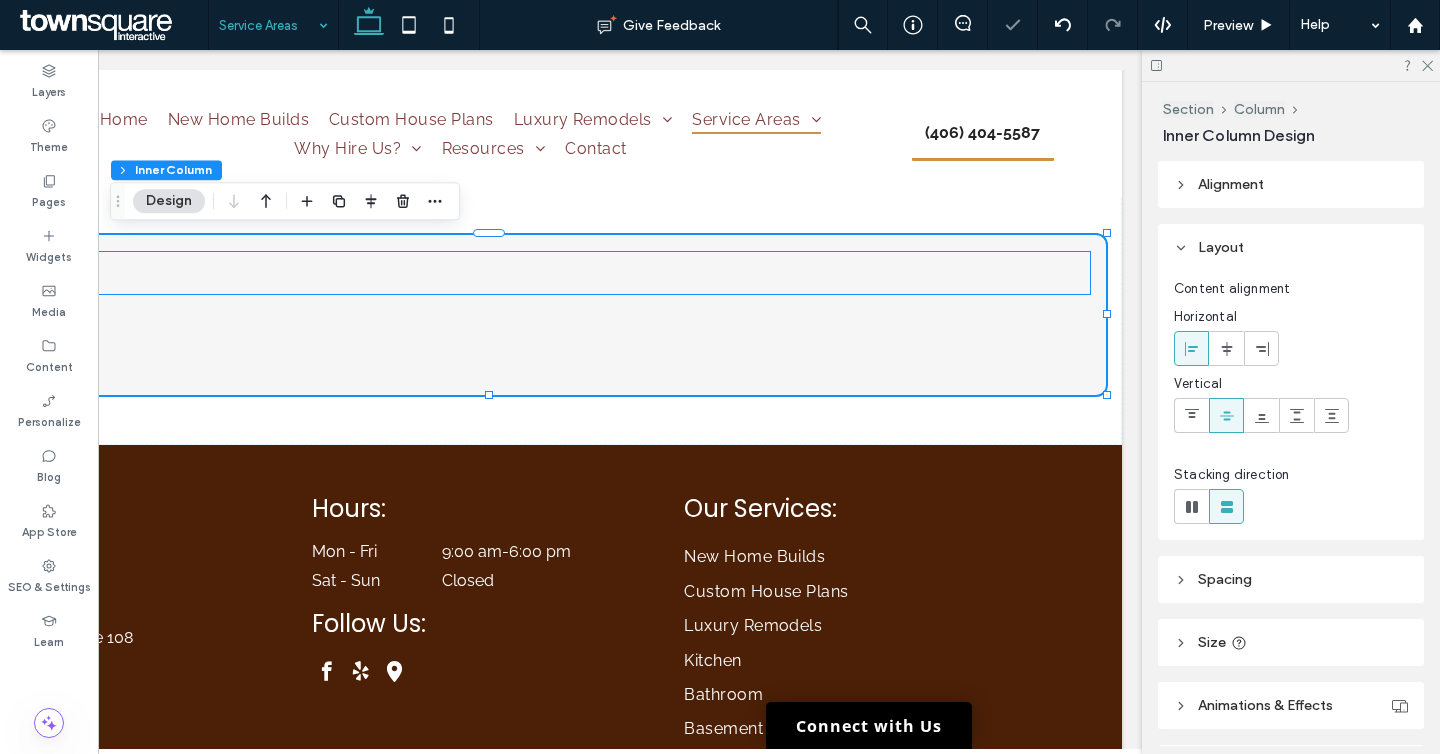 click on "Missoula" at bounding box center [489, 273] 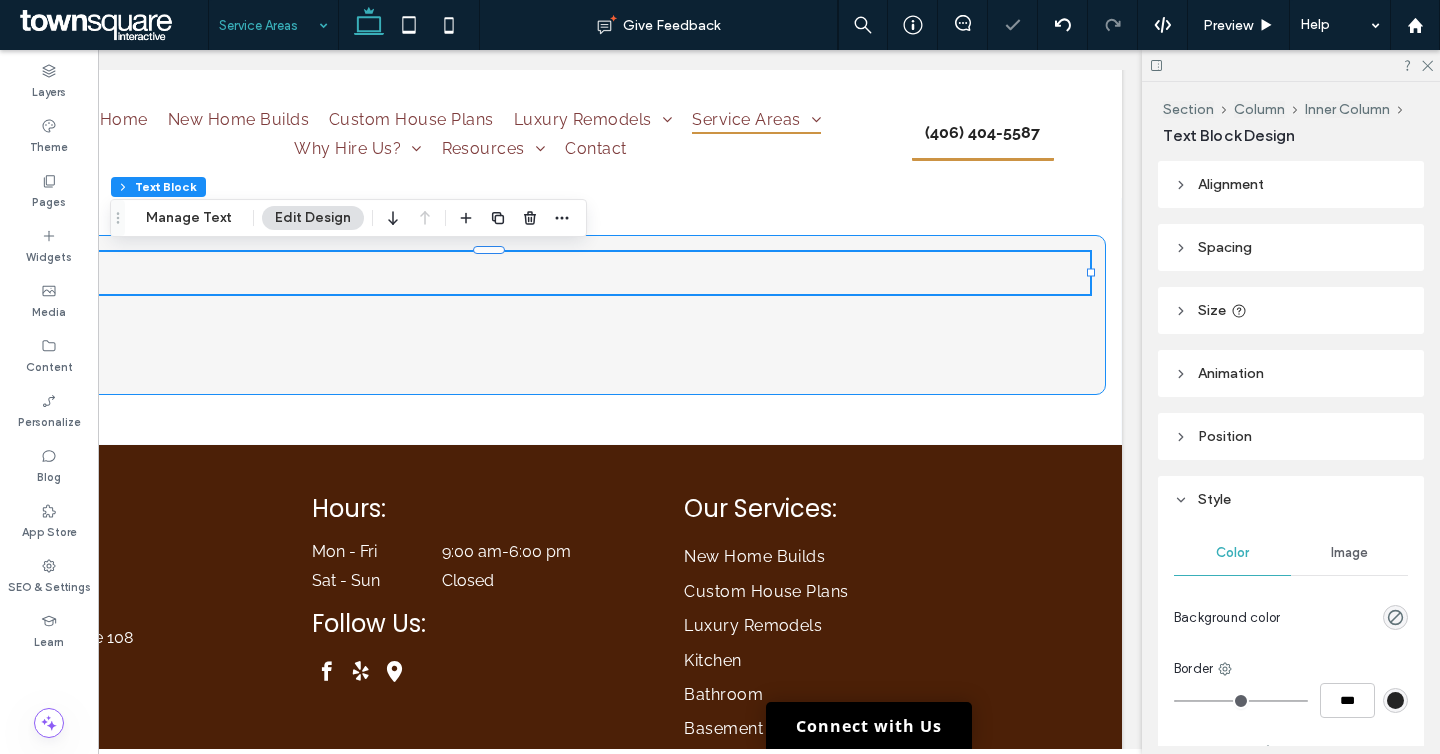 click on "Missoula" at bounding box center [489, 315] 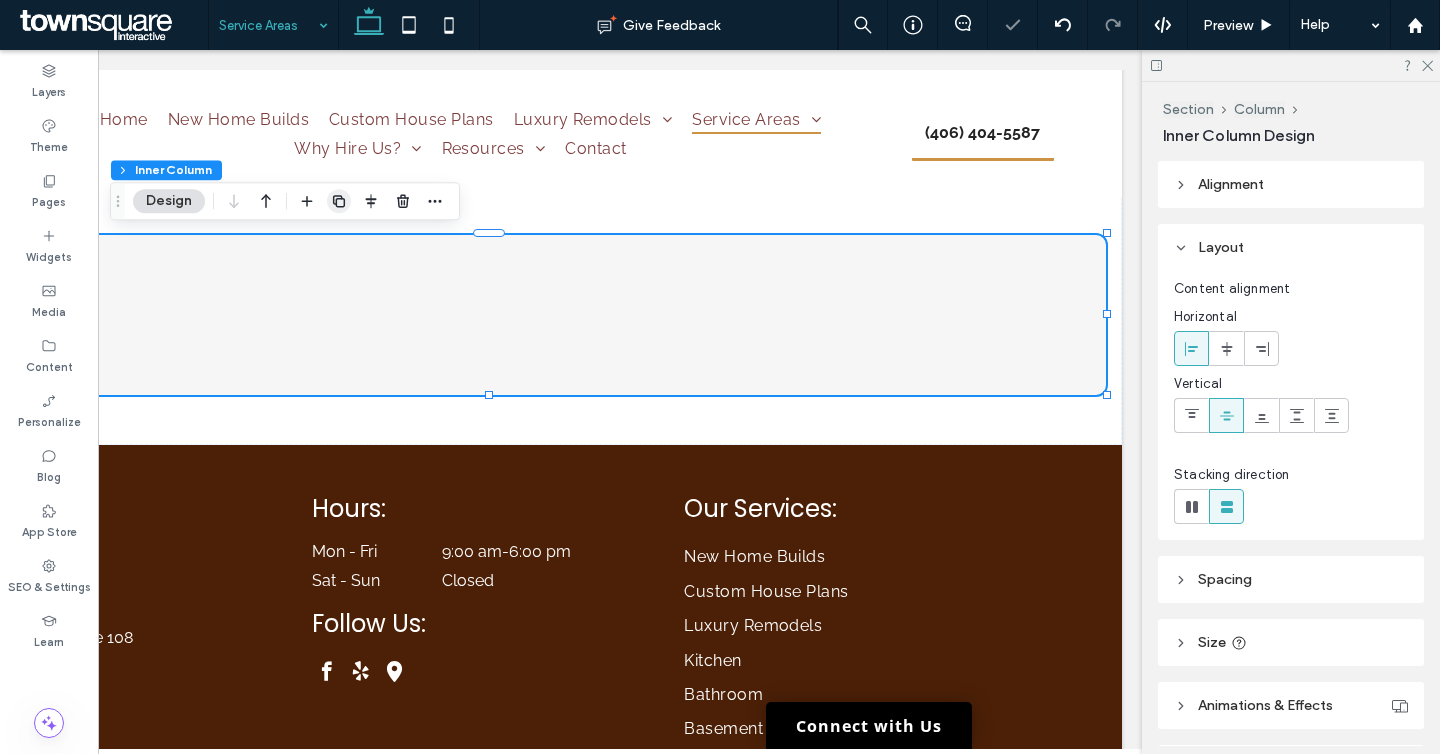 click 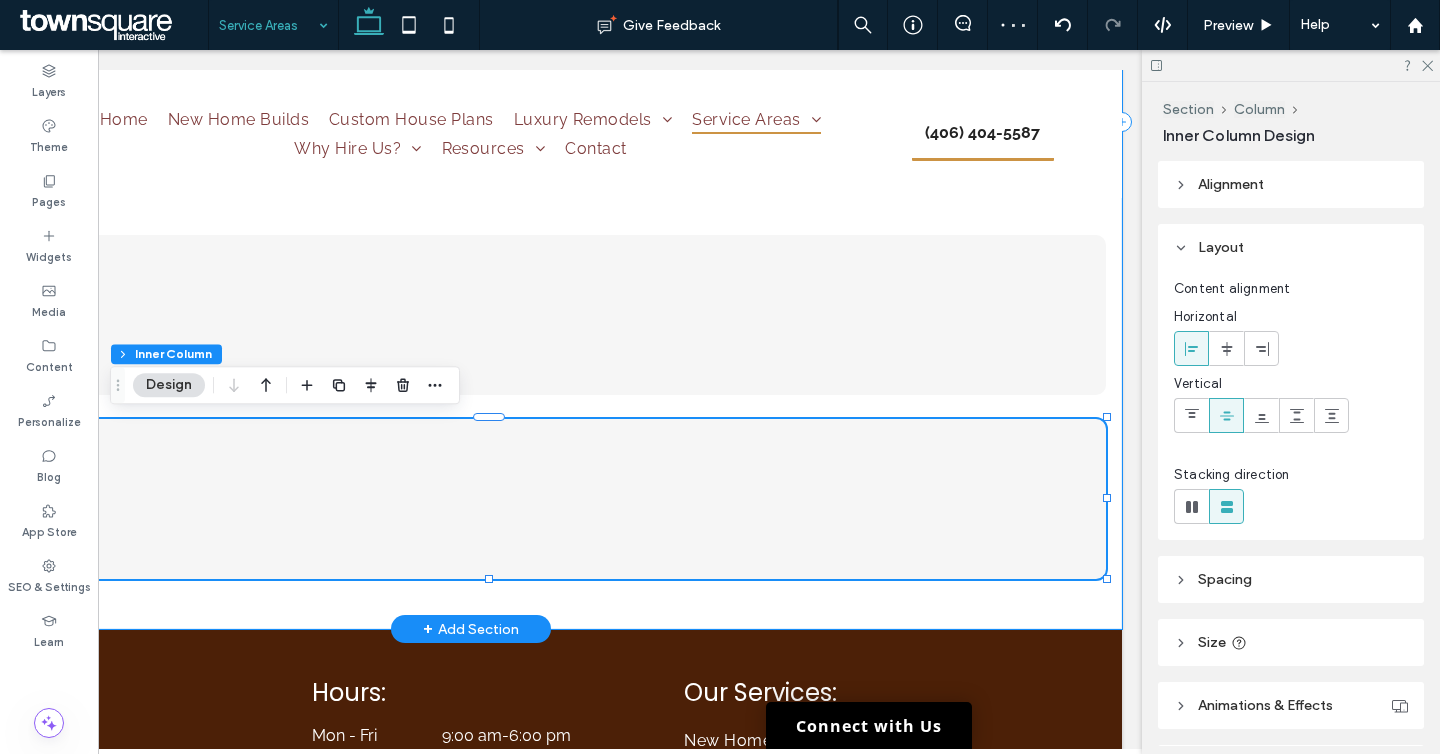 click on "Serving Missoula & surrounding areas
We provide our professional remodeling services in Missoula and the surrounding areas. If you don’t see your town, but are nearby, give us a call and we’ll see if we can help. We look forward to helping you with your home projects !
Reach Out Today
Missoula County Remodeling Contractor
Missoula
Missoula" at bounding box center (471, 121) 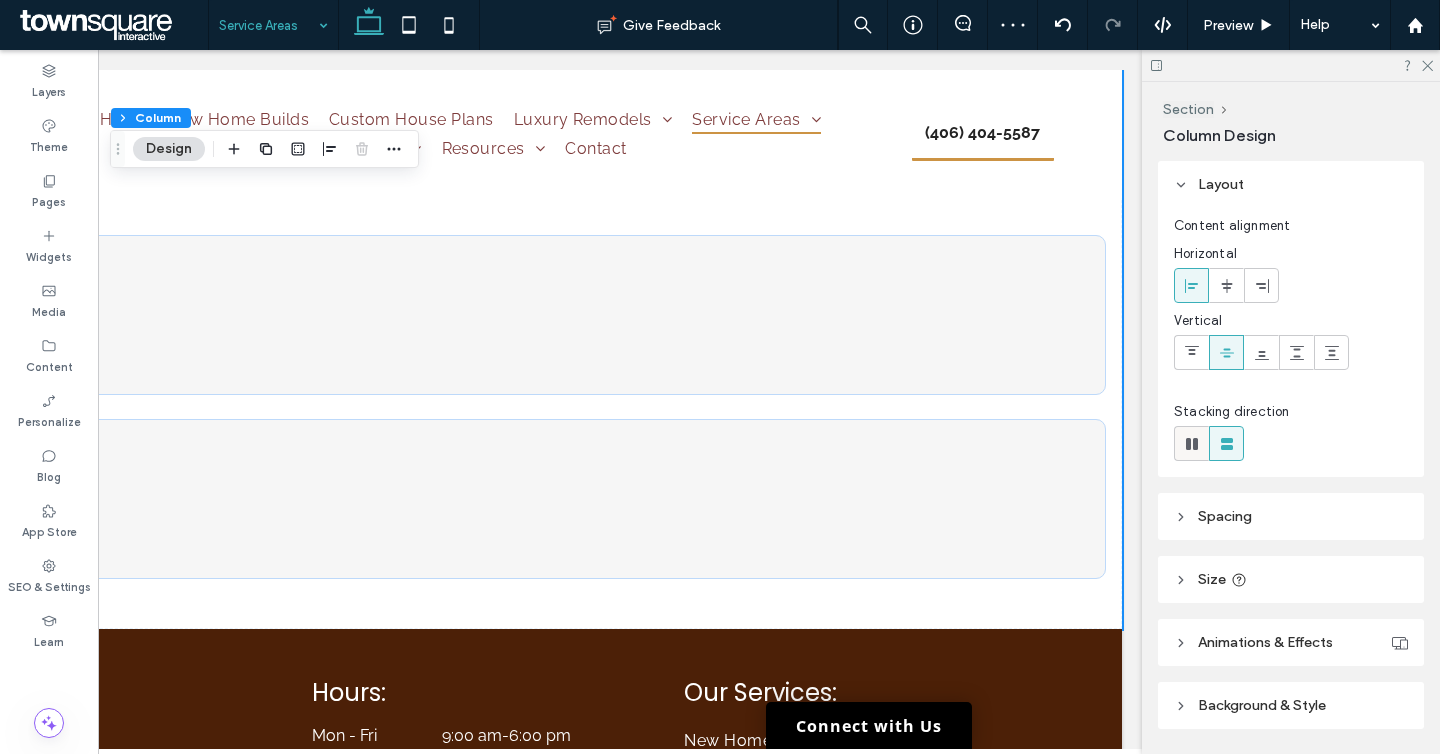 click at bounding box center (1192, 443) 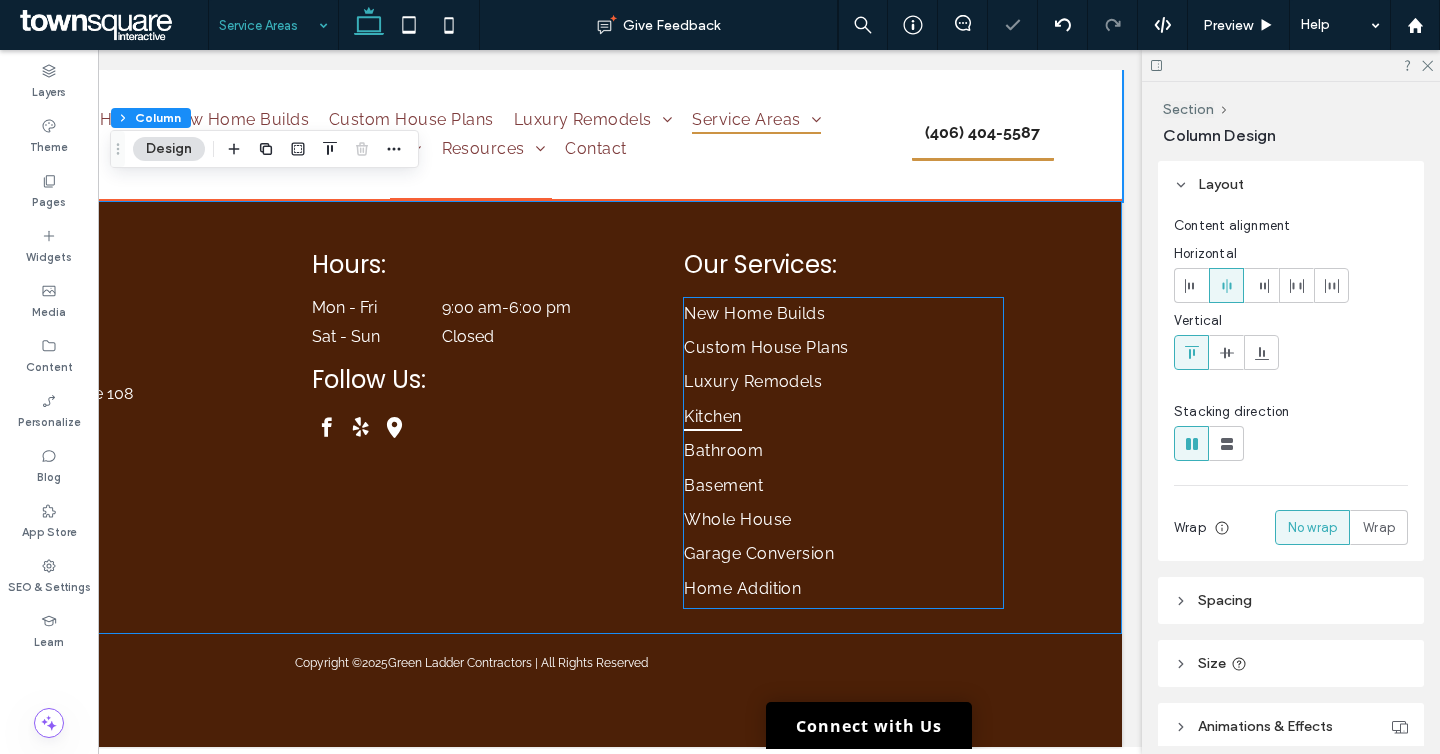 scroll, scrollTop: 0, scrollLeft: 227, axis: horizontal 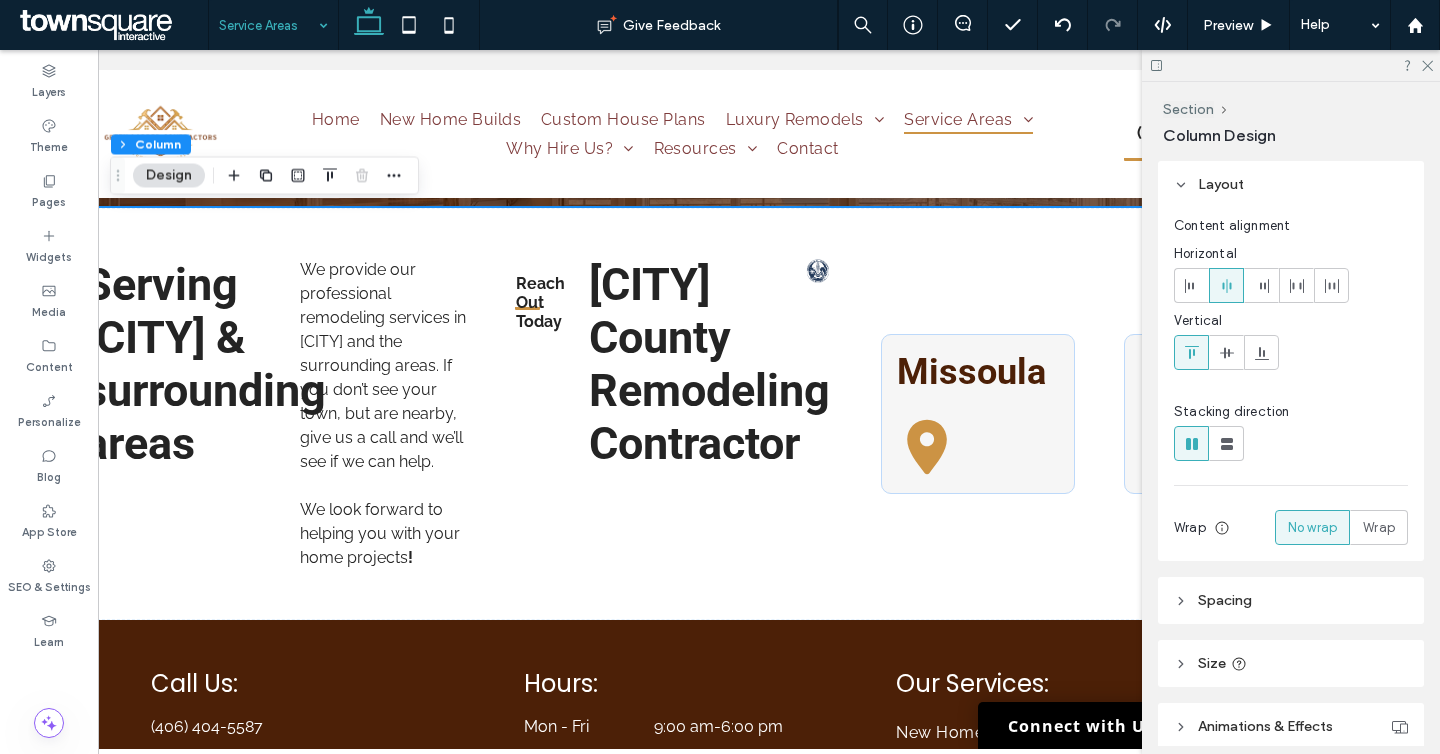 click on "Stacking direction" at bounding box center (1291, 431) 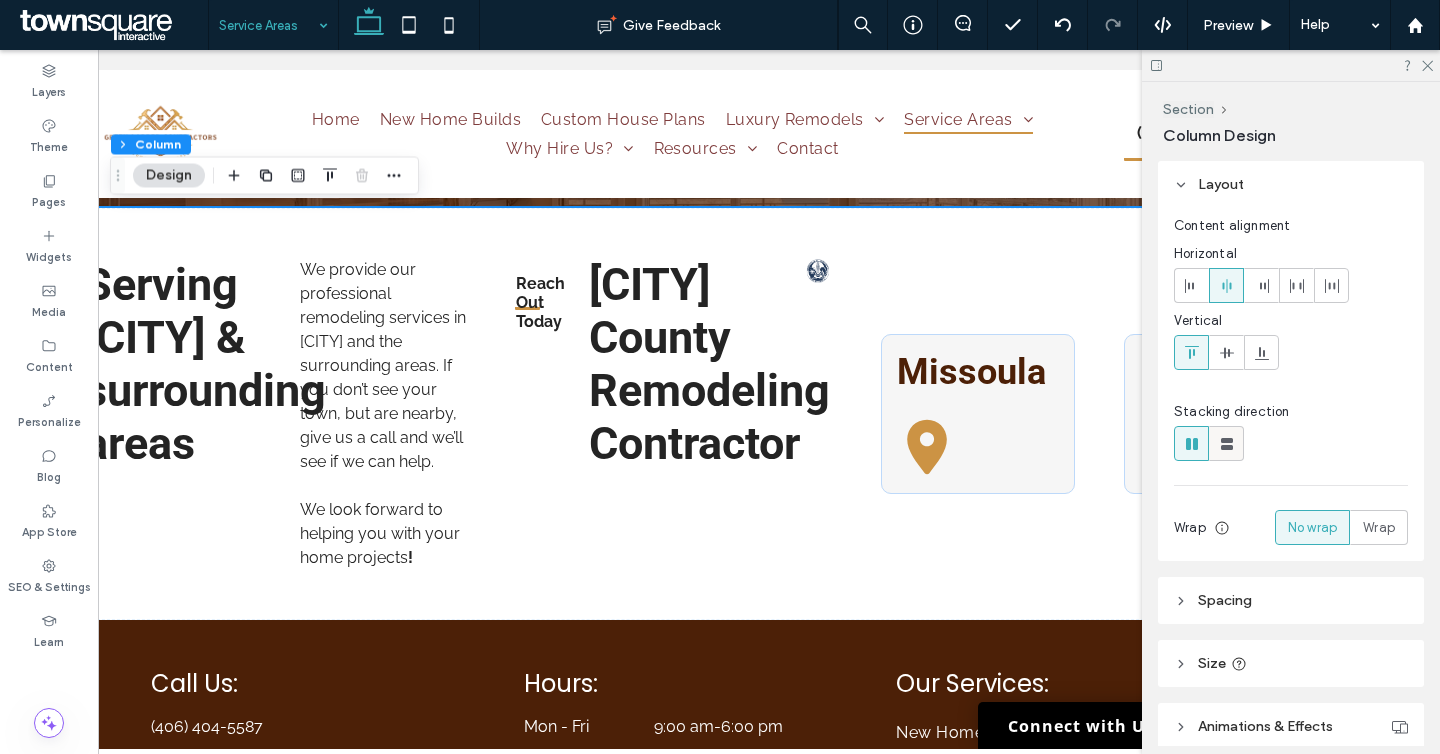click 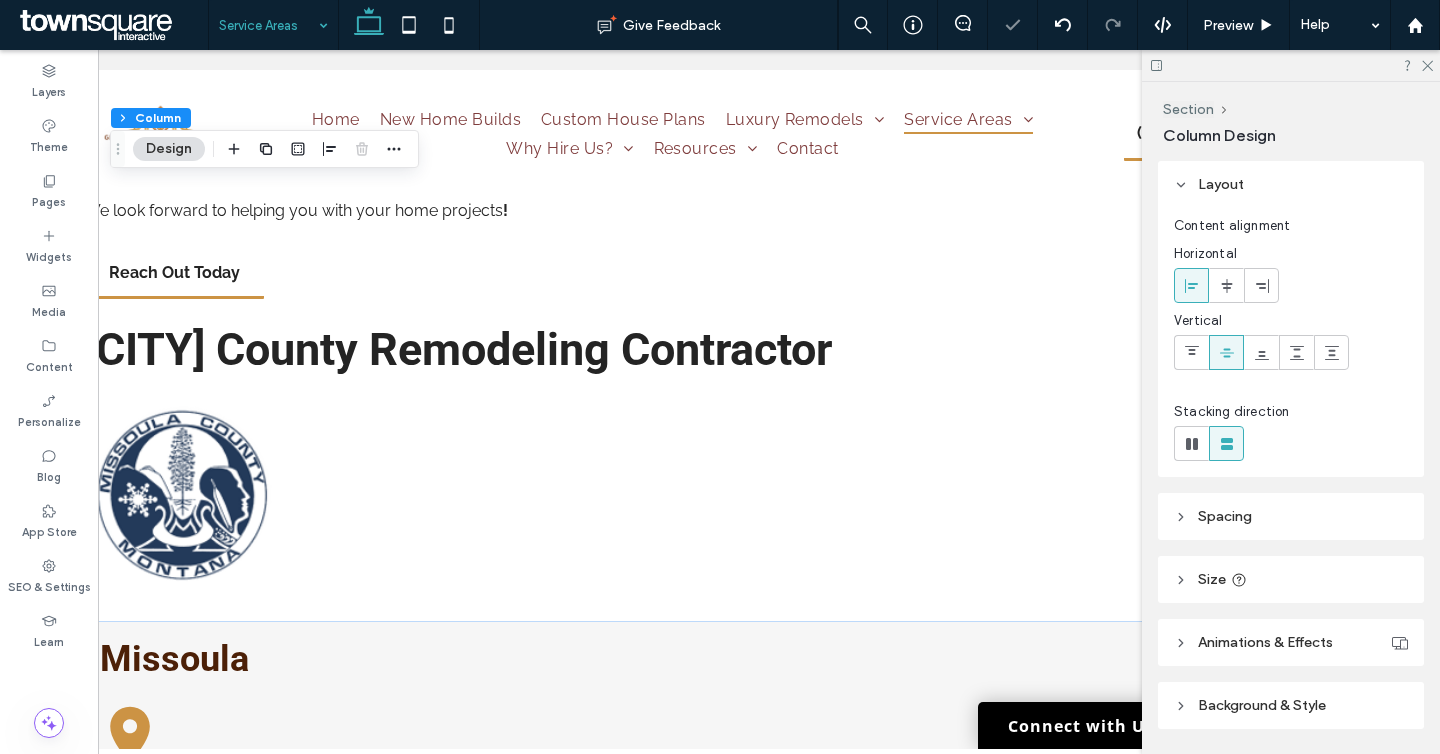 scroll, scrollTop: 749, scrollLeft: 0, axis: vertical 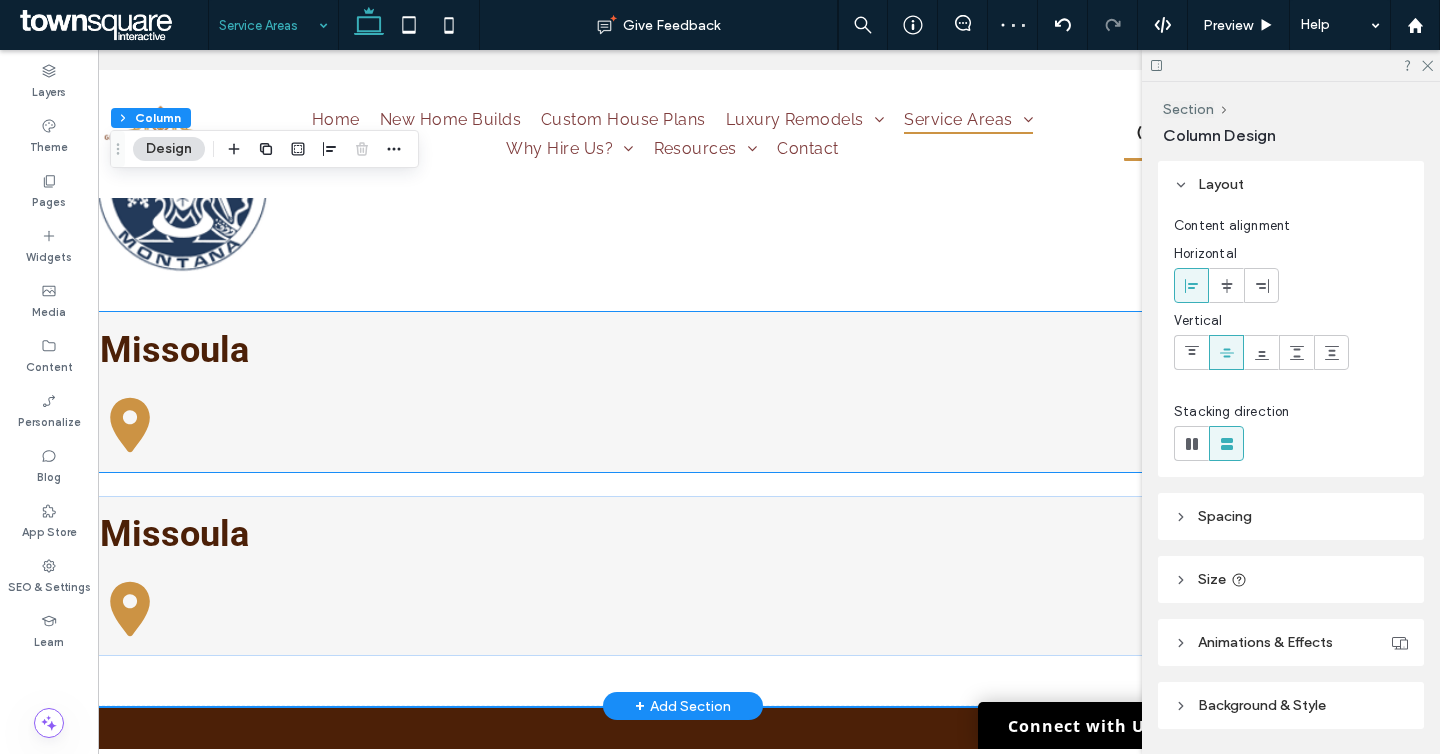 click on "Missoula" at bounding box center [701, 392] 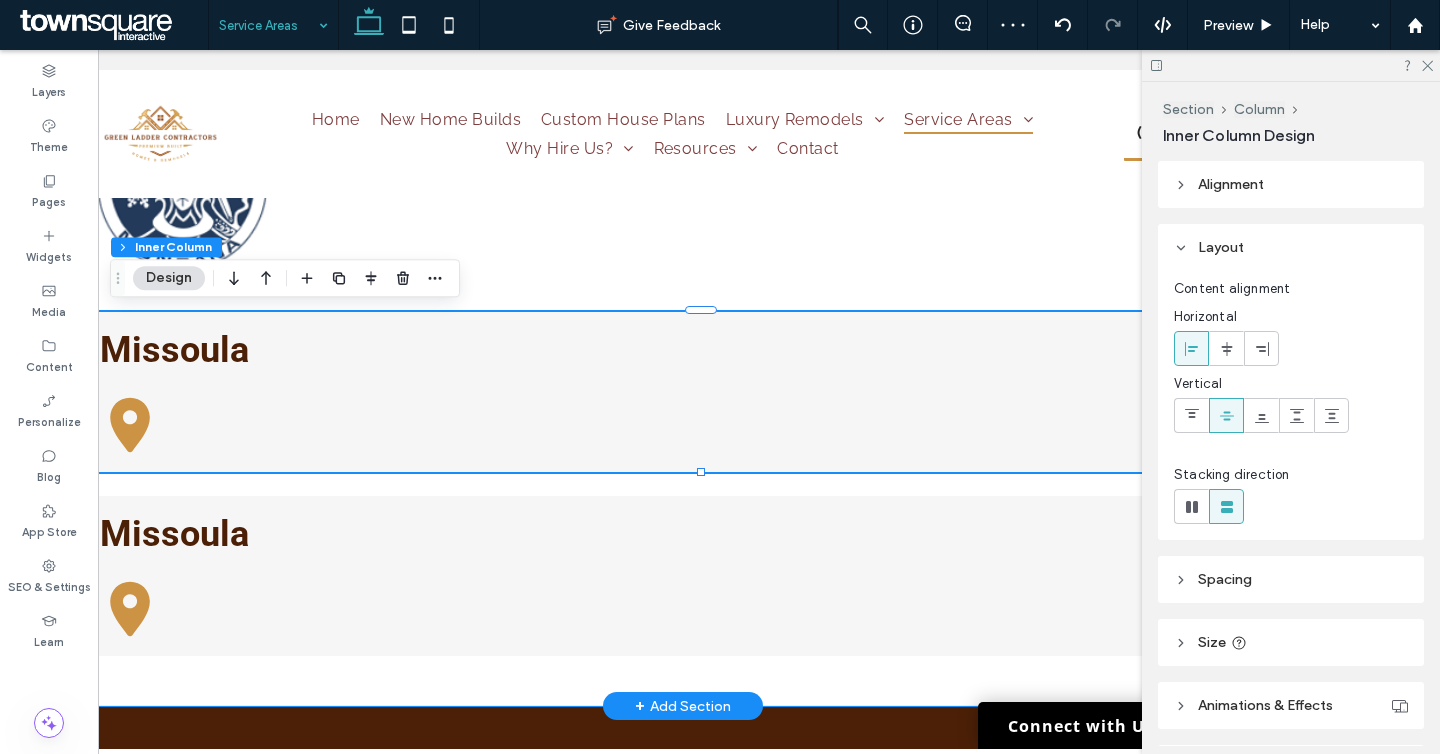 click on "Serving Missoula & surrounding areas
We provide our professional remodeling services in Missoula and the surrounding areas. If you don’t see your town, but are nearby, give us a call and we’ll see if we can help. We look forward to helping you with your home projects !
Reach Out Today
Missoula County Remodeling Contractor
Missoula
Missoula" at bounding box center [683, 198] 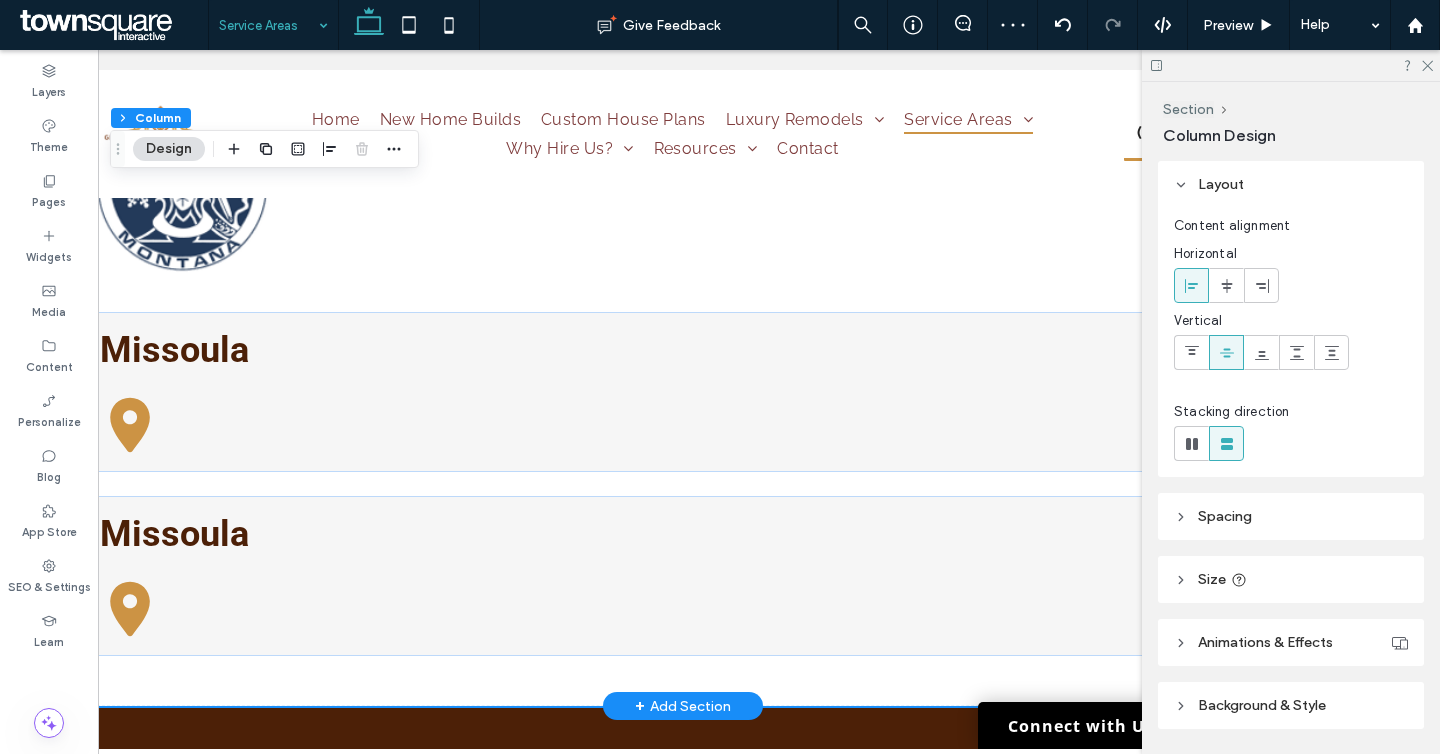 click on "Serving Missoula & surrounding areas
We provide our professional remodeling services in Missoula and the surrounding areas. If you don’t see your town, but are nearby, give us a call and we’ll see if we can help. We look forward to helping you with your home projects !
Reach Out Today
Missoula County Remodeling Contractor
Missoula
Missoula" at bounding box center (683, 198) 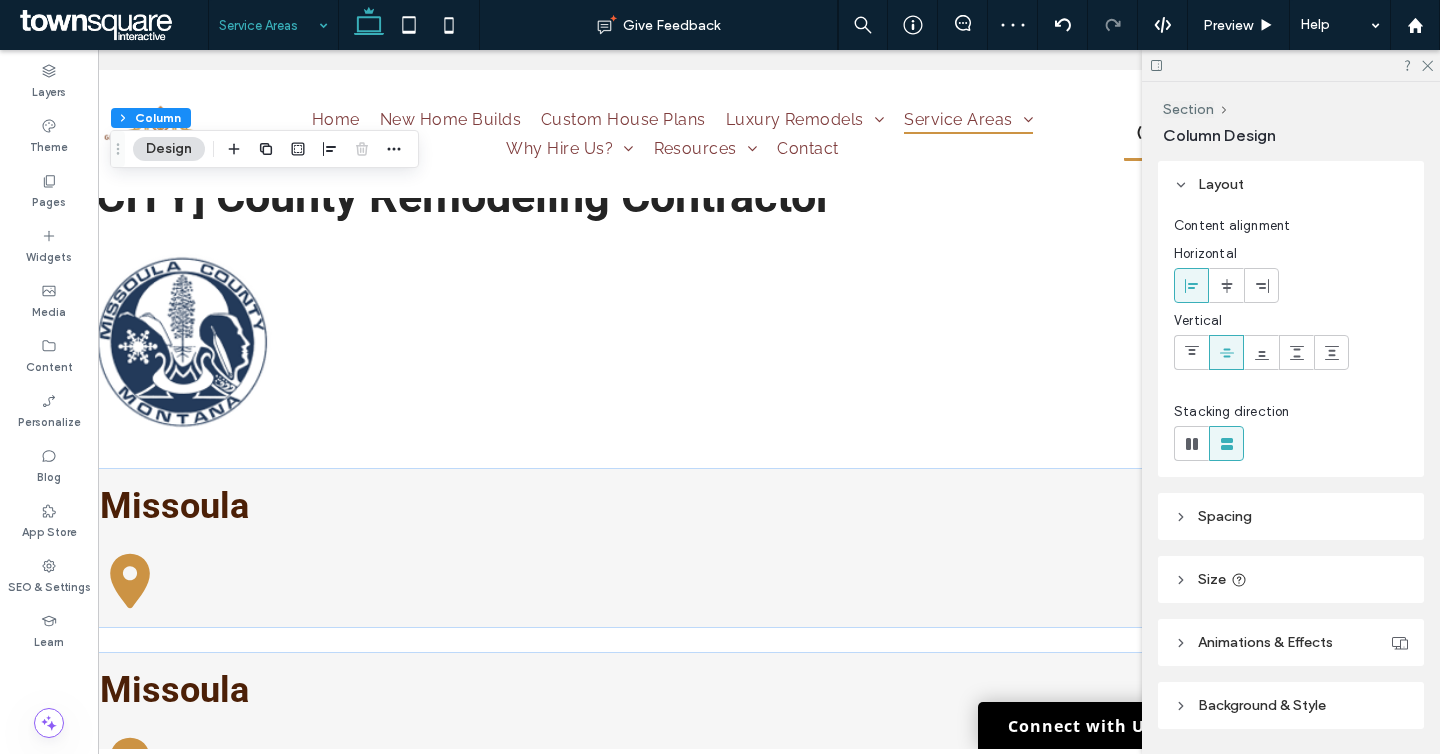 scroll, scrollTop: 512, scrollLeft: 0, axis: vertical 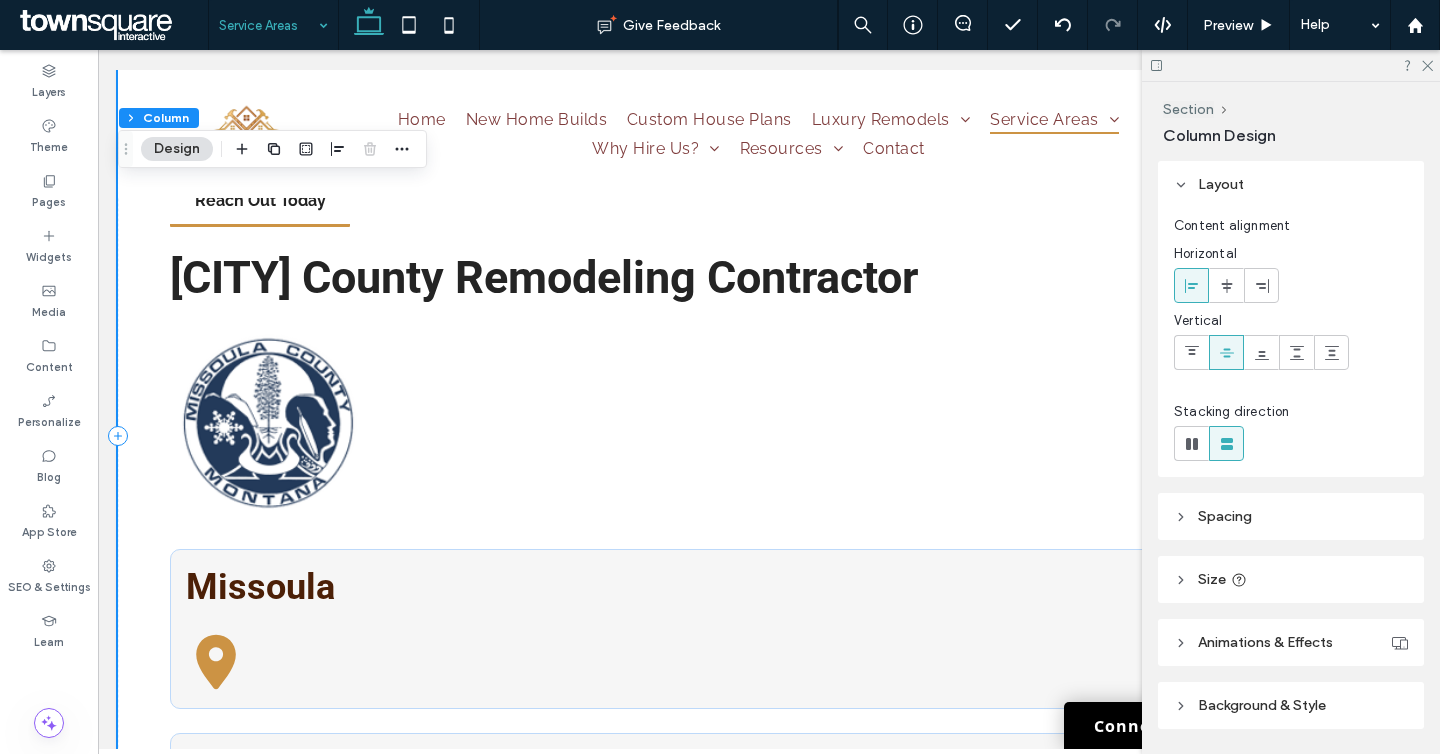 click on "Serving Missoula & surrounding areas
We provide our professional remodeling services in Missoula and the surrounding areas. If you don’t see your town, but are nearby, give us a call and we’ll see if we can help. We look forward to helping you with your home projects !
Reach Out Today
Missoula County Remodeling Contractor
Missoula
Missoula" at bounding box center (769, 435) 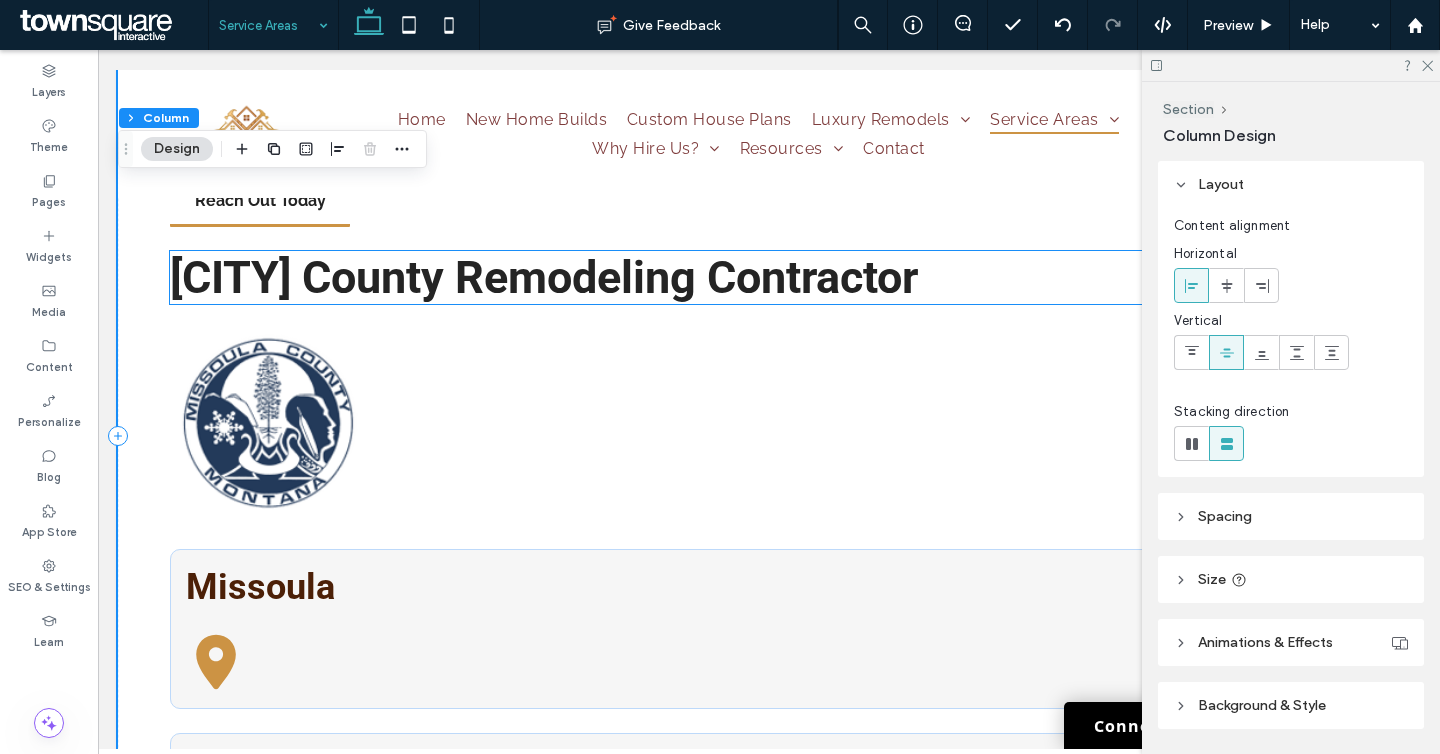 click on "[CITY] County Remodeling Contractor" at bounding box center (544, 277) 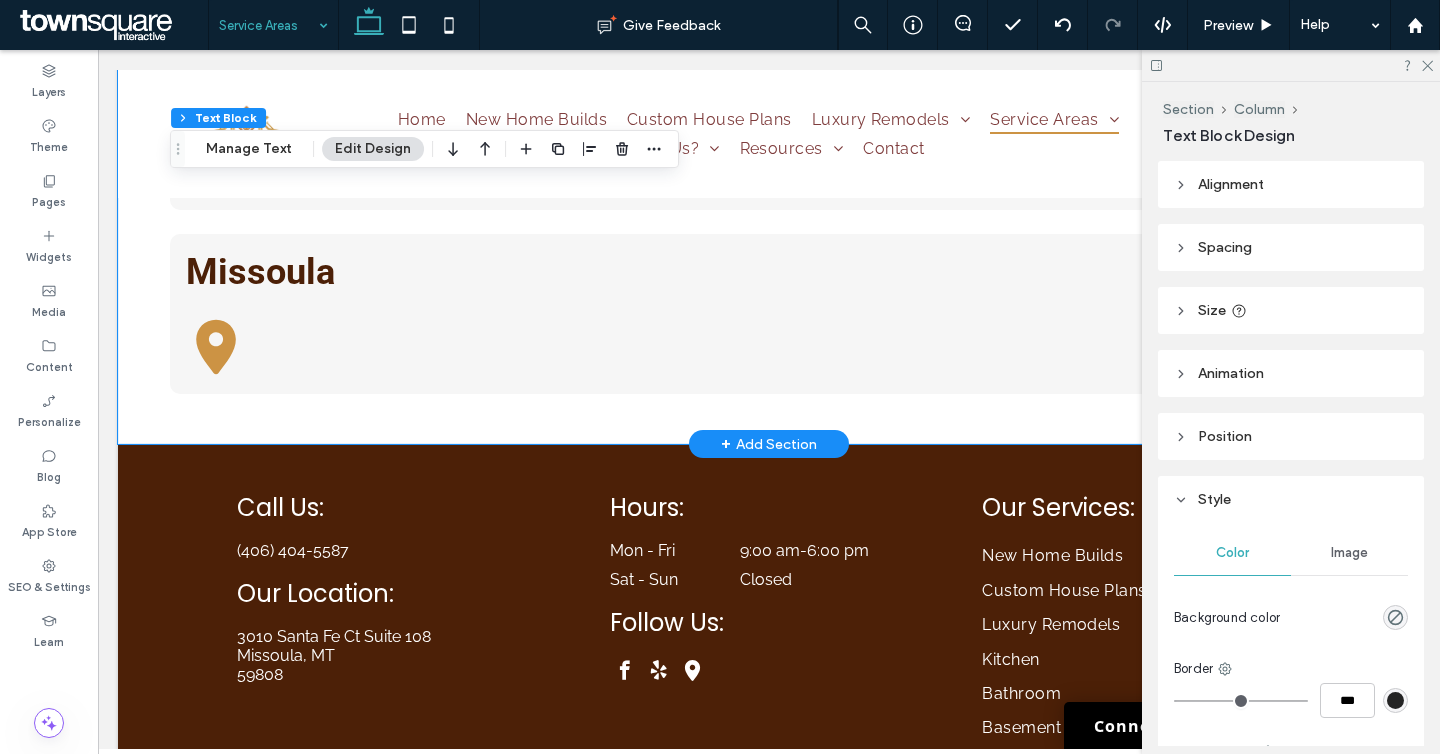 scroll, scrollTop: 1060, scrollLeft: 0, axis: vertical 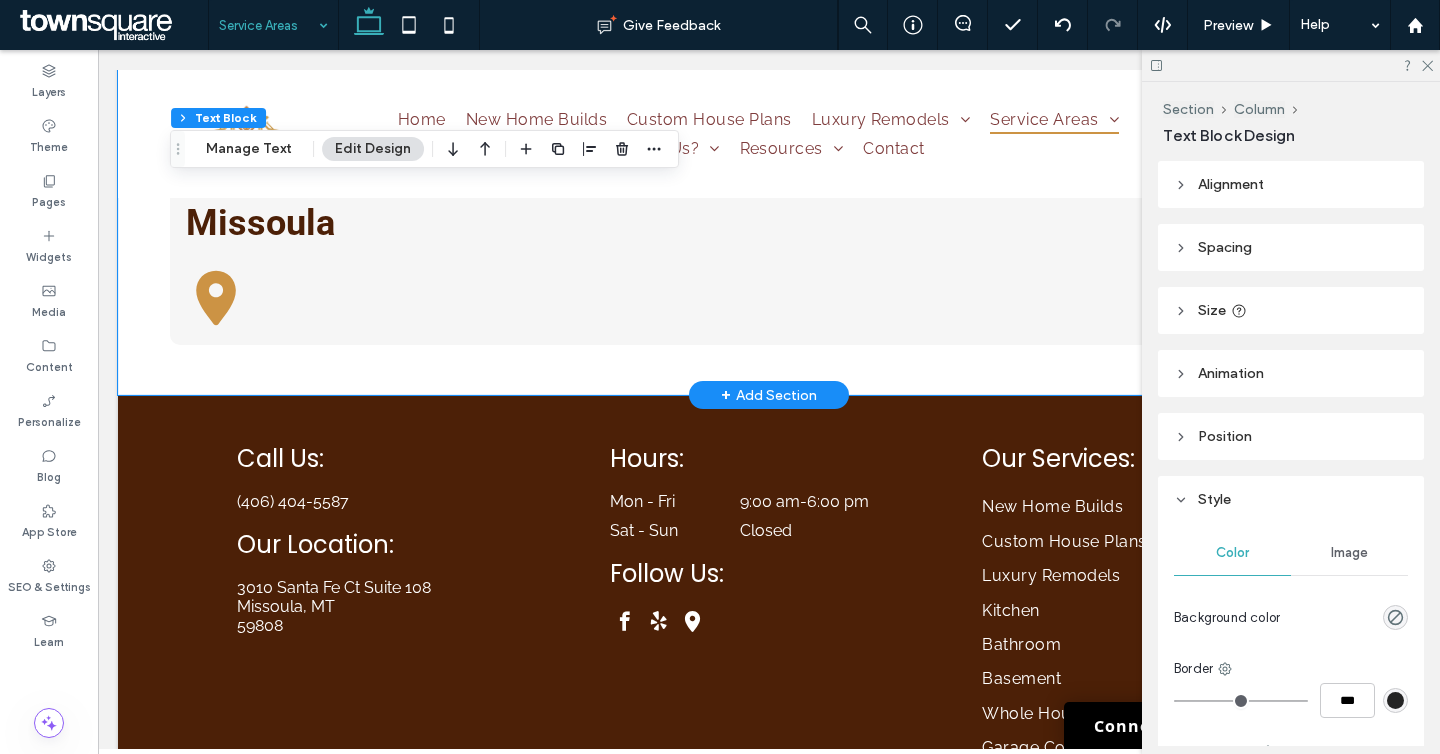 click on "Serving Missoula & surrounding areas
We provide our professional remodeling services in Missoula and the surrounding areas. If you don’t see your town, but are nearby, give us a call and we’ll see if we can help. We look forward to helping you with your home projects !
Reach Out Today
Missoula County Remodeling Contractor
Missoula
Missoula" at bounding box center [769, -113] 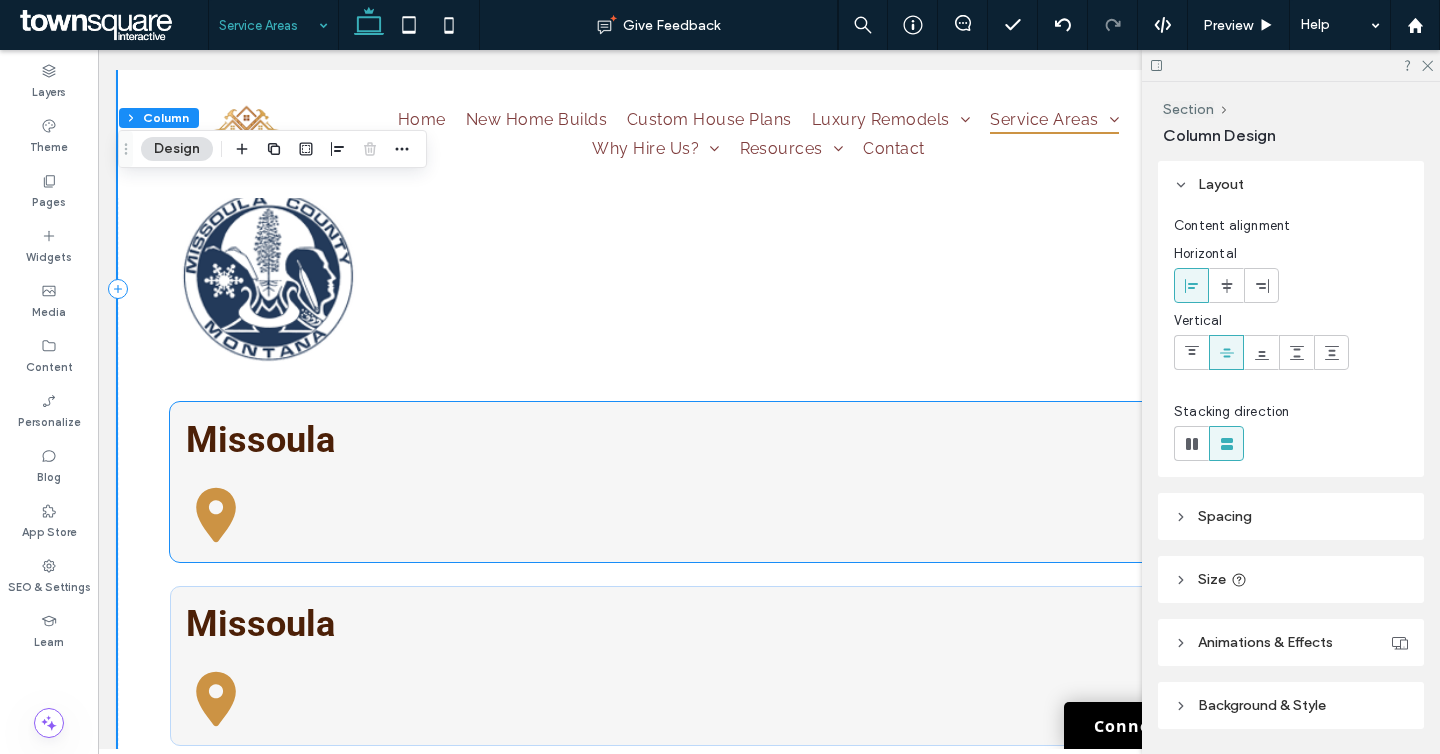 scroll, scrollTop: 686, scrollLeft: 0, axis: vertical 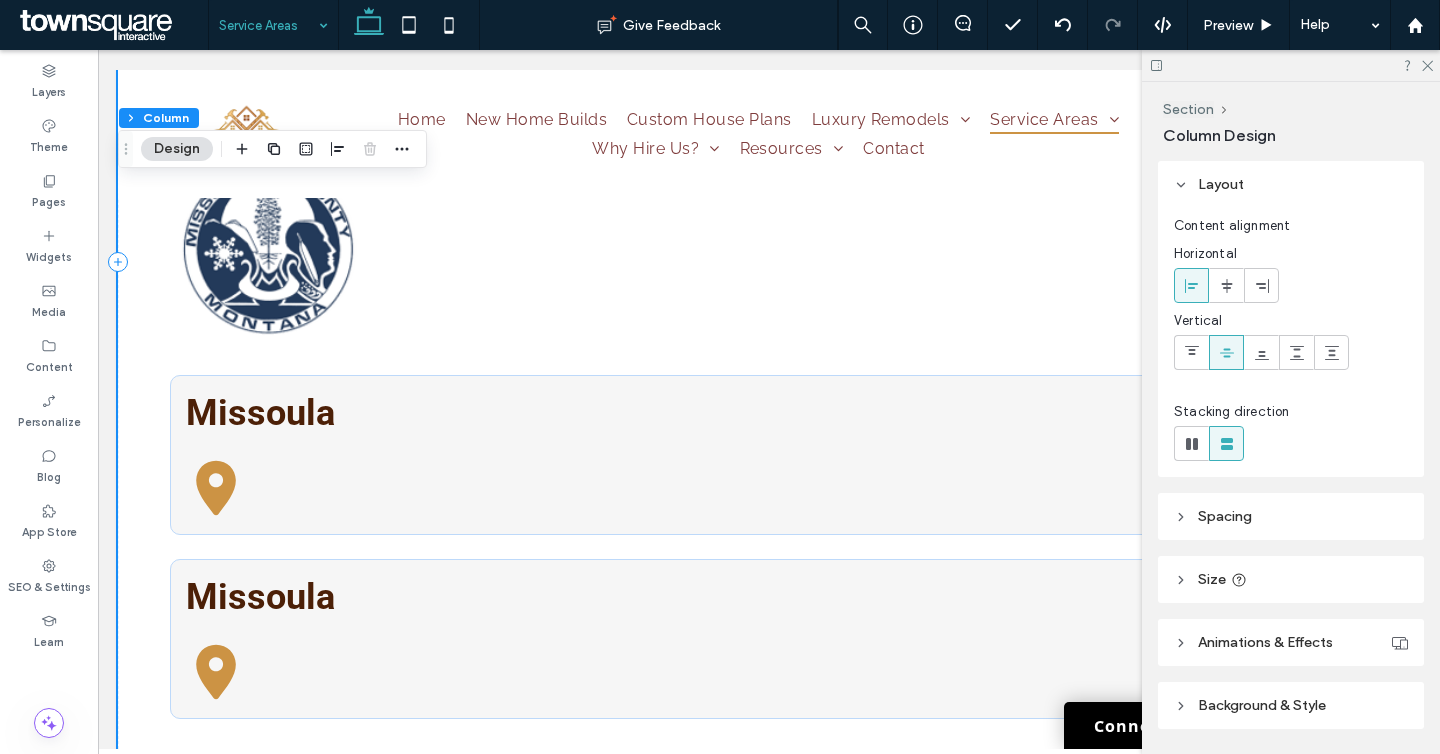 click on "Serving Missoula & surrounding areas
We provide our professional remodeling services in Missoula and the surrounding areas. If you don’t see your town, but are nearby, give us a call and we’ll see if we can help. We look forward to helping you with your home projects !
Reach Out Today
Missoula County Remodeling Contractor
Missoula
Missoula" at bounding box center (769, 261) 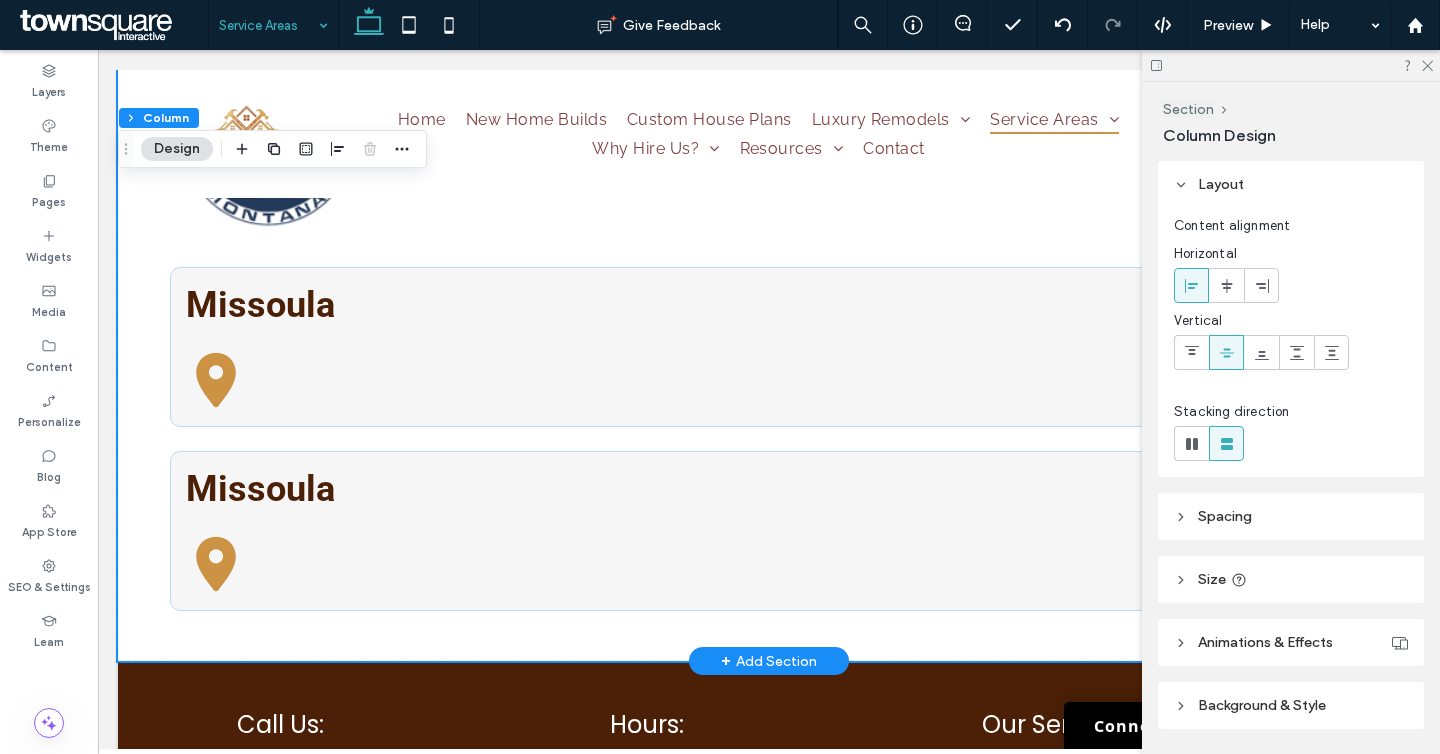 scroll, scrollTop: 876, scrollLeft: 0, axis: vertical 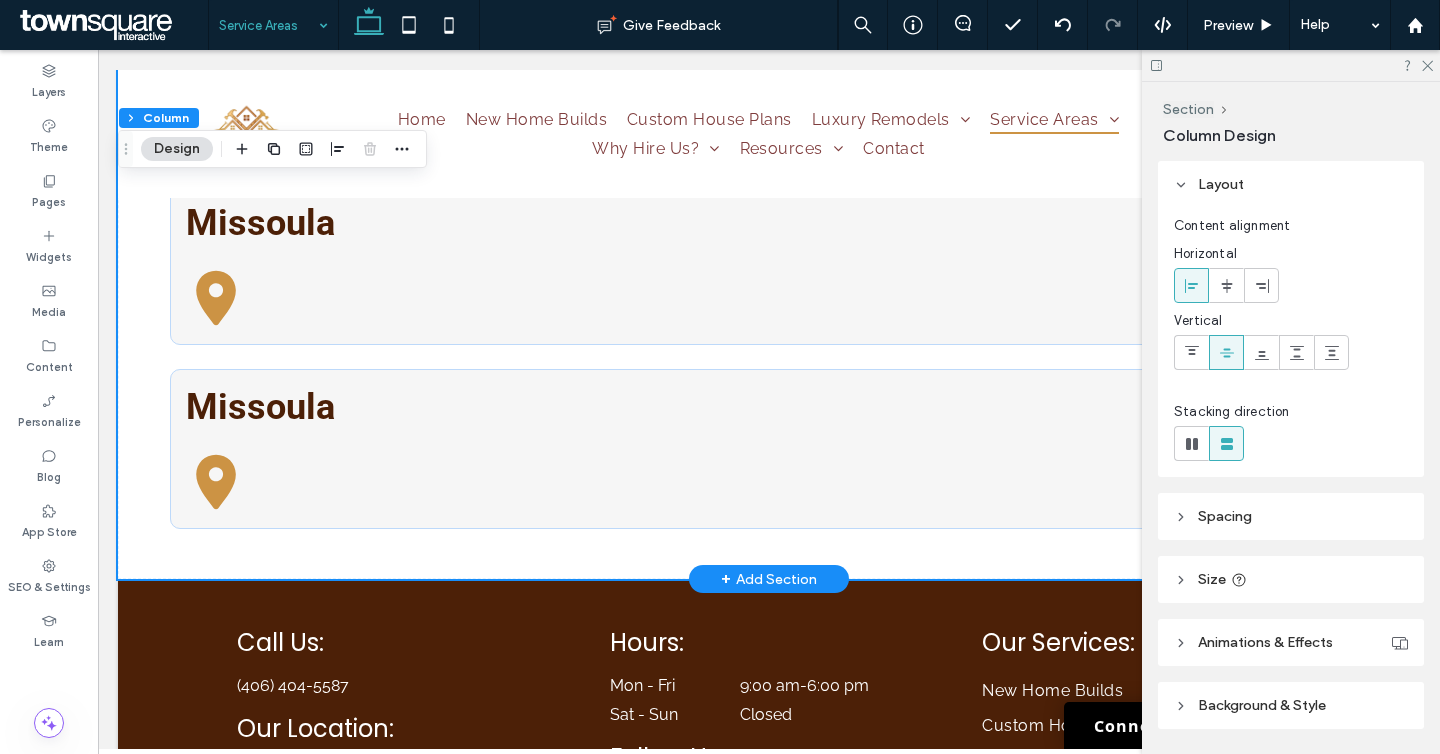 click on "+ Add Section" at bounding box center [769, 579] 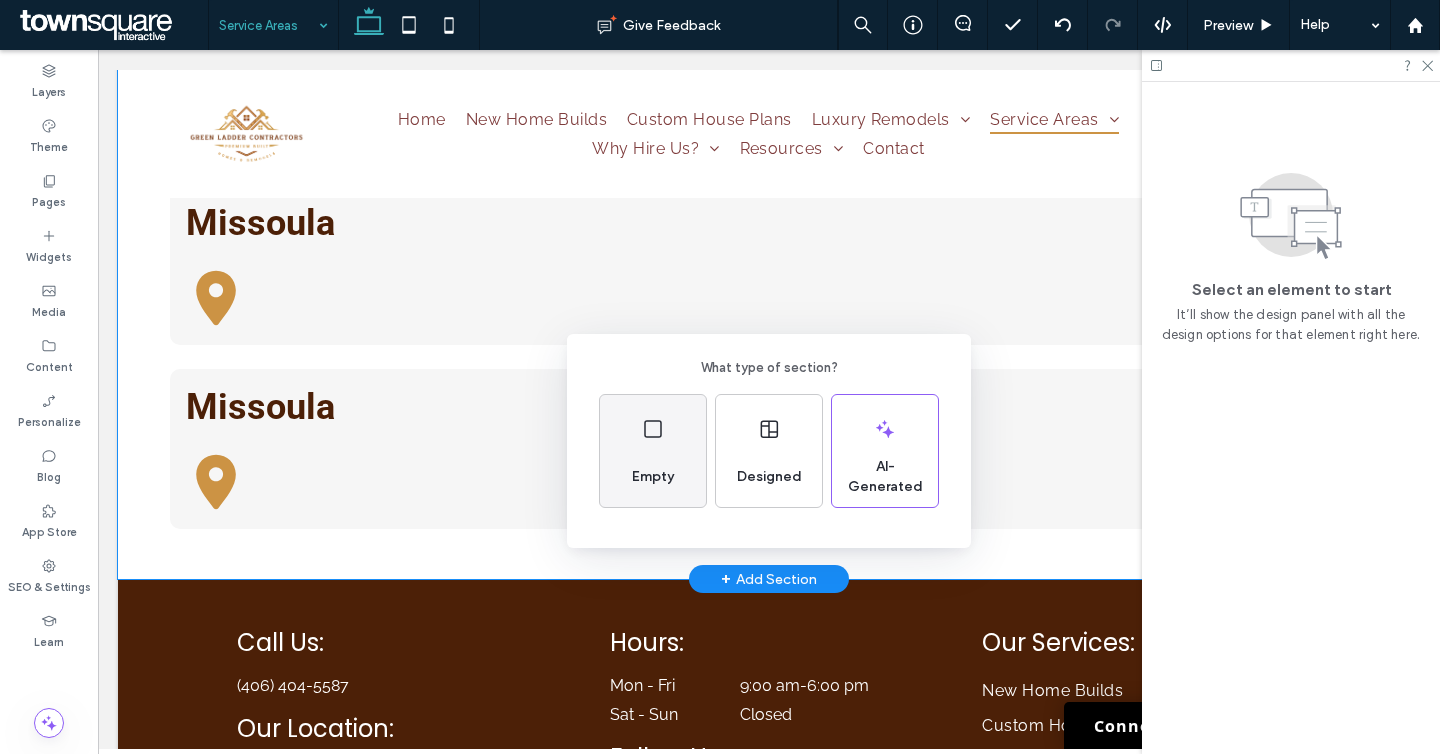 click on "Empty" at bounding box center (653, 451) 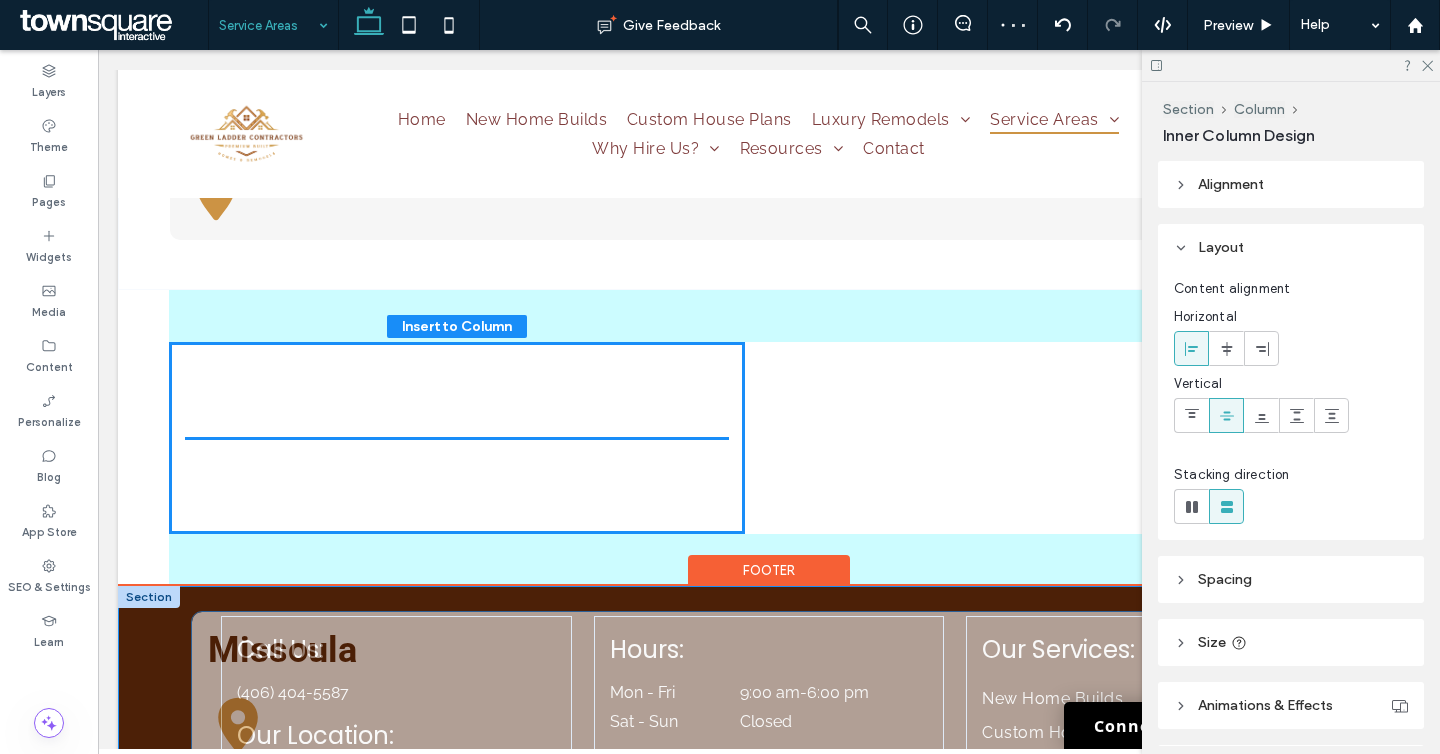 scroll, scrollTop: 1036, scrollLeft: 0, axis: vertical 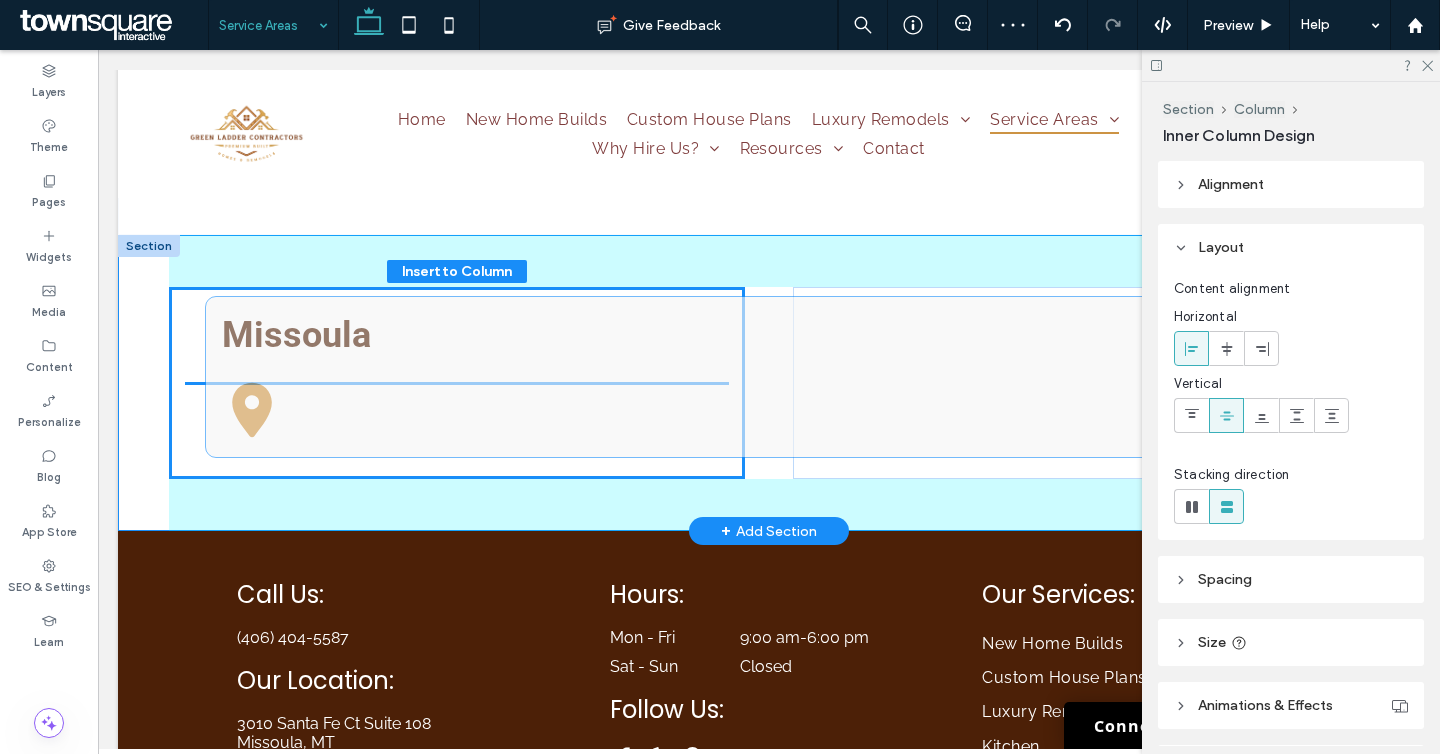 drag, startPoint x: 443, startPoint y: 247, endPoint x: 482, endPoint y: 355, distance: 114.82596 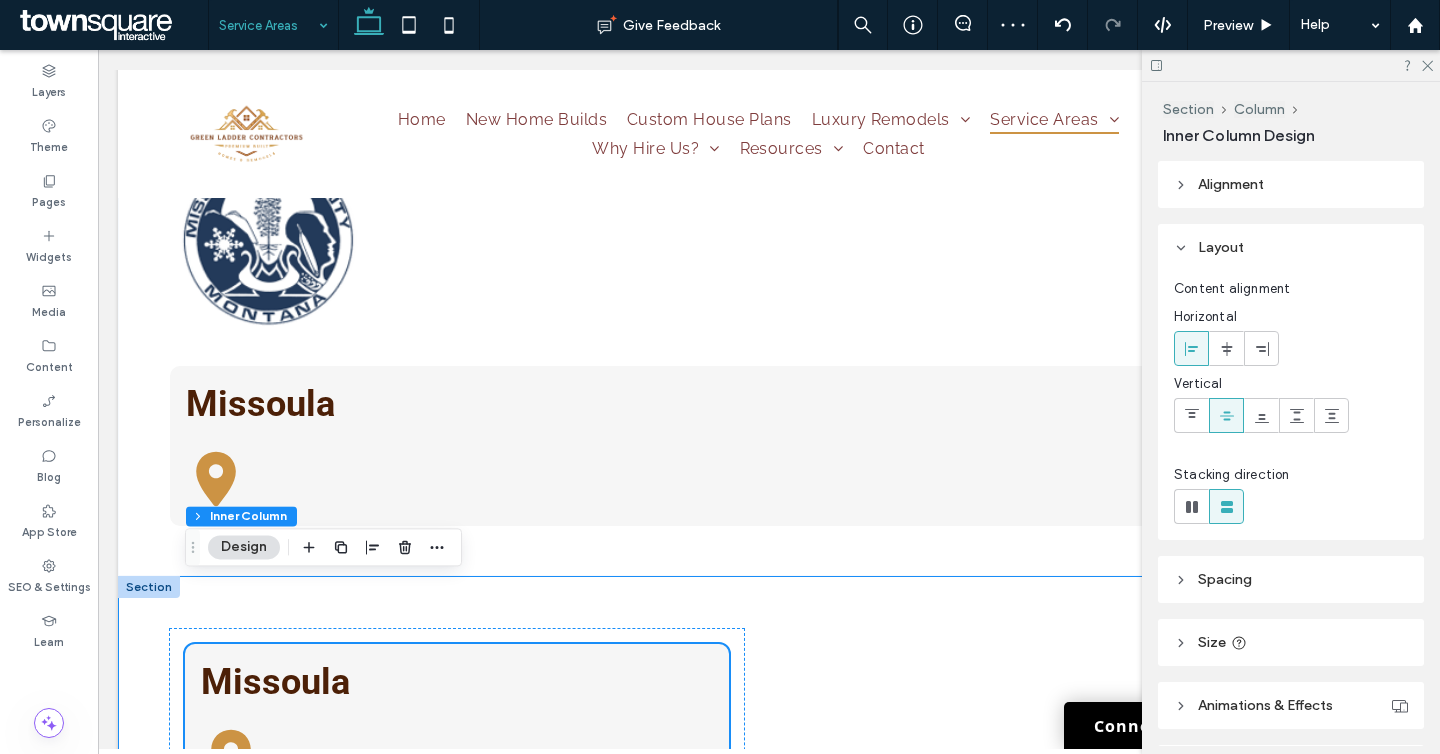 scroll, scrollTop: 682, scrollLeft: 0, axis: vertical 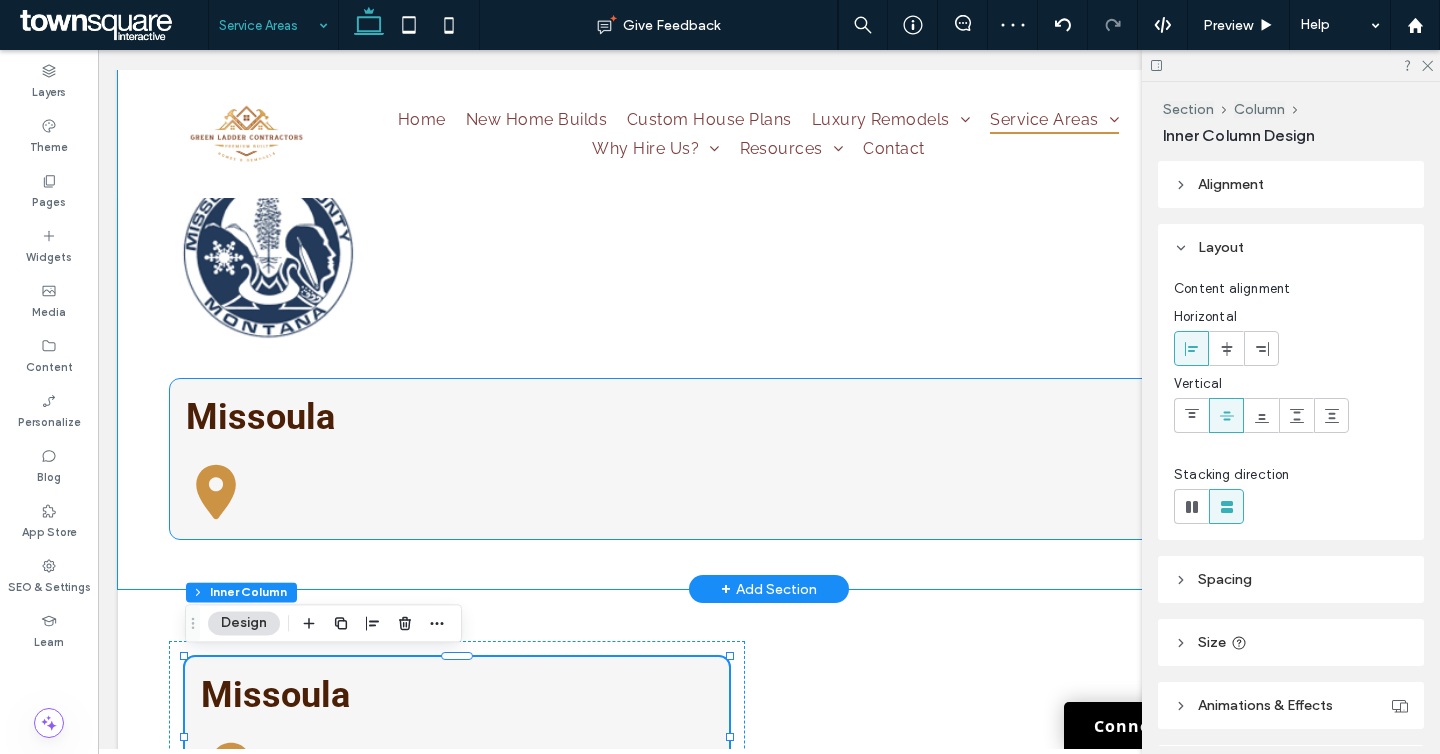 click on "Missoula" at bounding box center [787, 459] 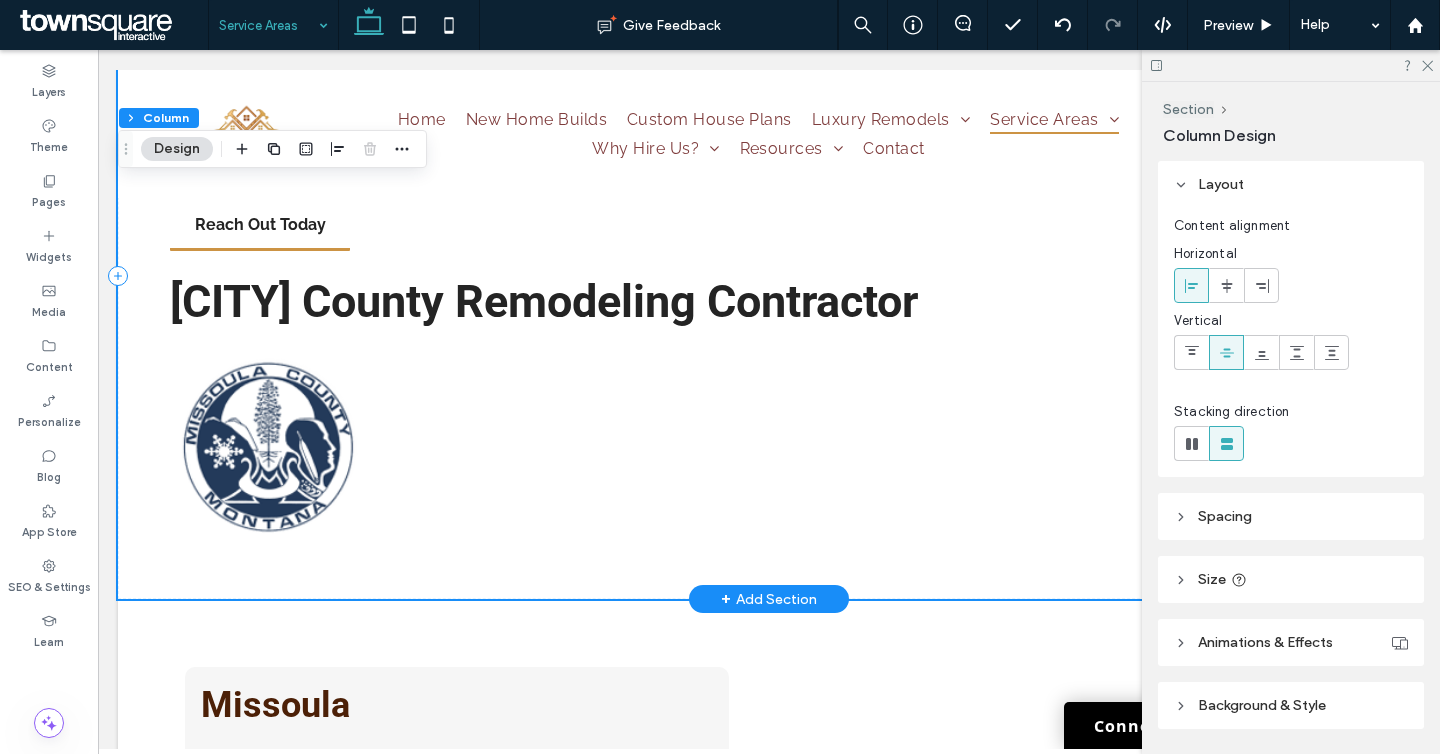 scroll, scrollTop: 721, scrollLeft: 0, axis: vertical 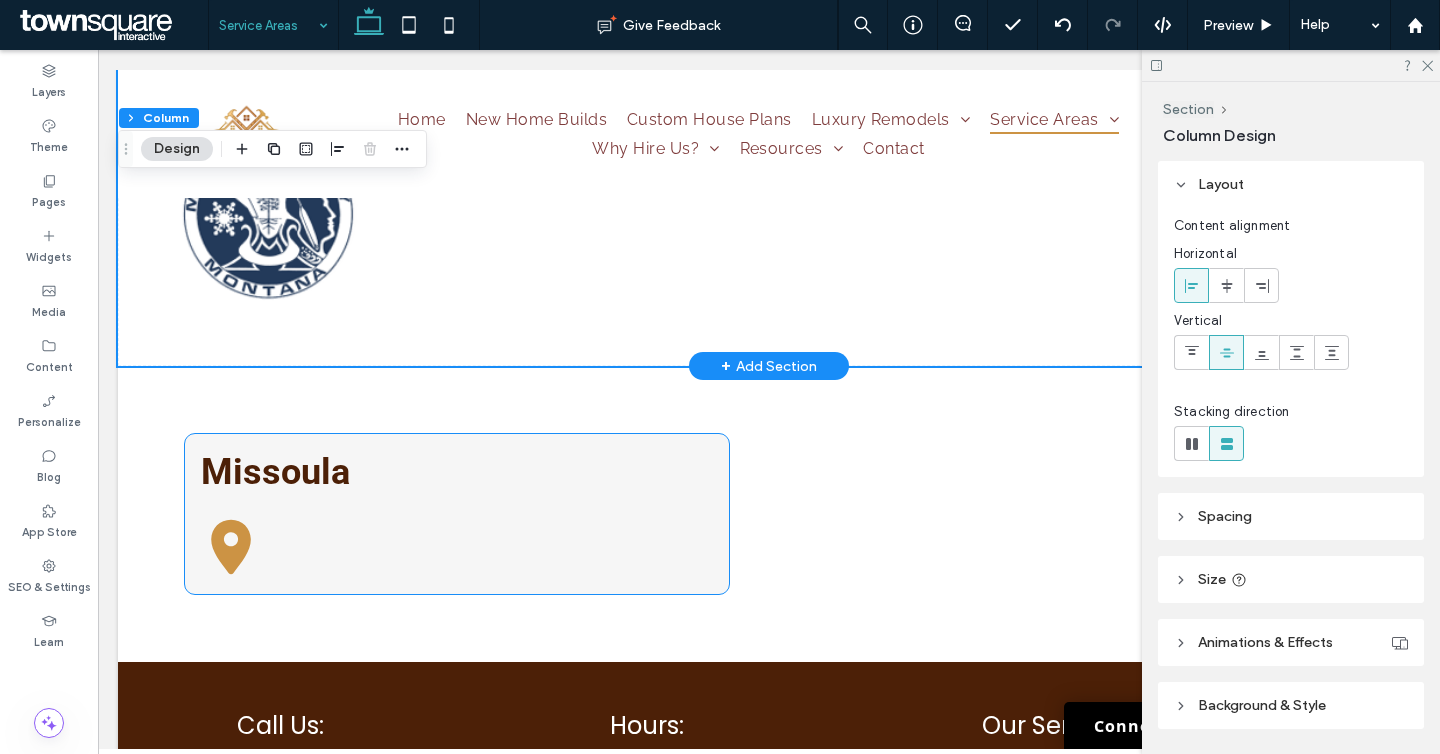 click on "Missoula" at bounding box center [457, 472] 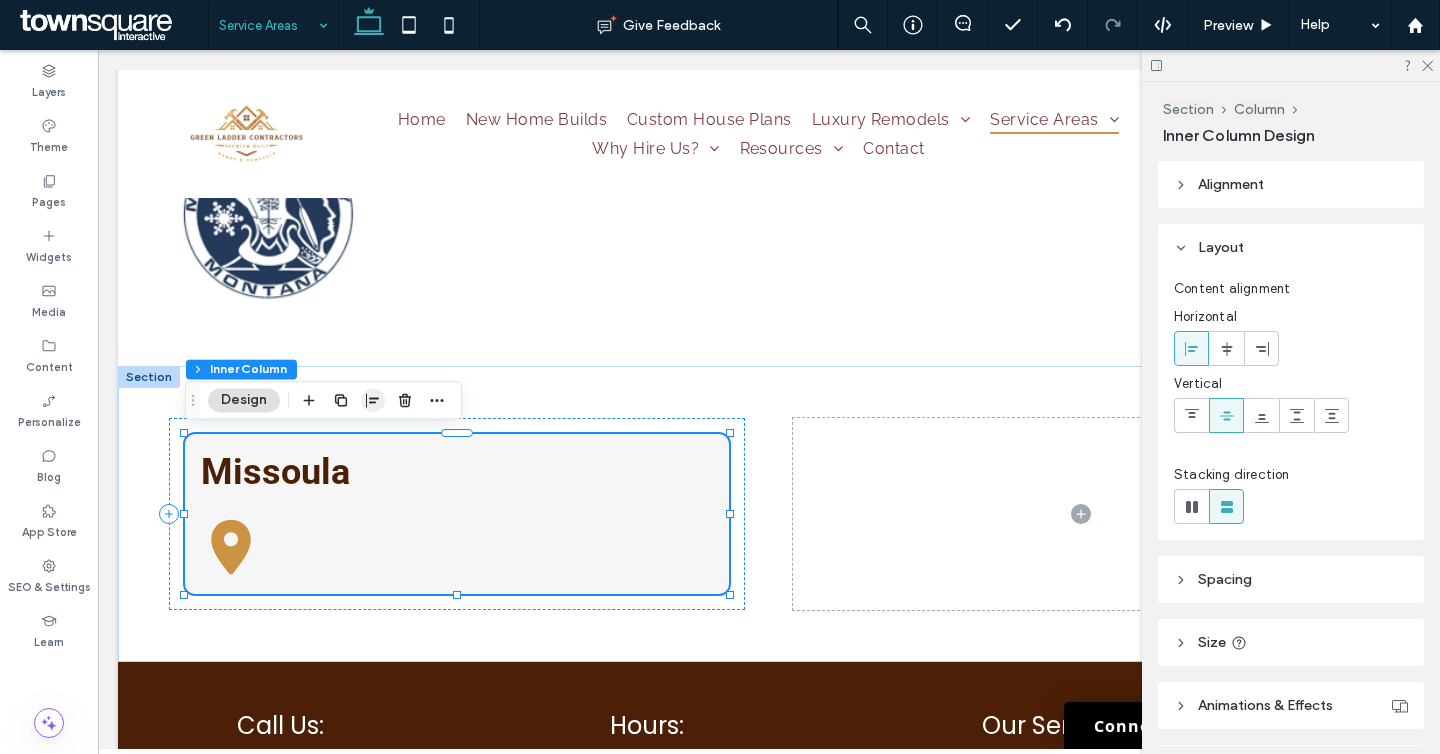 click 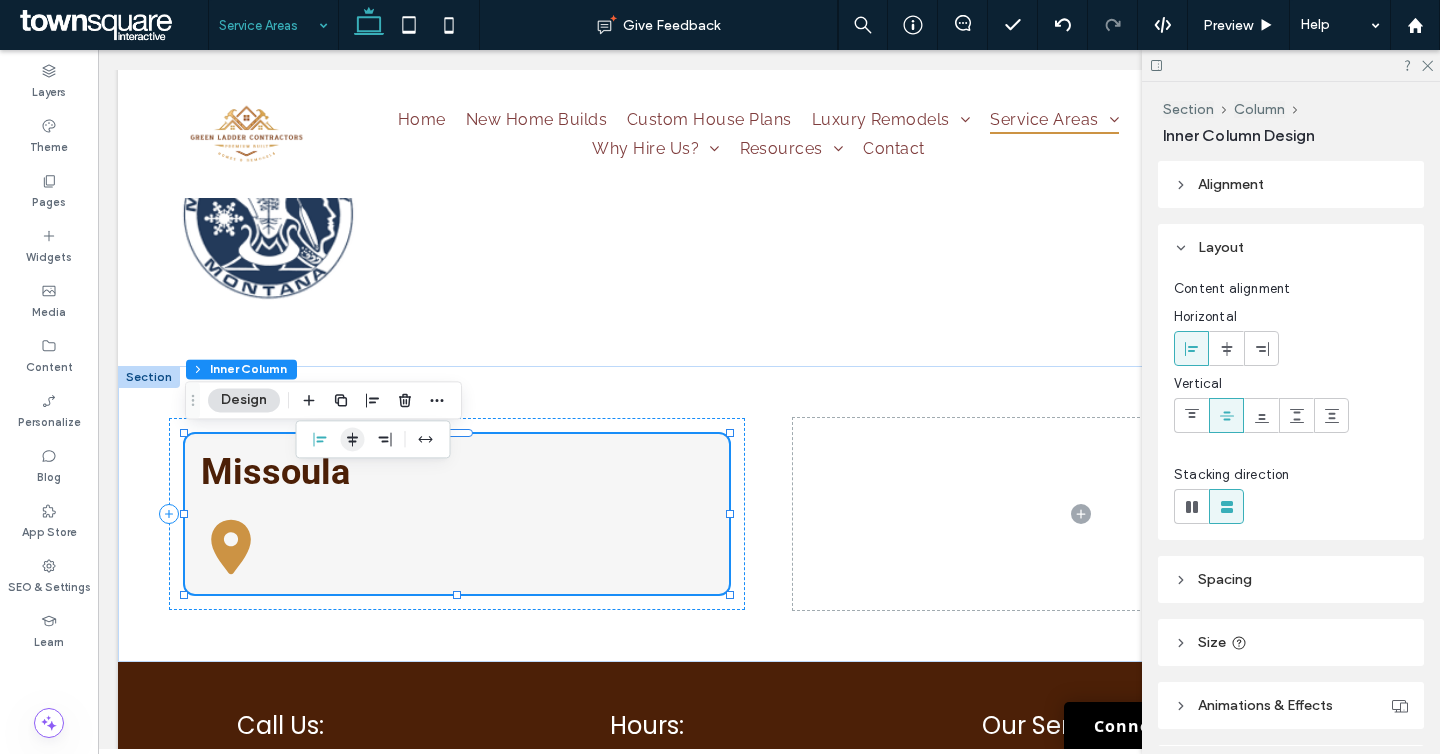 click 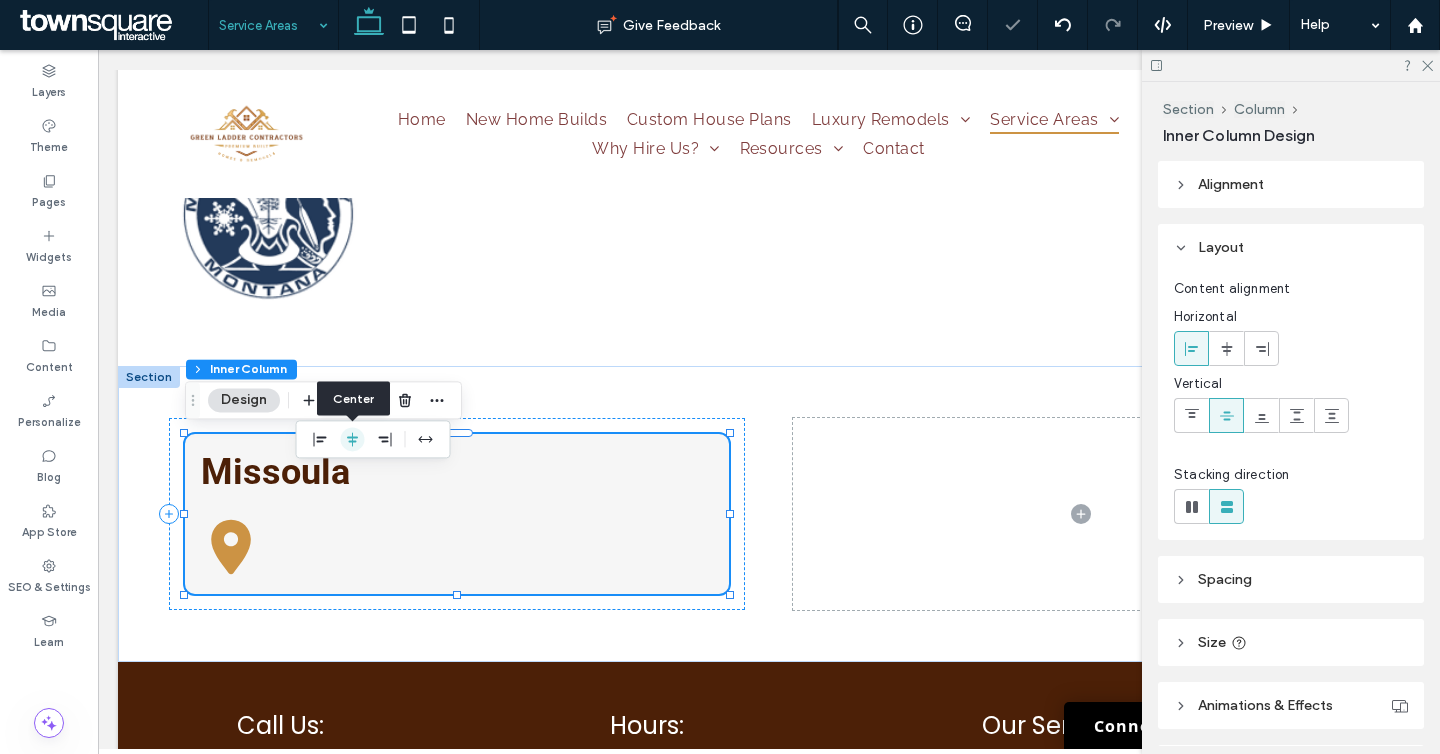 click 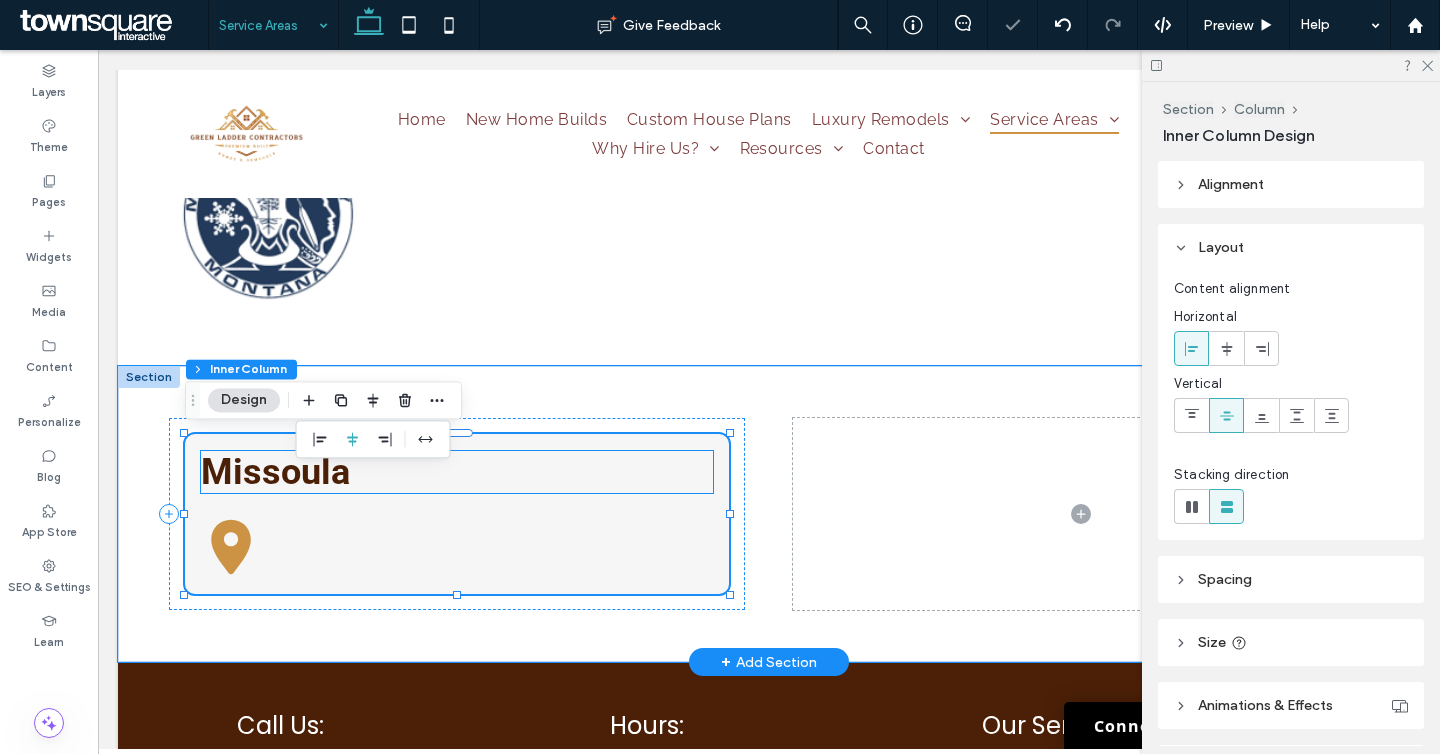 click on "Missoula" at bounding box center [457, 472] 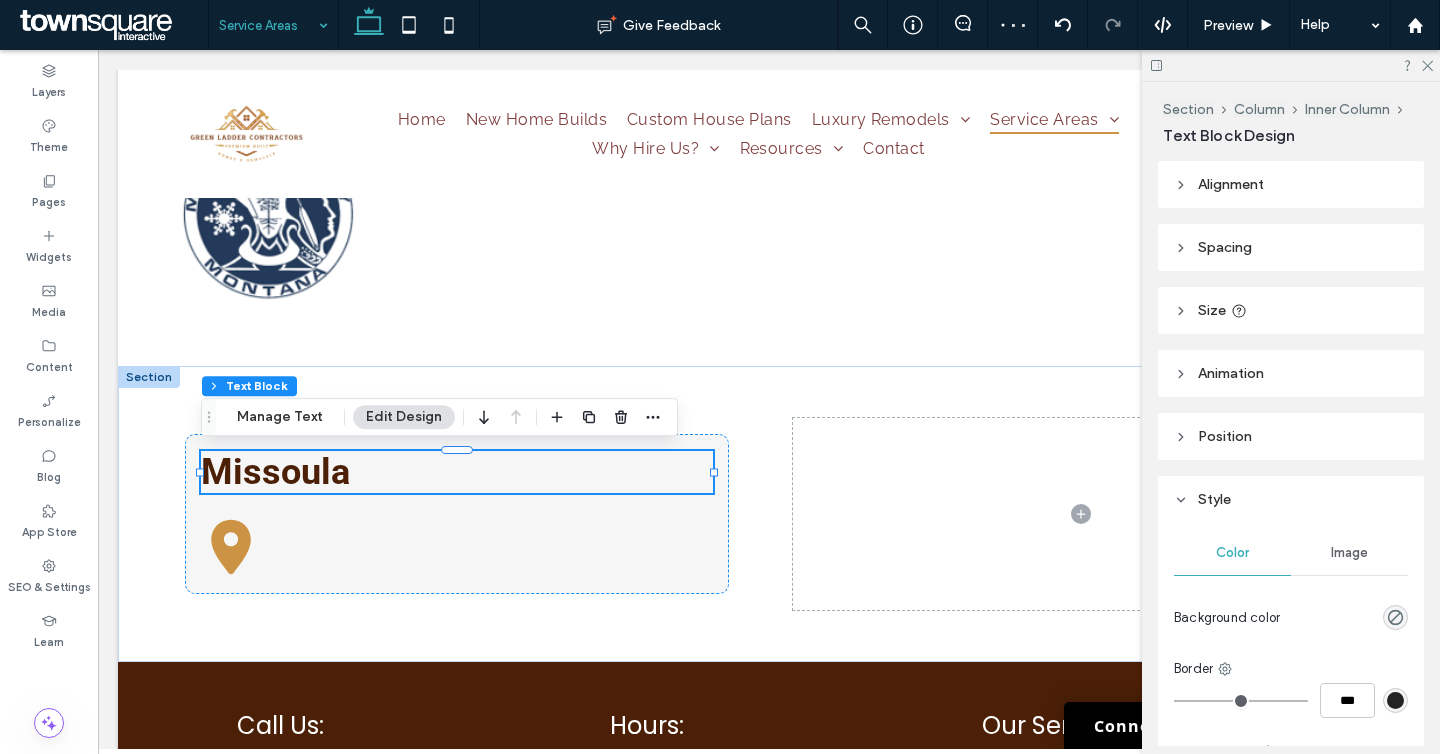 click on "Section Column Inner Column Text Block Manage Text Edit Design" at bounding box center [439, 417] 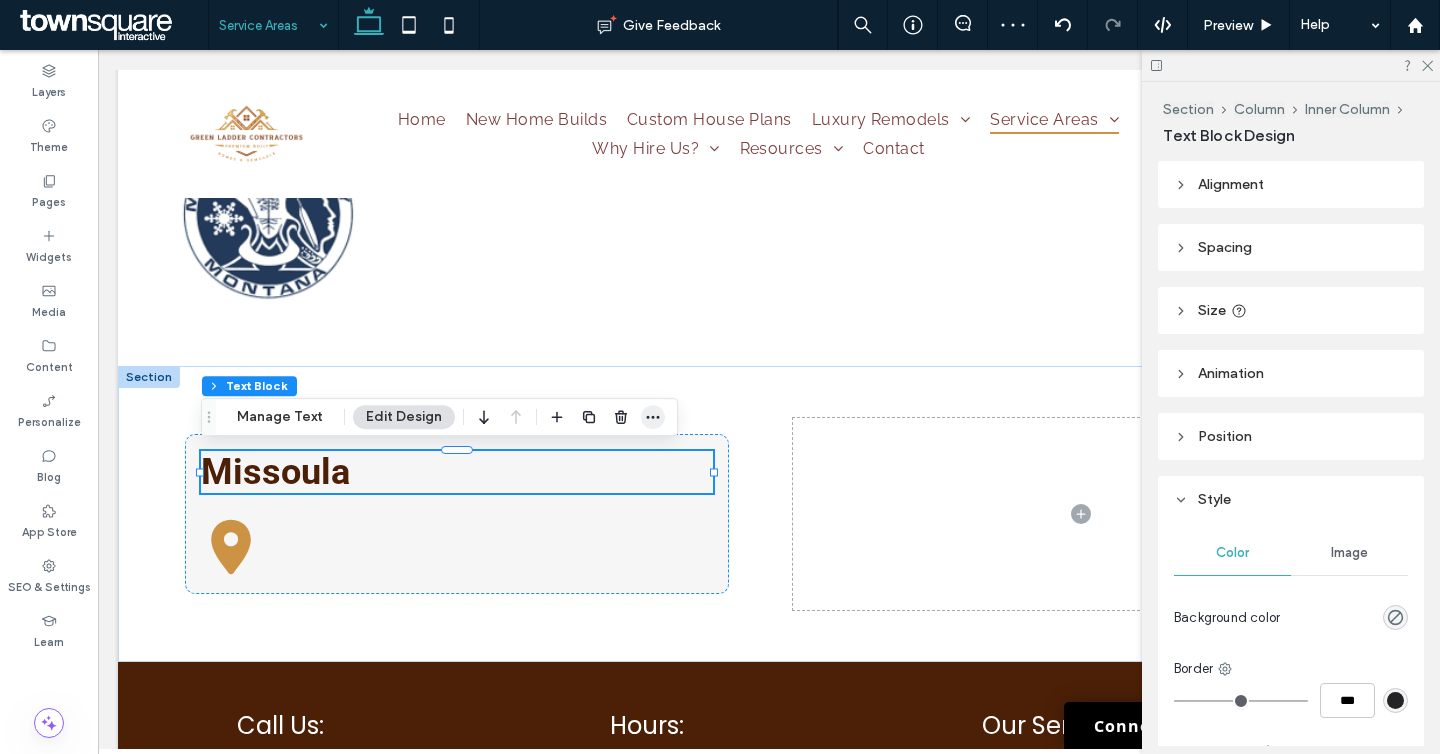 click 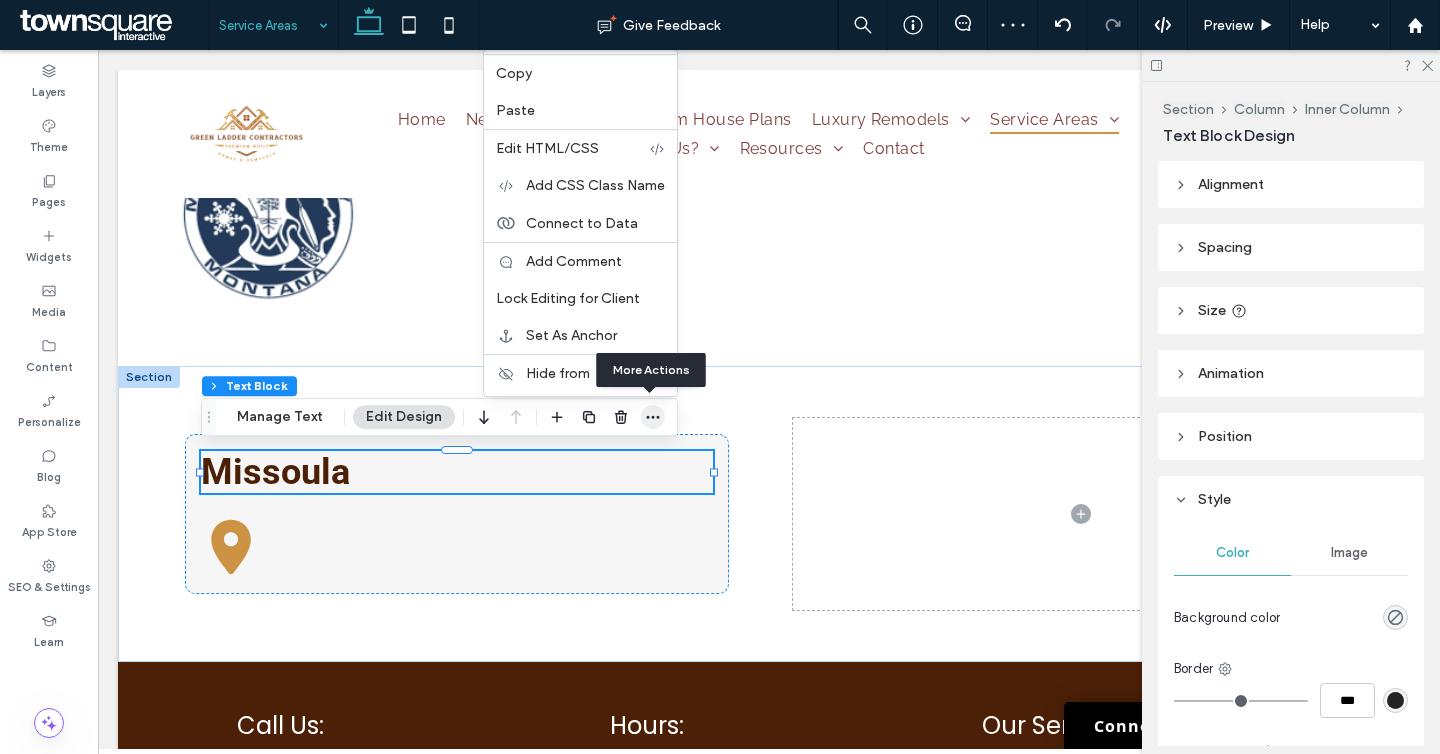 click 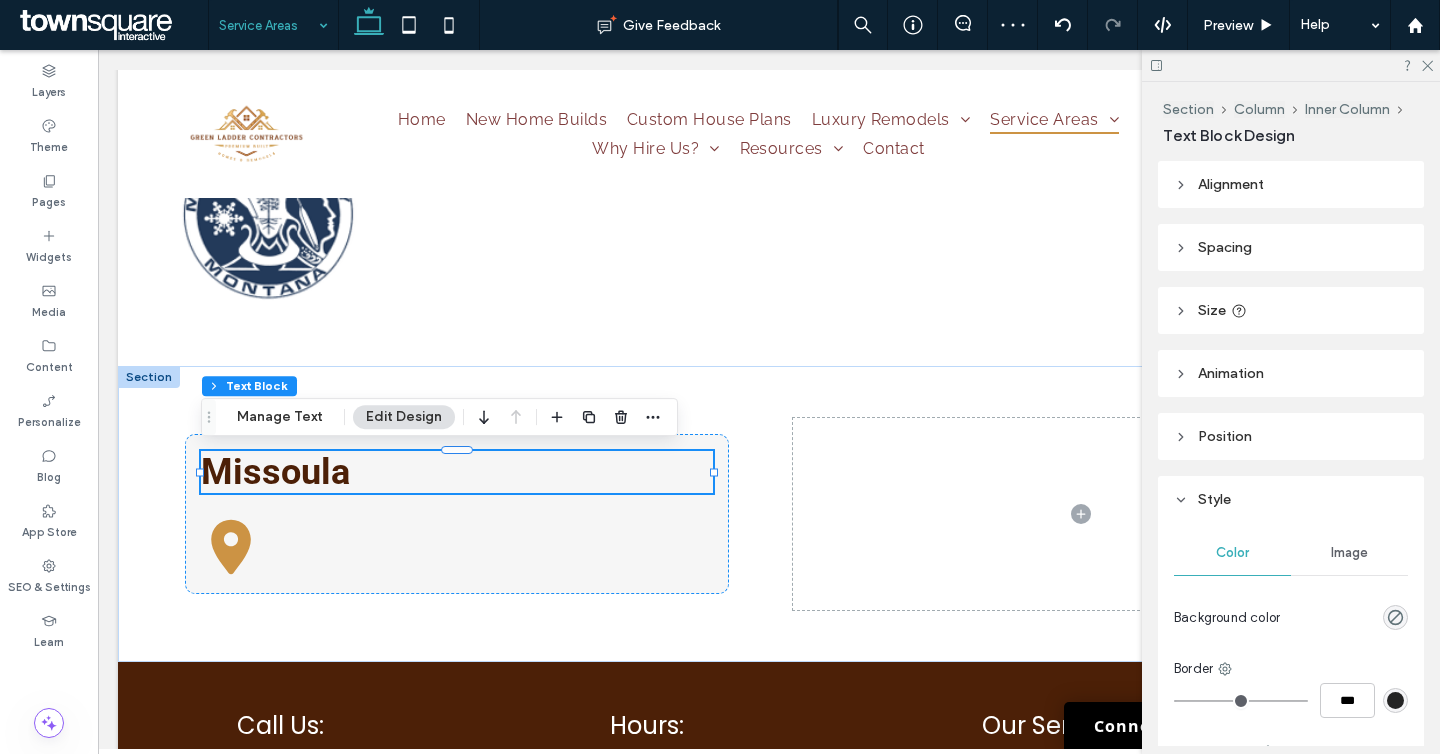 click on "Alignment Spacing Set margins and padding 0px 0% 0px 0% * px 0px * px 0px Reset padding Size Width *** % Height A More Size Options Animation Trigger None Position Position type Default Style Color Image Background color Border *** Corner radius * px" at bounding box center (1297, 453) 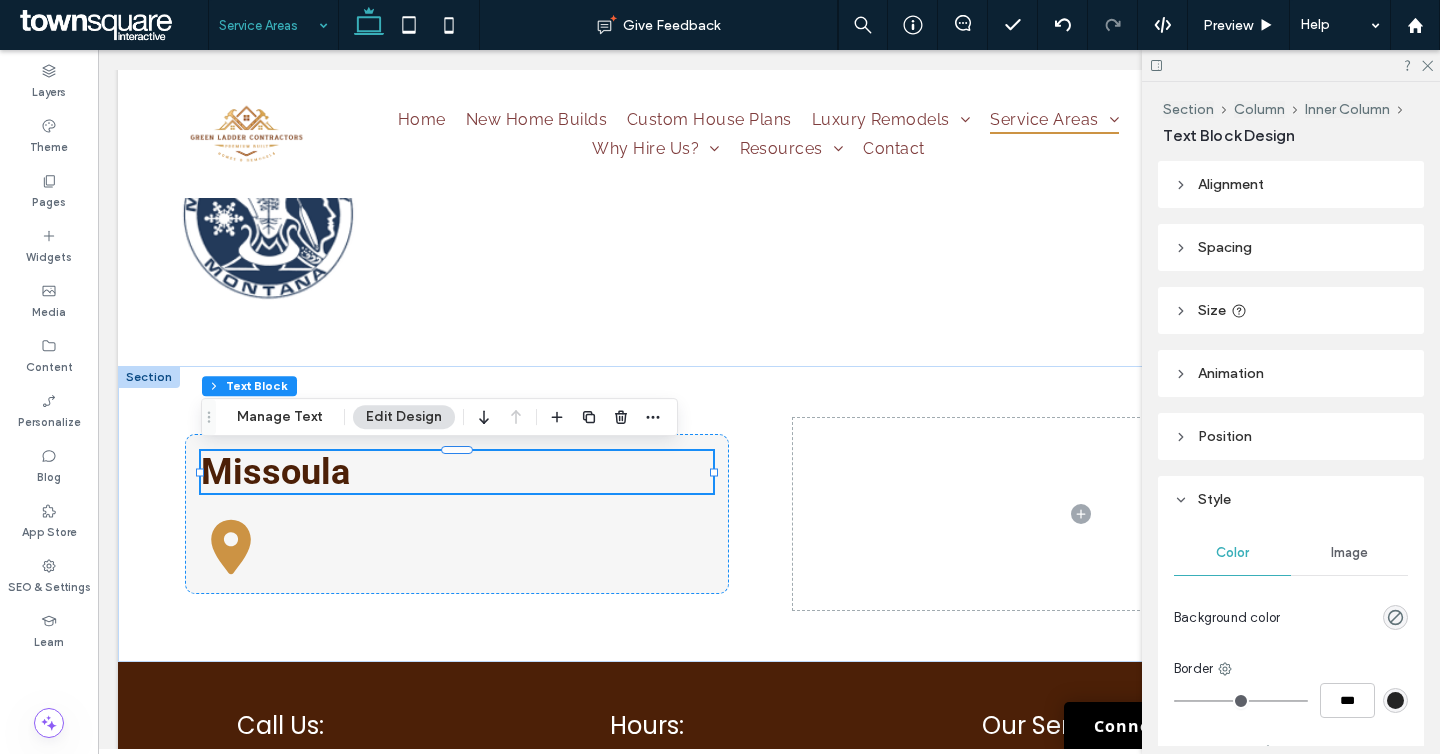 click on "Alignment" at bounding box center (1231, 184) 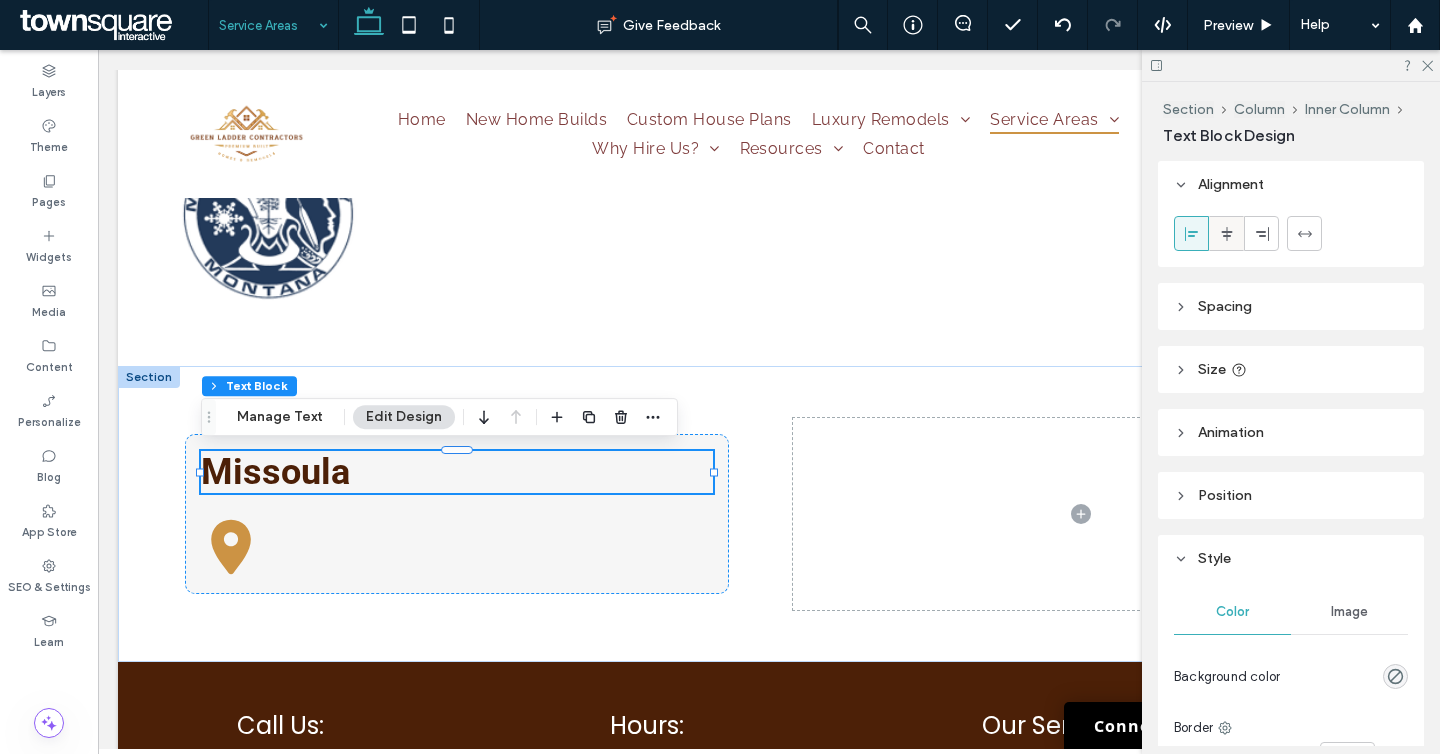 click at bounding box center (1226, 233) 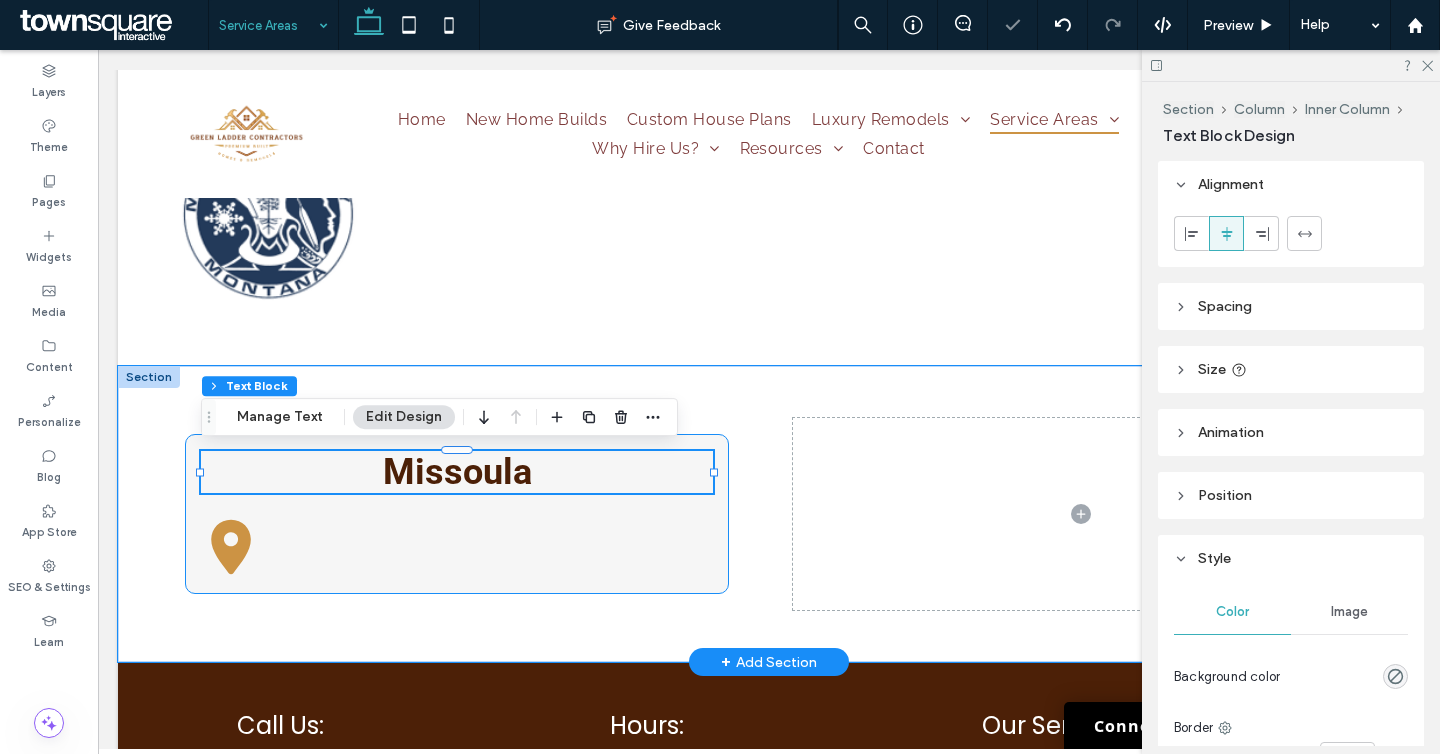 click on "Missoula" at bounding box center [457, 514] 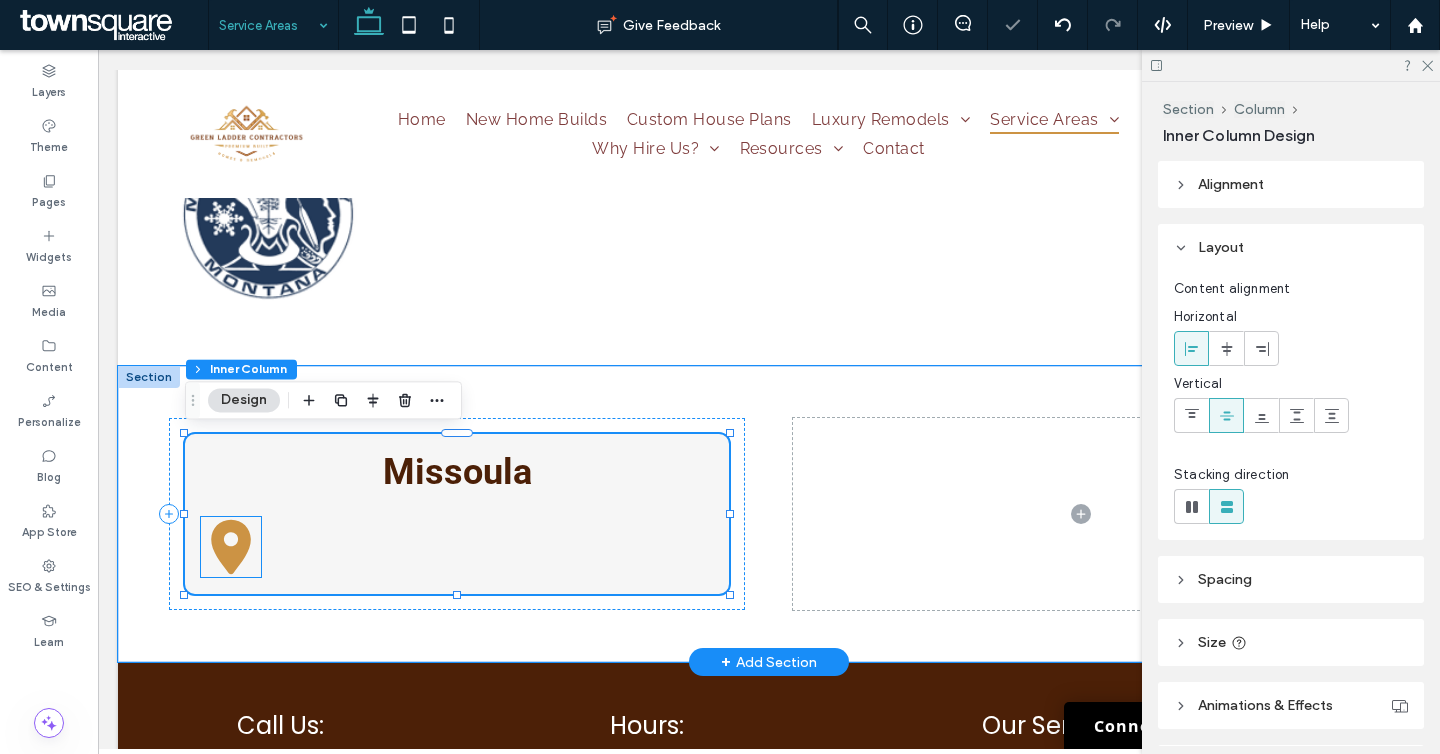 click 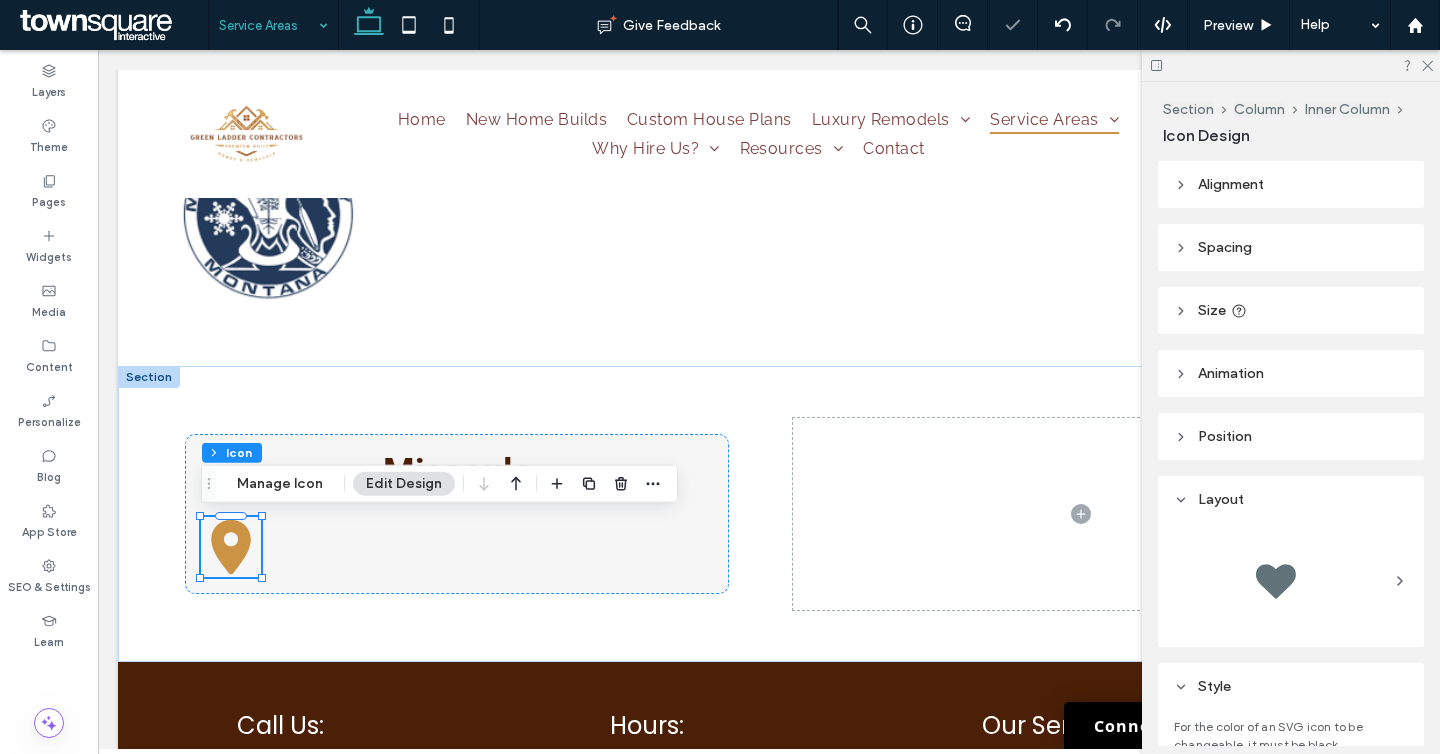 click on "Alignment" at bounding box center [1291, 184] 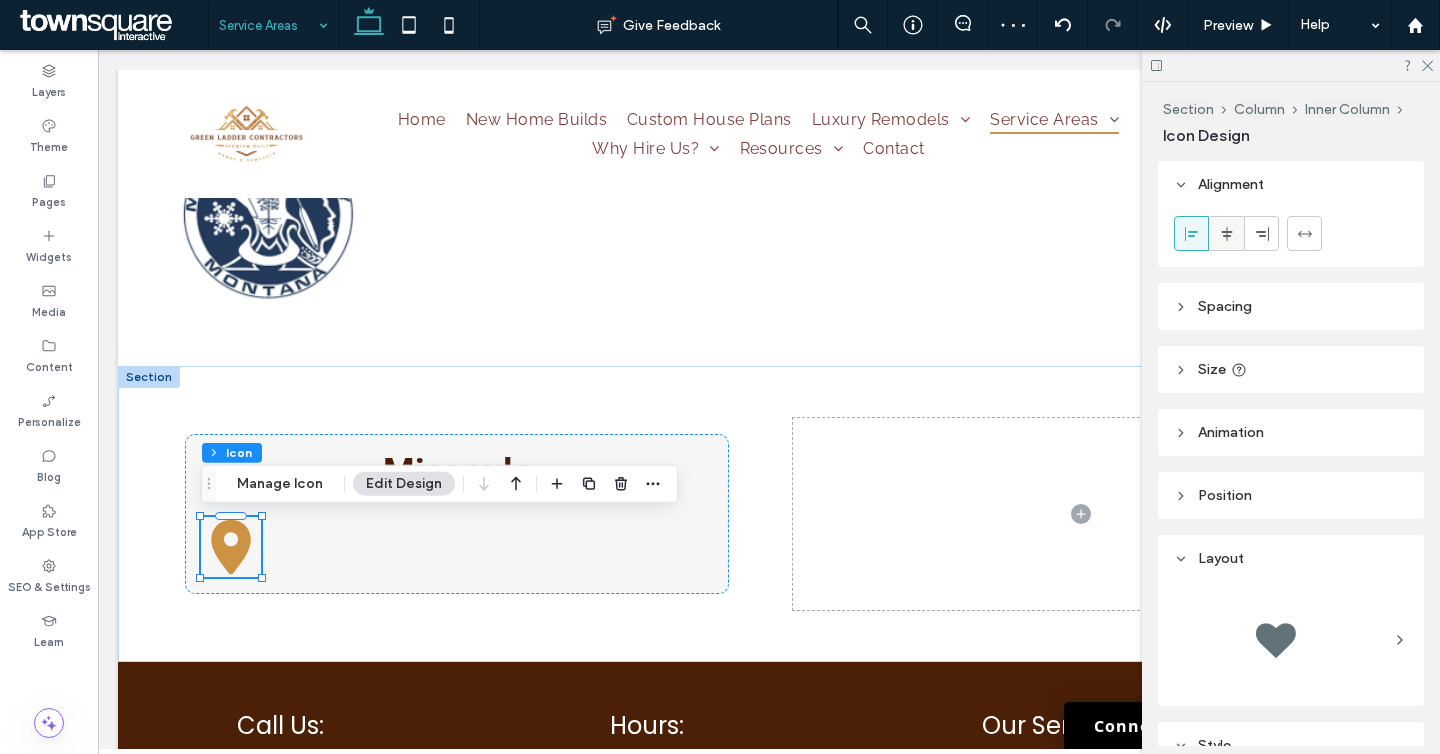 click 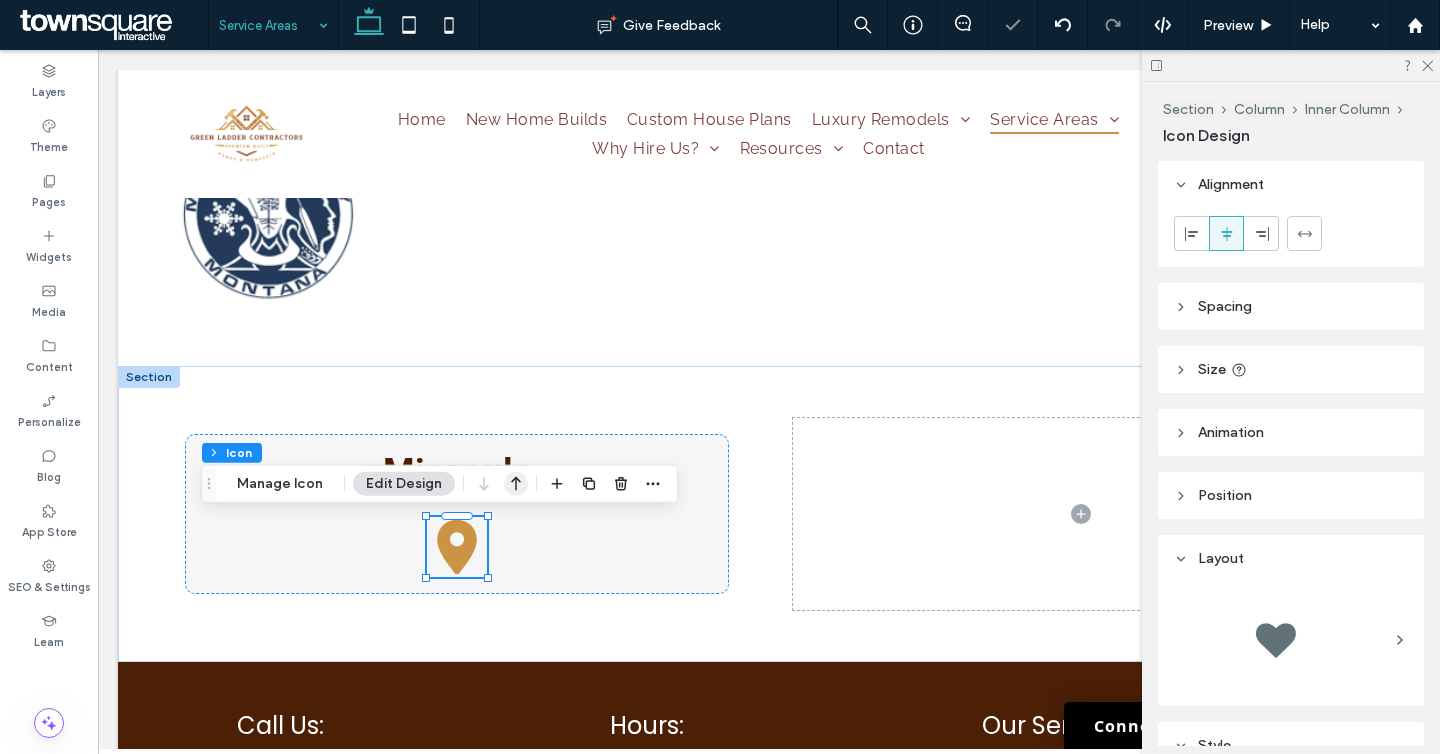 click 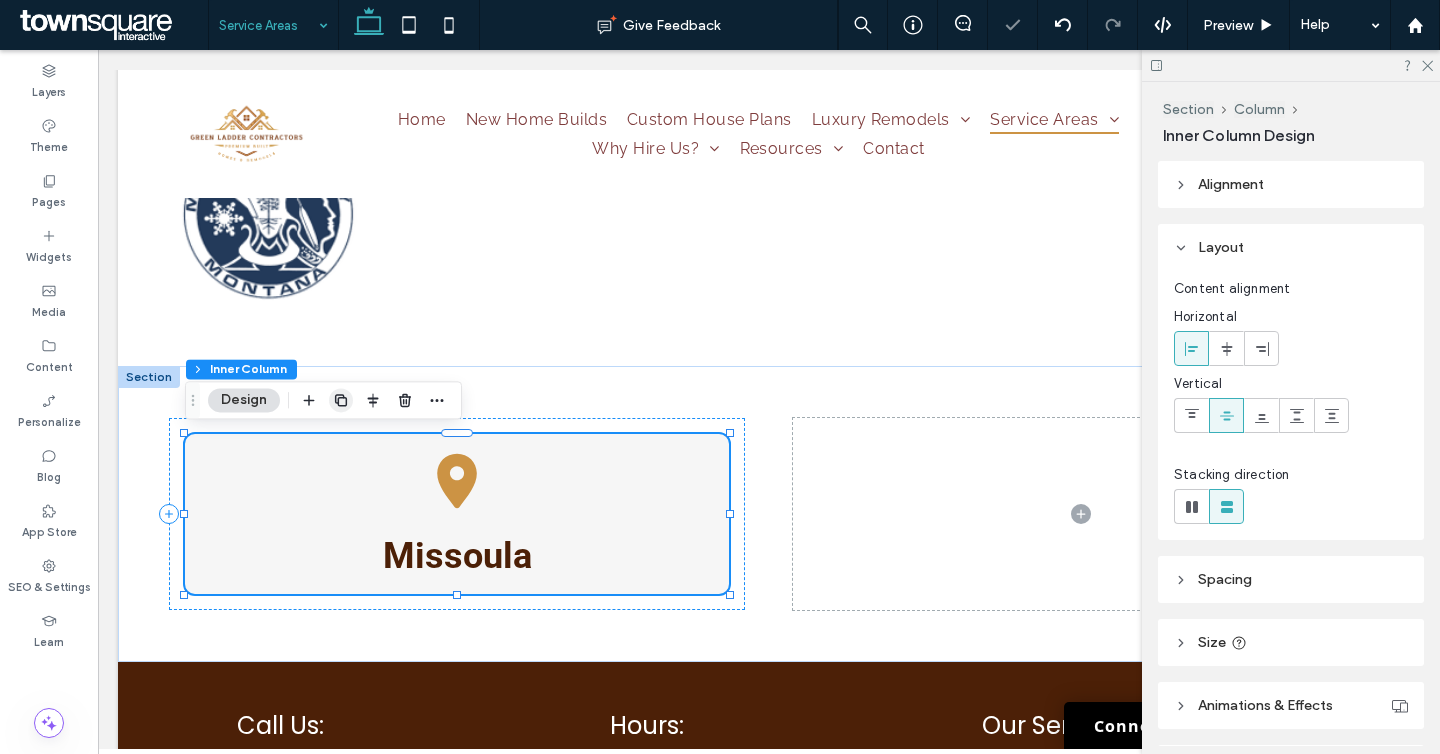 click 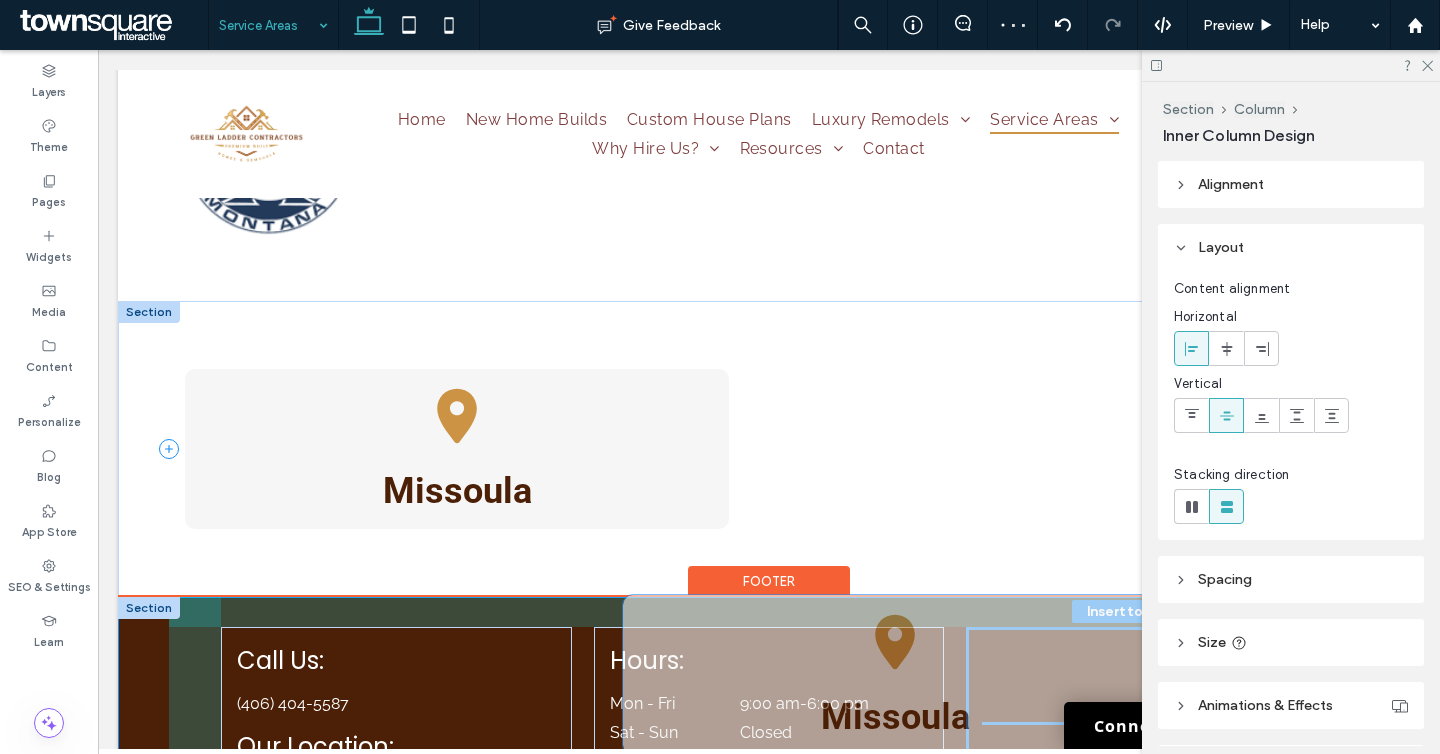 scroll, scrollTop: 816, scrollLeft: 0, axis: vertical 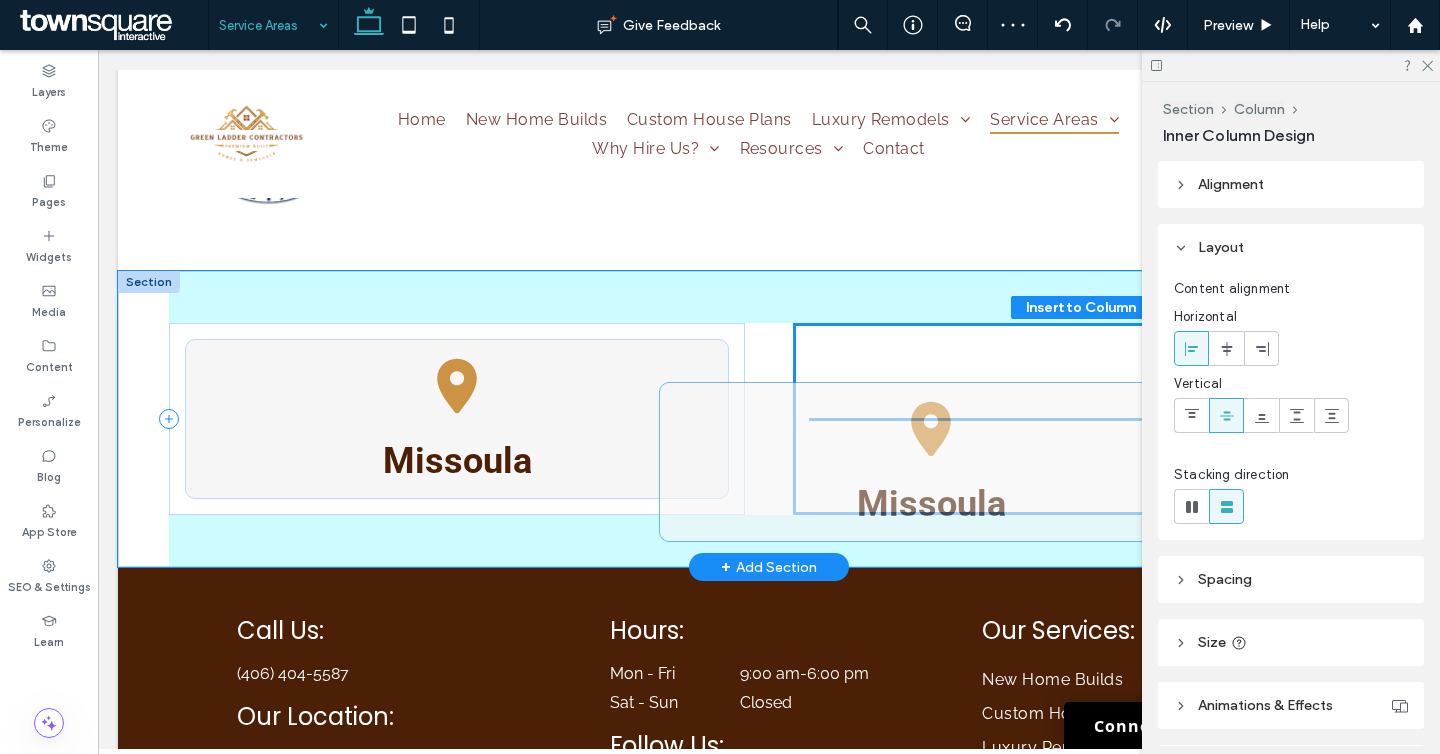 drag, startPoint x: 586, startPoint y: 660, endPoint x: 1060, endPoint y: 425, distance: 529.0567 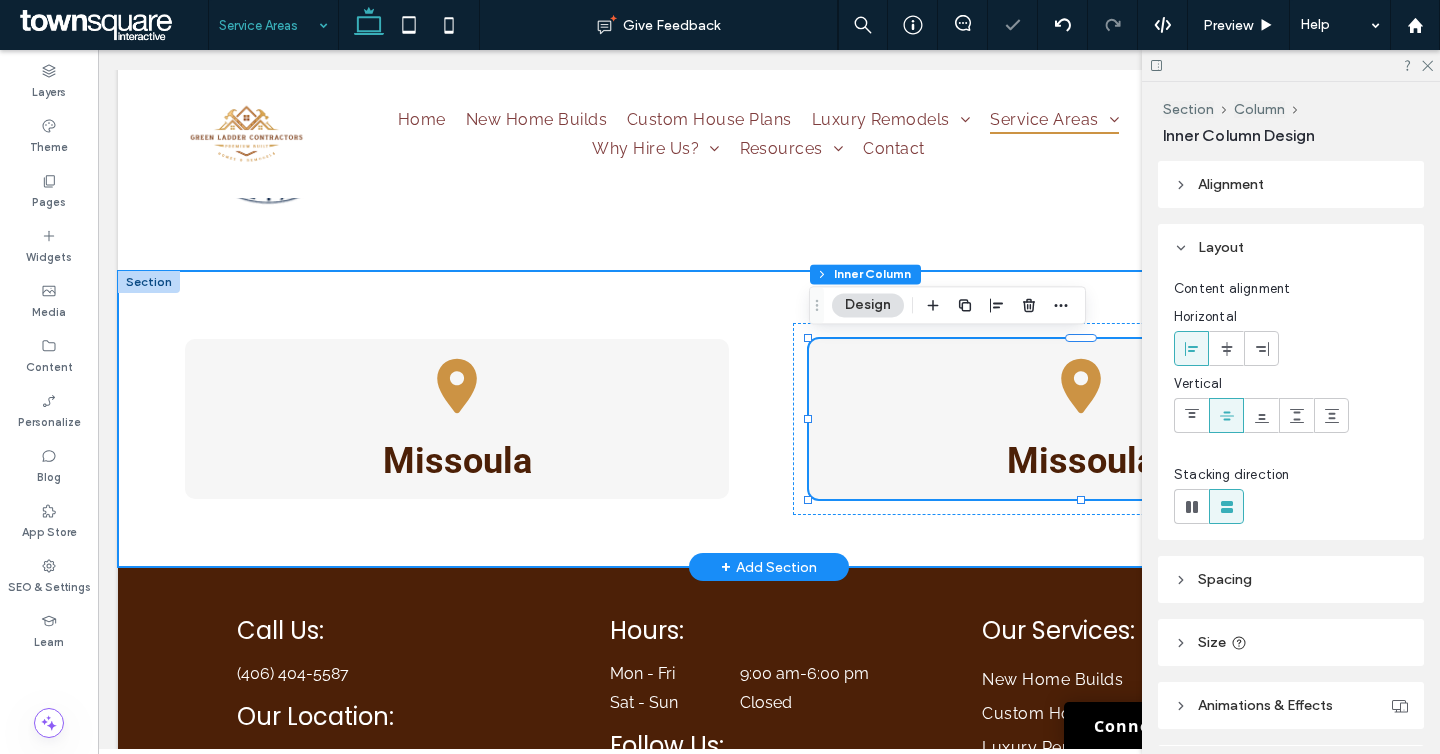 click on "Missoula
Missoula" at bounding box center [769, 419] 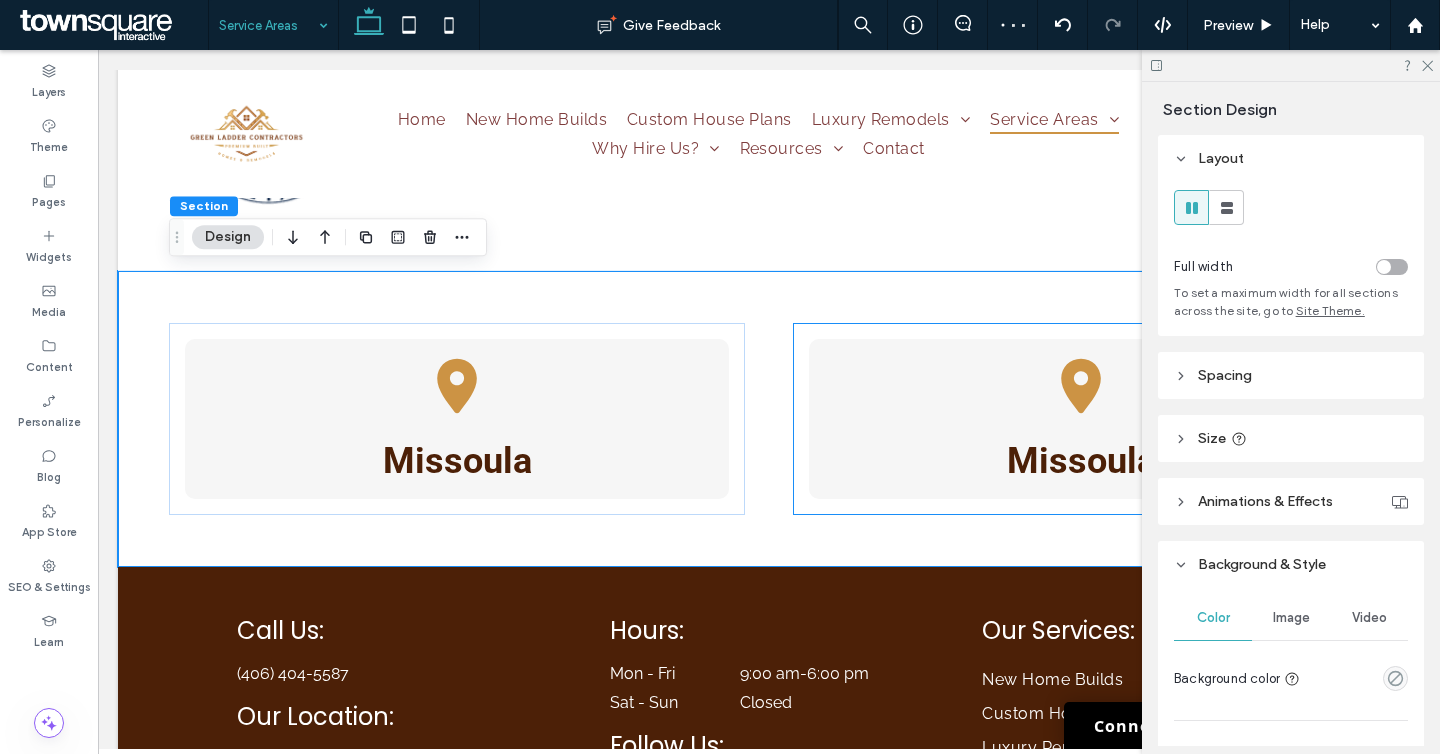 click on "Missoula" at bounding box center (1081, 419) 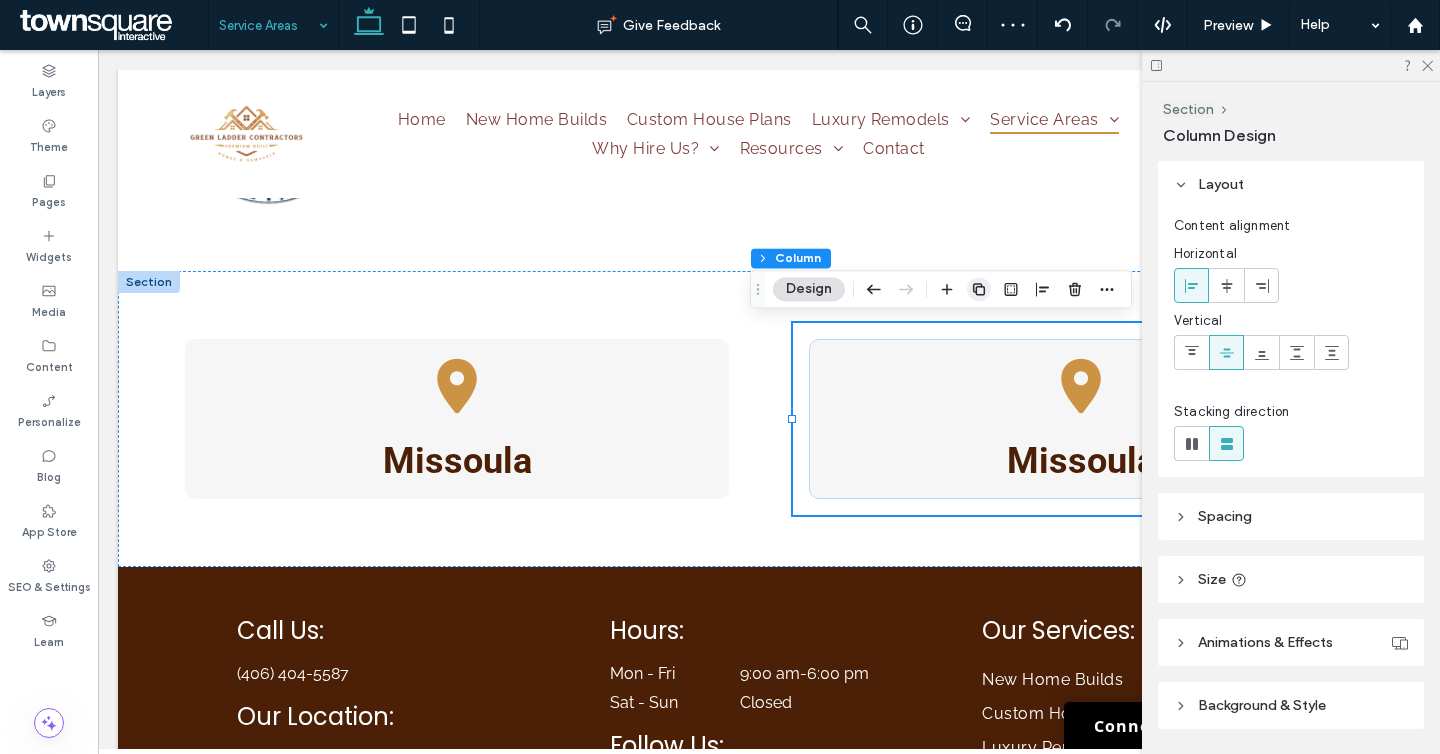 click at bounding box center [979, 289] 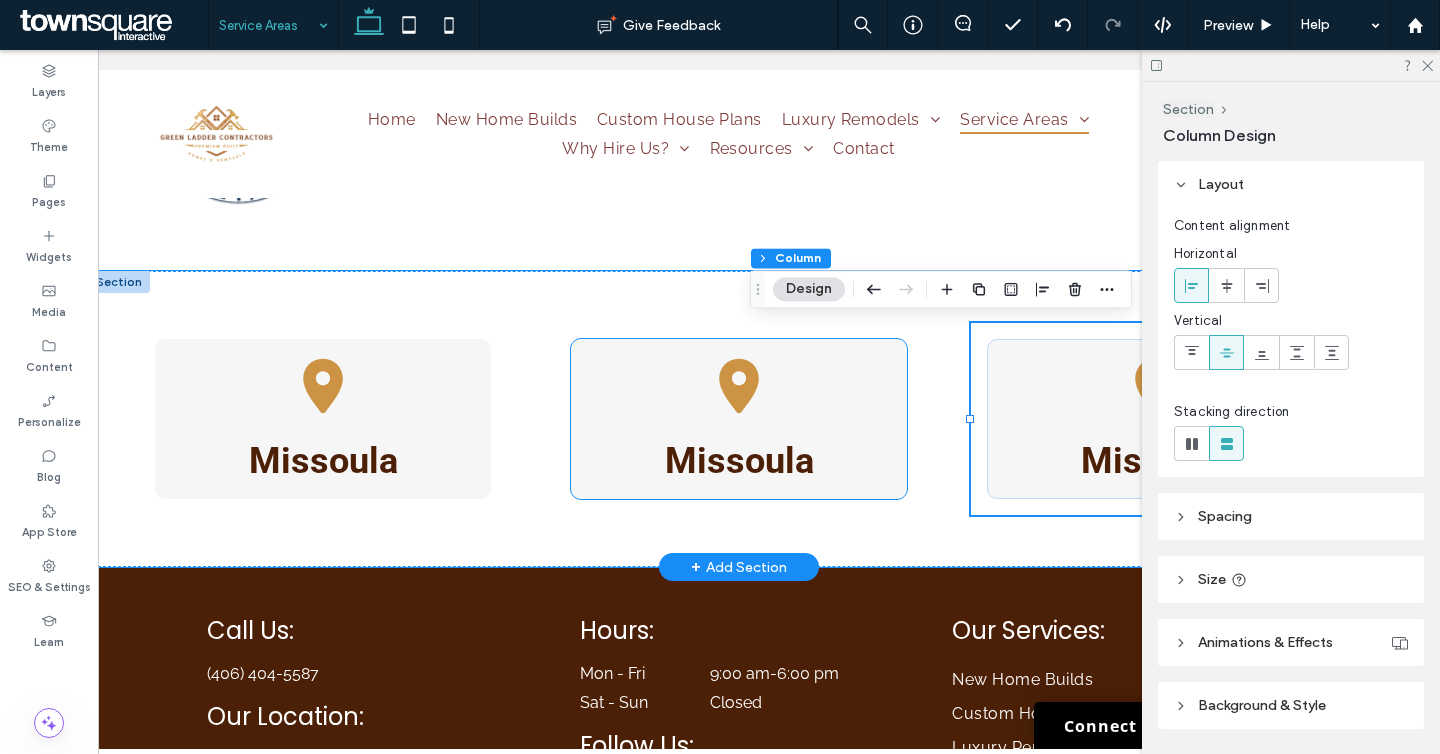 scroll, scrollTop: 0, scrollLeft: 0, axis: both 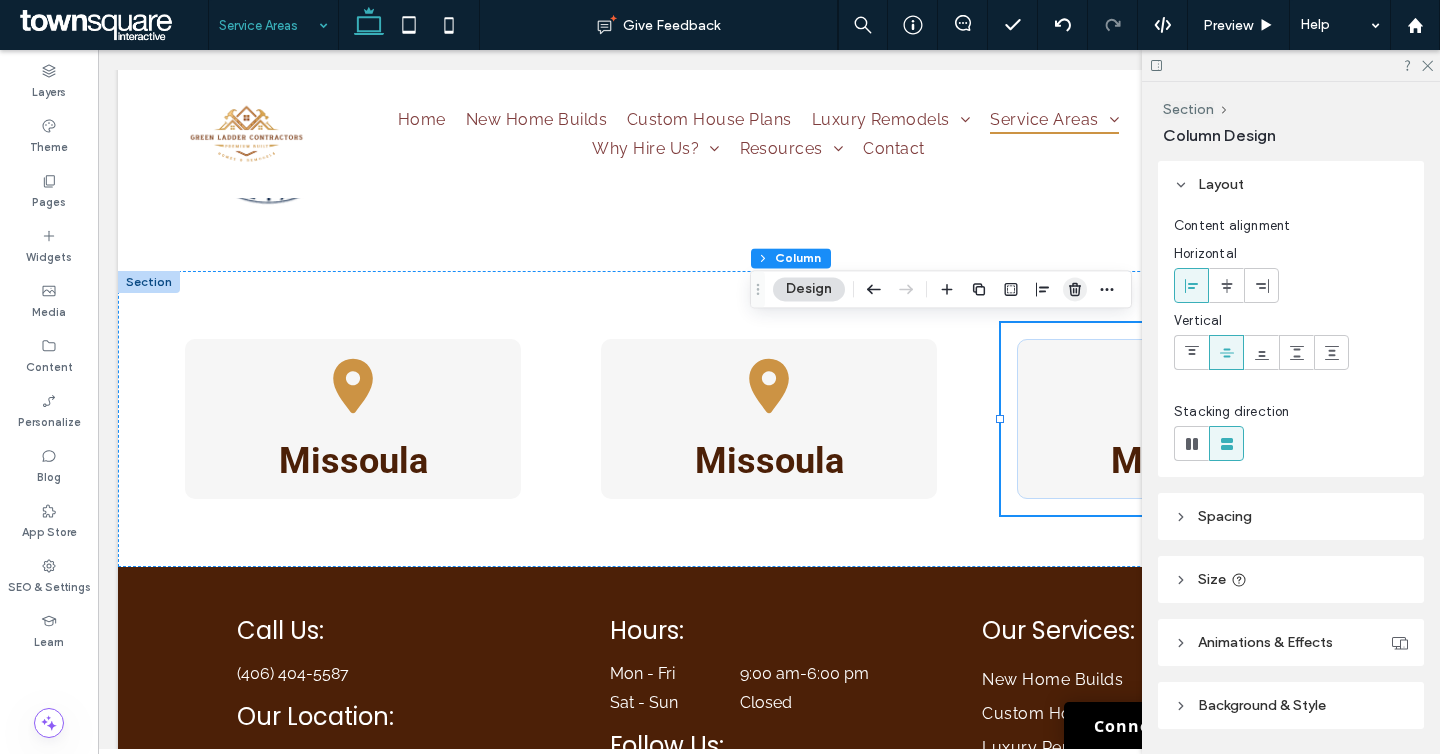 click 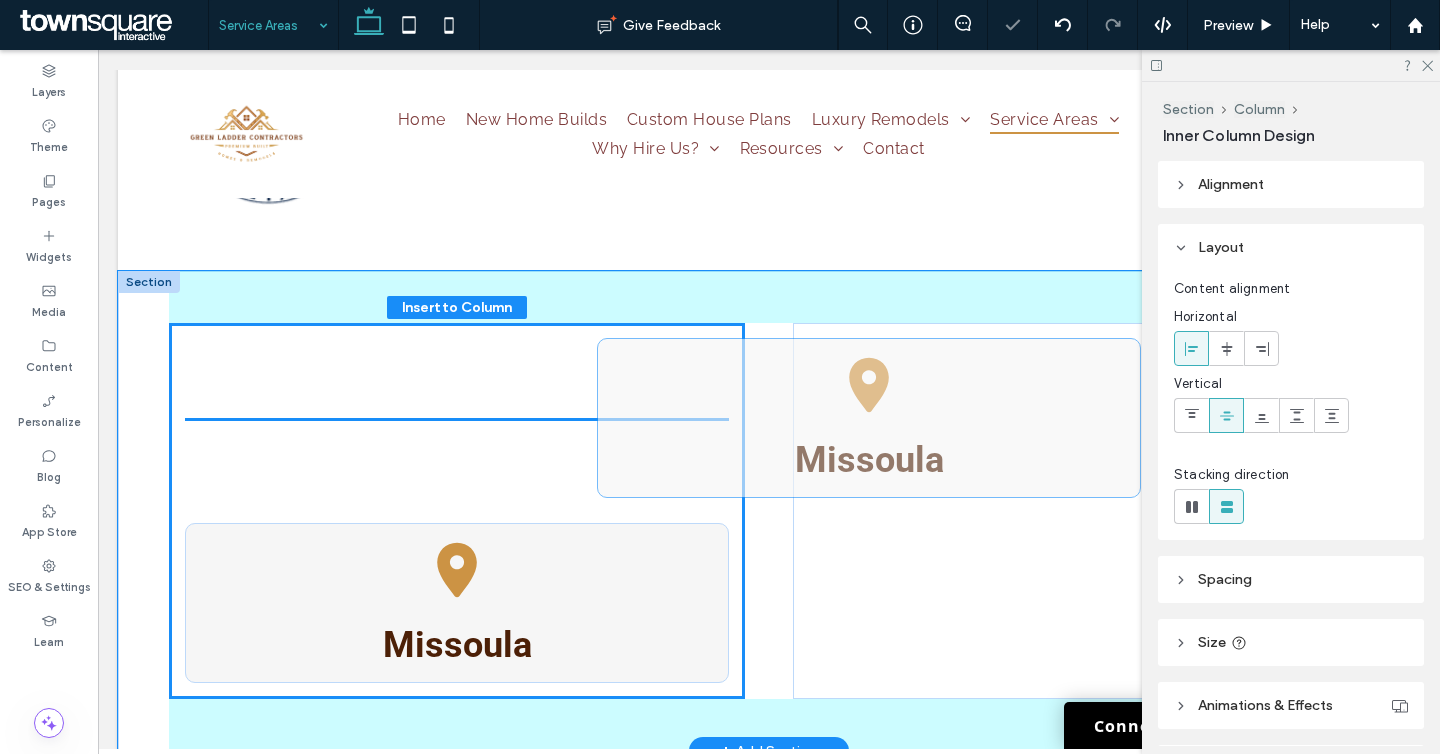 drag, startPoint x: 878, startPoint y: 403, endPoint x: 627, endPoint y: 401, distance: 251.00797 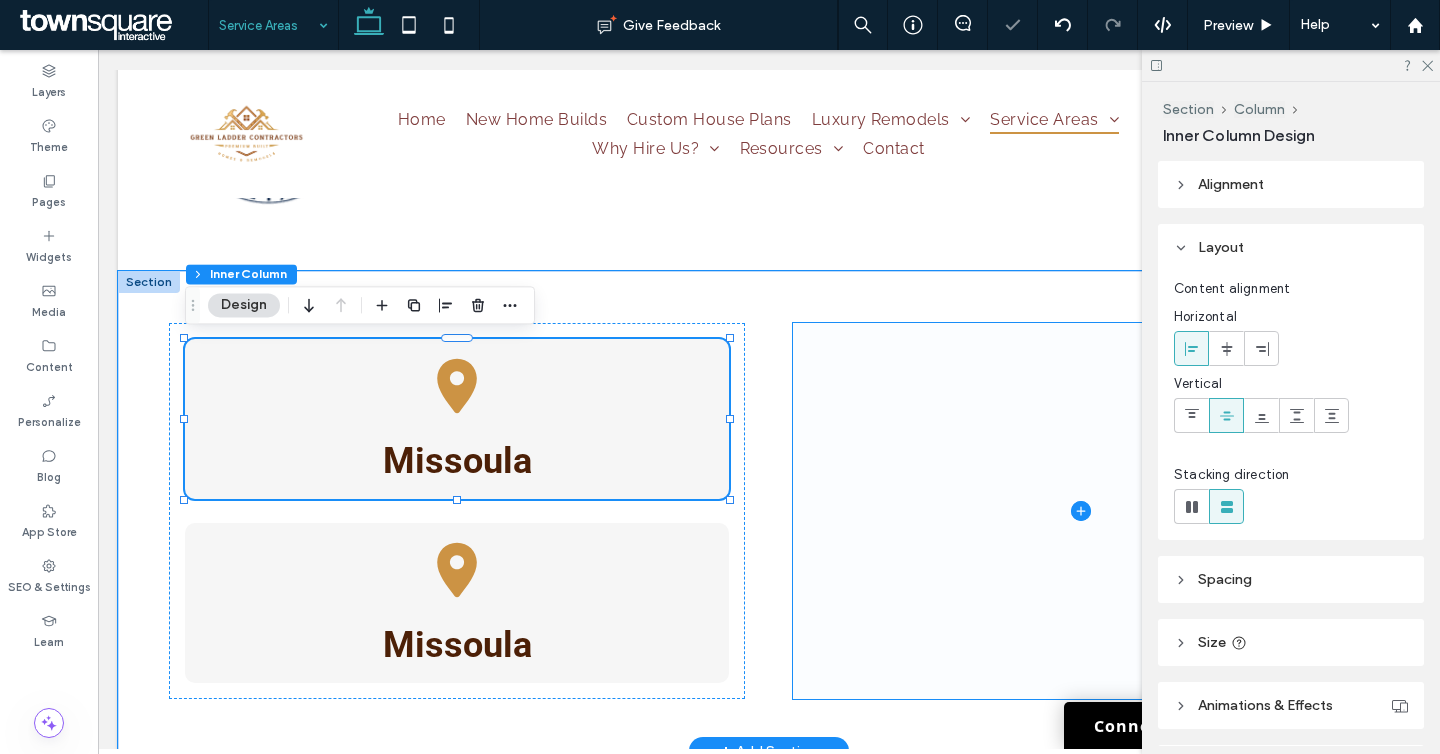 click at bounding box center (1081, 511) 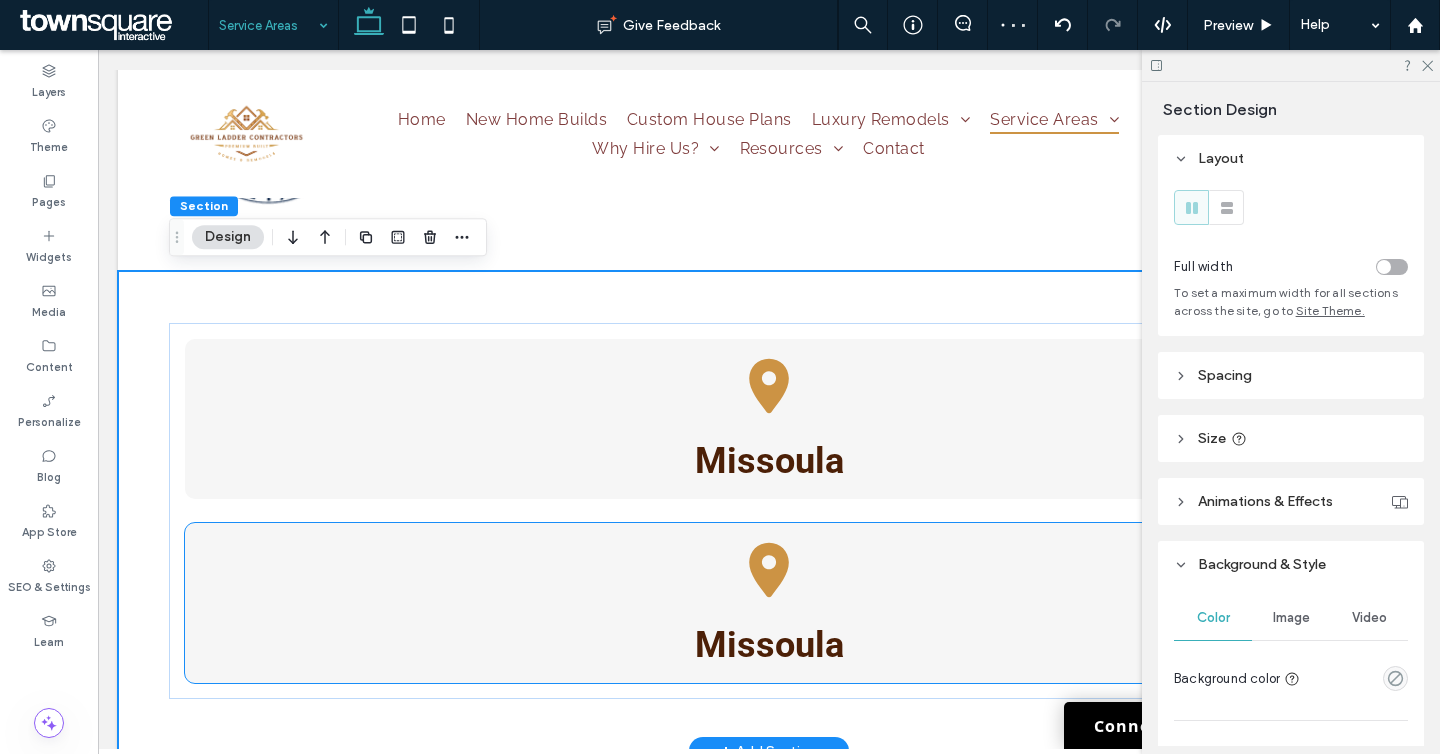 click on "Missoula" at bounding box center (769, 603) 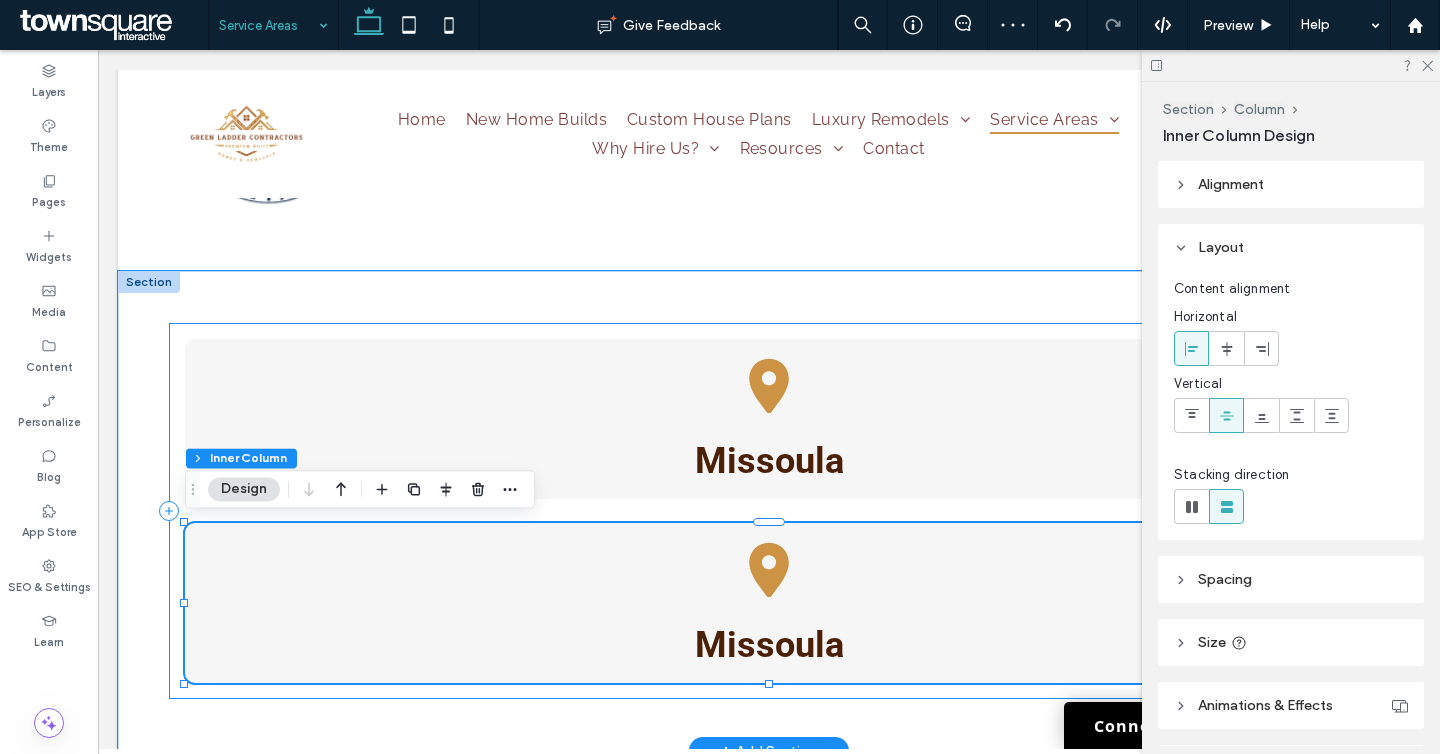 click on "Missoula
Missoula" at bounding box center (769, 511) 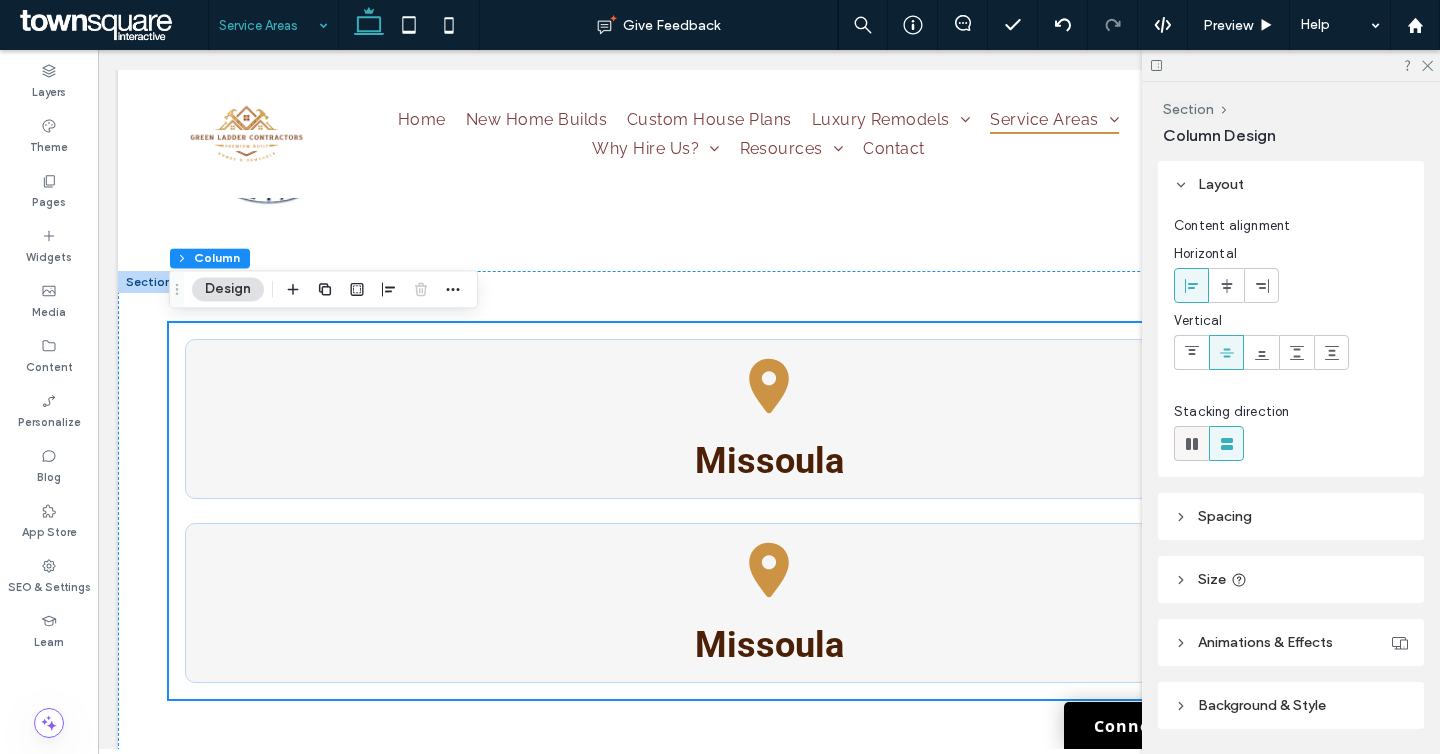 click 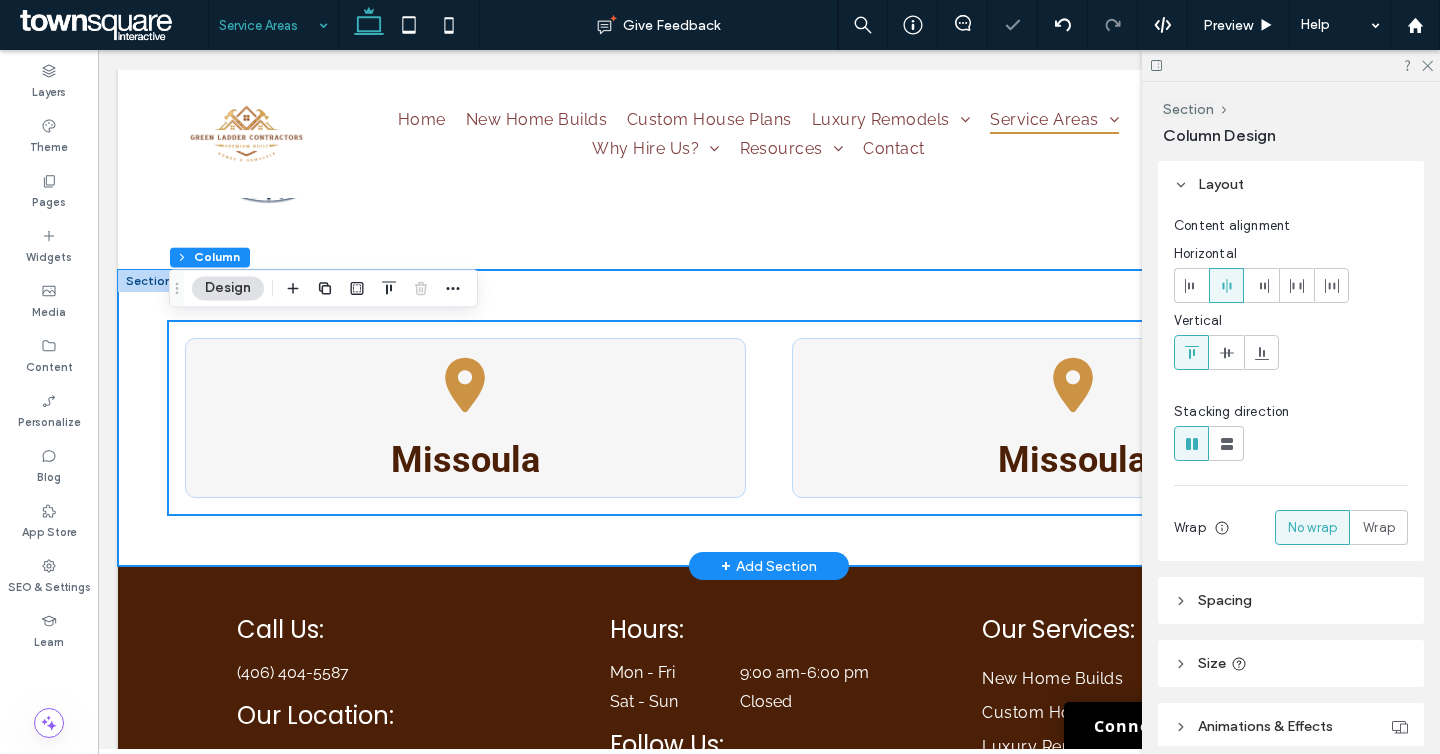 scroll, scrollTop: 823, scrollLeft: 0, axis: vertical 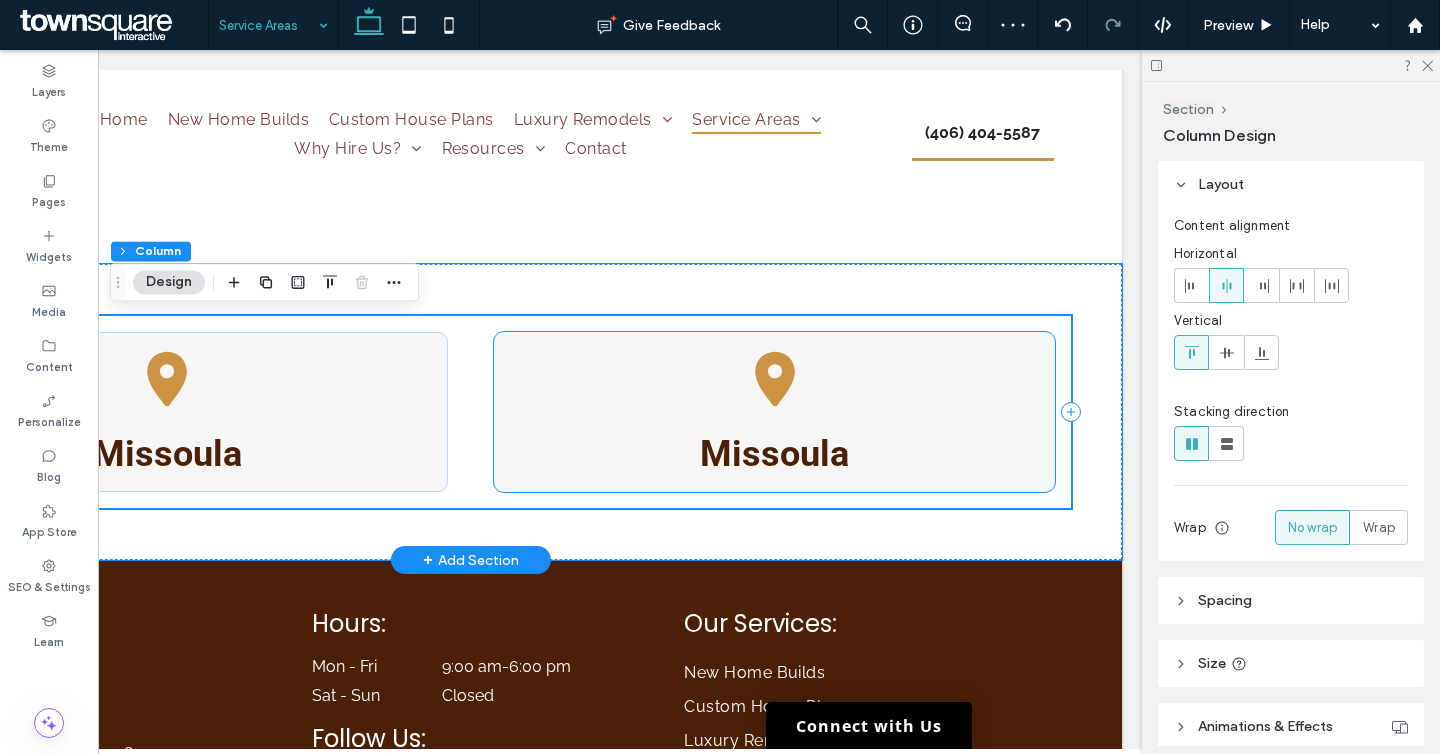 click on "Missoula" at bounding box center [774, 412] 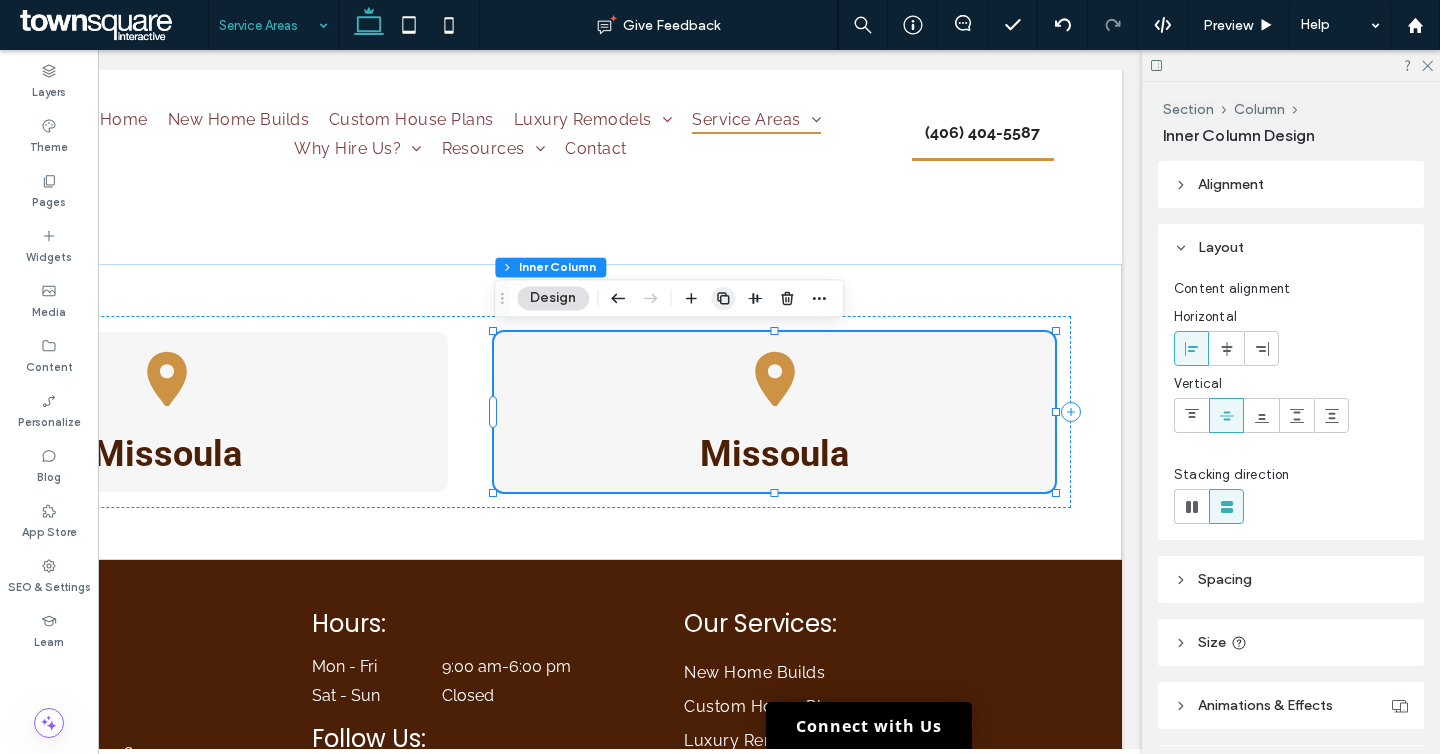 click 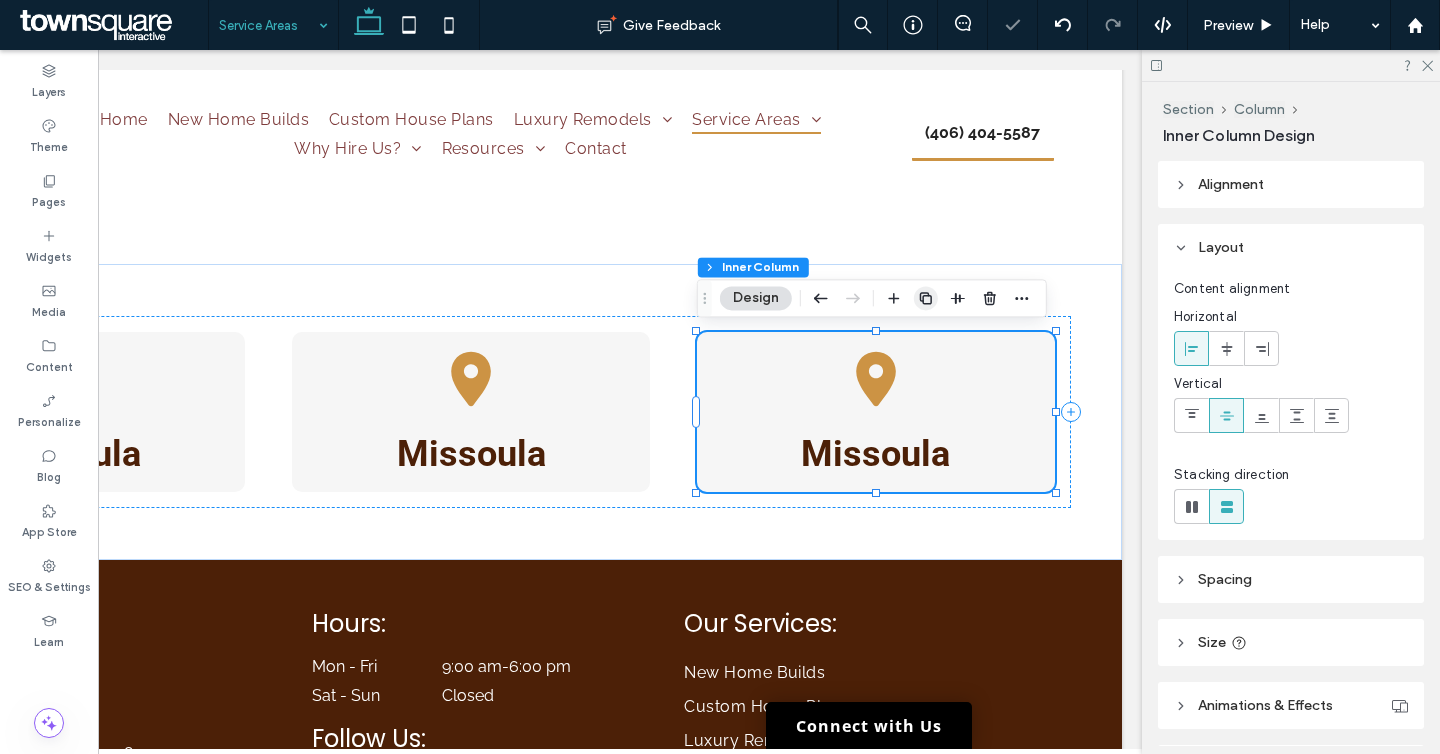 click 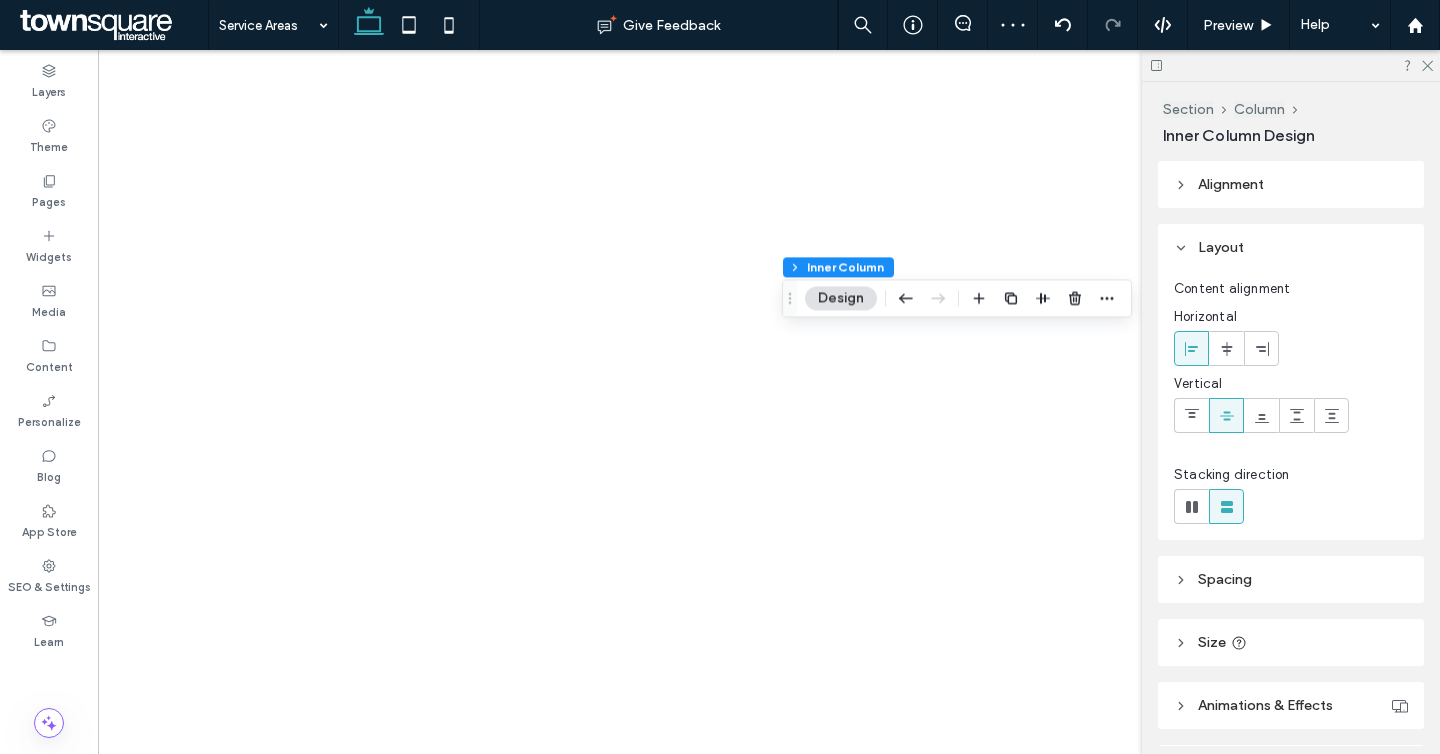 scroll, scrollTop: 0, scrollLeft: 0, axis: both 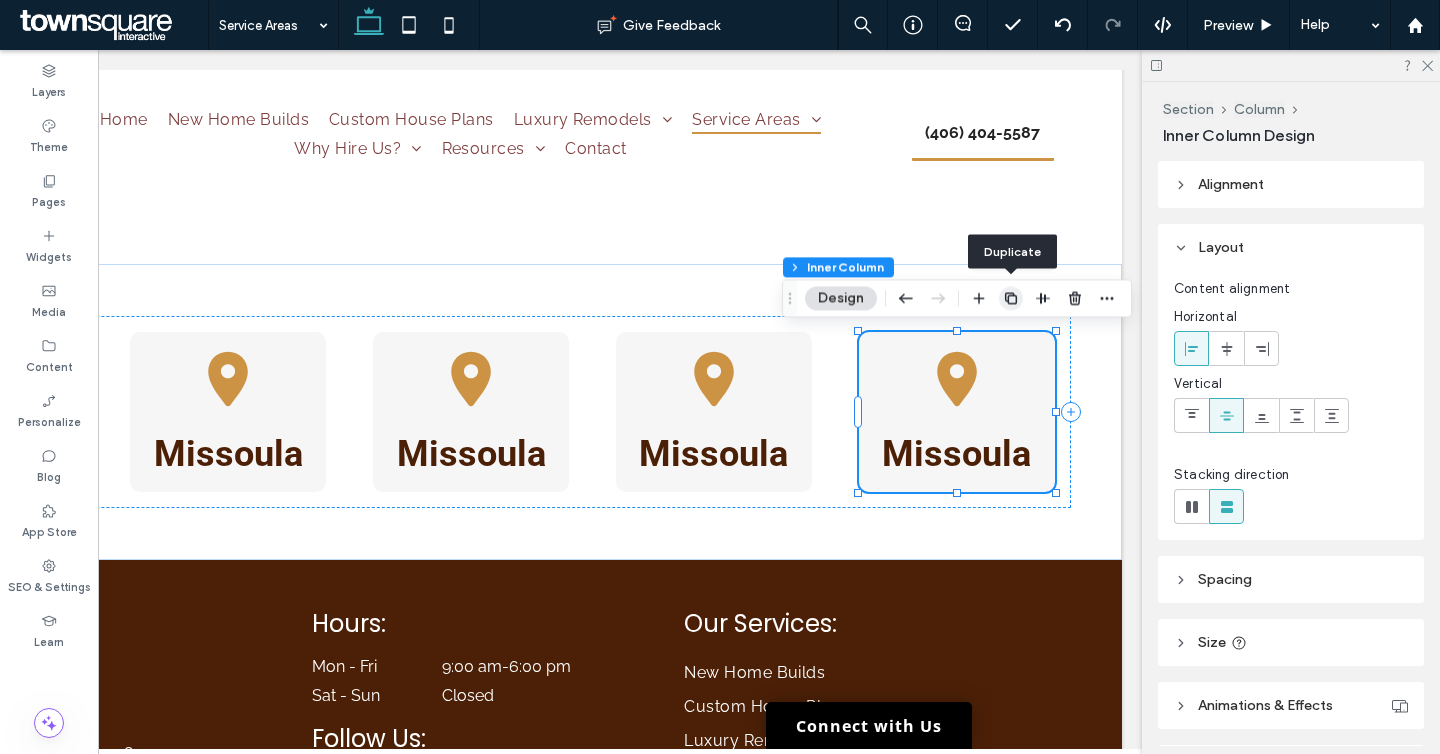 click 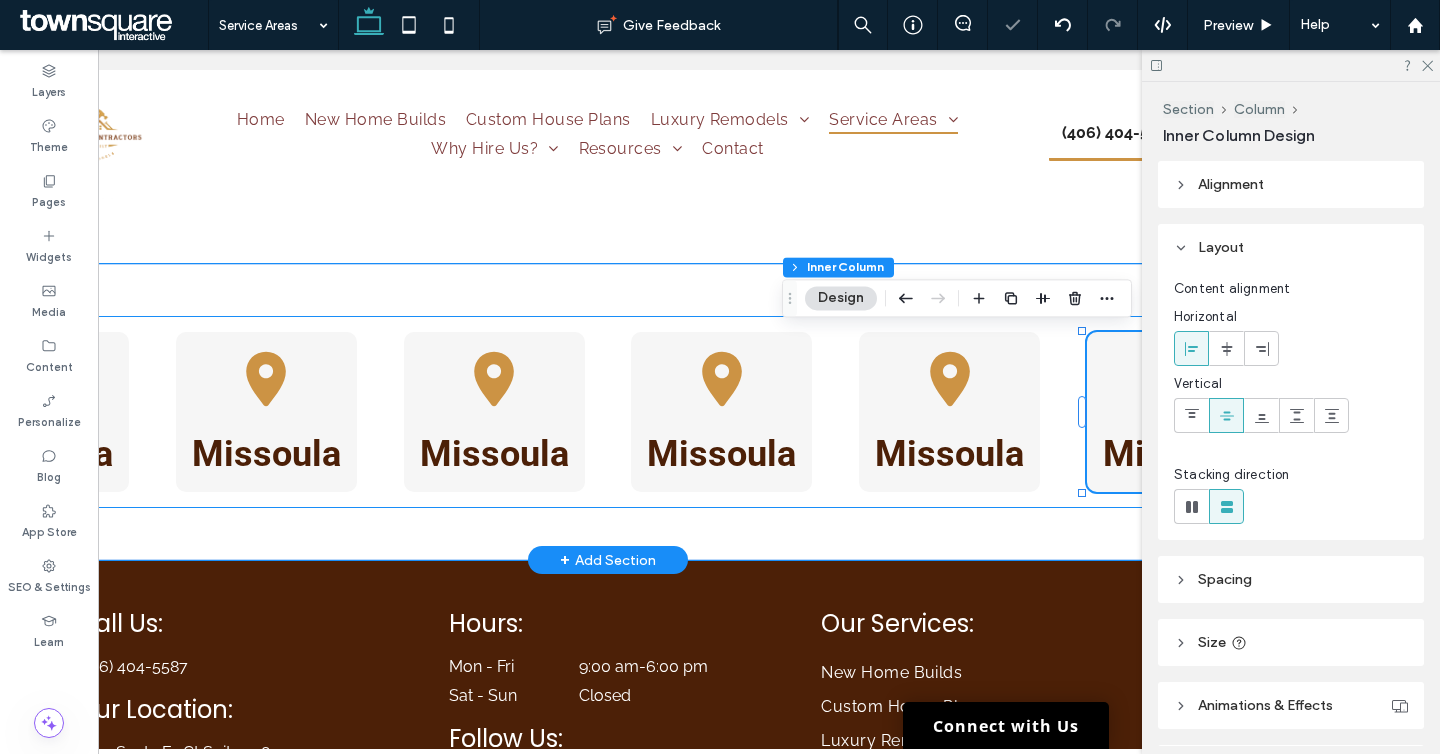 scroll, scrollTop: 0, scrollLeft: 0, axis: both 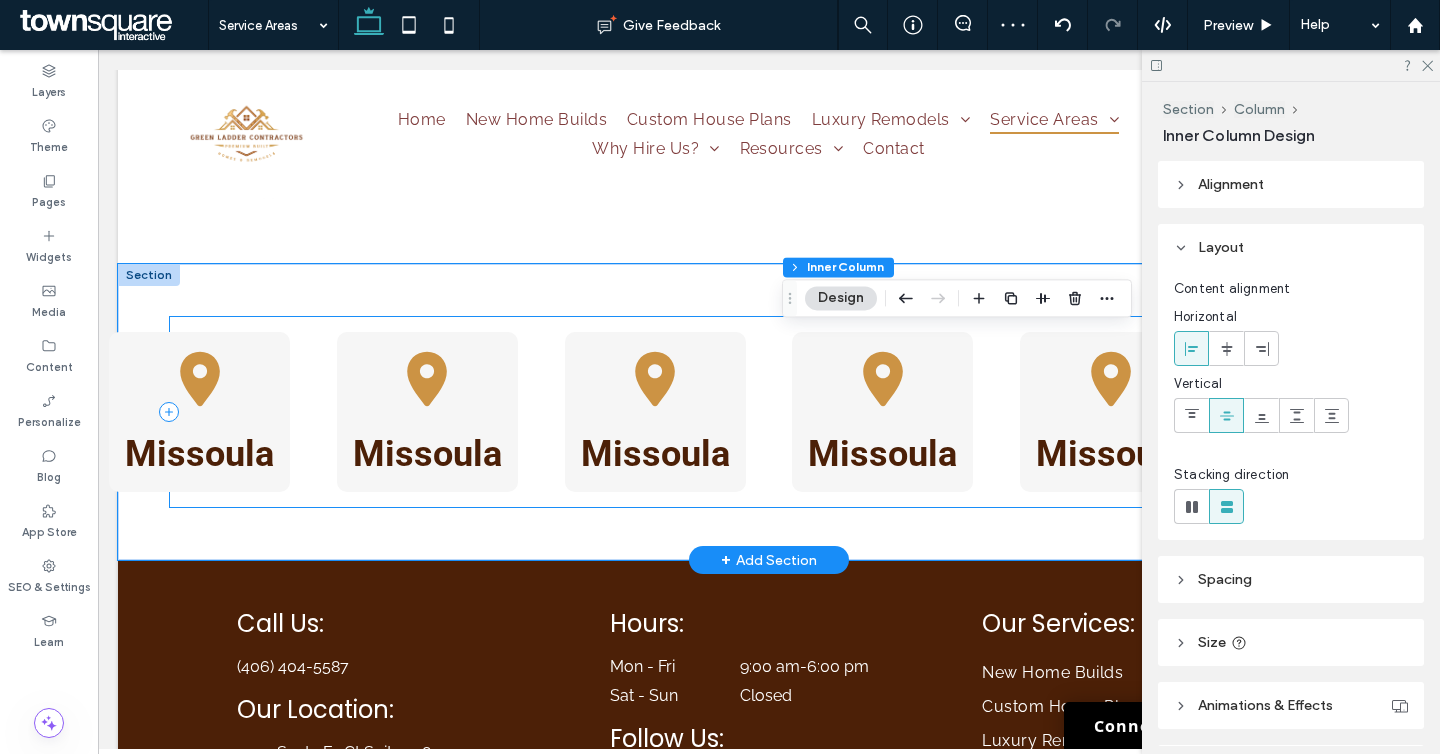 click on "[CITY]
[CITY]
[CITY]
[CITY]
[CITY]
[CITY]" at bounding box center [769, 412] 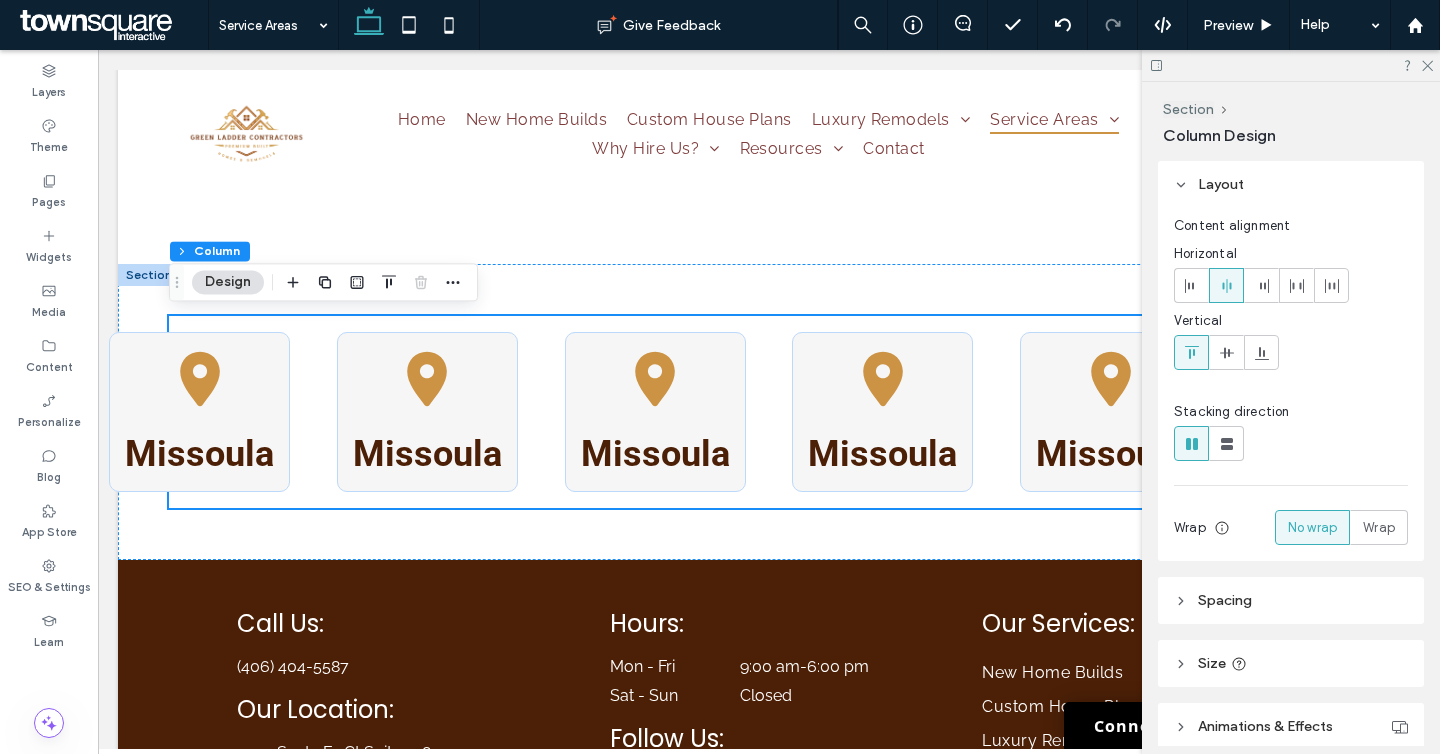 scroll, scrollTop: 147, scrollLeft: 0, axis: vertical 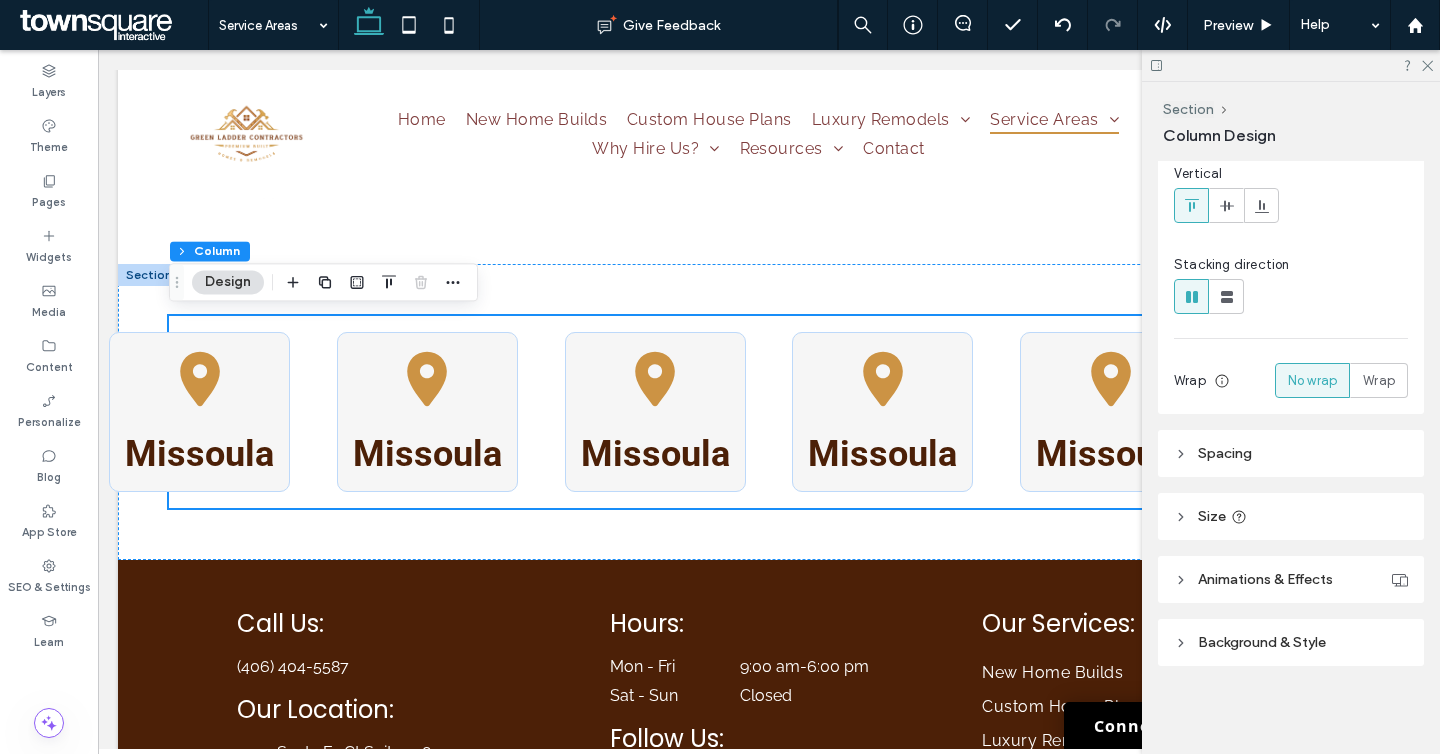 click on "Spacing" at bounding box center (1291, 453) 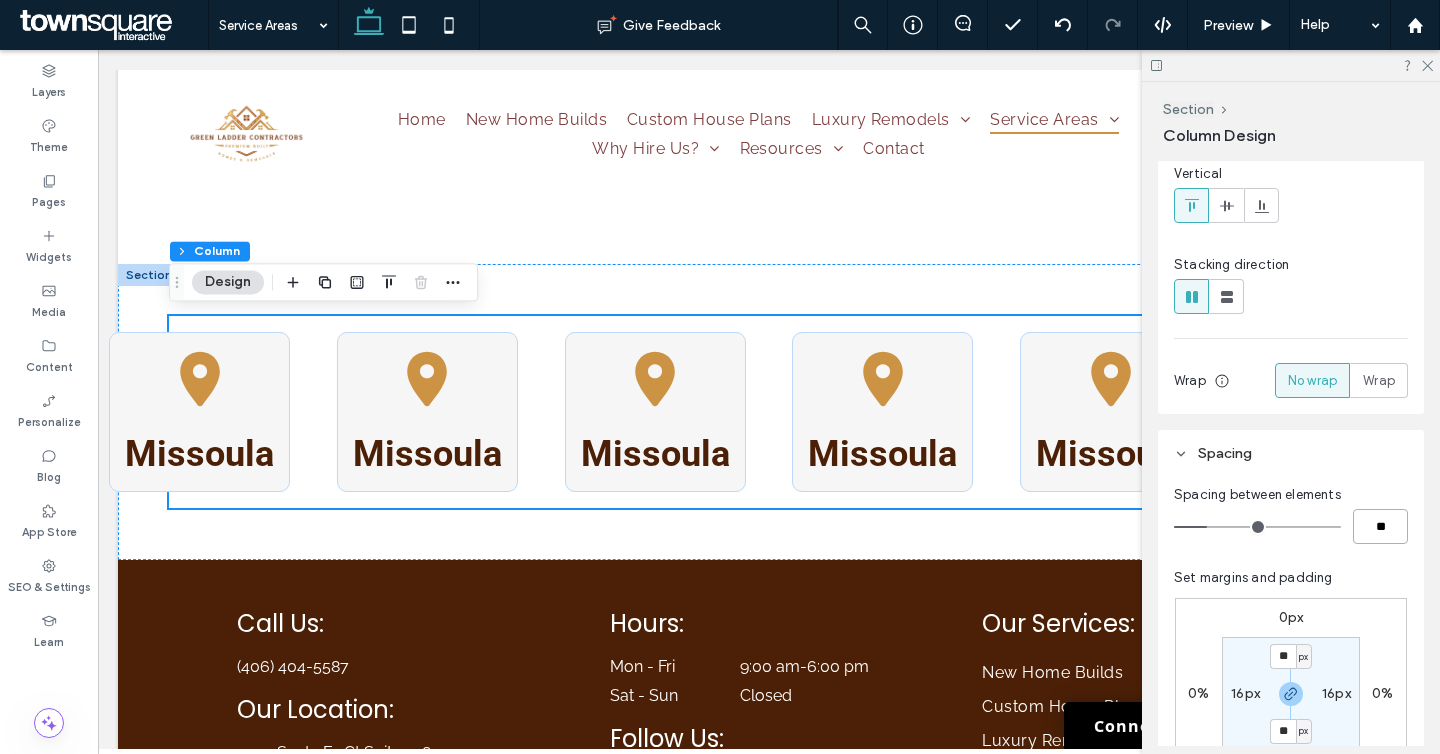 click on "**" at bounding box center (1380, 526) 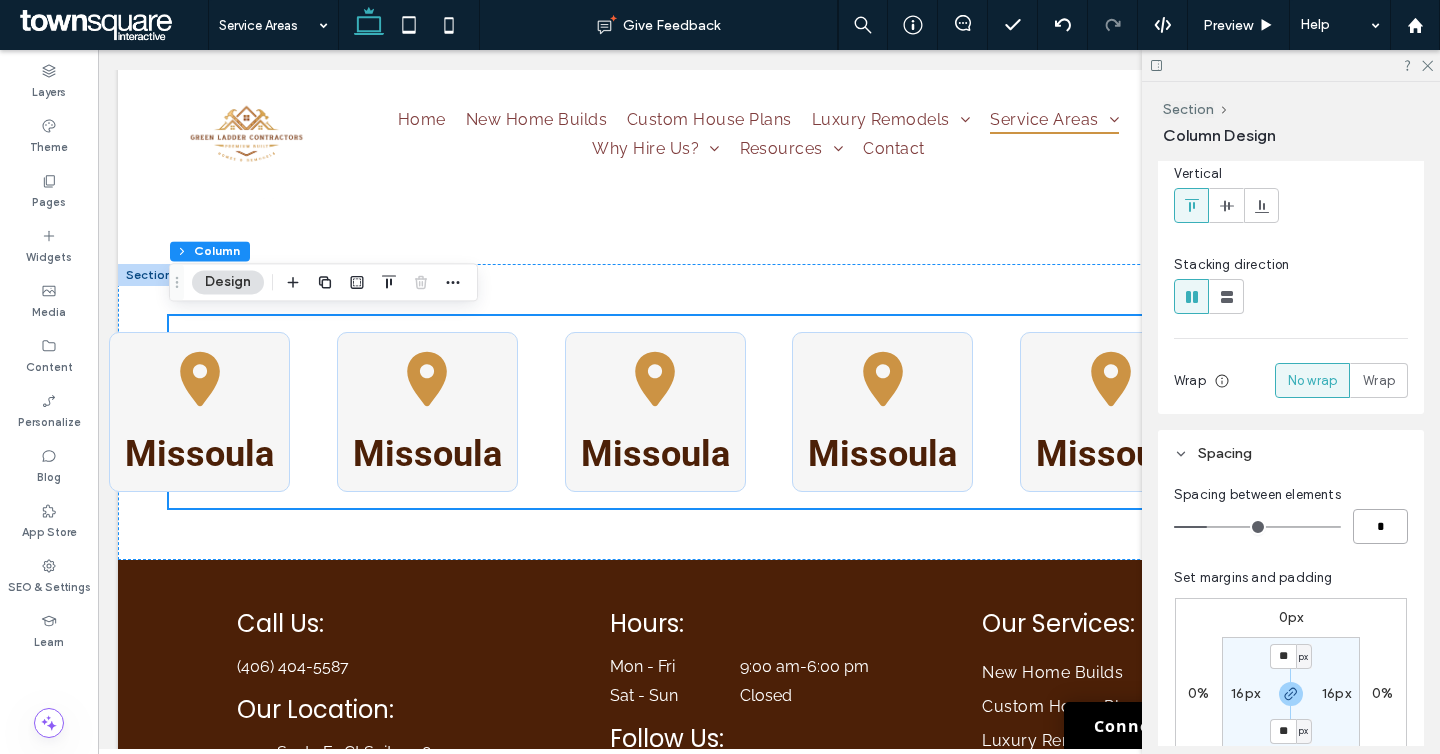 type on "*" 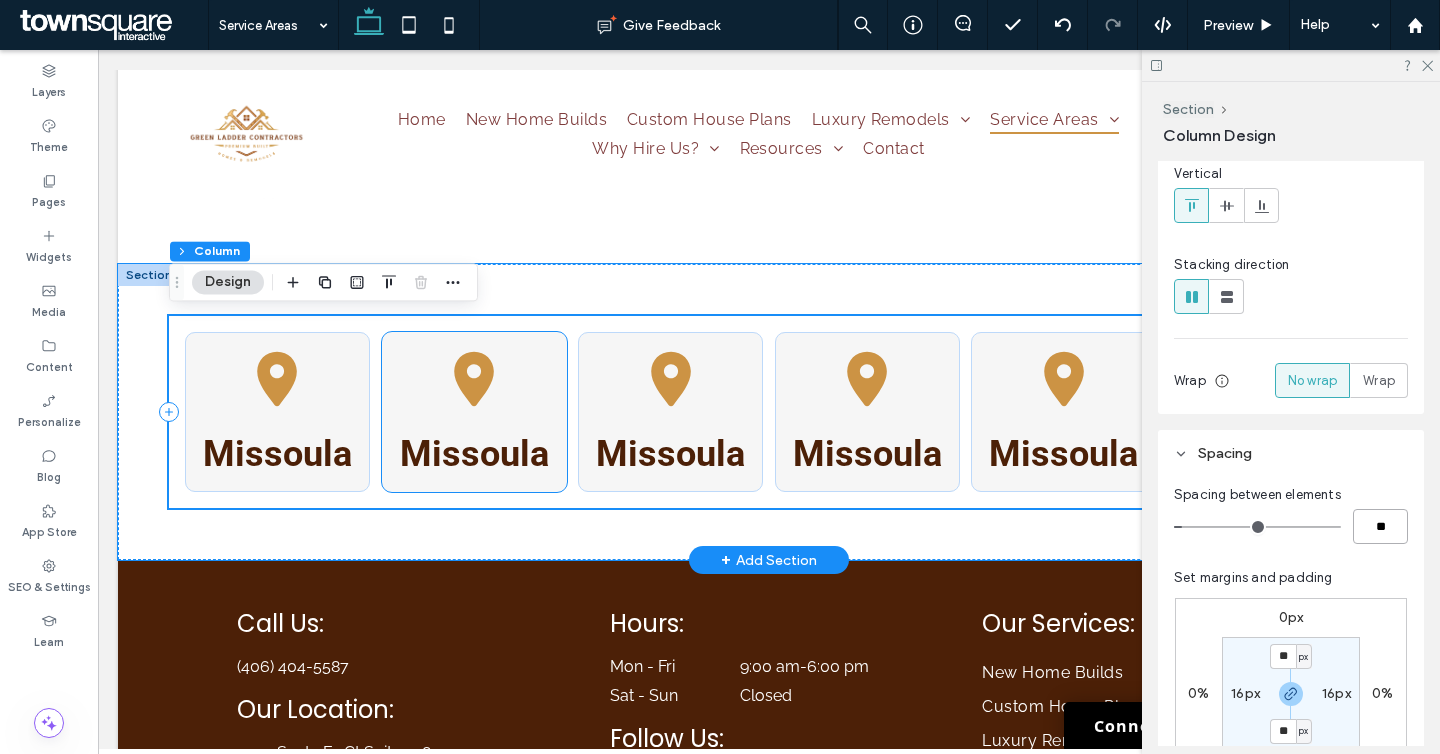 scroll, scrollTop: 0, scrollLeft: 298, axis: horizontal 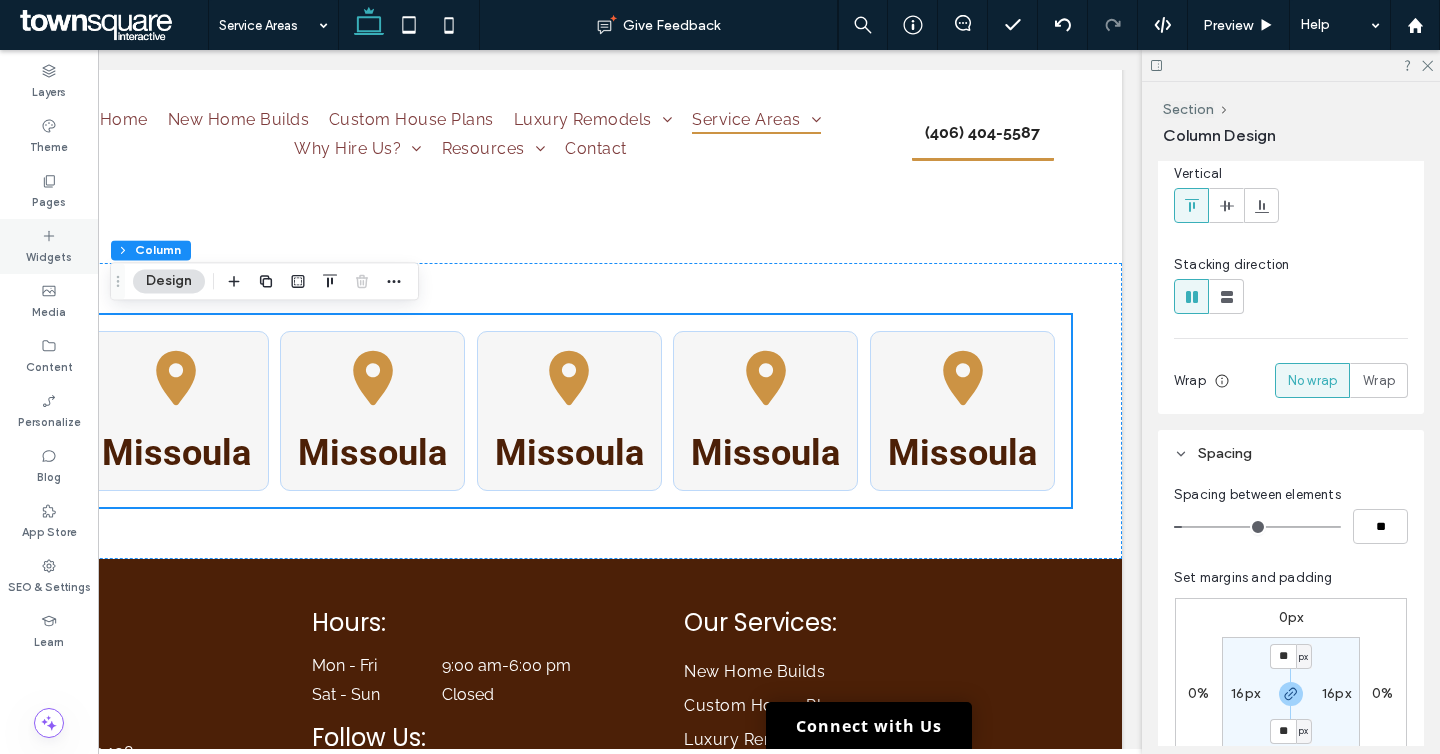 click on "Widgets" at bounding box center (49, 246) 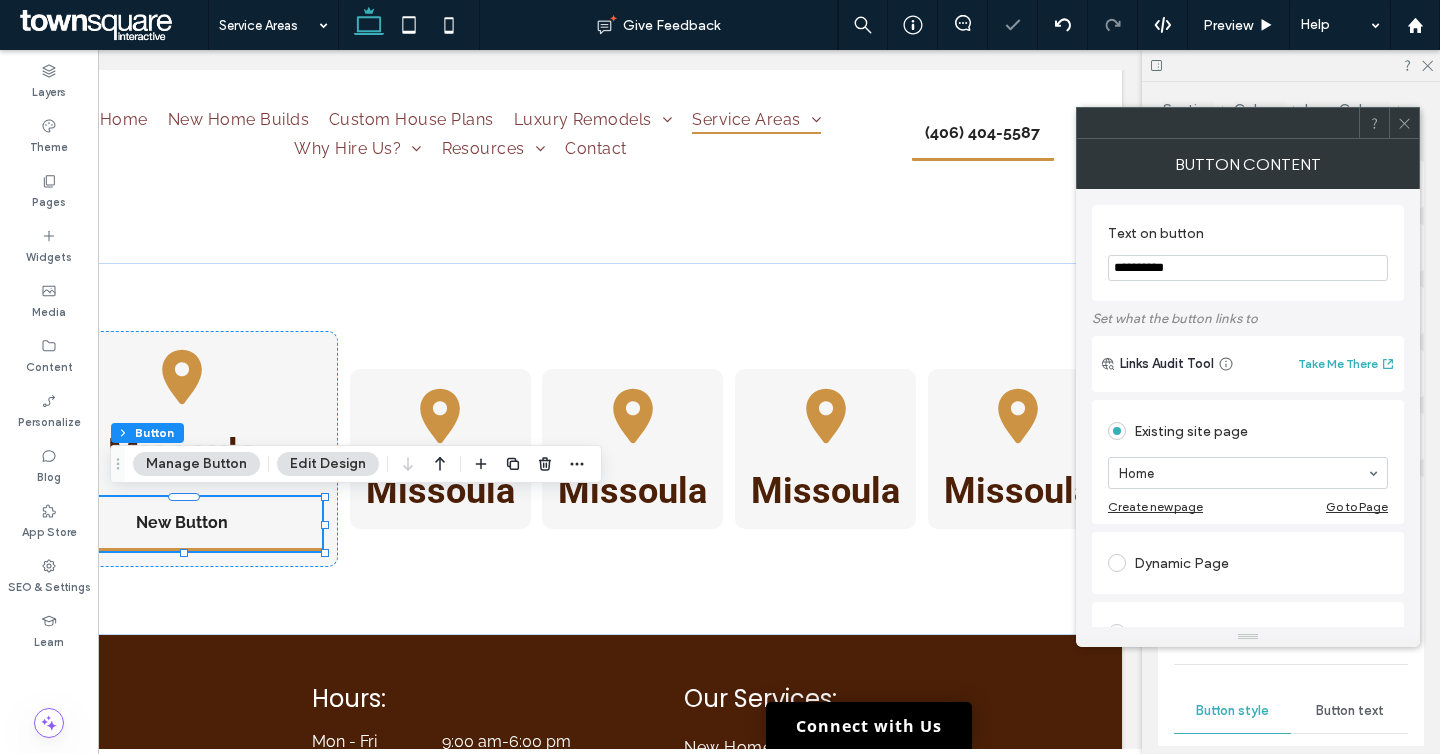 click on "**********" at bounding box center (1248, 268) 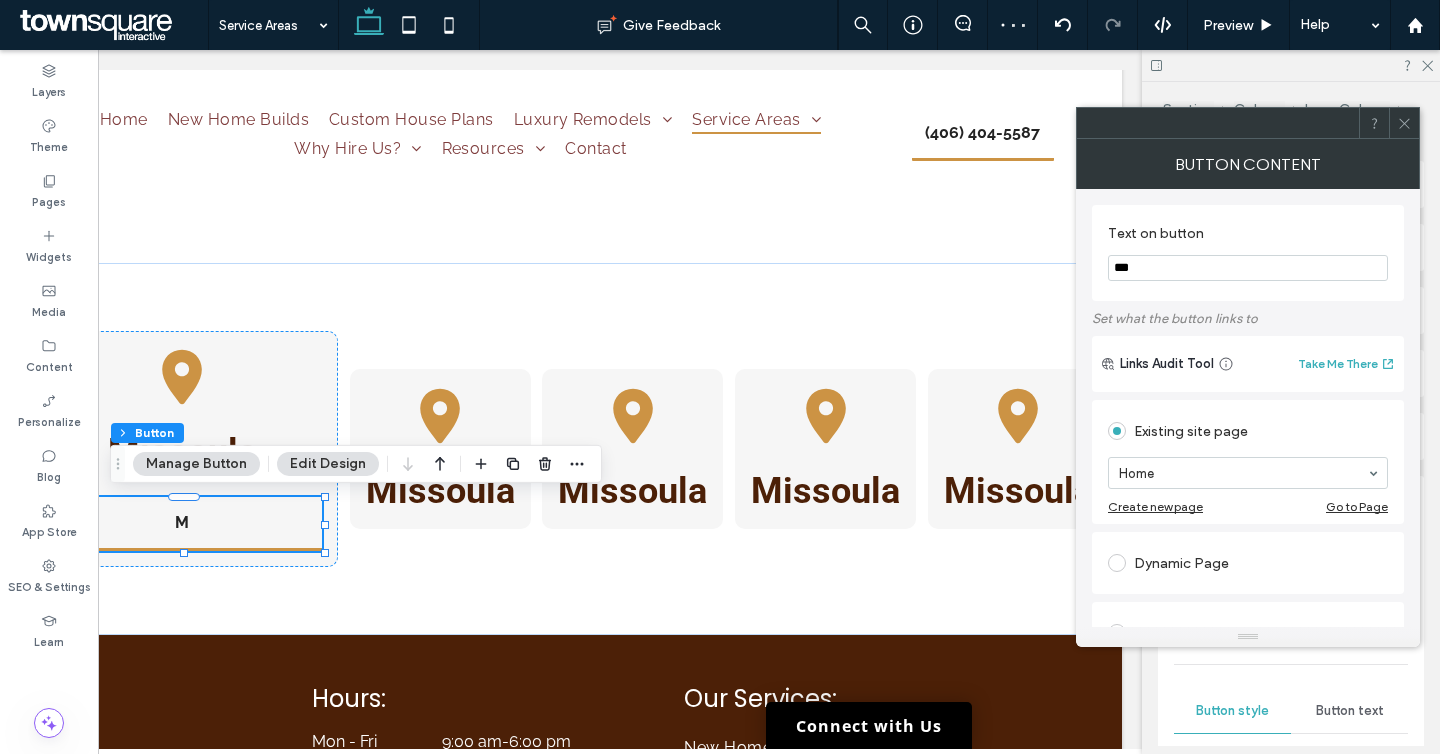 type on "****" 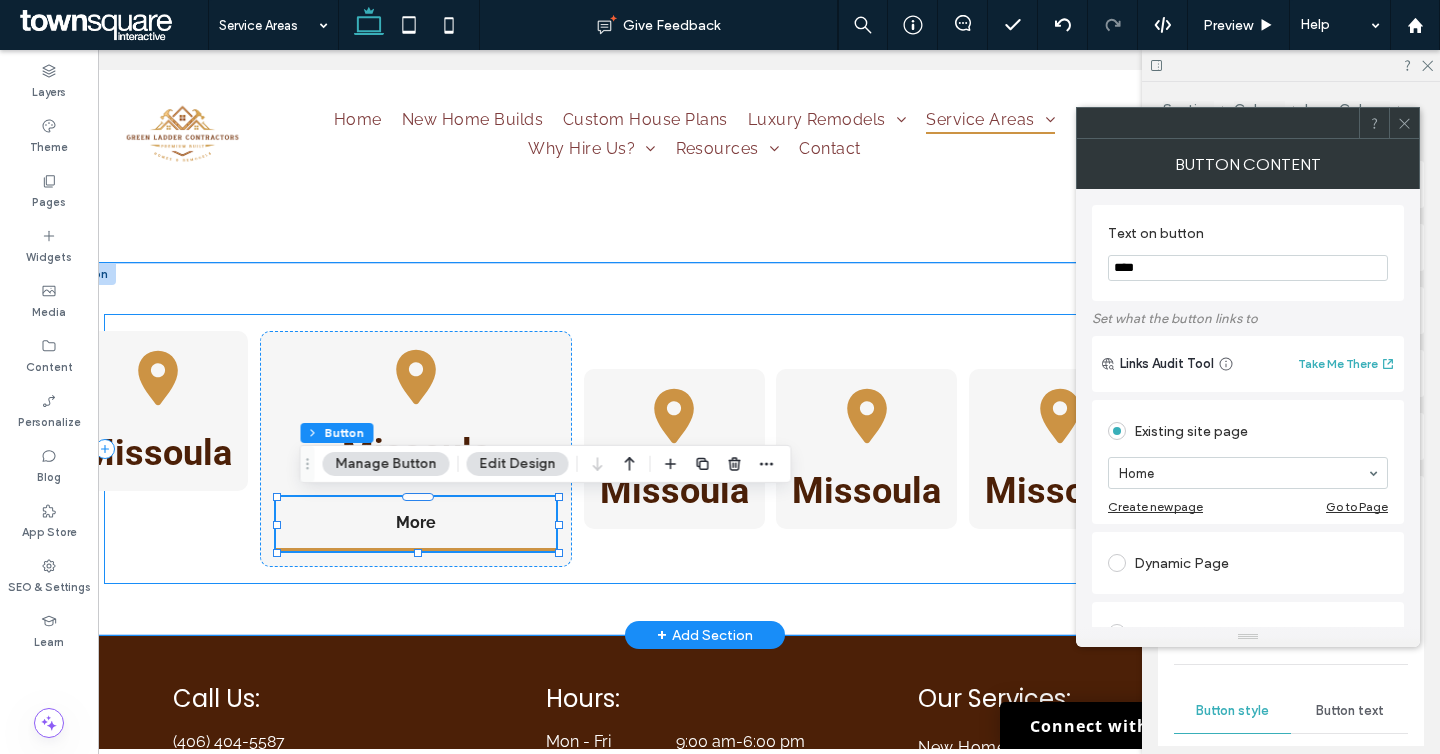 scroll, scrollTop: 0, scrollLeft: 0, axis: both 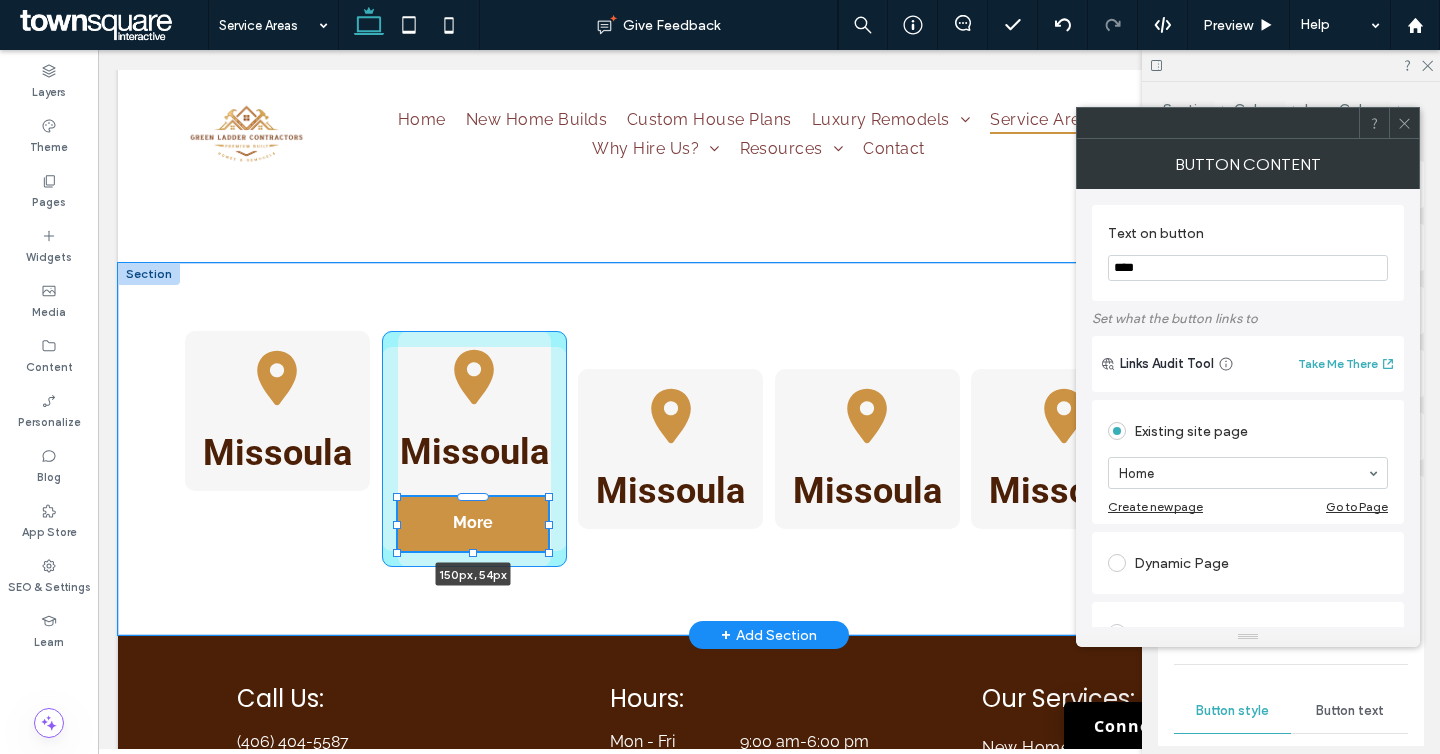 drag, startPoint x: 623, startPoint y: 527, endPoint x: 493, endPoint y: 533, distance: 130.13838 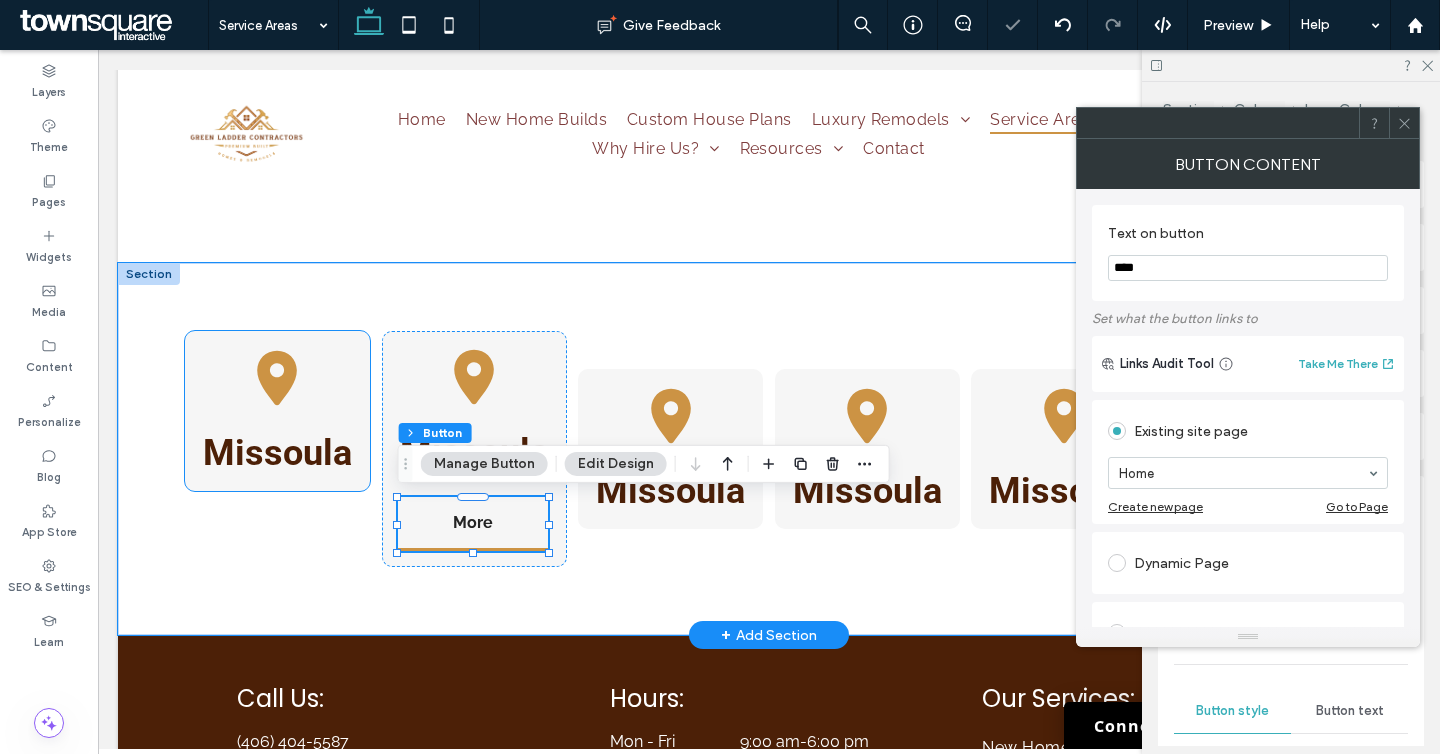 click on "Missoula" at bounding box center [277, 411] 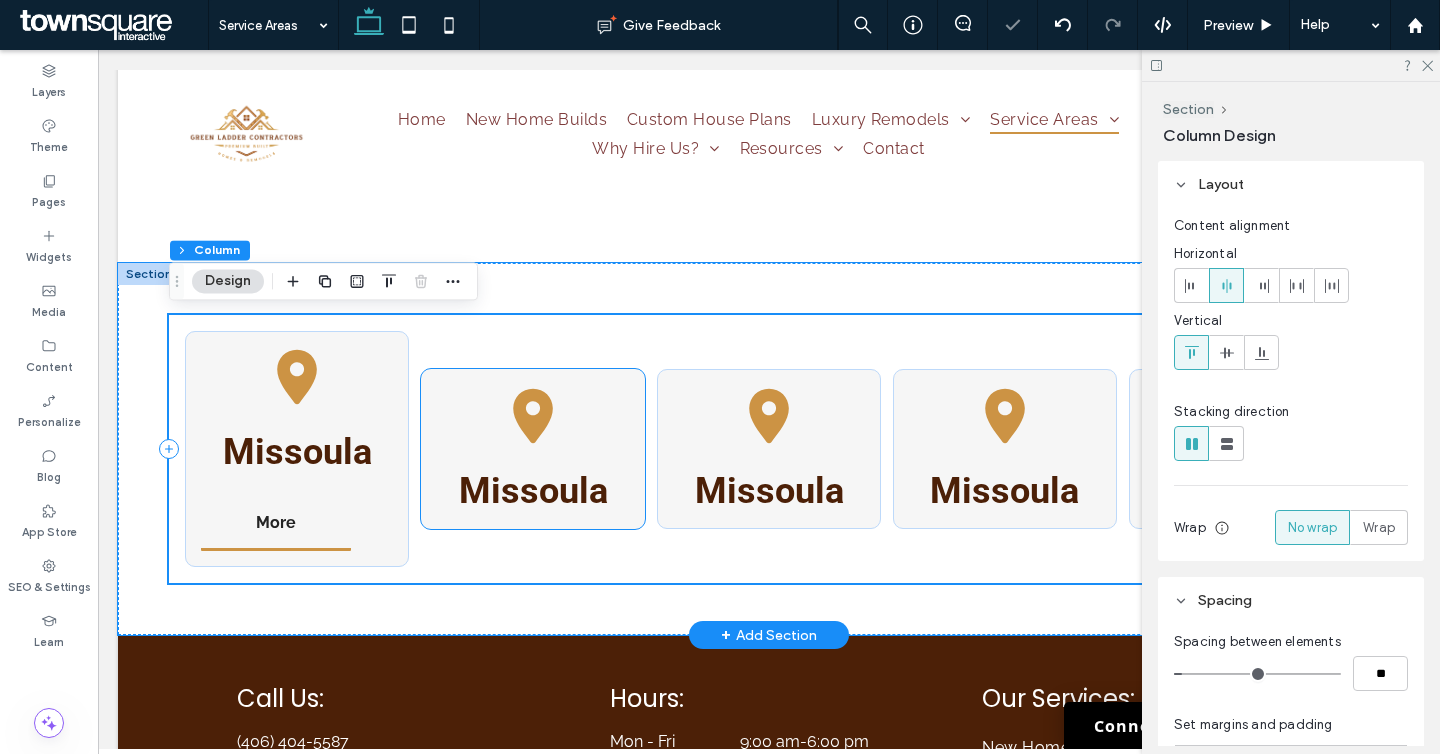 click on "Missoula" at bounding box center [533, 449] 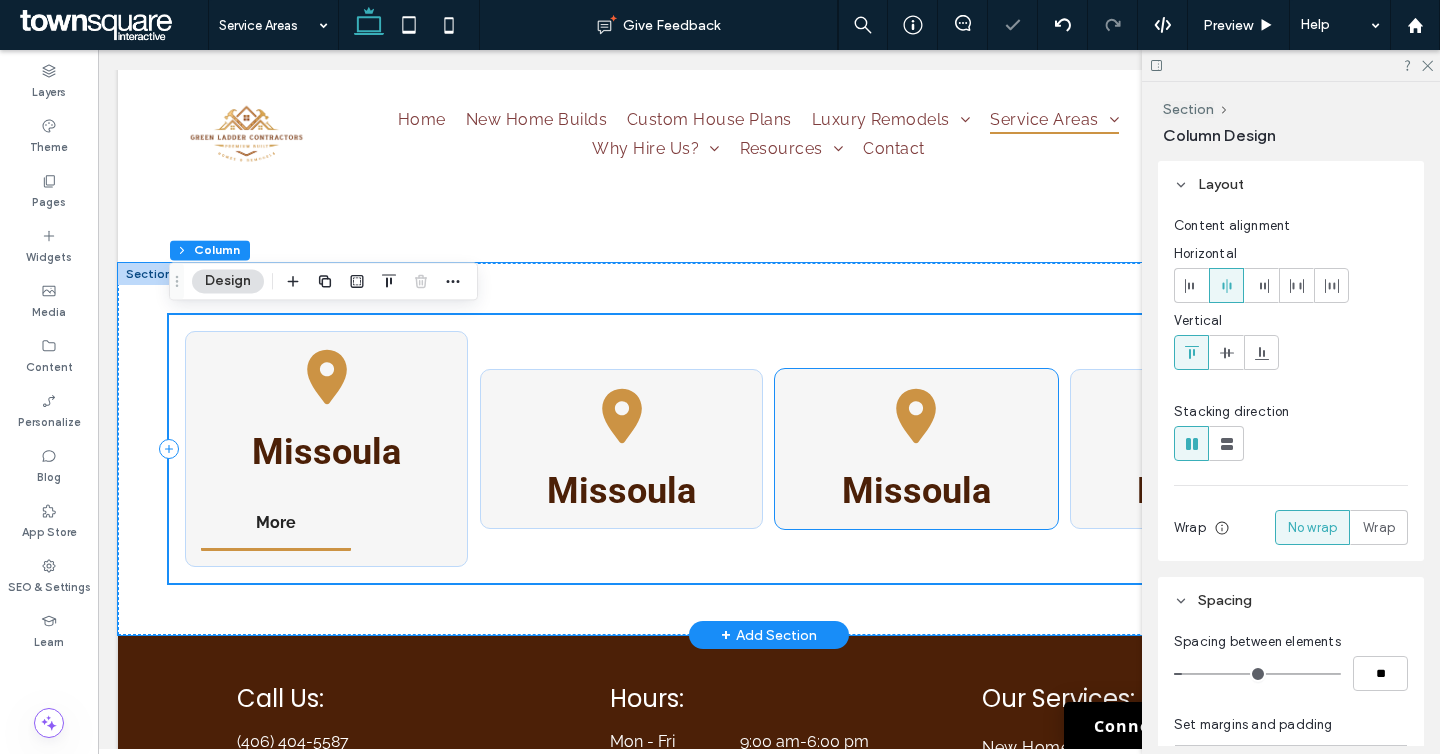 click on "Missoula" at bounding box center [916, 449] 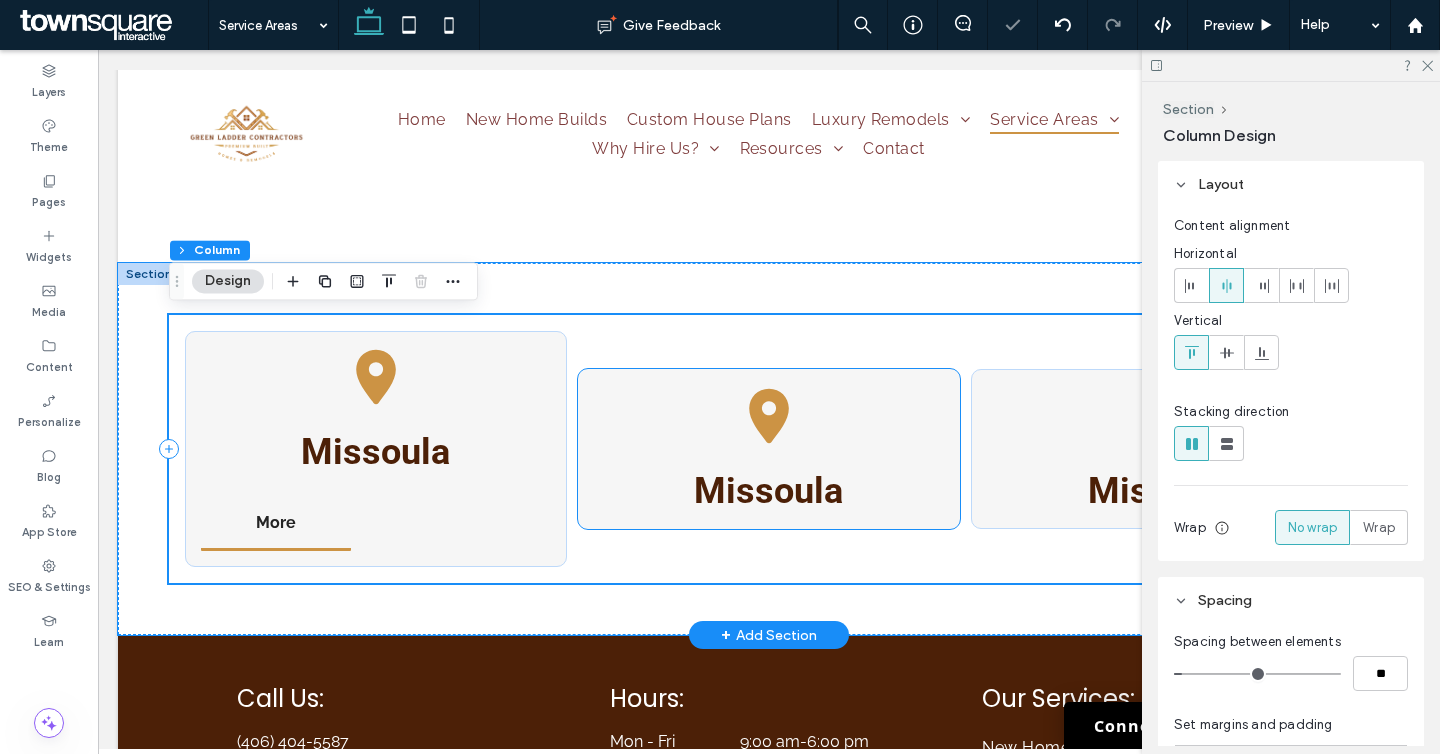 click on "Missoula" at bounding box center (769, 449) 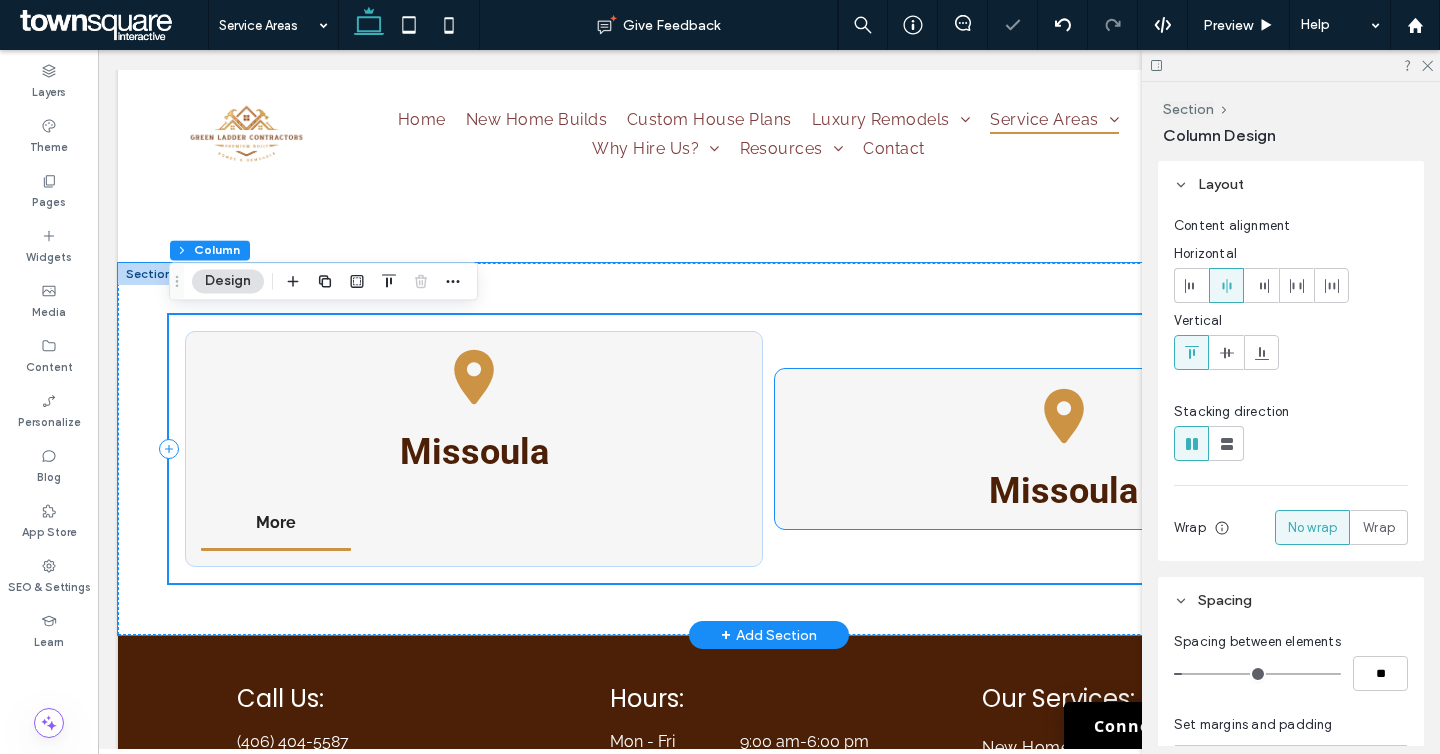 click on "Missoula" at bounding box center (1064, 449) 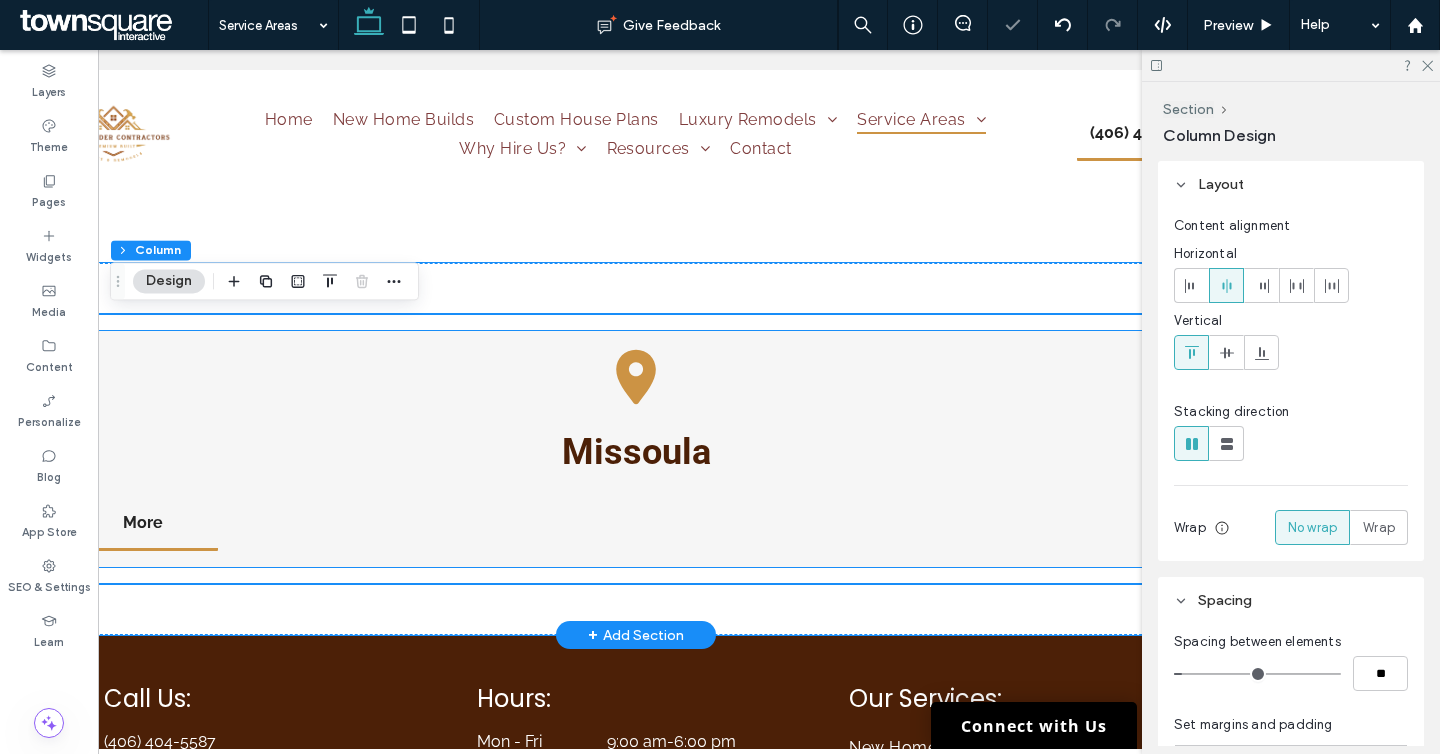 scroll, scrollTop: 0, scrollLeft: 298, axis: horizontal 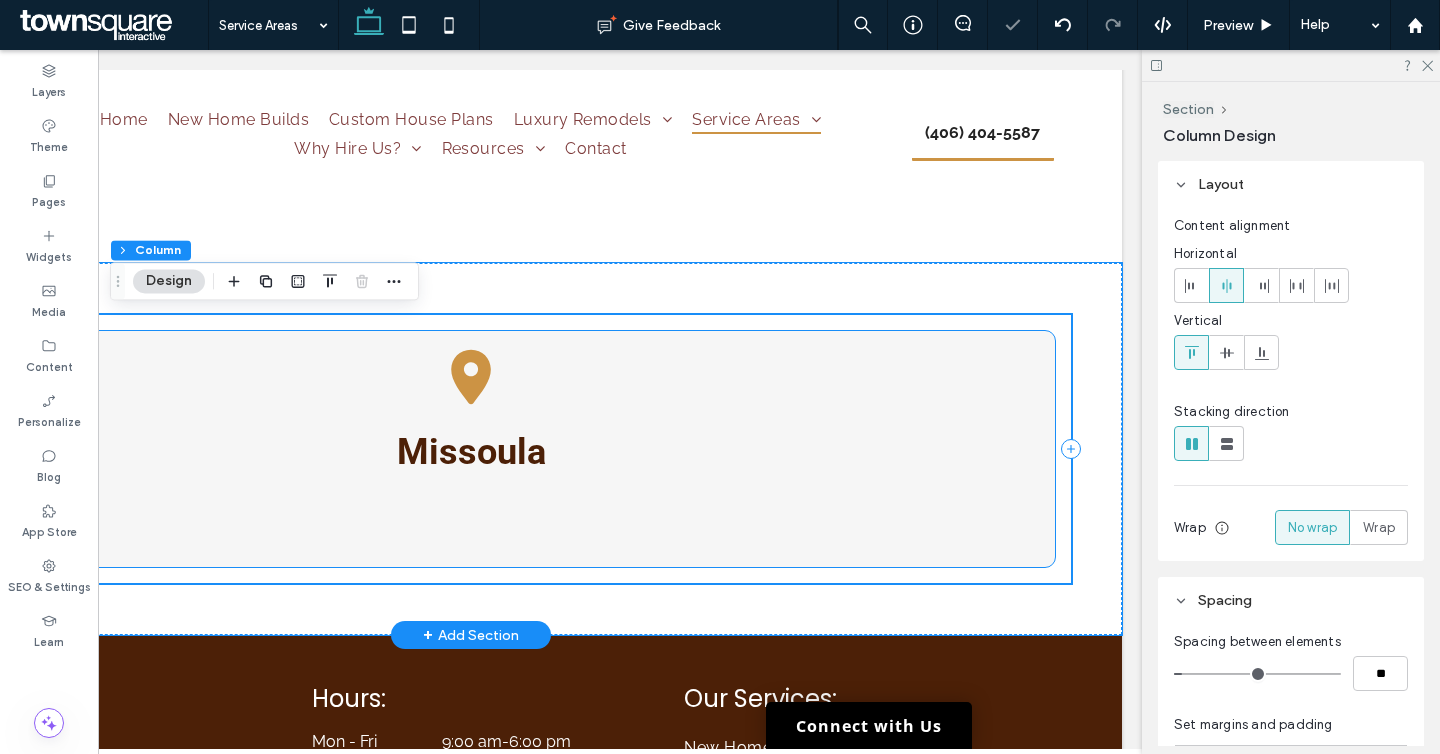 click on "Missoula
More" at bounding box center [471, 449] 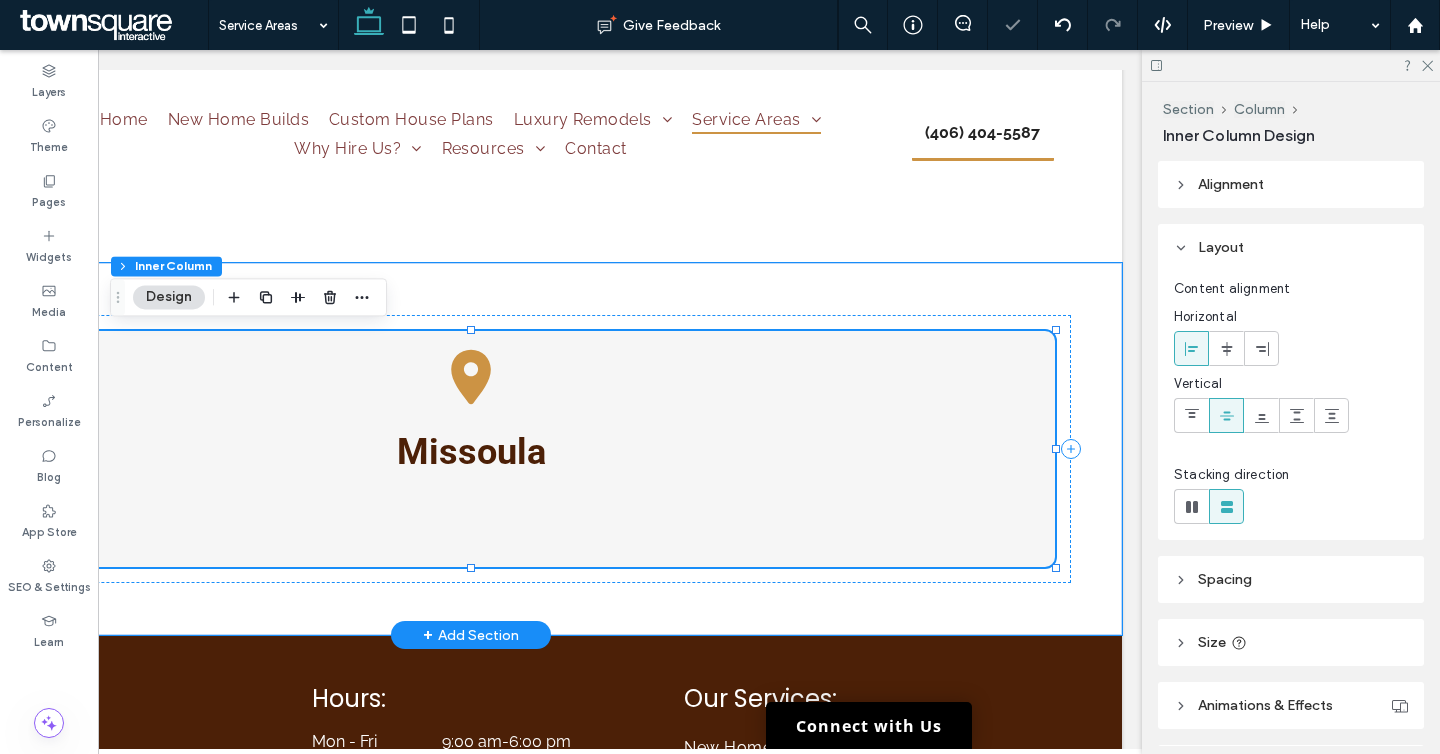 scroll, scrollTop: 0, scrollLeft: 0, axis: both 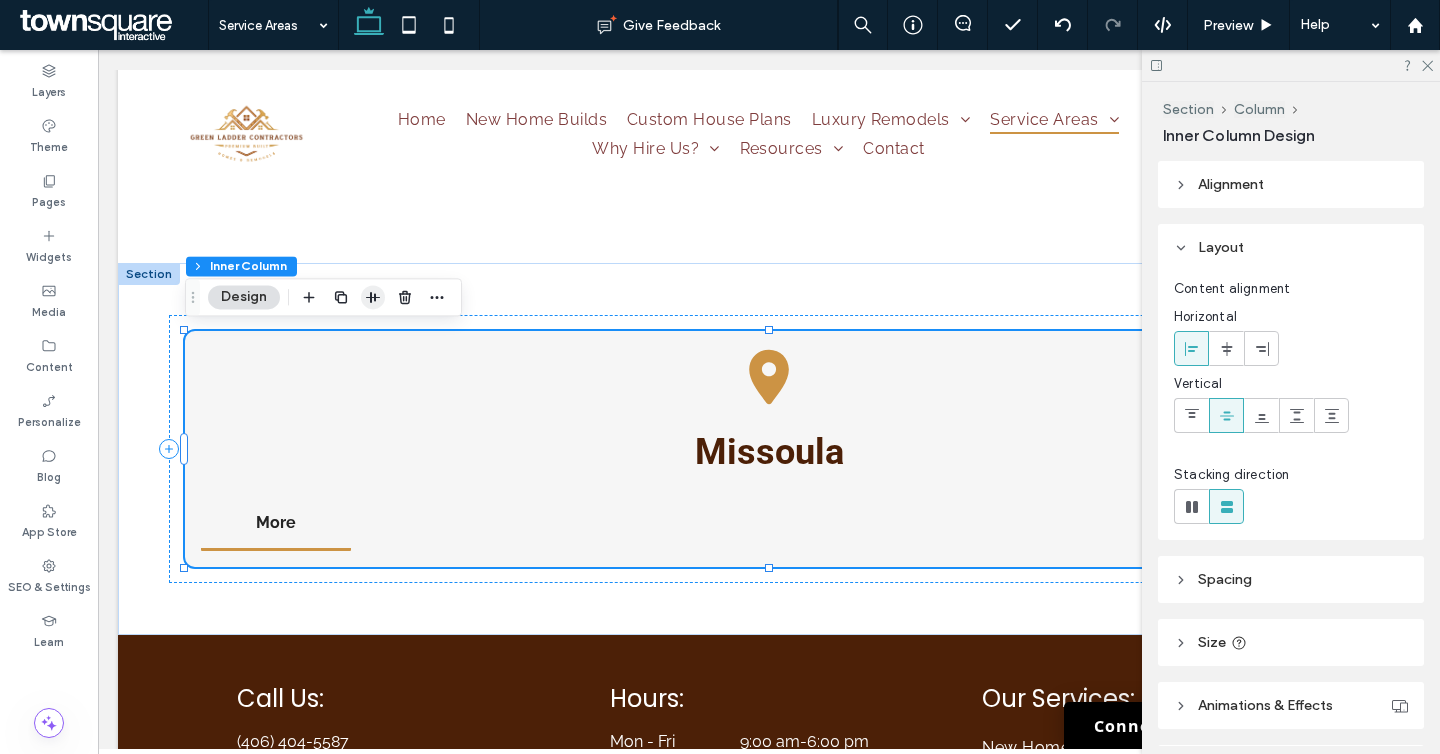 click at bounding box center (373, 297) 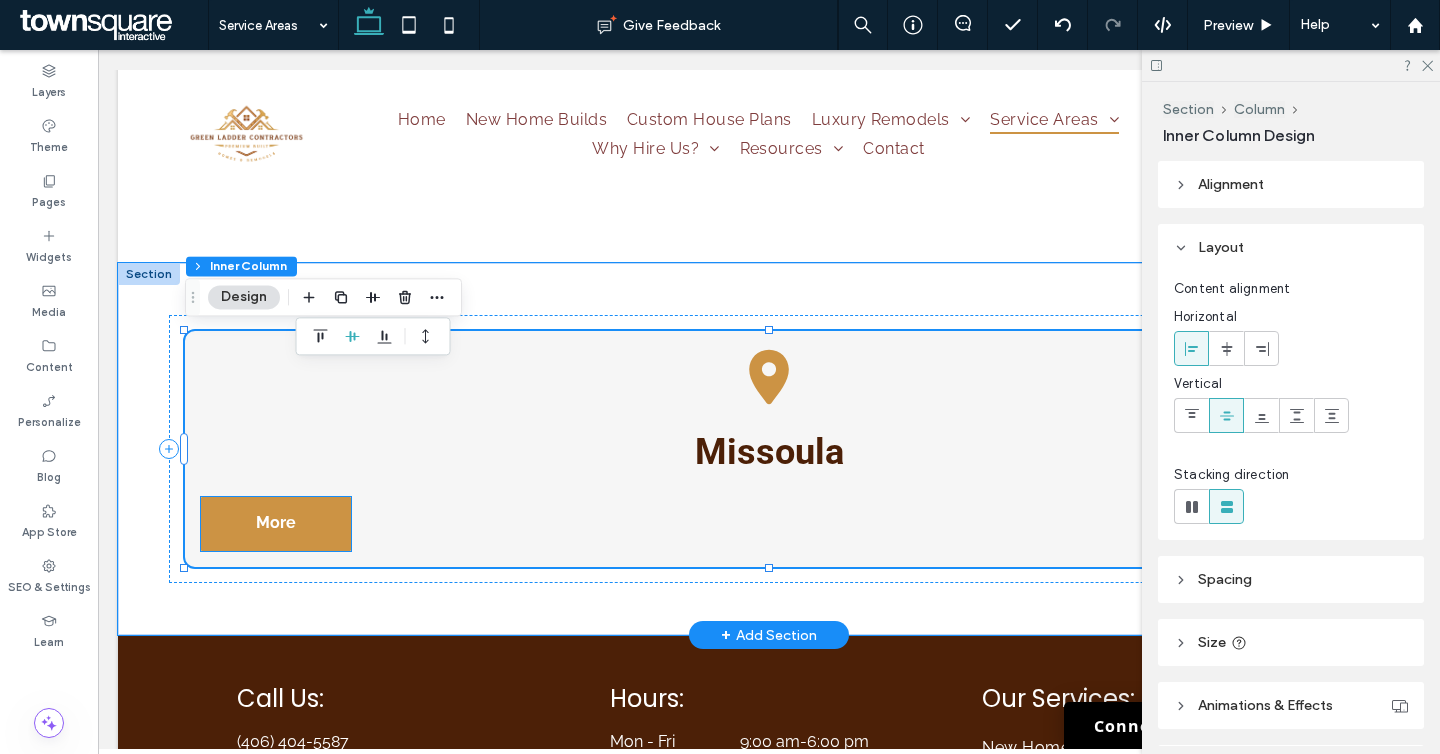click on "More" at bounding box center [276, 524] 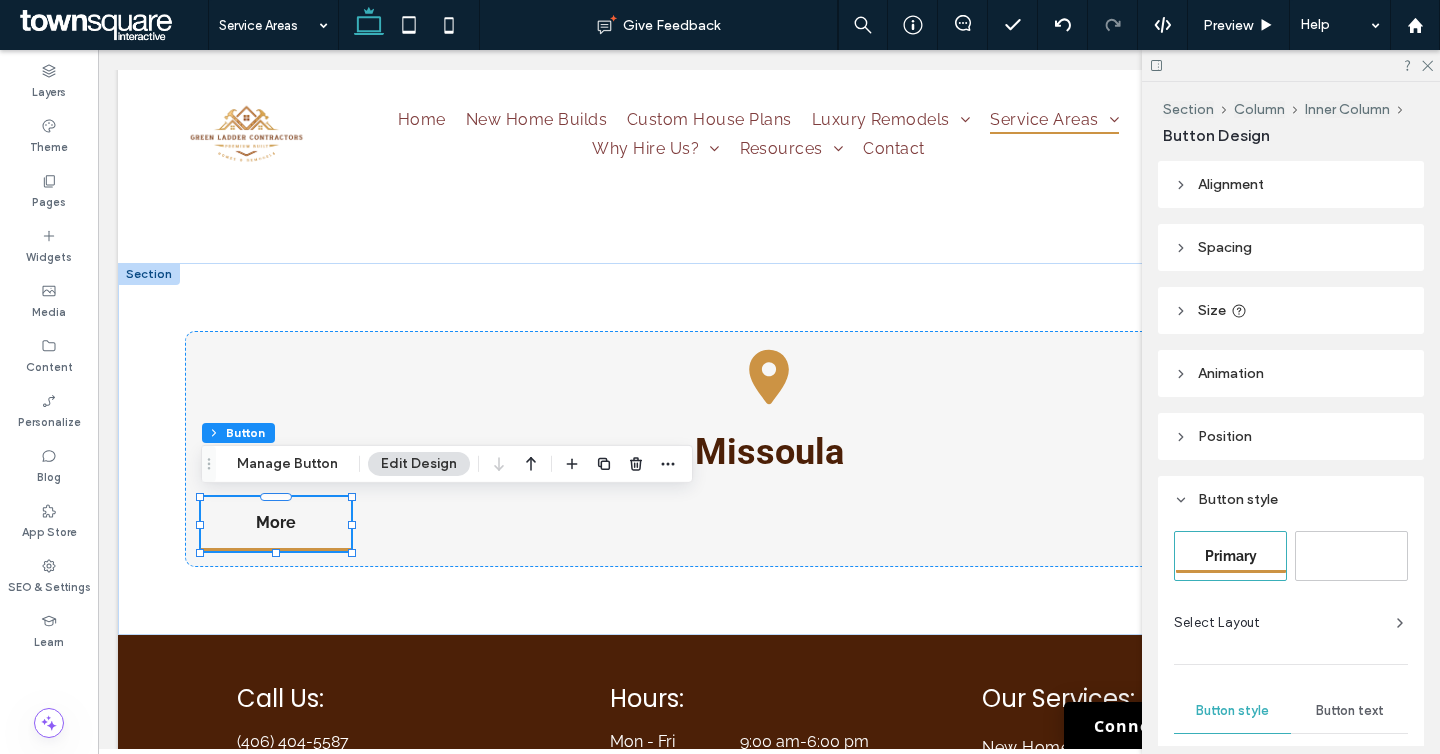 click on "Alignment Spacing Set margins and padding 0px 0% 0px 0% ** px 0px ** px 0px Reset padding Size Width *** px Height ** px More Size Options Animation Trigger None Position Position type Default Button style Primary Secondary Select Layout Button style Button text Background Color Image Background color Bottom border *** Show icon More design options Reset to Site Theme style" at bounding box center [1297, 453] 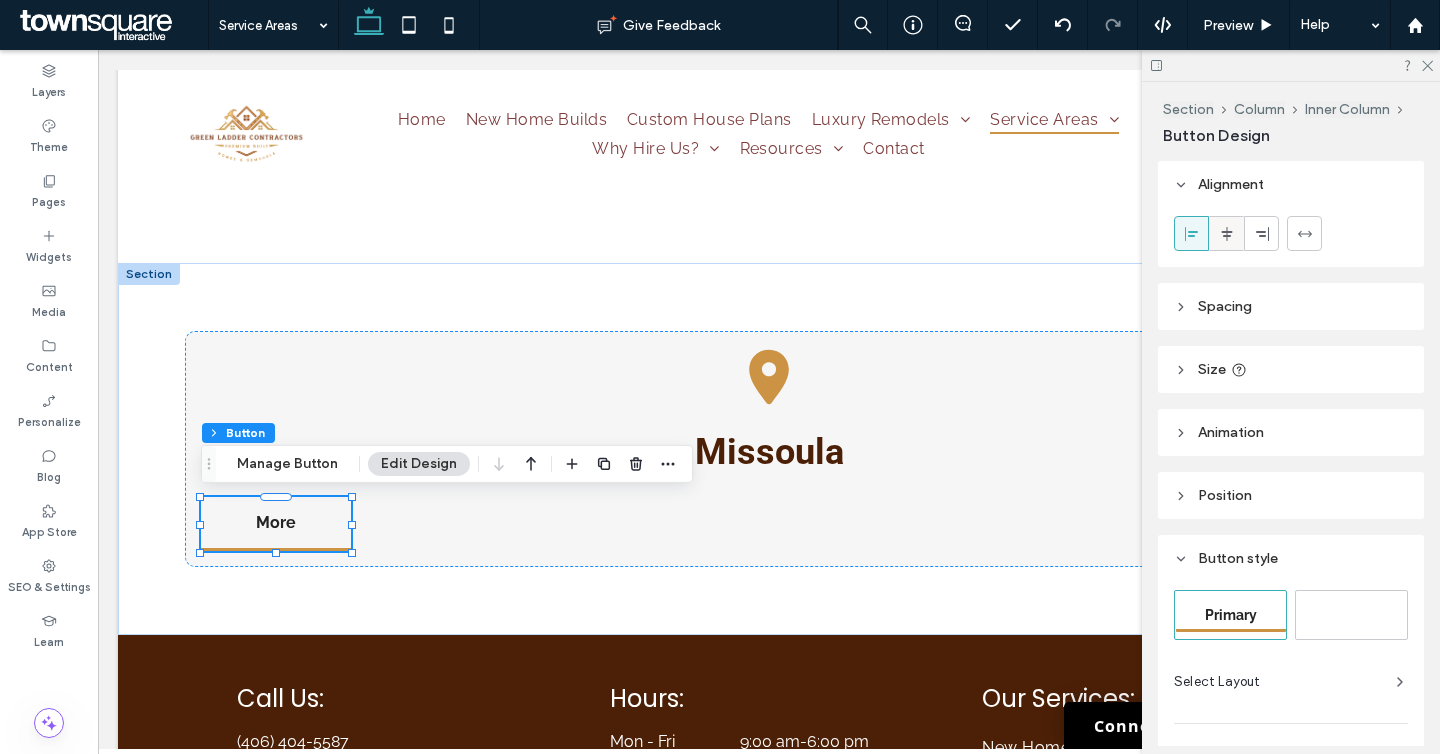 click at bounding box center [1227, 233] 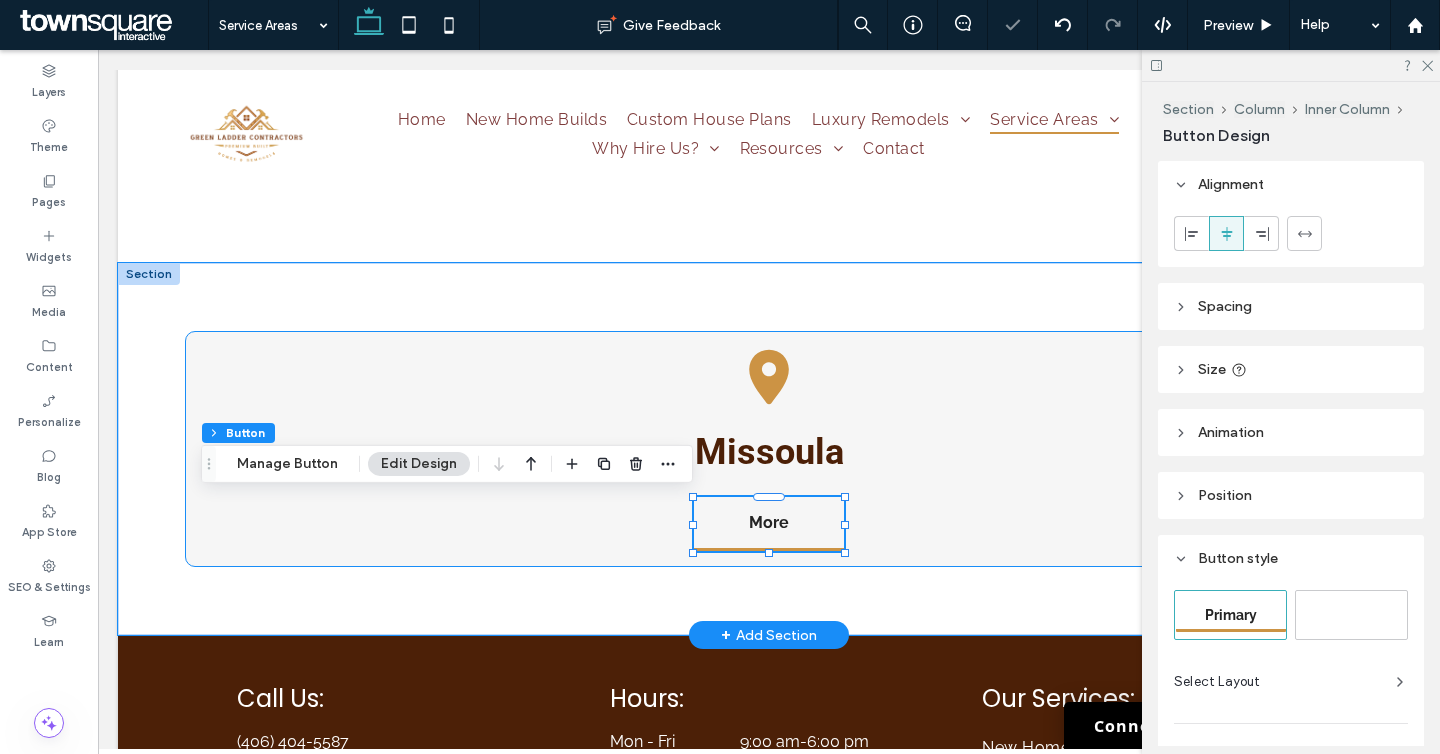 click on "Missoula
More" at bounding box center (769, 449) 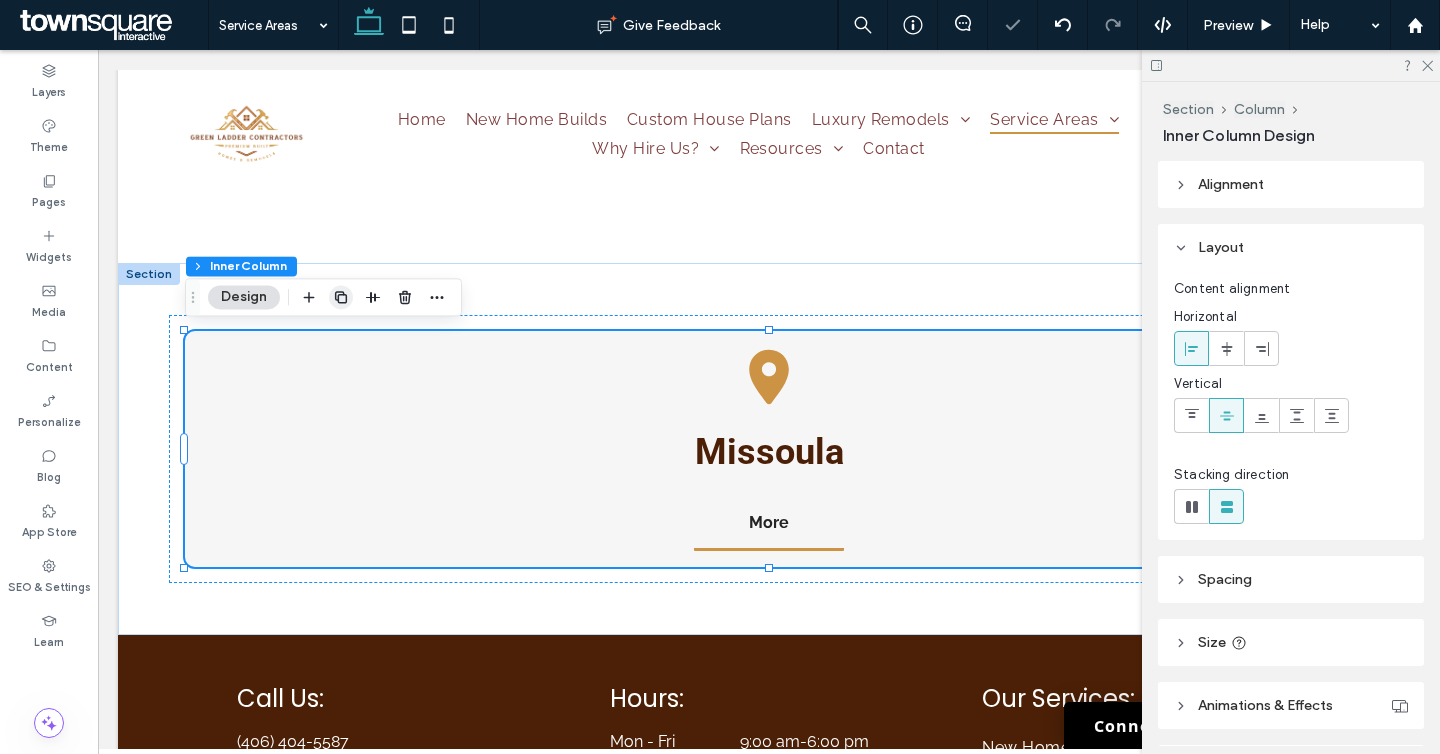click 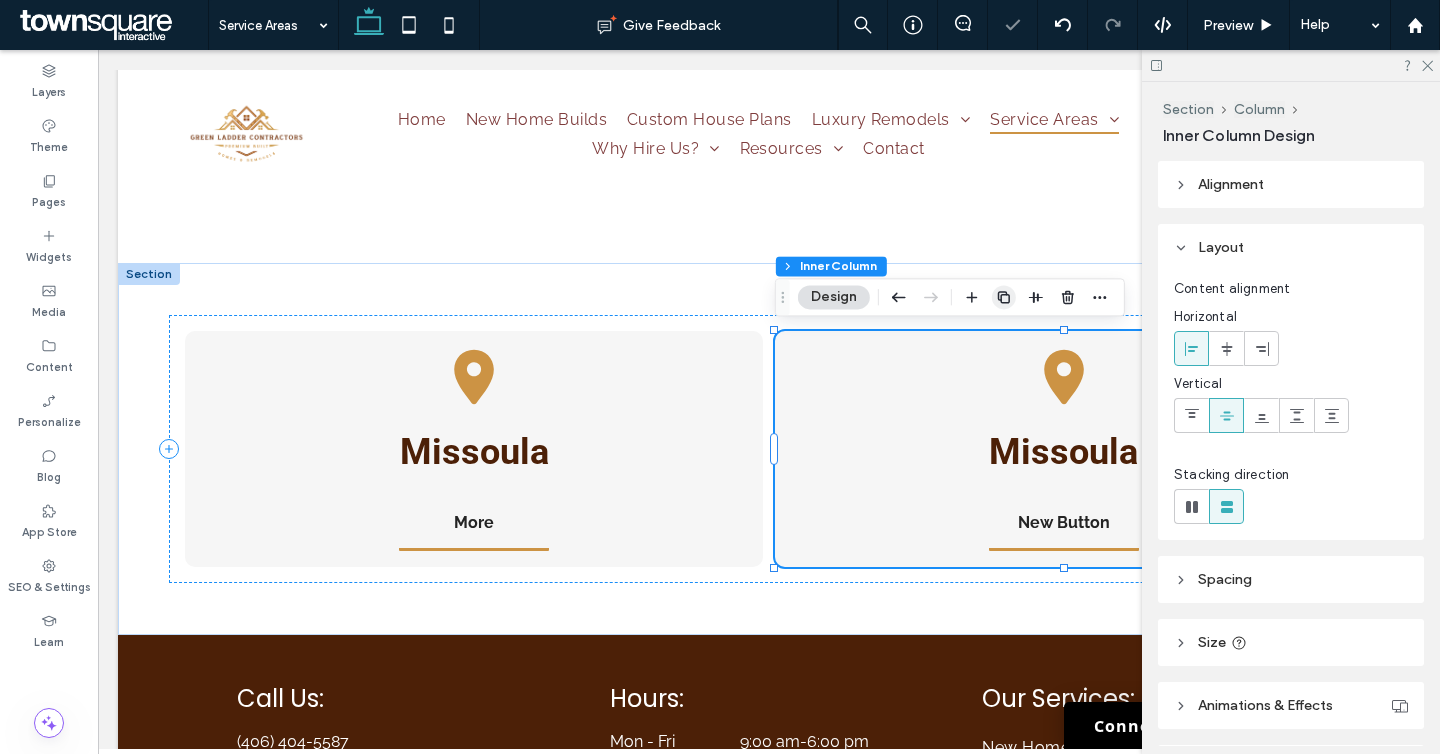 click 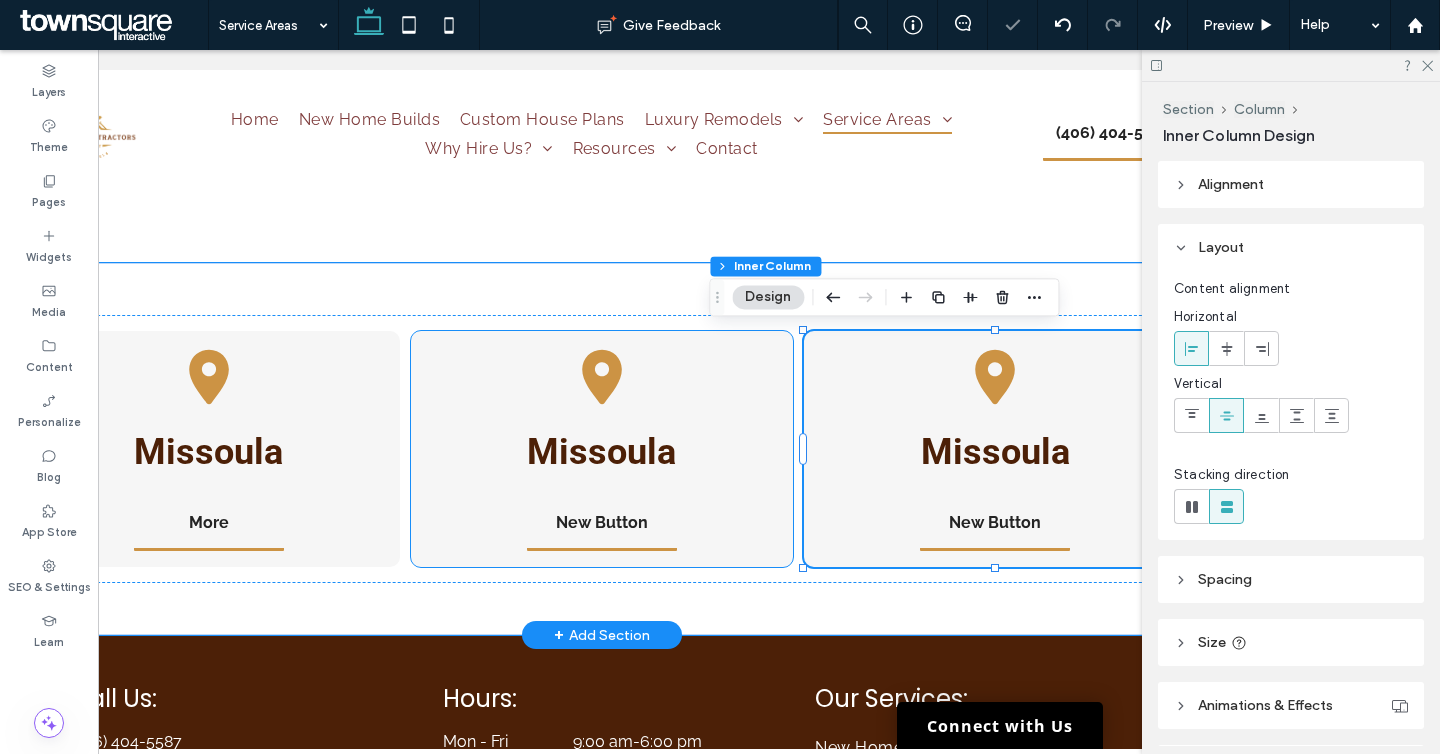 scroll, scrollTop: 0, scrollLeft: 276, axis: horizontal 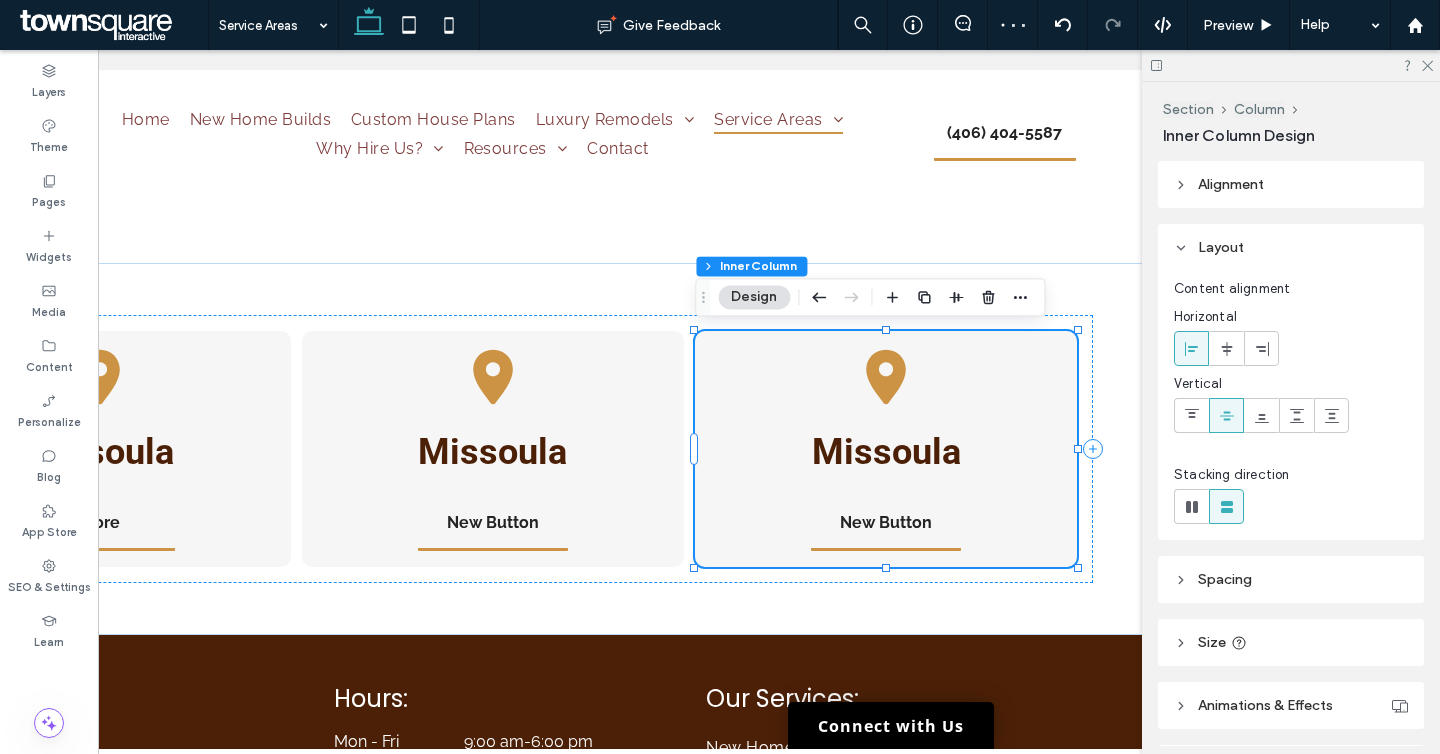 click at bounding box center [956, 297] 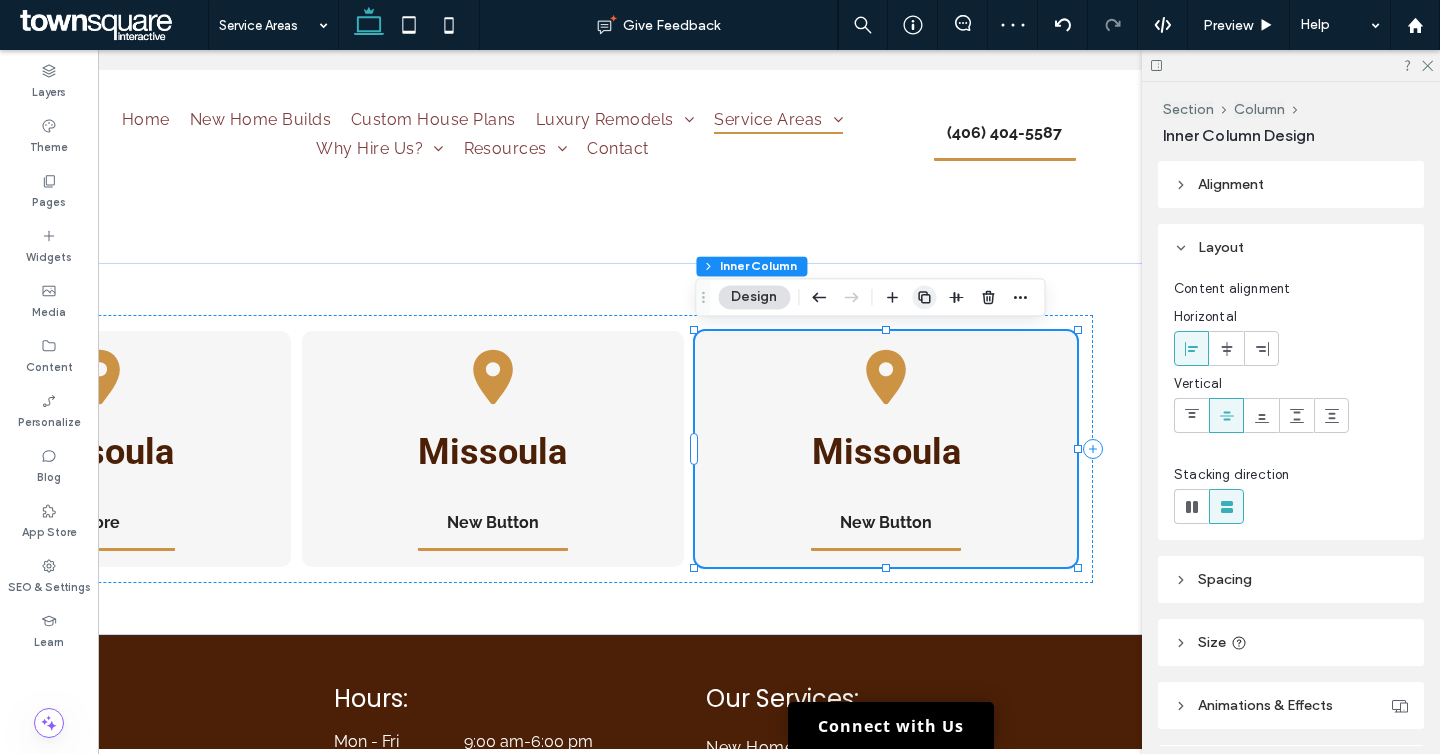 click 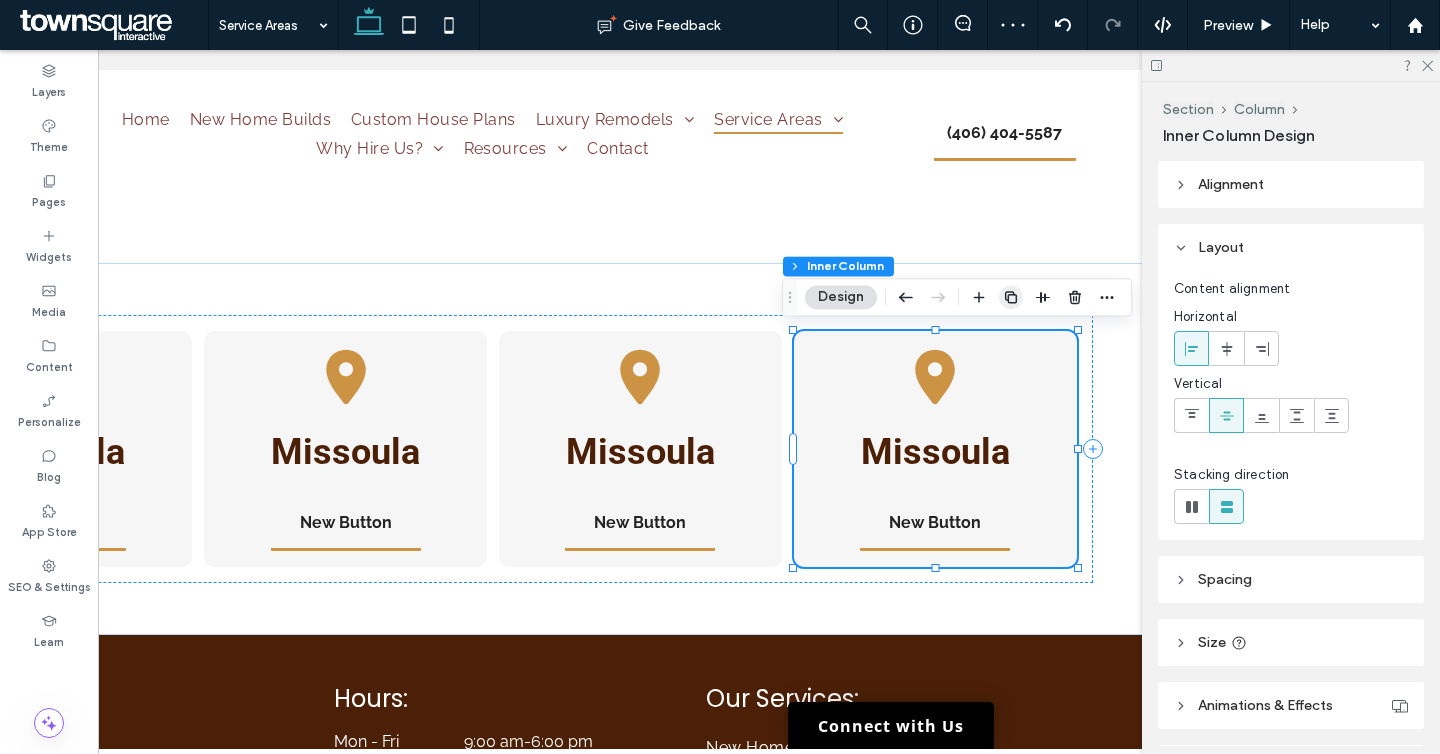 click 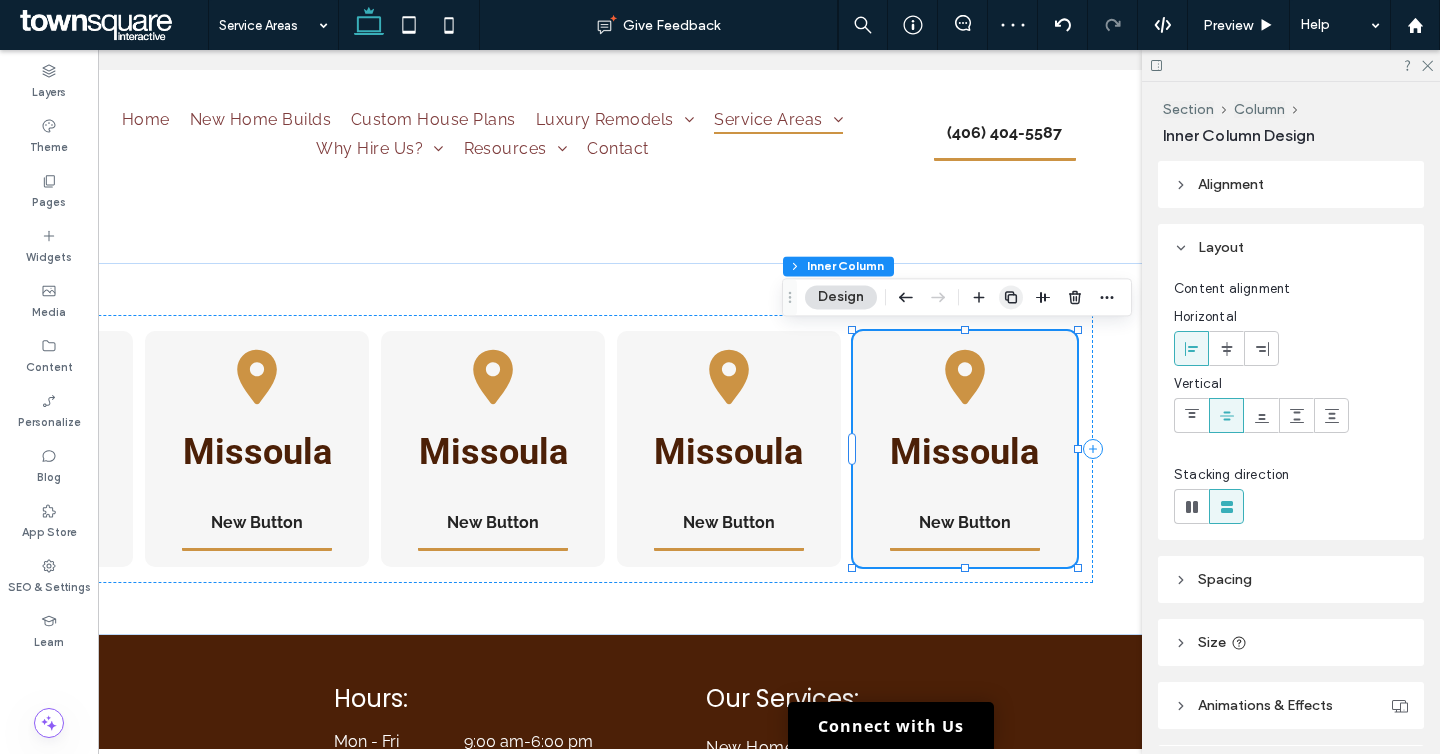 click 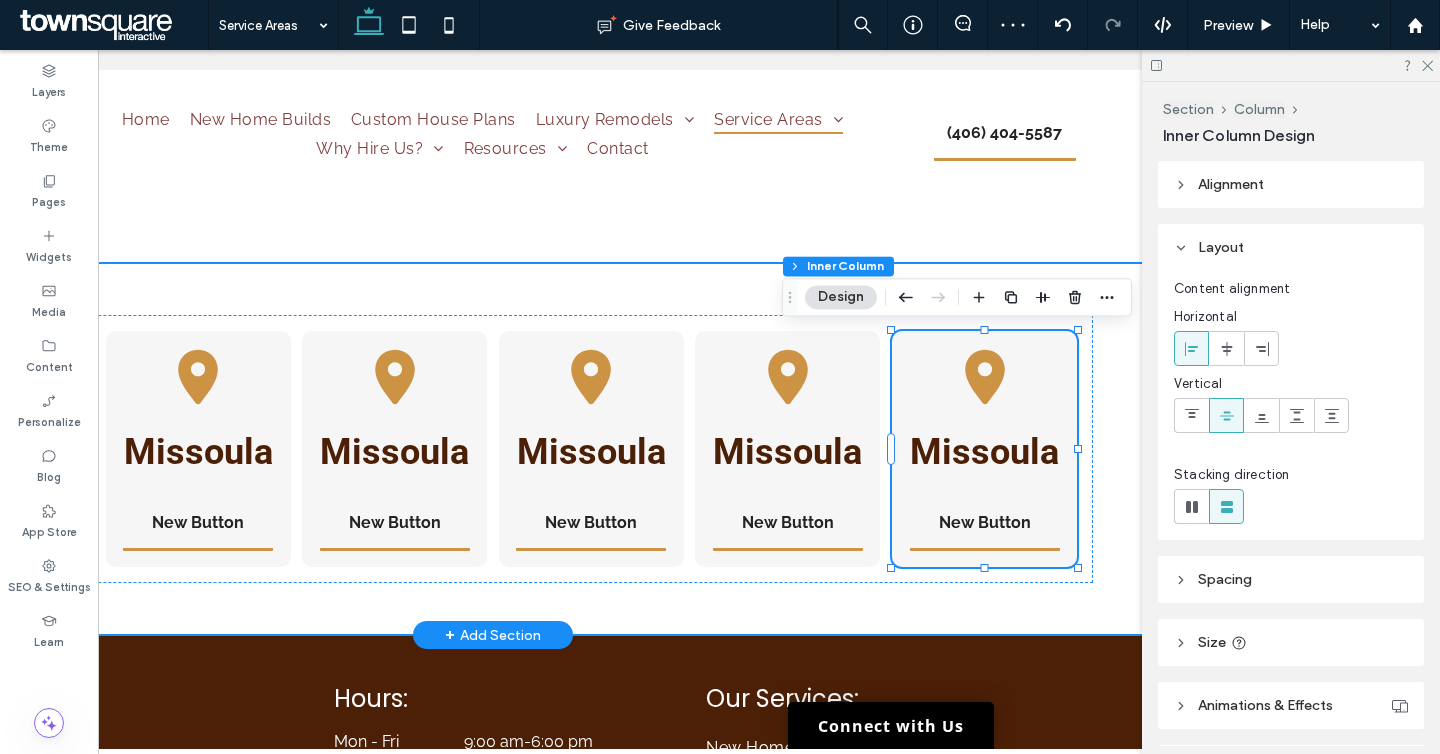 click on "Missoula
More
Missoula
New Button
Missoula
New Button
Missoula
New Button
Missoula
New Button
Missoula
New Button" at bounding box center [493, 449] 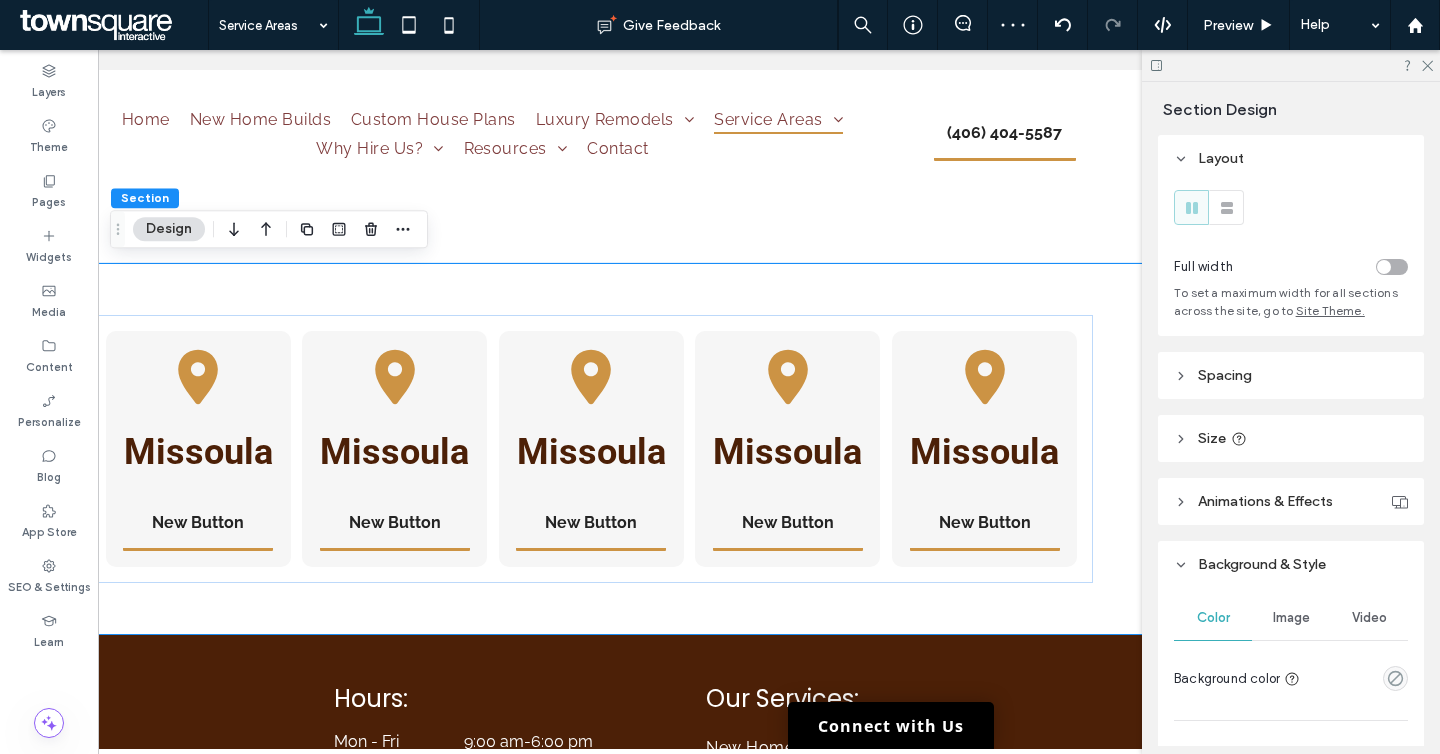 click at bounding box center [1392, 267] 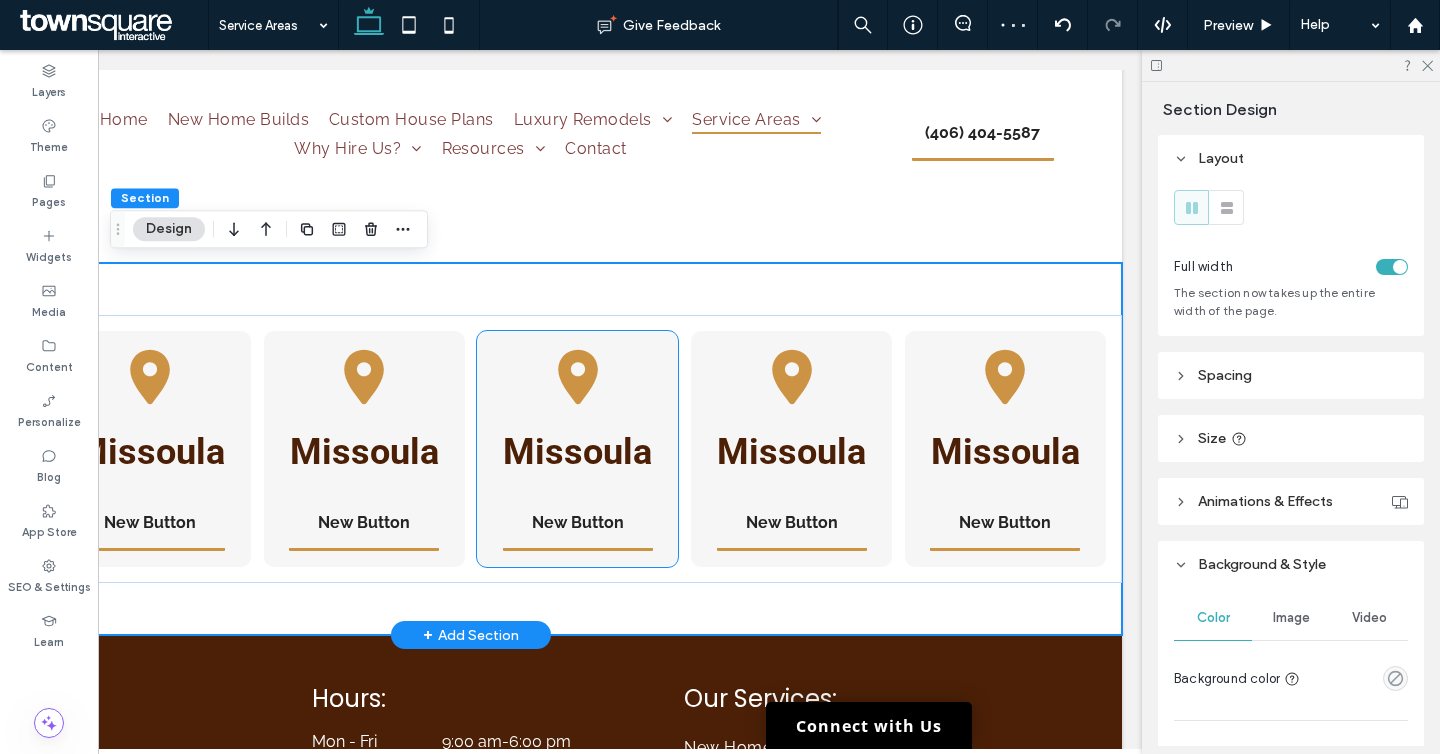 scroll, scrollTop: 0, scrollLeft: 0, axis: both 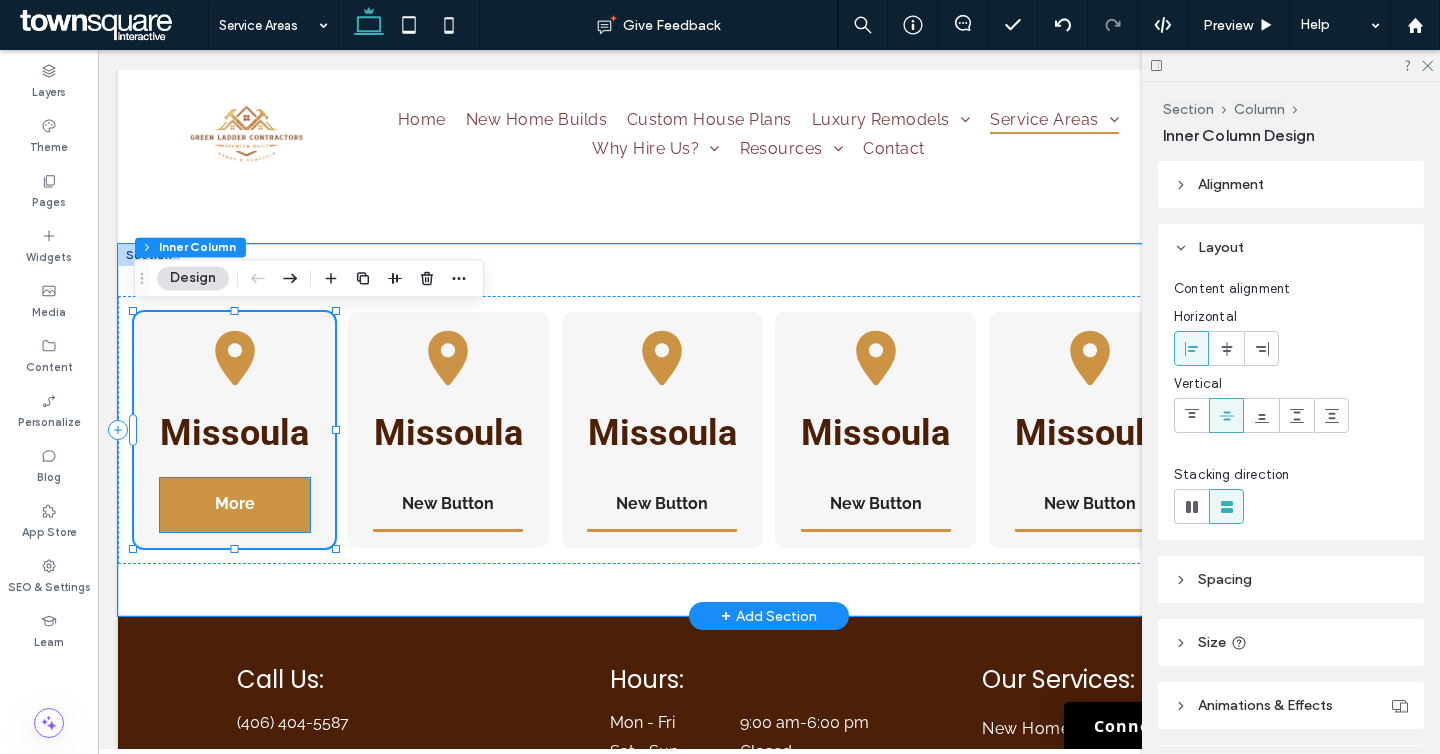 click on "More" at bounding box center (235, 505) 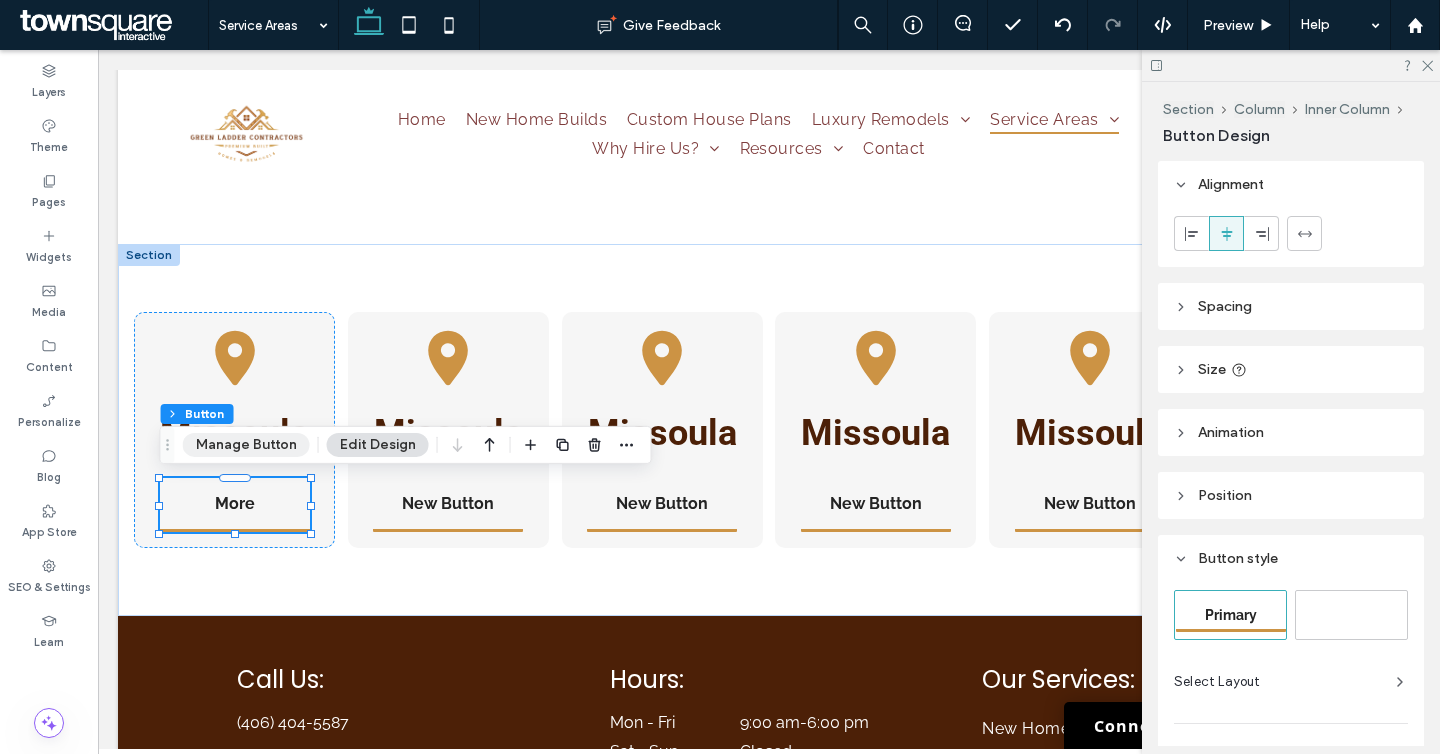 click on "Manage Button" at bounding box center [246, 445] 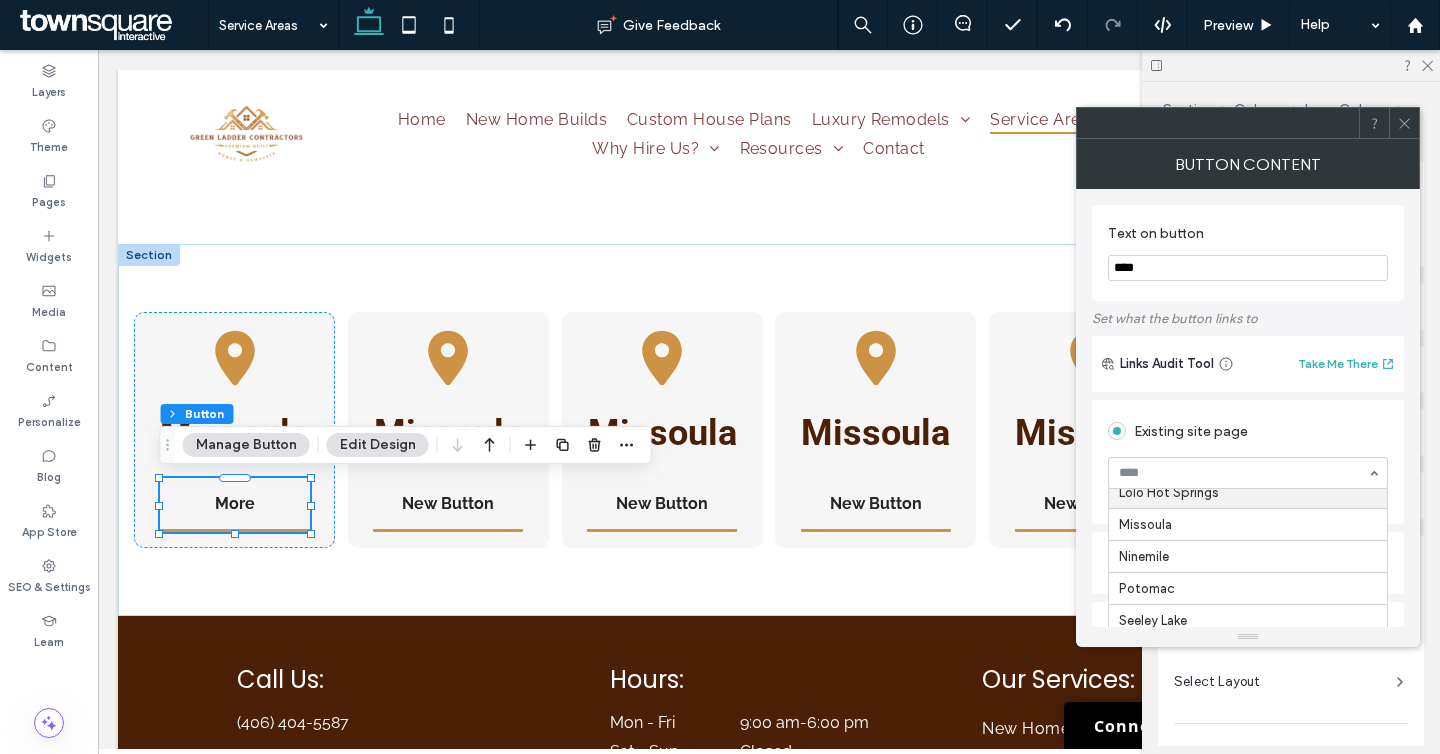 scroll, scrollTop: 686, scrollLeft: 0, axis: vertical 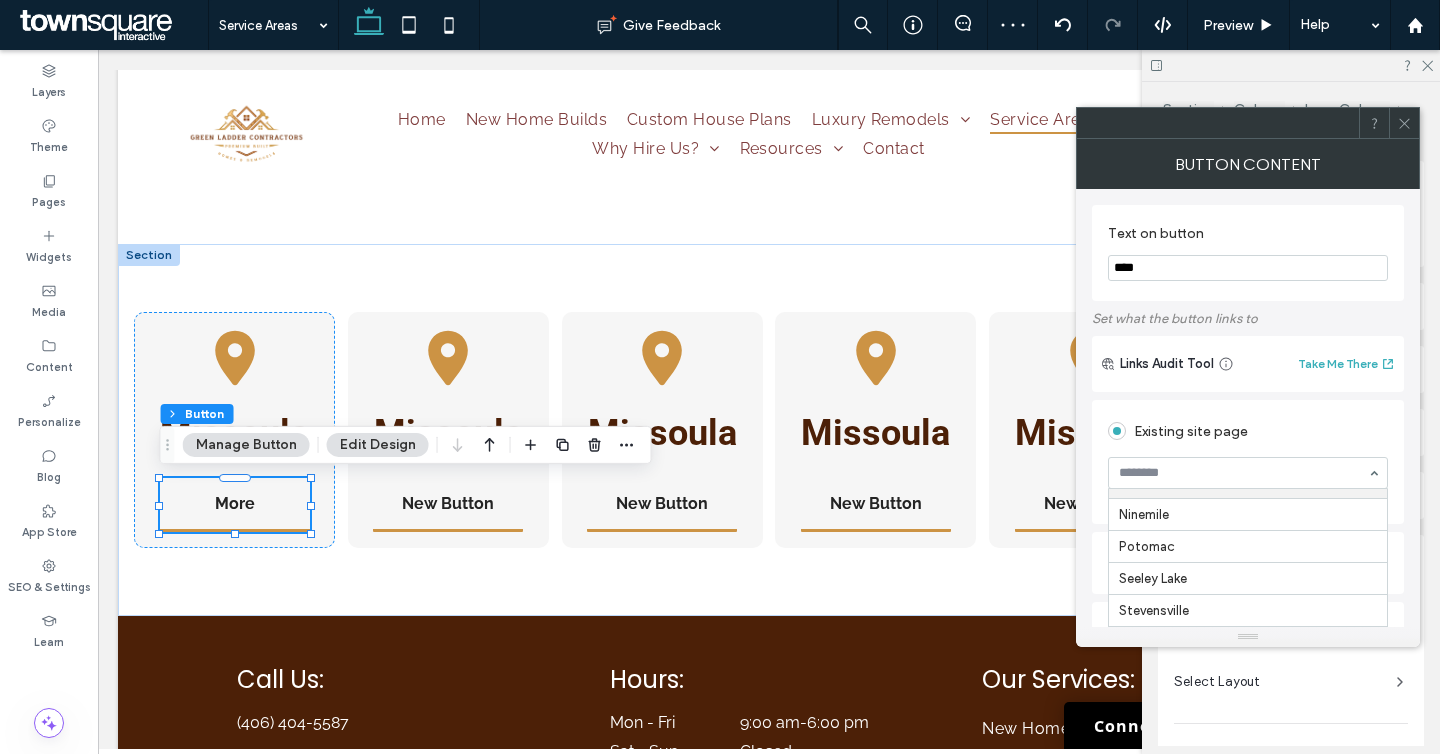 click at bounding box center (474, 445) 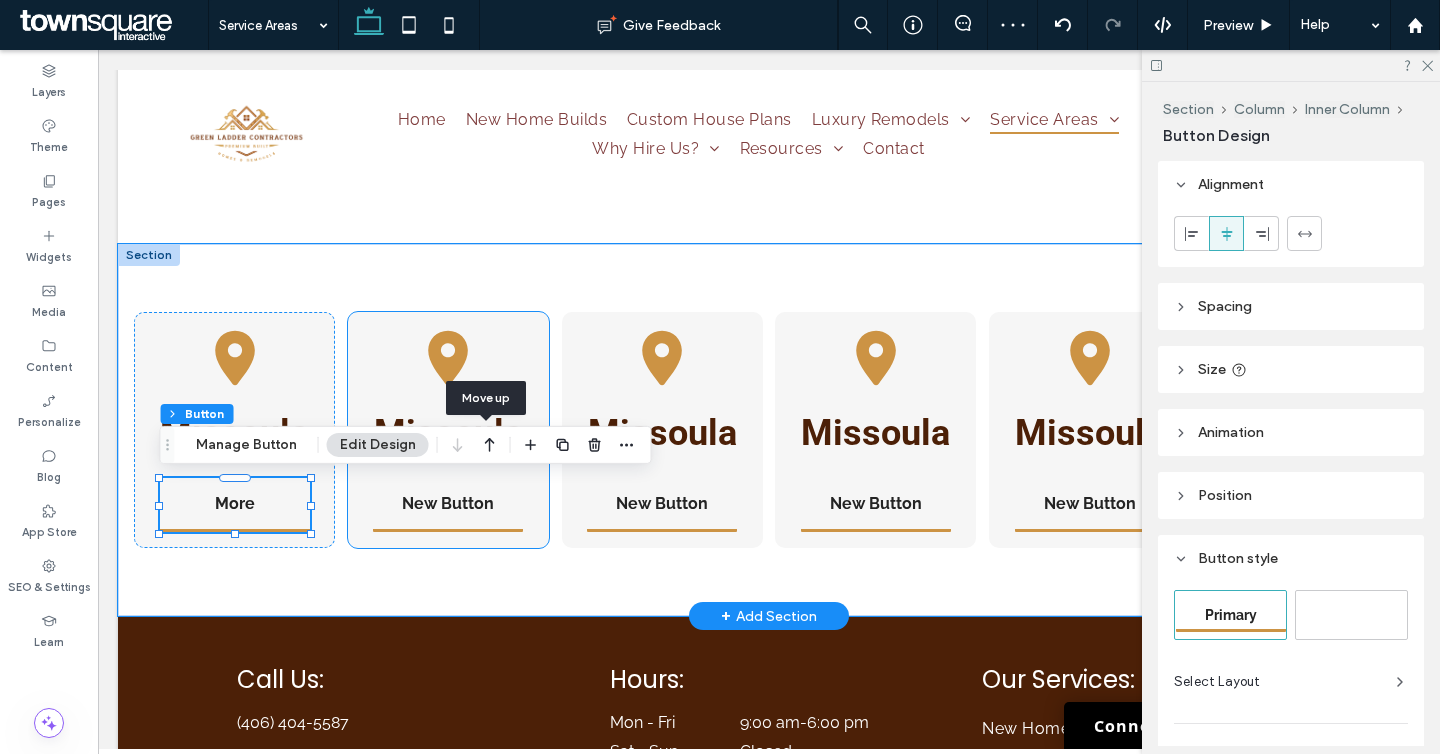 click on "Missoula" at bounding box center (448, 433) 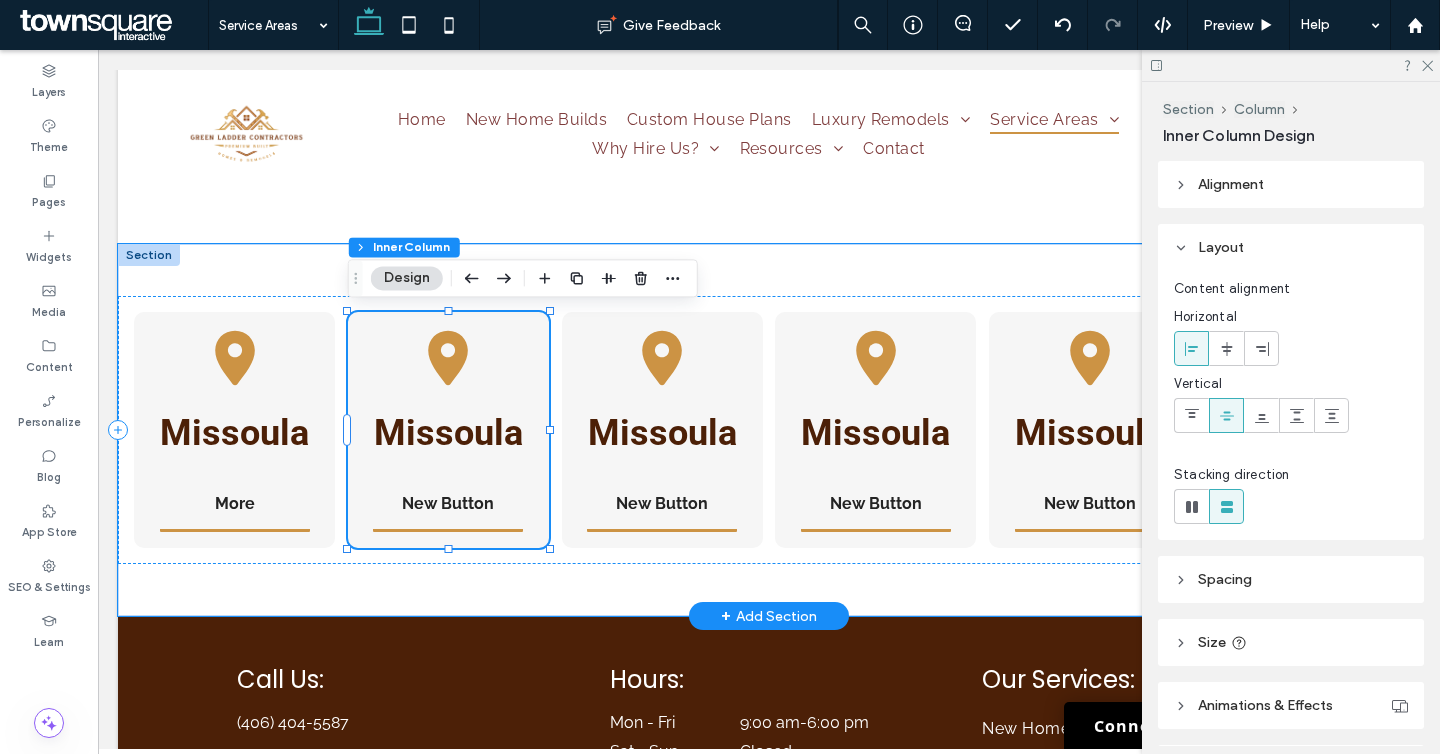 click on "Missoula" at bounding box center [448, 433] 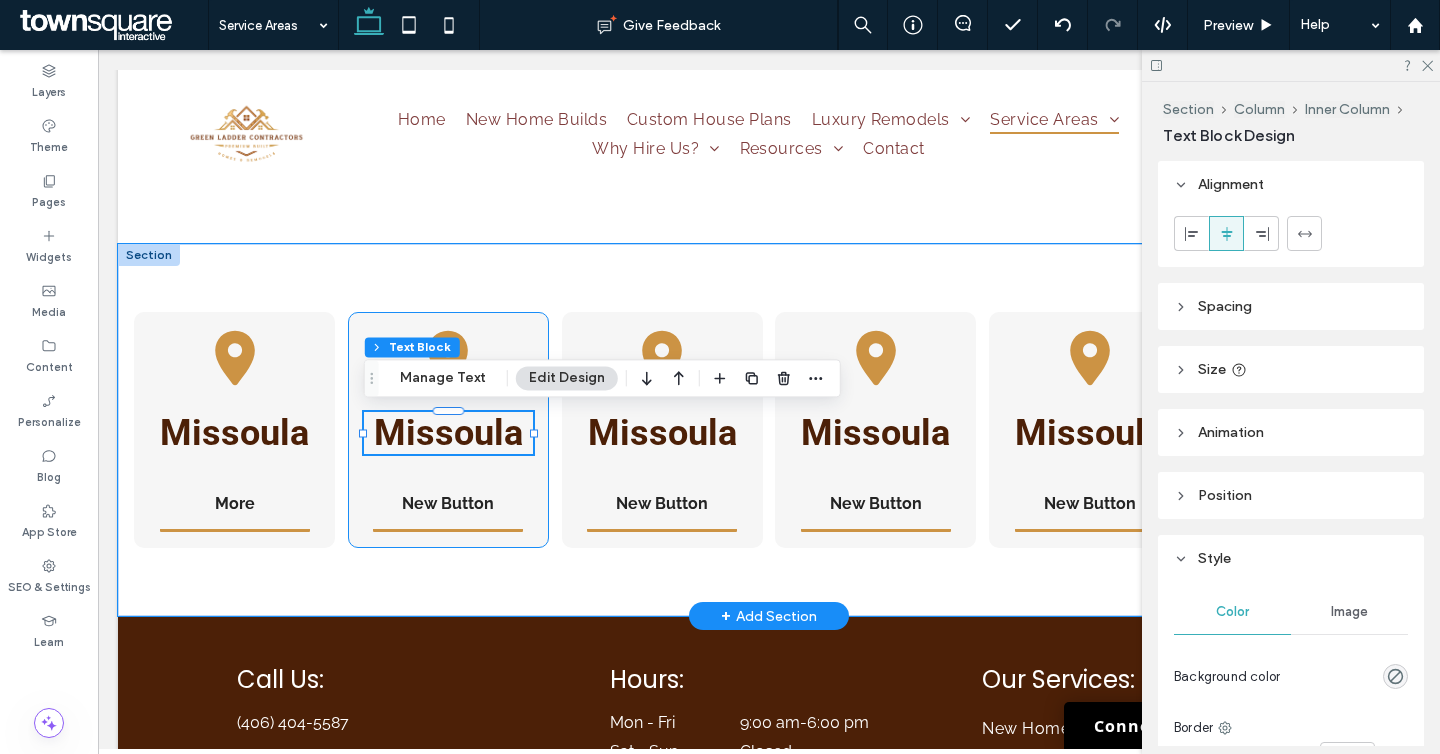 click on "Missoula" at bounding box center (448, 433) 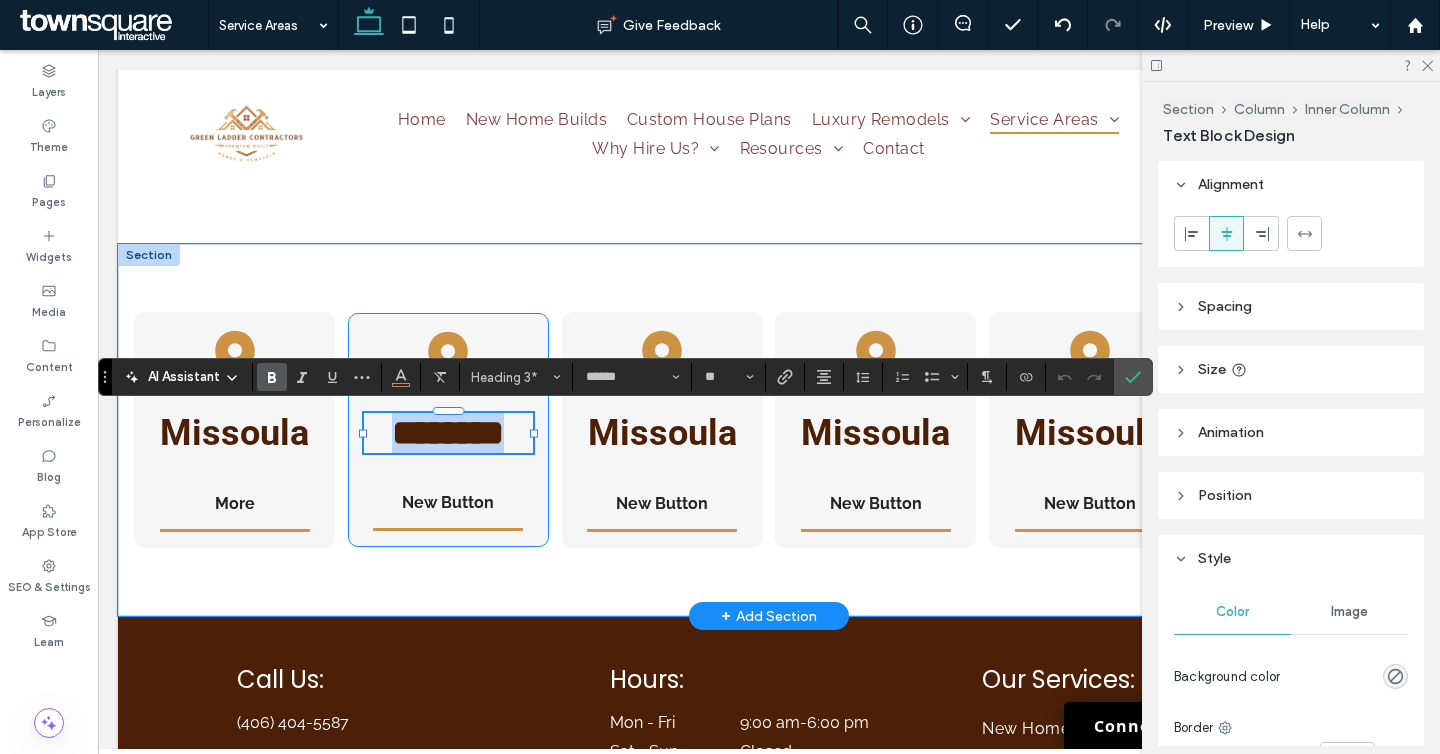 type 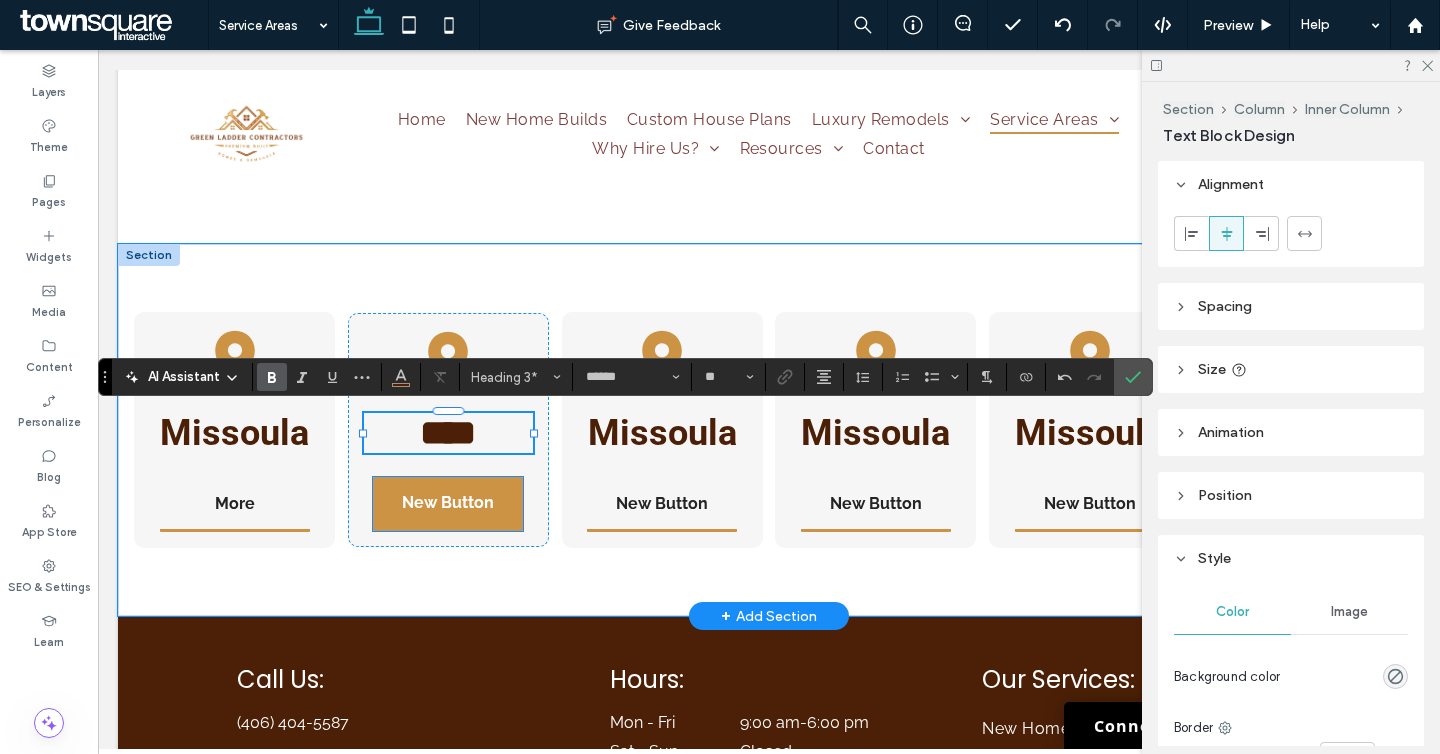 click on "New Button" at bounding box center (448, 502) 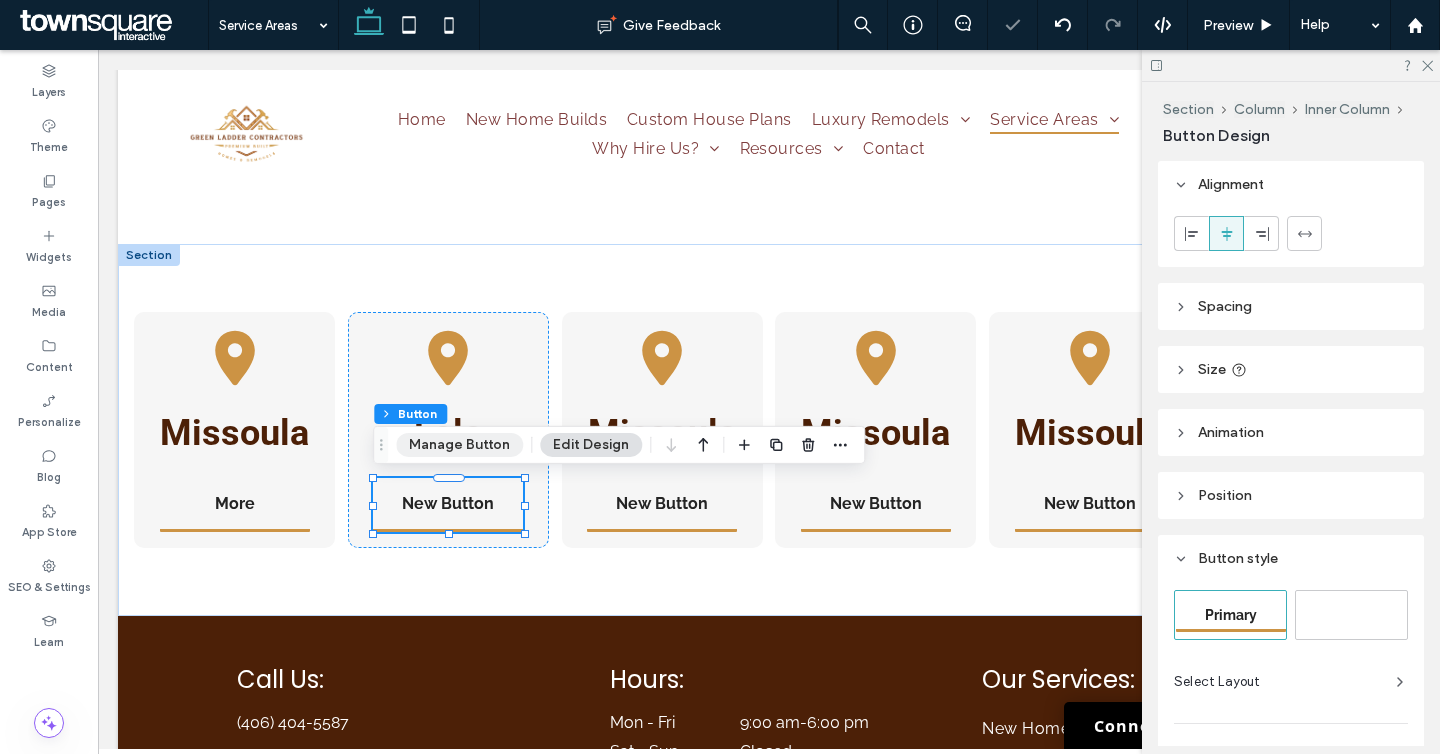 click on "Manage Button" at bounding box center (459, 445) 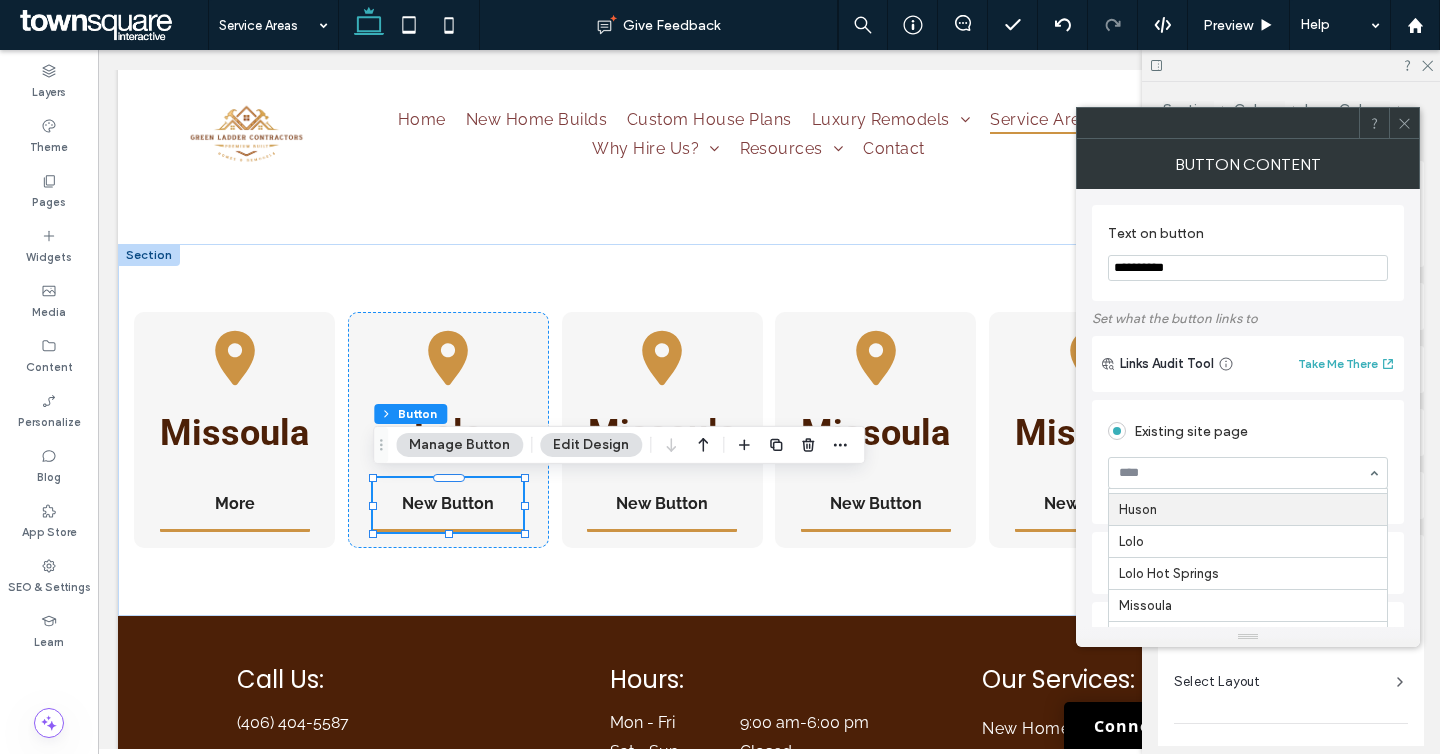 scroll, scrollTop: 604, scrollLeft: 0, axis: vertical 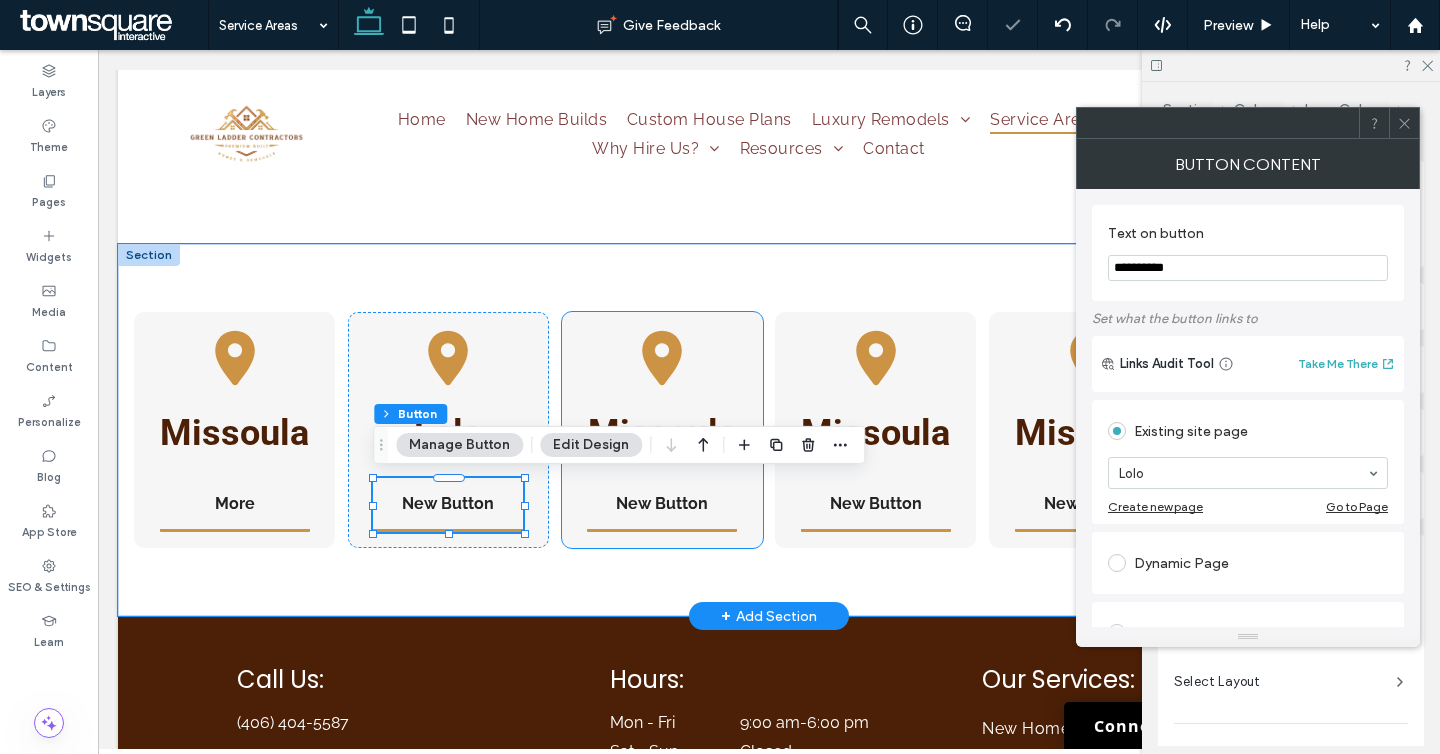 click on "Missoula
New Button" at bounding box center (662, 430) 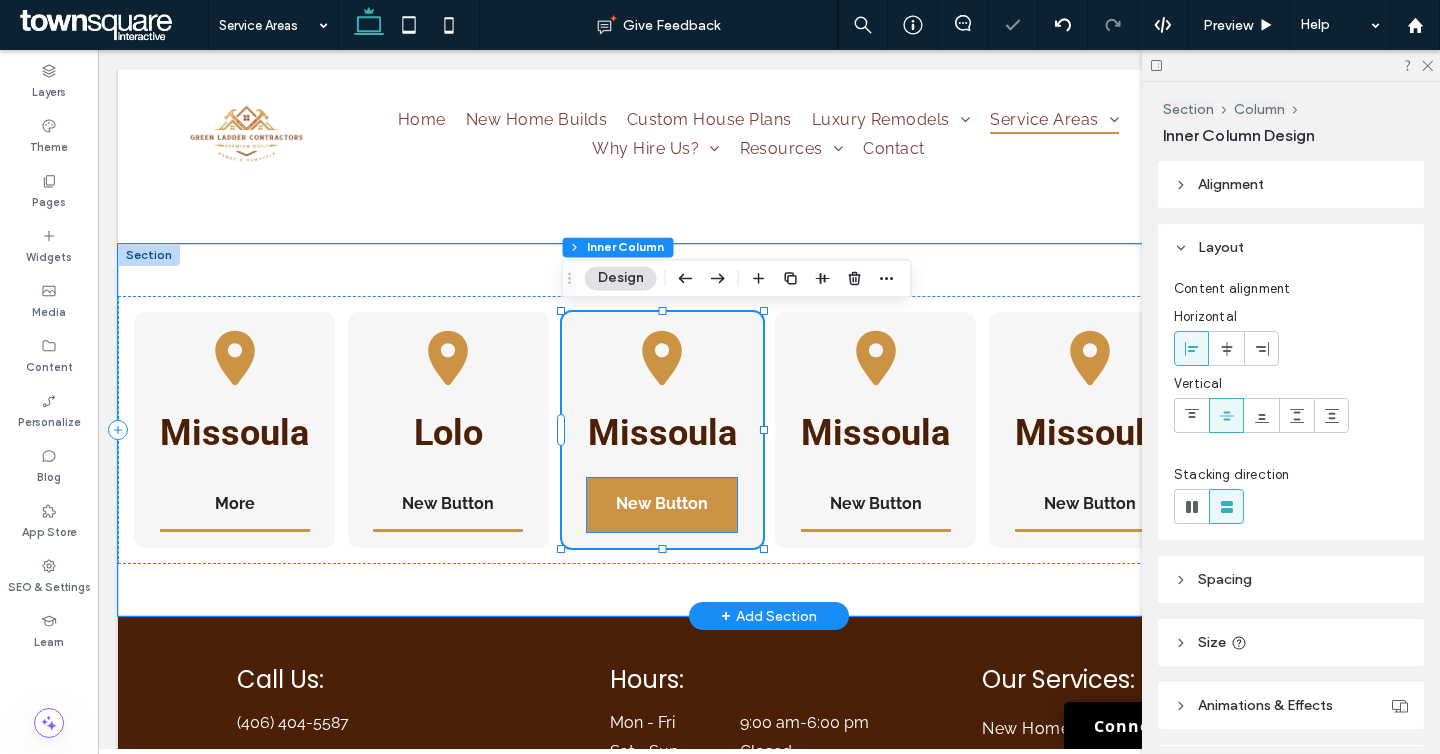 click on "New Button" at bounding box center (662, 505) 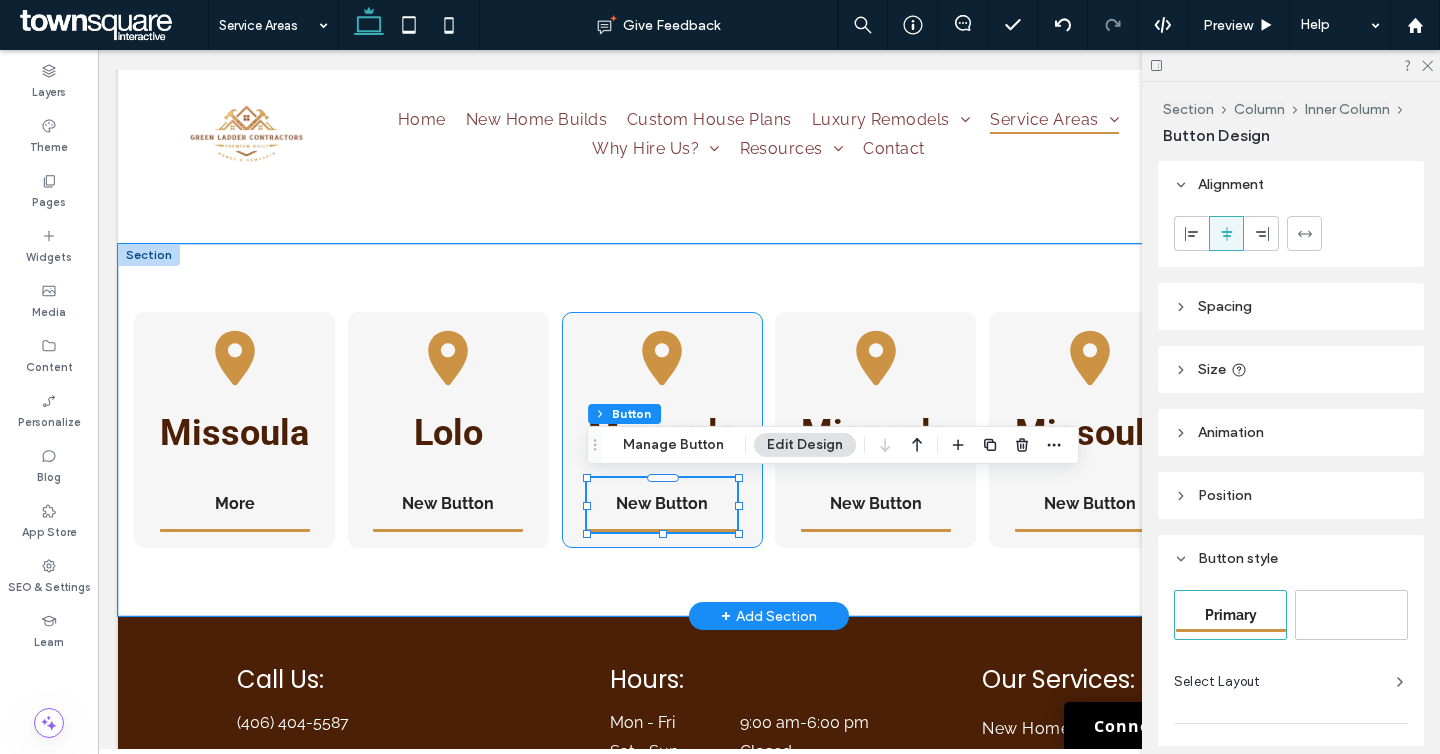 click on "Missoula
New Button" at bounding box center (662, 430) 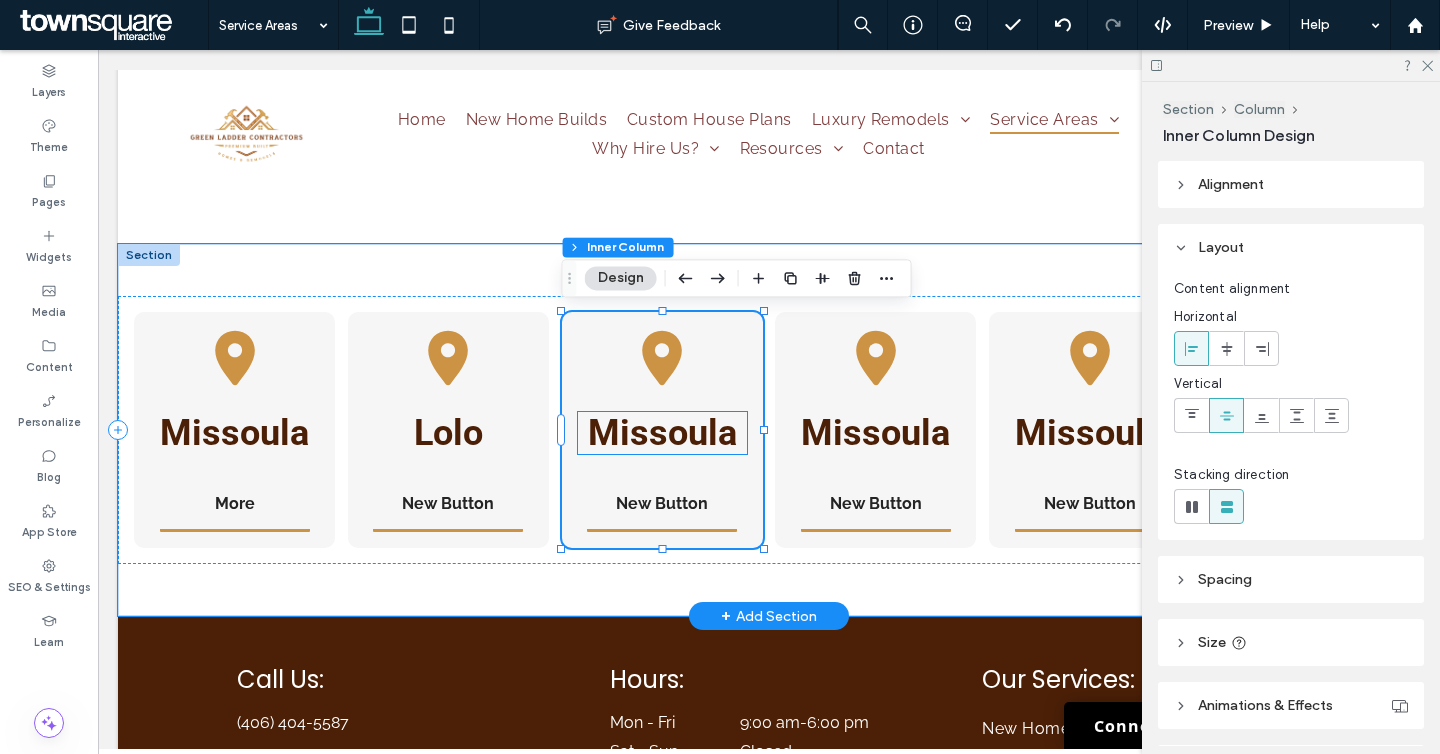 click on "Missoula" at bounding box center [662, 433] 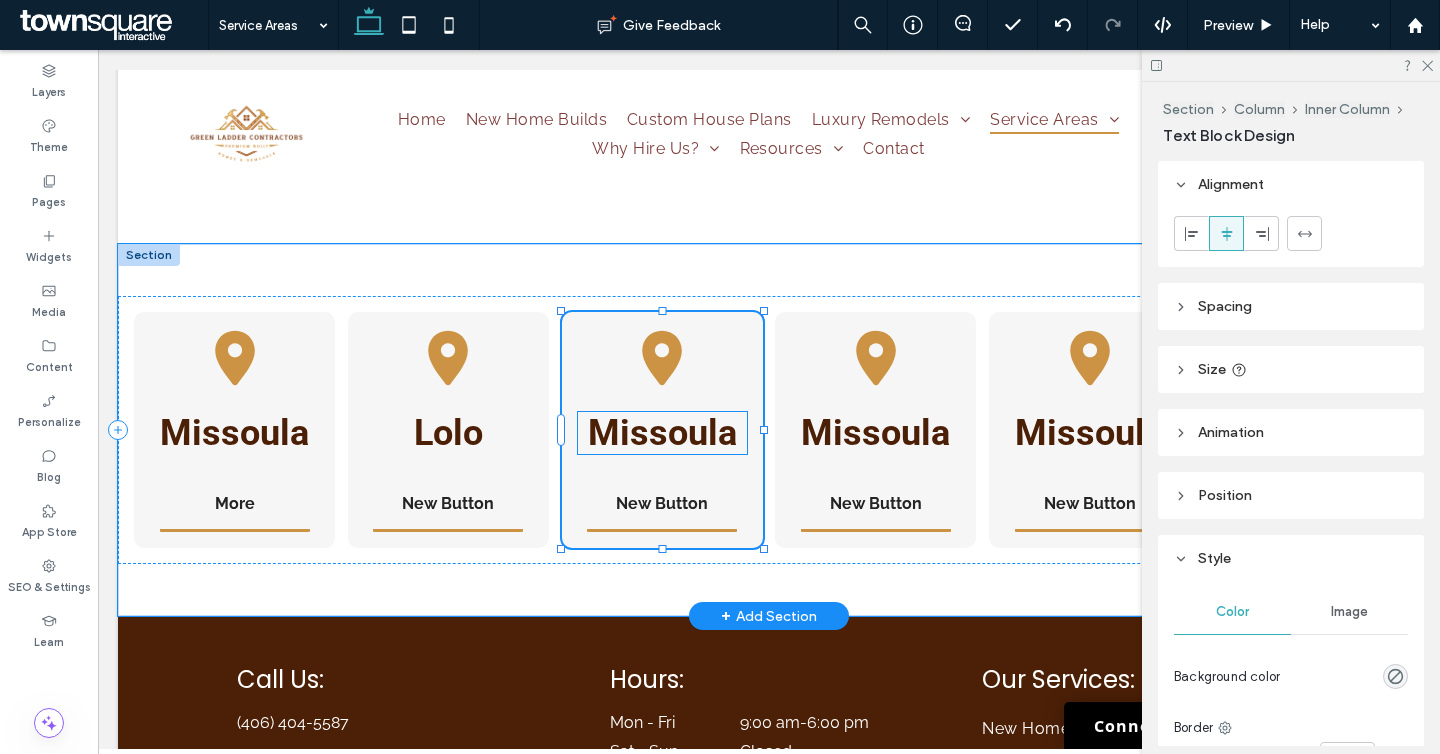 type on "******" 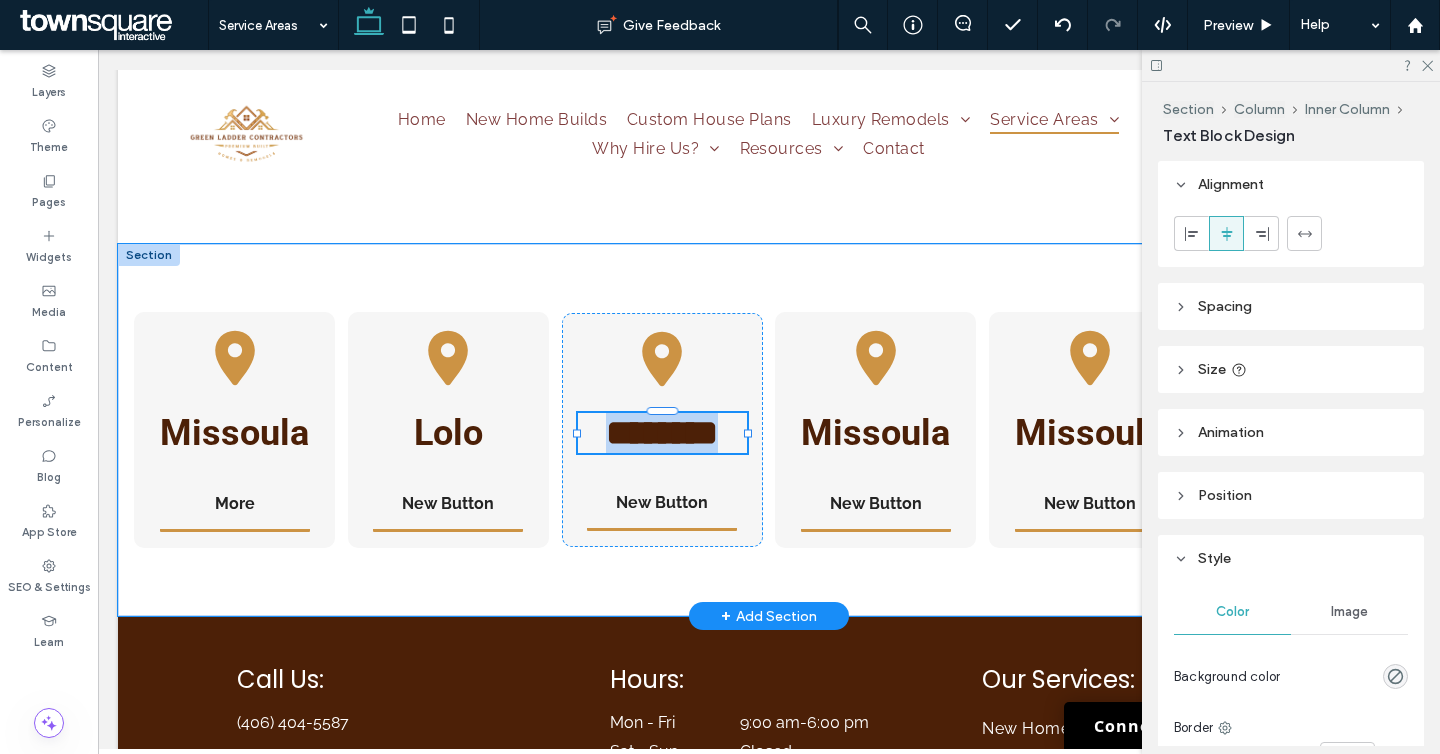 paste 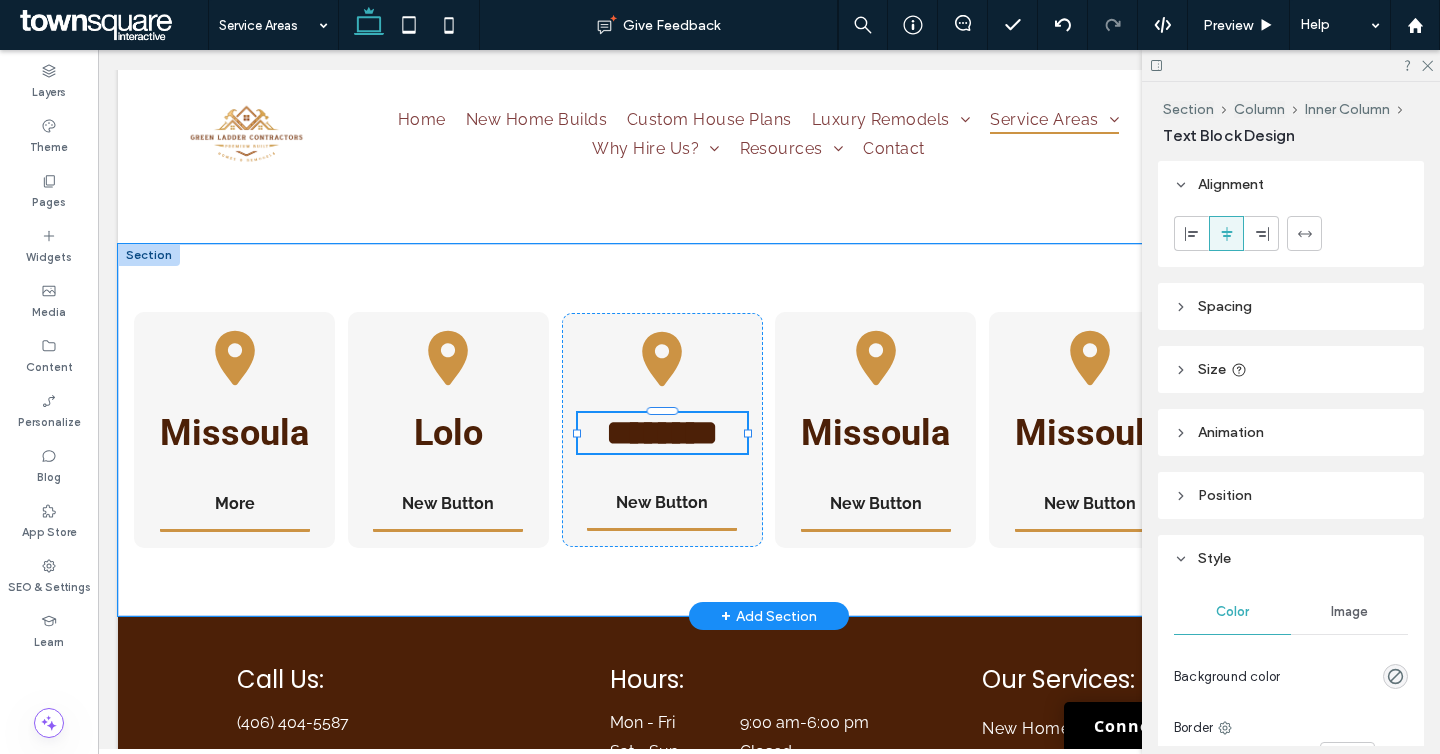 scroll, scrollTop: 18, scrollLeft: 0, axis: vertical 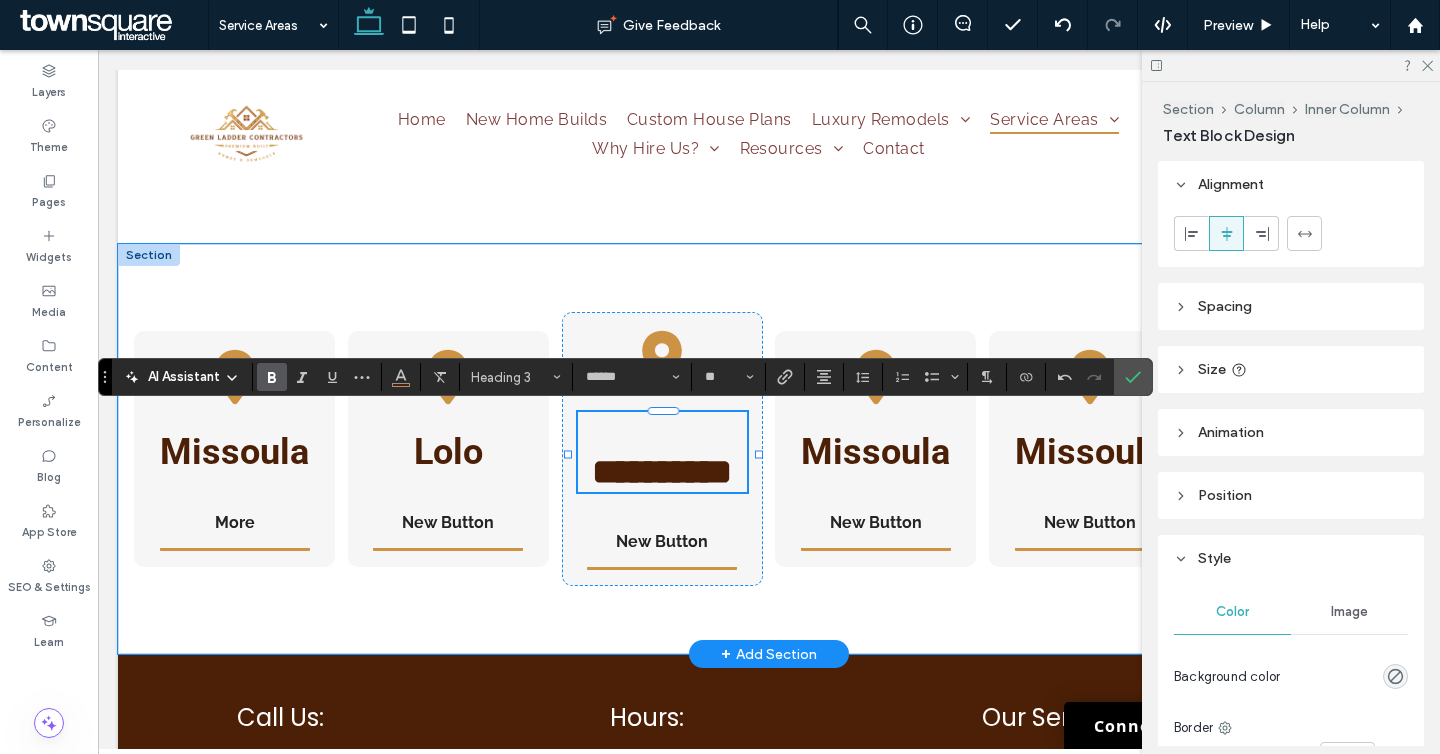 click at bounding box center (568, 454) 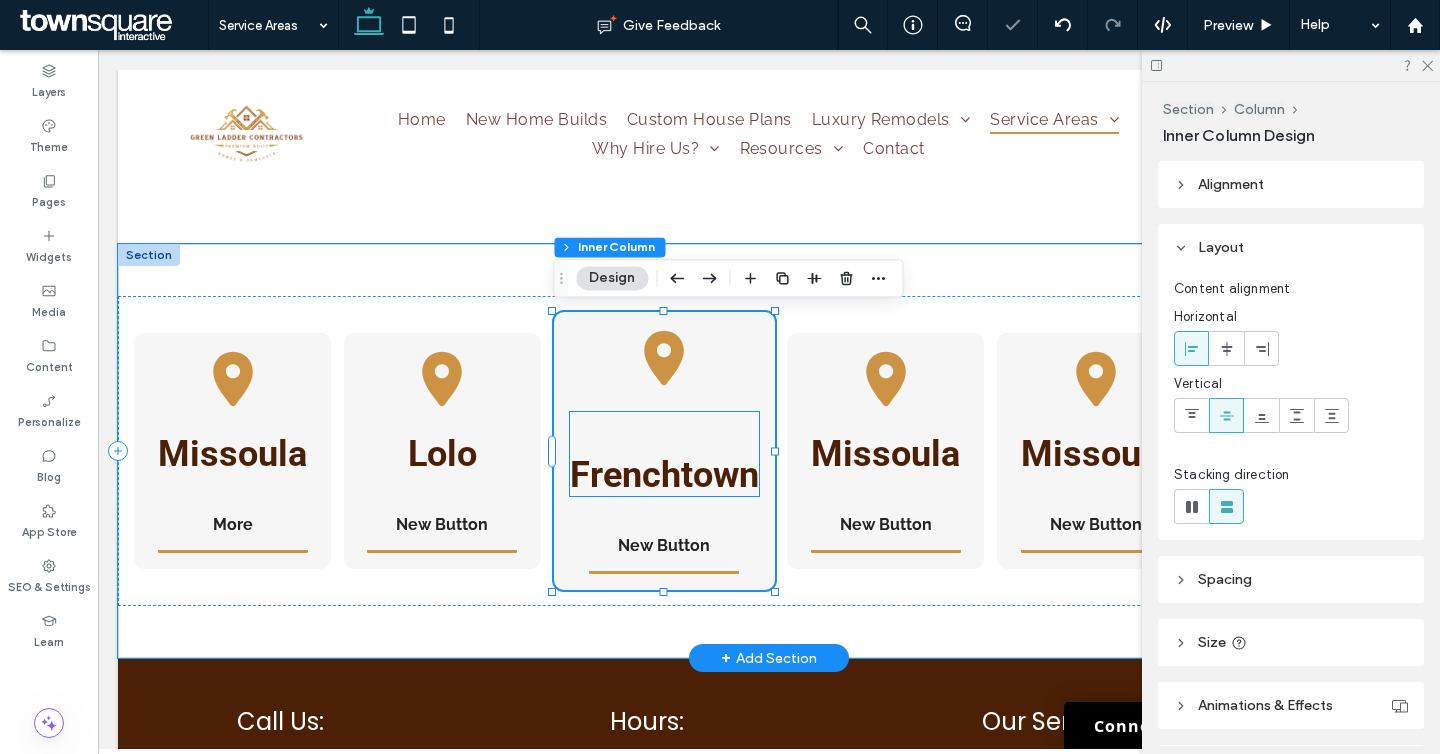 click on "Frenchtown" at bounding box center [664, 475] 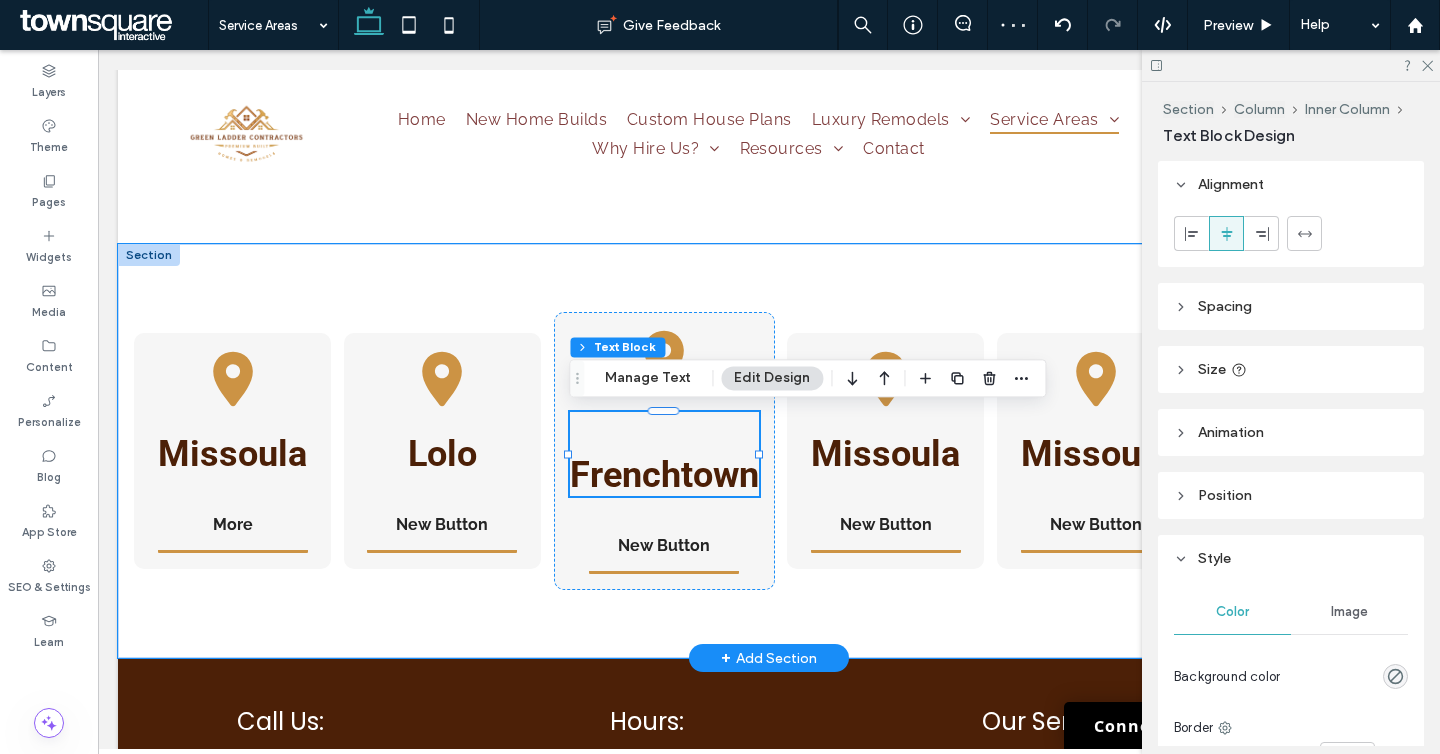 click on "Frenchtown" at bounding box center (664, 475) 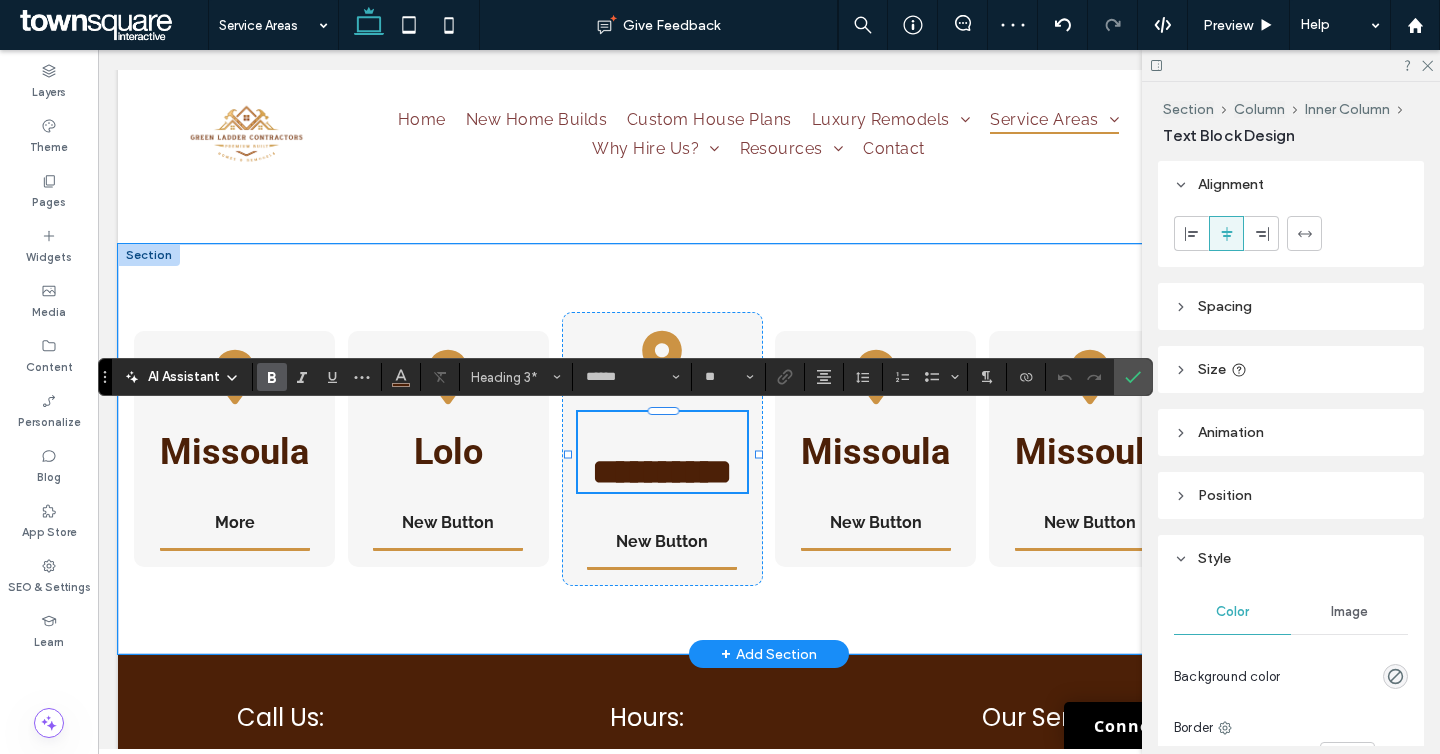 click on "**********" at bounding box center (662, 472) 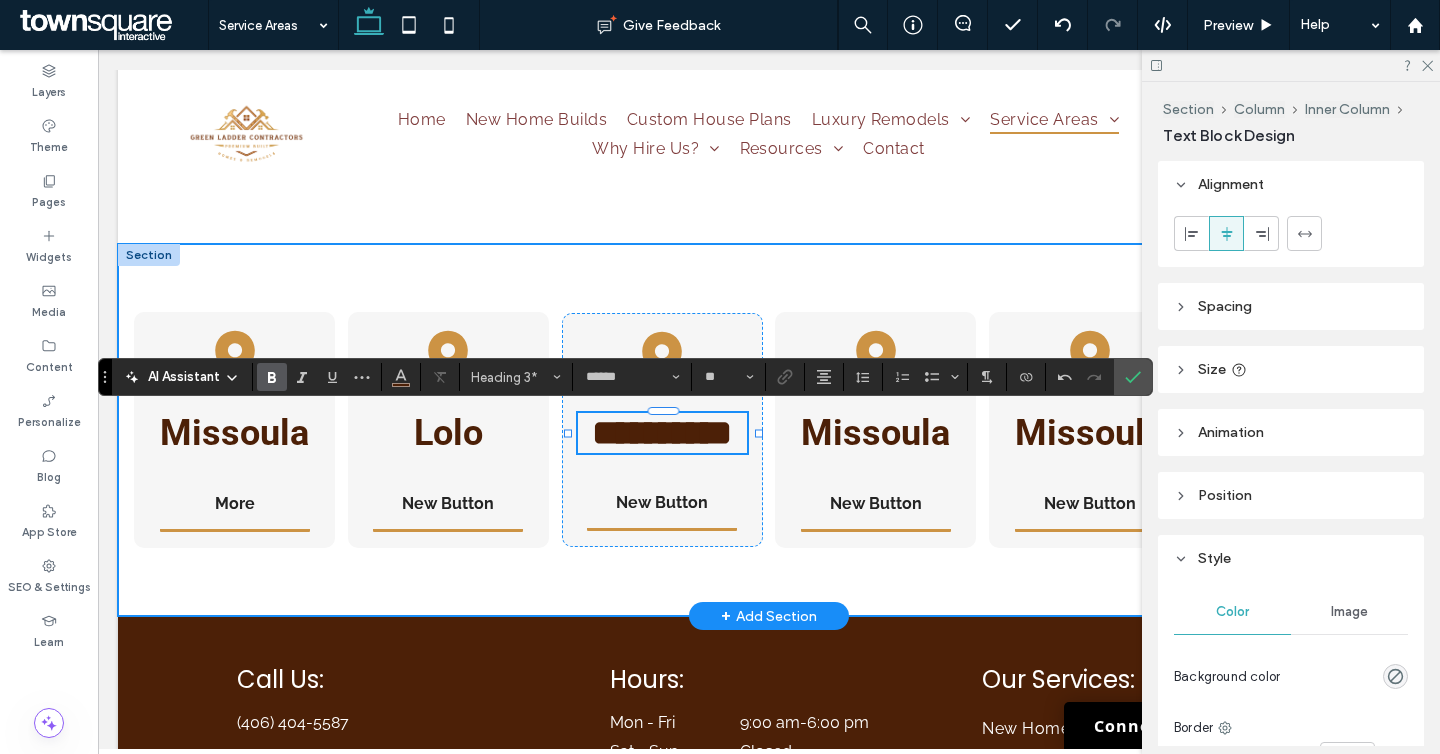 click on "**********" at bounding box center [769, 430] 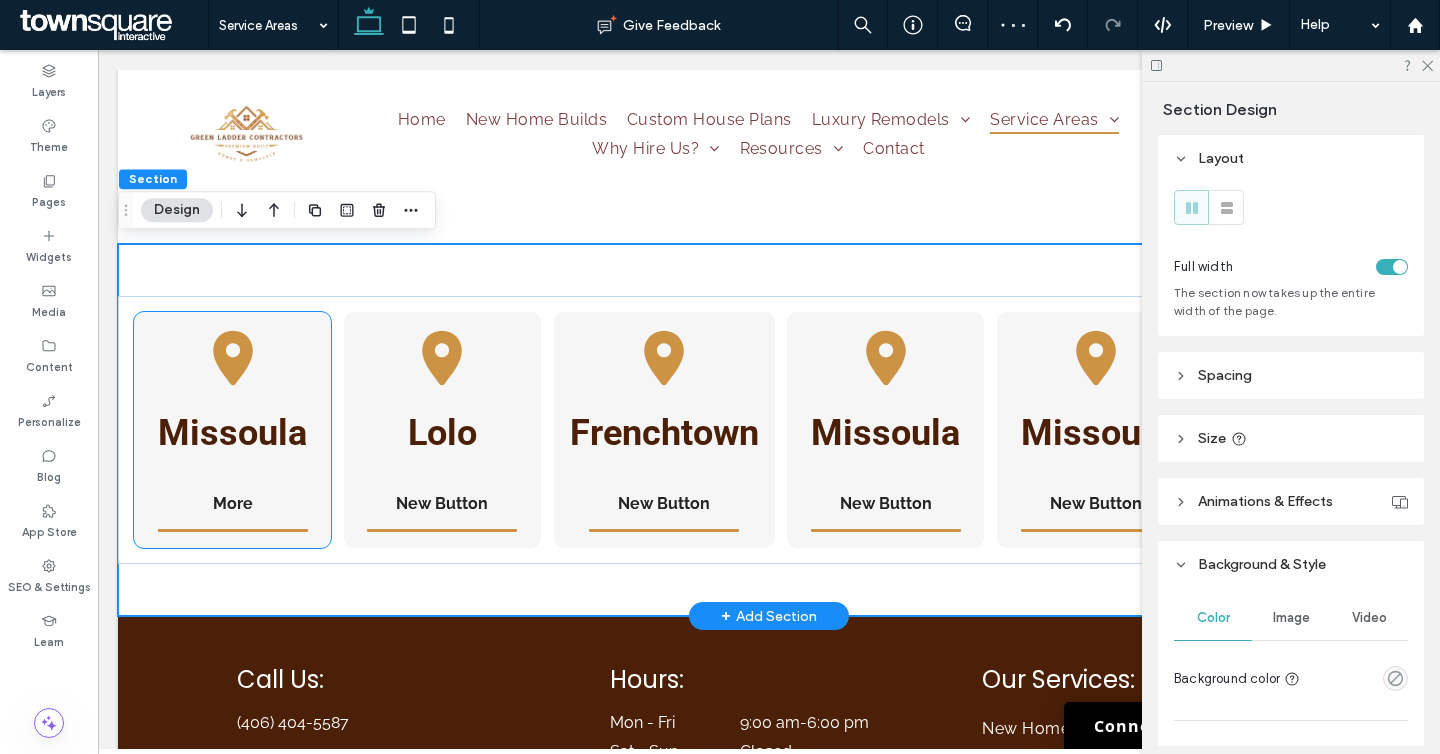 click on "Missoula
More" at bounding box center [232, 430] 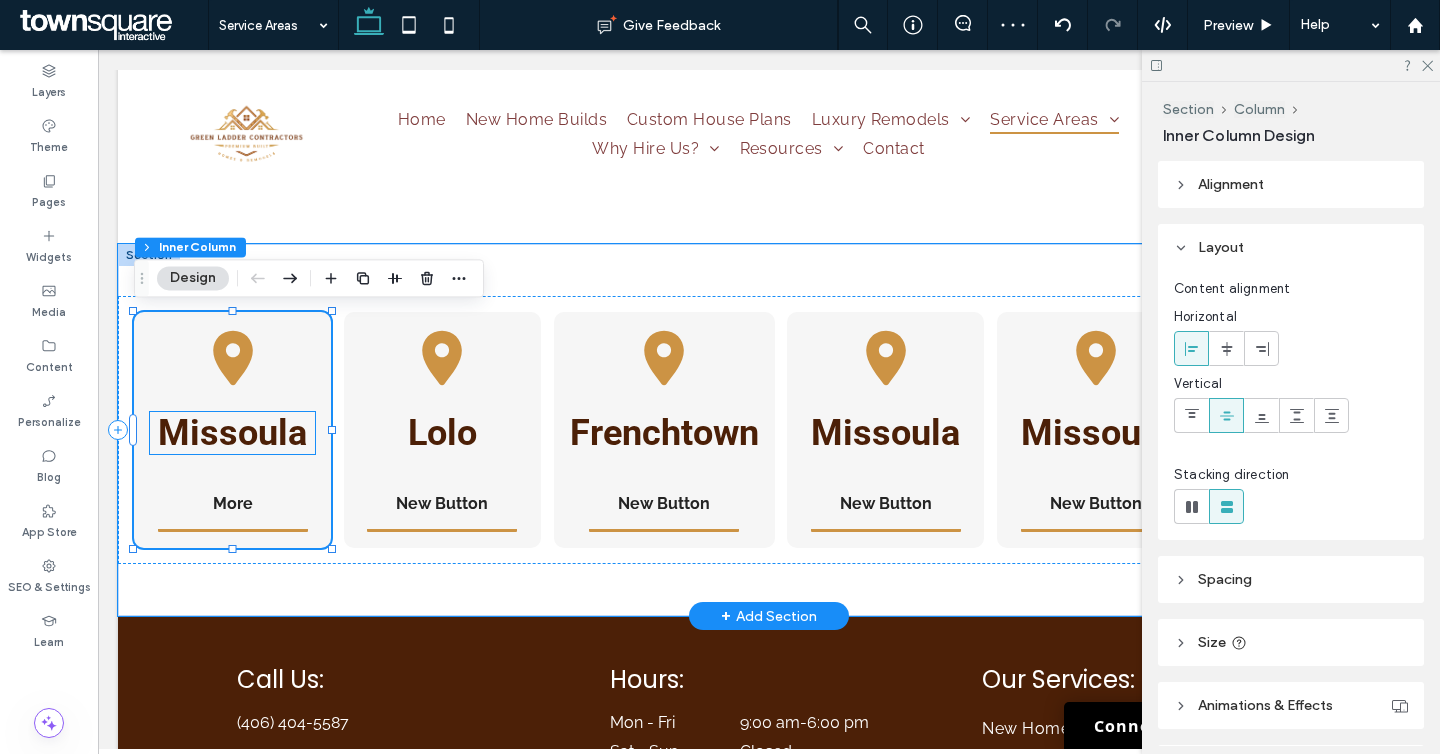 click on "Missoula" at bounding box center [232, 433] 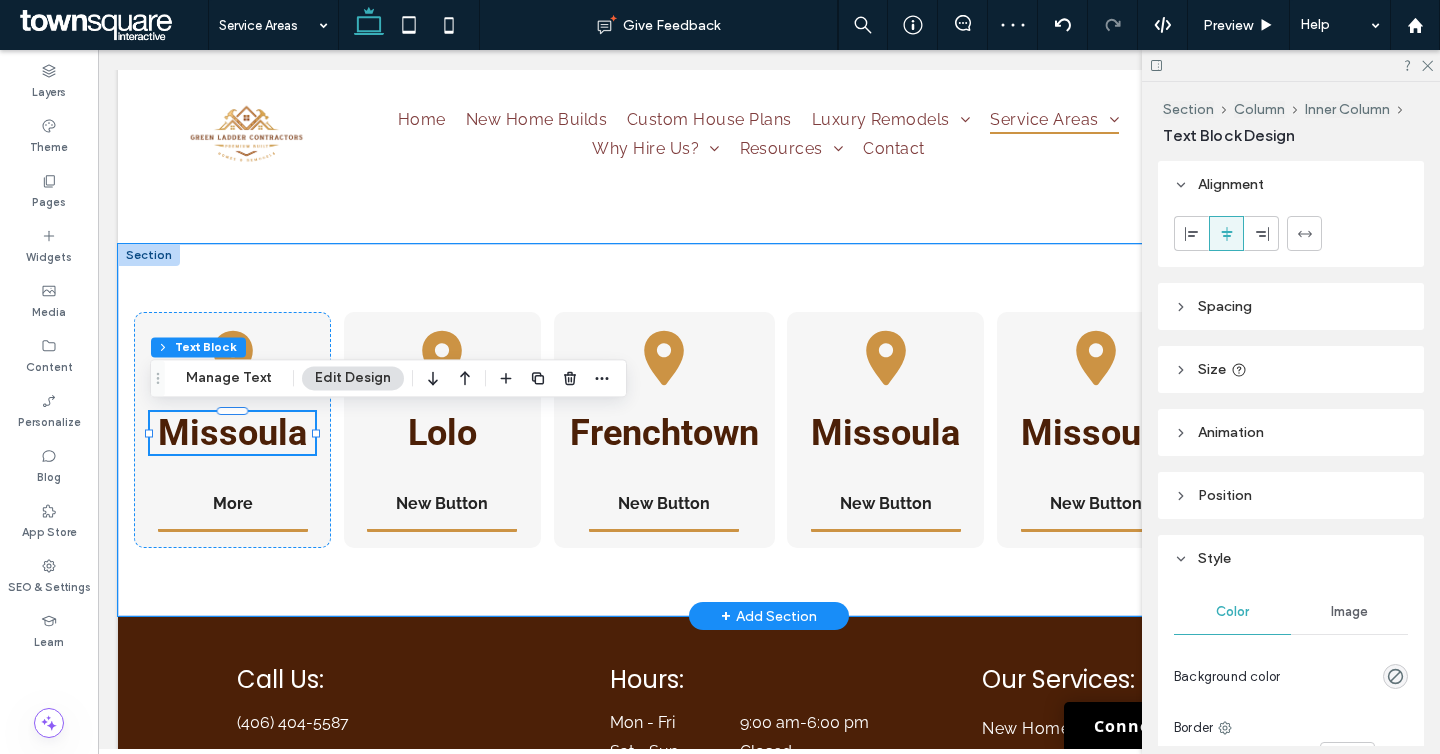 click on "Missoula" at bounding box center [232, 433] 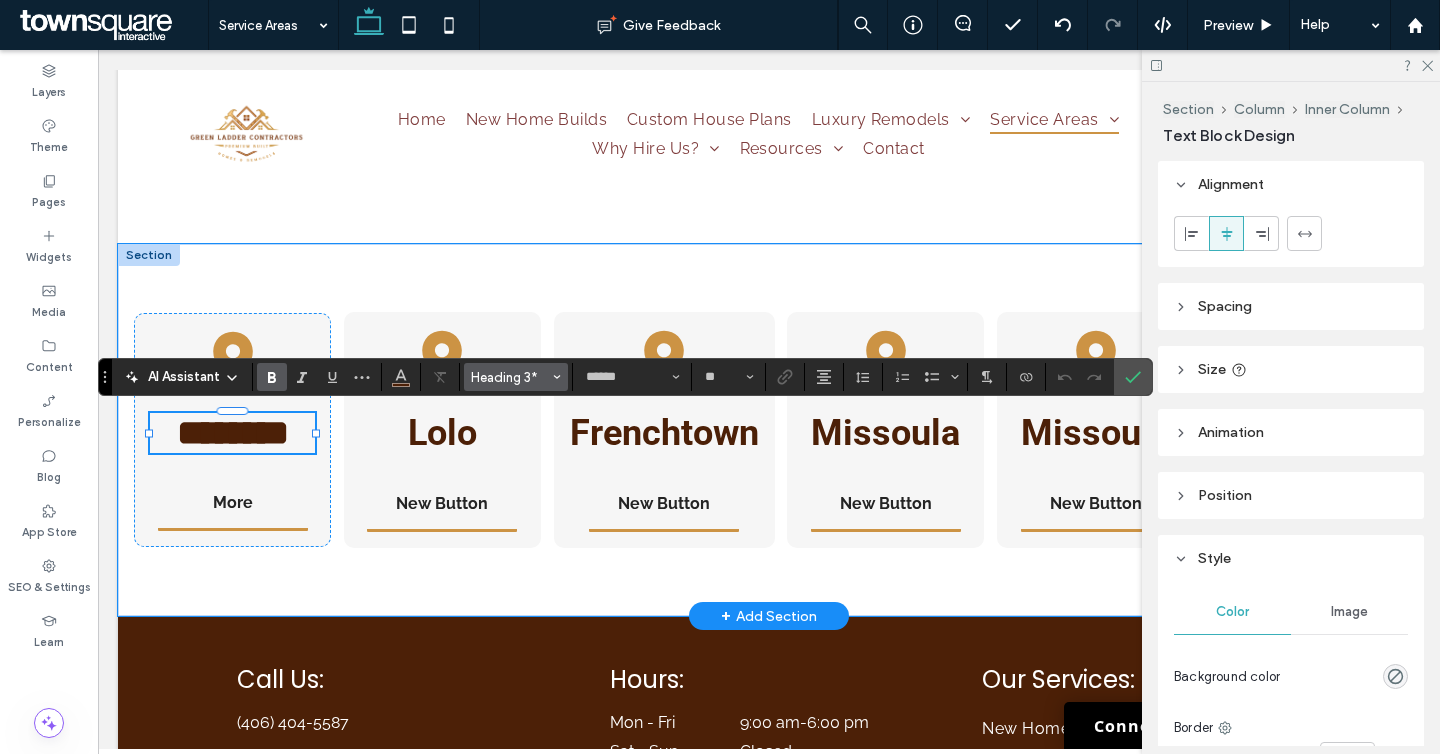 click on "Heading 3*" at bounding box center (510, 377) 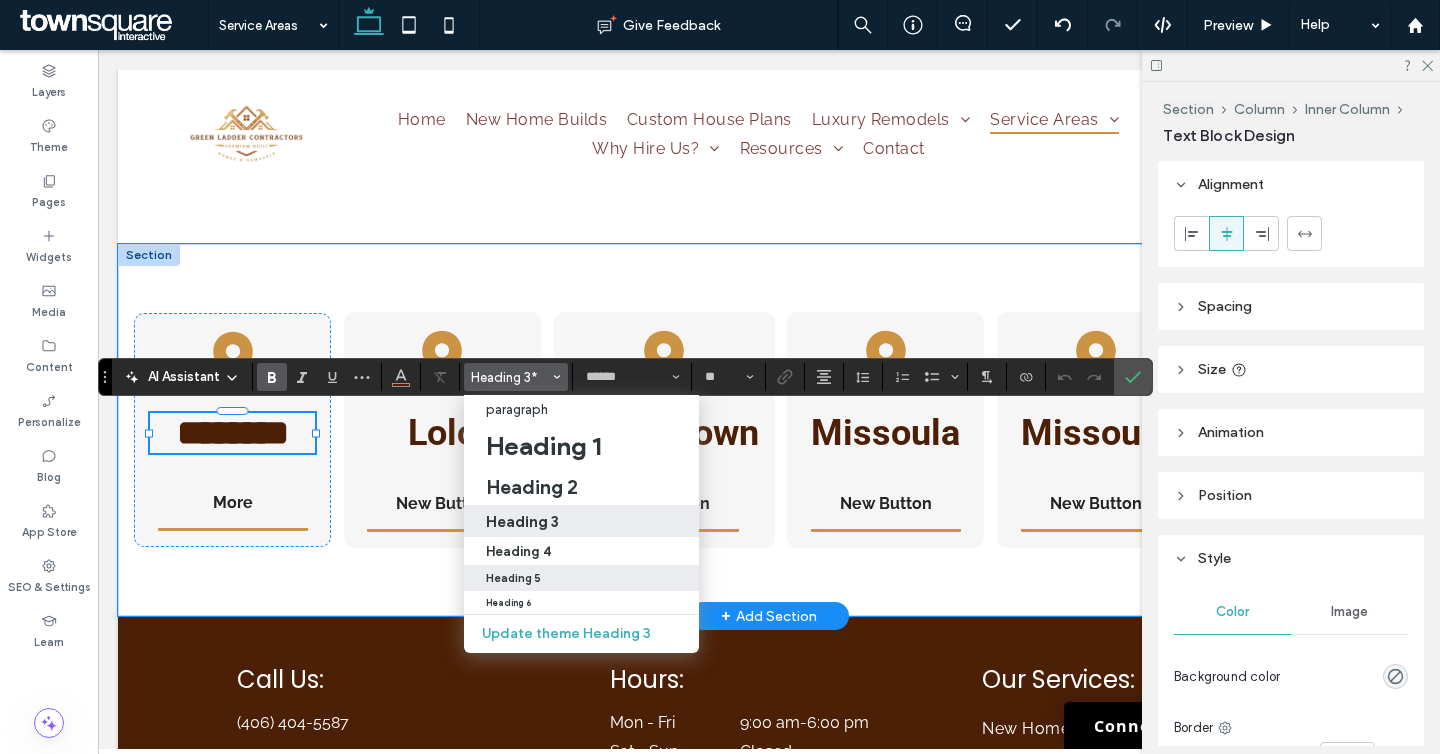 click on "Heading 5" at bounding box center [581, 578] 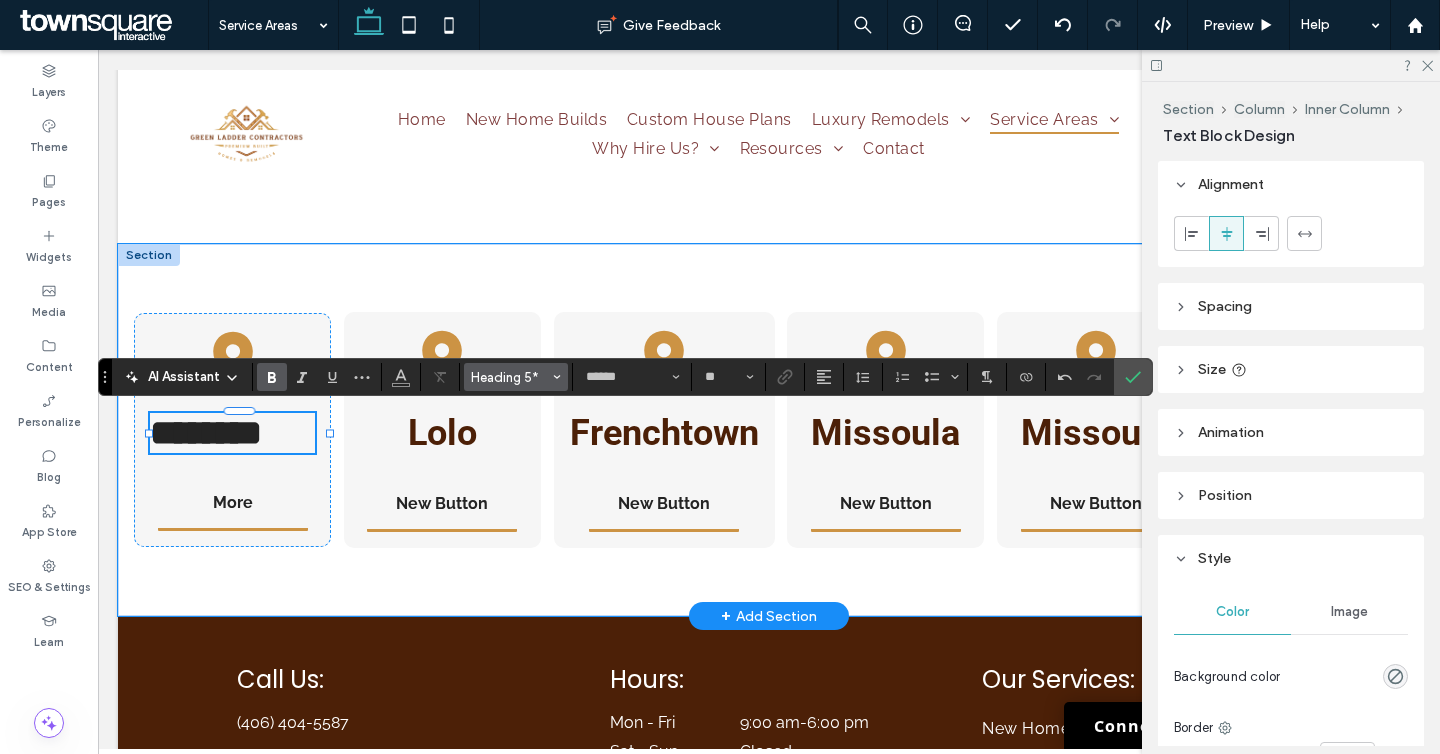 click on "Heading 5*" at bounding box center (510, 377) 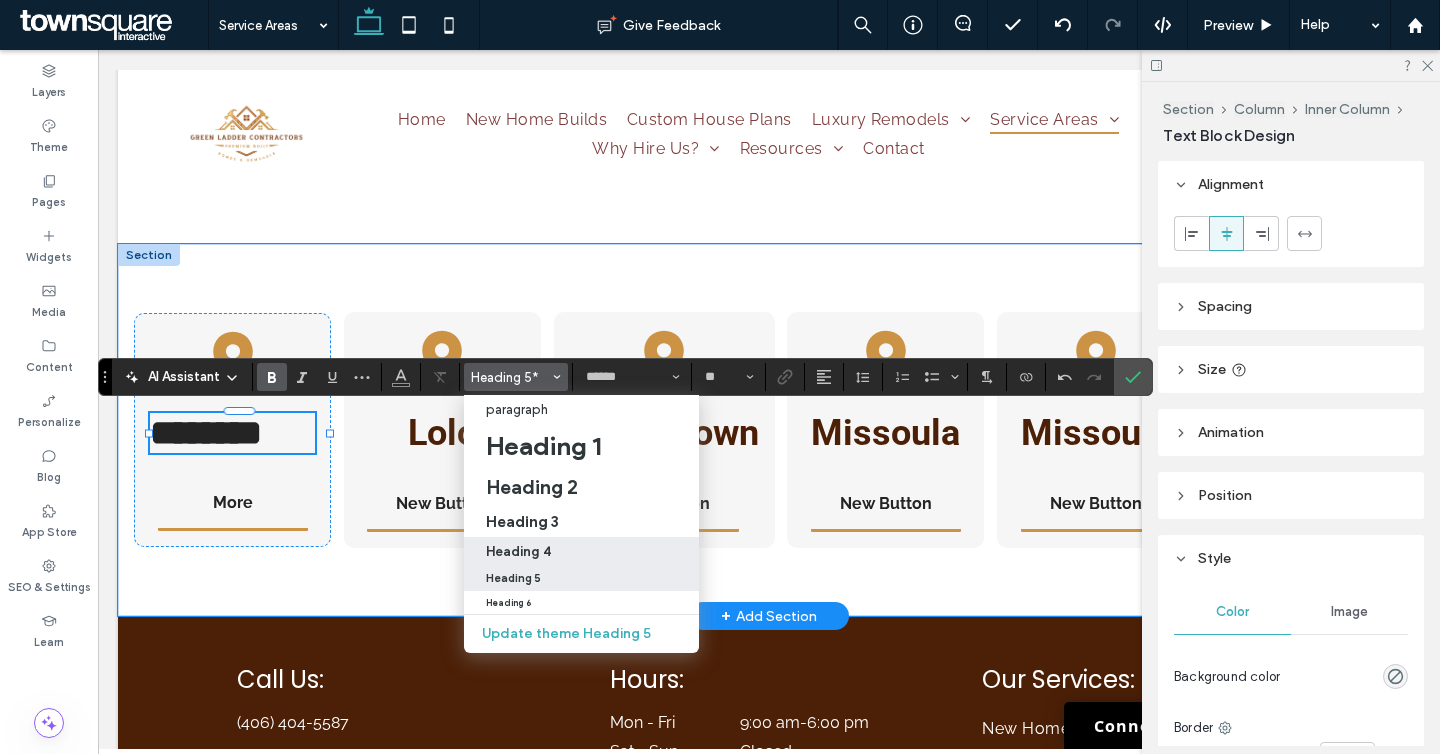 click on "Heading 4" at bounding box center [581, 551] 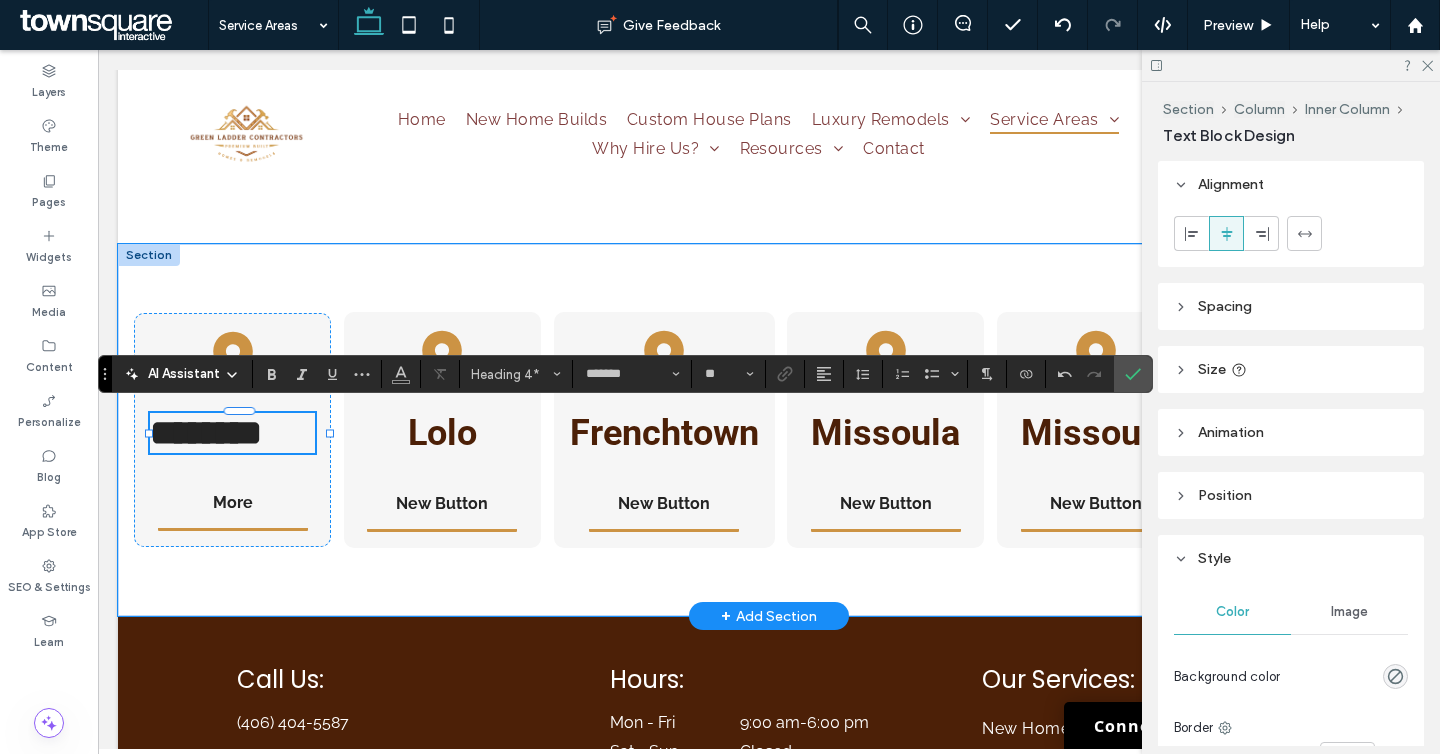 scroll, scrollTop: 846, scrollLeft: 0, axis: vertical 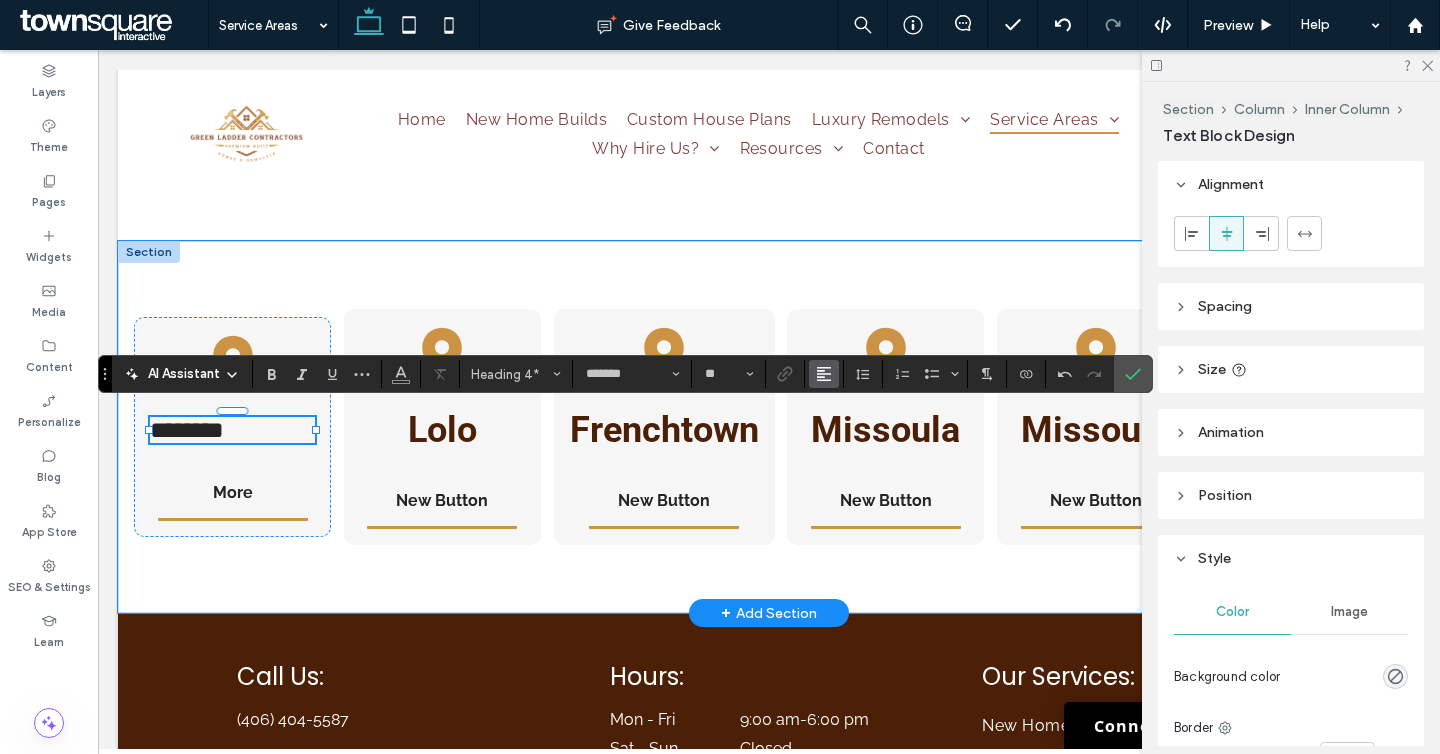 click 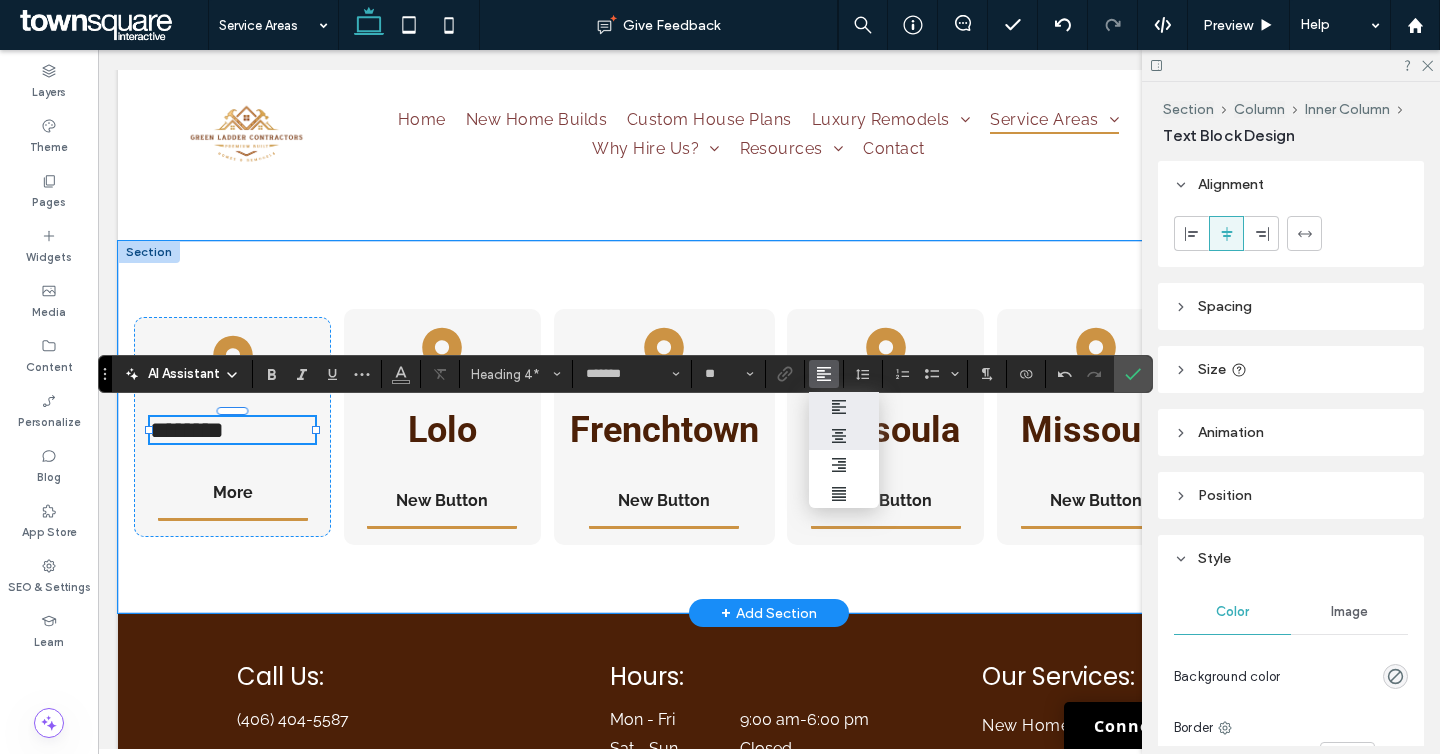 click 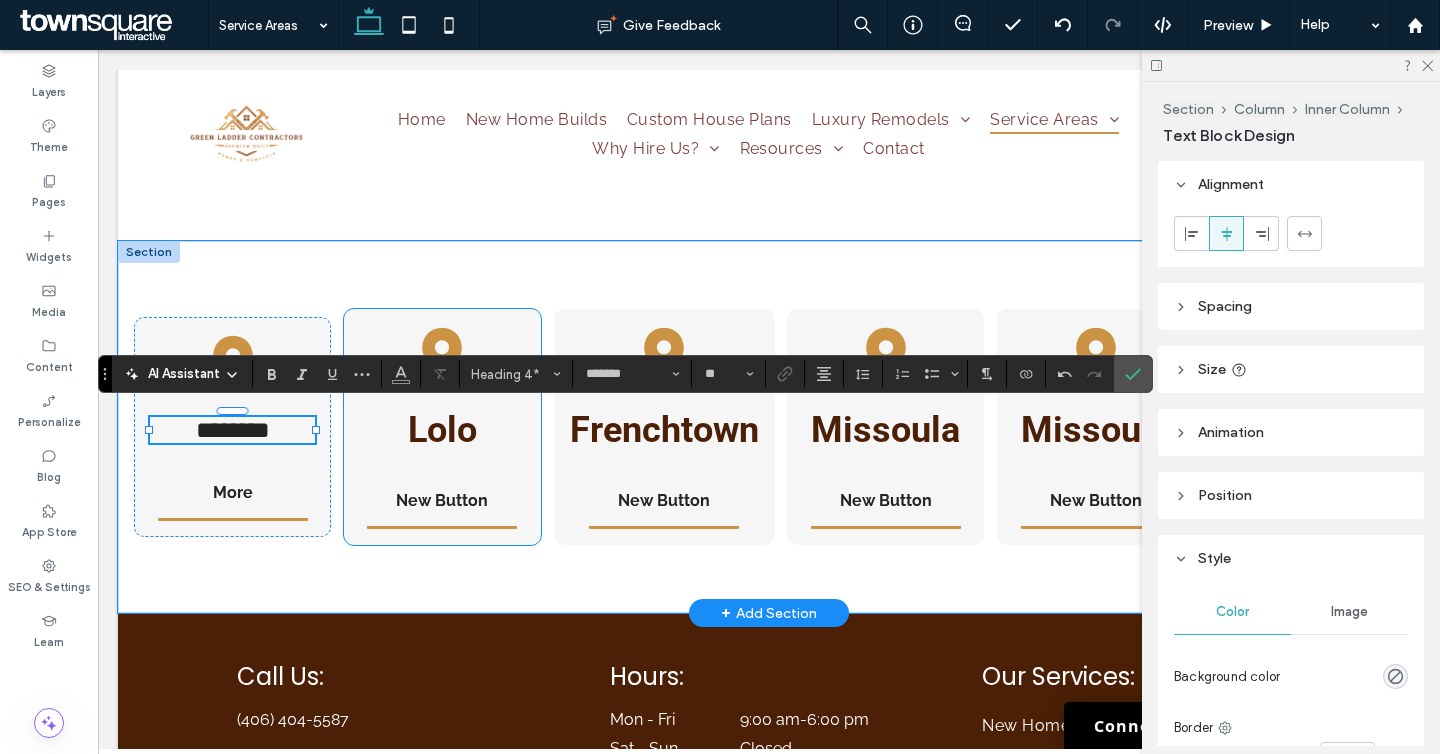 click on "Lolo" at bounding box center [442, 430] 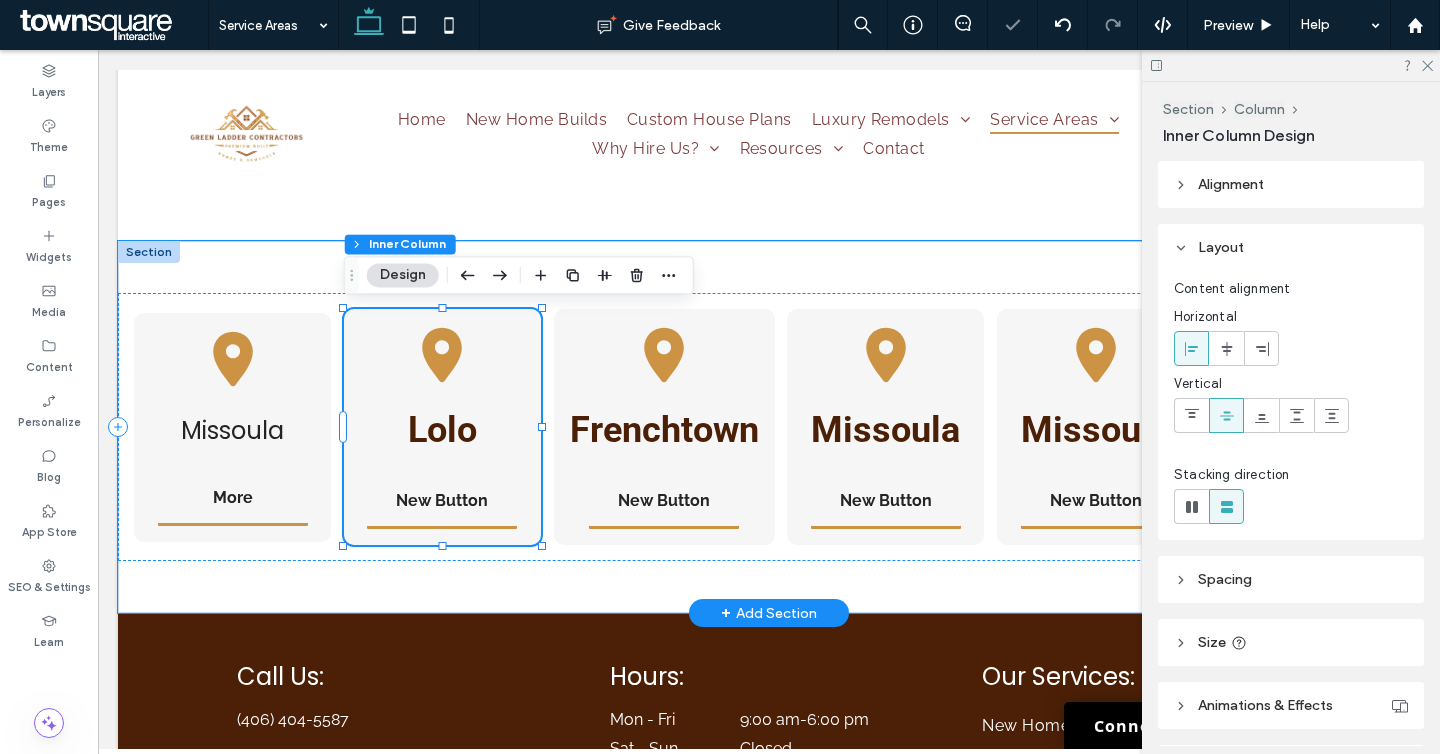 click on "Lolo" at bounding box center (442, 430) 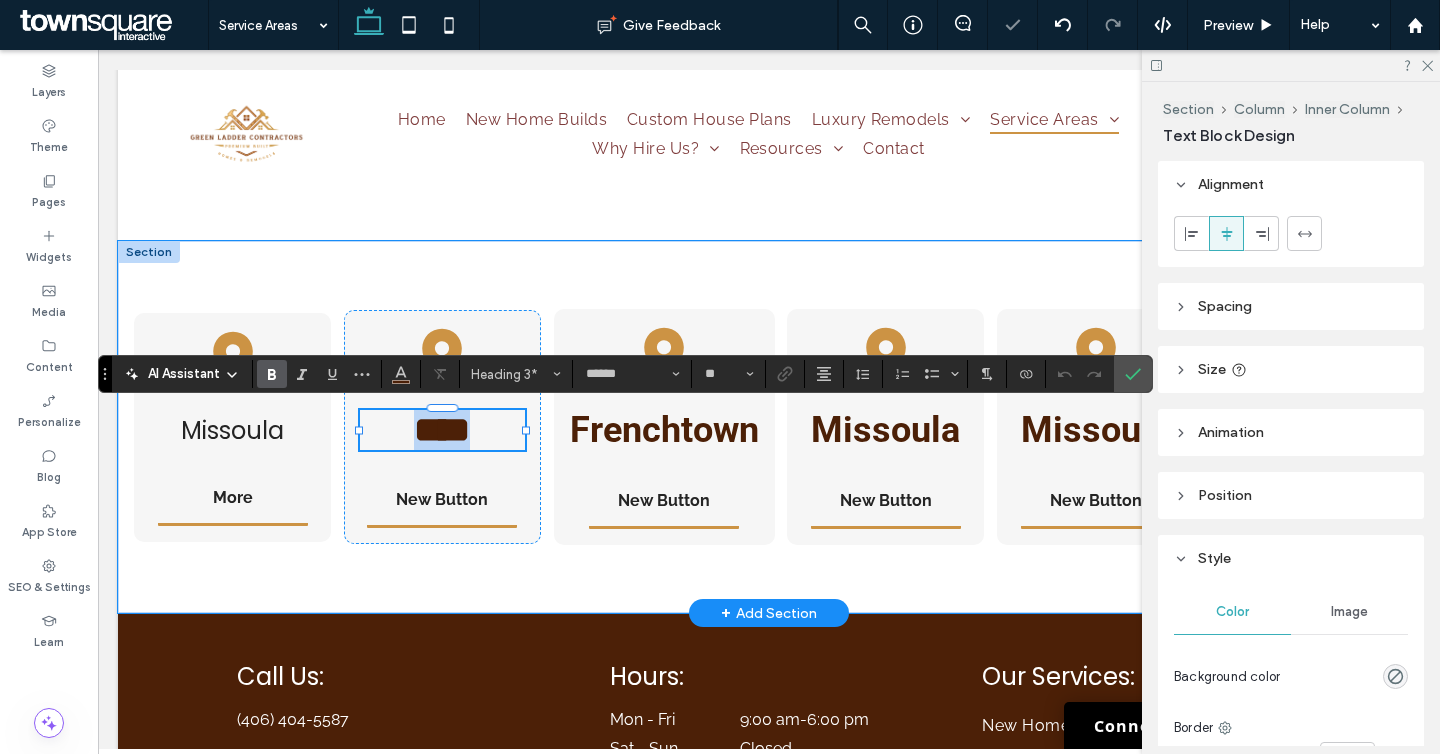 drag, startPoint x: 489, startPoint y: 438, endPoint x: 289, endPoint y: 438, distance: 200 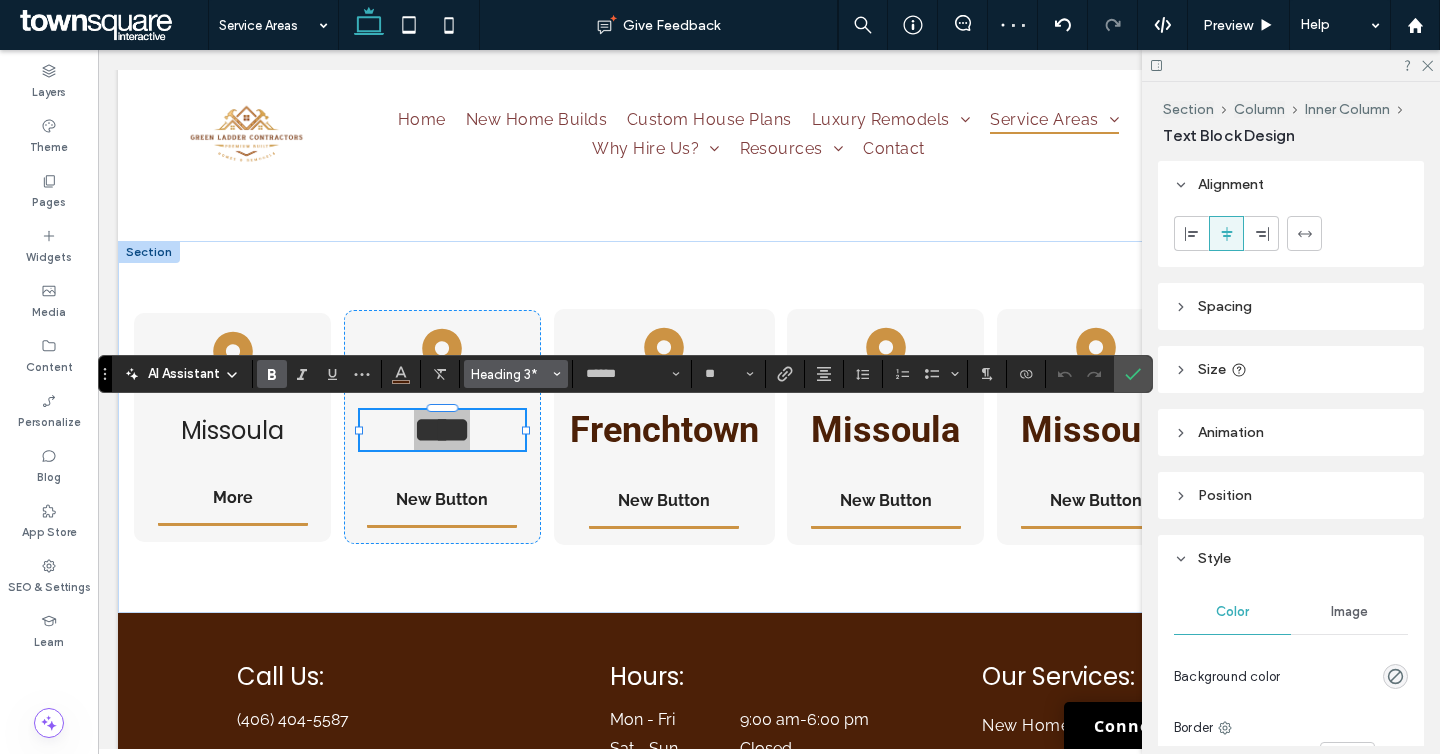 click on "Heading 3*" at bounding box center (510, 374) 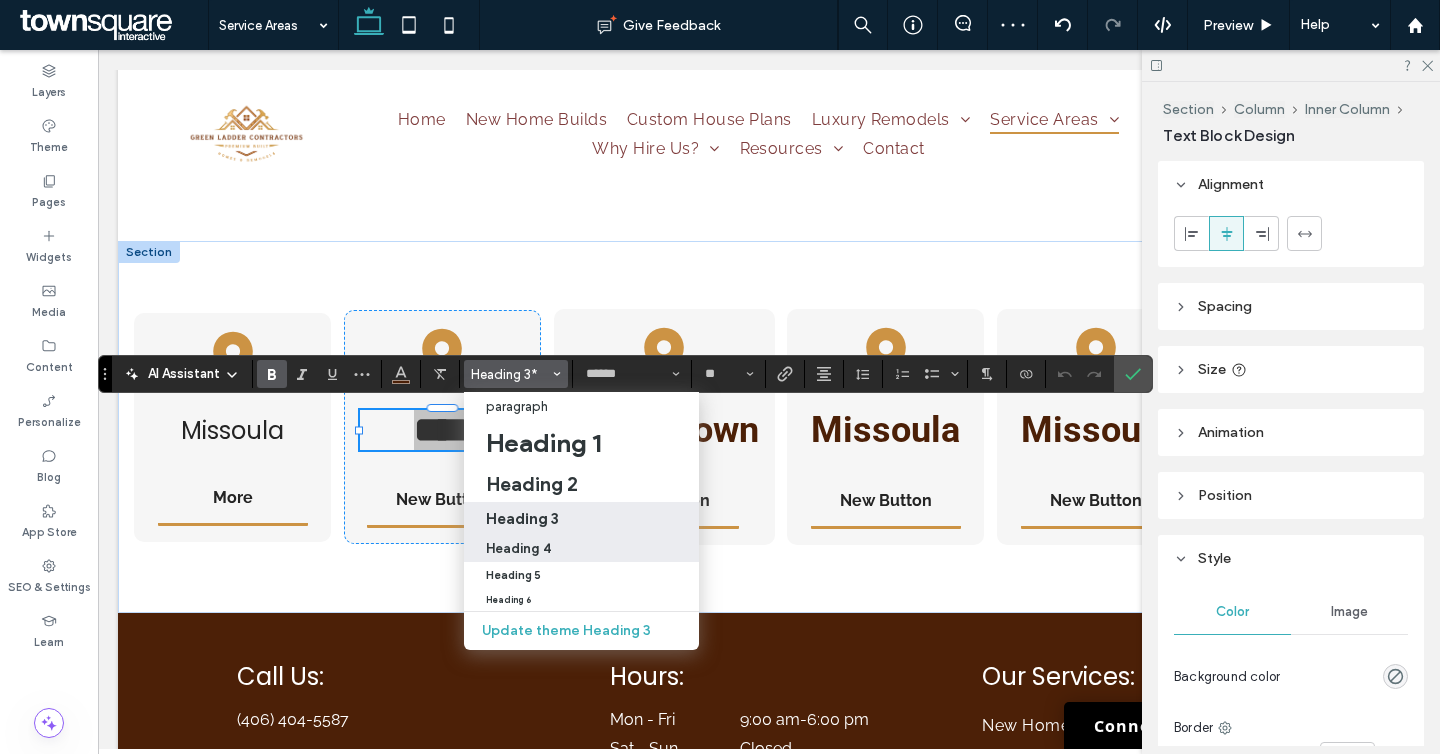 click on "Heading 4" at bounding box center [518, 548] 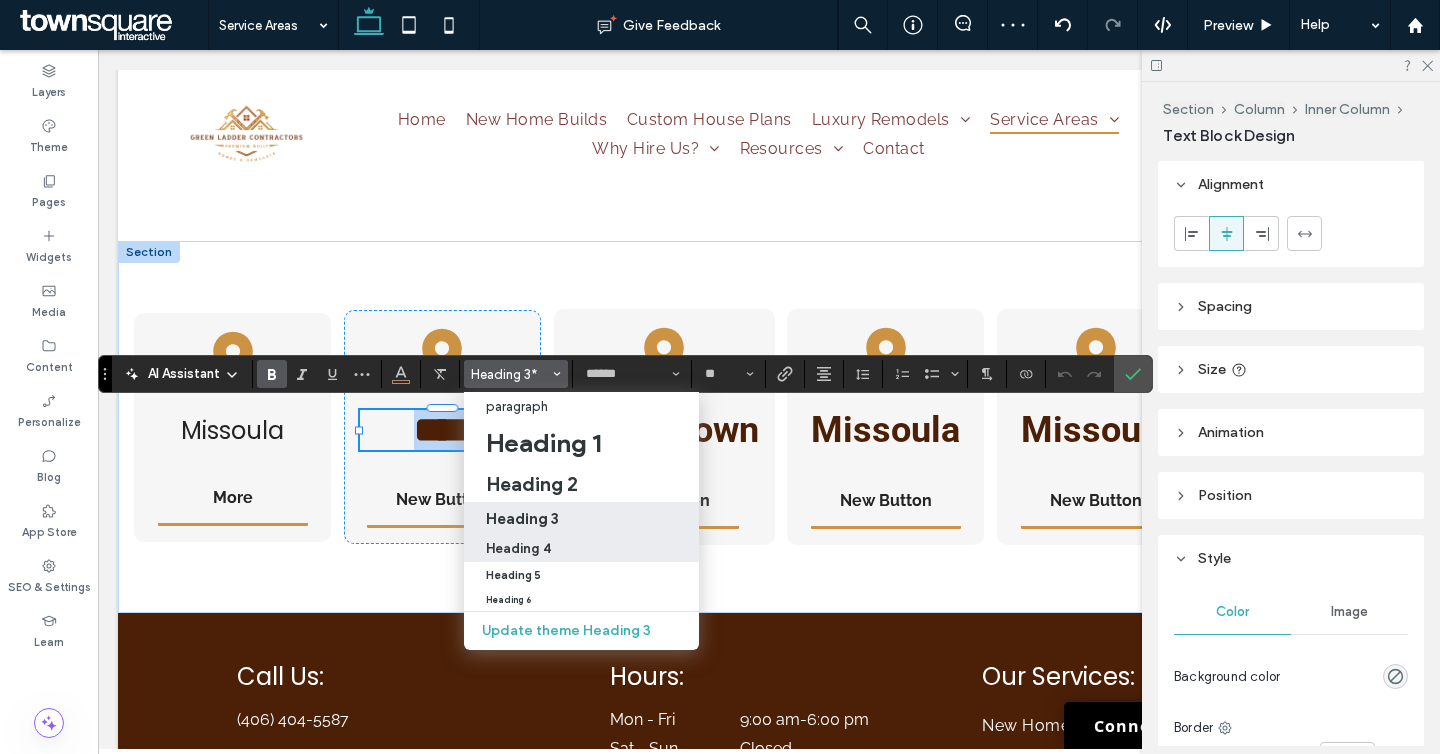 scroll, scrollTop: 849, scrollLeft: 0, axis: vertical 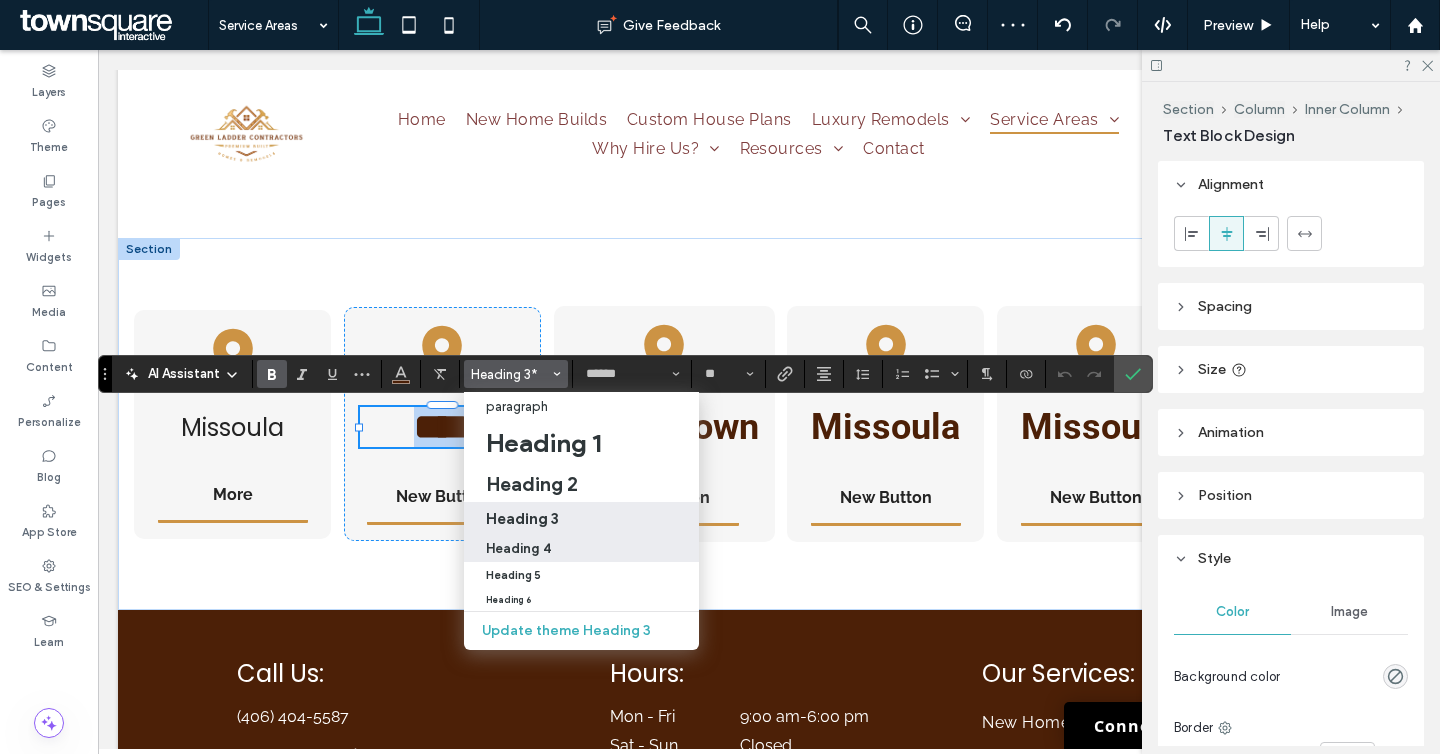 type on "*******" 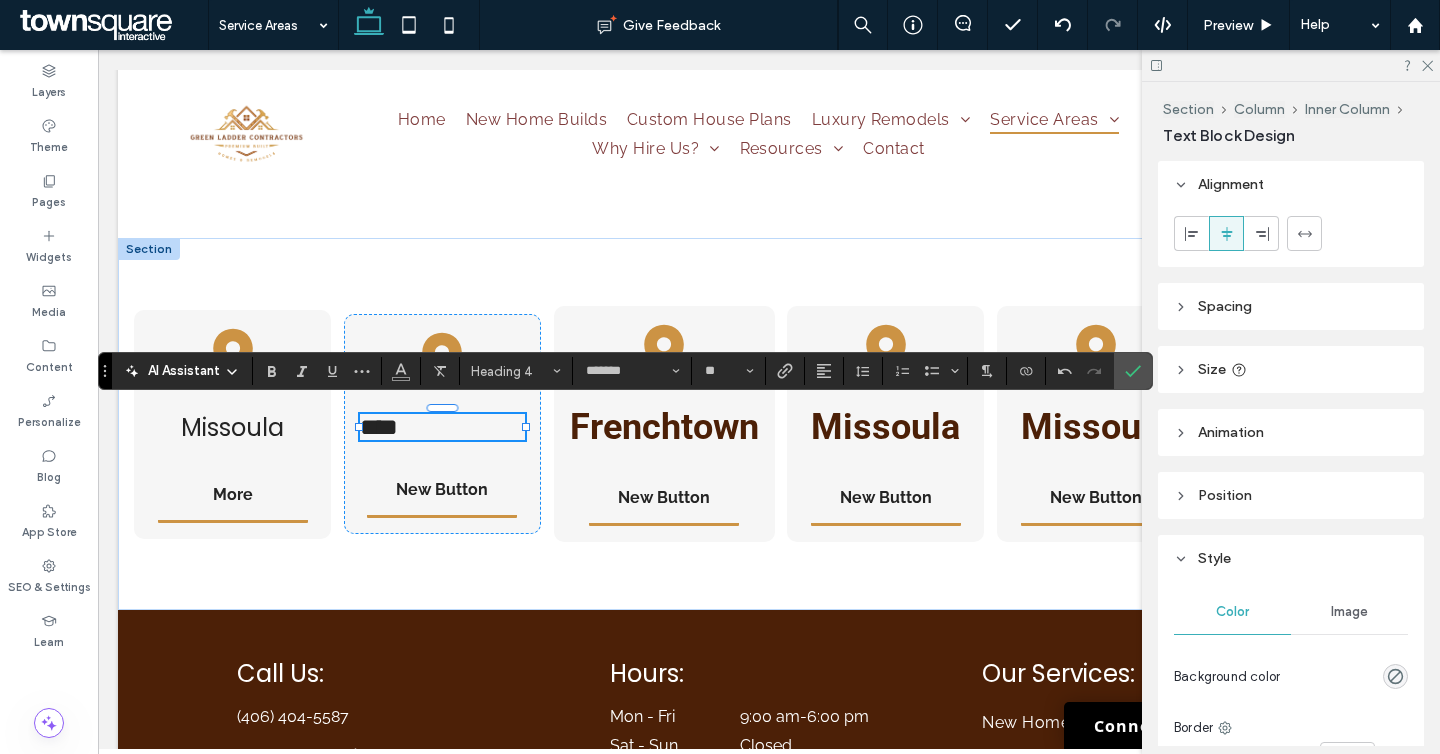click at bounding box center [824, 371] 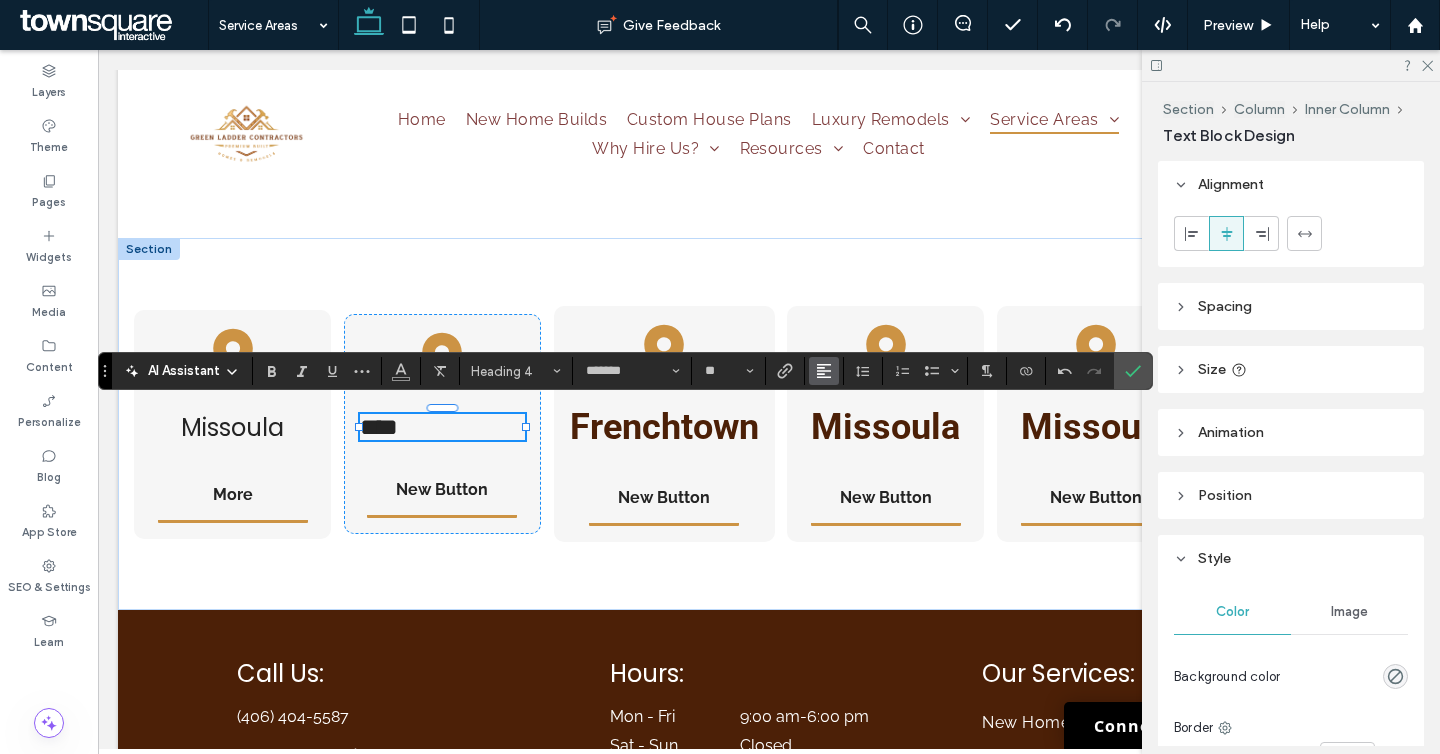 click at bounding box center (824, 371) 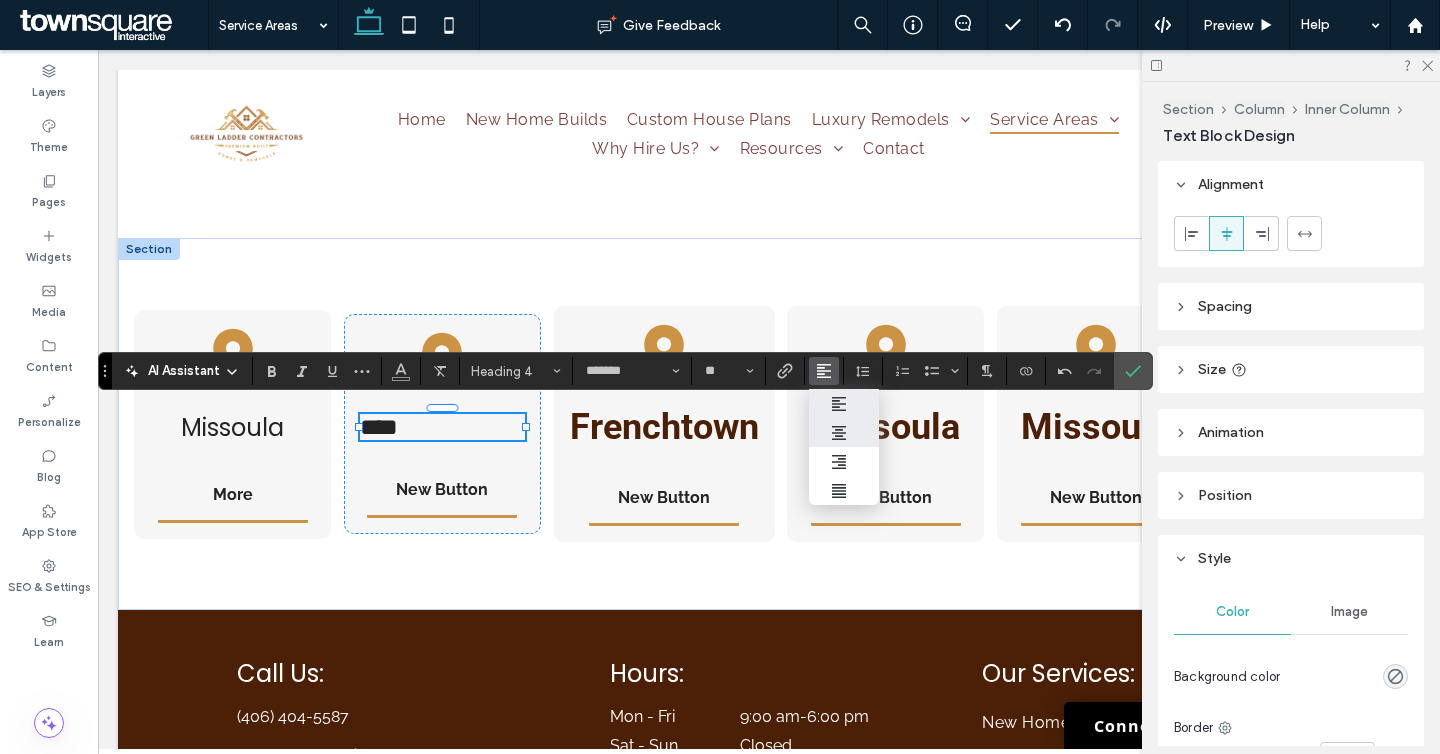 click at bounding box center (844, 432) 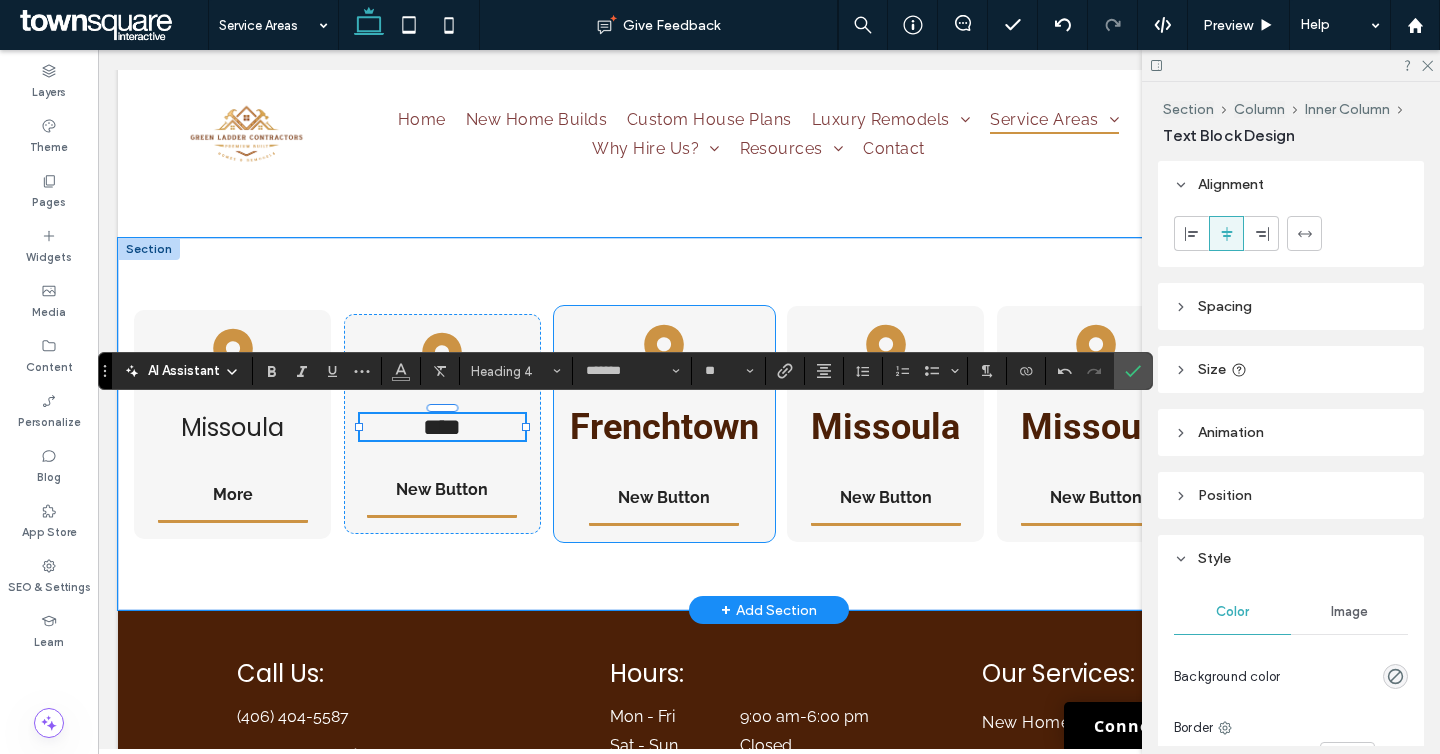 click on "Frenchtown" at bounding box center (664, 427) 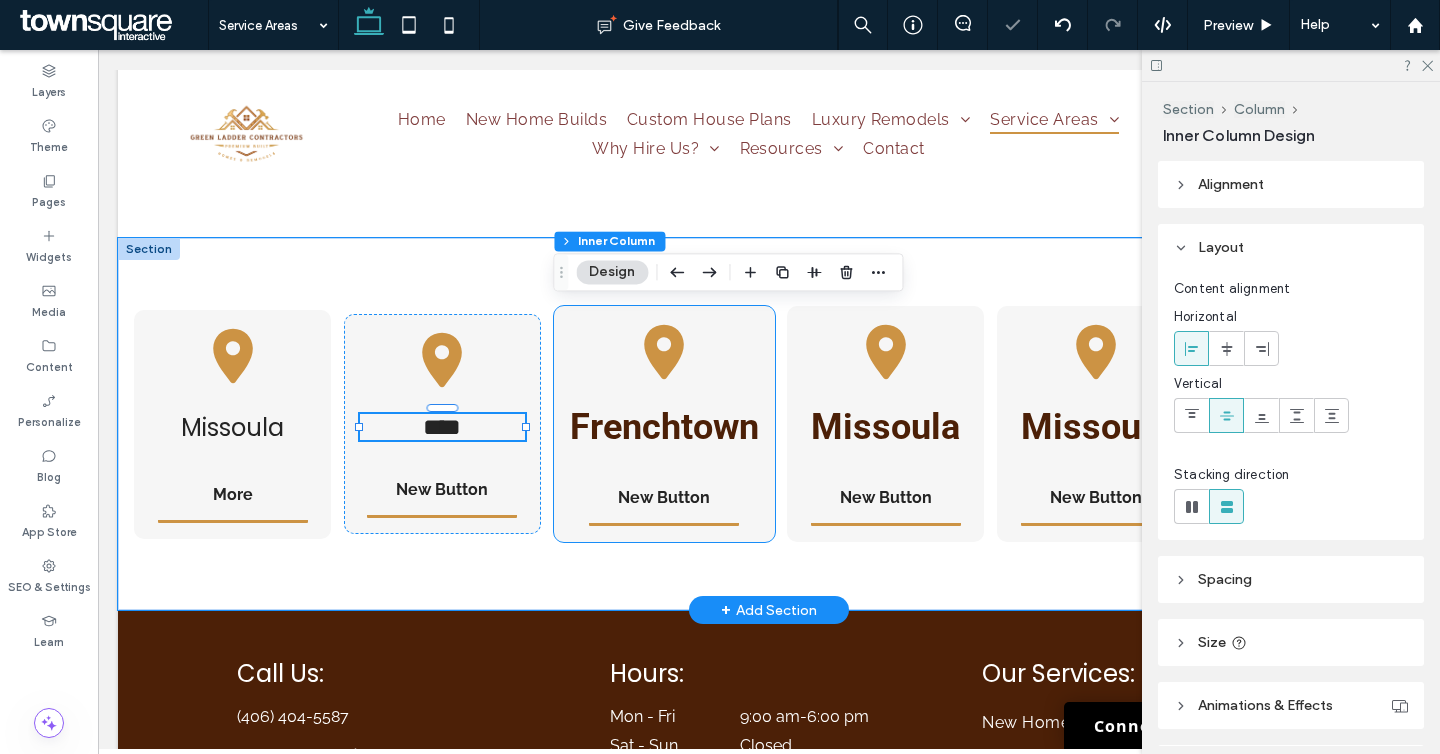 click on "Frenchtown" at bounding box center [664, 427] 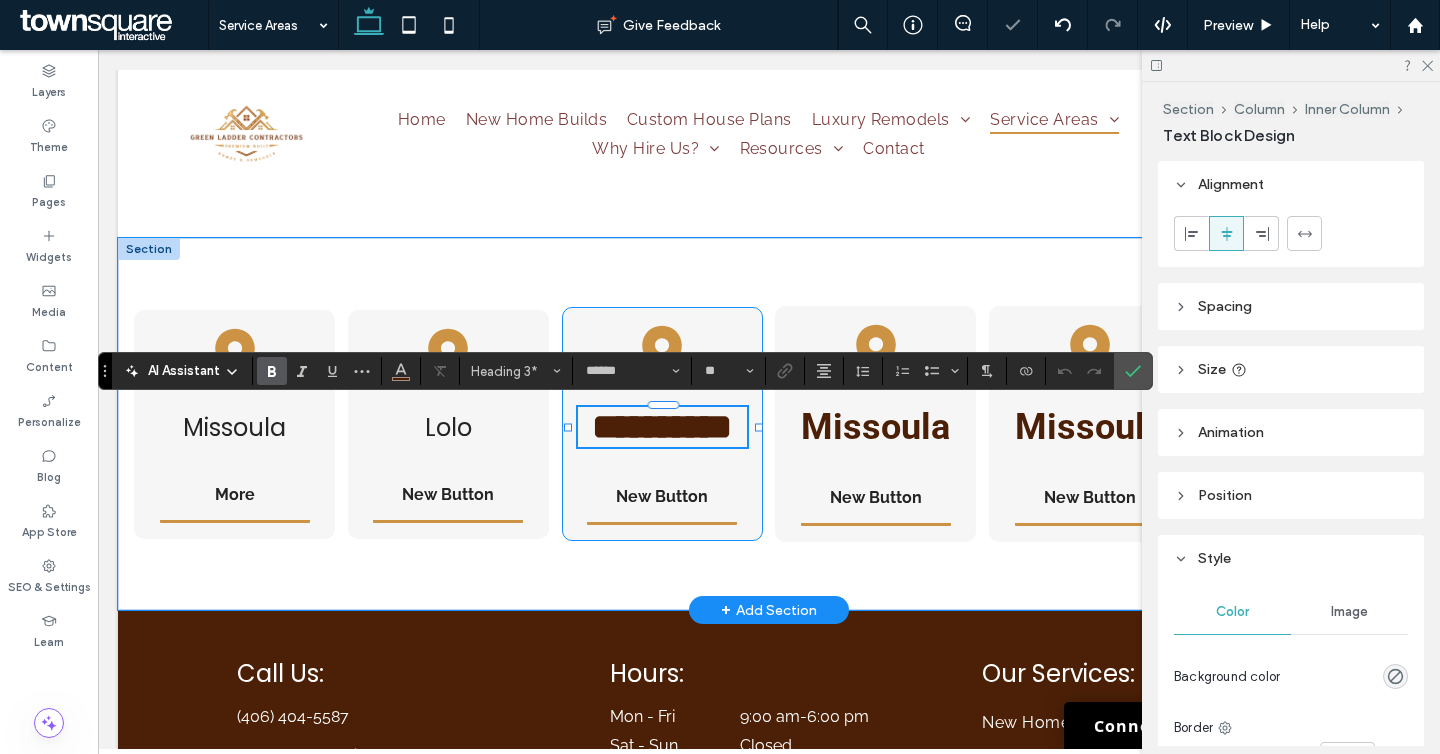 click on "**********" at bounding box center [662, 427] 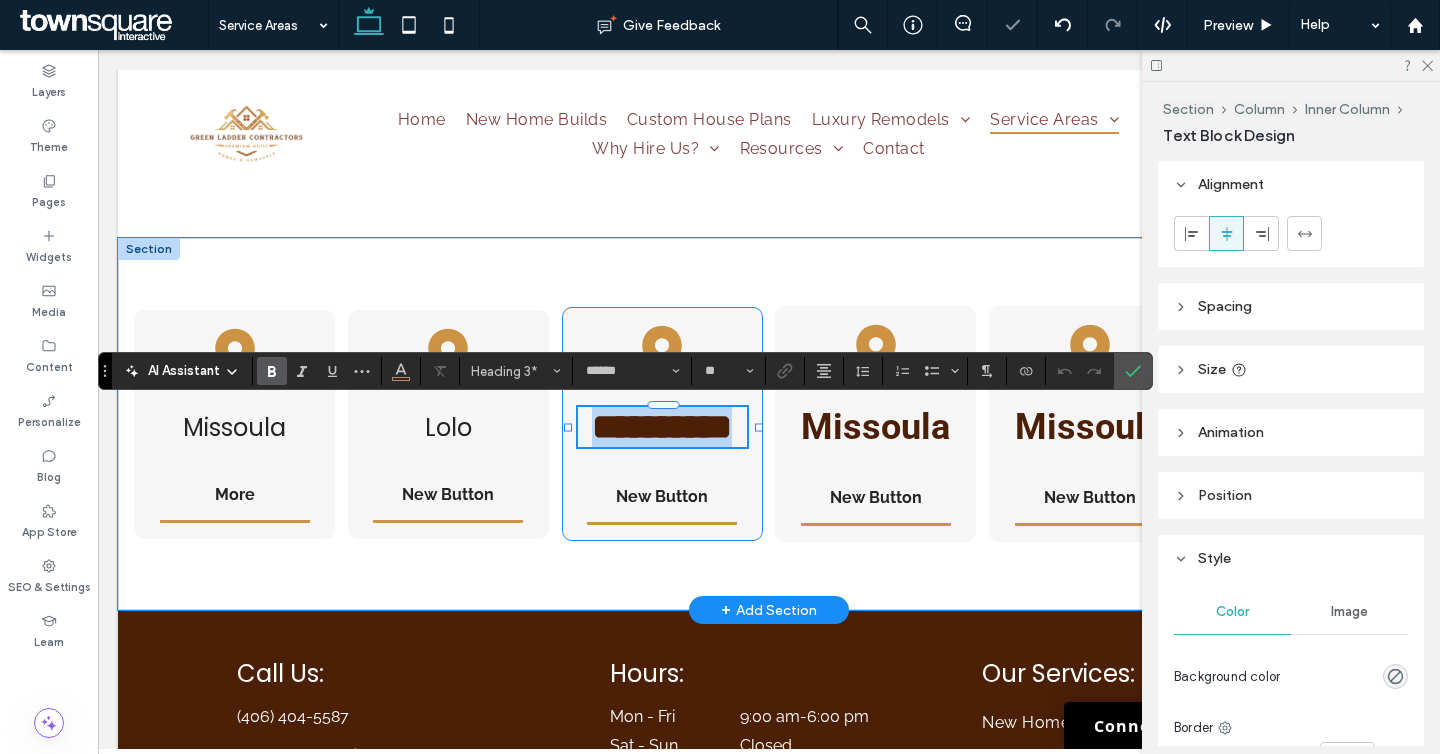 click on "**********" at bounding box center (662, 427) 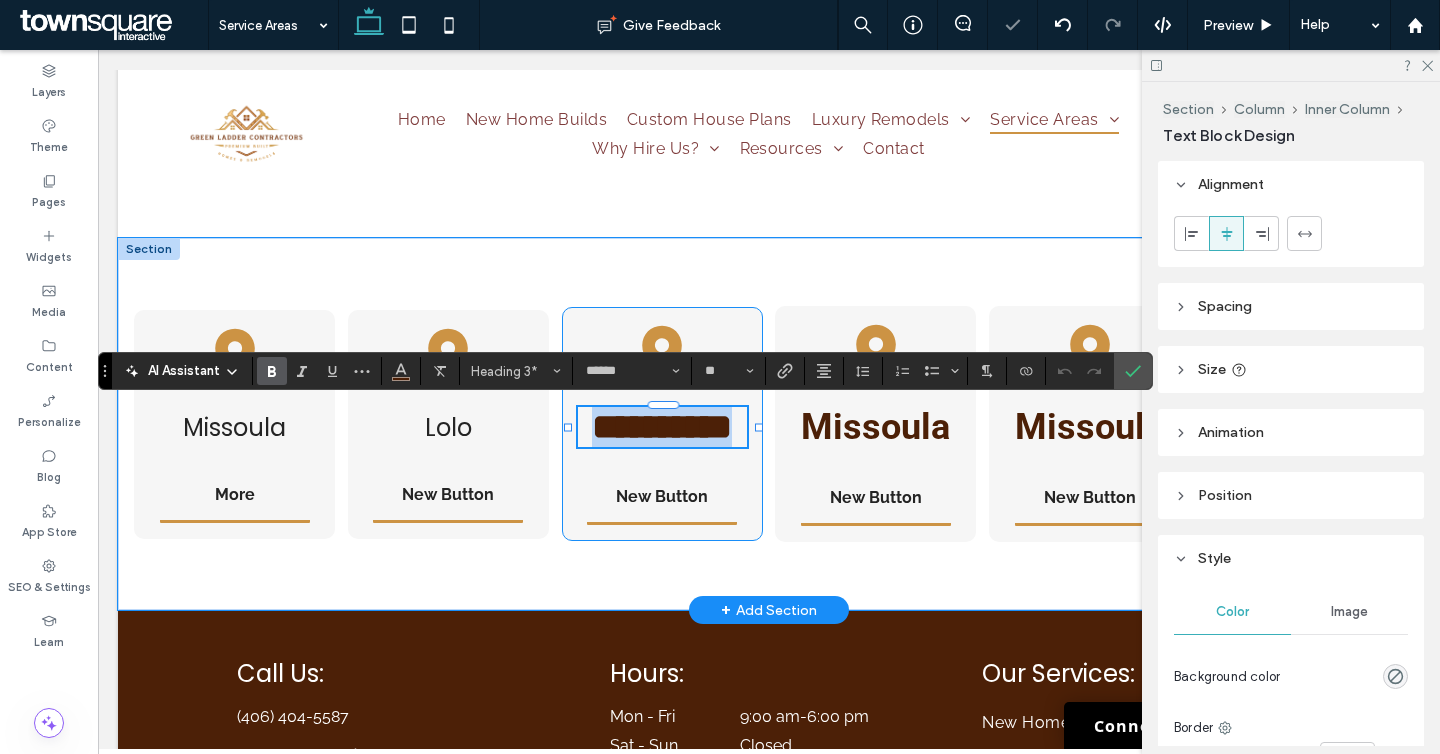 click on "**********" at bounding box center [662, 427] 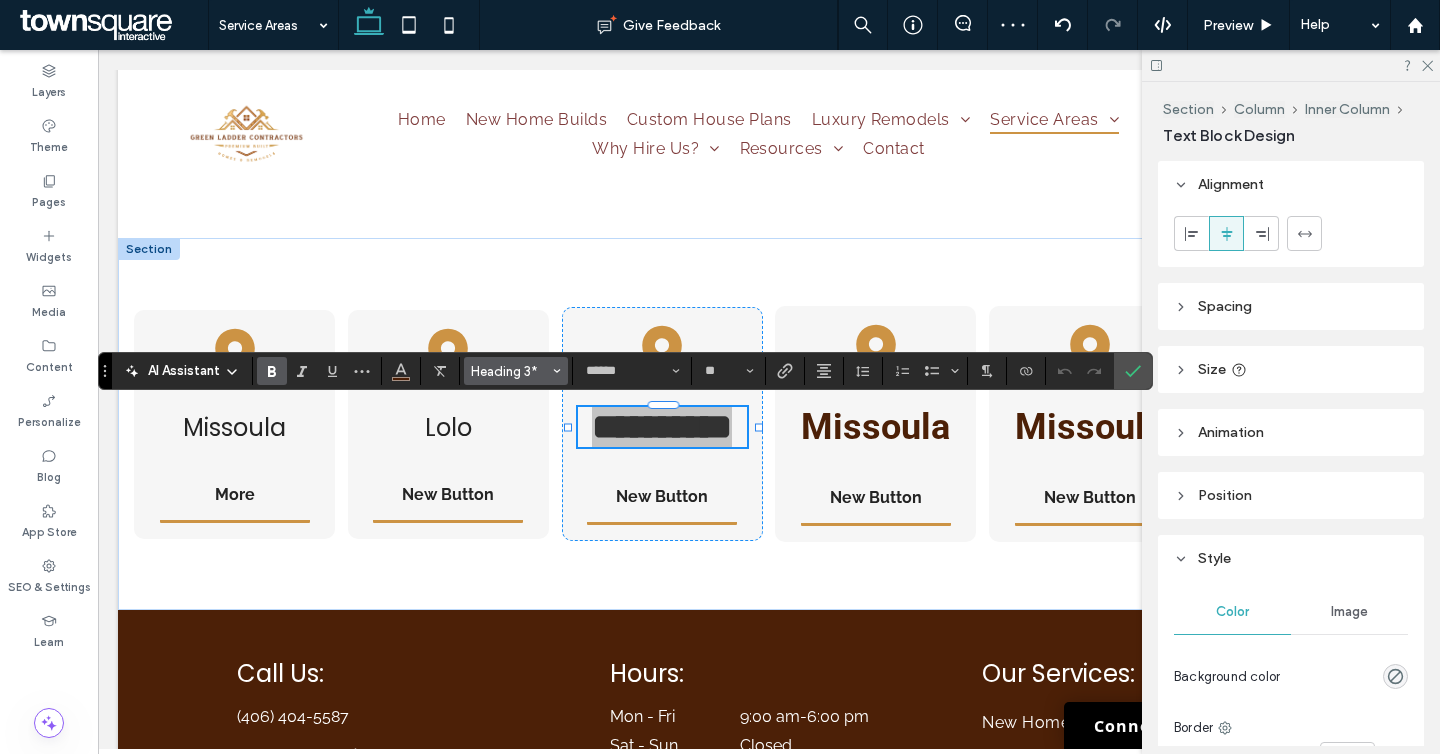 click on "Heading 3*" at bounding box center (510, 371) 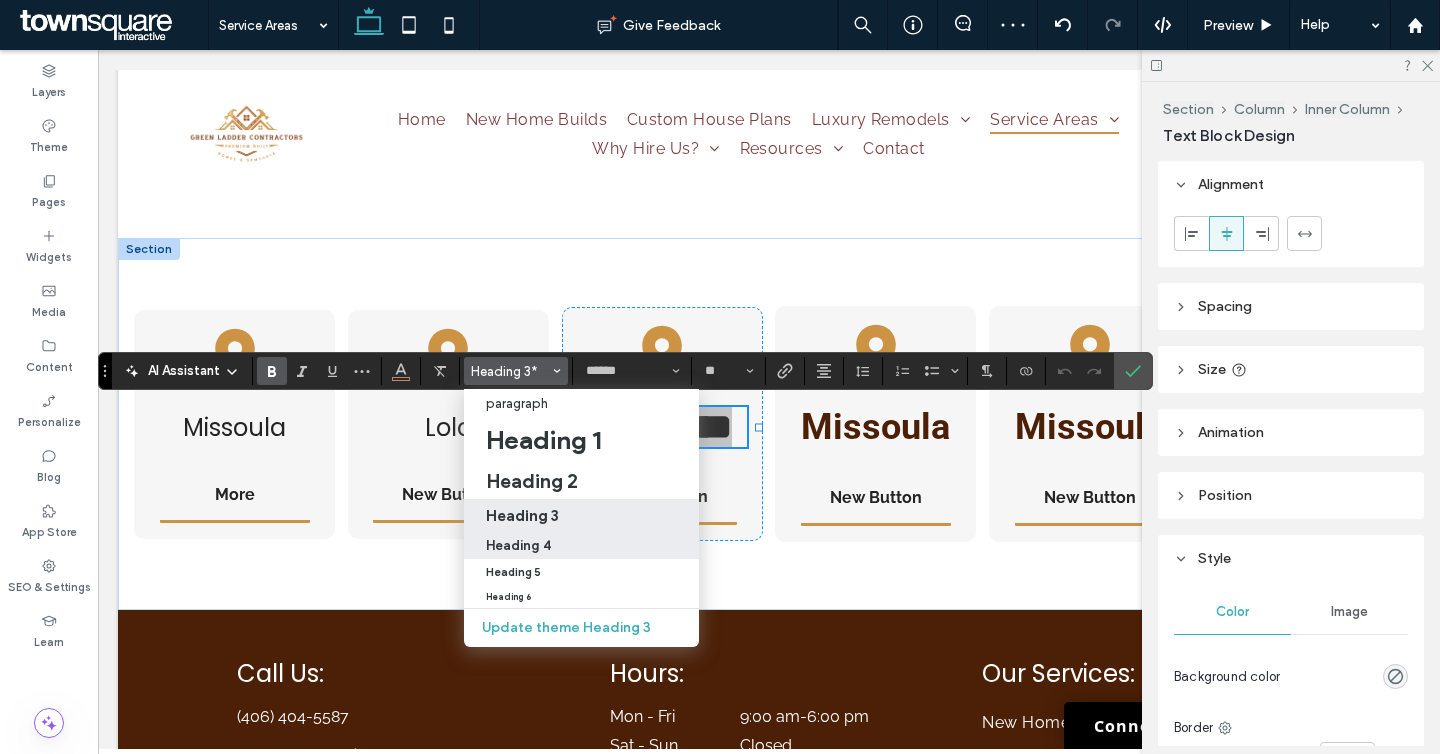 click on "Heading 4" at bounding box center [518, 545] 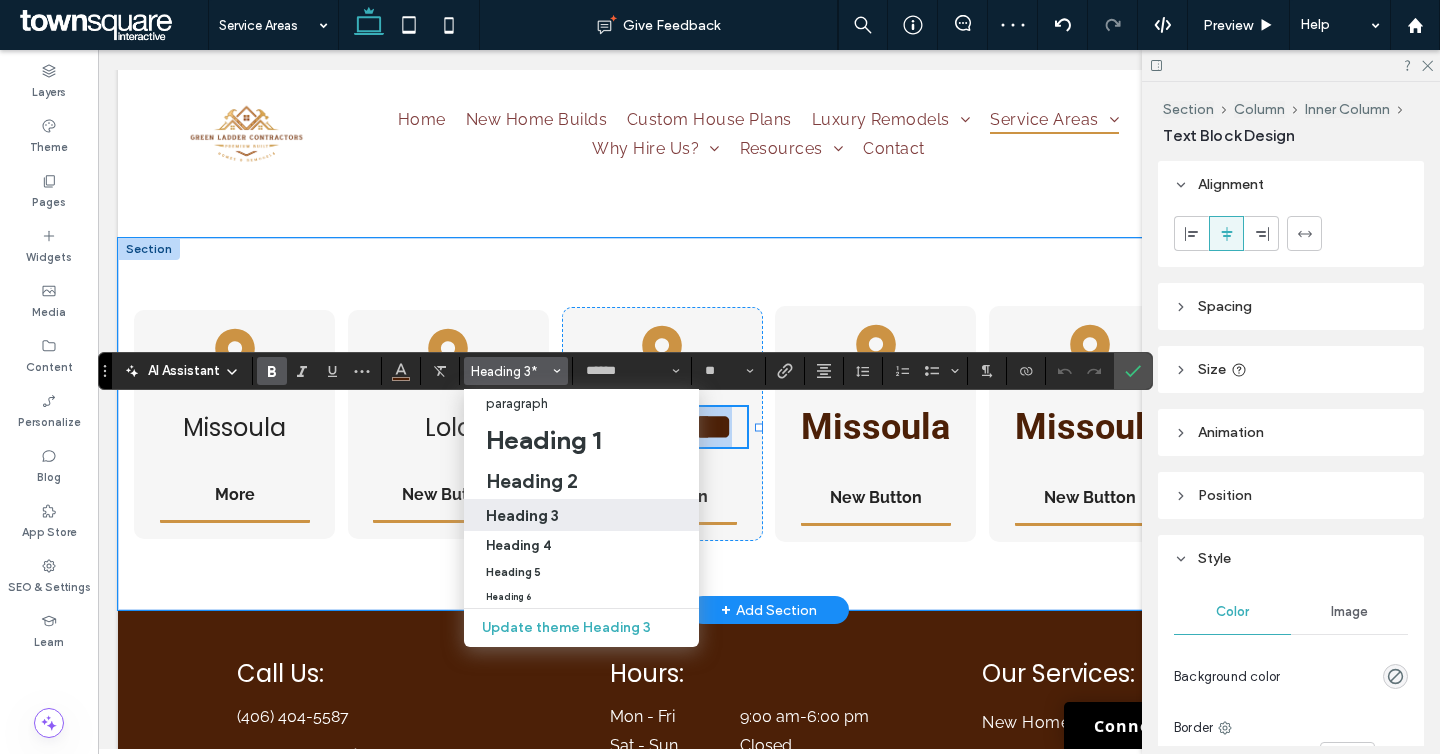type on "*******" 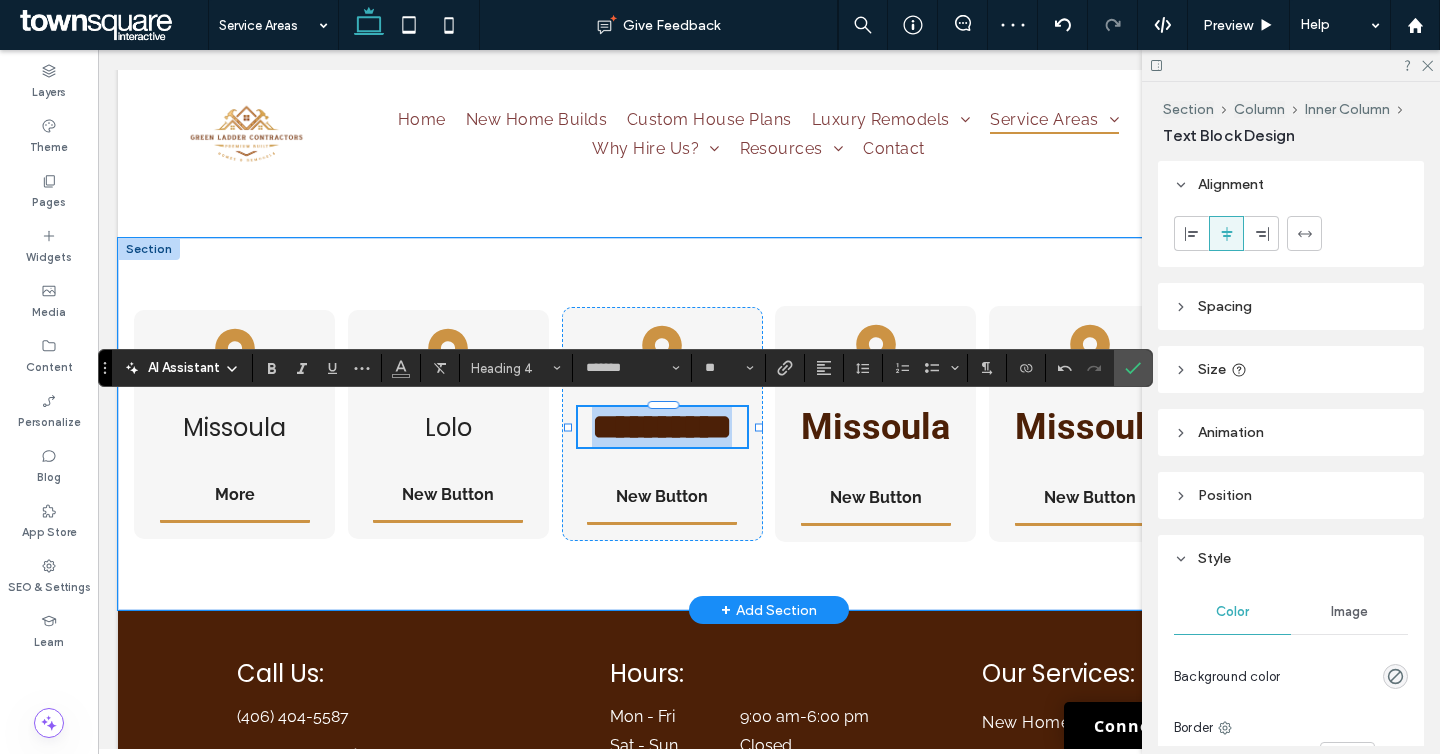 scroll, scrollTop: 852, scrollLeft: 0, axis: vertical 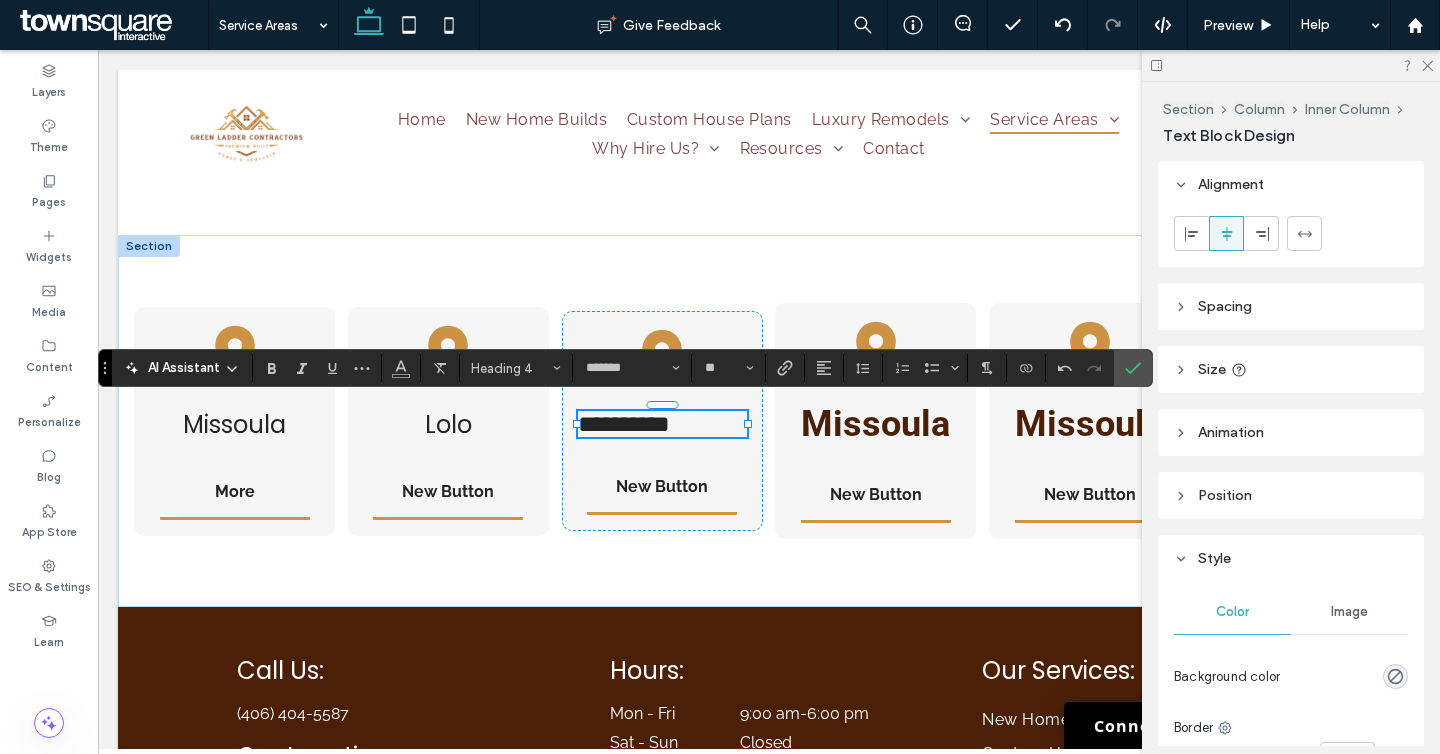 click at bounding box center [824, 368] 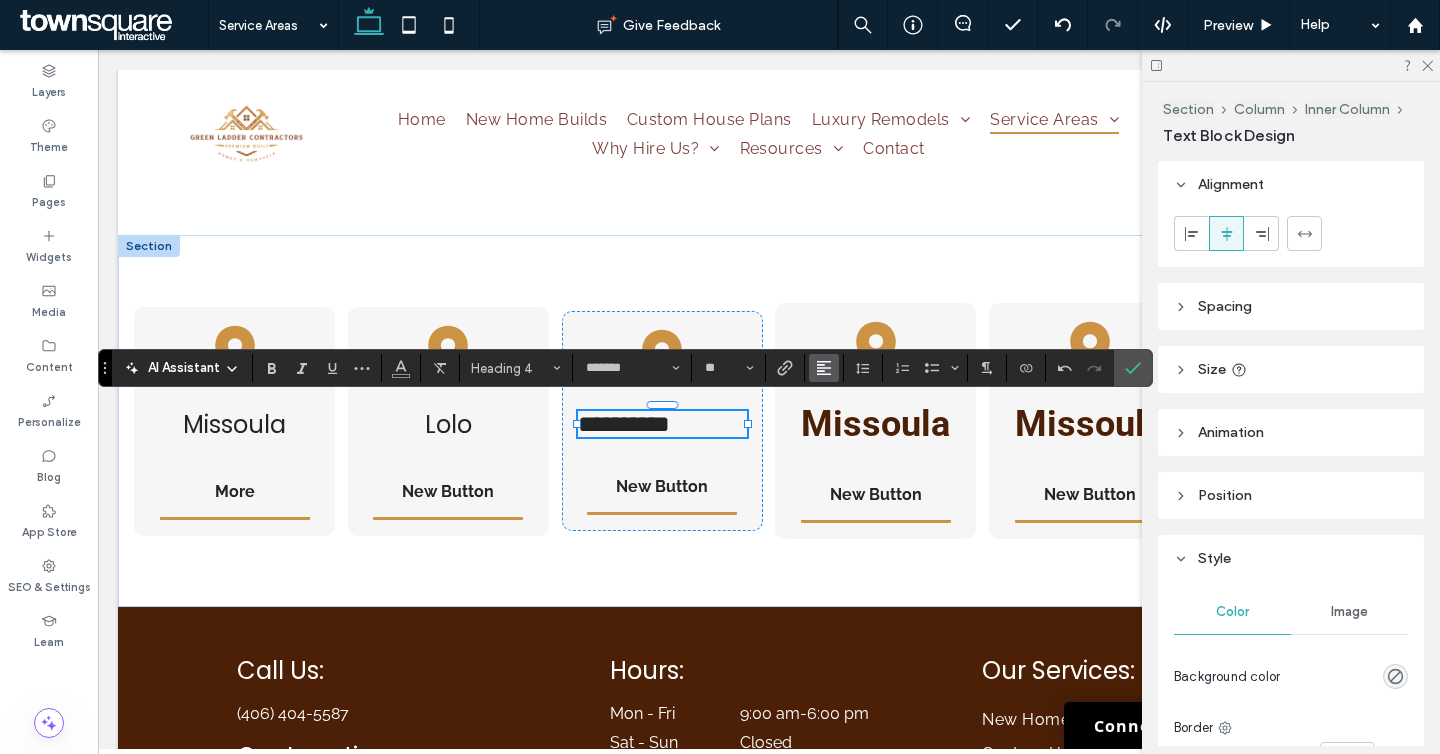 click at bounding box center [824, 368] 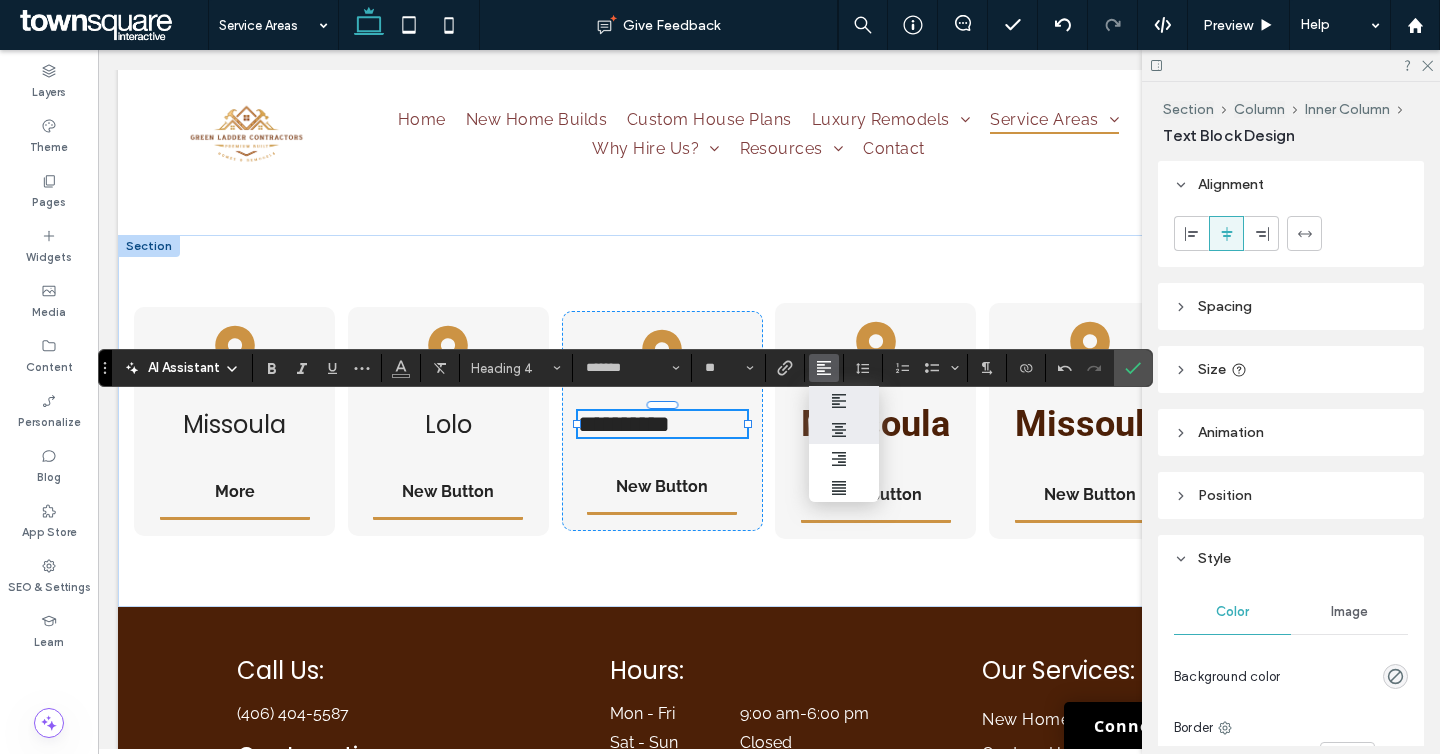click at bounding box center [844, 429] 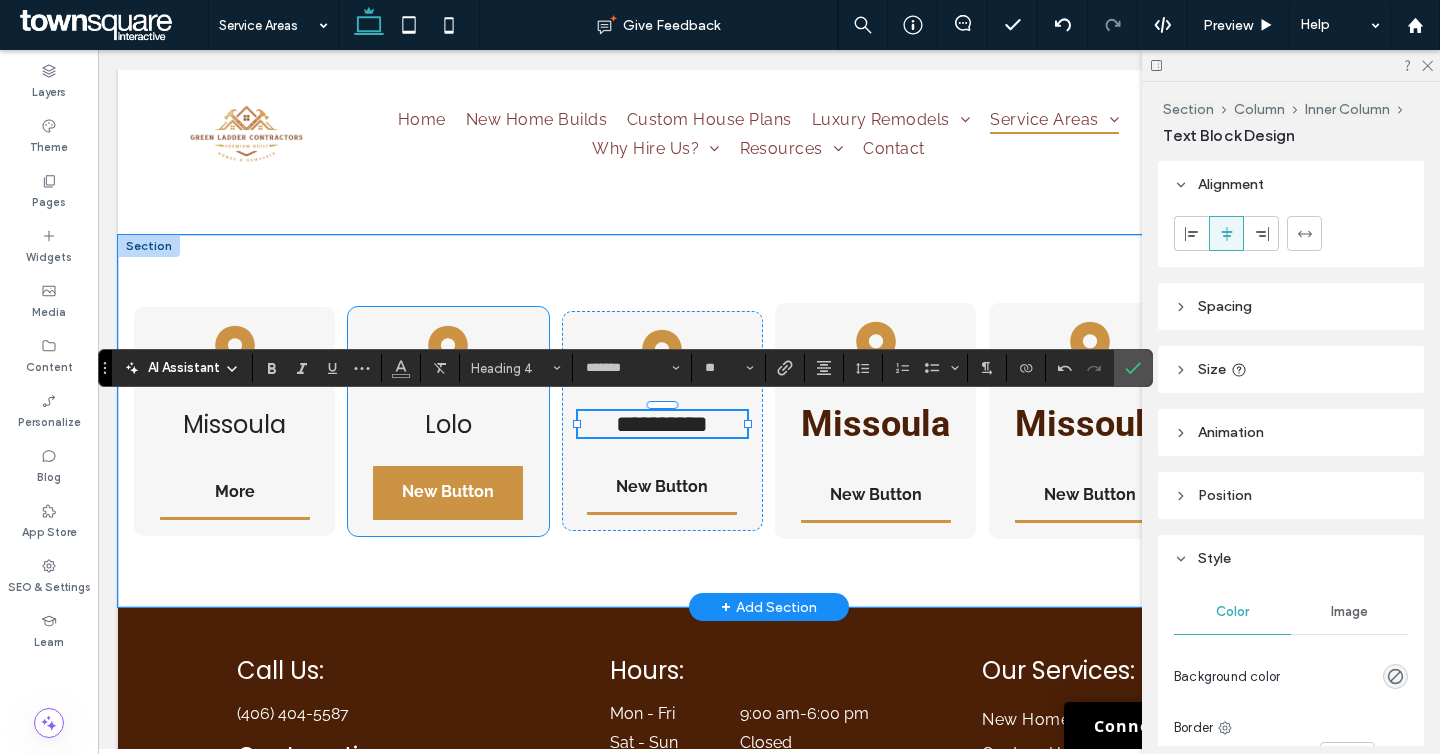 click on "New Button" at bounding box center (448, 493) 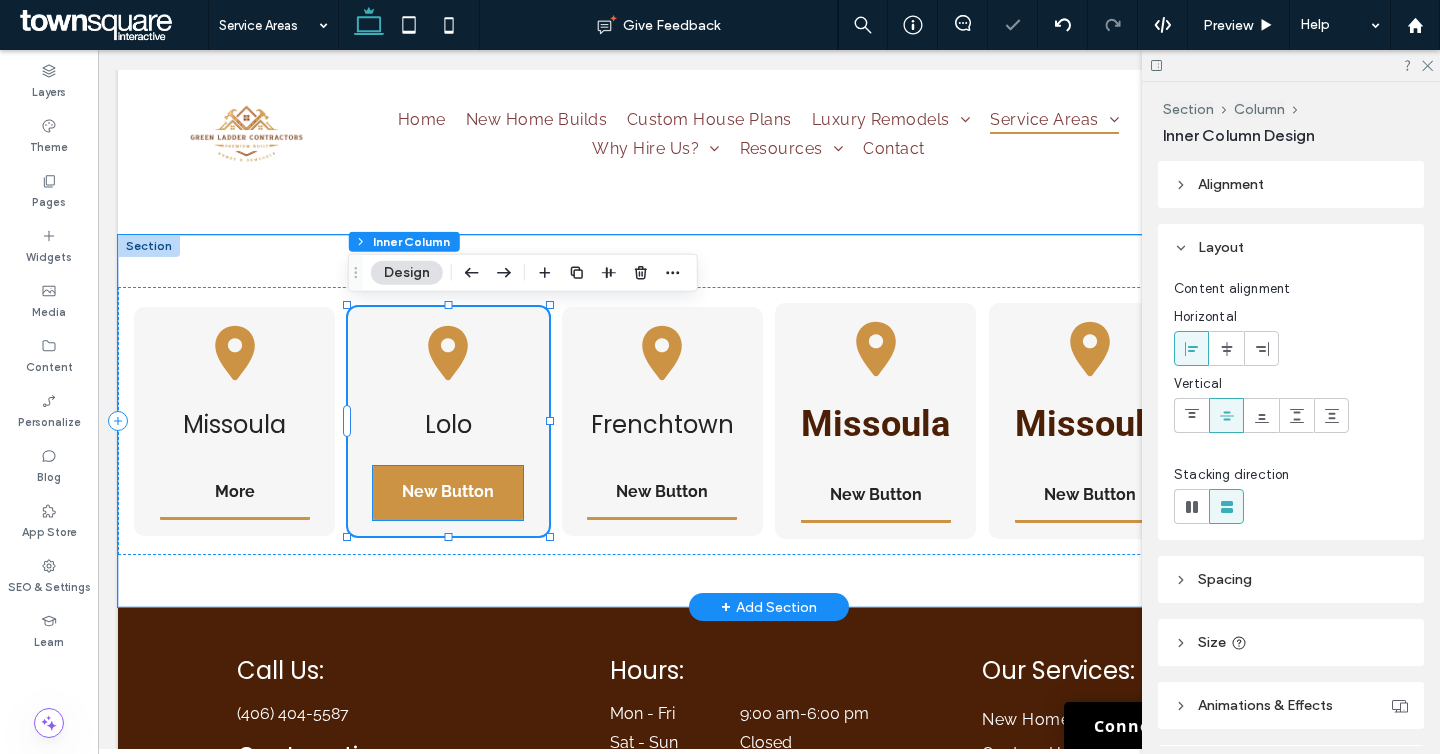 click on "New Button" at bounding box center (448, 493) 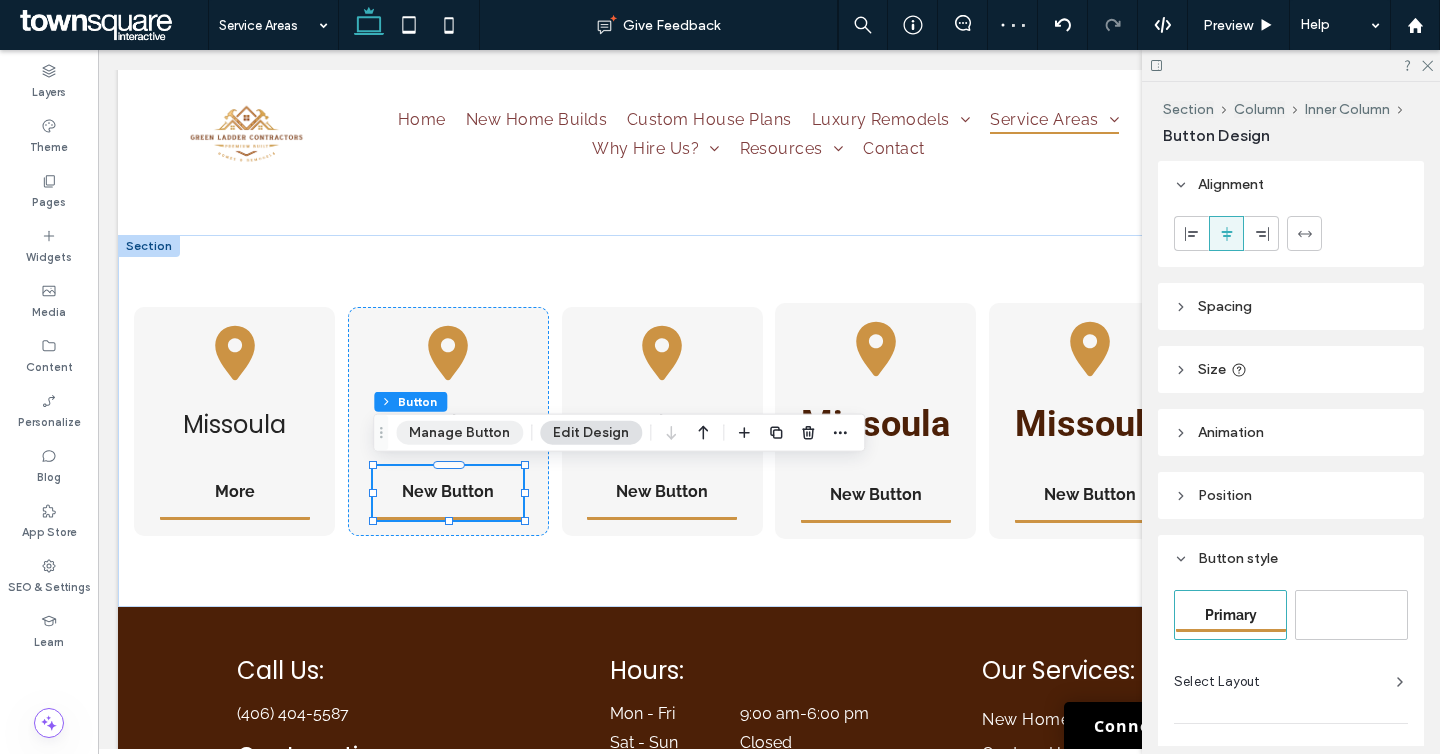 click on "Manage Button" at bounding box center [459, 433] 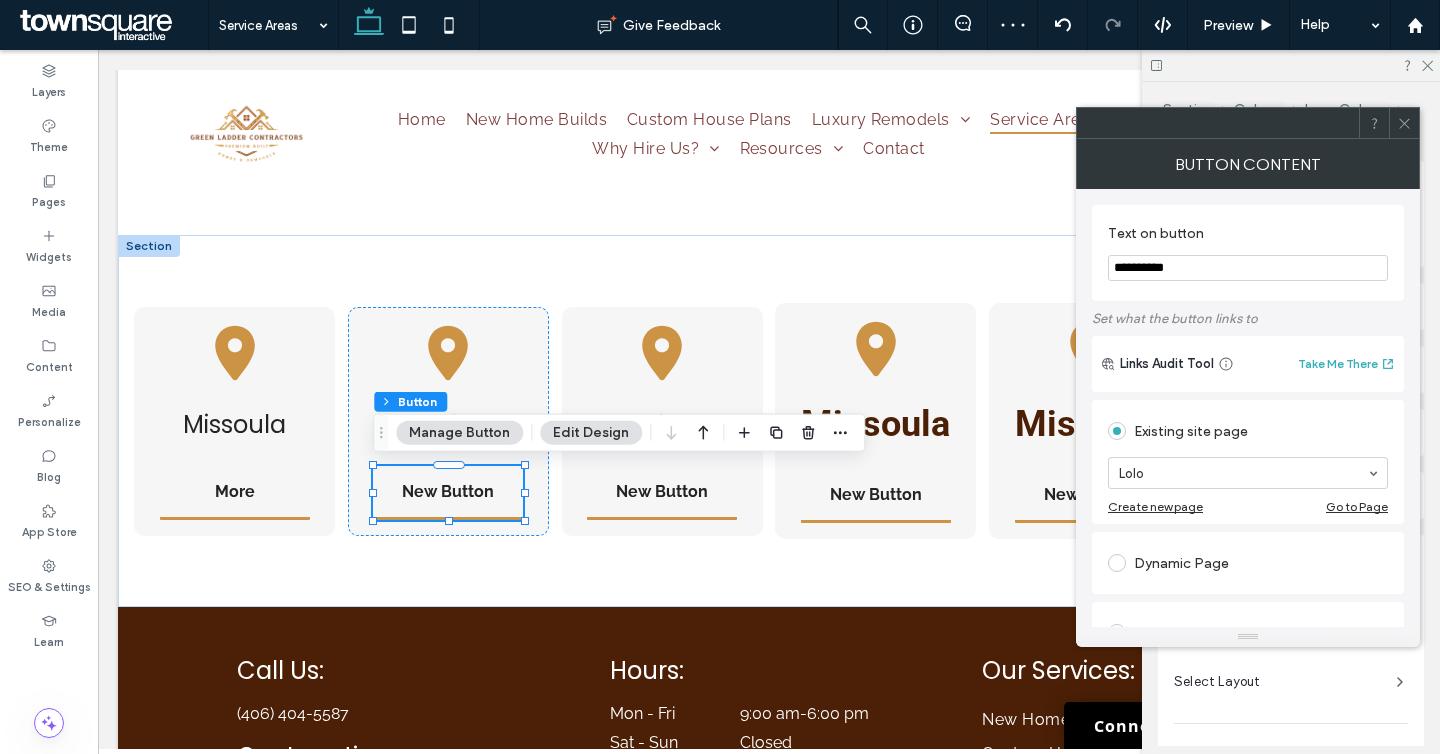 click on "**********" at bounding box center [1248, 268] 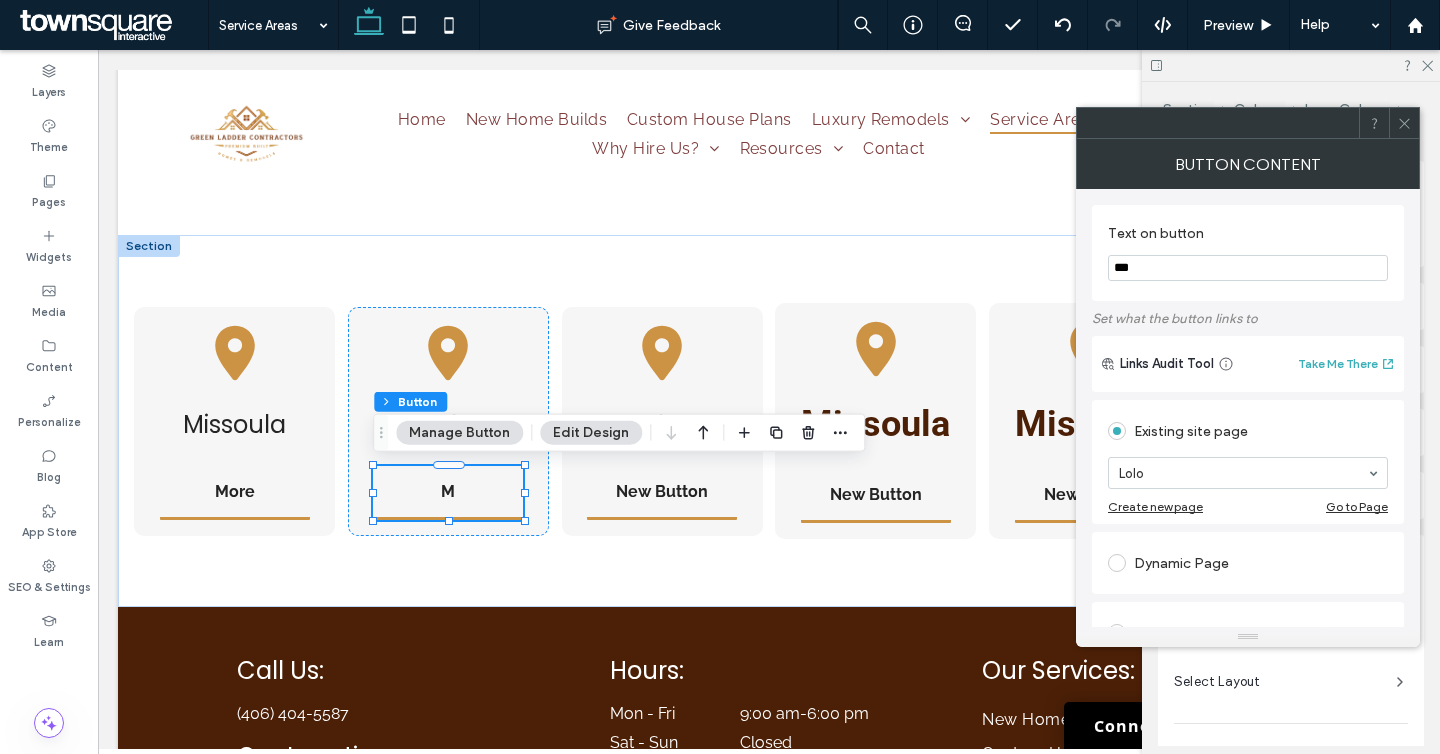 type on "****" 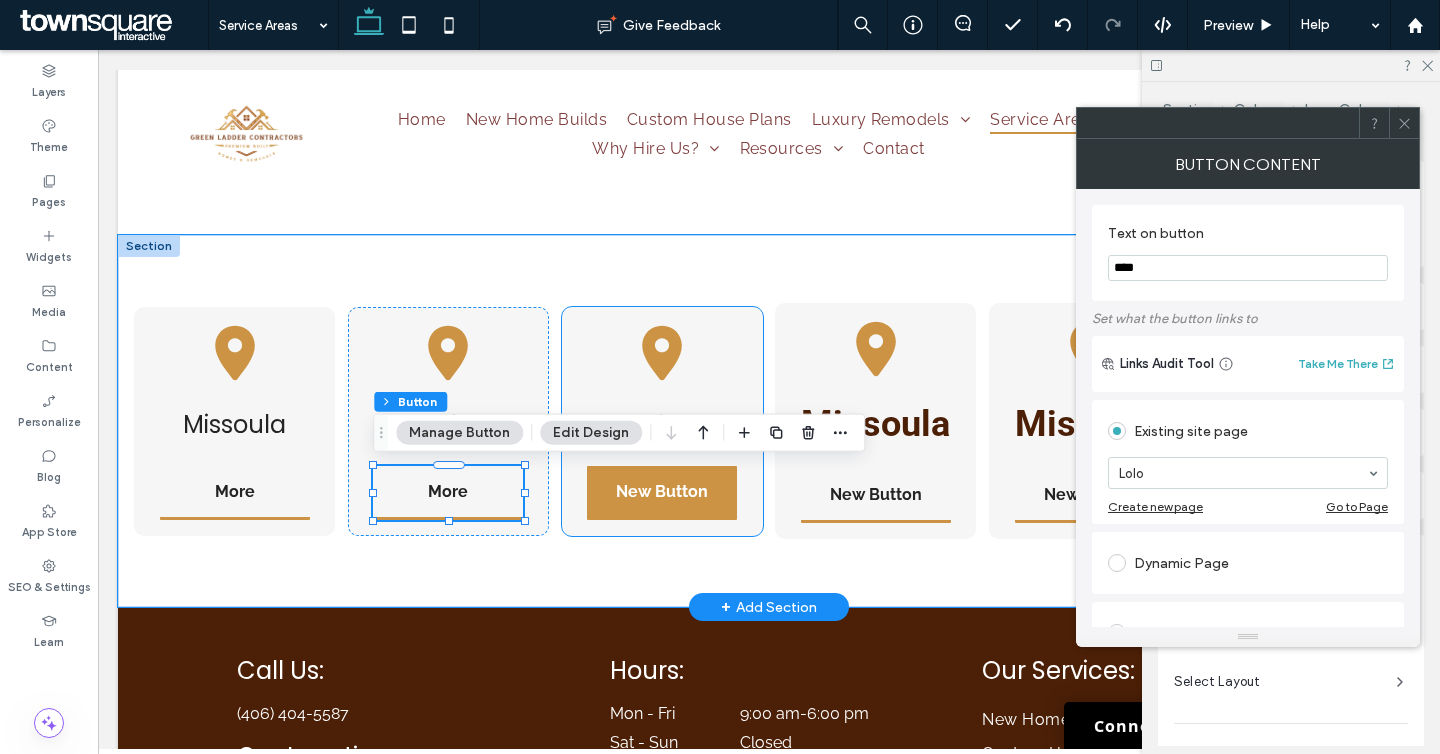 click on "New Button" at bounding box center [662, 493] 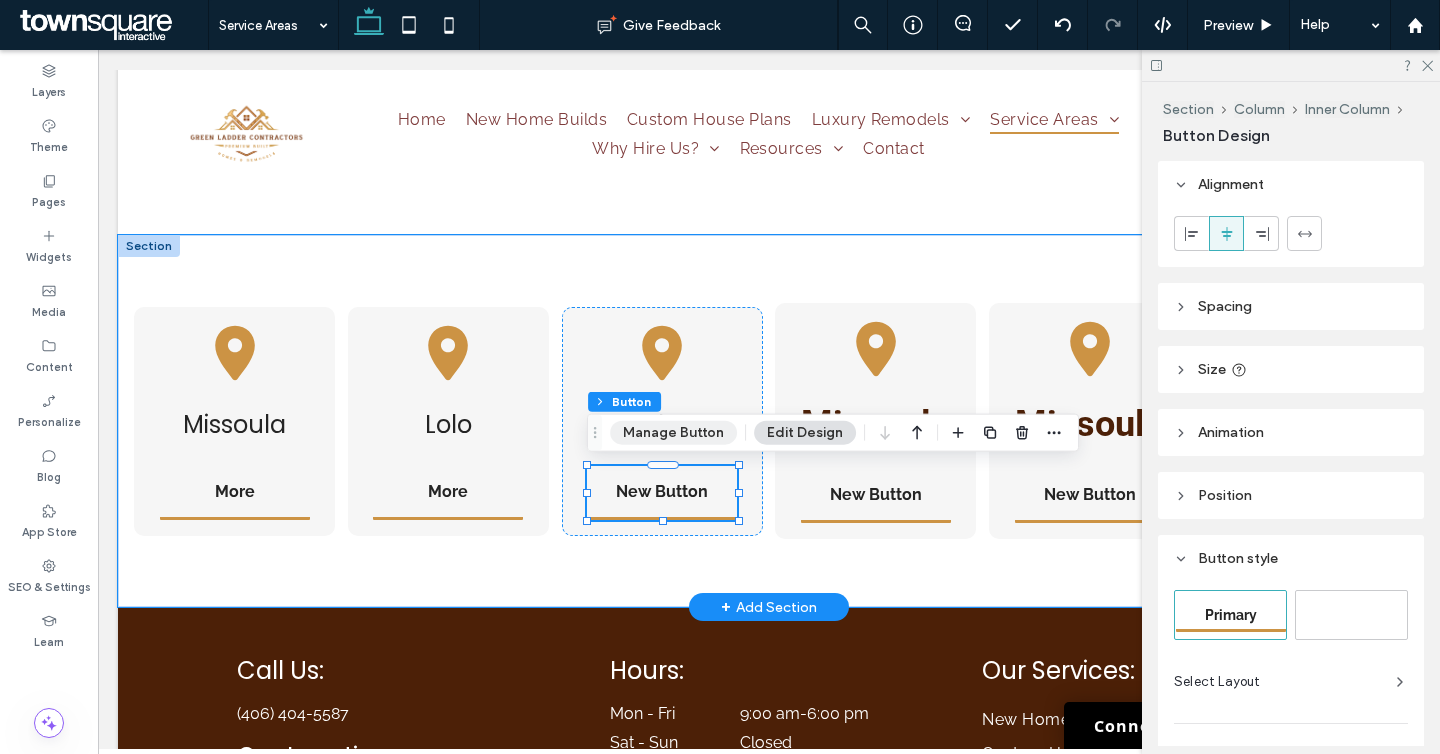 click on "Manage Button" at bounding box center [673, 433] 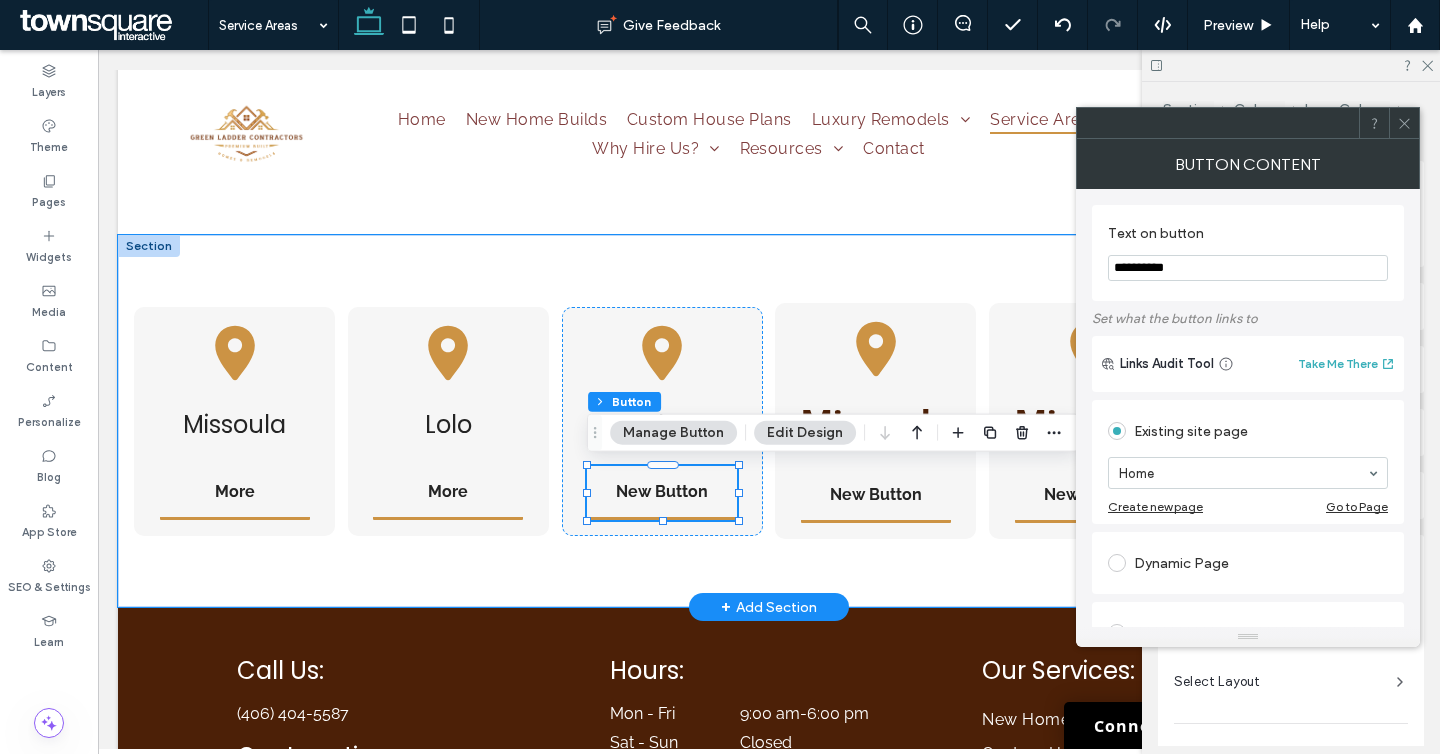 click on "**********" at bounding box center (1248, 268) 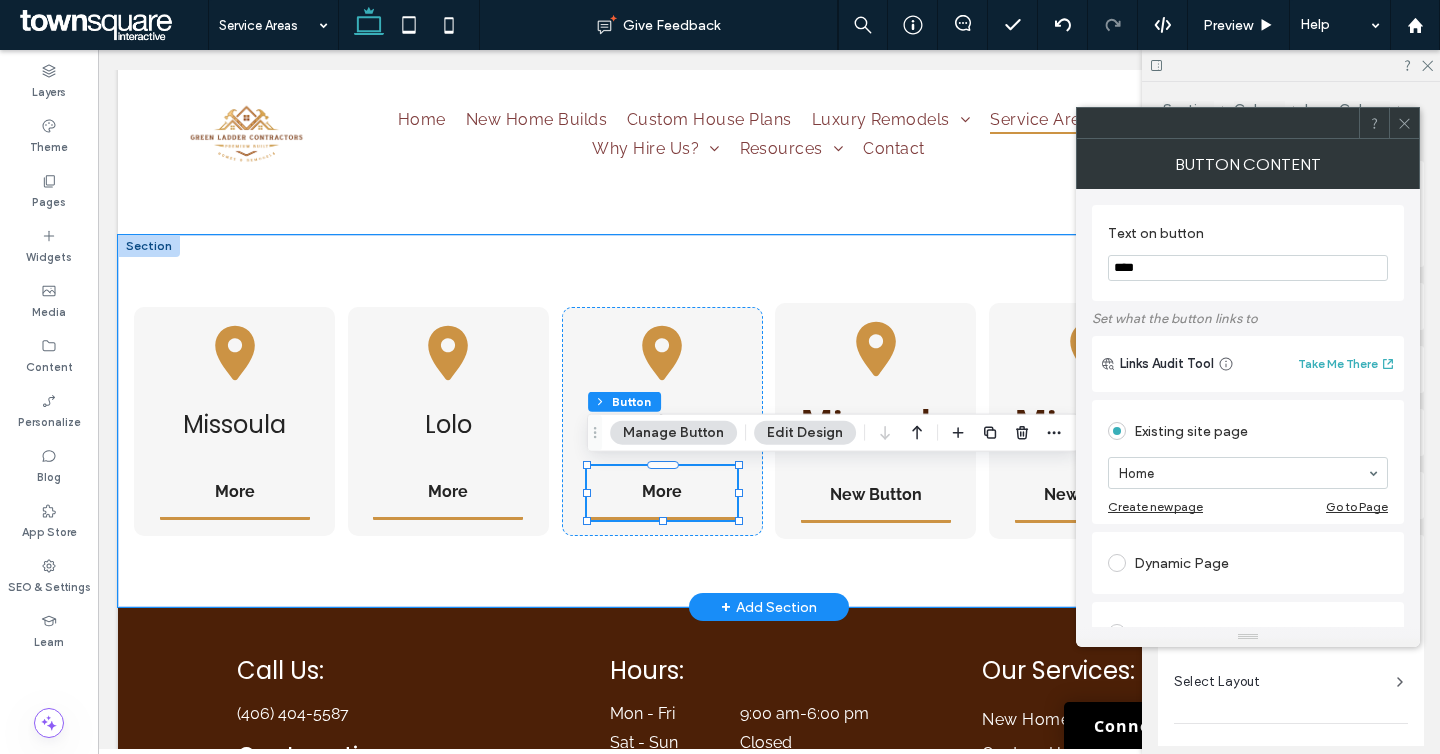 type on "****" 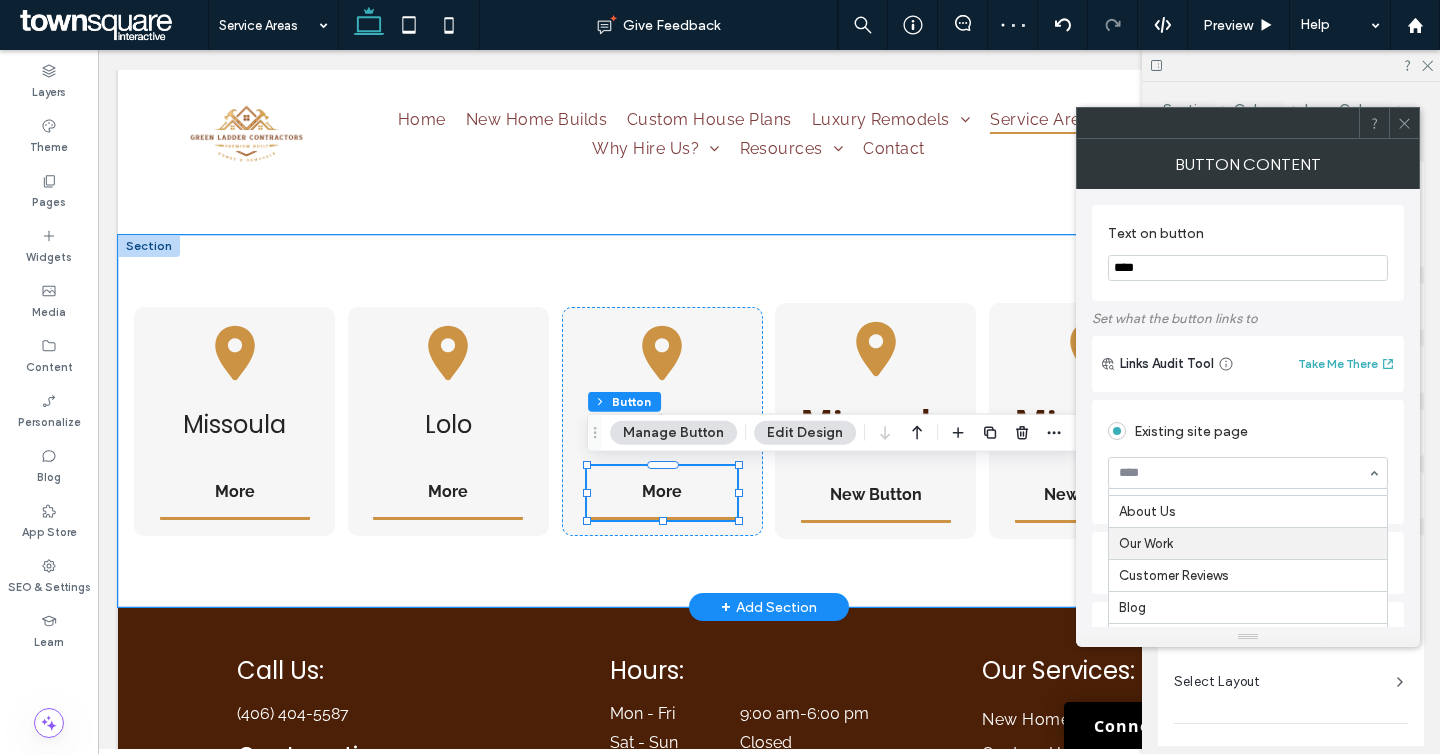 scroll, scrollTop: 923, scrollLeft: 0, axis: vertical 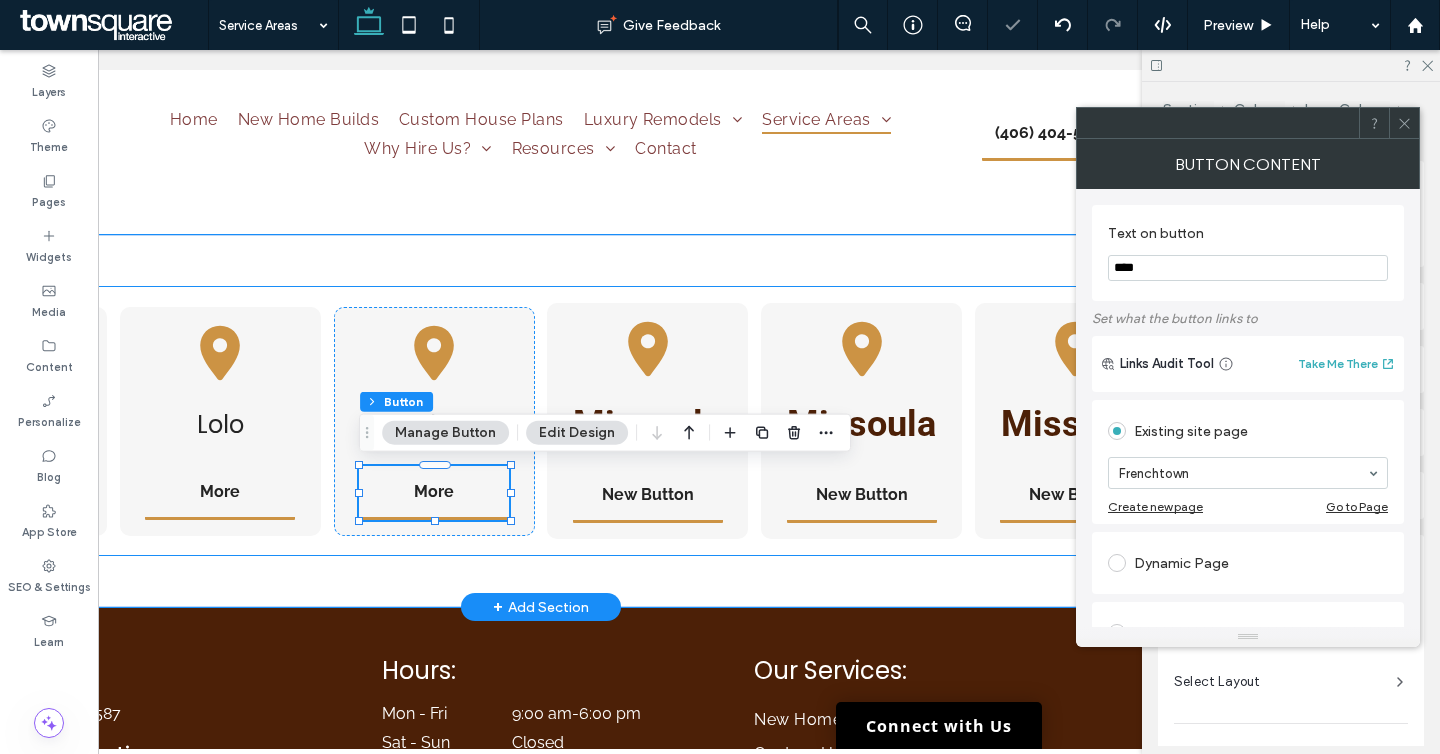 click on "Missoula
More
Lolo
More
Frenchtown
More
Missoula
New Button
Missoula
New Button
Missoula
New Button" at bounding box center [541, 421] 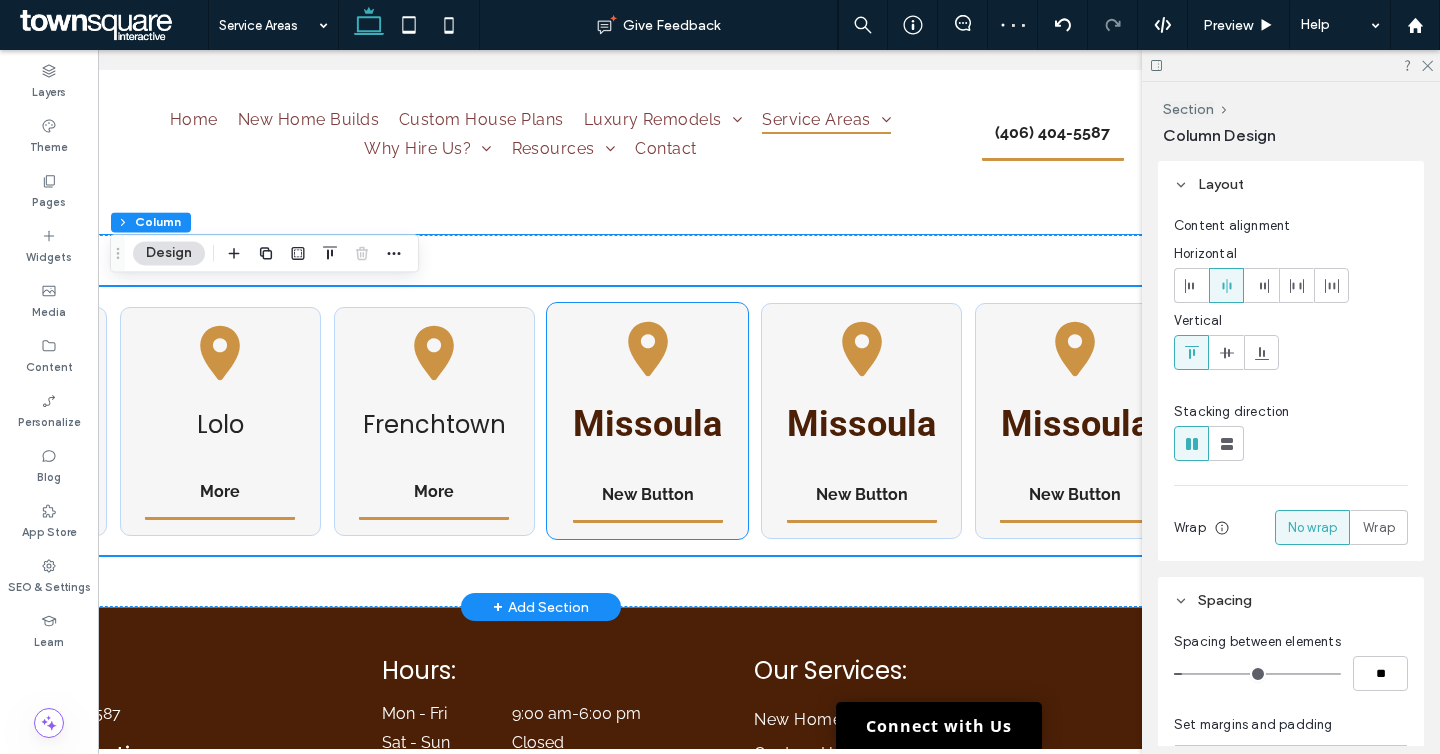 click on "Missoula
New Button" at bounding box center (647, 421) 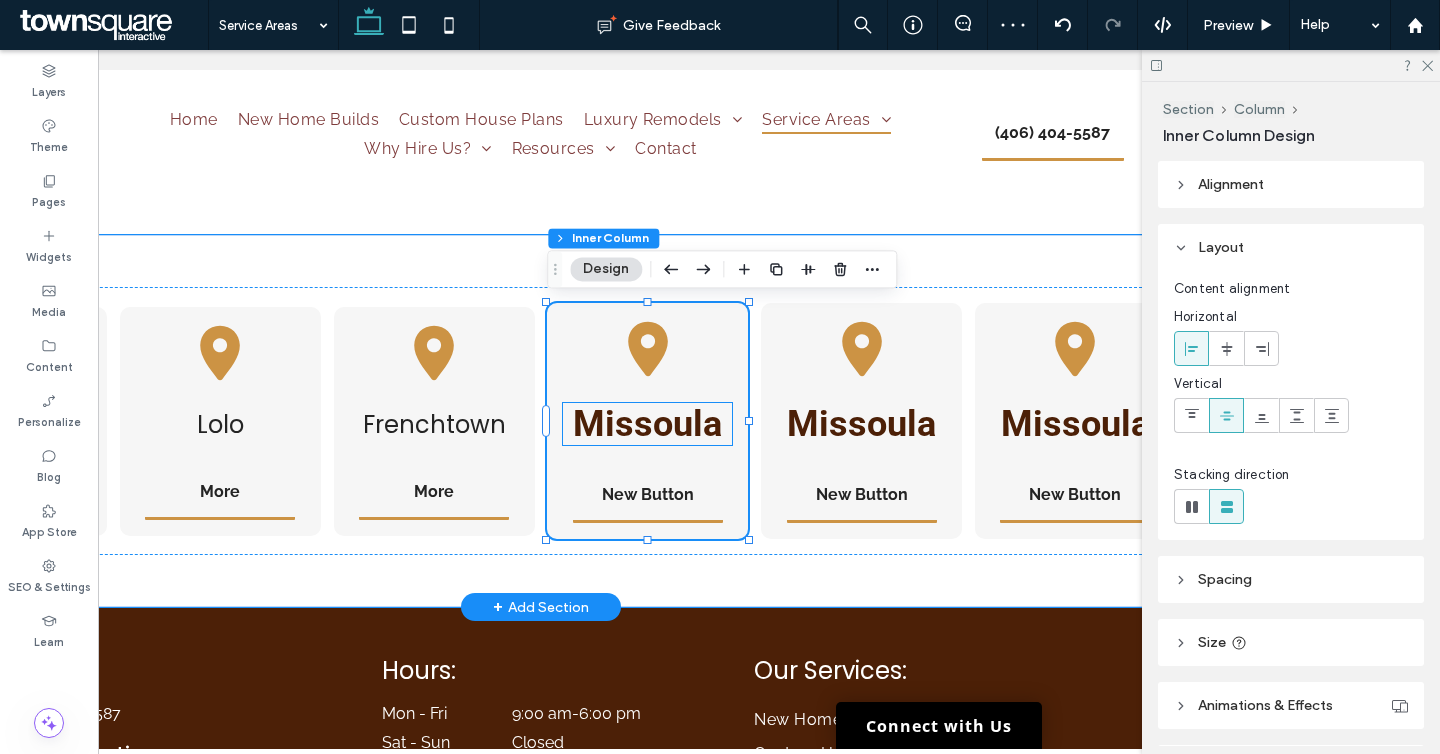 click on "Missoula" at bounding box center [647, 424] 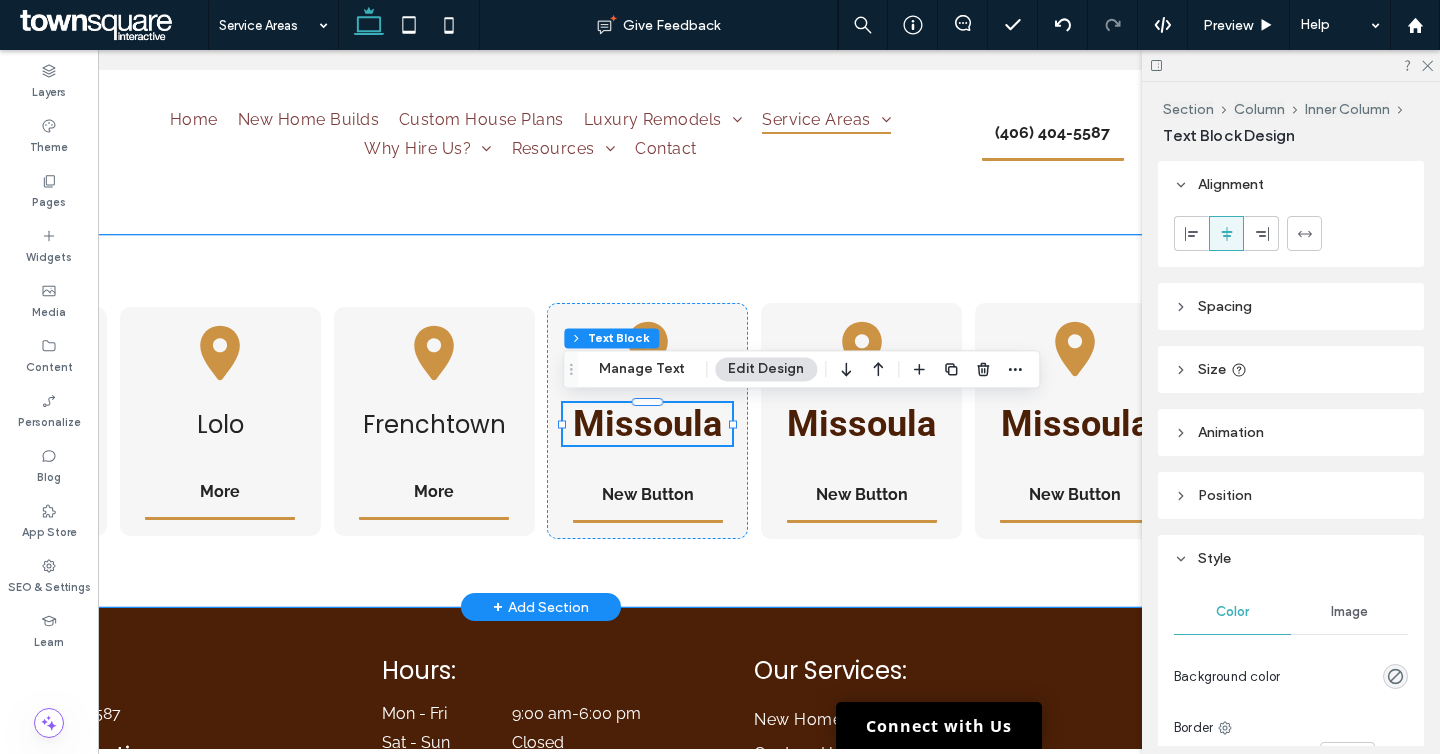 click at bounding box center (647, 403) 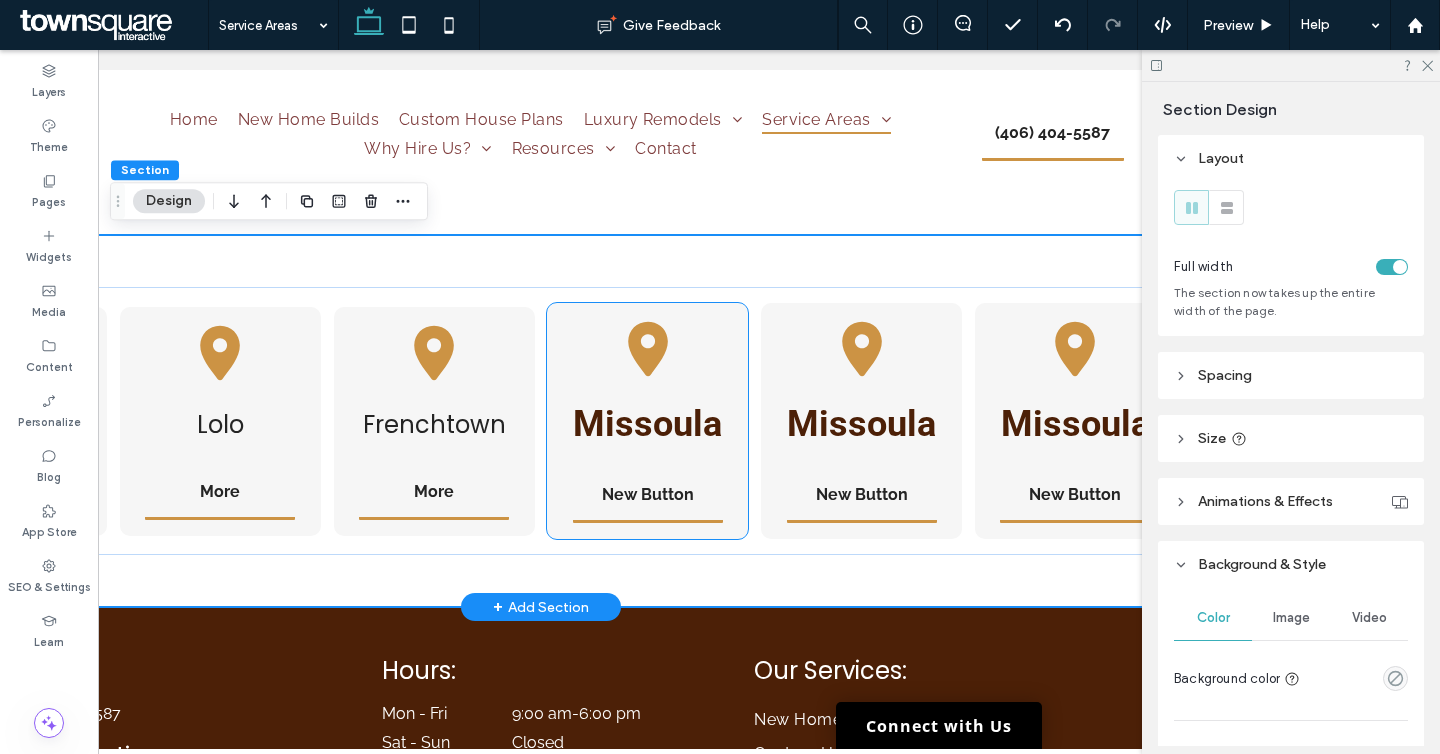 click on "Missoula
New Button" at bounding box center [647, 421] 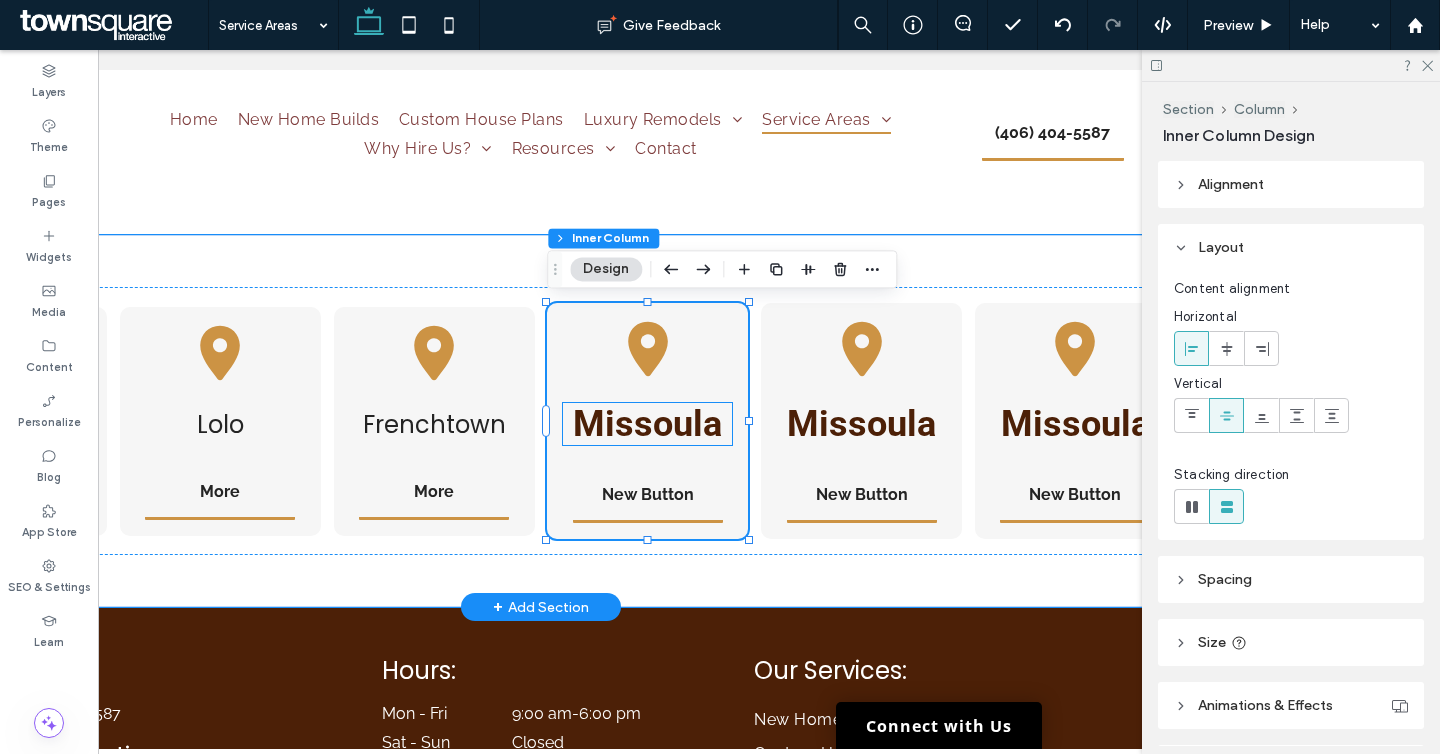click on "Missoula" at bounding box center (647, 424) 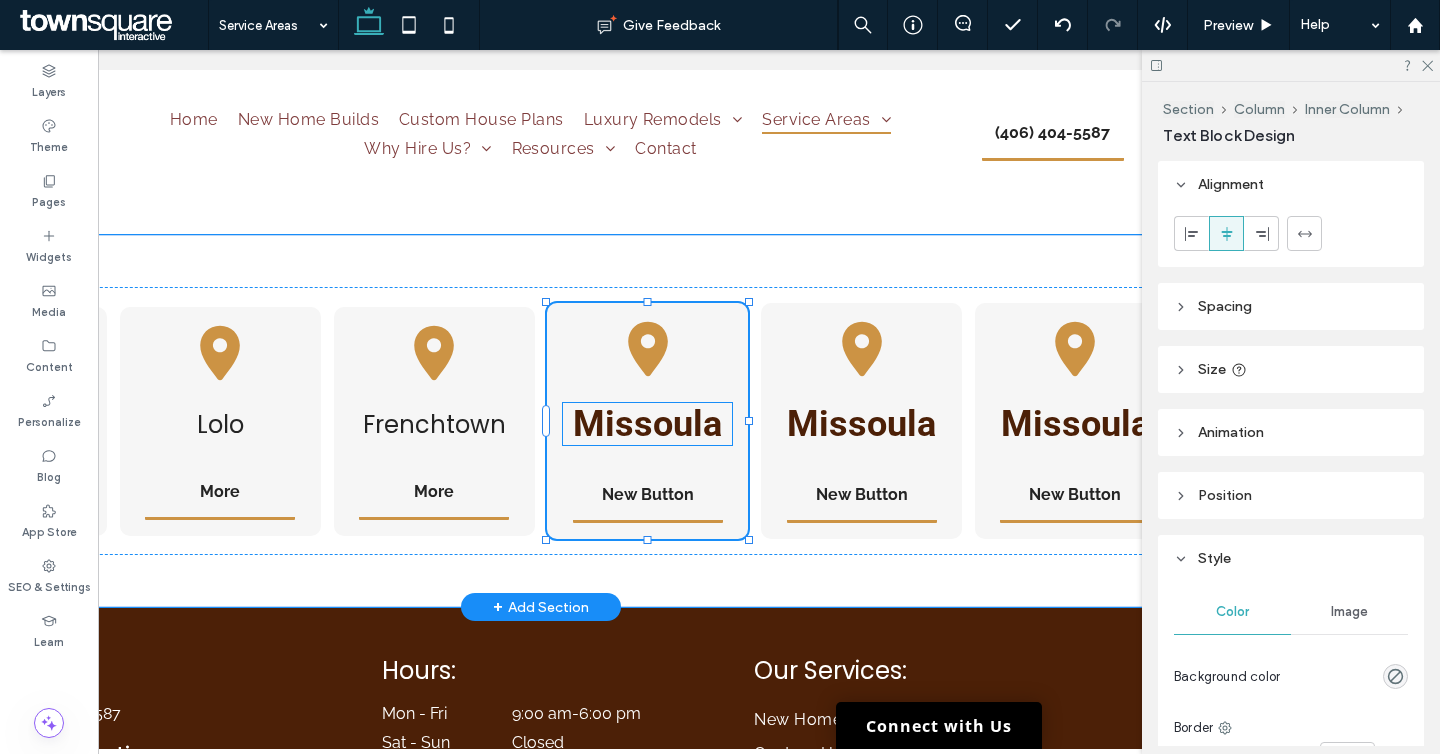 type on "******" 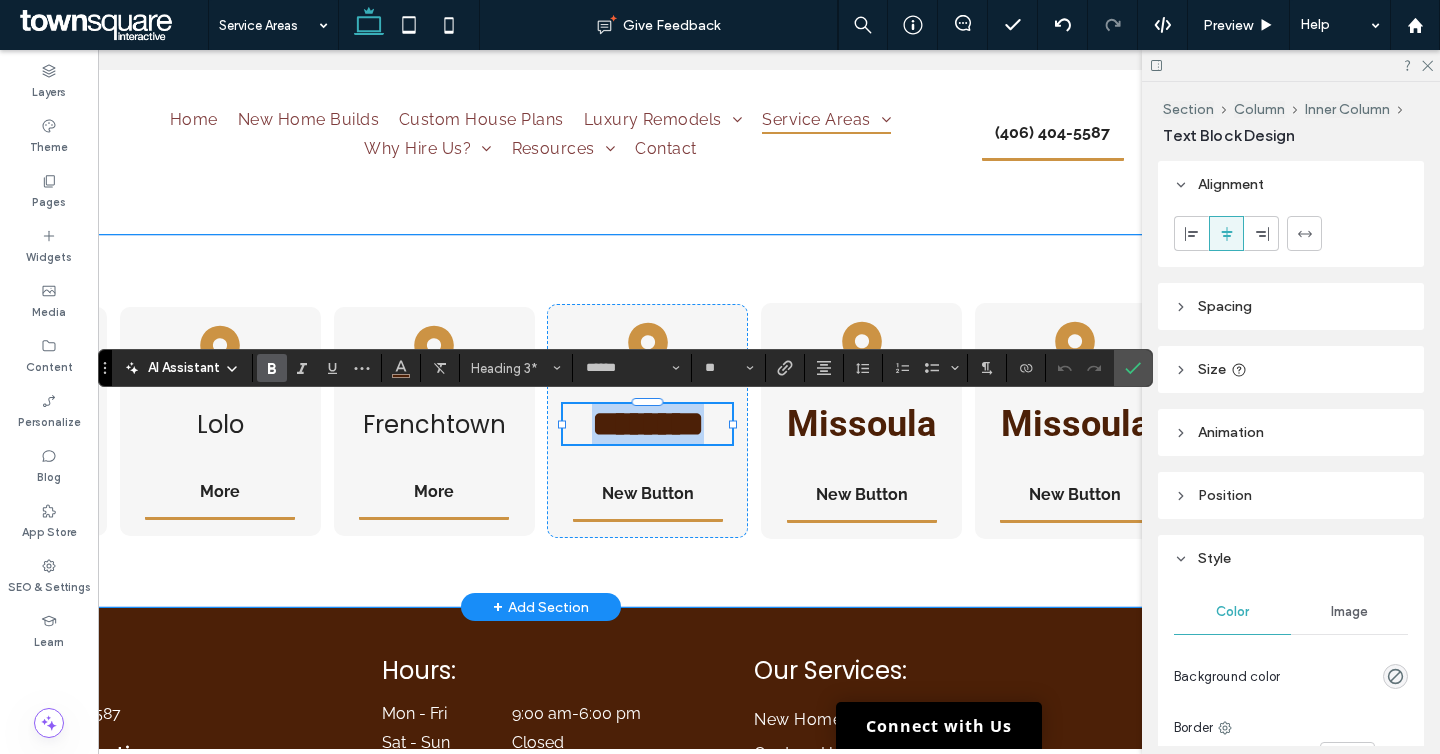 type 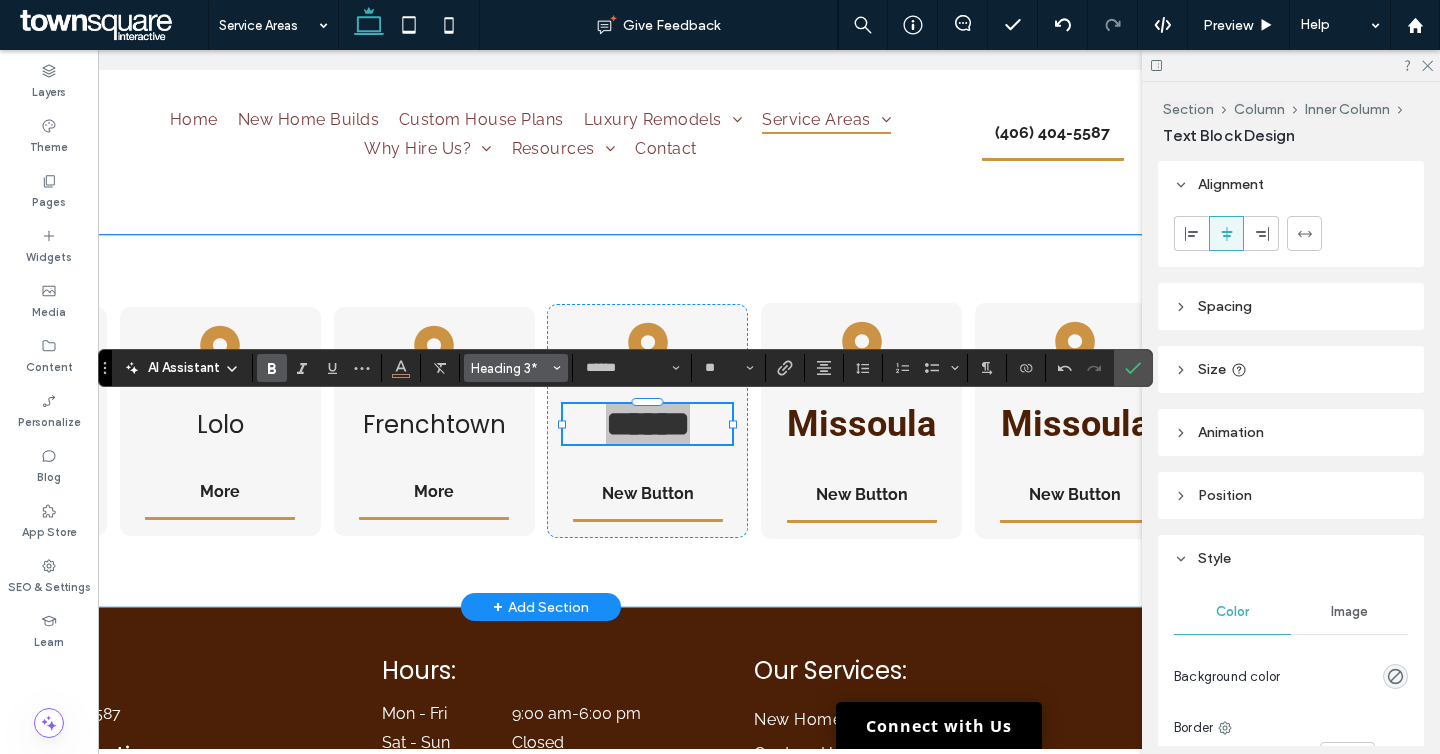 click on "Heading 3*" at bounding box center (516, 368) 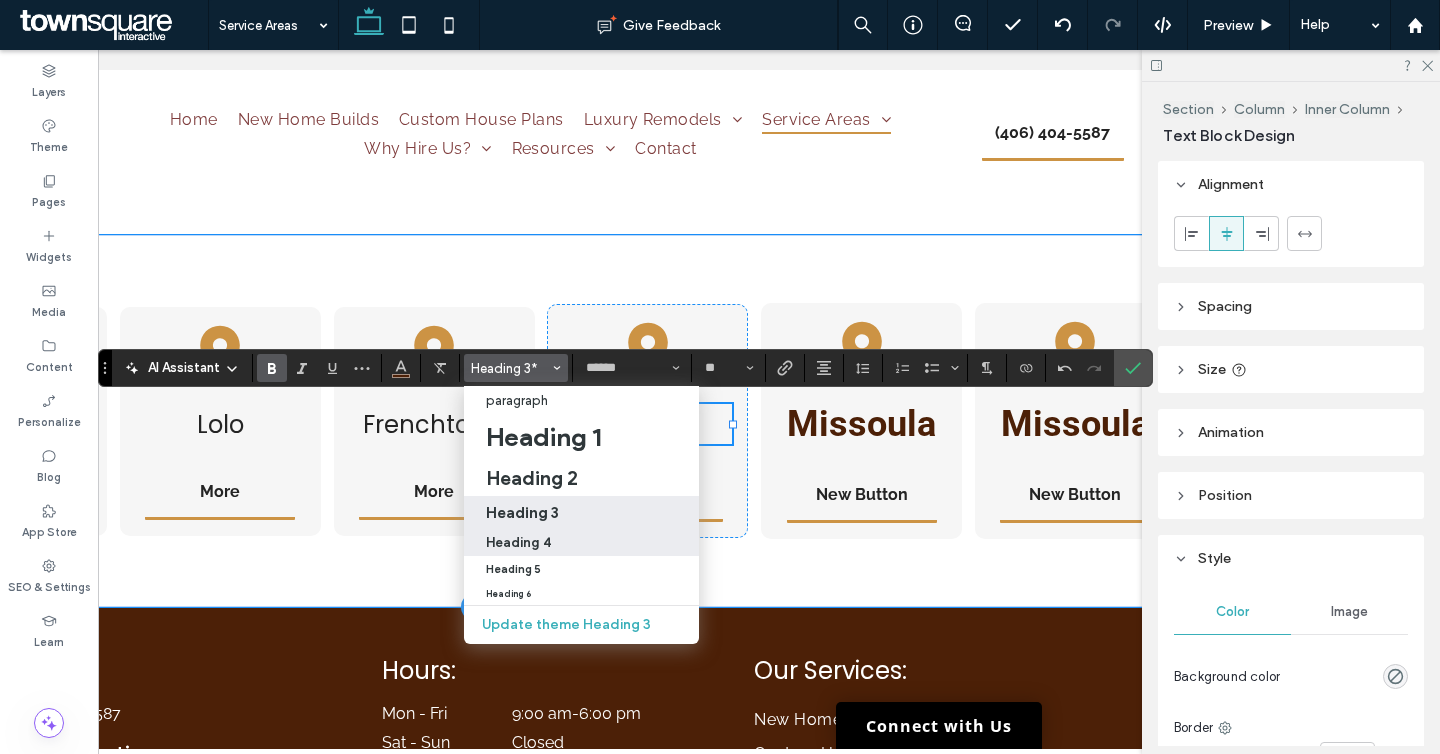 click on "Heading 4" at bounding box center [581, 542] 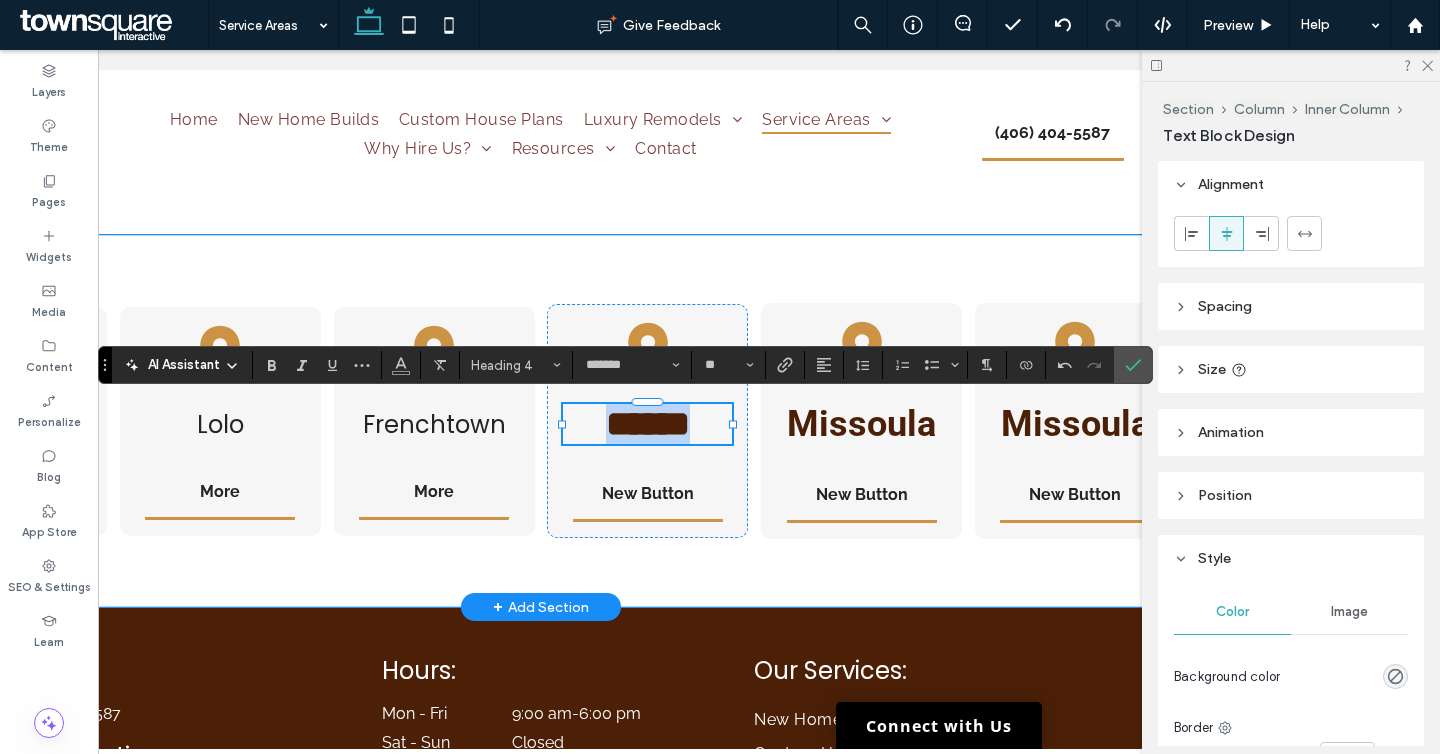 scroll, scrollTop: 855, scrollLeft: 0, axis: vertical 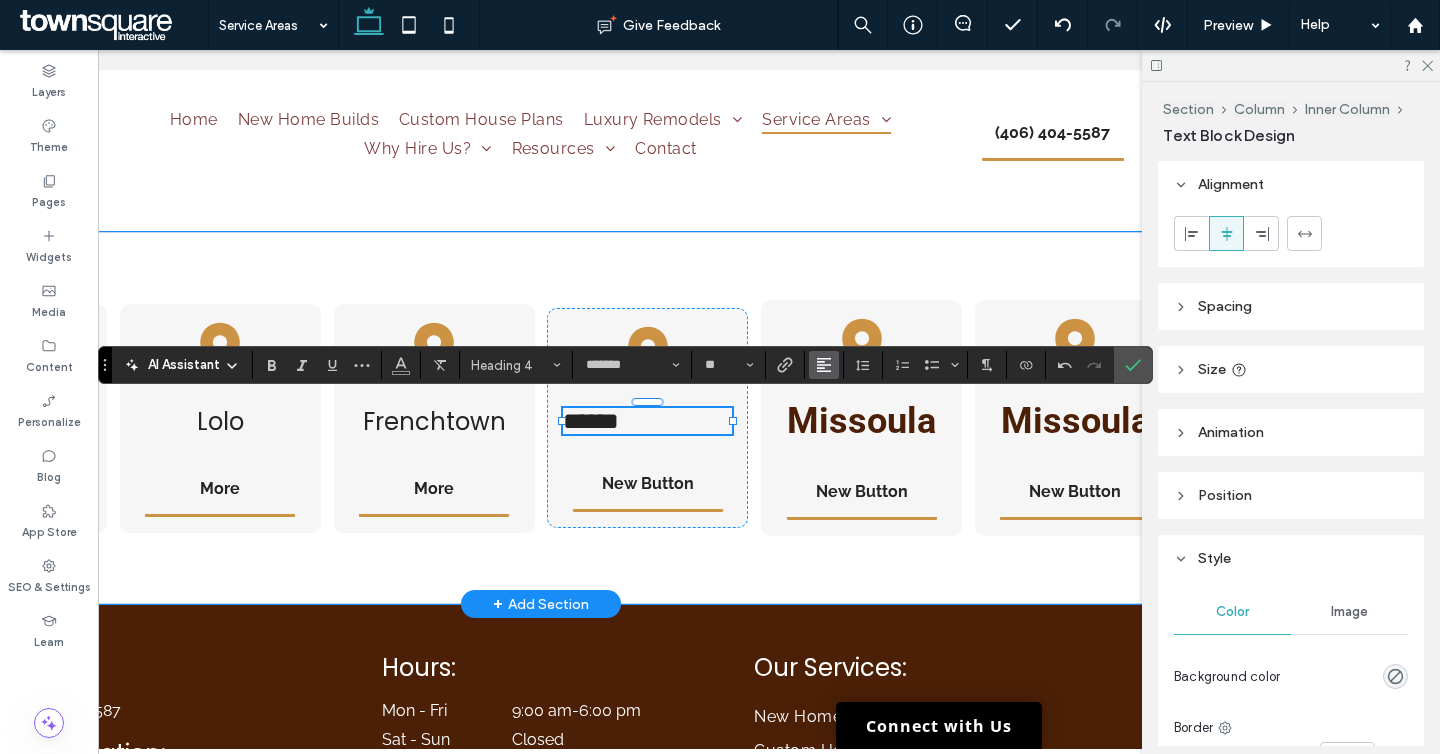 click 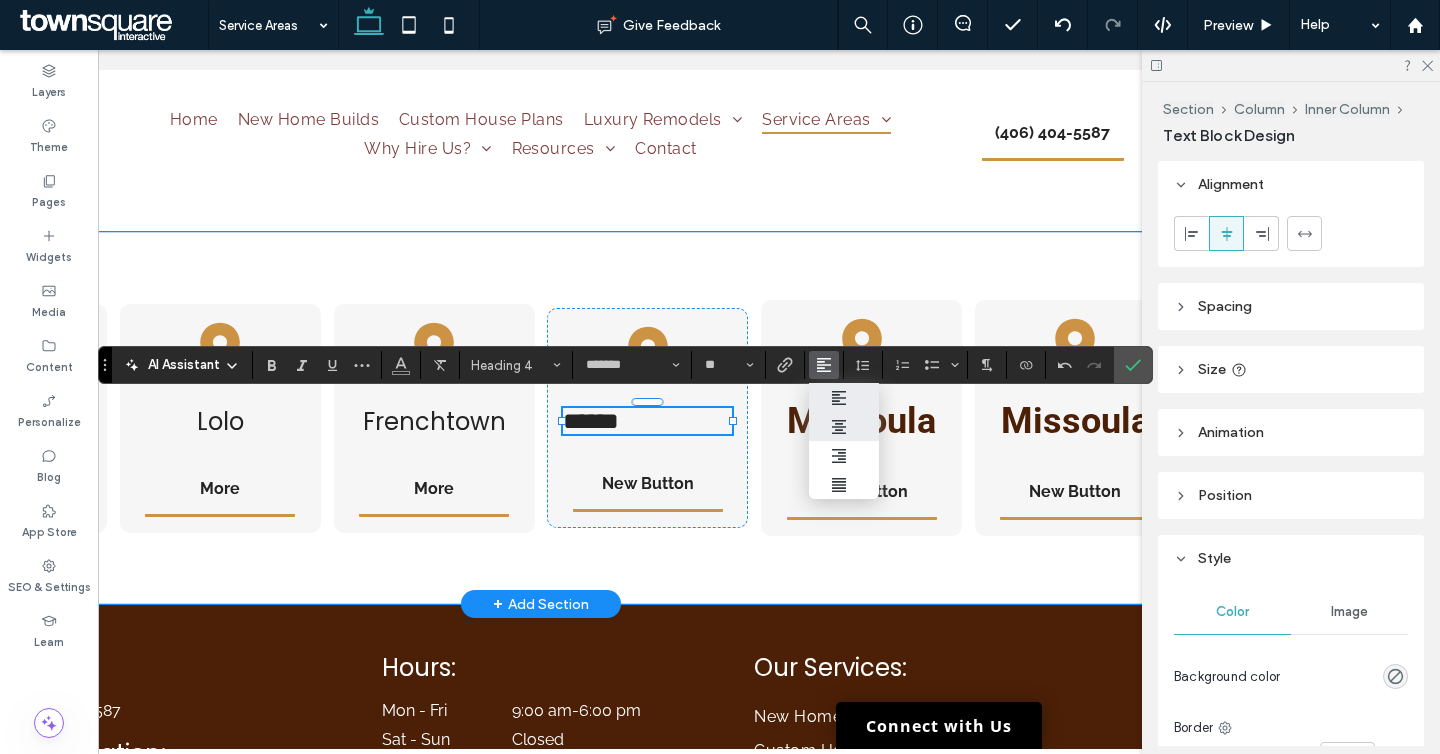 click 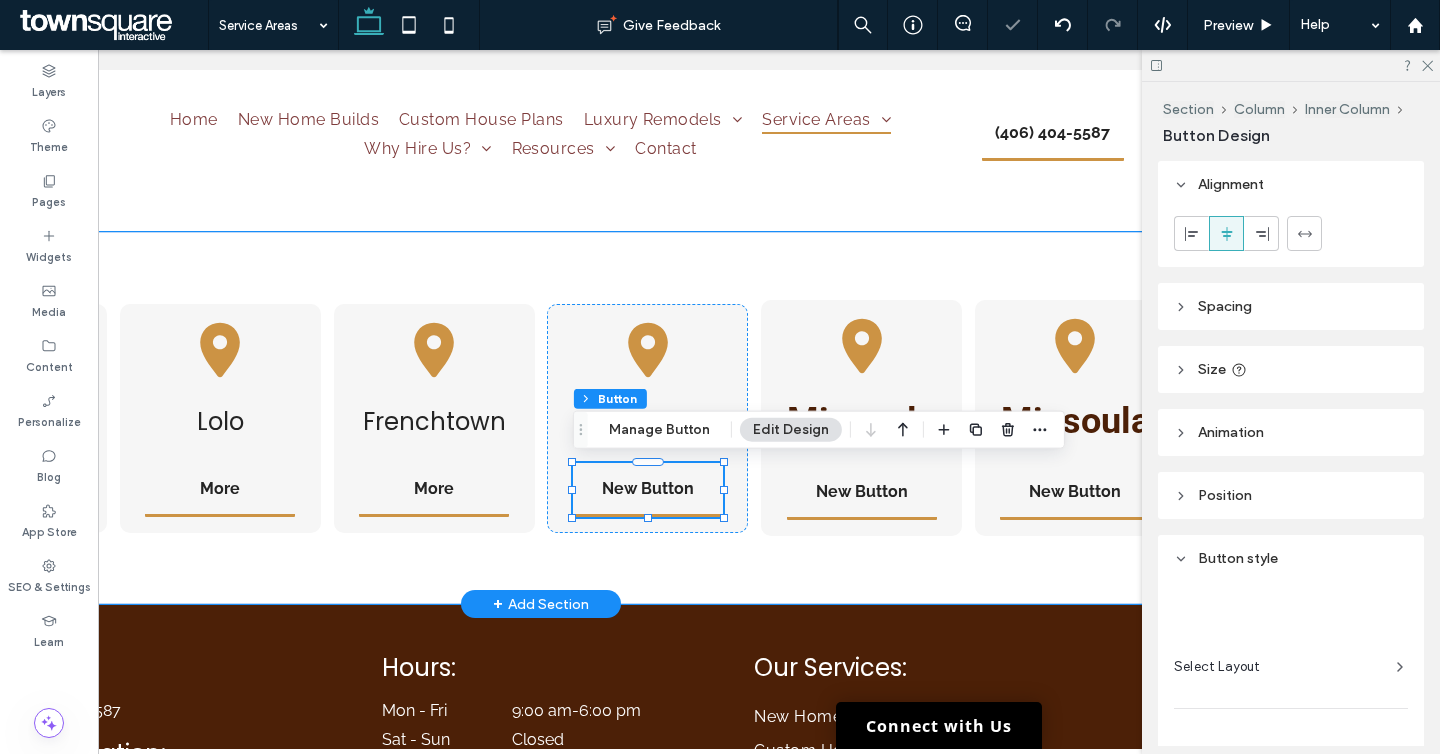 type on "**" 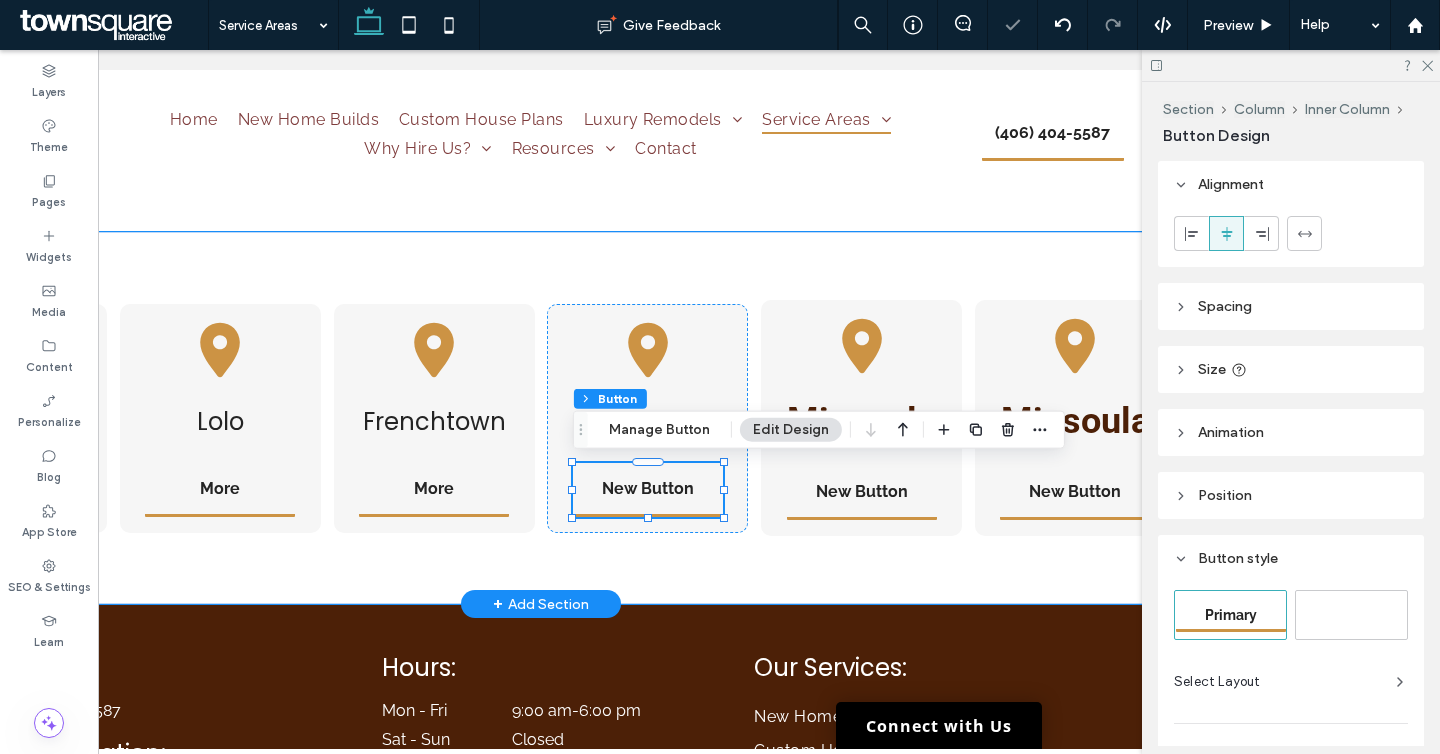click on "Section Column Inner Column Button Manage Button Edit Design" at bounding box center (819, 430) 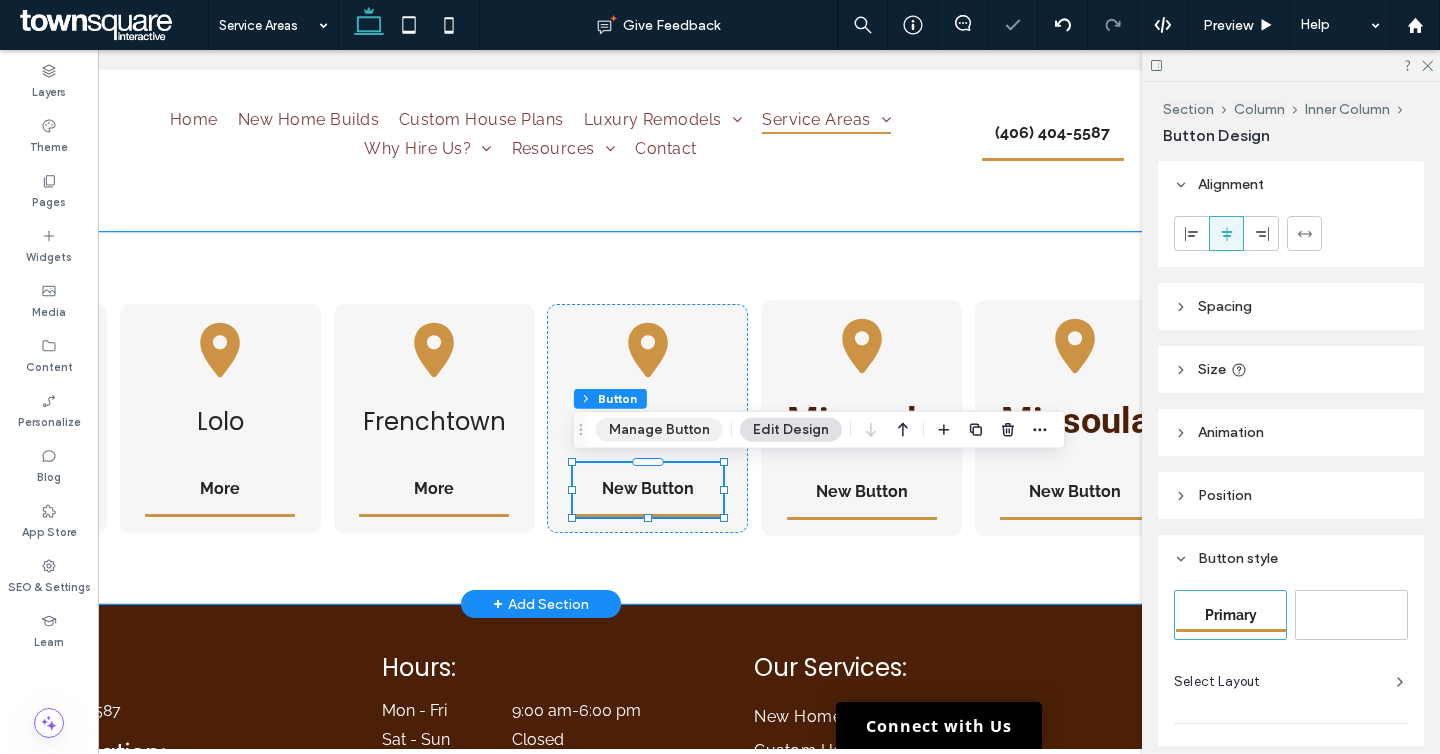 click on "Manage Button" at bounding box center [659, 430] 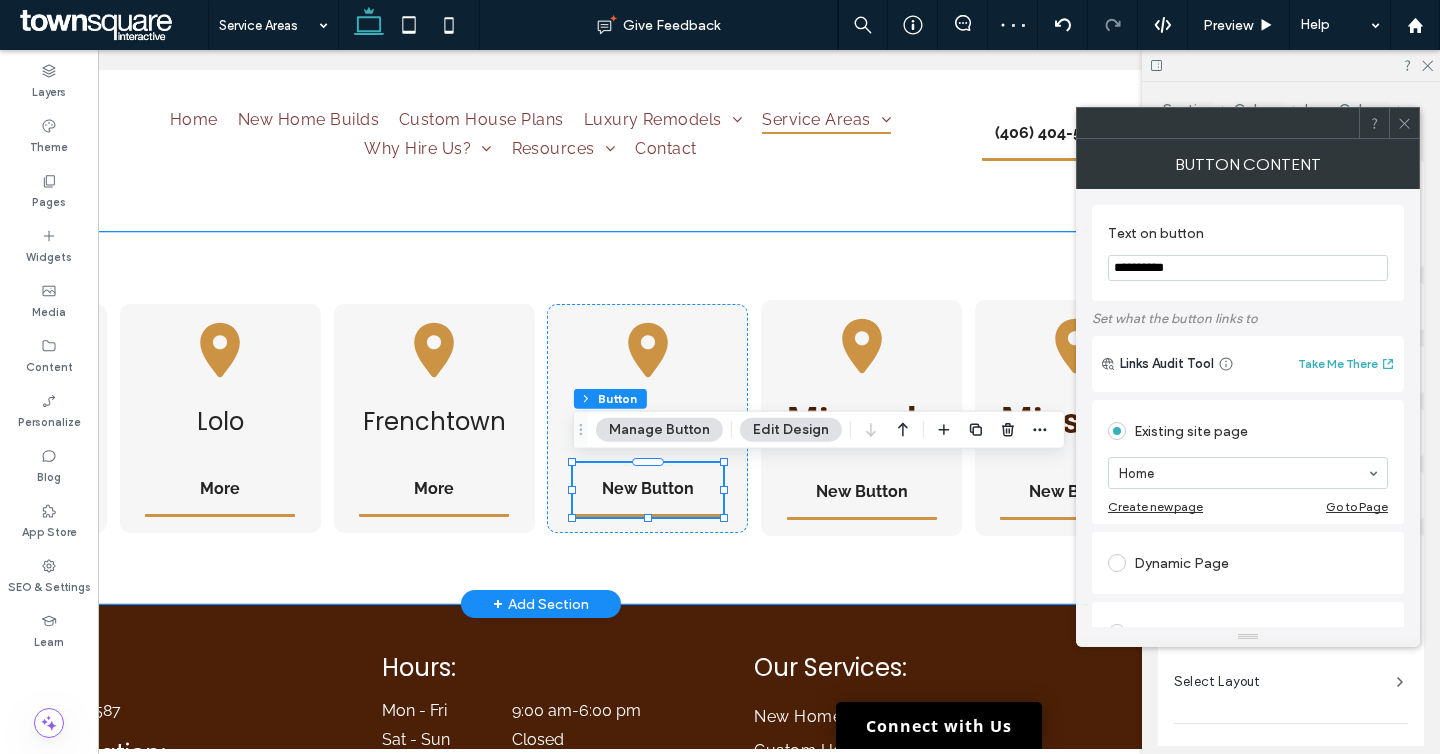 click on "**********" at bounding box center (1248, 268) 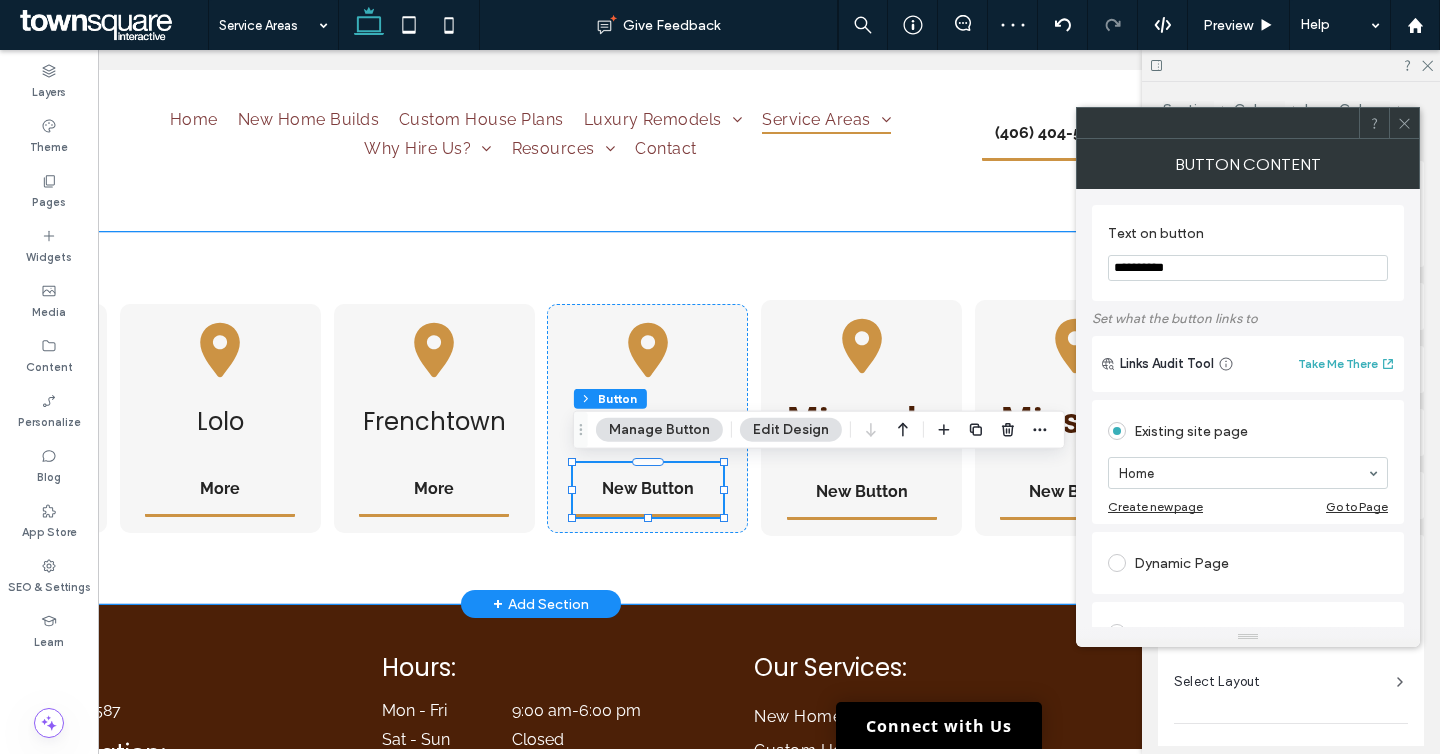 click on "**********" at bounding box center [1248, 268] 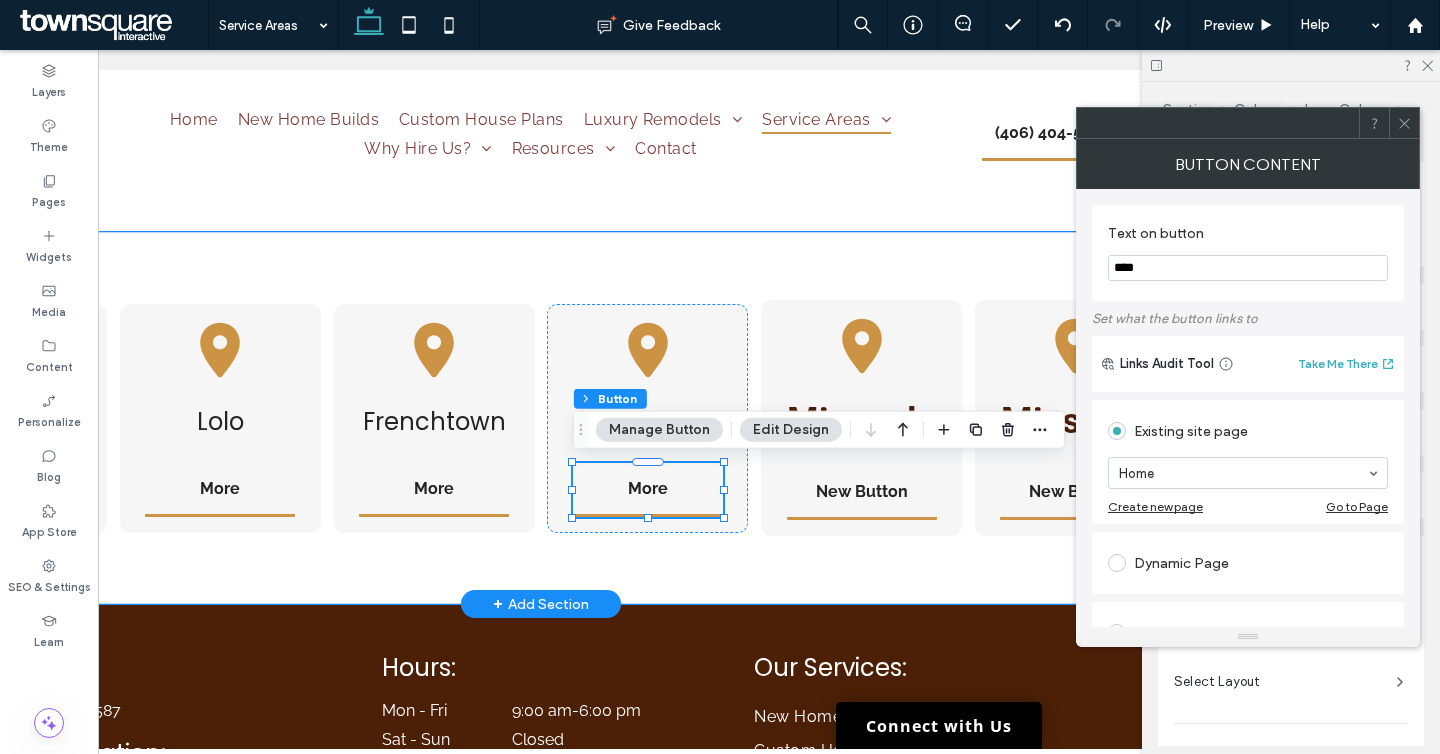 type on "****" 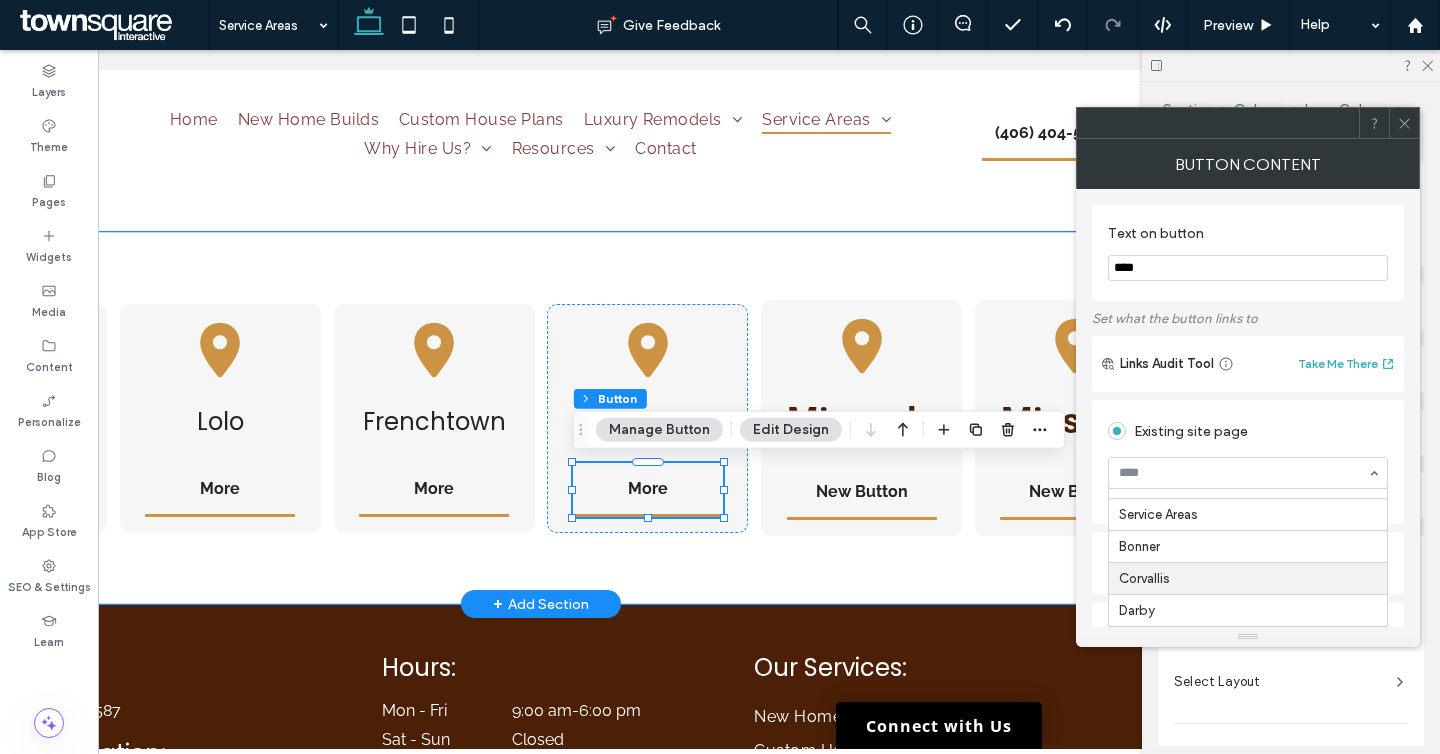 scroll, scrollTop: 311, scrollLeft: 0, axis: vertical 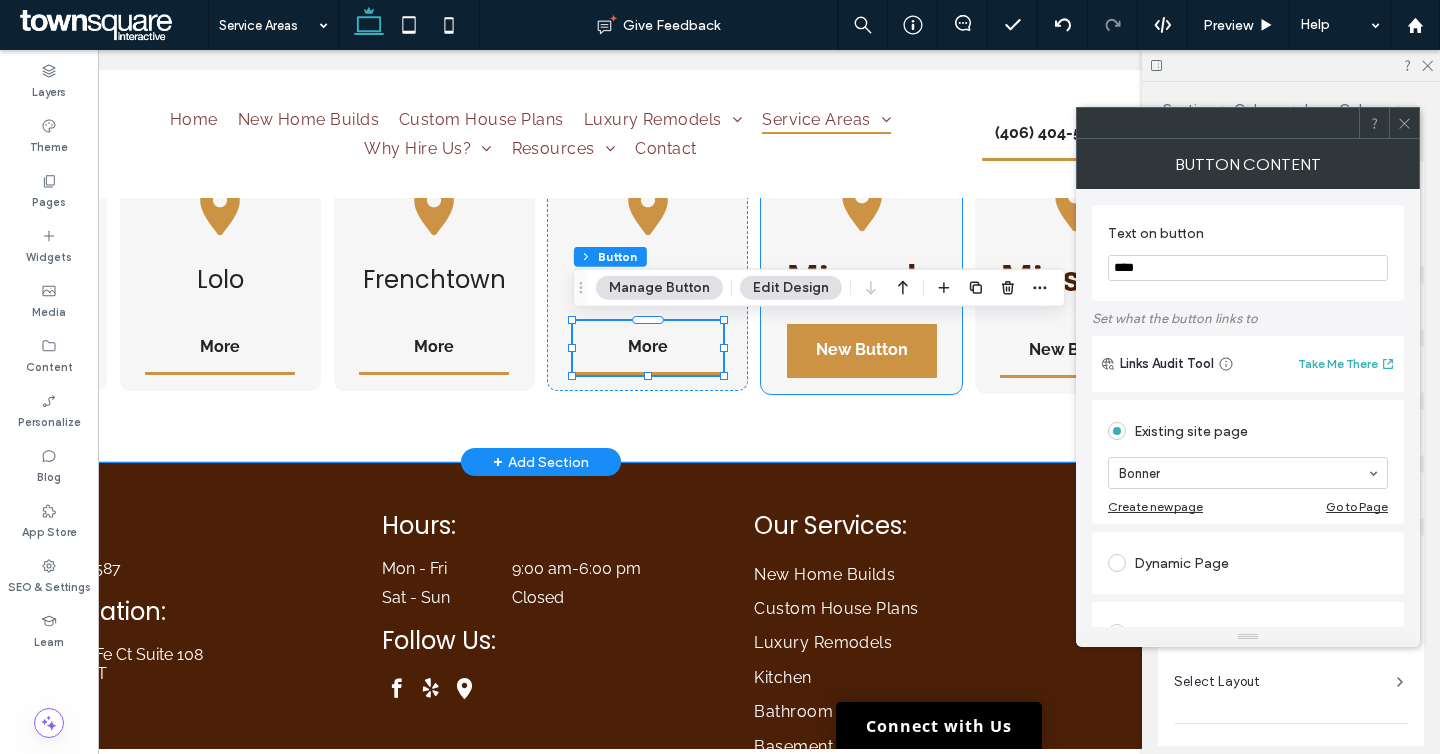 click on "New Button" at bounding box center (862, 351) 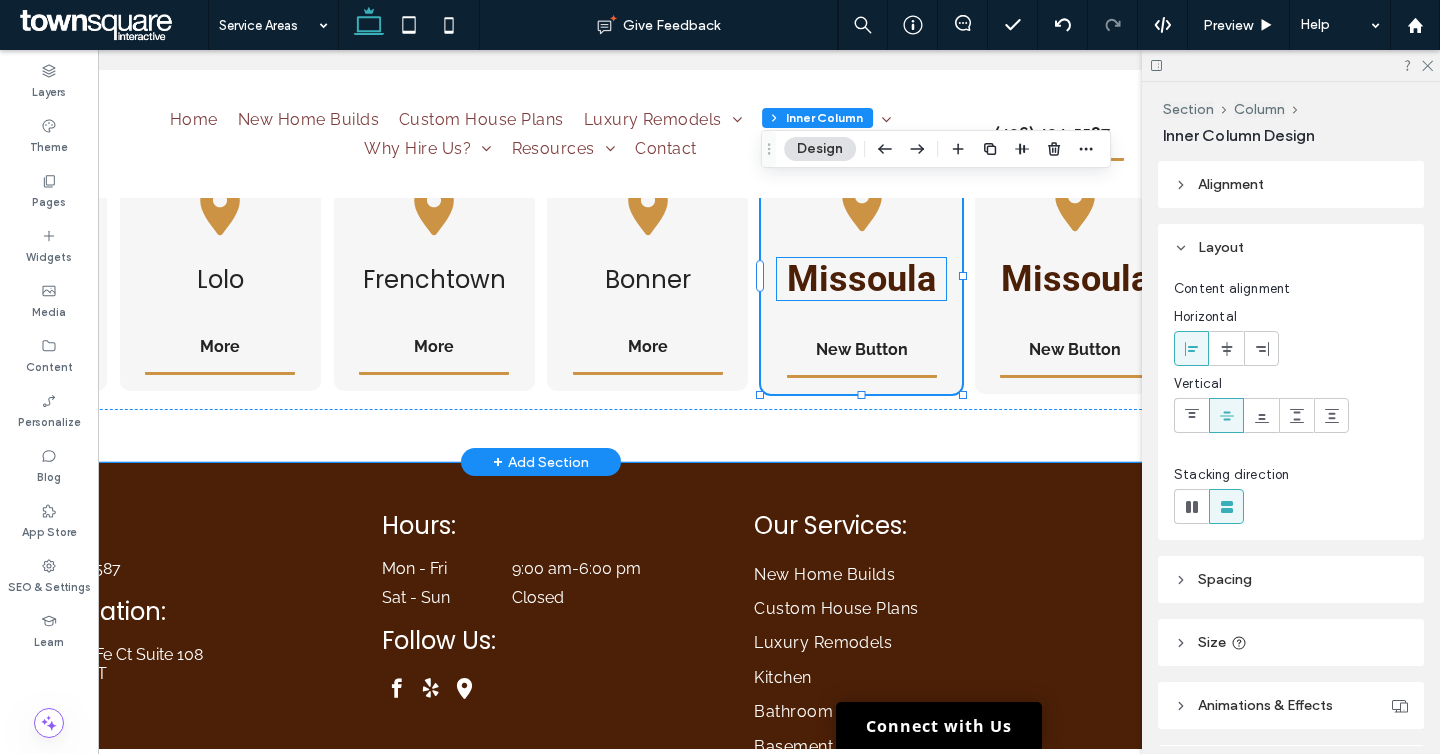 click on "Missoula" at bounding box center [861, 279] 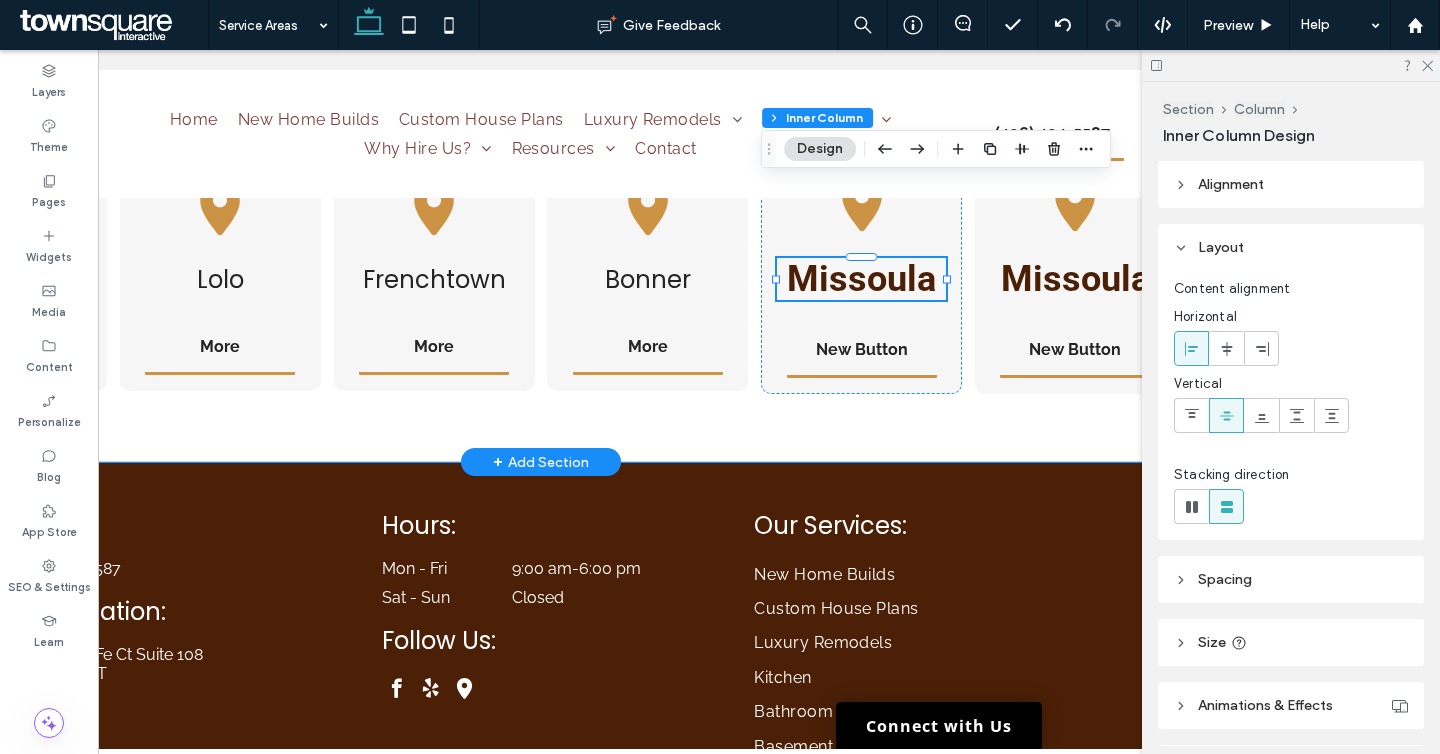 click on "Missoula" at bounding box center (861, 279) 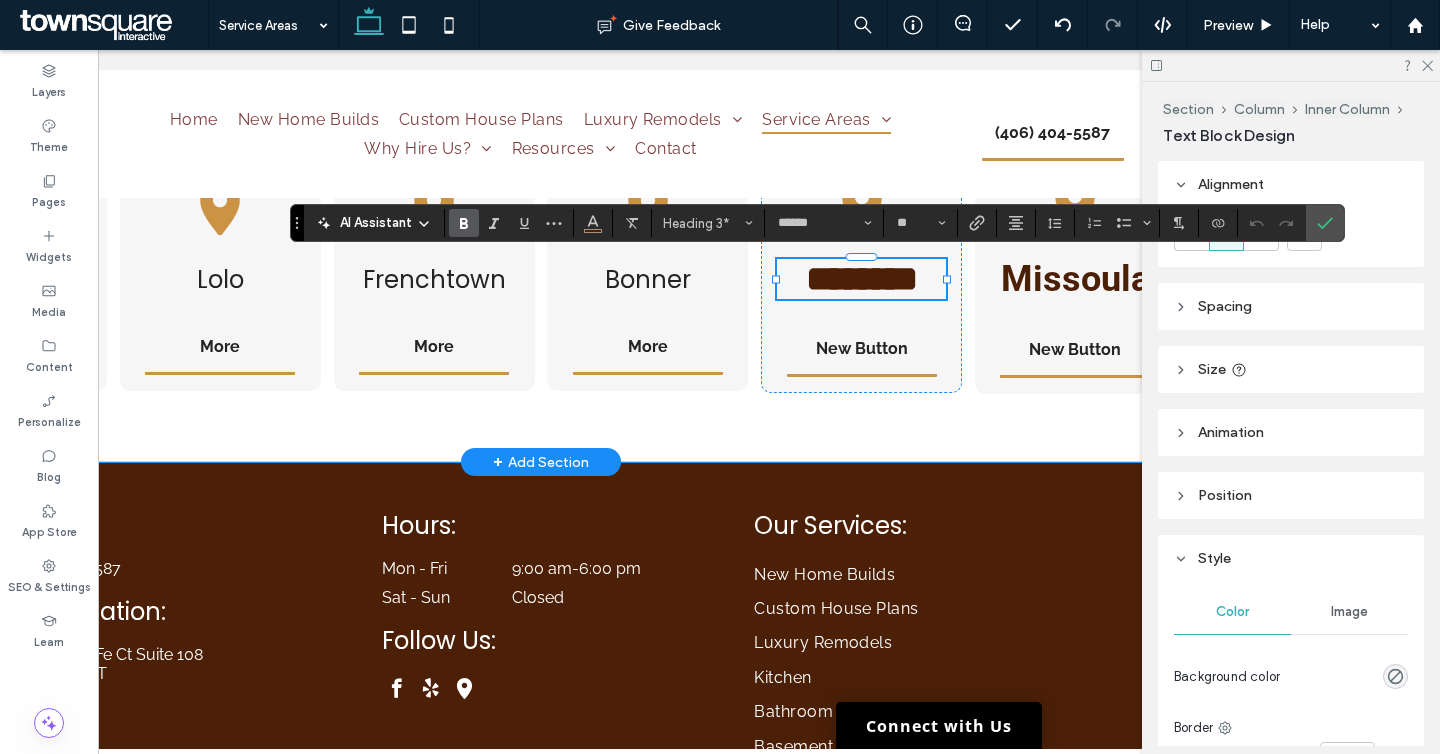 type 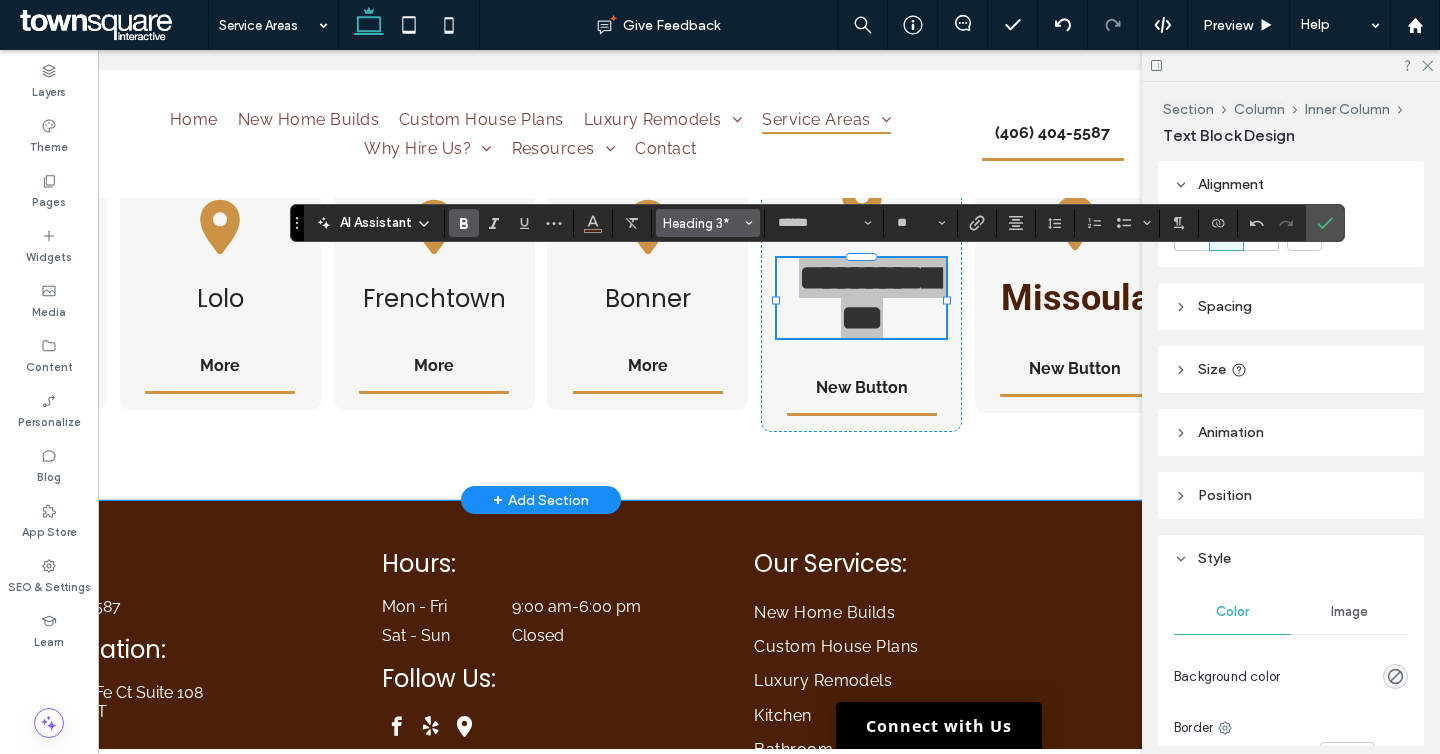 click on "Heading 3*" at bounding box center [702, 223] 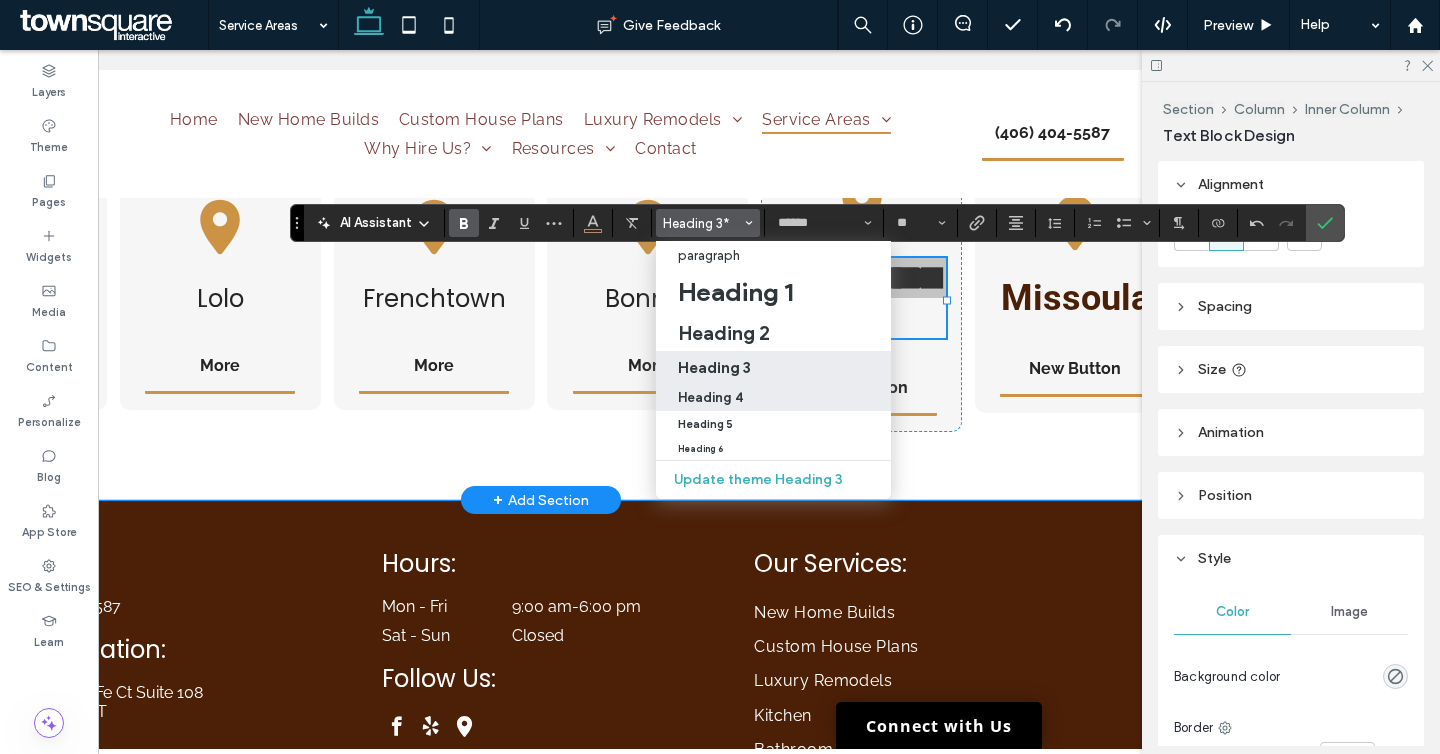 drag, startPoint x: 722, startPoint y: 402, endPoint x: 852, endPoint y: 352, distance: 139.28389 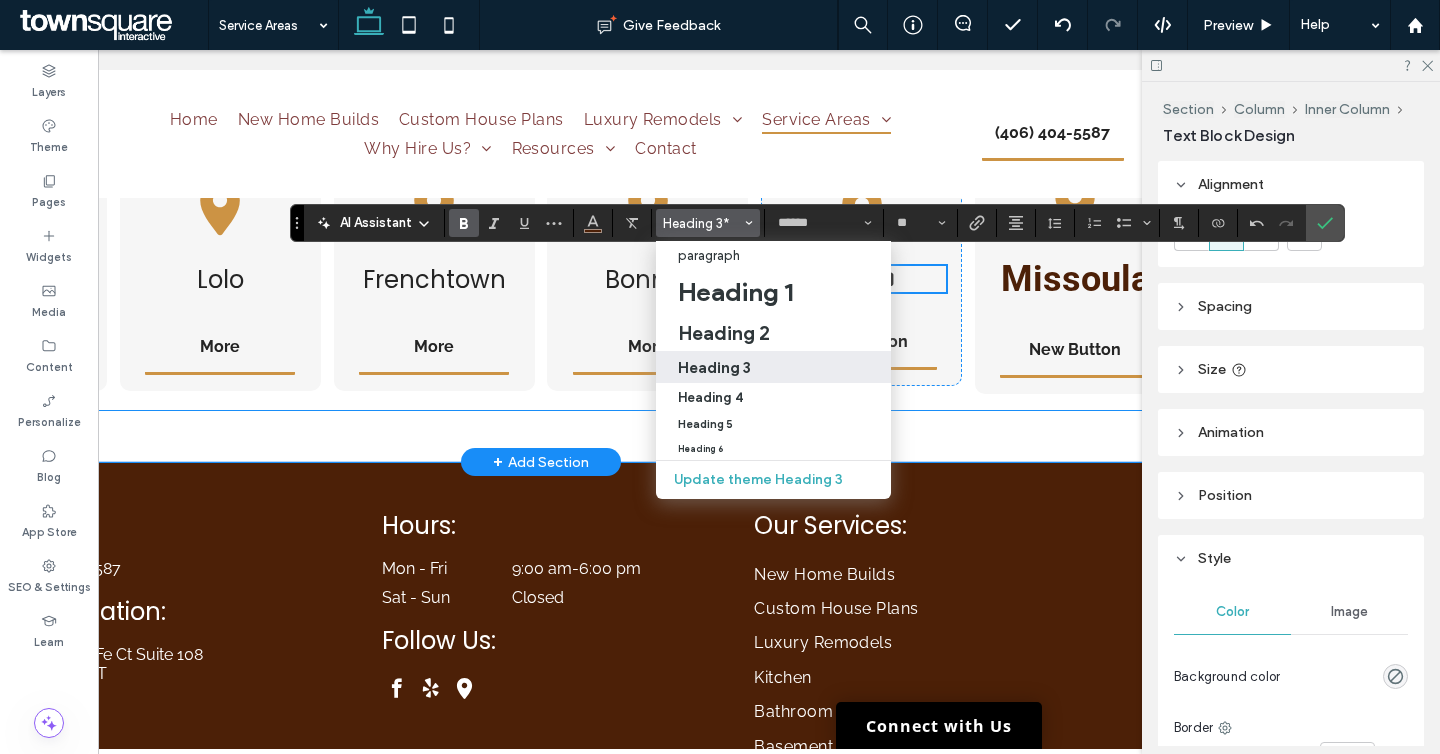 type on "*******" 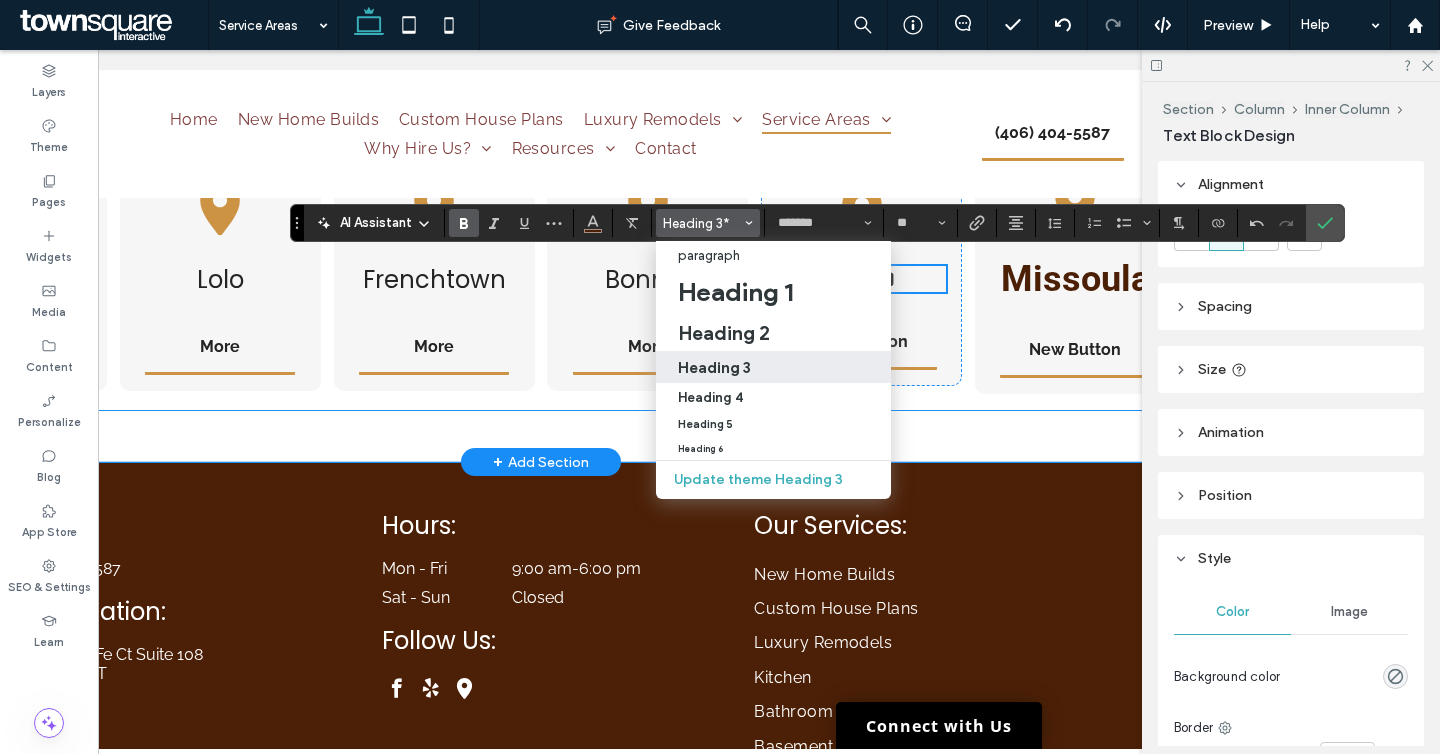 scroll, scrollTop: 1000, scrollLeft: 0, axis: vertical 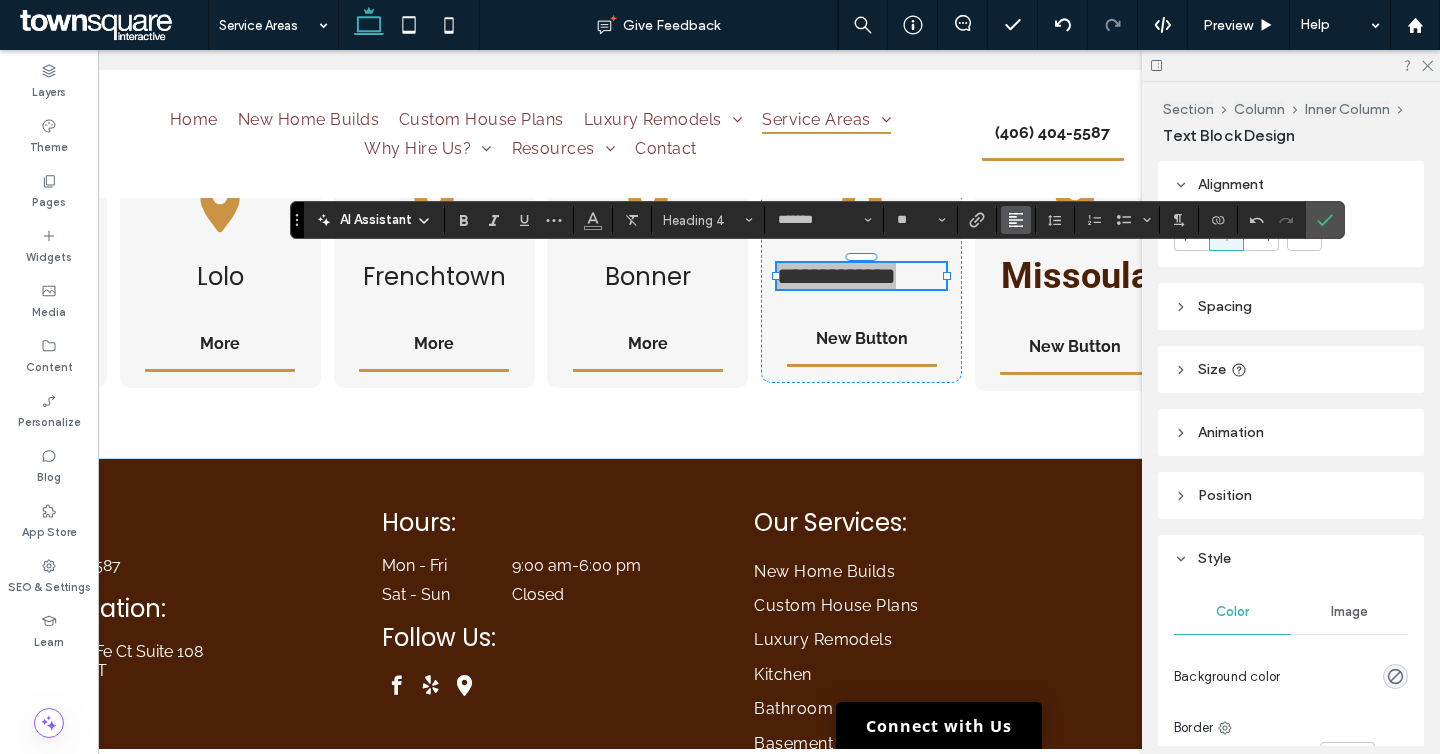 click at bounding box center [1016, 220] 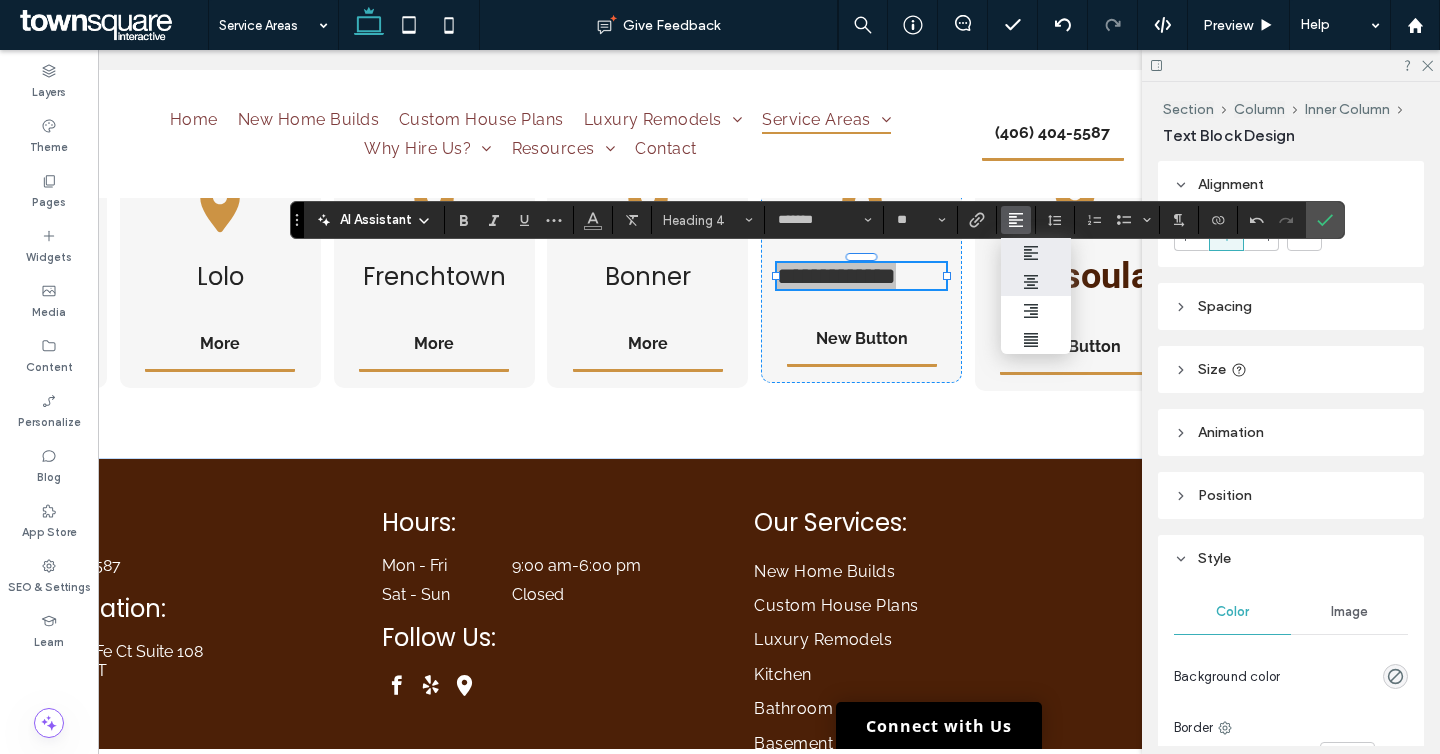click at bounding box center [1036, 282] 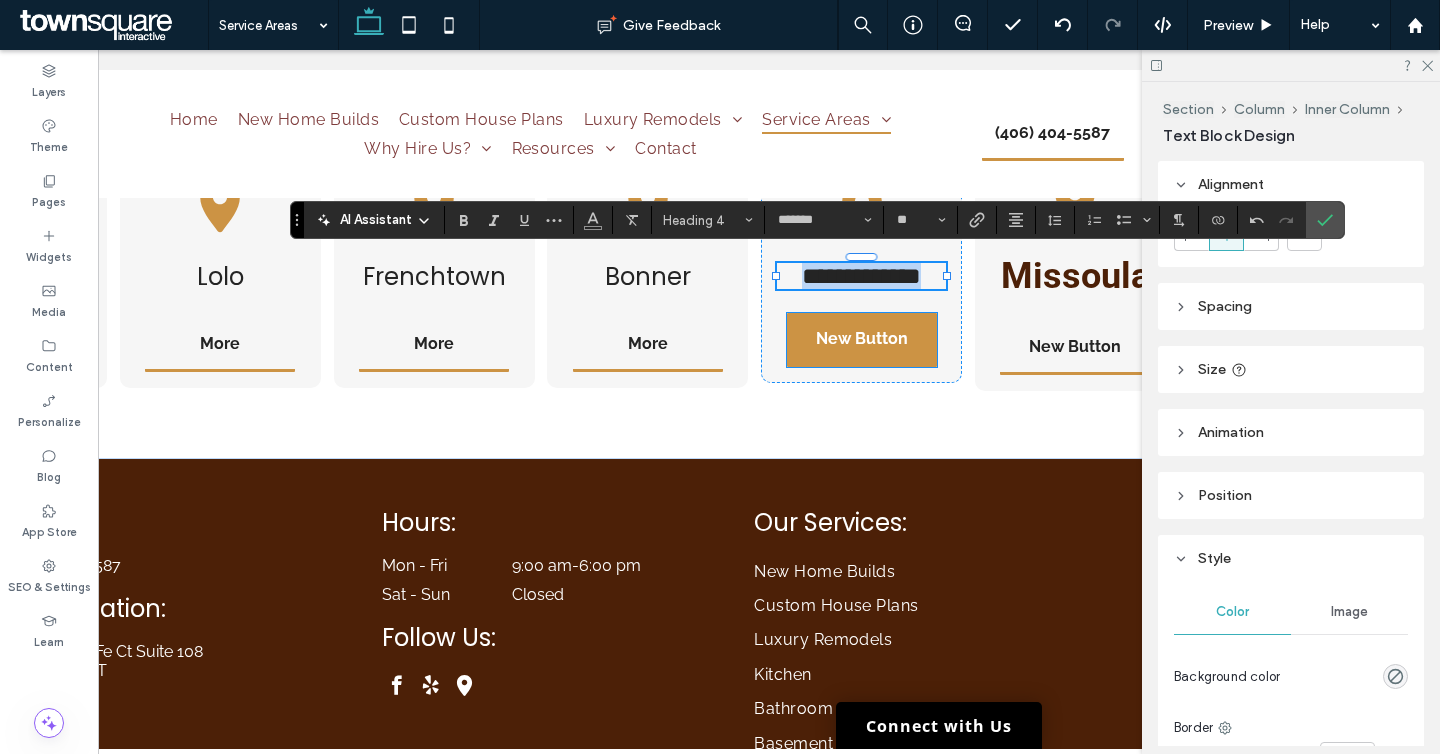 click on "New Button" at bounding box center [862, 340] 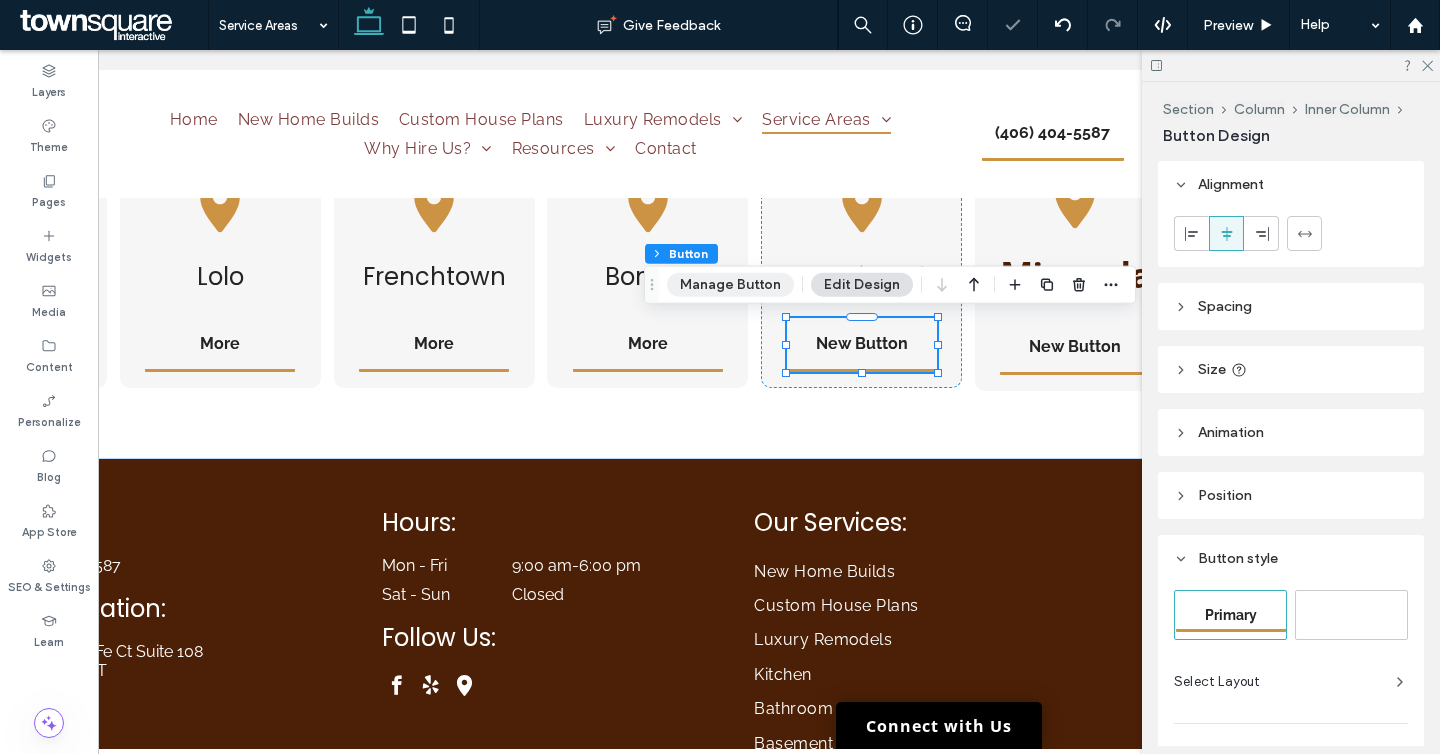 click on "Manage Button" at bounding box center (730, 285) 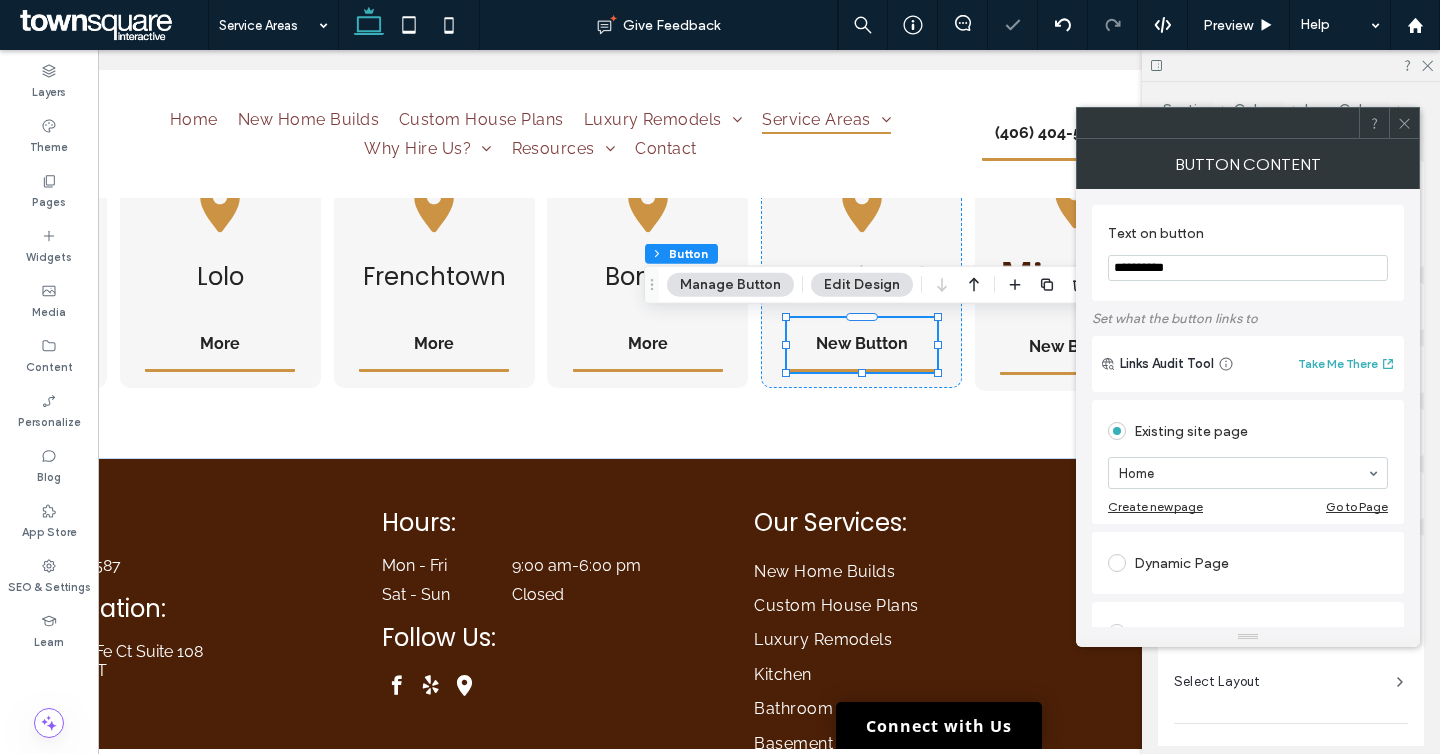 click on "**********" at bounding box center (1248, 268) 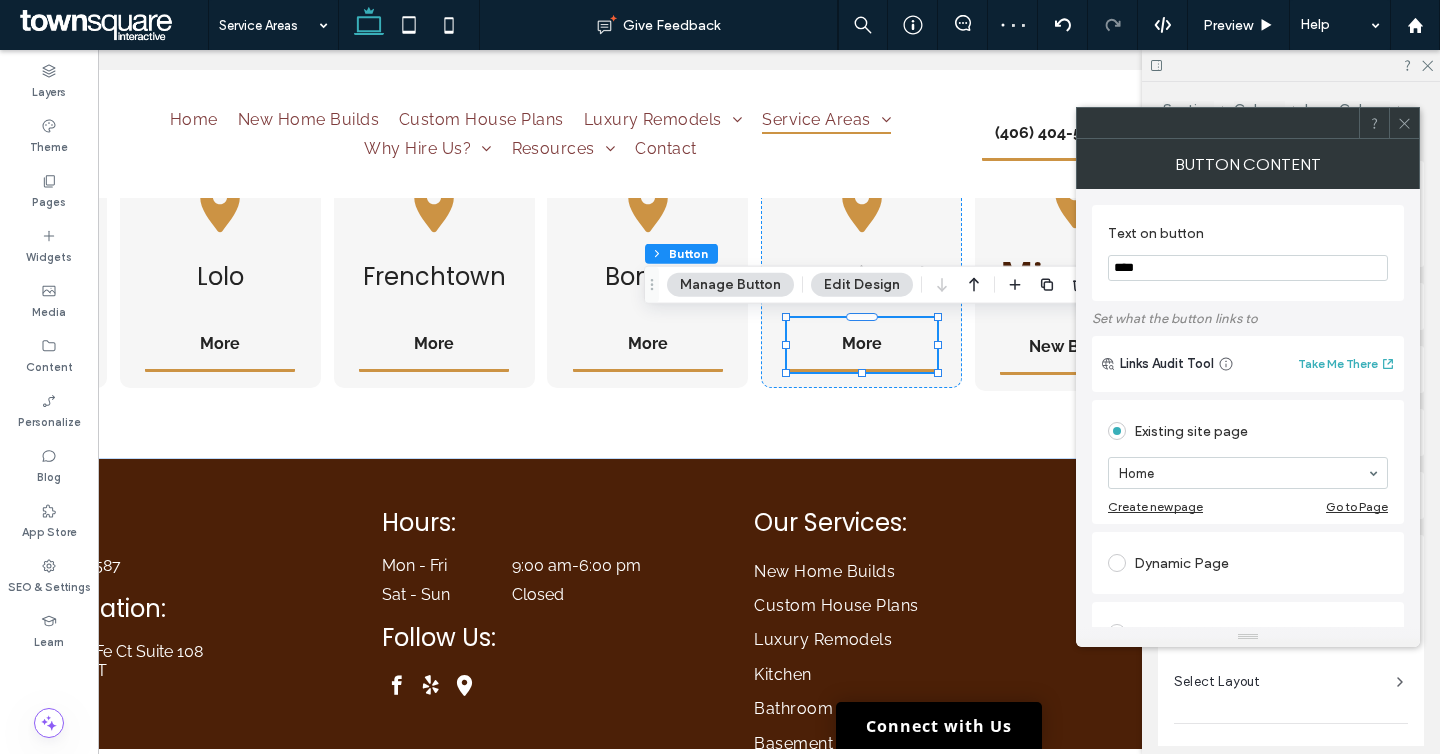 type on "****" 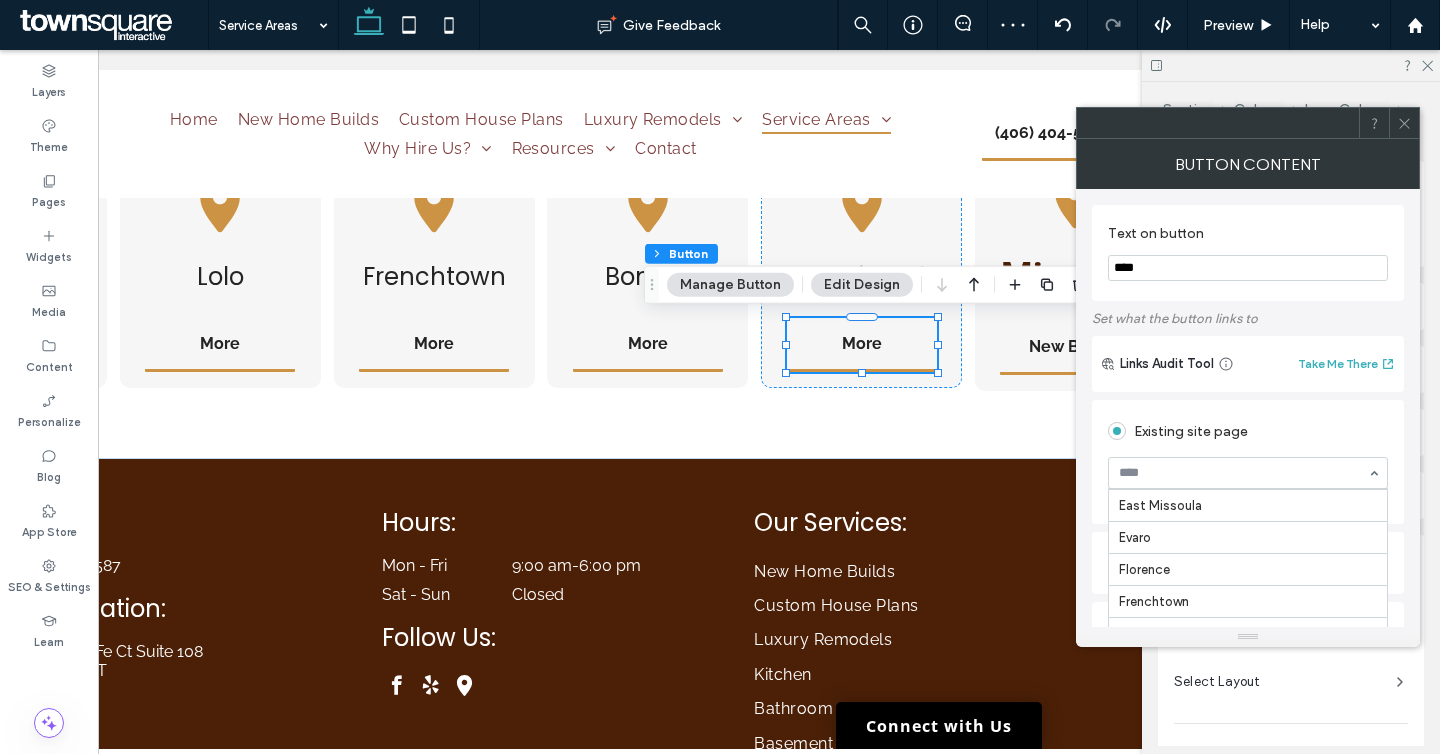 scroll, scrollTop: 442, scrollLeft: 0, axis: vertical 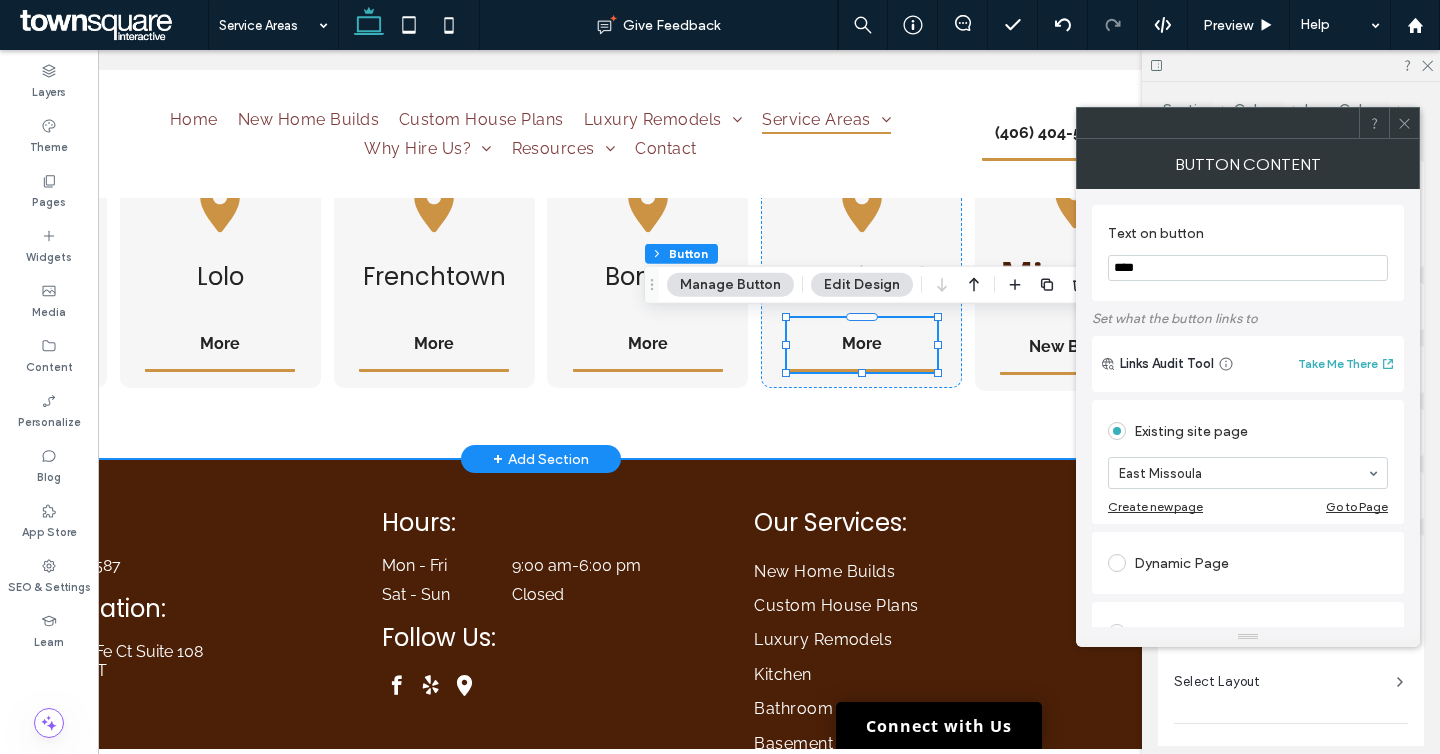 click on "Missoula
More
Lolo
More
Frenchtown
More
Bonner
More
East Missoula
More
Missoula
New Button" at bounding box center [541, 273] 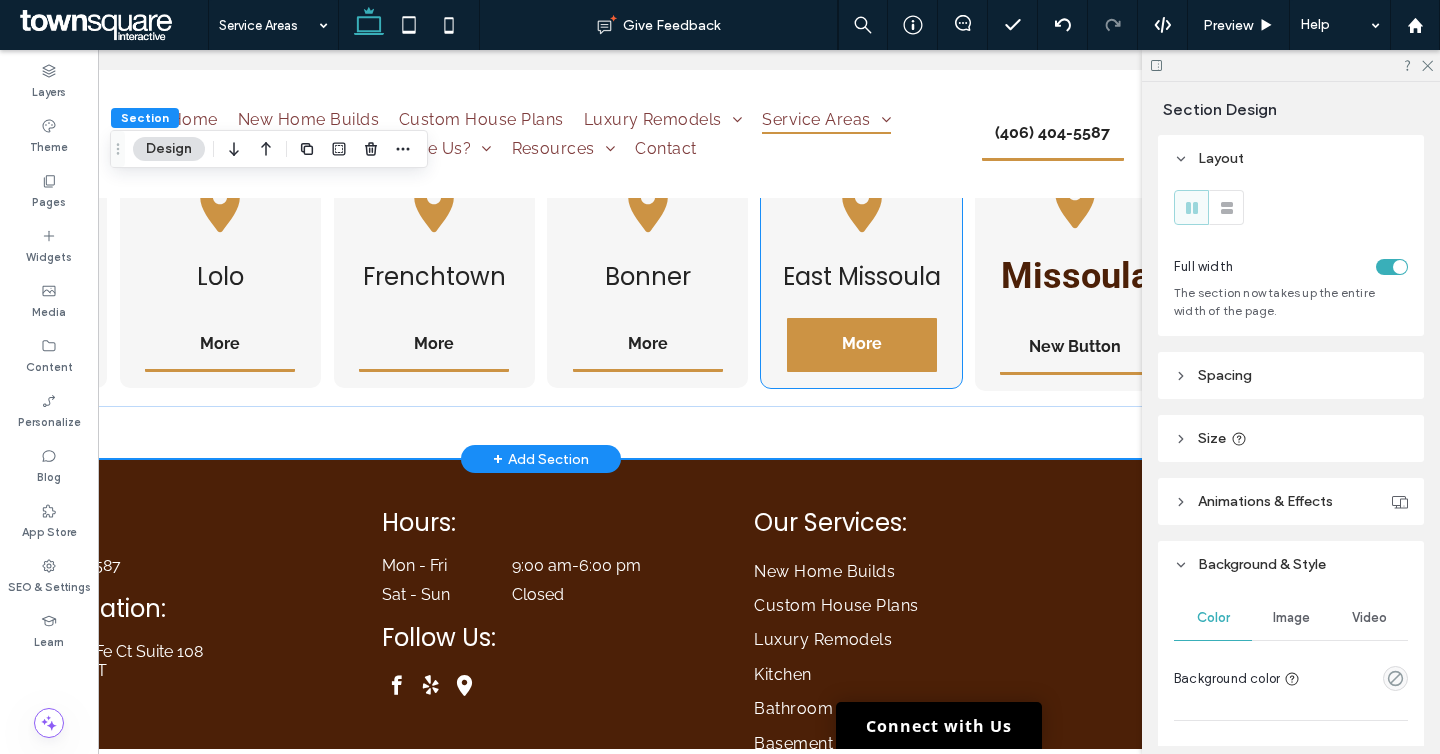 click on "More" at bounding box center [862, 345] 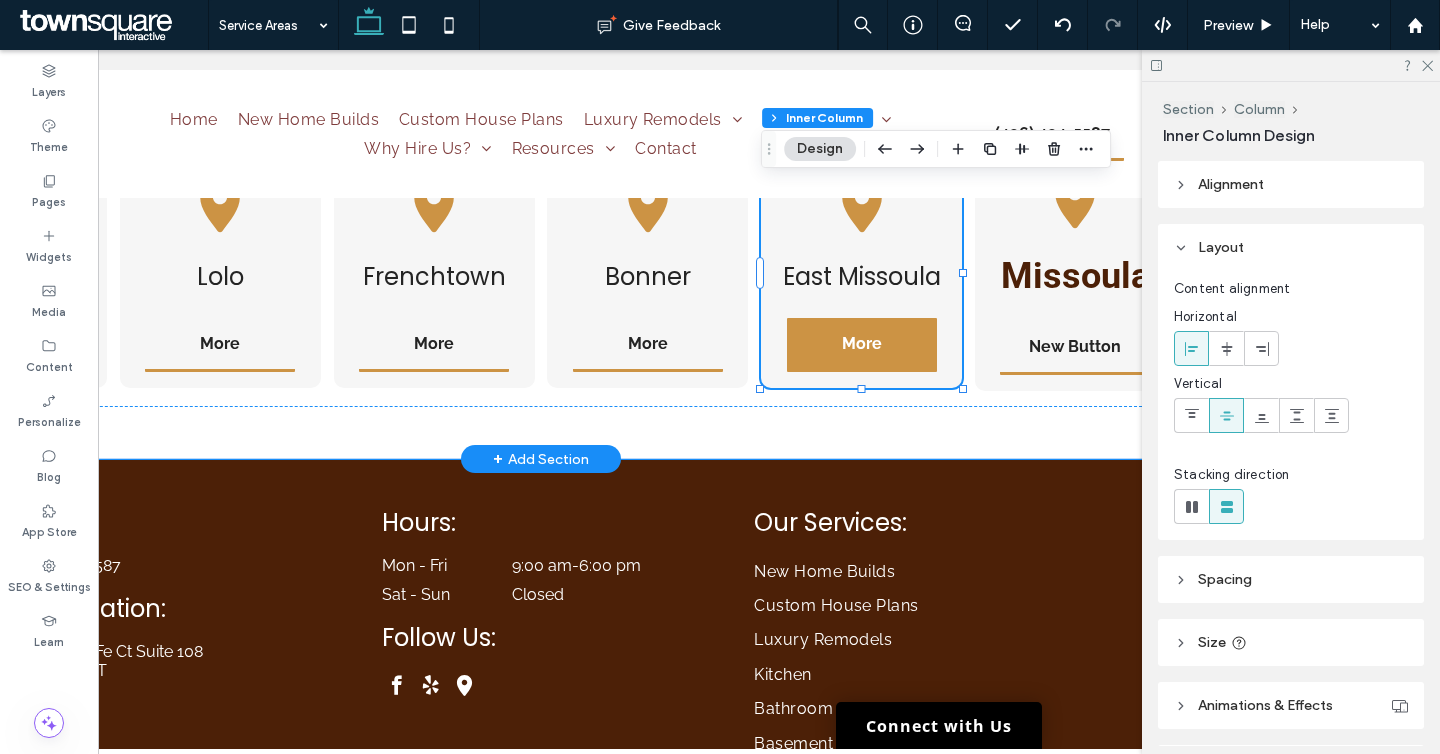 click on "More" at bounding box center [862, 345] 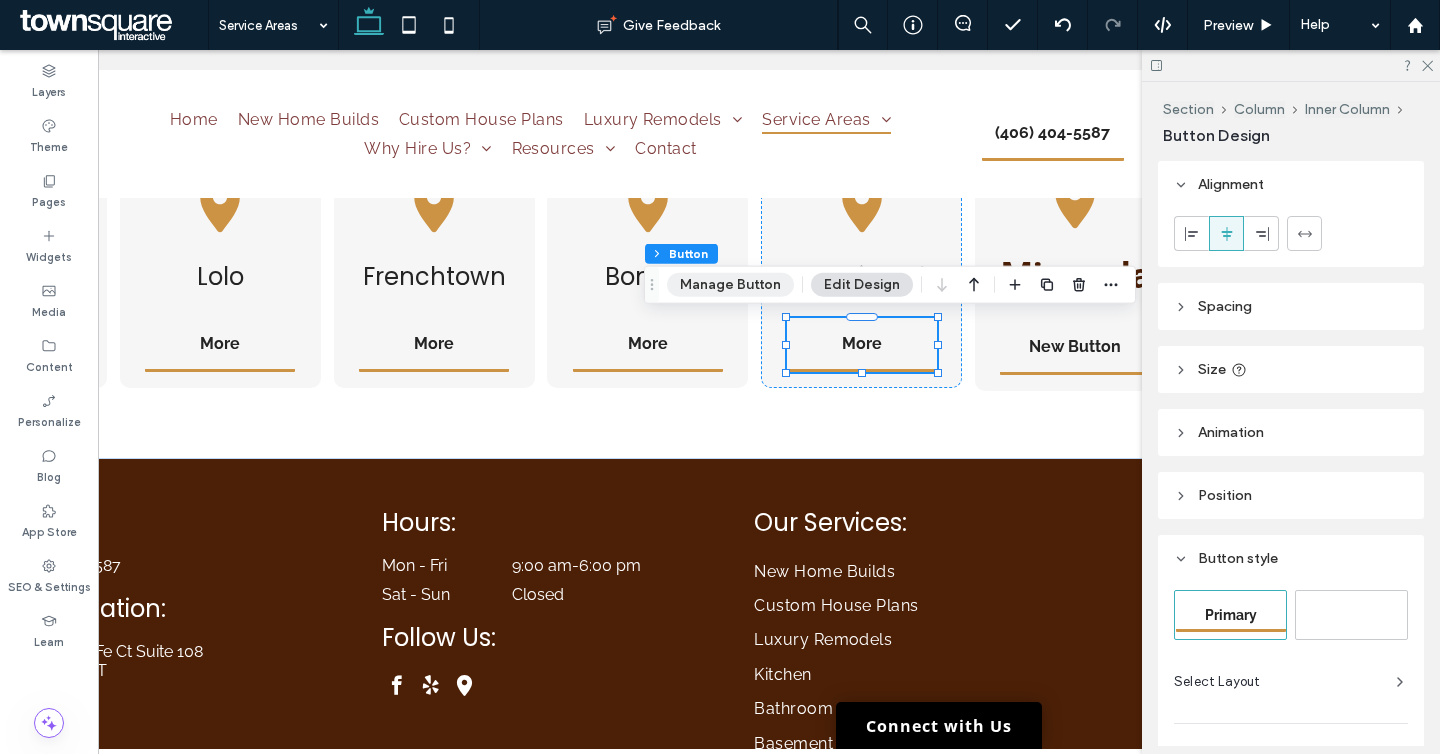 click on "Manage Button" at bounding box center (730, 285) 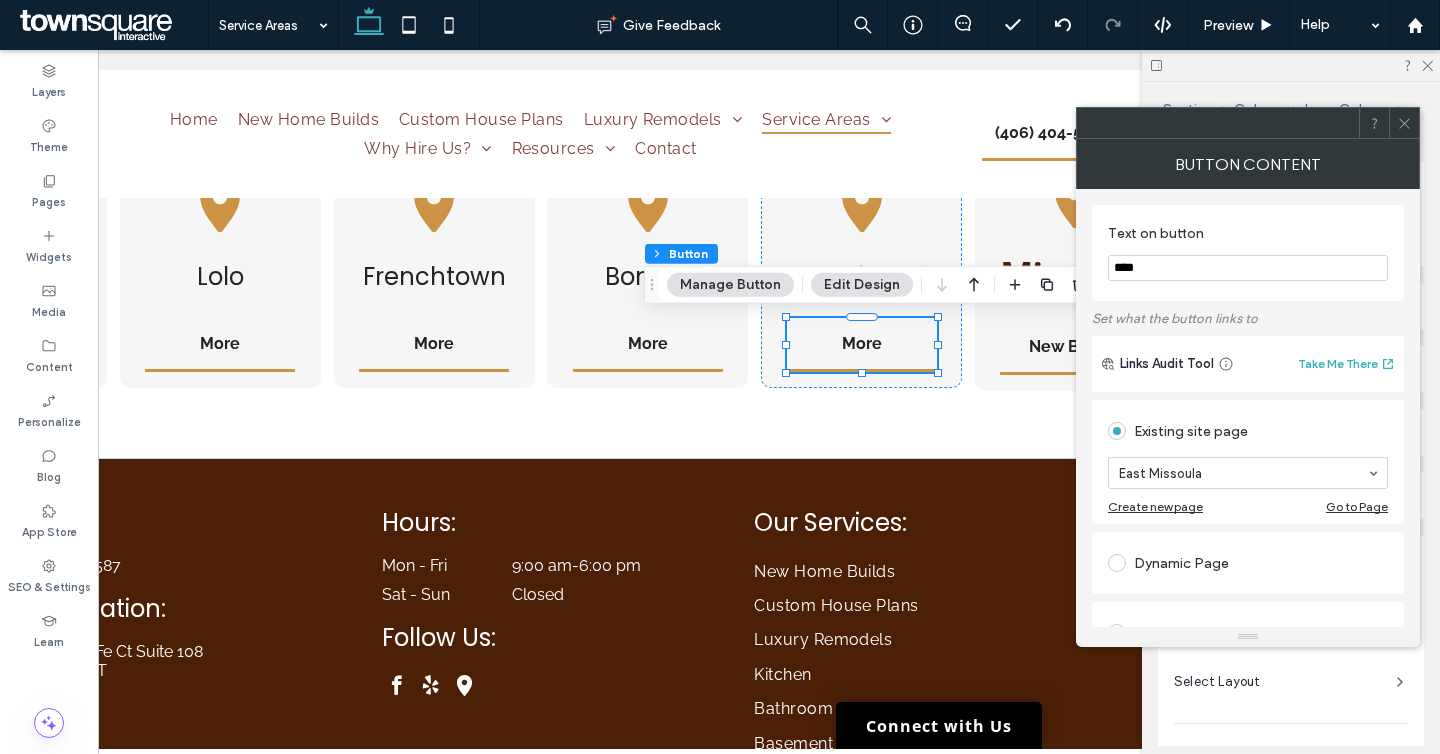 click at bounding box center (1404, 123) 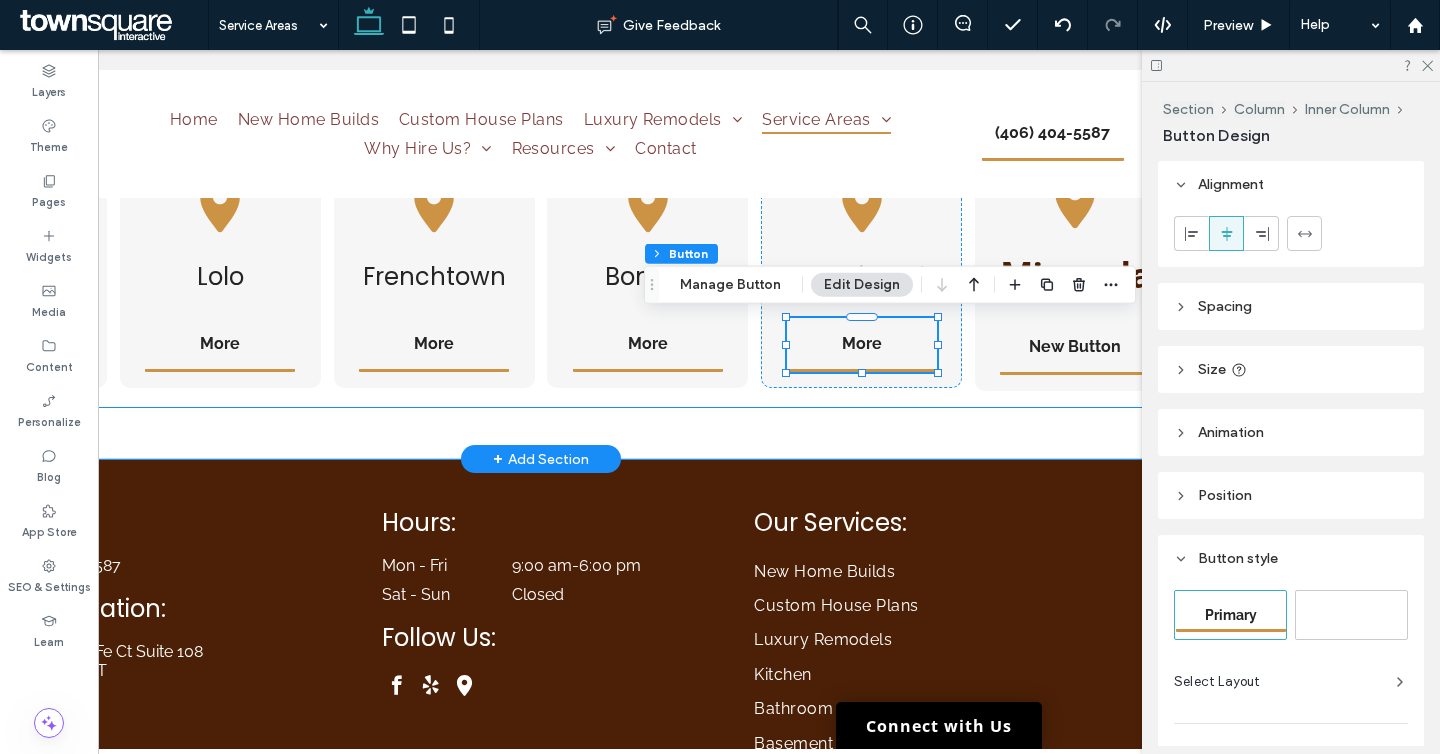 click on "Missoula
More
Lolo
More
Frenchtown
More
Bonner
More
East Missoula
More
Missoula
New Button" at bounding box center [541, 273] 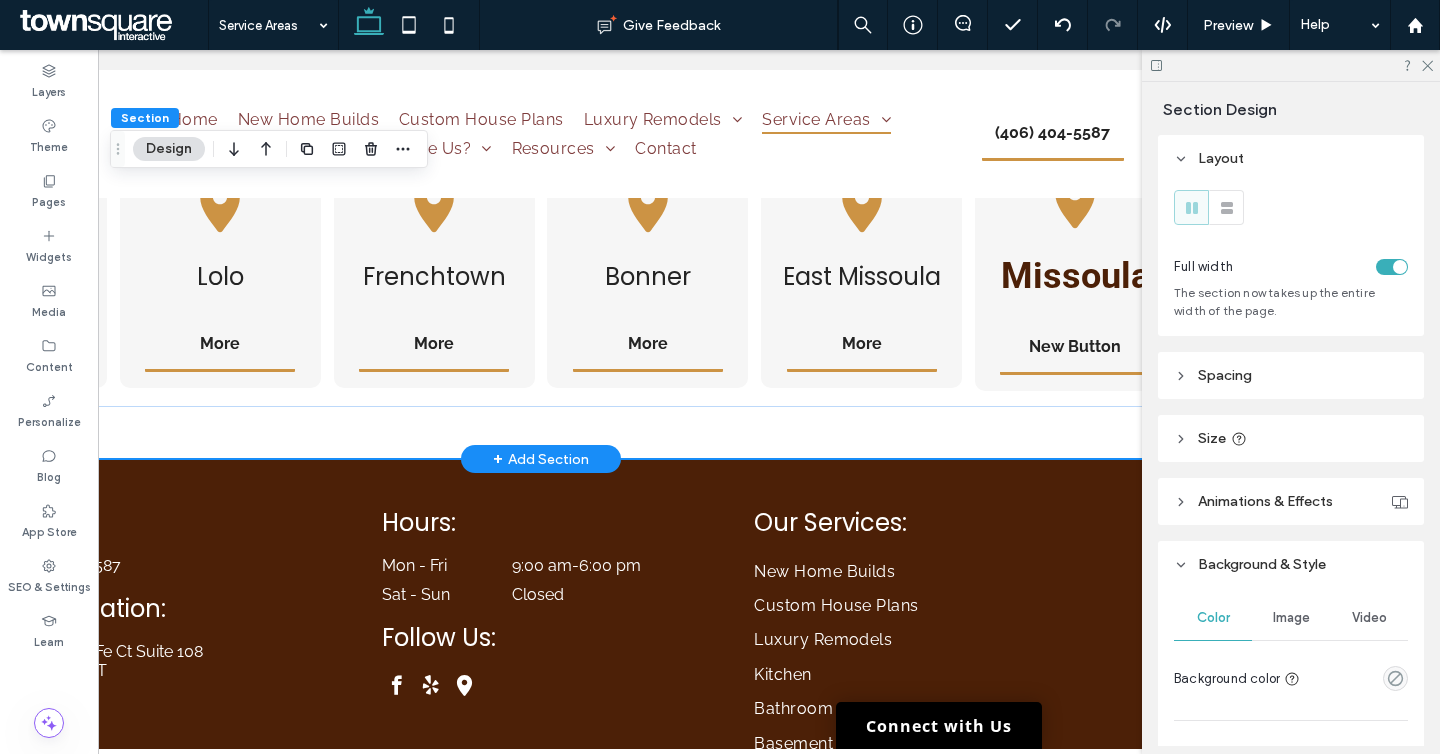 scroll, scrollTop: 0, scrollLeft: 298, axis: horizontal 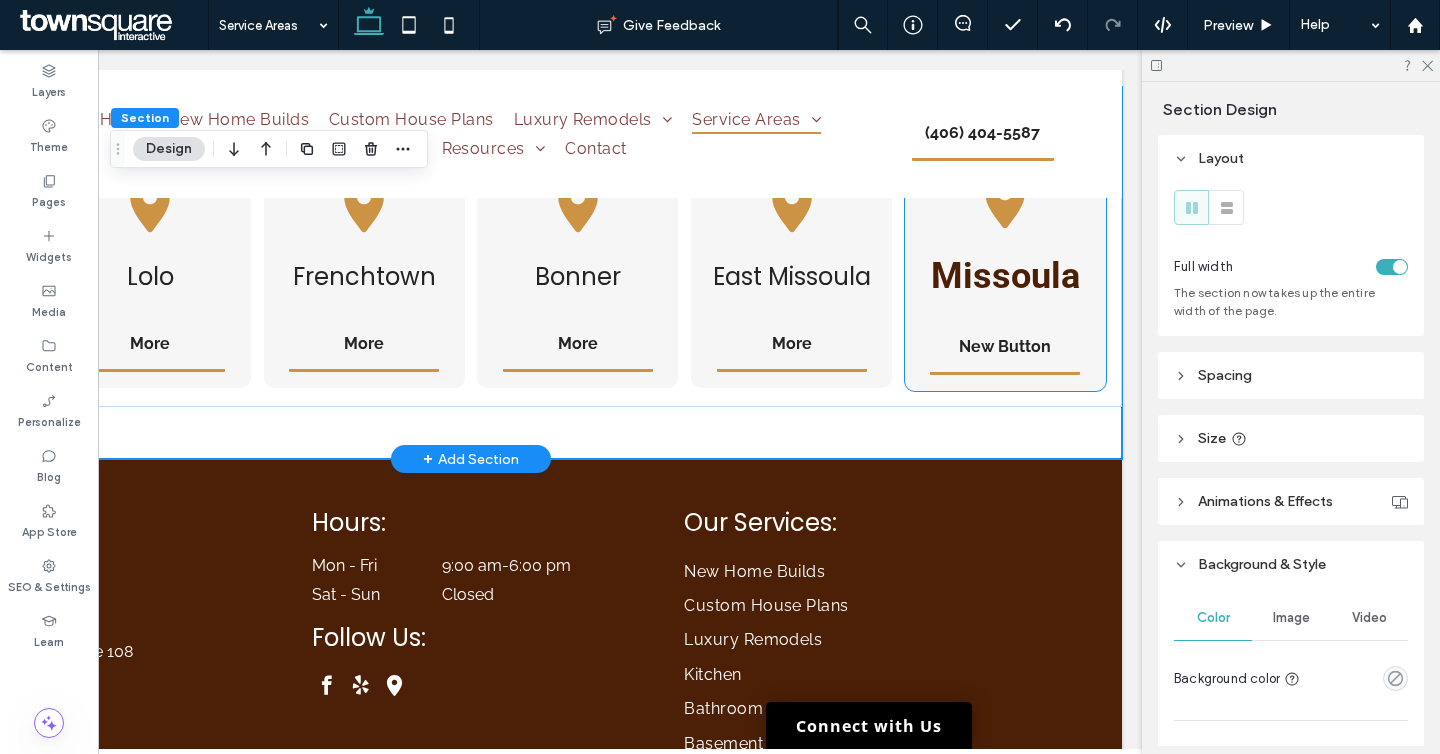 click on "Missoula
New Button" at bounding box center (1005, 273) 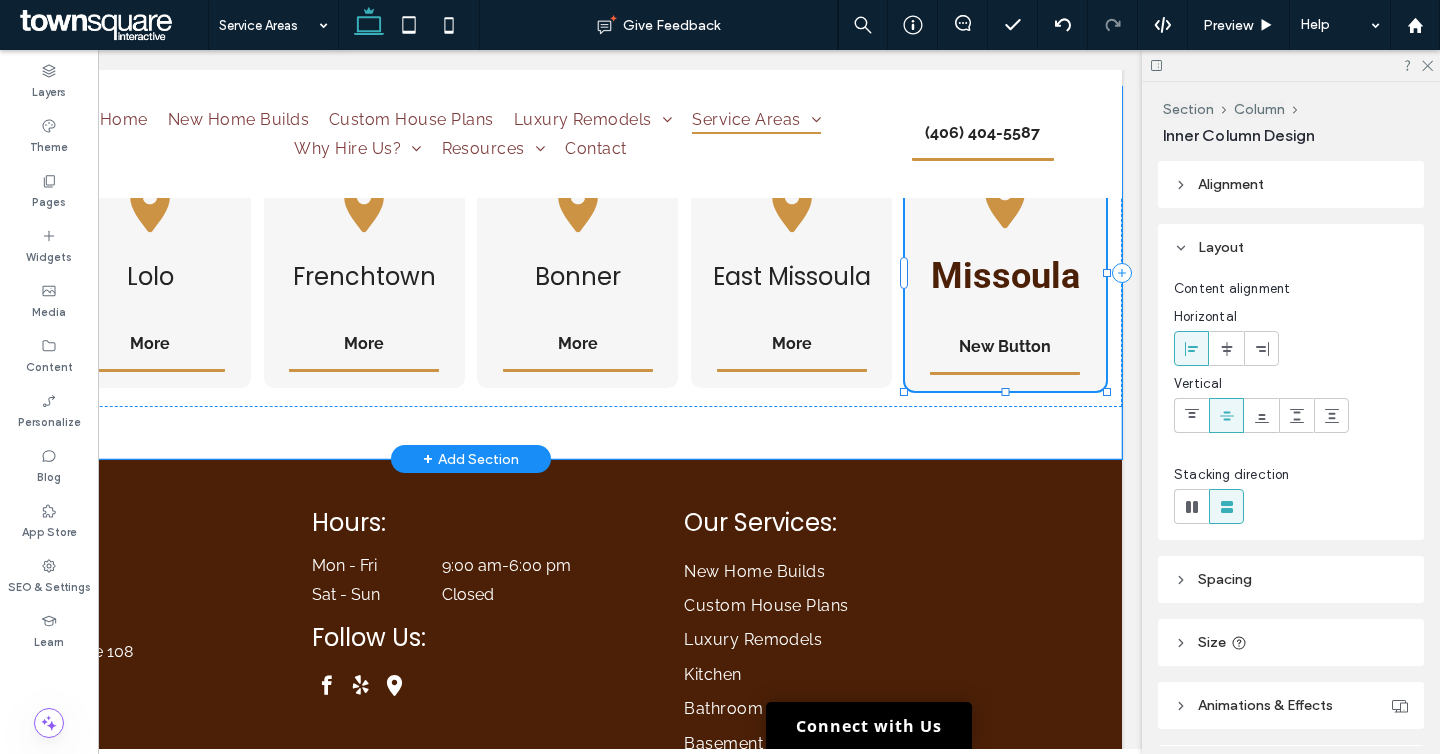click on "Missoula
New Button" at bounding box center (1005, 273) 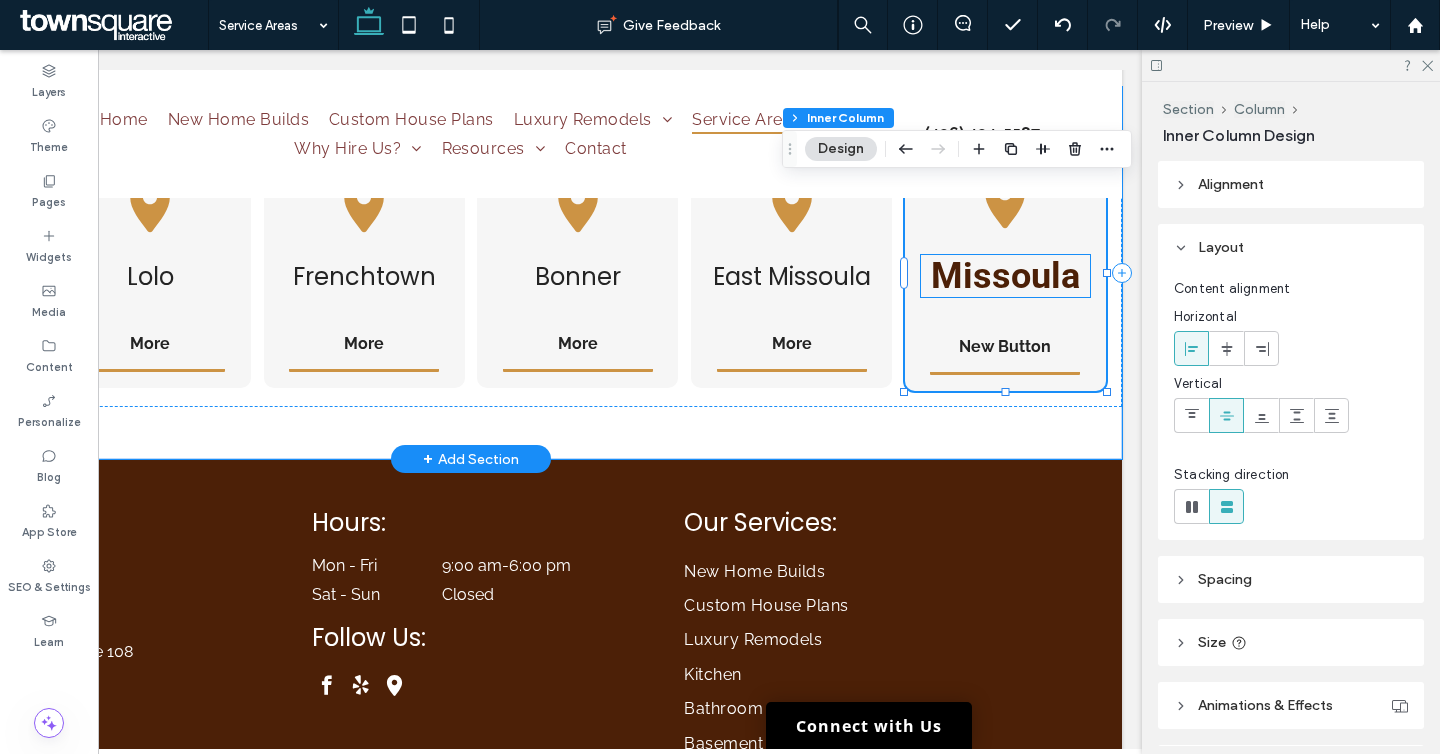 click on "Missoula" at bounding box center [1005, 276] 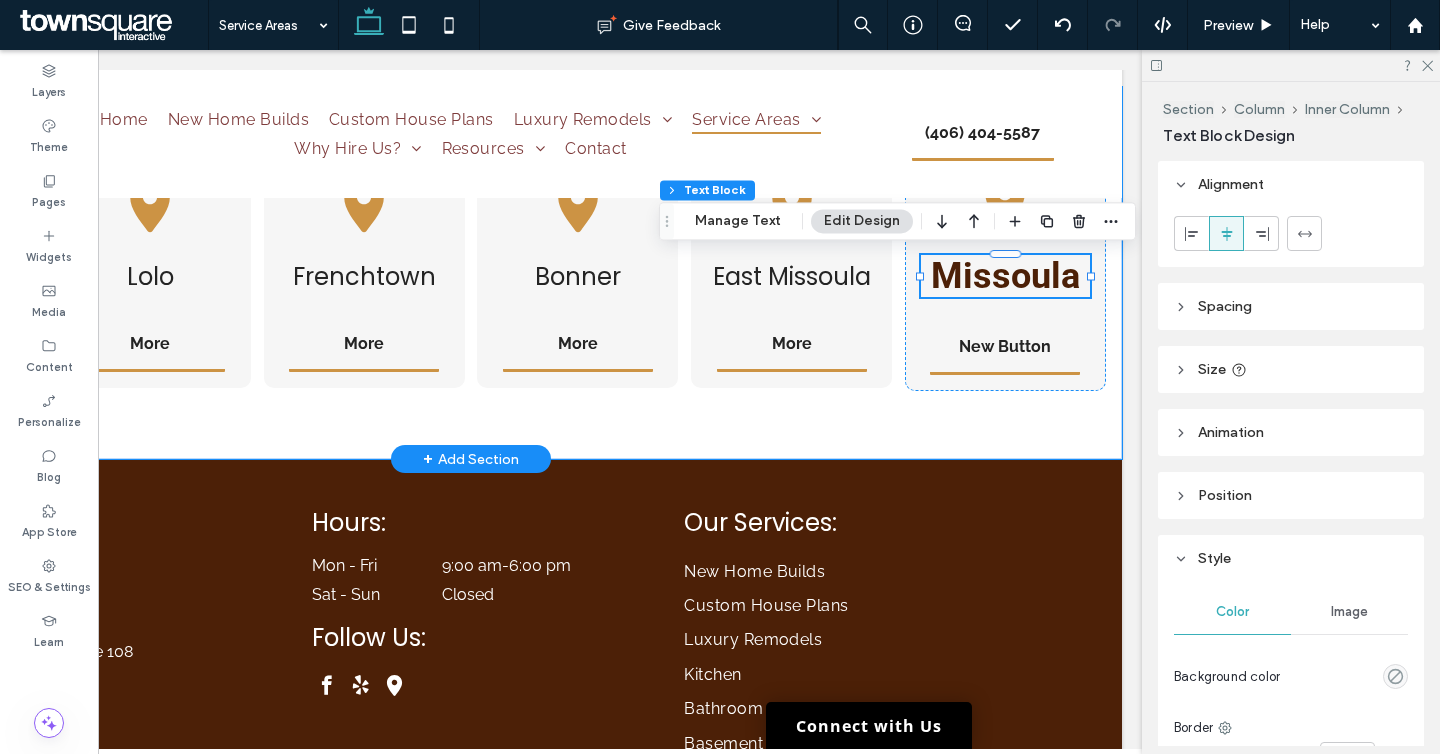 click on "Missoula" at bounding box center [1005, 276] 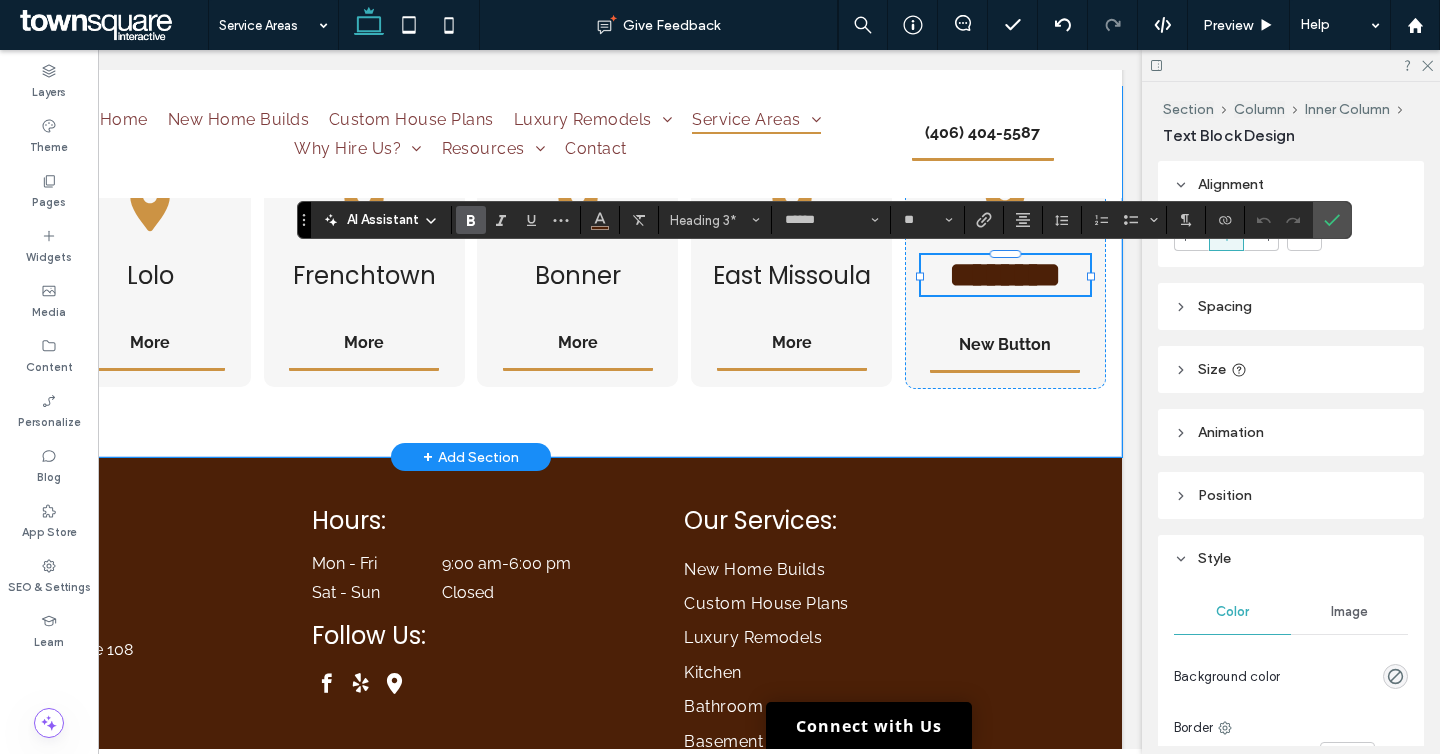 type 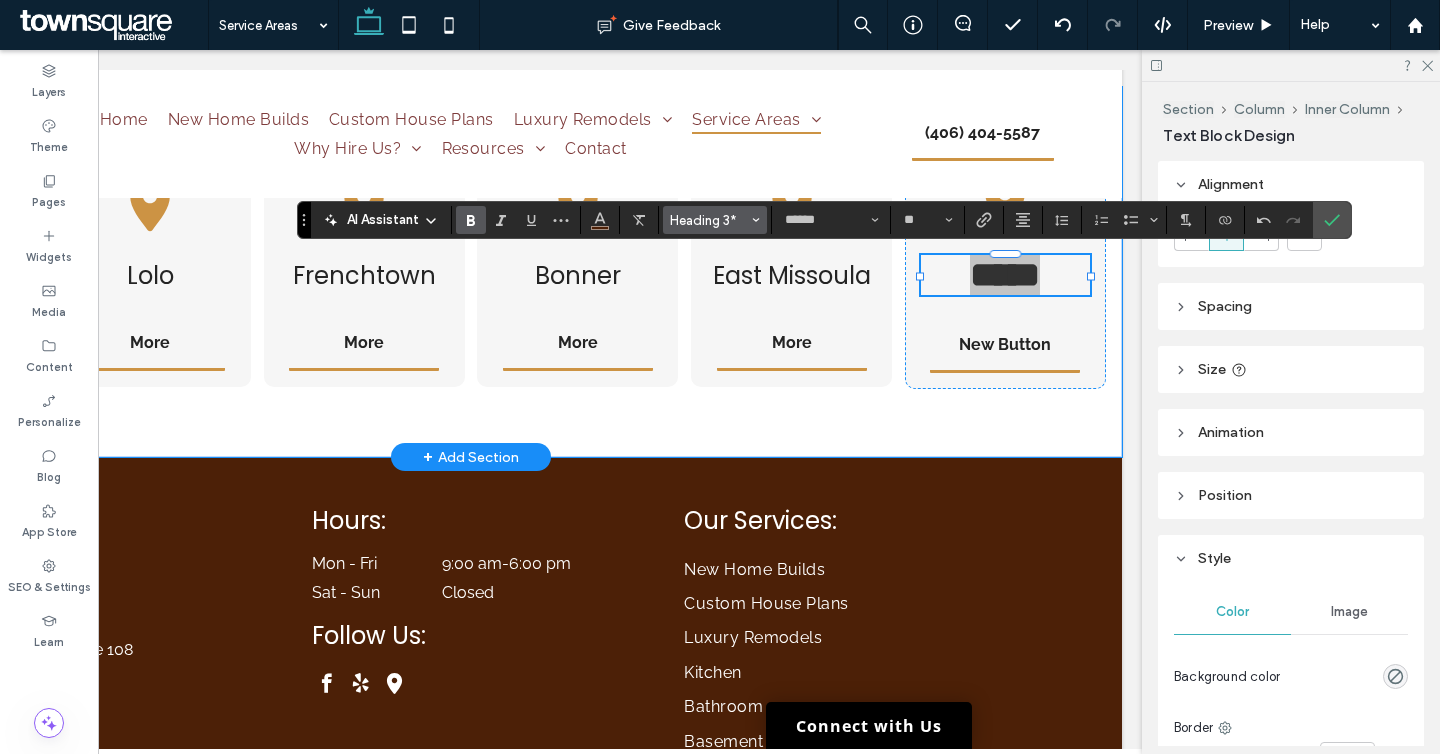 click on "Heading 3*" at bounding box center (709, 220) 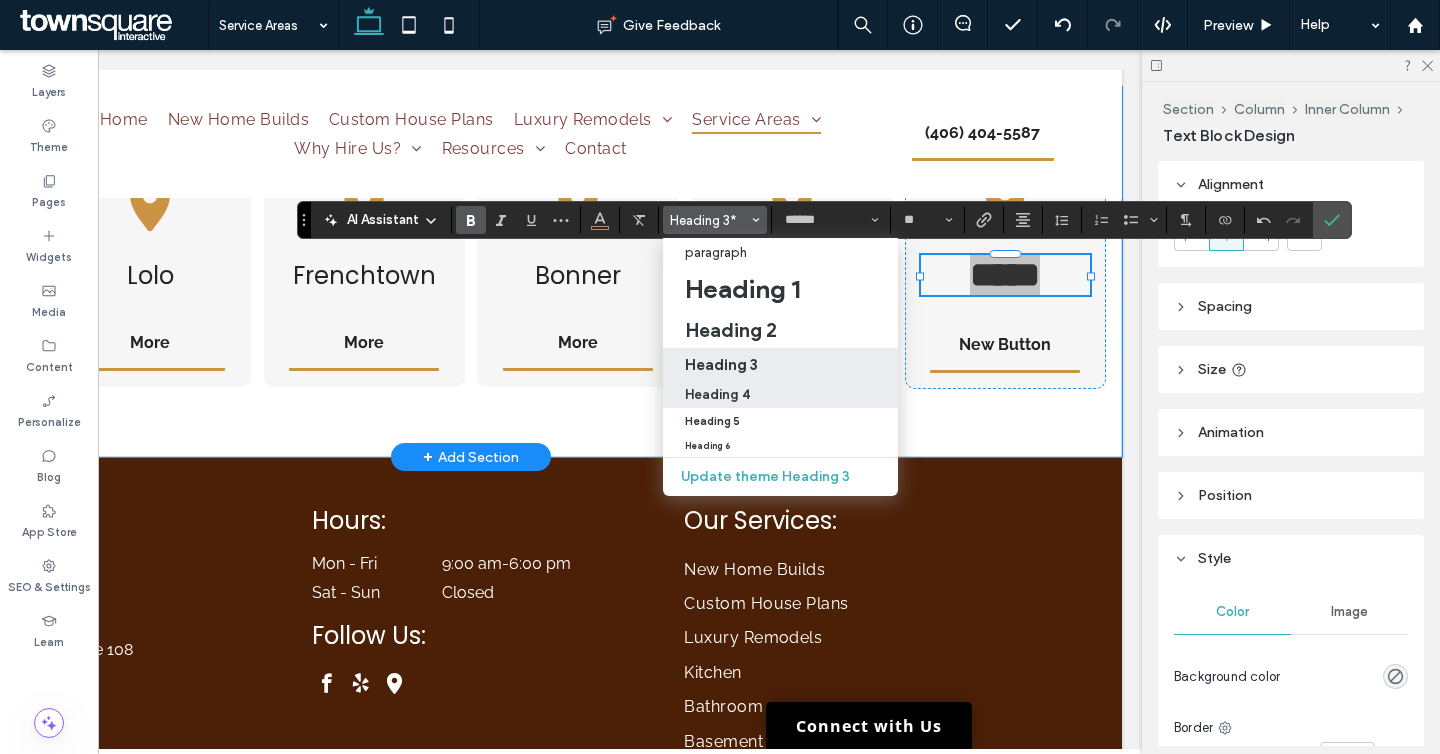 drag, startPoint x: 759, startPoint y: 383, endPoint x: 959, endPoint y: 333, distance: 206.15529 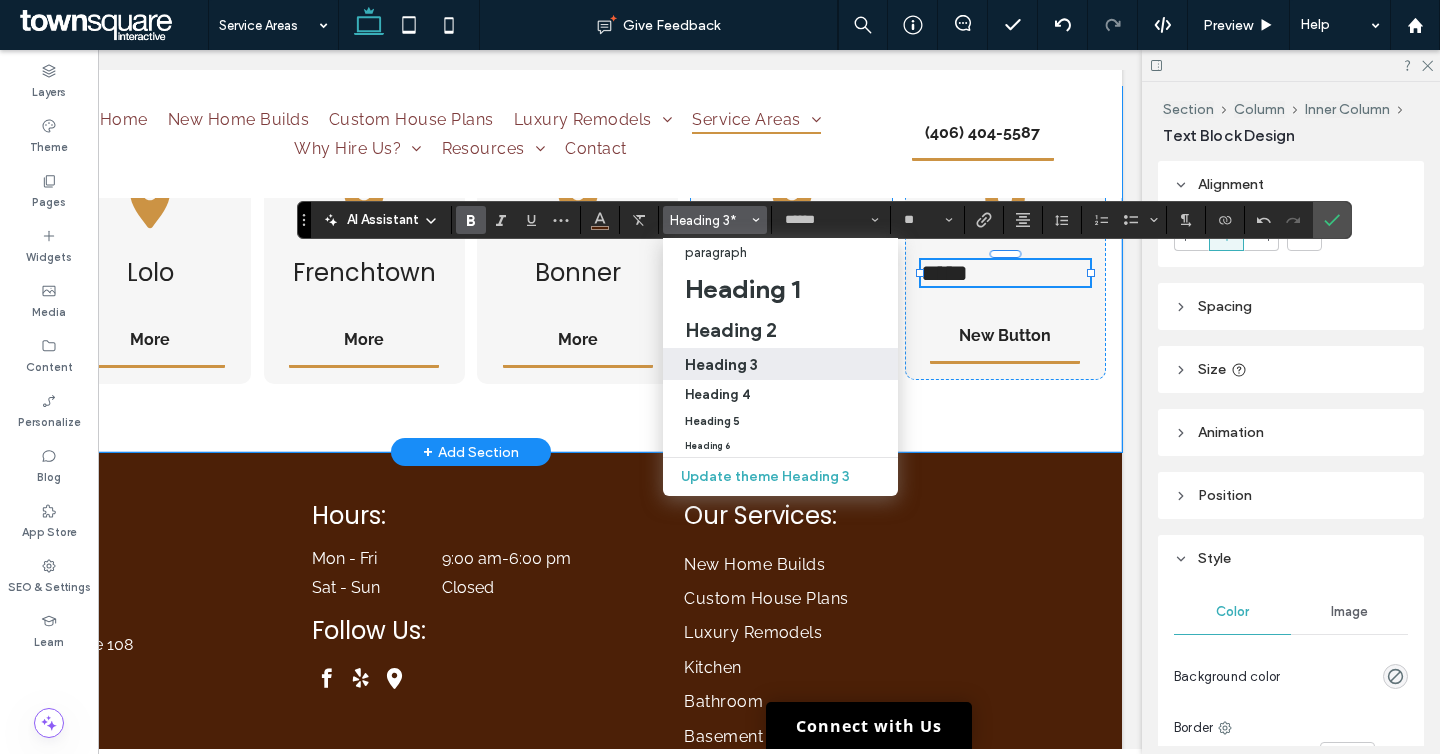 type on "*******" 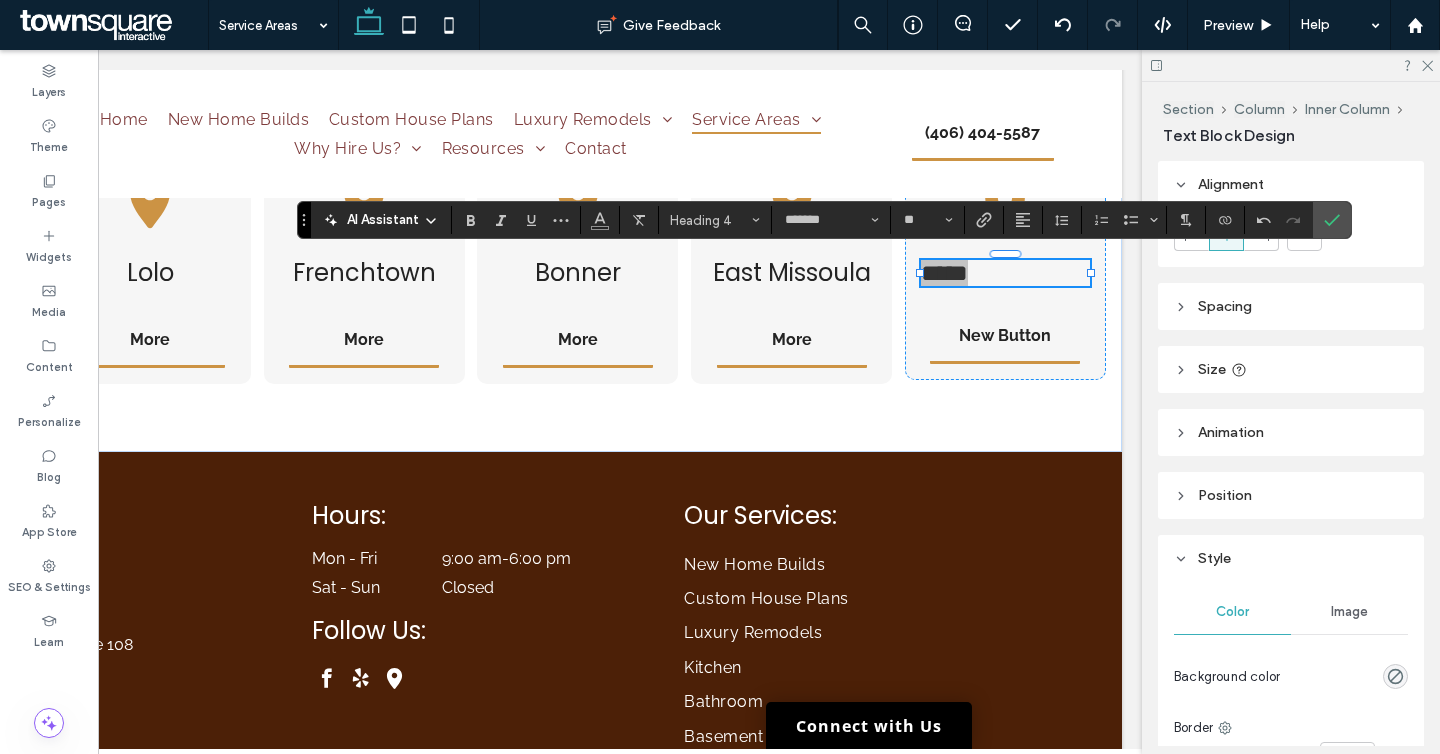 click on "AI Assistant Heading 4 ******* **" at bounding box center (824, 220) 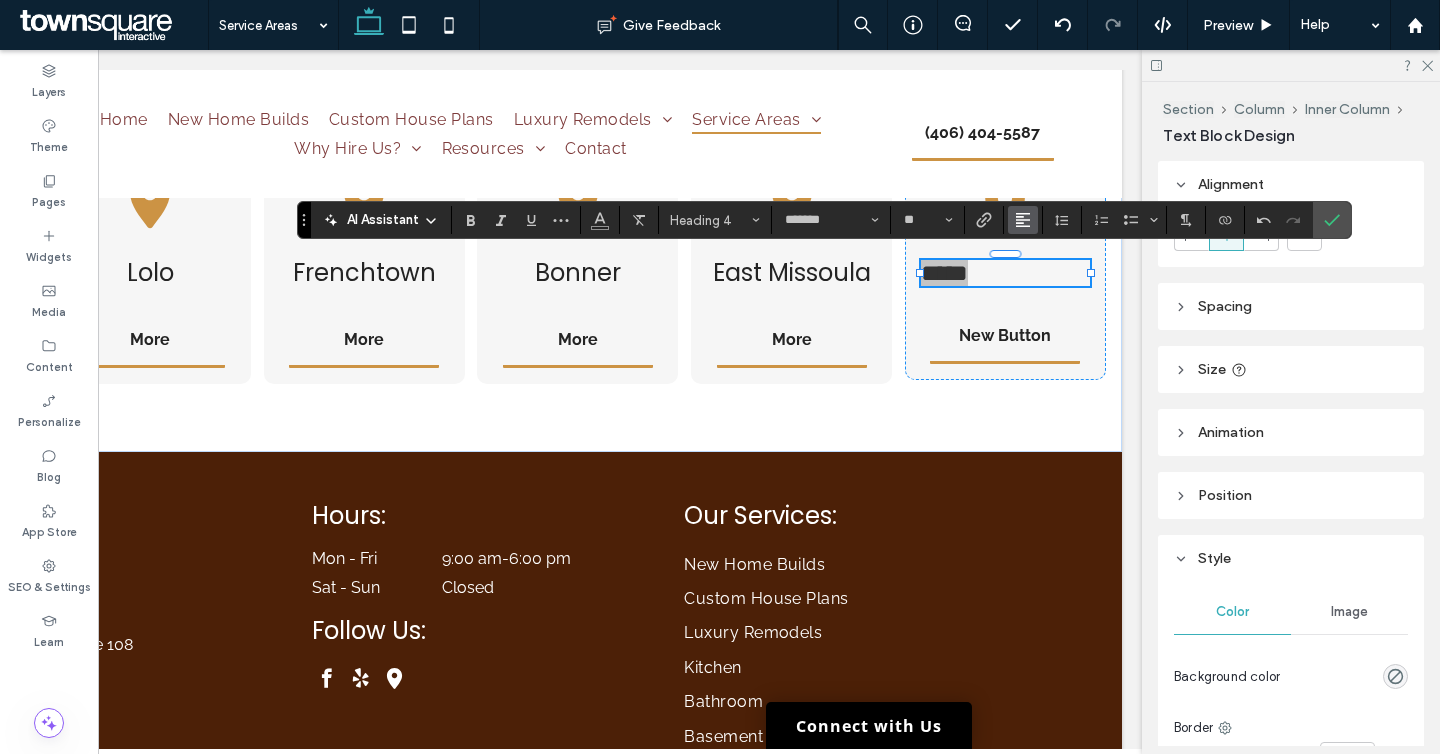 click 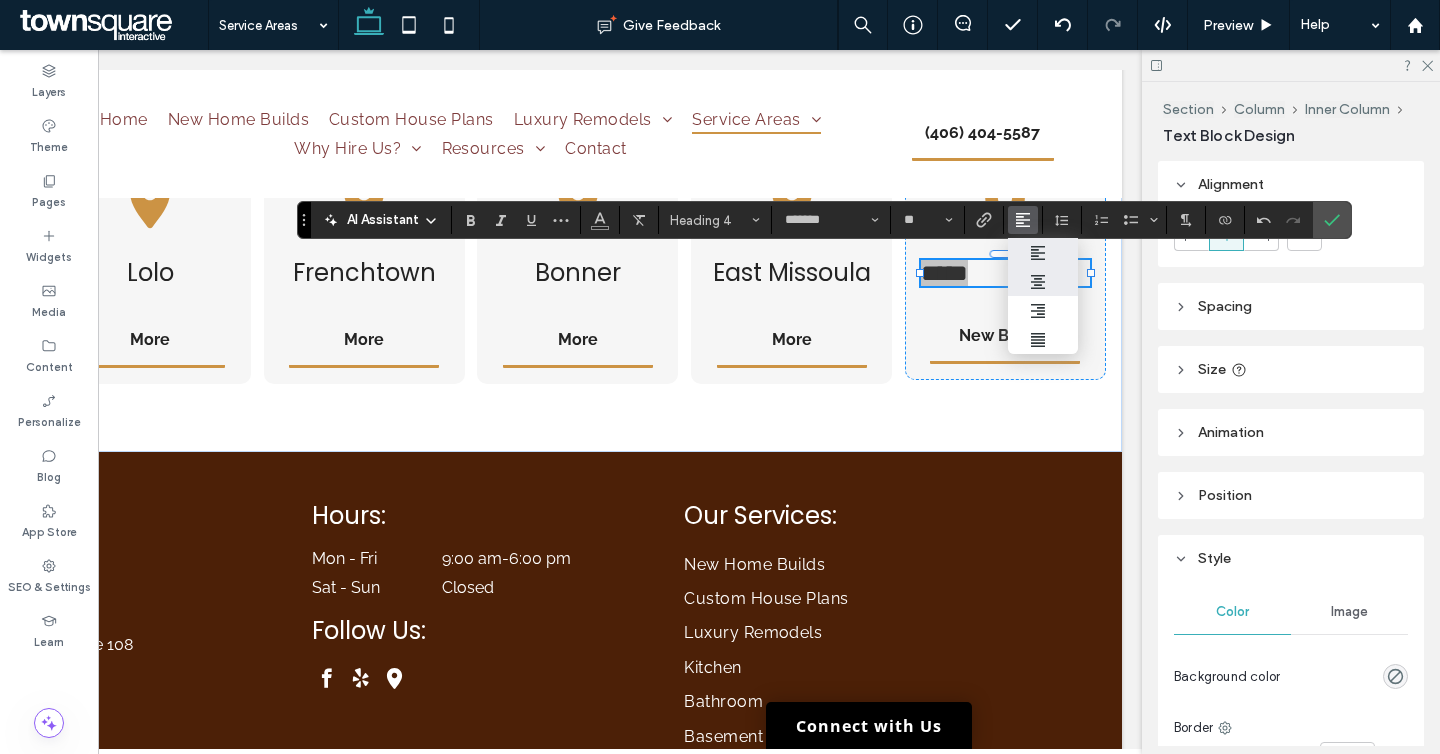 click at bounding box center [1043, 281] 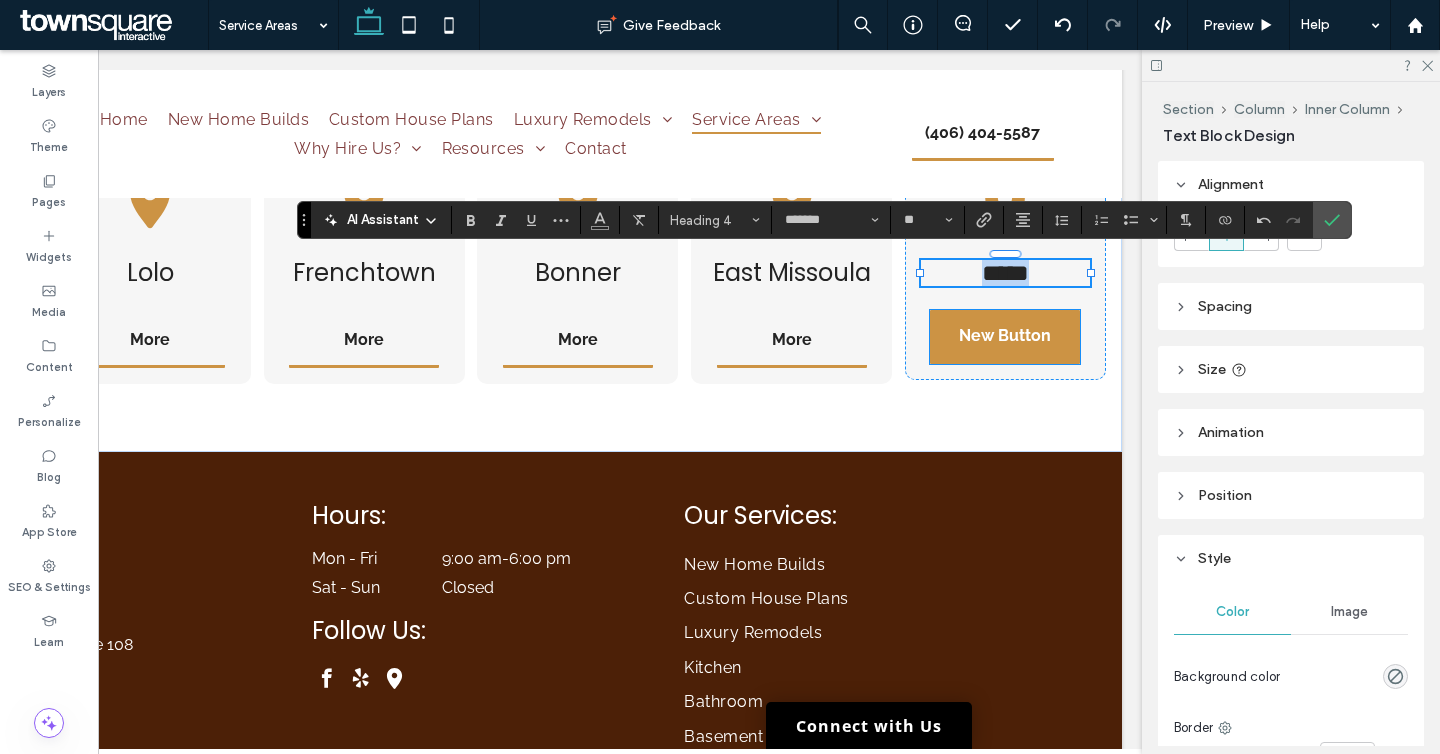click on "New Button" at bounding box center (1005, 335) 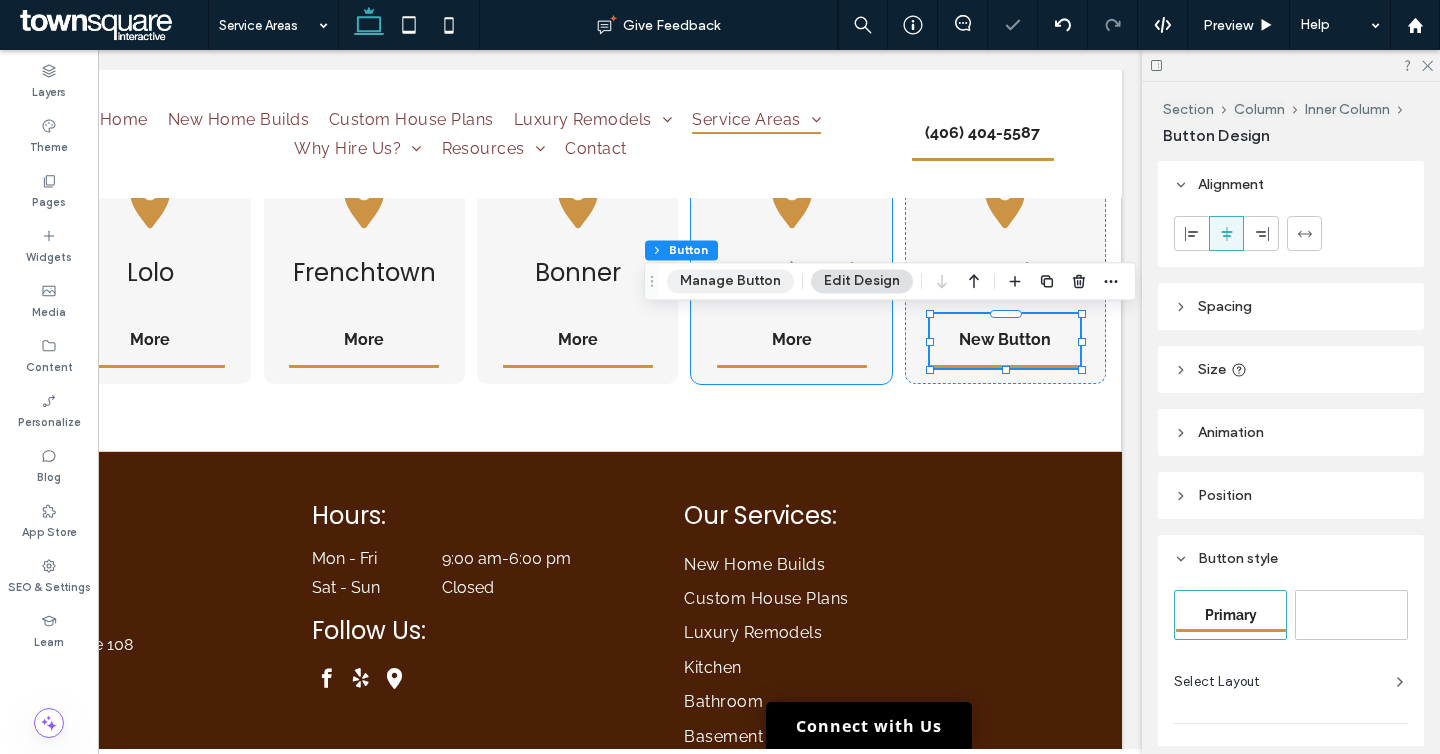 click on "Manage Button" at bounding box center (730, 281) 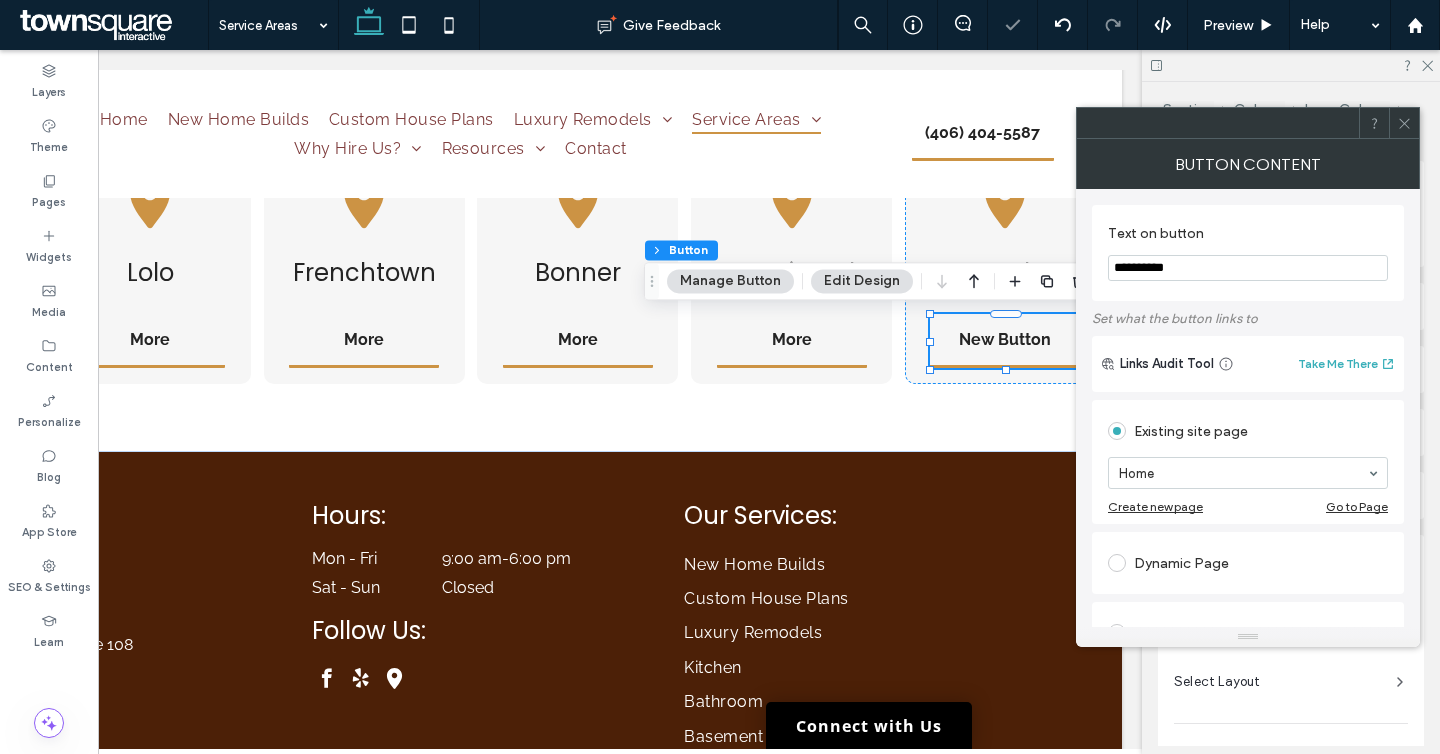 click on "**********" at bounding box center (1248, 268) 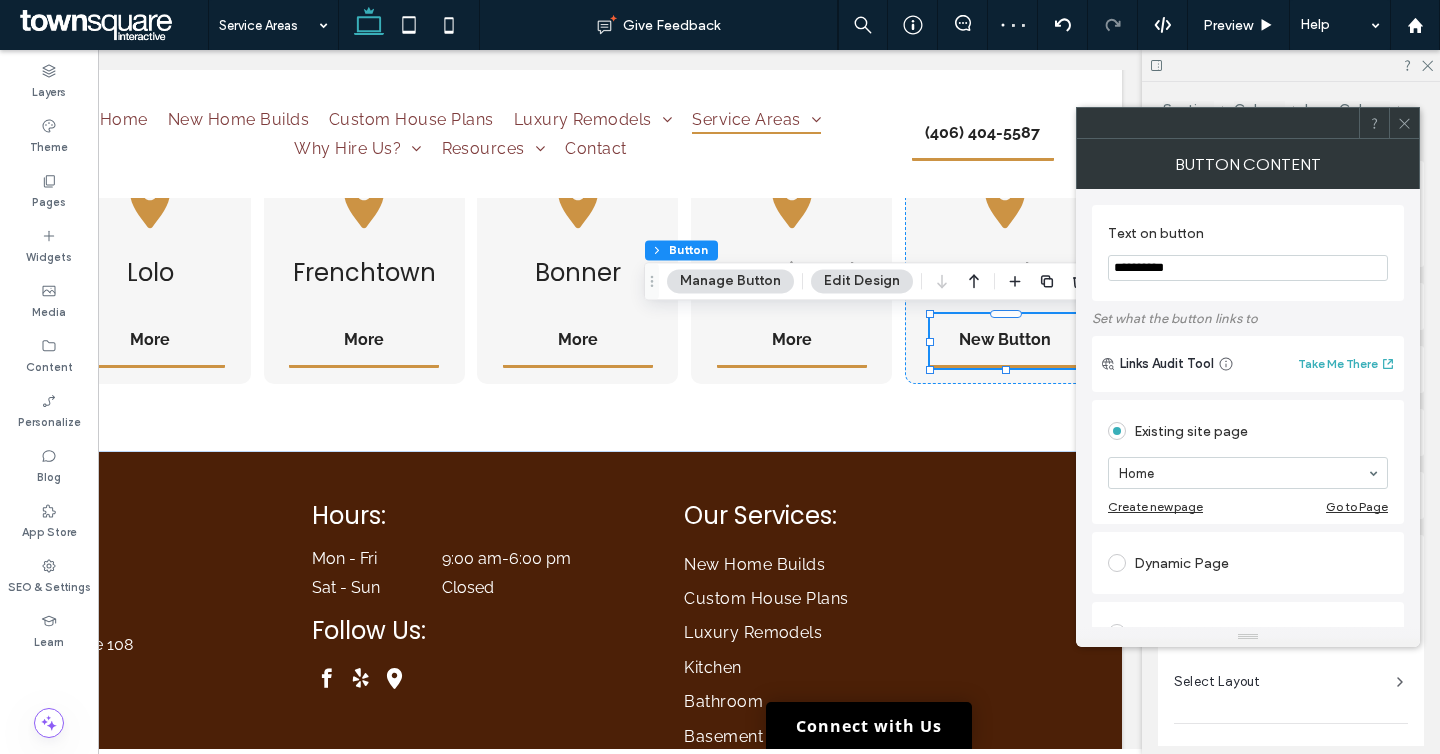 click on "**********" at bounding box center (1248, 268) 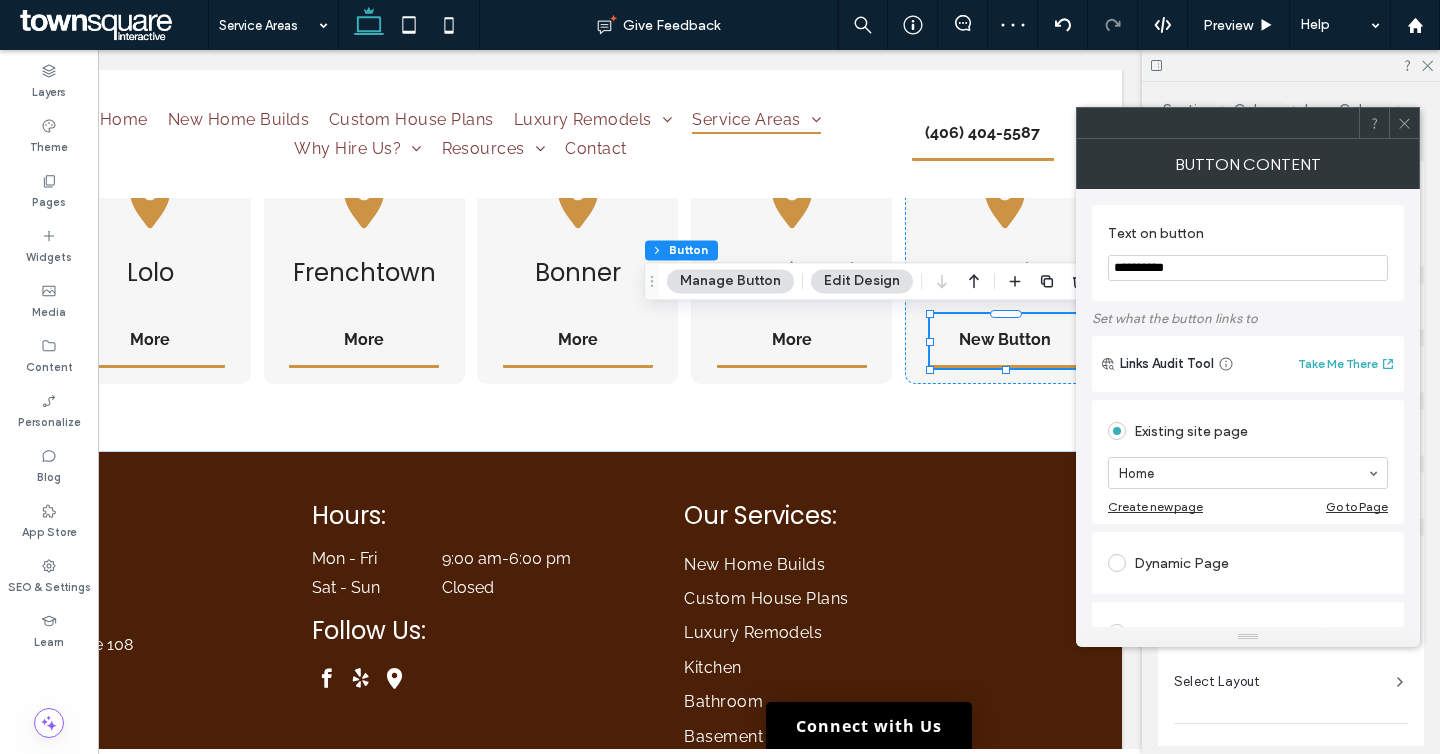 click on "**********" at bounding box center (1248, 268) 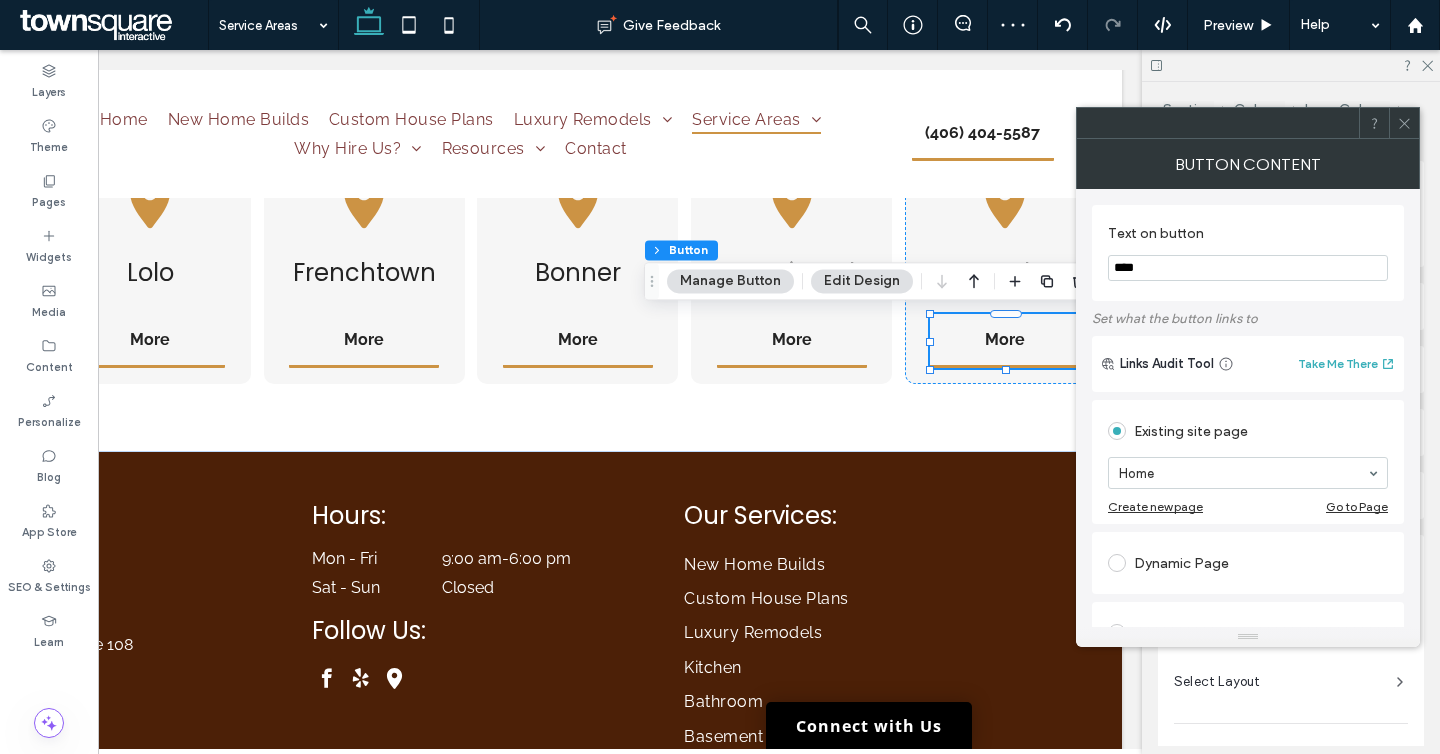 type on "****" 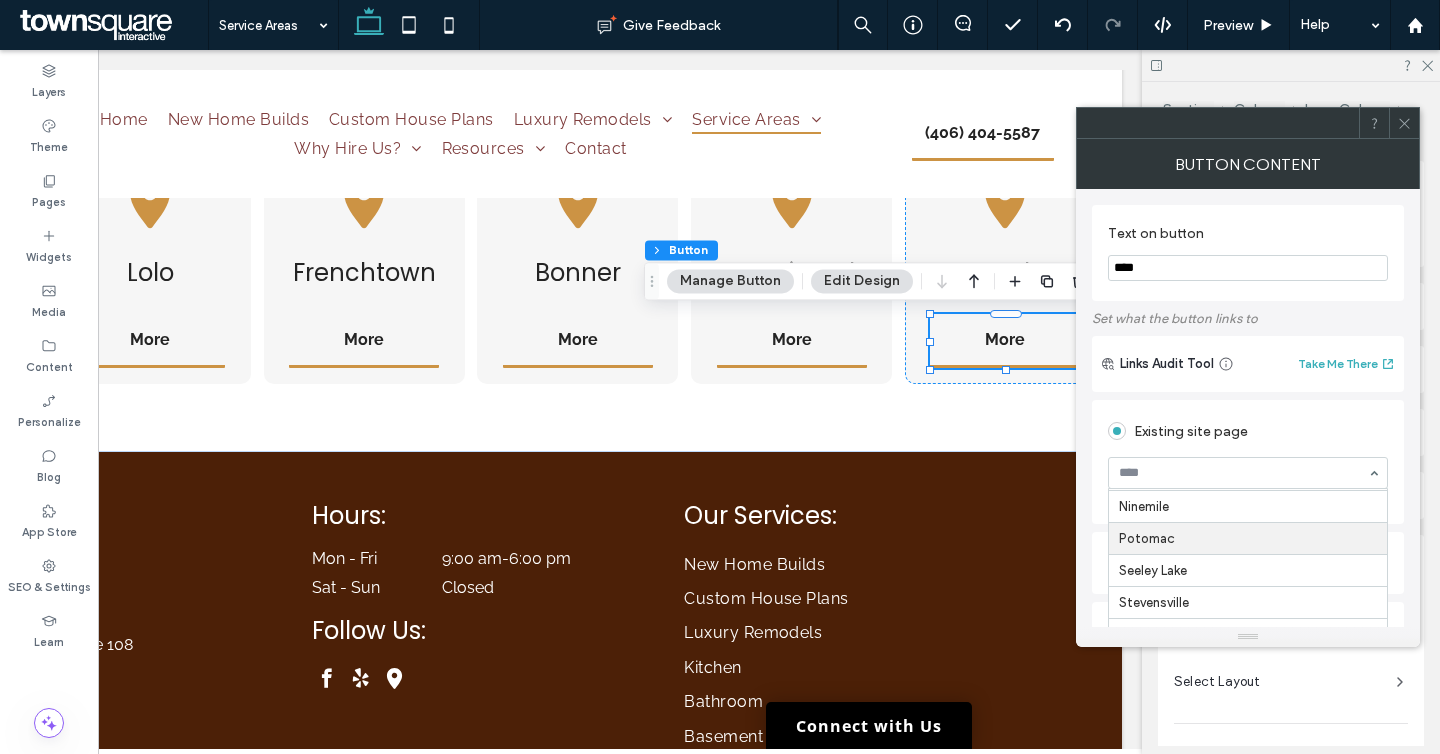 scroll, scrollTop: 876, scrollLeft: 0, axis: vertical 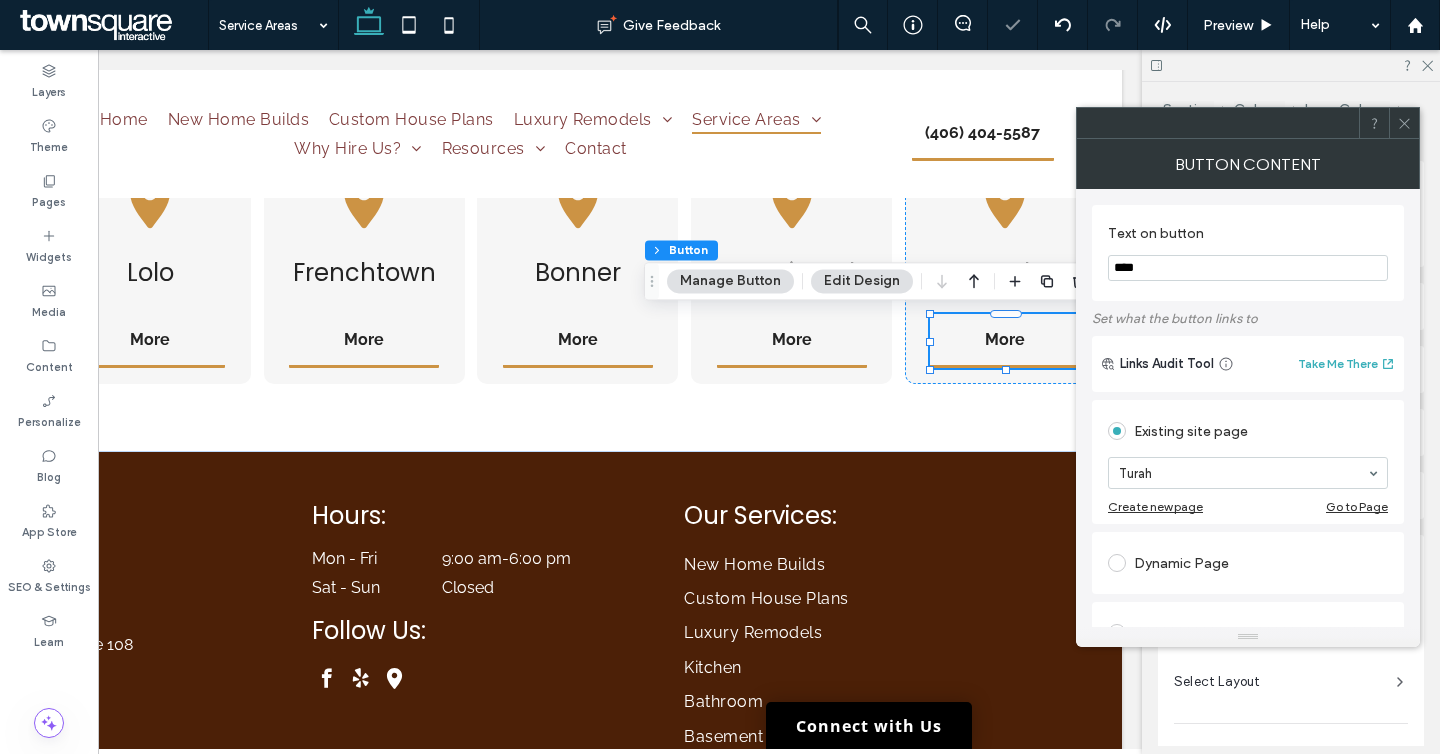 click at bounding box center [1404, 123] 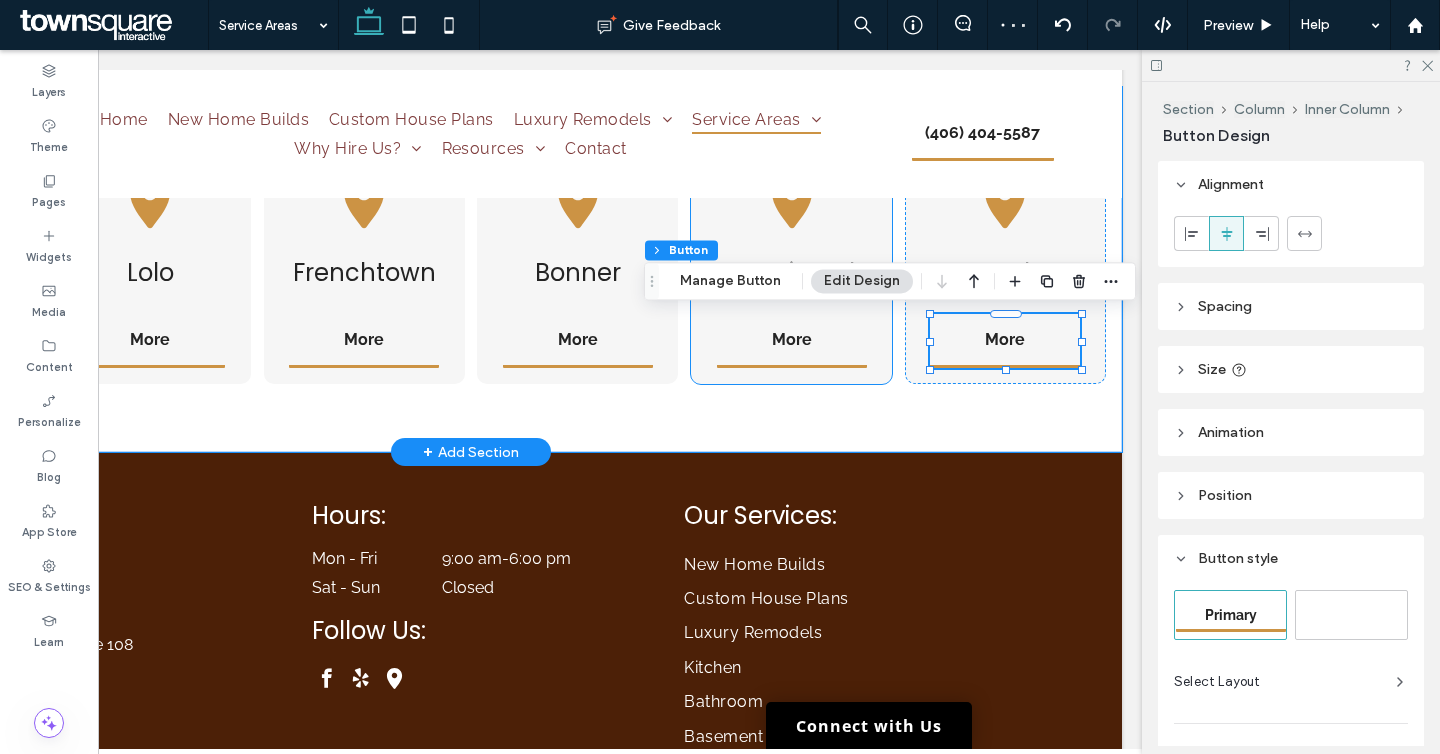scroll, scrollTop: 992, scrollLeft: 0, axis: vertical 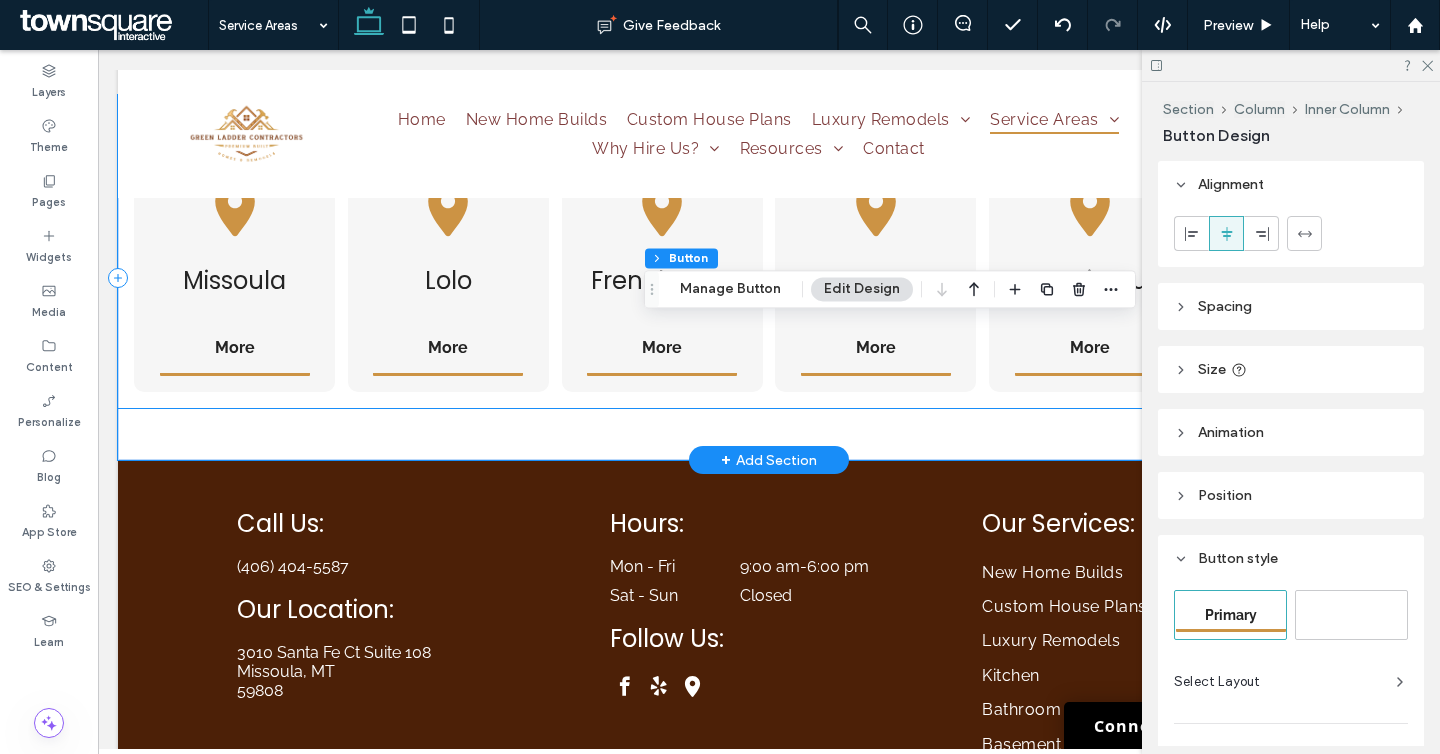 click on "Missoula
More
Lolo
More
Frenchtown
More
Bonner
More
East Missoula
More
Turah
More" at bounding box center (769, 277) 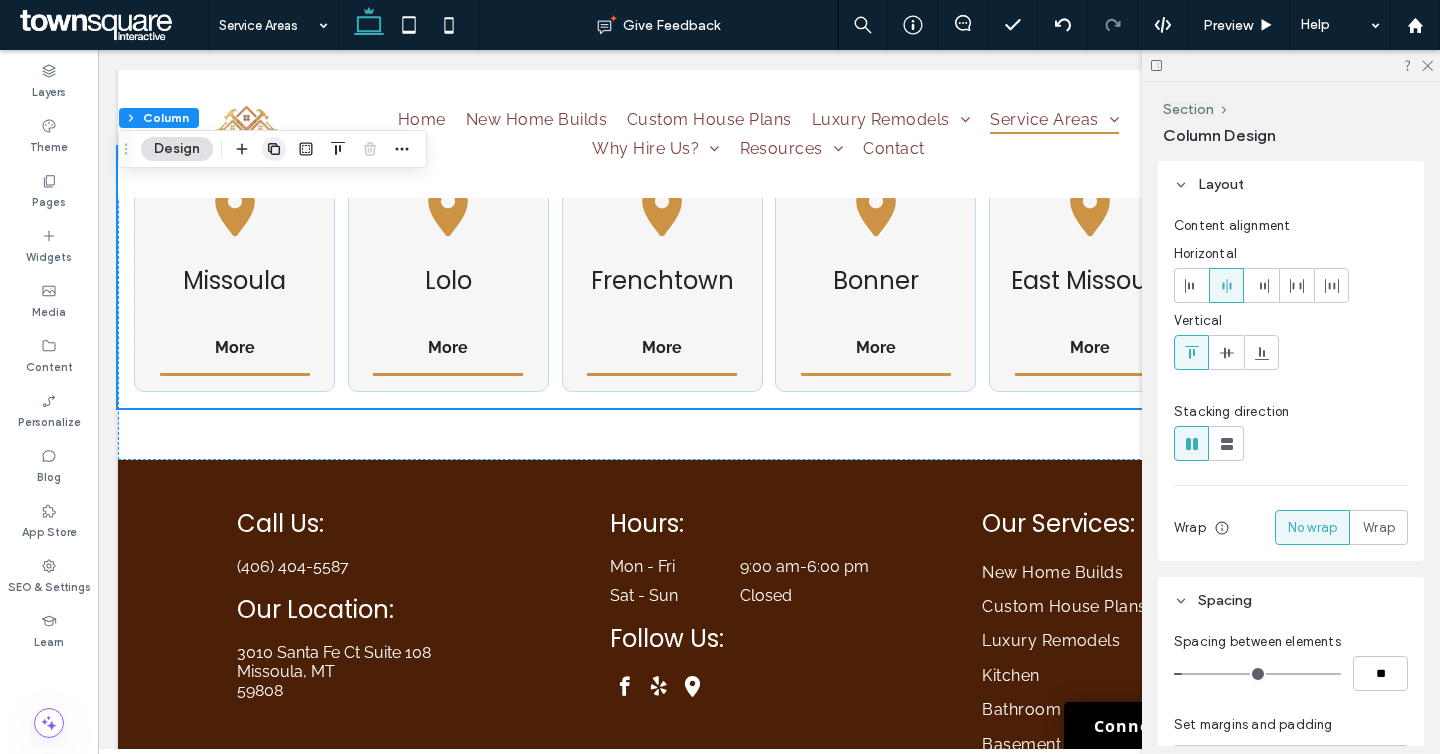 click 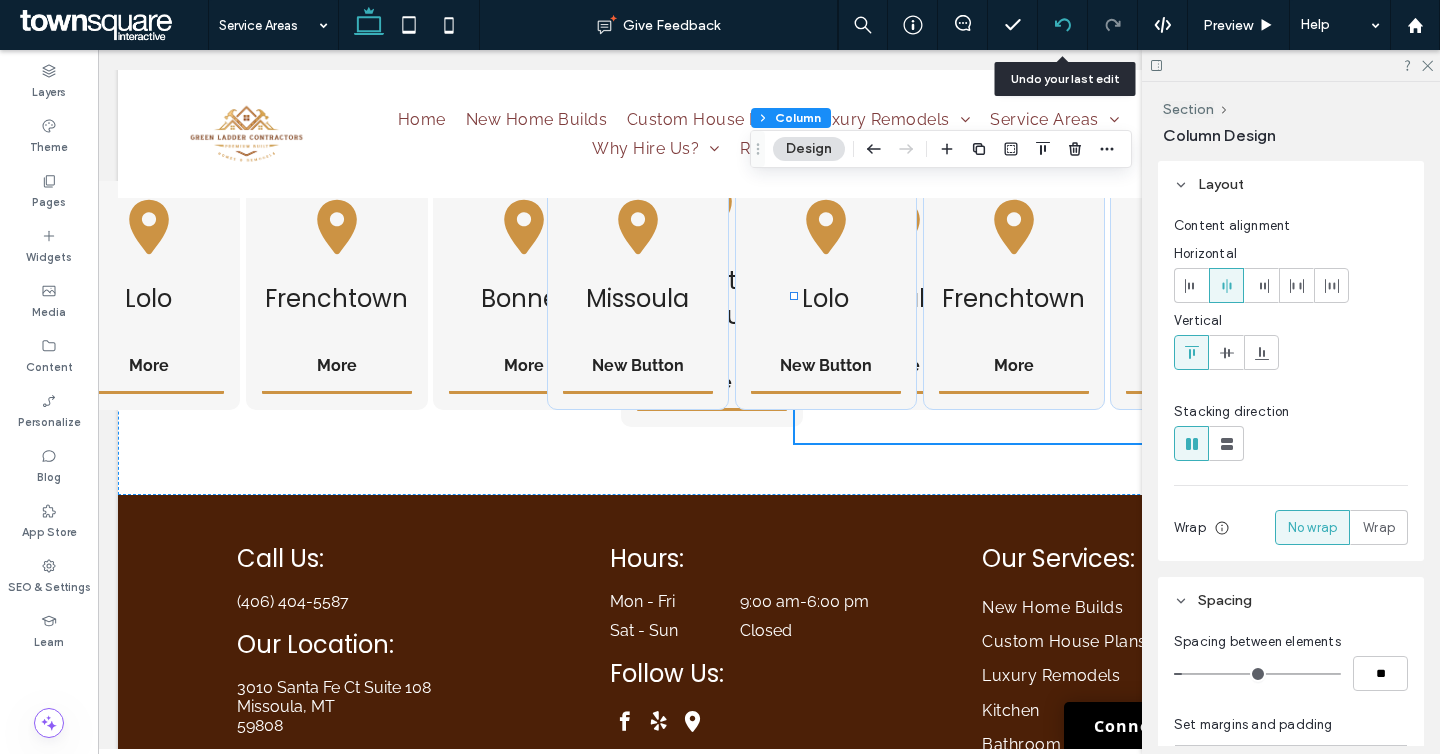 click 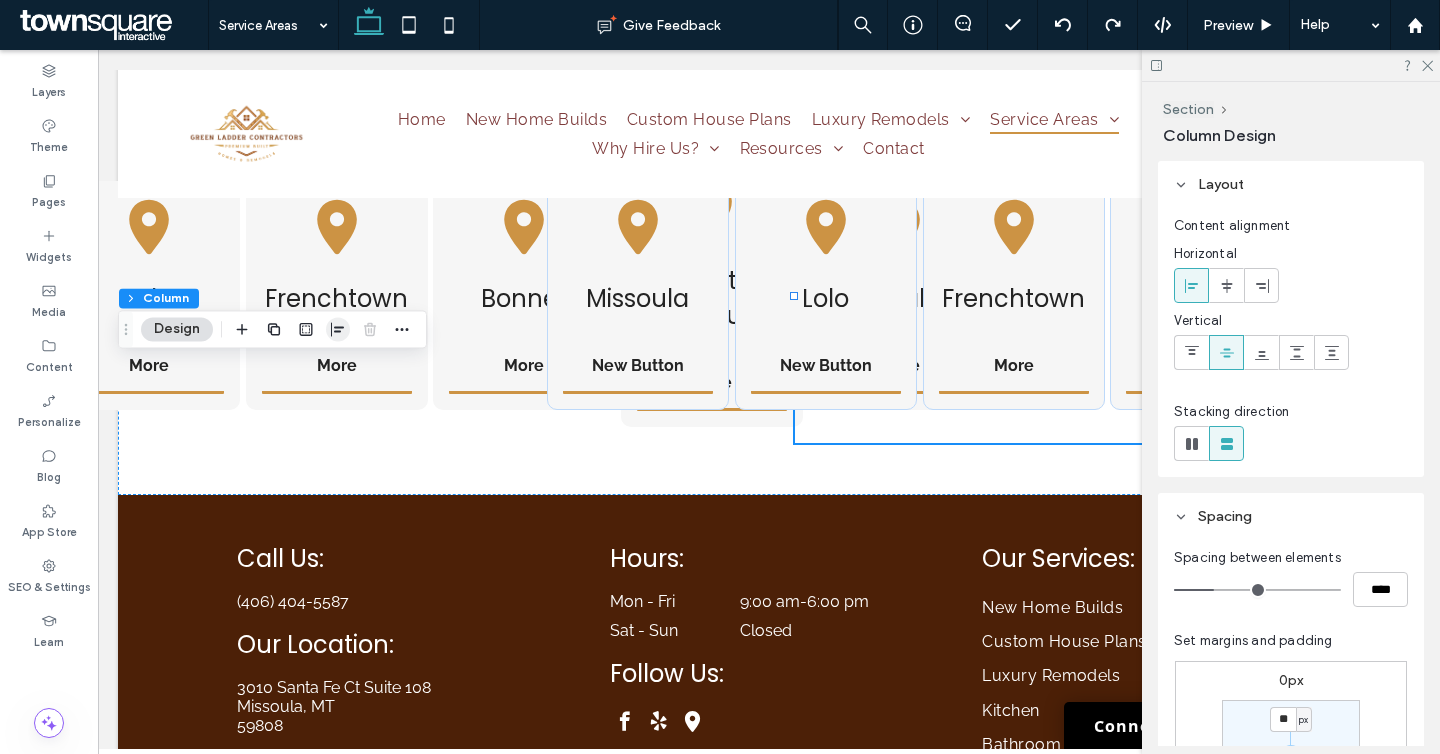 click 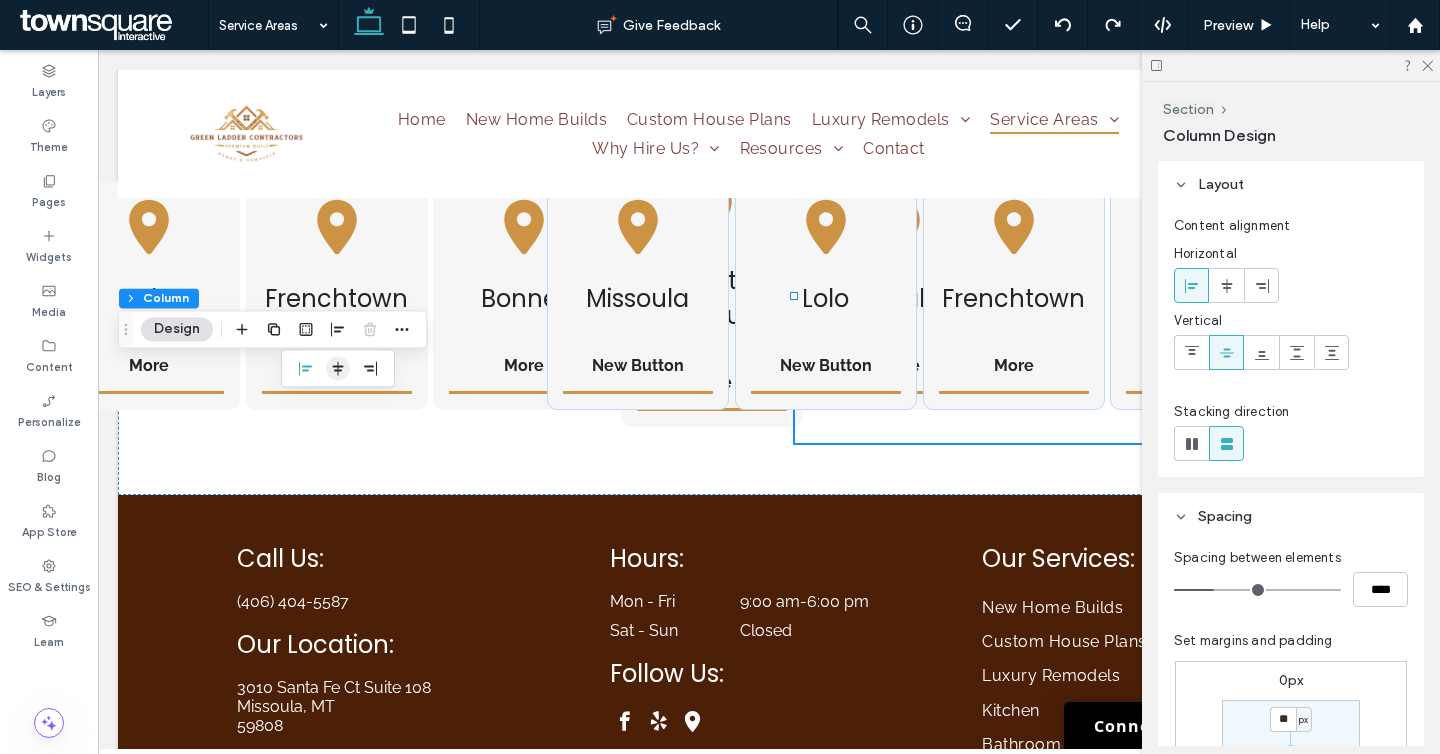 click 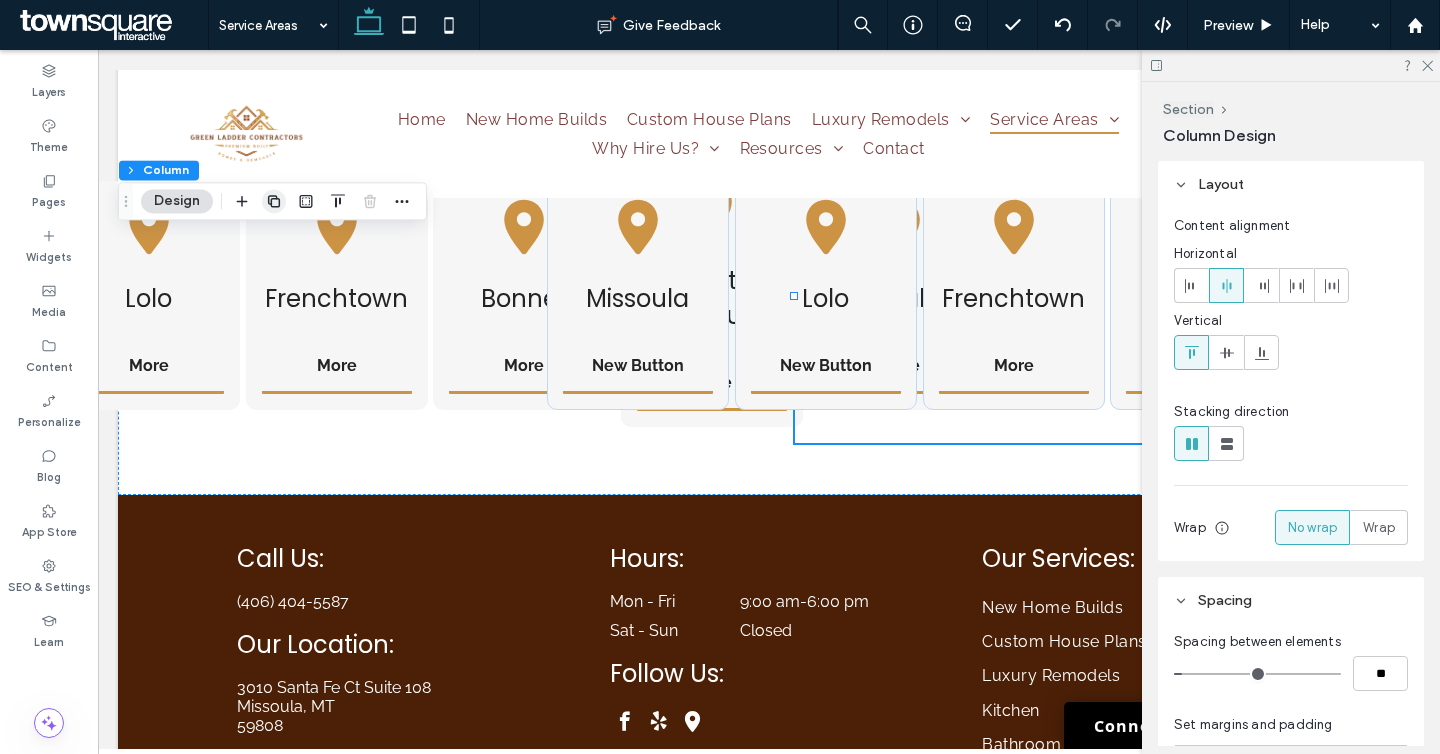 click 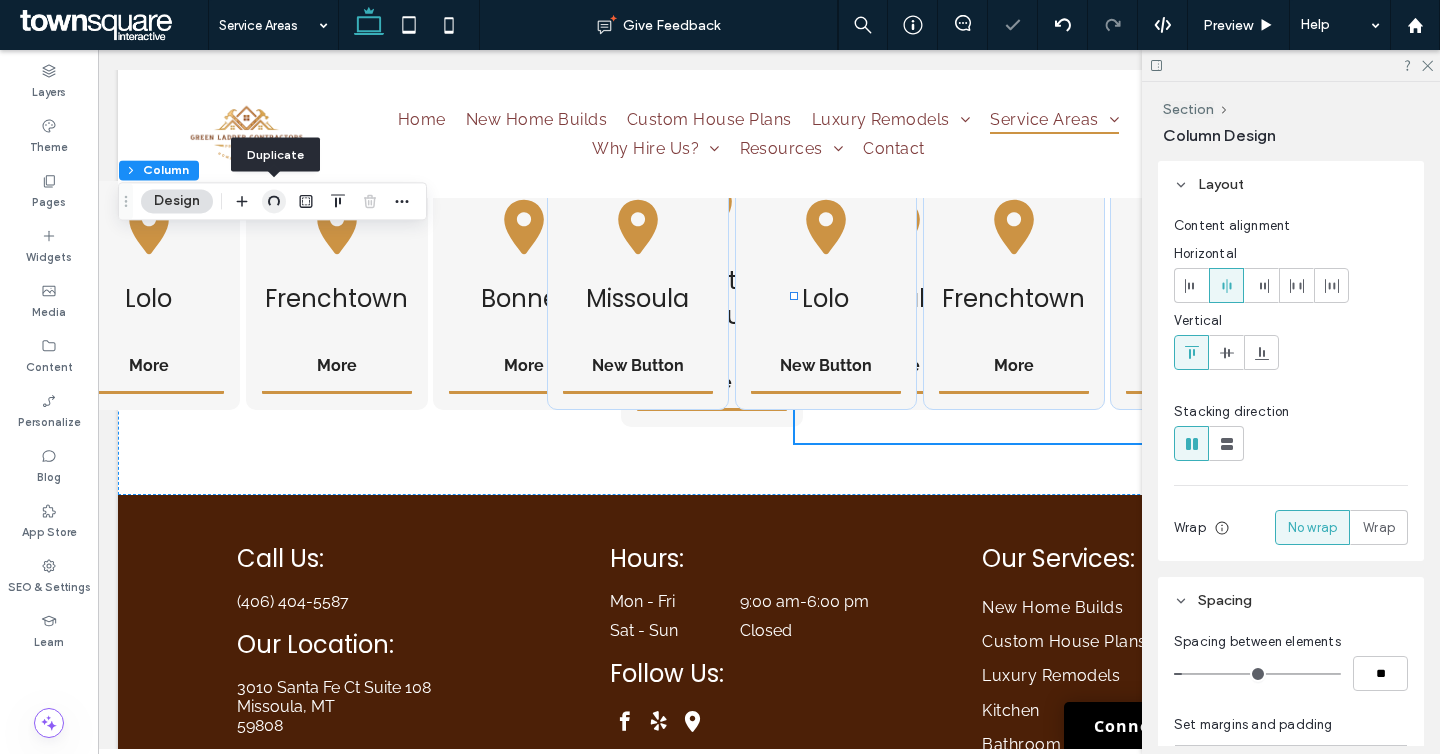 type on "**" 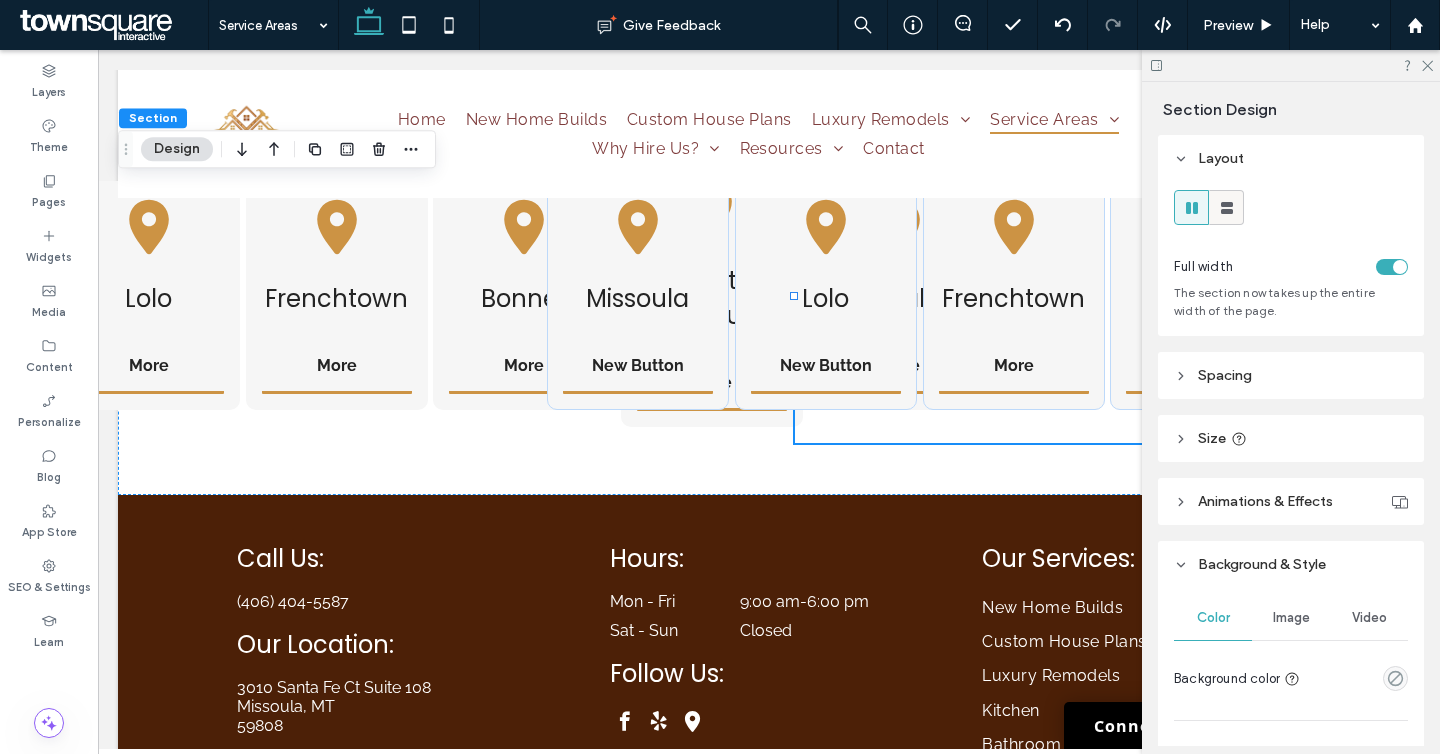 click 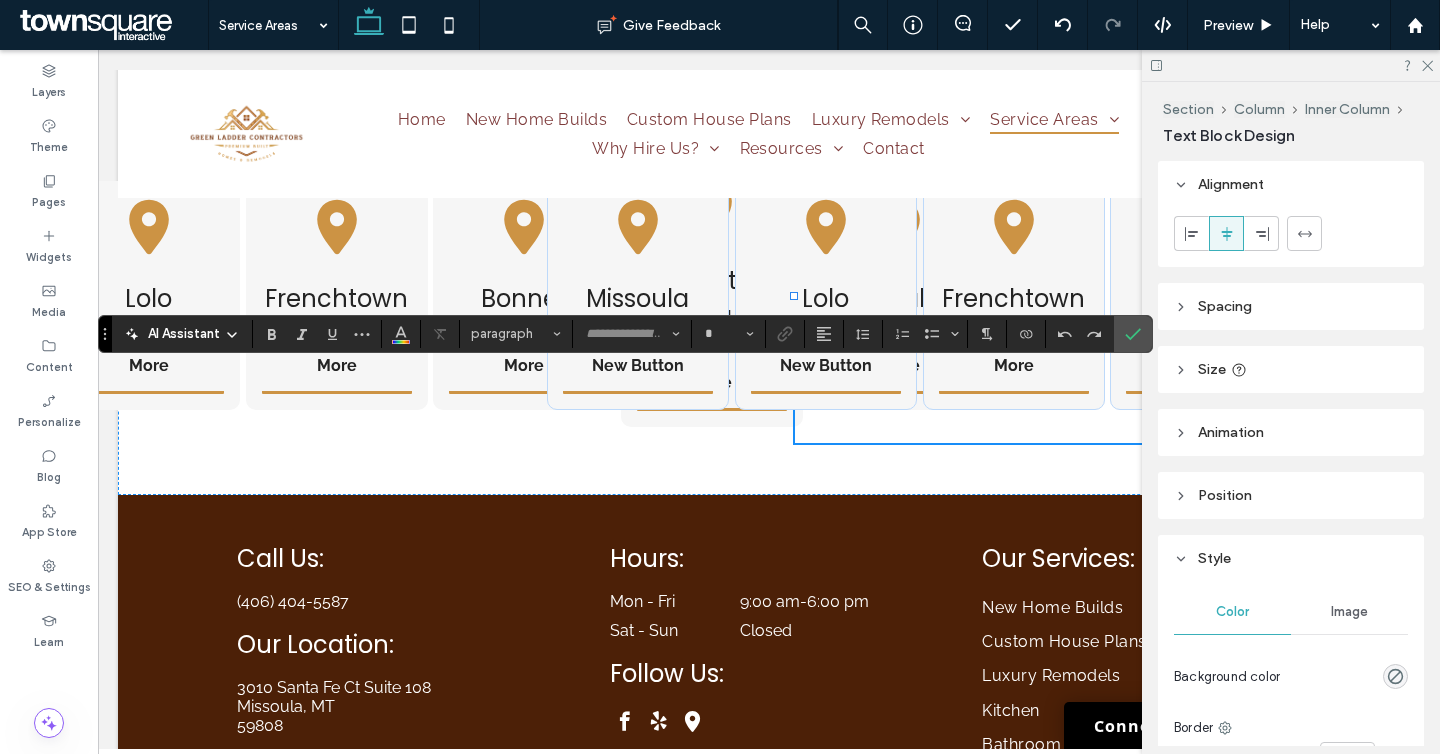 type on "*******" 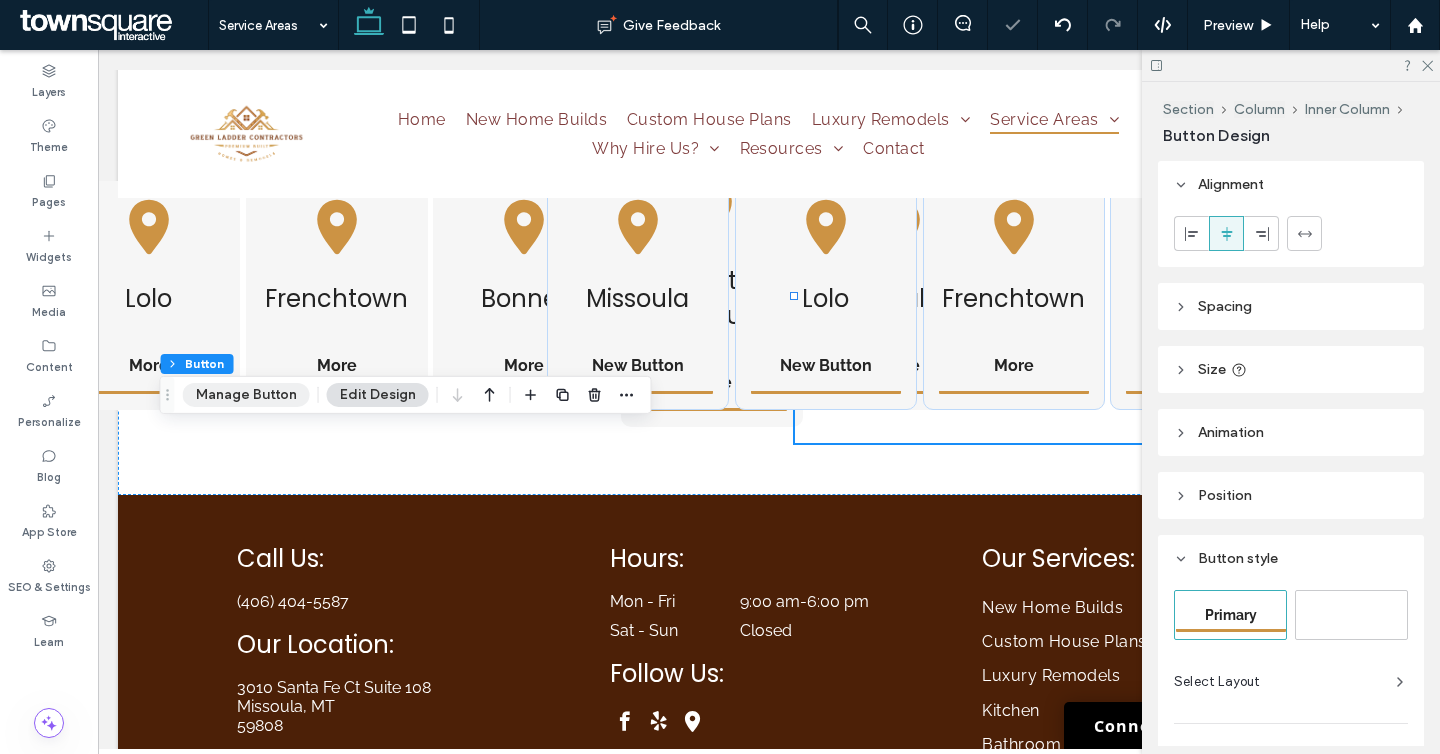 click on "Manage Button" at bounding box center (246, 395) 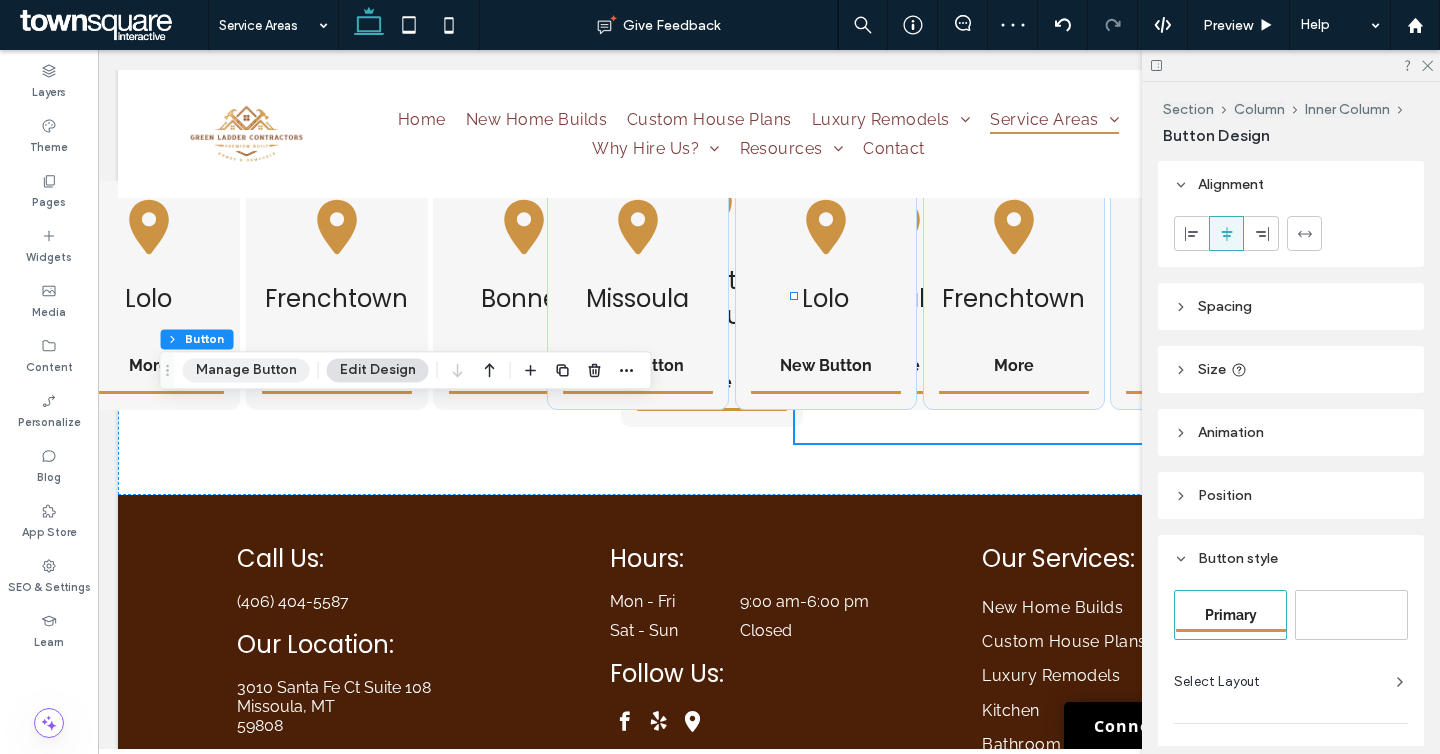 click on "Manage Button" at bounding box center (246, 370) 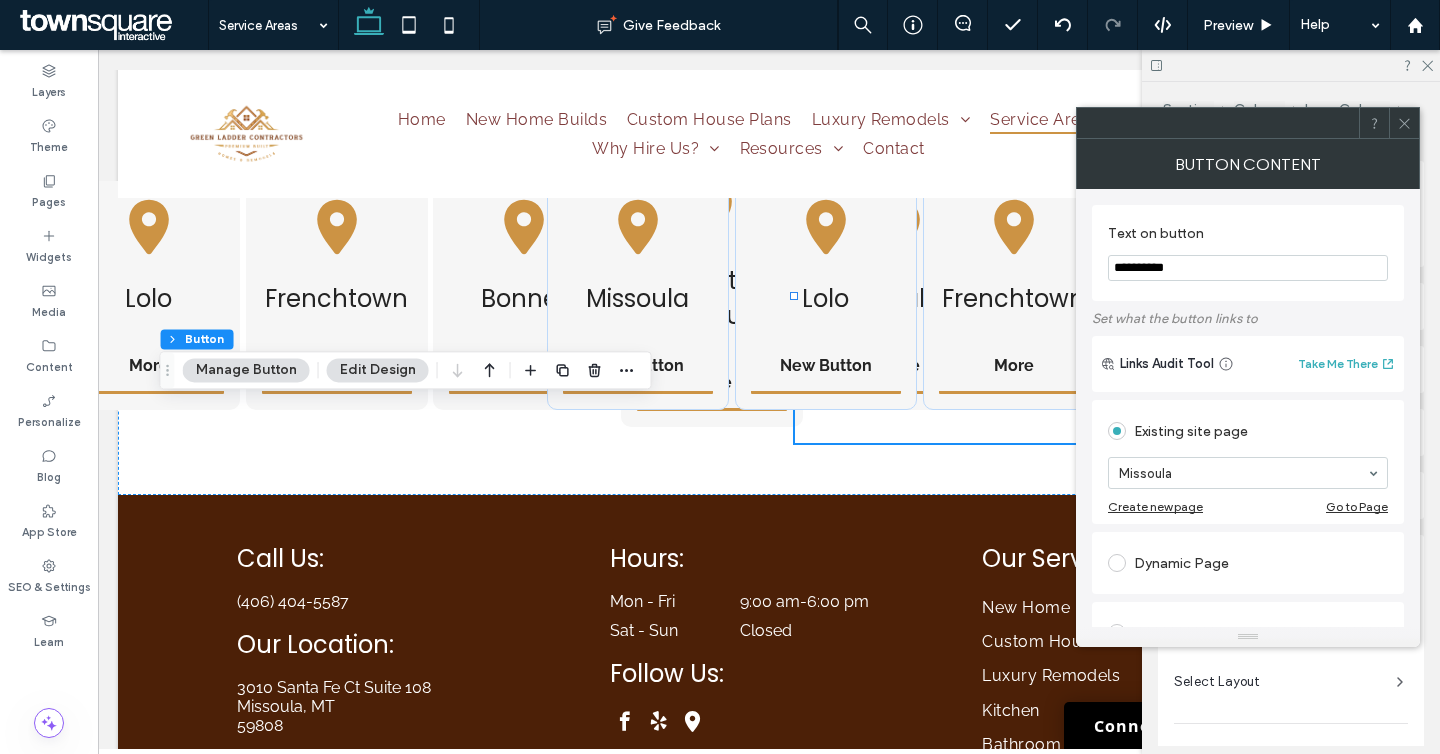 click on "**********" at bounding box center [1248, 268] 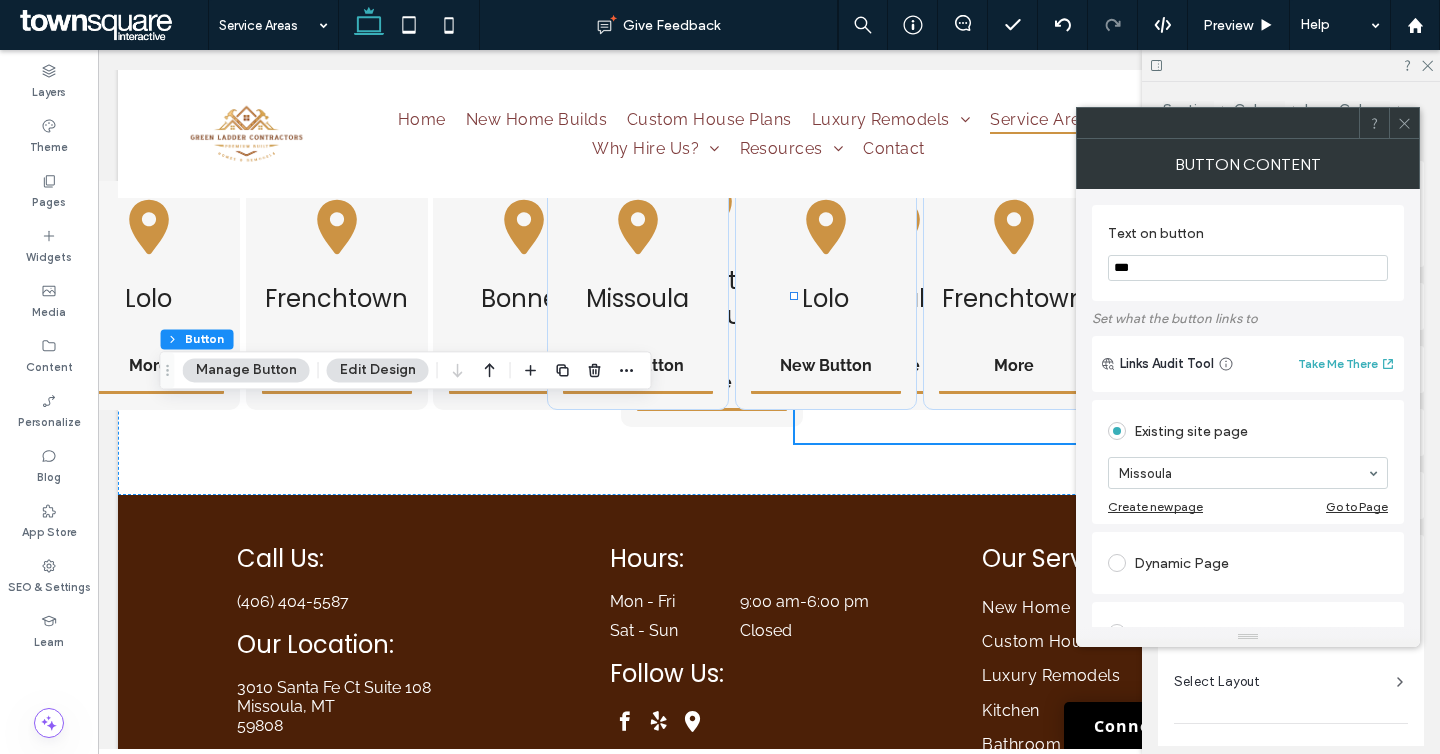 type on "****" 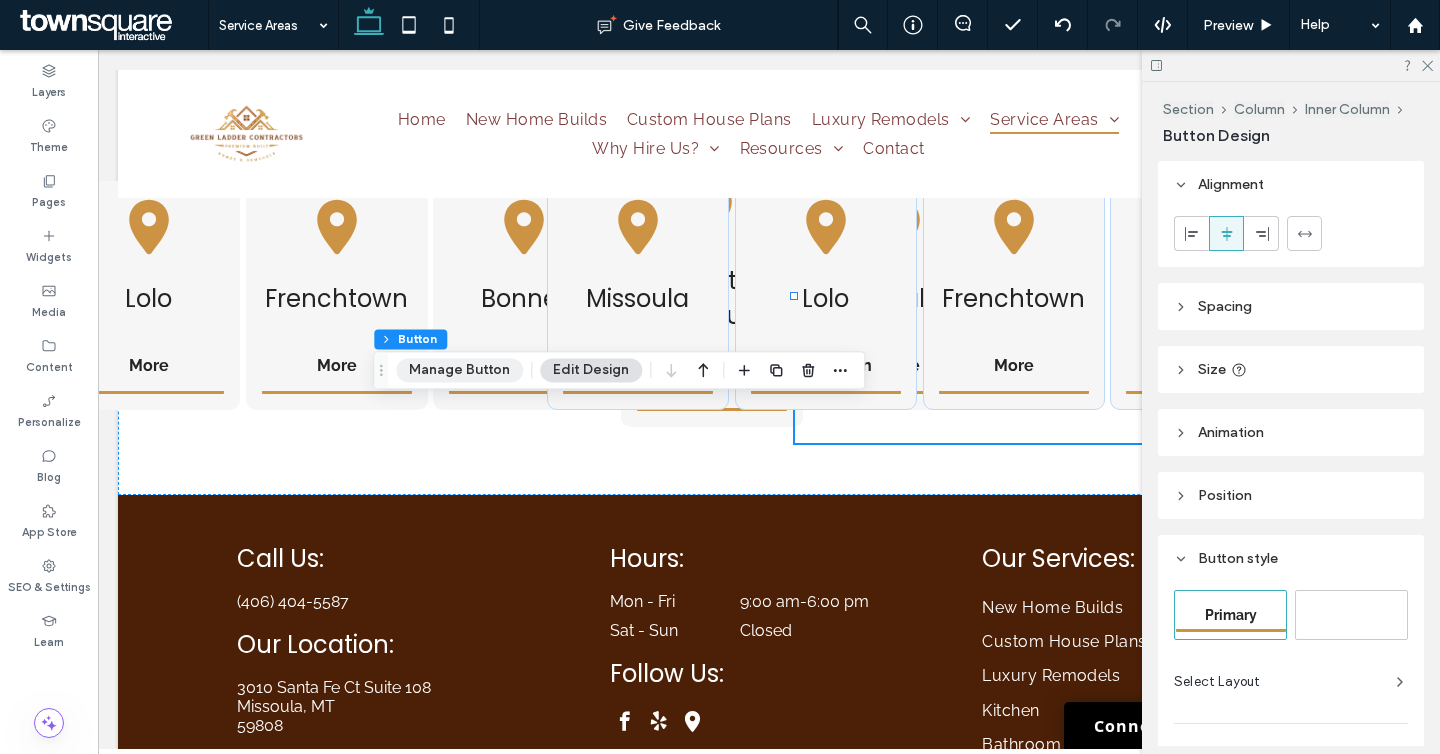 click on "Manage Button" at bounding box center (459, 370) 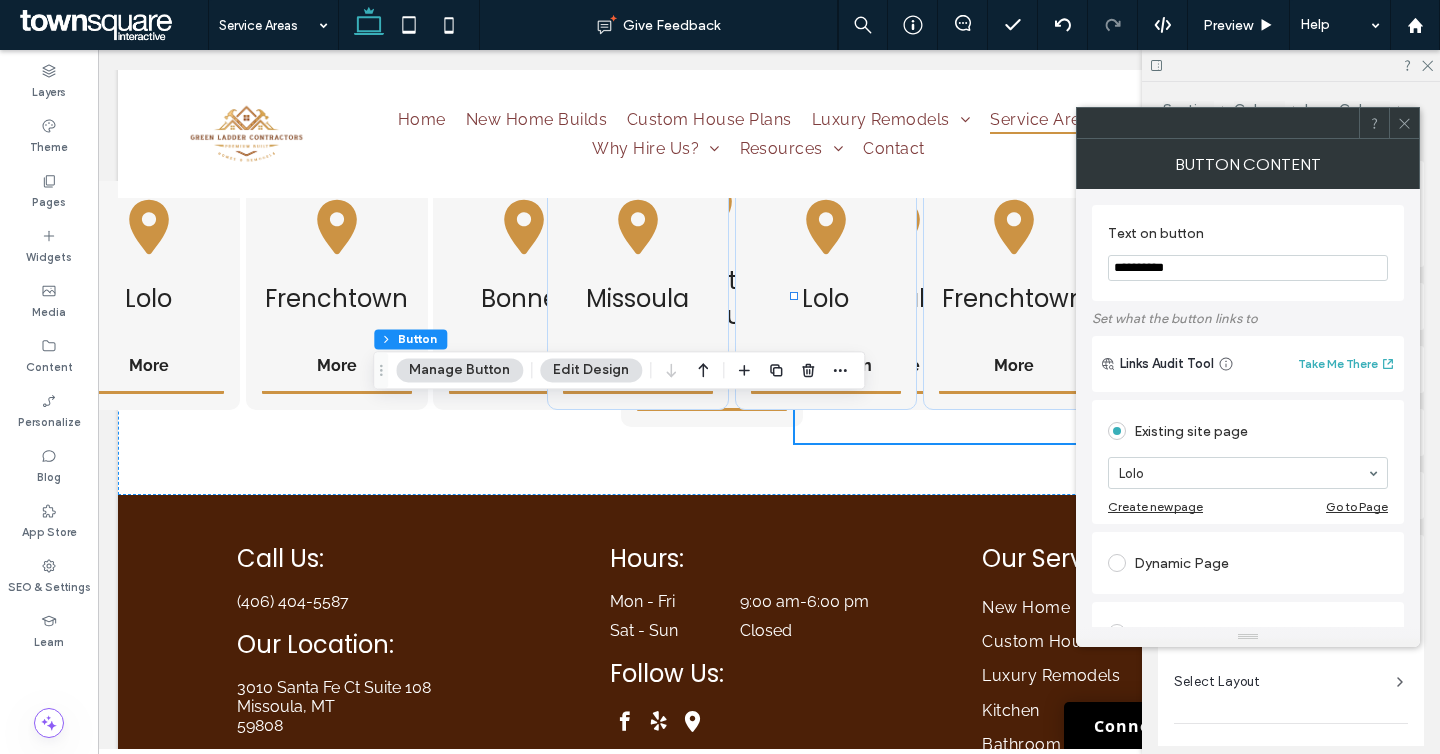 click on "**********" at bounding box center [1248, 268] 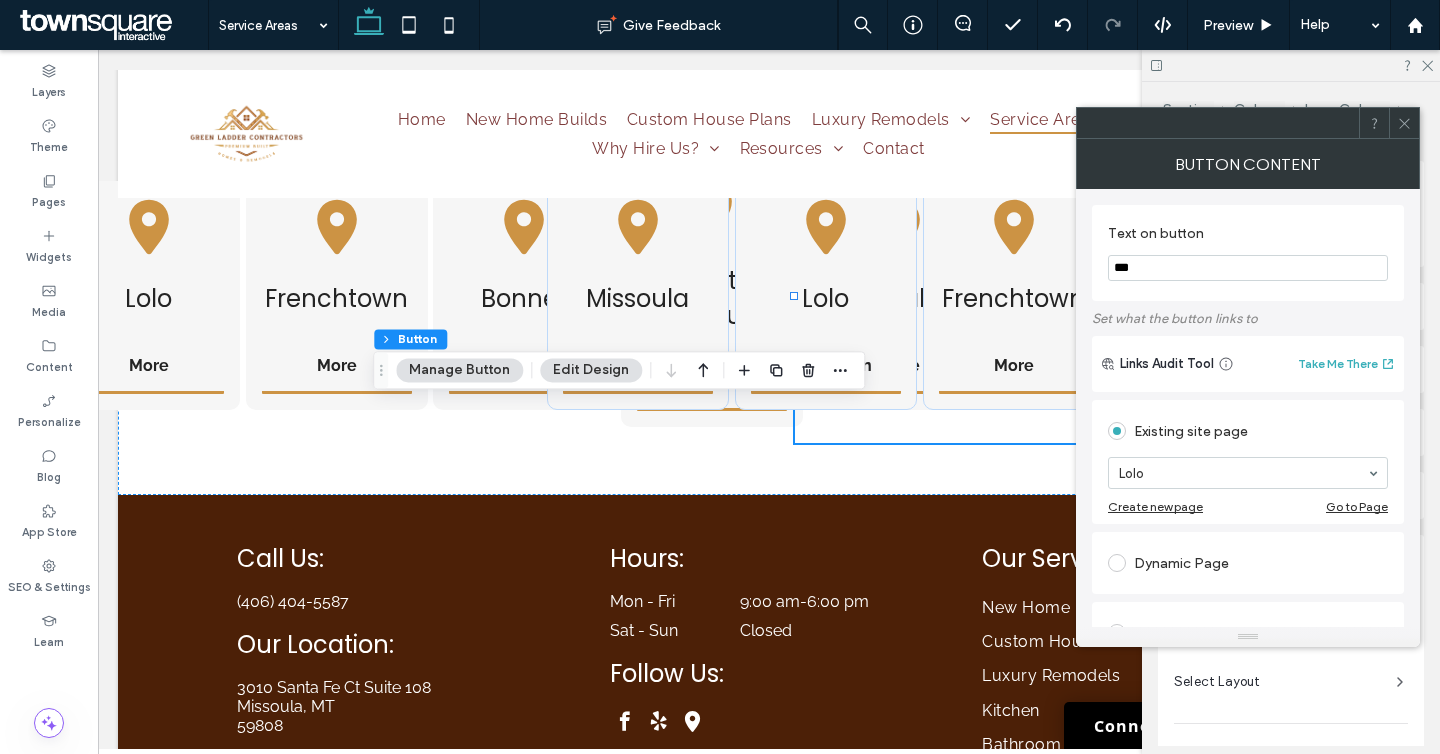 type on "****" 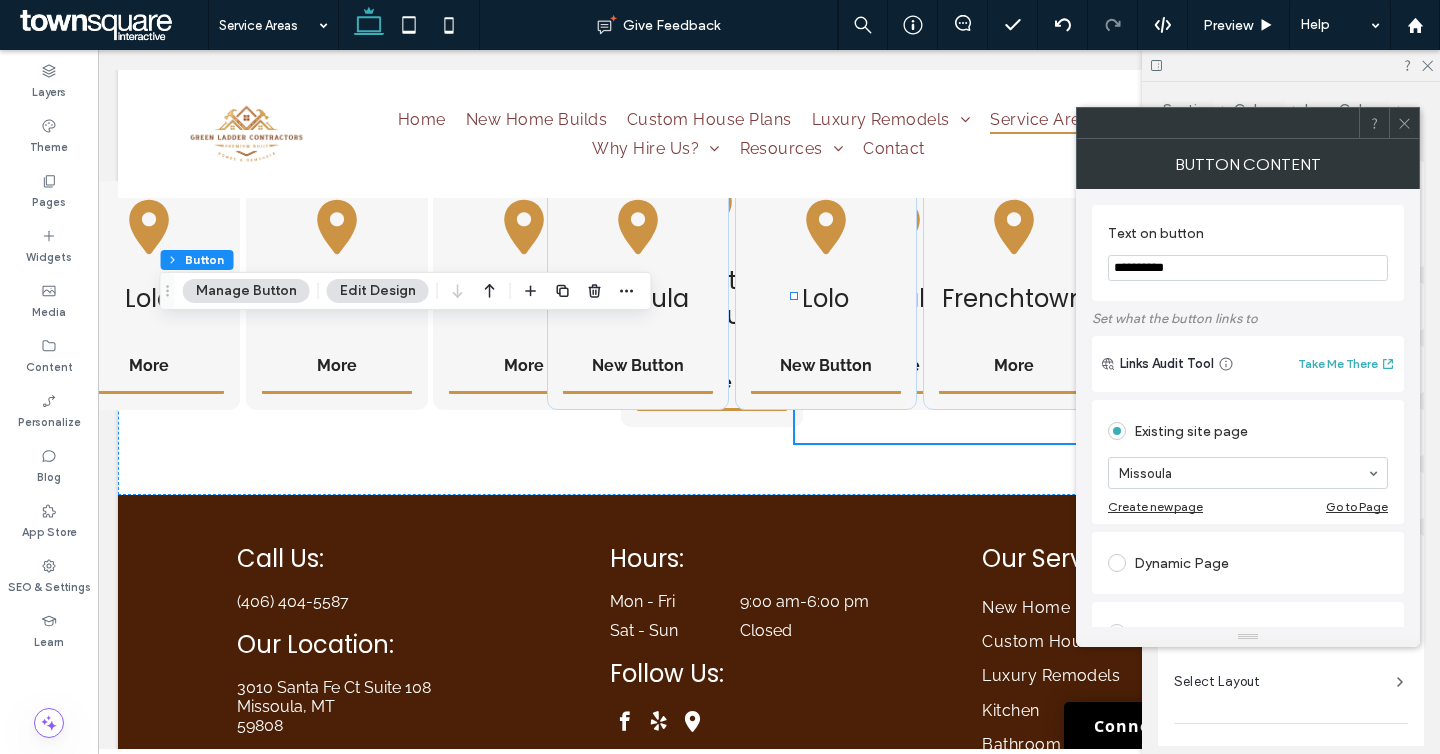 click on "**********" at bounding box center (1248, 268) 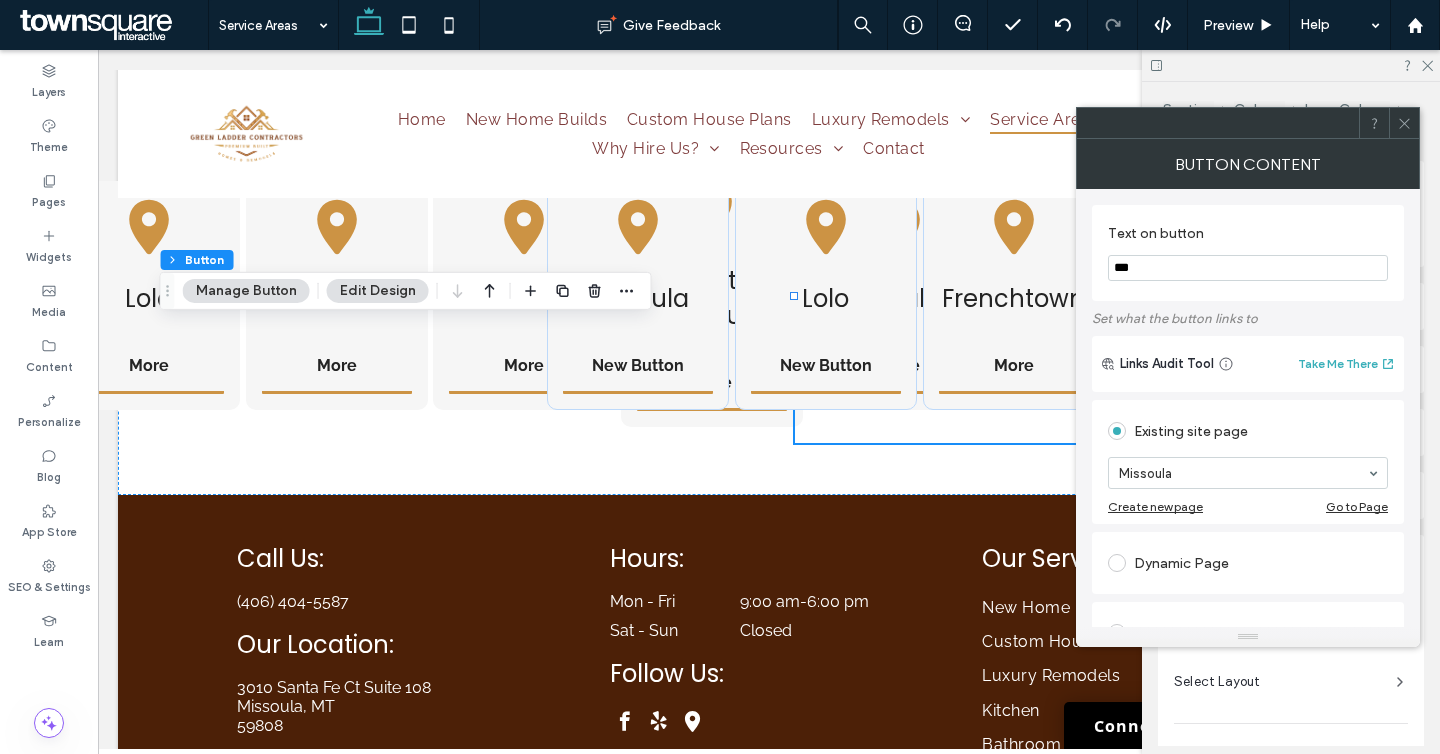 type on "****" 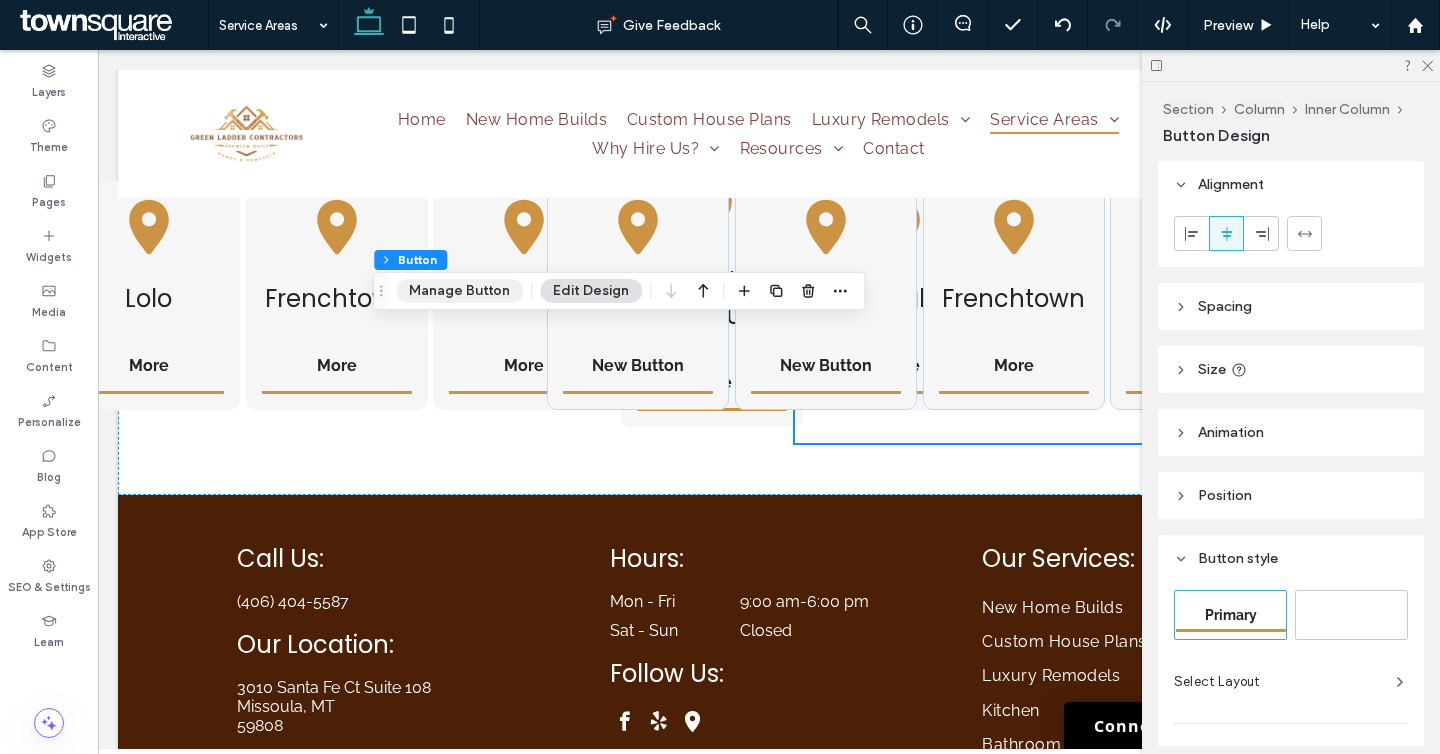 click on "Manage Button" at bounding box center [459, 291] 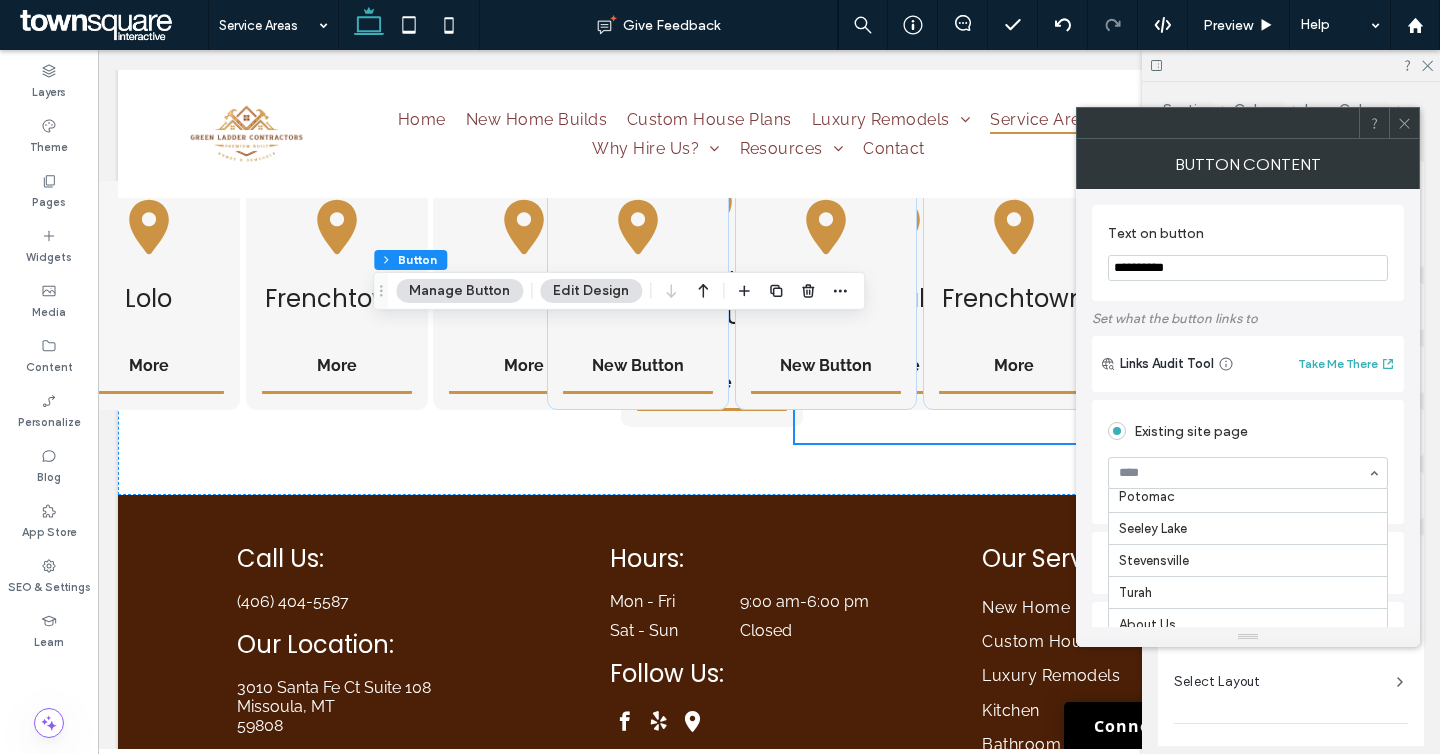 scroll, scrollTop: 780, scrollLeft: 0, axis: vertical 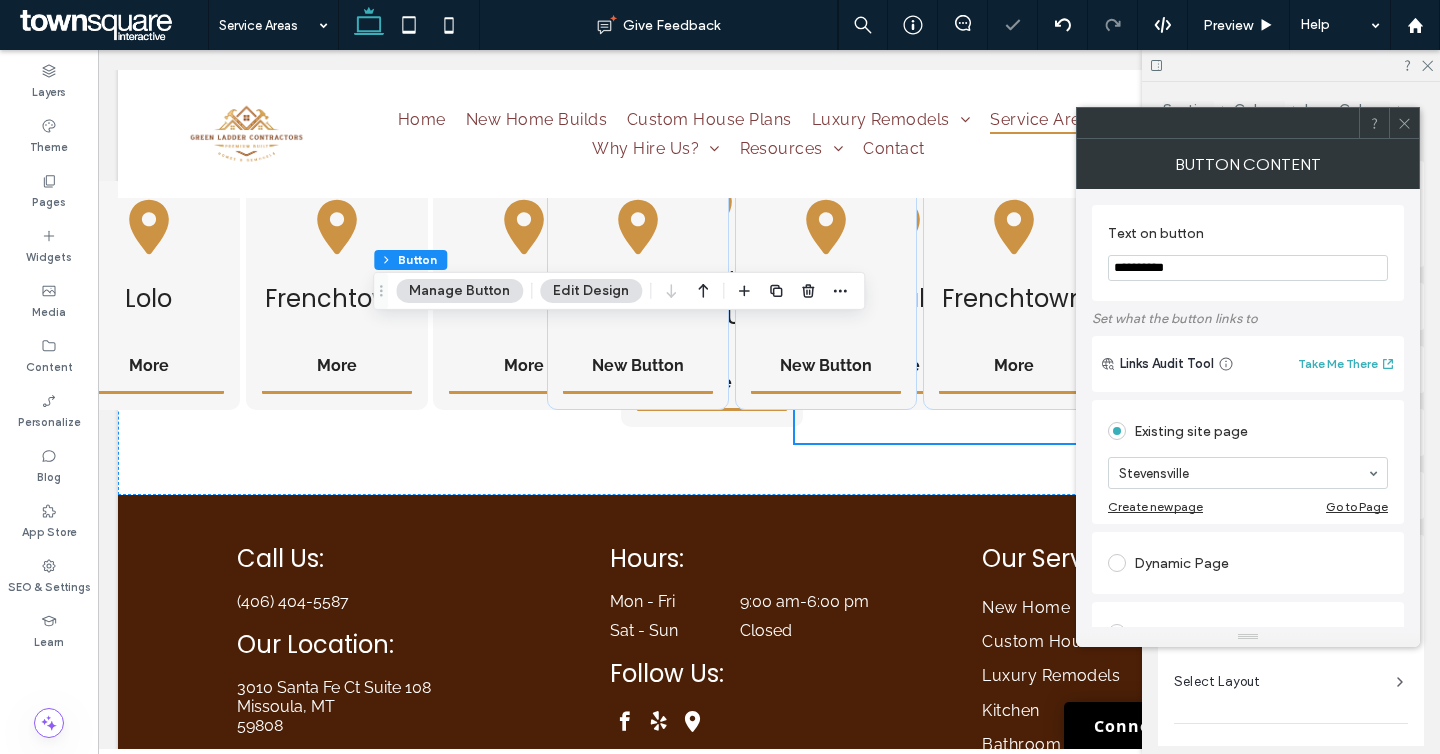 click on "**********" at bounding box center [1248, 268] 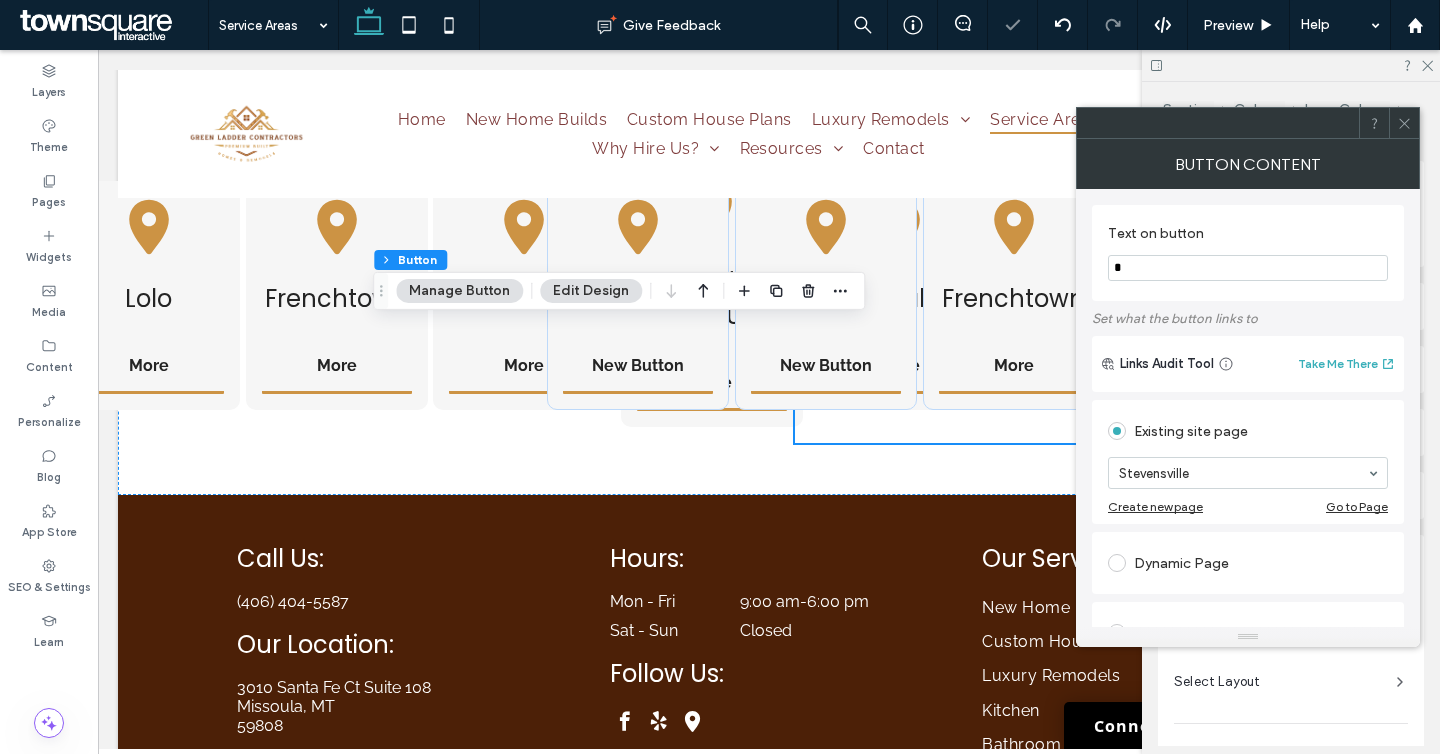 type on "*" 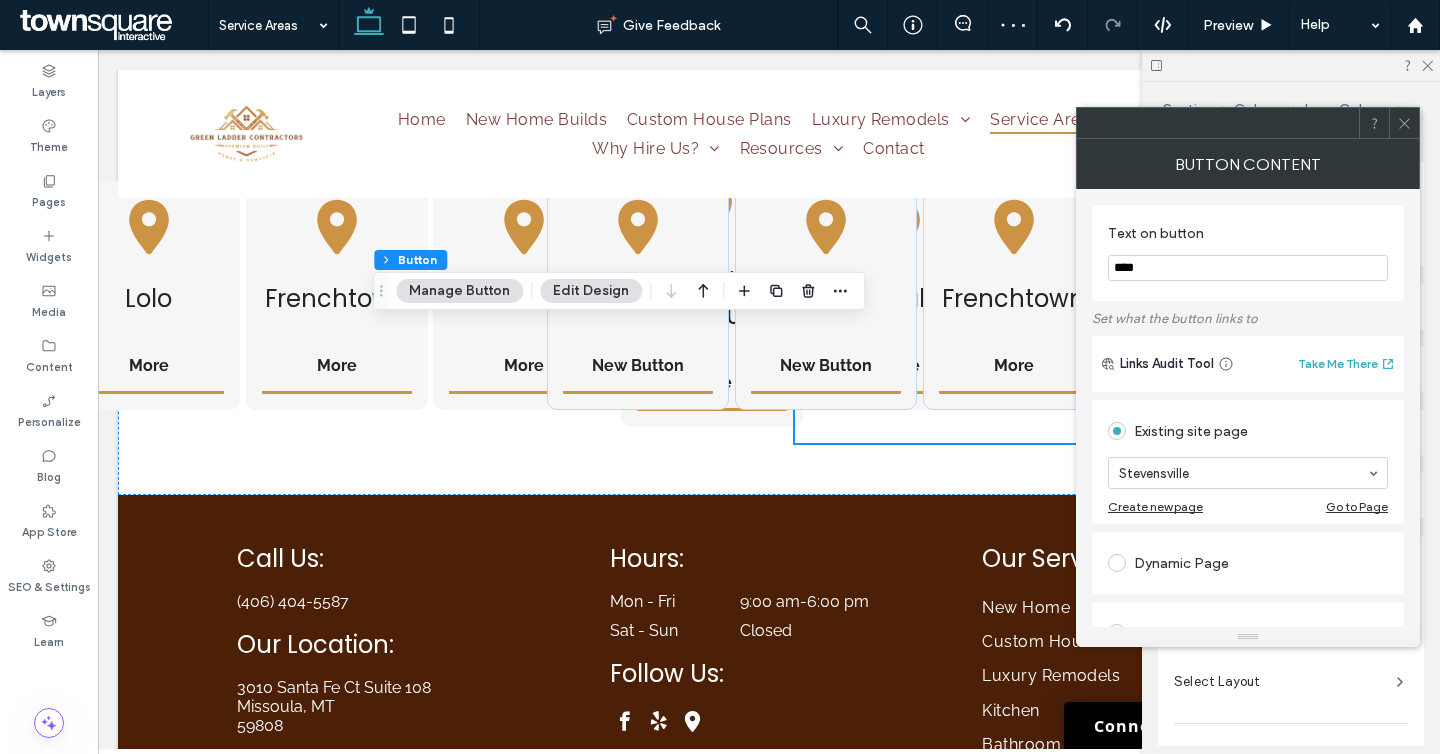 type on "****" 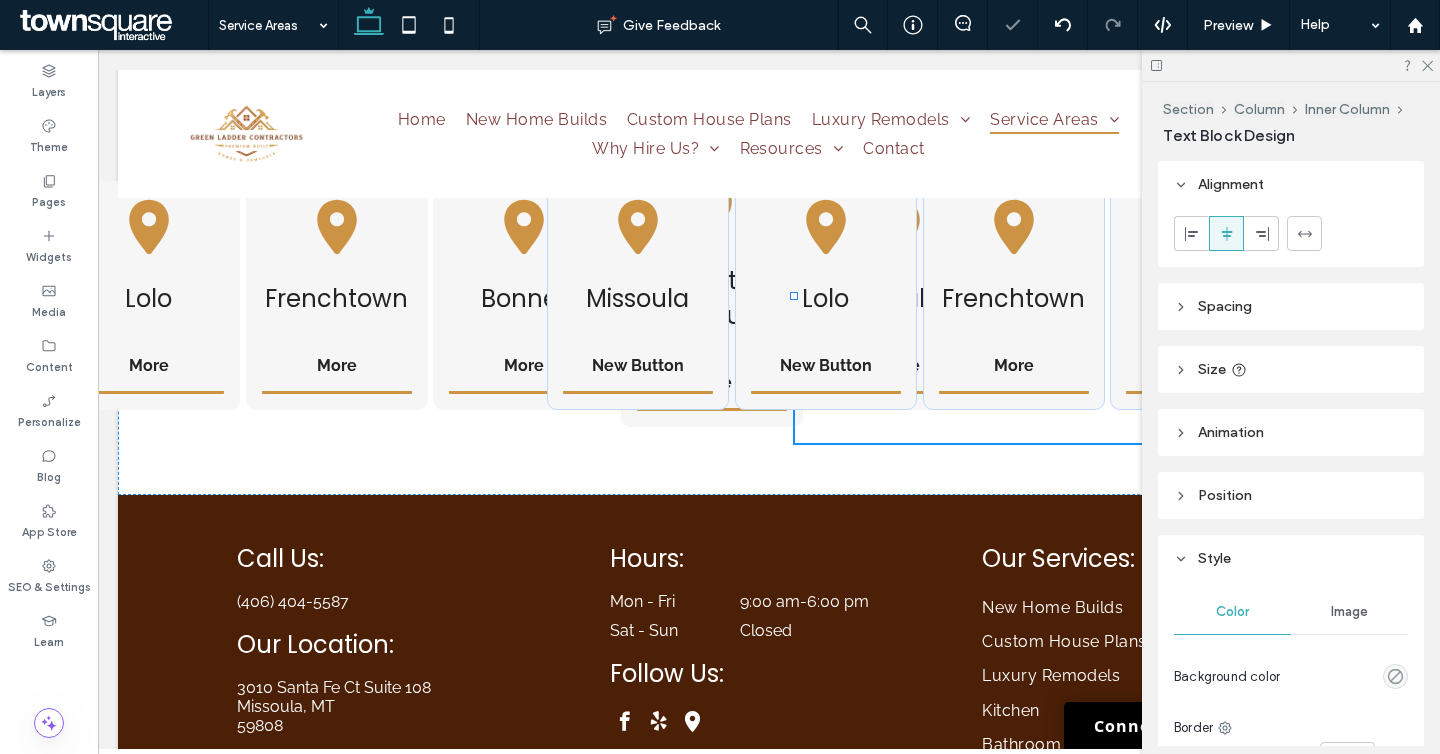 type on "*******" 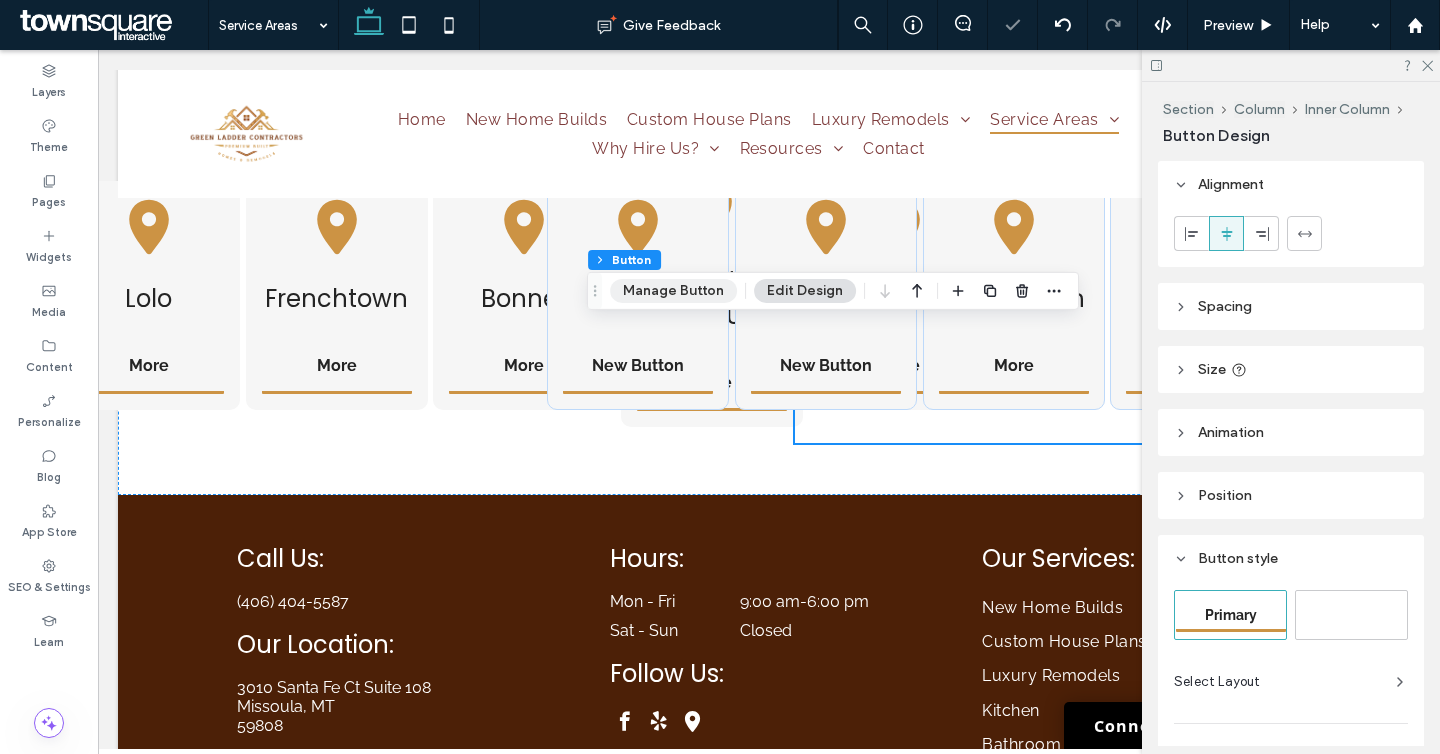 click on "Manage Button" at bounding box center [673, 291] 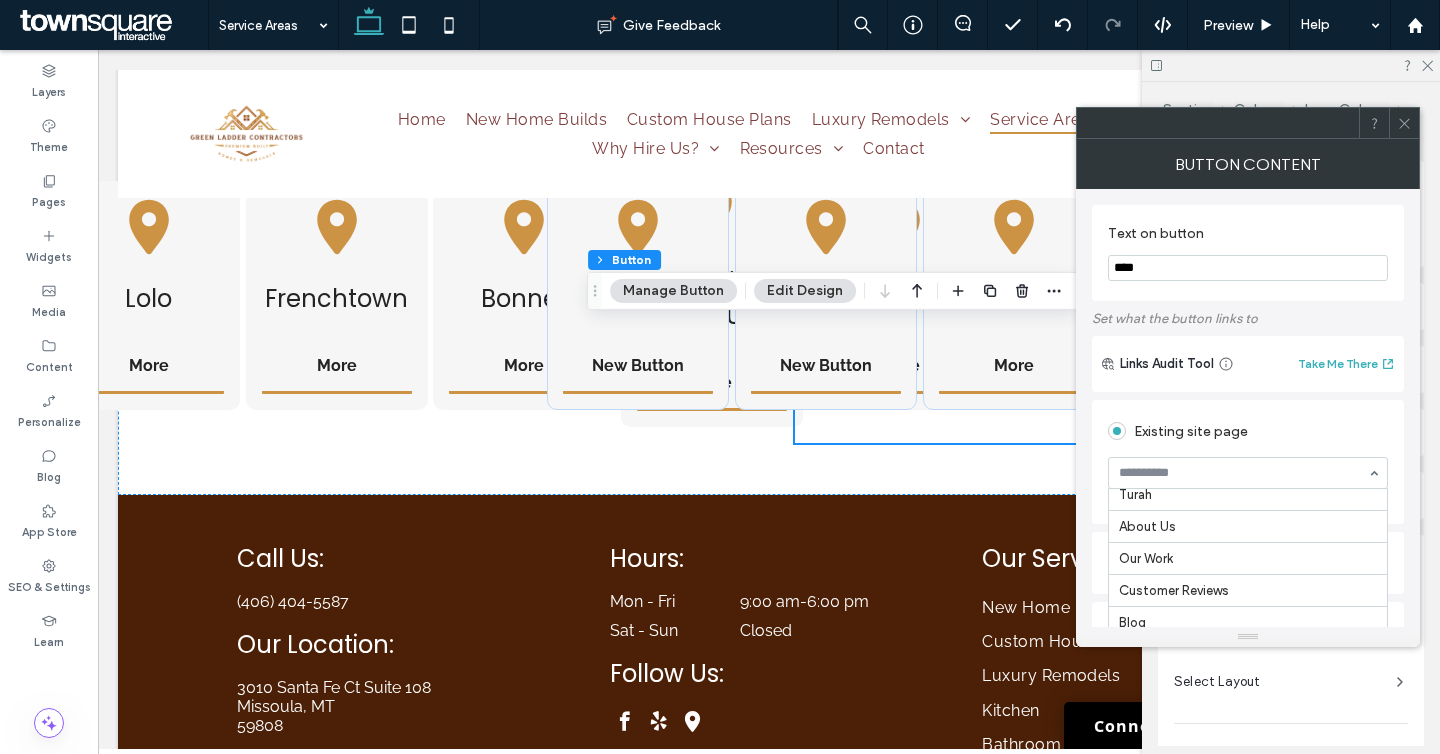 scroll, scrollTop: 923, scrollLeft: 0, axis: vertical 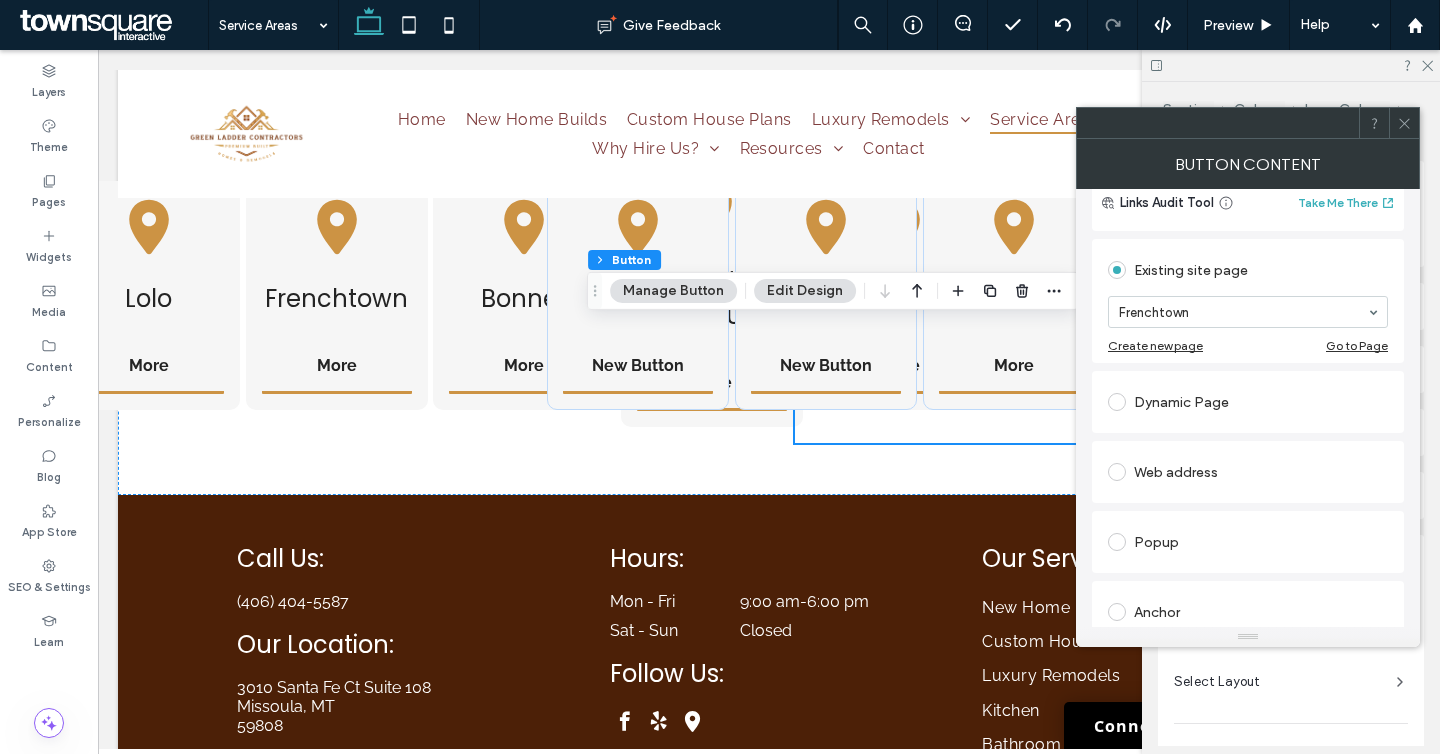 click 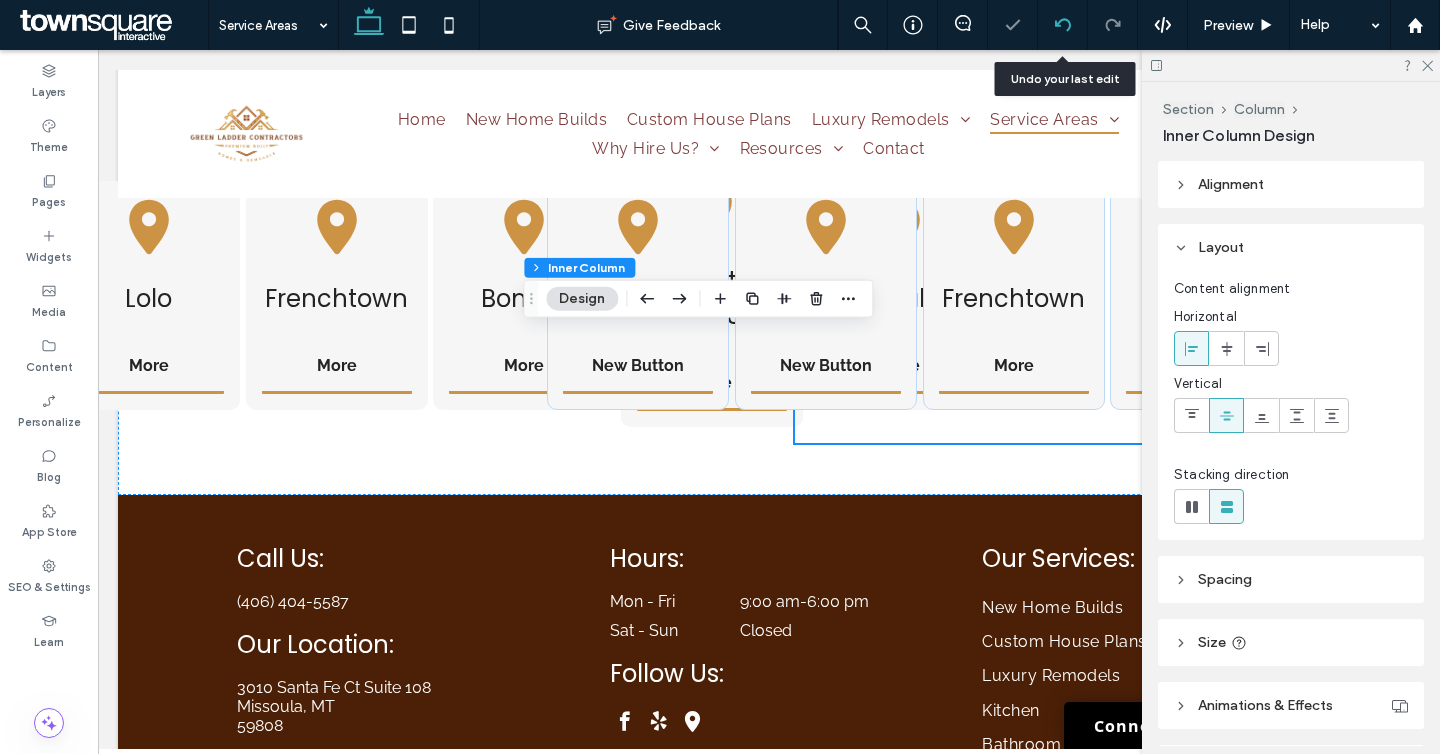 click 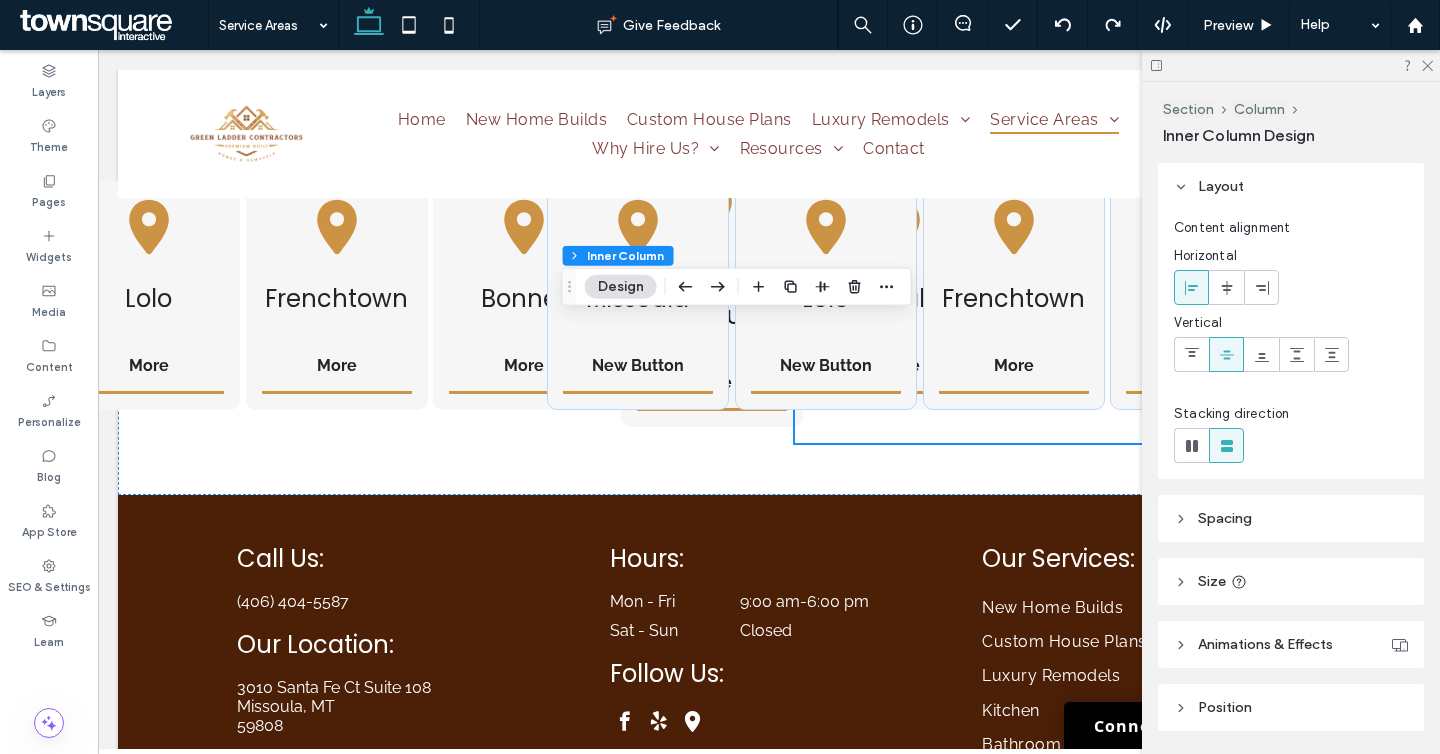 scroll, scrollTop: 102, scrollLeft: 0, axis: vertical 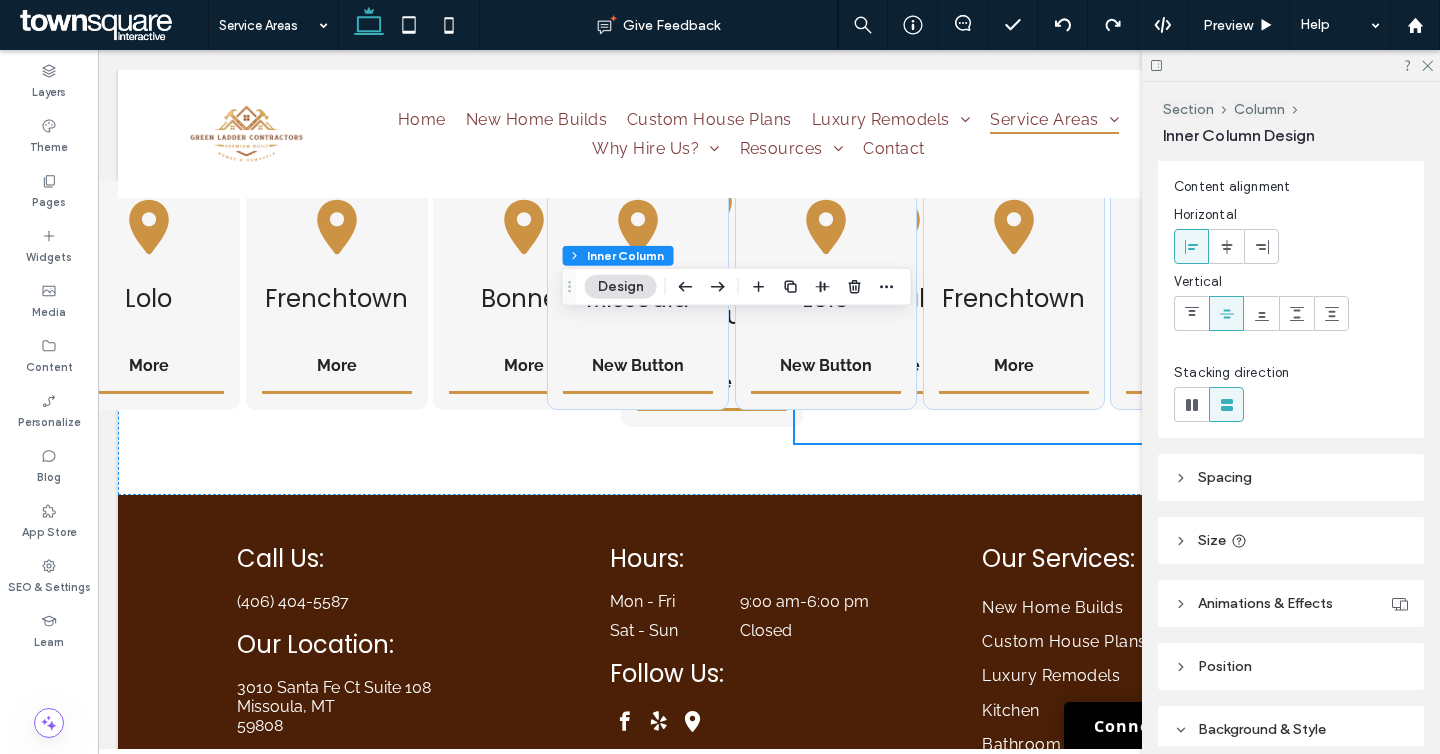 click on "Spacing" at bounding box center [1291, 477] 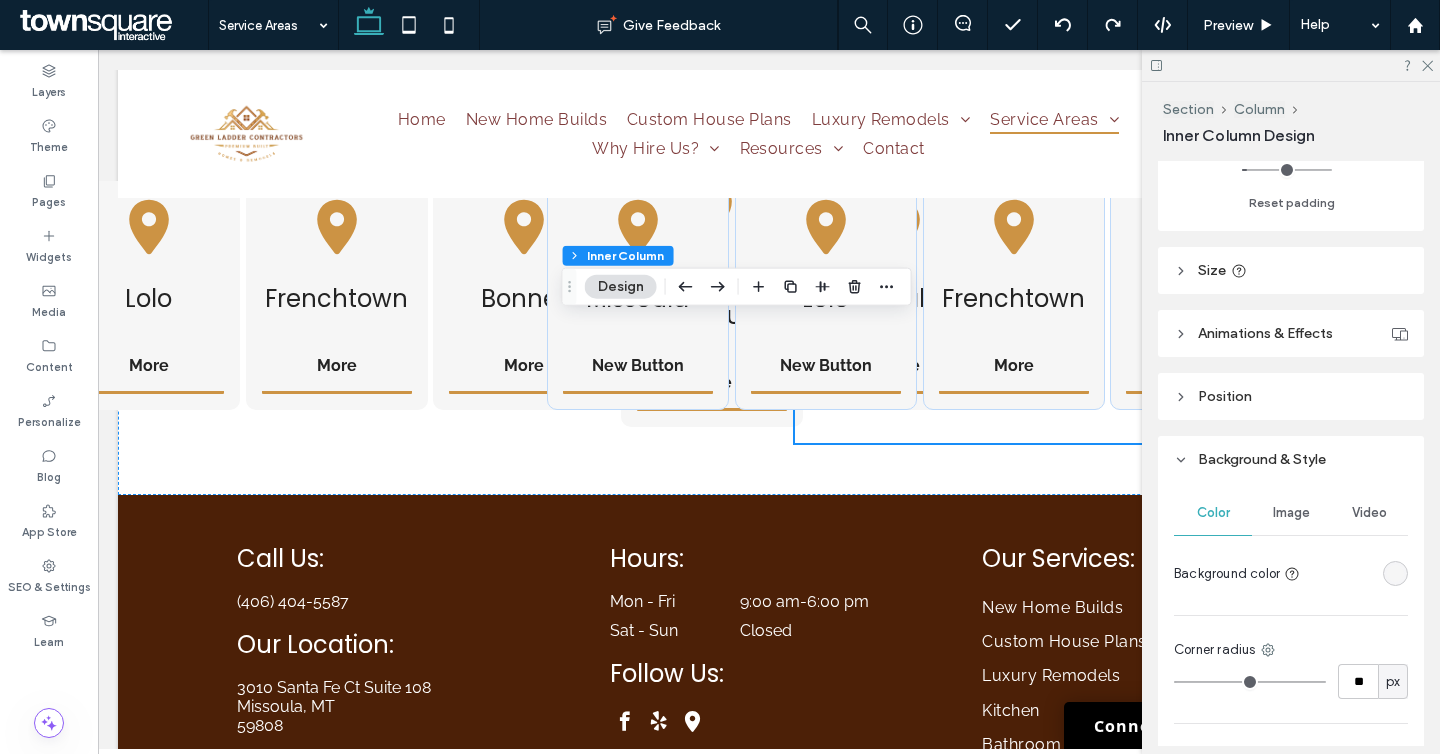 scroll, scrollTop: 0, scrollLeft: 0, axis: both 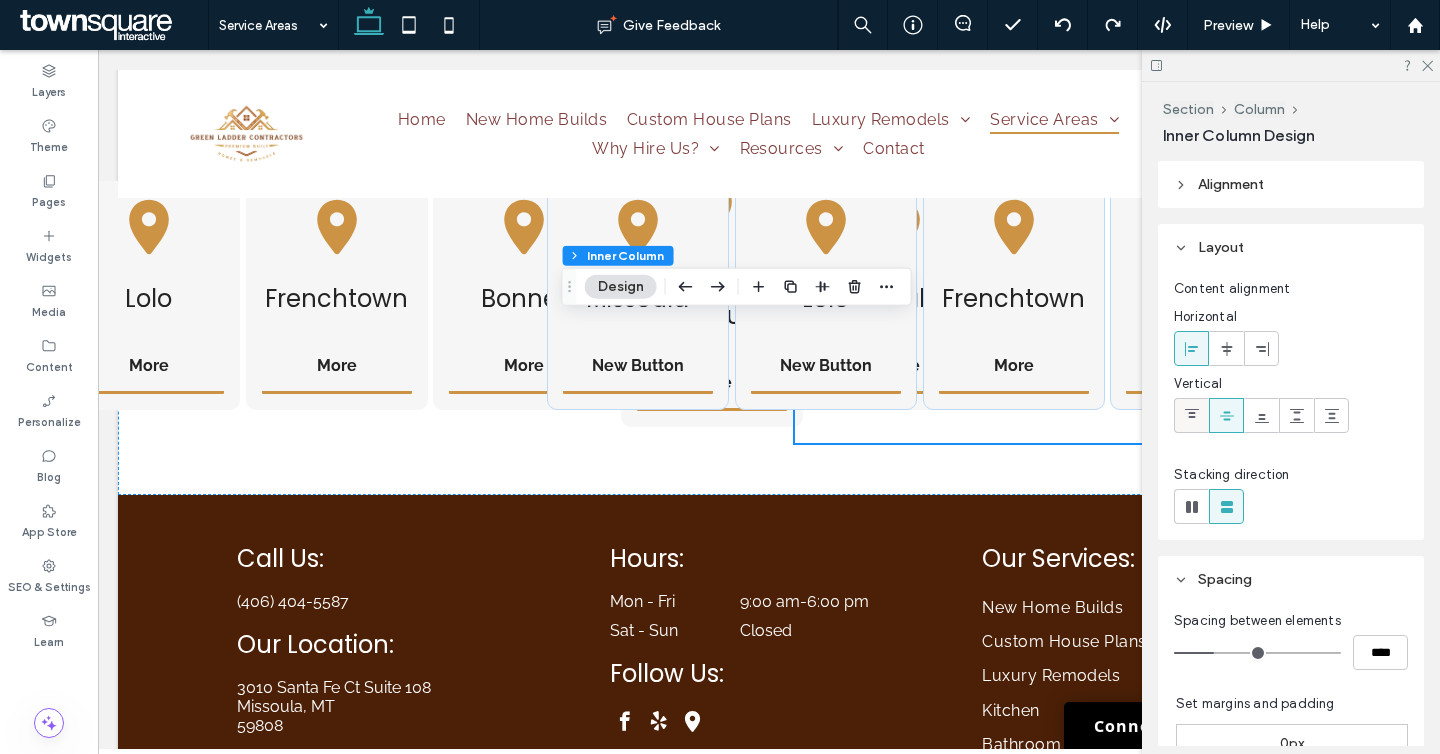 click at bounding box center (1192, 415) 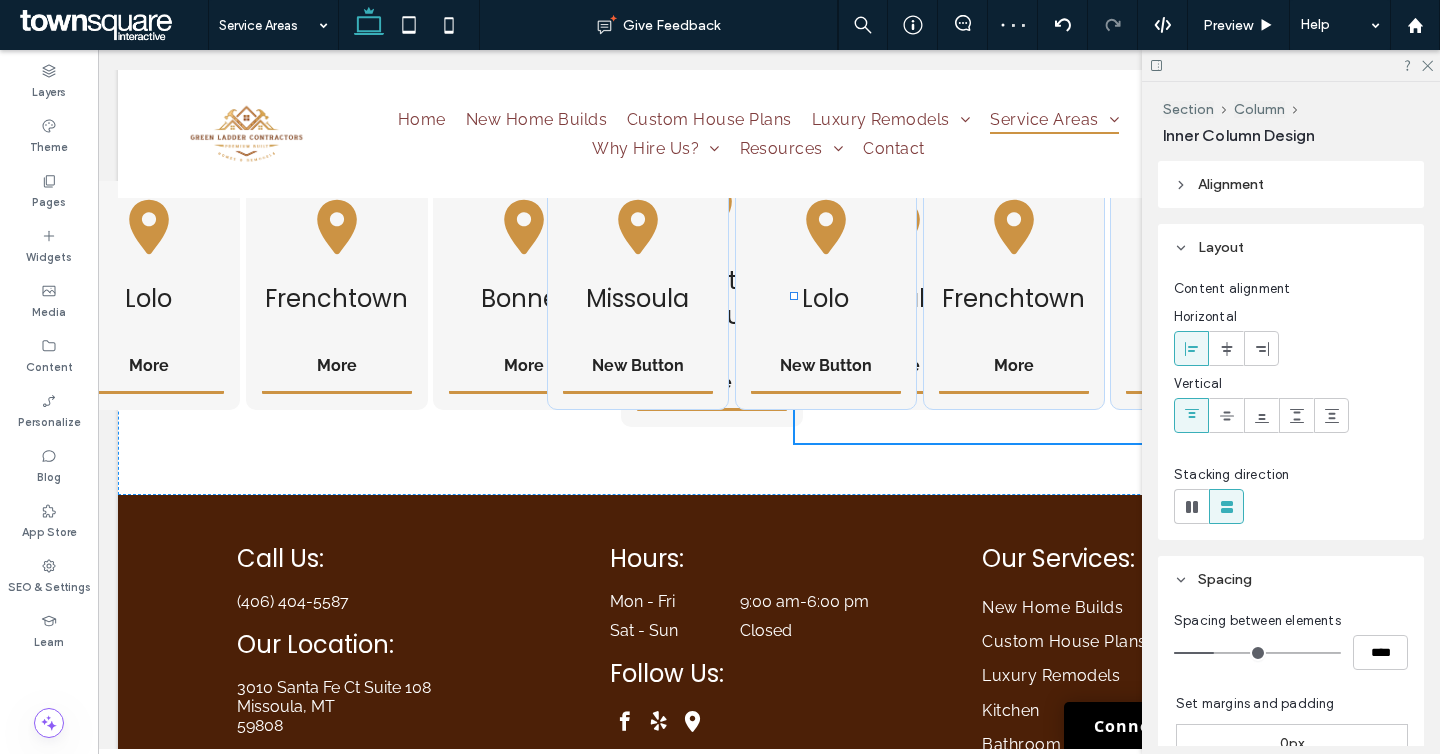 type on "***" 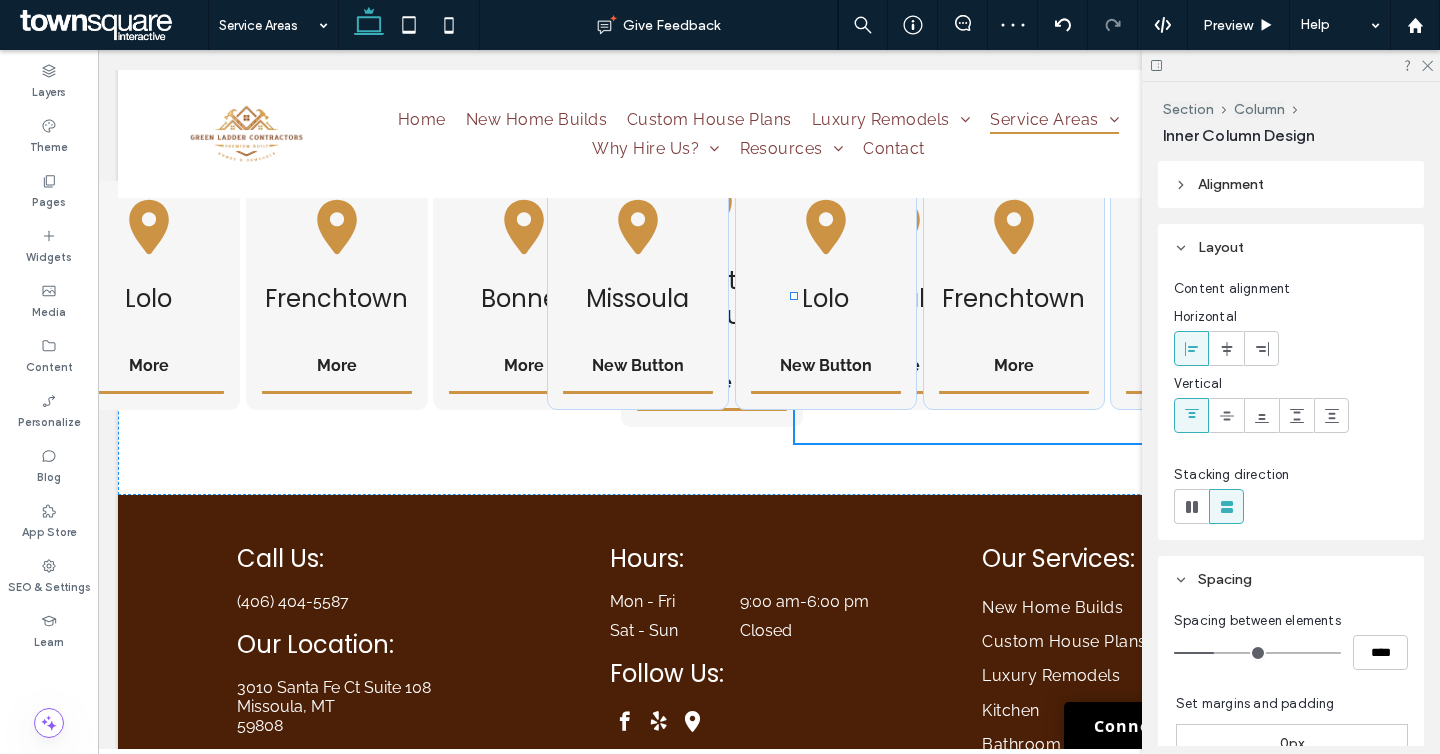 type on "***" 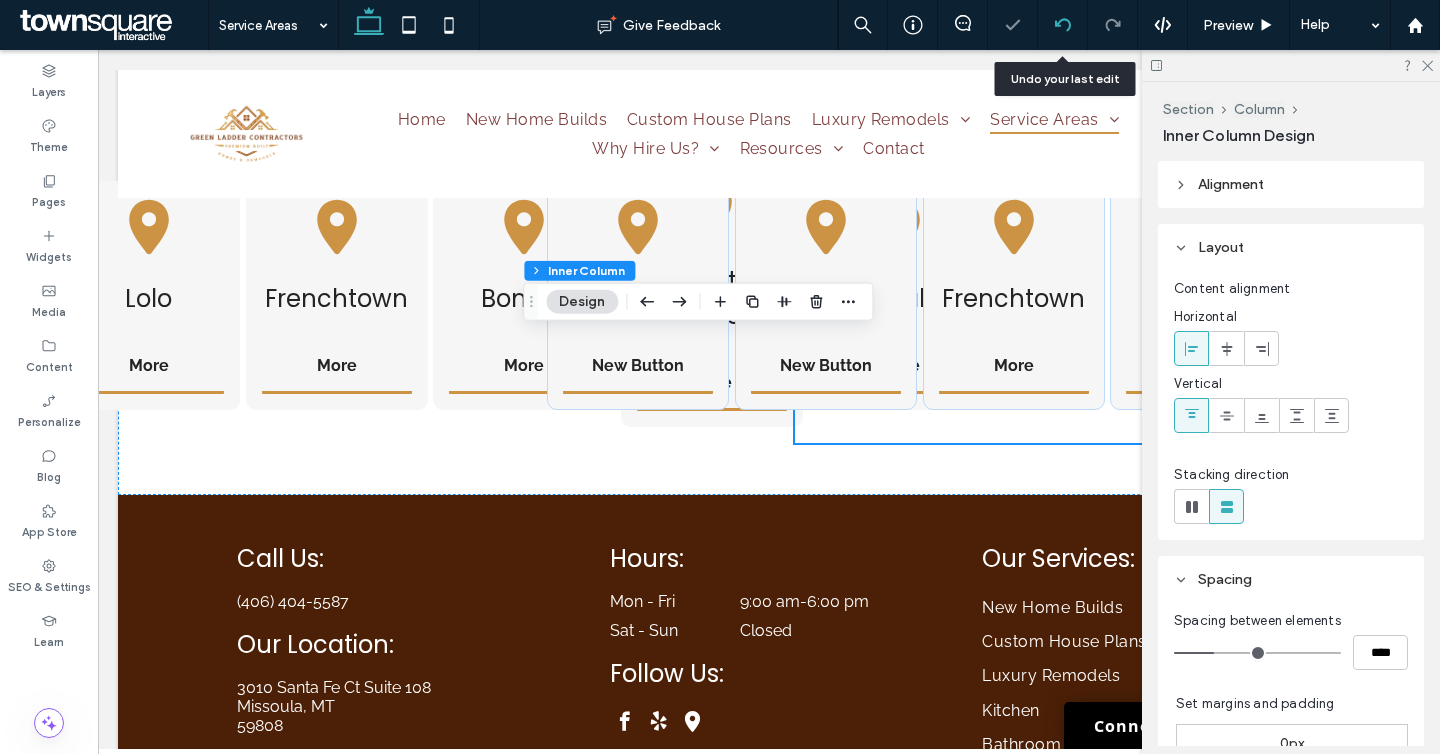click 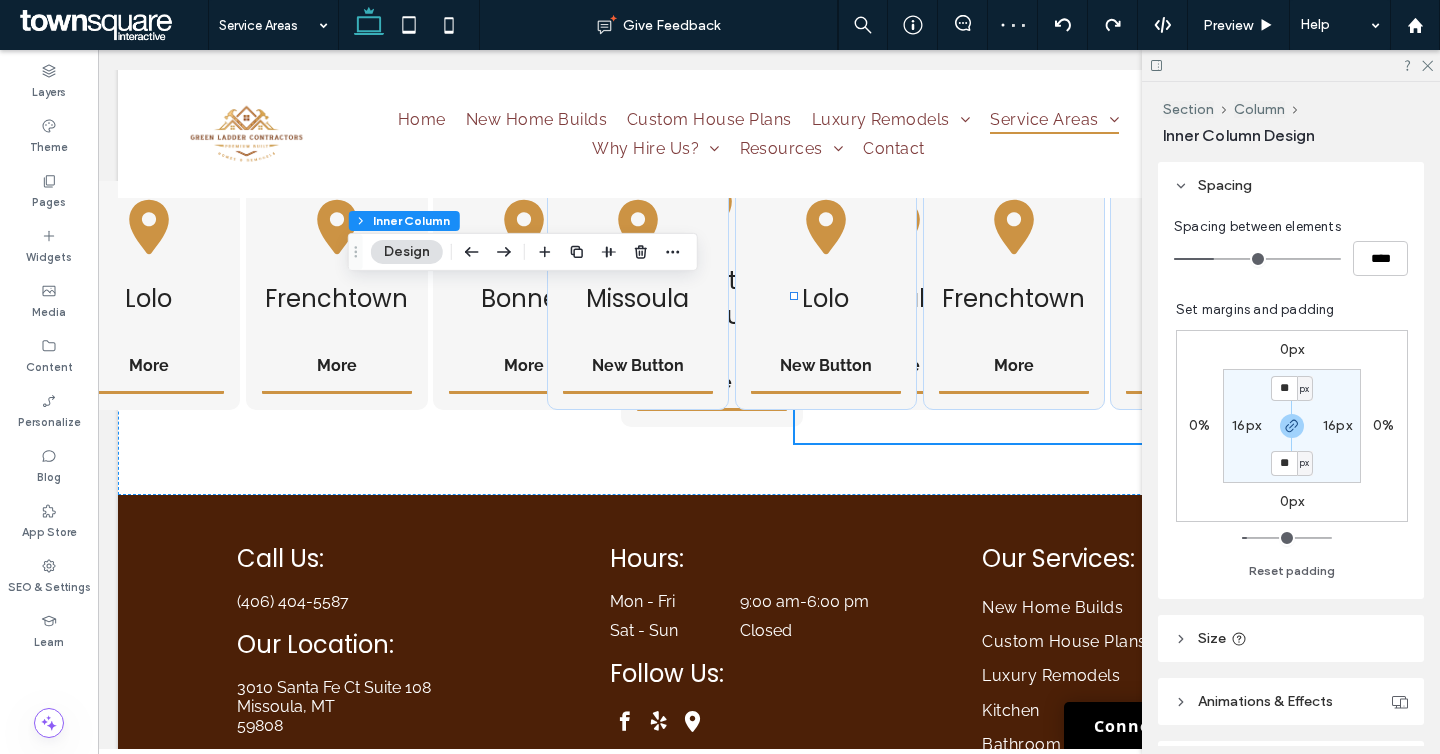 scroll, scrollTop: 552, scrollLeft: 0, axis: vertical 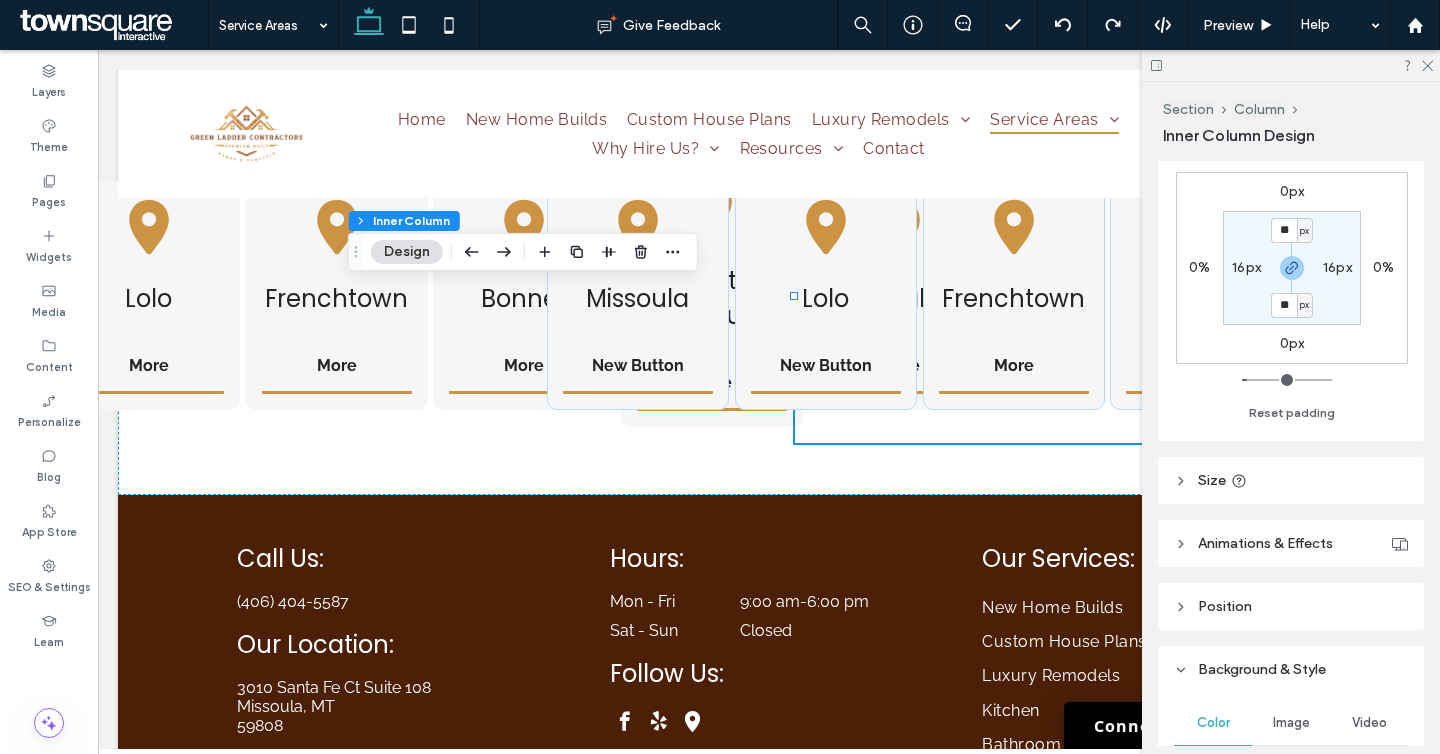 click on "Size" at bounding box center (1291, 480) 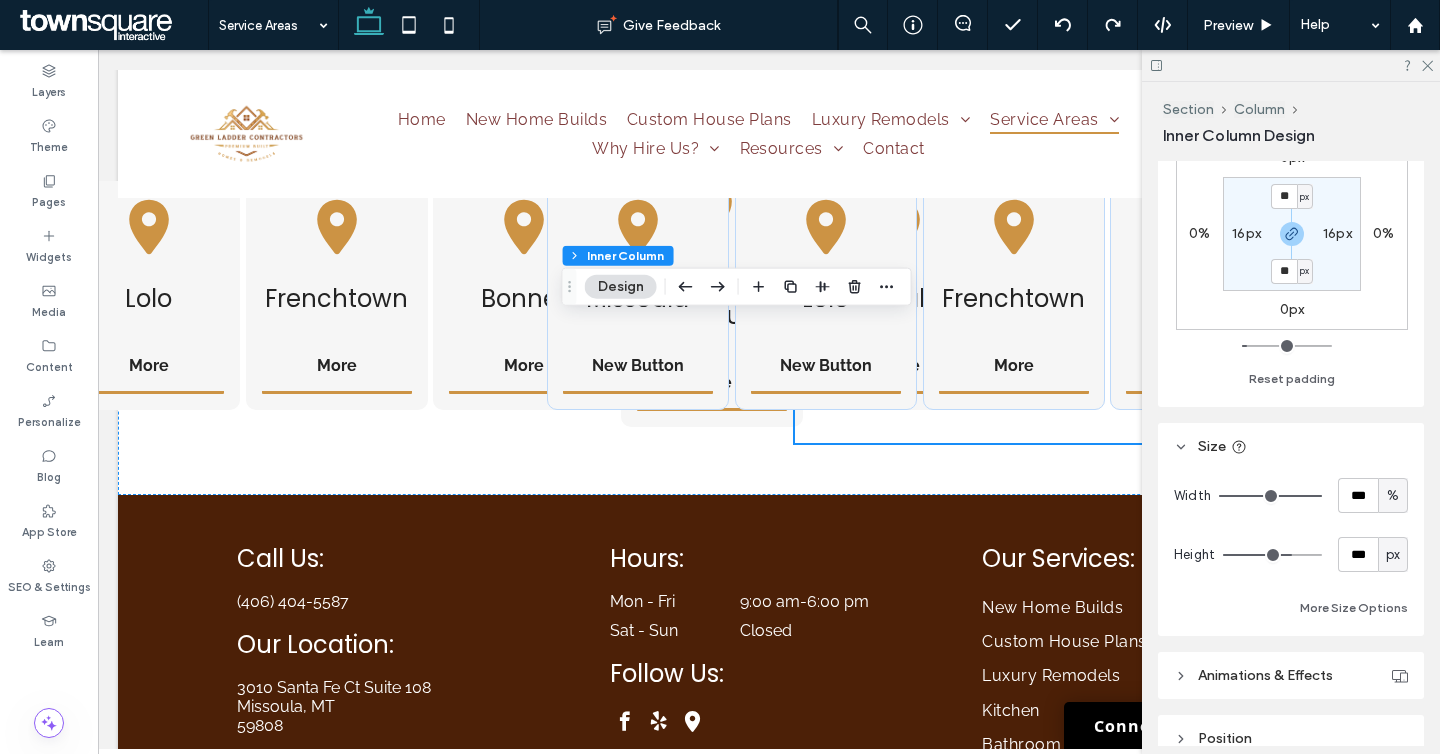 scroll, scrollTop: 603, scrollLeft: 0, axis: vertical 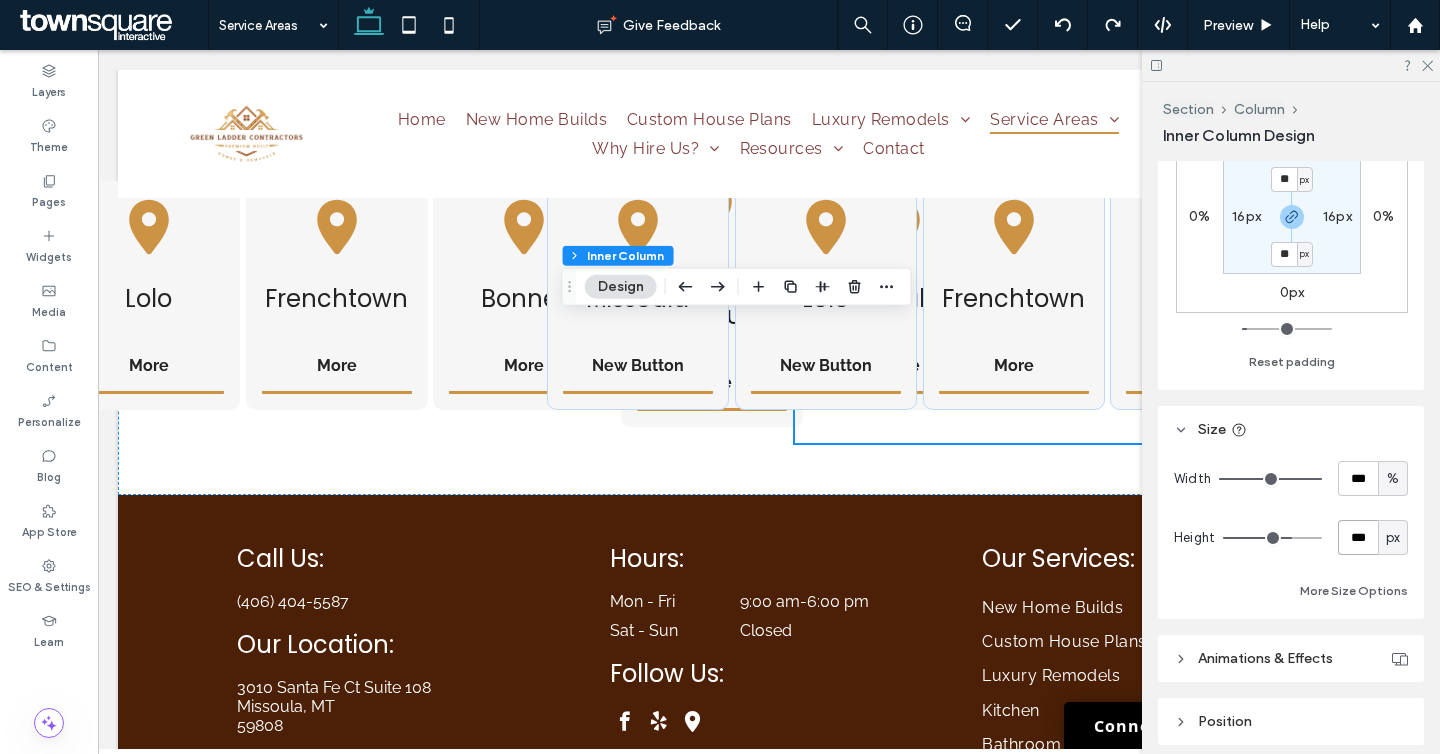 click on "***" at bounding box center (1358, 537) 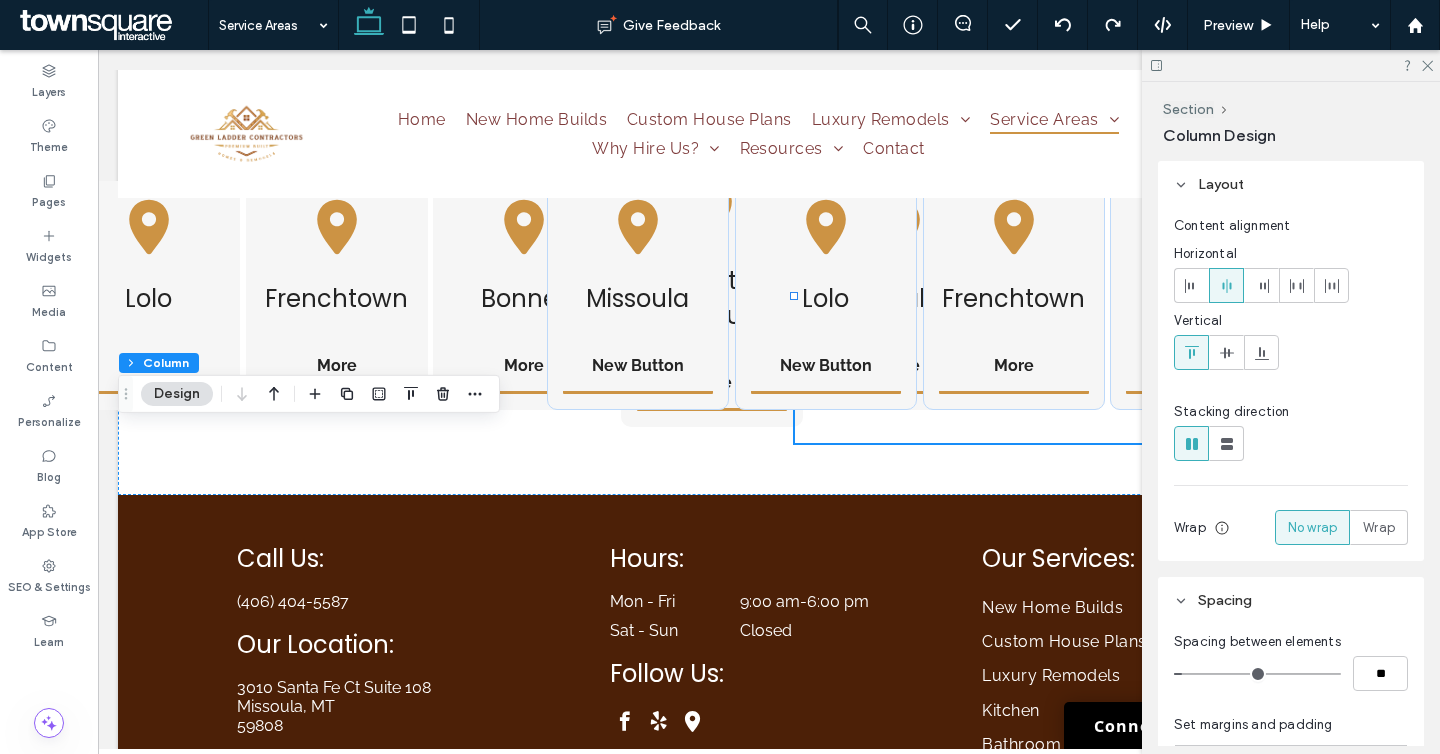click 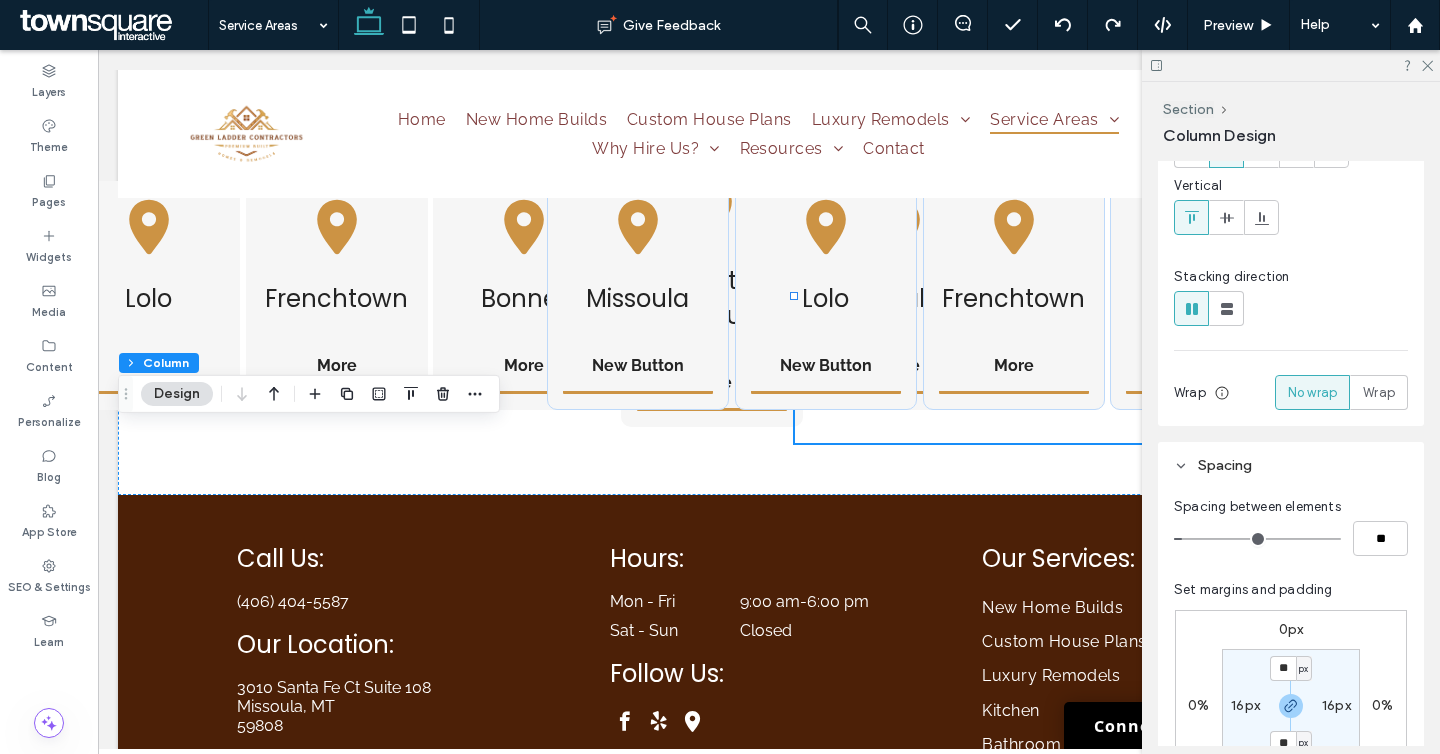 scroll, scrollTop: 146, scrollLeft: 0, axis: vertical 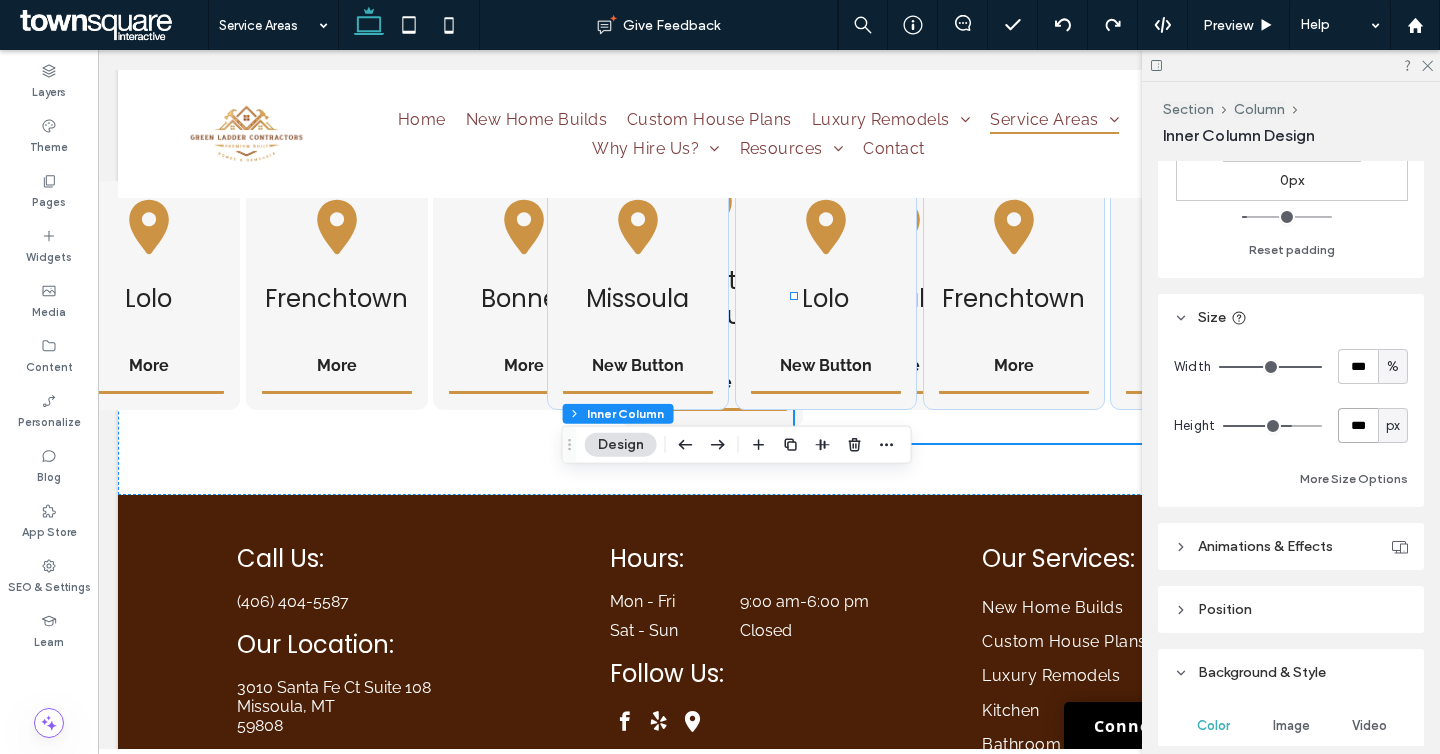 click on "***" at bounding box center [1358, 425] 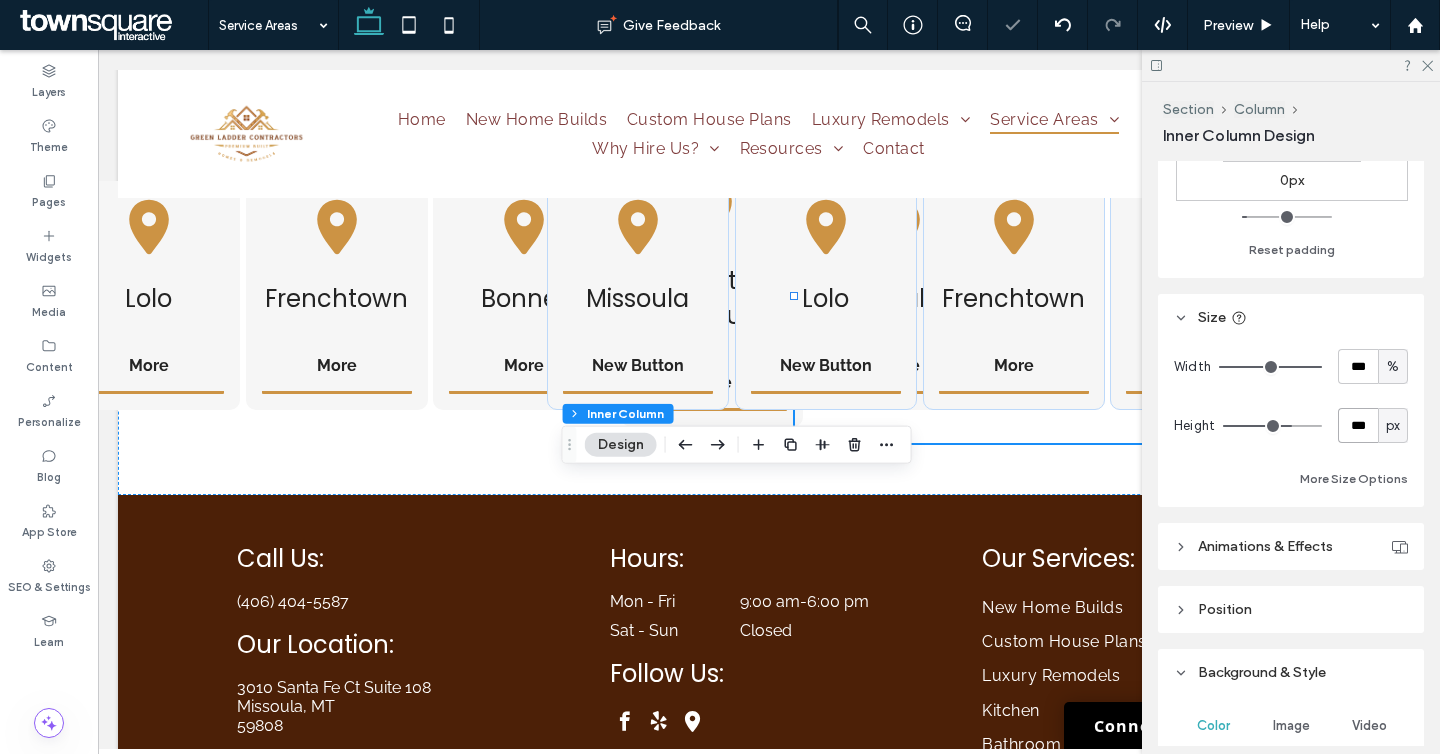 click on "***" at bounding box center (1358, 425) 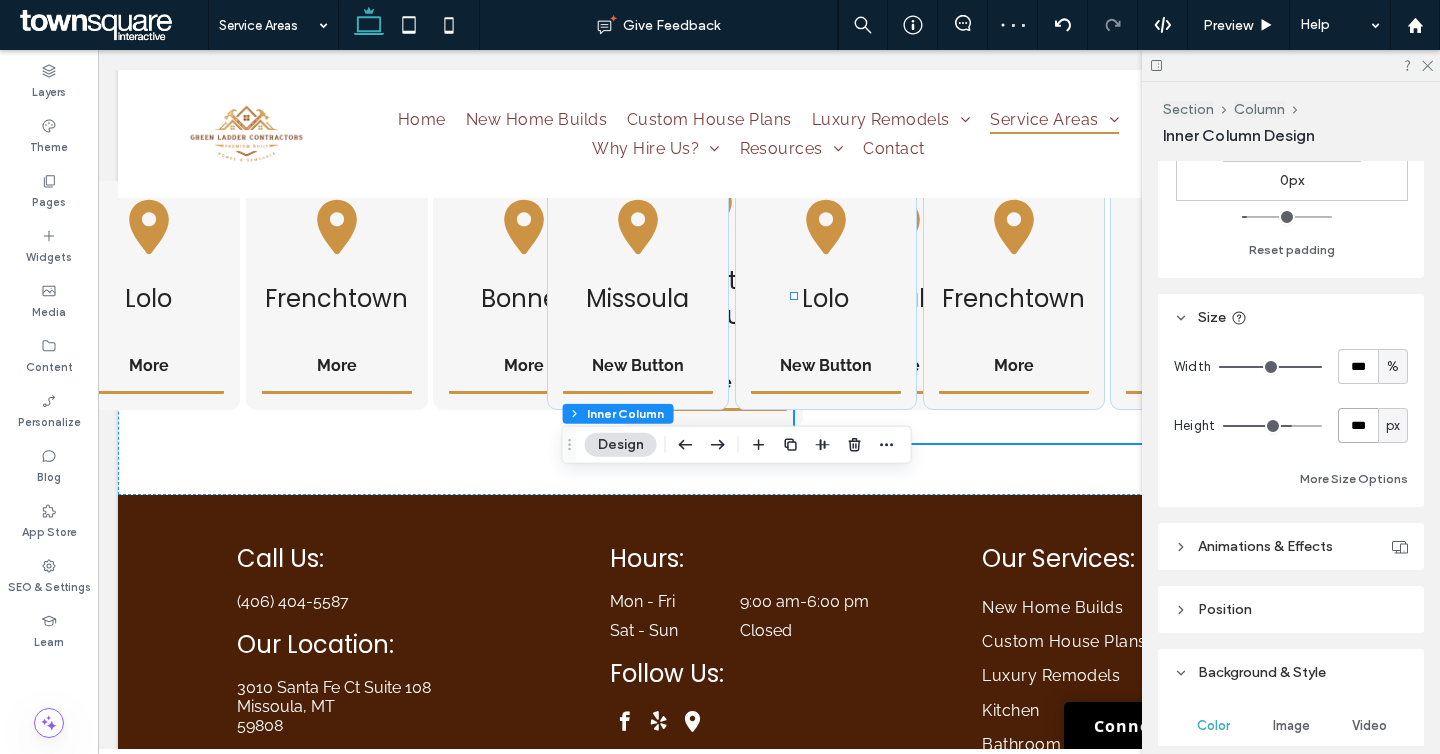 type on "***" 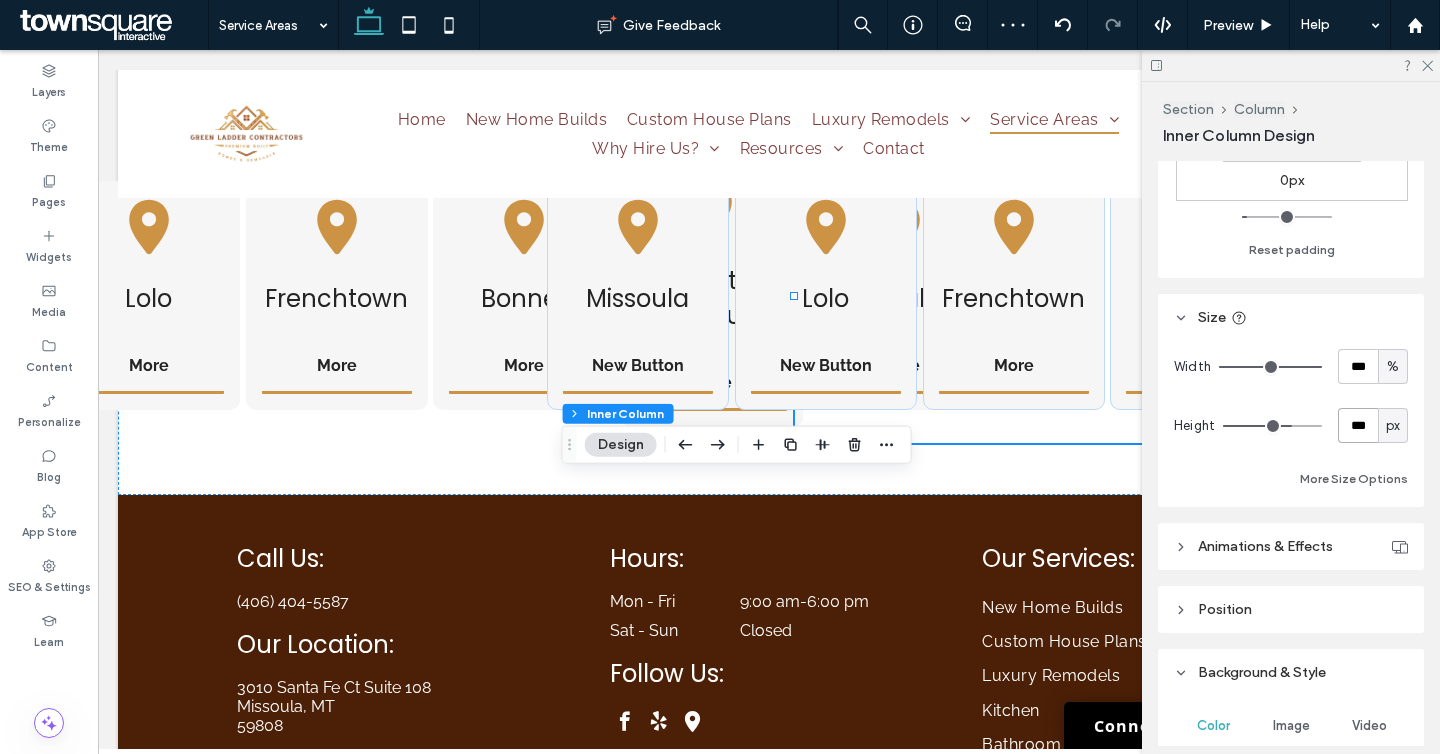 type on "***" 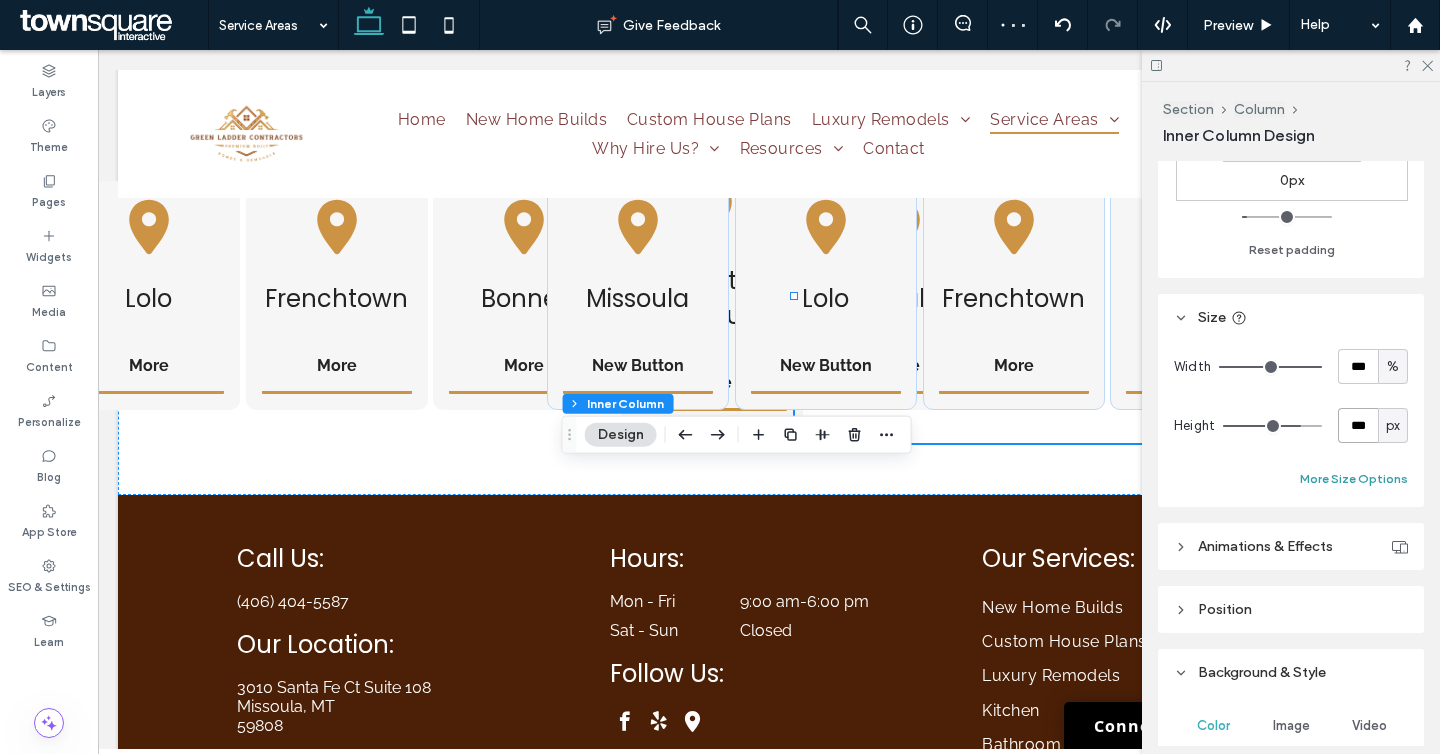 type on "***" 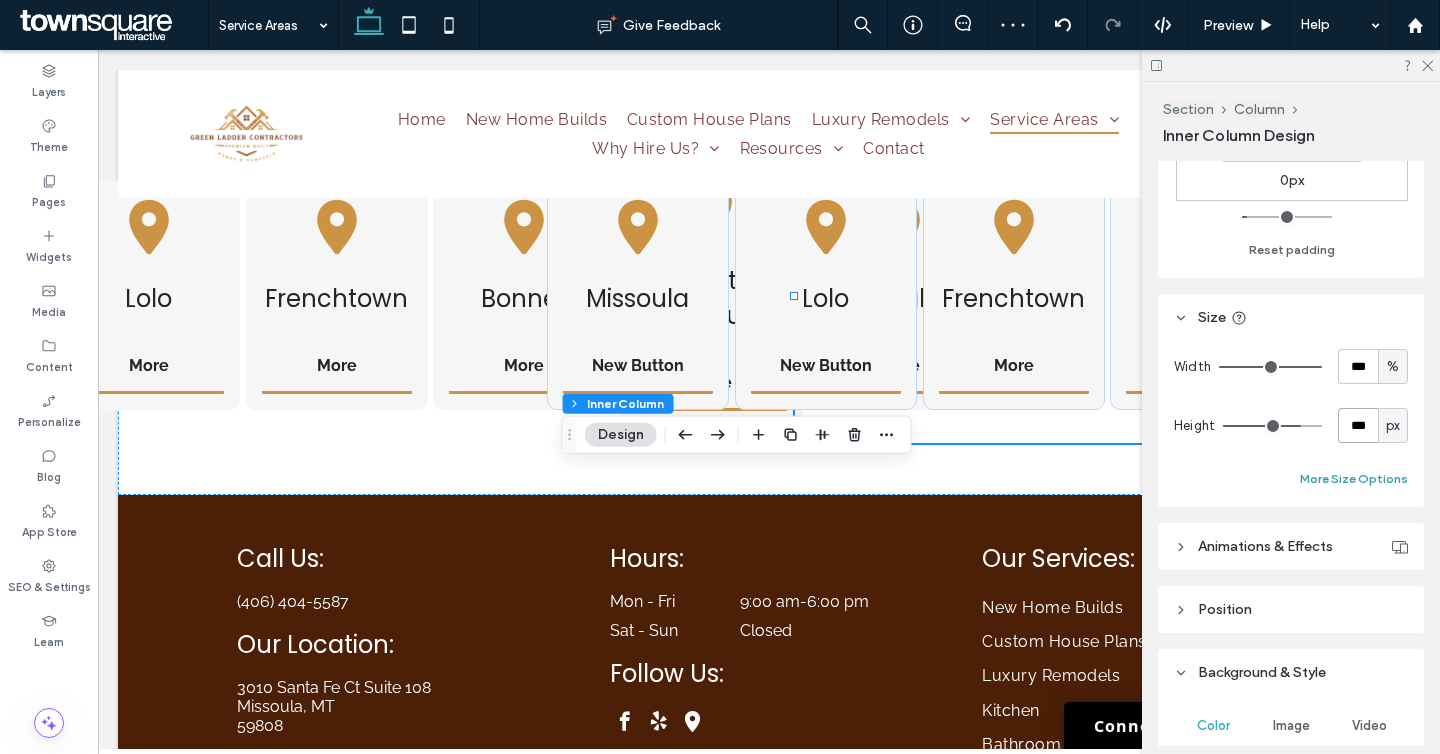 type on "***" 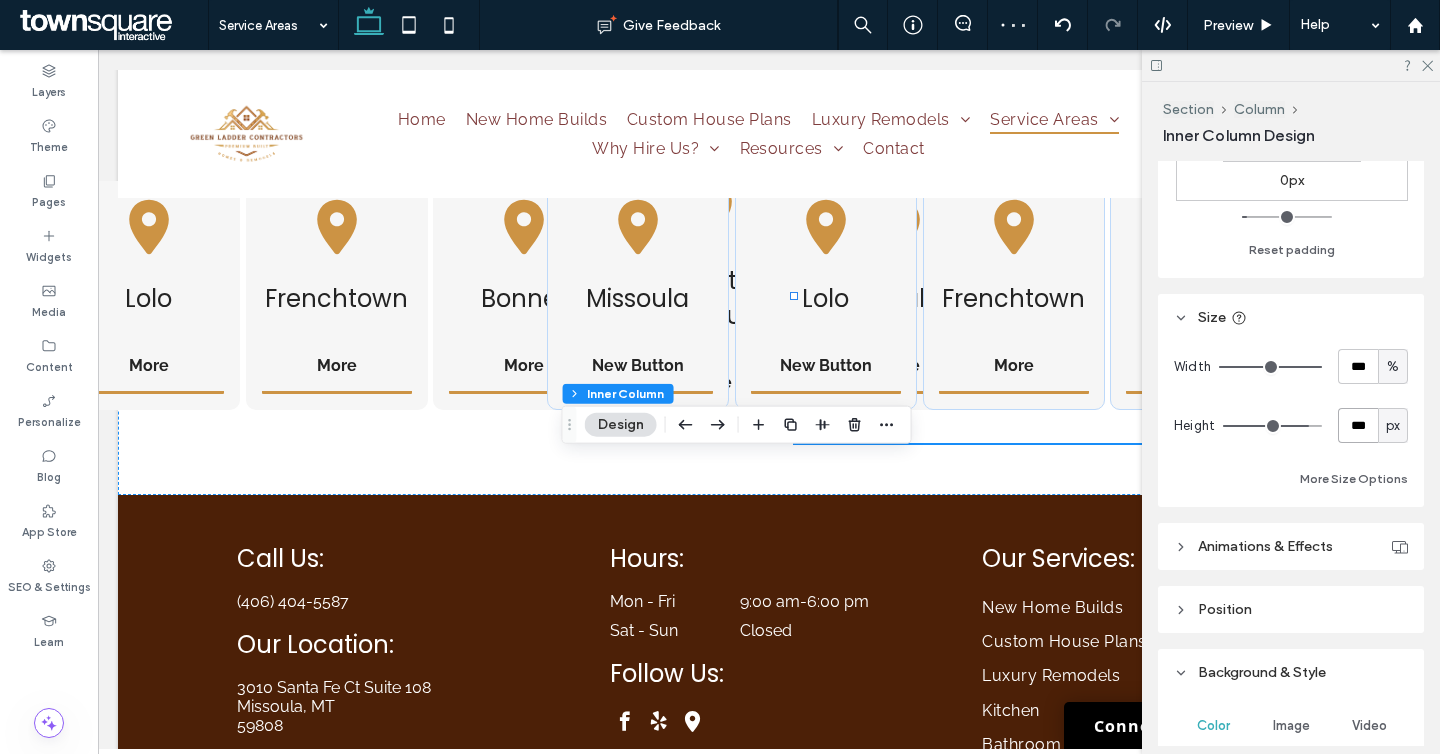 type on "***" 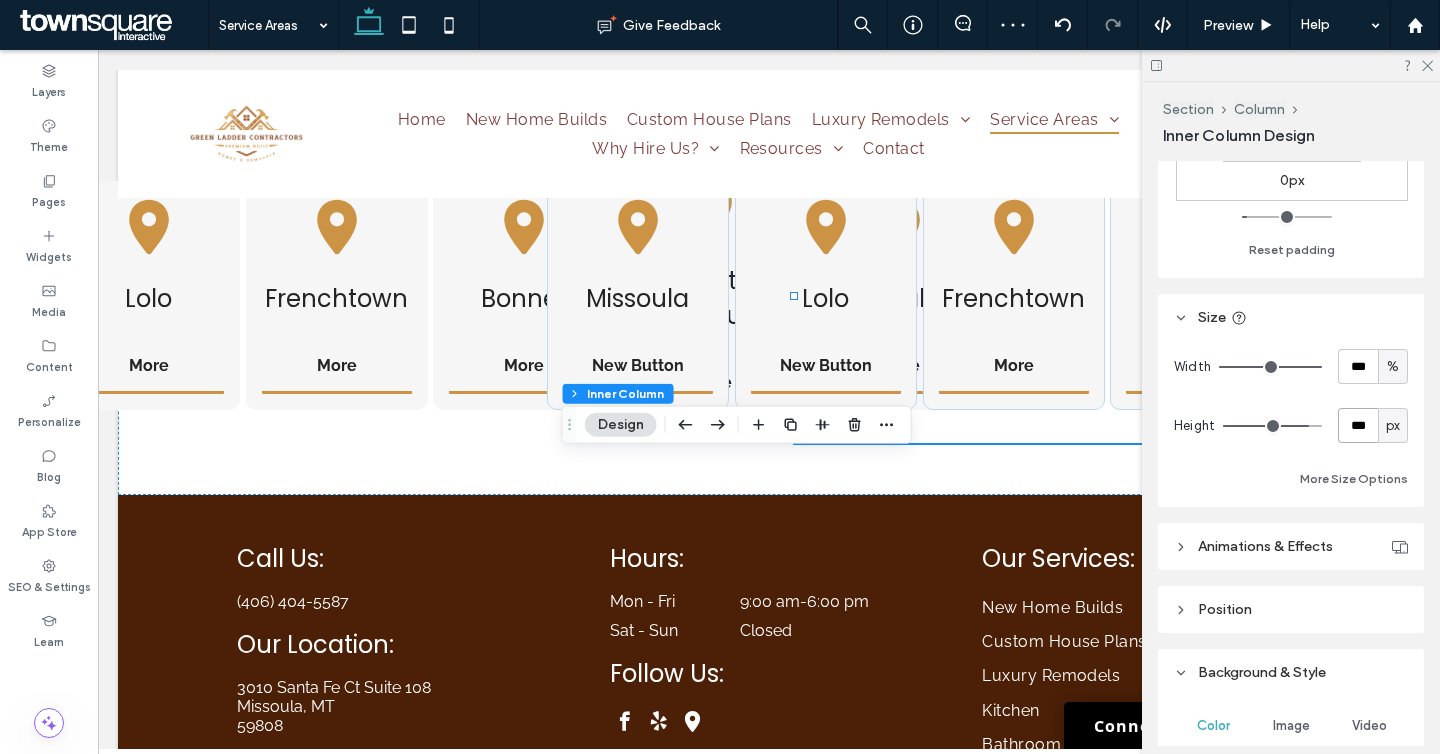type on "***" 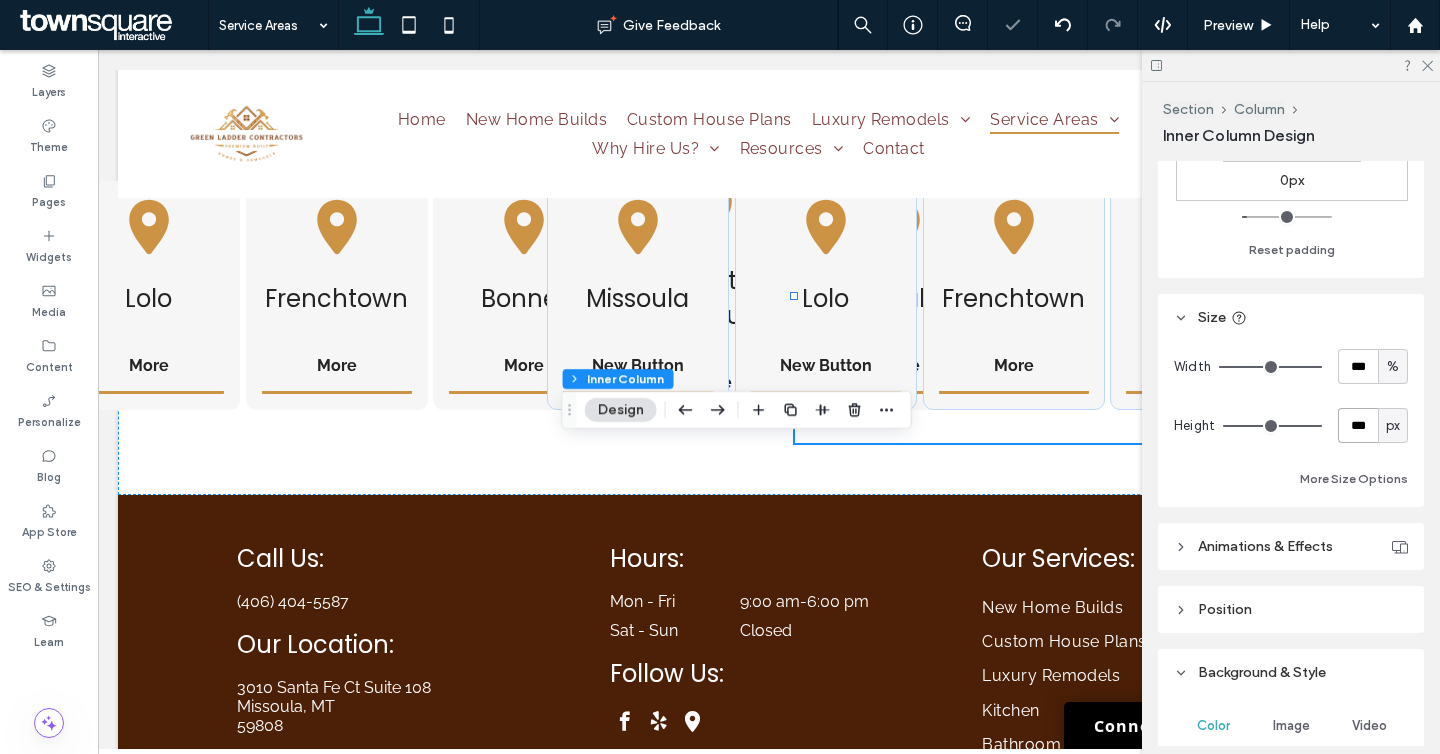 type on "***" 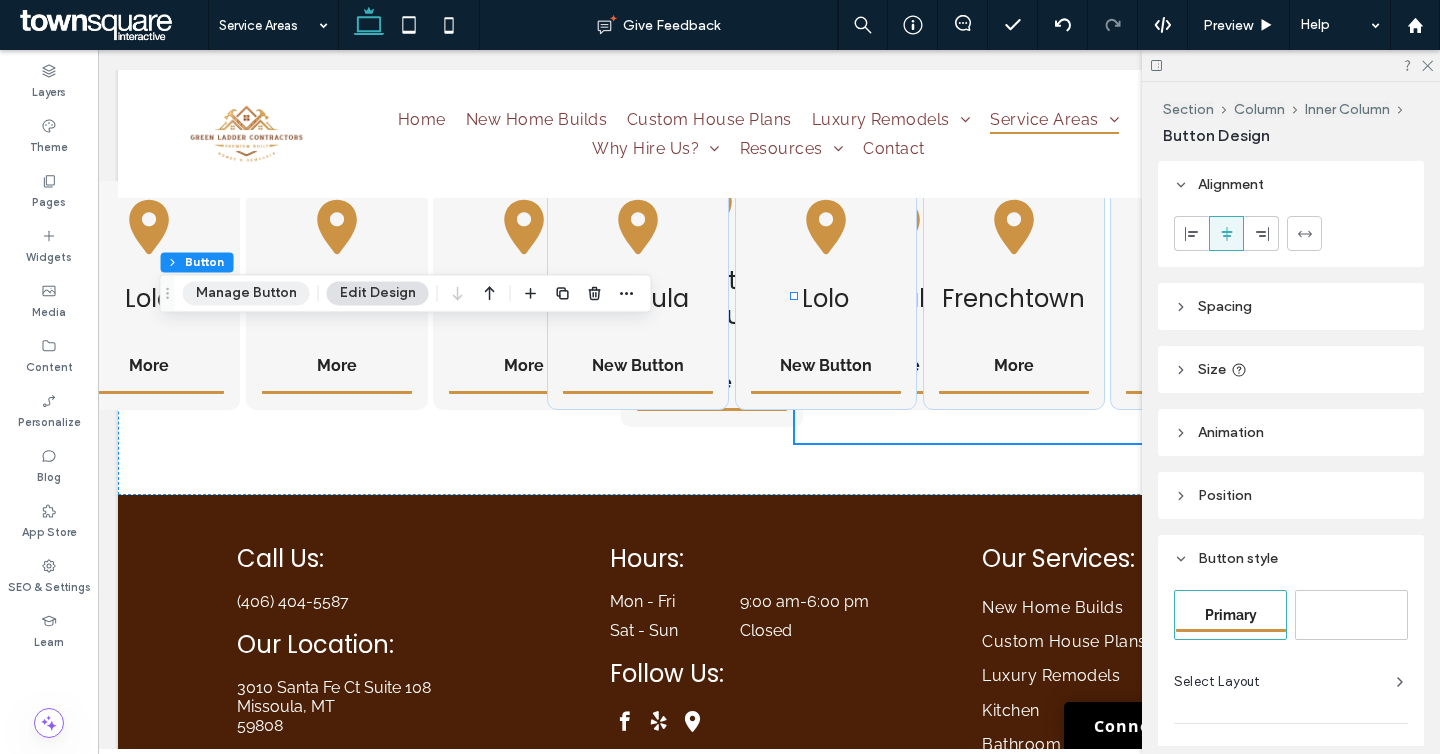 click on "Manage Button" at bounding box center (246, 293) 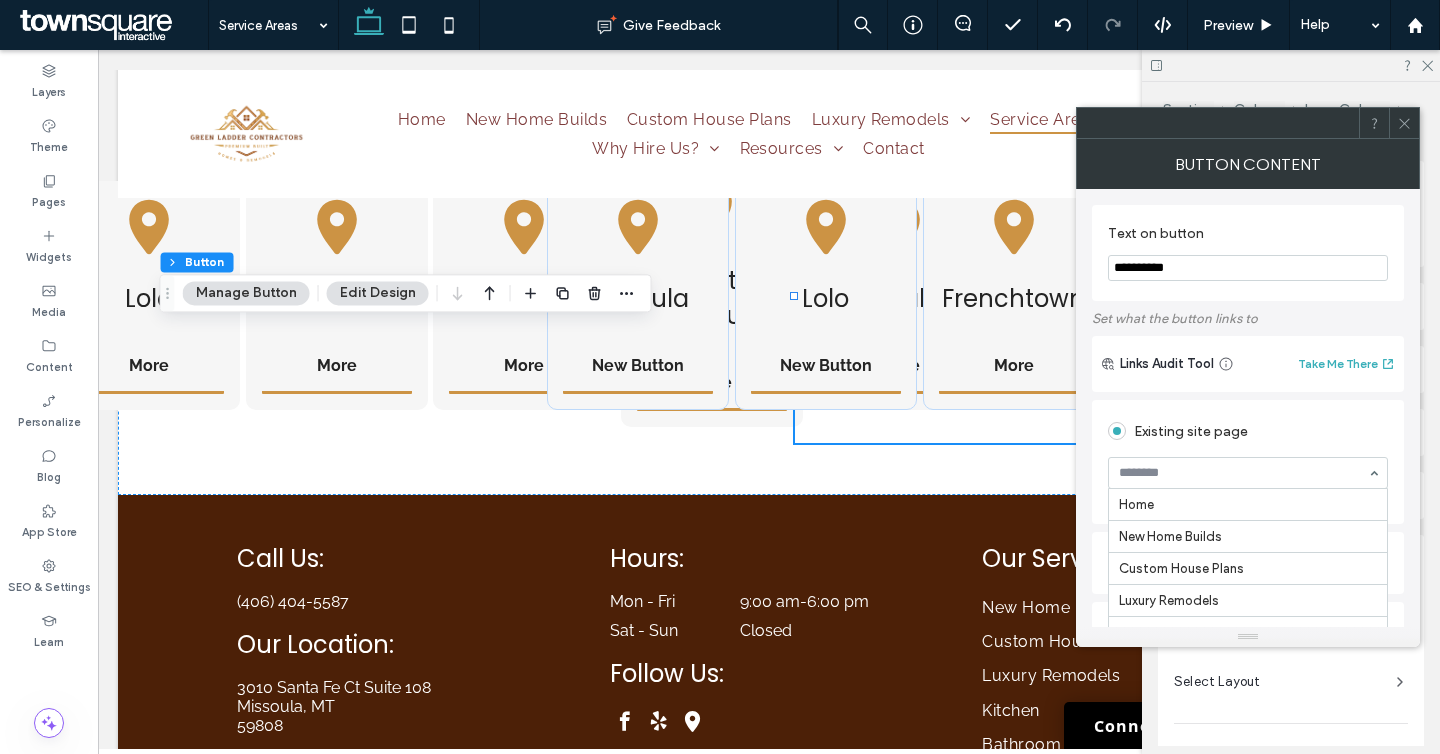 scroll, scrollTop: 726, scrollLeft: 0, axis: vertical 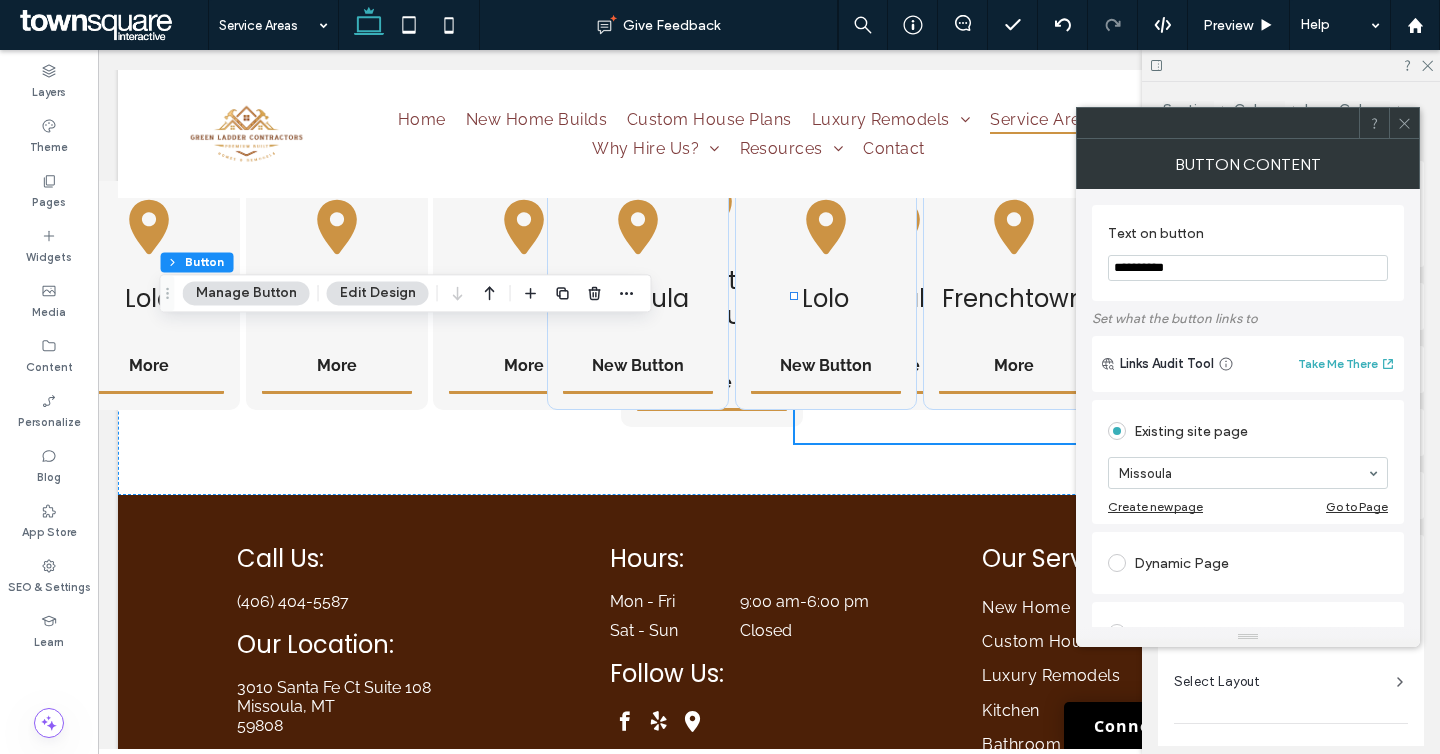 click on "Existing site page" at bounding box center (1248, 431) 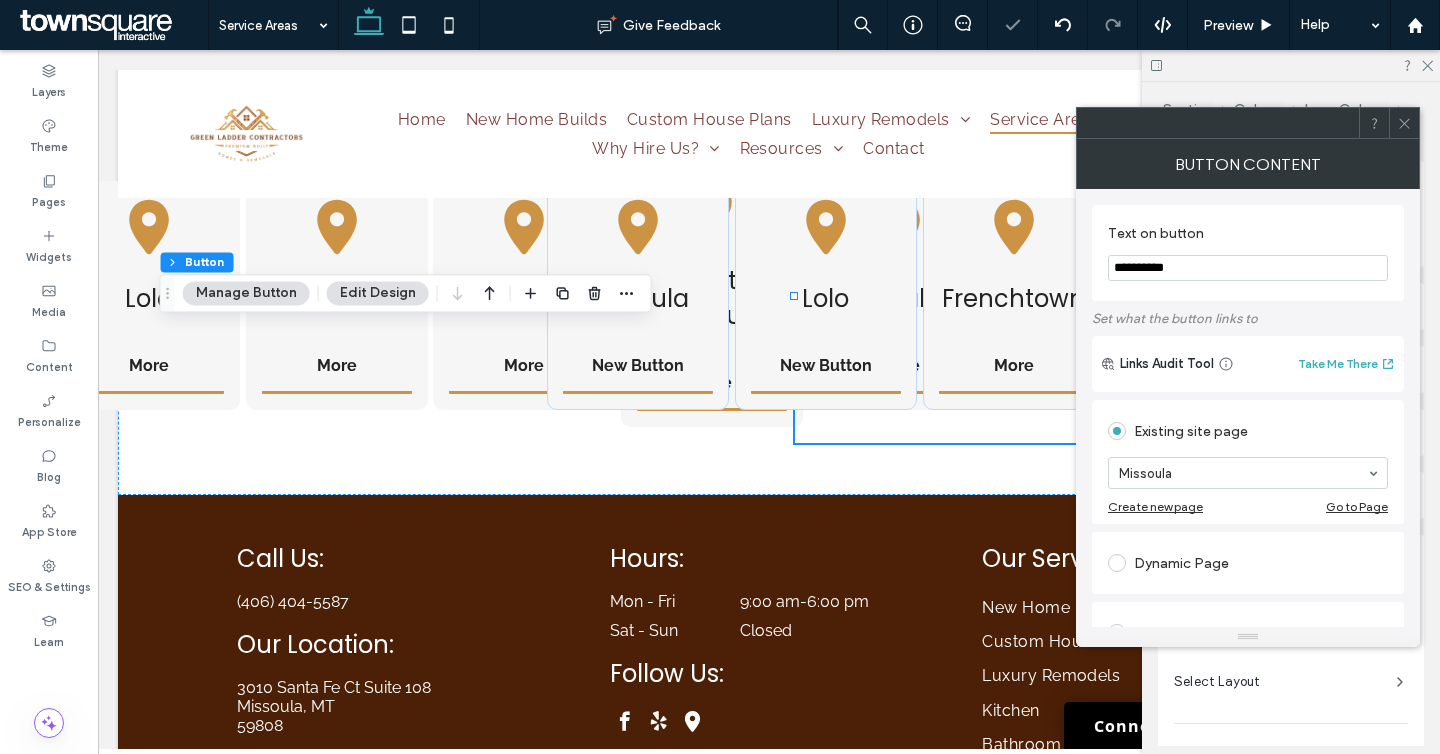 click on "**********" at bounding box center (1248, 253) 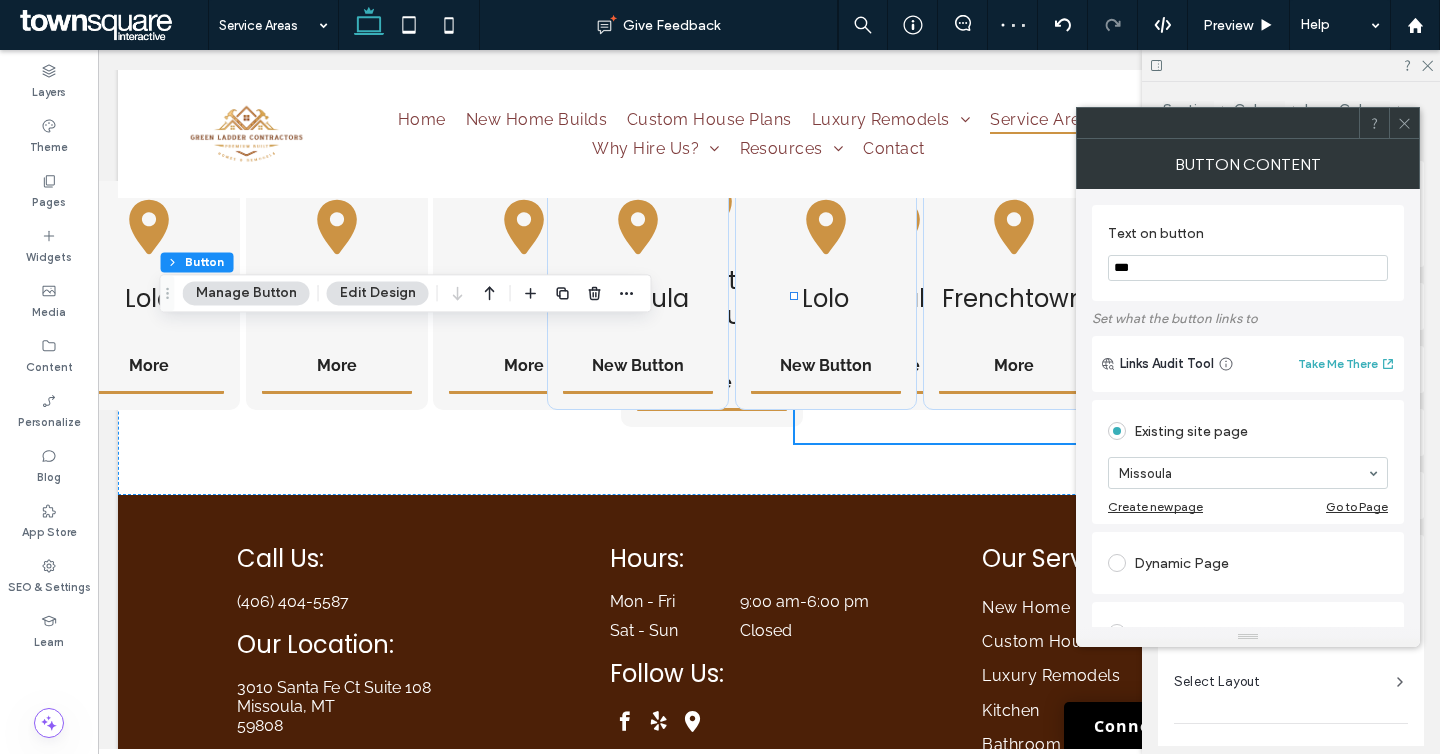 type on "****" 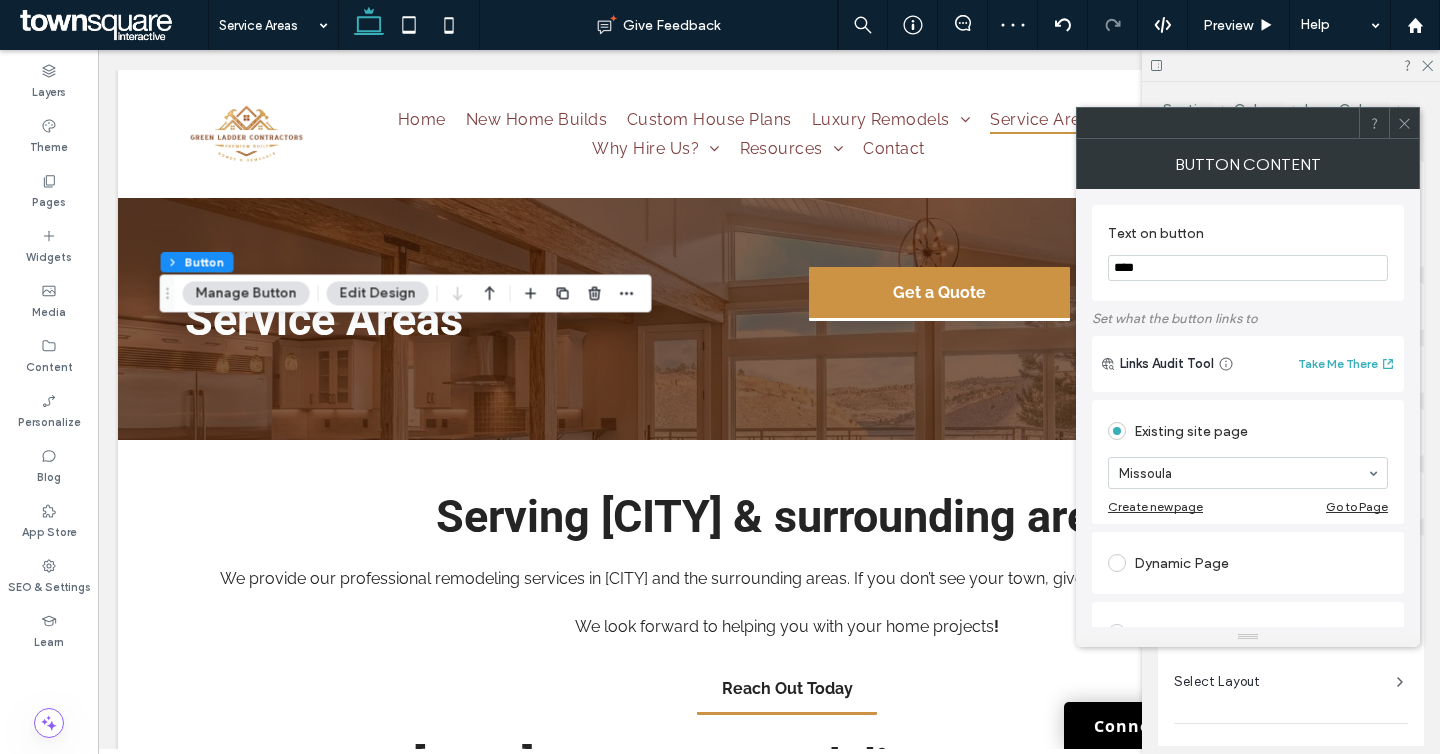scroll, scrollTop: 988, scrollLeft: 0, axis: vertical 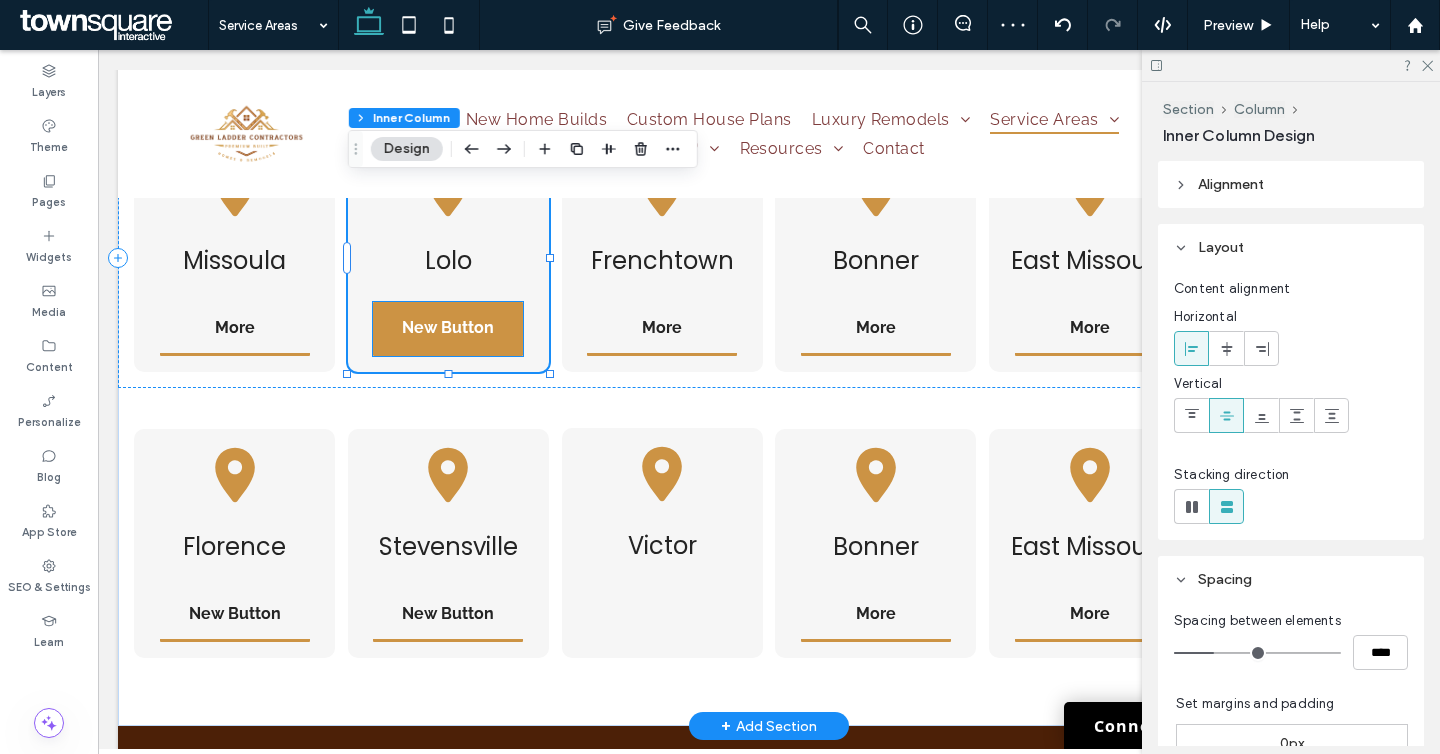 click on "New Button" at bounding box center (448, 329) 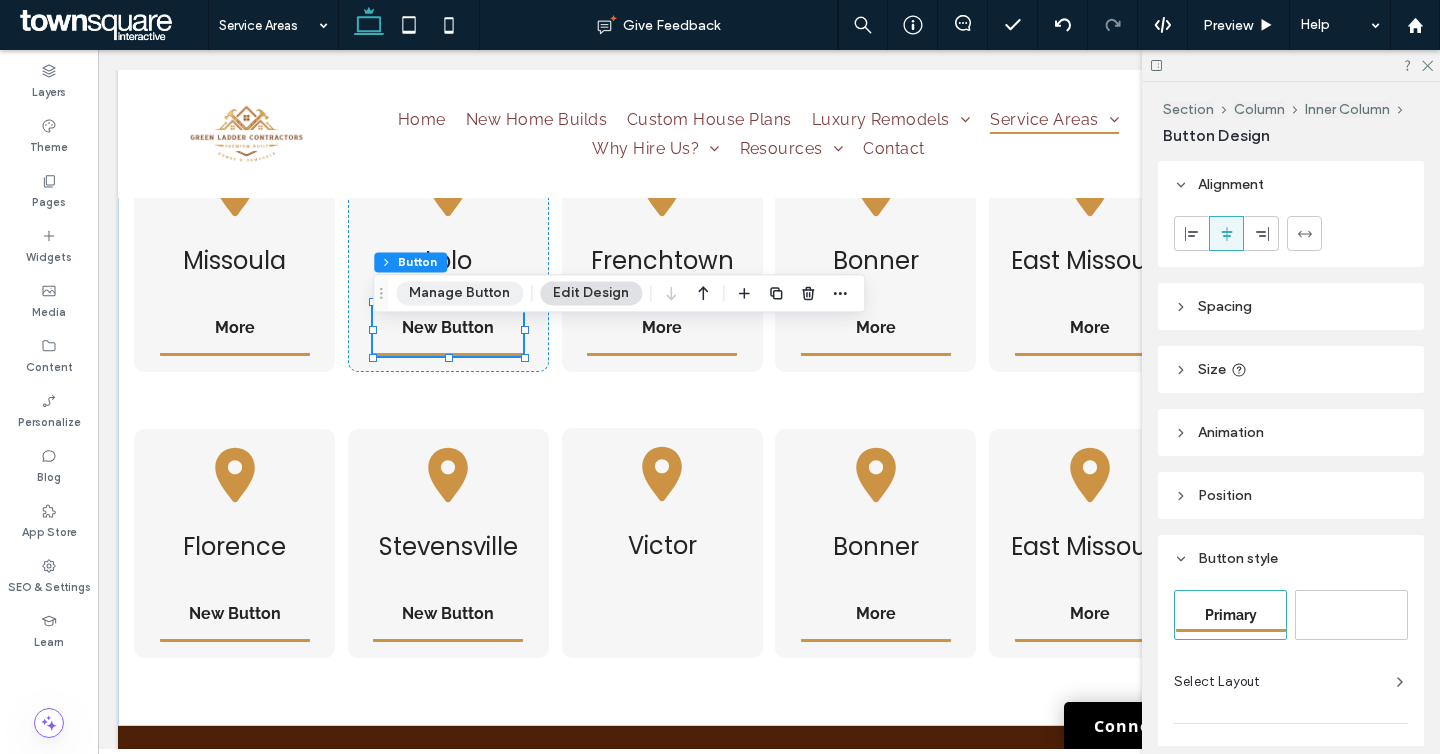 click on "Manage Button" at bounding box center [459, 293] 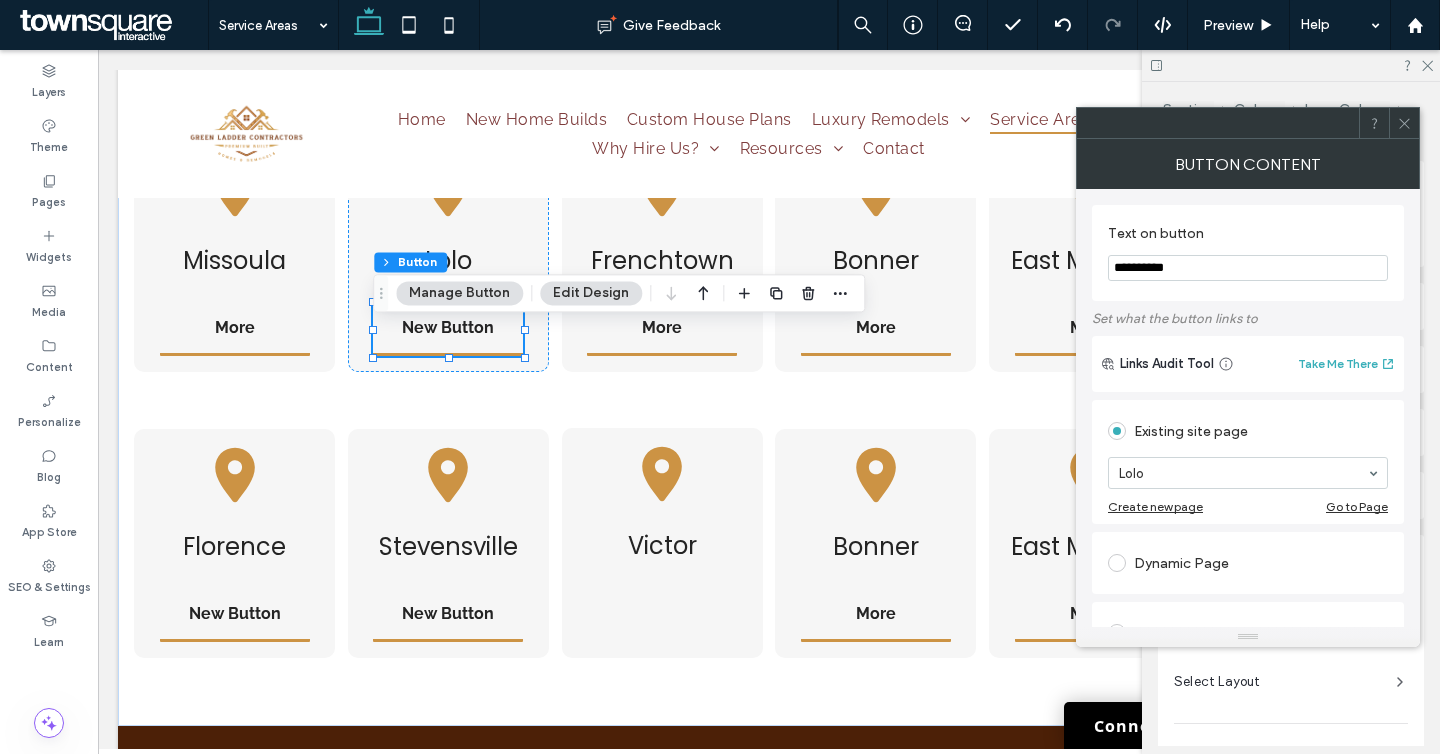 click on "**********" at bounding box center [1248, 268] 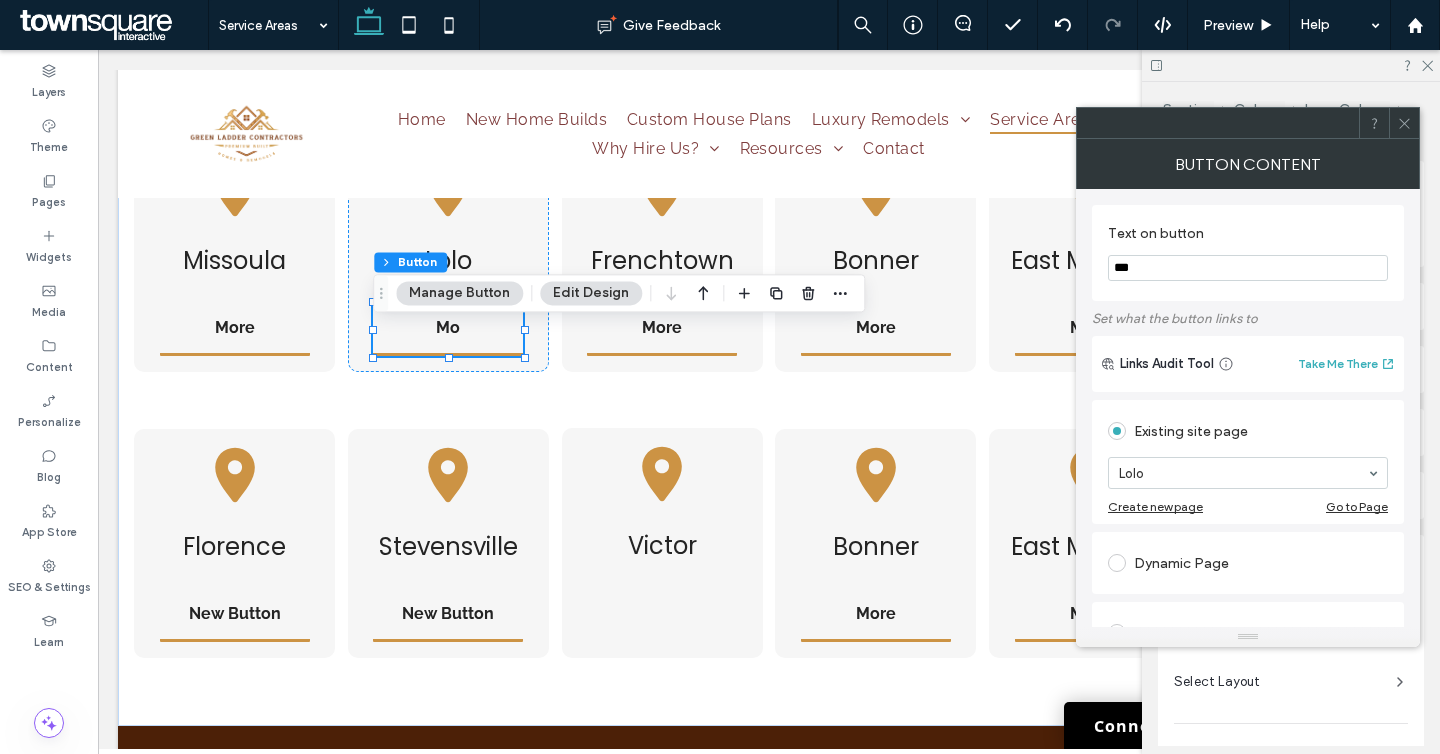 type on "****" 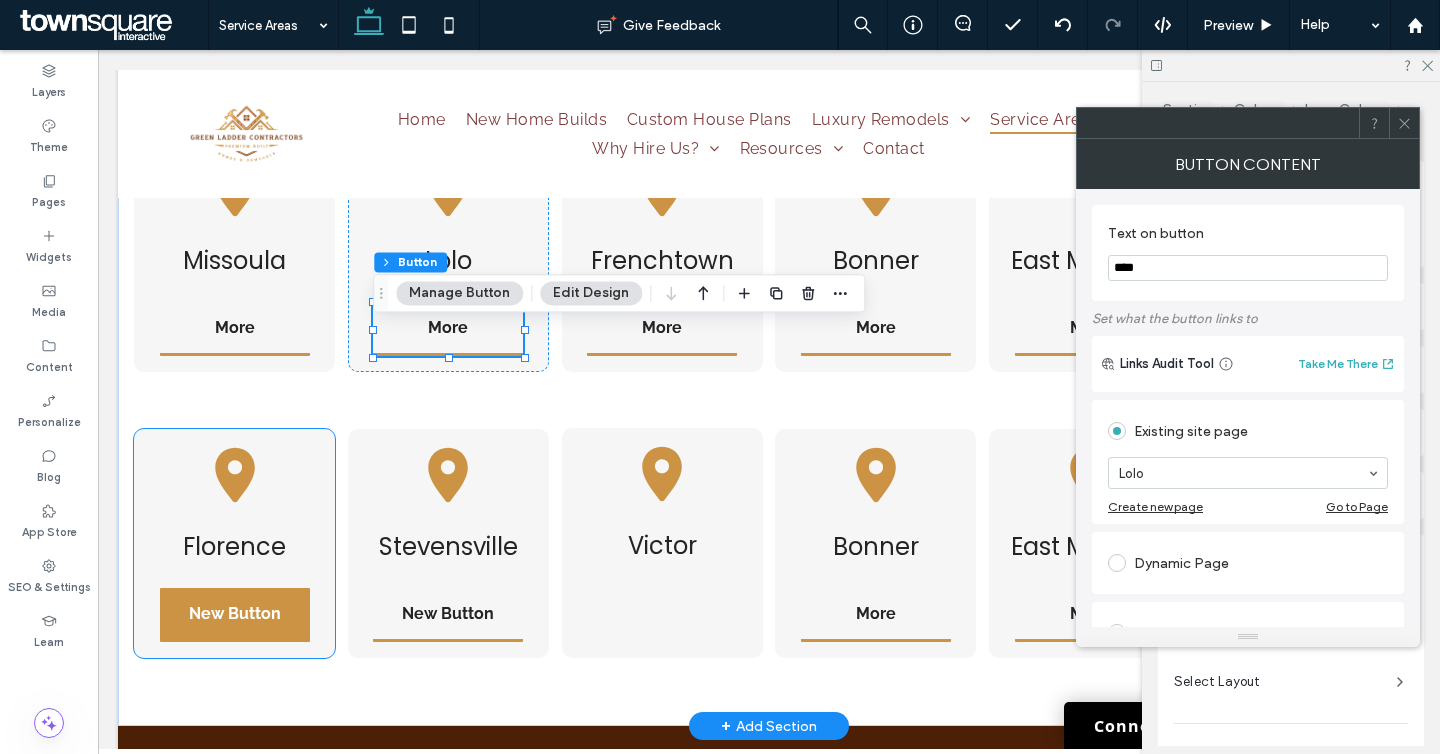 click on "New Button" at bounding box center [235, 615] 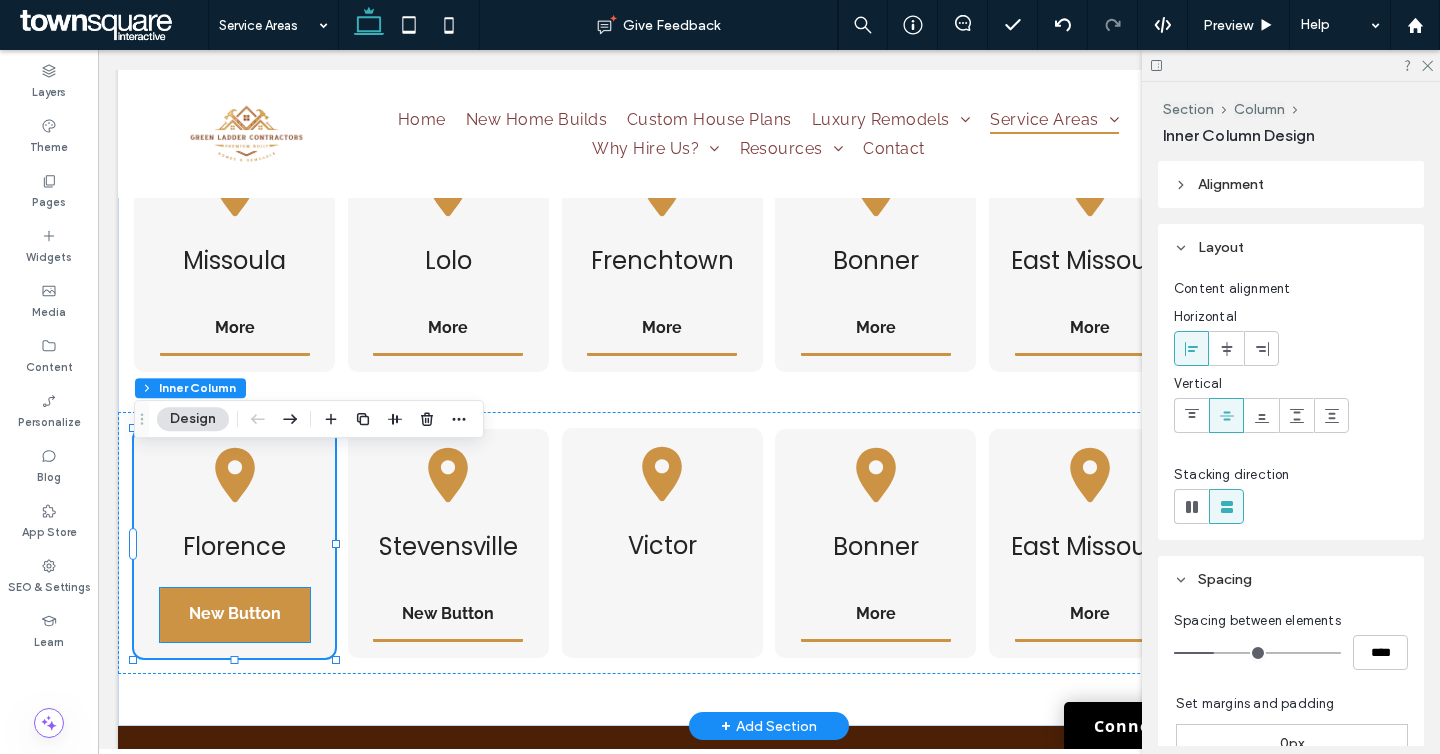 click on "New Button" at bounding box center (235, 615) 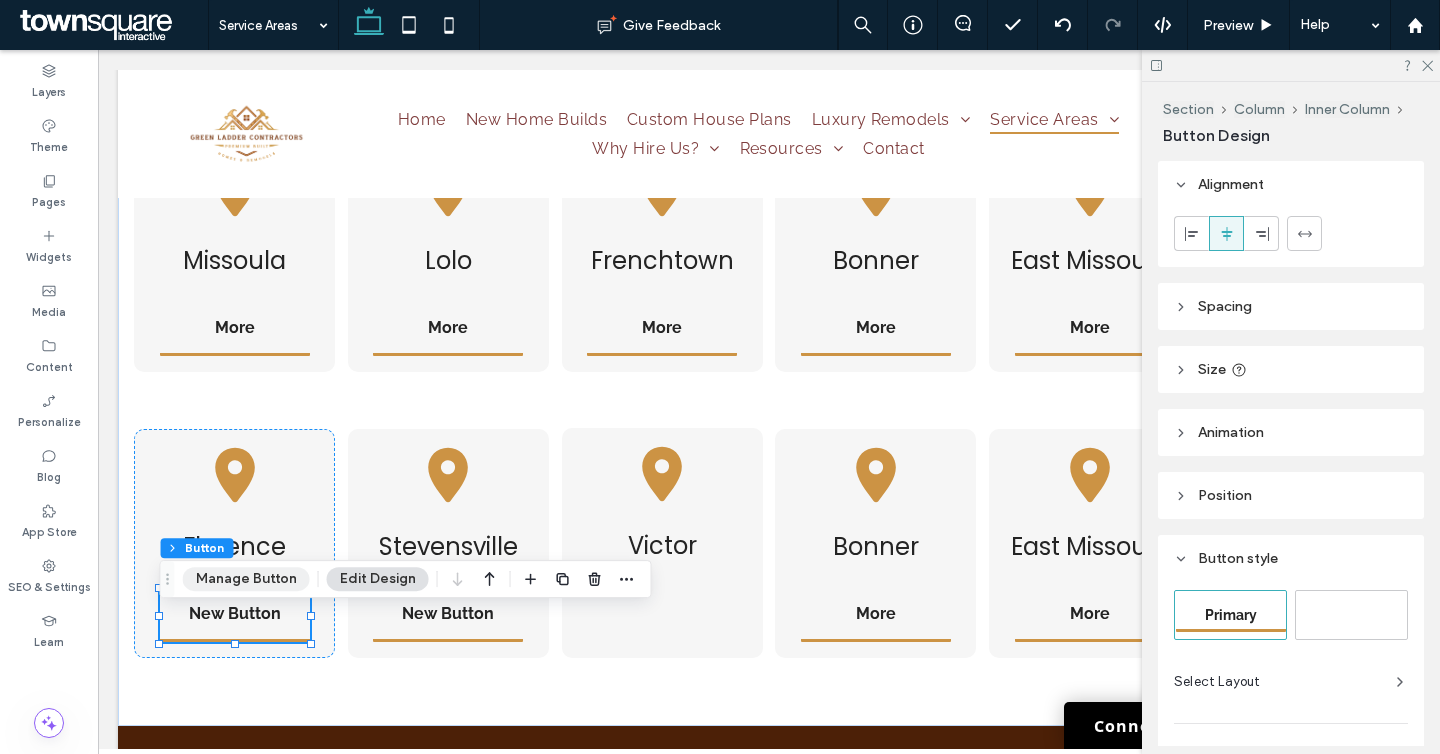 click on "Manage Button" at bounding box center [246, 579] 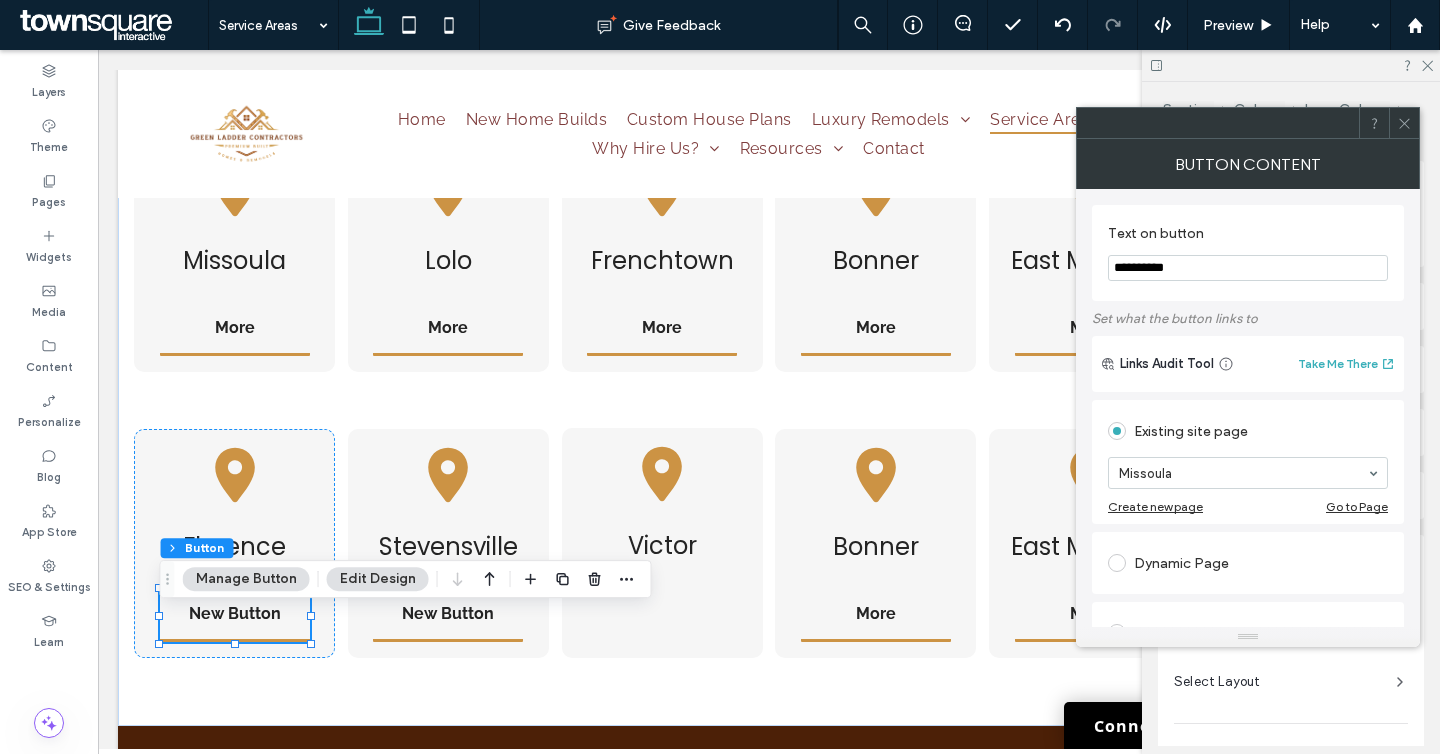click on "**********" at bounding box center [1248, 268] 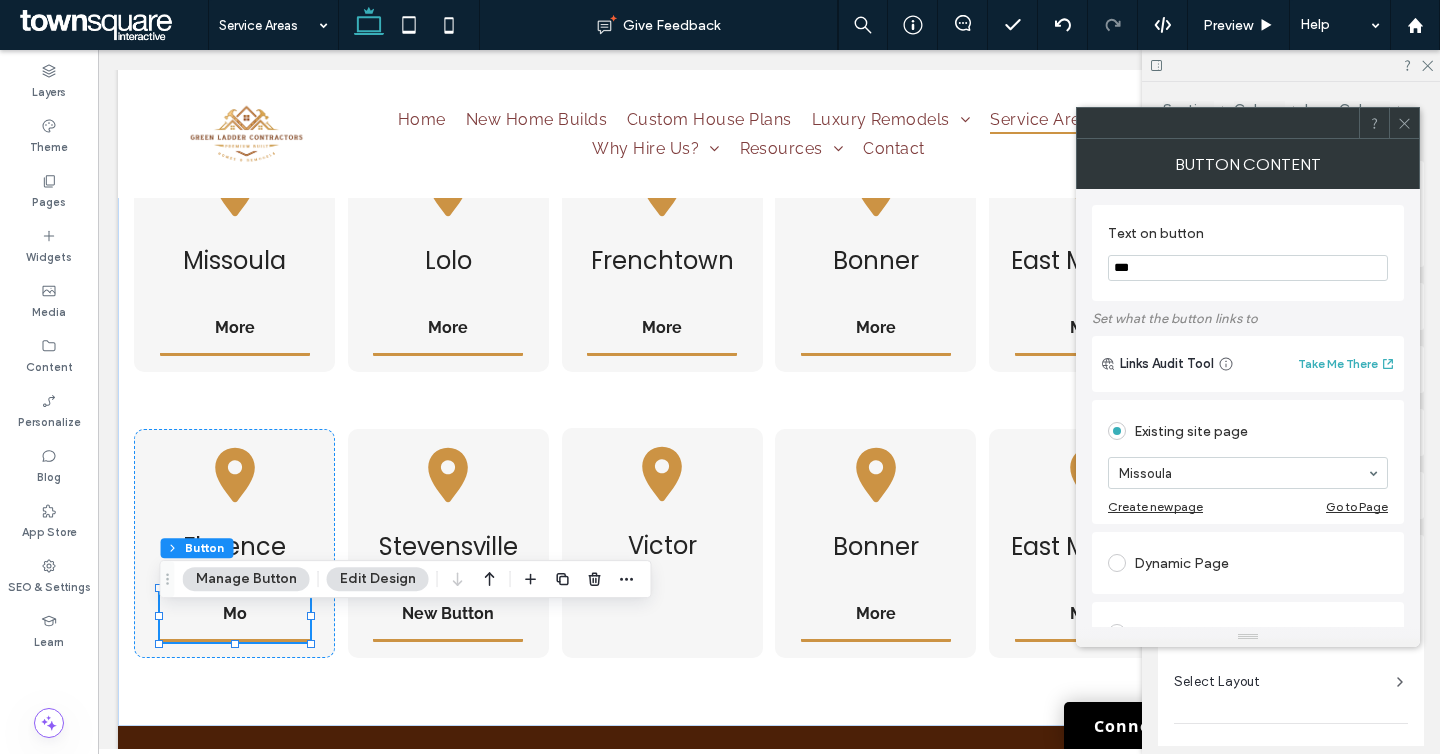 type on "****" 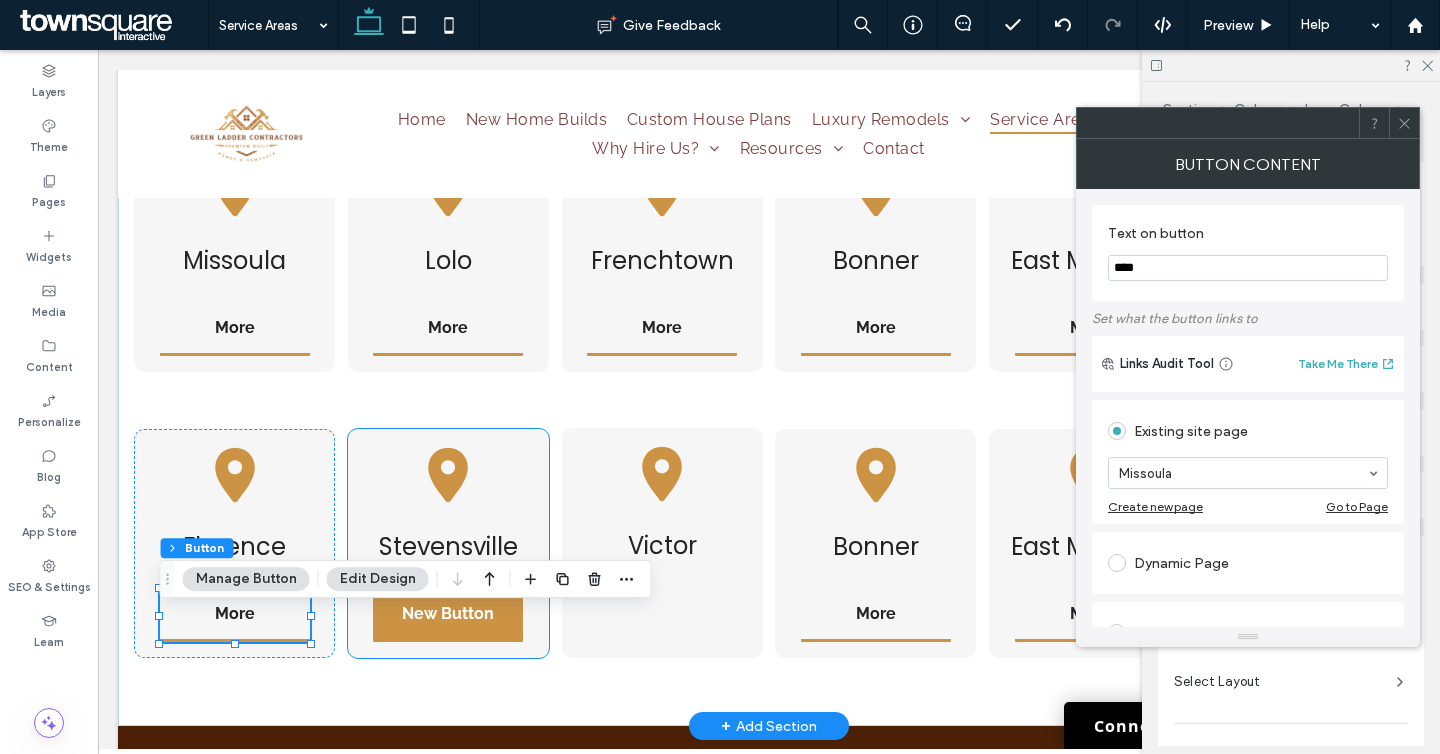 click on "New Button" at bounding box center (448, 615) 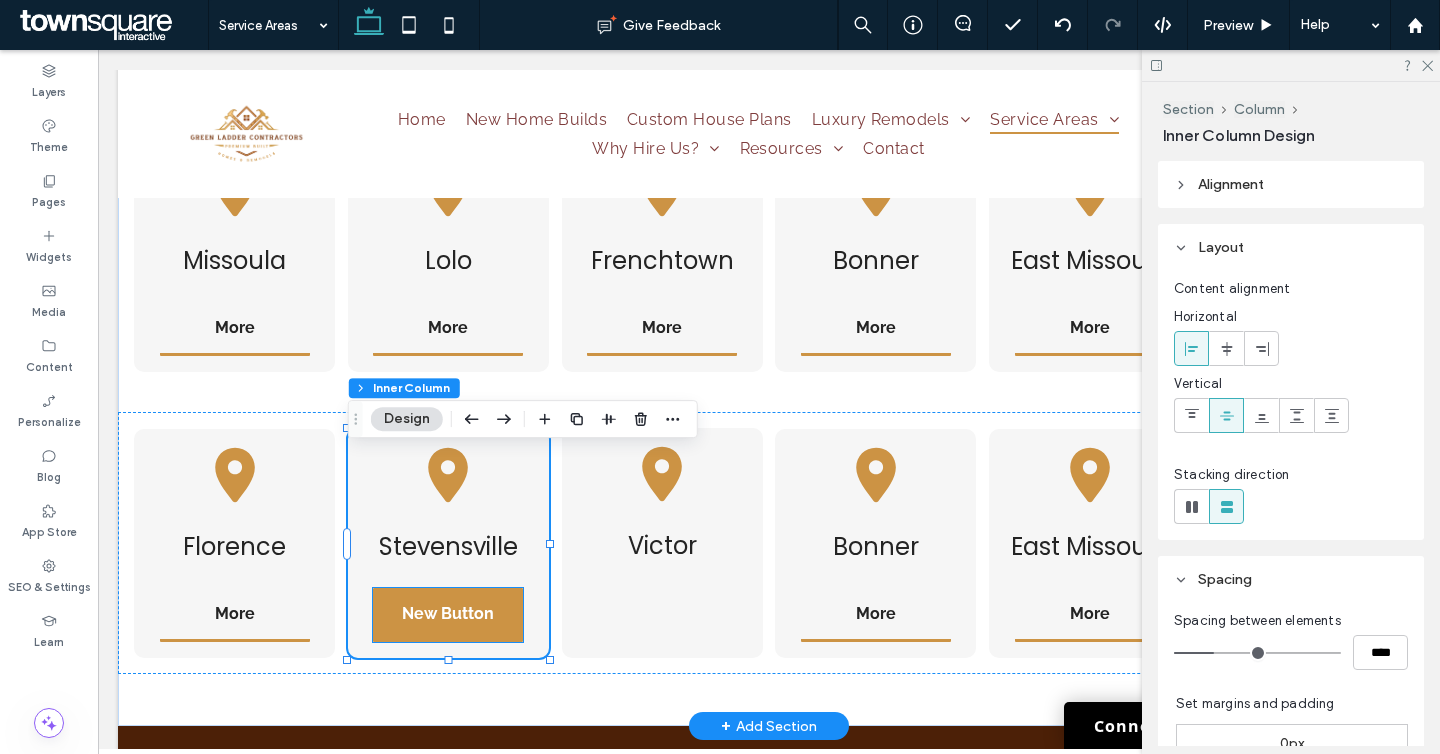 click on "New Button" at bounding box center (448, 615) 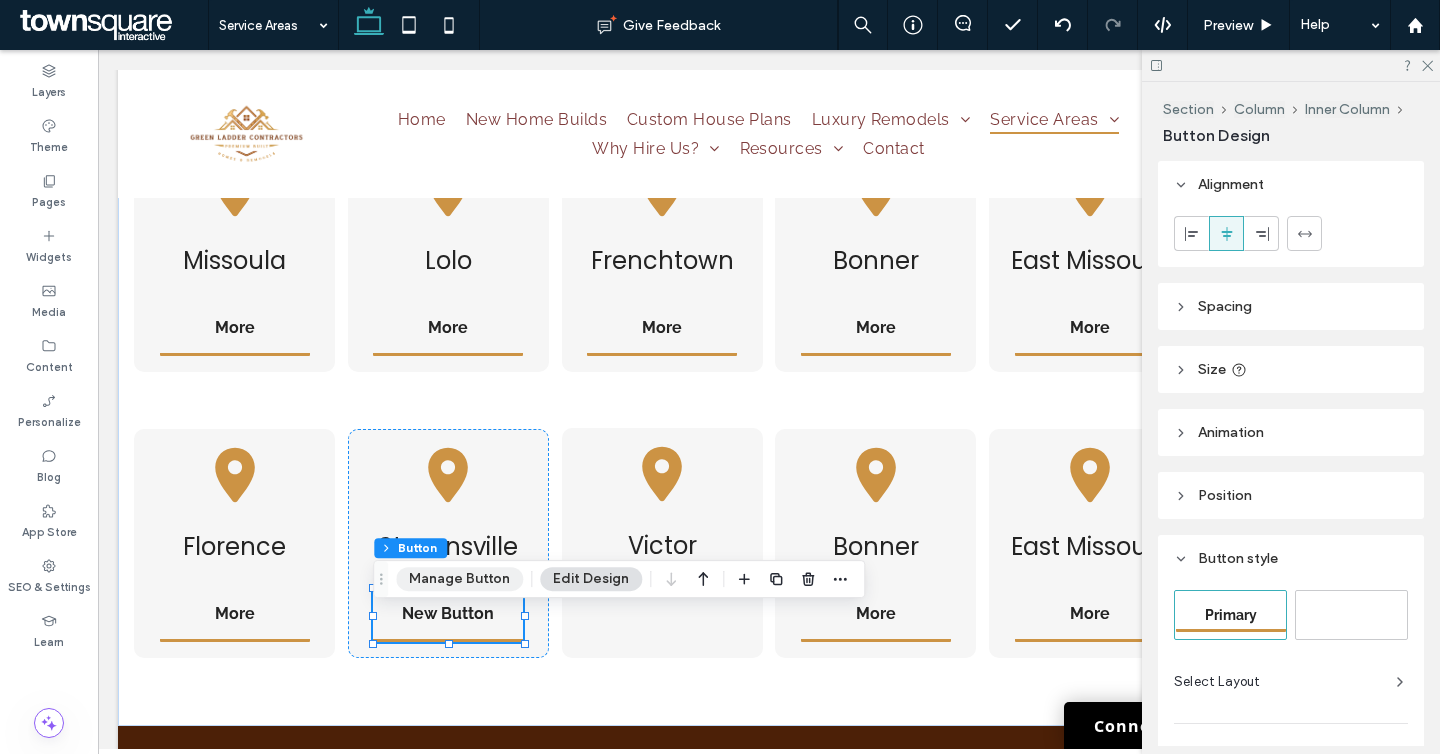 click on "Manage Button" at bounding box center (459, 579) 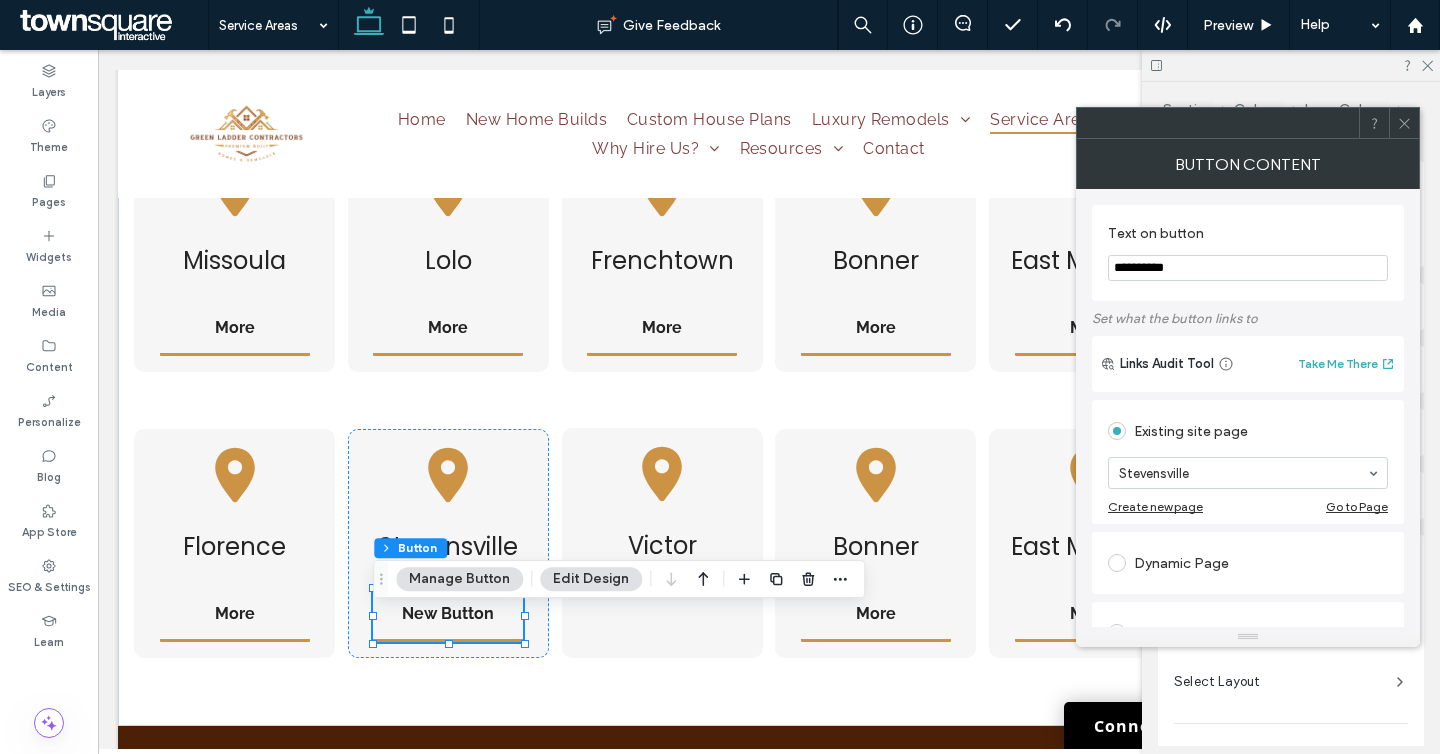 click on "**********" at bounding box center [1248, 268] 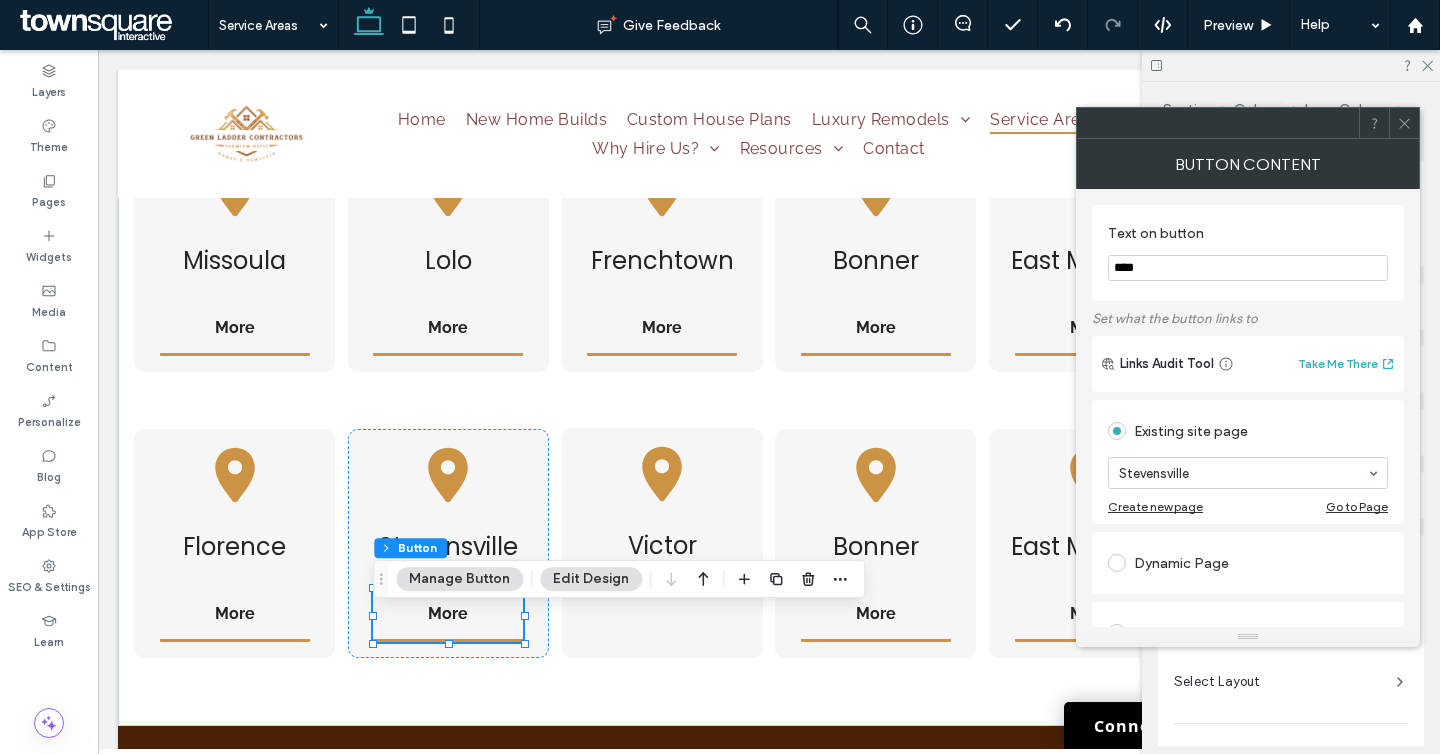 type on "****" 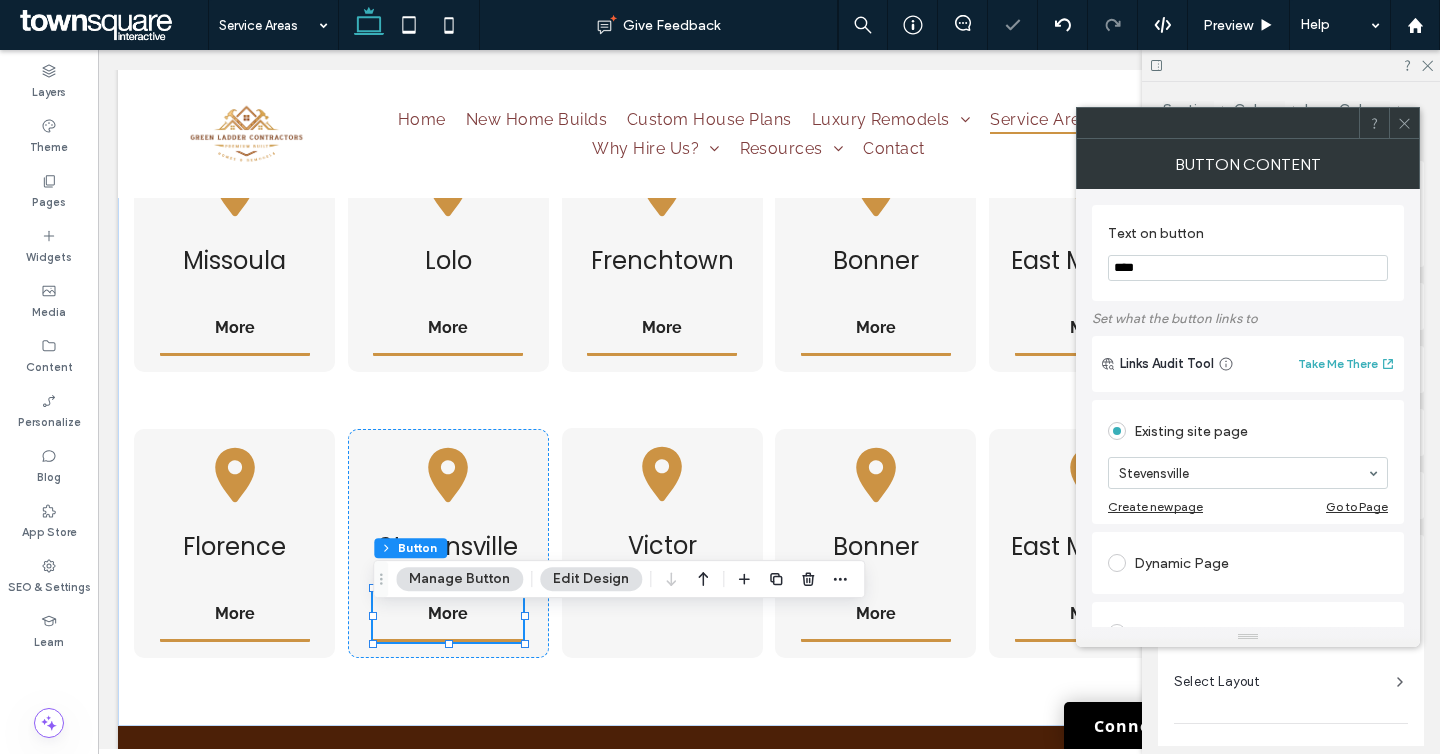click 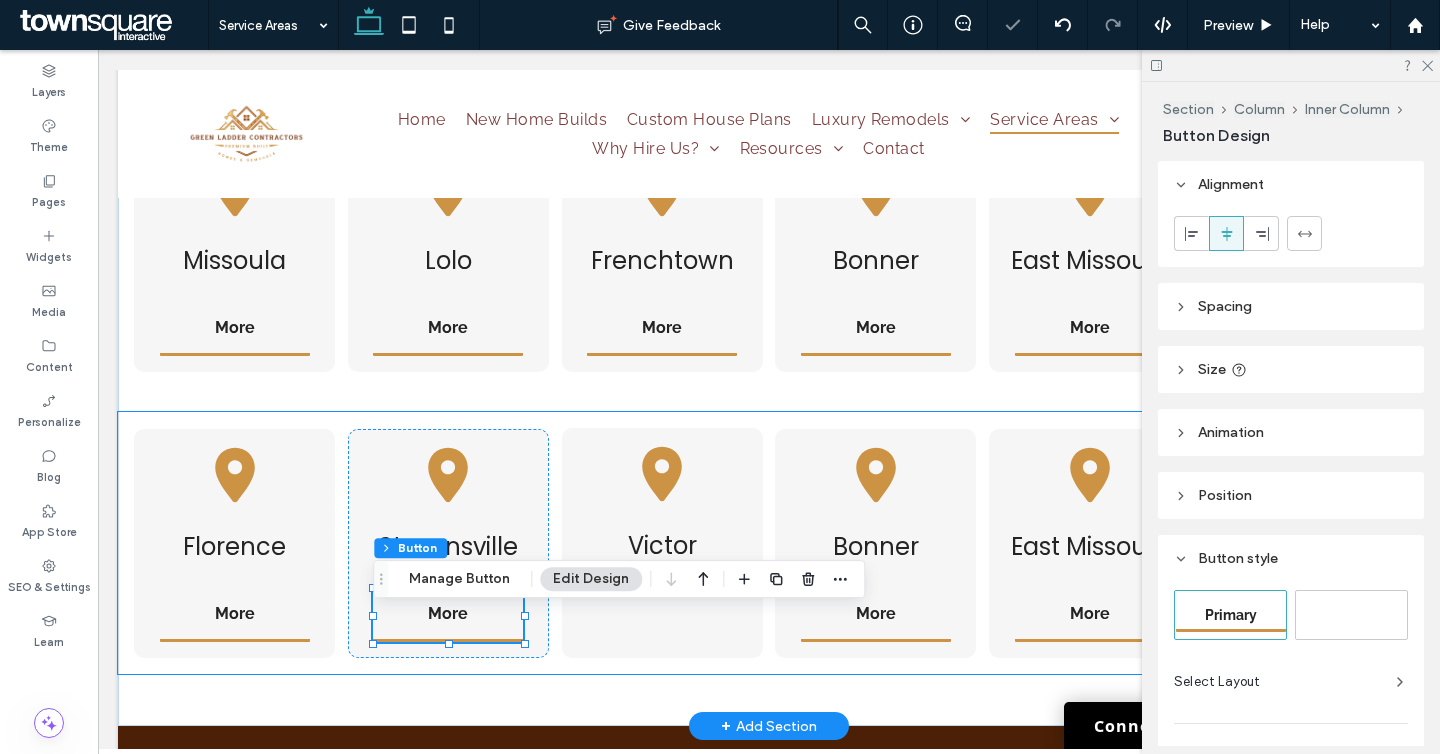 click on "[CITY]
More
[CITY]
More
[CITY]
[CITY]
More
[CITY]
More
[CITY]
More" at bounding box center [769, 543] 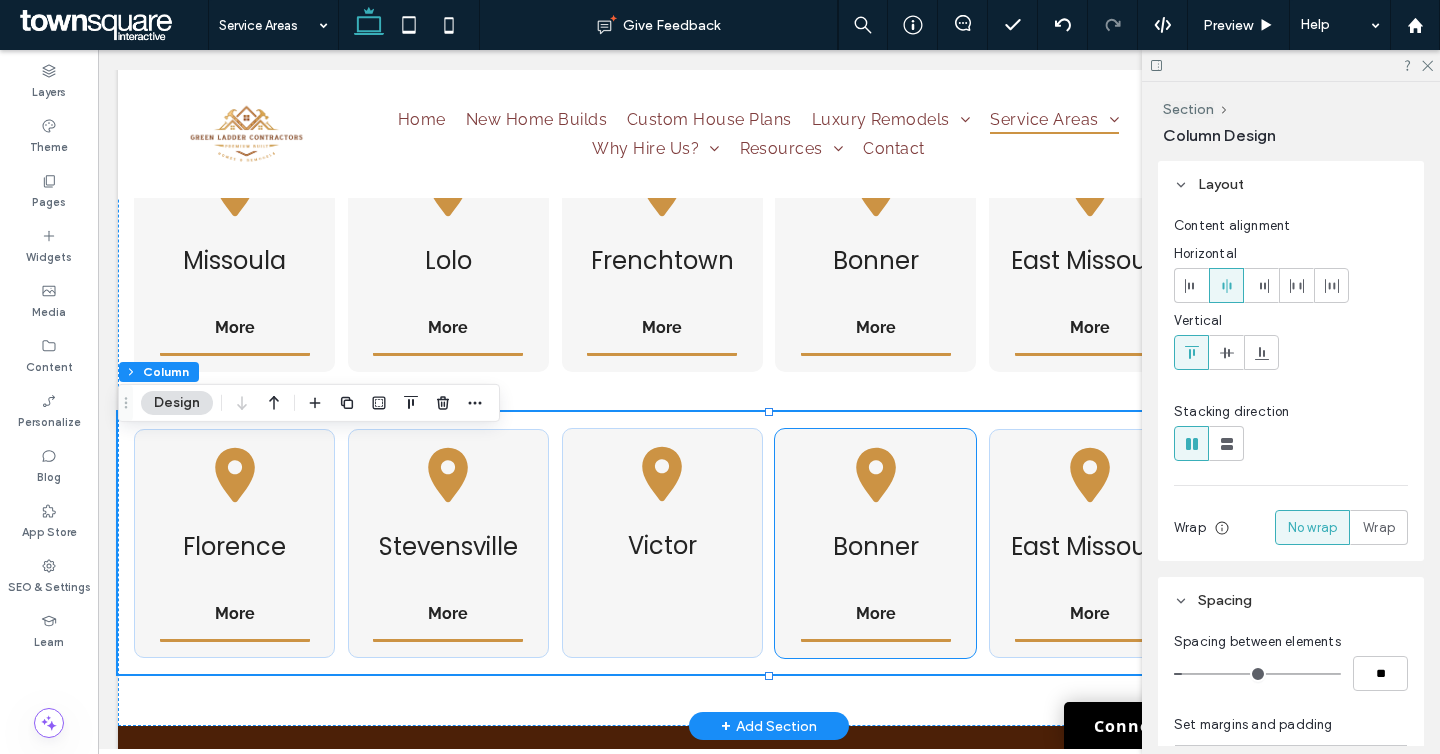 click on "Bonner" at bounding box center (876, 546) 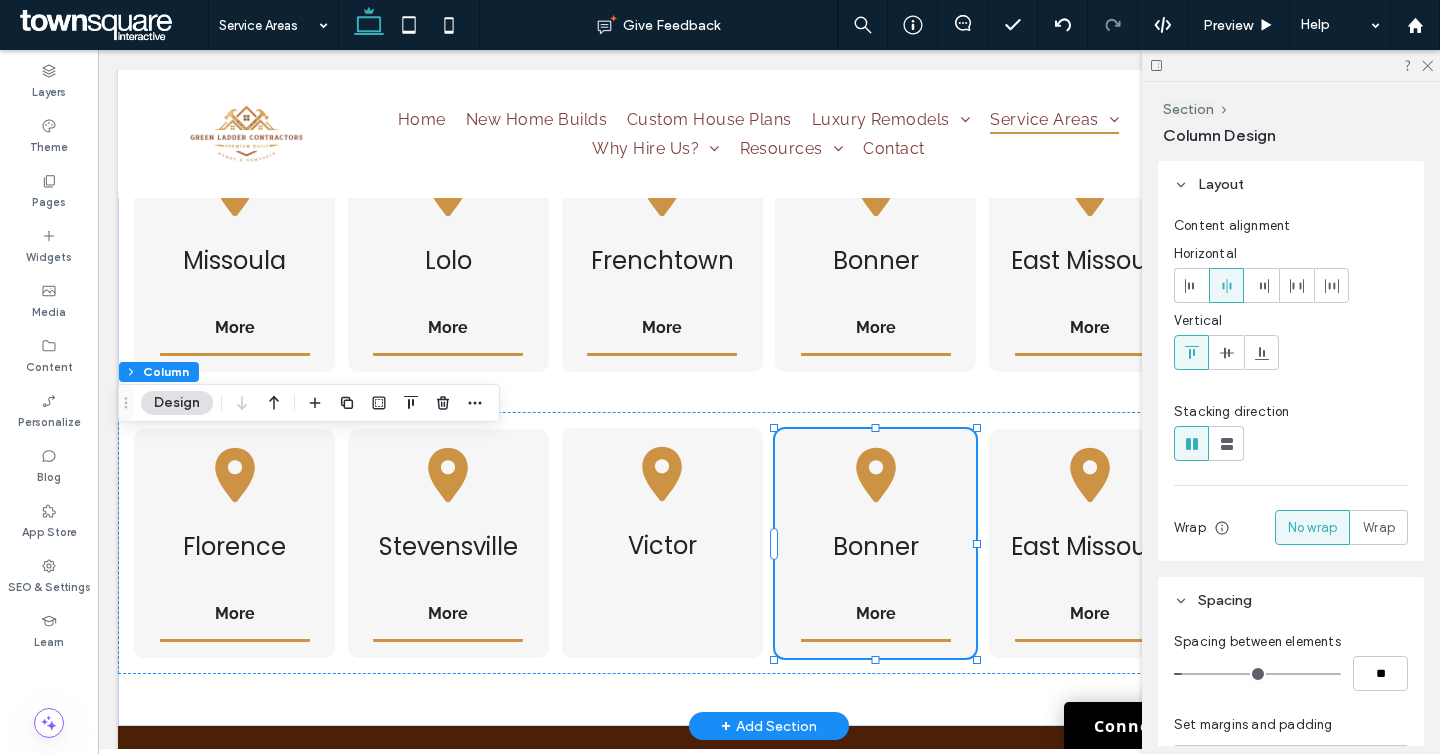click on "Bonner" at bounding box center [876, 546] 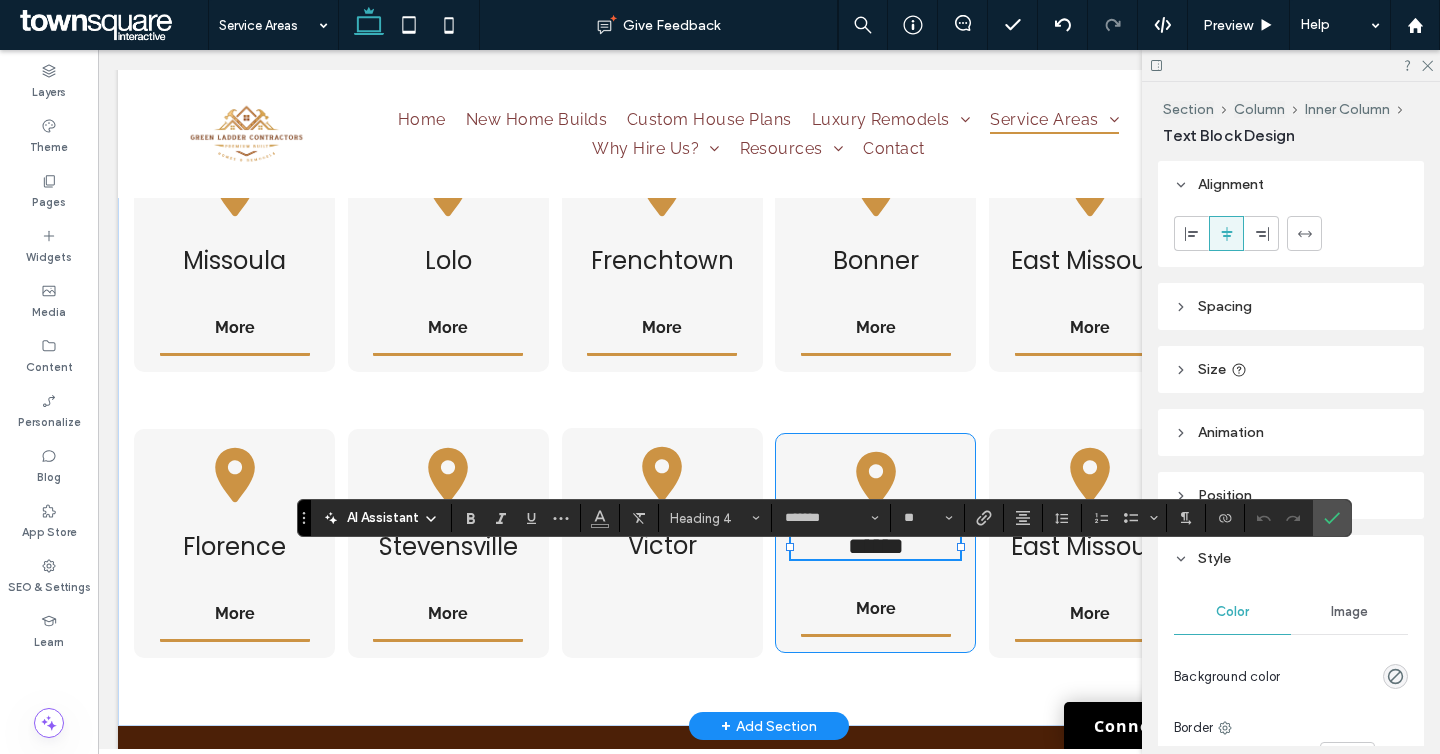 type 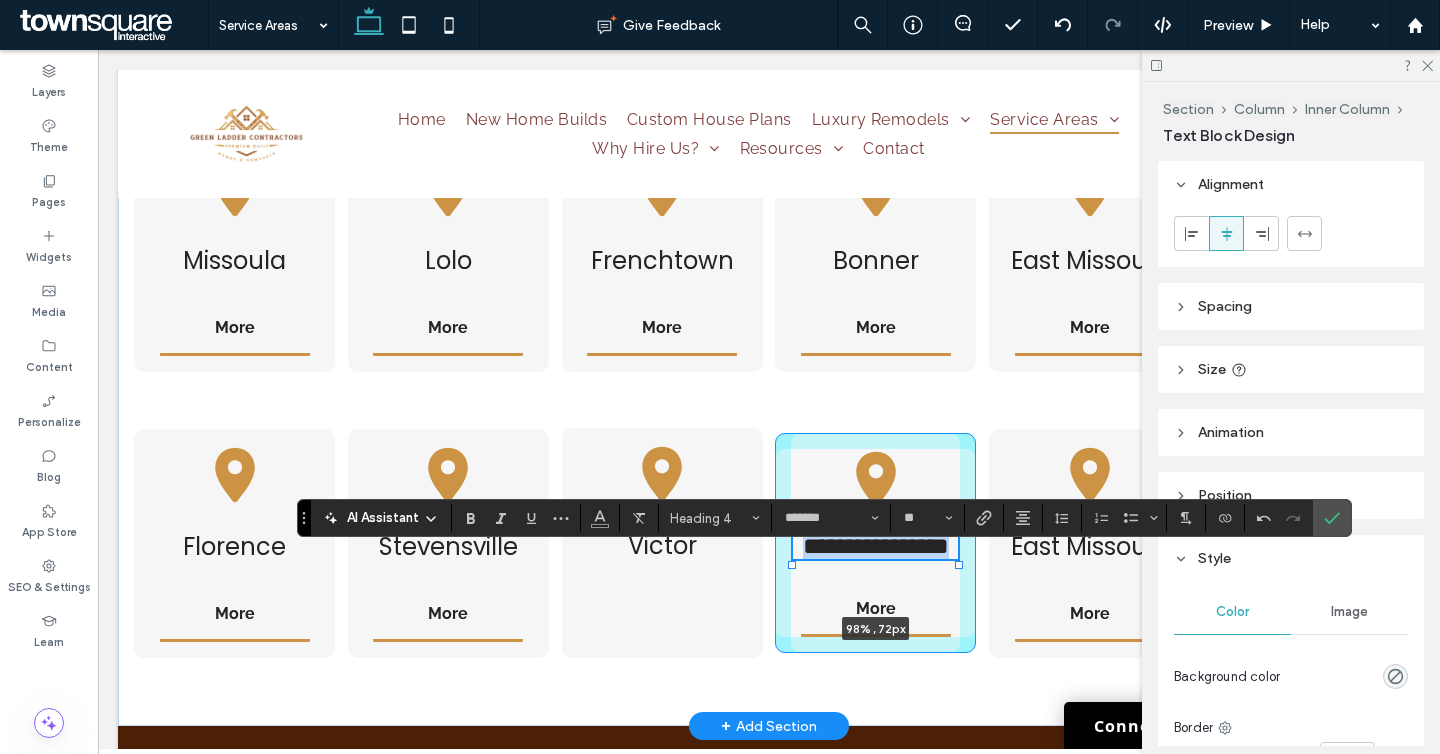 click at bounding box center (959, 565) 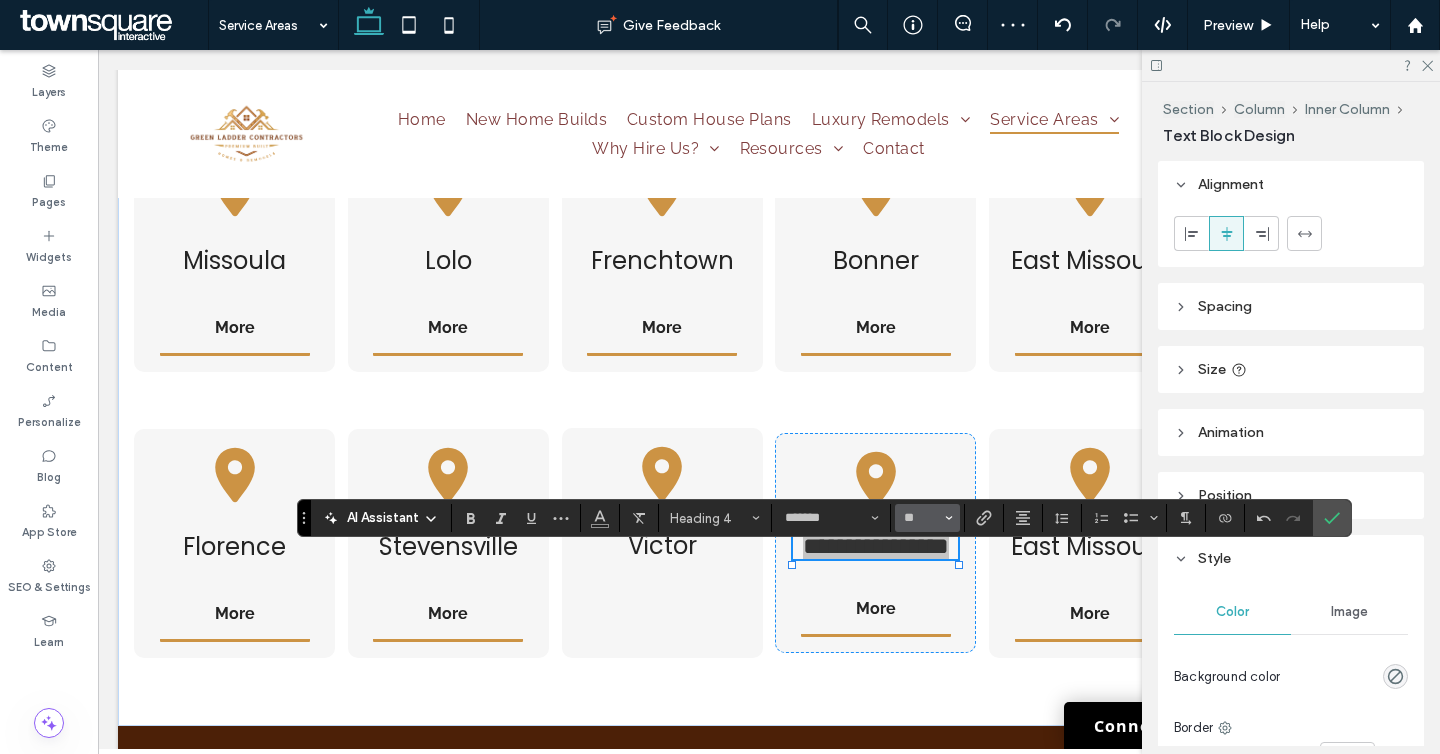 click on "**" at bounding box center [927, 518] 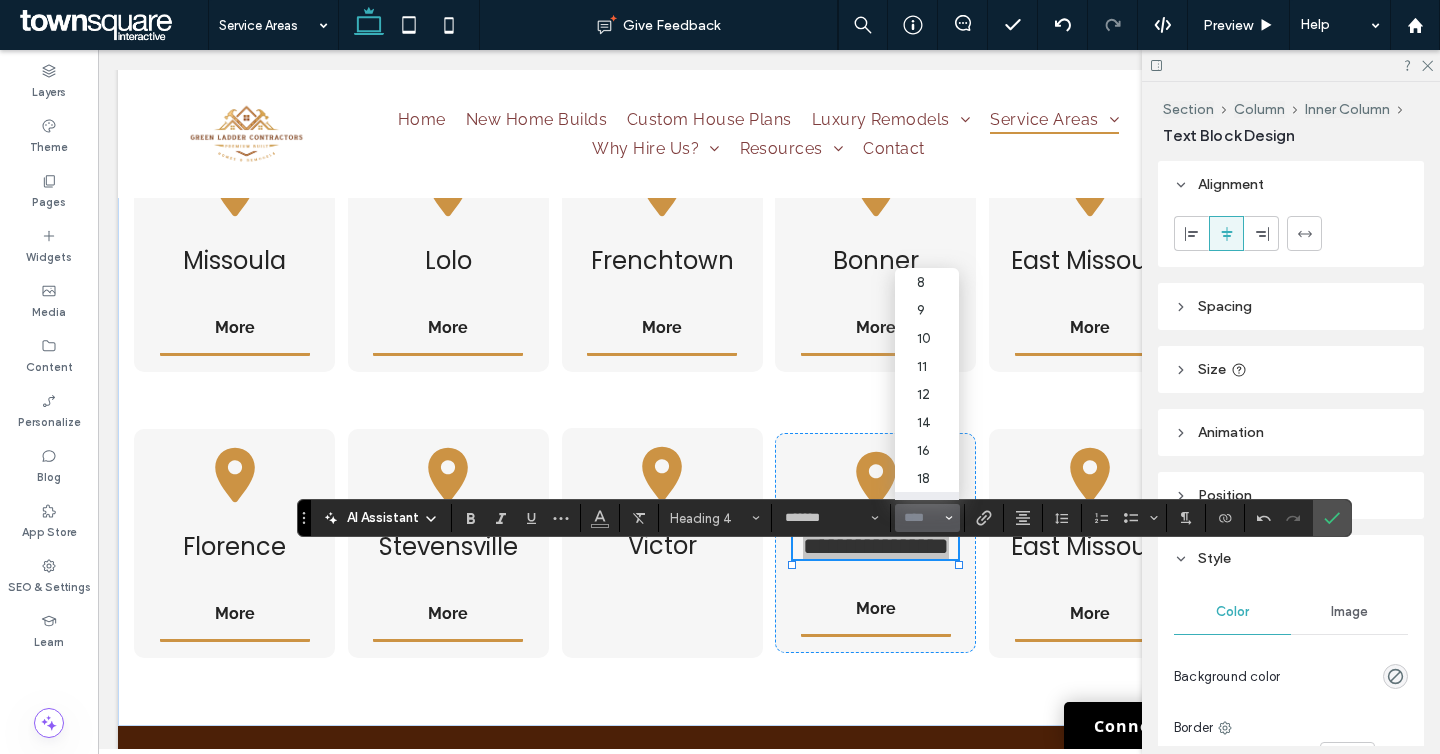 click at bounding box center (921, 518) 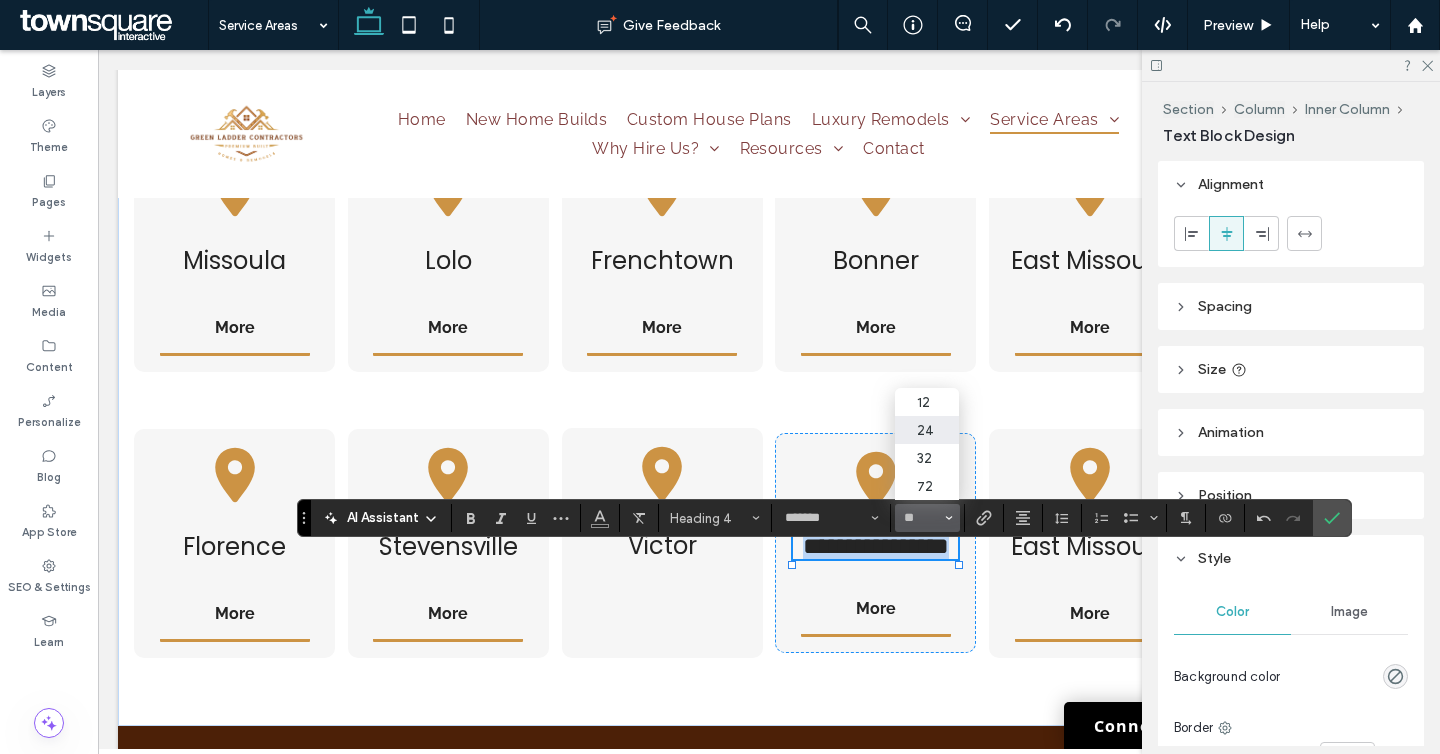 type on "**" 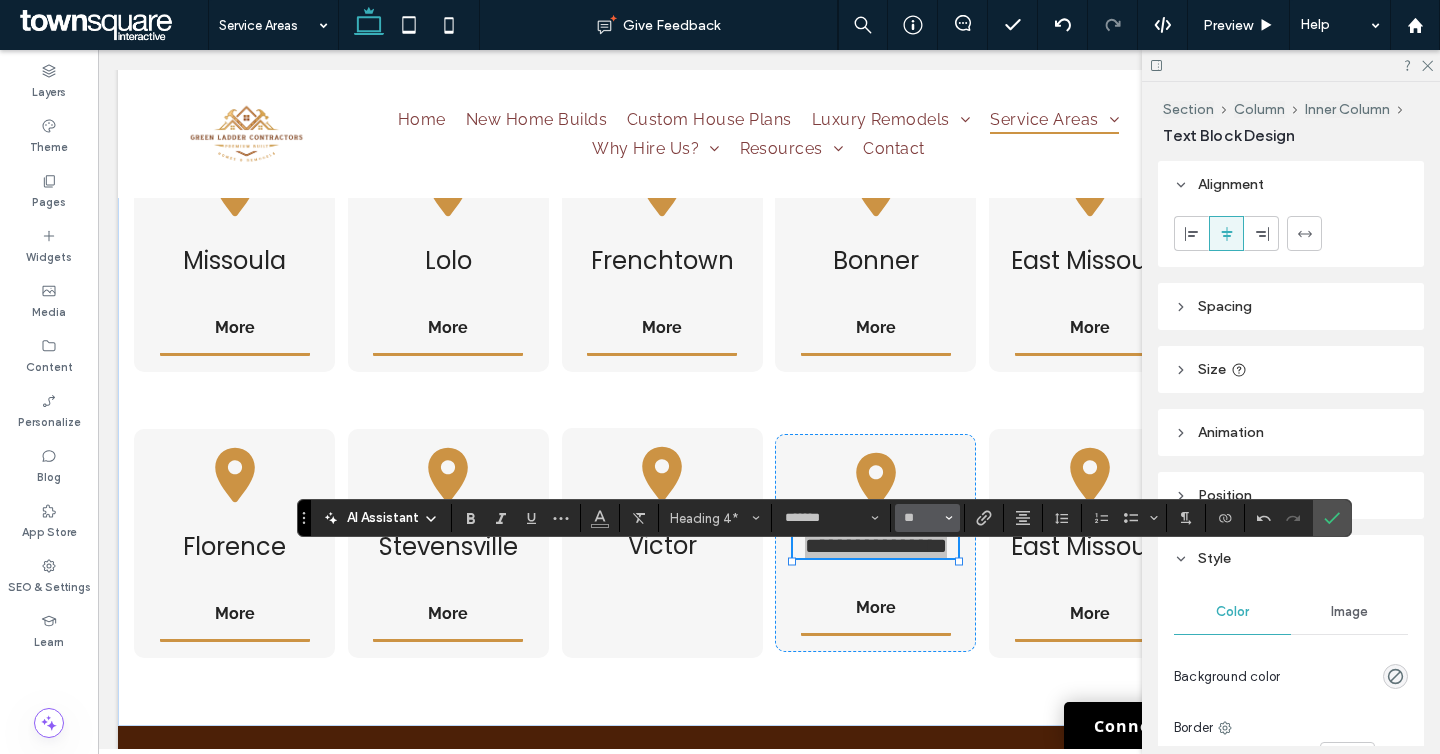 click on "**" at bounding box center (927, 518) 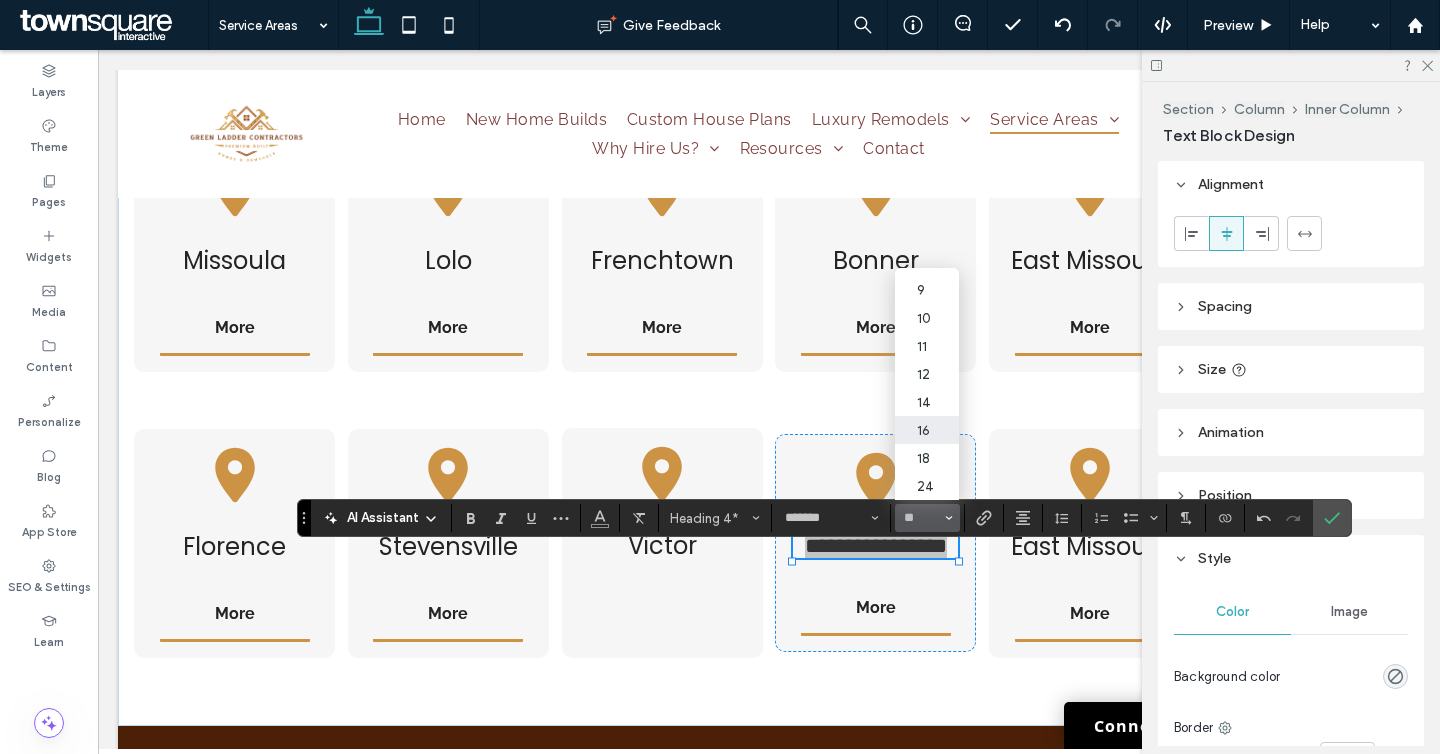 scroll, scrollTop: 27, scrollLeft: 0, axis: vertical 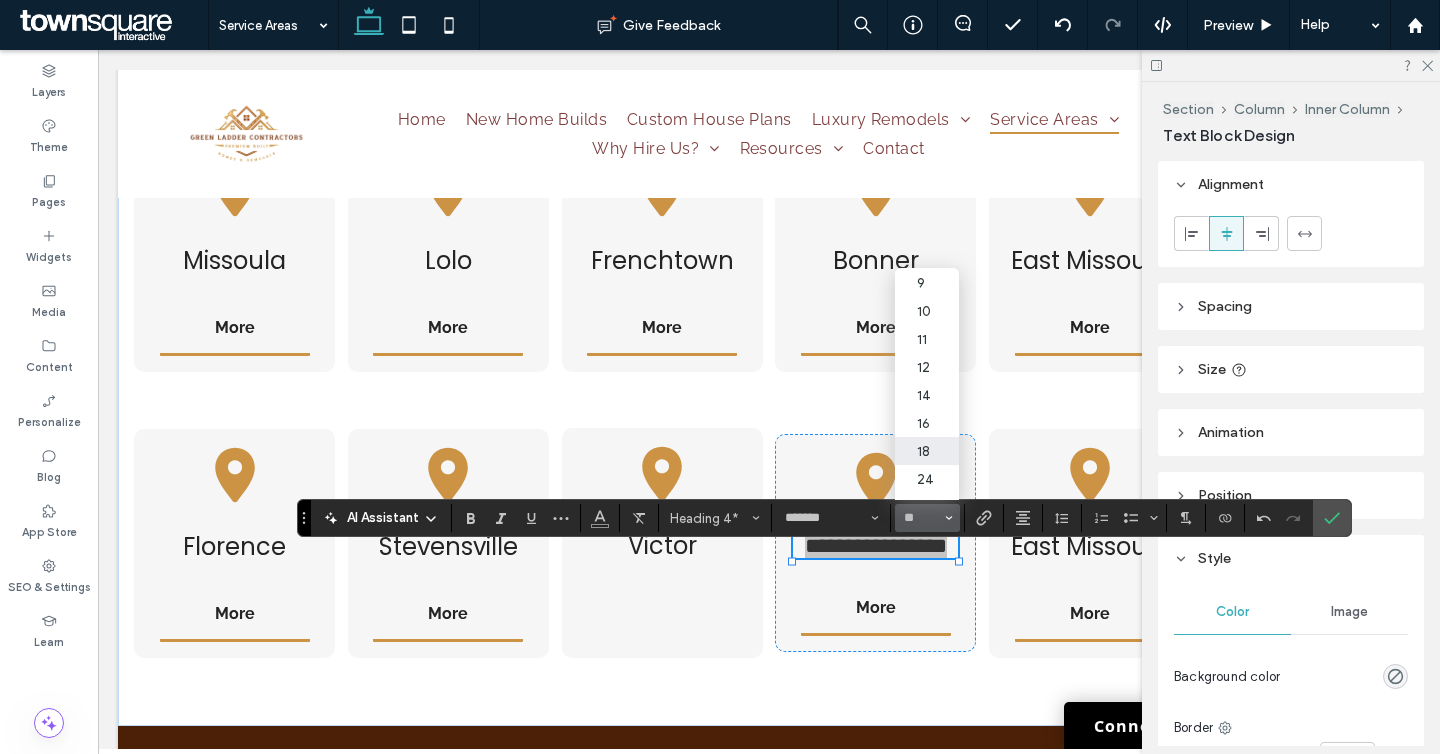 type 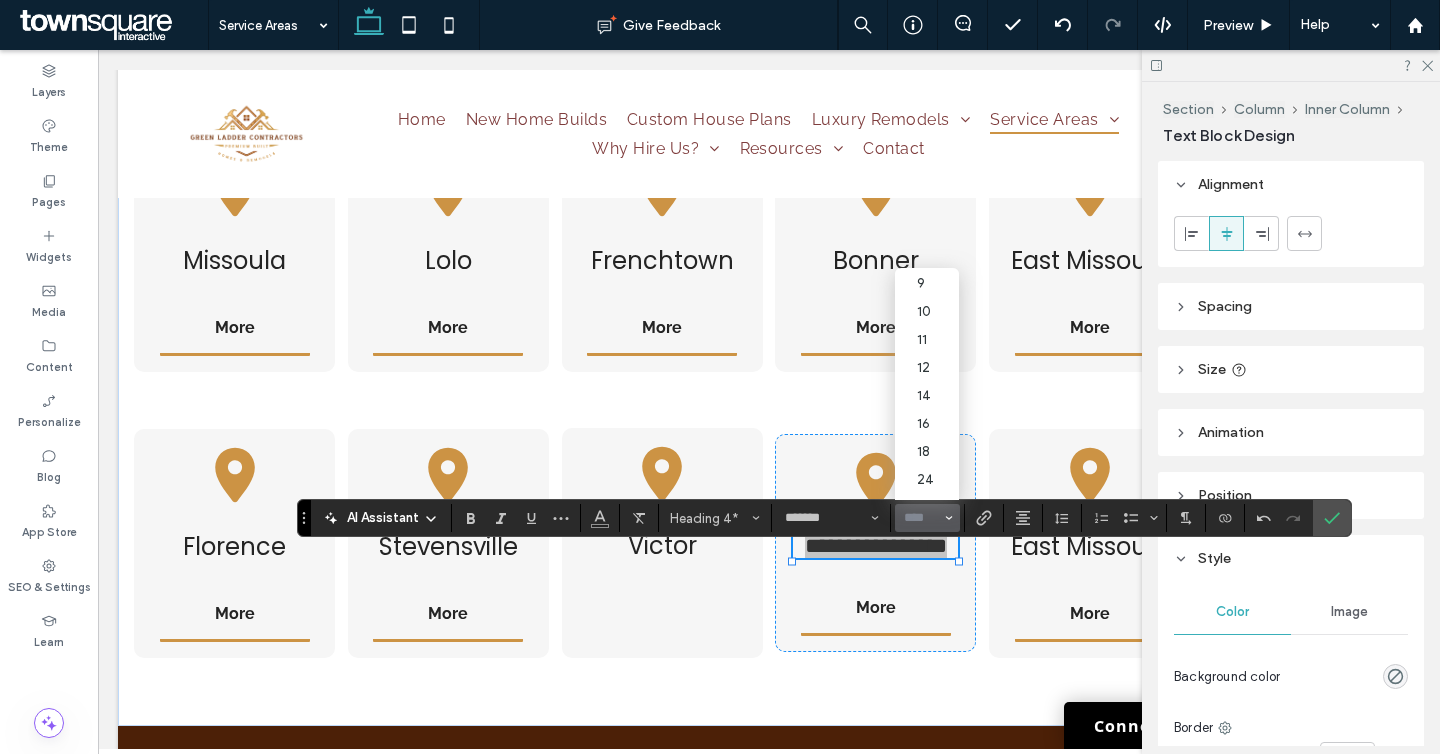click at bounding box center (921, 518) 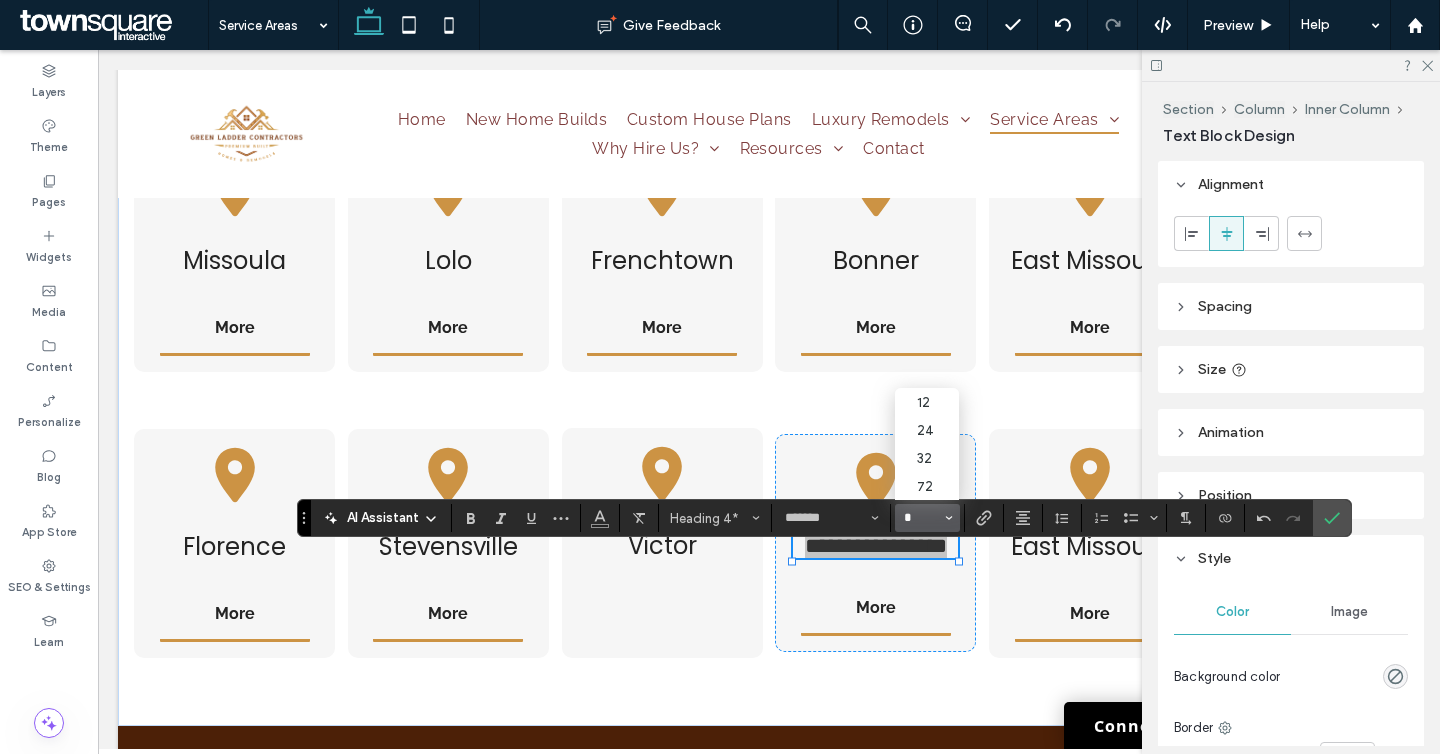 scroll, scrollTop: 0, scrollLeft: 0, axis: both 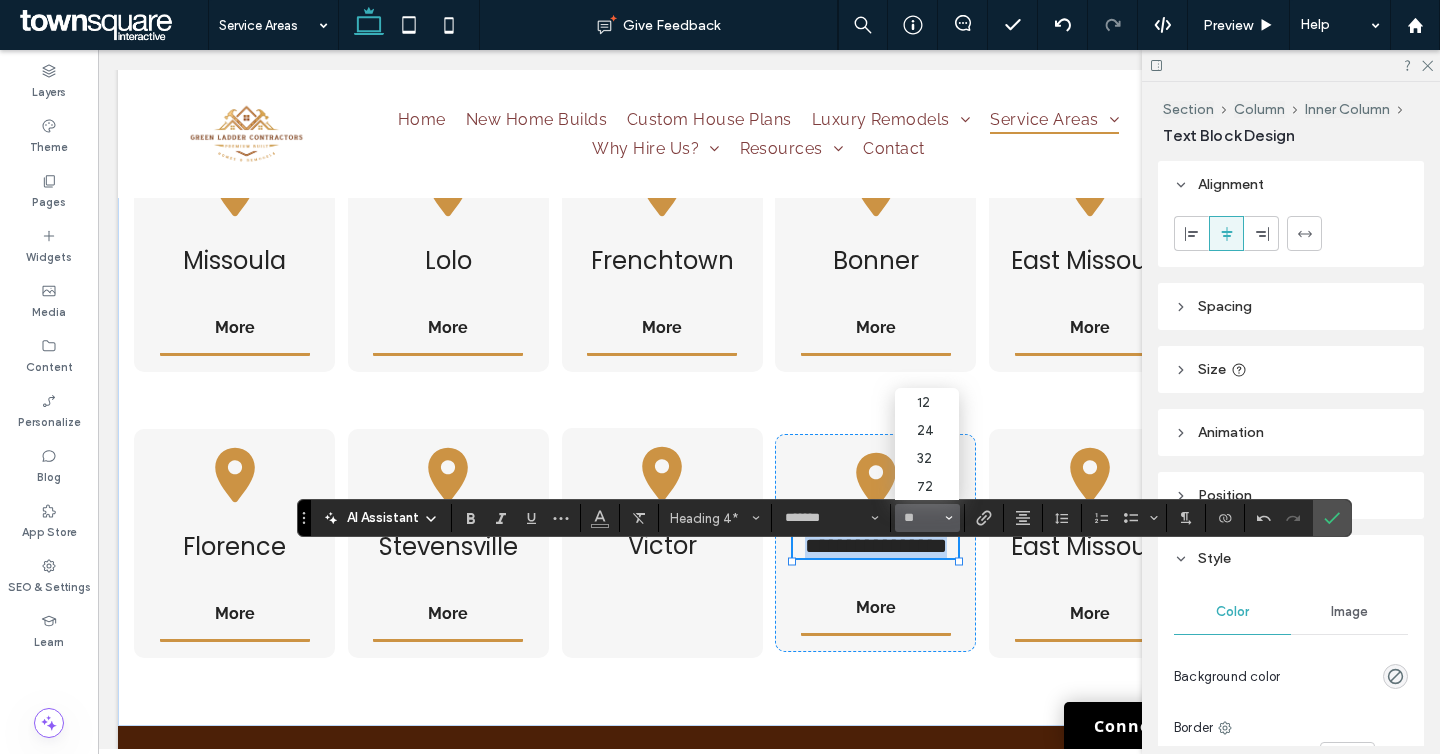 type on "**" 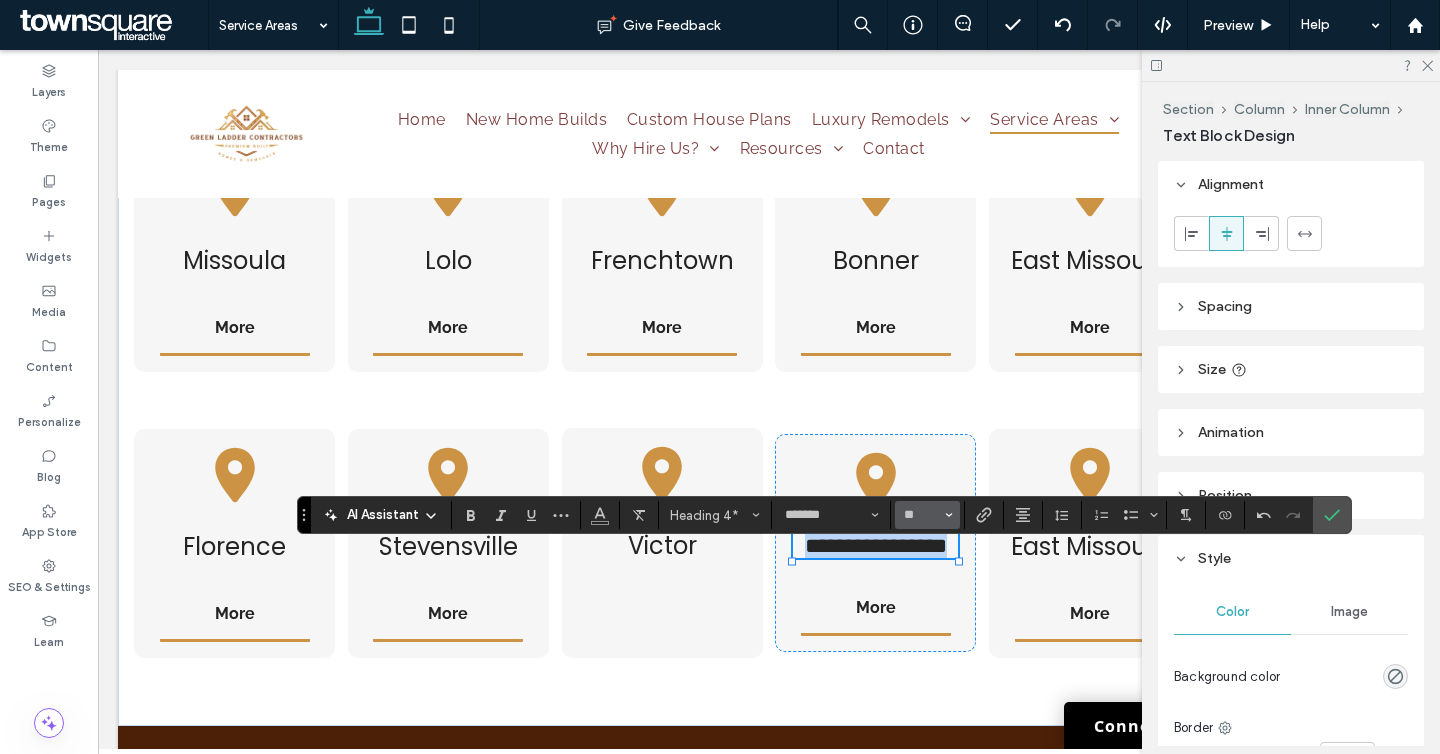 scroll, scrollTop: 991, scrollLeft: 0, axis: vertical 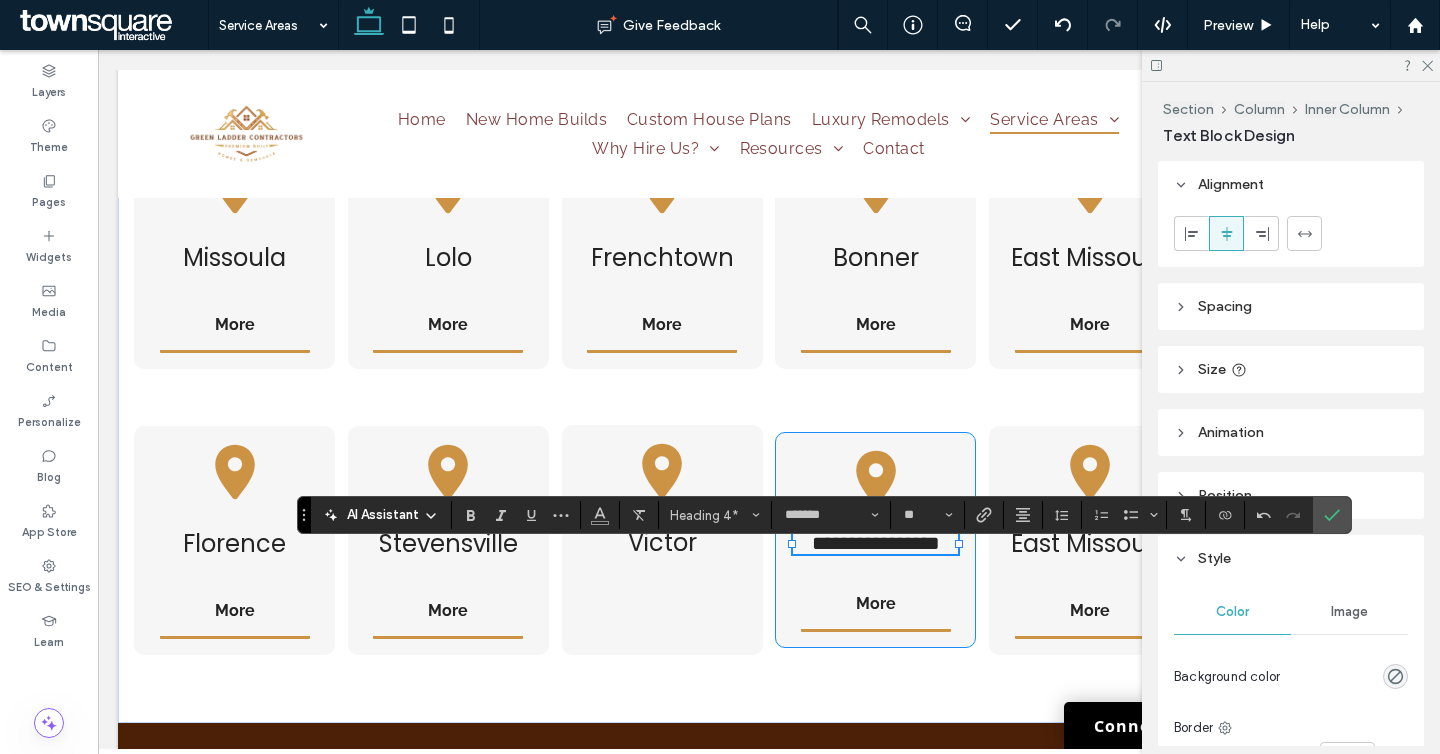 click on "**********" at bounding box center (875, 540) 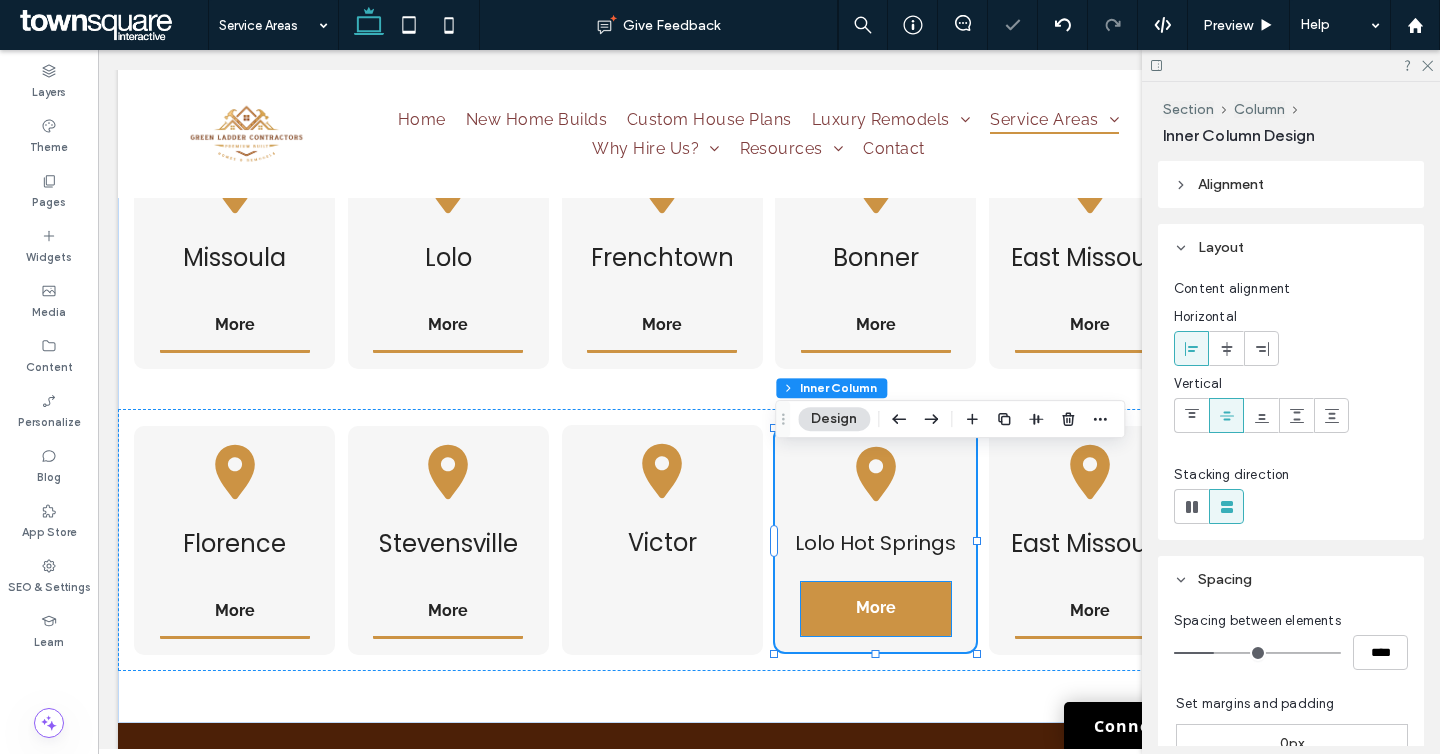 click on "More" at bounding box center (876, 609) 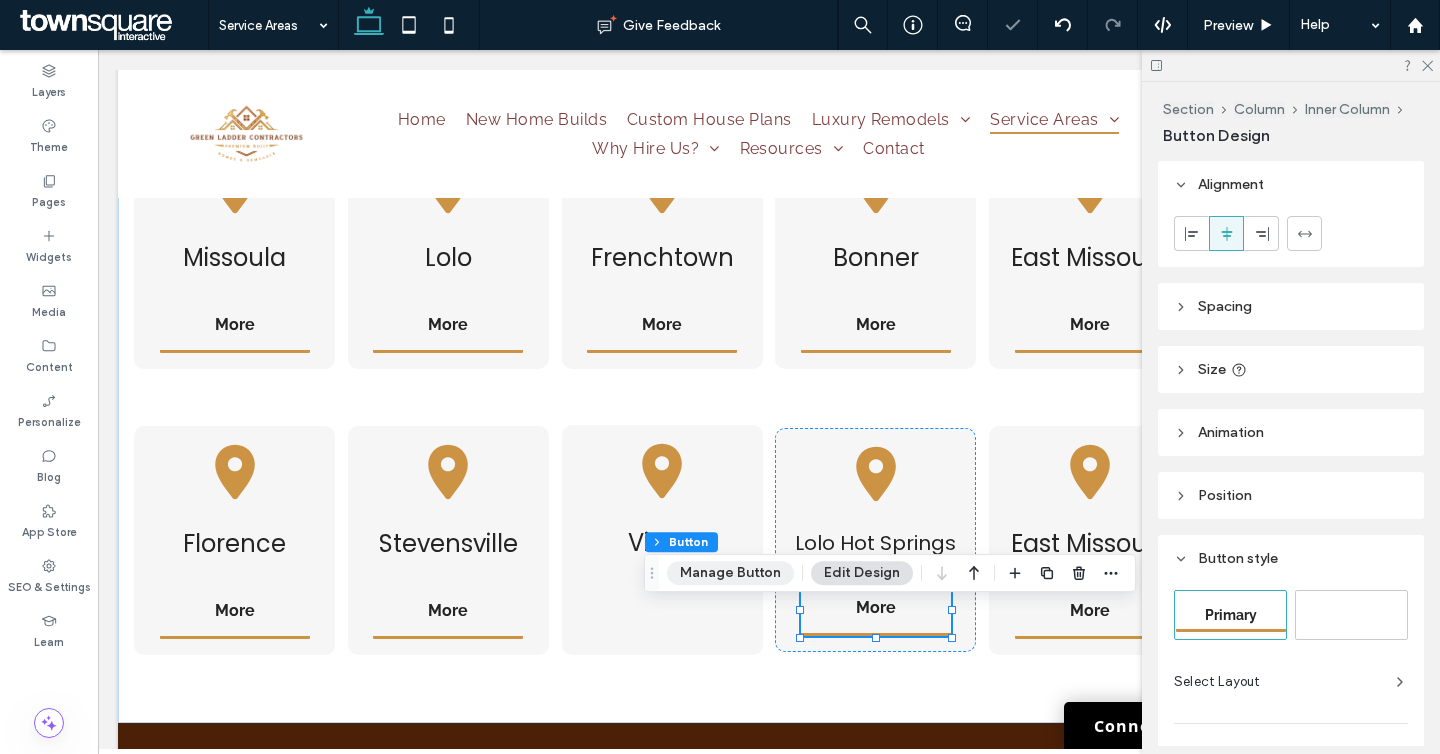 click on "Manage Button" at bounding box center [730, 573] 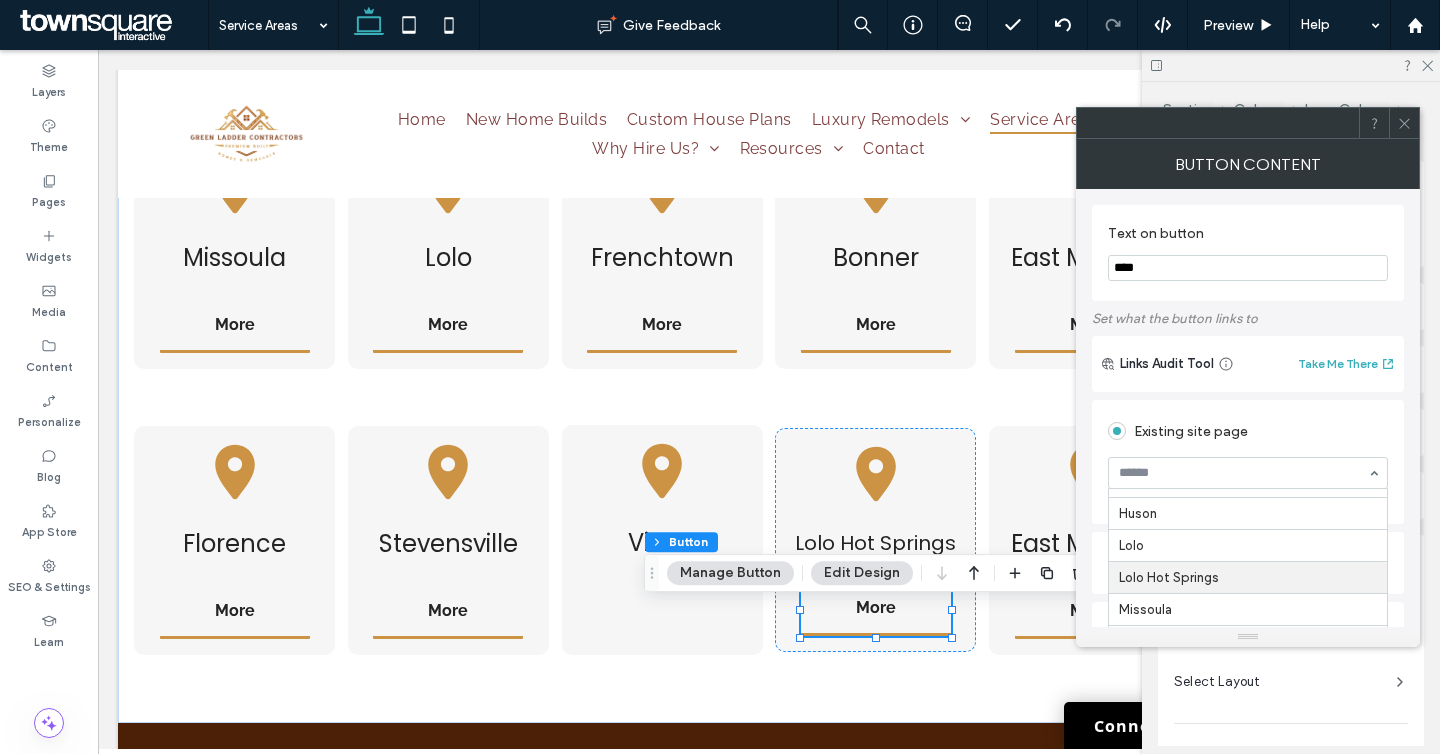 scroll, scrollTop: 615, scrollLeft: 0, axis: vertical 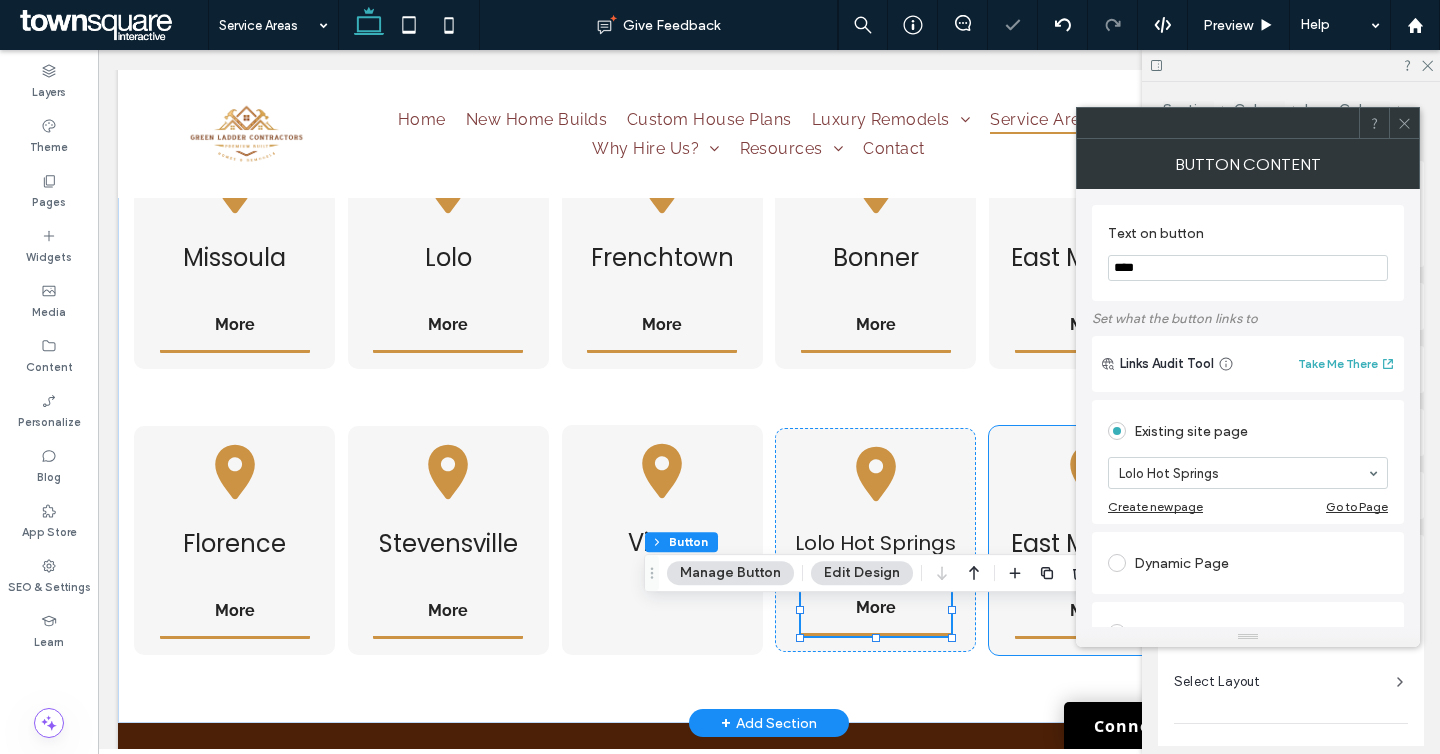 click on "[CITY]
More" at bounding box center (1089, 540) 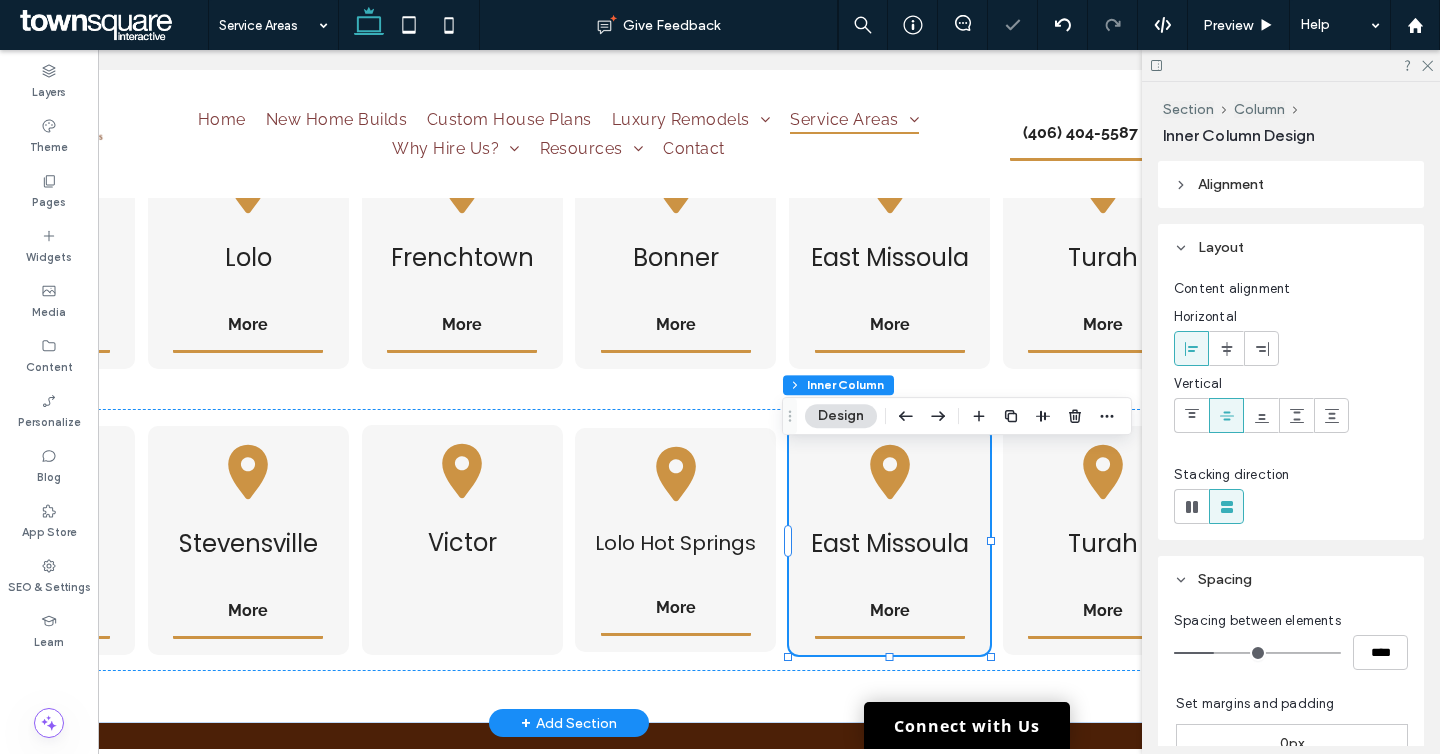 scroll, scrollTop: 0, scrollLeft: 285, axis: horizontal 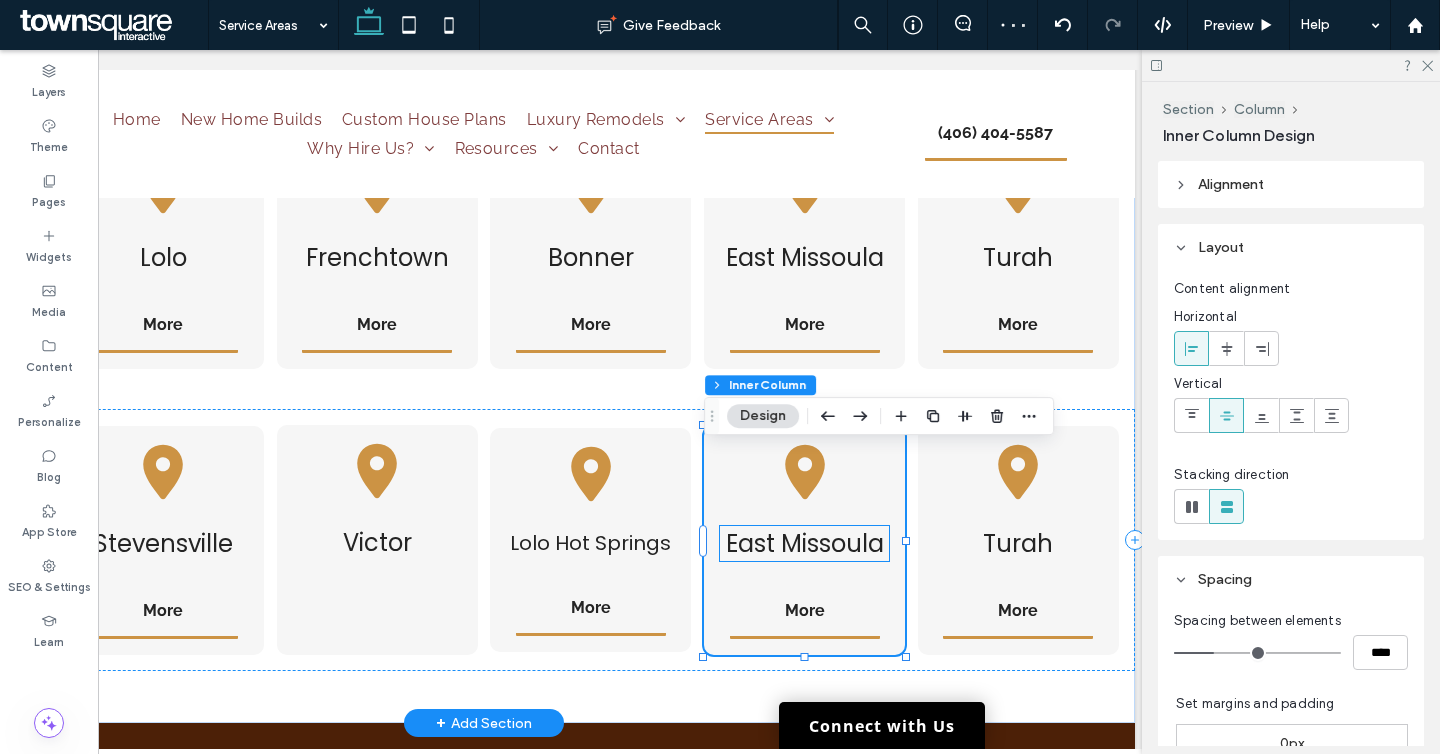 click on "East Missoula" at bounding box center [805, 543] 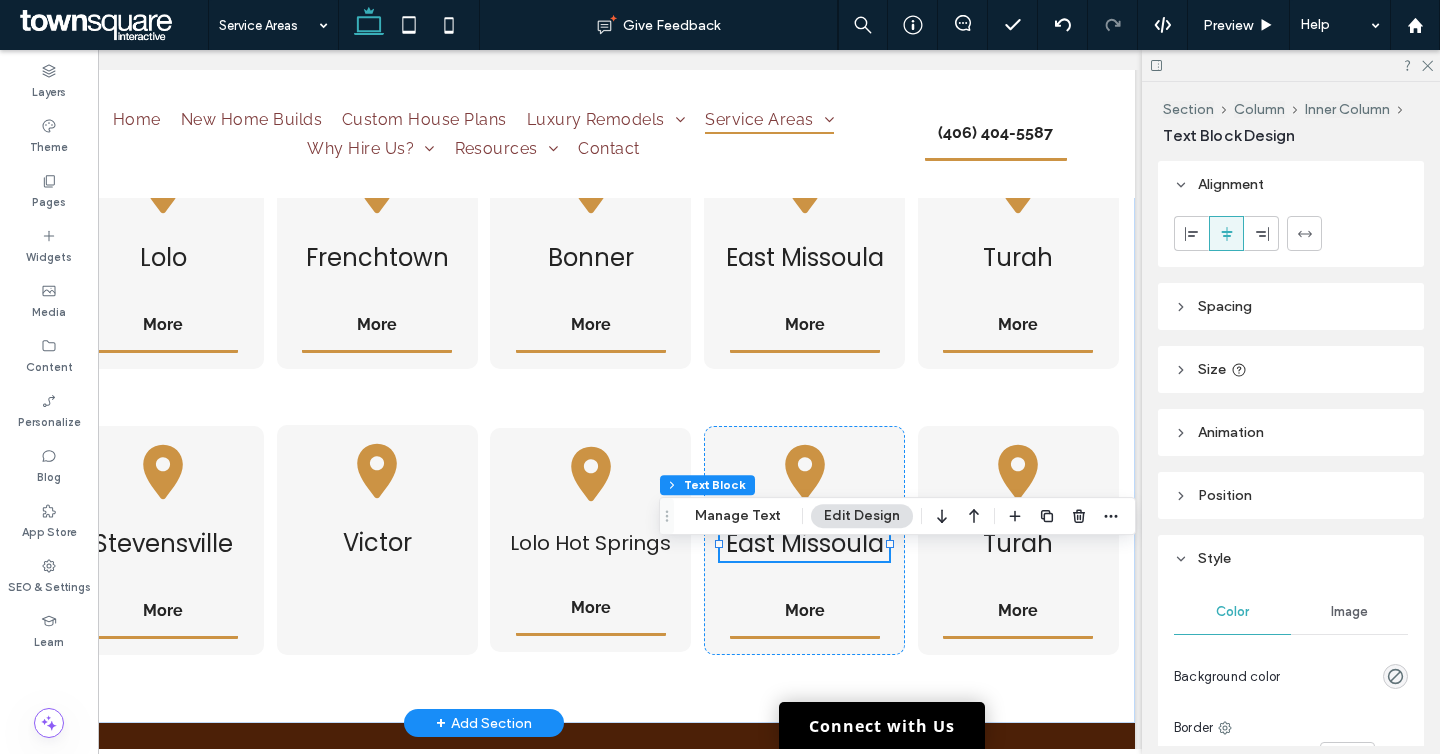 click on "East Missoula" at bounding box center (805, 543) 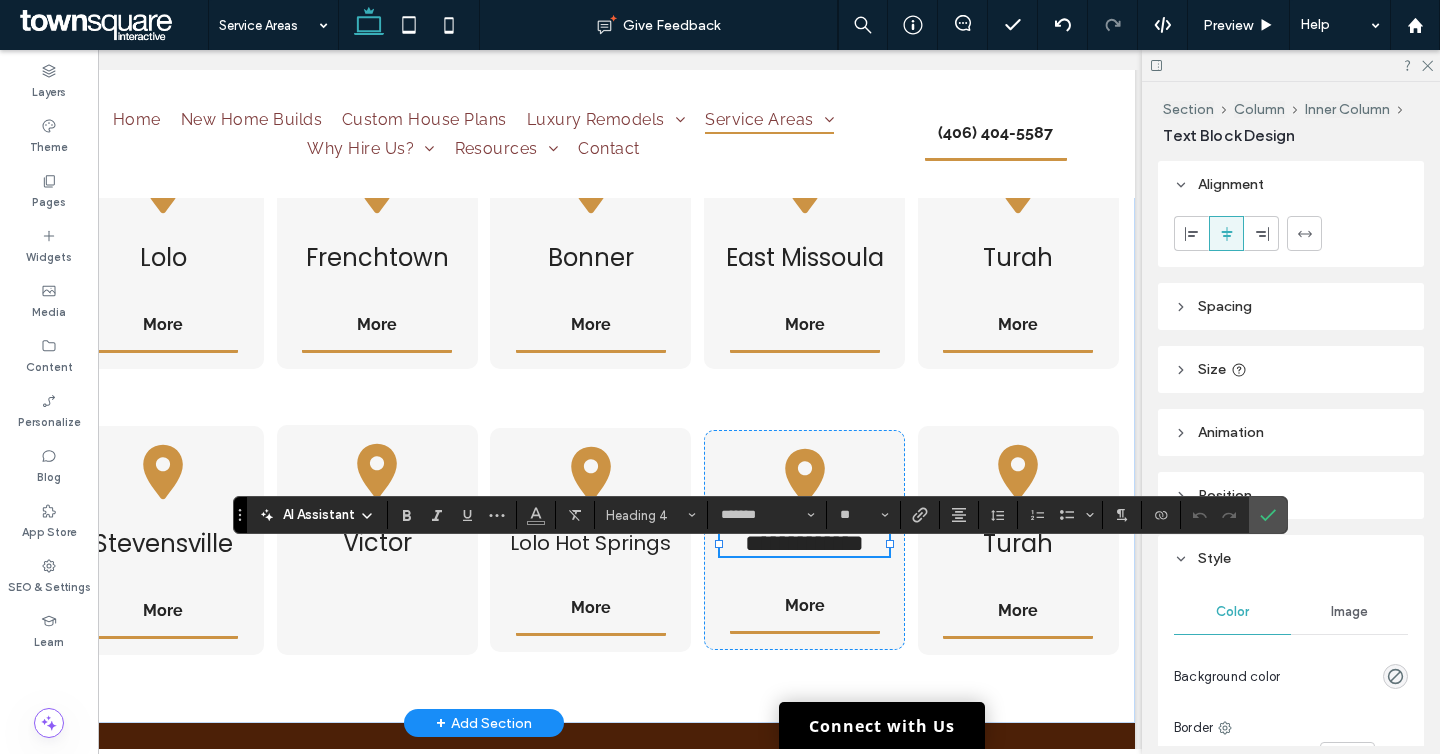 type 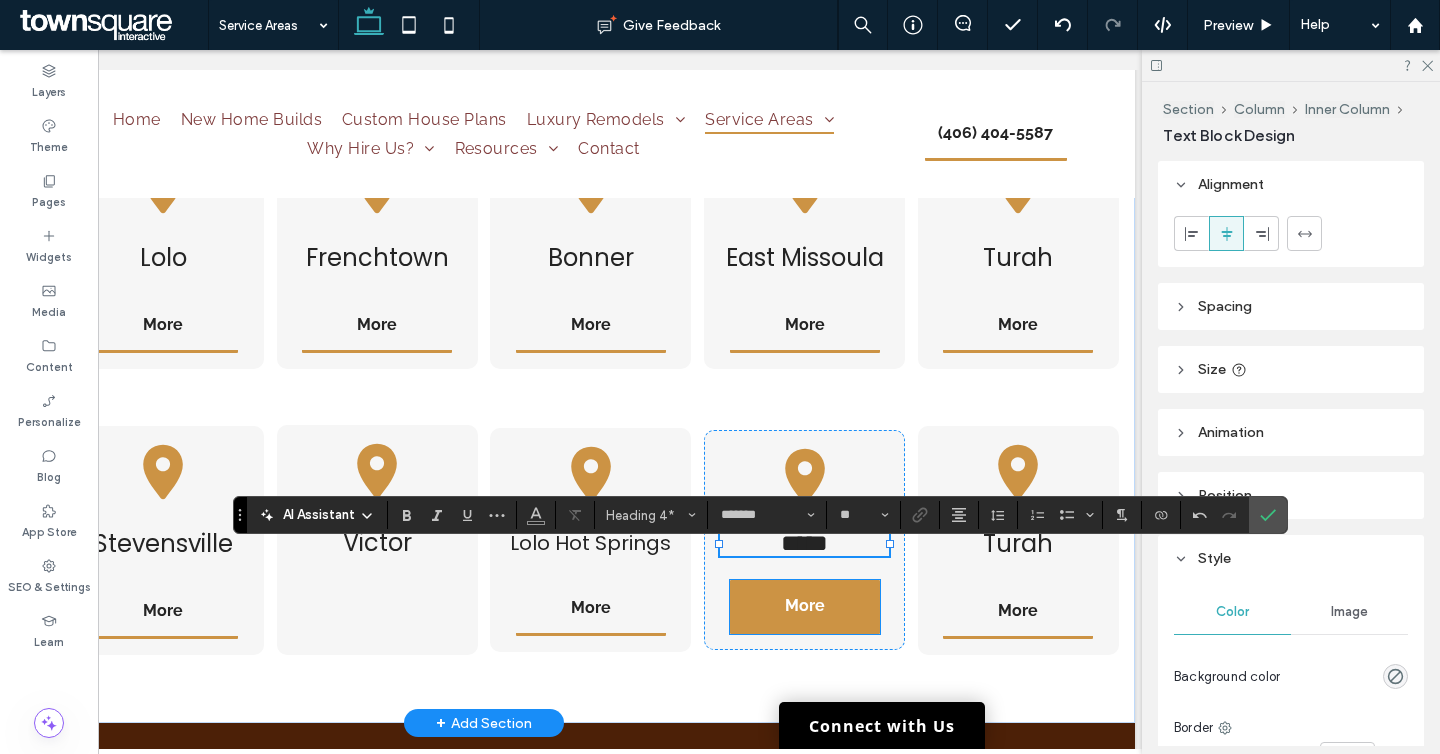 click on "More" at bounding box center [805, 605] 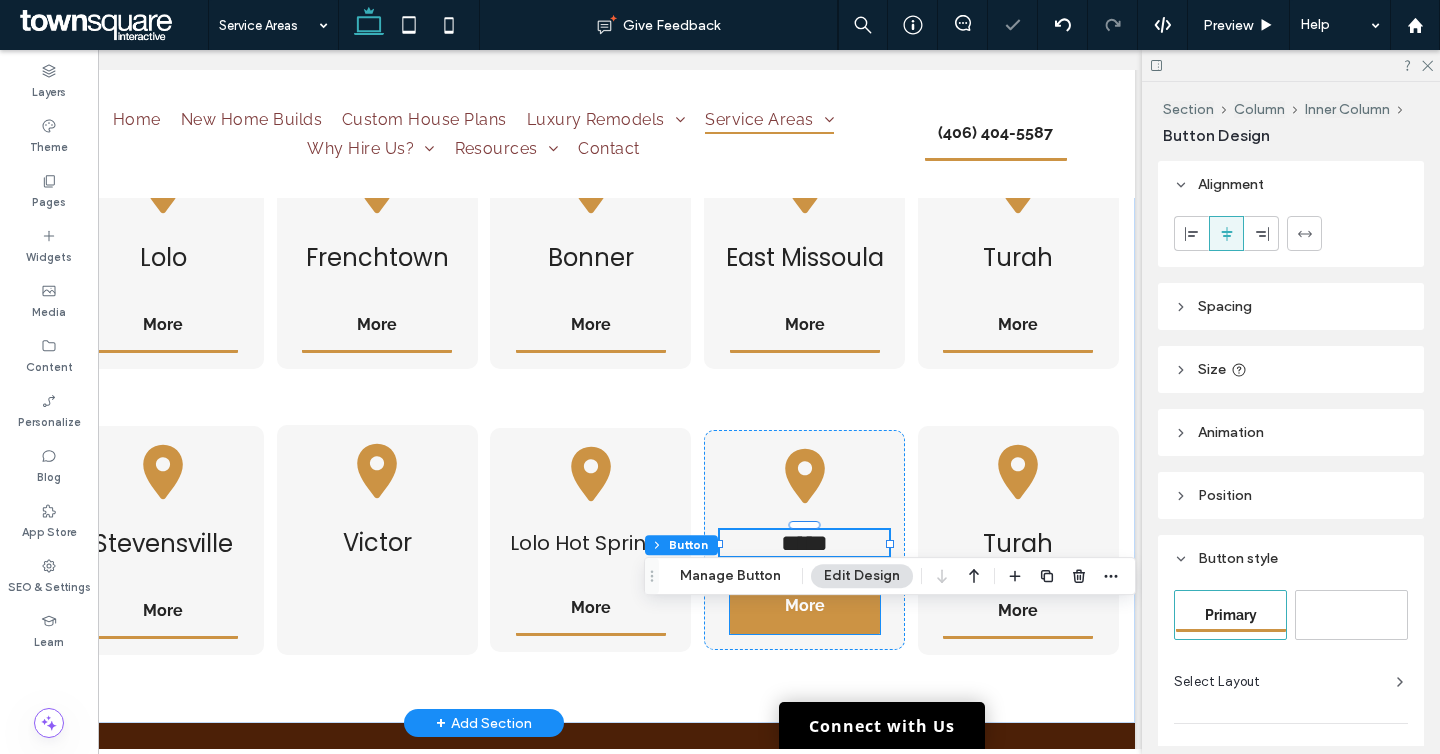type on "**" 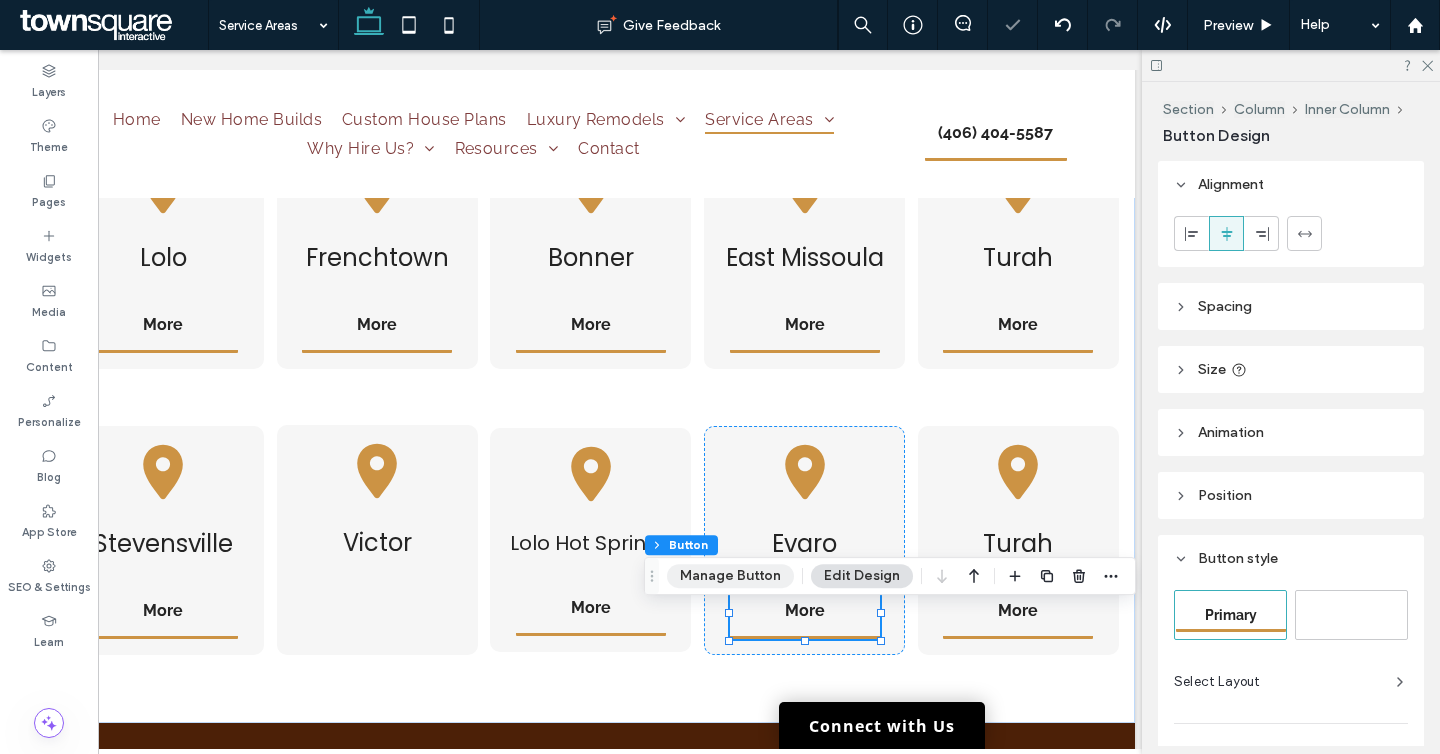 click on "Manage Button" at bounding box center [730, 576] 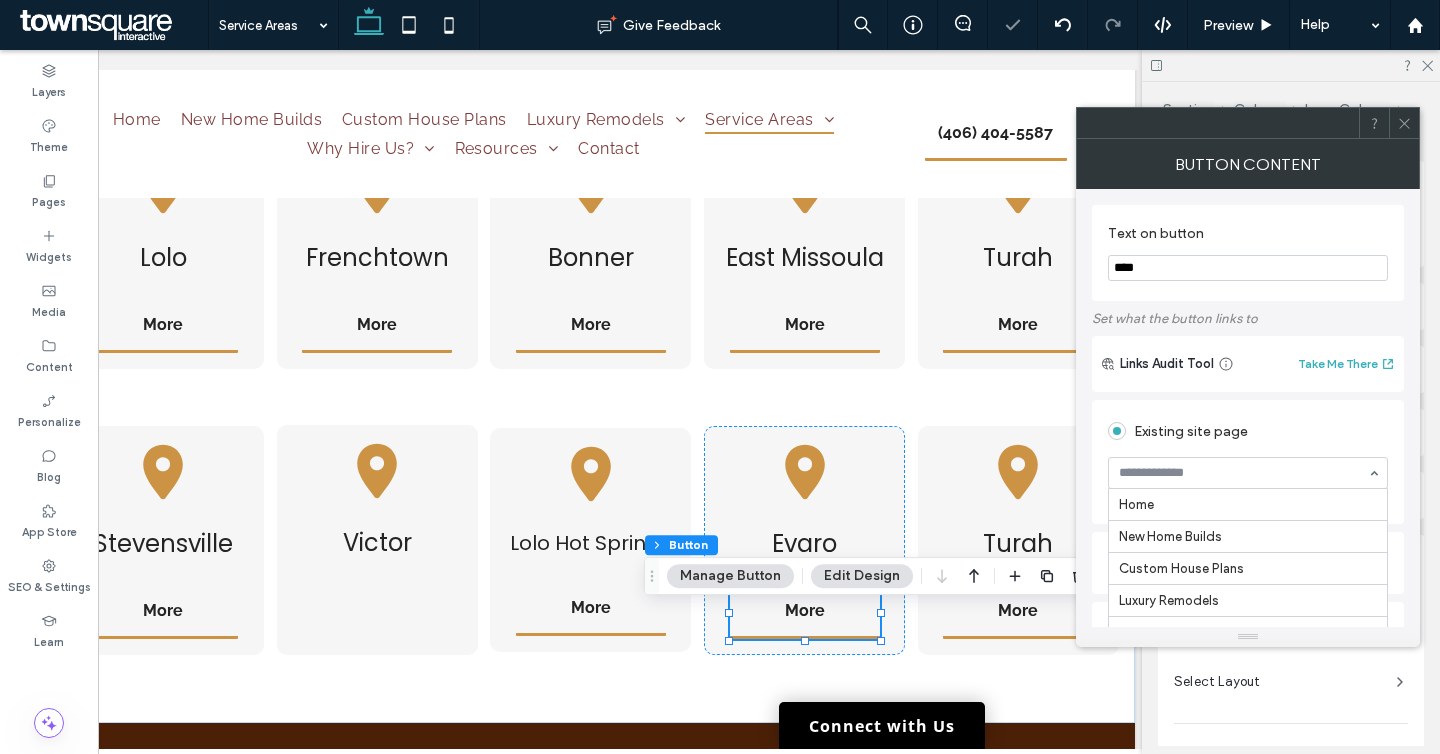 scroll, scrollTop: 462, scrollLeft: 0, axis: vertical 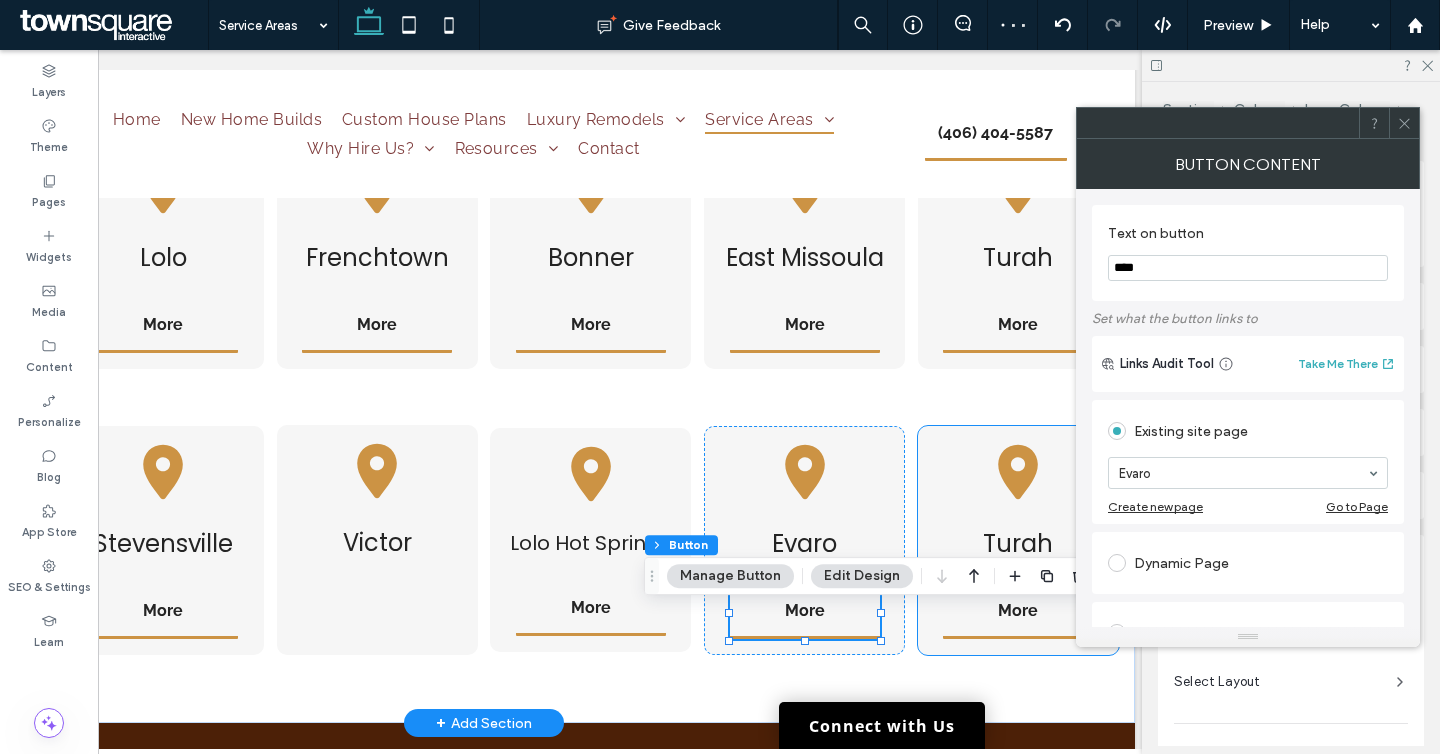 click on "[CITY]
More" at bounding box center [1018, 540] 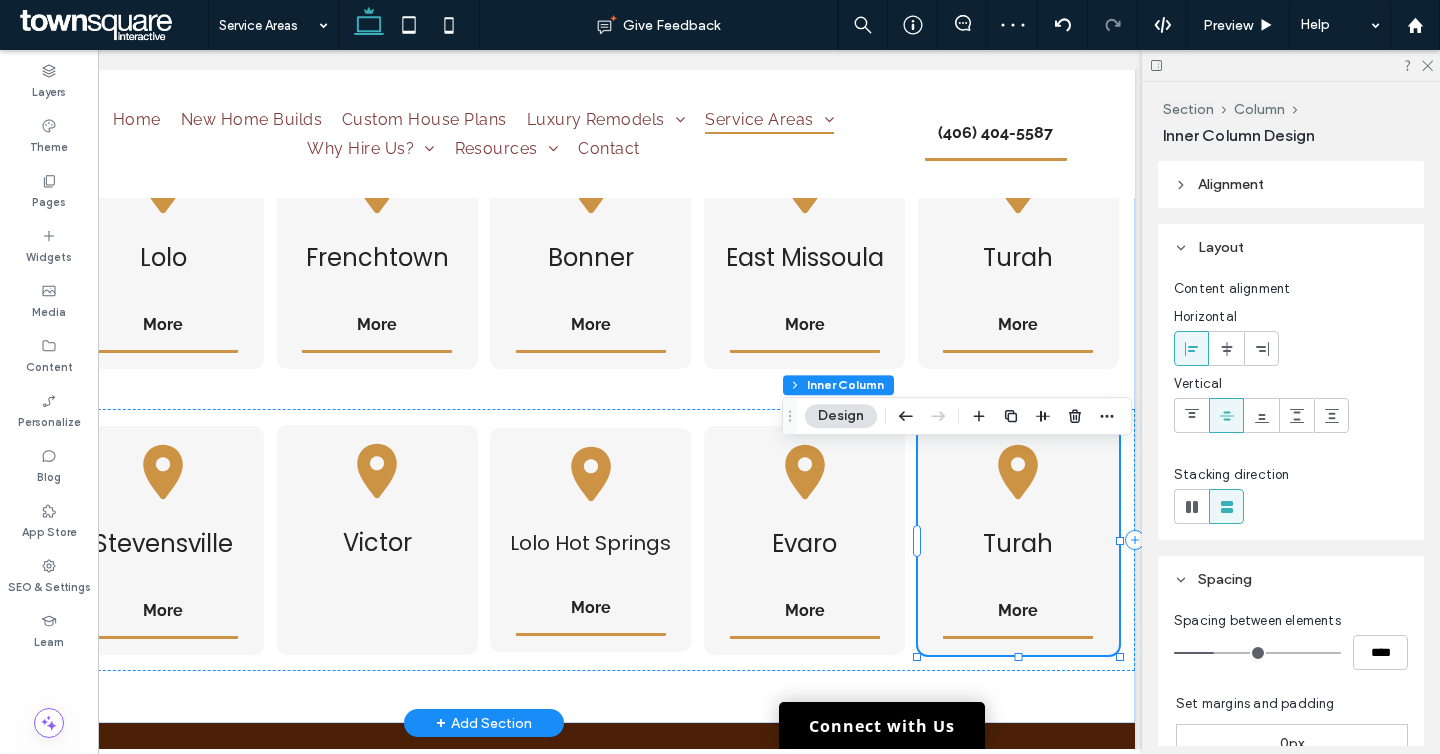 scroll, scrollTop: 0, scrollLeft: 298, axis: horizontal 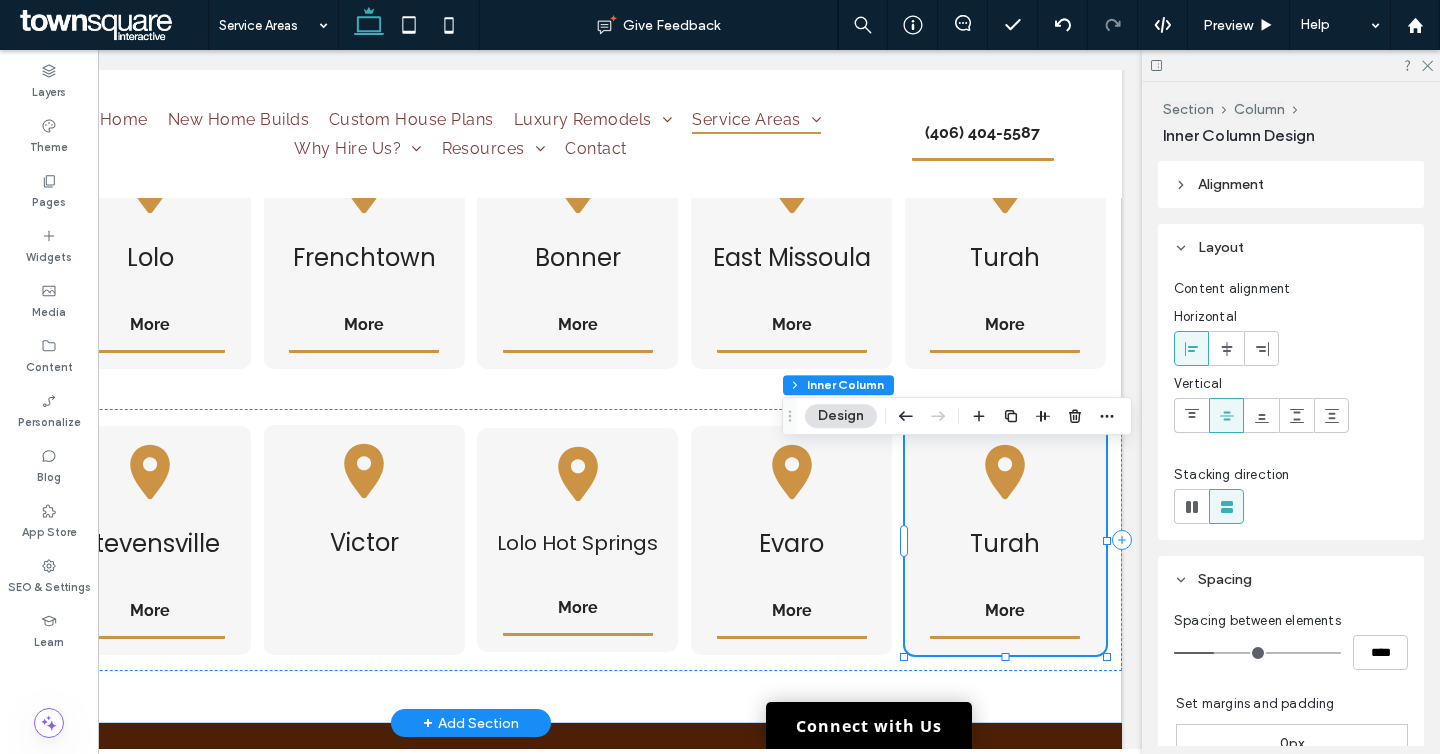 click on "Turah" at bounding box center (1005, 543) 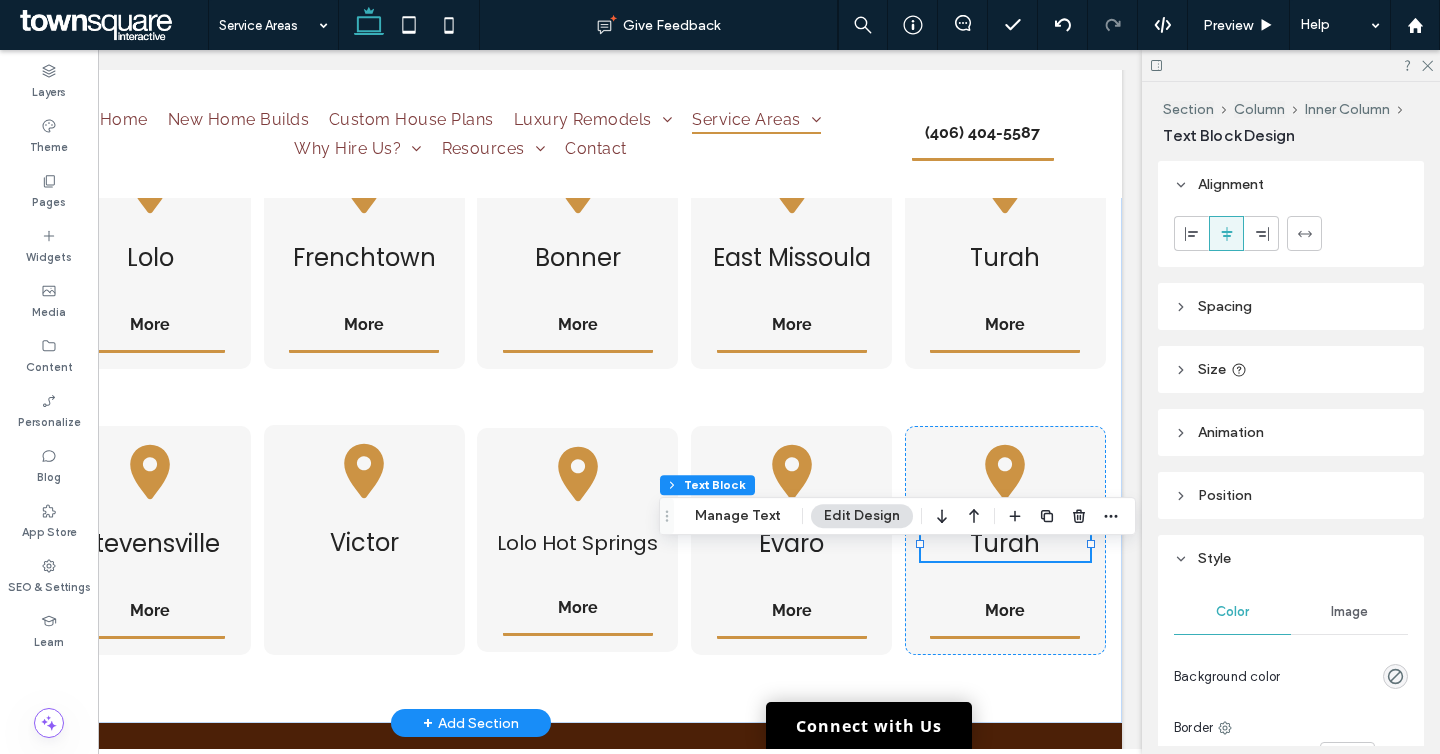 click on "Turah" at bounding box center (1005, 543) 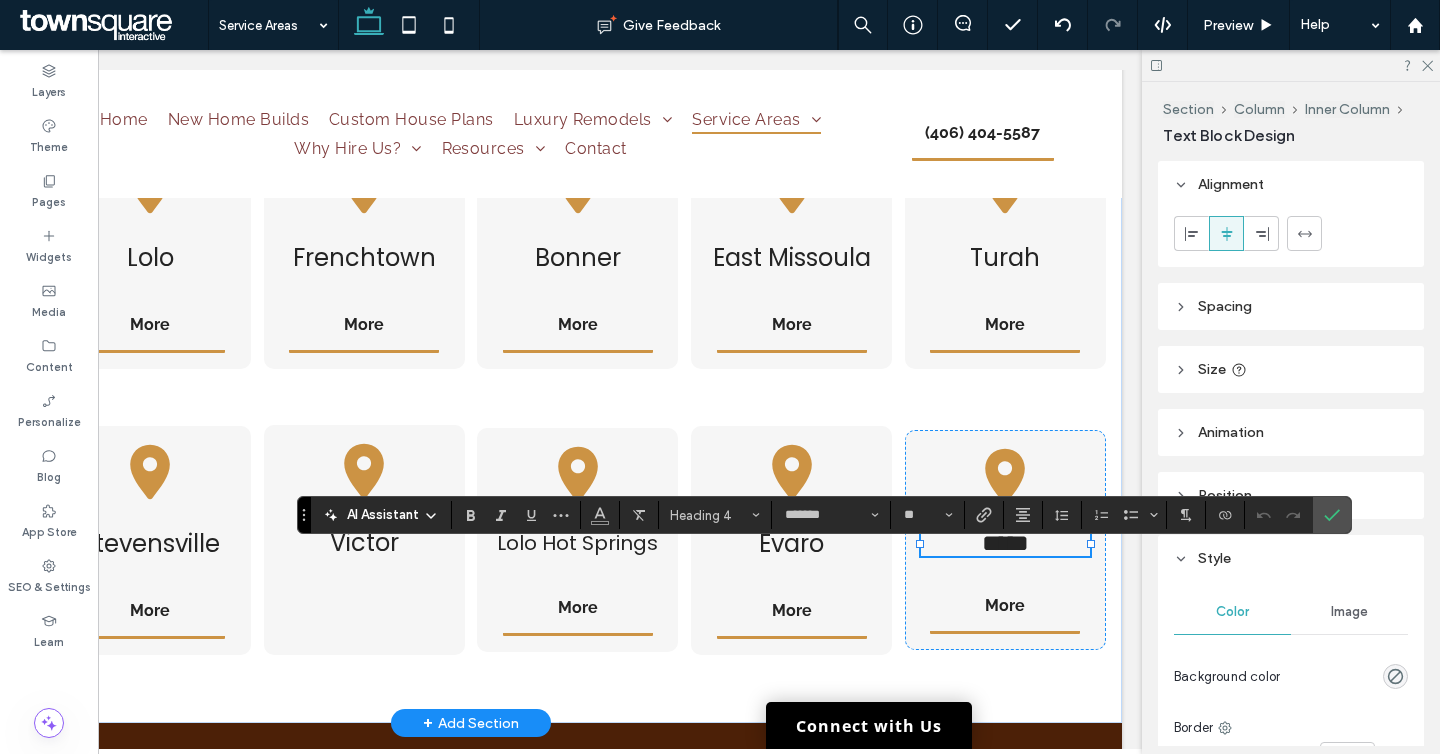 type 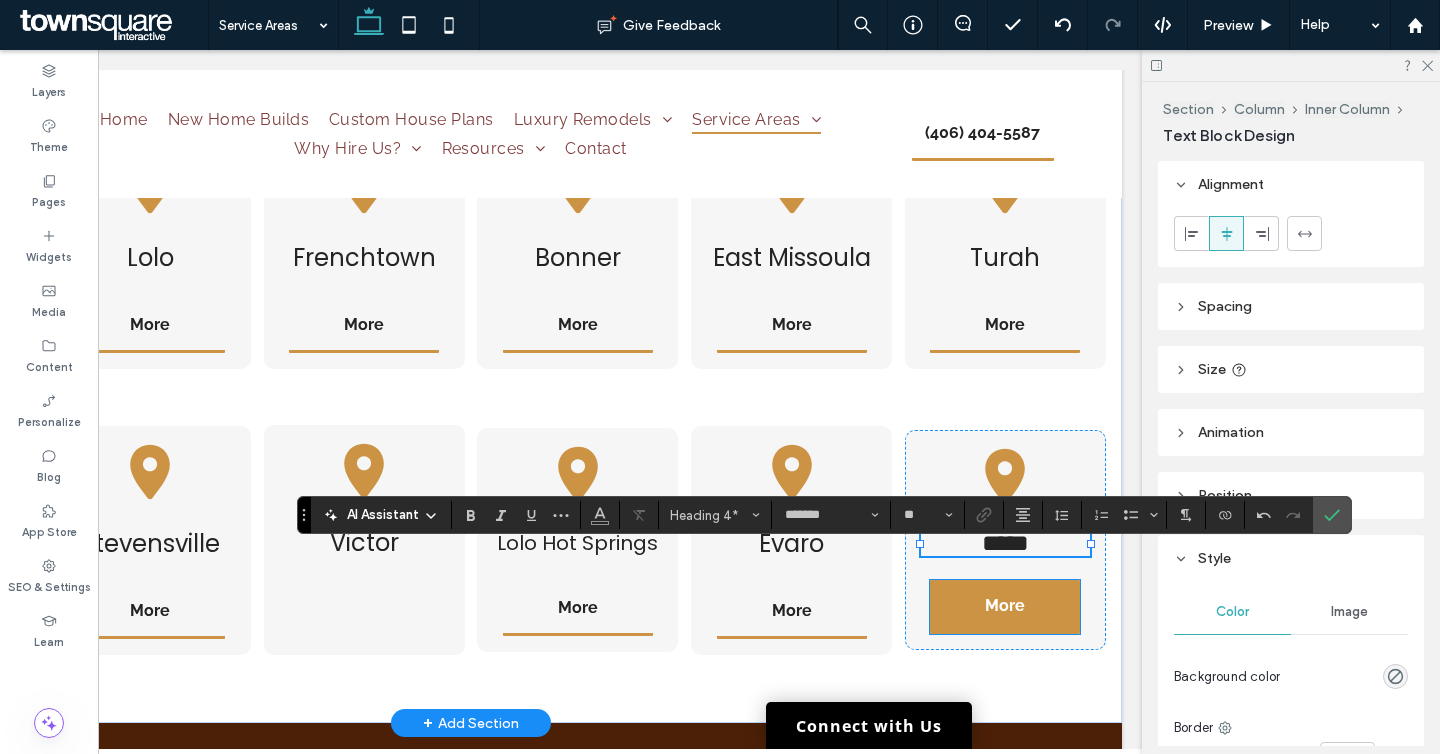 click on "More" at bounding box center [1005, 607] 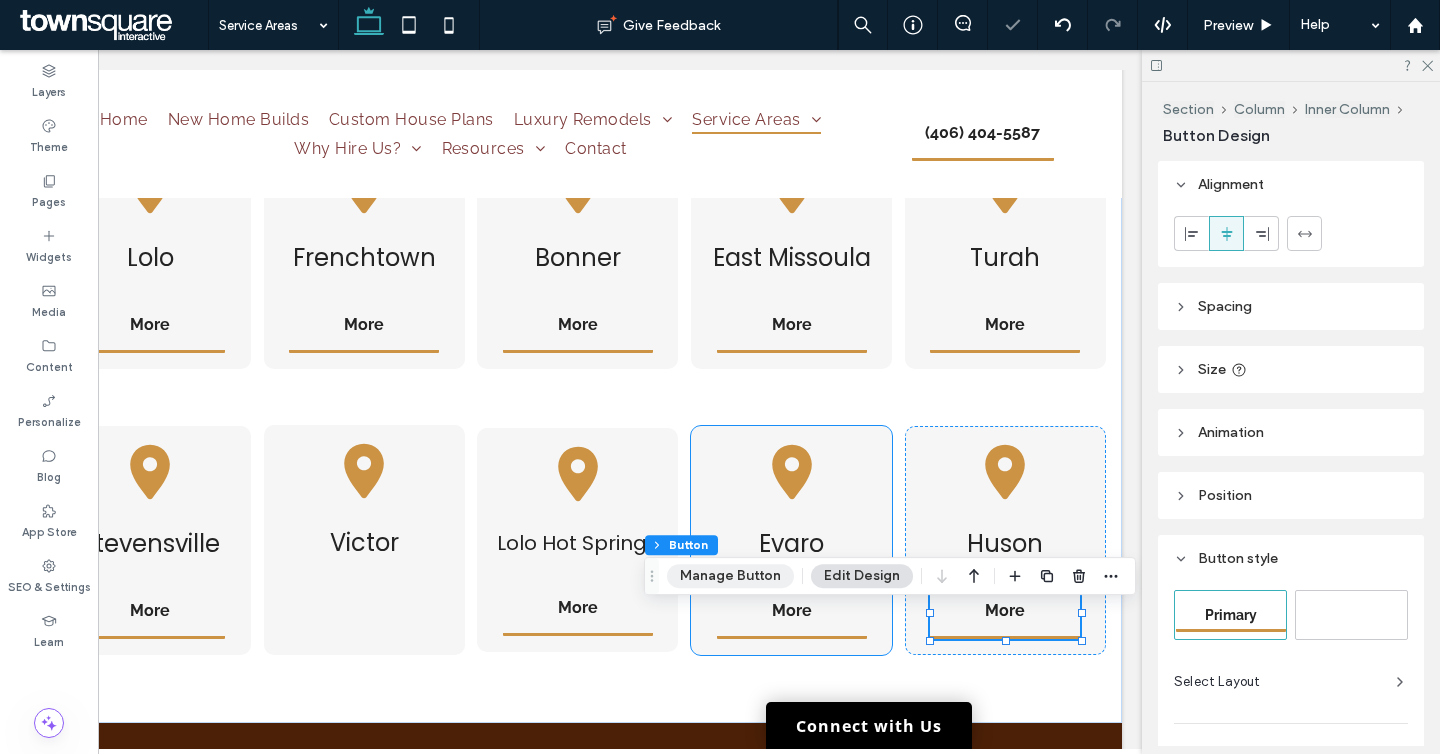 click on "Manage Button" at bounding box center (730, 576) 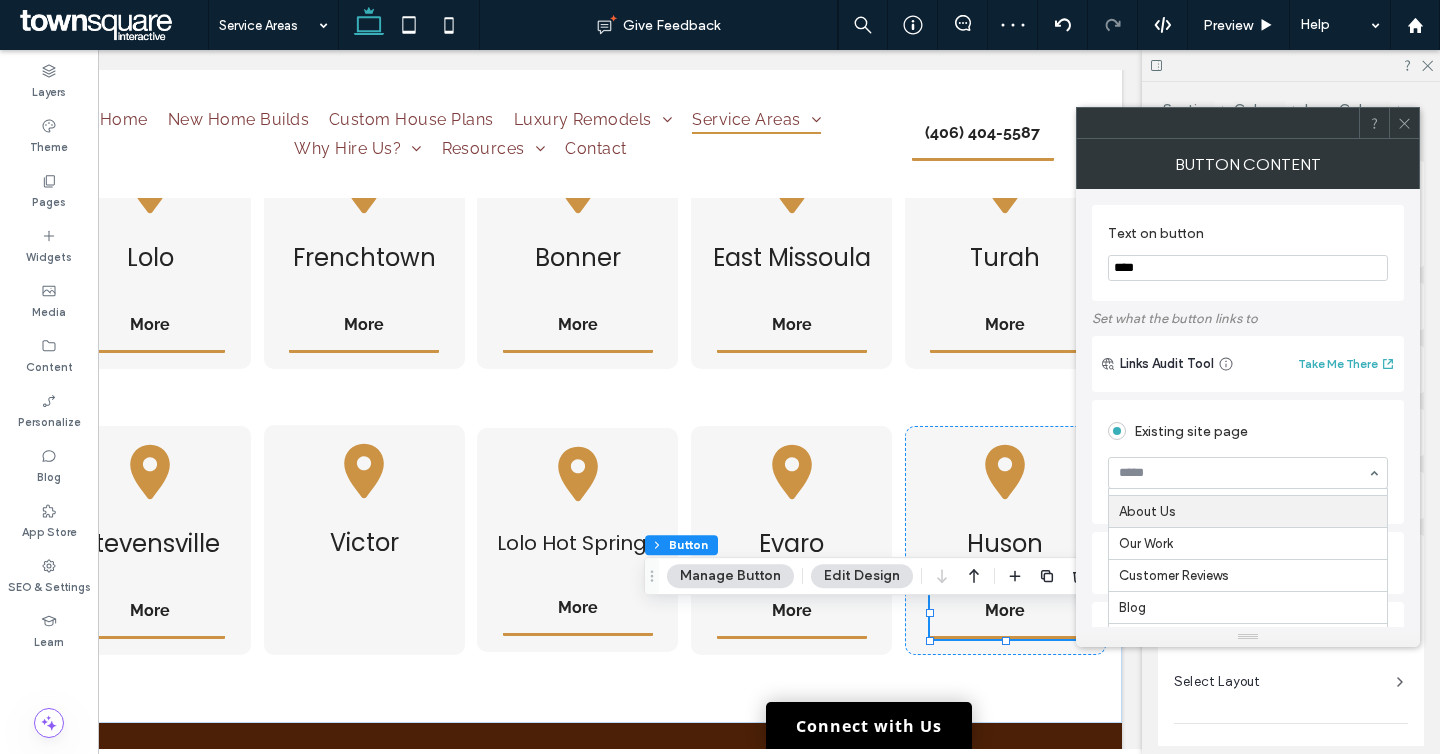 scroll, scrollTop: 923, scrollLeft: 0, axis: vertical 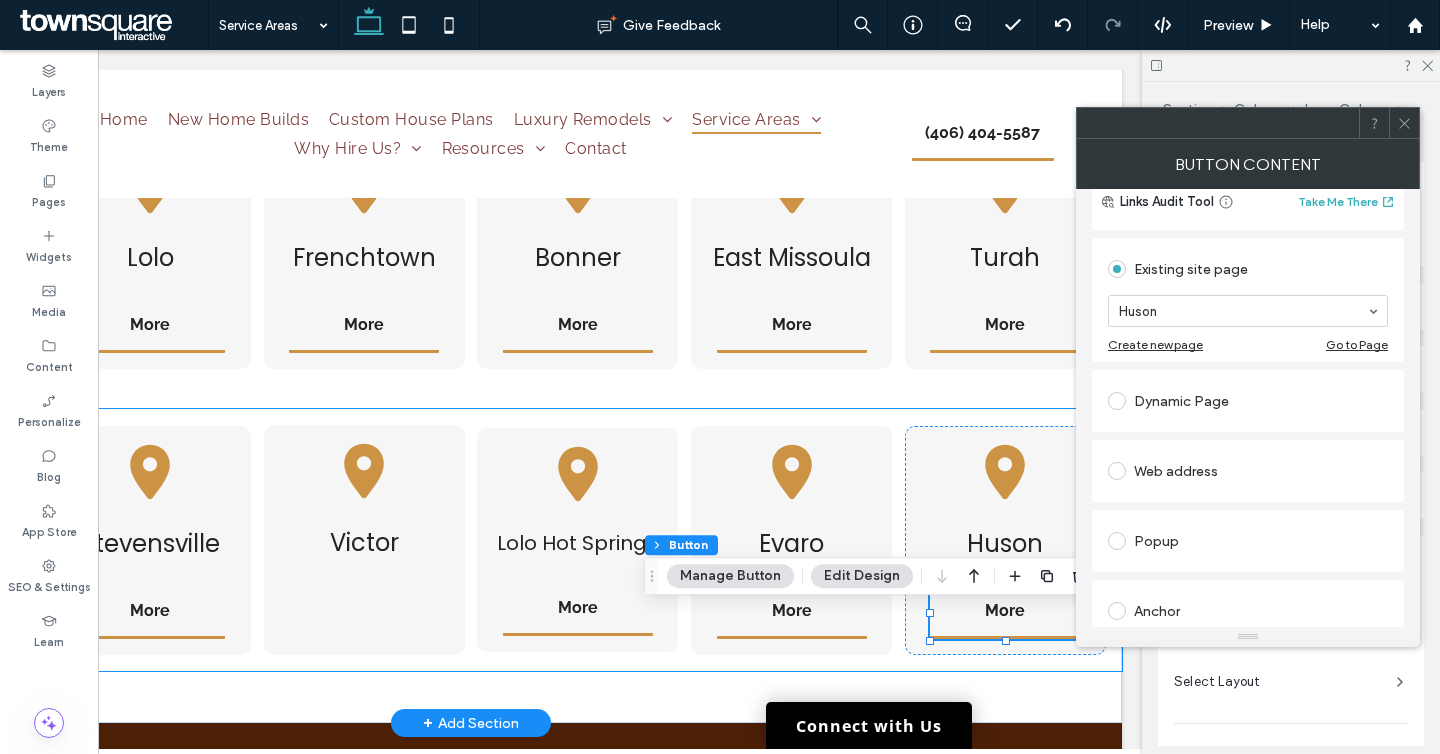 click on "[CITY]
More
[CITY]
More
[CITY]
[CITY]
More
[CITY]
More
[CITY]
More" at bounding box center (471, 540) 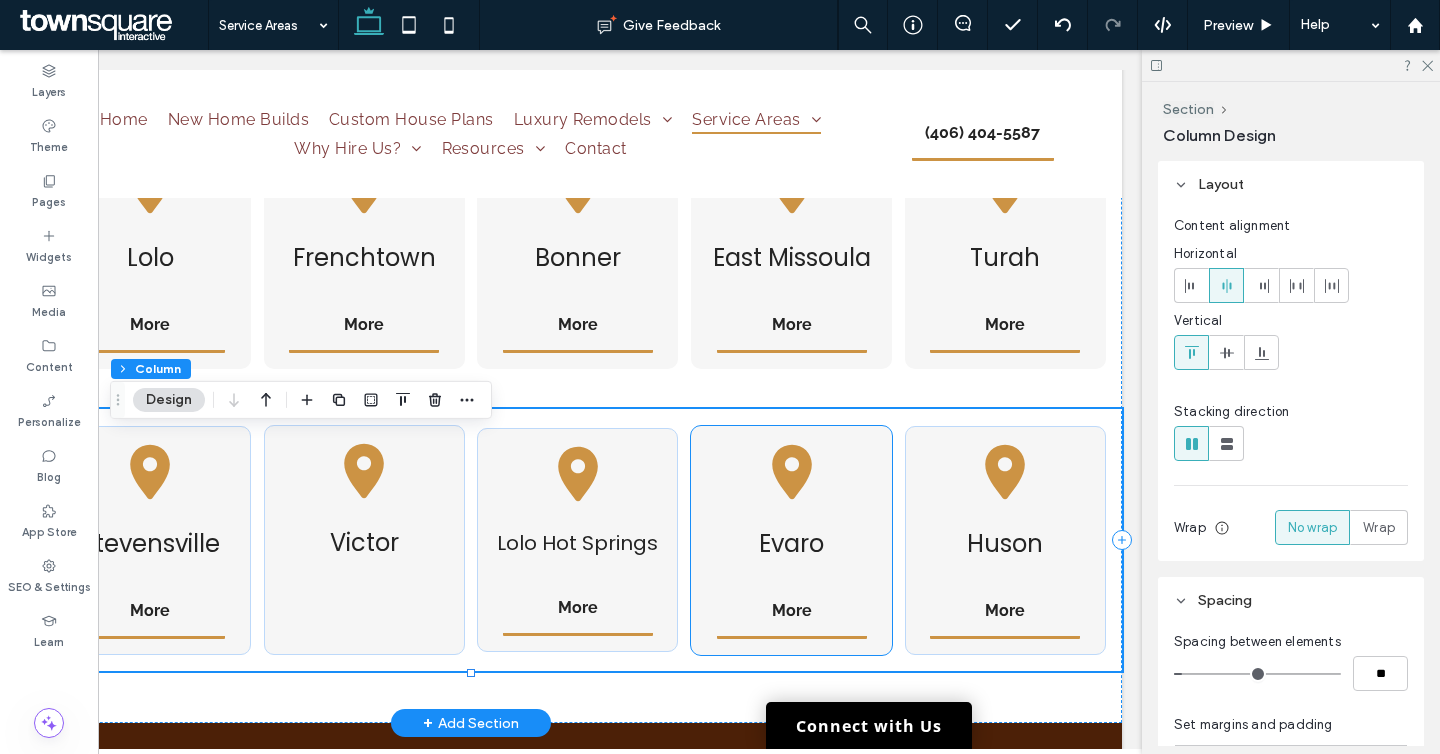 scroll, scrollTop: 0, scrollLeft: 0, axis: both 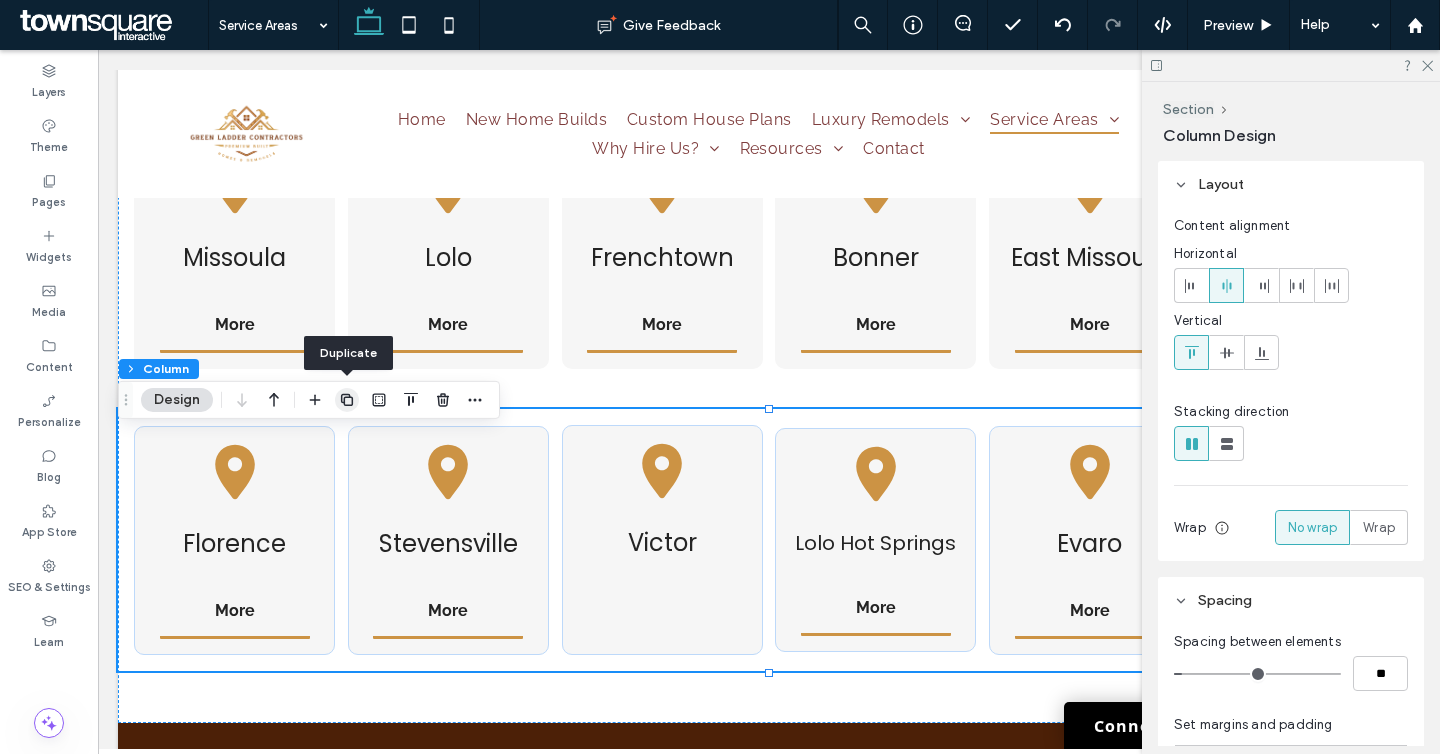 click 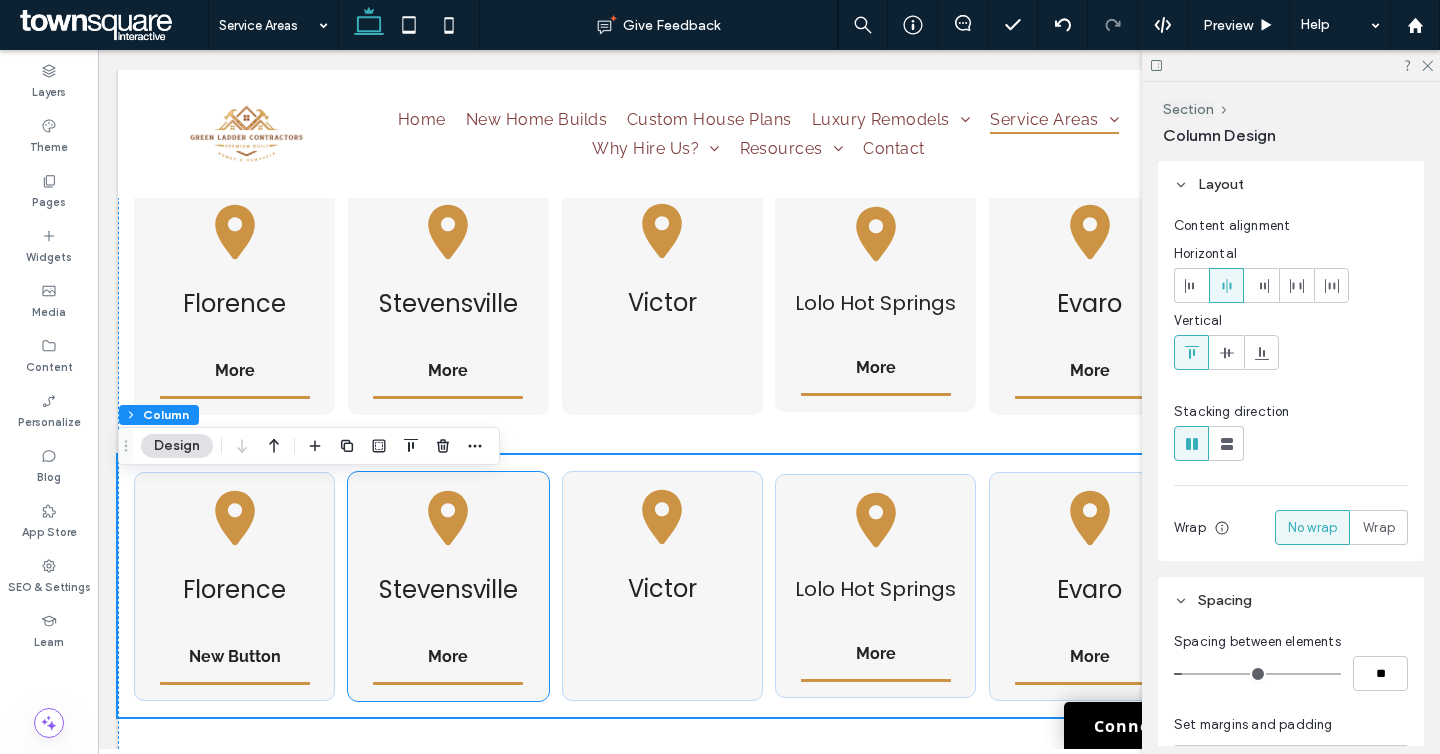 scroll, scrollTop: 1370, scrollLeft: 0, axis: vertical 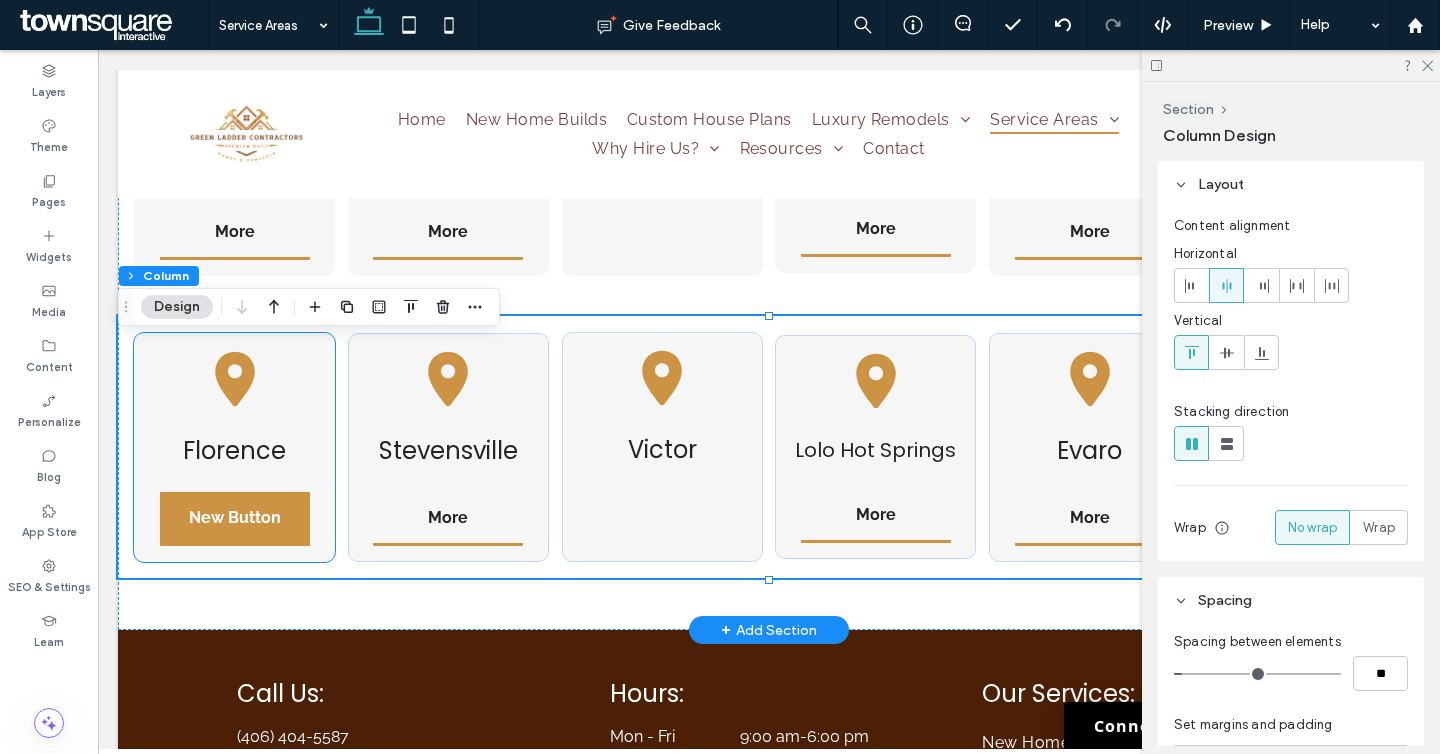 click on "New Button" at bounding box center [235, 519] 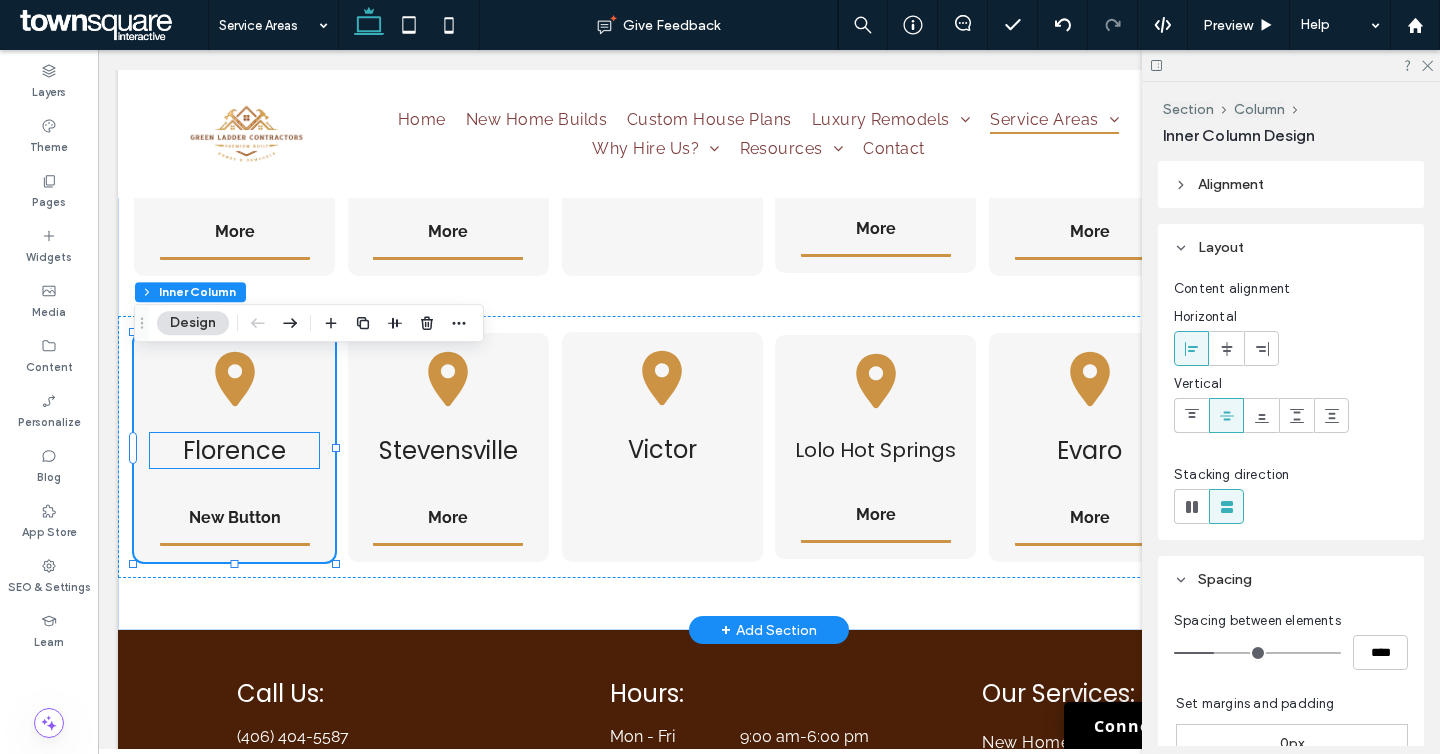 click on "Florence" at bounding box center (234, 450) 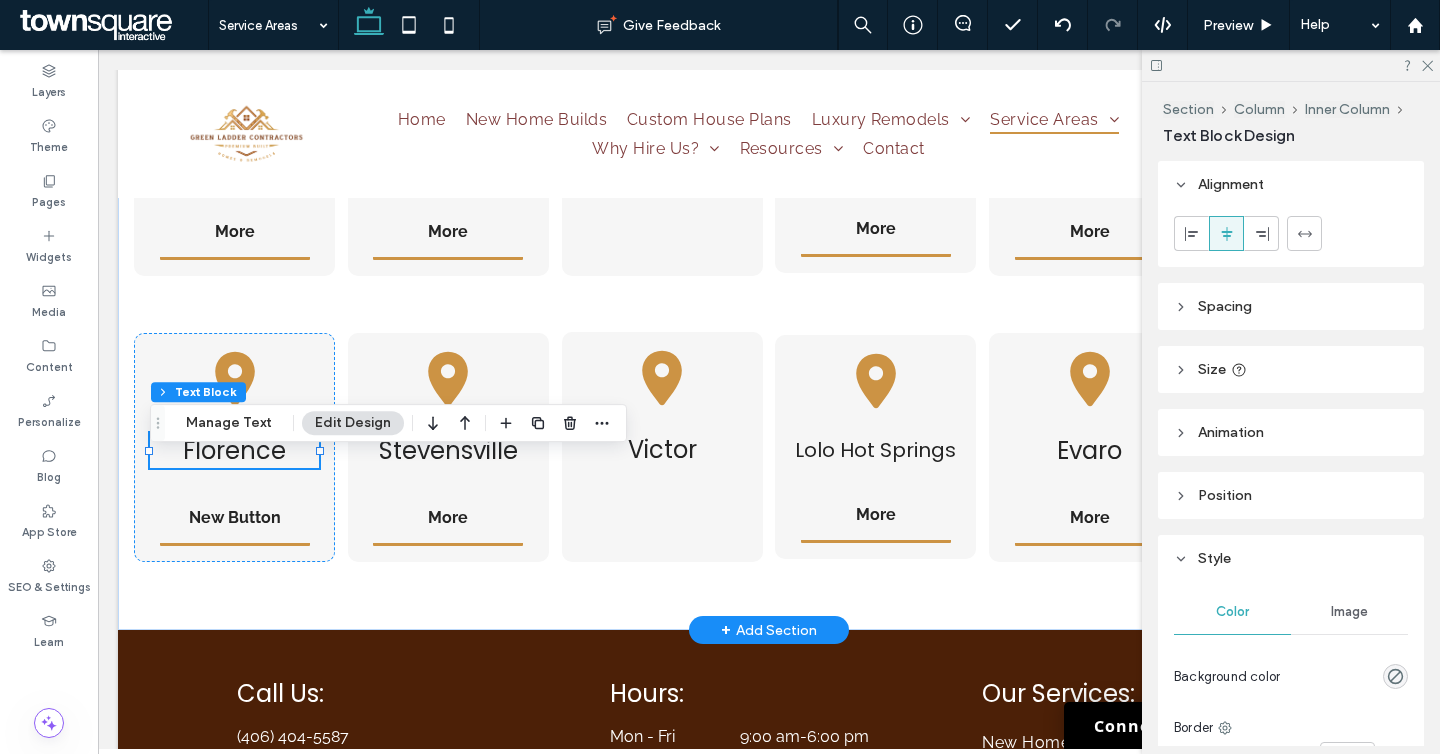 click on "Florence" at bounding box center [234, 450] 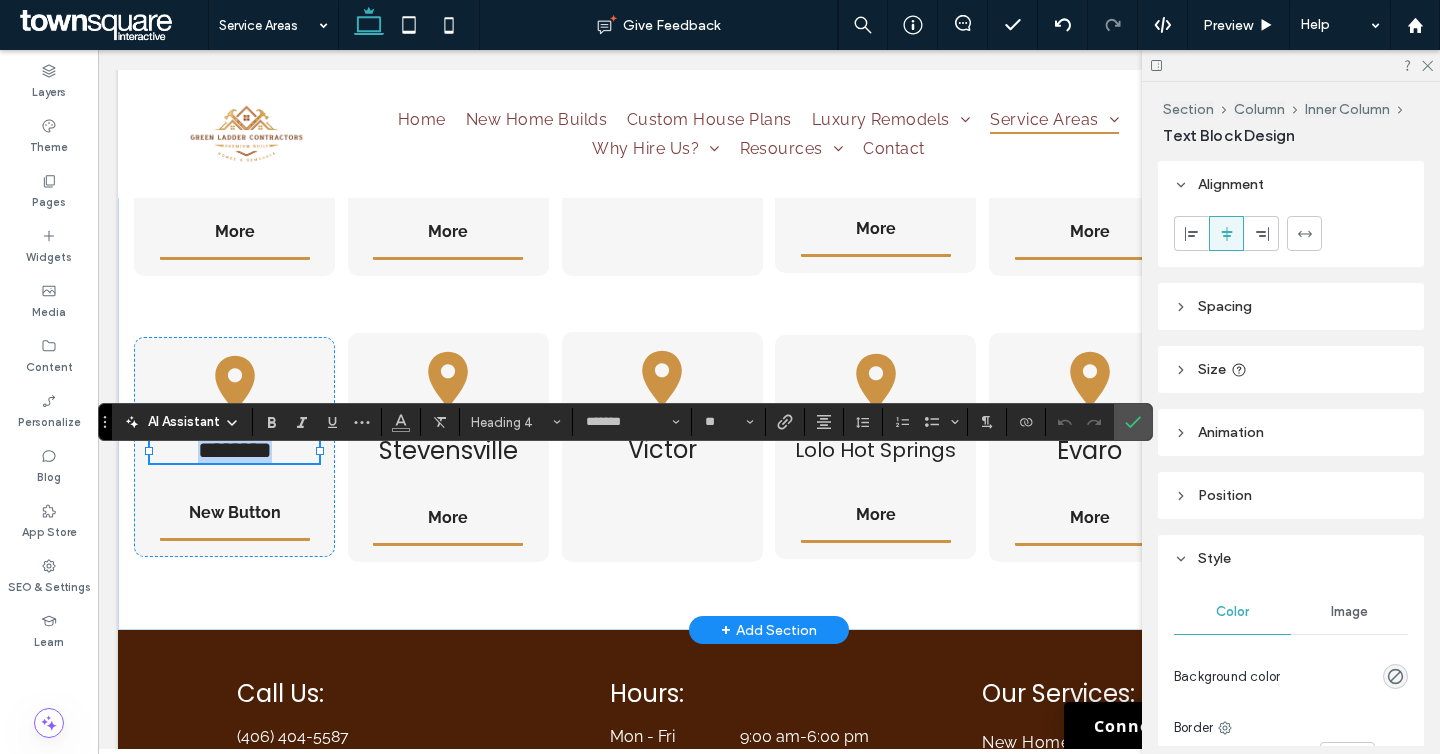 type 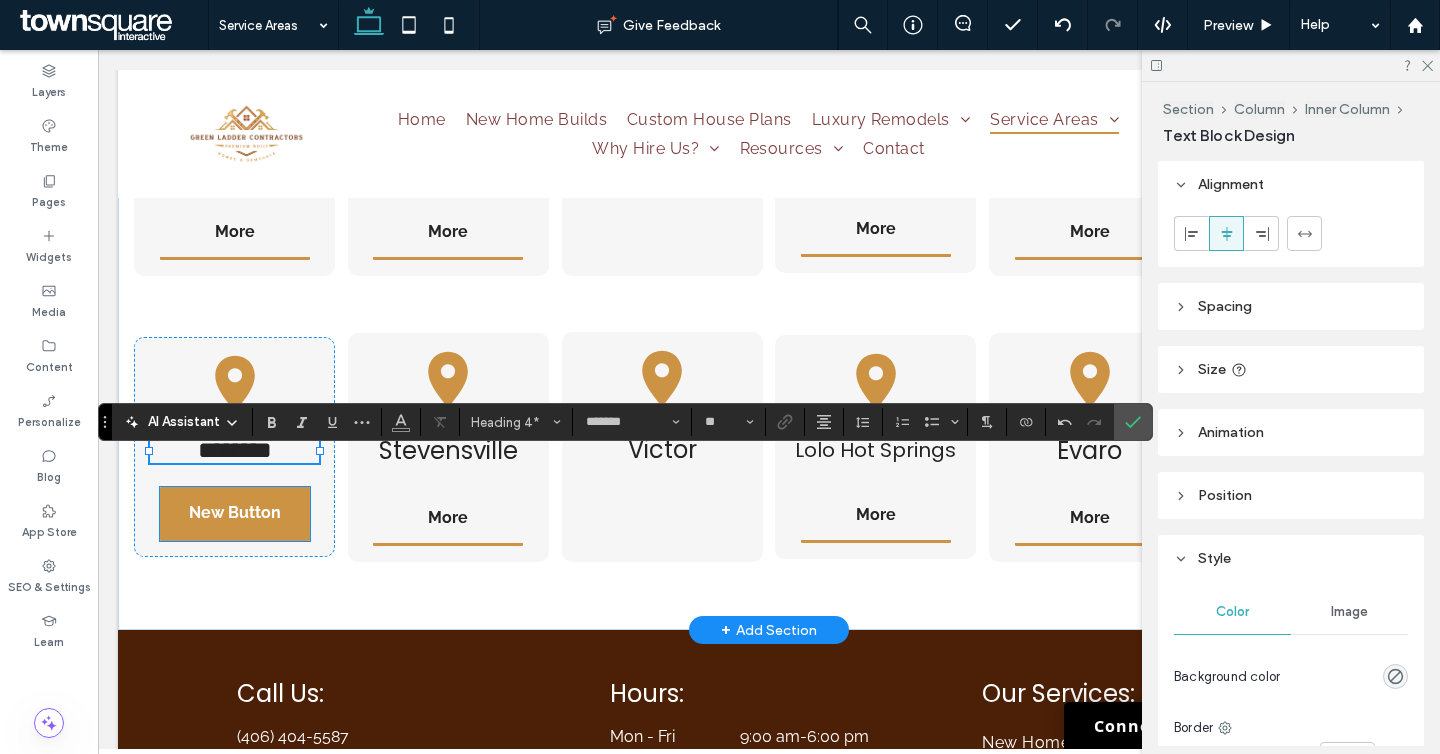 click on "New Button" at bounding box center [235, 512] 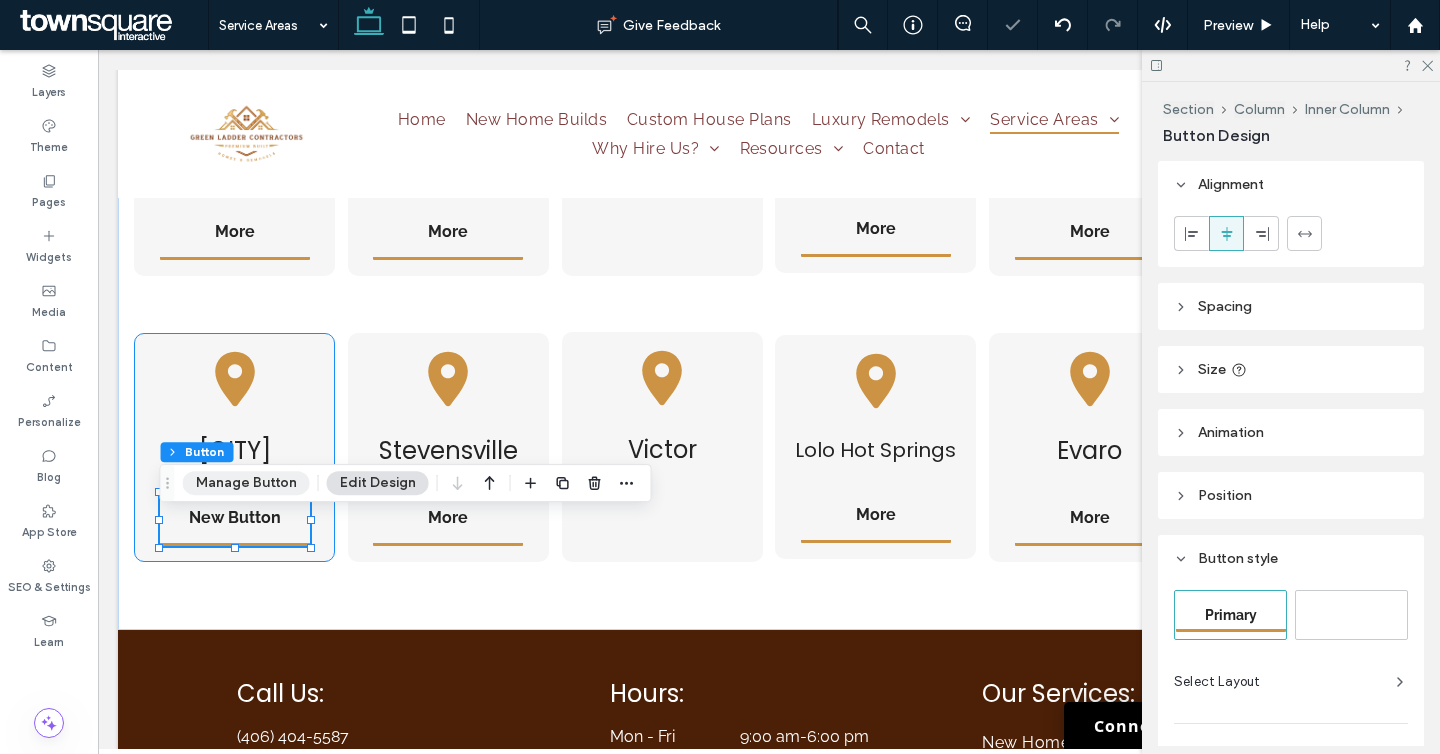 click on "Manage Button" at bounding box center [246, 483] 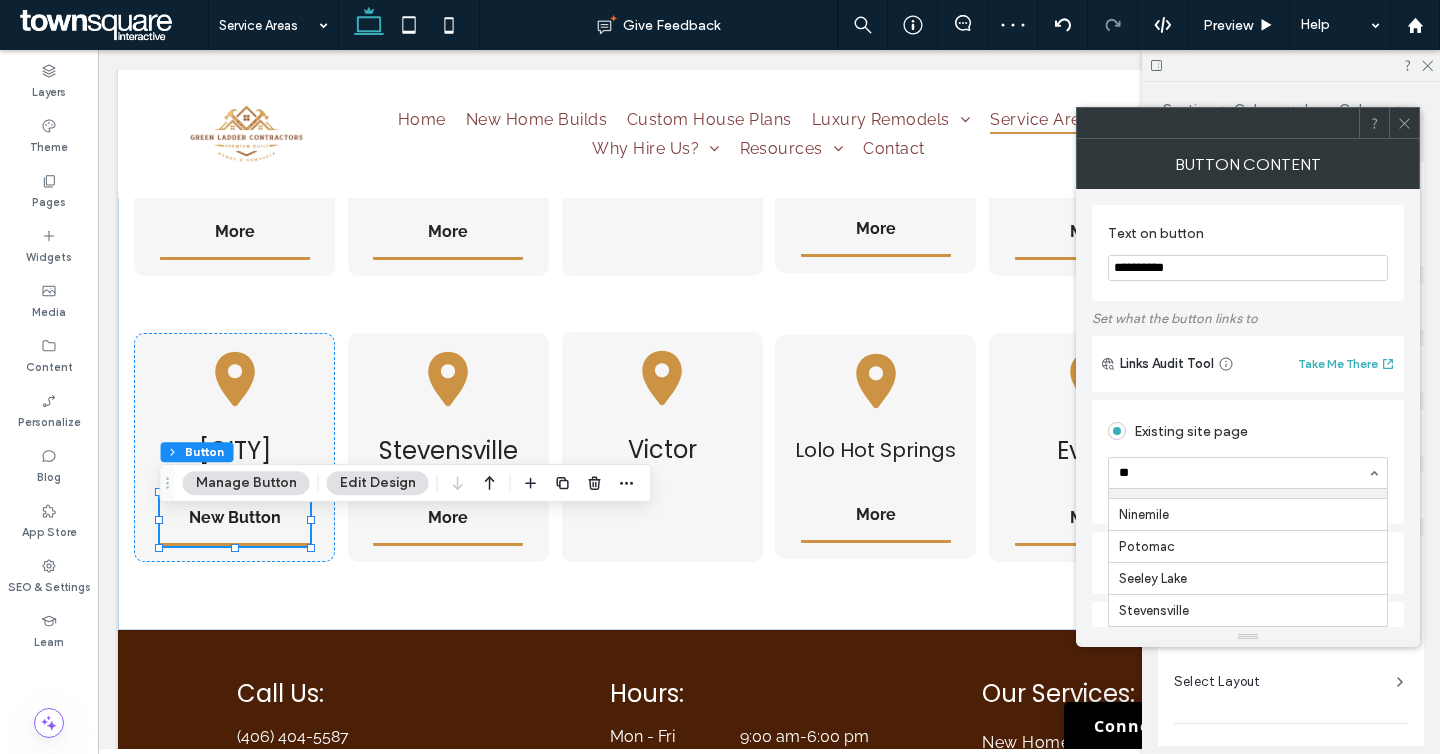scroll, scrollTop: 0, scrollLeft: 0, axis: both 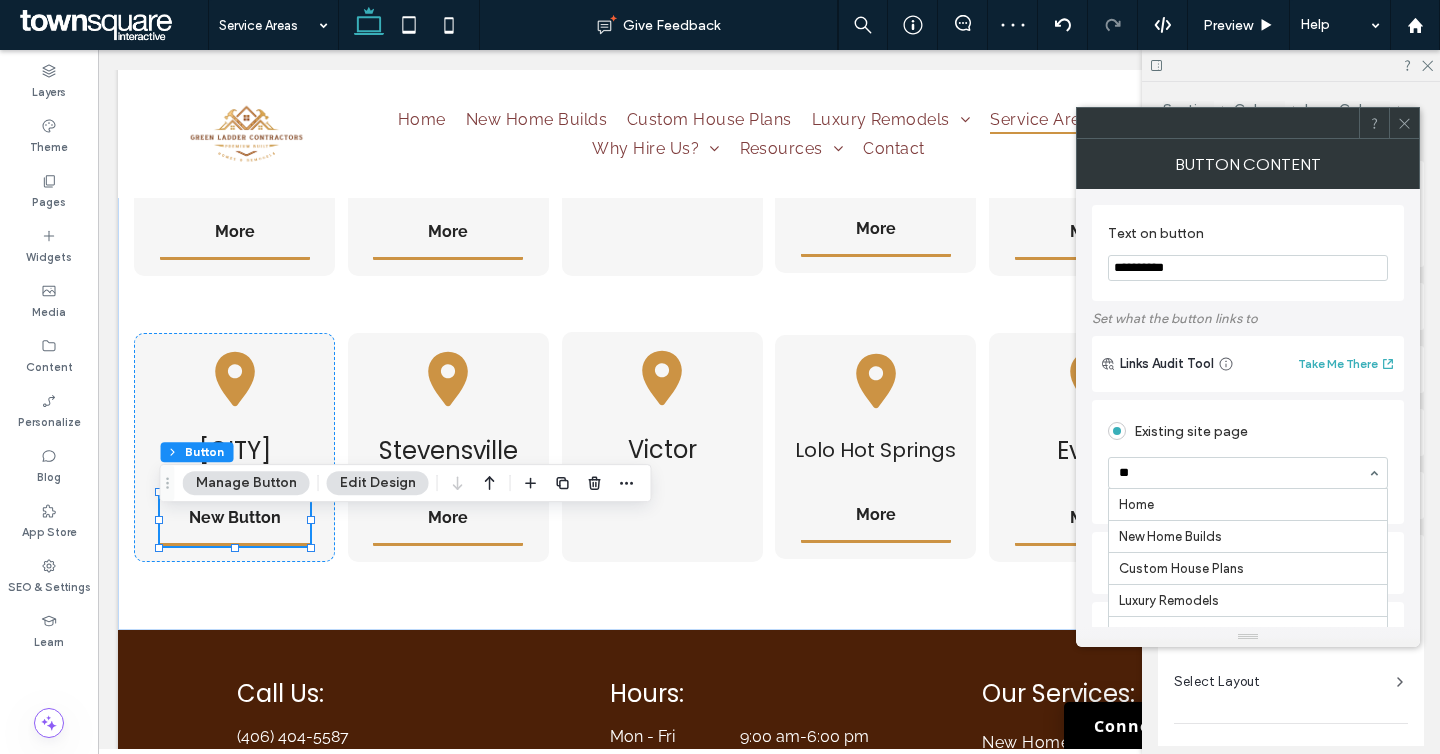 type on "***" 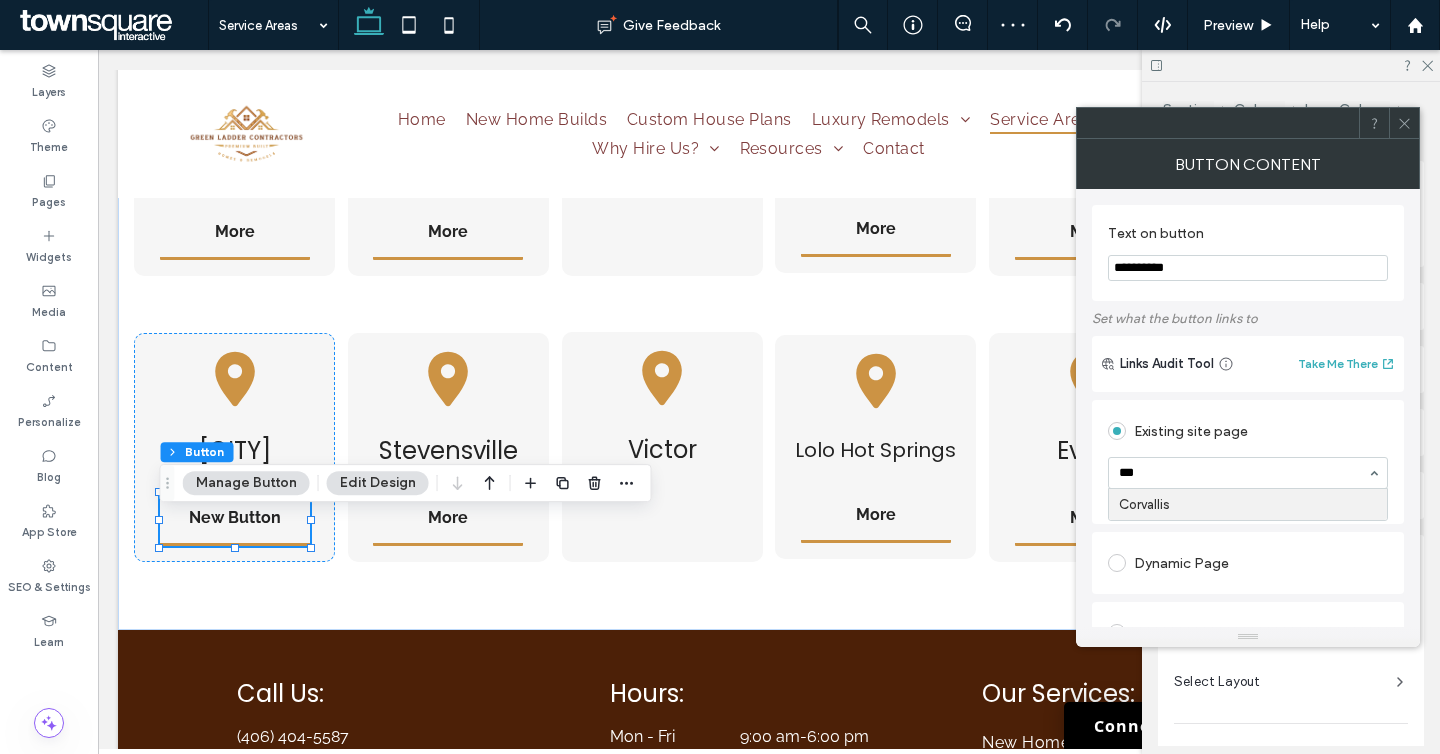 type 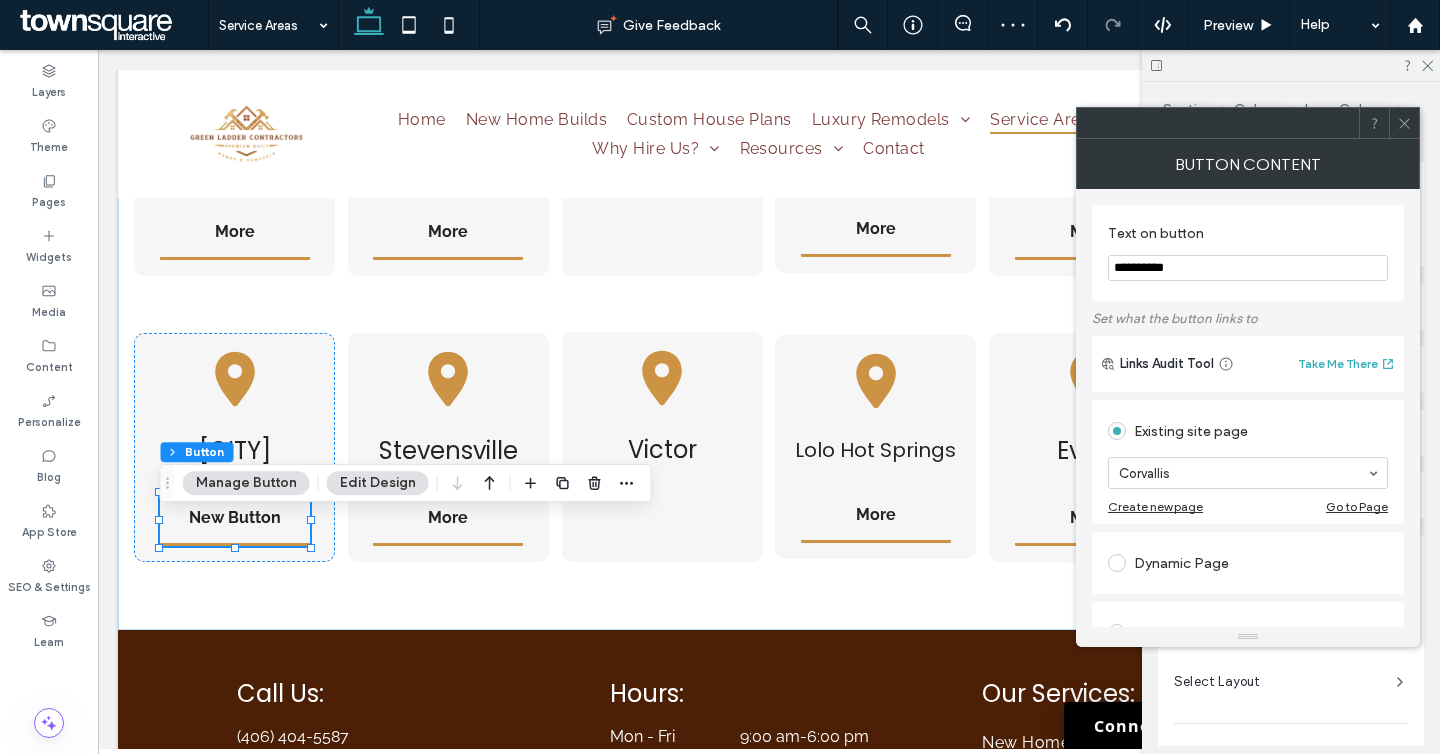 click on "**********" at bounding box center (1248, 268) 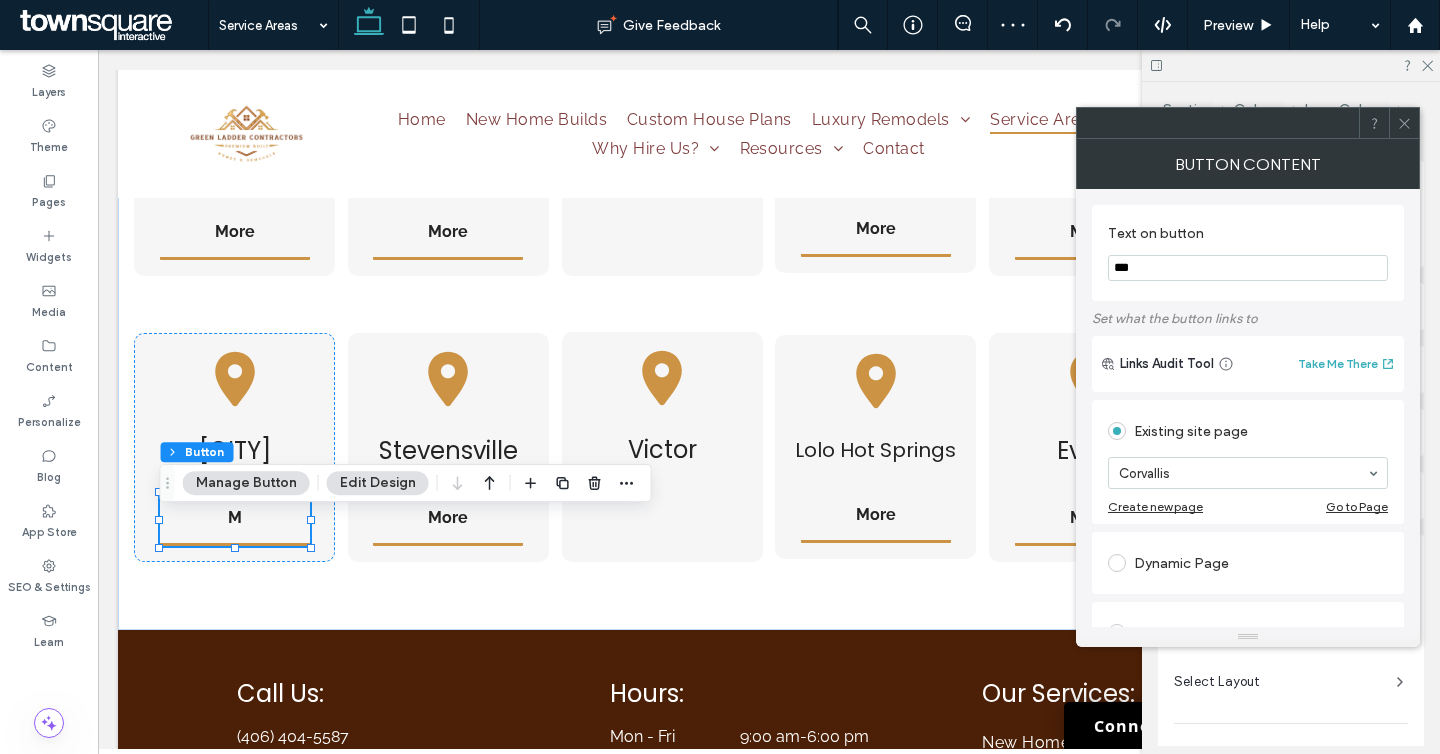 type on "****" 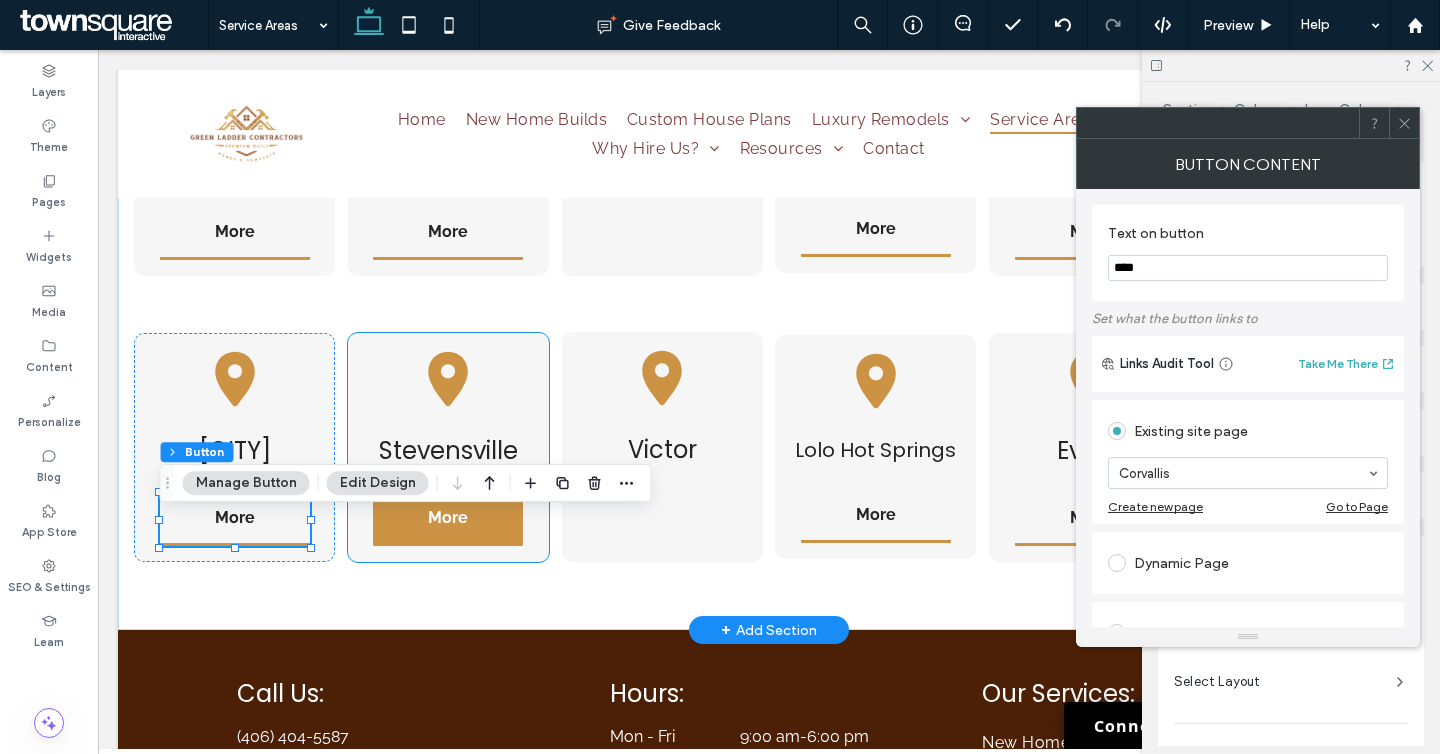 click on "More" at bounding box center [448, 519] 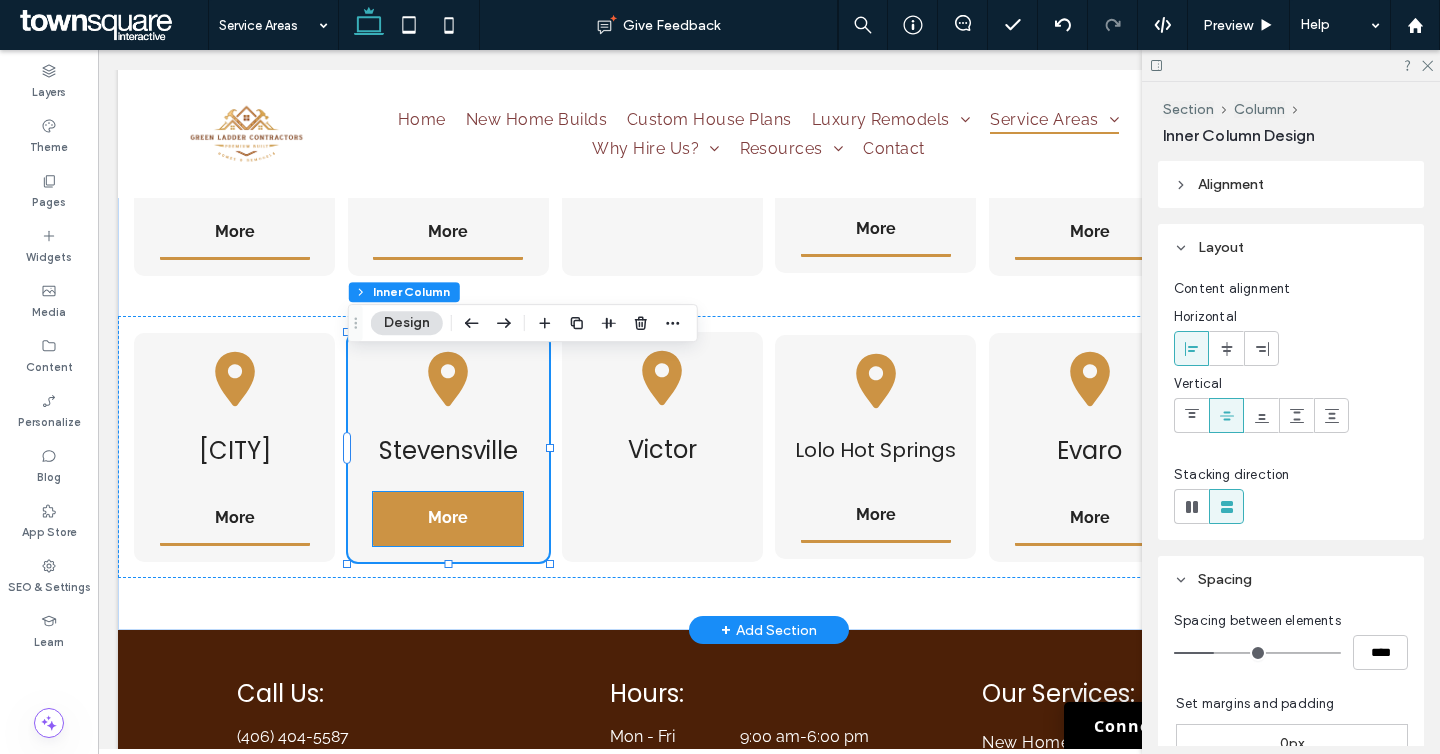 click on "More" at bounding box center [448, 517] 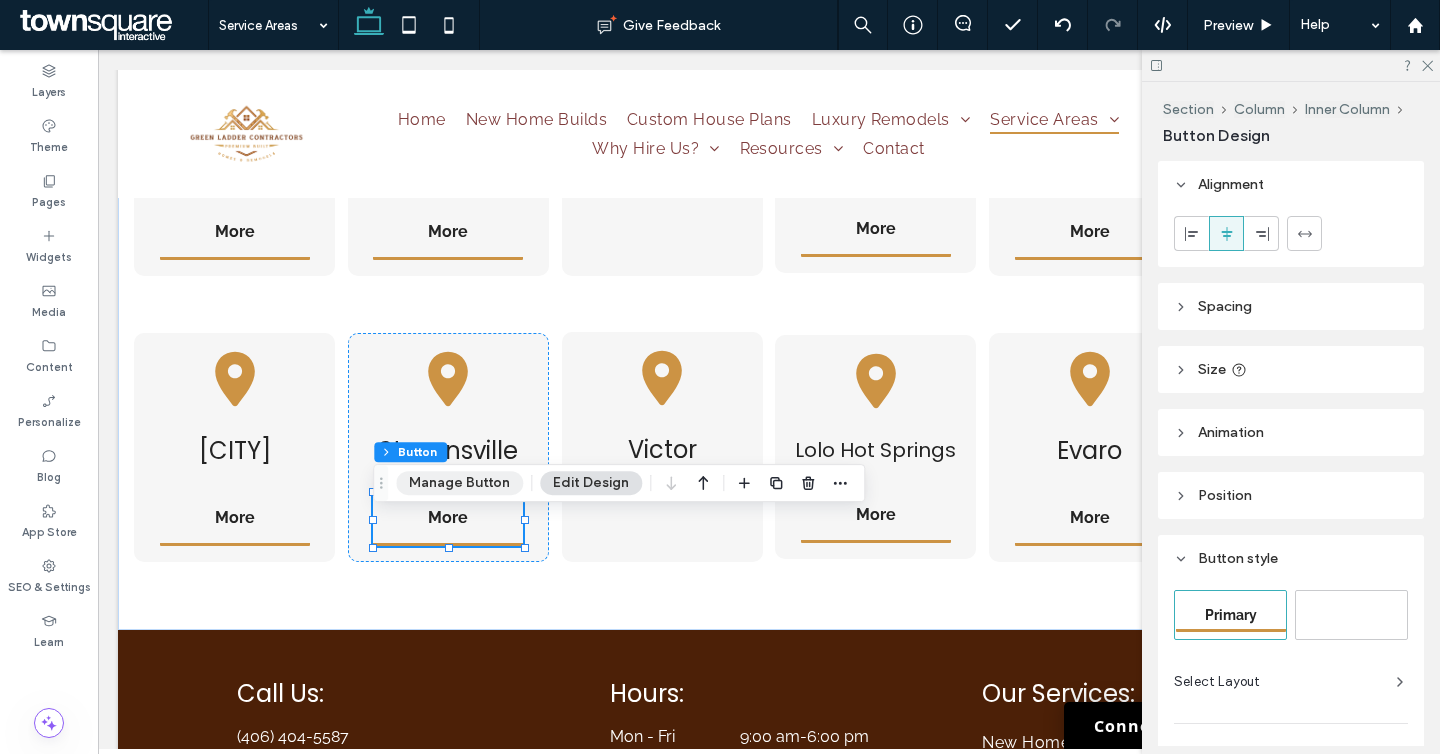 click on "Manage Button" at bounding box center [459, 483] 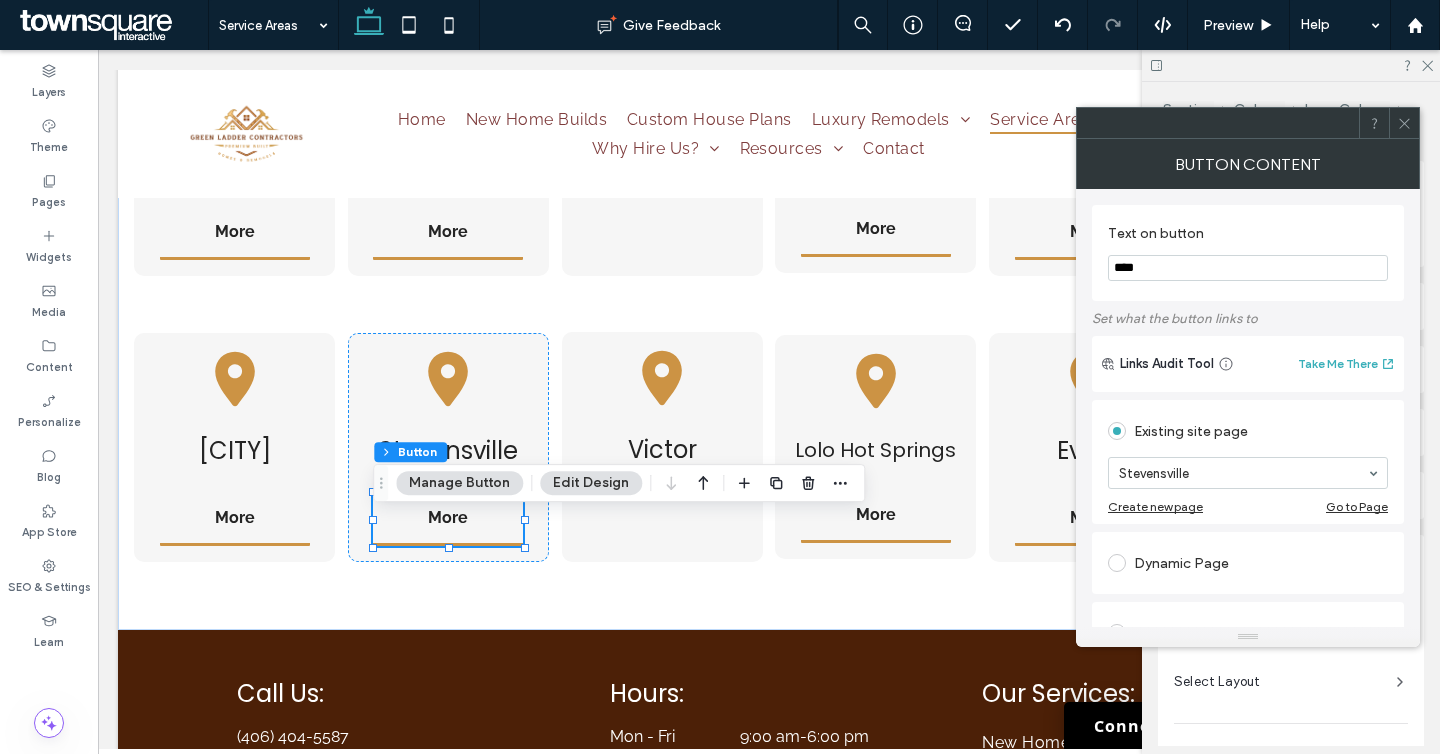 click on "****" at bounding box center [1248, 268] 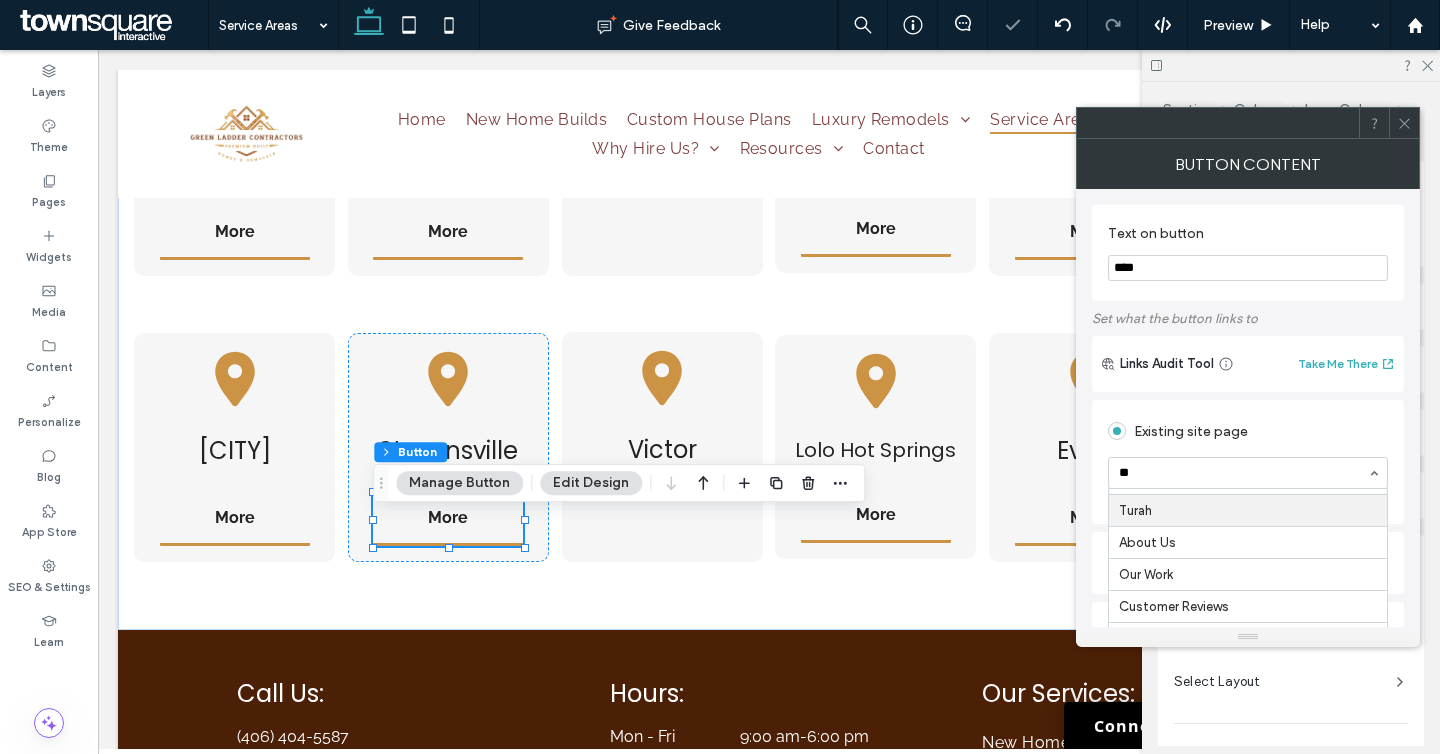 scroll, scrollTop: 0, scrollLeft: 0, axis: both 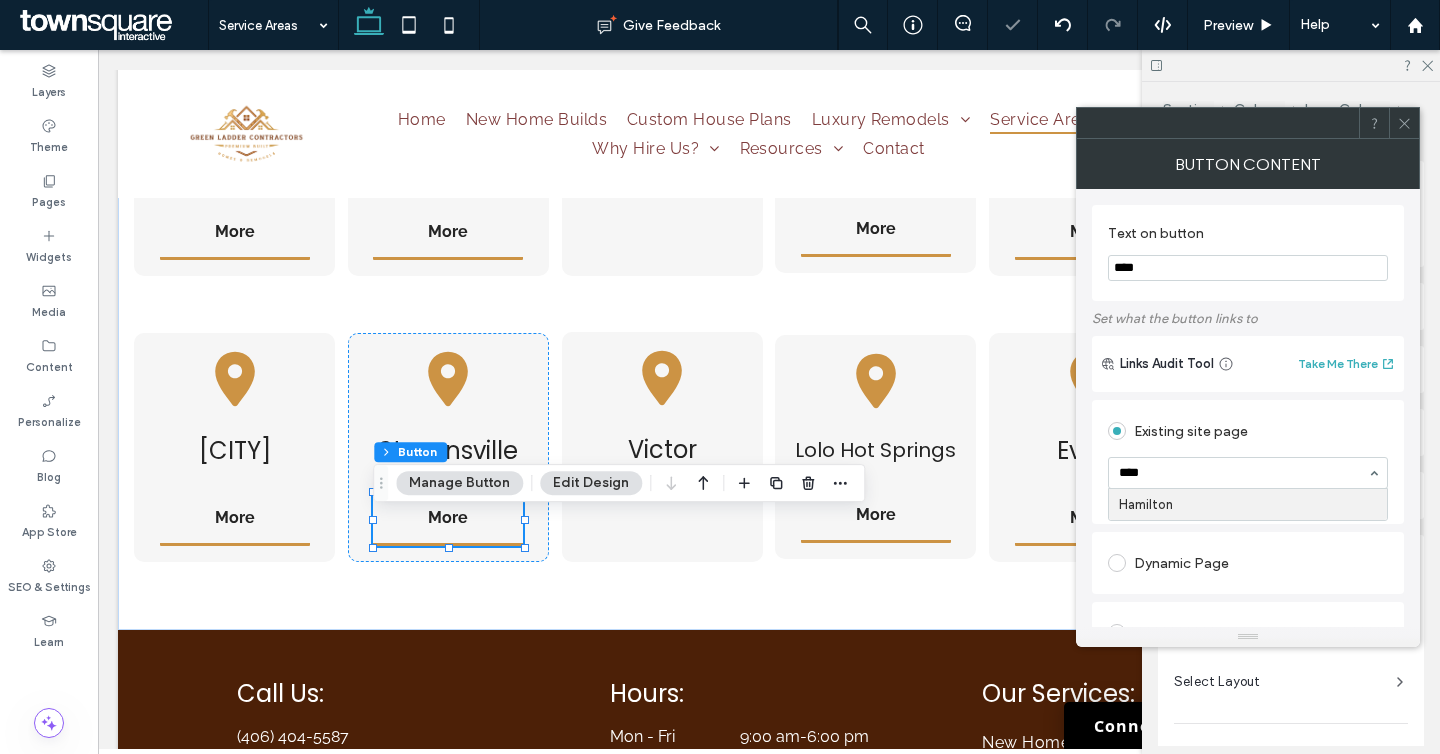 type on "*****" 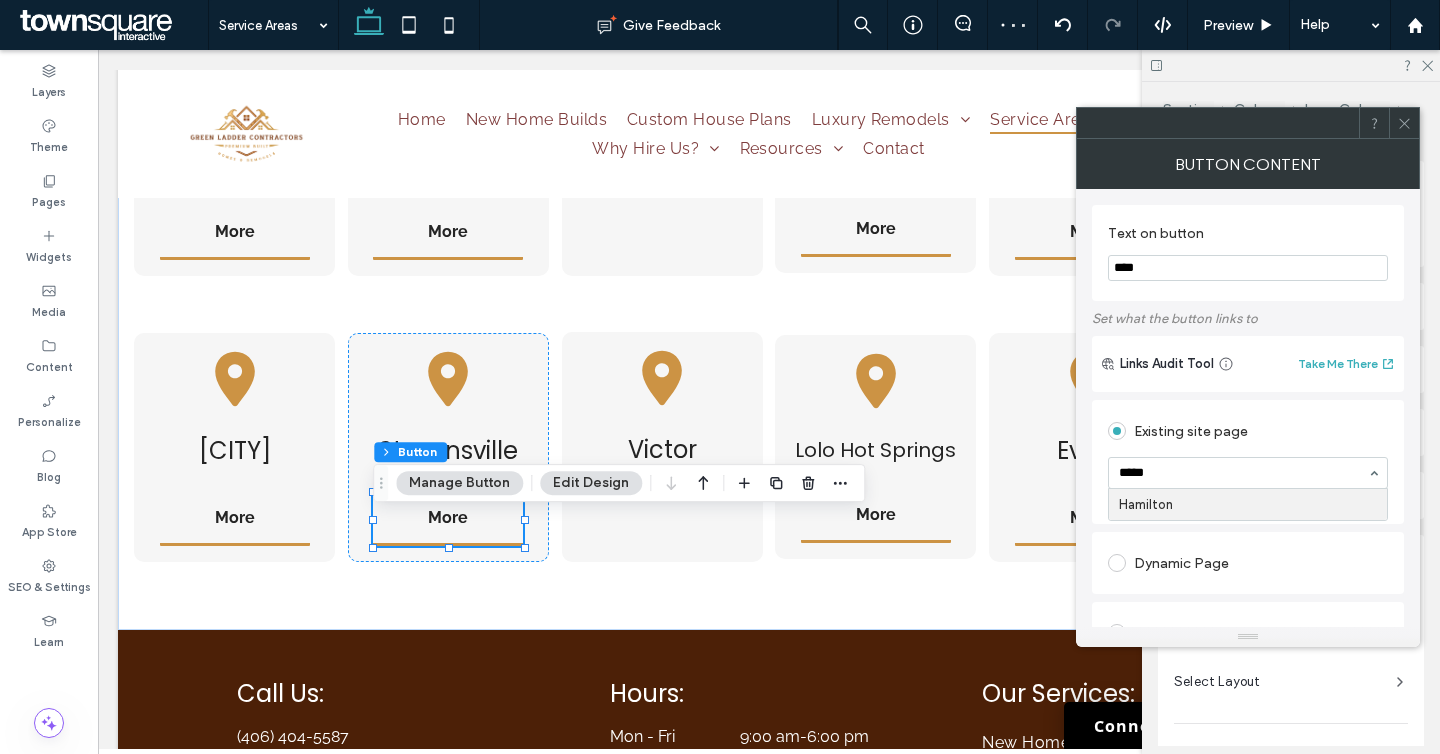 type 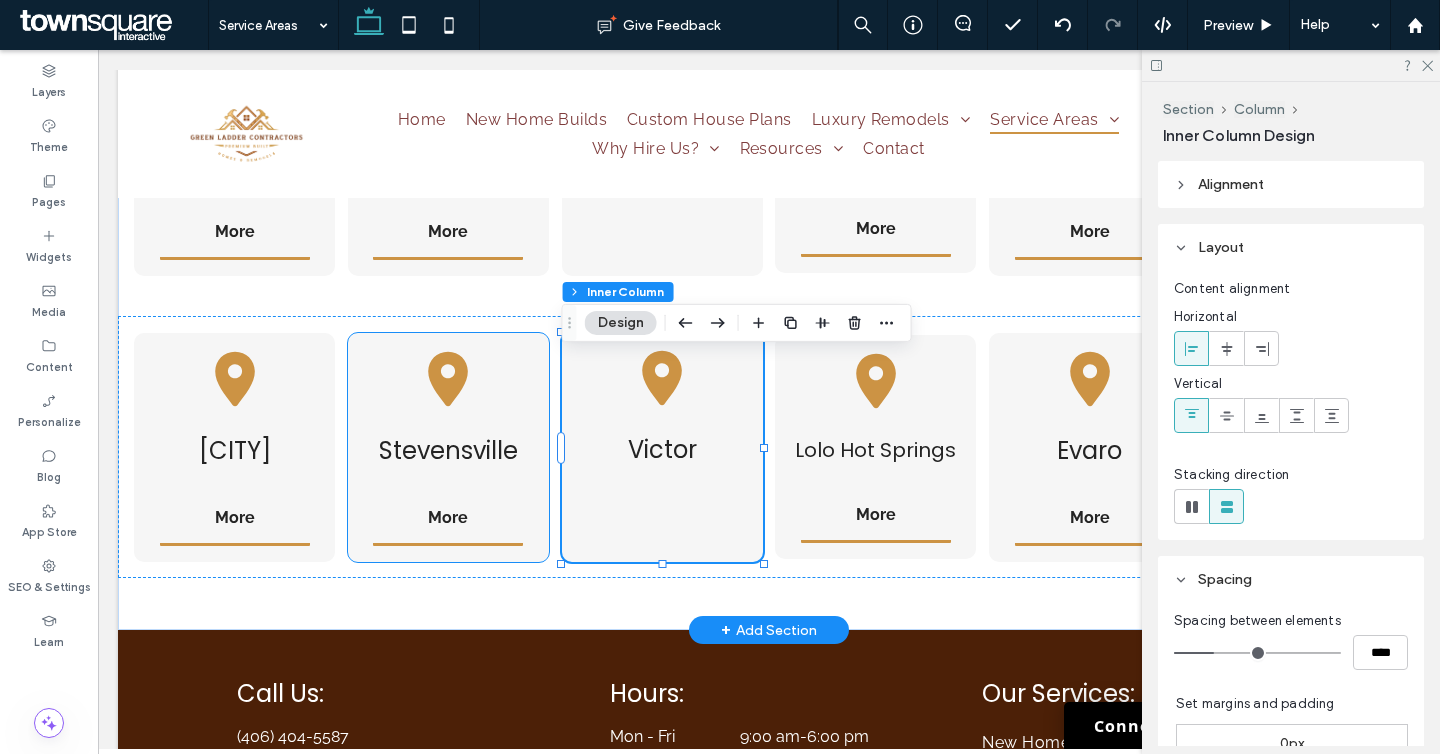 click on "Stevensville" at bounding box center (448, 450) 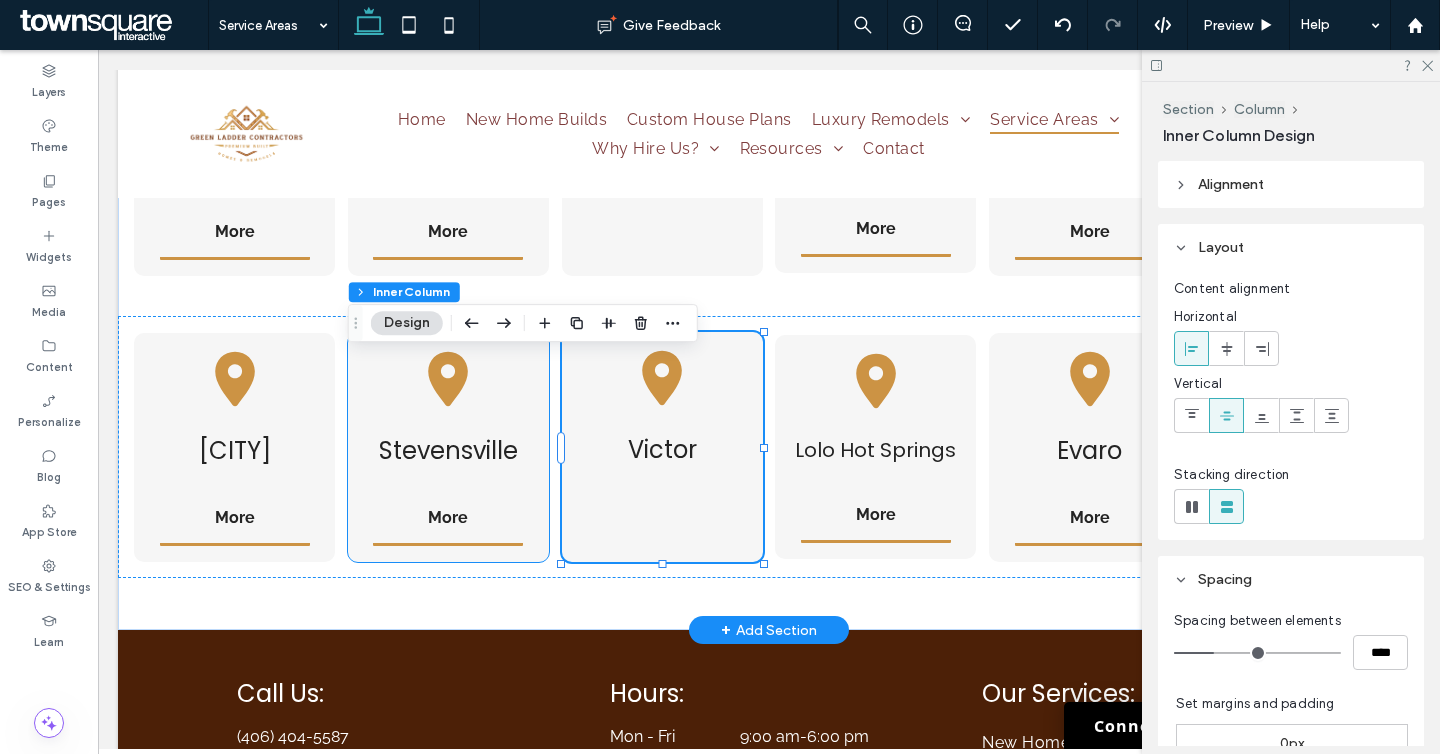 click on "Stevensville" at bounding box center (448, 450) 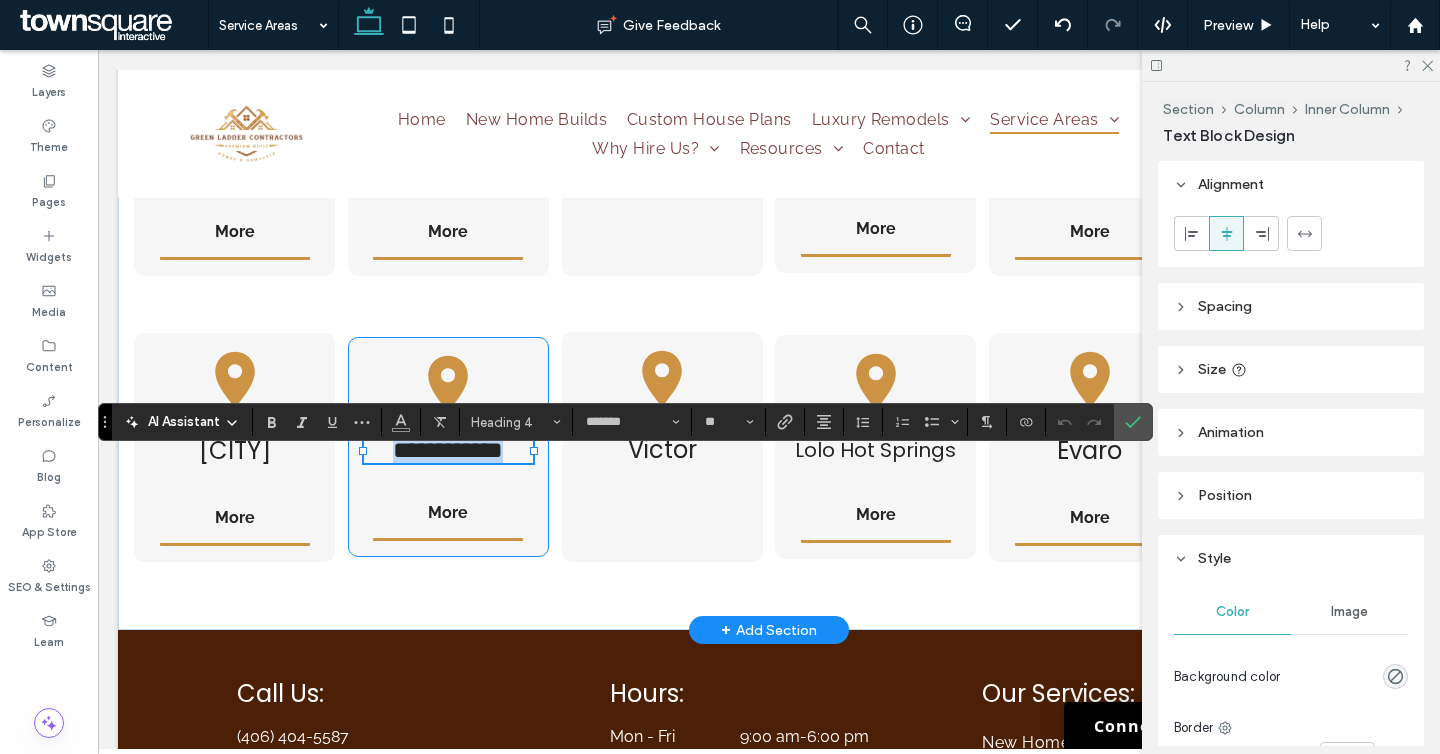 type 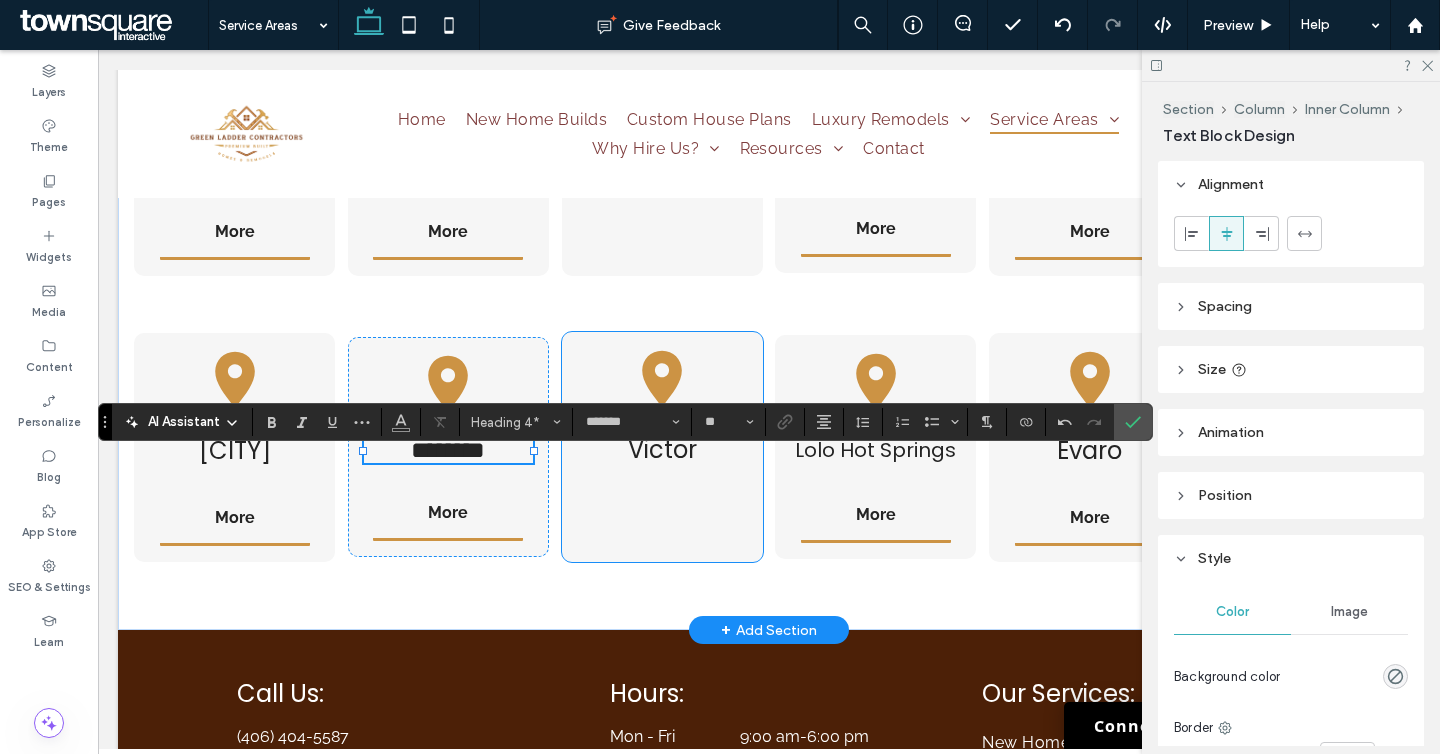 click on "Victor" at bounding box center (662, 449) 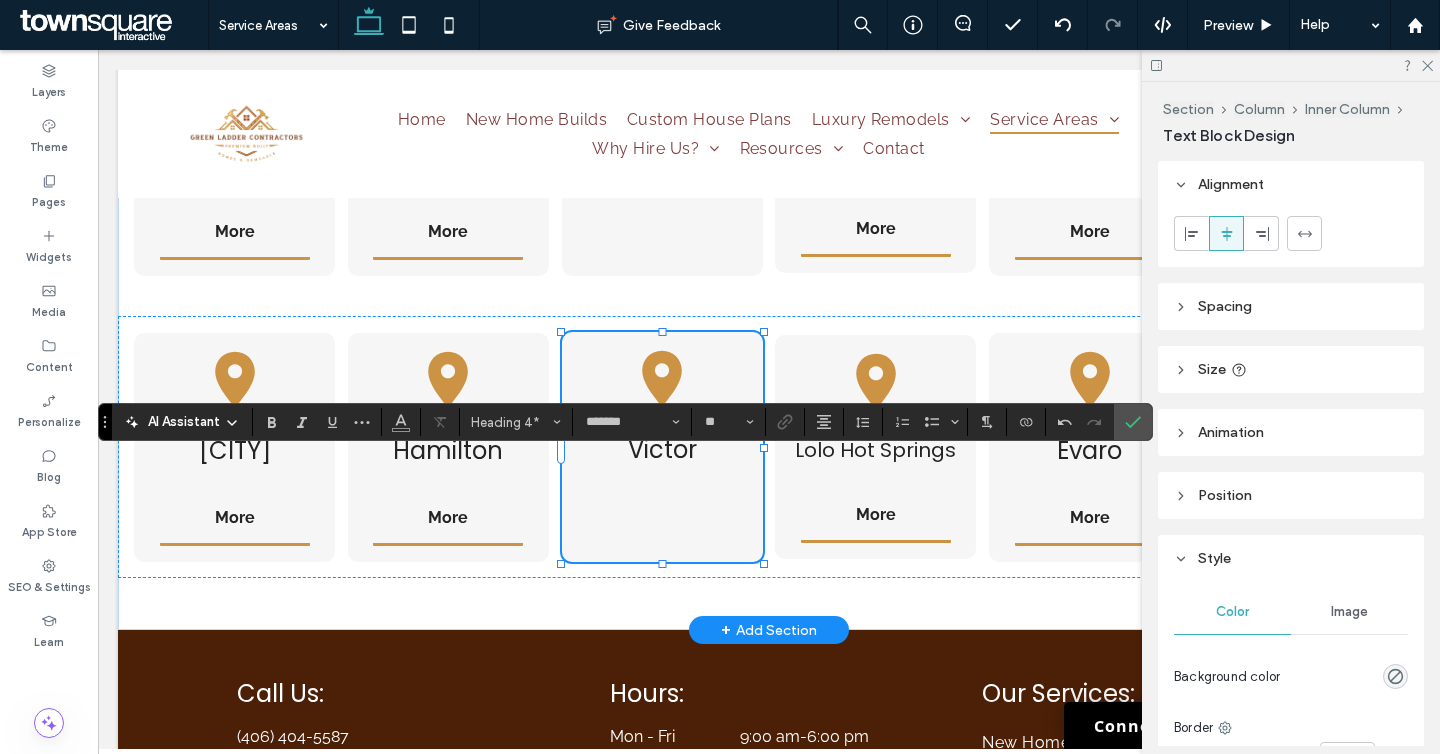 click on "Victor" at bounding box center (662, 449) 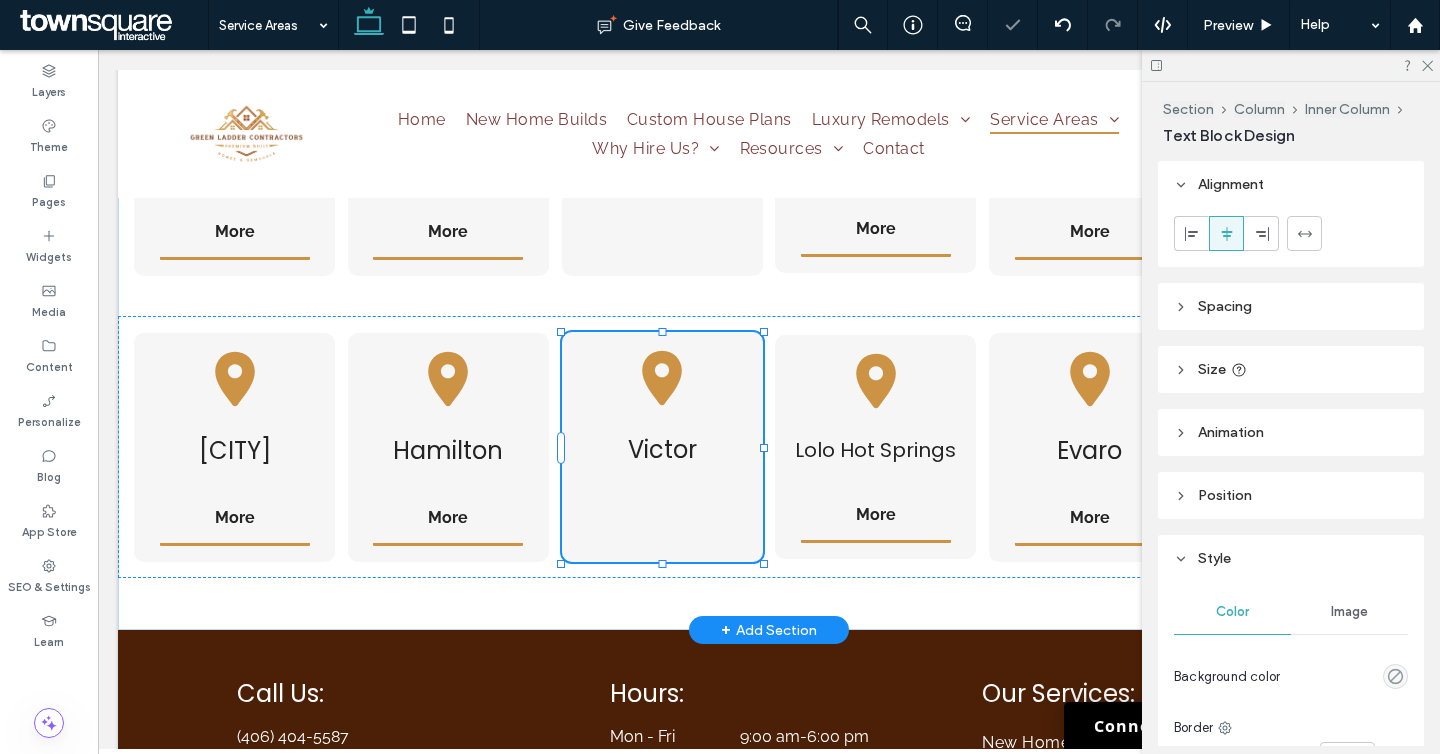 type on "*******" 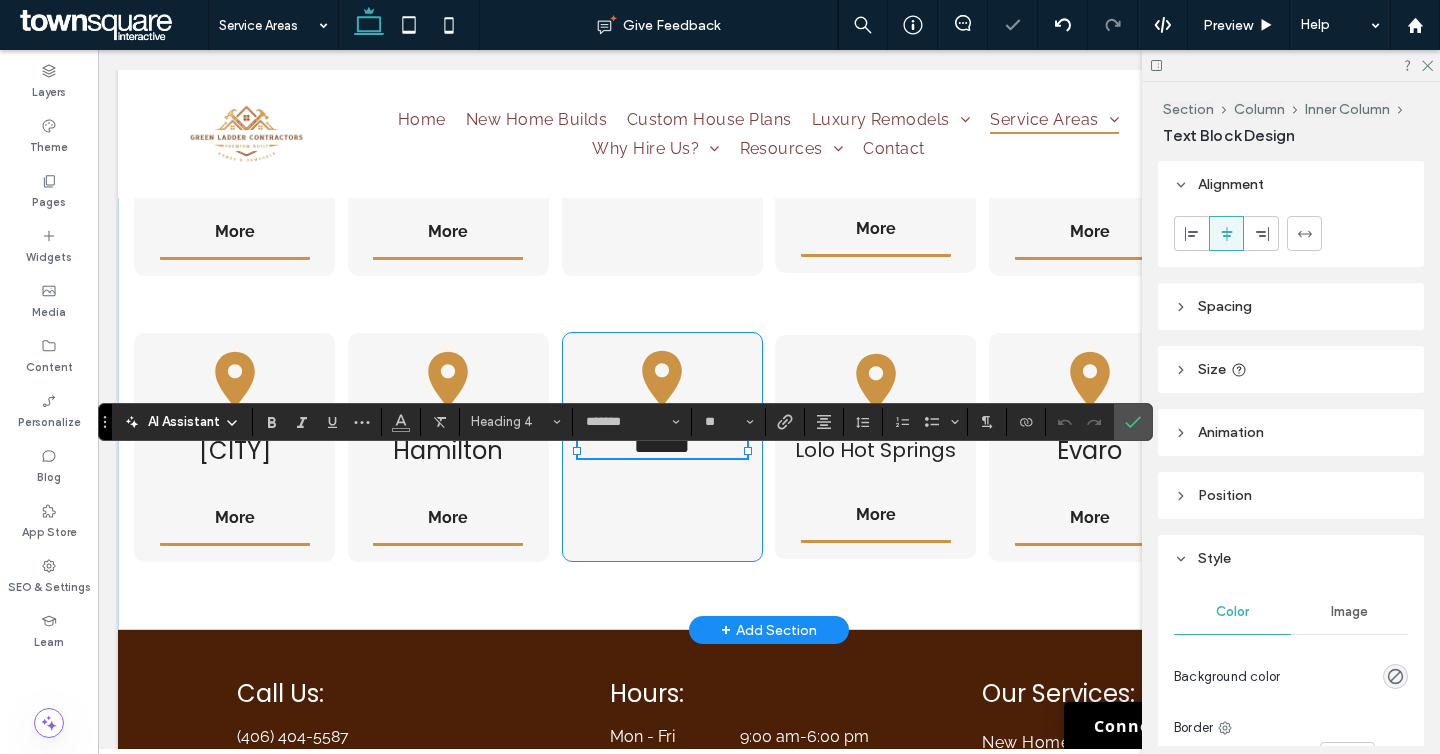 type 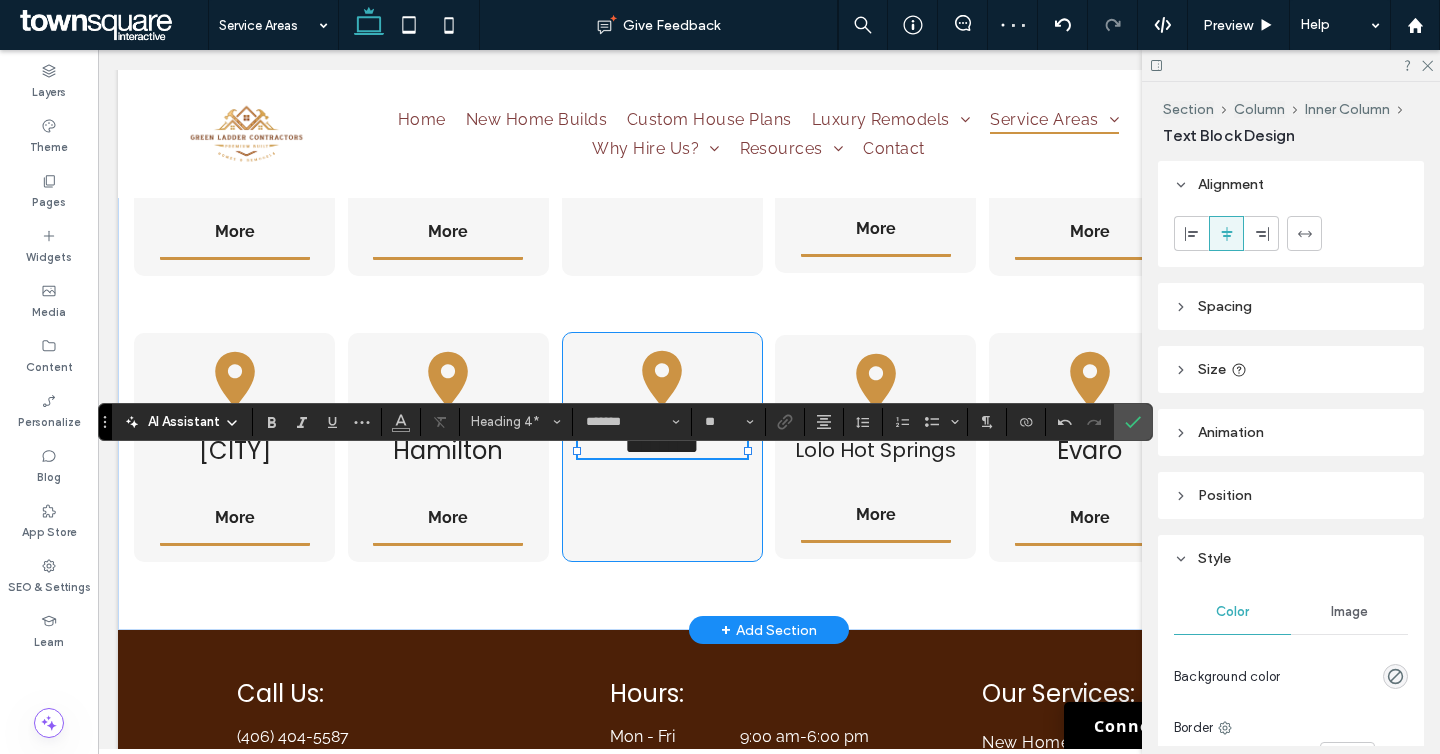 click on "********" at bounding box center [662, 447] 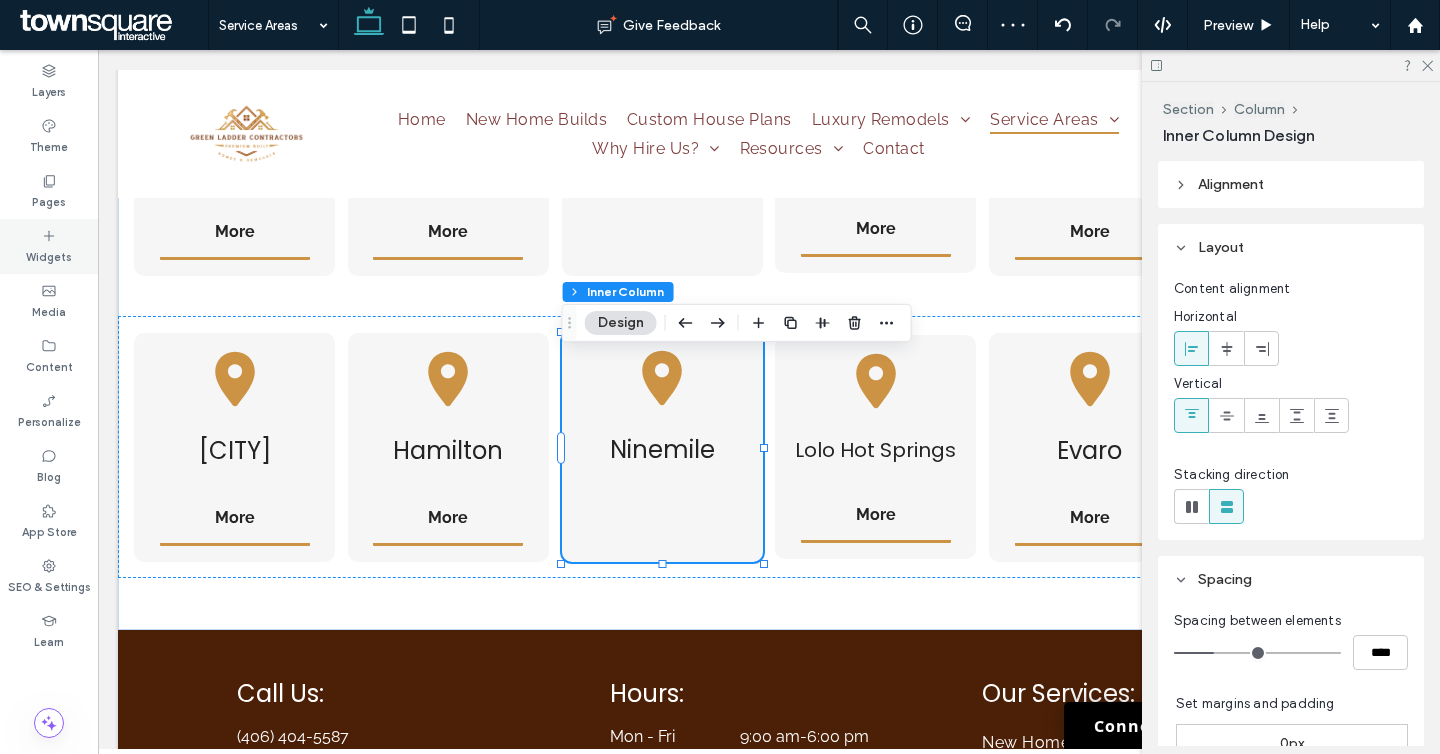 click on "Widgets" at bounding box center [49, 255] 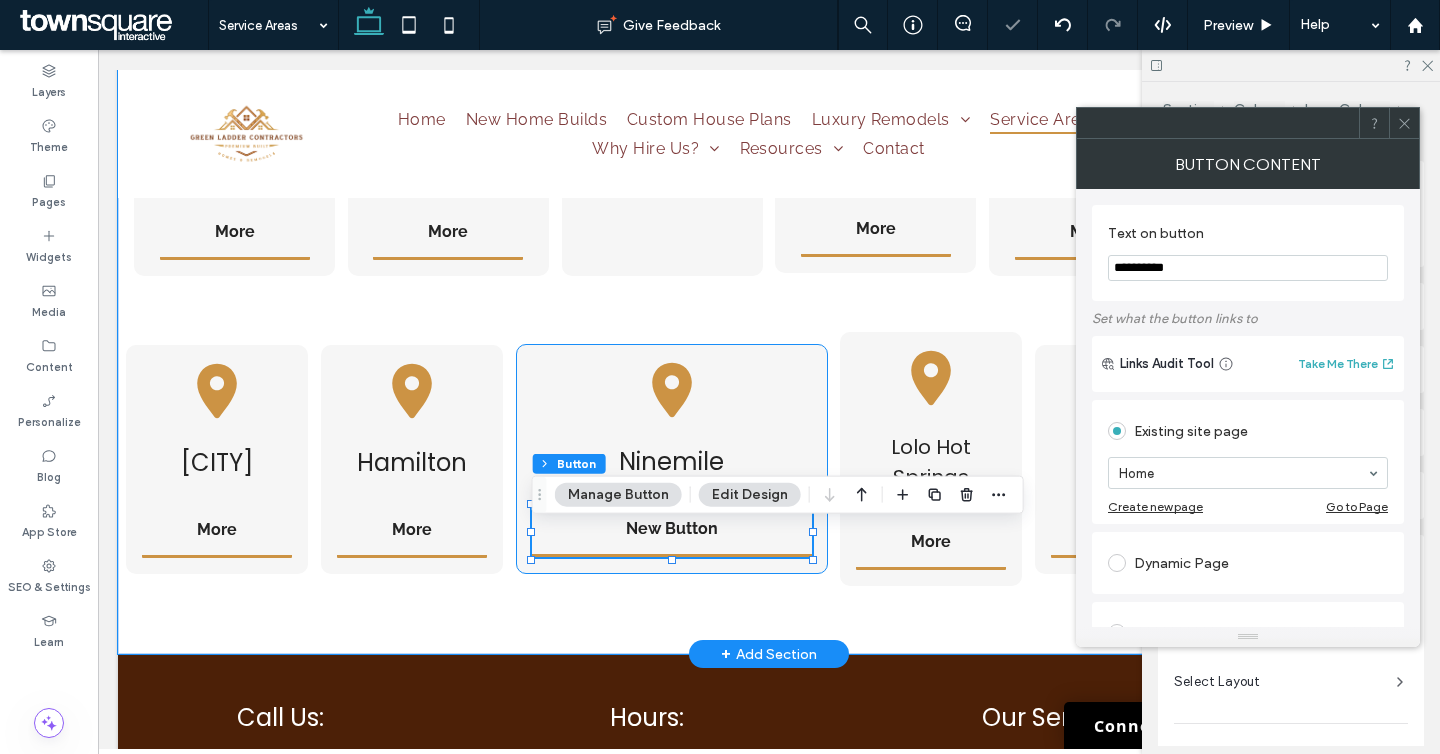 click on "[CITY]
New Button" at bounding box center [672, 459] 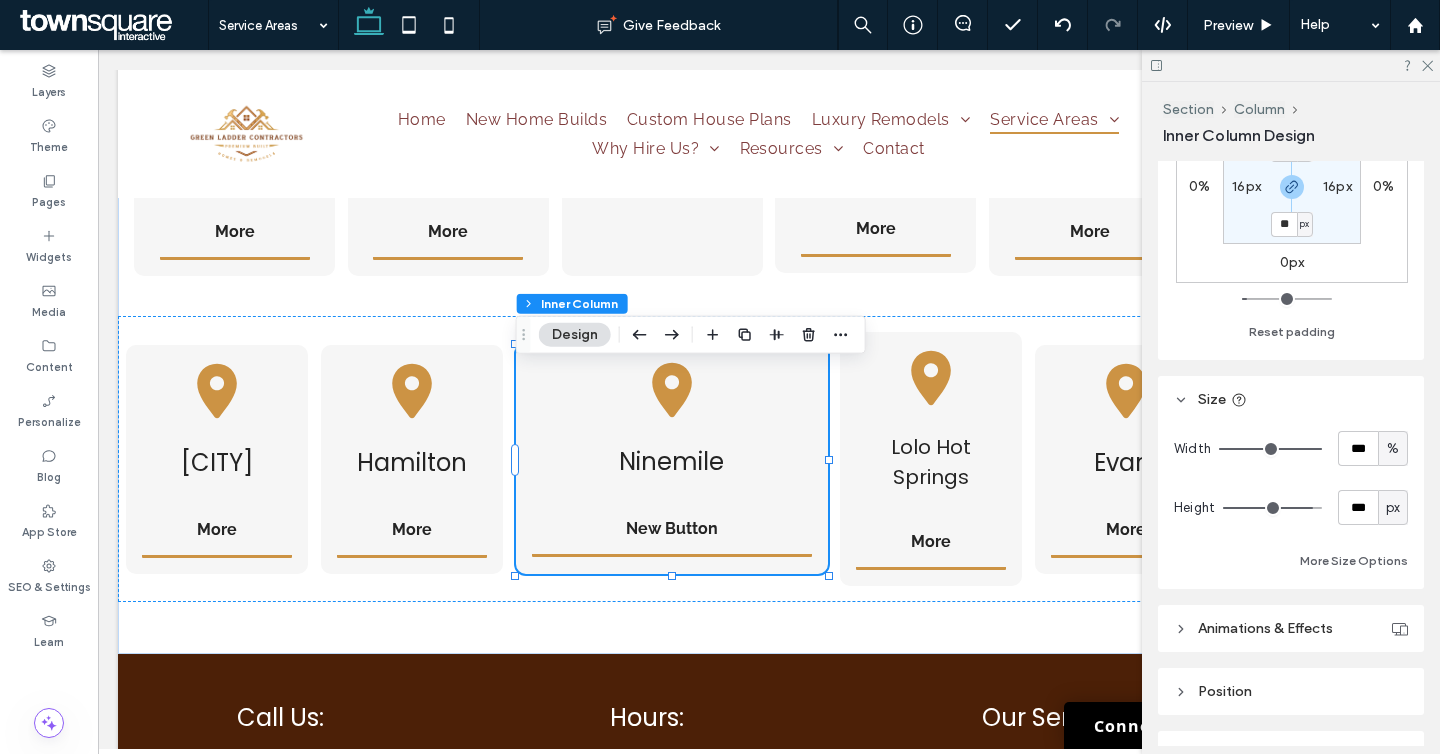 scroll, scrollTop: 635, scrollLeft: 0, axis: vertical 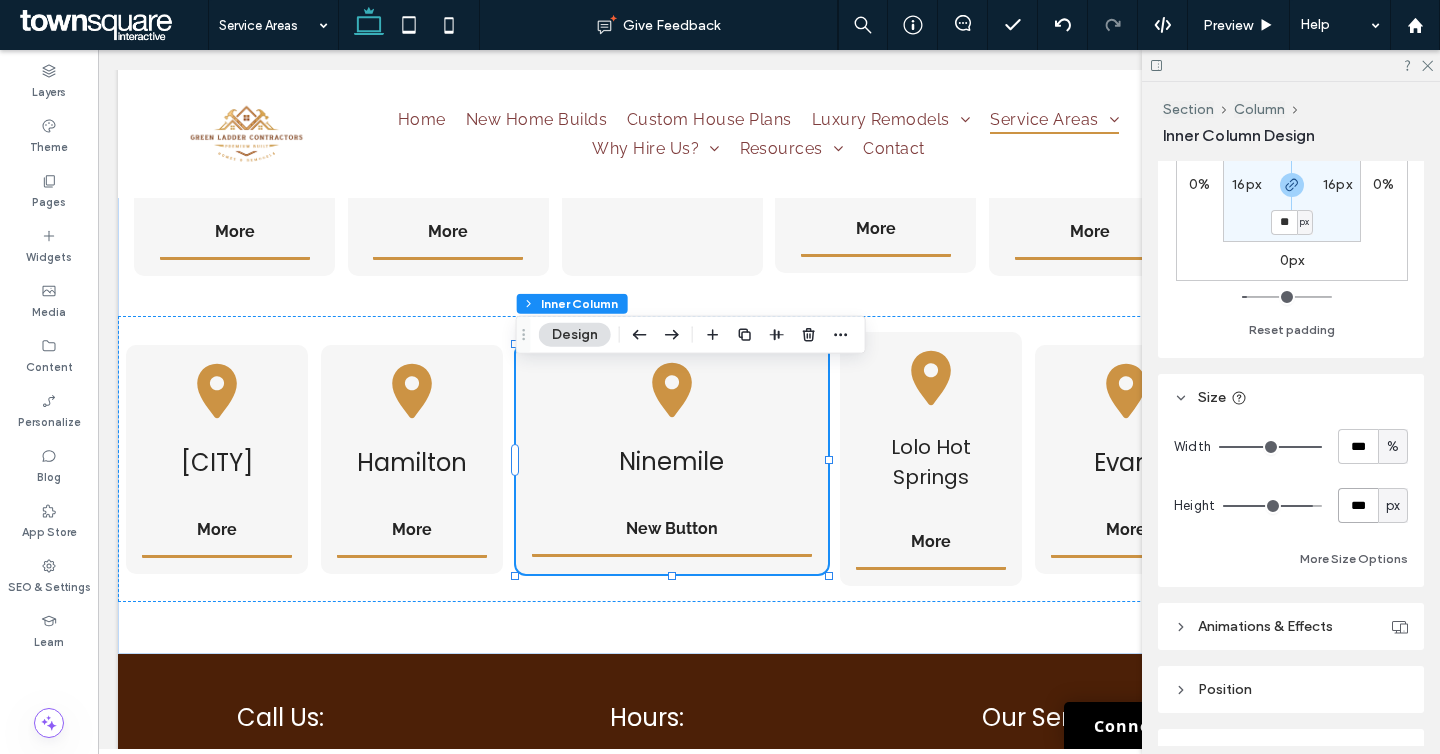 click on "***" at bounding box center [1358, 505] 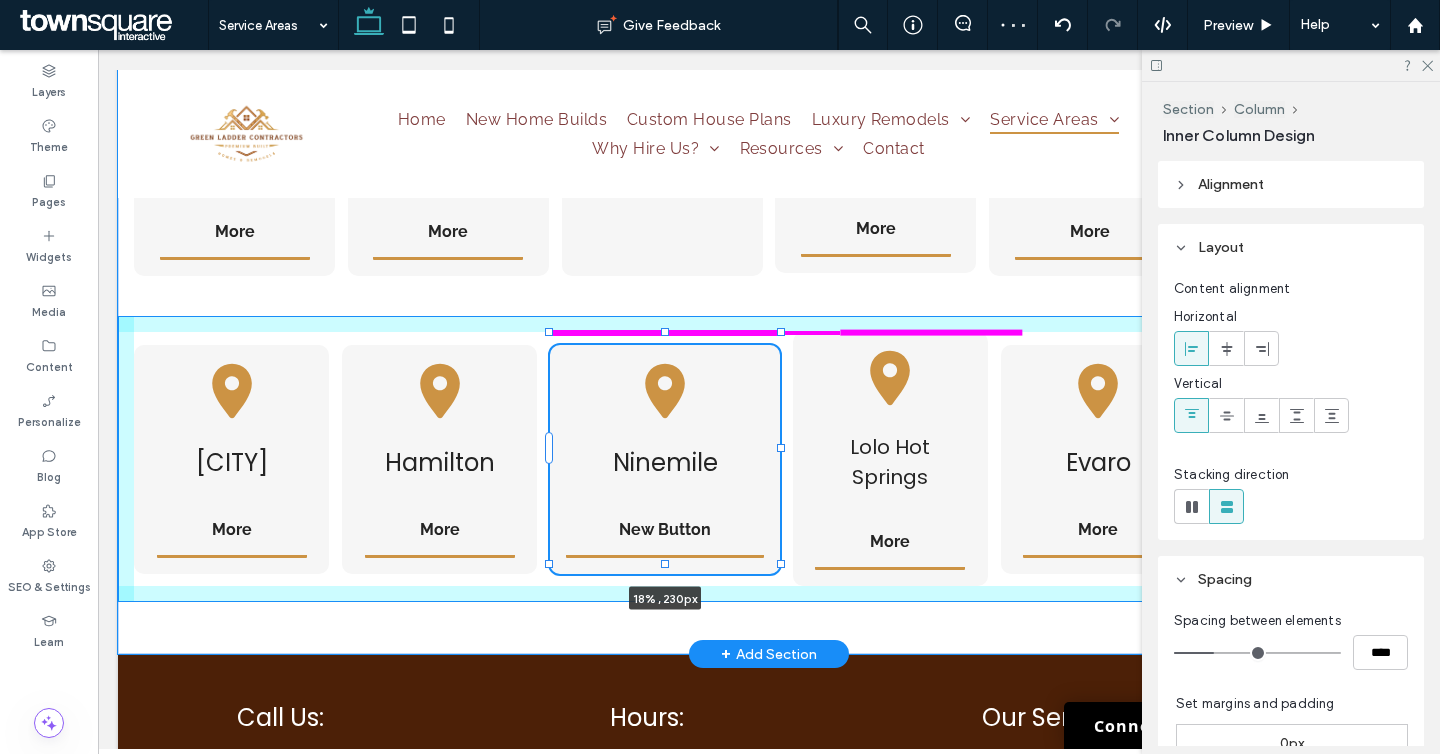 scroll, scrollTop: 0, scrollLeft: 0, axis: both 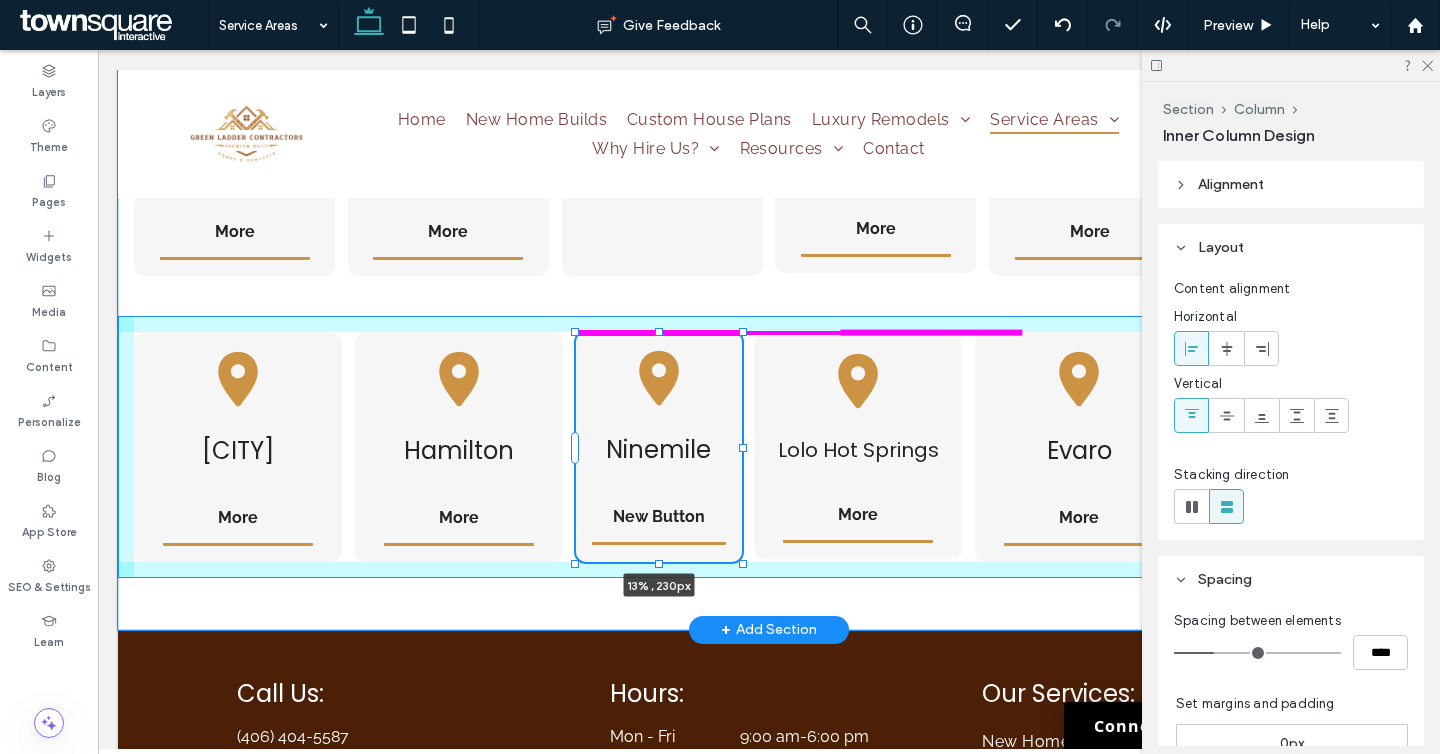 drag, startPoint x: 829, startPoint y: 482, endPoint x: 756, endPoint y: 488, distance: 73.24616 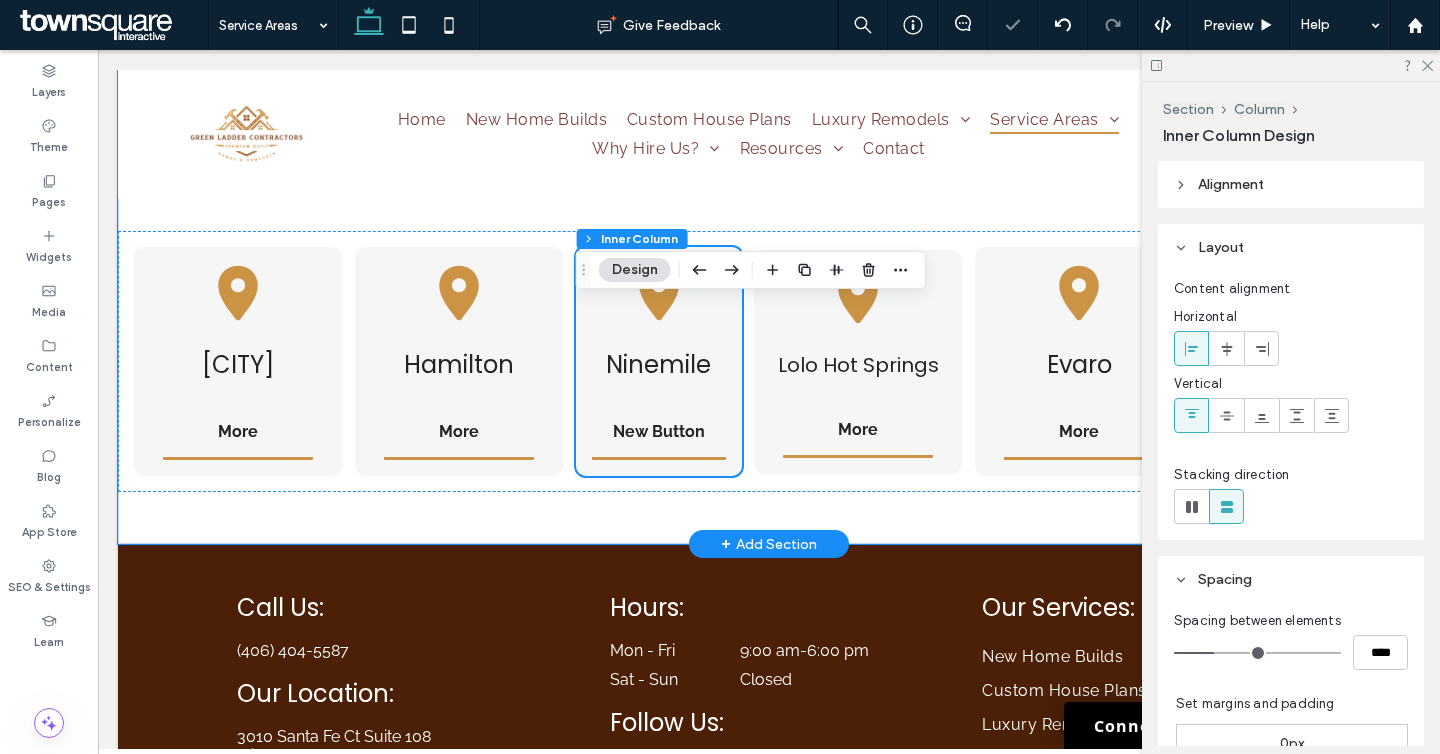 scroll, scrollTop: 1472, scrollLeft: 0, axis: vertical 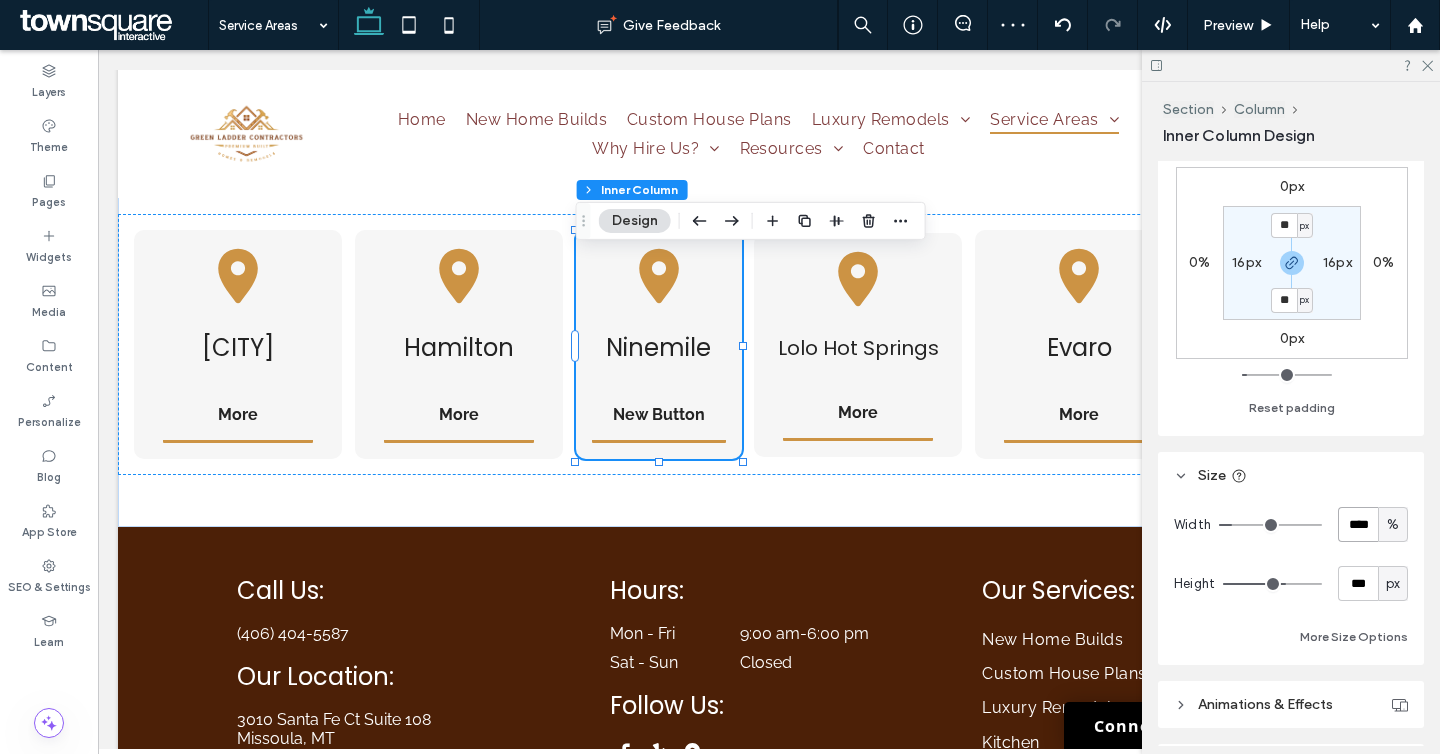 click on "****" at bounding box center [1358, 524] 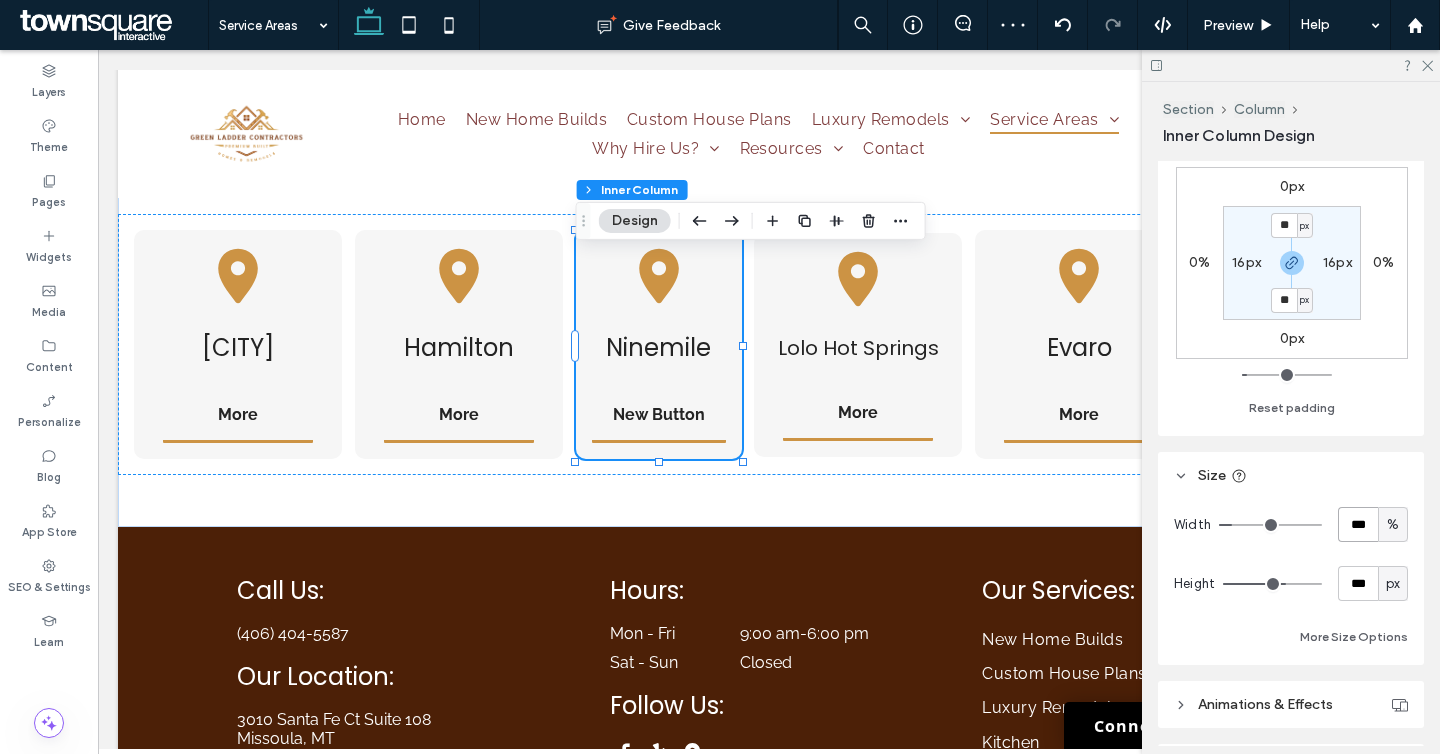 type on "***" 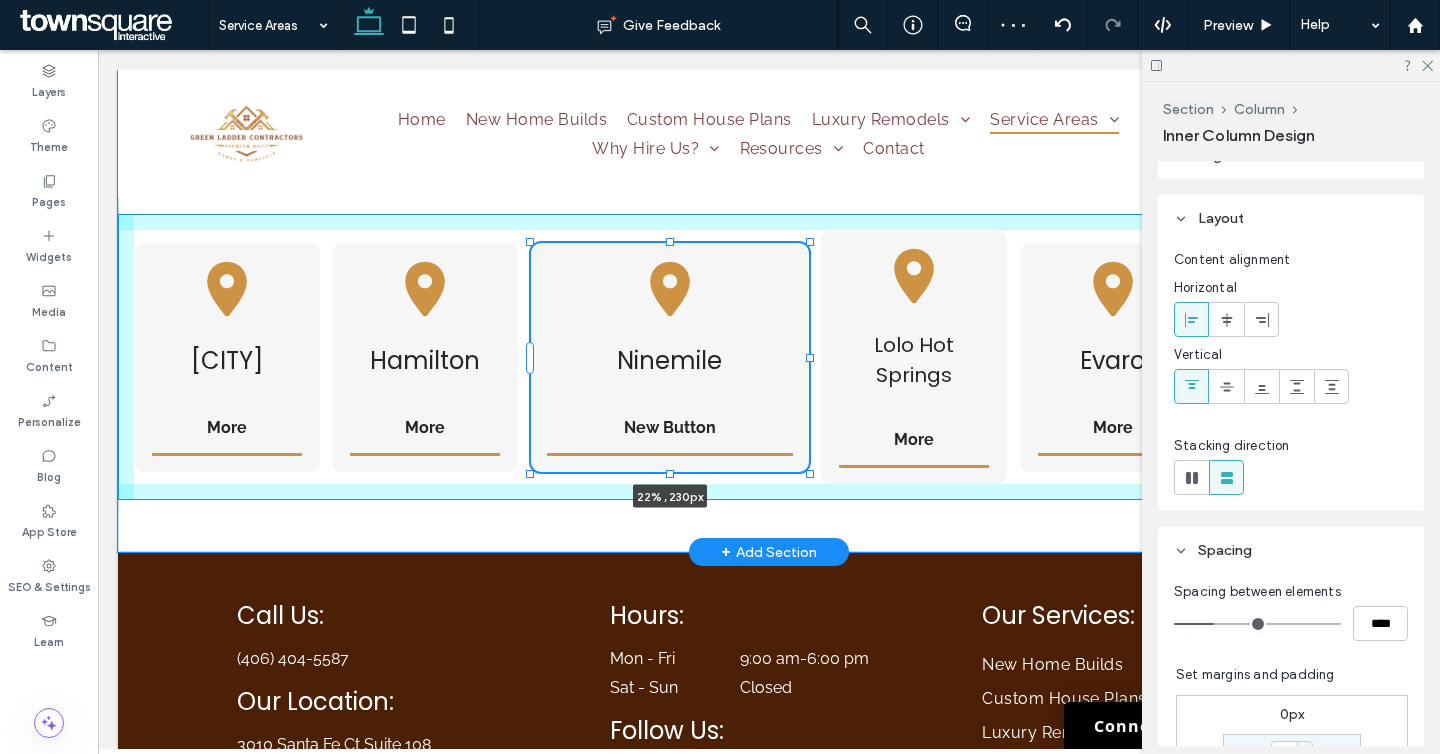 scroll, scrollTop: 0, scrollLeft: 0, axis: both 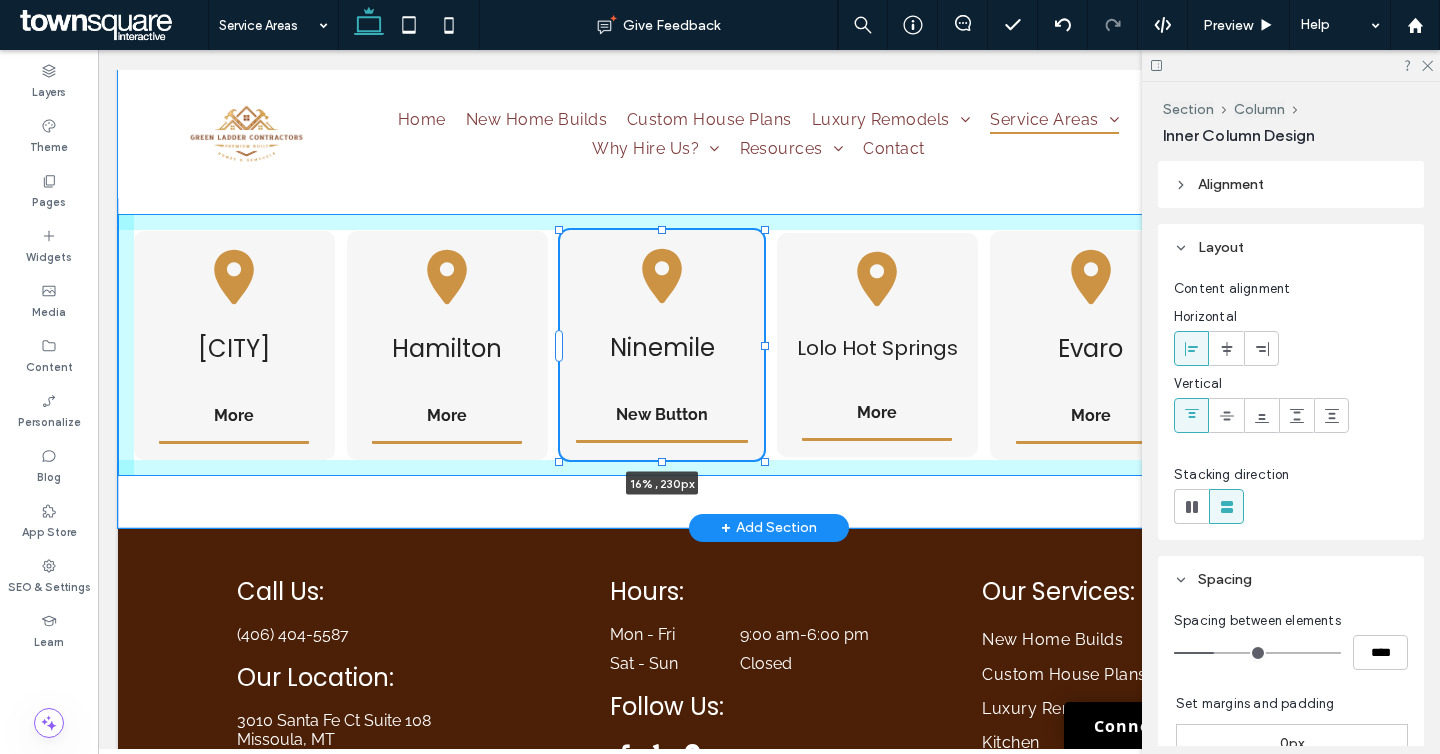 drag, startPoint x: 829, startPoint y: 382, endPoint x: 775, endPoint y: 377, distance: 54.230988 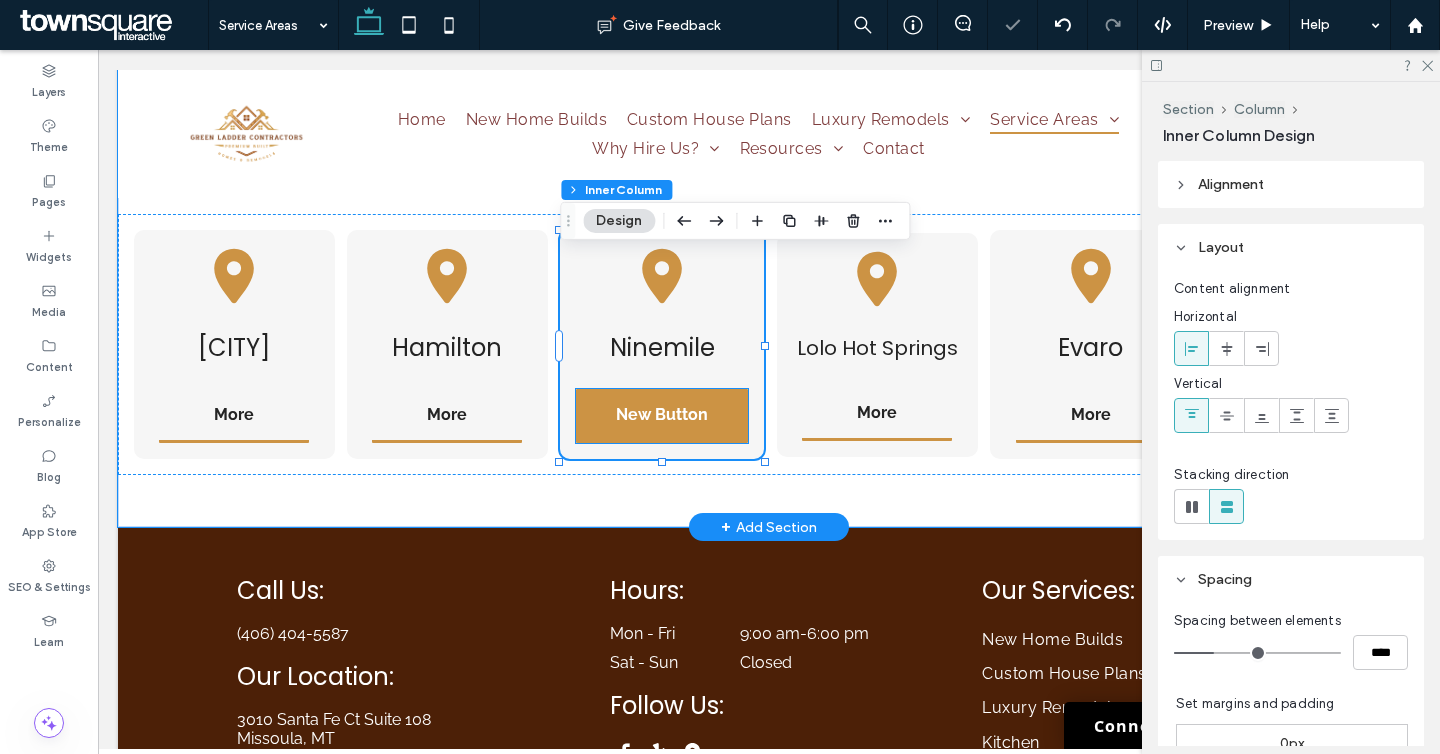 click on "New Button" at bounding box center (662, 416) 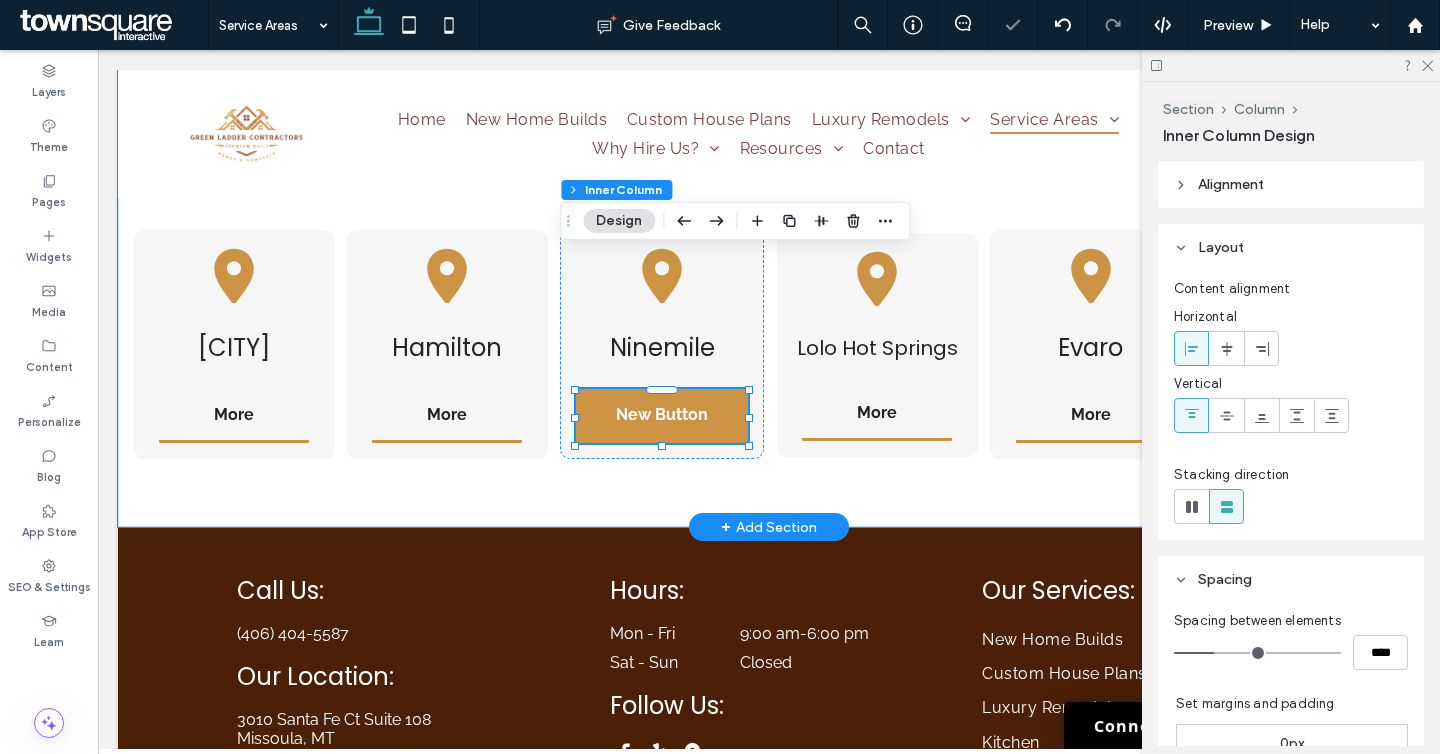 click on "New Button" at bounding box center (662, 414) 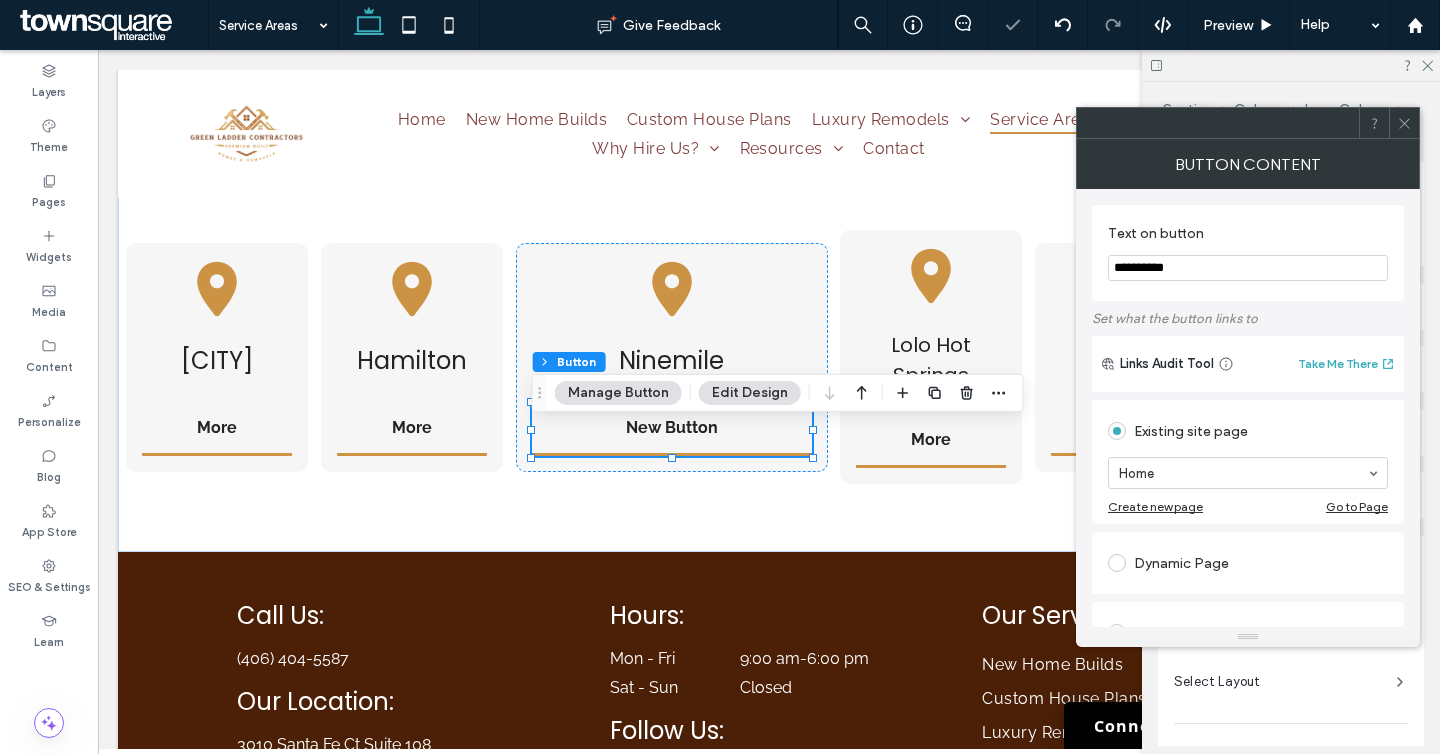 click on "**********" at bounding box center [1248, 268] 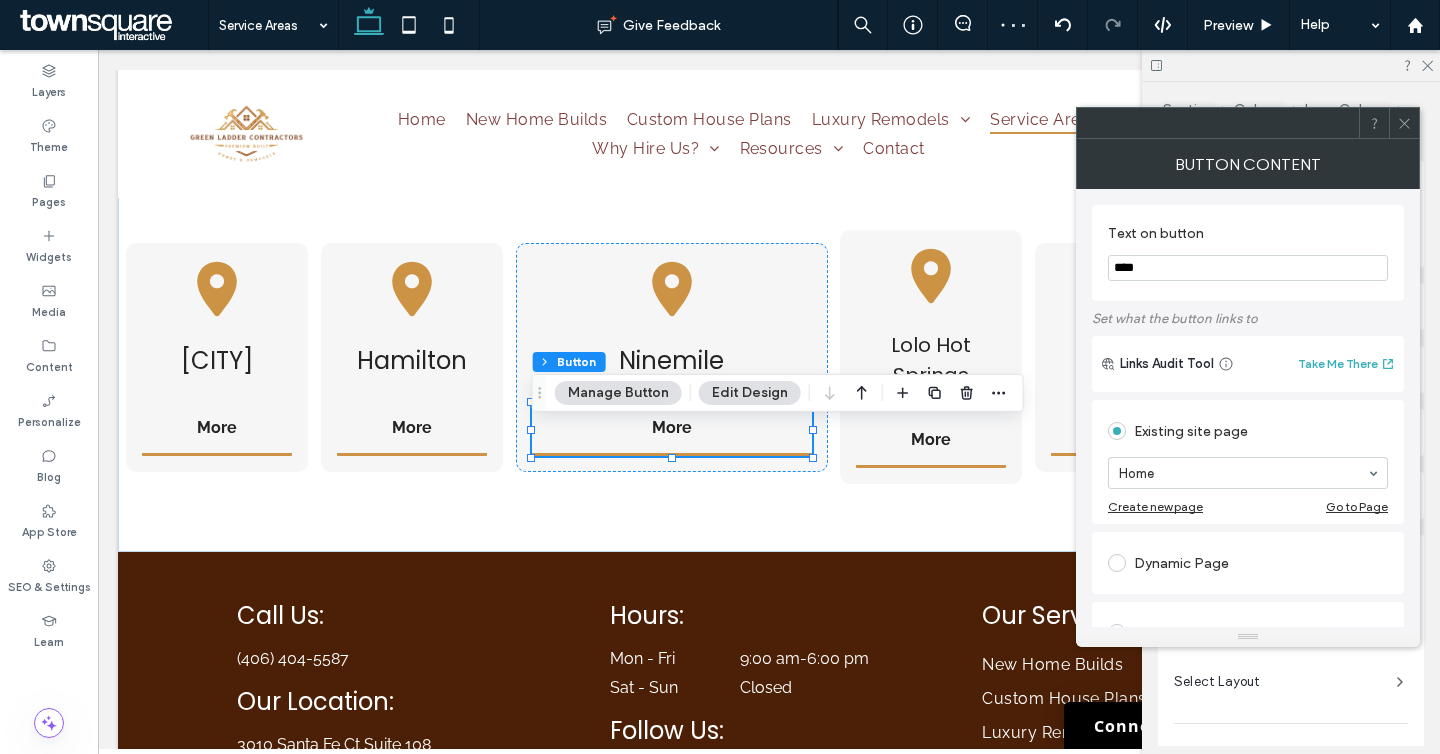type on "****" 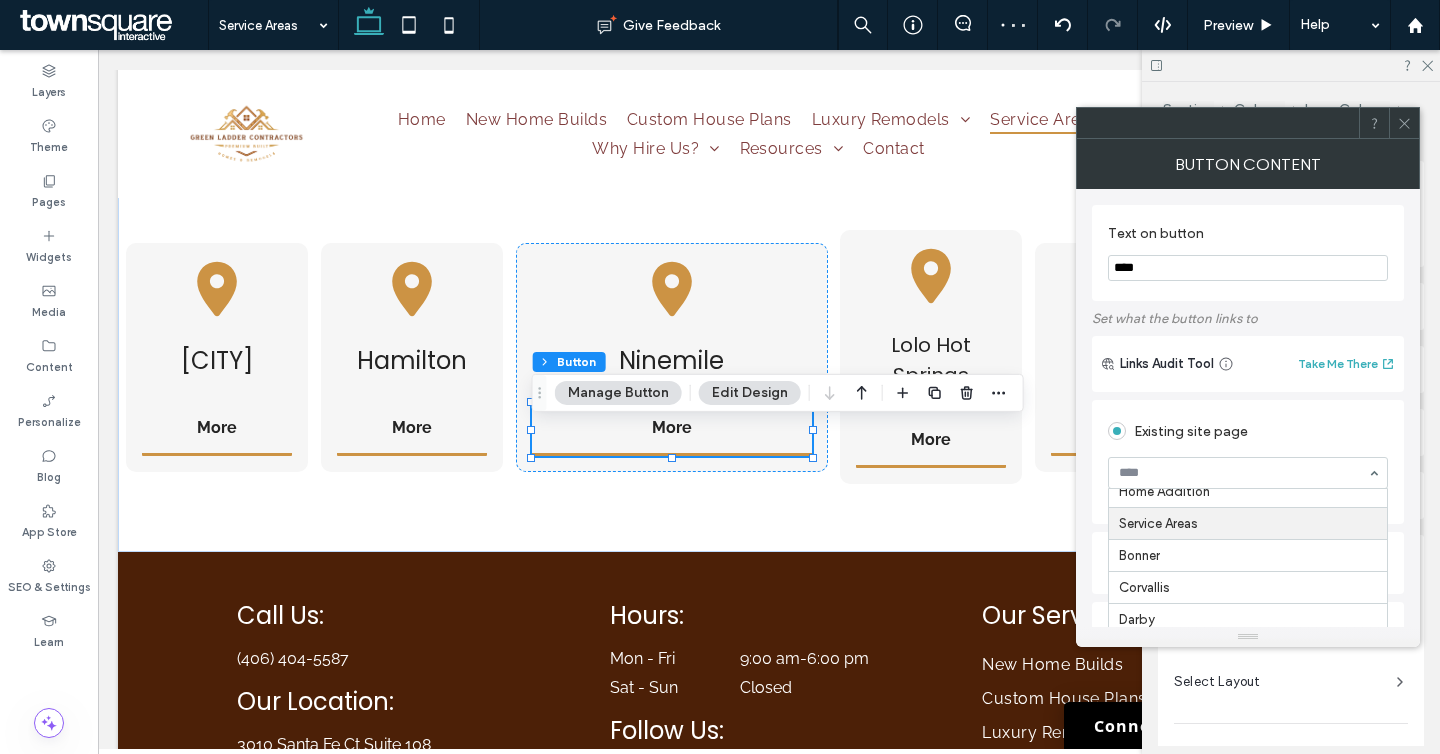scroll, scrollTop: 307, scrollLeft: 0, axis: vertical 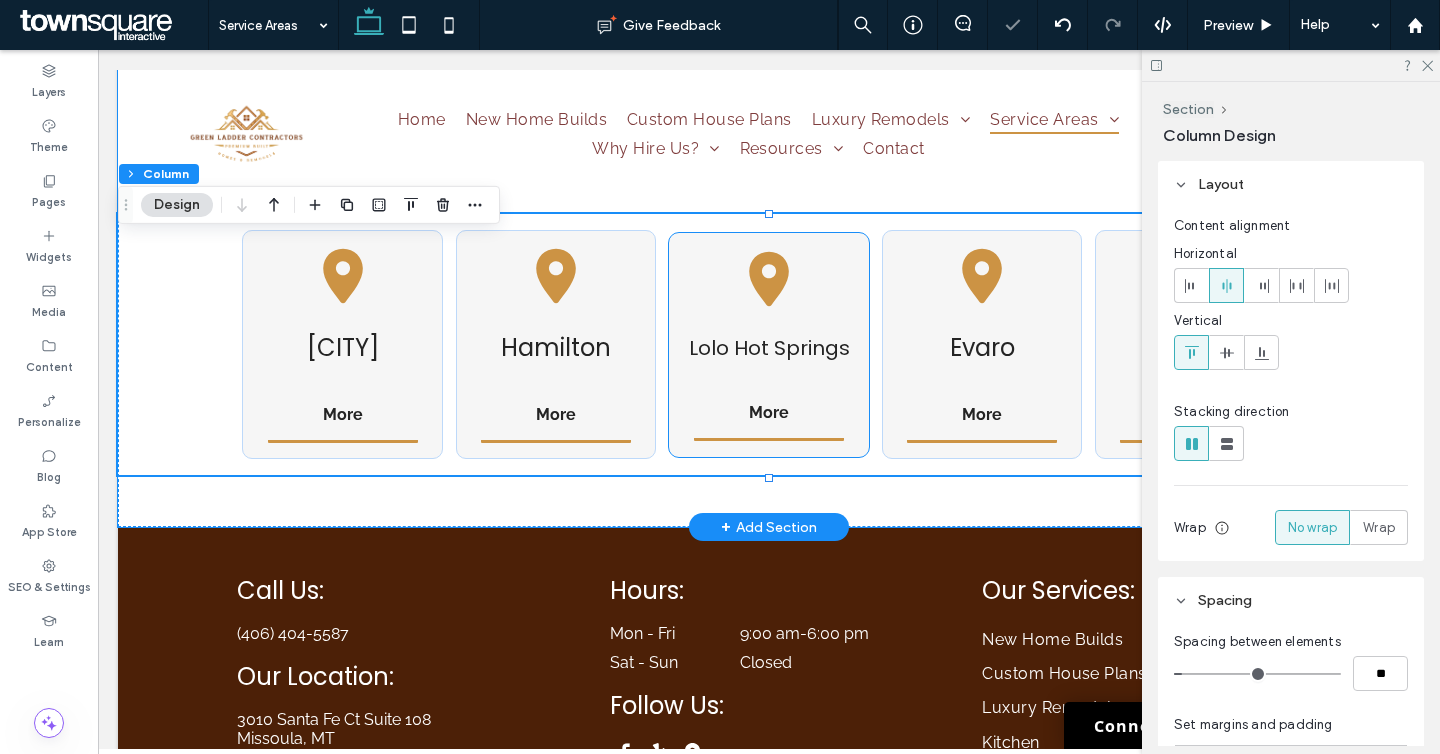 click on "[CITY]
More" at bounding box center (769, 345) 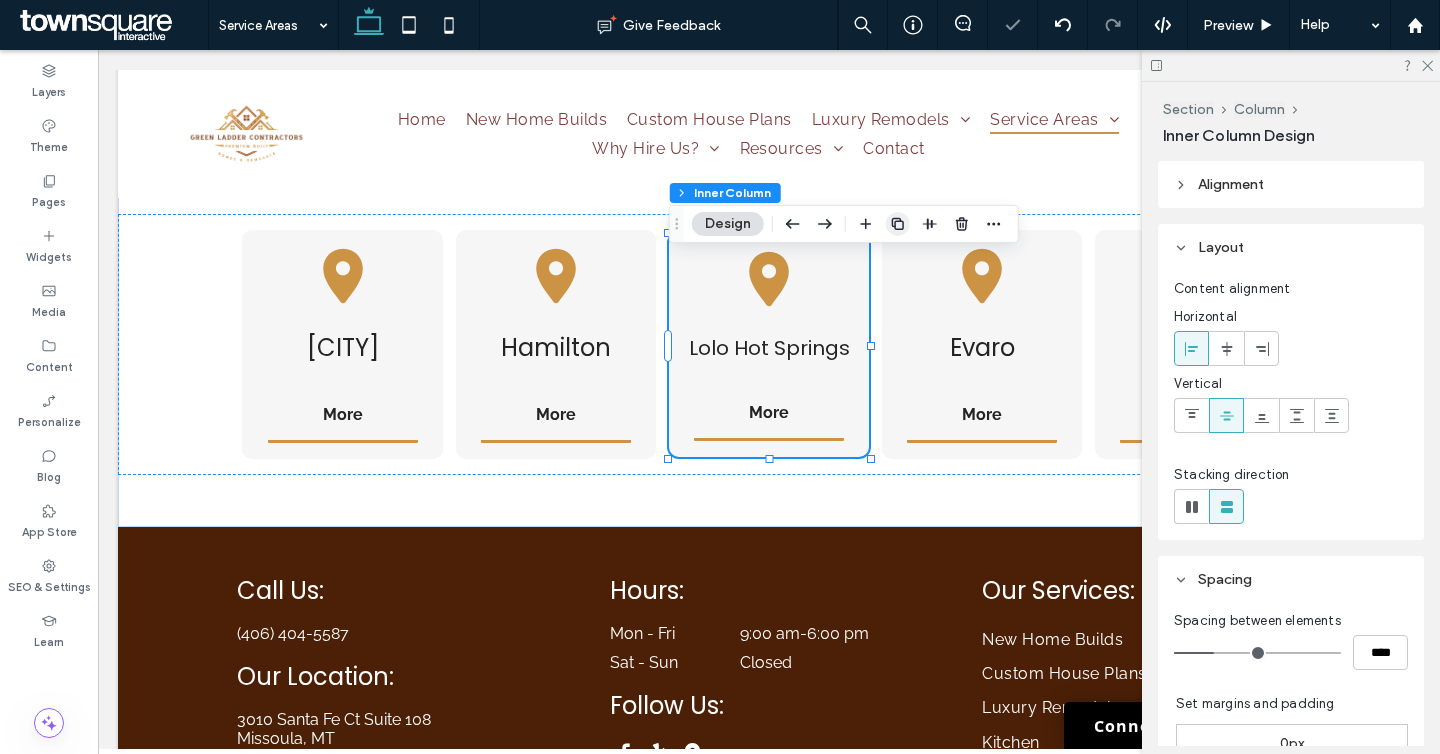 click 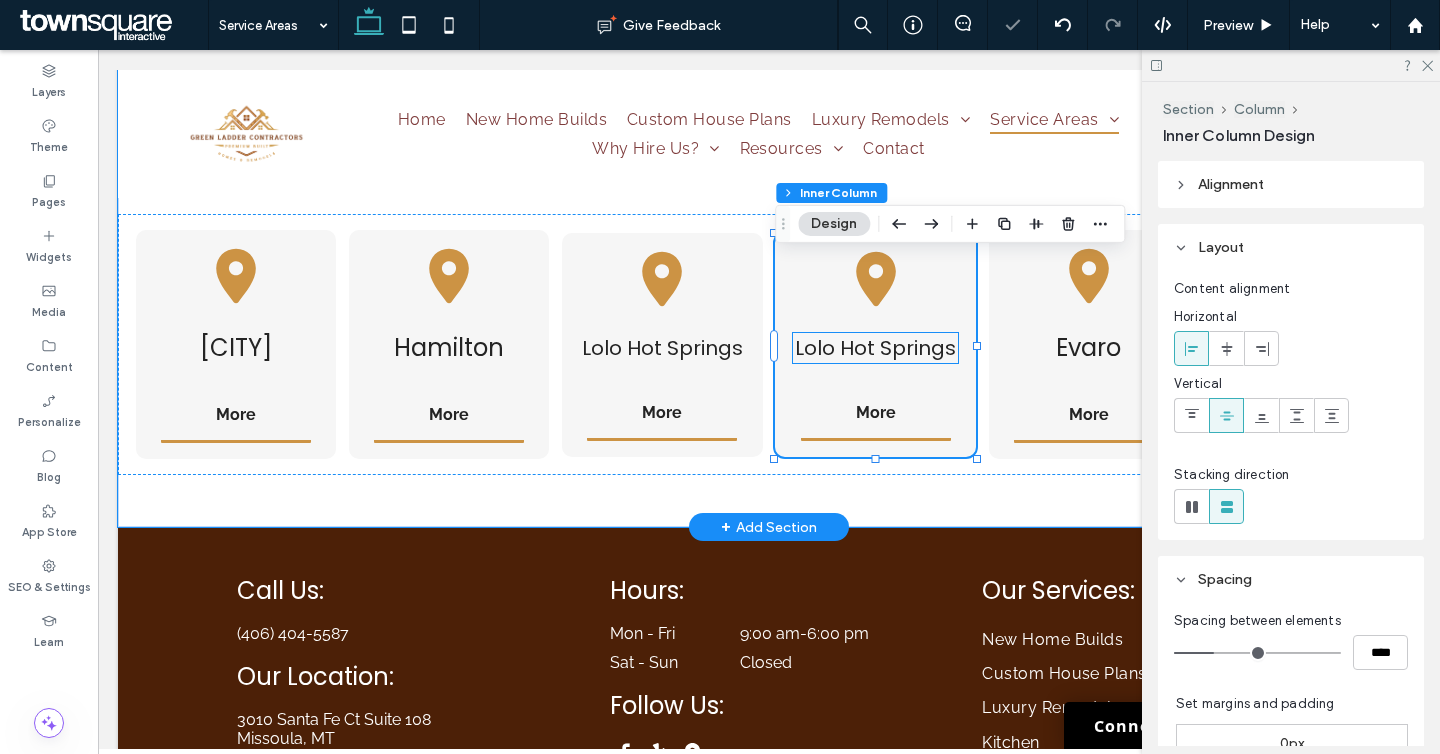 click on "Lolo Hot Springs" at bounding box center [875, 348] 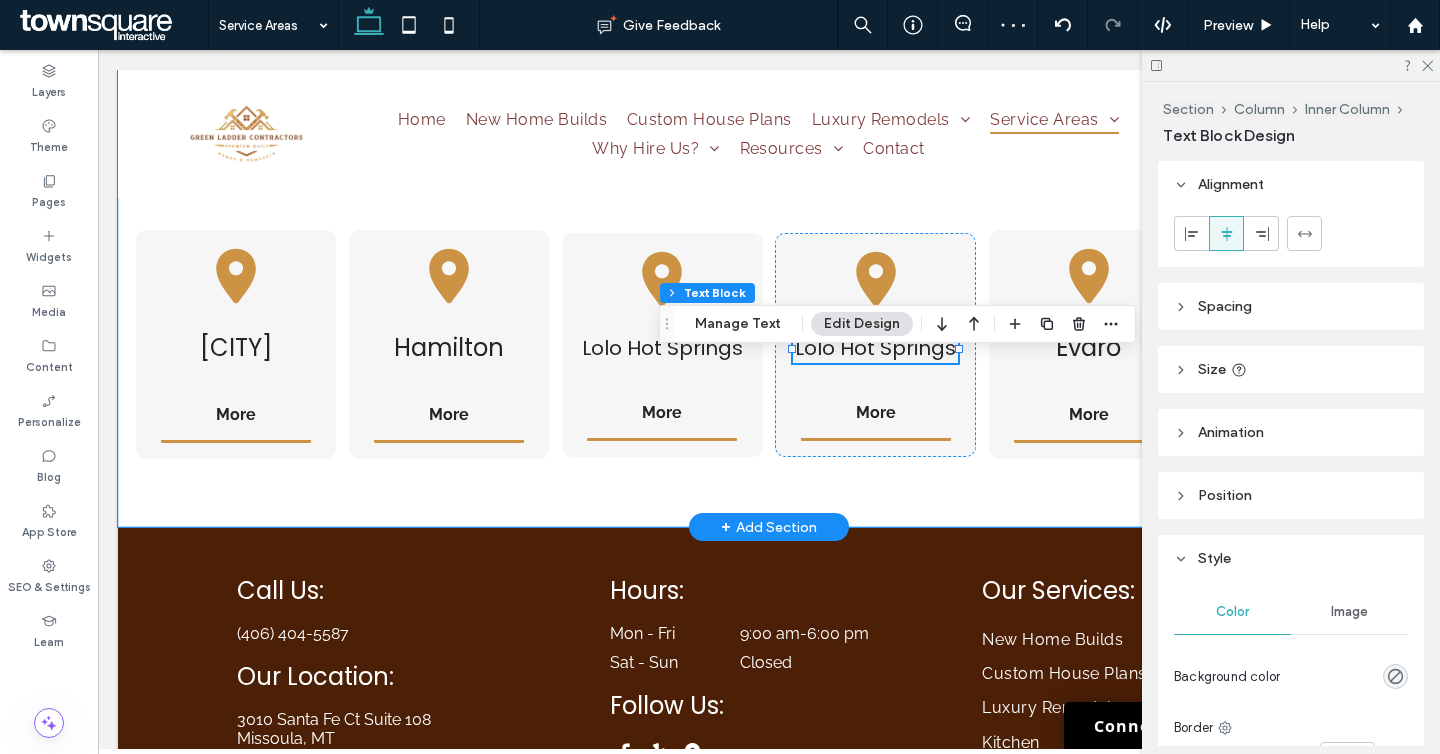 click on "Lolo Hot Springs" at bounding box center (875, 348) 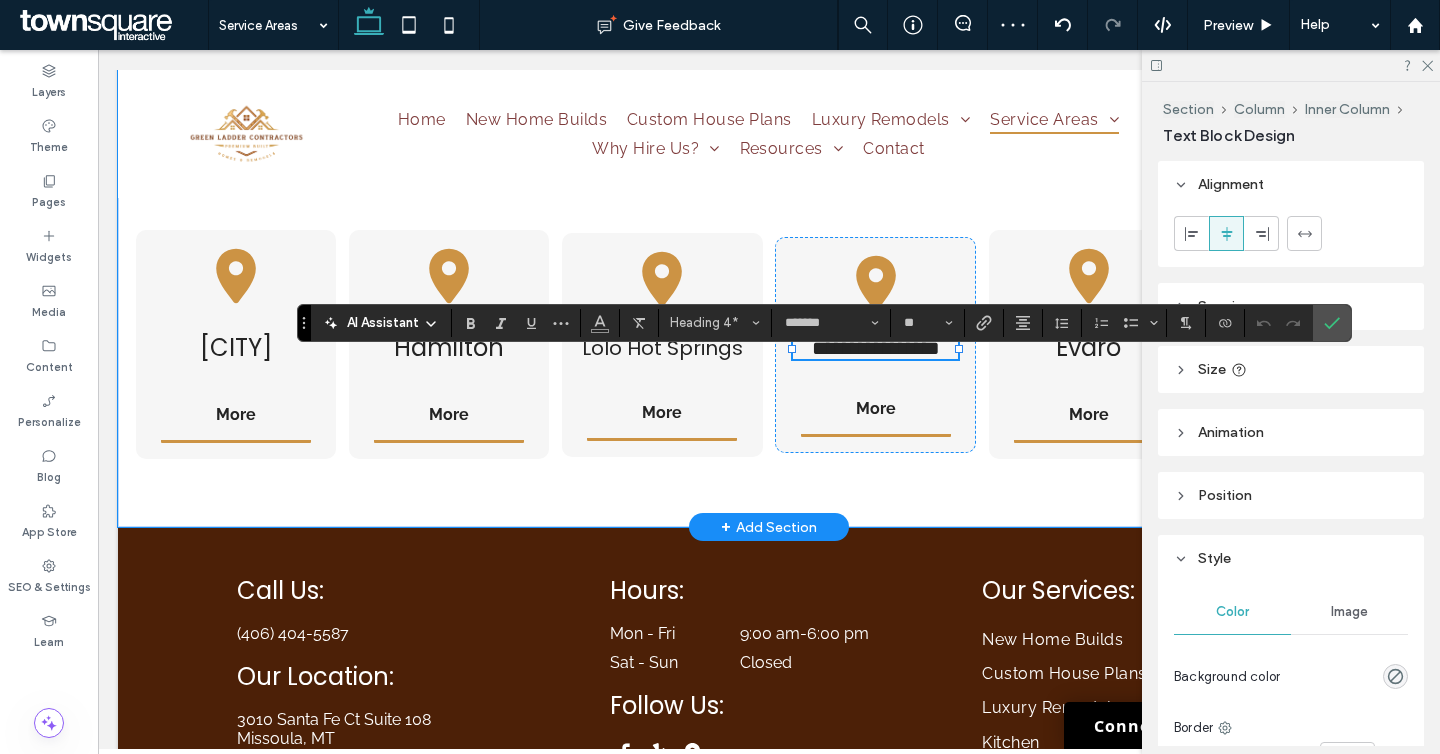 type 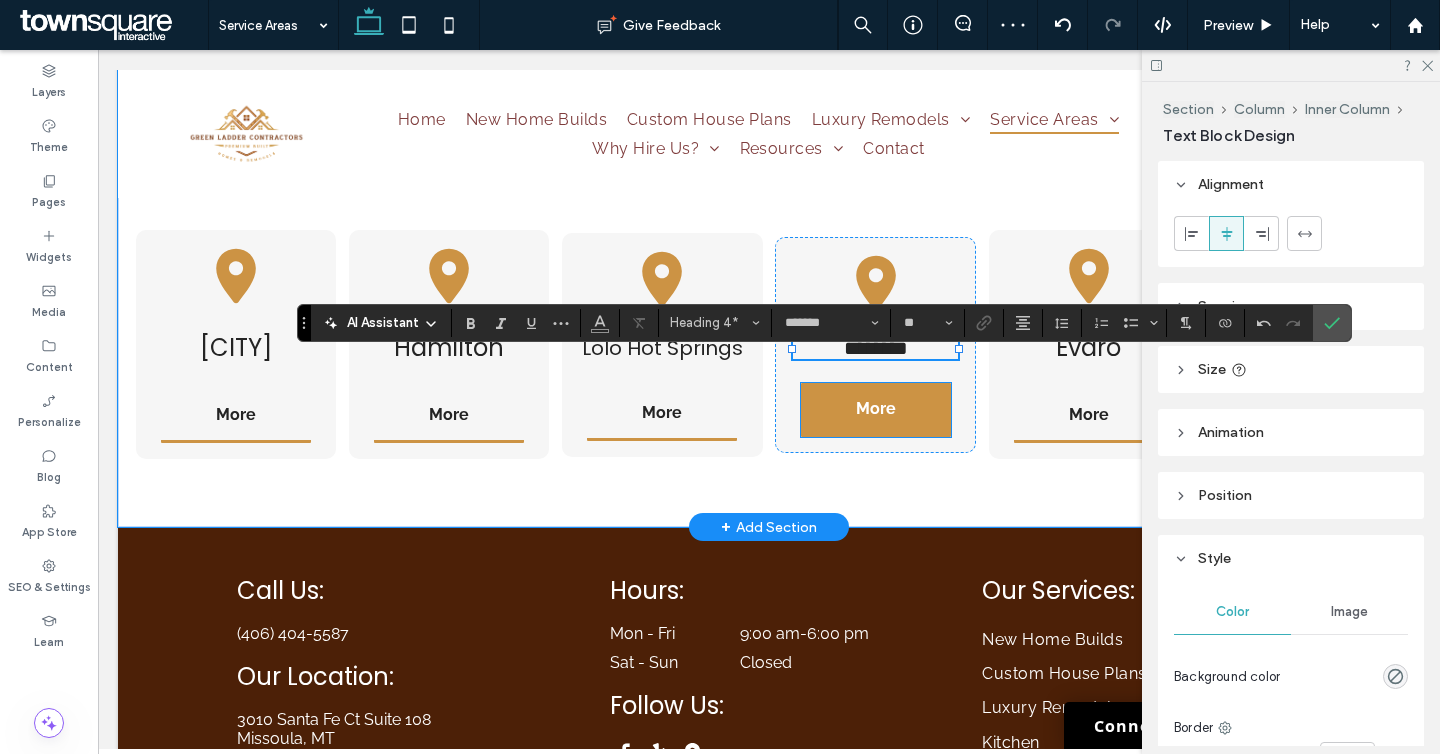 click on "More" at bounding box center [876, 410] 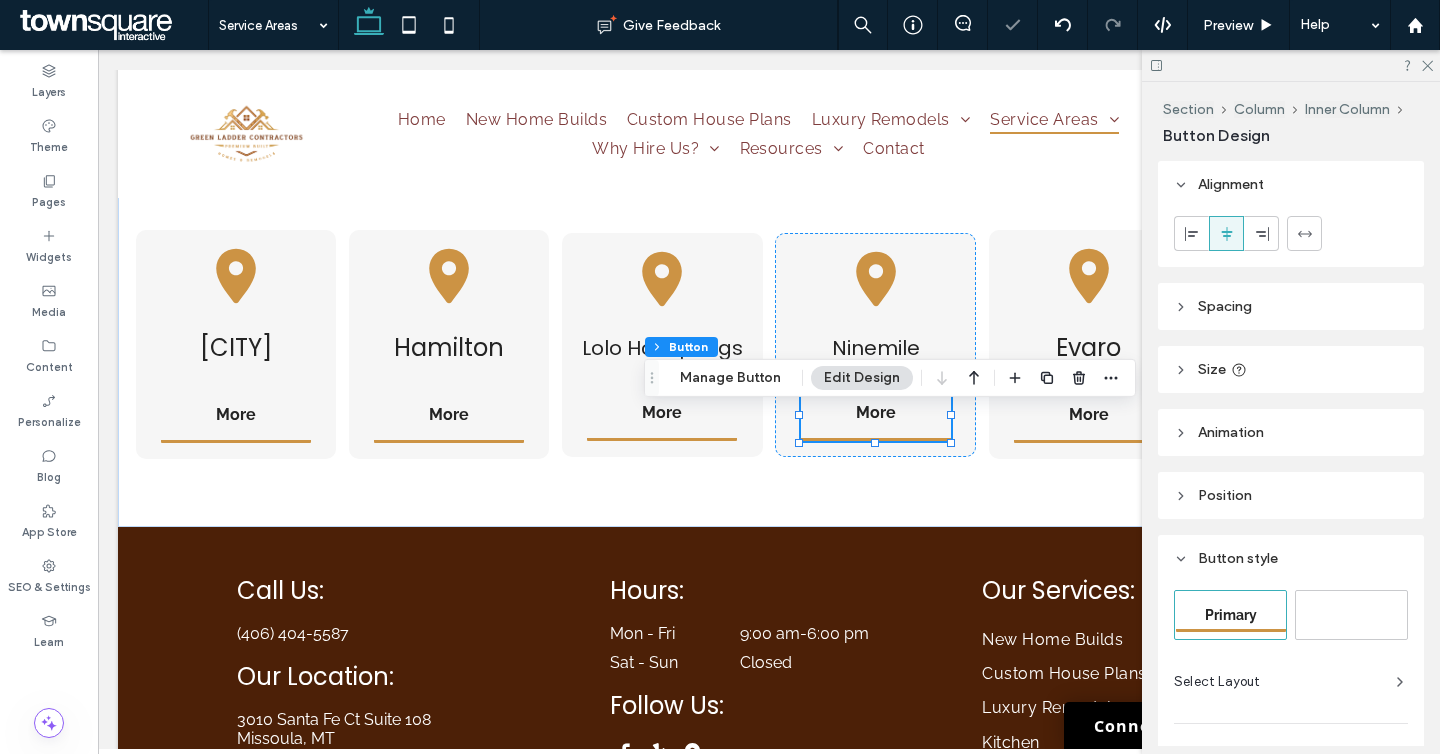 click on "Section Column Inner Column Button Manage Button Edit Design" at bounding box center (890, 378) 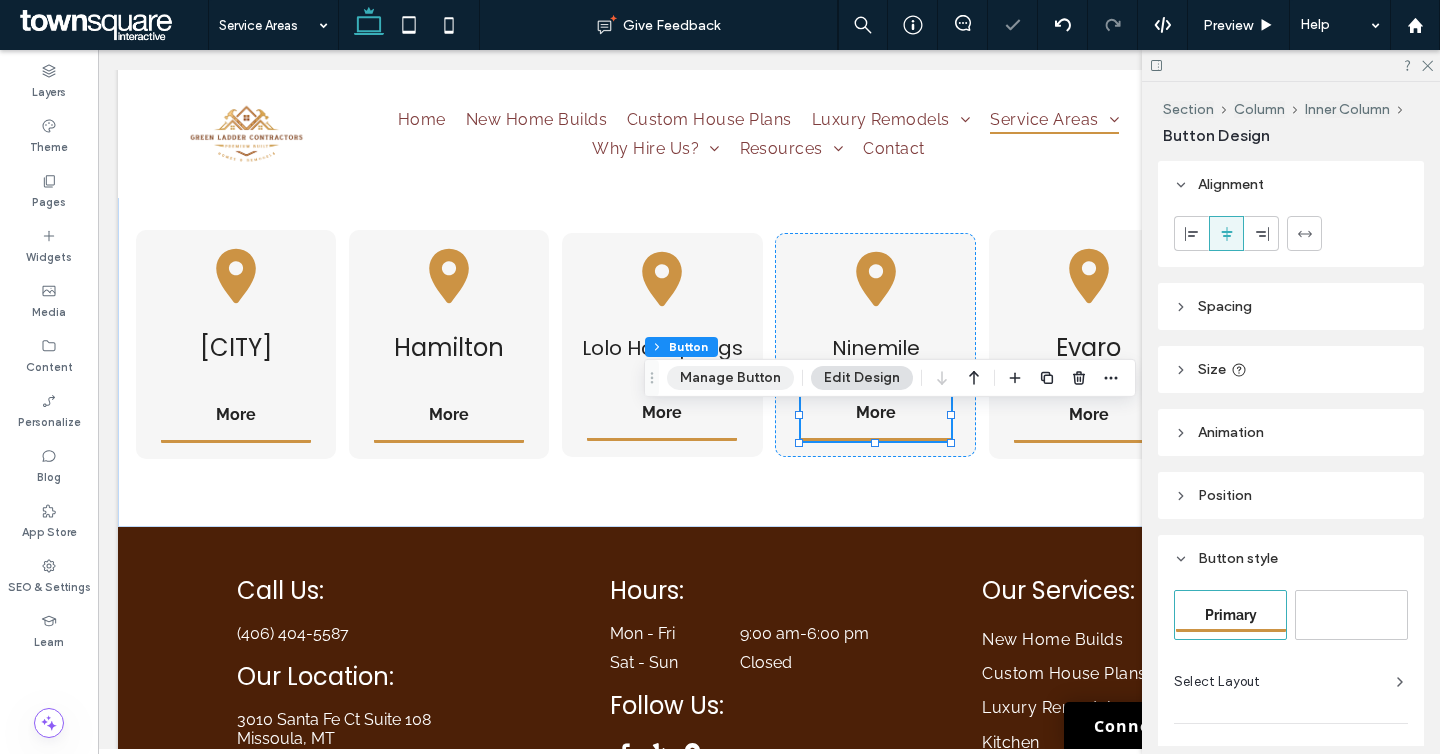 click on "Manage Button" at bounding box center (730, 378) 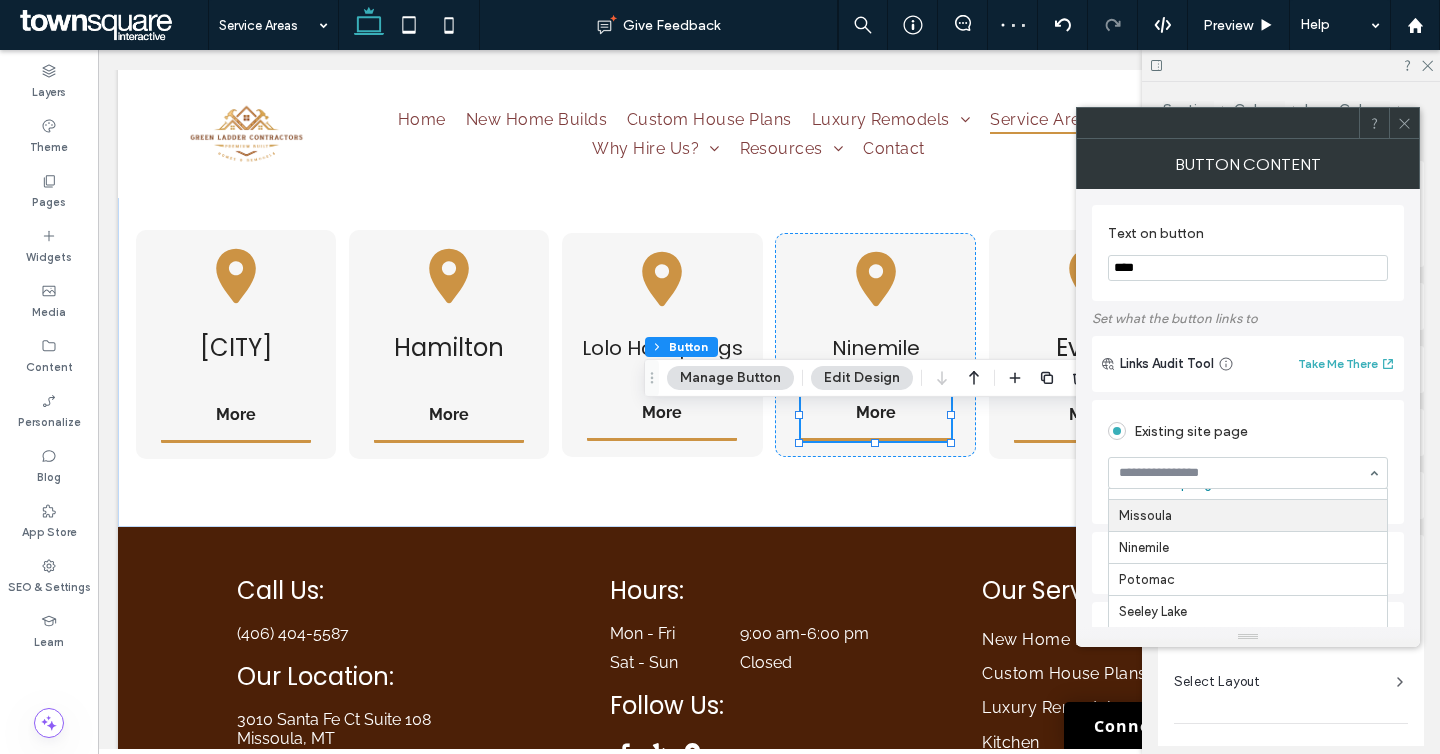 scroll, scrollTop: 703, scrollLeft: 0, axis: vertical 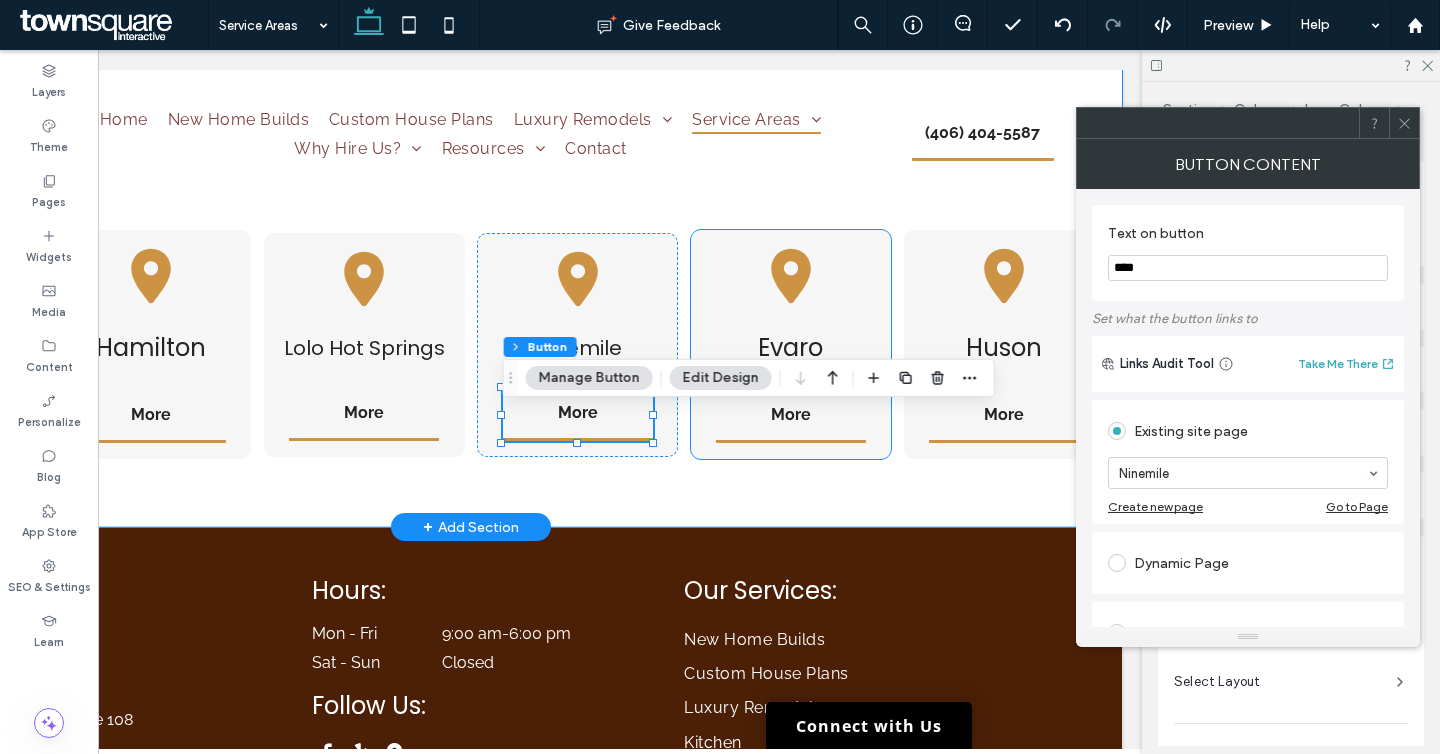 click on "[CITY]
More" at bounding box center [791, 344] 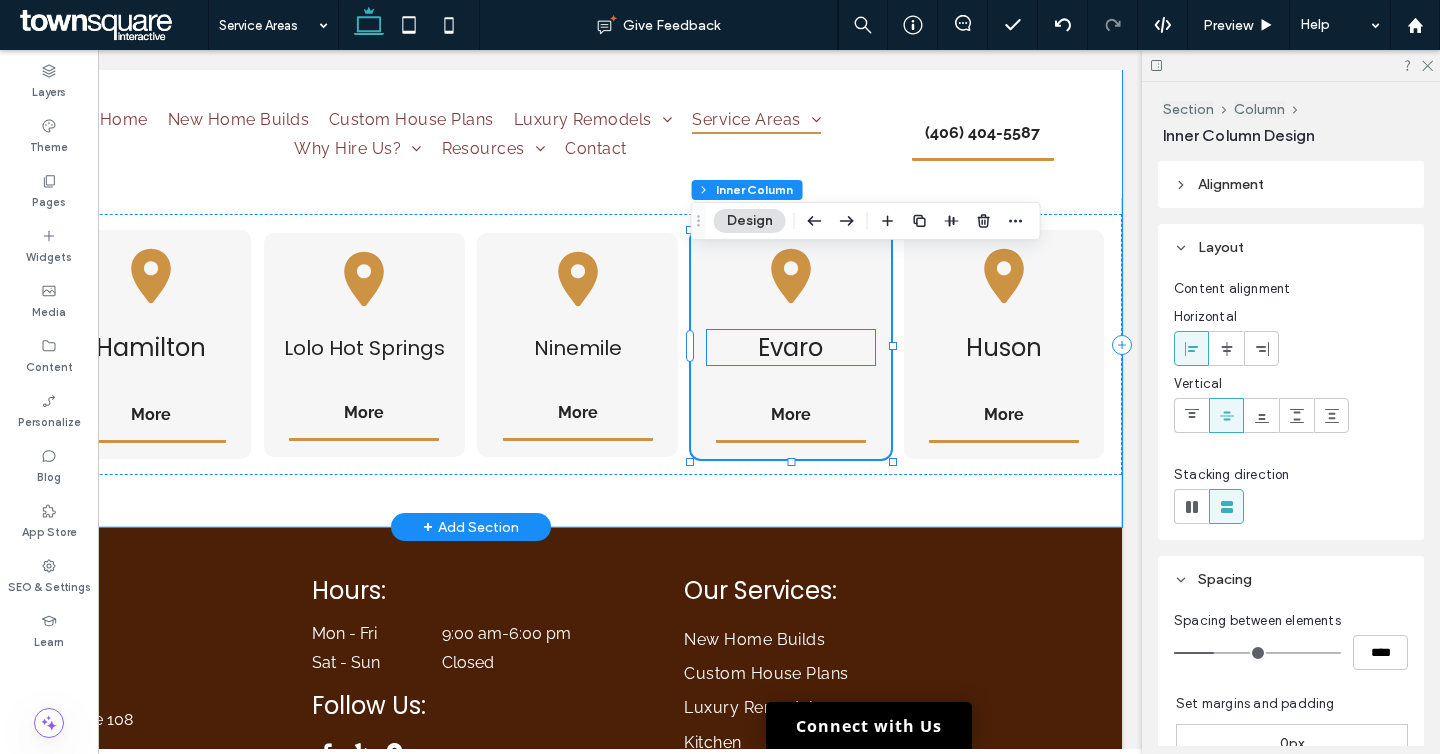 click on "Evaro" at bounding box center [790, 347] 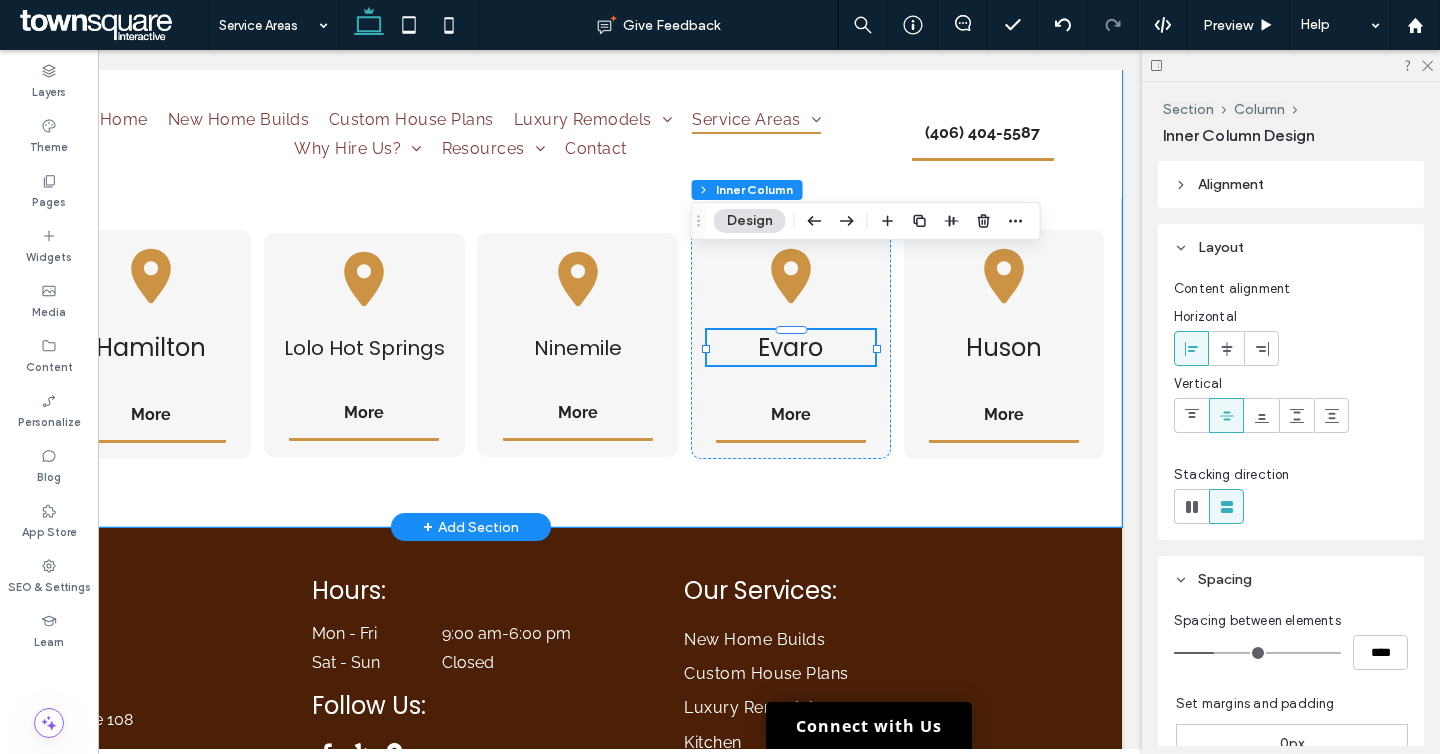 click on "Evaro" at bounding box center (790, 347) 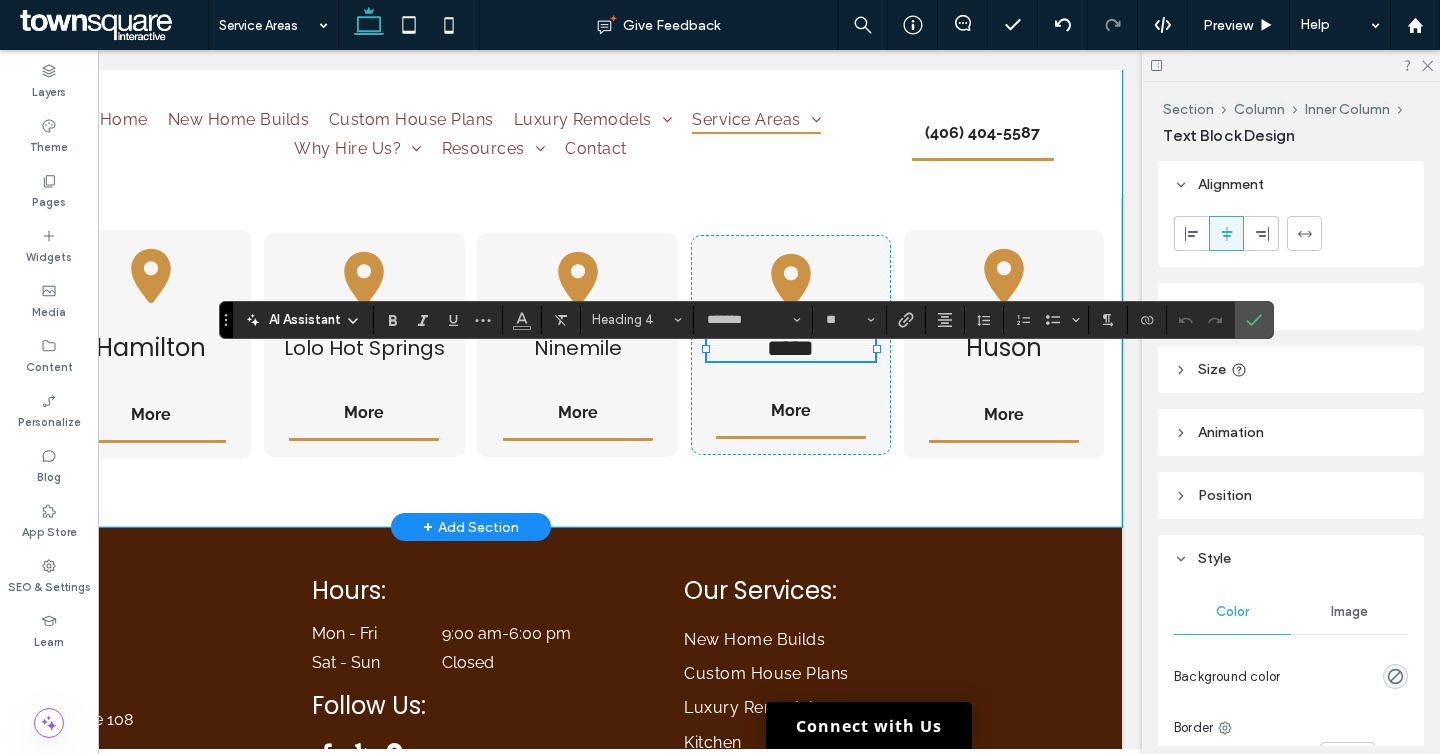 type 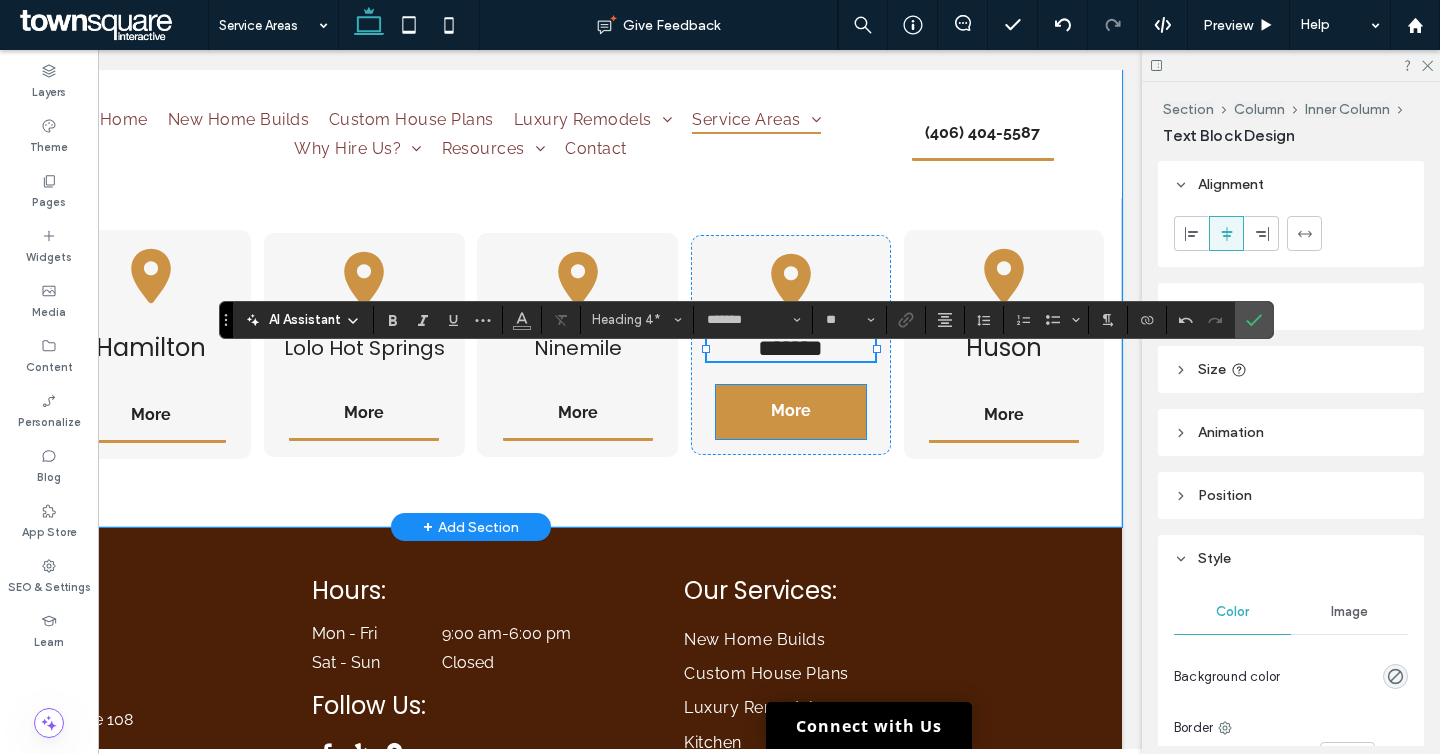 click on "More" at bounding box center [791, 412] 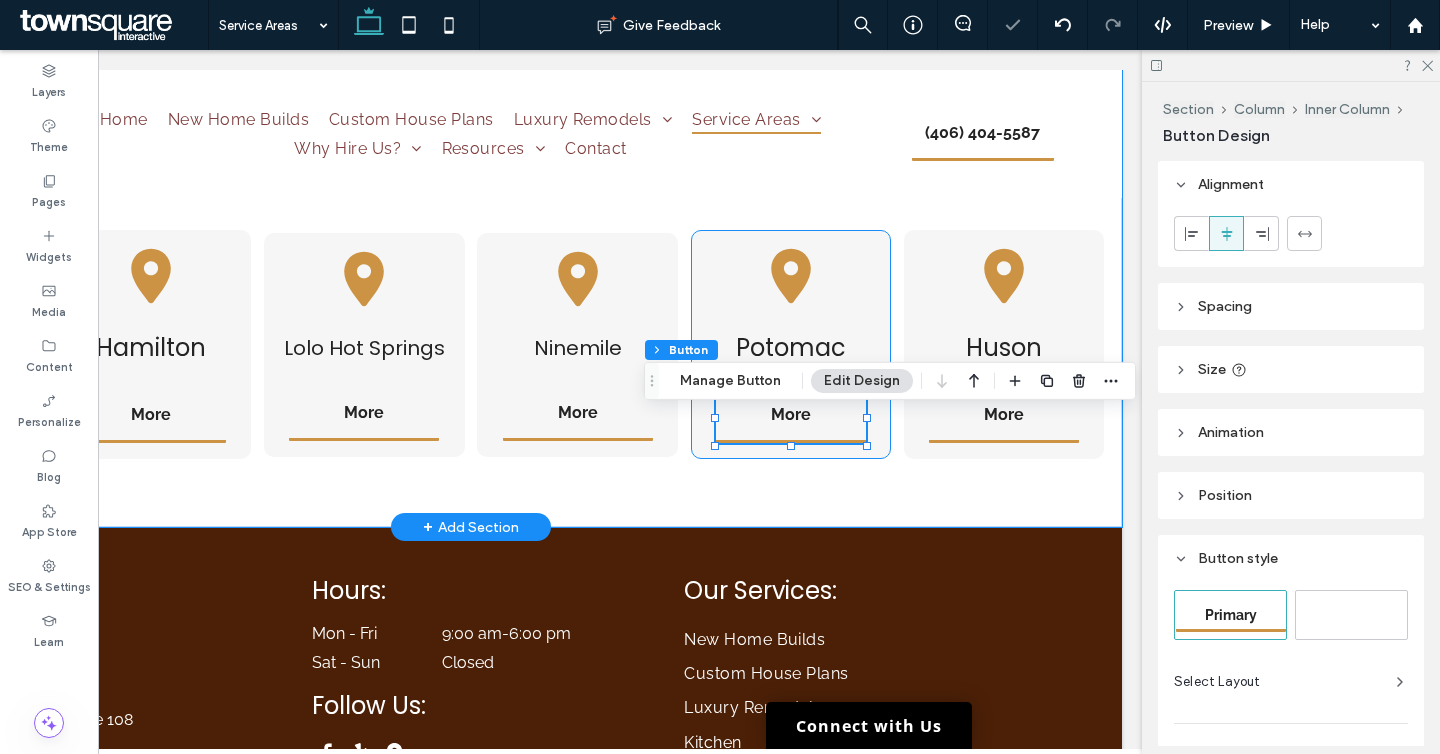 click on "[CITY]
More" at bounding box center [791, 344] 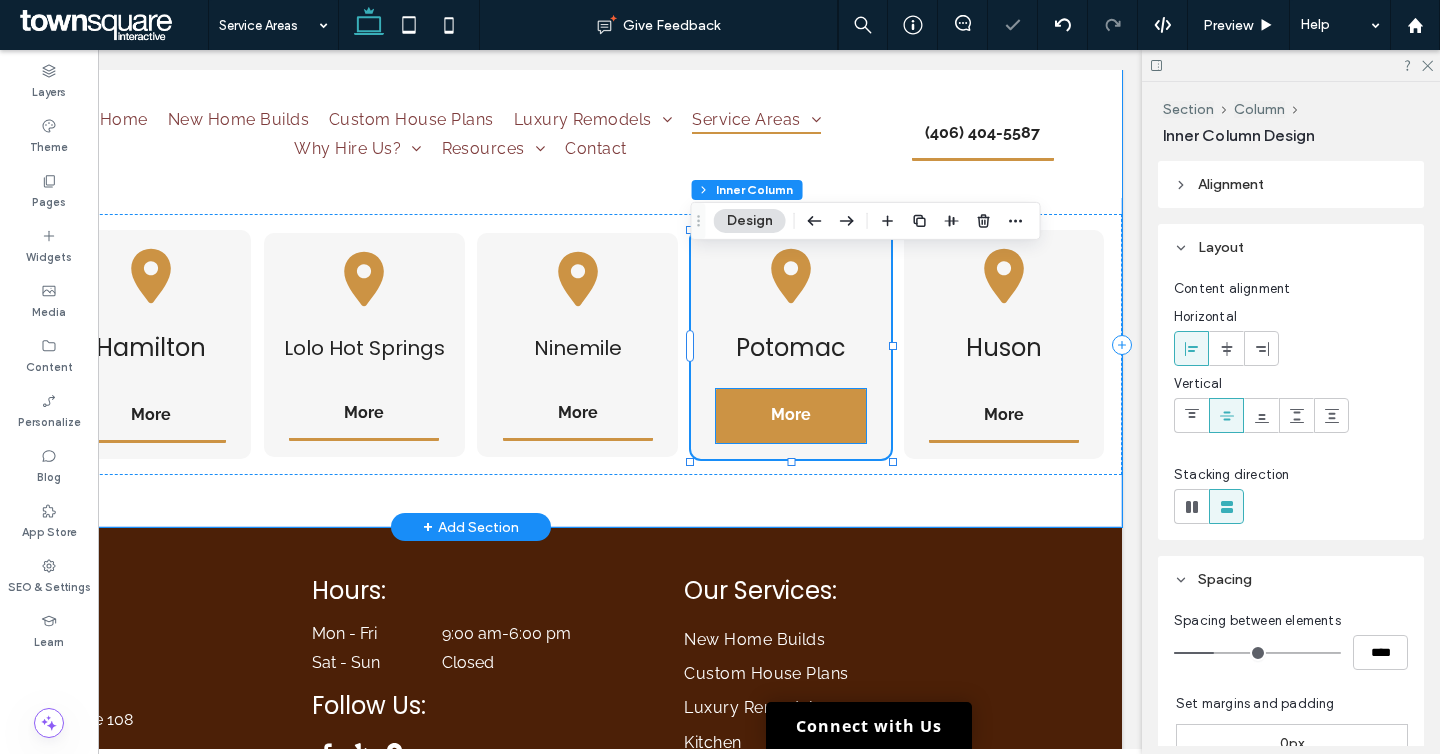 click on "More" at bounding box center (791, 416) 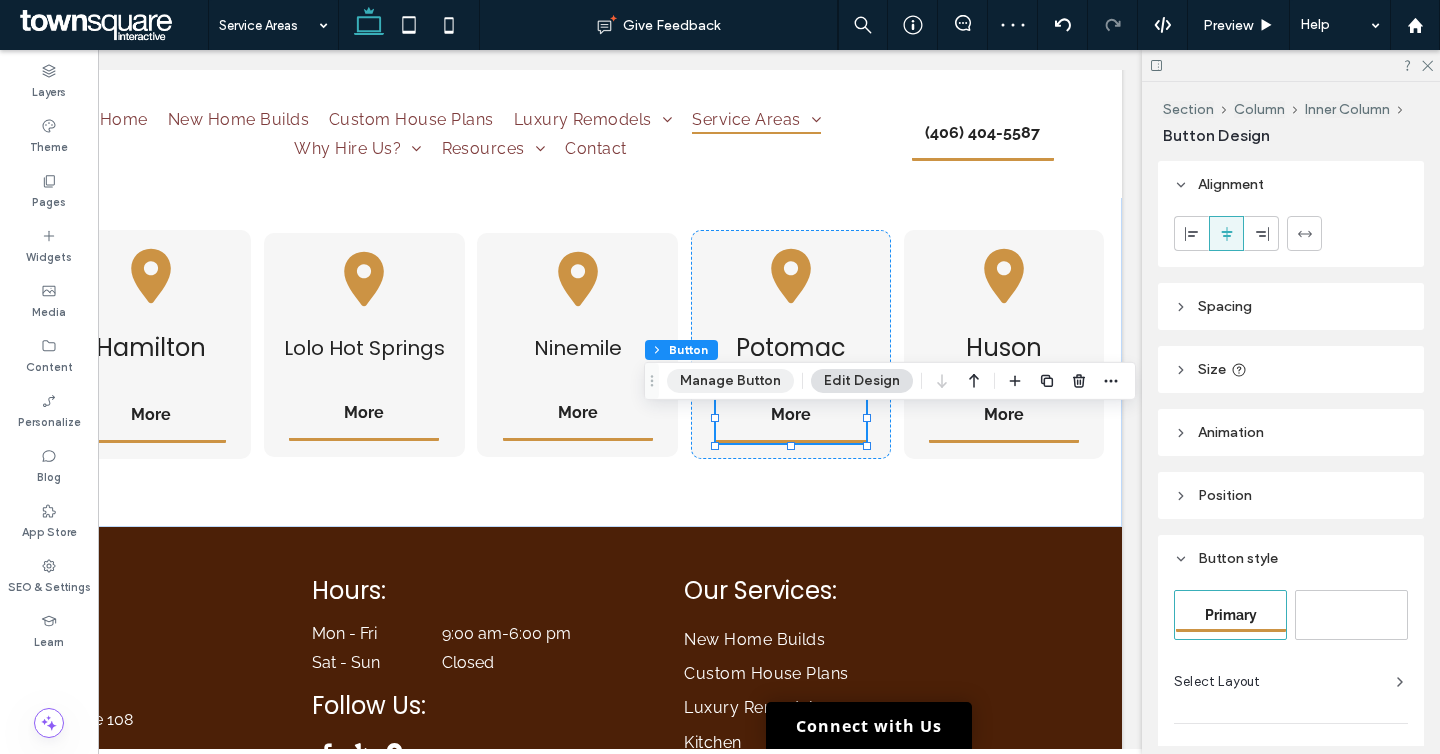 click on "Manage Button" at bounding box center (730, 381) 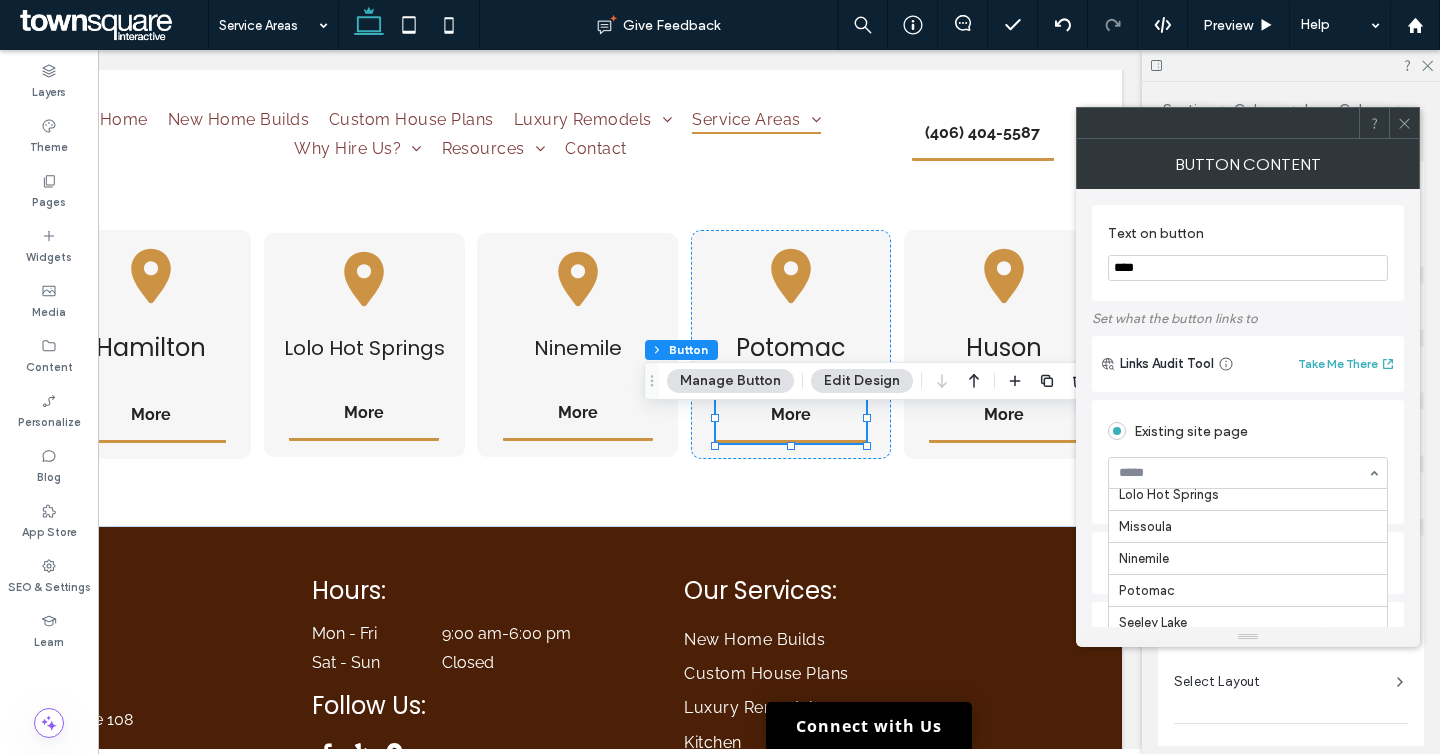 scroll, scrollTop: 789, scrollLeft: 0, axis: vertical 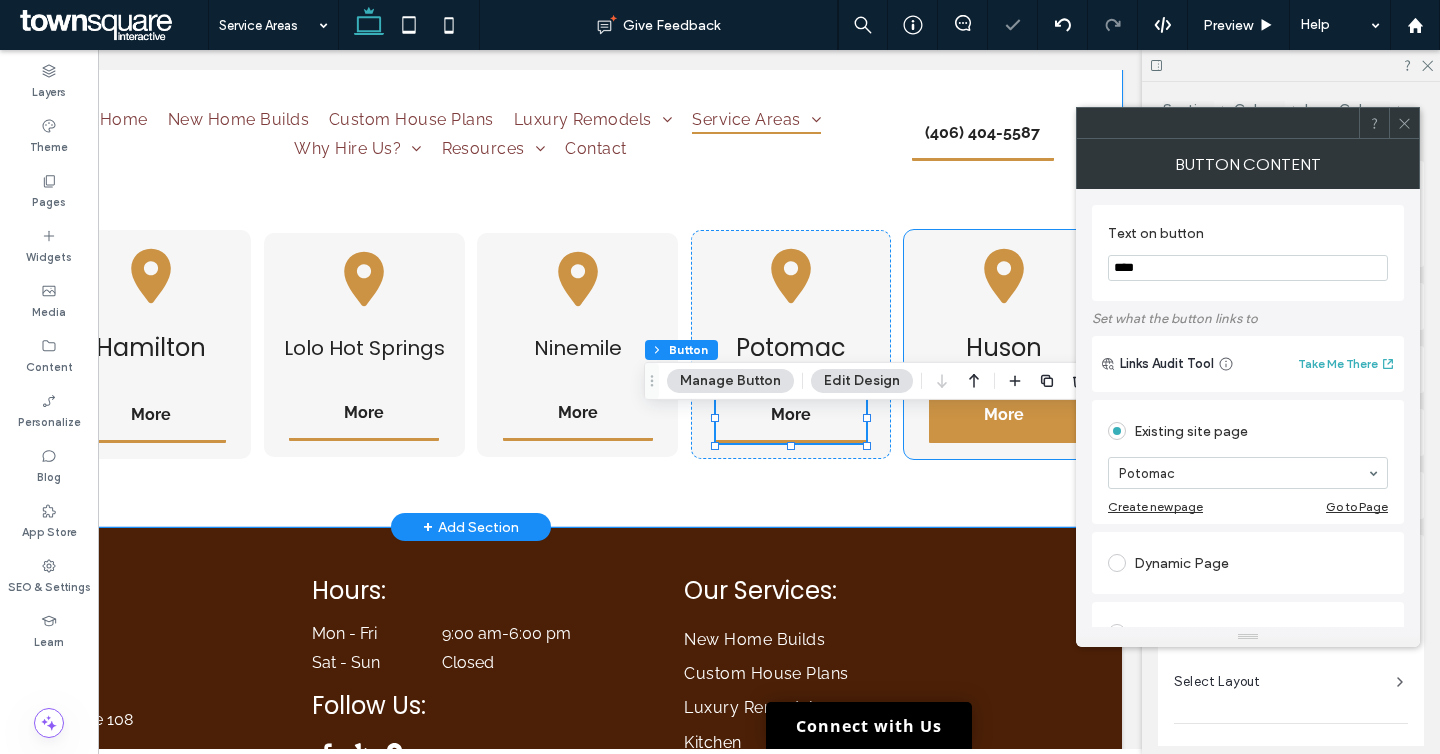 click on "More" at bounding box center (1004, 416) 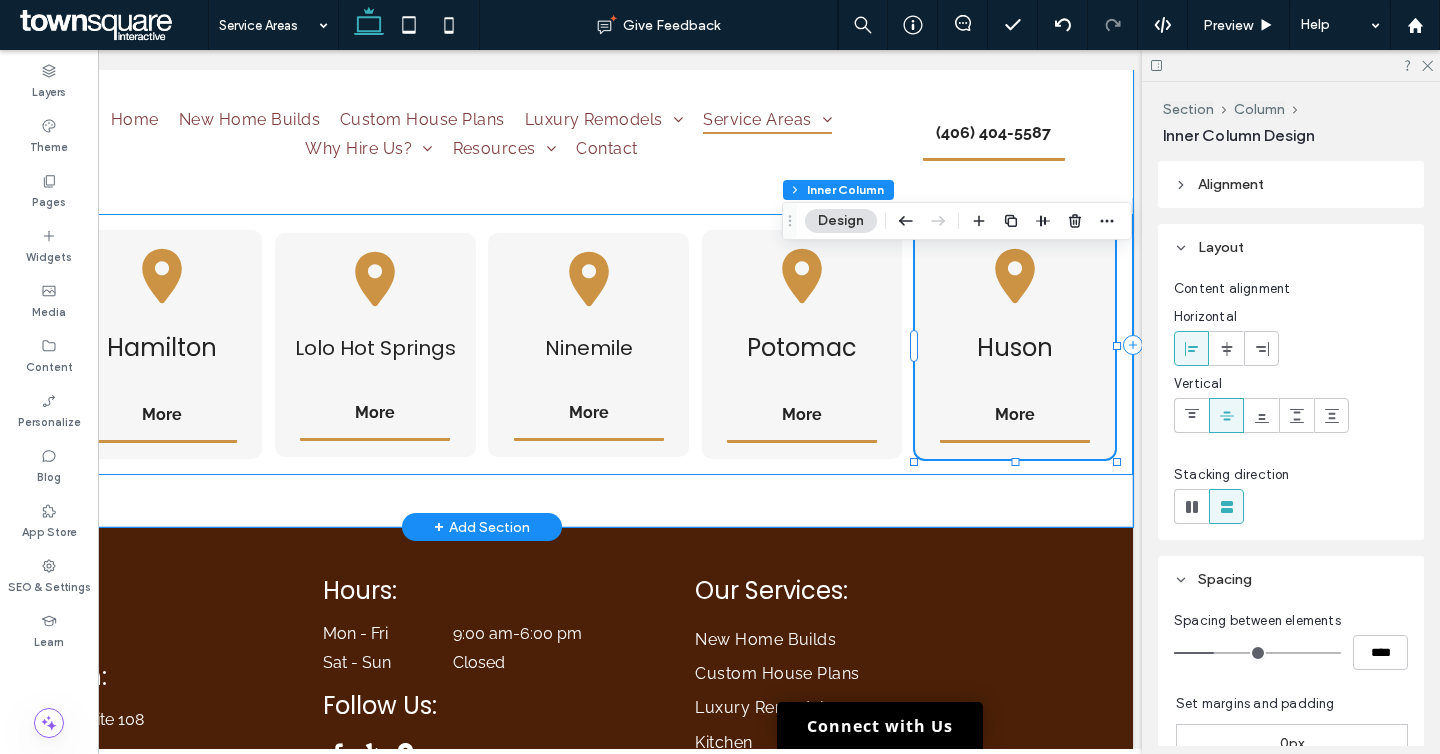 scroll, scrollTop: 0, scrollLeft: 298, axis: horizontal 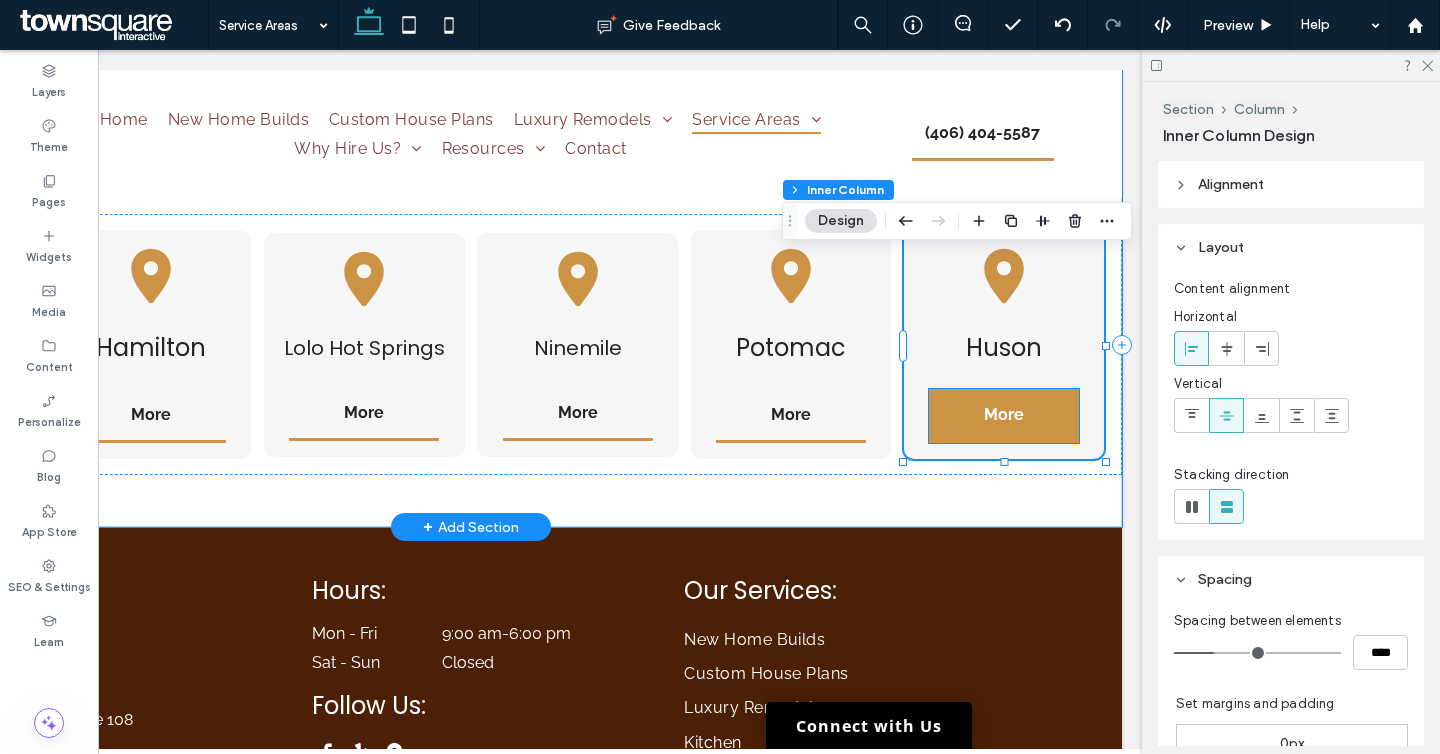 click on "More" at bounding box center (1004, 416) 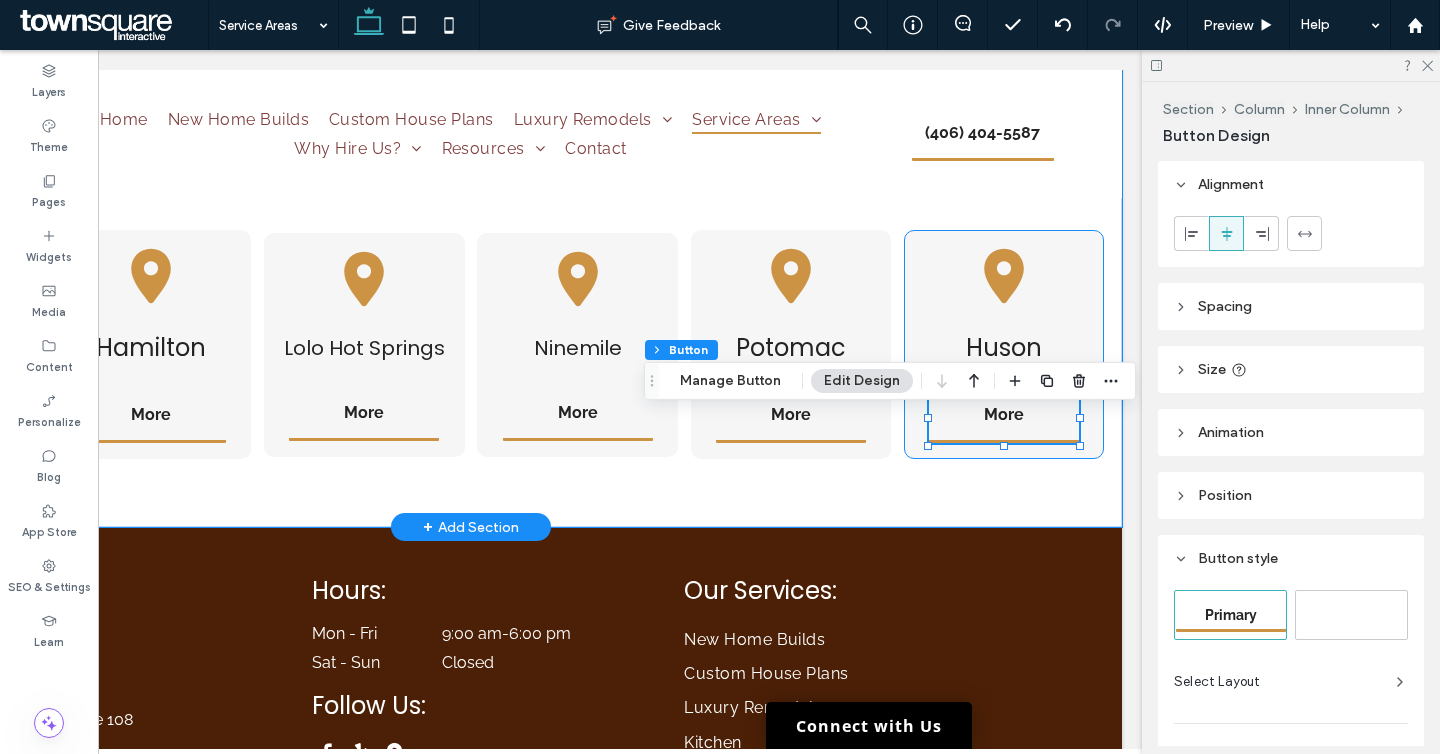 click on "[CITY]
More" at bounding box center [1004, 344] 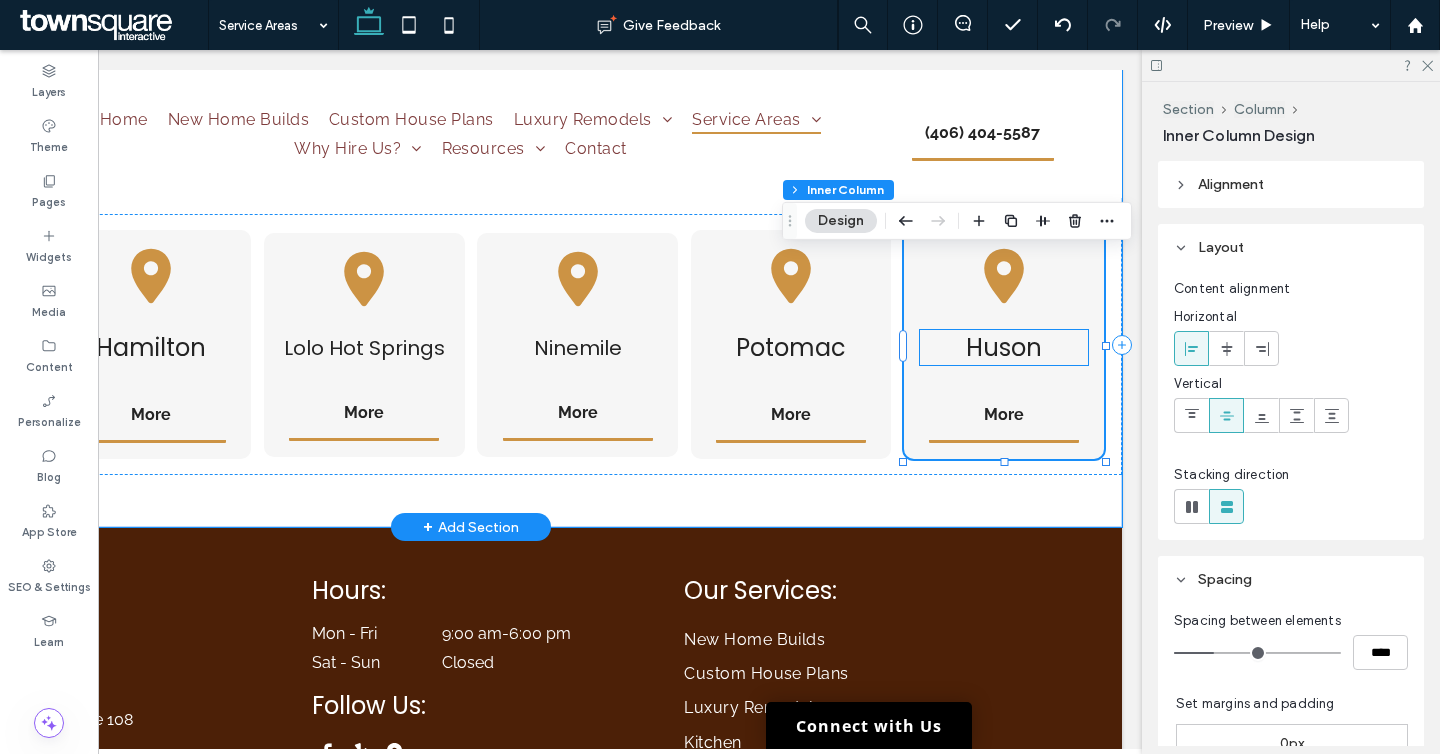 click on "Huson" at bounding box center (1004, 347) 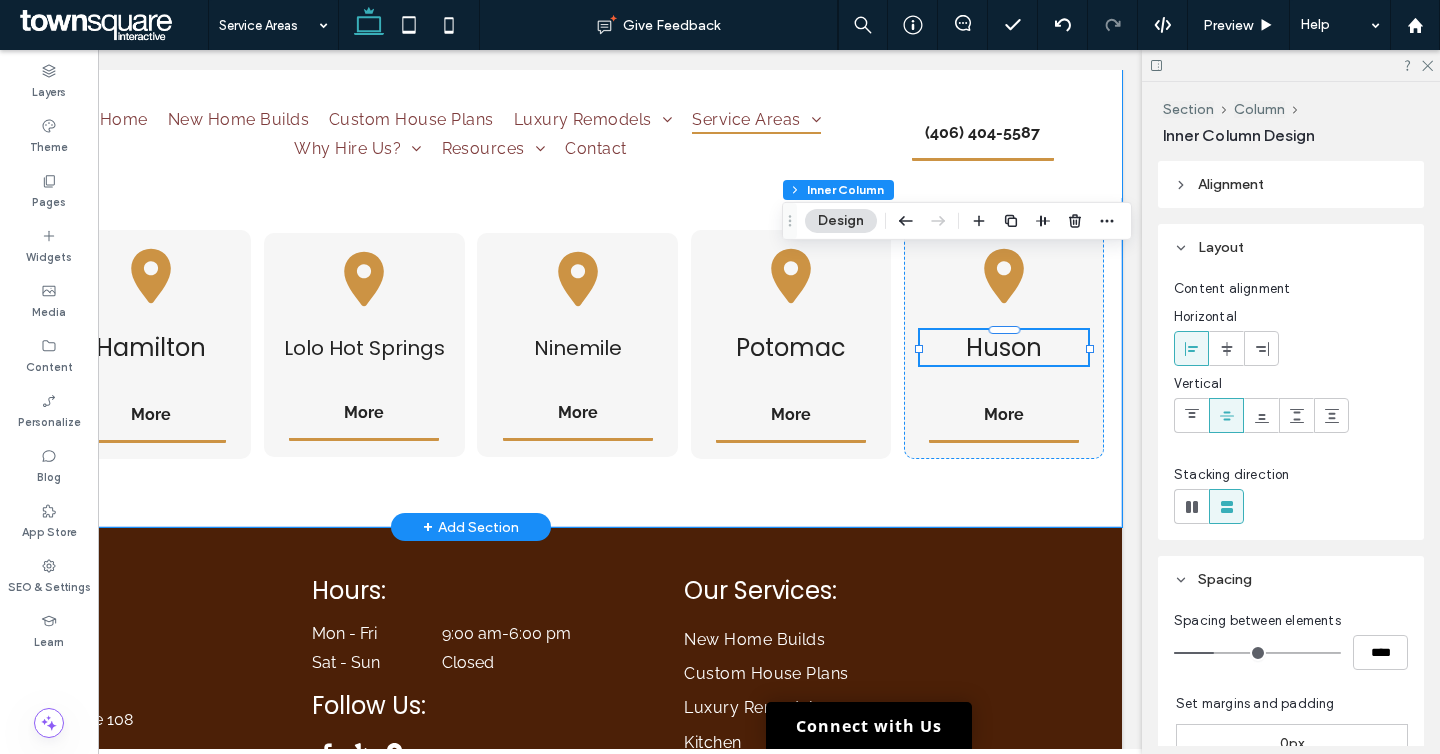 click on "Huson" at bounding box center [1004, 347] 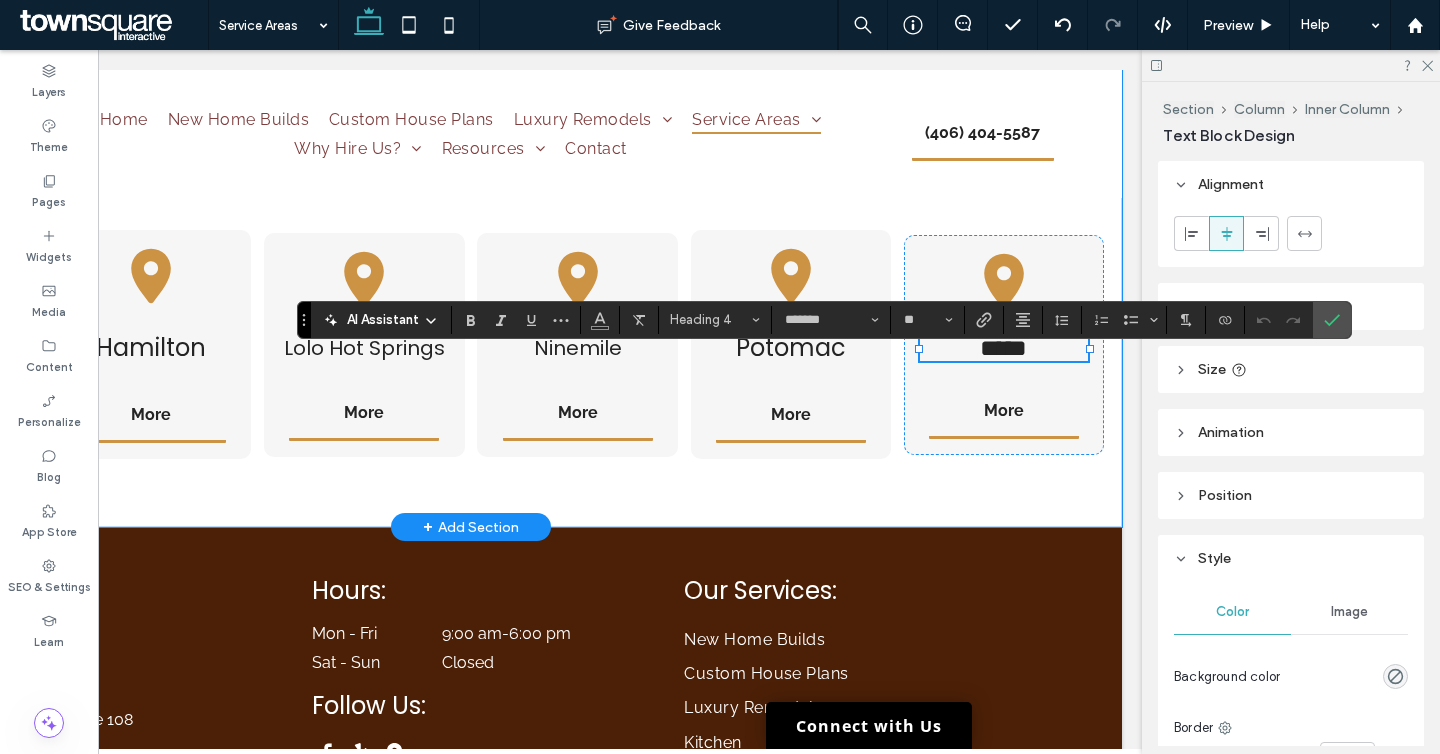 type 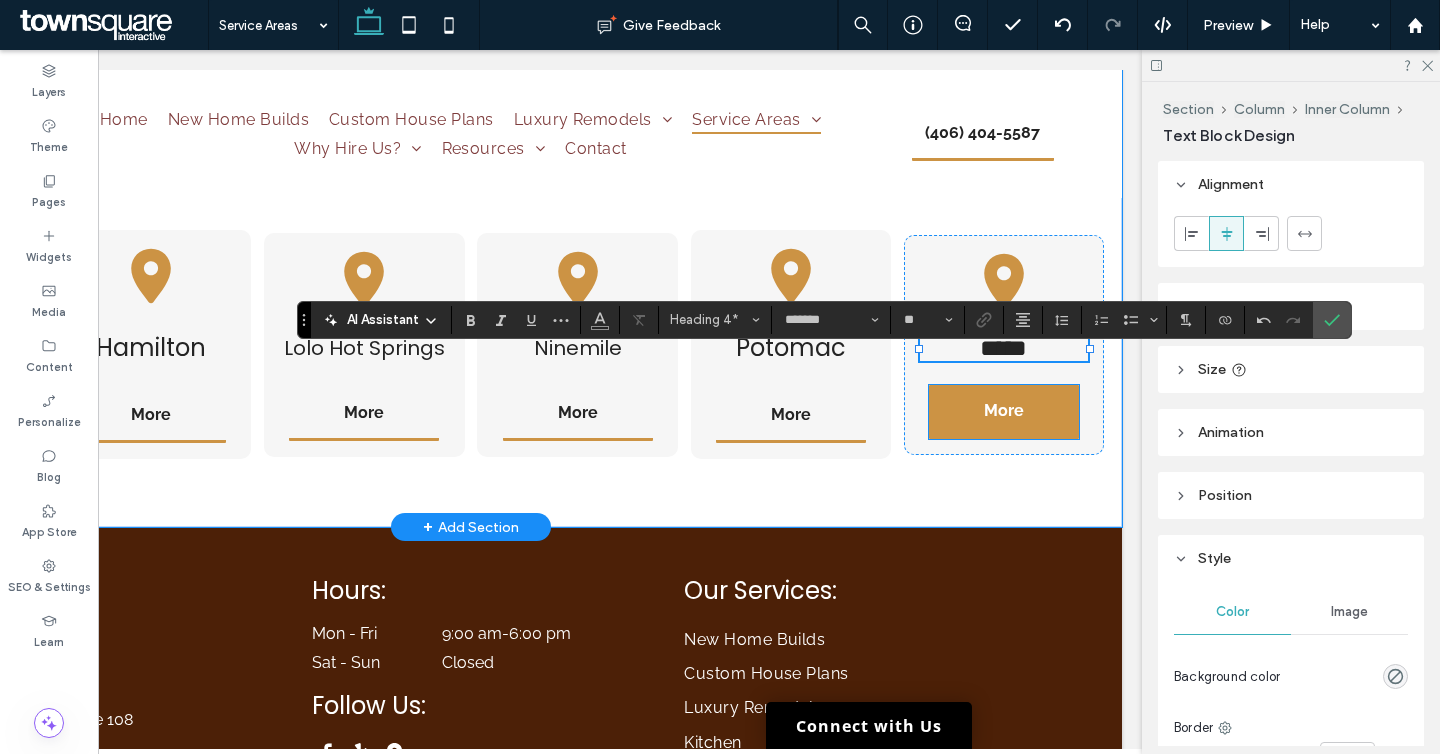 click on "More" at bounding box center (1004, 412) 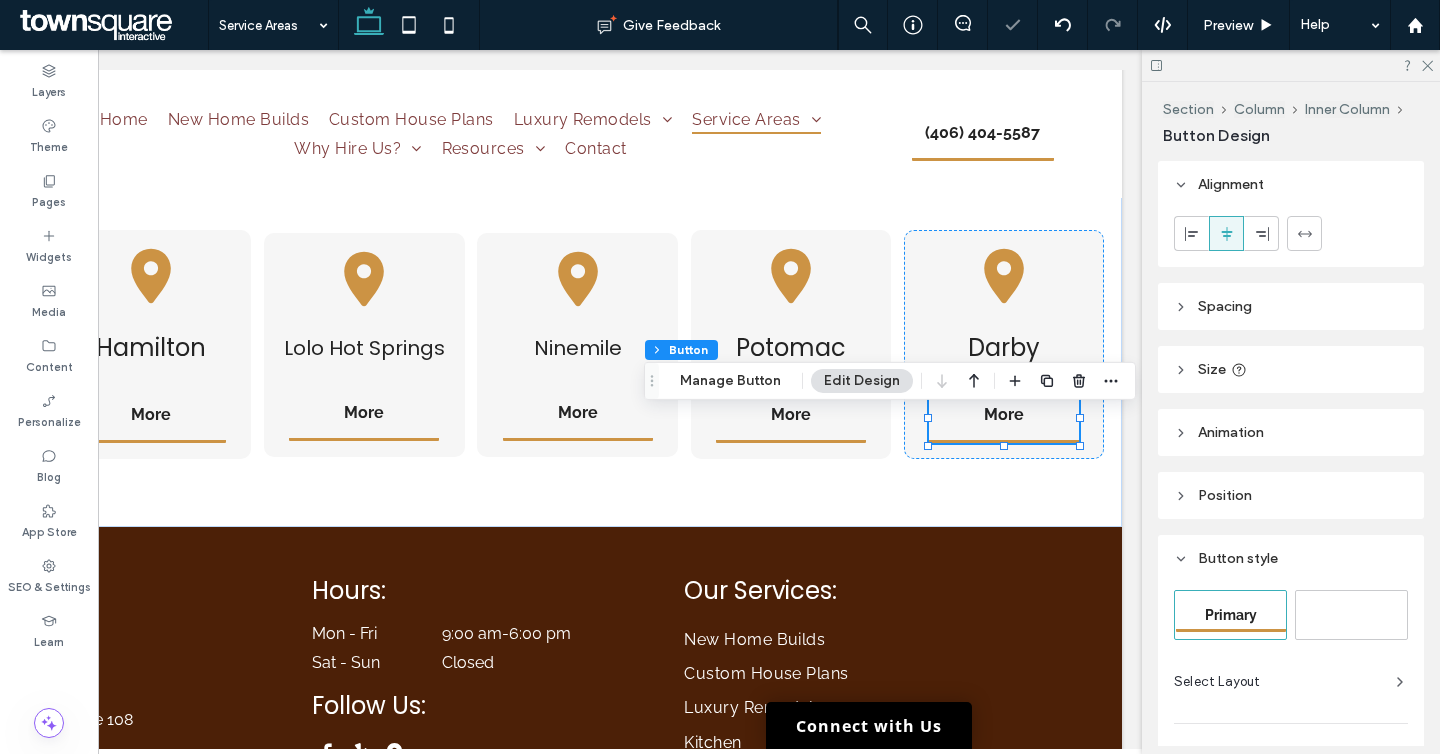 click on "Section Column Inner Column Button Manage Button Edit Design" at bounding box center [890, 381] 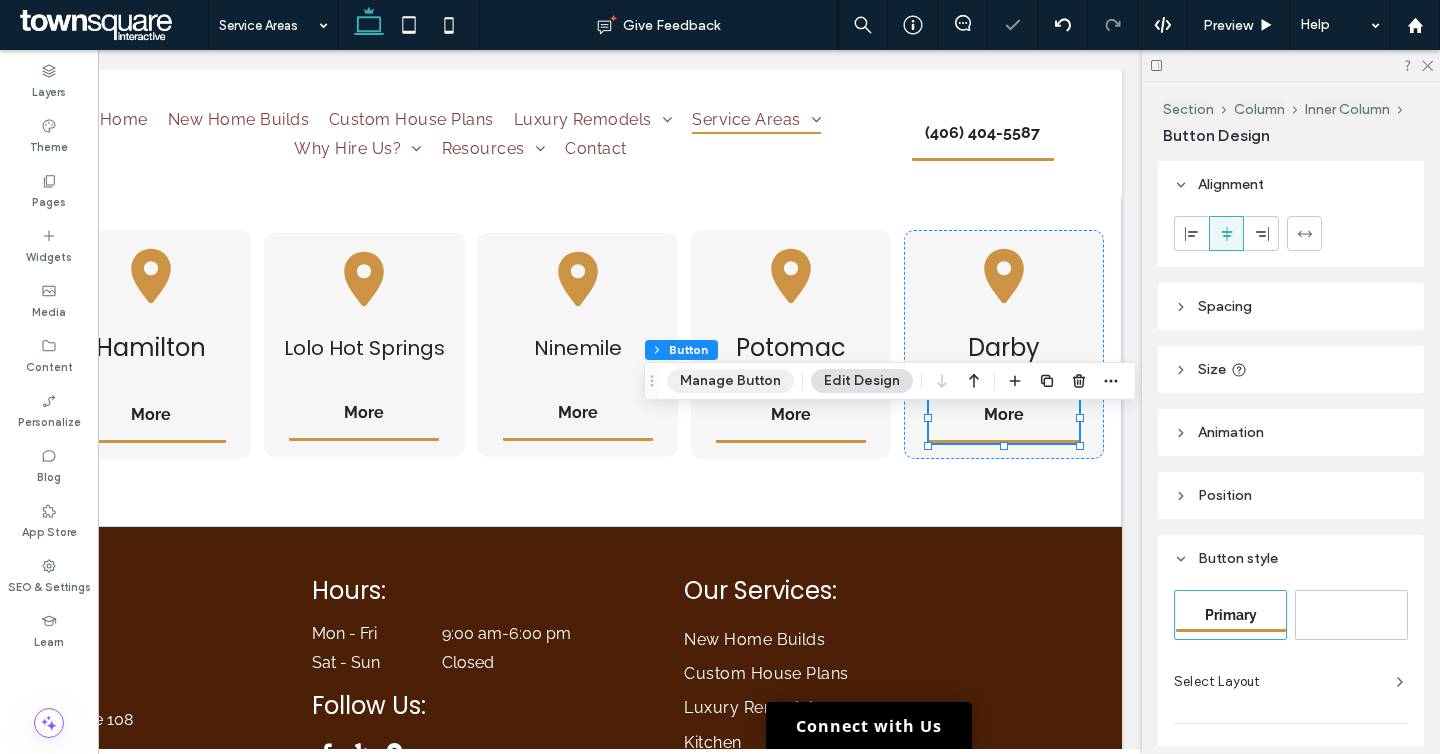 click on "Manage Button" at bounding box center [730, 381] 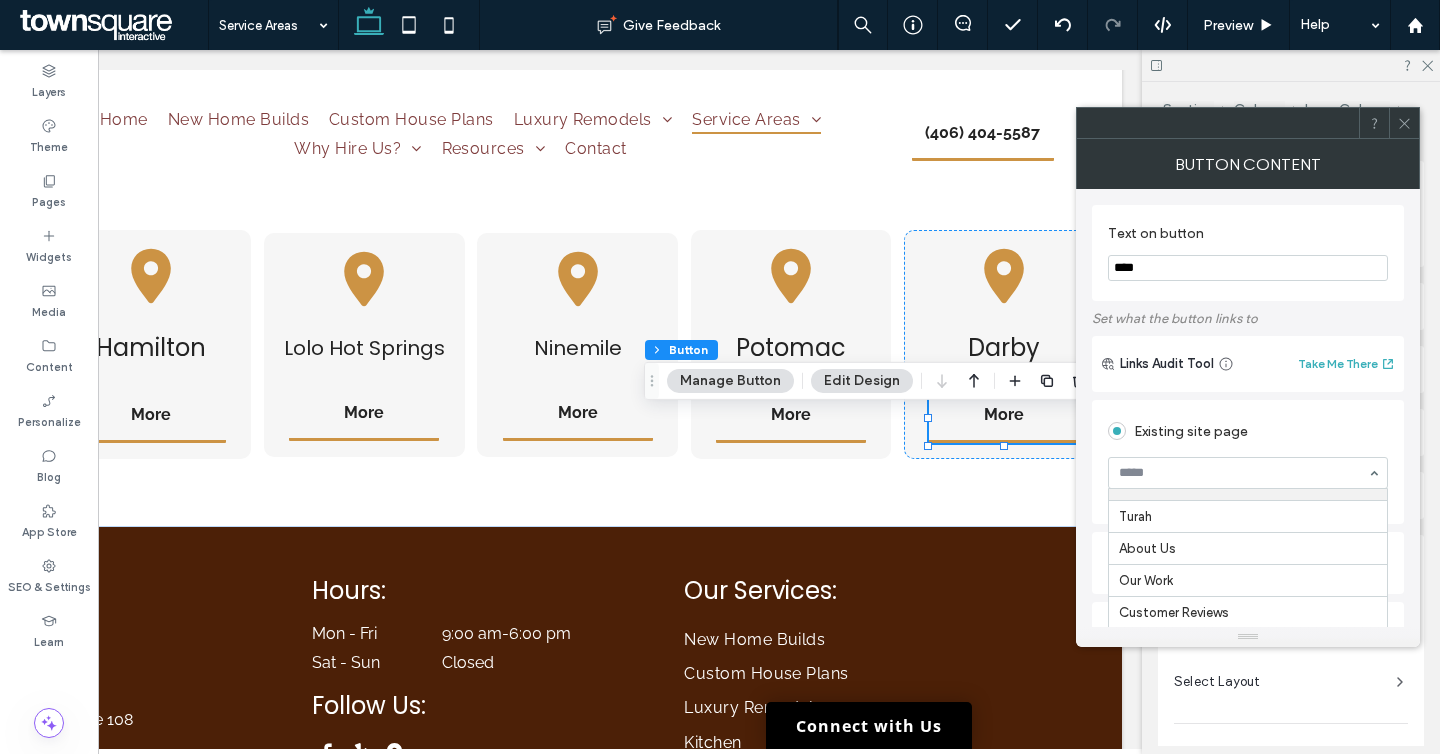 scroll, scrollTop: 923, scrollLeft: 0, axis: vertical 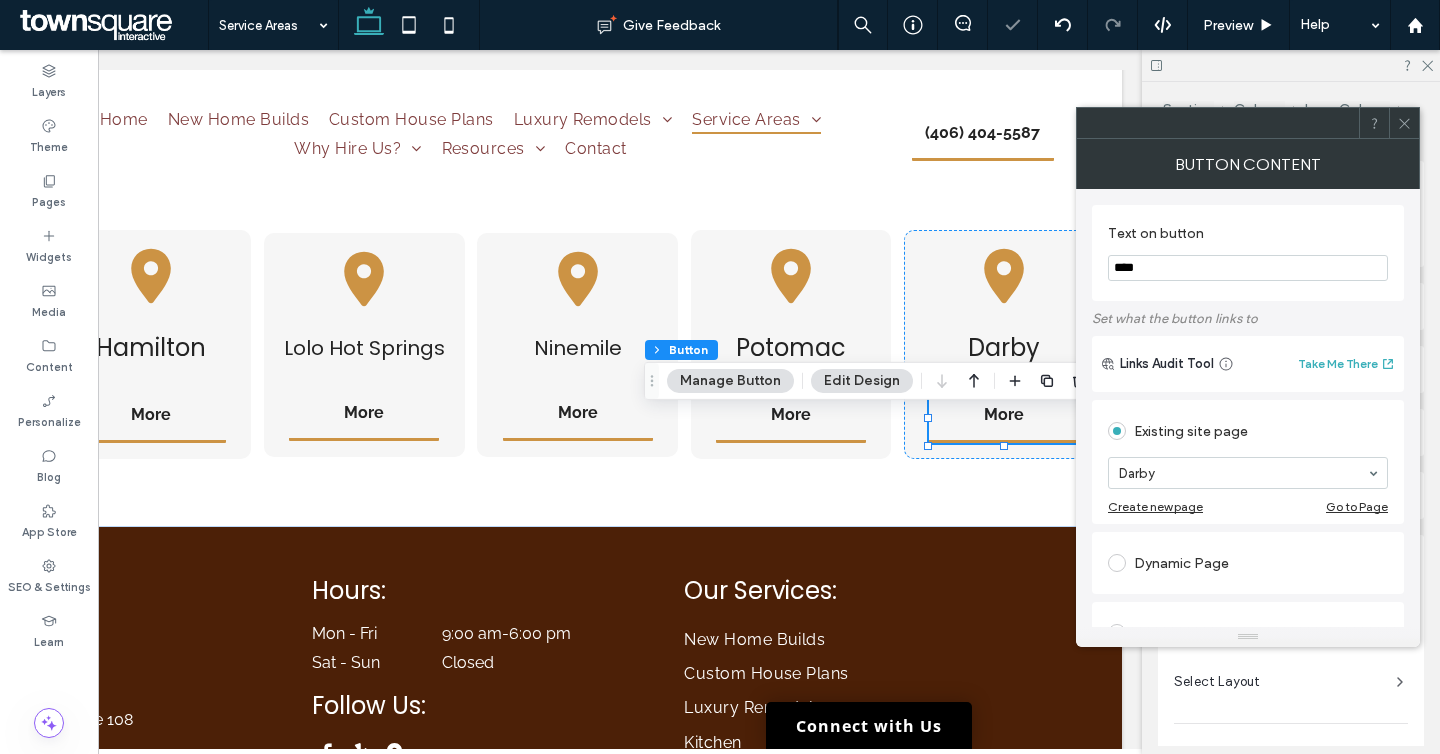 click at bounding box center (1404, 123) 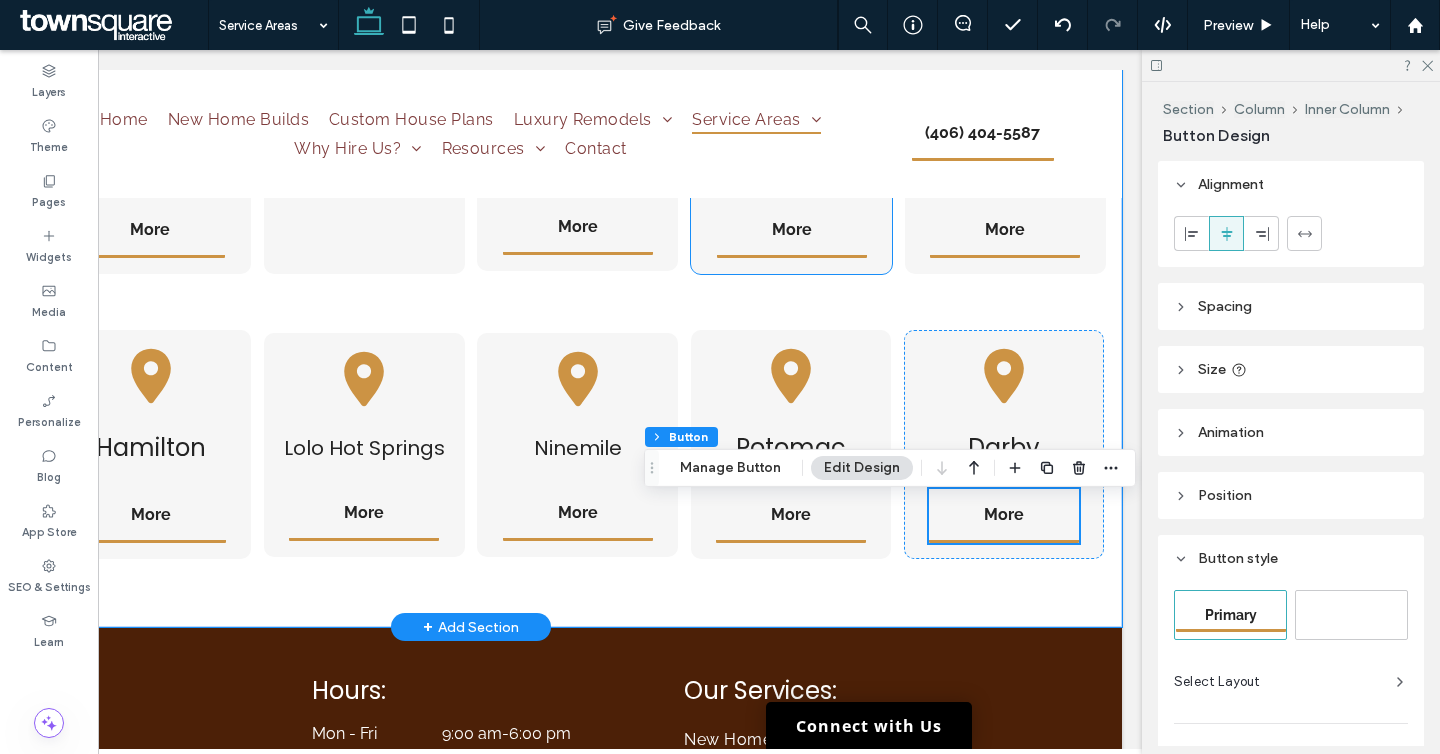 scroll, scrollTop: 1386, scrollLeft: 0, axis: vertical 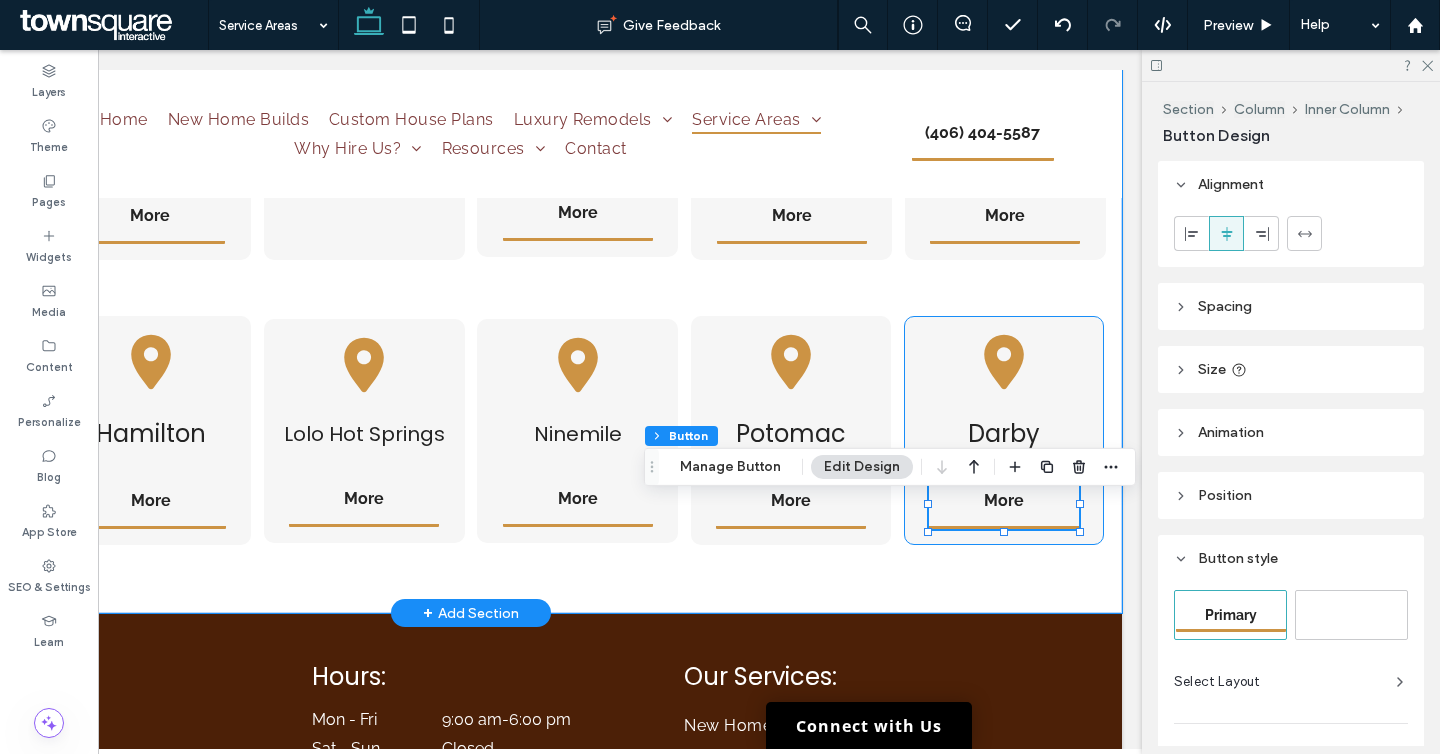 click on "[CITY]
More" at bounding box center (1004, 430) 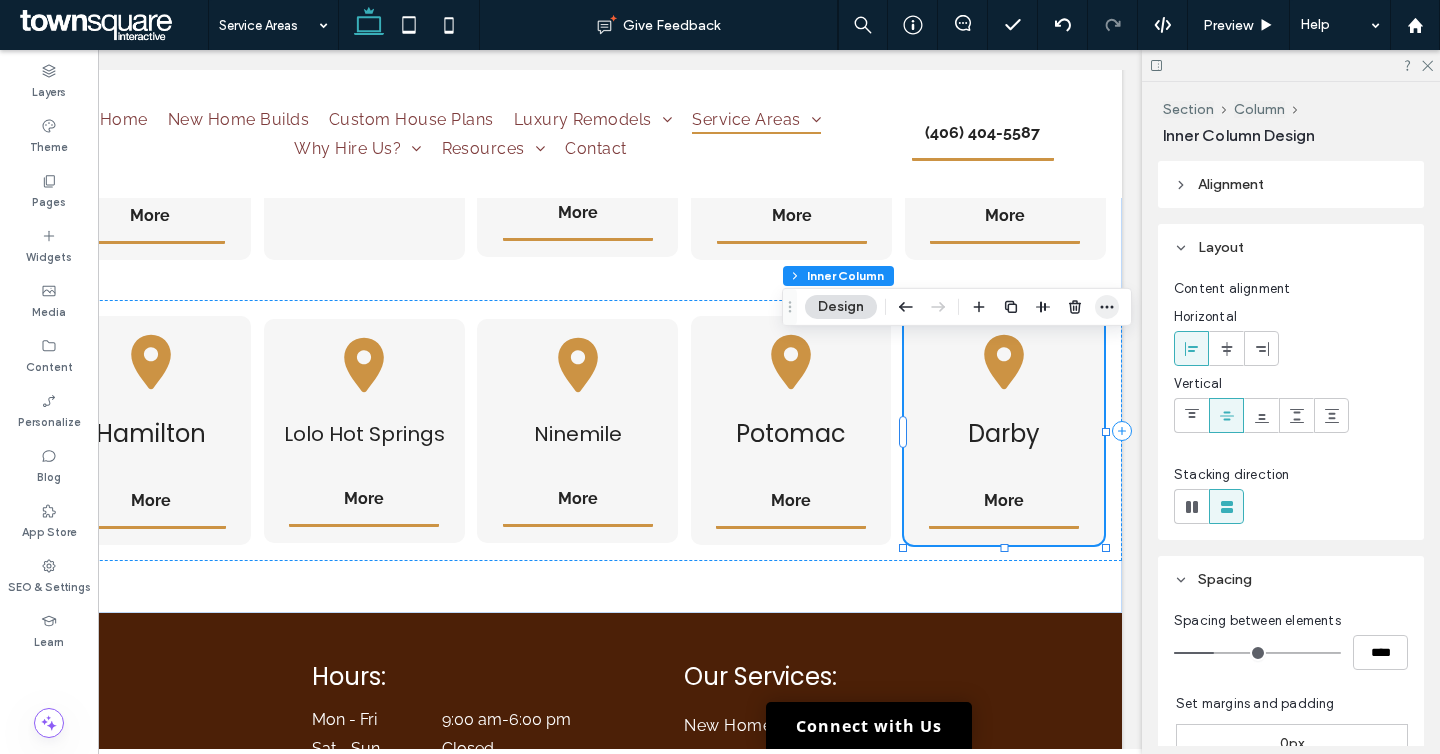 click 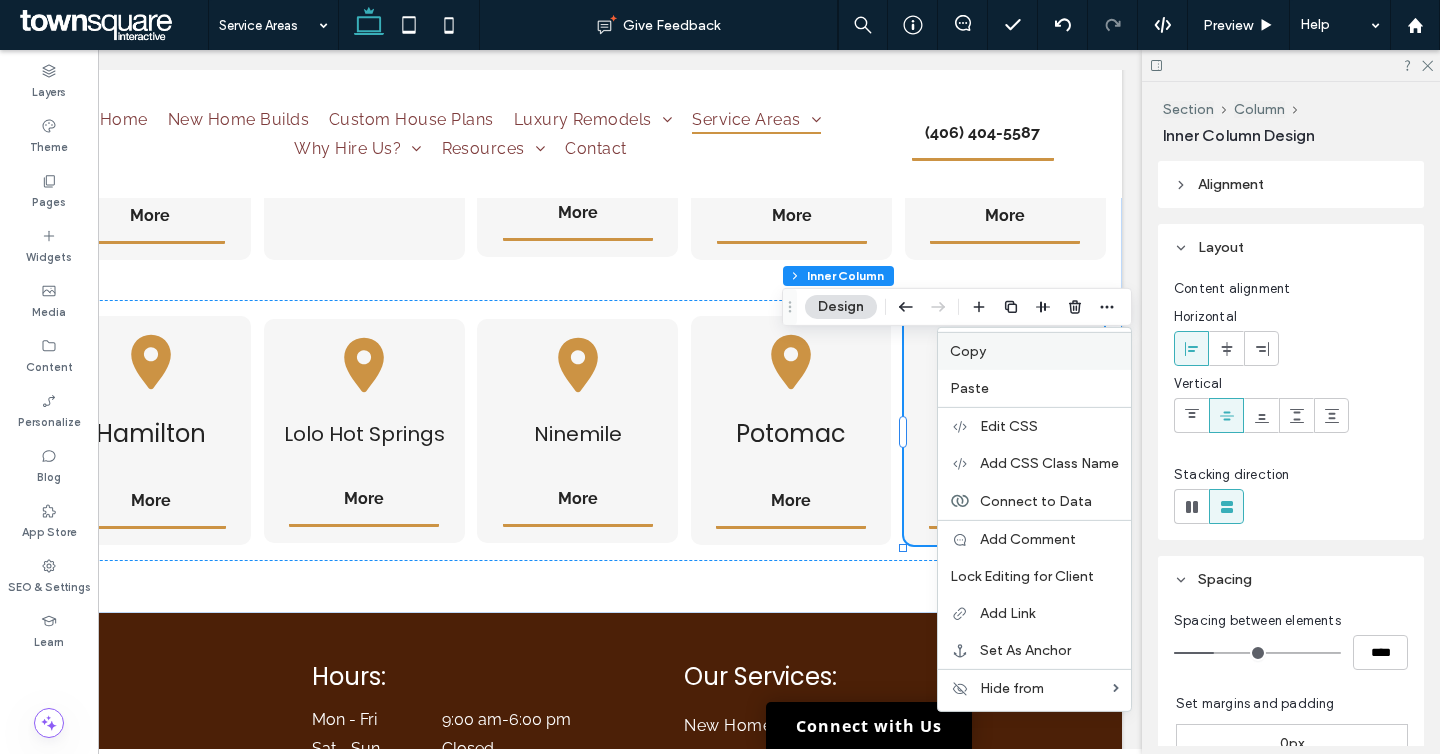 click on "Copy" at bounding box center [1034, 351] 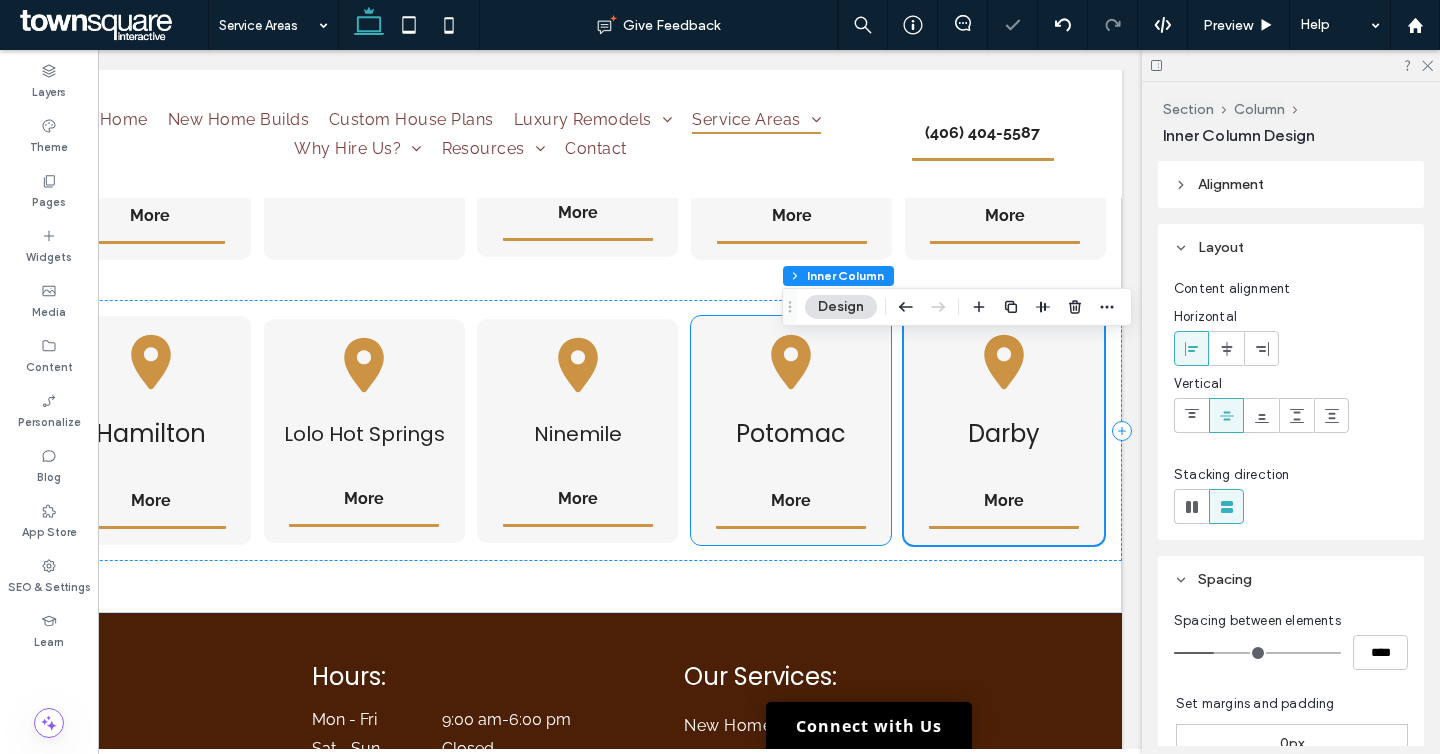 scroll, scrollTop: 1387, scrollLeft: 0, axis: vertical 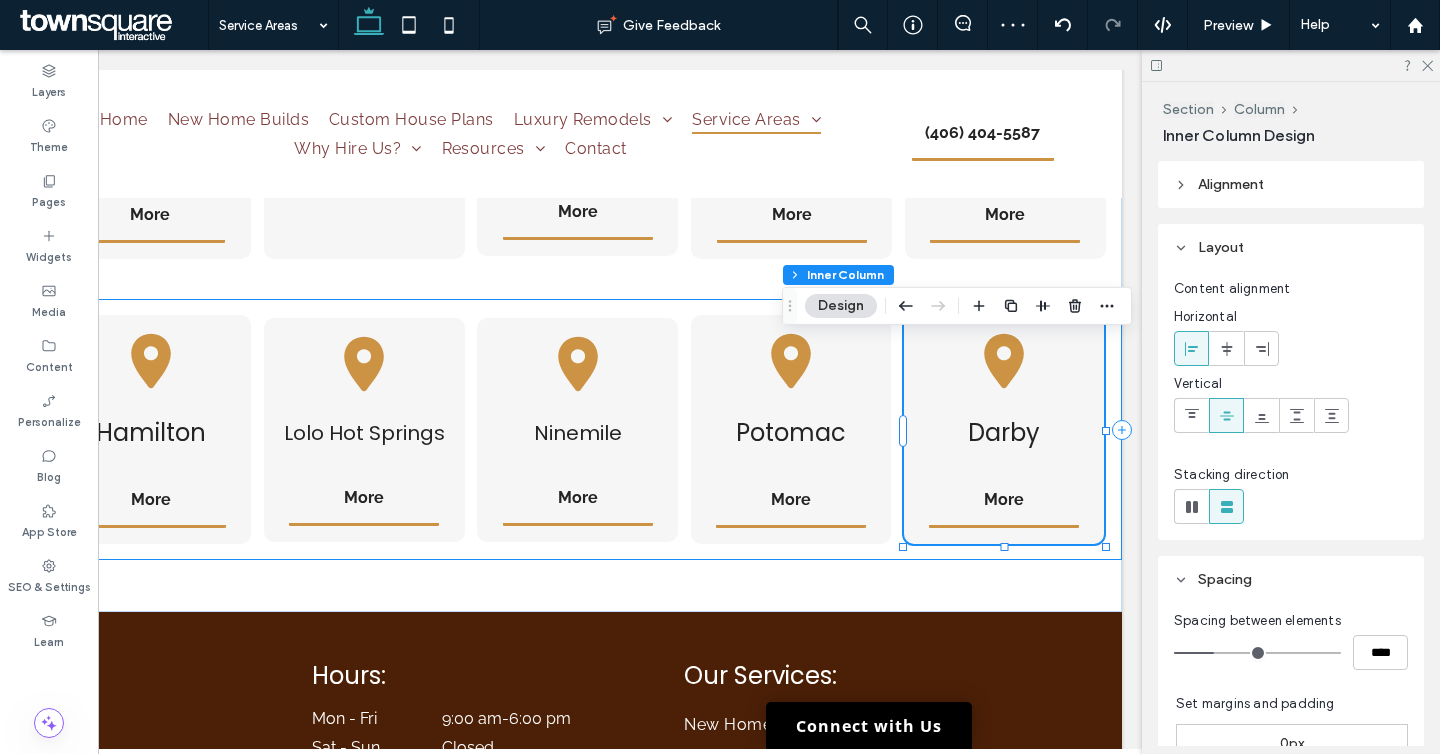 click on "[CITY]
More
[CITY]
More
[CITY]
More
[CITY]
More
[CITY]
More
[CITY]
More" at bounding box center [471, 429] 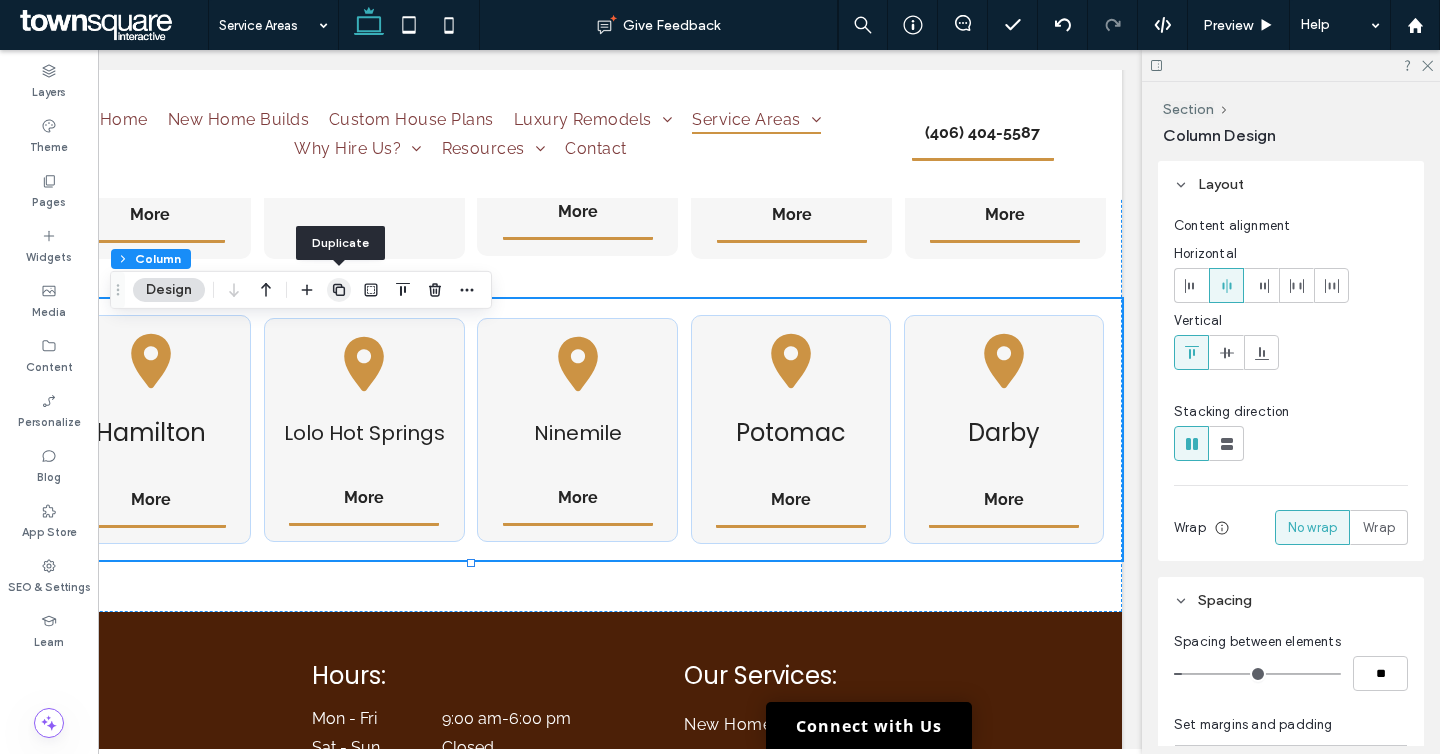 click 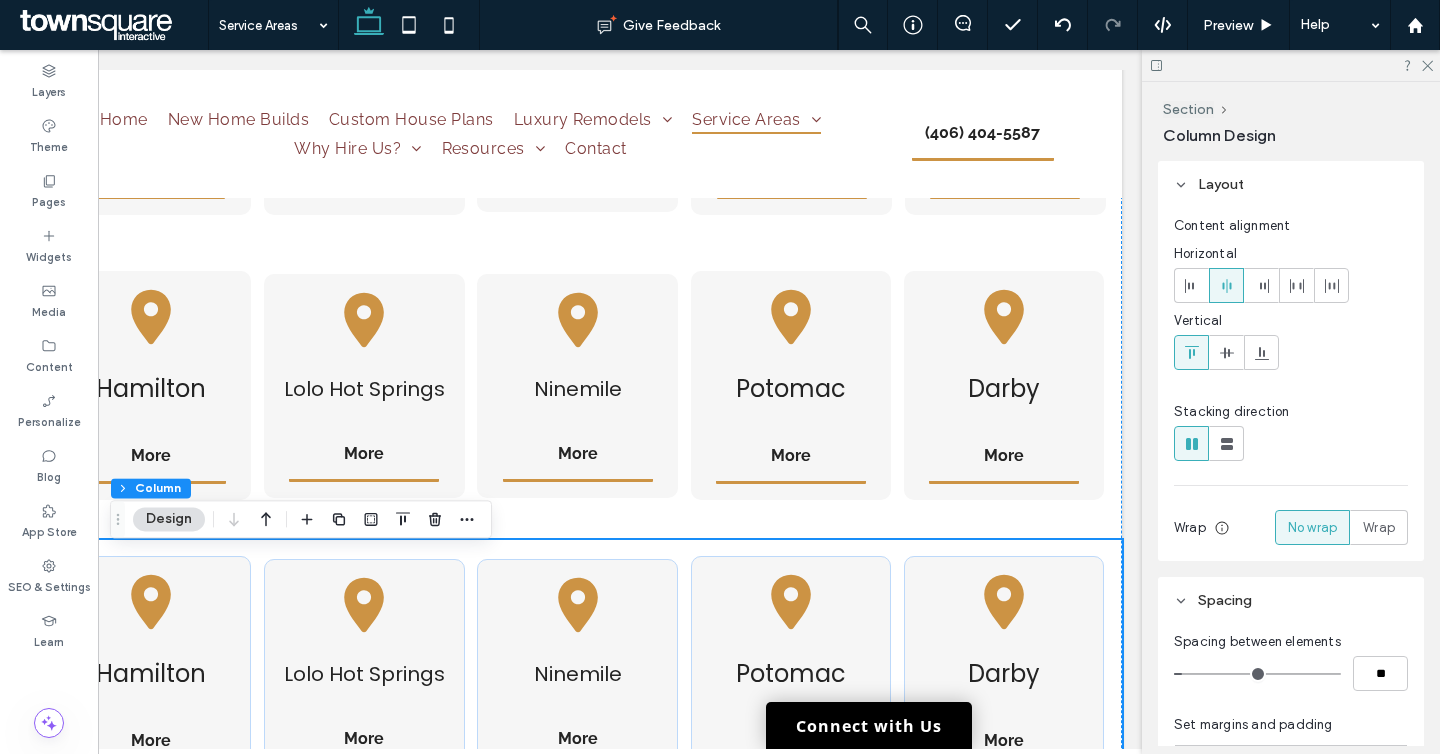 scroll, scrollTop: 1452, scrollLeft: 0, axis: vertical 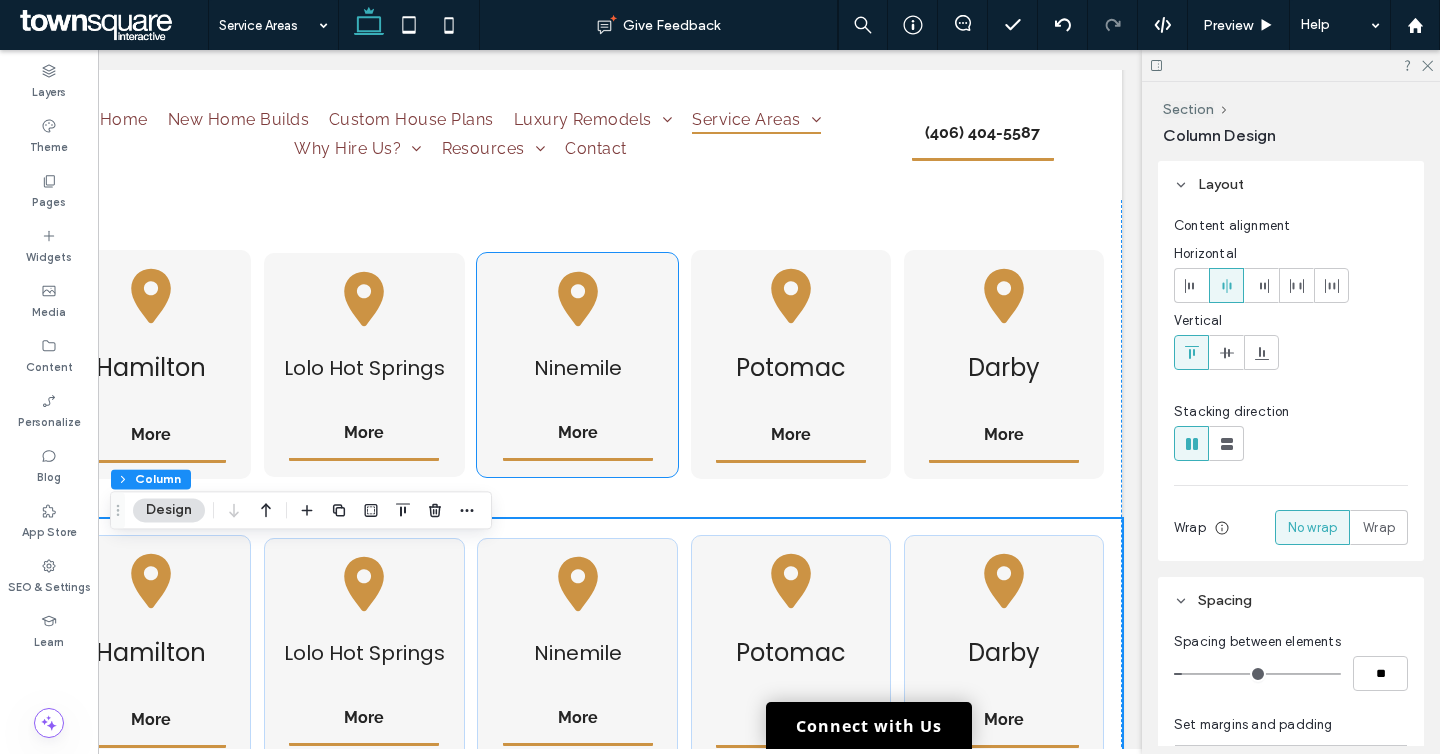 click on "Ninemile" at bounding box center [578, 368] 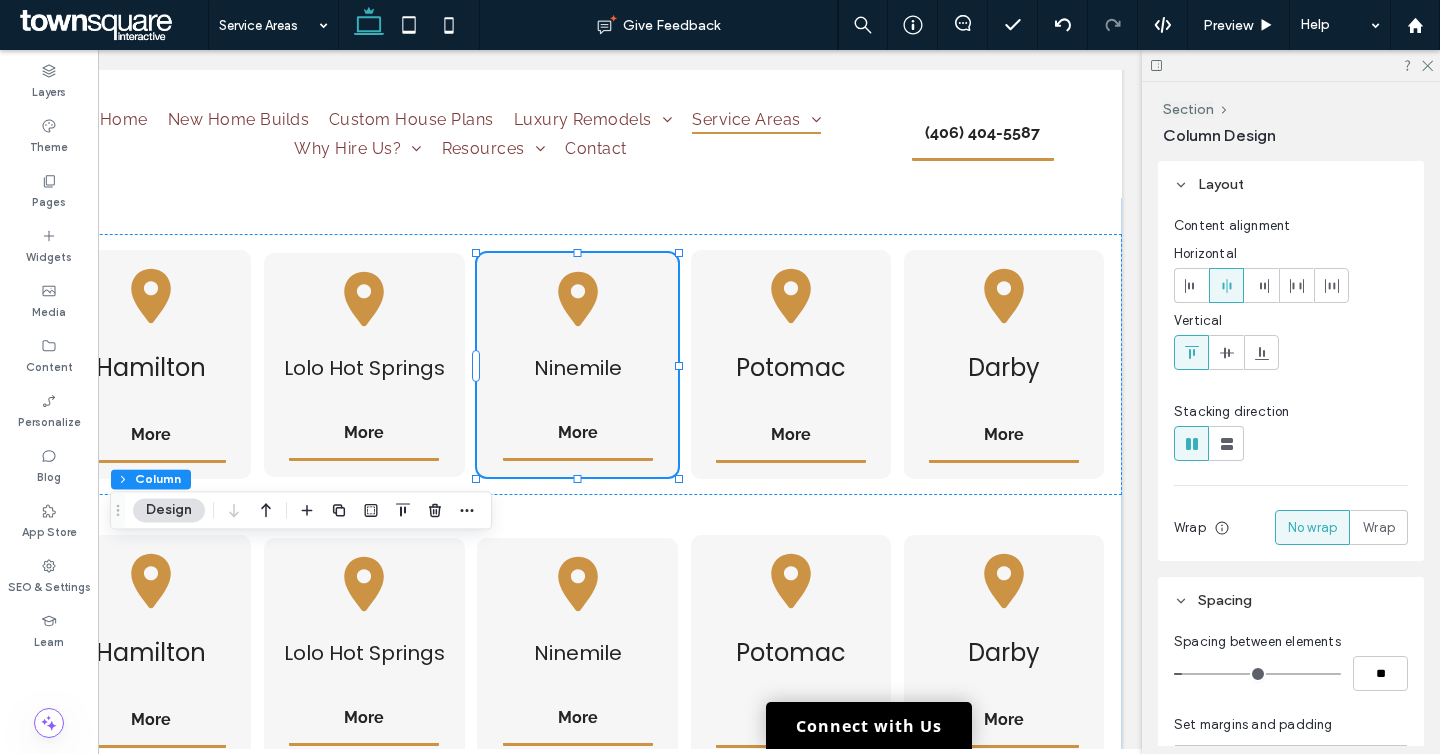 click on "Ninemile" at bounding box center [578, 368] 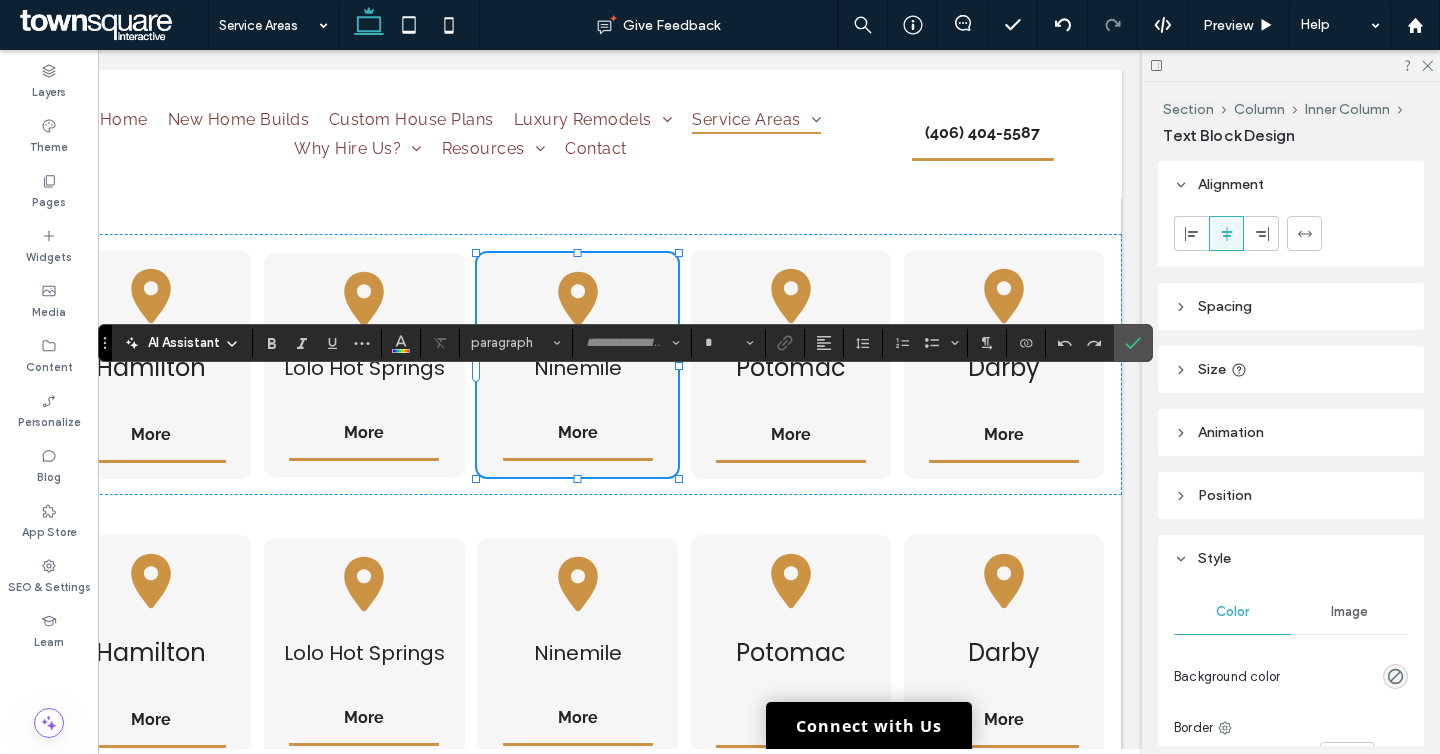 type on "*******" 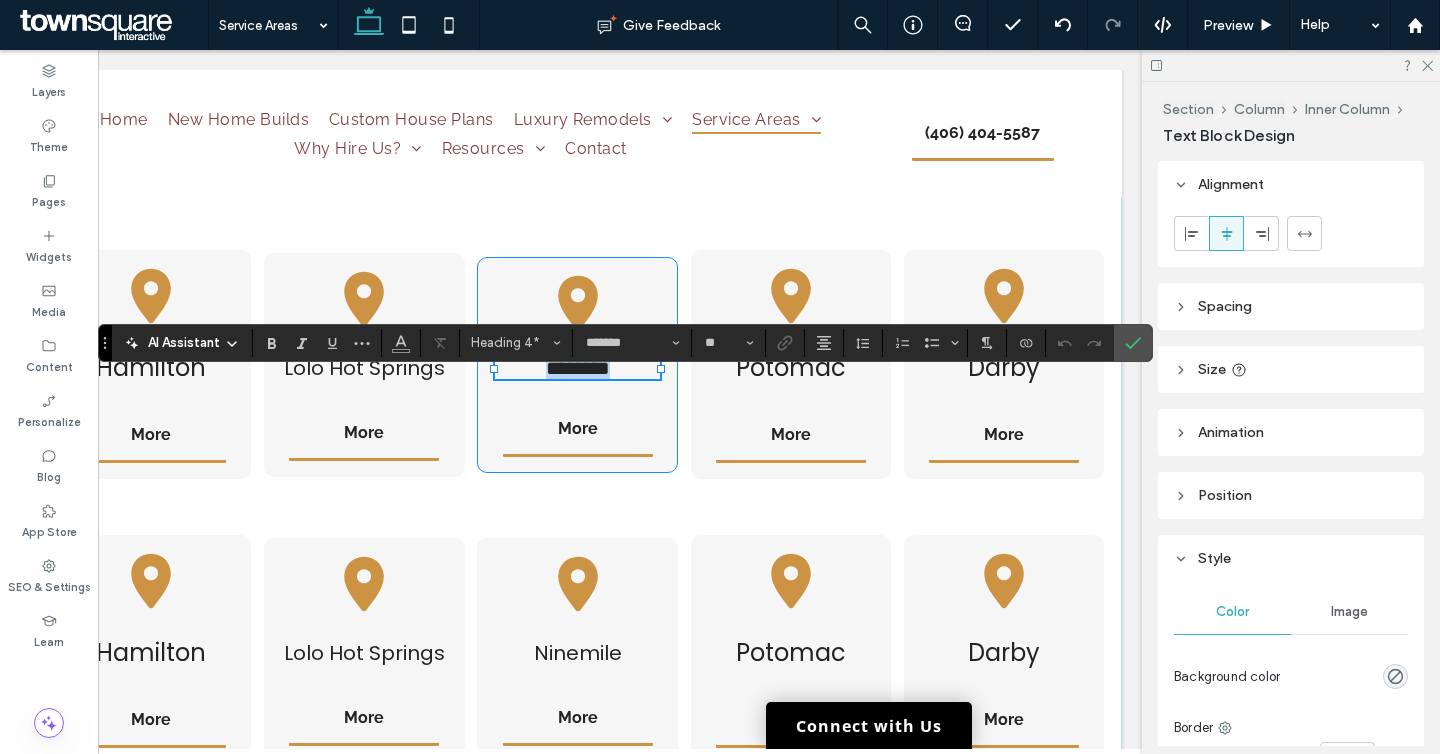 click on "********" at bounding box center (578, 368) 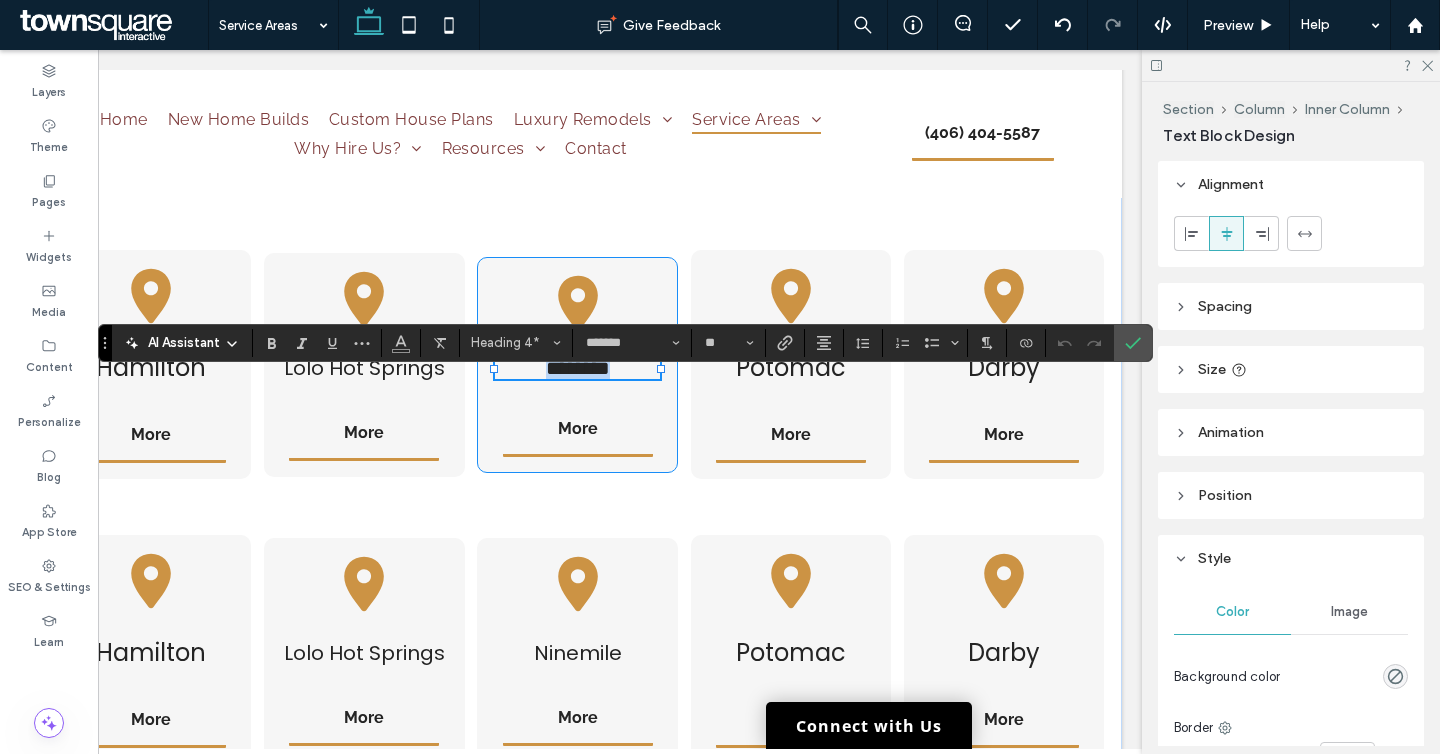 click on "********" at bounding box center [578, 368] 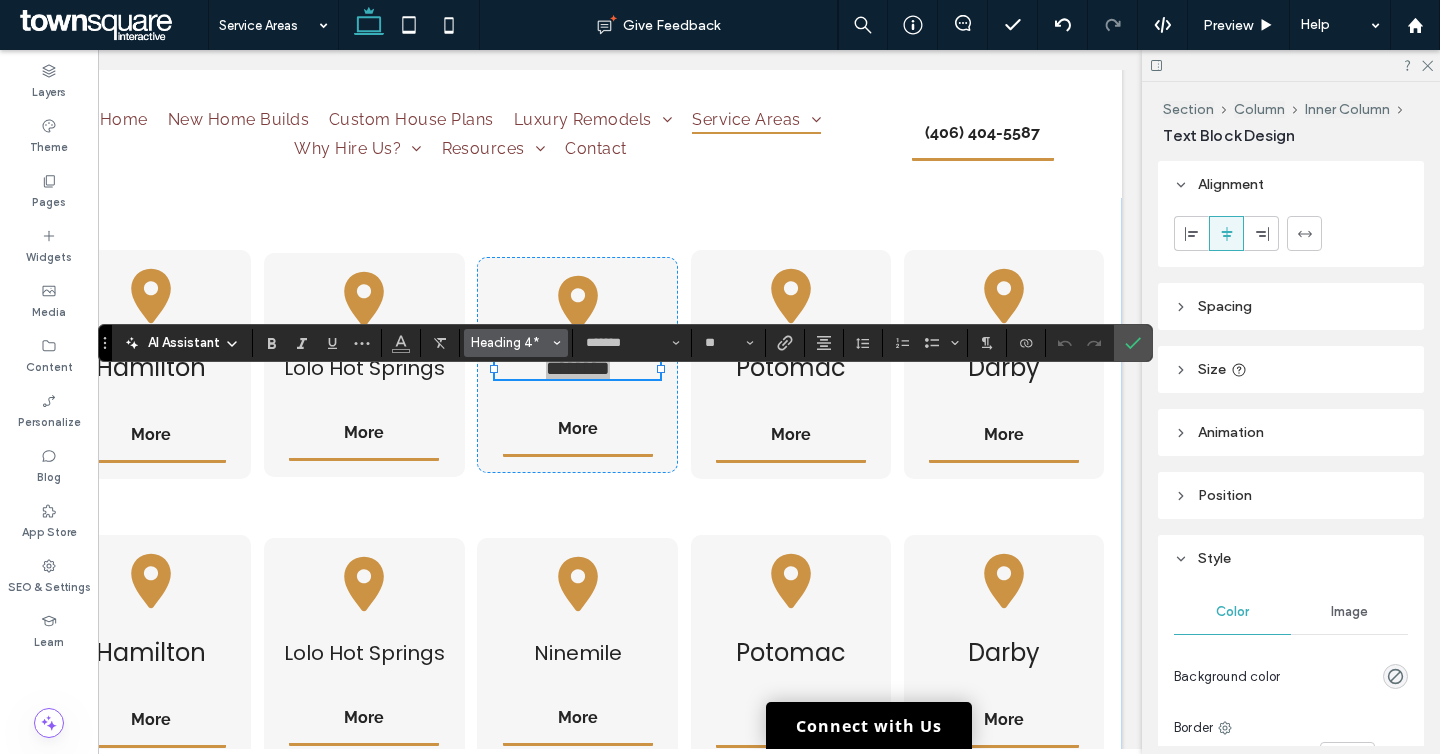 click on "Heading 4*" at bounding box center (510, 342) 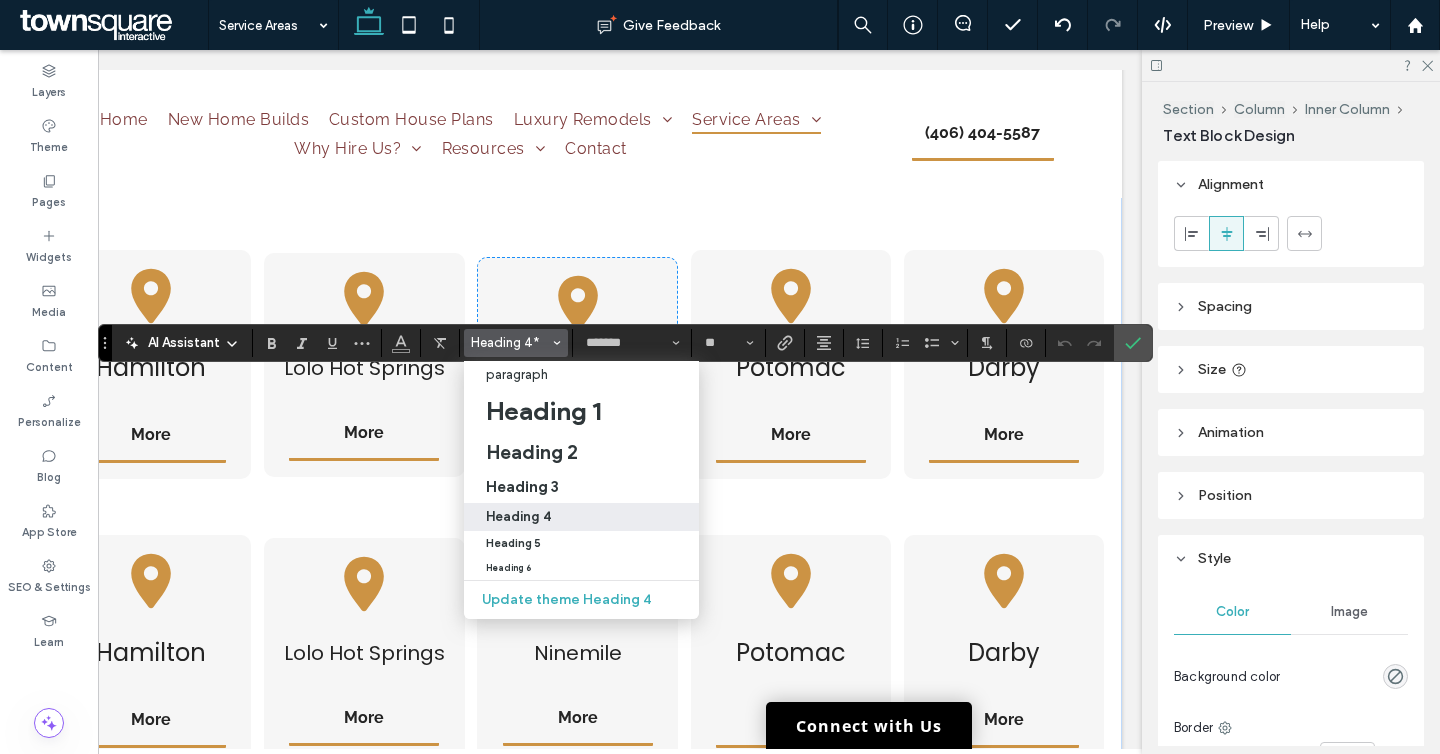 click on "Heading 4" at bounding box center (581, 516) 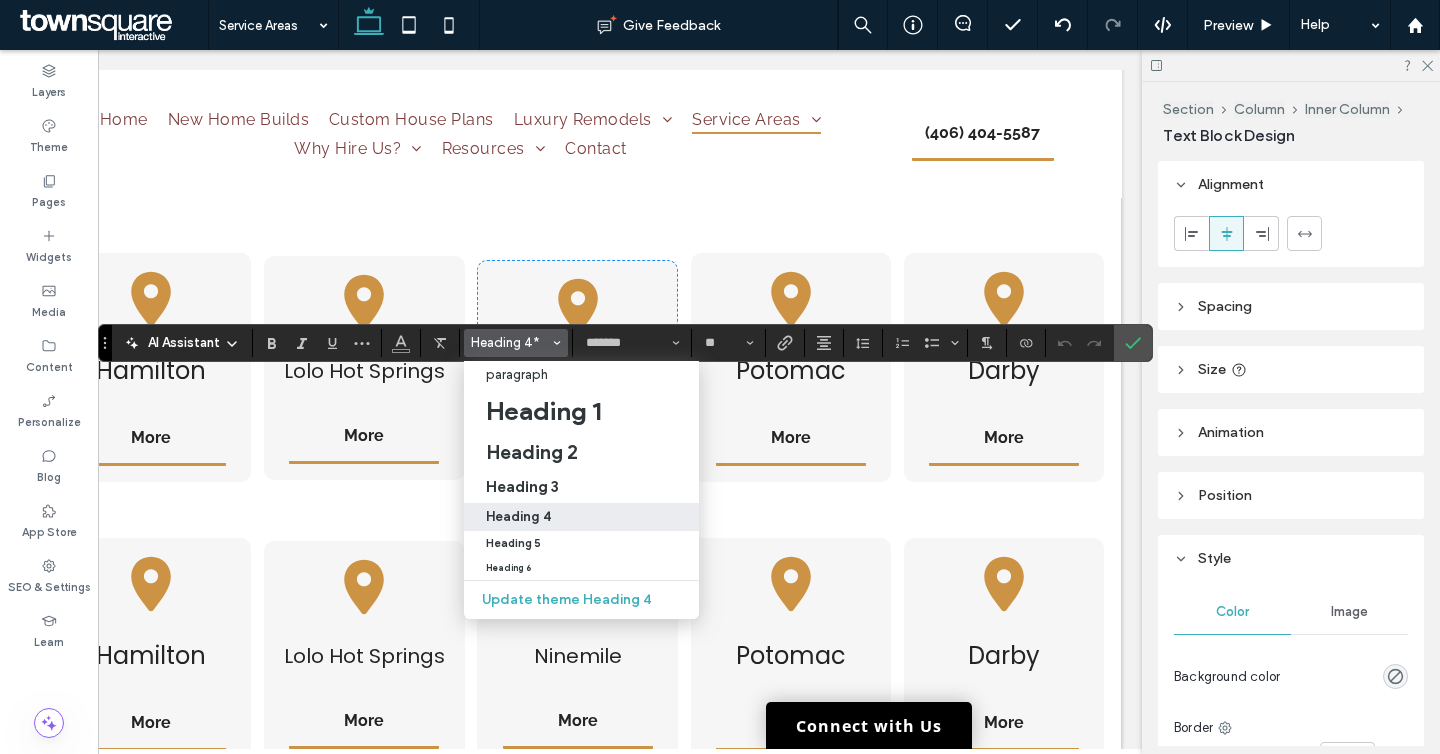type on "**" 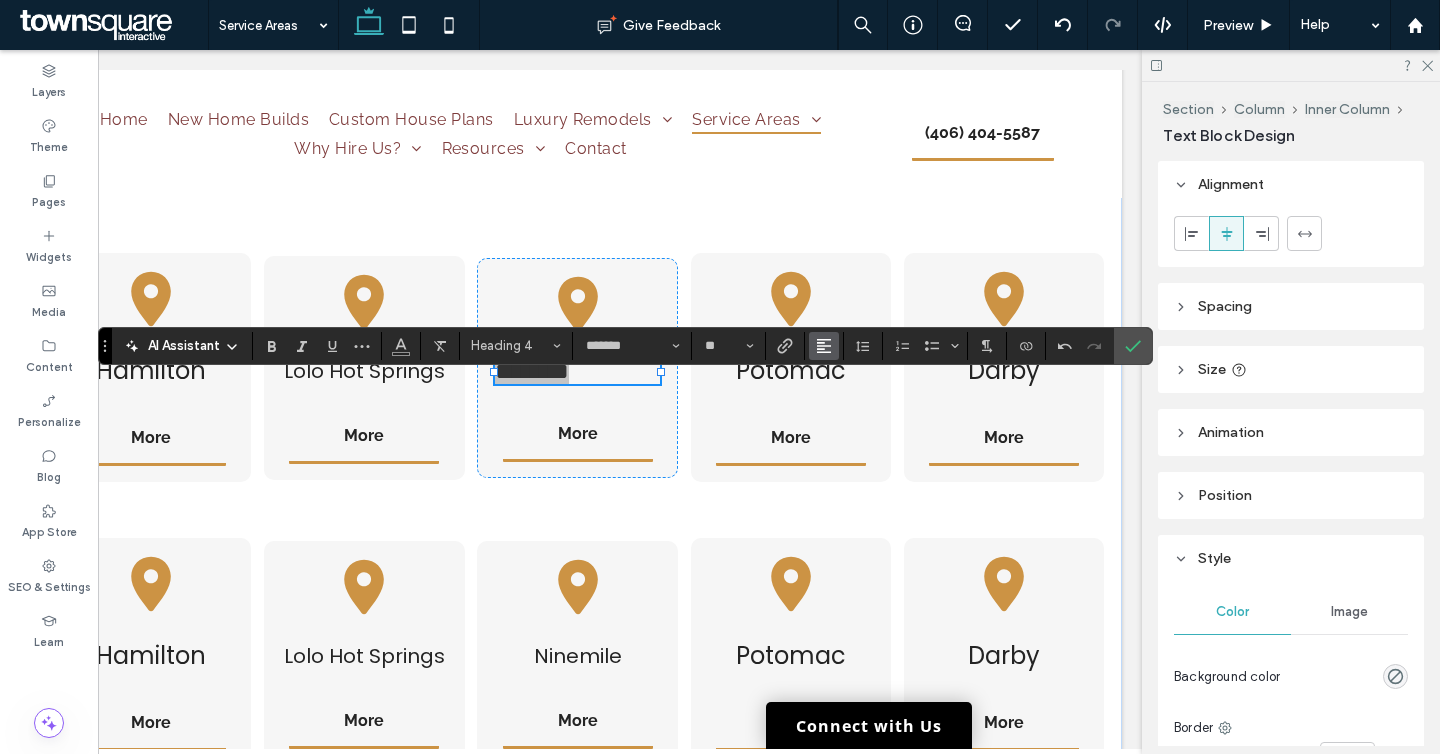 click at bounding box center [824, 346] 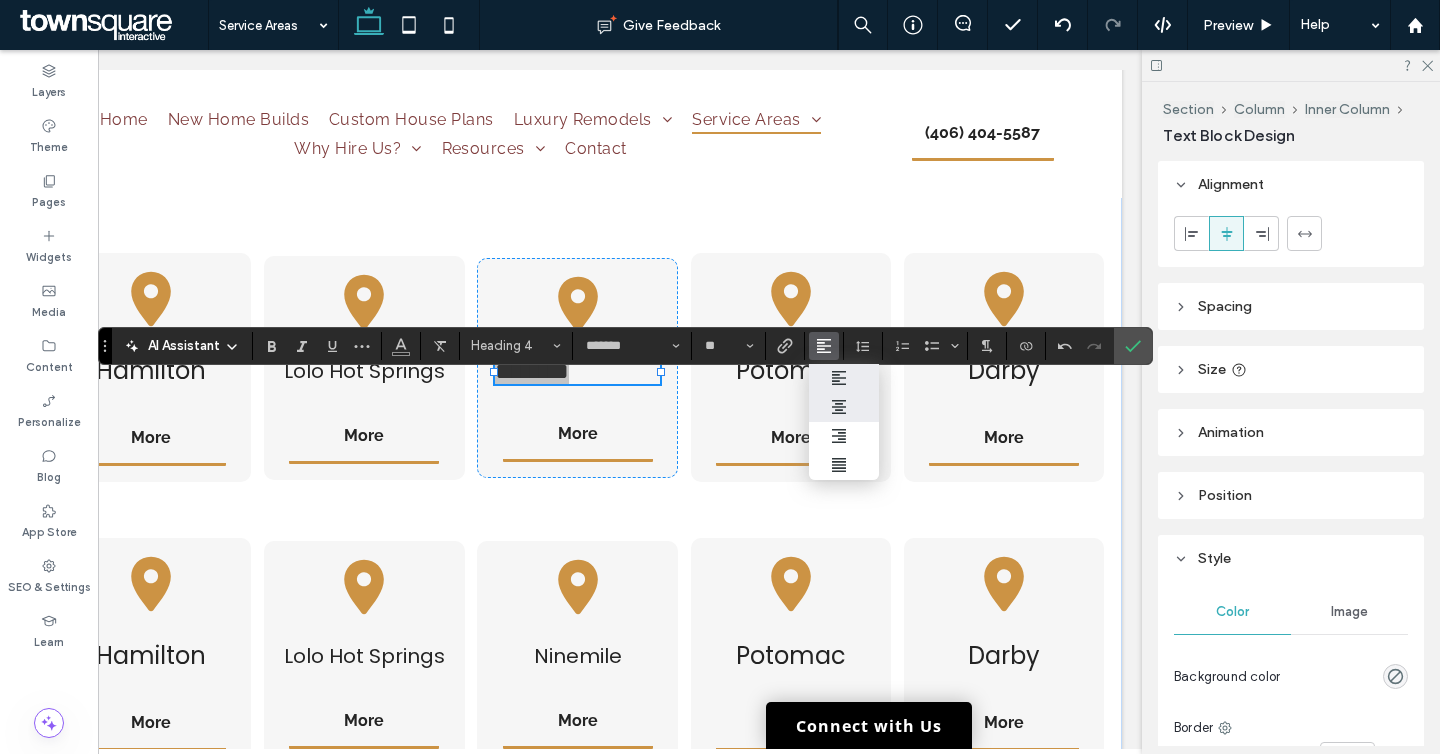 click at bounding box center (820, 407) 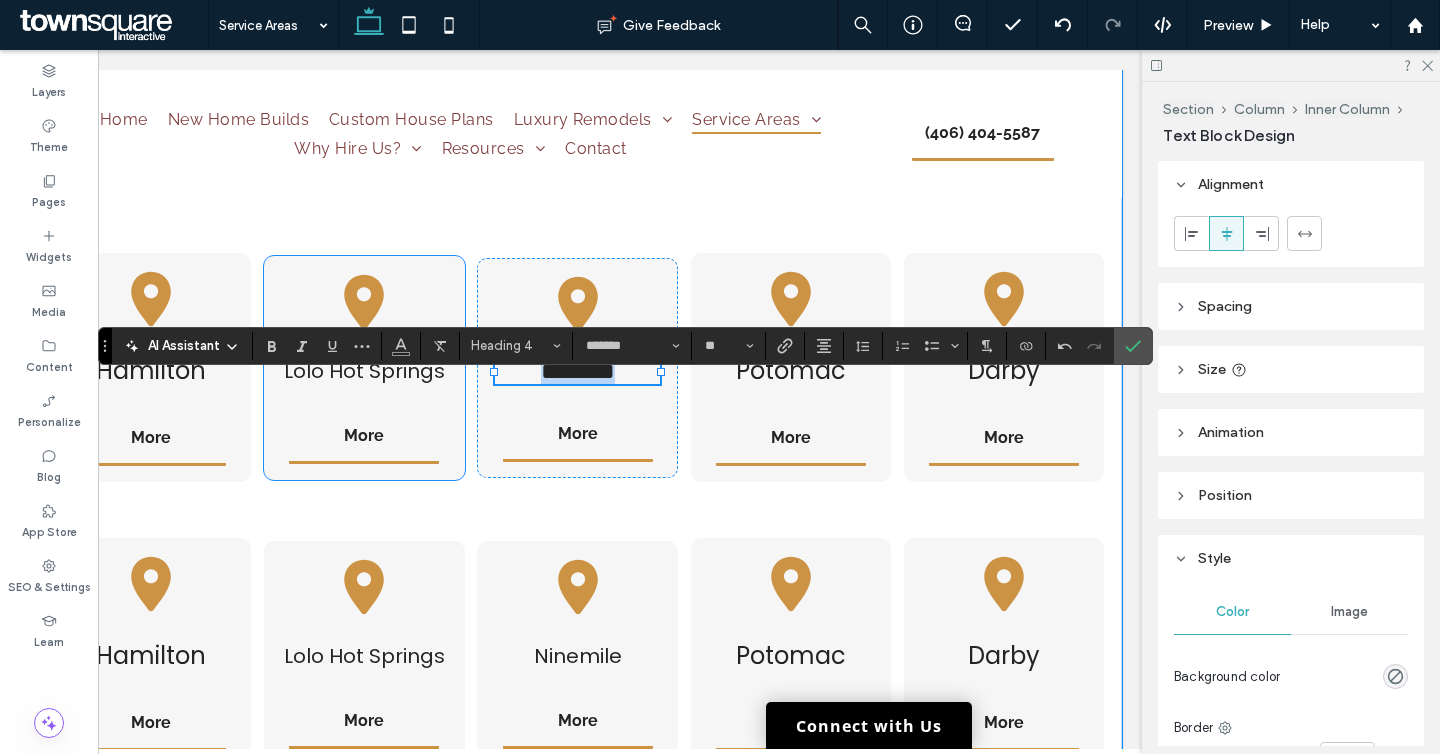 click on "Lolo Hot Springs" at bounding box center (364, 371) 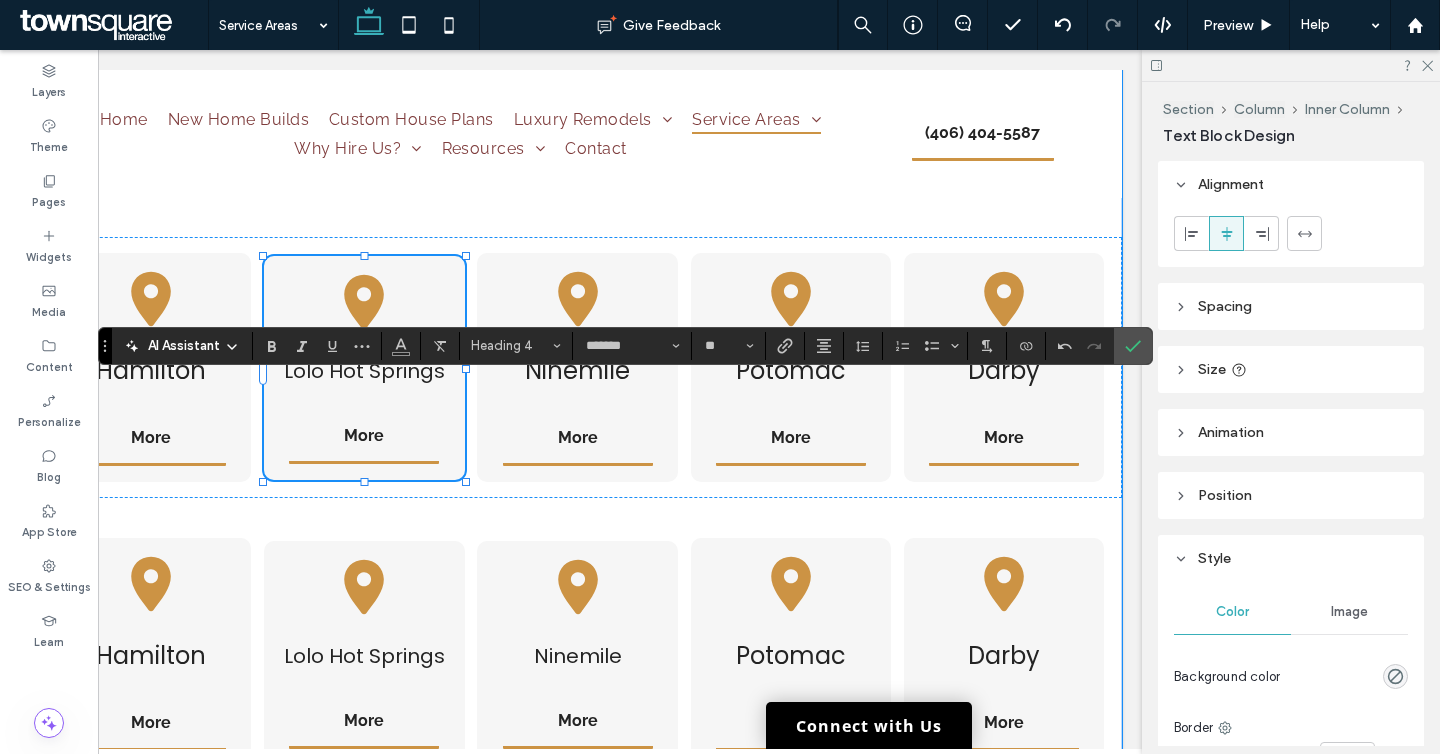 click on "Lolo Hot Springs" at bounding box center (364, 371) 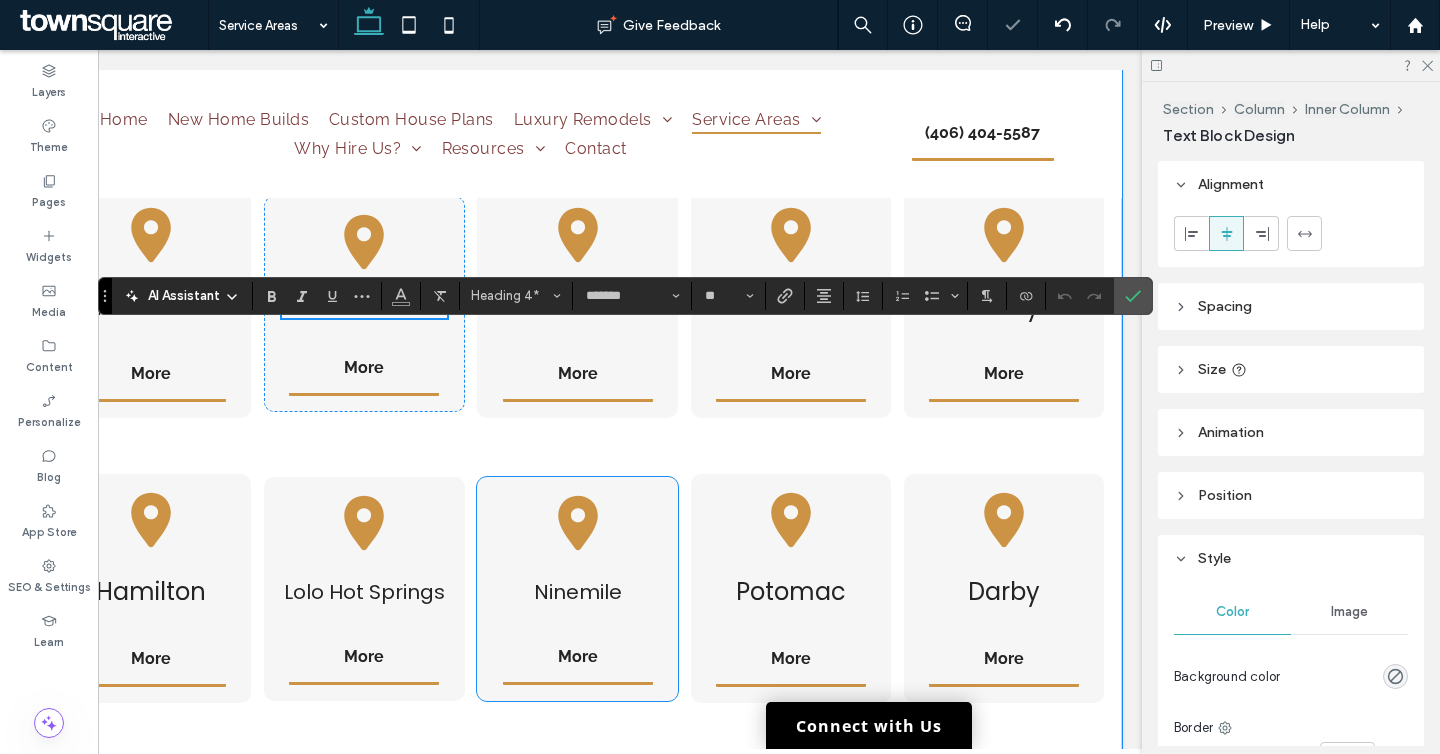 scroll, scrollTop: 1597, scrollLeft: 0, axis: vertical 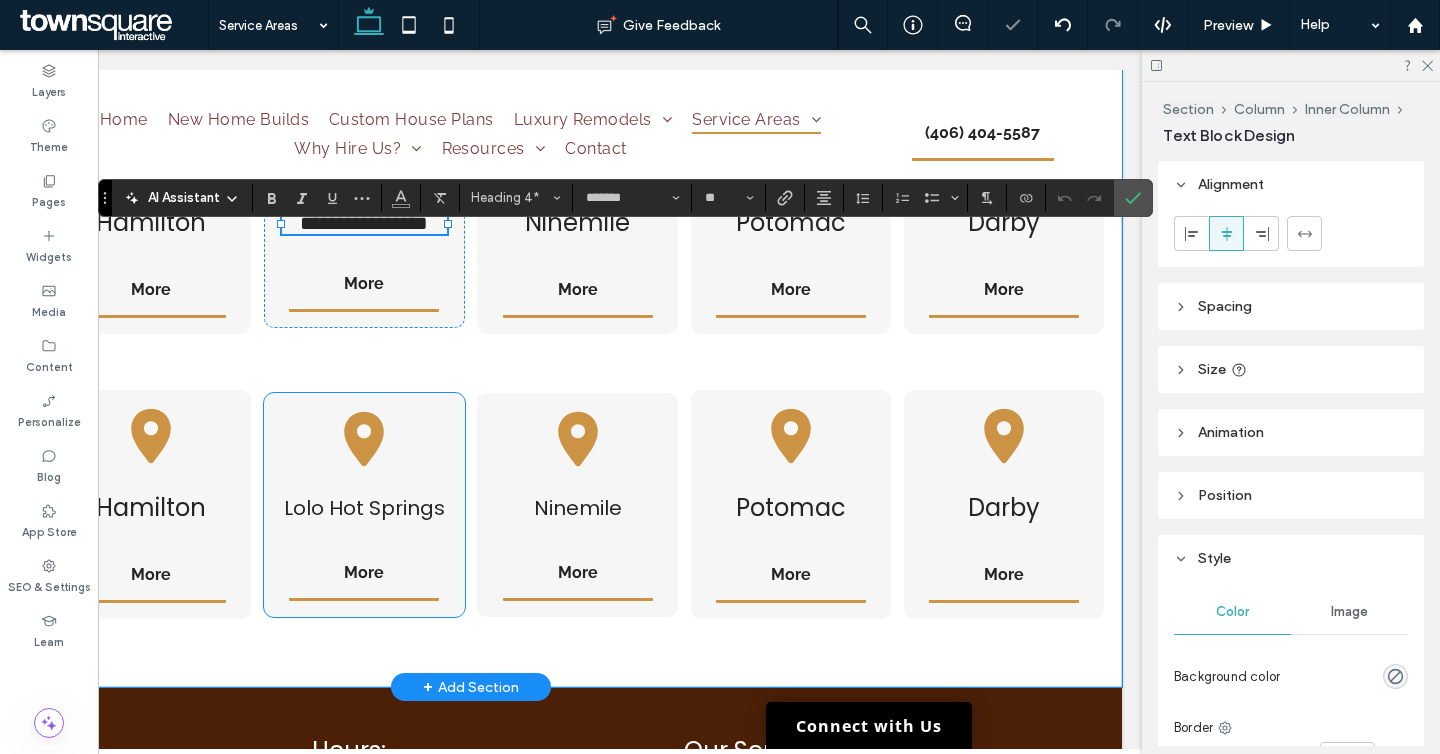 click on "Lolo Hot Springs" at bounding box center [364, 508] 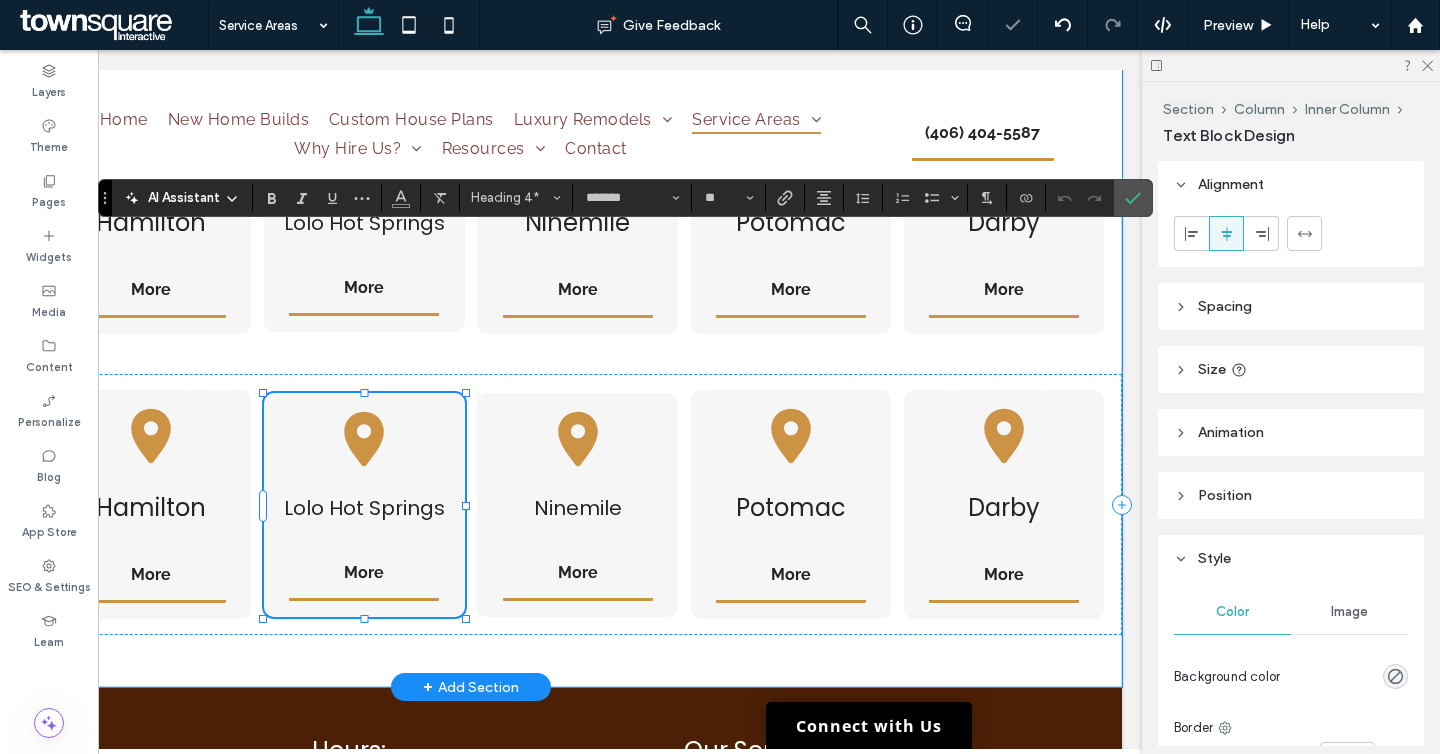 click on "Lolo Hot Springs" at bounding box center [364, 508] 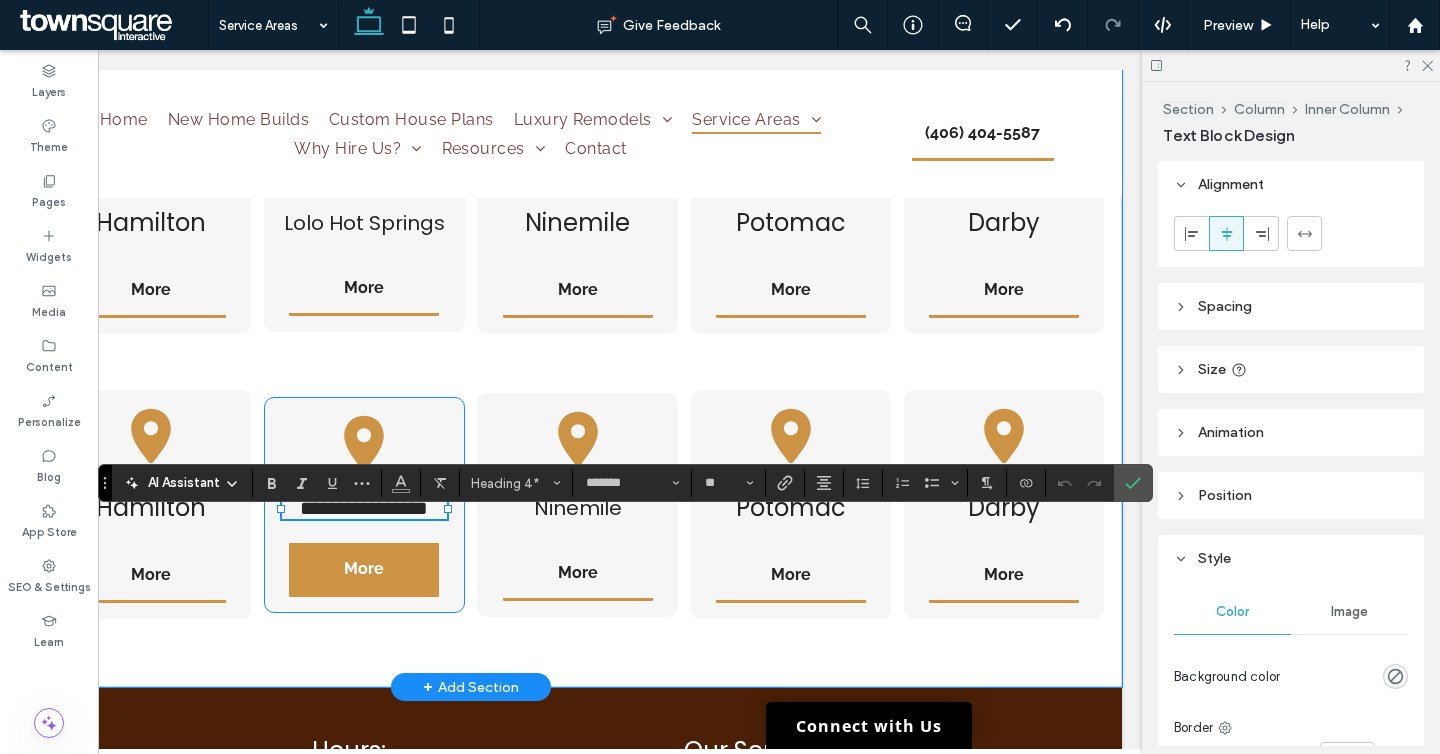 click on "More" at bounding box center [364, 570] 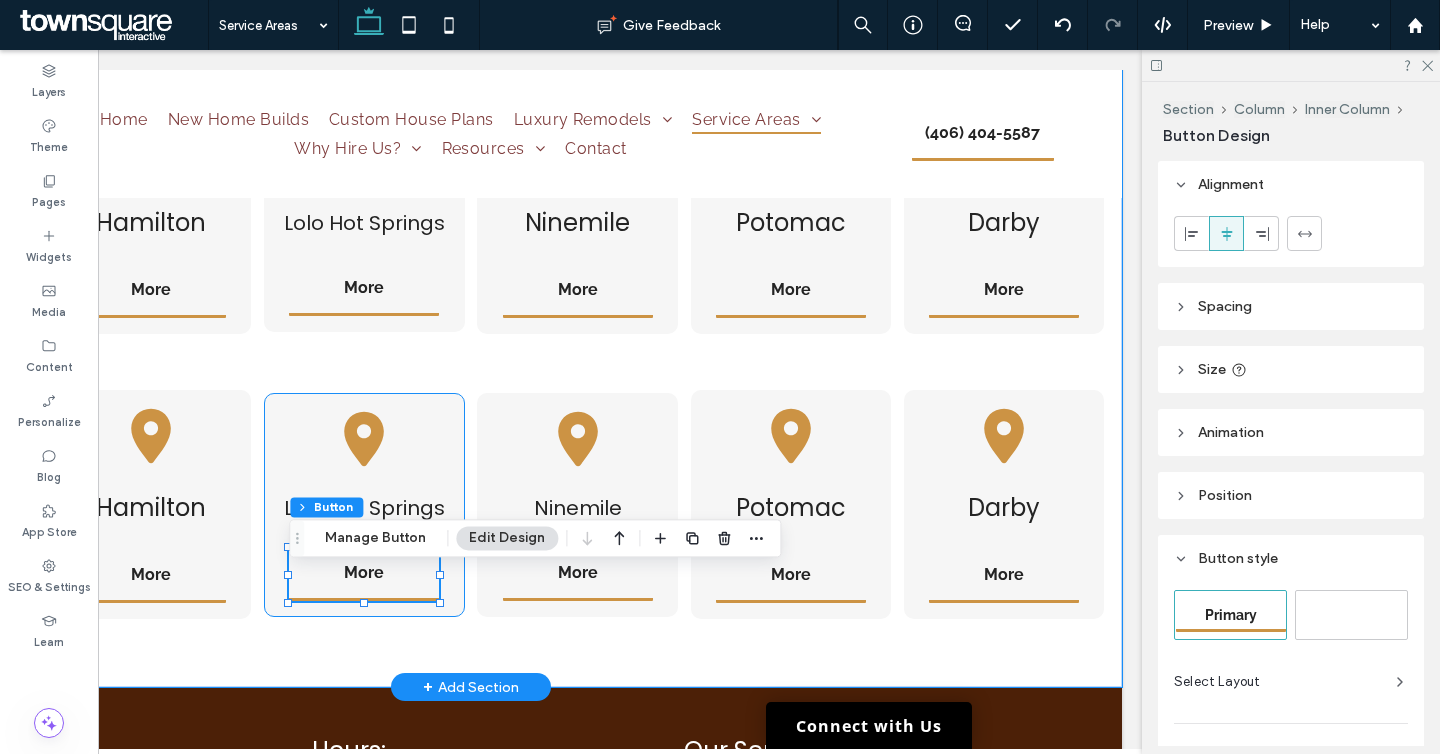 click on "[CITY]
More" at bounding box center [364, 505] 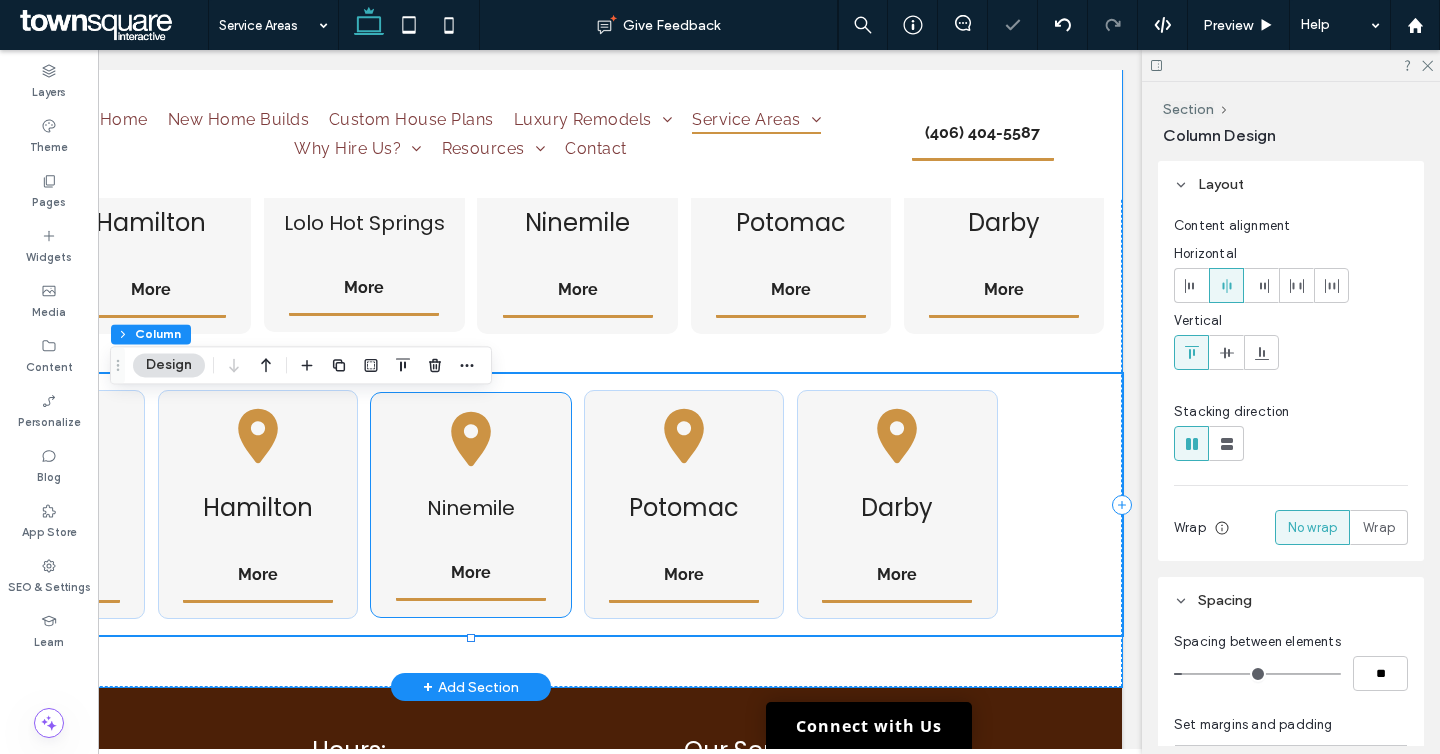 click on "Ninemile" at bounding box center (471, 508) 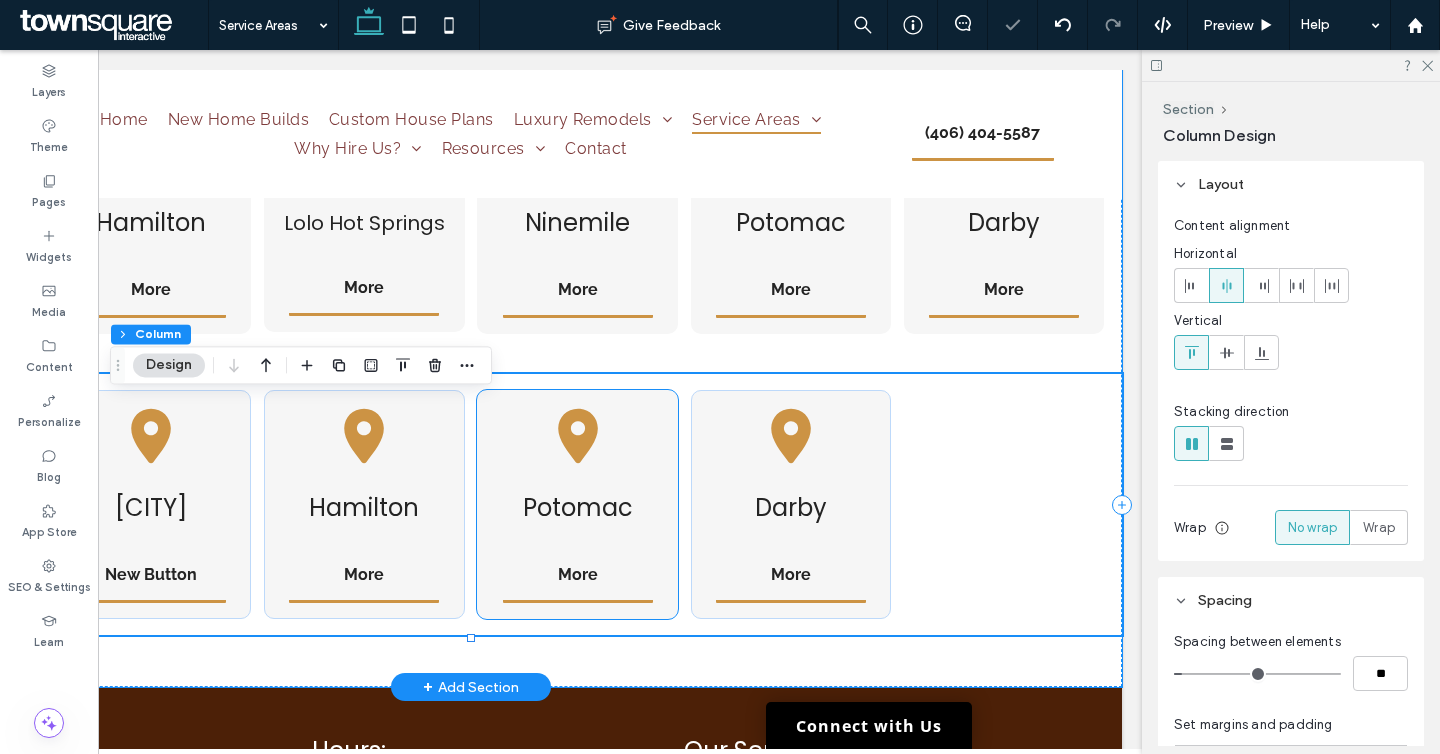 click on "[CITY]
More" at bounding box center (577, 504) 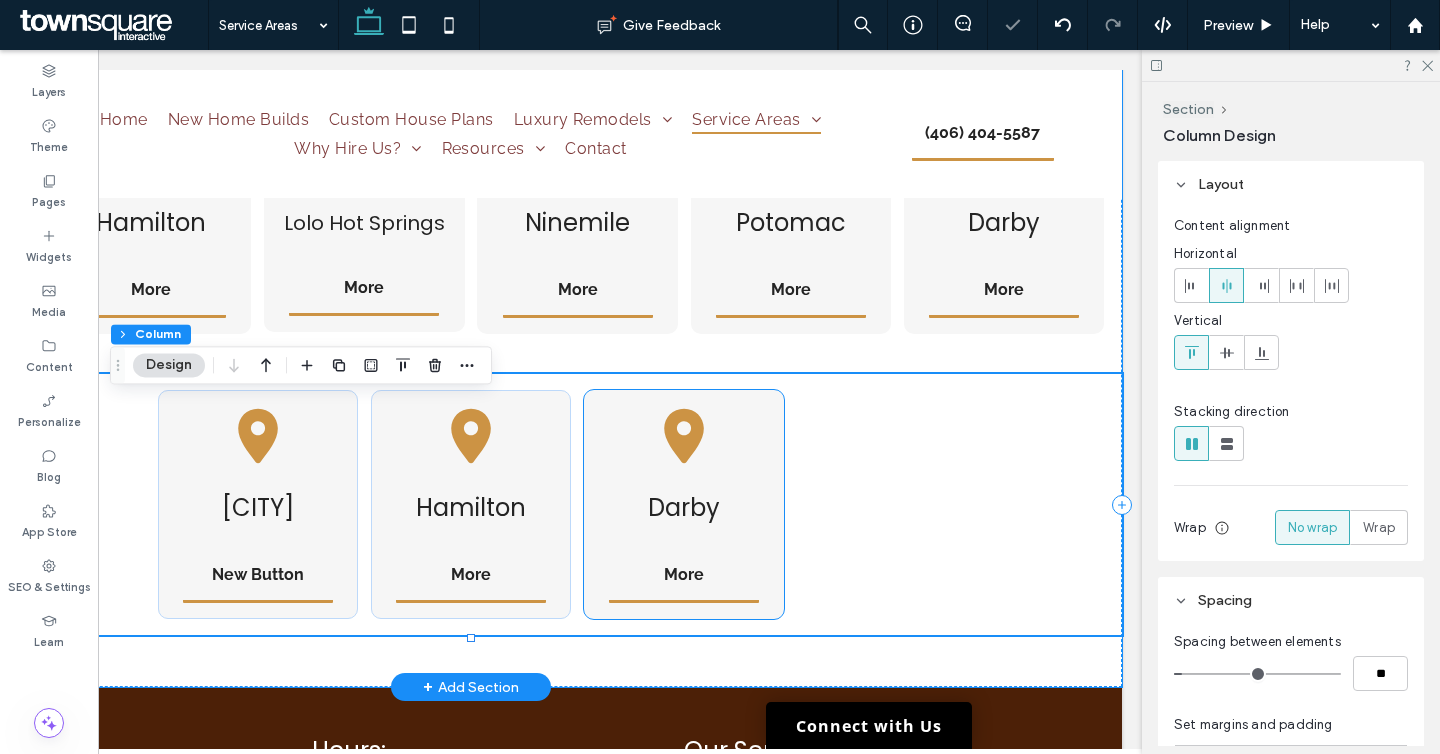click on "[CITY]
More" at bounding box center [684, 504] 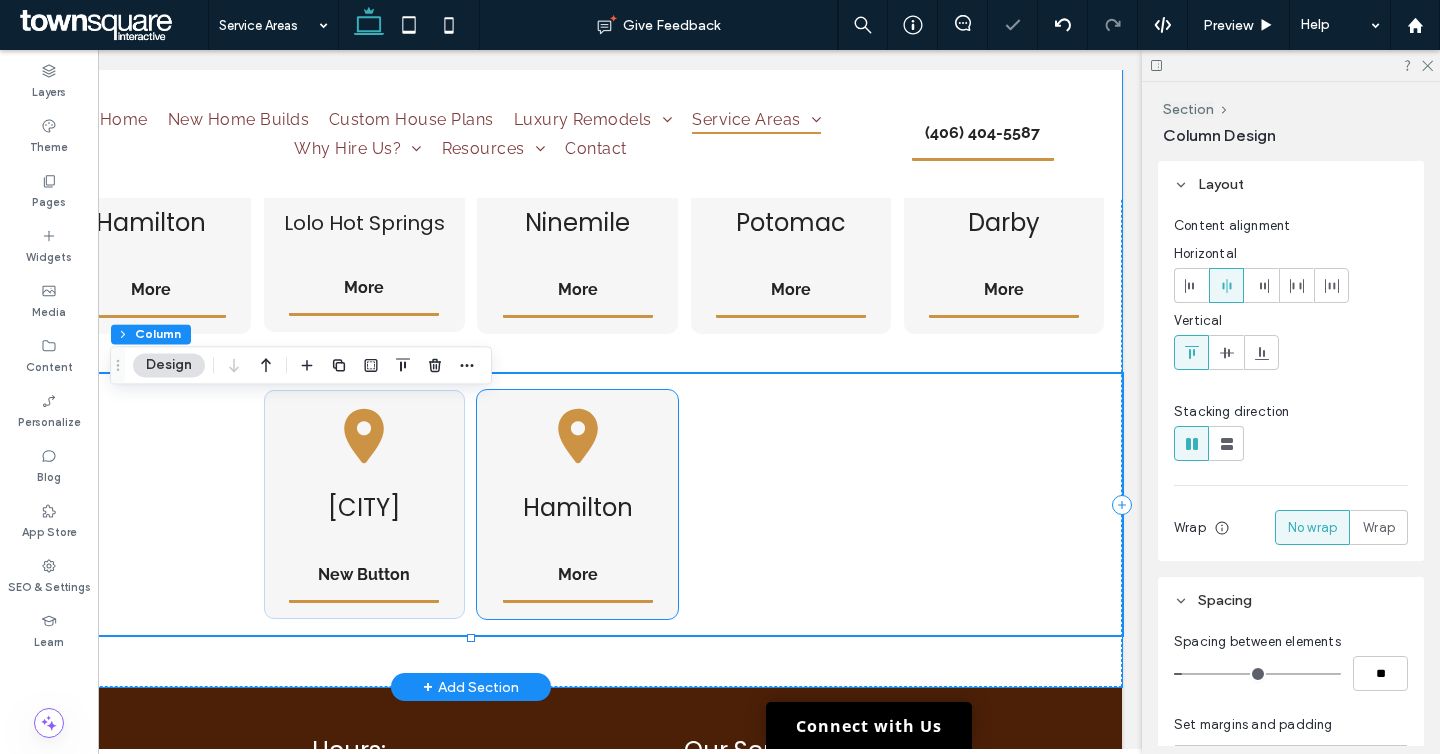 click on "[CITY]
More" at bounding box center (577, 504) 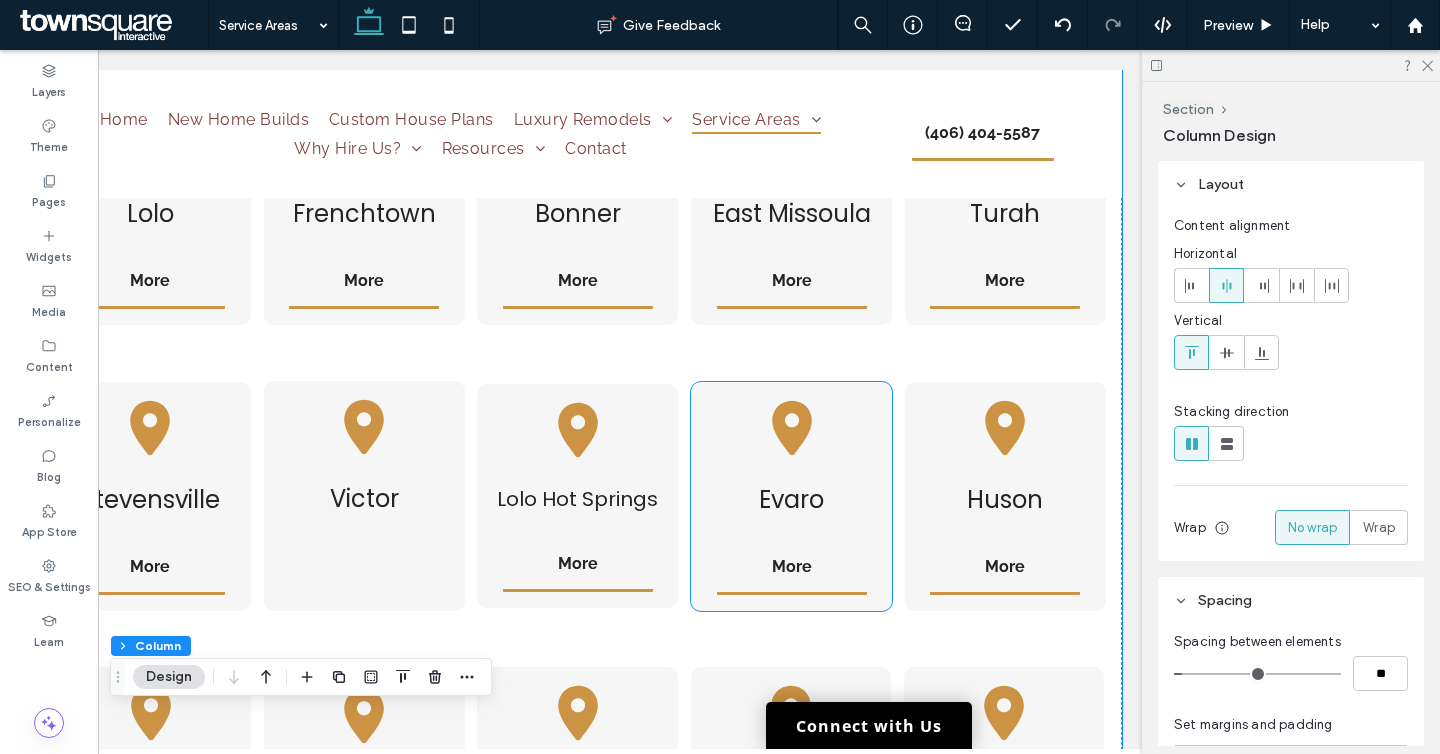scroll, scrollTop: 805, scrollLeft: 0, axis: vertical 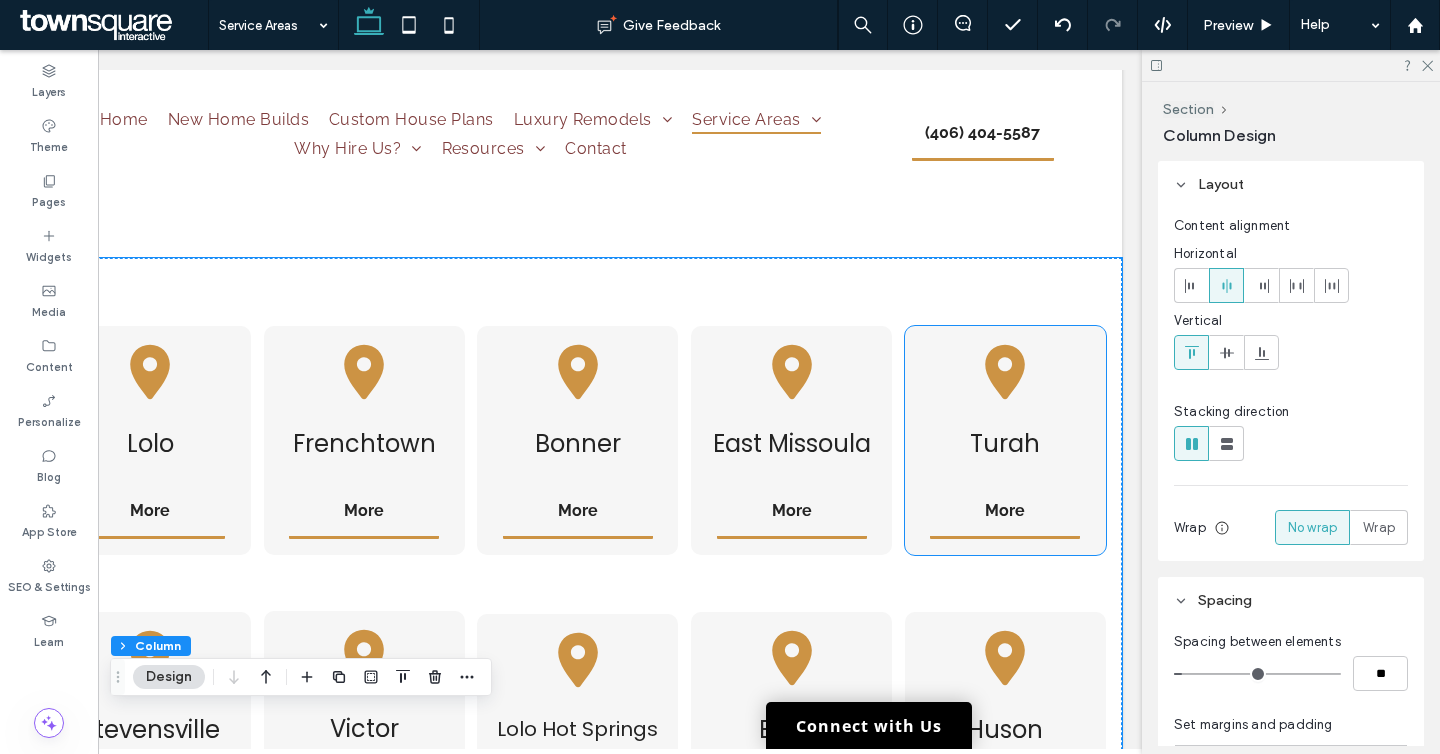 click on "[CITY]
More" at bounding box center [1005, 440] 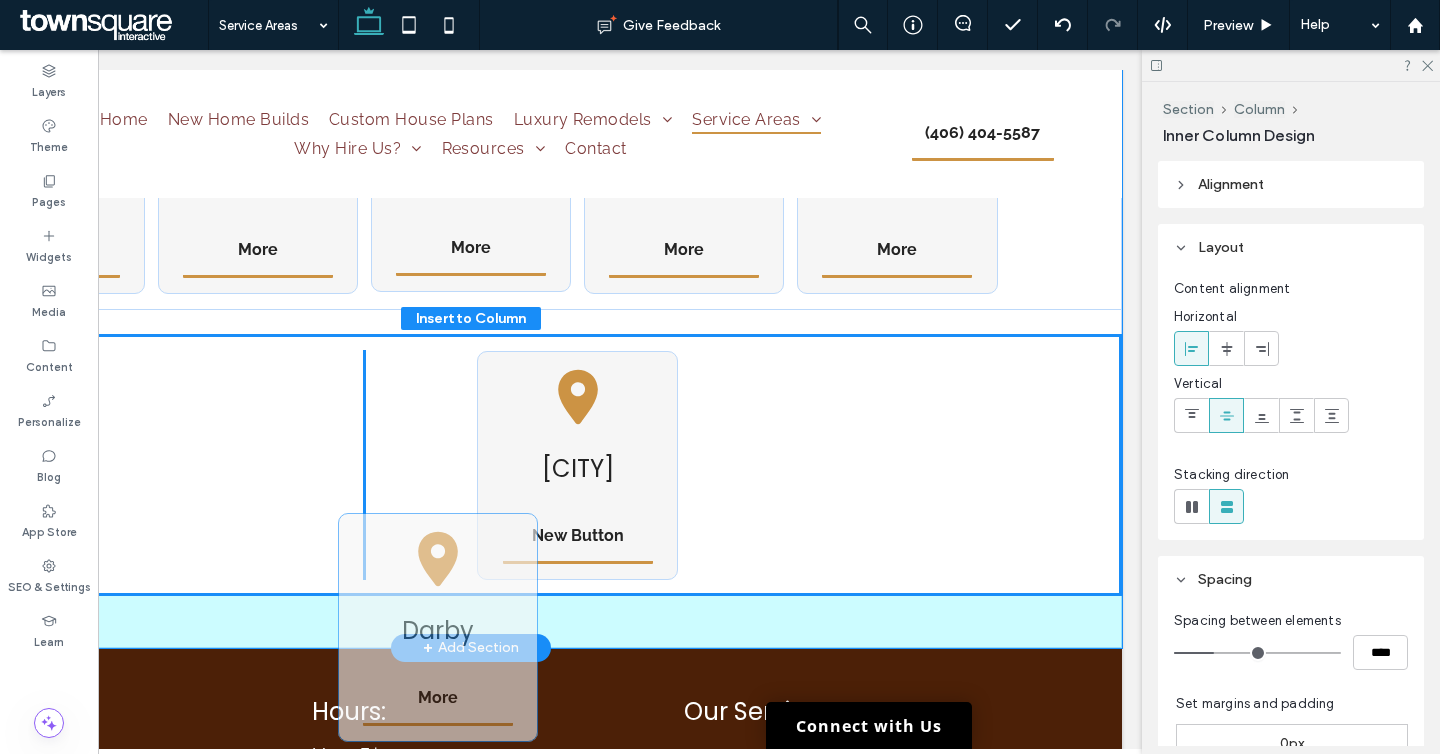 scroll, scrollTop: 1667, scrollLeft: 0, axis: vertical 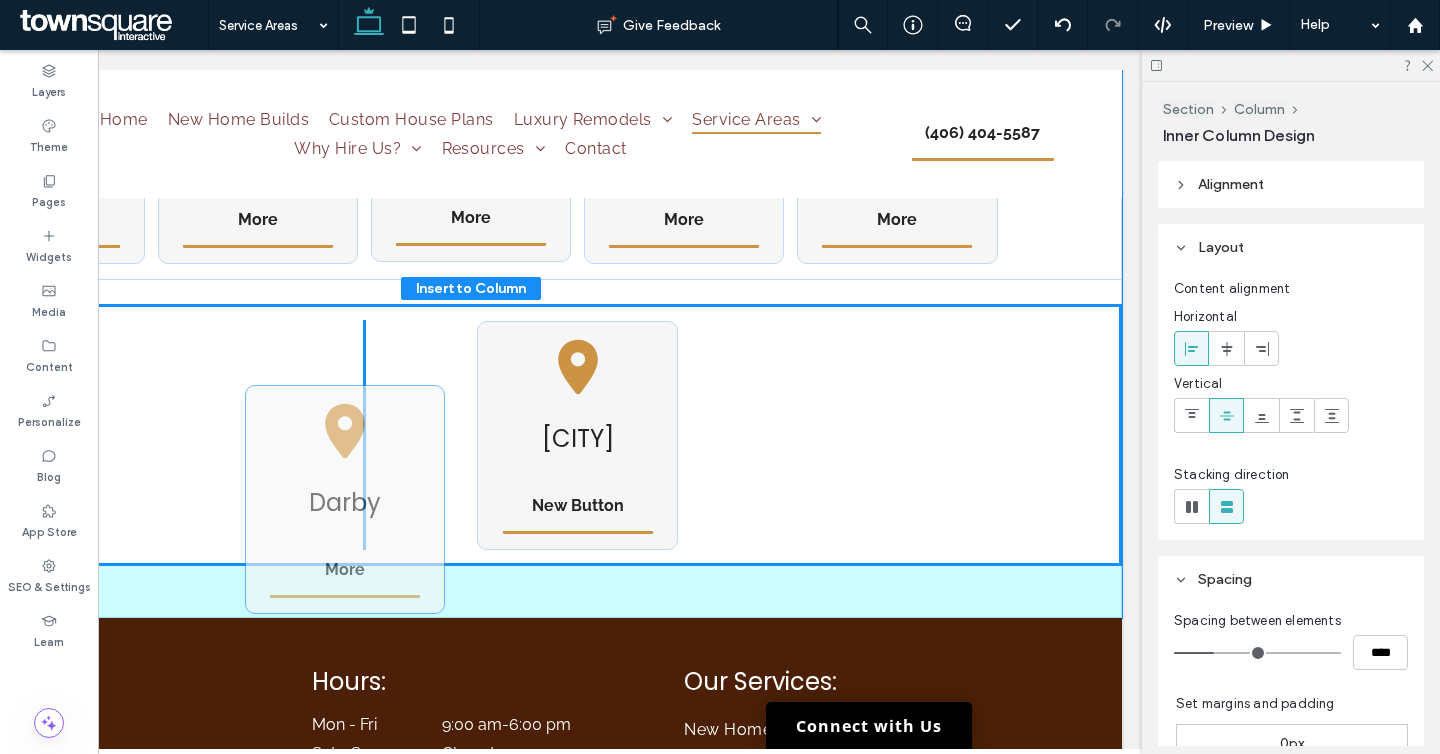 drag, startPoint x: 919, startPoint y: 257, endPoint x: 276, endPoint y: 513, distance: 692.0874 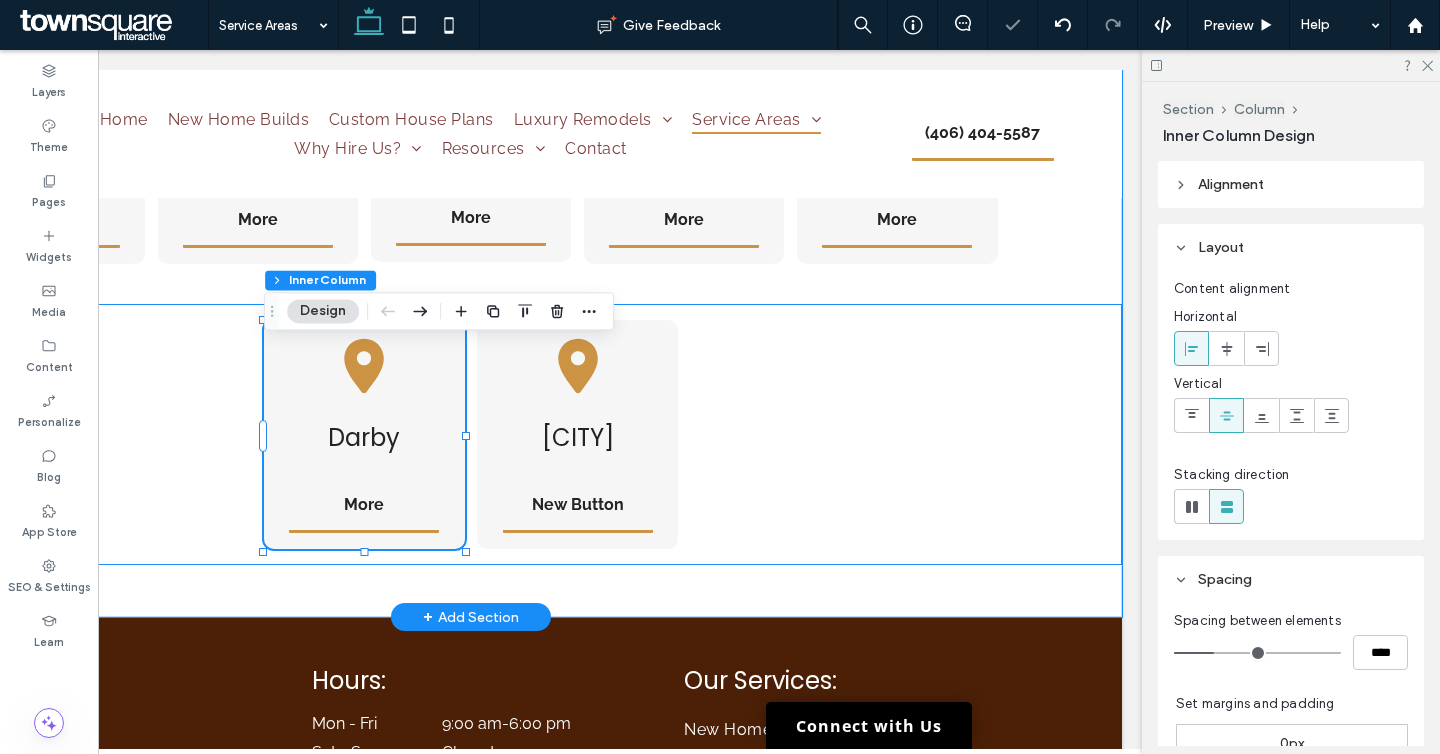 scroll, scrollTop: 1666, scrollLeft: 0, axis: vertical 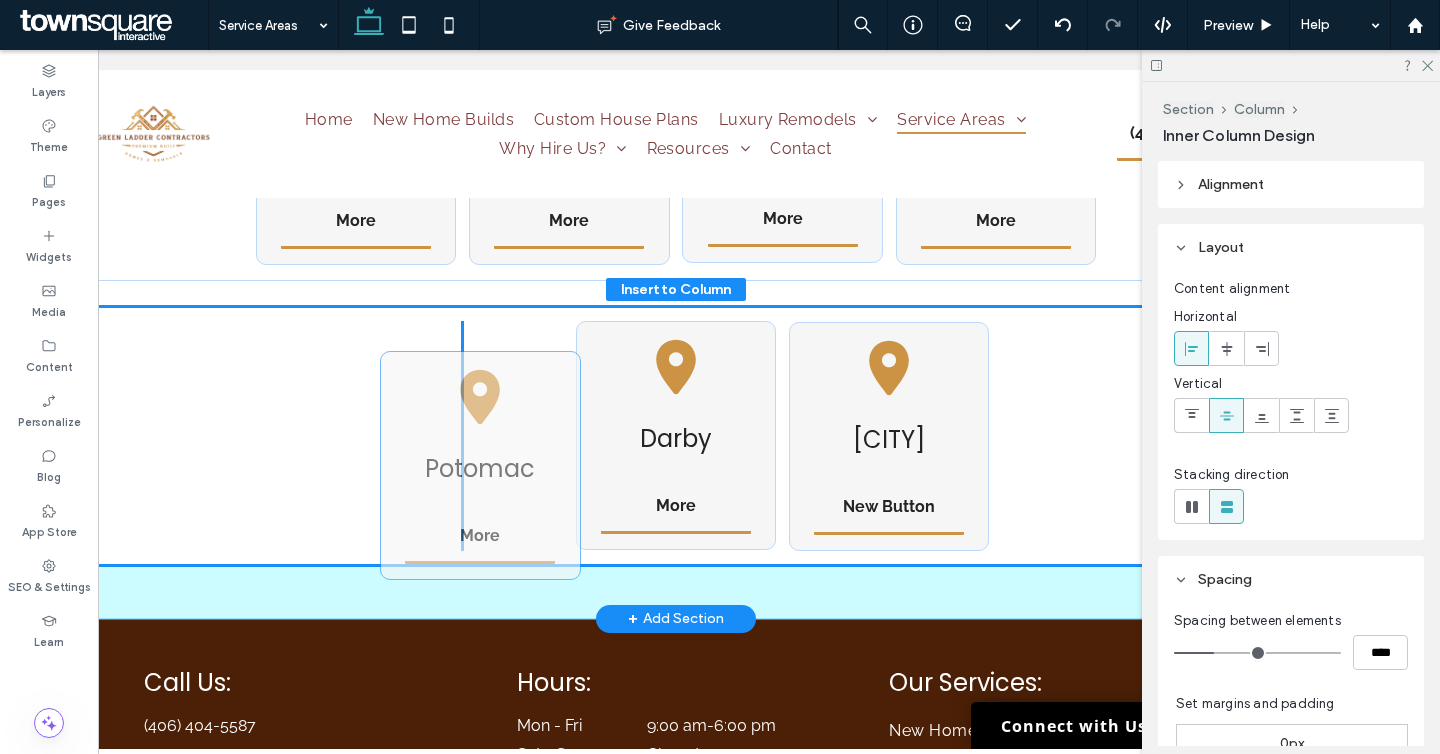 drag, startPoint x: 1015, startPoint y: 228, endPoint x: 393, endPoint y: 519, distance: 686.70593 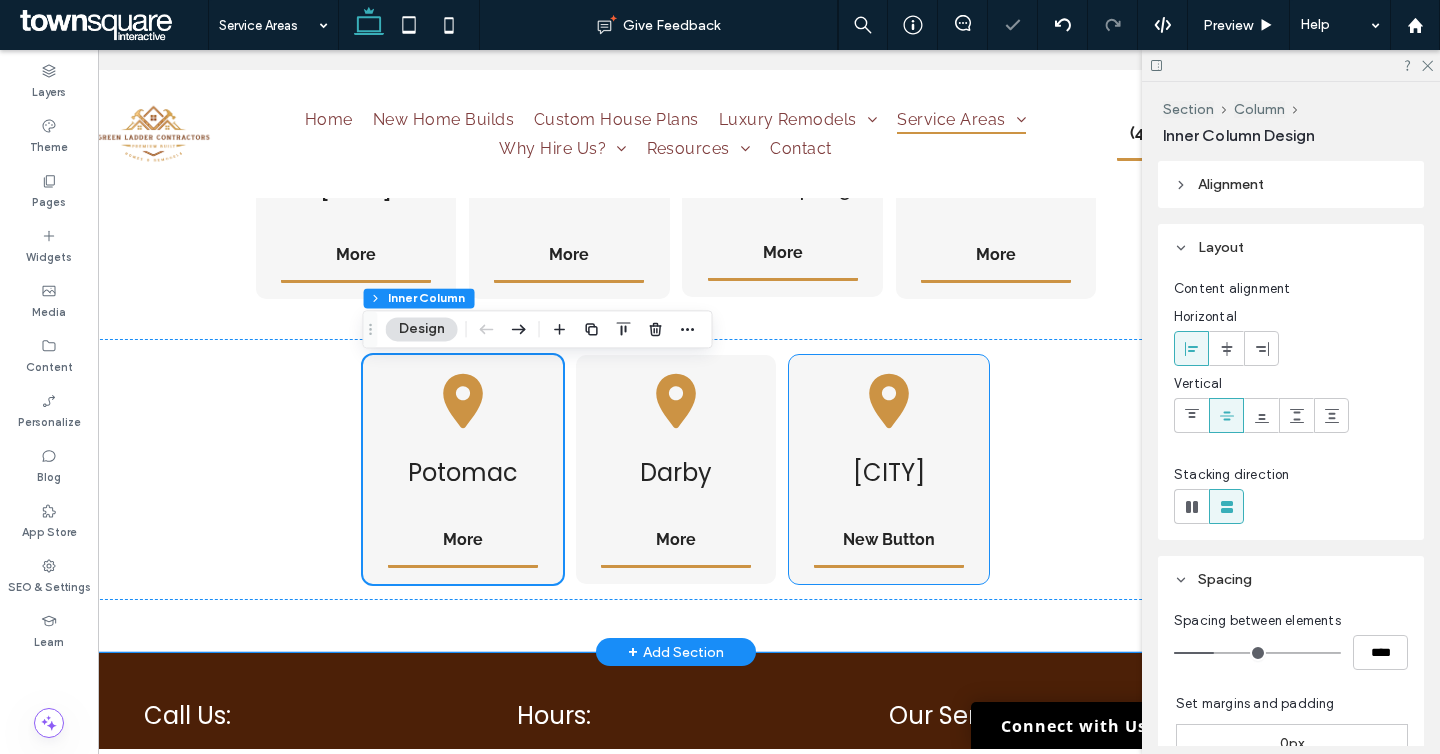 scroll, scrollTop: 1630, scrollLeft: 0, axis: vertical 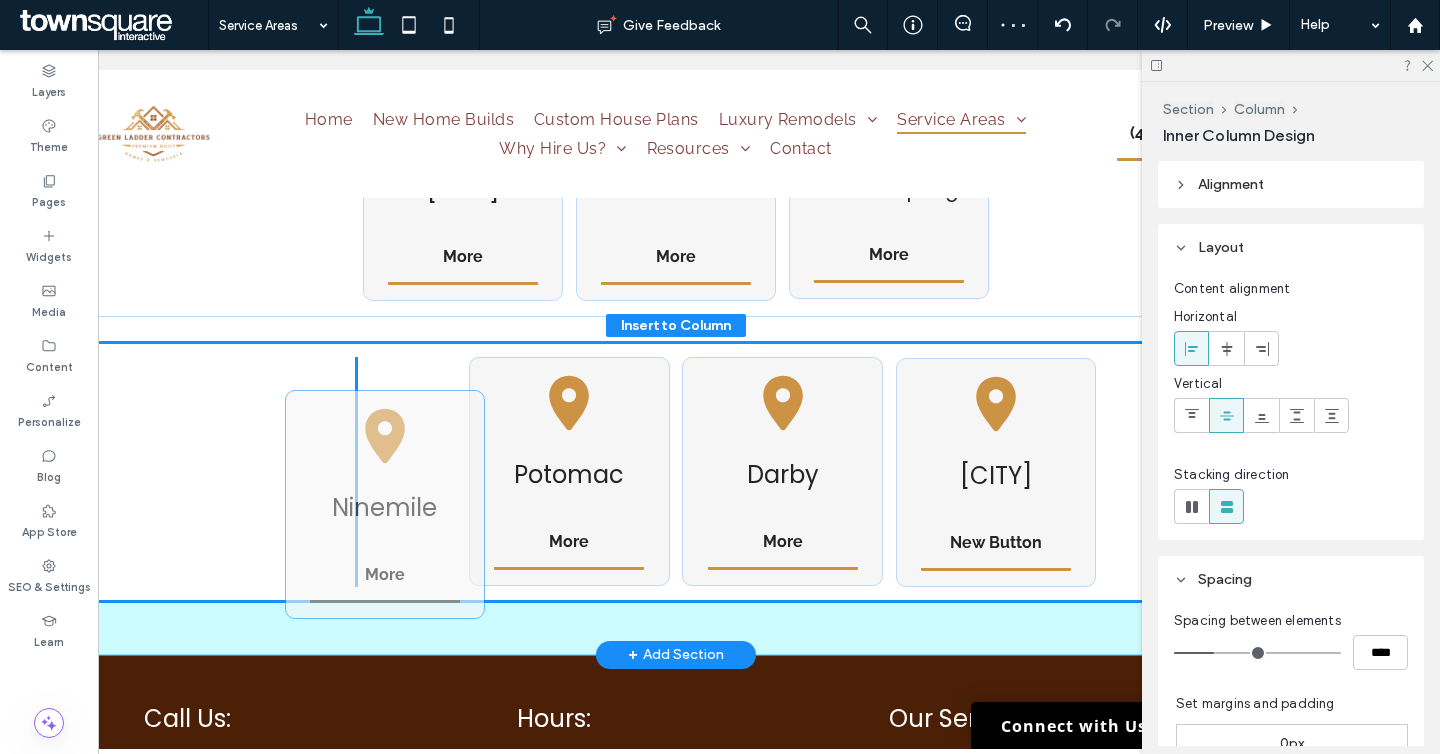 drag, startPoint x: 902, startPoint y: 258, endPoint x: 291, endPoint y: 552, distance: 678.05383 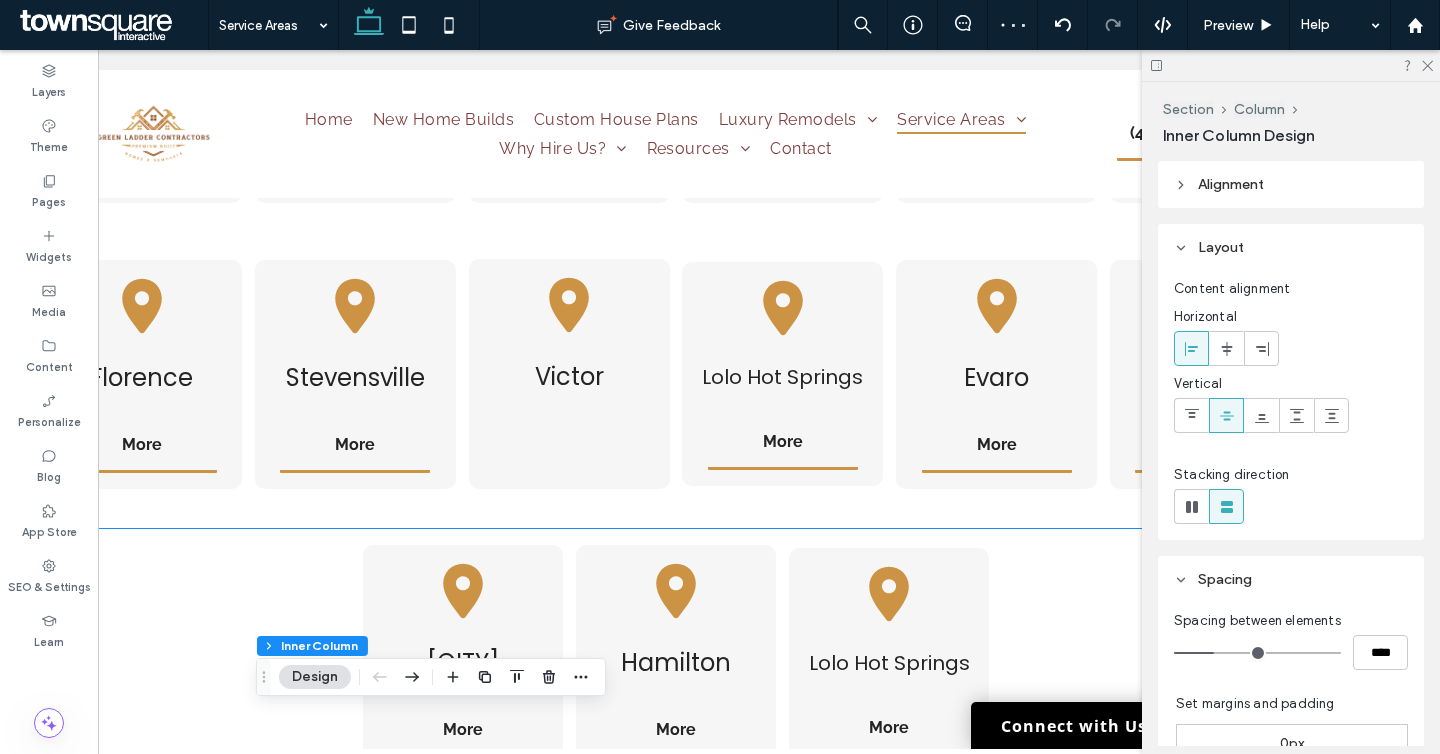 scroll, scrollTop: 1409, scrollLeft: 0, axis: vertical 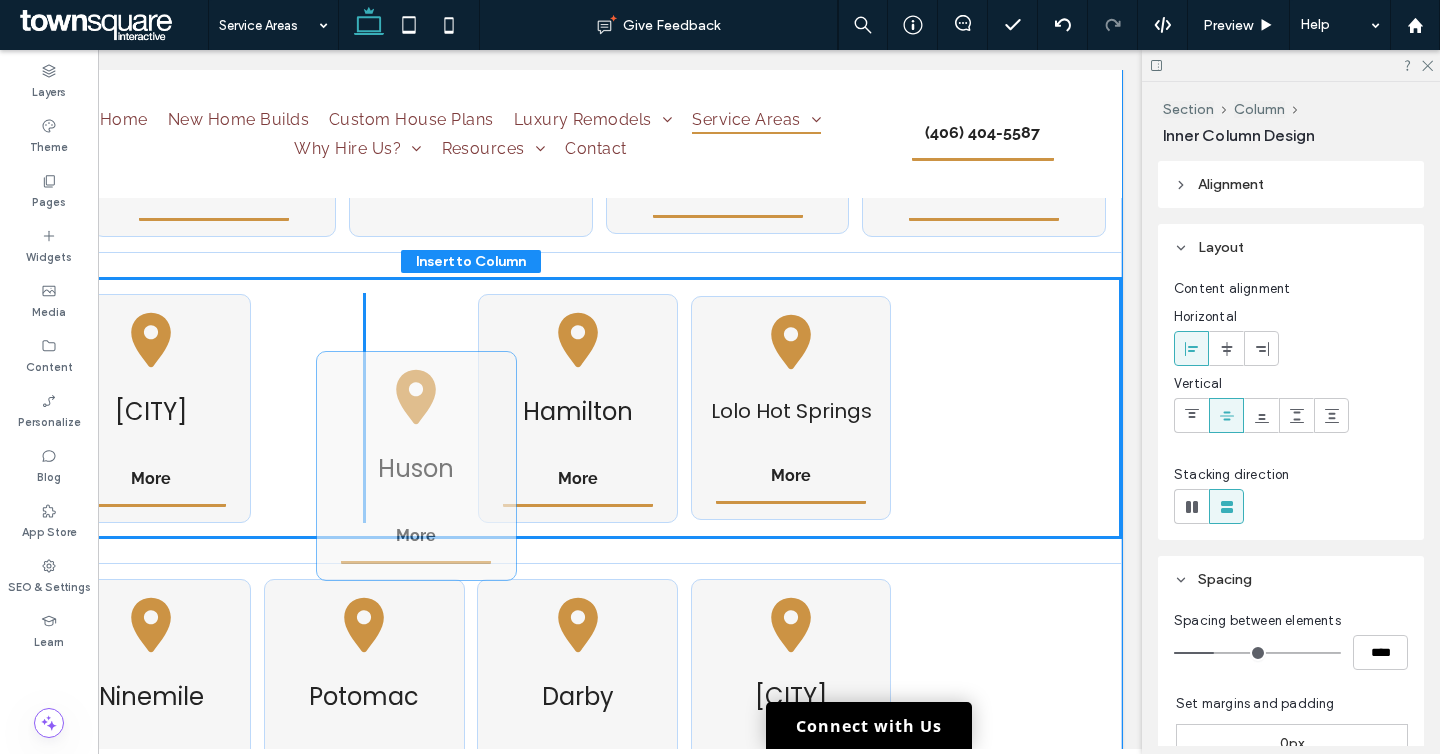 drag, startPoint x: 914, startPoint y: 237, endPoint x: 323, endPoint y: 545, distance: 666.442 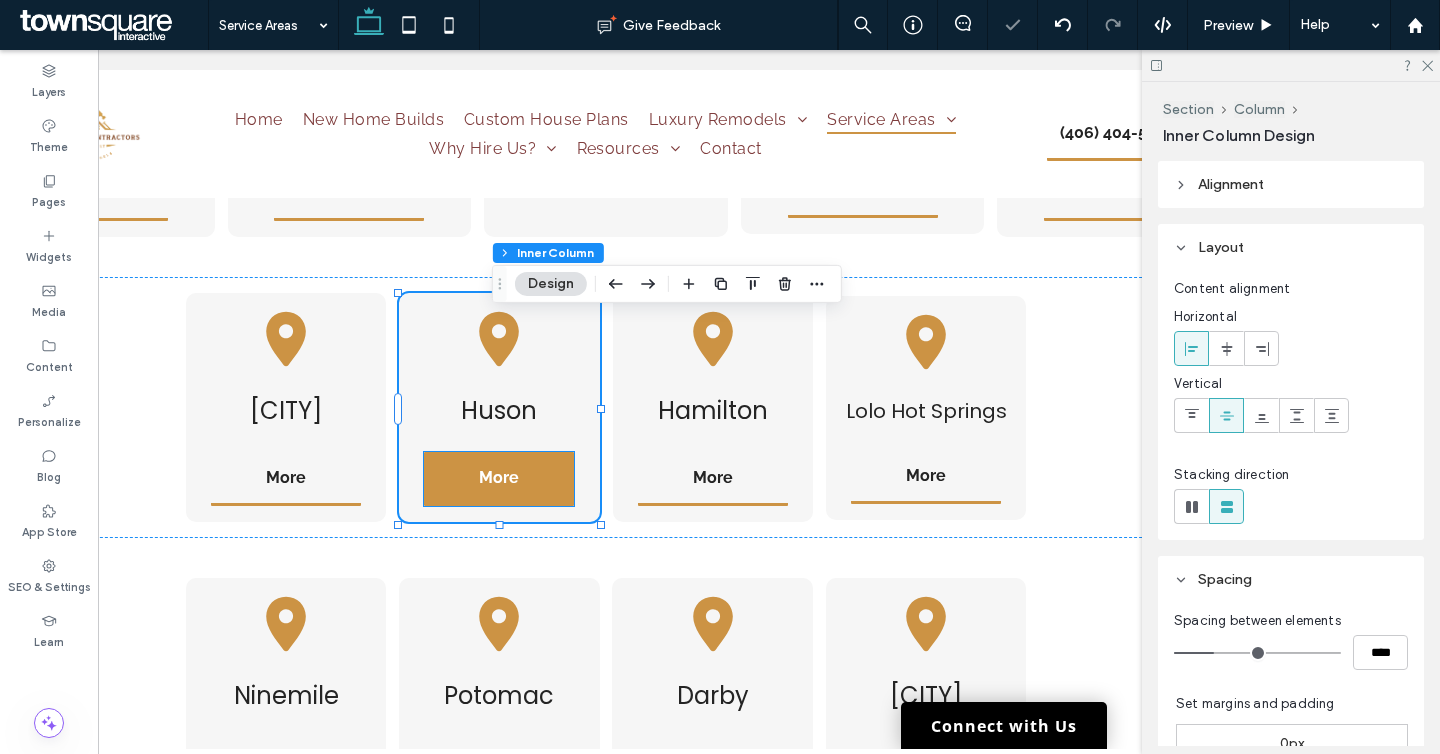 scroll, scrollTop: 0, scrollLeft: 0, axis: both 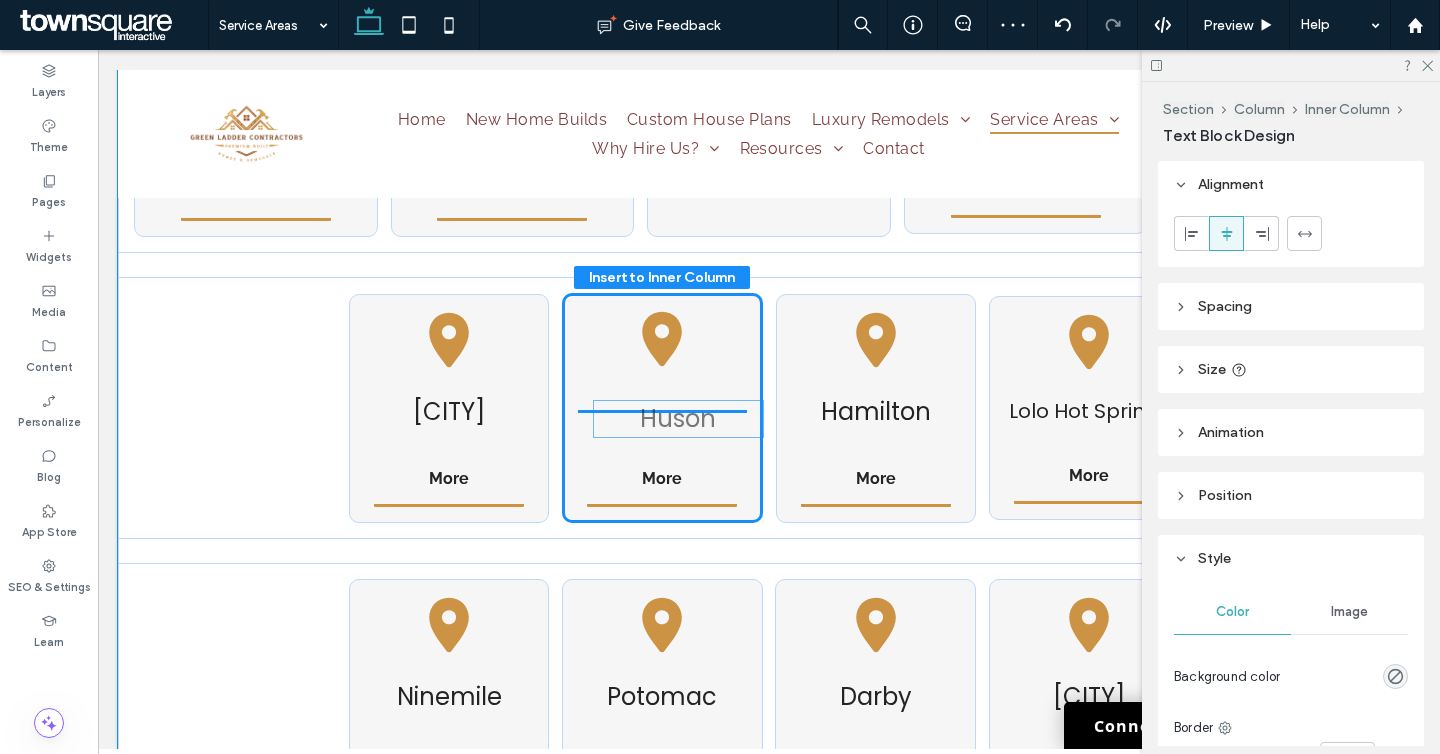 drag, startPoint x: 594, startPoint y: 451, endPoint x: 605, endPoint y: 444, distance: 13.038404 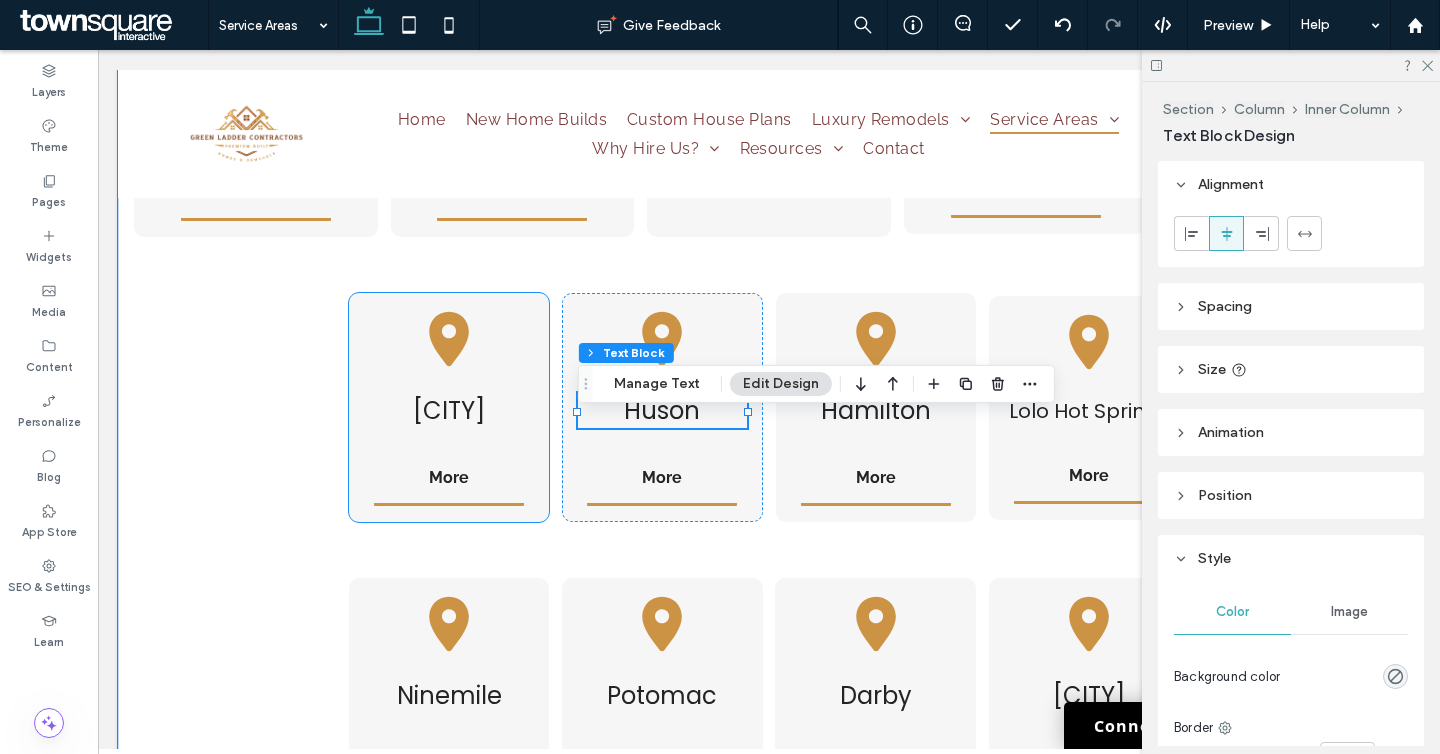 drag, startPoint x: 589, startPoint y: 483, endPoint x: 541, endPoint y: 487, distance: 48.166378 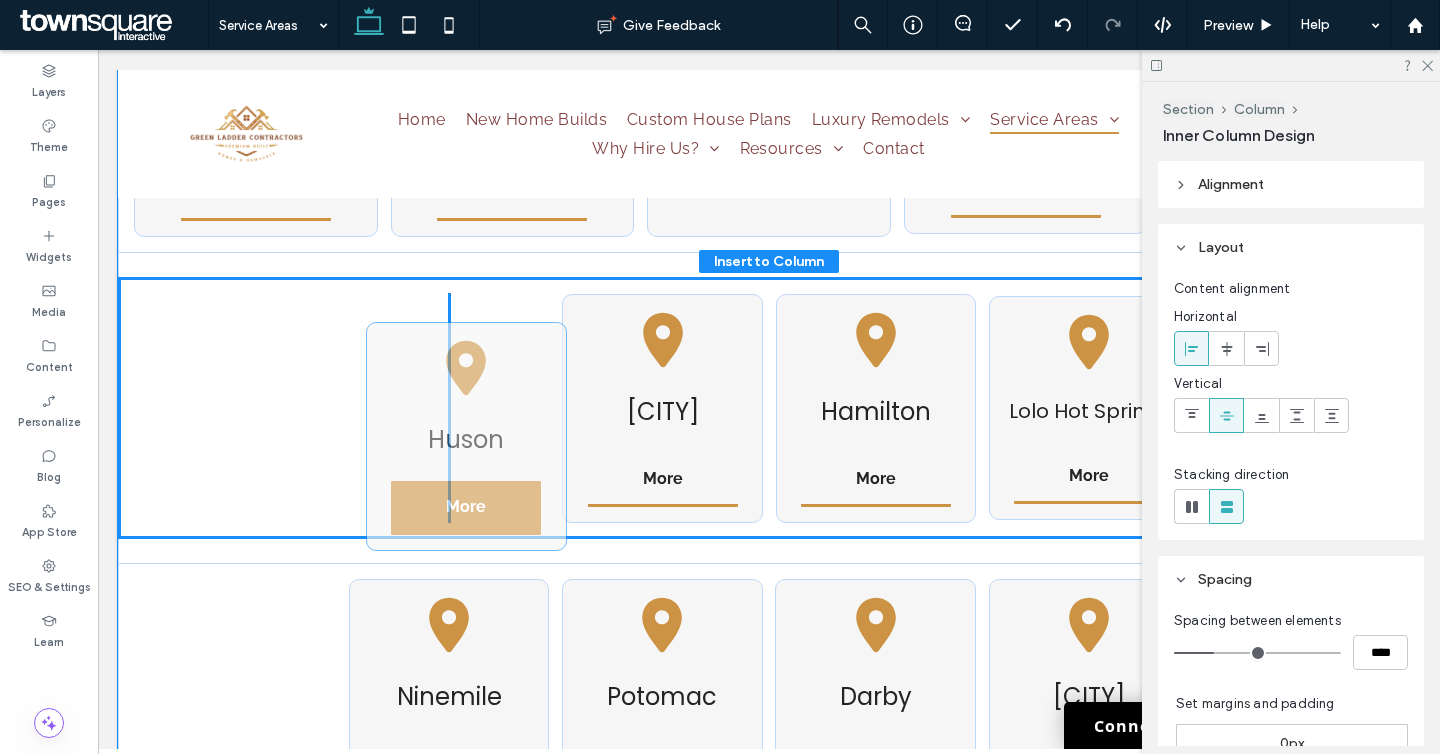 drag, startPoint x: 574, startPoint y: 484, endPoint x: 376, endPoint y: 487, distance: 198.02272 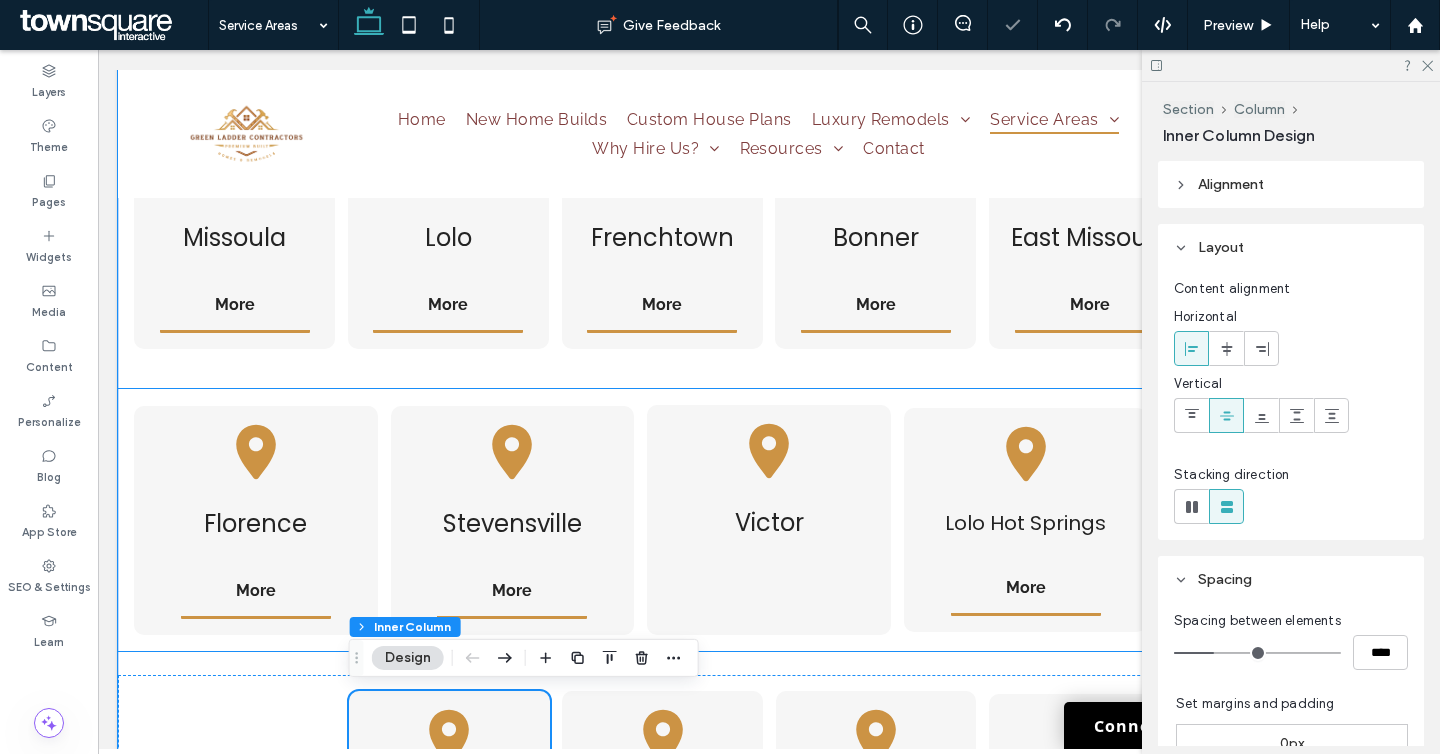scroll, scrollTop: 1005, scrollLeft: 0, axis: vertical 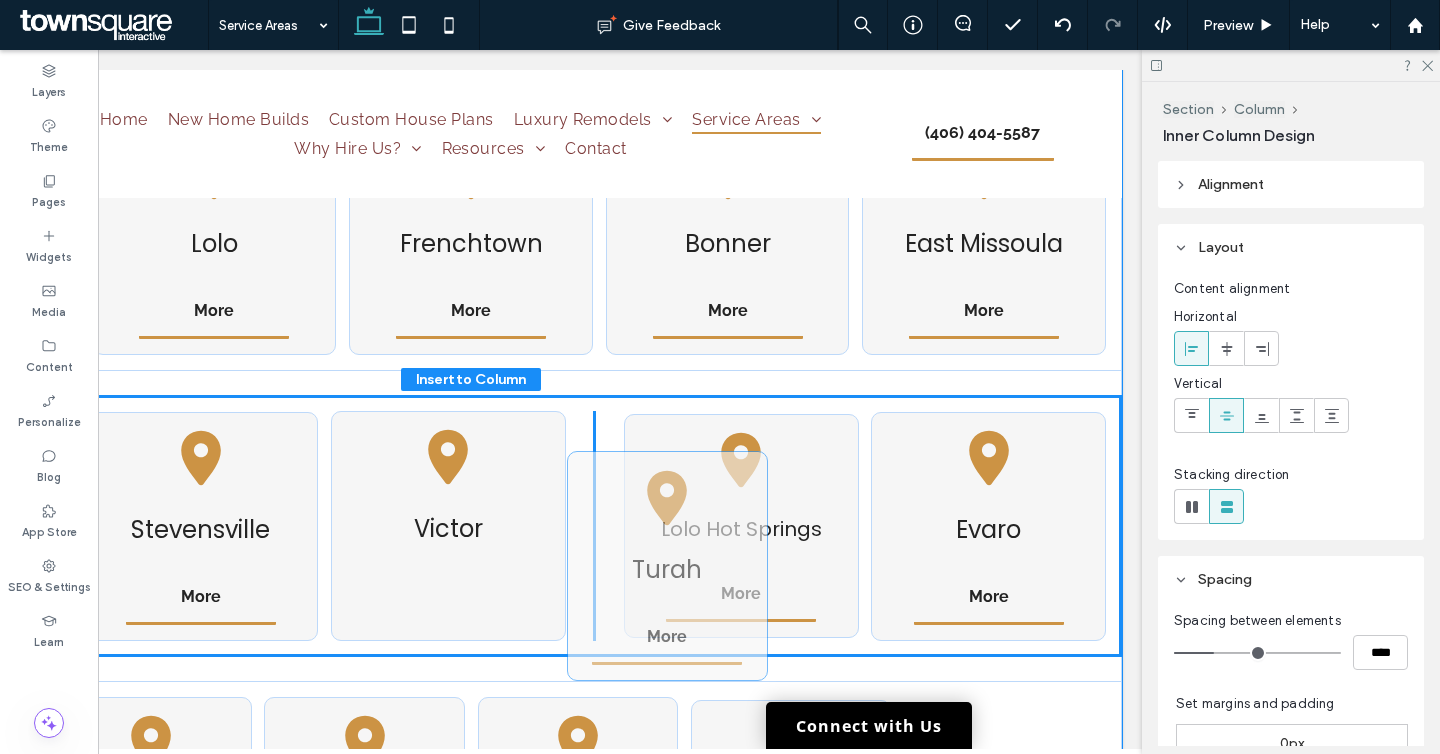 drag, startPoint x: 935, startPoint y: 268, endPoint x: 594, endPoint y: 570, distance: 455.50522 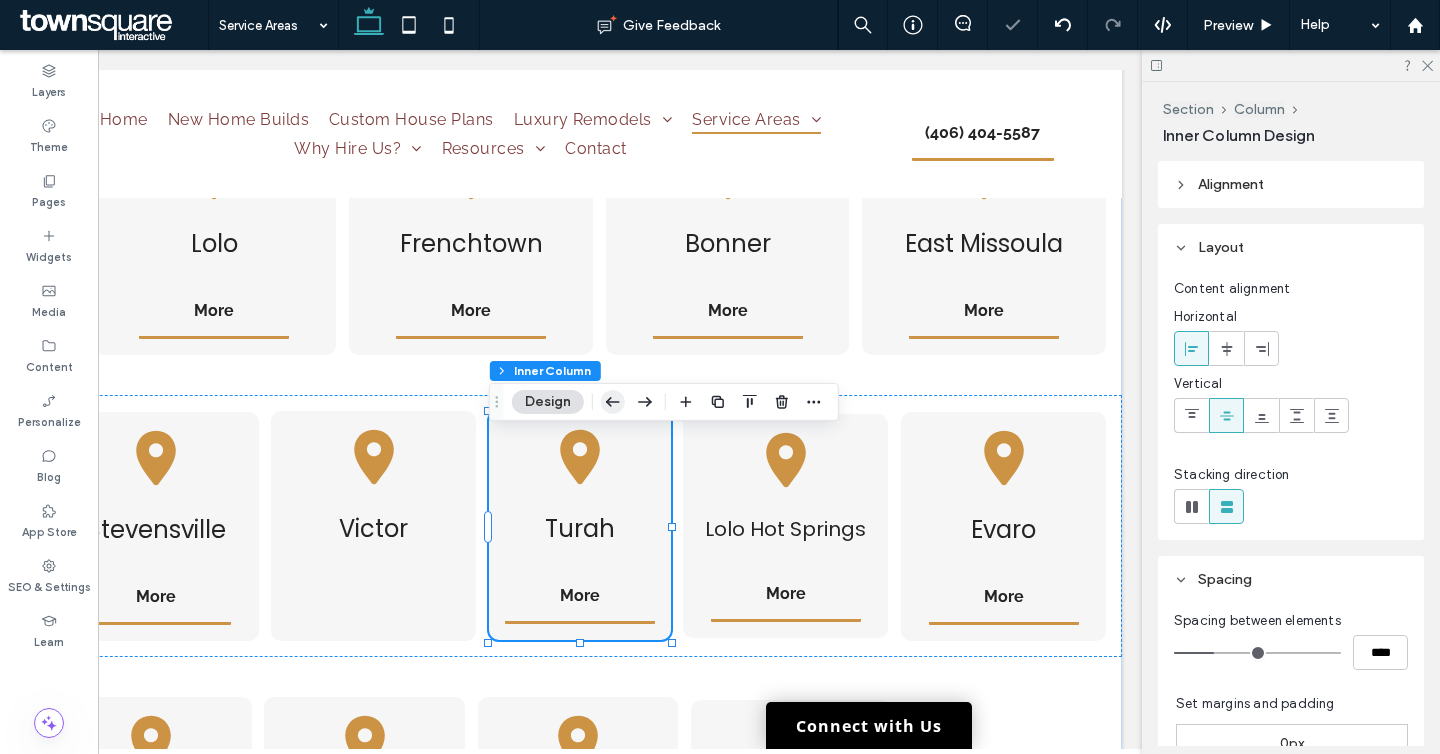 click 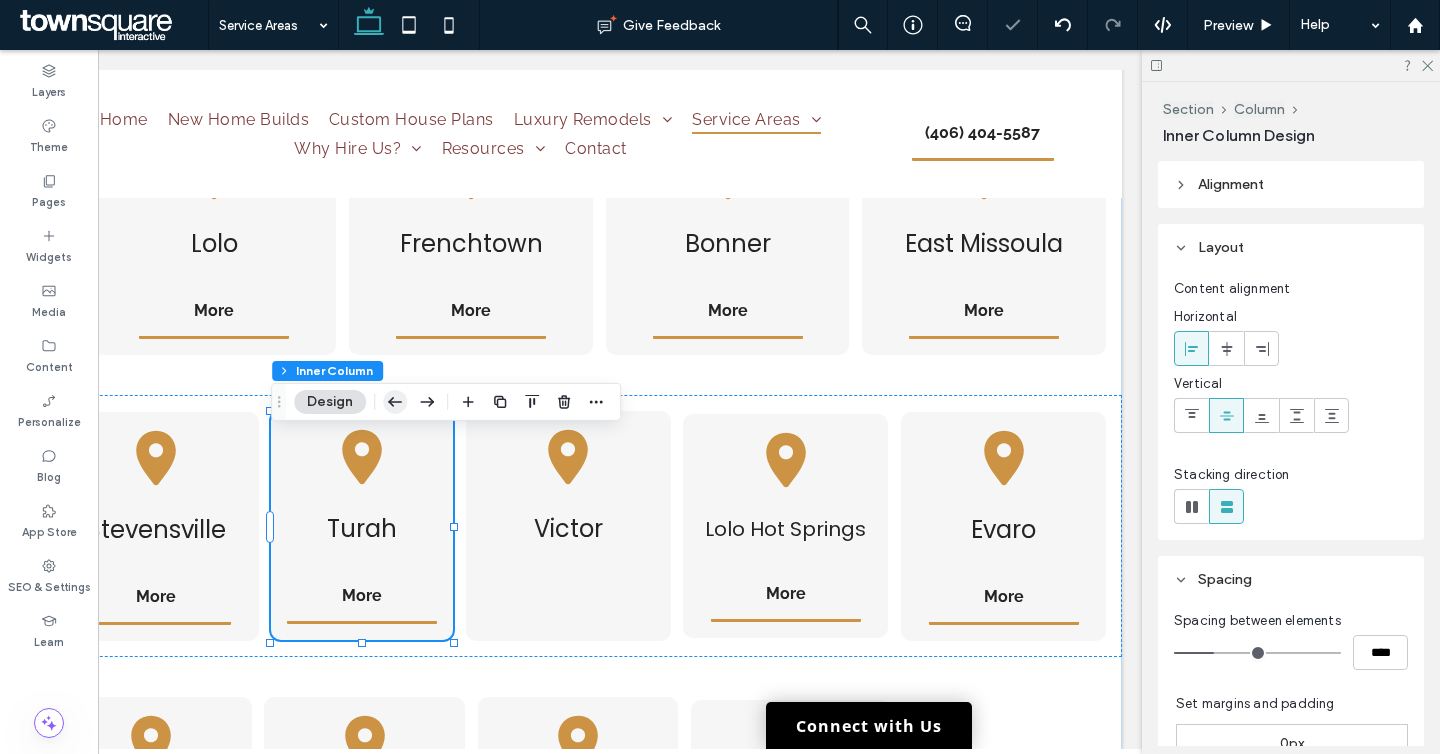 click 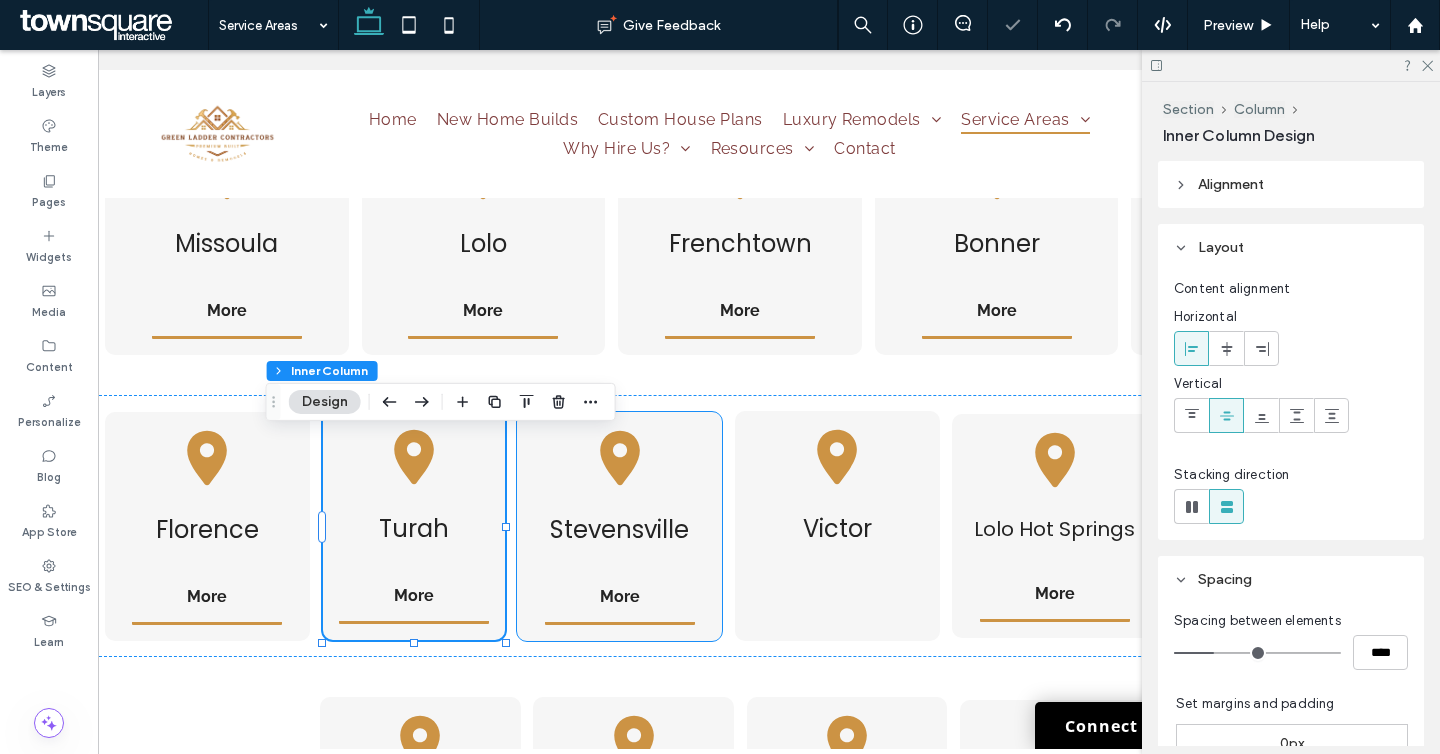 scroll, scrollTop: 0, scrollLeft: 0, axis: both 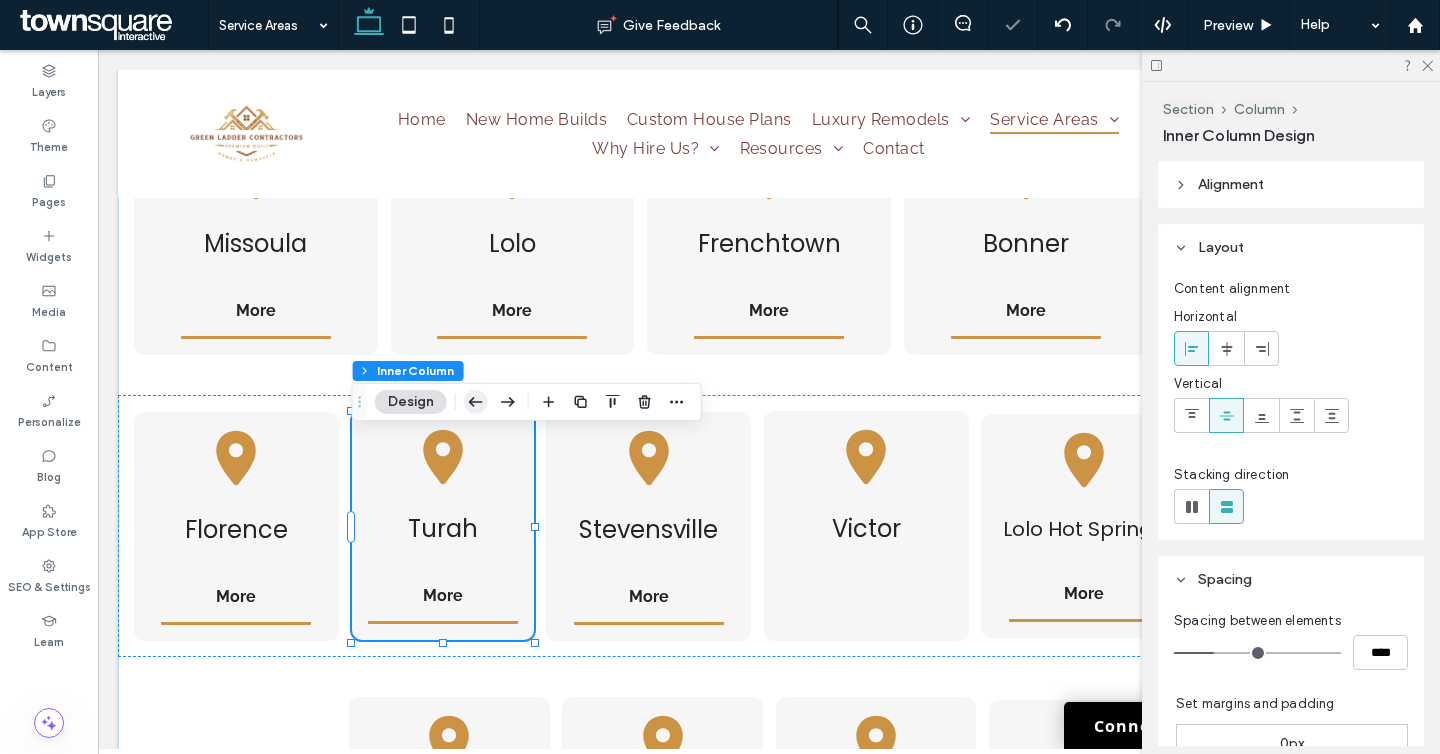 click 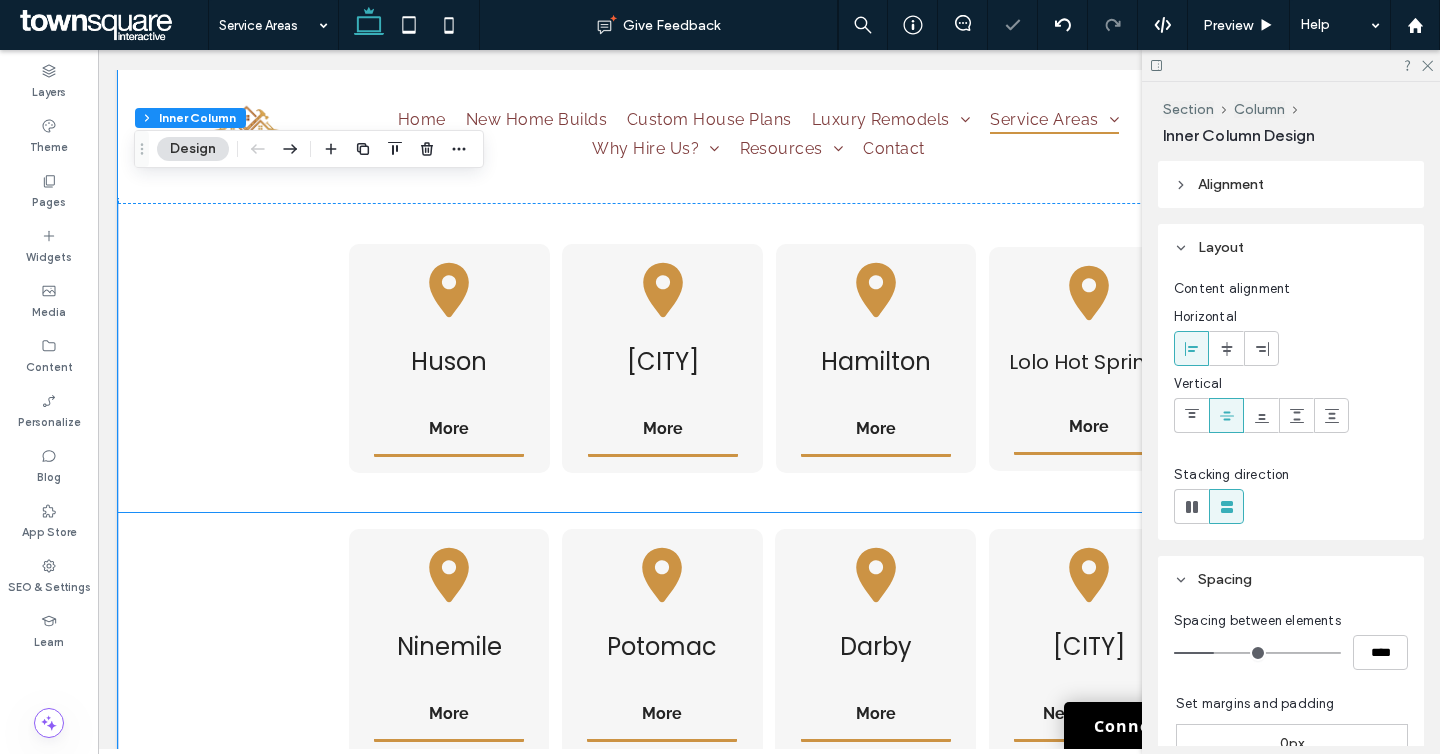 scroll, scrollTop: 1576, scrollLeft: 0, axis: vertical 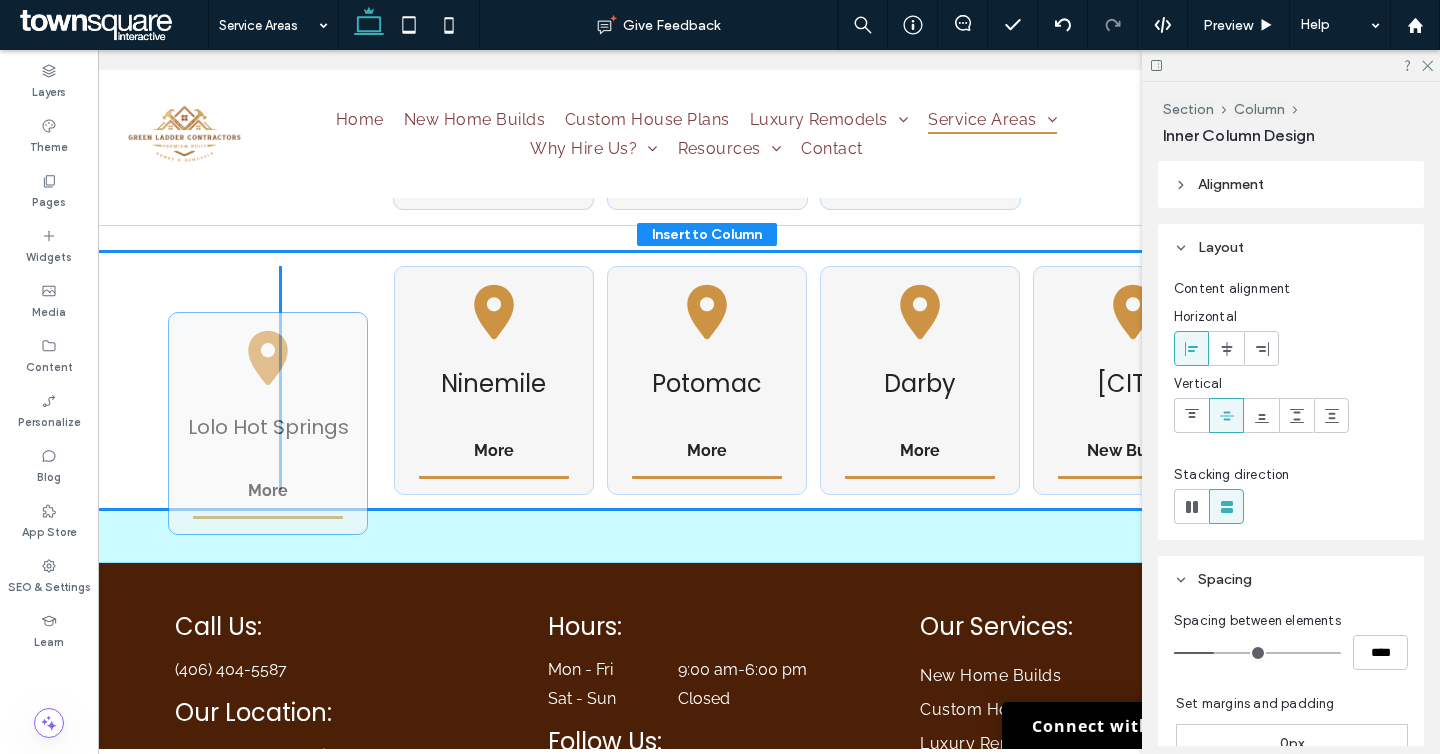 drag, startPoint x: 933, startPoint y: 321, endPoint x: 173, endPoint y: 477, distance: 775.84534 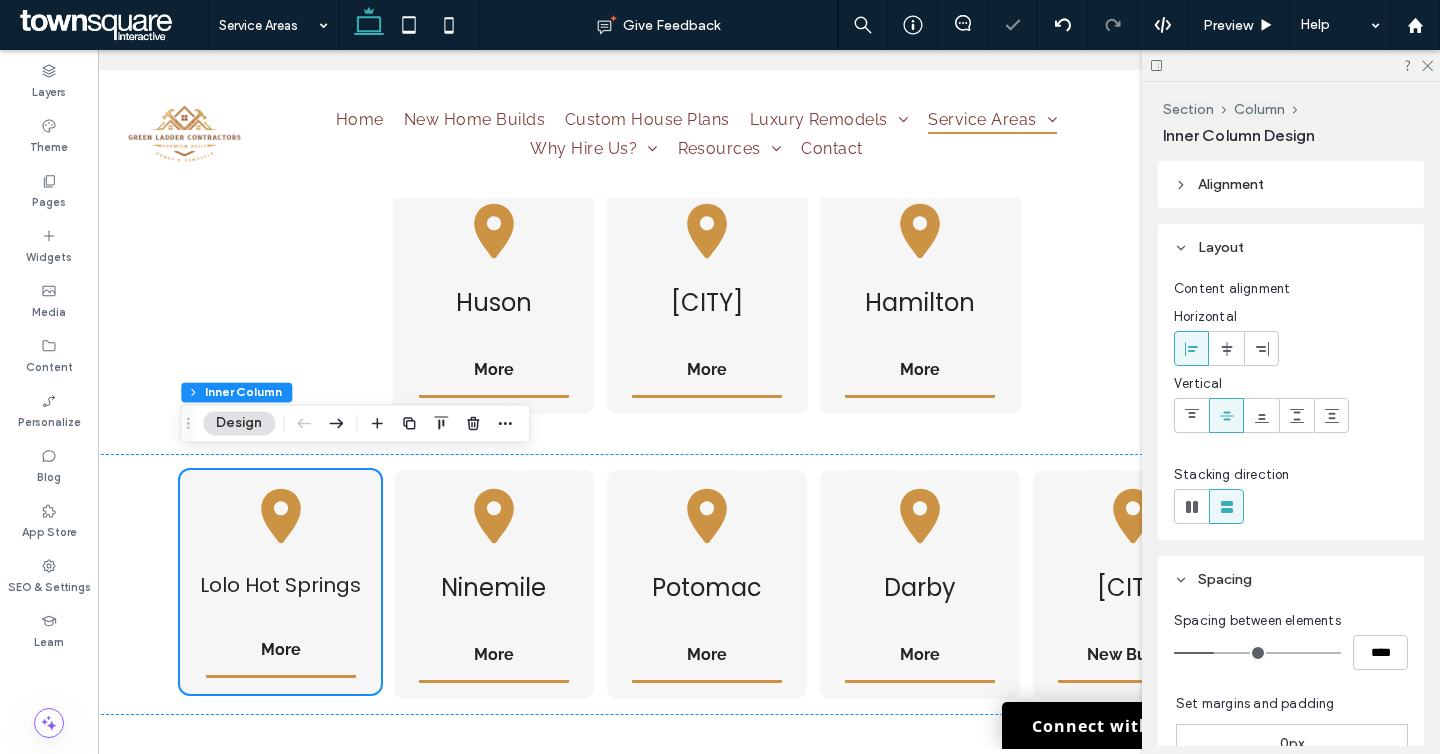 scroll, scrollTop: 1501, scrollLeft: 0, axis: vertical 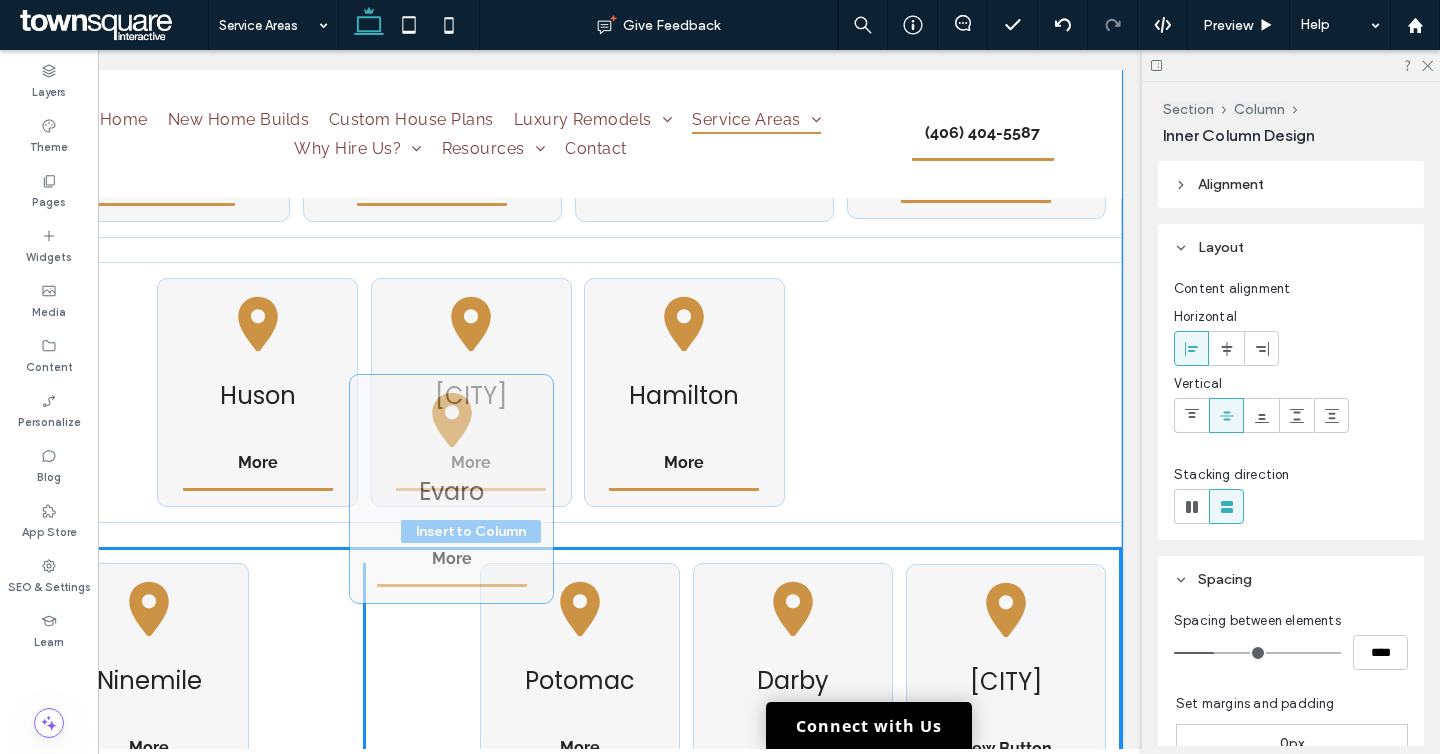 drag, startPoint x: 909, startPoint y: 307, endPoint x: 356, endPoint y: 580, distance: 616.7155 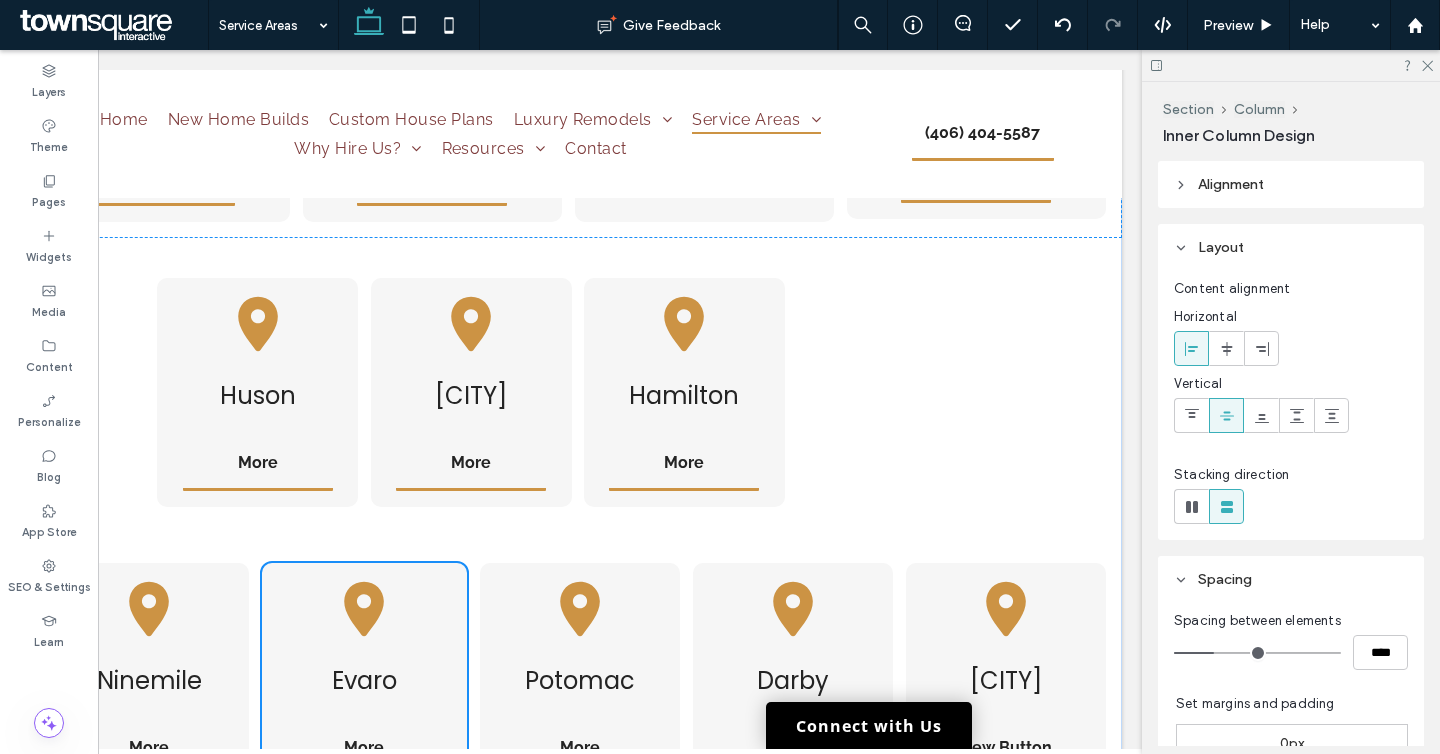type on "**" 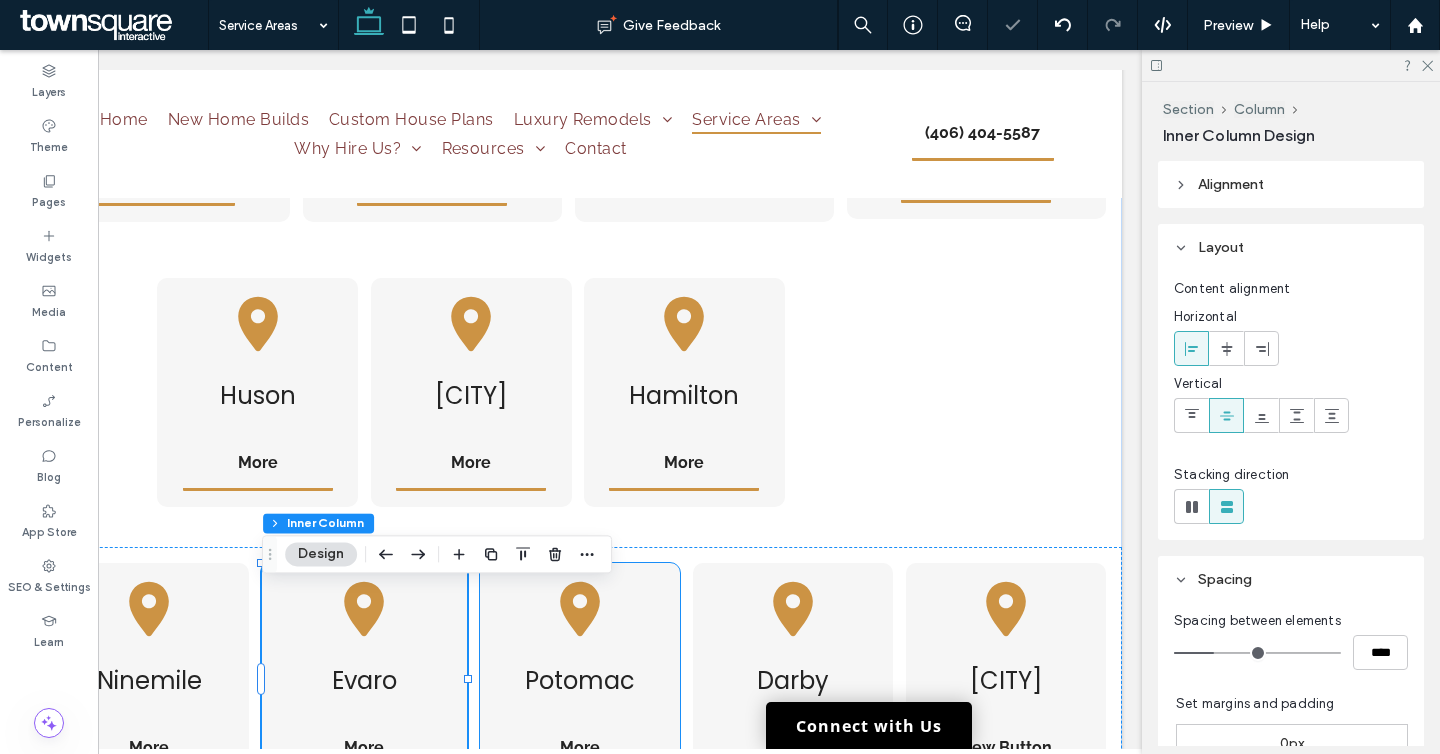 scroll, scrollTop: 1435, scrollLeft: 0, axis: vertical 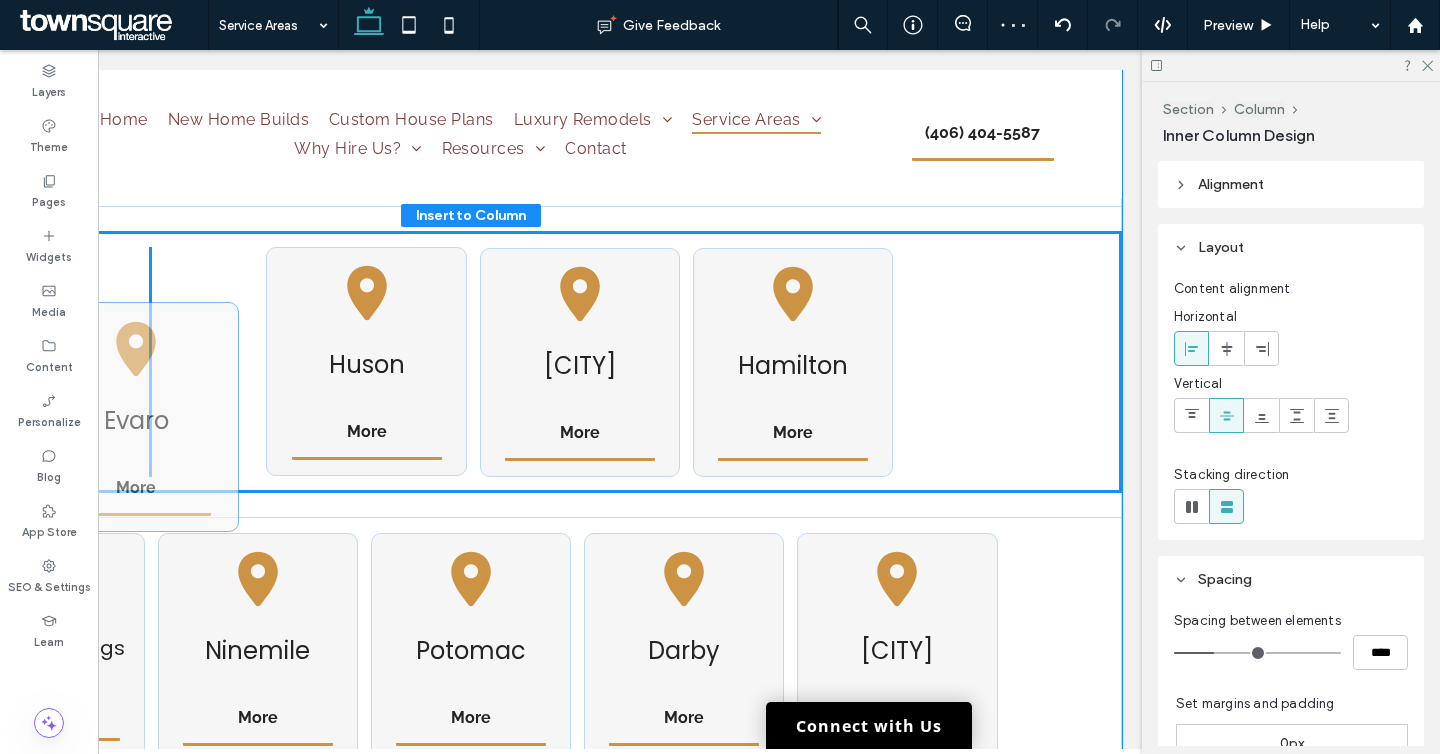 drag, startPoint x: 429, startPoint y: 637, endPoint x: 203, endPoint y: 363, distance: 355.17883 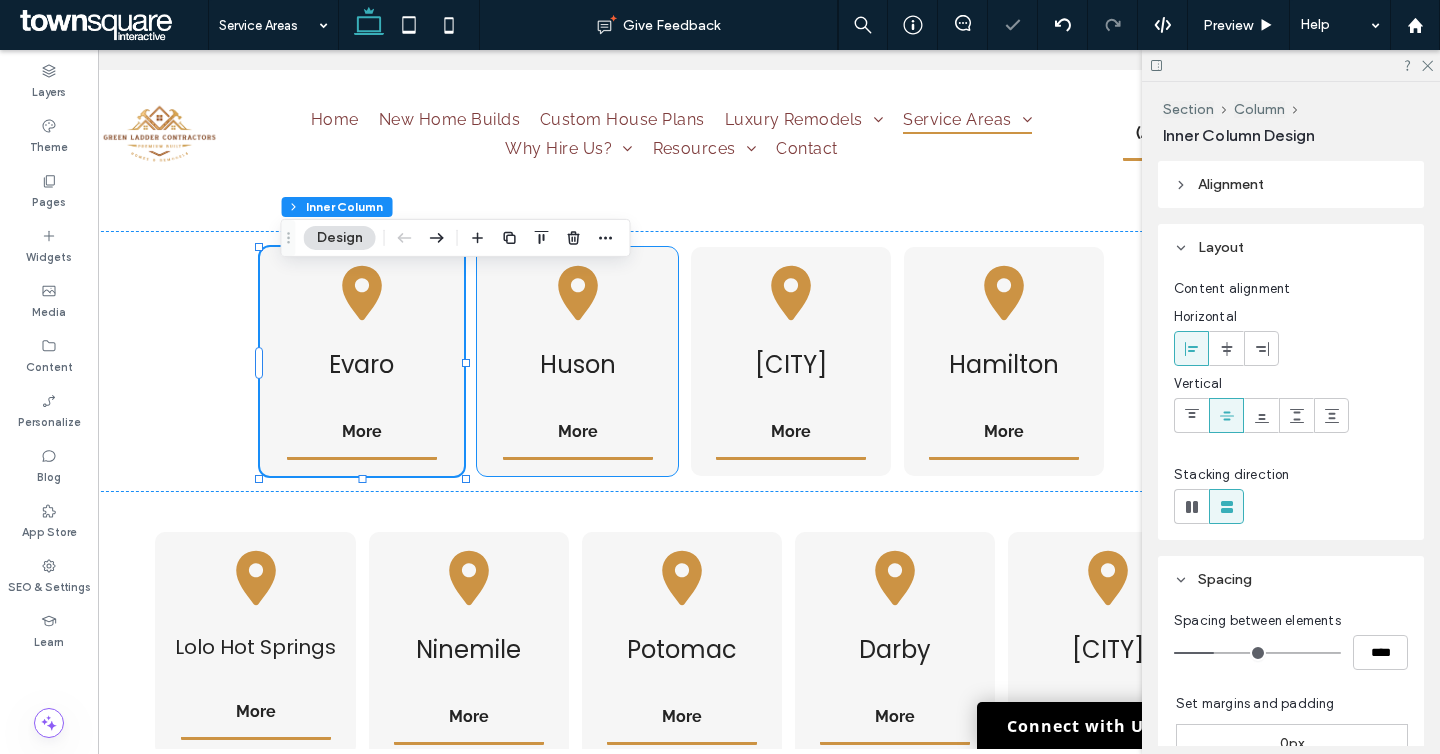 scroll, scrollTop: 0, scrollLeft: 0, axis: both 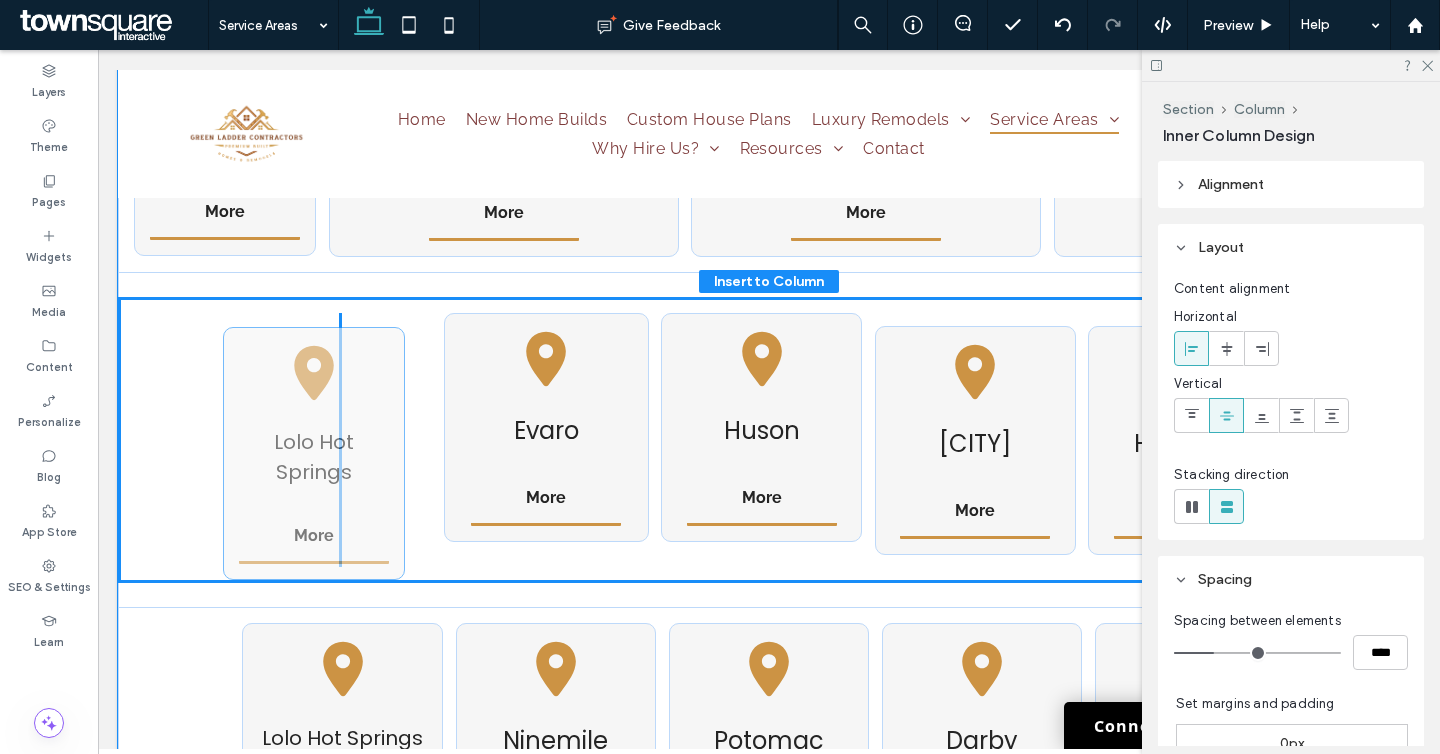 drag, startPoint x: 636, startPoint y: 285, endPoint x: 233, endPoint y: 495, distance: 454.43262 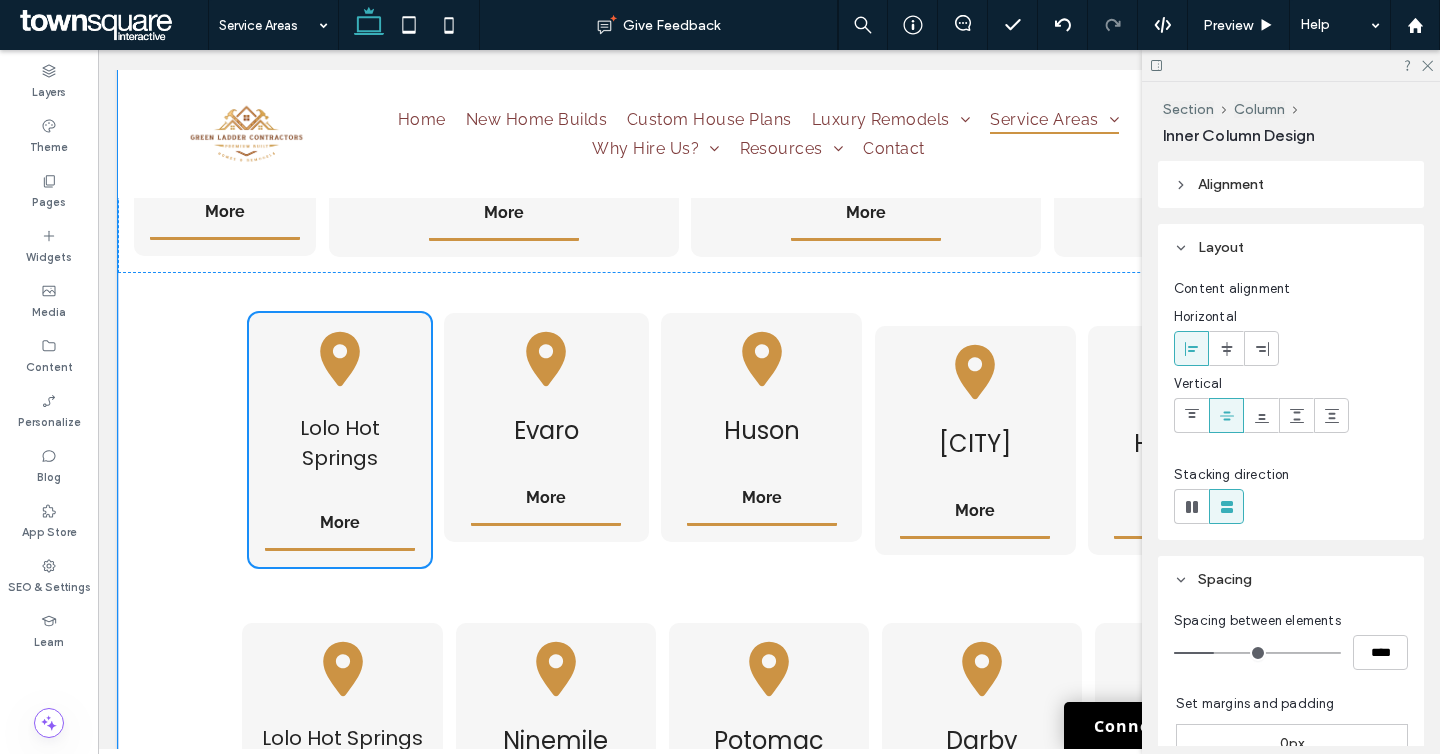 type on "**" 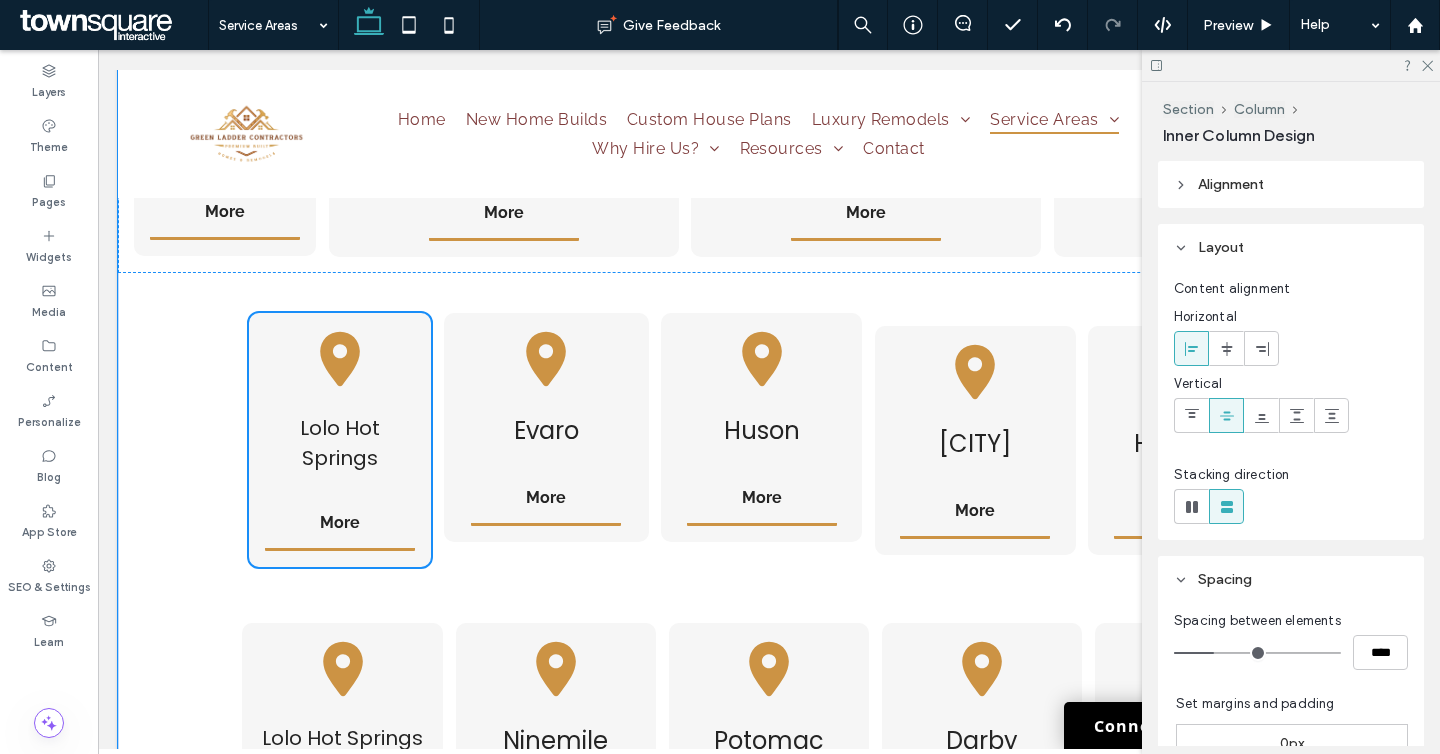 type on "****" 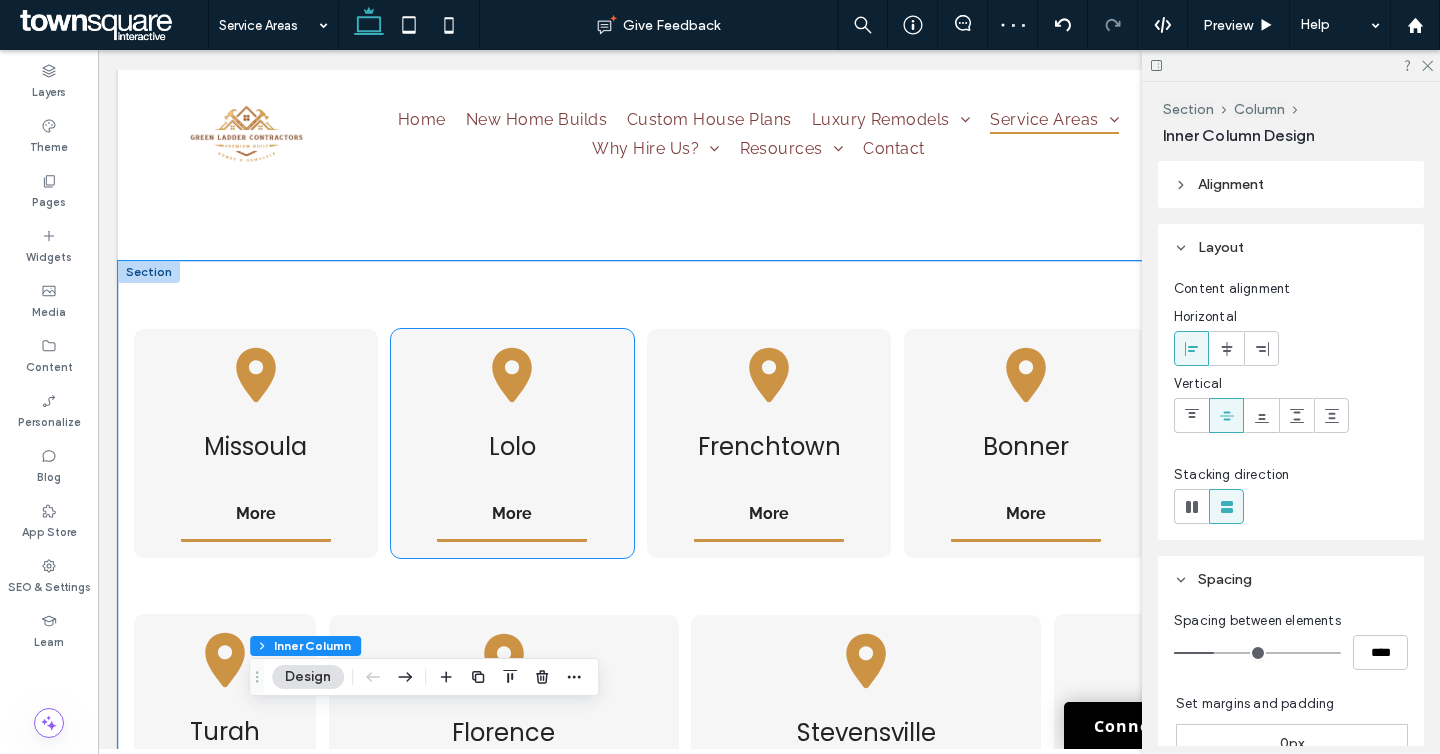 scroll, scrollTop: 825, scrollLeft: 0, axis: vertical 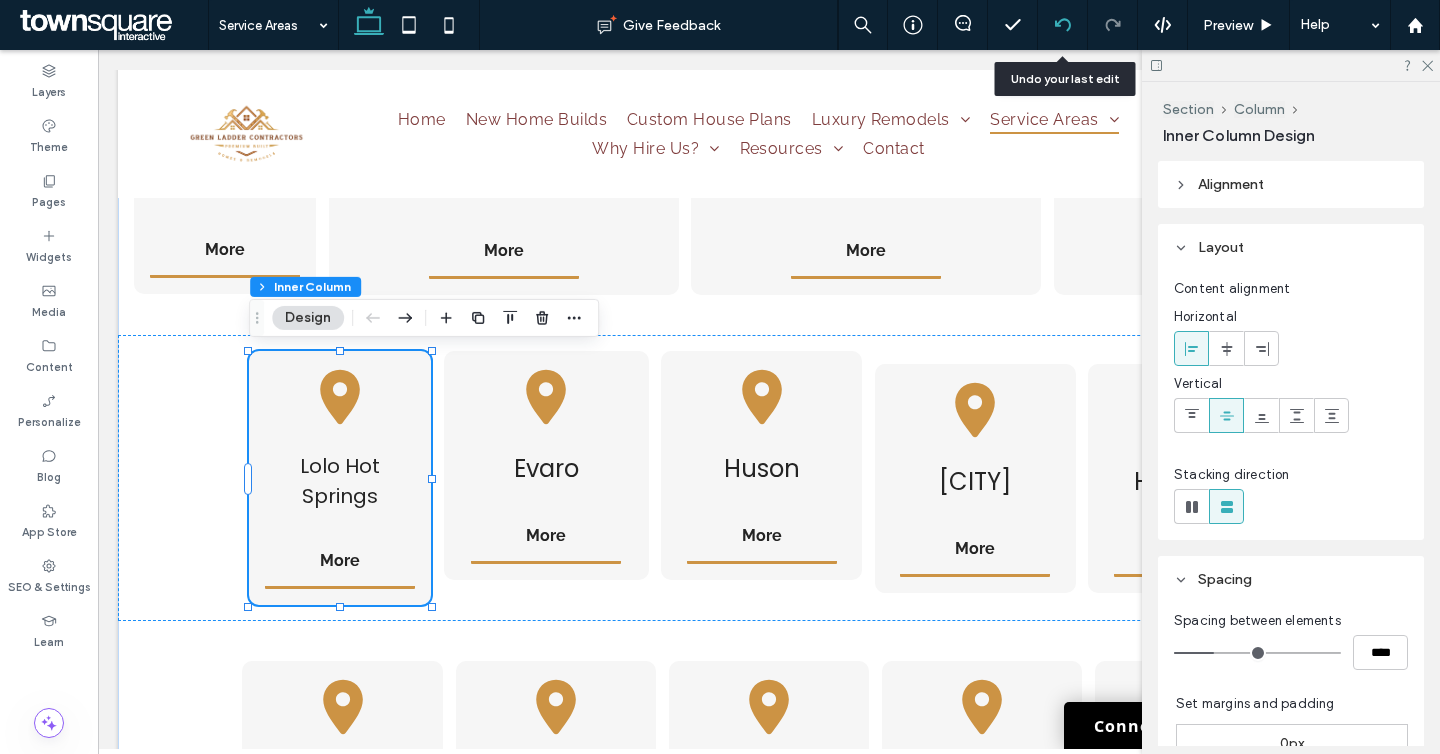 click 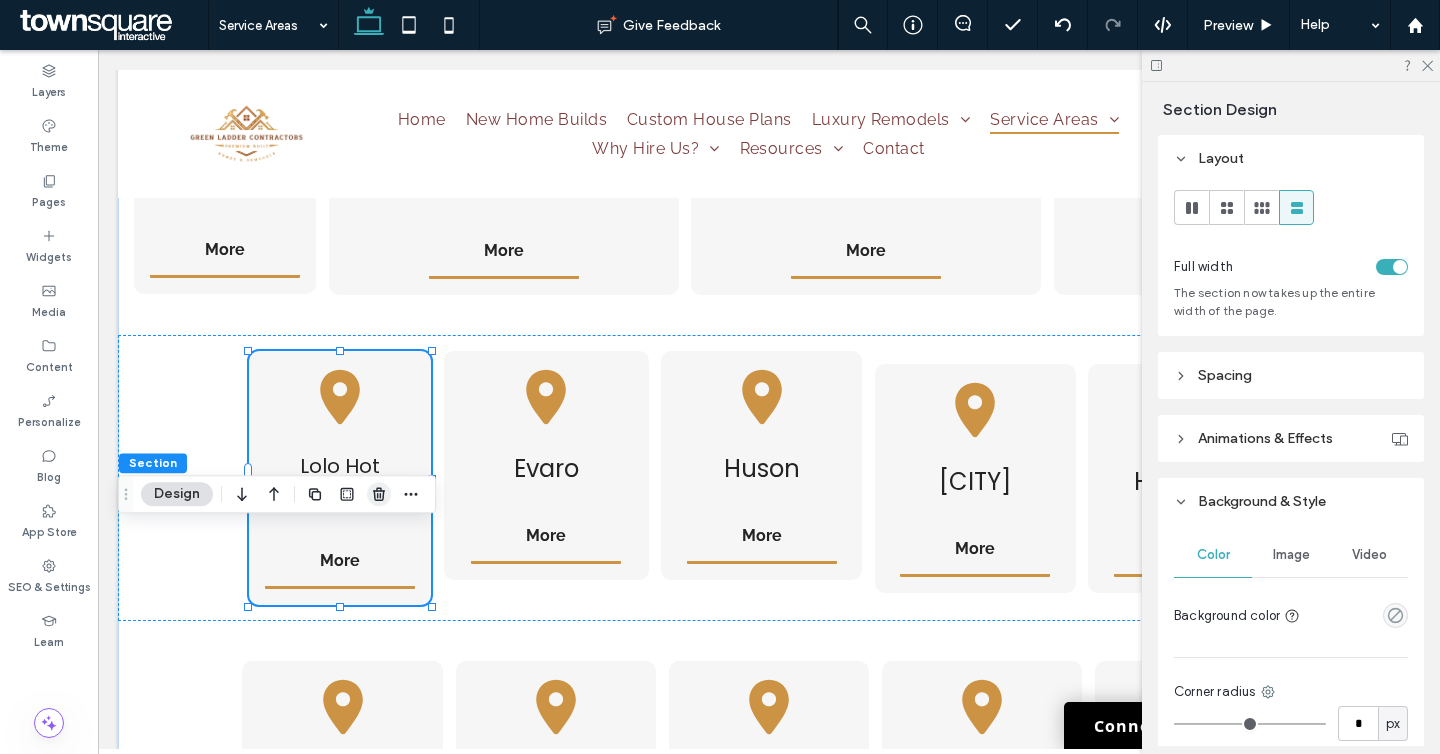 click 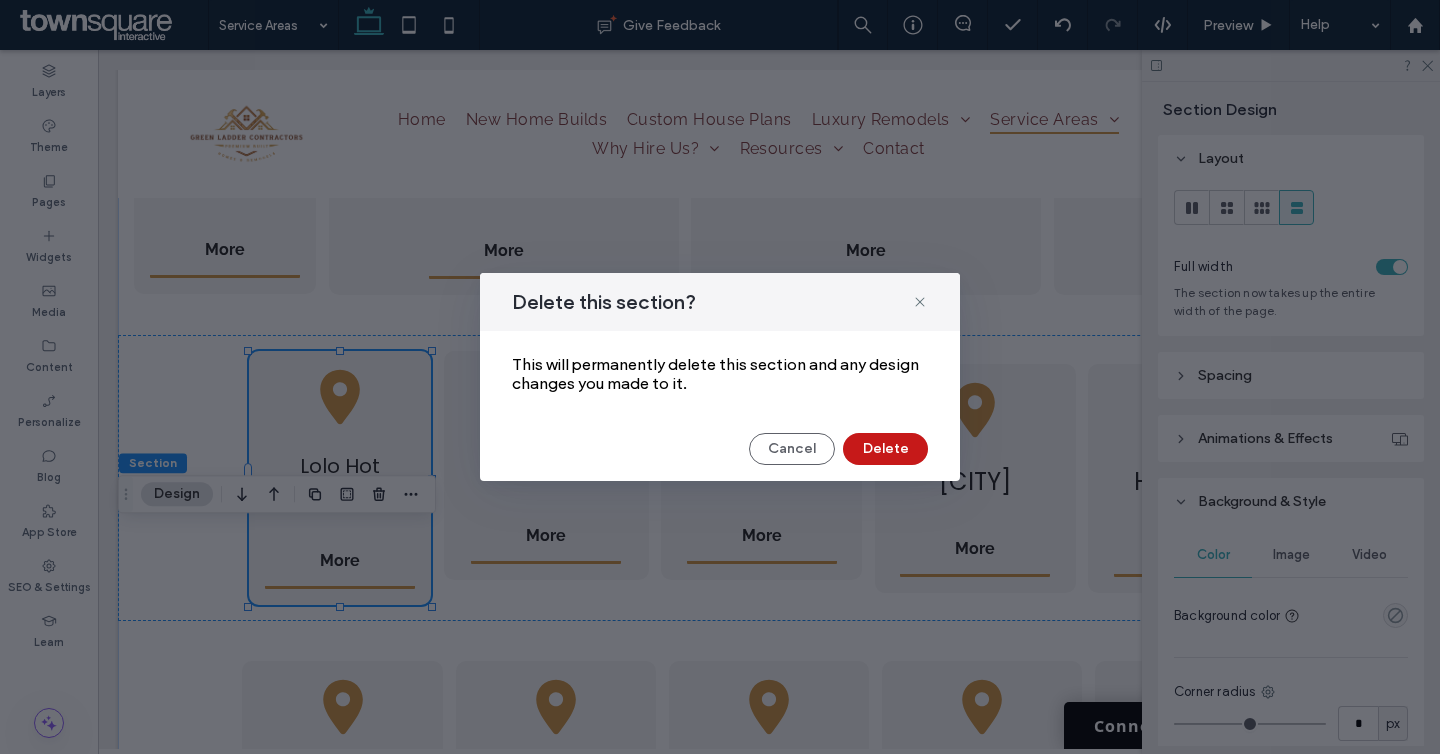 click on "Delete" at bounding box center (885, 449) 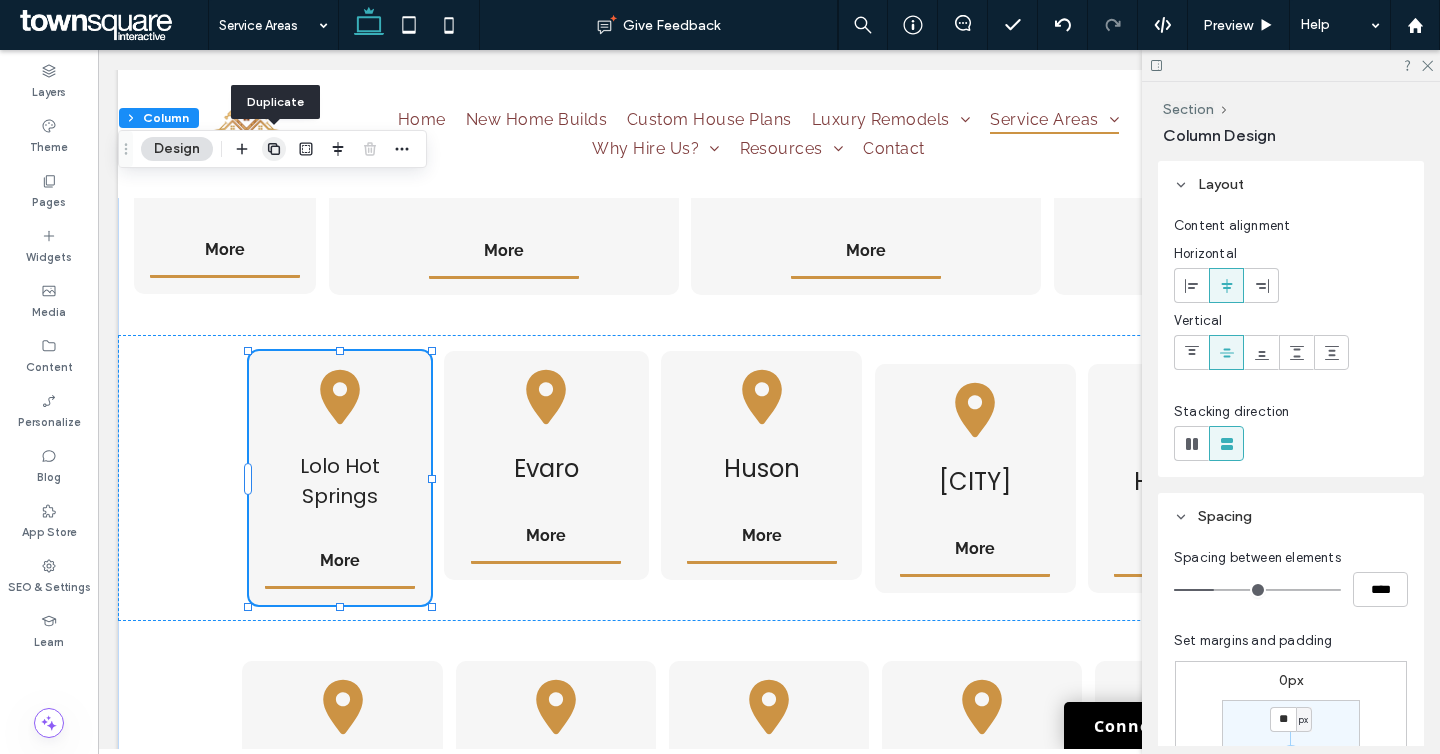 click 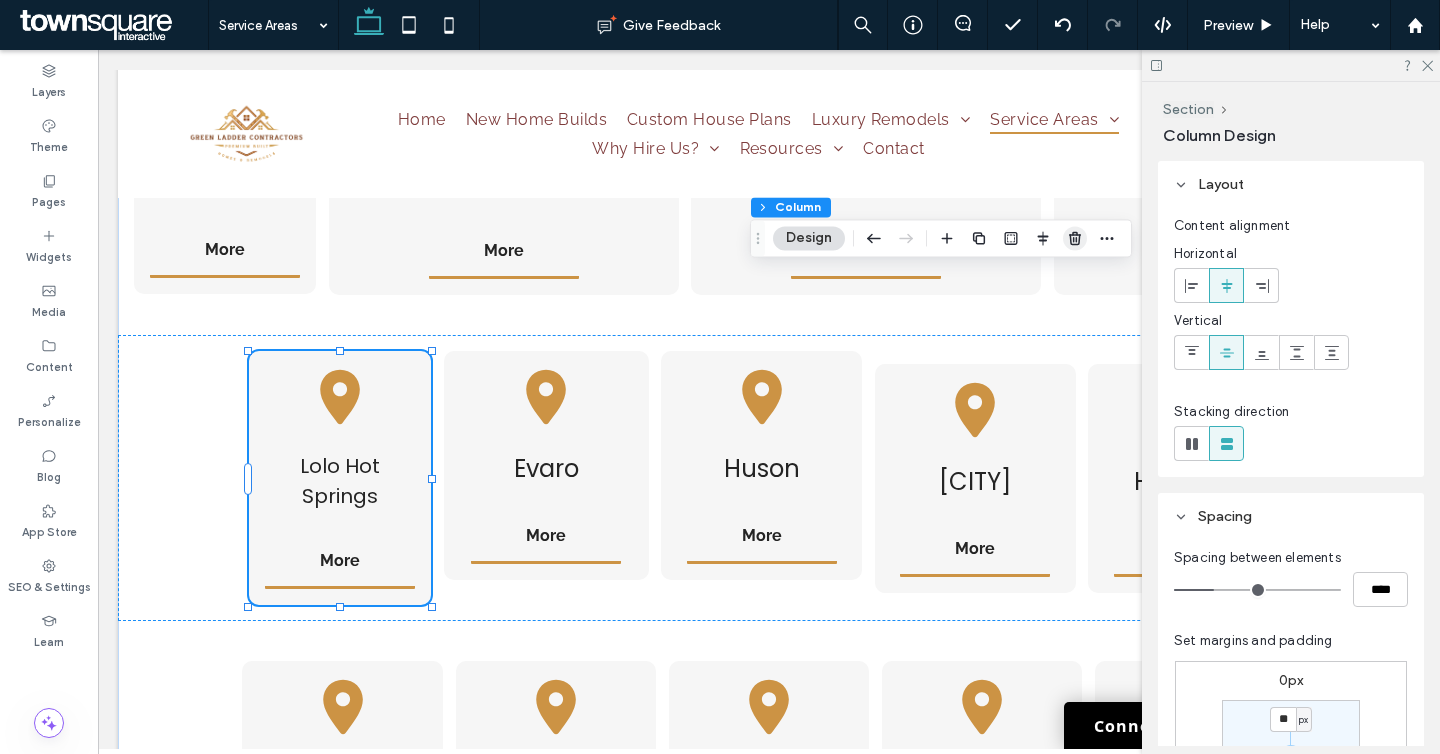 click 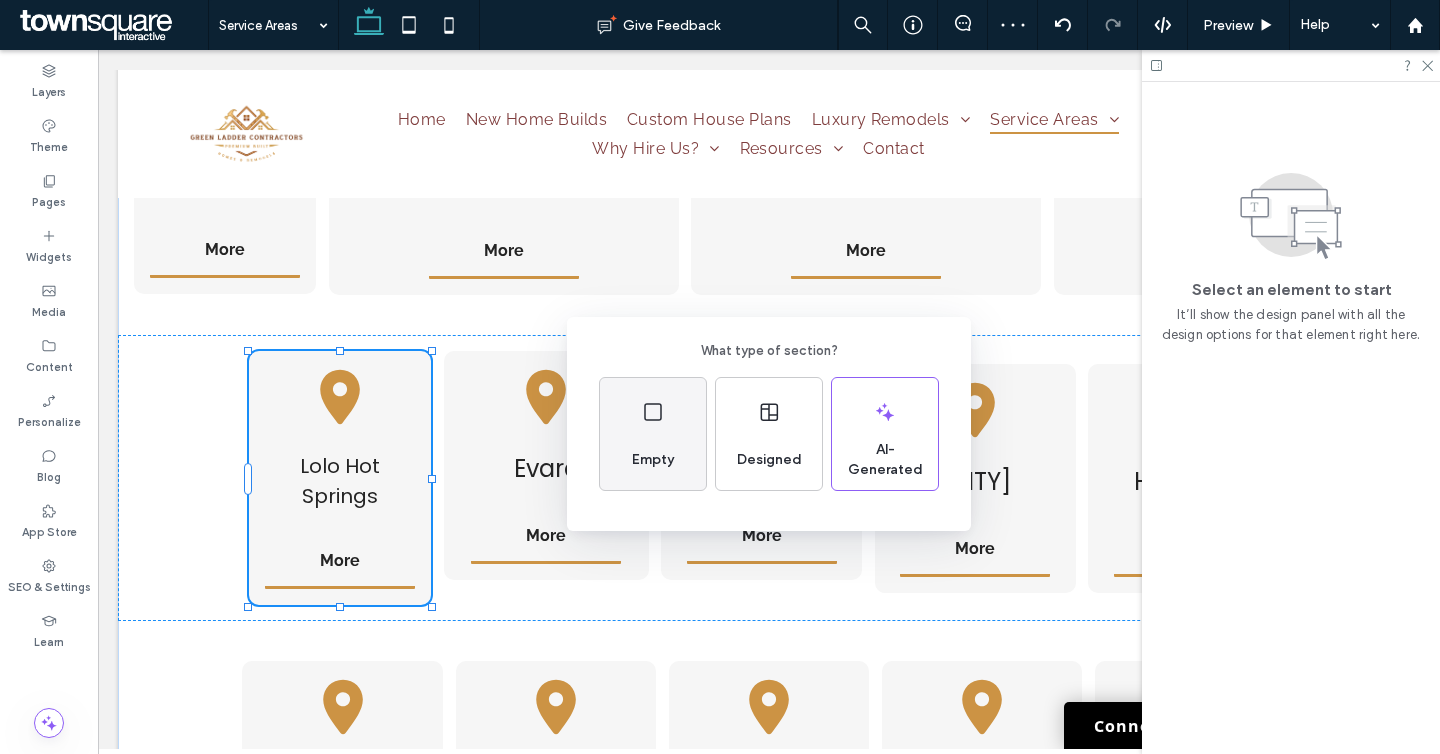 click on "Empty" at bounding box center (653, 460) 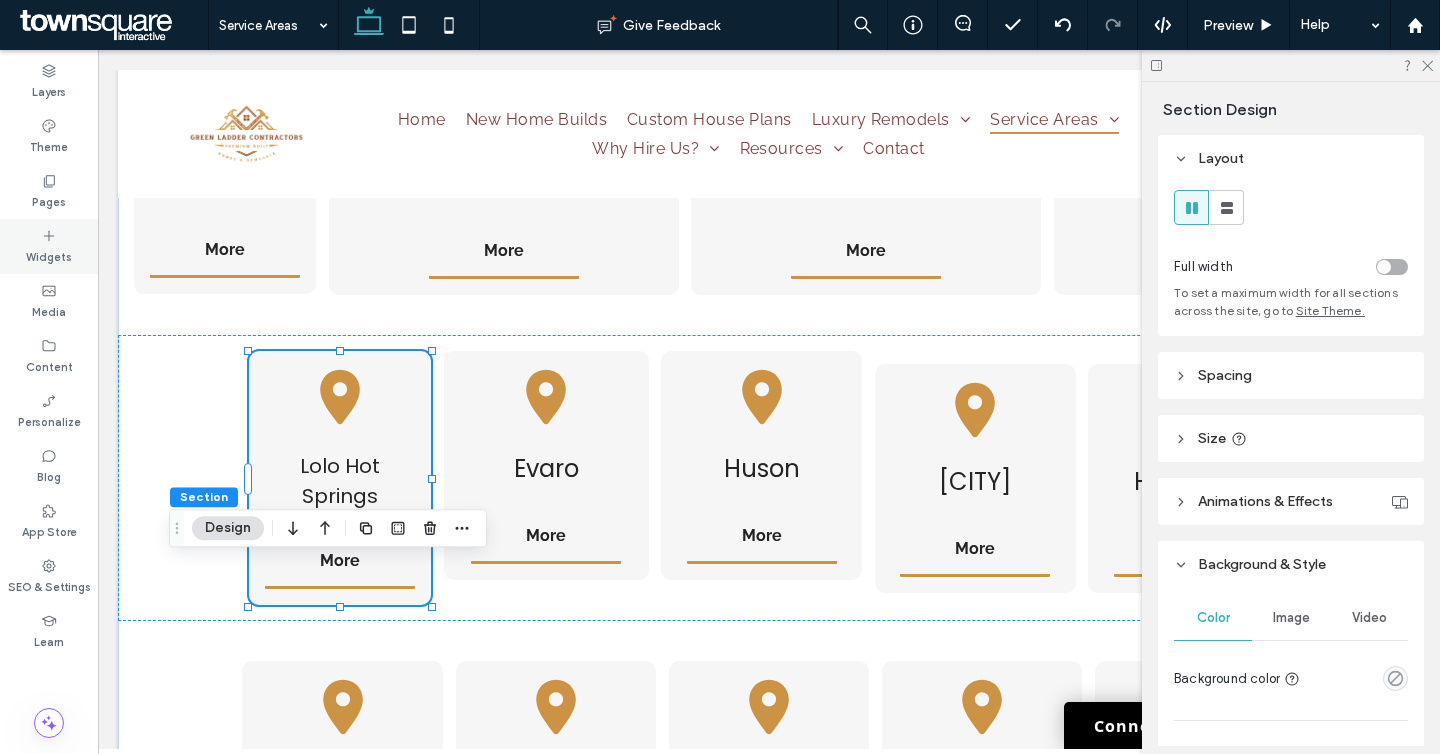 click on "Widgets" at bounding box center [49, 255] 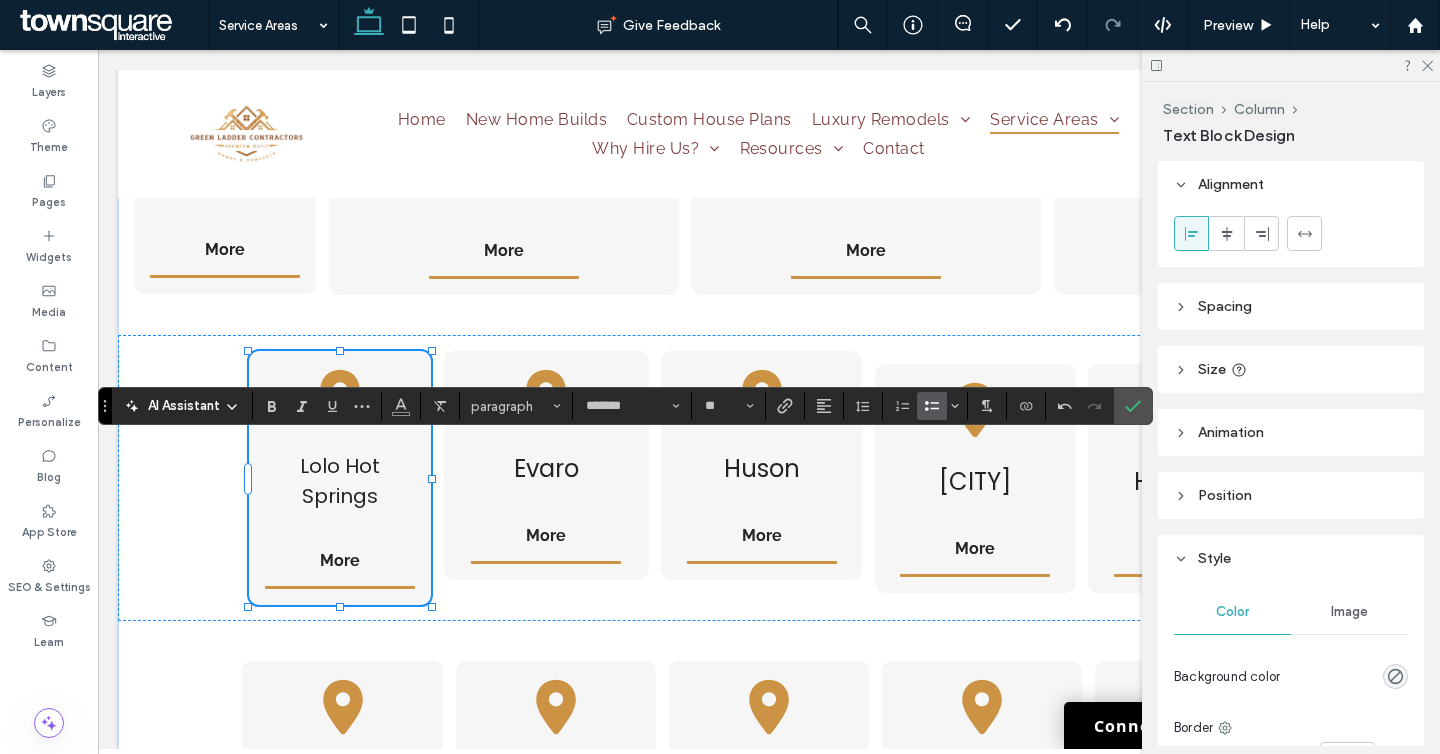 click at bounding box center [932, 406] 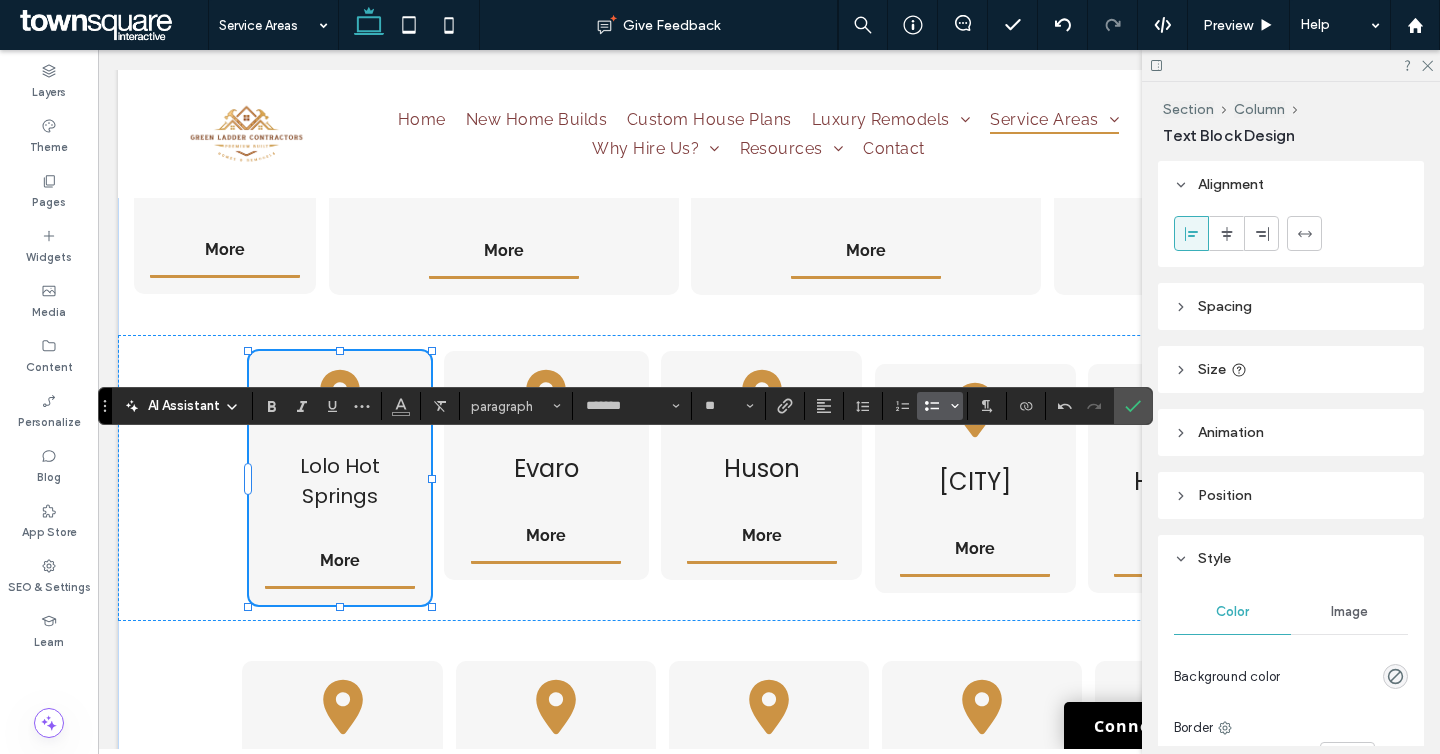 click 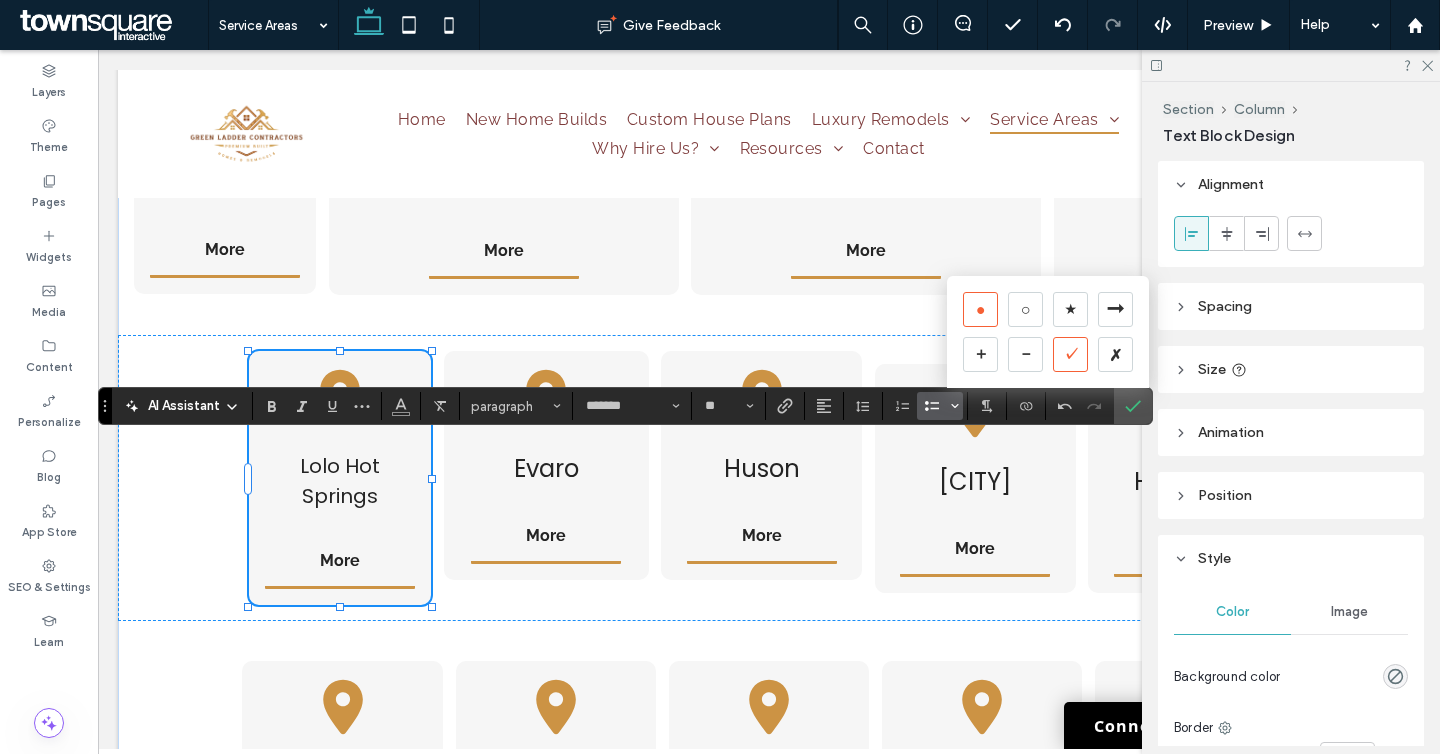 click on "✓" at bounding box center [1070, 354] 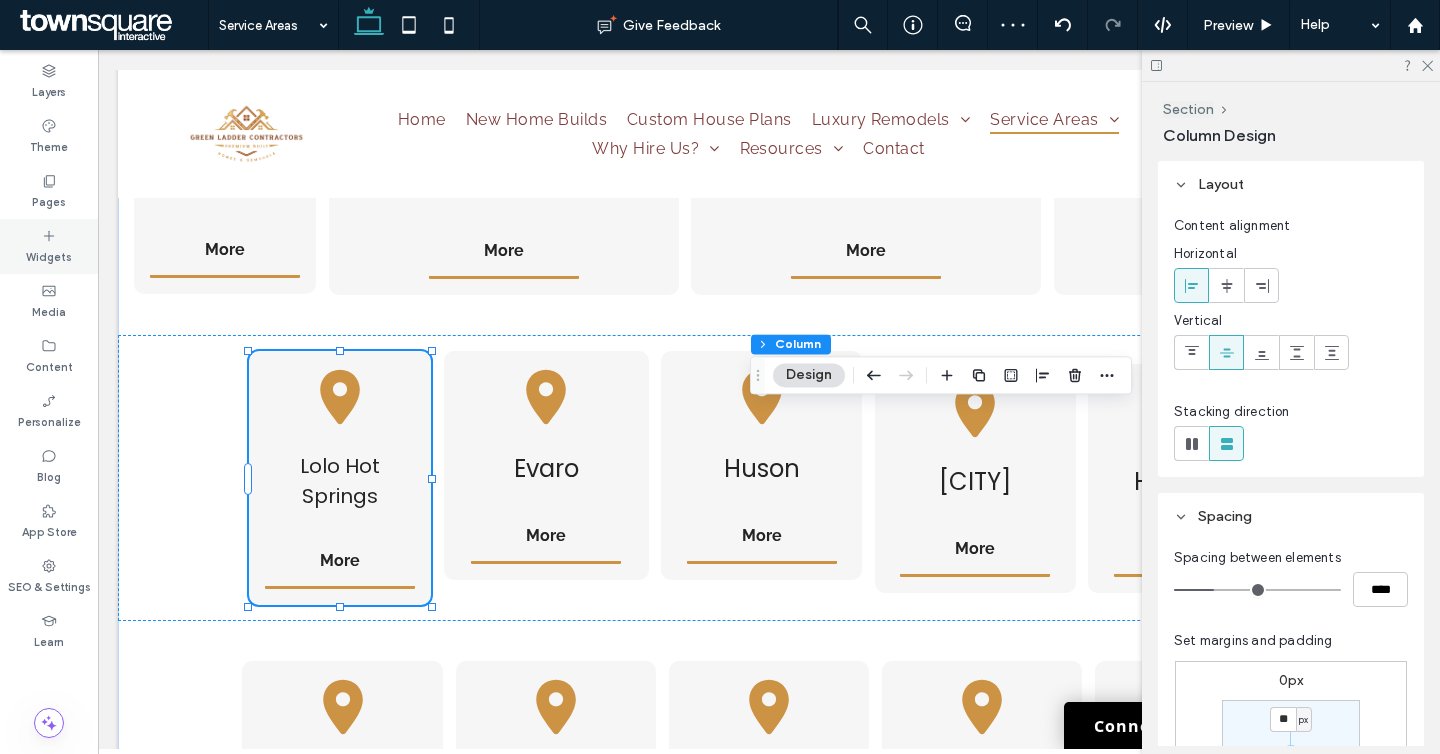 click on "Widgets" at bounding box center [49, 246] 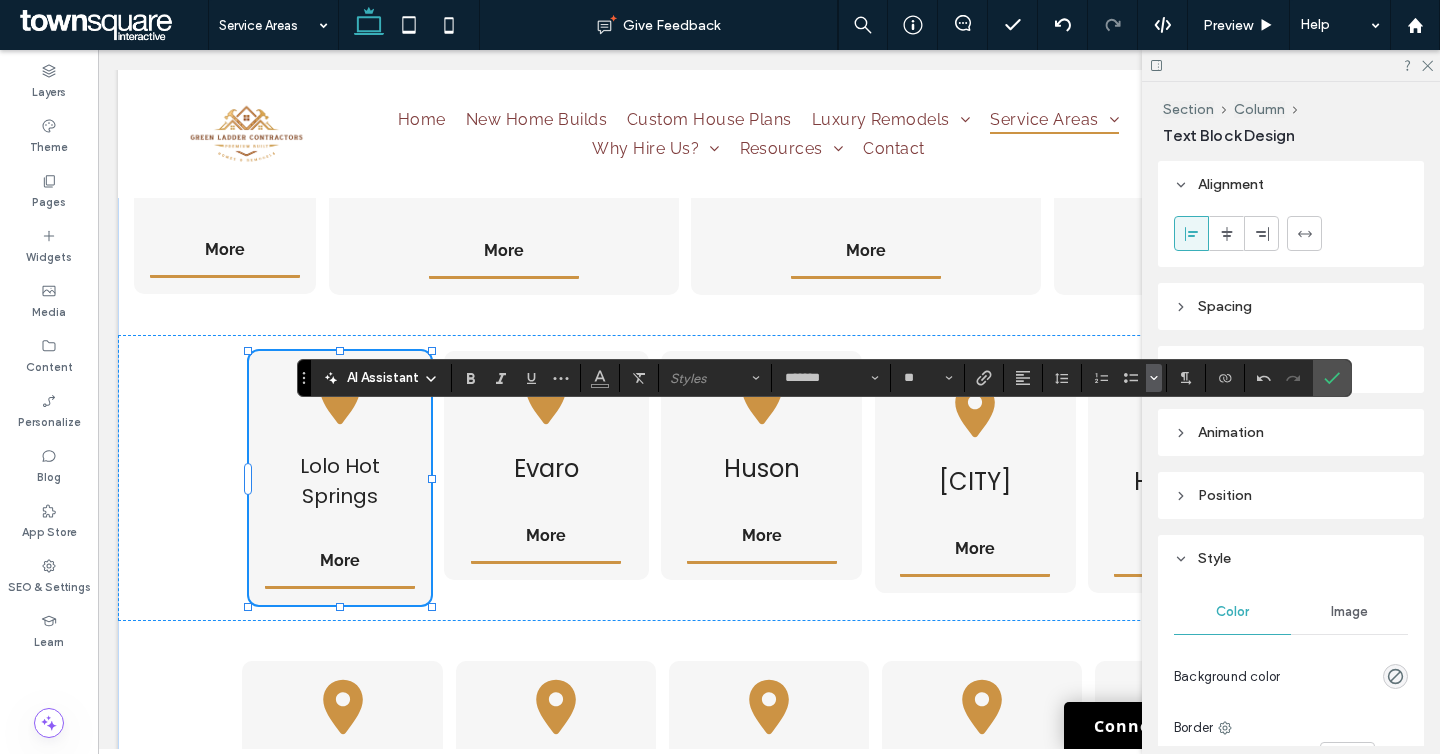 click at bounding box center [1154, 378] 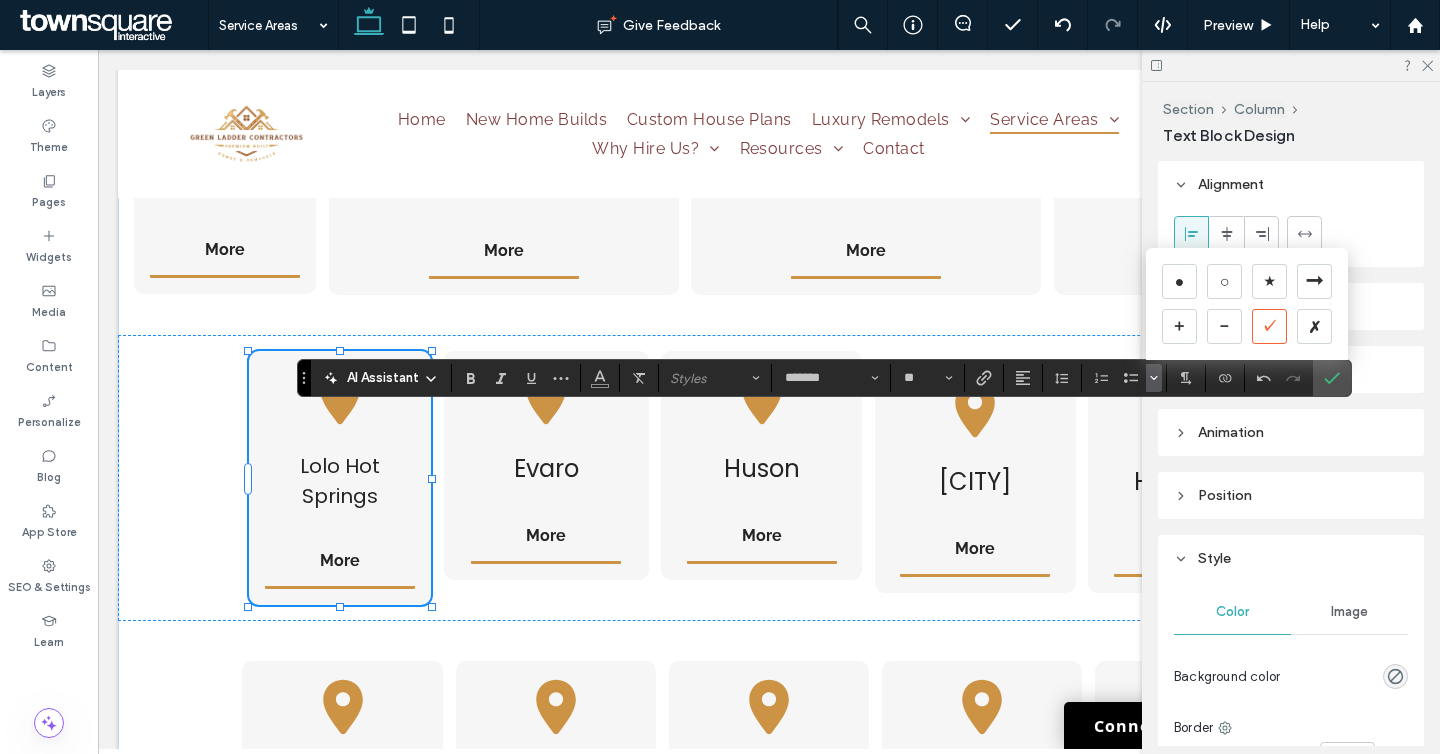 click on "✓" at bounding box center (1269, 326) 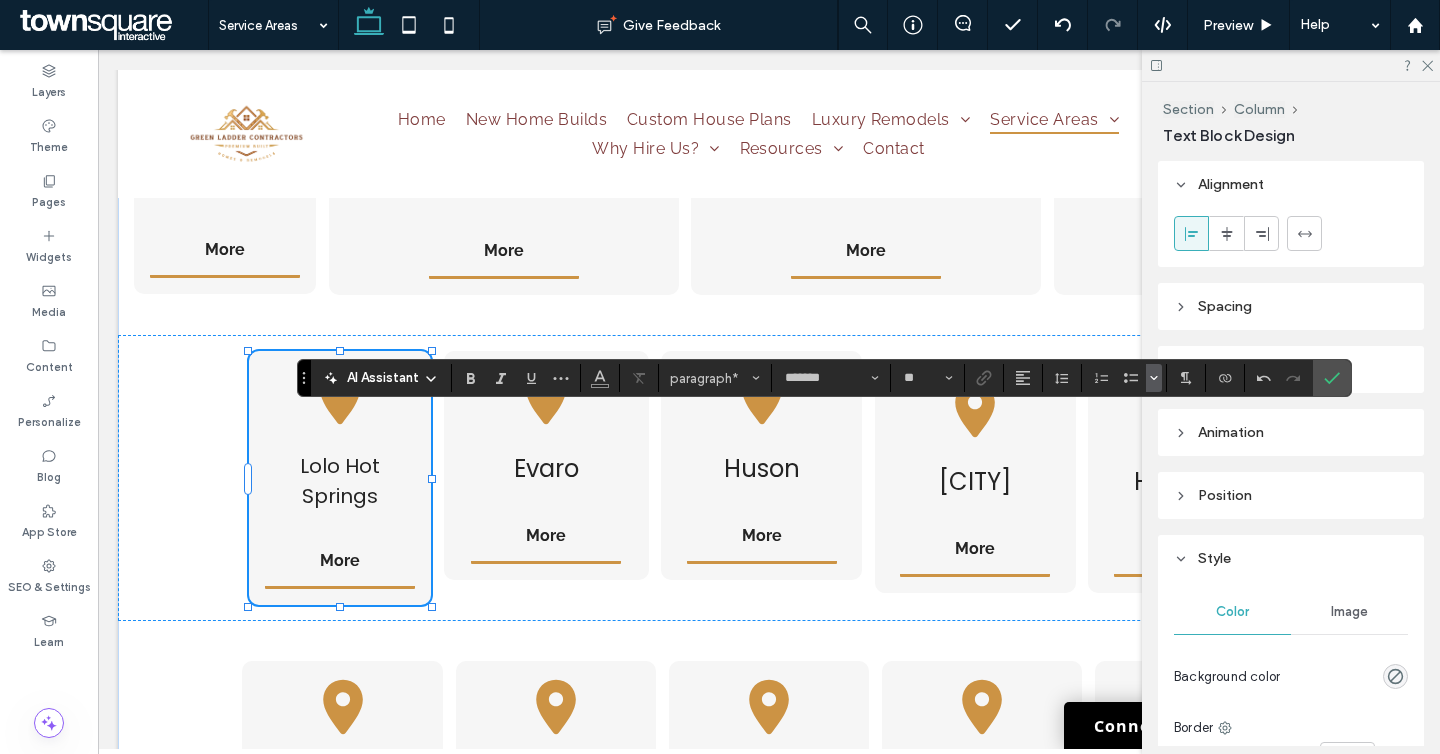click 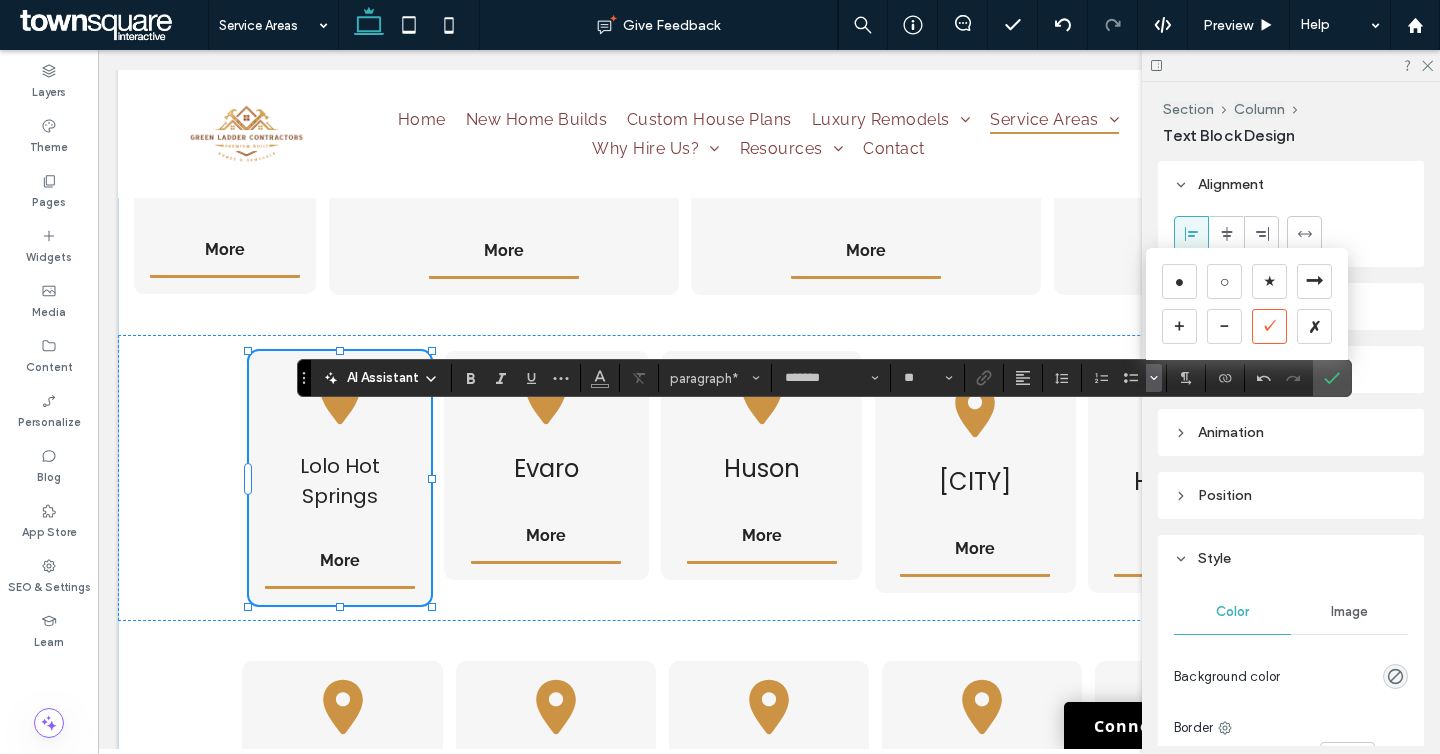 click on "✓" at bounding box center (1269, 326) 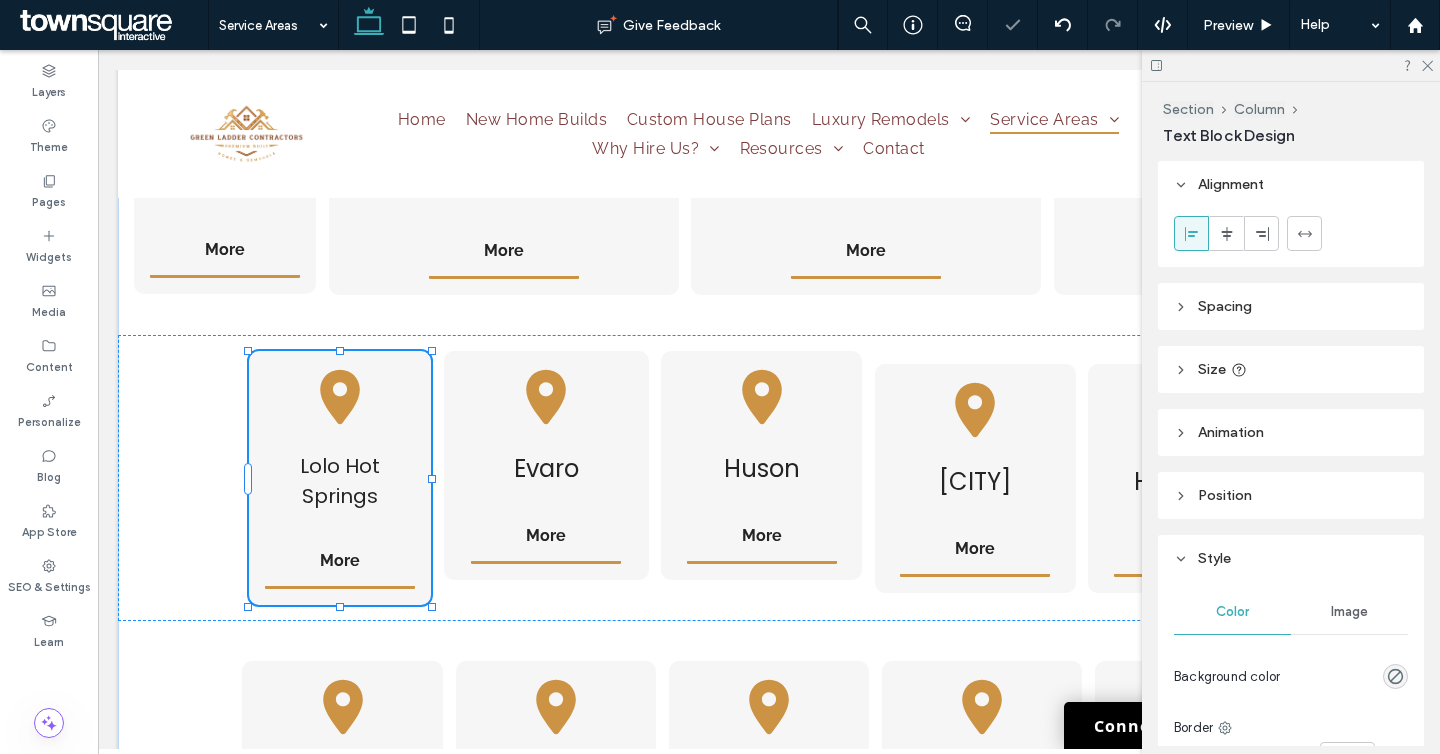 type on "*******" 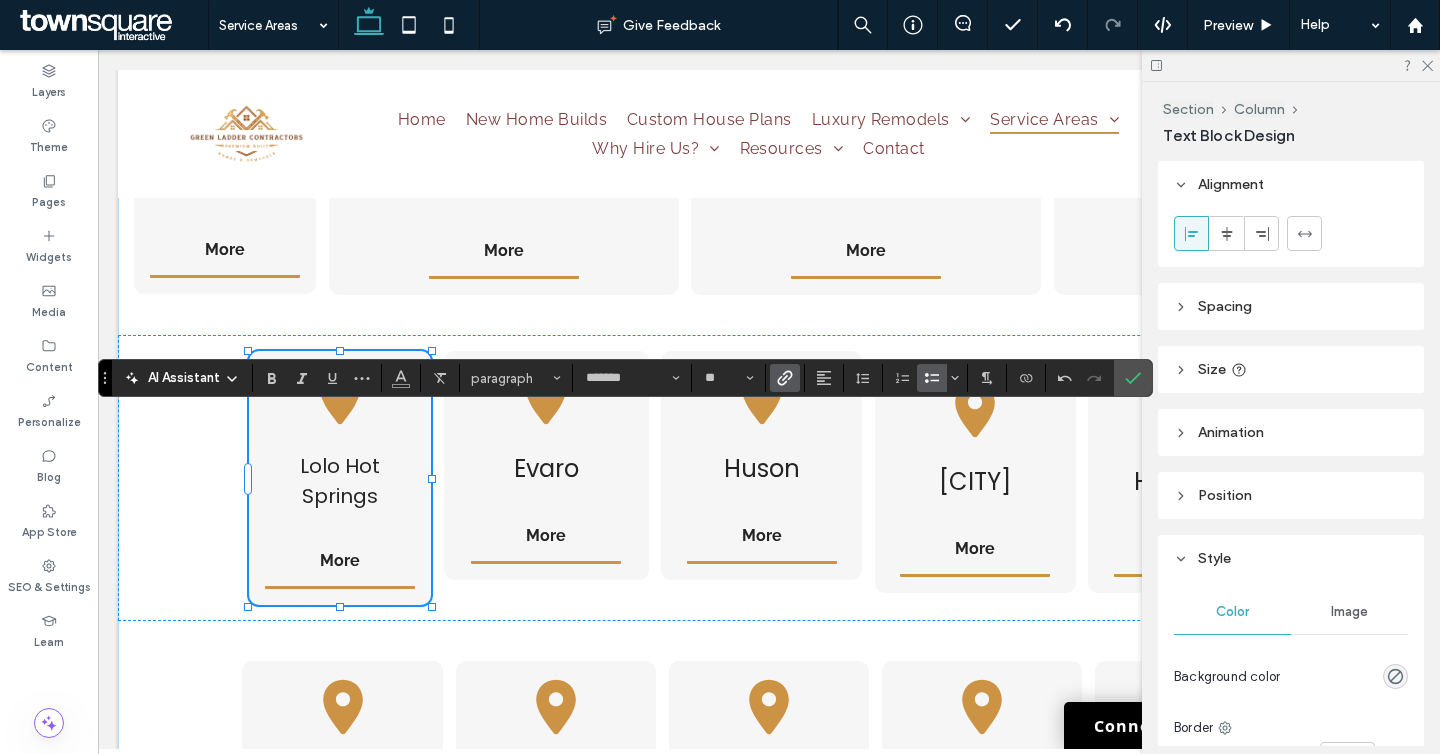 click at bounding box center [785, 378] 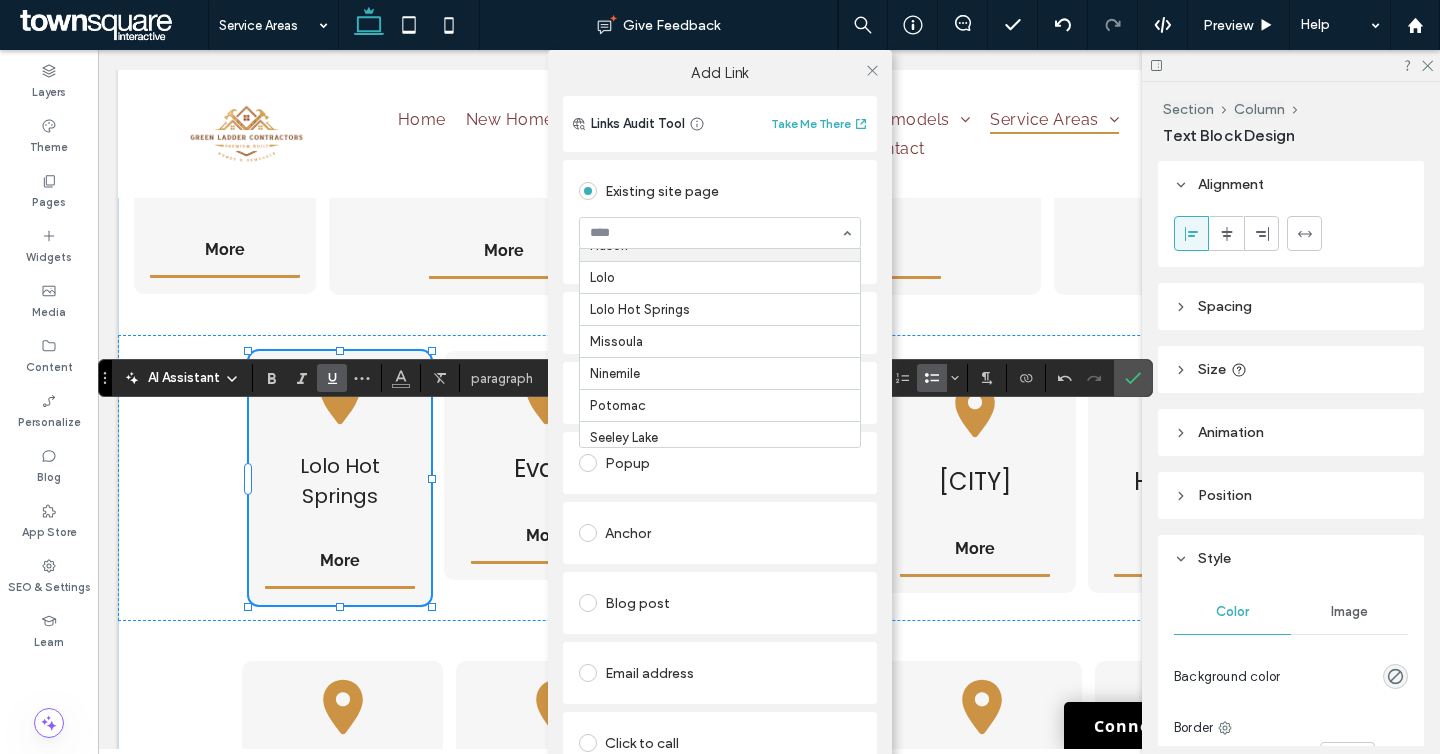 scroll, scrollTop: 636, scrollLeft: 0, axis: vertical 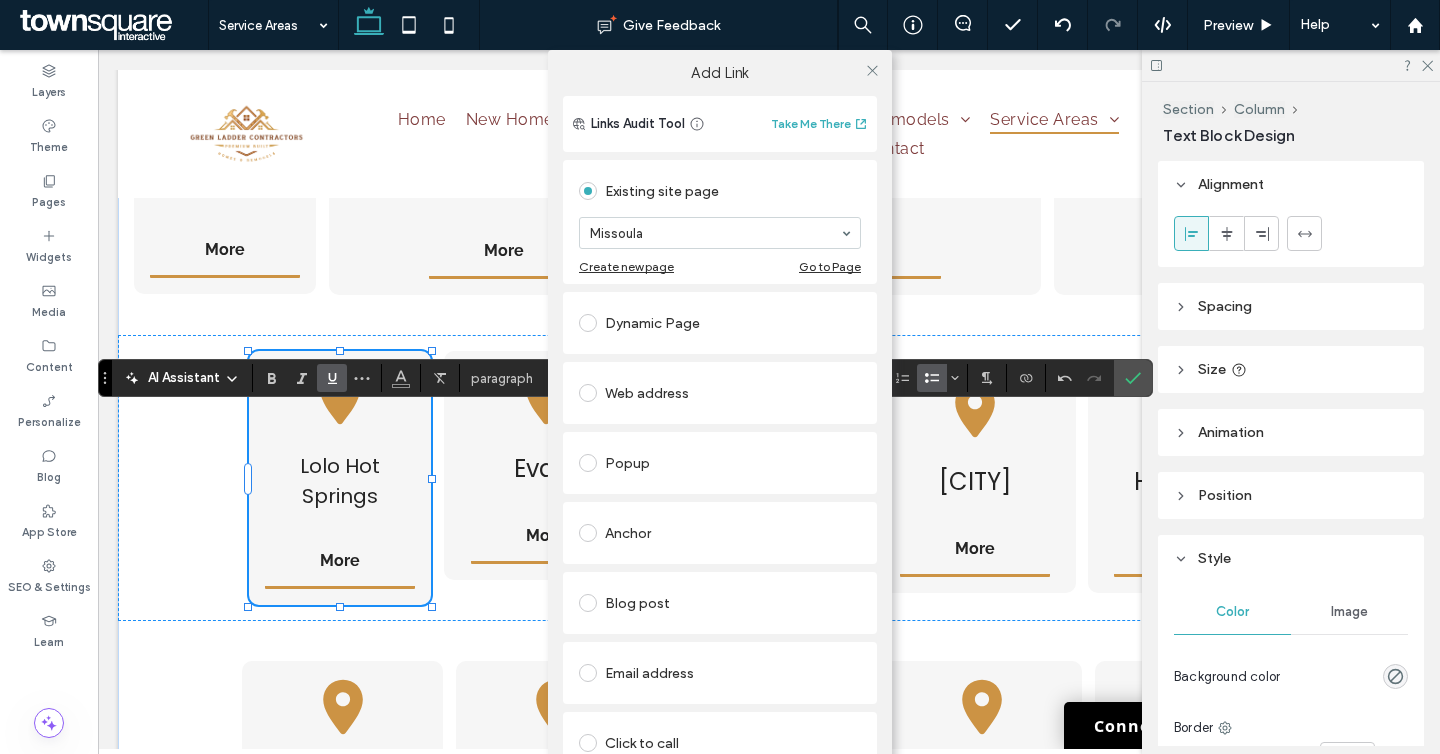 click on "Add Link Links Audit Tool Take Me There Existing site page [CITY] Create new page Go to Page Dynamic Page Web address Popup Anchor Blog post Email address Click to call File for download Remove link" at bounding box center [720, 427] 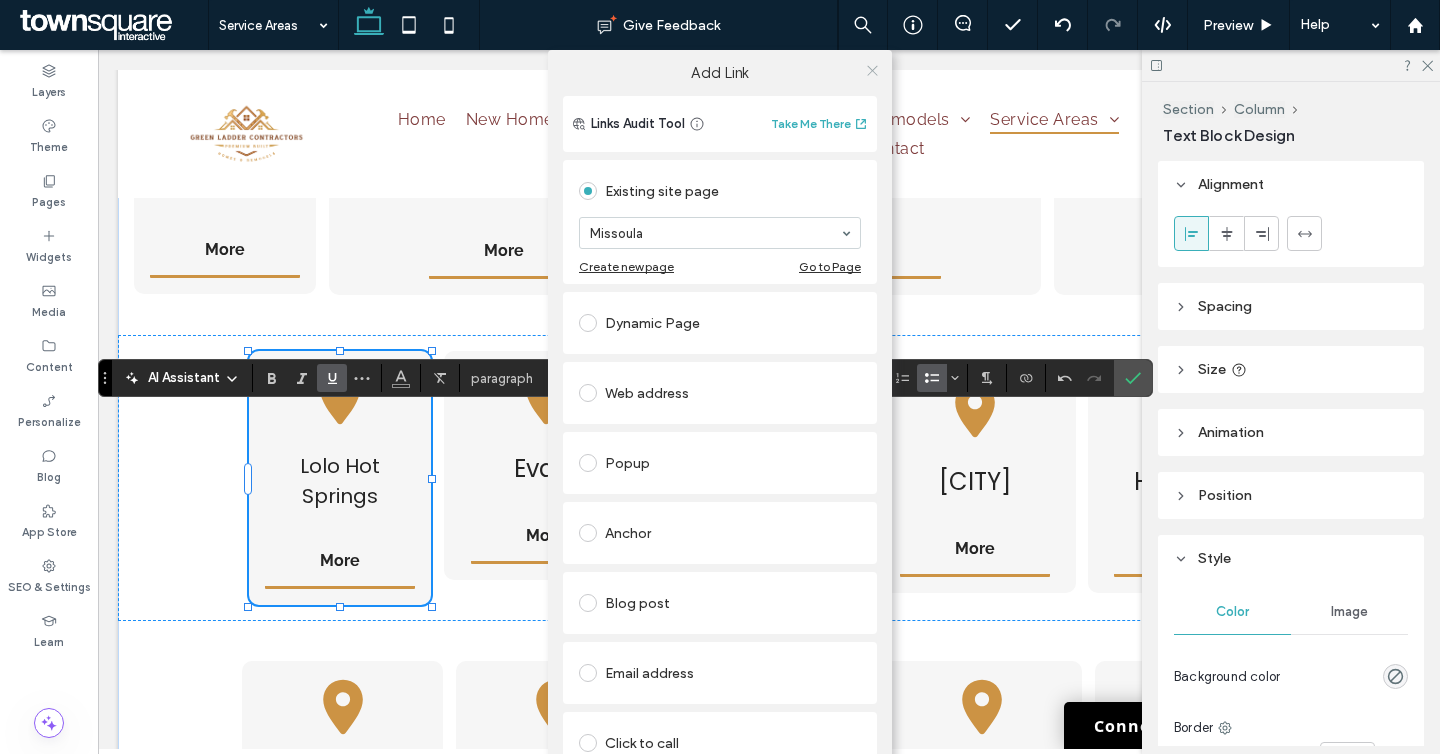 click 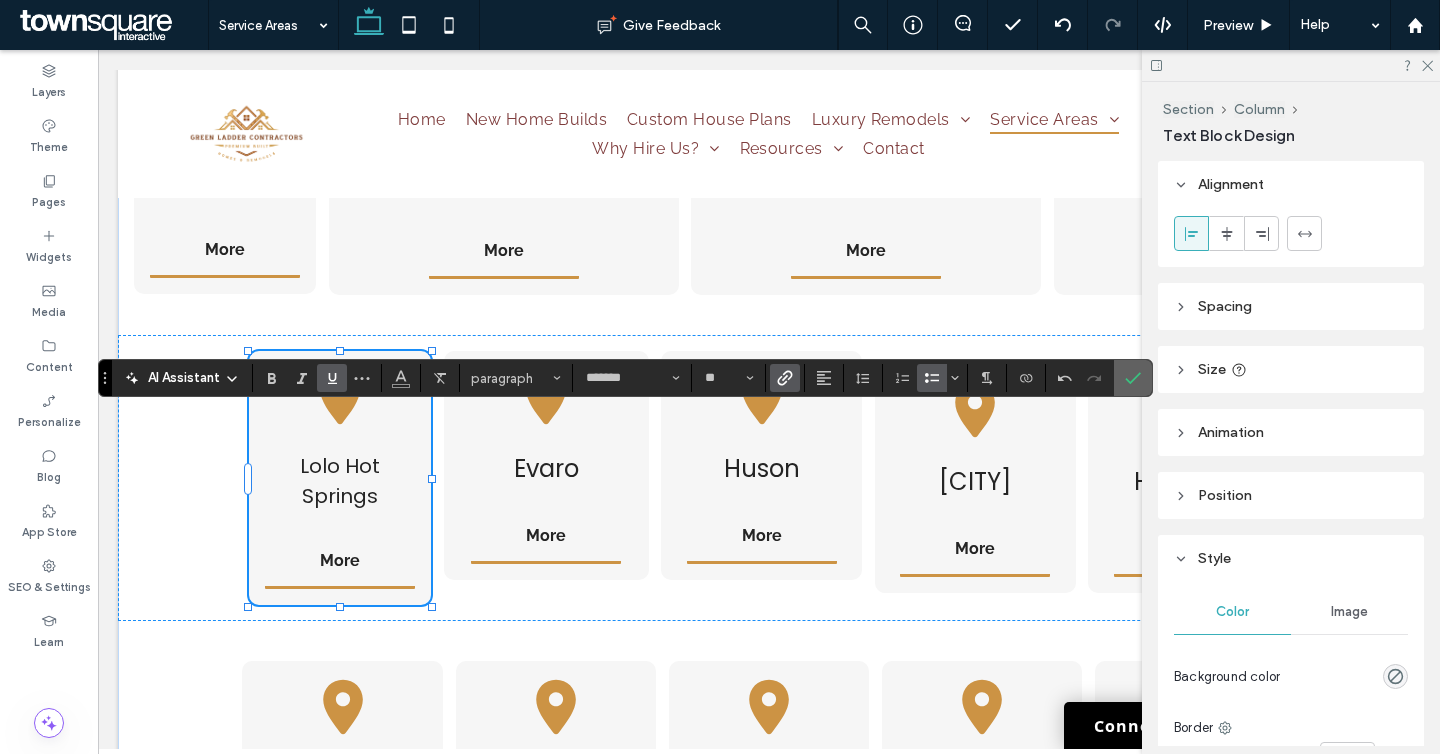 click 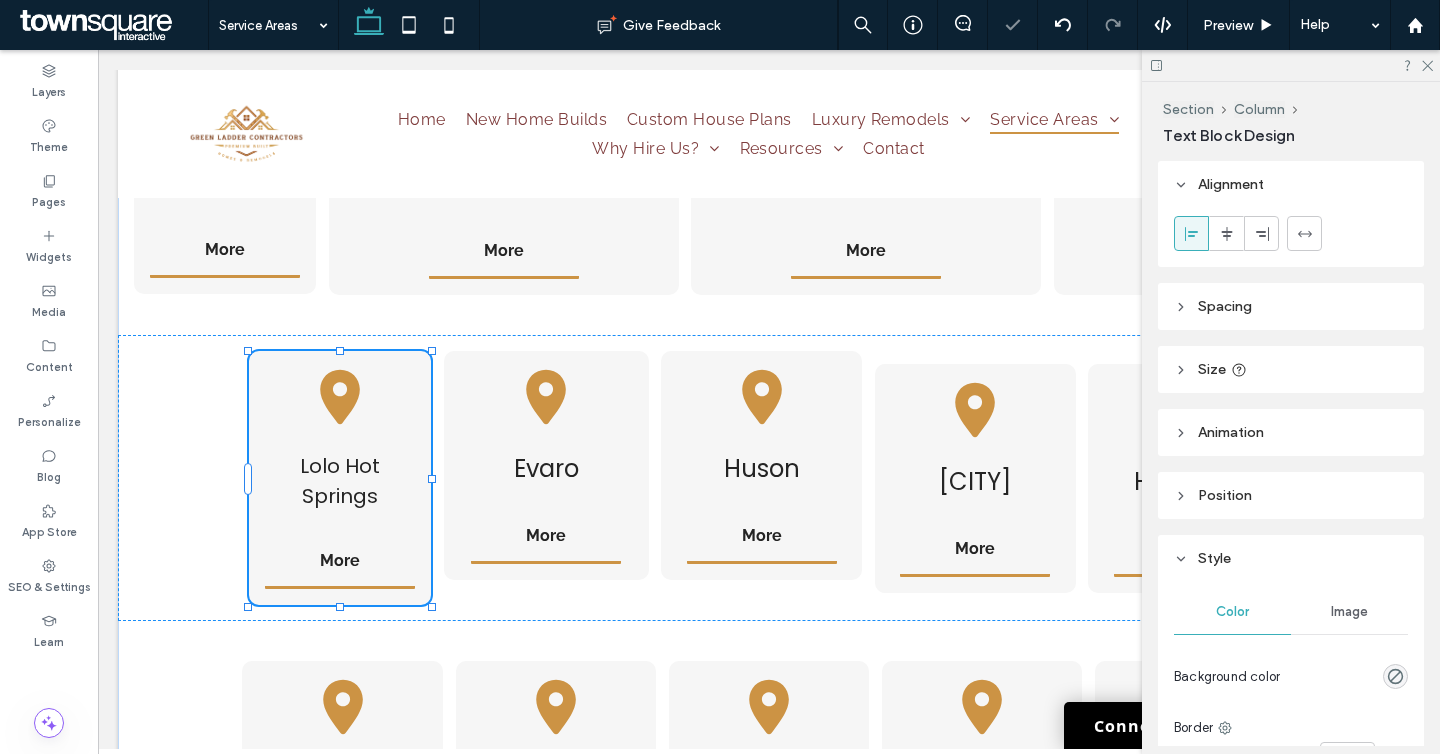 type on "*******" 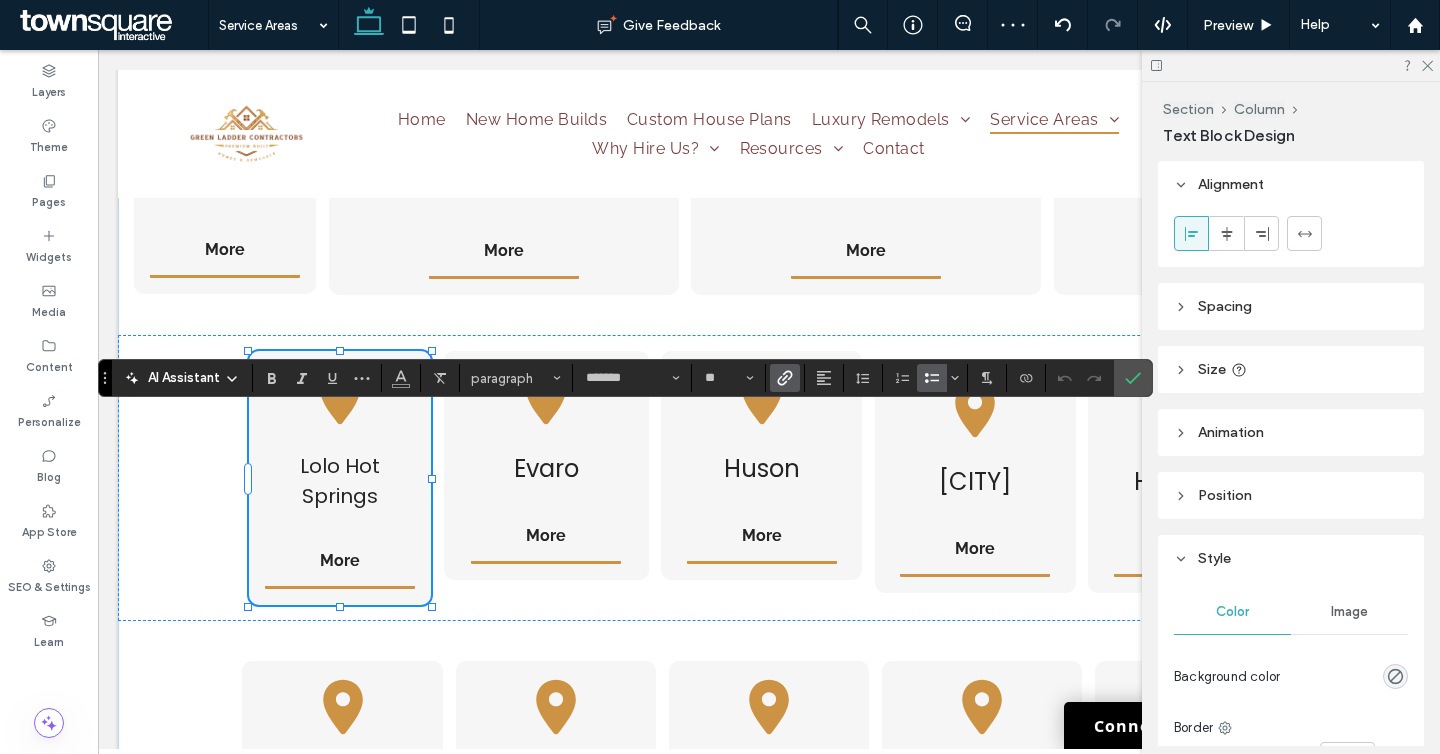click 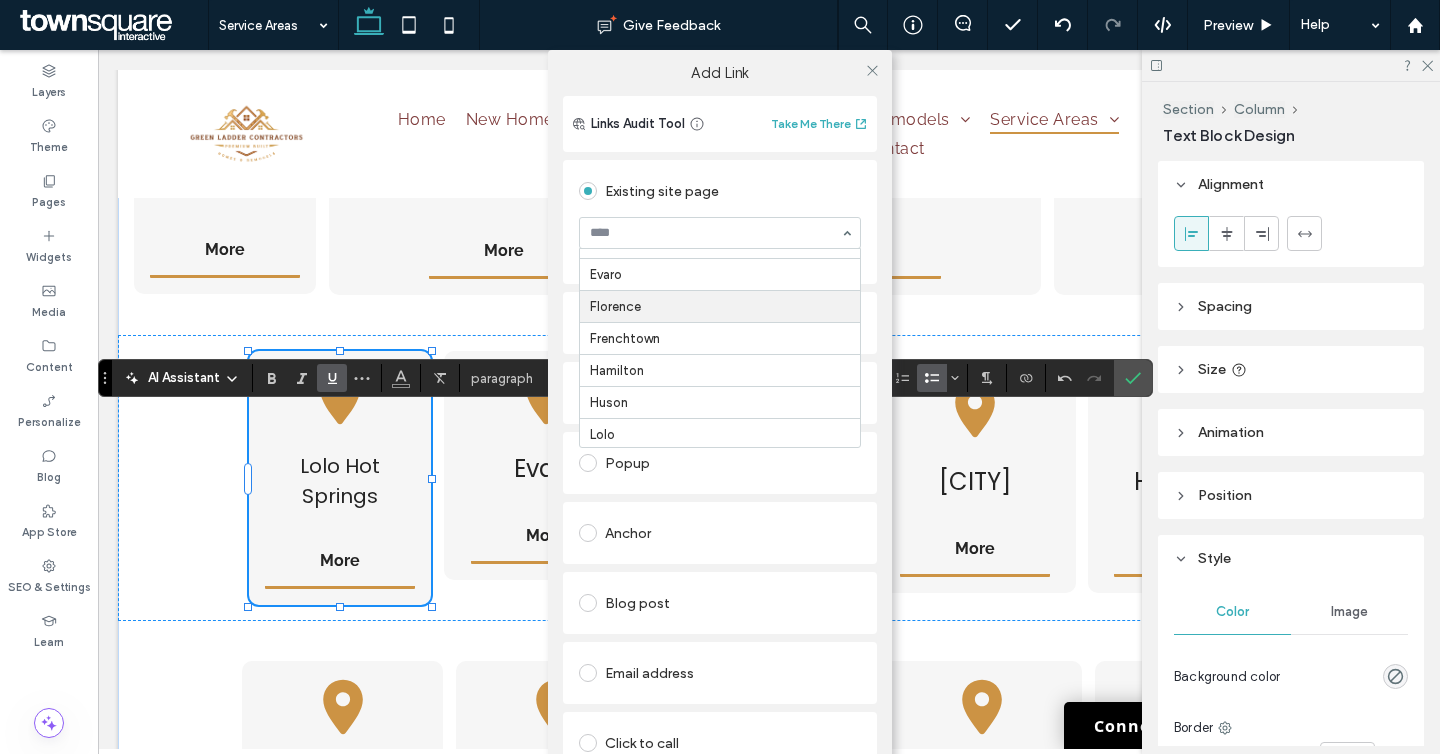 scroll, scrollTop: 524, scrollLeft: 0, axis: vertical 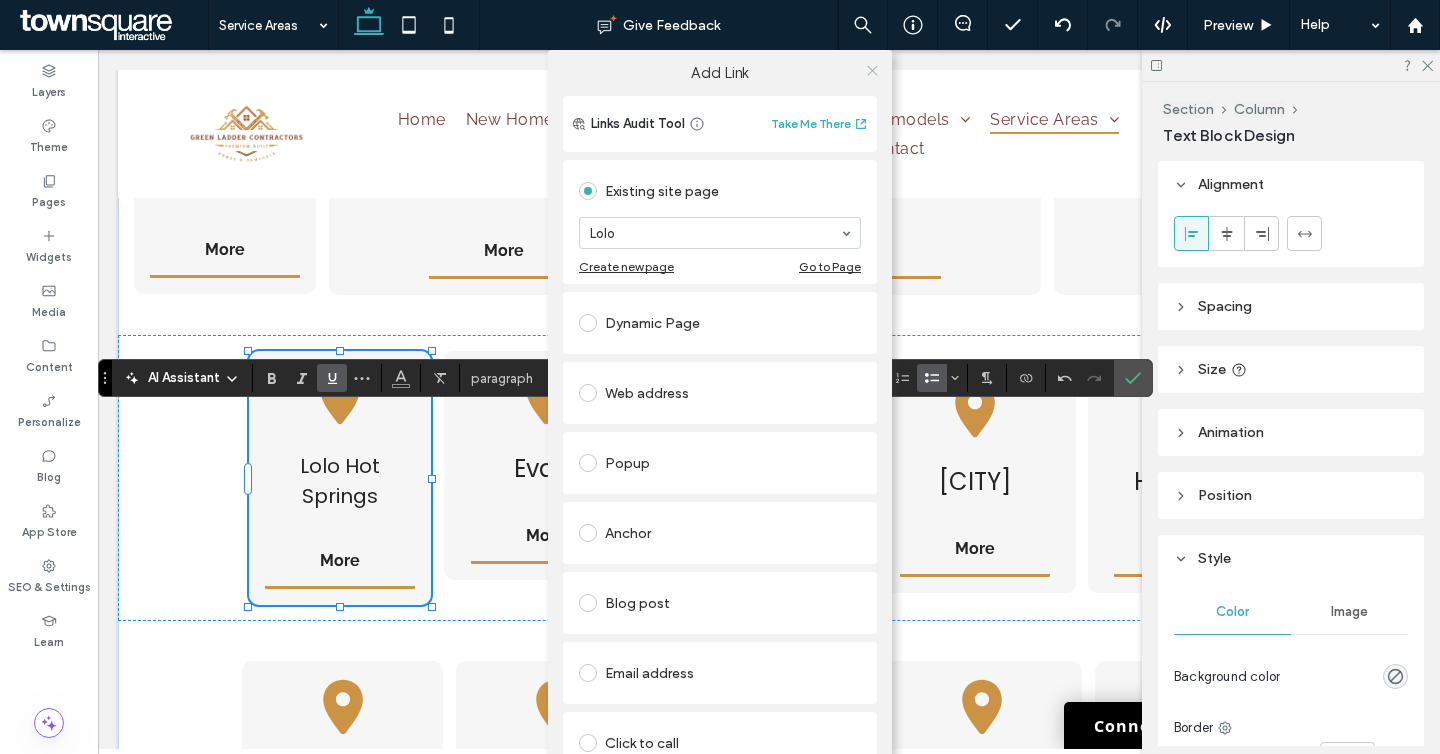 click 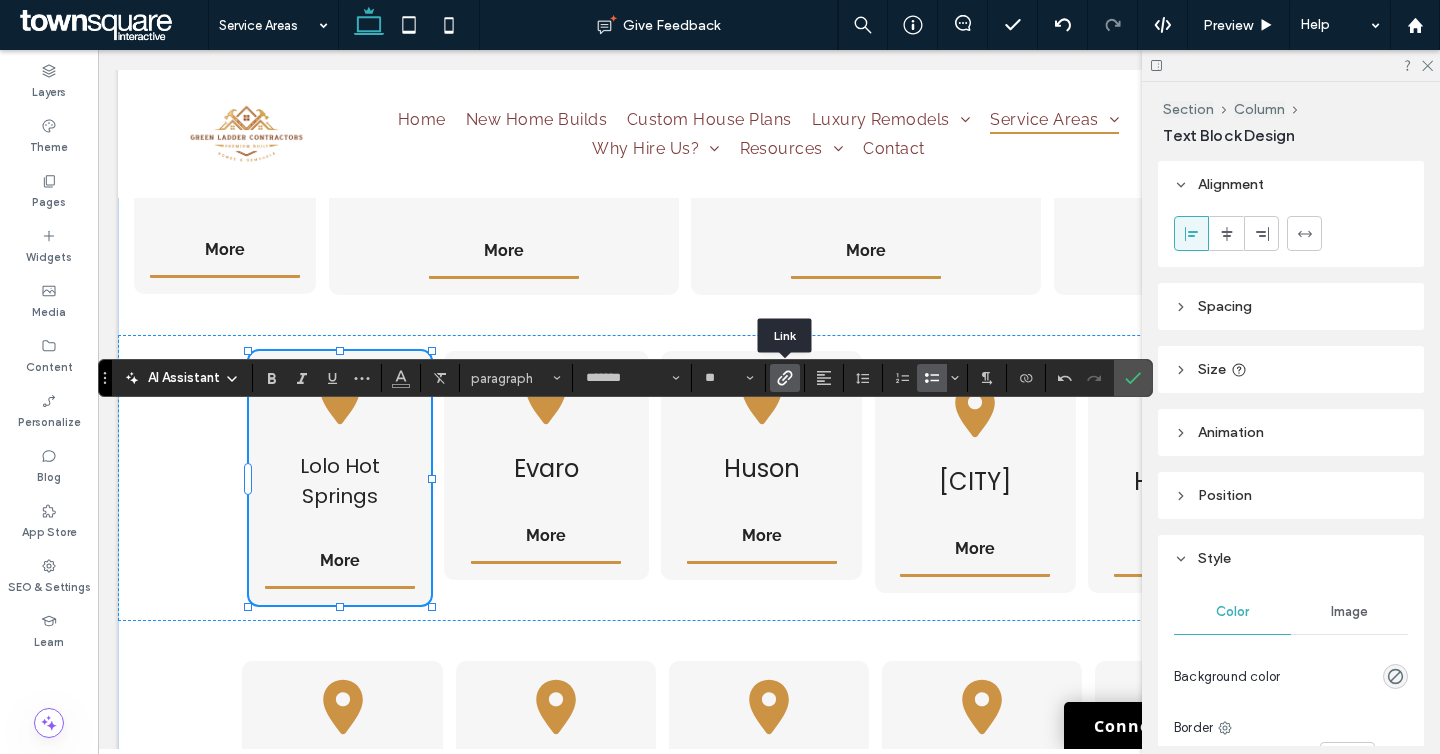 click at bounding box center (785, 378) 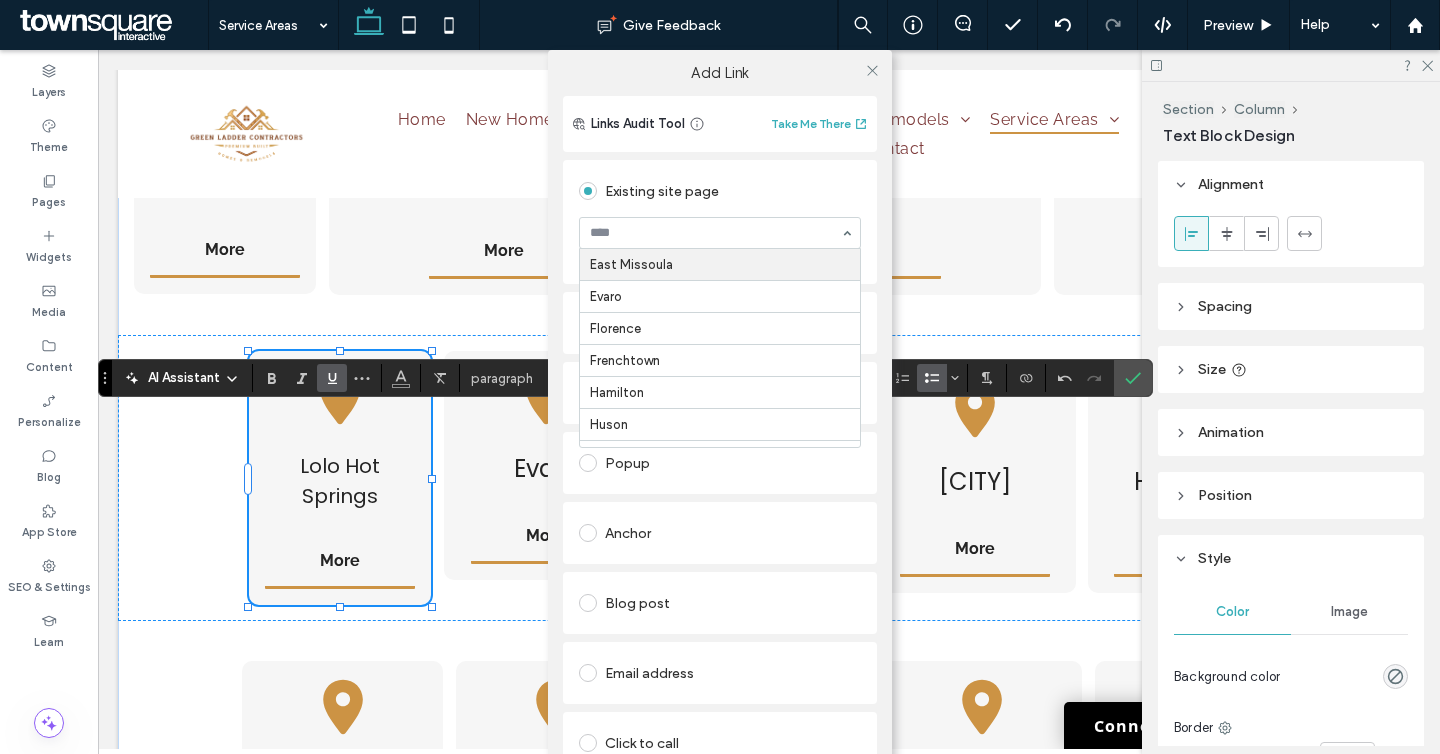 scroll, scrollTop: 453, scrollLeft: 0, axis: vertical 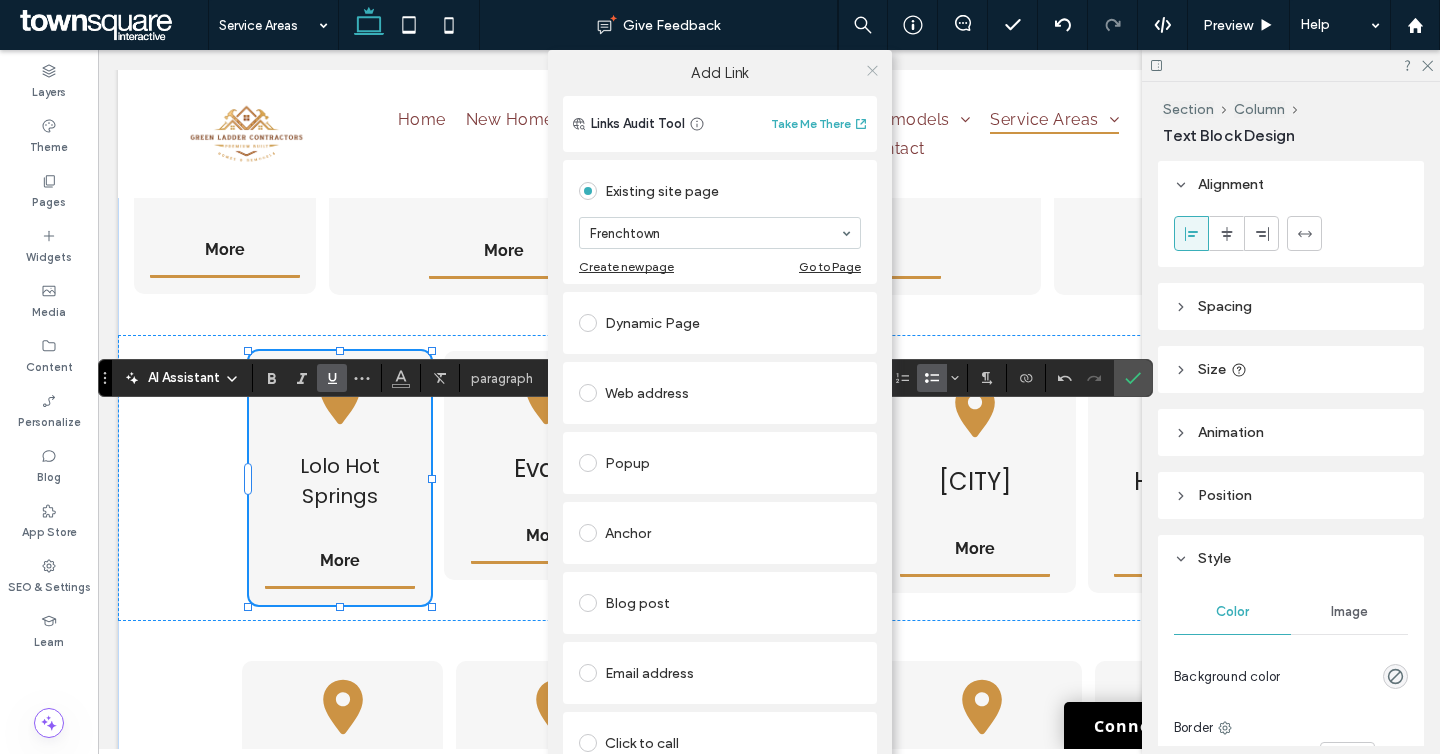 click 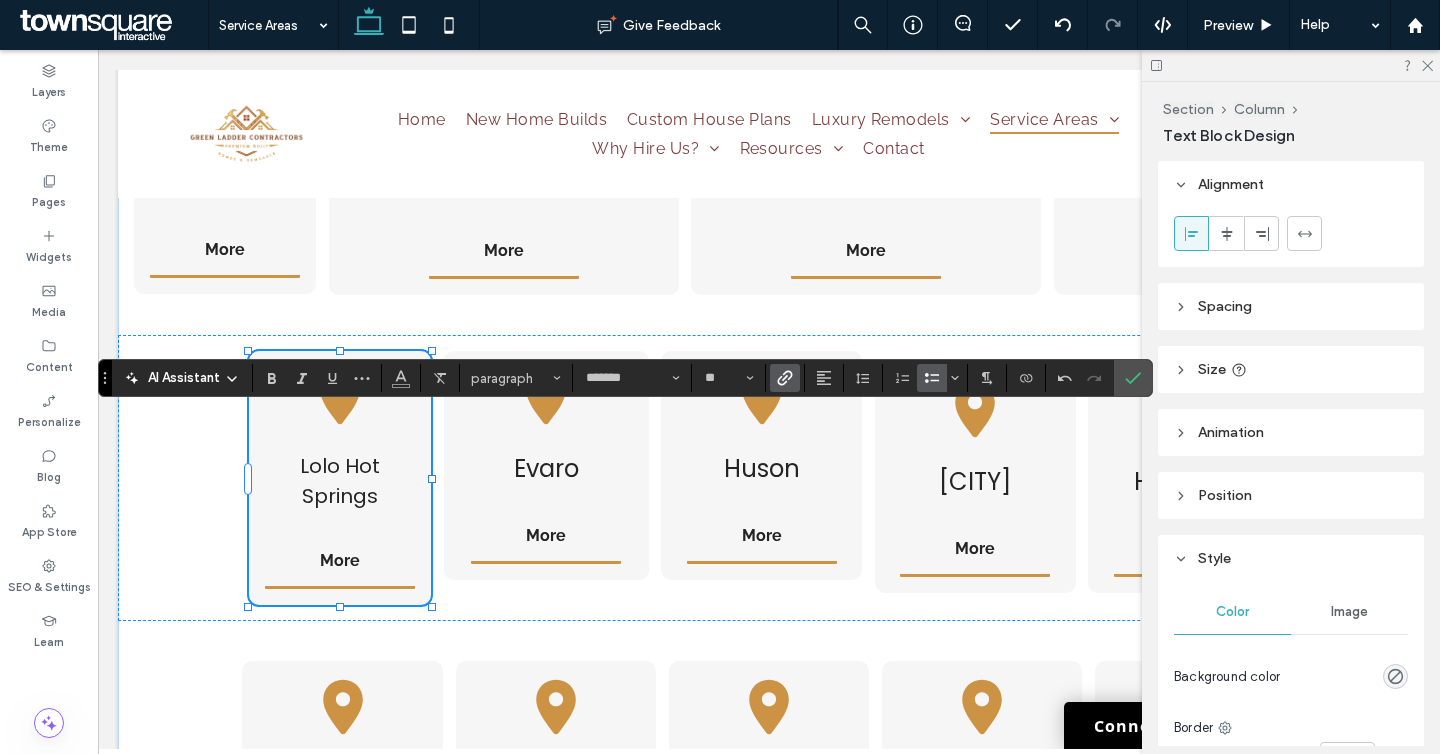 click at bounding box center [781, 378] 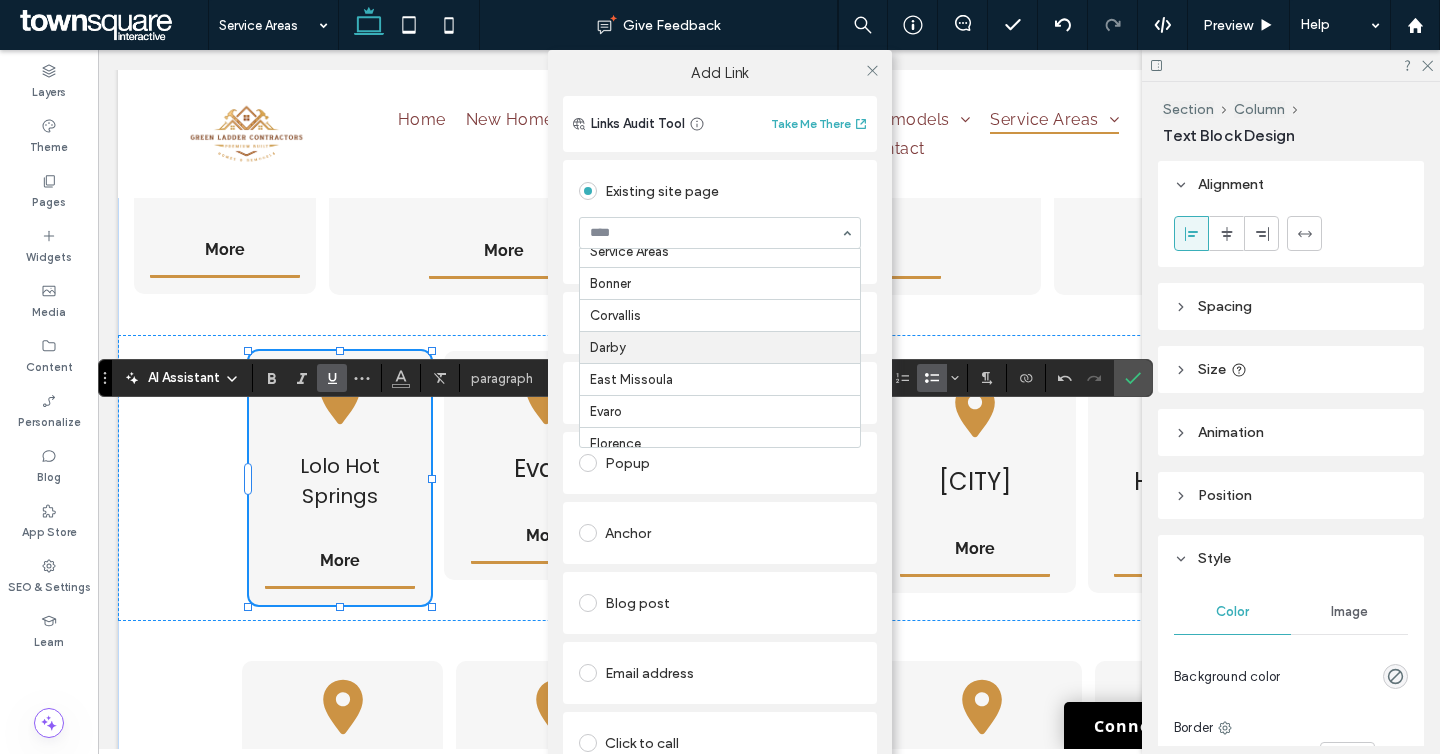 scroll, scrollTop: 328, scrollLeft: 0, axis: vertical 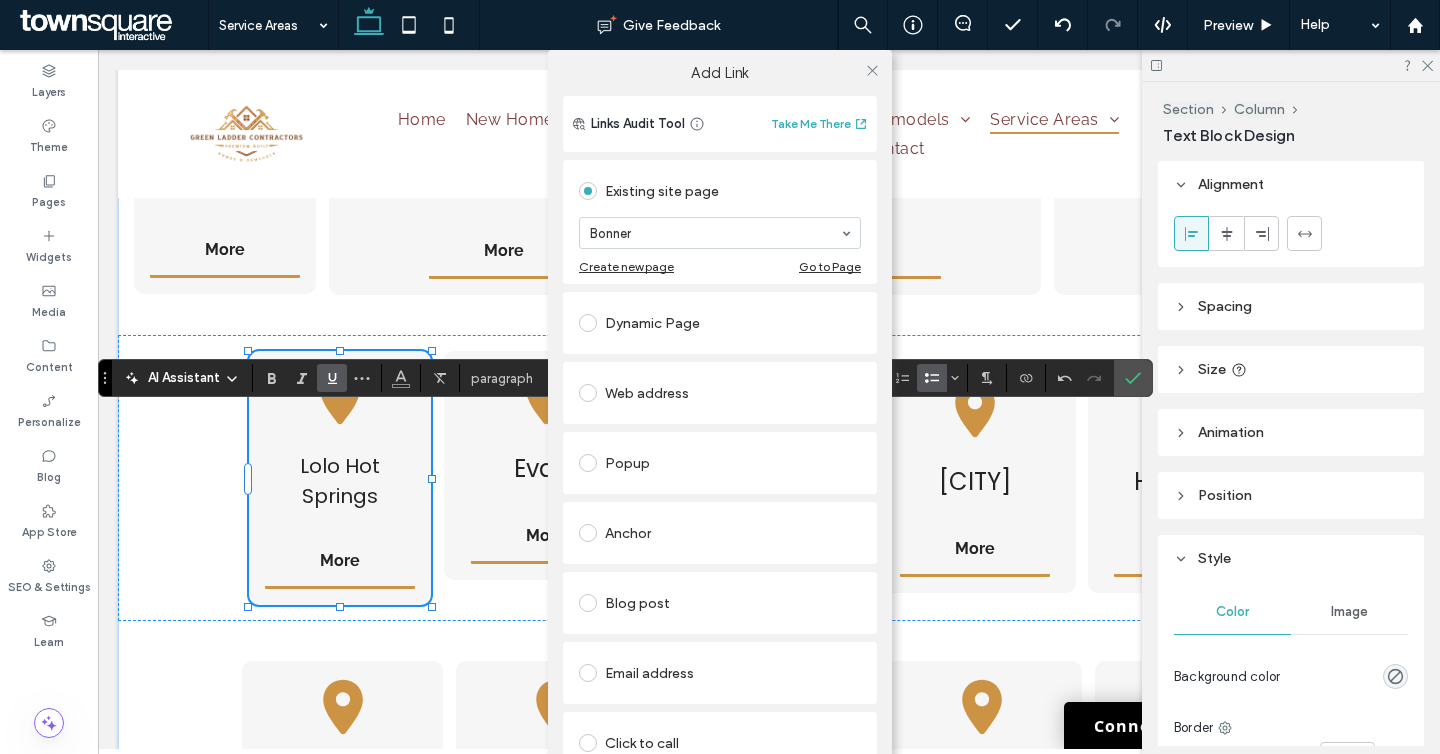 click on "Add Link Links Audit Tool Take Me There Existing site page [CITY] Create new page Go to Page Dynamic Page Web address Popup Anchor Blog post Email address Click to call File for download Remove link" at bounding box center (720, 427) 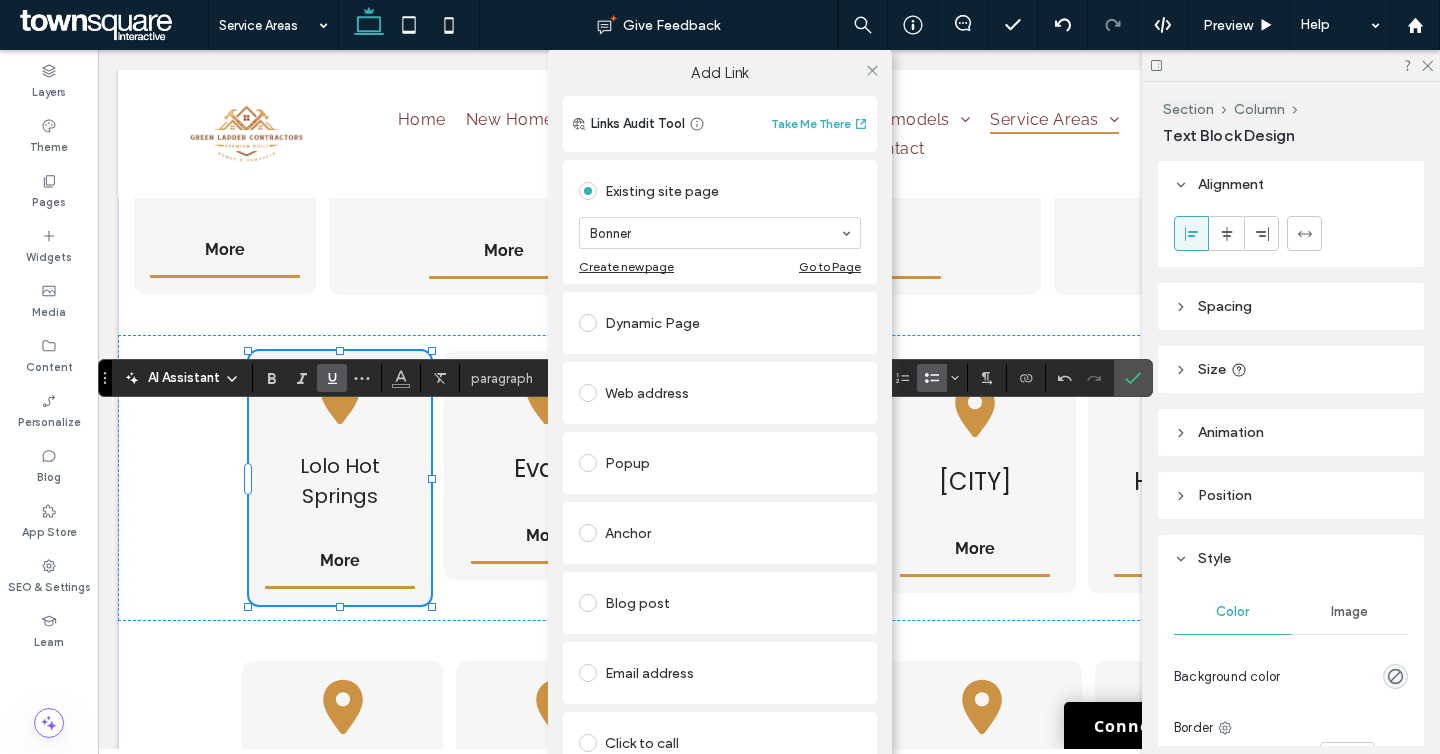 click at bounding box center (872, 70) 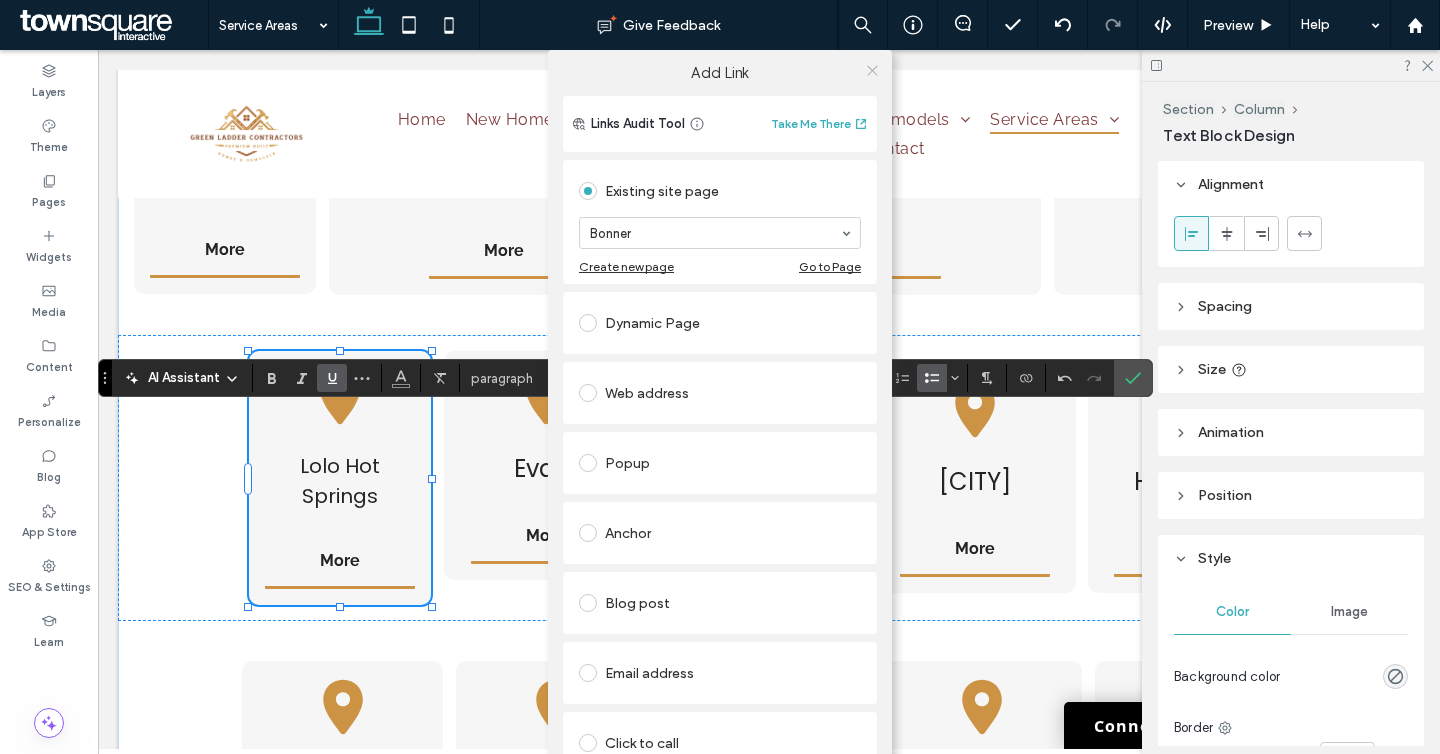click 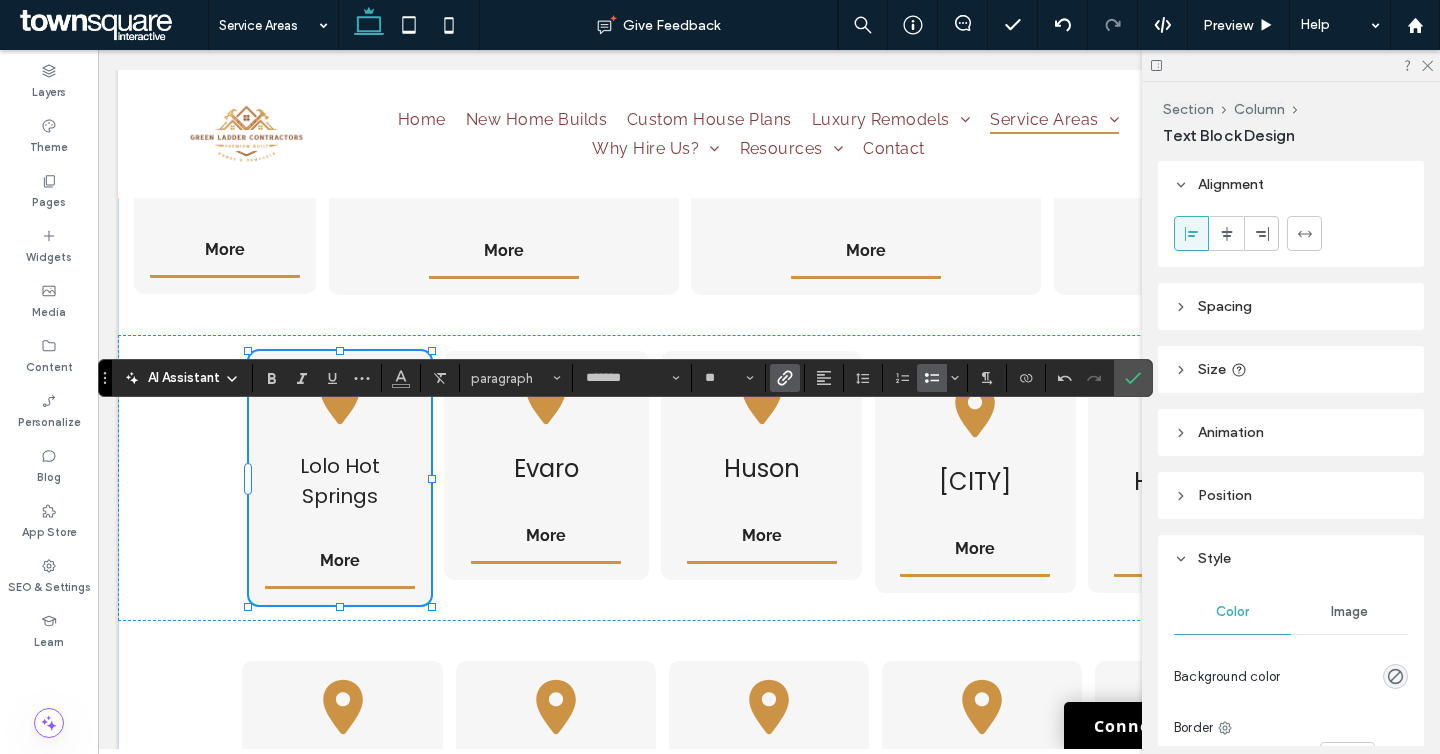 click 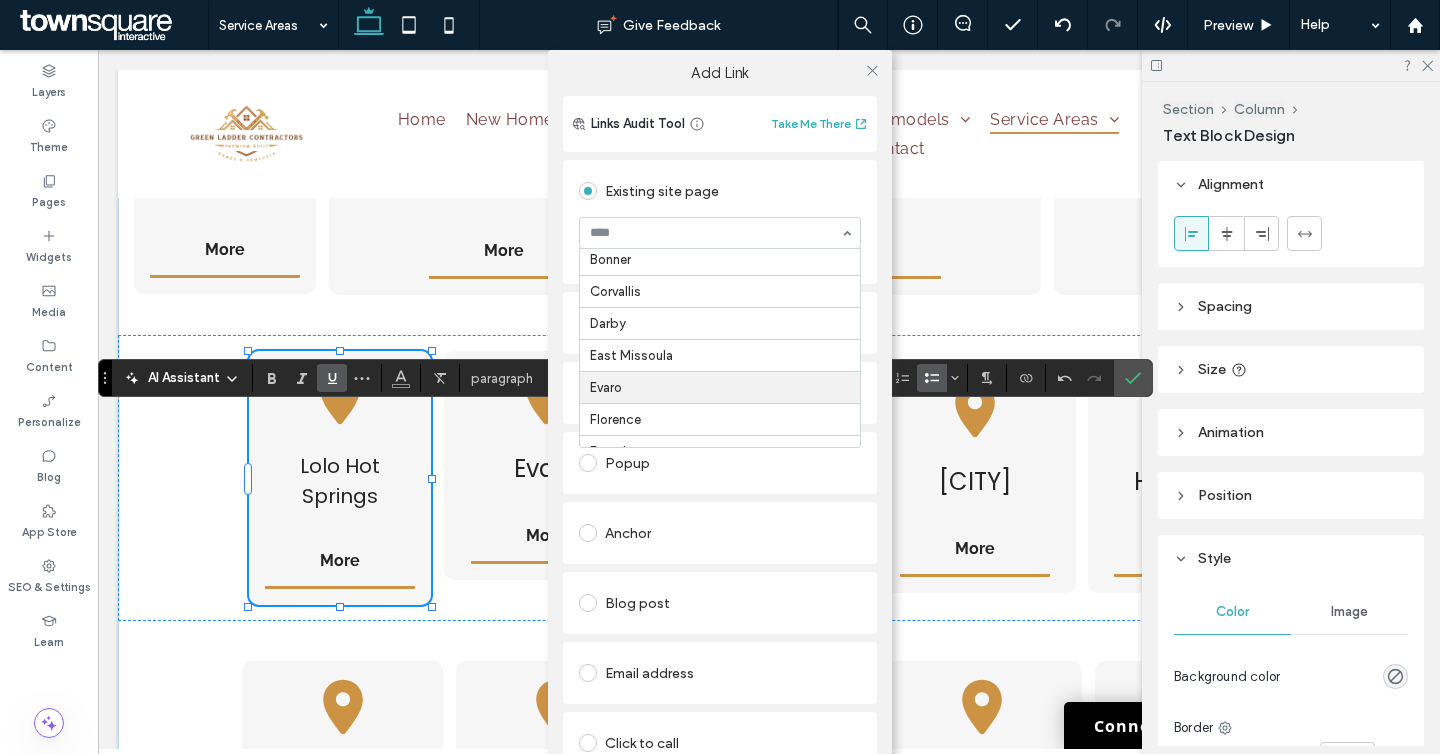 scroll, scrollTop: 364, scrollLeft: 0, axis: vertical 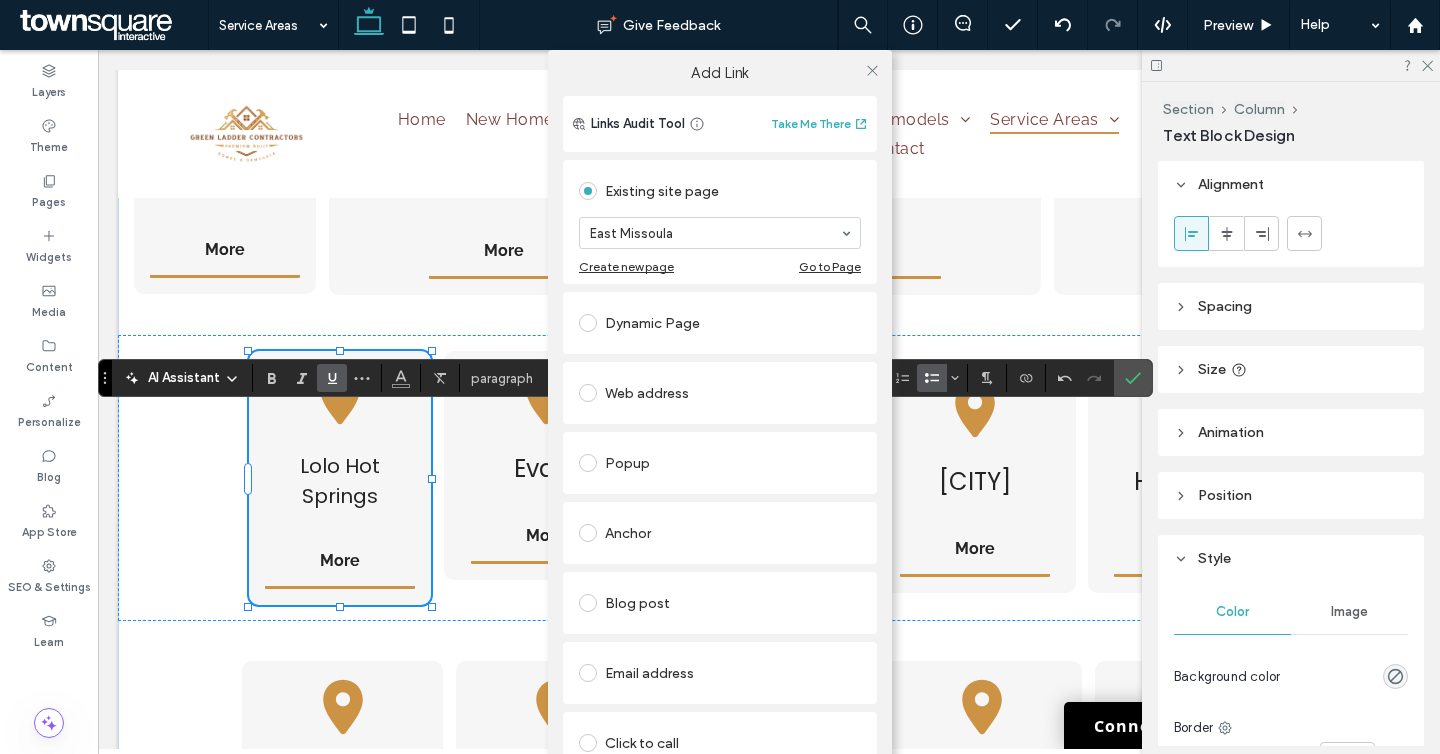 click on "Add Link Links Audit Tool Take Me There Existing site page [CITY] Create new page Go to Page Dynamic Page Web address Popup Anchor Blog post Email address Click to call File for download Remove link" at bounding box center [720, 427] 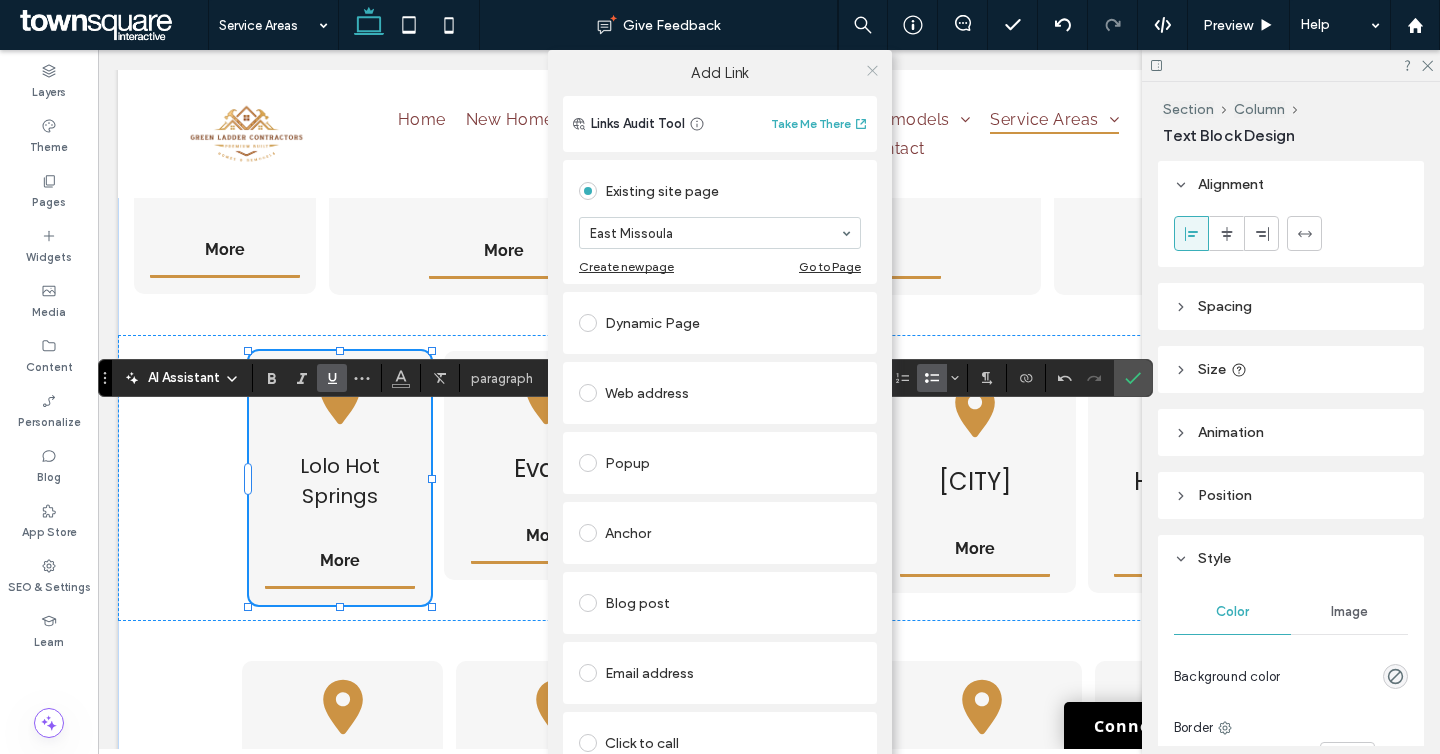 click 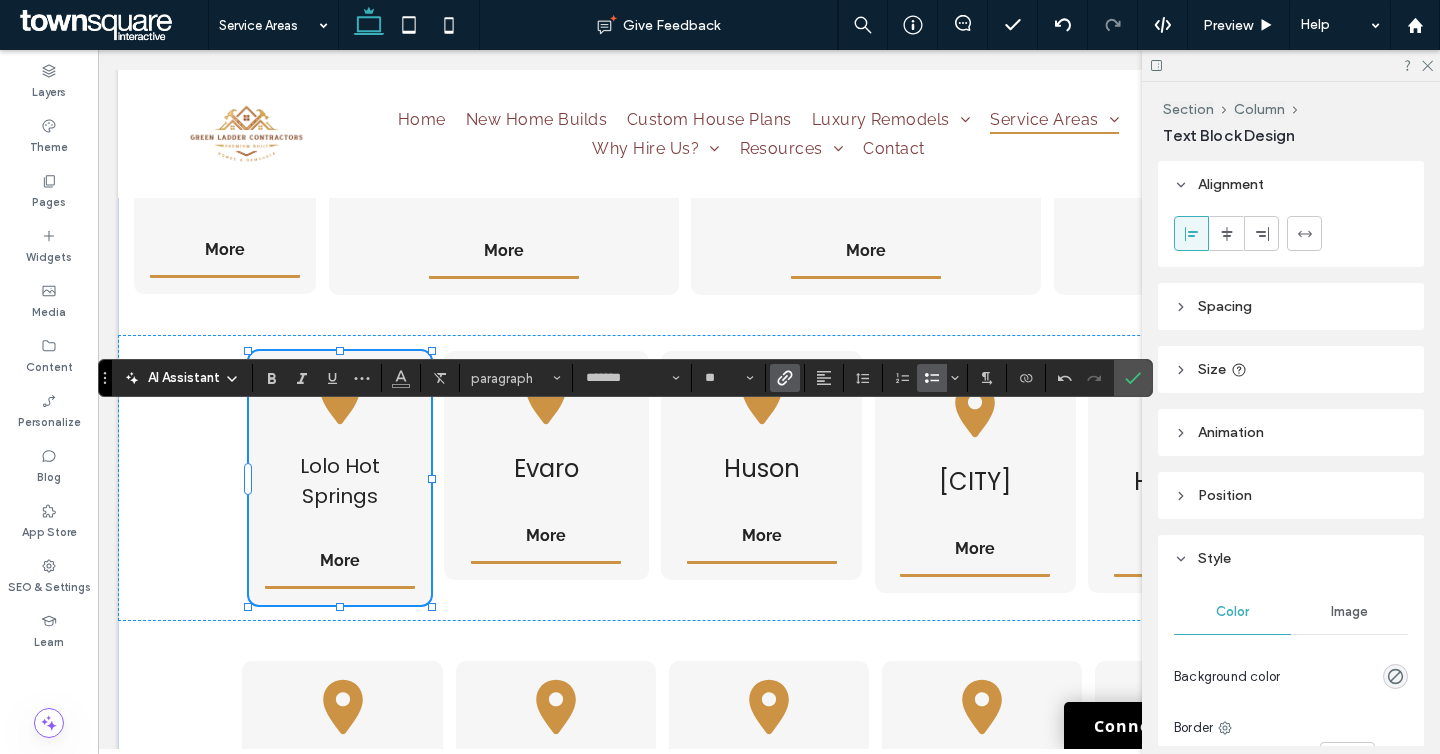 click 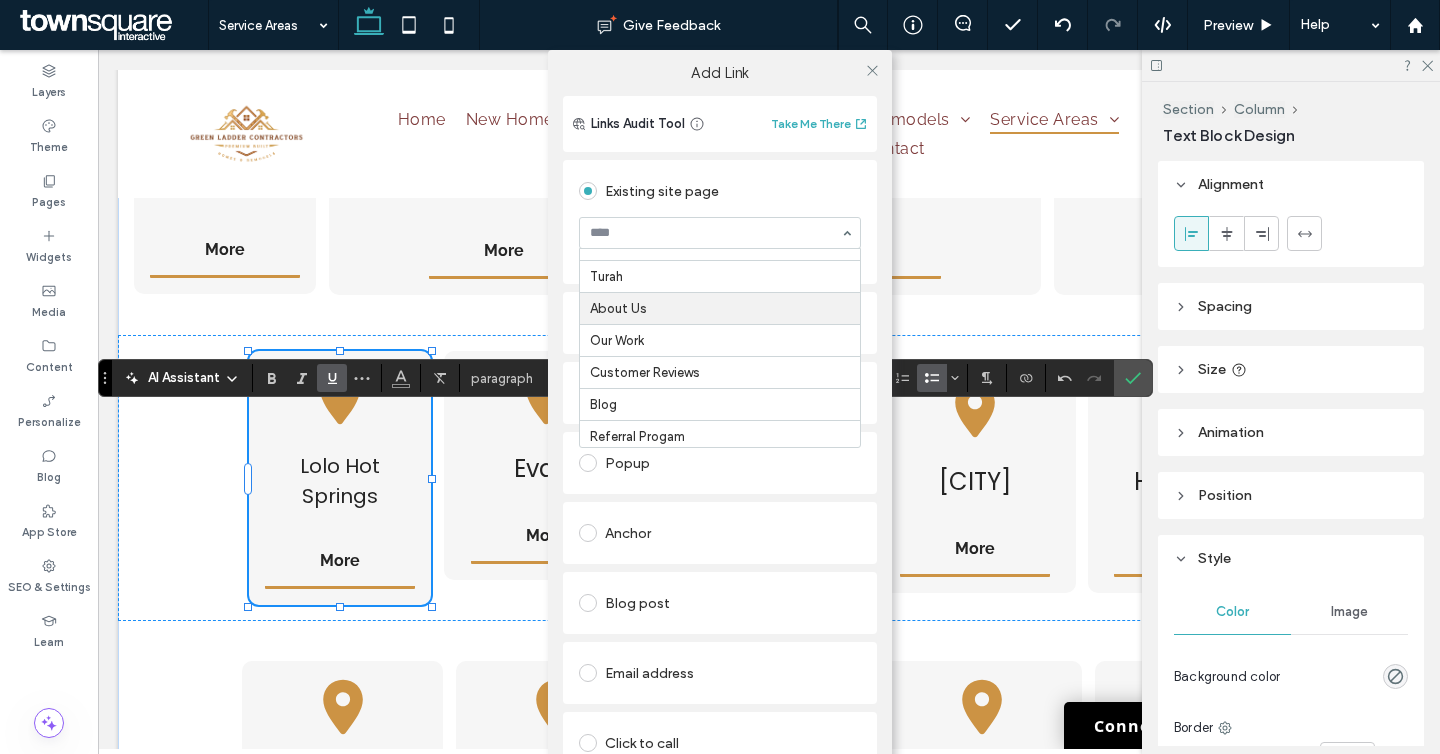 scroll, scrollTop: 853, scrollLeft: 0, axis: vertical 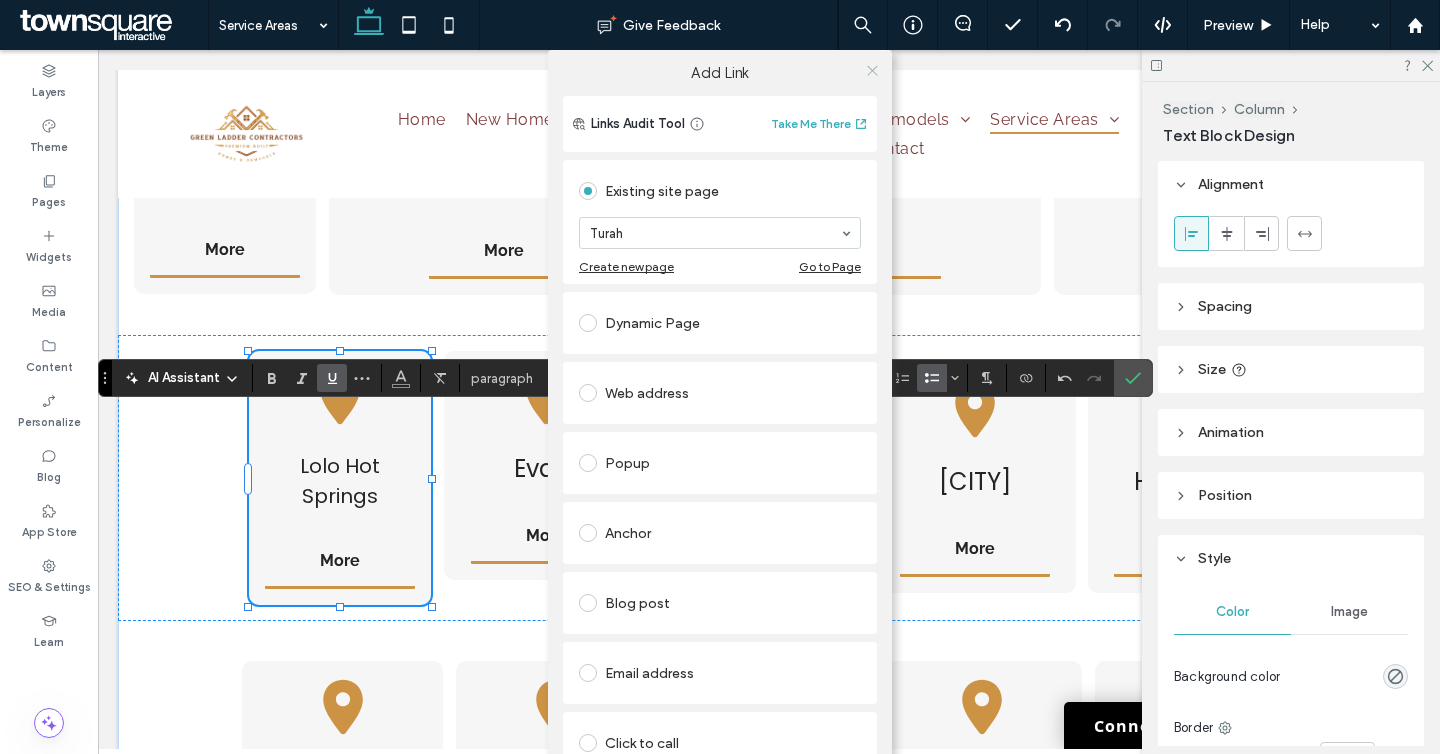 click 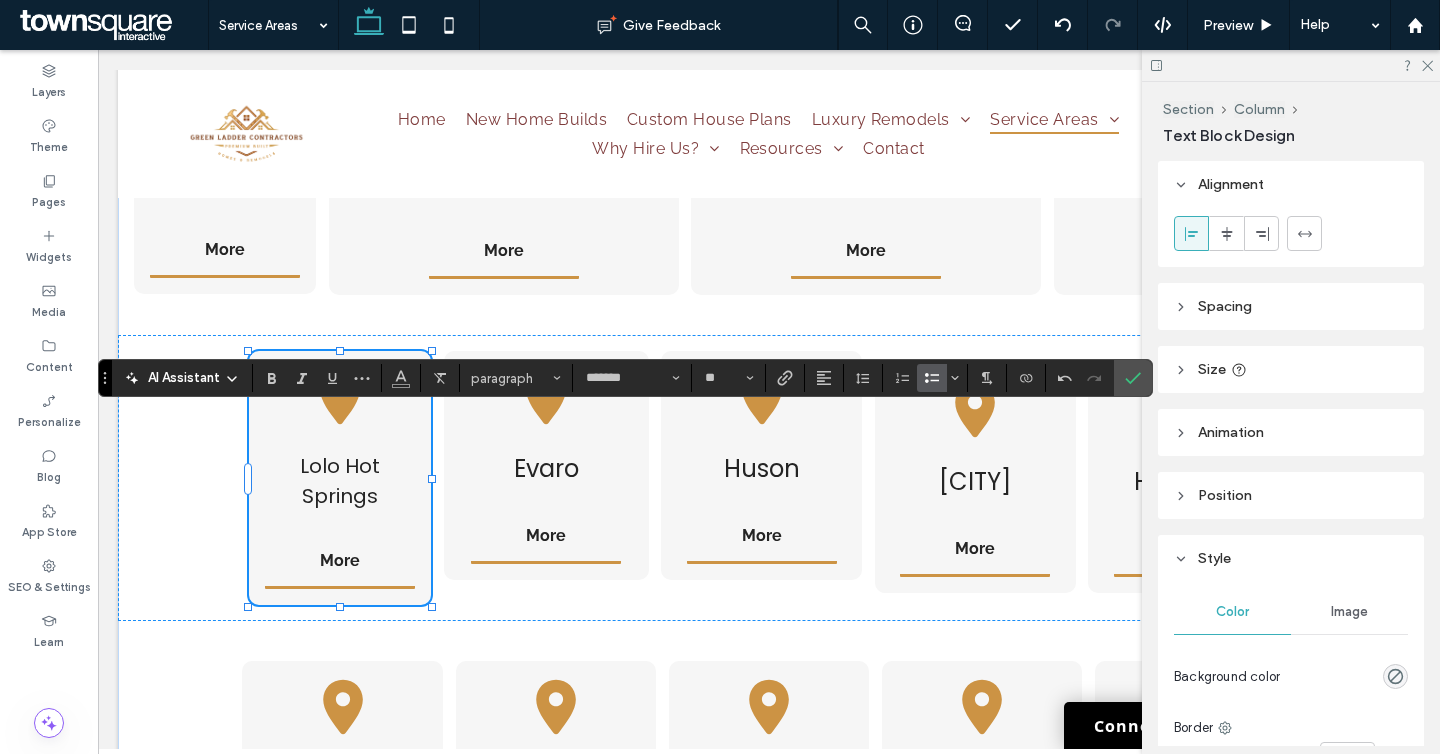 click on "AI Assistant paragraph ******* **" at bounding box center (625, 378) 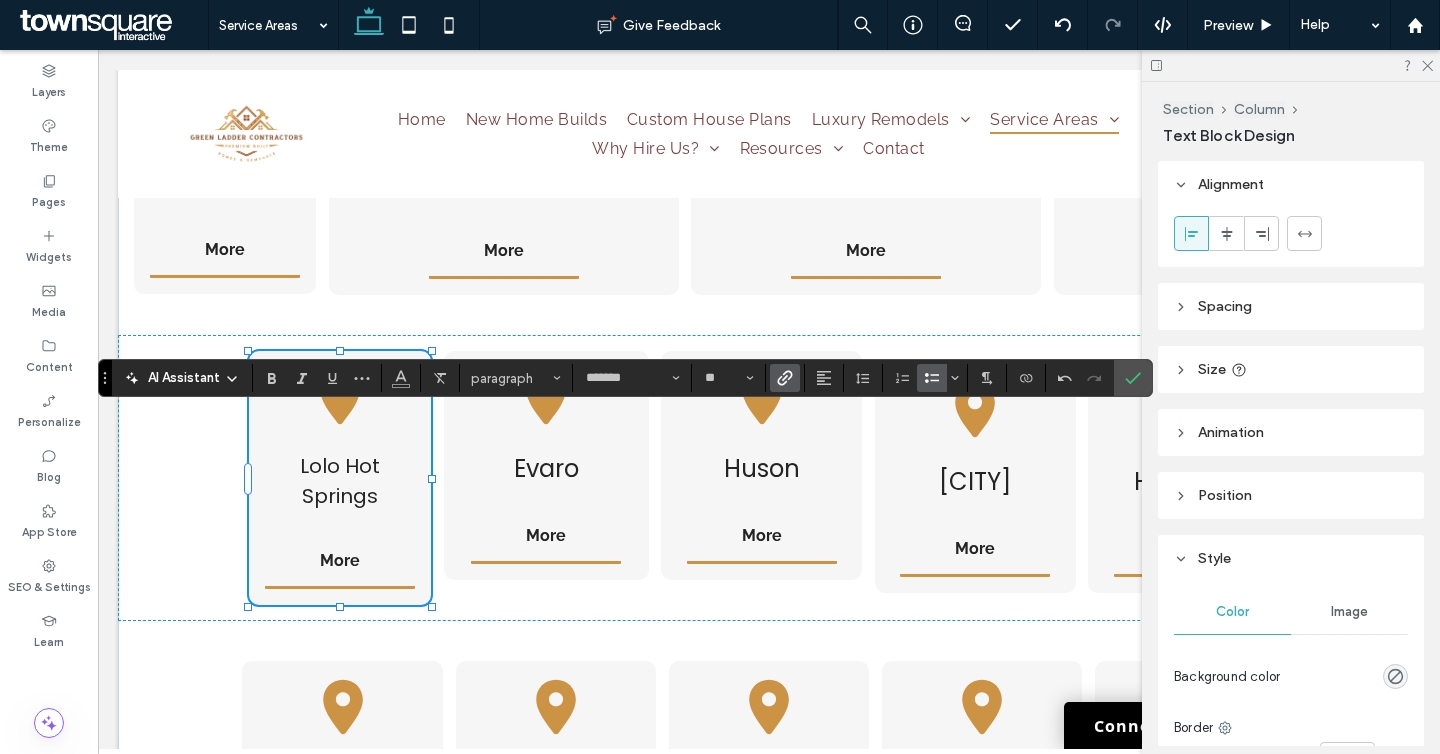 click at bounding box center (785, 378) 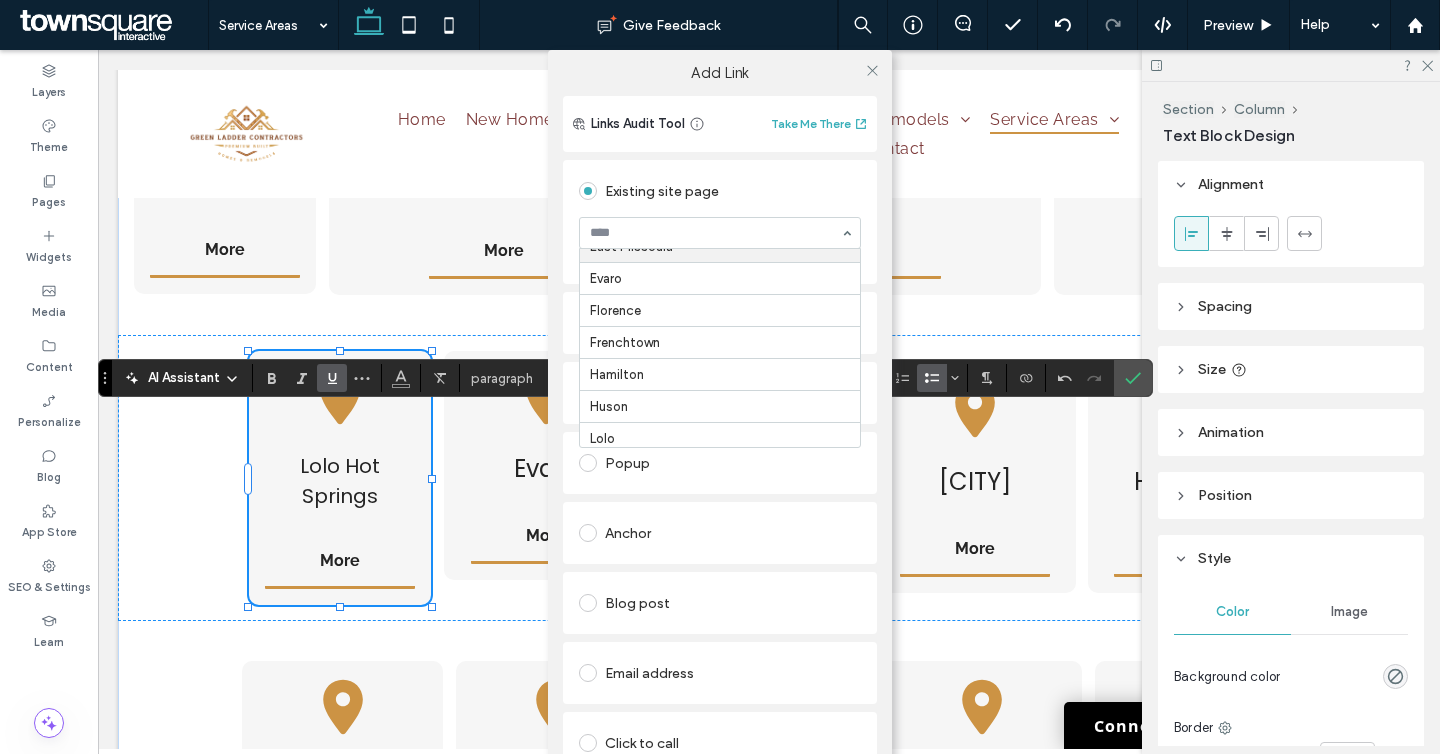 scroll, scrollTop: 479, scrollLeft: 0, axis: vertical 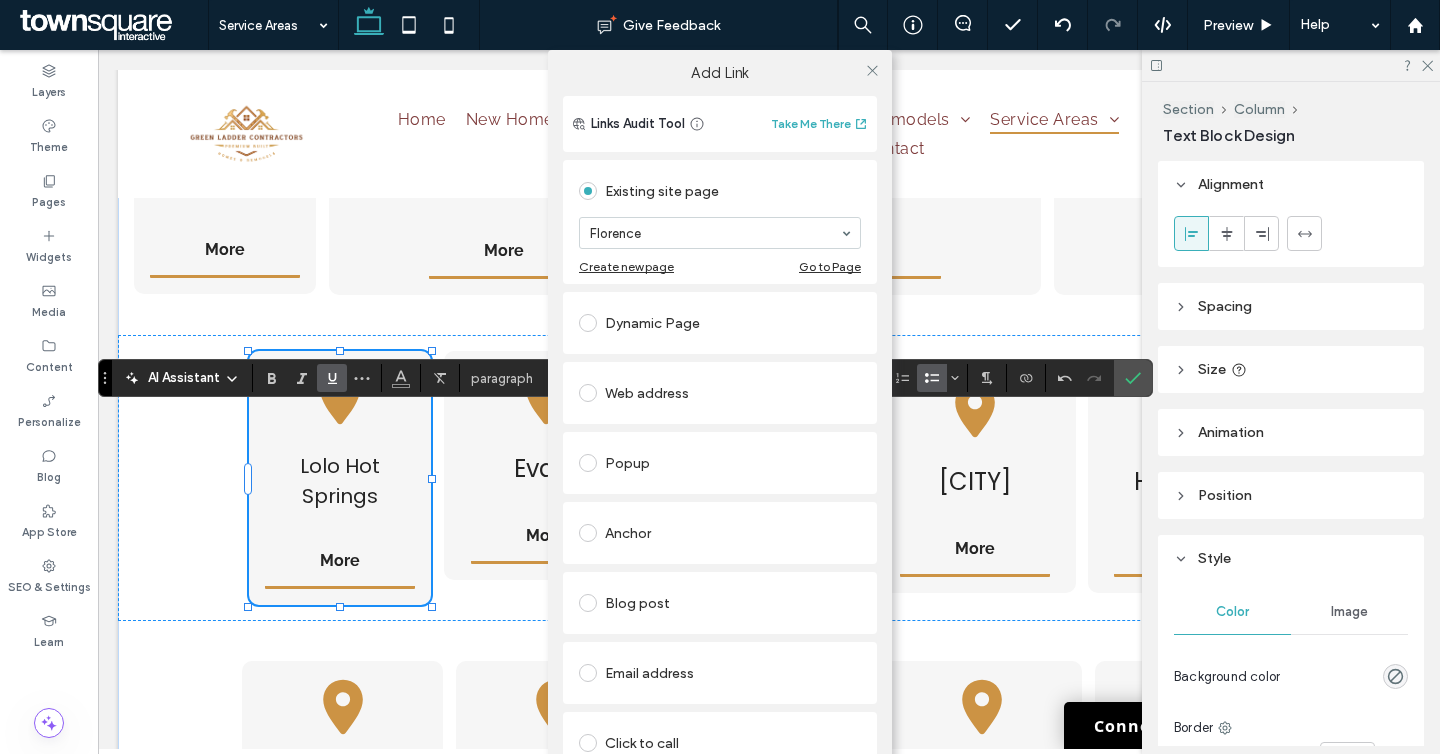 click on "Add Link Links Audit Tool Take Me There Existing site page [CITY] Create new page Go to Page Dynamic Page Web address Popup Anchor Blog post Email address Click to call File for download Remove link" at bounding box center (720, 427) 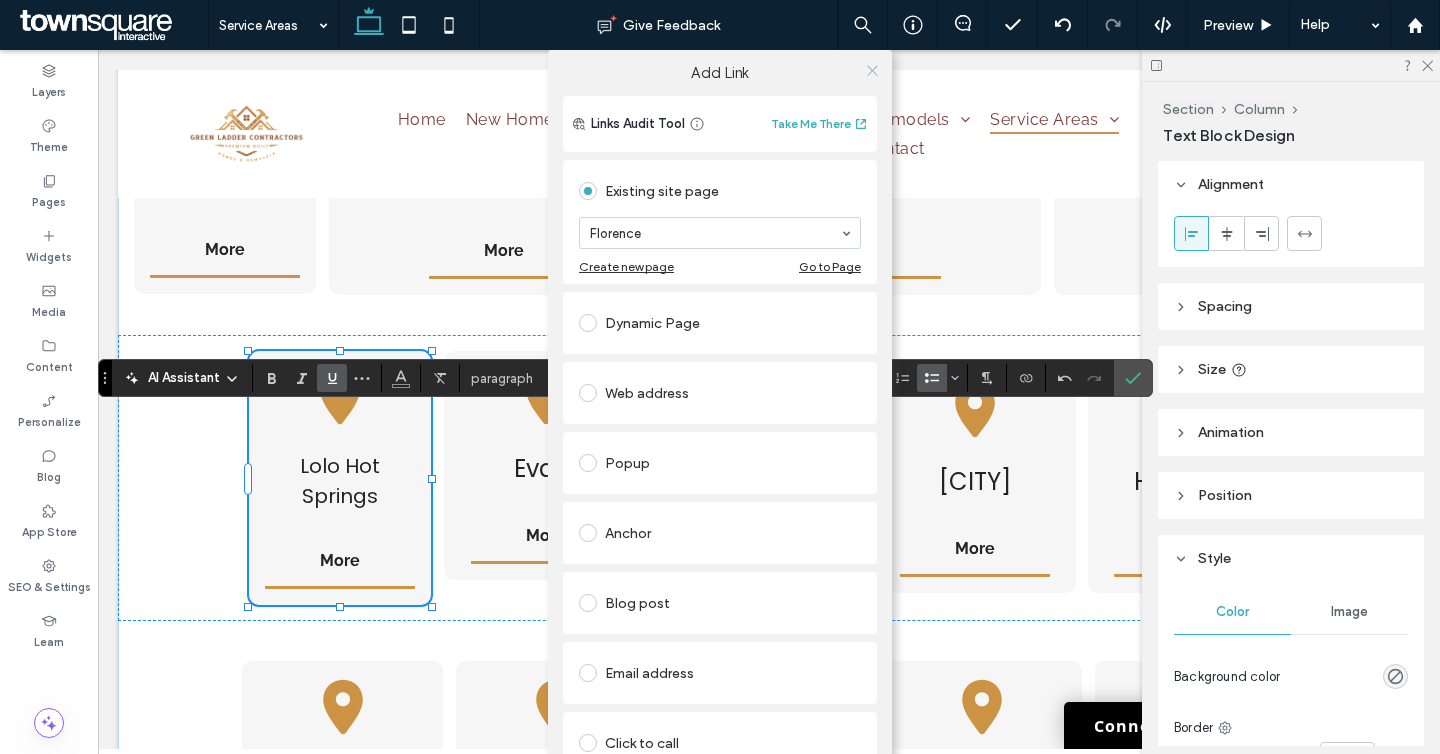 click 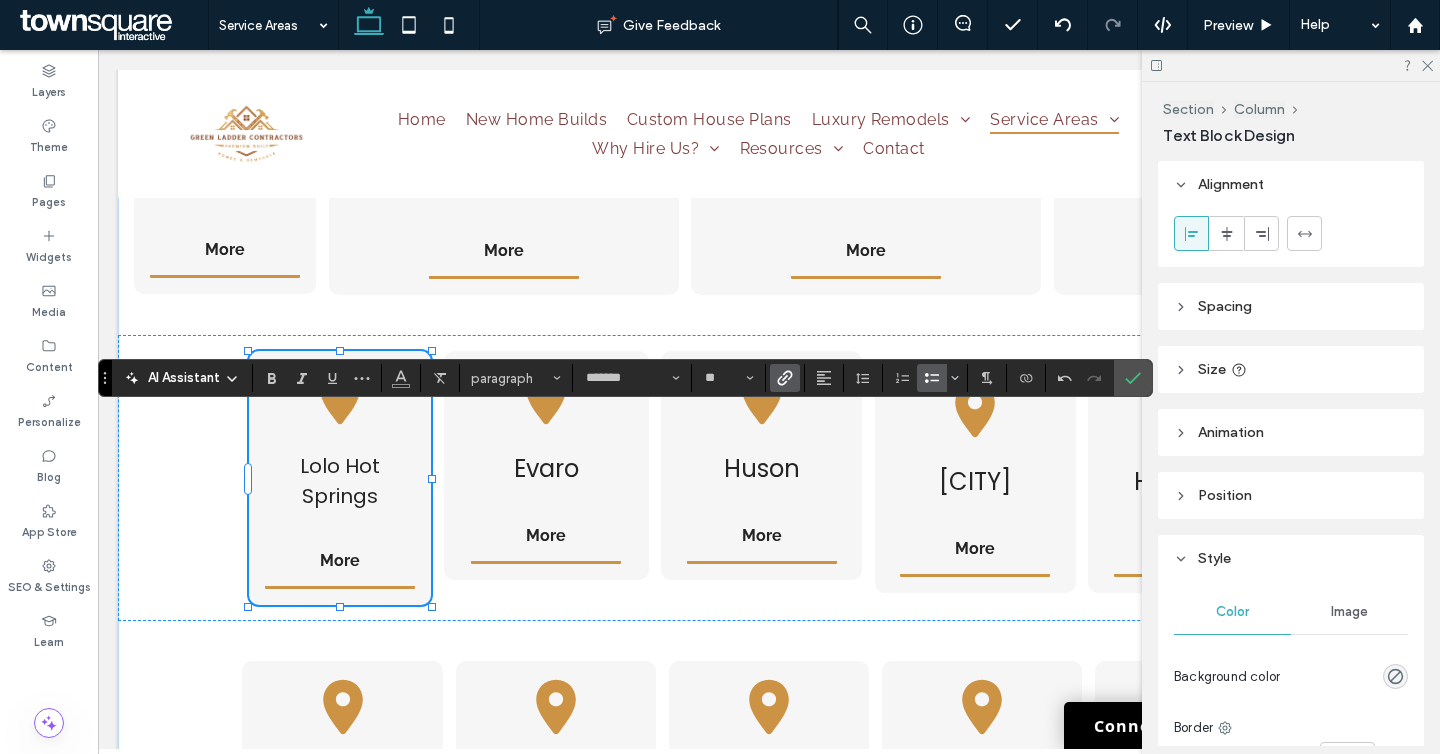click at bounding box center [785, 378] 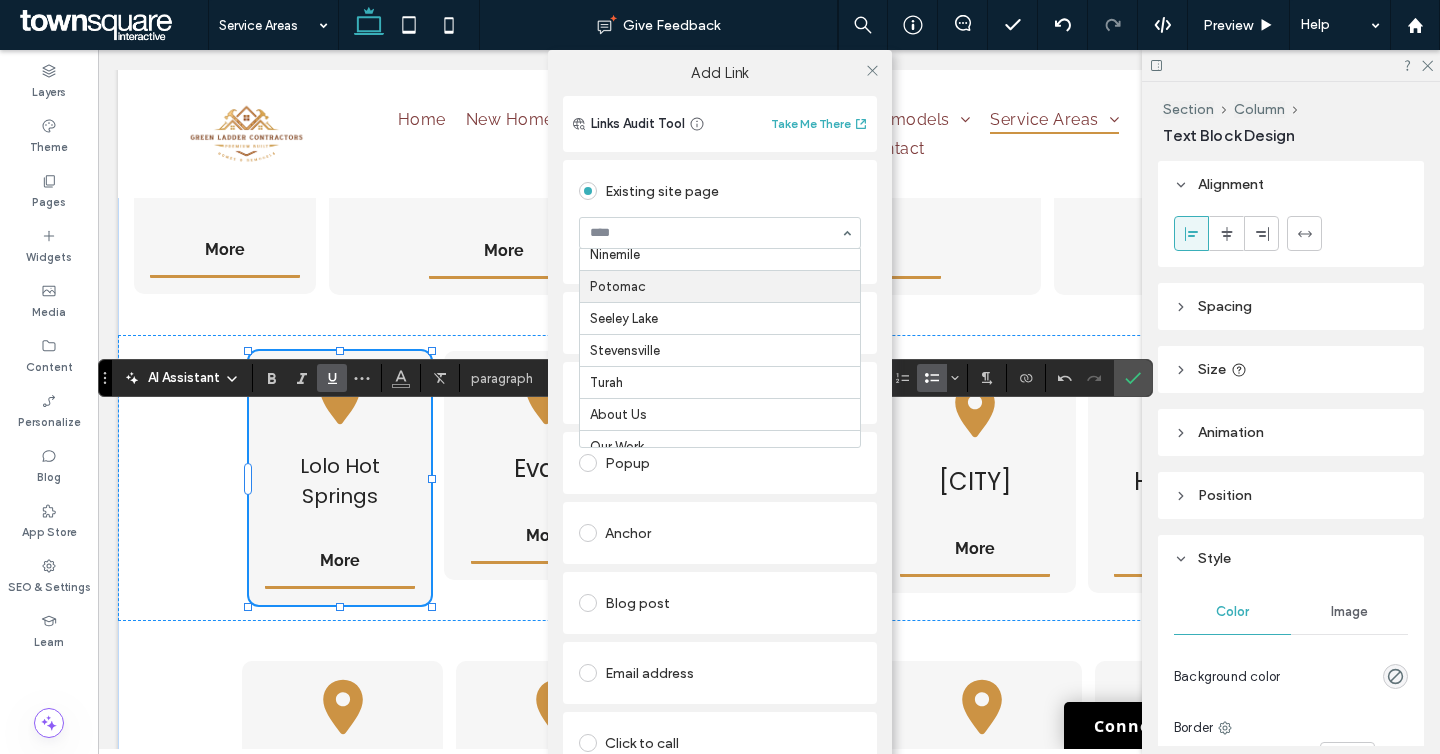 scroll, scrollTop: 778, scrollLeft: 0, axis: vertical 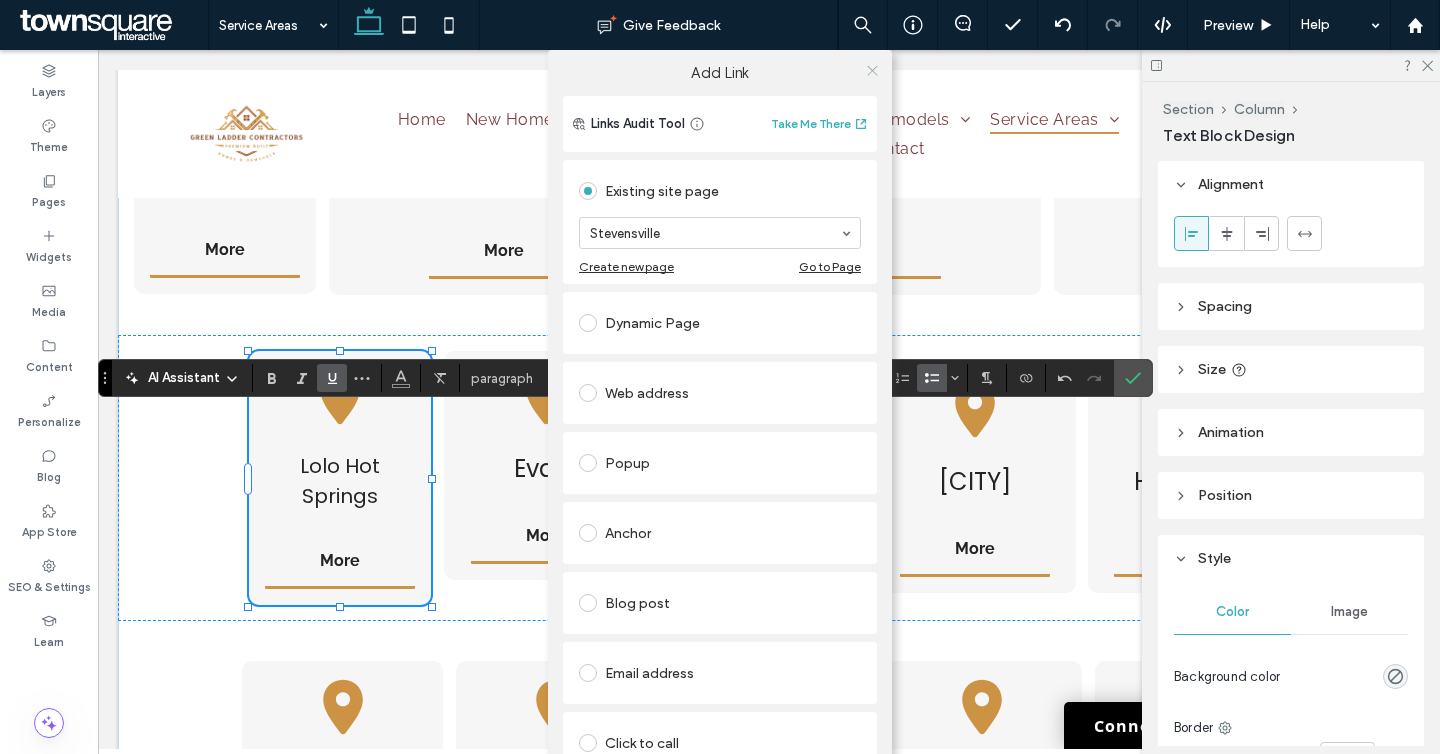 click 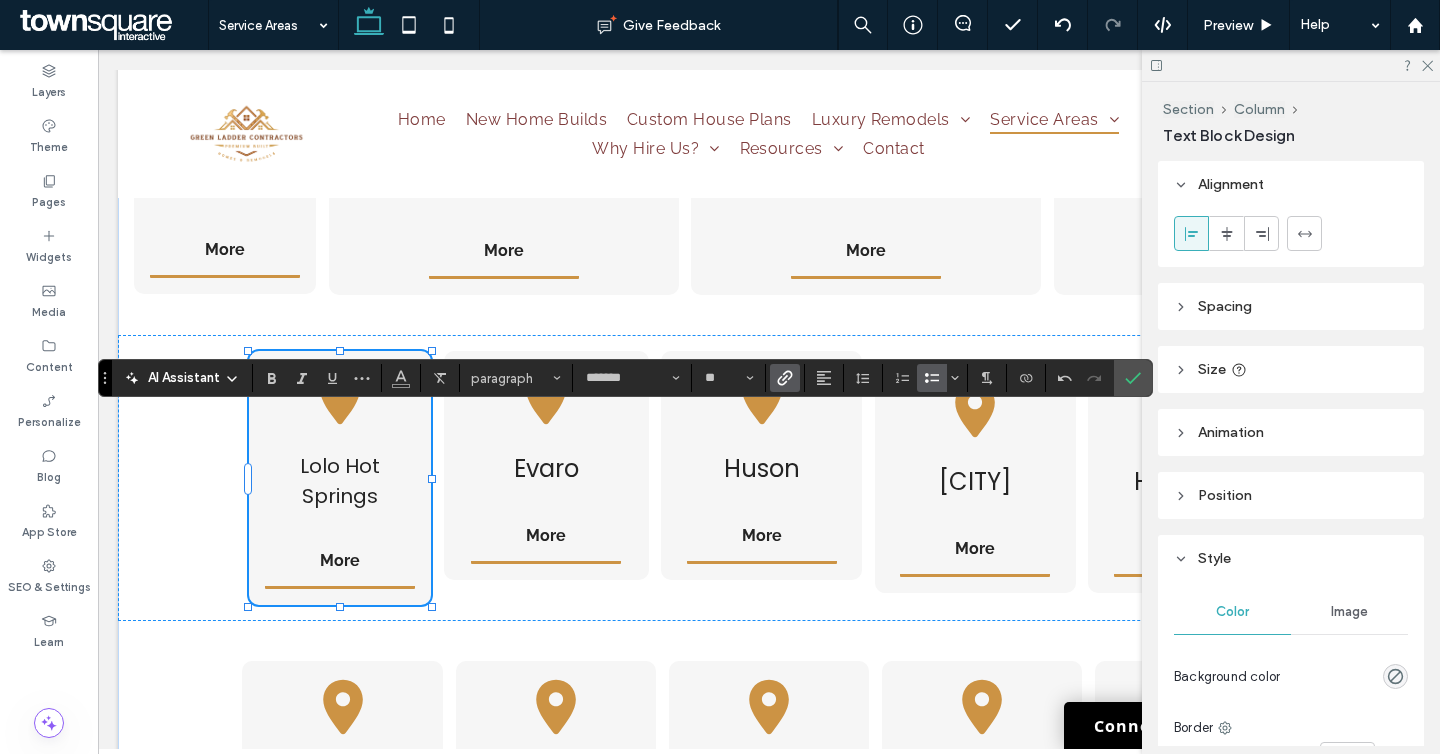 click 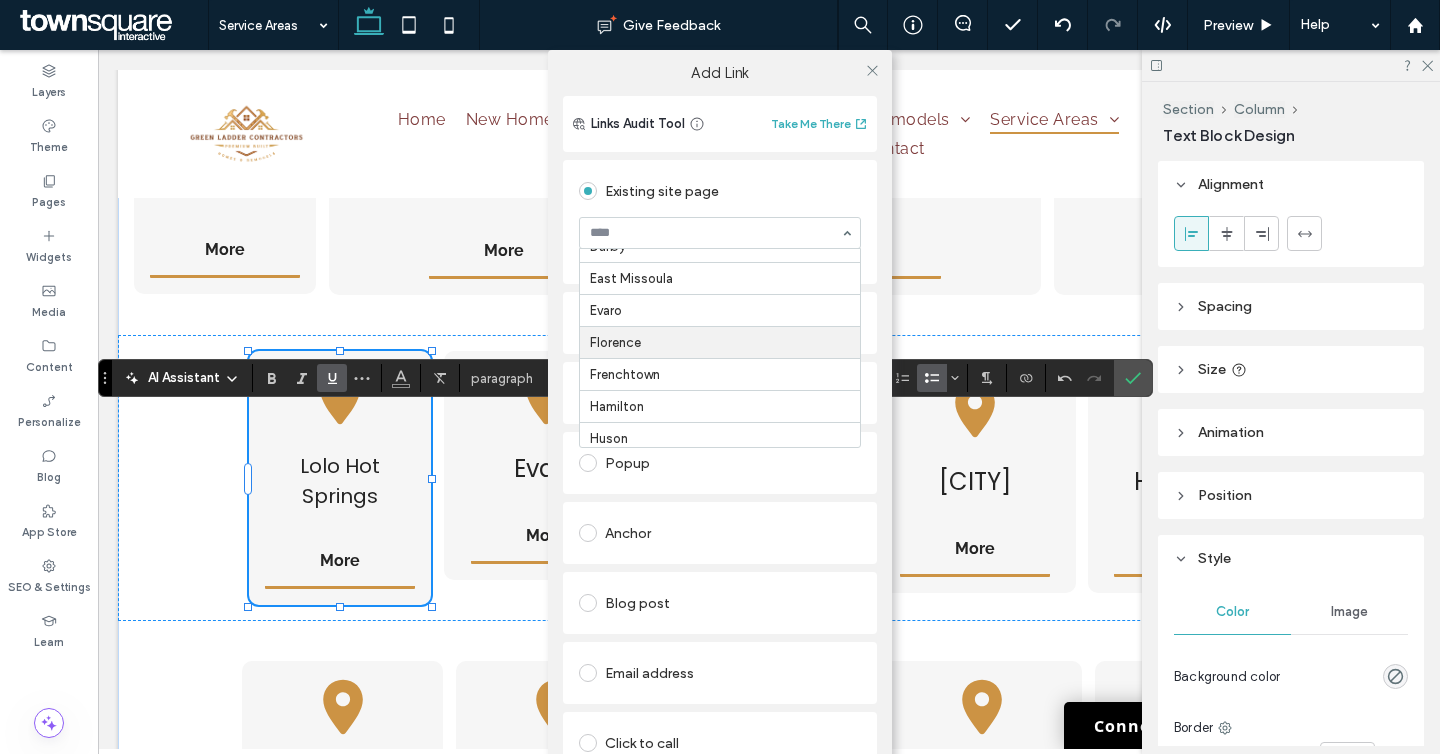 scroll, scrollTop: 572, scrollLeft: 0, axis: vertical 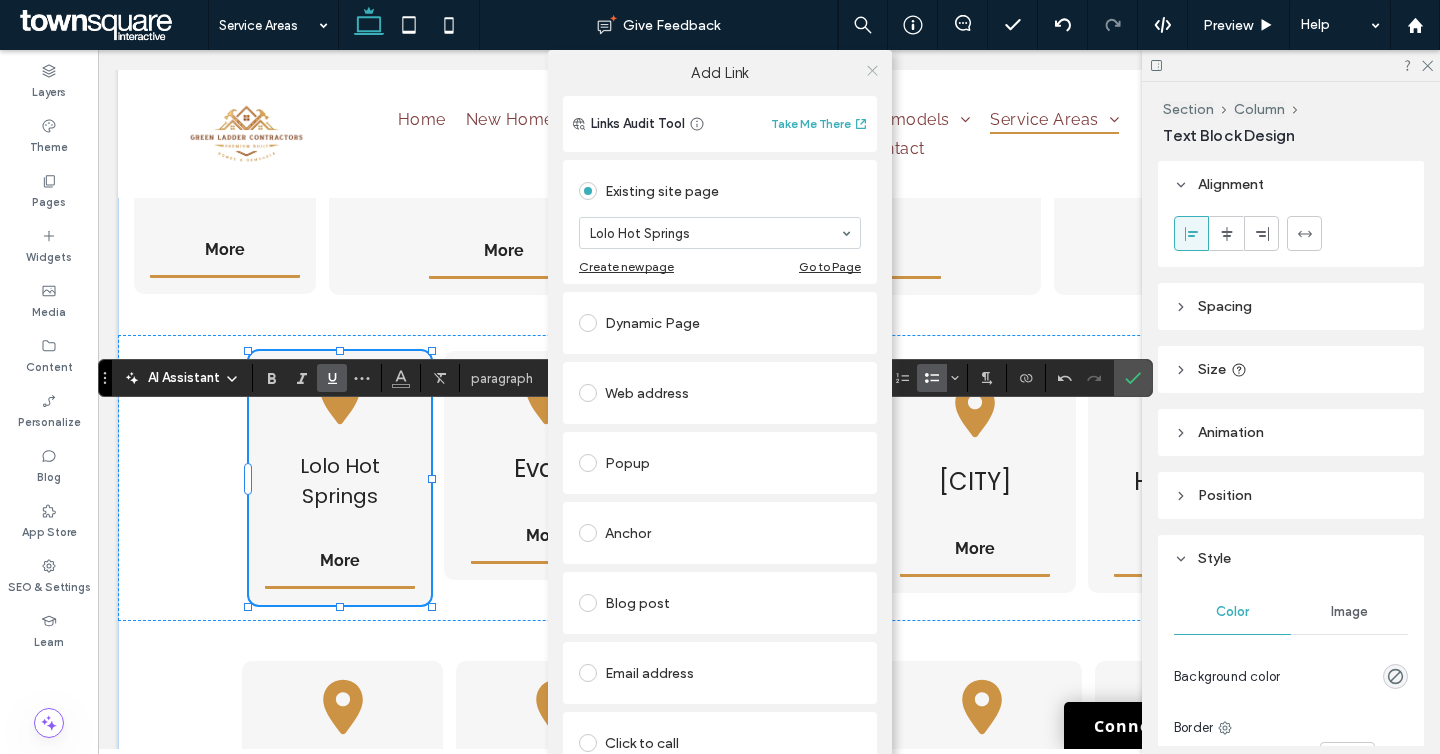 click 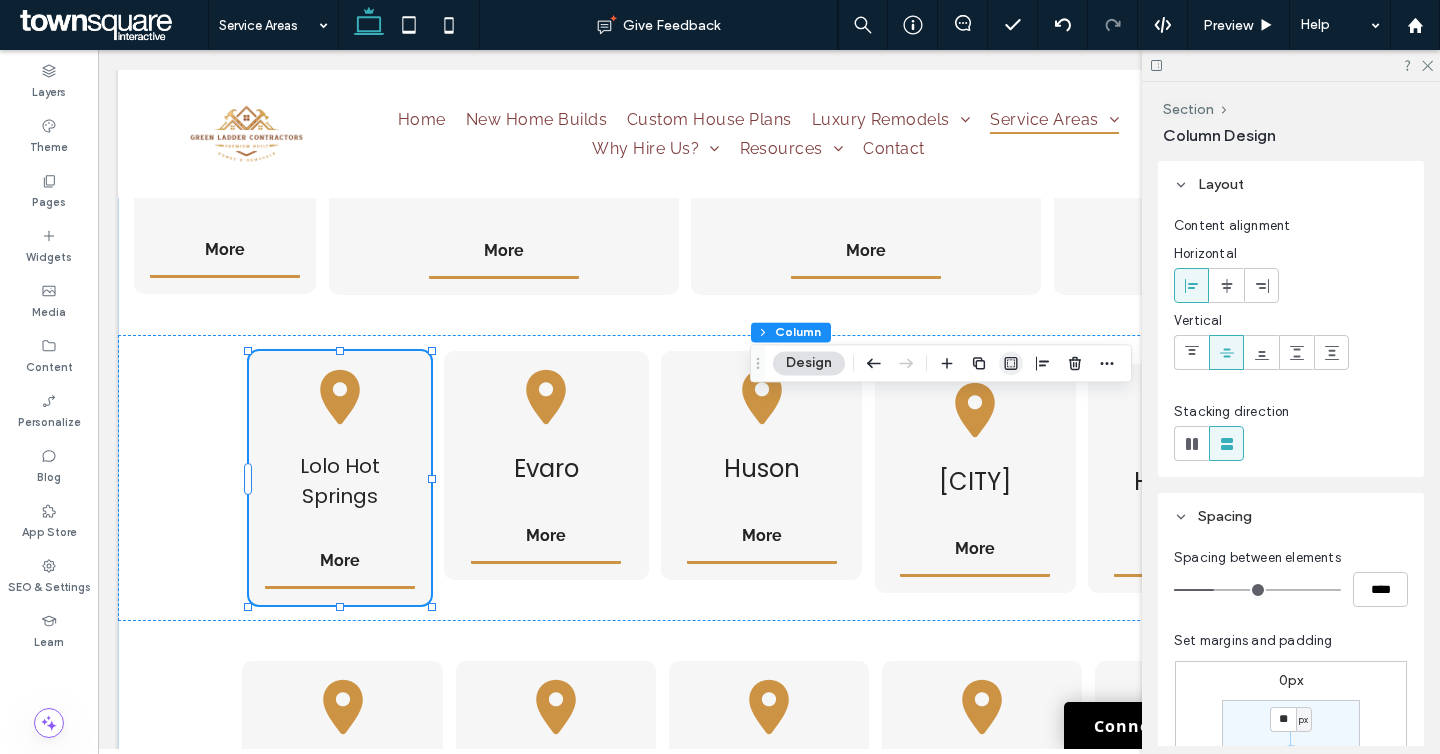 click at bounding box center (1011, 363) 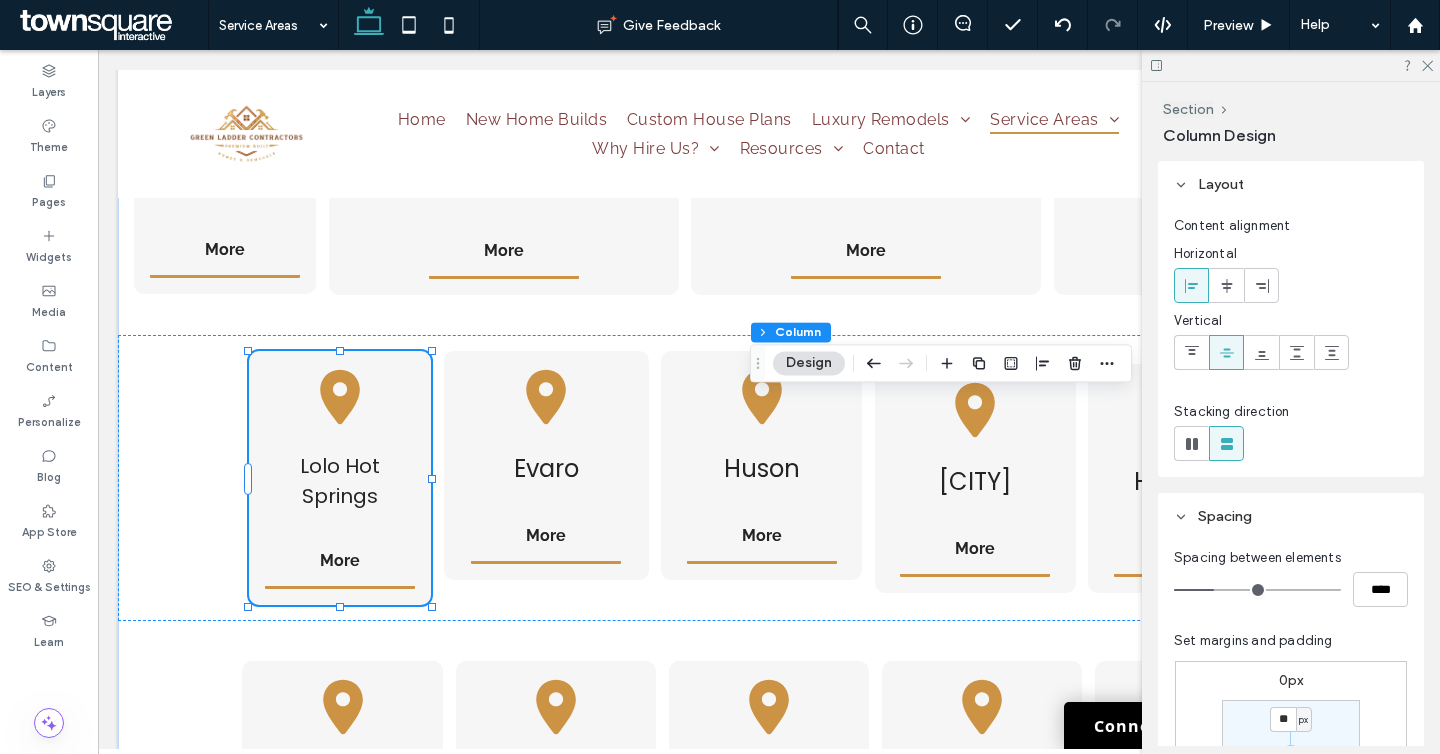 type on "*" 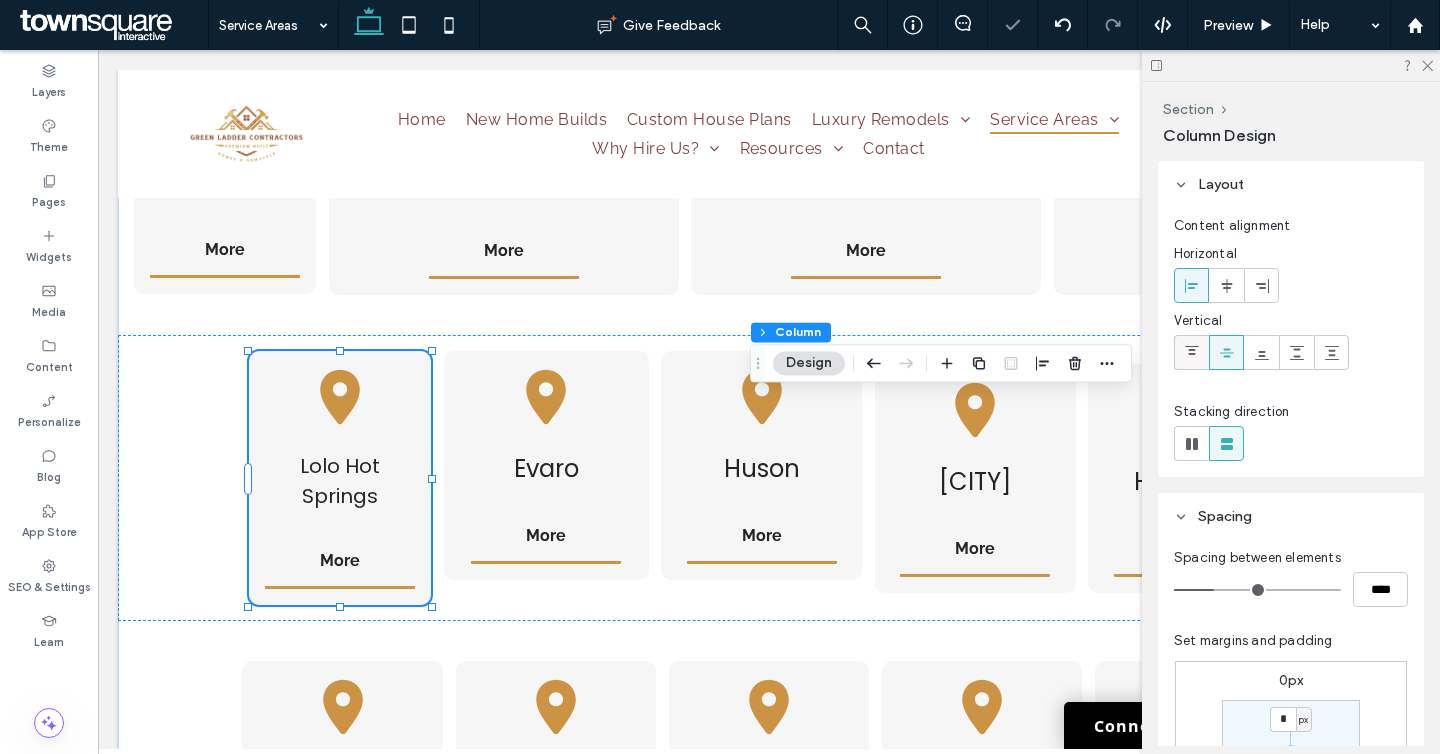 click 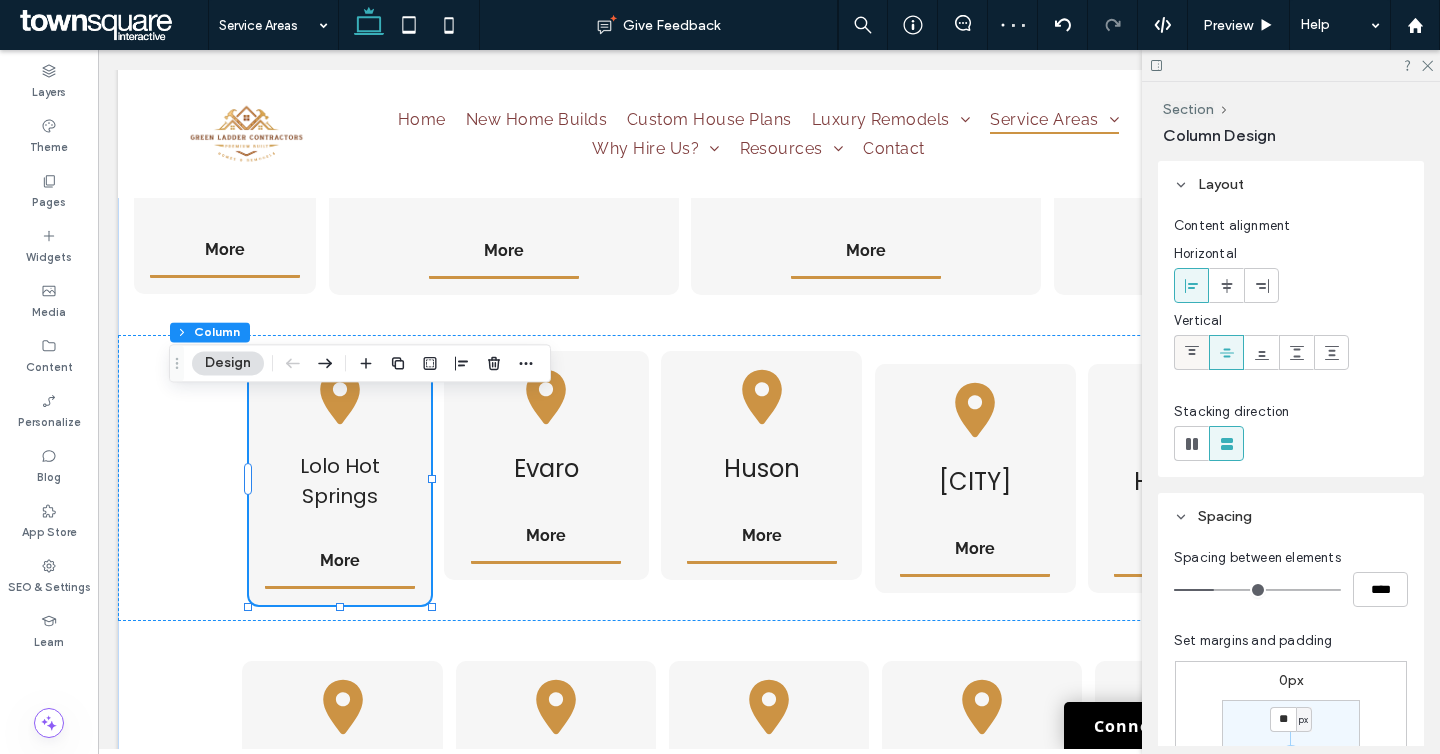 click 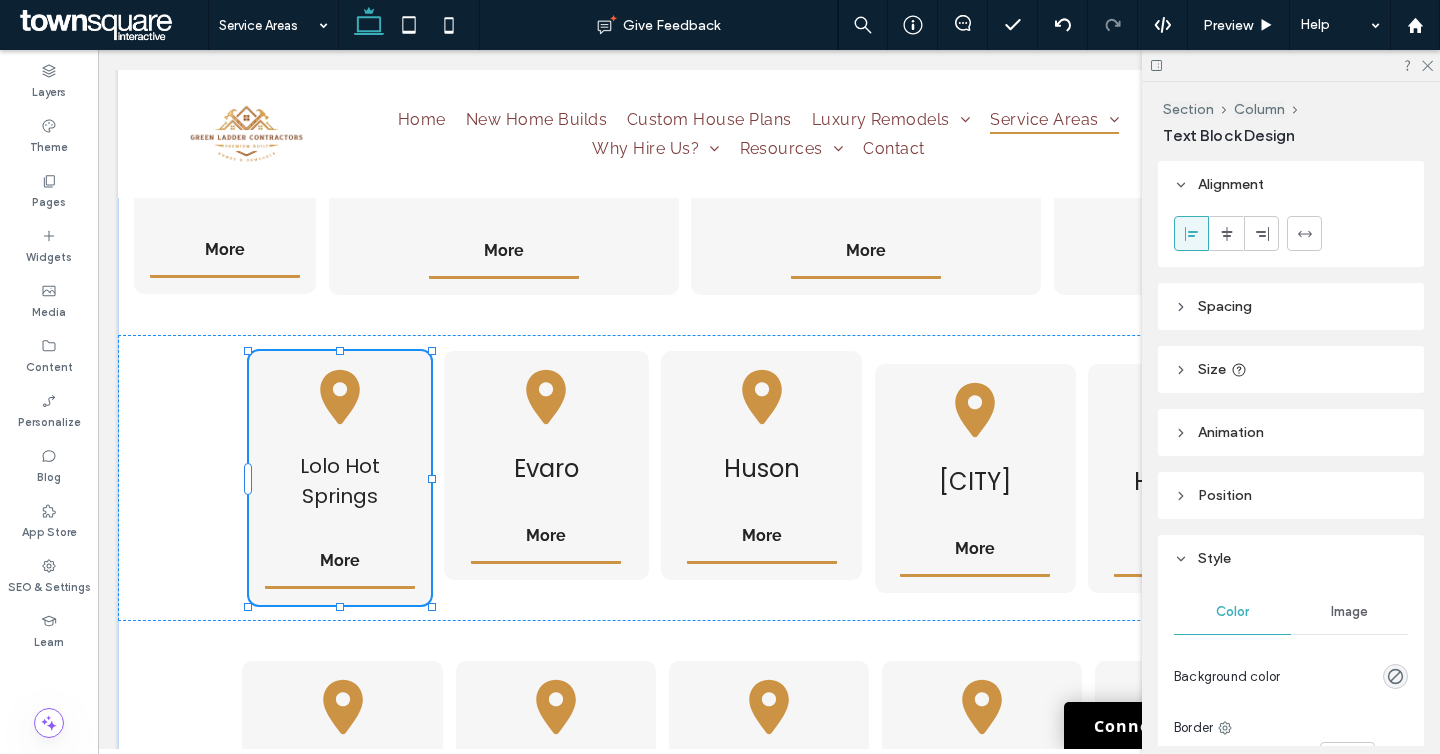 type on "*******" 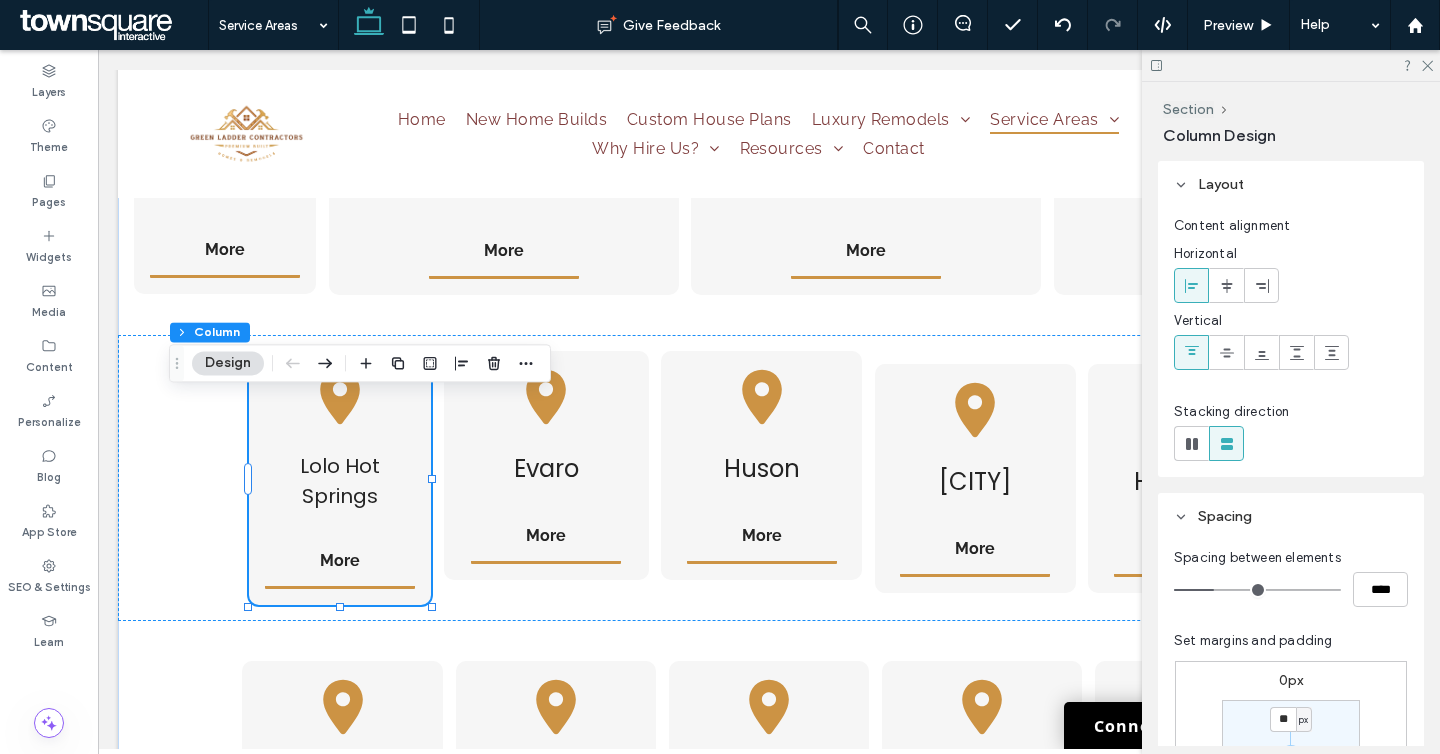 scroll, scrollTop: 134, scrollLeft: 0, axis: vertical 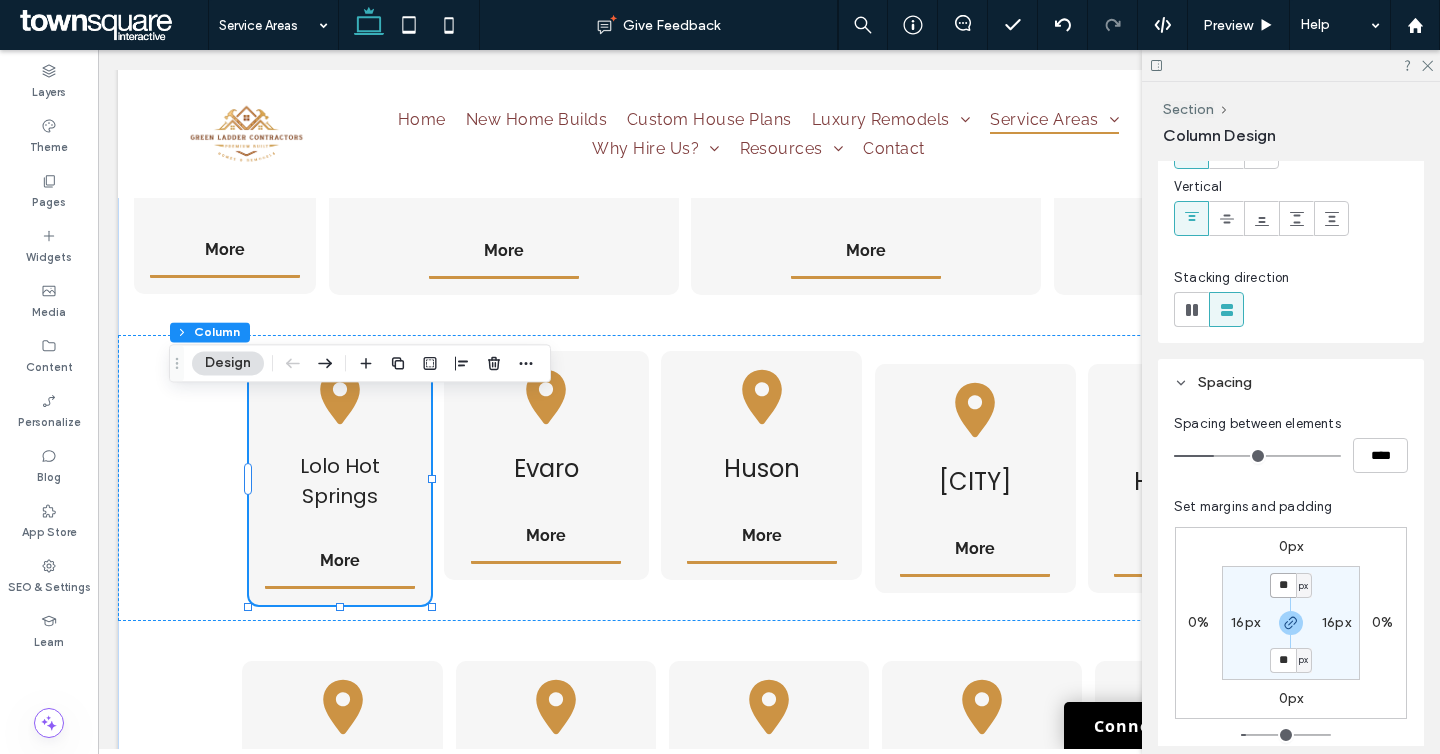 click on "**" at bounding box center [1283, 585] 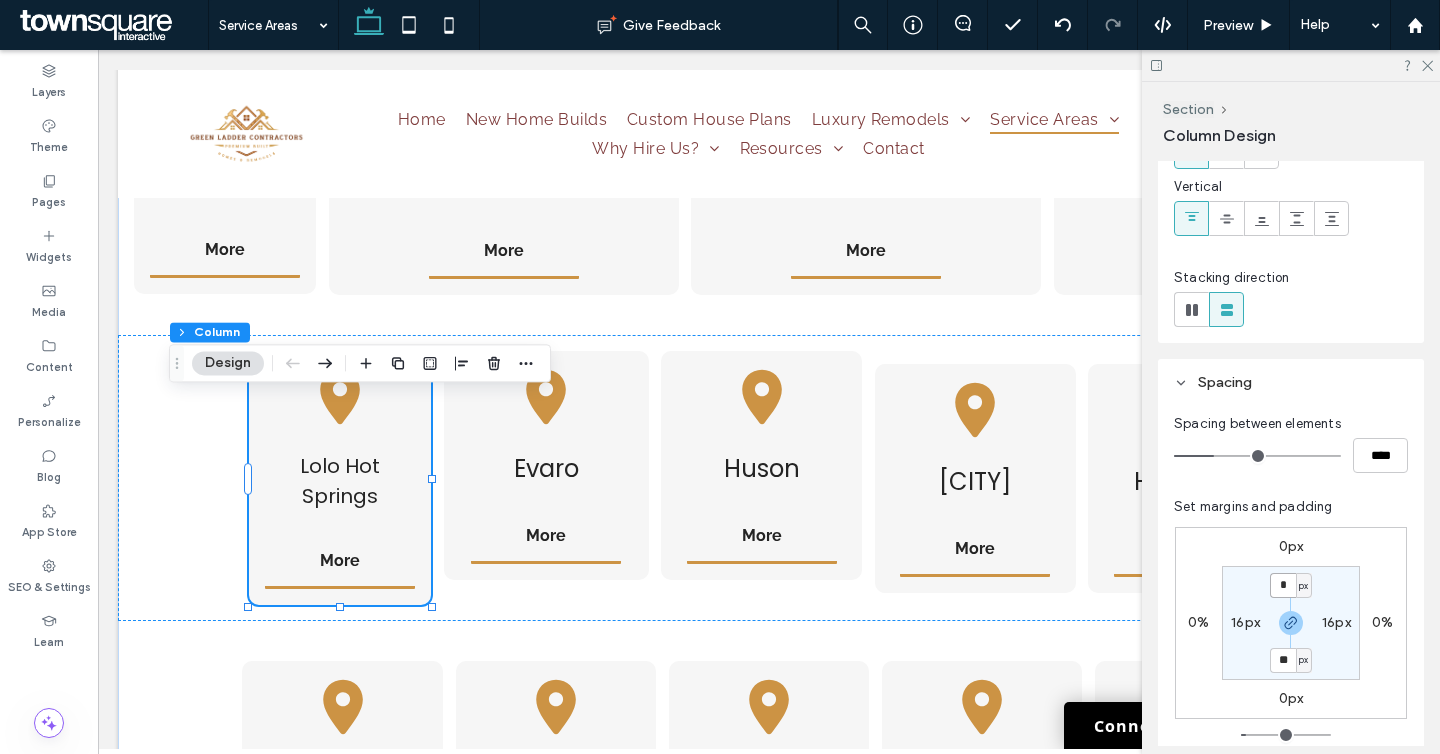 type on "*" 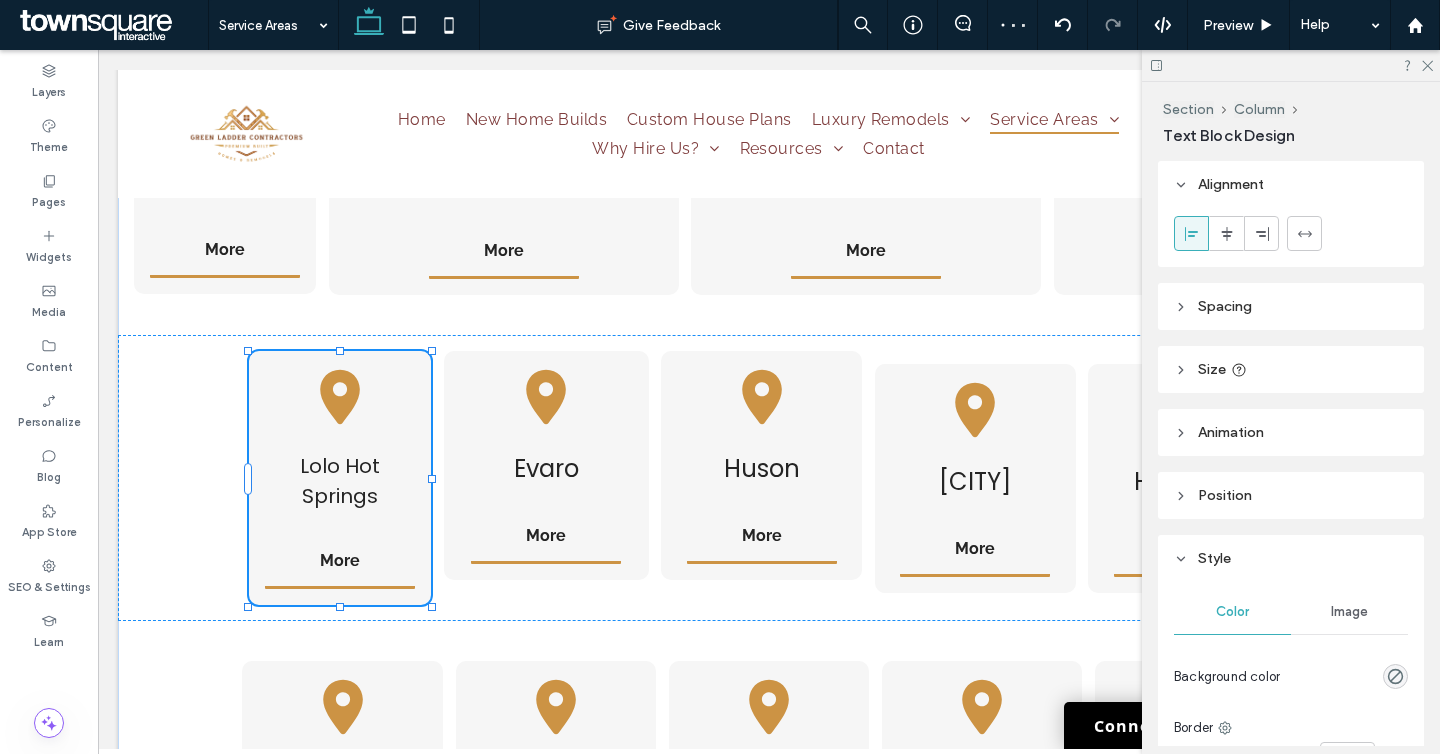 type on "*******" 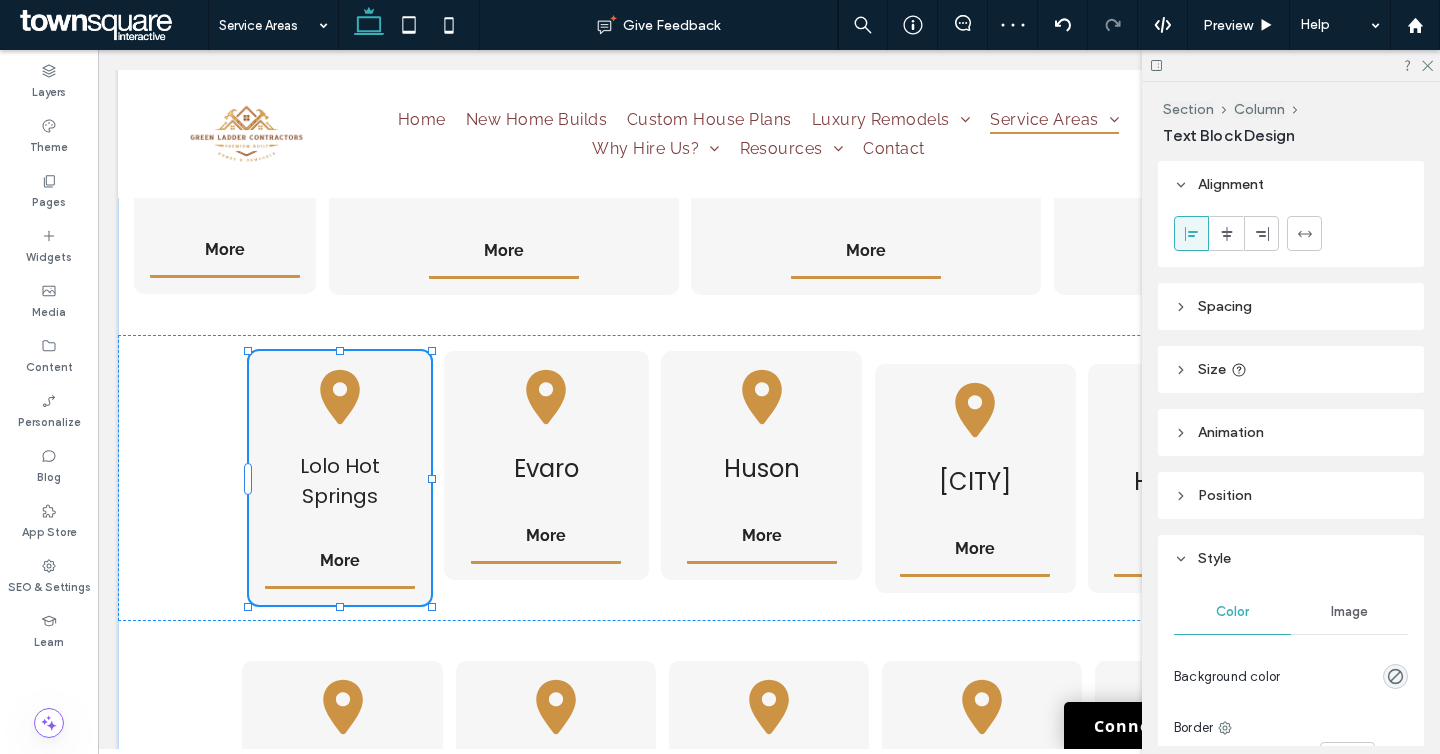 type on "**" 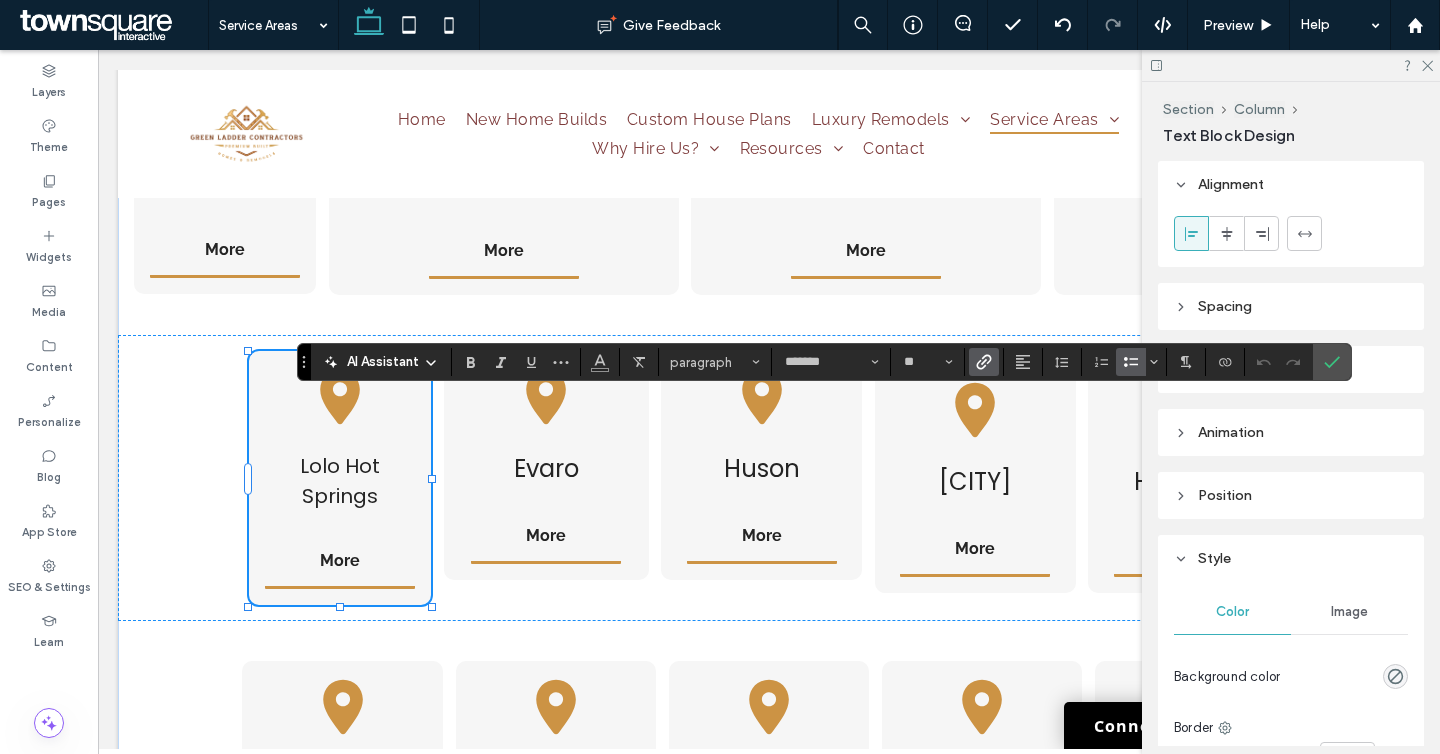 click 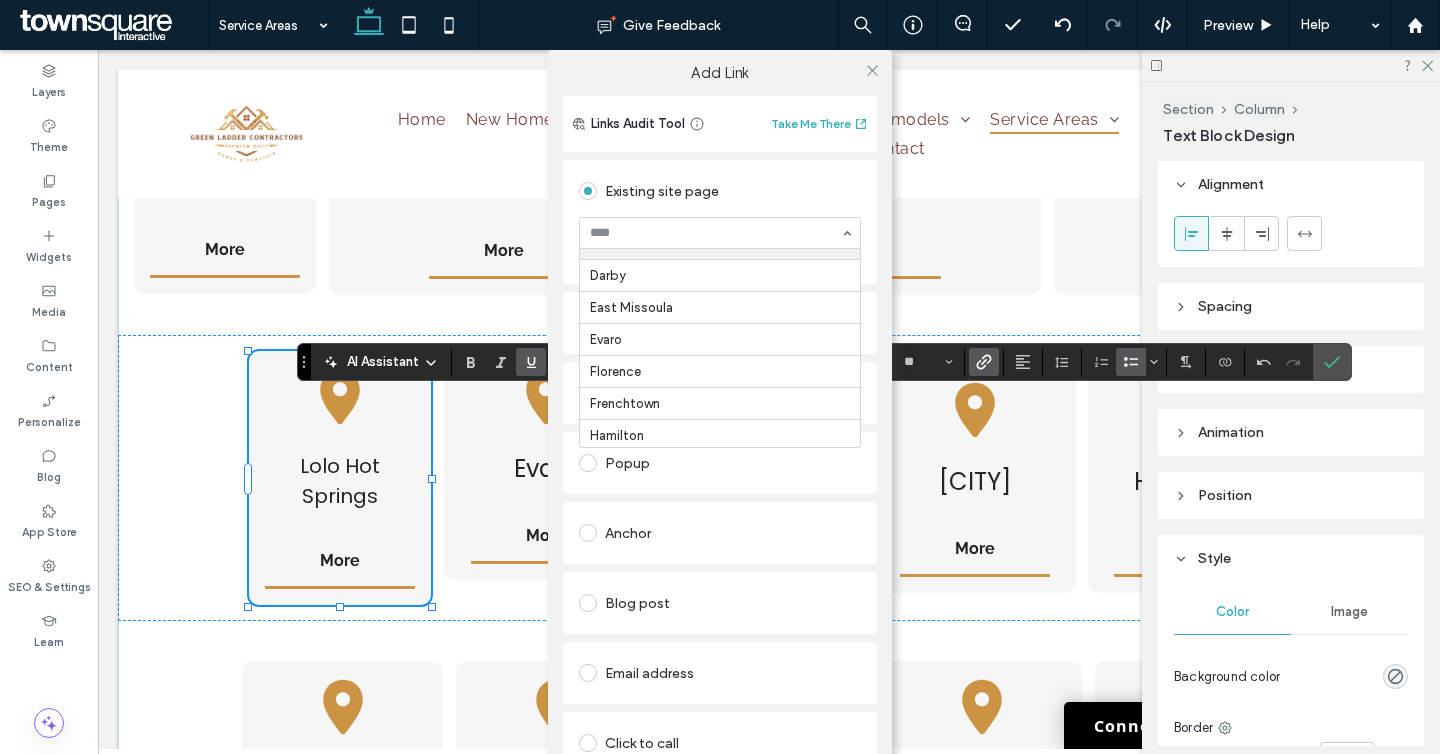 scroll, scrollTop: 407, scrollLeft: 0, axis: vertical 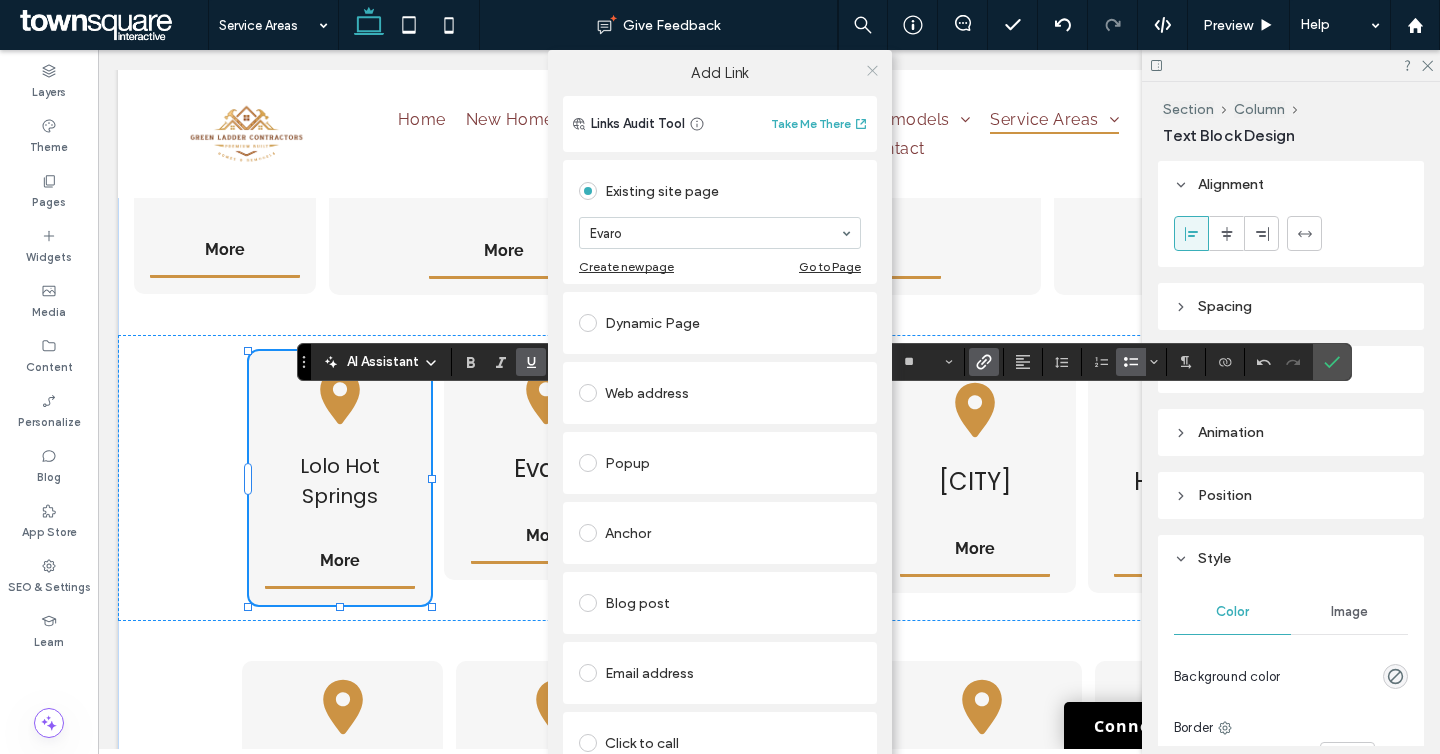 click 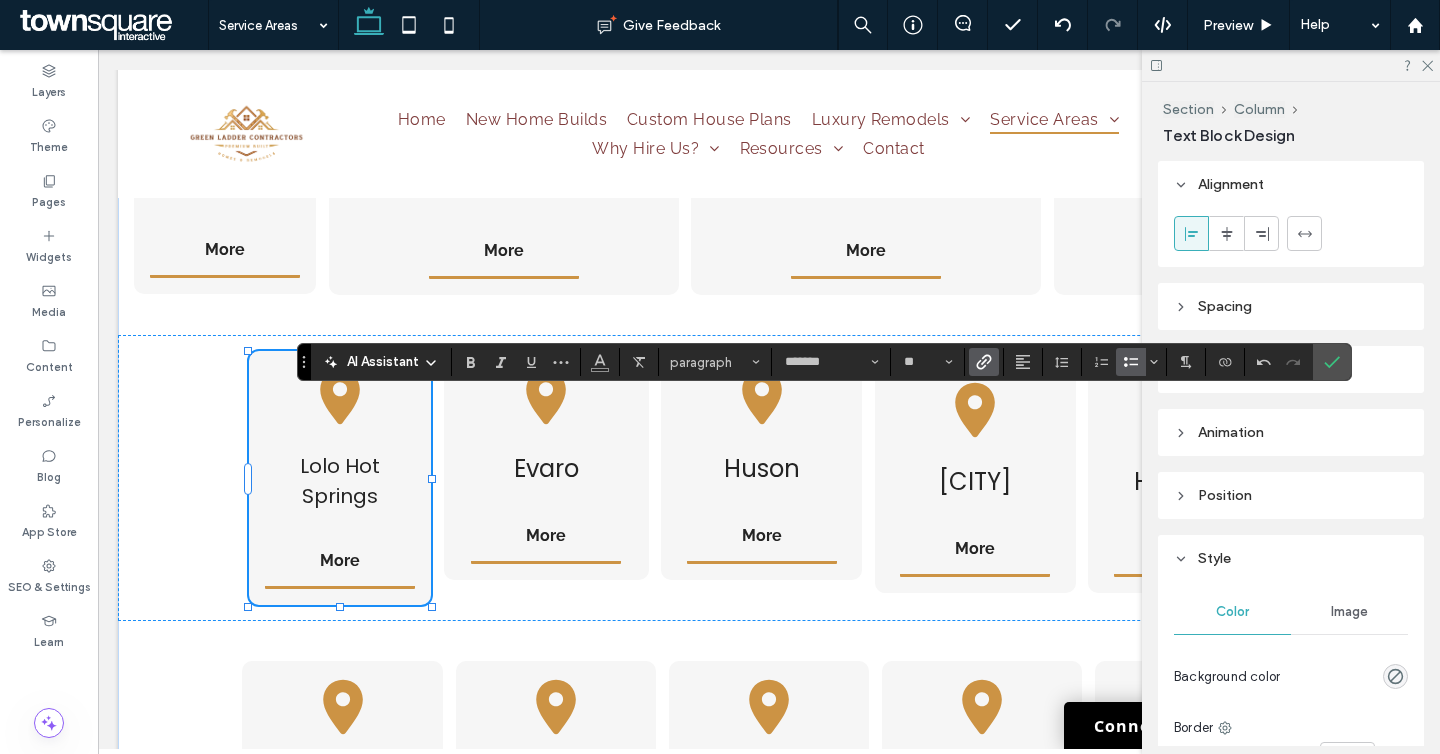 click 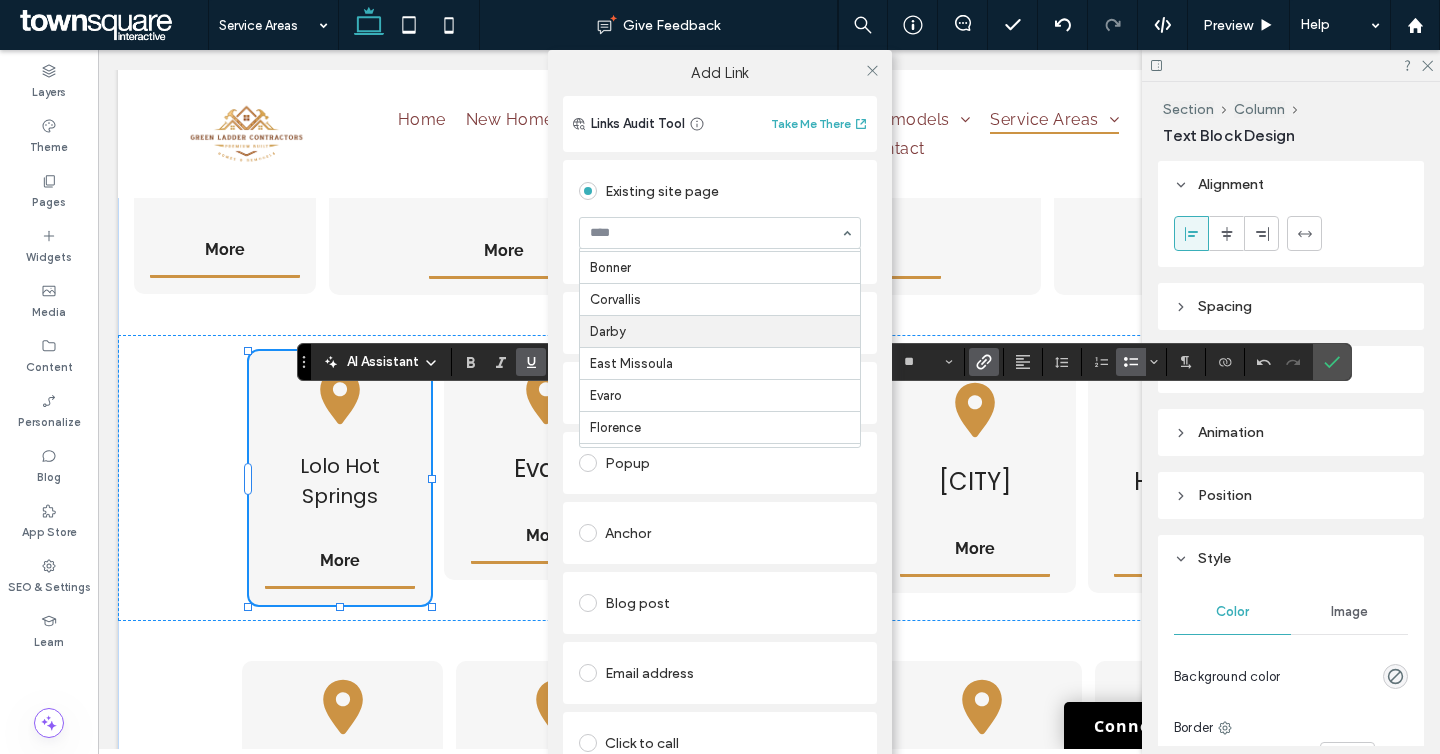 scroll, scrollTop: 510, scrollLeft: 0, axis: vertical 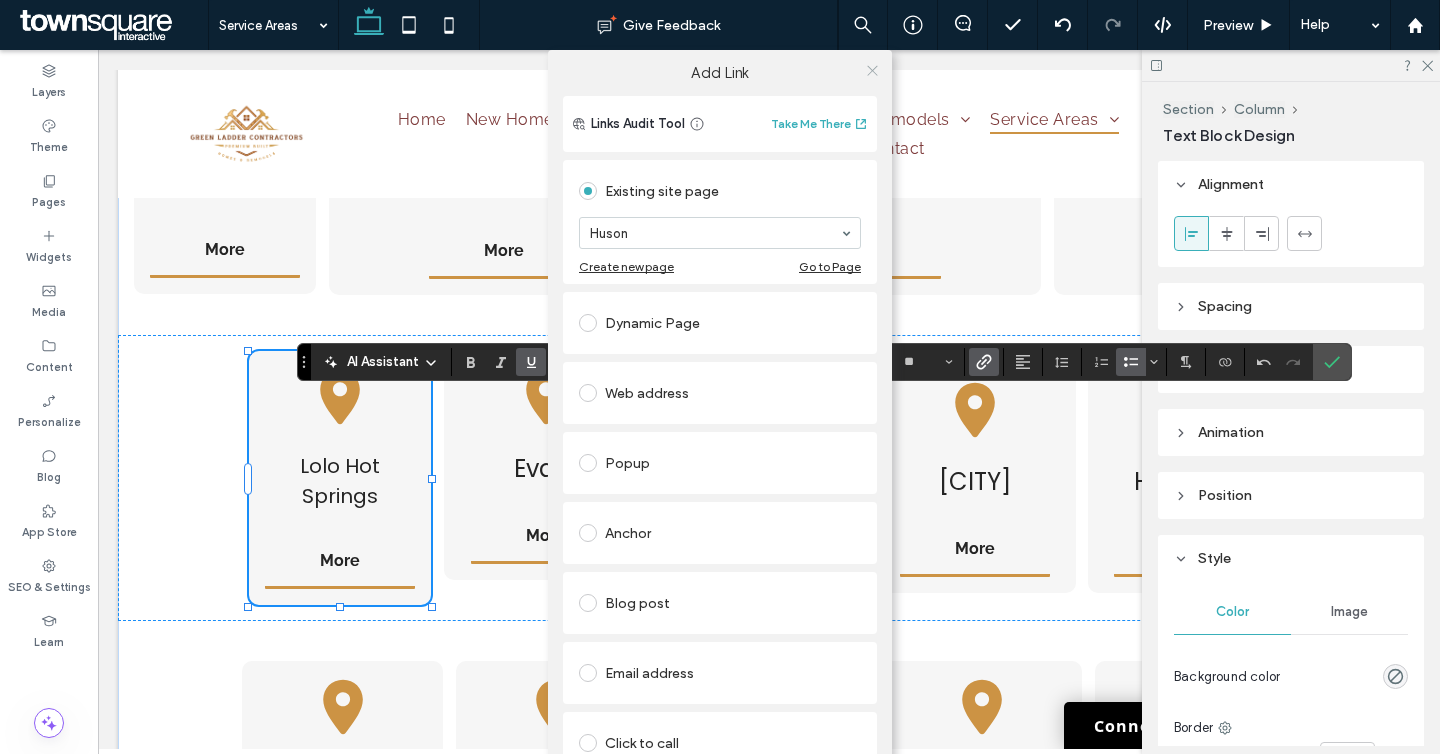 click 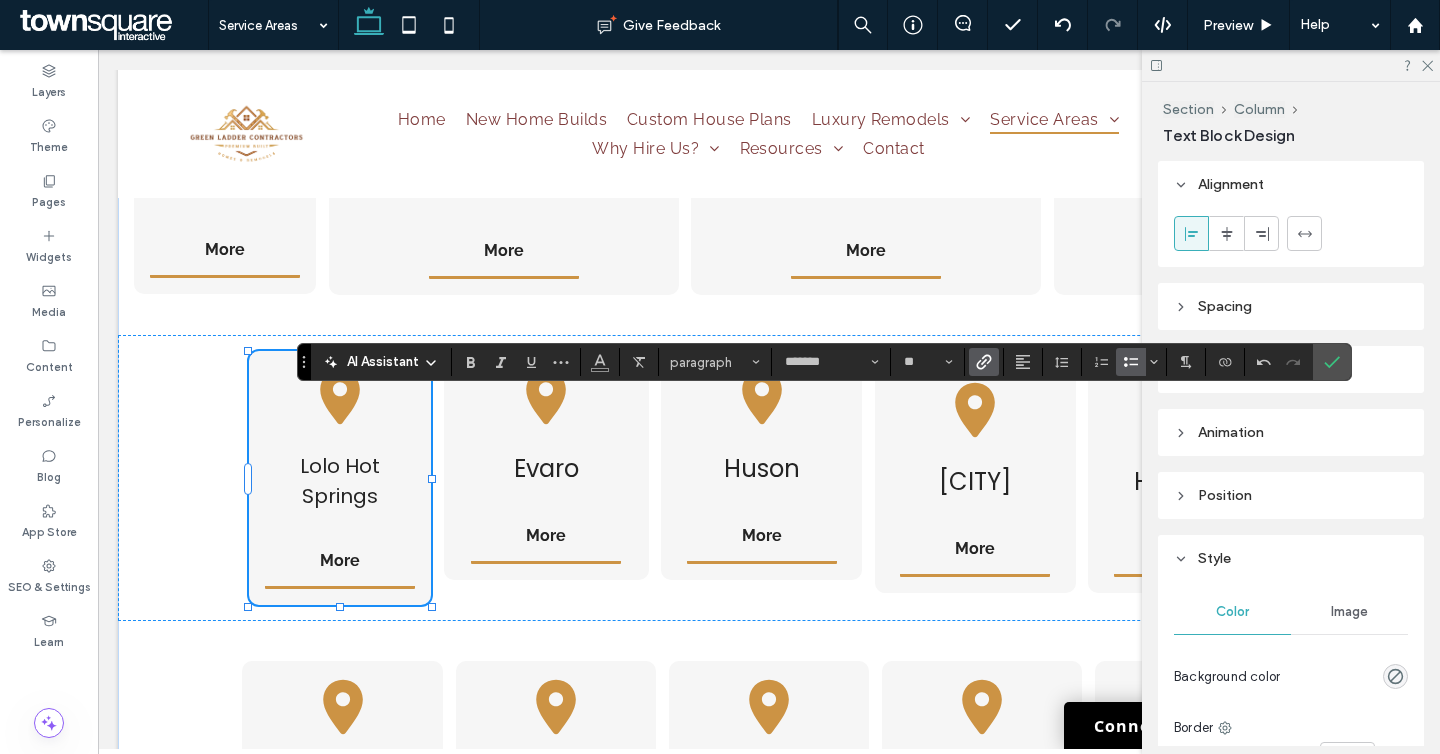 click at bounding box center [984, 362] 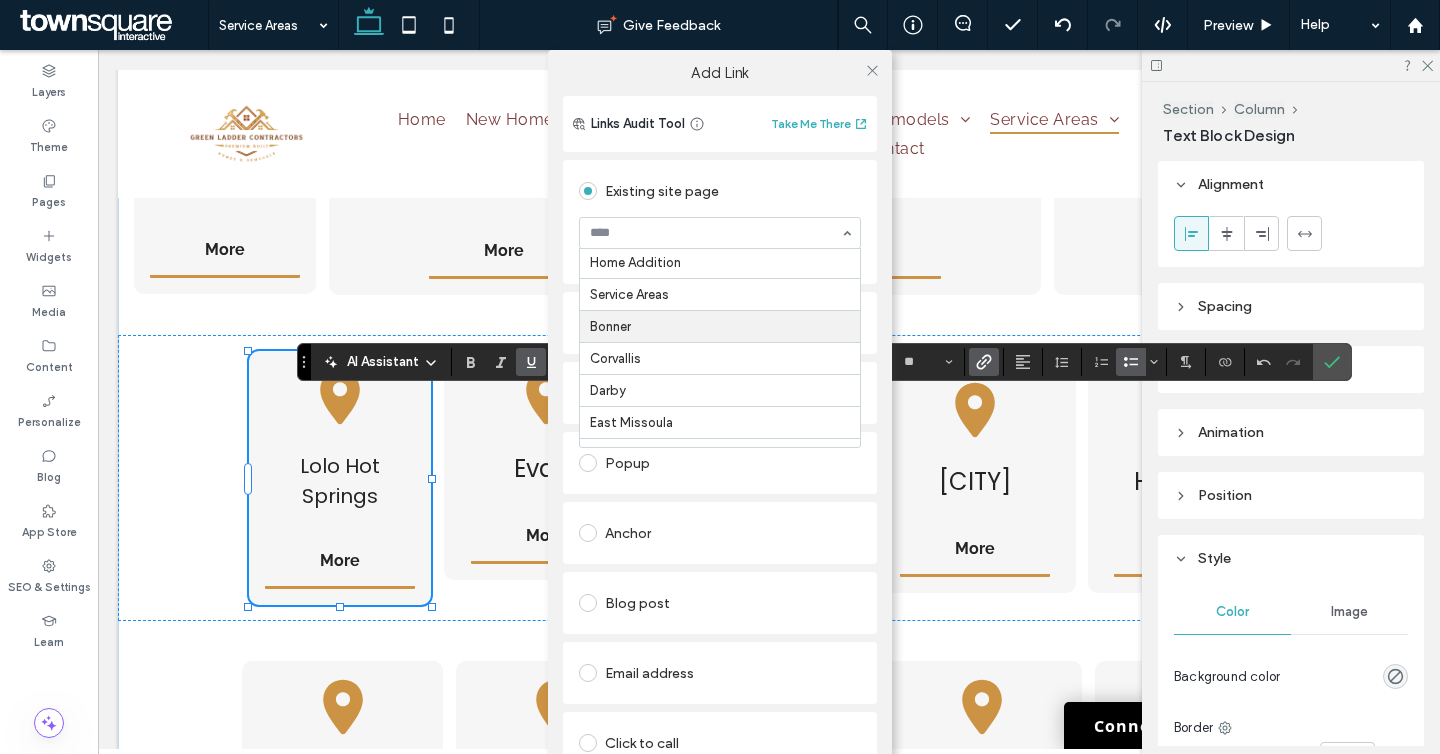scroll, scrollTop: 293, scrollLeft: 0, axis: vertical 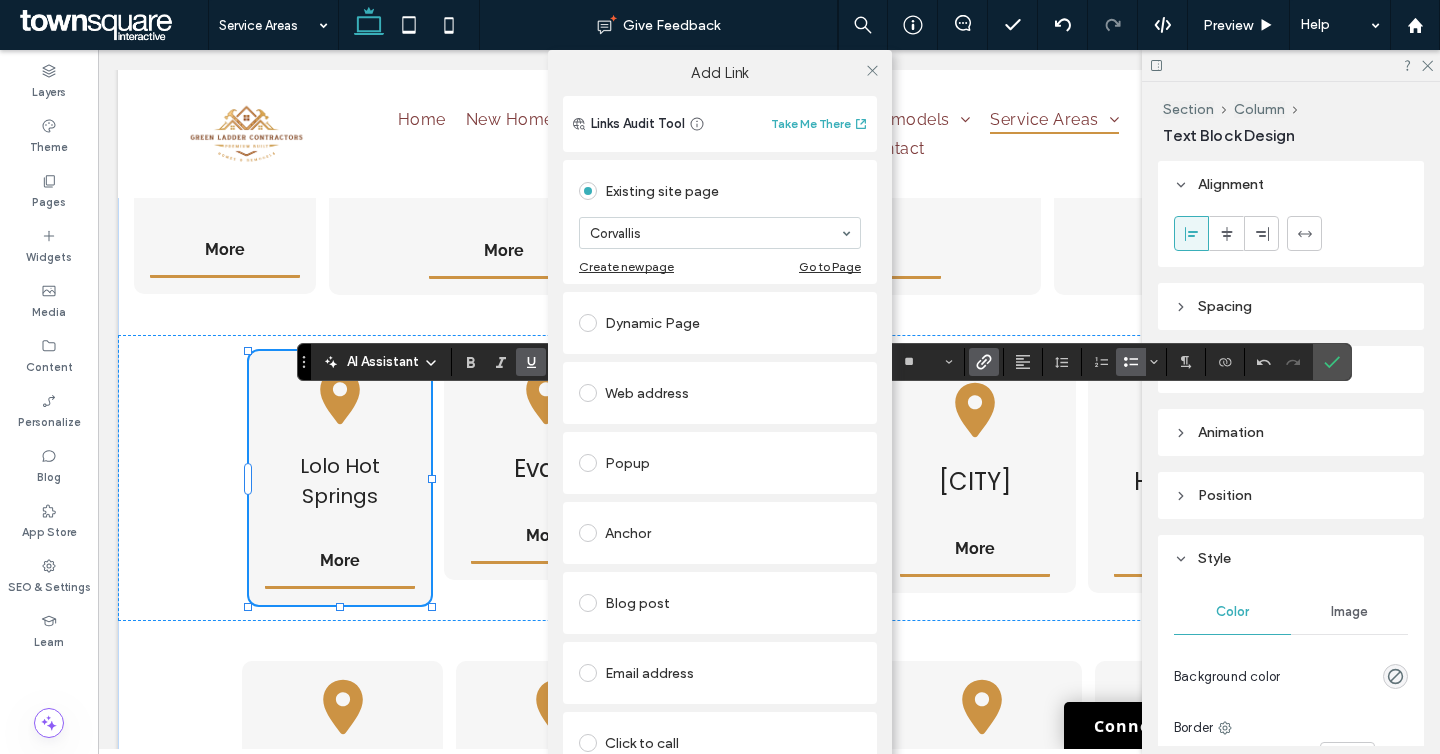 click at bounding box center [872, 70] 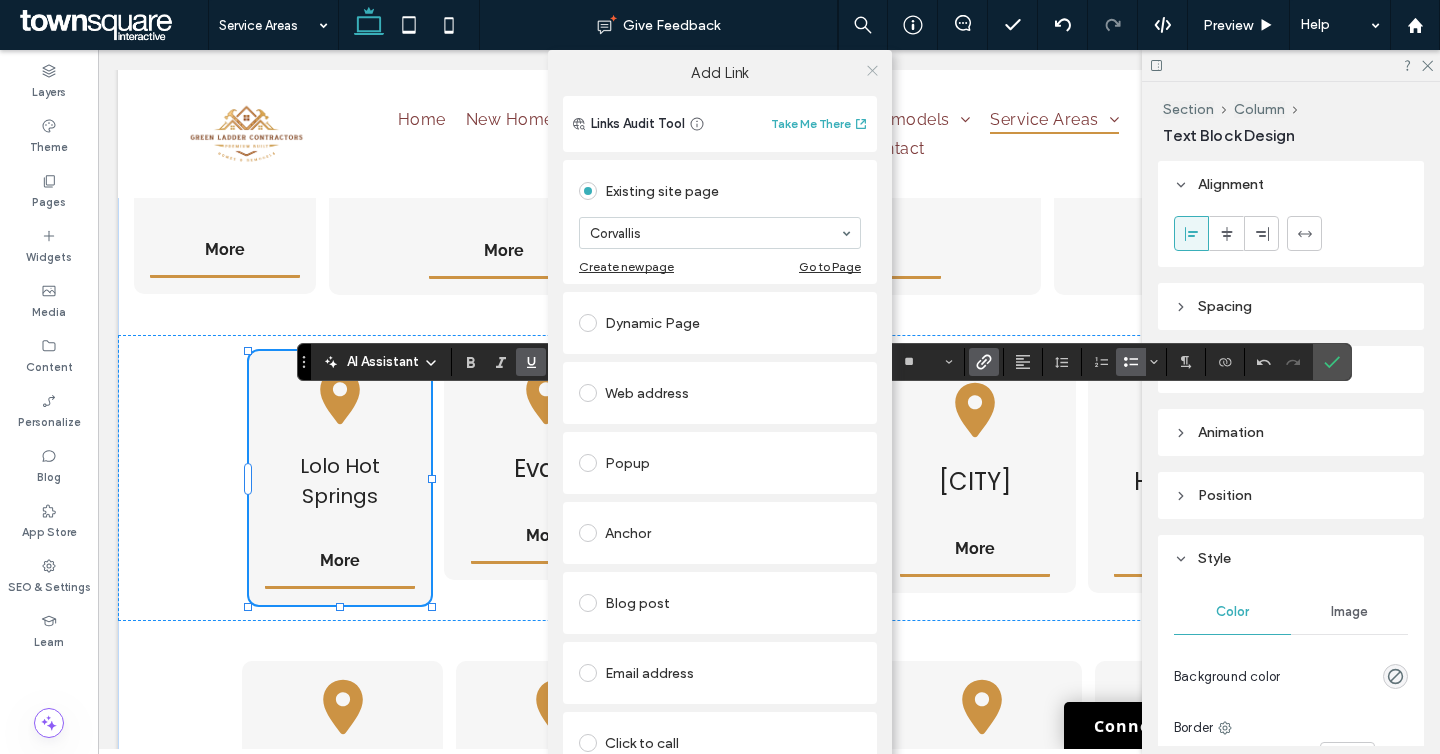 click 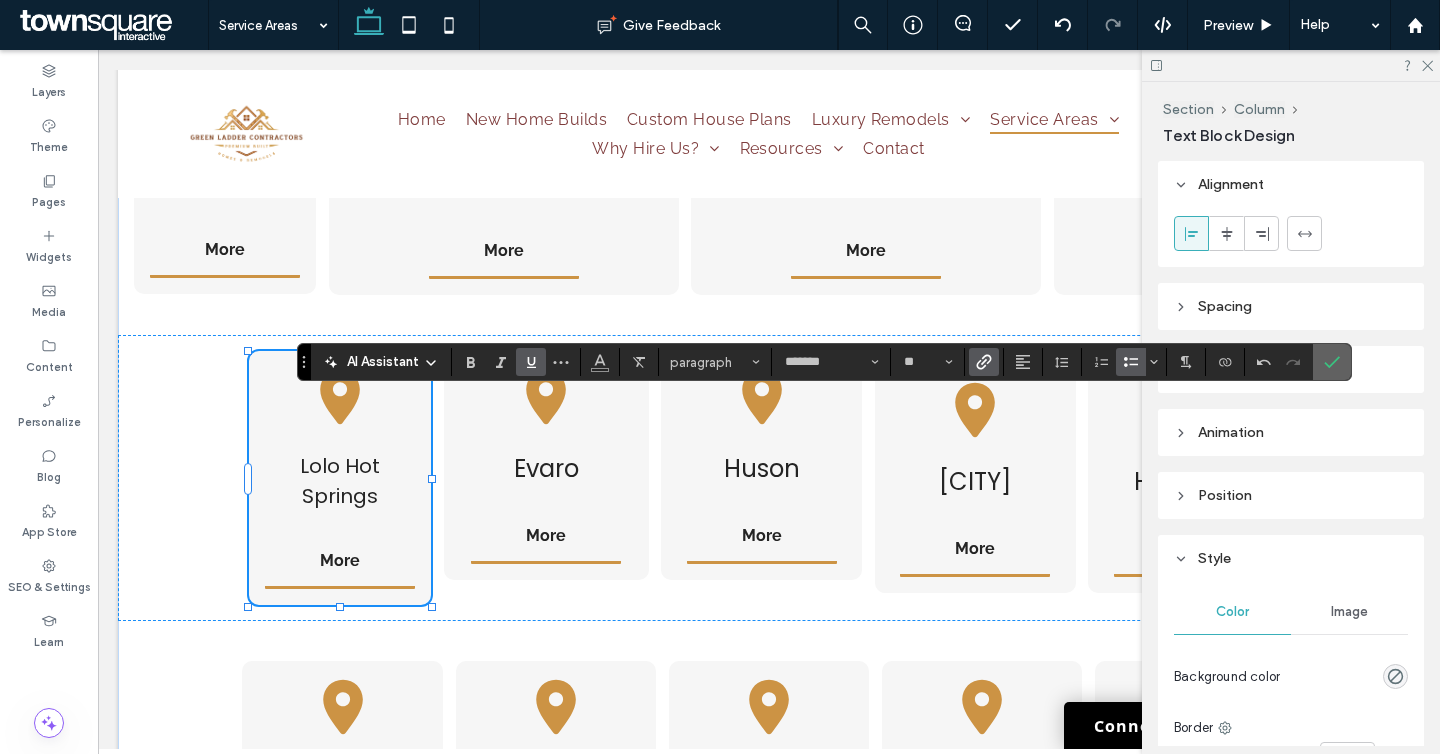 click 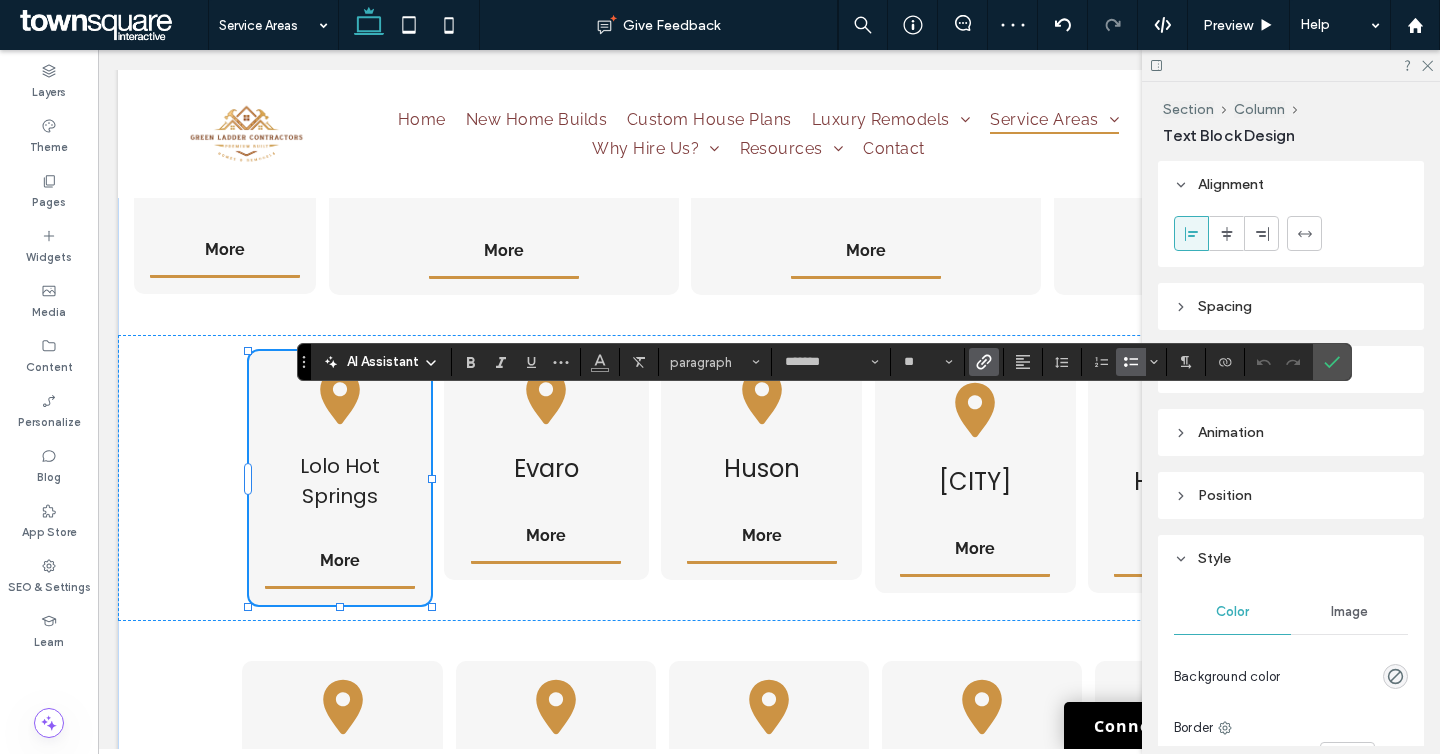 click 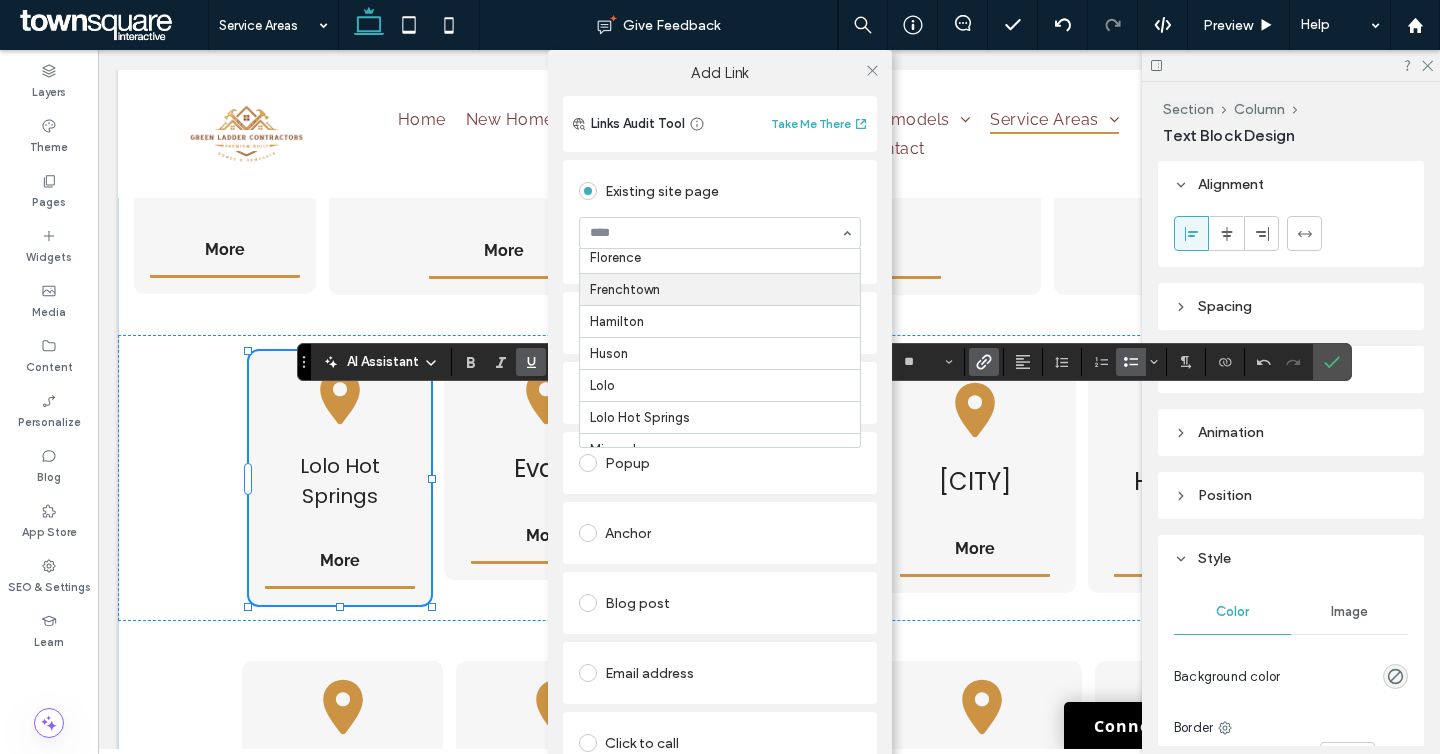 scroll, scrollTop: 532, scrollLeft: 0, axis: vertical 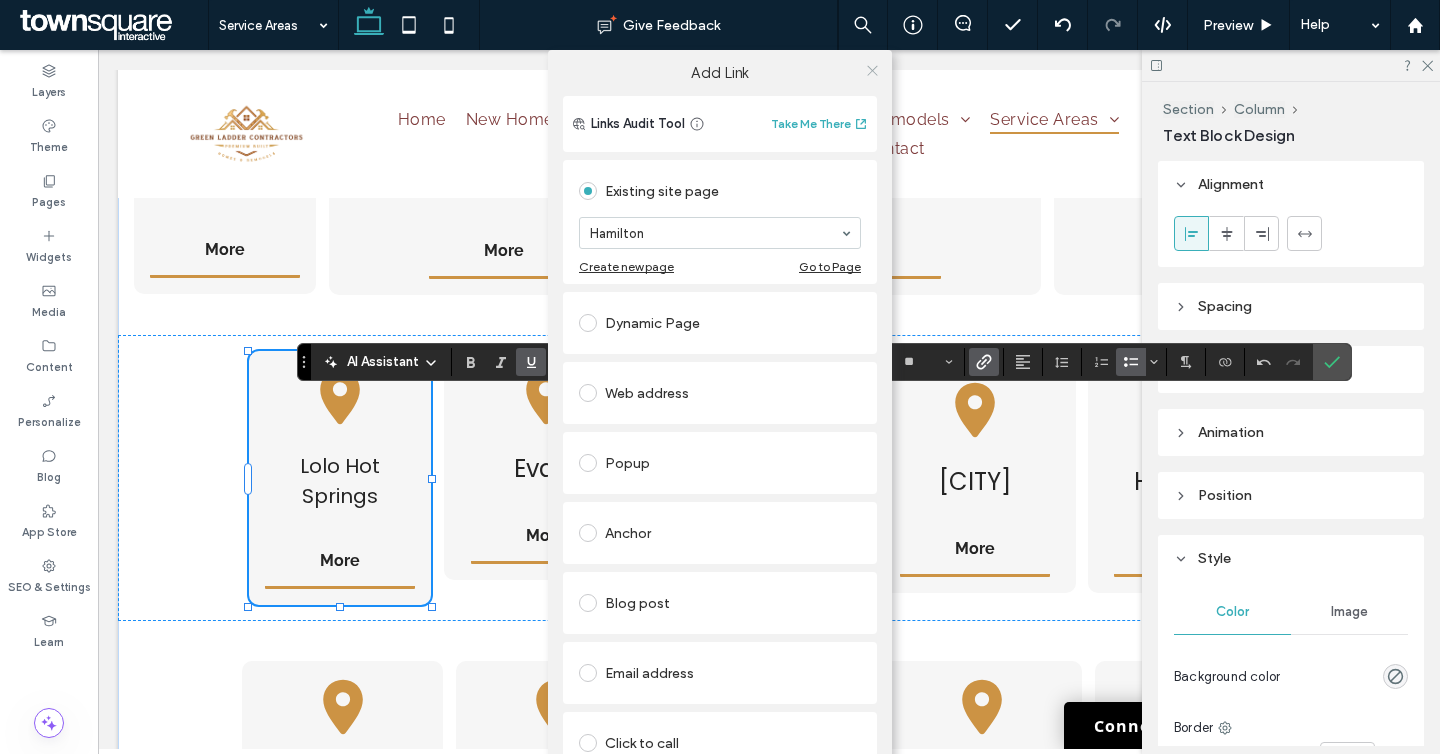click 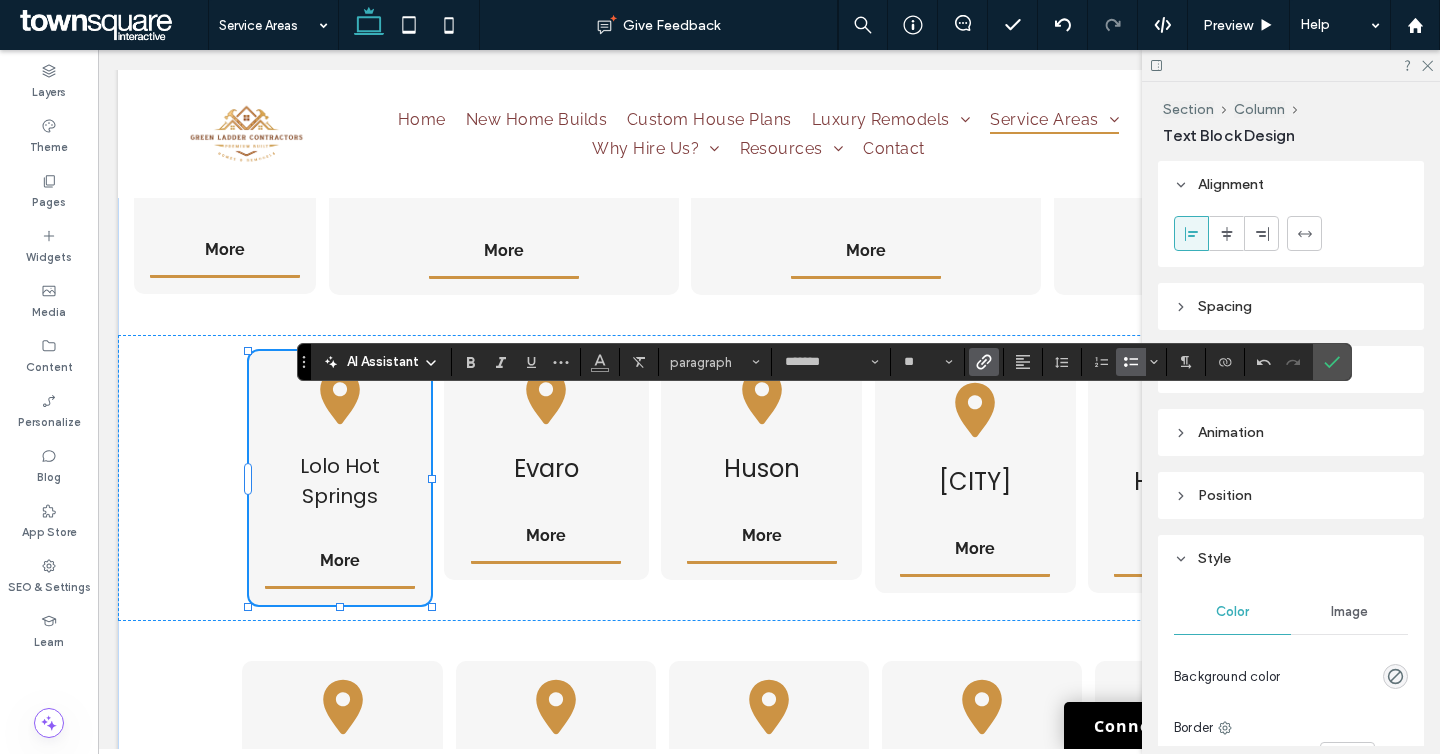click 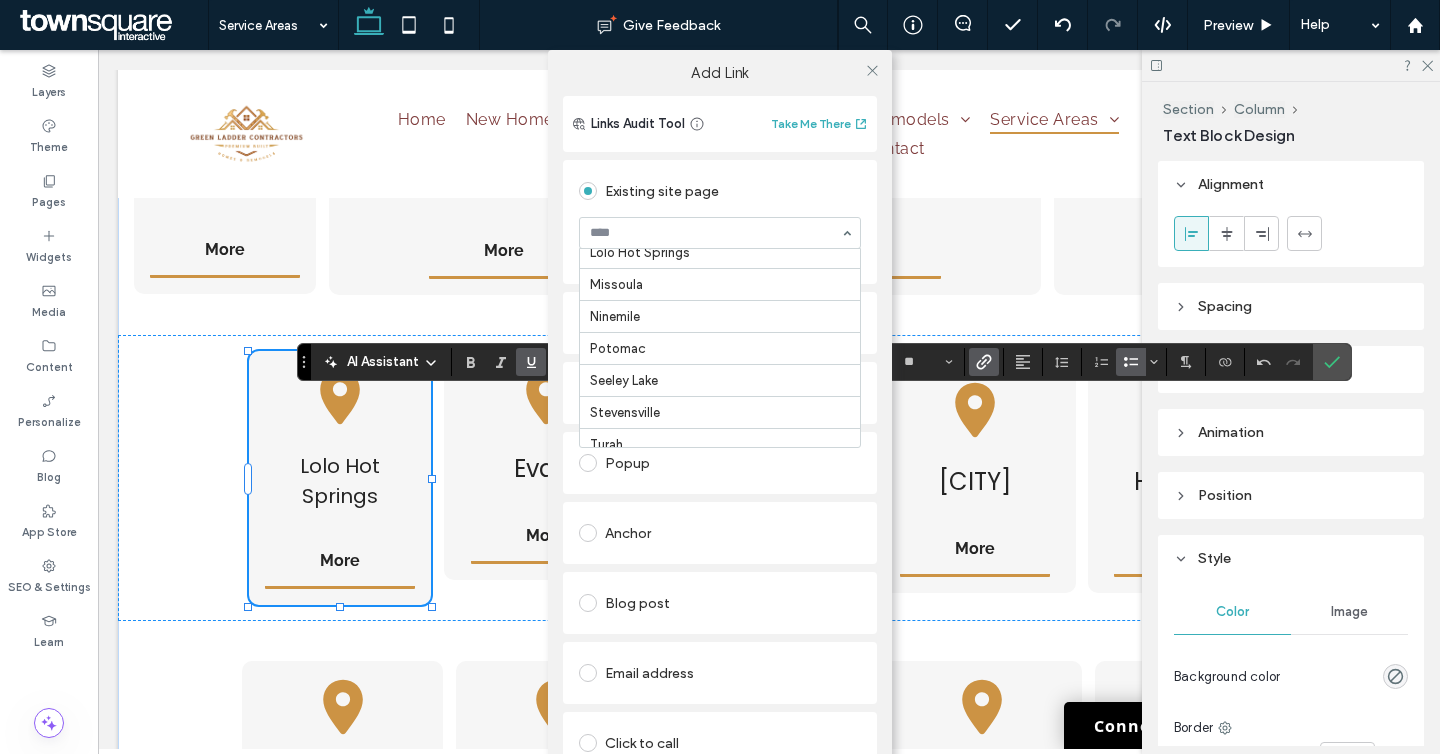 scroll, scrollTop: 695, scrollLeft: 0, axis: vertical 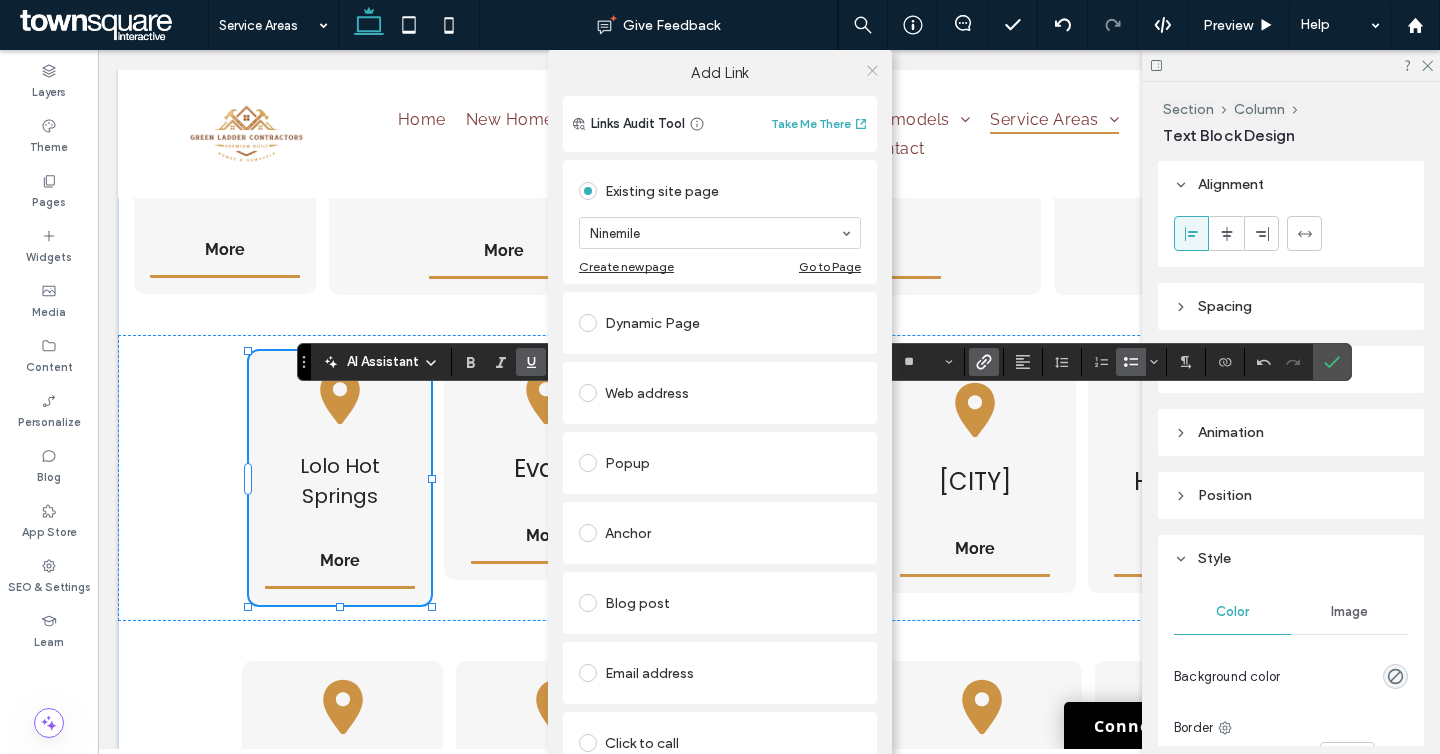 click 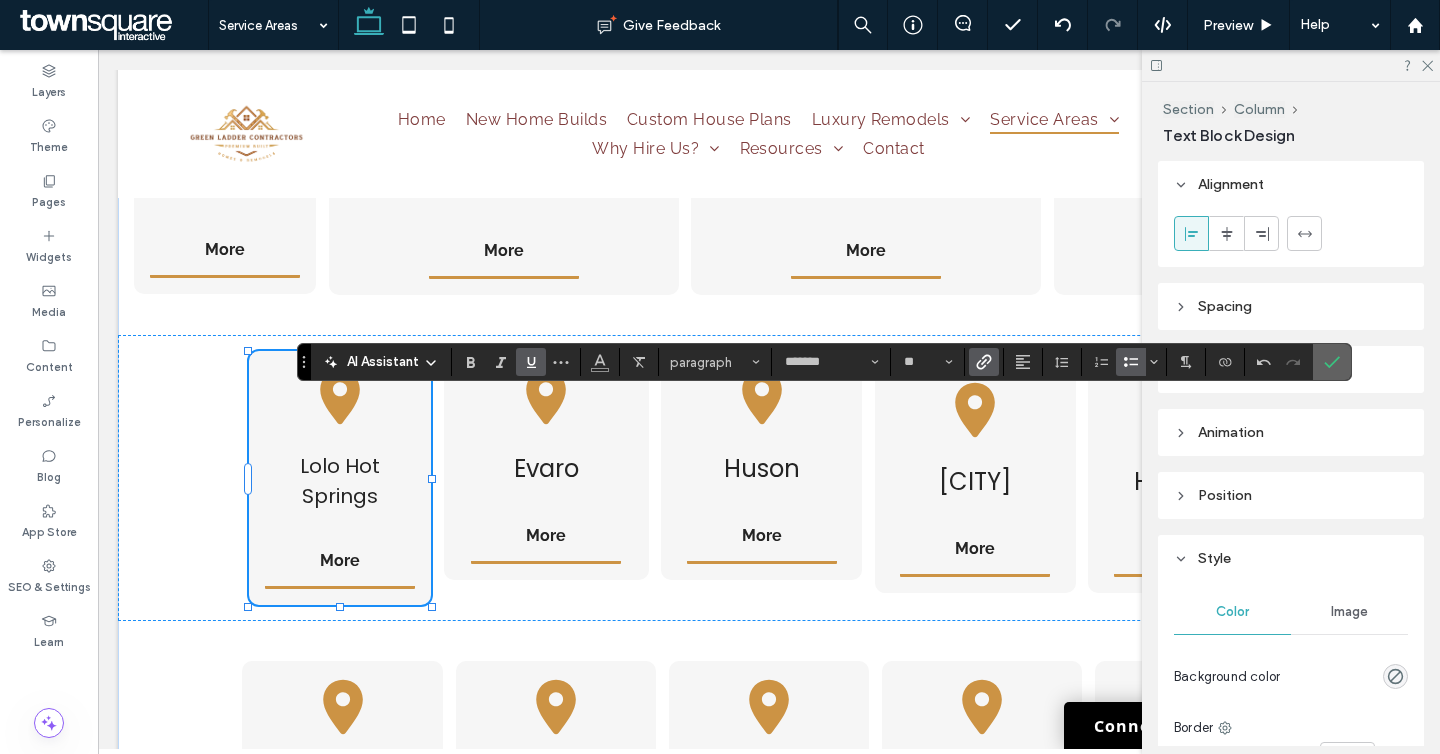 click at bounding box center (1332, 362) 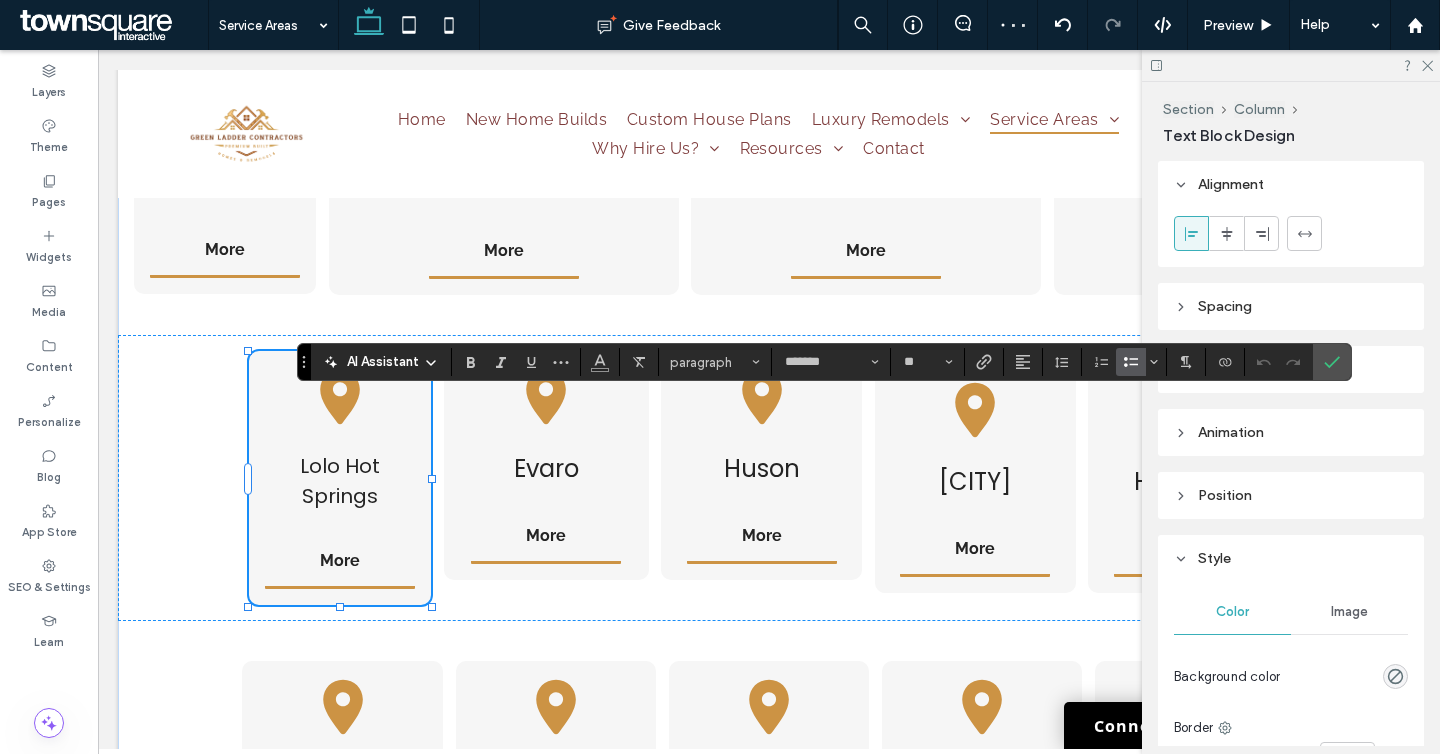 click on "**" at bounding box center (928, 362) 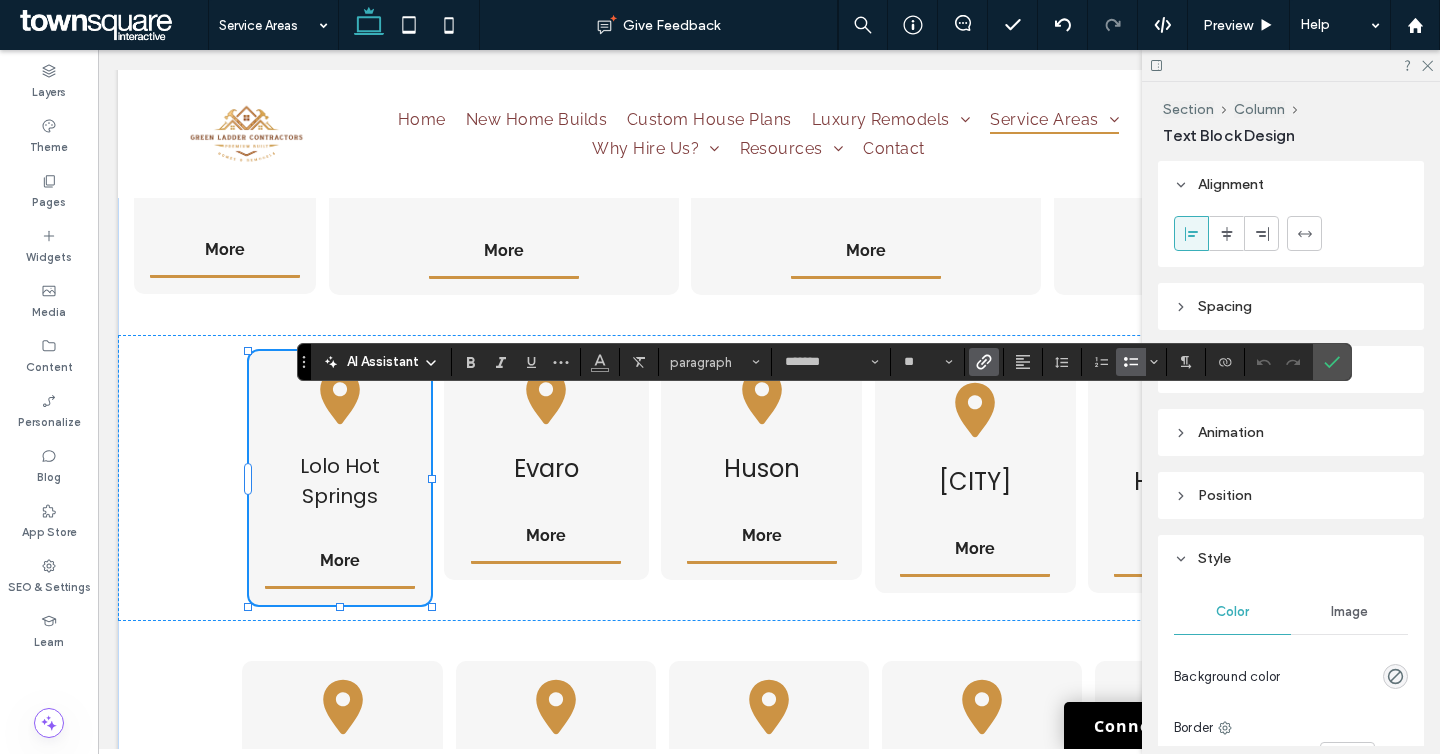 click at bounding box center (984, 362) 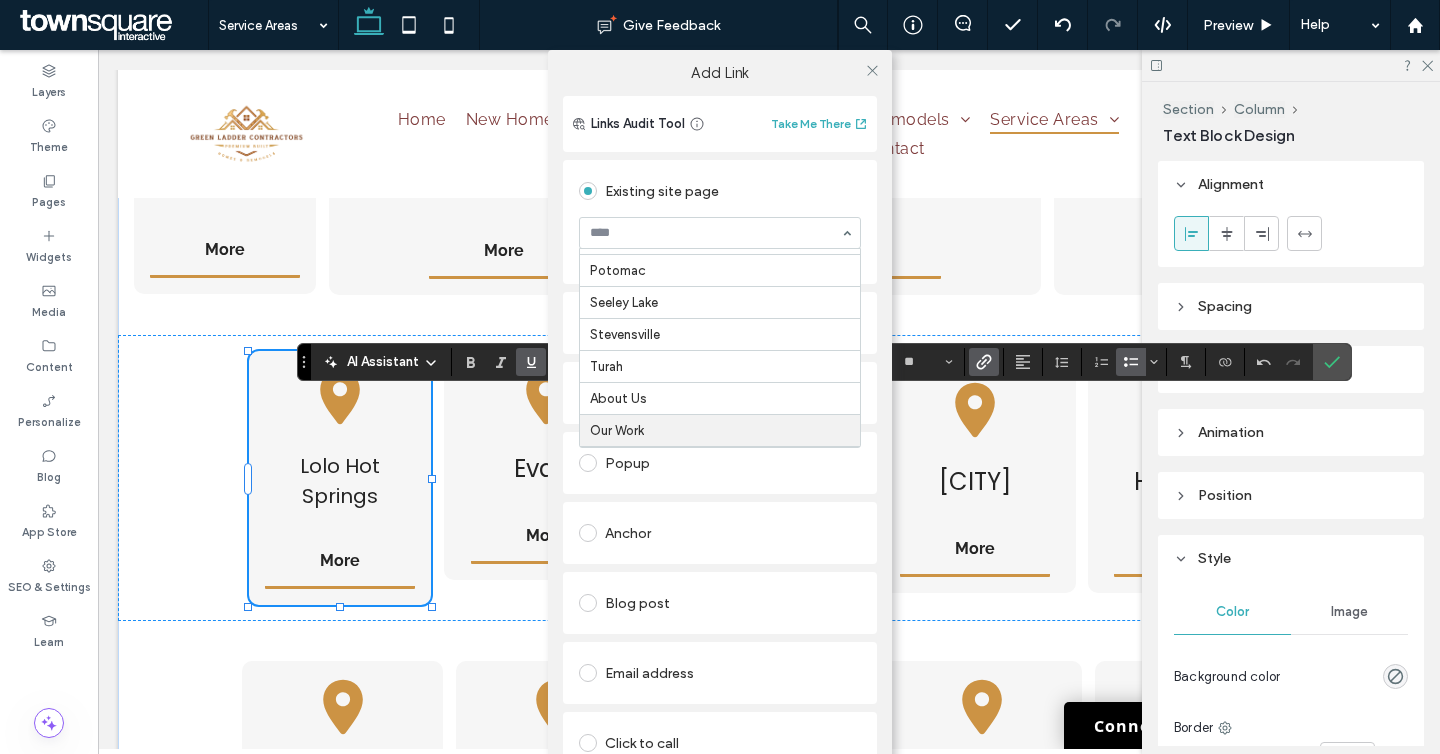 scroll, scrollTop: 757, scrollLeft: 0, axis: vertical 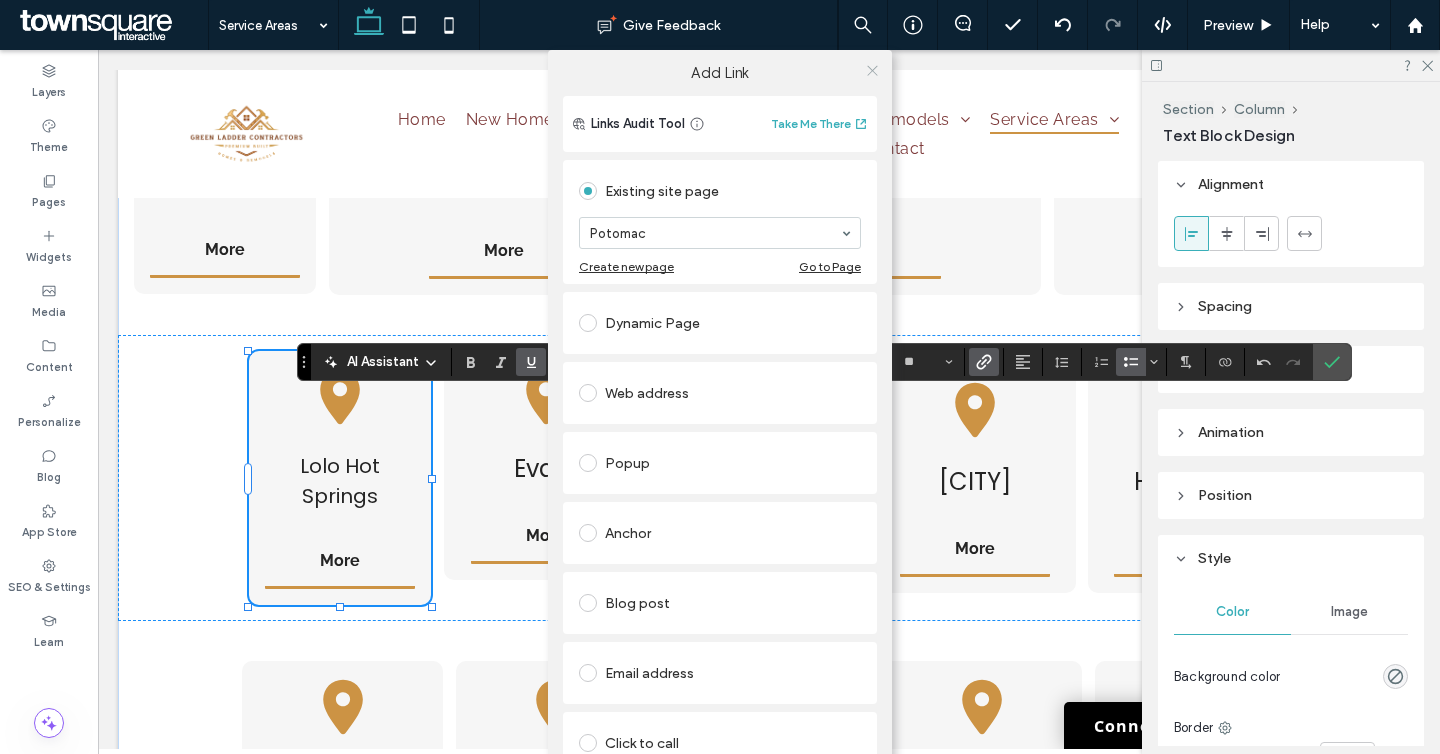 click 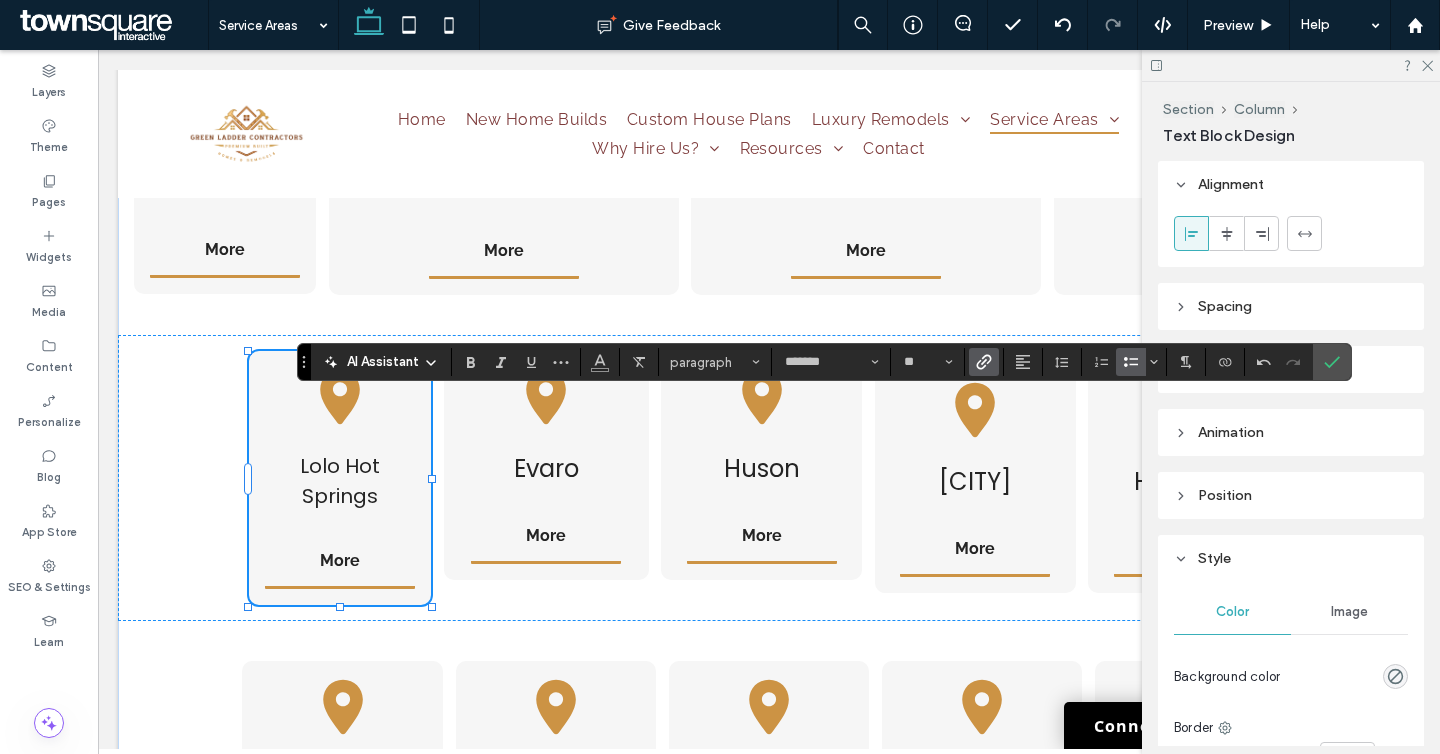 click 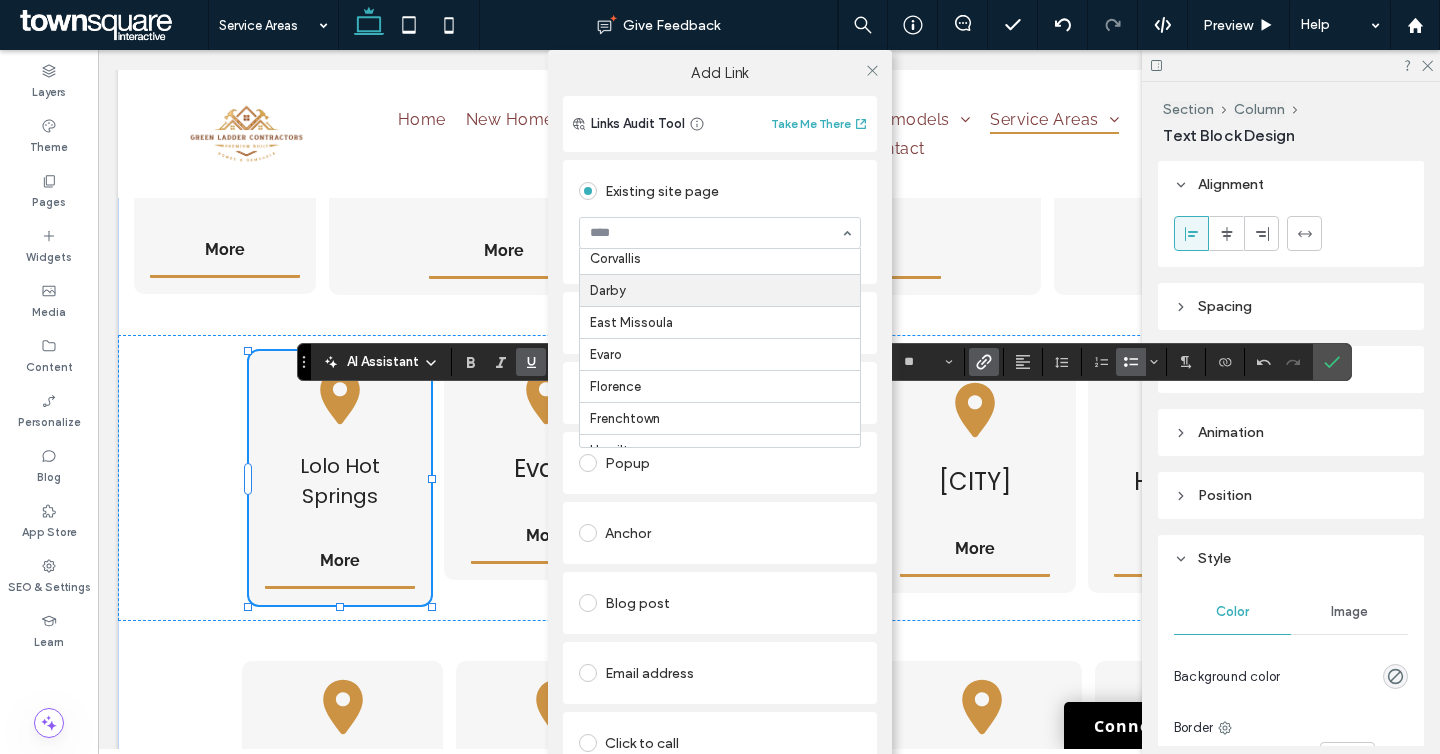 scroll, scrollTop: 385, scrollLeft: 0, axis: vertical 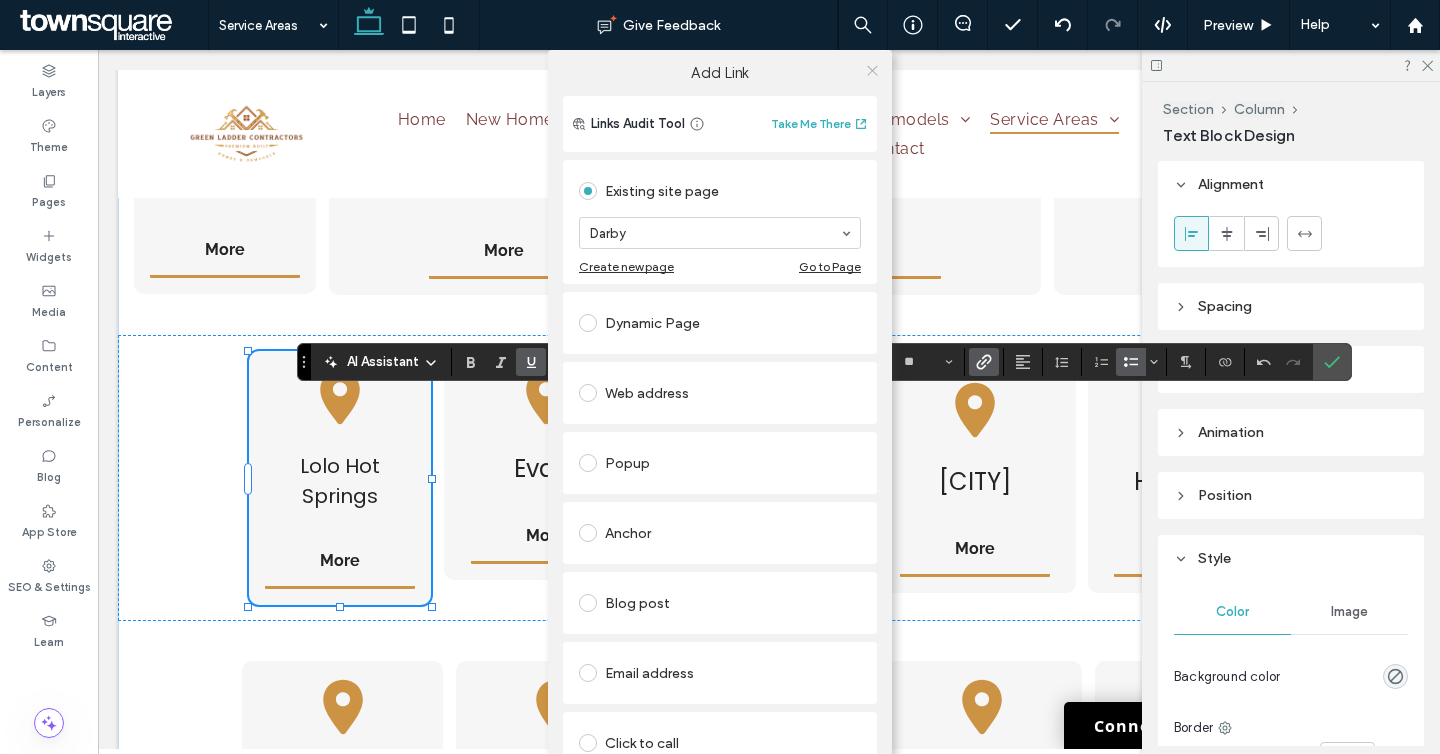 click 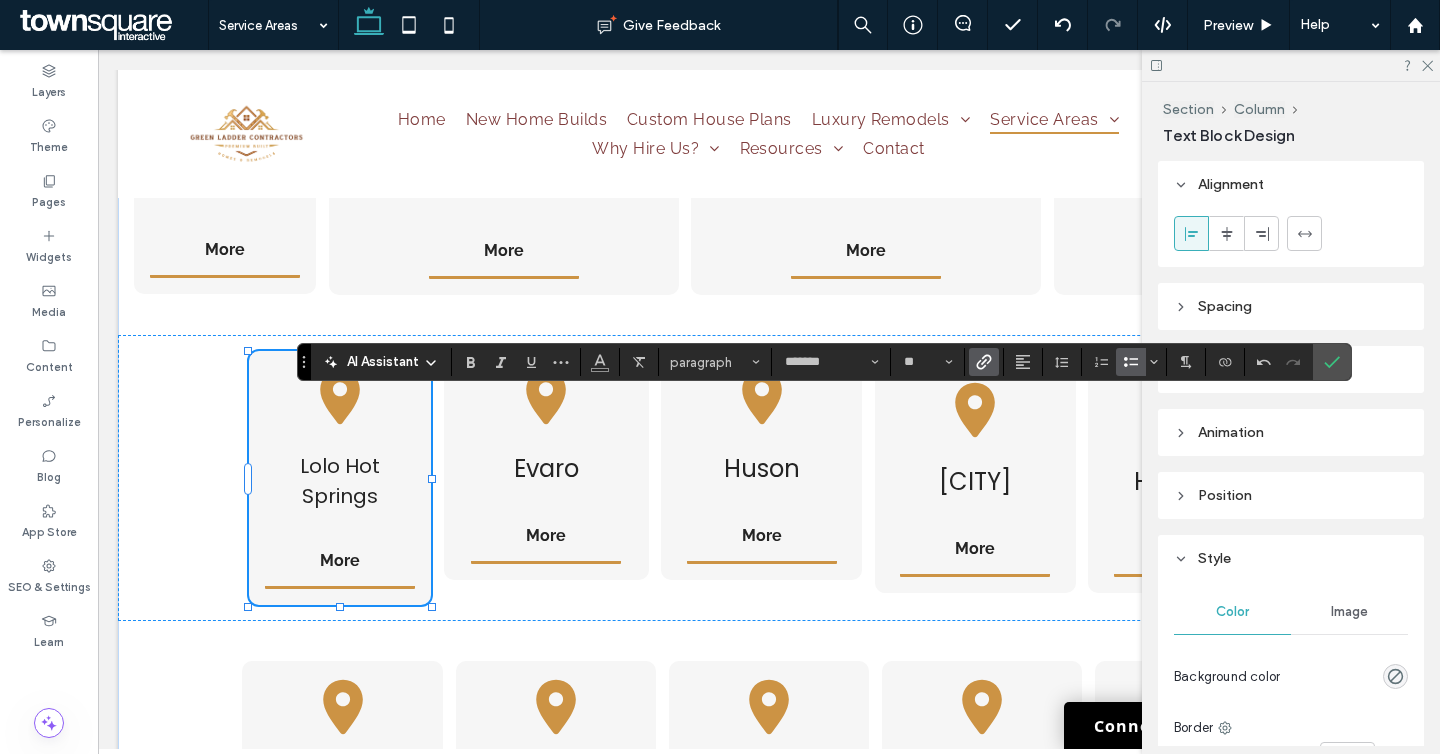 click at bounding box center (984, 362) 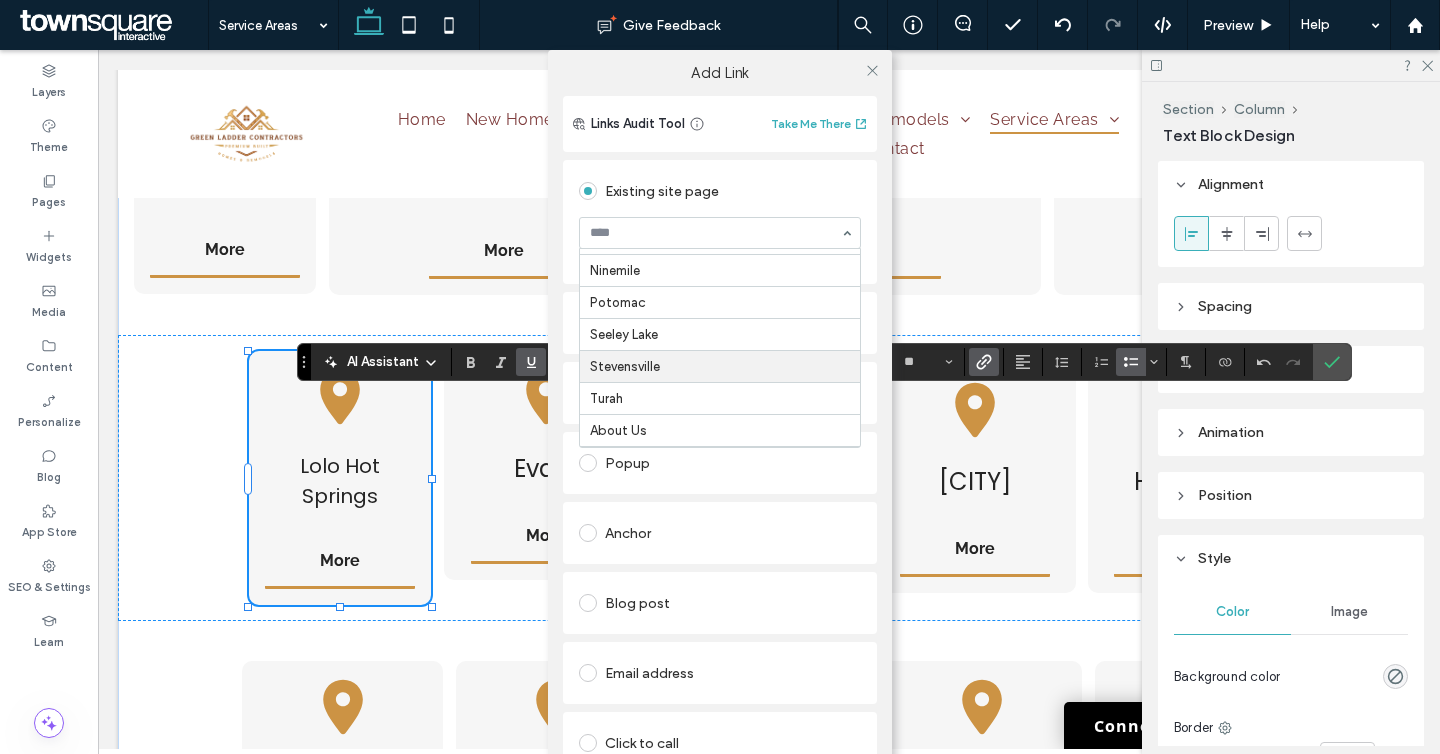 scroll, scrollTop: 743, scrollLeft: 0, axis: vertical 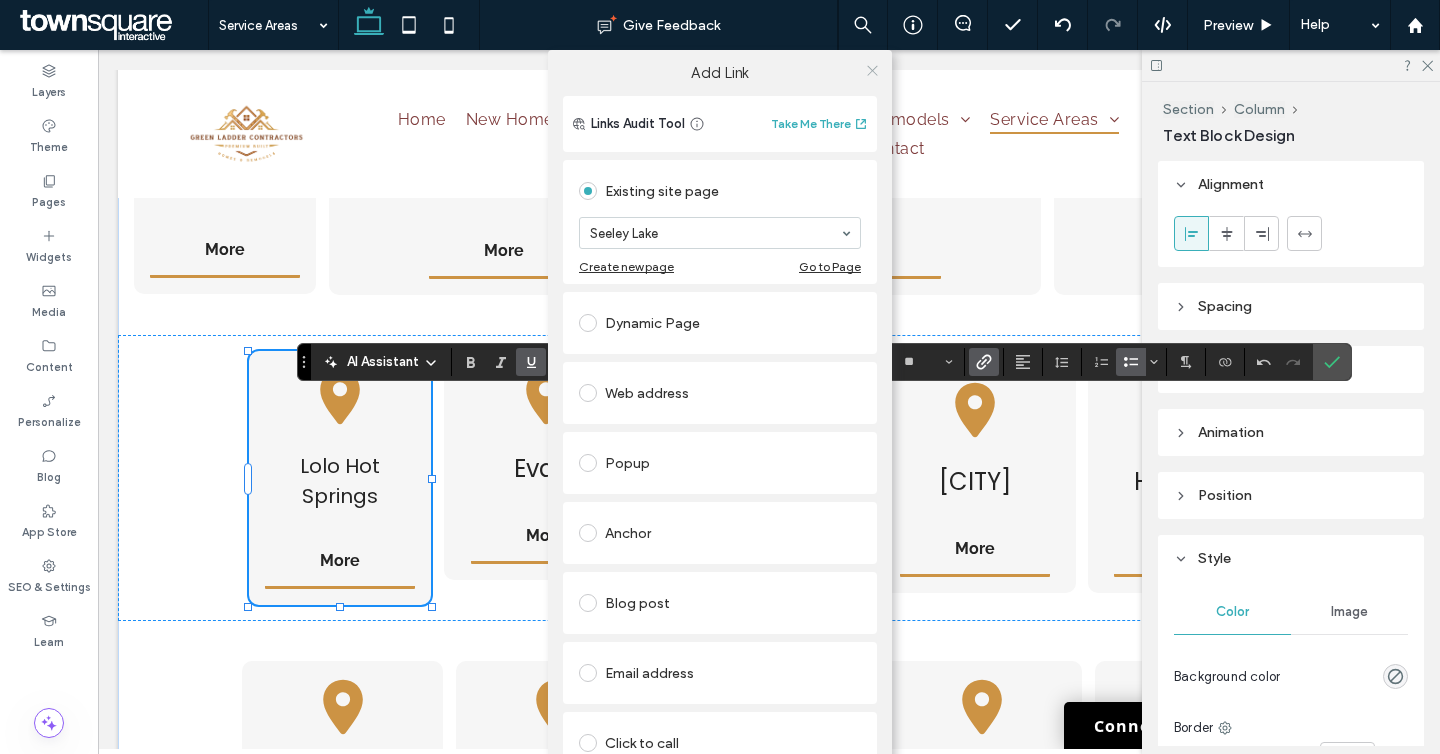 click 